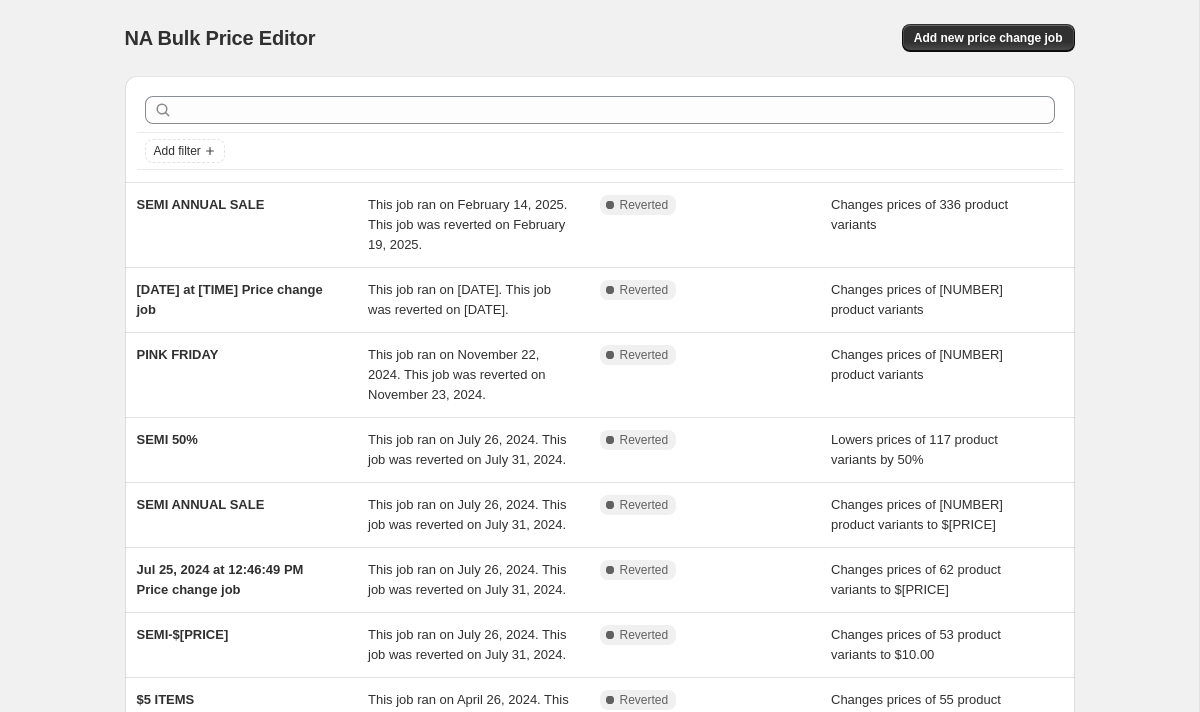 scroll, scrollTop: 0, scrollLeft: 0, axis: both 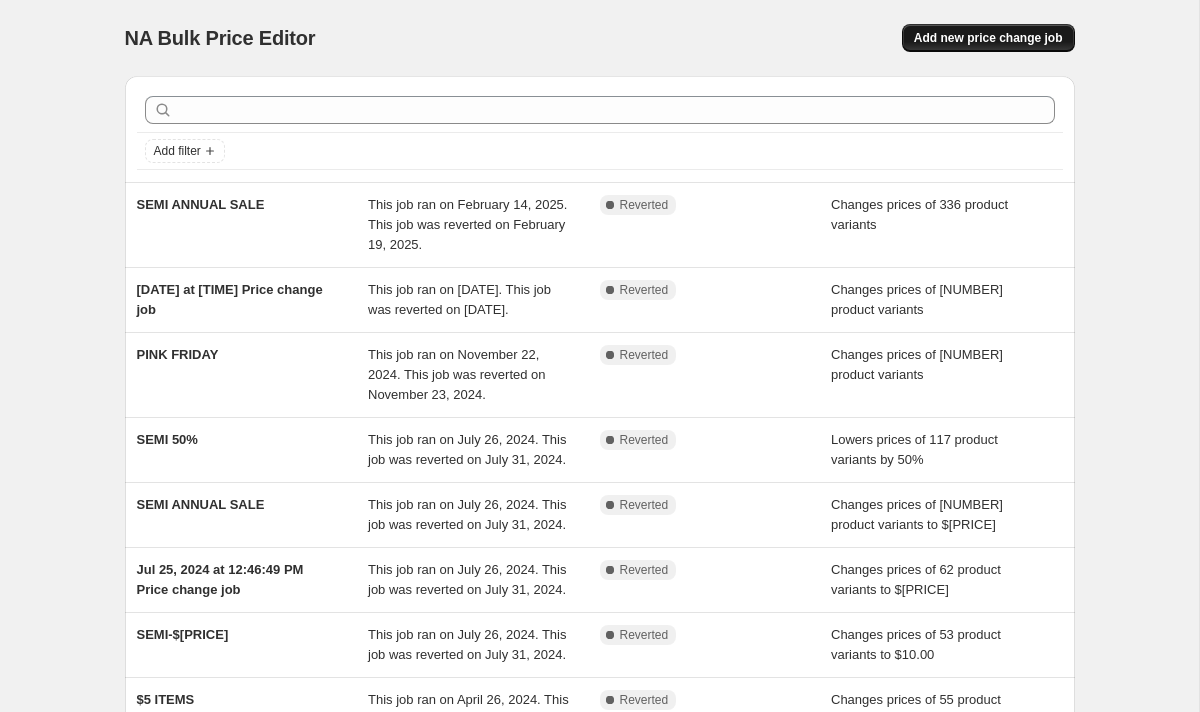 click on "Add new price change job" at bounding box center [988, 38] 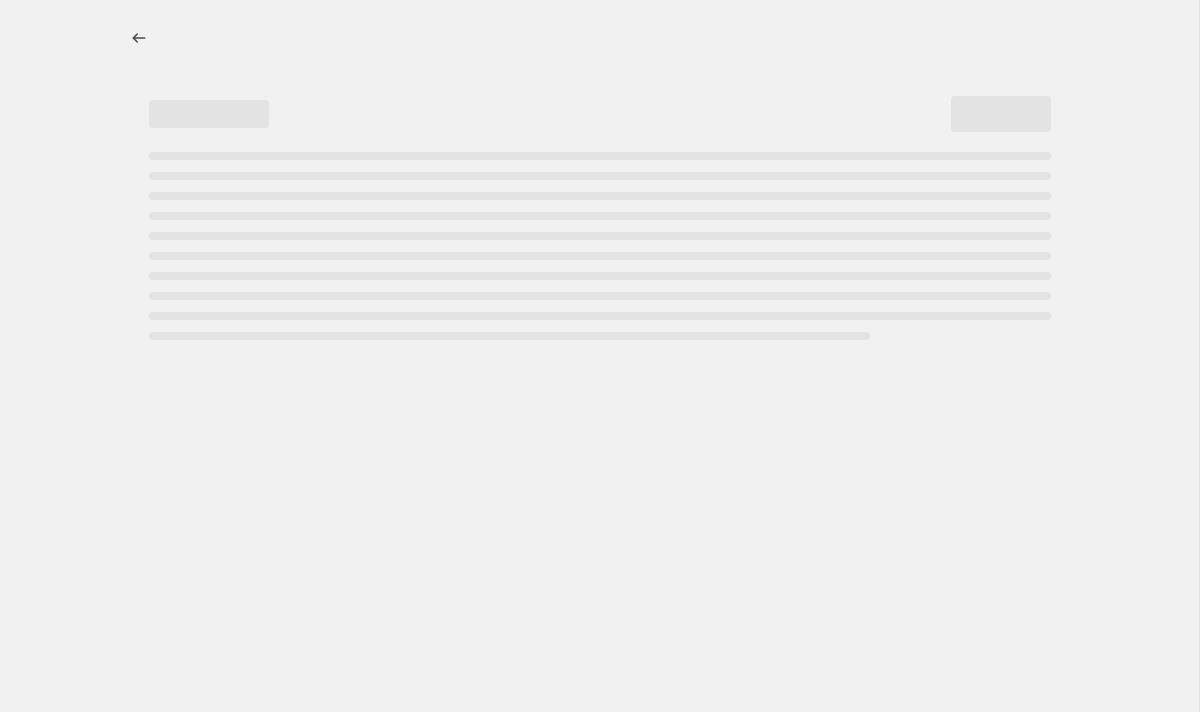 select on "percentage" 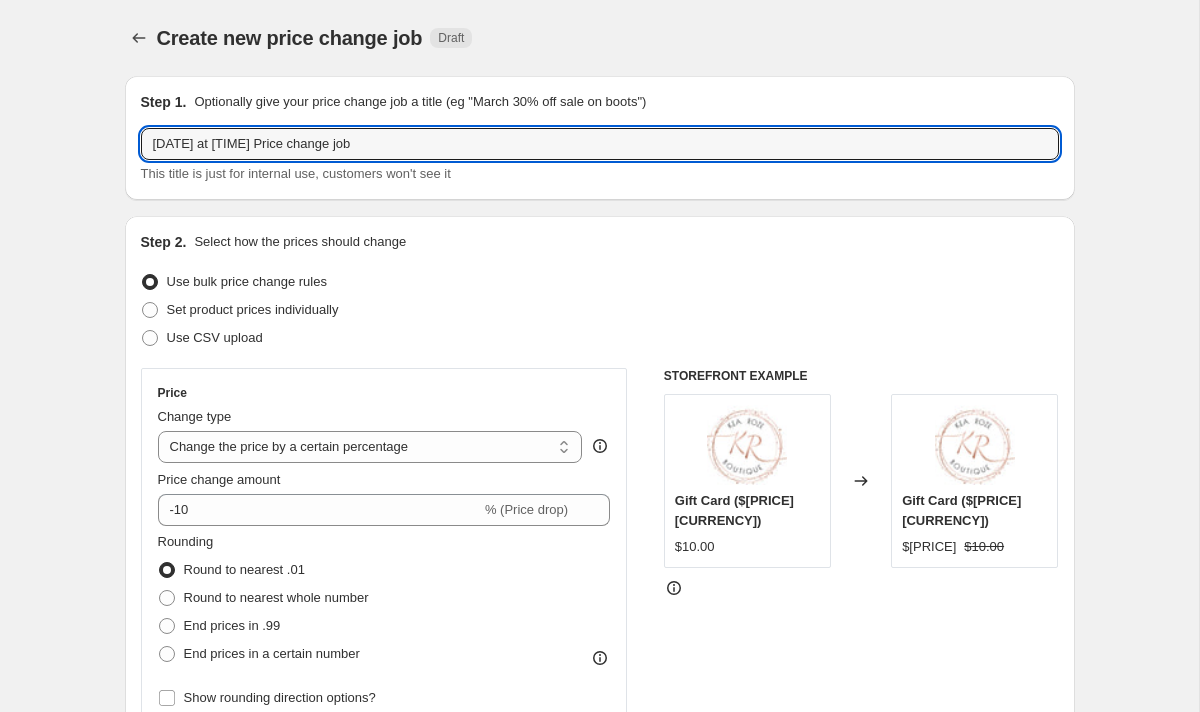 drag, startPoint x: 479, startPoint y: 139, endPoint x: -35, endPoint y: 138, distance: 514.001 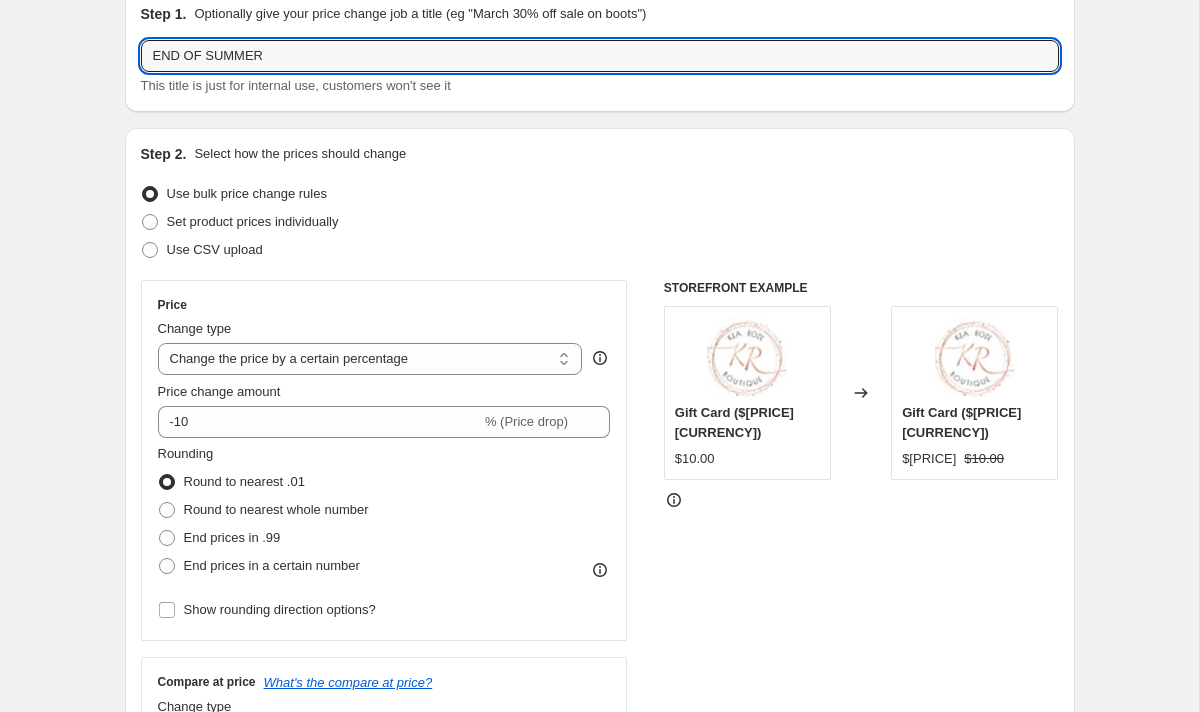 scroll, scrollTop: 92, scrollLeft: 0, axis: vertical 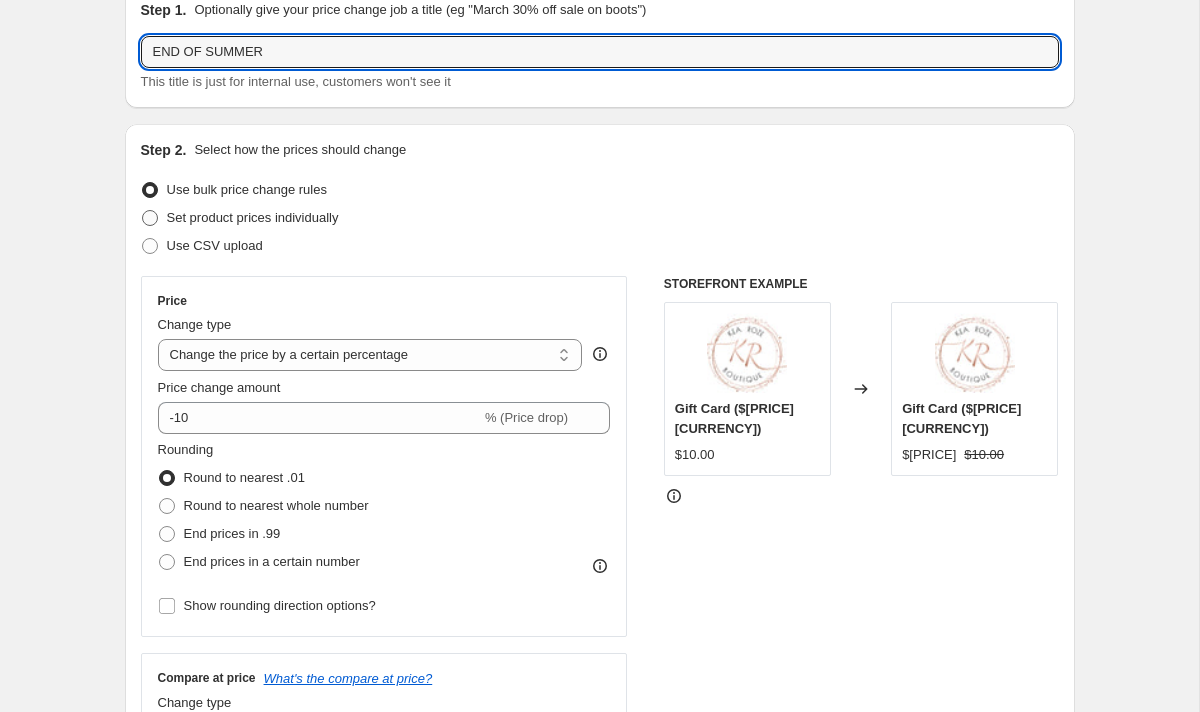 type on "END OF SUMMER" 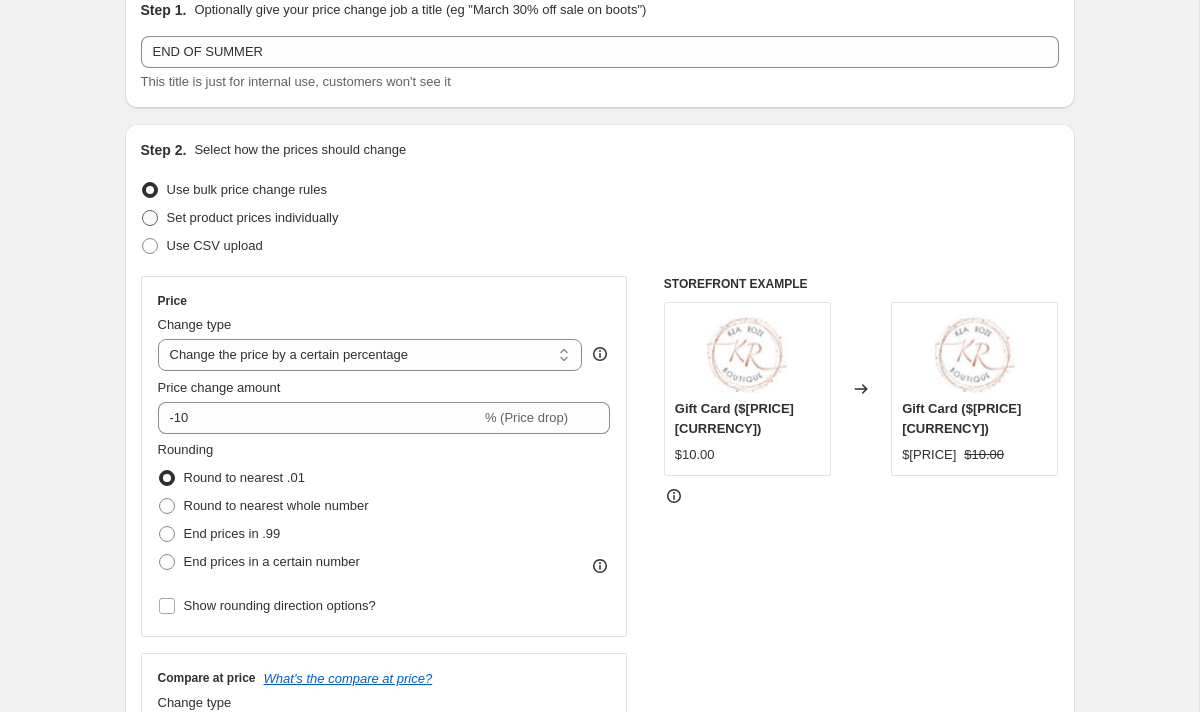click on "Set product prices individually" at bounding box center [253, 217] 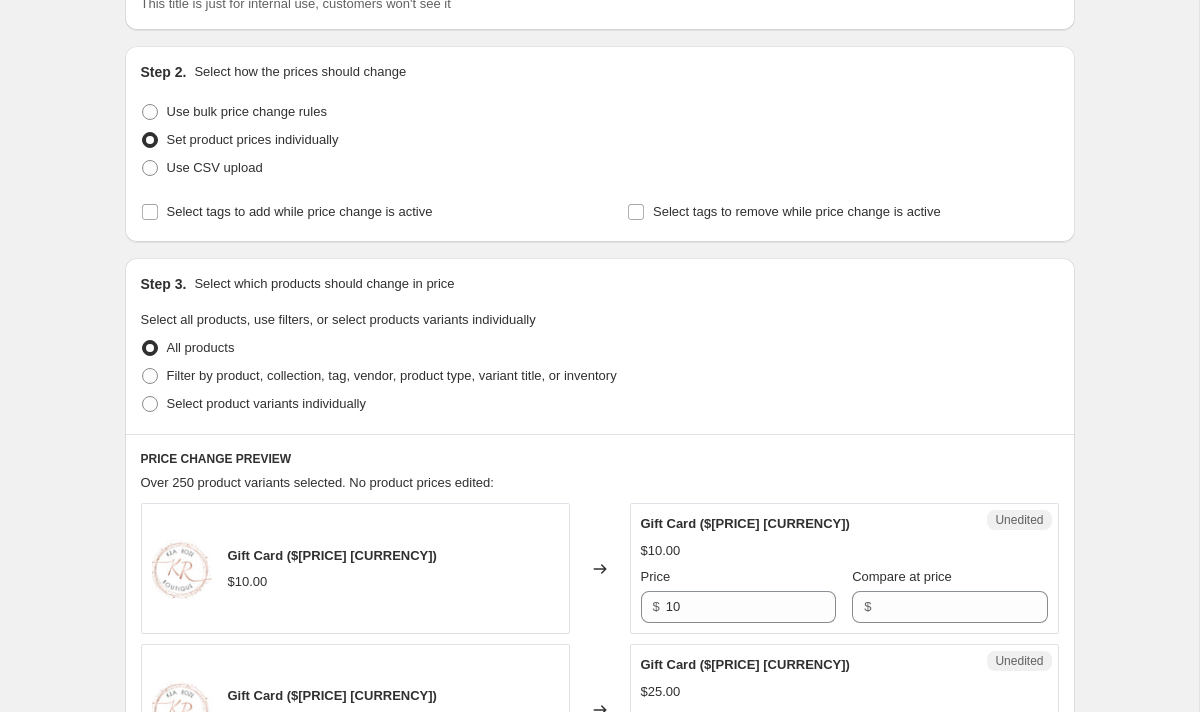 scroll, scrollTop: 179, scrollLeft: 0, axis: vertical 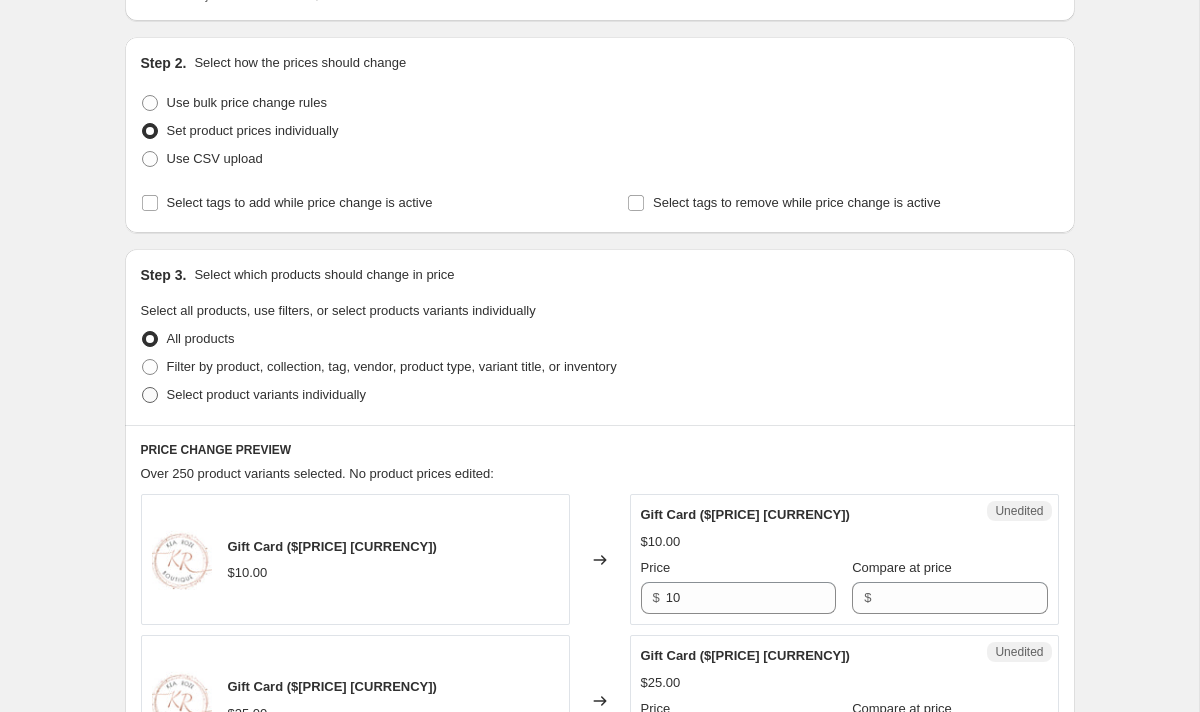 click on "Select product variants individually" at bounding box center [266, 394] 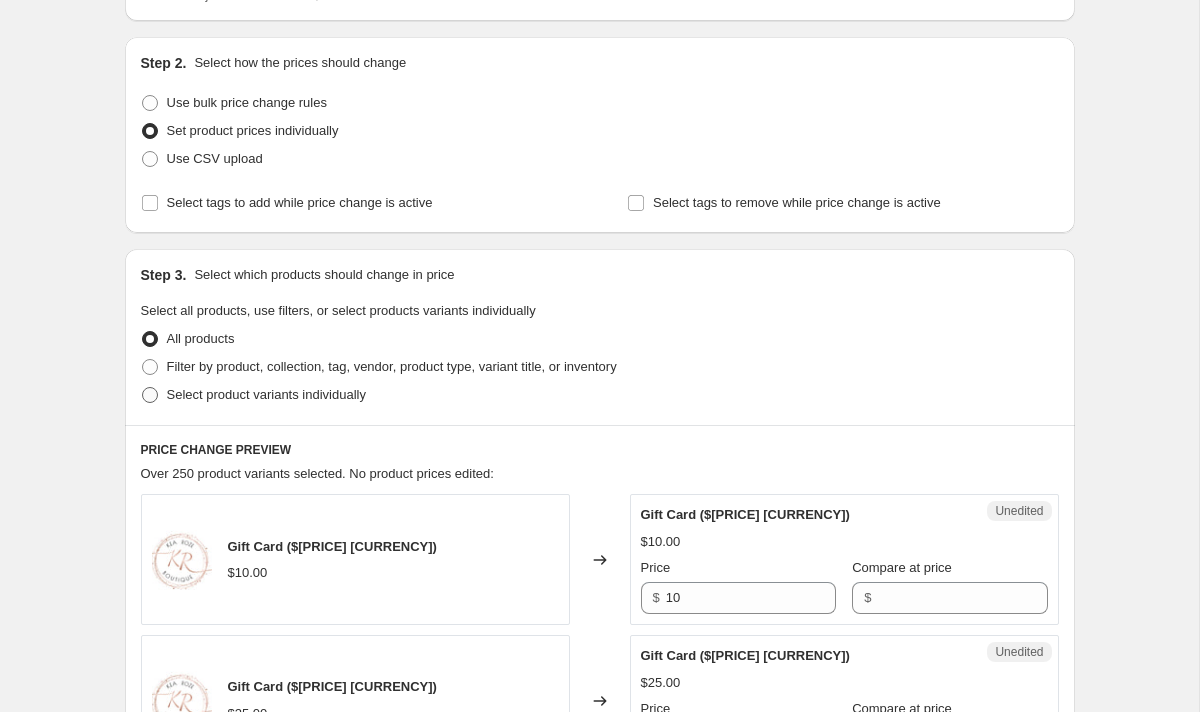 radio on "true" 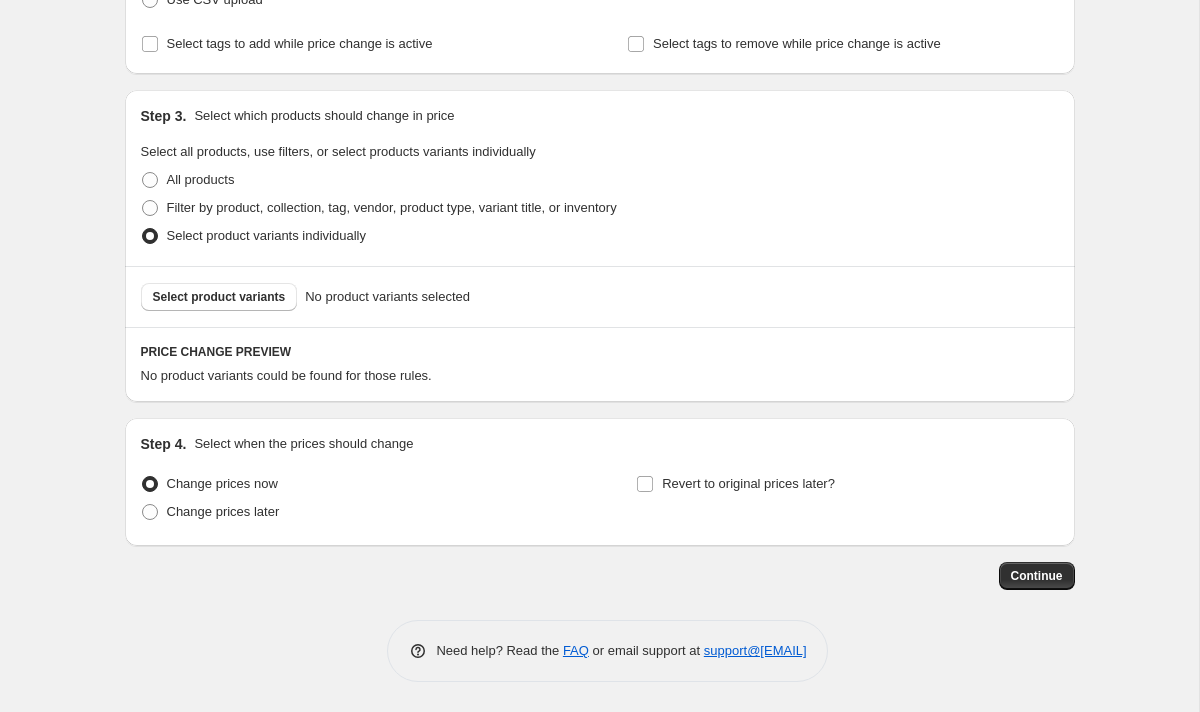 scroll, scrollTop: 338, scrollLeft: 0, axis: vertical 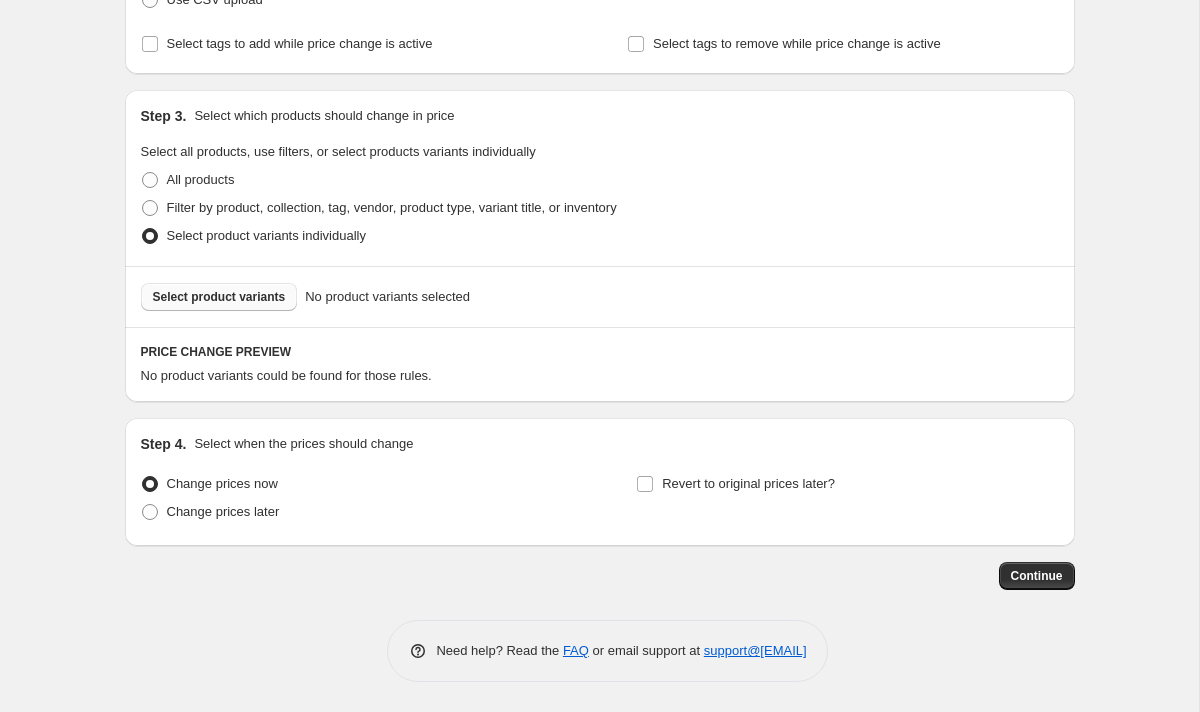 click on "Select product variants" at bounding box center (219, 297) 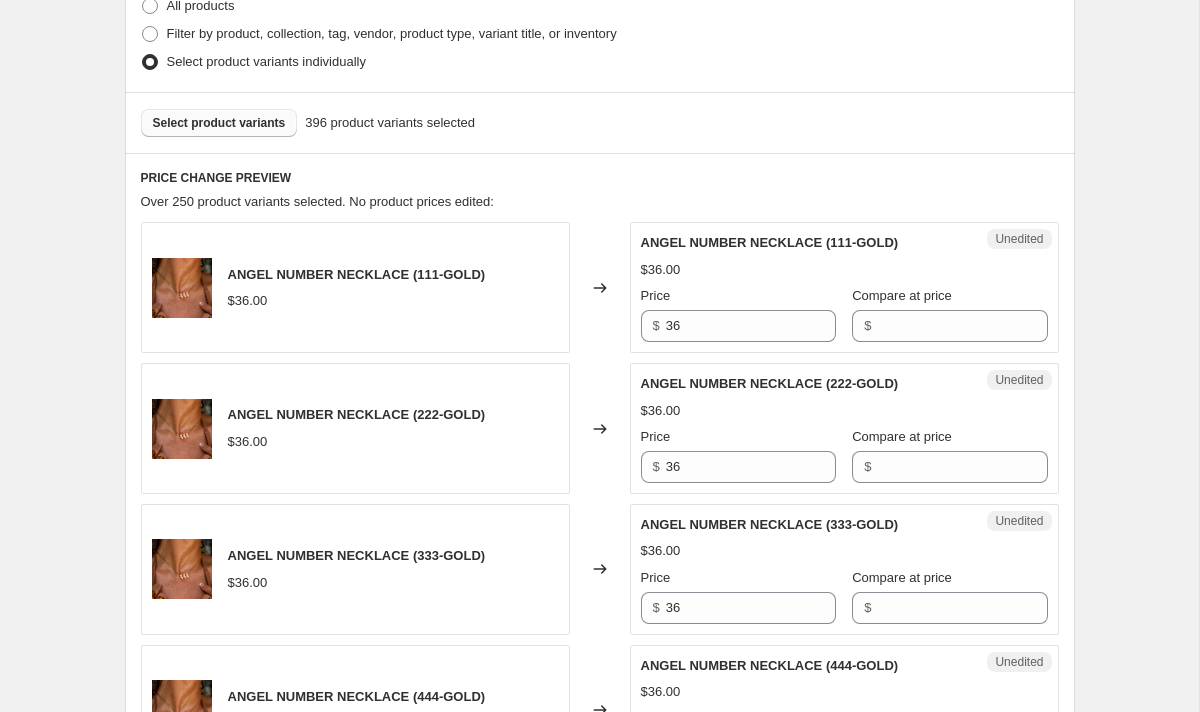 scroll, scrollTop: 513, scrollLeft: 0, axis: vertical 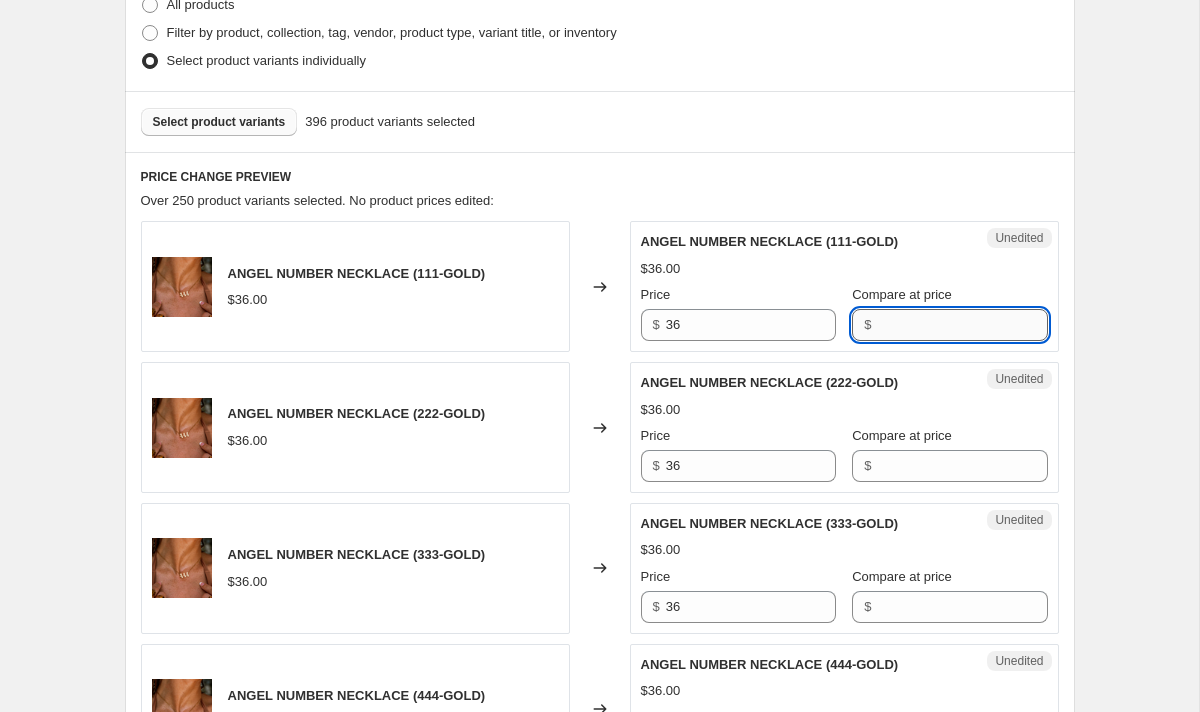 click on "Compare at price" at bounding box center (962, 325) 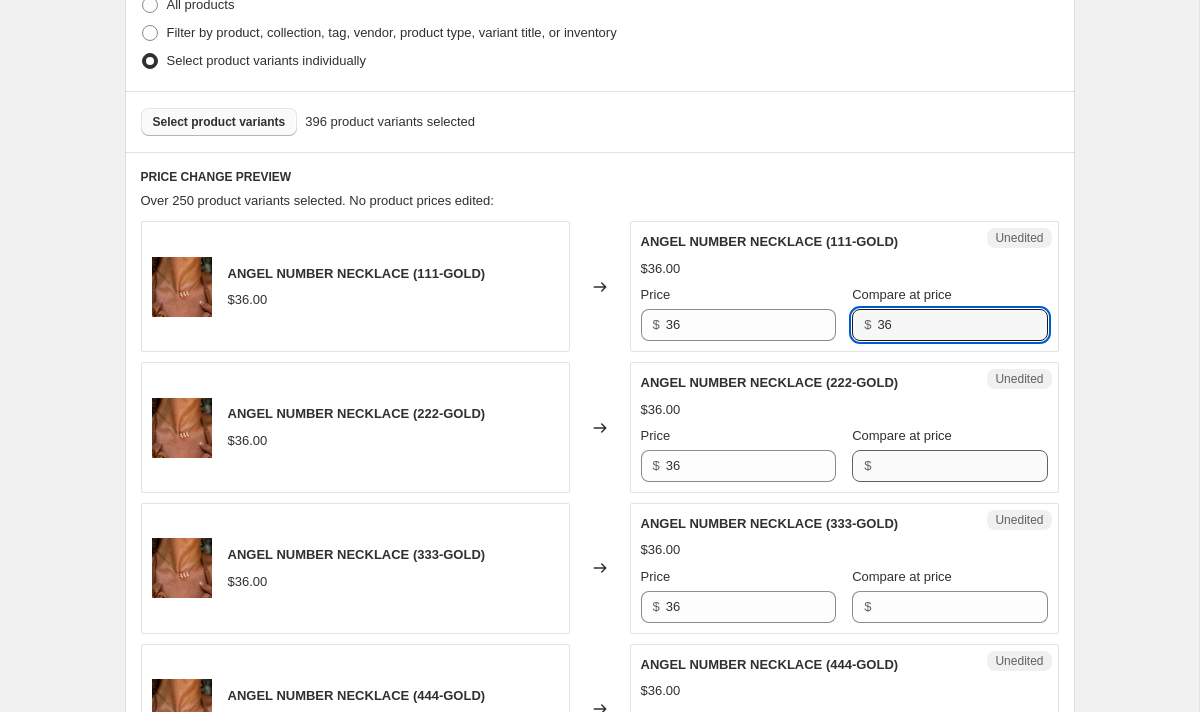 type on "36" 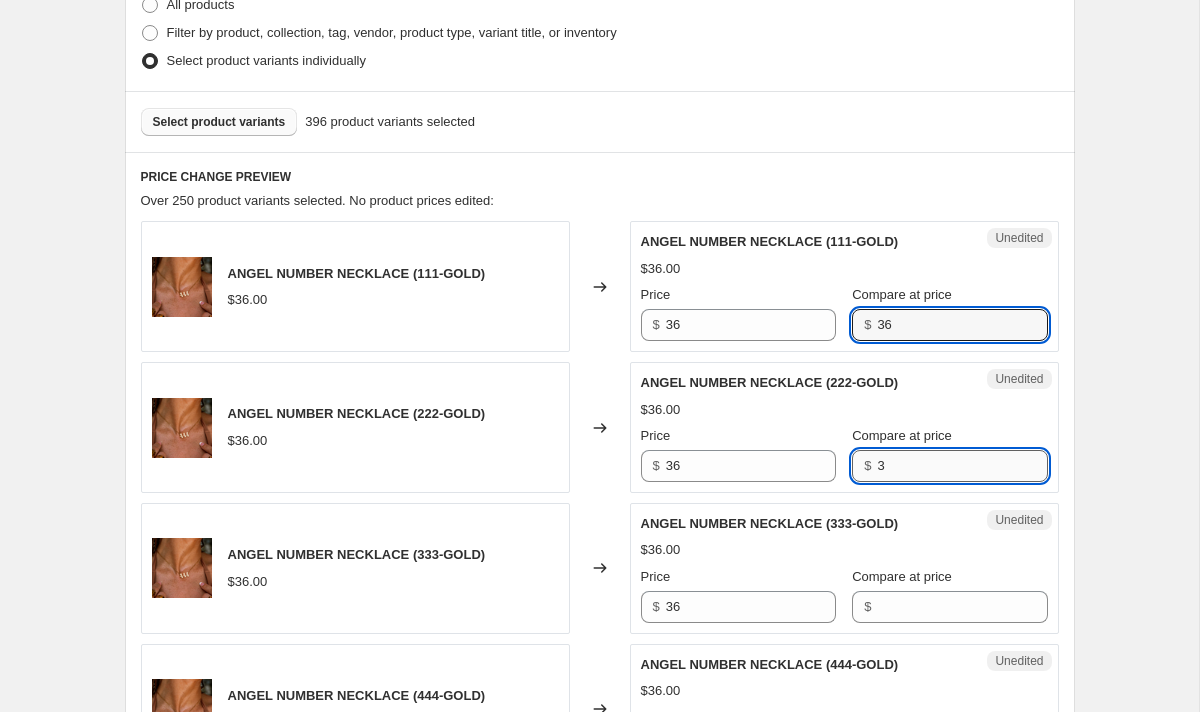 click on "3" at bounding box center [962, 466] 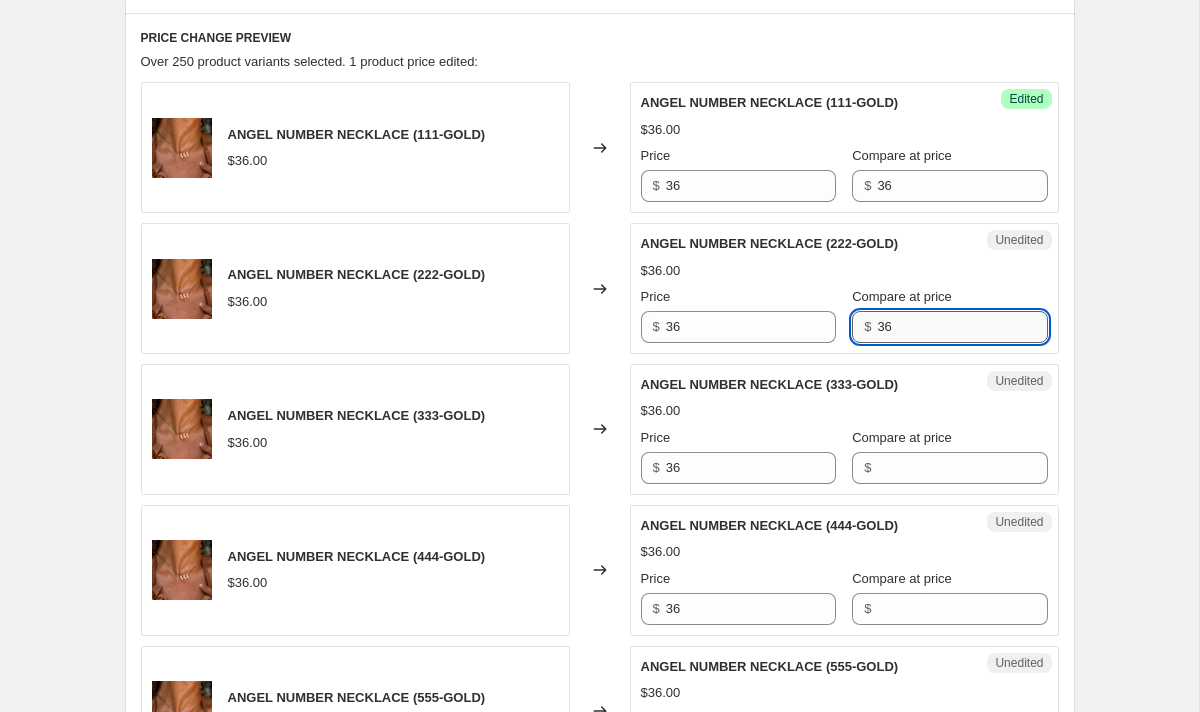 scroll, scrollTop: 653, scrollLeft: 0, axis: vertical 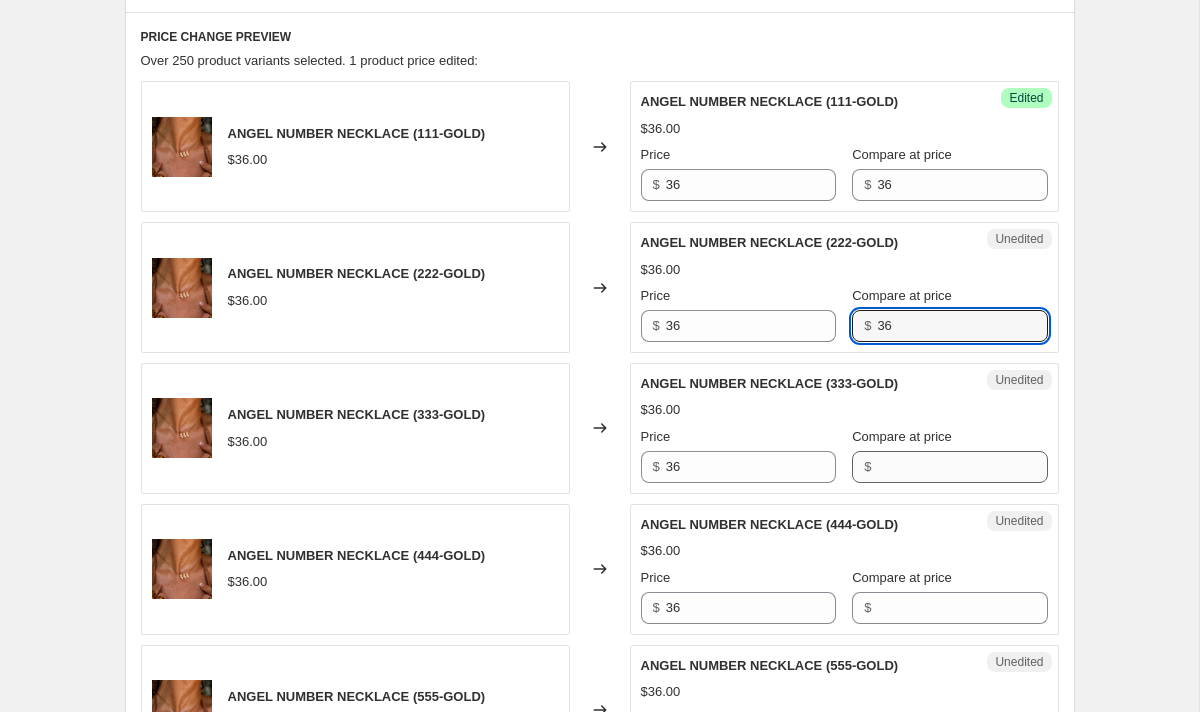 type on "36" 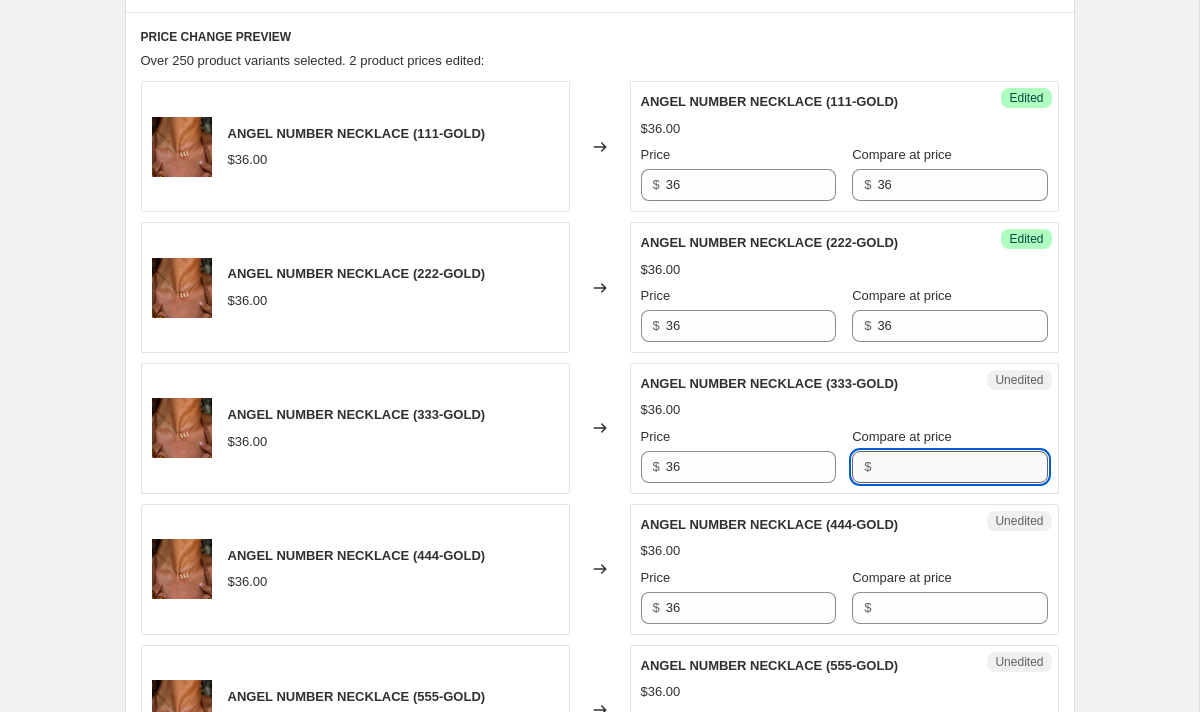 click on "Compare at price" at bounding box center (962, 467) 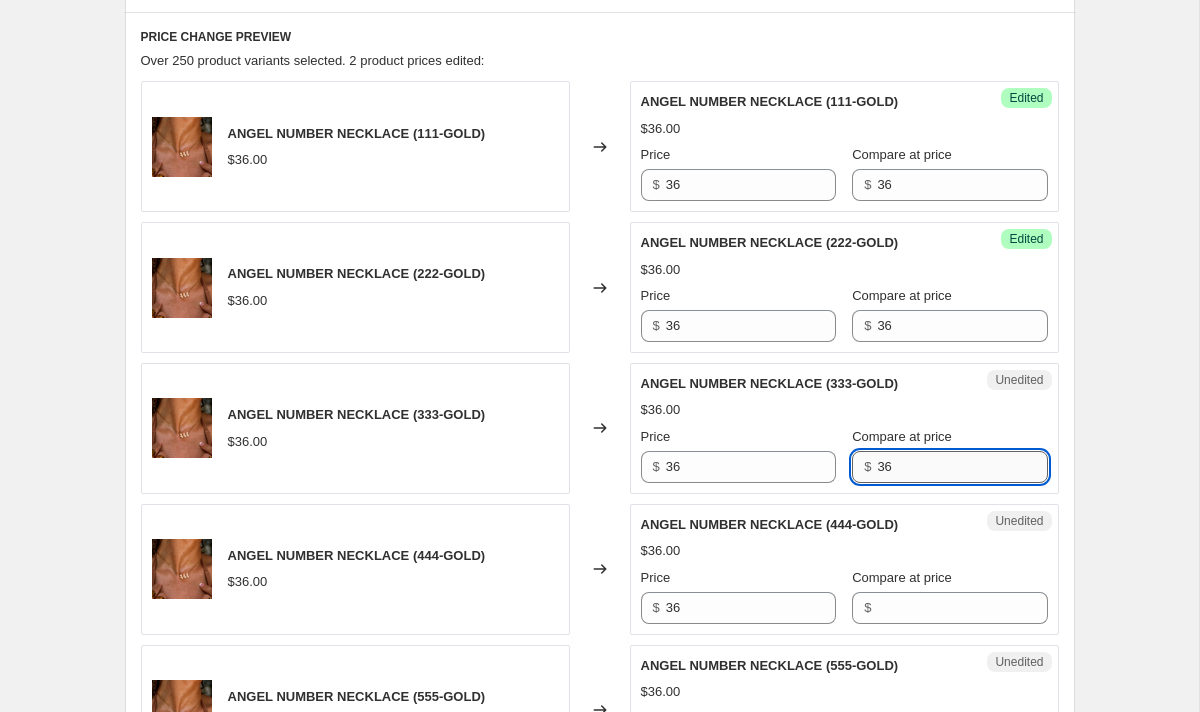 scroll, scrollTop: 830, scrollLeft: 0, axis: vertical 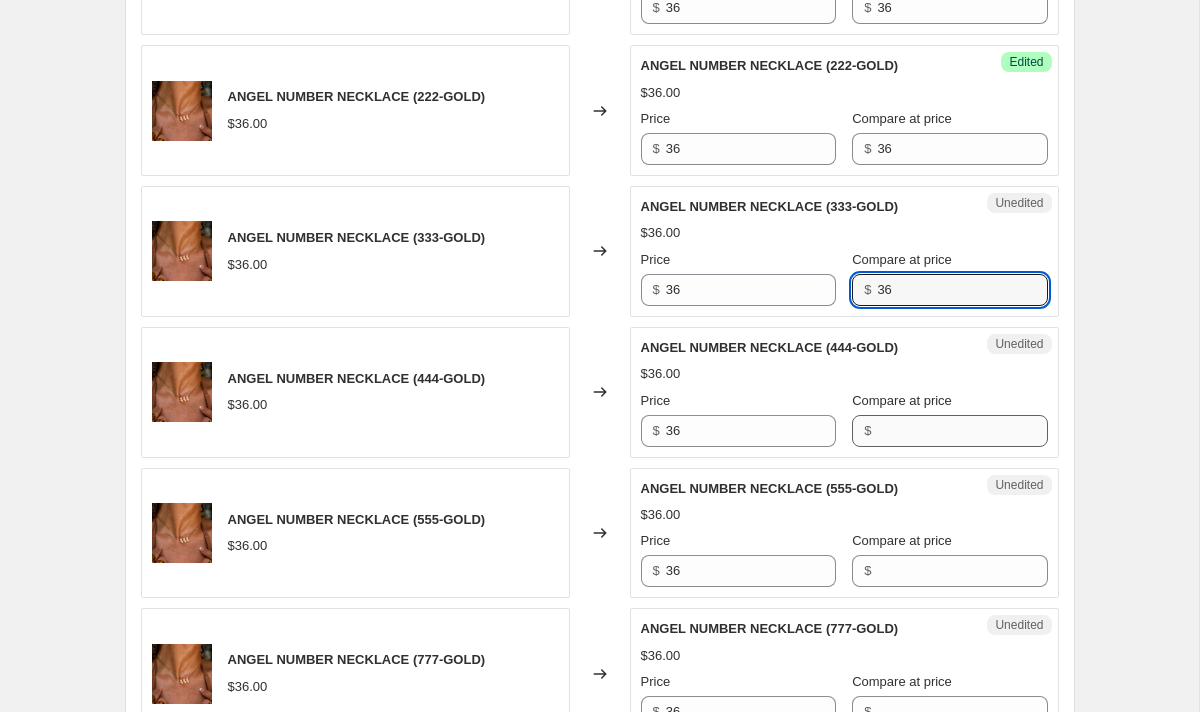 type on "36" 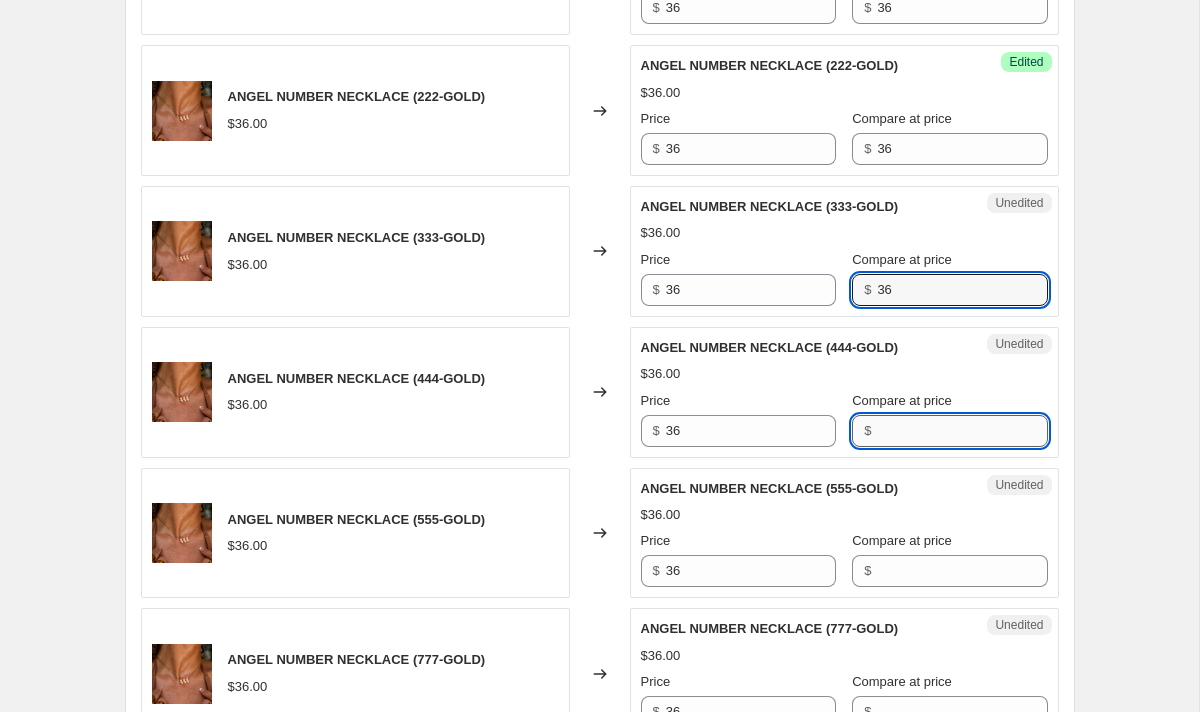 click on "Compare at price" at bounding box center [962, 431] 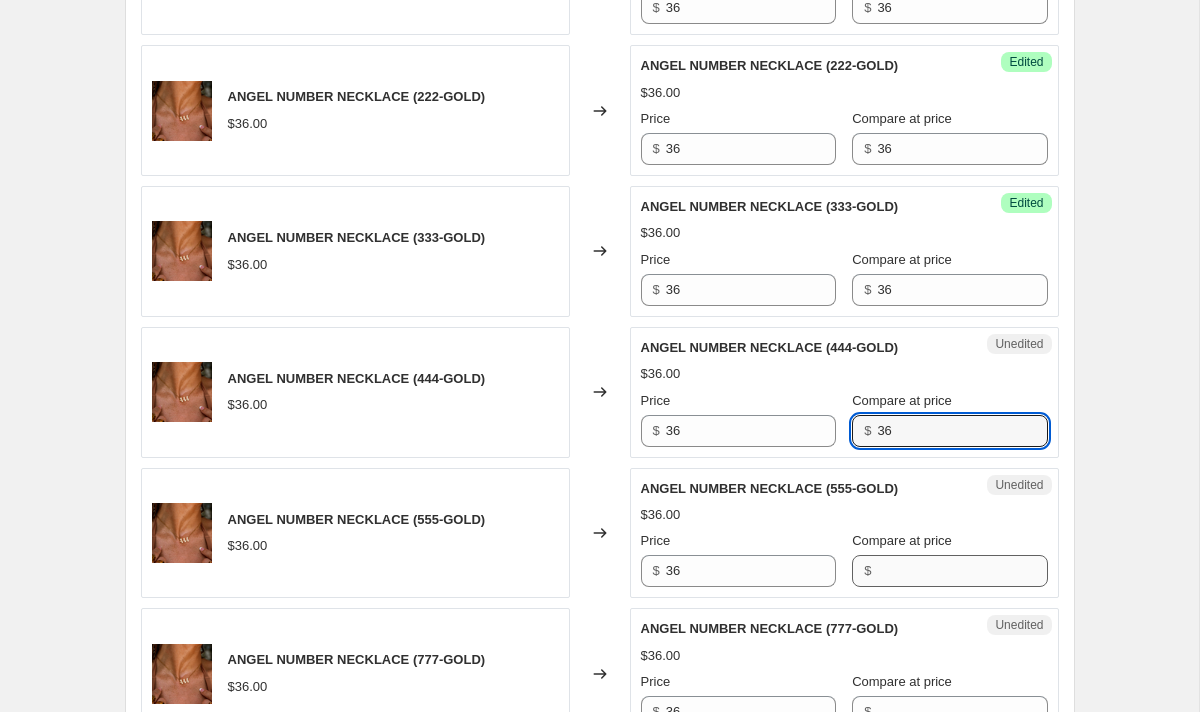 type on "36" 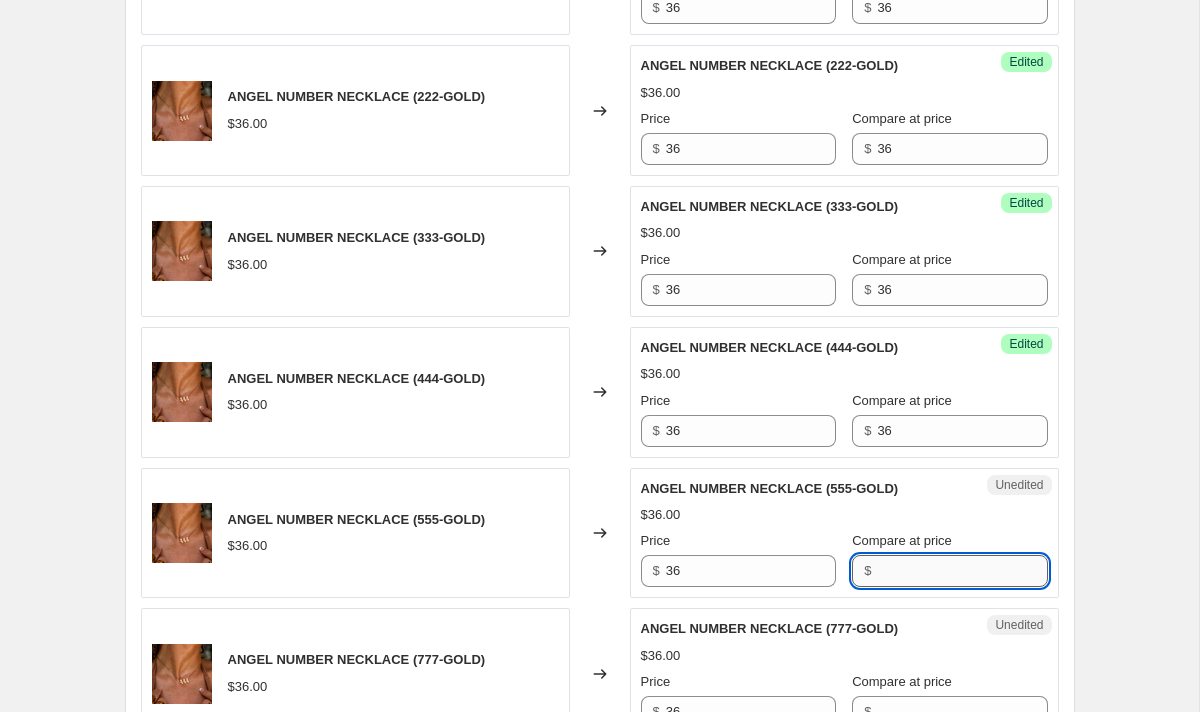 click on "Compare at price" at bounding box center [962, 571] 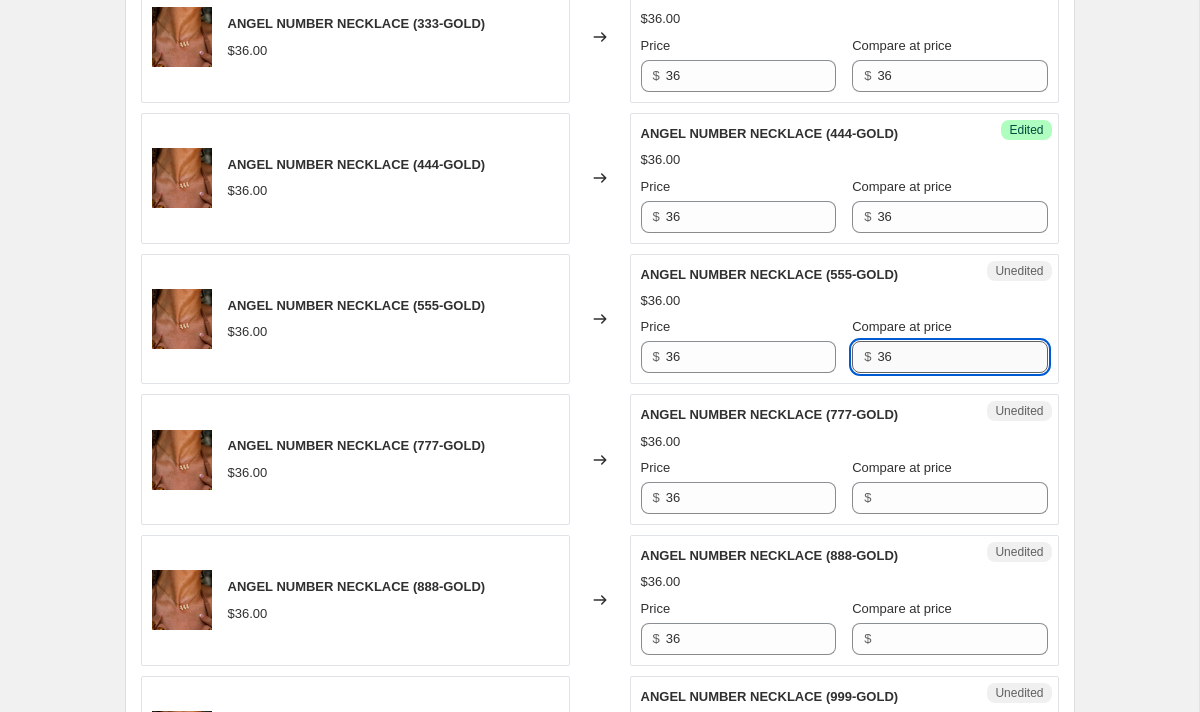 scroll, scrollTop: 1045, scrollLeft: 0, axis: vertical 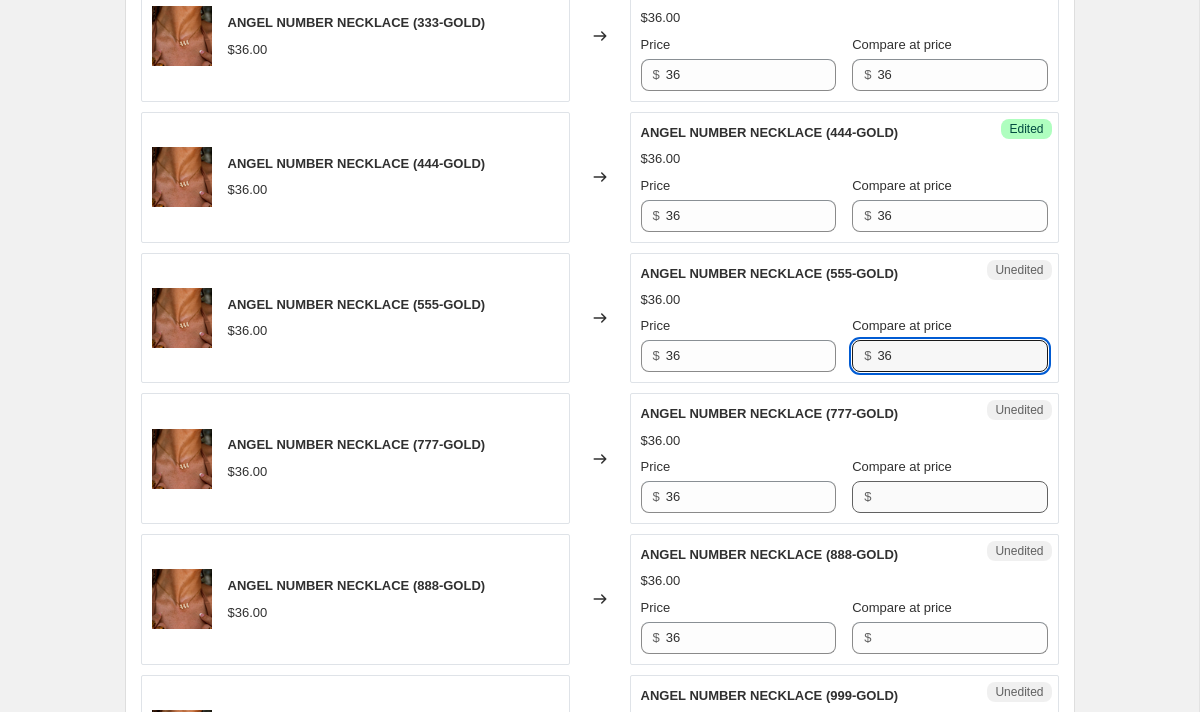 type on "36" 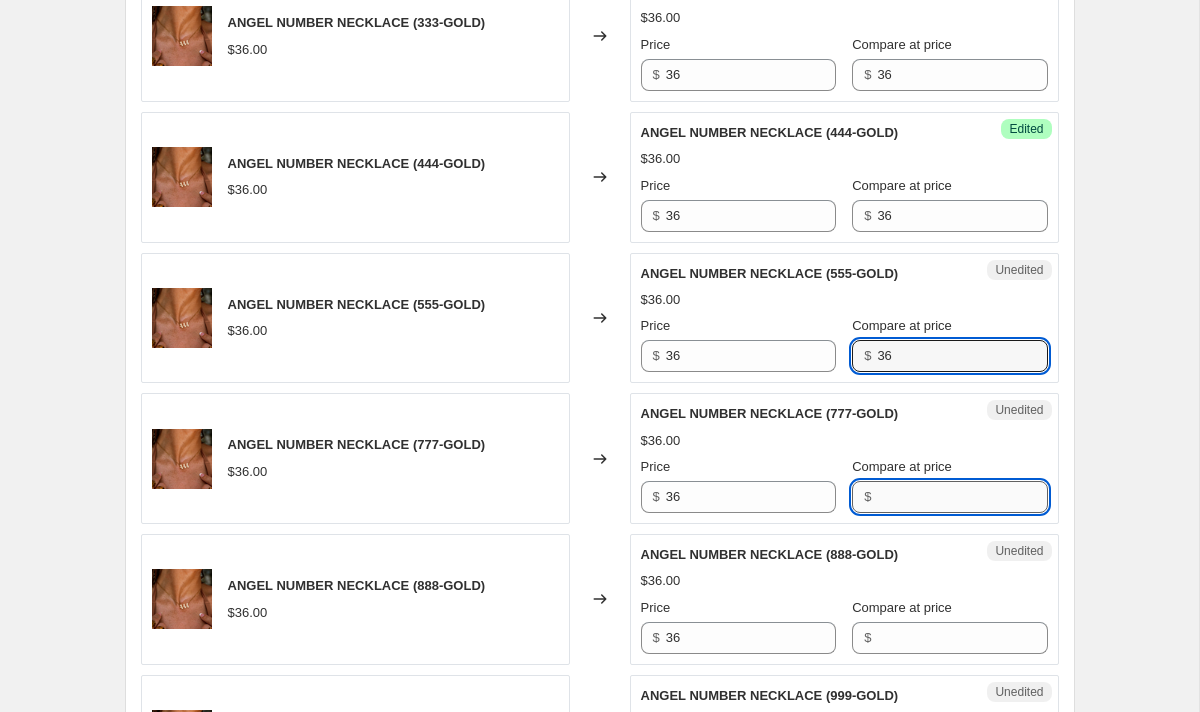 click on "Compare at price" at bounding box center (962, 497) 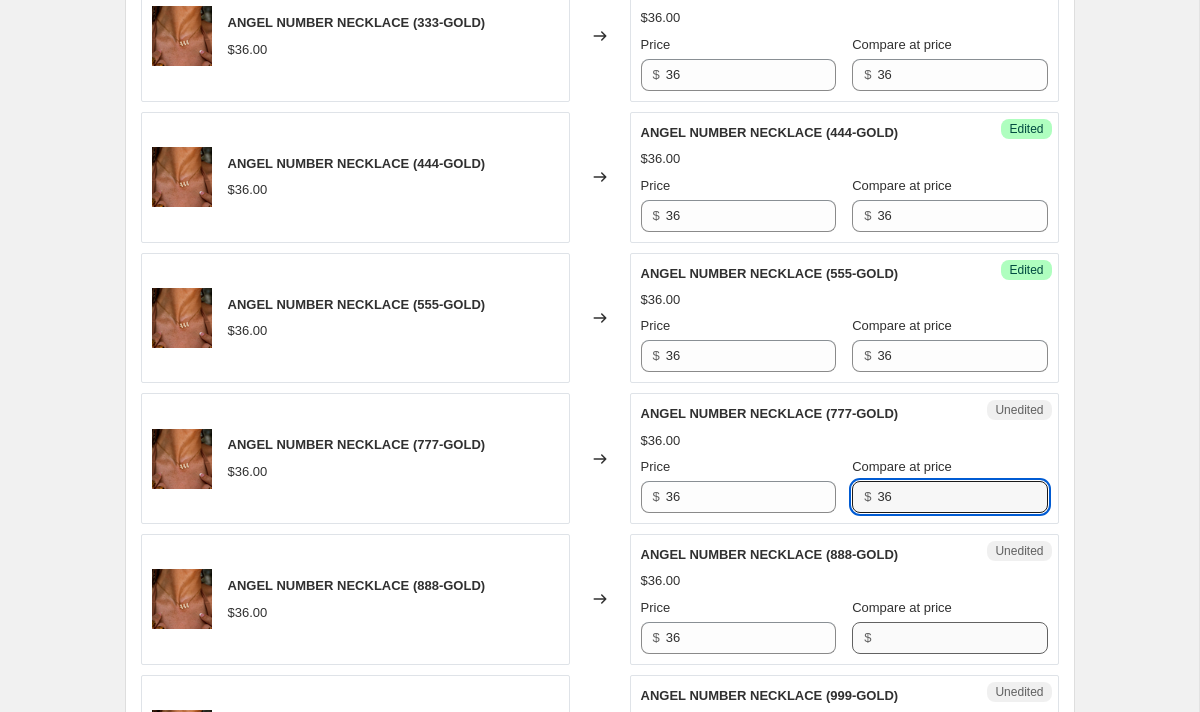type on "36" 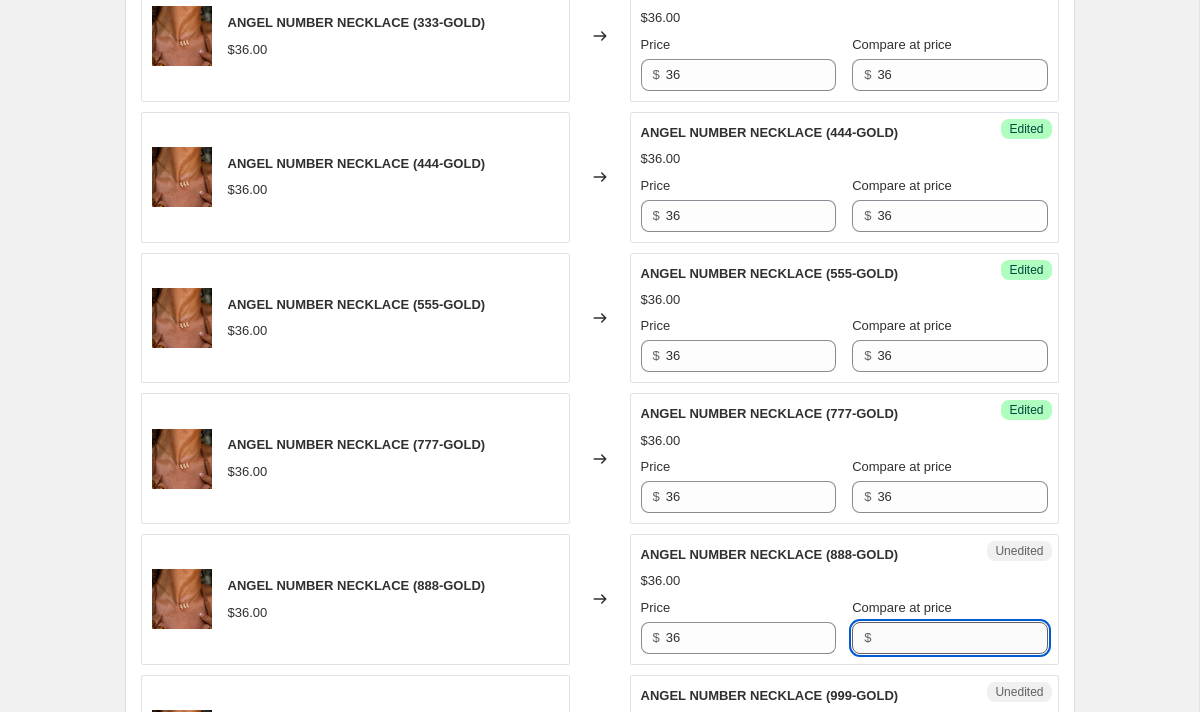 click on "Compare at price" at bounding box center [962, 638] 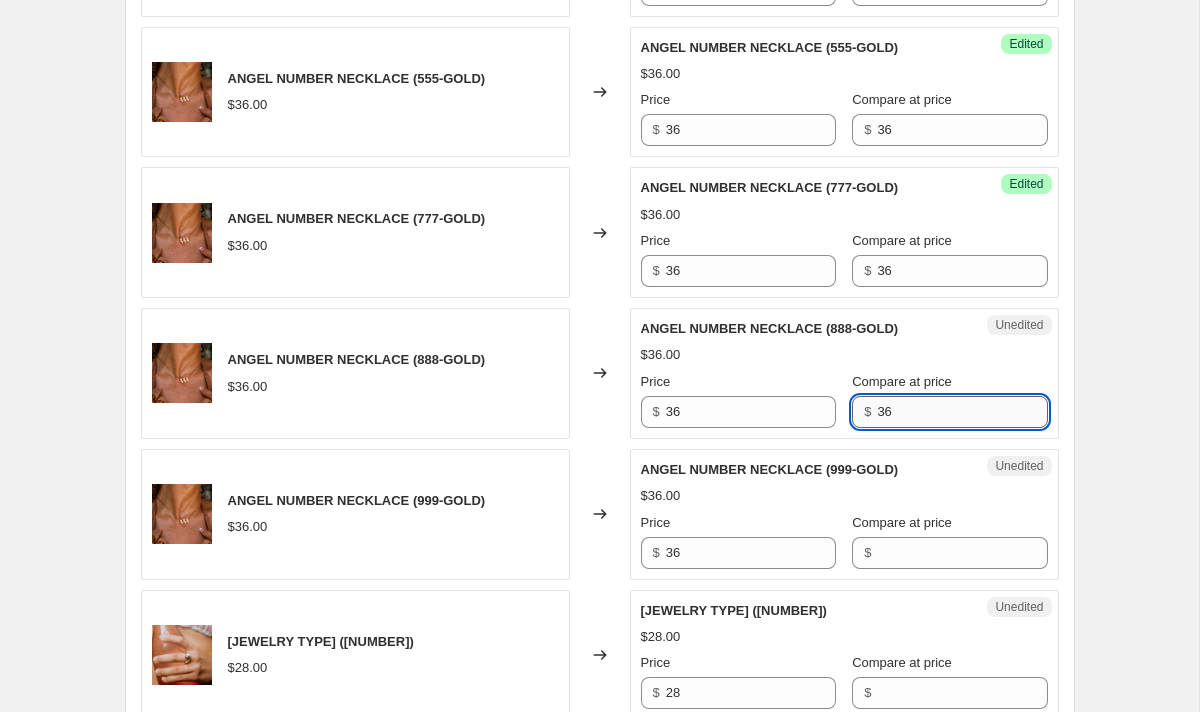 scroll, scrollTop: 1283, scrollLeft: 0, axis: vertical 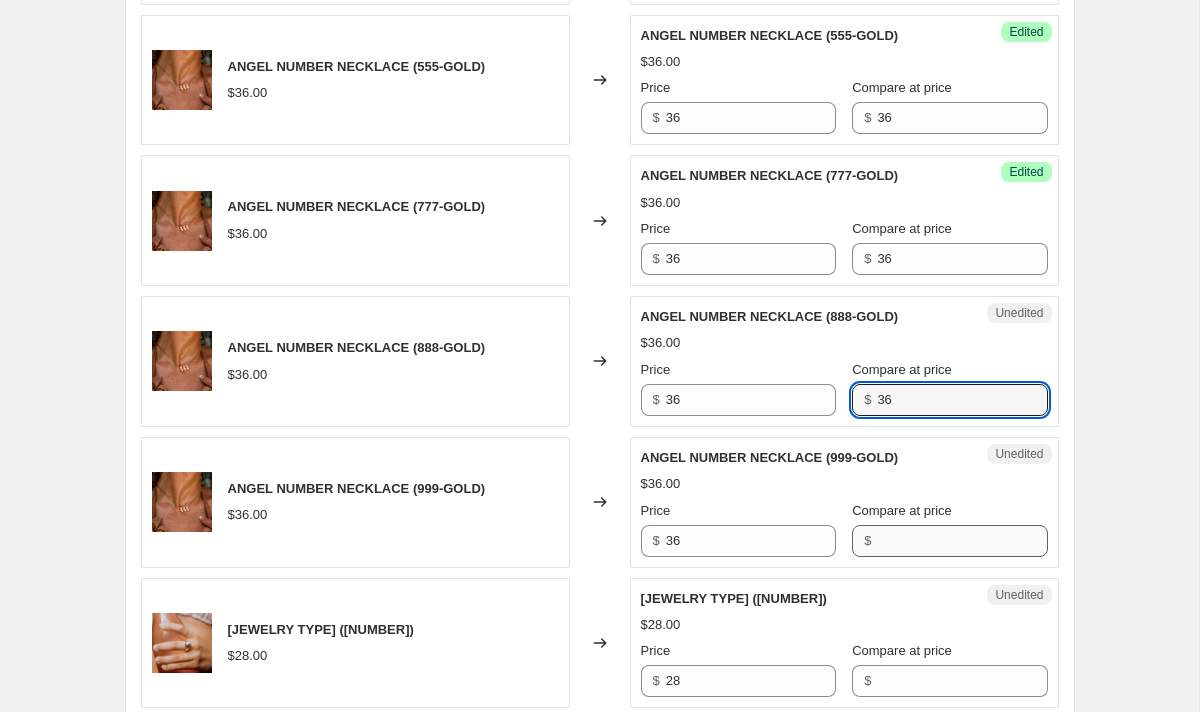 type on "36" 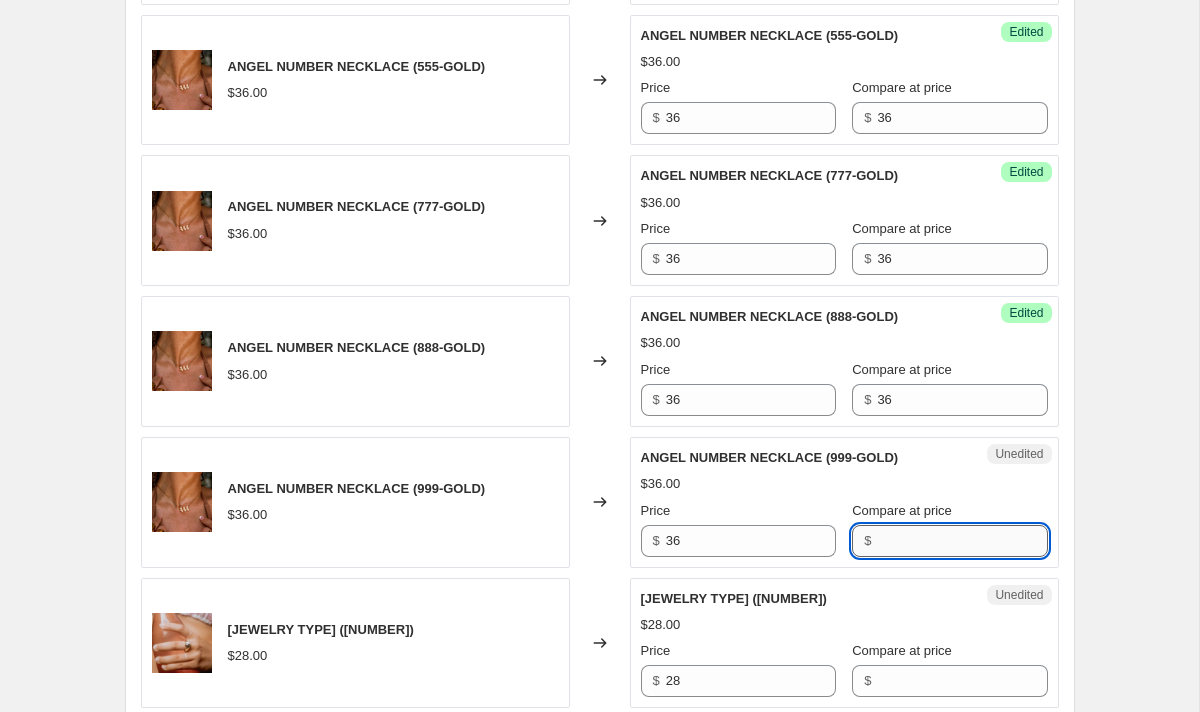 click on "Compare at price" at bounding box center [962, 541] 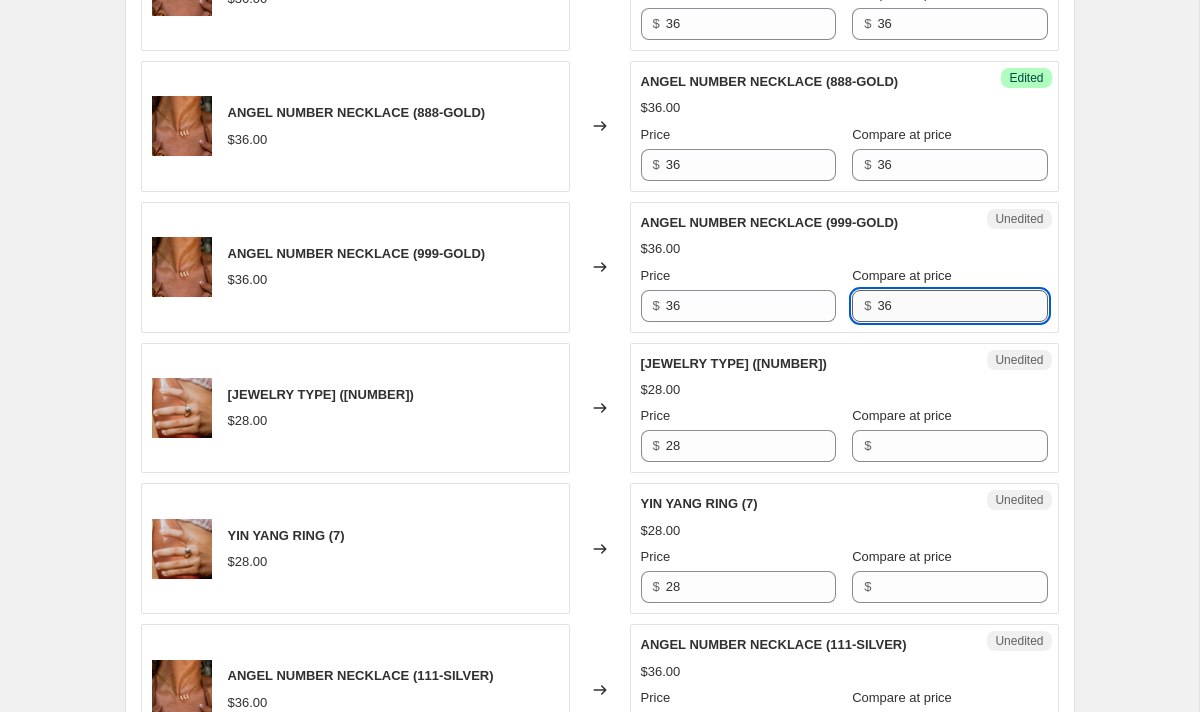 scroll, scrollTop: 1519, scrollLeft: 0, axis: vertical 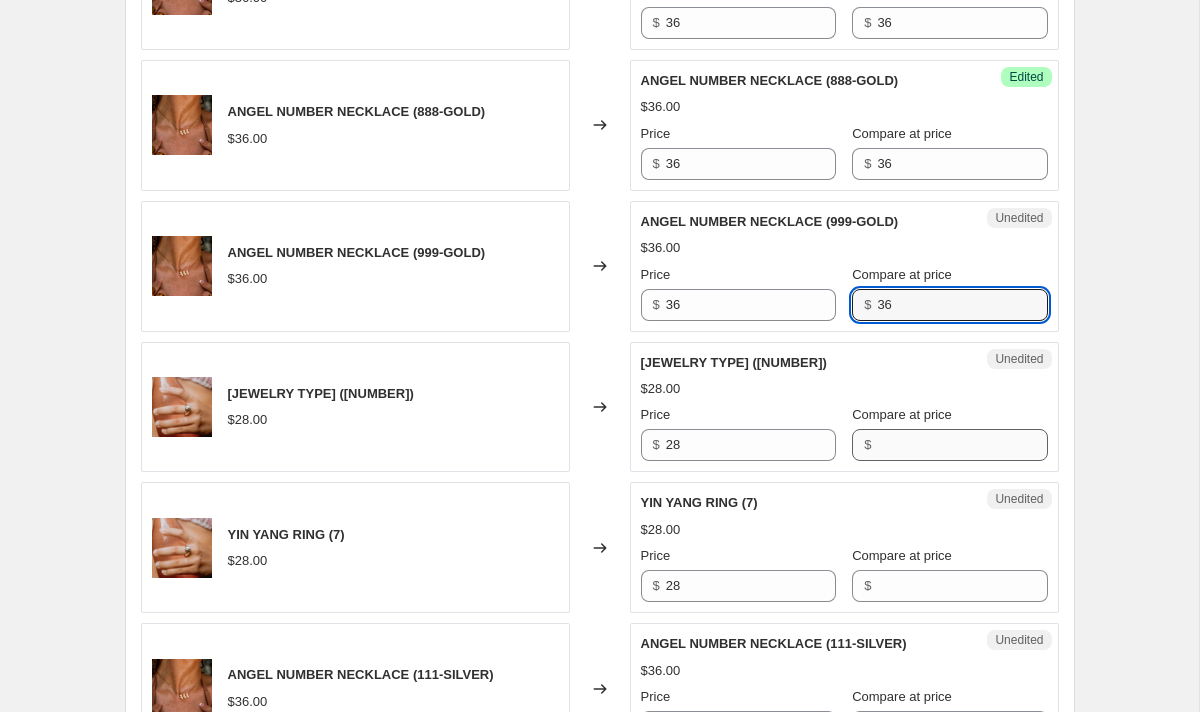 type on "36" 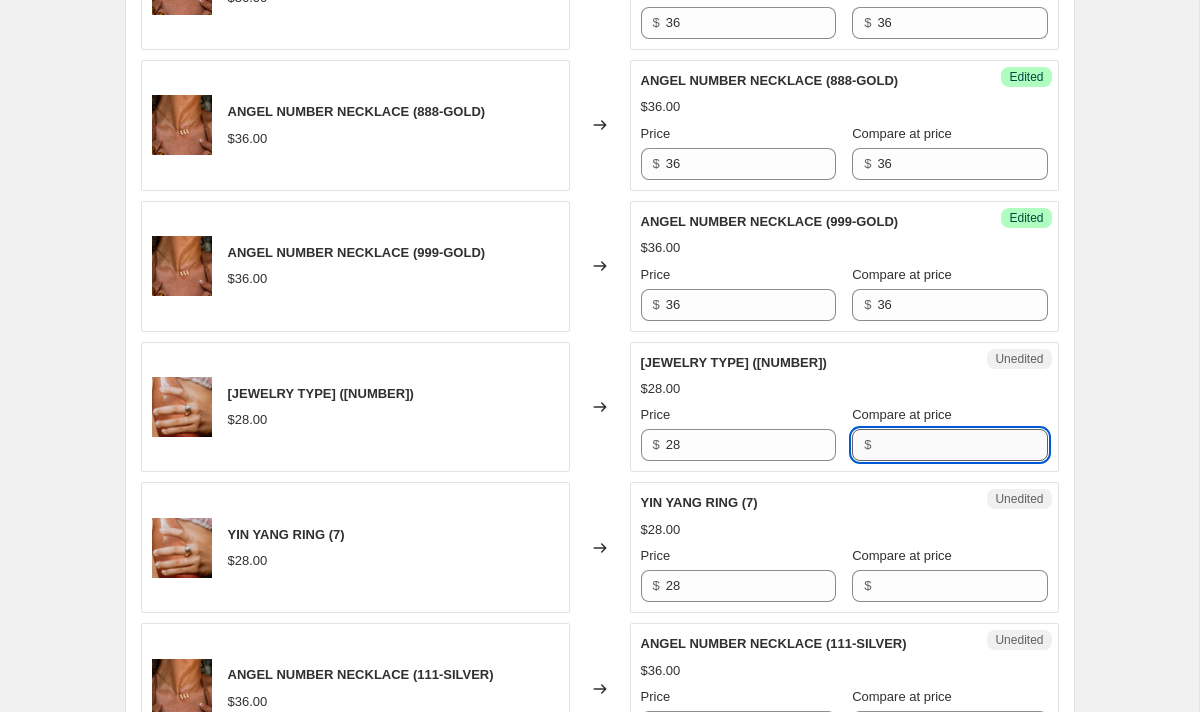 click on "Compare at price" at bounding box center [962, 445] 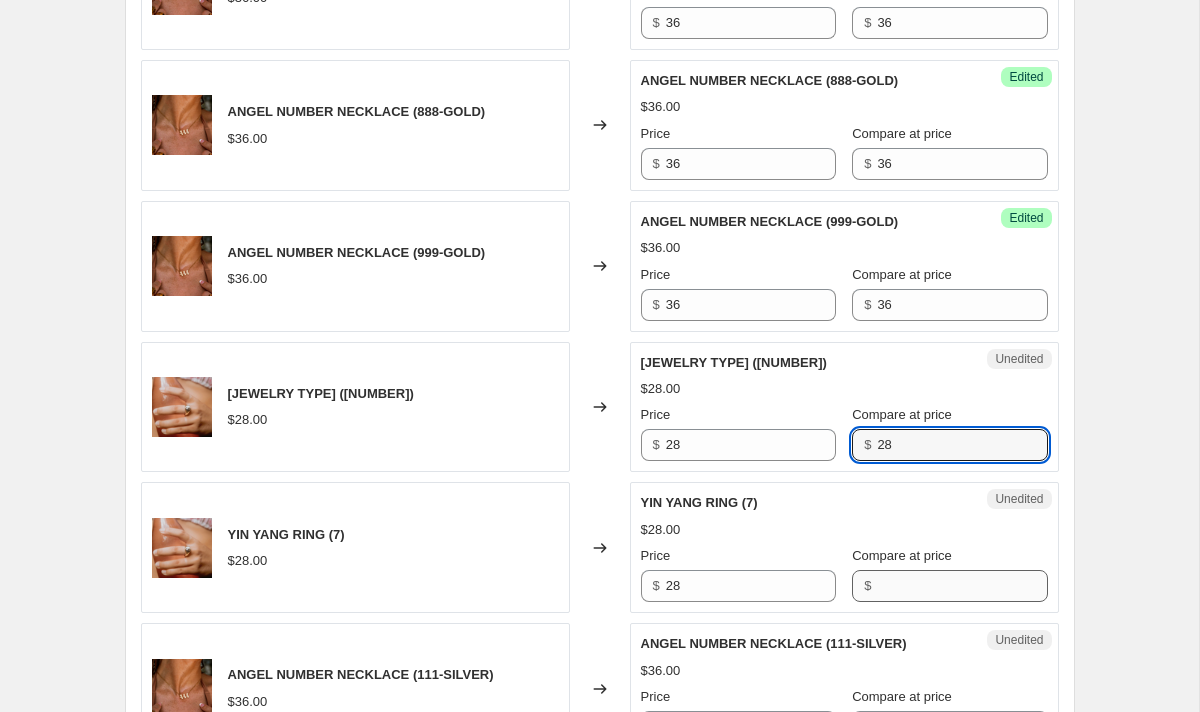 type on "28" 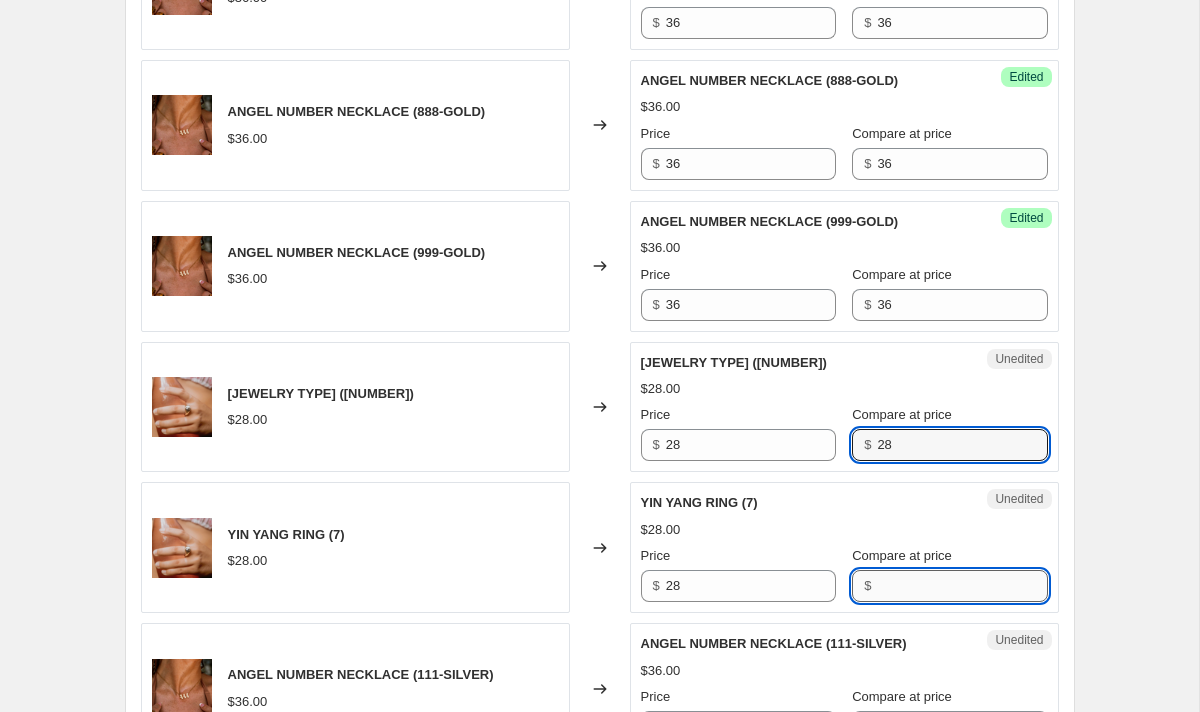 click on "Compare at price" at bounding box center [962, 586] 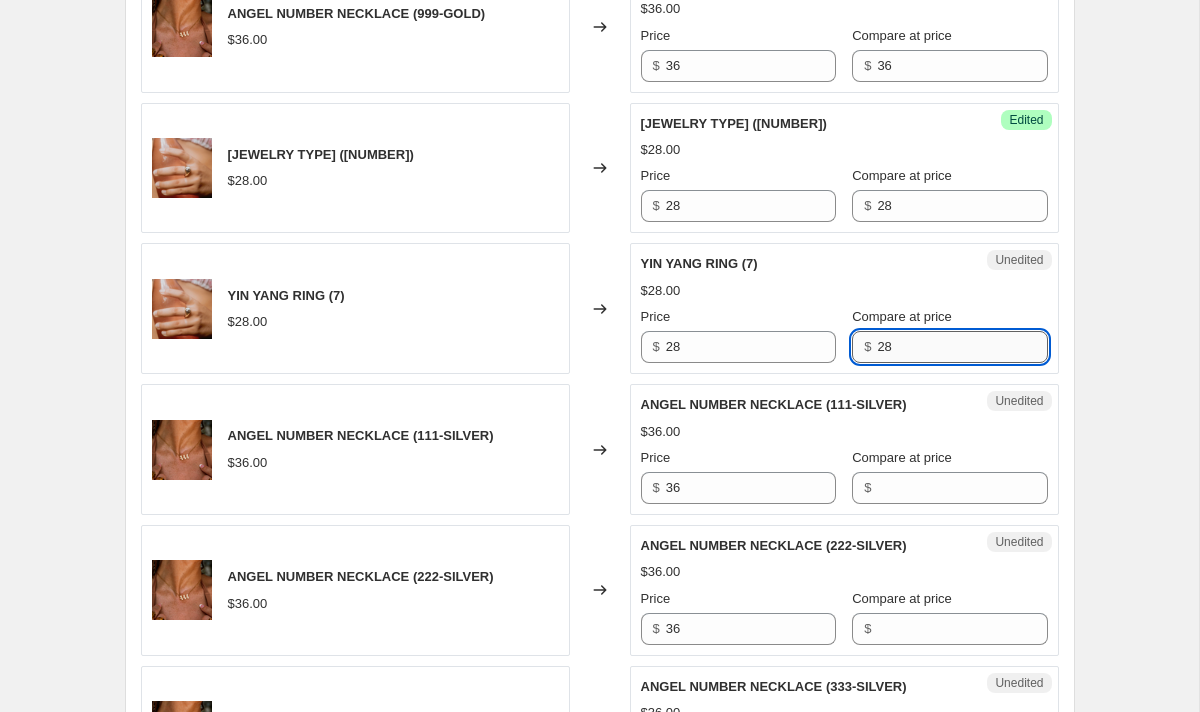 scroll, scrollTop: 1764, scrollLeft: 0, axis: vertical 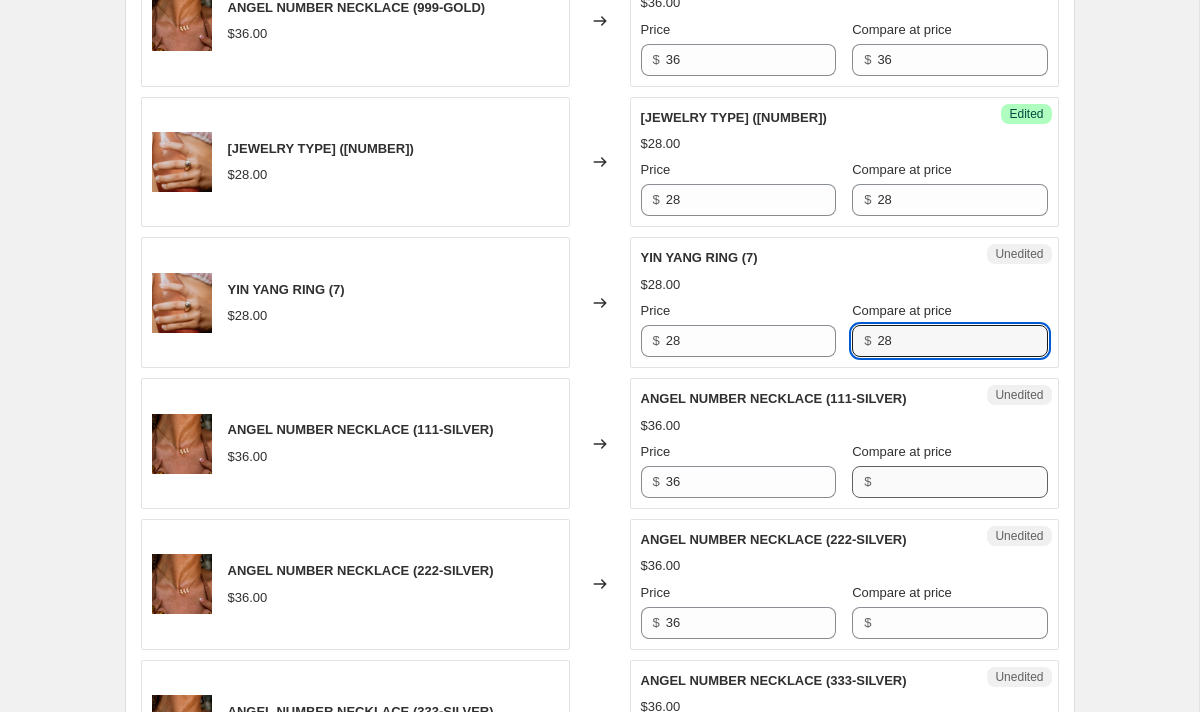 type on "28" 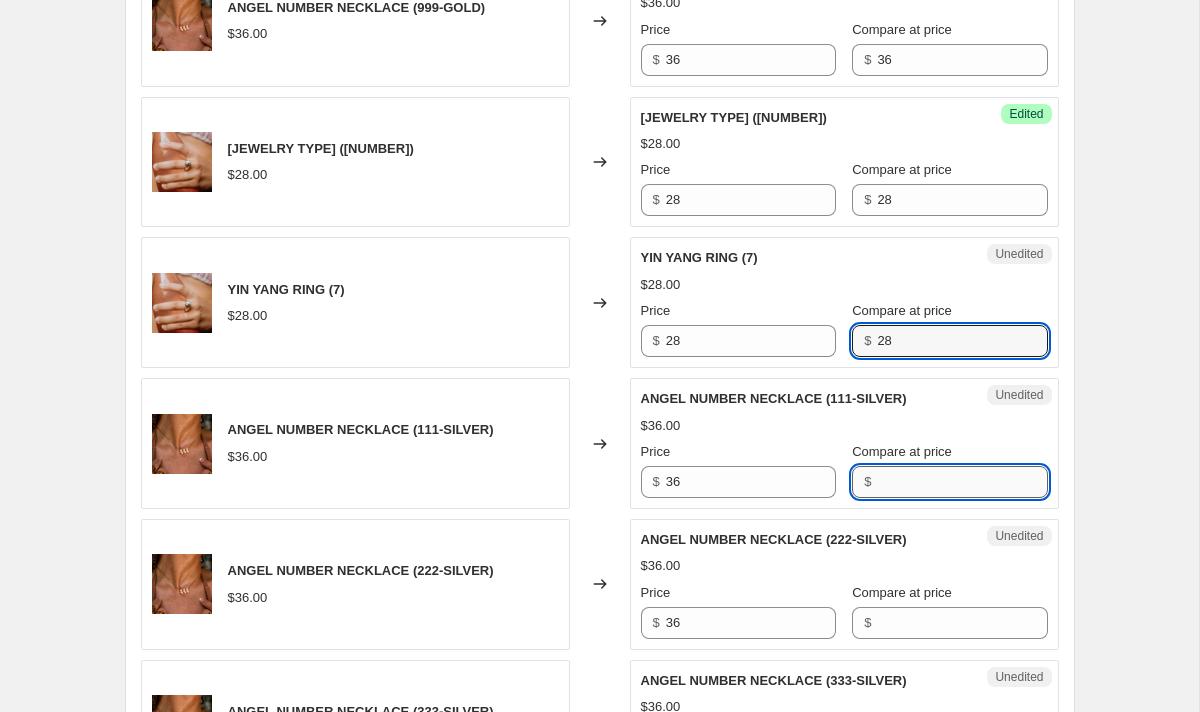 click on "Compare at price" at bounding box center (962, 482) 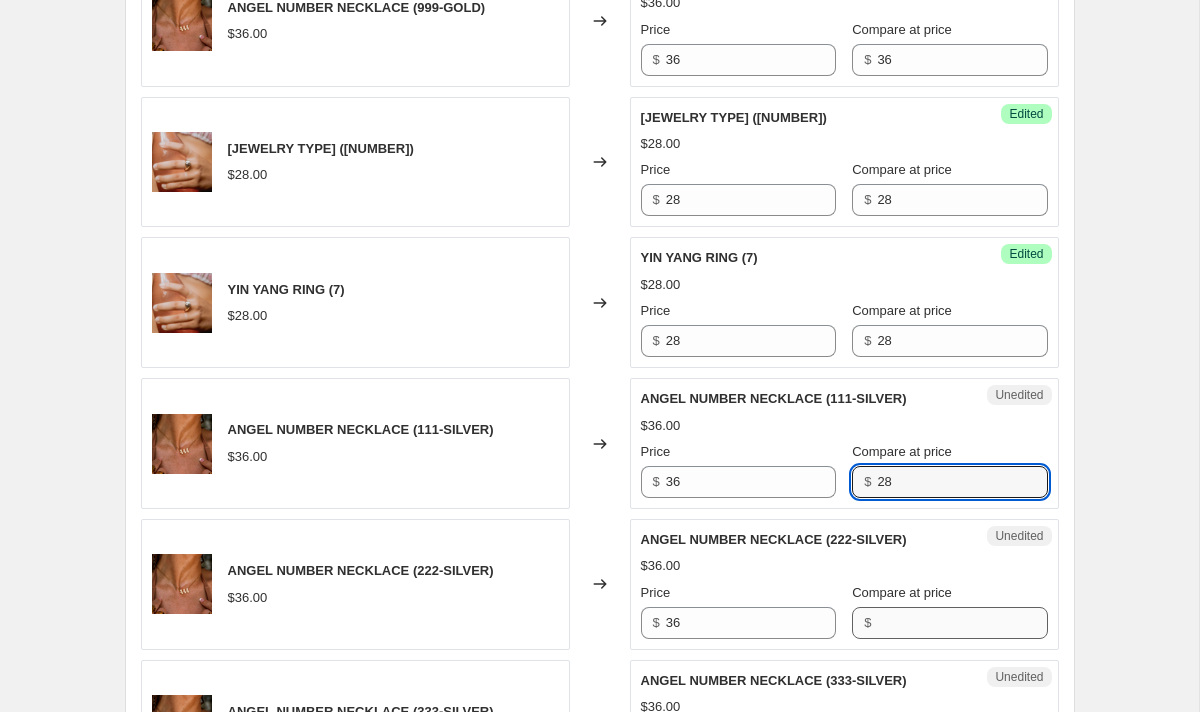 type on "28" 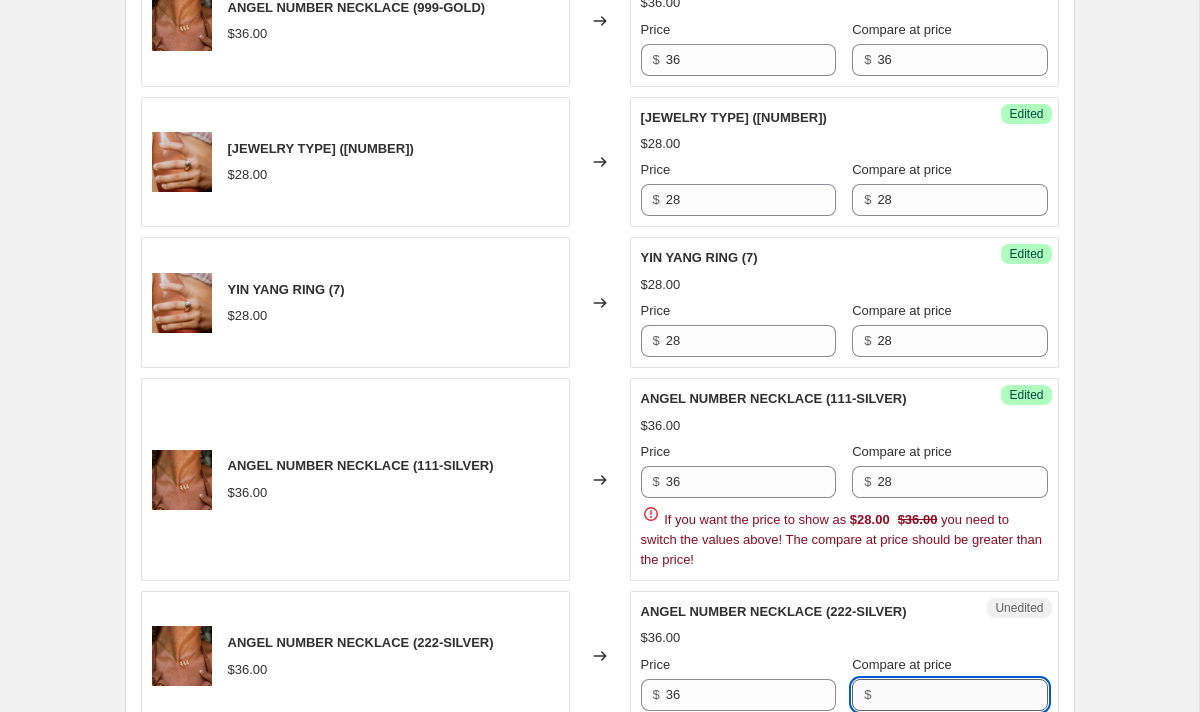 click on "ANGEL NUMBER NECKLACE (222-SILVER) $[PRICE] Price $ [PRICE] Compare at price $" at bounding box center (844, 656) 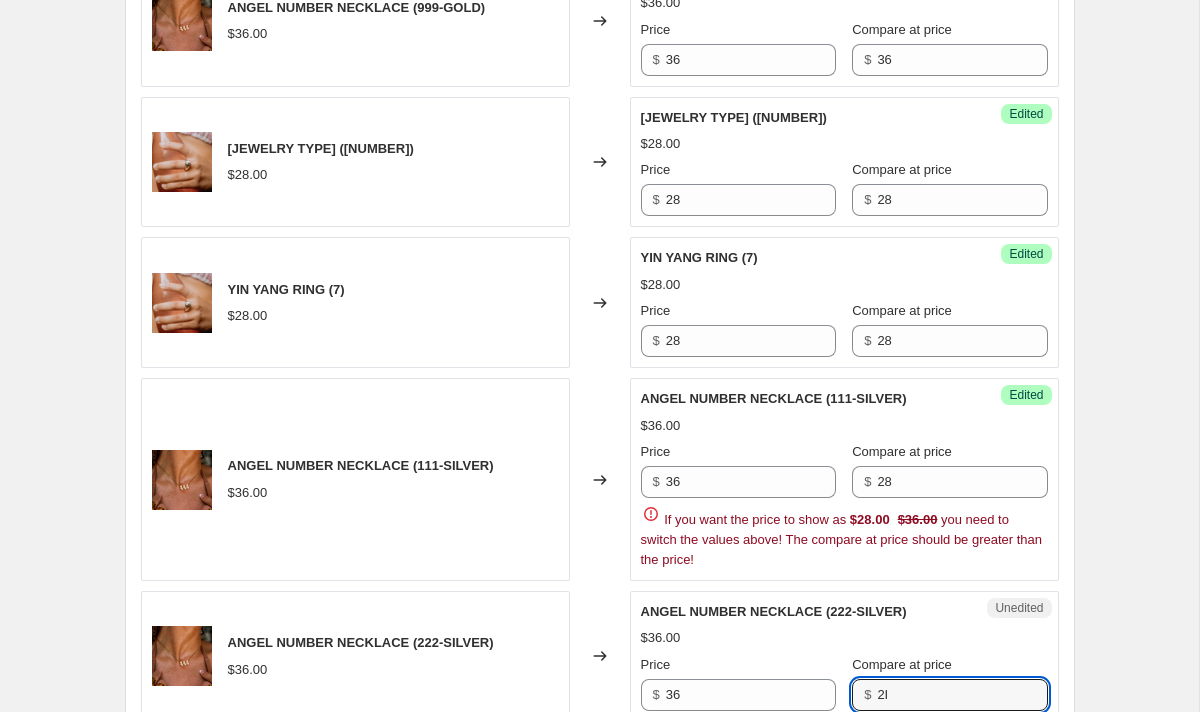 scroll, scrollTop: 1858, scrollLeft: 0, axis: vertical 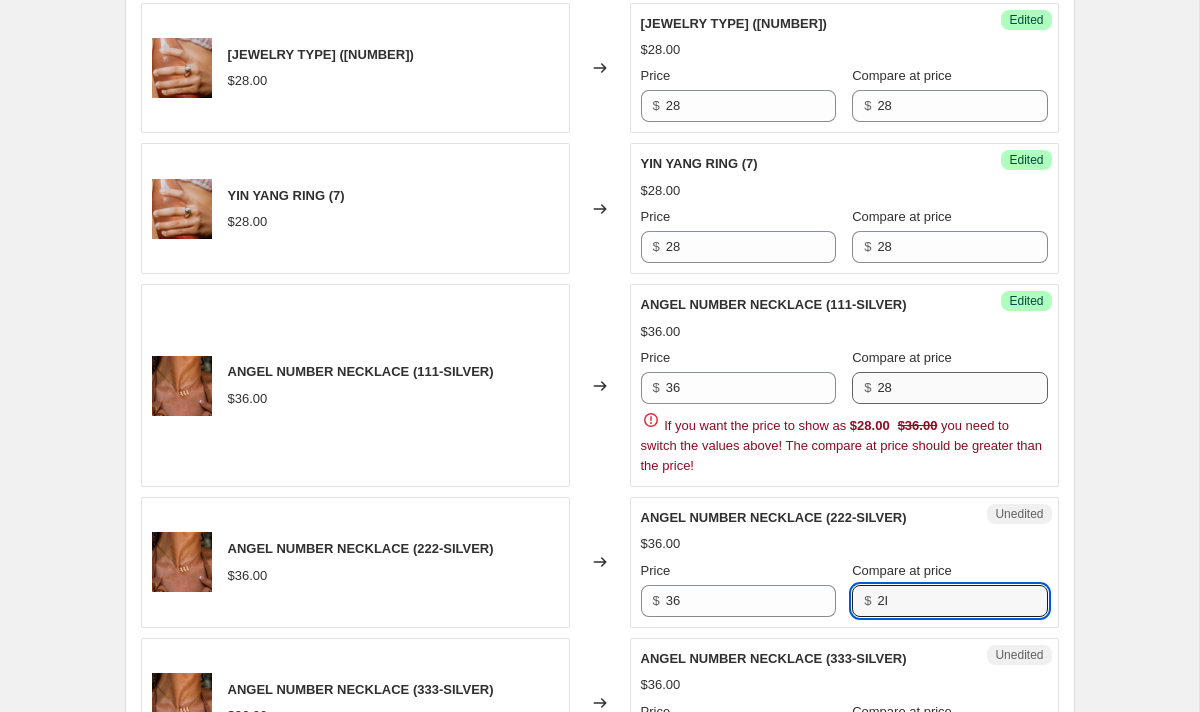 type on "2I" 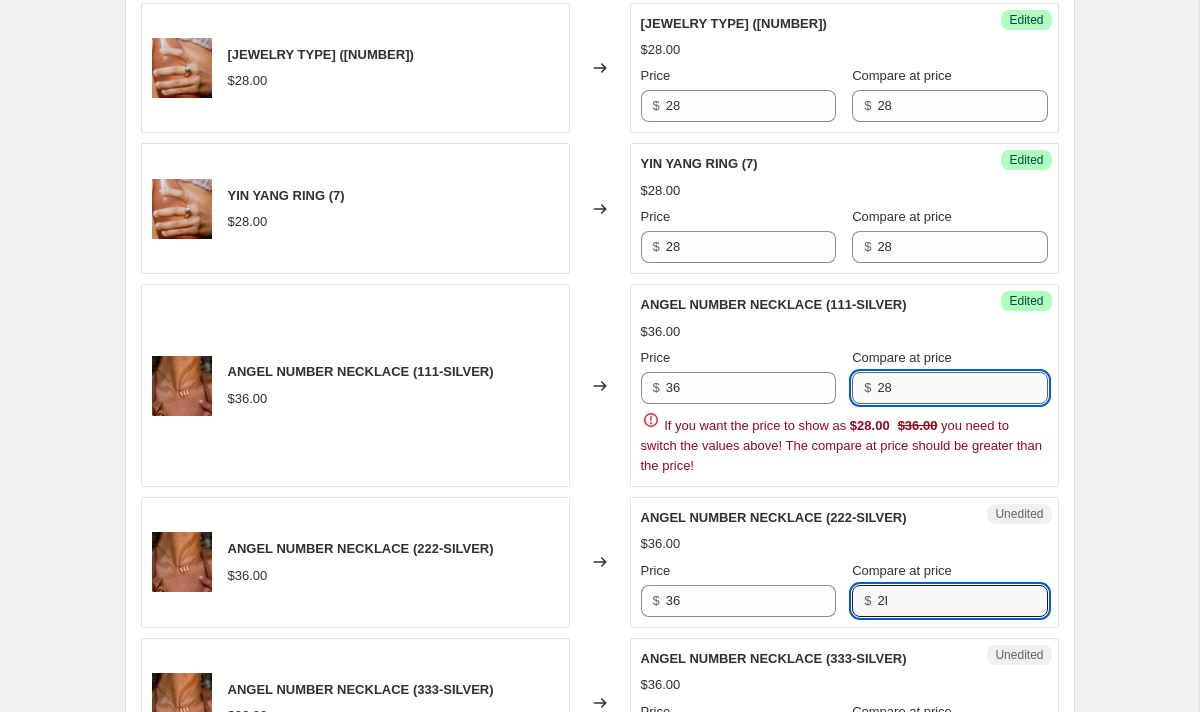 type 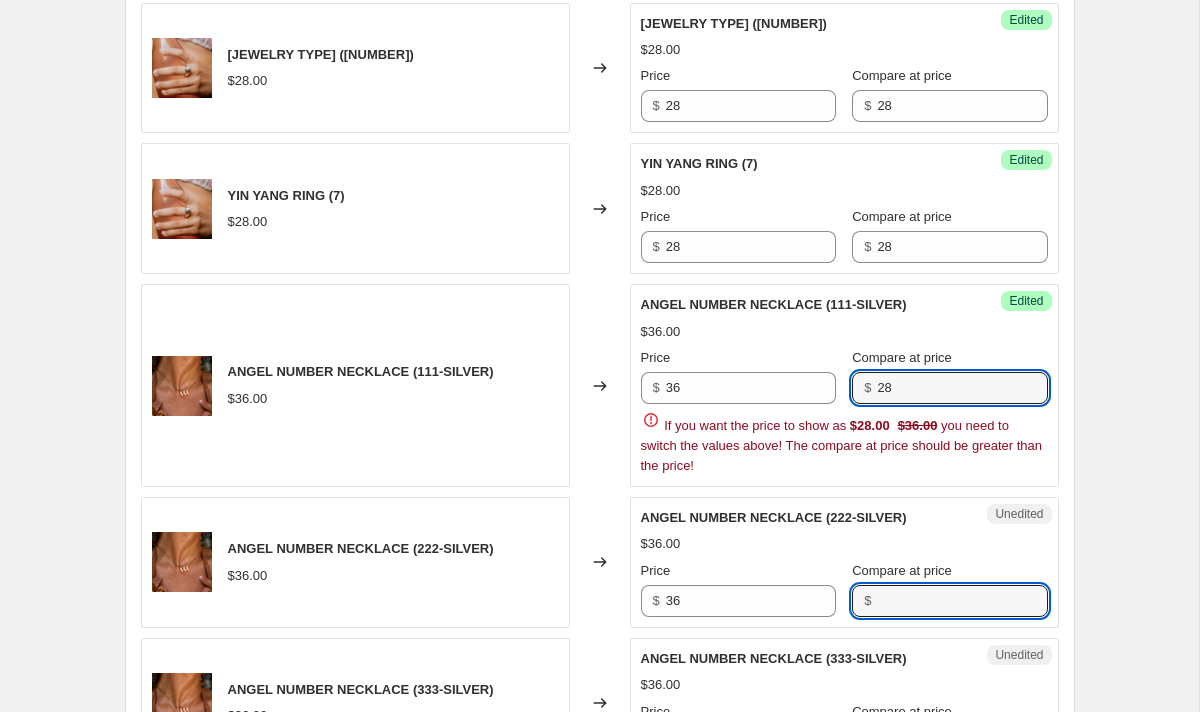drag, startPoint x: 921, startPoint y: 386, endPoint x: 854, endPoint y: 385, distance: 67.00746 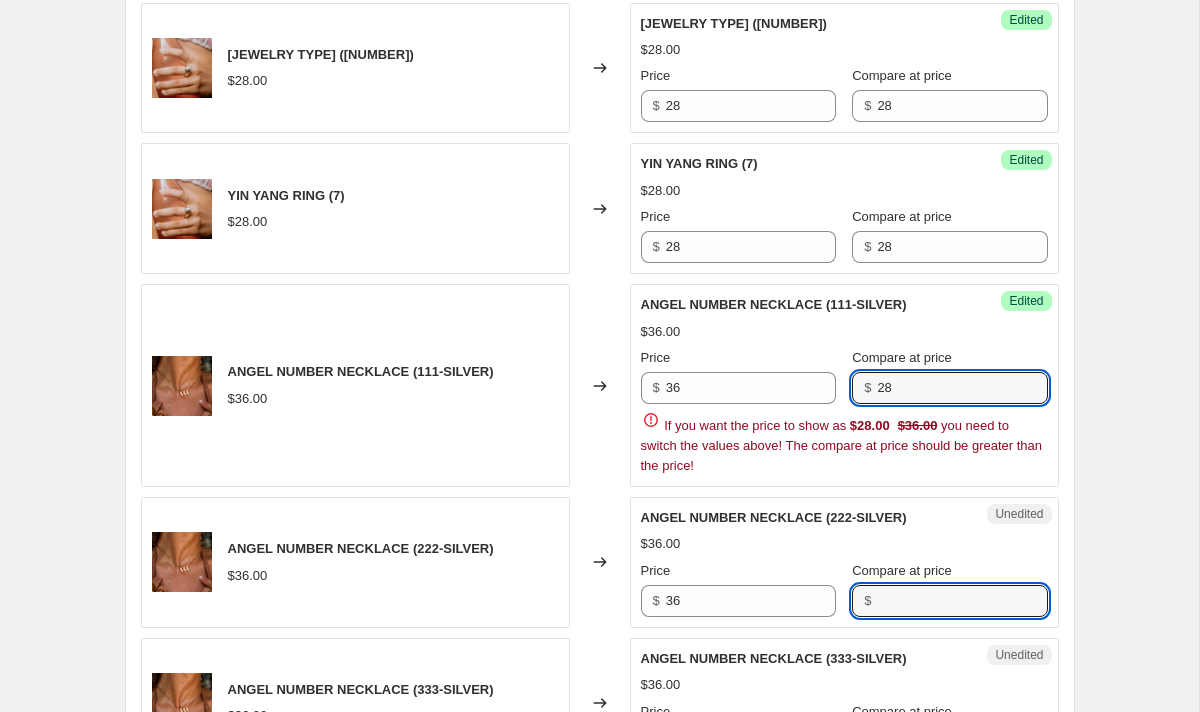 click on "$ 28" at bounding box center [949, 388] 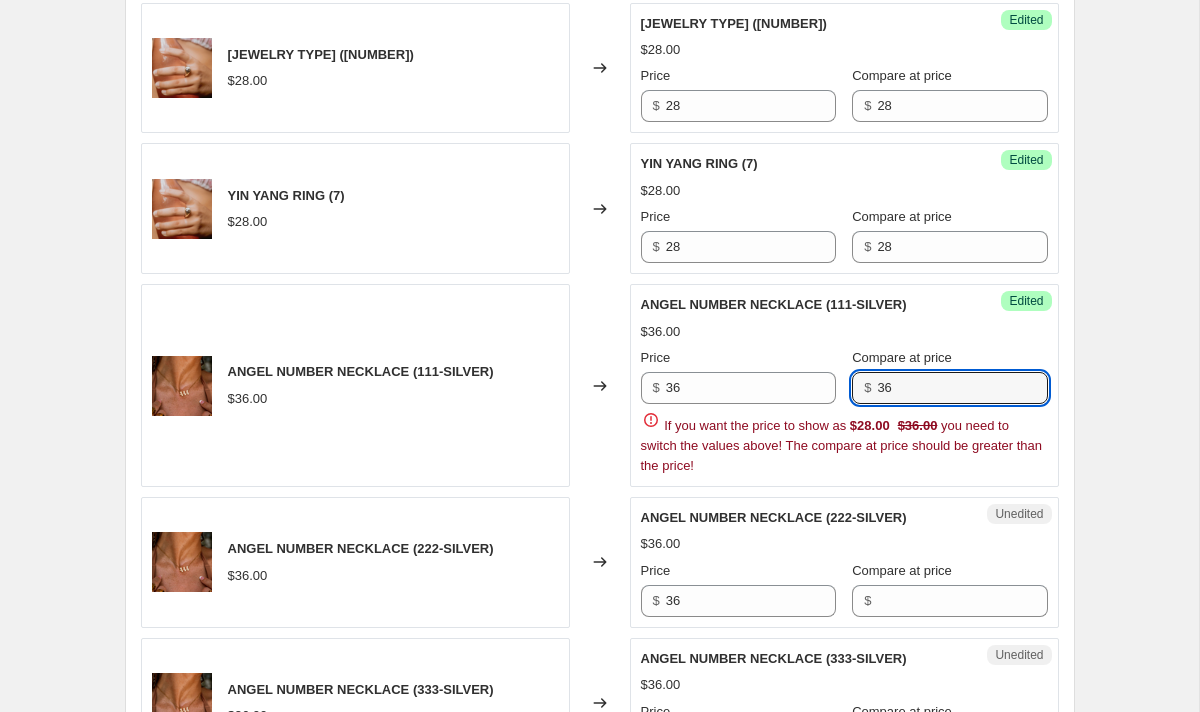 type on "36" 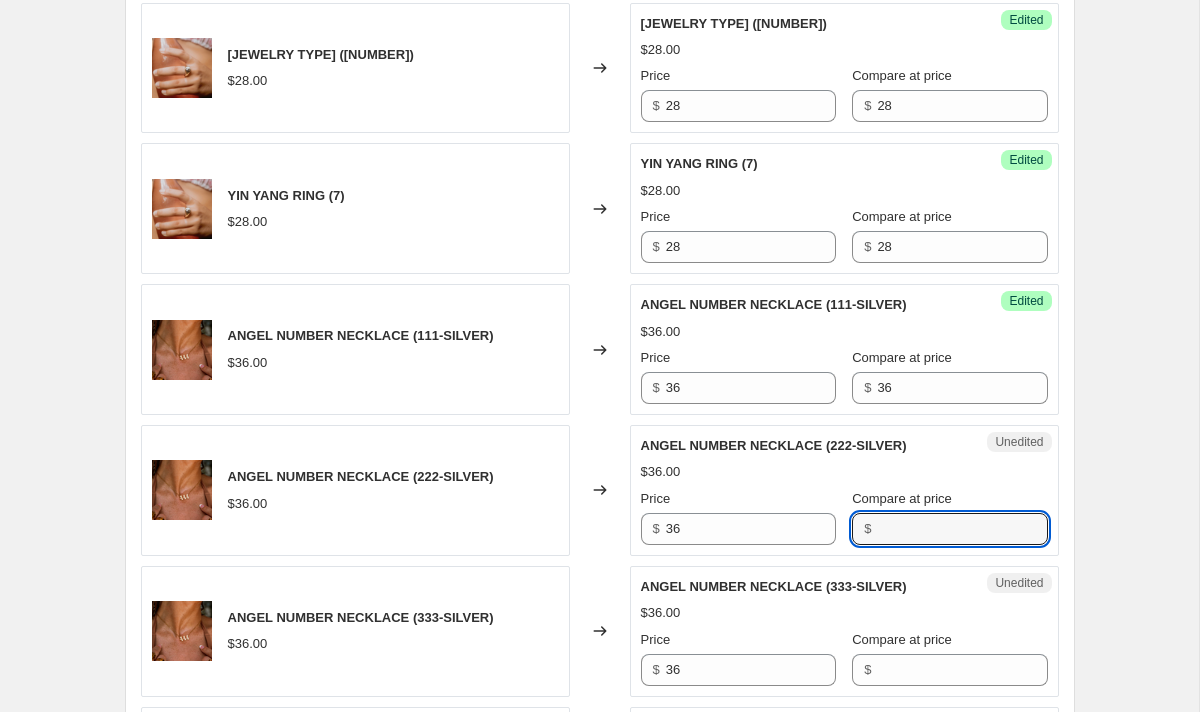 click on "ANGEL NUMBER NECKLACE ([NUMBER]-GOLD) $[PRICE] Changed to Success Edited ANGEL NUMBER NECKLACE ([NUMBER]-GOLD) $[PRICE] Price $ [PRICE] Compare at price $ [PRICE] ANGEL NUMBER NECKLACE ([NUMBER]-GOLD) $[PRICE] Changed to Success Edited ANGEL NUMBER NECKLACE ([NUMBER]-GOLD) $[PRICE] Price $ [PRICE] Compare at price $ [PRICE] ANGEL NUMBER NECKLACE ([NUMBER]-GOLD) $[PRICE] Changed to Success Edited ANGEL NUMBER NECKLACE ([NUMBER]-GOLD) $[PRICE] Price $ [PRICE] Compare at price $ [PRICE] ANGEL NUMBER NECKLACE ([NUMBER]-GOLD) $[PRICE] Changed to Success Edited ANGEL NUMBER NECKLACE ([NUMBER]-GOLD) $[PRICE] Price $ [PRICE] Compare at price $ [PRICE] ANGEL NUMBER NECKLACE ([NUMBER]-GOLD) $[PRICE] Changed to Success Edited ANGEL NUMBER NECKLACE ([NUMBER]-GOLD) $[PRICE] Price $ [PRICE] Compare at price $ [PRICE] ANGEL NUMBER NECKLACE ([NUMBER]-GOLD) $[PRICE] Changed to Success Edited ANGEL NUMBER NECKLACE ([NUMBER]-GOLD) $[PRICE] Price $ [PRICE] Compare at price $ [PRICE] ANGEL NUMBER NECKLACE ([NUMBER]-GOLD) $[PRICE] Changed to Success Edited ANGEL NUMBER NECKLACE ([NUMBER]-GOLD) $[PRICE] Price $ [PRICE] Compare at price $ [PRICE] ANGEL NUMBER NECKLACE ([NUMBER]-GOLD) $[PRICE] Changed to" at bounding box center (600, 279) 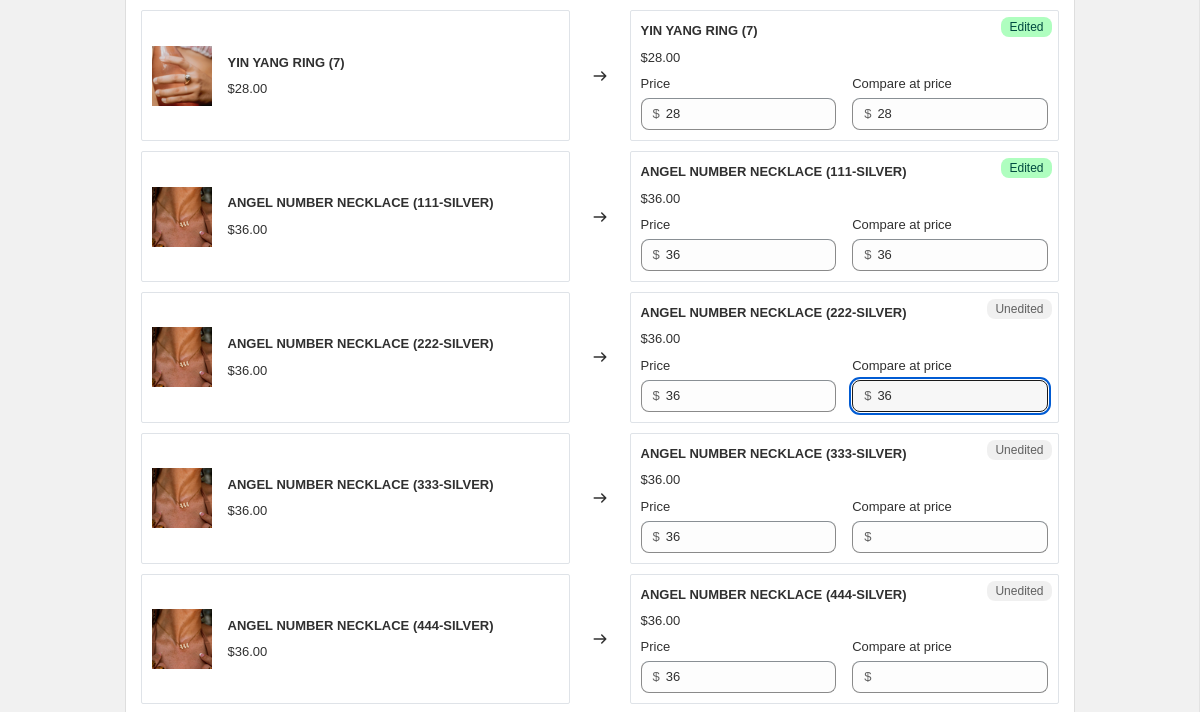 scroll, scrollTop: 2027, scrollLeft: 0, axis: vertical 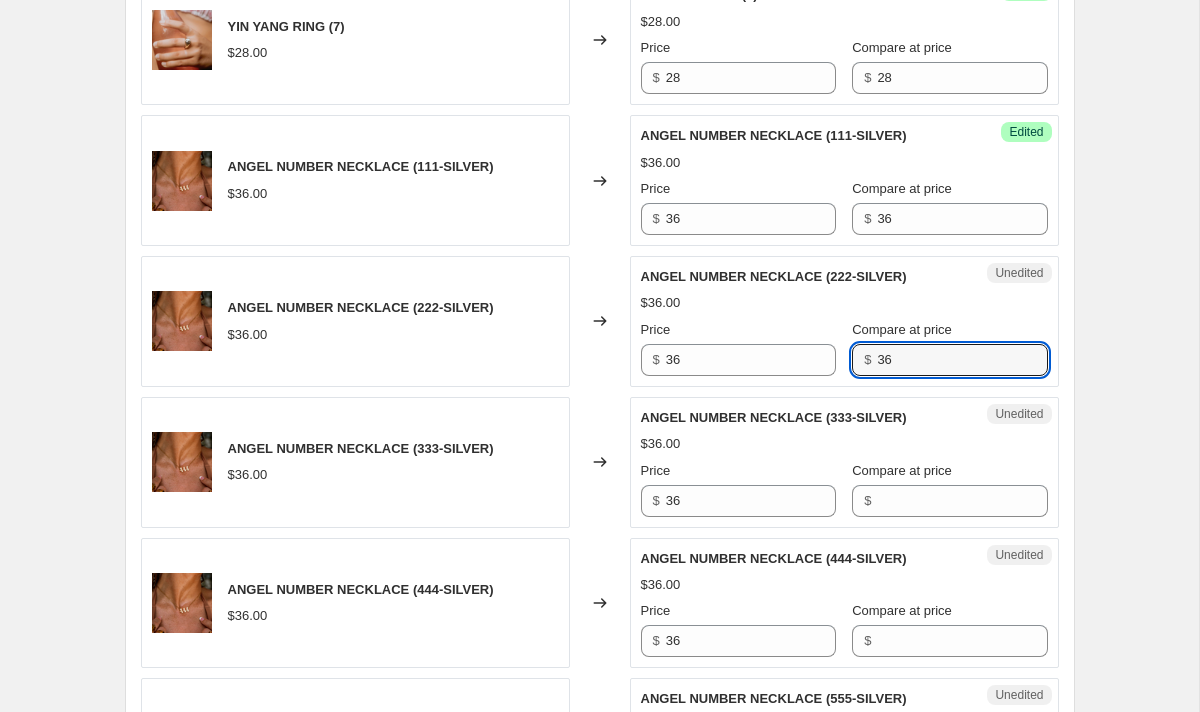 type on "36" 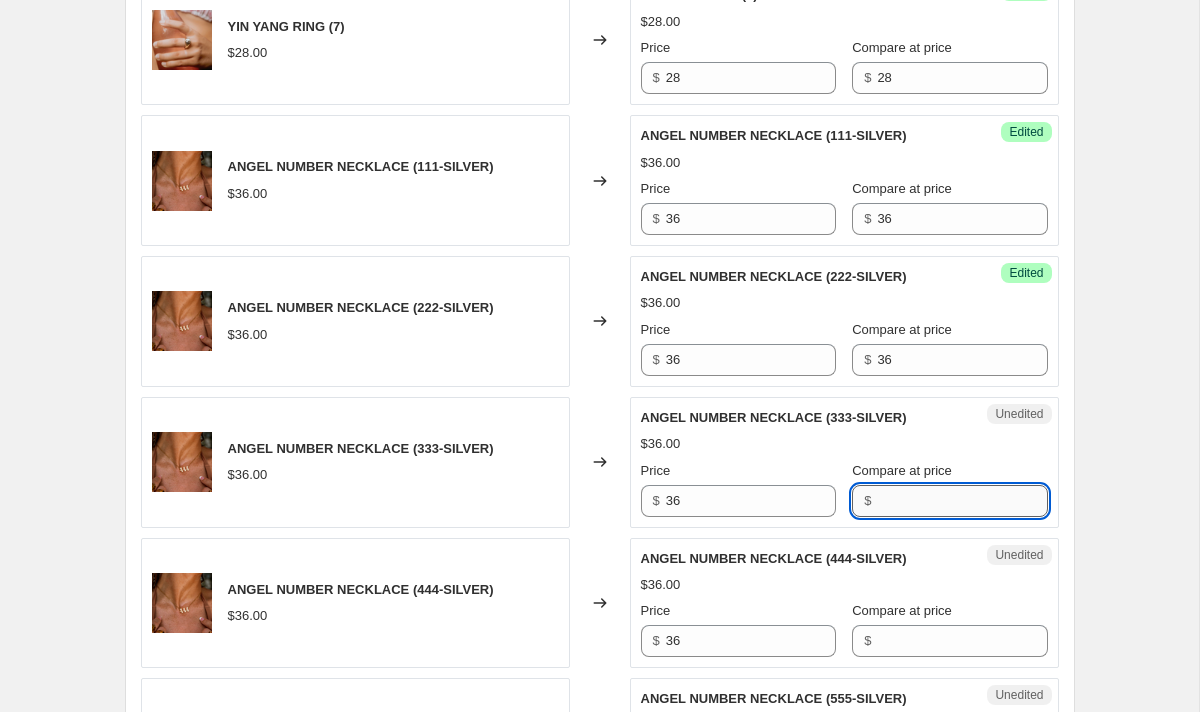 click on "Compare at price" at bounding box center (962, 501) 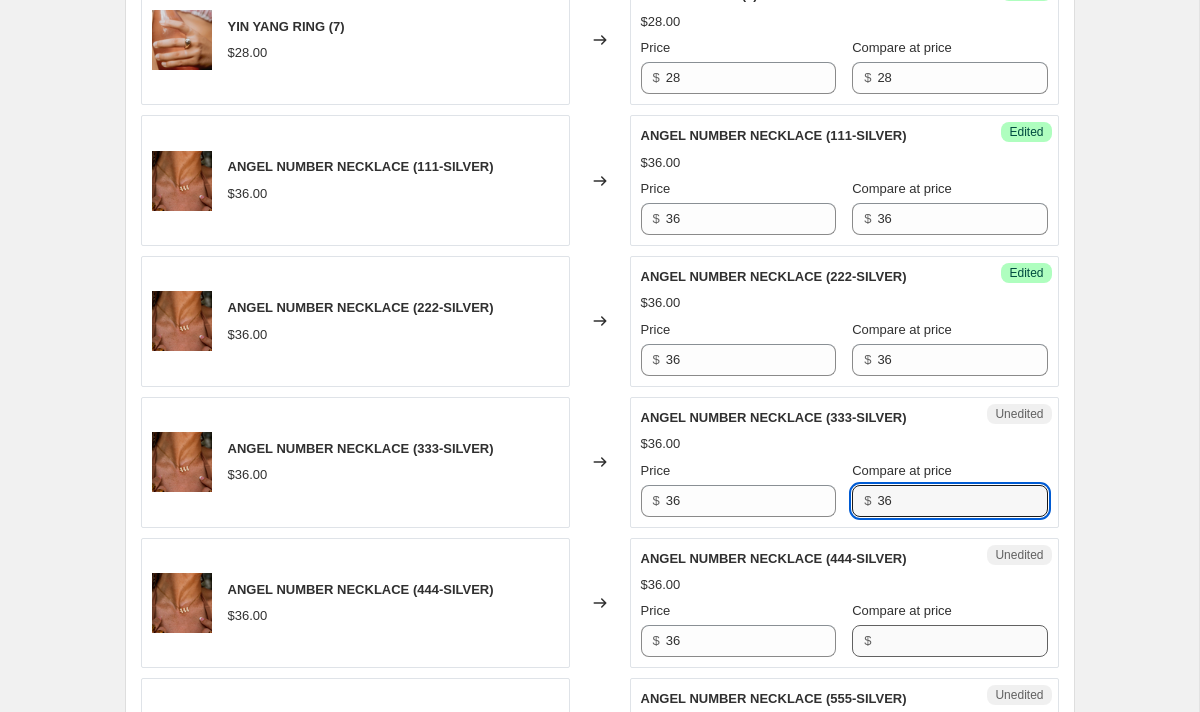 type on "36" 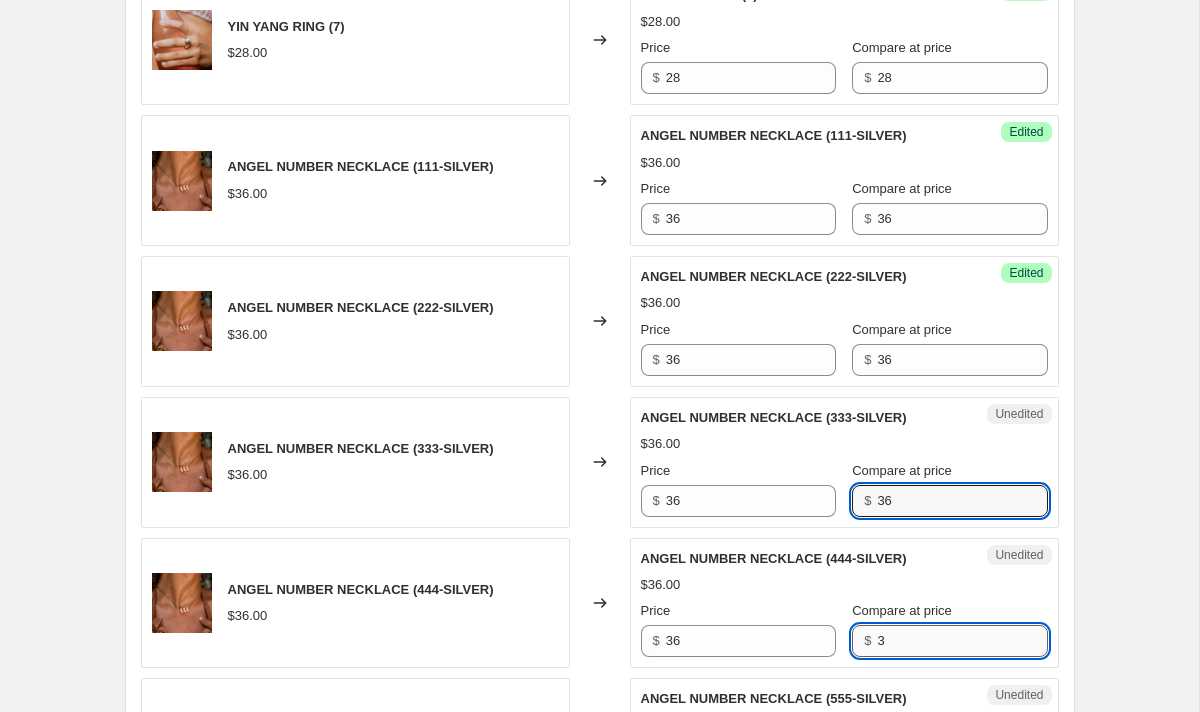 click on "3" at bounding box center [962, 641] 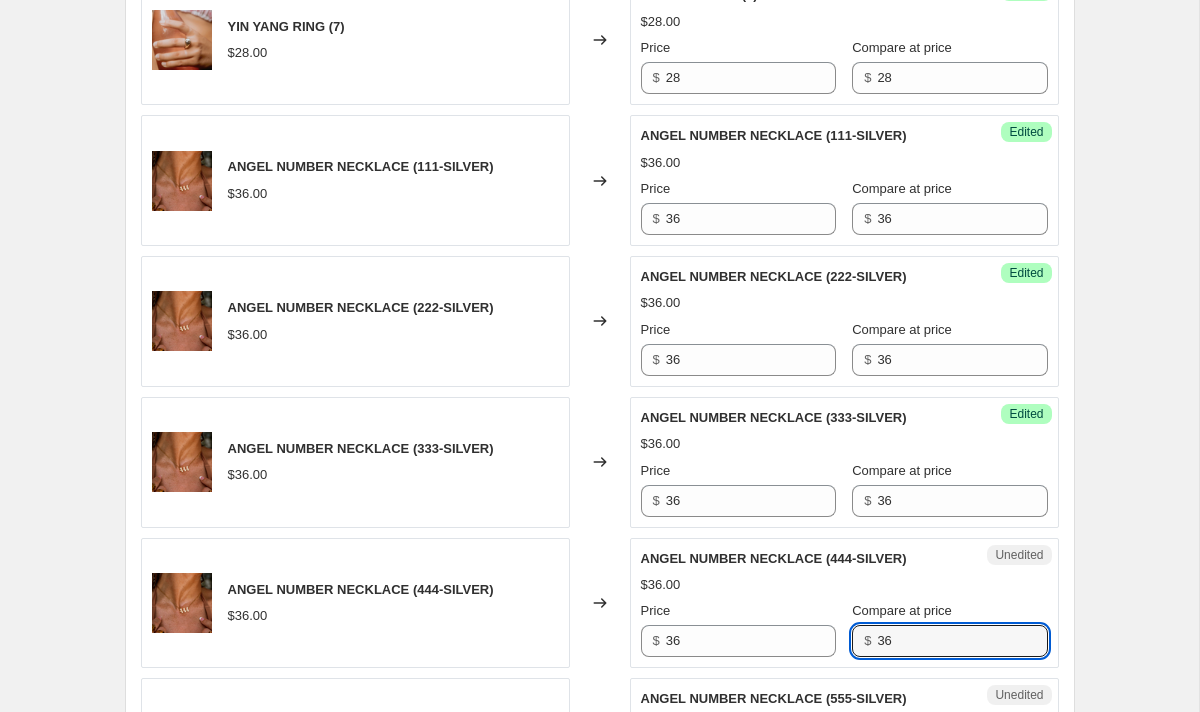 type on "36" 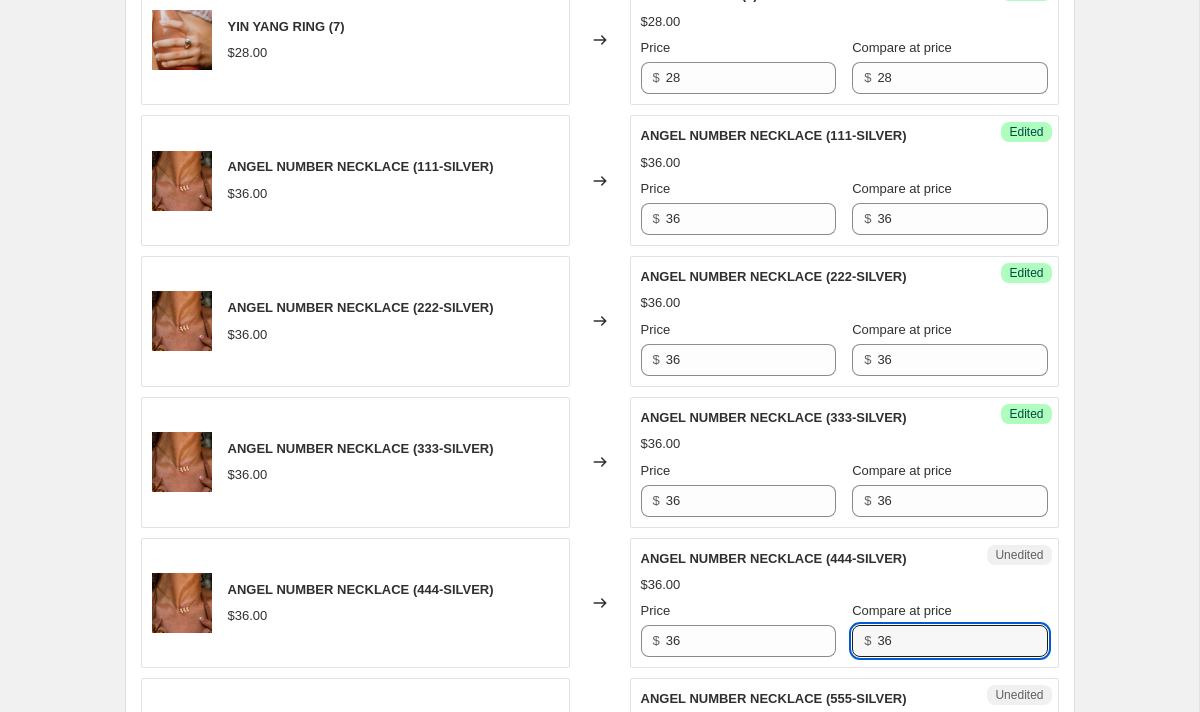 click on "$36.00" at bounding box center [844, 585] 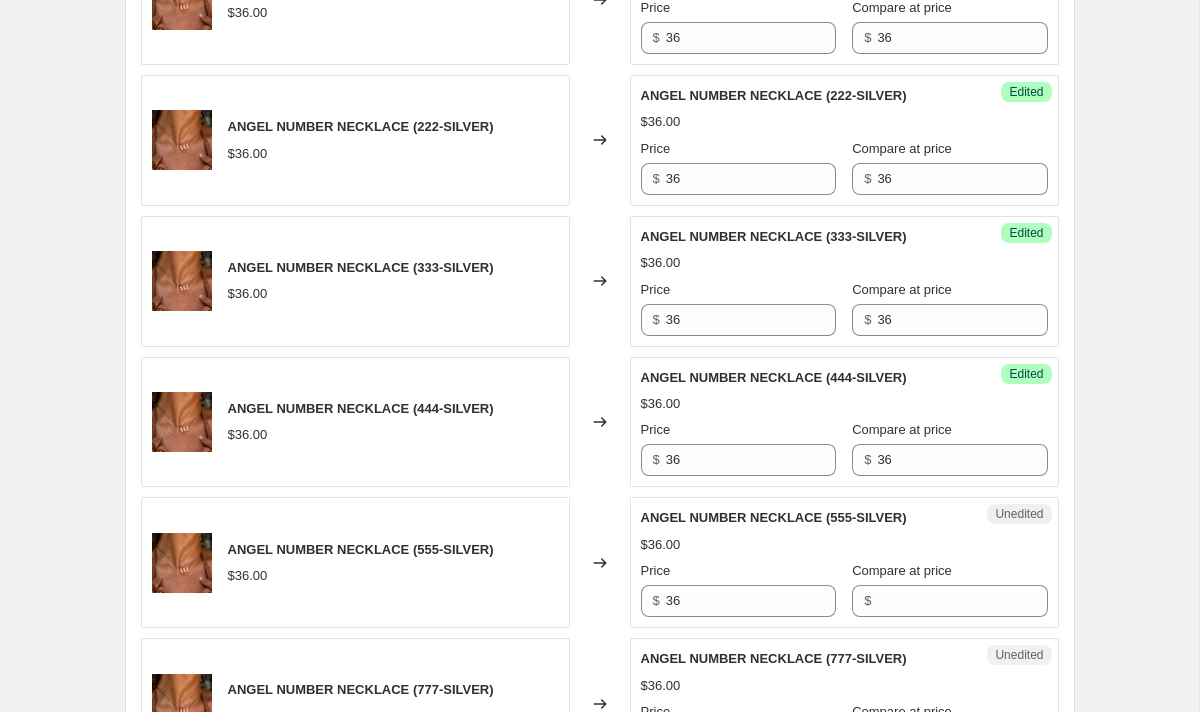 scroll, scrollTop: 2225, scrollLeft: 0, axis: vertical 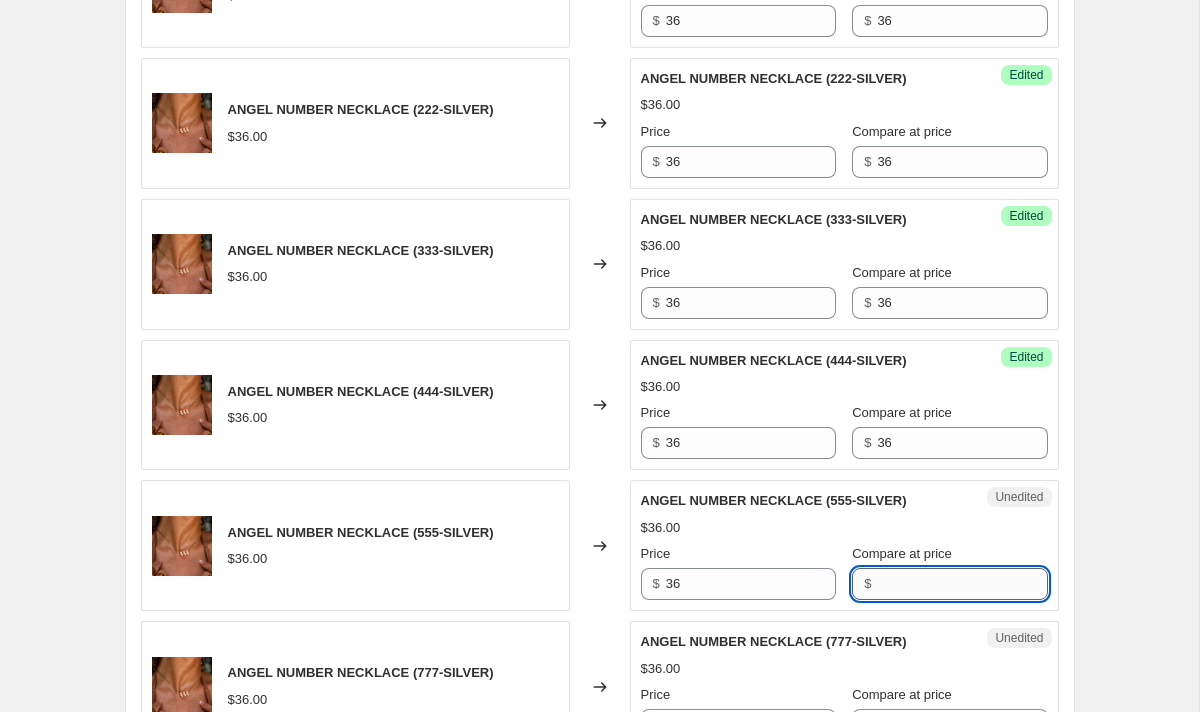 click on "Compare at price" at bounding box center [962, 584] 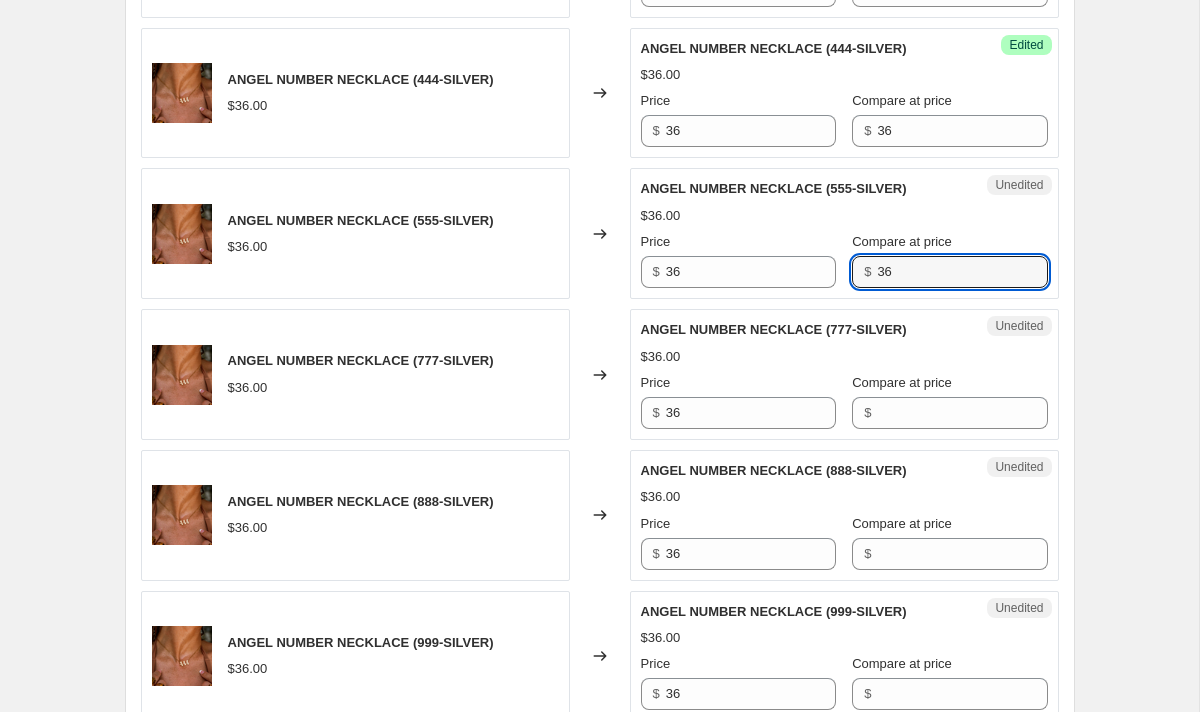scroll, scrollTop: 2564, scrollLeft: 0, axis: vertical 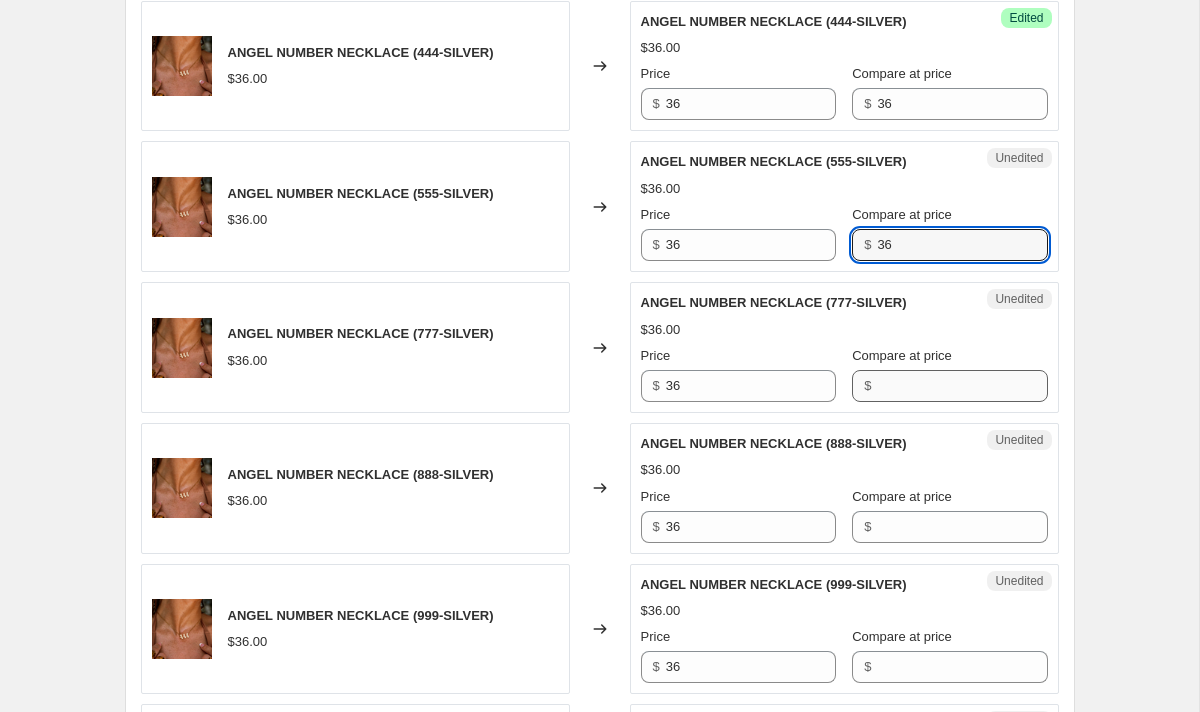 type on "36" 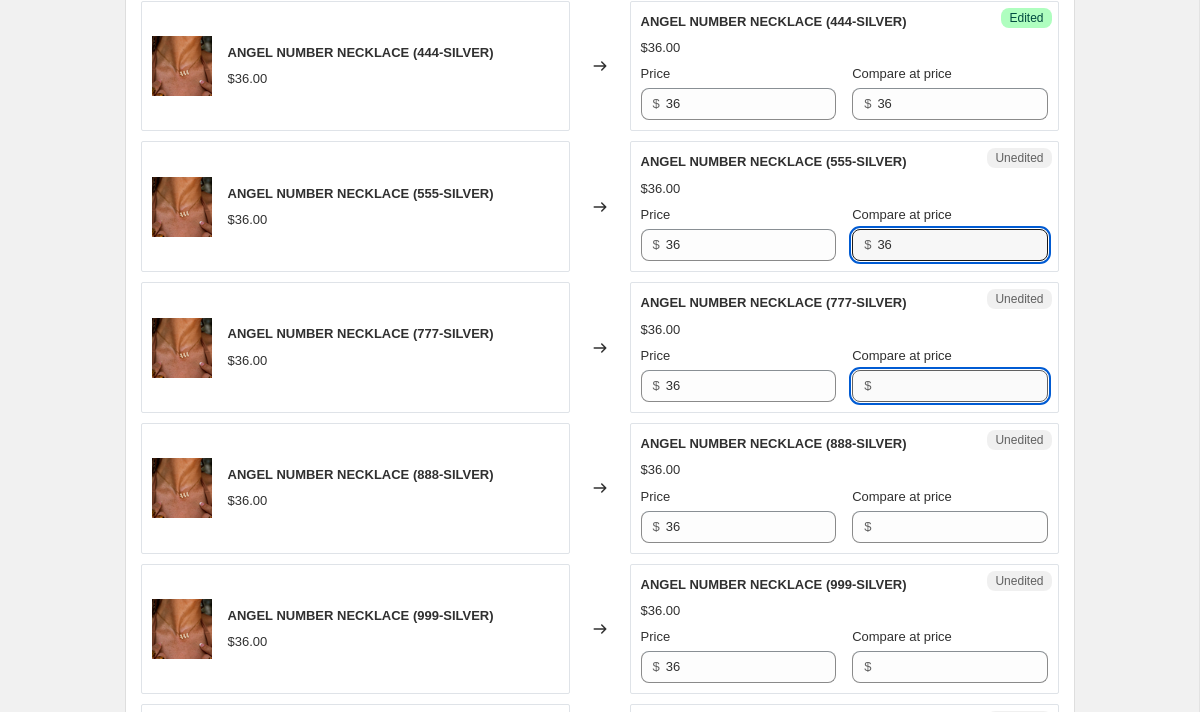 click on "Compare at price" at bounding box center [962, 386] 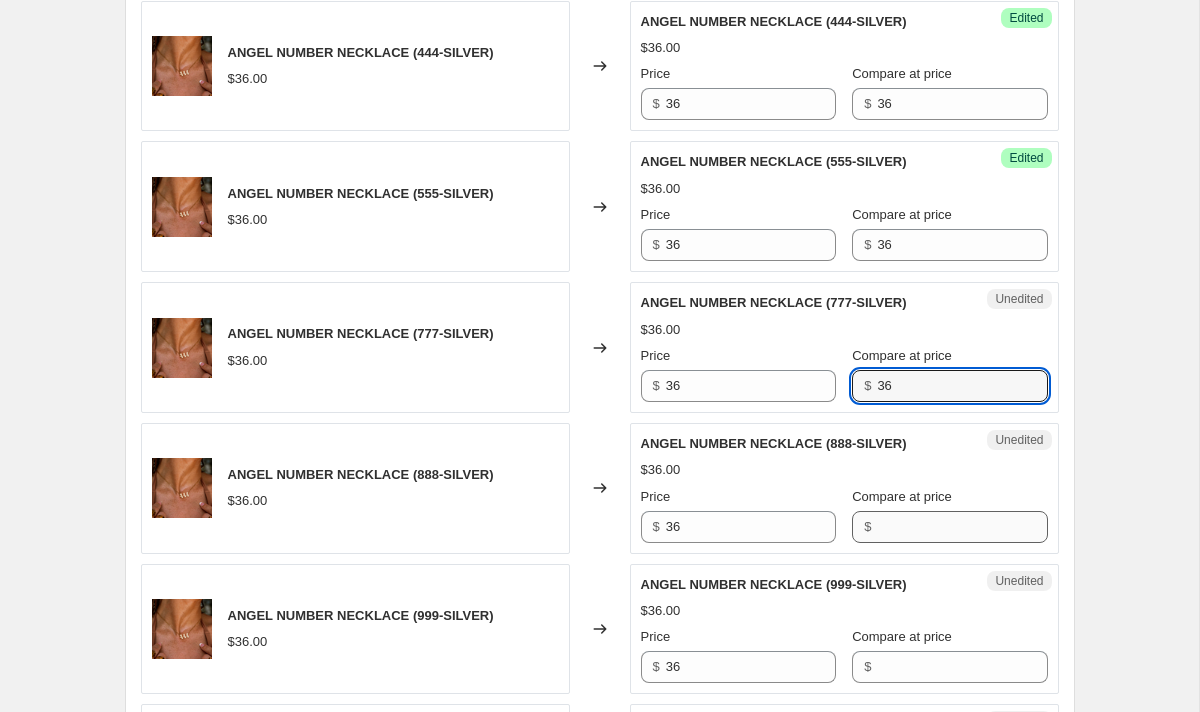 type on "36" 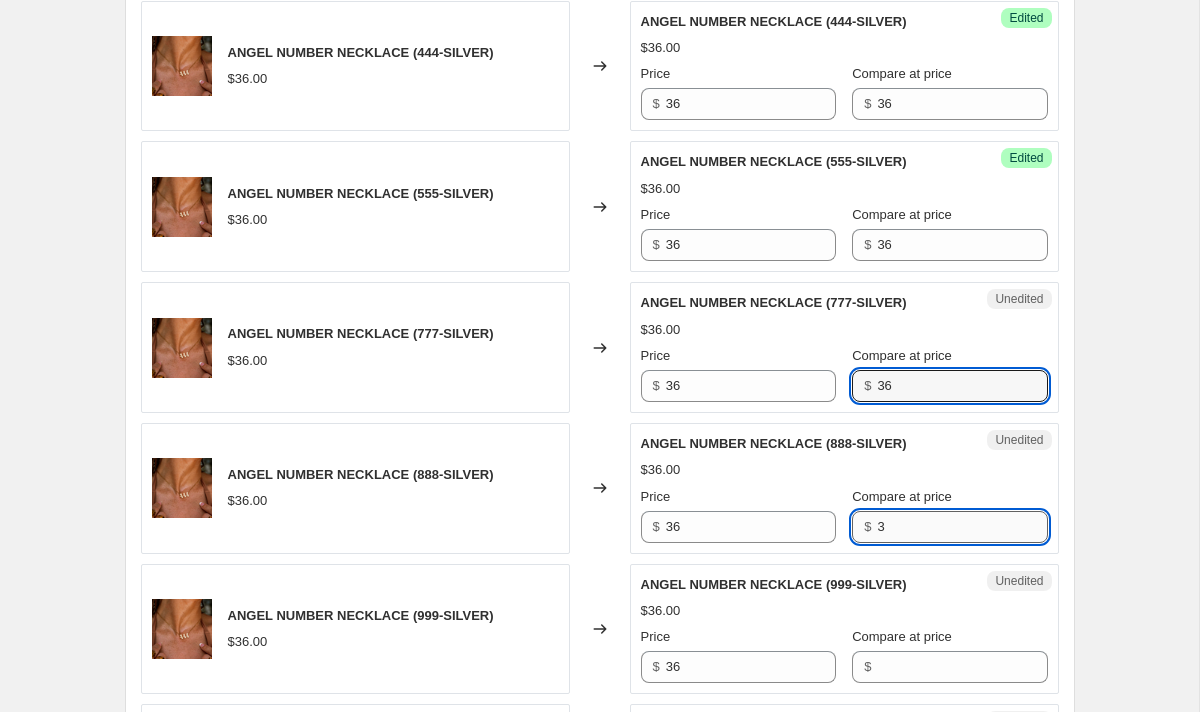 click on "3" at bounding box center (962, 527) 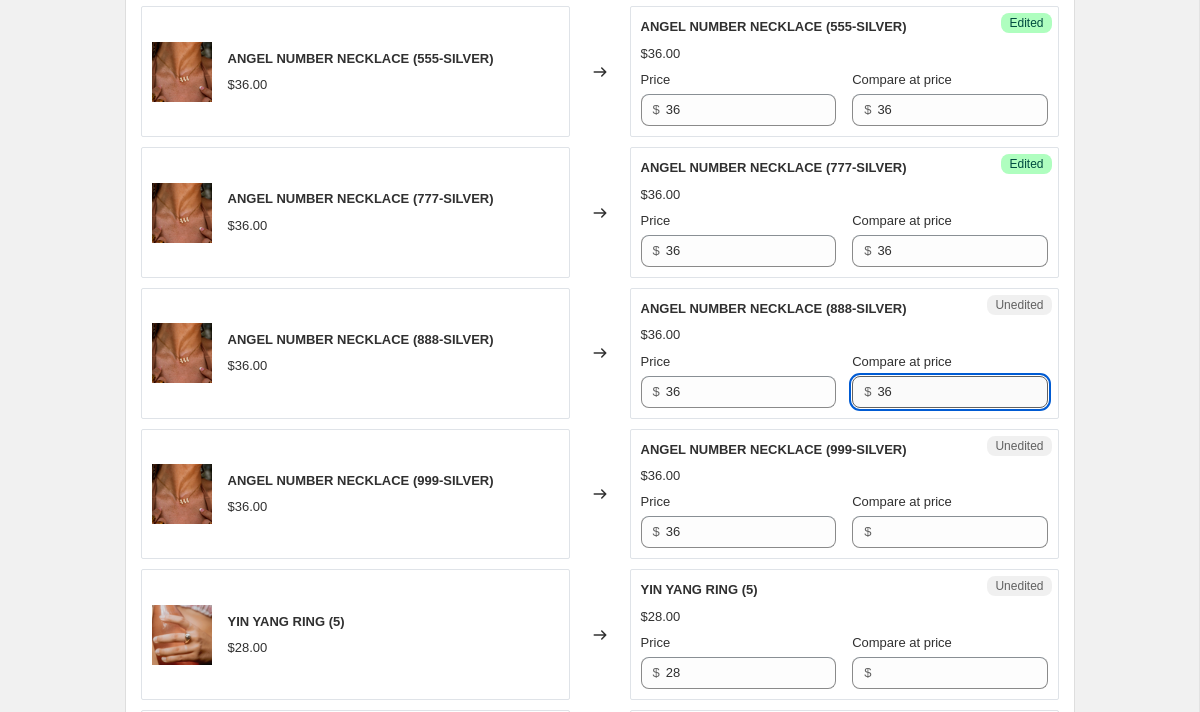 scroll, scrollTop: 2726, scrollLeft: 0, axis: vertical 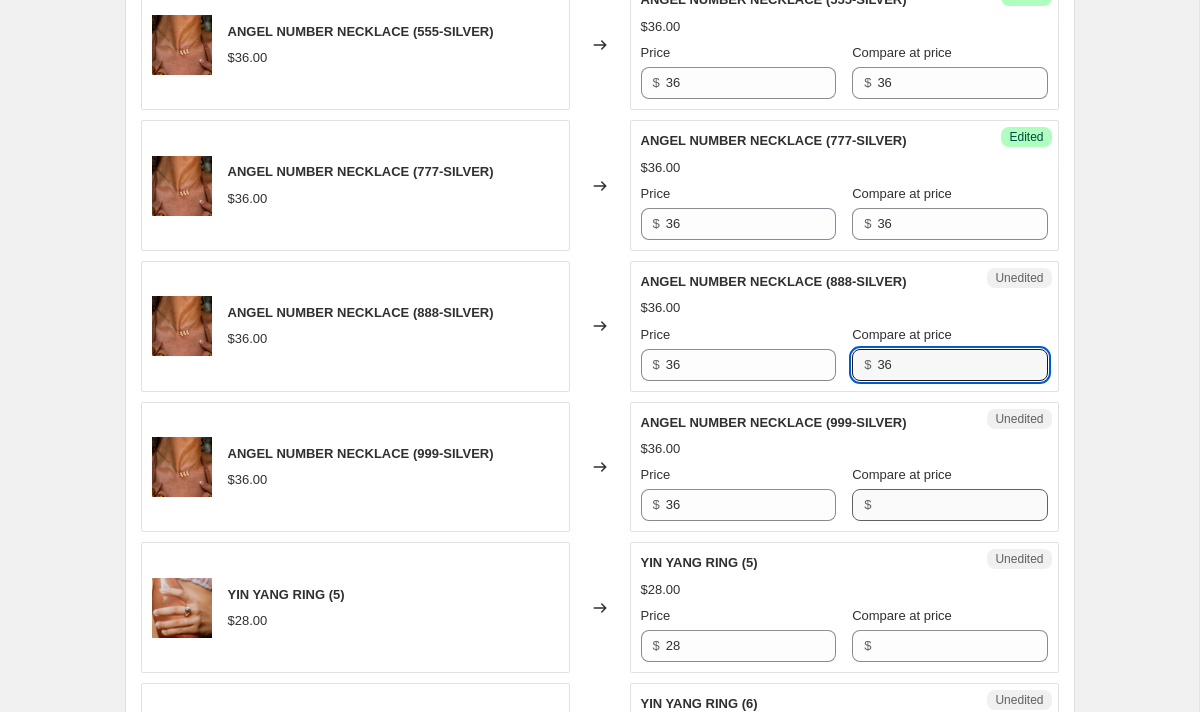 type on "36" 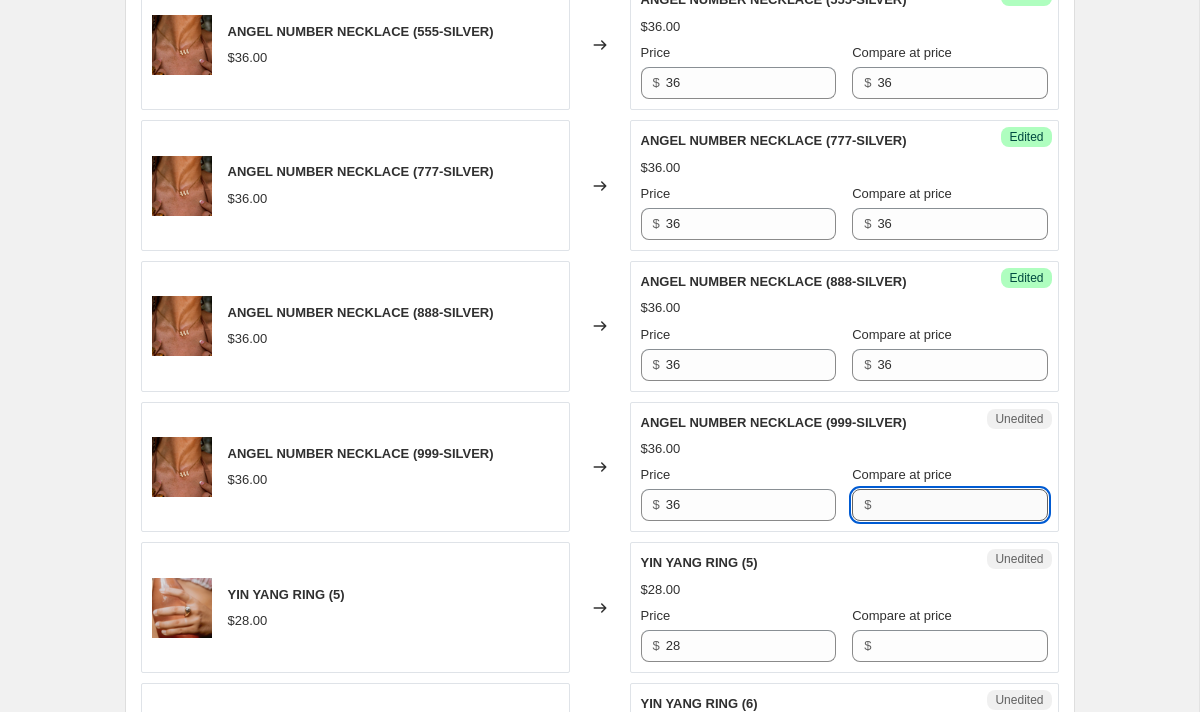 click on "Compare at price" at bounding box center [962, 505] 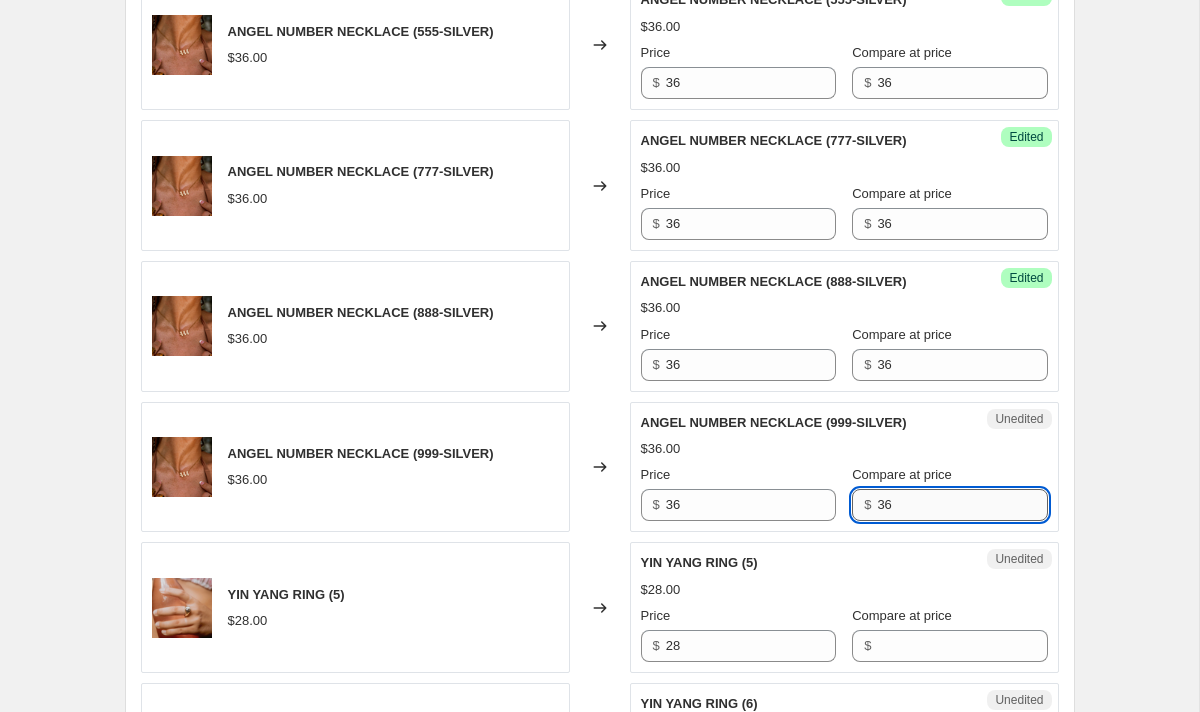 scroll, scrollTop: 2864, scrollLeft: 0, axis: vertical 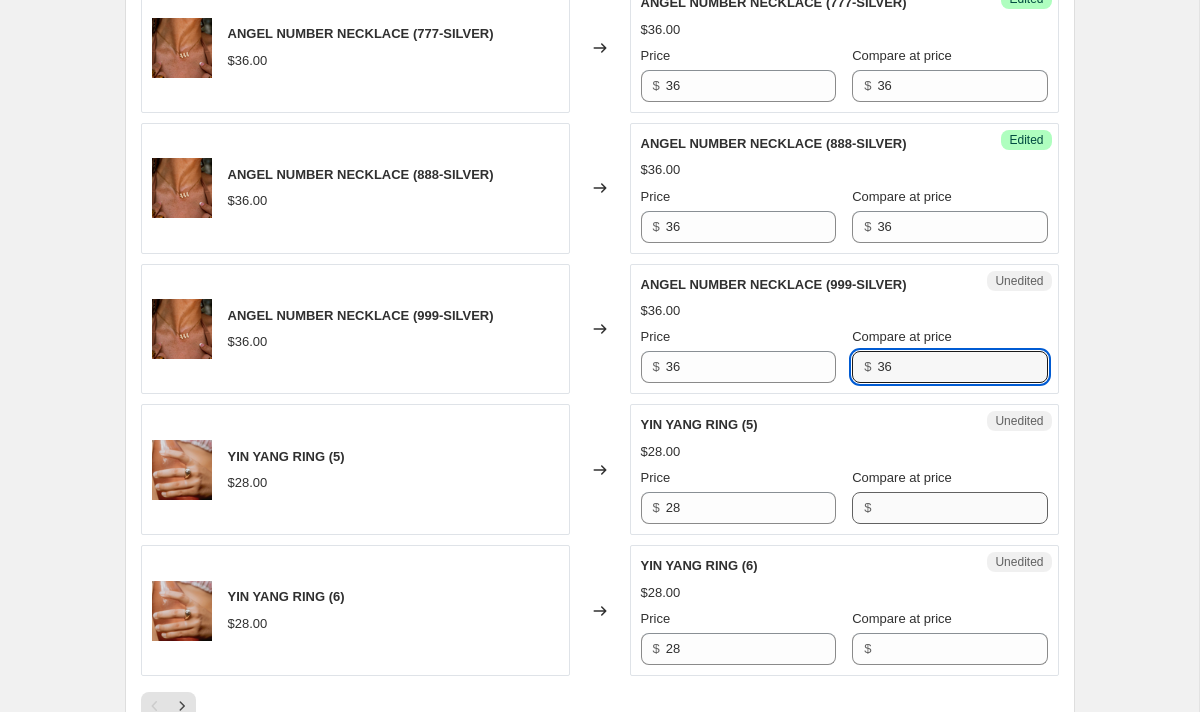 type on "36" 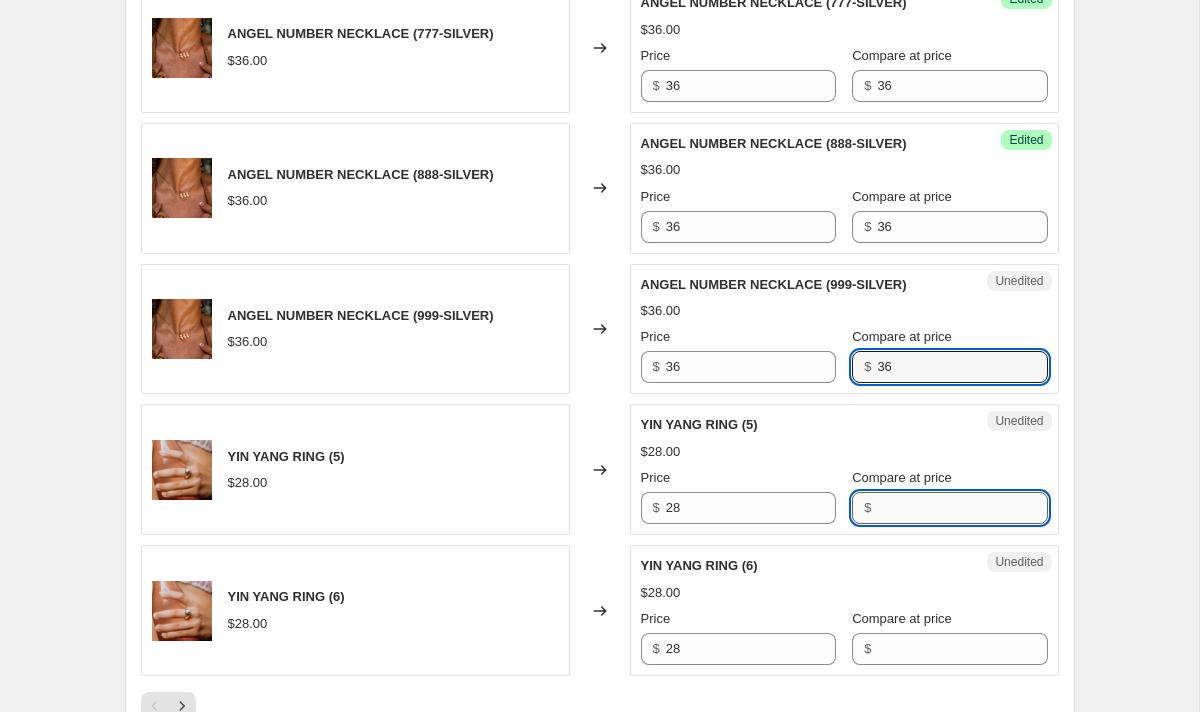 click on "Compare at price" at bounding box center (962, 508) 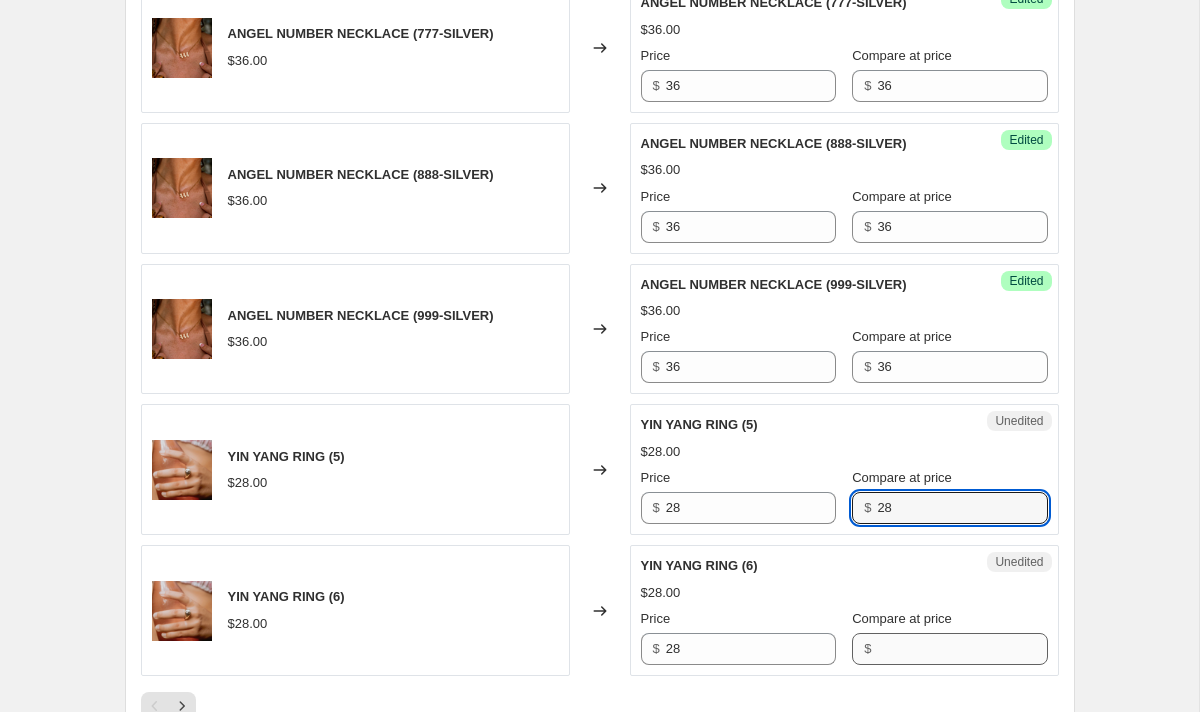 type on "28" 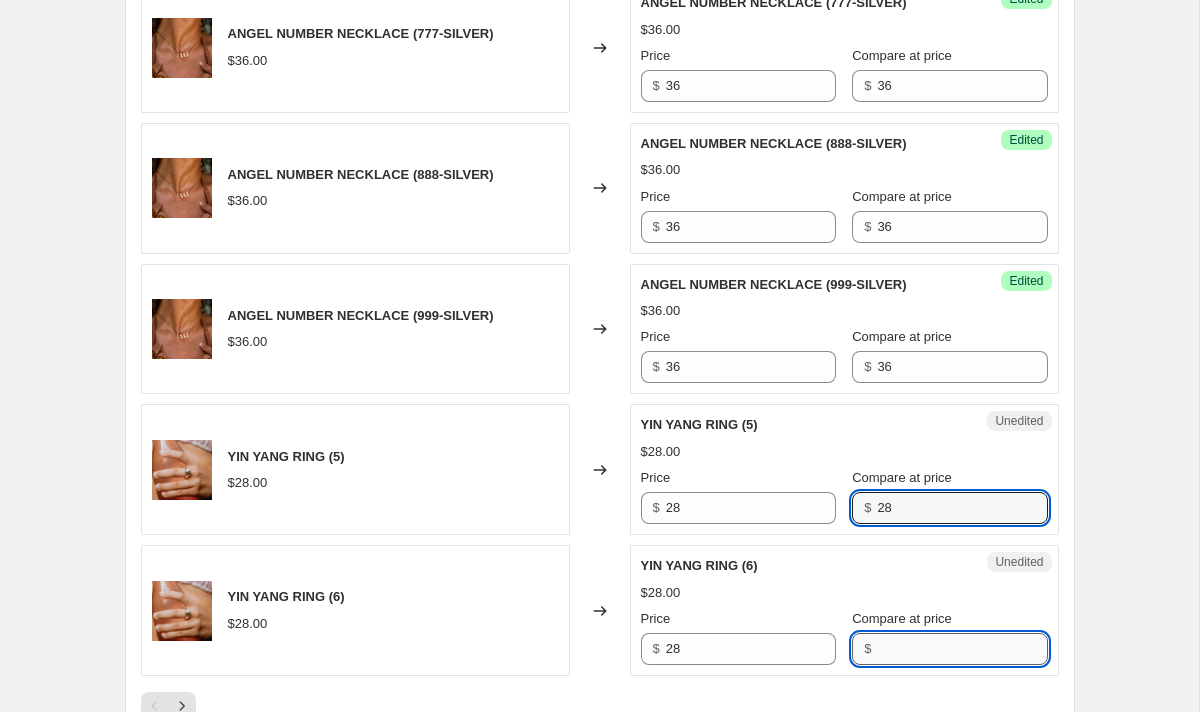 click on "Compare at price" at bounding box center (962, 649) 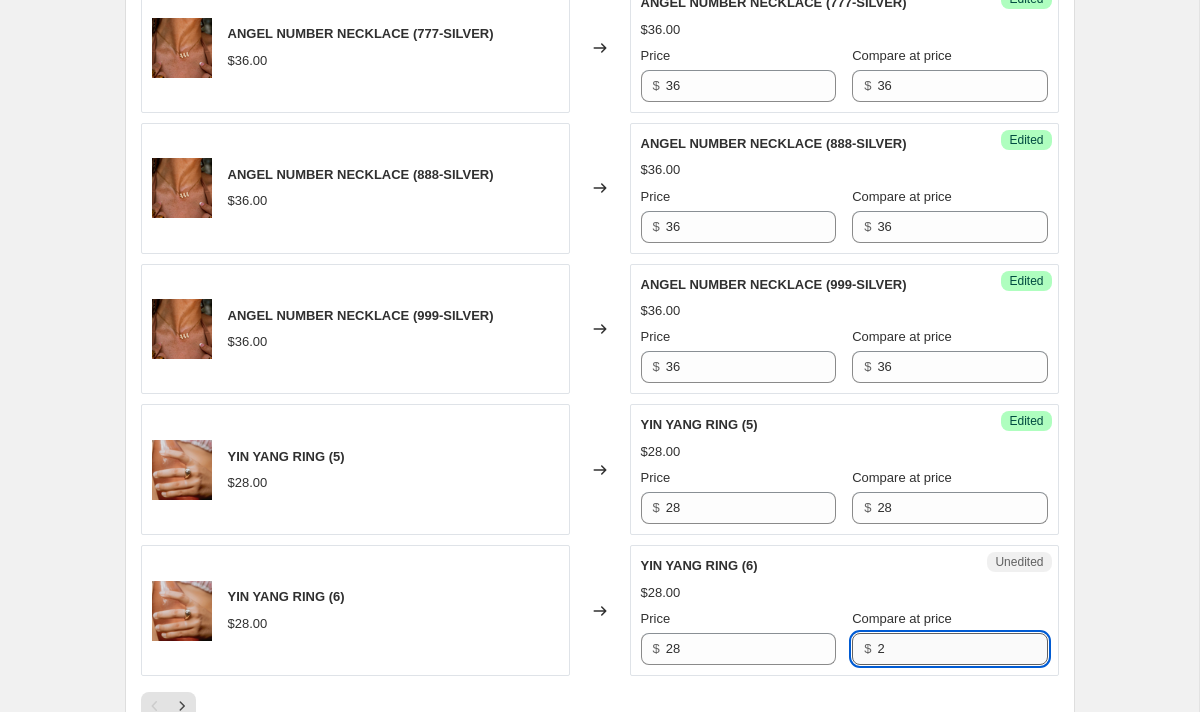 type on "28" 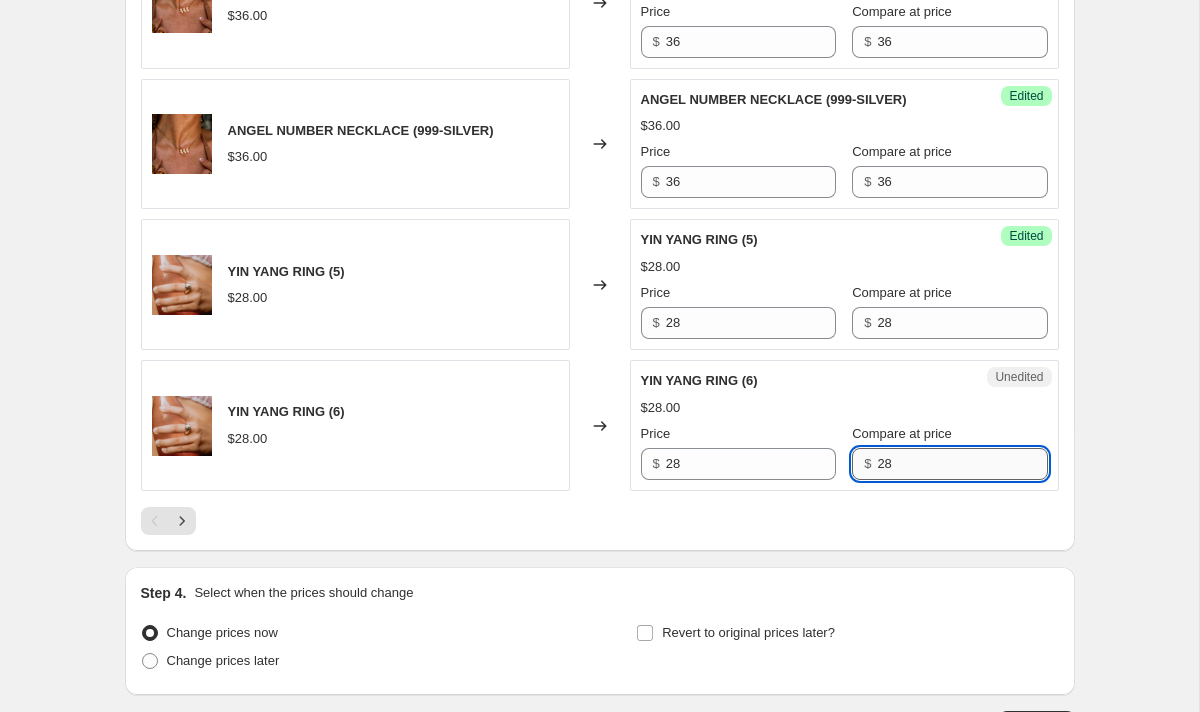 scroll, scrollTop: 3090, scrollLeft: 0, axis: vertical 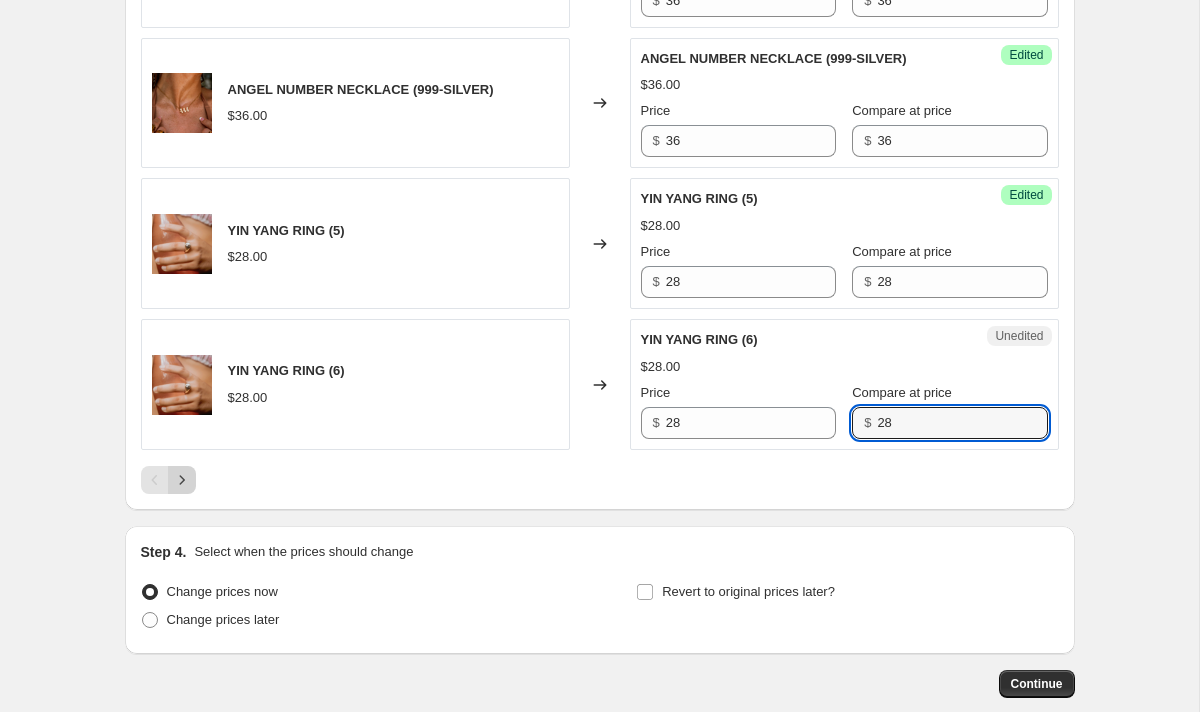 click 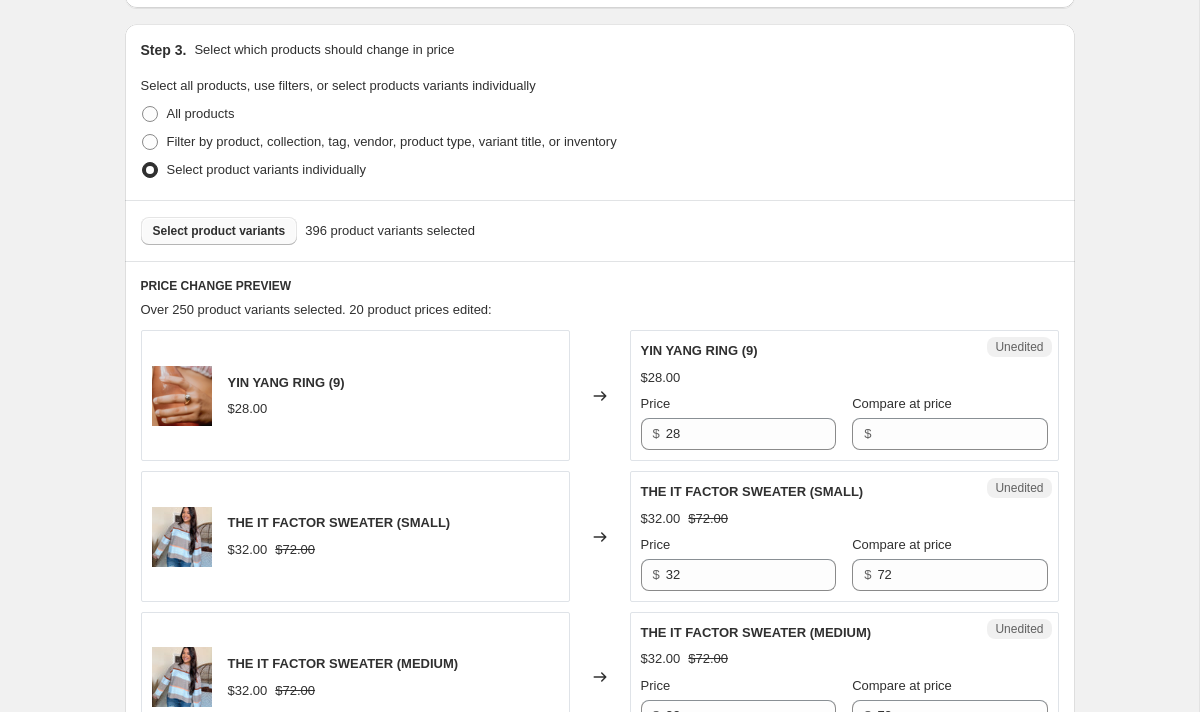 scroll, scrollTop: 427, scrollLeft: 0, axis: vertical 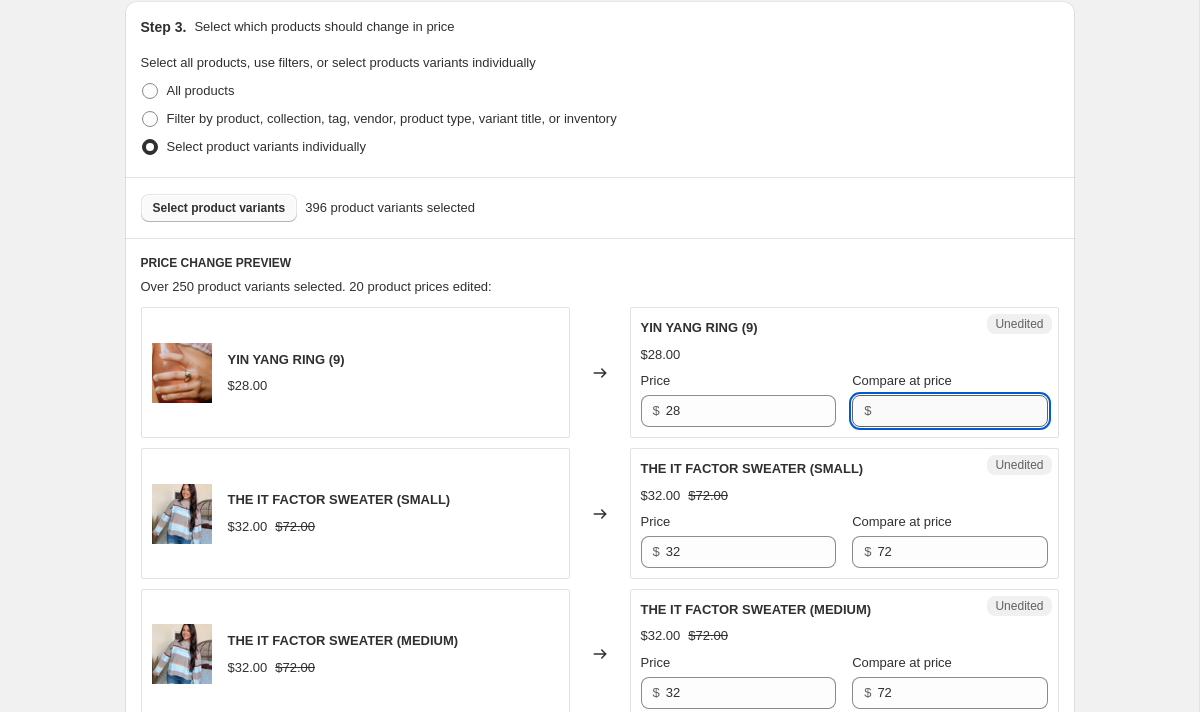 click on "Compare at price" at bounding box center [962, 411] 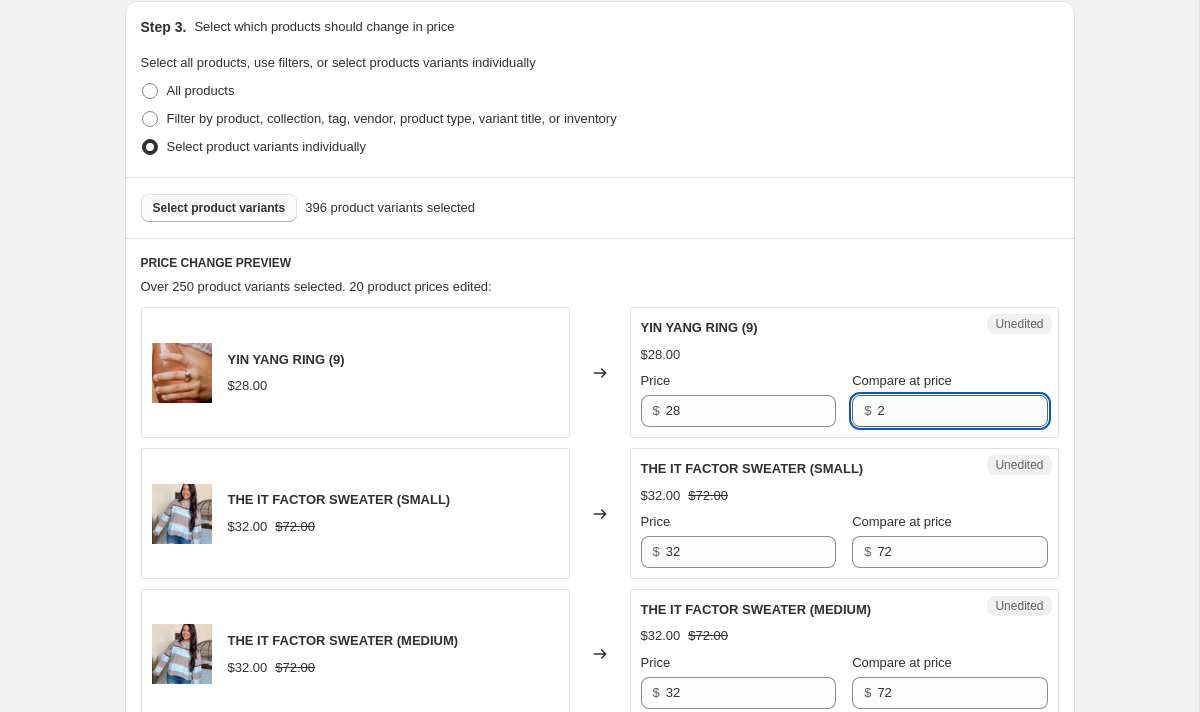 type on "28" 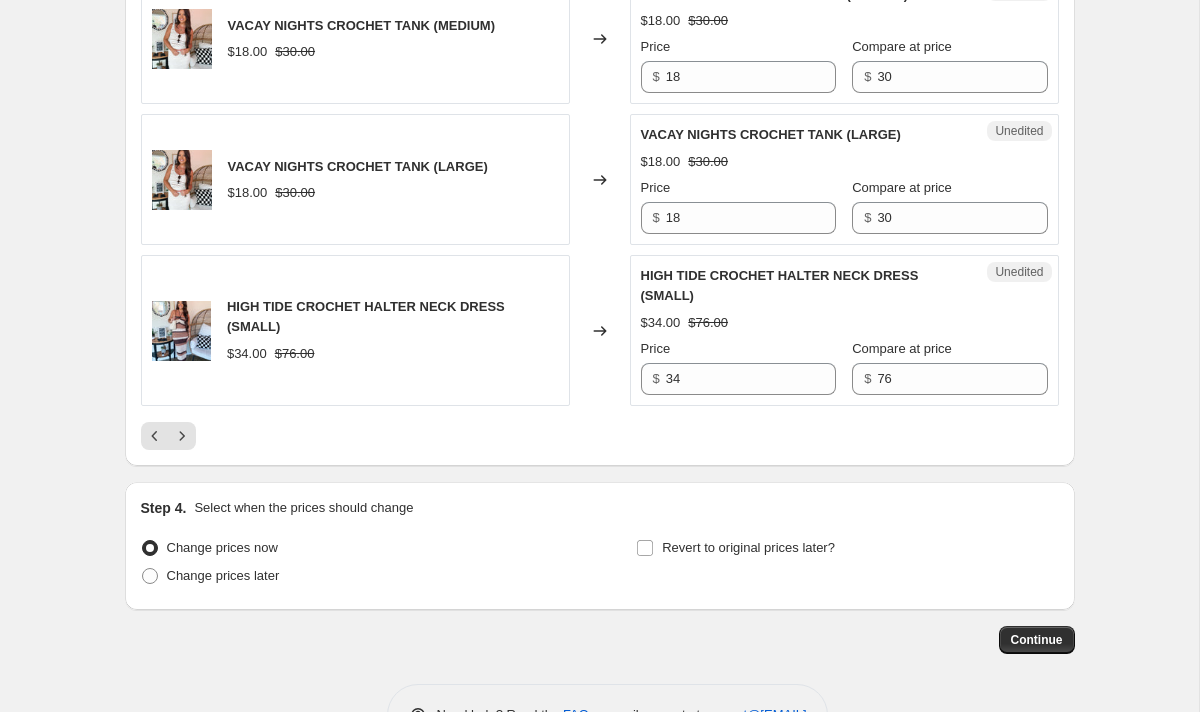 scroll, scrollTop: 3203, scrollLeft: 0, axis: vertical 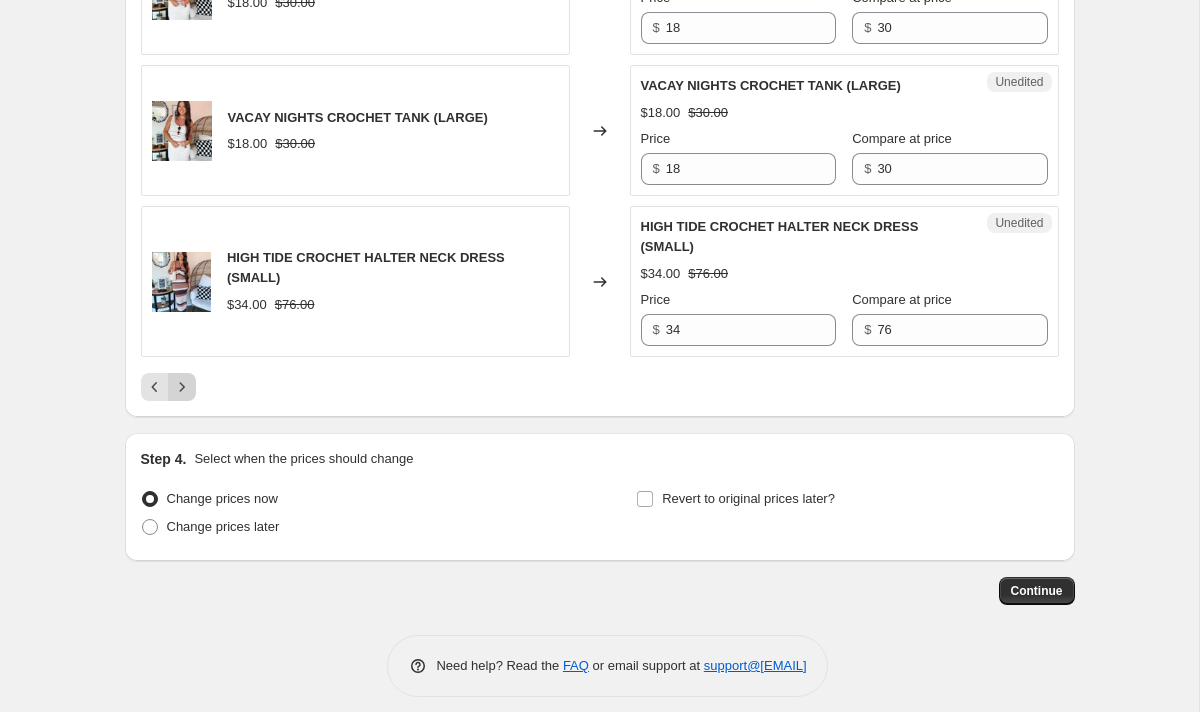 click 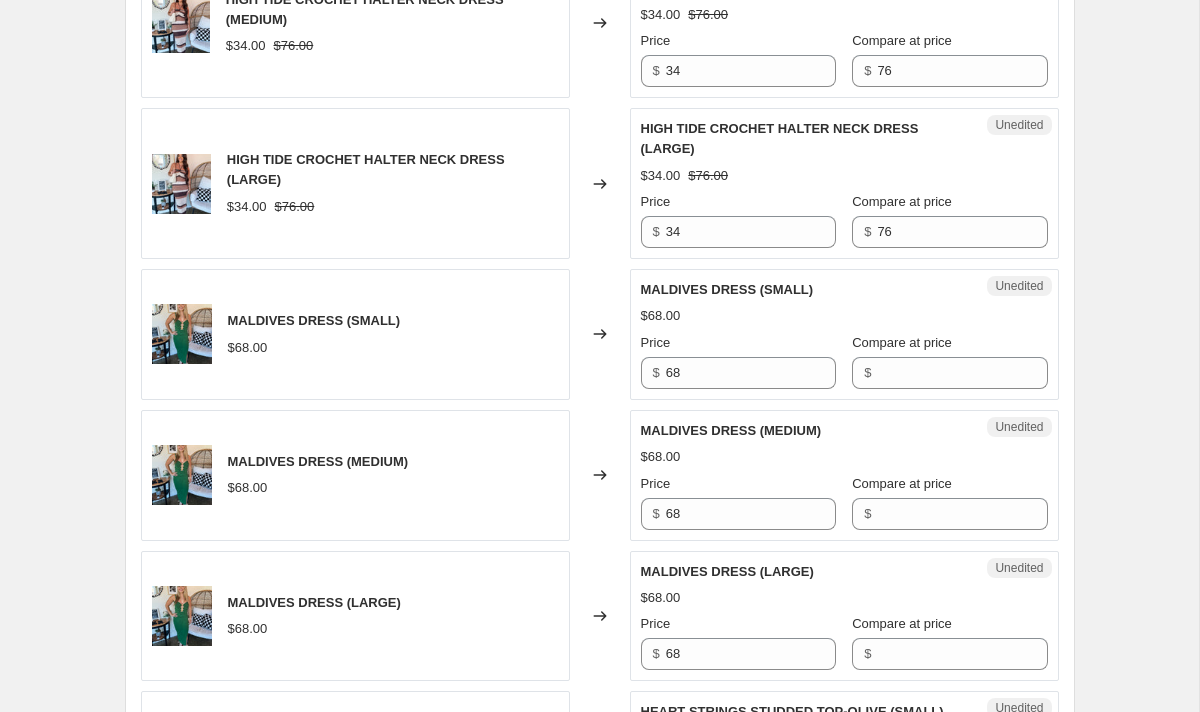 scroll, scrollTop: 816, scrollLeft: 0, axis: vertical 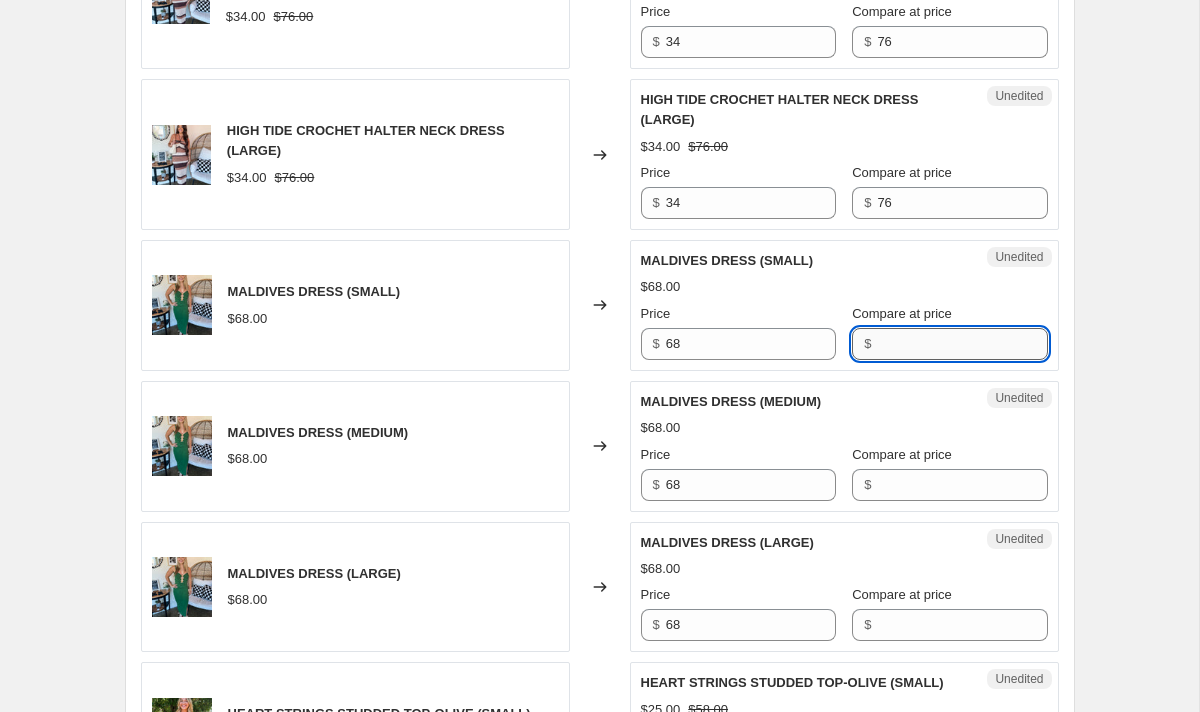 click on "Compare at price" at bounding box center (962, 344) 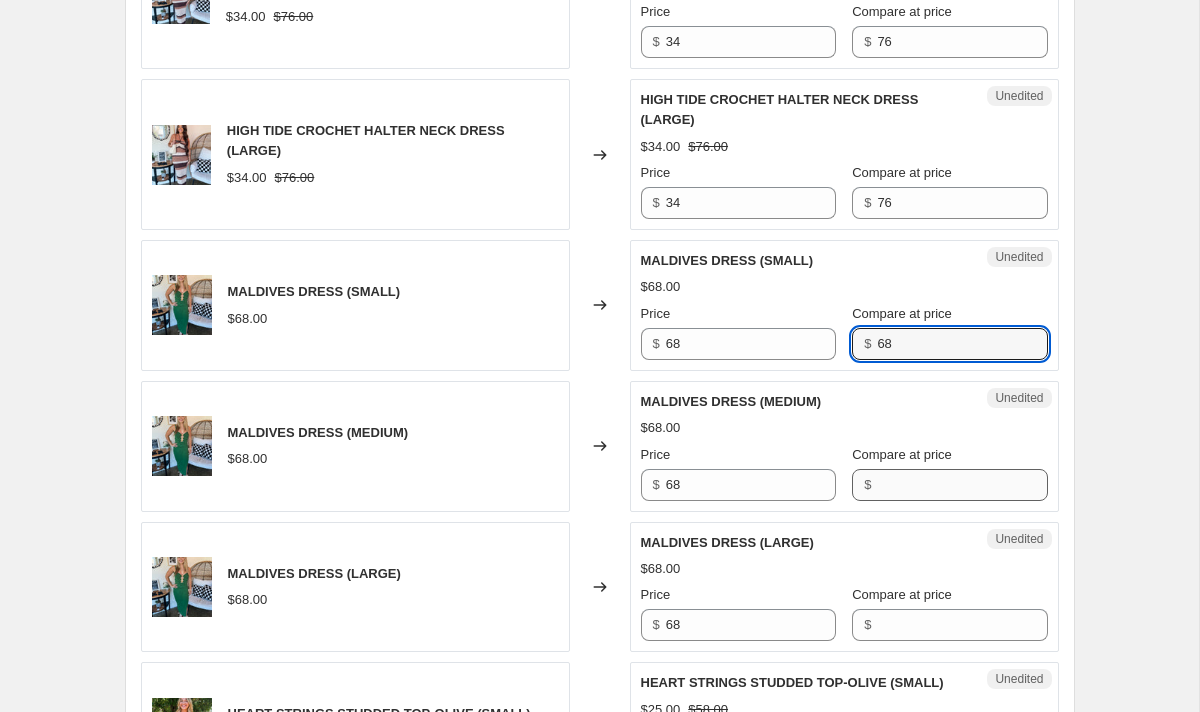 type on "68" 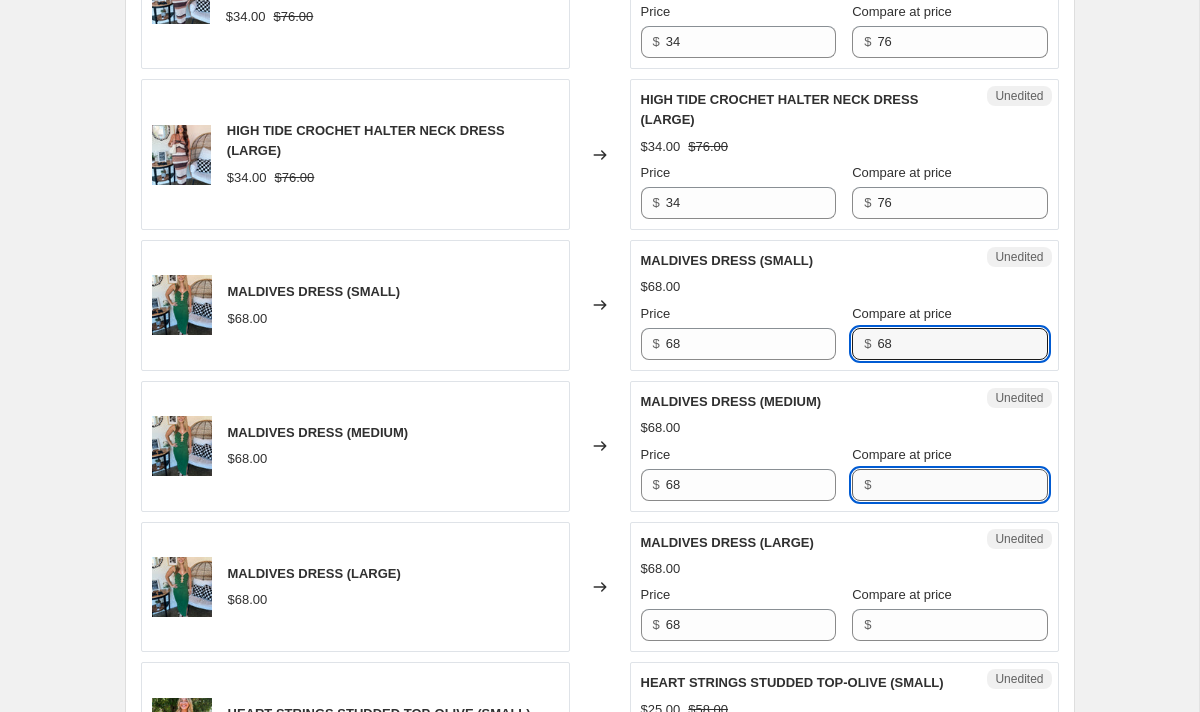 click on "Compare at price" at bounding box center (962, 485) 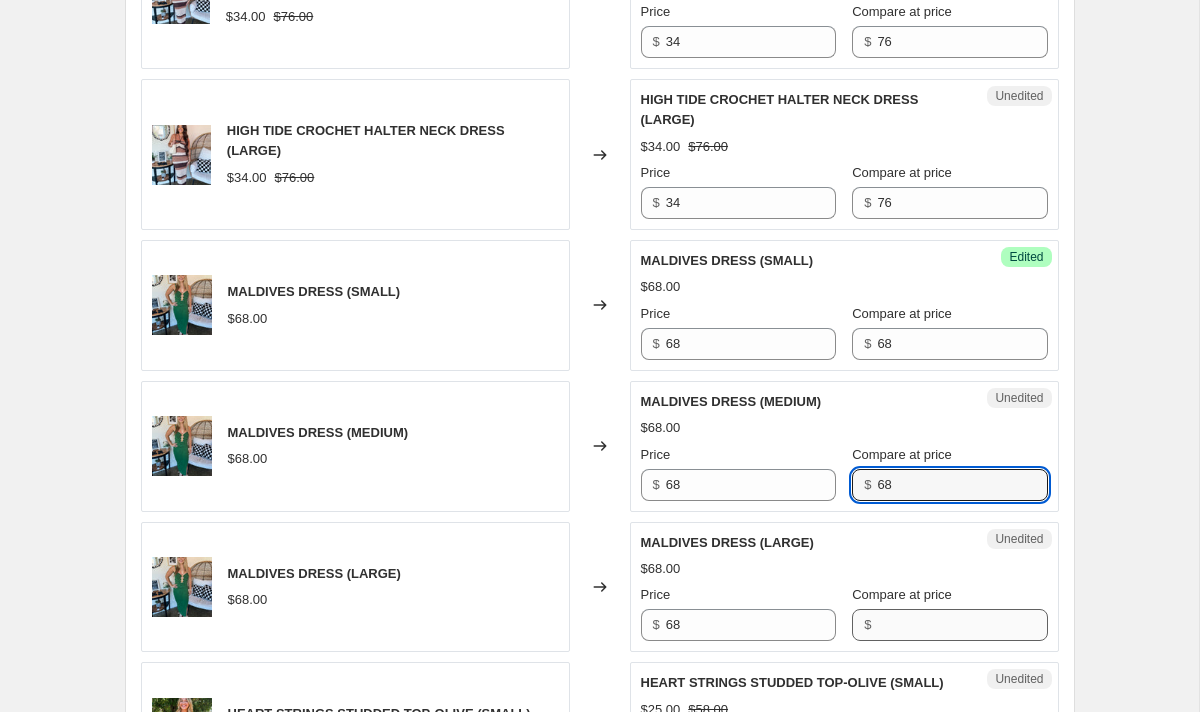type on "68" 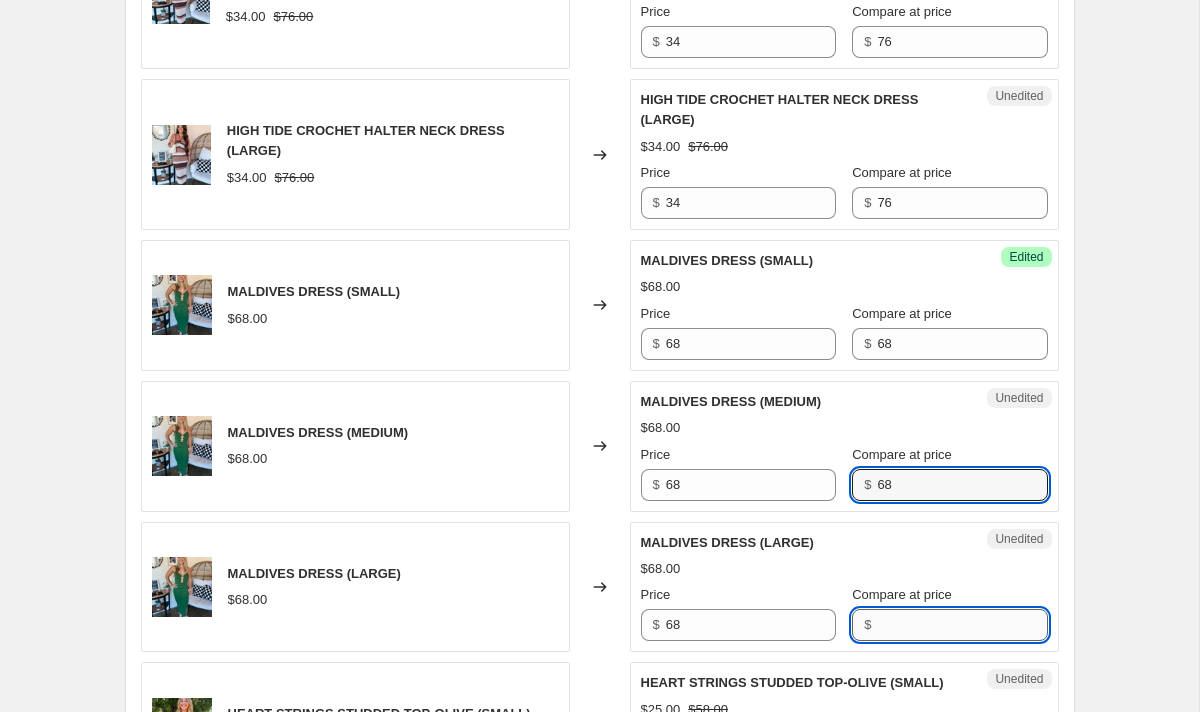 click on "Compare at price" at bounding box center (962, 625) 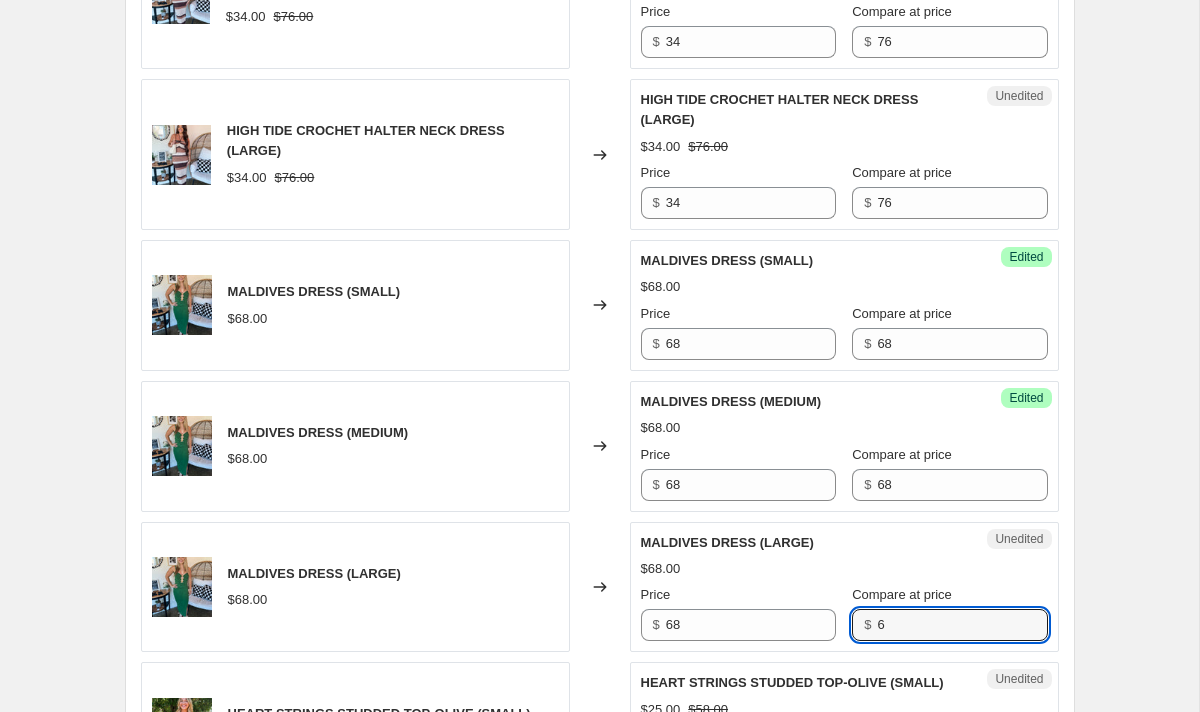type on "68" 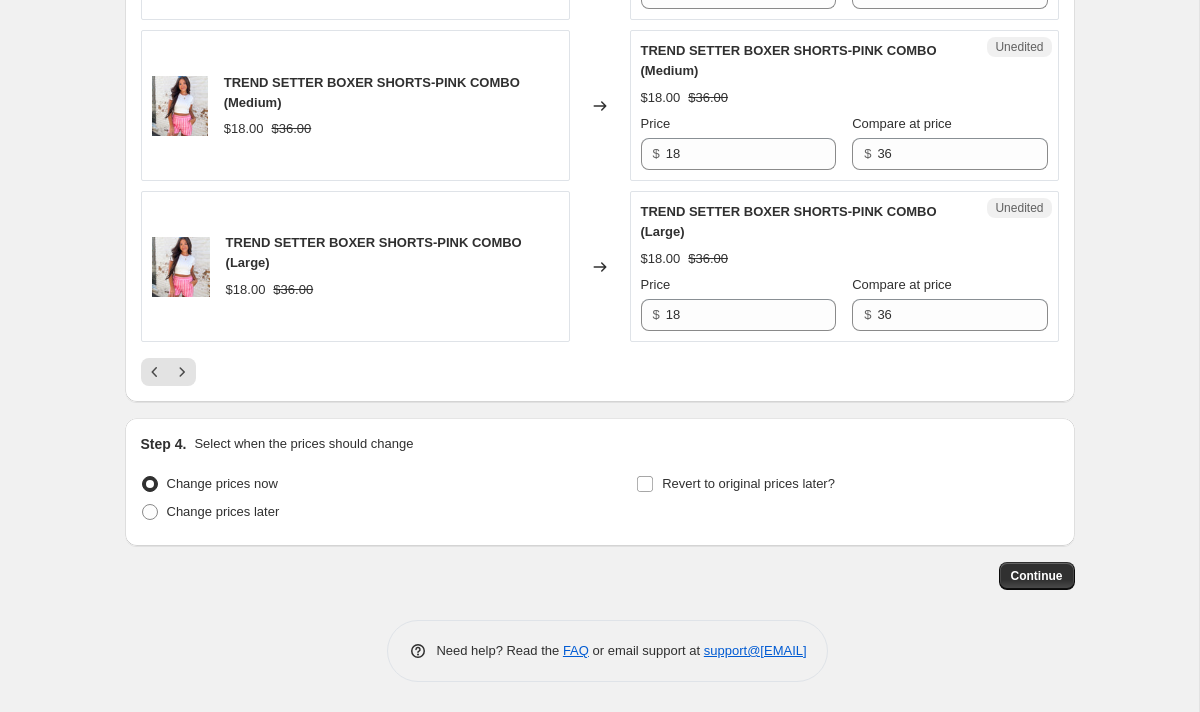scroll, scrollTop: 3358, scrollLeft: 0, axis: vertical 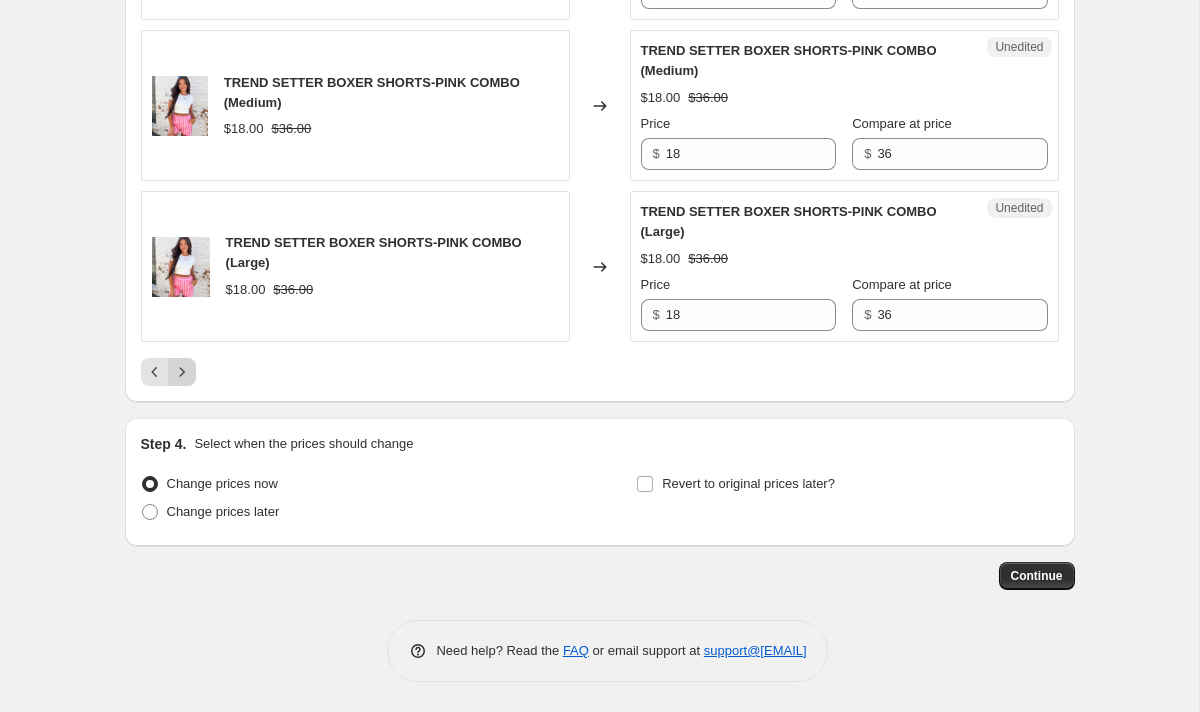 click 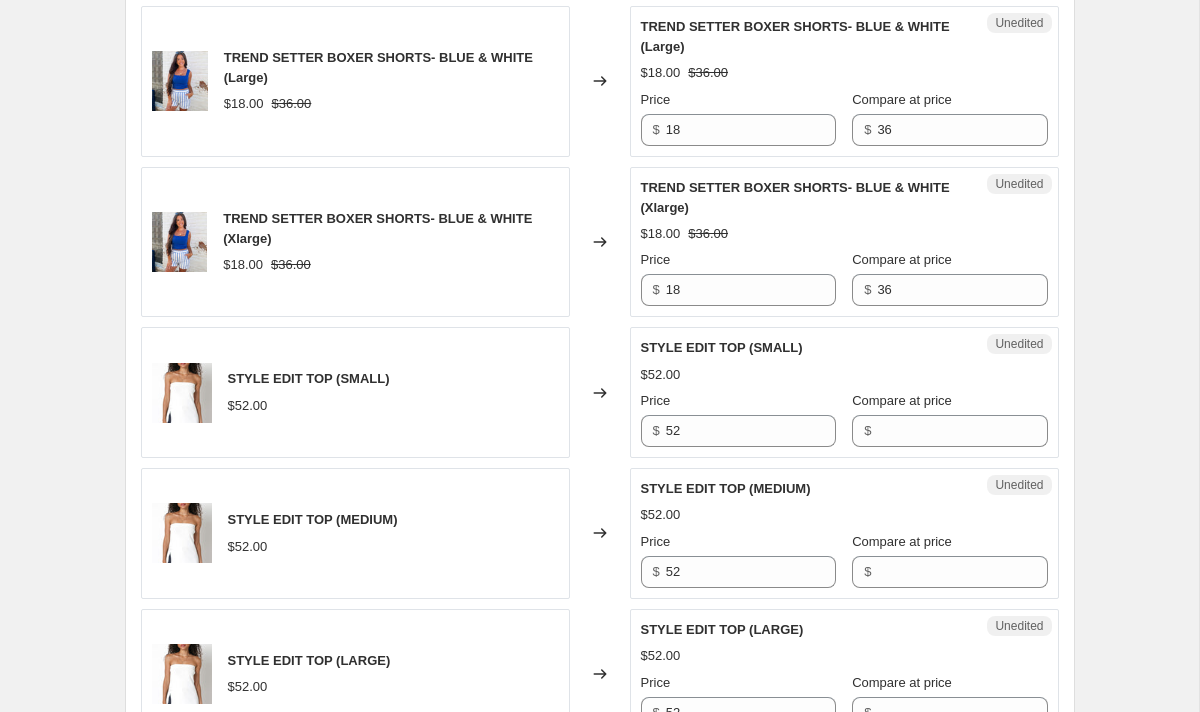 scroll, scrollTop: 1245, scrollLeft: 0, axis: vertical 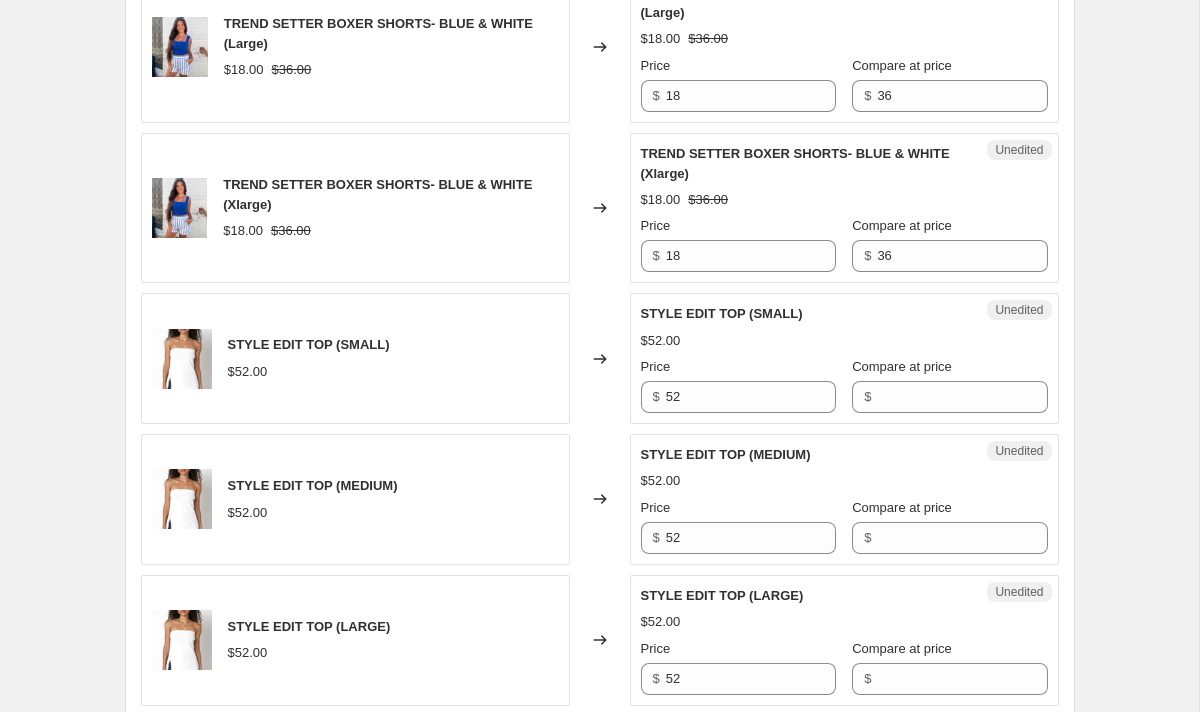 click on "TREND SETTER BOXER SHORTS-PINK COMBO (Xlarge) $[PRICE] $[PRICE] Changed to Unedited TREND SETTER BOXER SHORTS-PINK COMBO (Xlarge) $[PRICE] $[PRICE] Price $ [PRICE] Compare at price $ [PRICE] TREND SETTER BOXER SHORTS- BLUE & WHITE (Small) $[PRICE] $[PRICE] Changed to Unedited TREND SETTER BOXER SHORTS- BLUE & WHITE (Small) $[PRICE] $[PRICE] Price $ [PRICE] Compare at price $ [PRICE] TREND SETTER BOXER SHORTS- BLUE & WHITE (Medium) $[PRICE] $[PRICE] Changed to Unedited TREND SETTER BOXER SHORTS- BLUE & WHITE (Medium) $[PRICE] $[PRICE] Price $ [PRICE] Compare at price $ [PRICE] TREND SETTER BOXER SHORTS- BLUE & WHITE (Large) $[PRICE] $[PRICE] Changed to Unedited TREND SETTER BOXER SHORTS- BLUE & WHITE (Large) $[PRICE] $[PRICE] Price $ [PRICE] Compare at price $ [PRICE] TREND SETTER BOXER SHORTS- BLUE & WHITE (Xlarge) $[PRICE] $[PRICE] Changed to Unedited TREND SETTER BOXER SHORTS- BLUE & WHITE (Xlarge) $[PRICE] $[PRICE] Price $ [PRICE] Compare at price $ [PRICE] STYLE EDIT TOP (SMALL) $[PRICE] Changed to Unedited STYLE EDIT TOP (SMALL) $[PRICE] Price $ [PRICE] Compare at price $ STYLE EDIT TOP (MEDIUM) Price" at bounding box center [600, 942] 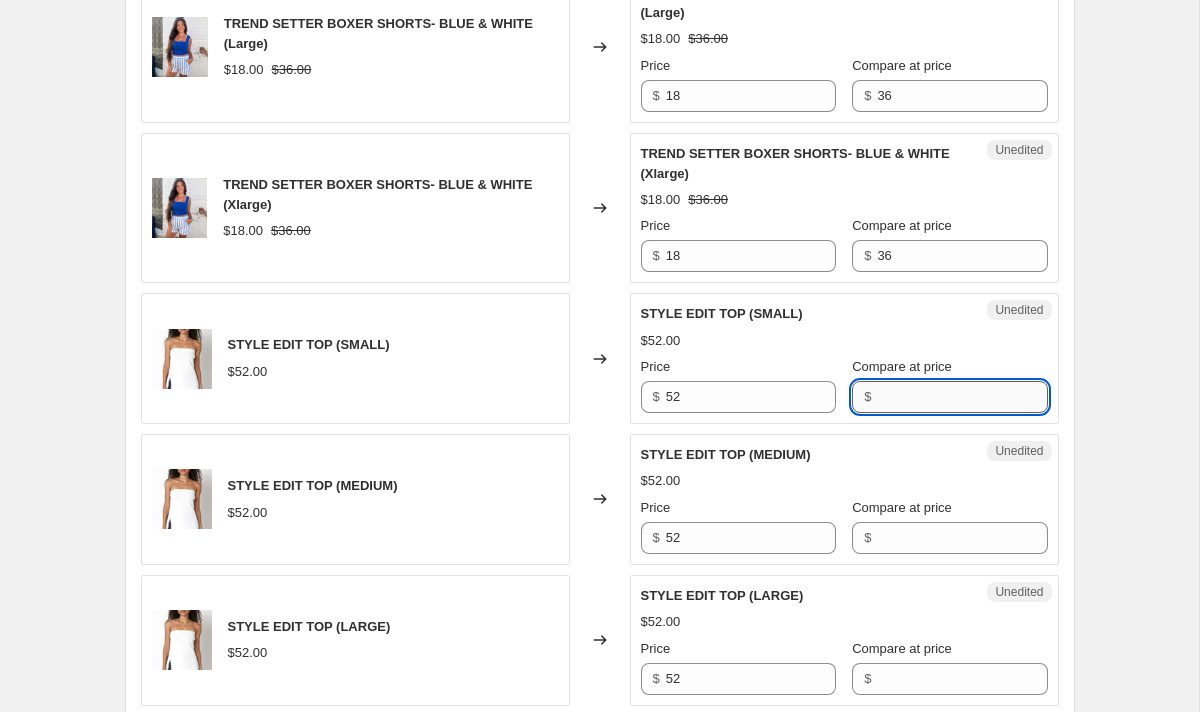 click on "Compare at price" at bounding box center (962, 397) 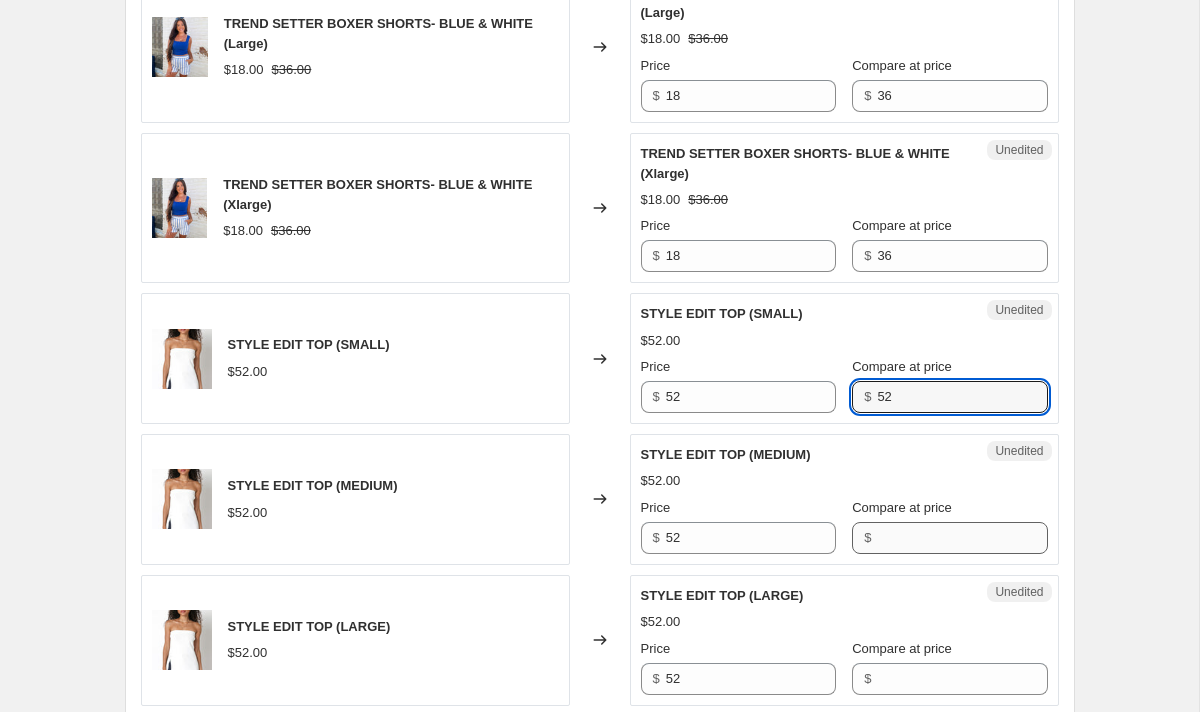 type on "52" 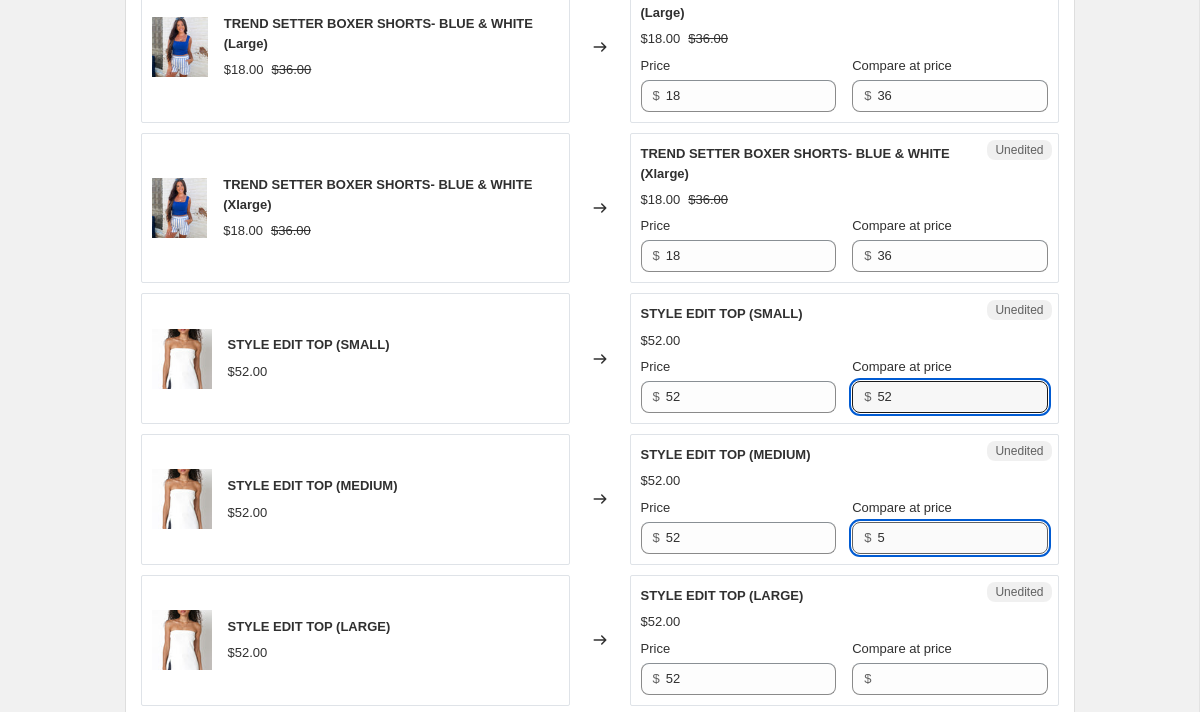 click on "5" at bounding box center [962, 538] 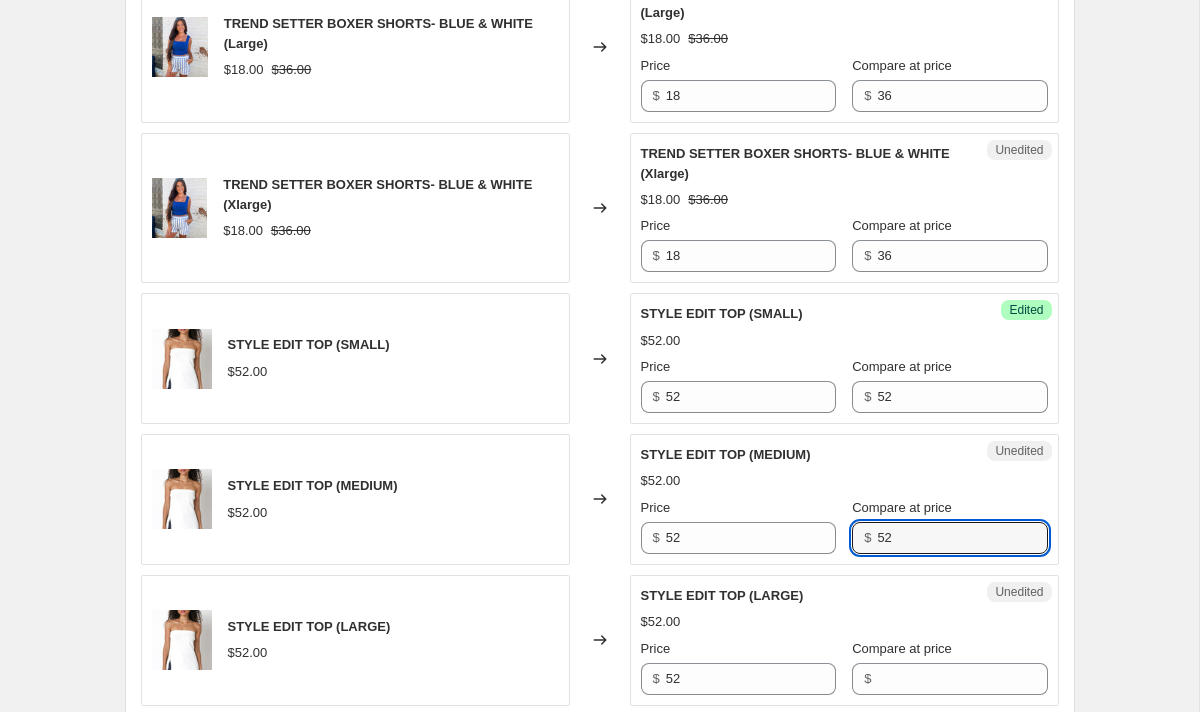 type on "52" 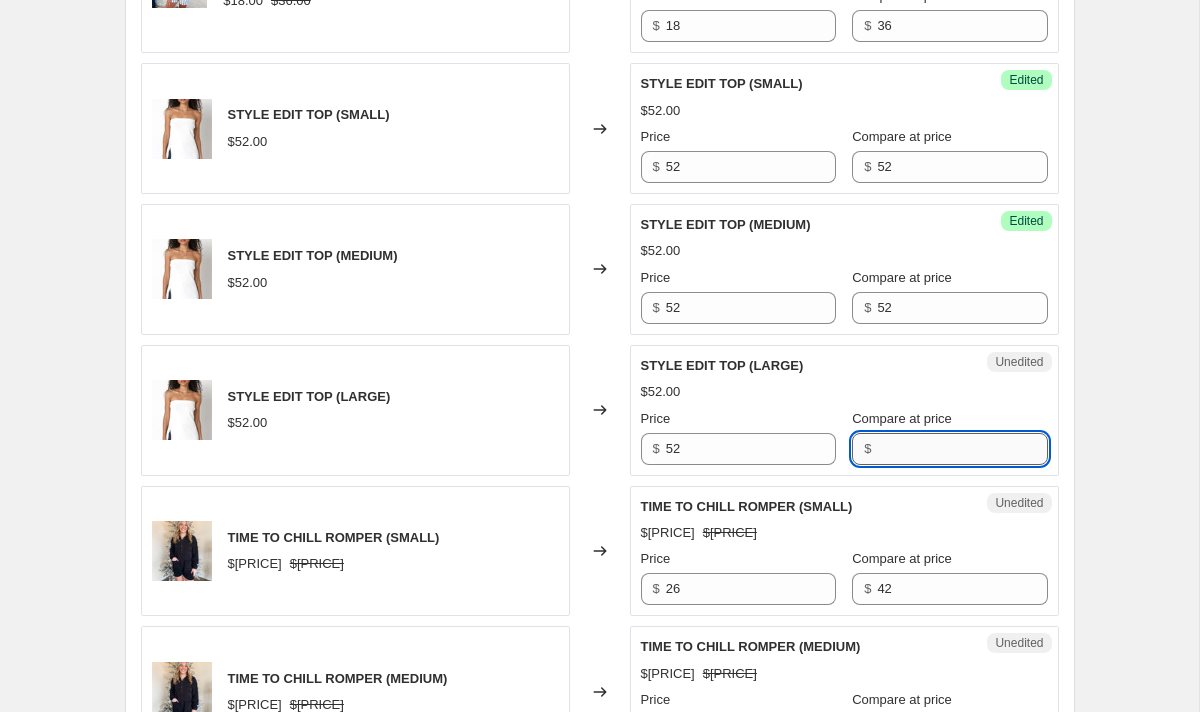 click on "Compare at price" at bounding box center [962, 449] 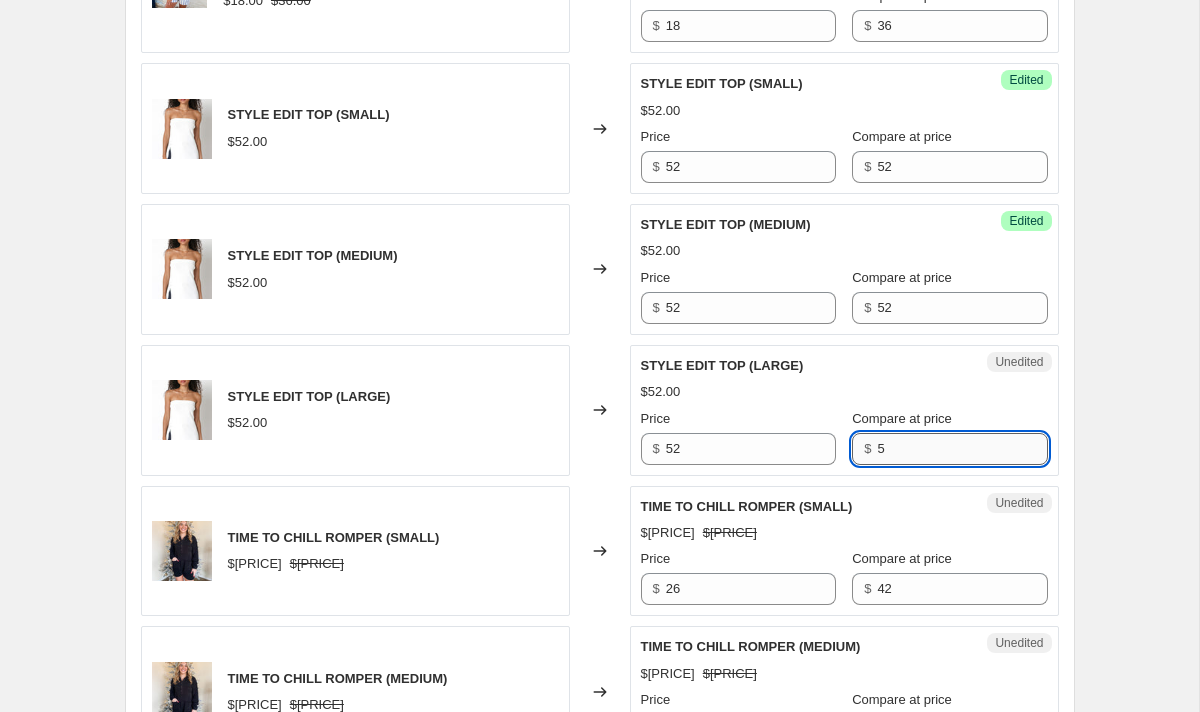 type on "52" 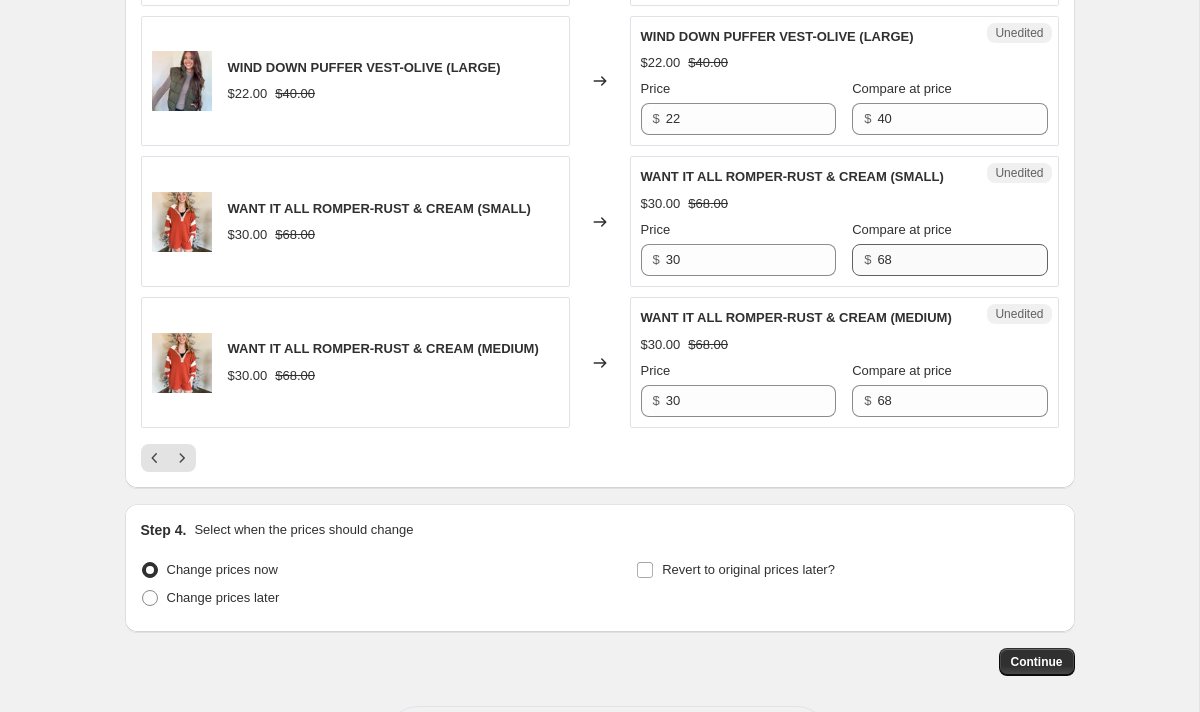 scroll, scrollTop: 3245, scrollLeft: 0, axis: vertical 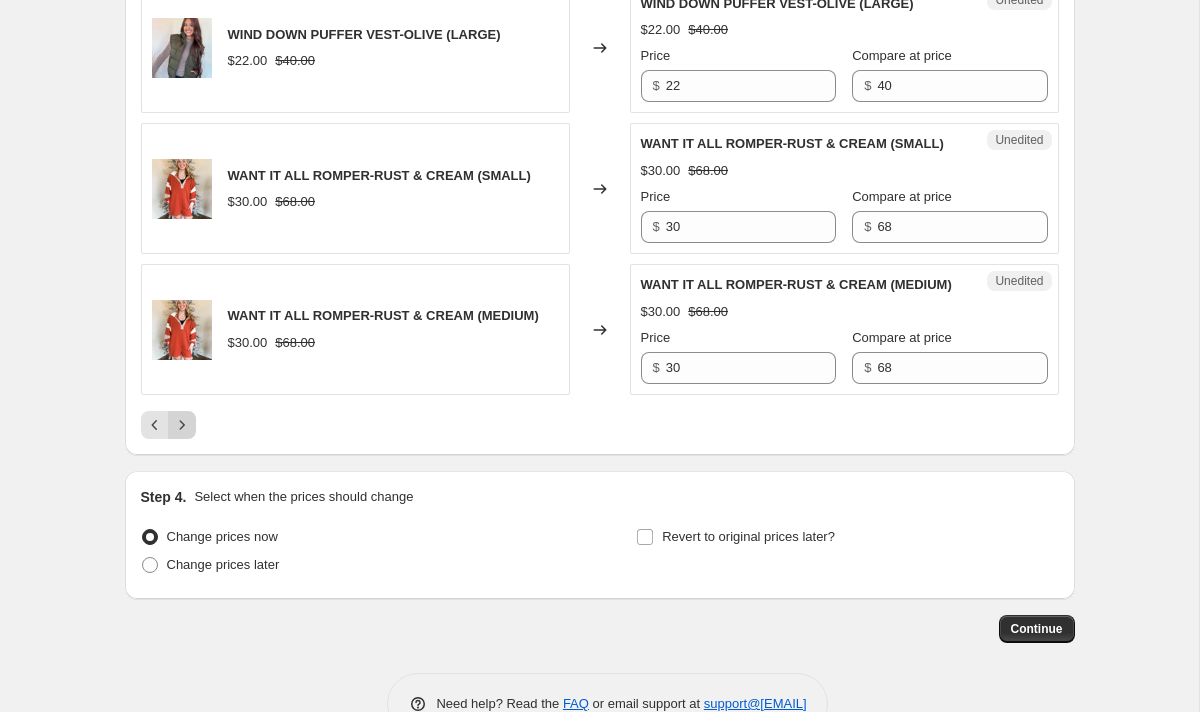 click 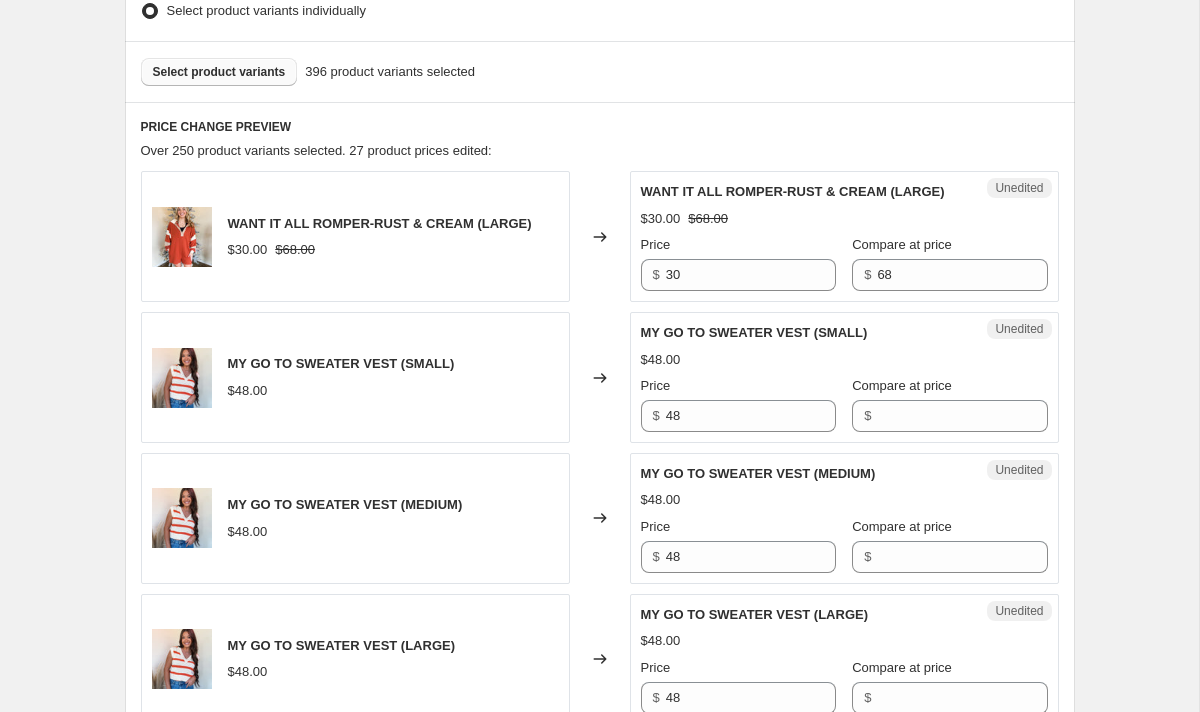 scroll, scrollTop: 506, scrollLeft: 0, axis: vertical 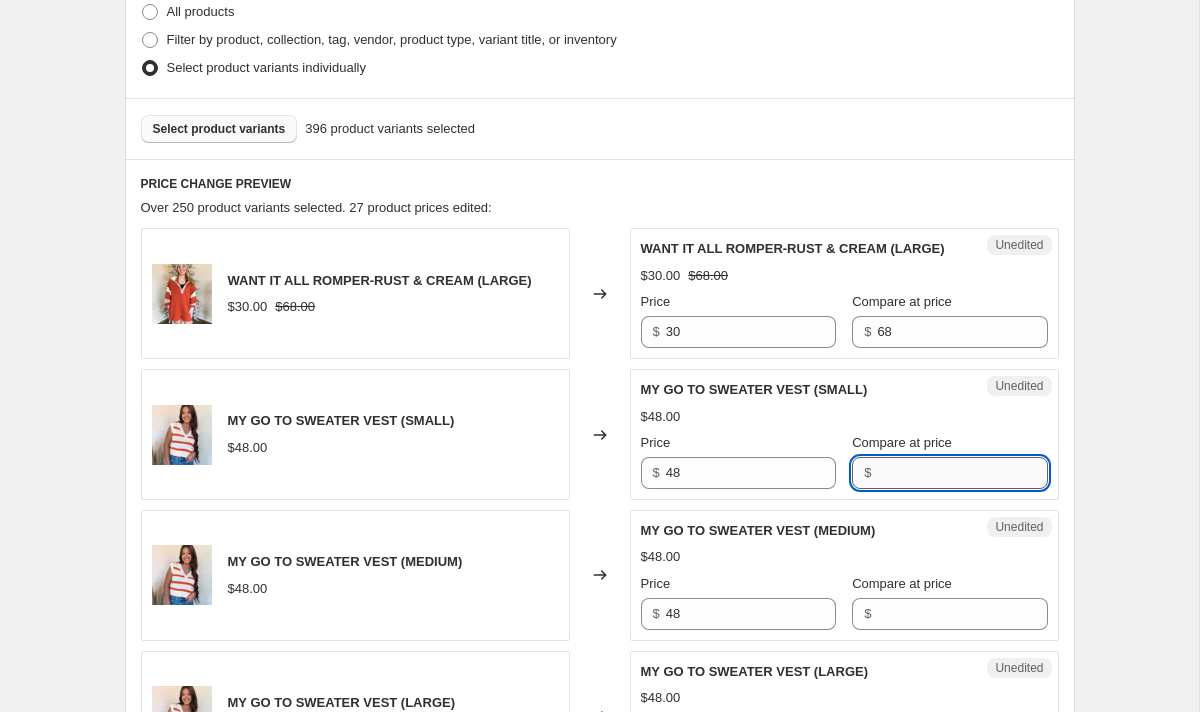 click on "Compare at price" at bounding box center [962, 473] 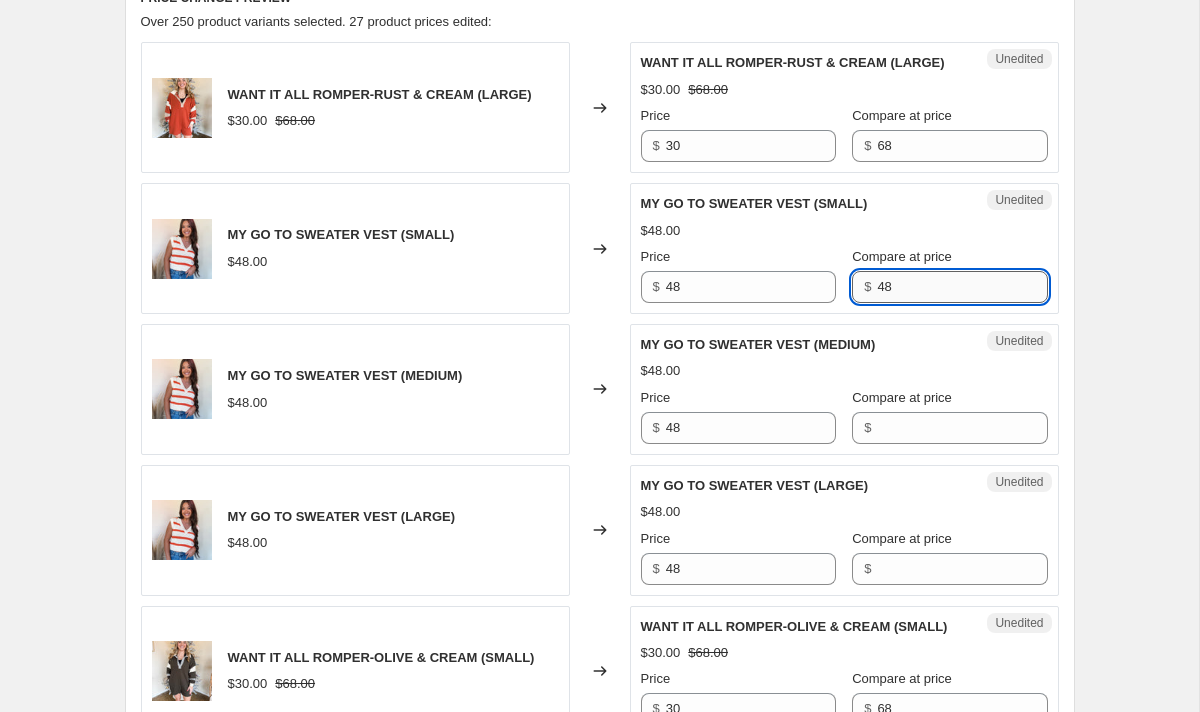 scroll, scrollTop: 694, scrollLeft: 0, axis: vertical 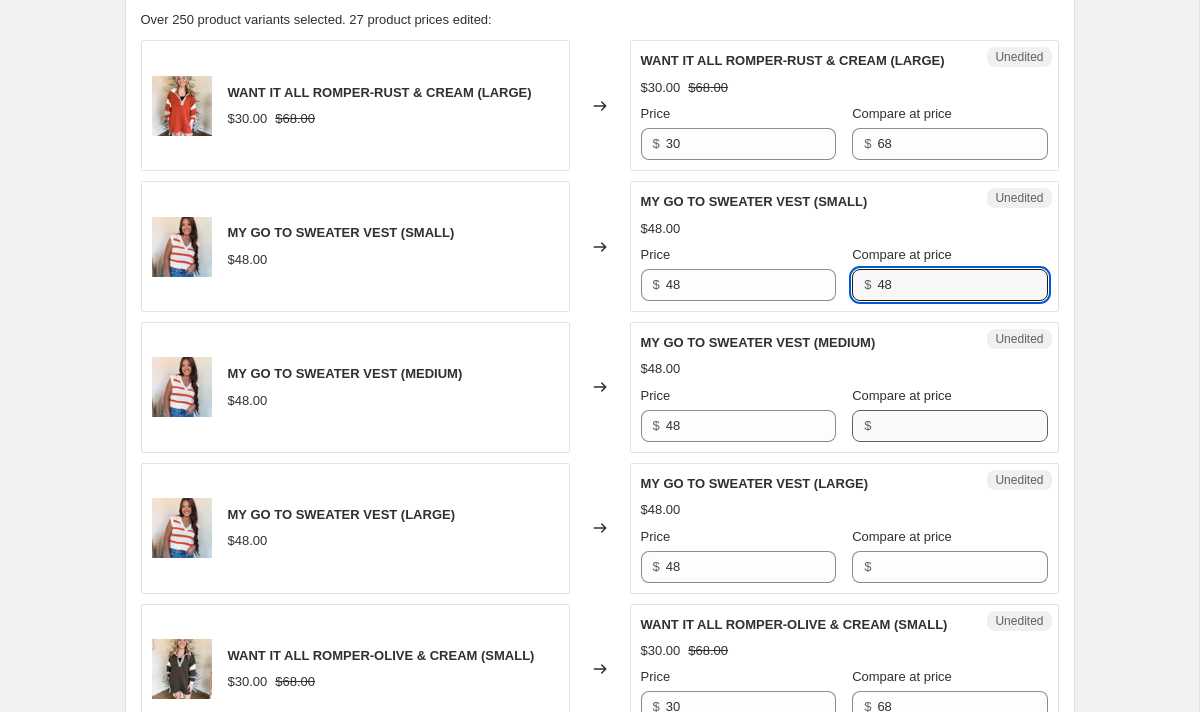 type on "48" 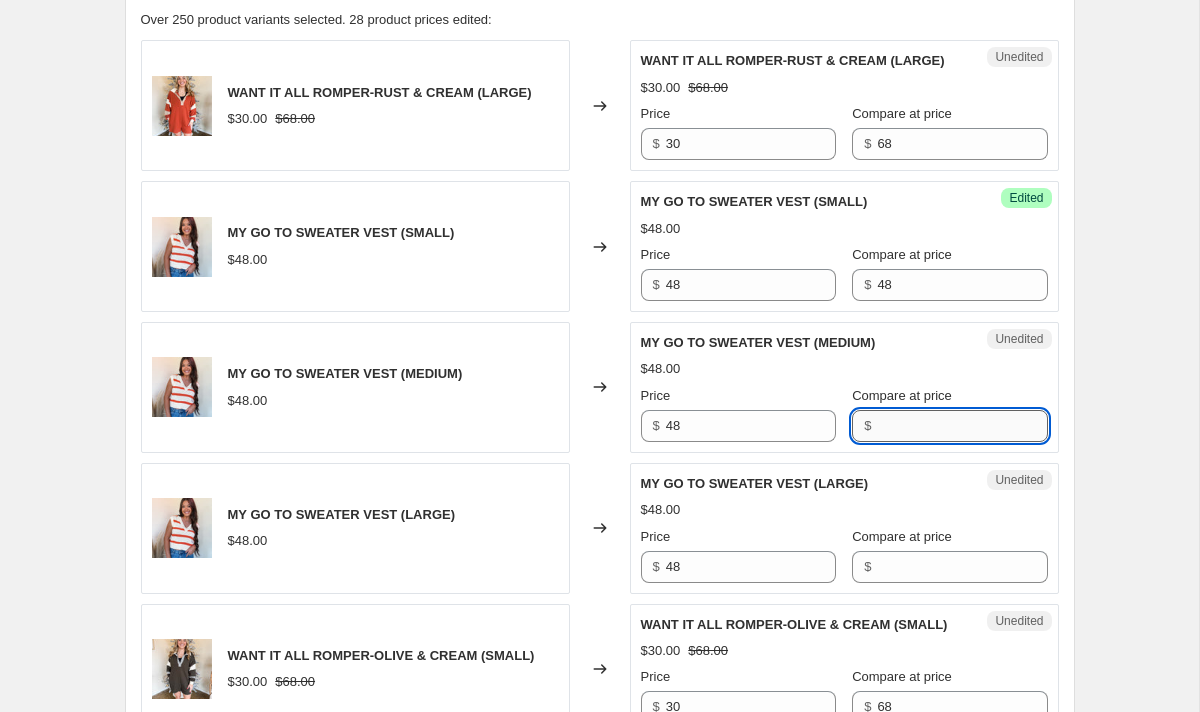 click on "Compare at price" at bounding box center (962, 426) 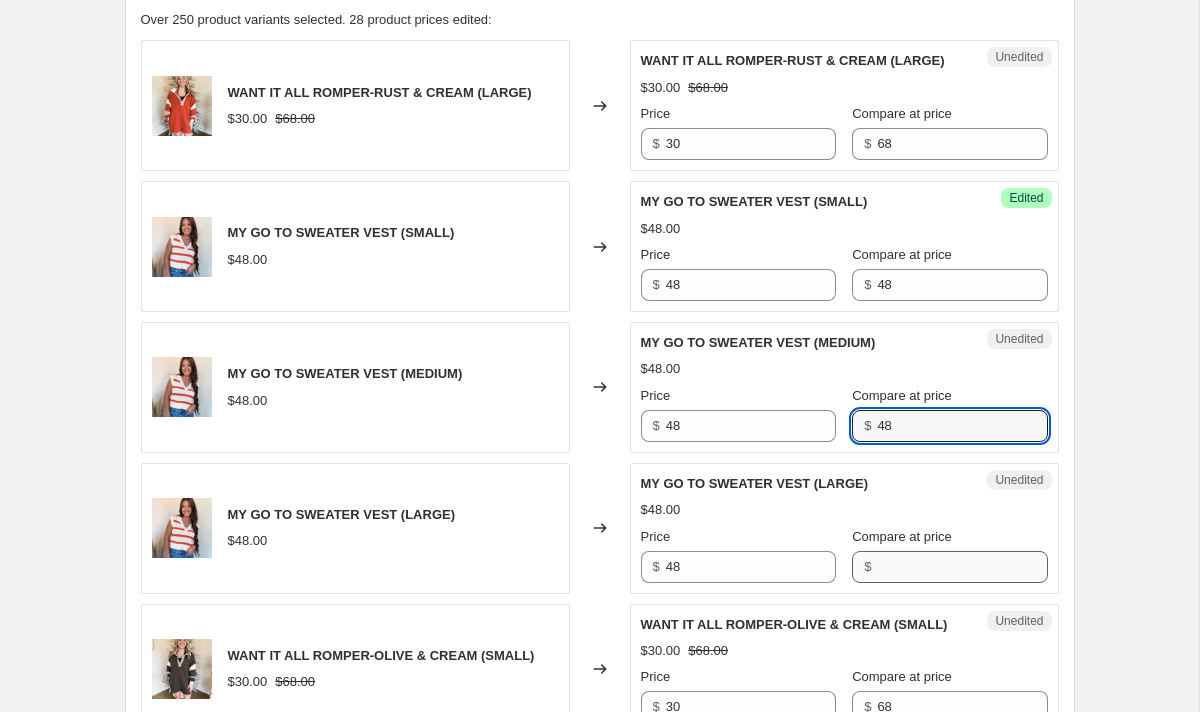 type on "48" 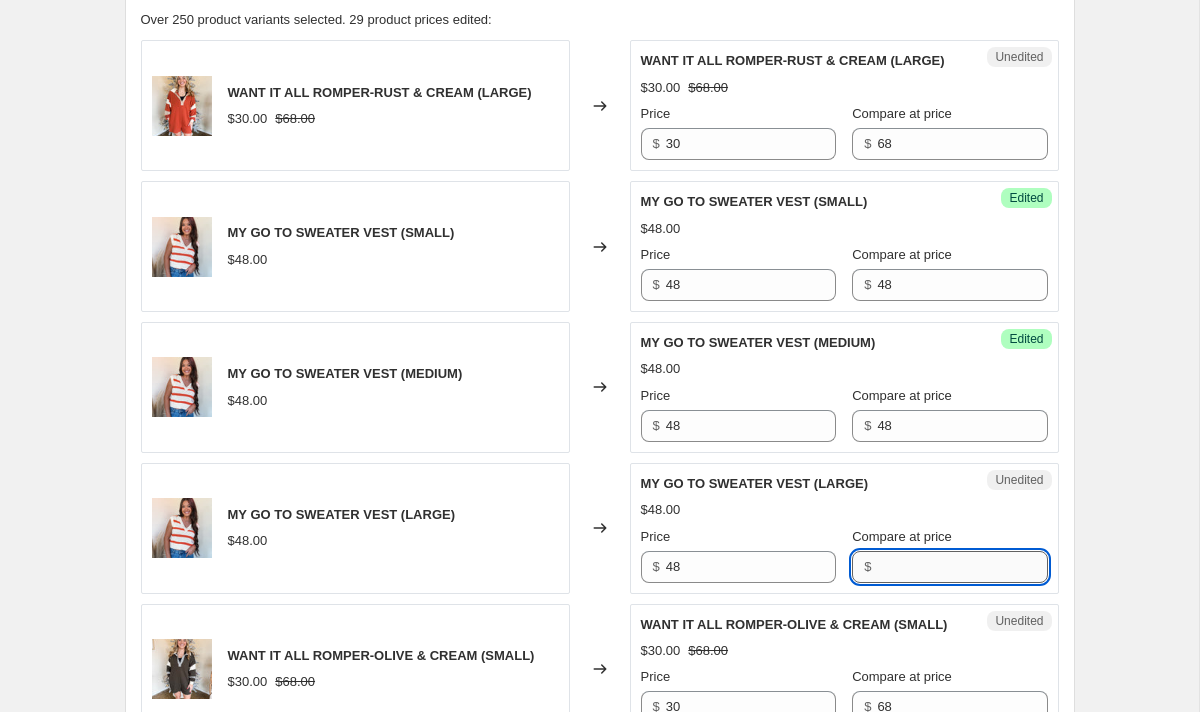 click on "Compare at price" at bounding box center [962, 567] 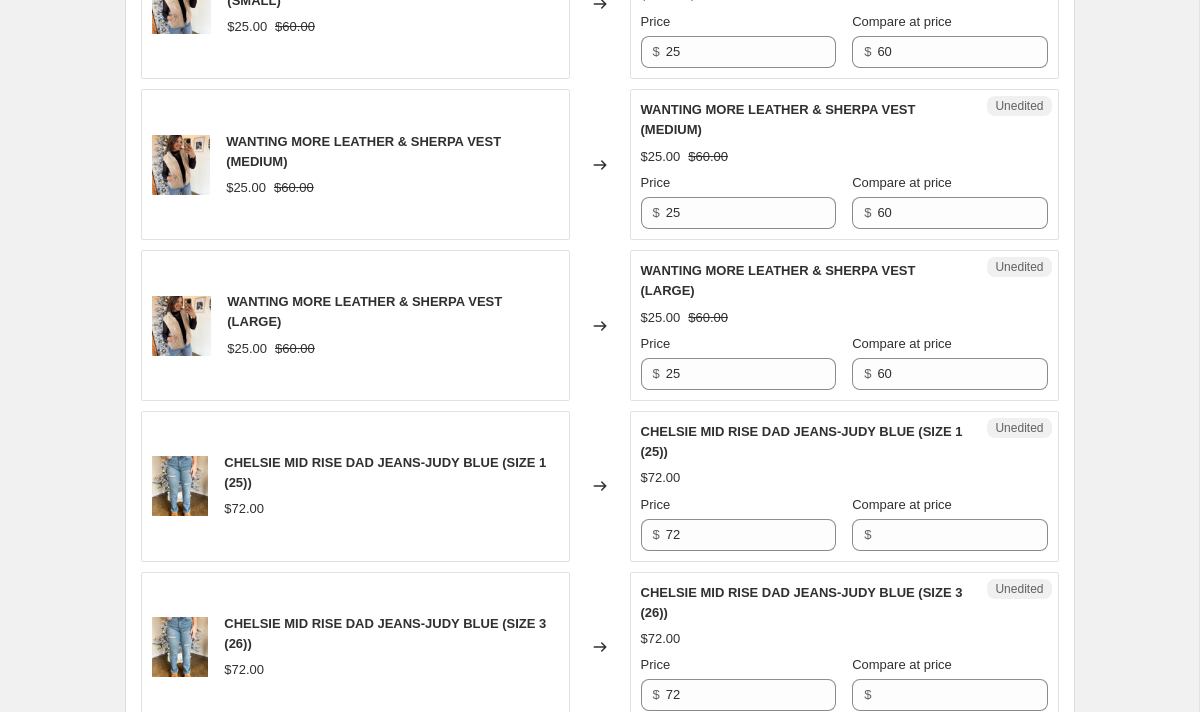 scroll, scrollTop: 2635, scrollLeft: 0, axis: vertical 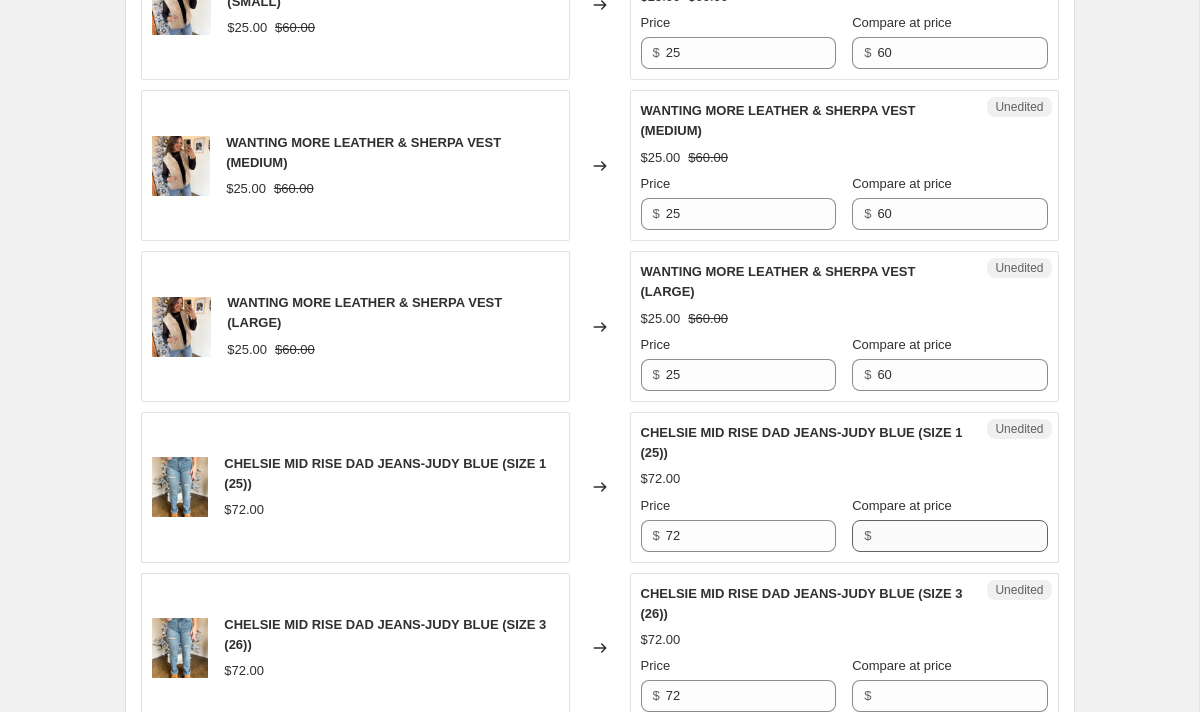 type on "48" 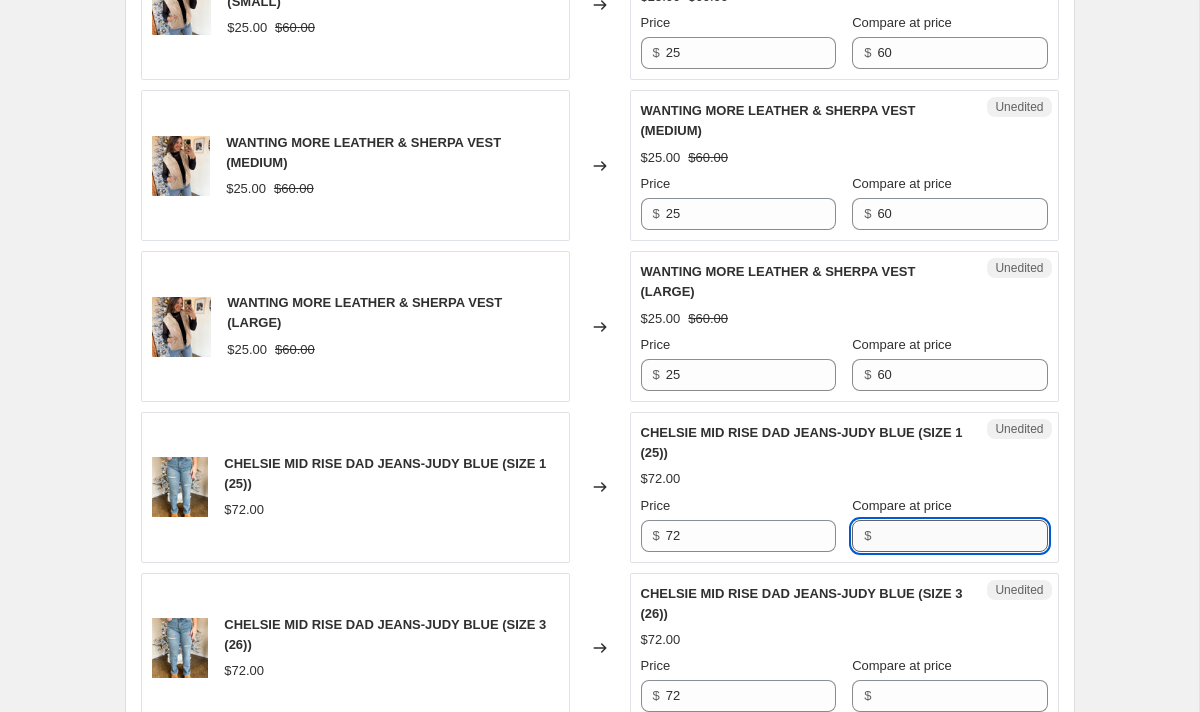 click on "Compare at price" at bounding box center [962, 536] 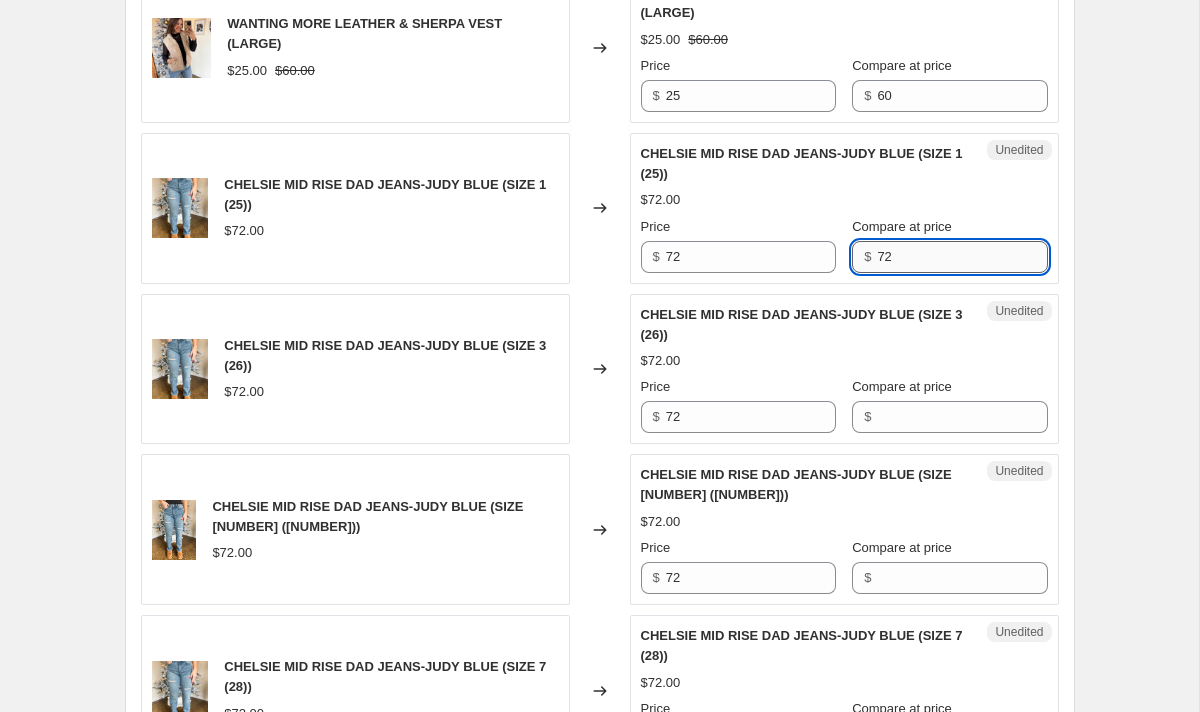scroll, scrollTop: 2939, scrollLeft: 0, axis: vertical 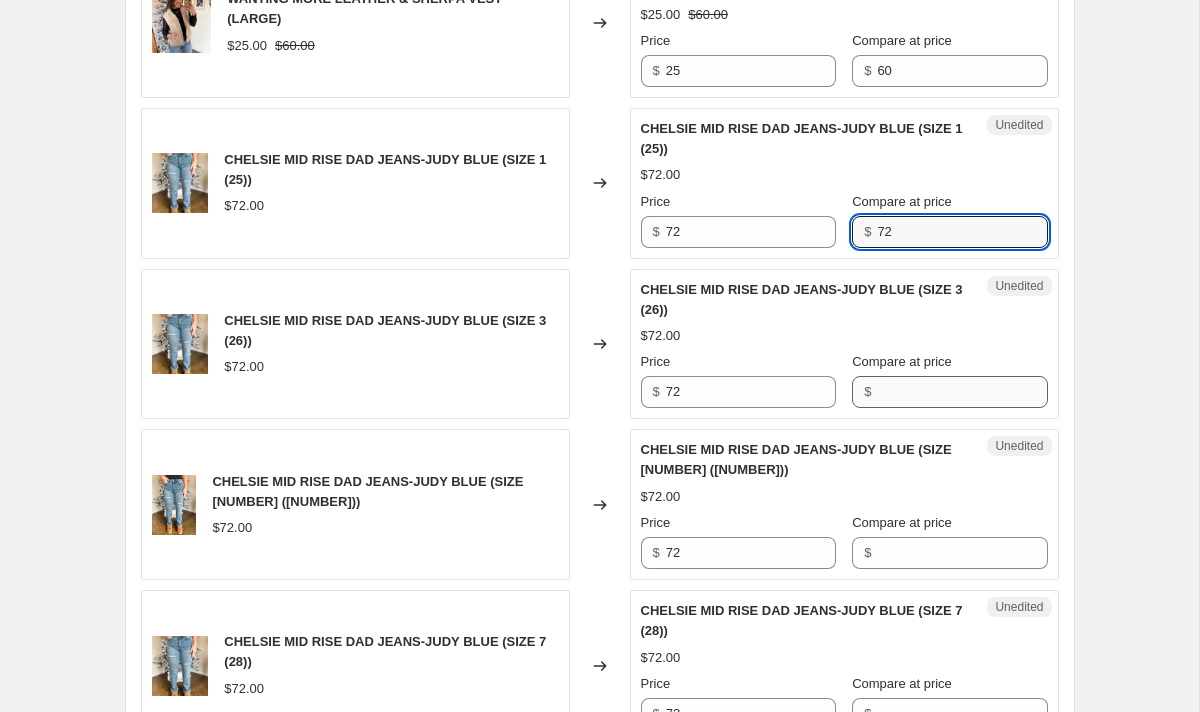 type on "72" 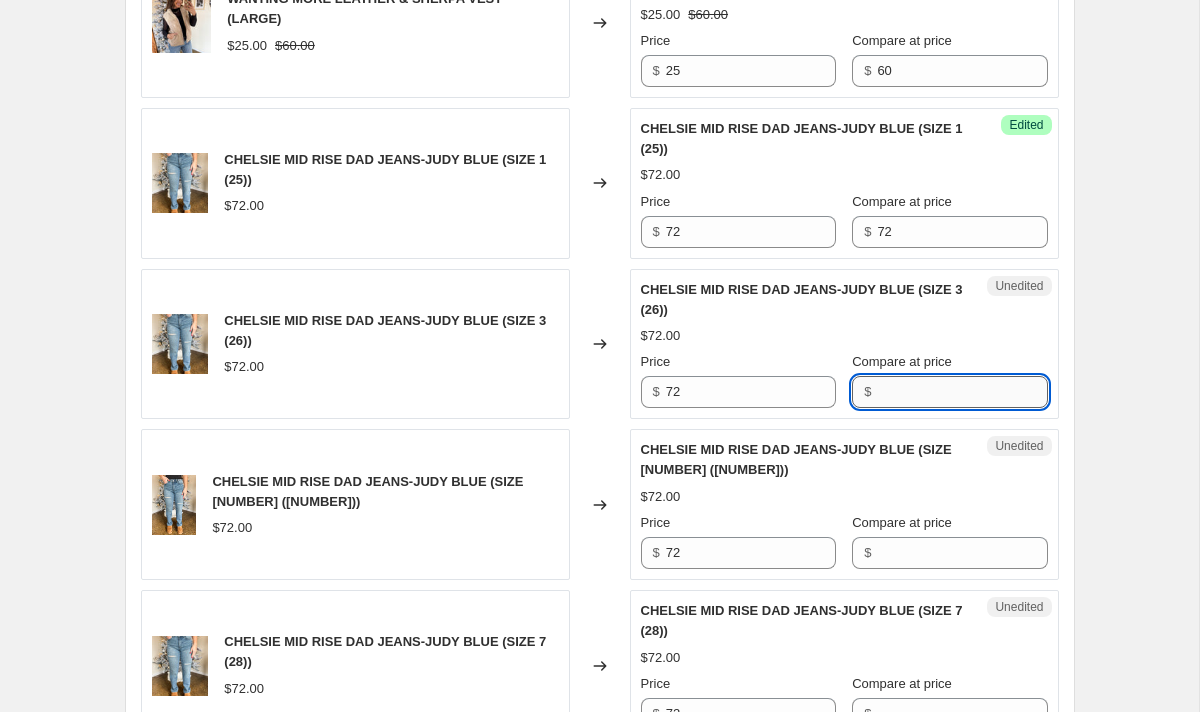 click on "Compare at price" at bounding box center [962, 392] 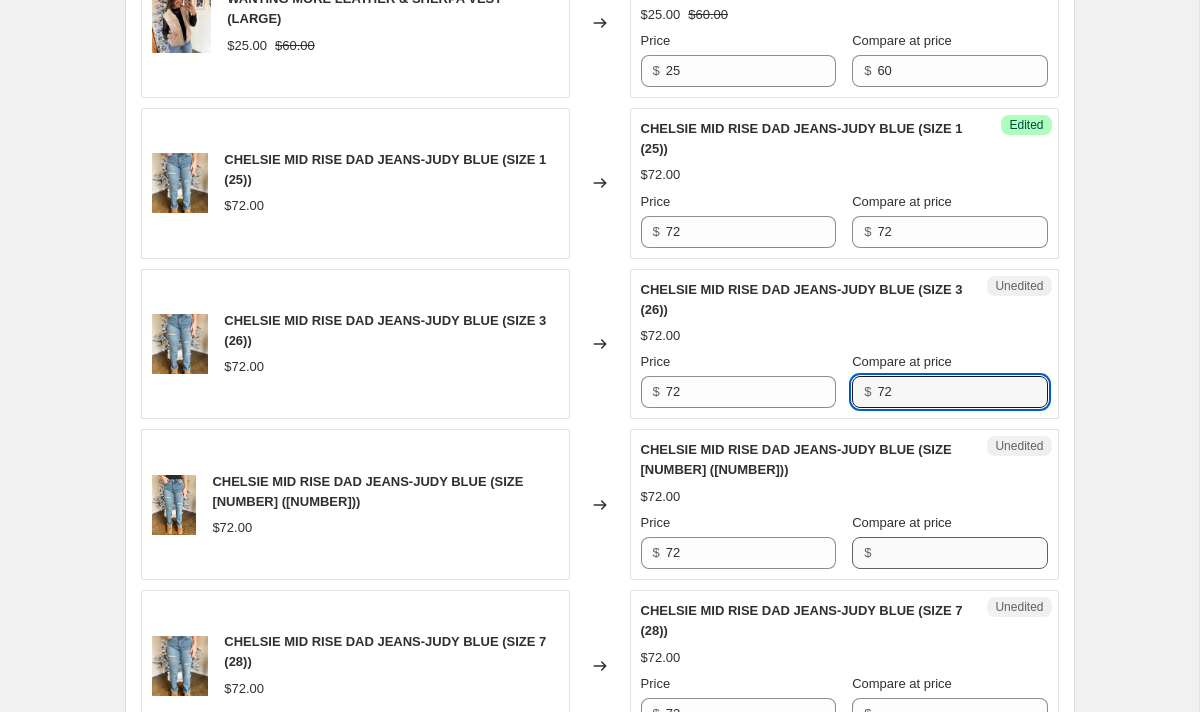 type on "72" 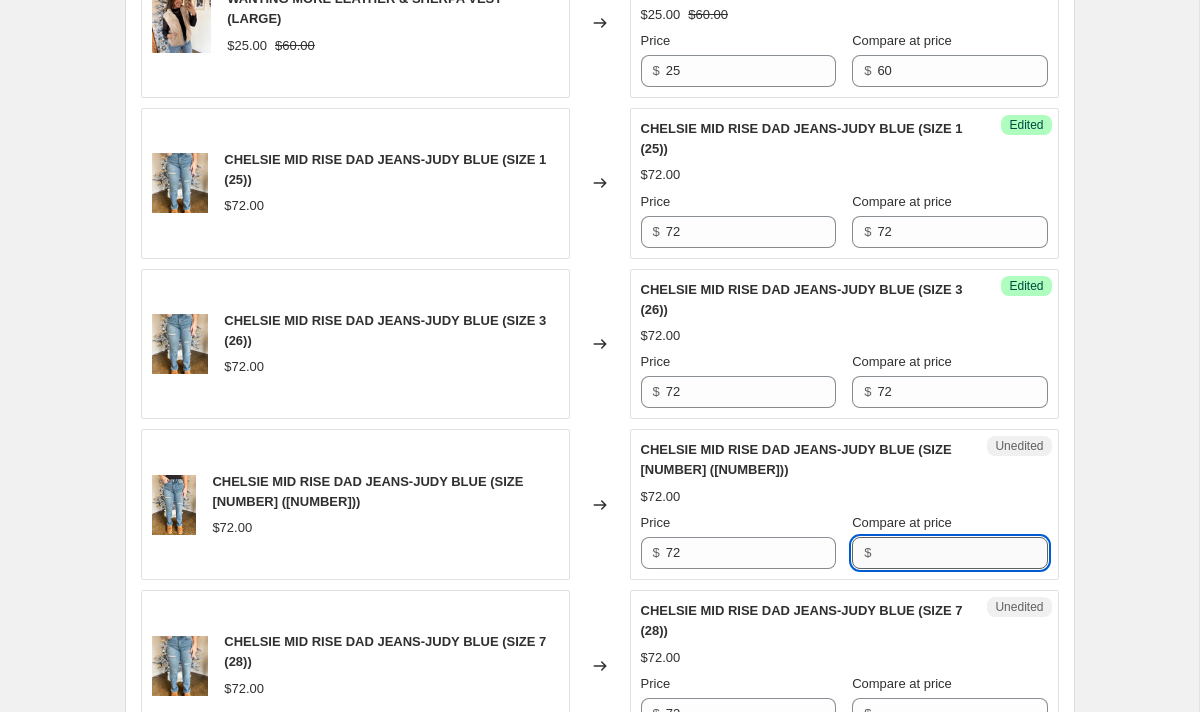 click on "Compare at price" at bounding box center [962, 553] 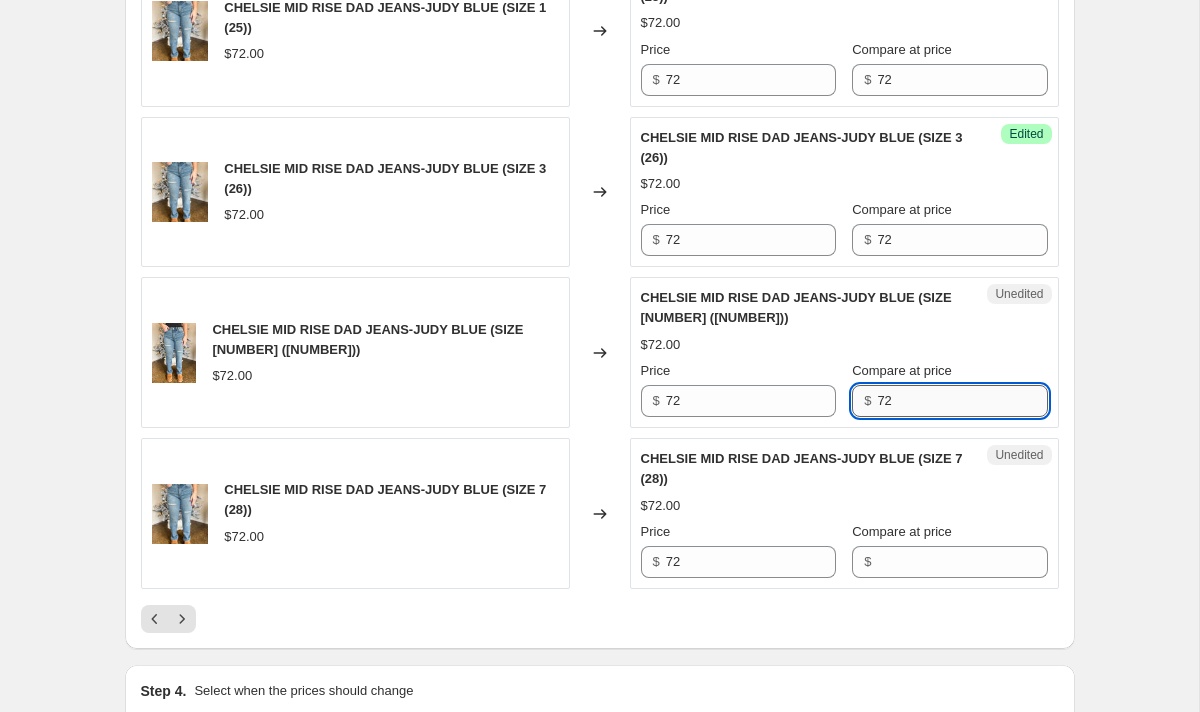 scroll, scrollTop: 3093, scrollLeft: 0, axis: vertical 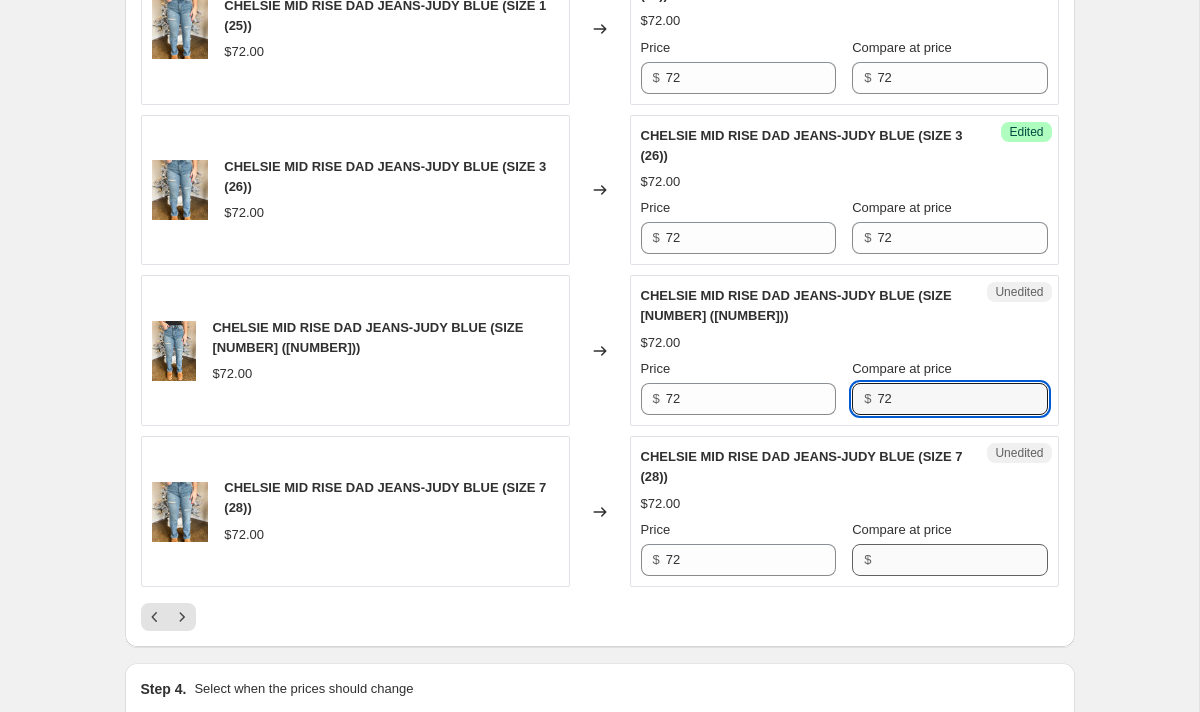 type on "72" 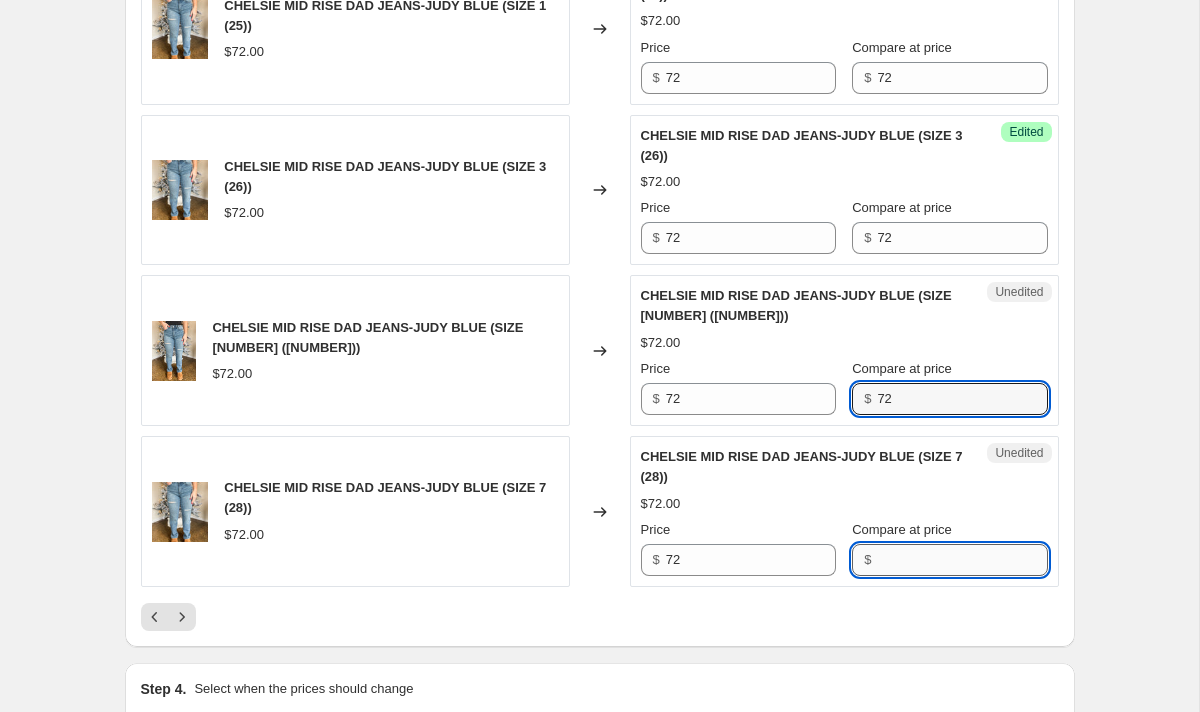 click on "Compare at price" at bounding box center (962, 560) 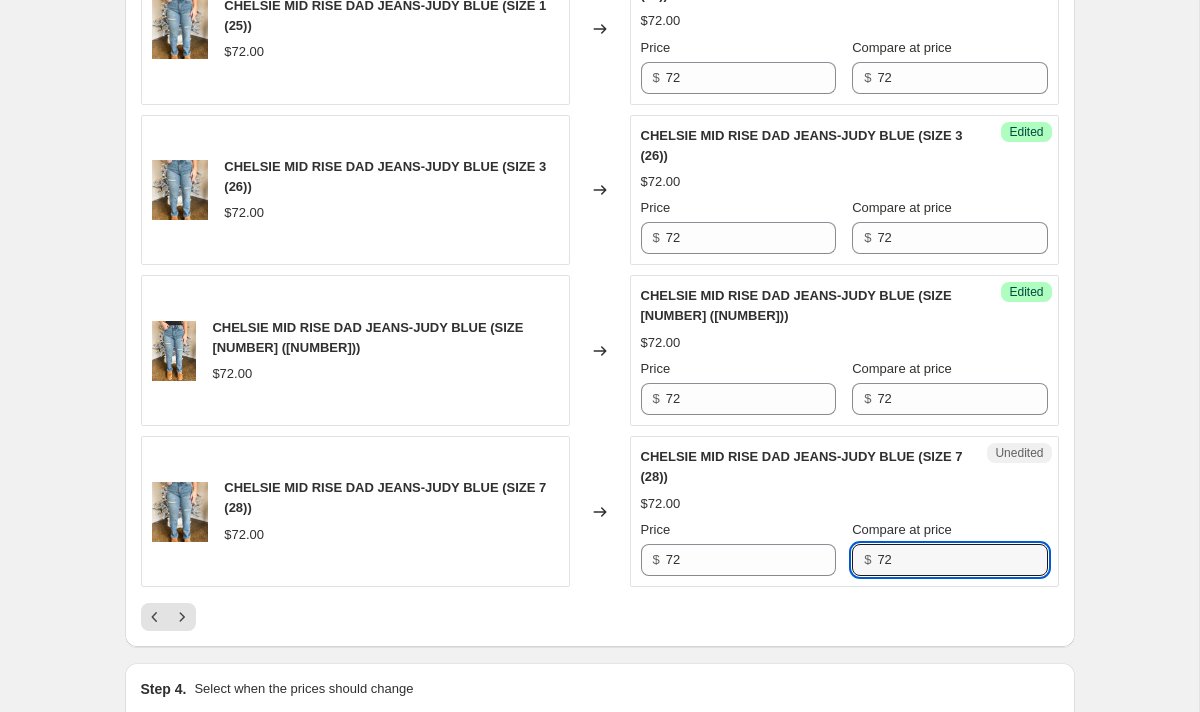 type on "72" 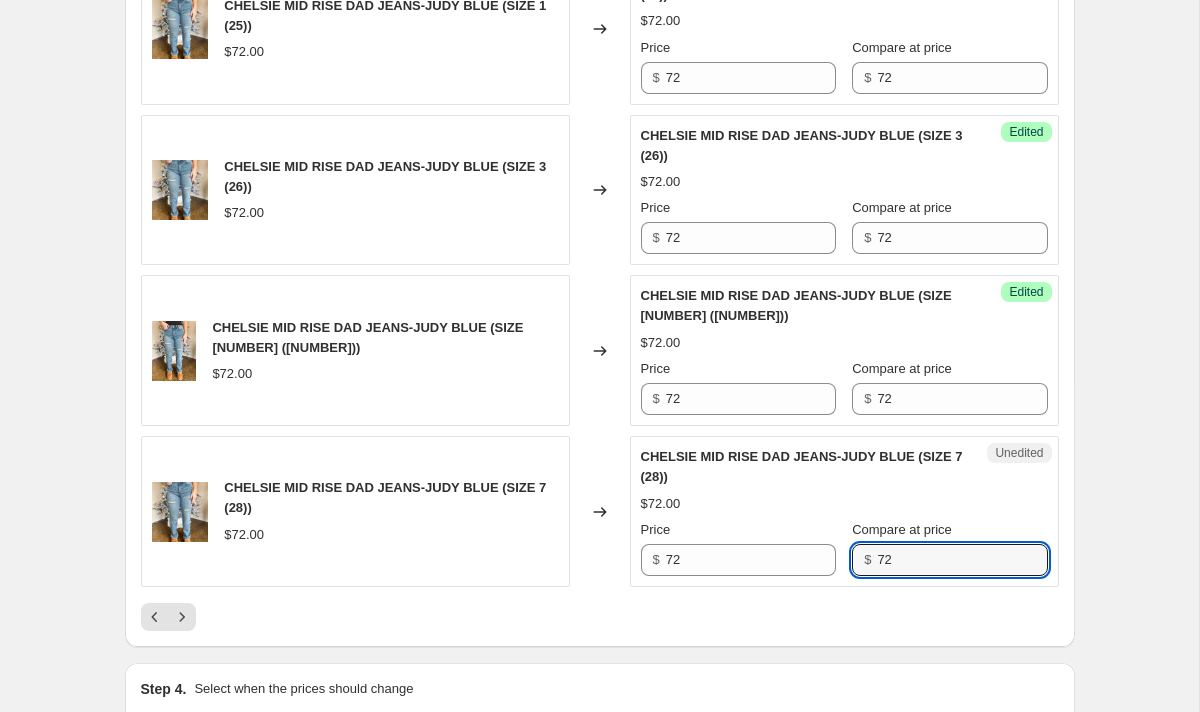 click on "$72.00" at bounding box center [844, 504] 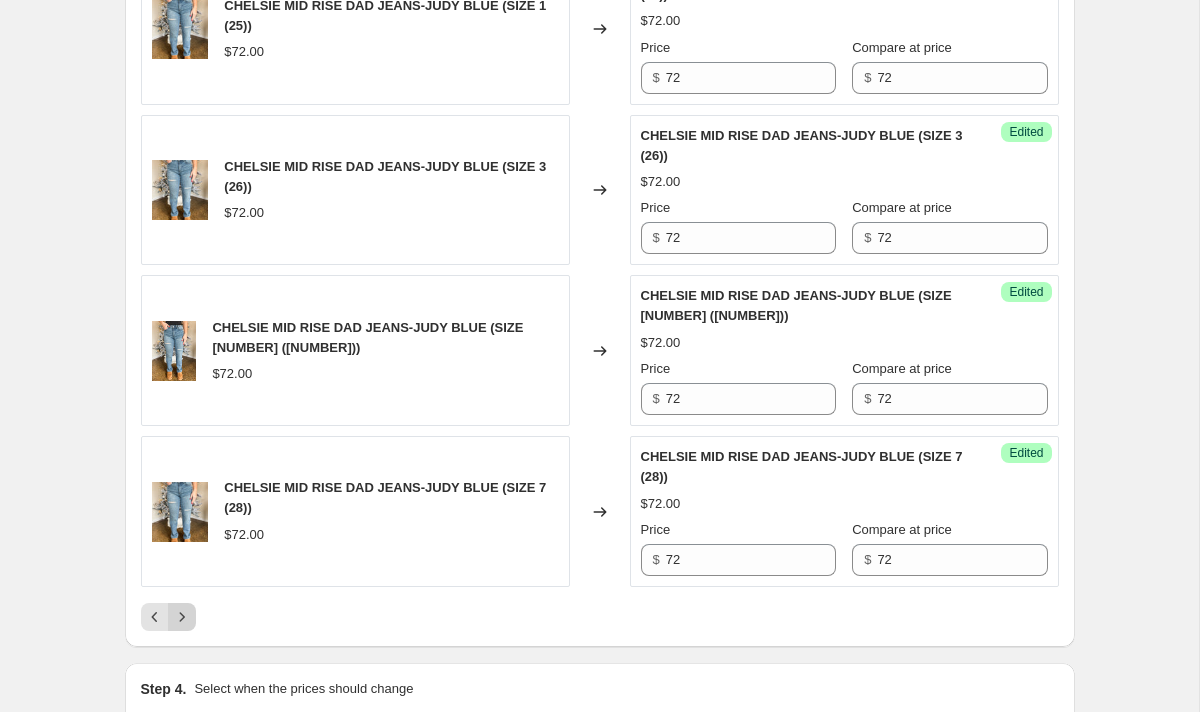 click 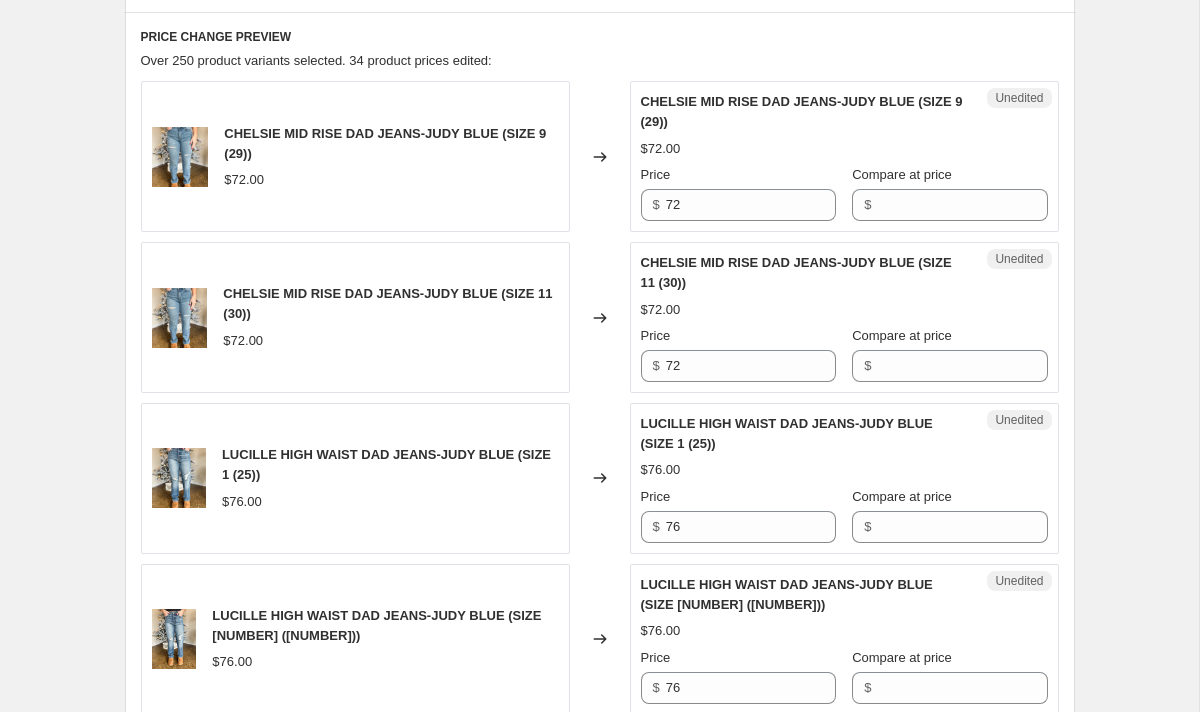 scroll, scrollTop: 657, scrollLeft: 0, axis: vertical 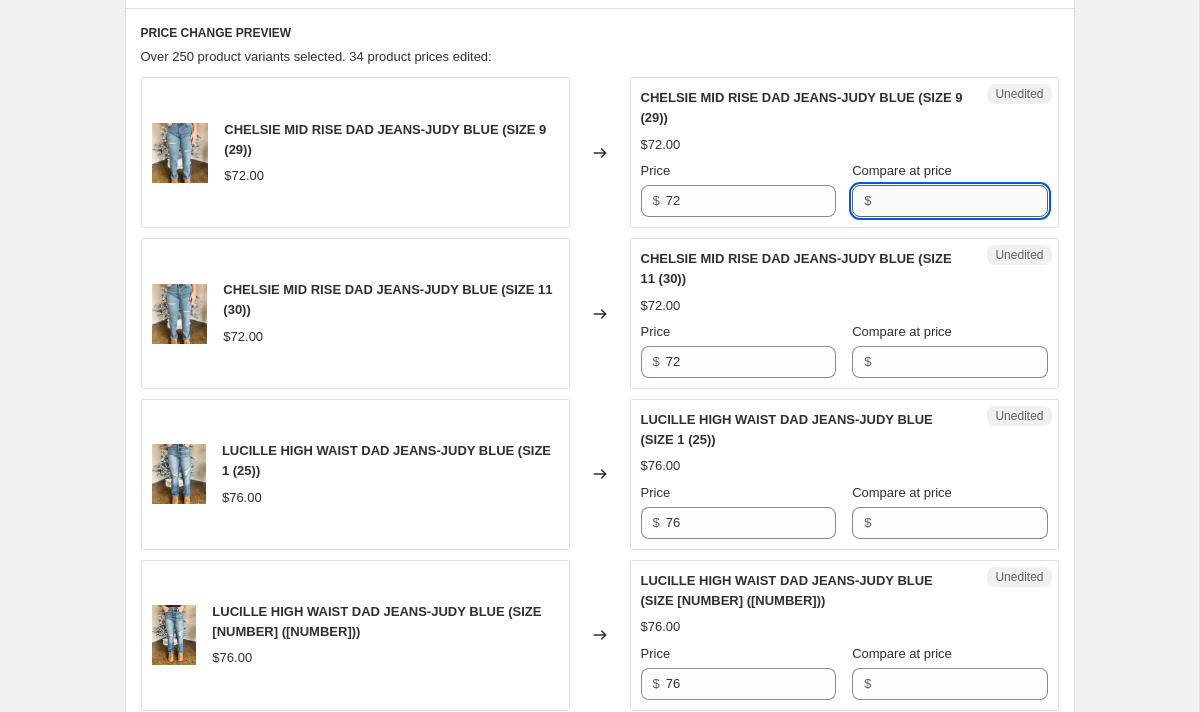 click on "Compare at price" at bounding box center (962, 201) 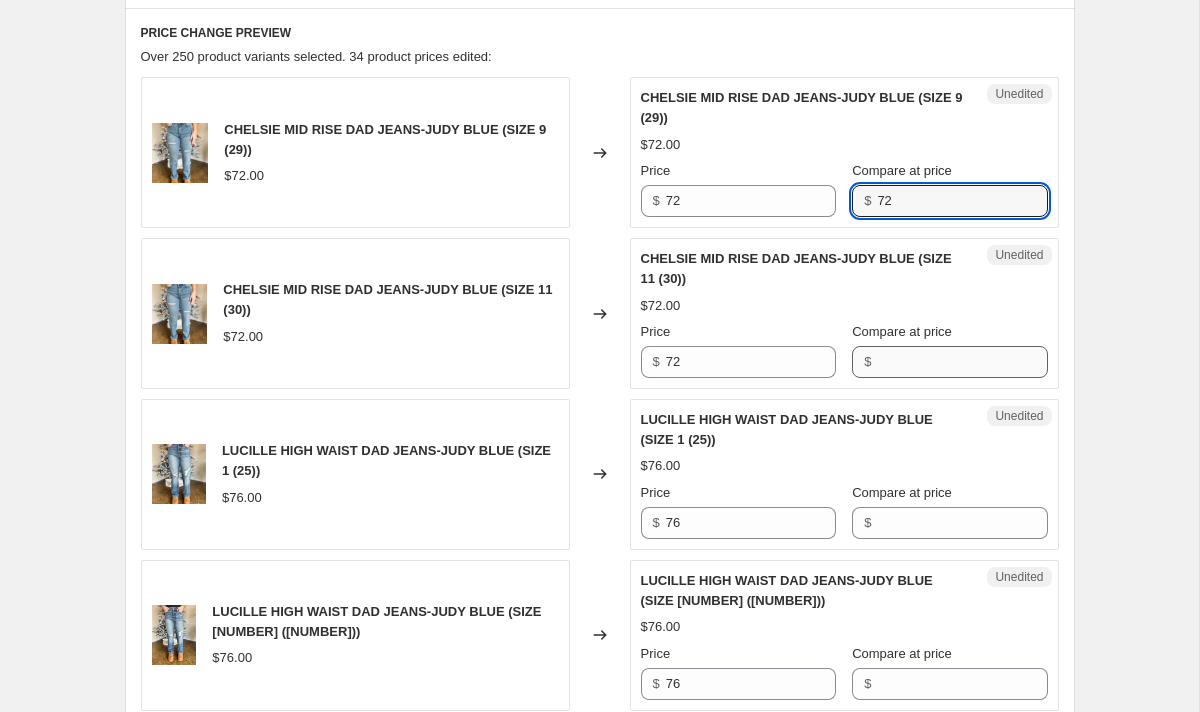 type on "72" 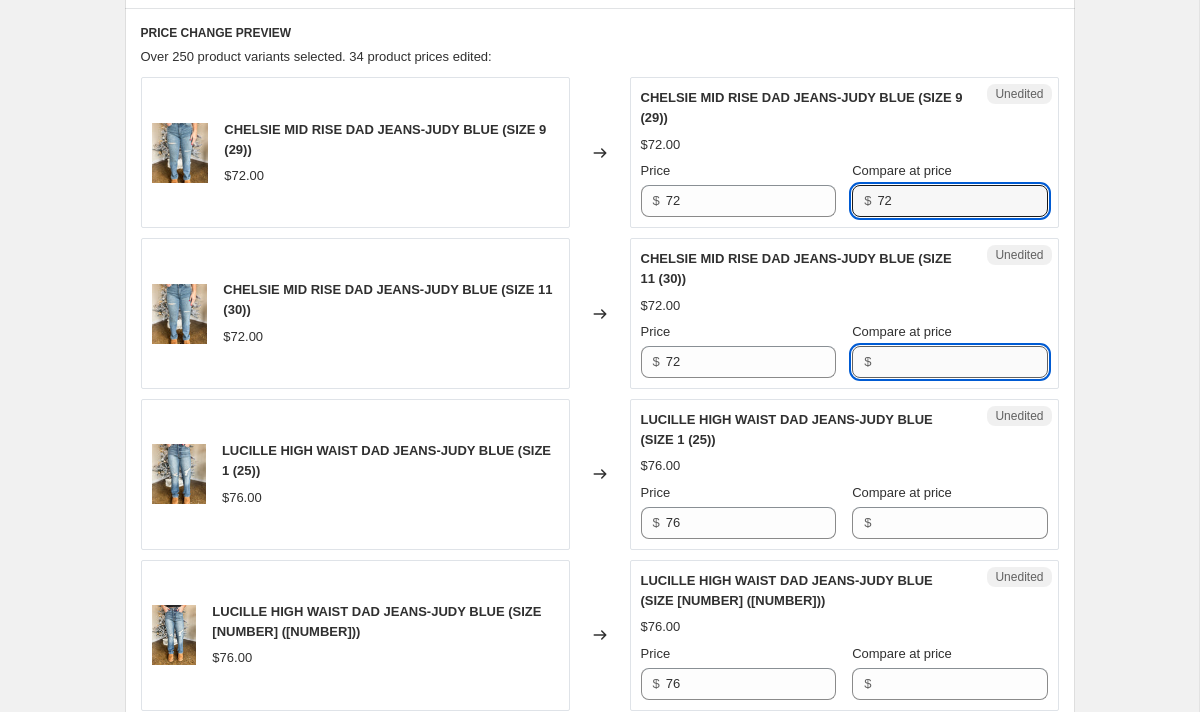 click on "Compare at price" at bounding box center (962, 362) 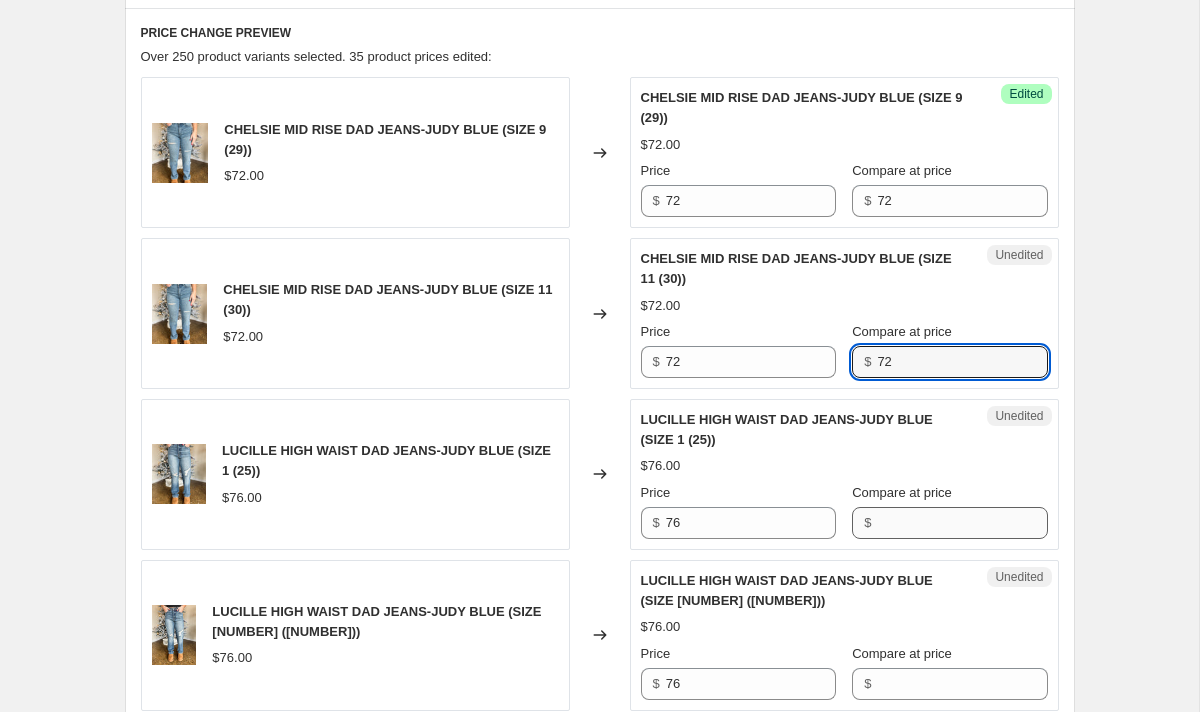 type on "72" 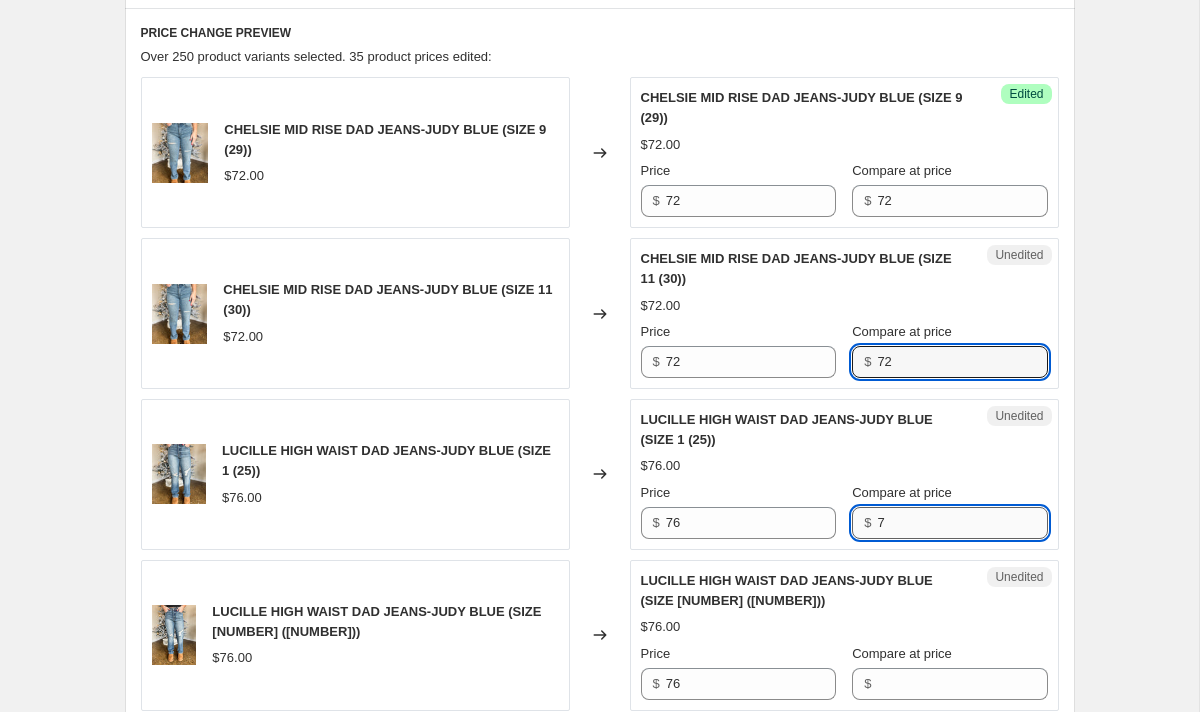 click on "7" at bounding box center [962, 523] 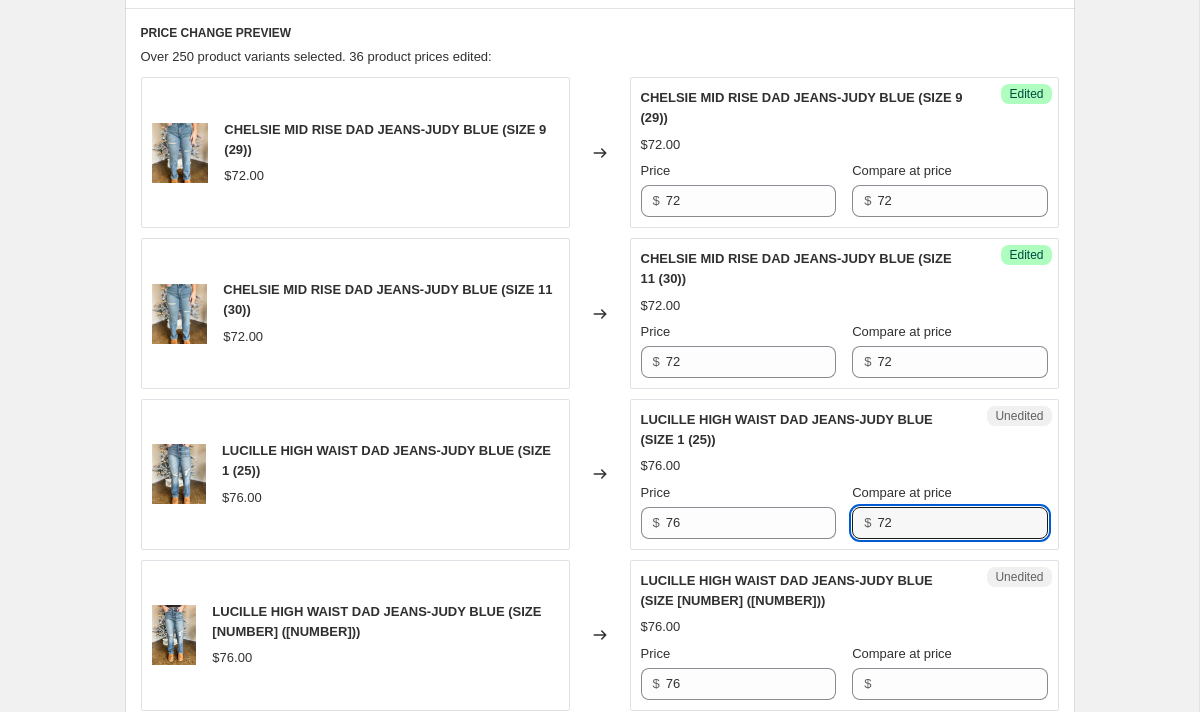 click on "$76.00" at bounding box center (844, 466) 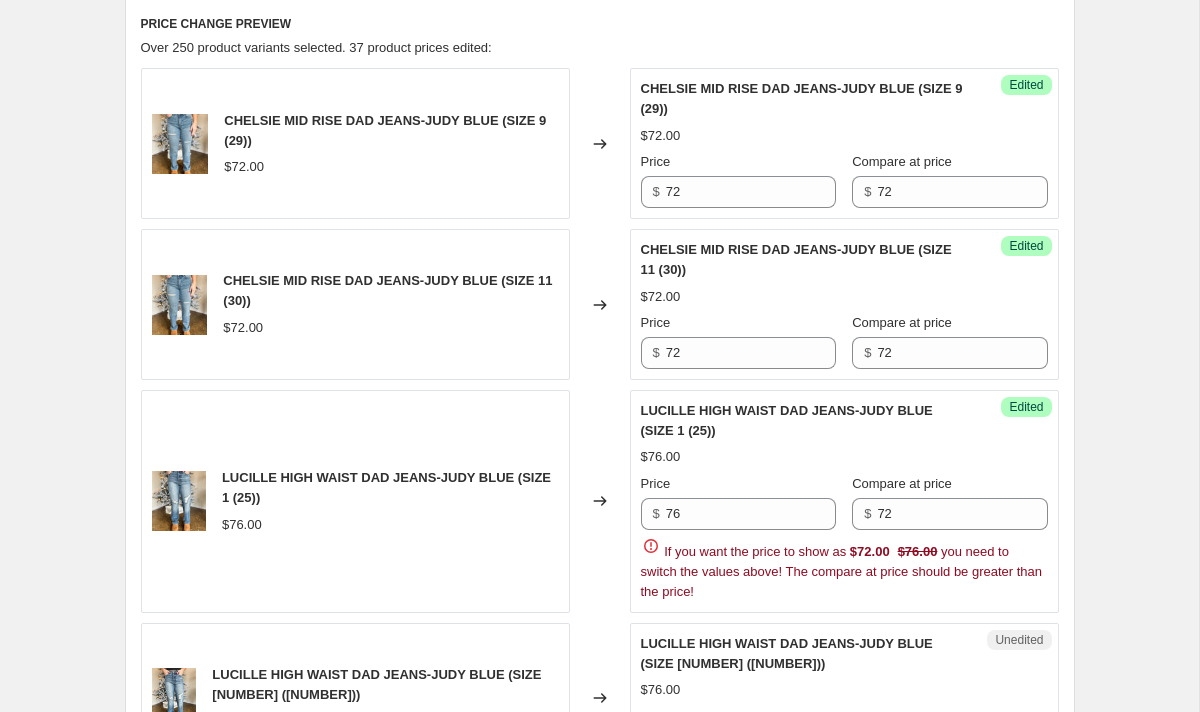 scroll, scrollTop: 668, scrollLeft: 0, axis: vertical 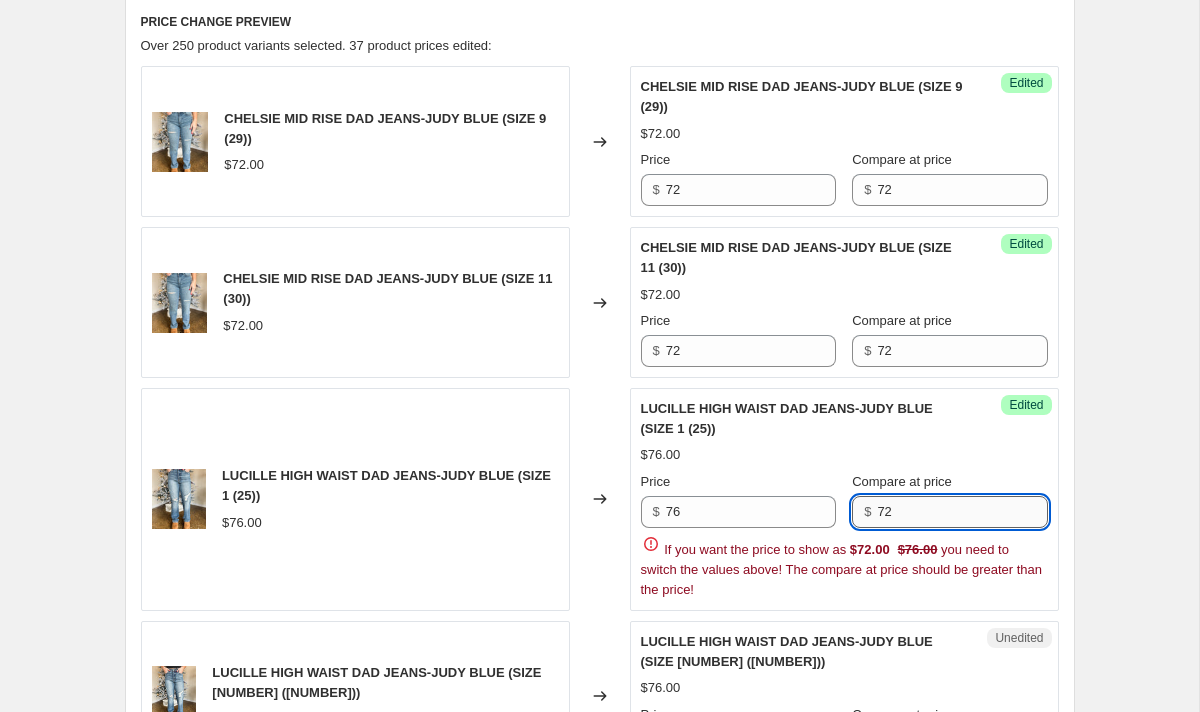 click on "72" at bounding box center (962, 512) 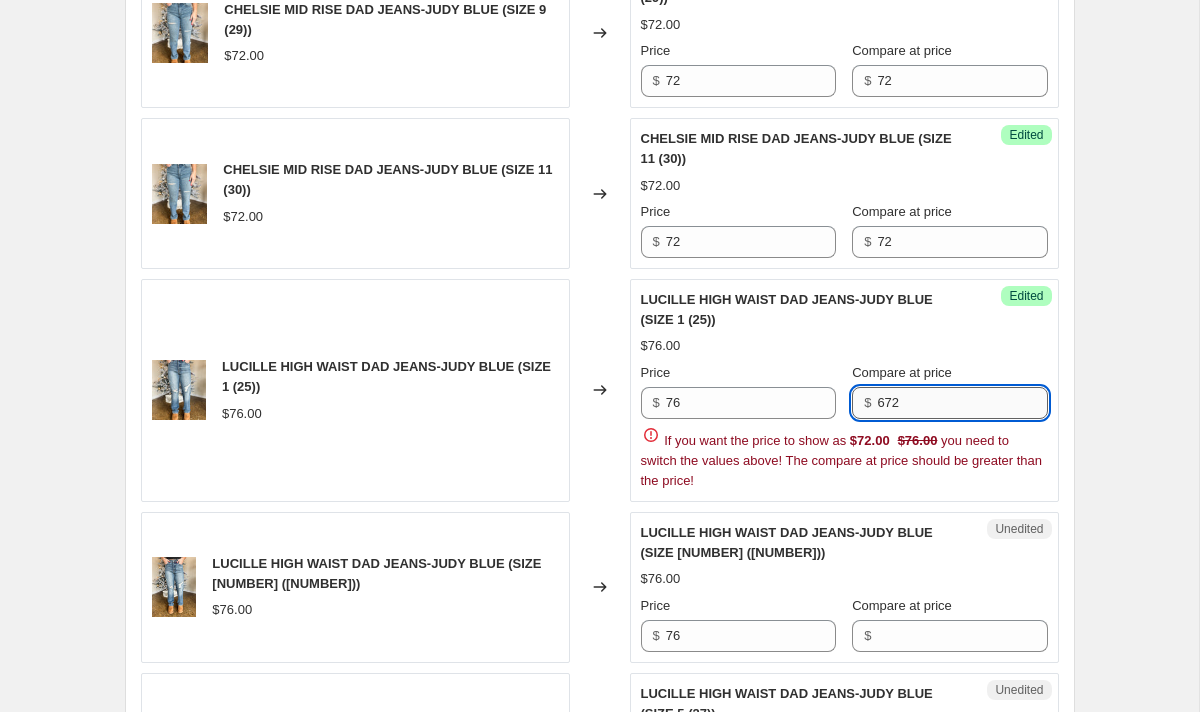 scroll, scrollTop: 834, scrollLeft: 0, axis: vertical 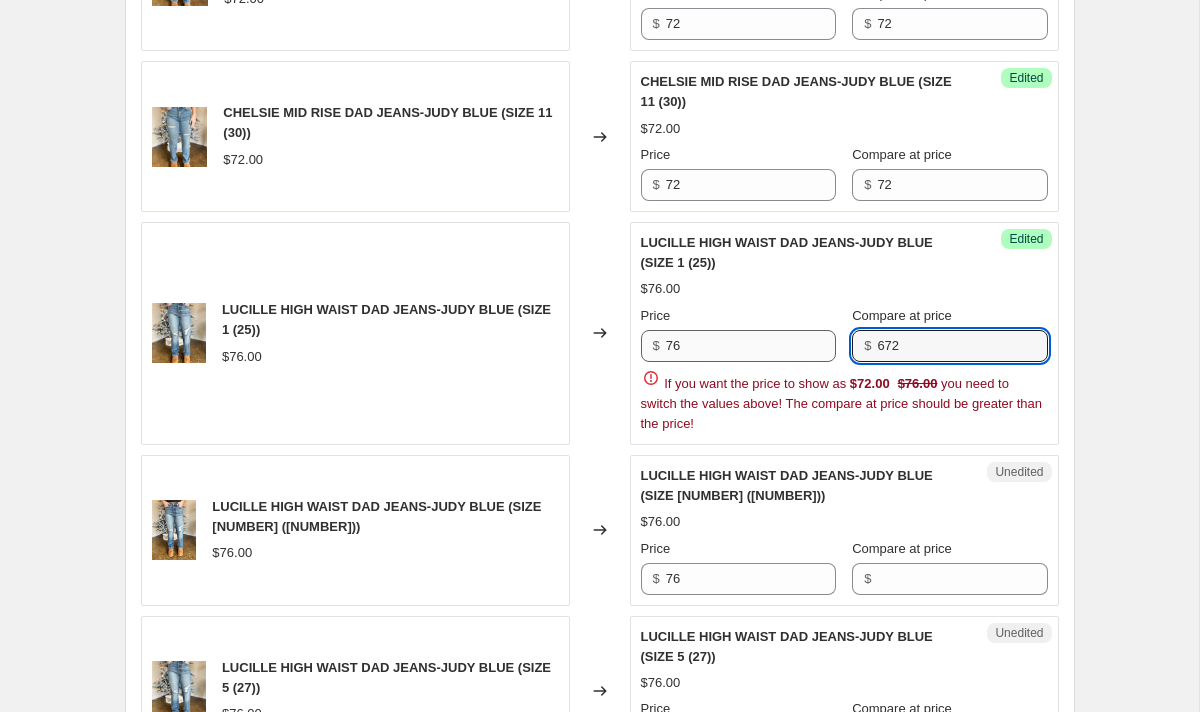 drag, startPoint x: 928, startPoint y: 343, endPoint x: 809, endPoint y: 341, distance: 119.01681 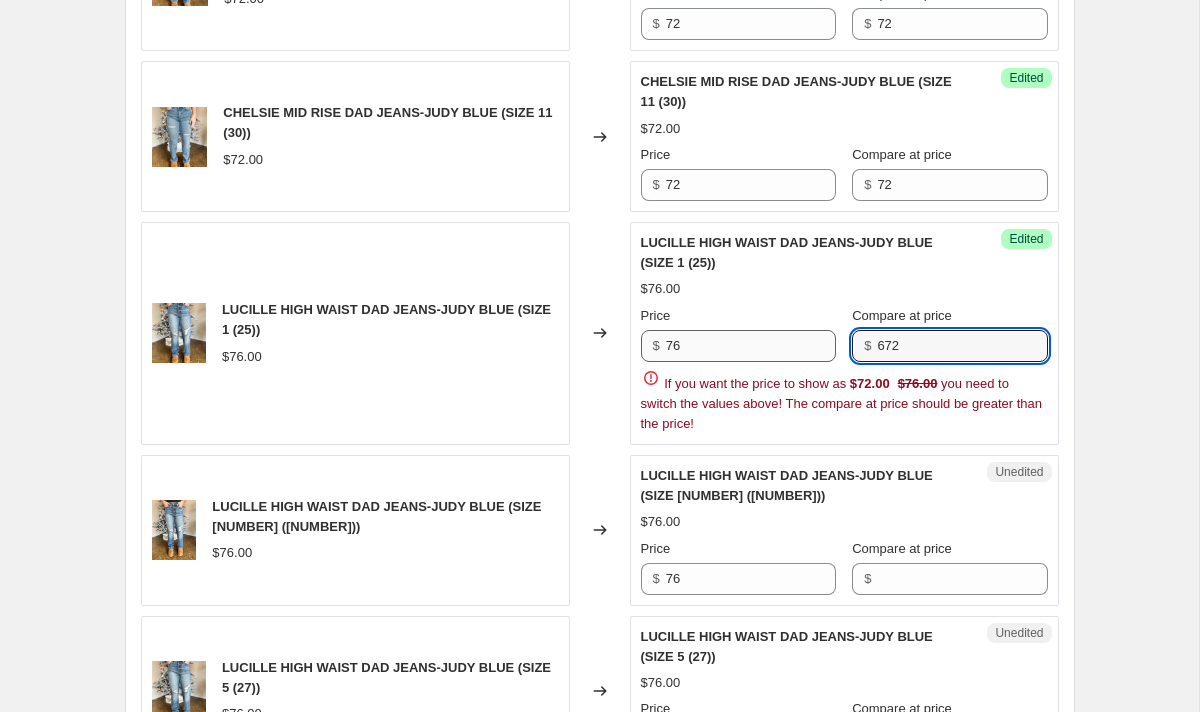 click on "Price $ [PRICE] Compare at price $ [PRICE]" at bounding box center (844, 334) 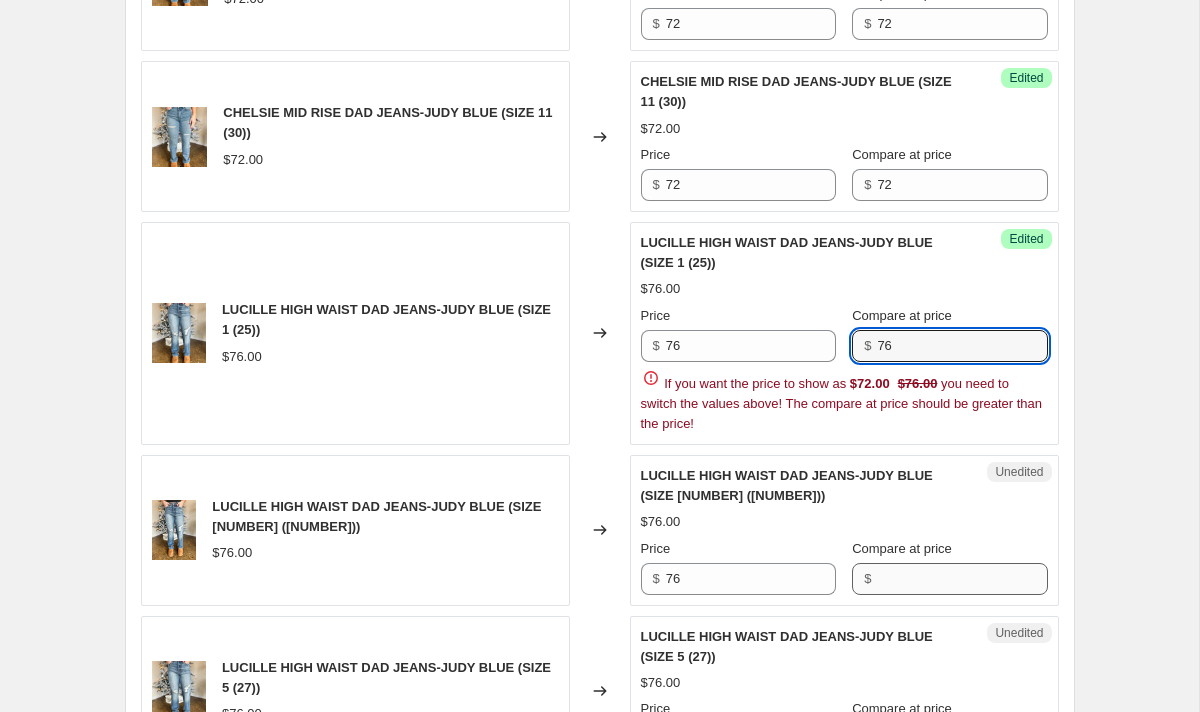 type on "76" 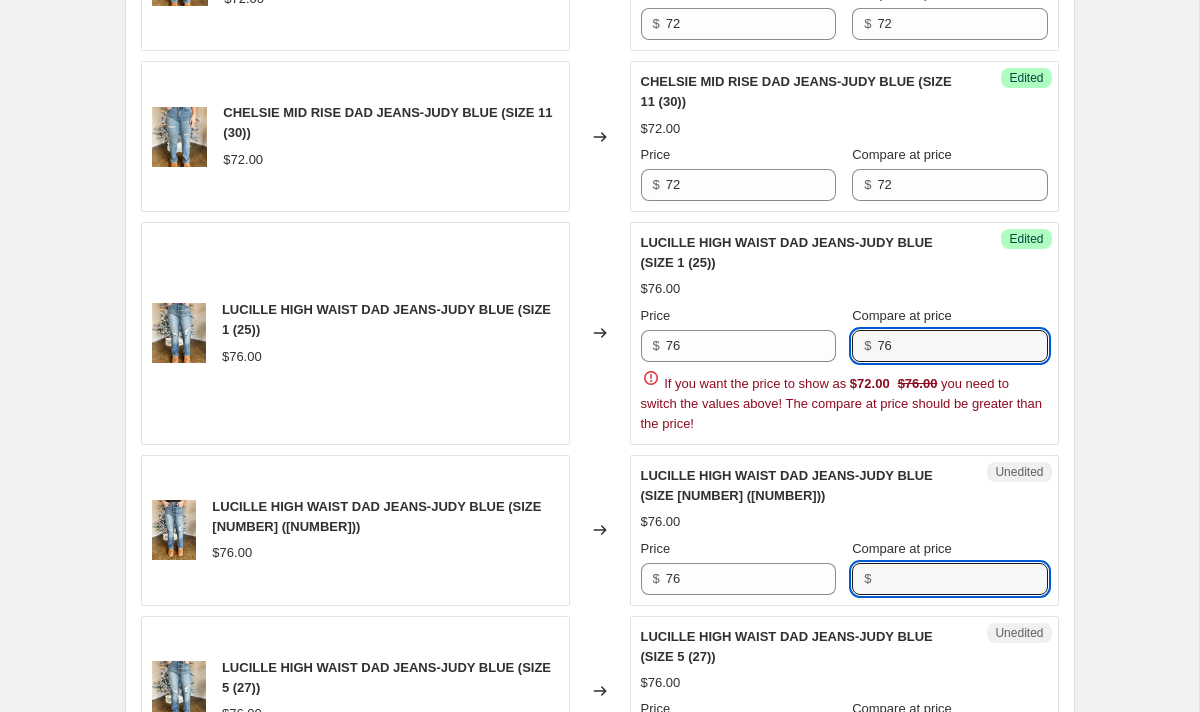 click on "CHELSIE MID RISE DAD JEANS-JUDY BLUE (SIZE [NUMBER] ([NUMBER])) $[PRICE] Changed to Success Edited CHELSIE MID RISE DAD JEANS (SIZE [NUMBER] ([NUMBER])) $[PRICE] Price $ [PRICE] Compare at price $ [PRICE] CHELSIE MID RISE DAD JEANS-JUDY BLUE (SIZE [NUMBER] ([NUMBER])) $[PRICE] Changed to Success Edited CHELSIE MID RISE DAD JEANS (SIZE [NUMBER] ([NUMBER])) $[PRICE] Price $ [PRICE] Compare at price $ [PRICE] LUCILLE HIGH WAIST DAD JEANS-JUDY BLUE (SIZE [NUMBER] ([NUMBER])) $[PRICE] Changed to Success Edited LUCILLE HIGH WAIST DAD JEANS (SIZE [NUMBER] ([NUMBER])) $[PRICE] Price $ [PRICE] Compare at price $ [PRICE] If you want the price to show as $[PRICE] $[PRICE] you need to switch the values above! The compare at price should be greater than the price! LUCILLE HIGH WAIST DAD JEANS-JUDY BLUE (SIZE [NUMBER] ([NUMBER])) $[PRICE] Changed to Unedited LUCILLE HIGH WAIST DAD JEANS (SIZE [NUMBER] ([NUMBER])) $[PRICE] Price $ [PRICE] Compare at price $ LUCILLE HIGH WAIST DAD JEANS-JUDY BLUE (SIZE [NUMBER] ([NUMBER])) $[PRICE] Changed to Unedited LUCILLE HIGH WAIST DAD JEANS (SIZE [NUMBER] ([NUMBER])) $[PRICE] Price $ [PRICE] Compare at price $ $[PRICE] $" at bounding box center (600, 1469) 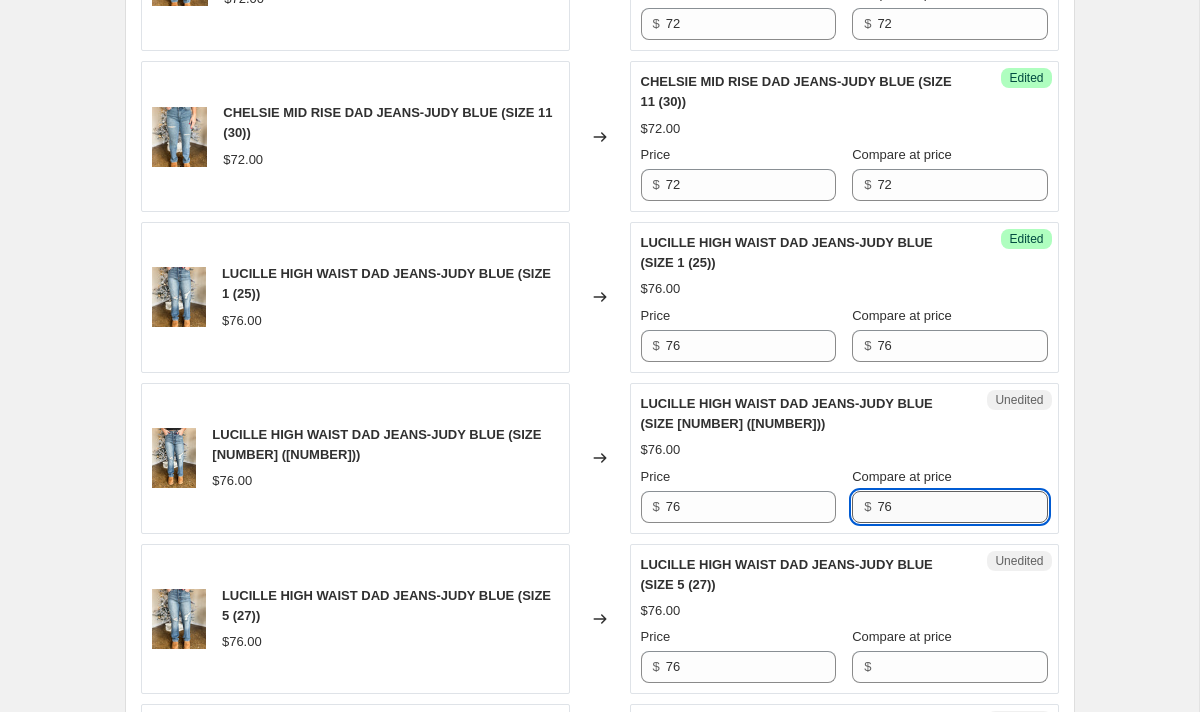 click on "76" at bounding box center [962, 507] 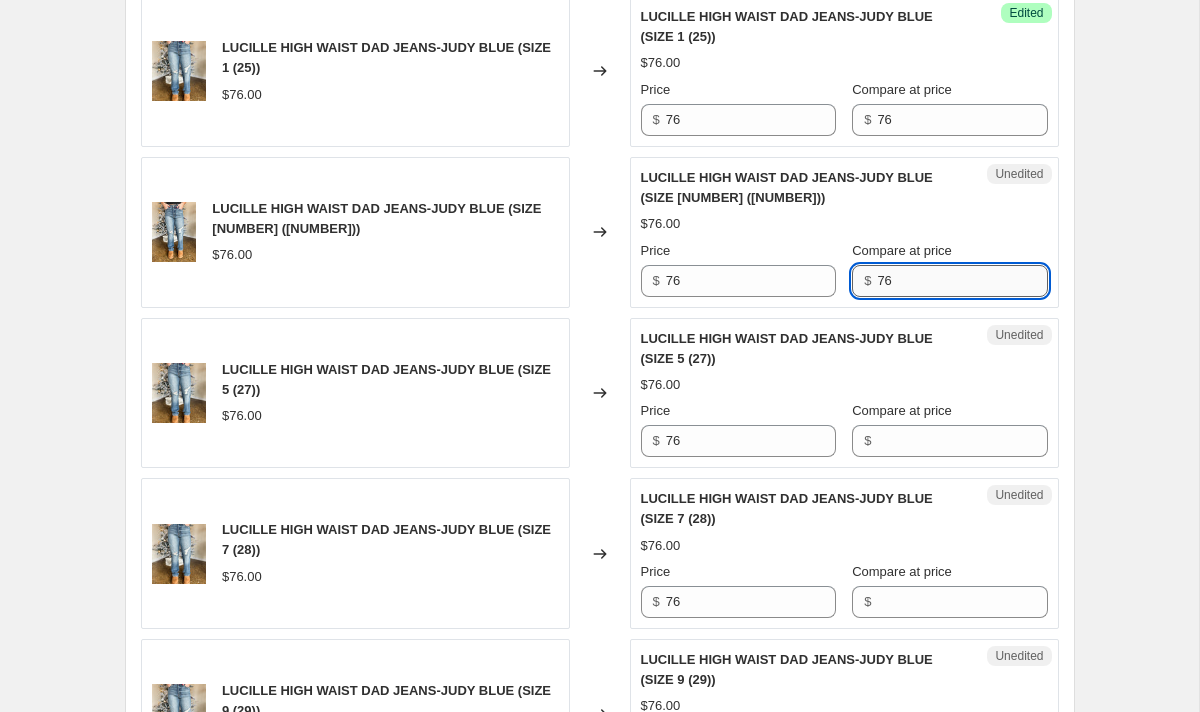 scroll, scrollTop: 1061, scrollLeft: 0, axis: vertical 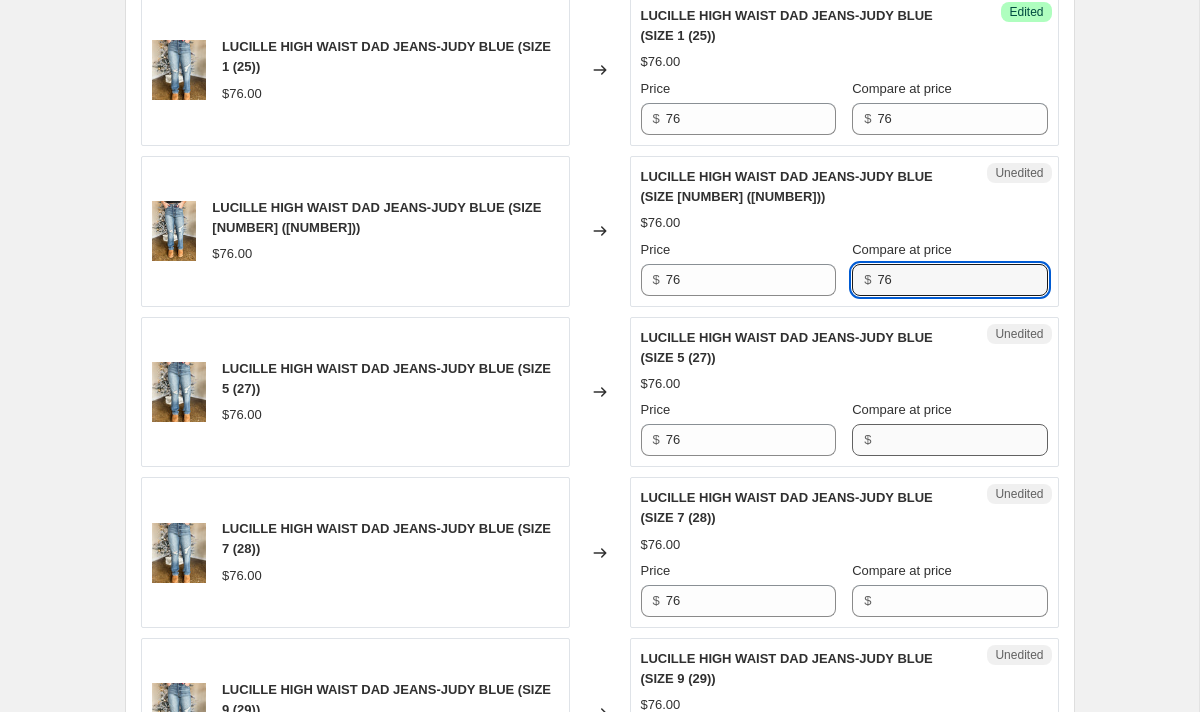 type on "76" 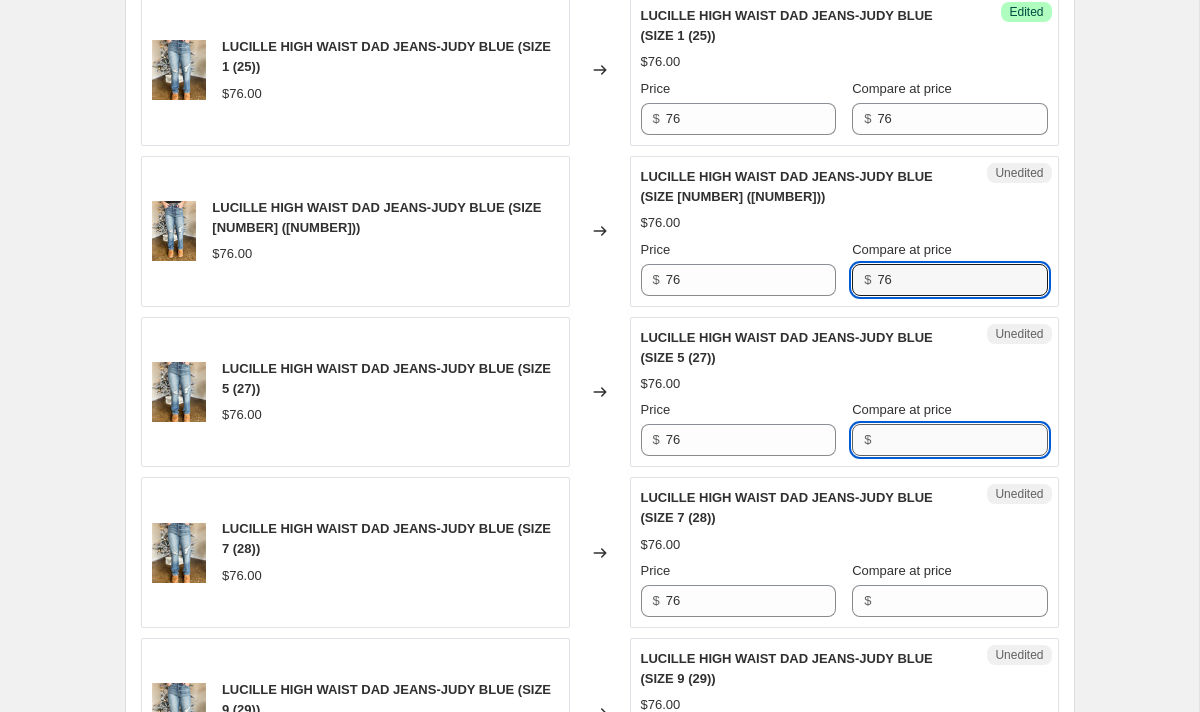click on "Compare at price" at bounding box center [962, 440] 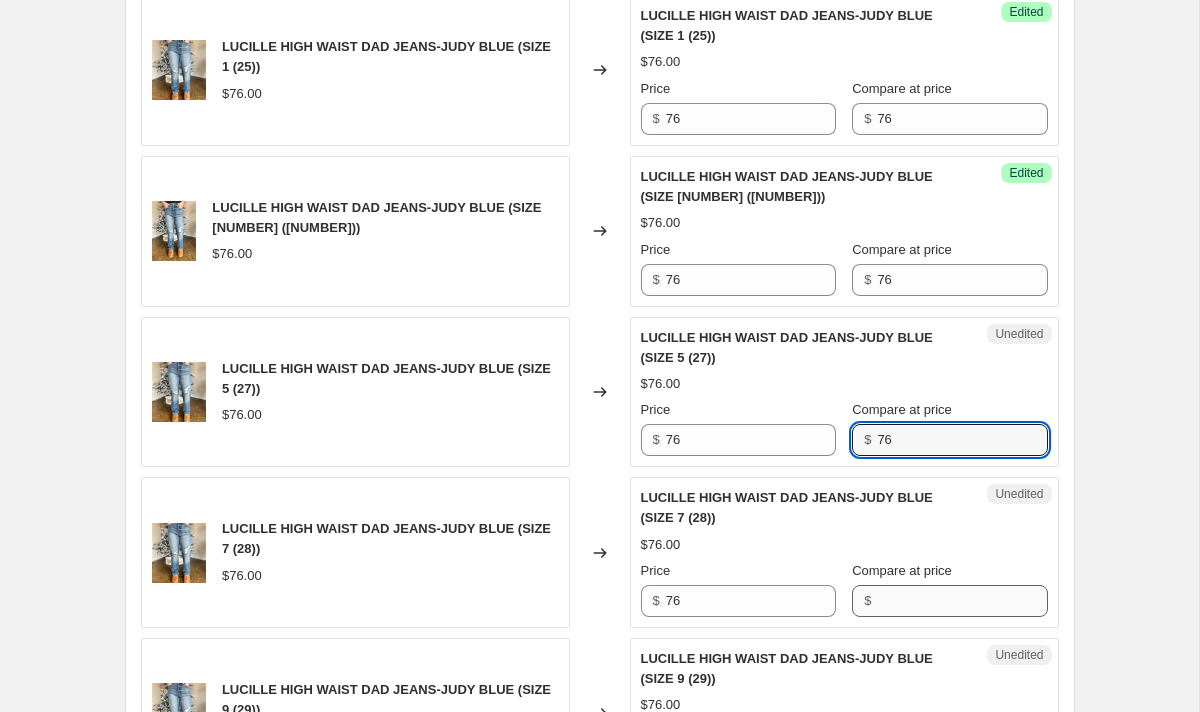 type on "76" 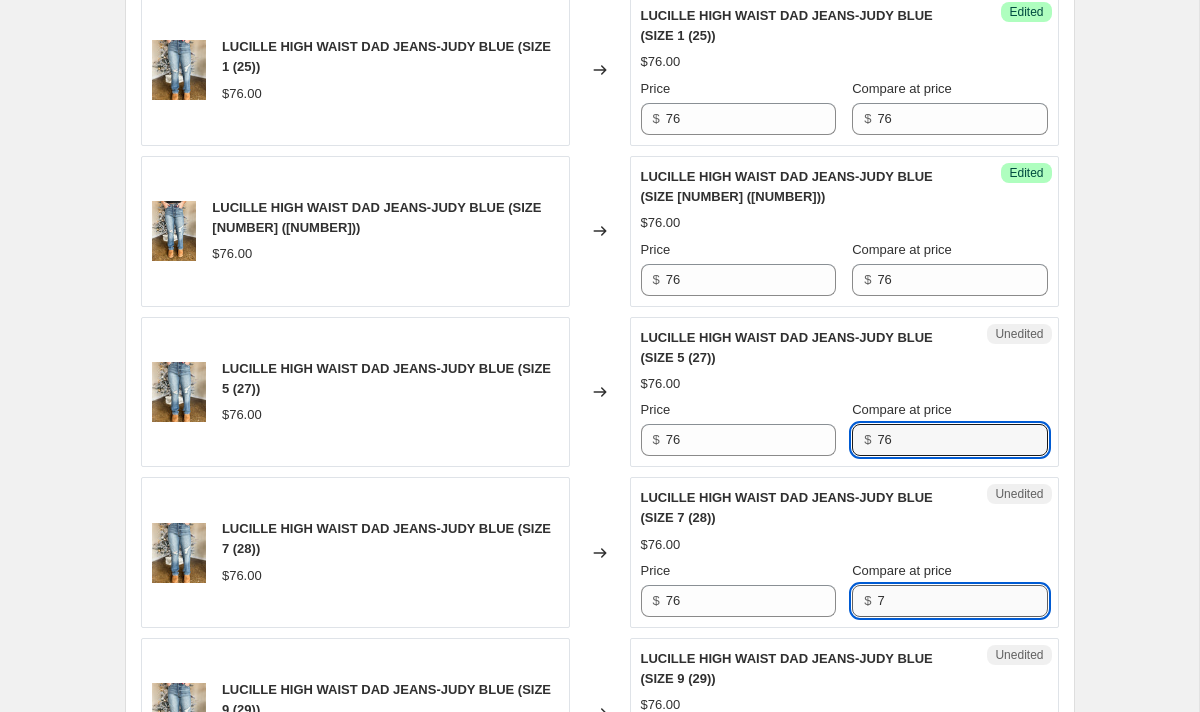 click on "7" at bounding box center [962, 601] 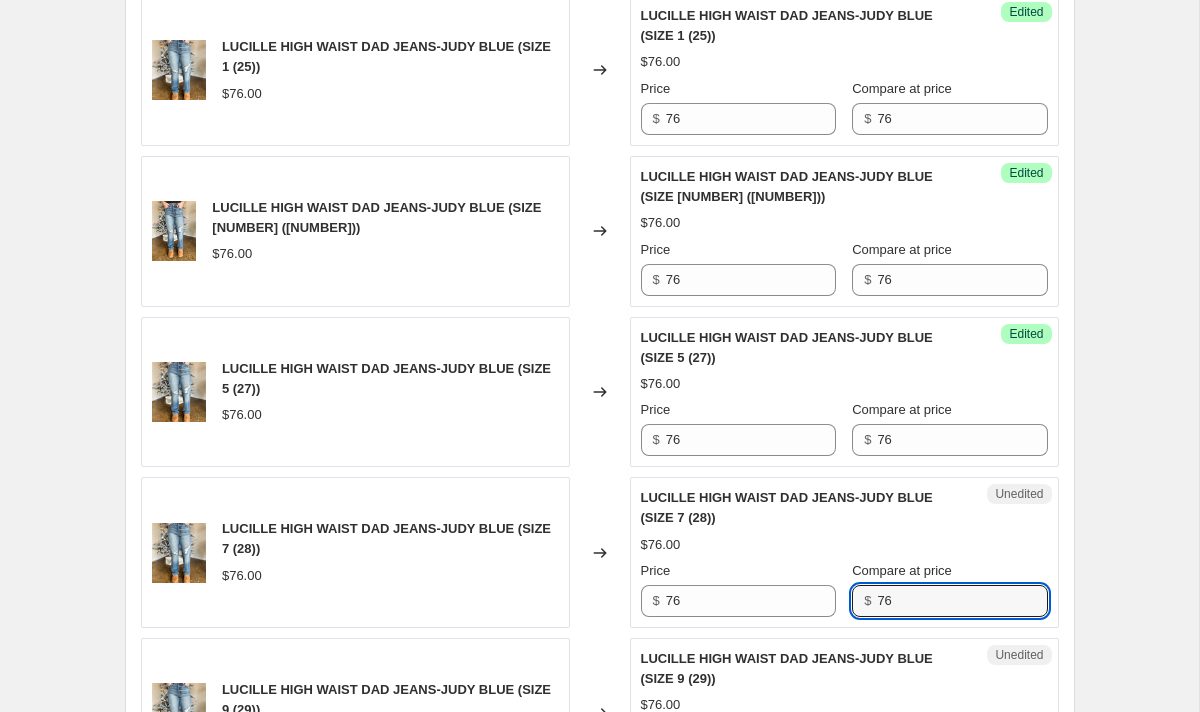 type on "76" 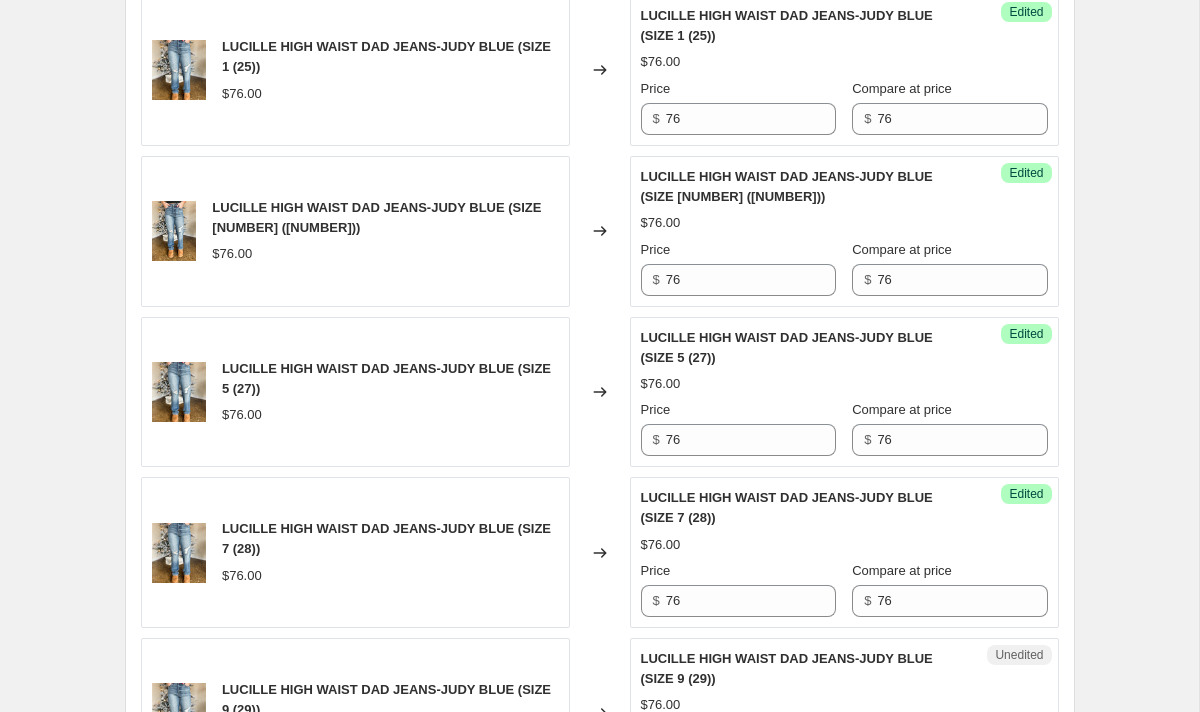 click on "LUCILLE HIGH WAIST DAD JEANS-JUDY BLUE (SIZE 7 (28))" at bounding box center (804, 508) 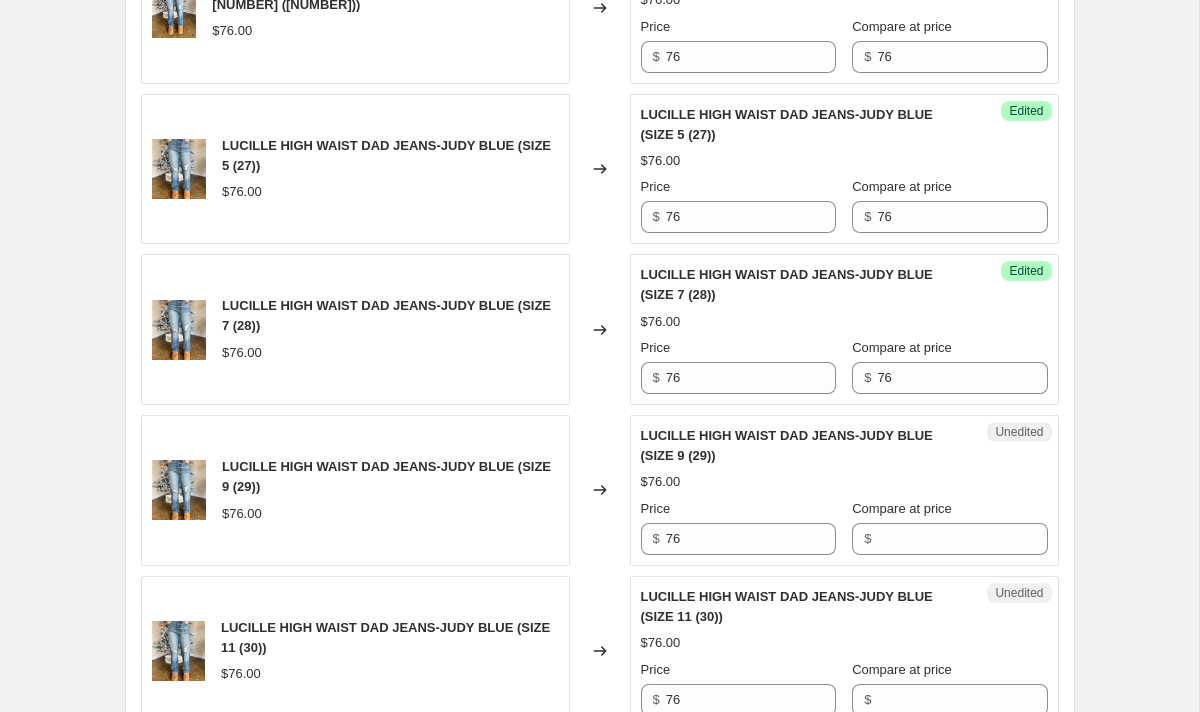 scroll, scrollTop: 1288, scrollLeft: 0, axis: vertical 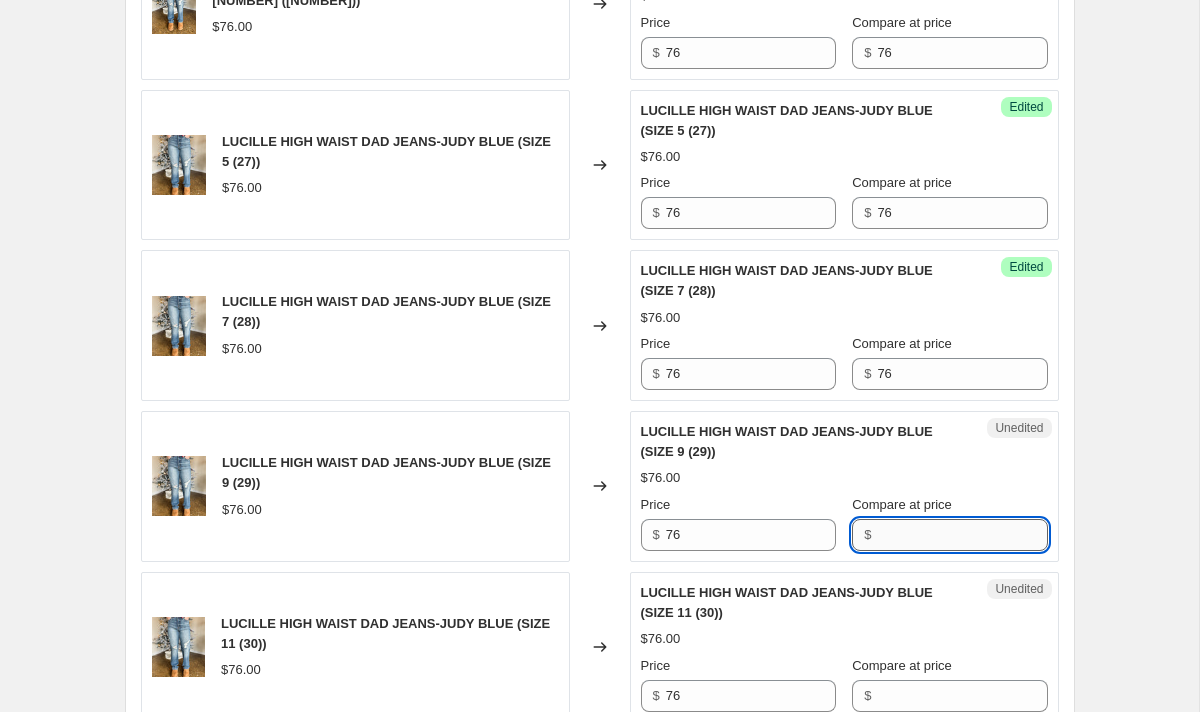 click on "Compare at price" at bounding box center (962, 535) 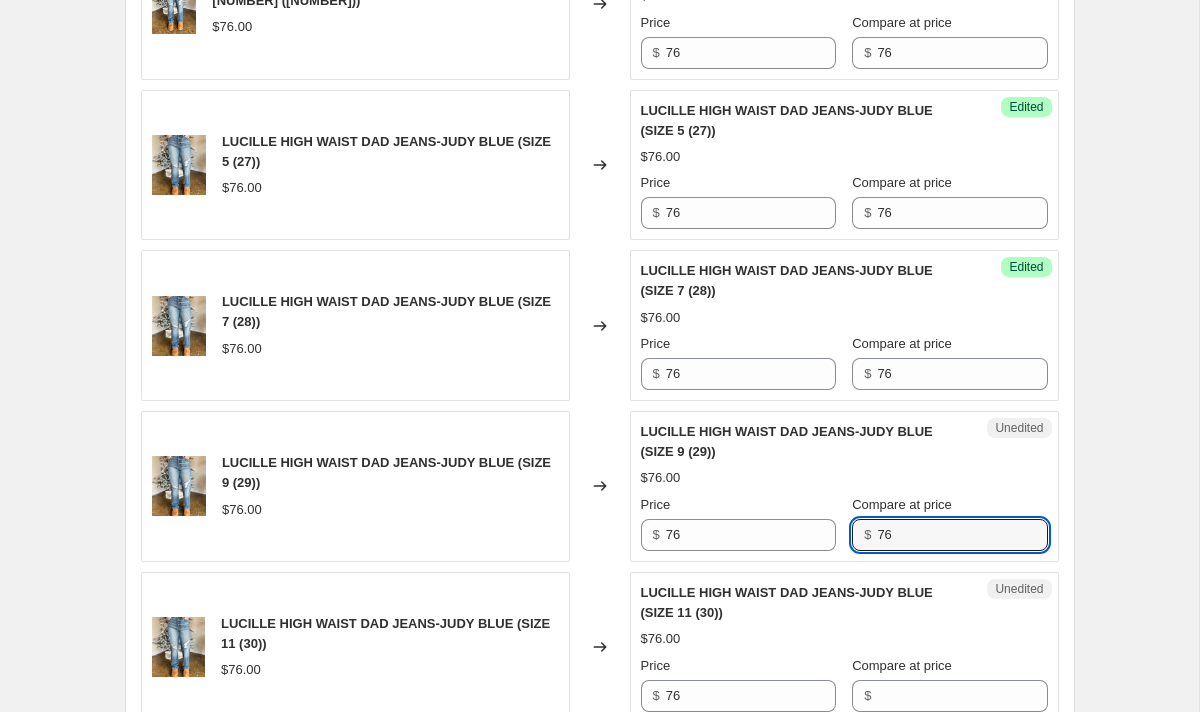 type on "76" 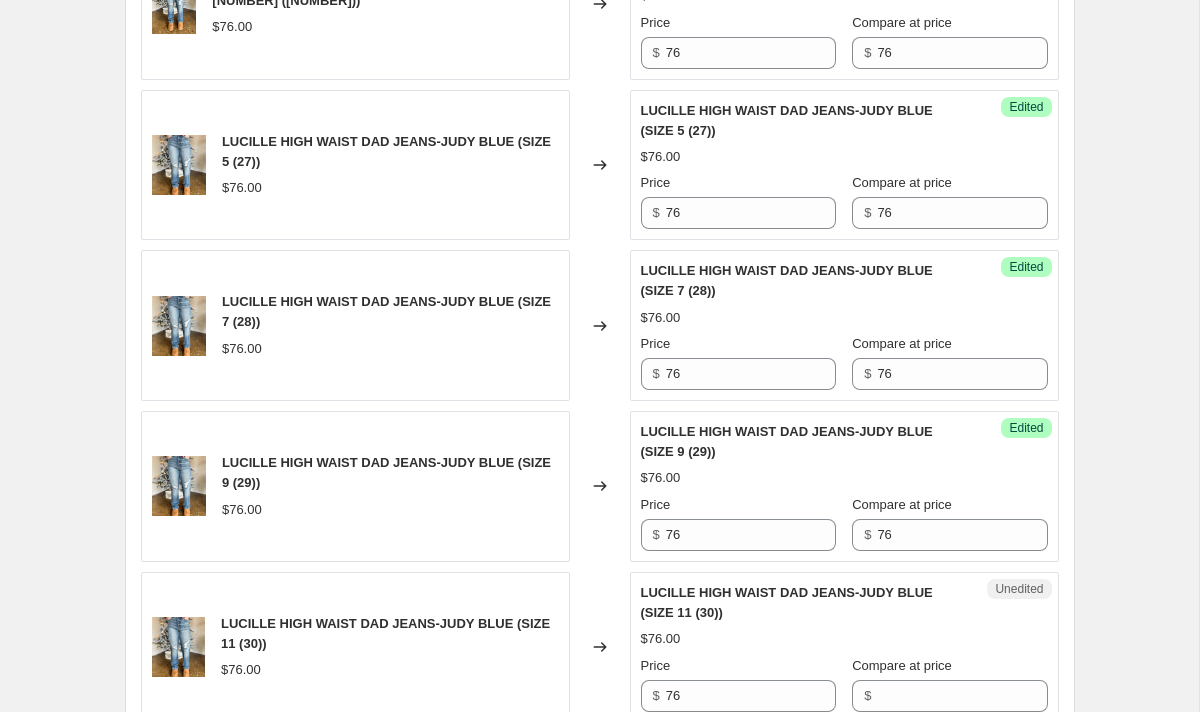 click on "$76.00" at bounding box center (844, 478) 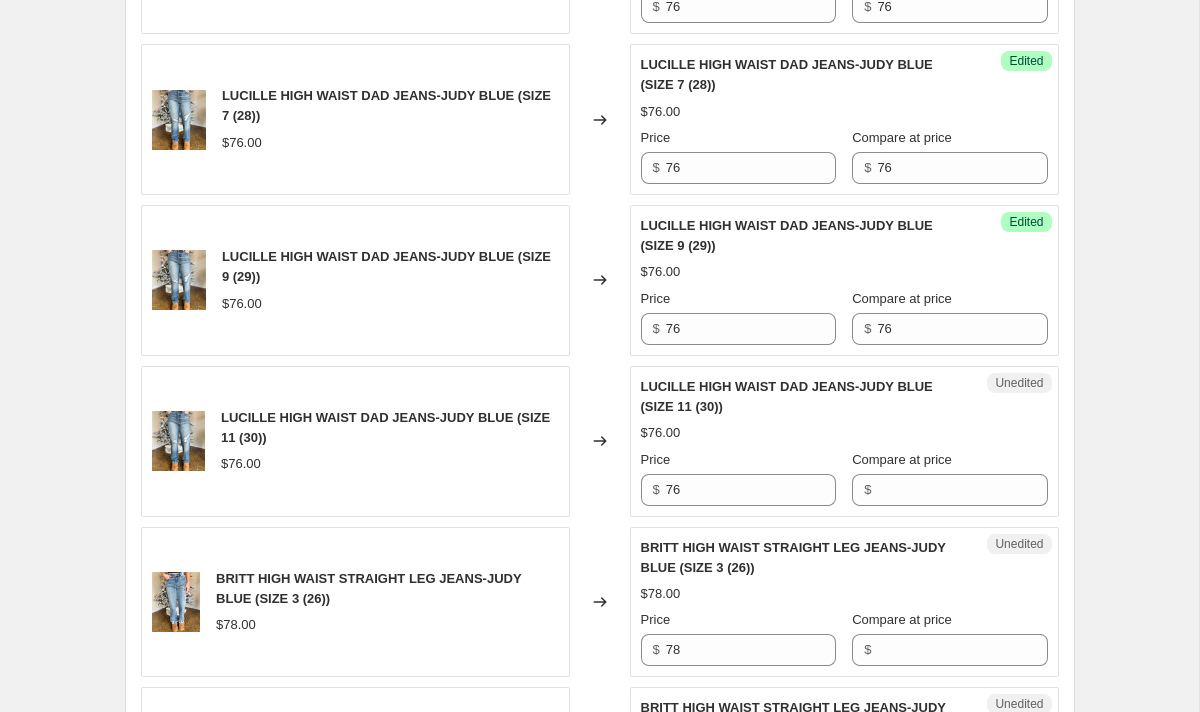 scroll, scrollTop: 1509, scrollLeft: 0, axis: vertical 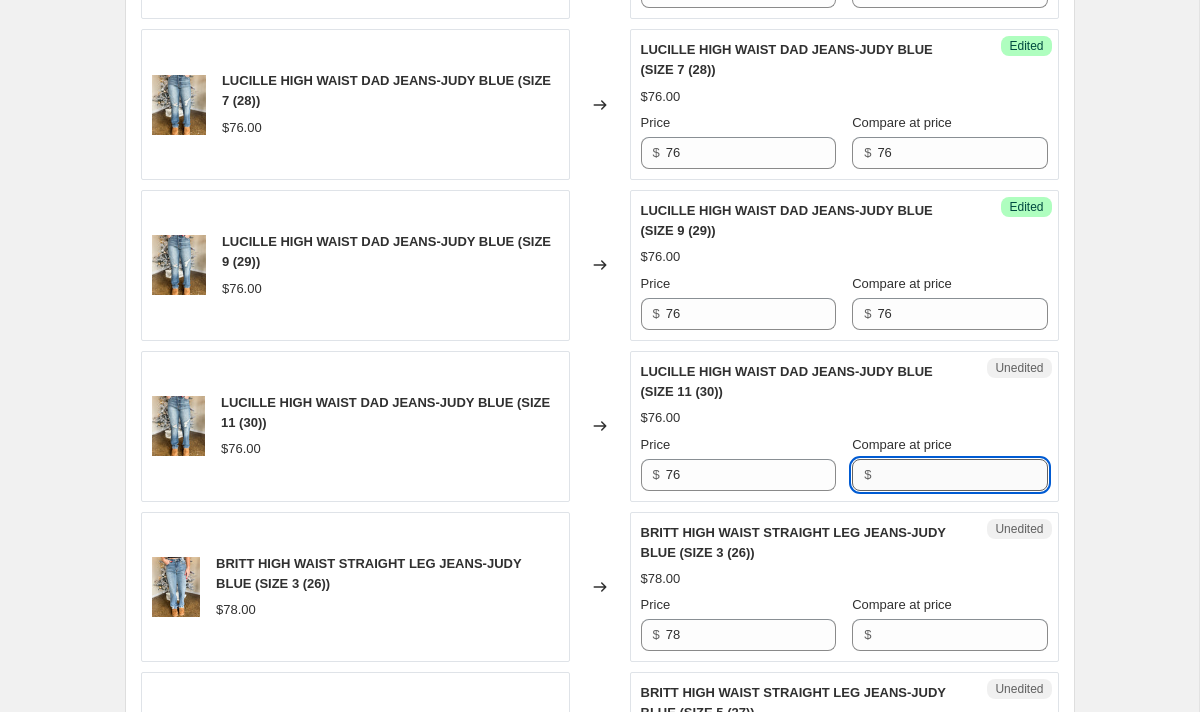 click on "Compare at price" at bounding box center (962, 475) 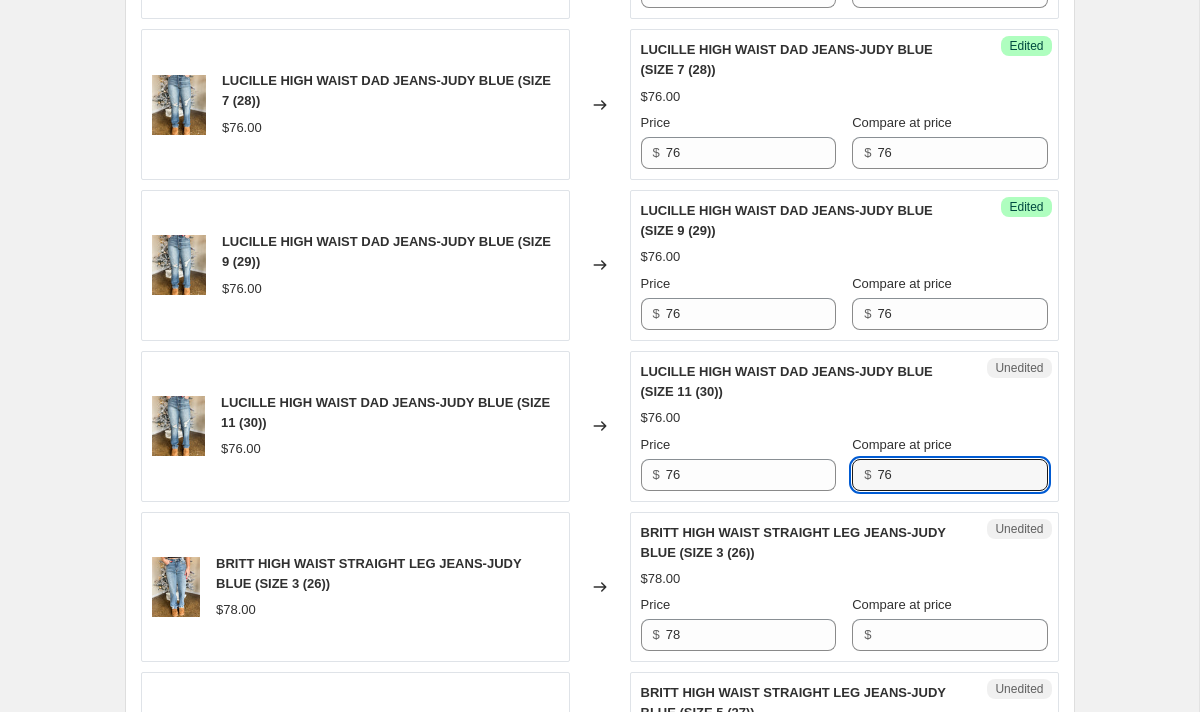 type on "76" 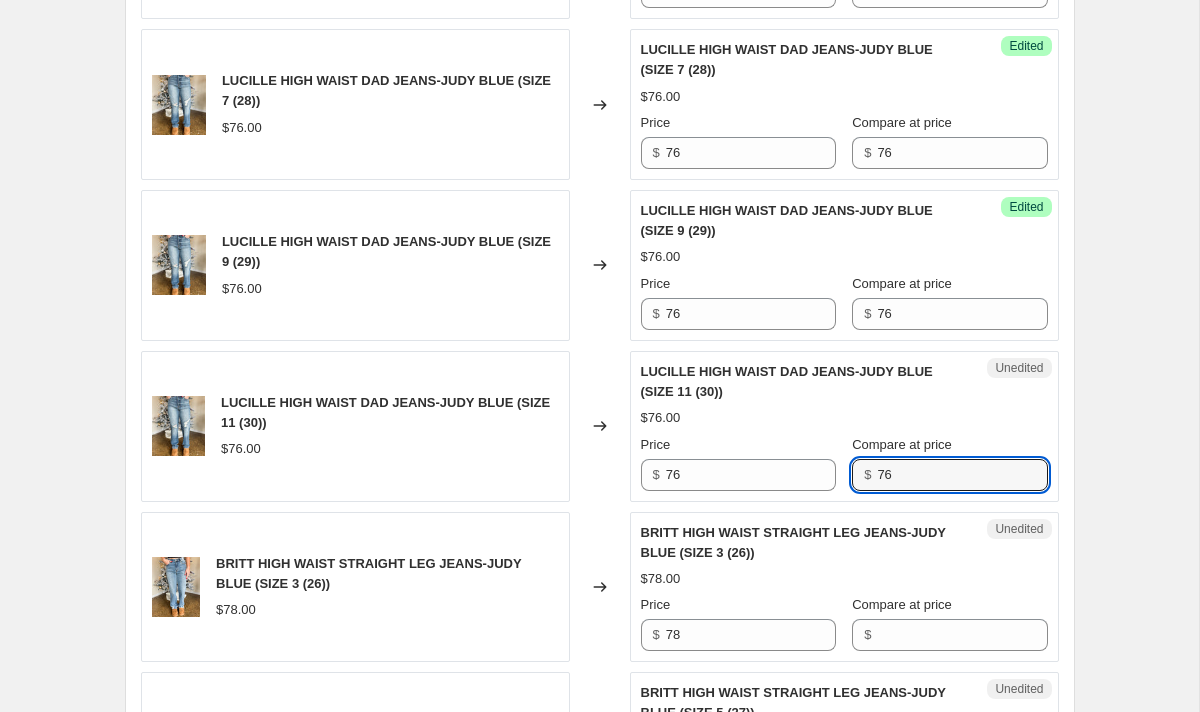click on "Compare at price" at bounding box center (902, 444) 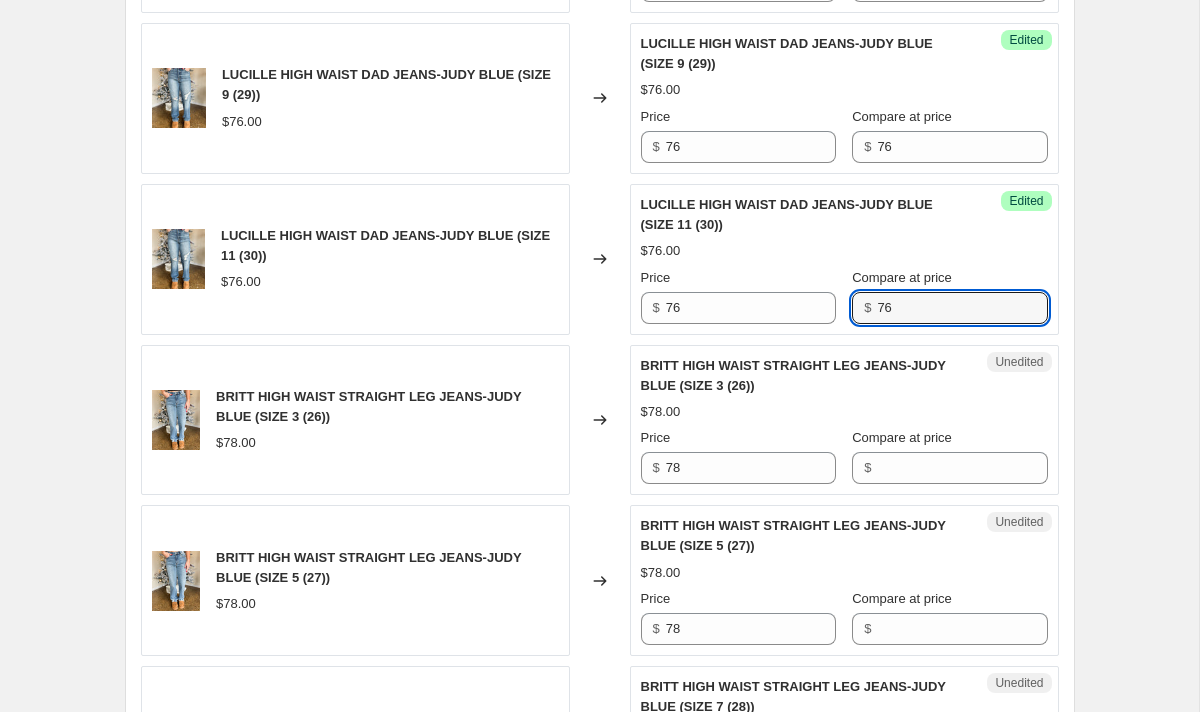 scroll, scrollTop: 1681, scrollLeft: 0, axis: vertical 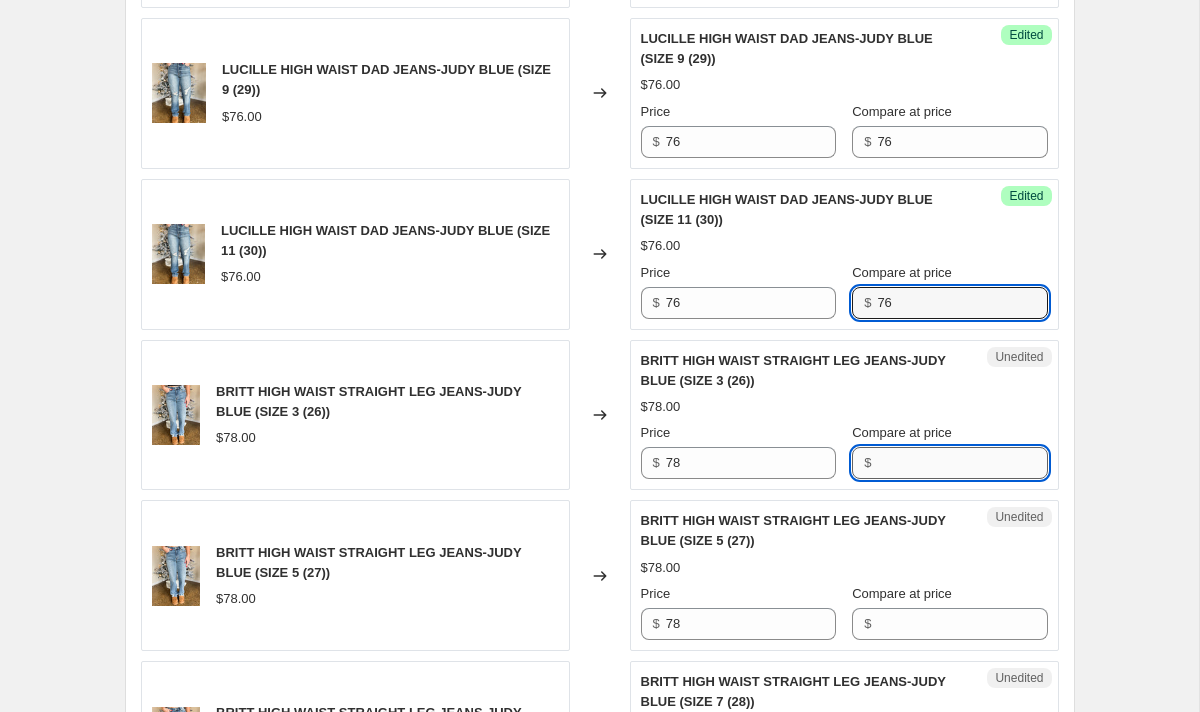 click on "Compare at price" at bounding box center [962, 463] 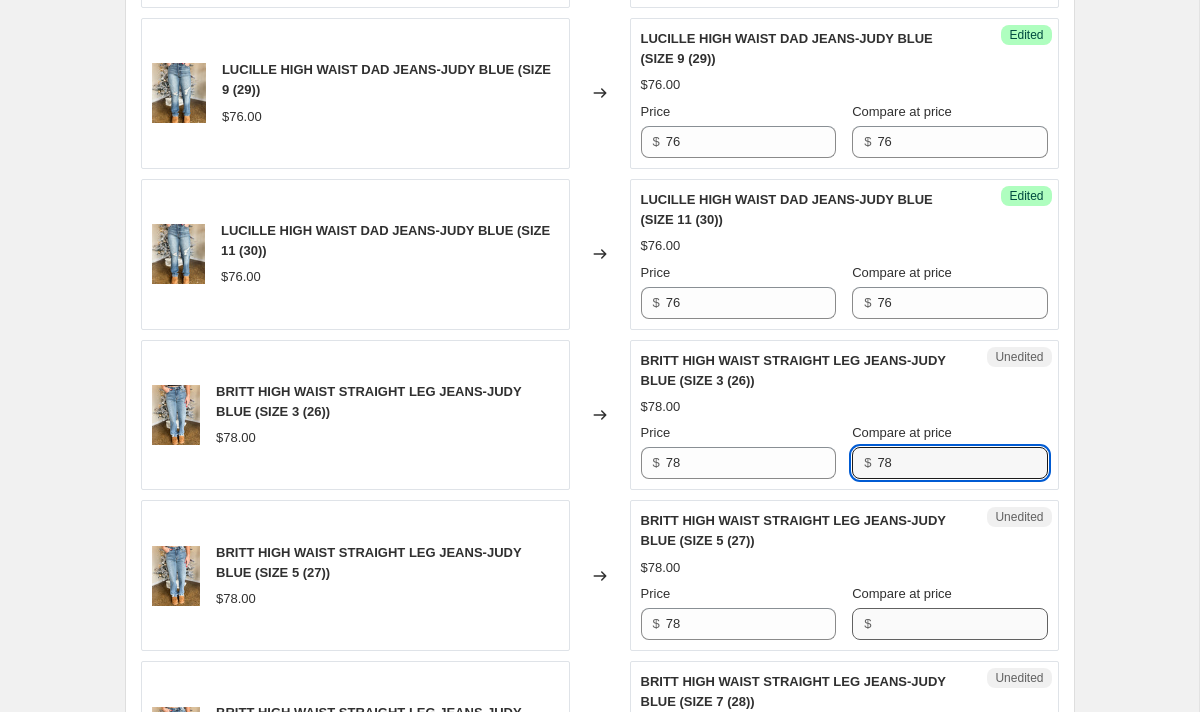 type on "78" 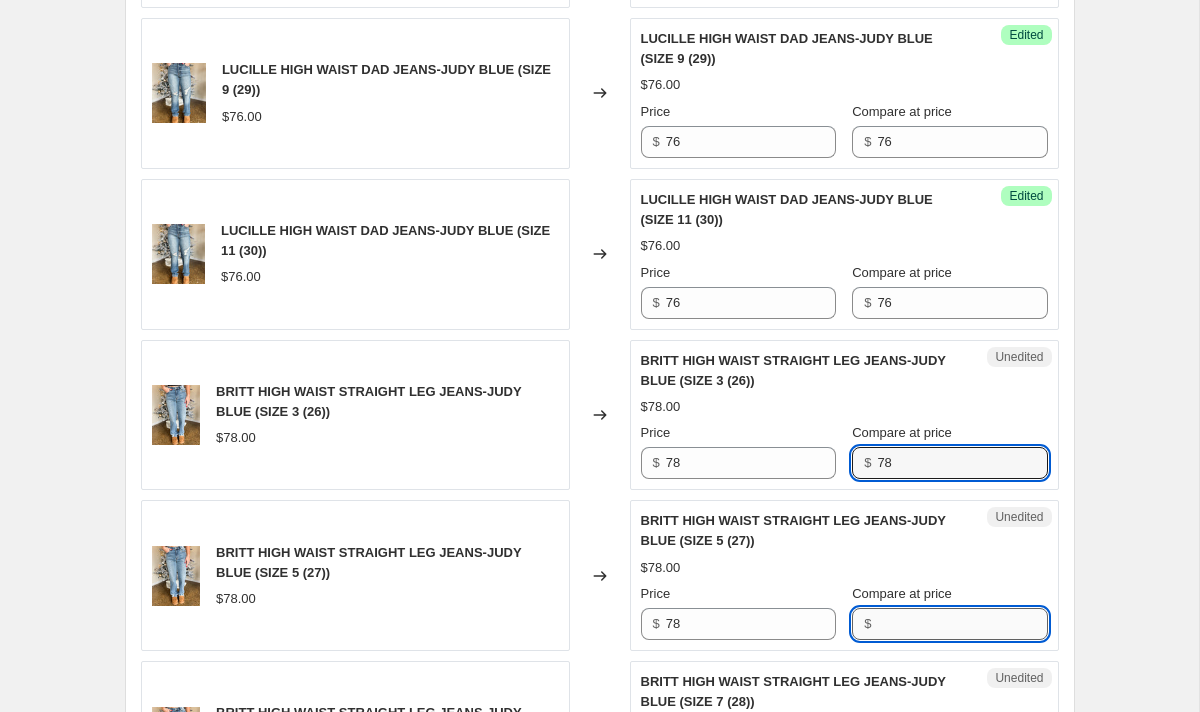click on "Compare at price" at bounding box center (962, 624) 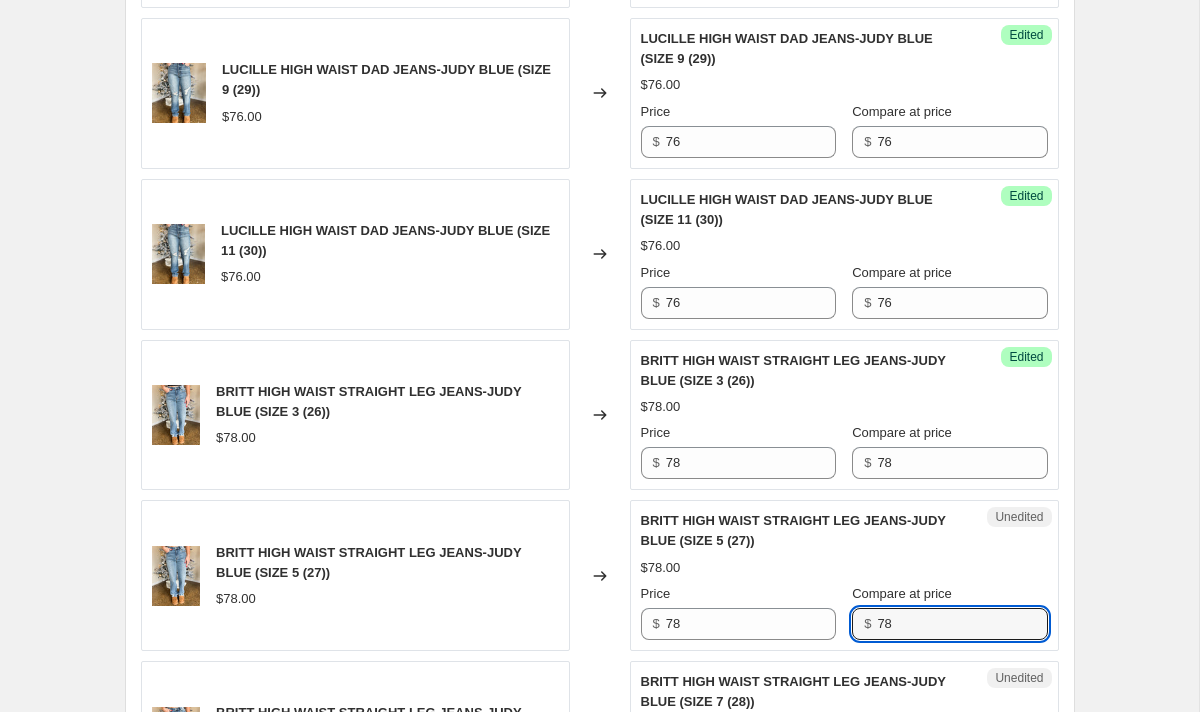 type on "78" 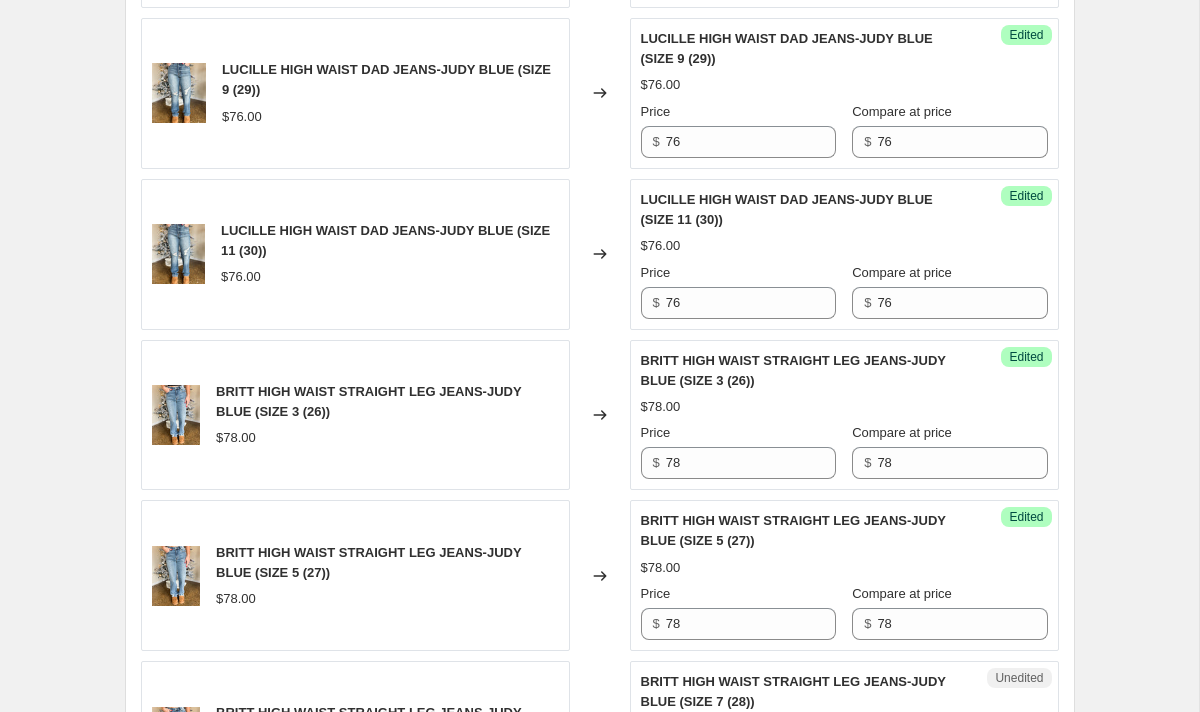 click on "BRITT HIGH WAIST STRAIGHT LEG JEANS-JUDY BLUE (SIZE 5 (27))" at bounding box center (804, 531) 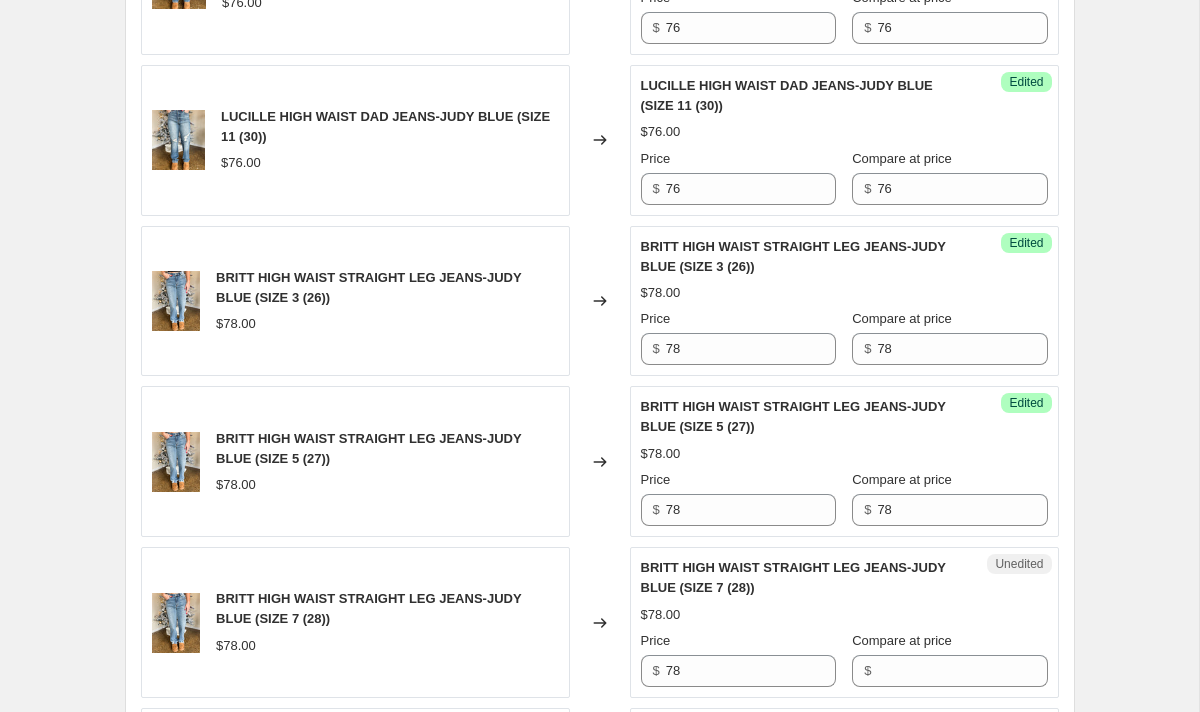 scroll, scrollTop: 1807, scrollLeft: 0, axis: vertical 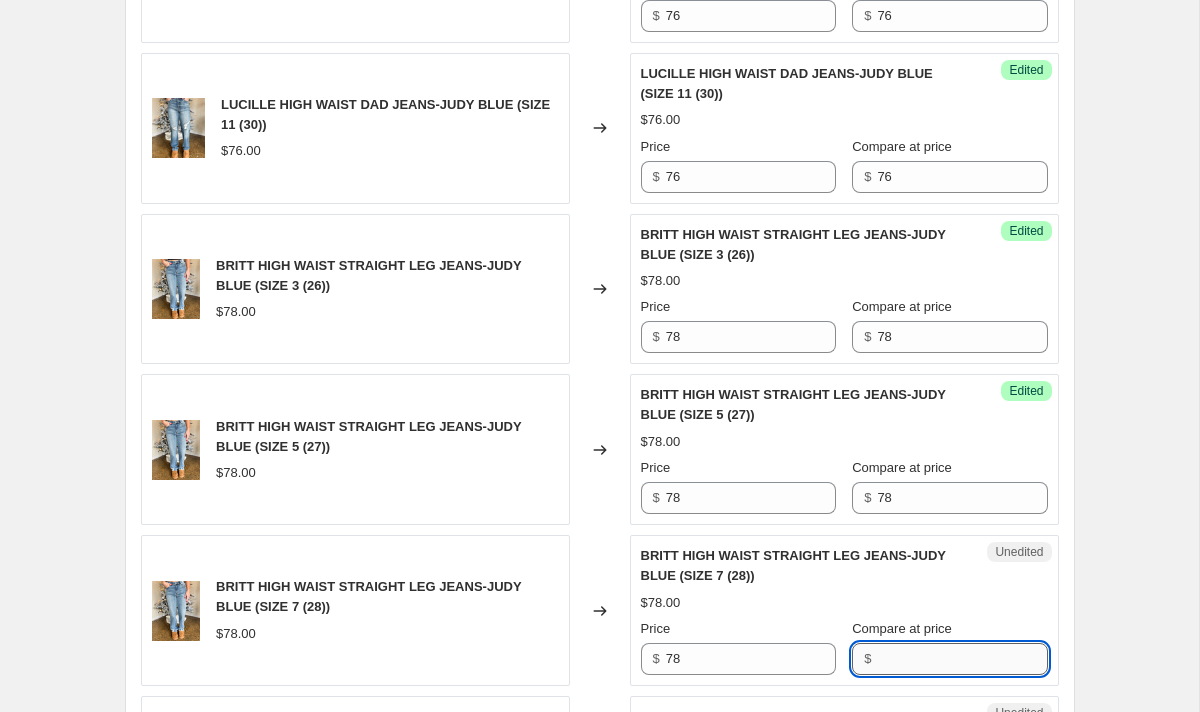 click on "Compare at price" at bounding box center (962, 659) 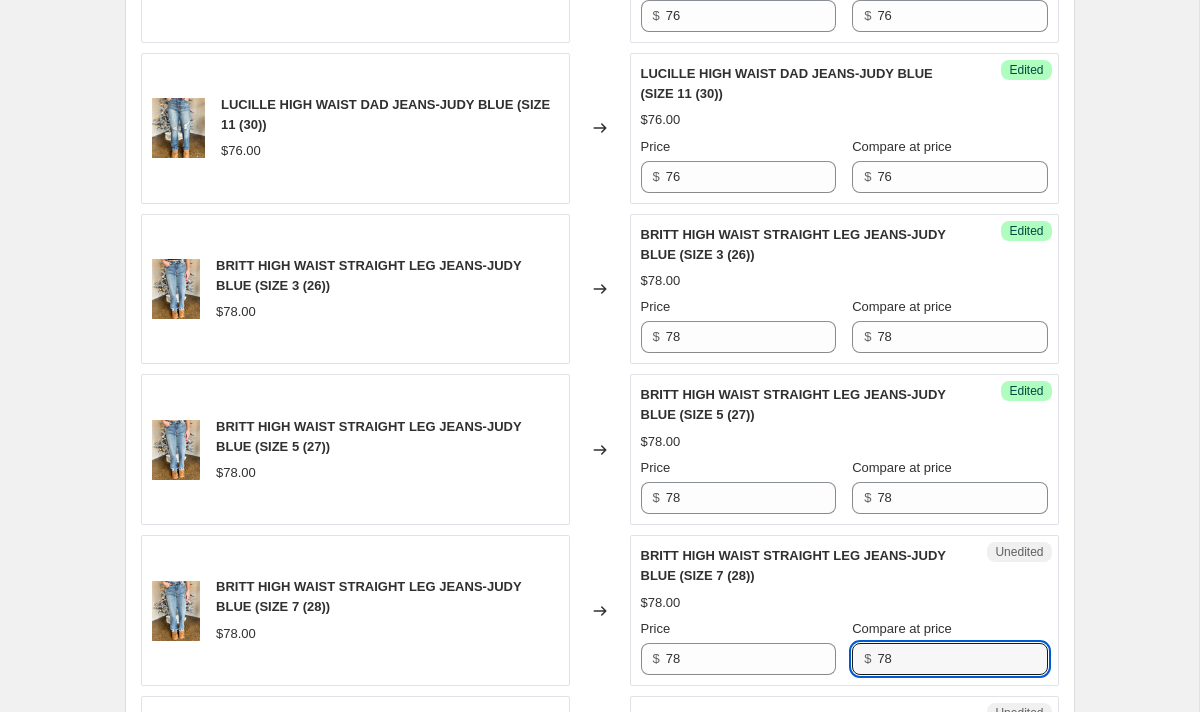 type on "78" 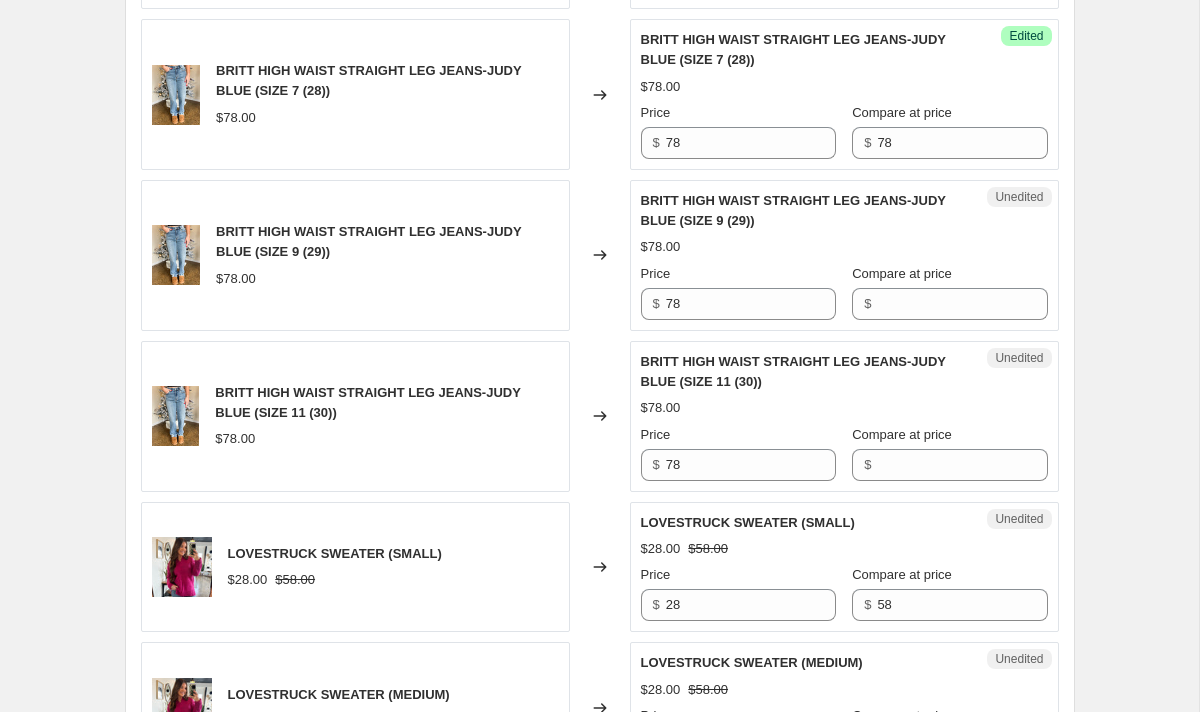 scroll, scrollTop: 2324, scrollLeft: 0, axis: vertical 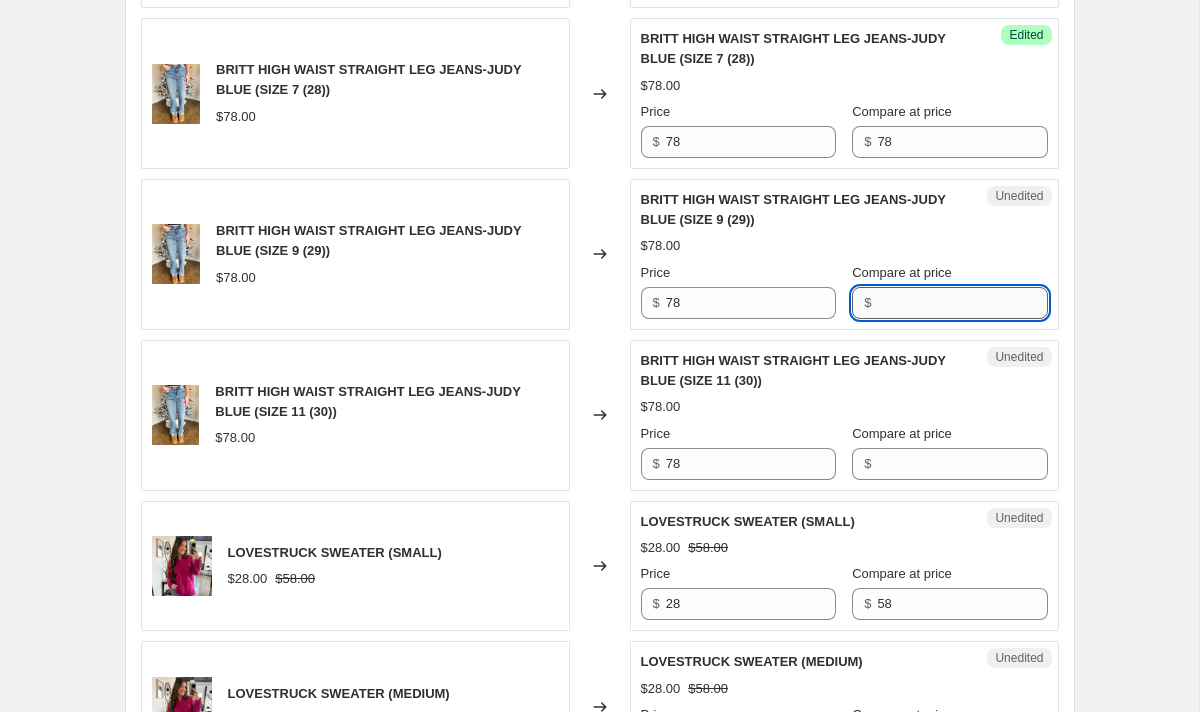 click on "Compare at price" at bounding box center [962, 303] 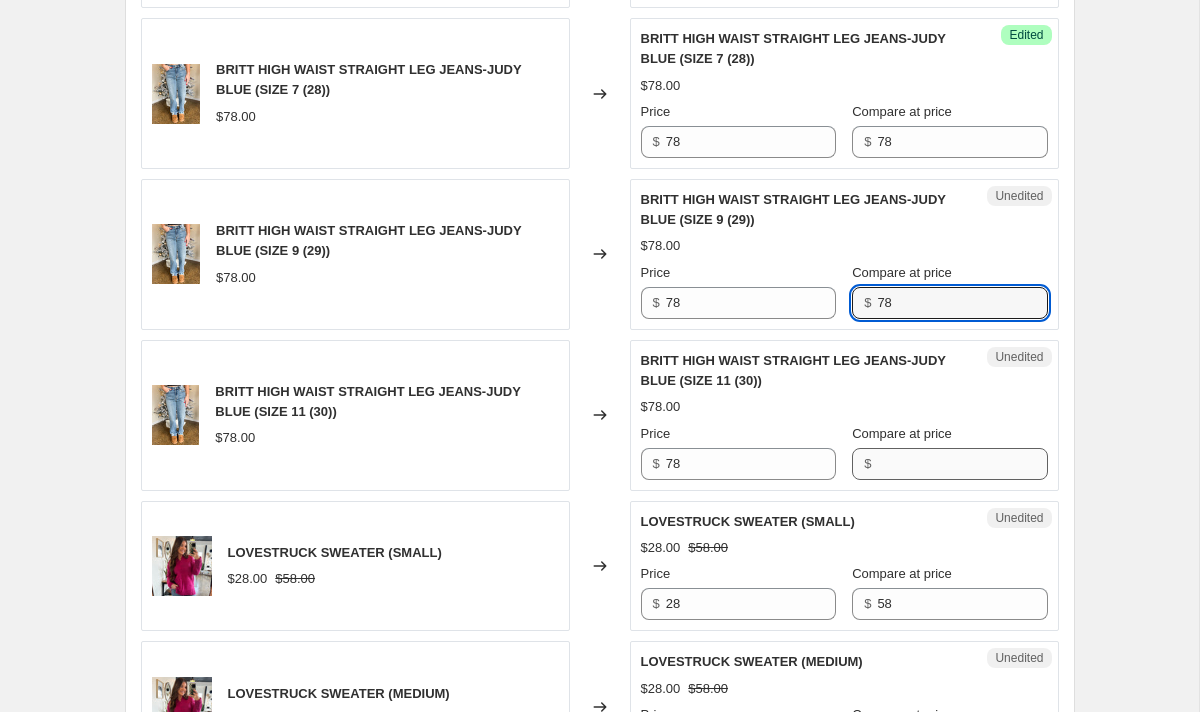 type on "78" 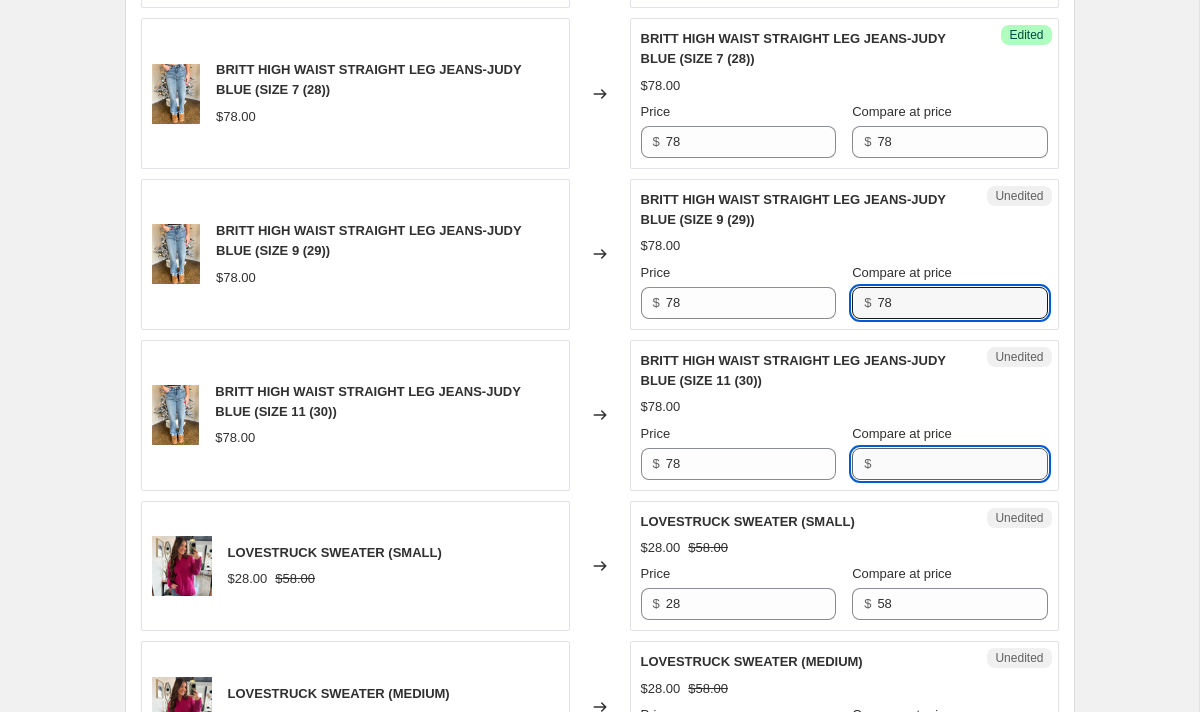 click on "Compare at price" at bounding box center [962, 464] 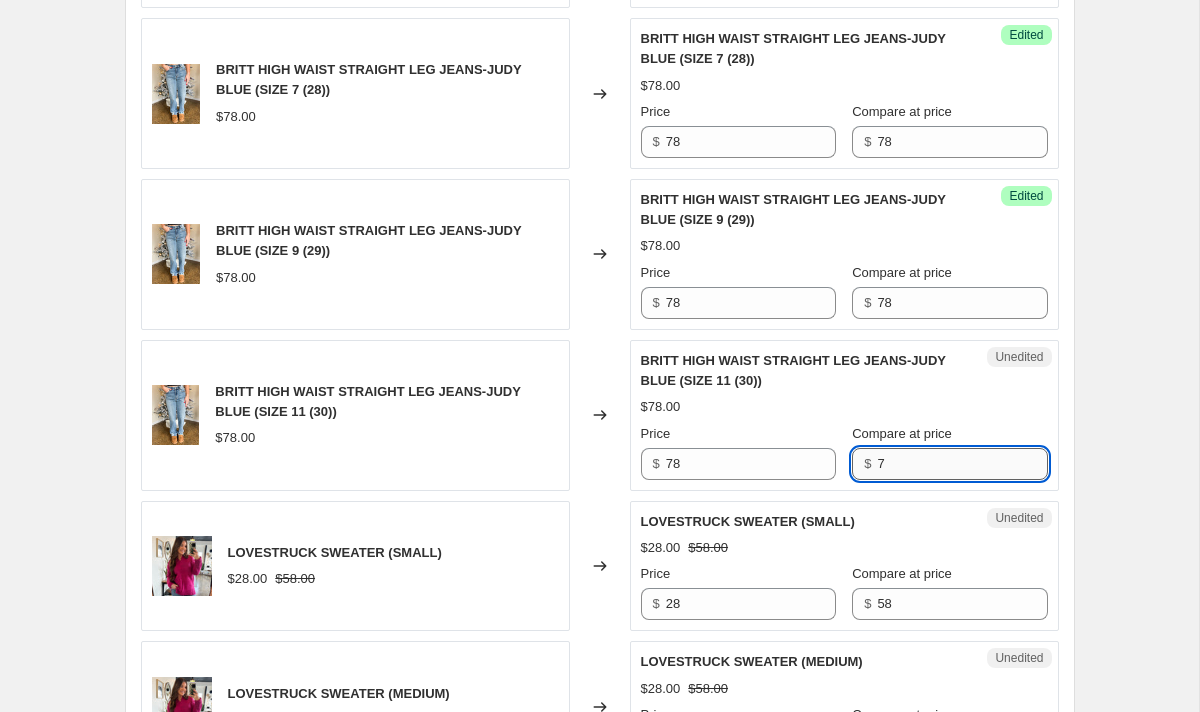 type on "78" 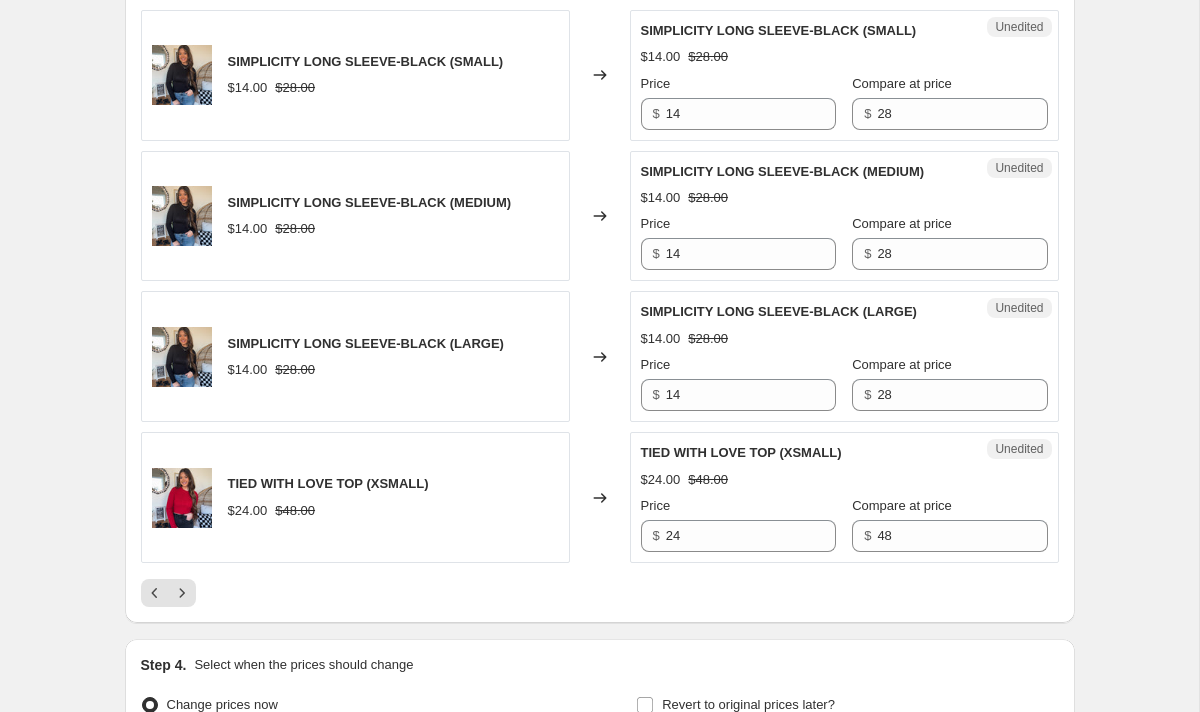 scroll, scrollTop: 3242, scrollLeft: 0, axis: vertical 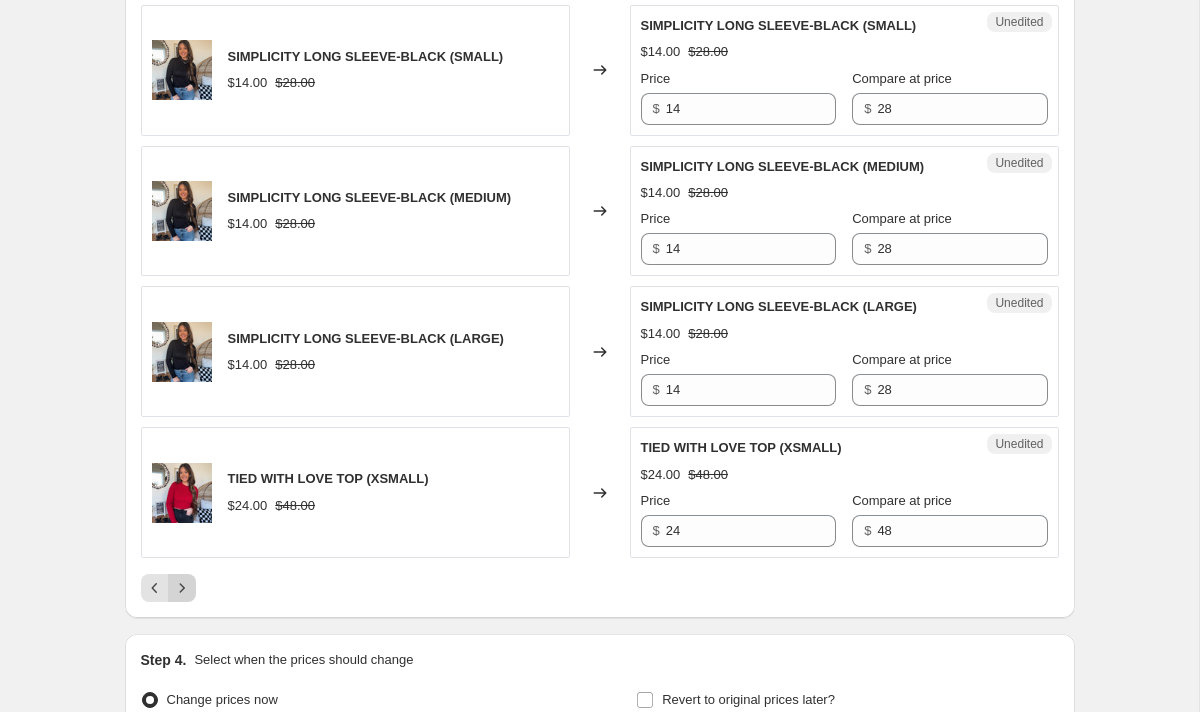 click 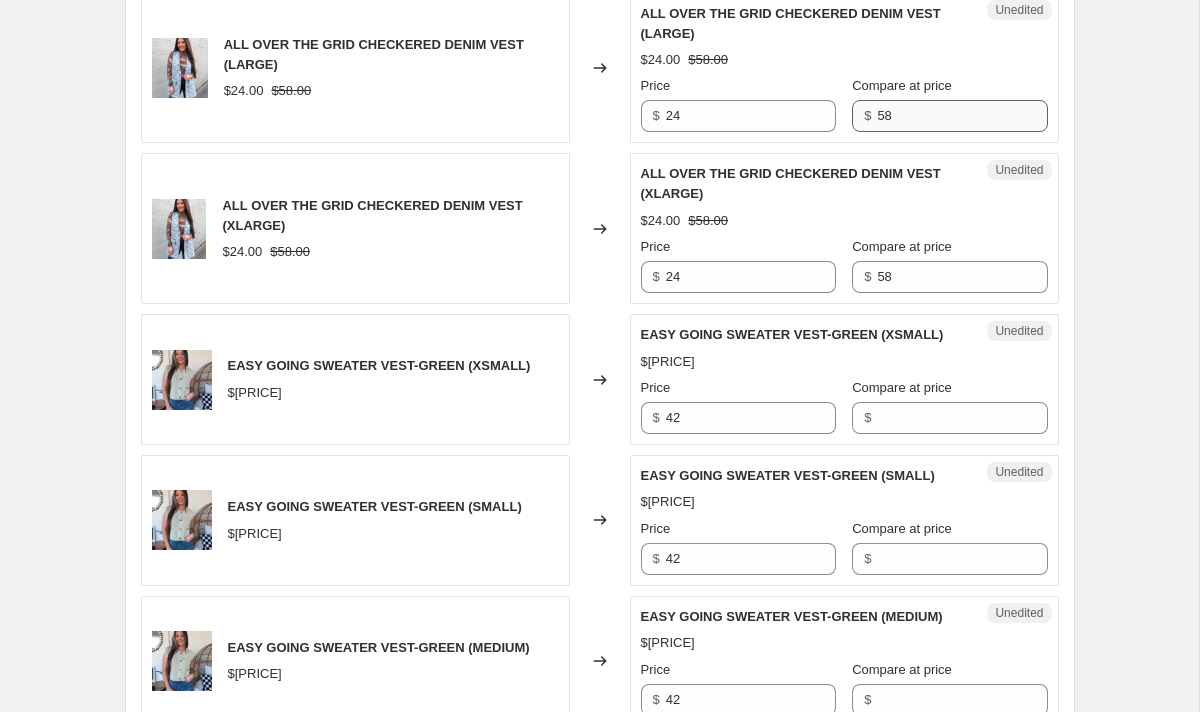 scroll, scrollTop: 1935, scrollLeft: 0, axis: vertical 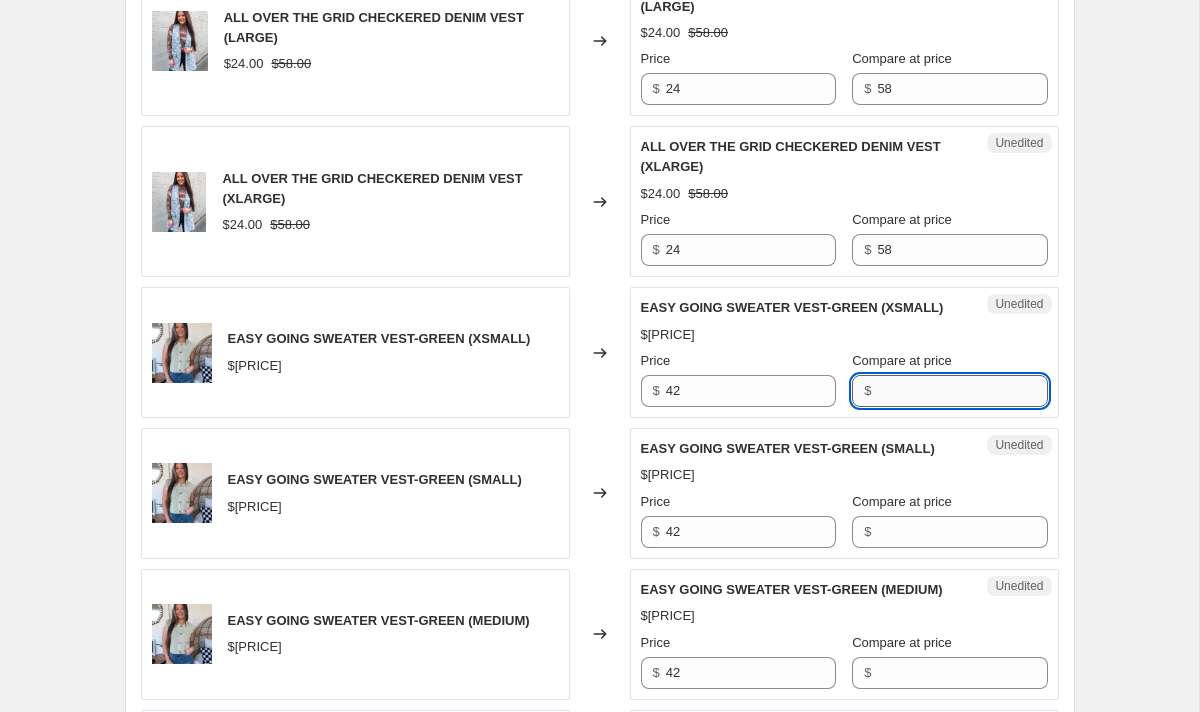 click on "Compare at price" at bounding box center (962, 391) 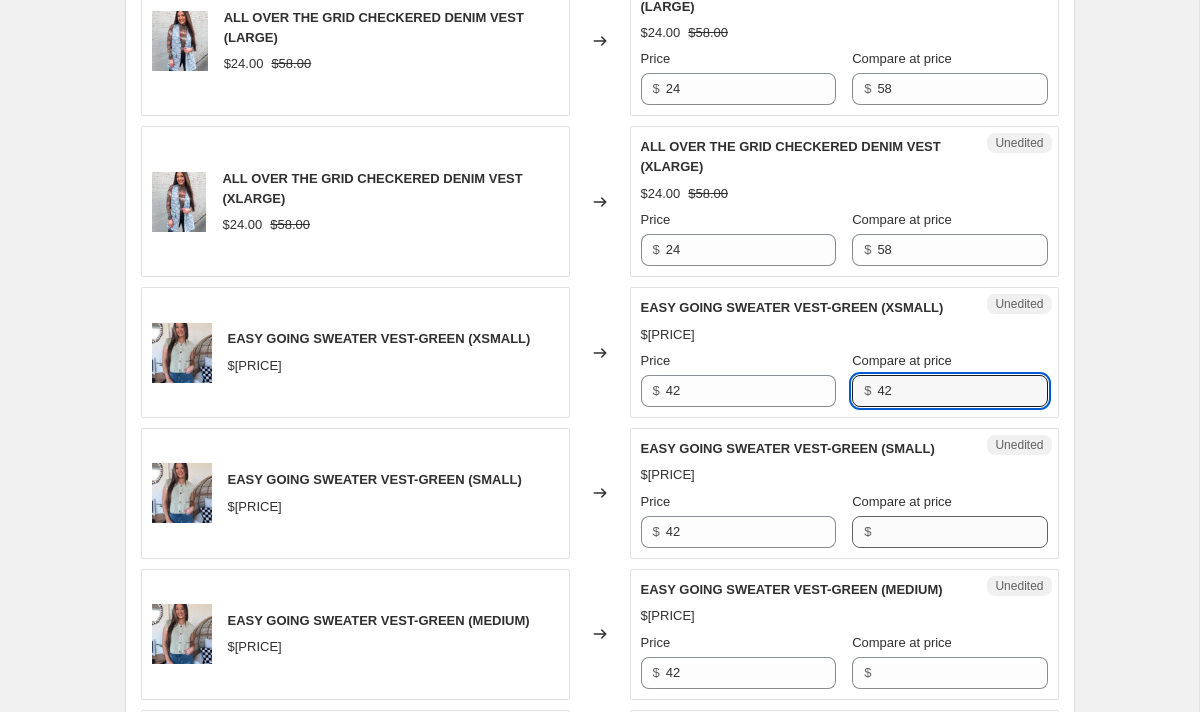 type on "42" 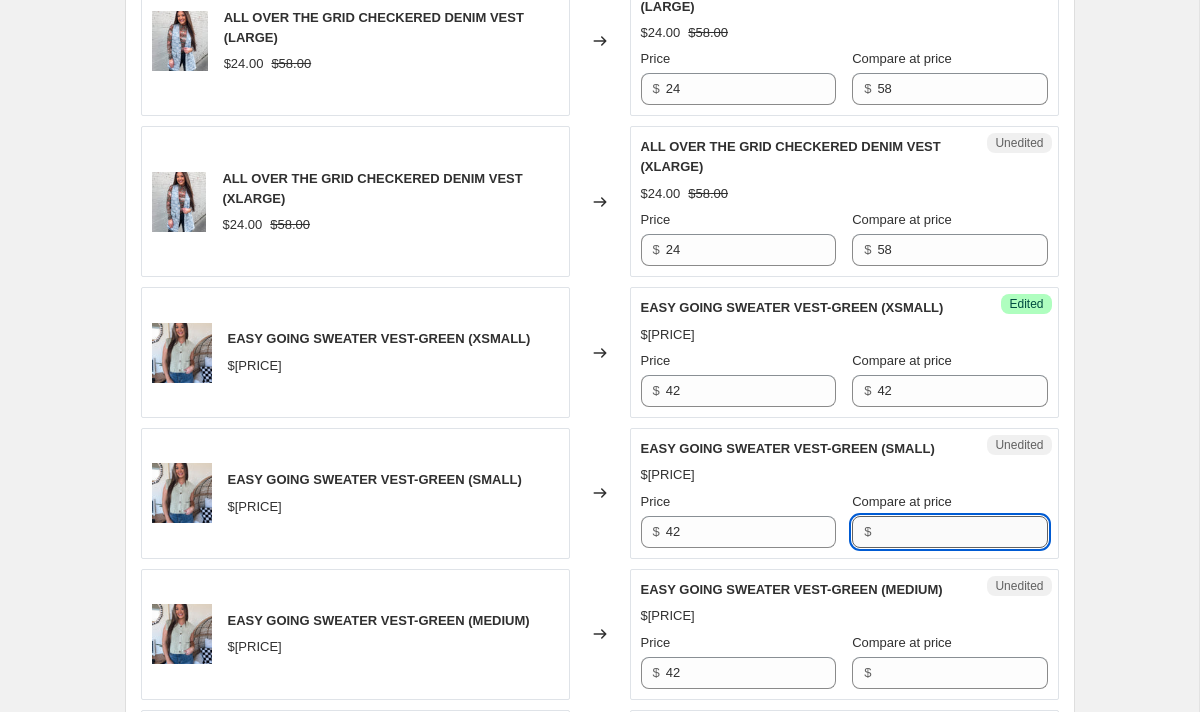 click on "Compare at price" at bounding box center (962, 532) 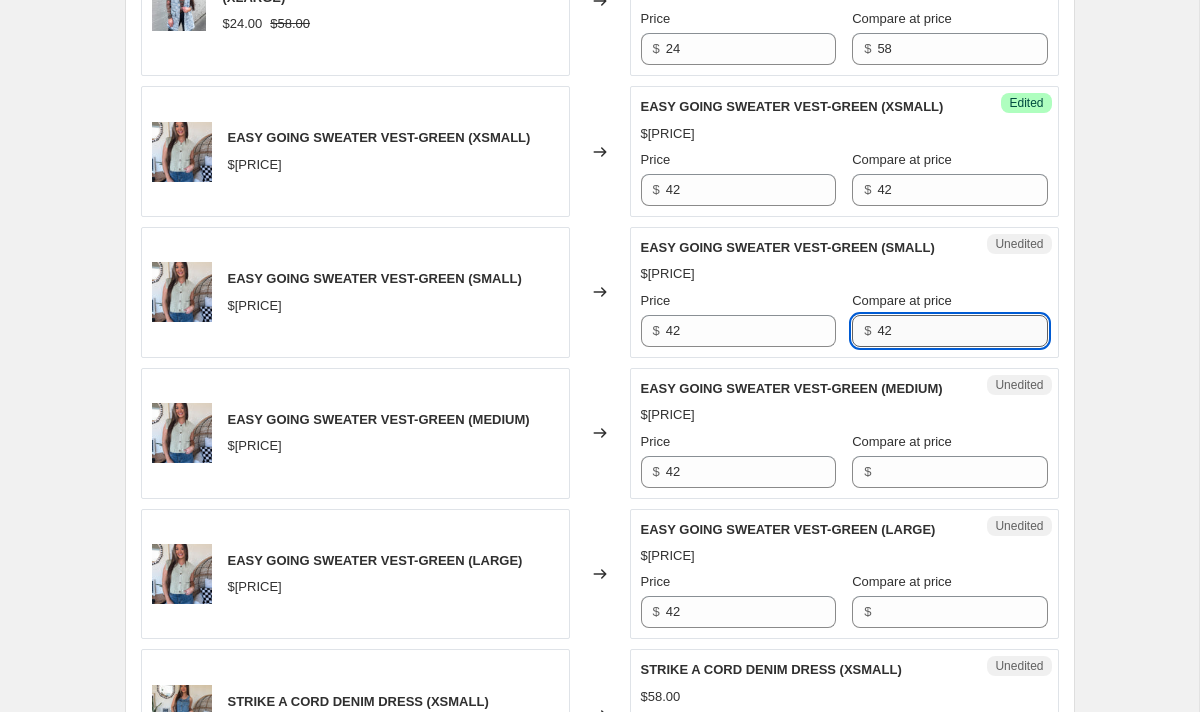 scroll, scrollTop: 2149, scrollLeft: 0, axis: vertical 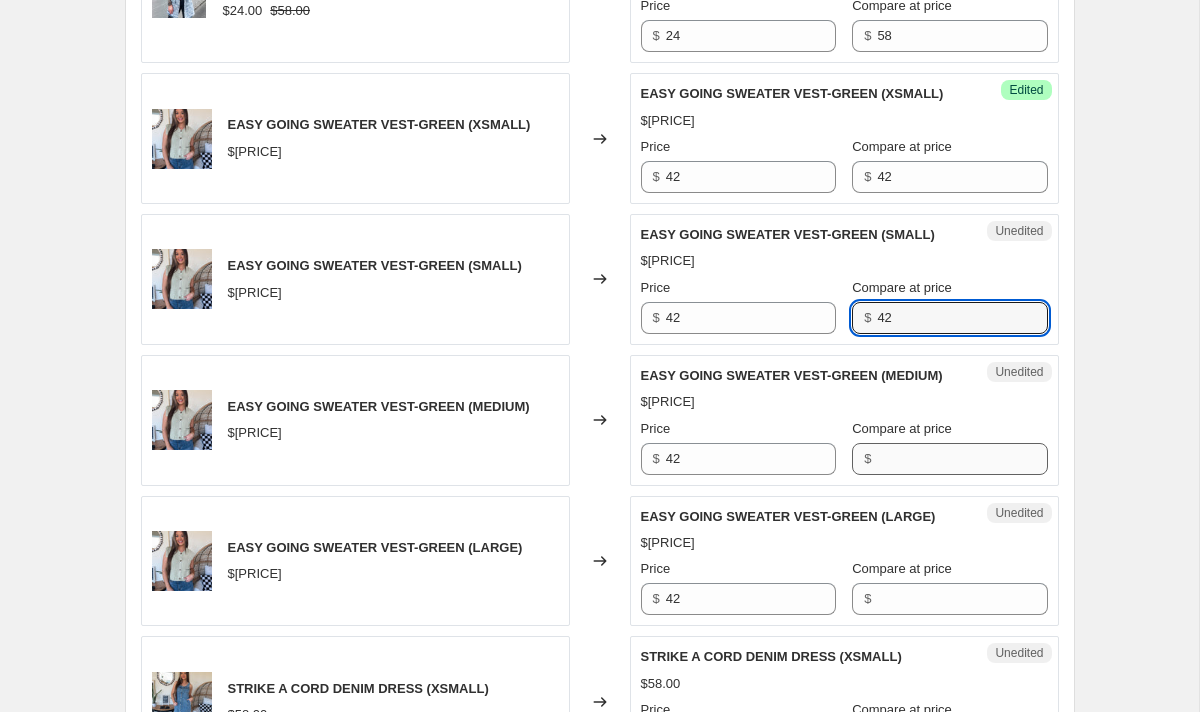 type on "42" 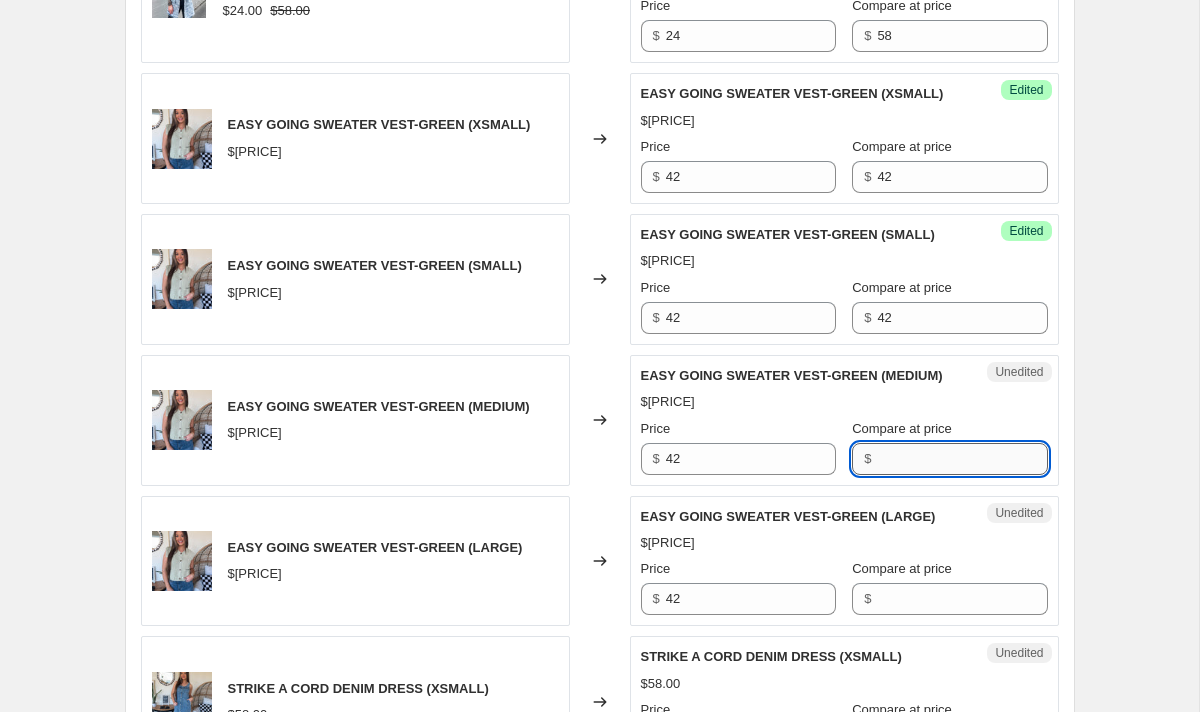click on "Compare at price" at bounding box center (962, 459) 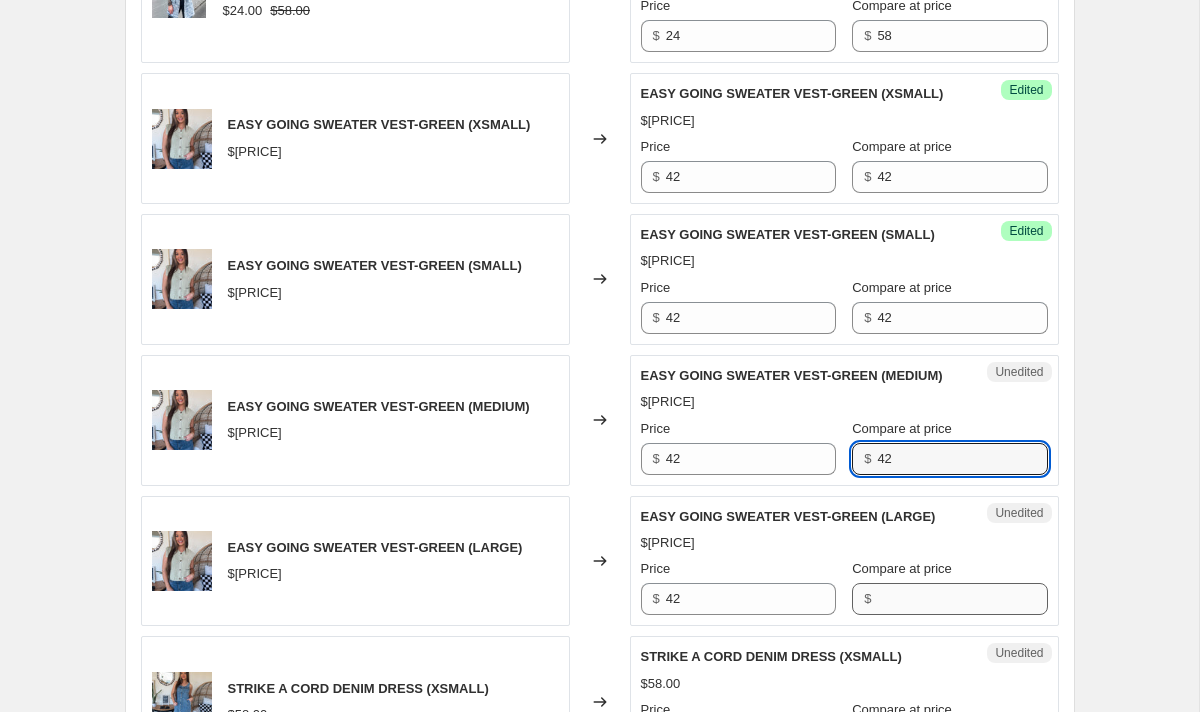 type on "42" 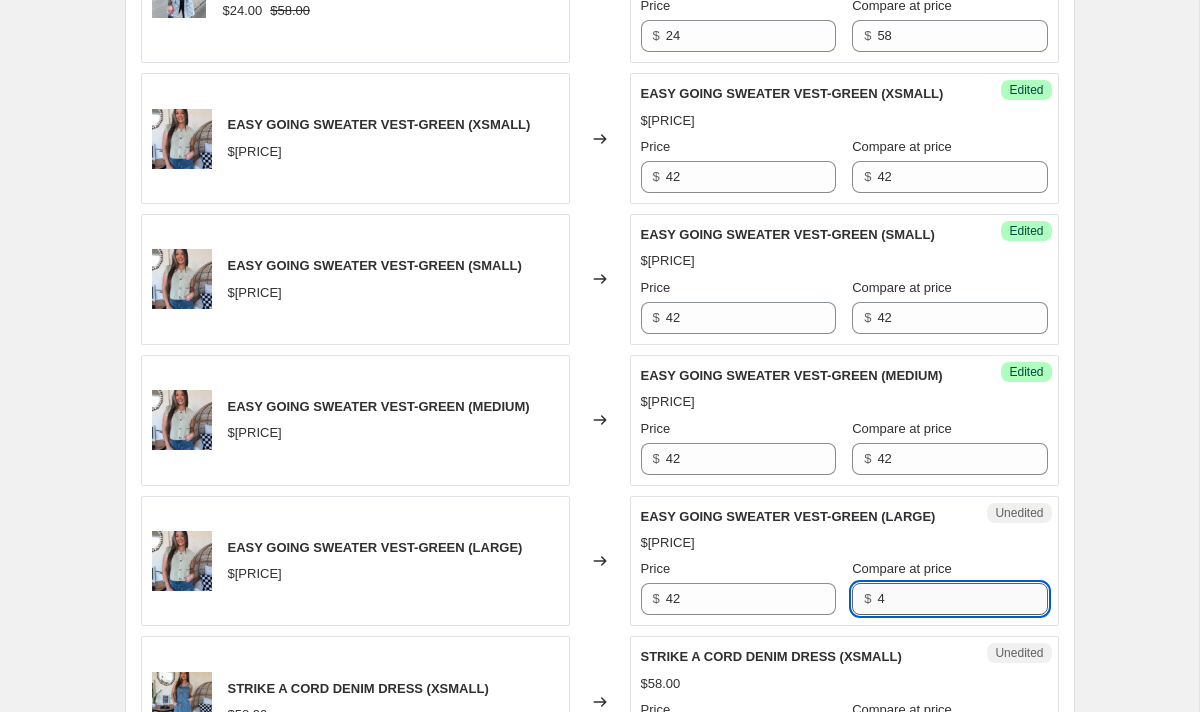 click on "4" at bounding box center (962, 599) 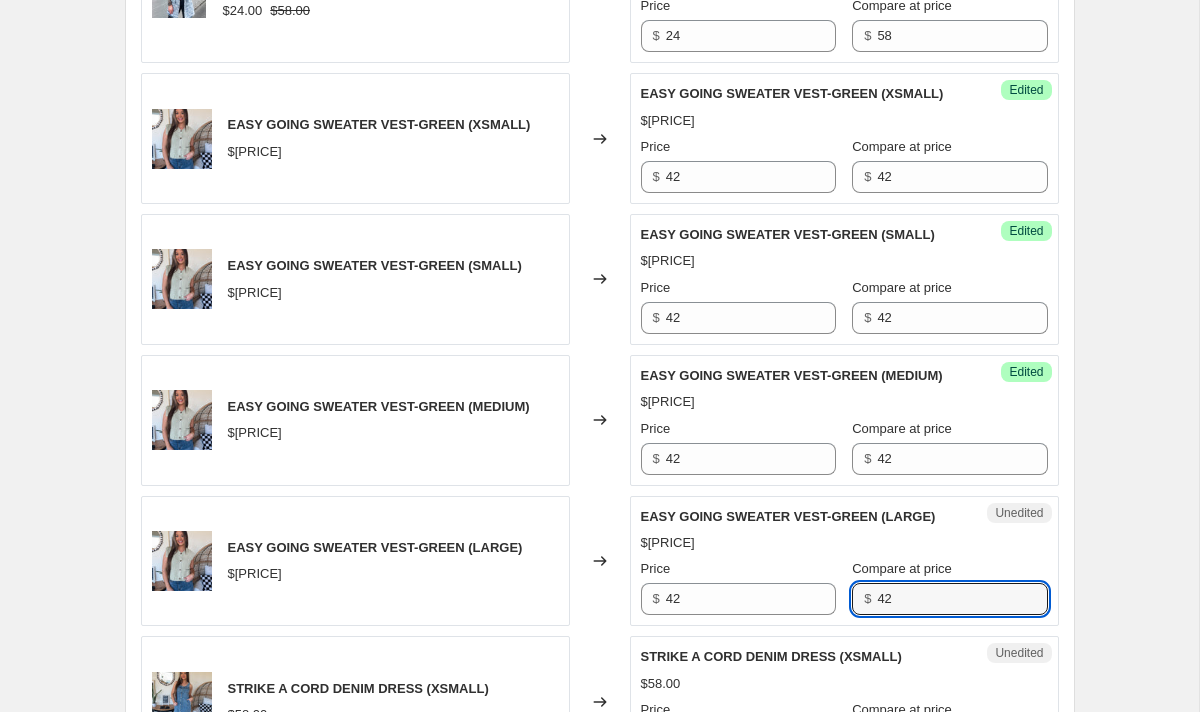 type on "42" 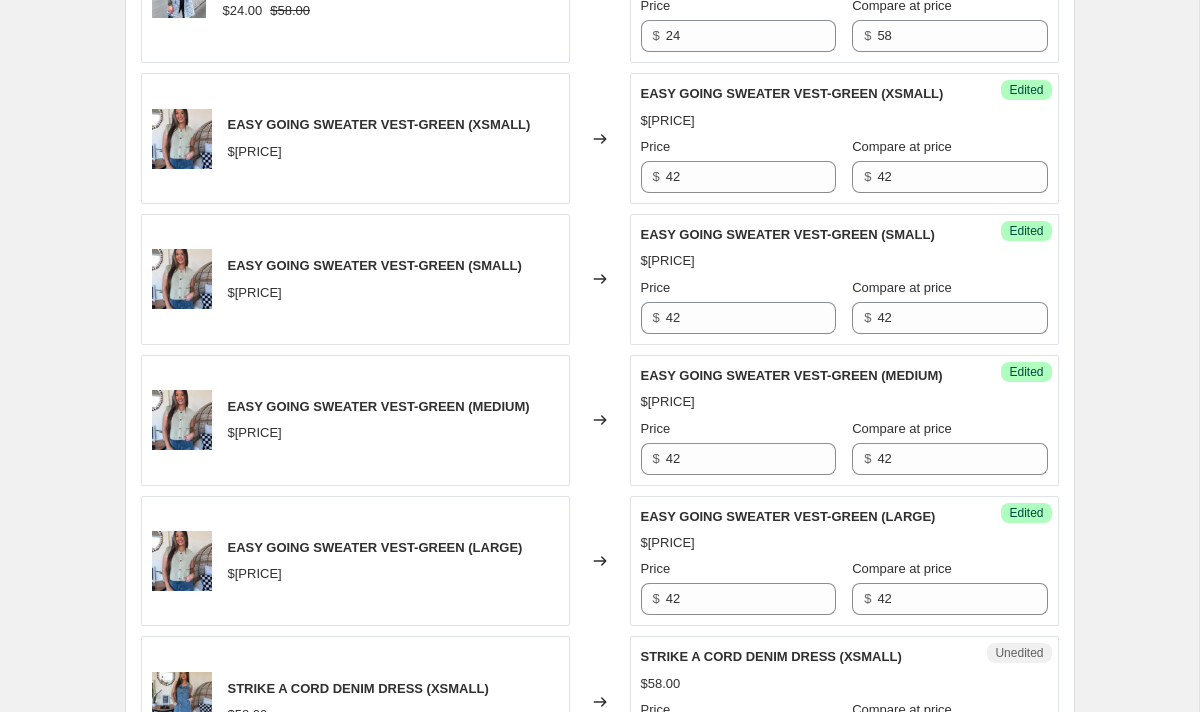 click on "$[PRICE]" at bounding box center (844, 543) 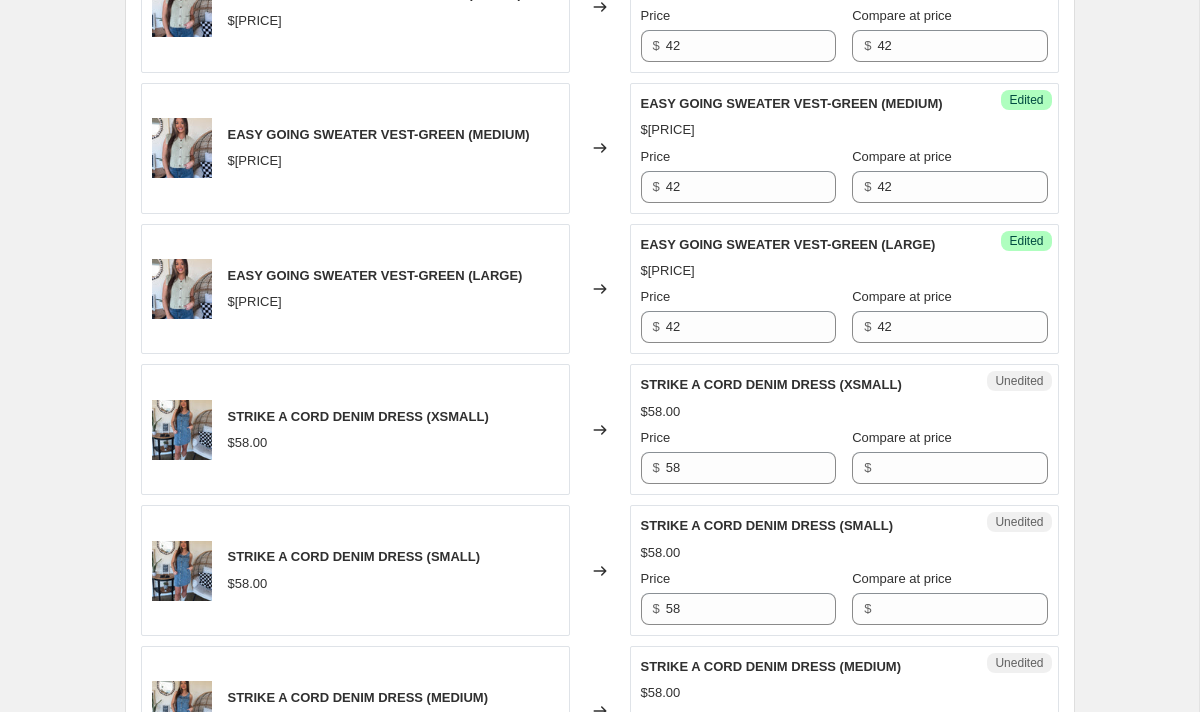 scroll, scrollTop: 2424, scrollLeft: 0, axis: vertical 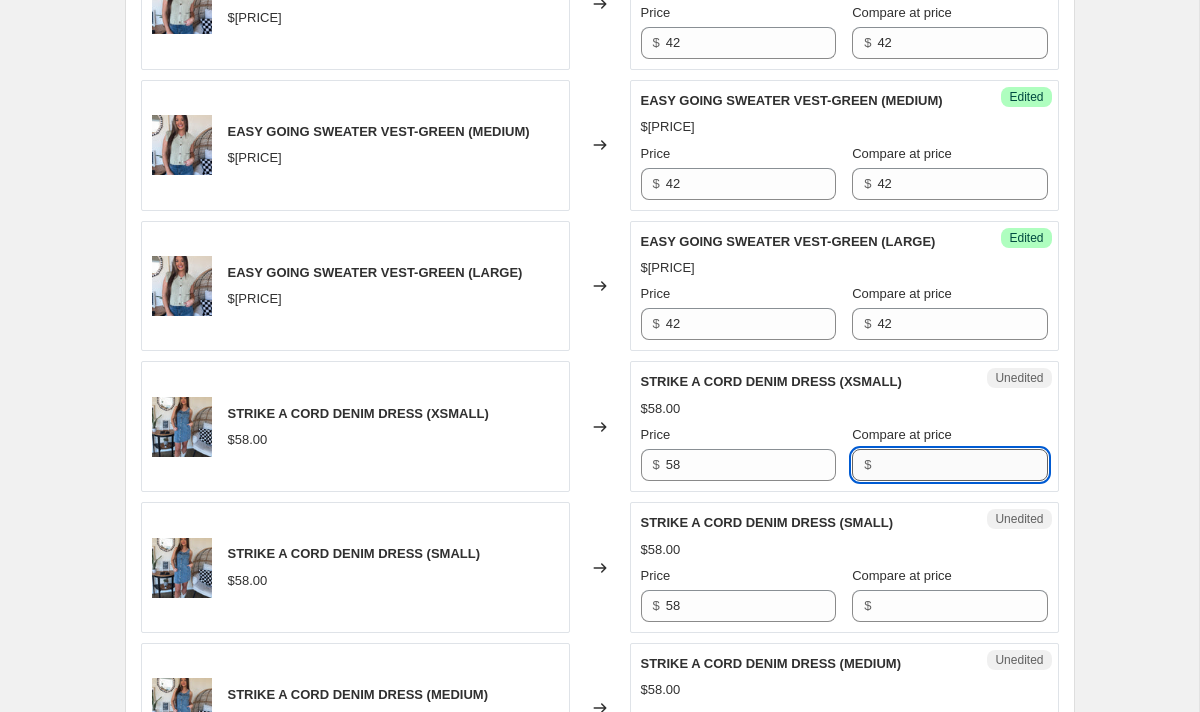 click on "Compare at price" at bounding box center [962, 465] 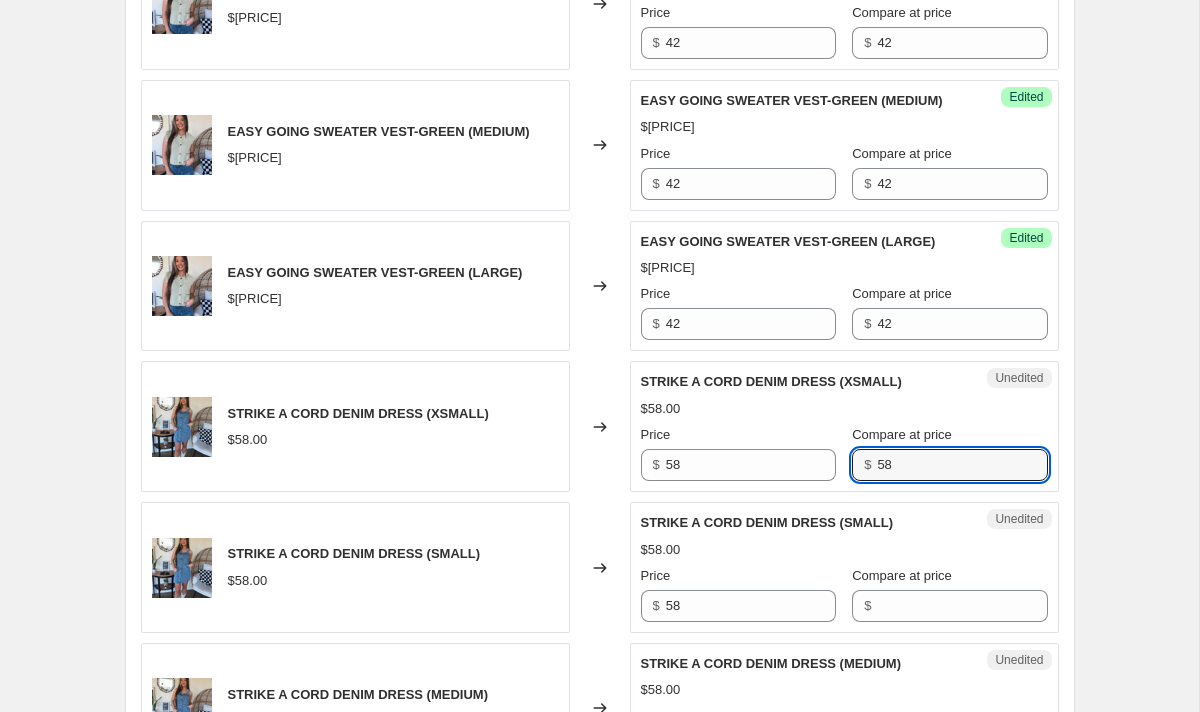 type on "58" 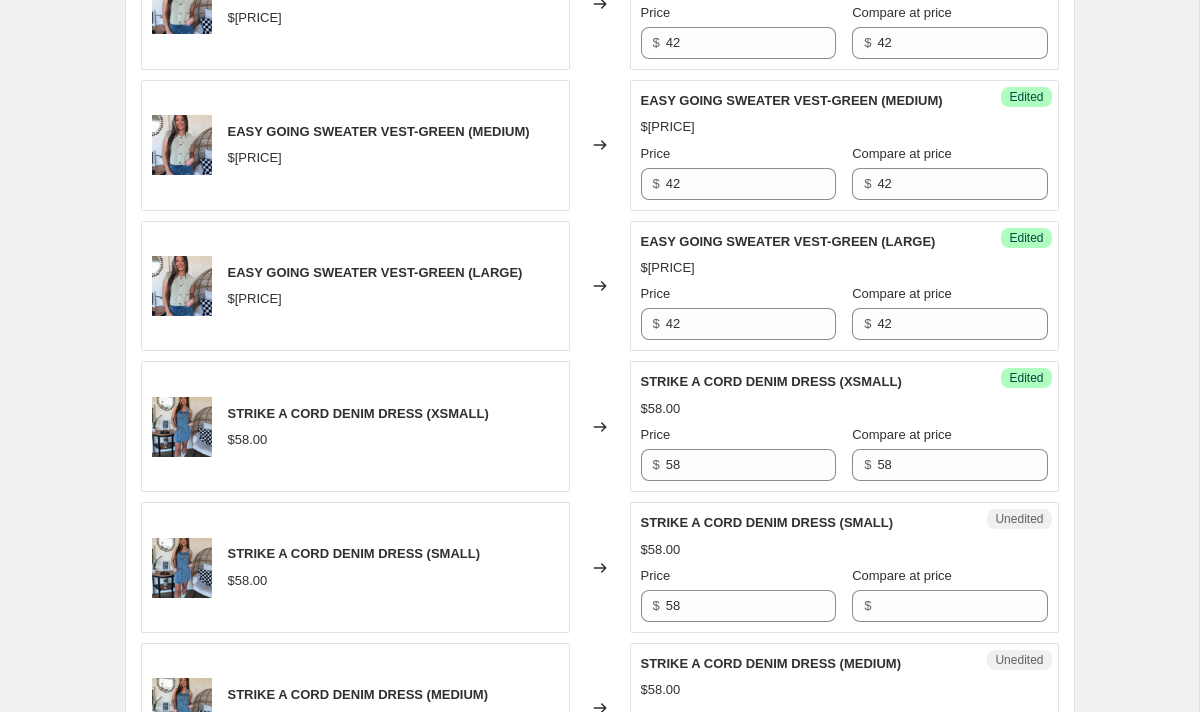 click on "Unedited STRIKE A CORD DENIM DRESS (SMALL) $58.00 Price $ 58 Compare at price $" at bounding box center (844, 567) 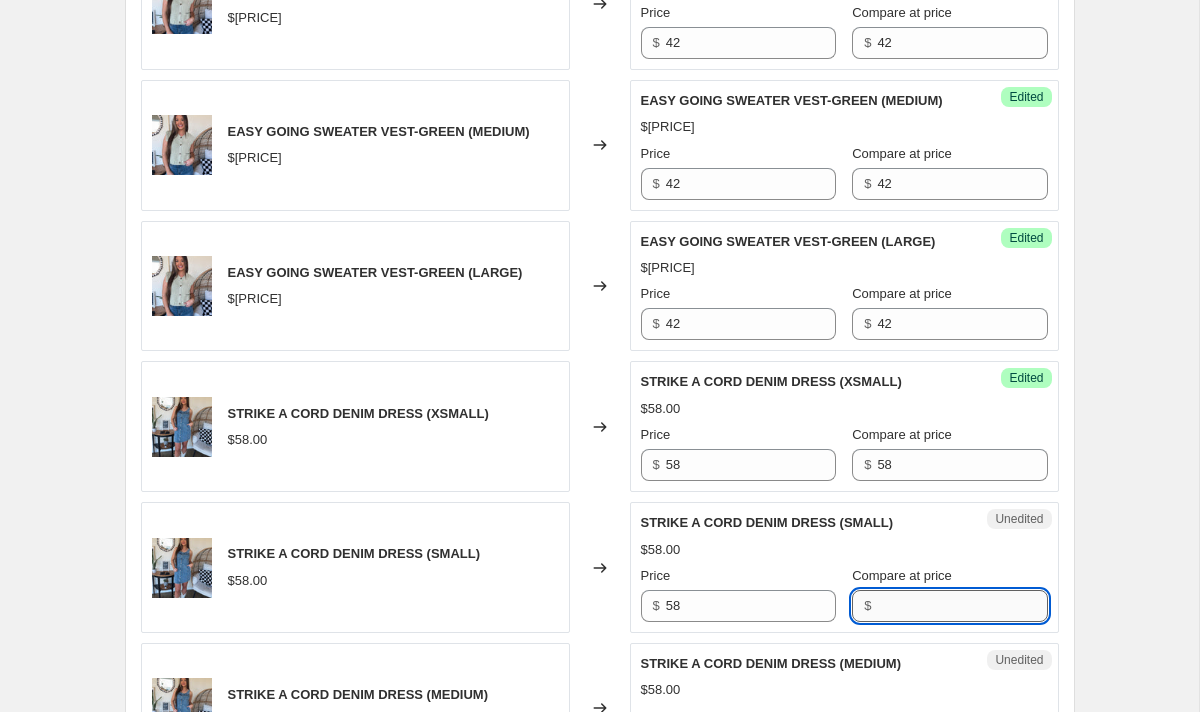 click on "Compare at price" at bounding box center (962, 606) 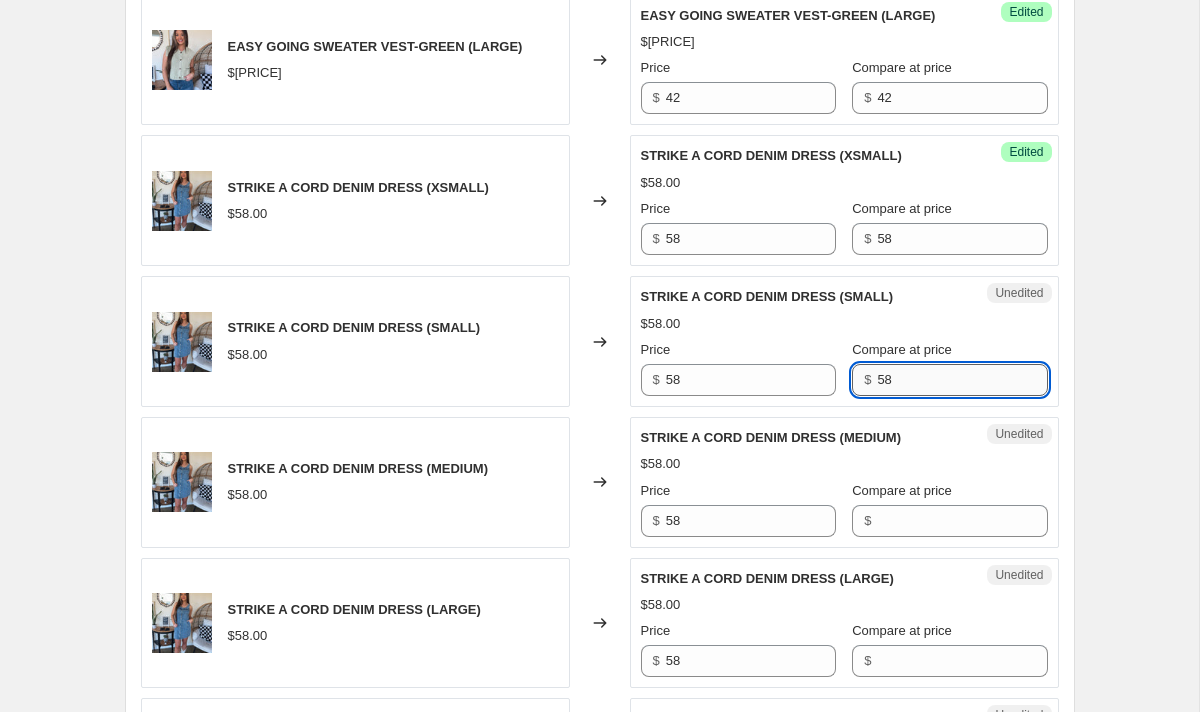 scroll, scrollTop: 2657, scrollLeft: 0, axis: vertical 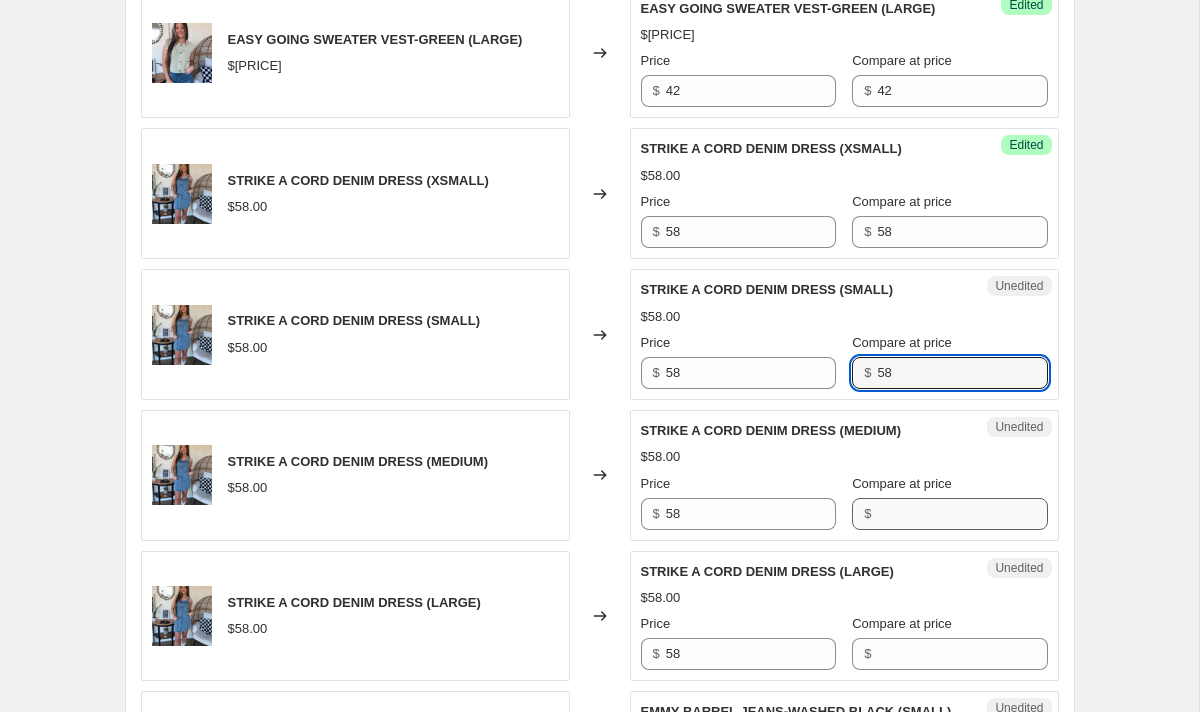 type on "58" 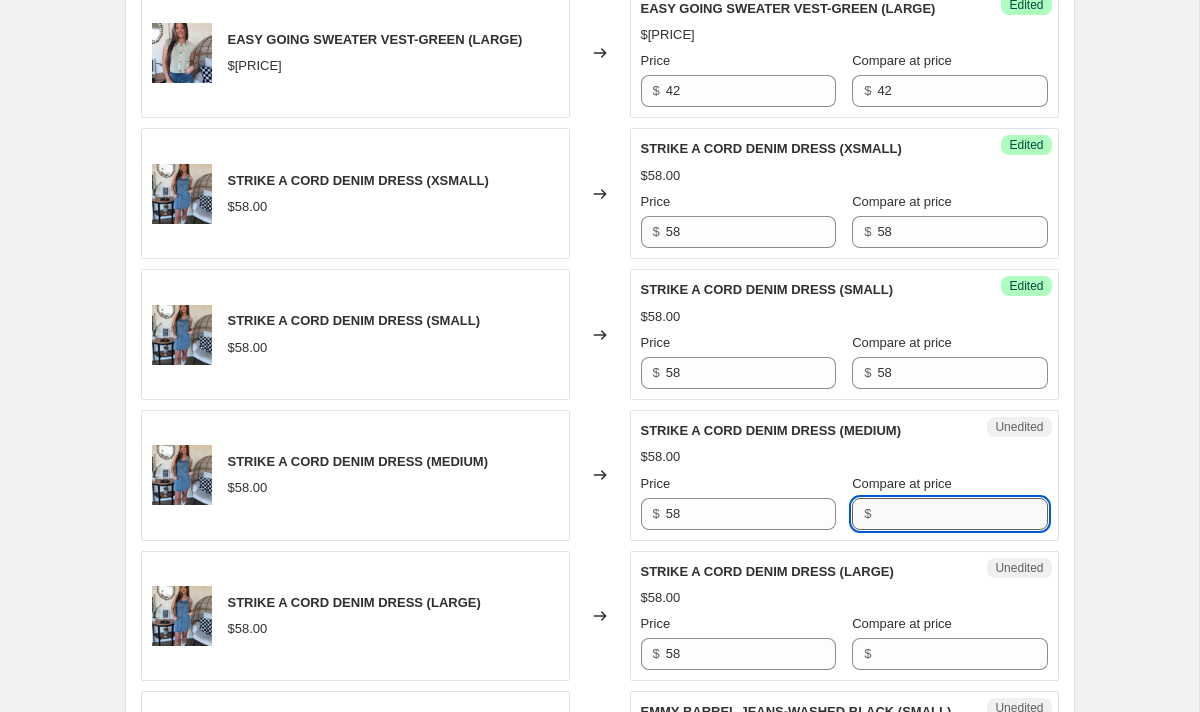 click on "Compare at price" at bounding box center [962, 514] 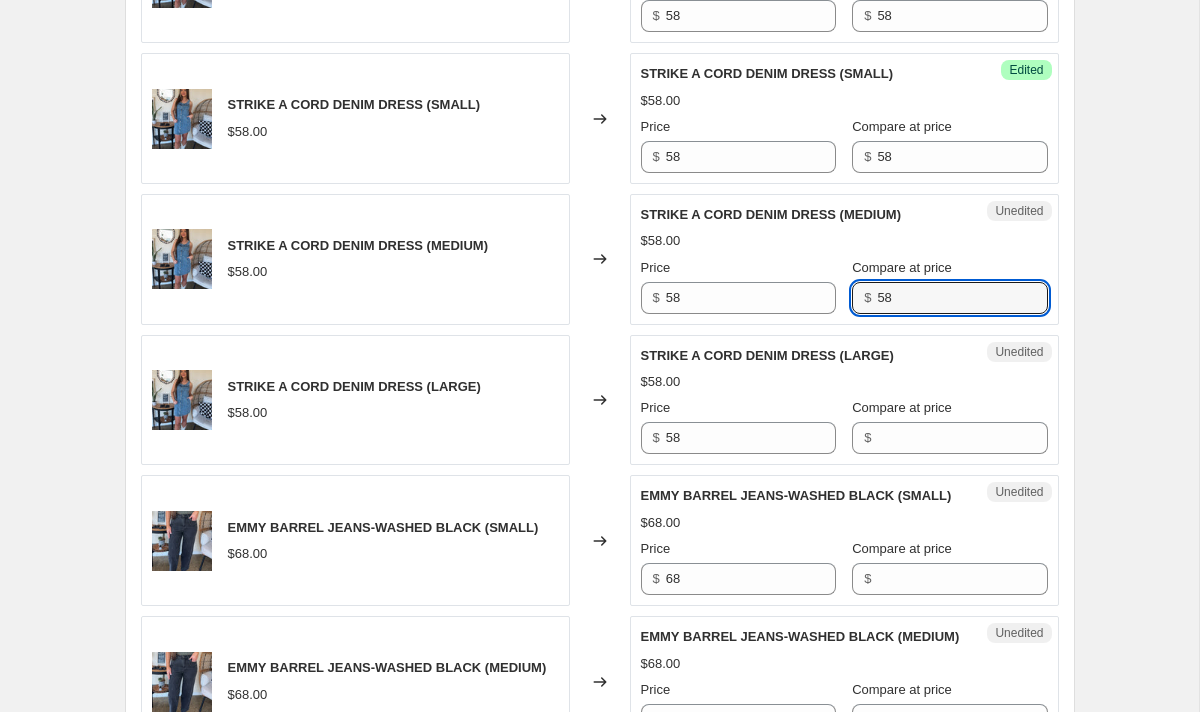scroll, scrollTop: 2903, scrollLeft: 0, axis: vertical 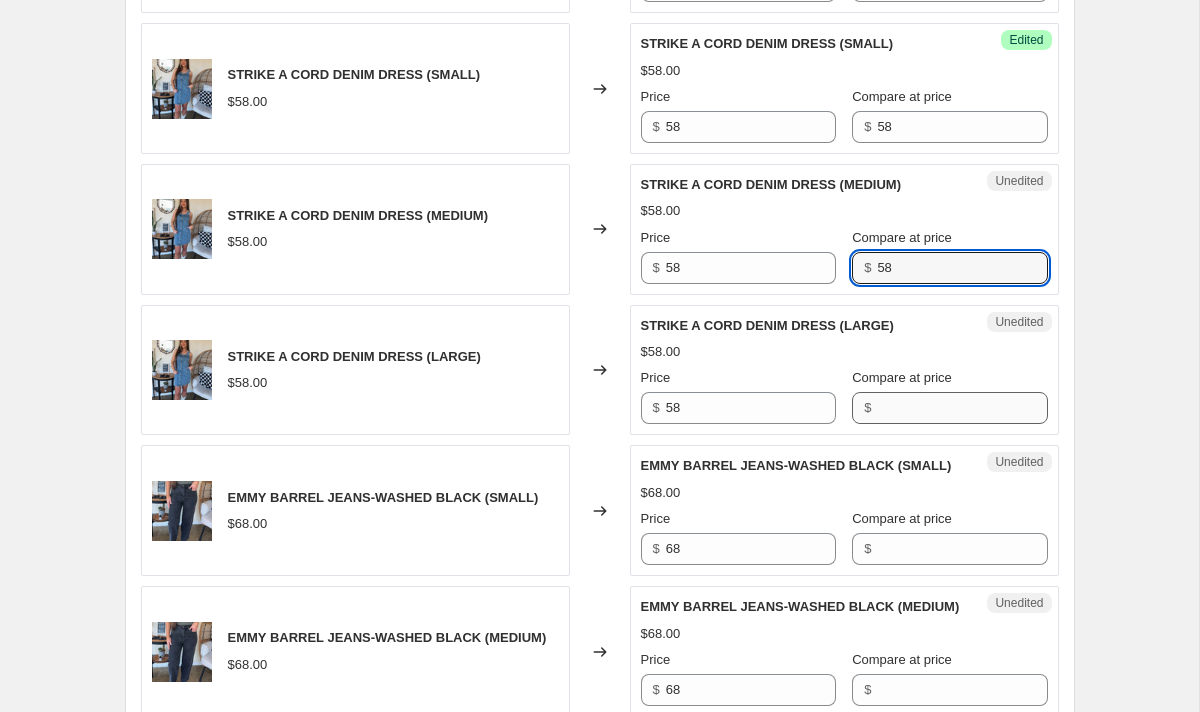 type on "58" 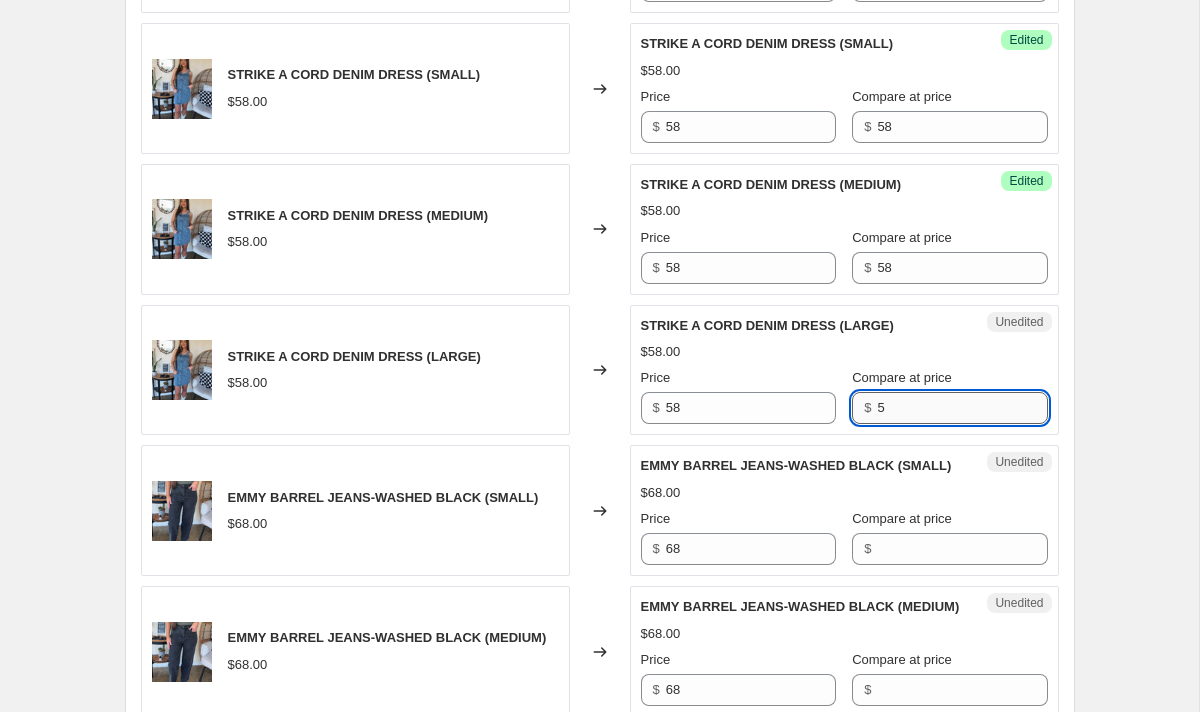 click on "5" at bounding box center (962, 408) 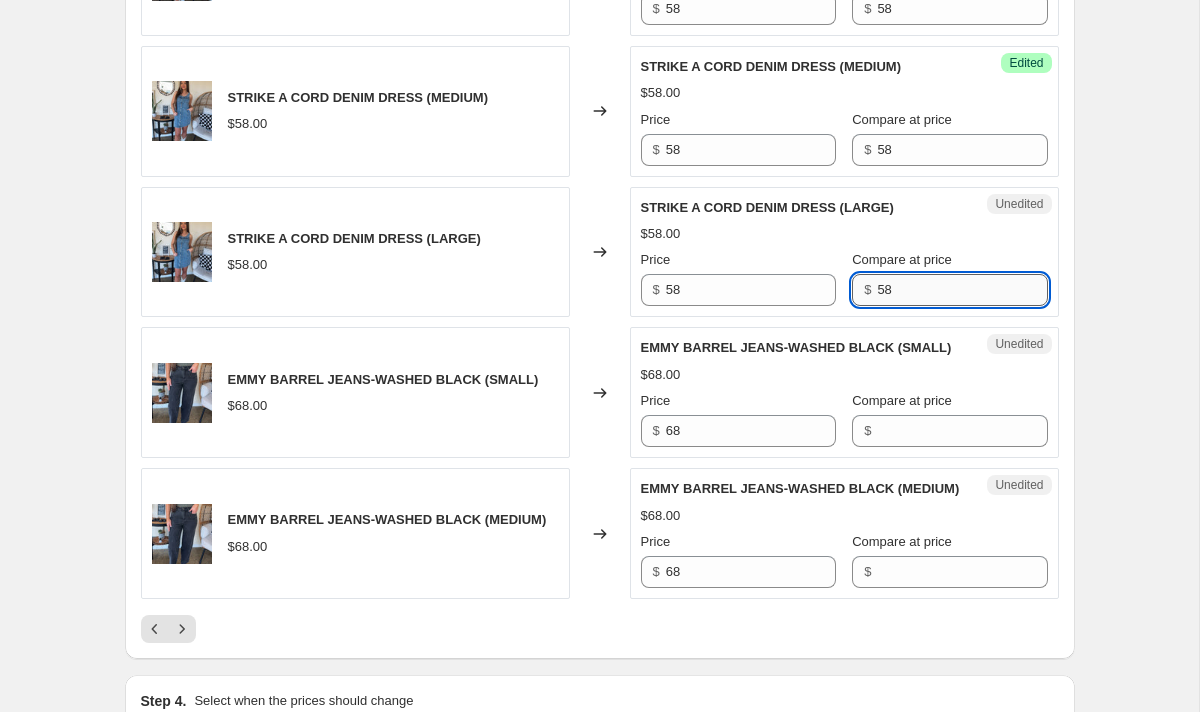 scroll, scrollTop: 3031, scrollLeft: 0, axis: vertical 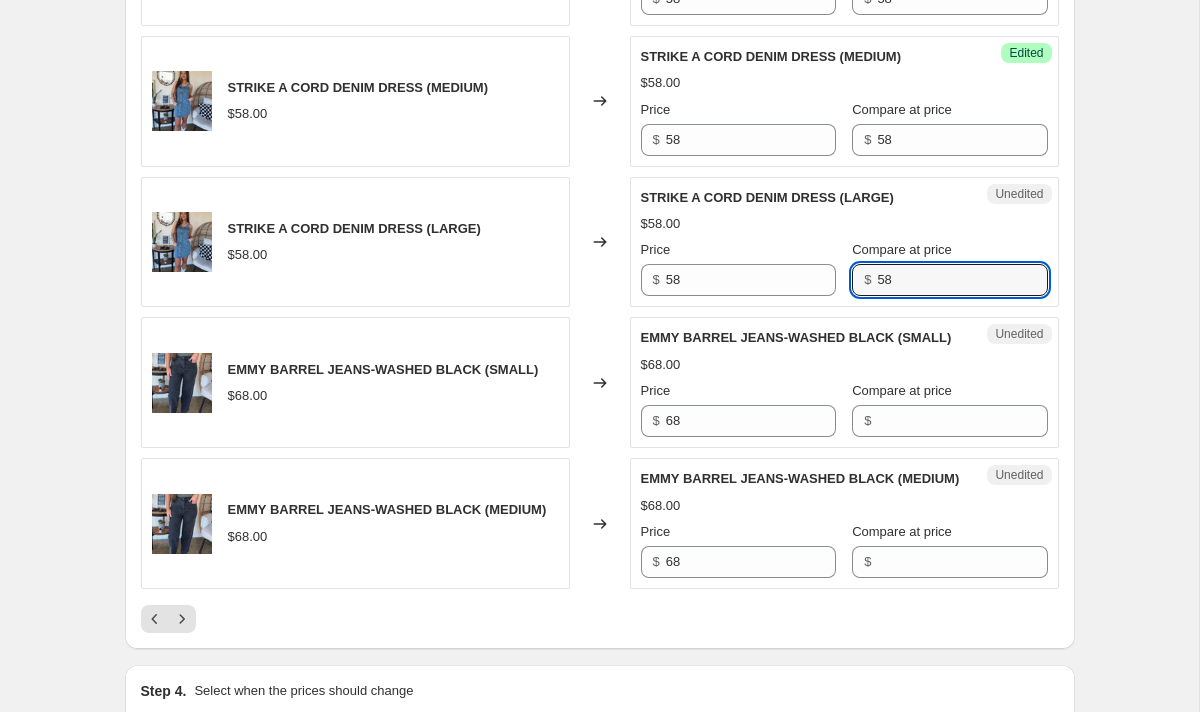 type on "58" 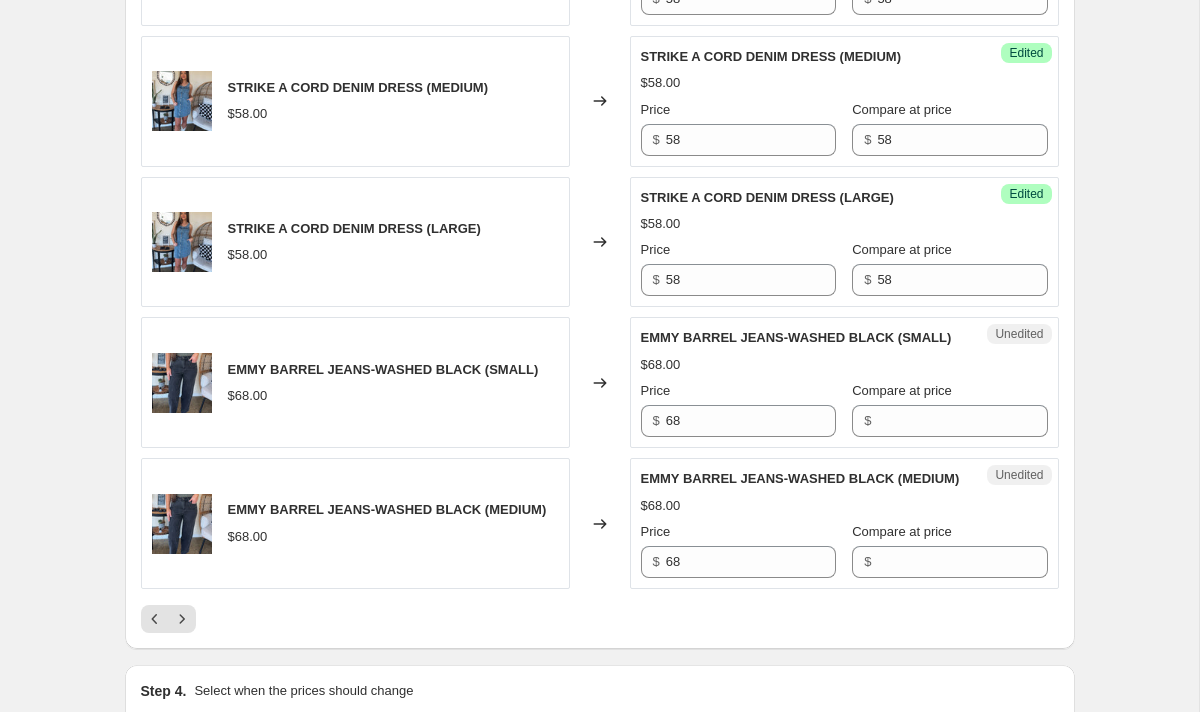 click on "Unedited EMMY BARREL JEANS-WASHED BLACK (SMALL) $68.00 Price $ 68 Compare at price $" at bounding box center [844, 382] 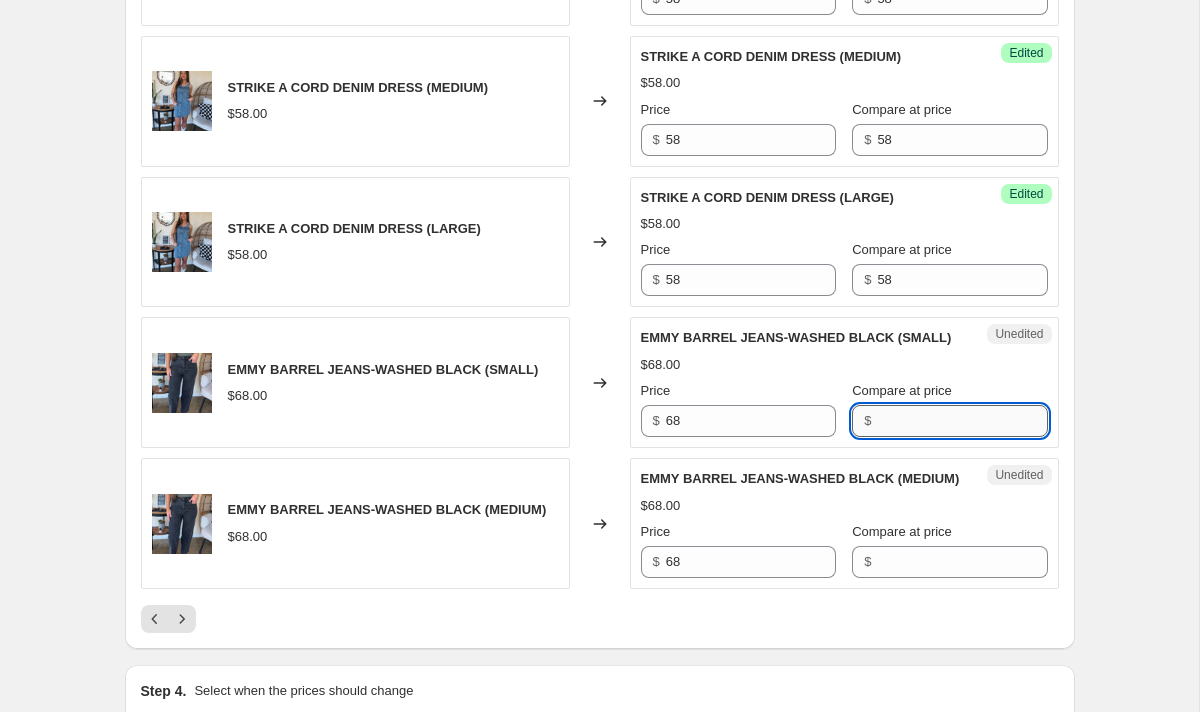 click on "Compare at price" at bounding box center (962, 421) 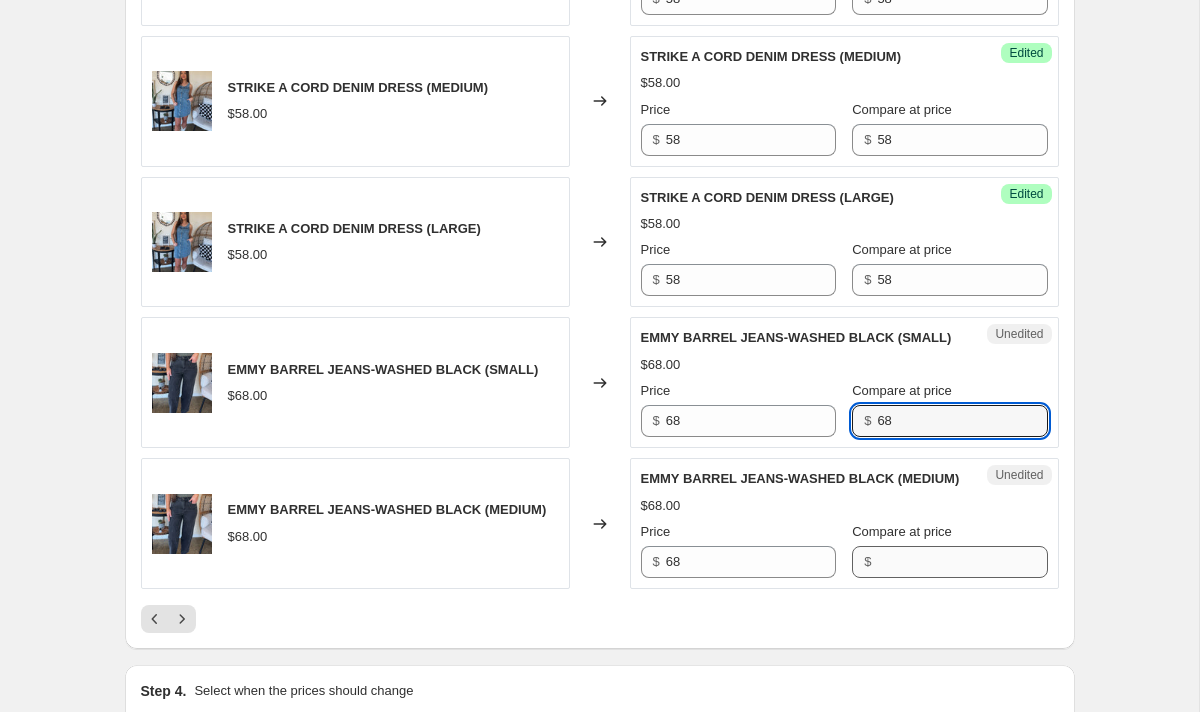 type on "68" 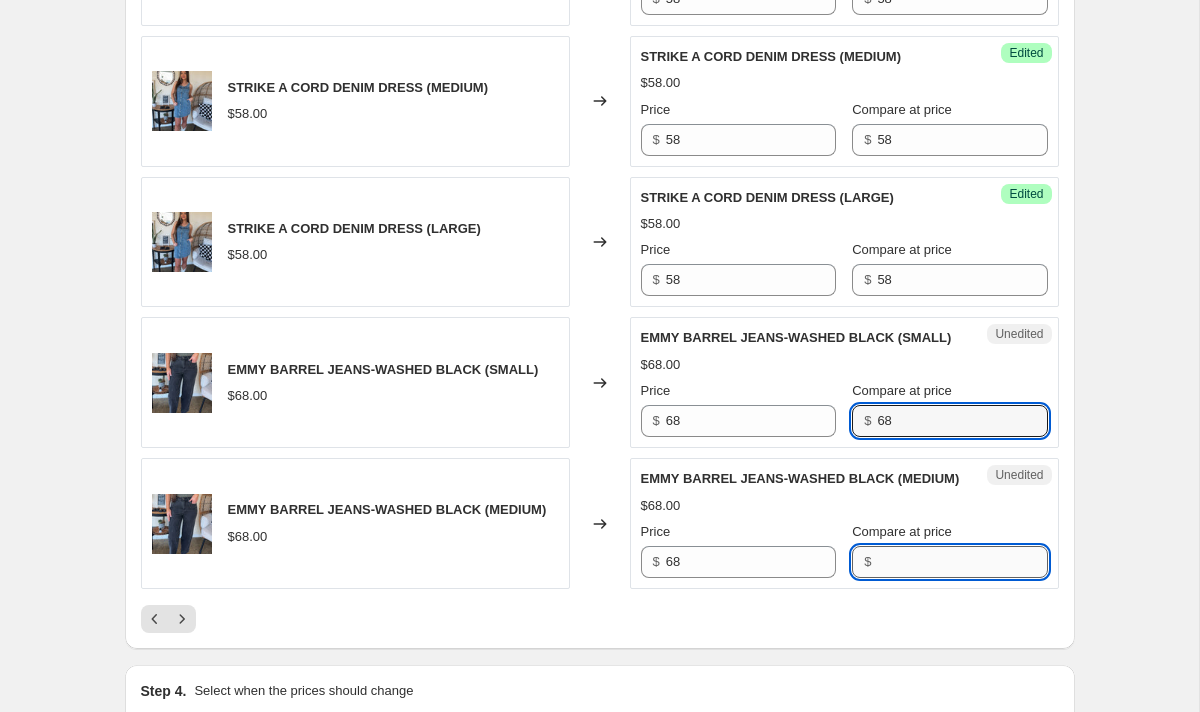 click on "Compare at price" at bounding box center (962, 562) 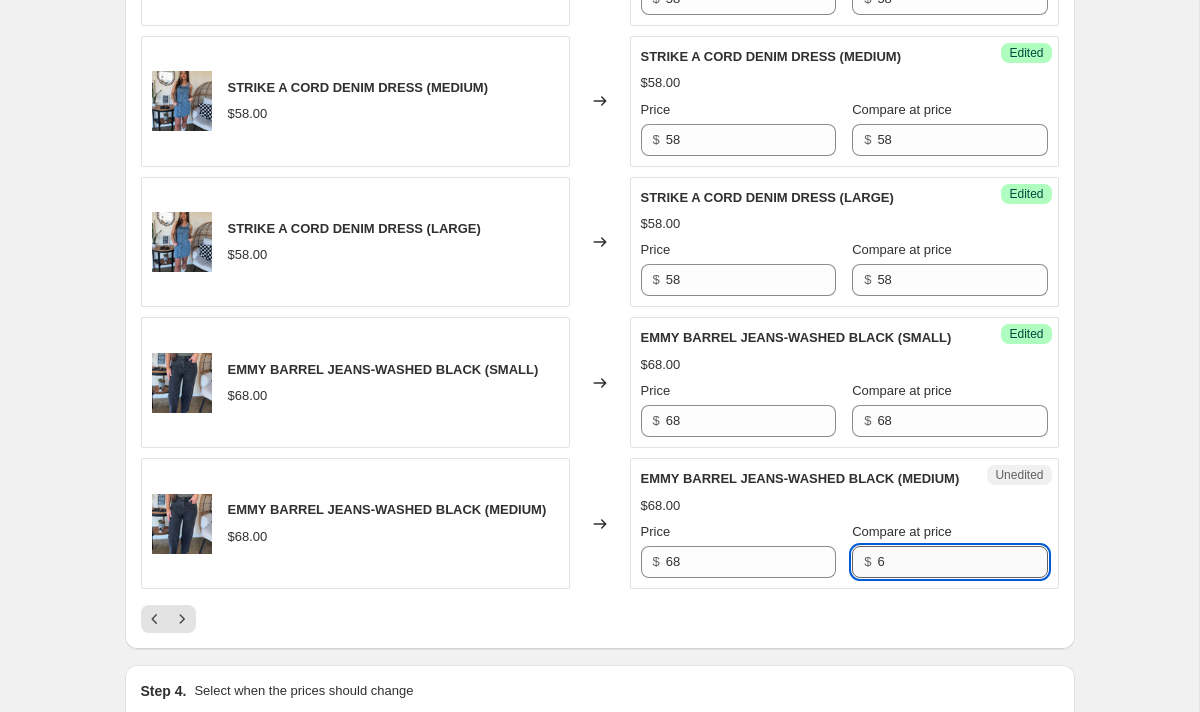 type on "68" 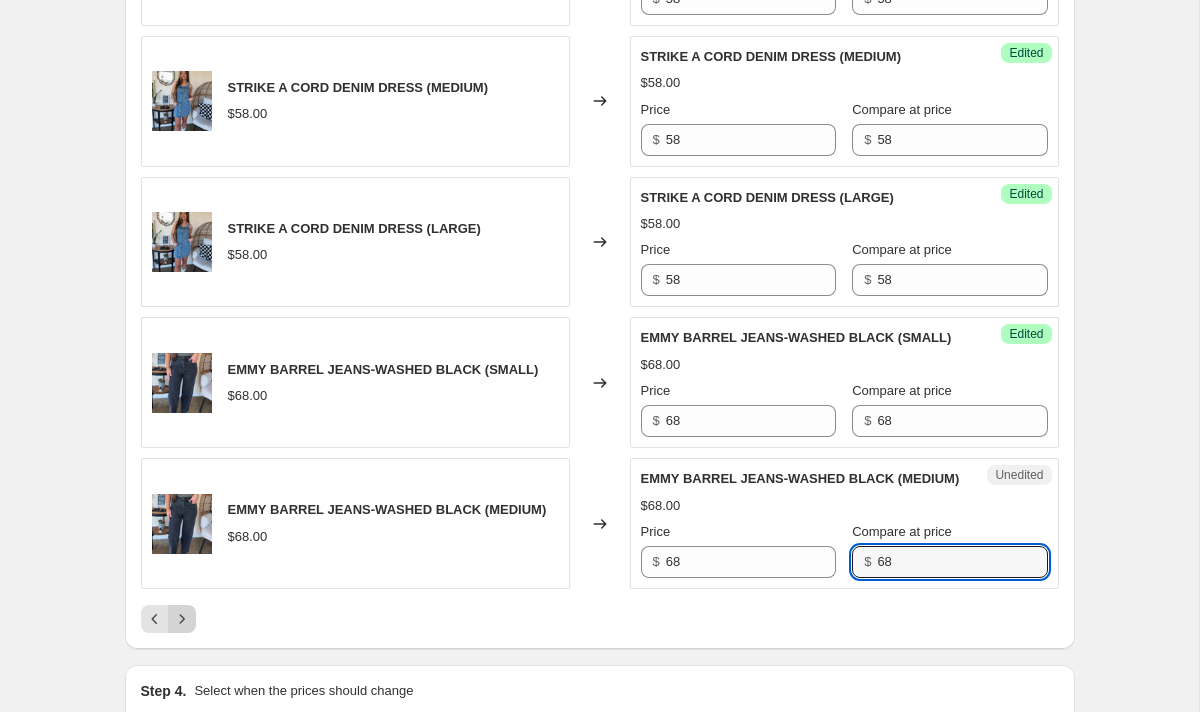 click 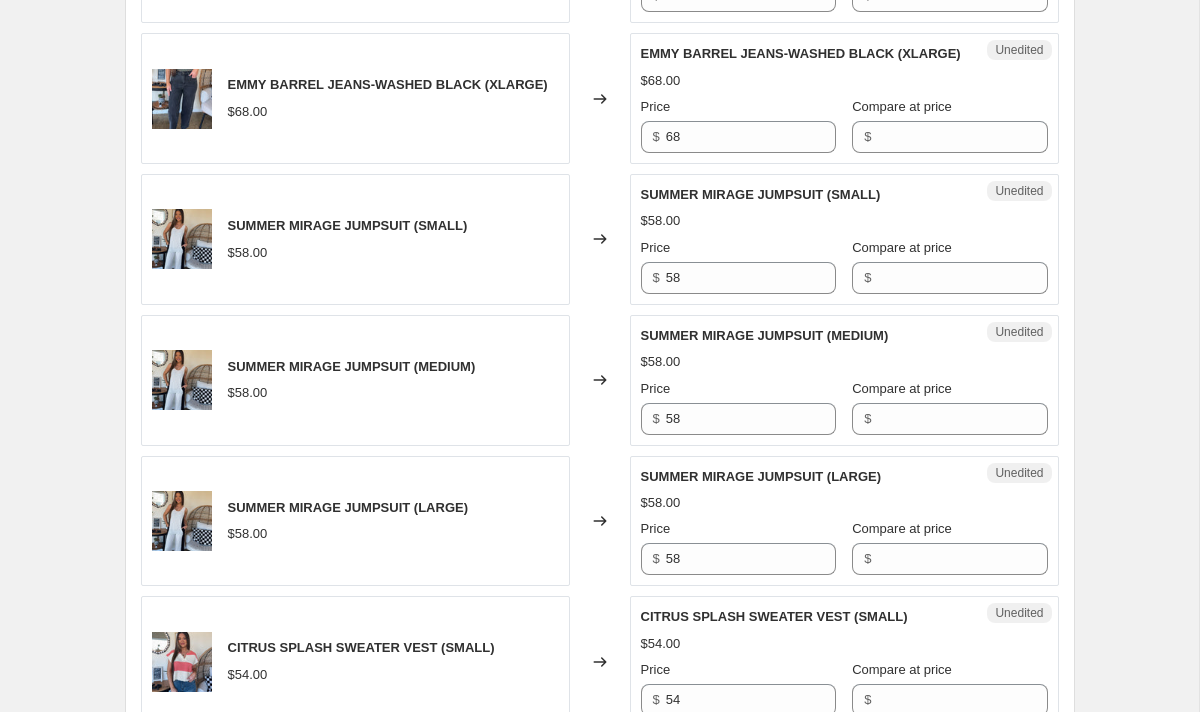 scroll, scrollTop: 597, scrollLeft: 0, axis: vertical 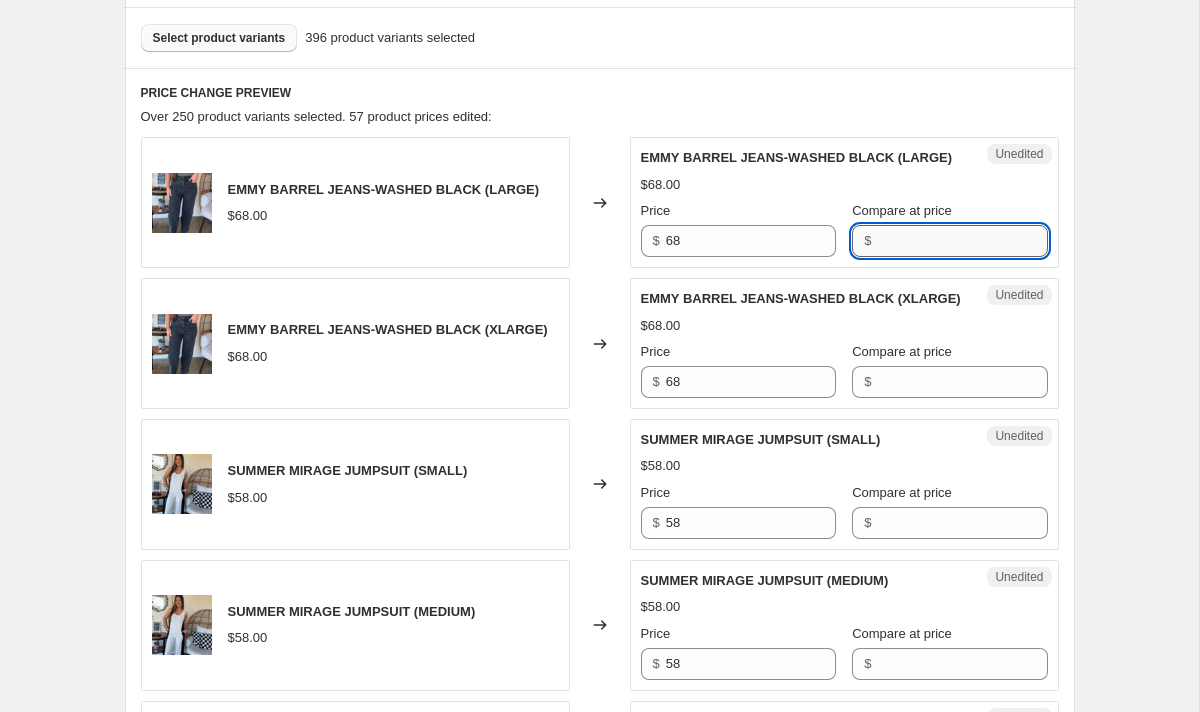 click on "Compare at price" at bounding box center [962, 241] 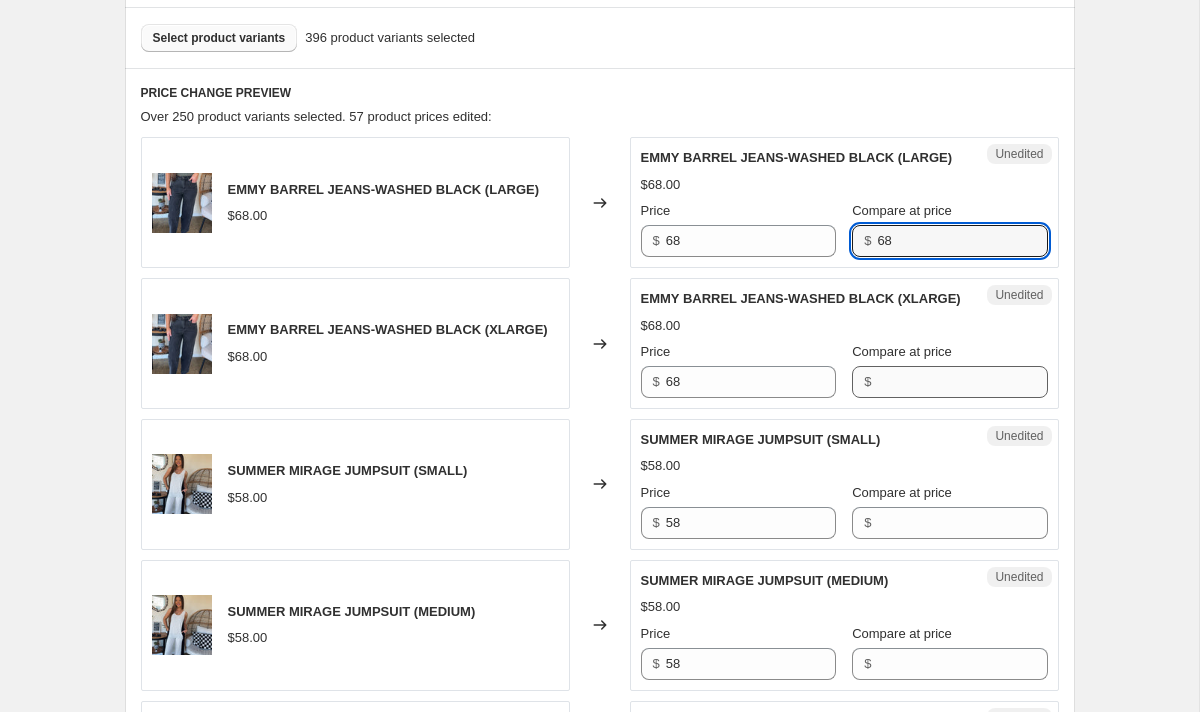 type on "68" 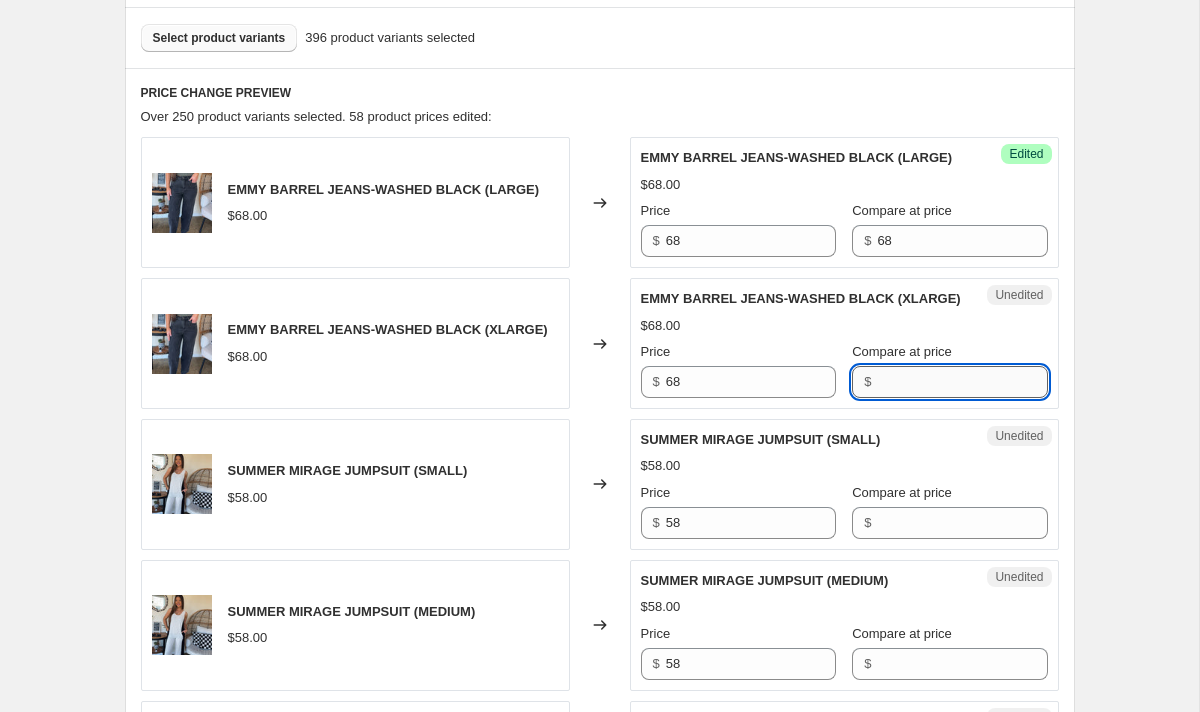 click on "Compare at price" at bounding box center (962, 382) 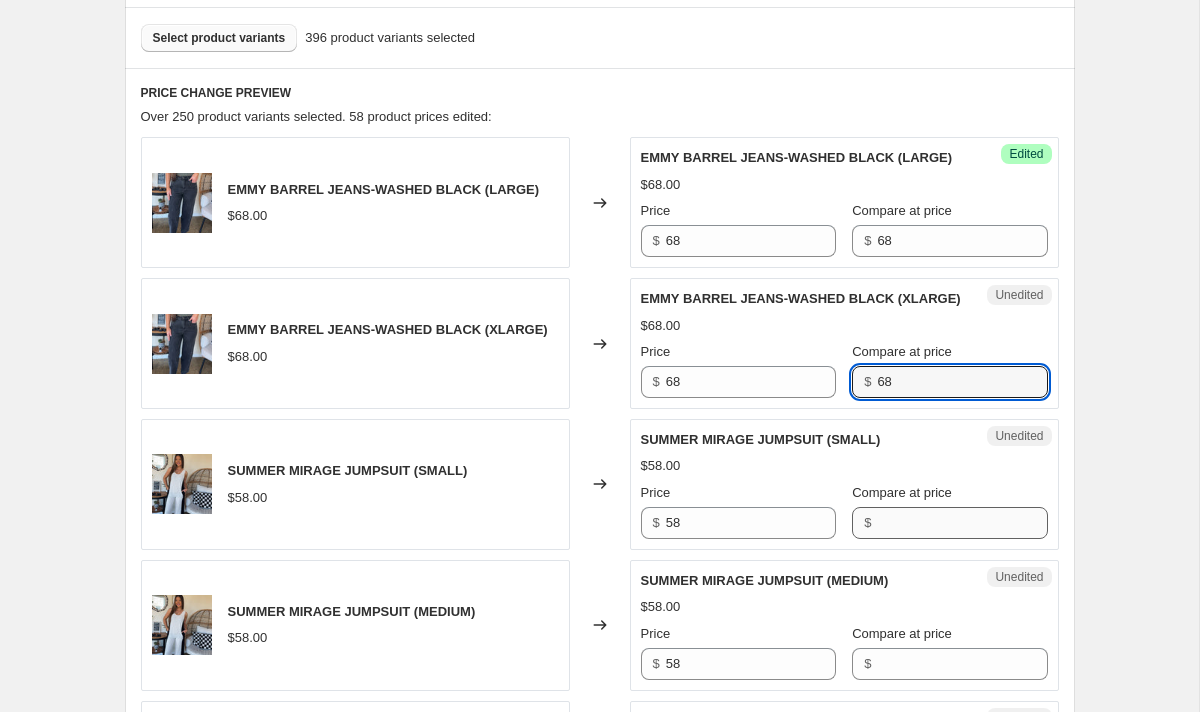 type on "68" 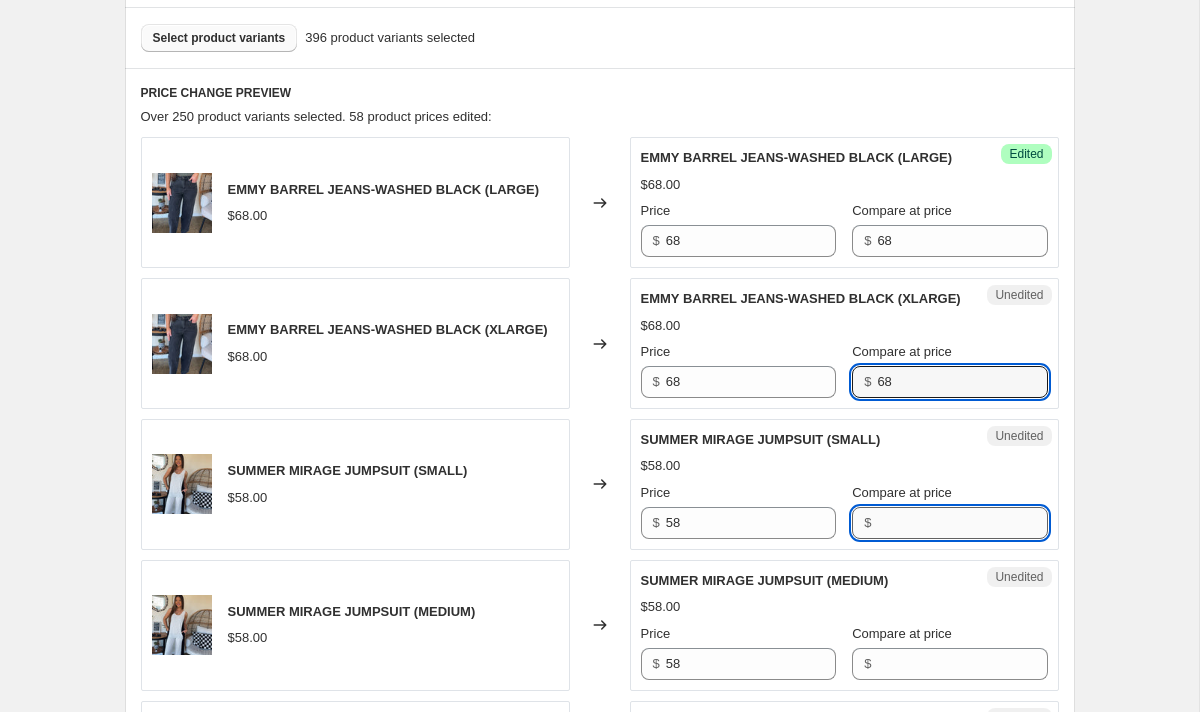 click on "Compare at price" at bounding box center (962, 523) 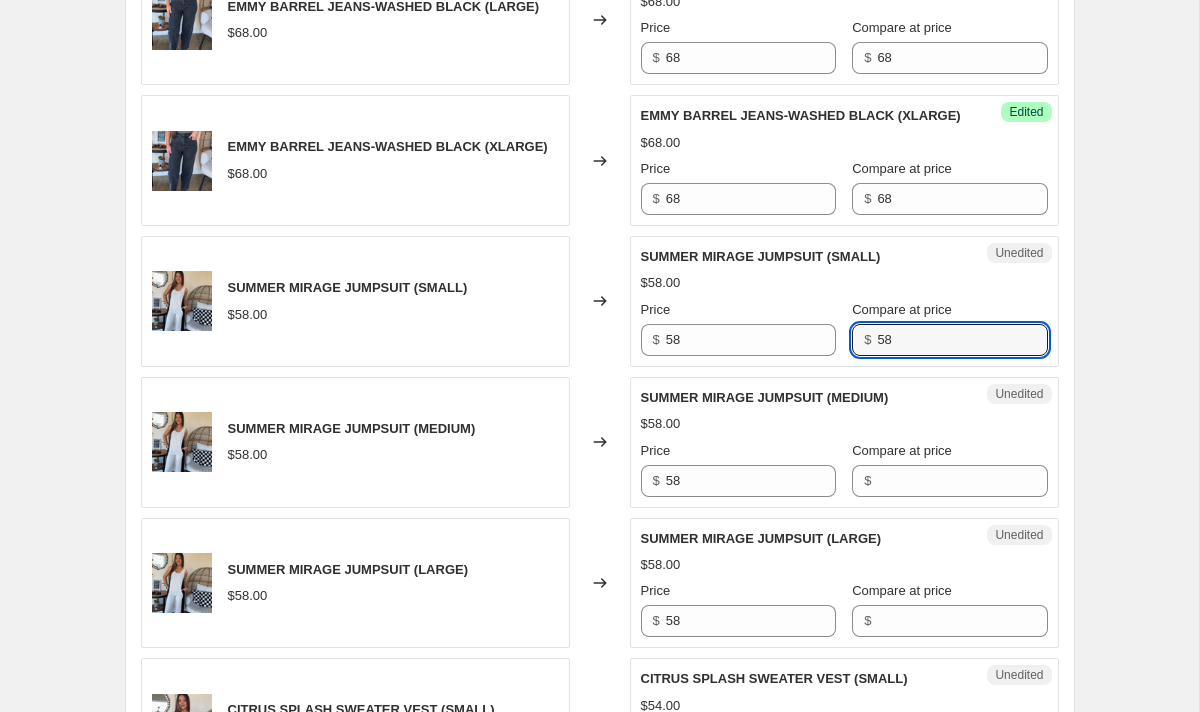 scroll, scrollTop: 785, scrollLeft: 0, axis: vertical 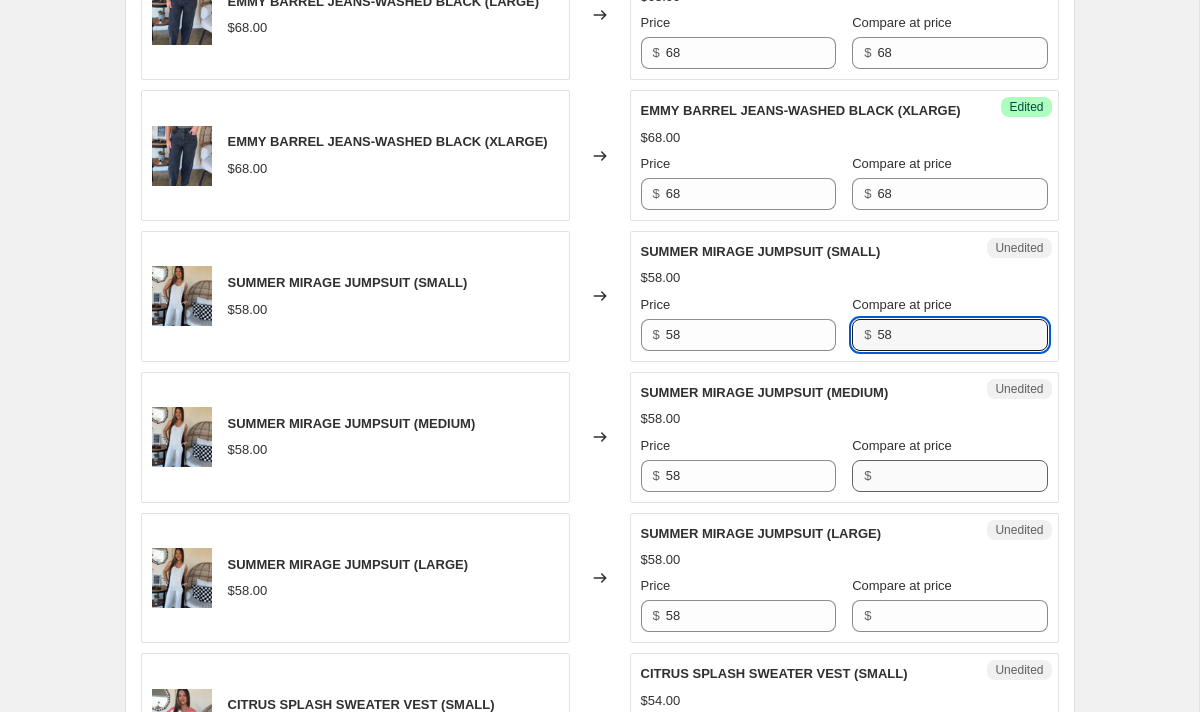 type on "58" 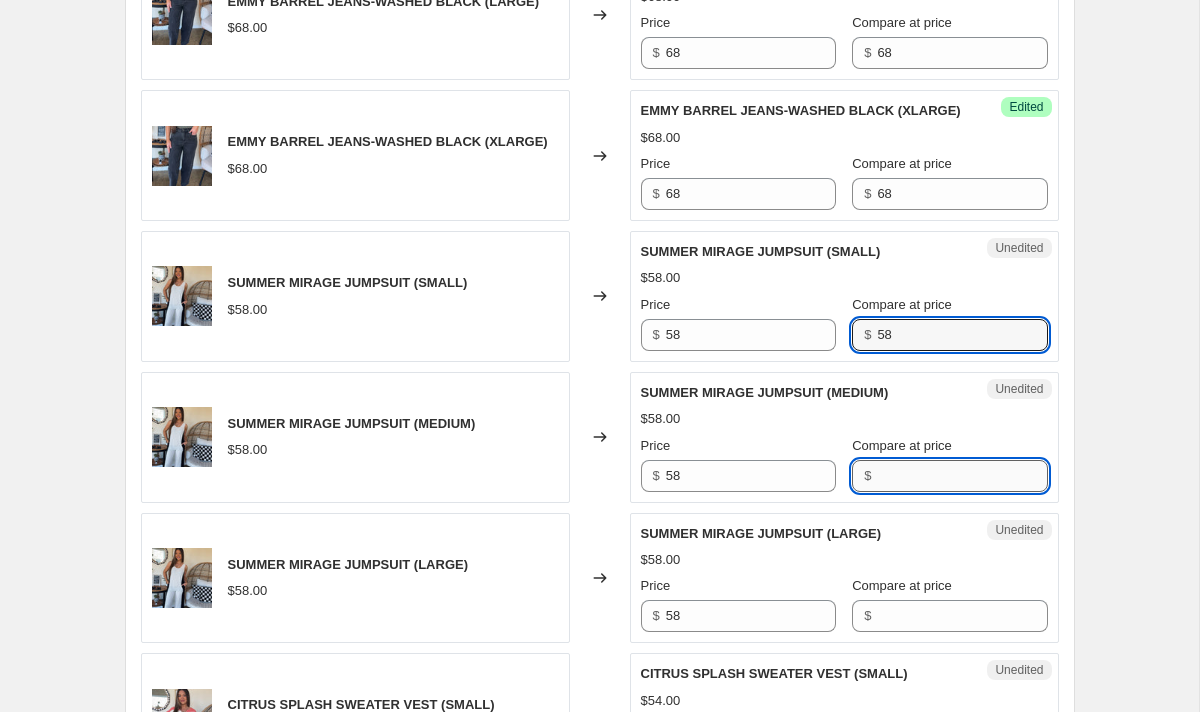 click on "Compare at price" at bounding box center (962, 476) 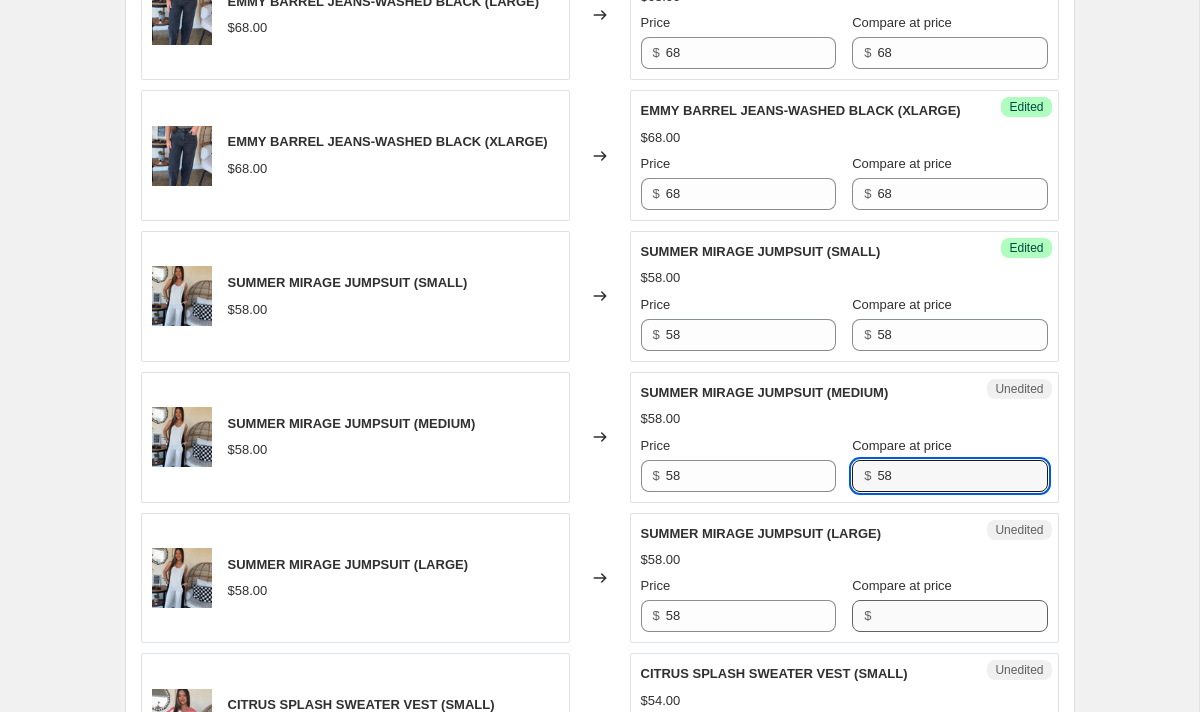 type on "58" 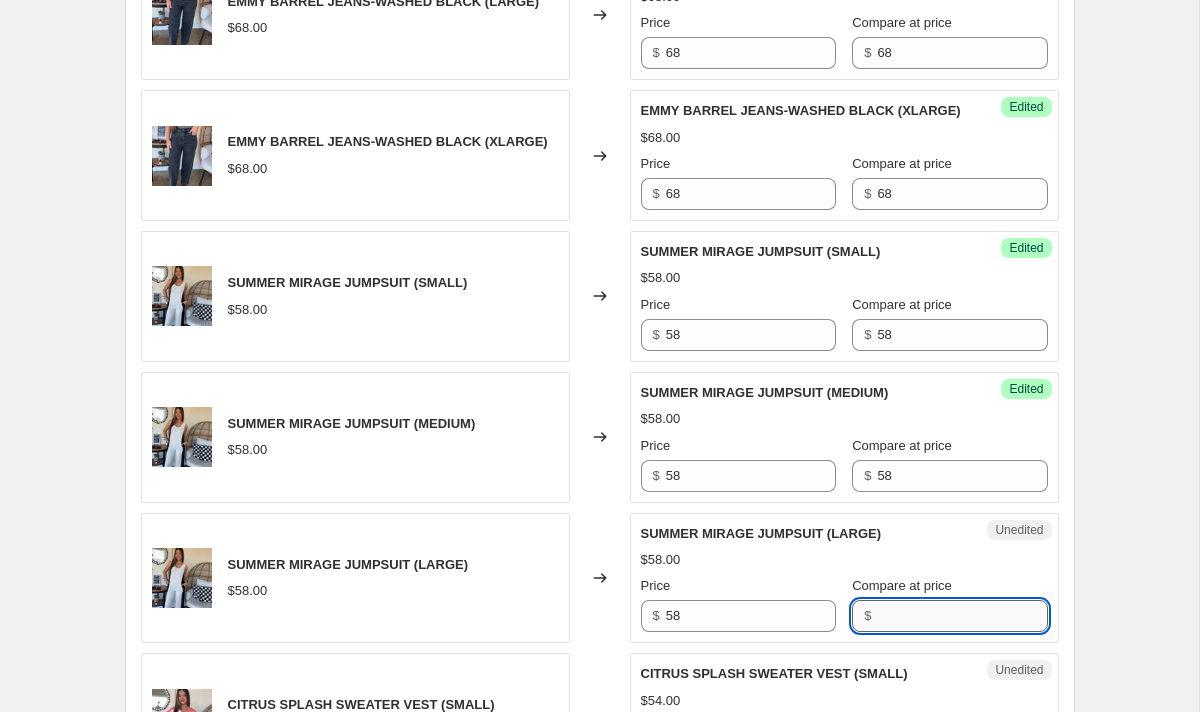 click on "Compare at price" at bounding box center [962, 616] 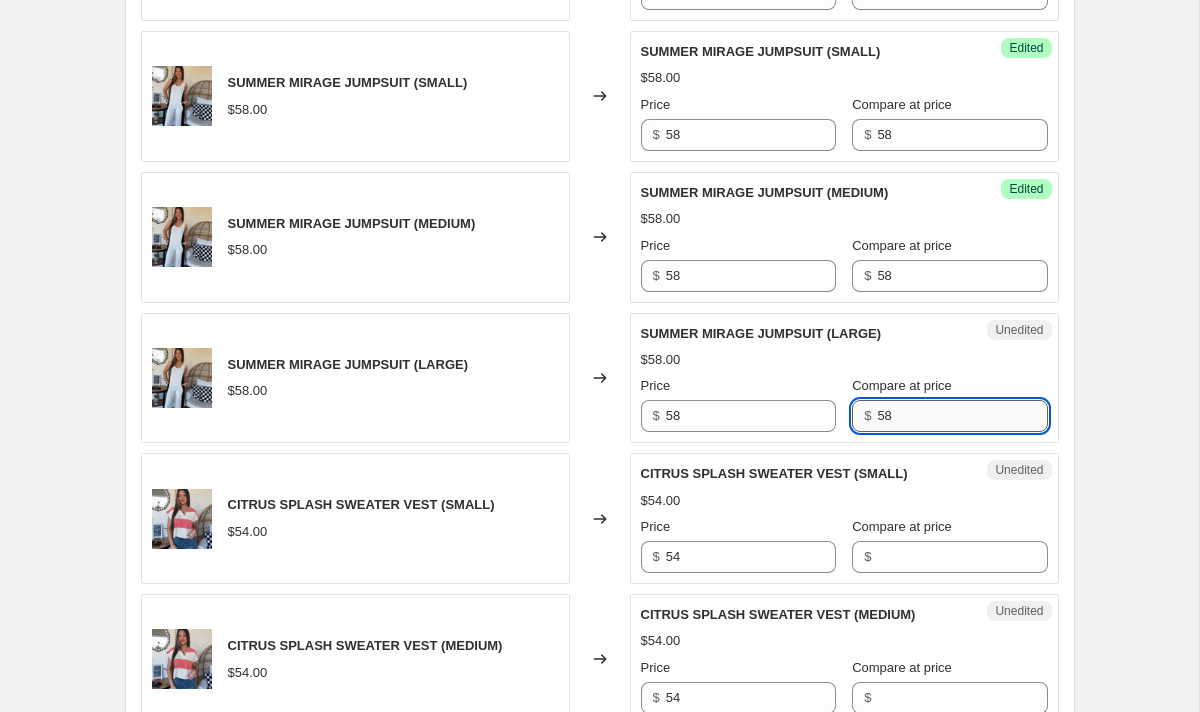 scroll, scrollTop: 1005, scrollLeft: 0, axis: vertical 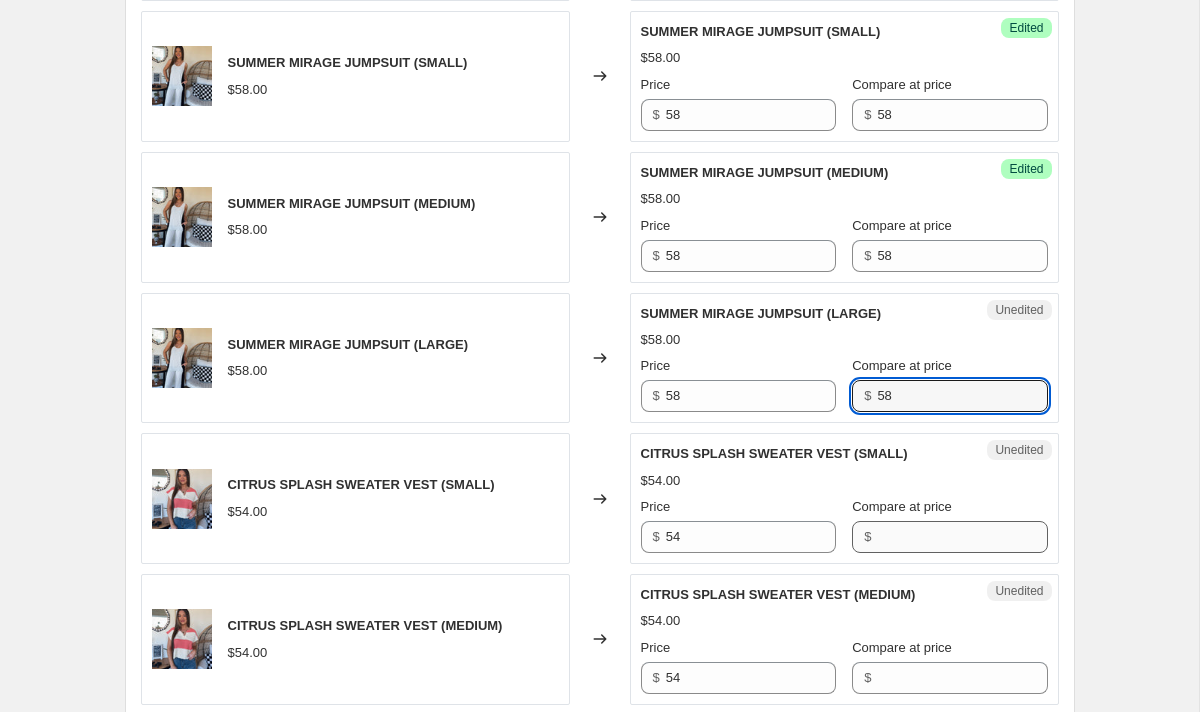 type on "58" 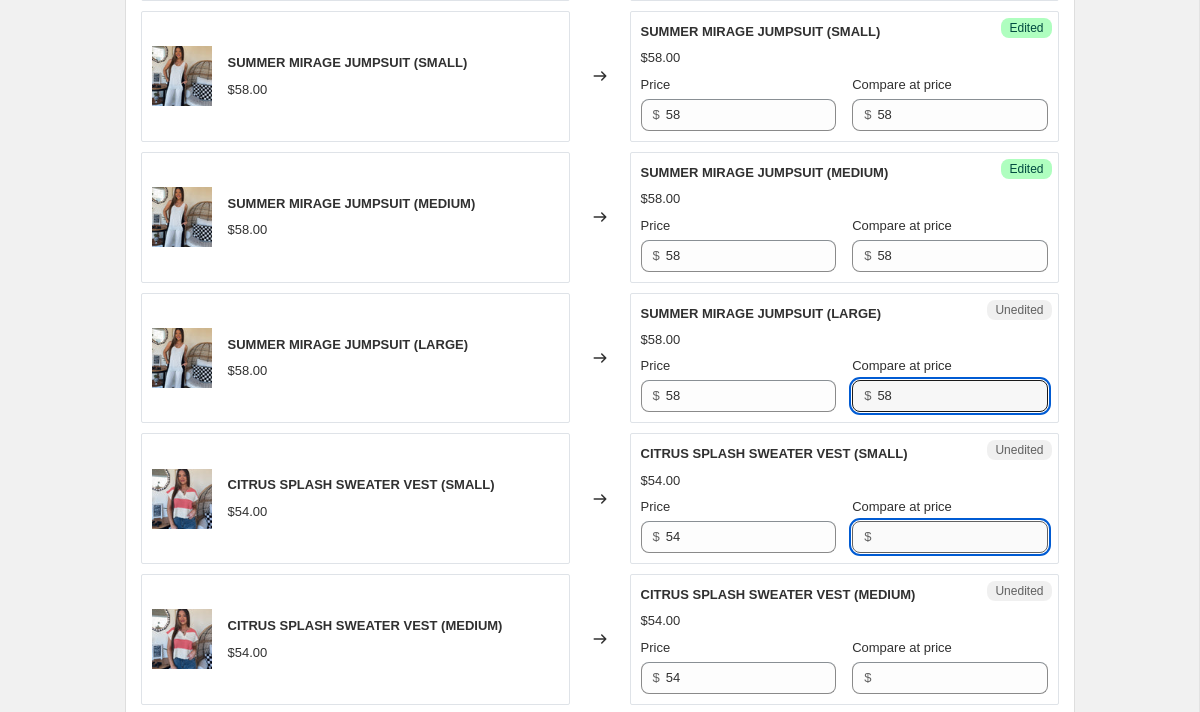 click on "Compare at price" at bounding box center (962, 537) 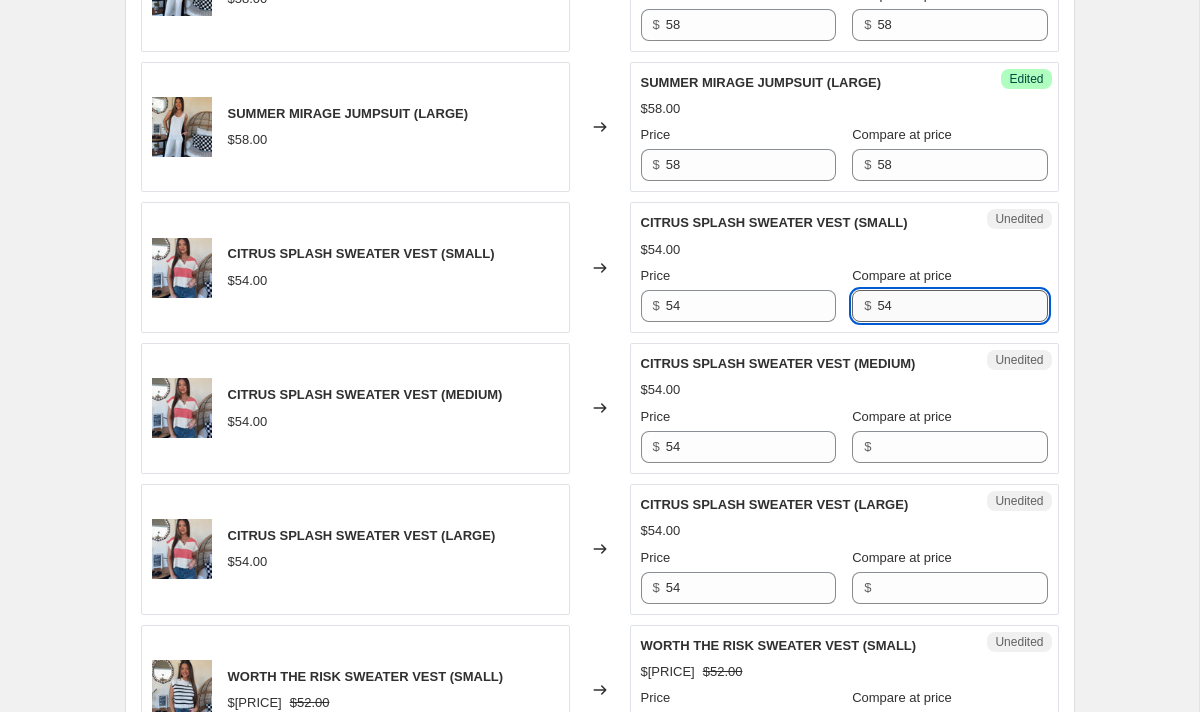 scroll, scrollTop: 1269, scrollLeft: 0, axis: vertical 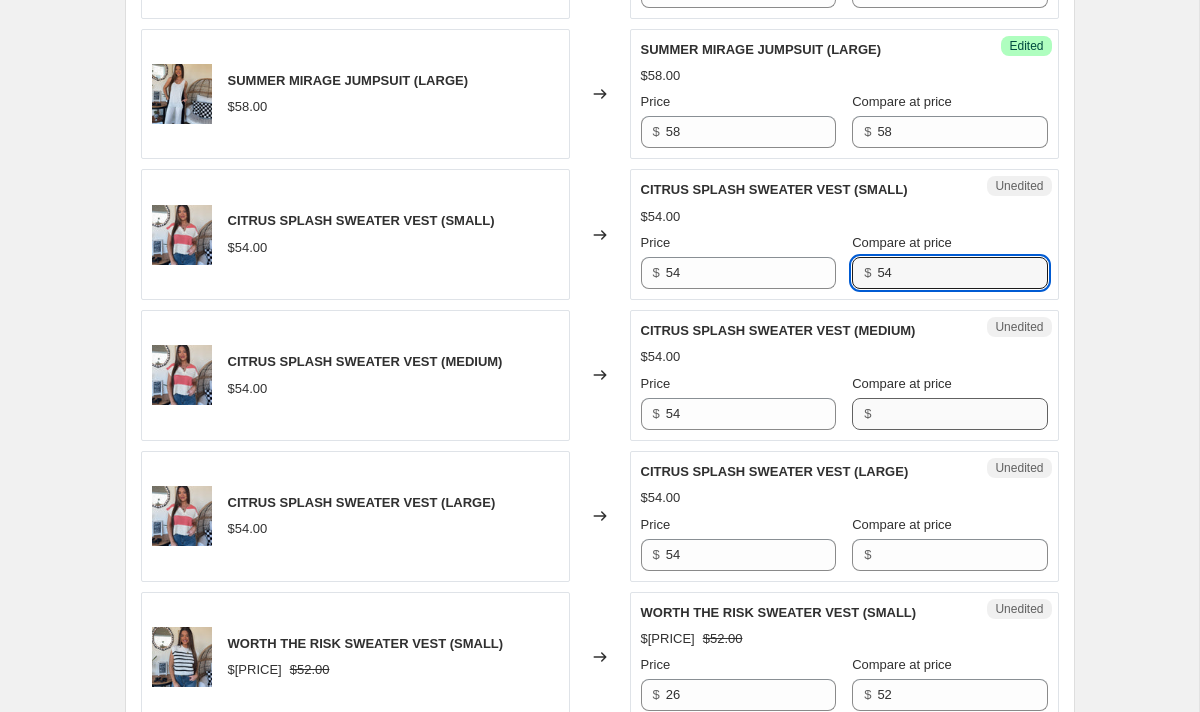 type on "54" 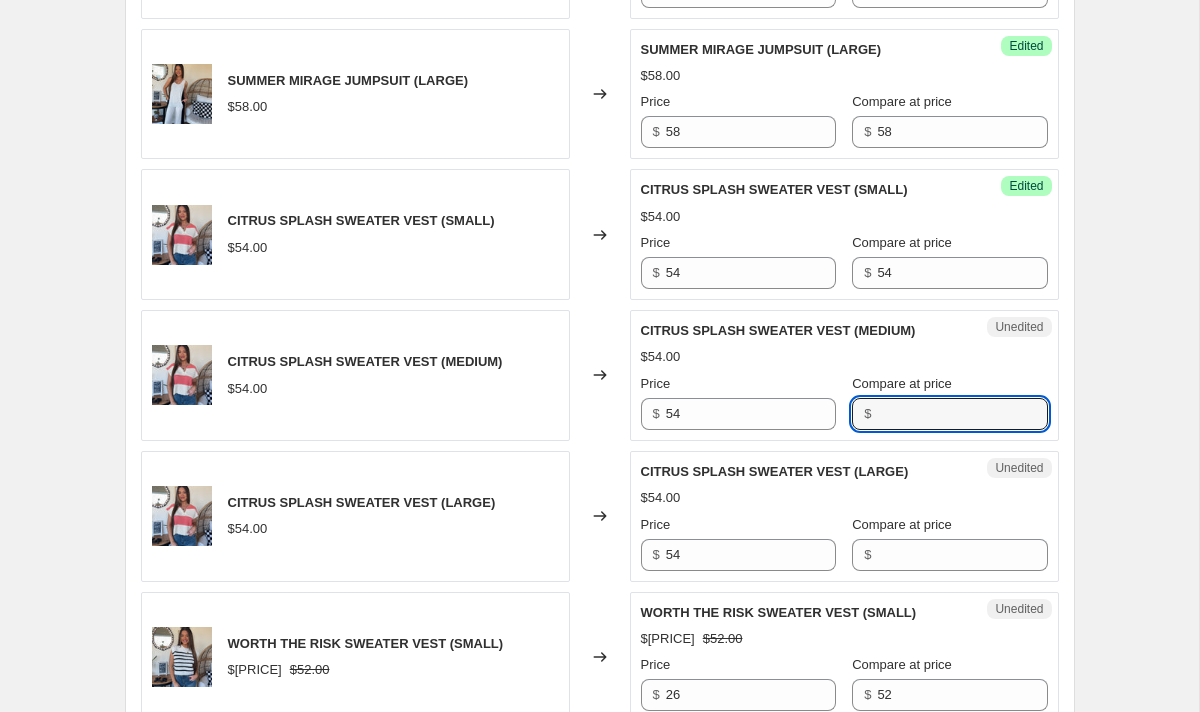 drag, startPoint x: 919, startPoint y: 412, endPoint x: 919, endPoint y: 434, distance: 22 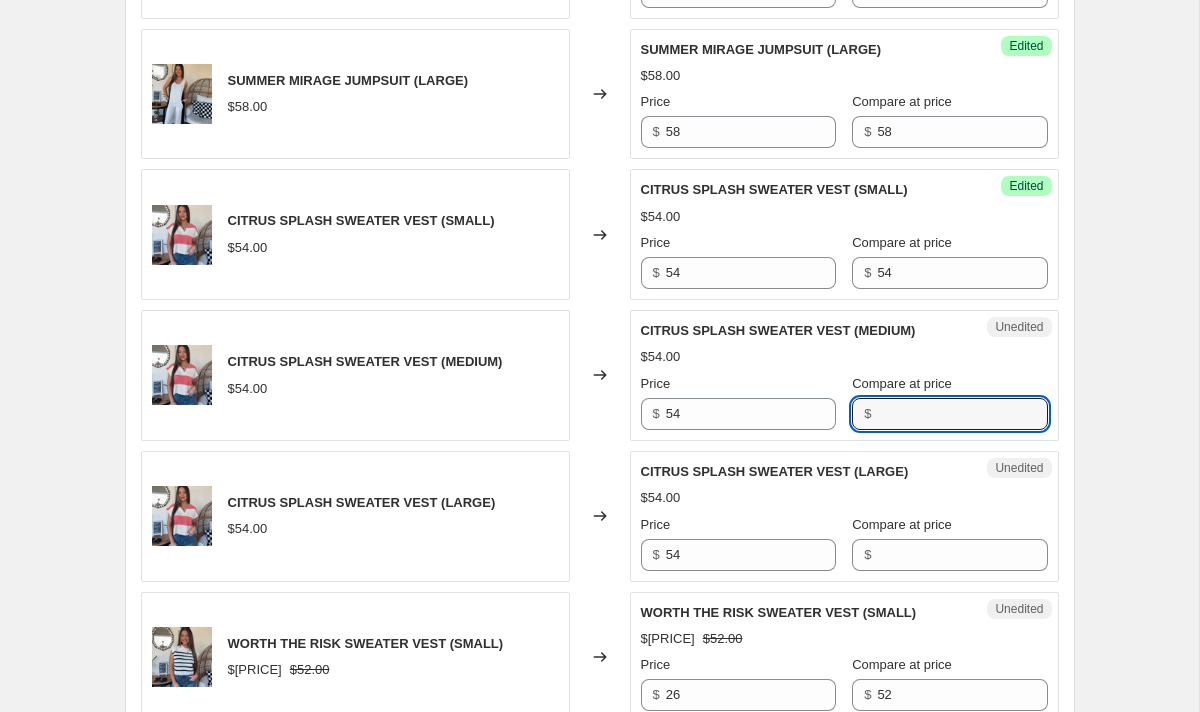 click on "Compare at price" at bounding box center [962, 414] 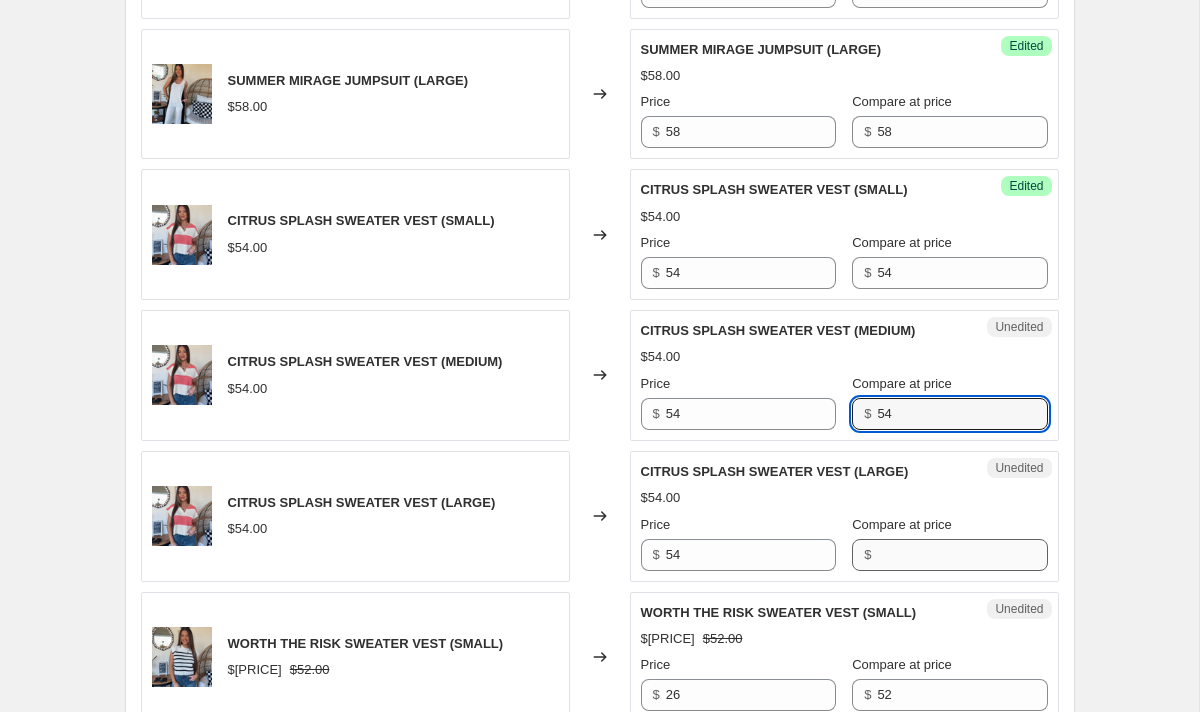 type on "54" 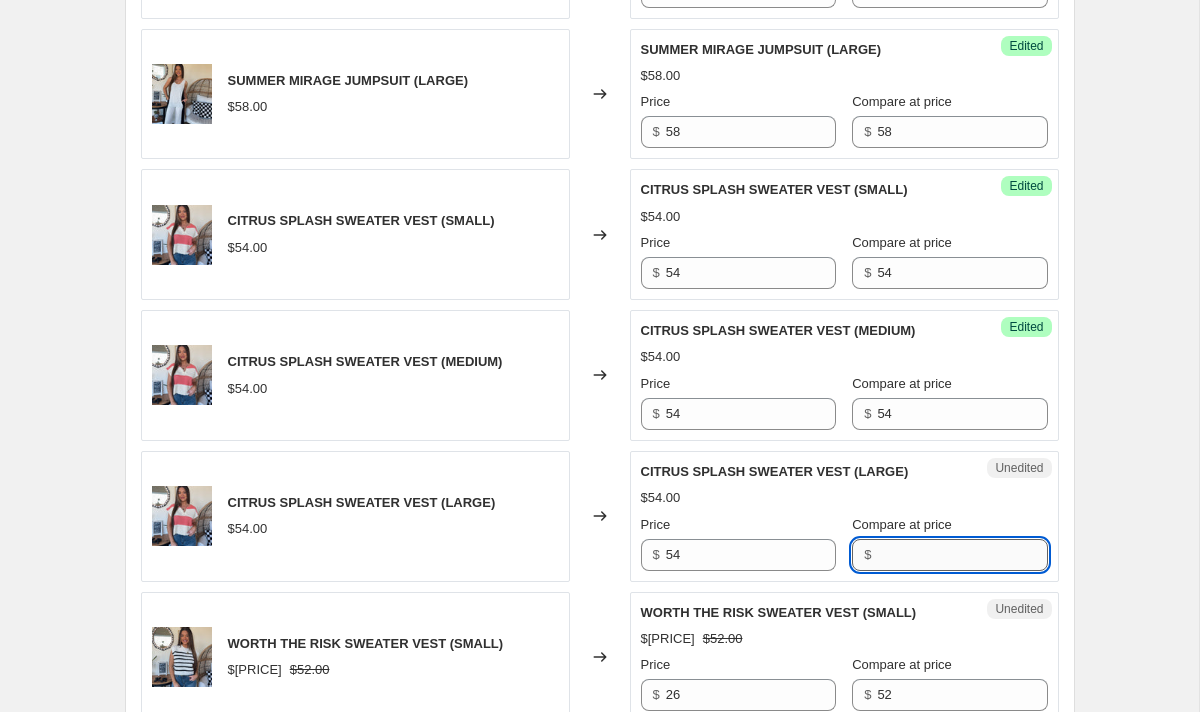 click on "Compare at price" at bounding box center (962, 555) 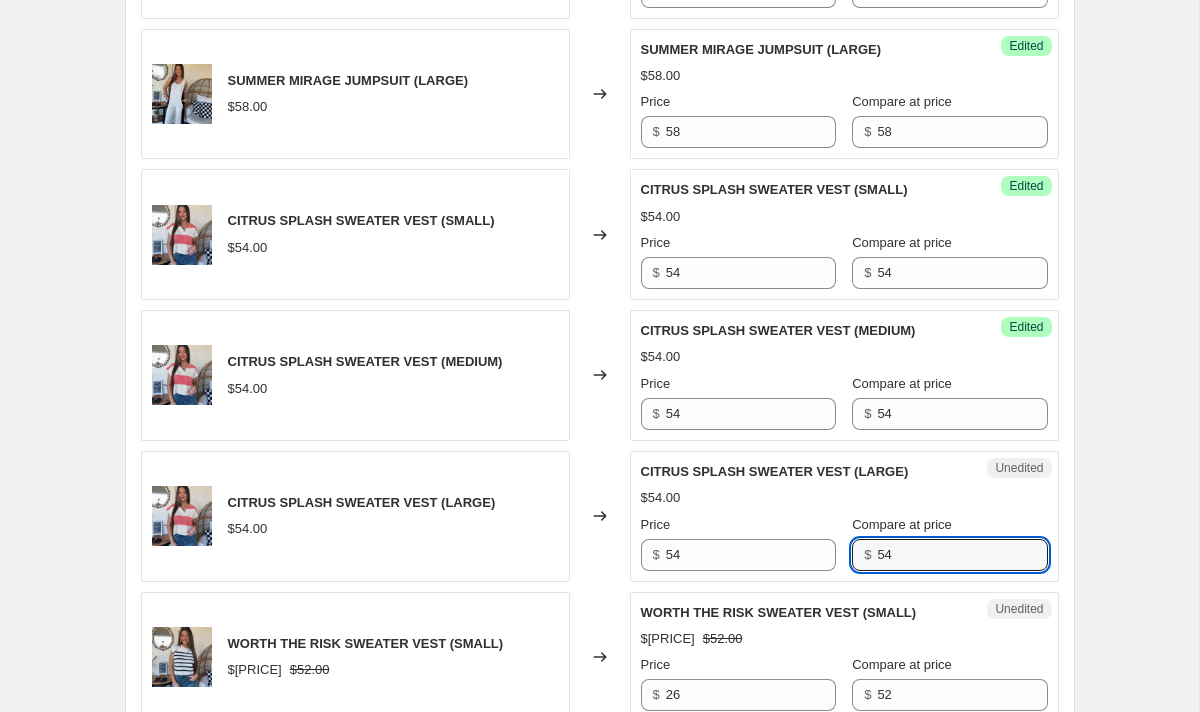 type on "54" 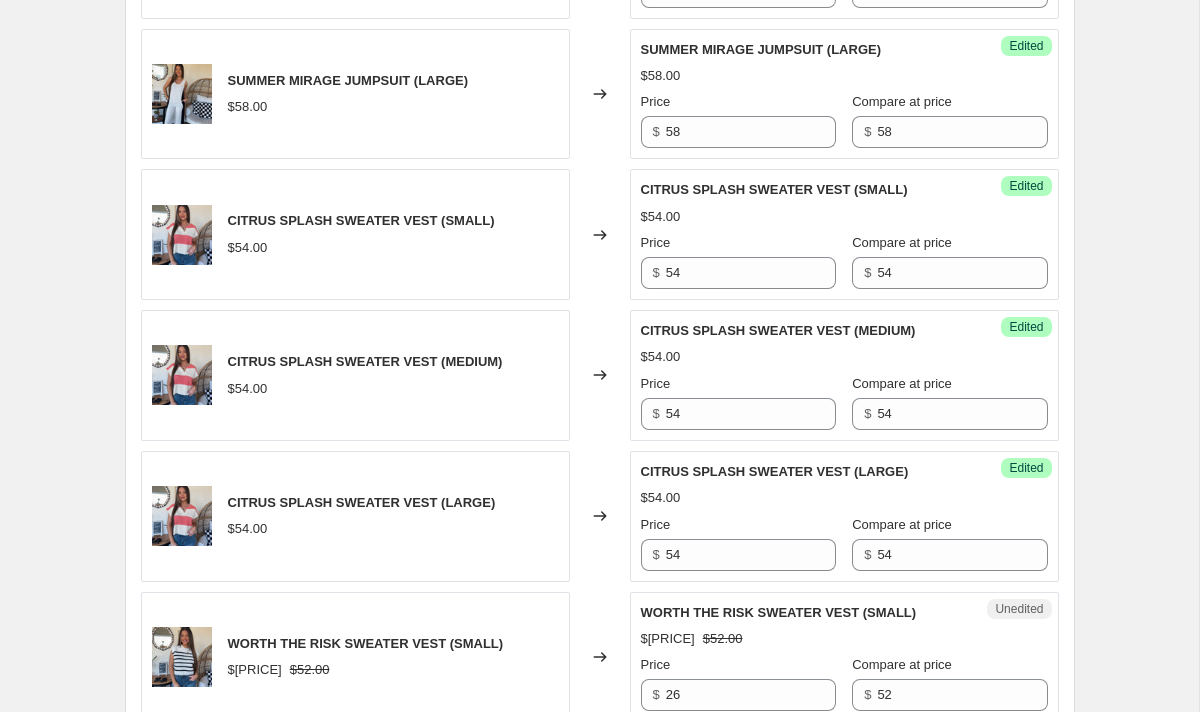 click on "$54.00" at bounding box center (844, 498) 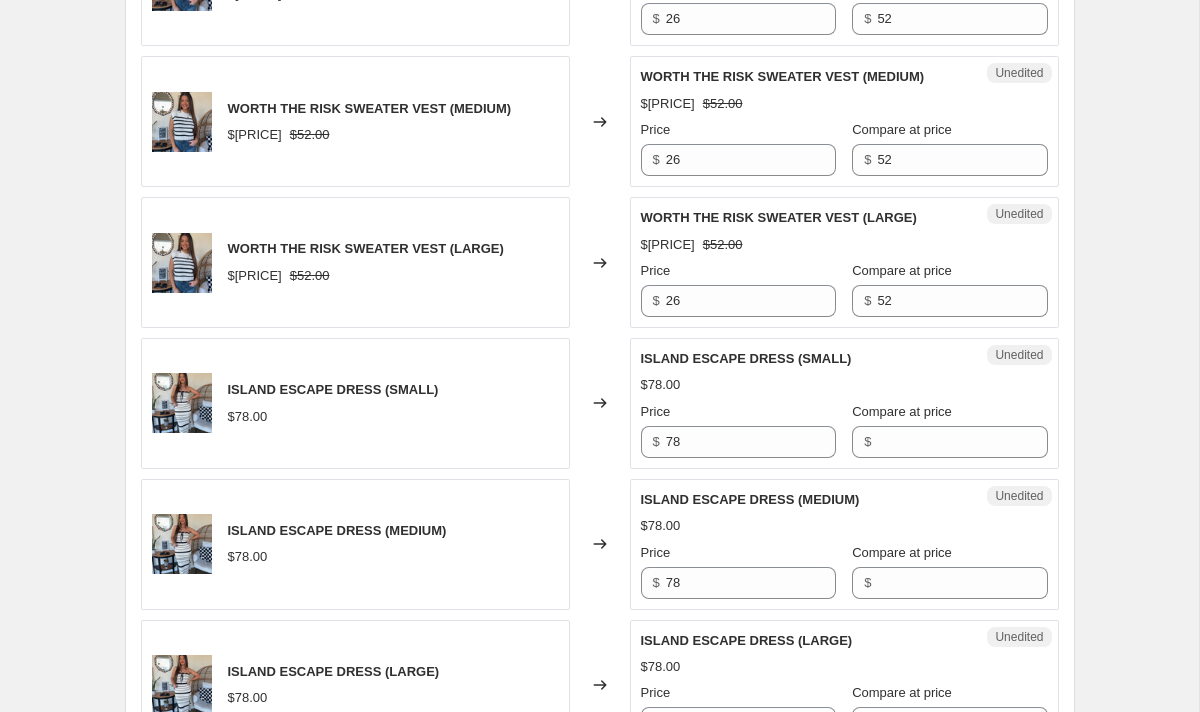 scroll, scrollTop: 1952, scrollLeft: 0, axis: vertical 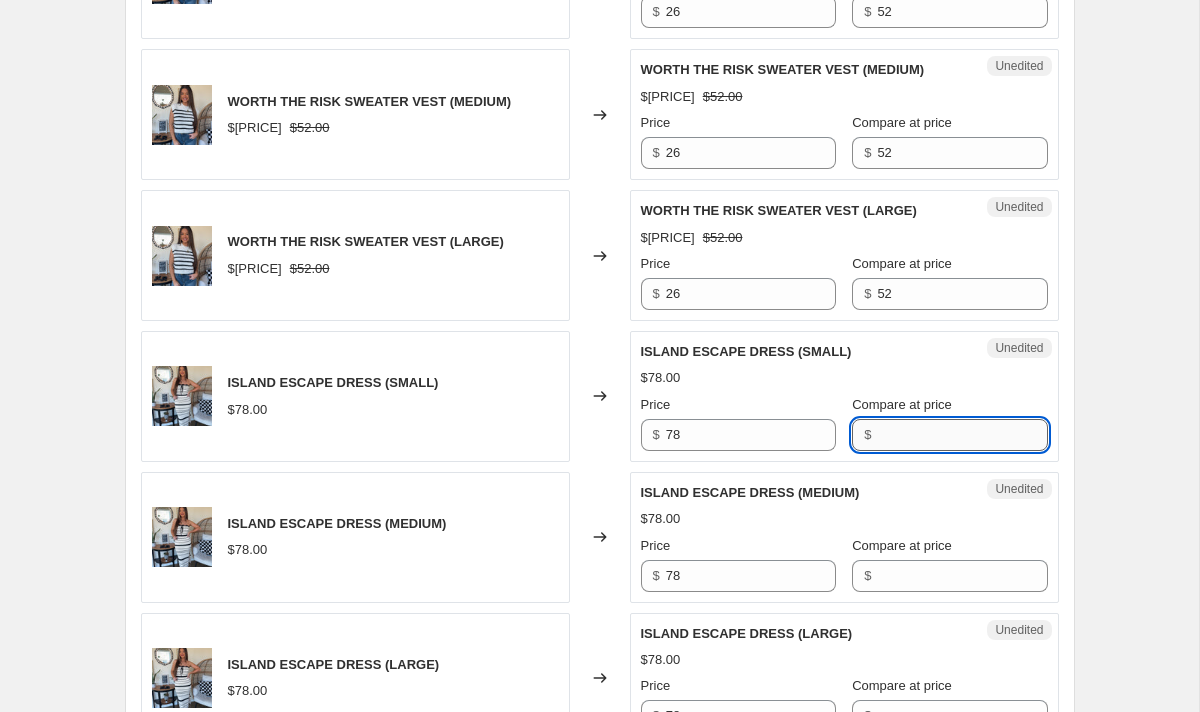 click on "Compare at price" at bounding box center [962, 435] 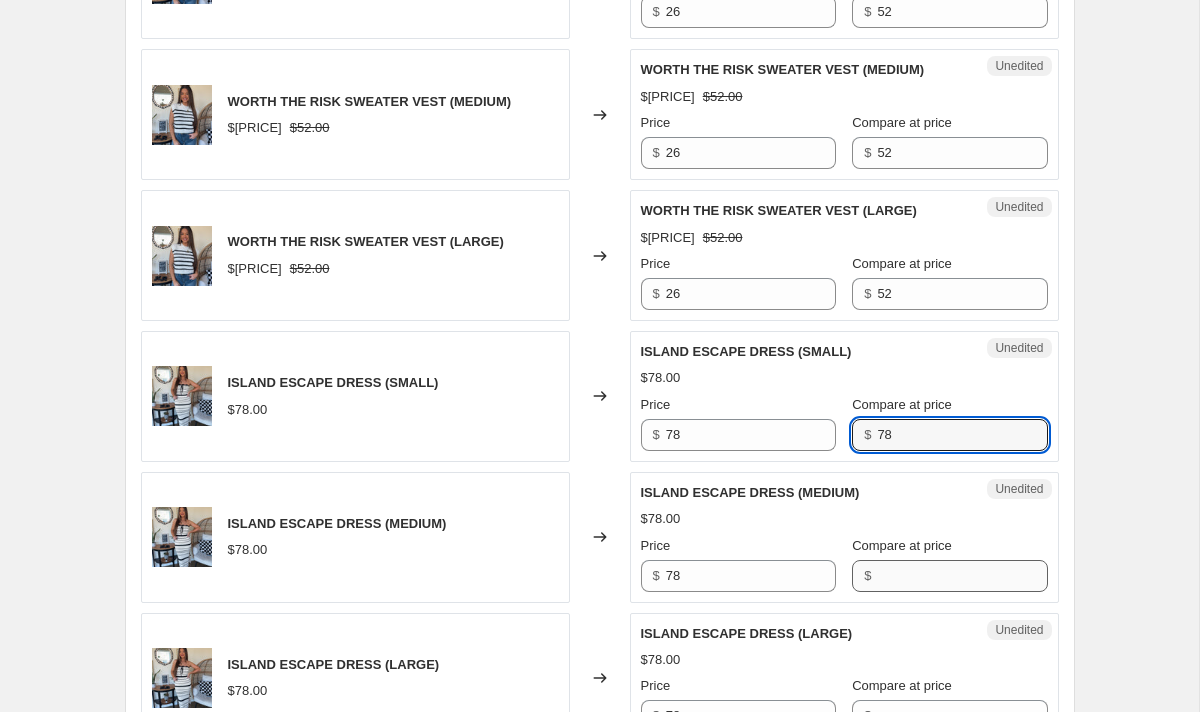 type on "78" 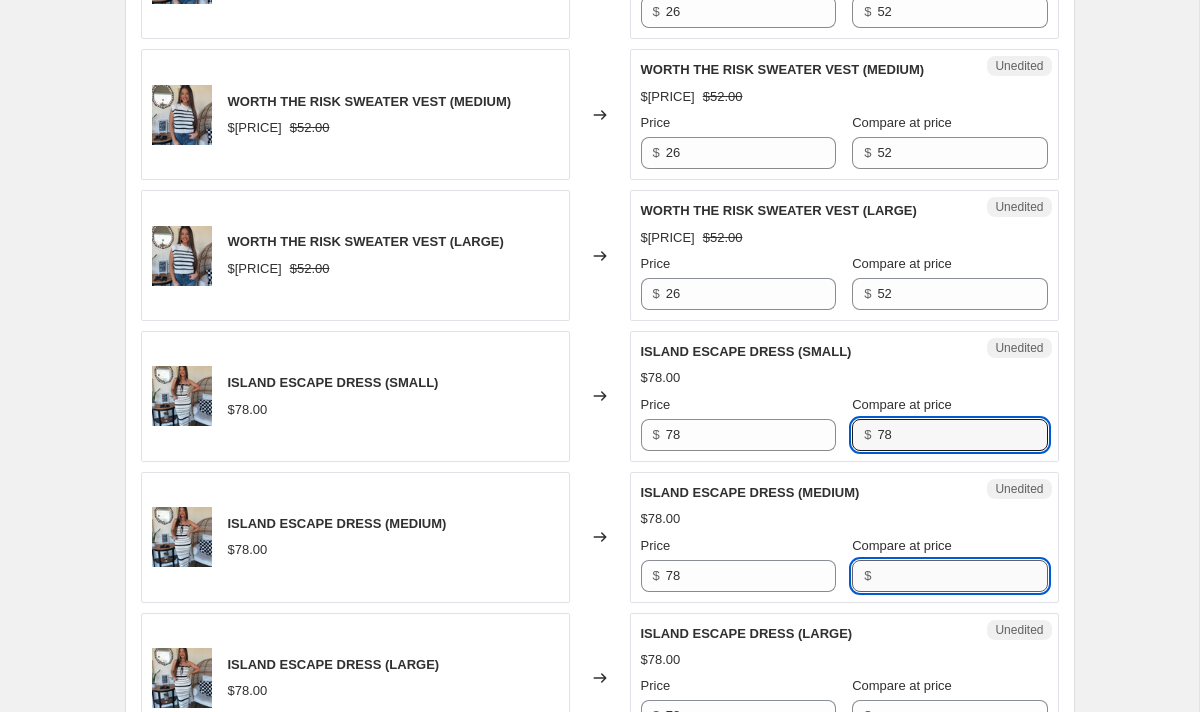 click on "Compare at price" at bounding box center (962, 576) 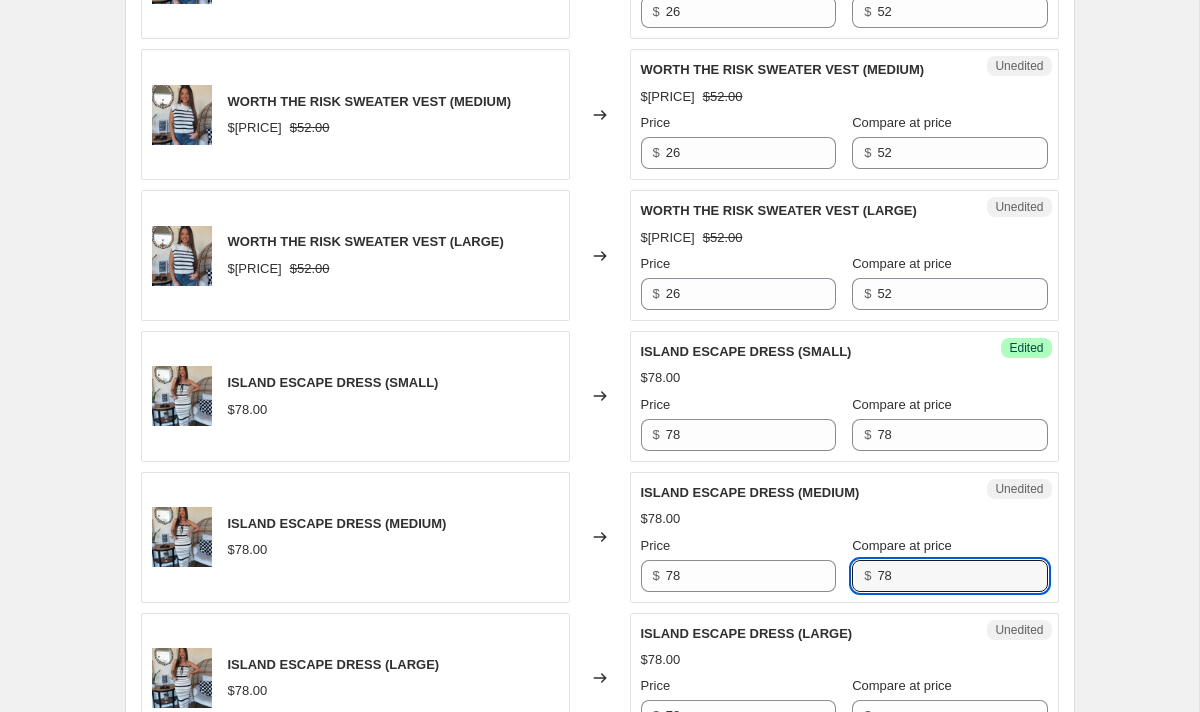 type on "78" 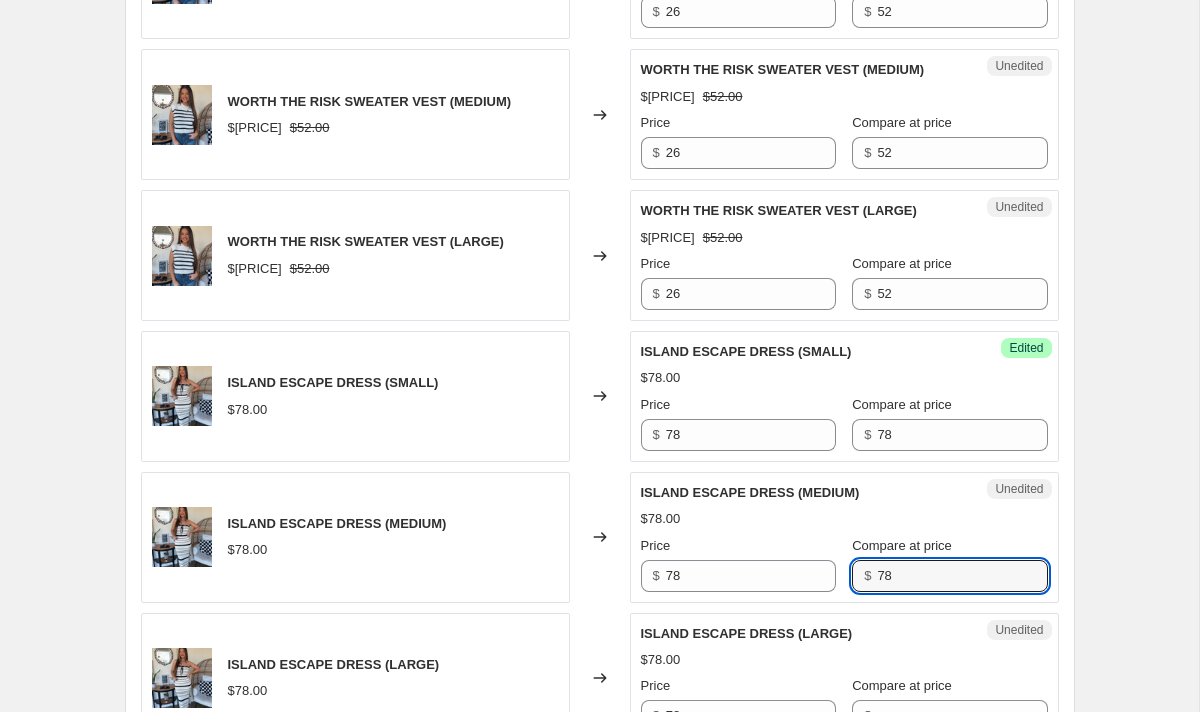 click on "$78.00" at bounding box center [844, 519] 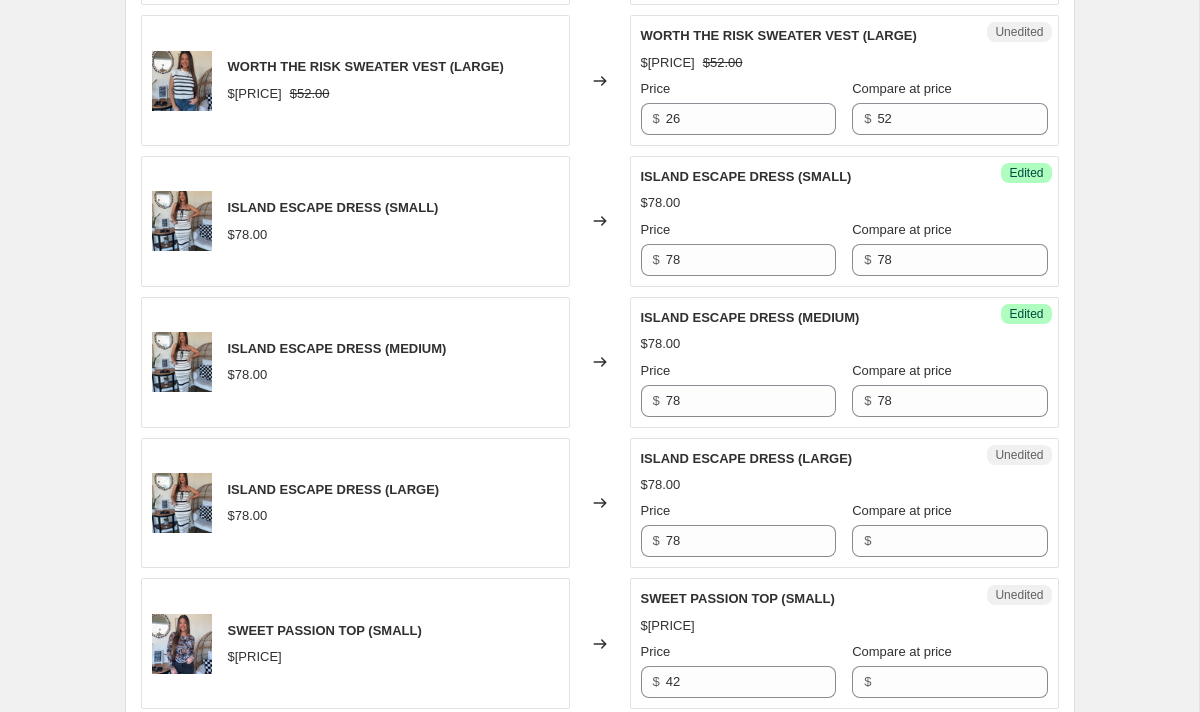 scroll, scrollTop: 2172, scrollLeft: 0, axis: vertical 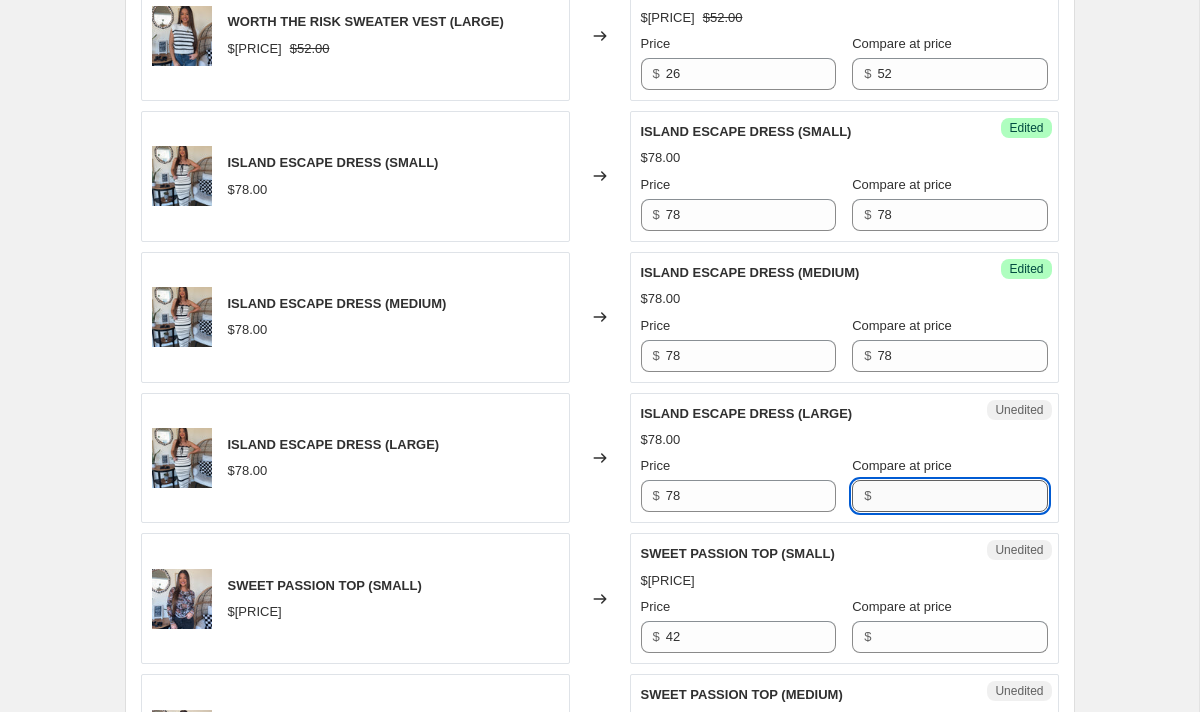 click on "Compare at price" at bounding box center [962, 496] 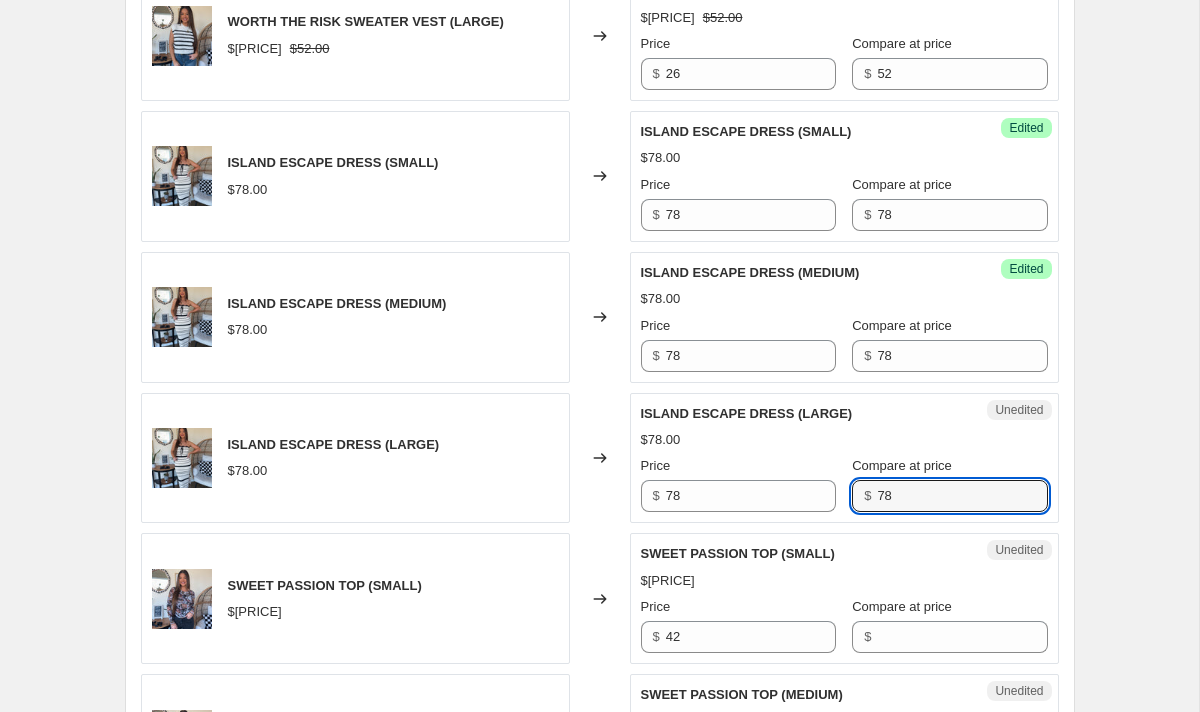 type on "78" 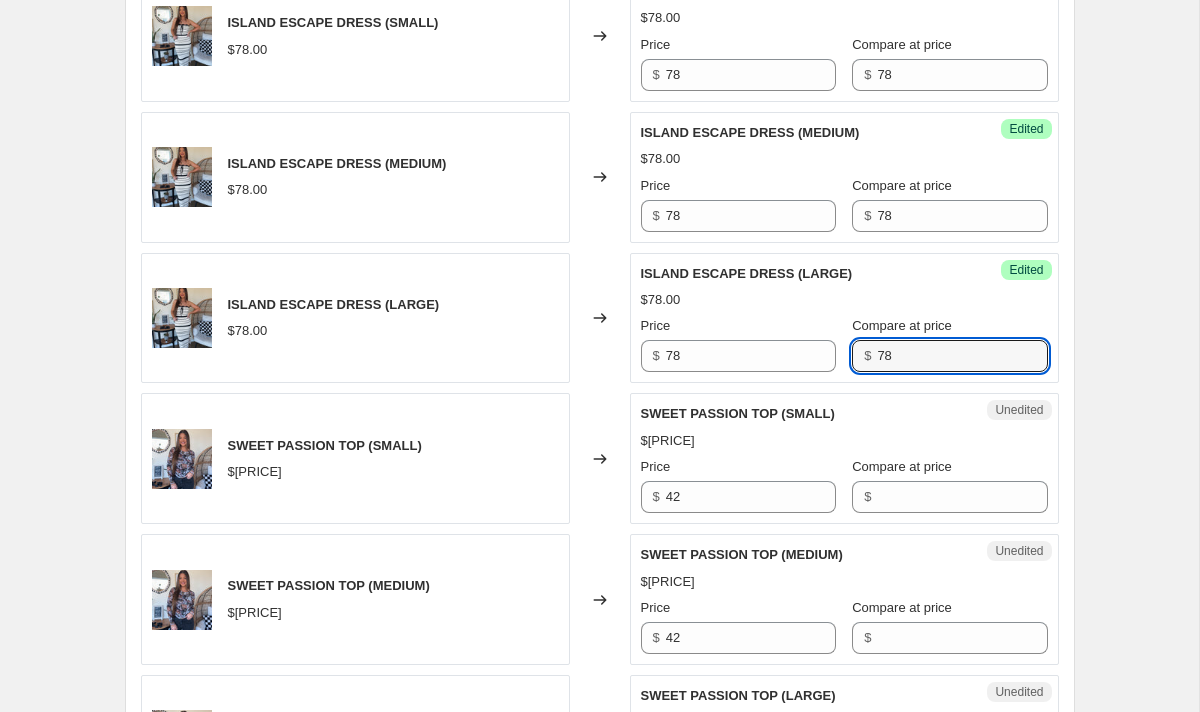 scroll, scrollTop: 2311, scrollLeft: 0, axis: vertical 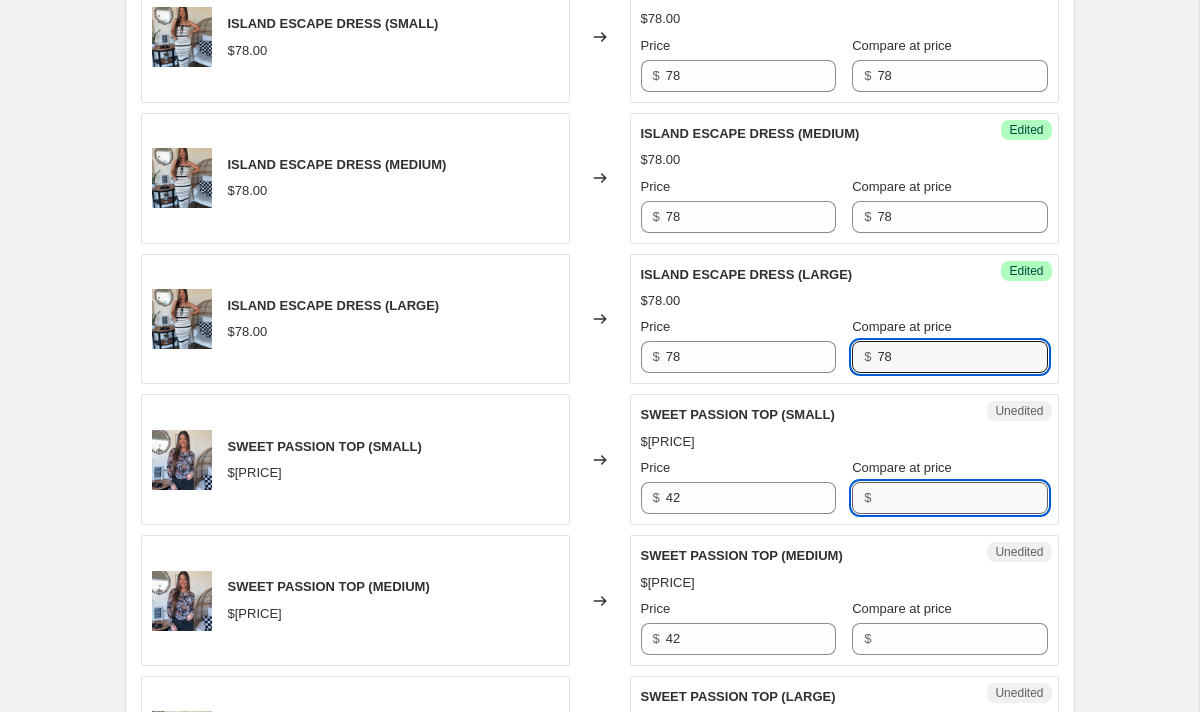 click on "Compare at price" at bounding box center (962, 498) 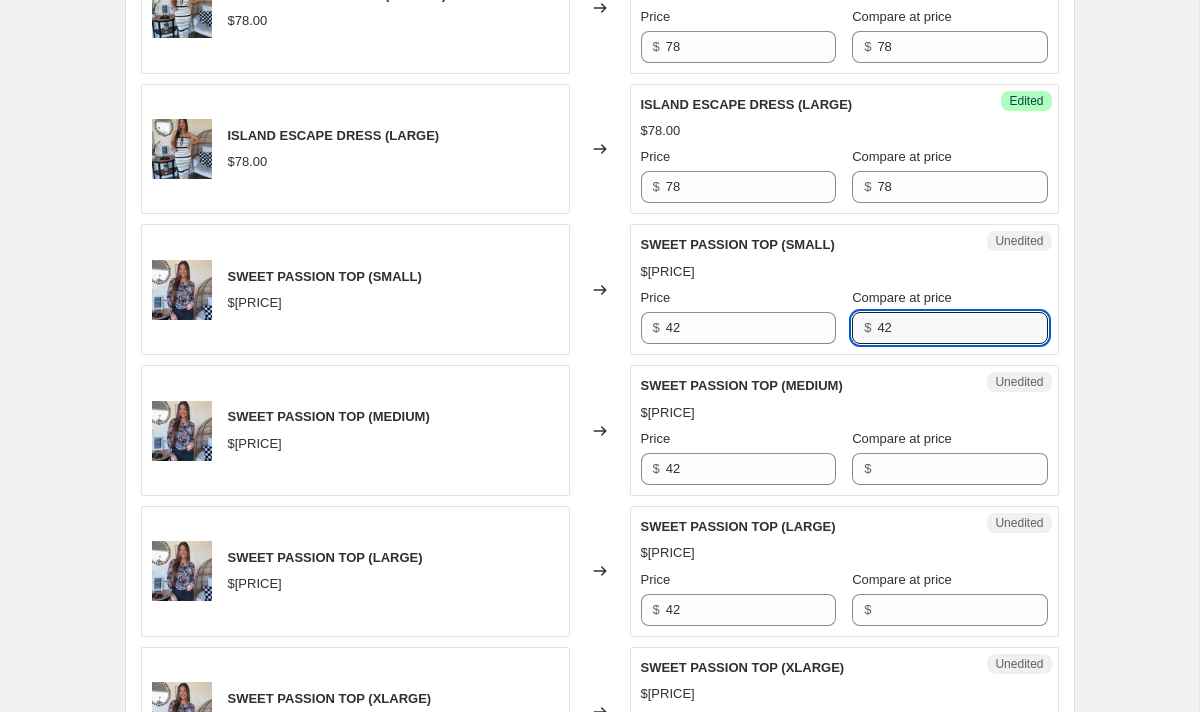 scroll, scrollTop: 2482, scrollLeft: 0, axis: vertical 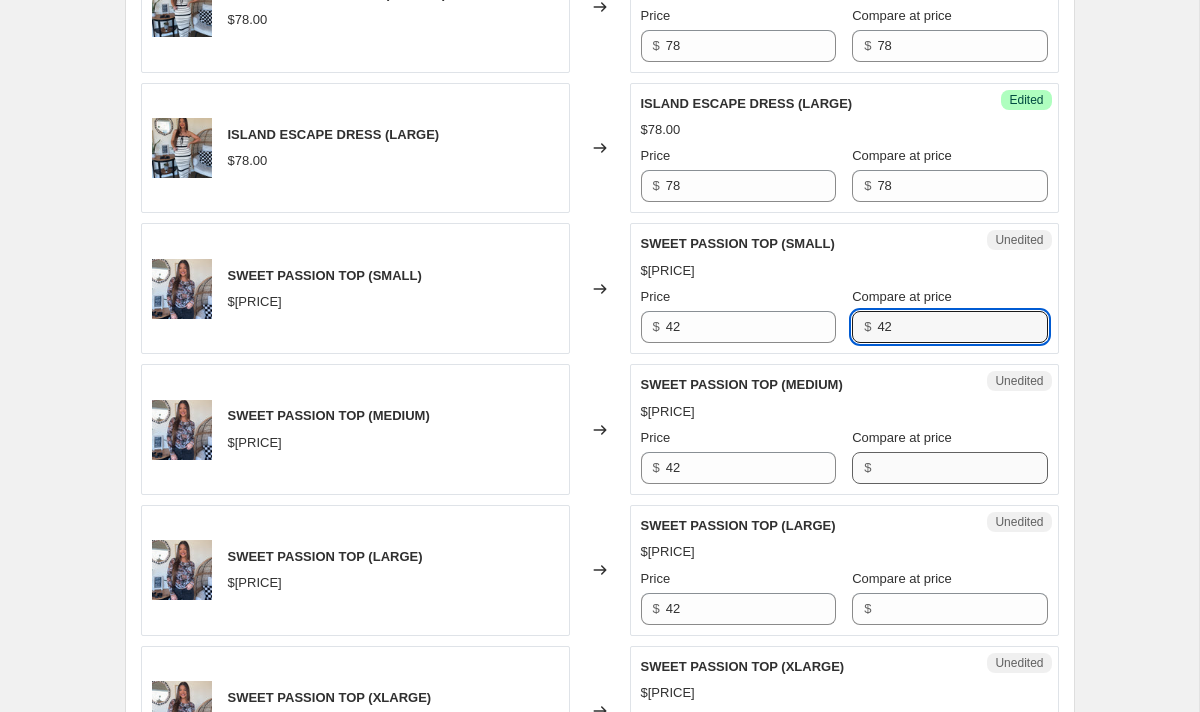 type on "42" 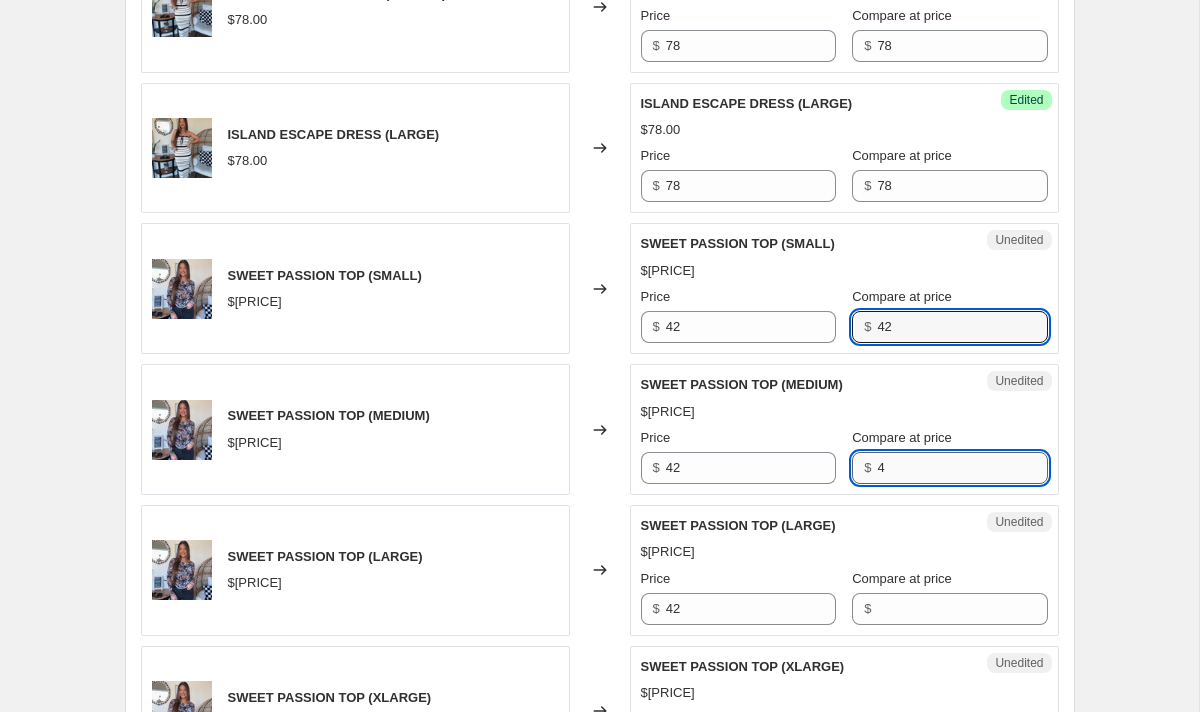 click on "4" at bounding box center [962, 468] 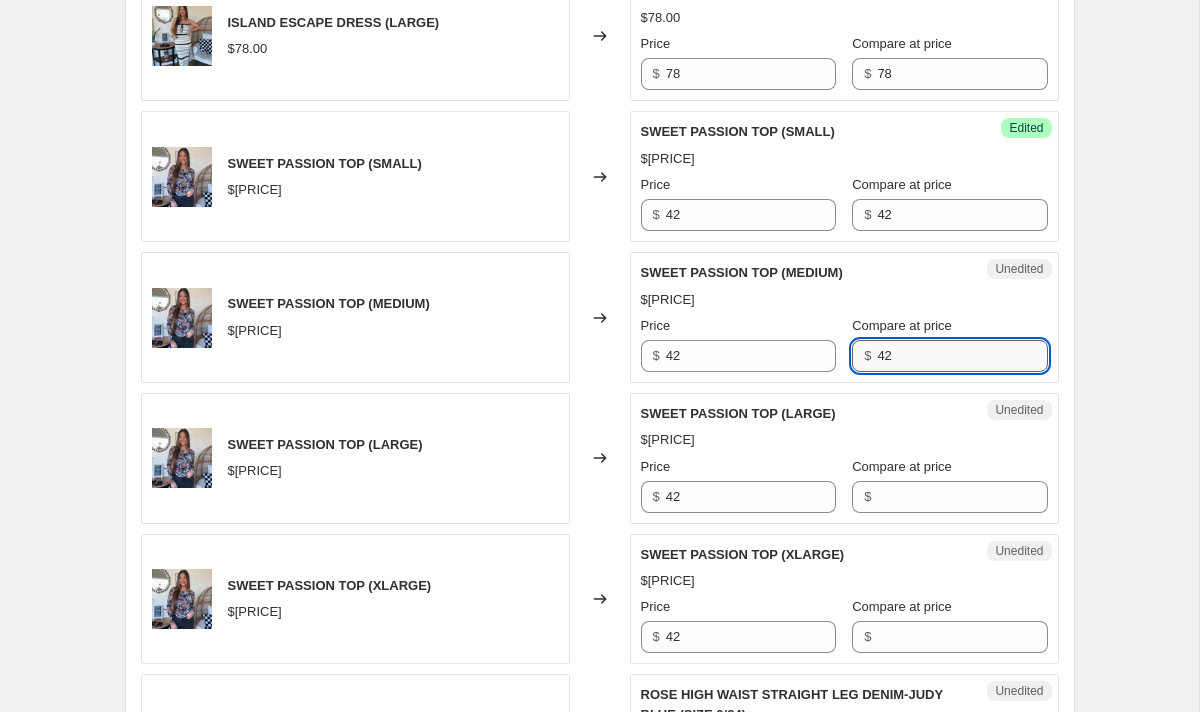 scroll, scrollTop: 2596, scrollLeft: 0, axis: vertical 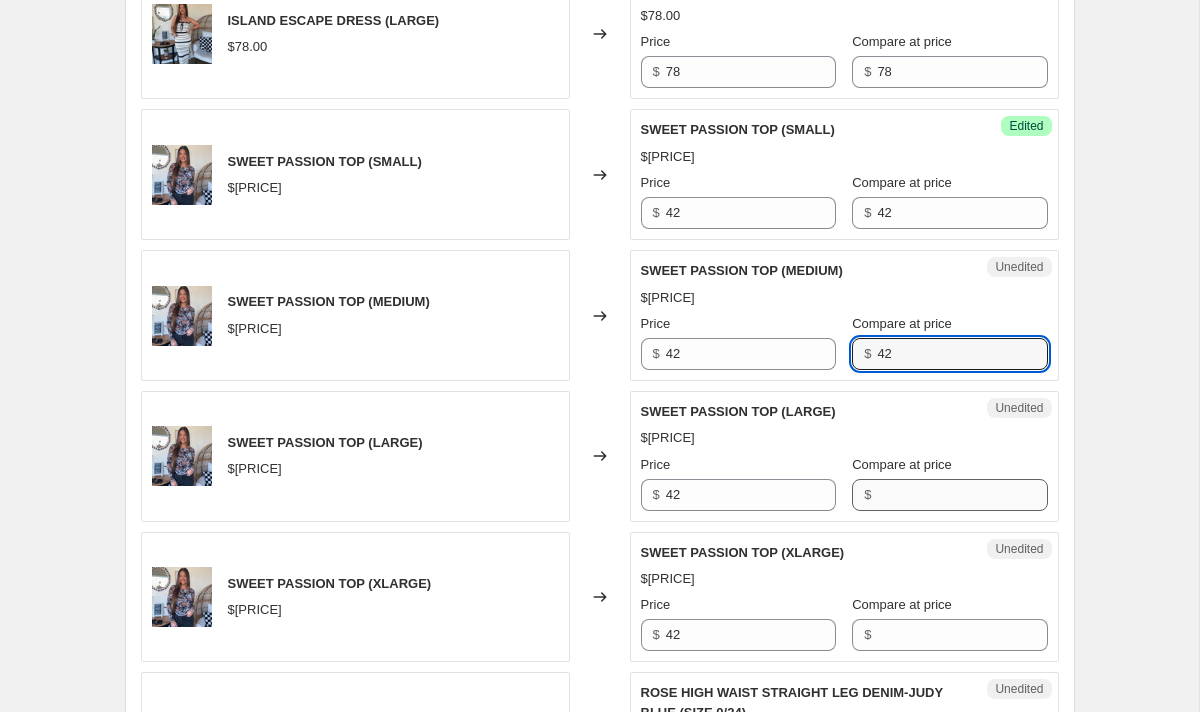 type on "42" 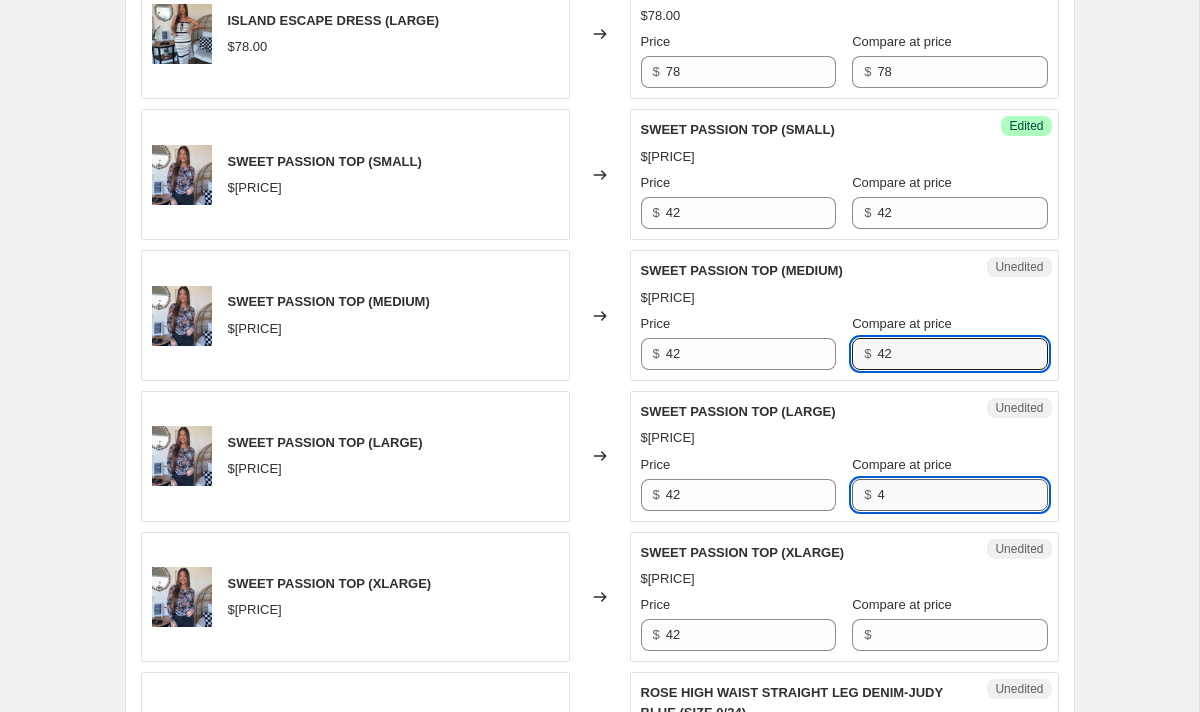 click on "4" at bounding box center [962, 495] 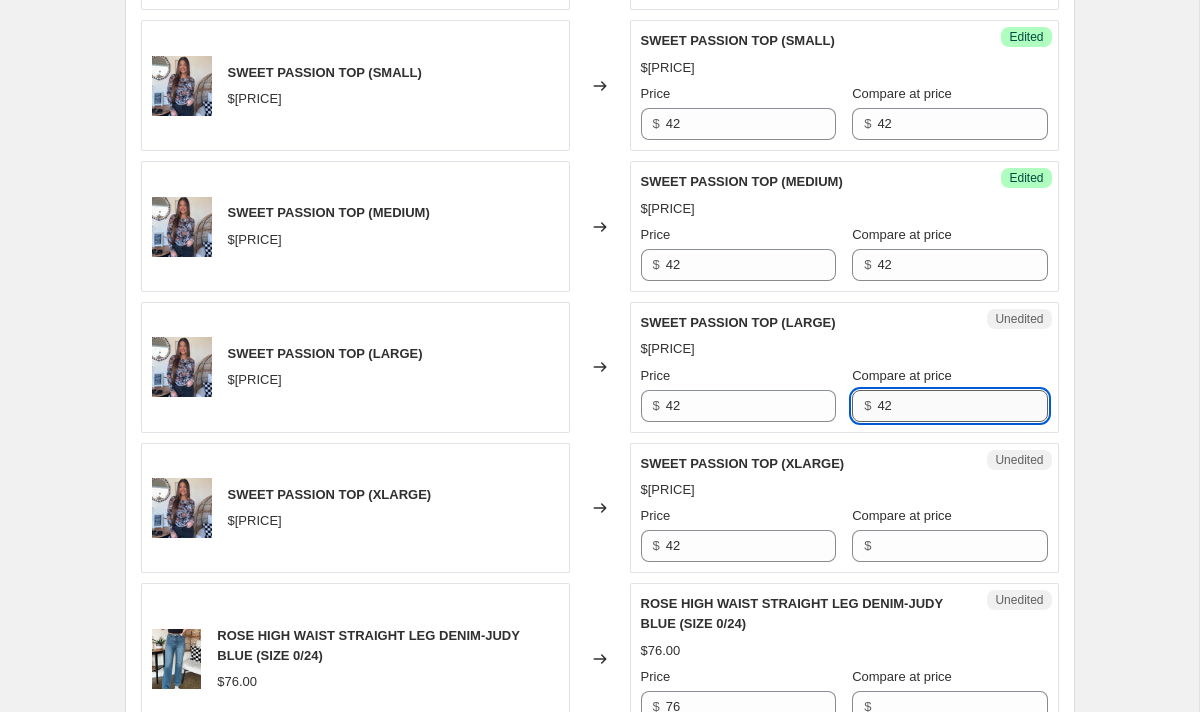 scroll, scrollTop: 2710, scrollLeft: 0, axis: vertical 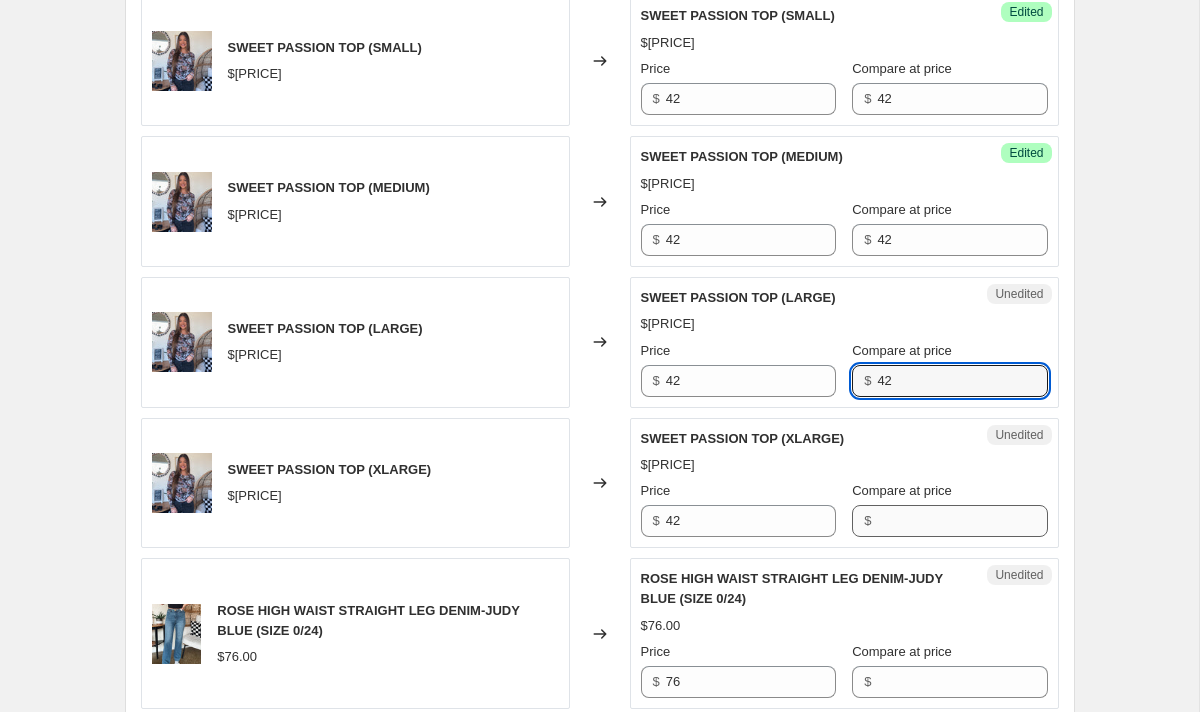 type on "42" 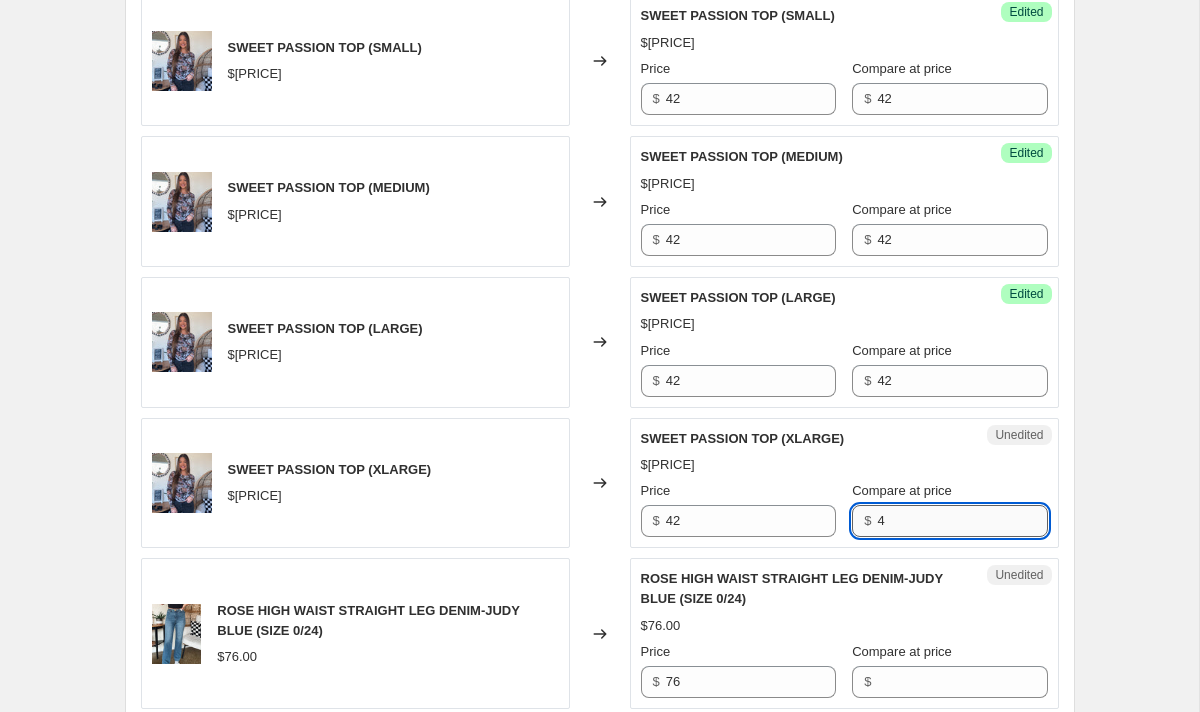 click on "4" at bounding box center [962, 521] 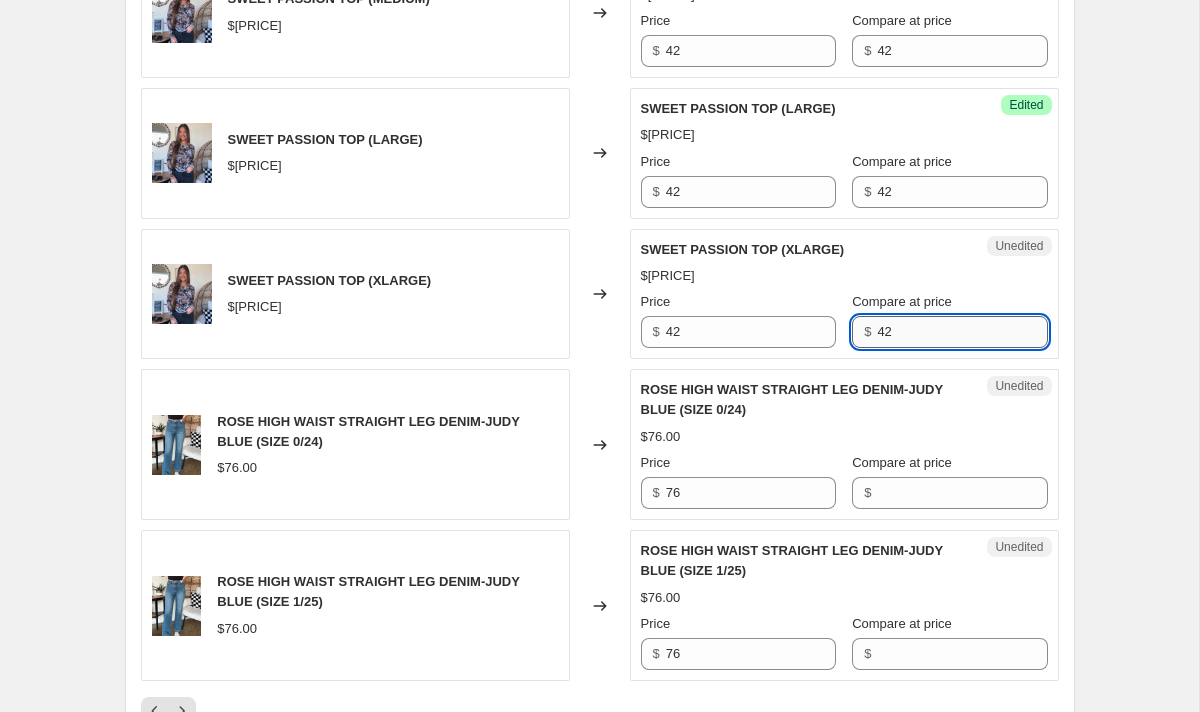 scroll, scrollTop: 2906, scrollLeft: 0, axis: vertical 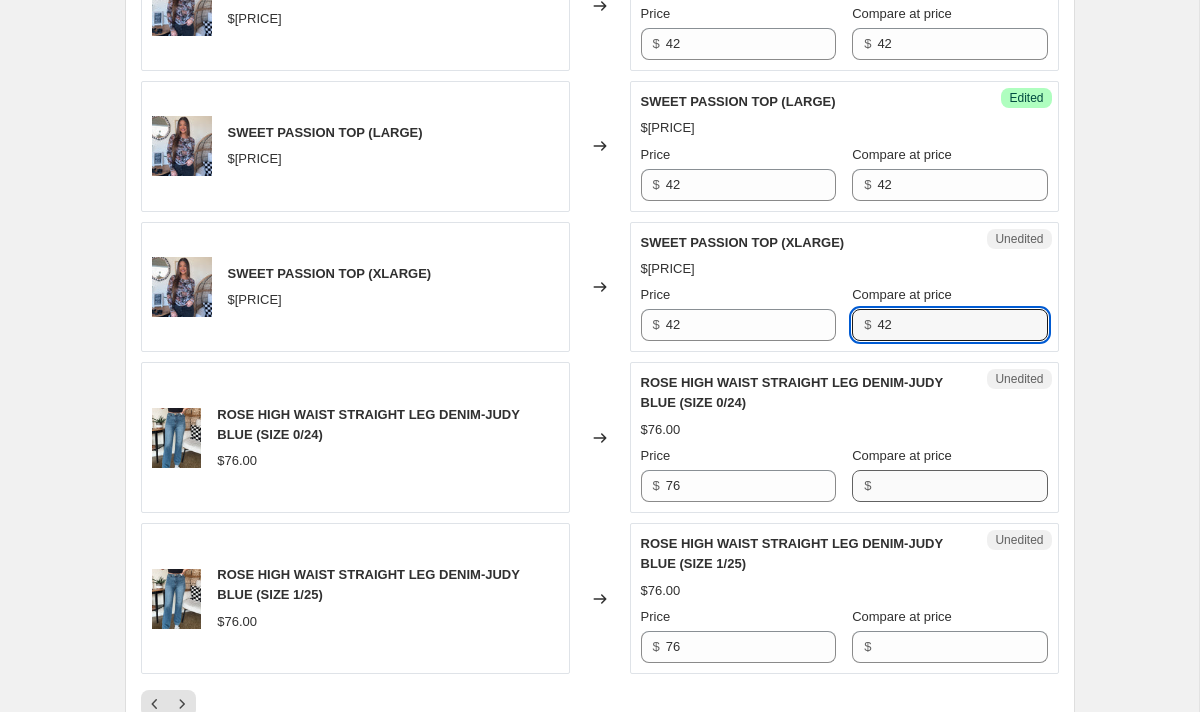 type on "42" 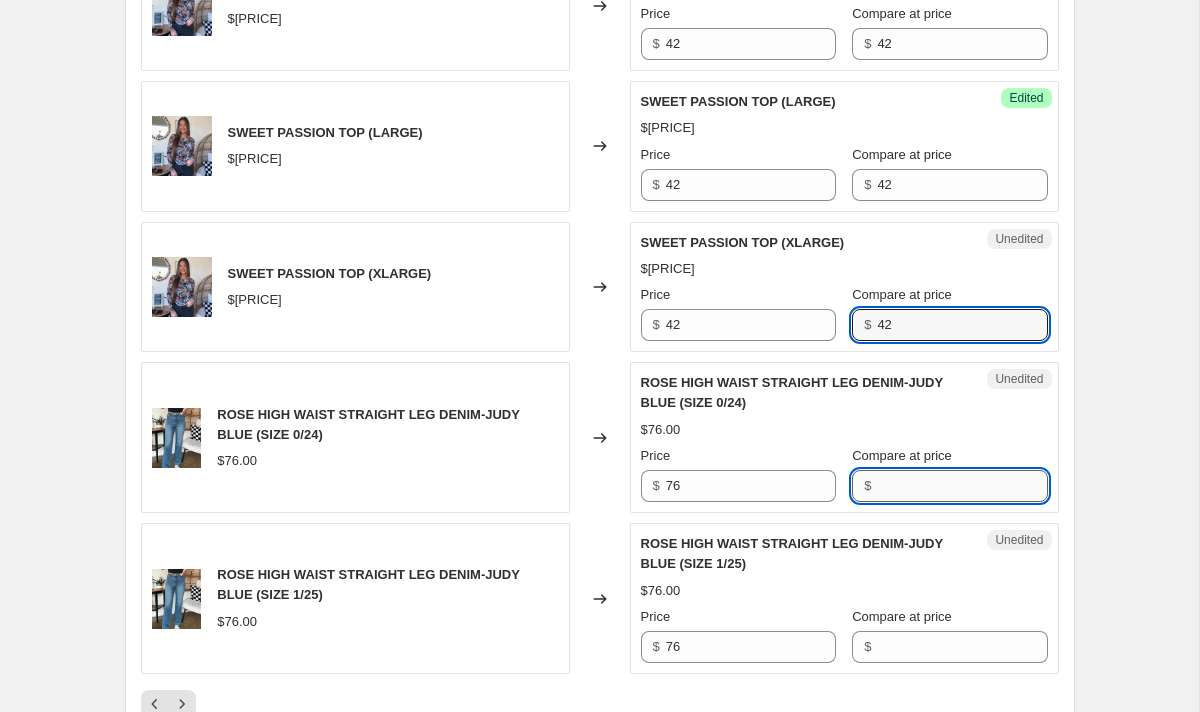 click on "Compare at price" at bounding box center (962, 486) 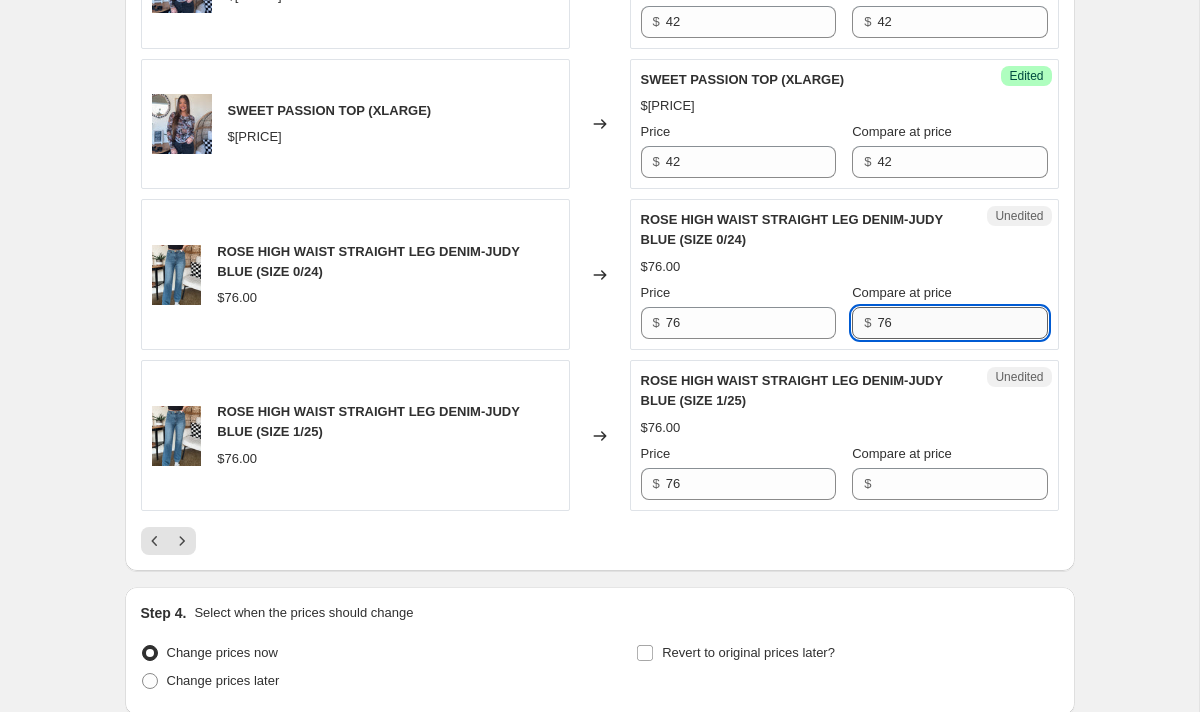 scroll, scrollTop: 3155, scrollLeft: 0, axis: vertical 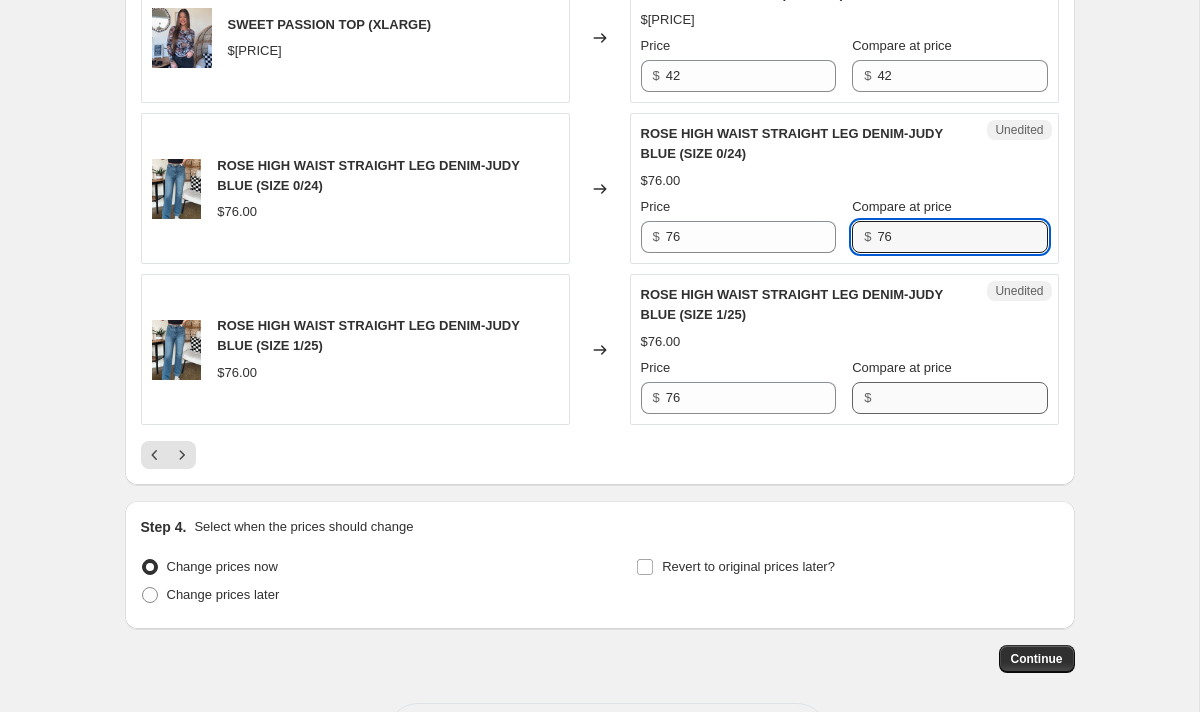 type on "76" 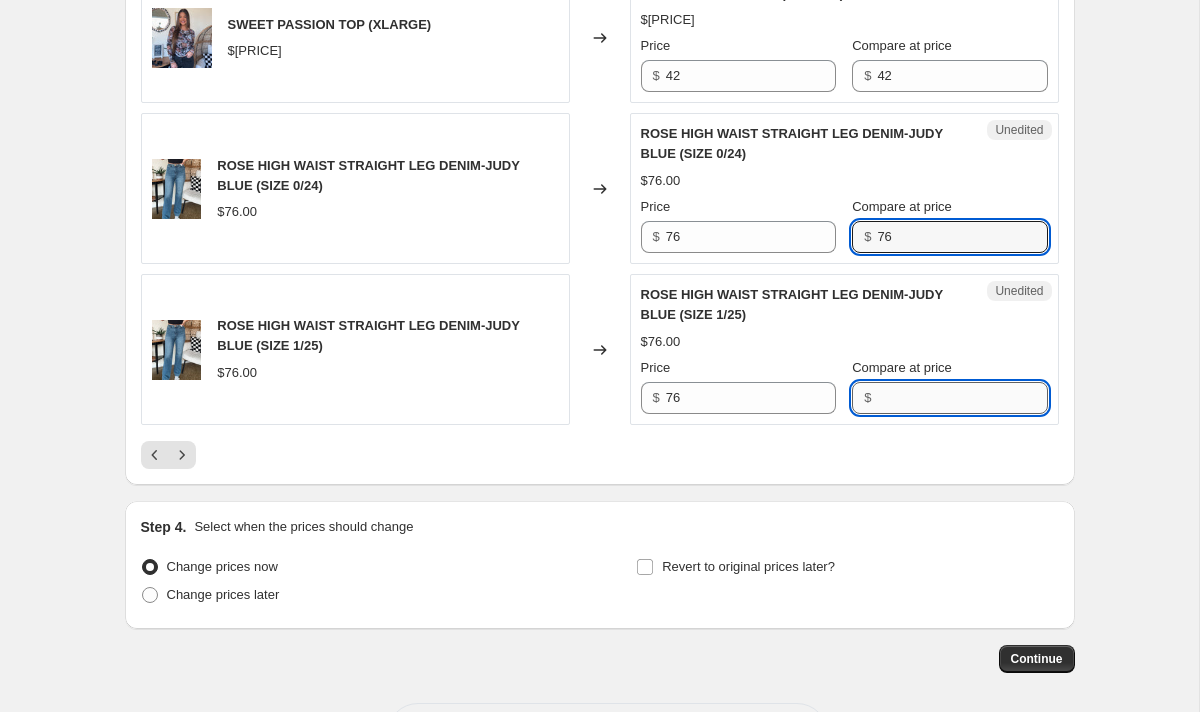 click on "Compare at price" at bounding box center [962, 398] 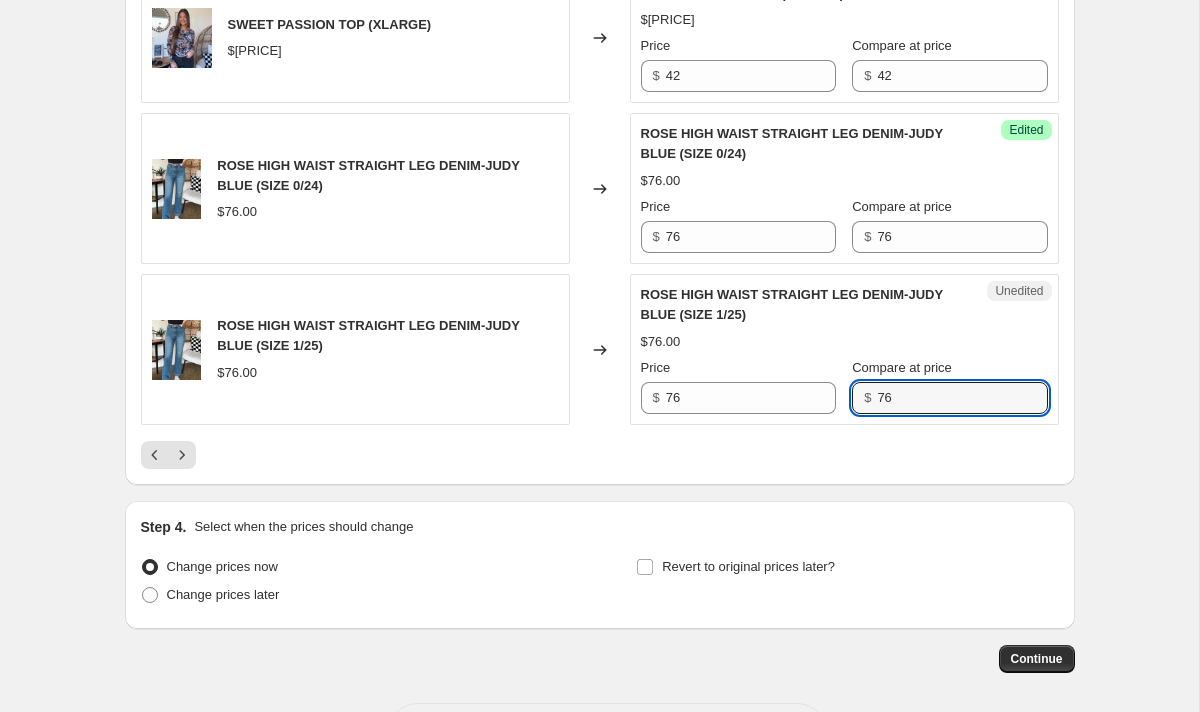 type on "76" 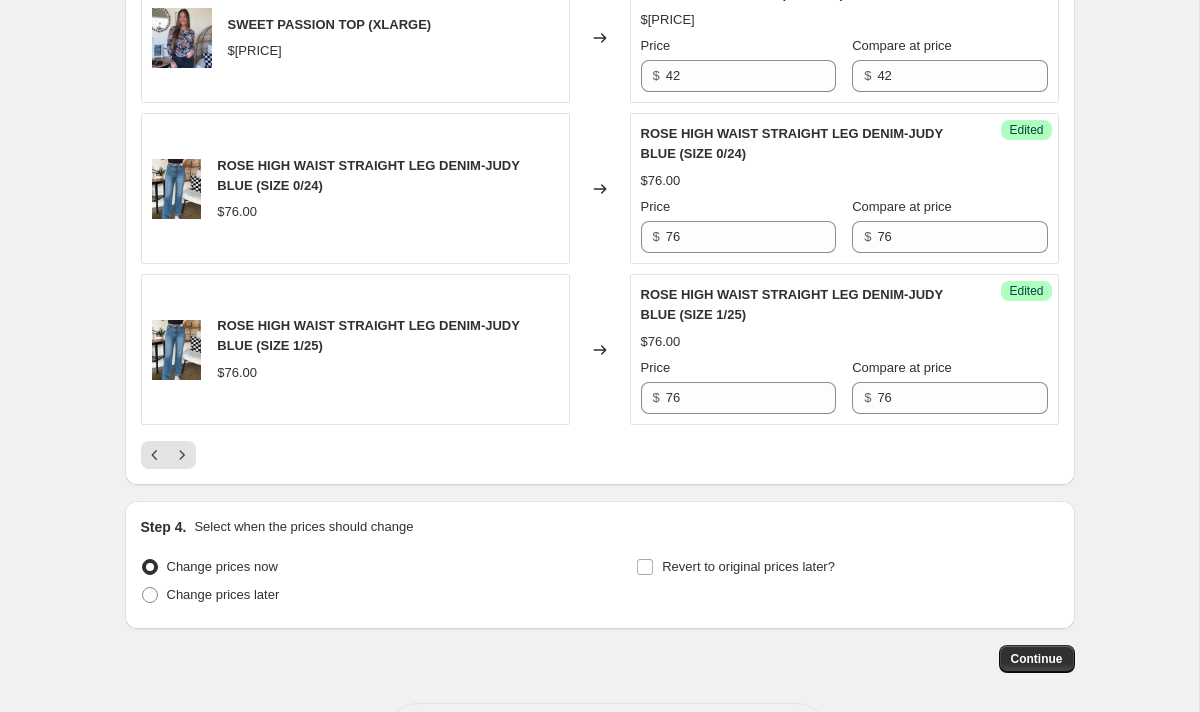 click at bounding box center [600, 455] 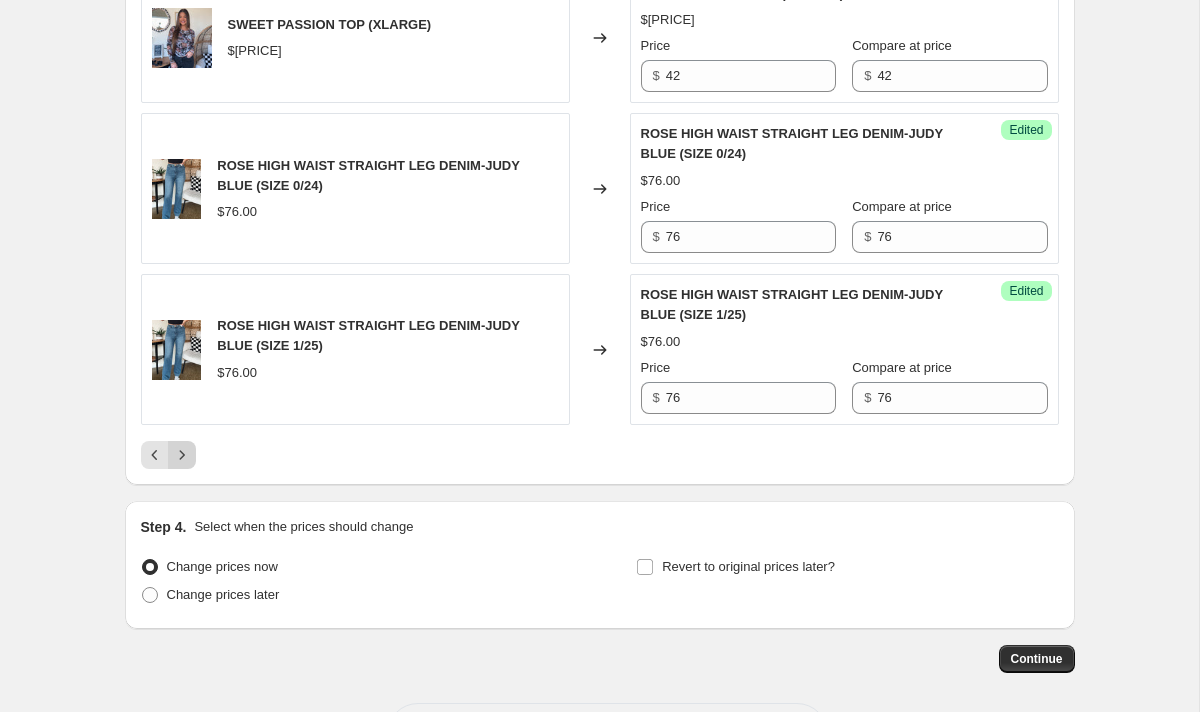click 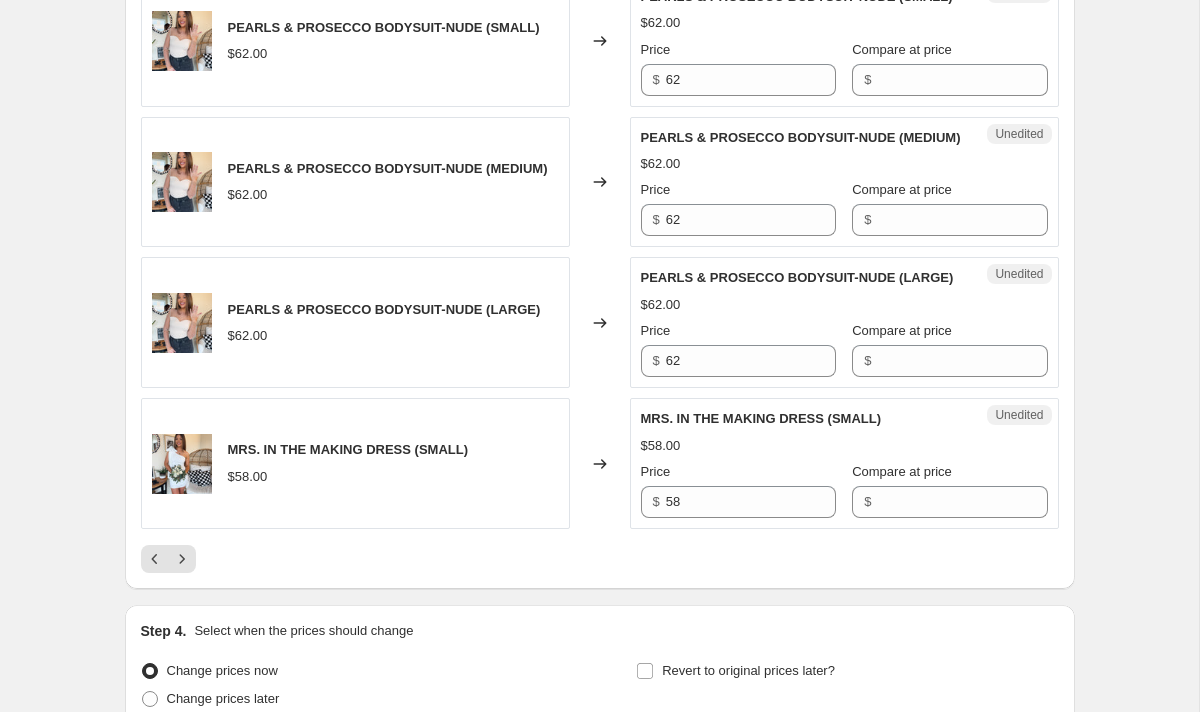 scroll, scrollTop: 3125, scrollLeft: 0, axis: vertical 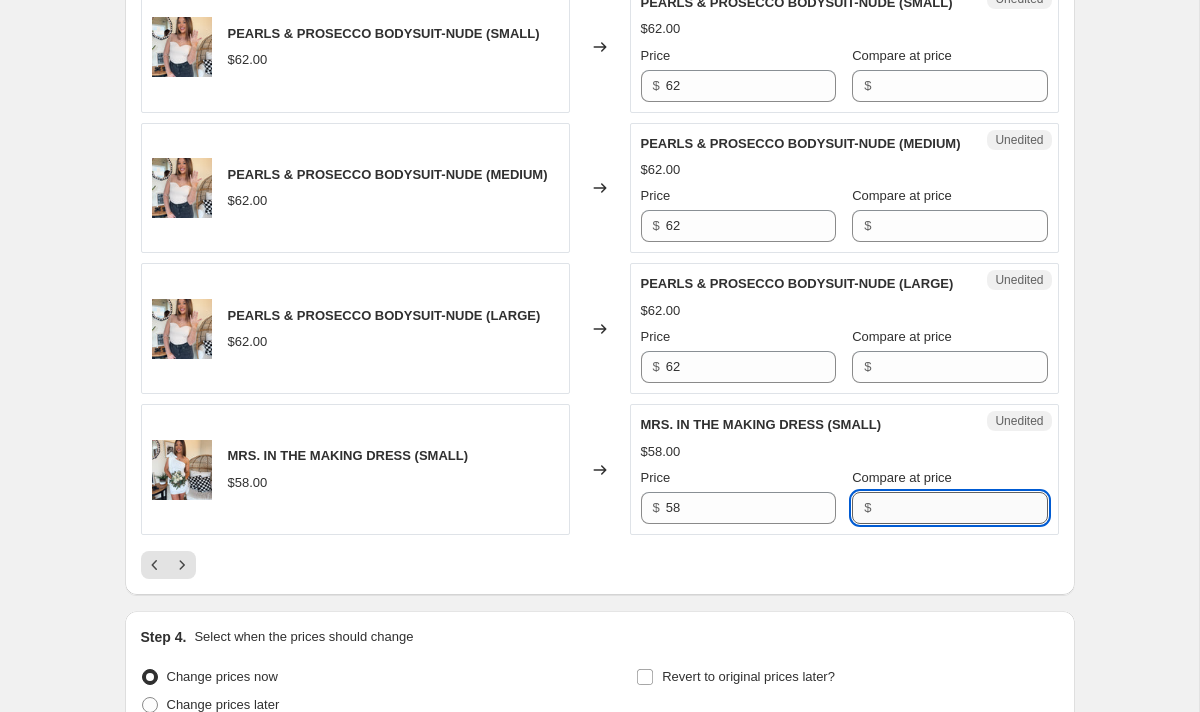 click on "Compare at price" at bounding box center [962, 508] 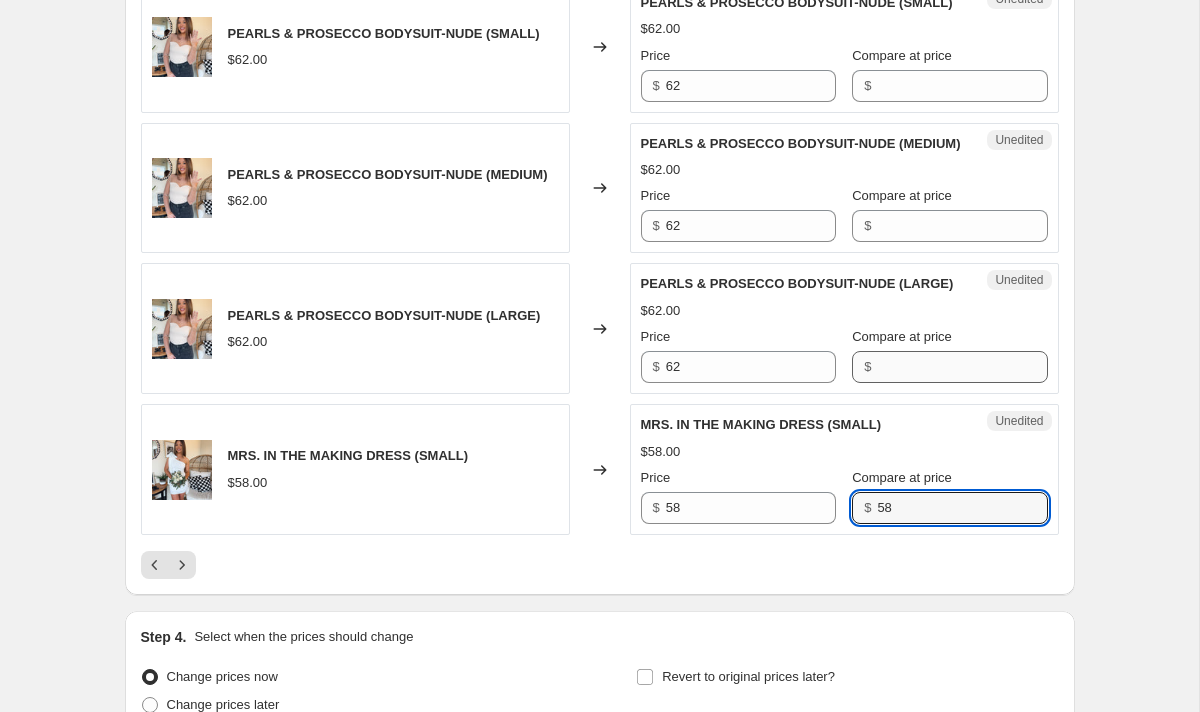 type on "58" 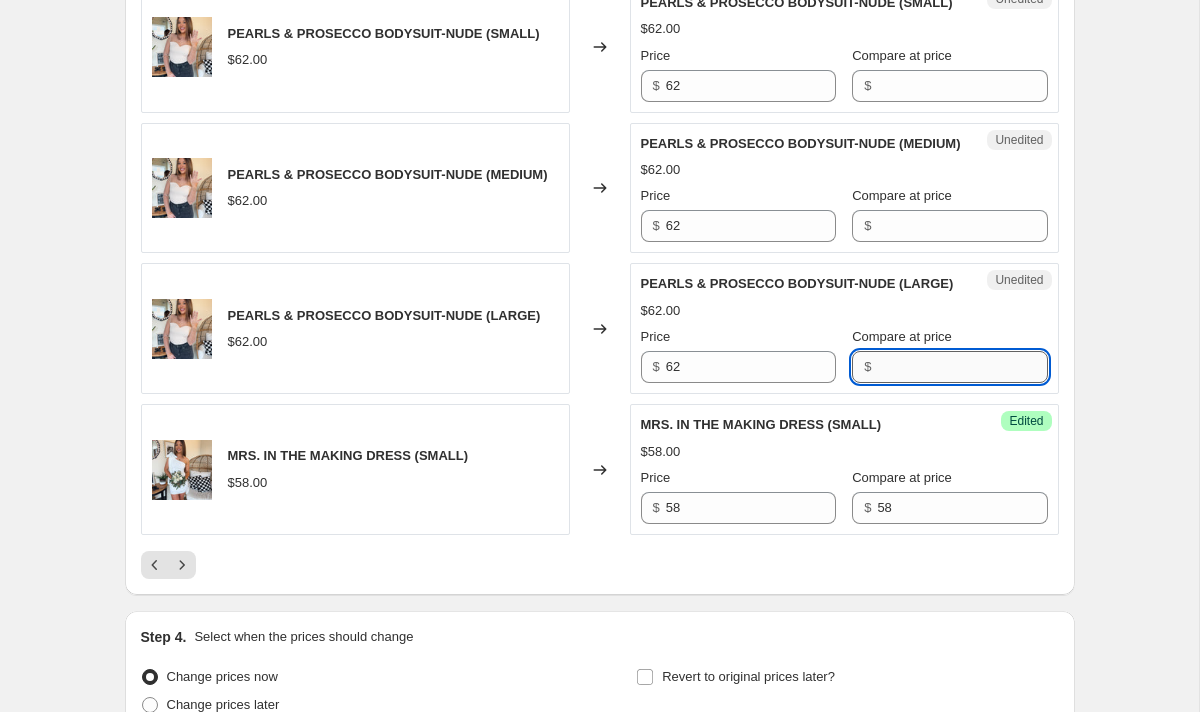 click on "Compare at price" at bounding box center [962, 367] 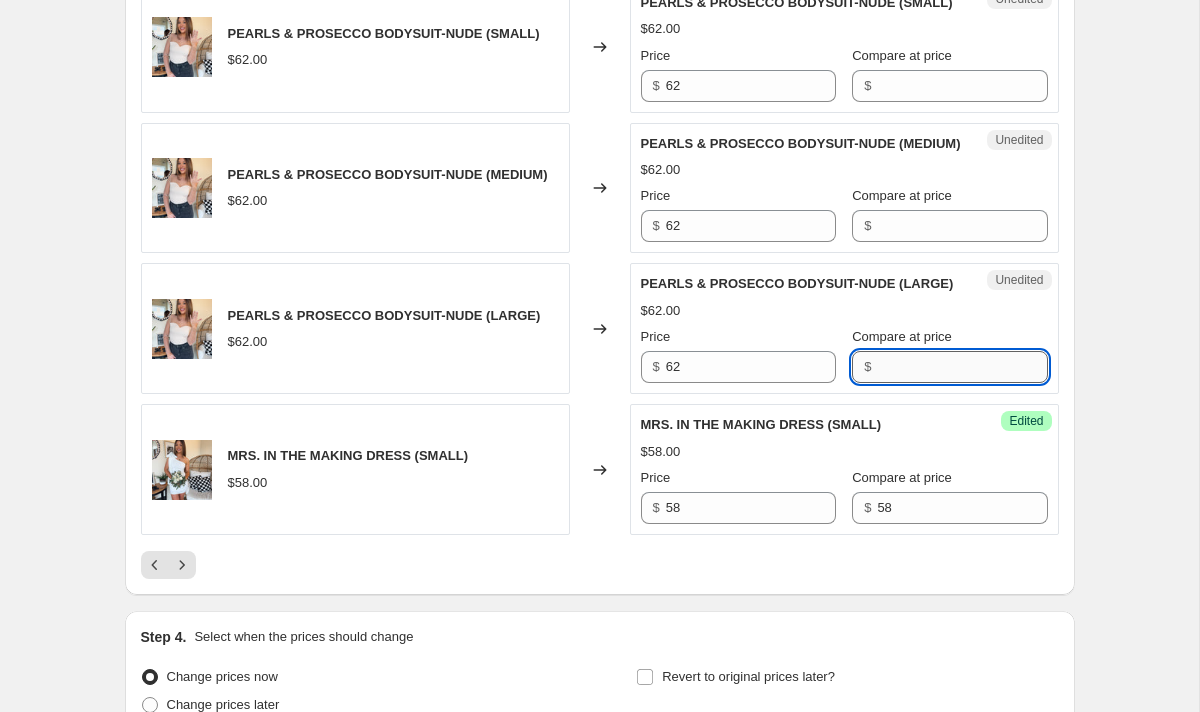 type on "5" 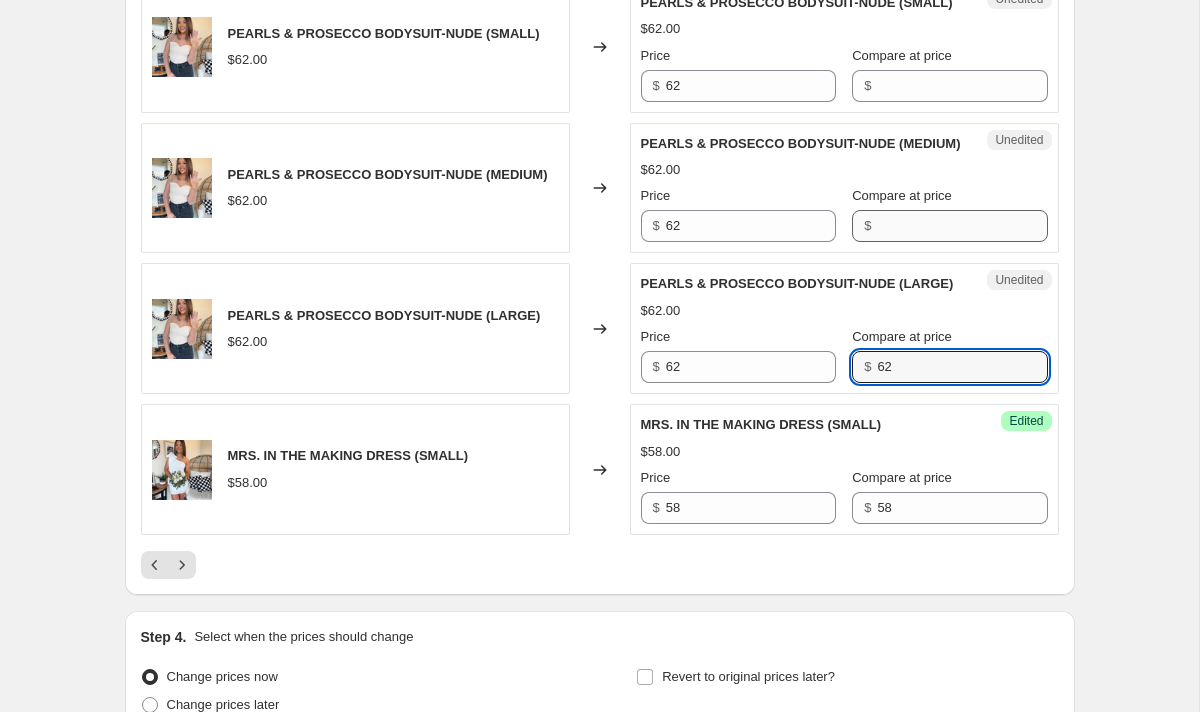 type on "62" 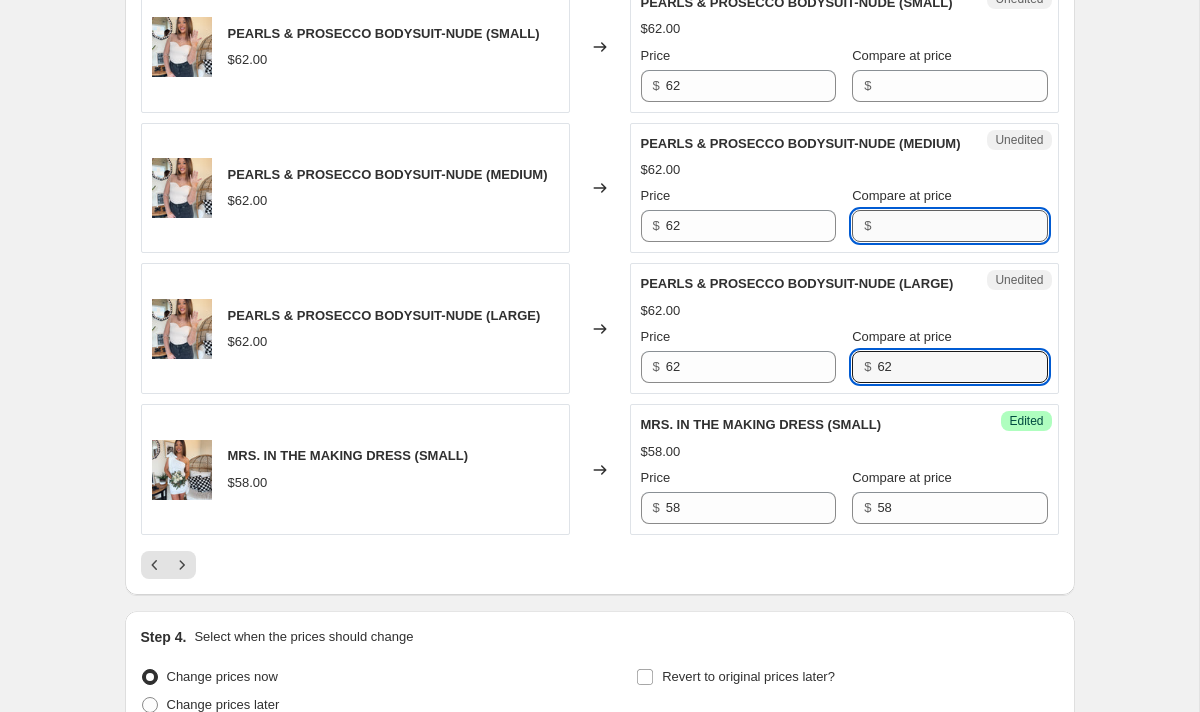 click on "Compare at price" at bounding box center [962, 226] 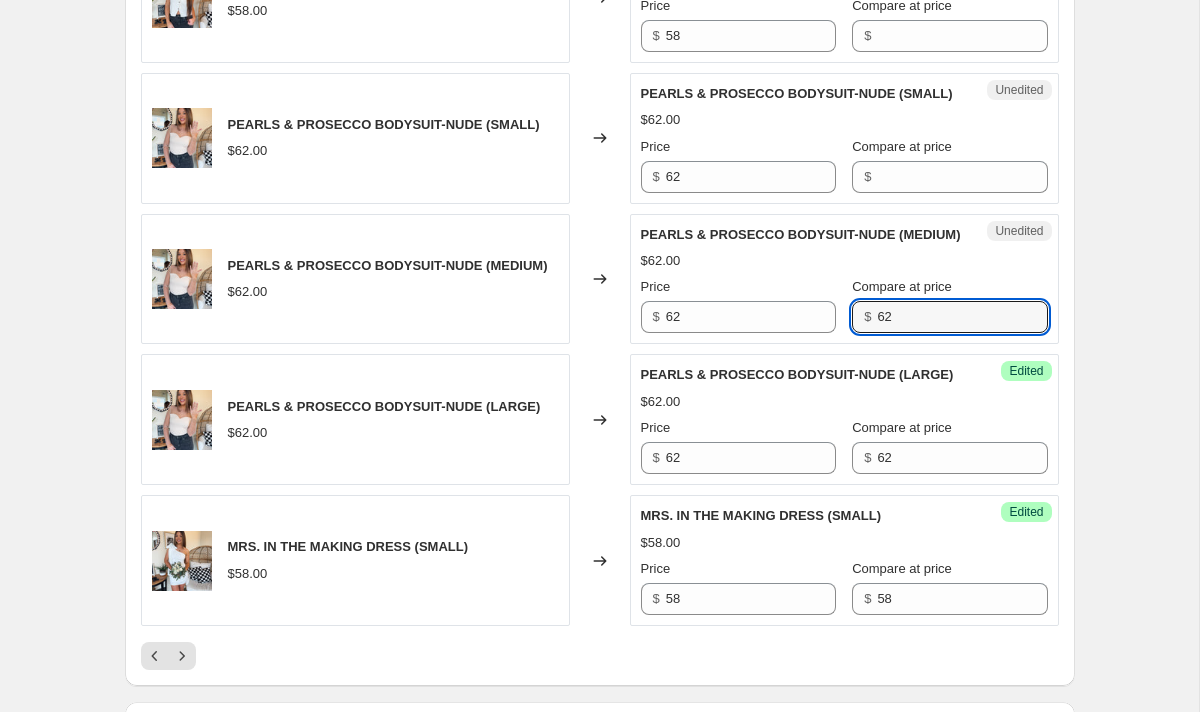 scroll, scrollTop: 3023, scrollLeft: 0, axis: vertical 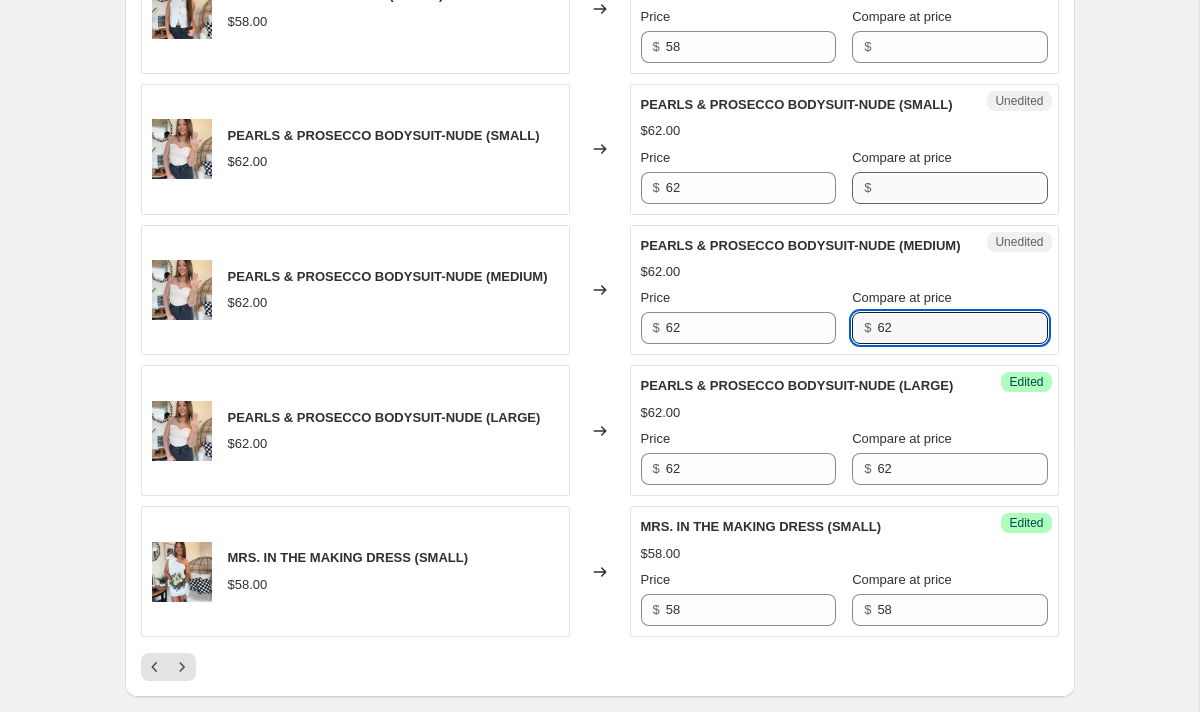 type on "62" 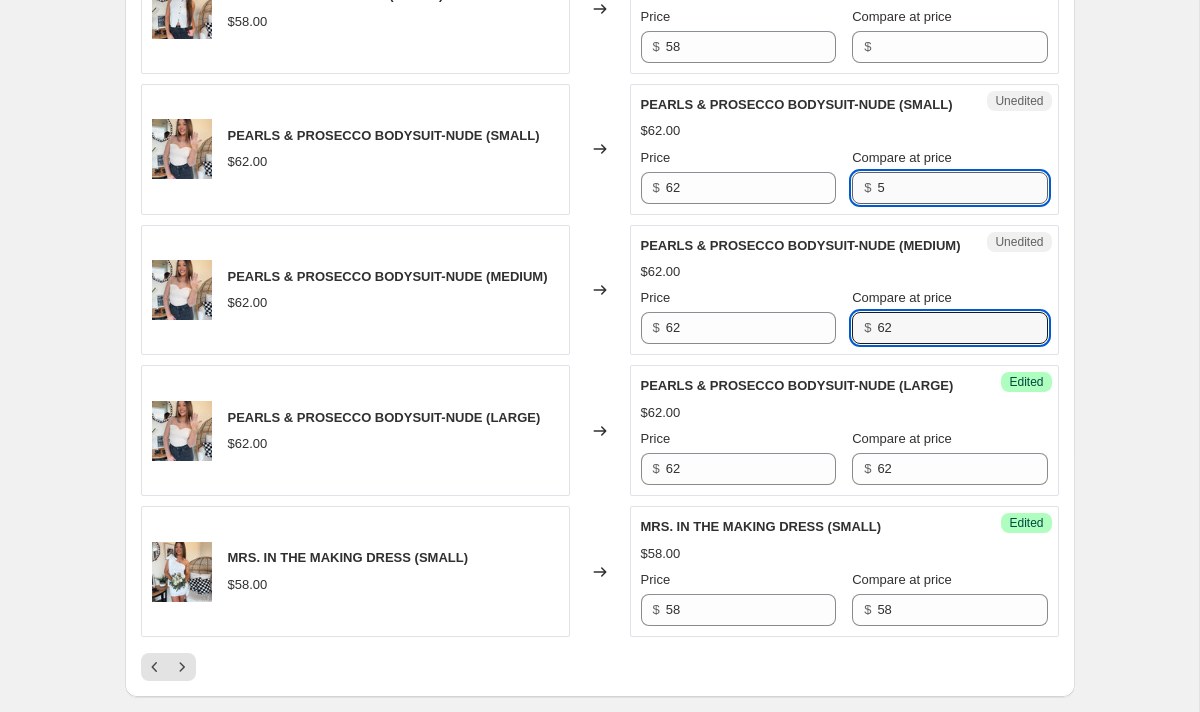 click on "5" at bounding box center (962, 188) 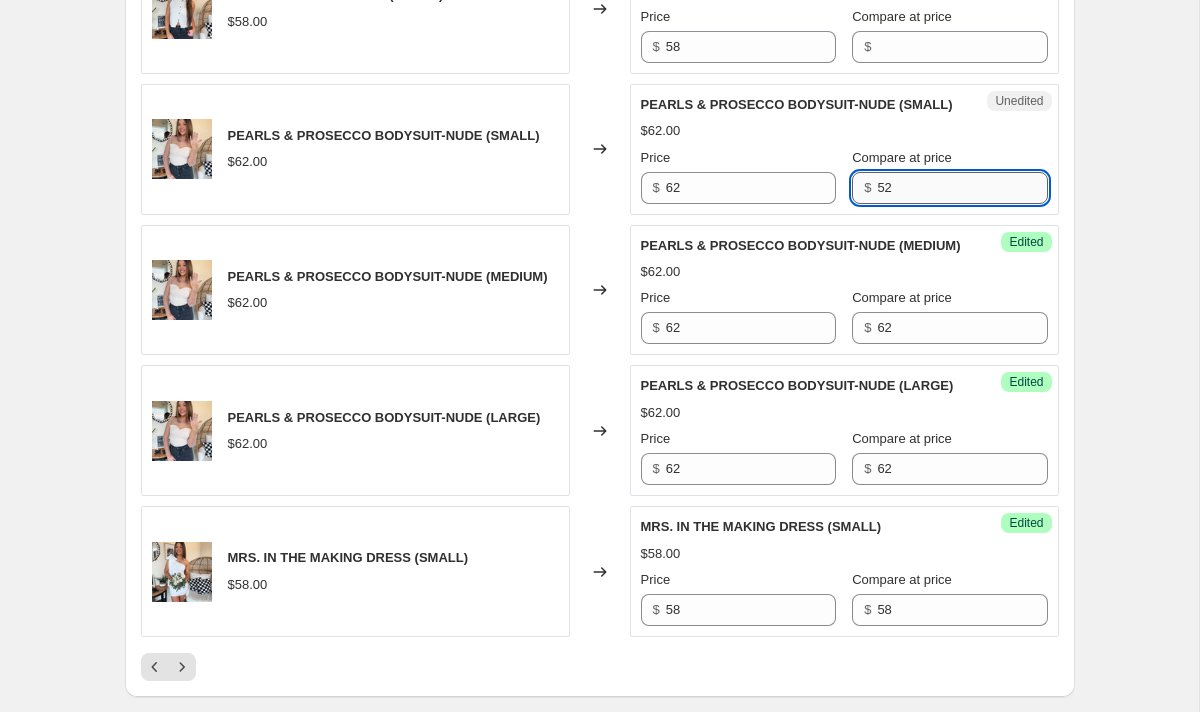 type on "5" 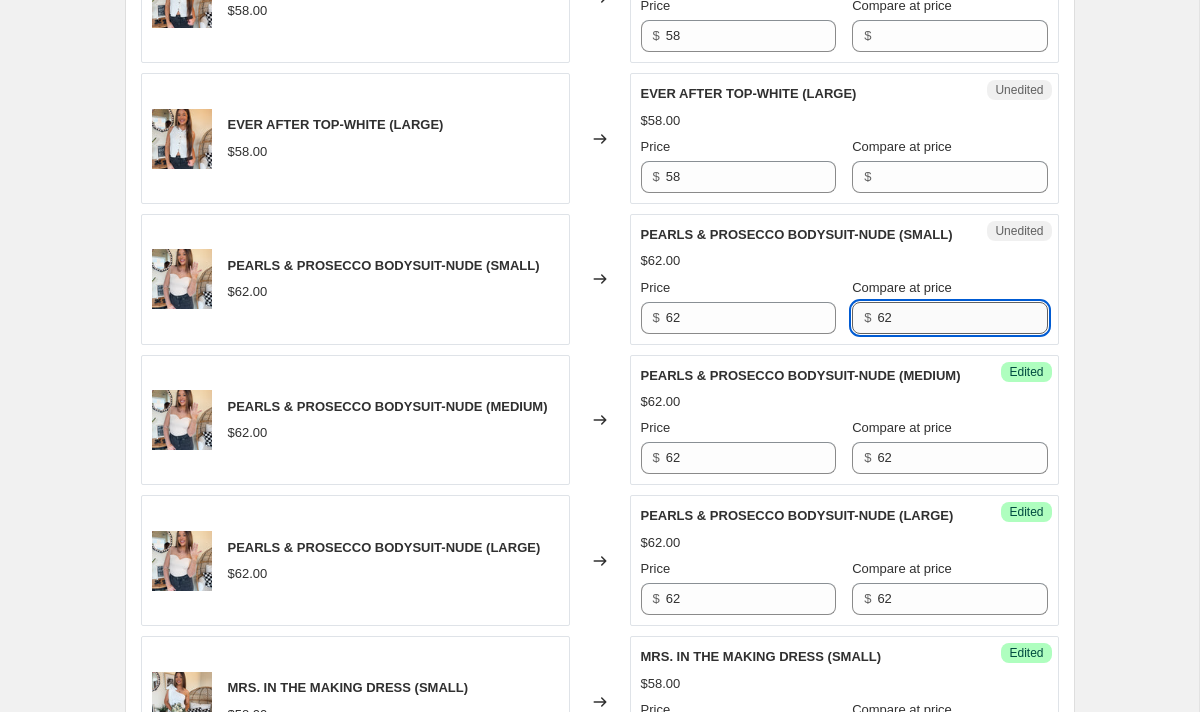 scroll, scrollTop: 2873, scrollLeft: 0, axis: vertical 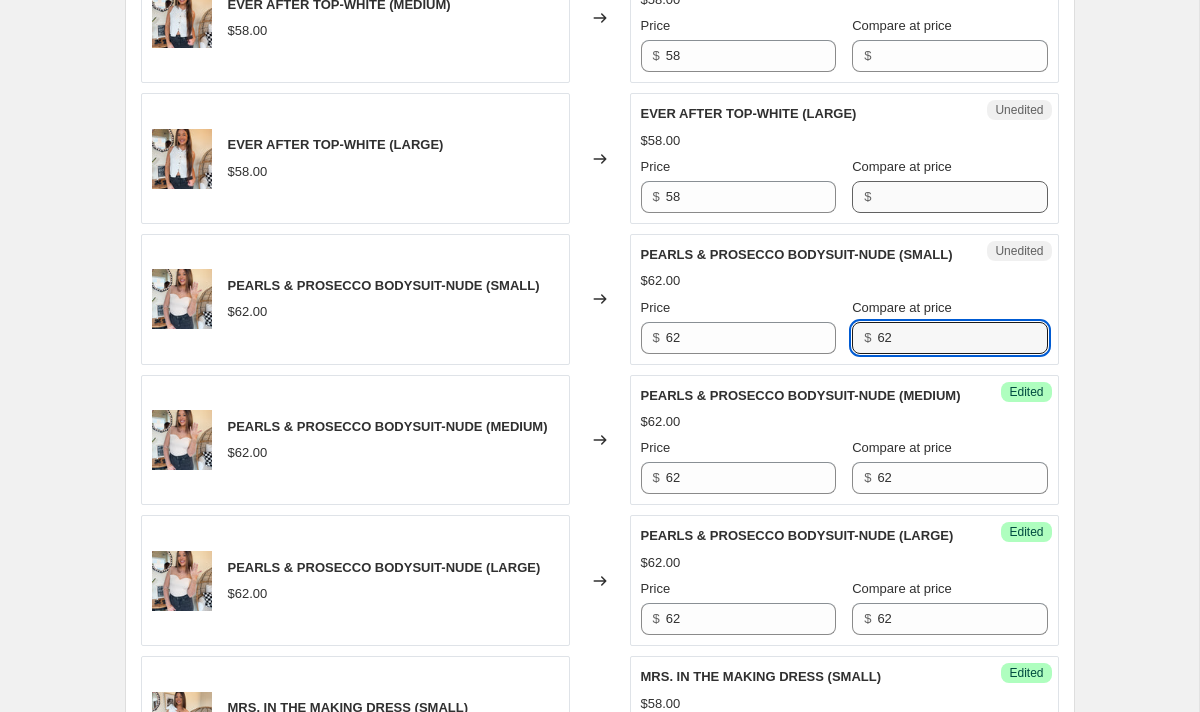 type on "62" 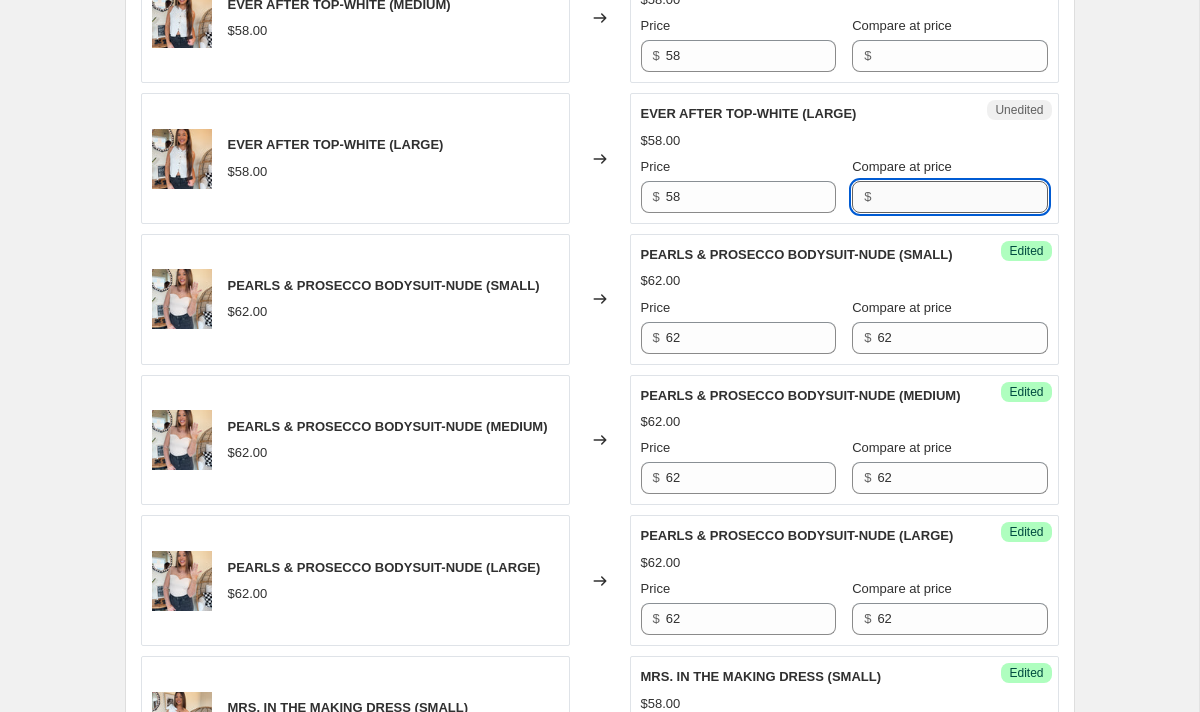 click on "Compare at price" at bounding box center [962, 197] 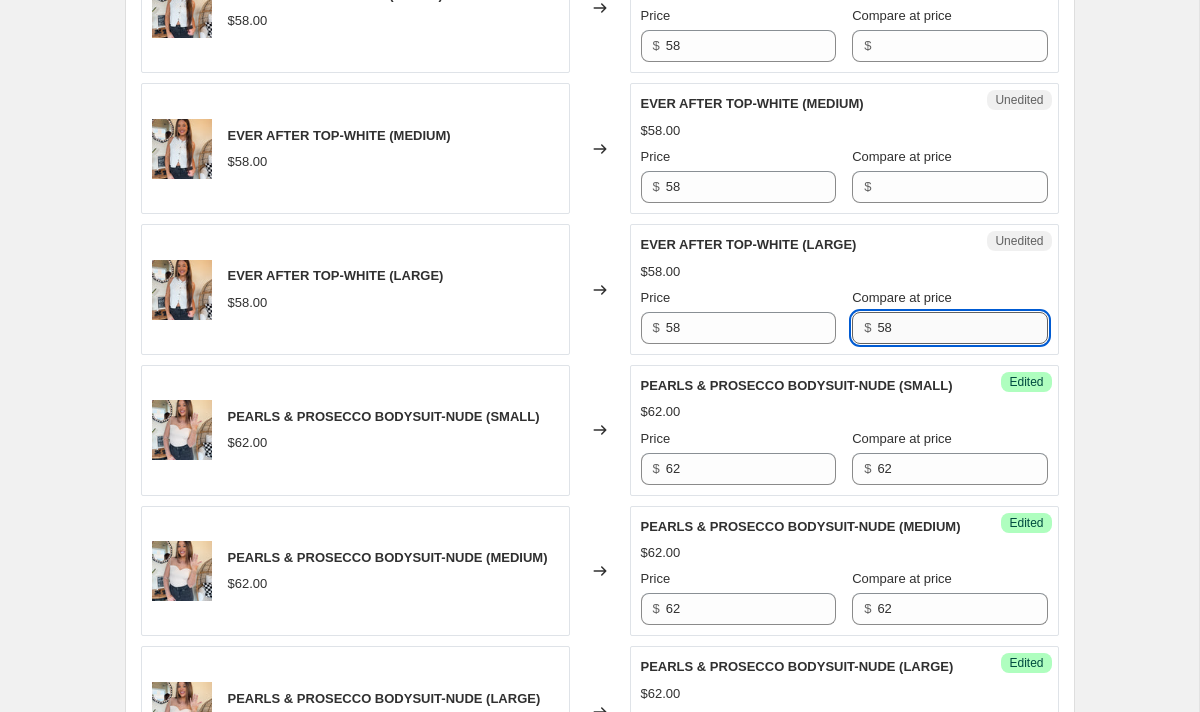 scroll, scrollTop: 2740, scrollLeft: 0, axis: vertical 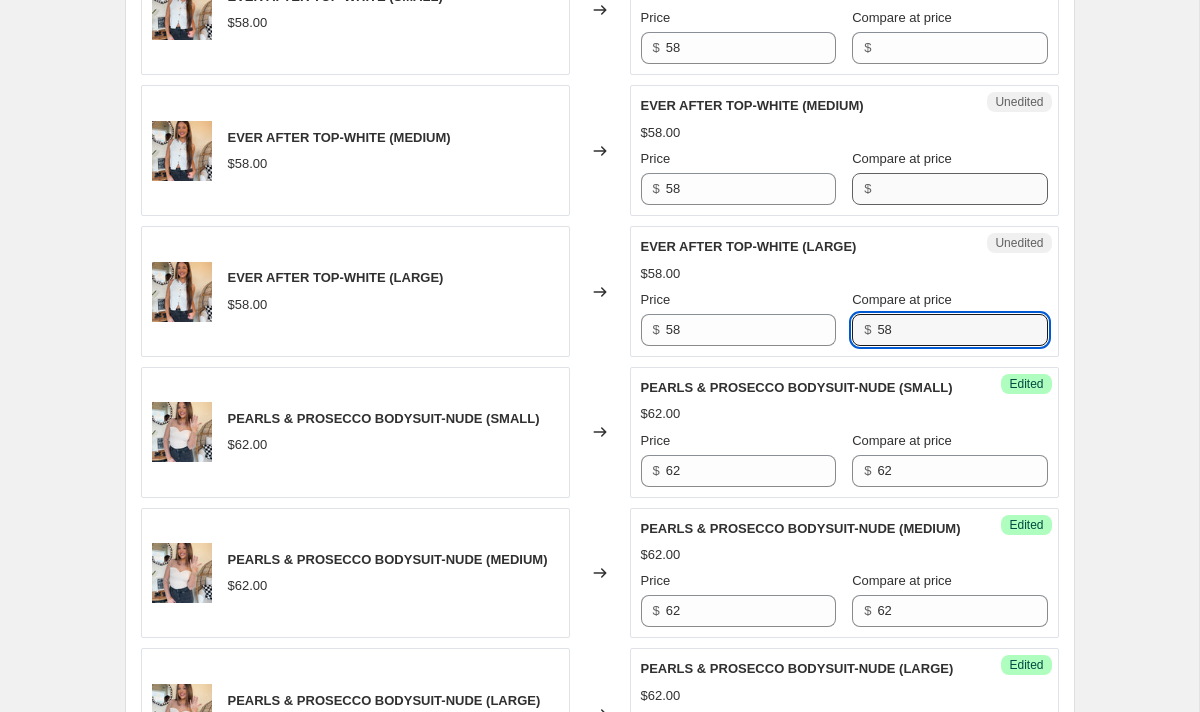 type on "58" 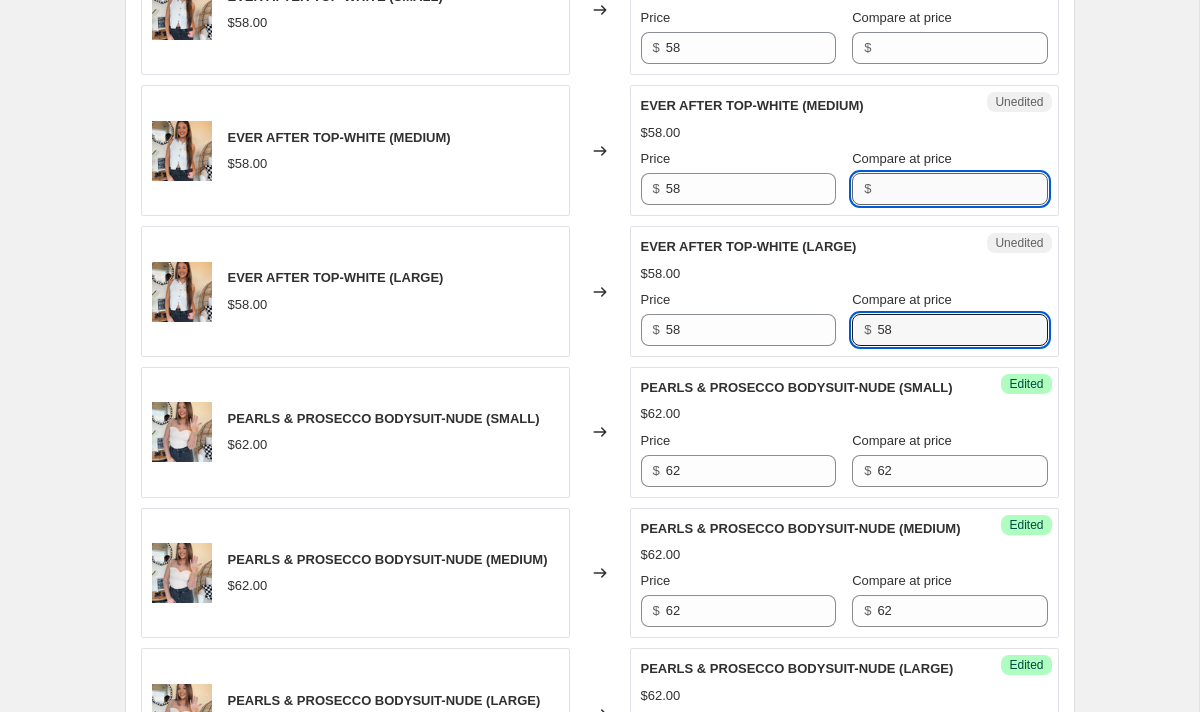 click on "Compare at price" at bounding box center (962, 189) 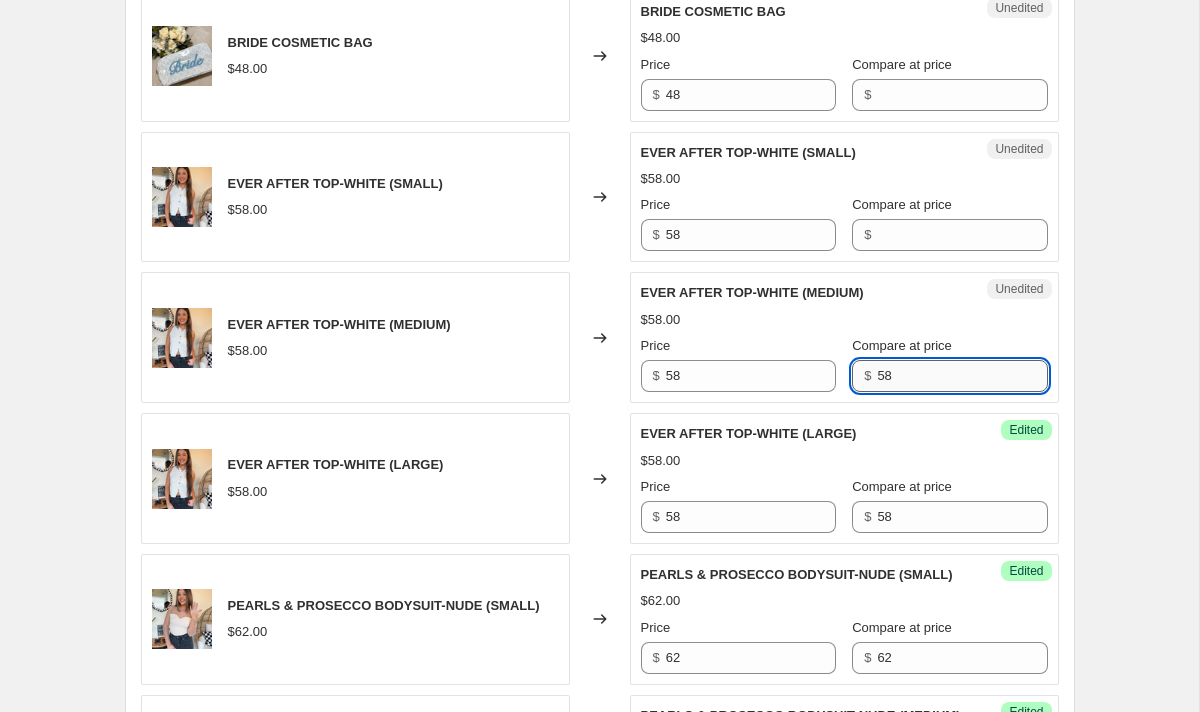 scroll, scrollTop: 2547, scrollLeft: 0, axis: vertical 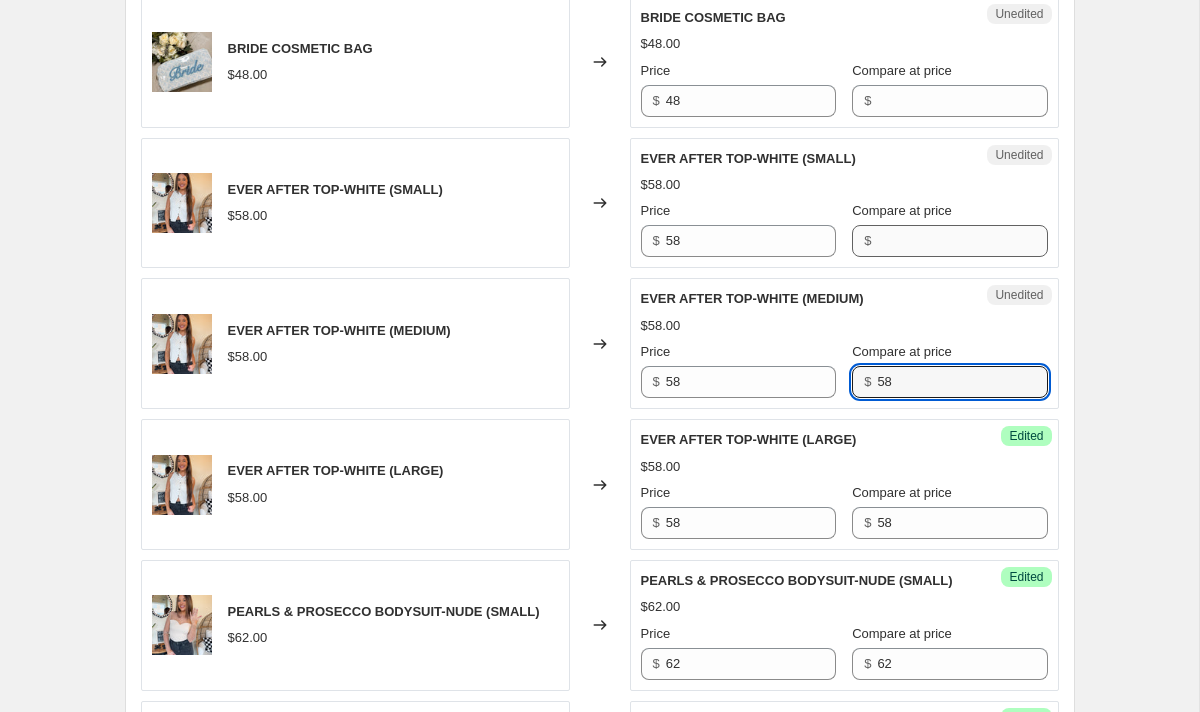 type on "58" 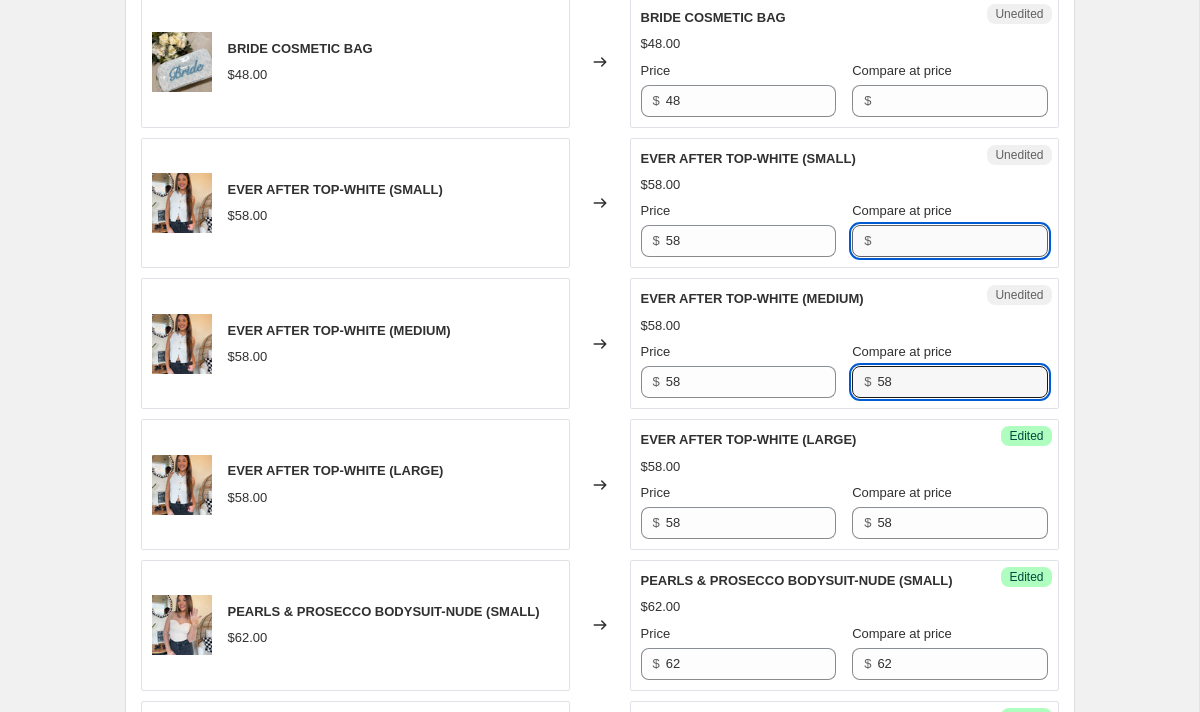 click on "Compare at price" at bounding box center [962, 241] 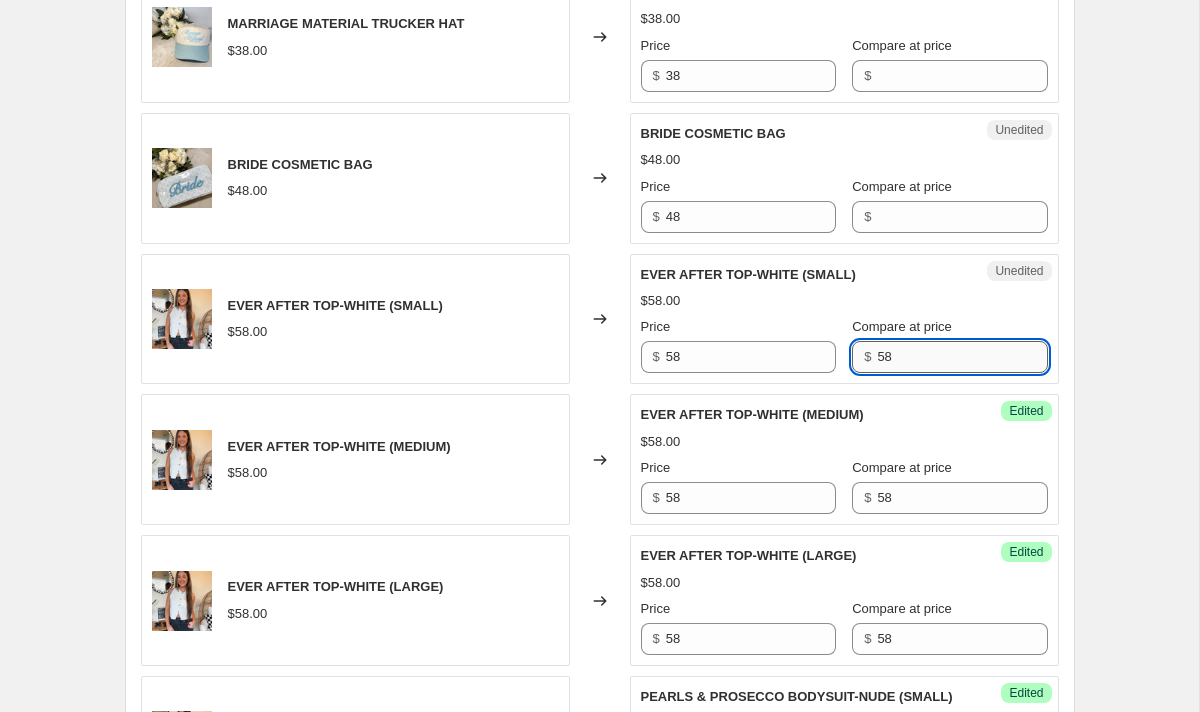 scroll, scrollTop: 2429, scrollLeft: 0, axis: vertical 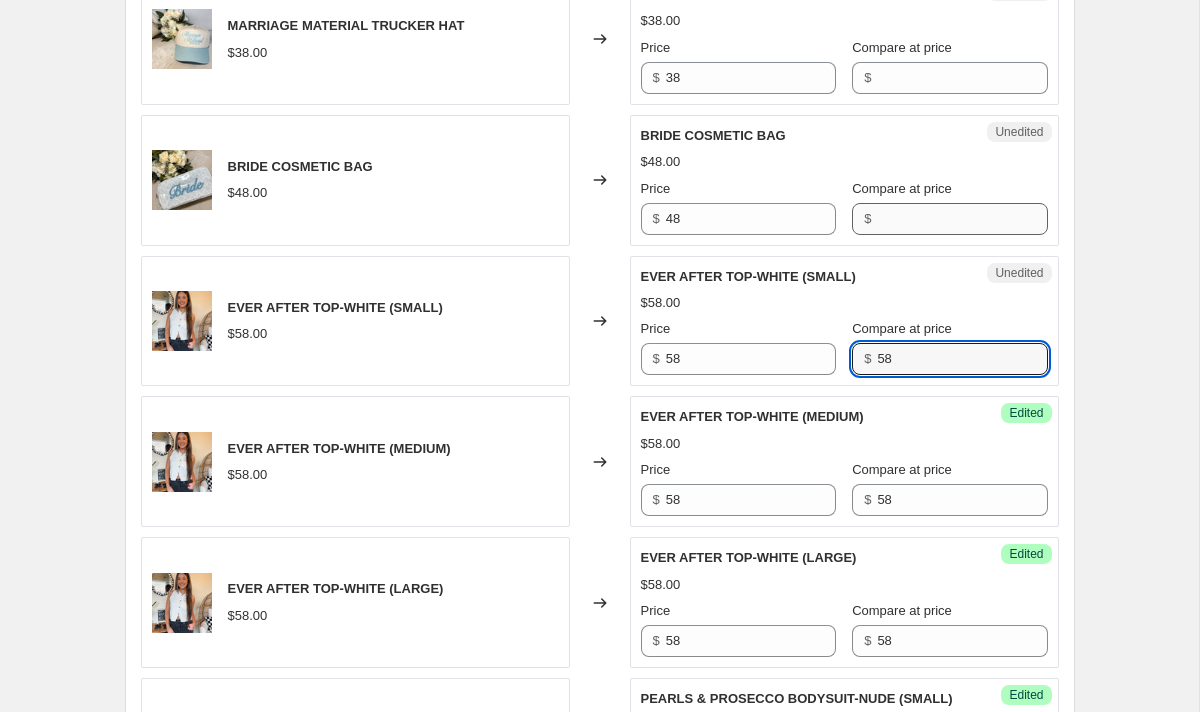 type on "58" 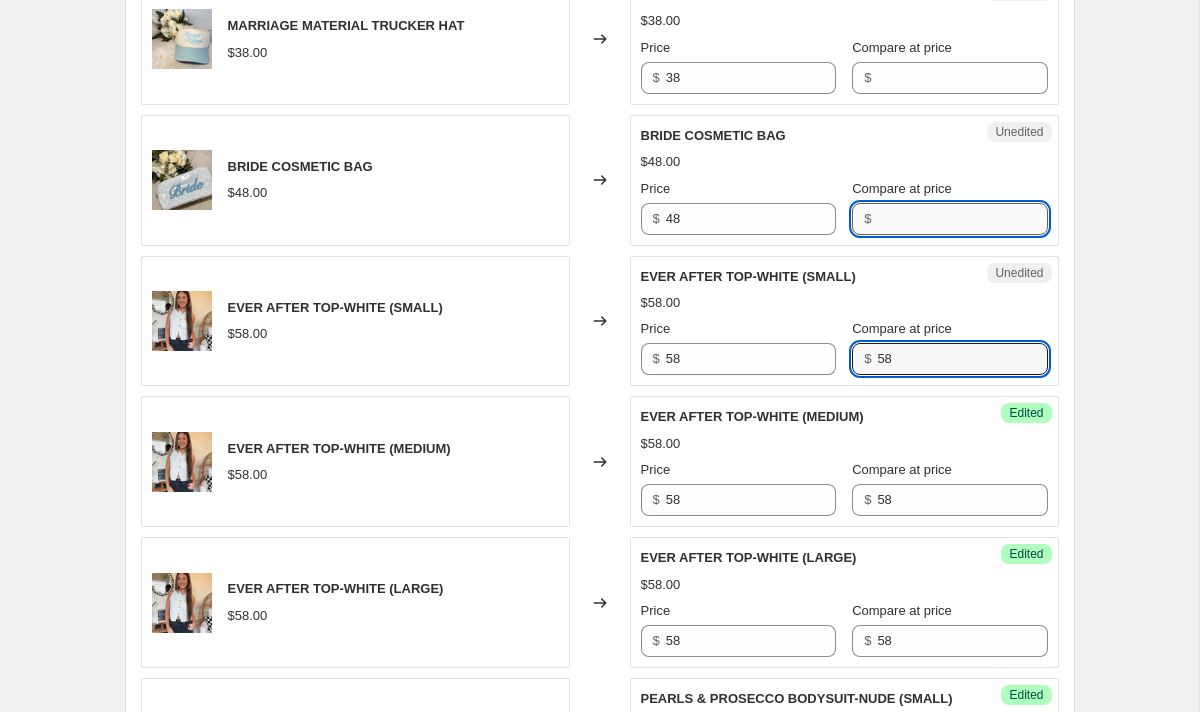 click on "Compare at price" at bounding box center [962, 219] 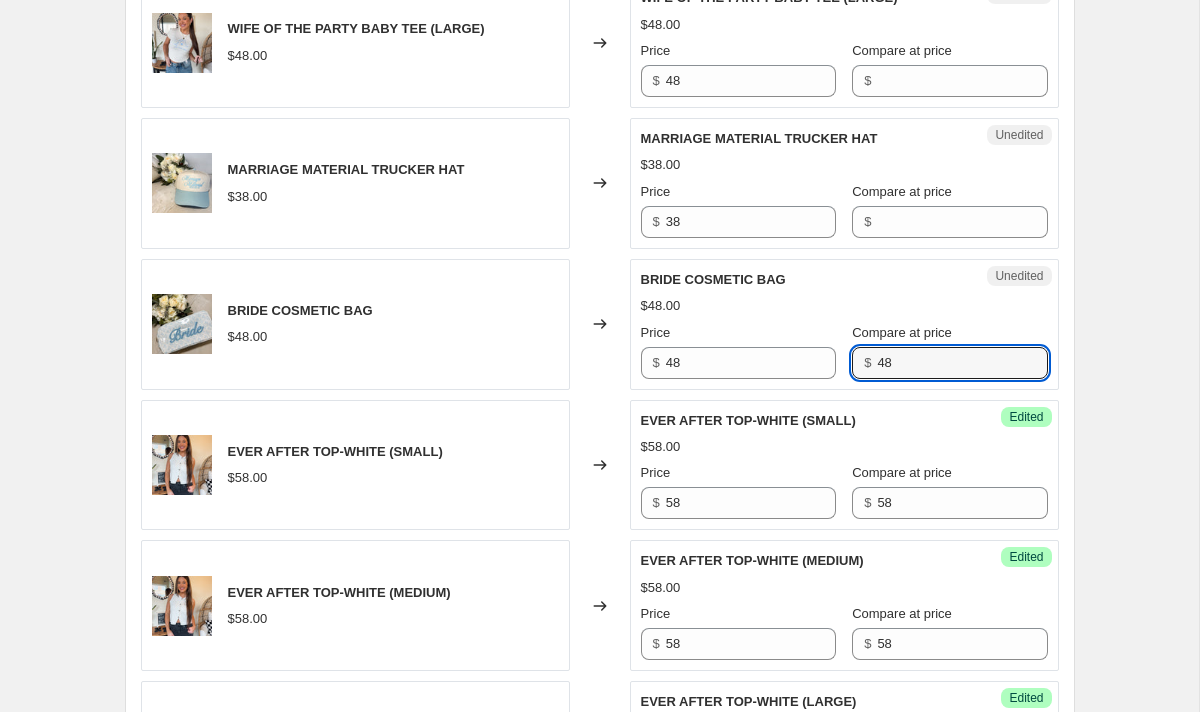 scroll, scrollTop: 2263, scrollLeft: 0, axis: vertical 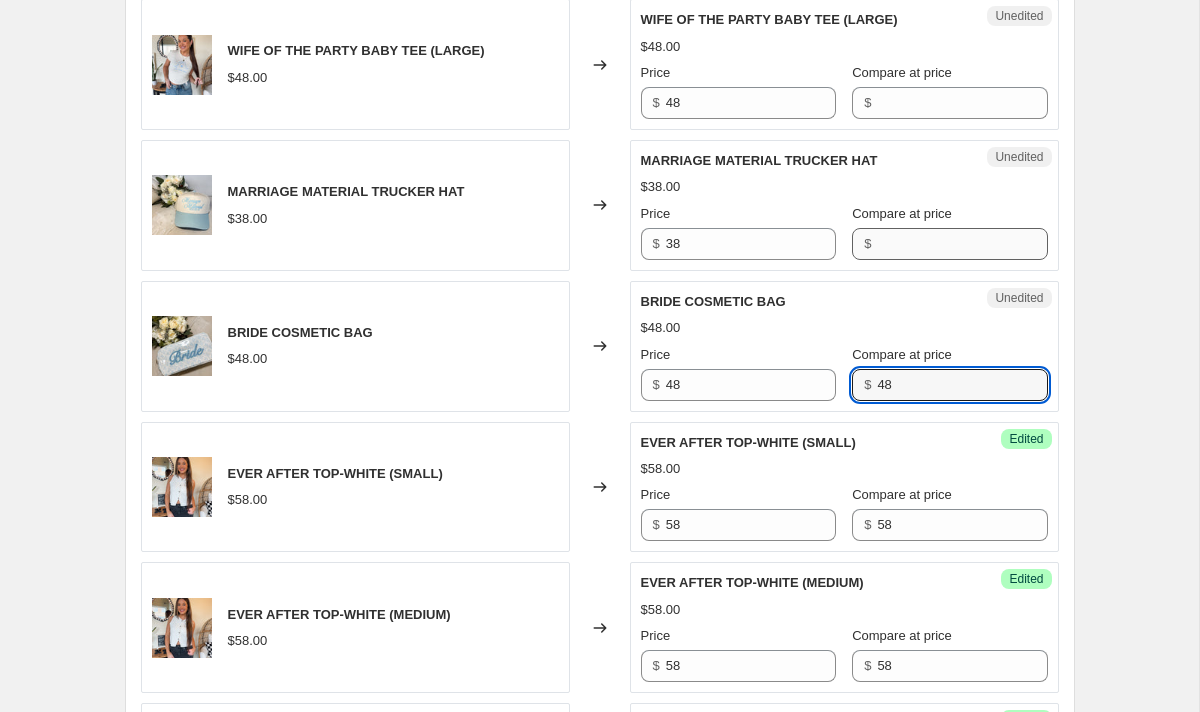 type on "48" 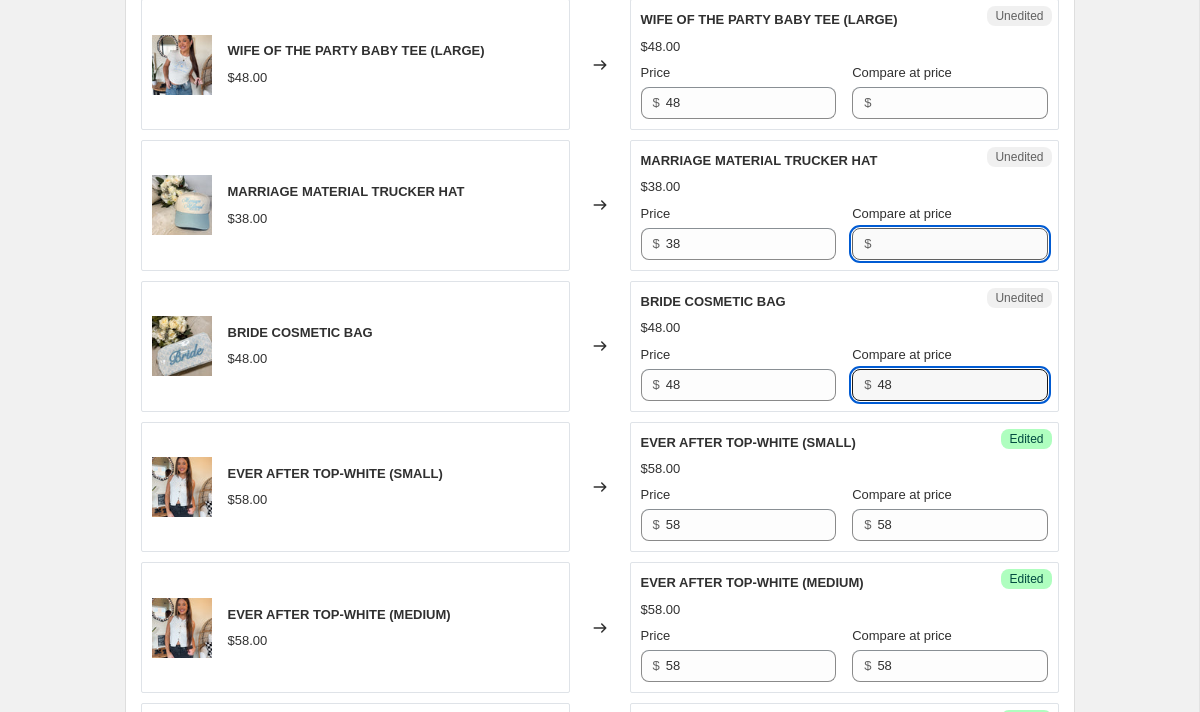 click on "Compare at price" at bounding box center (962, 244) 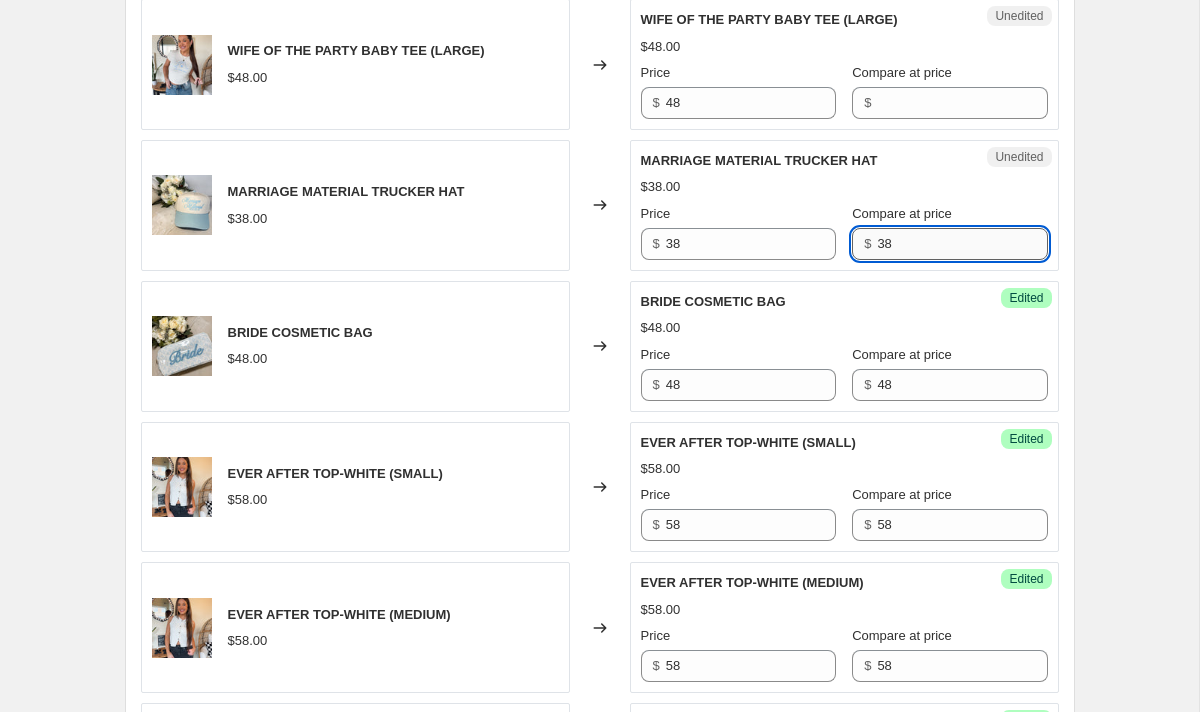 scroll, scrollTop: 2146, scrollLeft: 0, axis: vertical 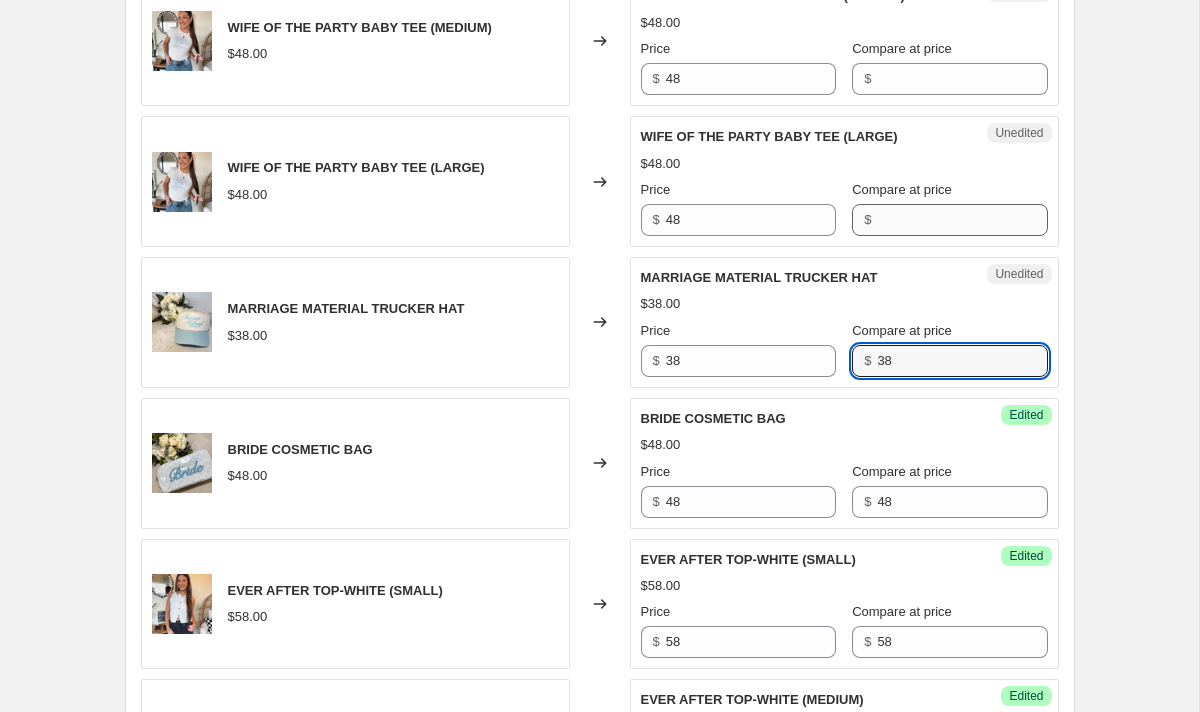type on "38" 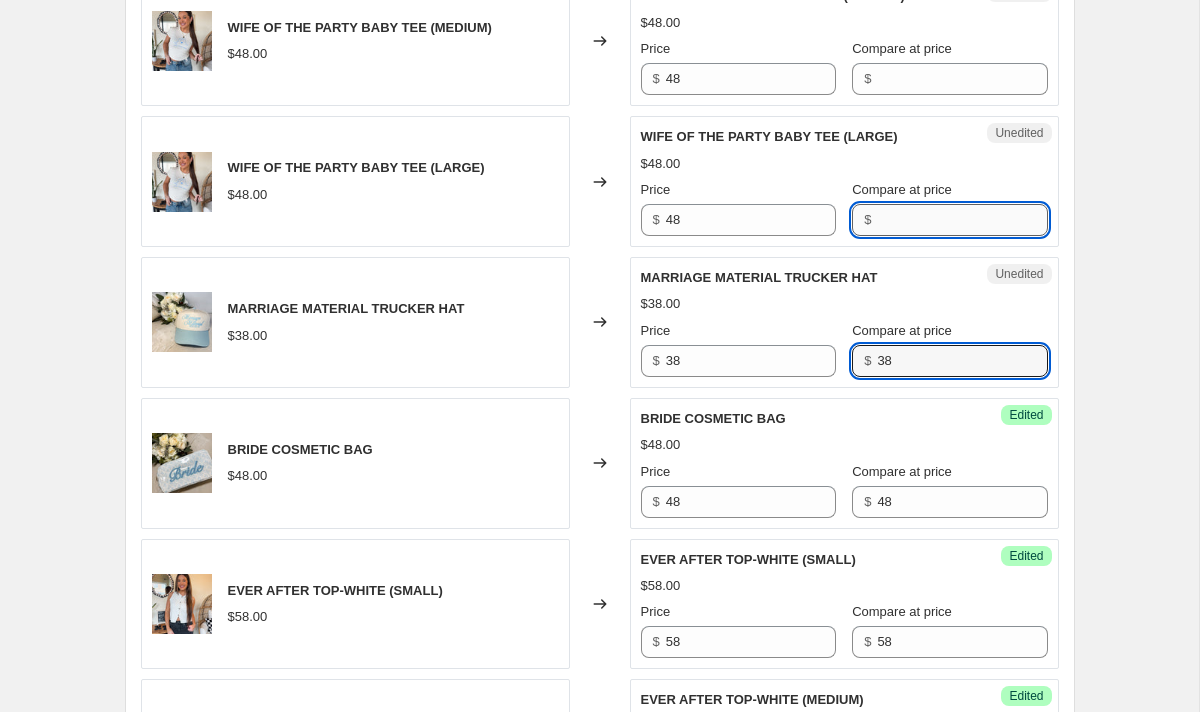 click on "Compare at price" at bounding box center [962, 220] 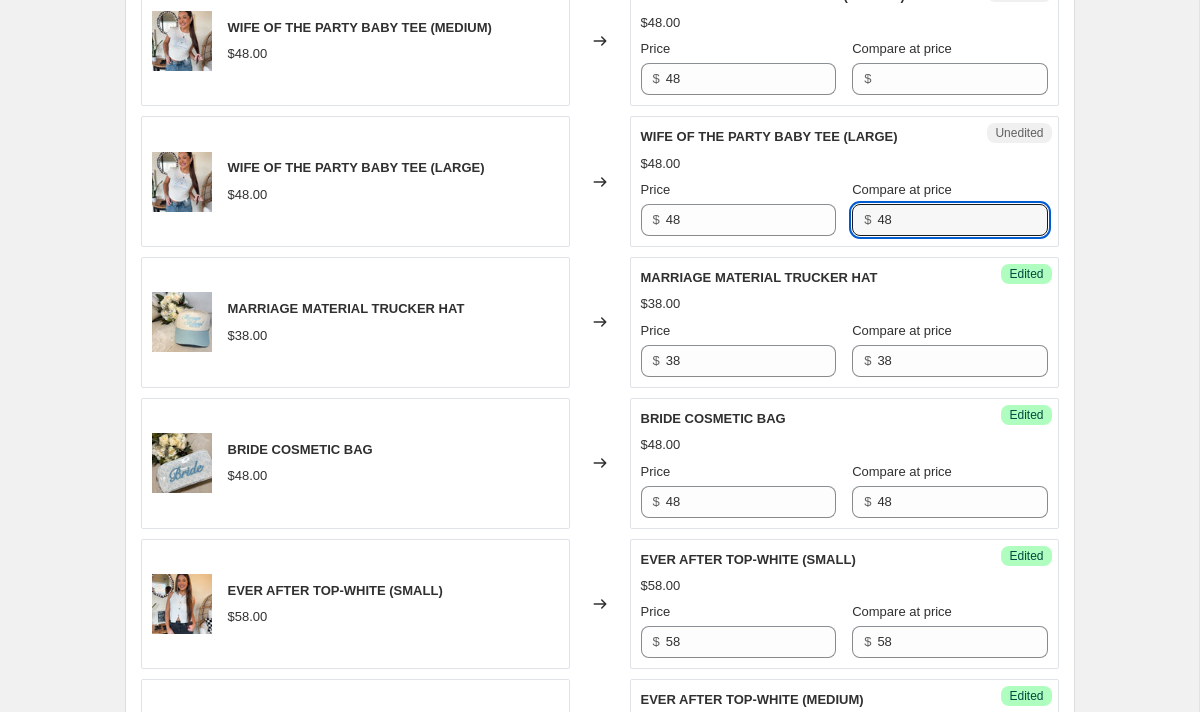 type on "48" 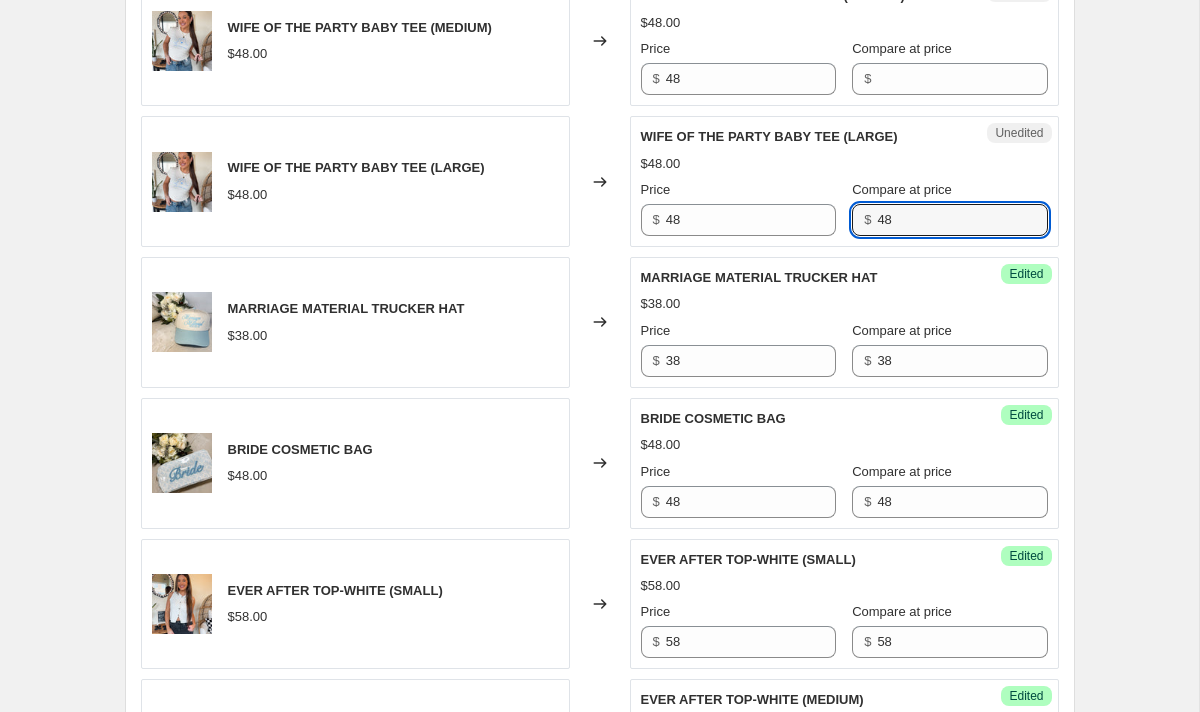 click on "$" at bounding box center [867, 78] 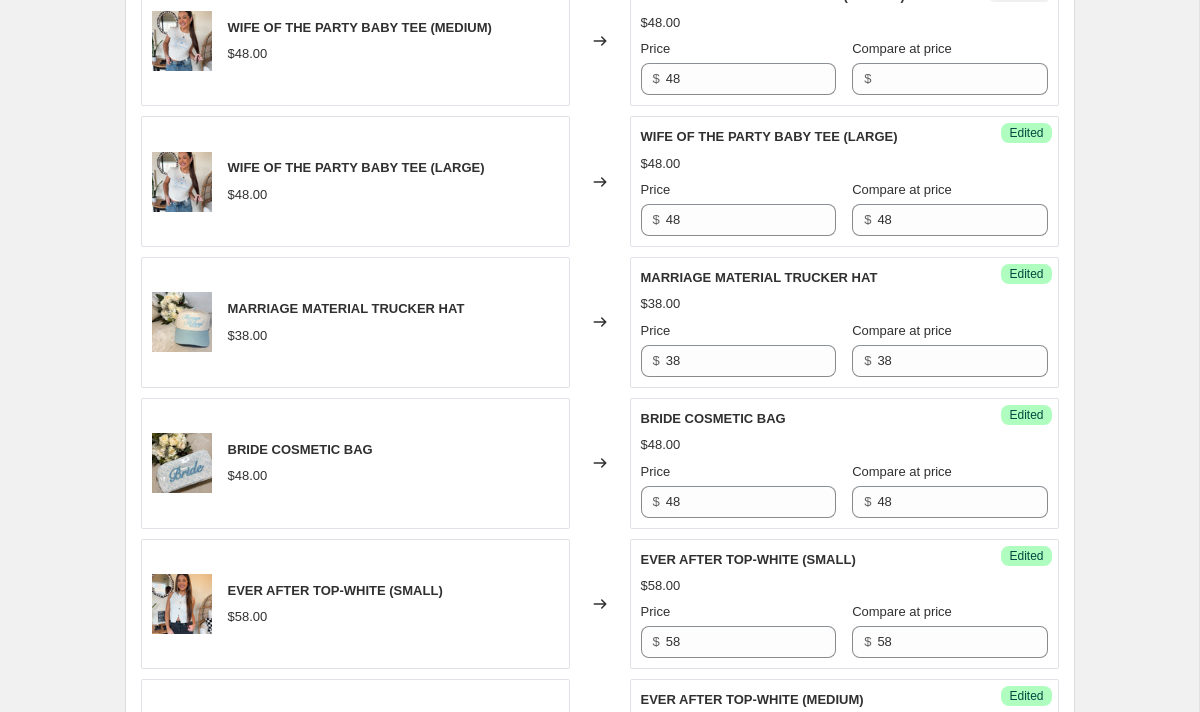 click on "Unedited WIFE OF THE PARTY BABY TEE (MEDIUM) $[PRICE] Price $ [NUMBER] Compare at price $" at bounding box center [844, 40] 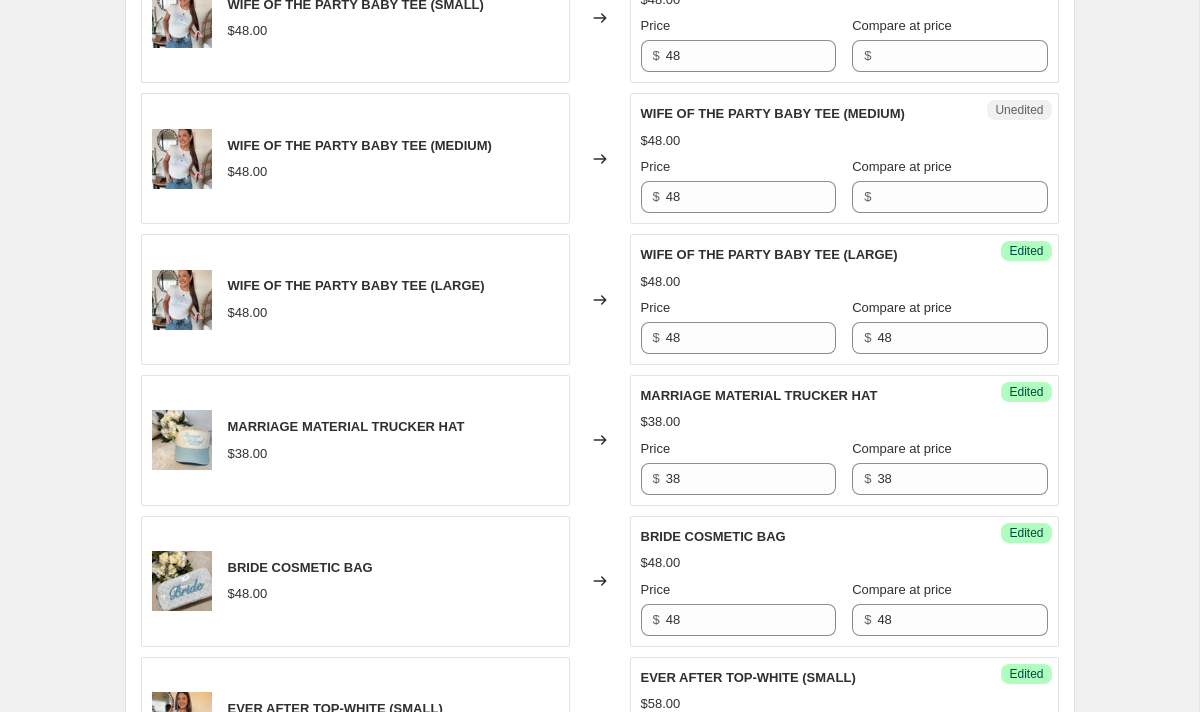 scroll, scrollTop: 2023, scrollLeft: 0, axis: vertical 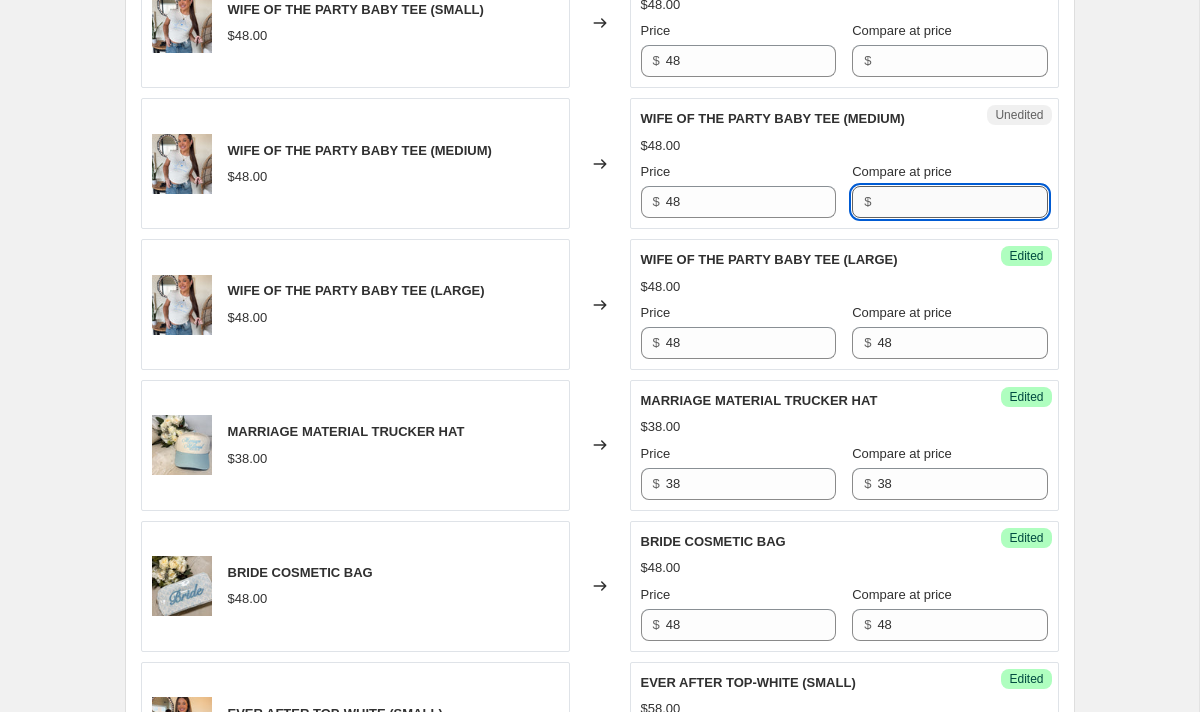 click on "Compare at price" at bounding box center [962, 202] 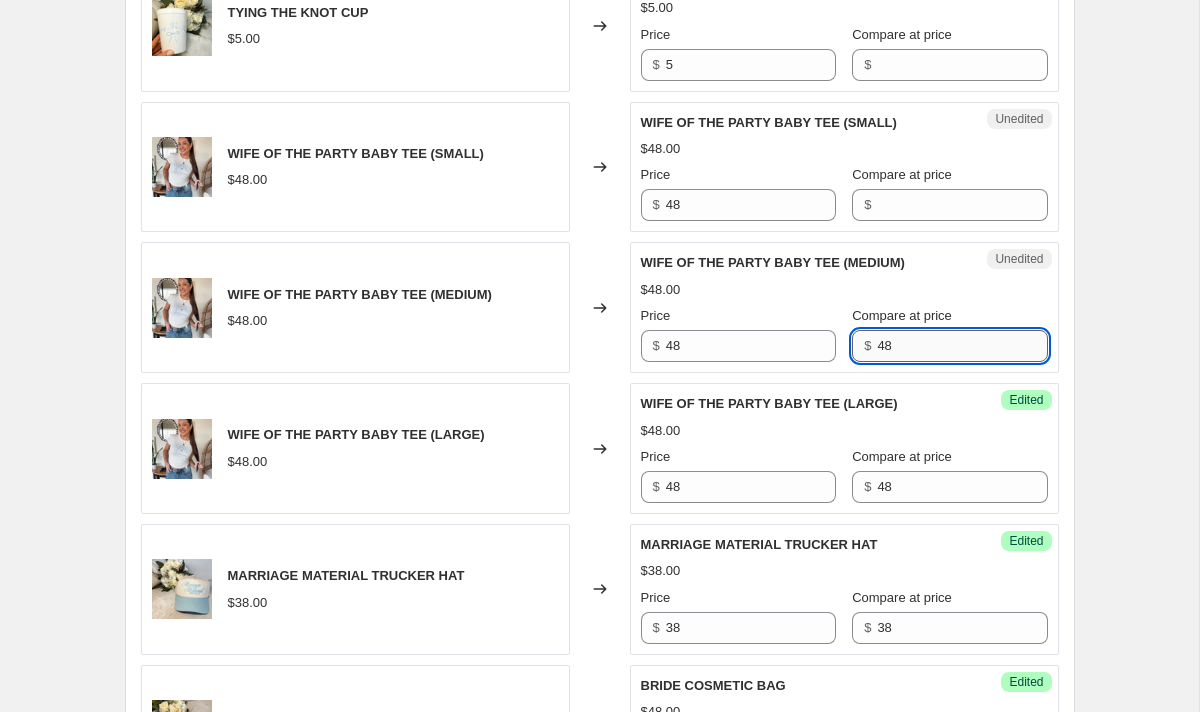 scroll, scrollTop: 1835, scrollLeft: 0, axis: vertical 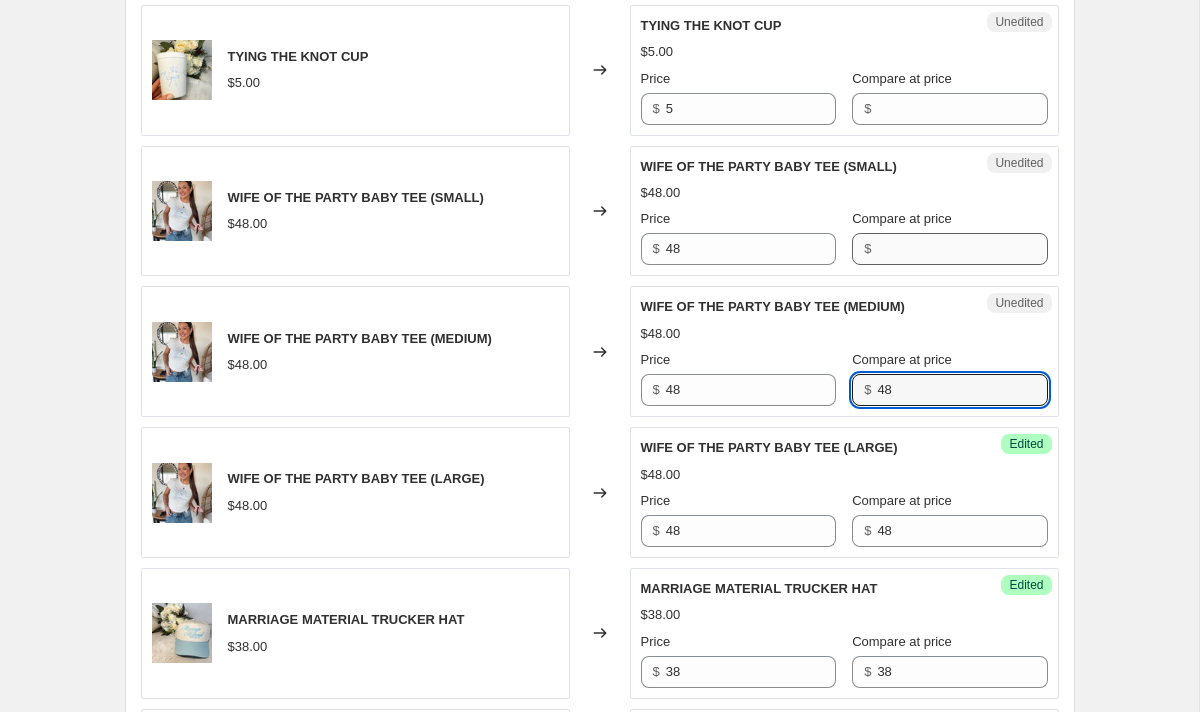 type on "48" 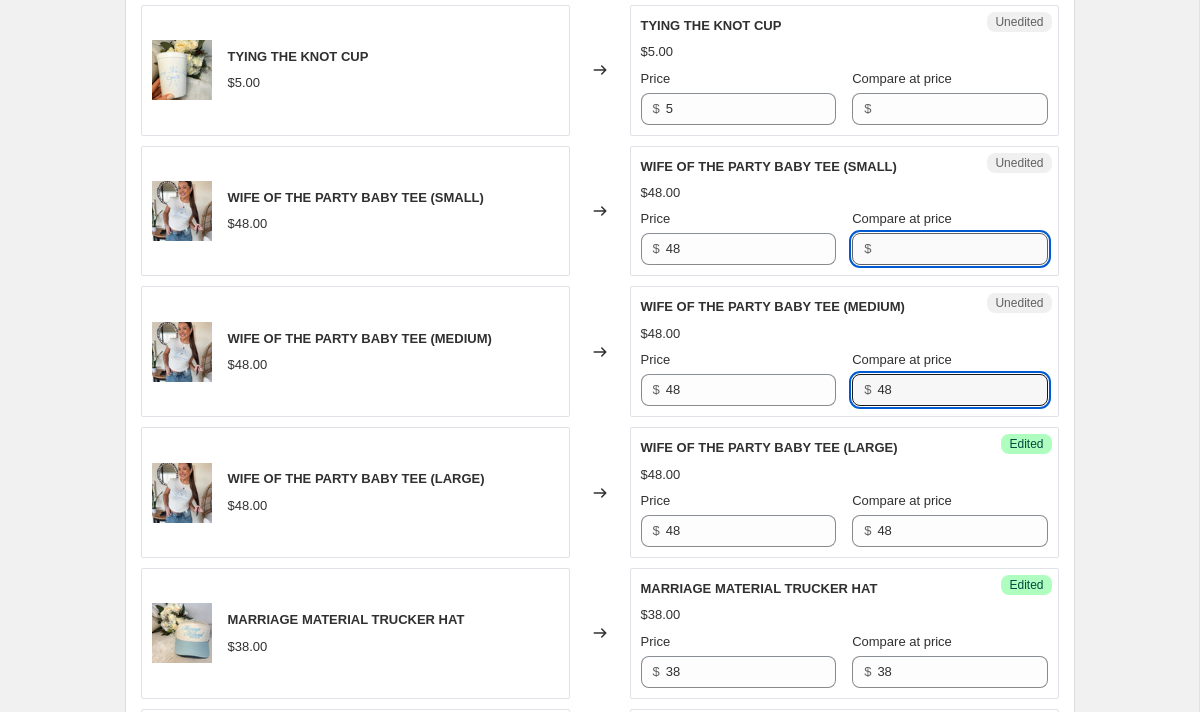 click on "Compare at price" at bounding box center (962, 249) 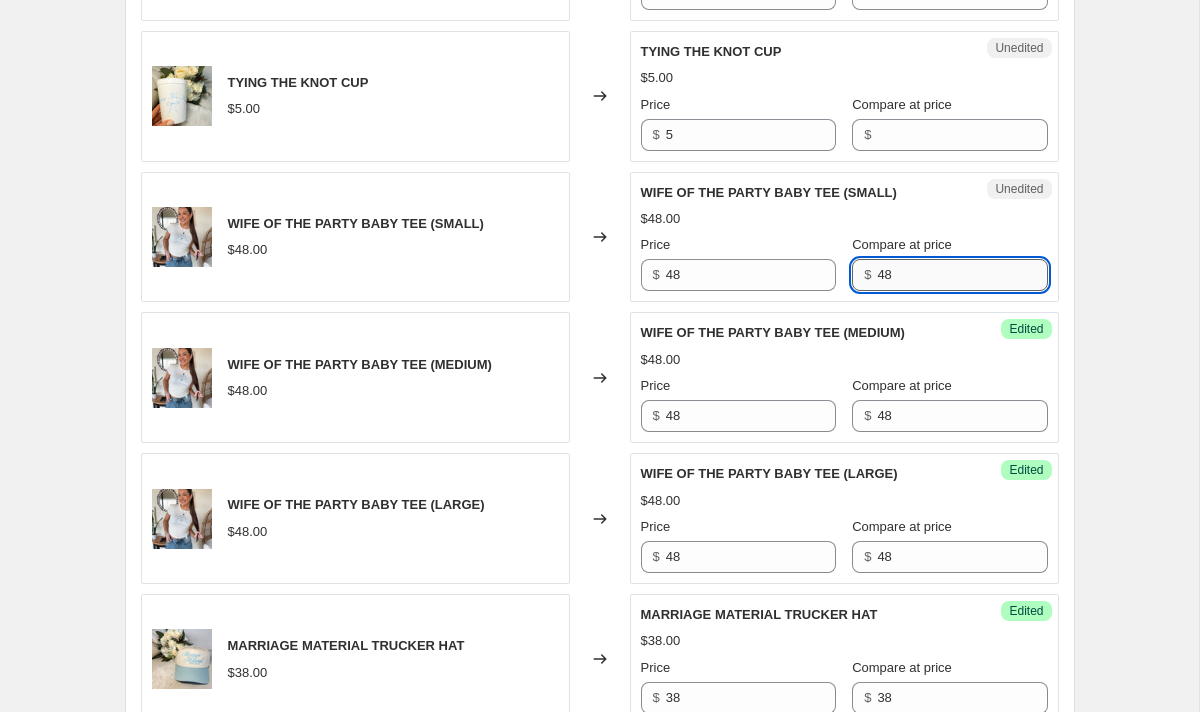 scroll, scrollTop: 1793, scrollLeft: 0, axis: vertical 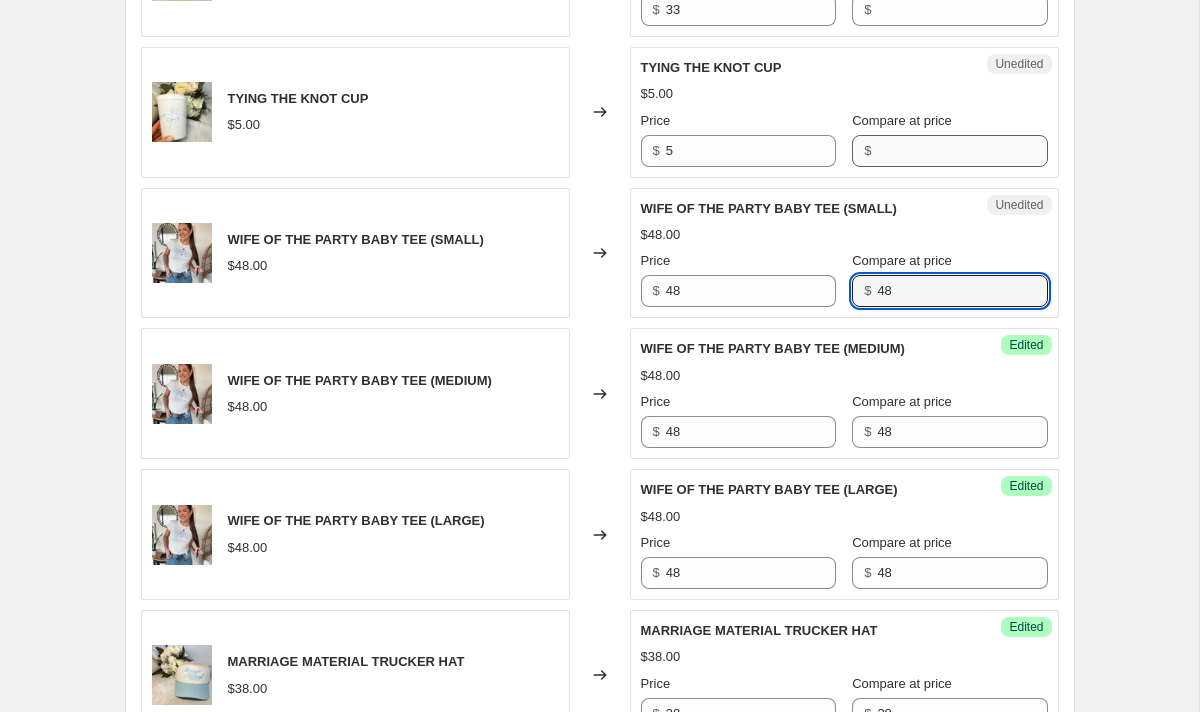 type on "48" 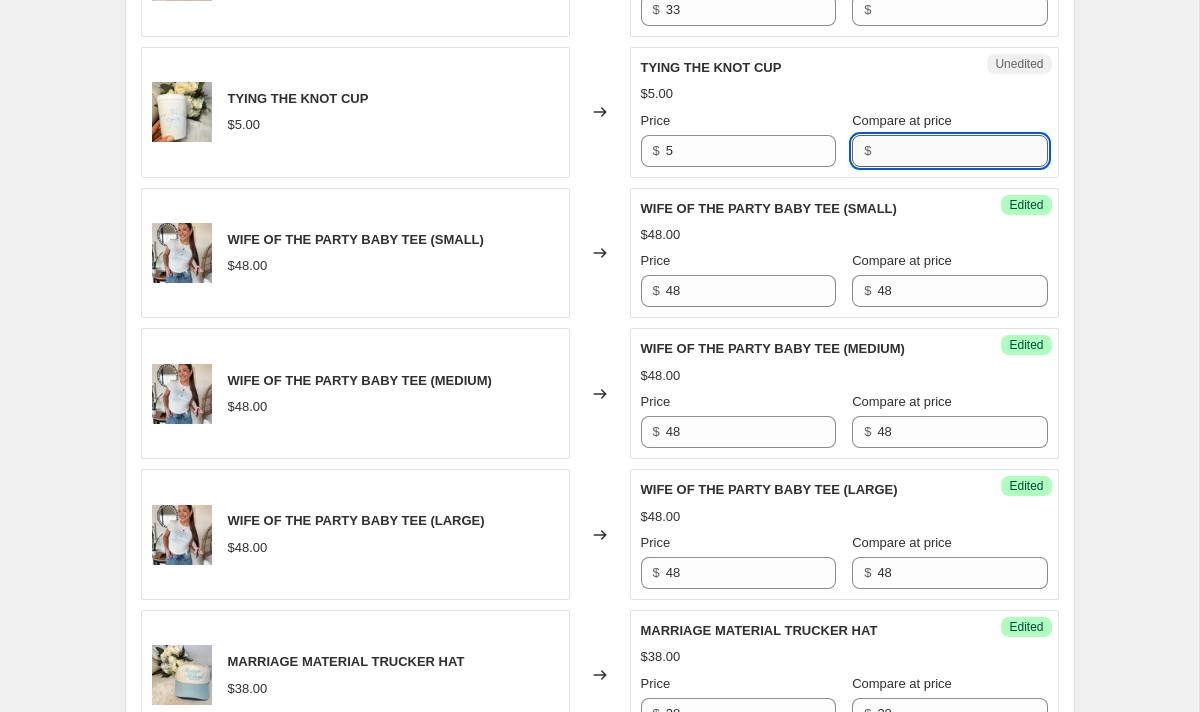 click on "Compare at price" at bounding box center (962, 151) 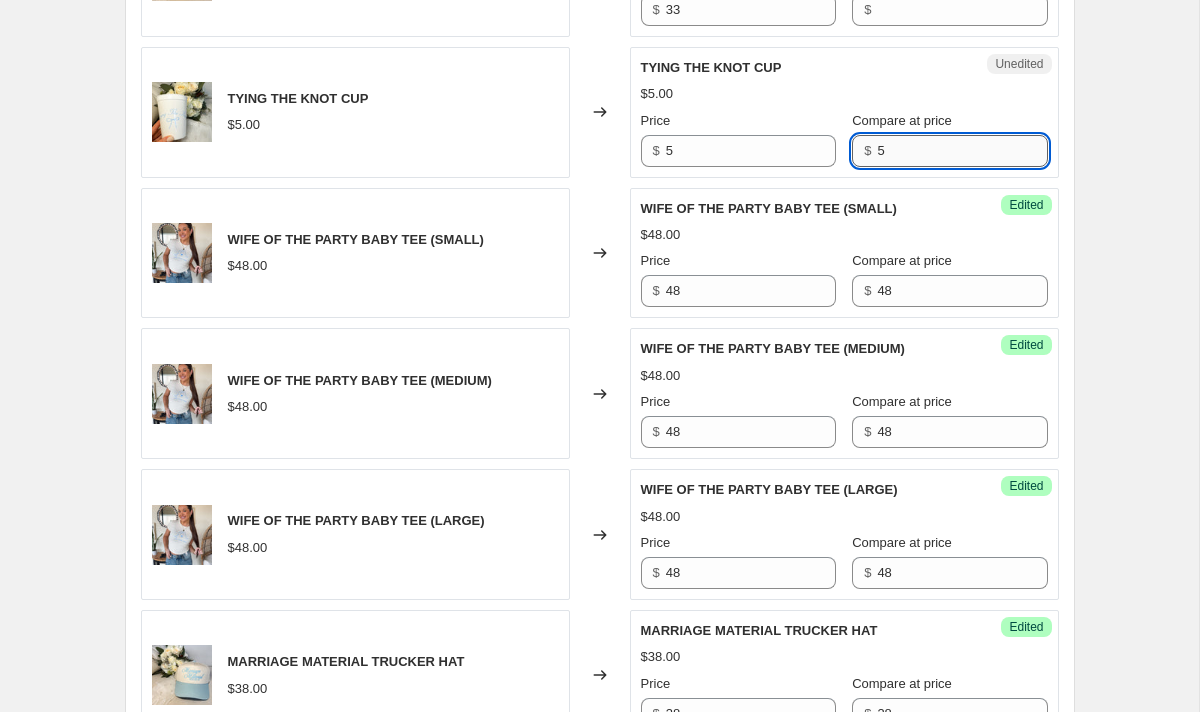 scroll, scrollTop: 1667, scrollLeft: 0, axis: vertical 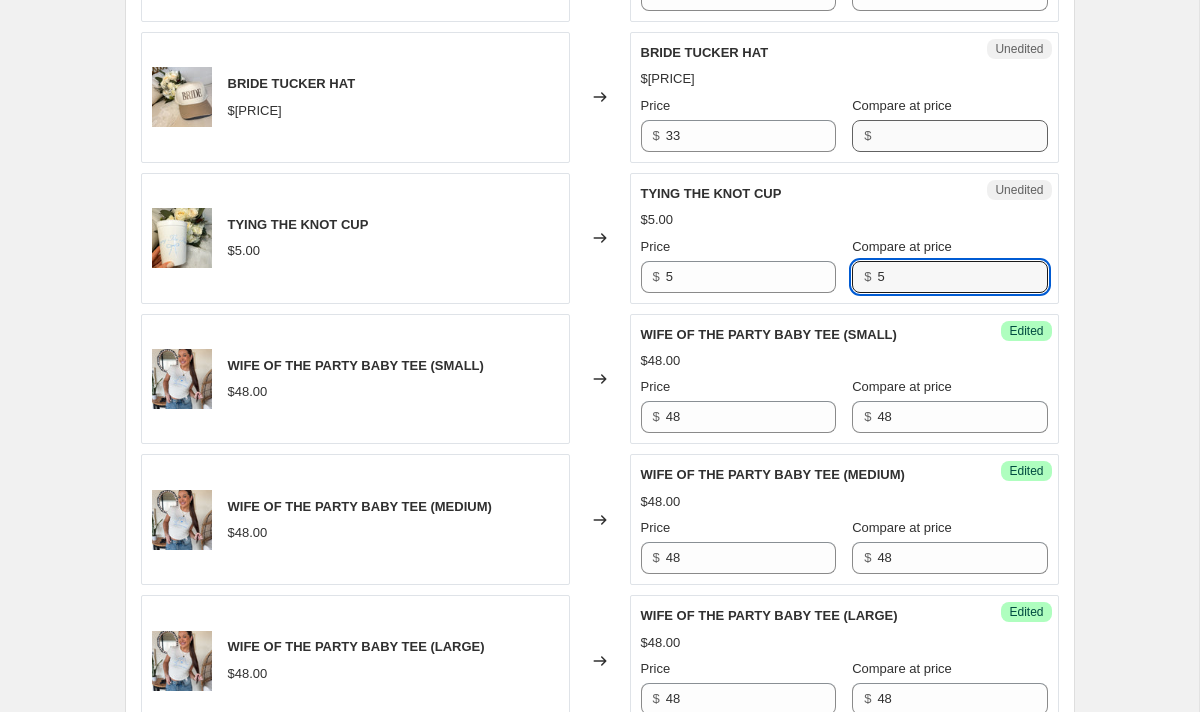 type on "5" 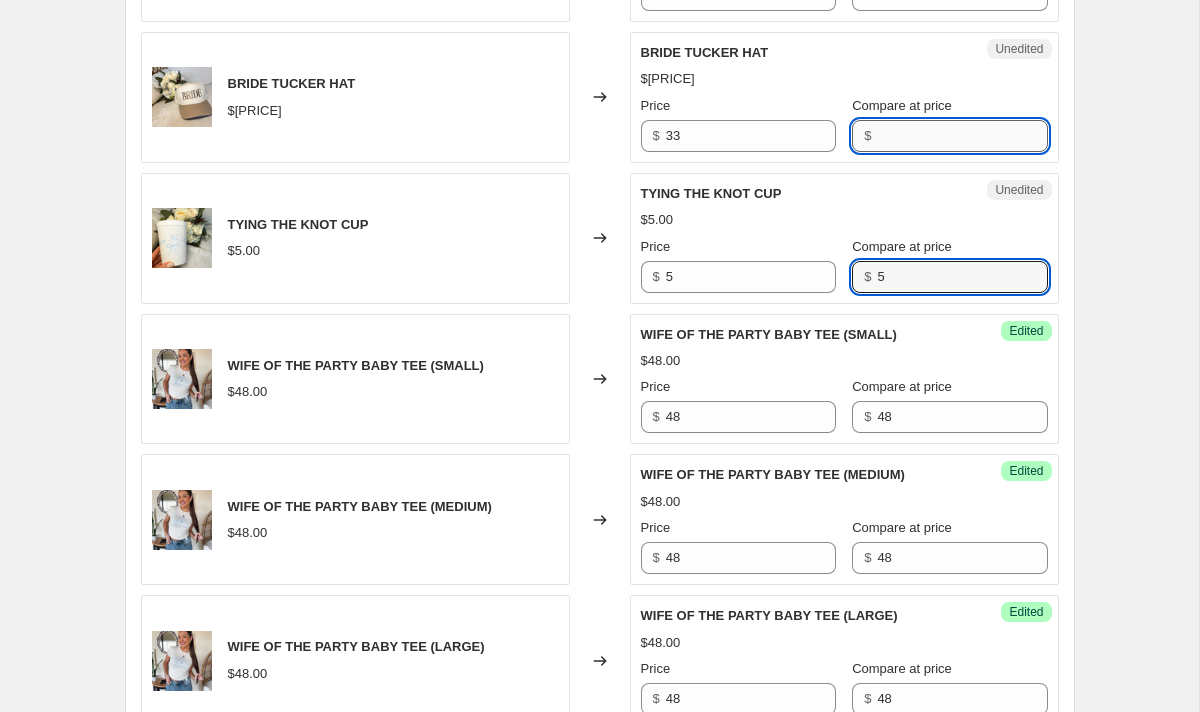 click on "Compare at price" at bounding box center (962, 136) 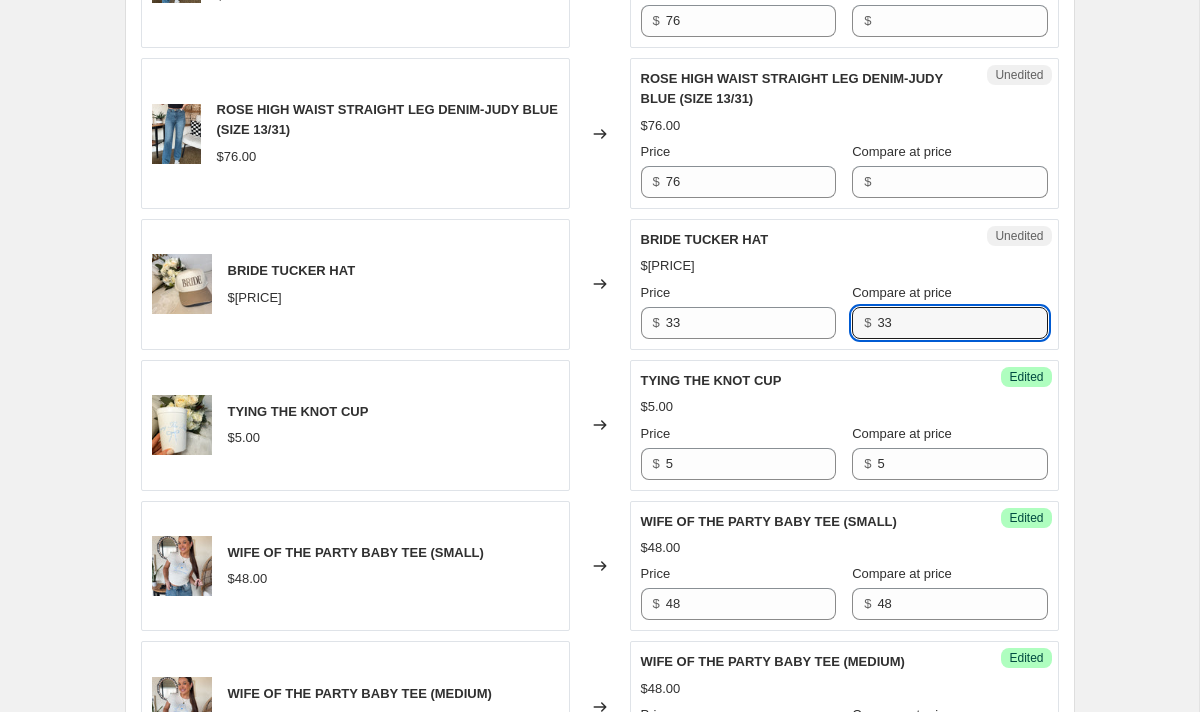 scroll, scrollTop: 1479, scrollLeft: 0, axis: vertical 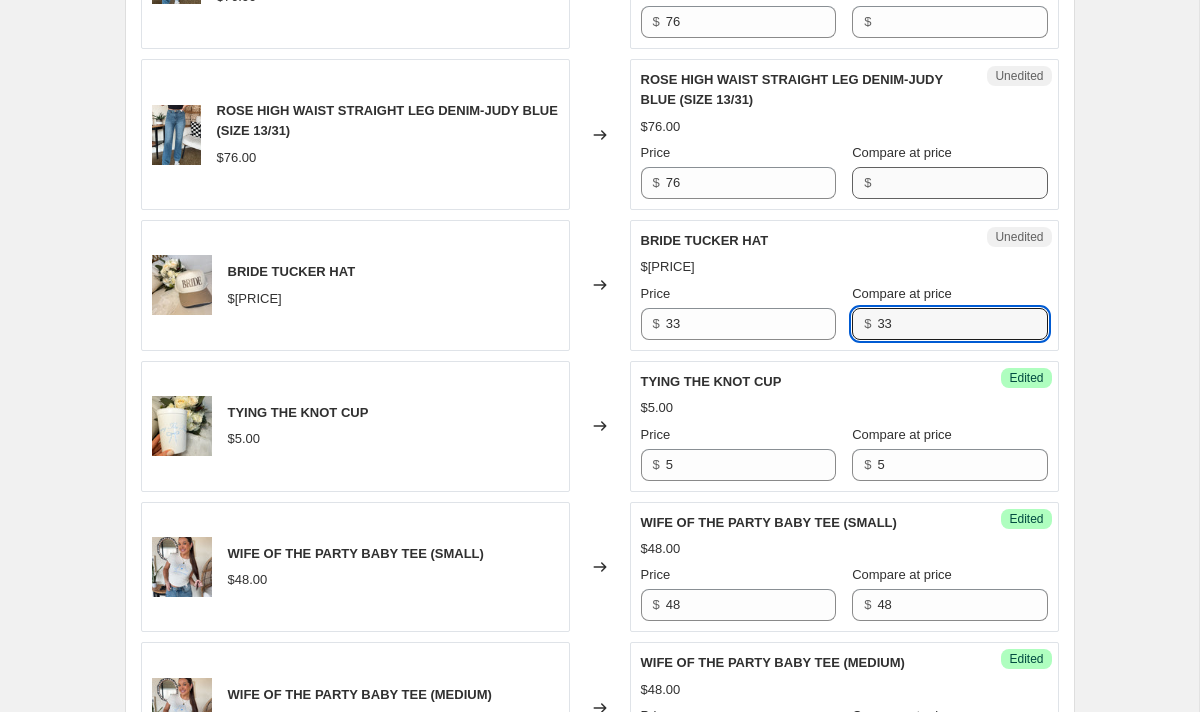 type on "33" 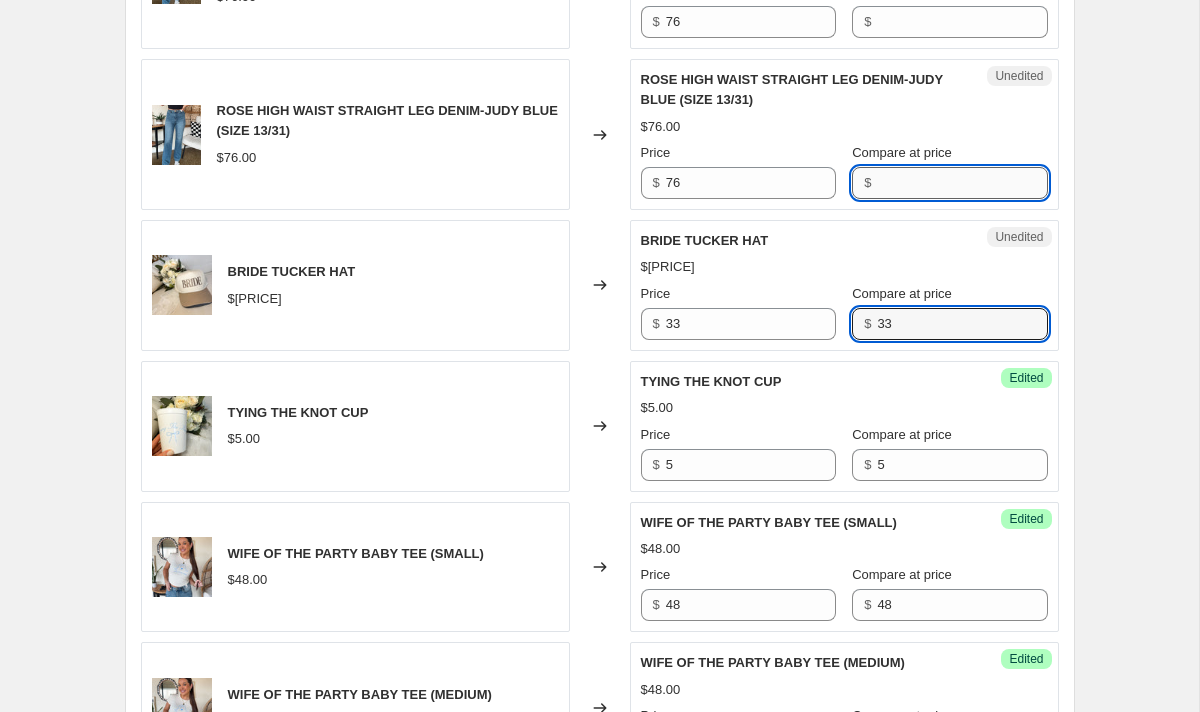 click on "Compare at price" at bounding box center [962, 183] 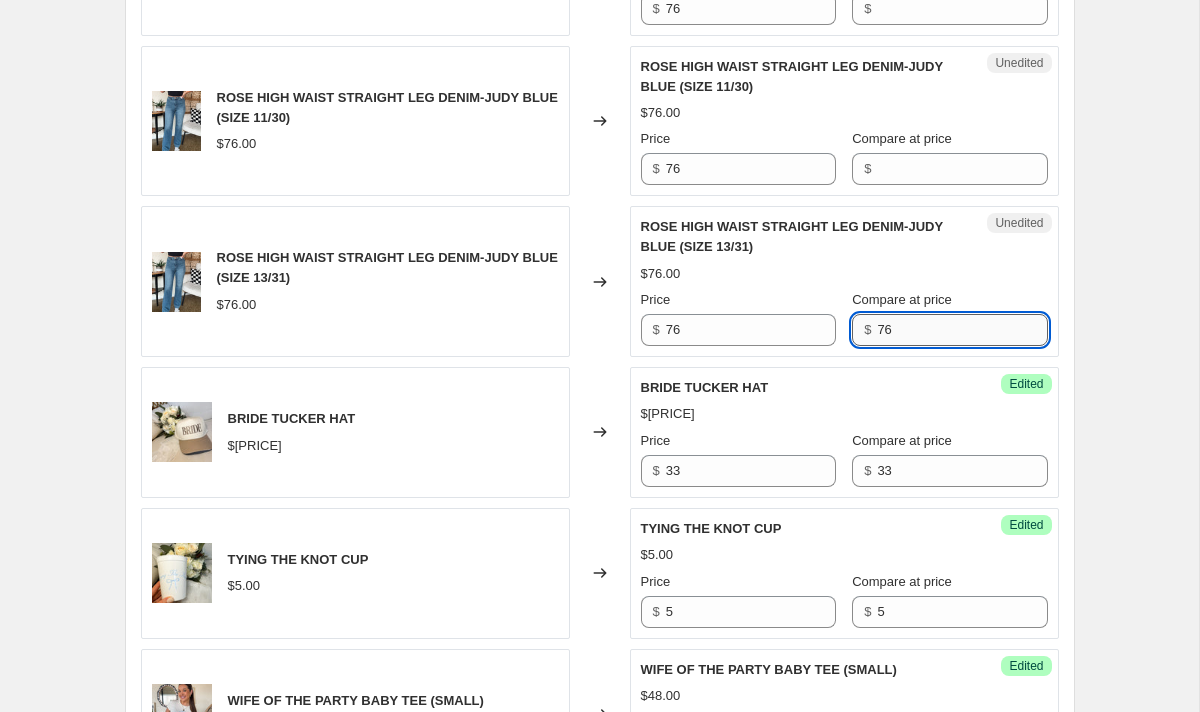 scroll, scrollTop: 1331, scrollLeft: 0, axis: vertical 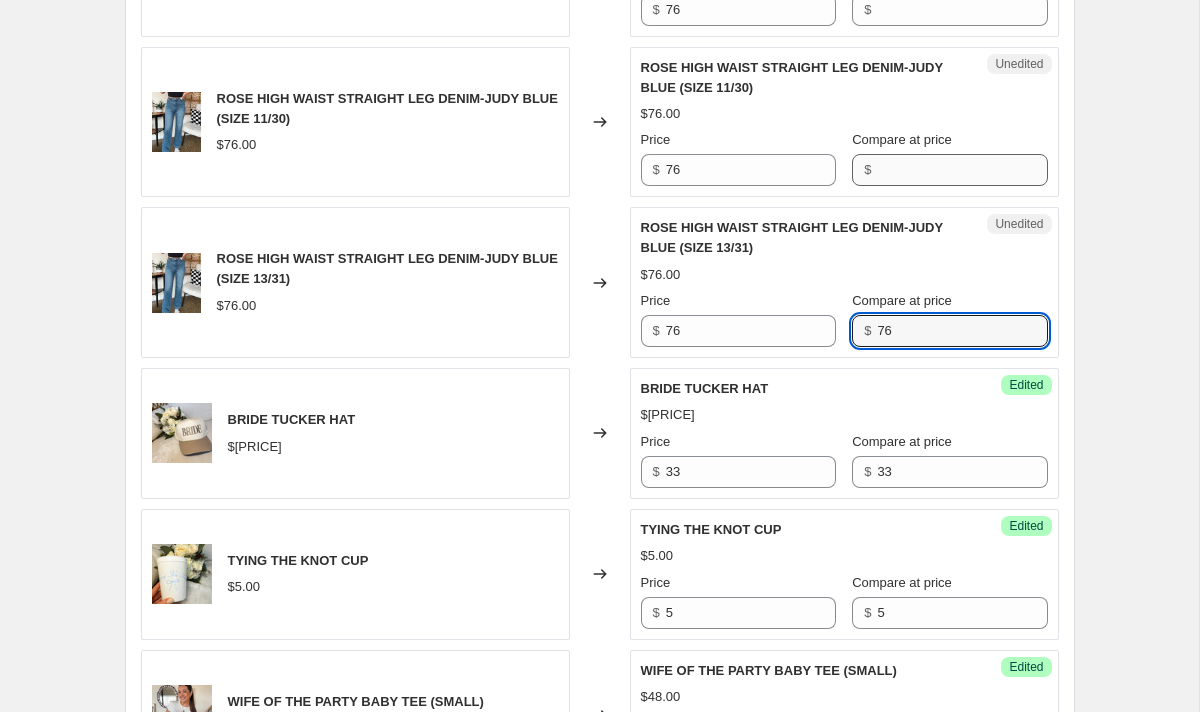 type on "76" 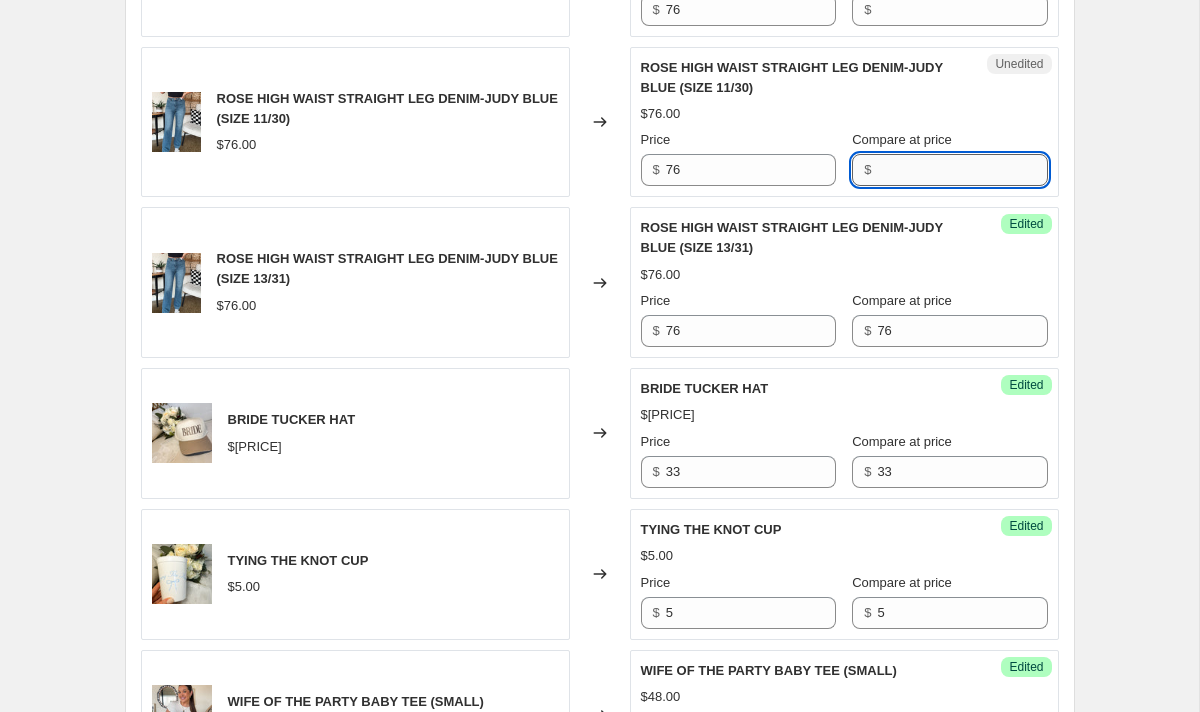 click on "Compare at price" at bounding box center (962, 170) 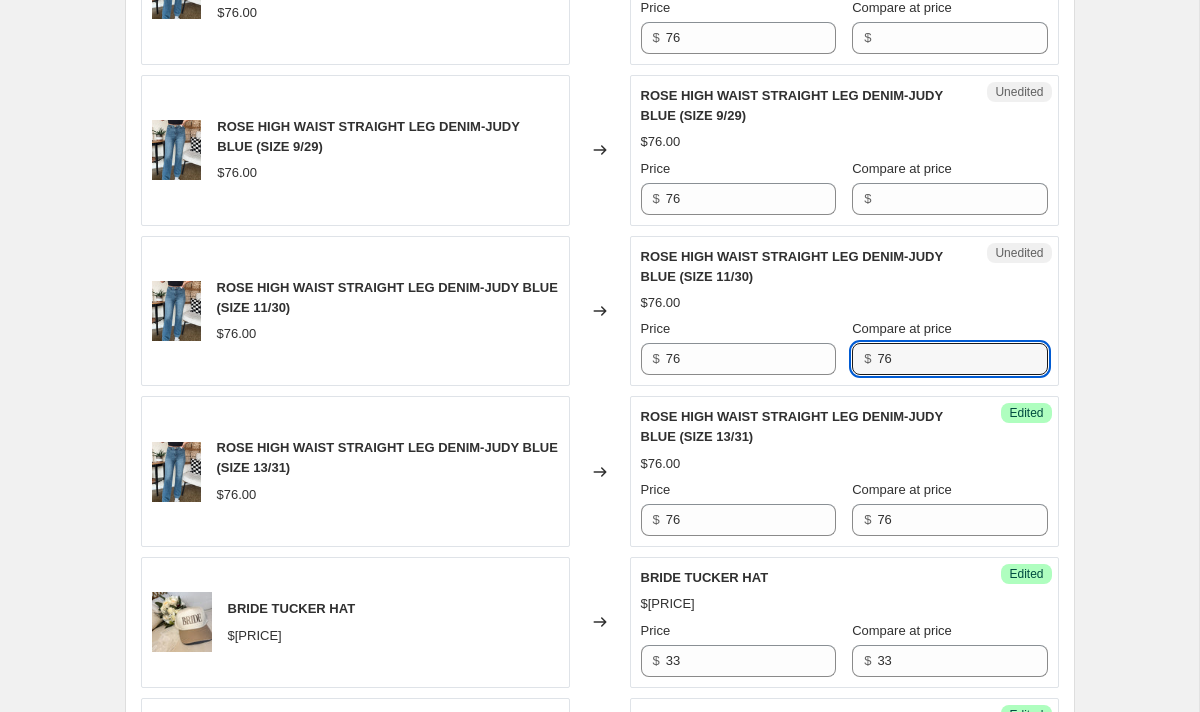 scroll, scrollTop: 1141, scrollLeft: 0, axis: vertical 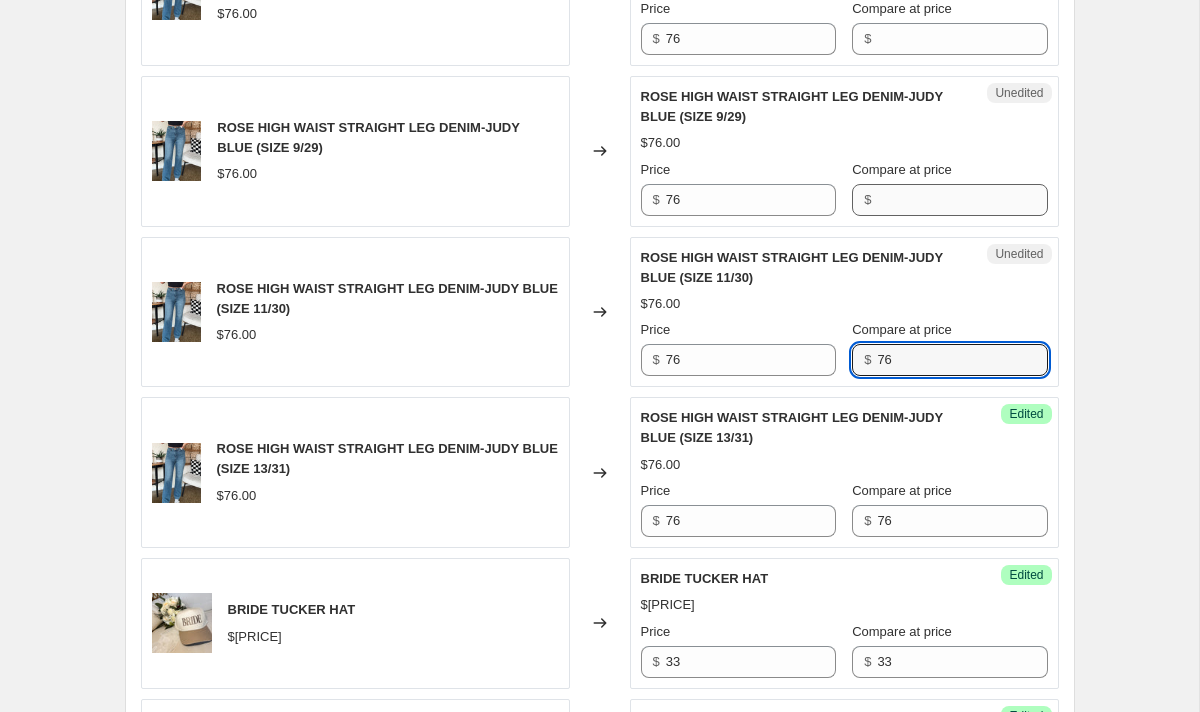 type on "76" 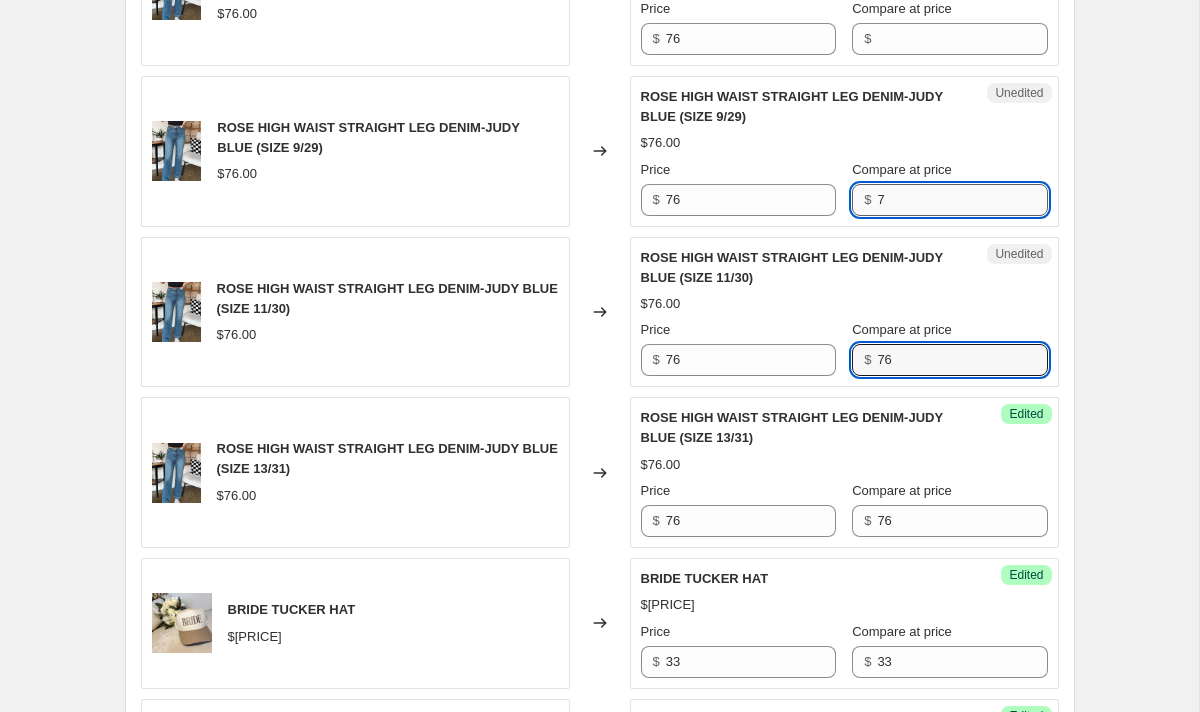 click on "7" at bounding box center [962, 200] 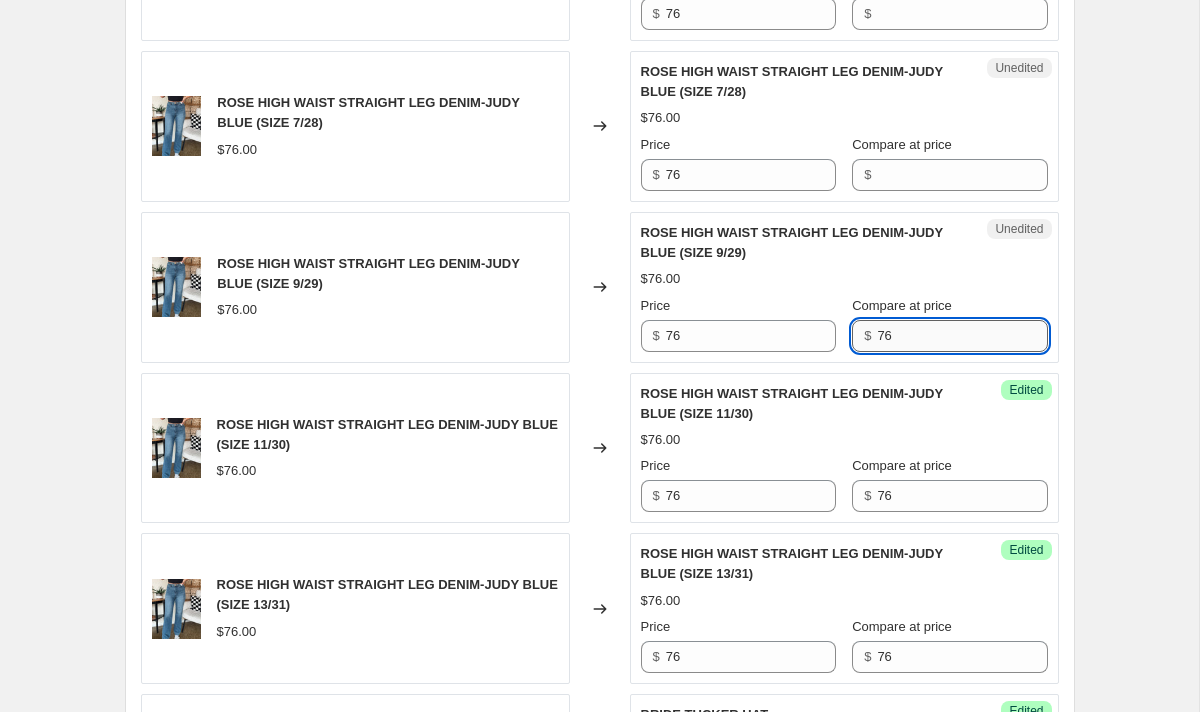 scroll, scrollTop: 986, scrollLeft: 0, axis: vertical 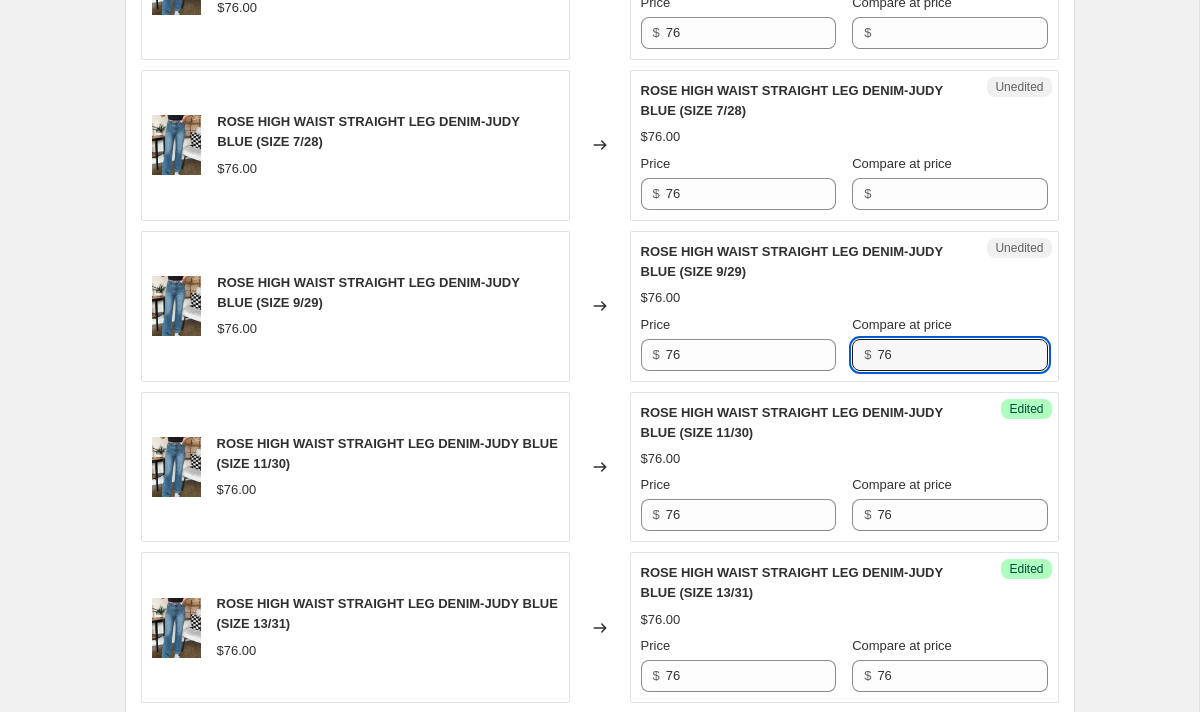 type on "76" 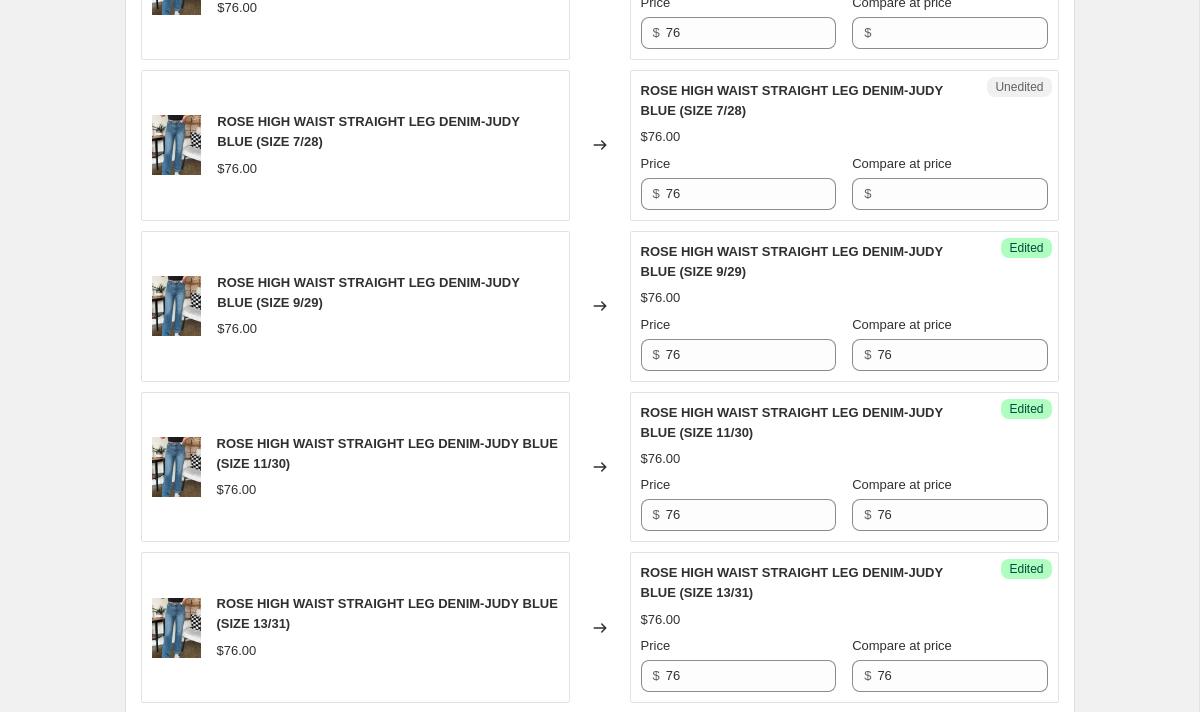 click on "Compare at price" at bounding box center [902, 164] 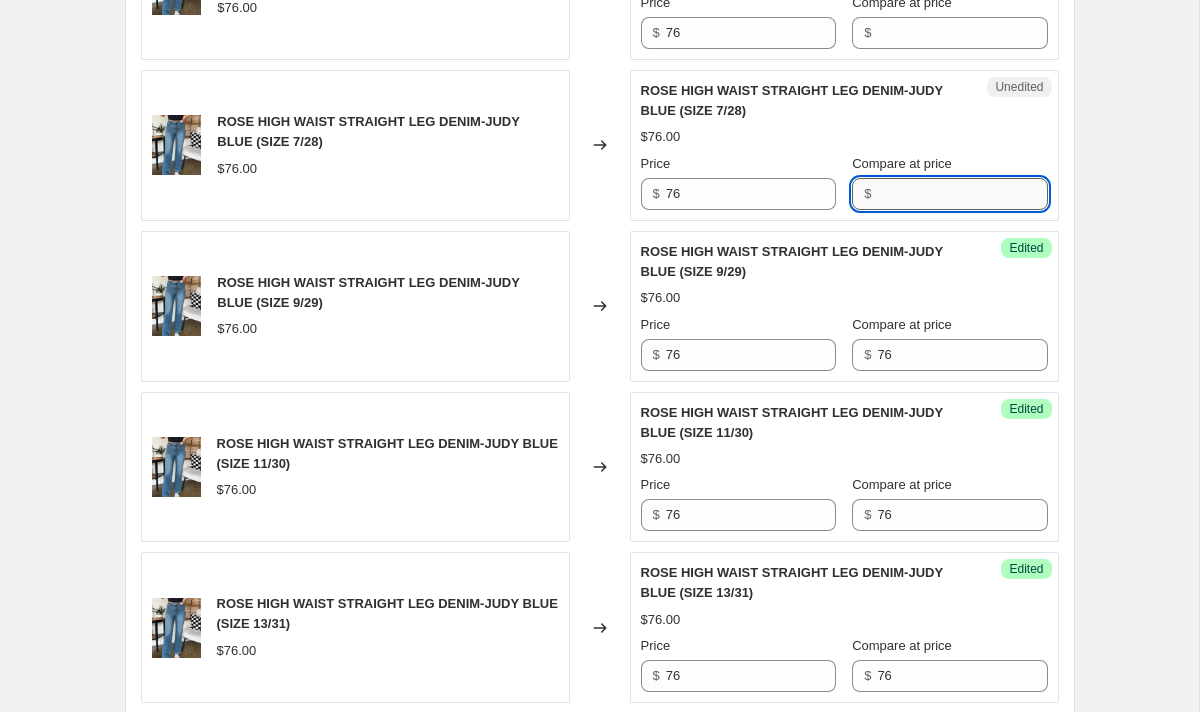 click on "Compare at price" at bounding box center (962, 194) 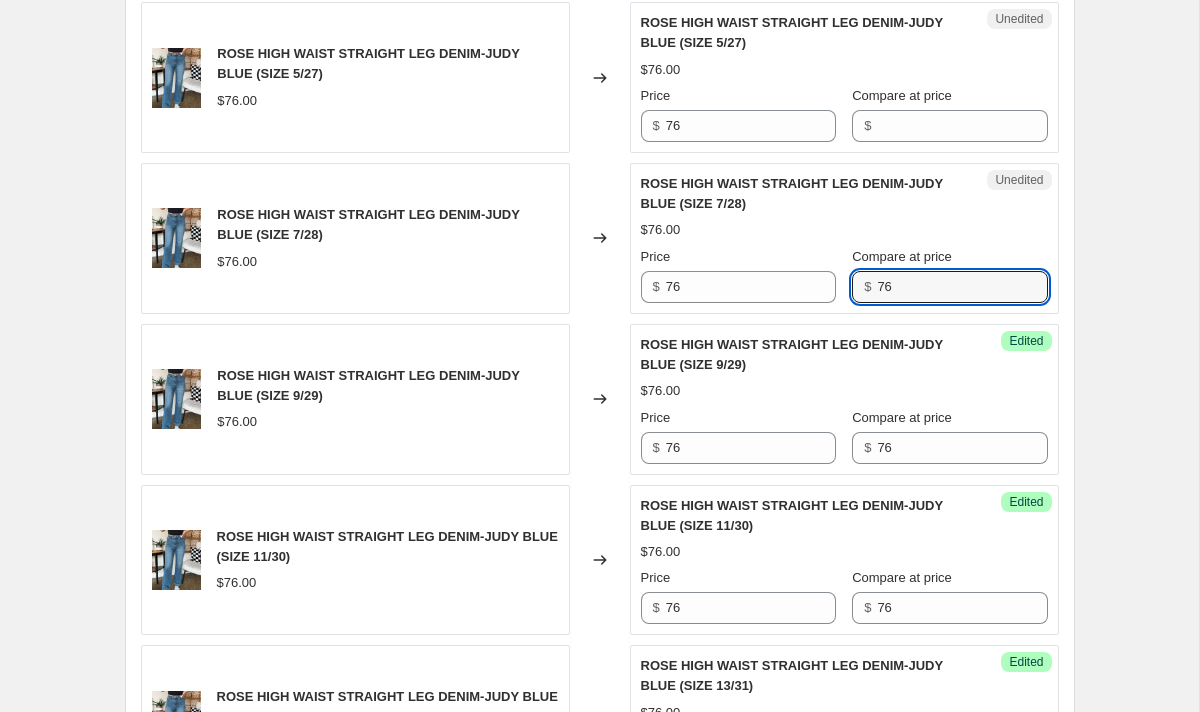 scroll, scrollTop: 879, scrollLeft: 0, axis: vertical 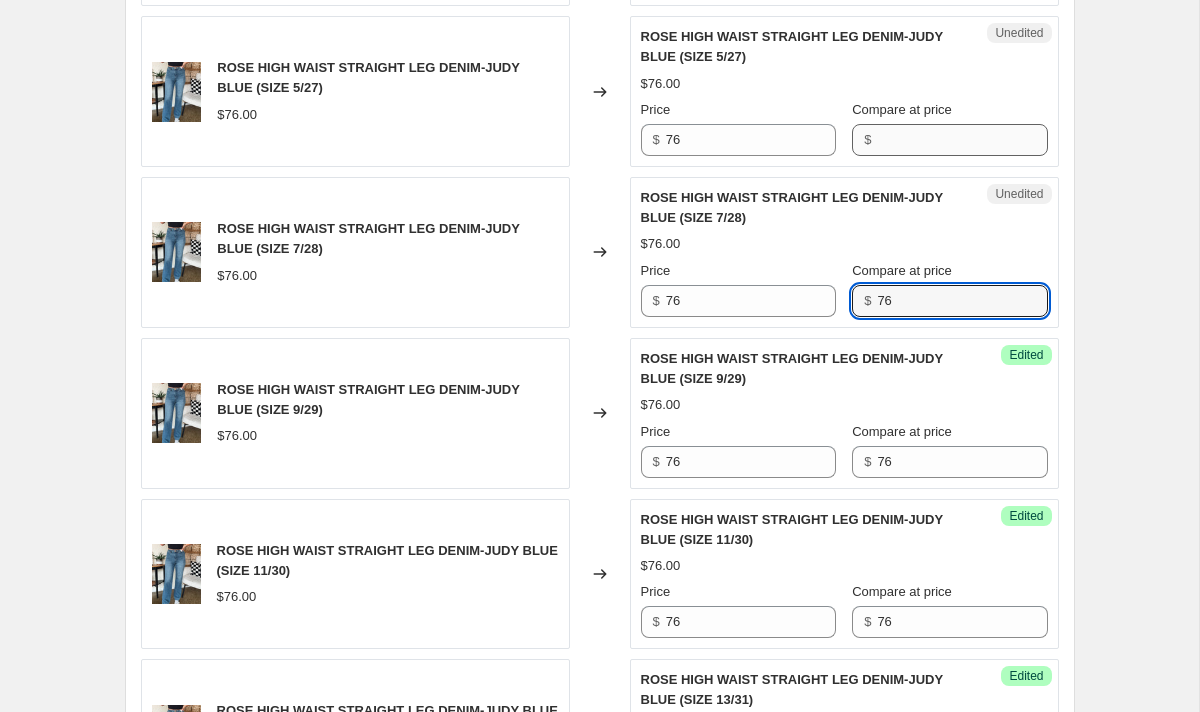 type on "76" 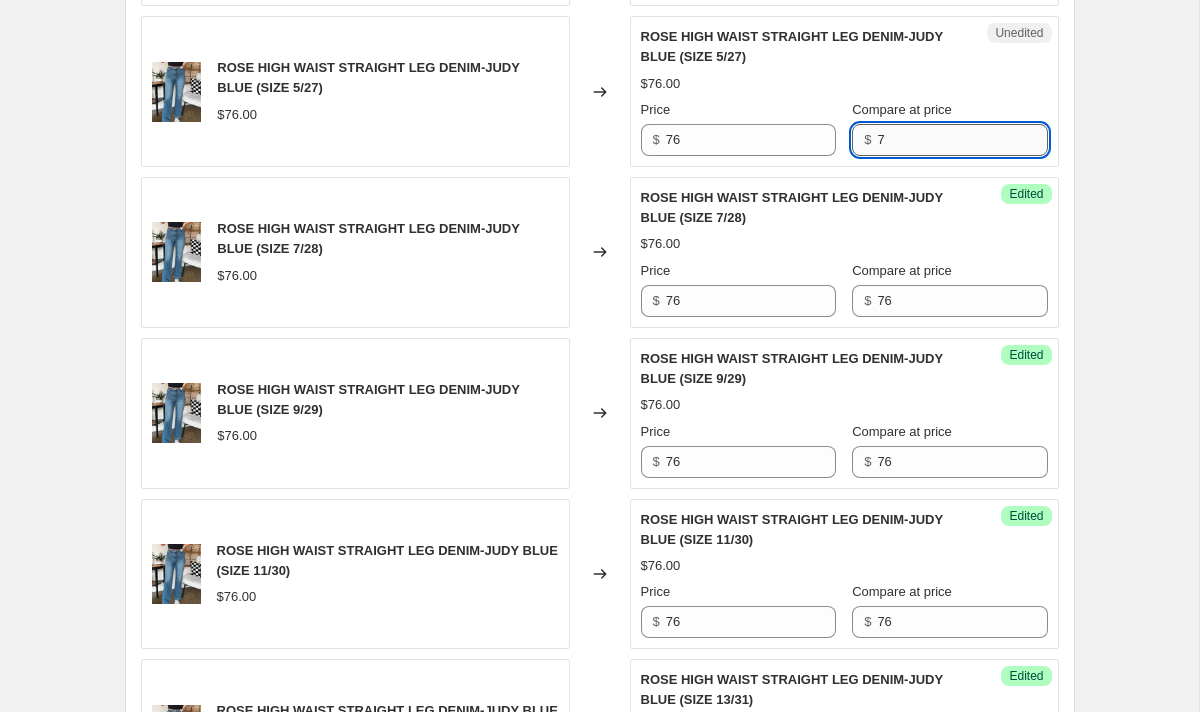 click on "7" at bounding box center [962, 140] 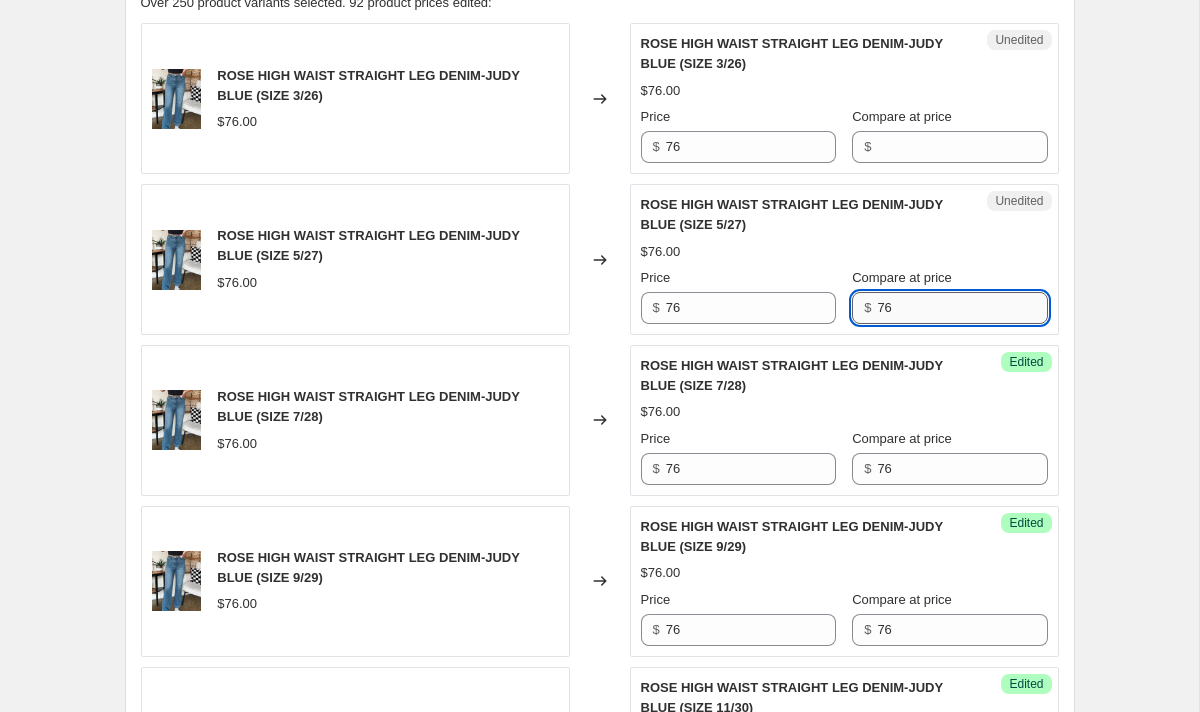 scroll, scrollTop: 703, scrollLeft: 0, axis: vertical 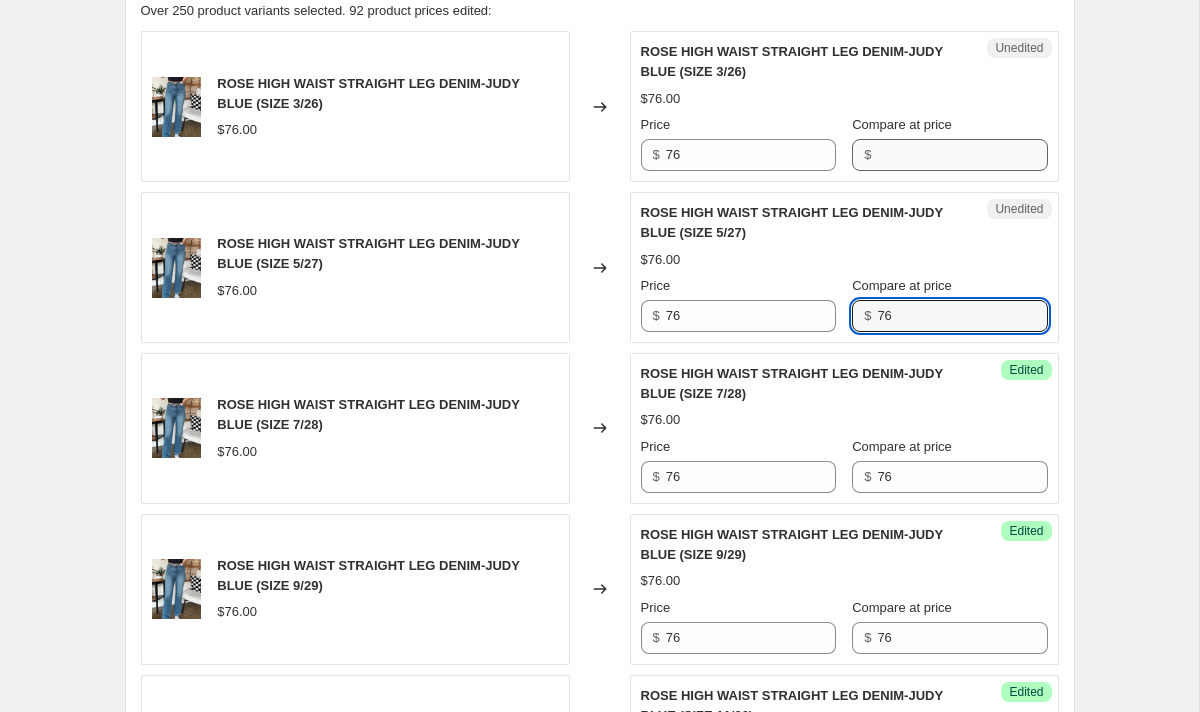 type on "76" 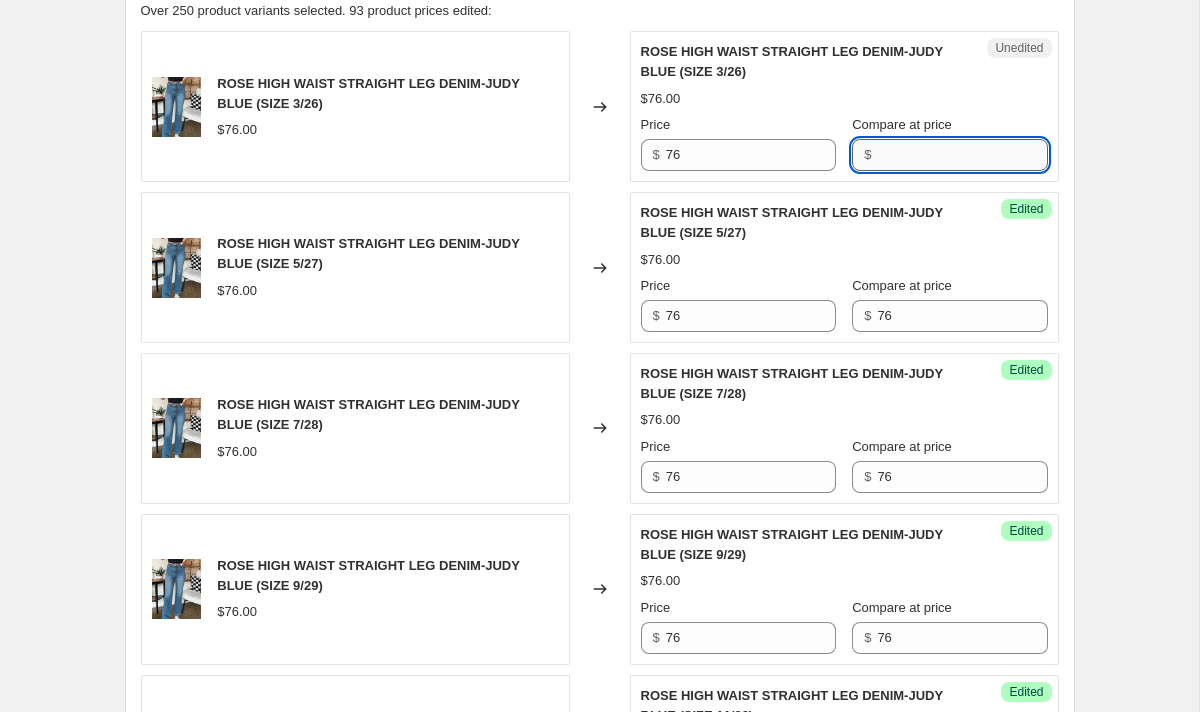 click on "Compare at price" at bounding box center (962, 155) 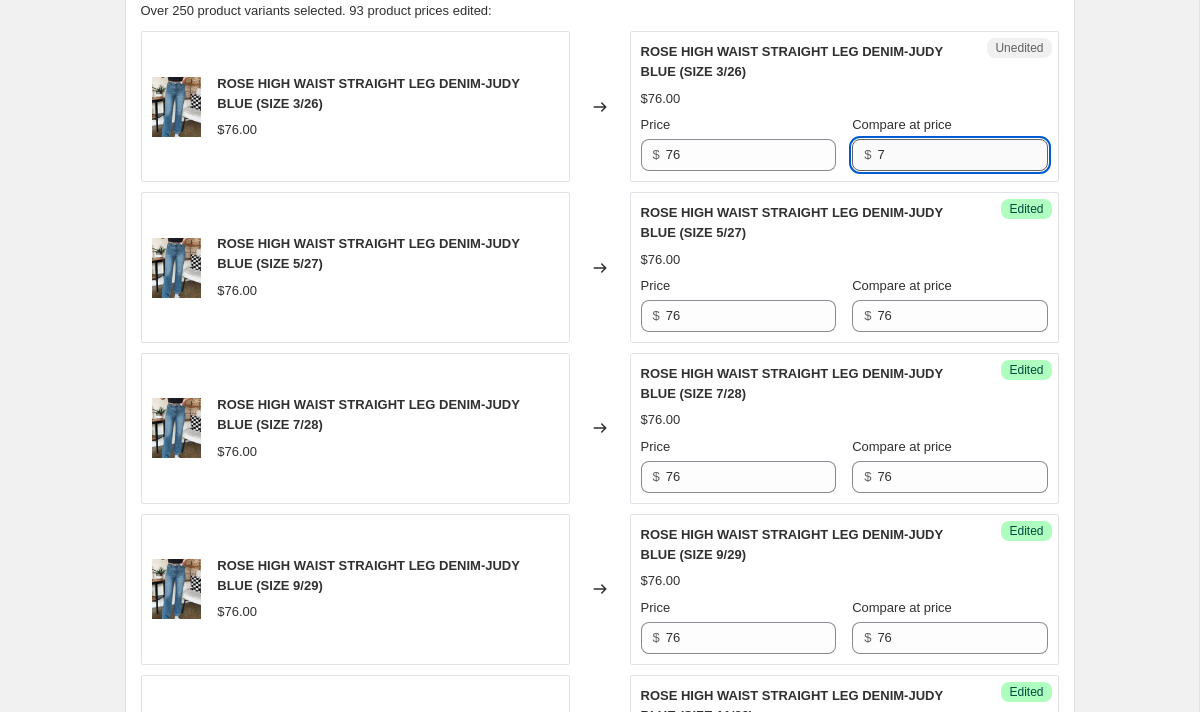 type on "76" 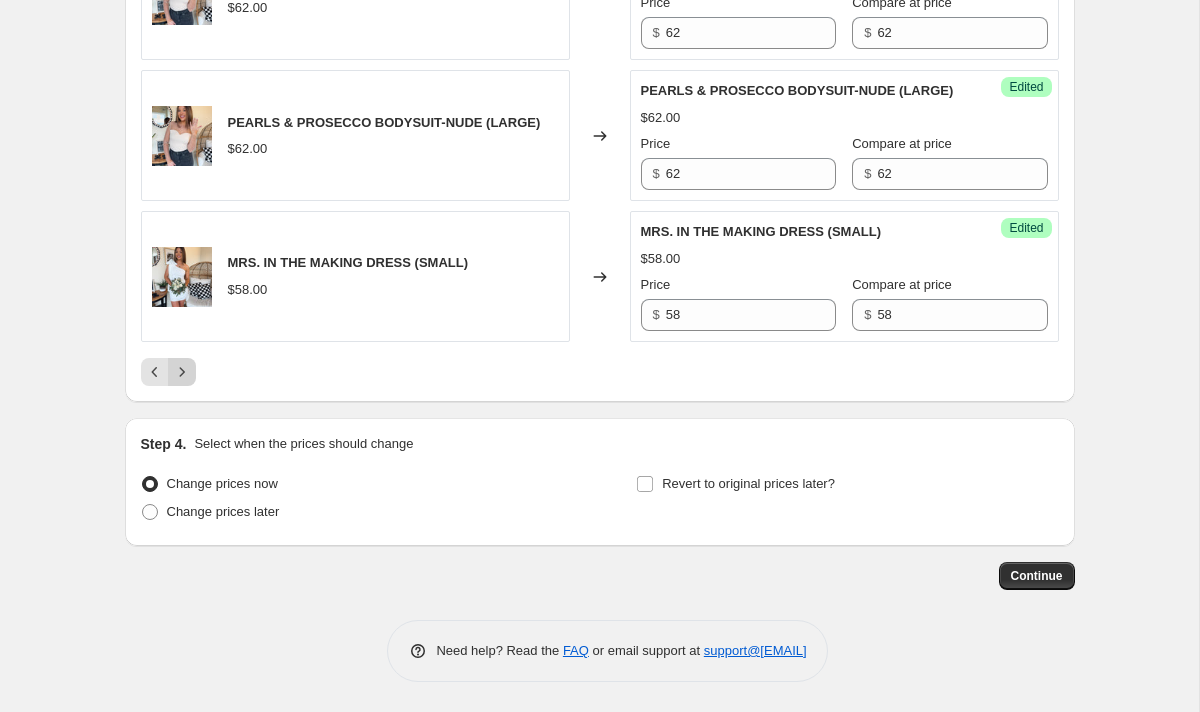 click 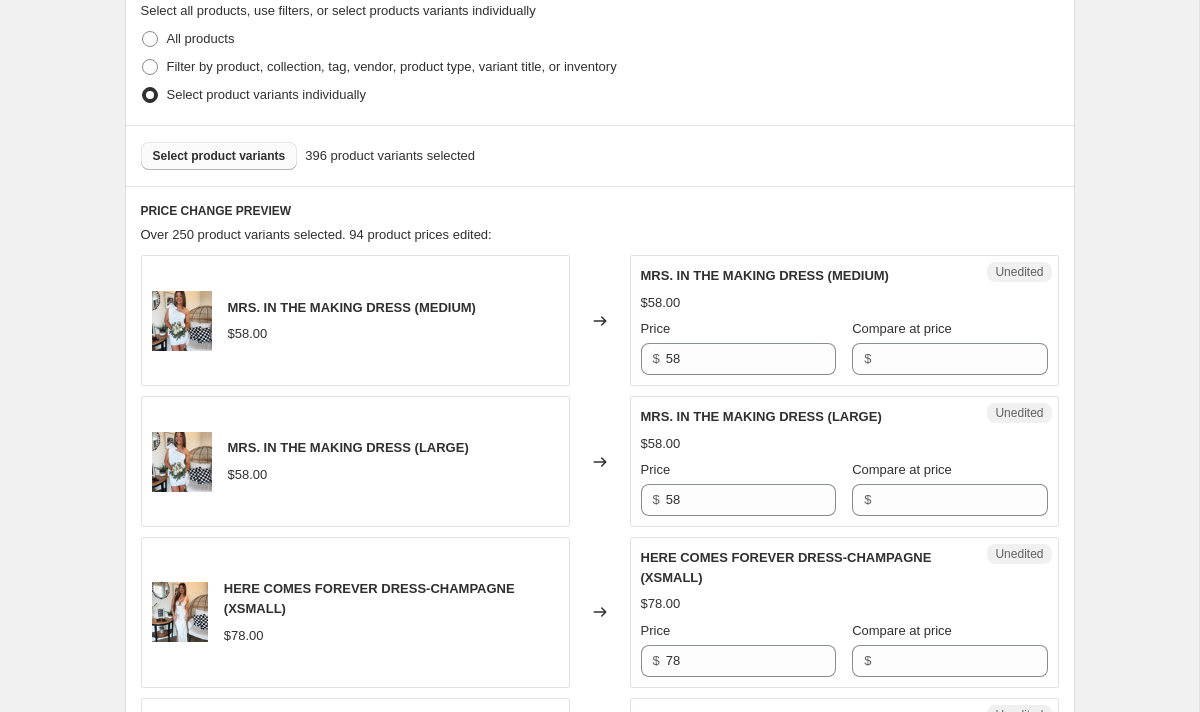 scroll, scrollTop: 492, scrollLeft: 0, axis: vertical 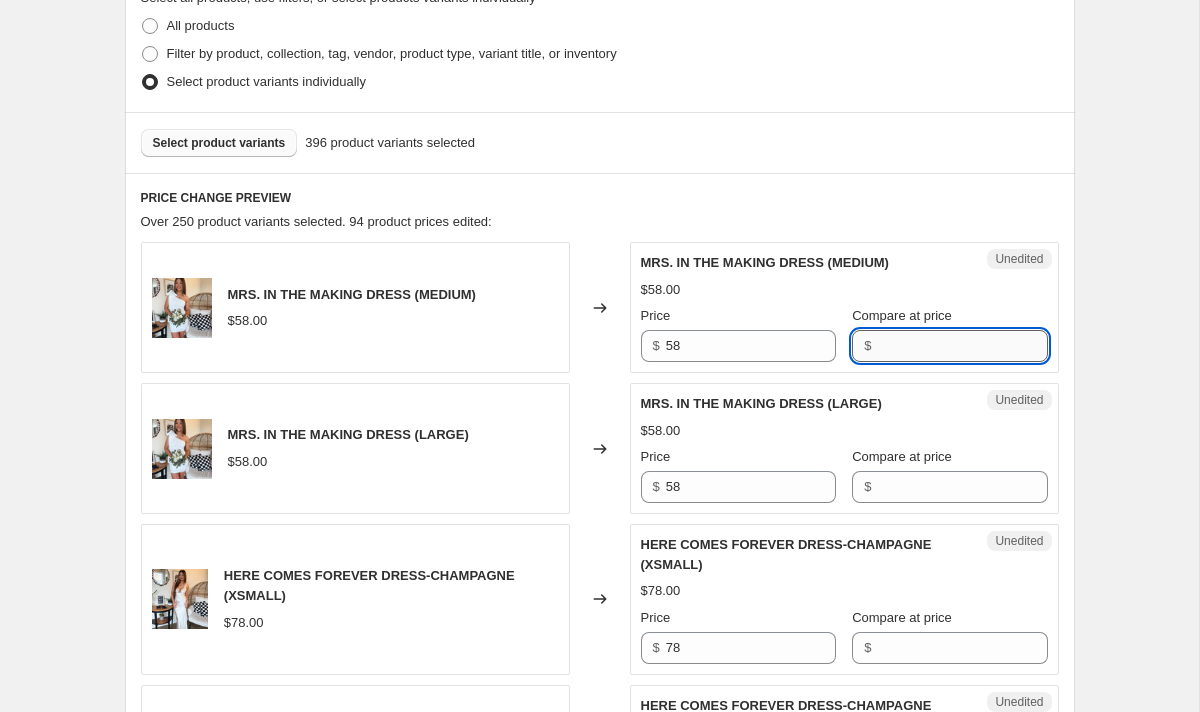 click on "Compare at price" at bounding box center (962, 346) 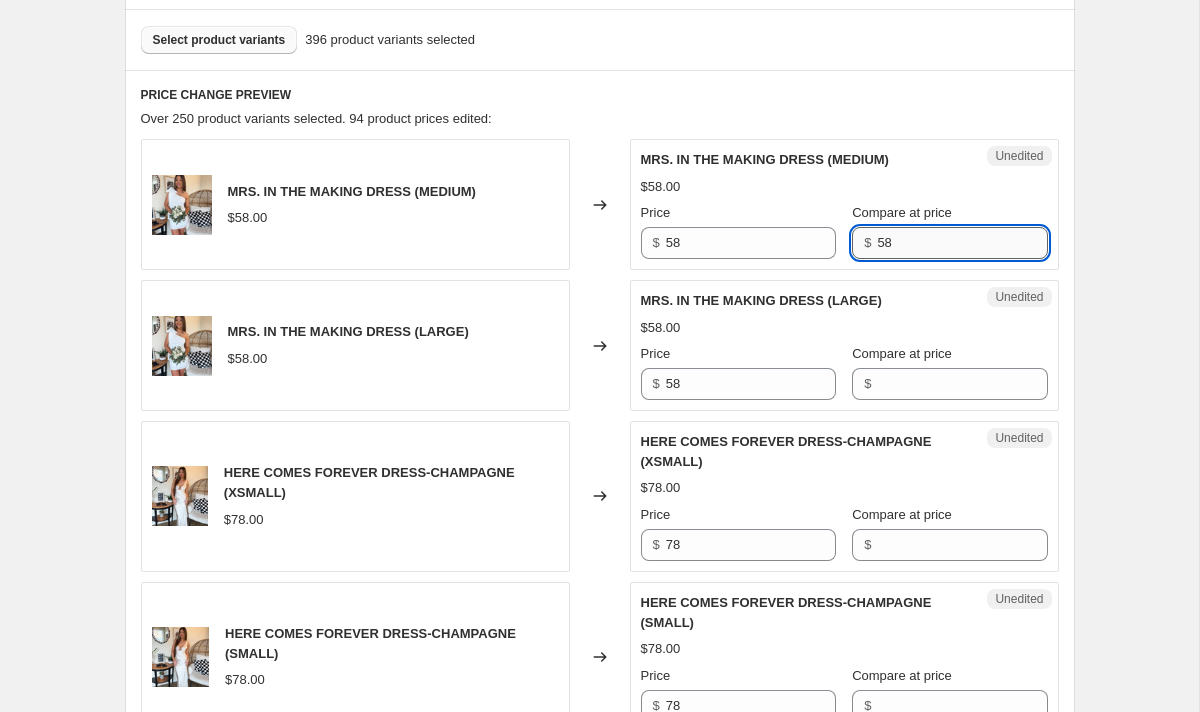 scroll, scrollTop: 599, scrollLeft: 0, axis: vertical 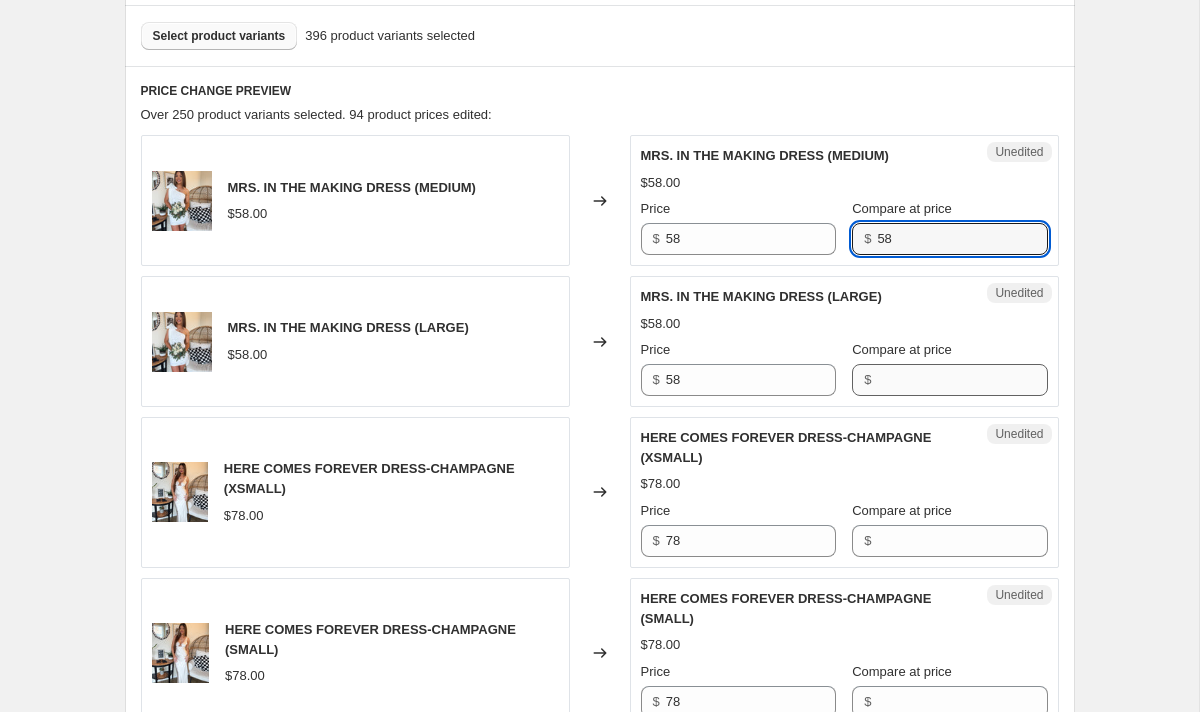 type on "58" 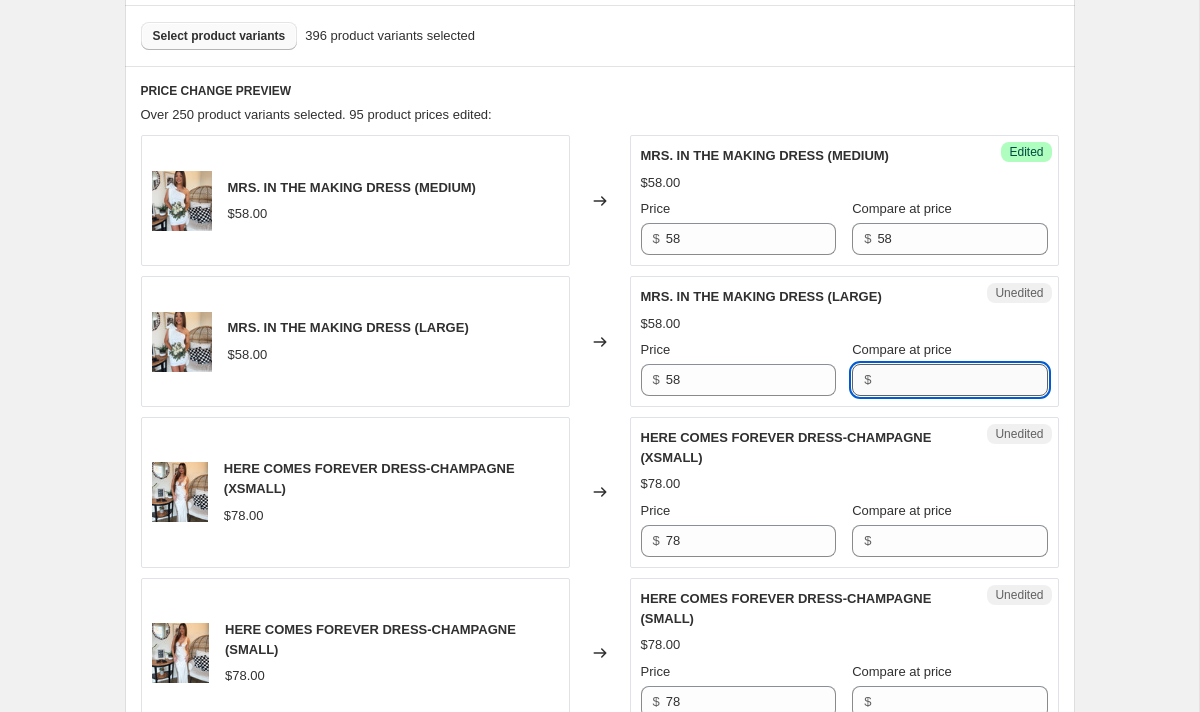 click on "Compare at price" at bounding box center [962, 380] 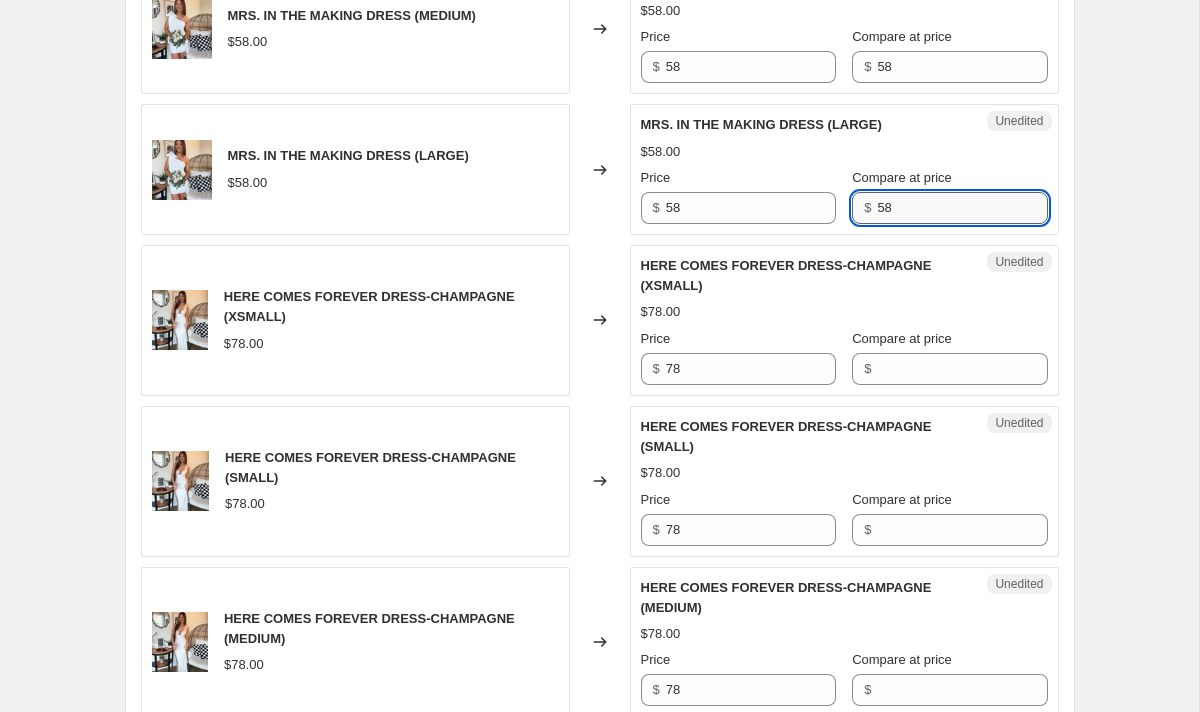scroll, scrollTop: 785, scrollLeft: 0, axis: vertical 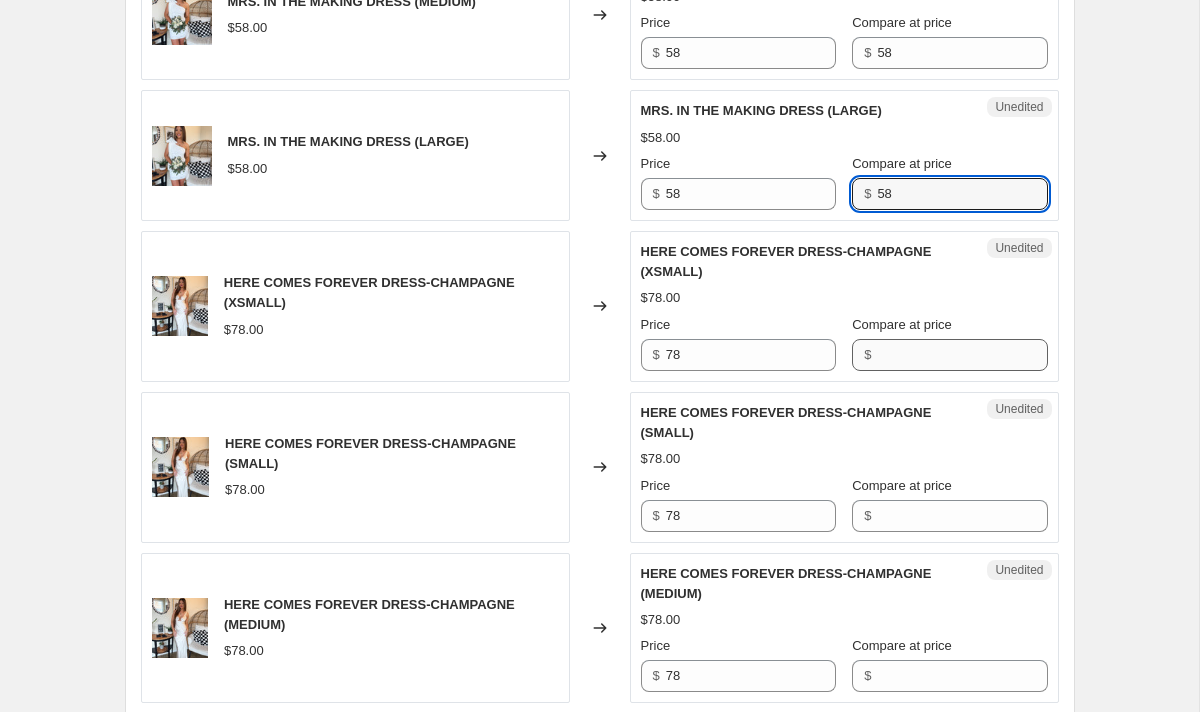 type on "58" 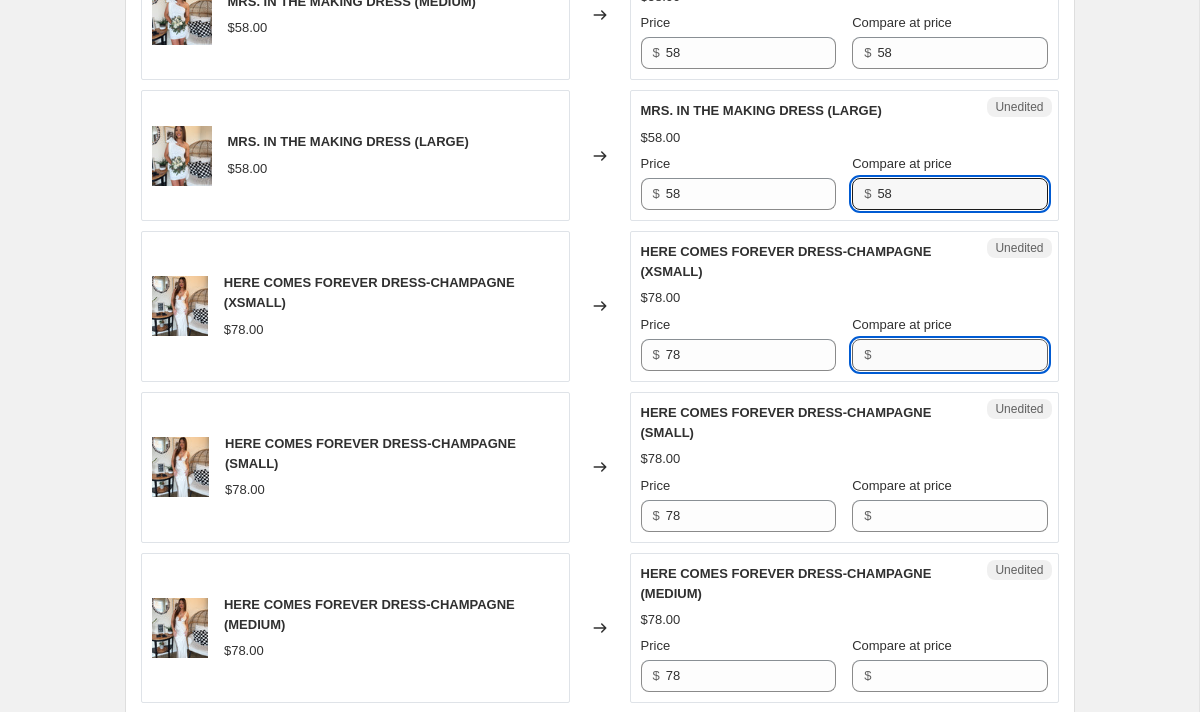 click on "Compare at price" at bounding box center [962, 355] 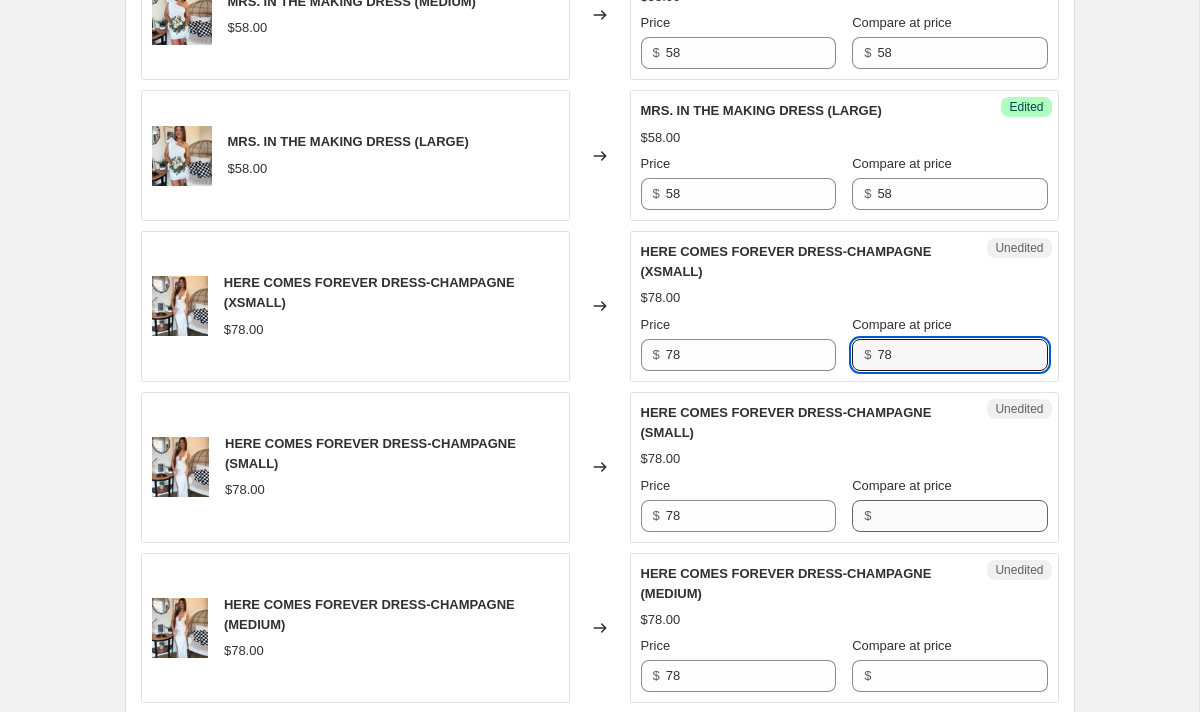 type on "78" 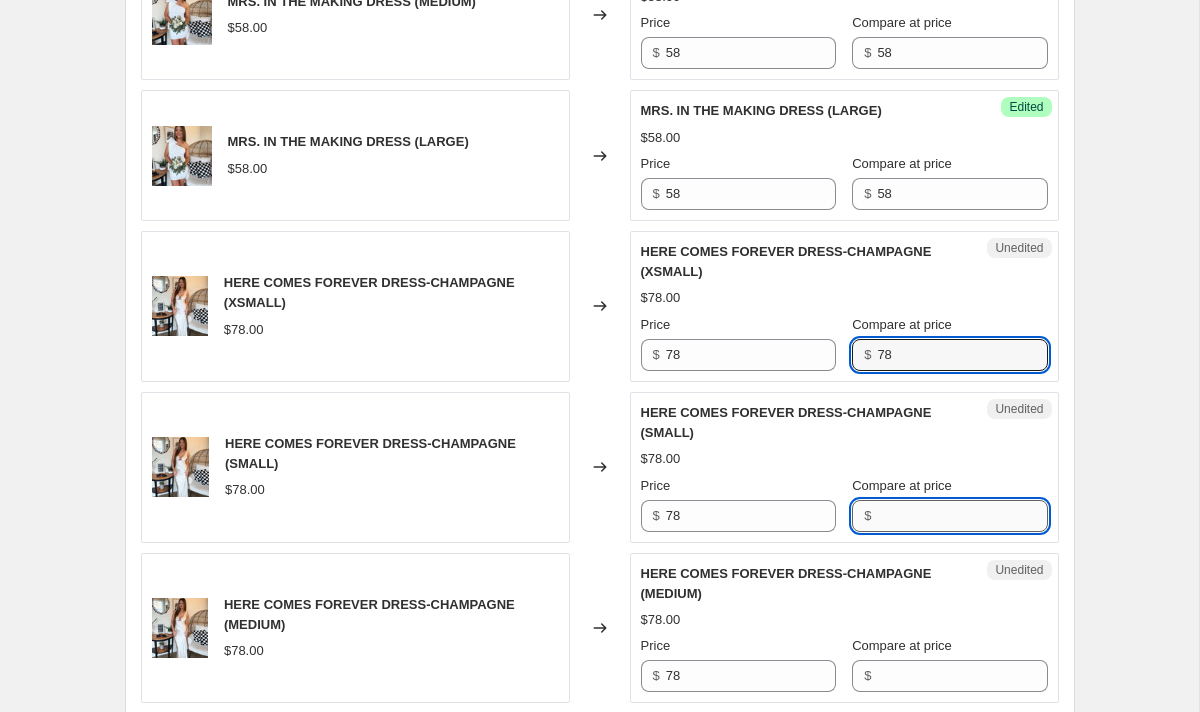 click on "Compare at price" at bounding box center (962, 516) 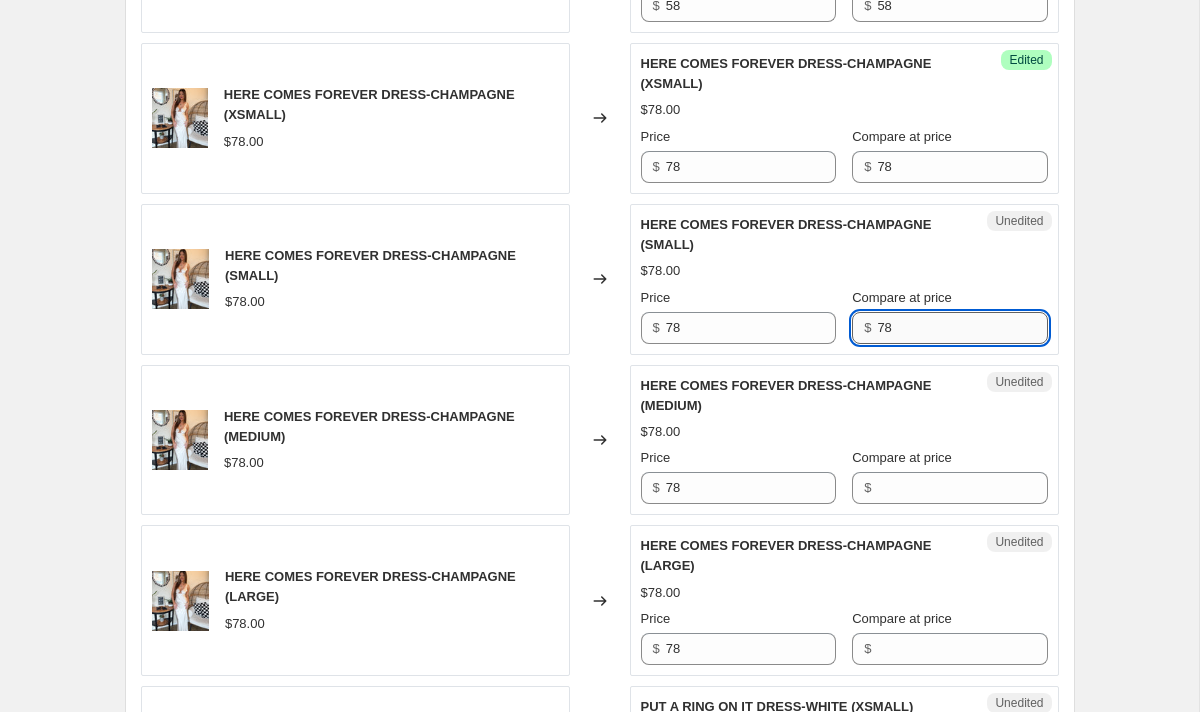scroll, scrollTop: 1015, scrollLeft: 0, axis: vertical 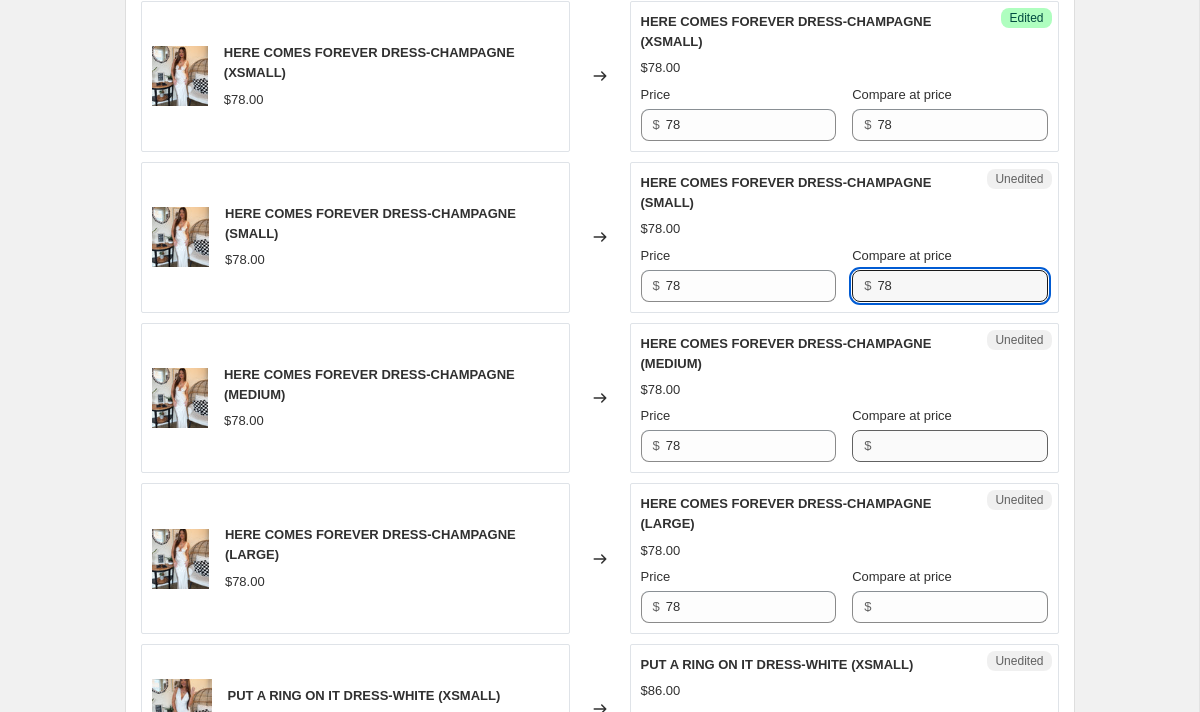 type on "78" 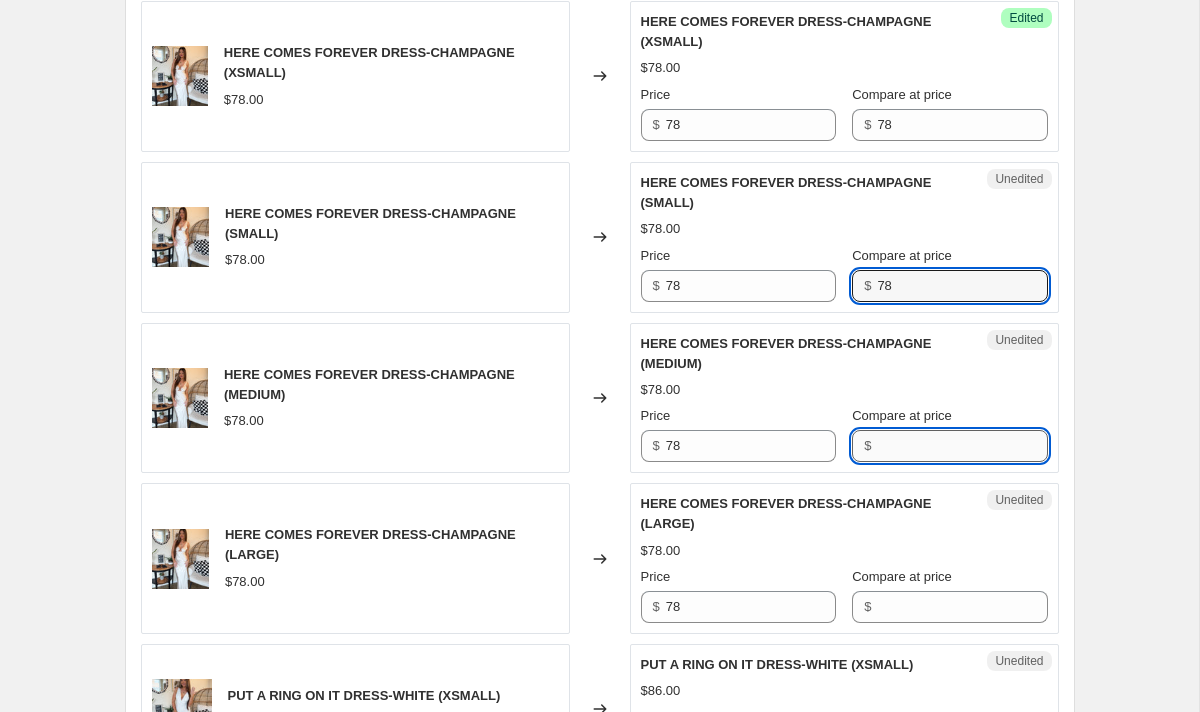 click on "Compare at price" at bounding box center (962, 446) 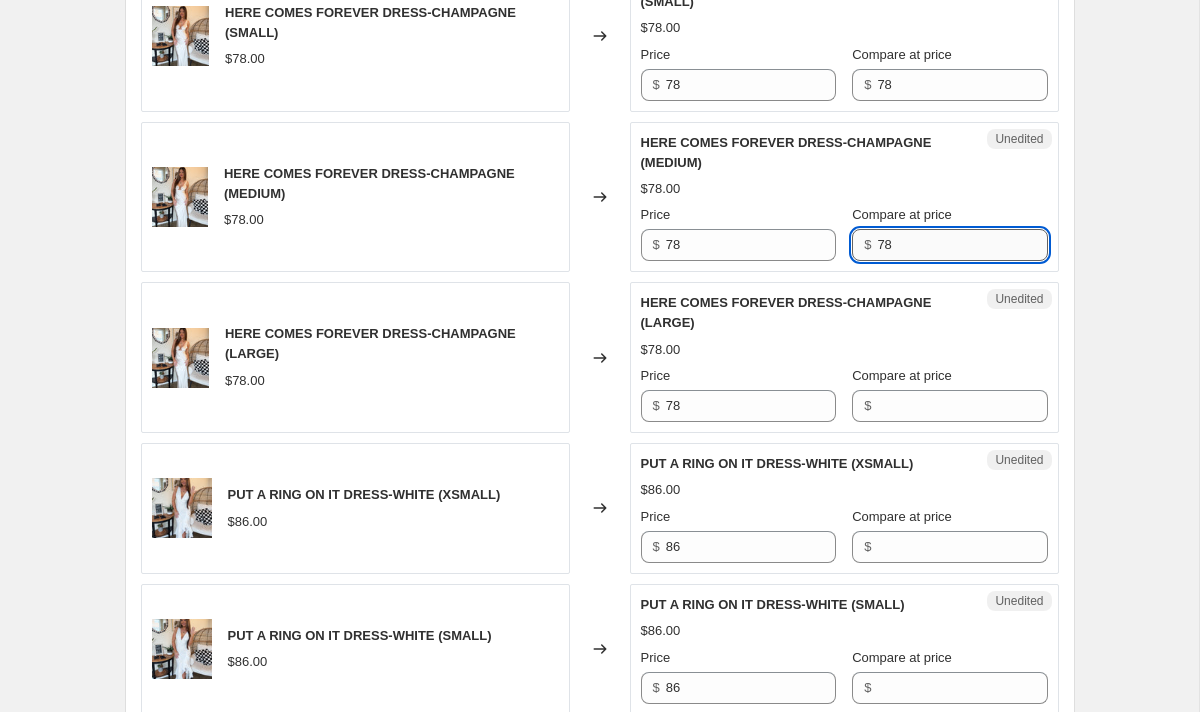 scroll, scrollTop: 1217, scrollLeft: 0, axis: vertical 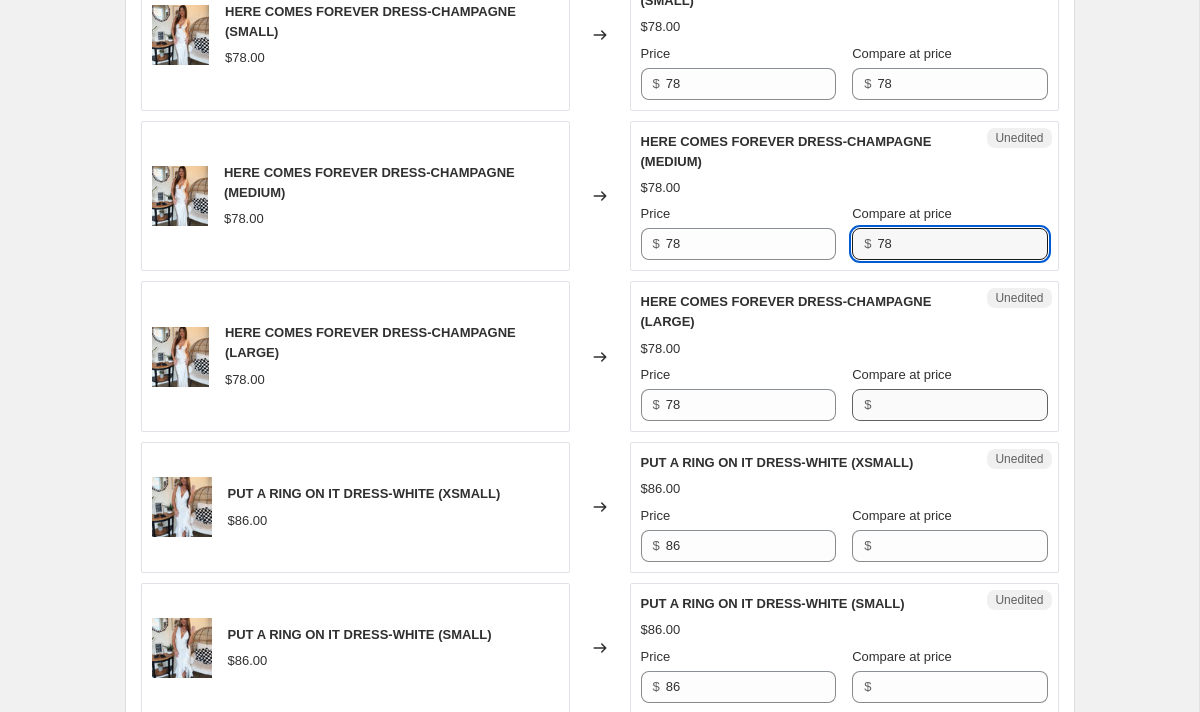 type on "78" 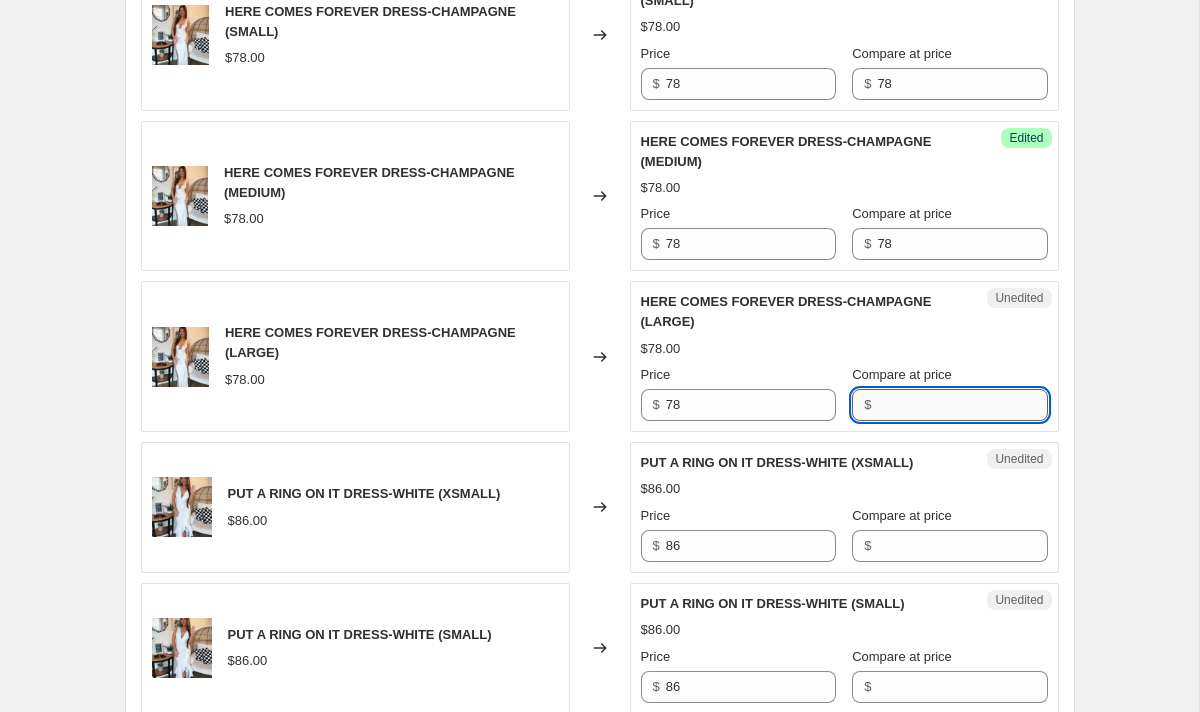 type on "6" 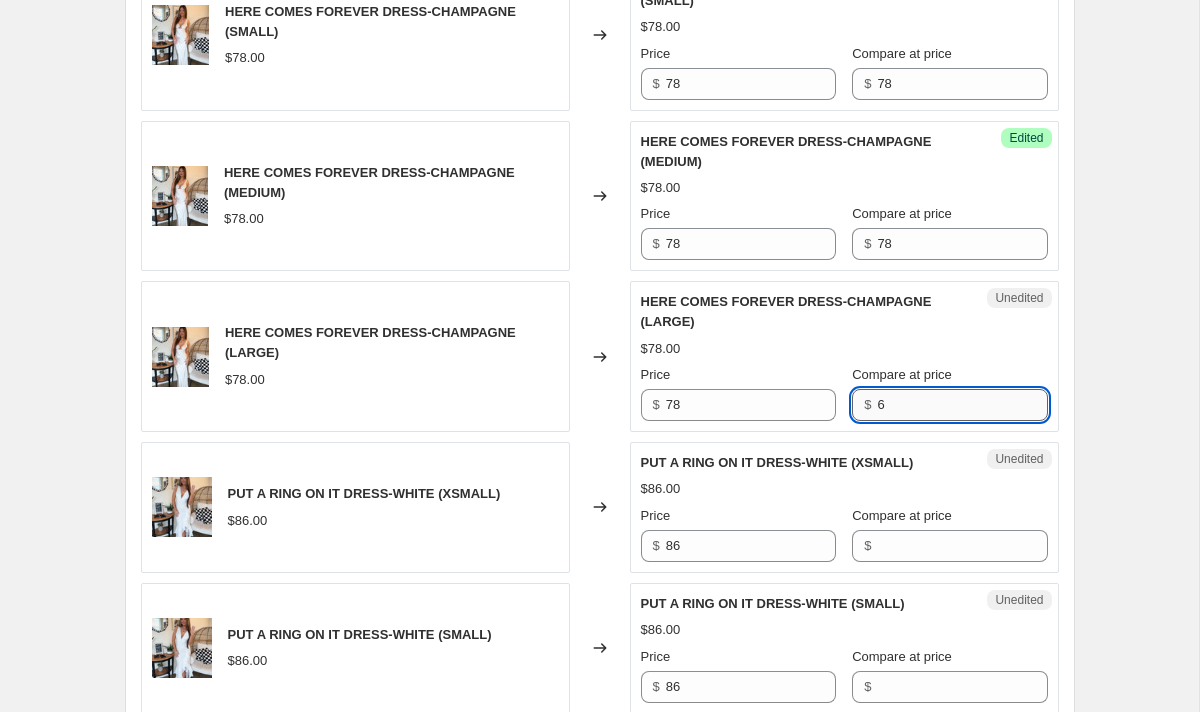 click on "6" at bounding box center (962, 405) 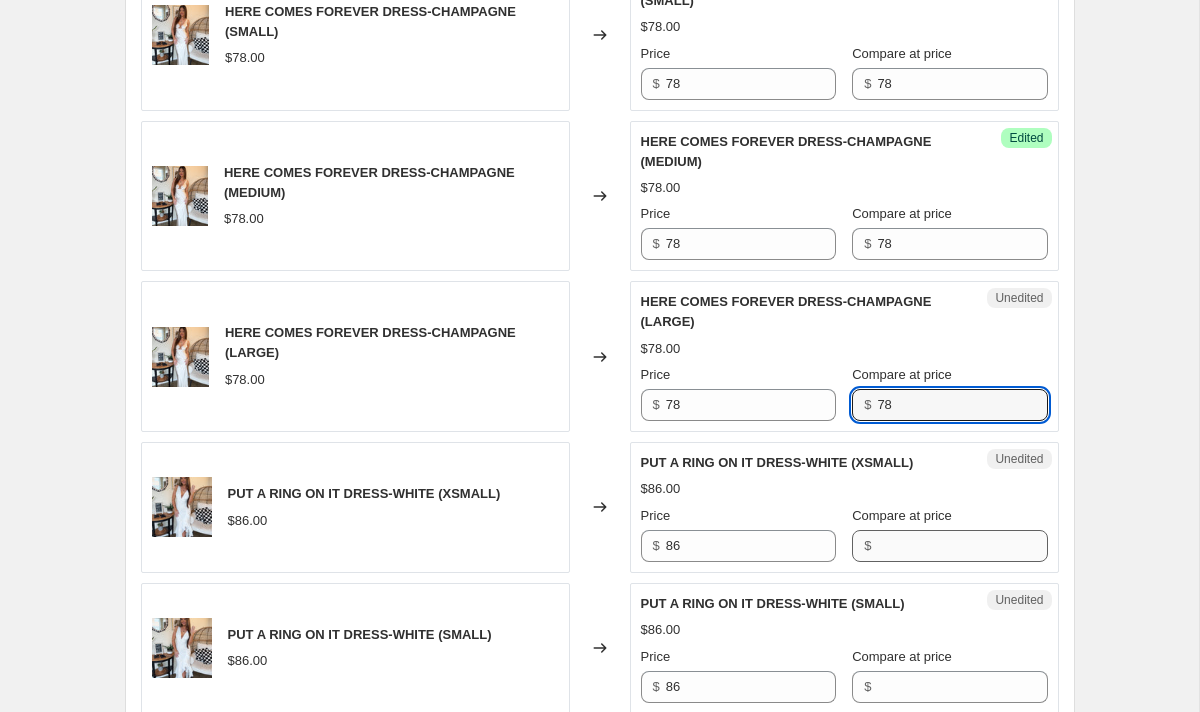 type on "78" 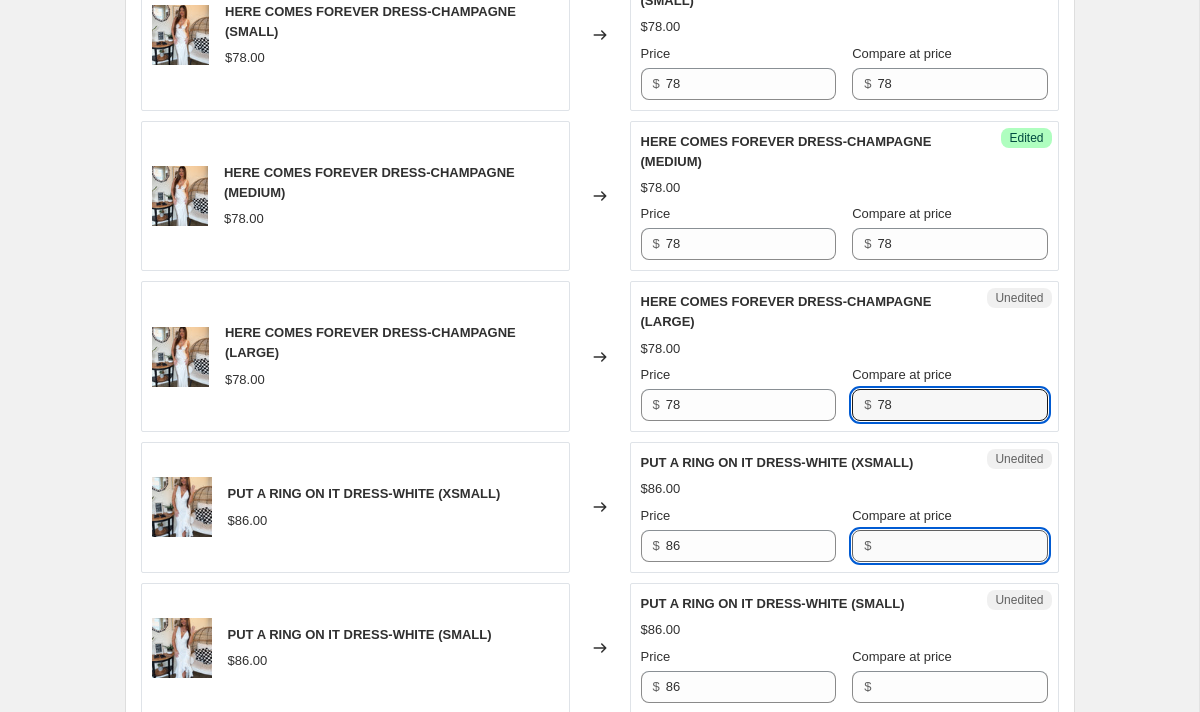 click on "Compare at price" at bounding box center [962, 546] 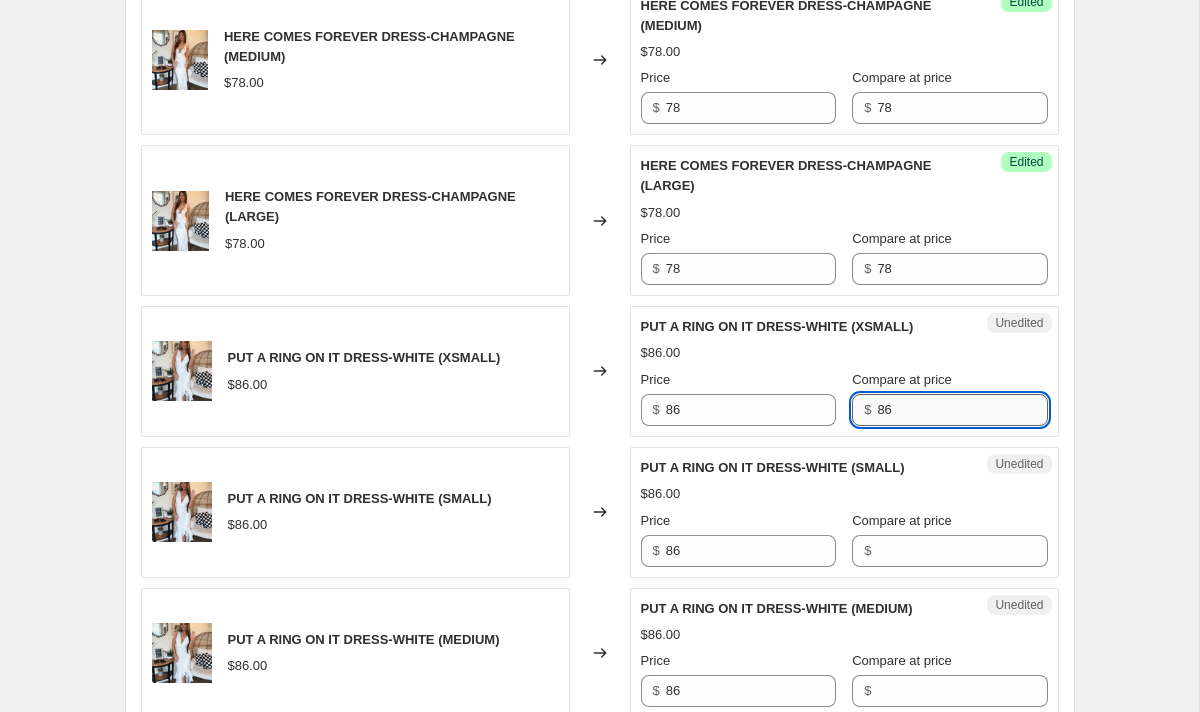 scroll, scrollTop: 1409, scrollLeft: 0, axis: vertical 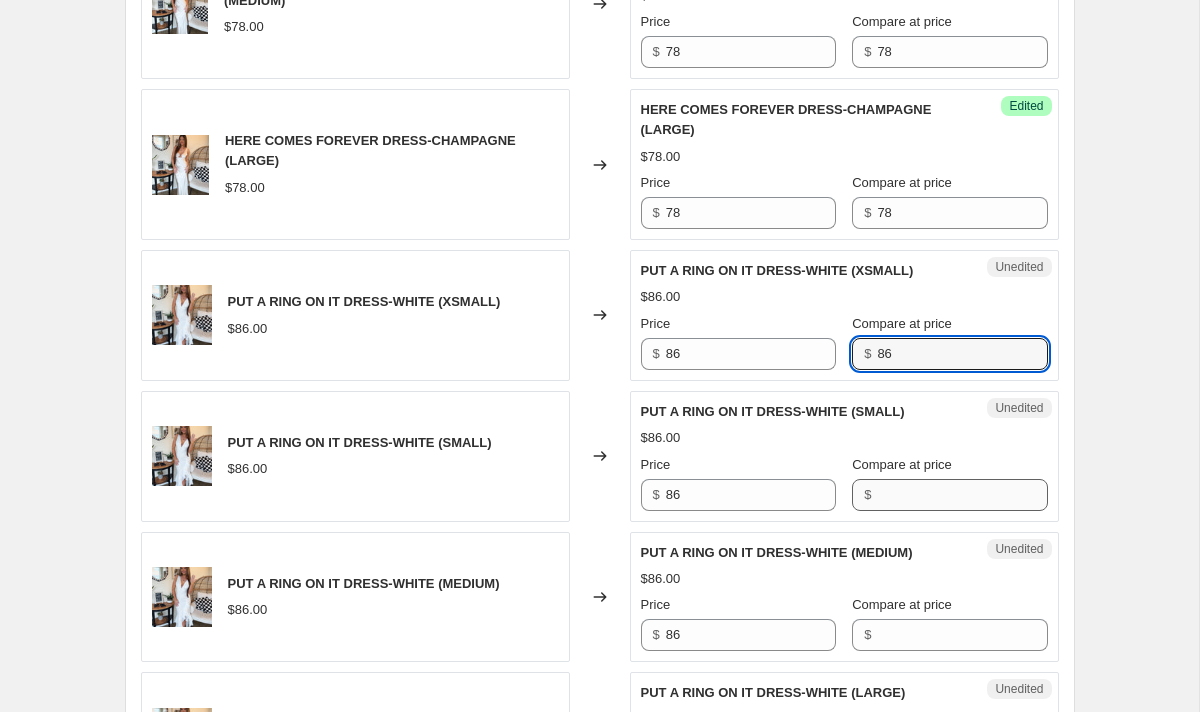 type on "86" 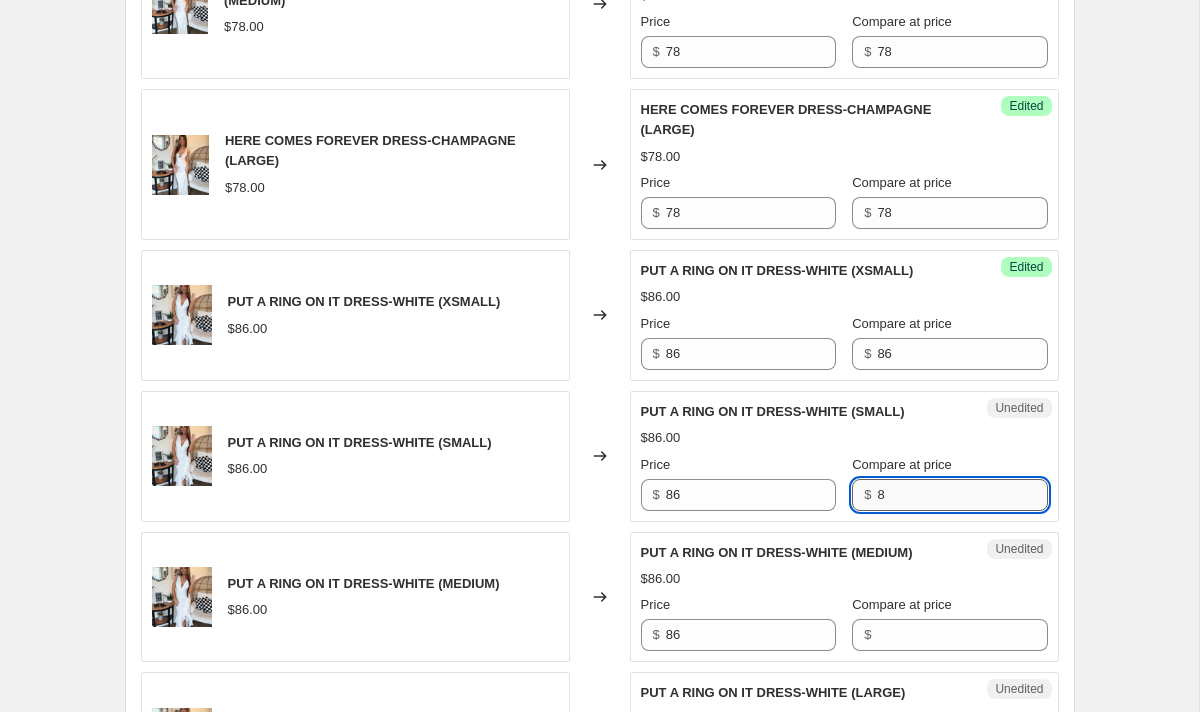 click on "8" at bounding box center (962, 495) 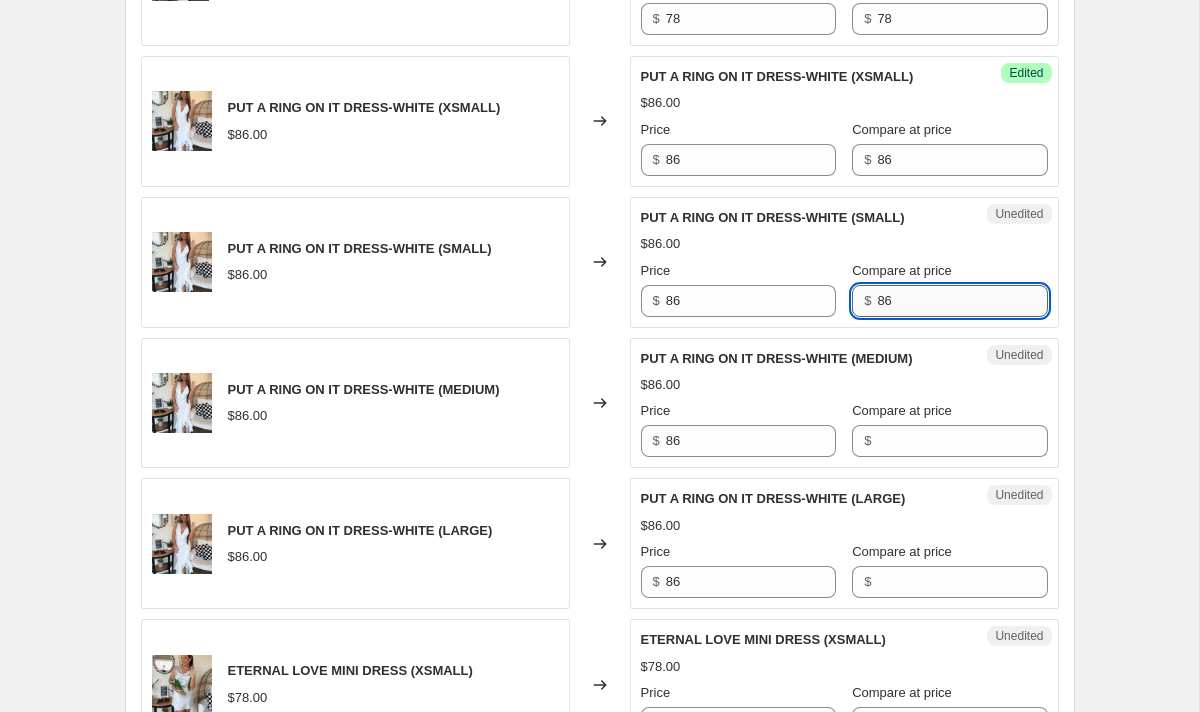 scroll, scrollTop: 1604, scrollLeft: 0, axis: vertical 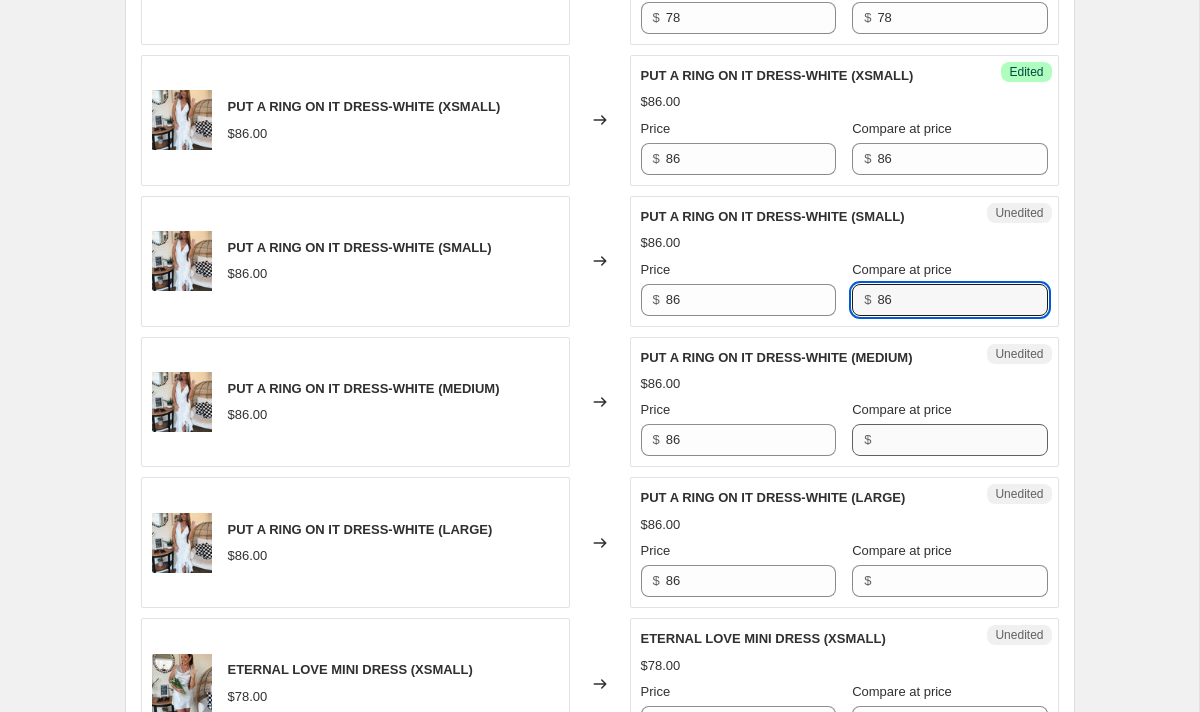 type on "86" 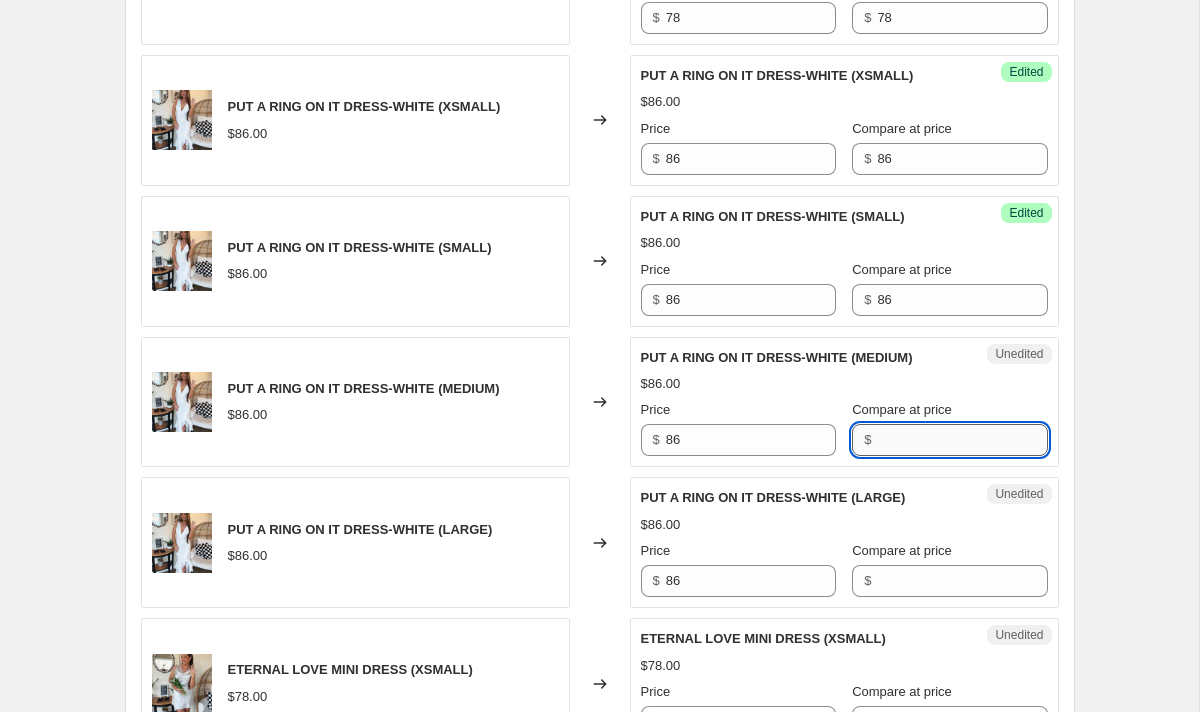 click on "Compare at price" at bounding box center (962, 440) 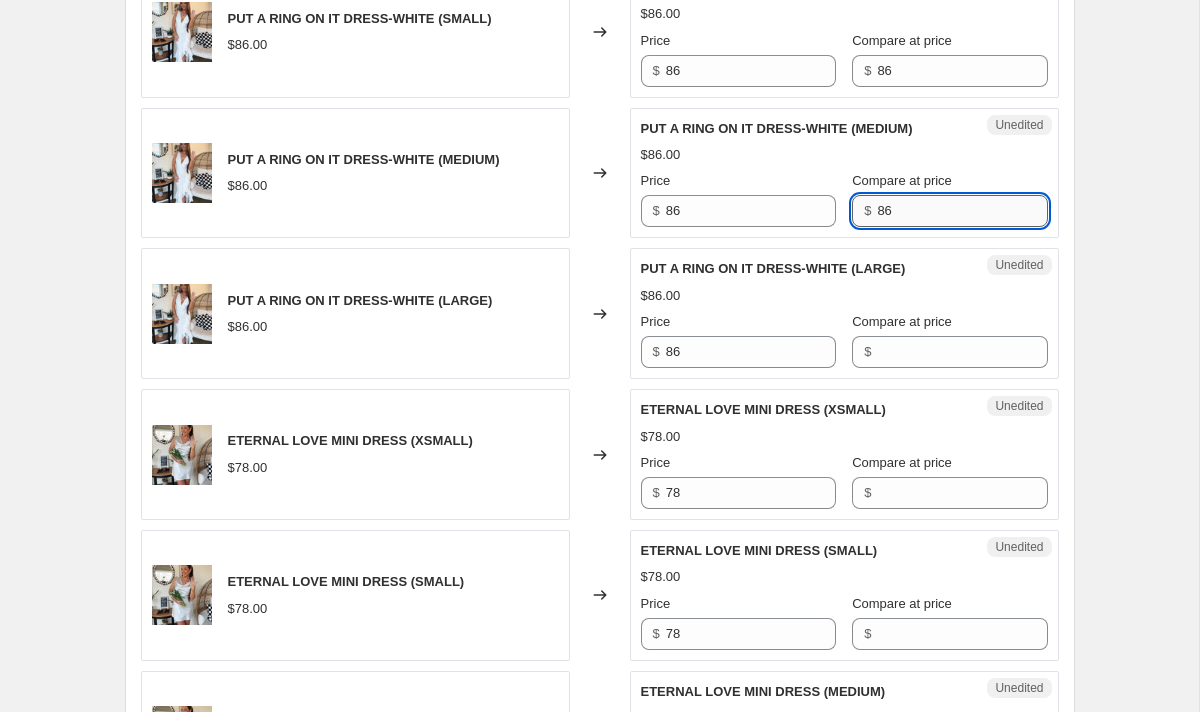 scroll, scrollTop: 1858, scrollLeft: 0, axis: vertical 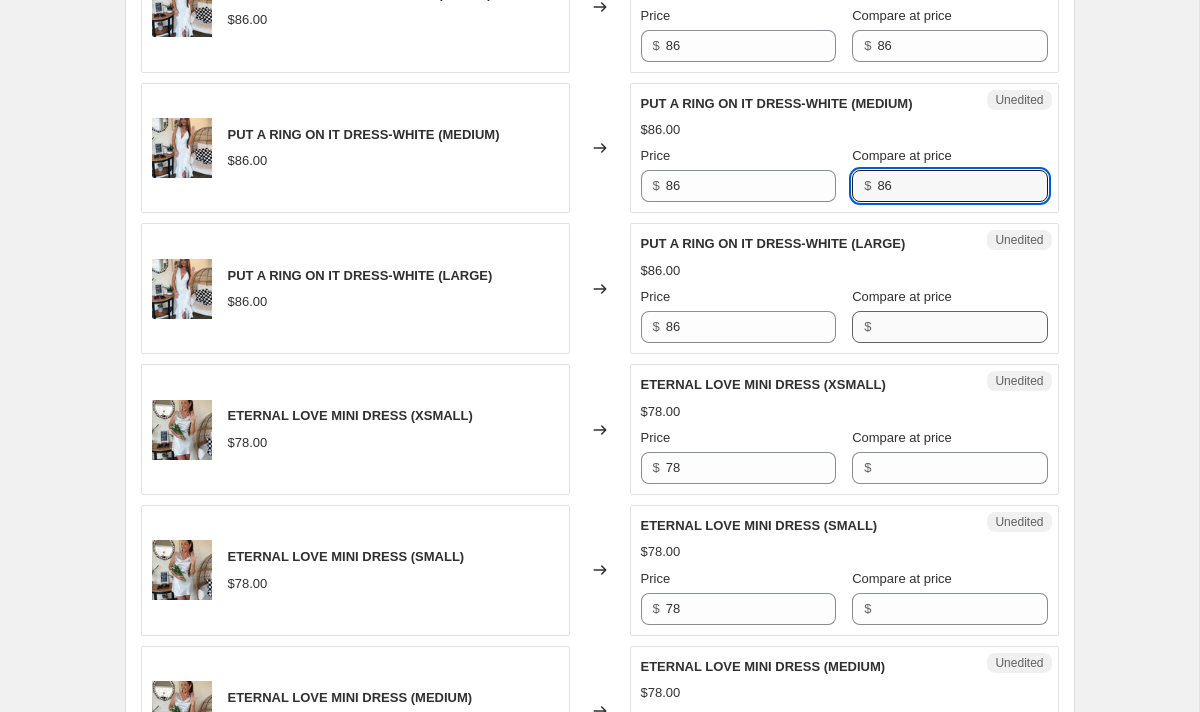 type on "86" 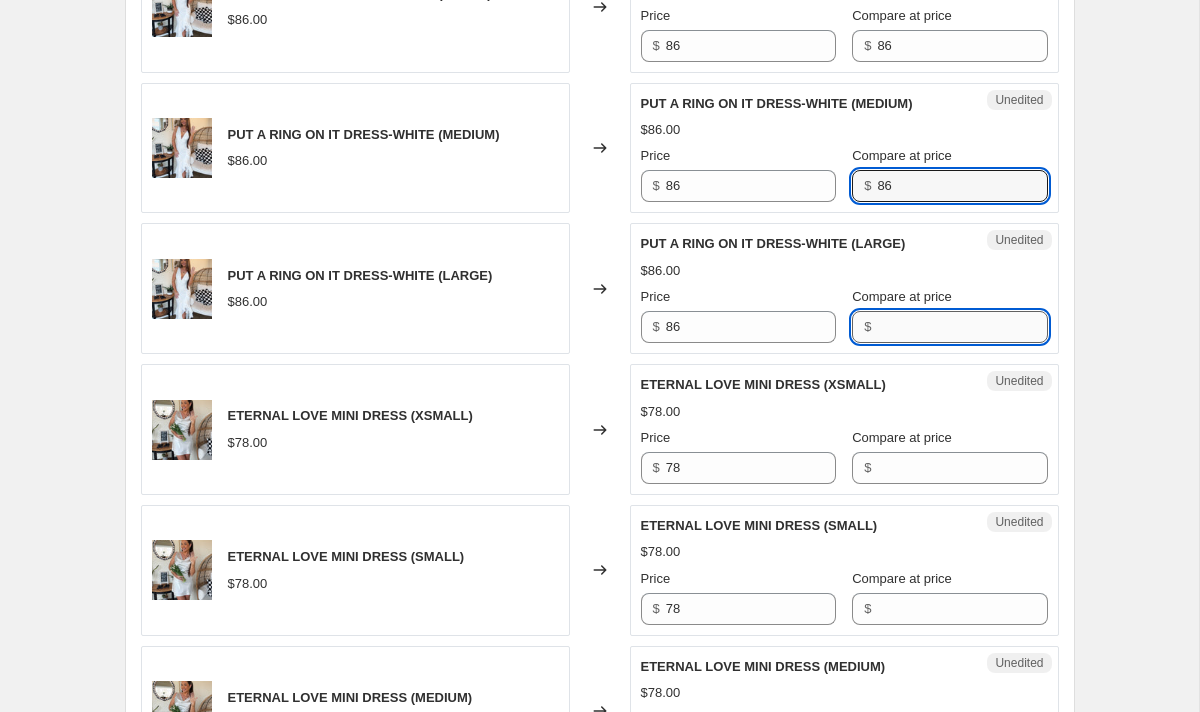 click on "Compare at price" at bounding box center (962, 327) 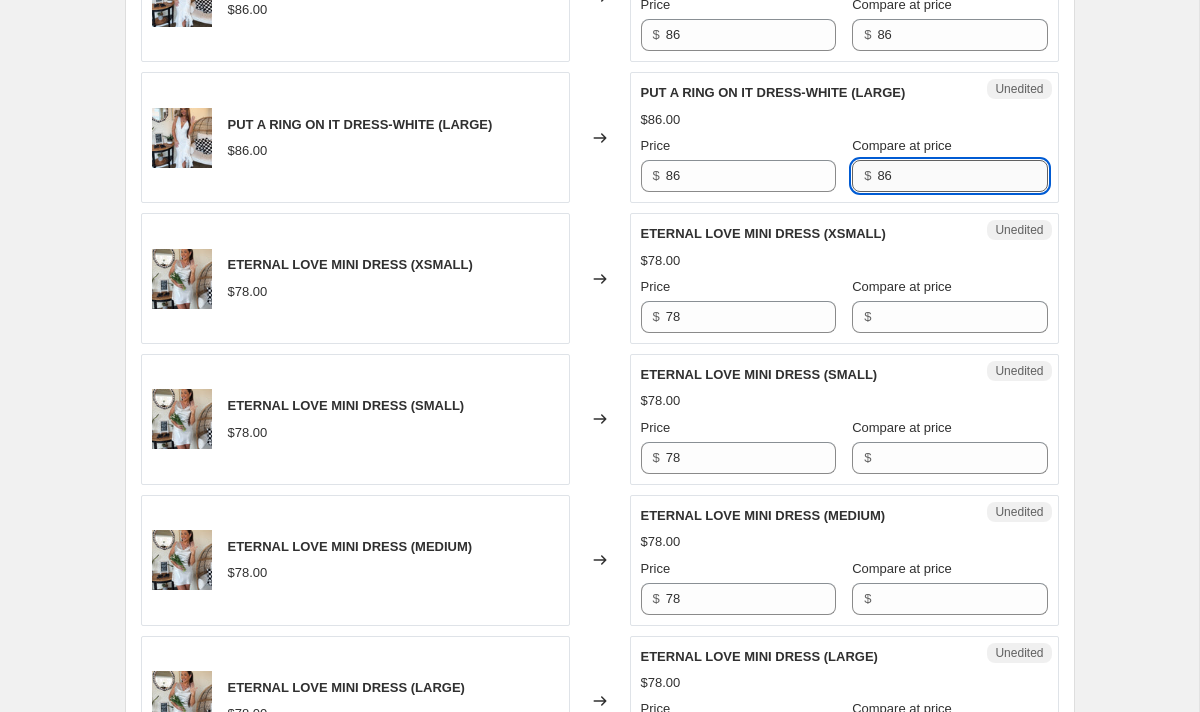 scroll, scrollTop: 2044, scrollLeft: 0, axis: vertical 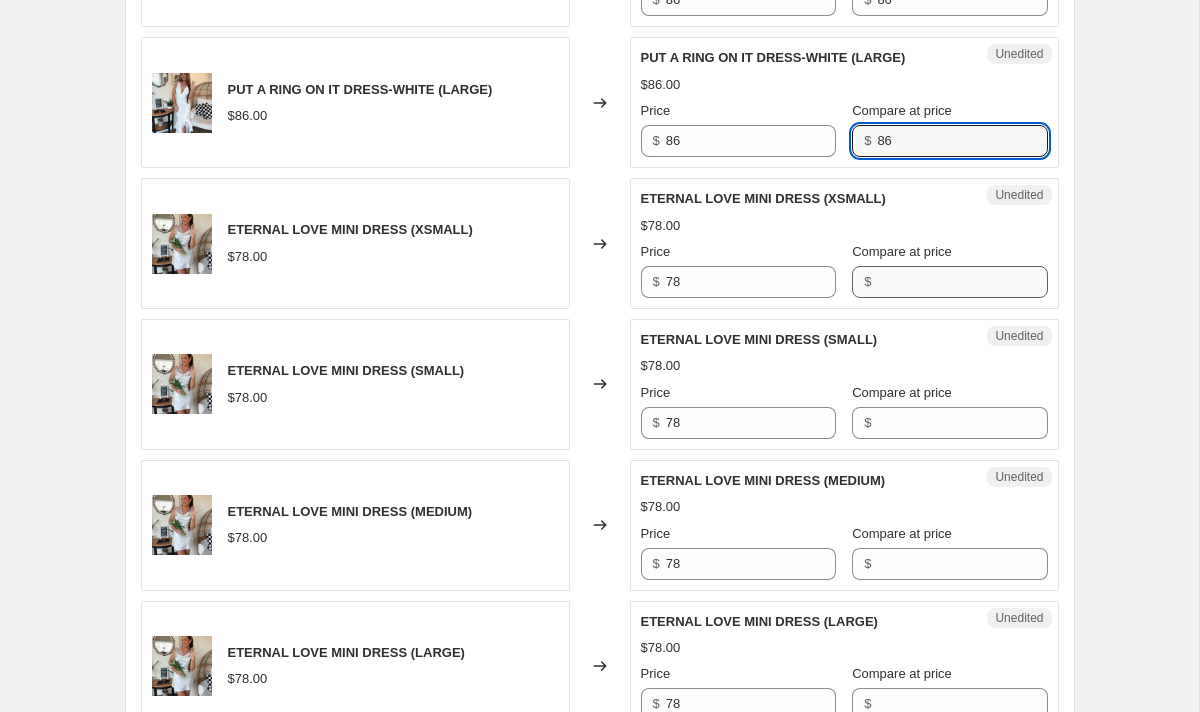 type on "86" 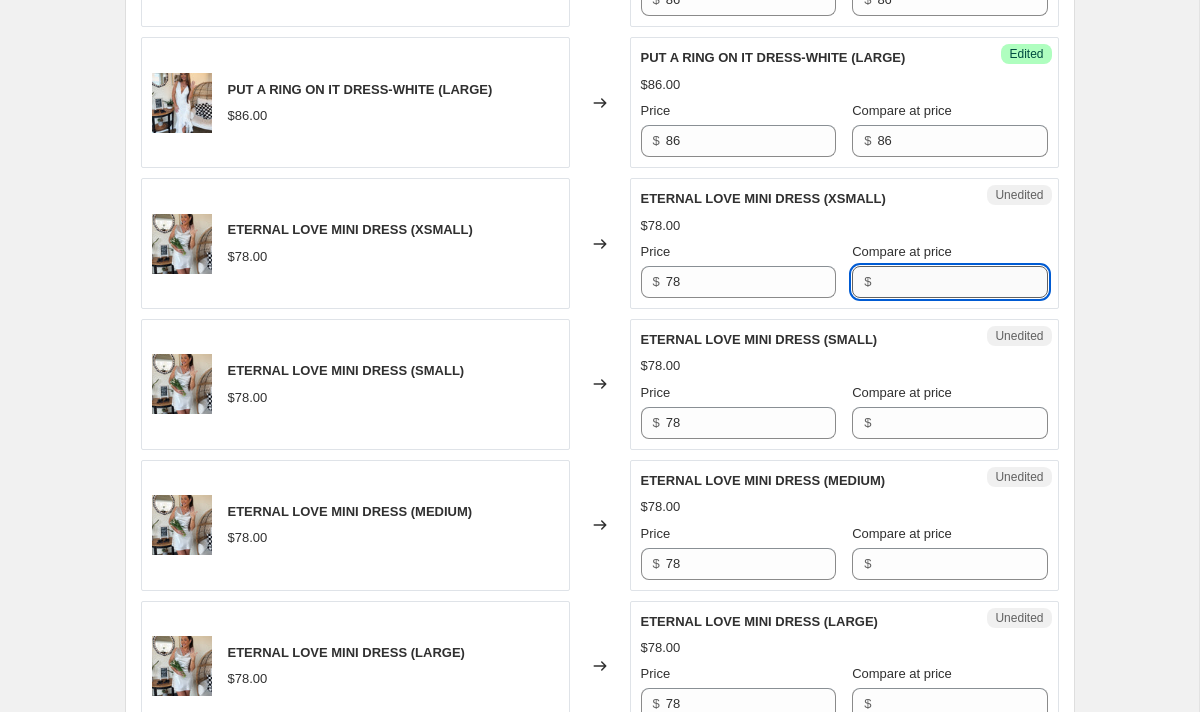 click on "Compare at price" at bounding box center [962, 282] 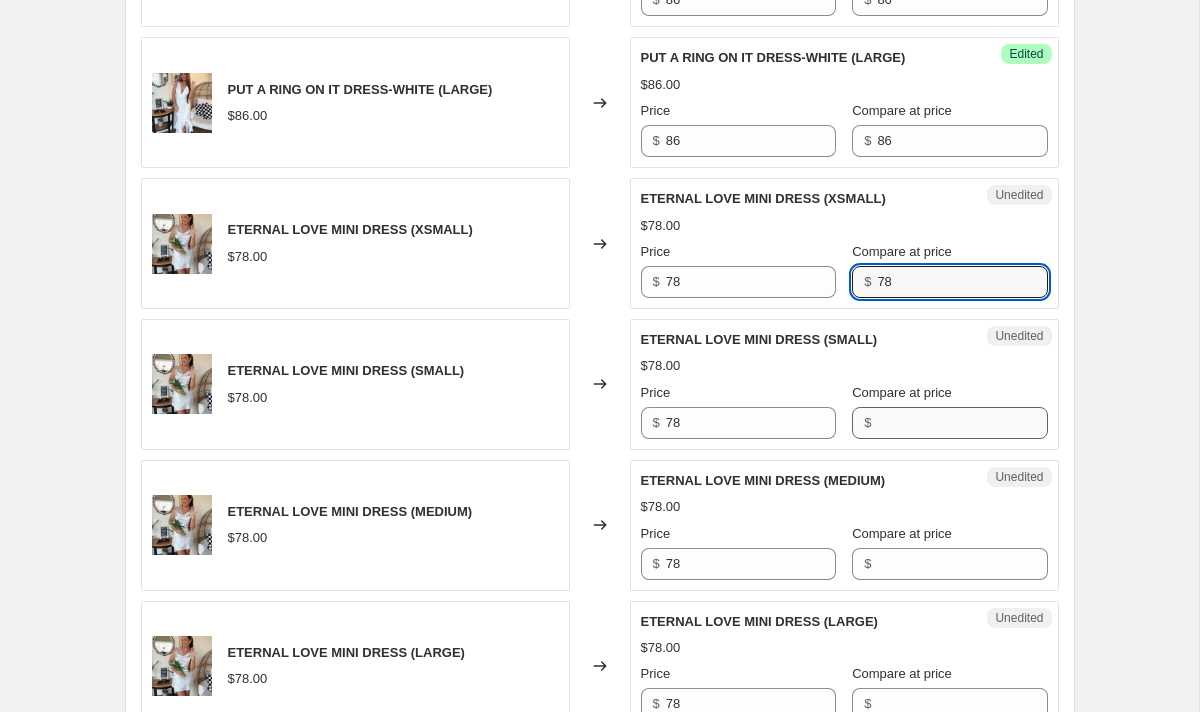 type on "78" 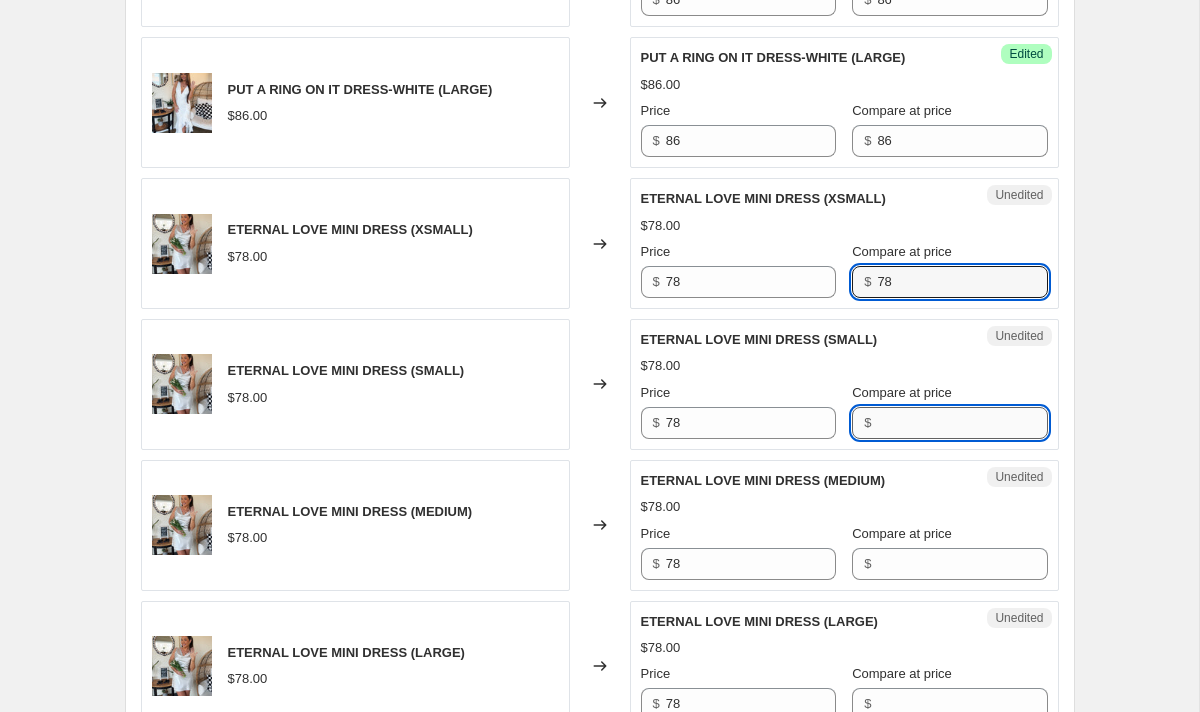 click on "Compare at price" at bounding box center (962, 423) 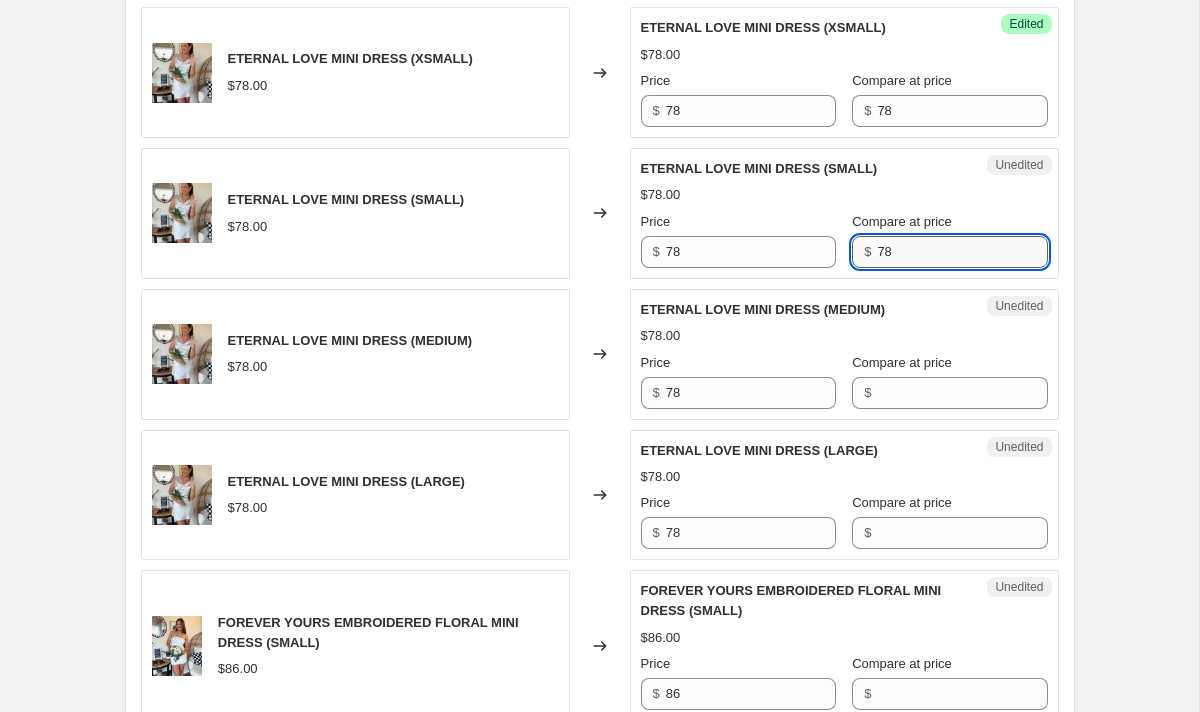scroll, scrollTop: 2251, scrollLeft: 0, axis: vertical 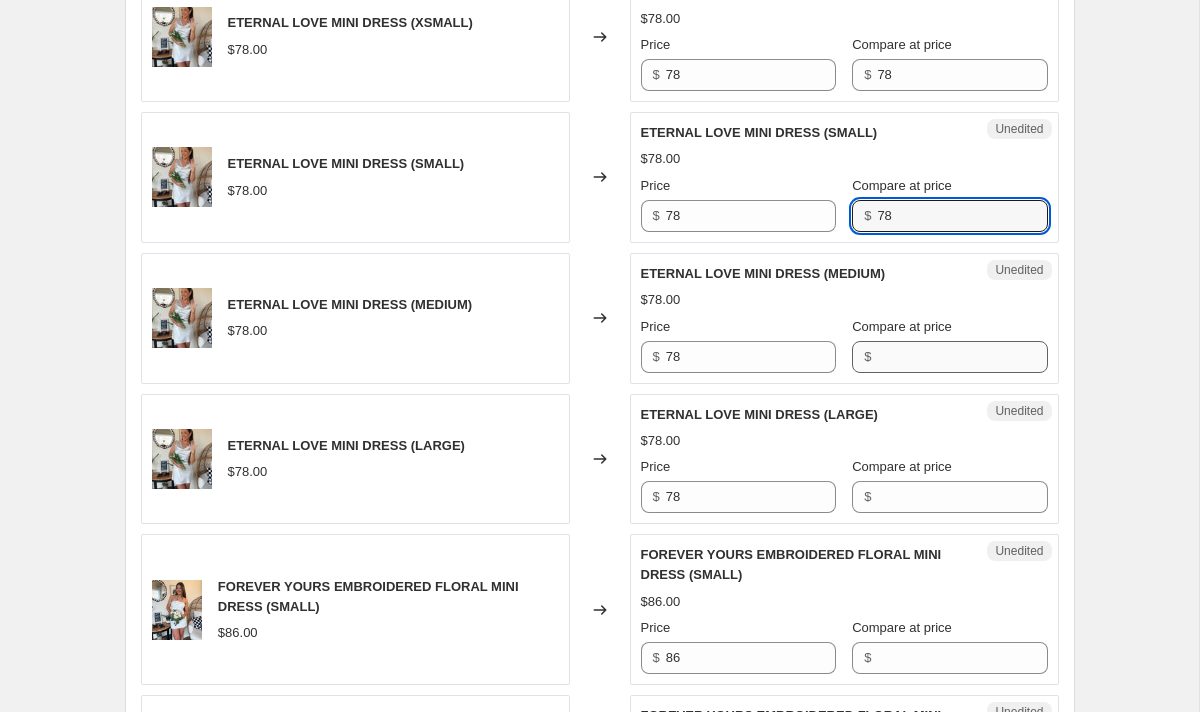 type on "78" 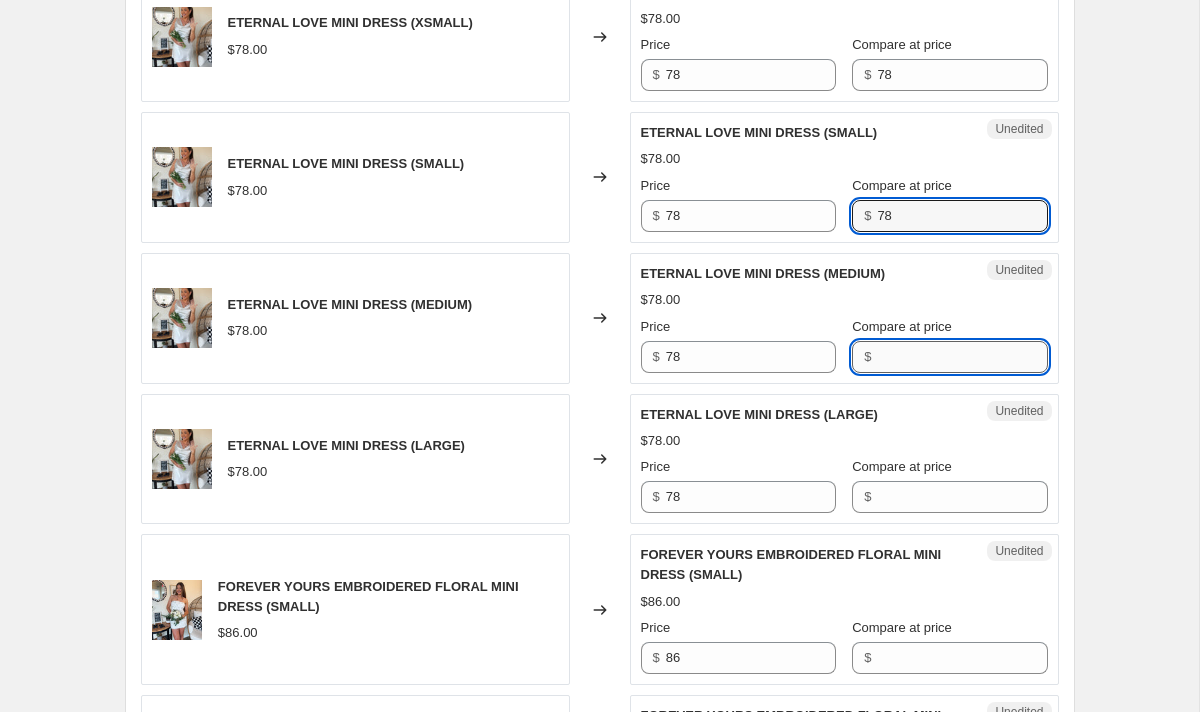 click on "Compare at price" at bounding box center (962, 357) 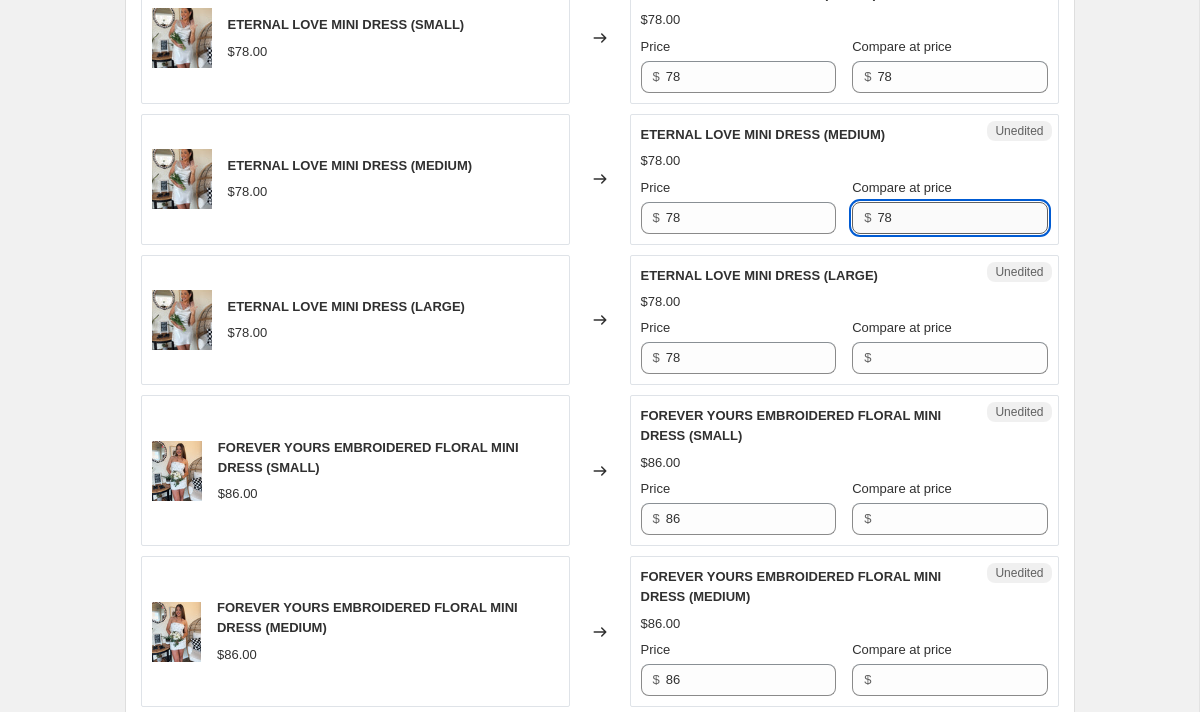 scroll, scrollTop: 2392, scrollLeft: 0, axis: vertical 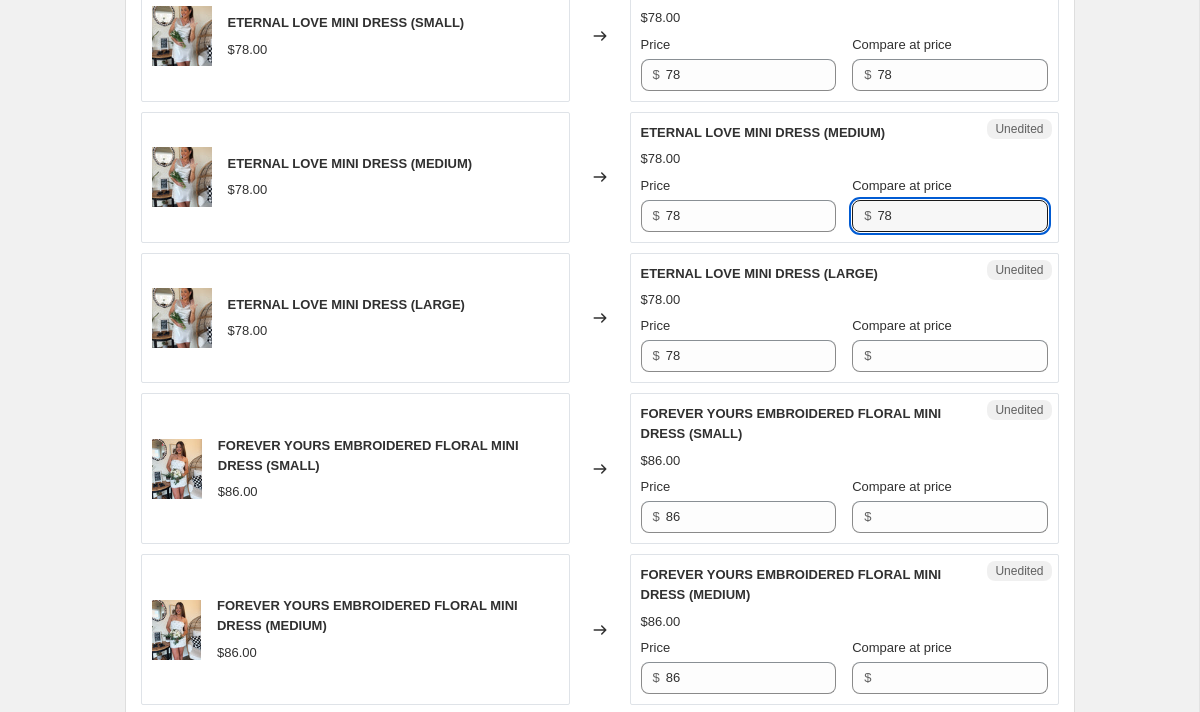type on "78" 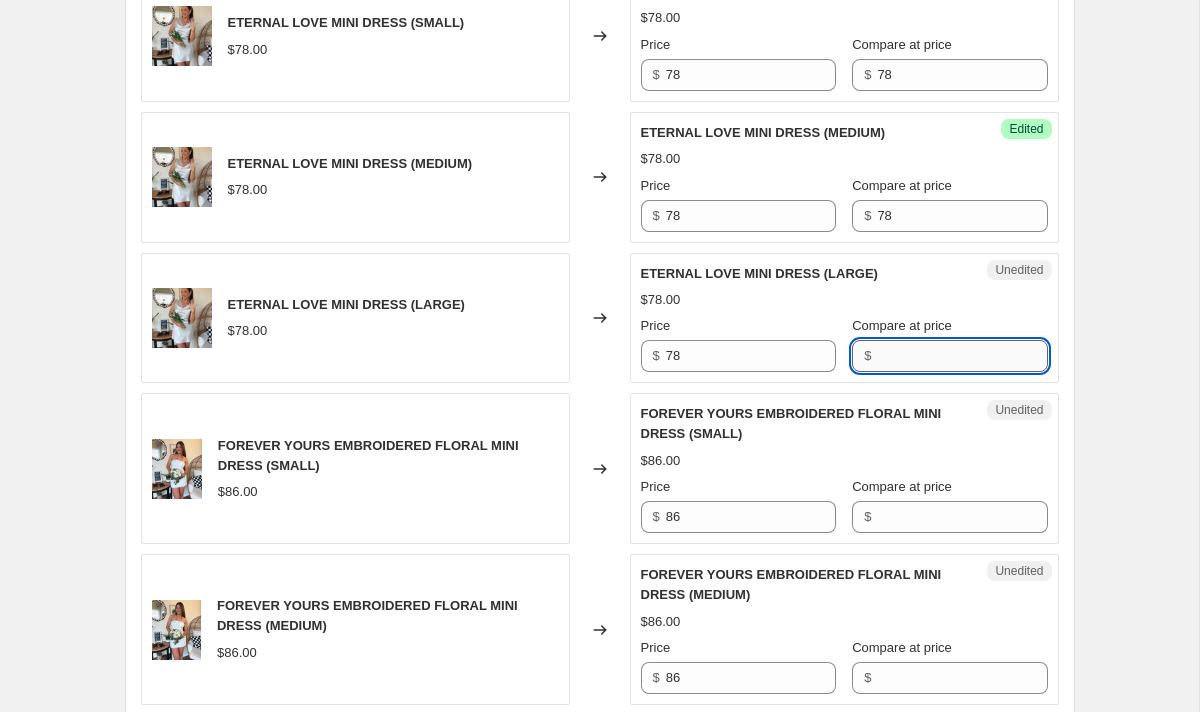 click on "Compare at price" at bounding box center (962, 356) 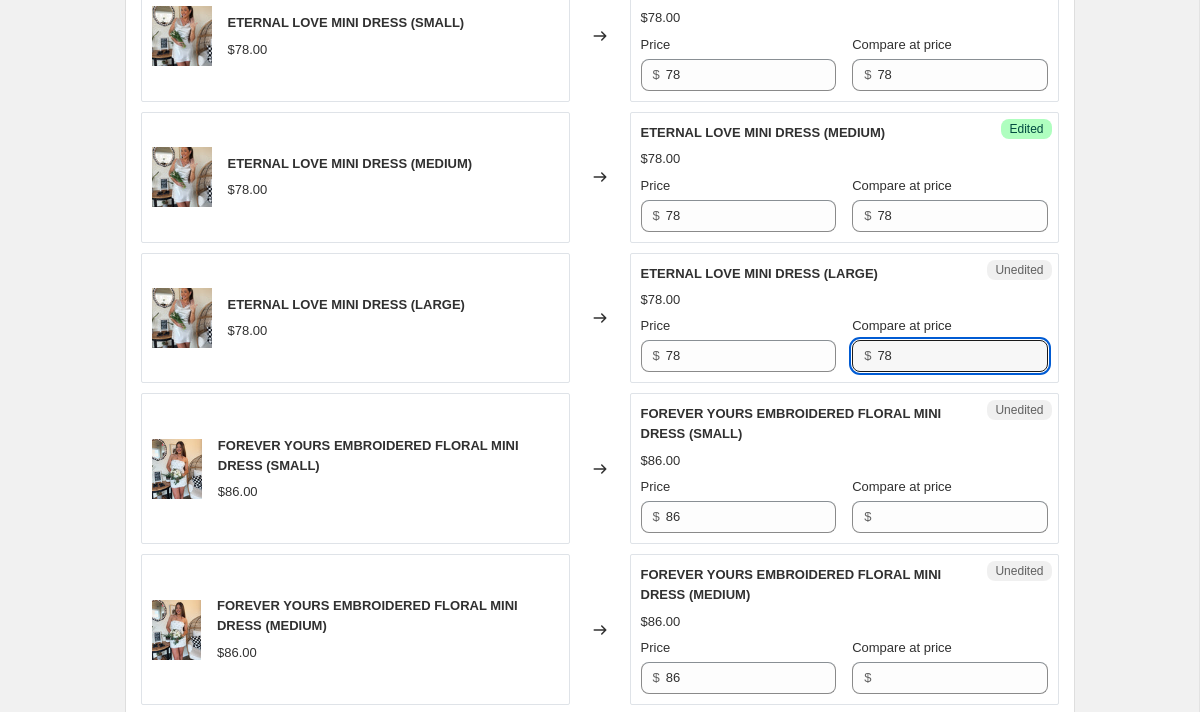 type on "78" 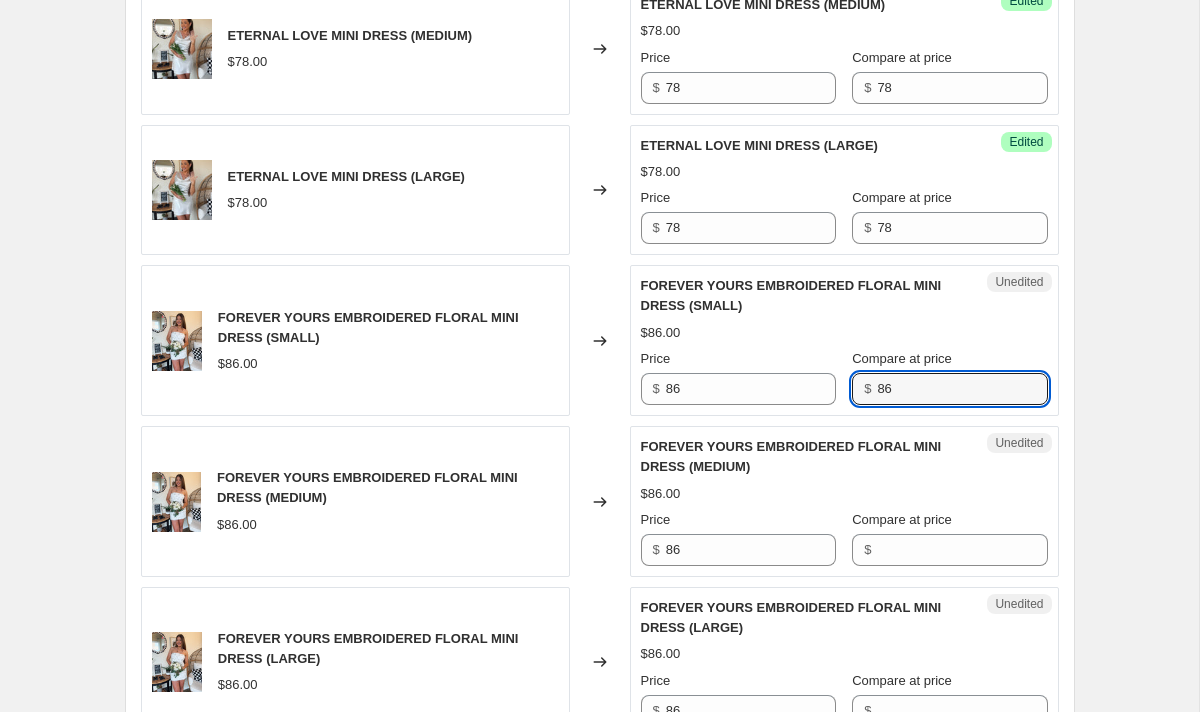 scroll, scrollTop: 2603, scrollLeft: 0, axis: vertical 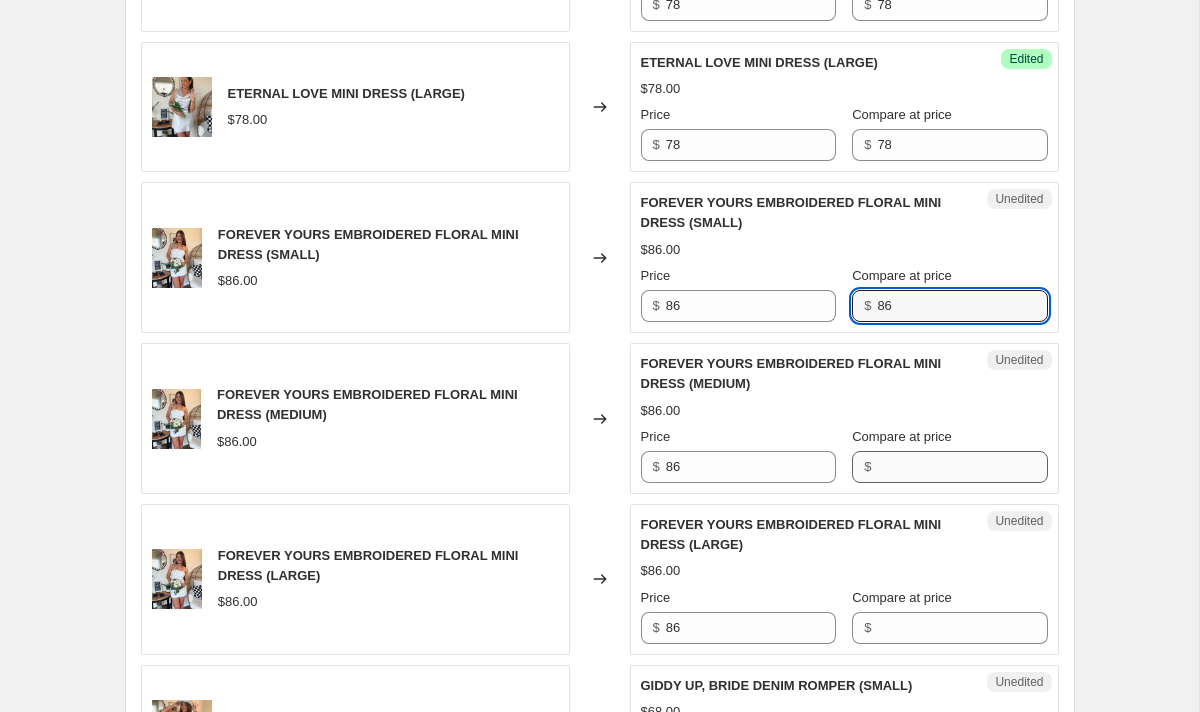 type on "86" 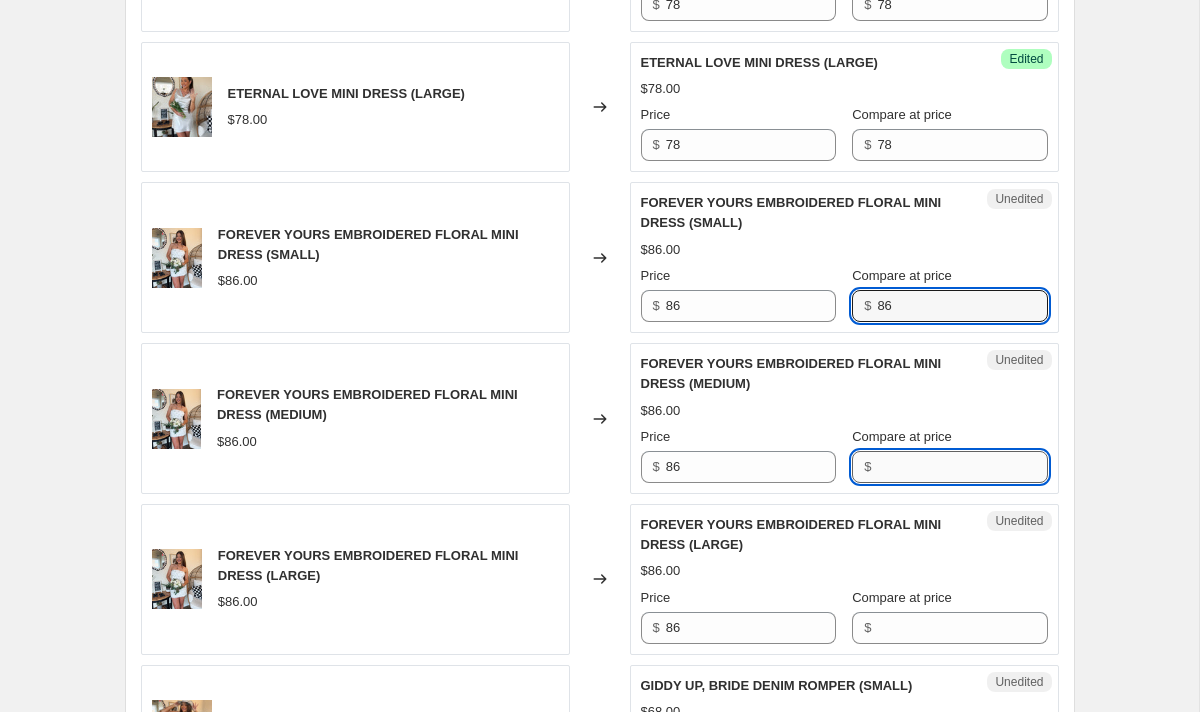 click on "Compare at price" at bounding box center [962, 467] 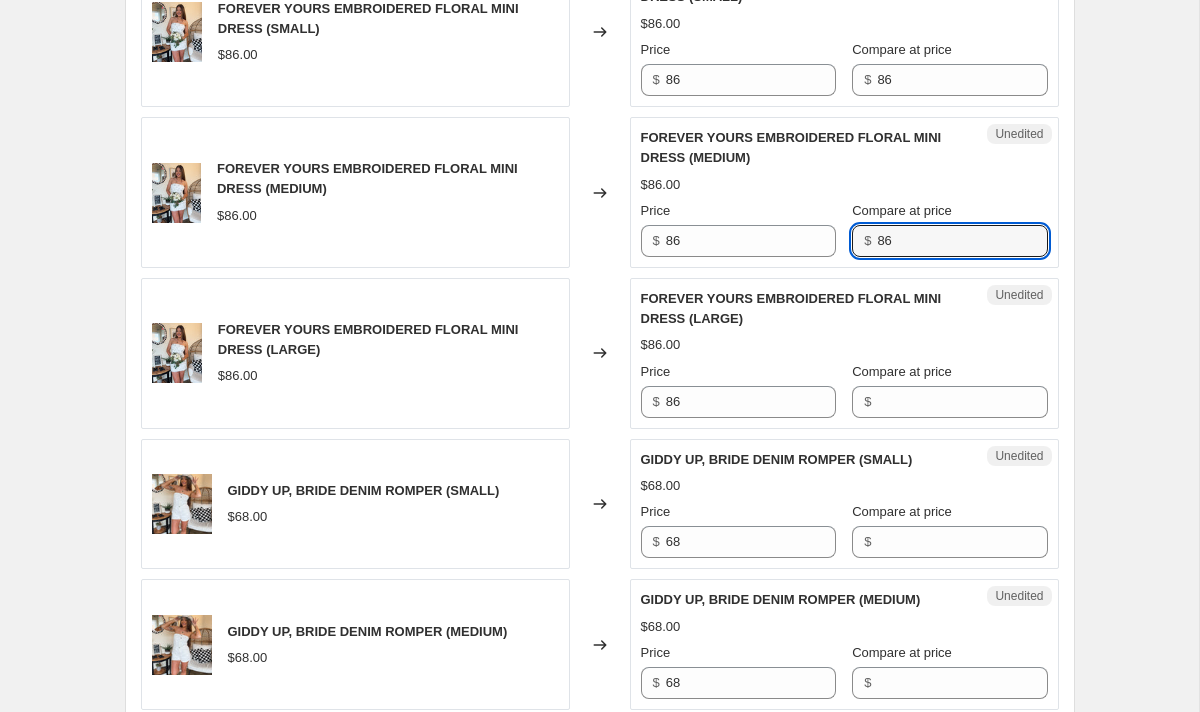 scroll, scrollTop: 2841, scrollLeft: 0, axis: vertical 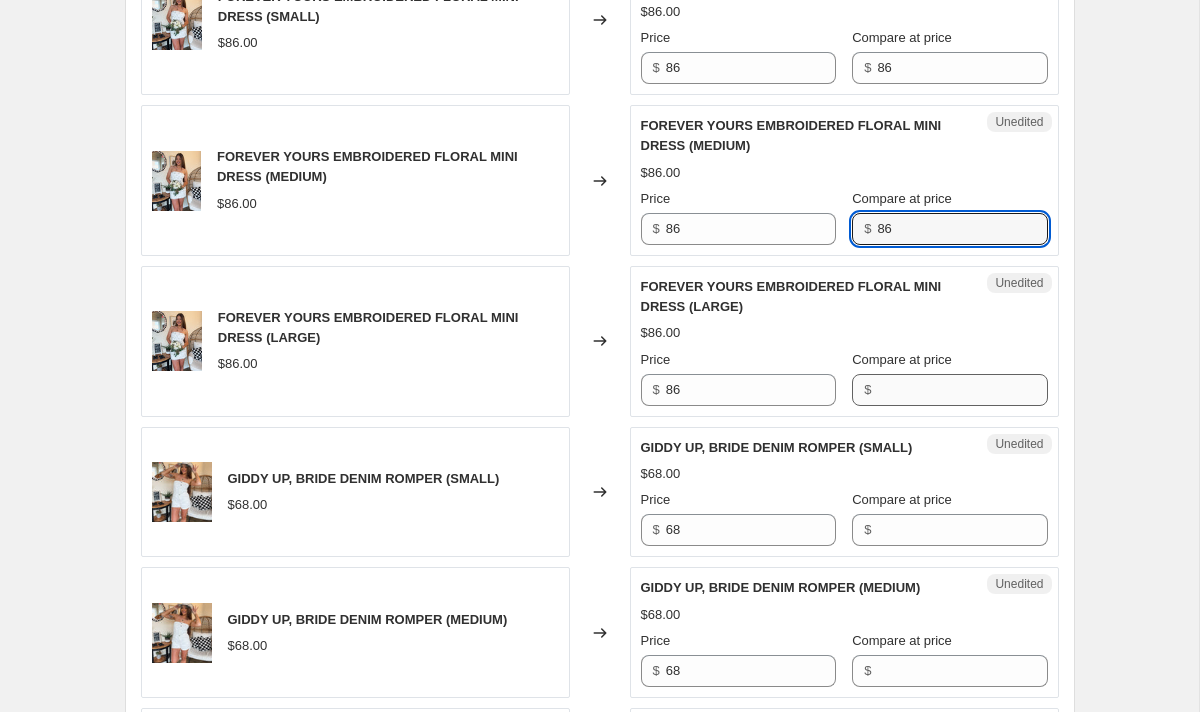 type on "86" 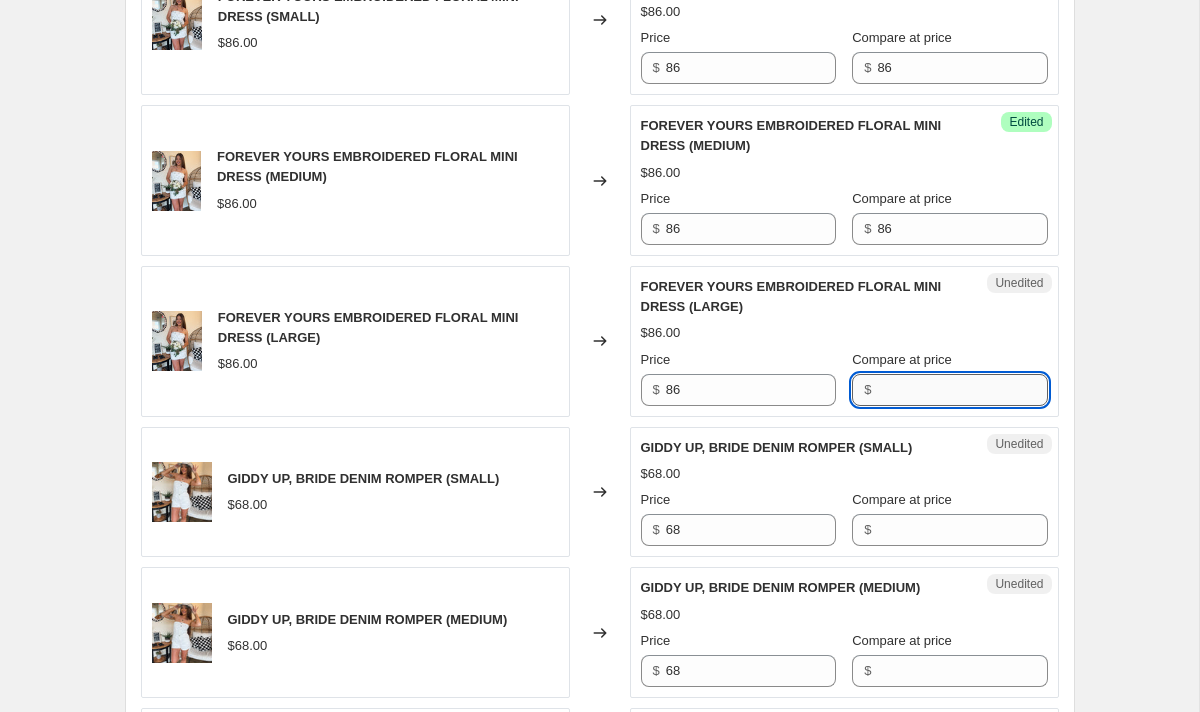 click on "Compare at price" at bounding box center [962, 390] 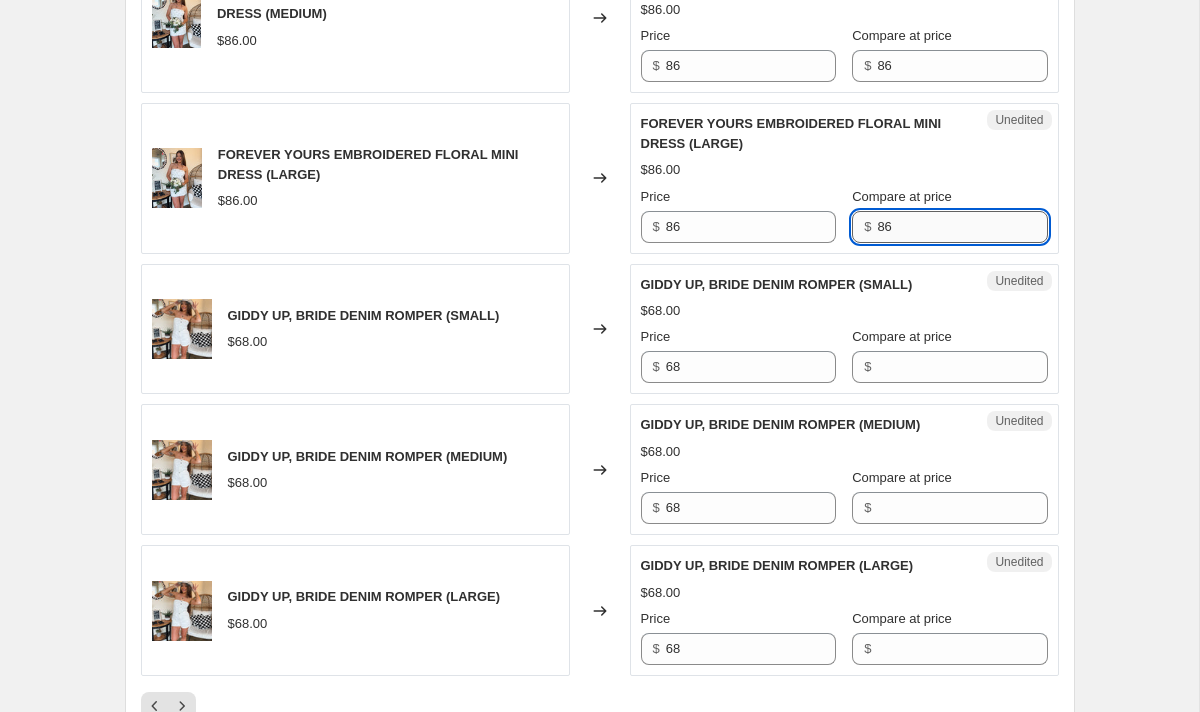 scroll, scrollTop: 3006, scrollLeft: 0, axis: vertical 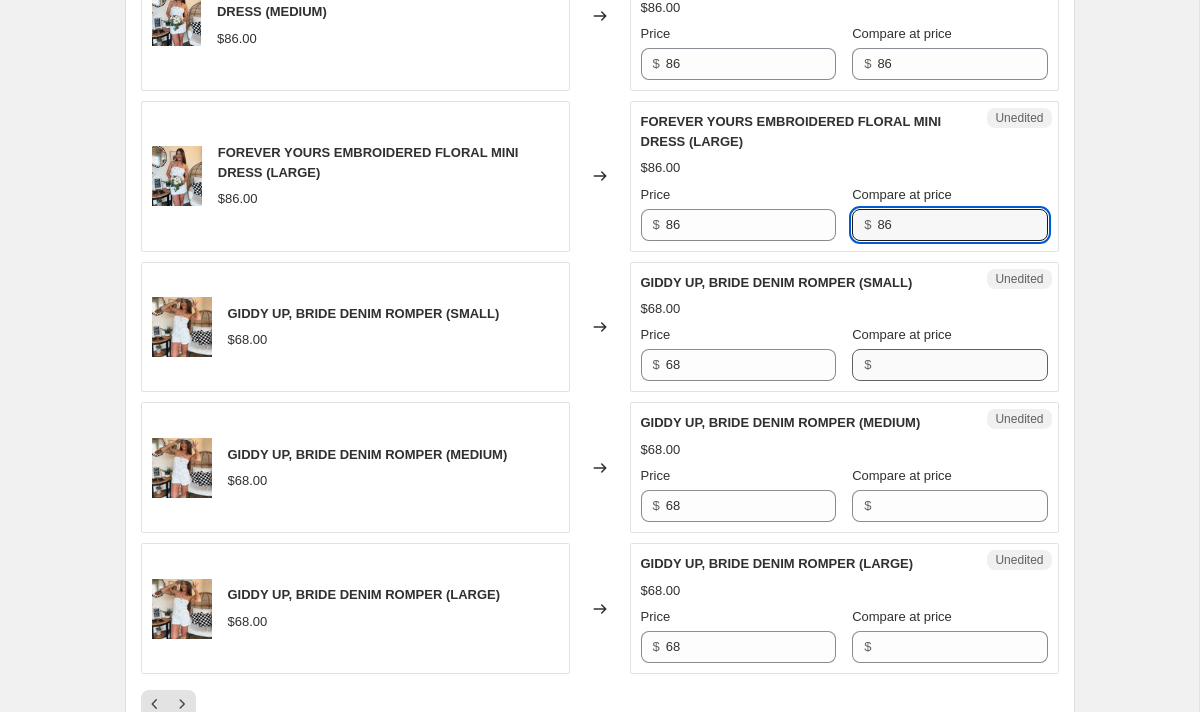 type on "86" 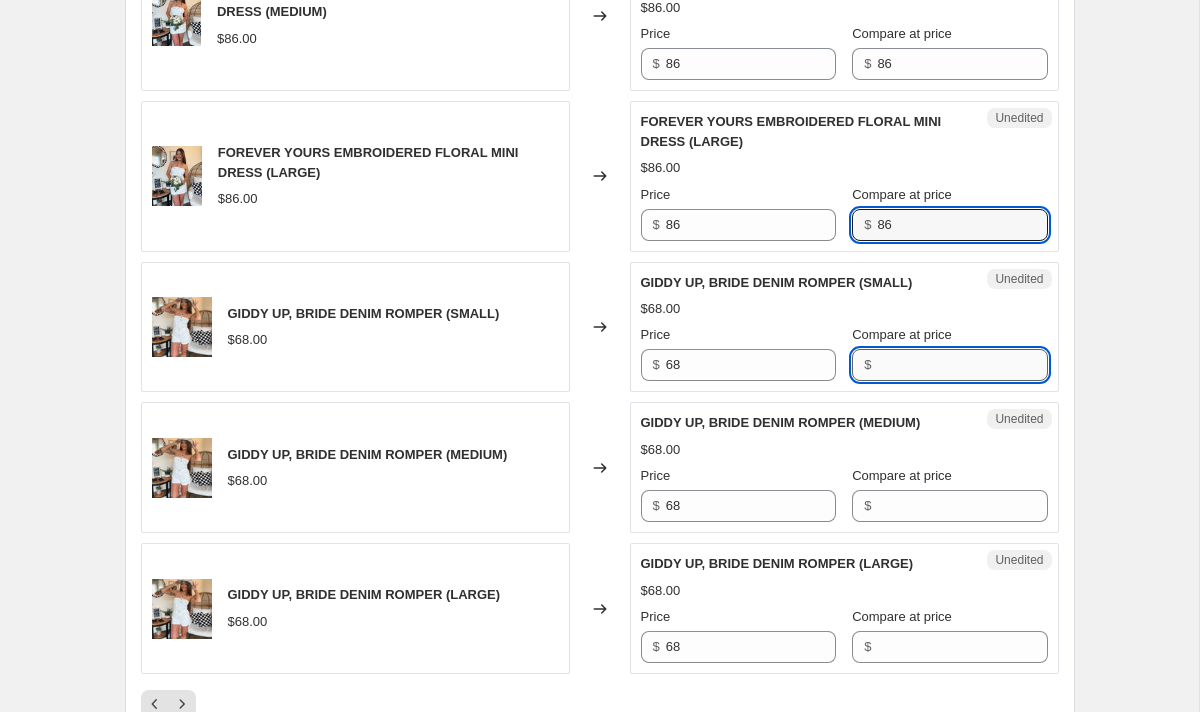 click on "Compare at price" at bounding box center (962, 365) 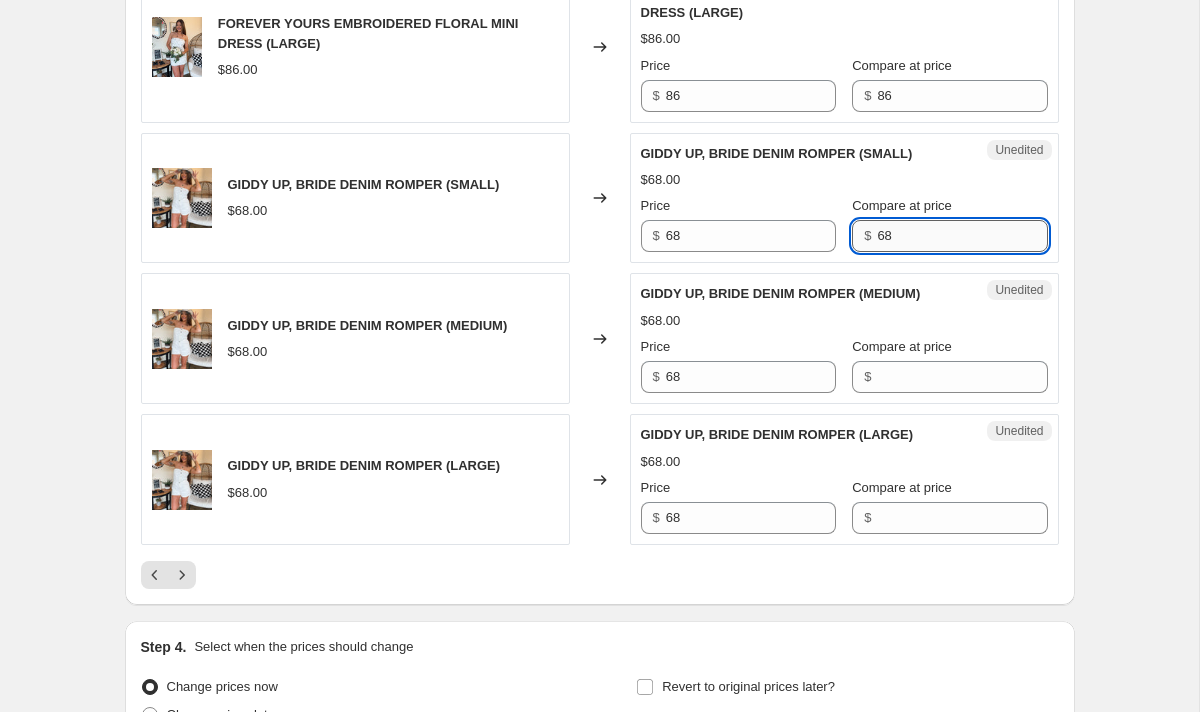 scroll, scrollTop: 3191, scrollLeft: 0, axis: vertical 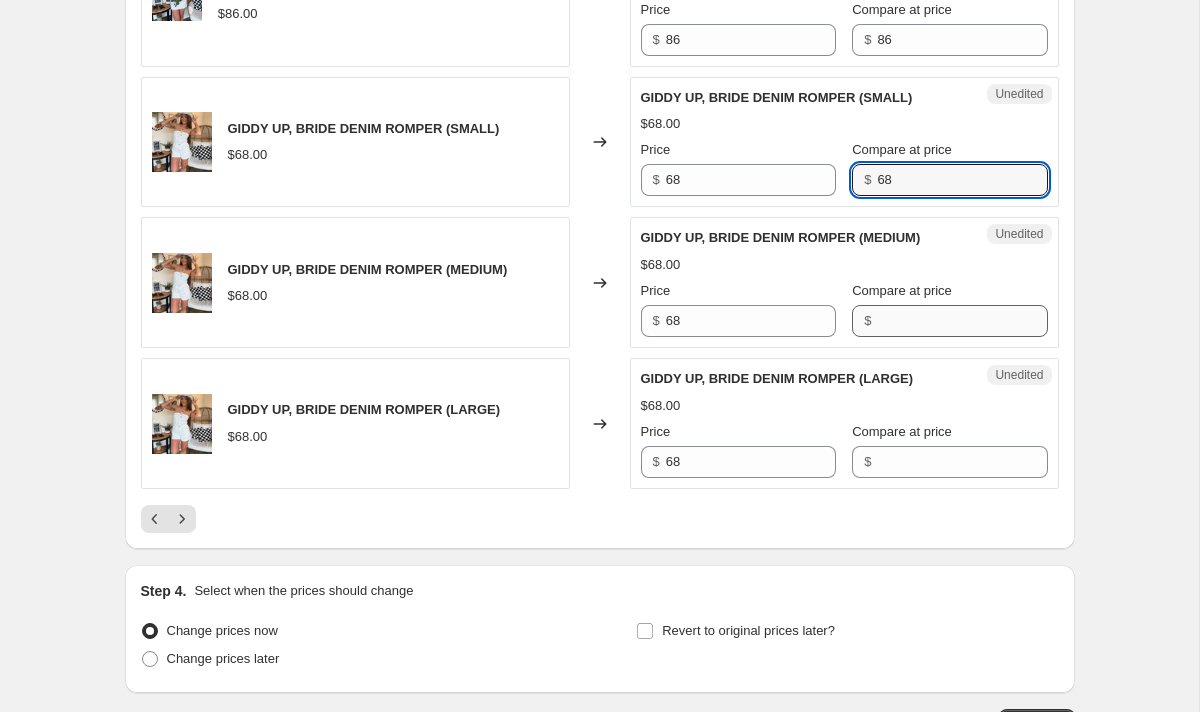 type on "68" 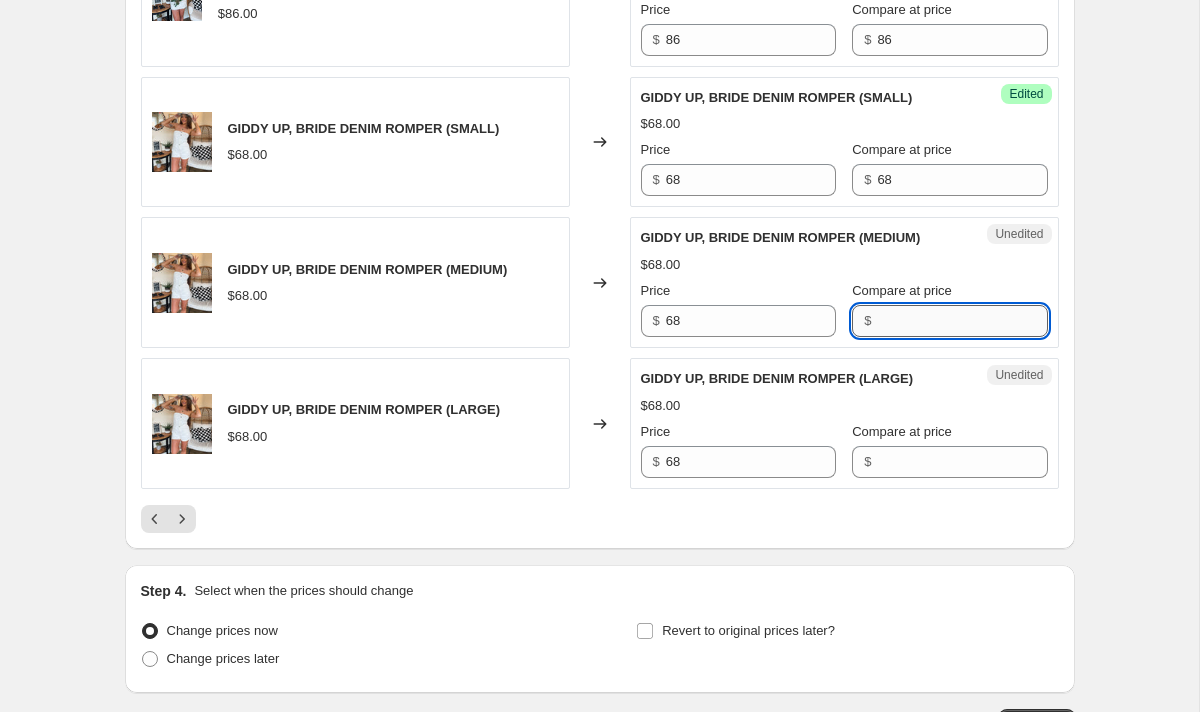 click on "Compare at price" at bounding box center (962, 321) 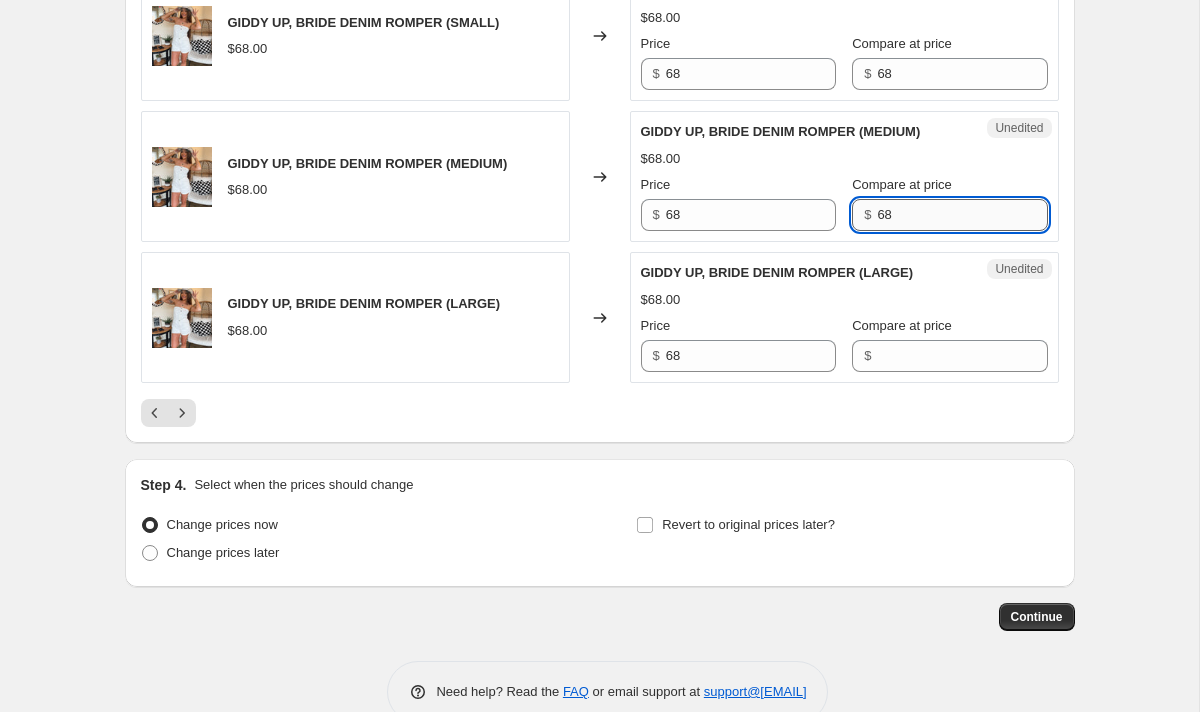 scroll, scrollTop: 3310, scrollLeft: 0, axis: vertical 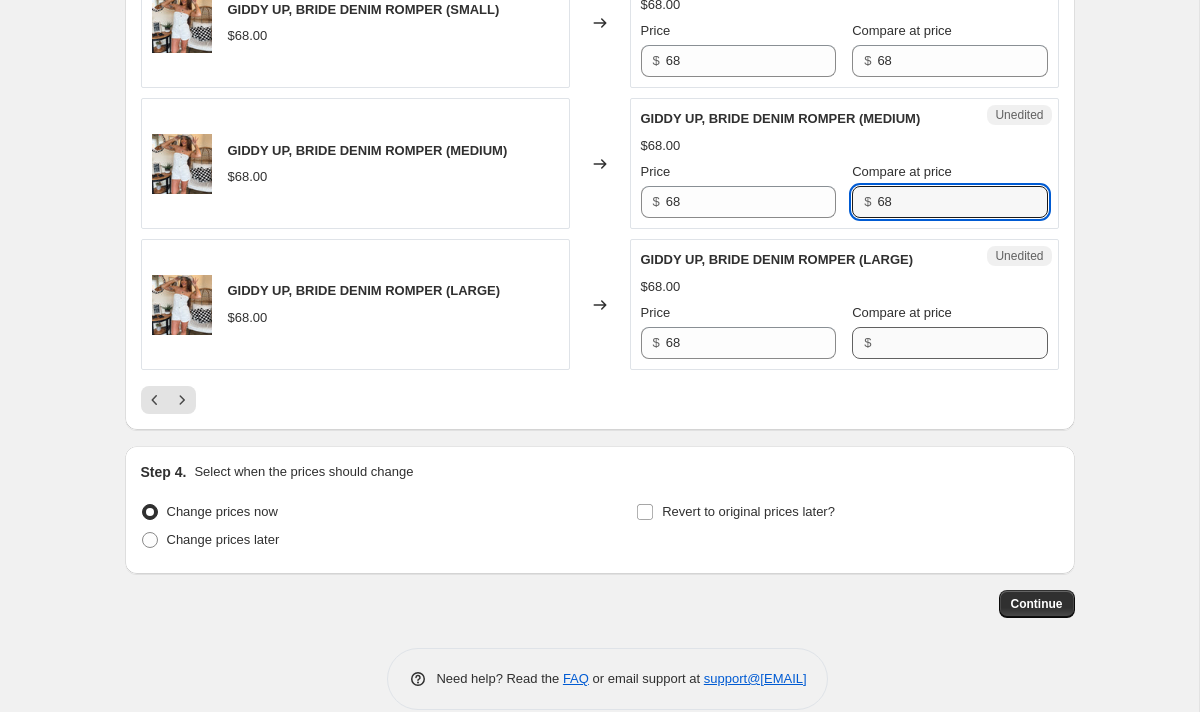 type on "68" 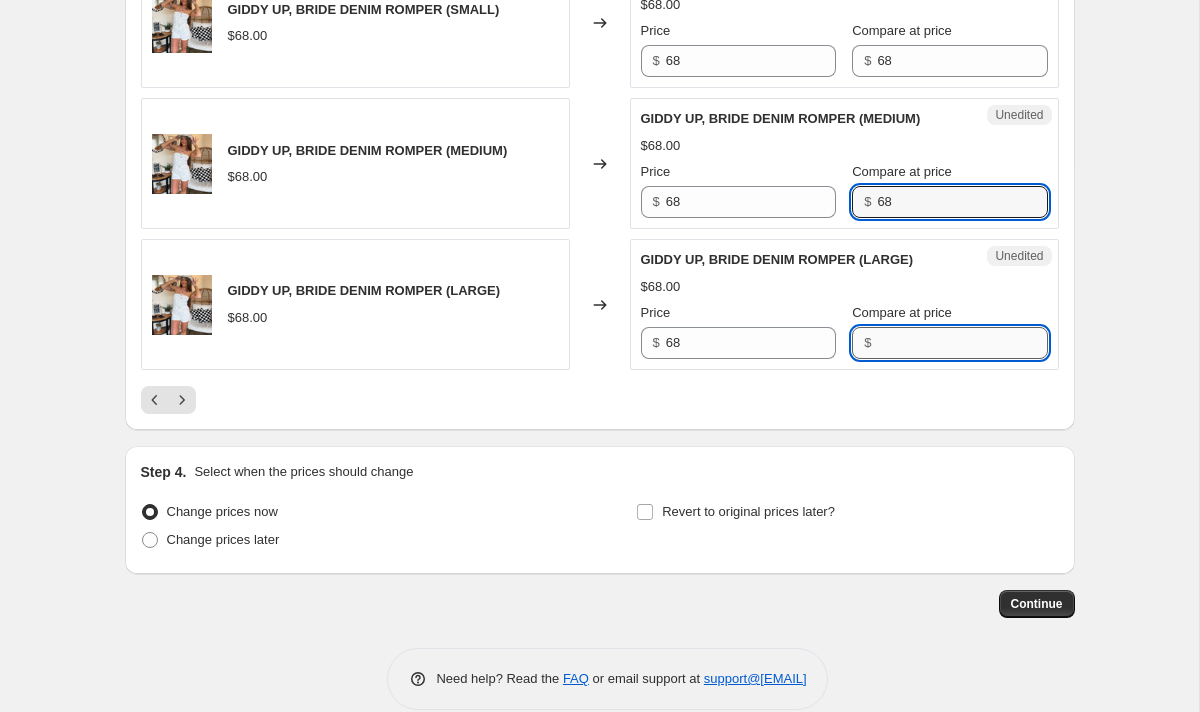 click on "Compare at price" at bounding box center [962, 343] 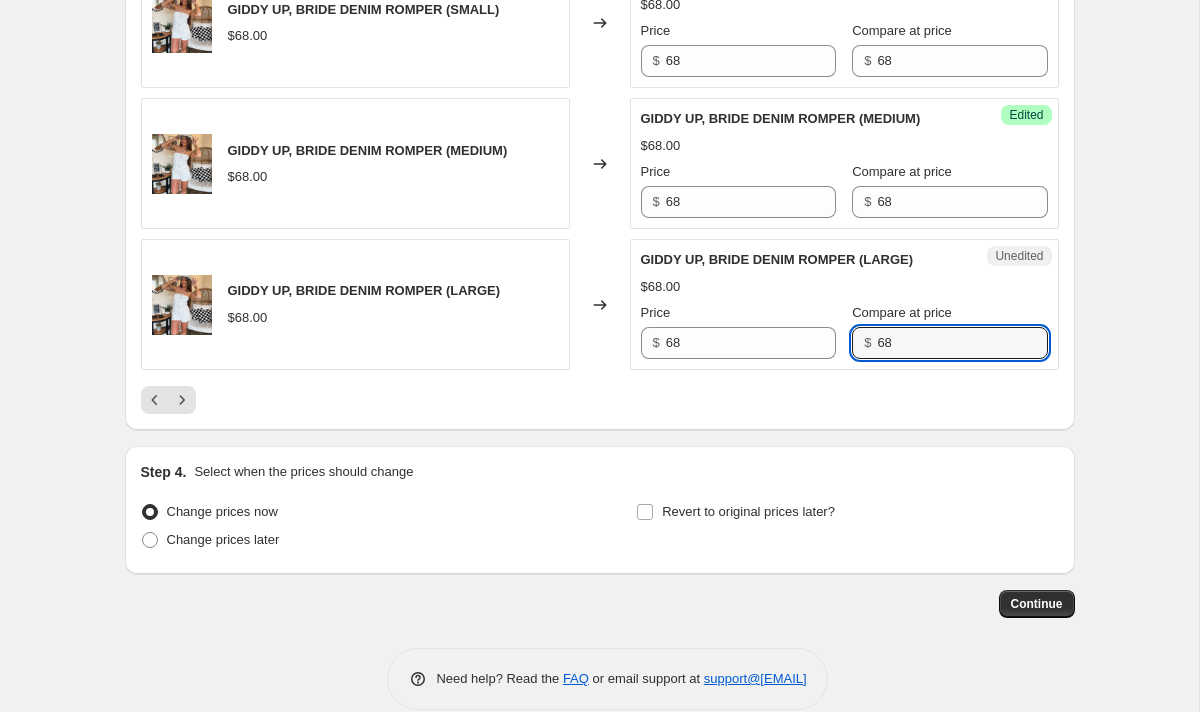 type on "68" 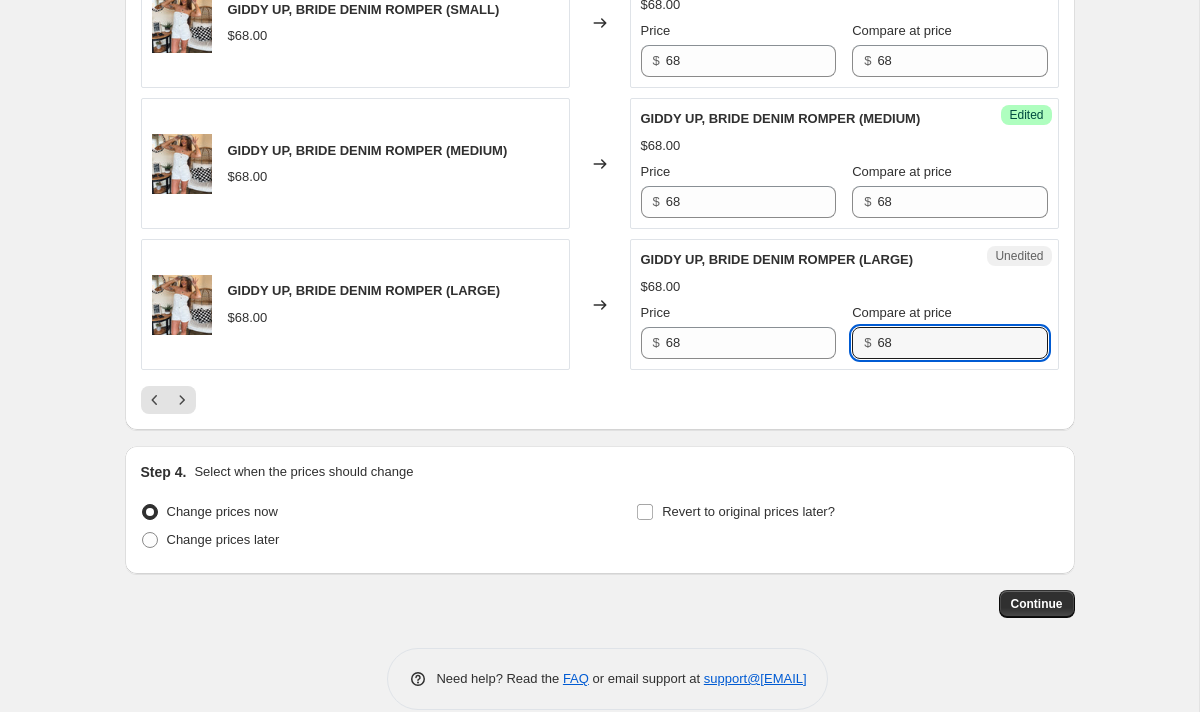 click on "$68.00" at bounding box center [844, 287] 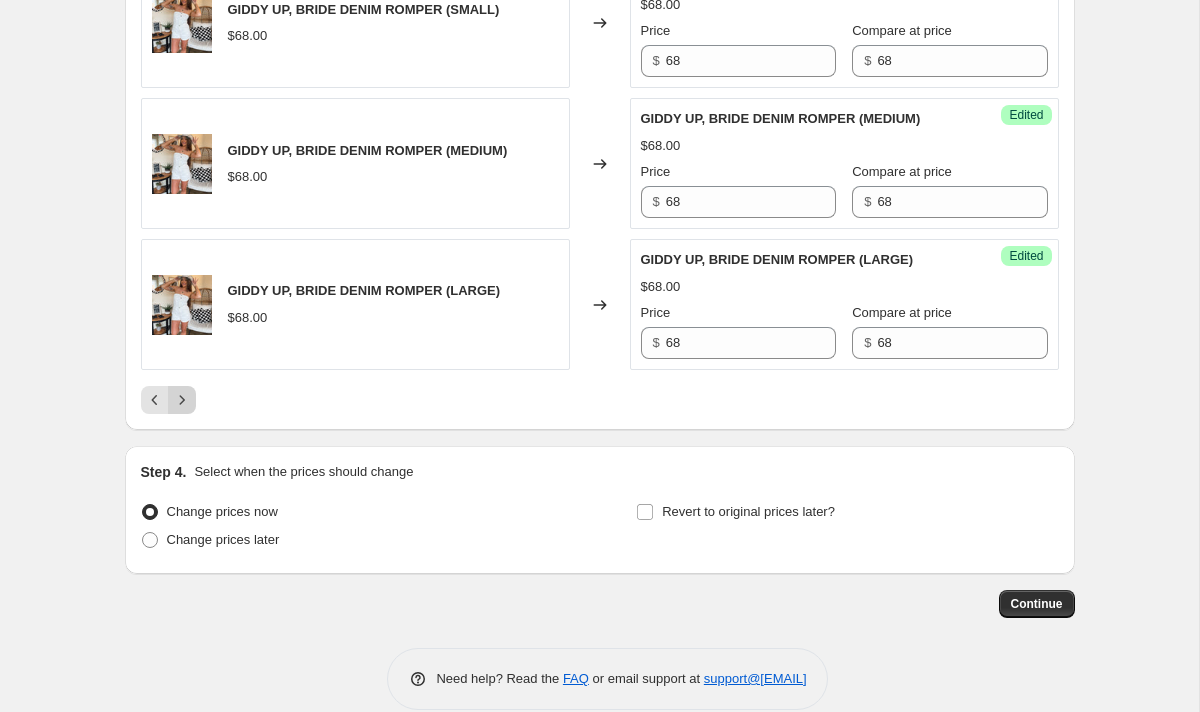 click 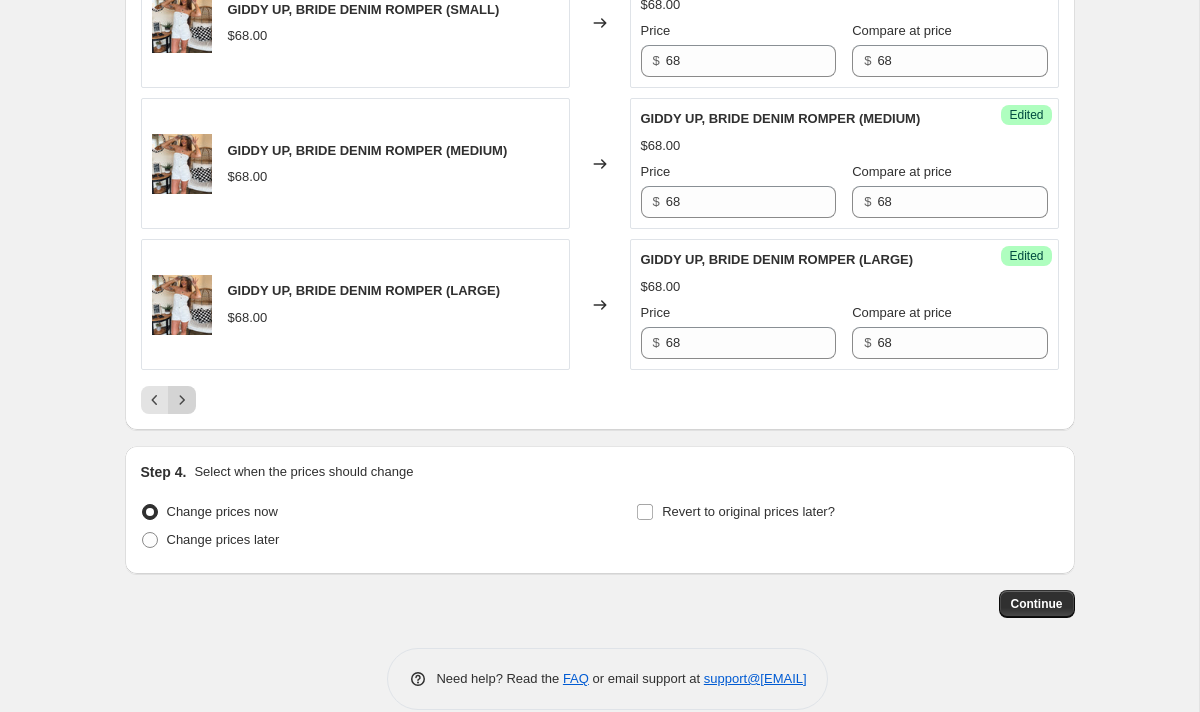 scroll, scrollTop: 3198, scrollLeft: 0, axis: vertical 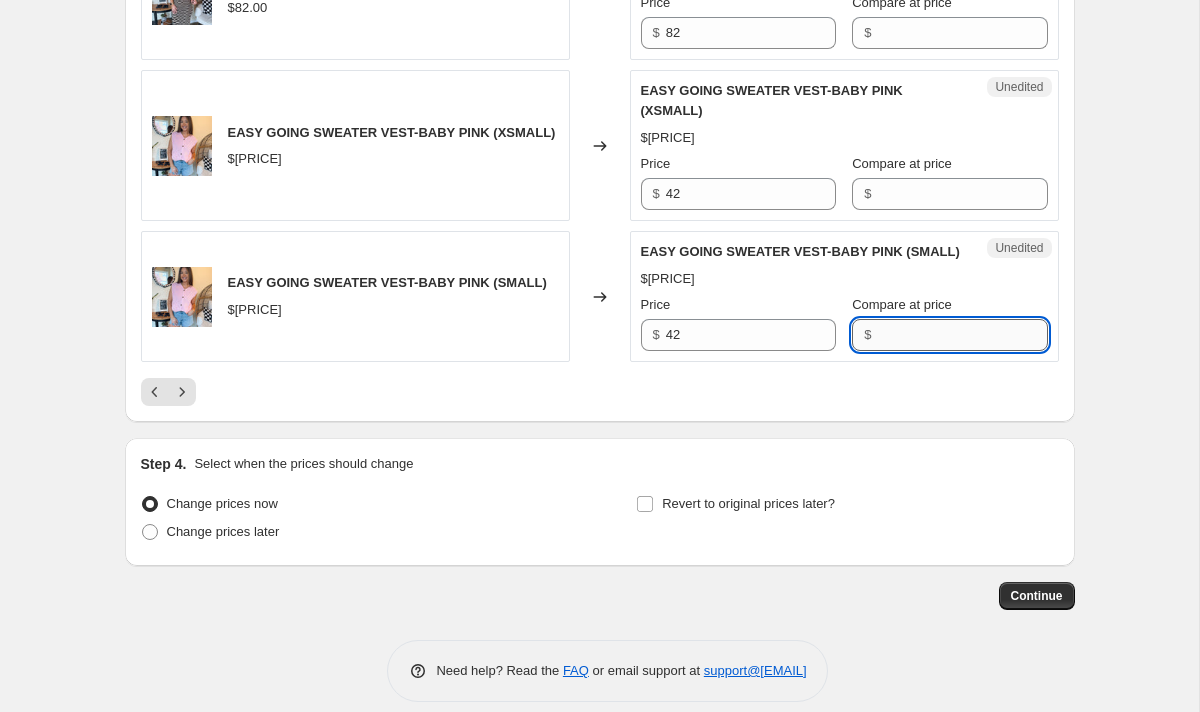 click on "Compare at price" at bounding box center [962, 335] 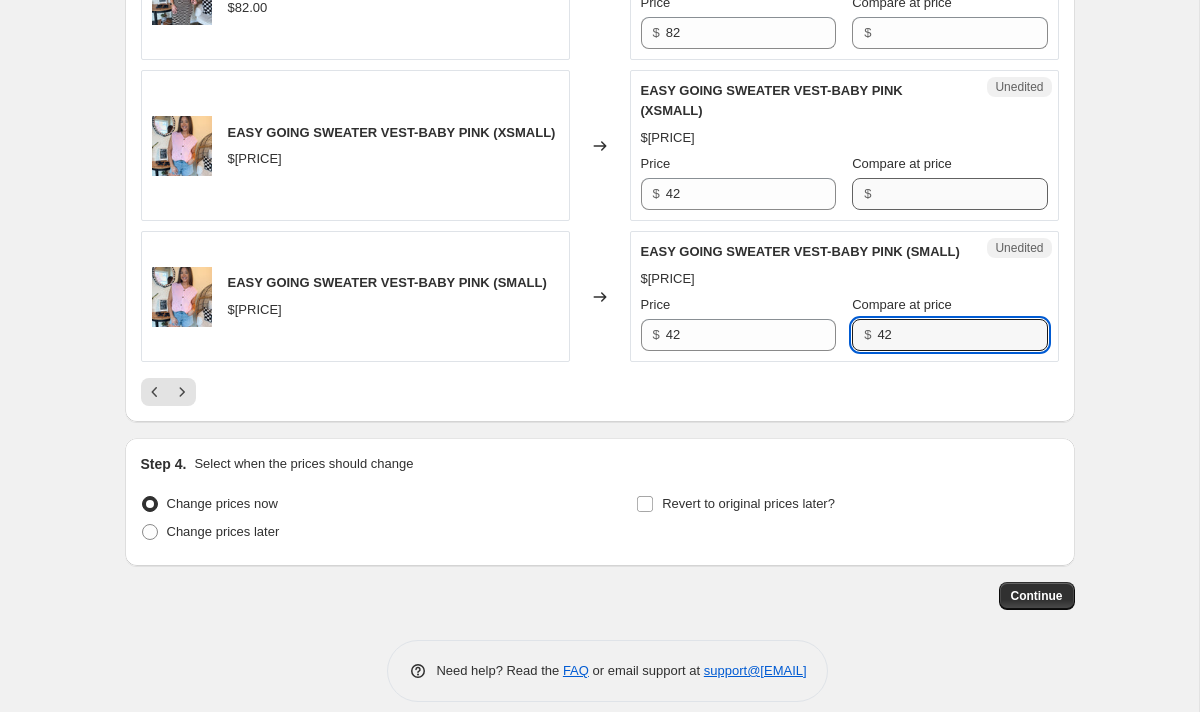 type on "42" 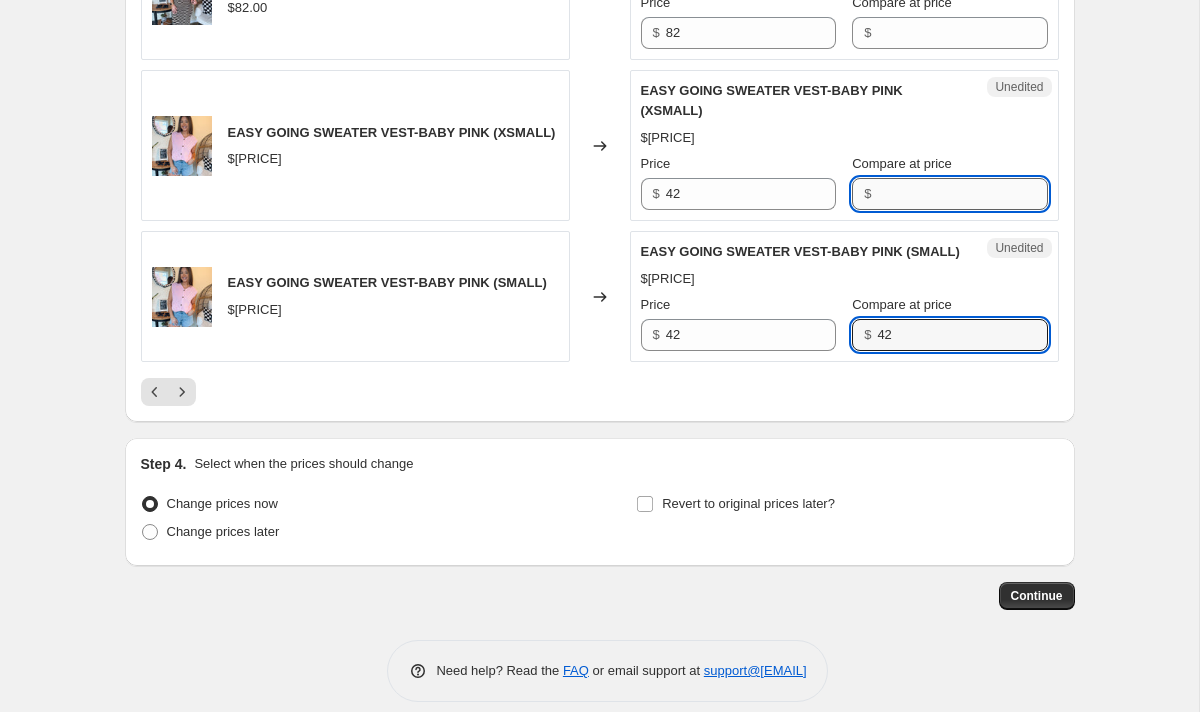 click on "Compare at price" at bounding box center (962, 194) 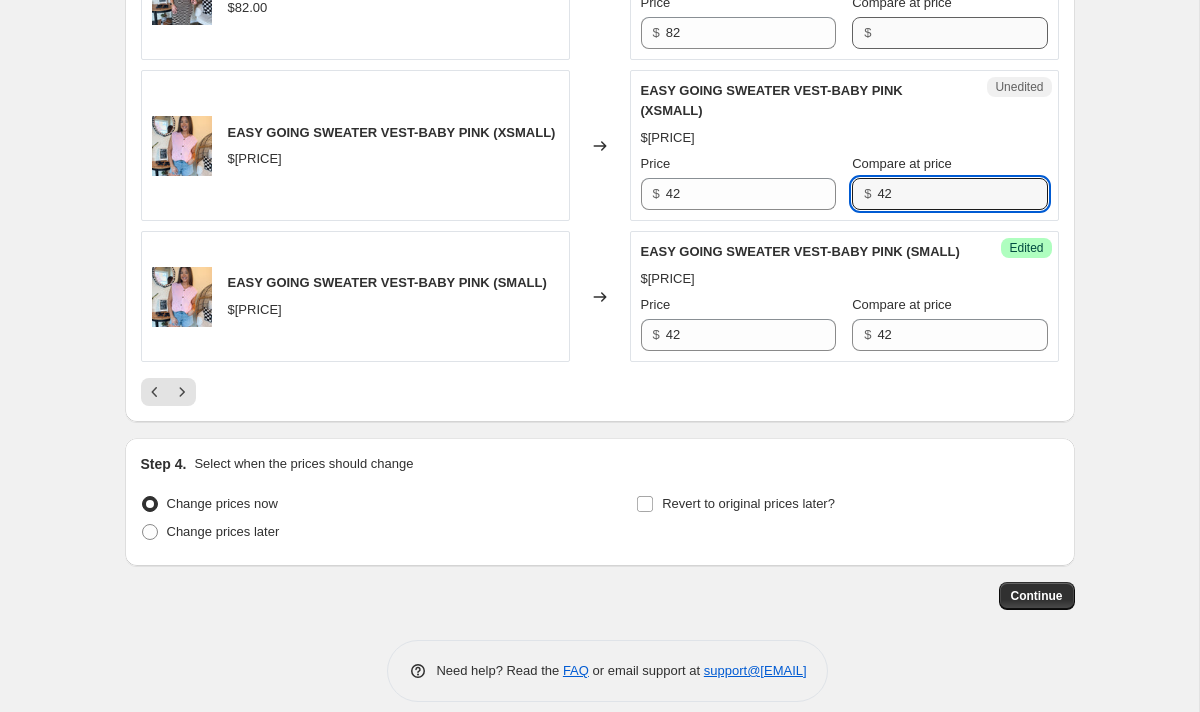 type on "42" 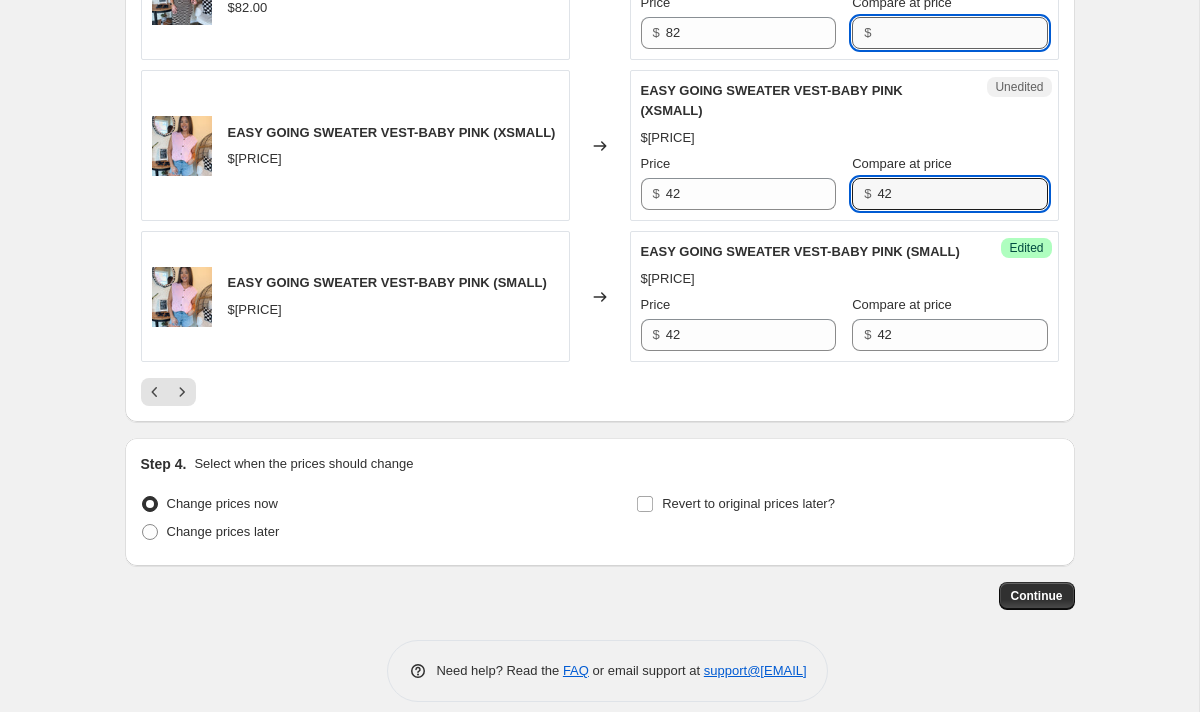 click on "Compare at price" at bounding box center [962, 33] 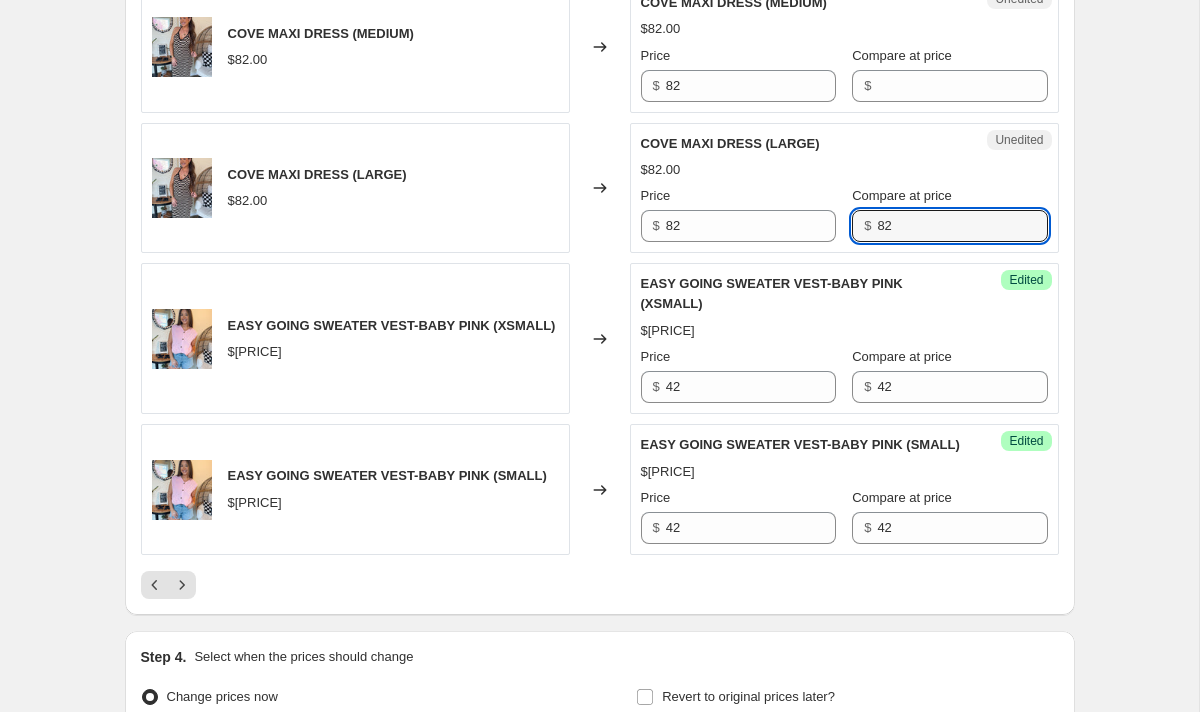 scroll, scrollTop: 3003, scrollLeft: 0, axis: vertical 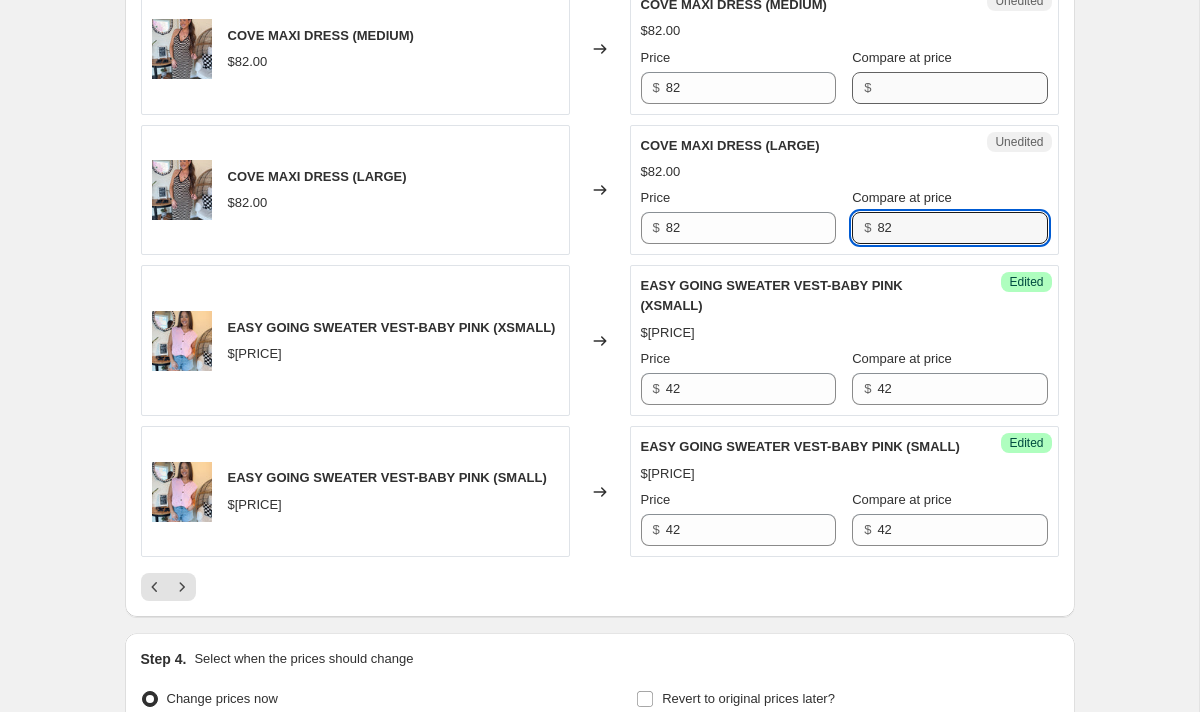type on "82" 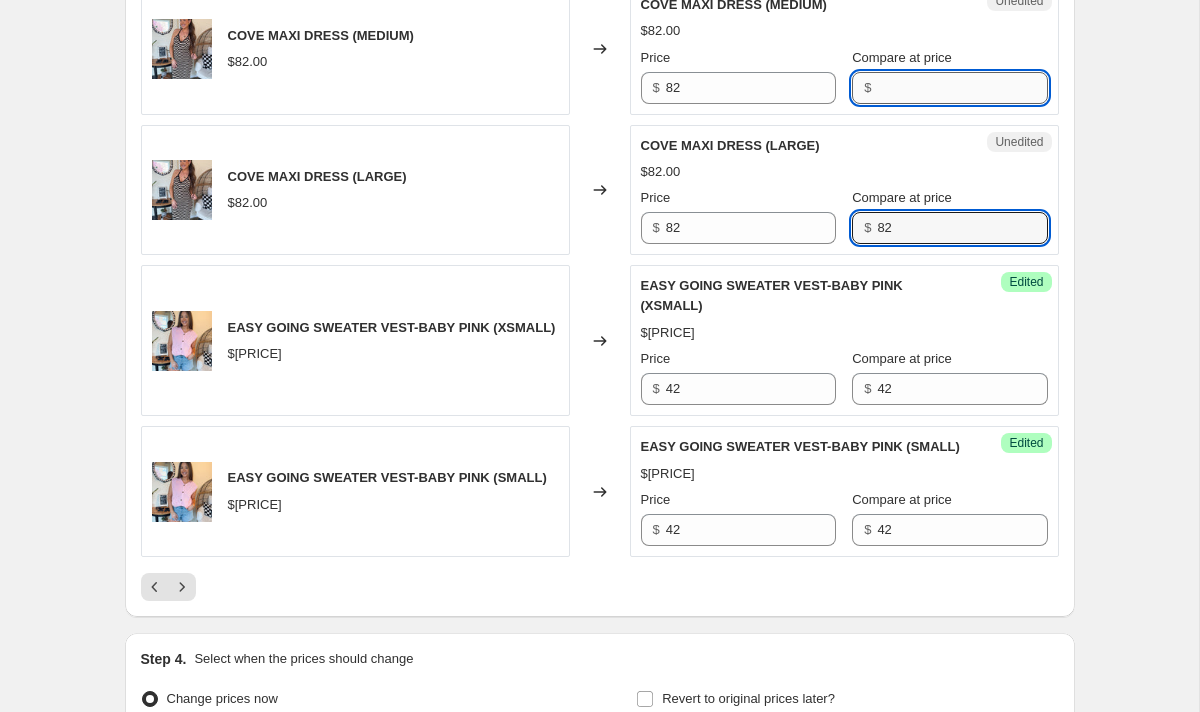click on "Compare at price" at bounding box center [962, 88] 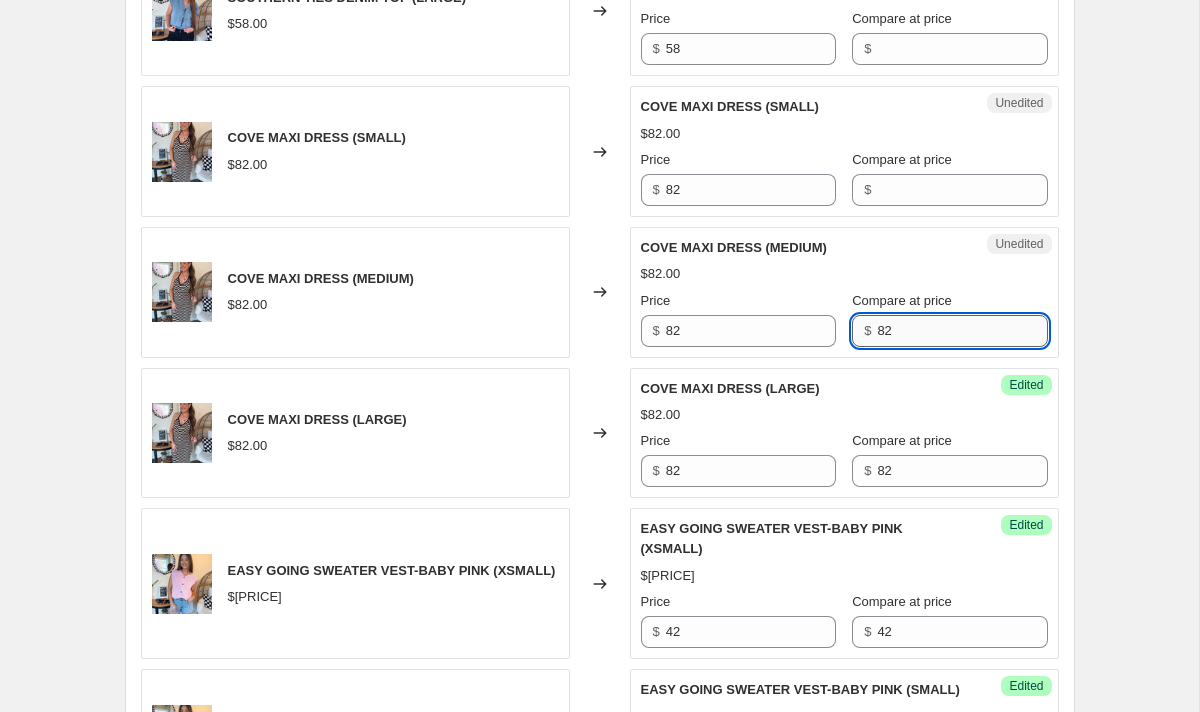 scroll, scrollTop: 2754, scrollLeft: 0, axis: vertical 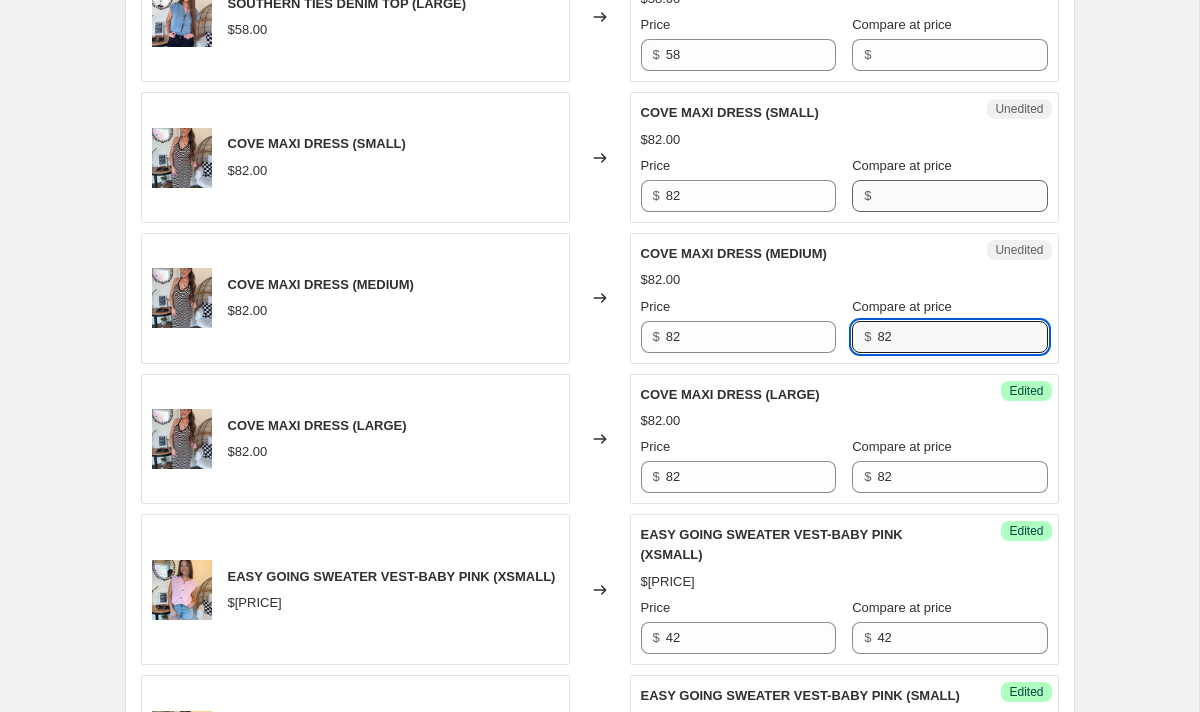 type on "82" 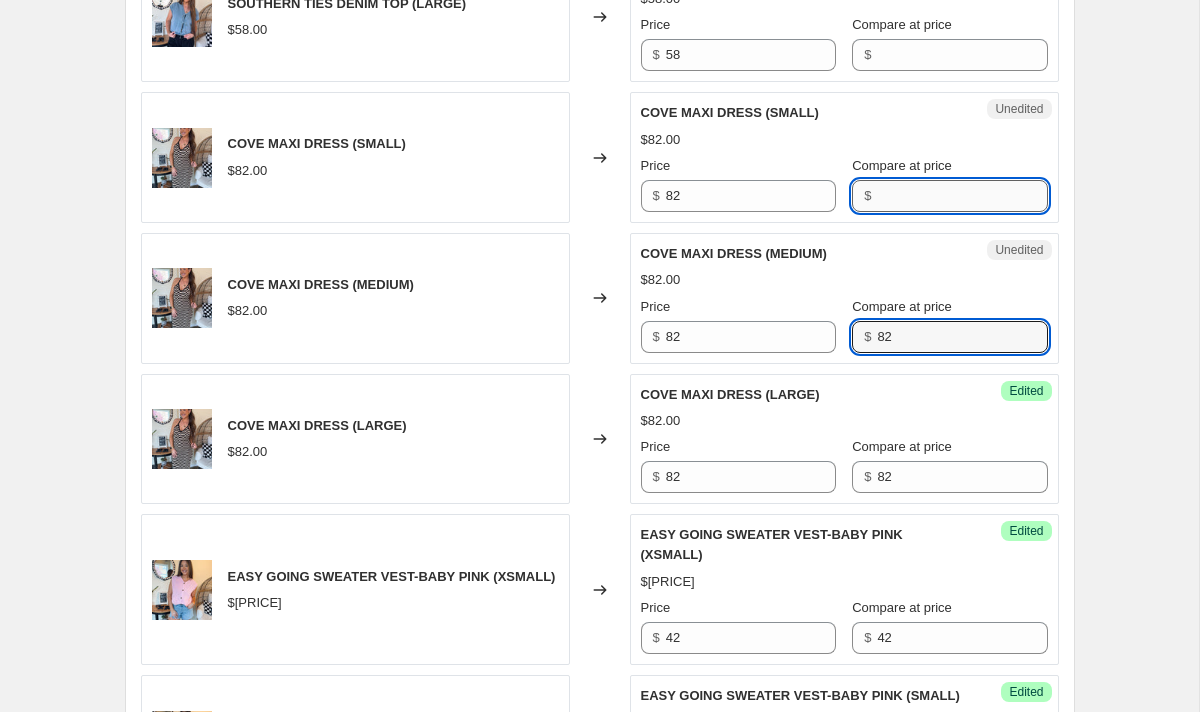 click on "Compare at price" at bounding box center [962, 196] 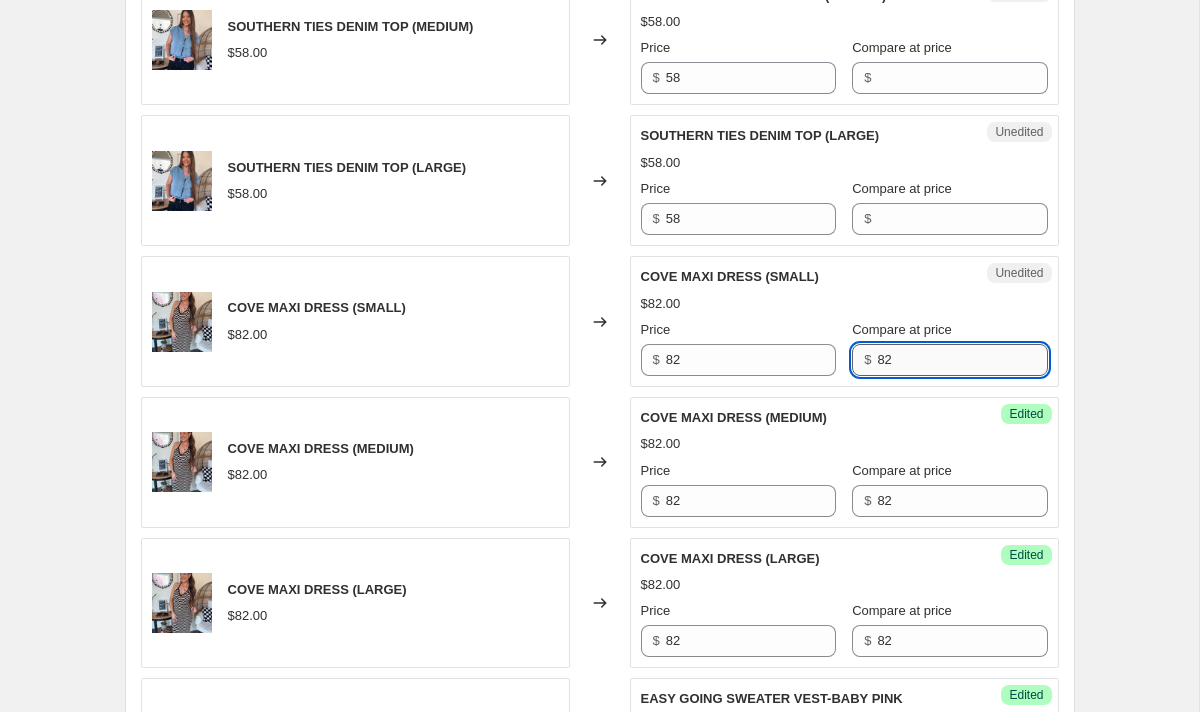 scroll, scrollTop: 2586, scrollLeft: 0, axis: vertical 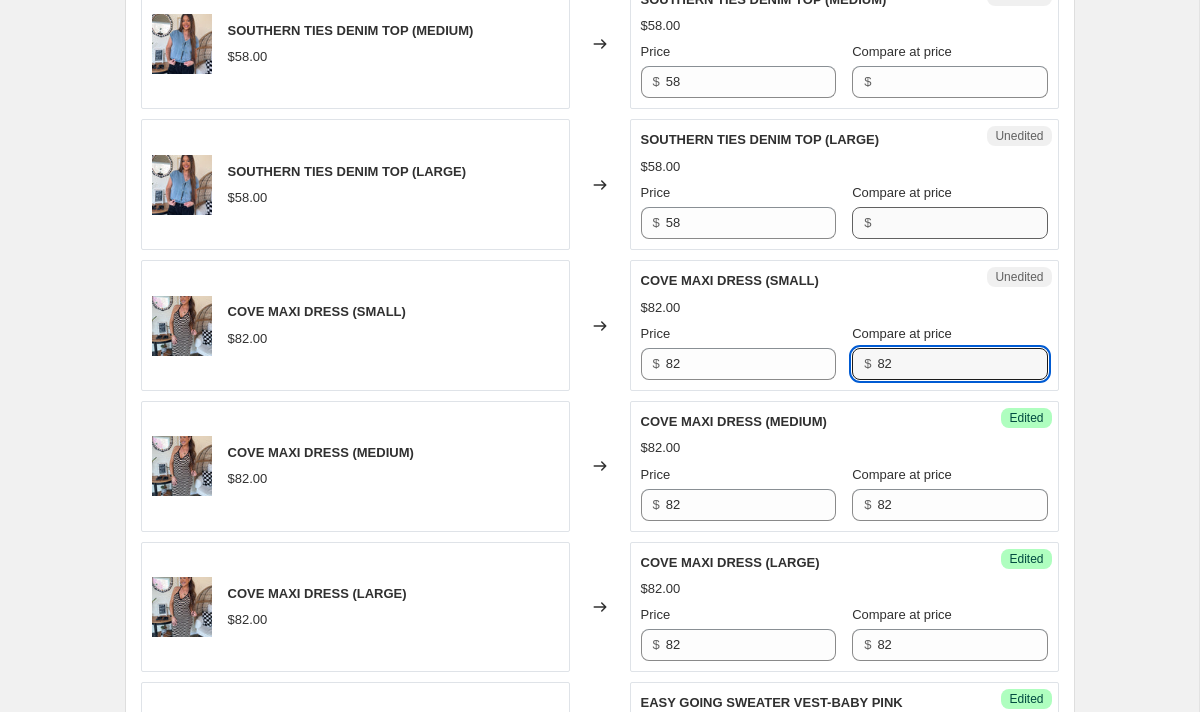 type on "82" 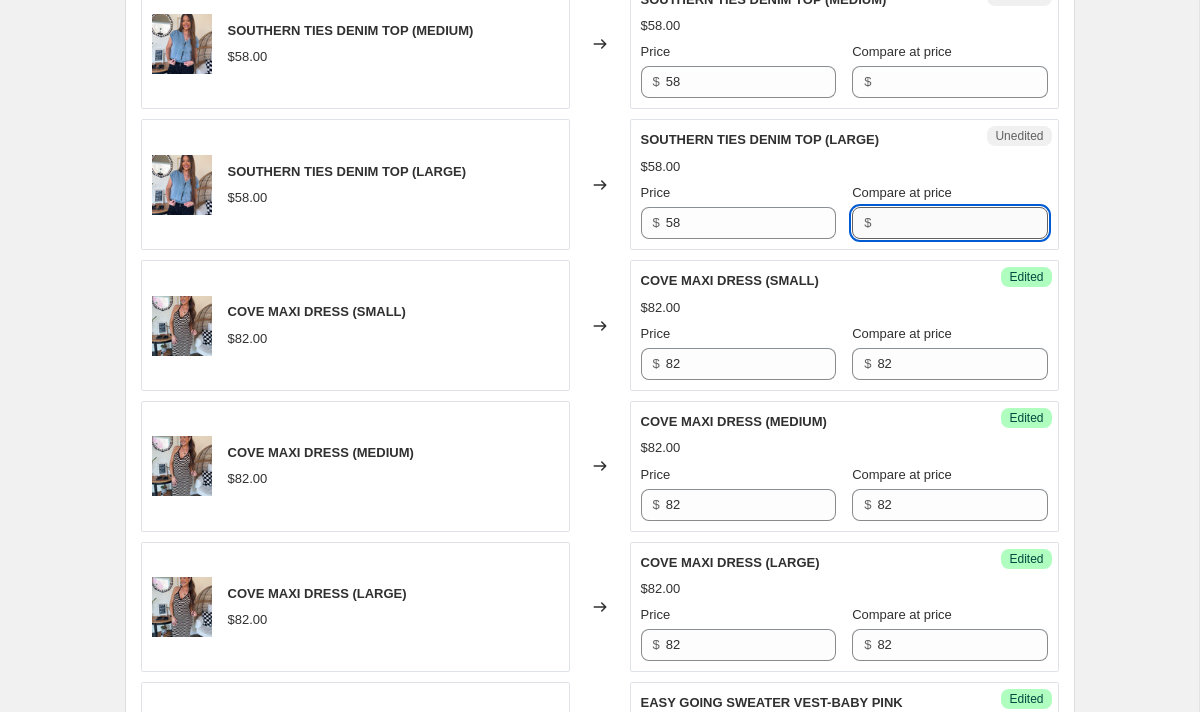click on "Compare at price" at bounding box center (962, 223) 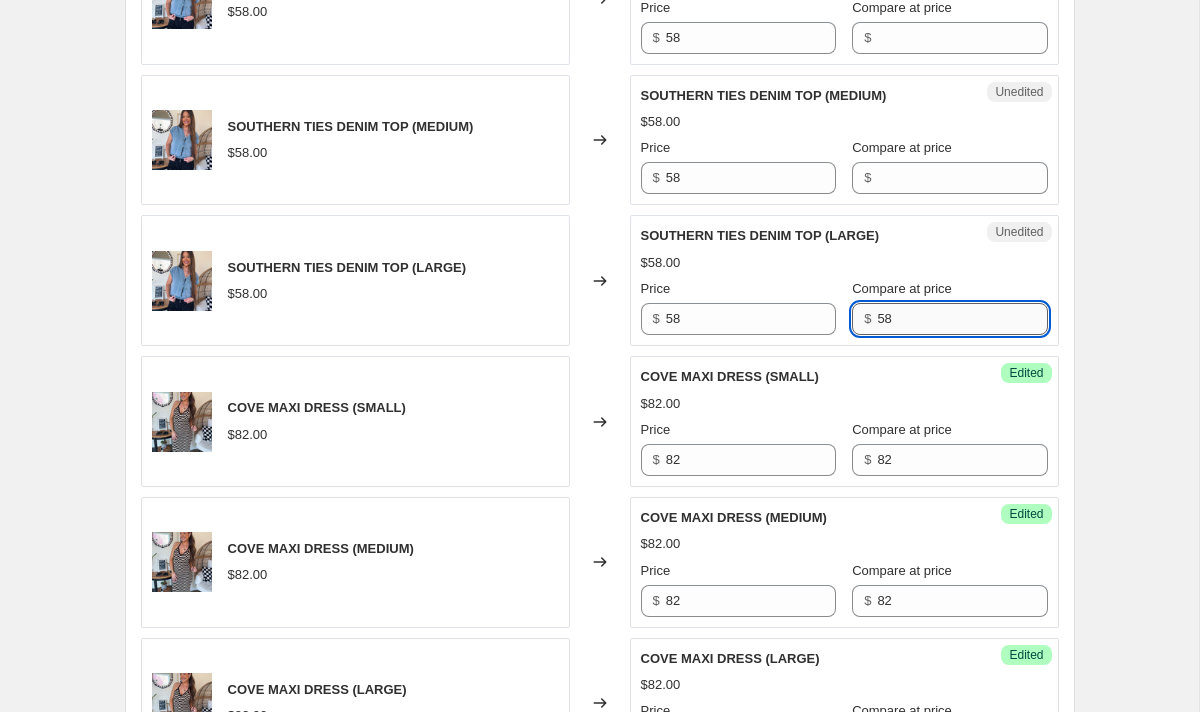 scroll, scrollTop: 2474, scrollLeft: 0, axis: vertical 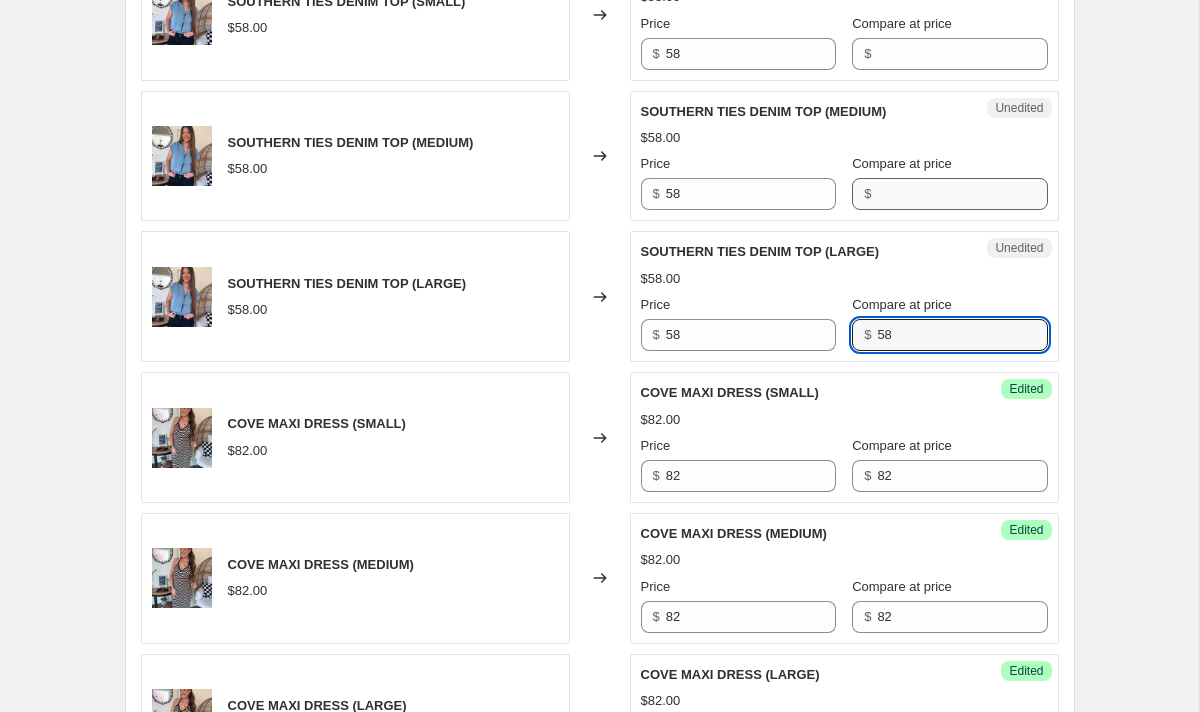 type on "58" 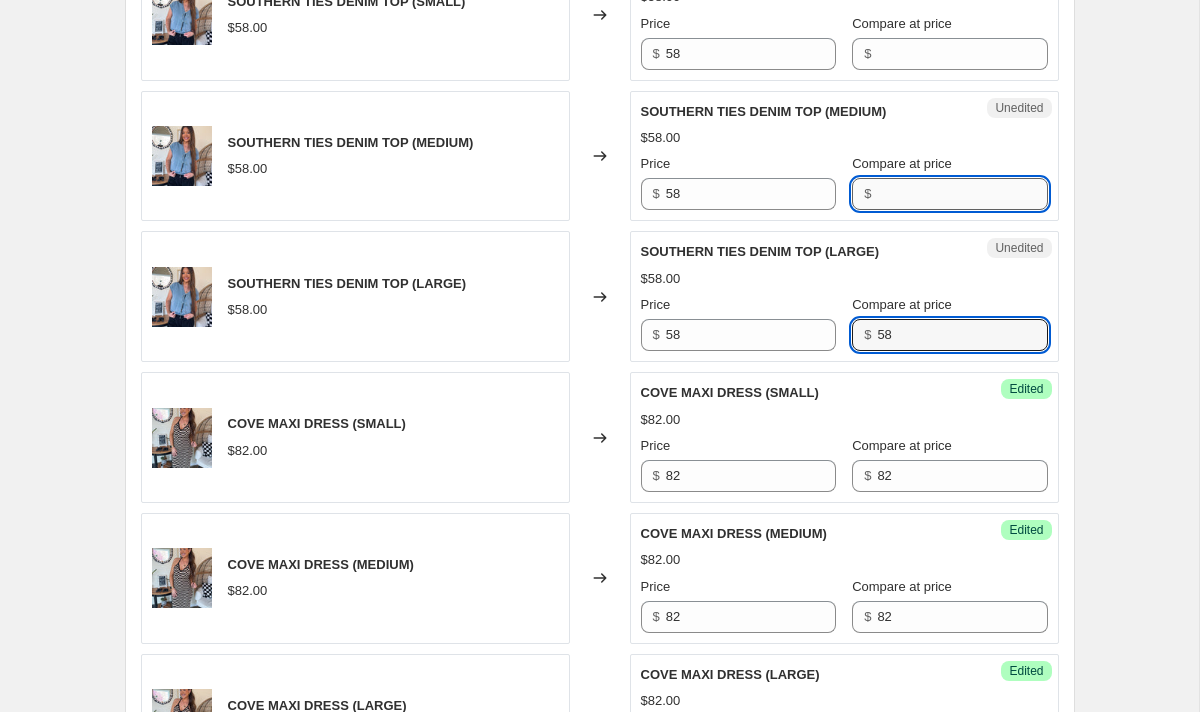 click on "Compare at price" at bounding box center (962, 194) 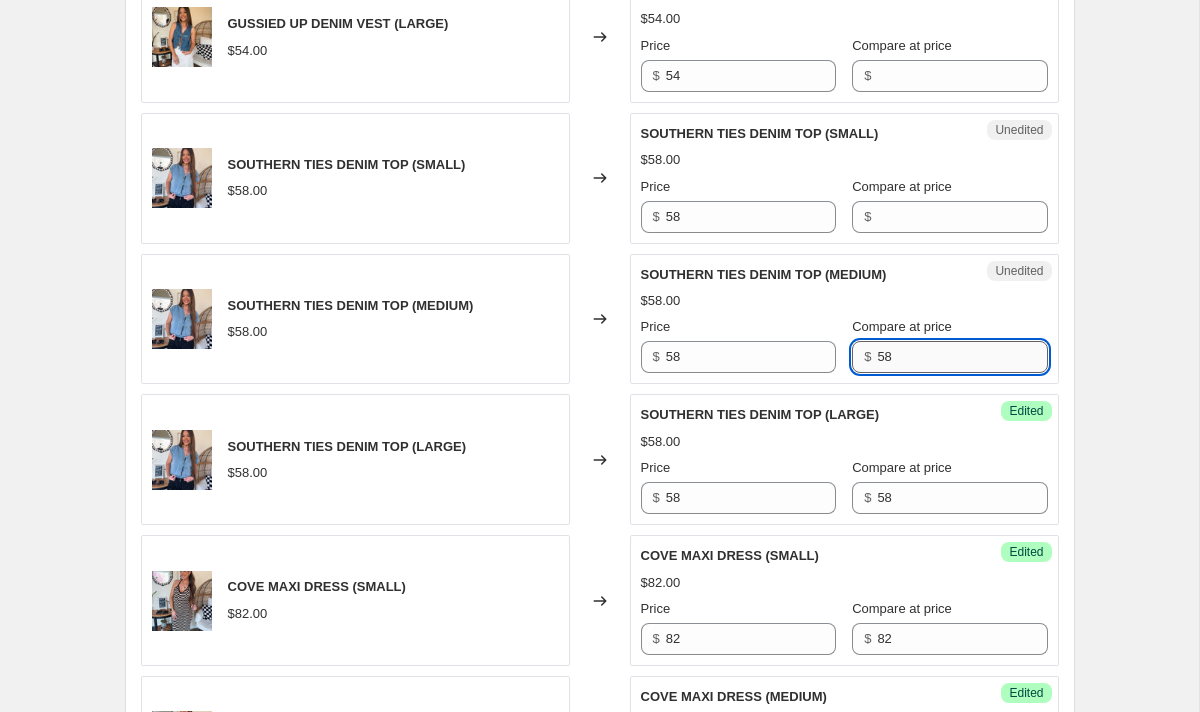 scroll, scrollTop: 2314, scrollLeft: 0, axis: vertical 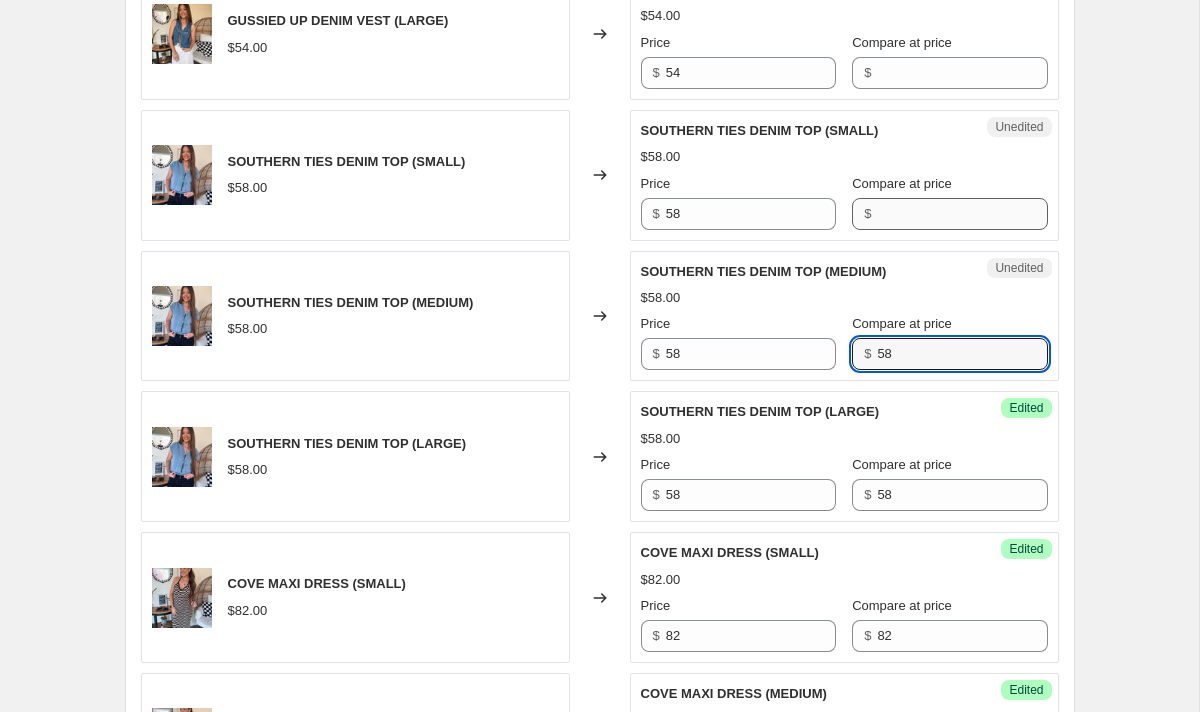 type on "58" 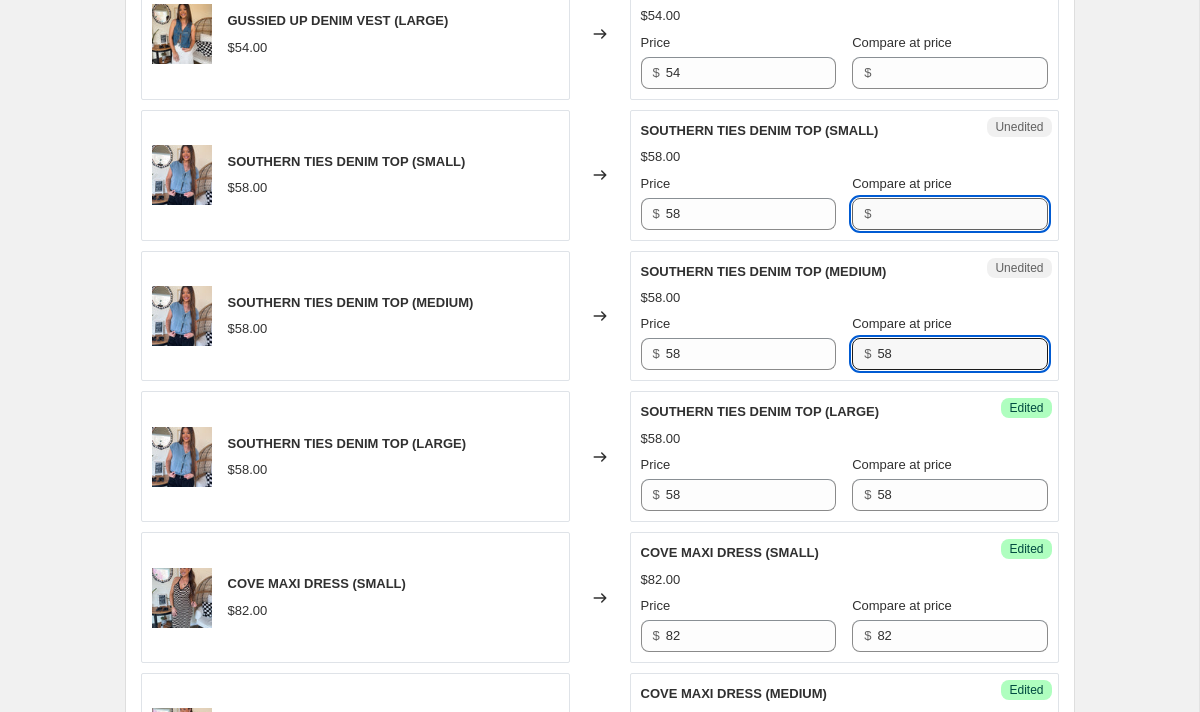 click on "Compare at price" at bounding box center [962, 214] 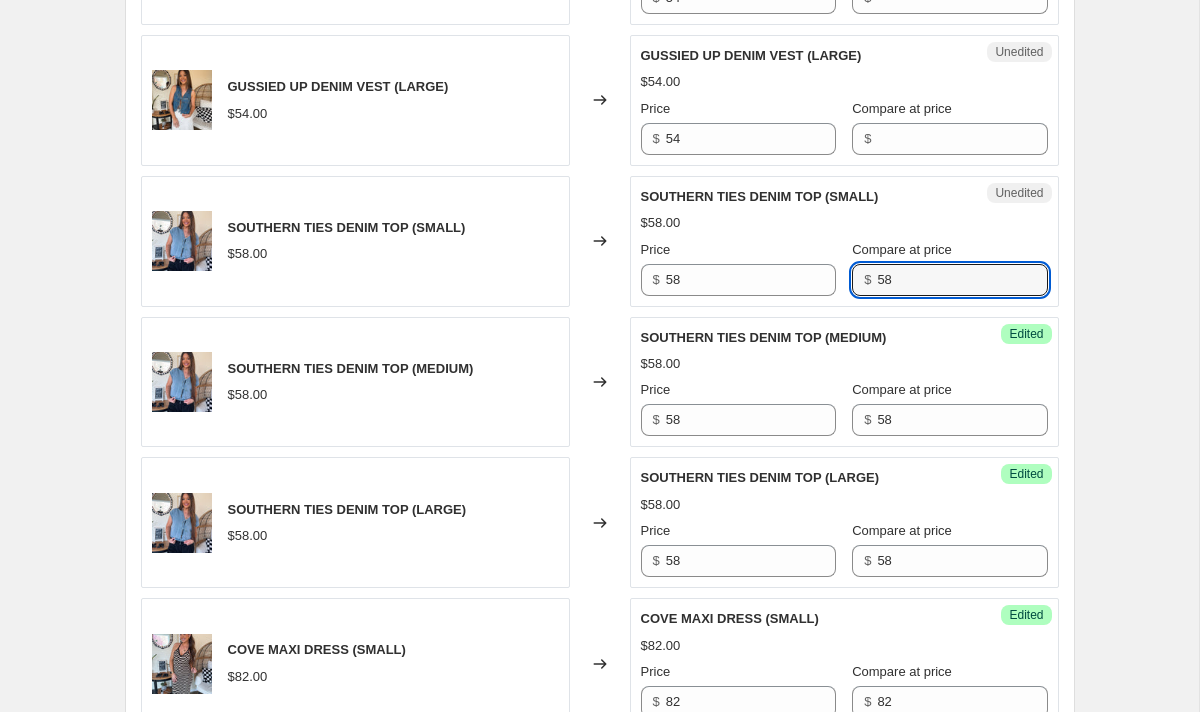 scroll, scrollTop: 2182, scrollLeft: 0, axis: vertical 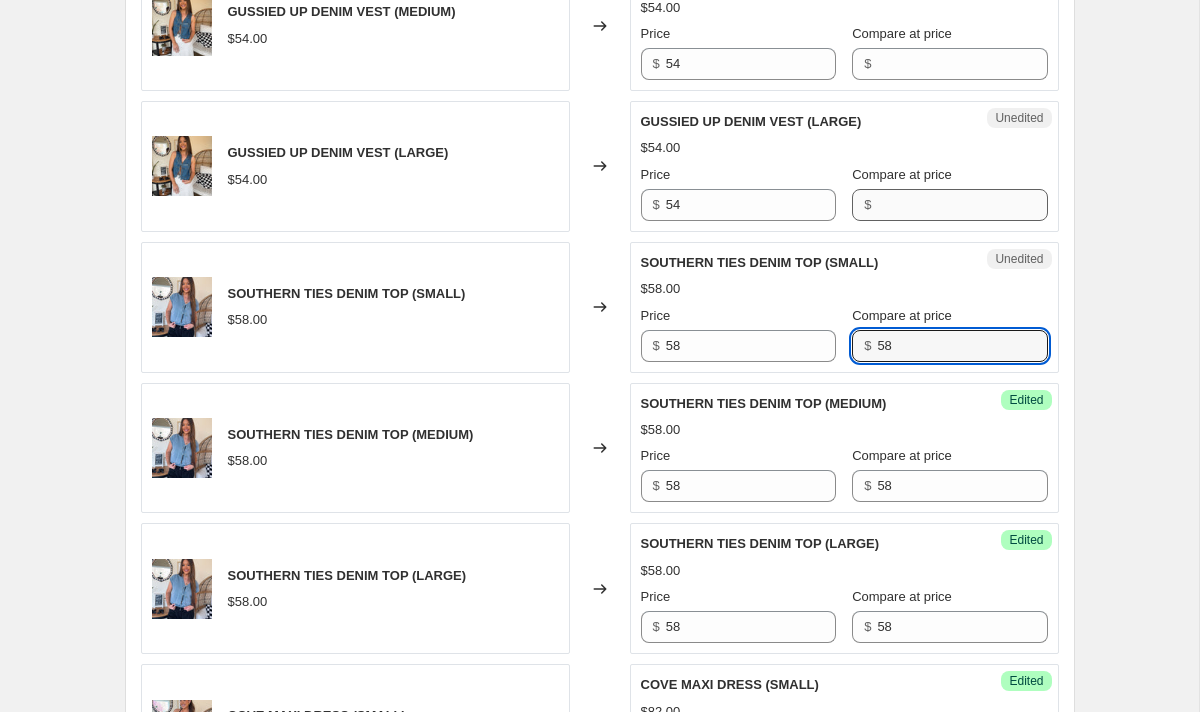type on "58" 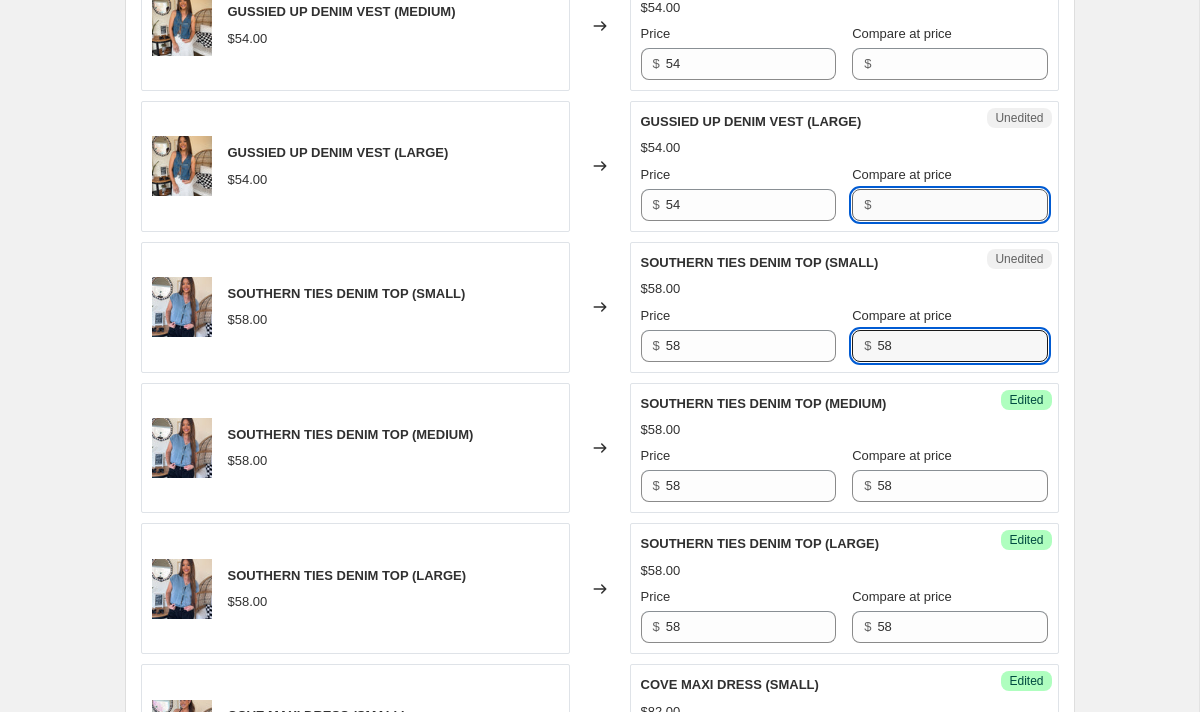 click on "Compare at price" at bounding box center (962, 205) 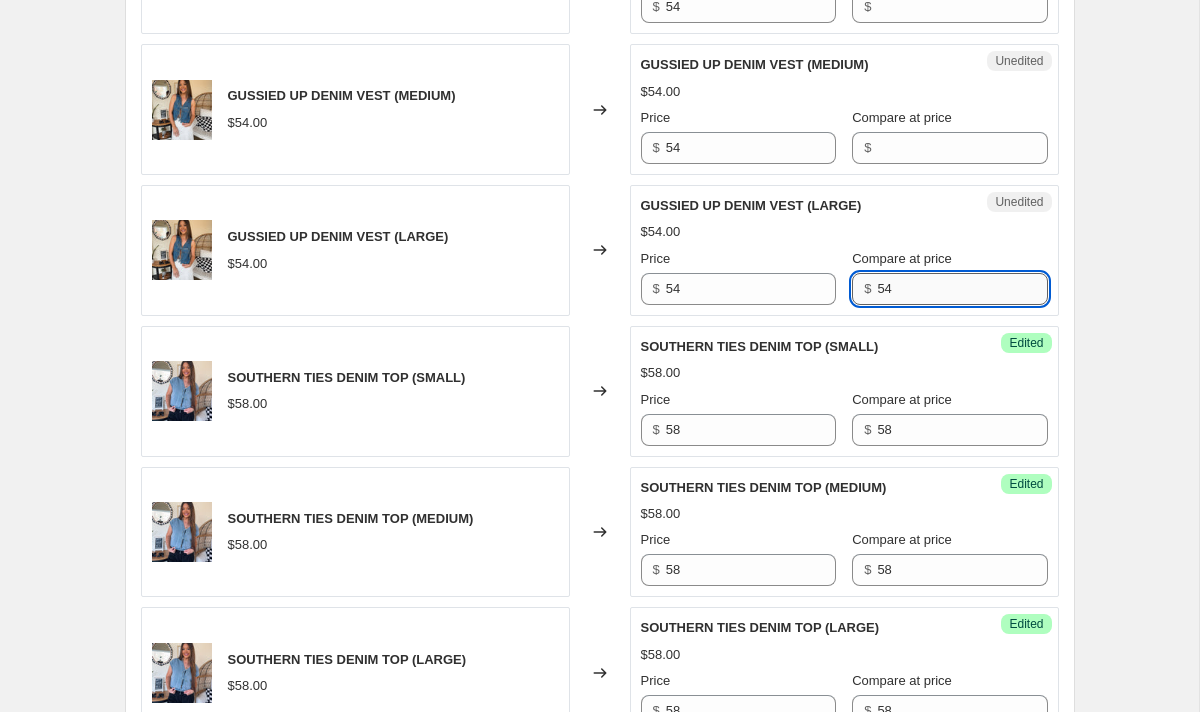 scroll, scrollTop: 2012, scrollLeft: 0, axis: vertical 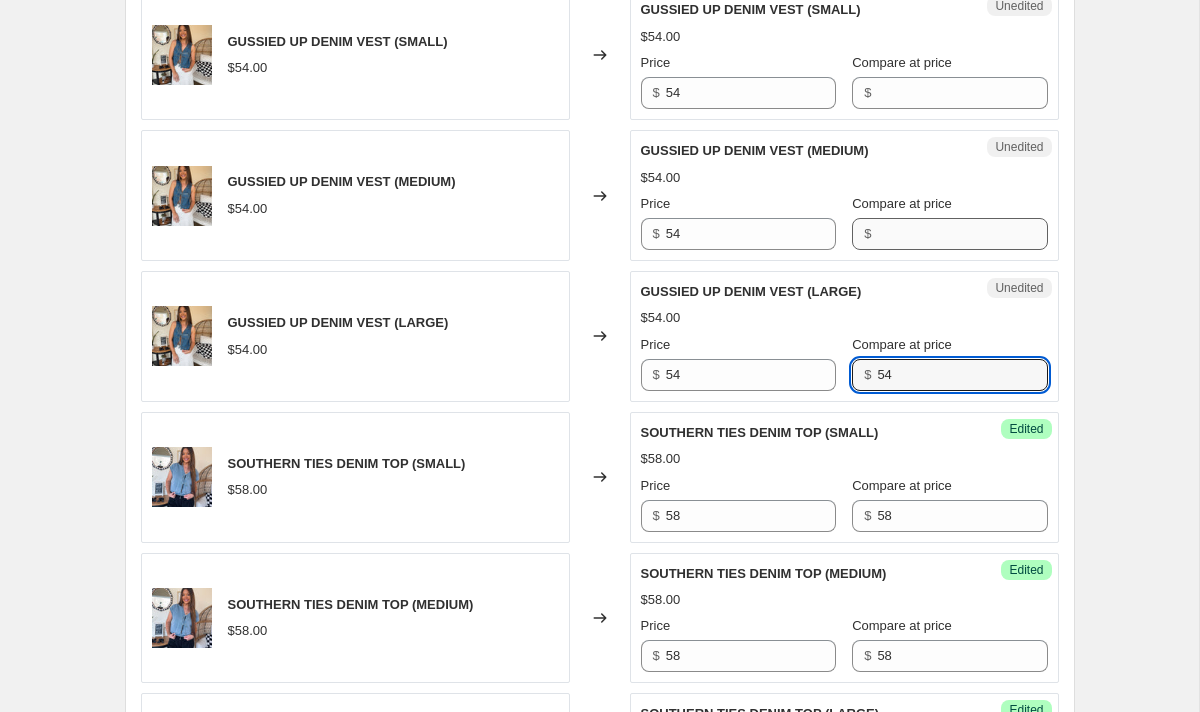 type on "54" 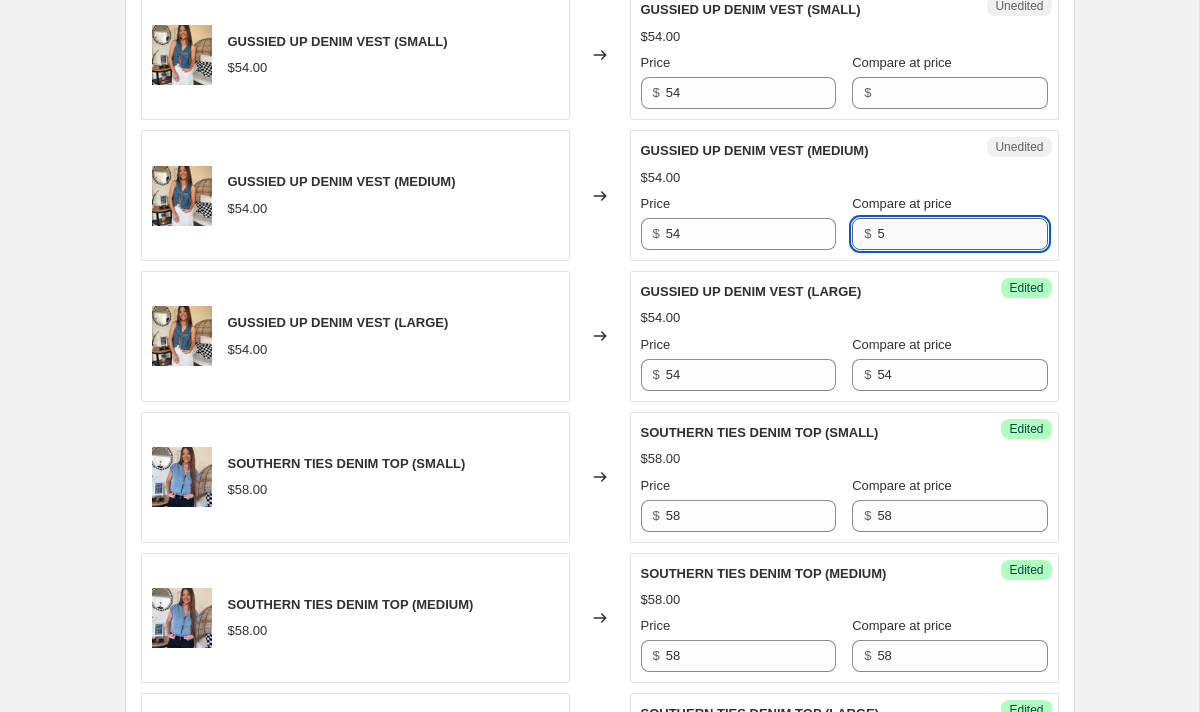 click on "5" at bounding box center (962, 234) 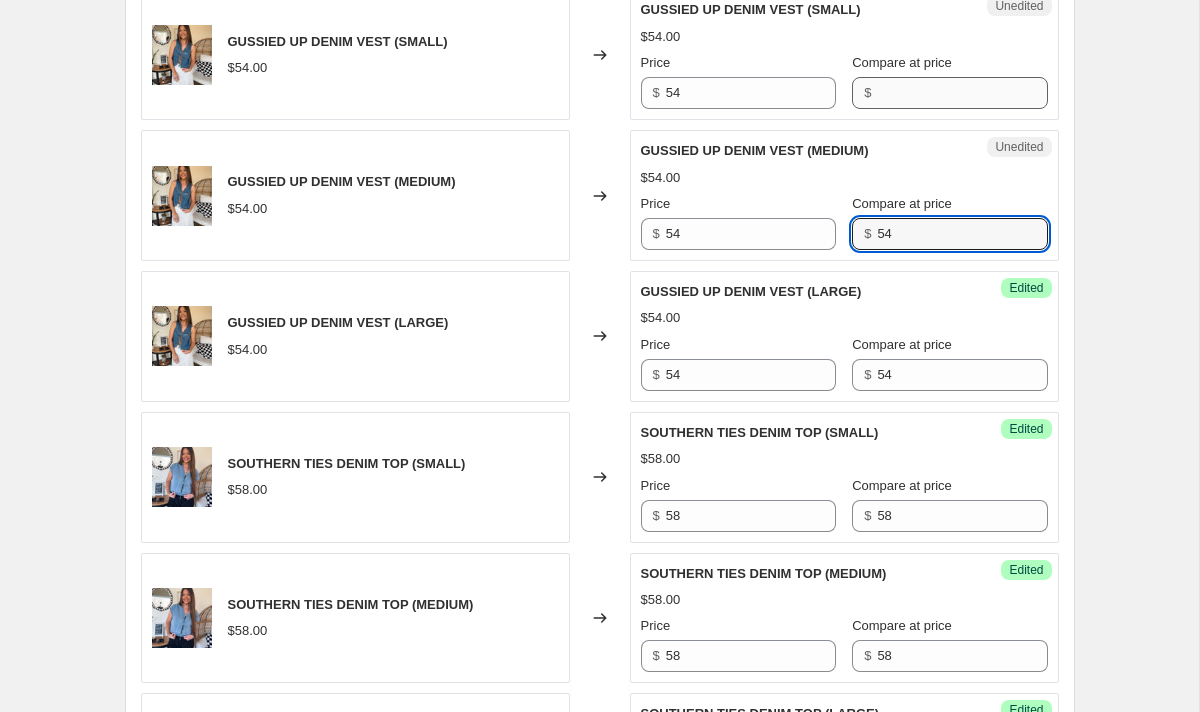 type on "54" 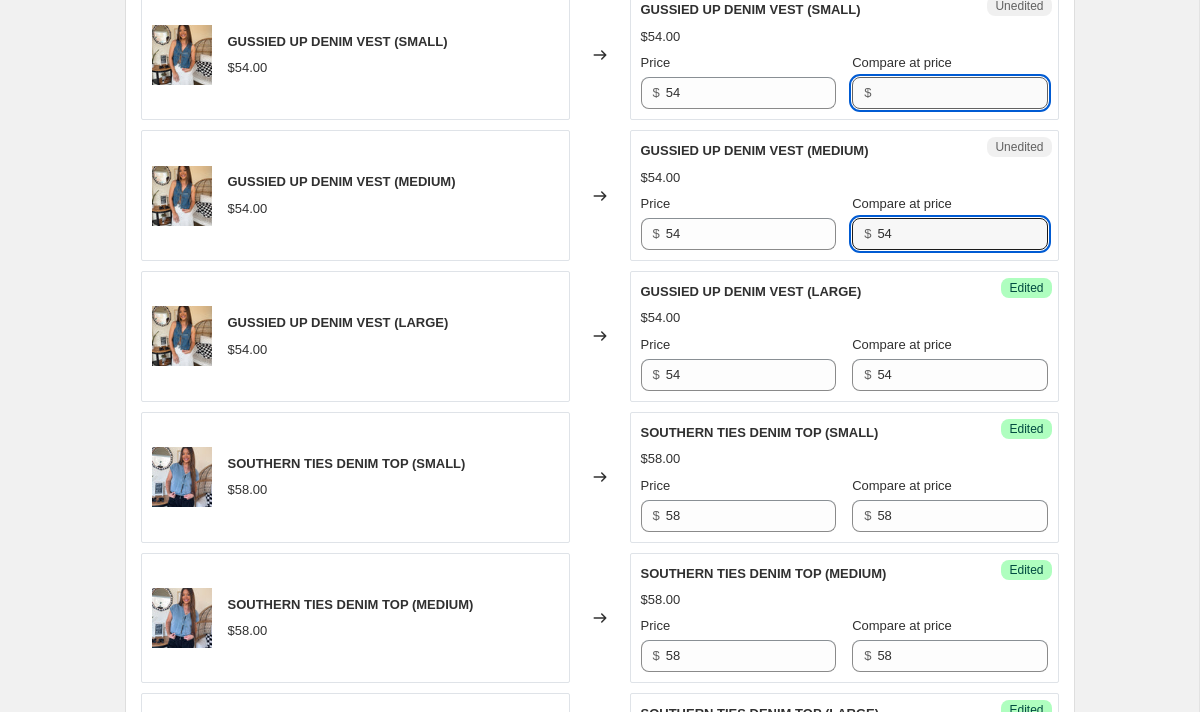 click on "Compare at price" at bounding box center (962, 93) 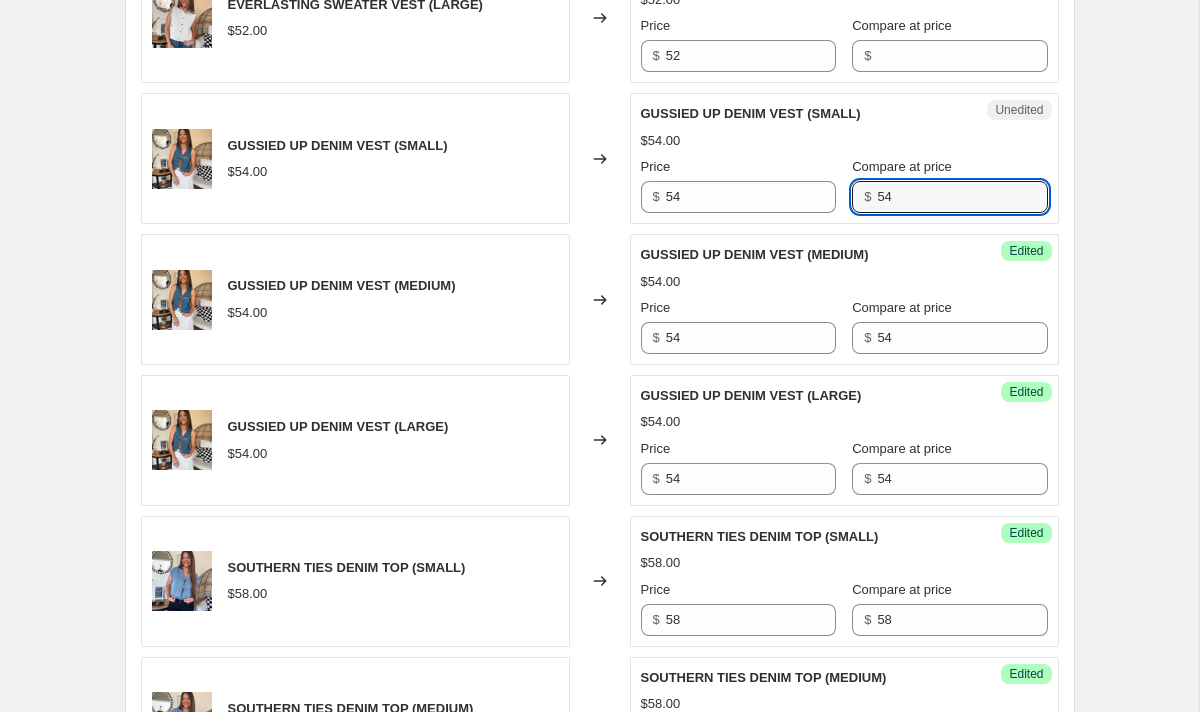 scroll, scrollTop: 1810, scrollLeft: 0, axis: vertical 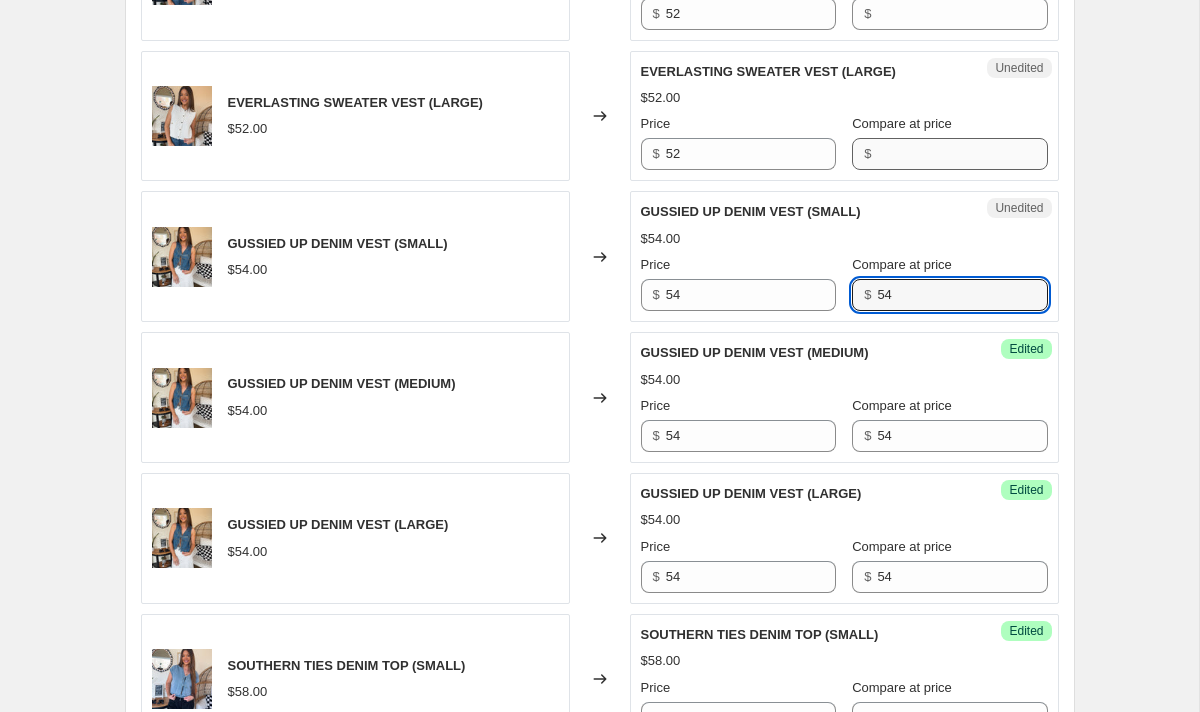type on "54" 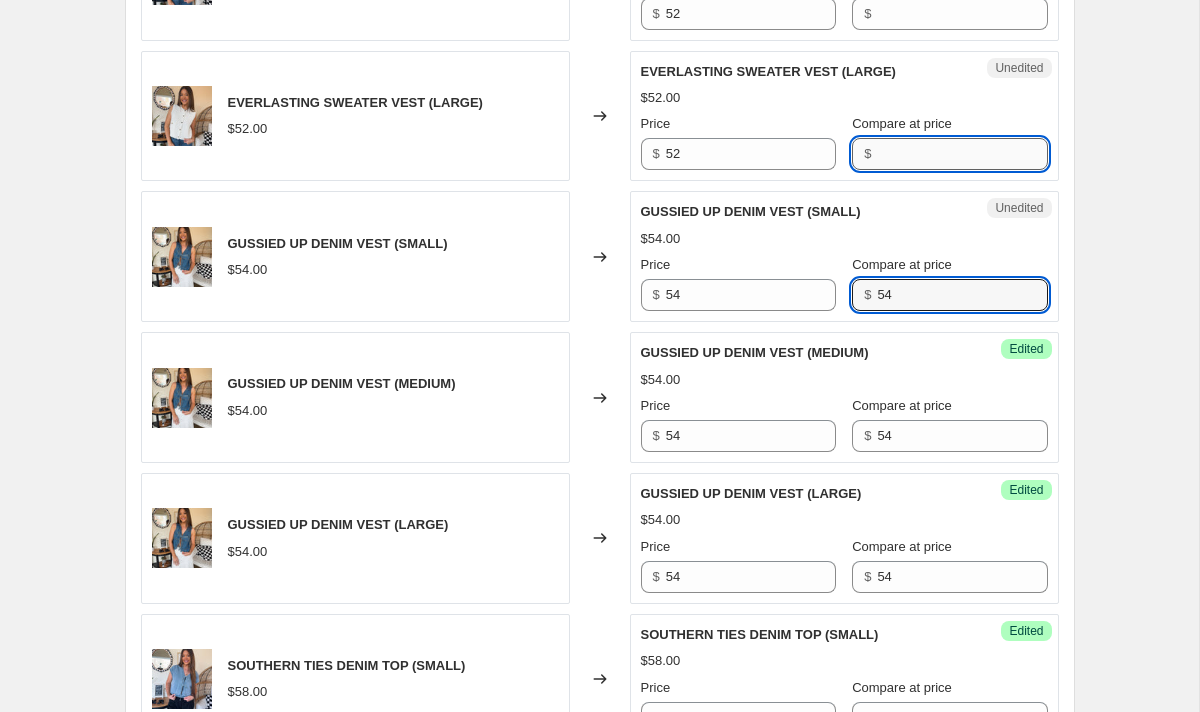 click on "Compare at price" at bounding box center [962, 154] 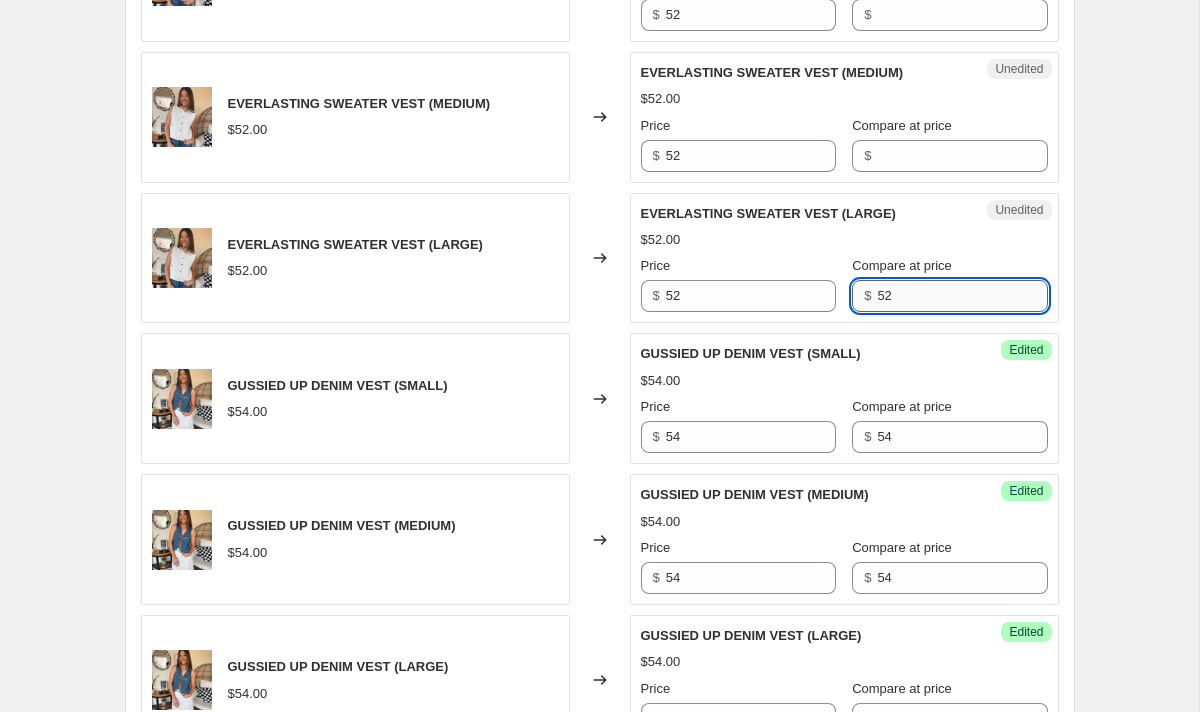 scroll, scrollTop: 1625, scrollLeft: 0, axis: vertical 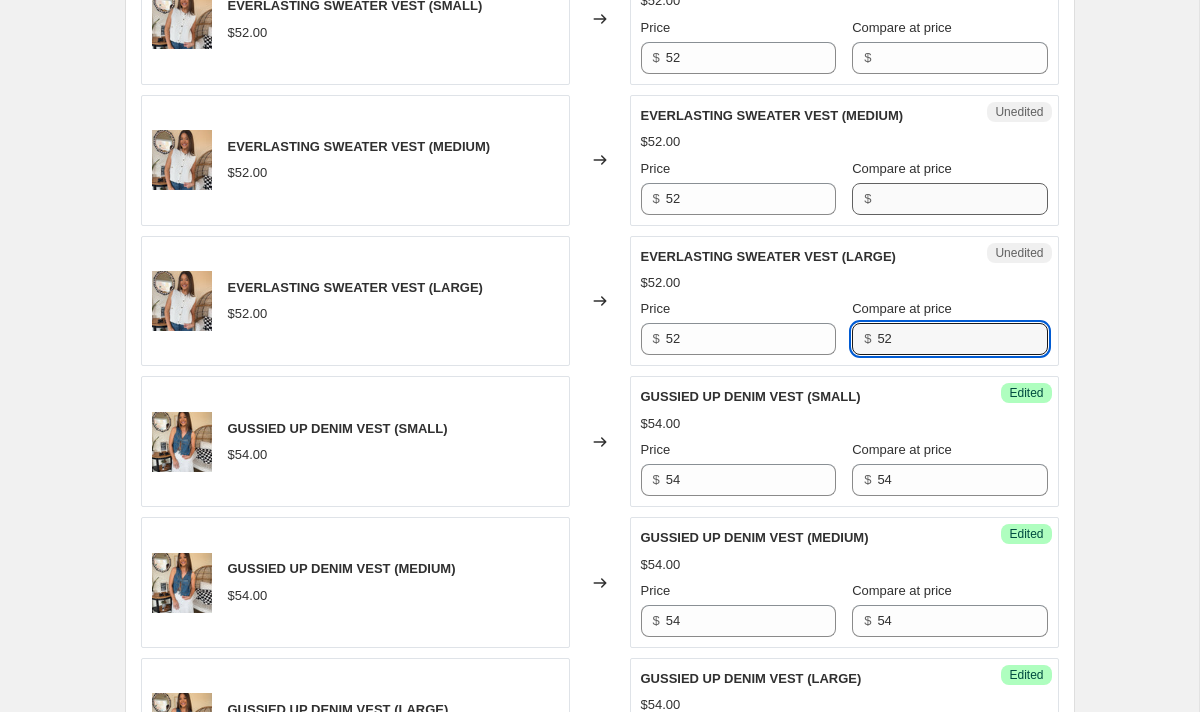type on "52" 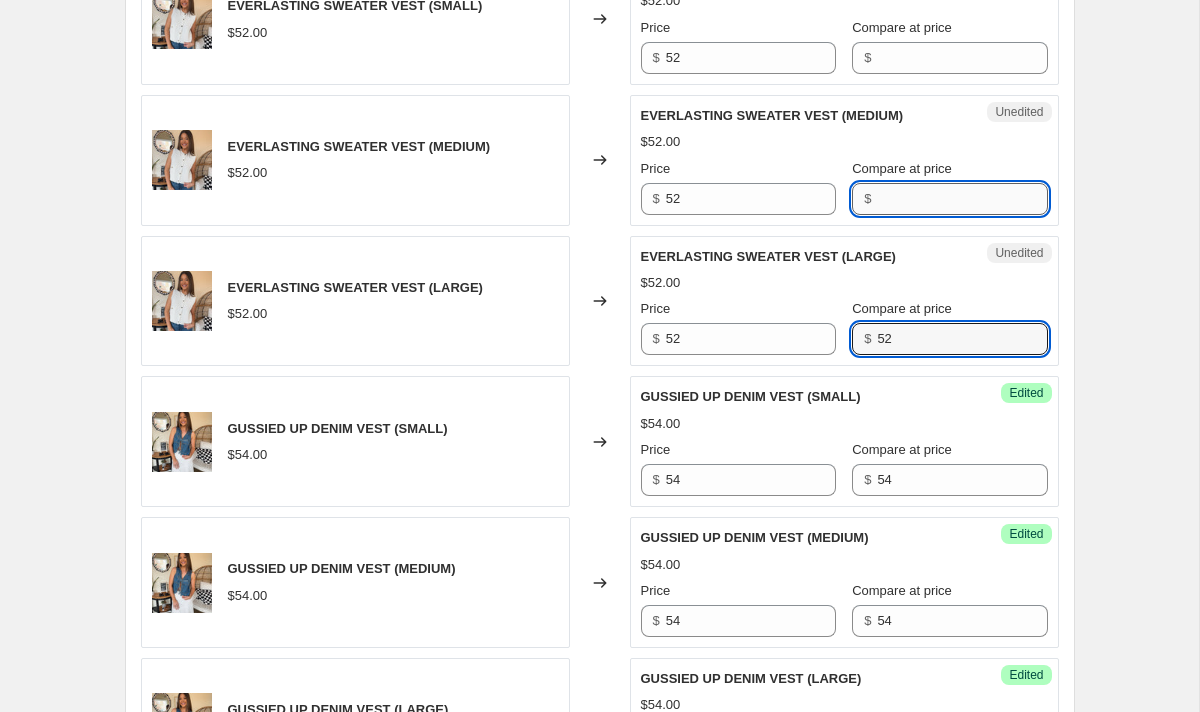 click on "Compare at price" at bounding box center (962, 199) 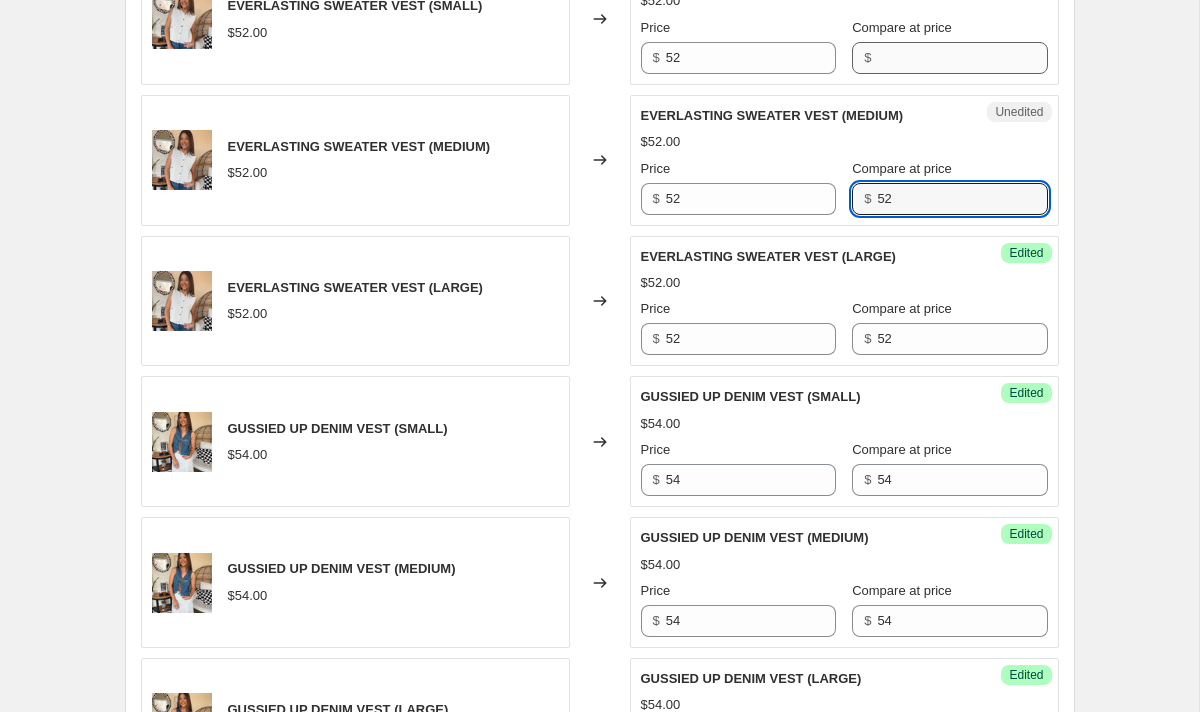 type on "52" 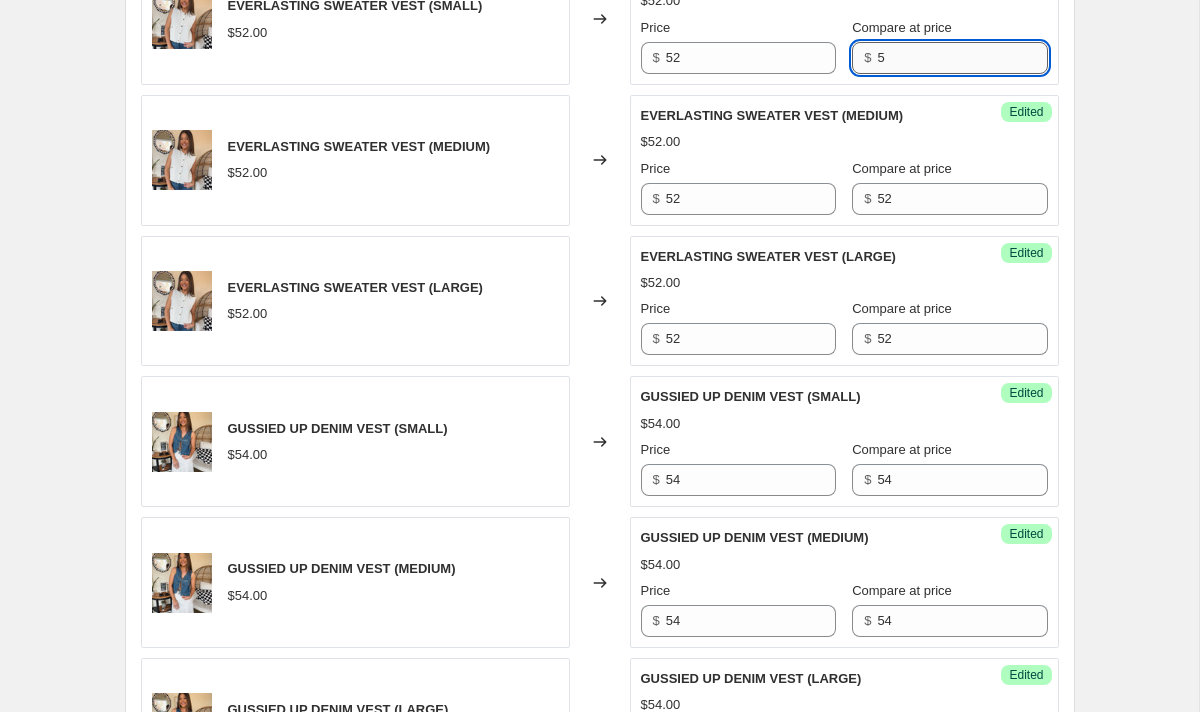 click on "5" at bounding box center [962, 58] 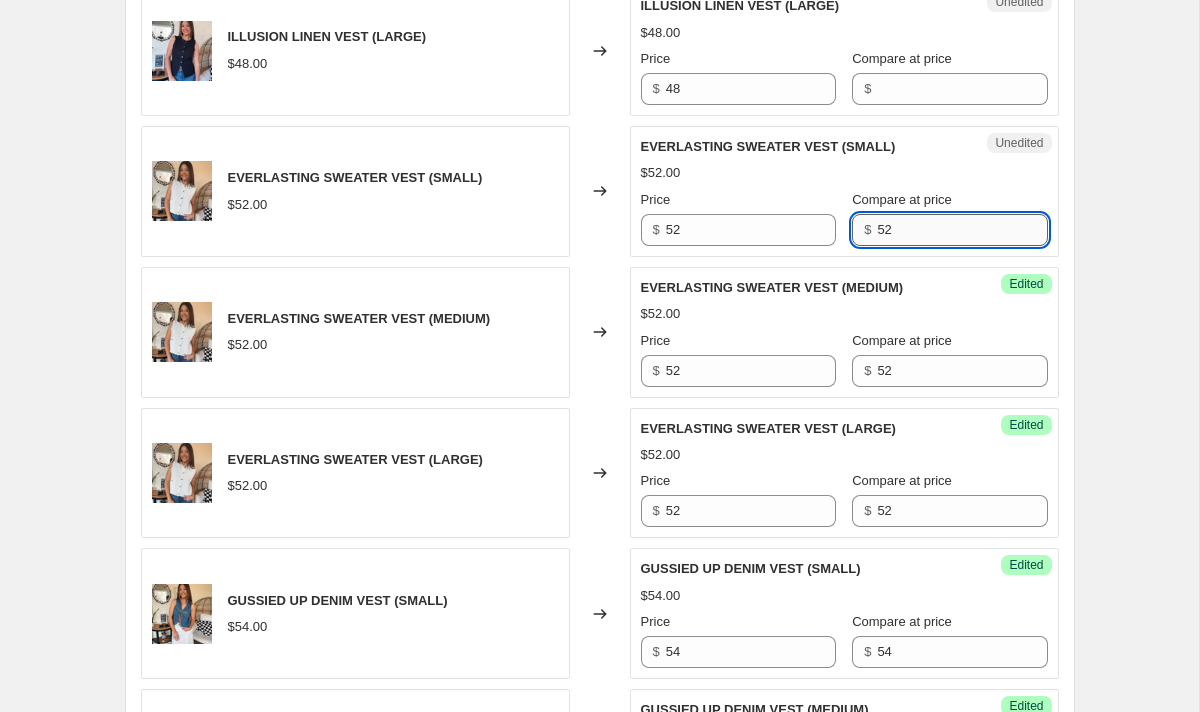 scroll, scrollTop: 1429, scrollLeft: 0, axis: vertical 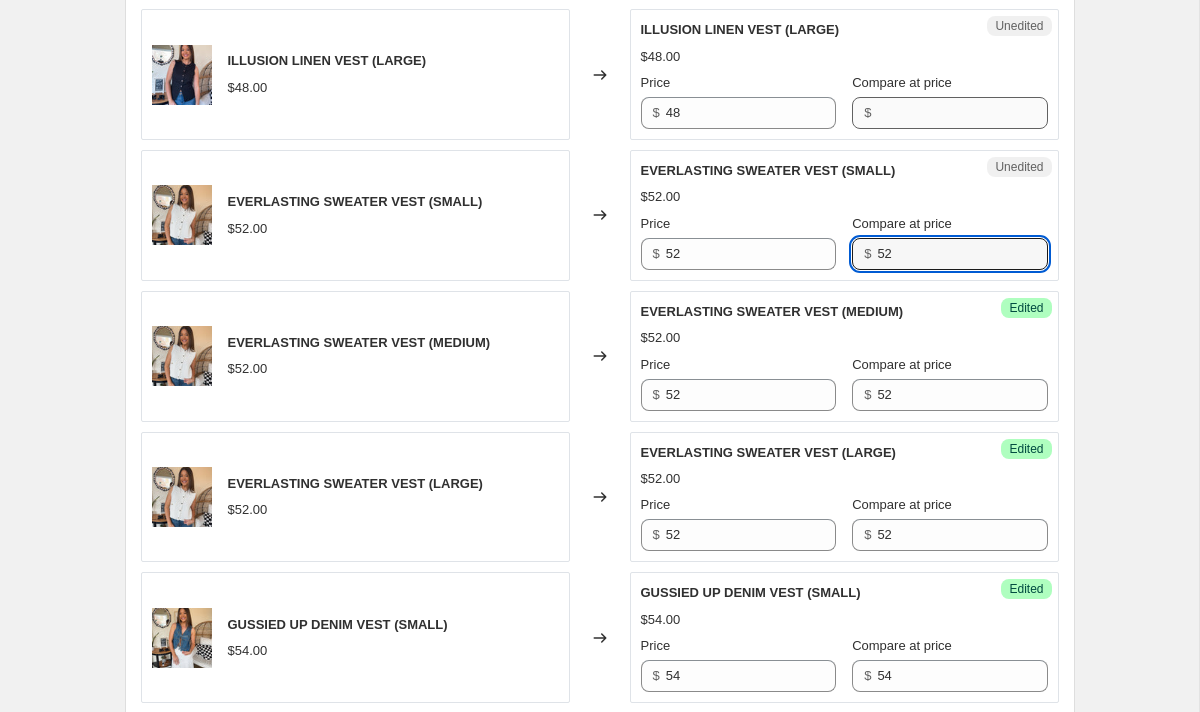 type on "52" 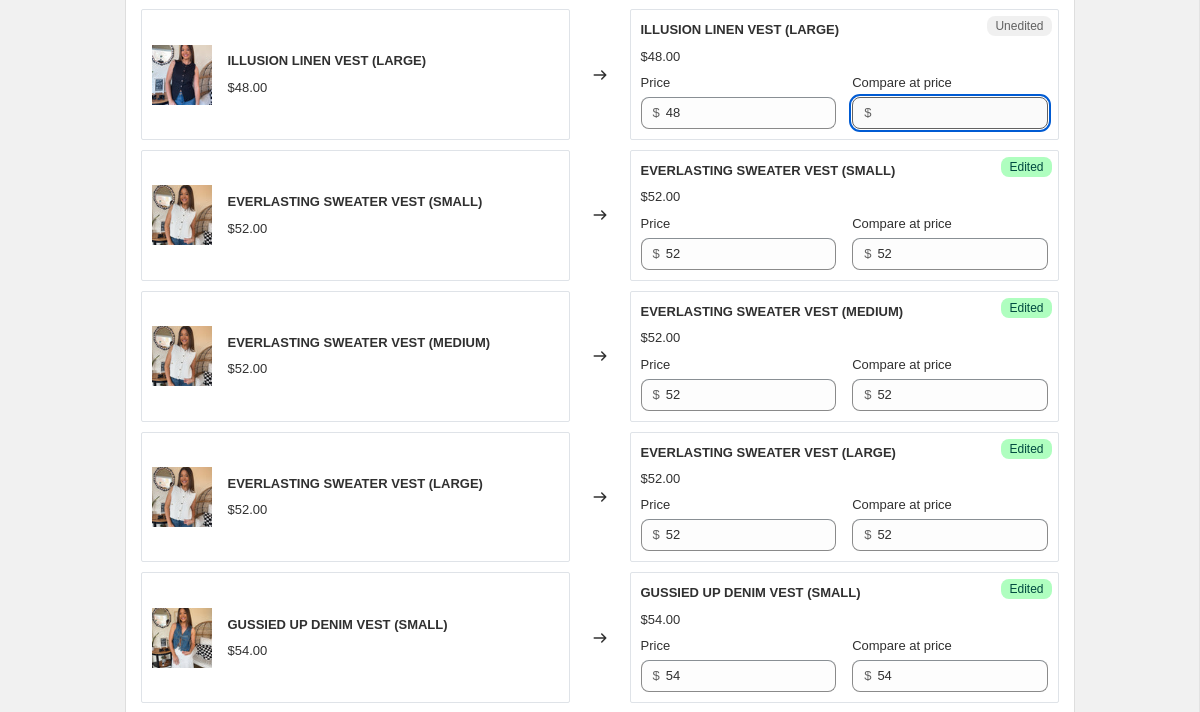 click on "Compare at price" at bounding box center (962, 113) 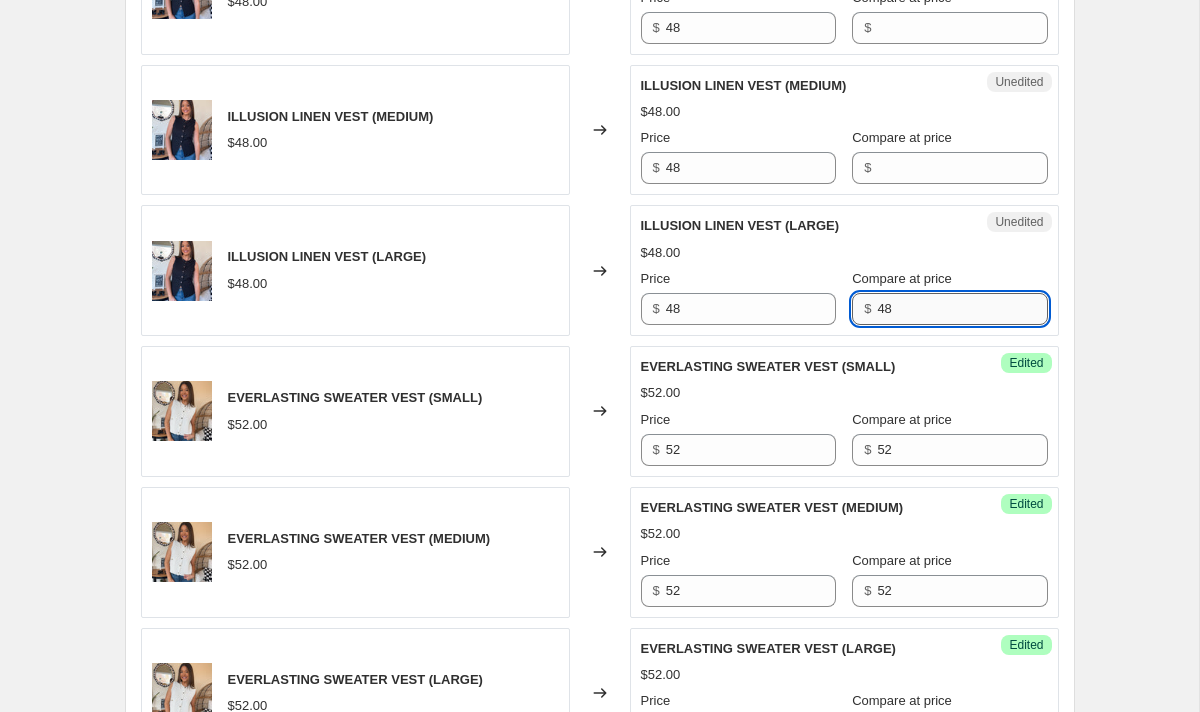 scroll, scrollTop: 1230, scrollLeft: 0, axis: vertical 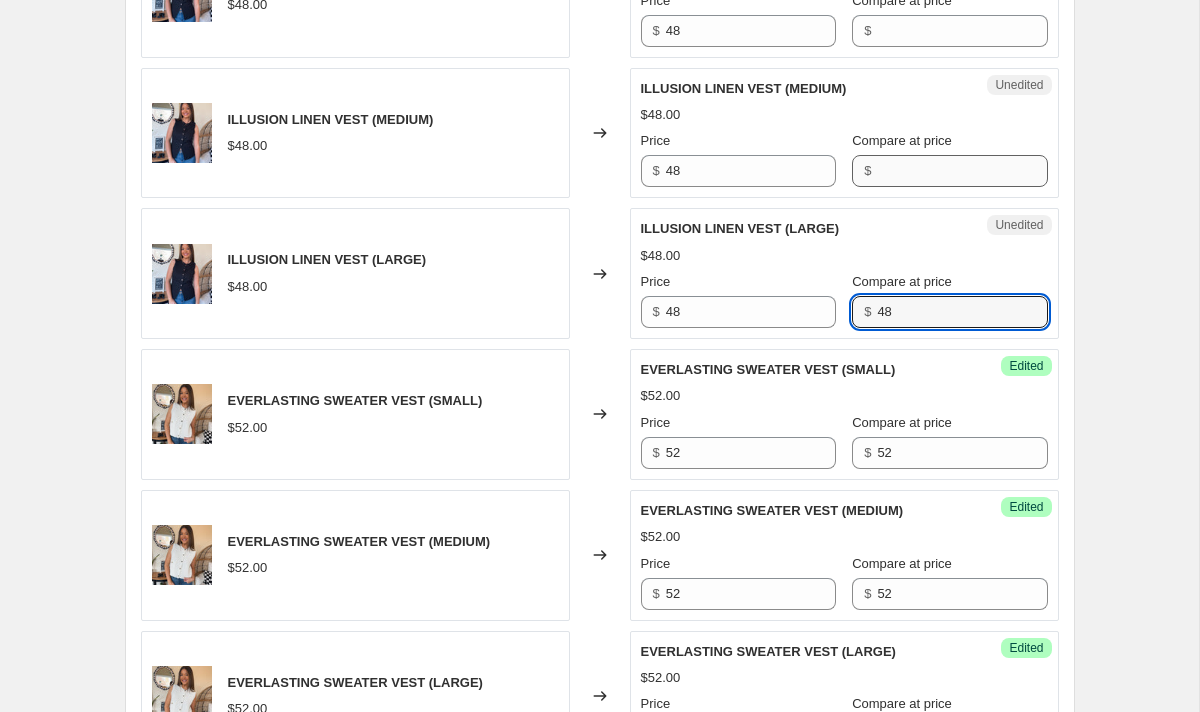 type on "48" 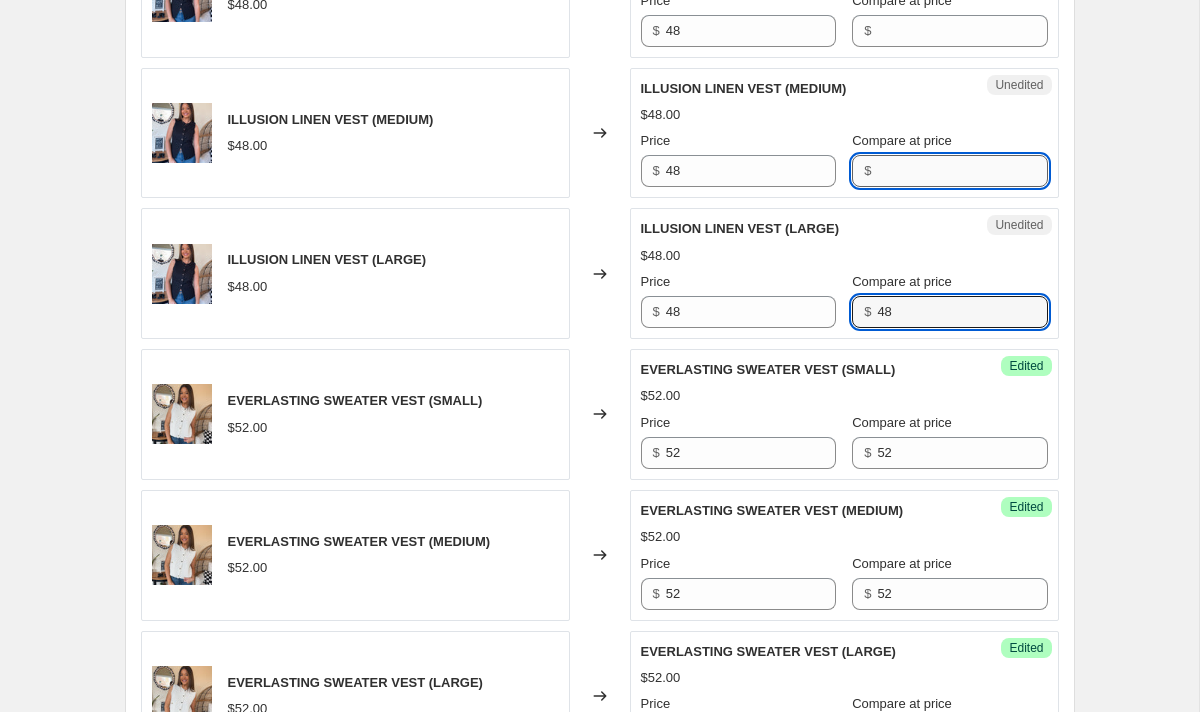 click on "Compare at price" at bounding box center [962, 171] 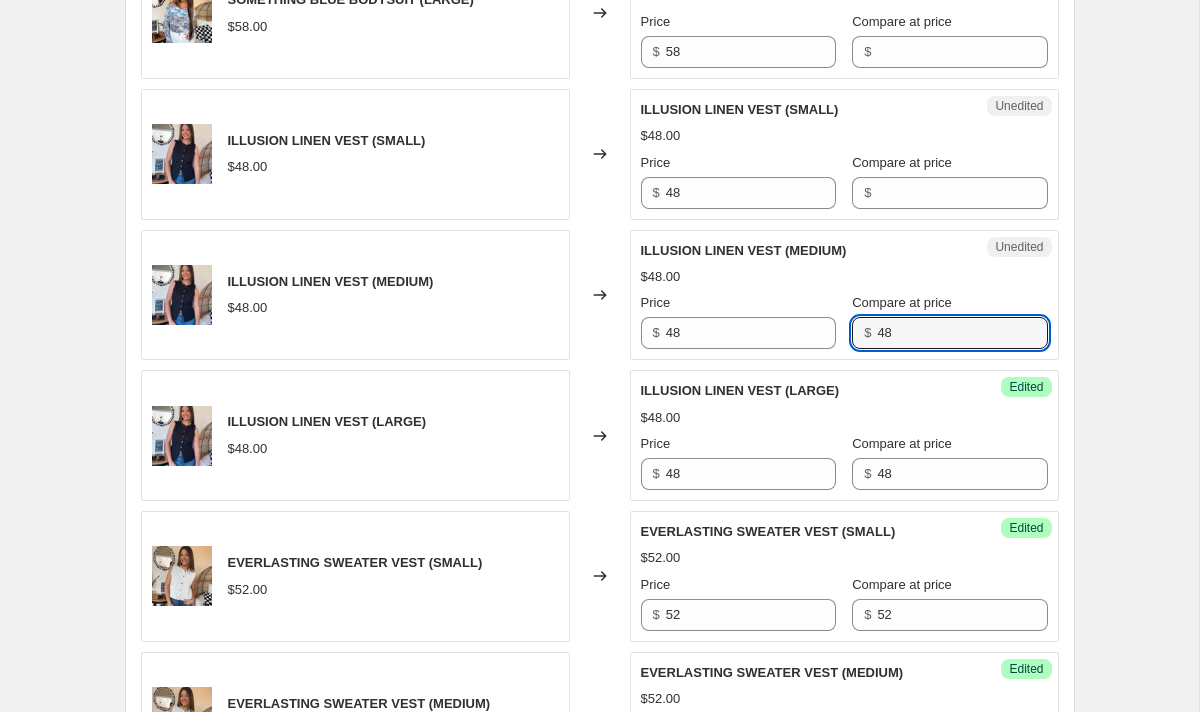 scroll, scrollTop: 1062, scrollLeft: 0, axis: vertical 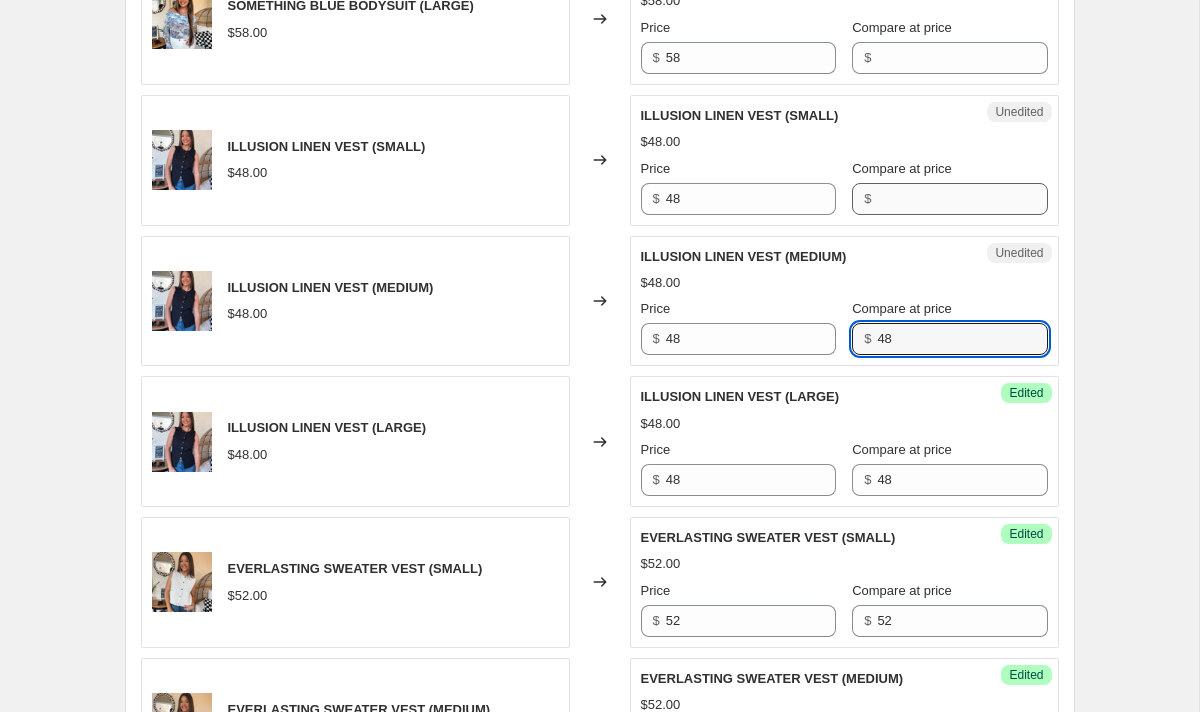 type on "48" 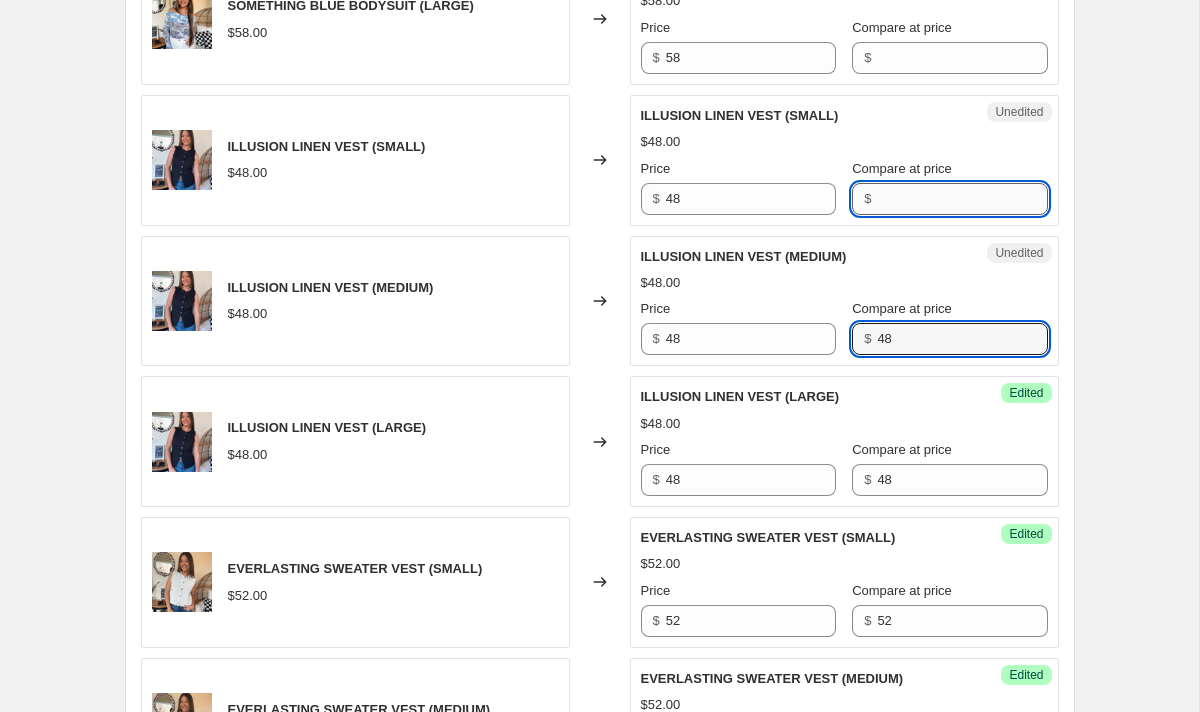 click on "Compare at price" at bounding box center [962, 199] 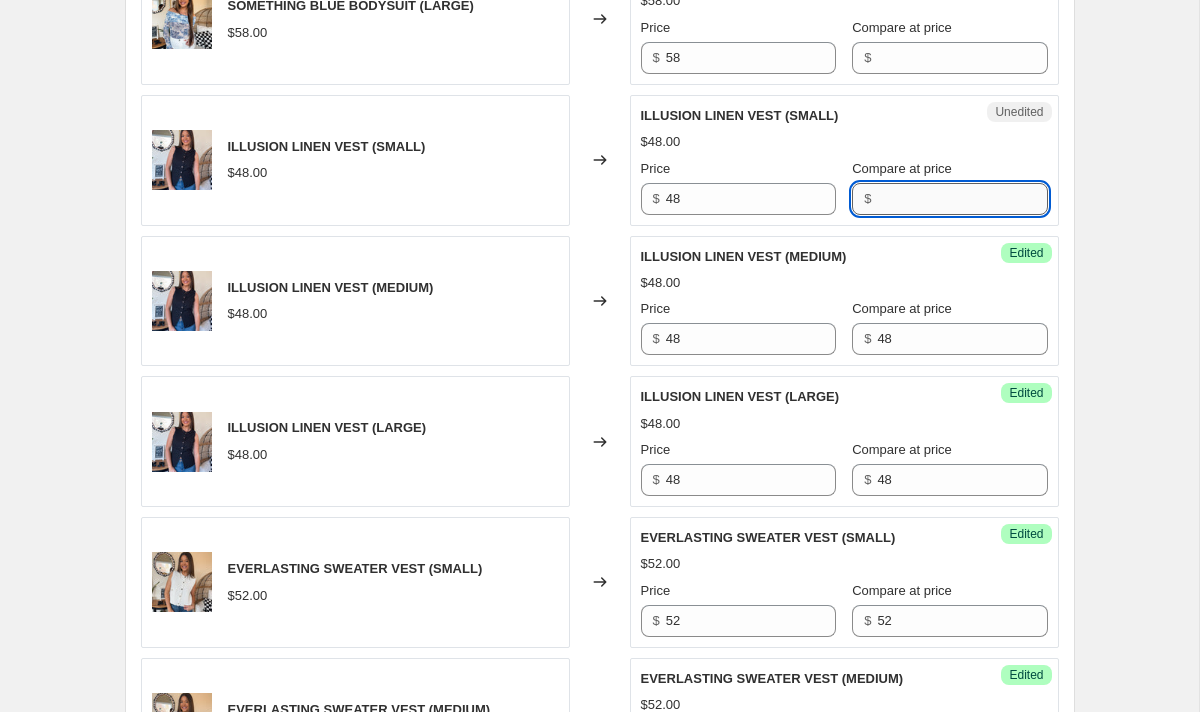 type on "8" 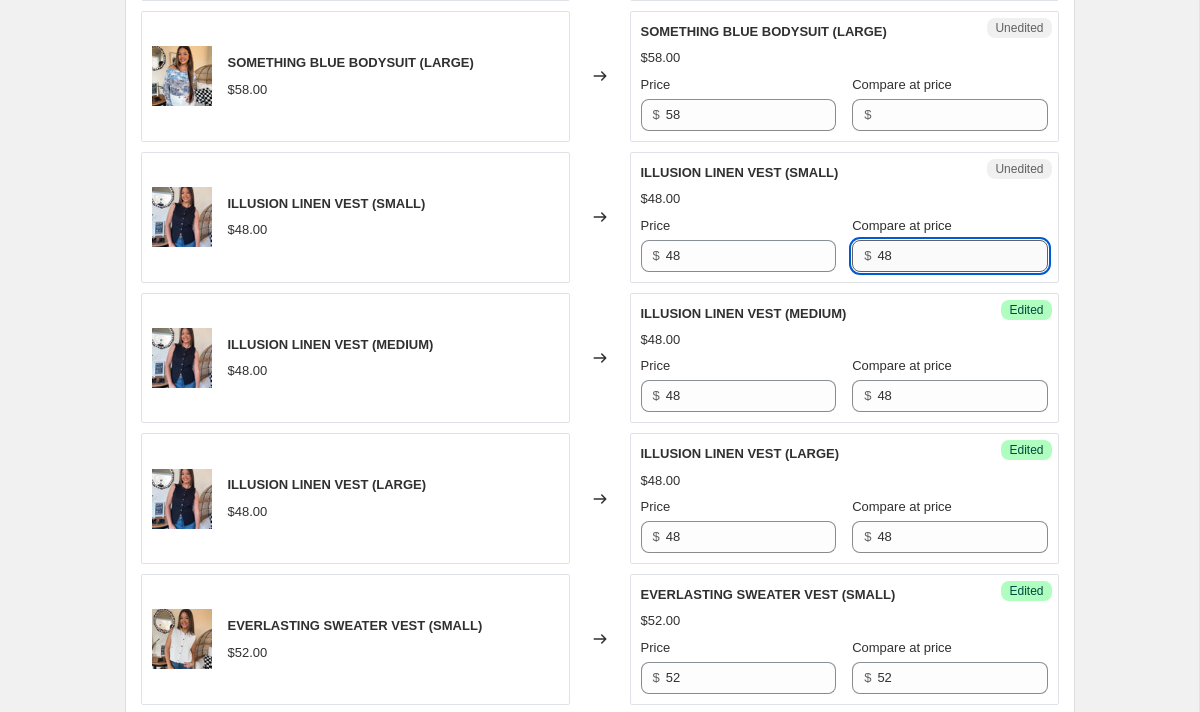scroll, scrollTop: 993, scrollLeft: 0, axis: vertical 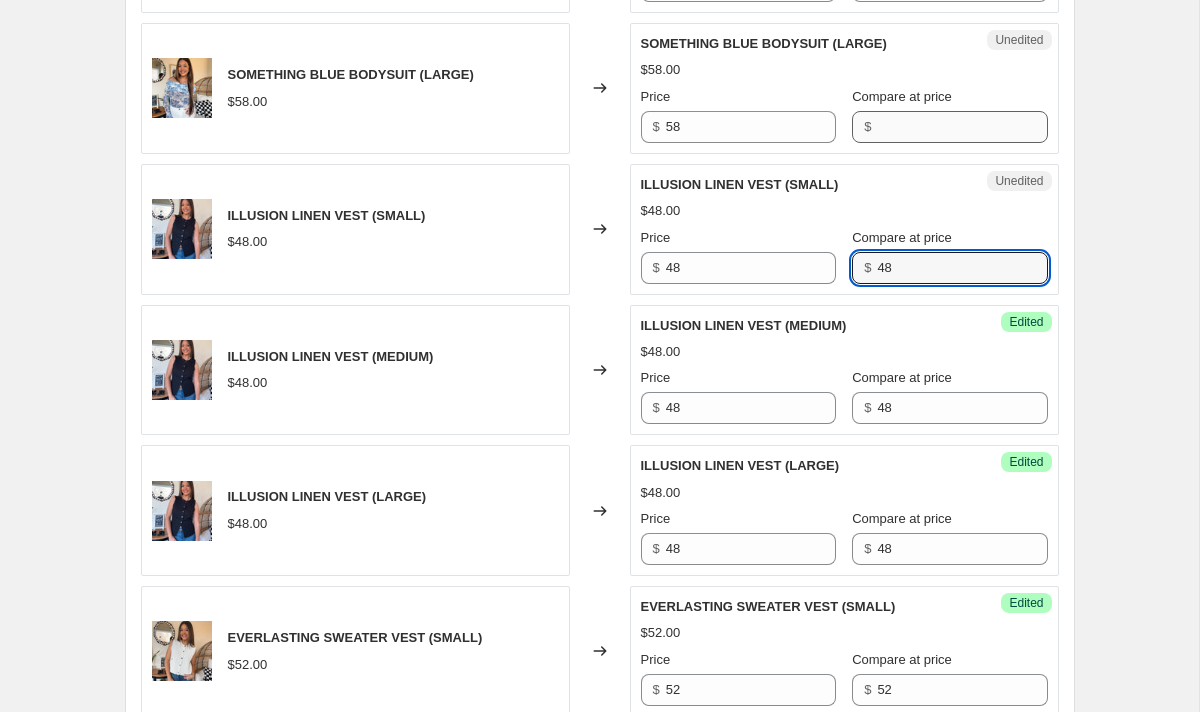 type on "48" 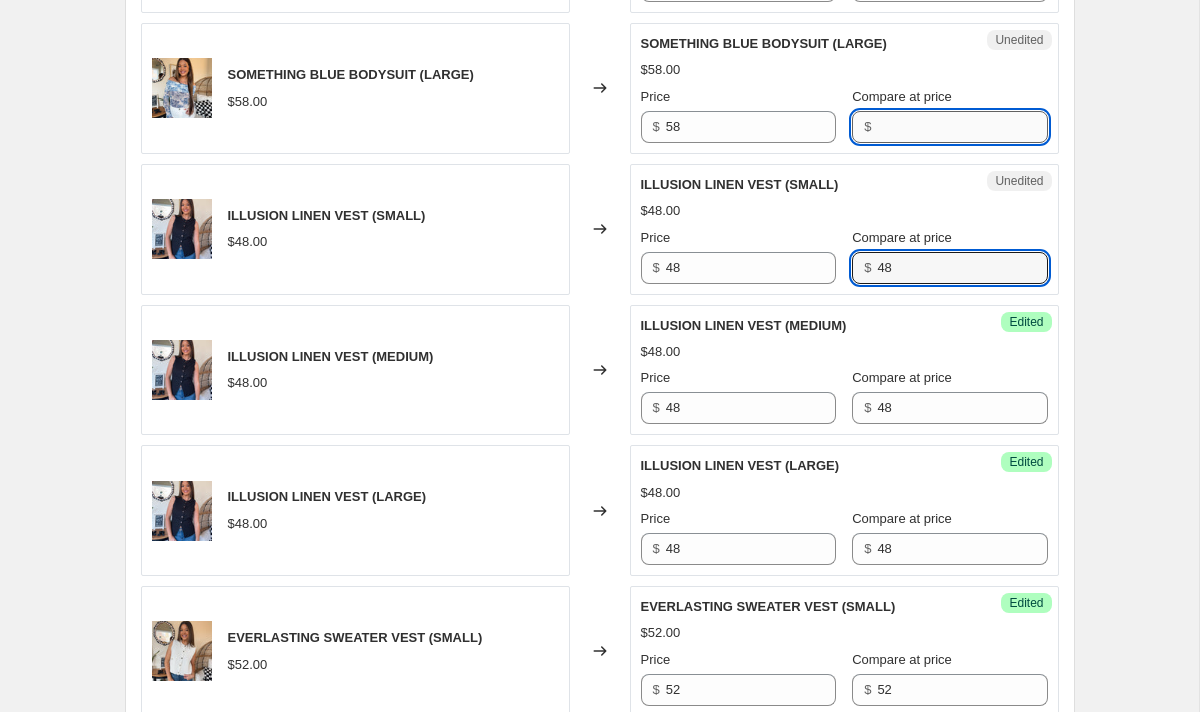 click on "Compare at price" at bounding box center [962, 127] 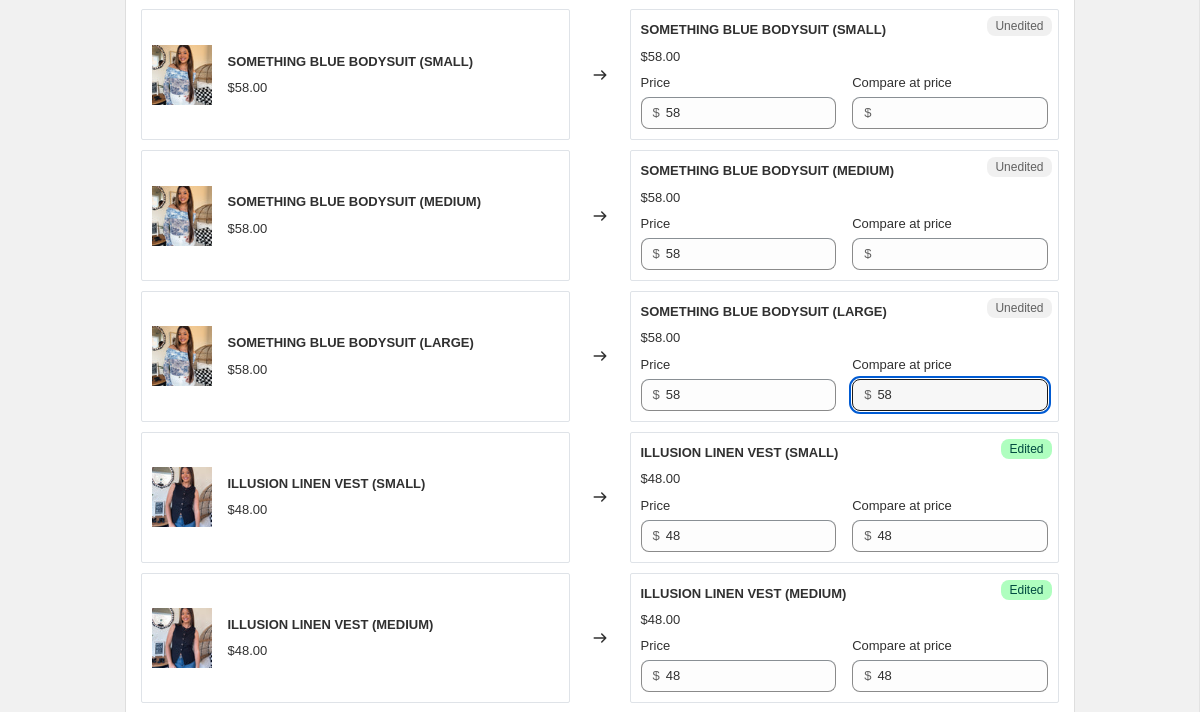 scroll, scrollTop: 722, scrollLeft: 0, axis: vertical 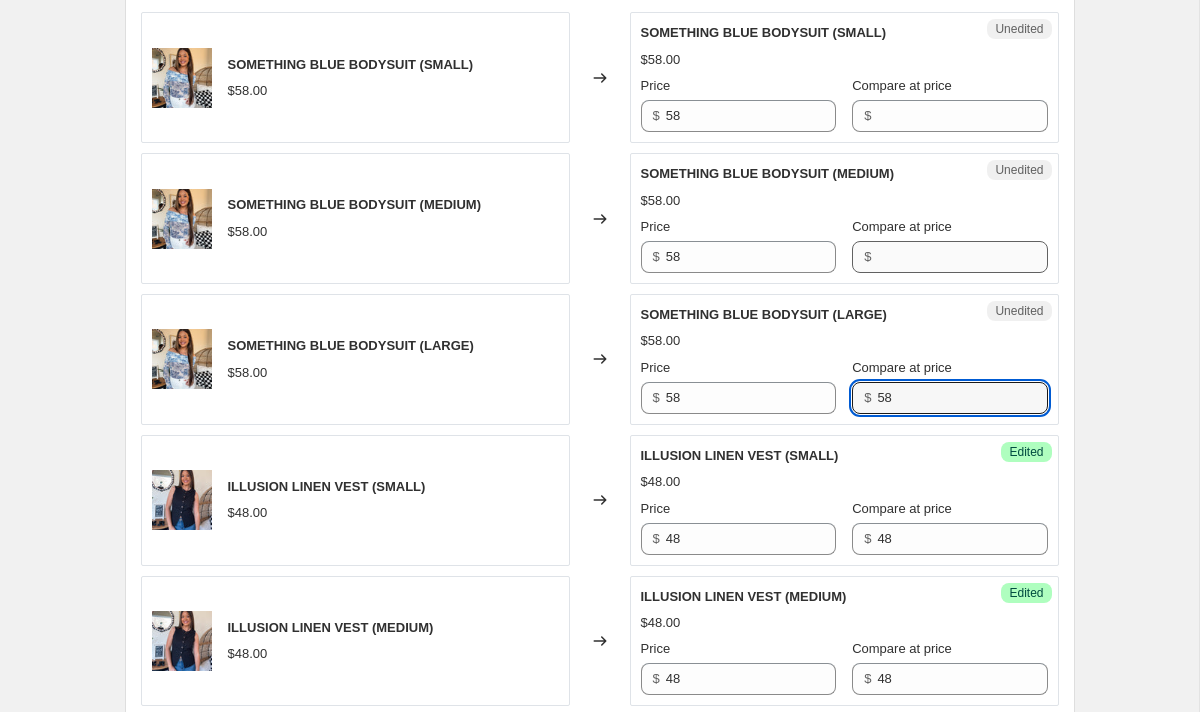 type on "58" 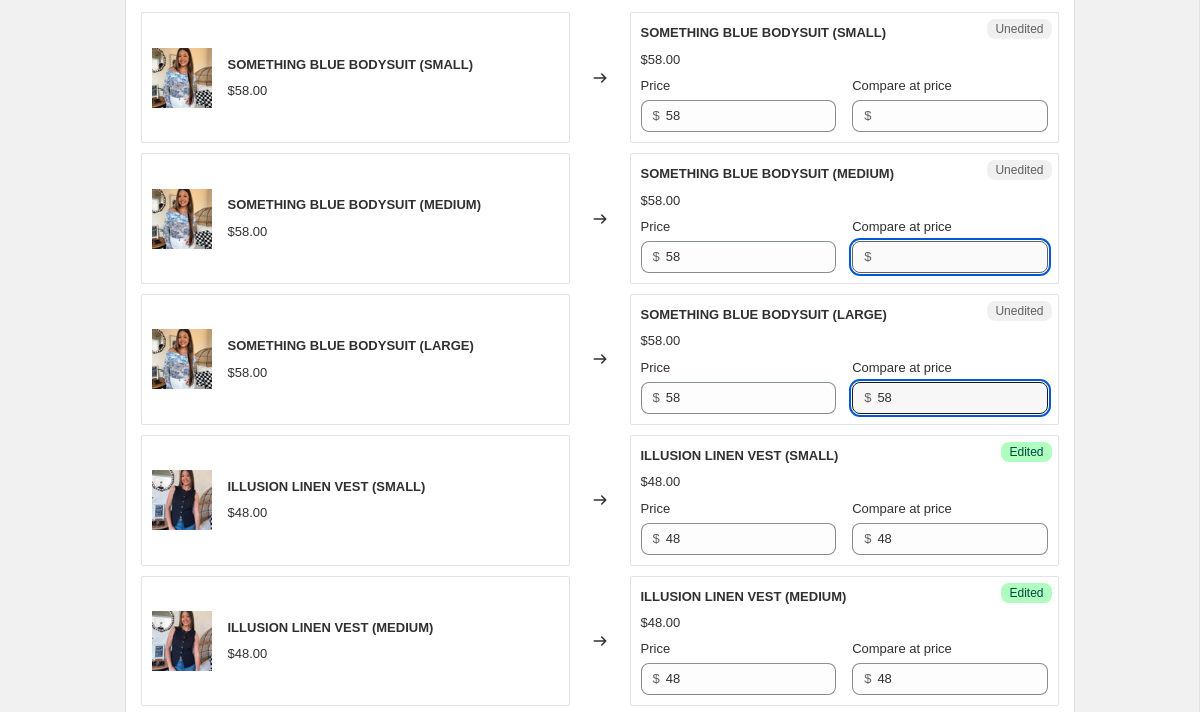 click on "Compare at price" at bounding box center [962, 257] 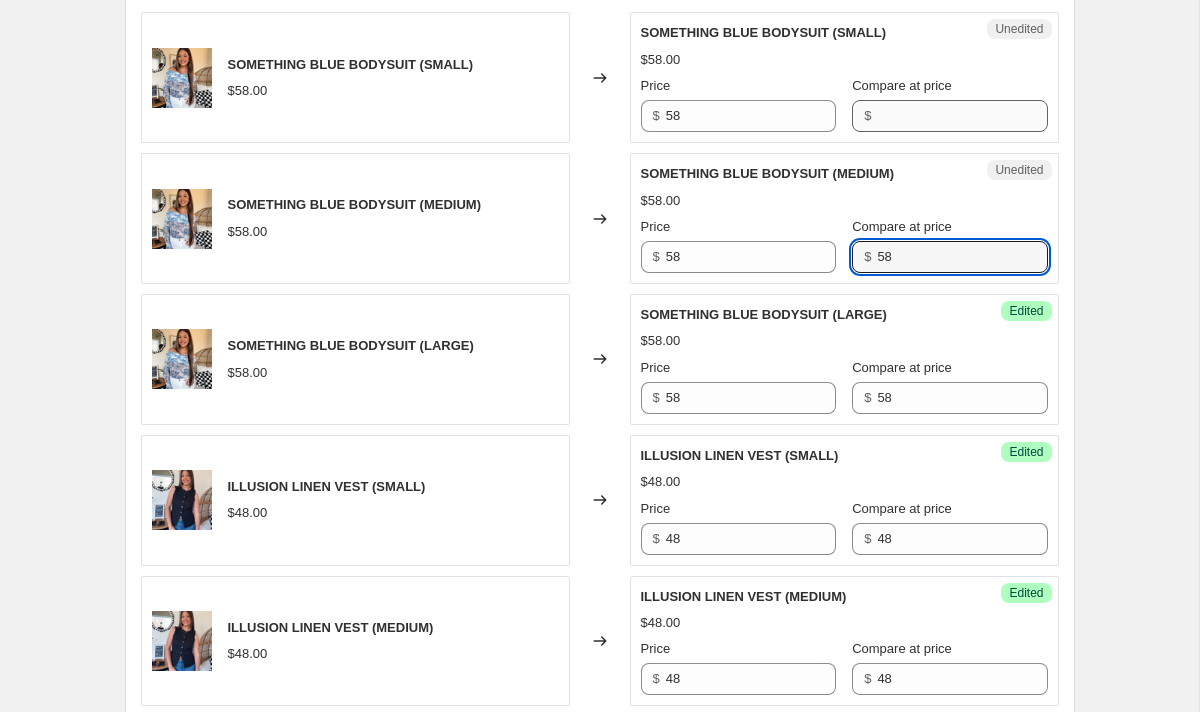 type on "58" 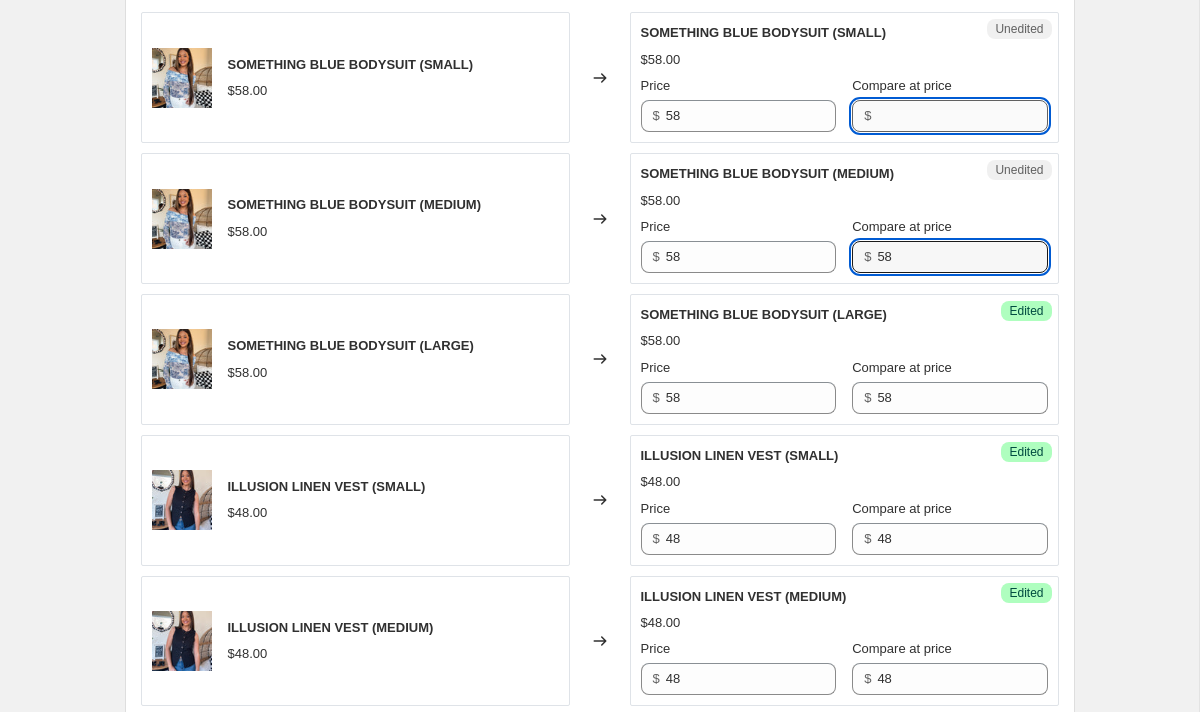 click on "Compare at price" at bounding box center [962, 116] 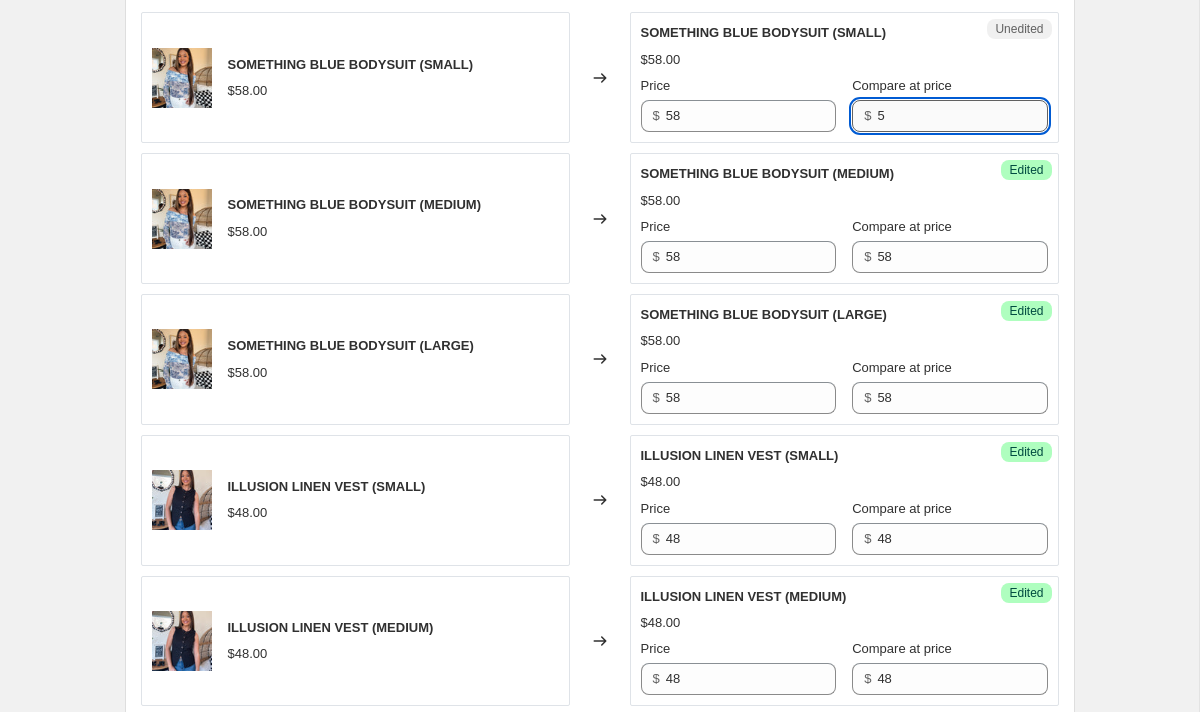 type on "58" 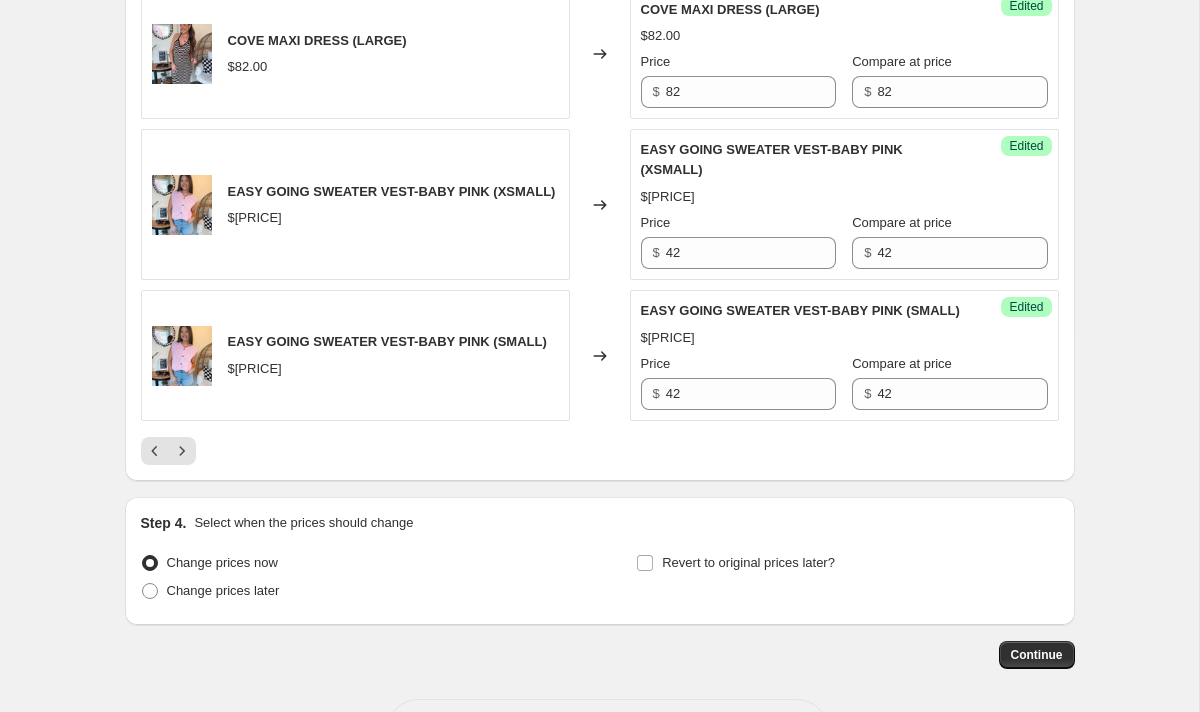 scroll, scrollTop: 3173, scrollLeft: 0, axis: vertical 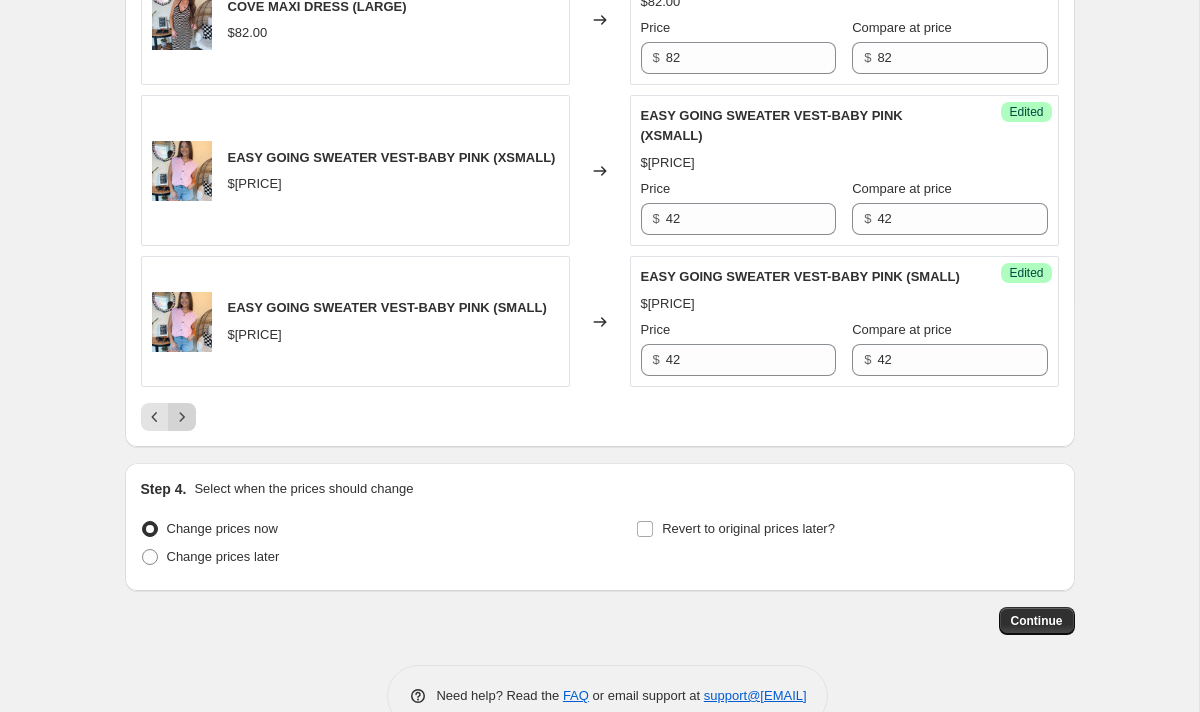 click 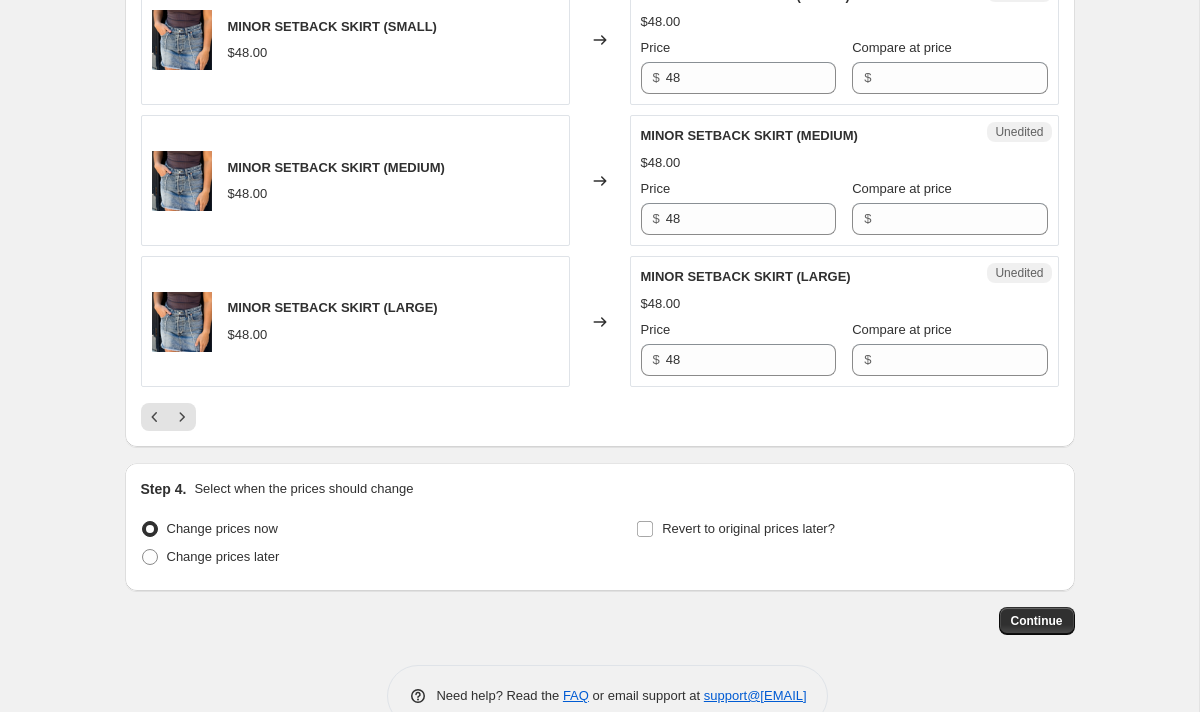 click on "$" at bounding box center [949, 360] 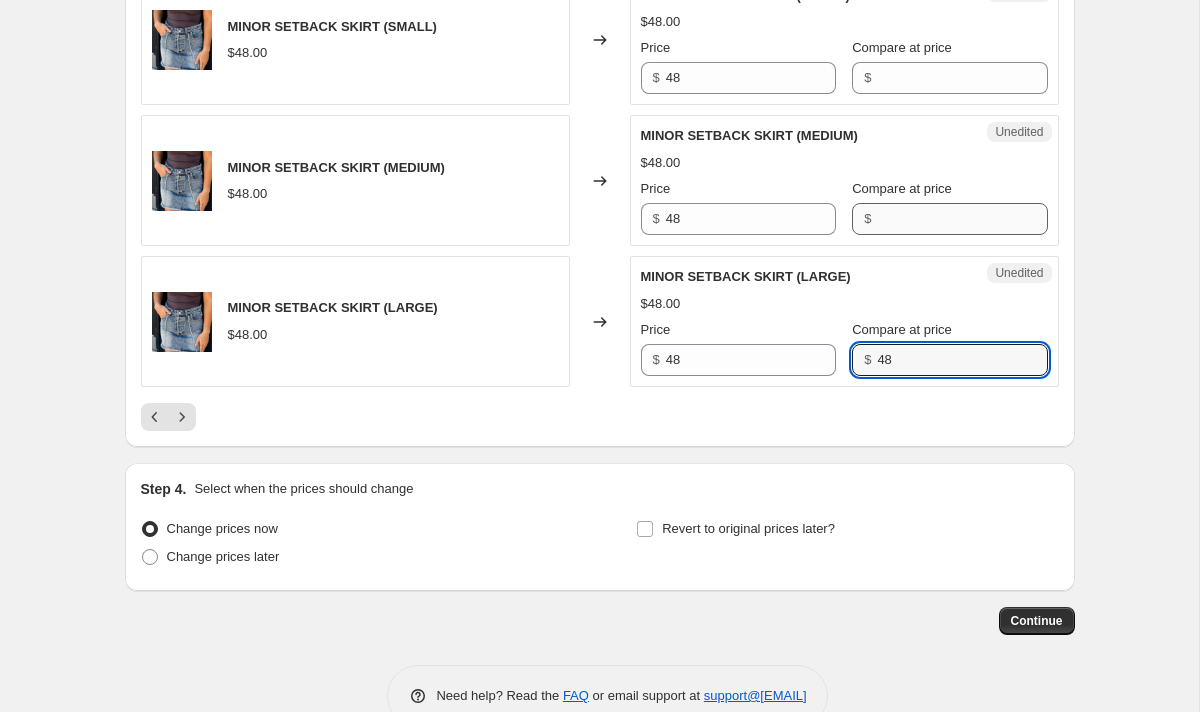 type on "48" 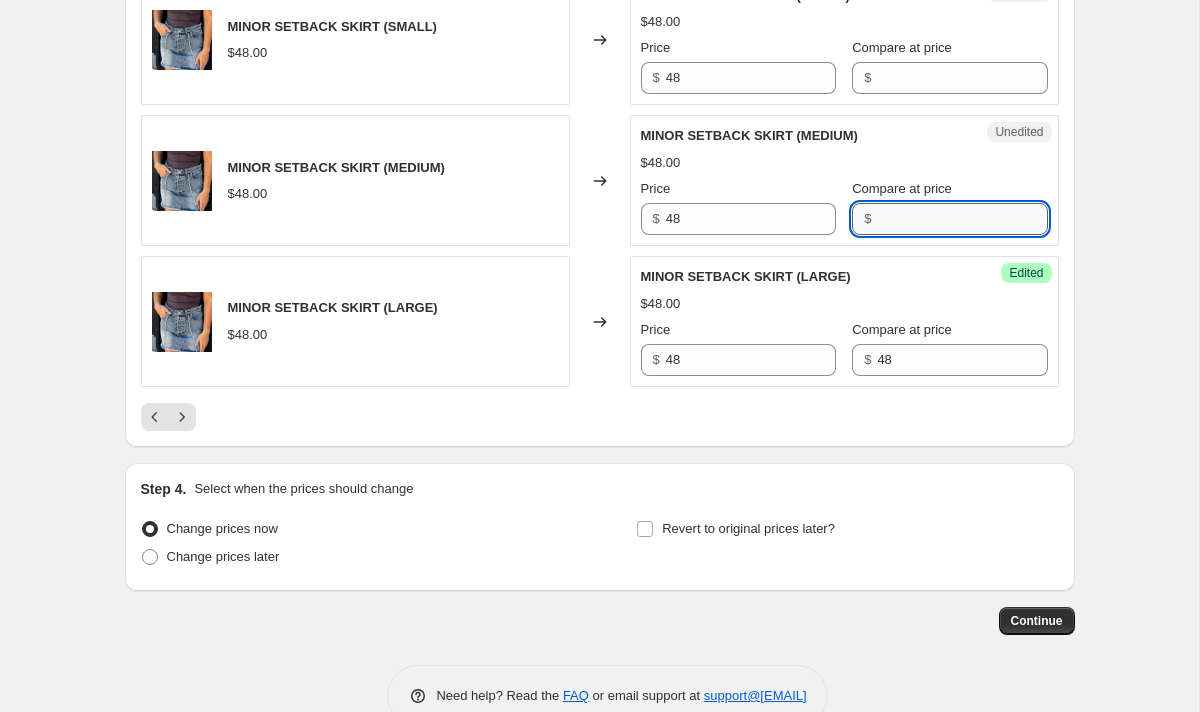 click on "Compare at price" at bounding box center (962, 219) 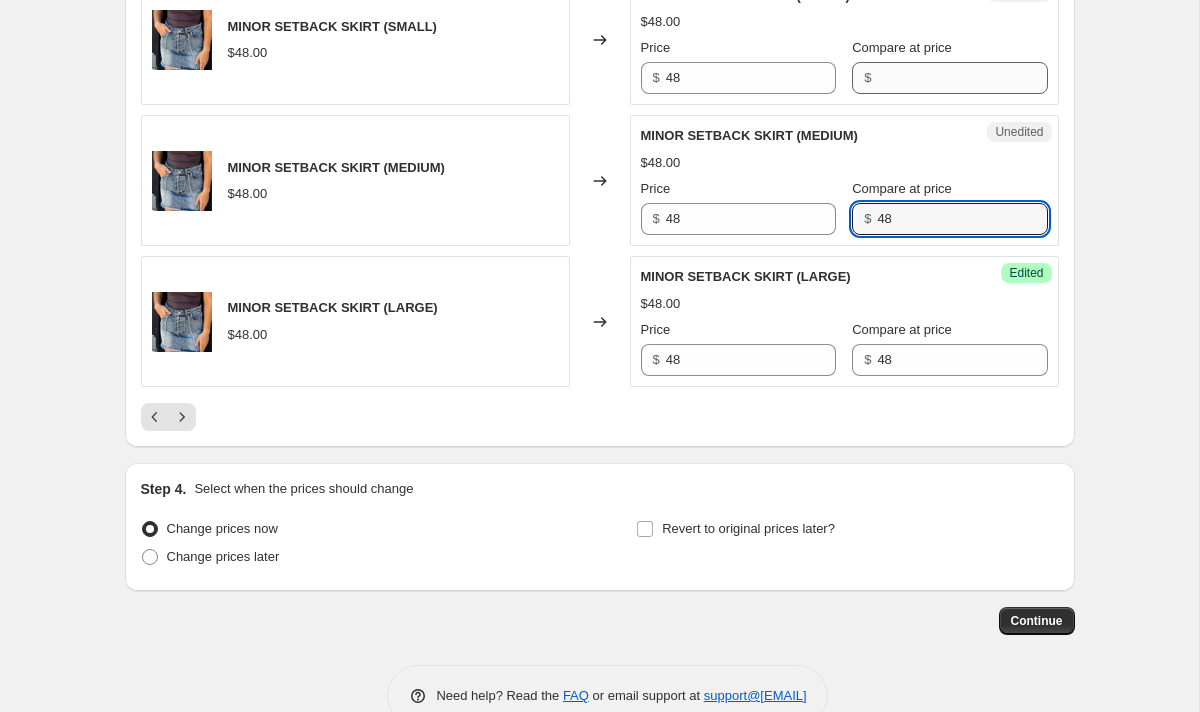 type on "48" 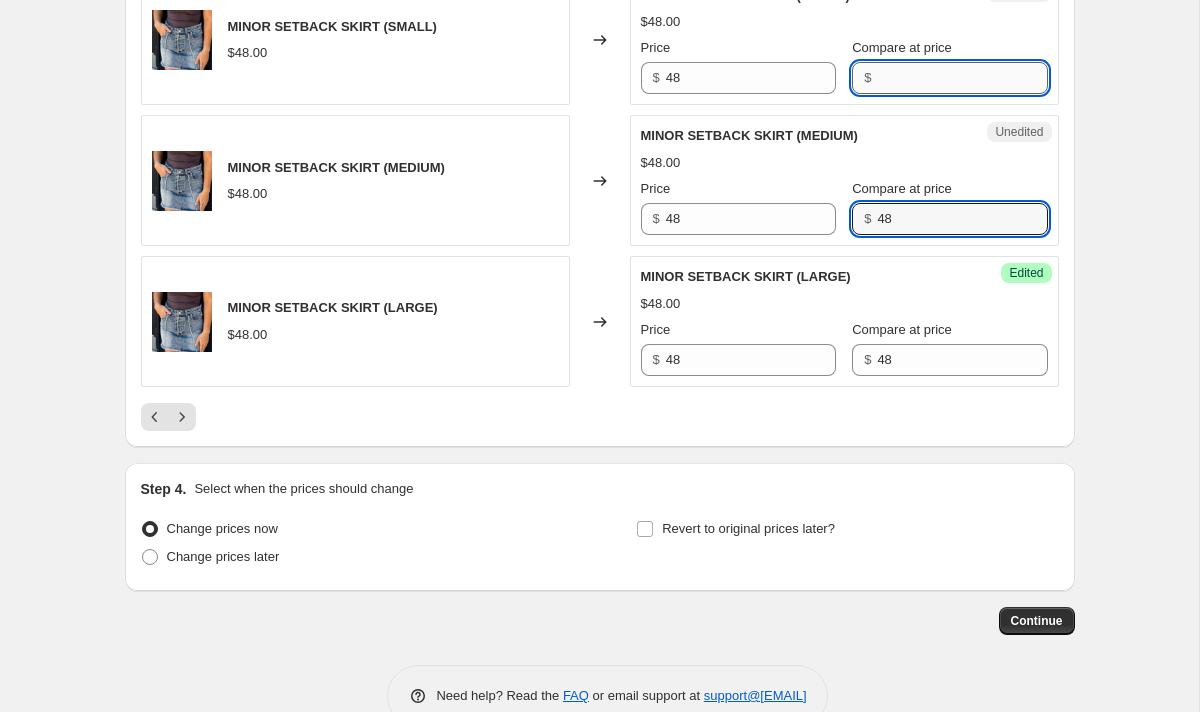 click on "Compare at price" at bounding box center [962, 78] 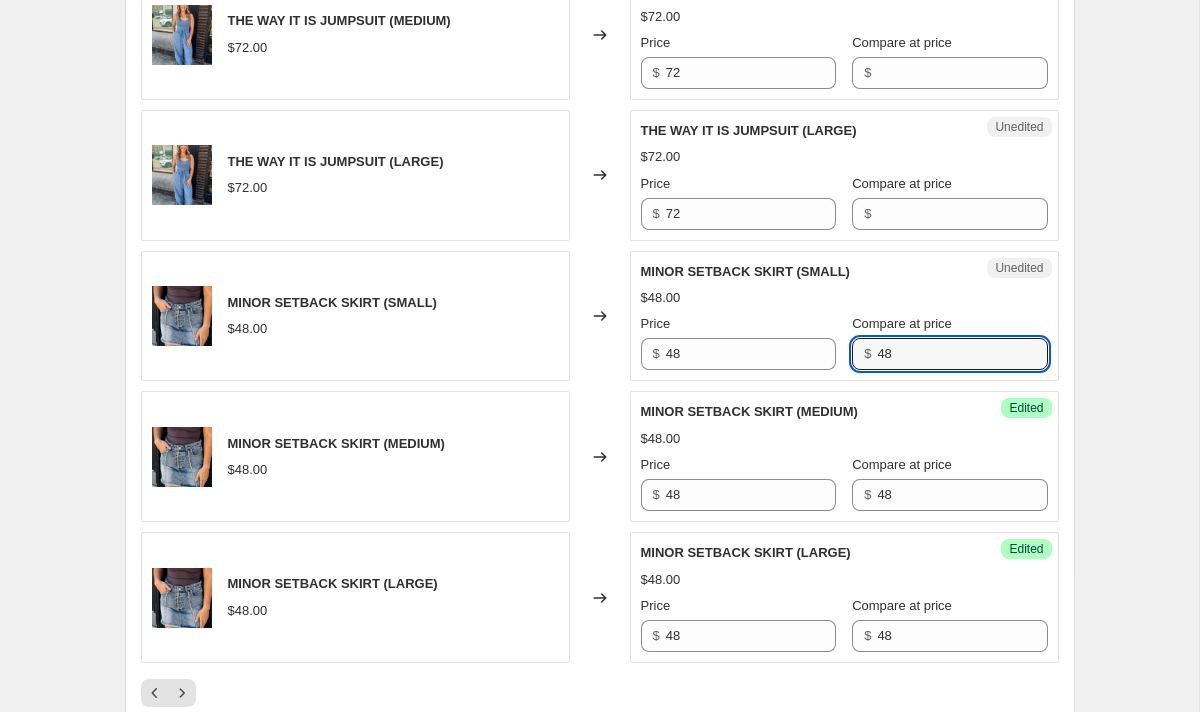 scroll, scrollTop: 2881, scrollLeft: 0, axis: vertical 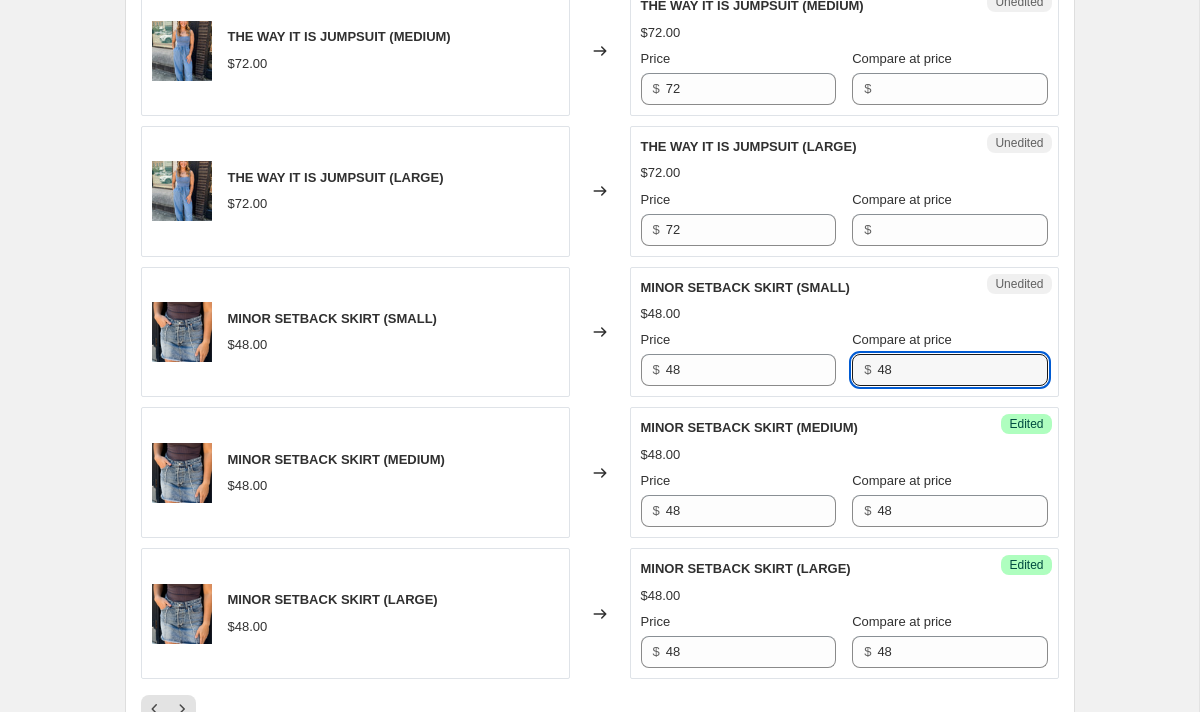 type on "48" 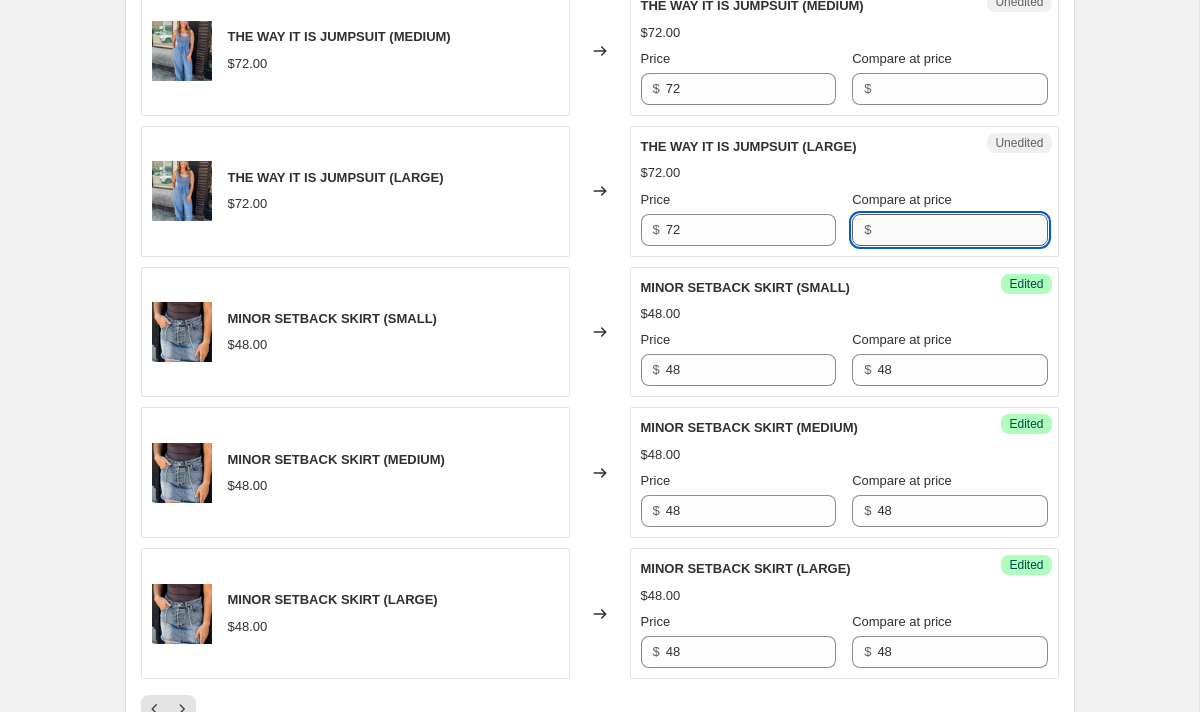 click on "Compare at price" at bounding box center (962, 230) 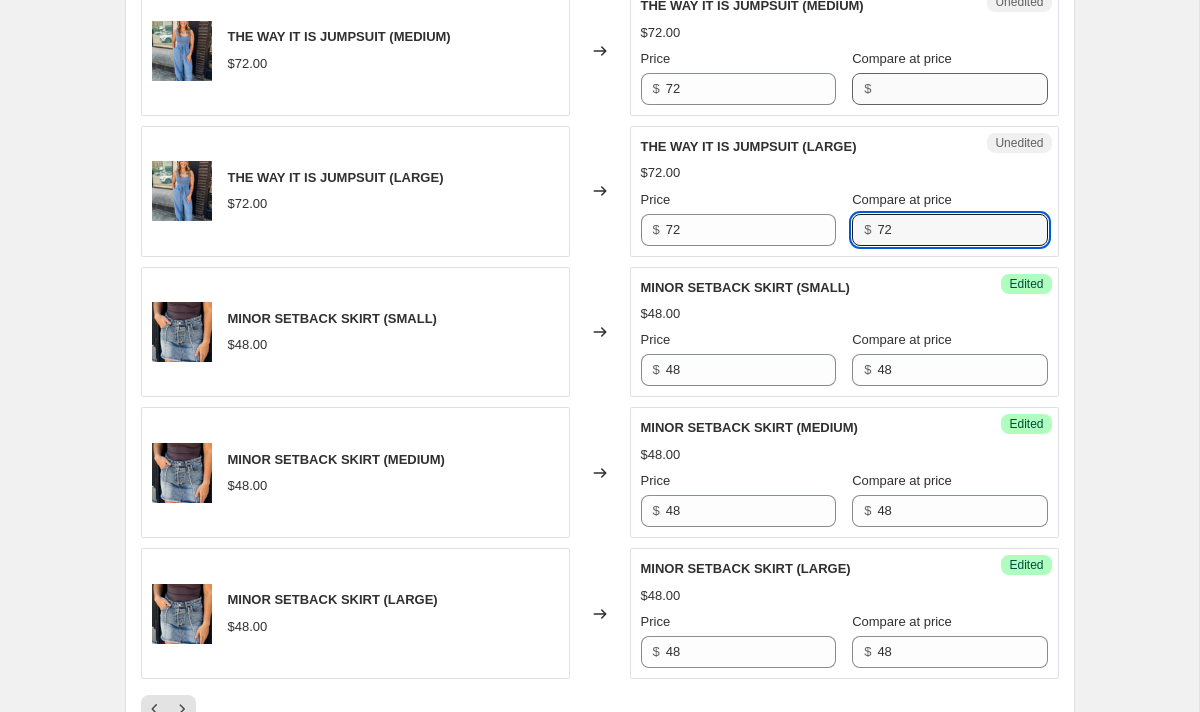 type on "72" 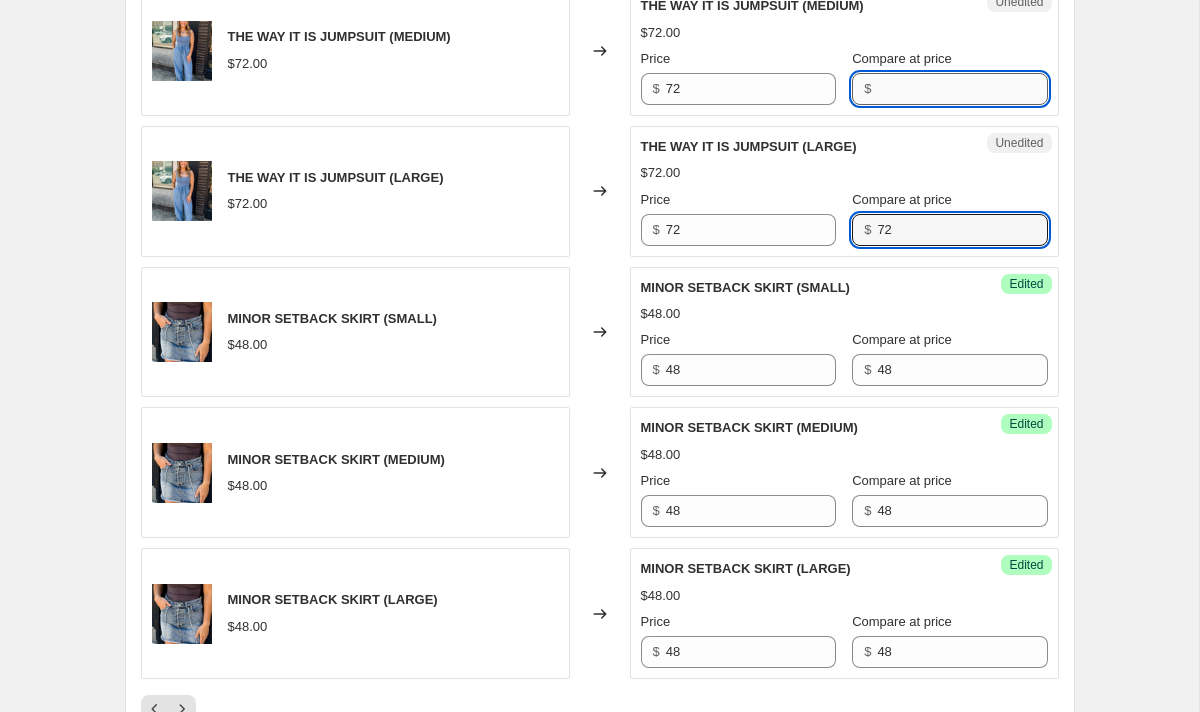 click on "Compare at price" at bounding box center [962, 89] 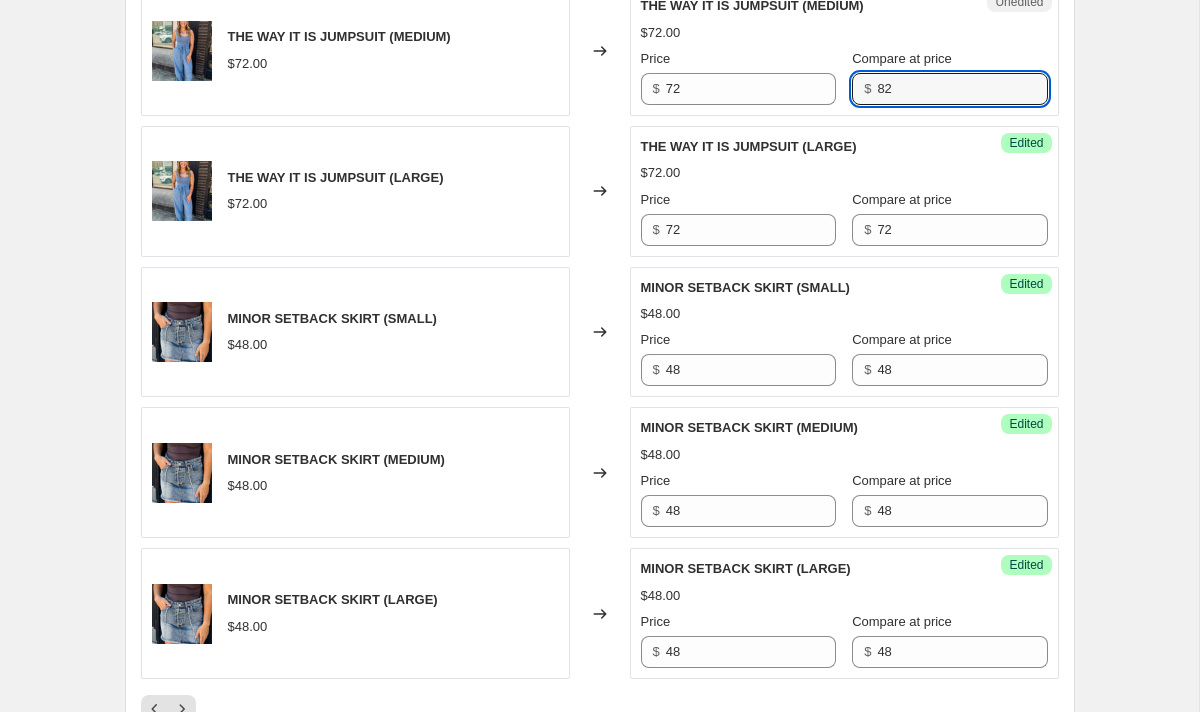 scroll, scrollTop: 2883, scrollLeft: 0, axis: vertical 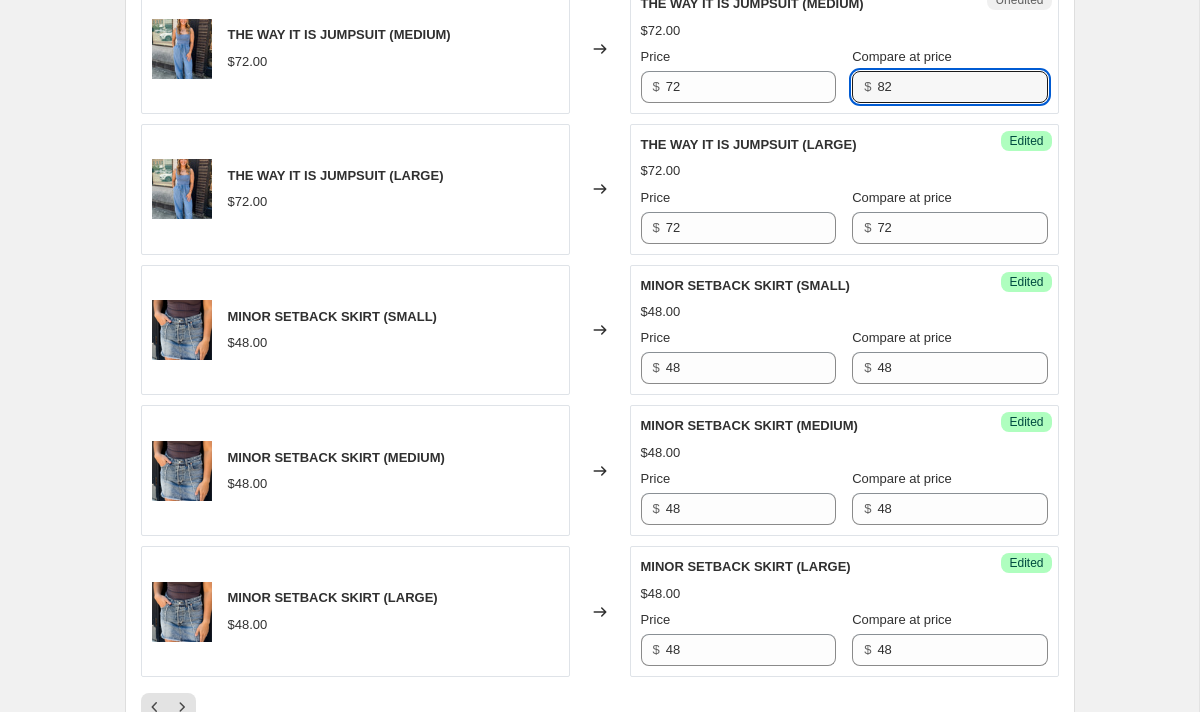 type on "8" 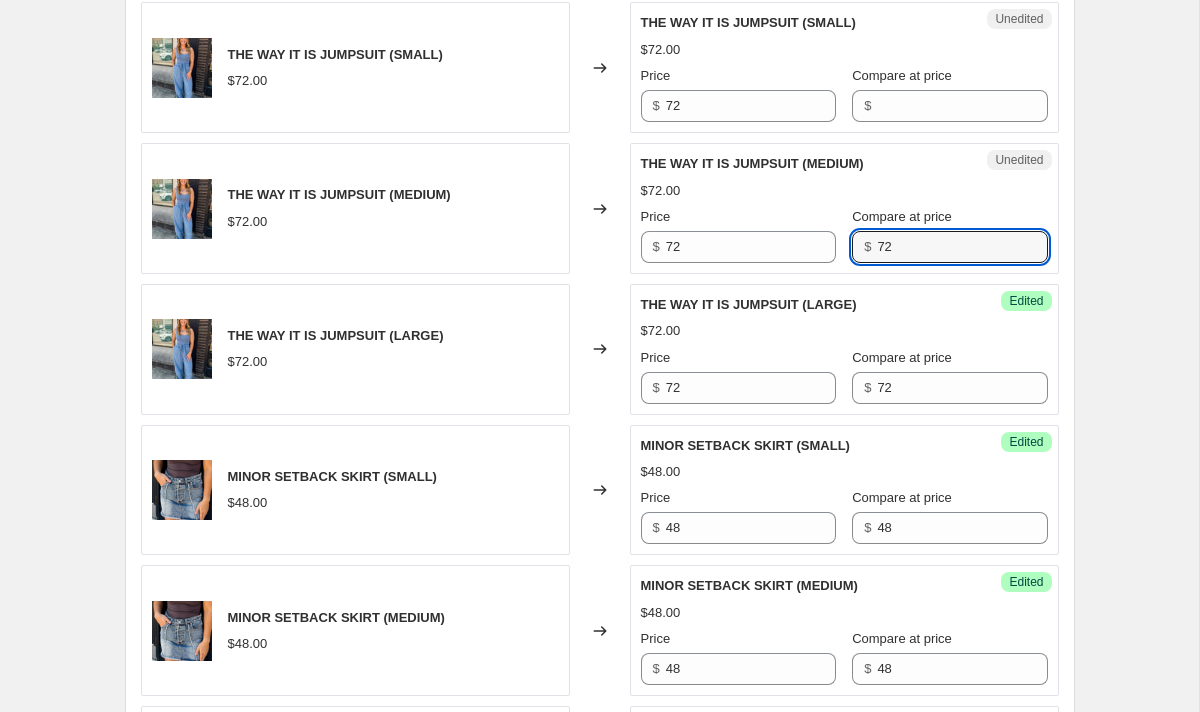 scroll, scrollTop: 2725, scrollLeft: 0, axis: vertical 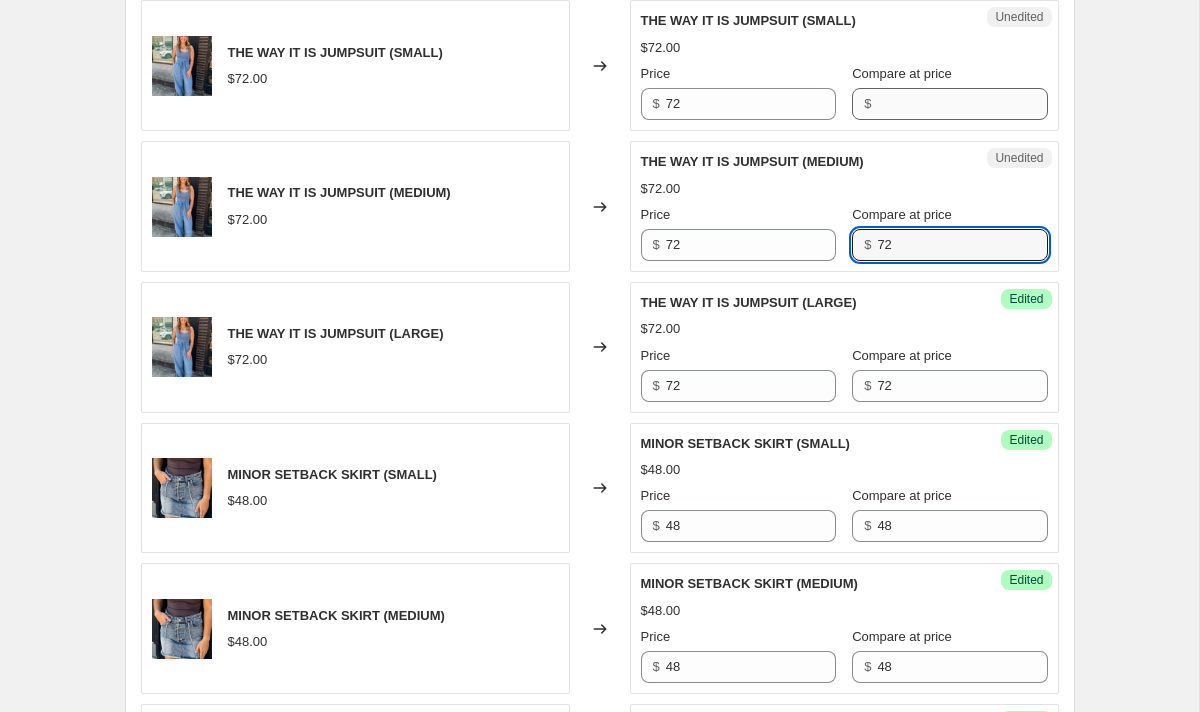 type on "72" 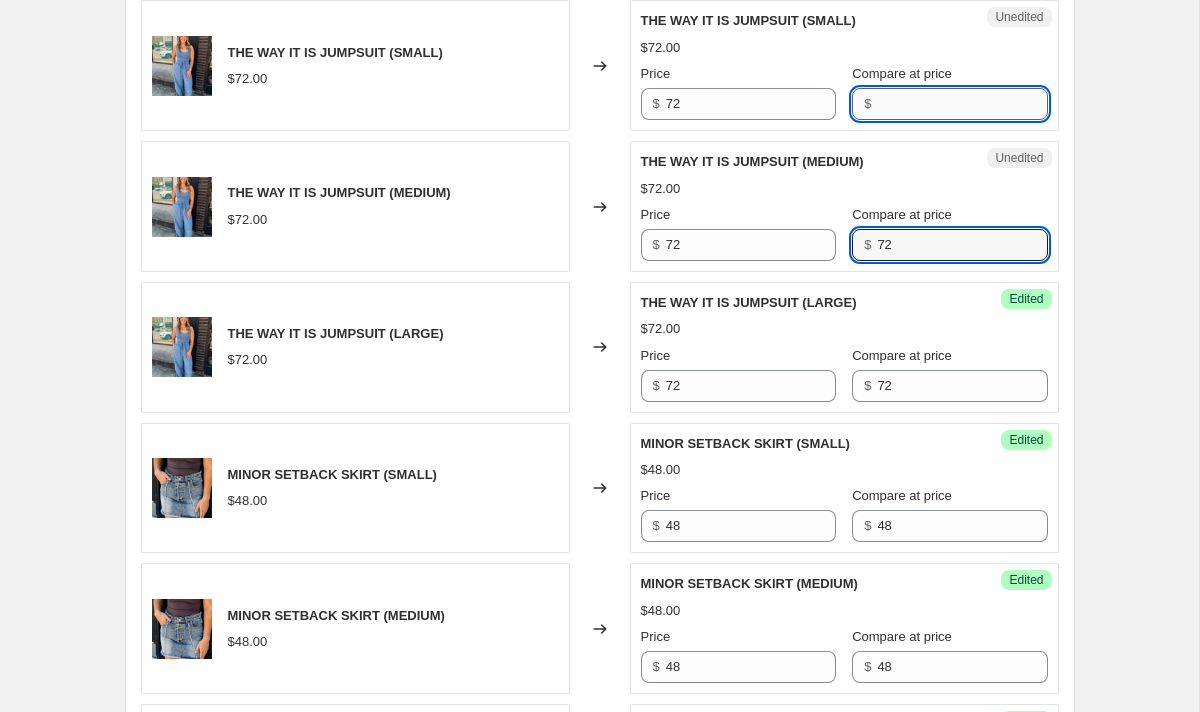 click on "Compare at price" at bounding box center (962, 104) 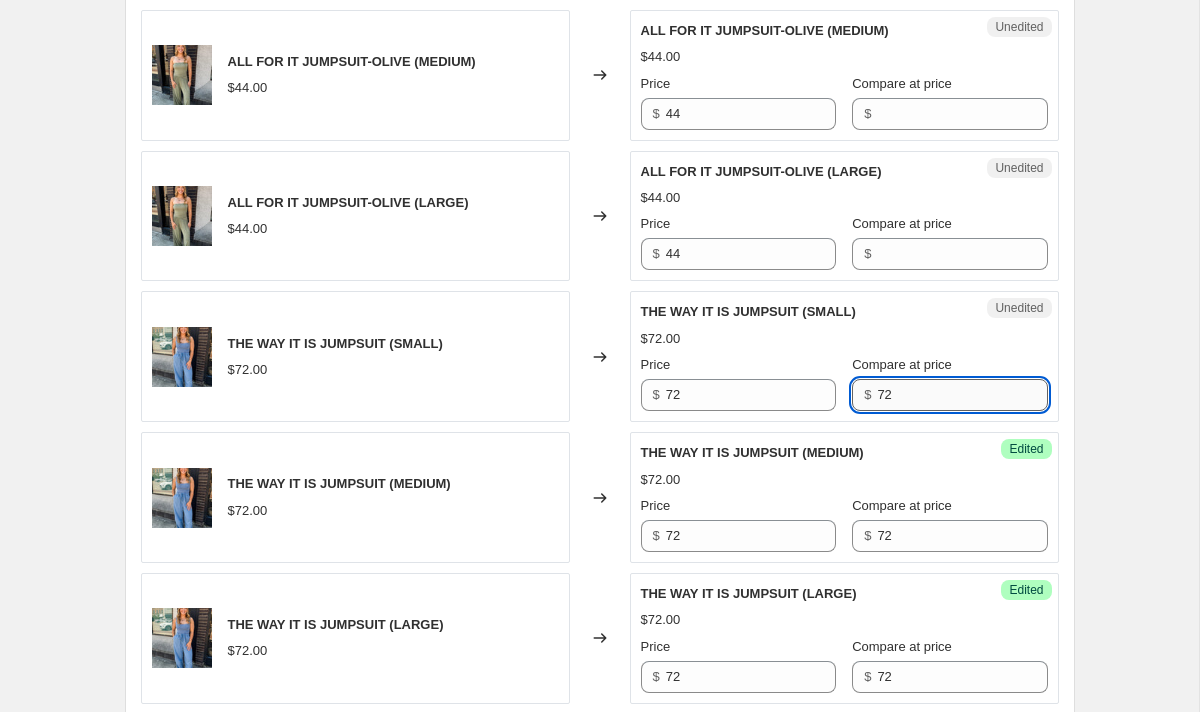scroll, scrollTop: 2433, scrollLeft: 0, axis: vertical 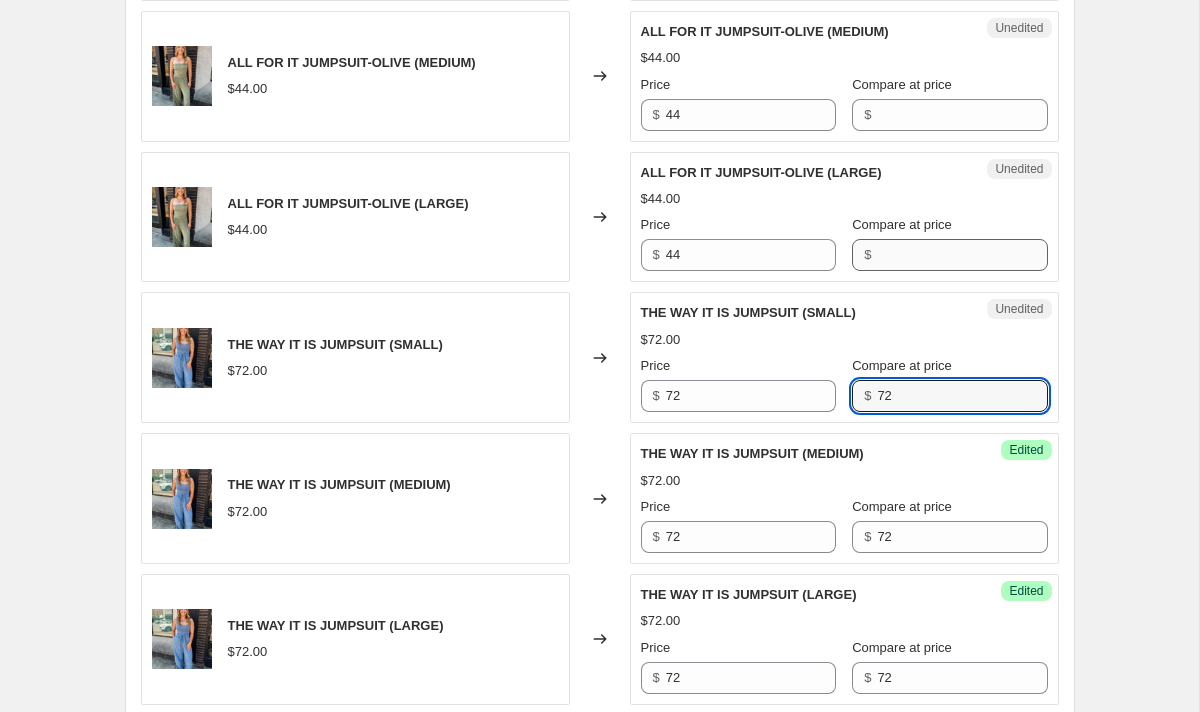 type on "72" 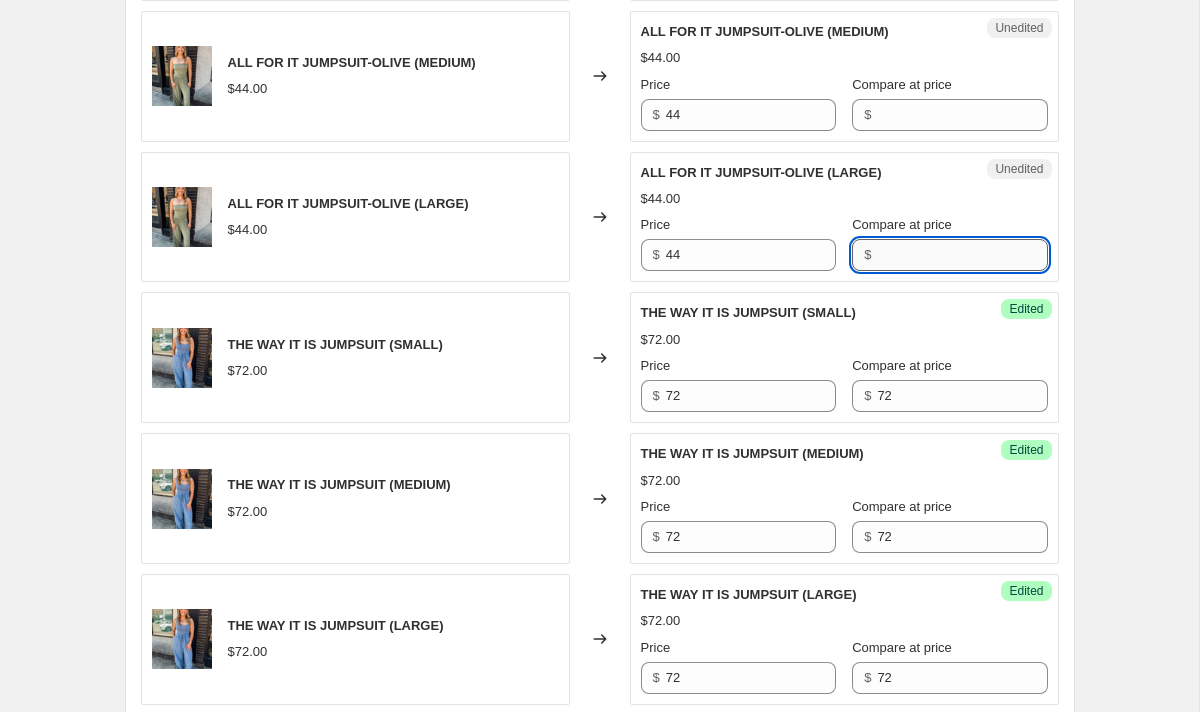 click on "Compare at price" at bounding box center [962, 255] 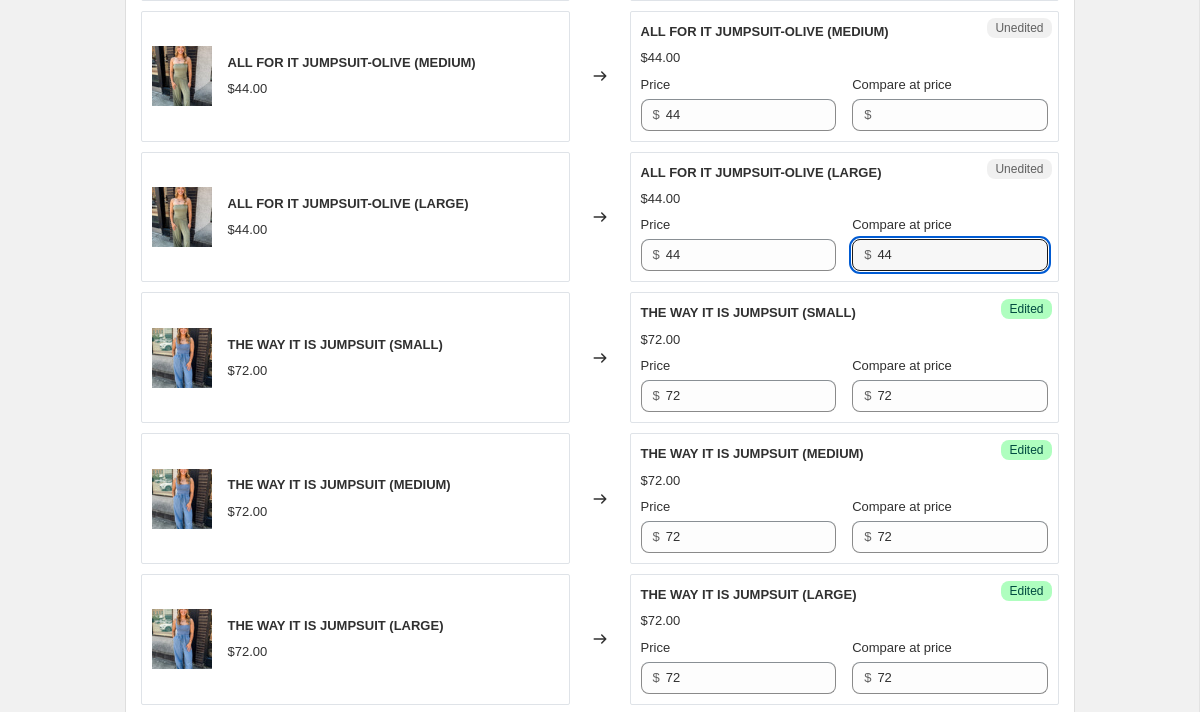 type on "44" 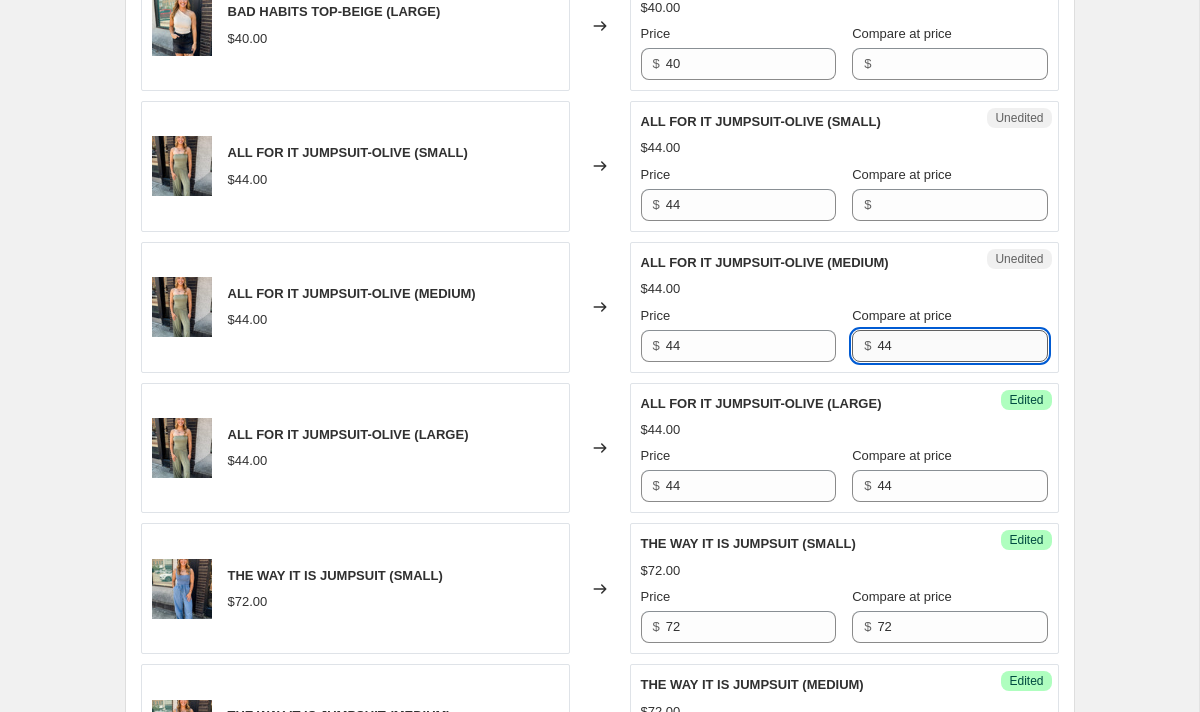 scroll, scrollTop: 2149, scrollLeft: 0, axis: vertical 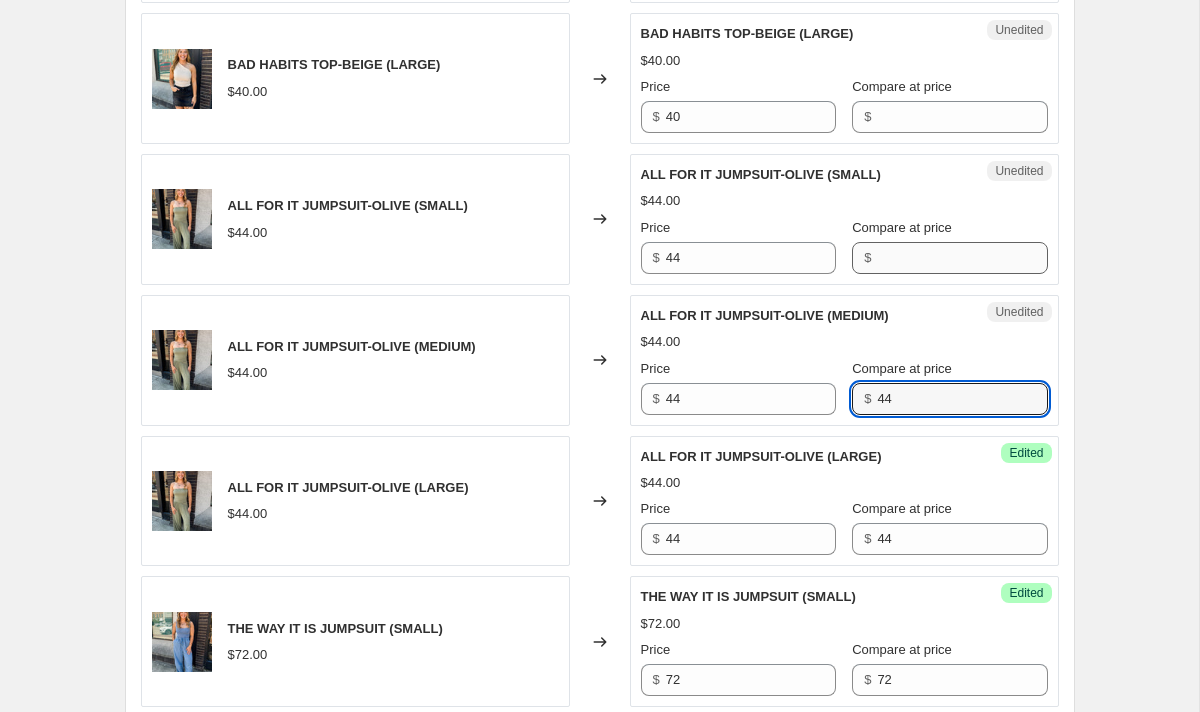 type on "44" 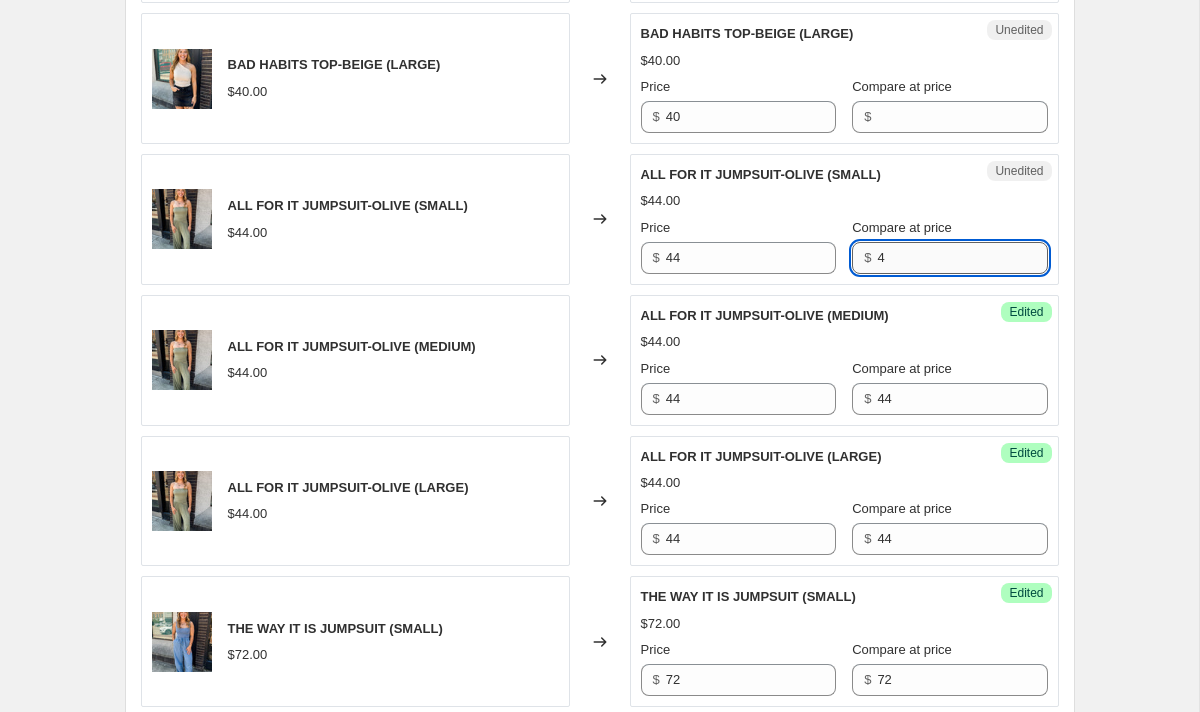 click on "4" at bounding box center [962, 258] 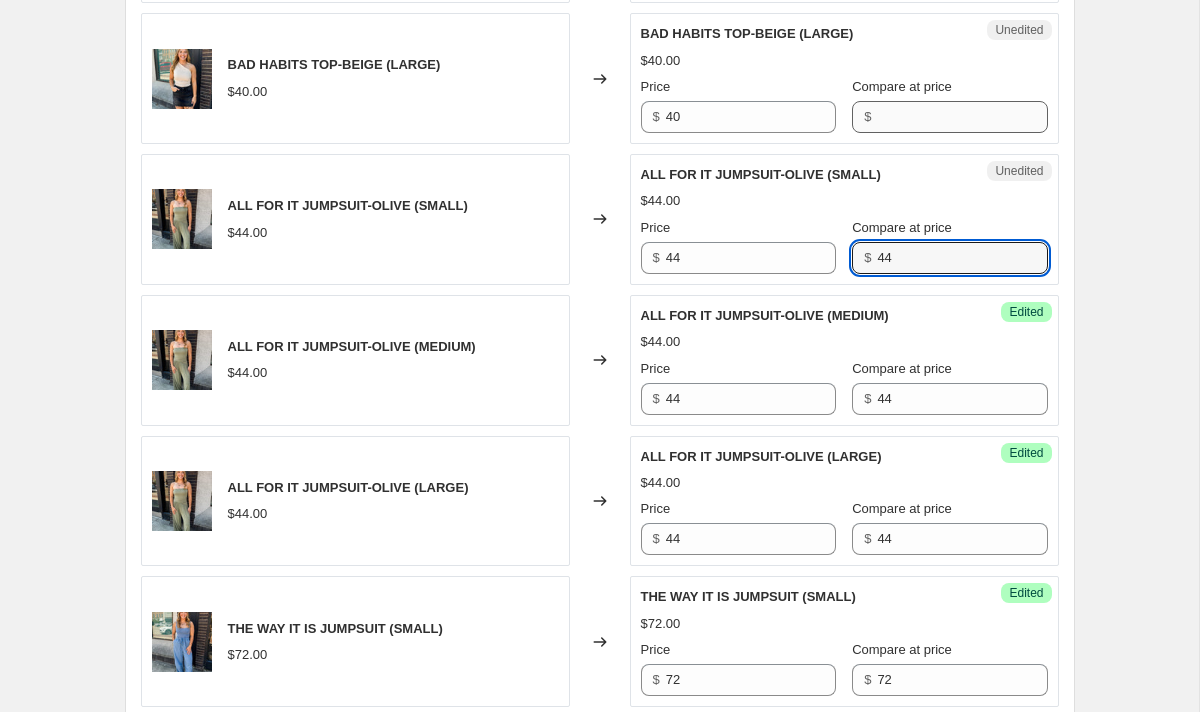 type on "44" 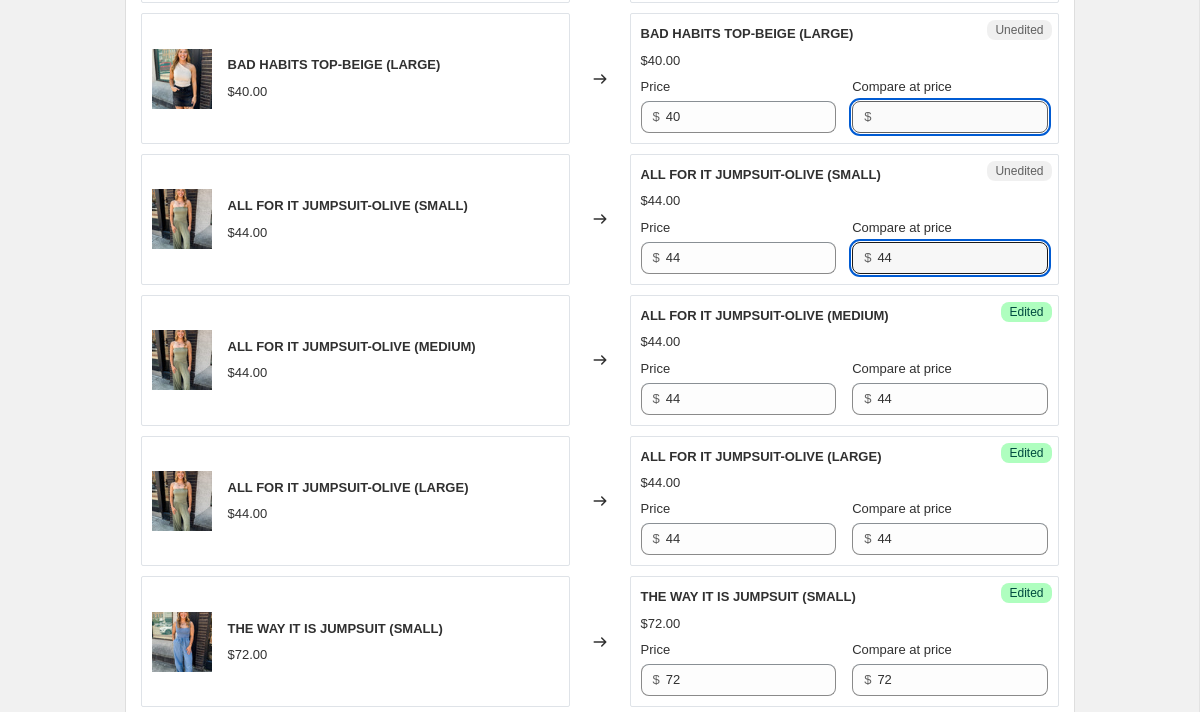 click on "Compare at price" at bounding box center (962, 117) 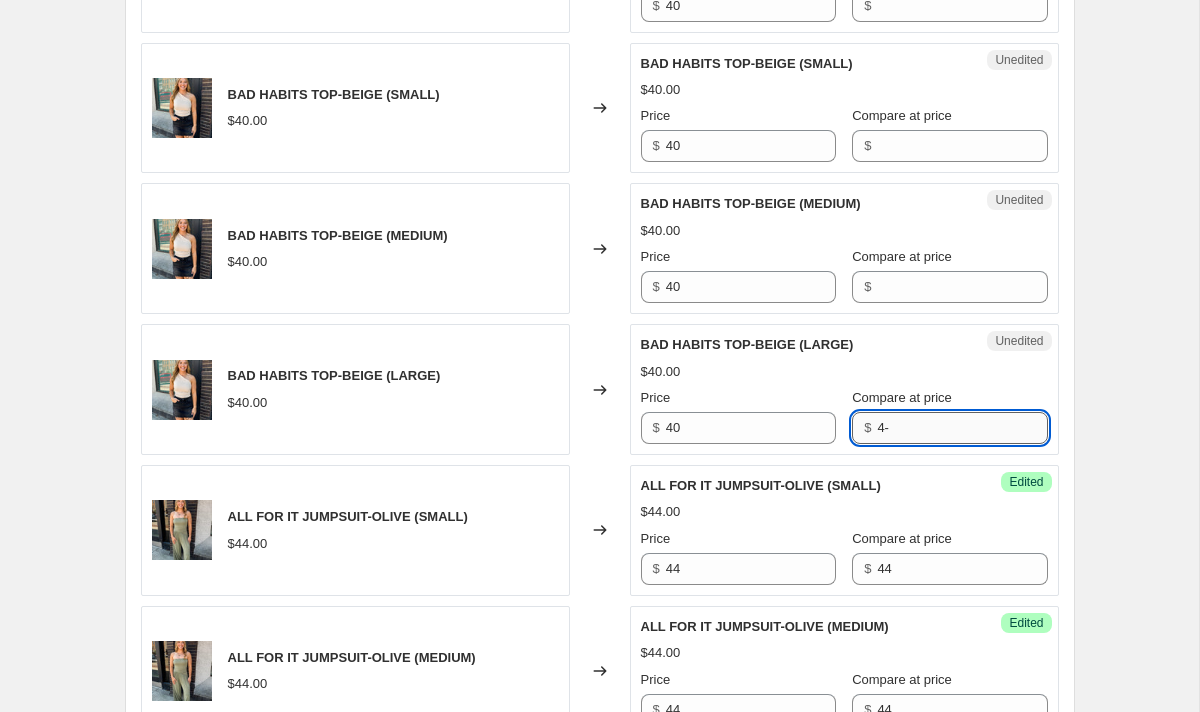 scroll, scrollTop: 1820, scrollLeft: 0, axis: vertical 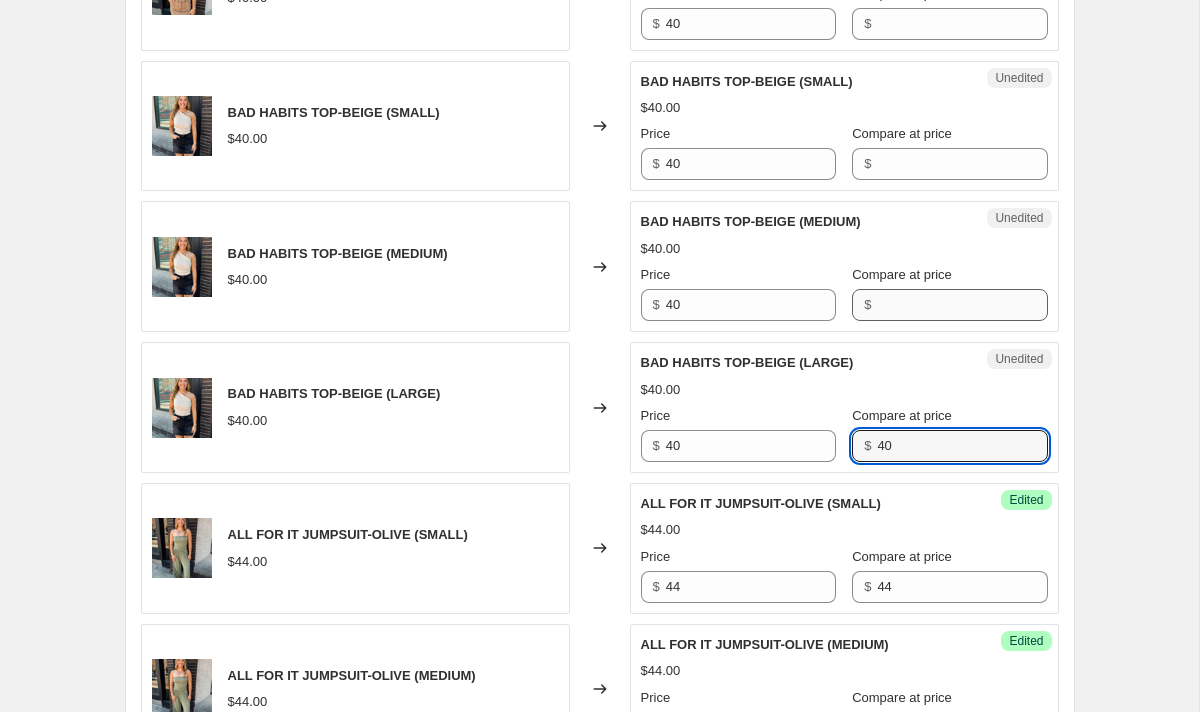 type on "40" 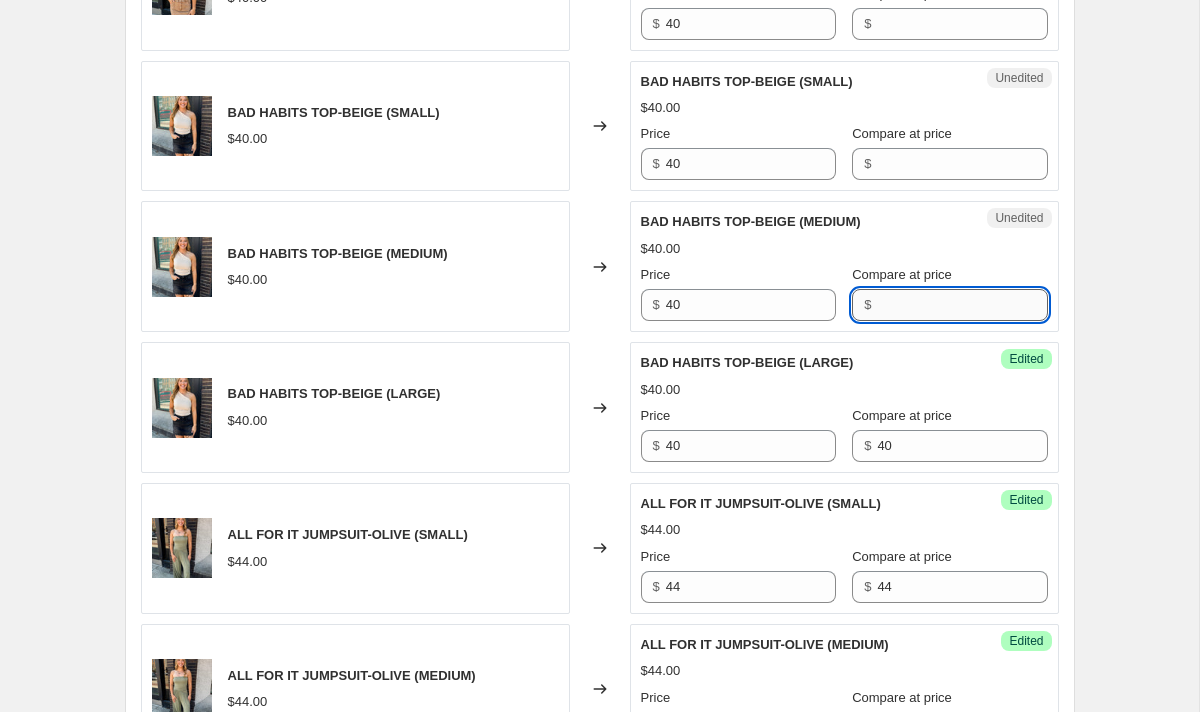 click on "Compare at price" at bounding box center [962, 305] 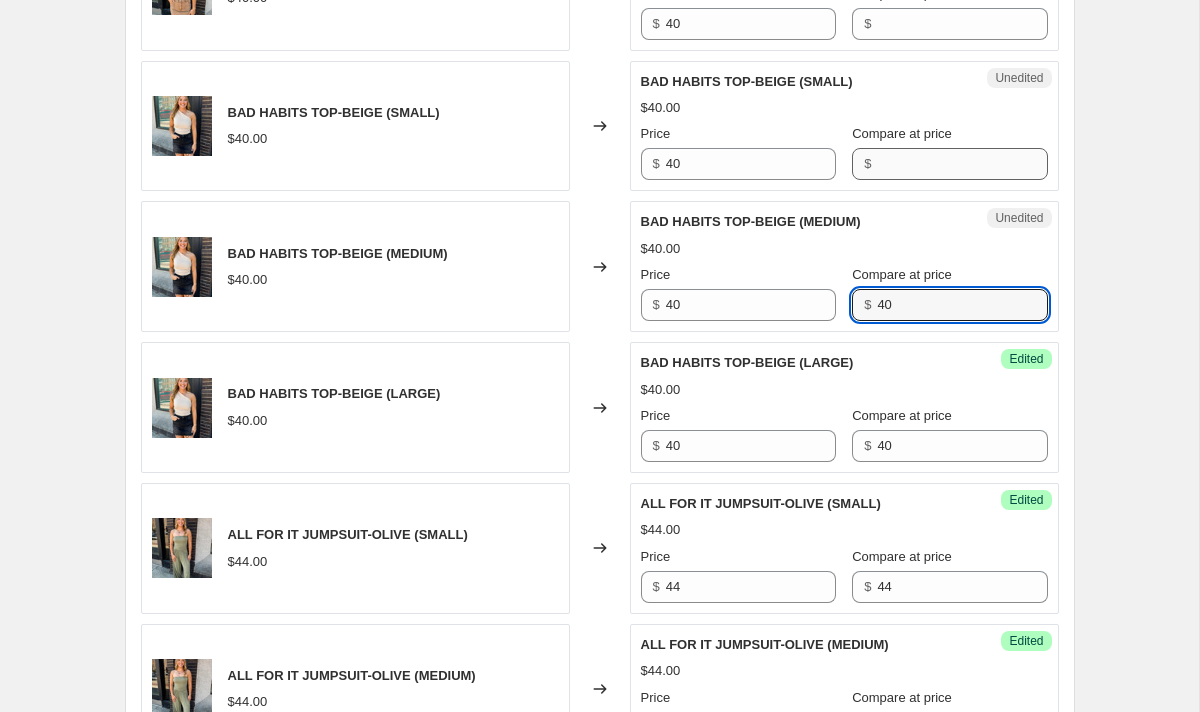 type on "40" 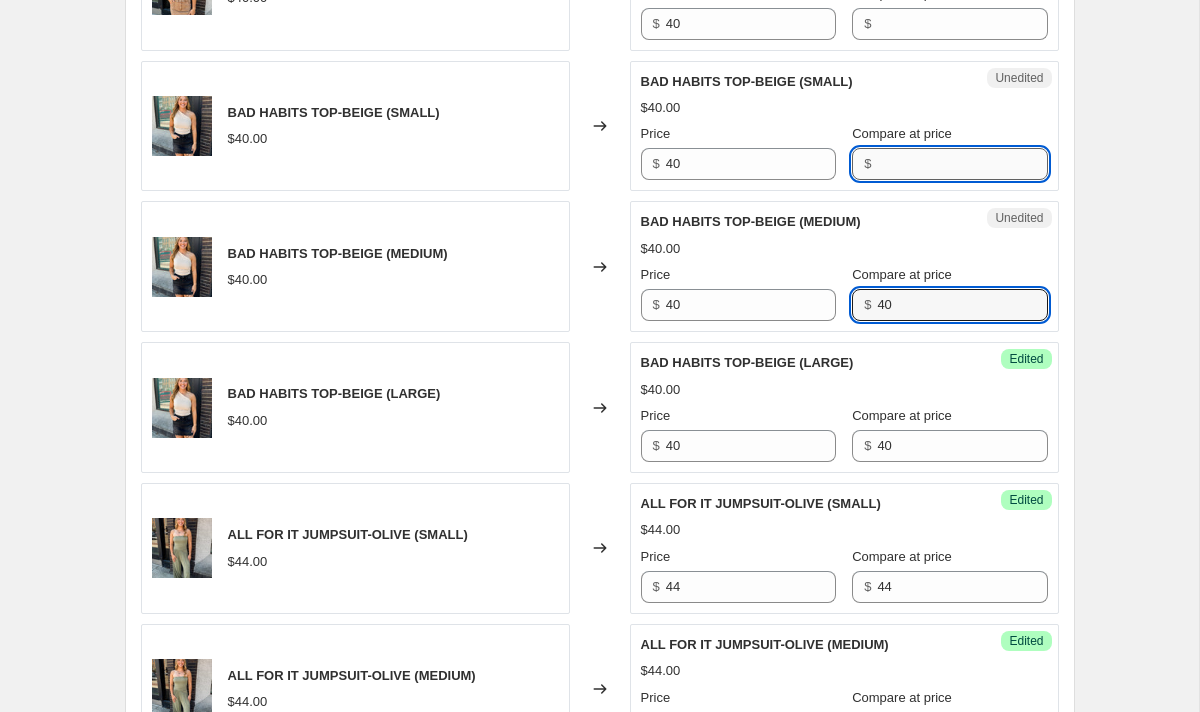 click on "Compare at price" at bounding box center (962, 164) 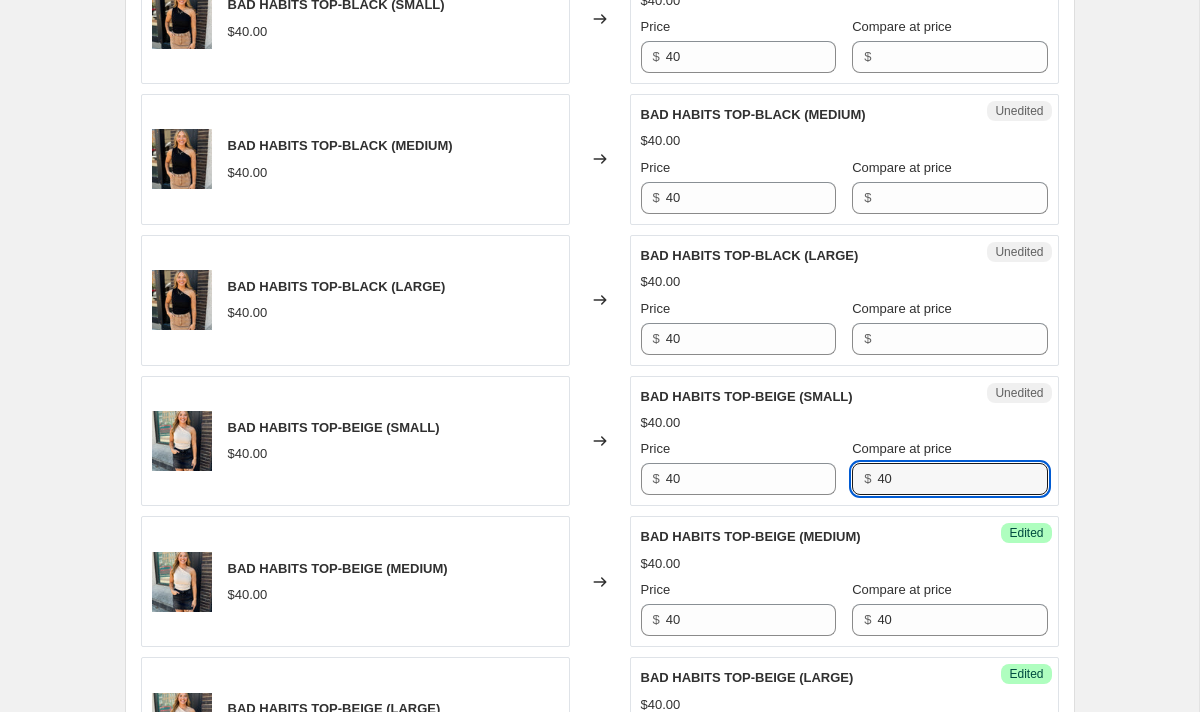 scroll, scrollTop: 1496, scrollLeft: 0, axis: vertical 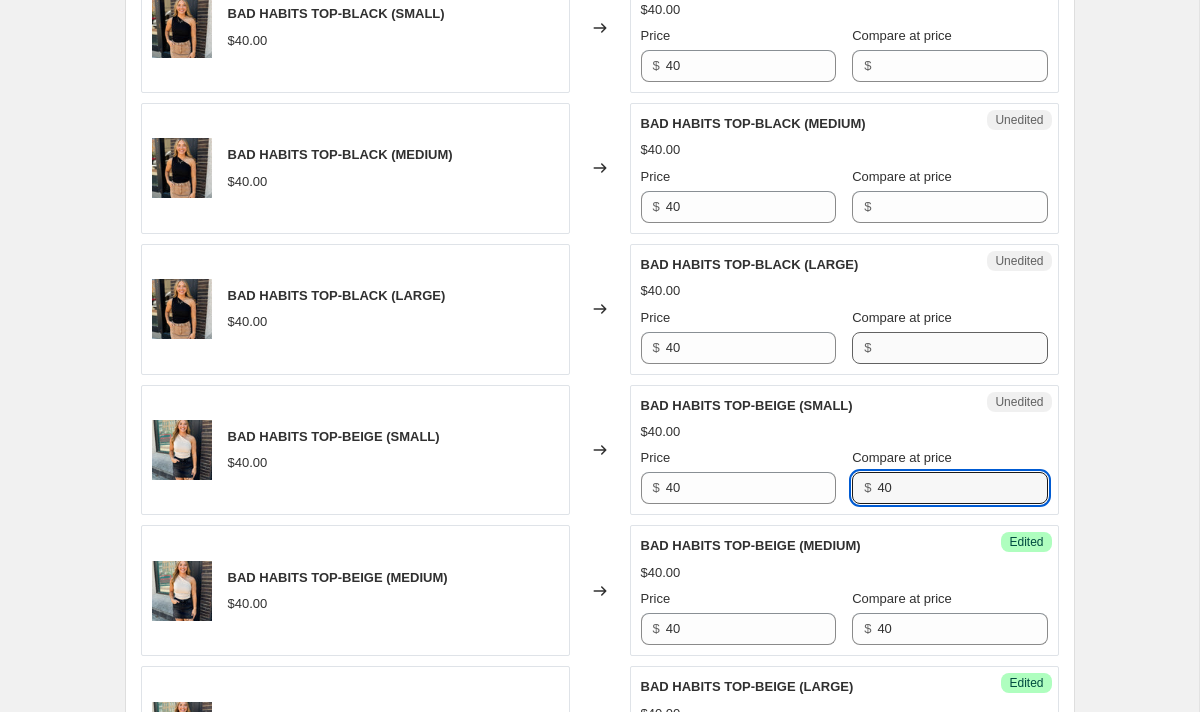type on "40" 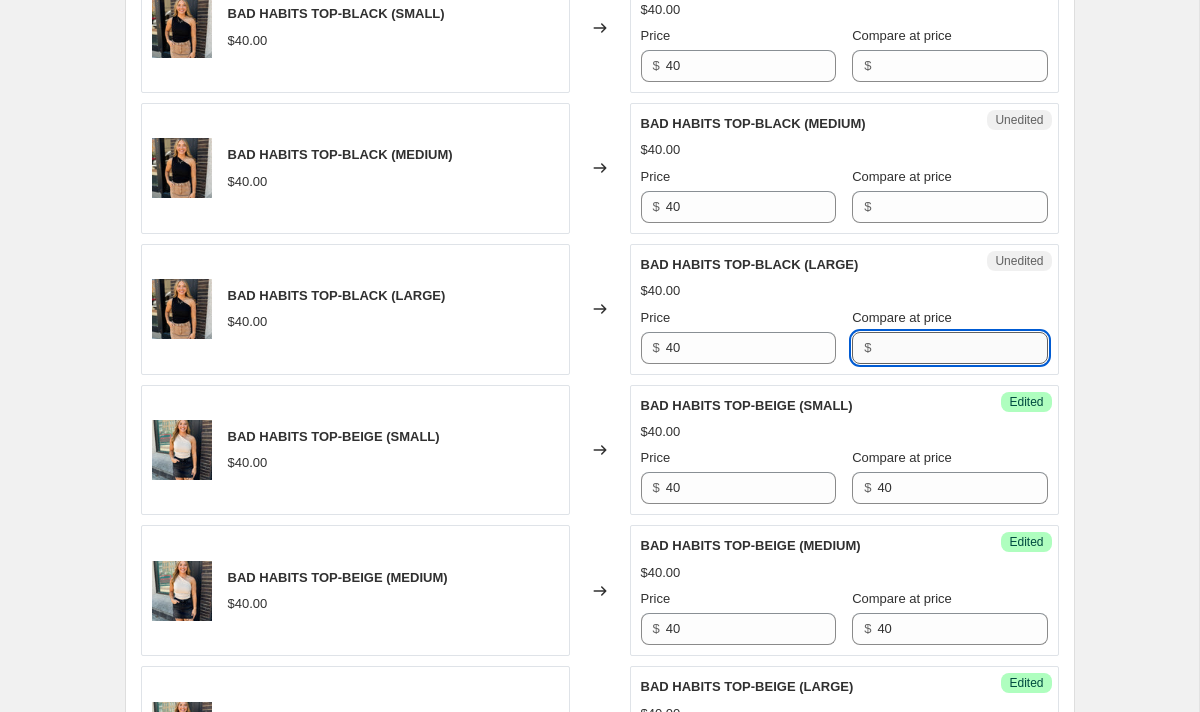 click on "Compare at price" at bounding box center (962, 348) 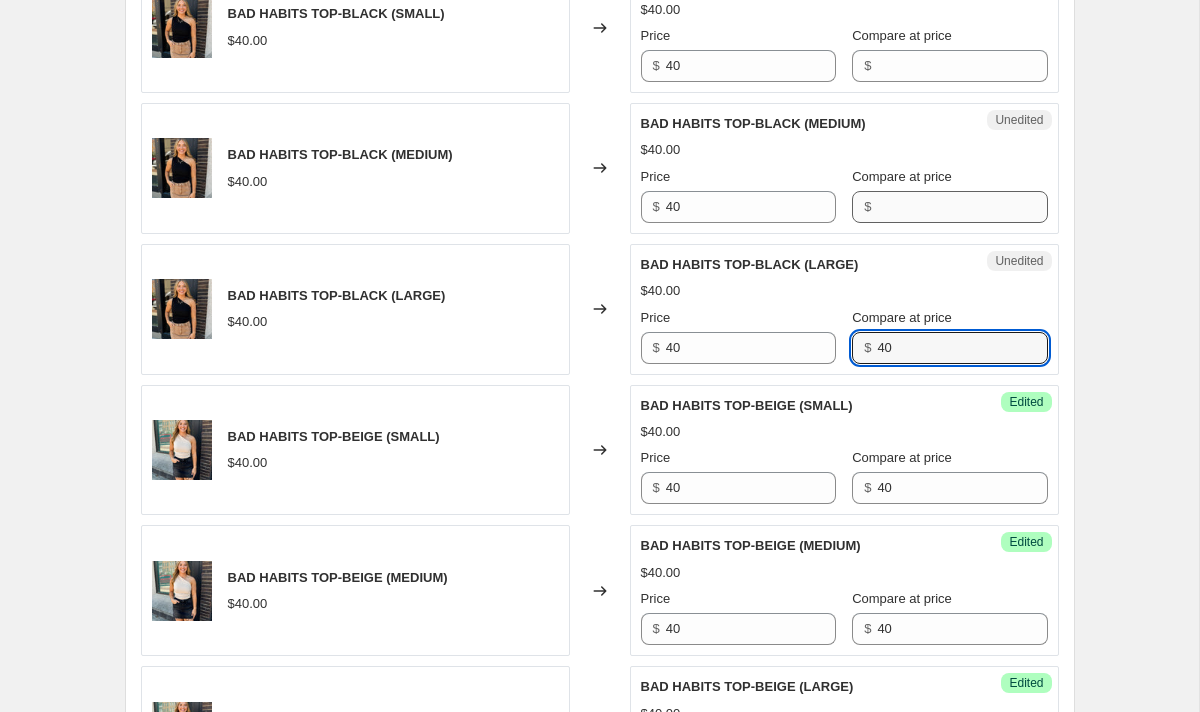 type on "40" 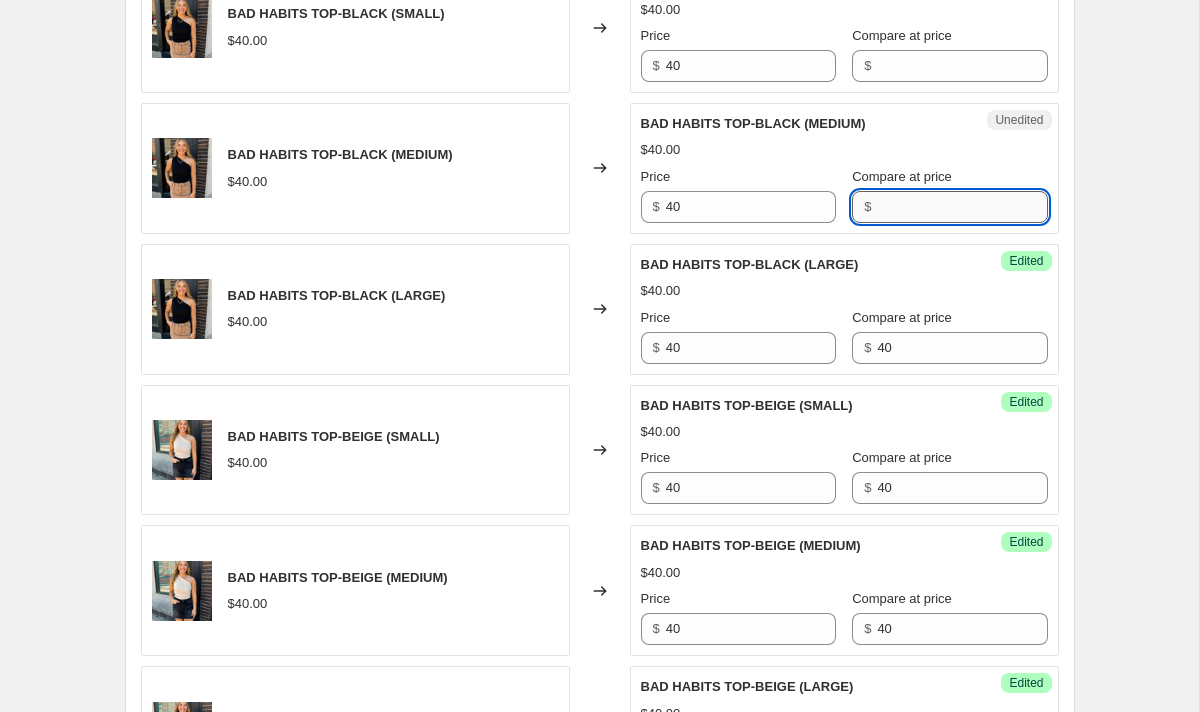 click on "Compare at price" at bounding box center [962, 207] 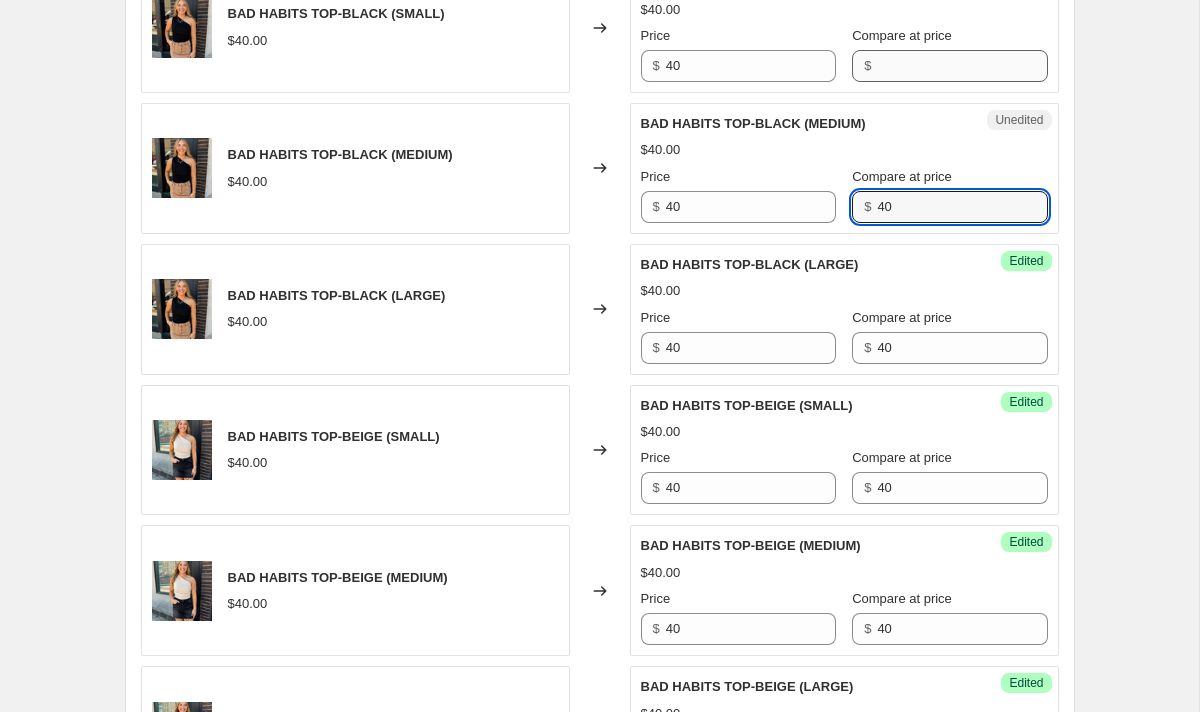 type on "40" 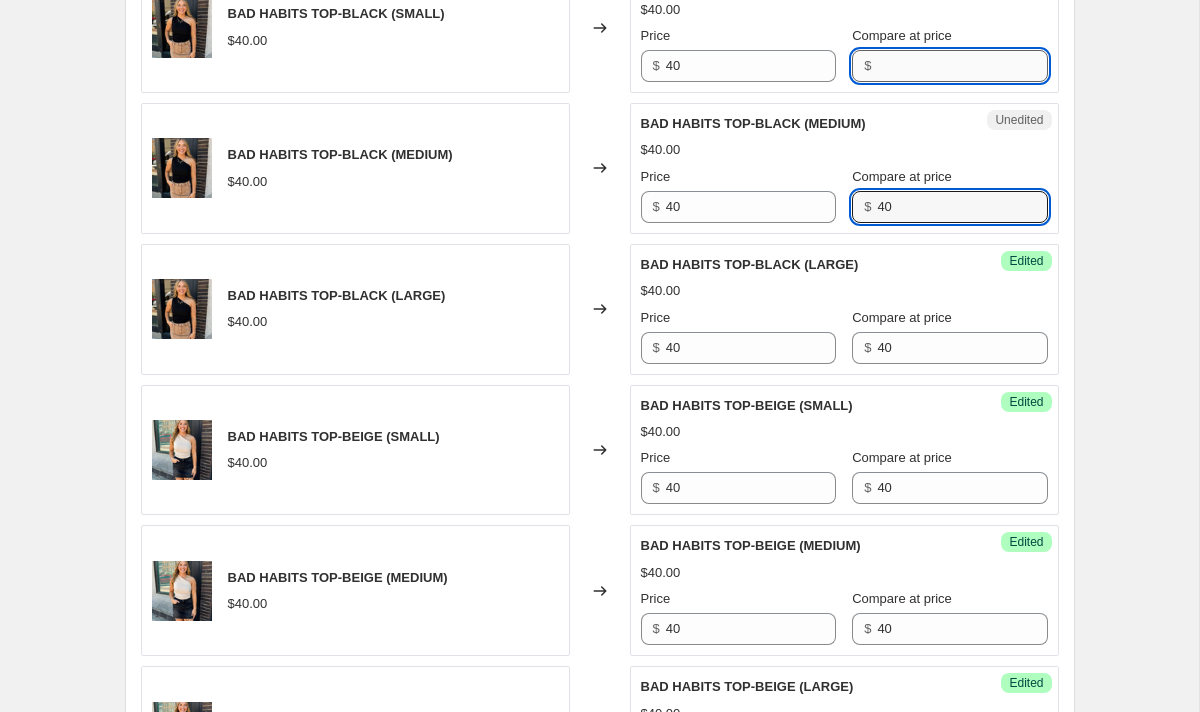 click on "Compare at price" at bounding box center (962, 66) 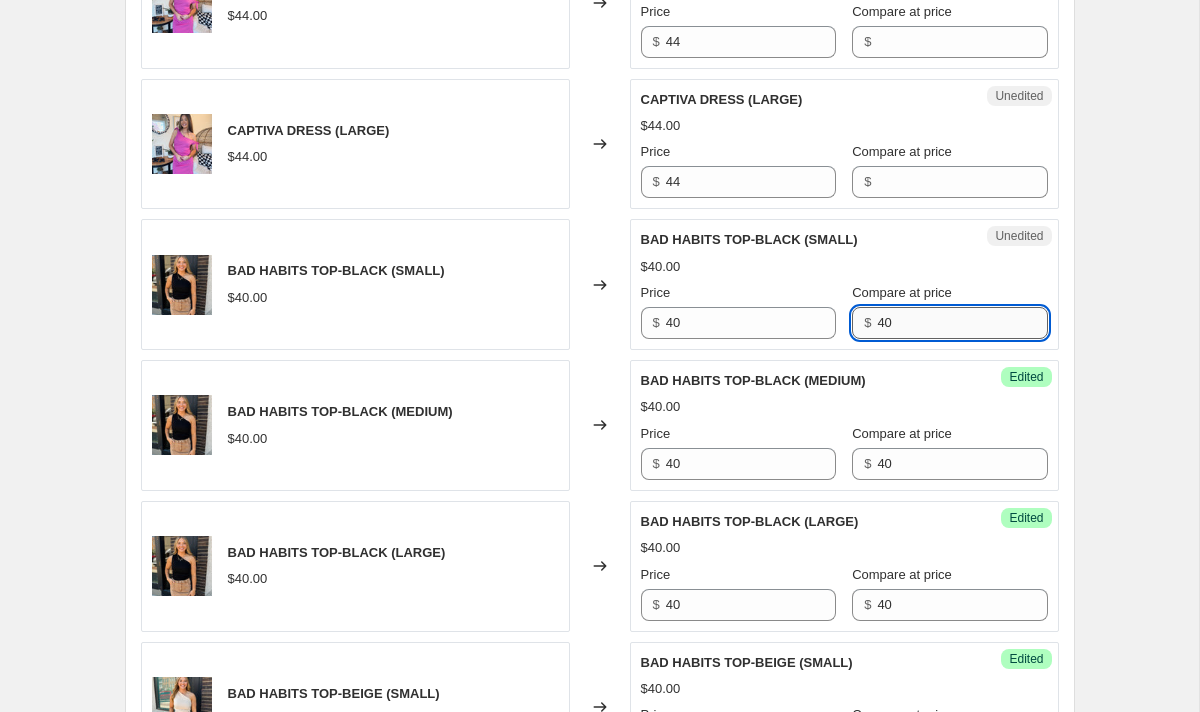 scroll, scrollTop: 1188, scrollLeft: 0, axis: vertical 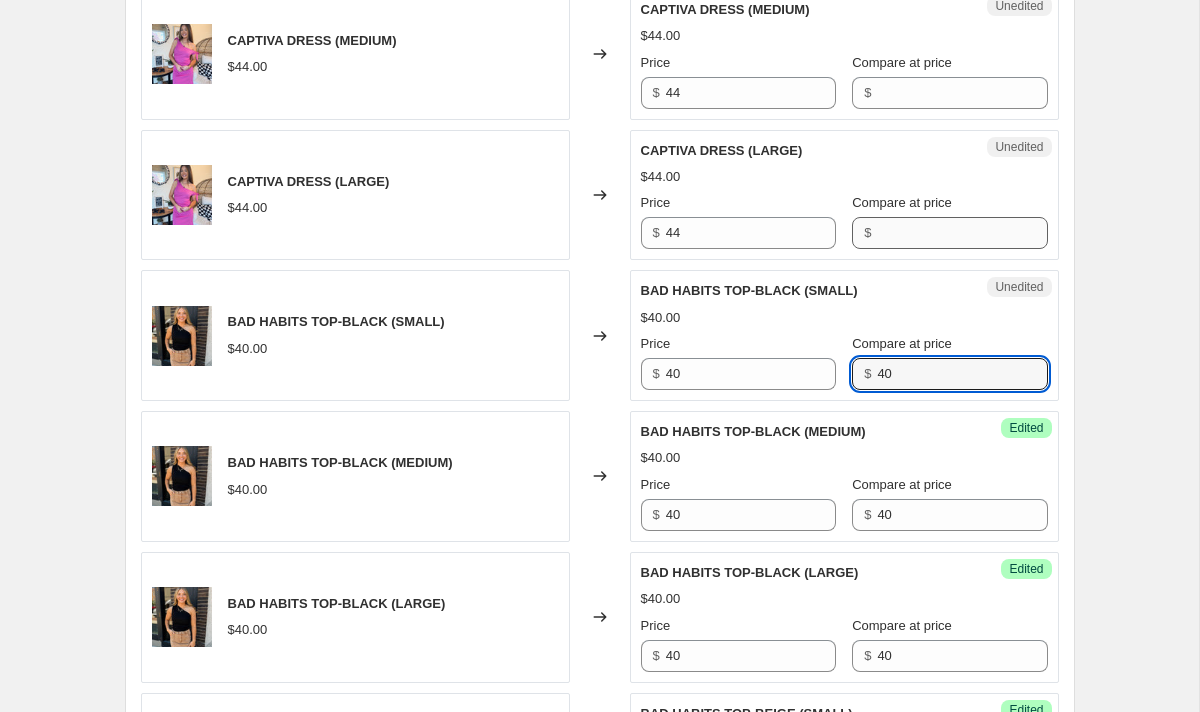type on "40" 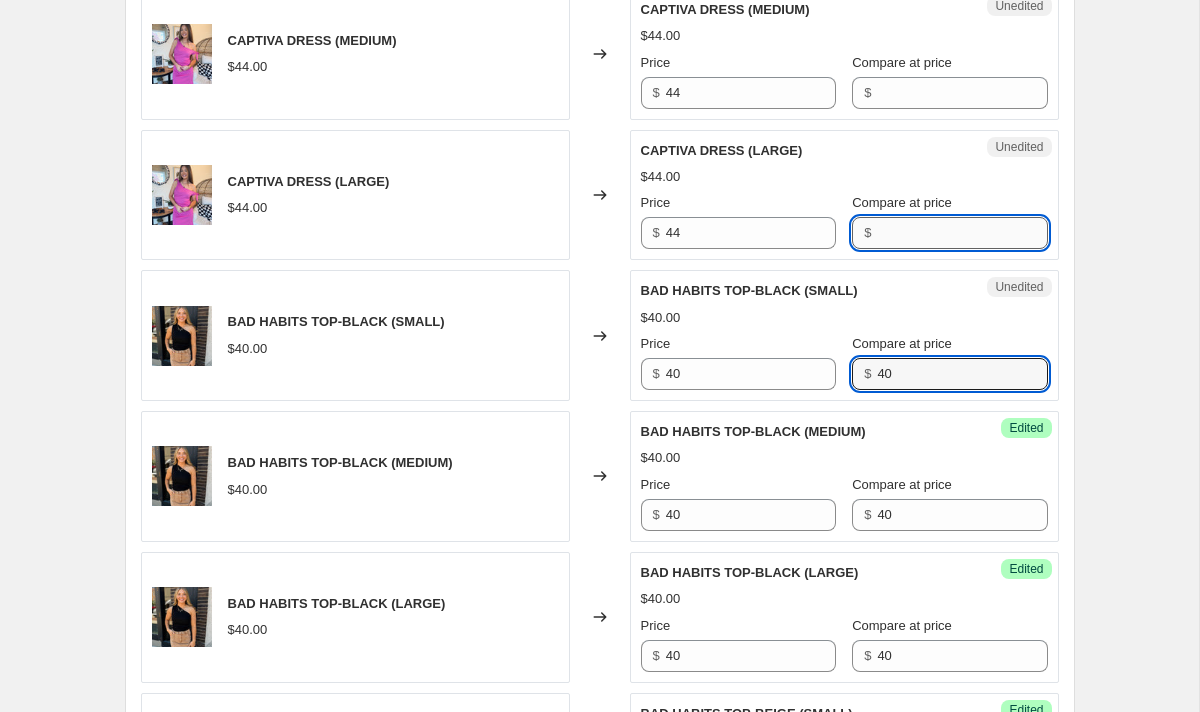 click on "Compare at price" at bounding box center (962, 233) 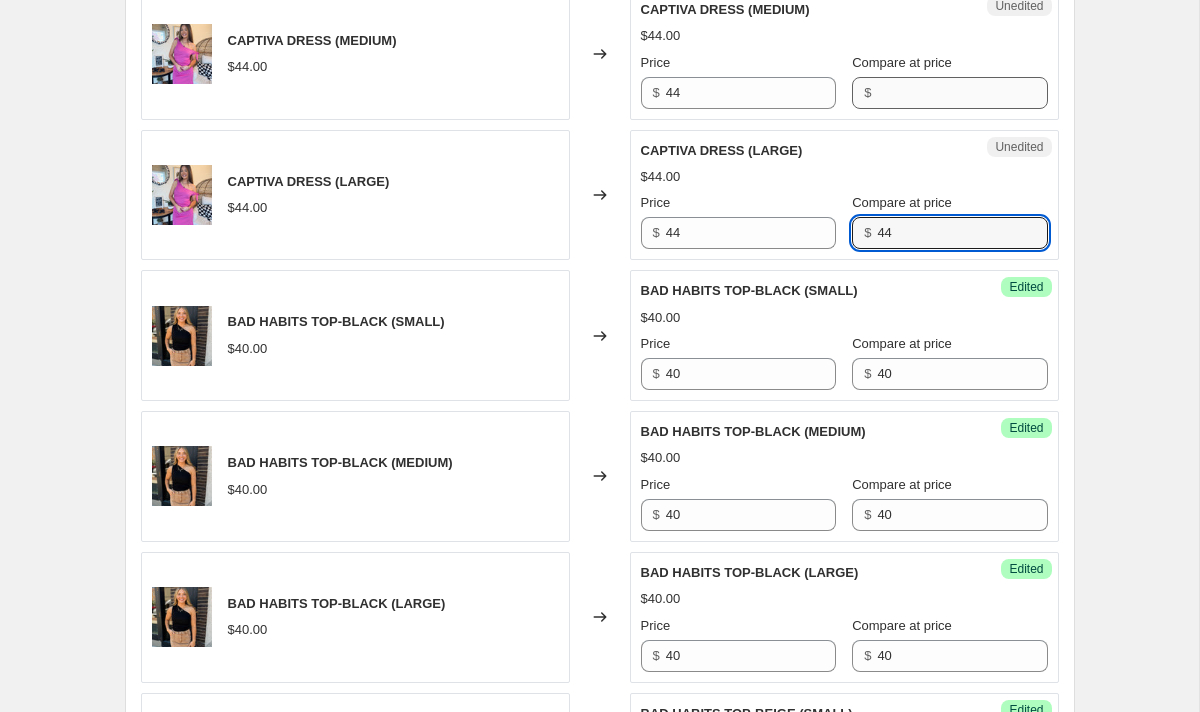 type on "44" 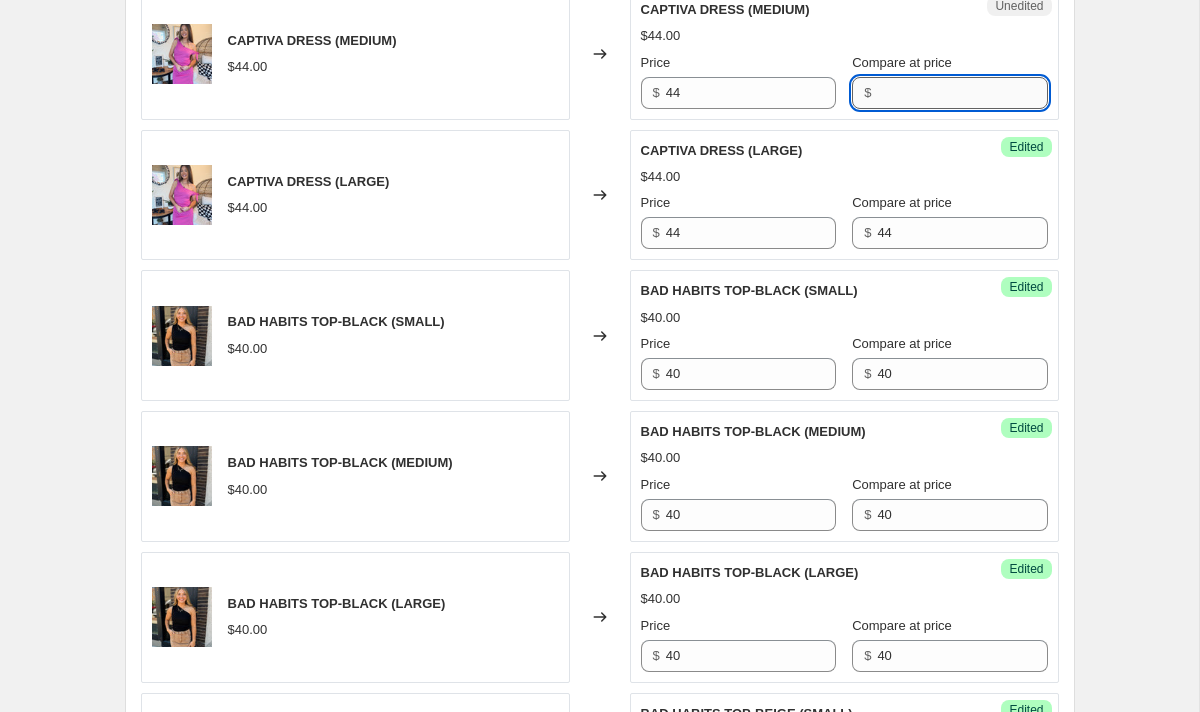 click on "Compare at price" at bounding box center (962, 93) 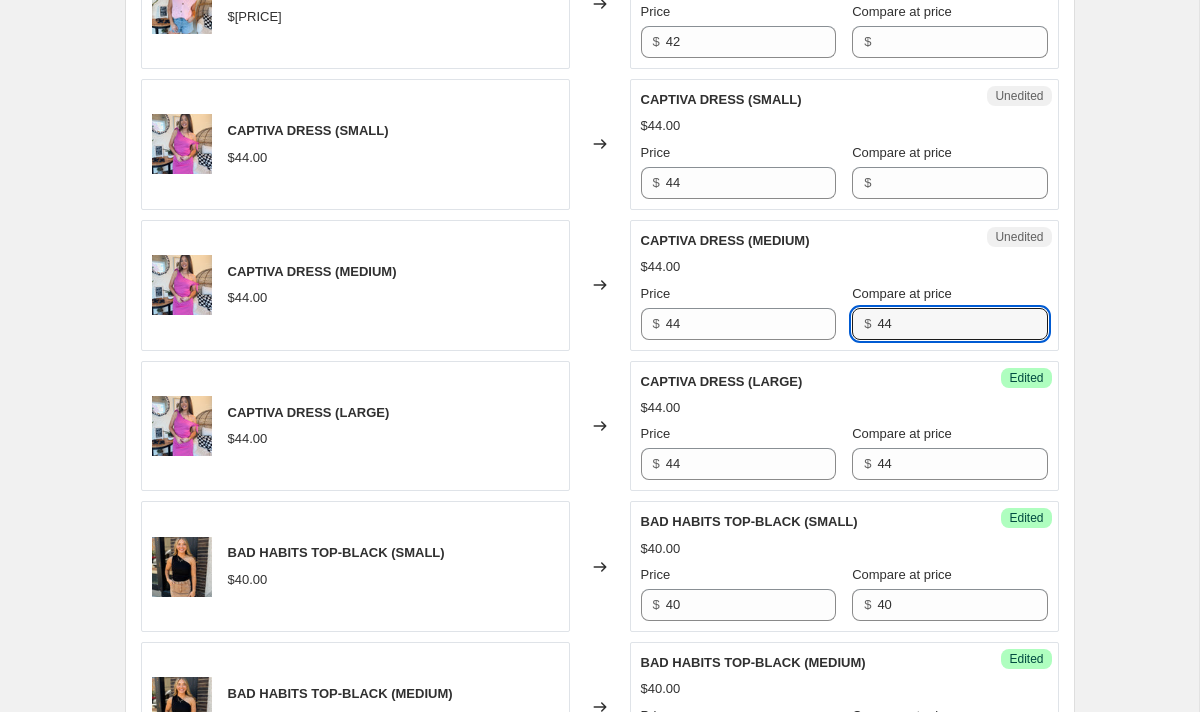 scroll, scrollTop: 926, scrollLeft: 0, axis: vertical 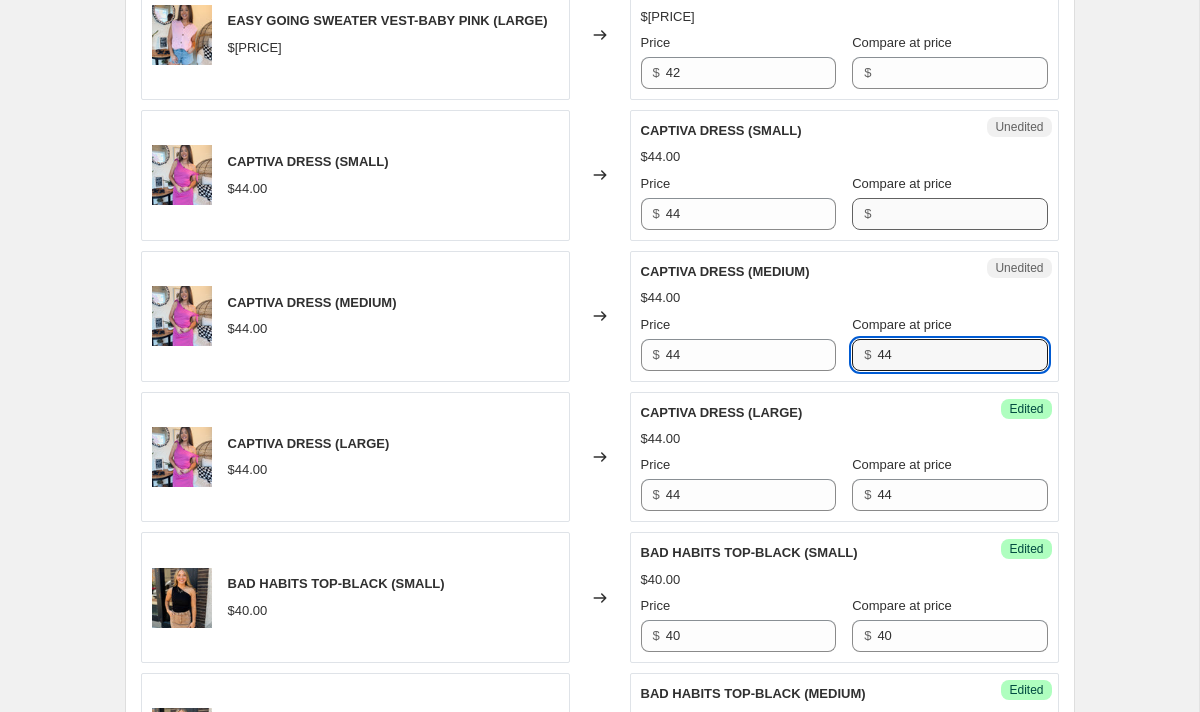 type on "44" 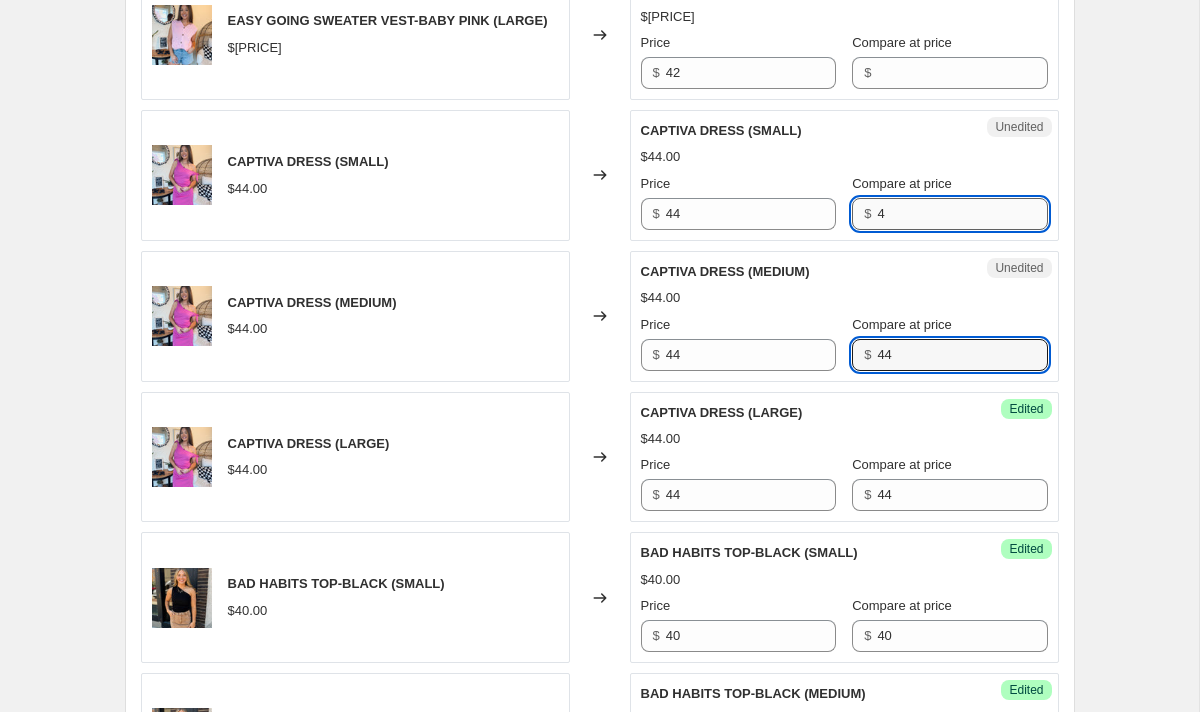 click on "4" at bounding box center [962, 214] 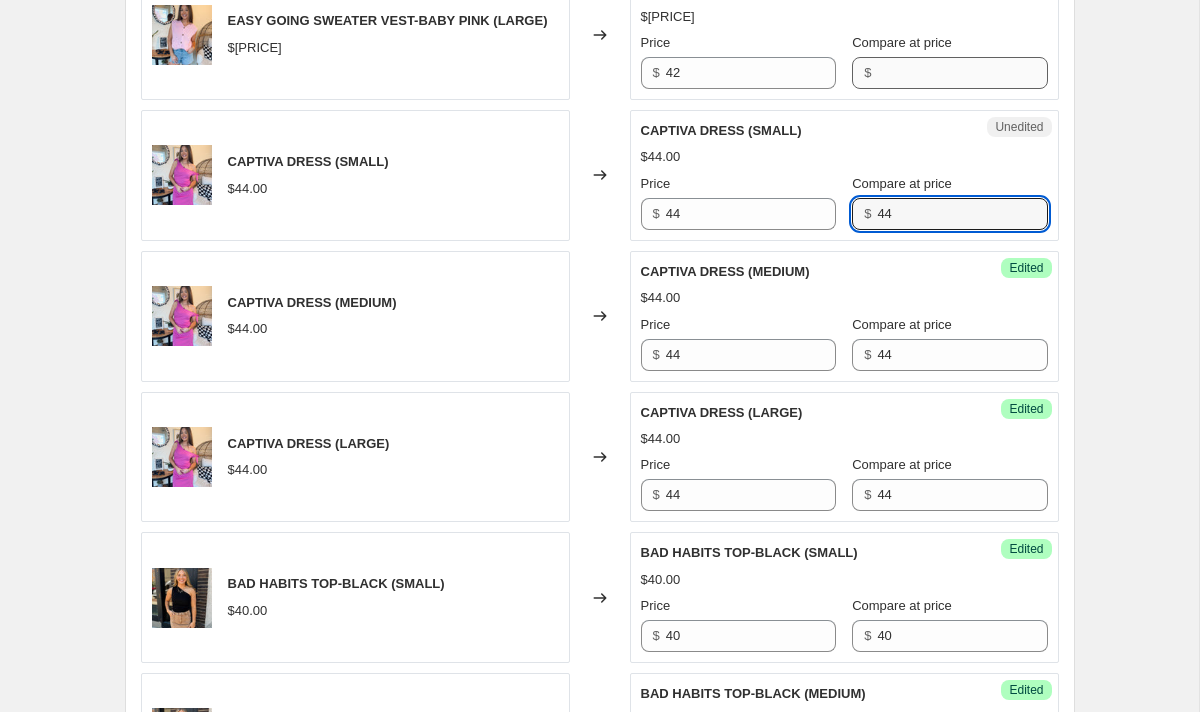 type on "44" 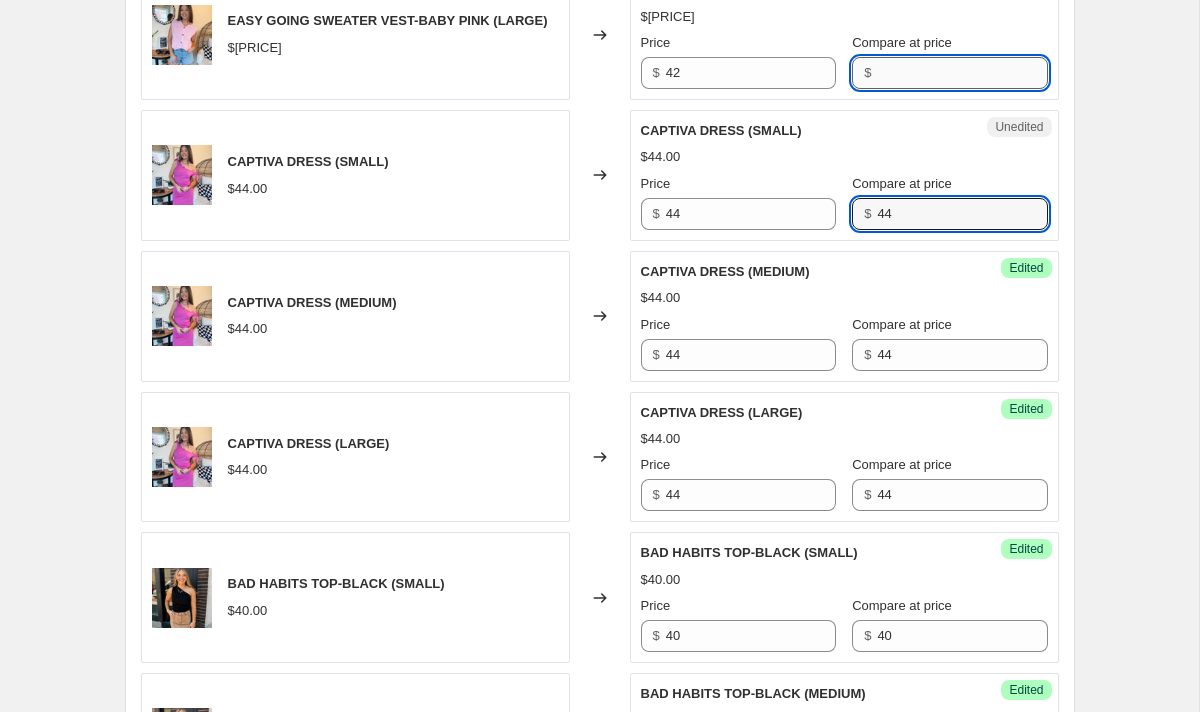 click on "Compare at price" at bounding box center [962, 73] 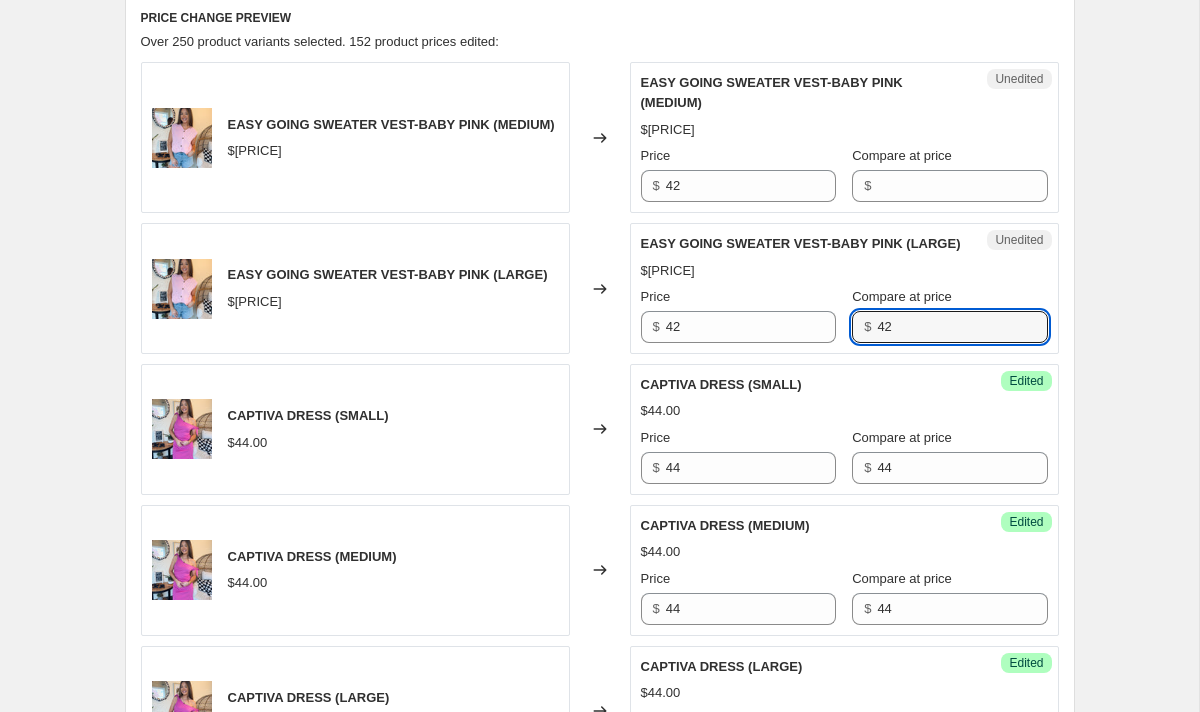 scroll, scrollTop: 669, scrollLeft: 0, axis: vertical 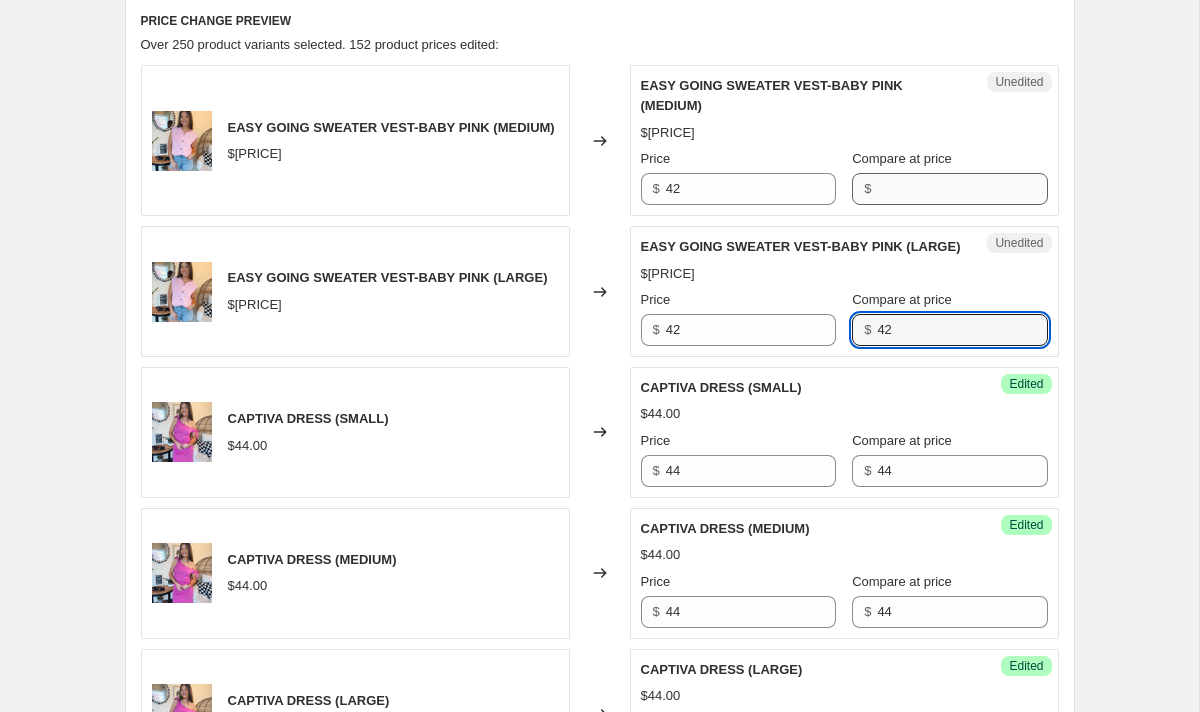 type on "42" 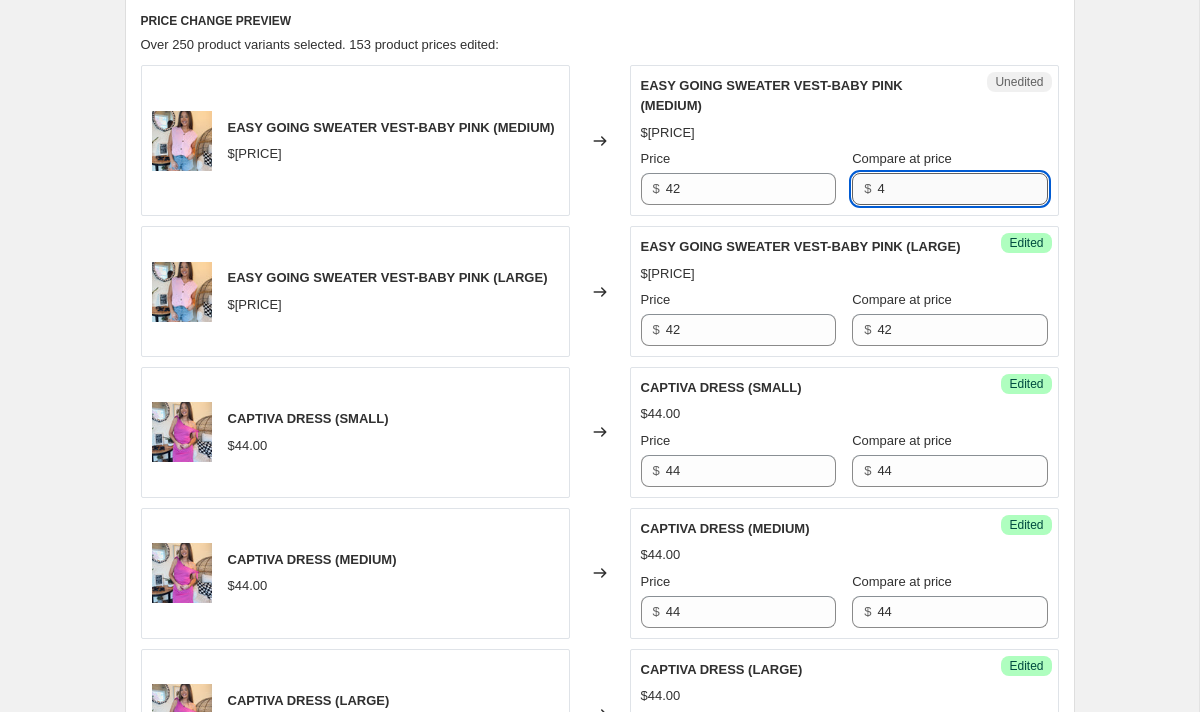 click on "4" at bounding box center (962, 189) 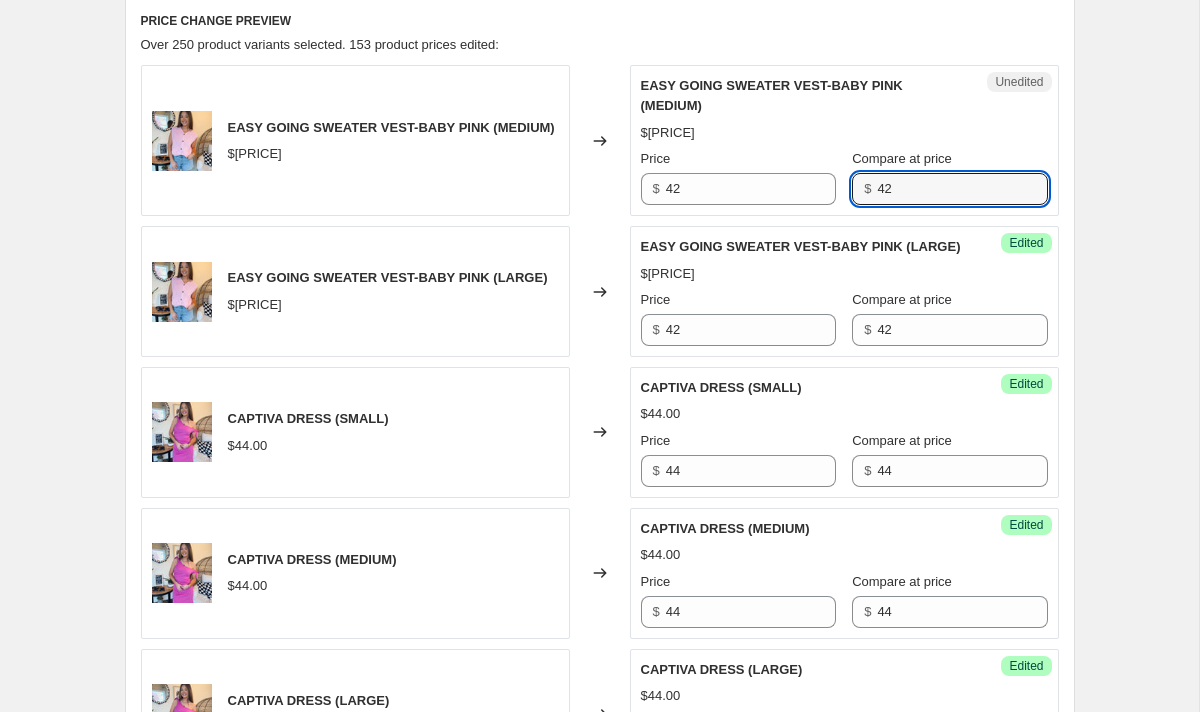 type on "42" 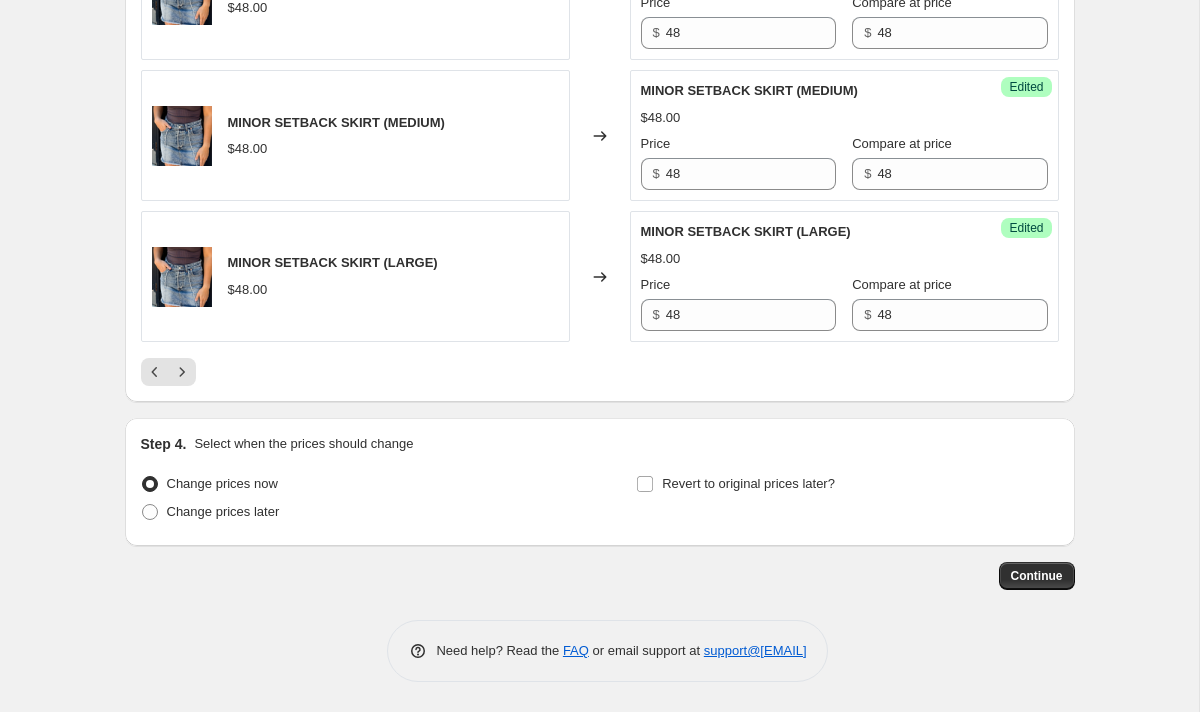scroll, scrollTop: 3218, scrollLeft: 0, axis: vertical 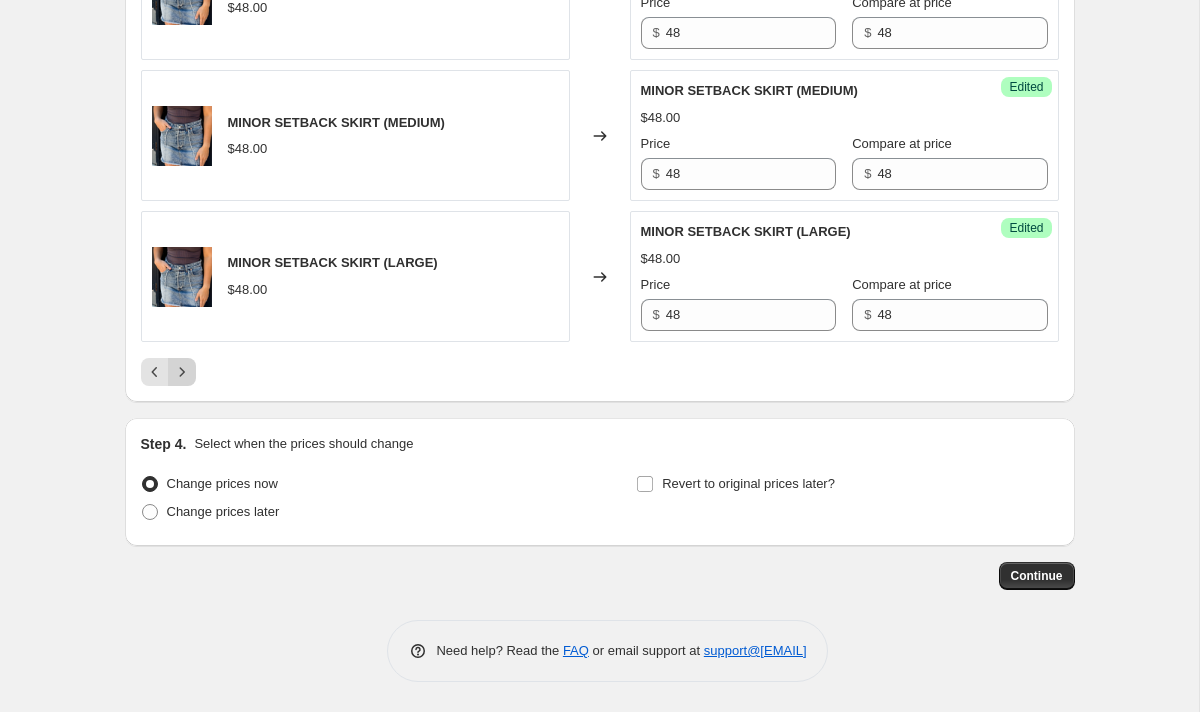 click 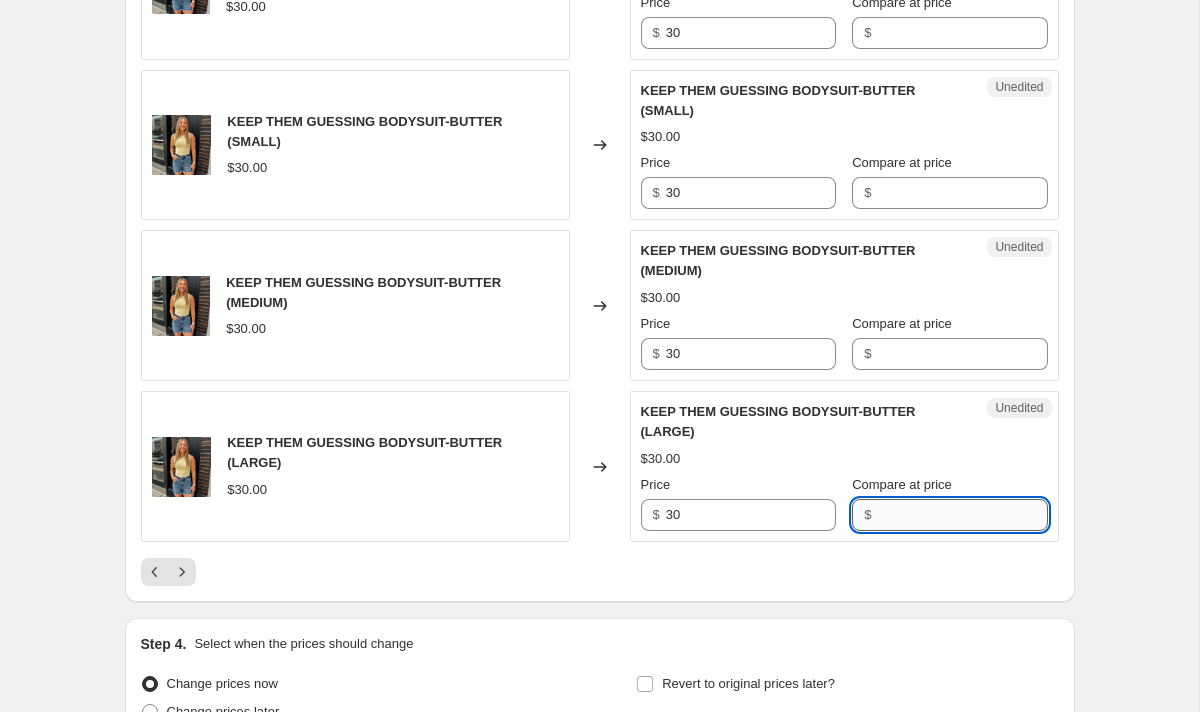 click on "Compare at price" at bounding box center [962, 515] 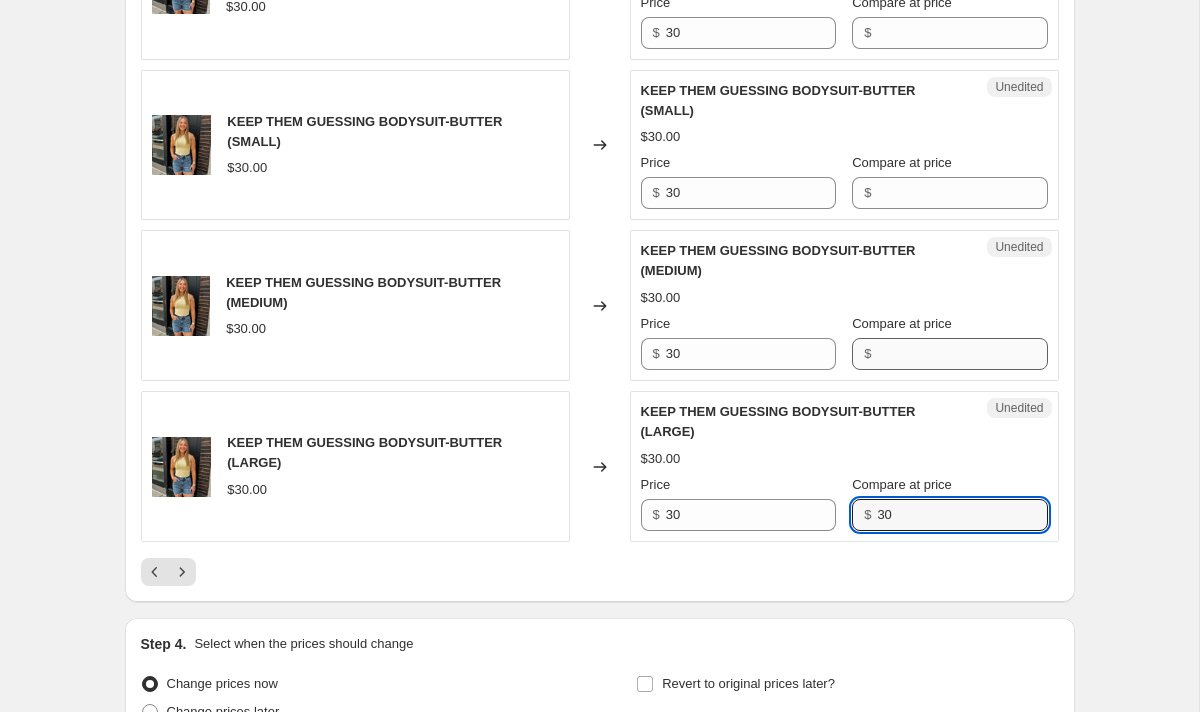 type on "30" 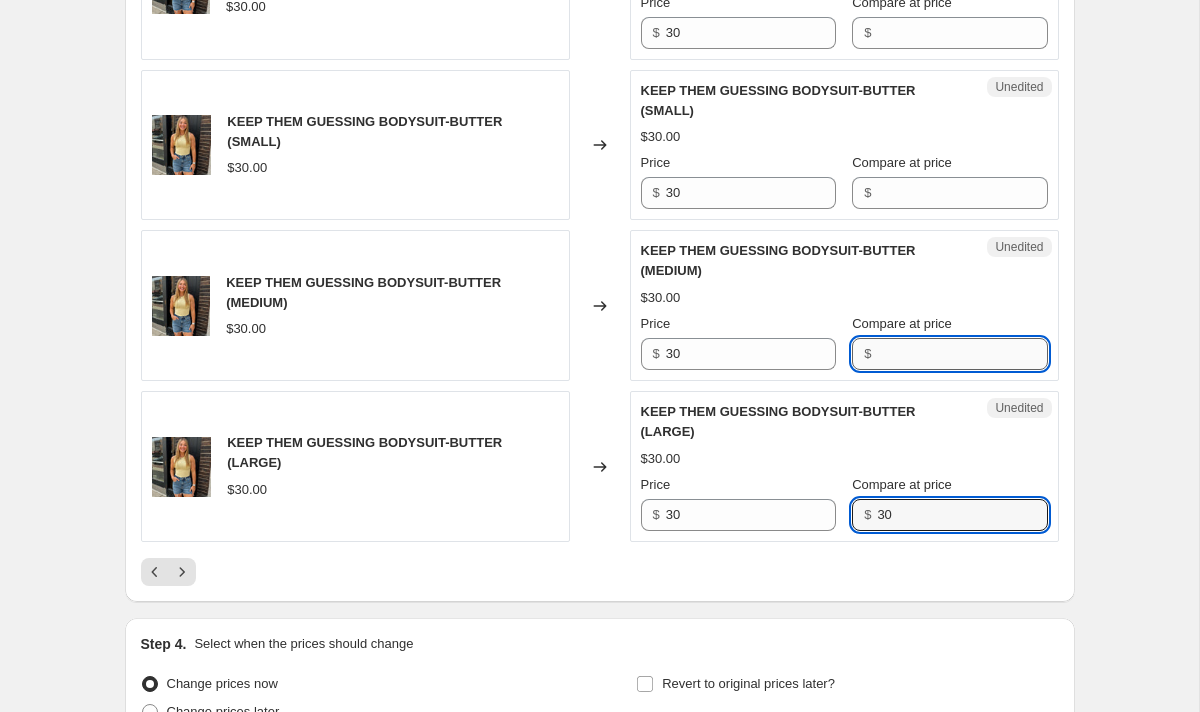 click on "Compare at price" at bounding box center (962, 354) 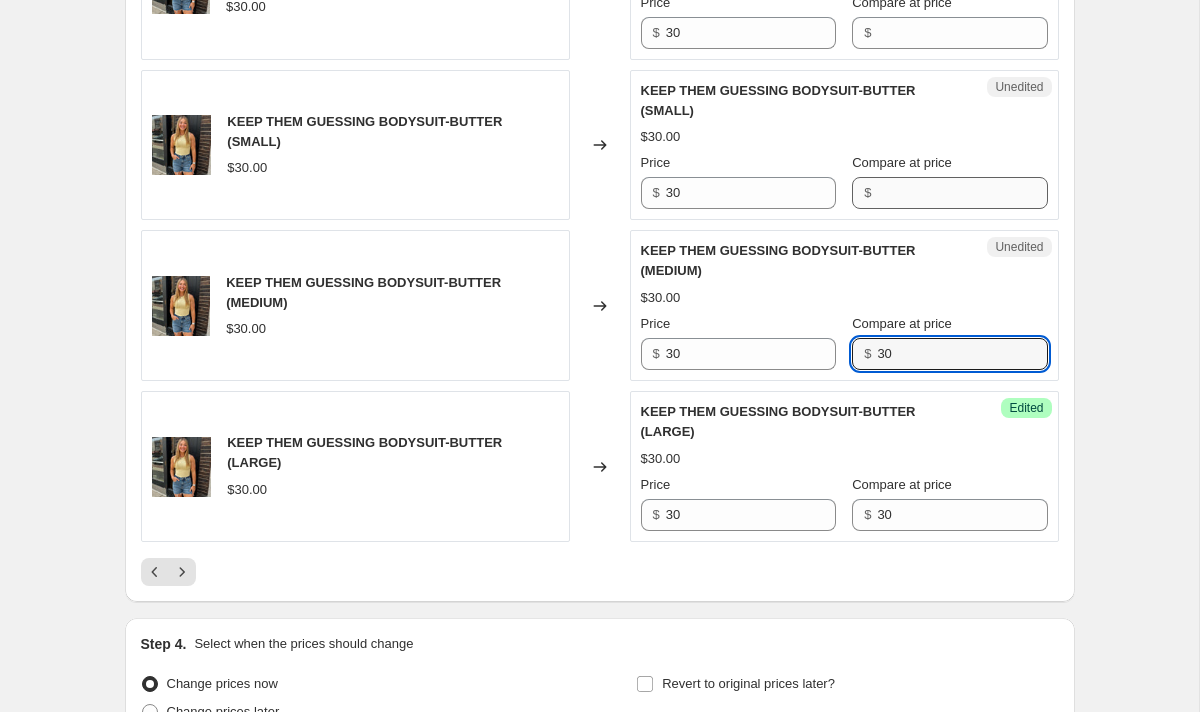 type on "30" 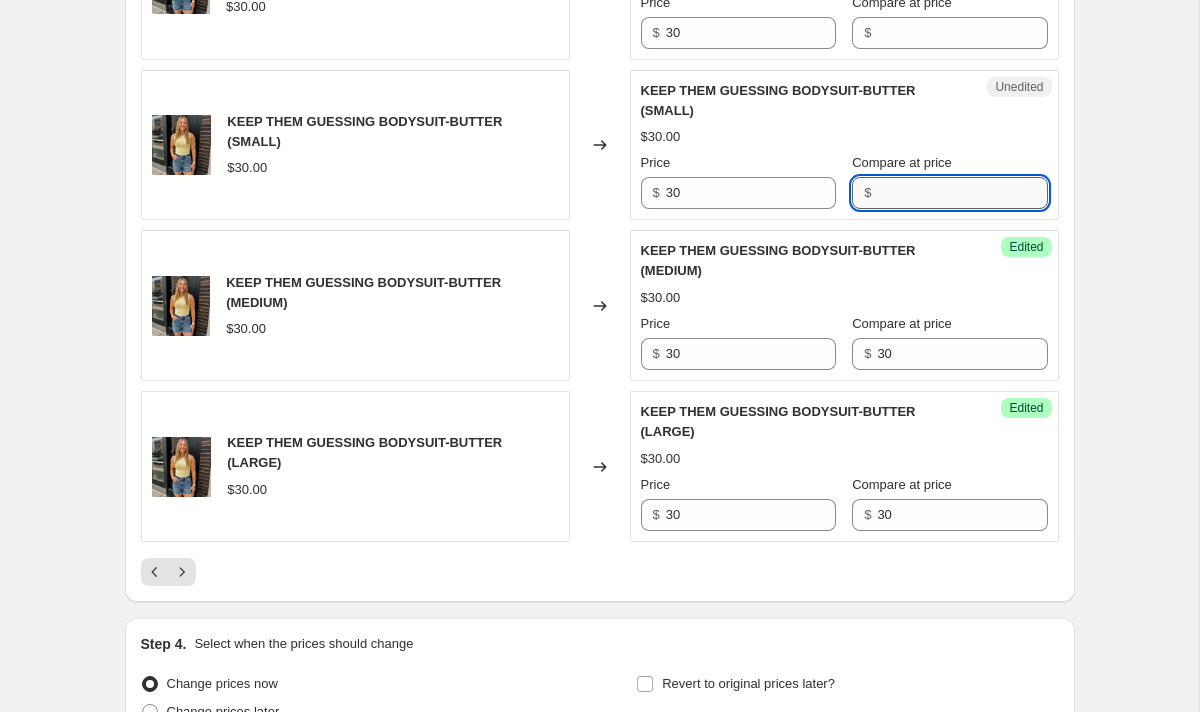click on "Compare at price" at bounding box center [962, 193] 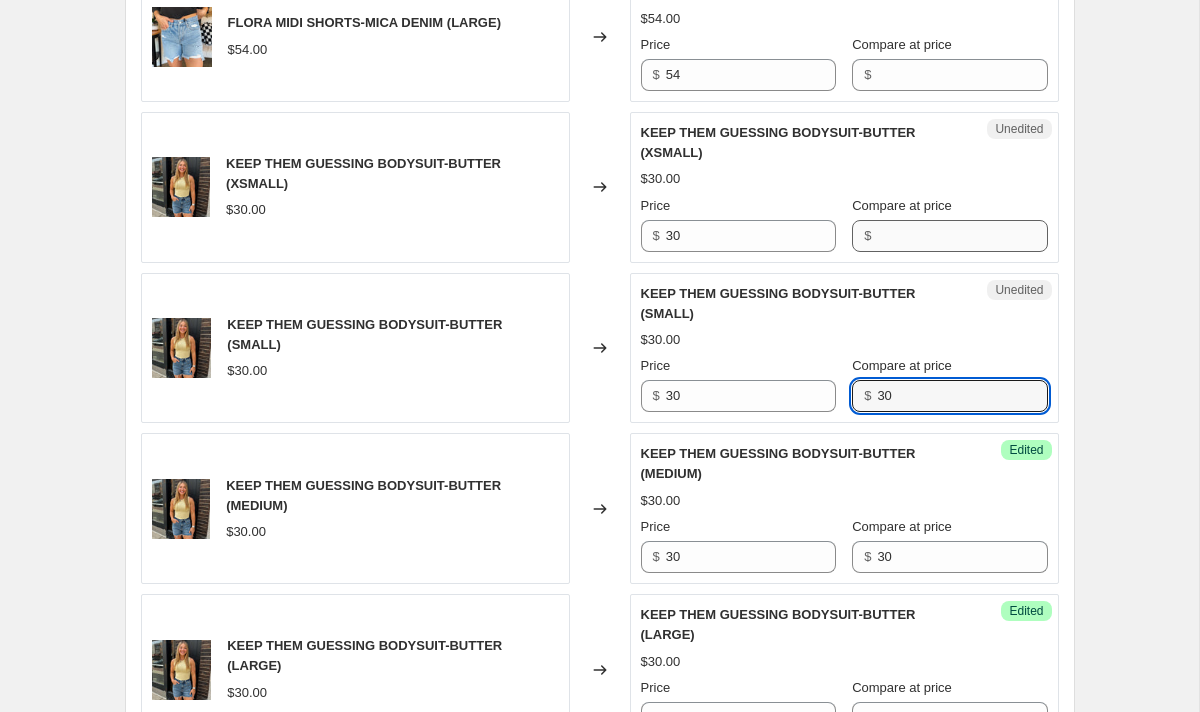scroll, scrollTop: 2994, scrollLeft: 0, axis: vertical 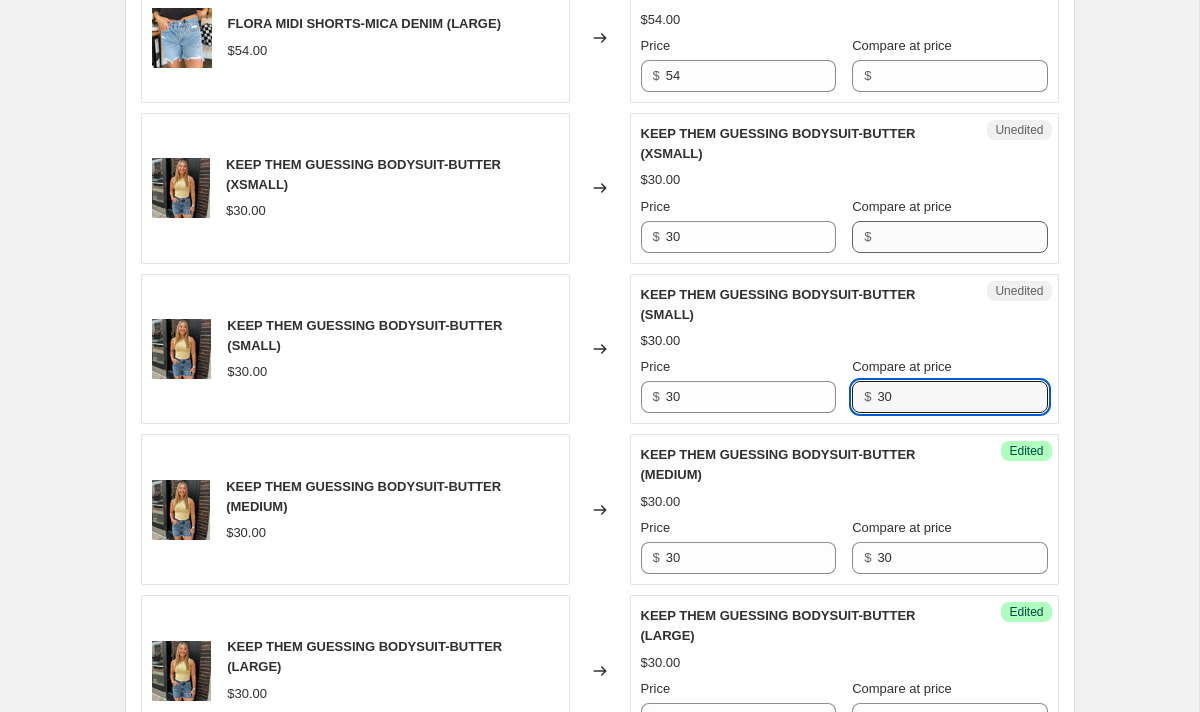 type on "30" 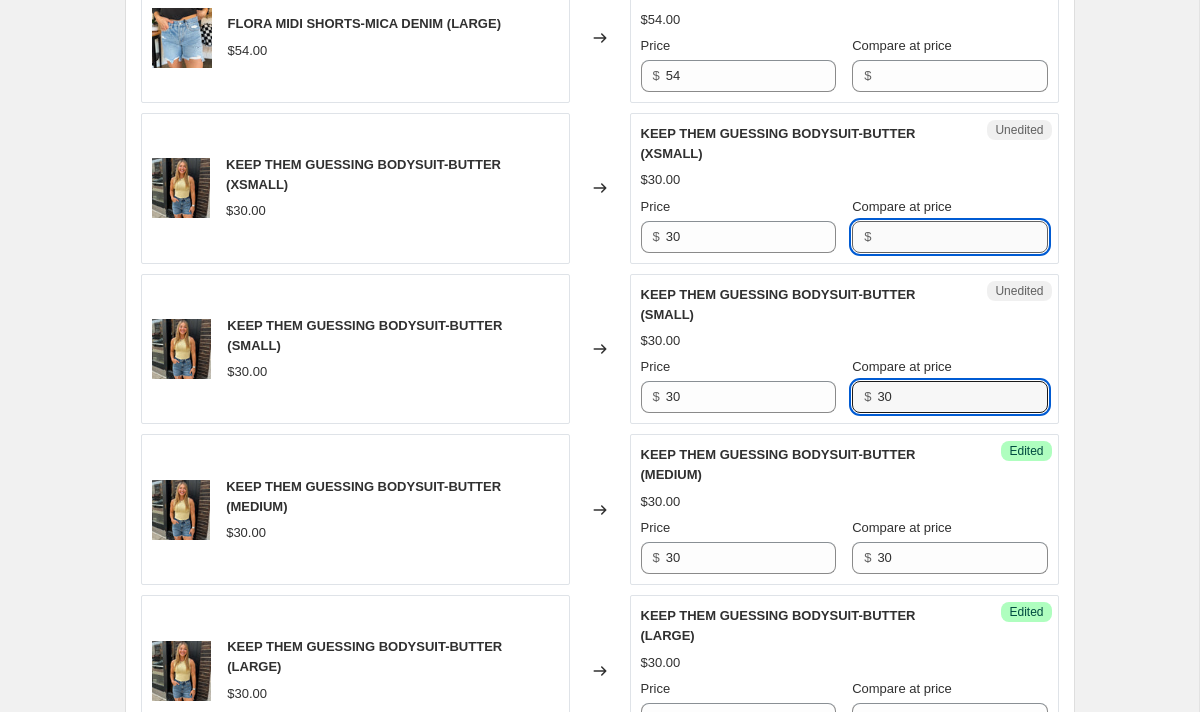 click on "Compare at price" at bounding box center (962, 237) 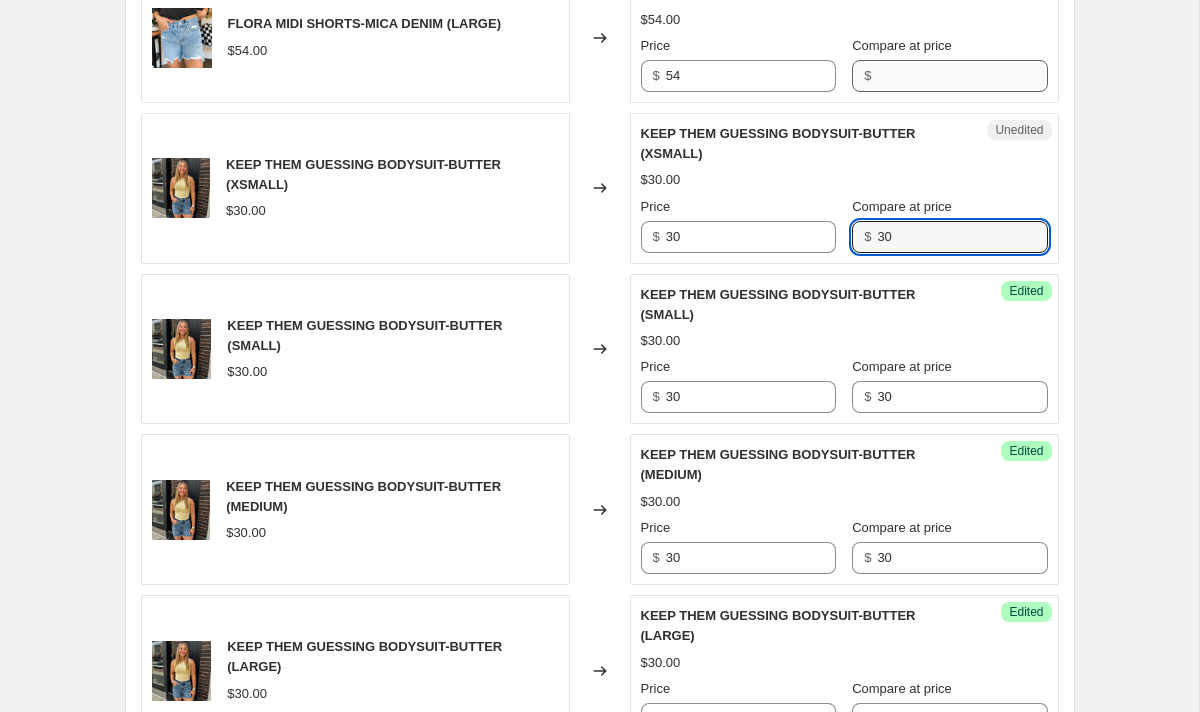 type on "30" 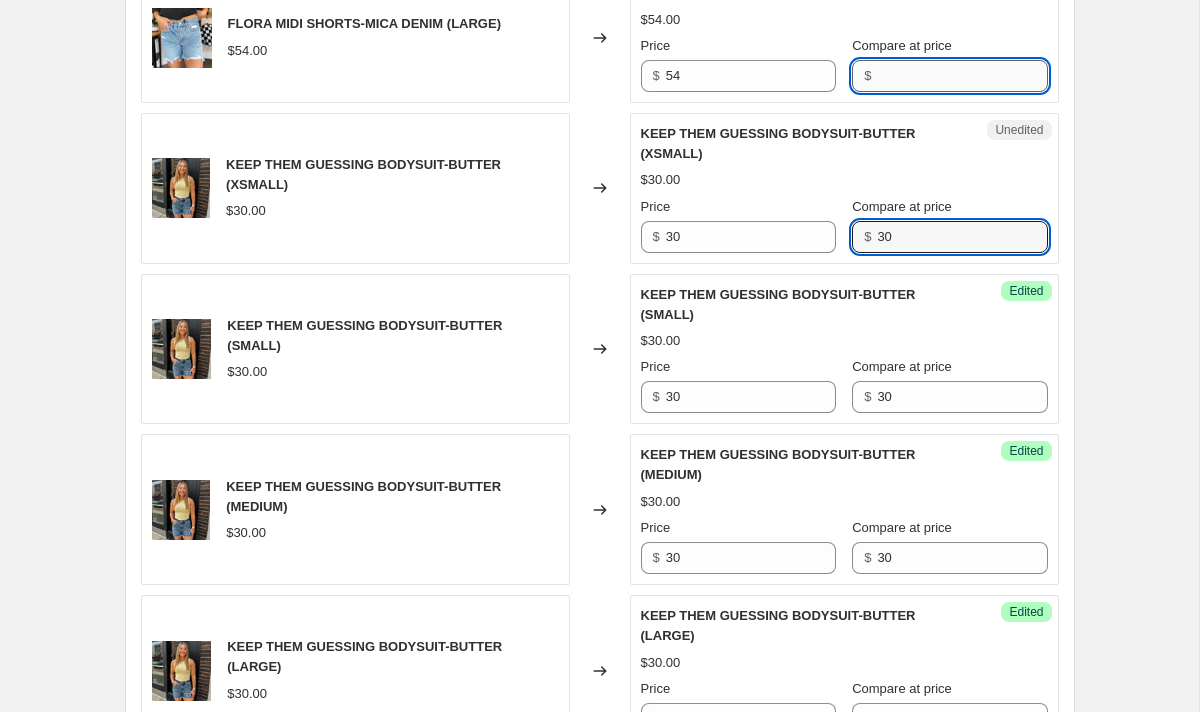click on "Compare at price" at bounding box center [962, 76] 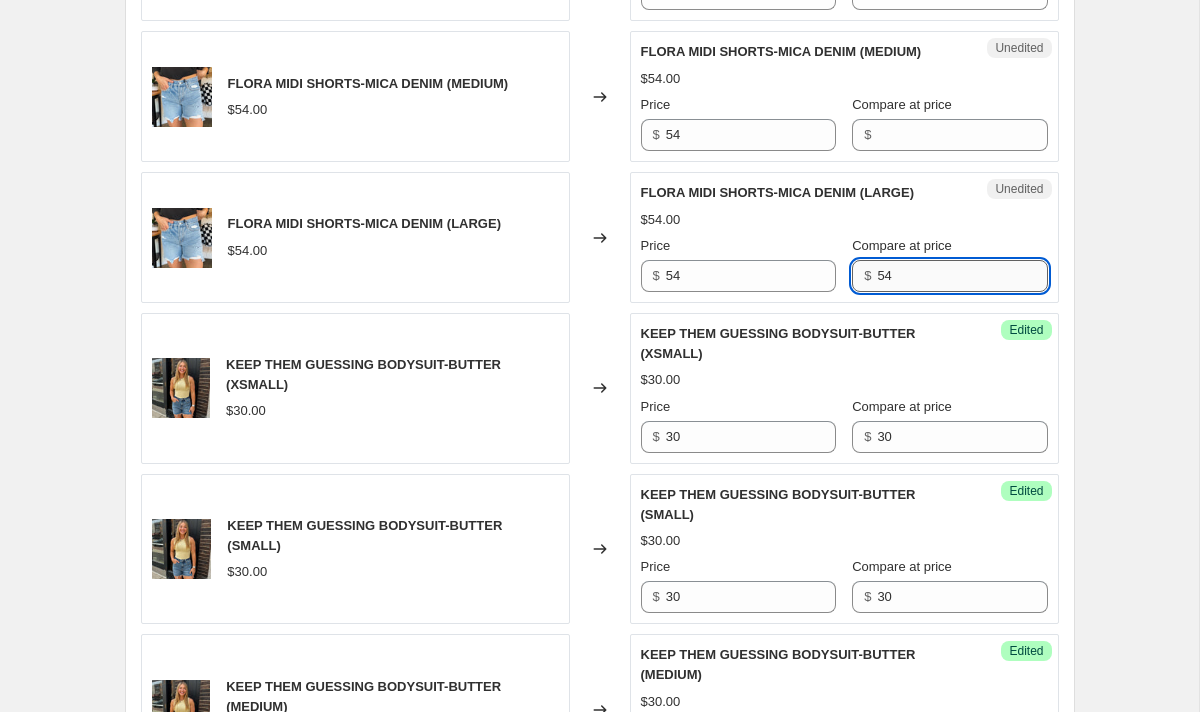 scroll, scrollTop: 2773, scrollLeft: 0, axis: vertical 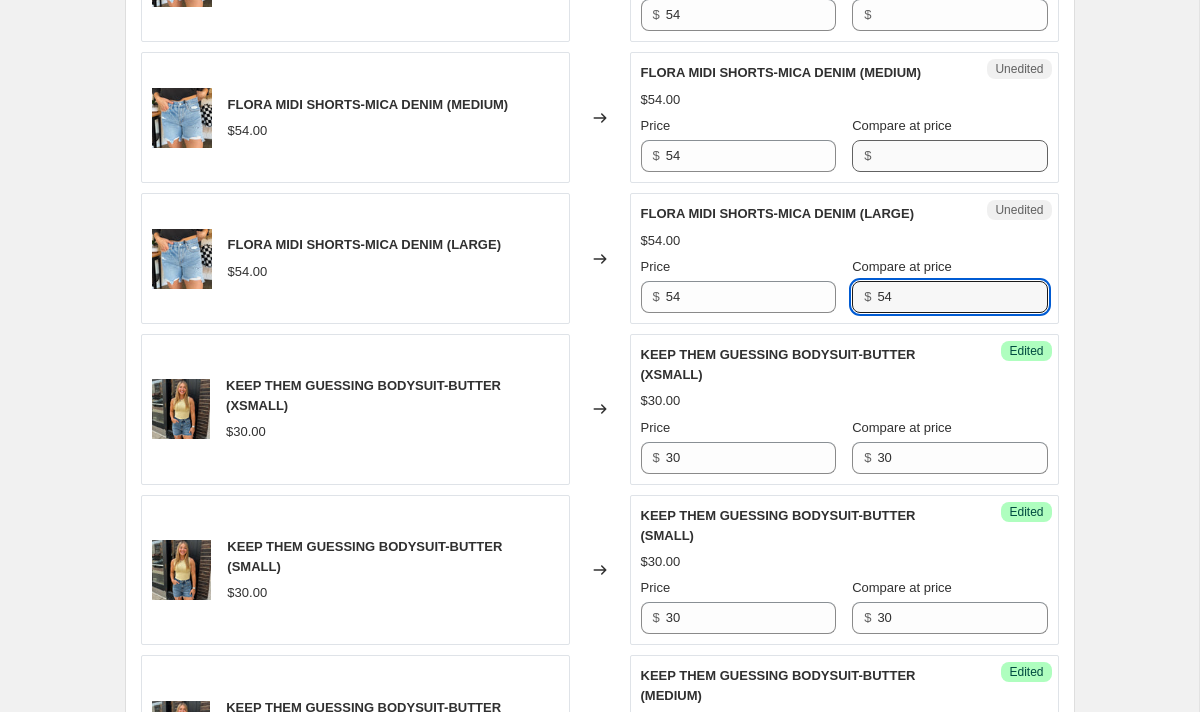type on "54" 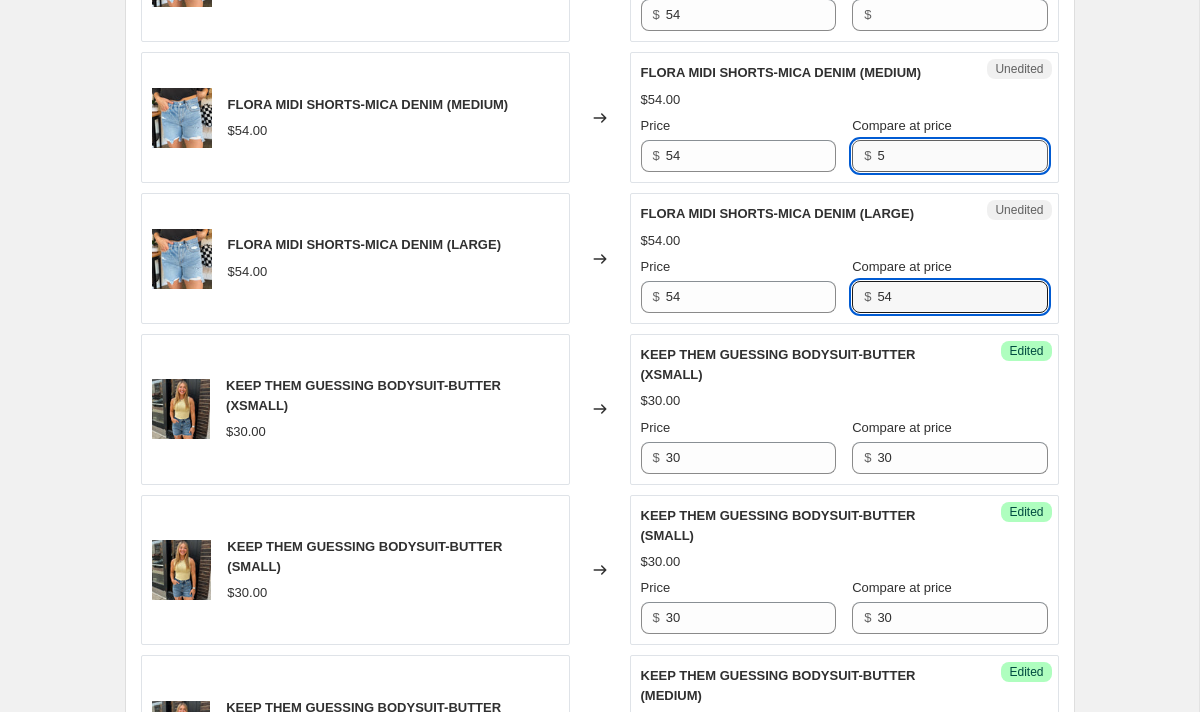click on "5" at bounding box center (962, 156) 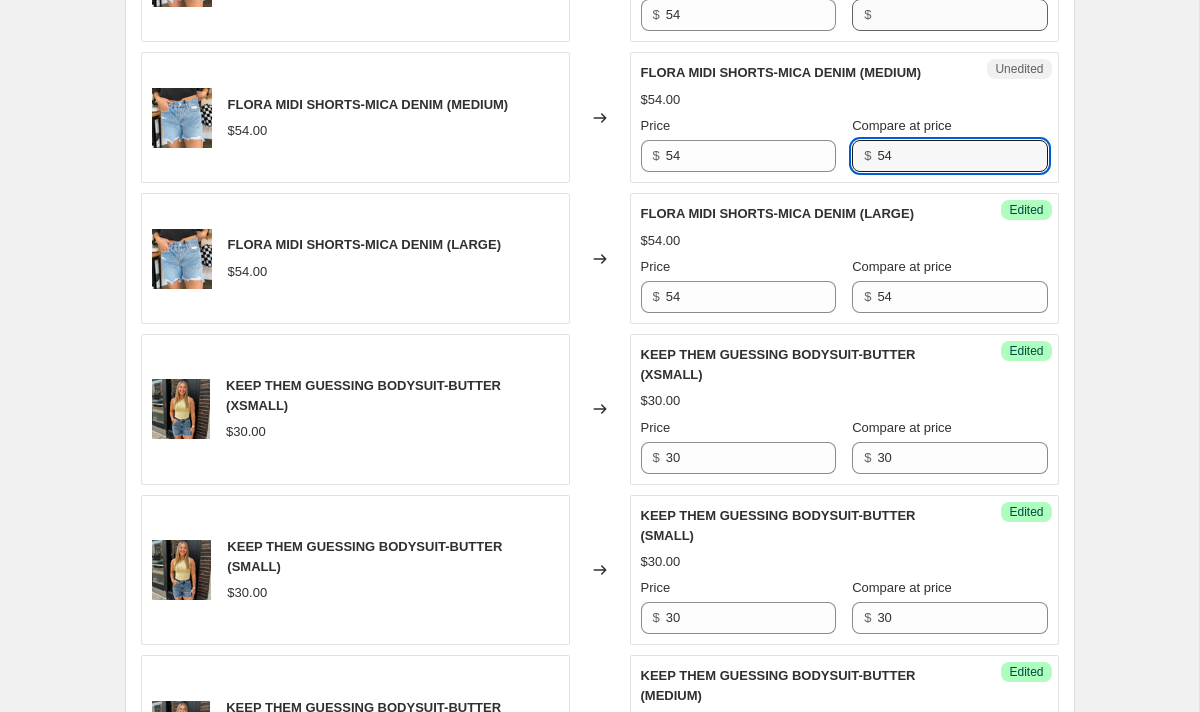 type on "54" 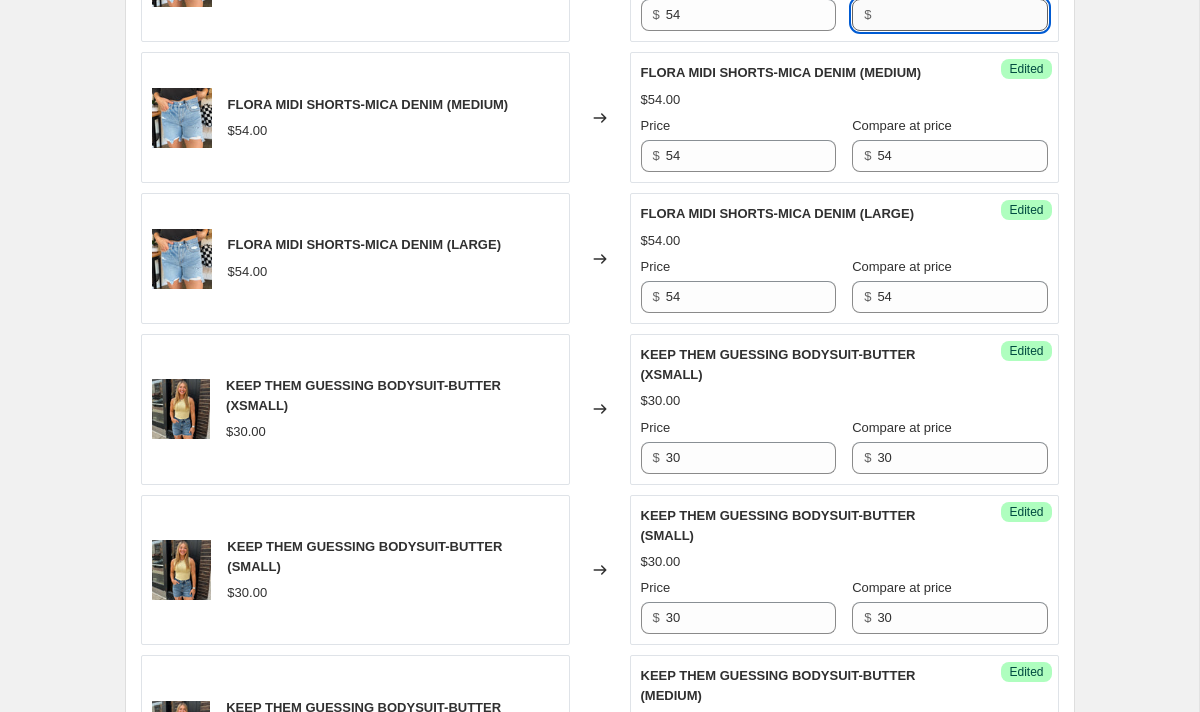click on "Compare at price" at bounding box center [962, 15] 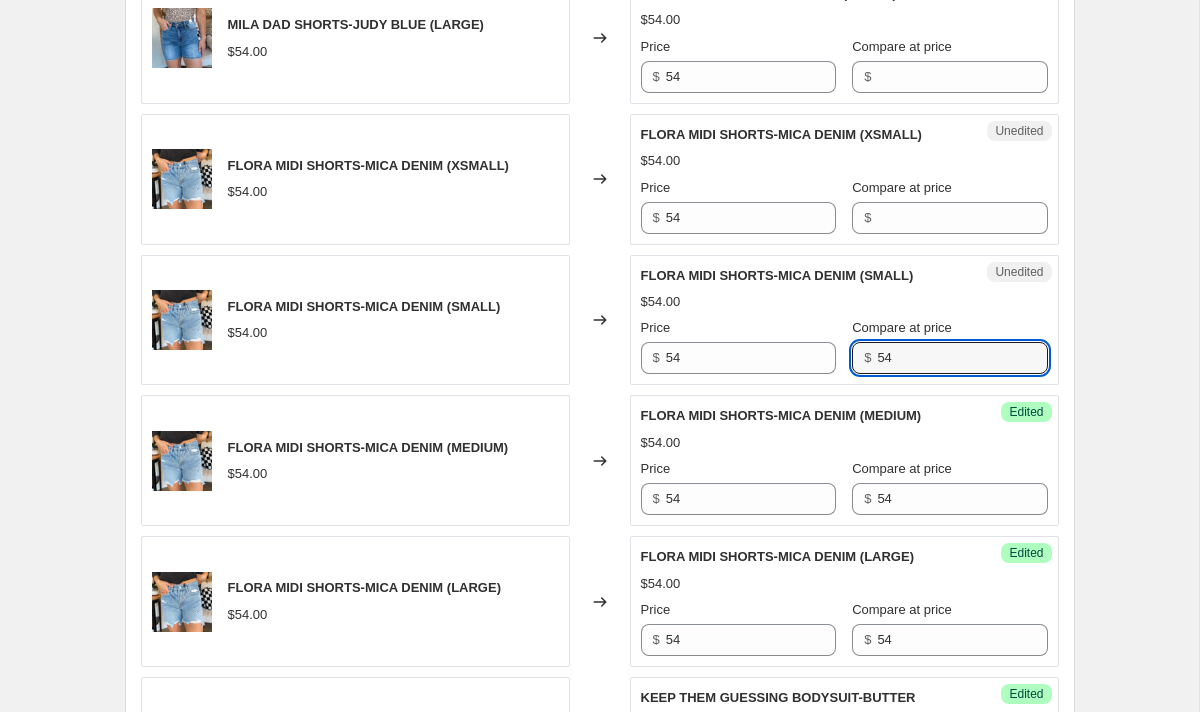 scroll, scrollTop: 2423, scrollLeft: 0, axis: vertical 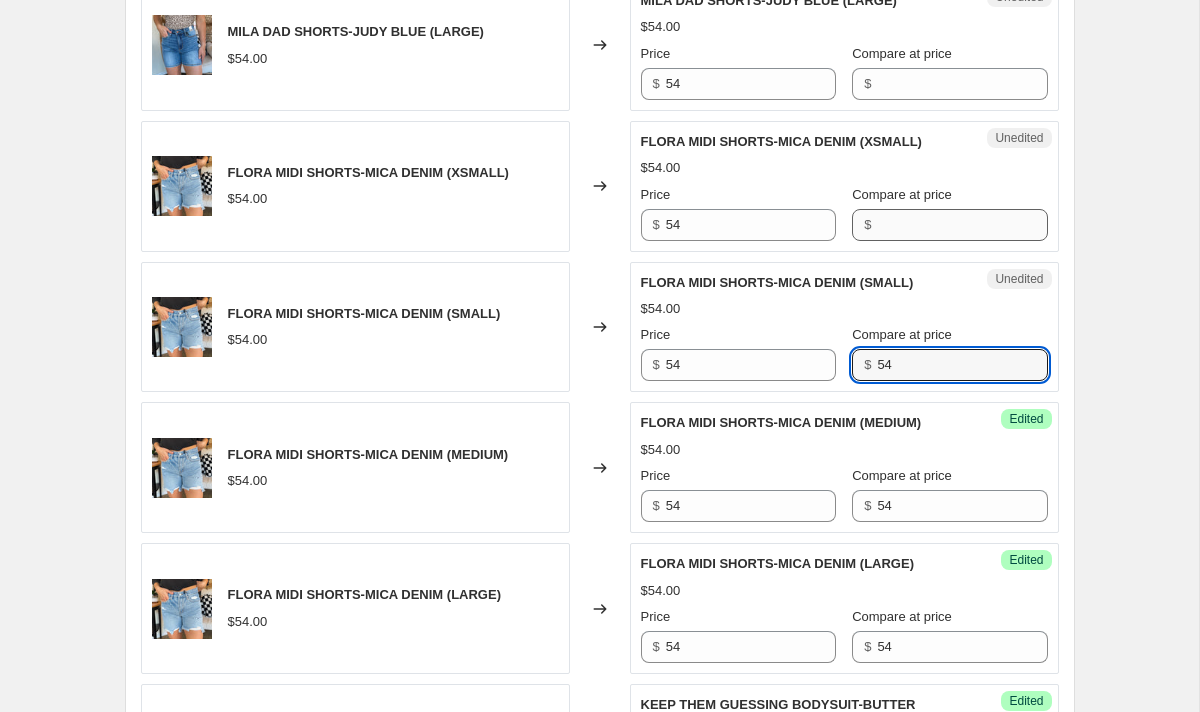 type on "54" 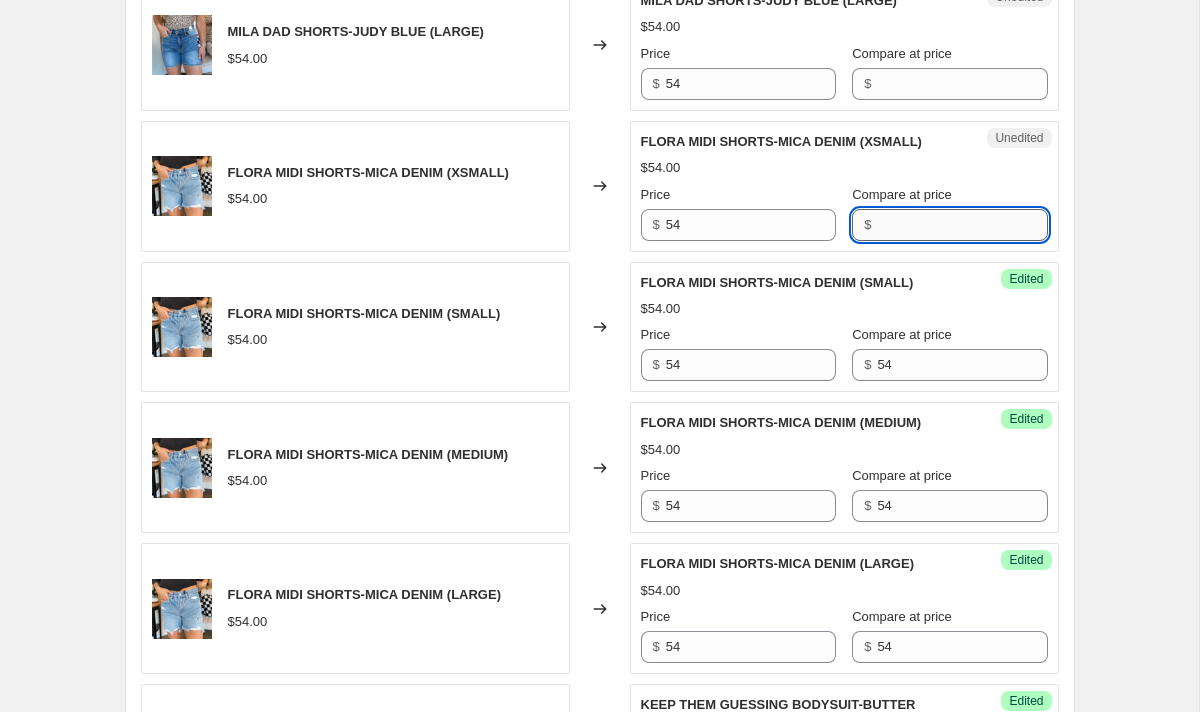 click on "Compare at price" at bounding box center (962, 225) 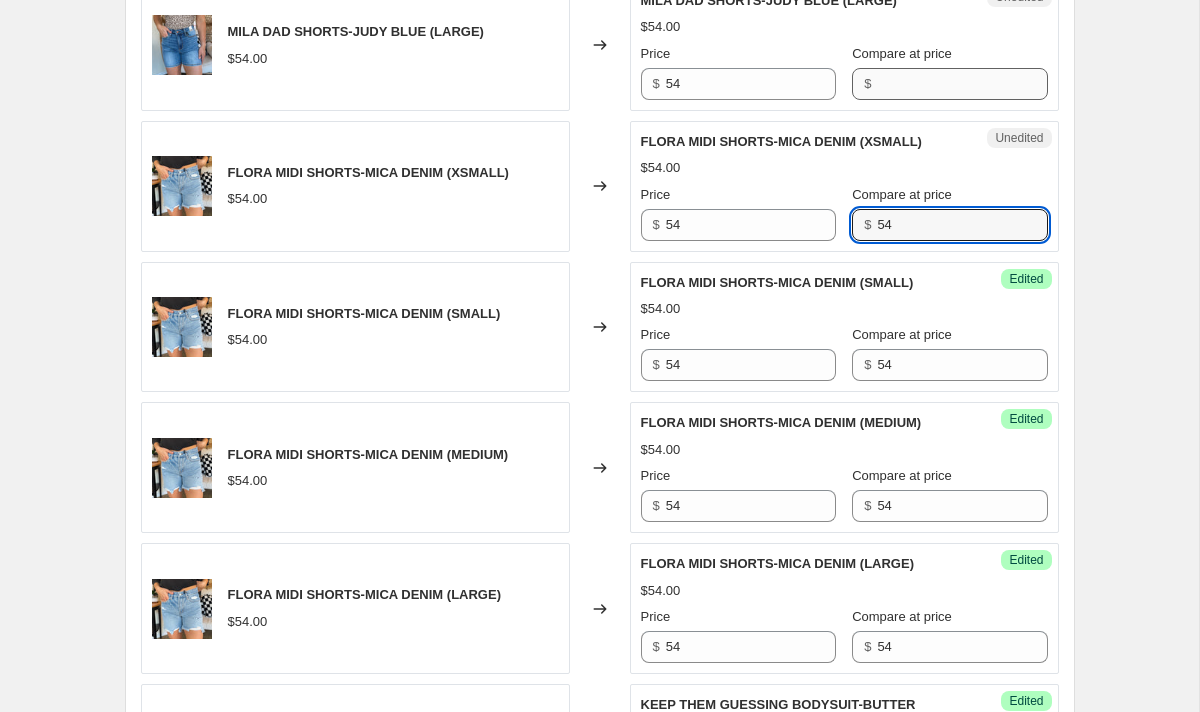 type on "54" 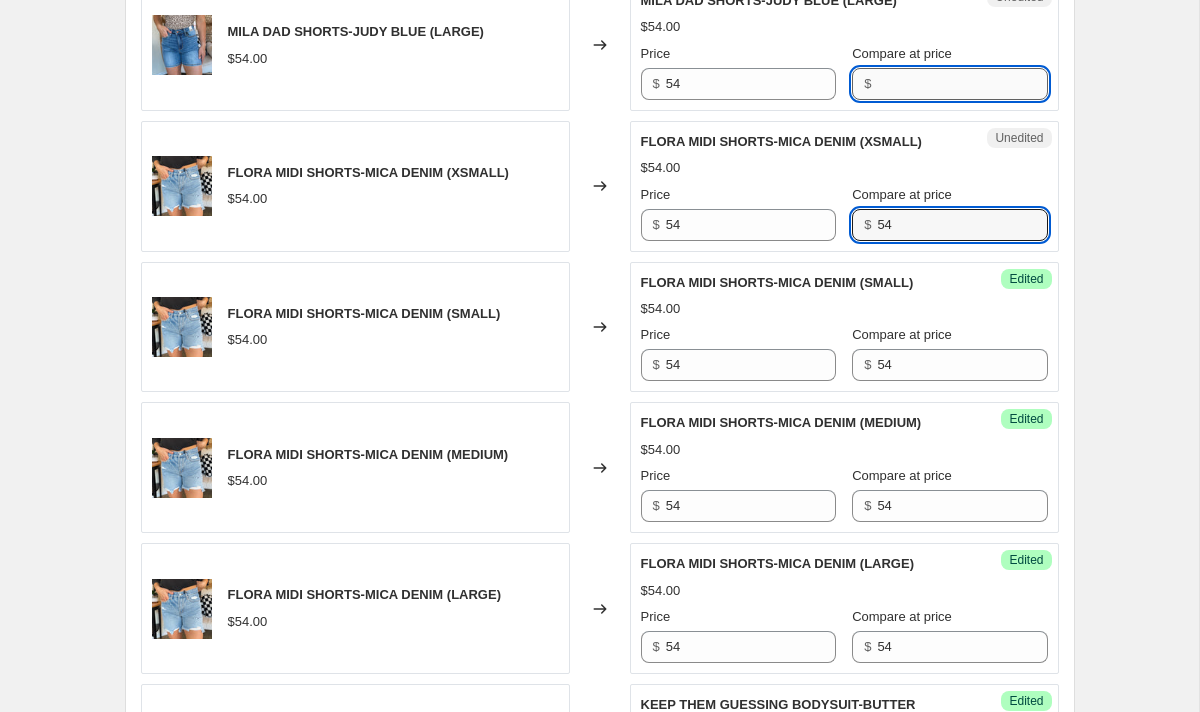 click on "Compare at price" at bounding box center [962, 84] 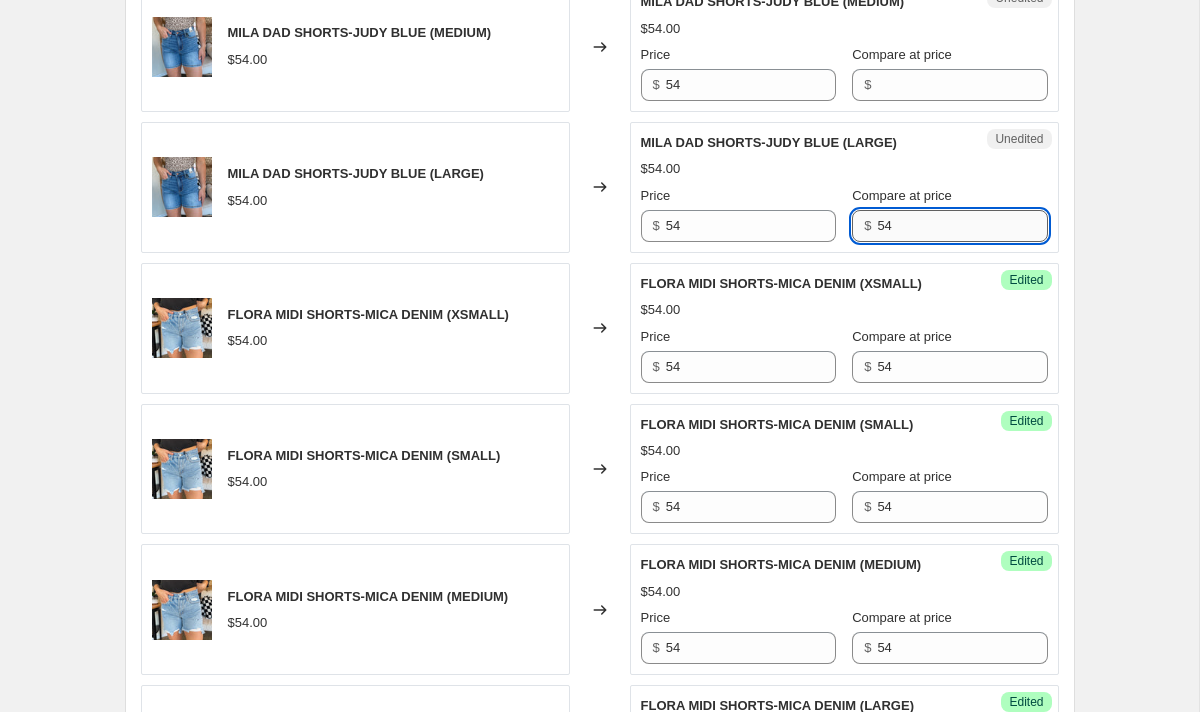 scroll, scrollTop: 2220, scrollLeft: 0, axis: vertical 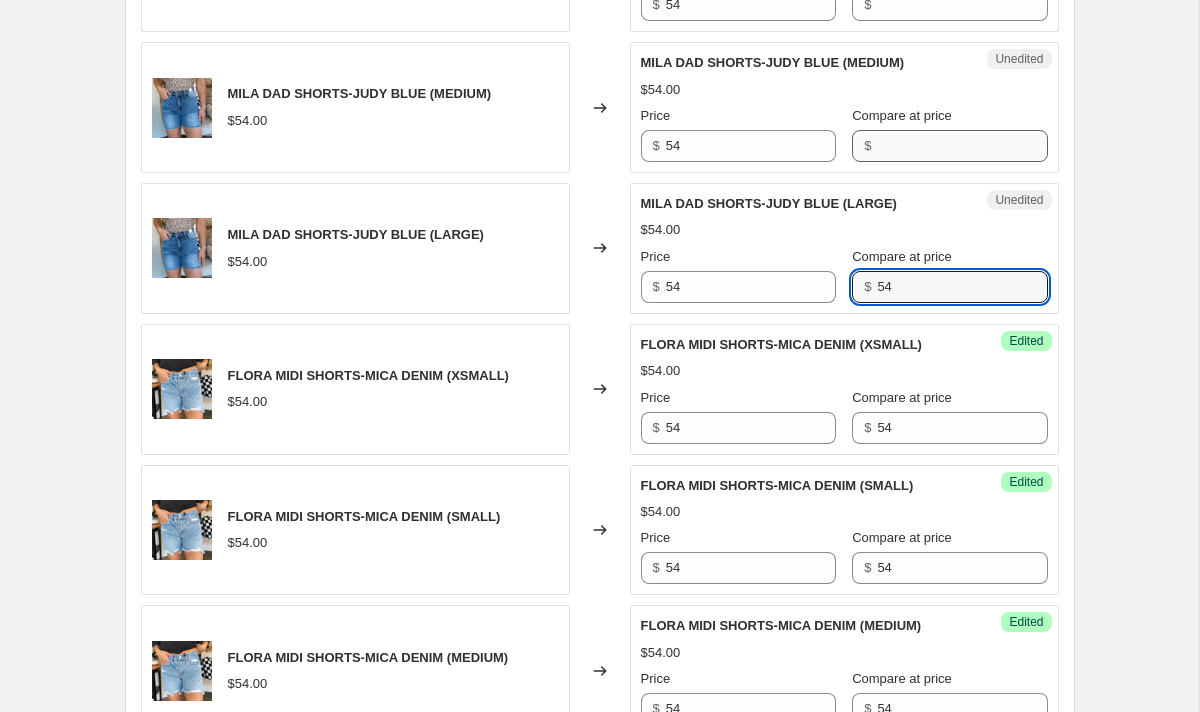 type on "54" 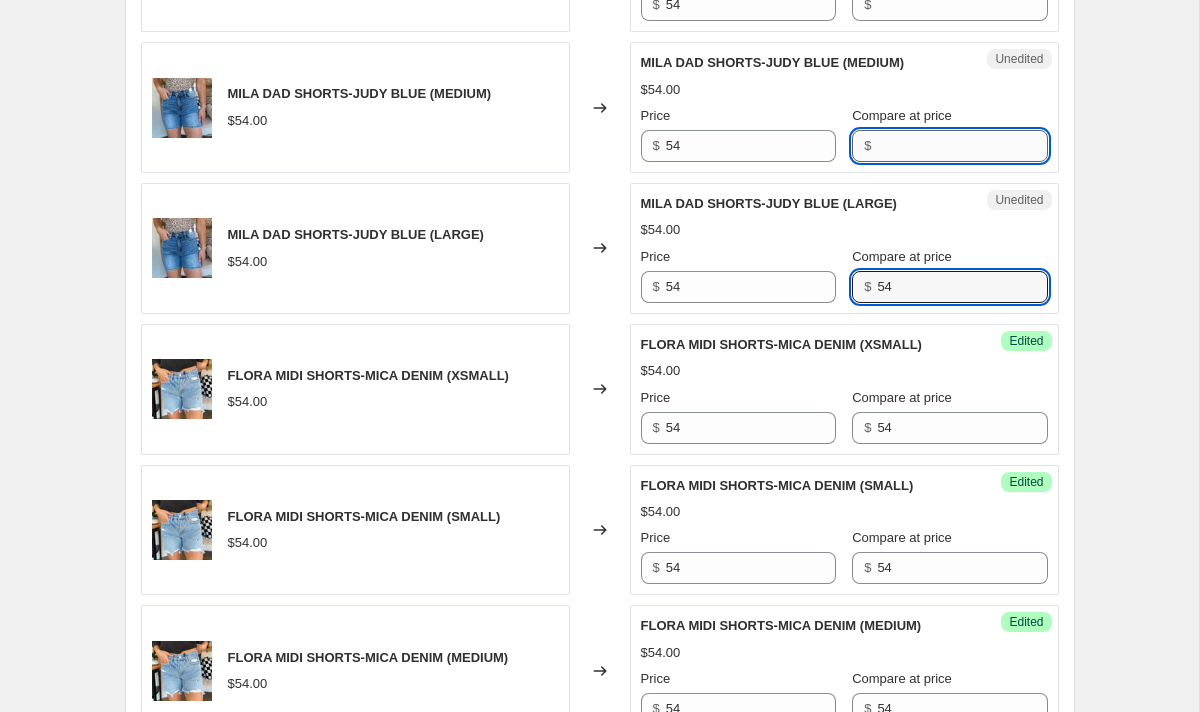click on "Compare at price" at bounding box center (962, 146) 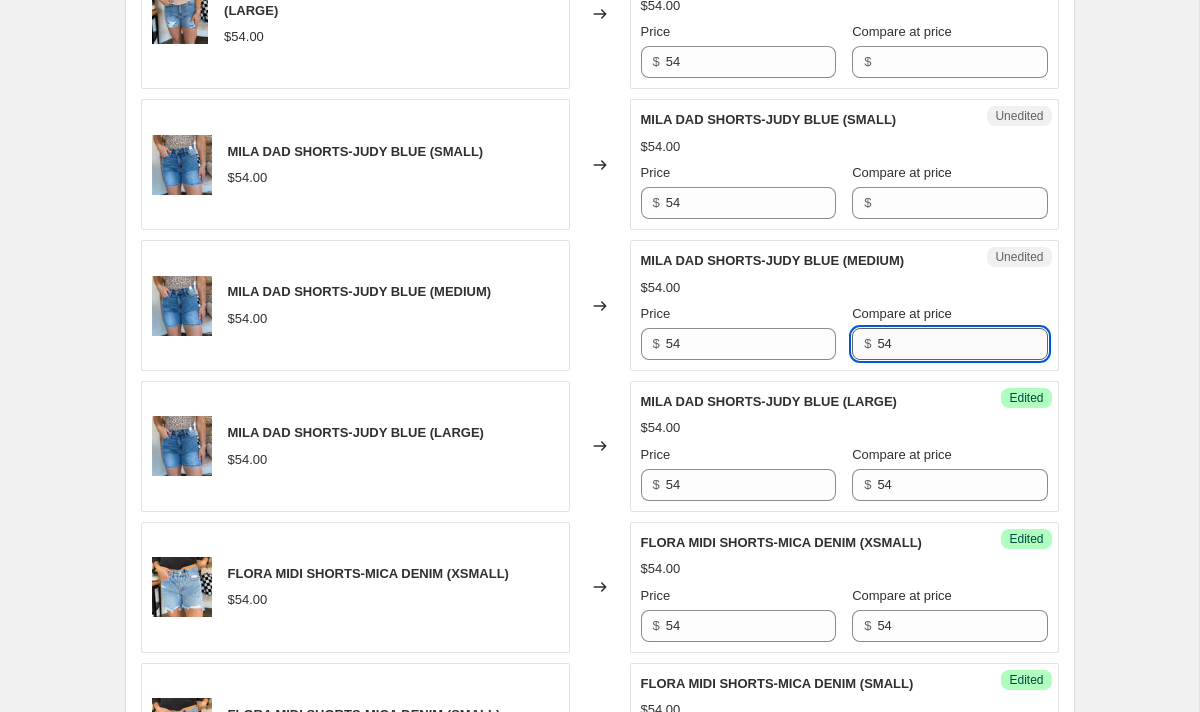 scroll, scrollTop: 1980, scrollLeft: 0, axis: vertical 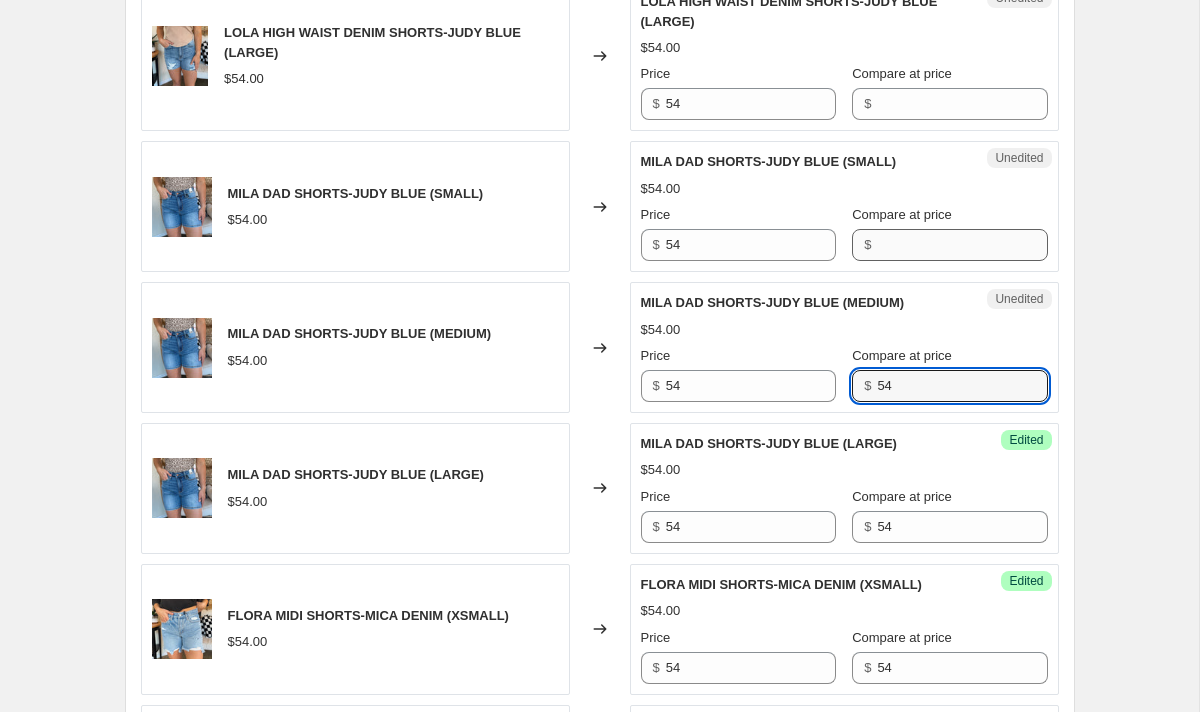 type on "54" 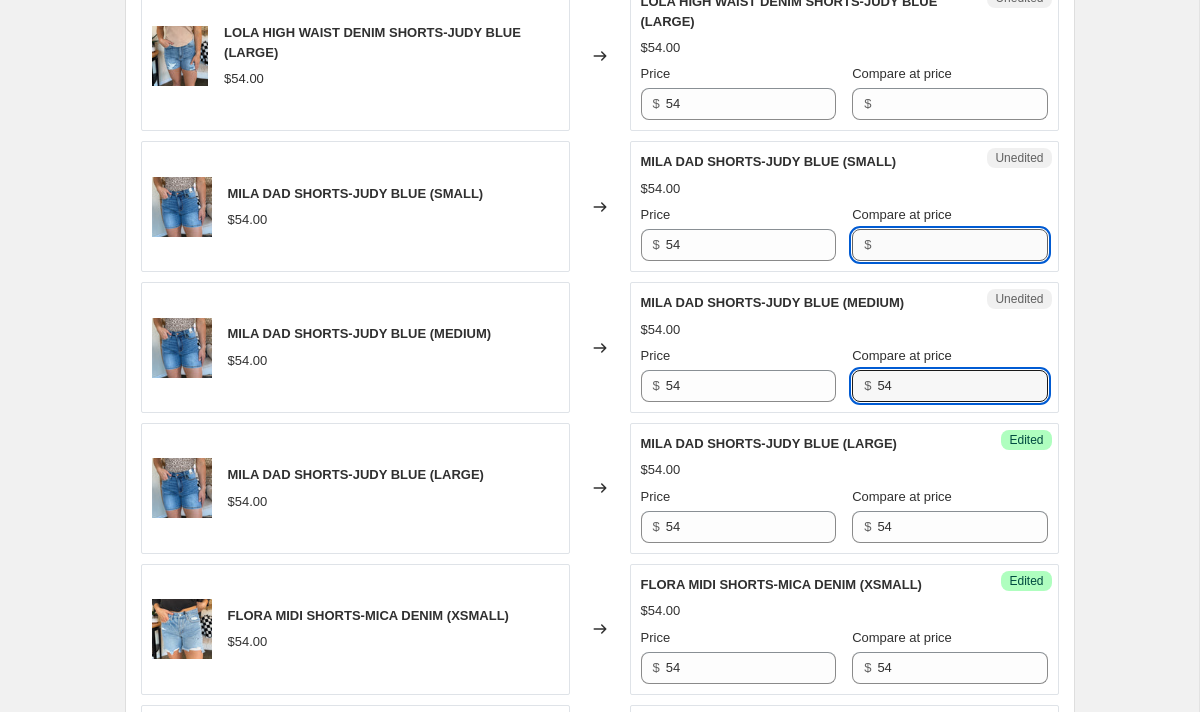 click on "Compare at price" at bounding box center (962, 245) 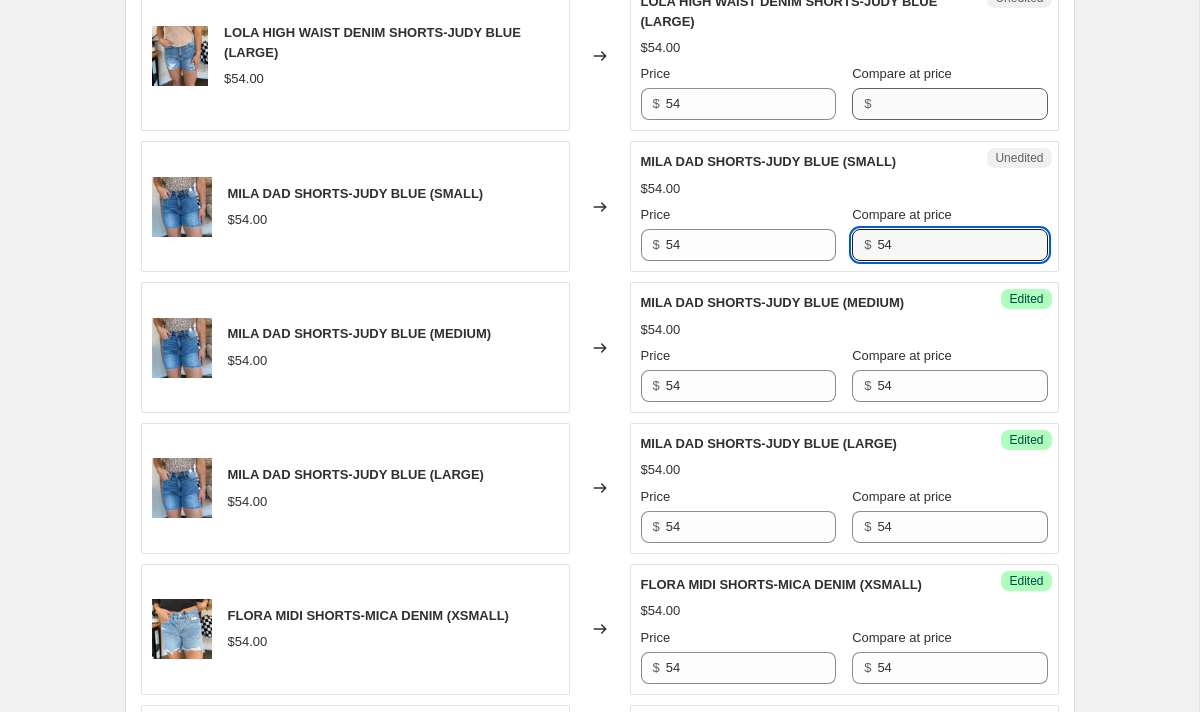type on "54" 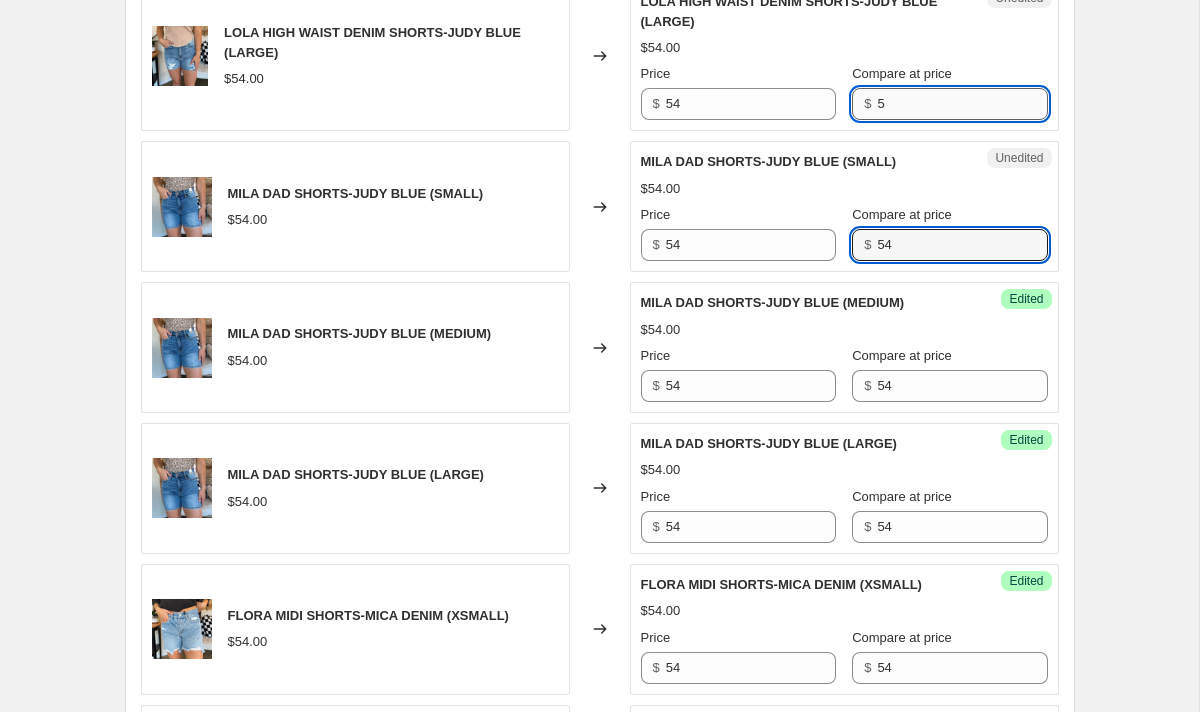 click on "5" at bounding box center [962, 104] 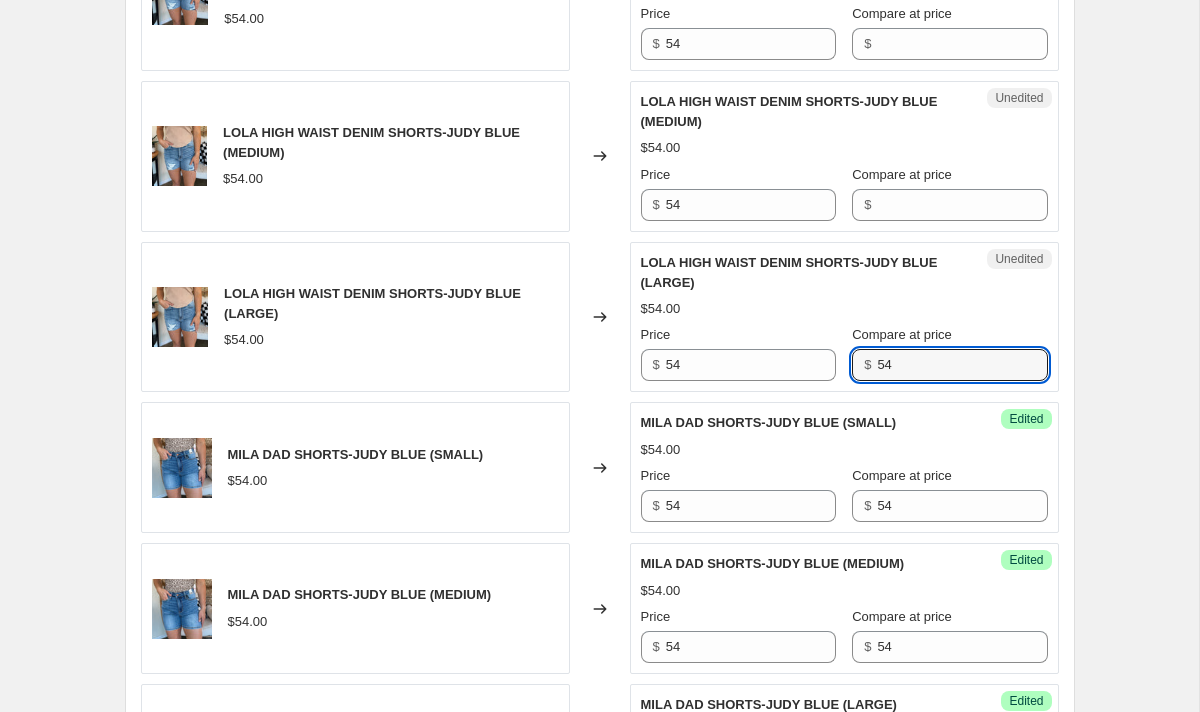 scroll, scrollTop: 1715, scrollLeft: 0, axis: vertical 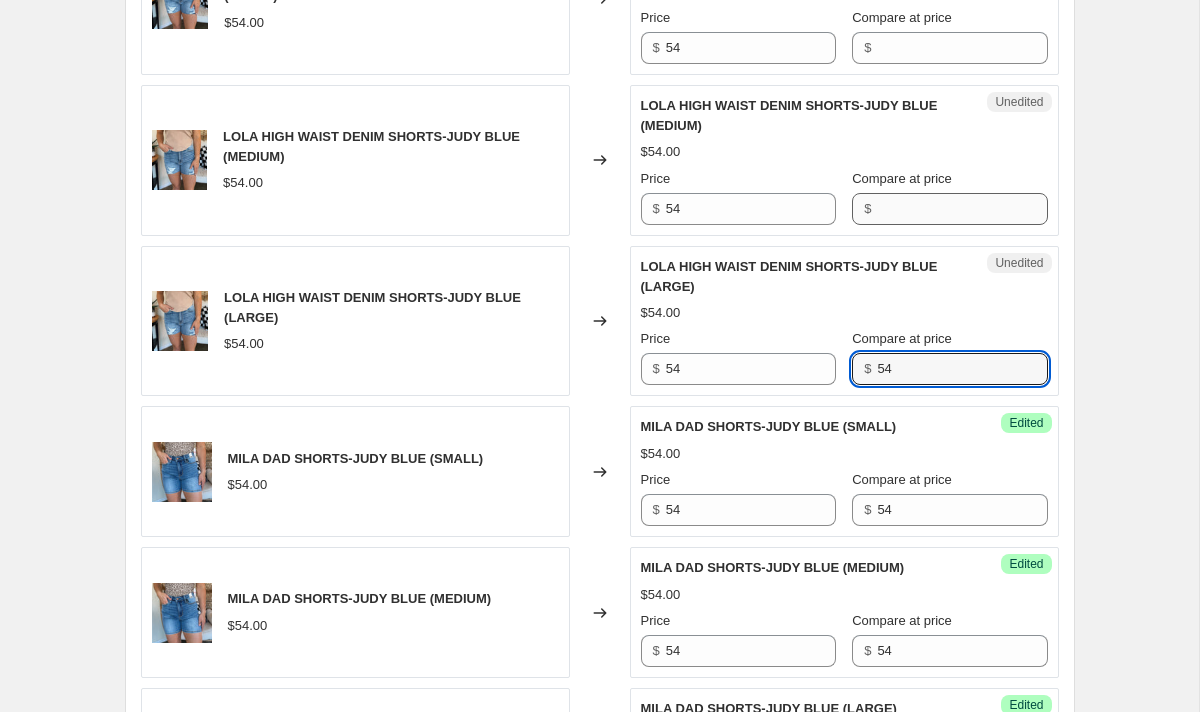 type on "54" 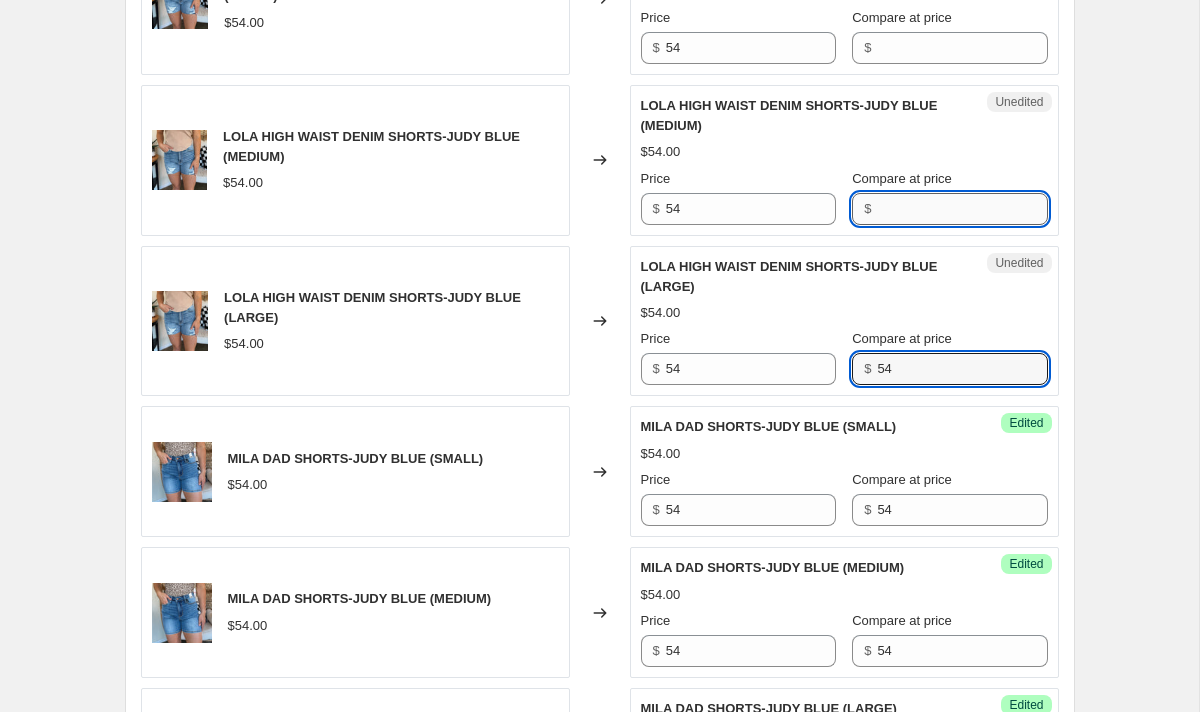 click on "Compare at price" at bounding box center (962, 209) 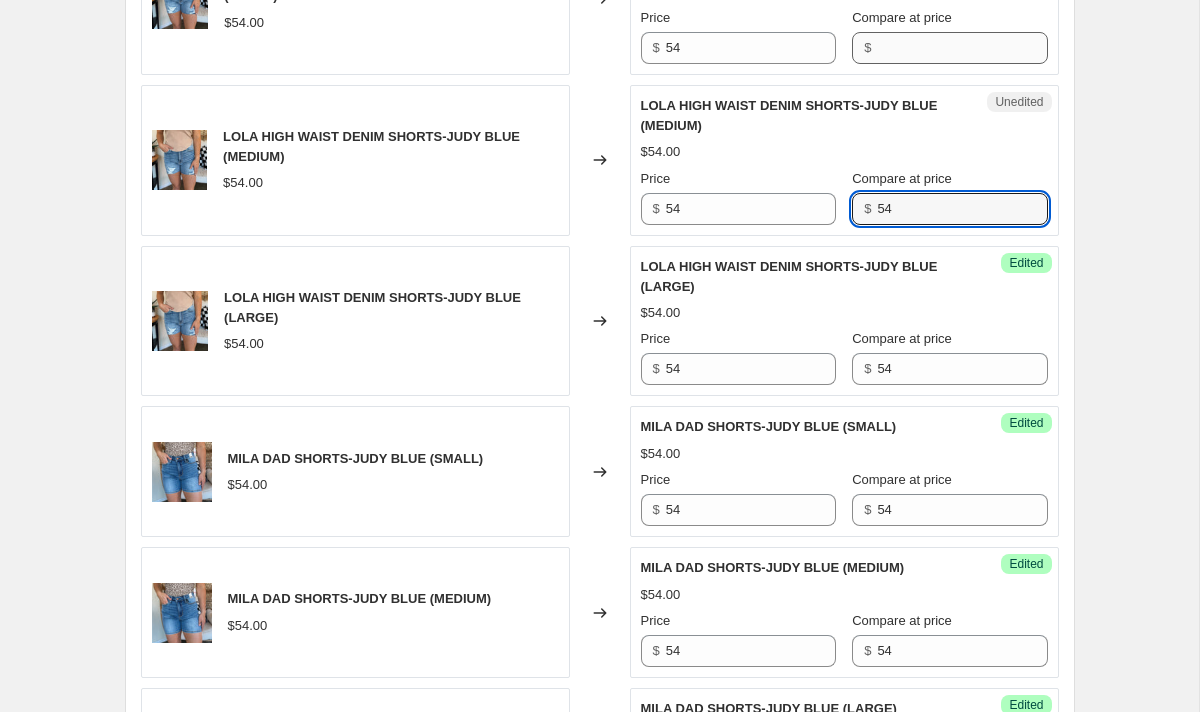type on "54" 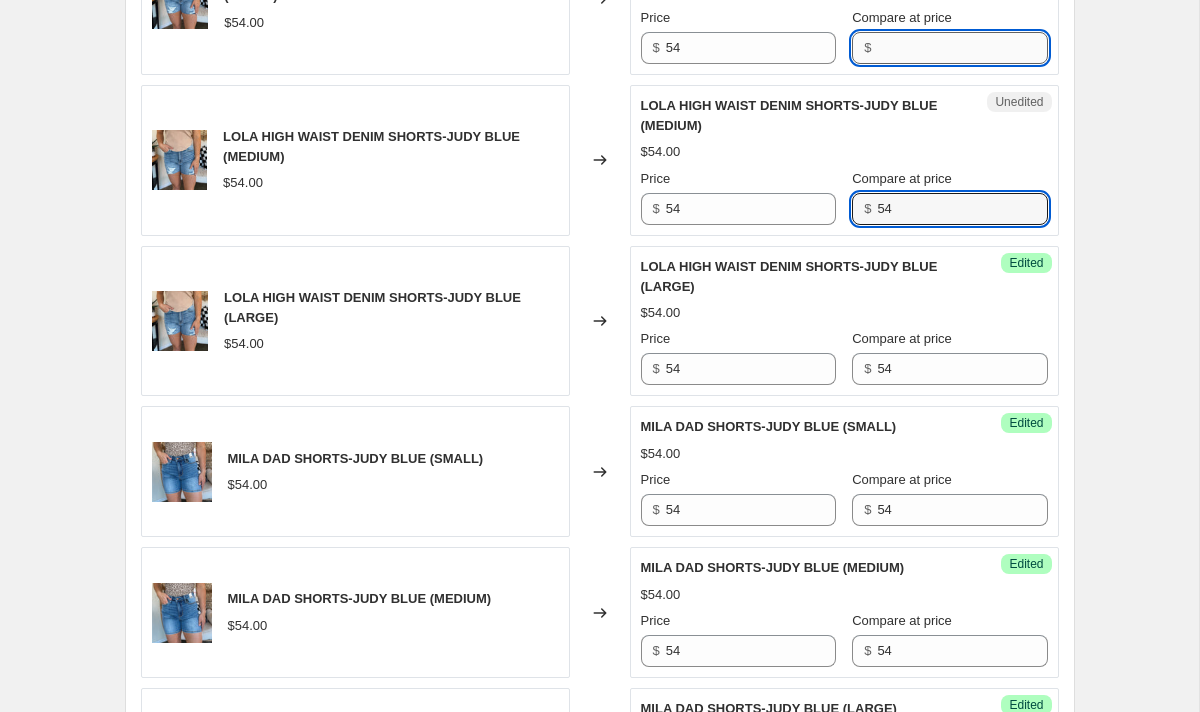 click on "Compare at price" at bounding box center [962, 48] 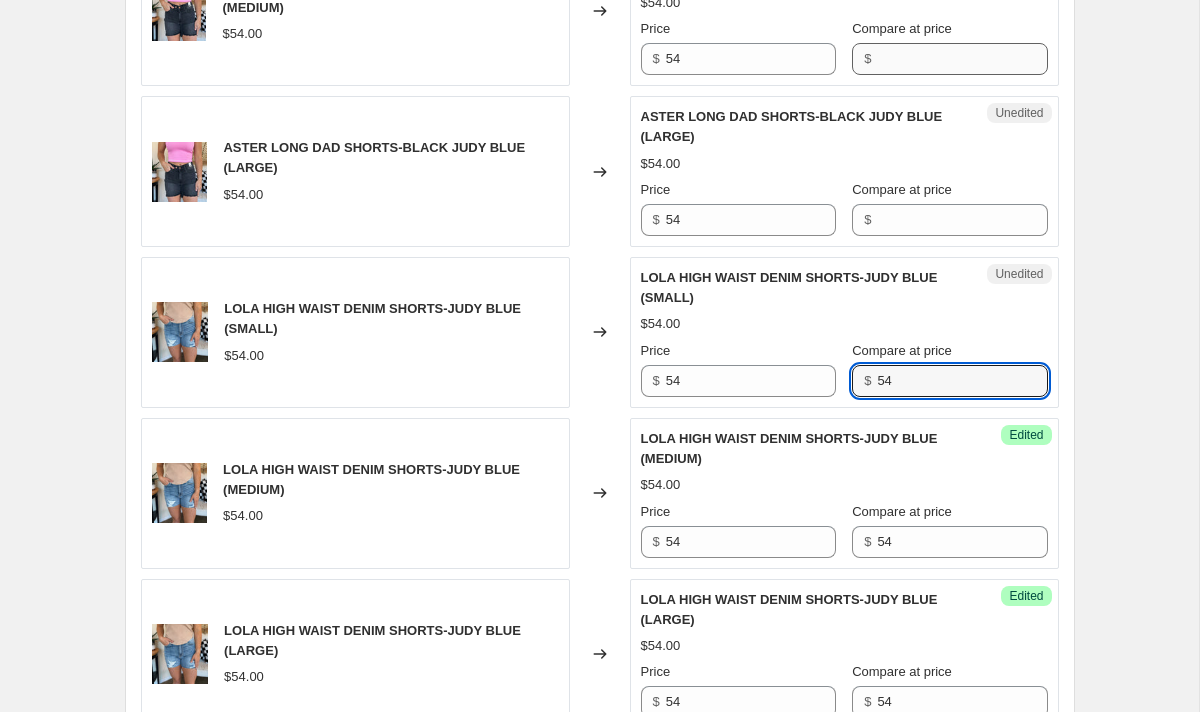 scroll, scrollTop: 1369, scrollLeft: 0, axis: vertical 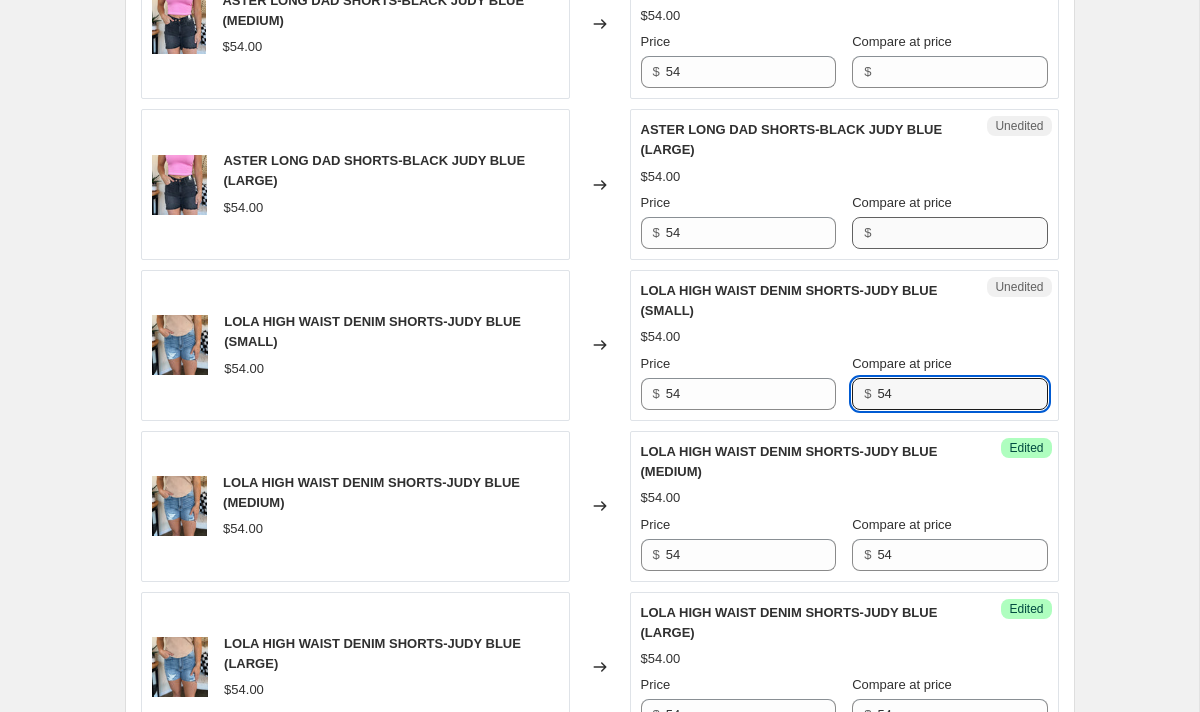 type on "54" 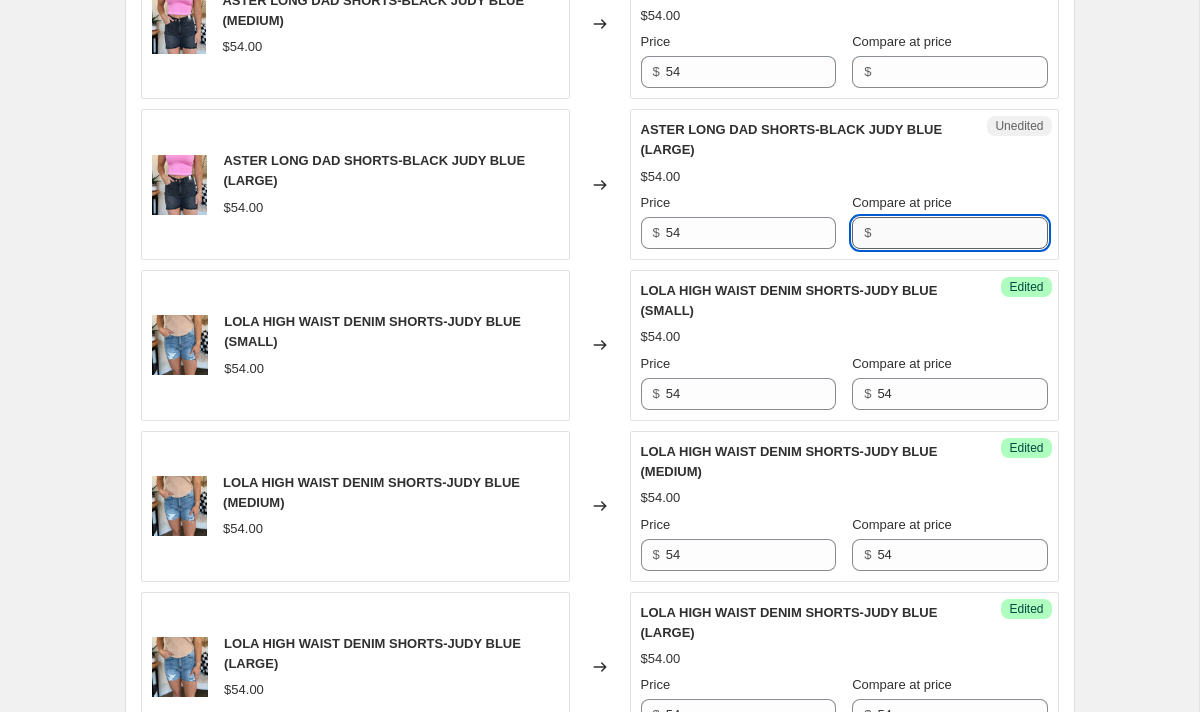 click on "Compare at price" at bounding box center [962, 233] 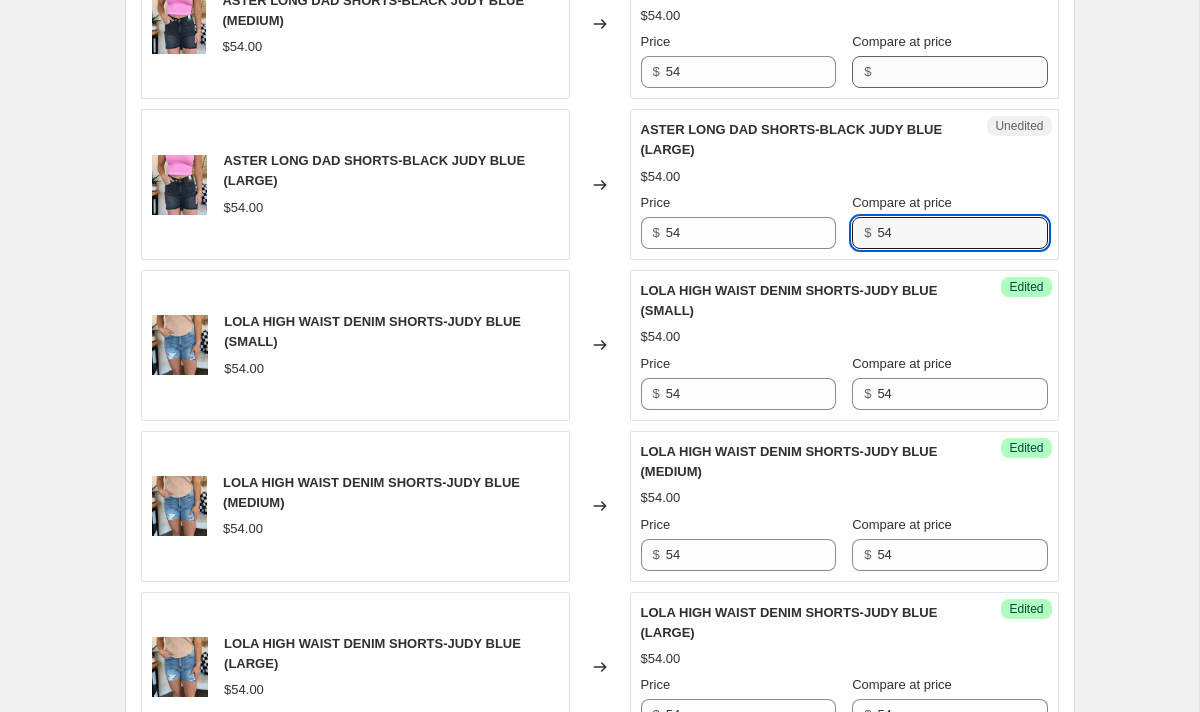 type on "54" 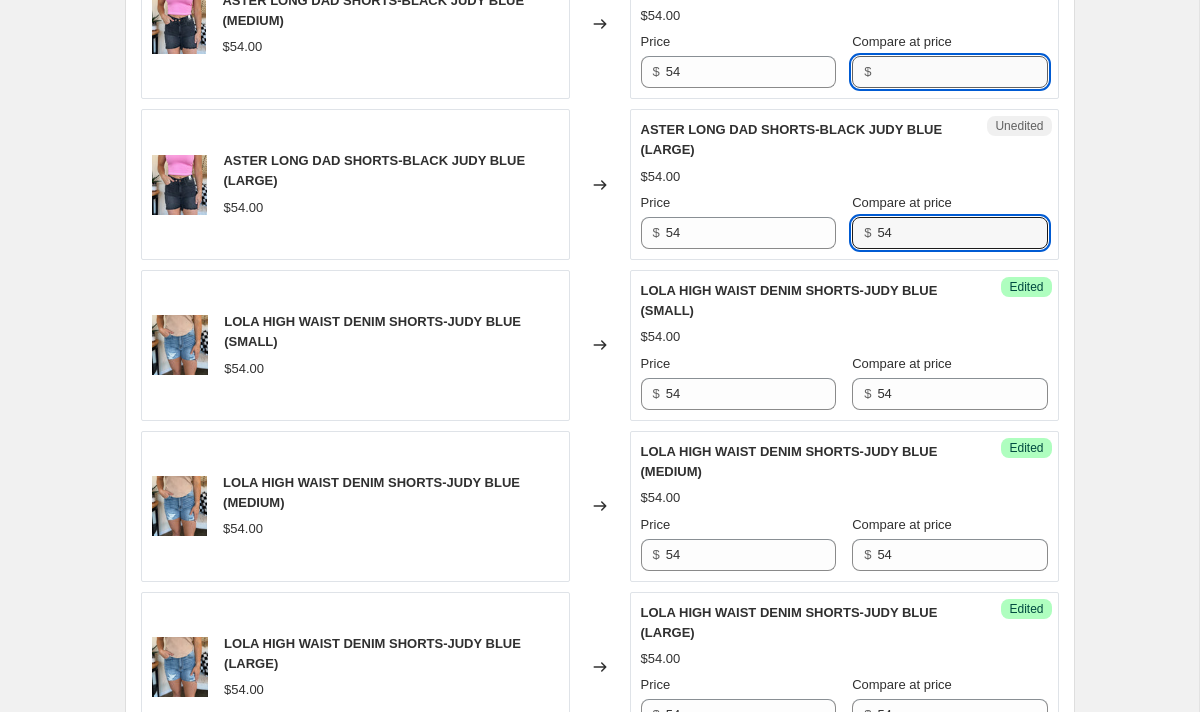 click on "Compare at price" at bounding box center [962, 72] 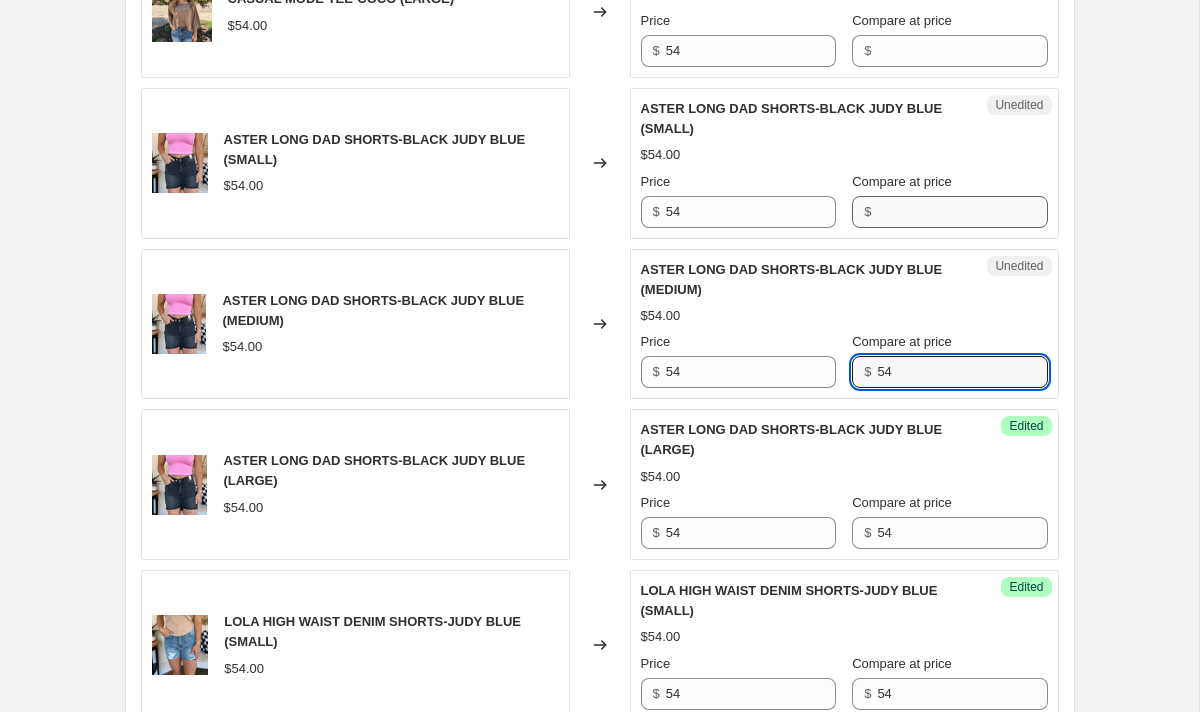 scroll, scrollTop: 1061, scrollLeft: 0, axis: vertical 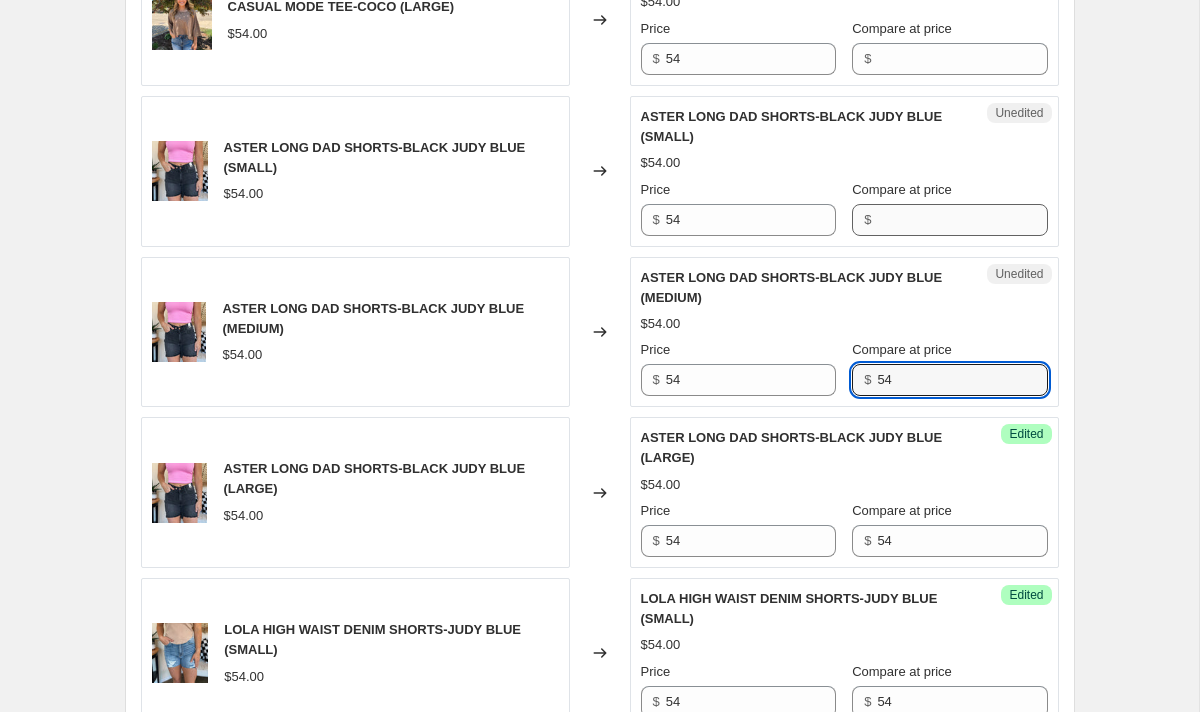 type on "54" 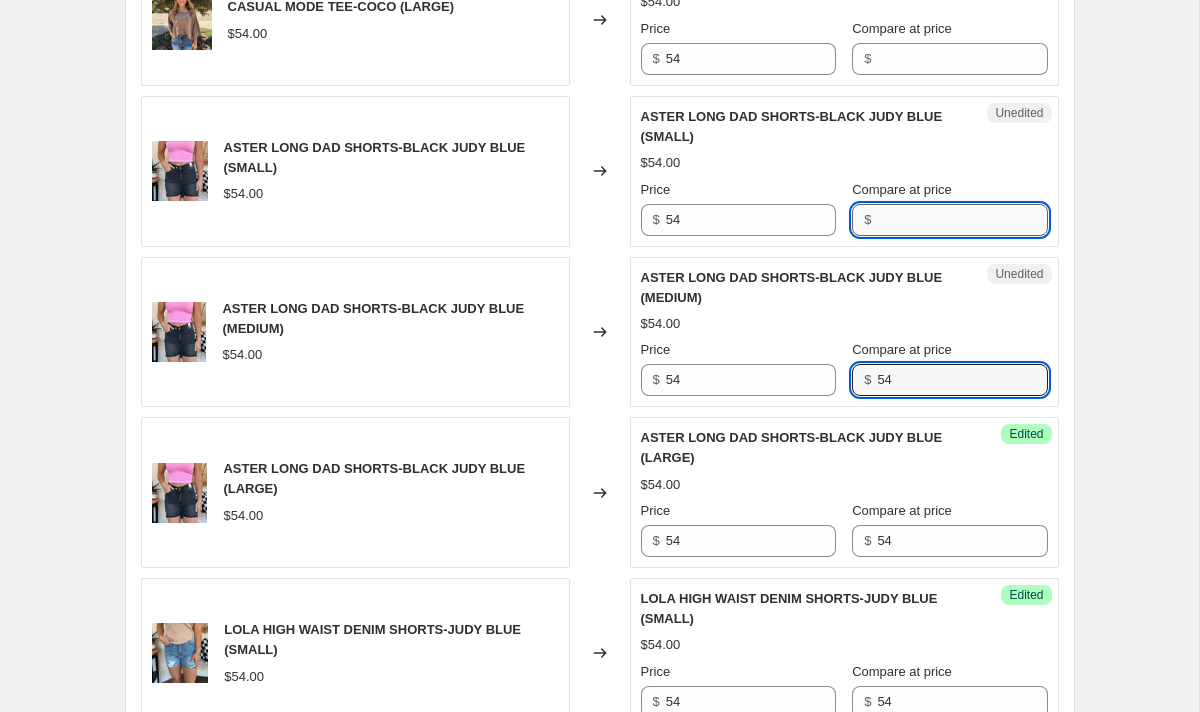 click on "Compare at price" at bounding box center (962, 220) 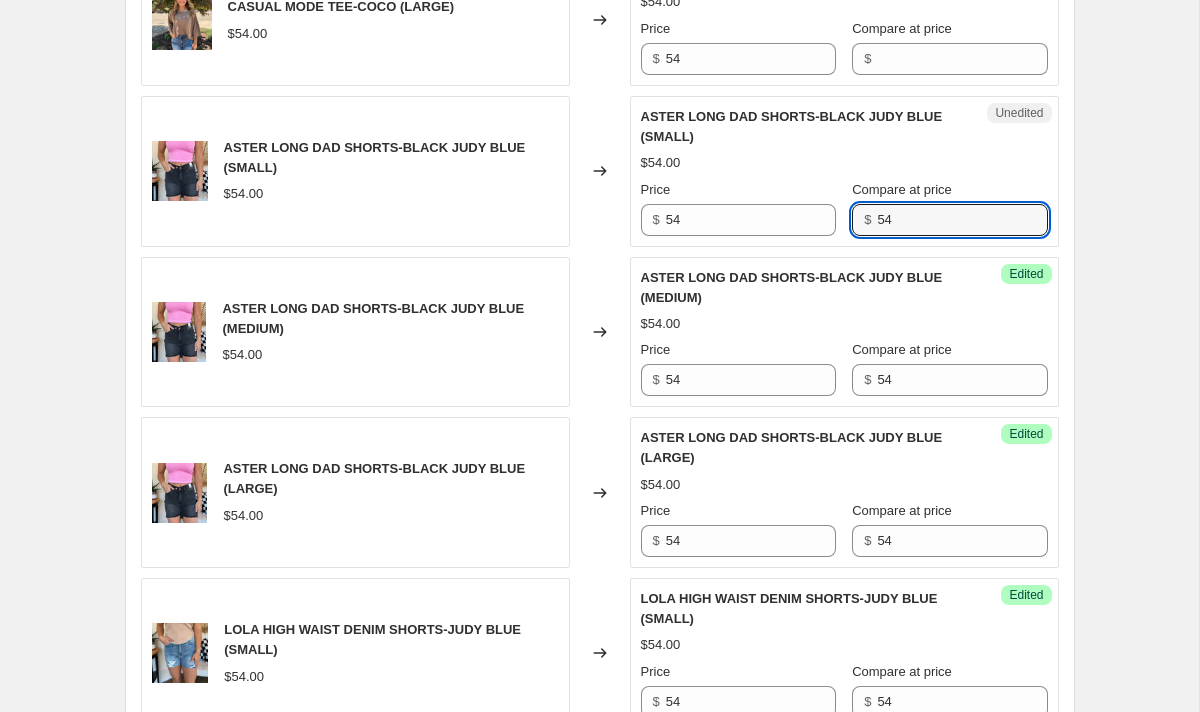 type on "54" 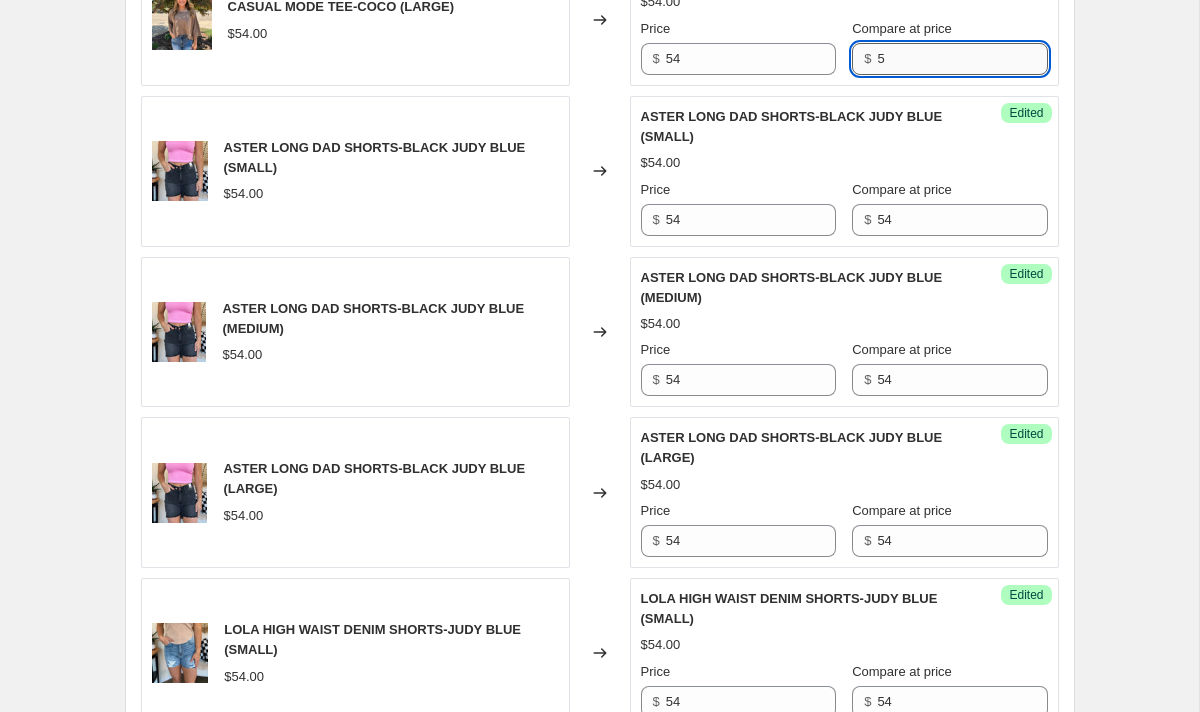 click on "5" at bounding box center (962, 59) 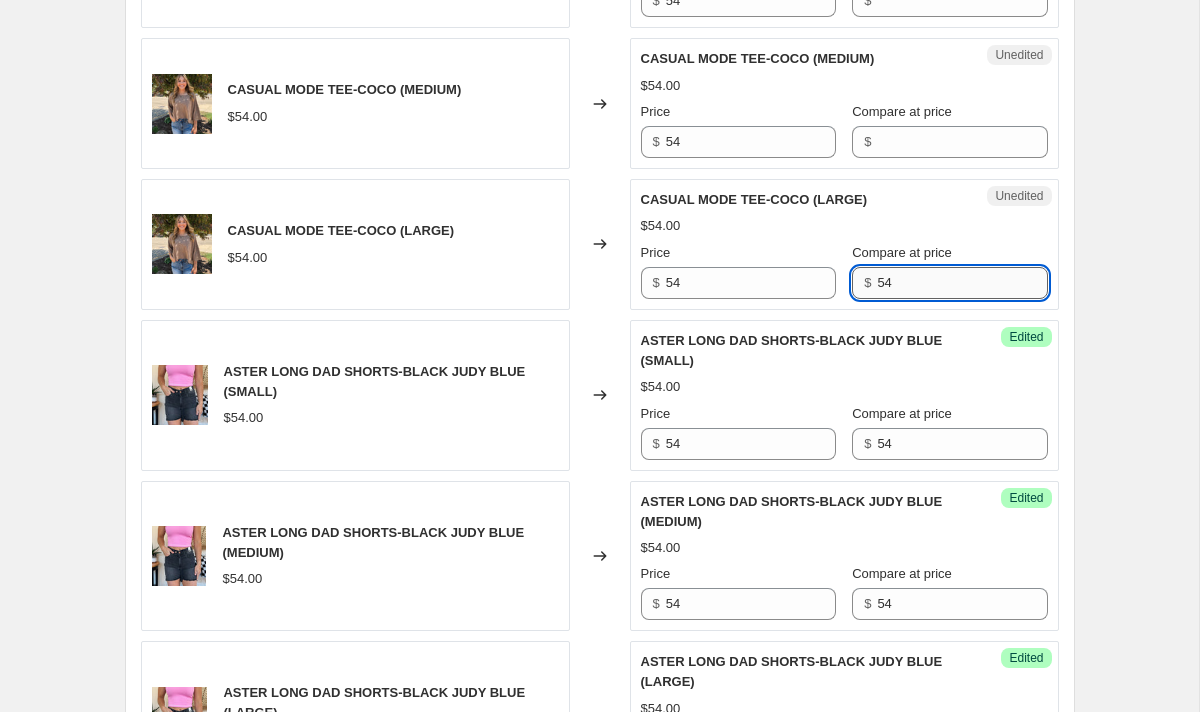 scroll, scrollTop: 822, scrollLeft: 0, axis: vertical 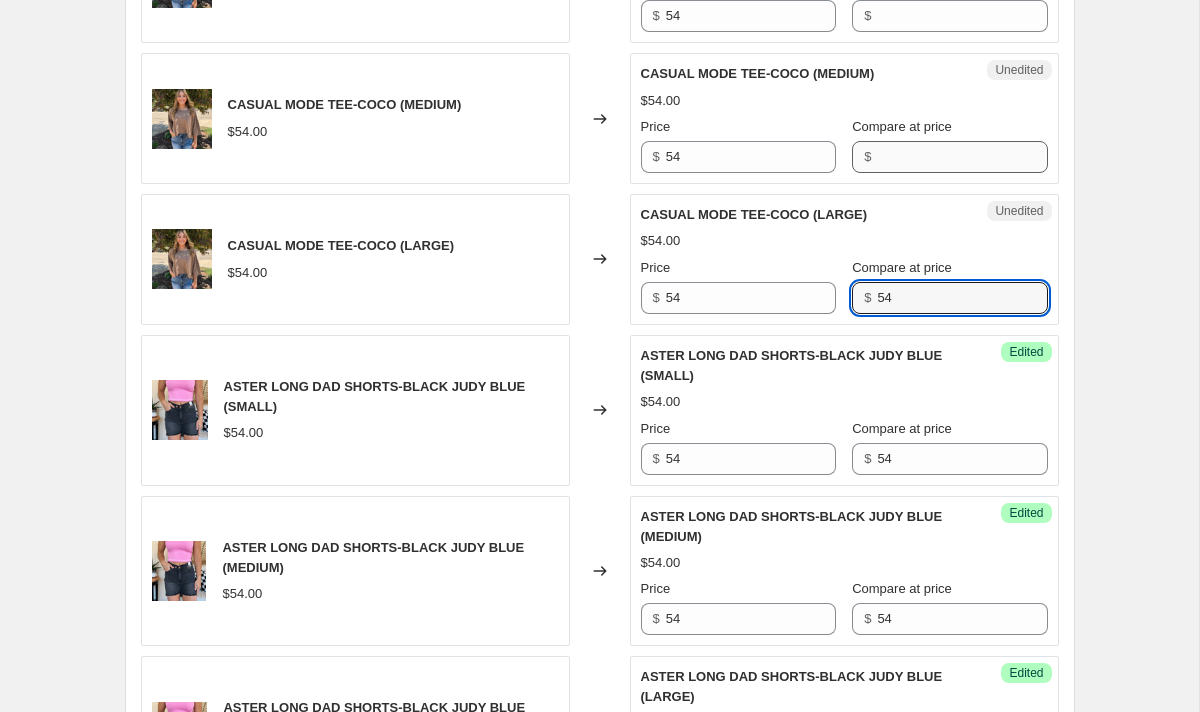type on "54" 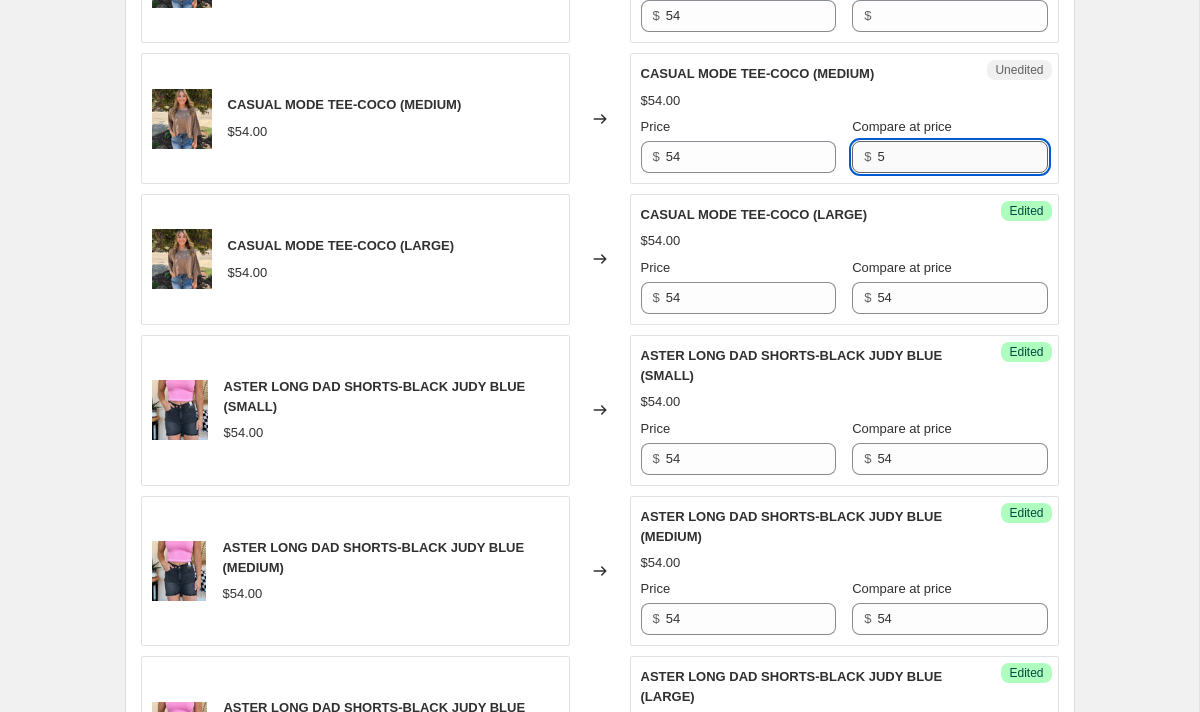 click on "5" at bounding box center [962, 157] 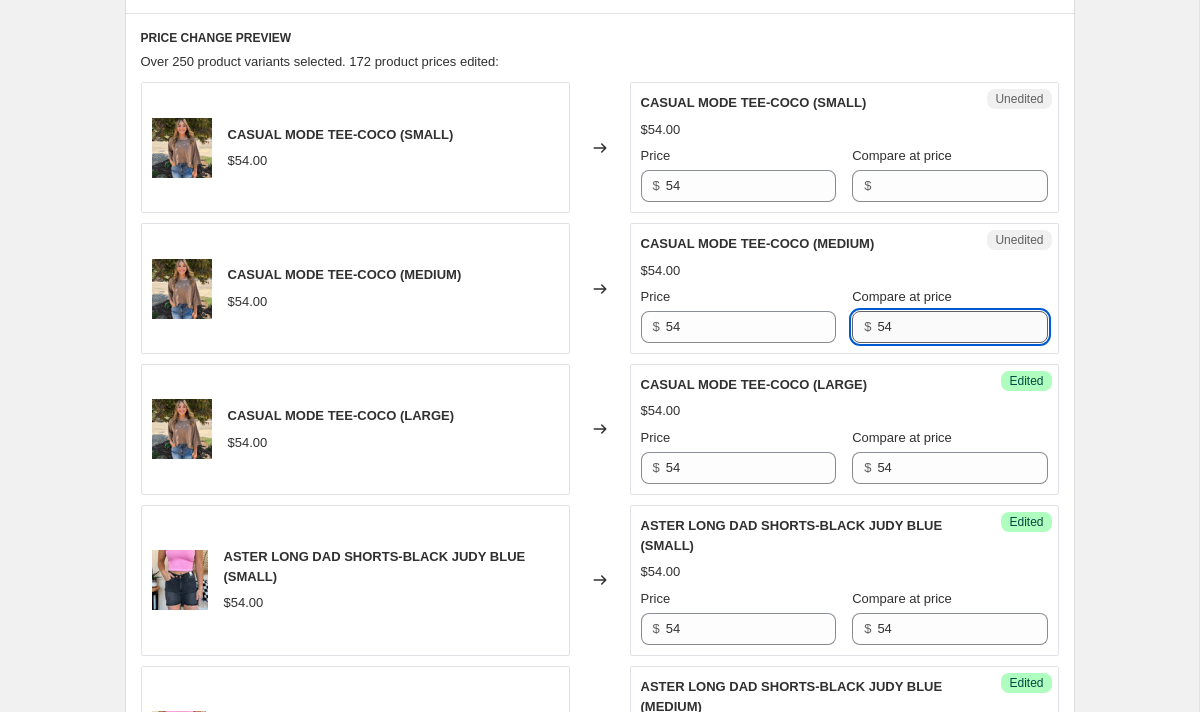 scroll, scrollTop: 632, scrollLeft: 0, axis: vertical 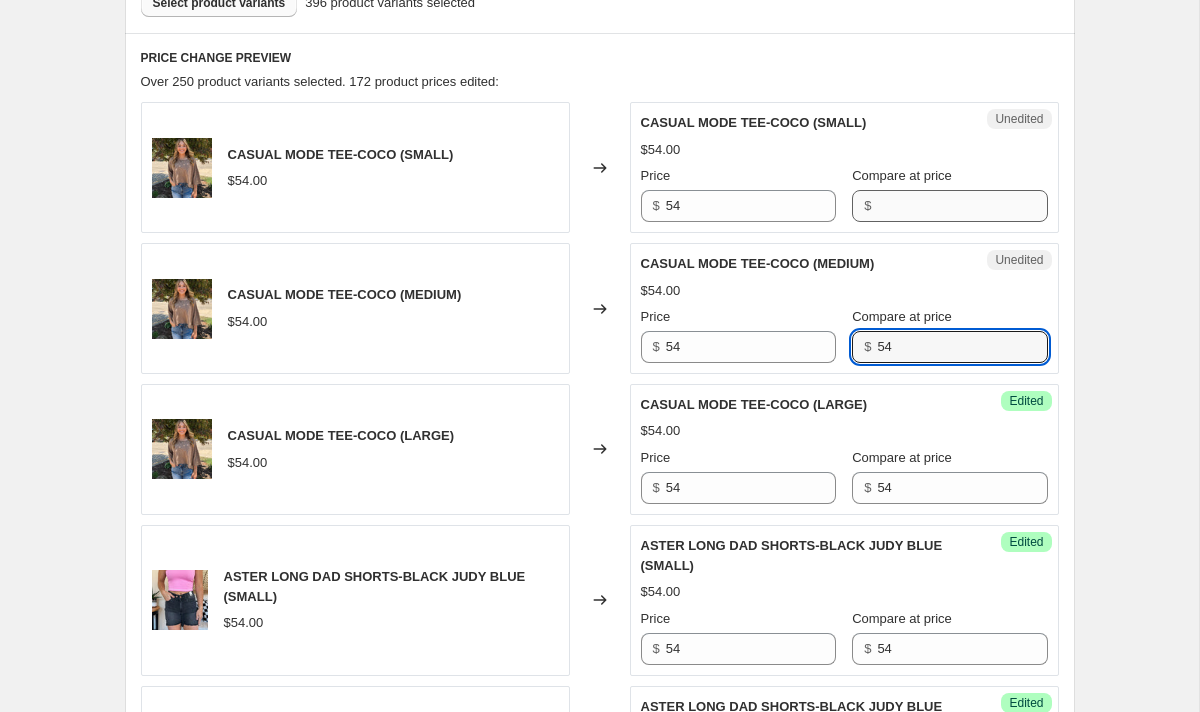 type on "54" 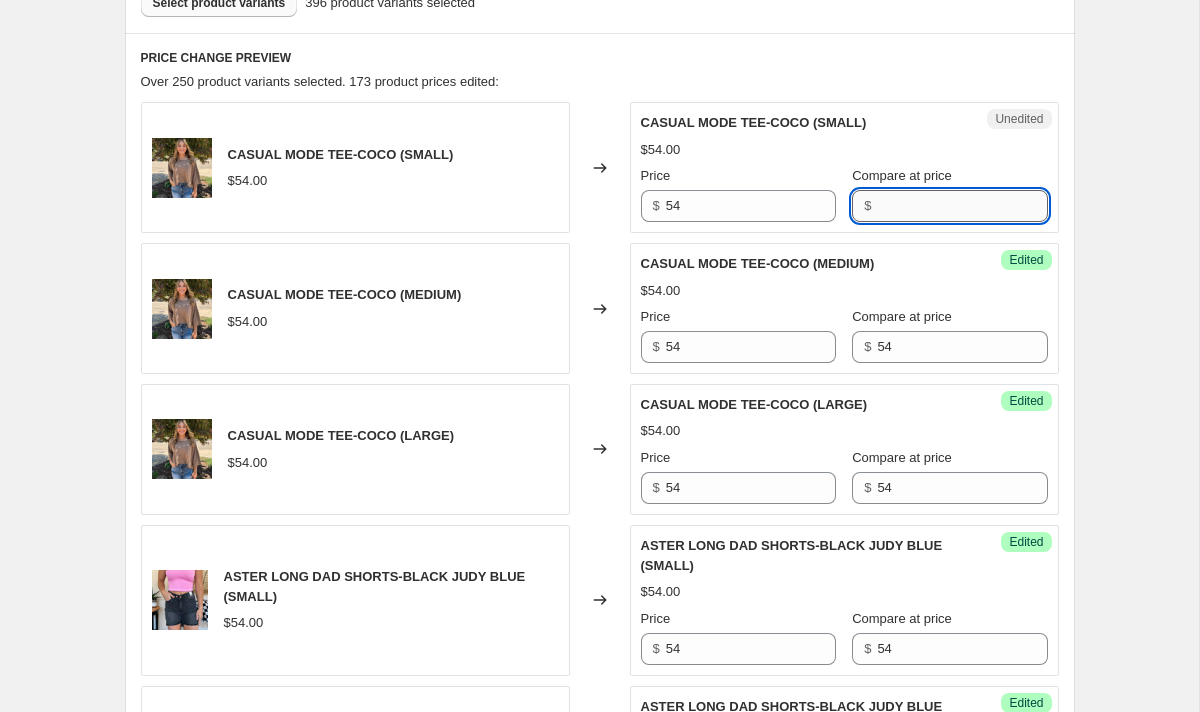 click on "Compare at price" at bounding box center (962, 206) 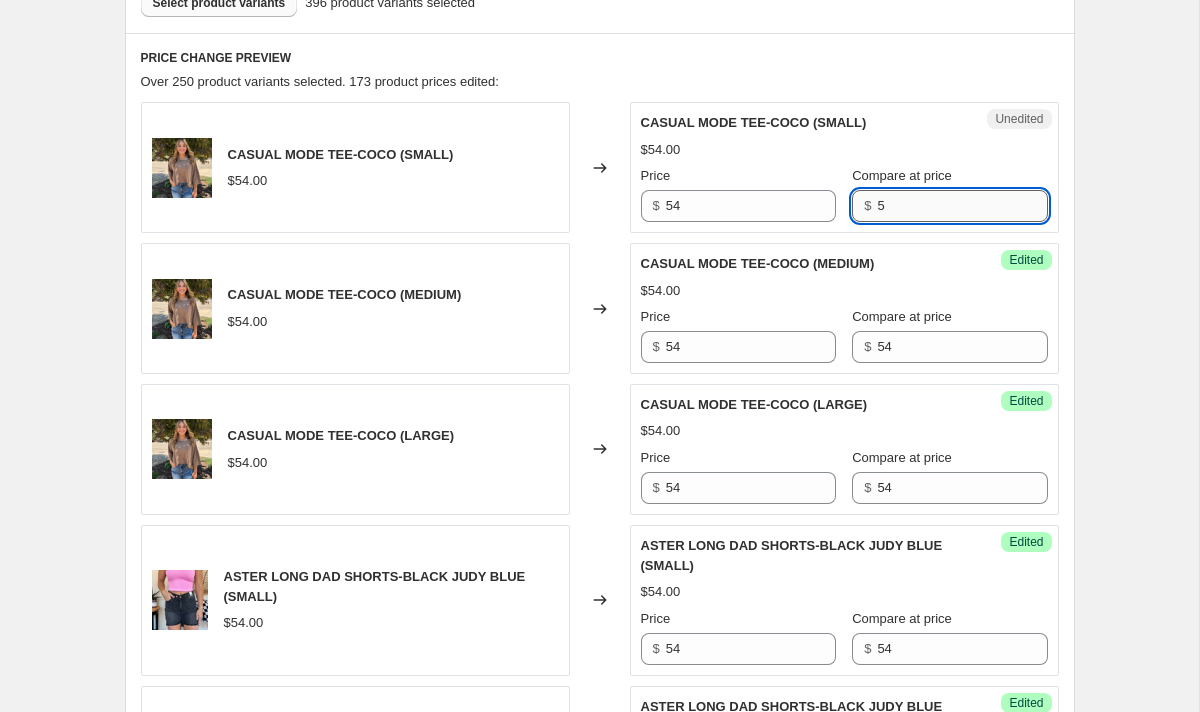 type on "54" 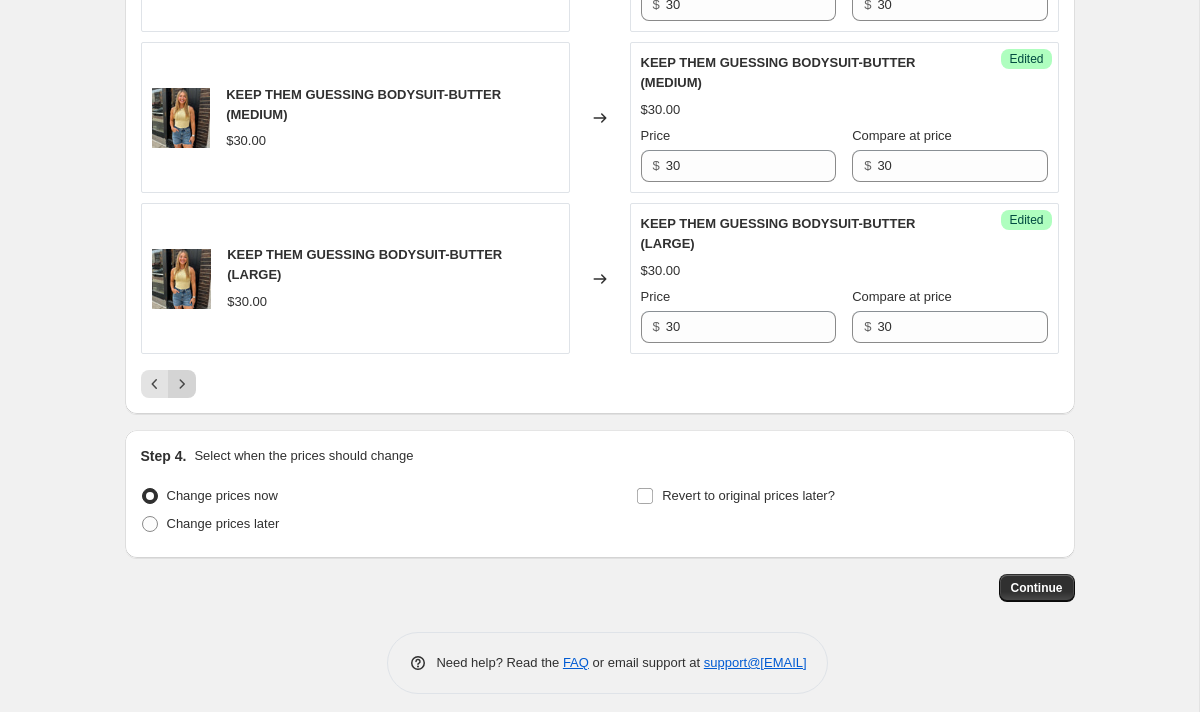 click 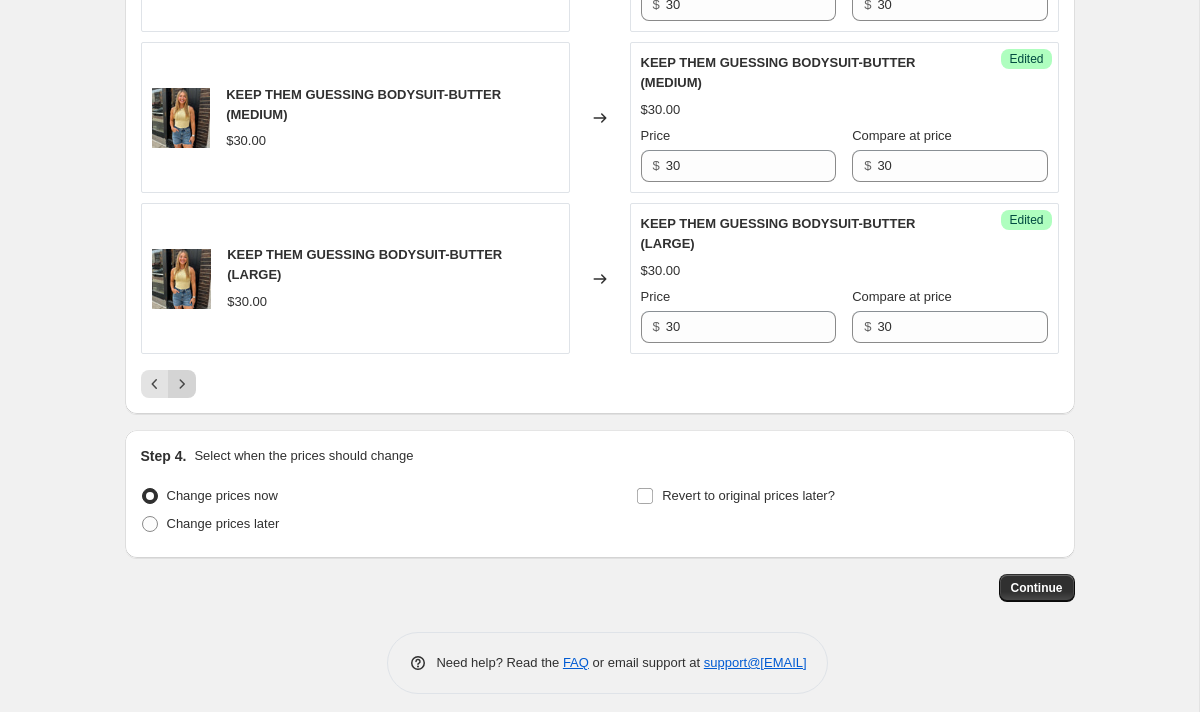 scroll, scrollTop: 3198, scrollLeft: 0, axis: vertical 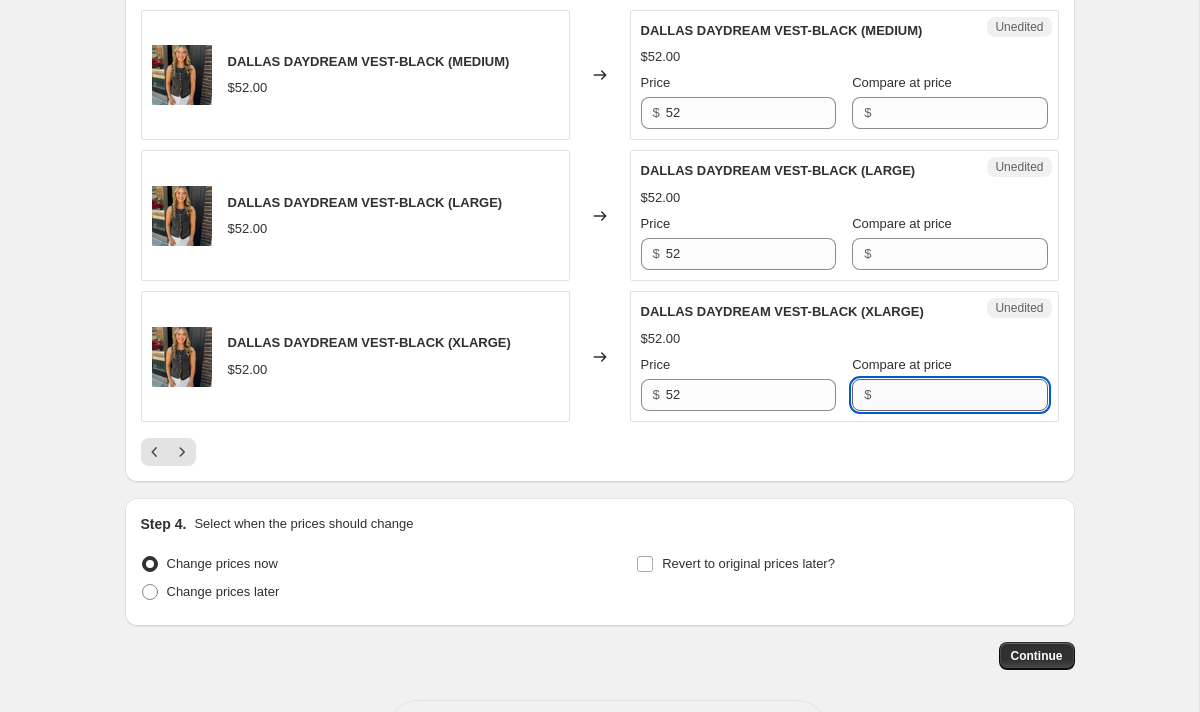 click on "Compare at price" at bounding box center (962, 395) 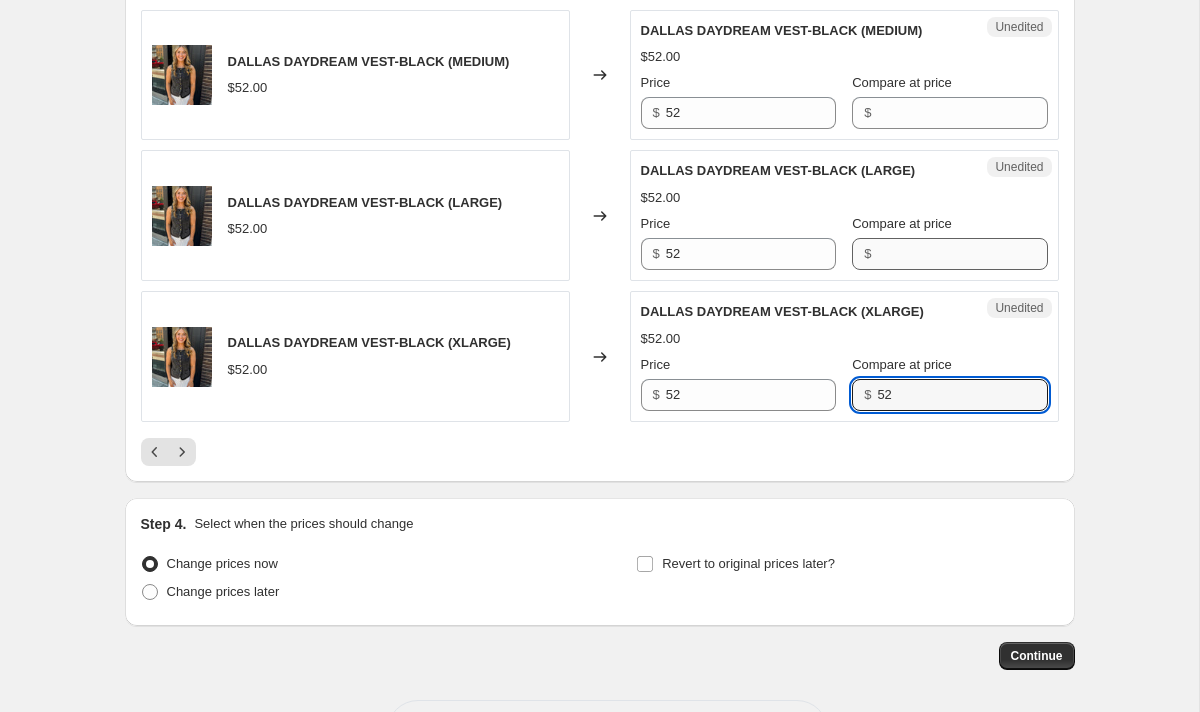 type on "52" 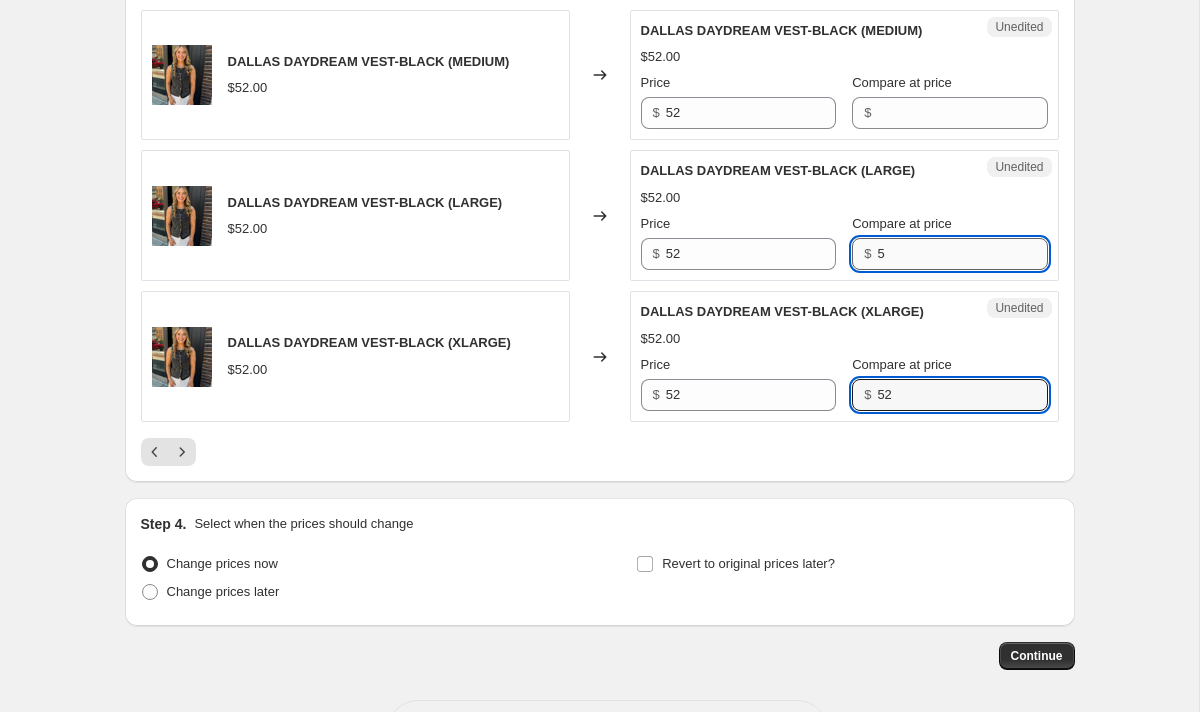 click on "5" at bounding box center (962, 254) 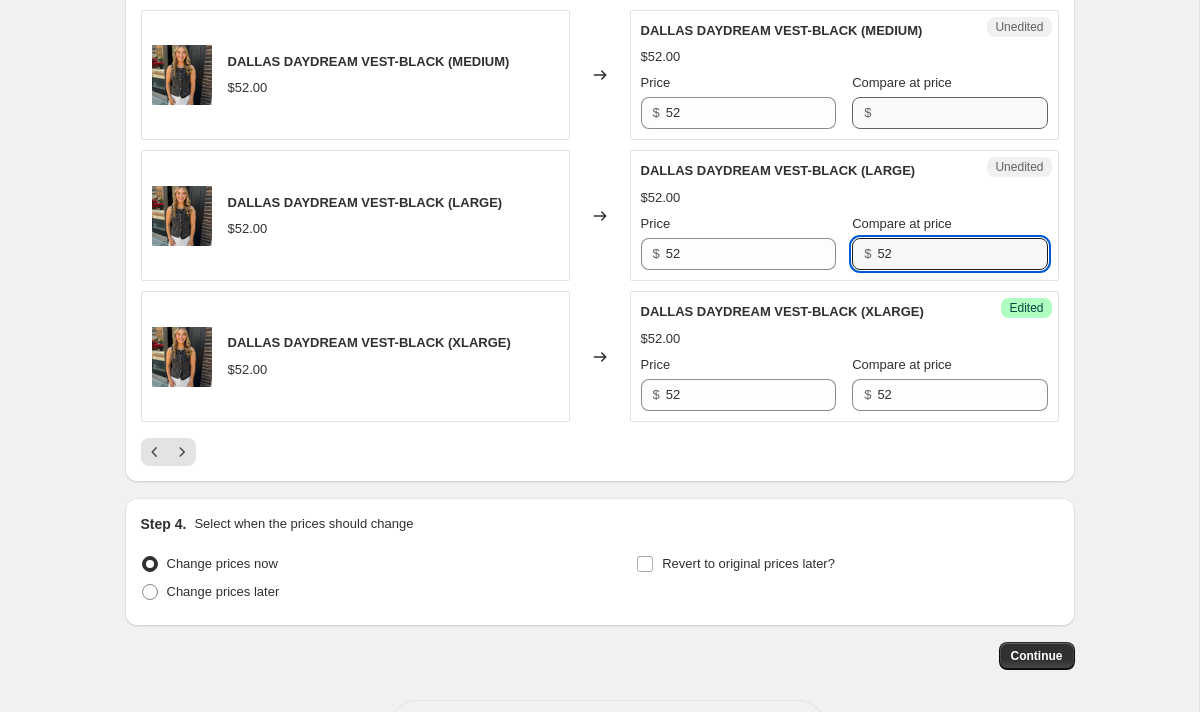 type on "52" 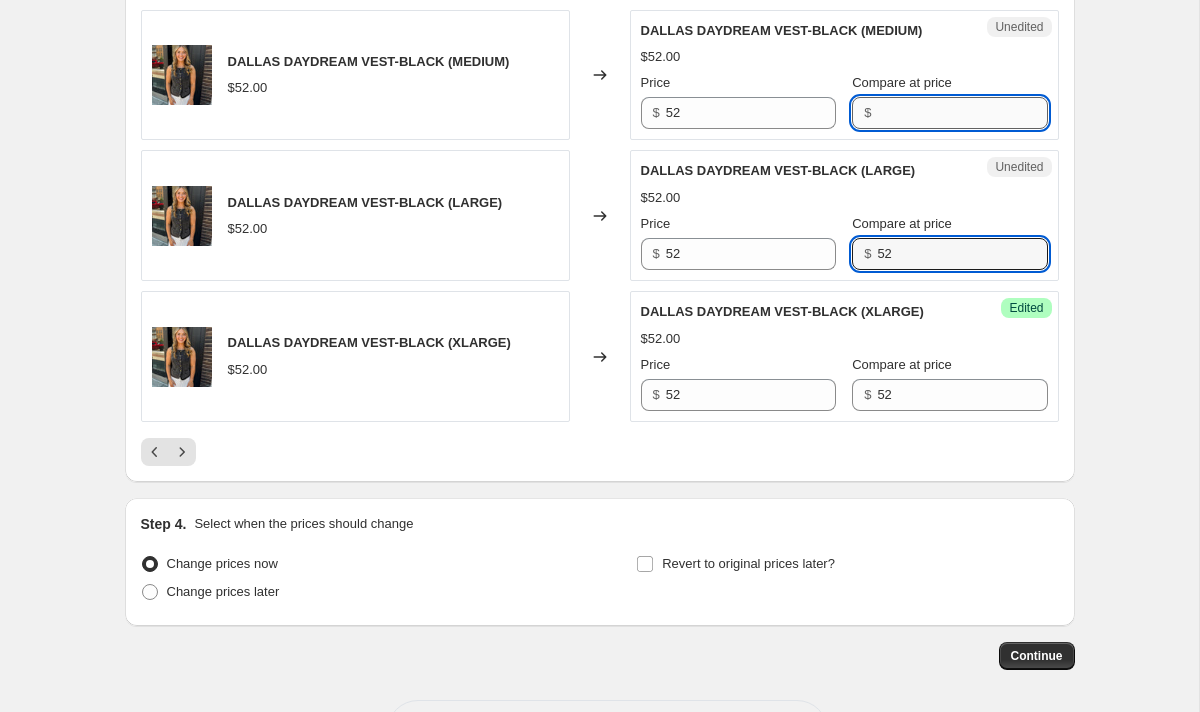 click on "Compare at price" at bounding box center (962, 113) 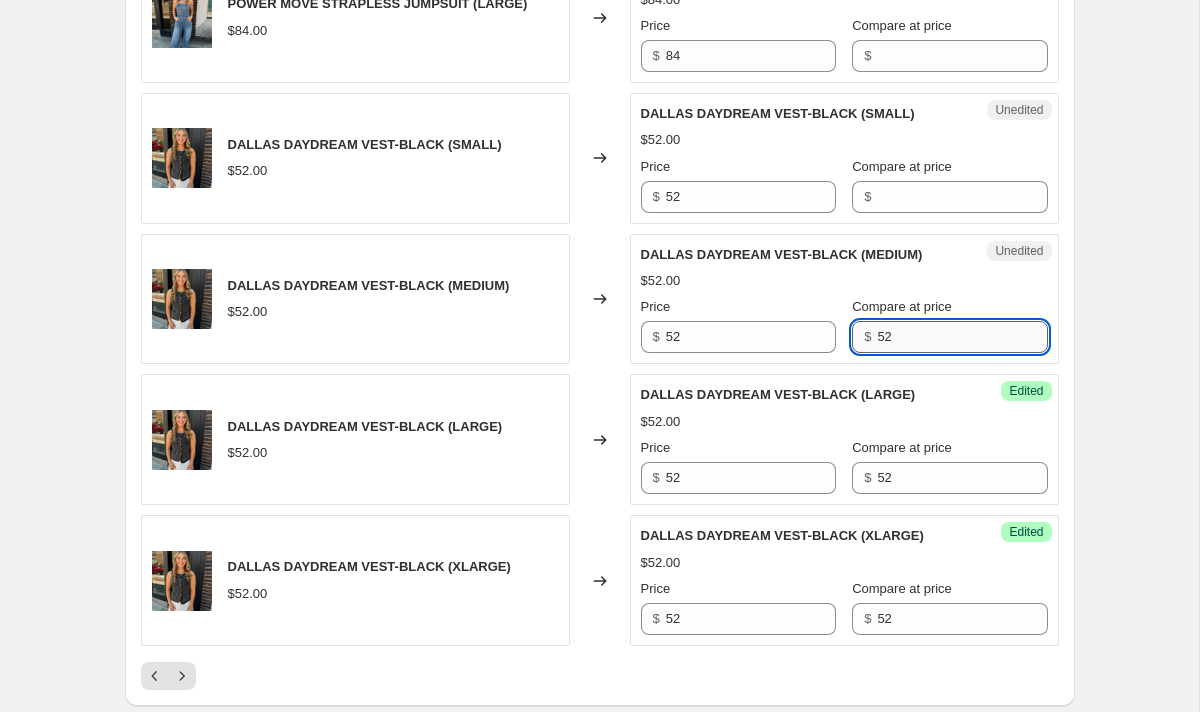 scroll, scrollTop: 2969, scrollLeft: 0, axis: vertical 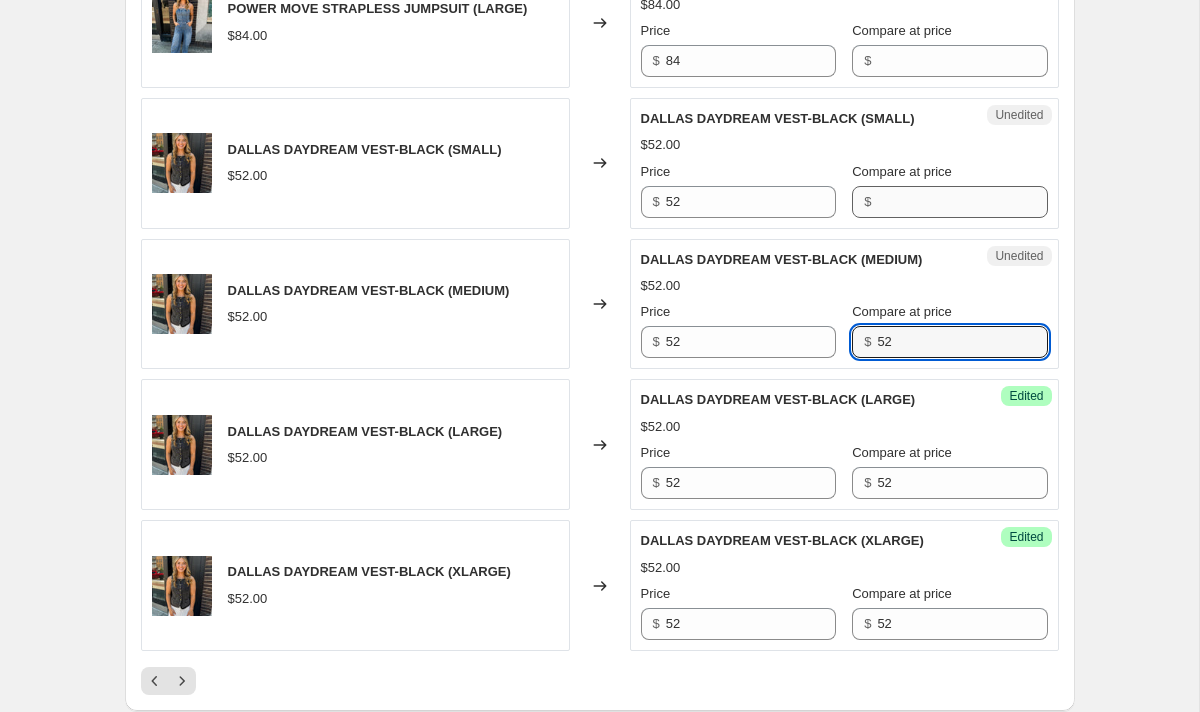 type on "52" 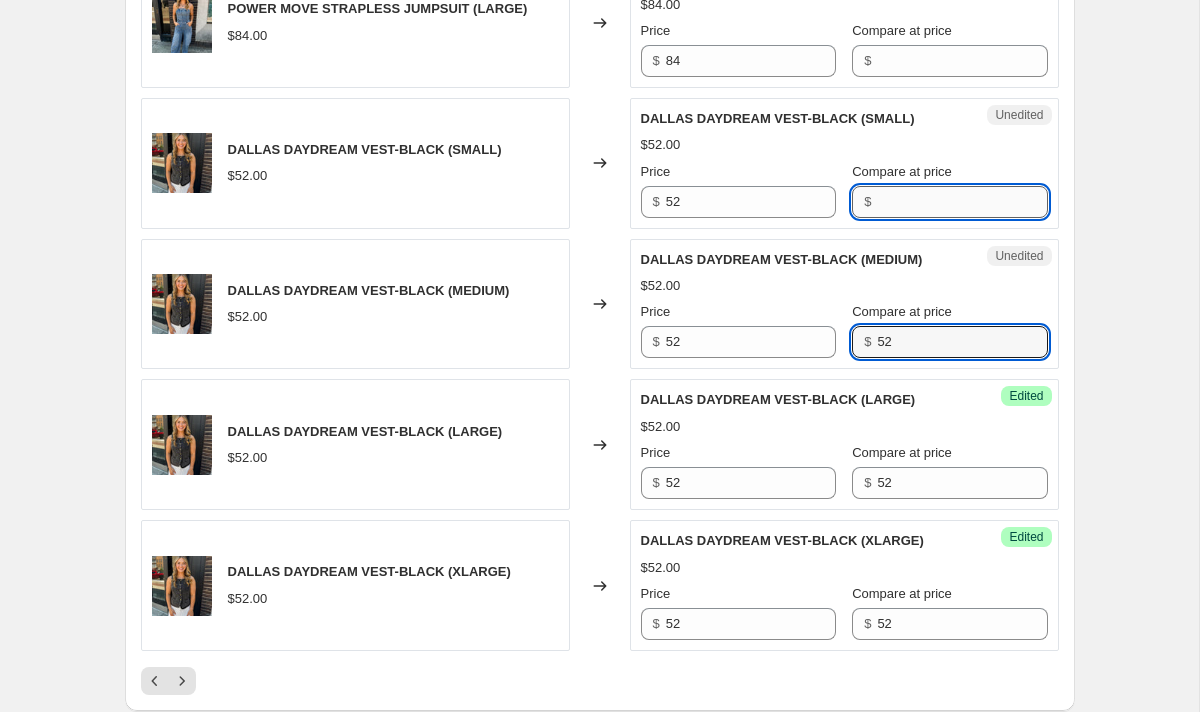 click on "Compare at price" at bounding box center [962, 202] 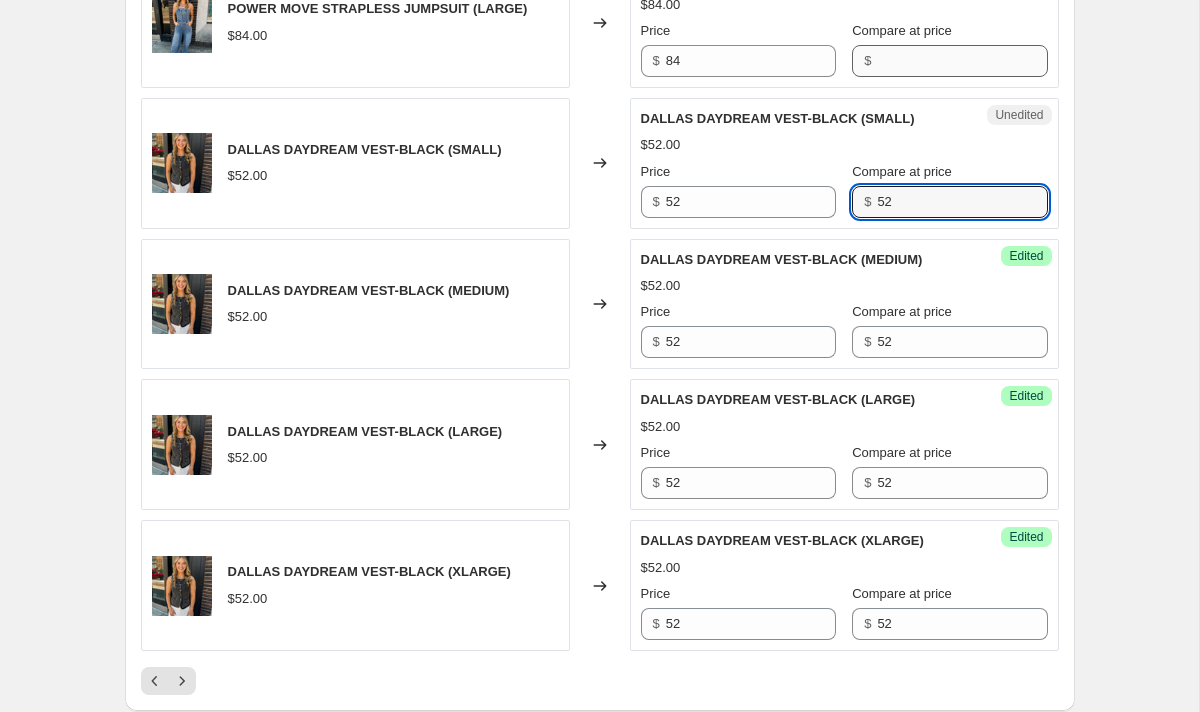 type on "52" 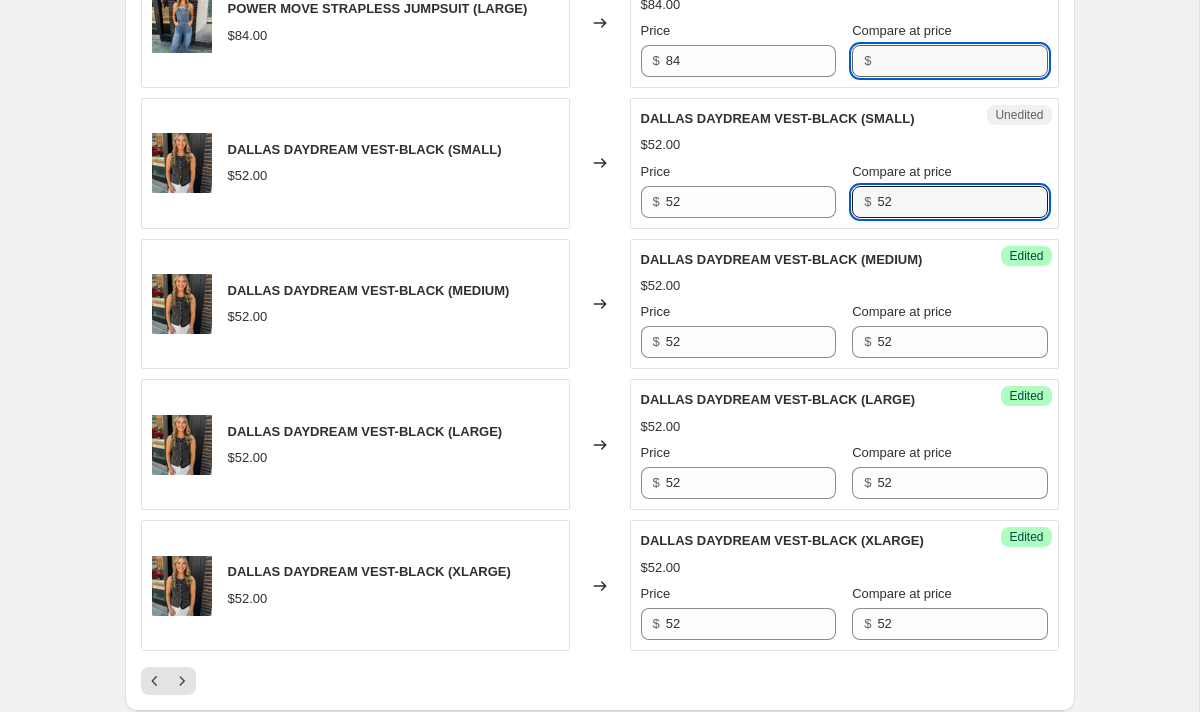 click on "Compare at price" at bounding box center (962, 61) 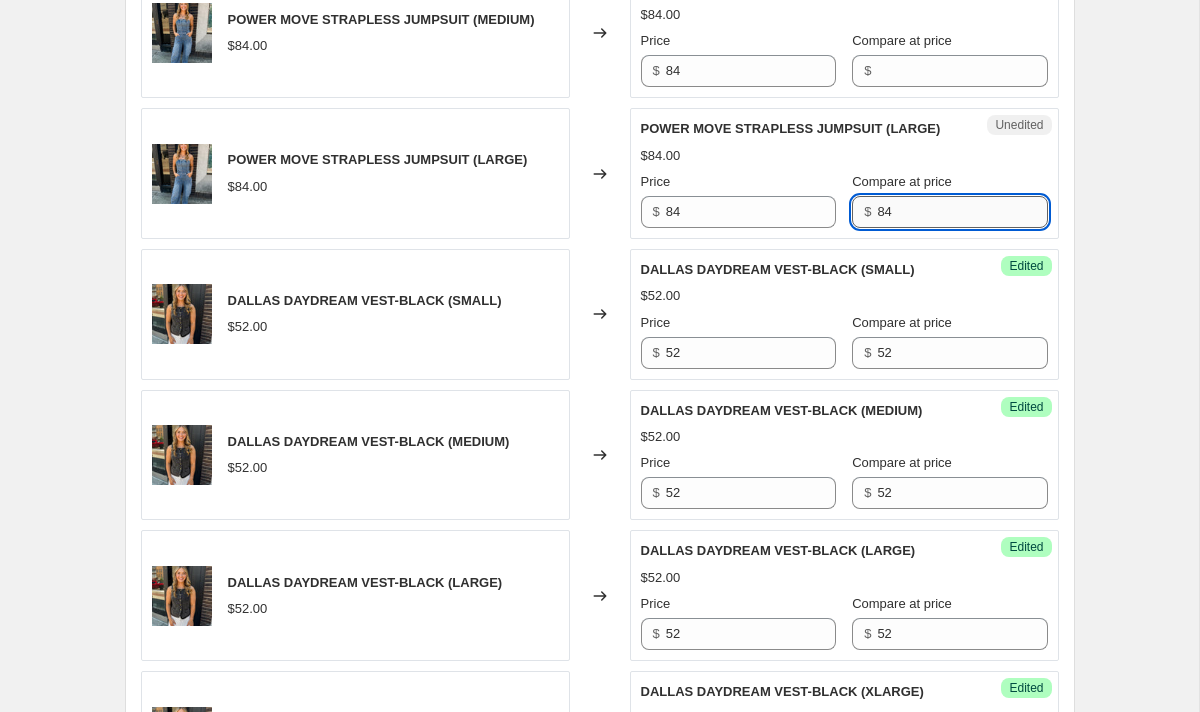 scroll, scrollTop: 2784, scrollLeft: 0, axis: vertical 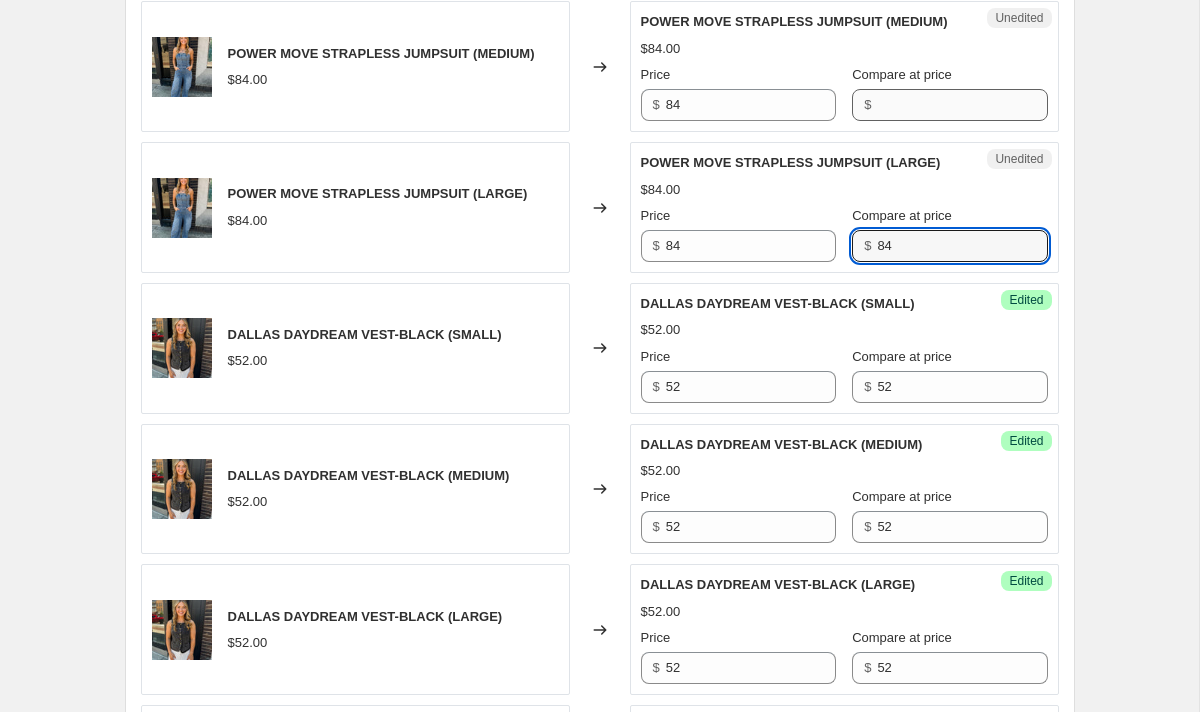 type on "84" 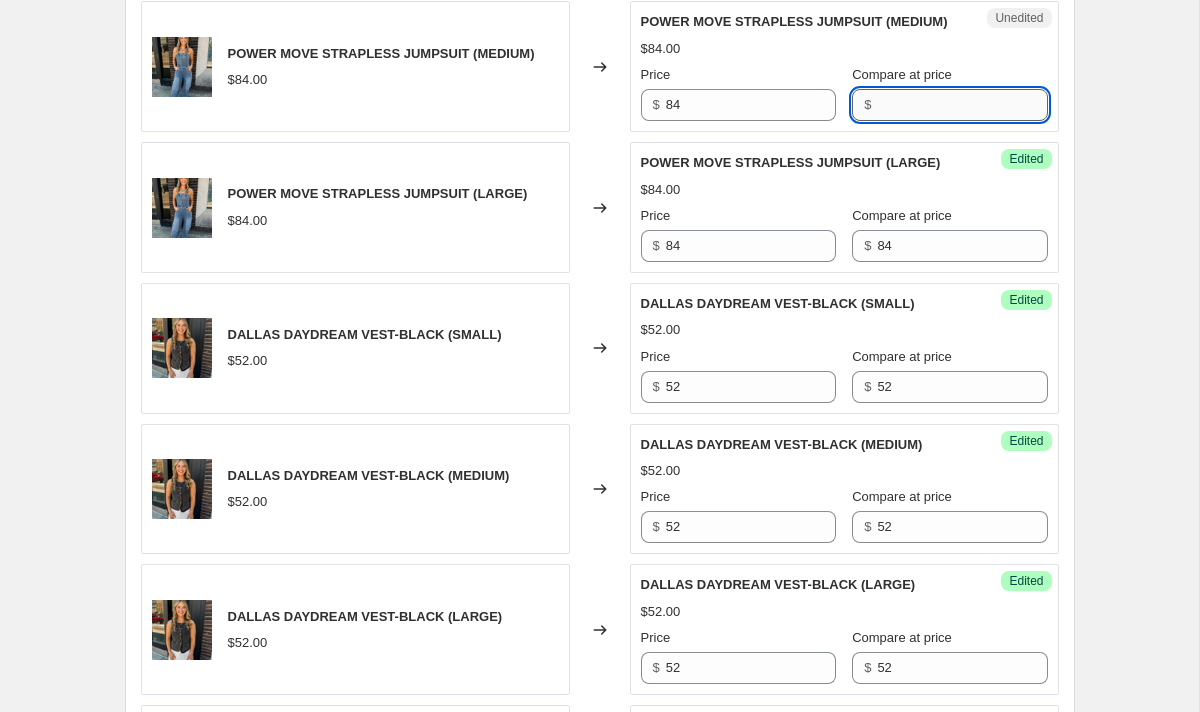 click on "Compare at price" at bounding box center [962, 105] 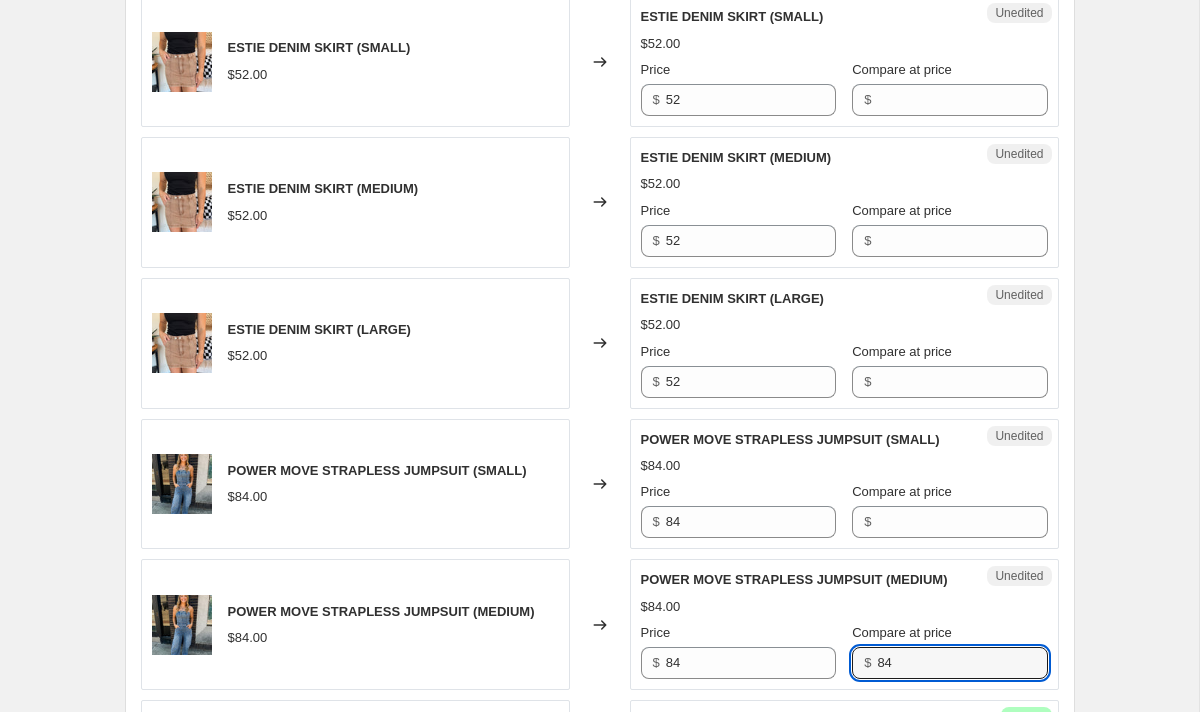 scroll, scrollTop: 2228, scrollLeft: 0, axis: vertical 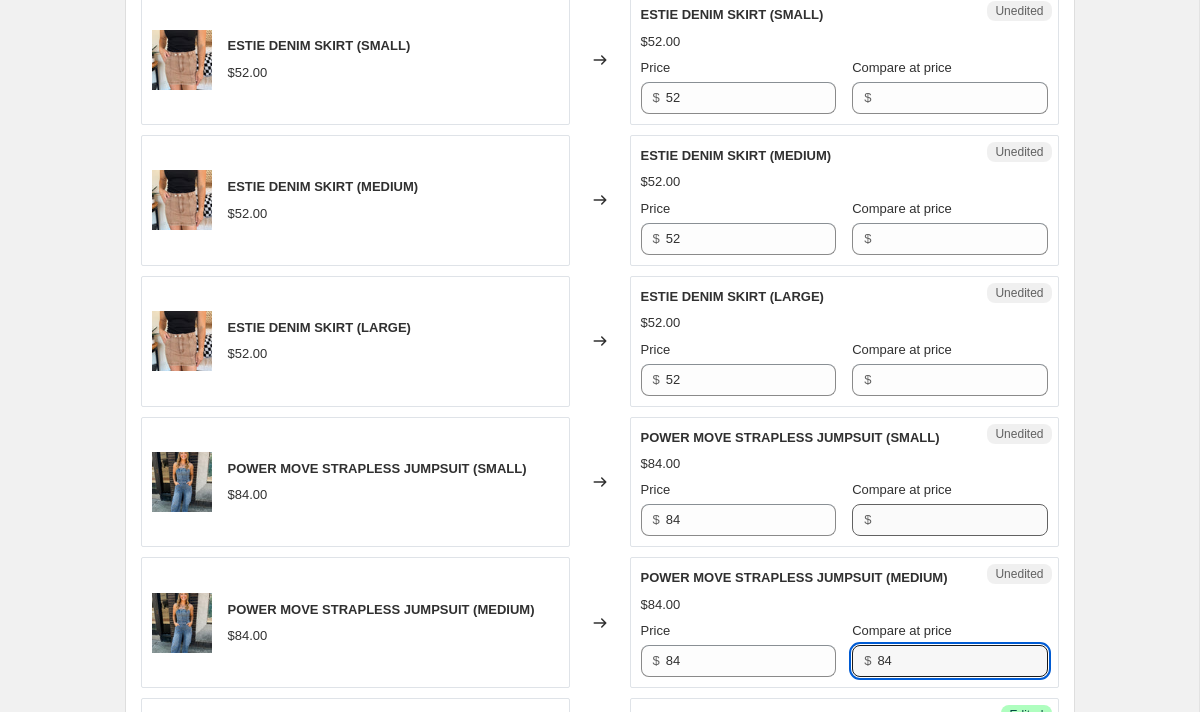 type on "84" 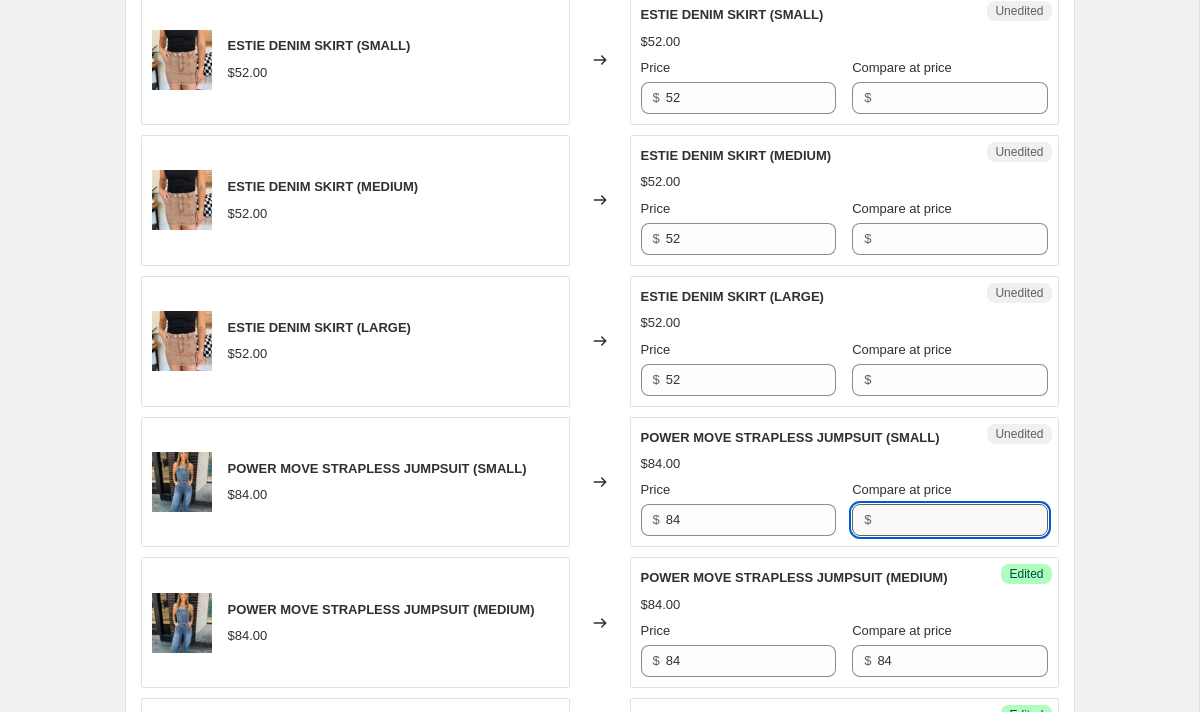 click on "Compare at price" at bounding box center [962, 520] 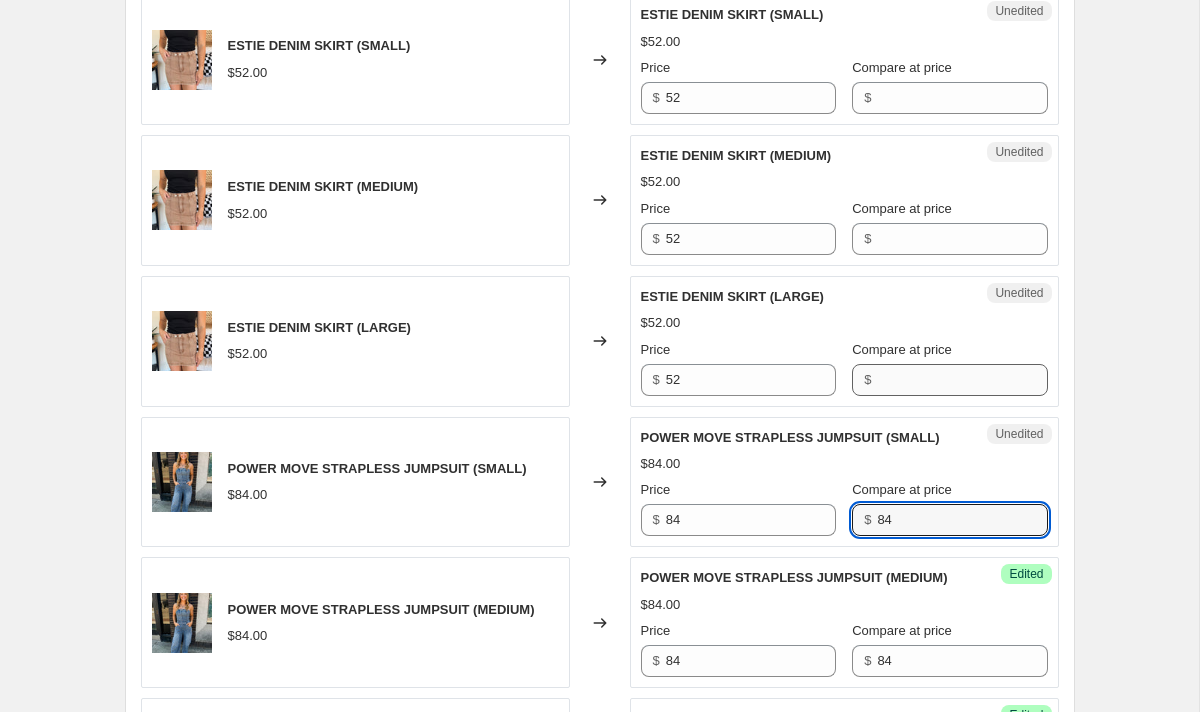 type on "84" 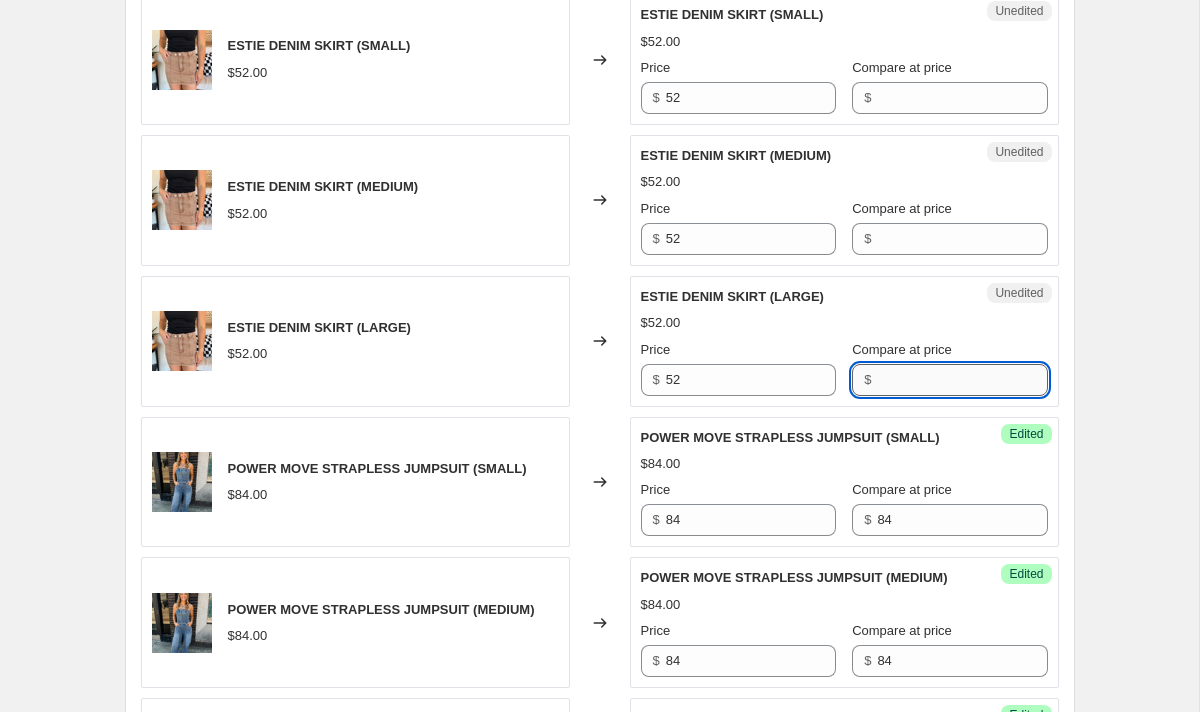 click on "Compare at price" at bounding box center [962, 380] 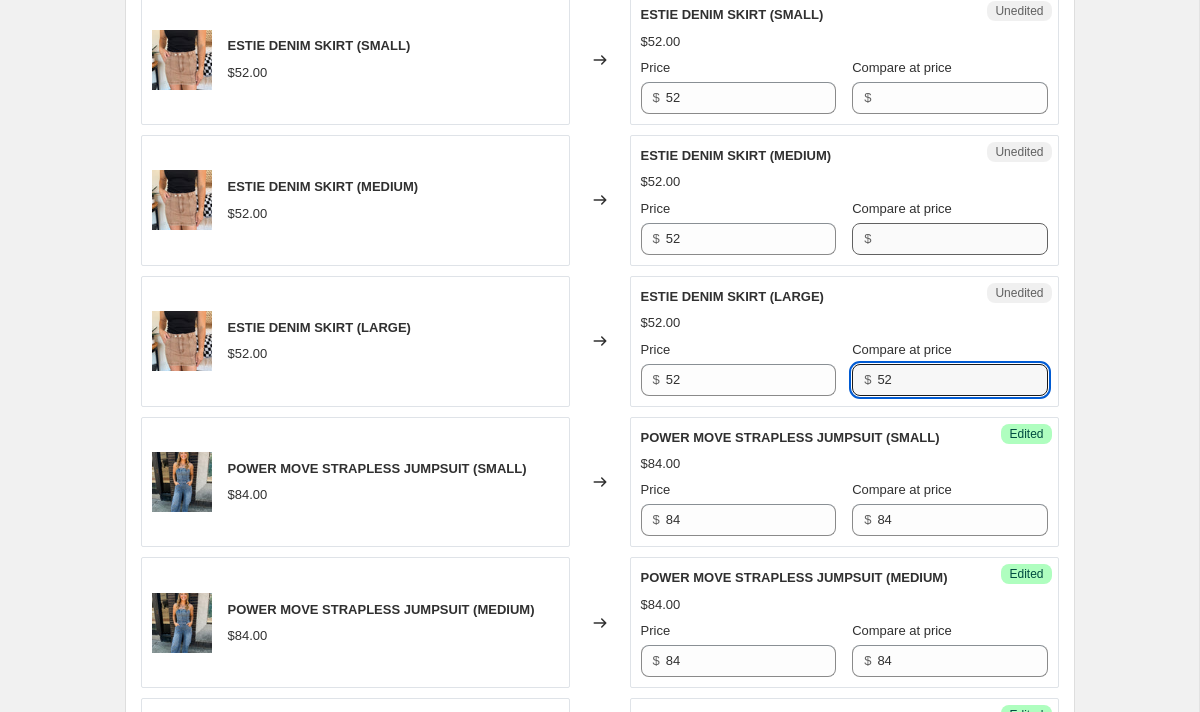 type on "52" 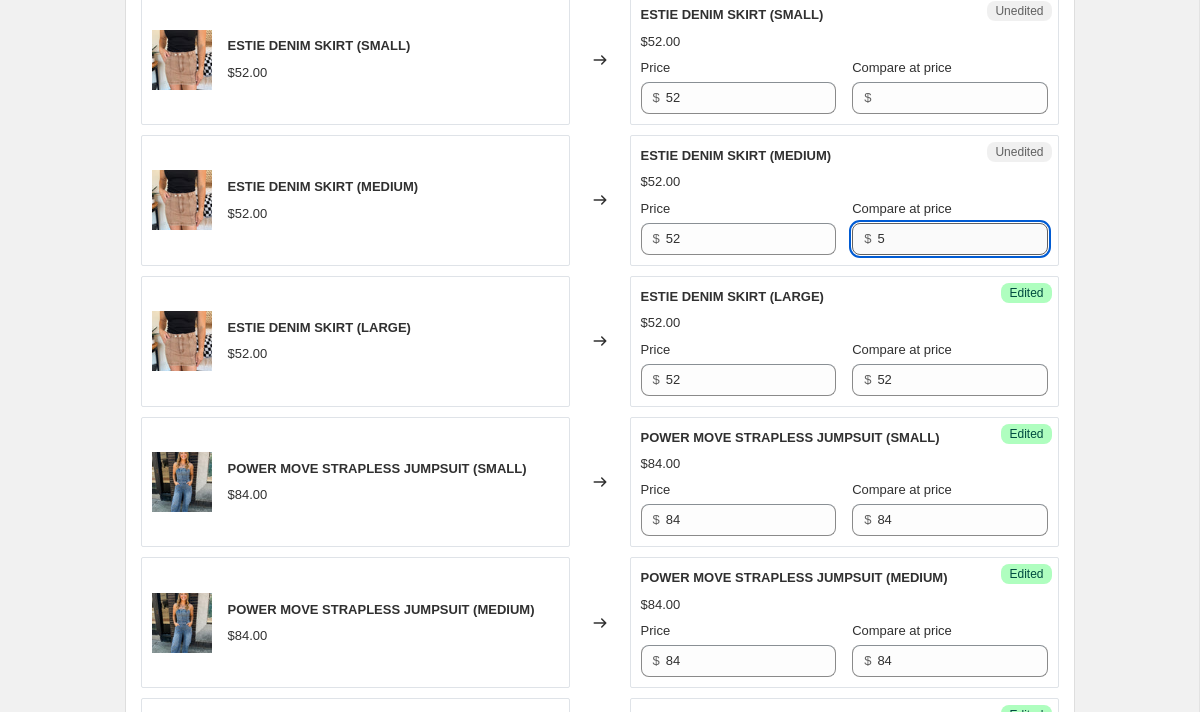 click on "5" at bounding box center [962, 239] 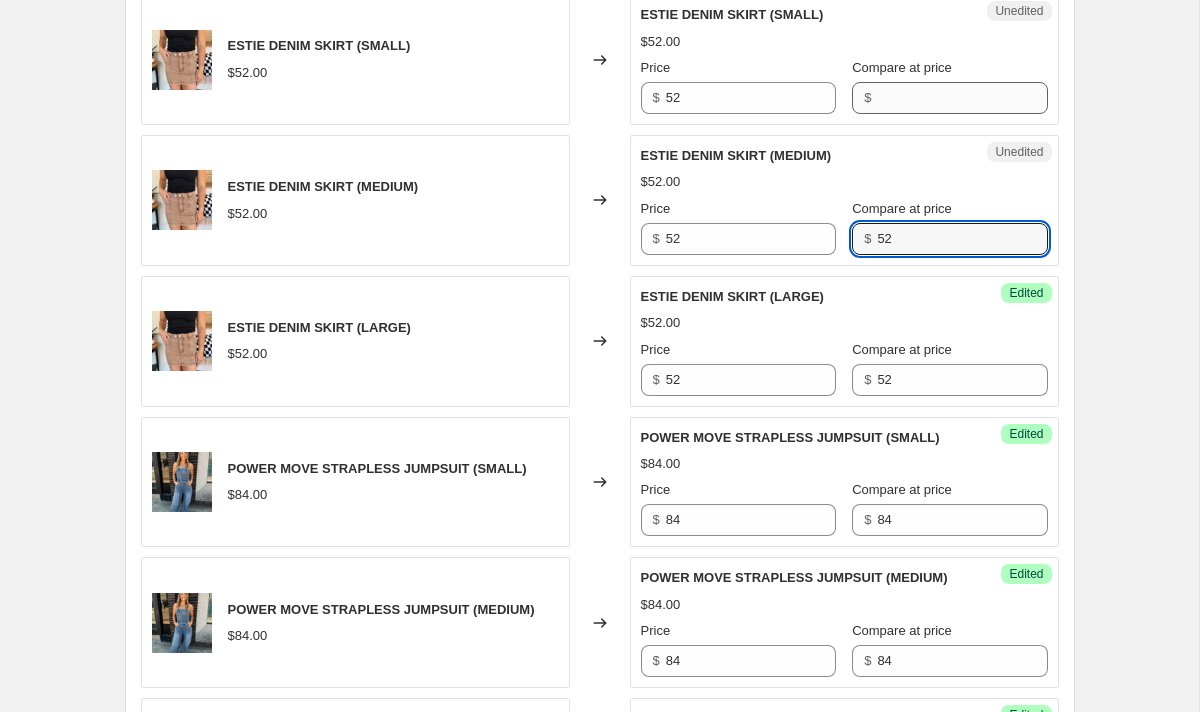 type on "52" 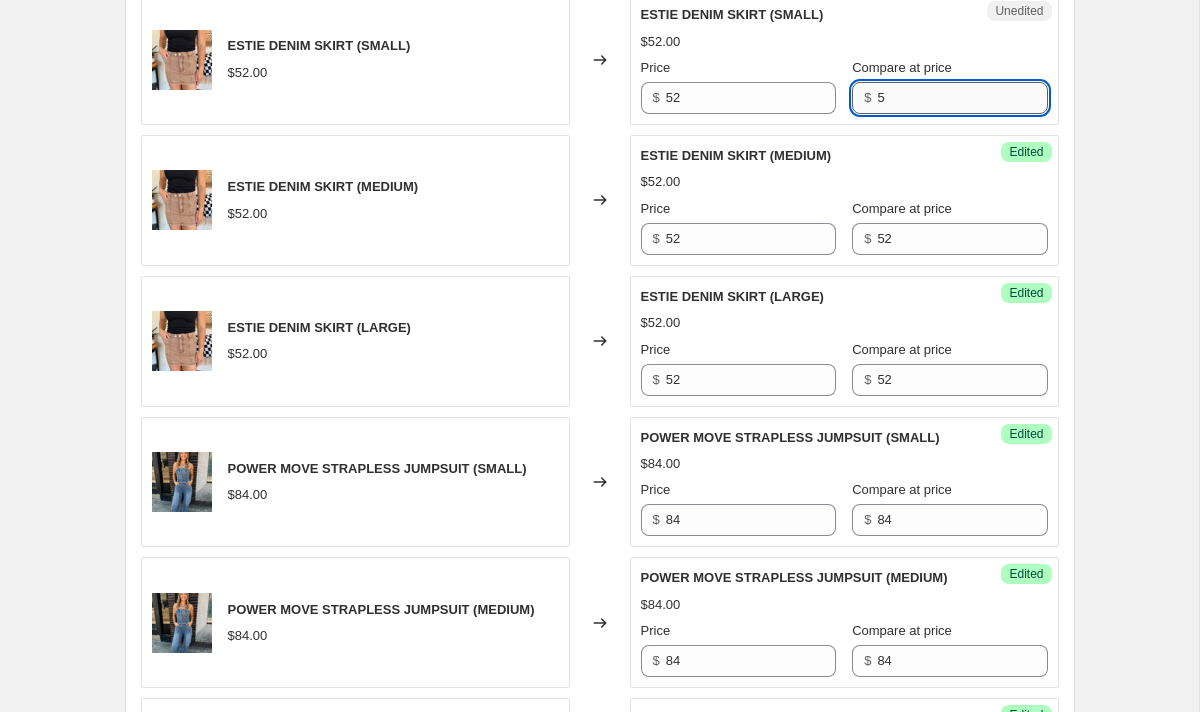 click on "5" at bounding box center [962, 98] 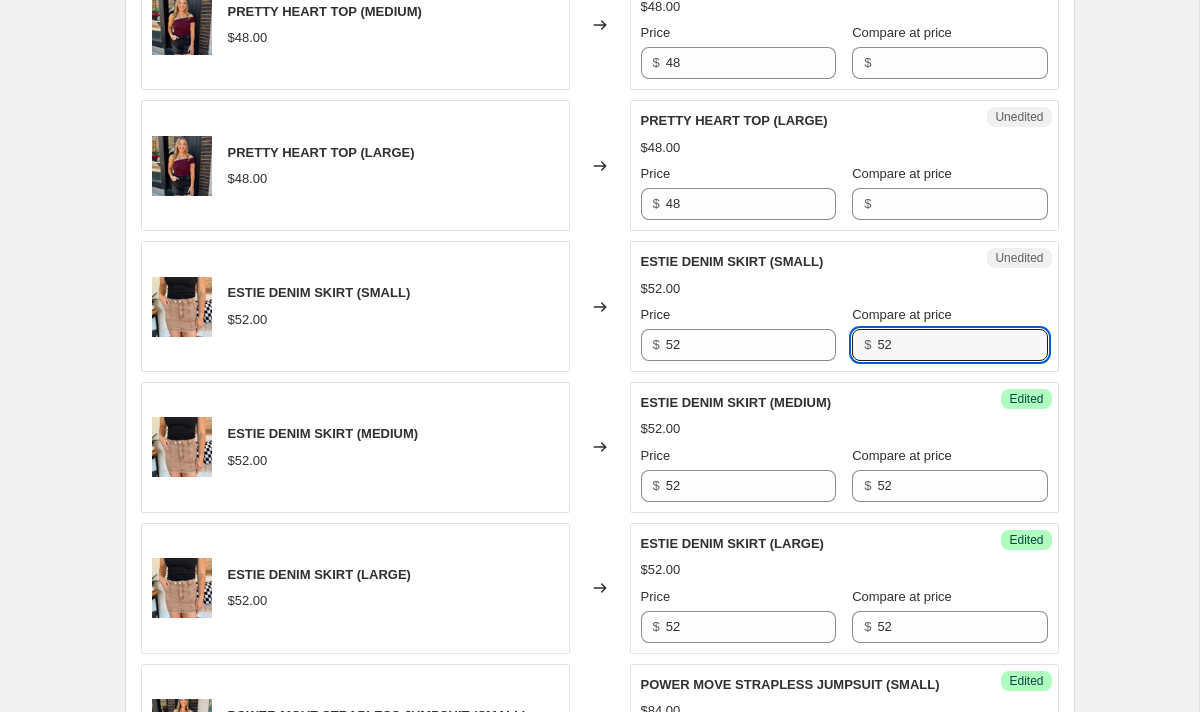 scroll, scrollTop: 1980, scrollLeft: 0, axis: vertical 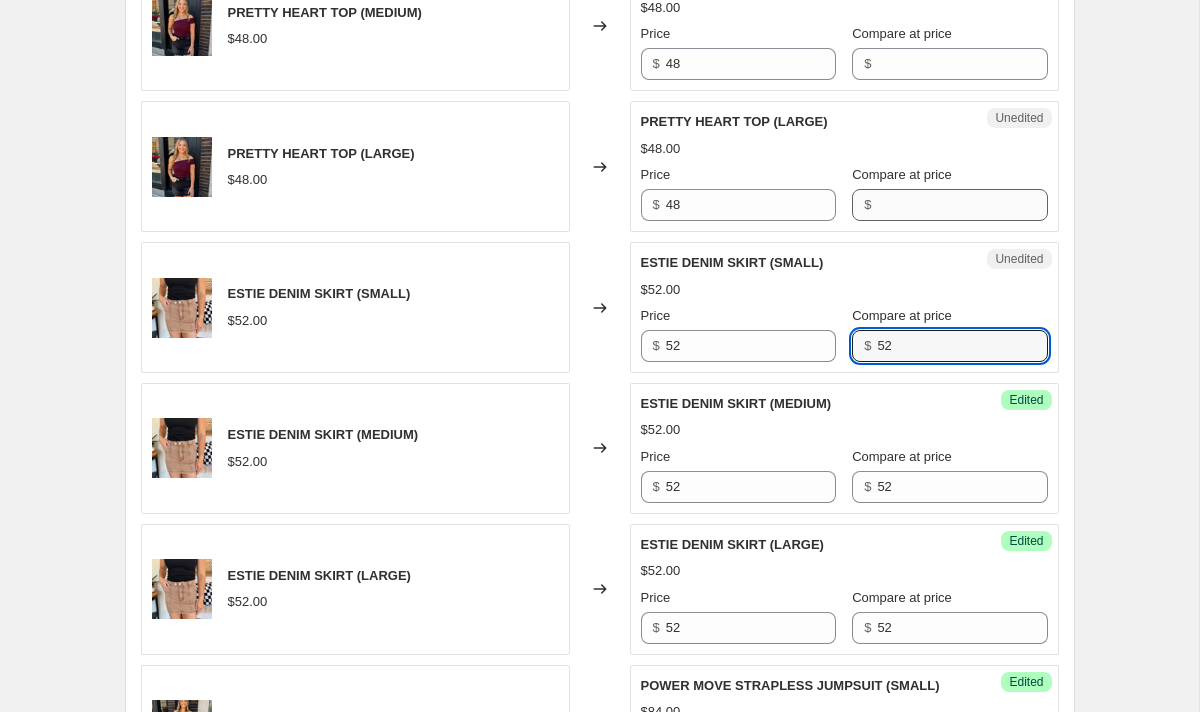 type on "52" 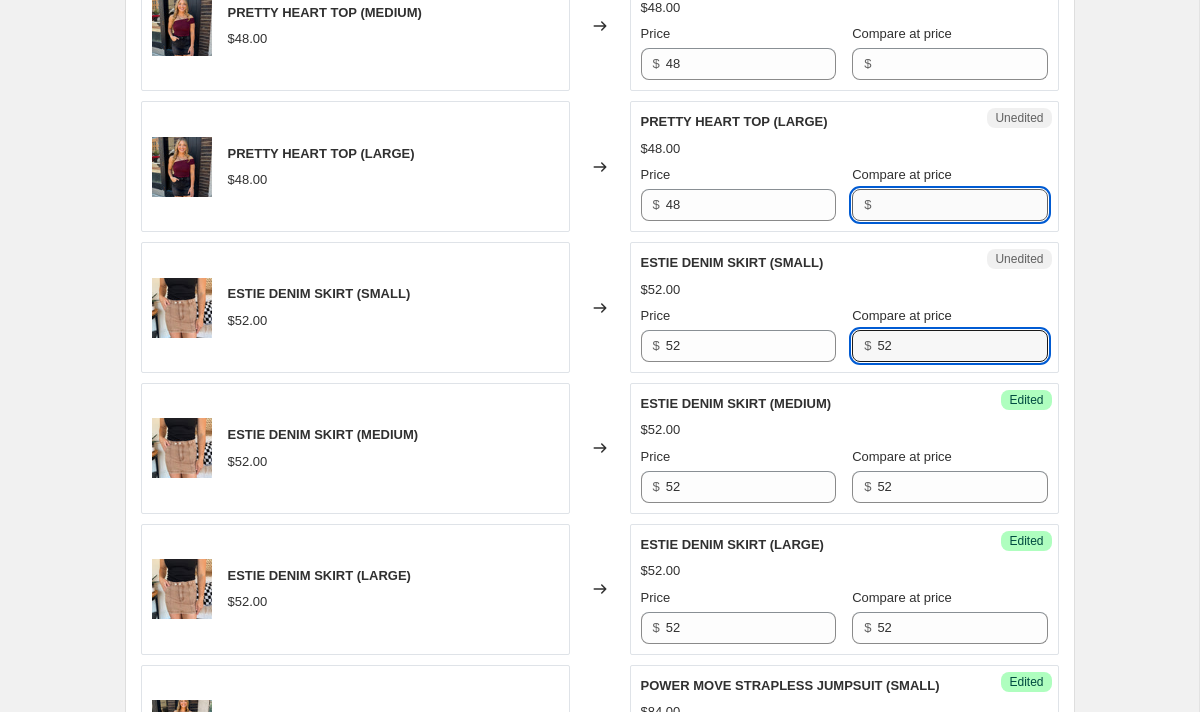 click on "Compare at price" at bounding box center [962, 205] 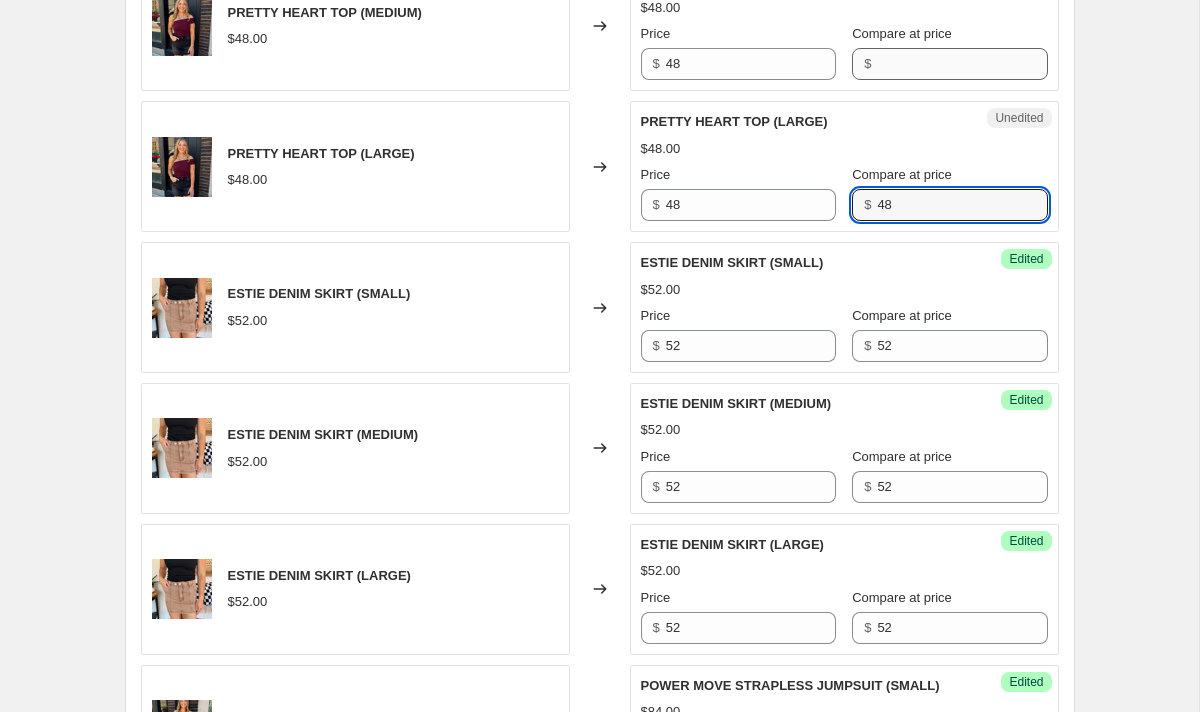 type on "48" 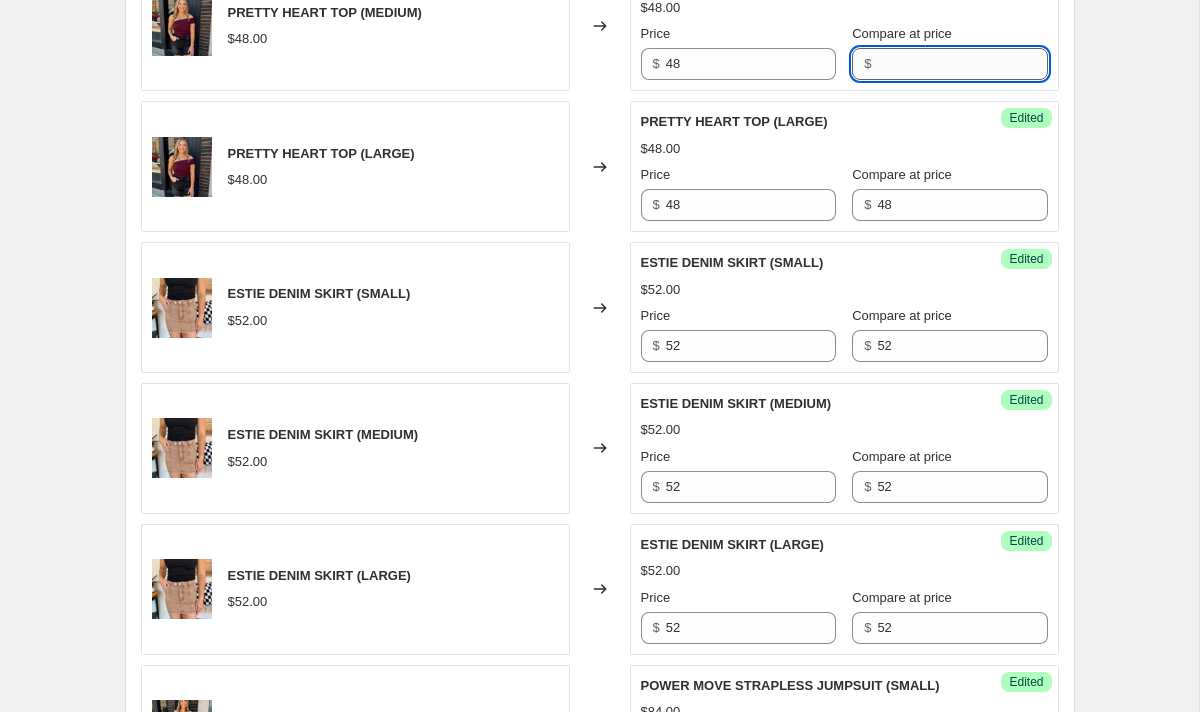 click on "Compare at price" at bounding box center [962, 64] 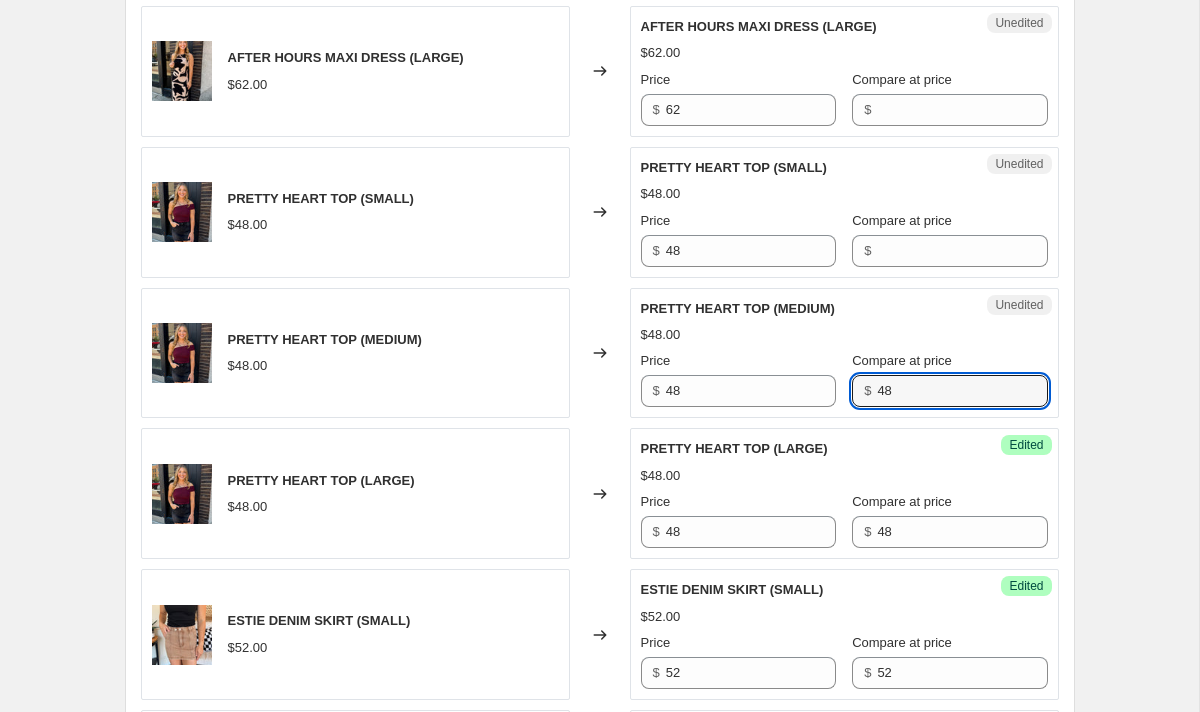 scroll, scrollTop: 1642, scrollLeft: 0, axis: vertical 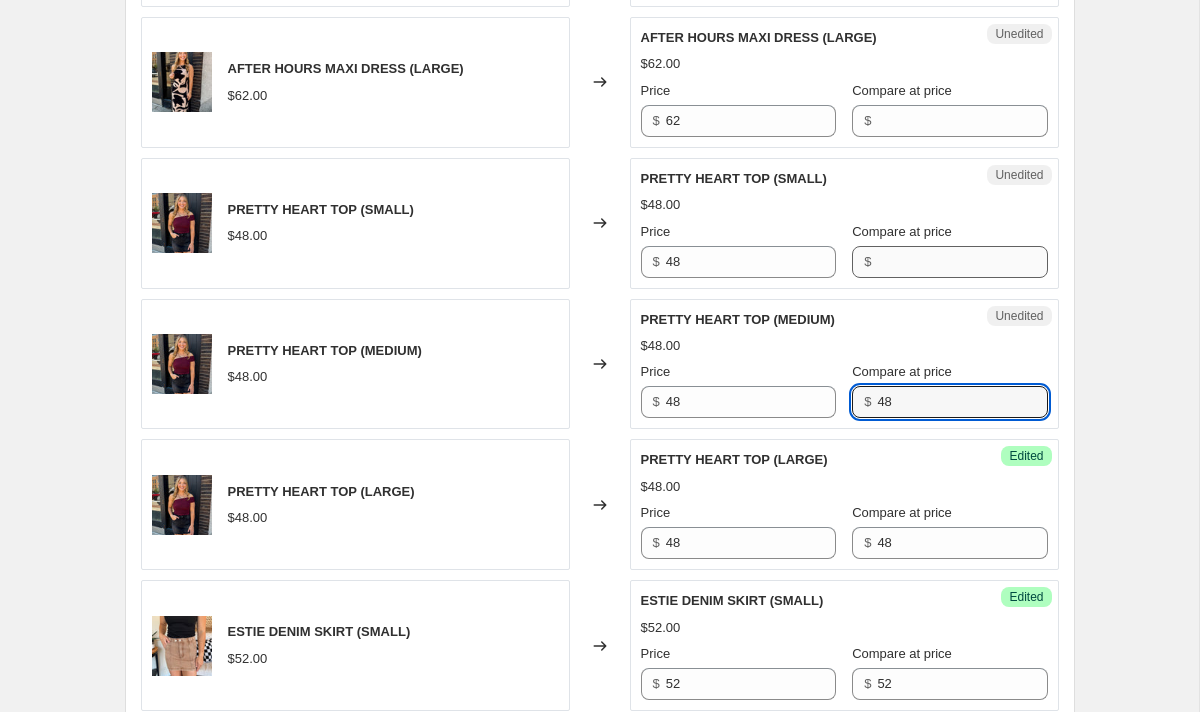 type on "48" 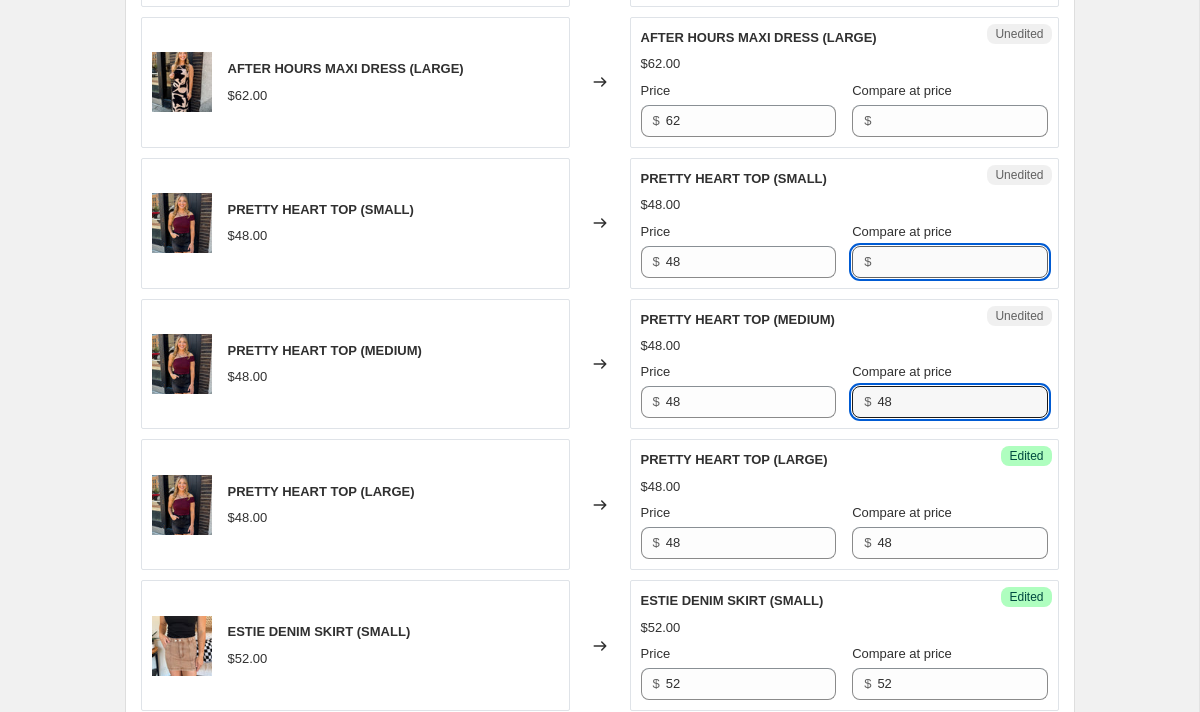 click on "Compare at price" at bounding box center [962, 262] 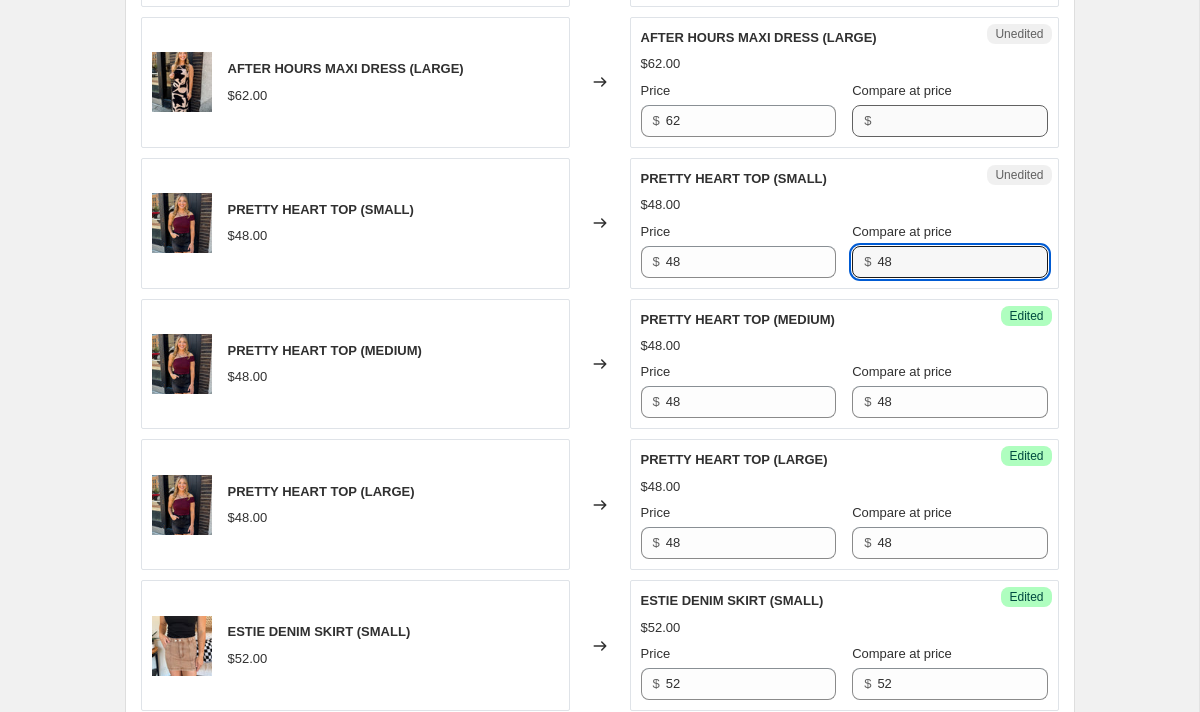 type on "48" 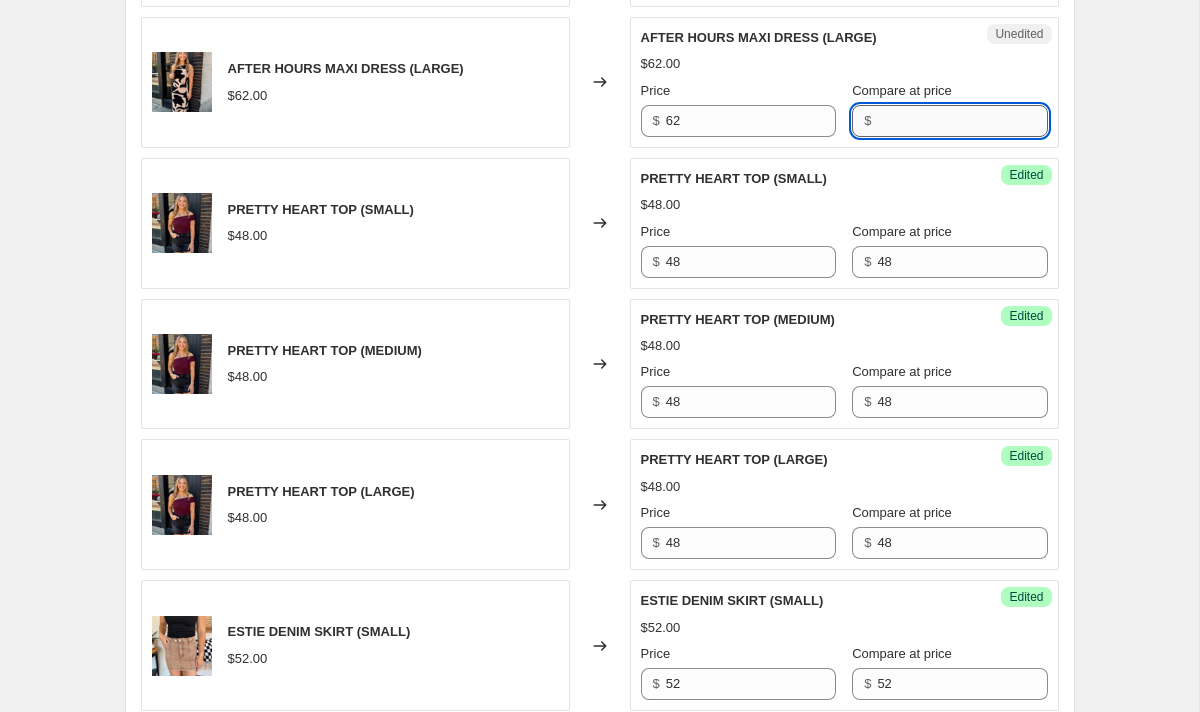 click on "Compare at price" at bounding box center (962, 121) 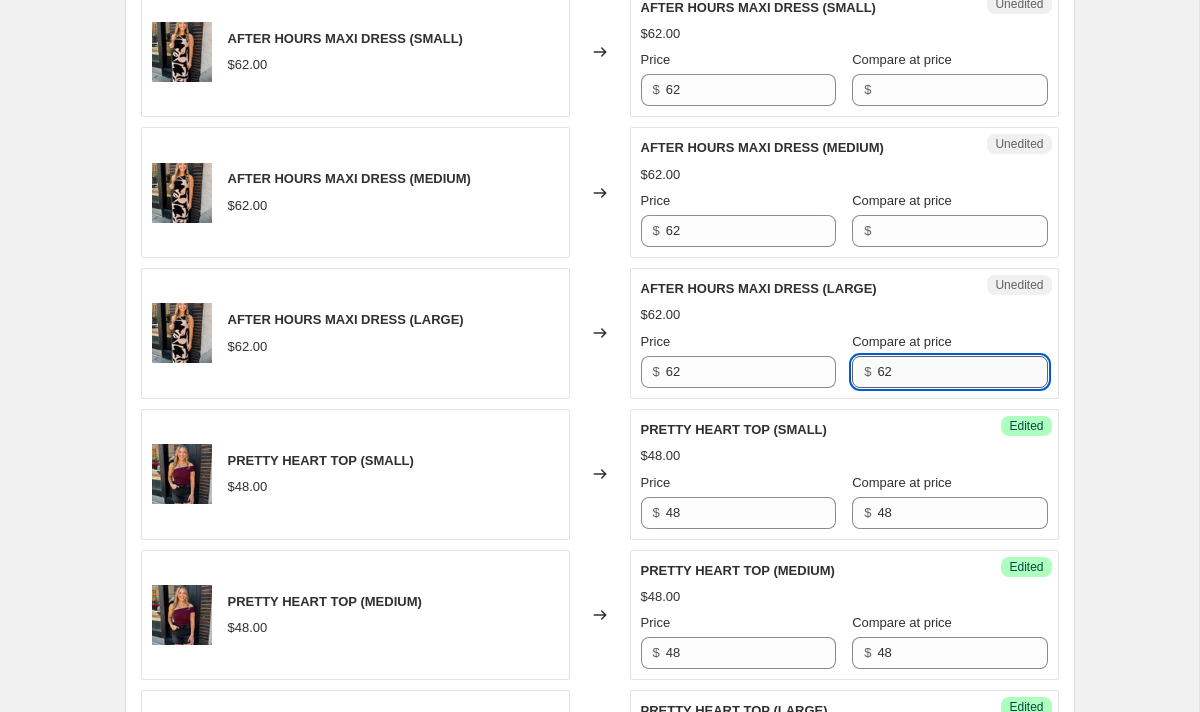 scroll, scrollTop: 1370, scrollLeft: 0, axis: vertical 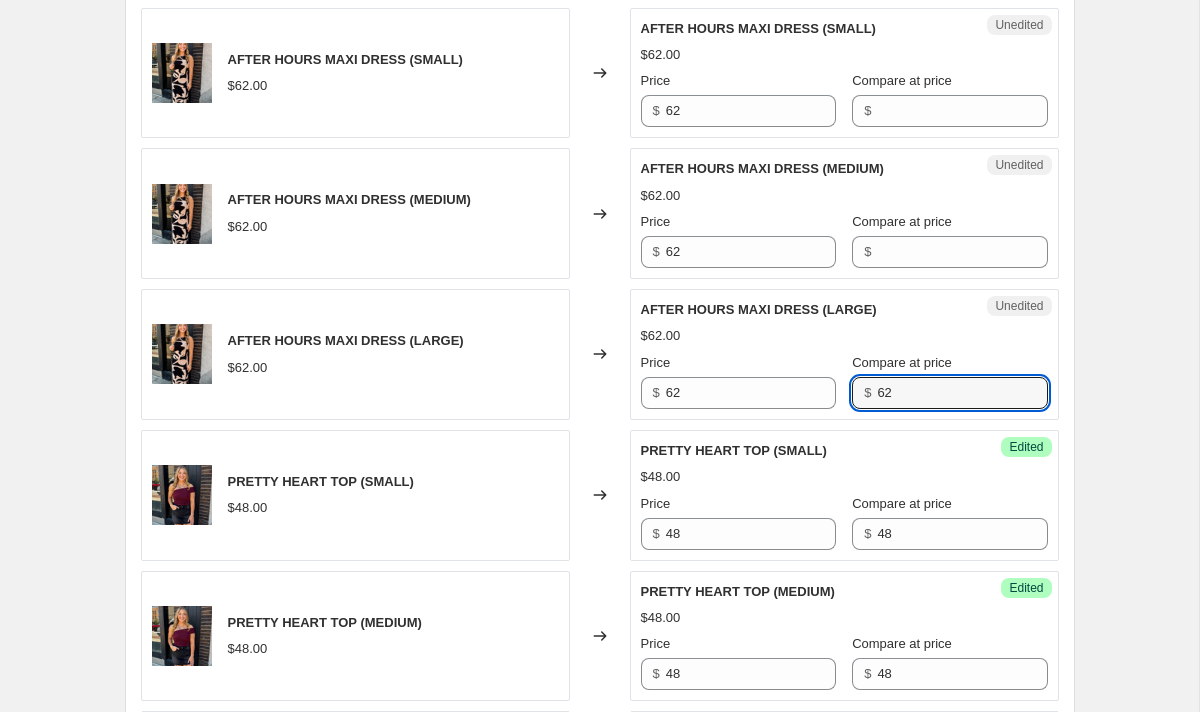 type 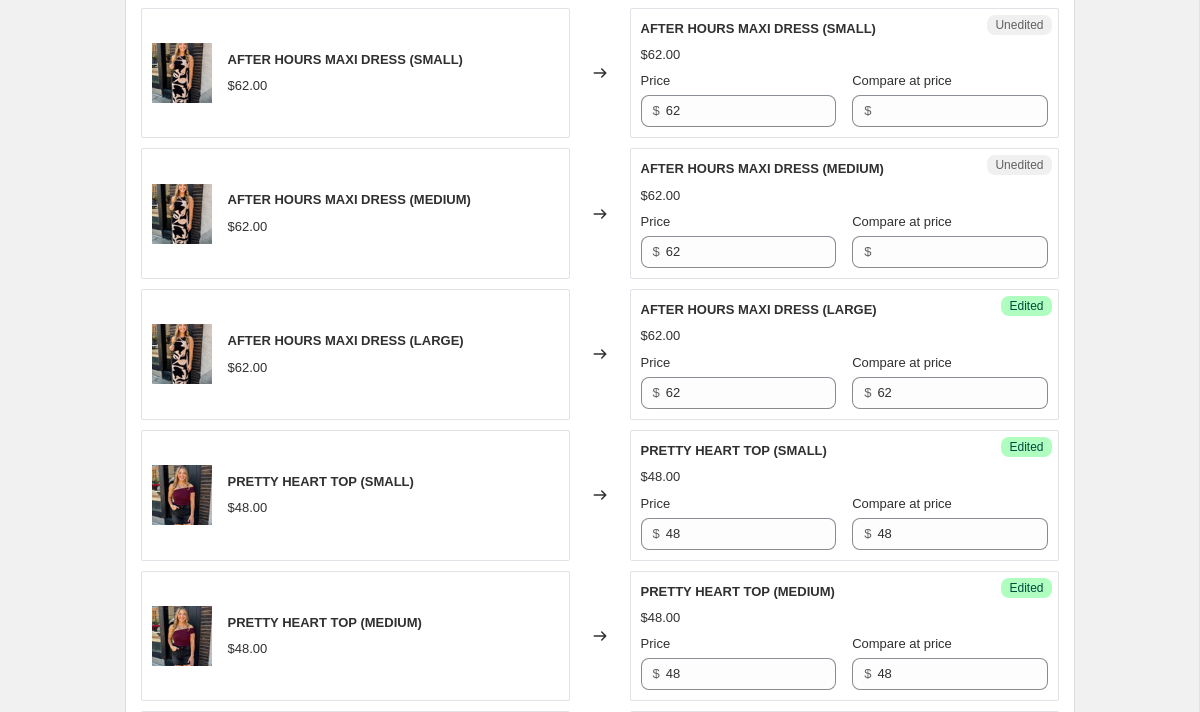 click on "Compare at price $" at bounding box center [949, 240] 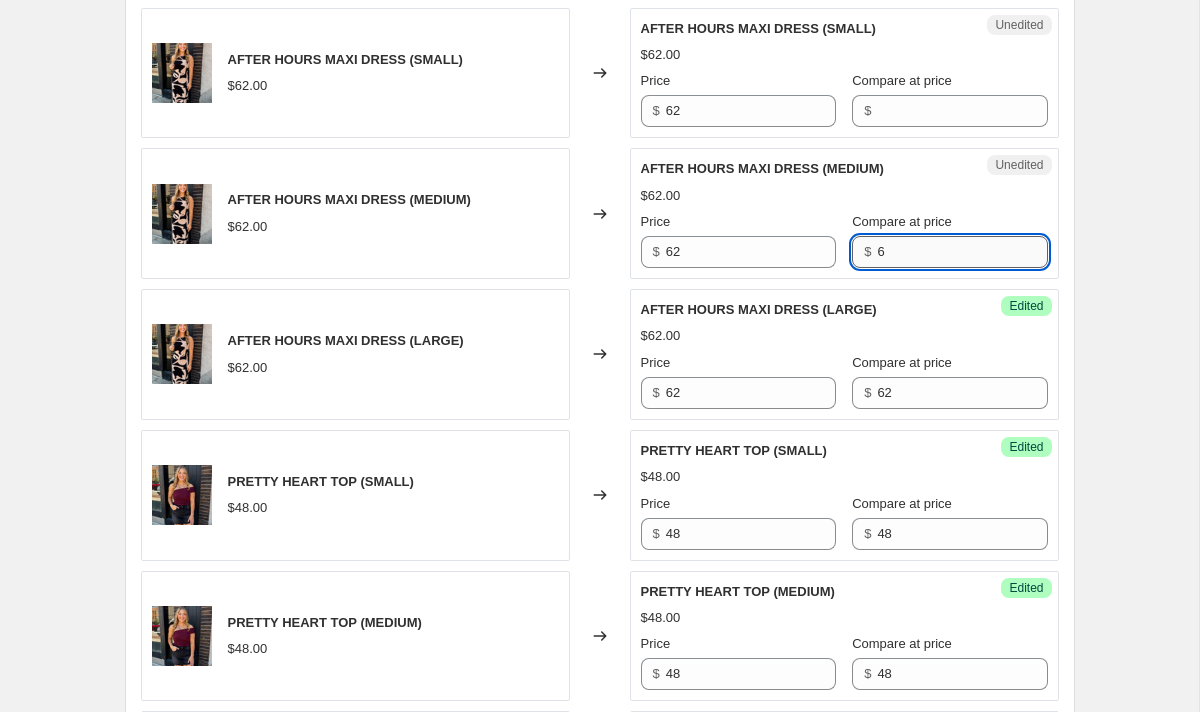 click on "6" at bounding box center [962, 252] 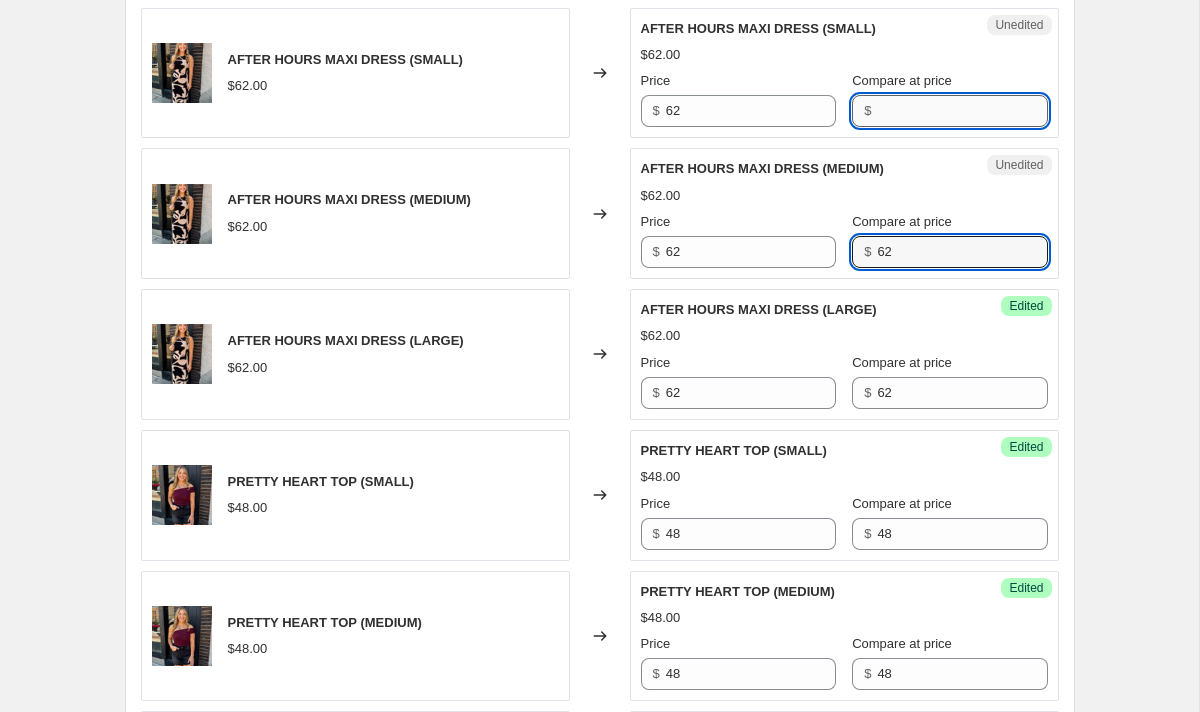 click on "Compare at price" at bounding box center [962, 111] 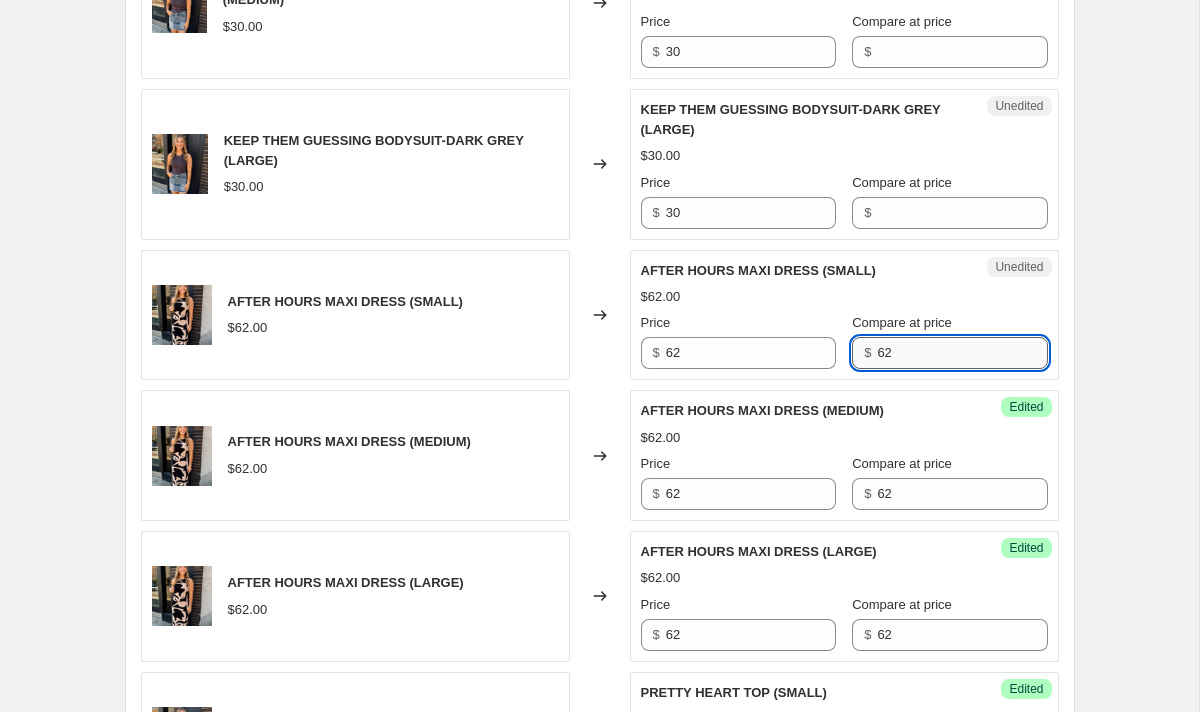scroll, scrollTop: 1111, scrollLeft: 0, axis: vertical 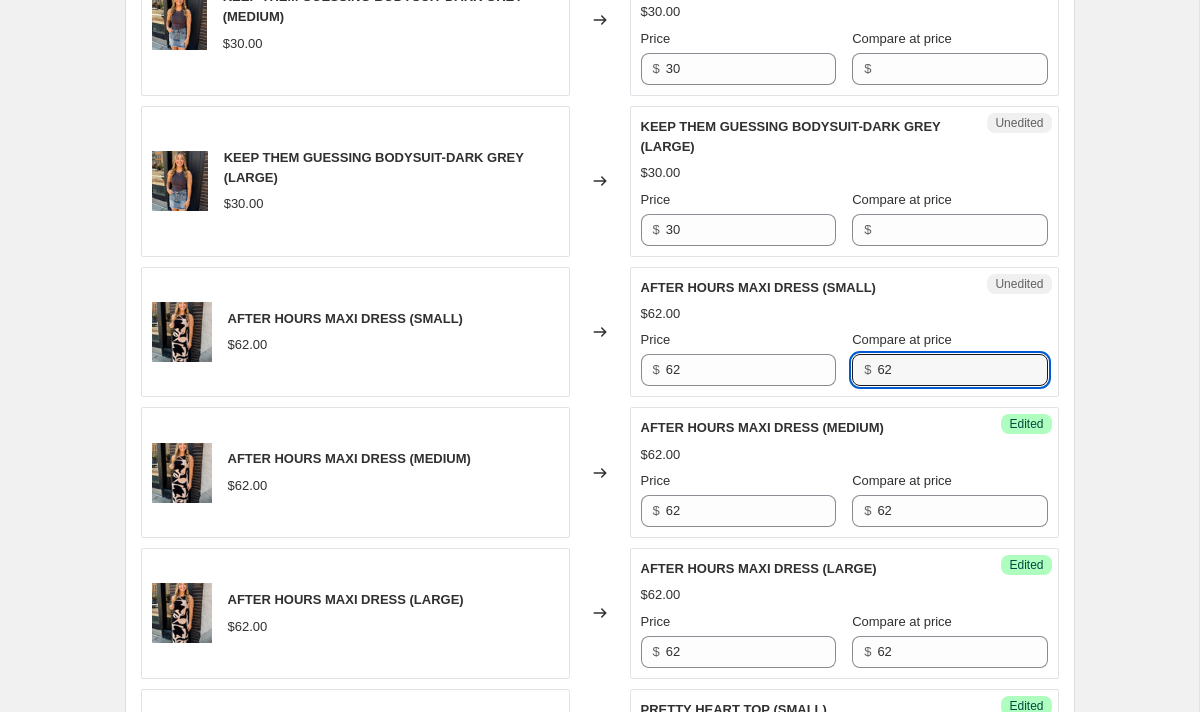 drag, startPoint x: 907, startPoint y: 212, endPoint x: 906, endPoint y: 167, distance: 45.01111 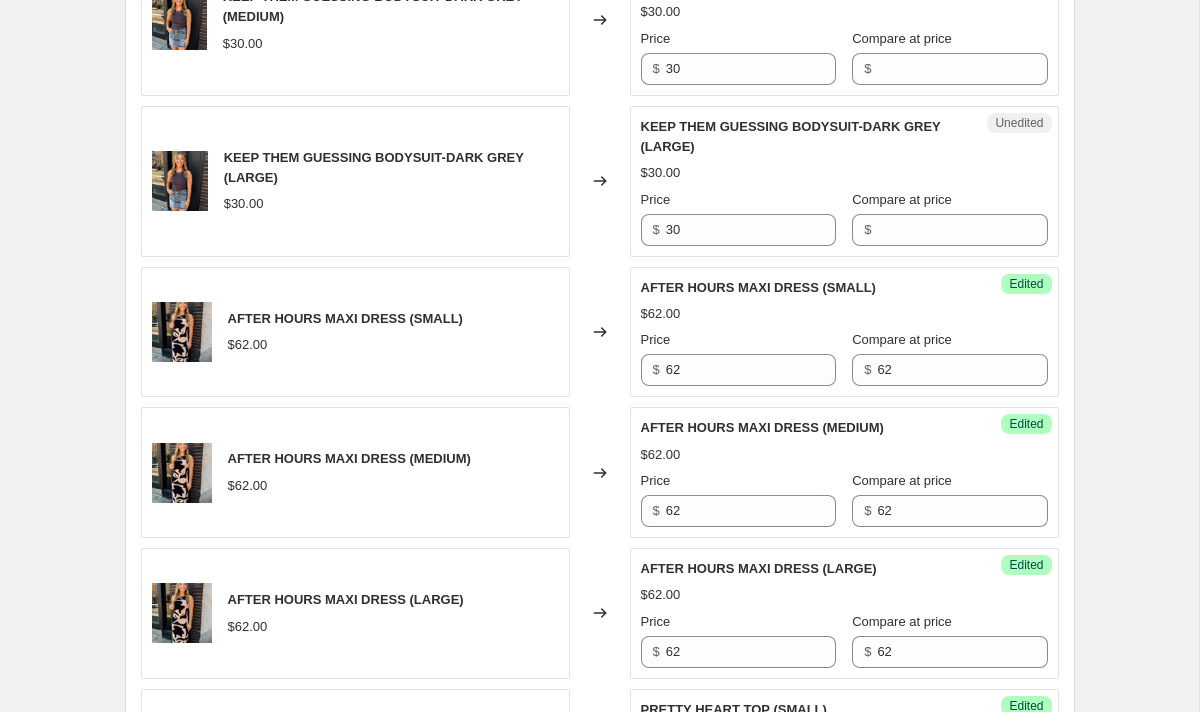 click on "Unedited KEEP THEM GUESSING BODYSUIT-DARK GREY (LARGE) $30.00 Price $ 30 Compare at price $" at bounding box center (844, 181) 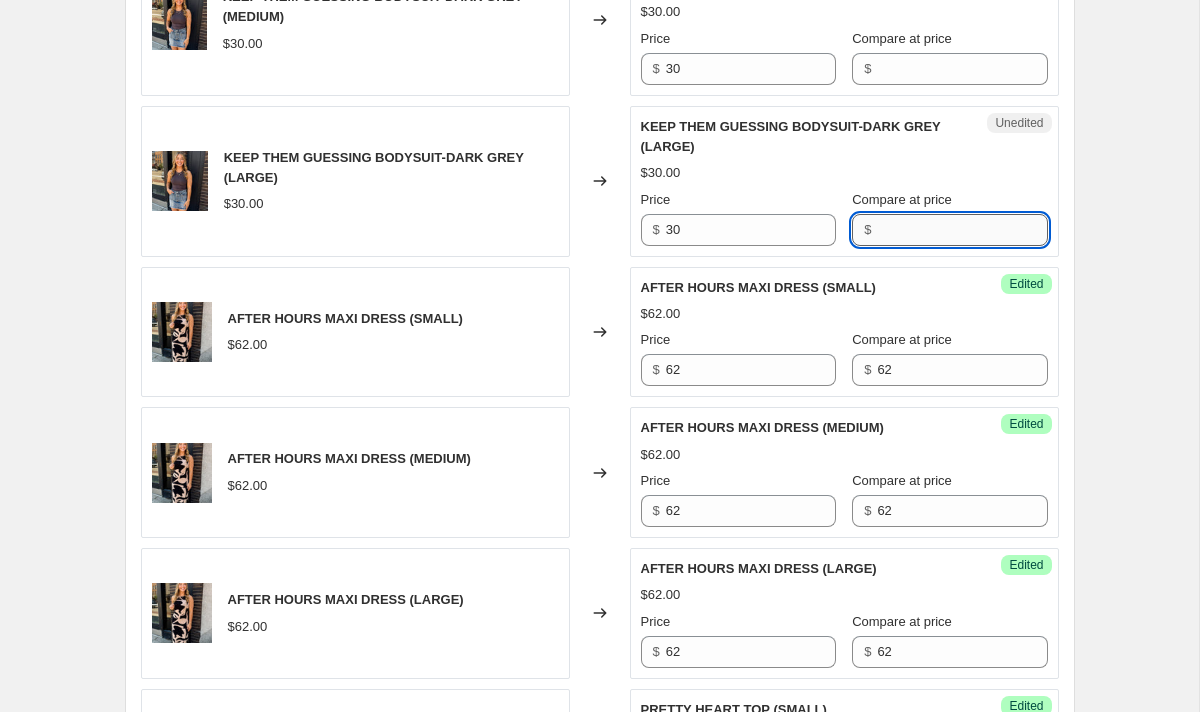 click on "Compare at price" at bounding box center (962, 230) 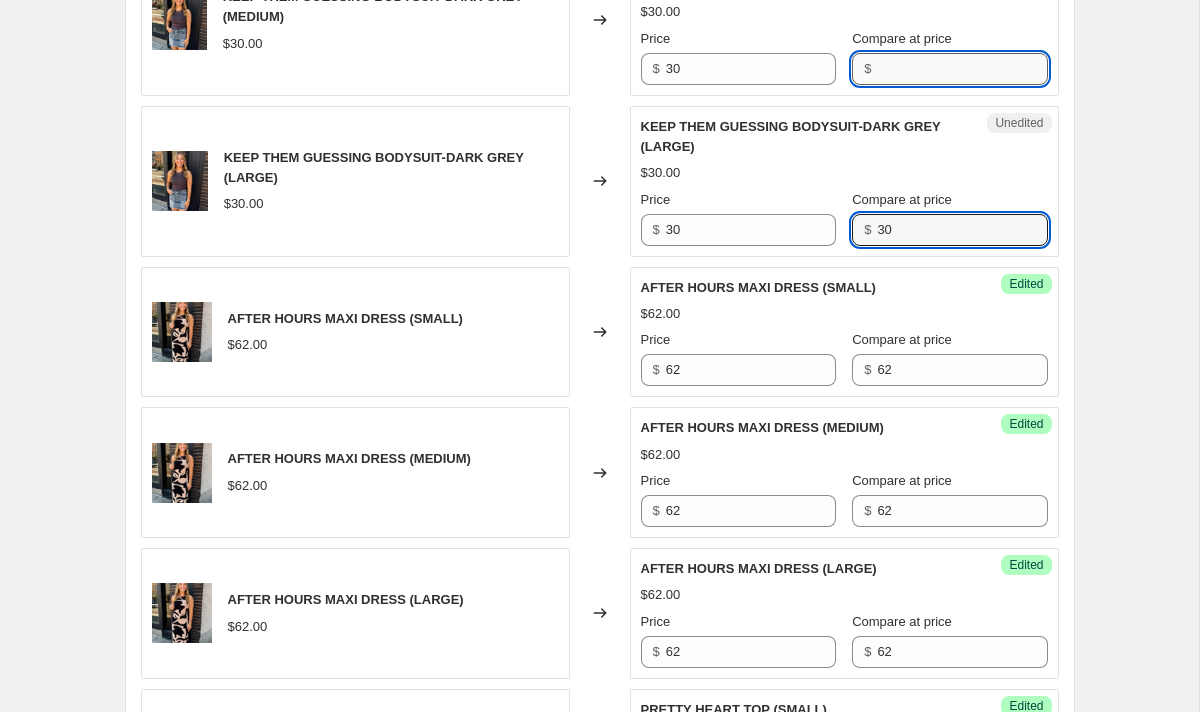 click on "Compare at price" at bounding box center (962, 69) 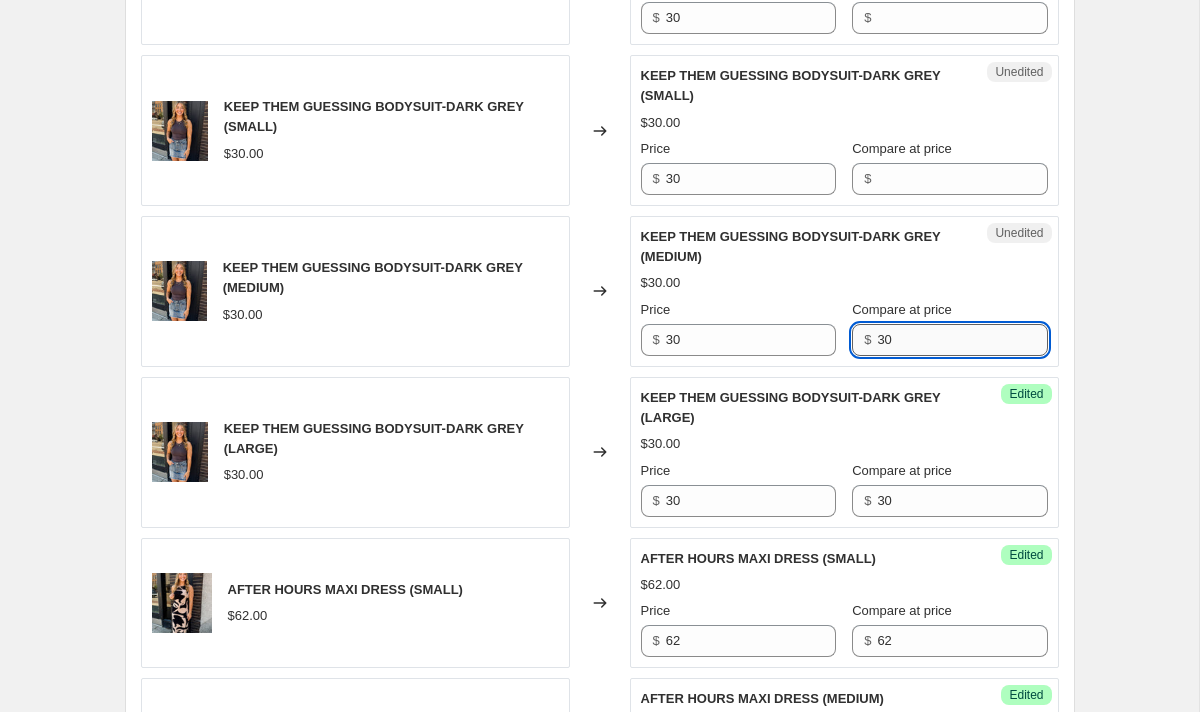 scroll, scrollTop: 837, scrollLeft: 0, axis: vertical 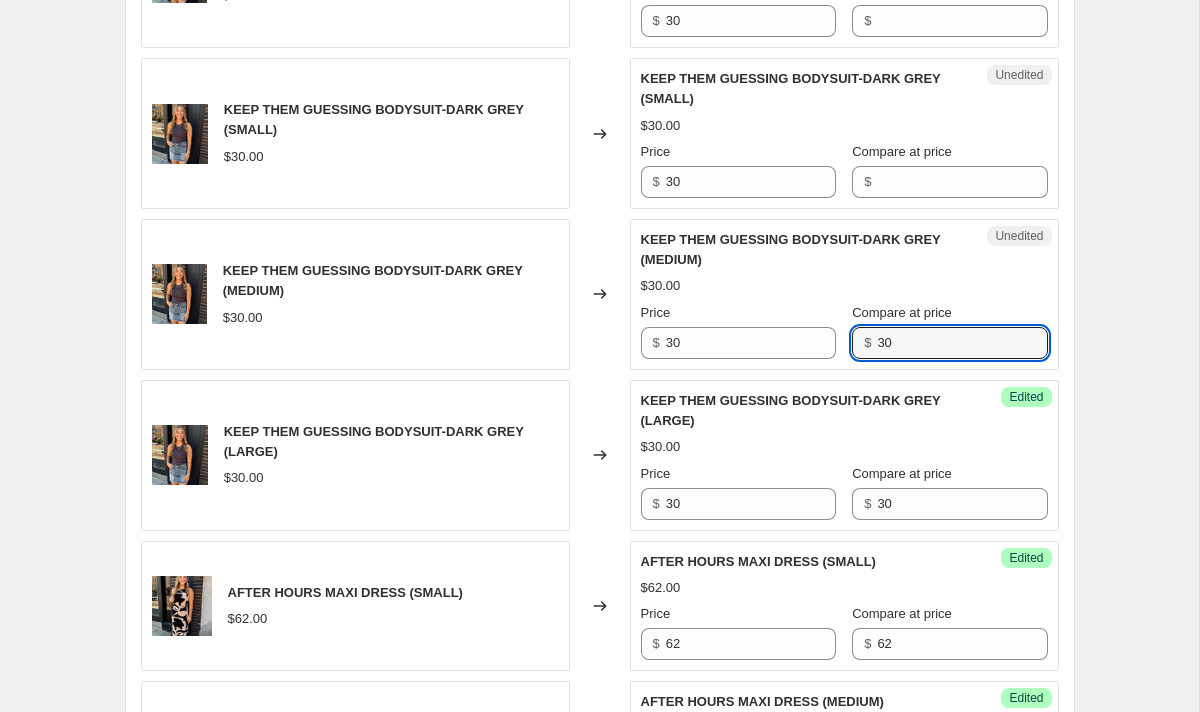 click on "Compare at price" at bounding box center [902, 152] 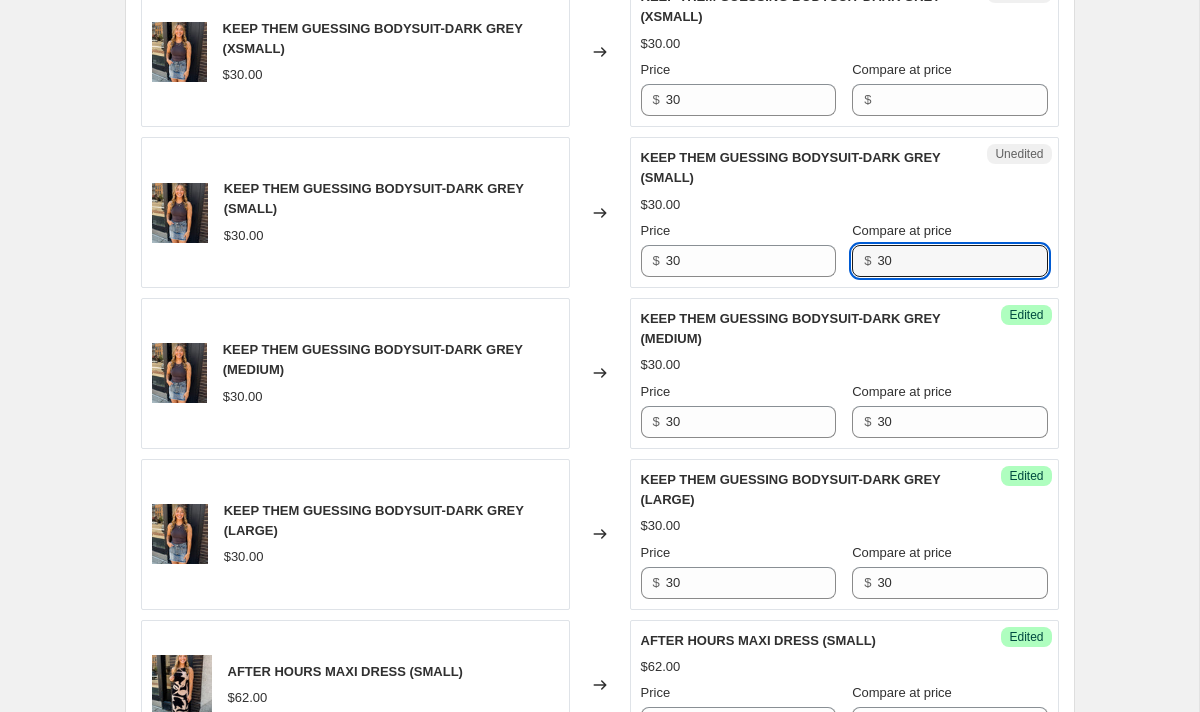 scroll, scrollTop: 742, scrollLeft: 0, axis: vertical 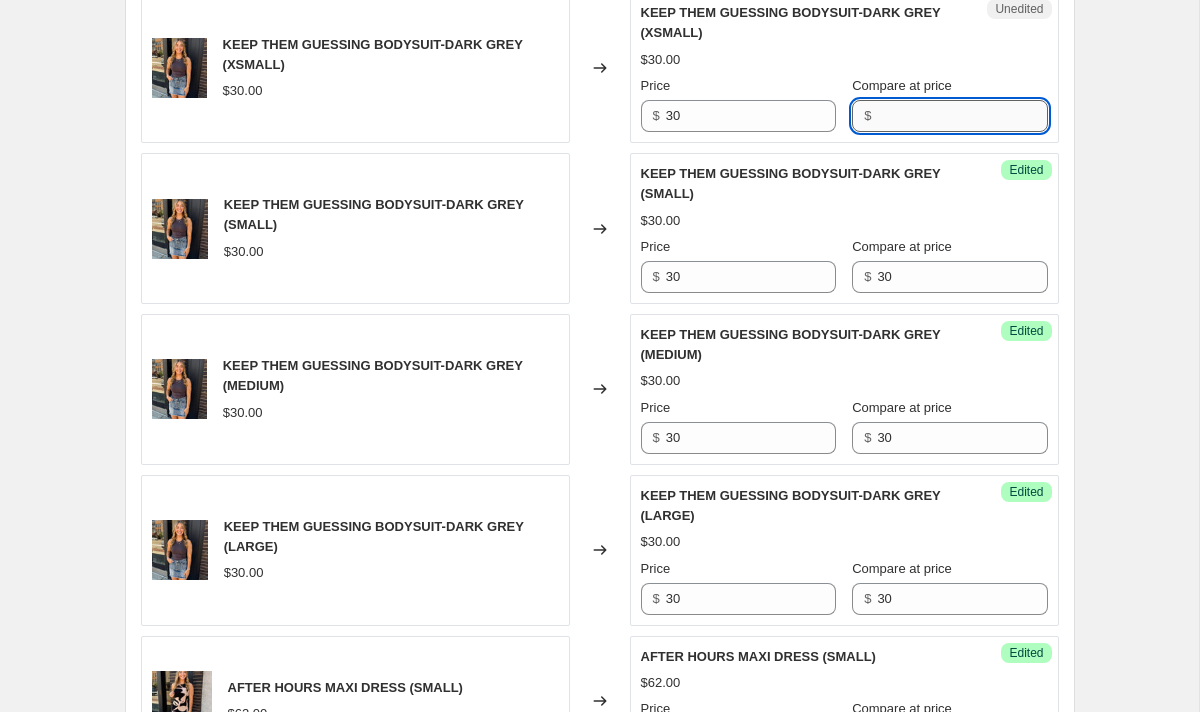 click on "Compare at price" at bounding box center [962, 116] 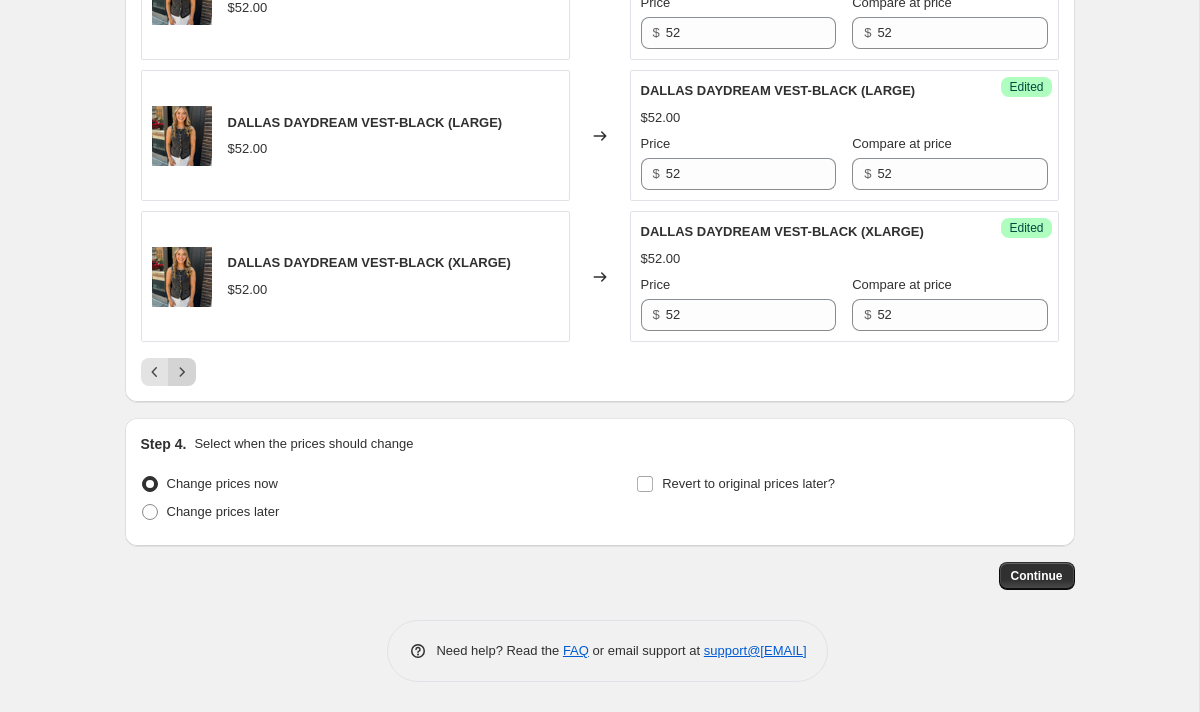 click 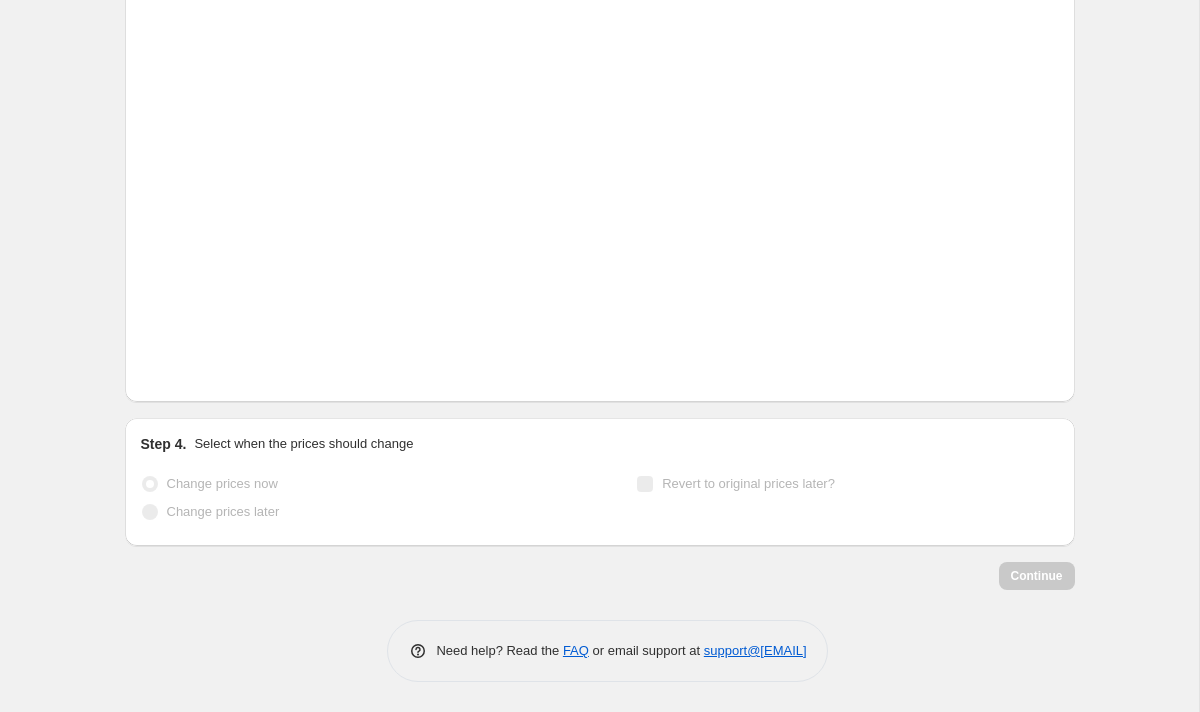 scroll, scrollTop: 3198, scrollLeft: 0, axis: vertical 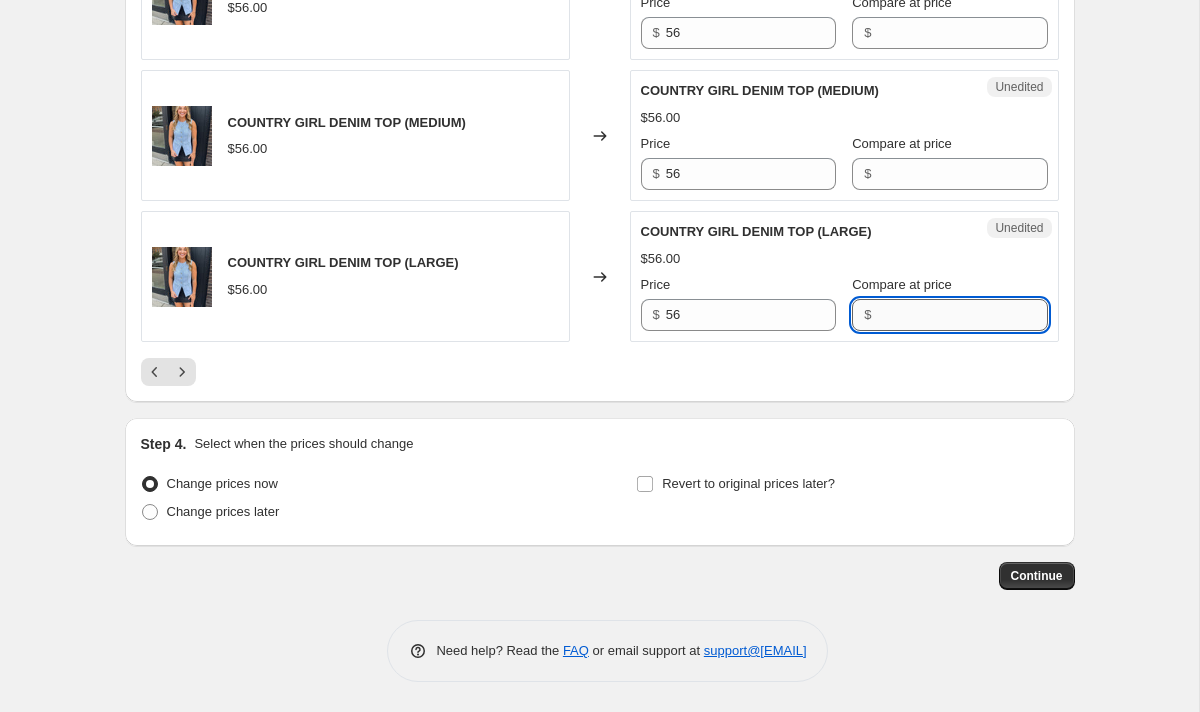 click on "Compare at price" at bounding box center (962, 315) 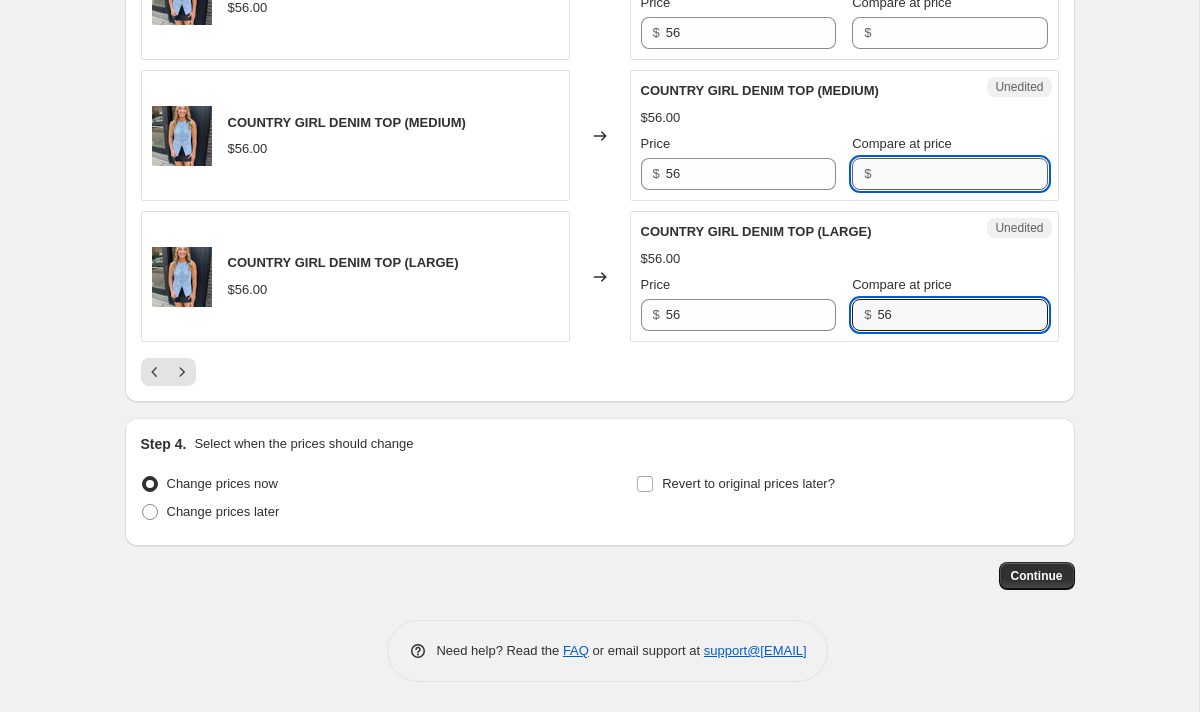 click on "Compare at price" at bounding box center (962, 174) 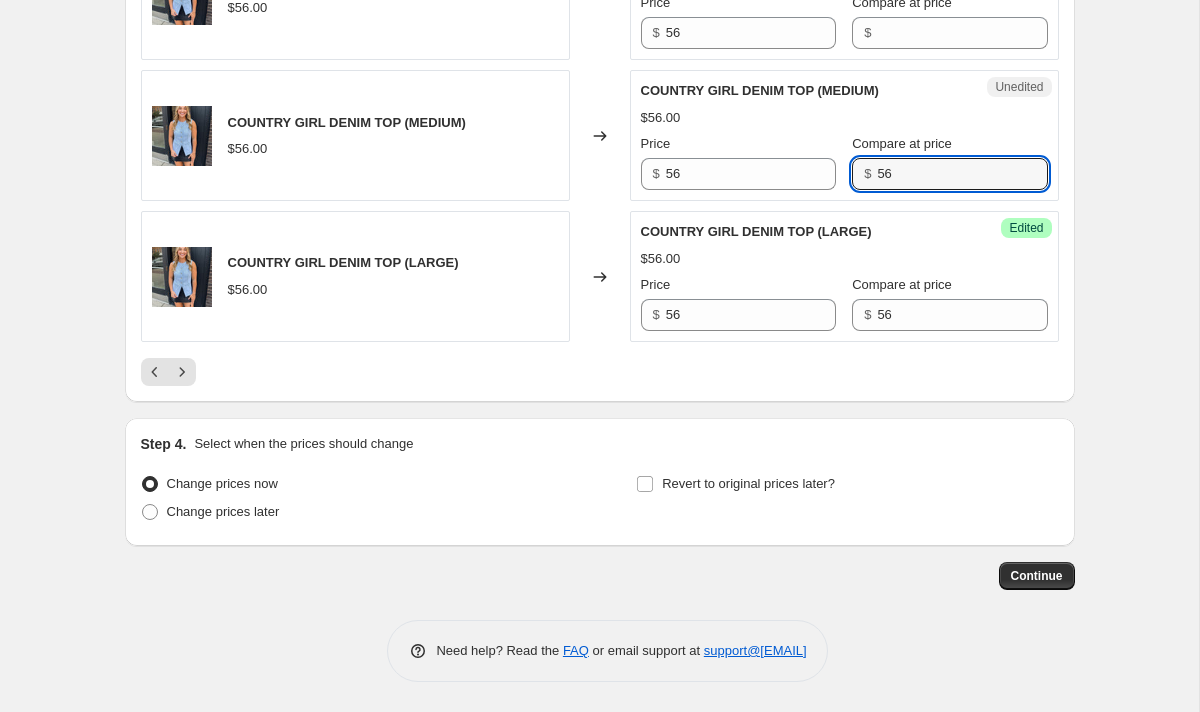 click on "Compare at price $" at bounding box center [949, 21] 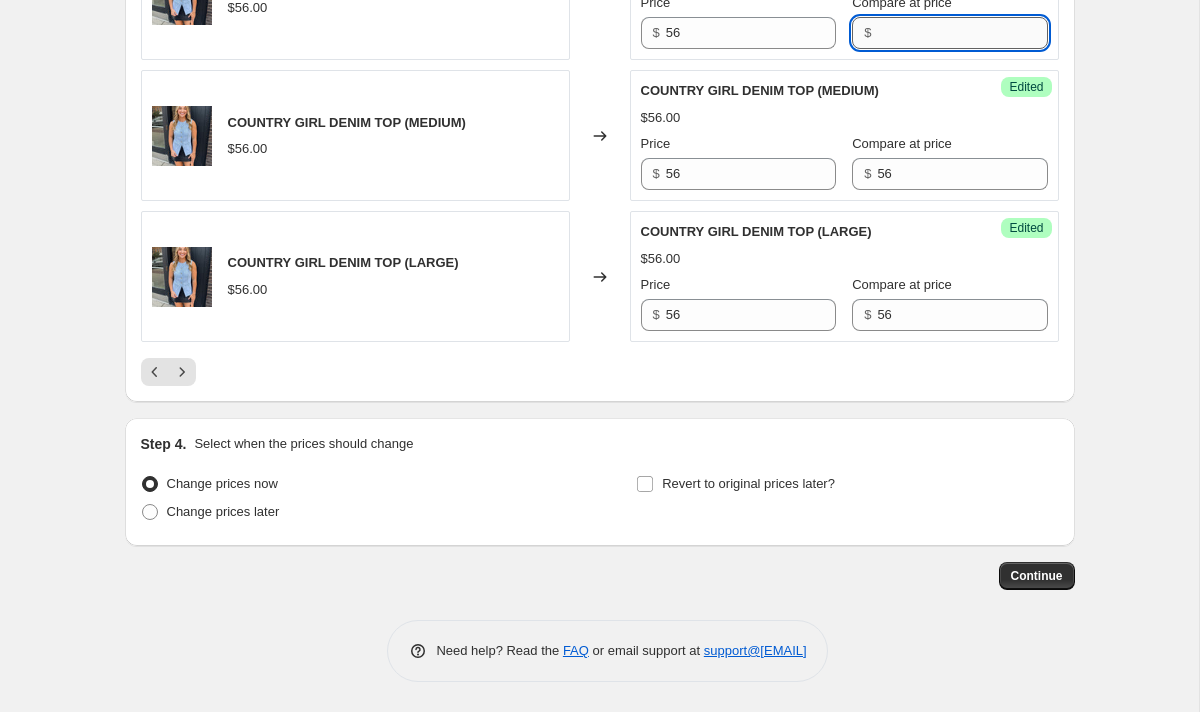 click on "Compare at price" at bounding box center (962, 33) 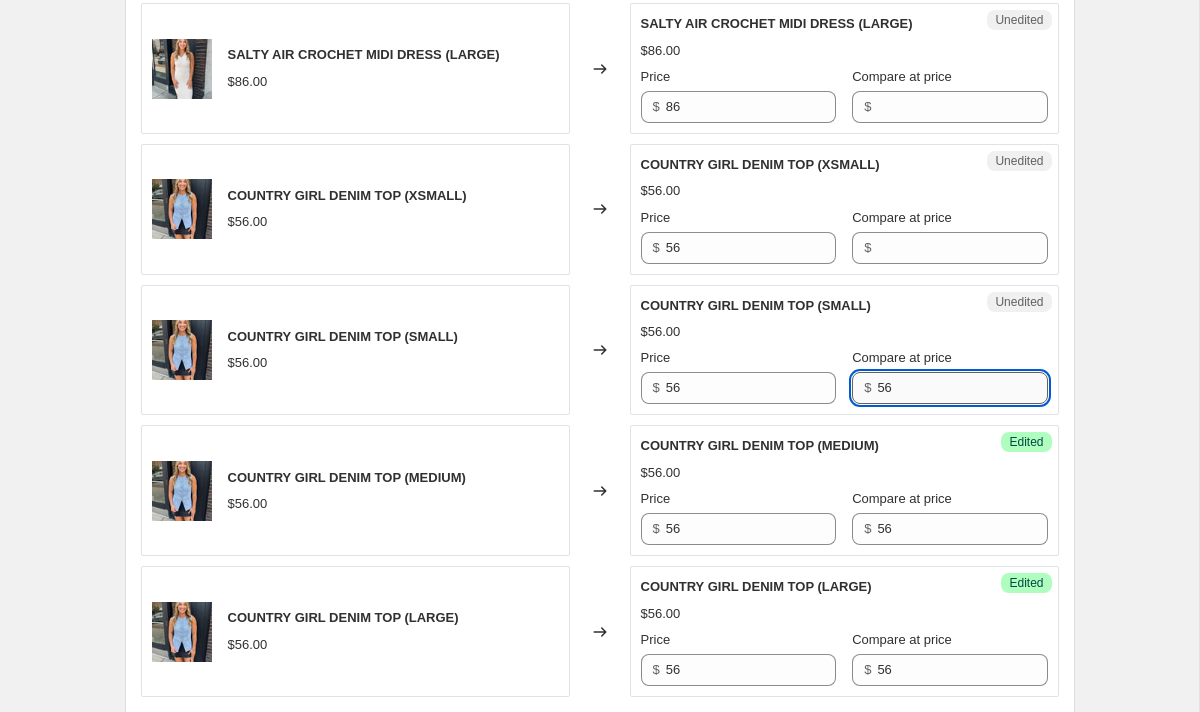 scroll, scrollTop: 2820, scrollLeft: 0, axis: vertical 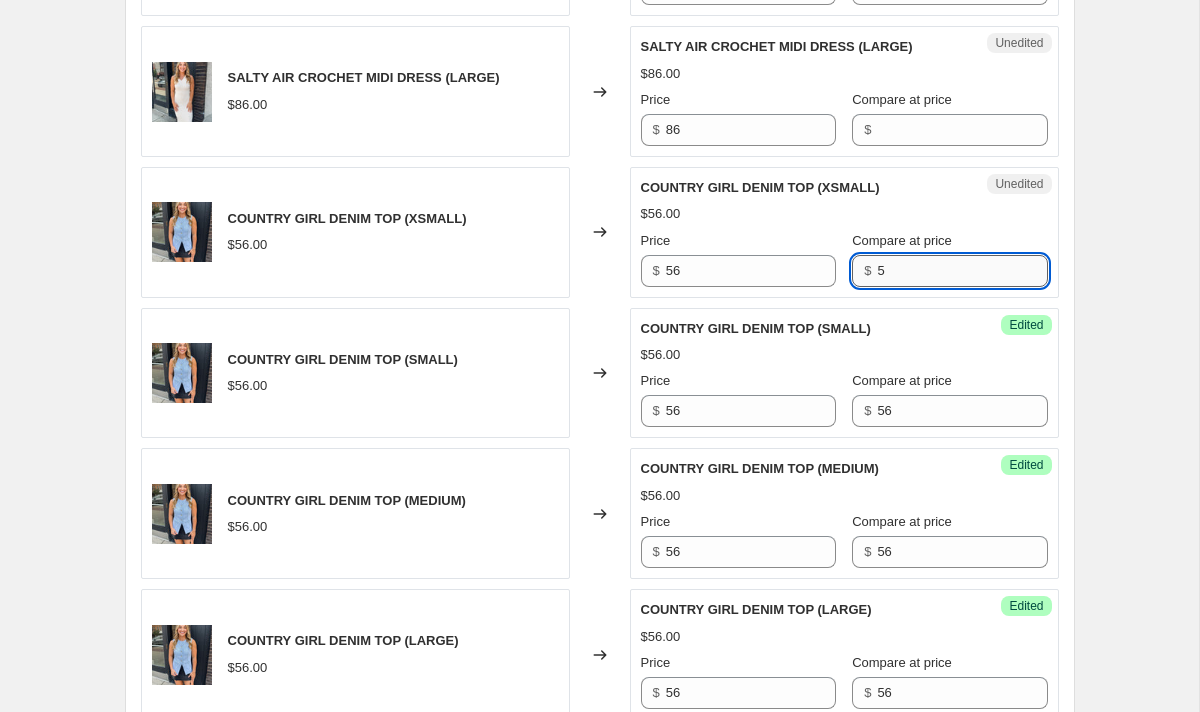 click on "5" at bounding box center [962, 271] 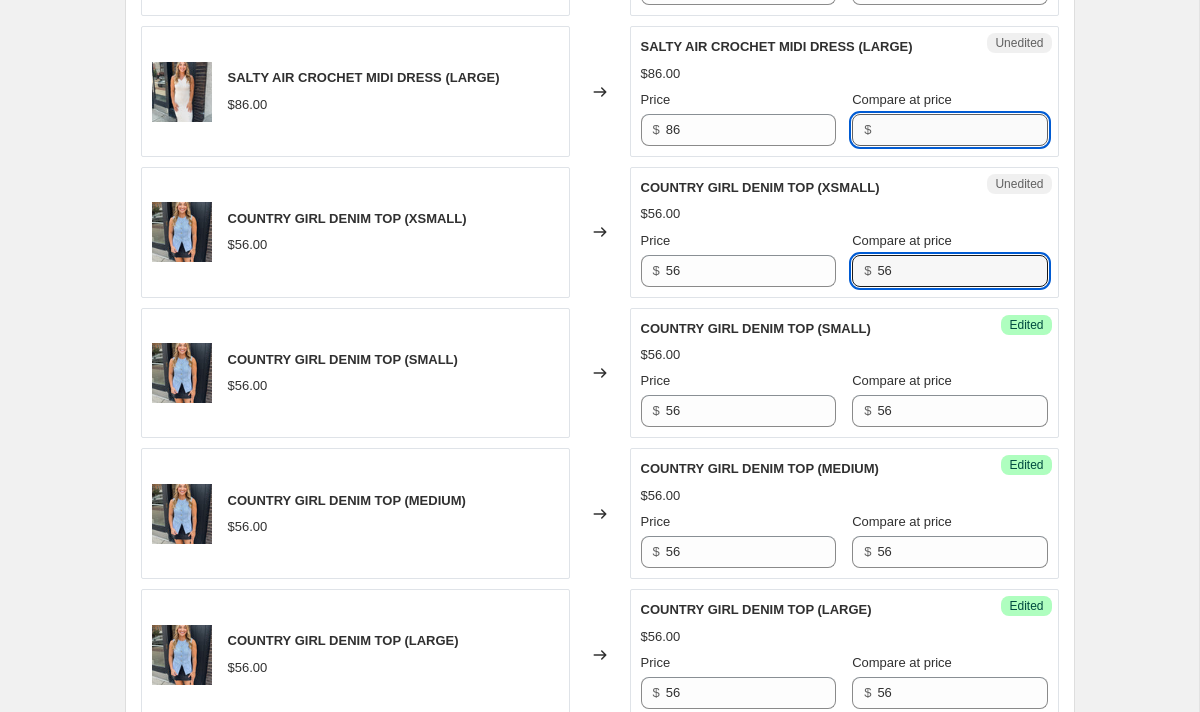 click on "Compare at price" at bounding box center [962, 130] 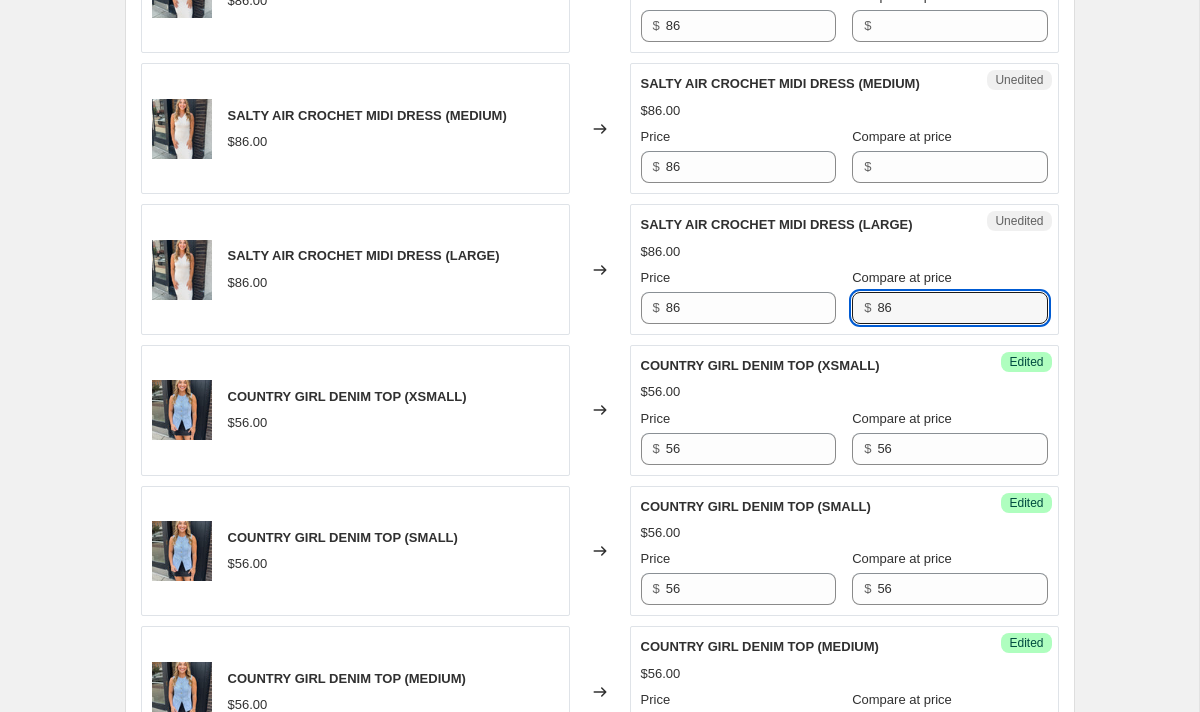 scroll, scrollTop: 2564, scrollLeft: 0, axis: vertical 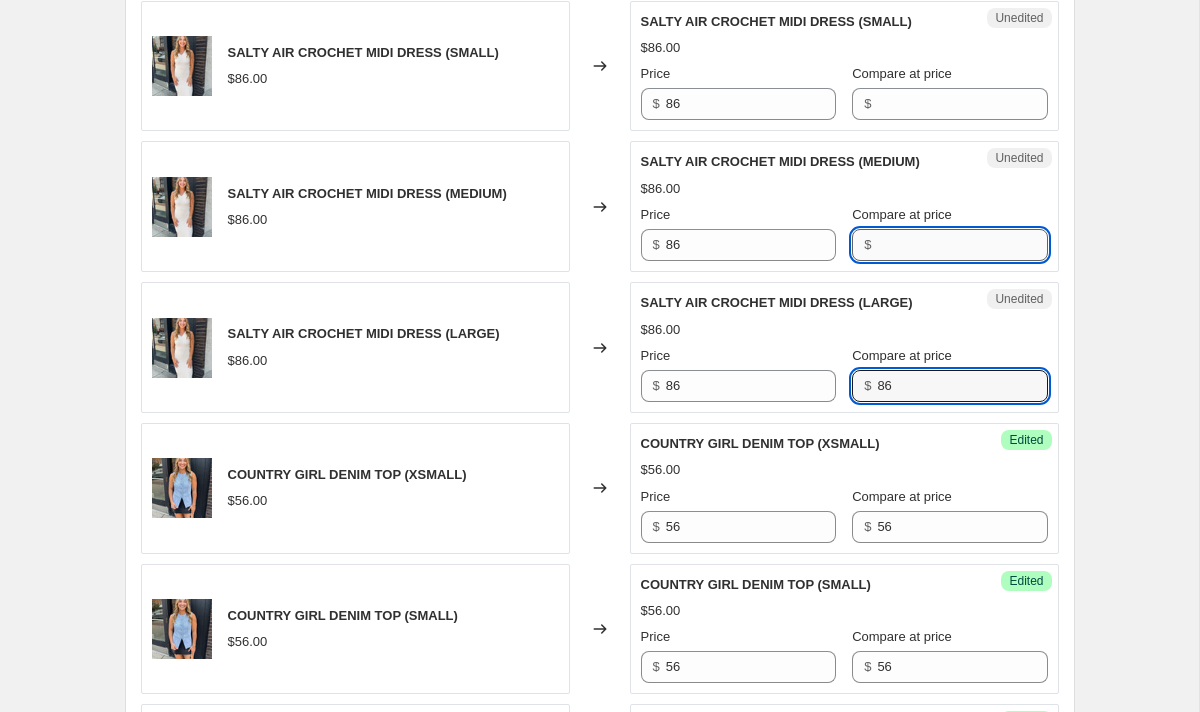 click on "Compare at price" at bounding box center (962, 245) 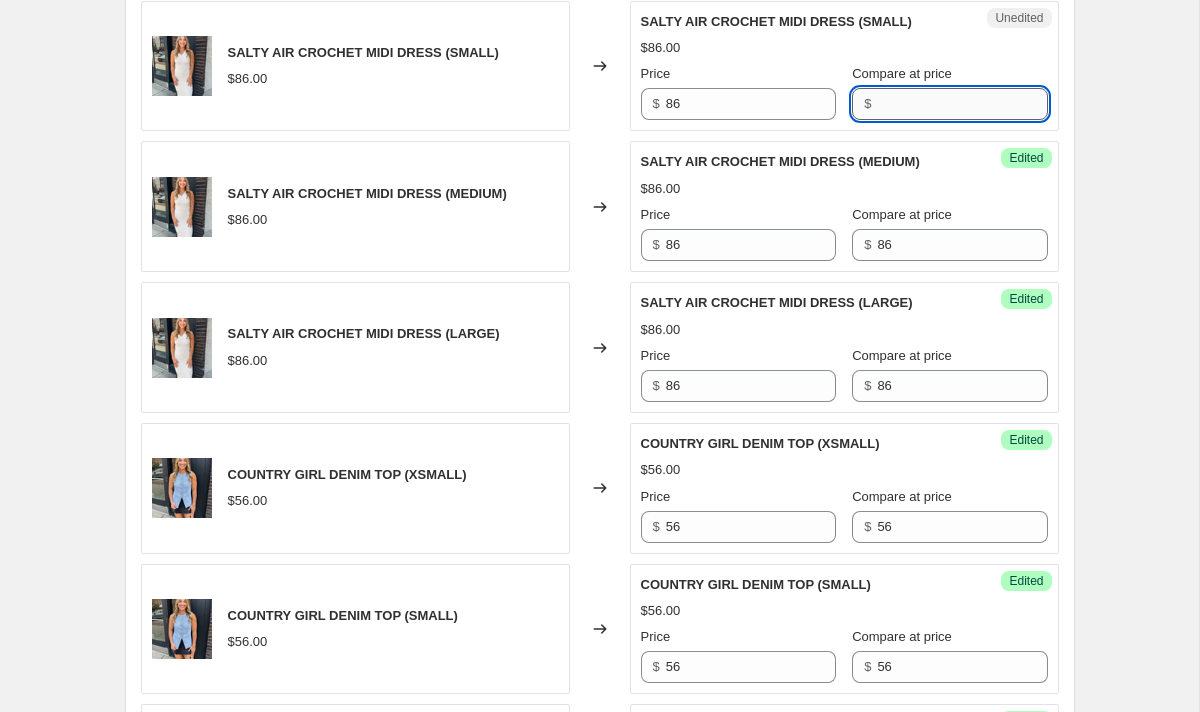 click on "Compare at price" at bounding box center (962, 104) 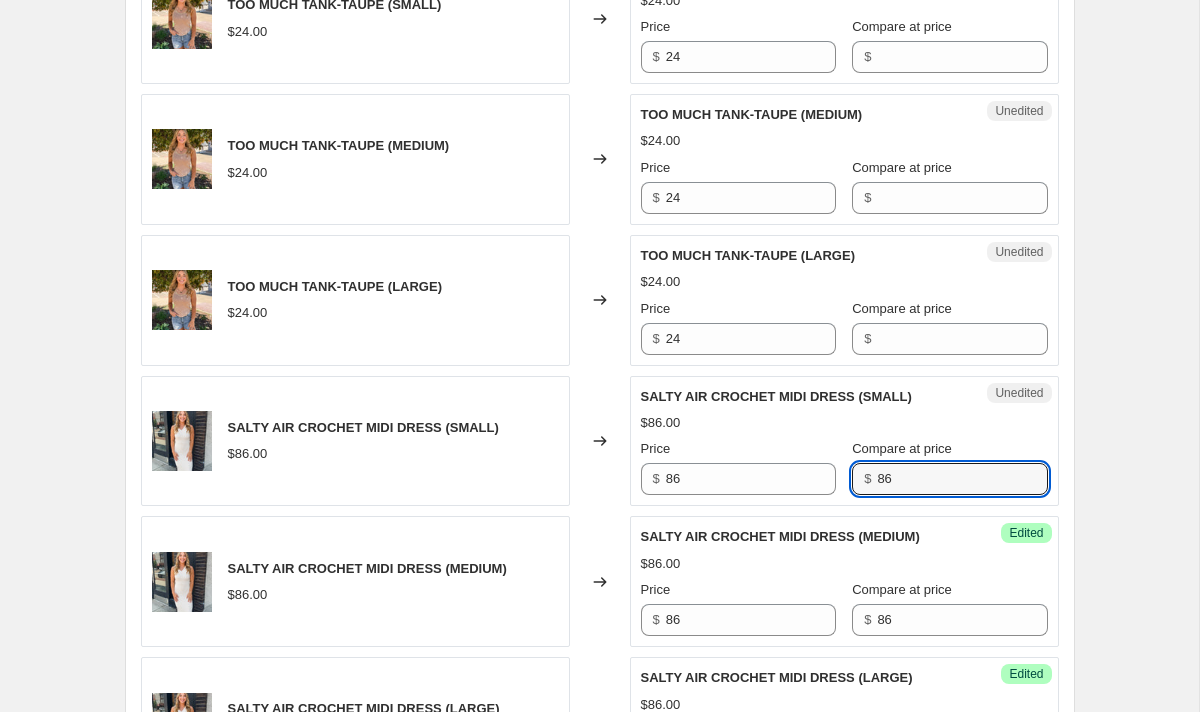 scroll, scrollTop: 2182, scrollLeft: 0, axis: vertical 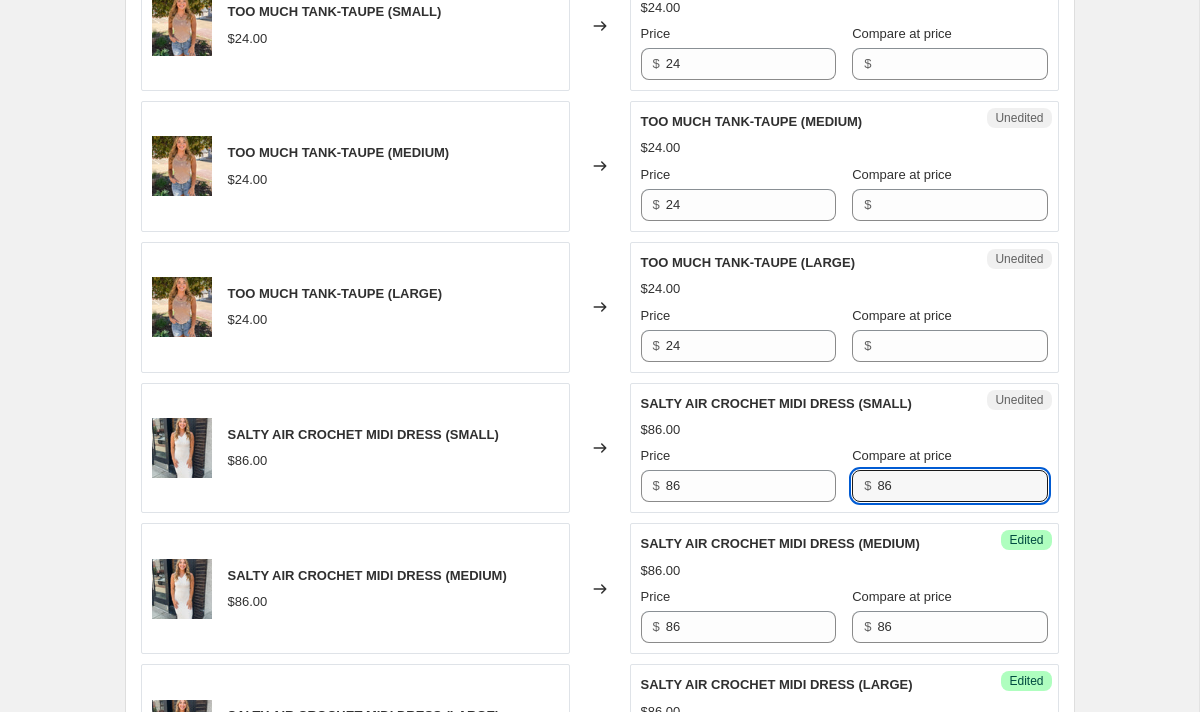 click on "Unedited TOO MUCH TANK-TAUPE (LARGE) $[PRICE] Price $ [PRICE] Compare at price $" at bounding box center [844, 307] 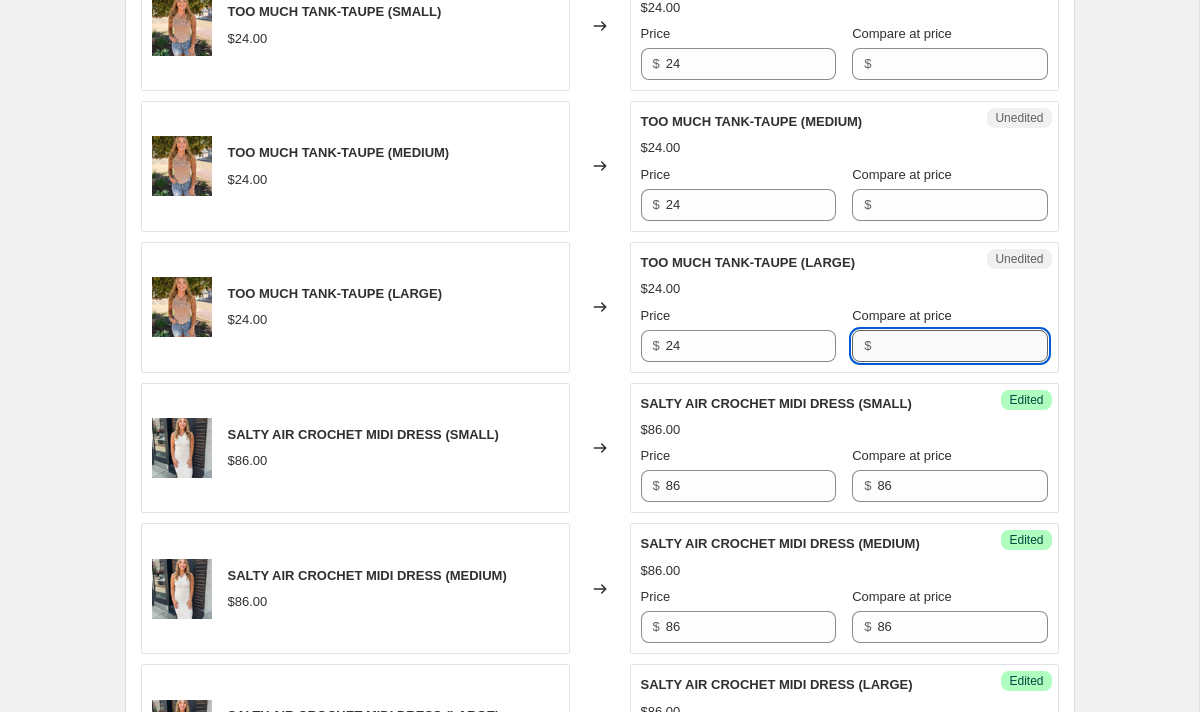 click on "Compare at price" at bounding box center [962, 346] 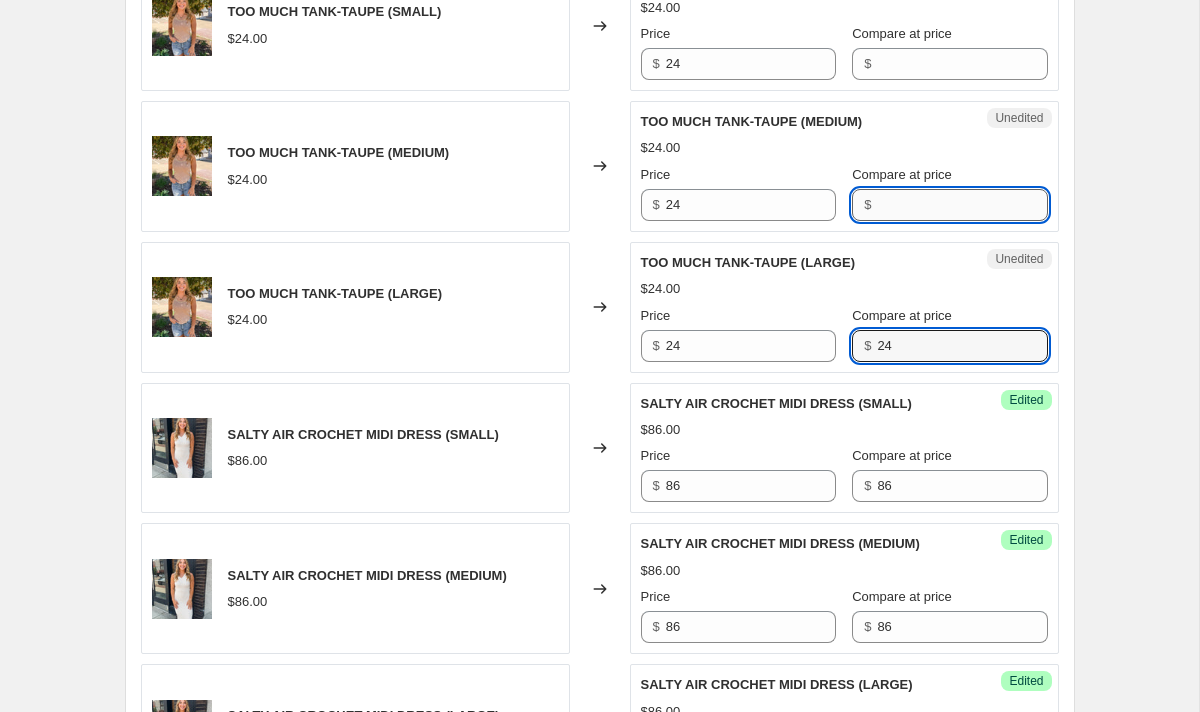 click on "Compare at price" at bounding box center [962, 205] 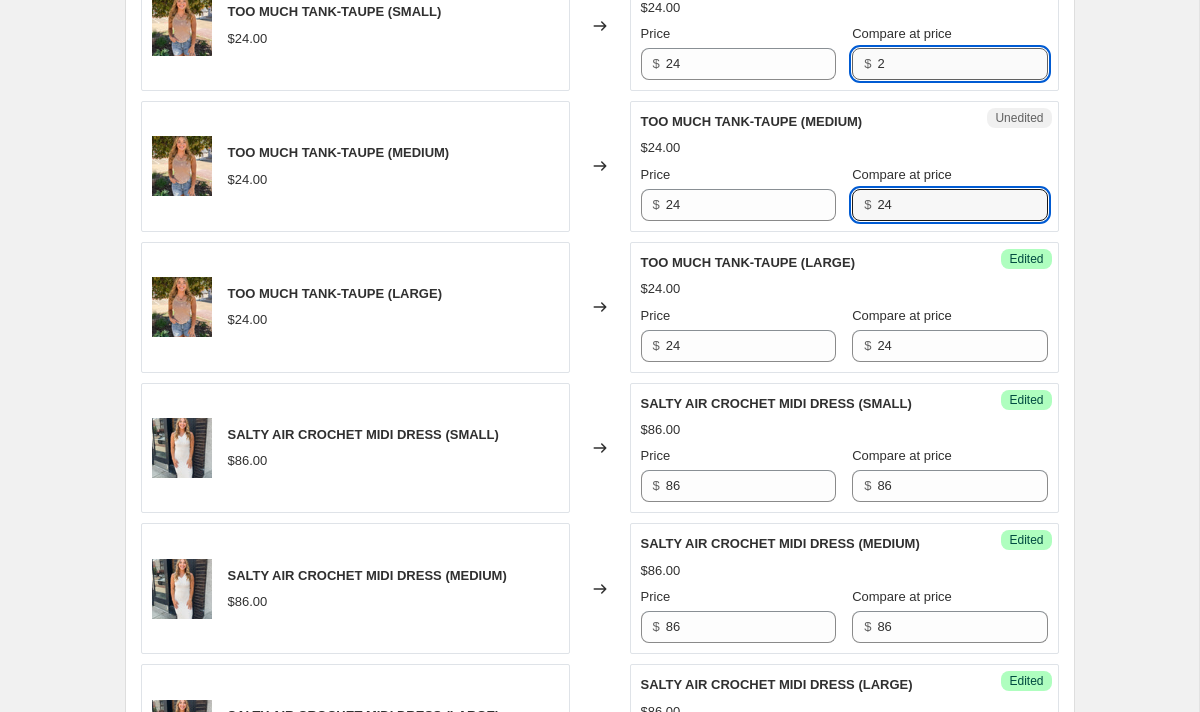 click on "2" at bounding box center [962, 64] 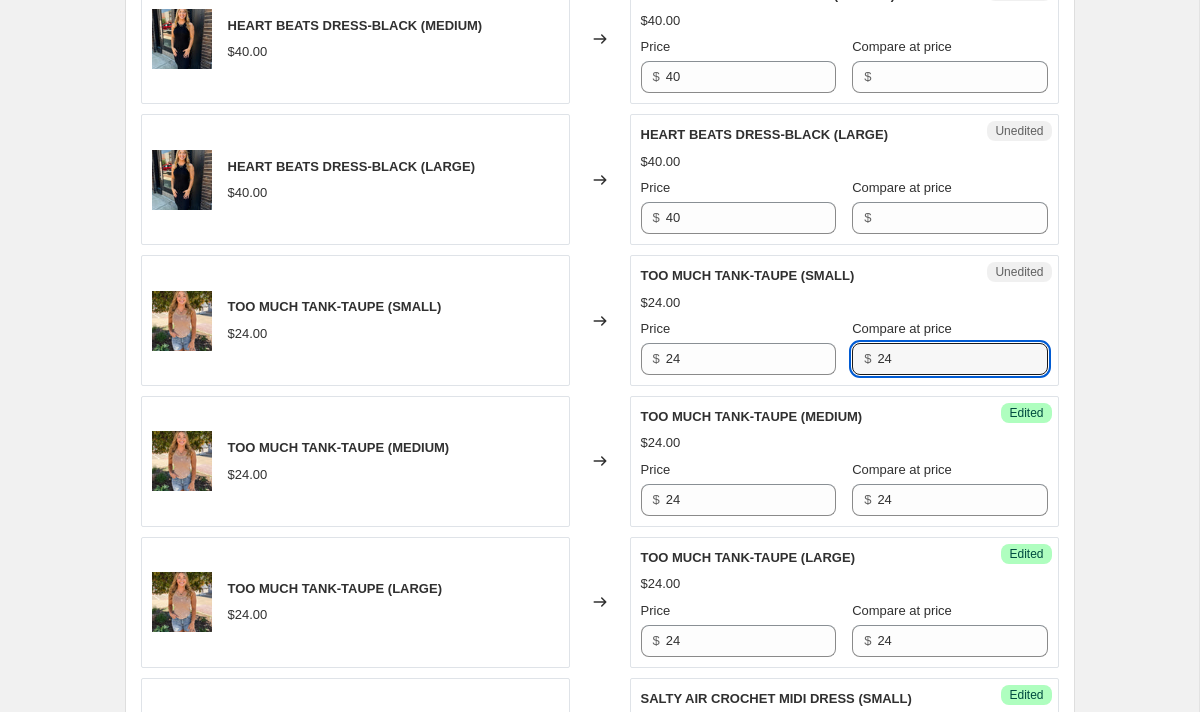 scroll, scrollTop: 1884, scrollLeft: 0, axis: vertical 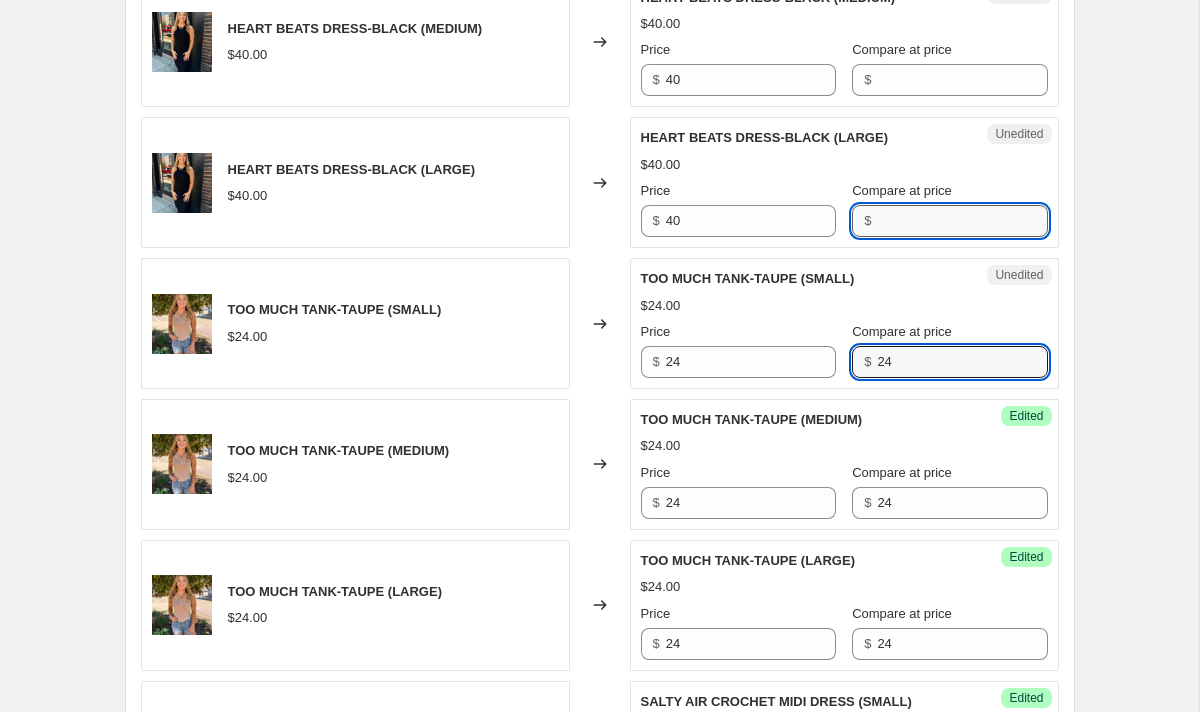 click on "Compare at price" at bounding box center (962, 221) 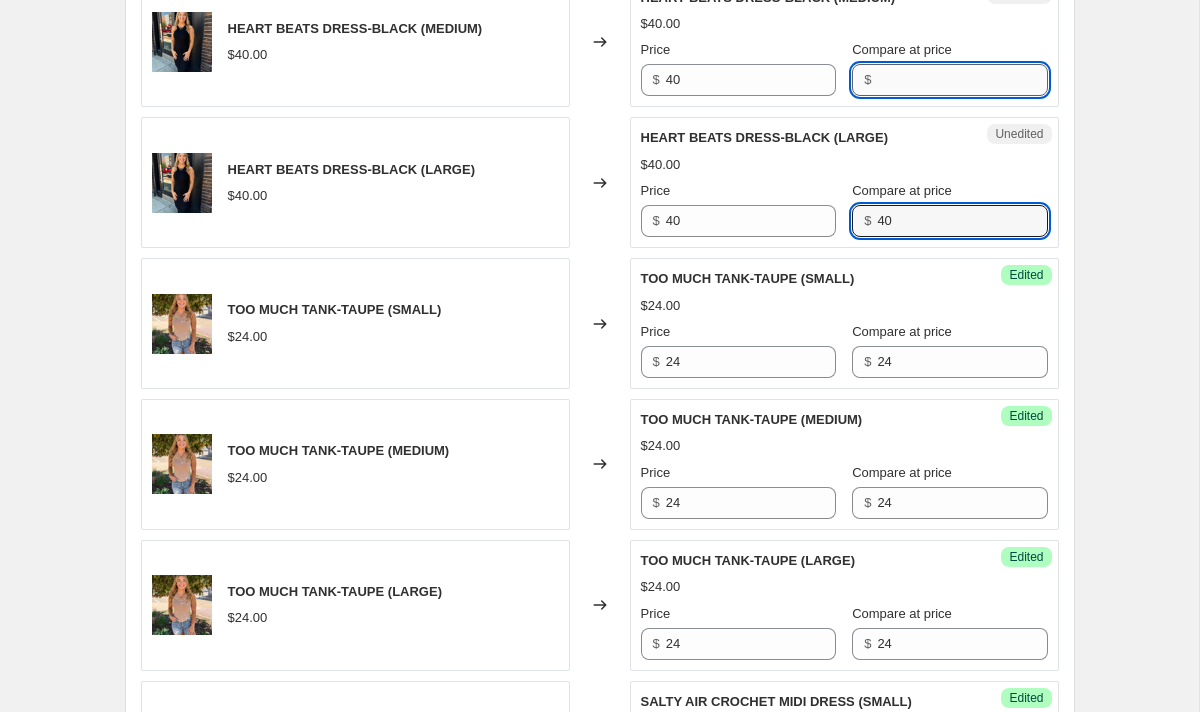 click on "Compare at price" at bounding box center (962, 80) 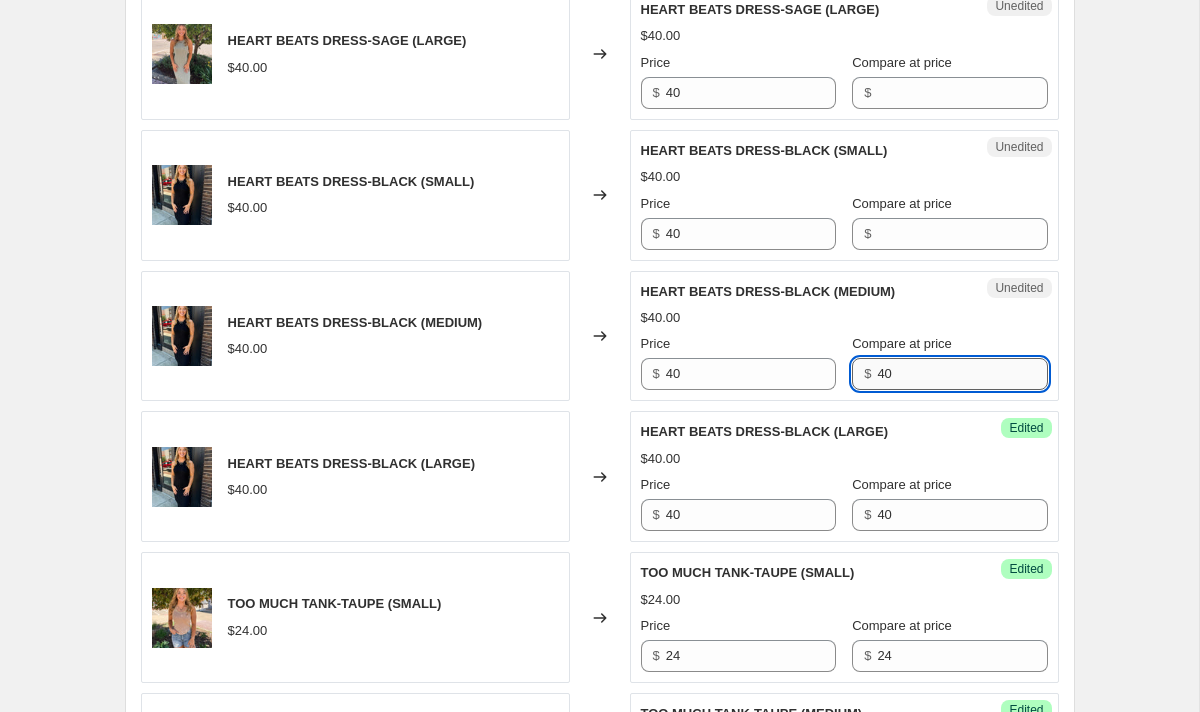 scroll, scrollTop: 1589, scrollLeft: 0, axis: vertical 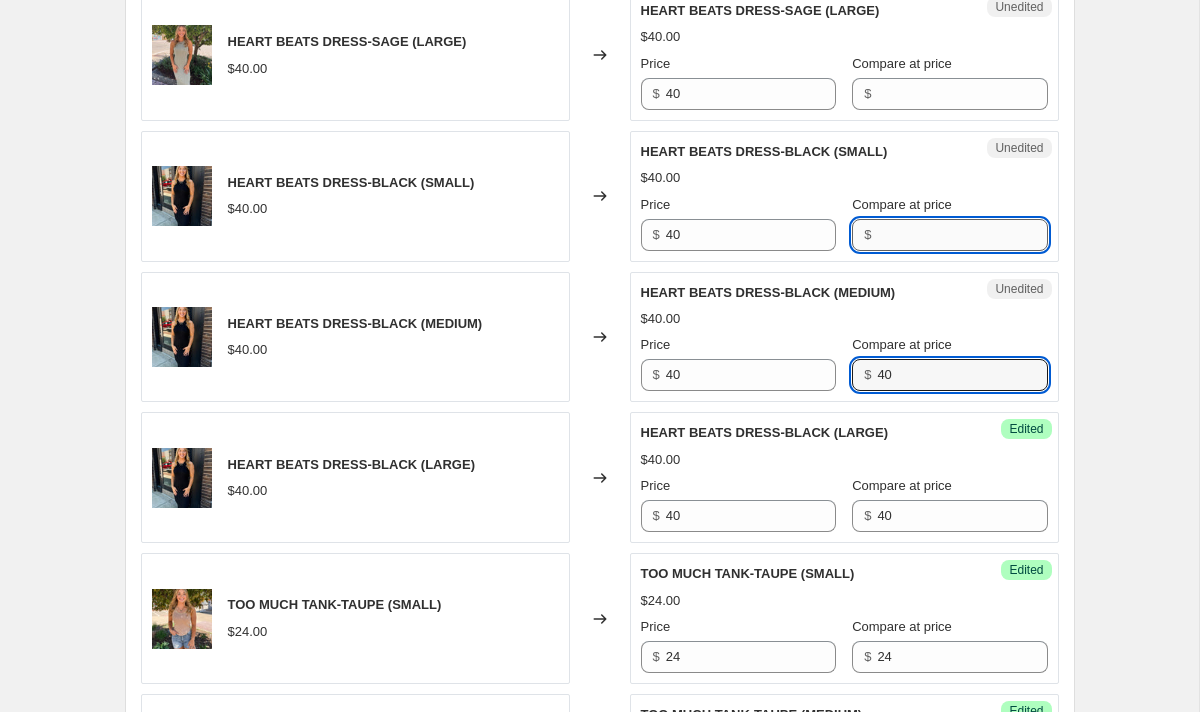 click on "Compare at price" at bounding box center (962, 235) 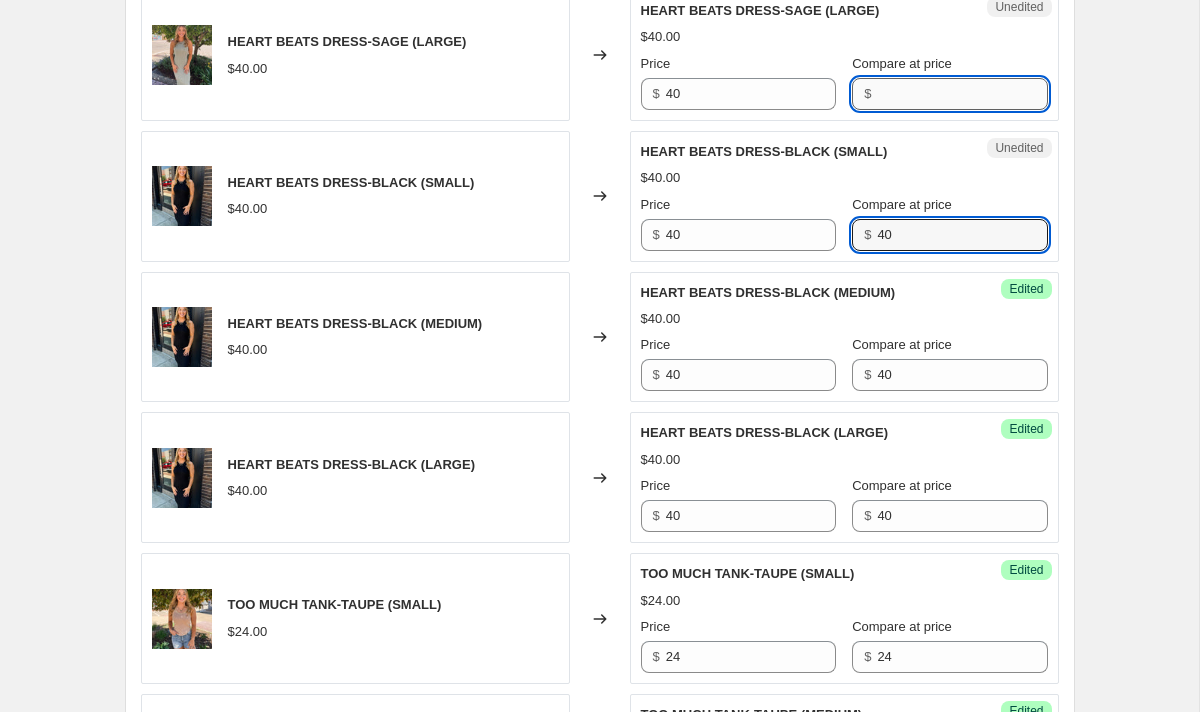 click on "Compare at price" at bounding box center (962, 94) 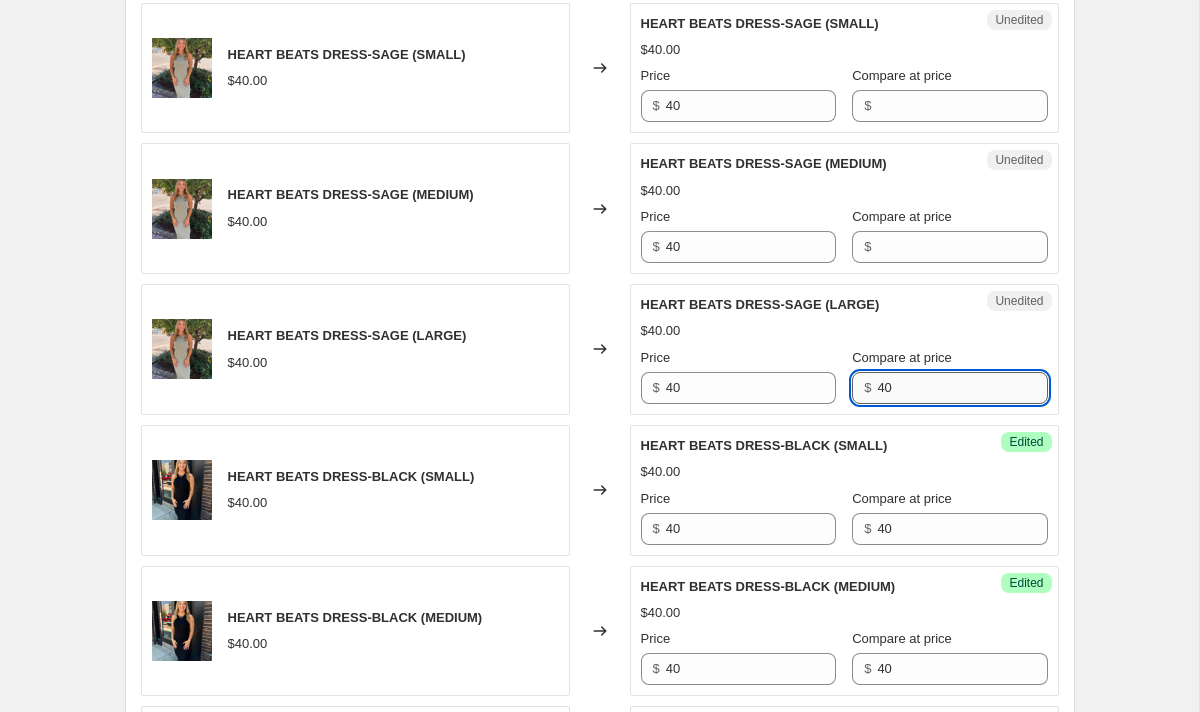 scroll, scrollTop: 1279, scrollLeft: 0, axis: vertical 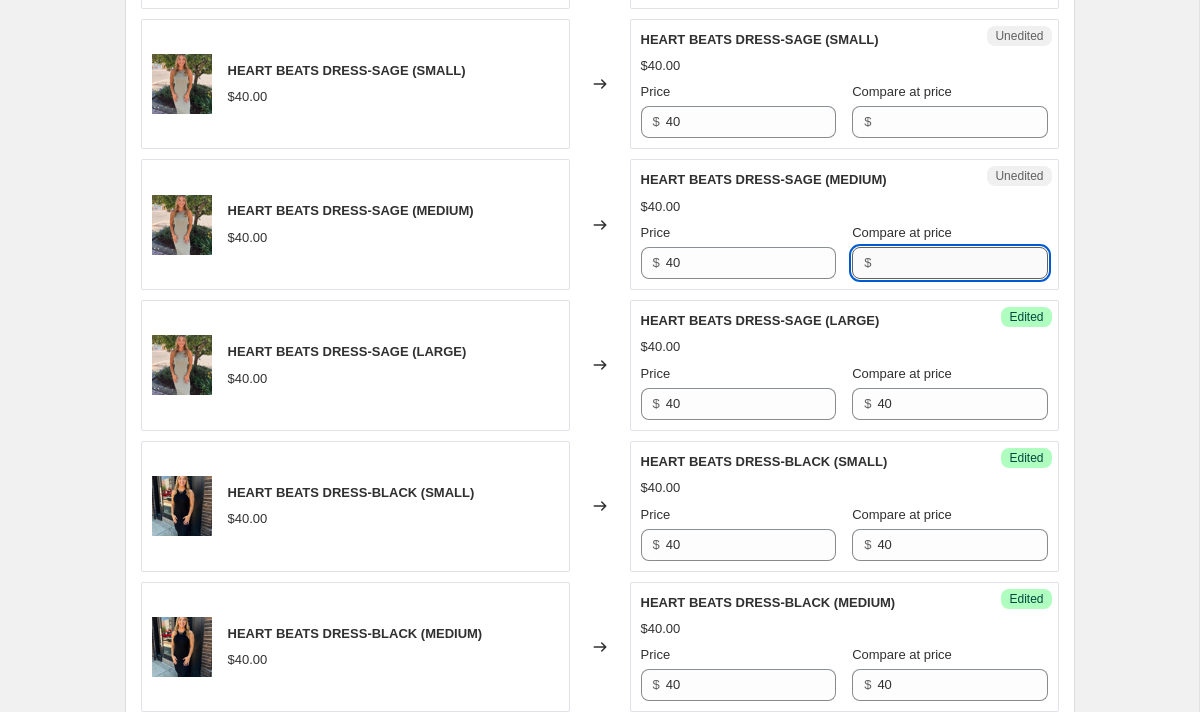 click on "Compare at price" at bounding box center [962, 263] 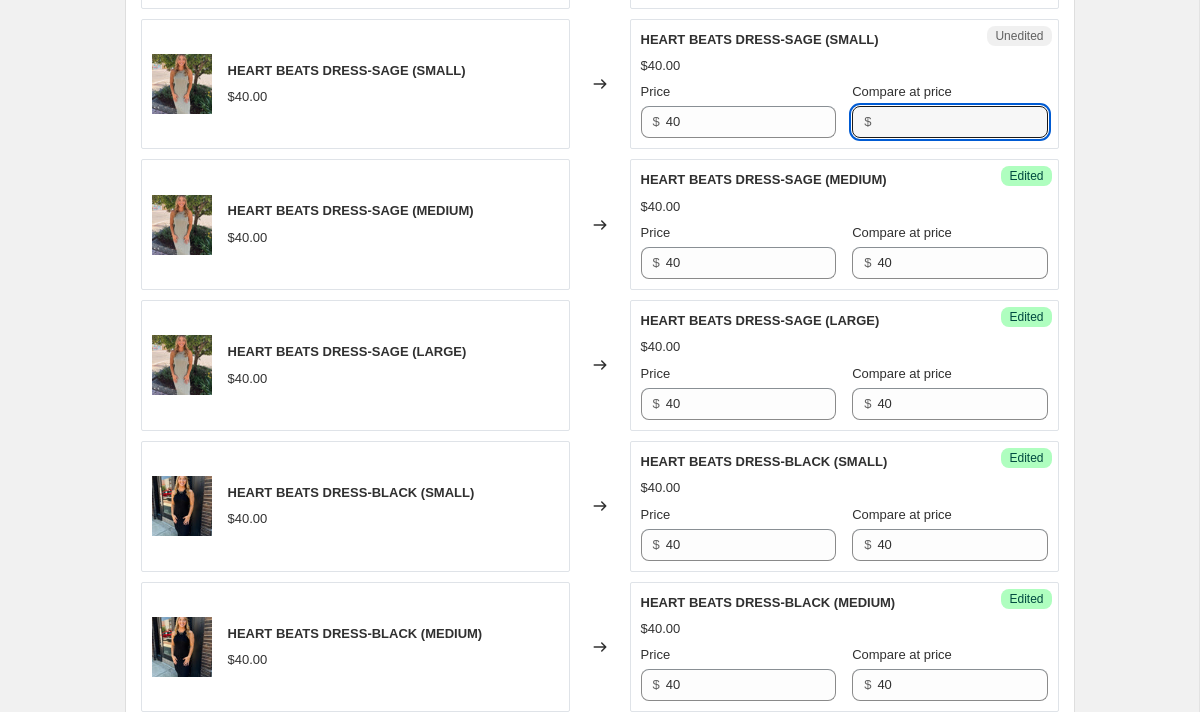 drag, startPoint x: 905, startPoint y: 129, endPoint x: 906, endPoint y: 93, distance: 36.013885 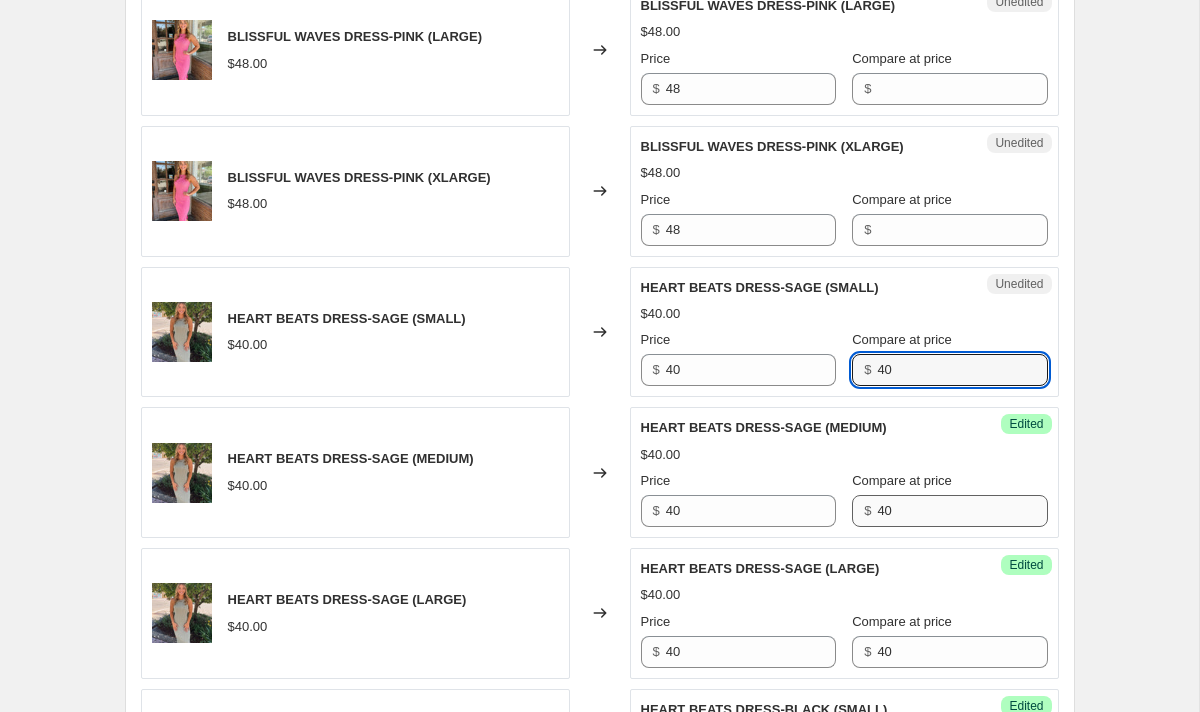 scroll, scrollTop: 979, scrollLeft: 0, axis: vertical 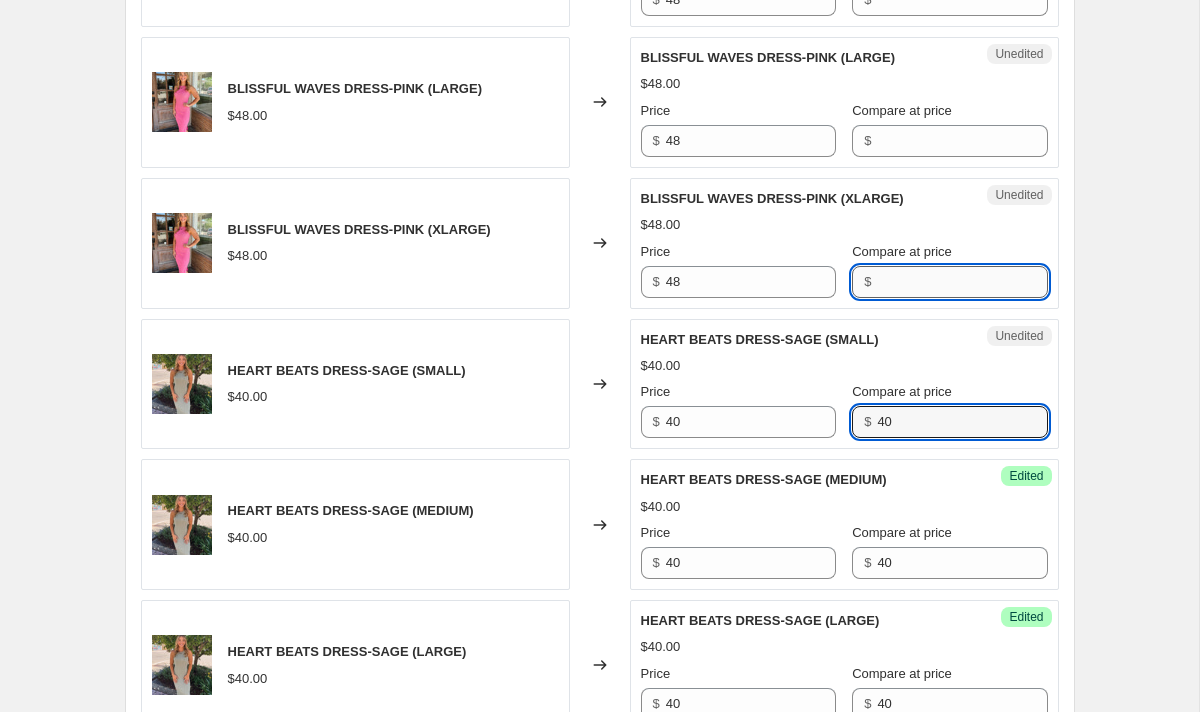 click on "Compare at price" at bounding box center [962, 282] 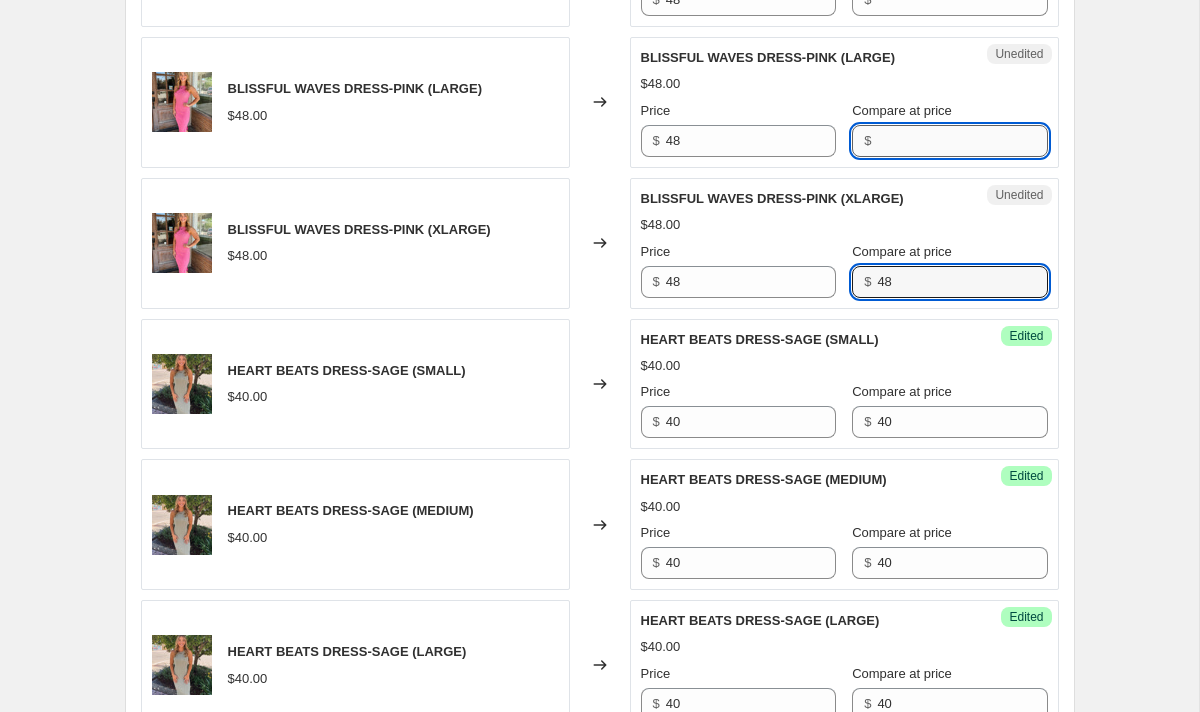 click on "Compare at price" at bounding box center (962, 141) 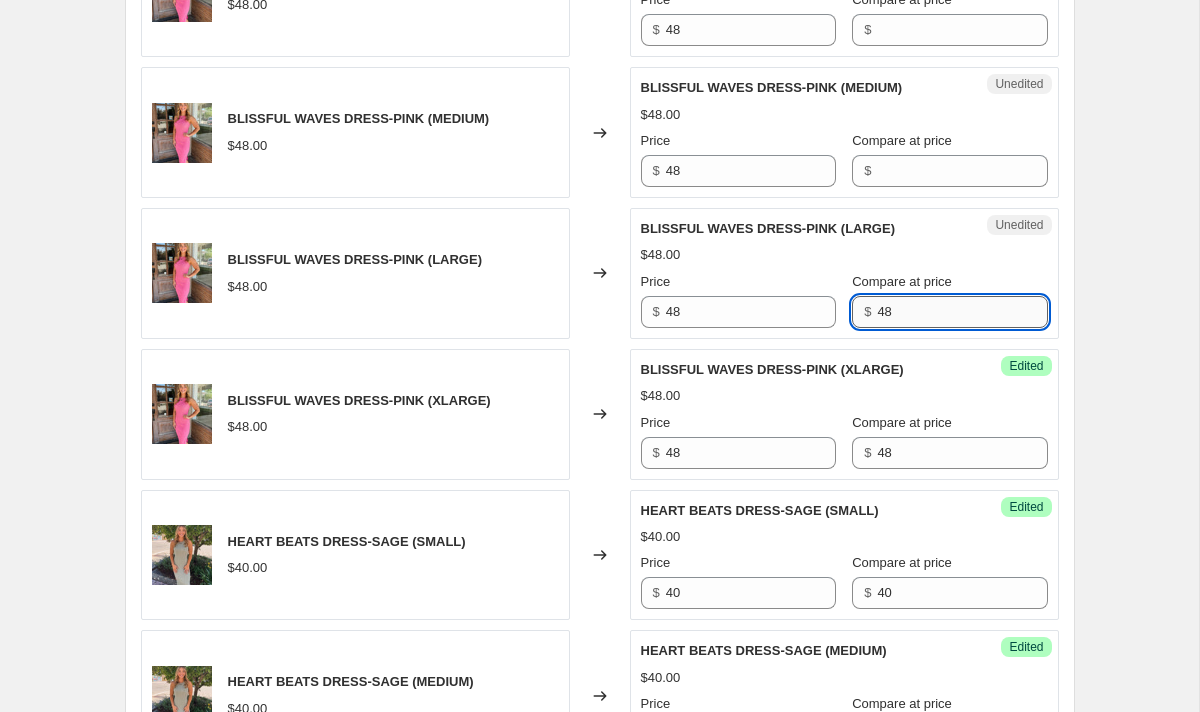 scroll, scrollTop: 787, scrollLeft: 0, axis: vertical 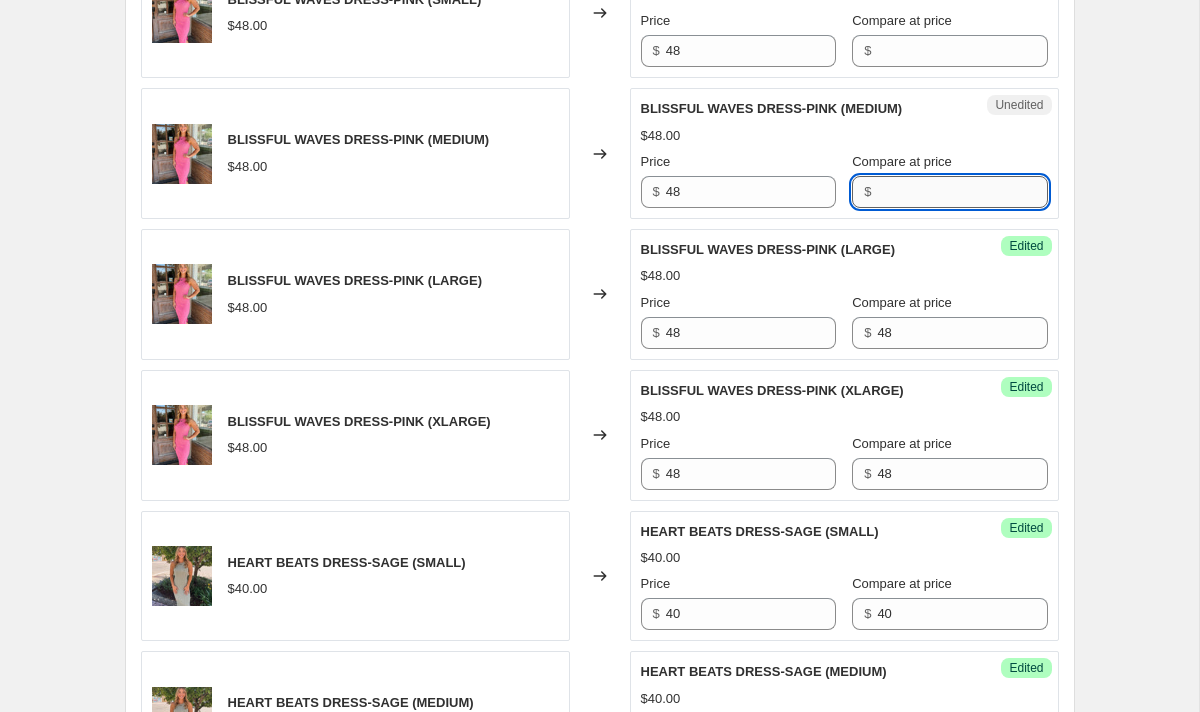 click on "Compare at price" at bounding box center [962, 192] 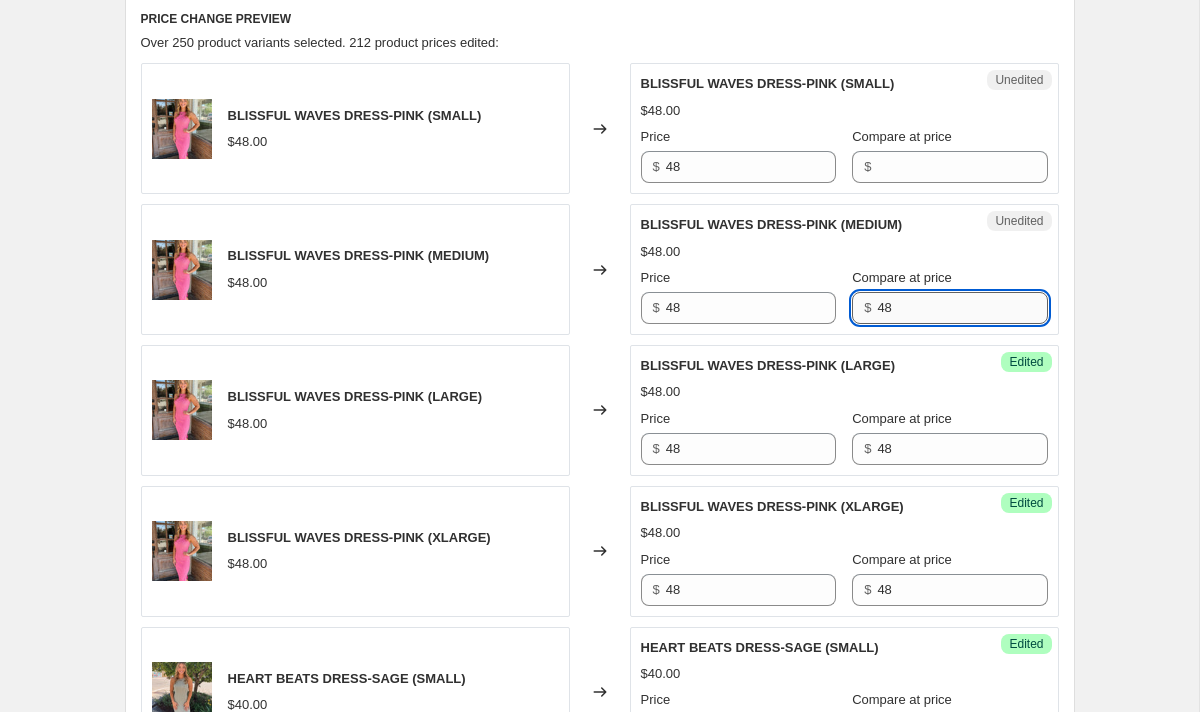 scroll, scrollTop: 657, scrollLeft: 0, axis: vertical 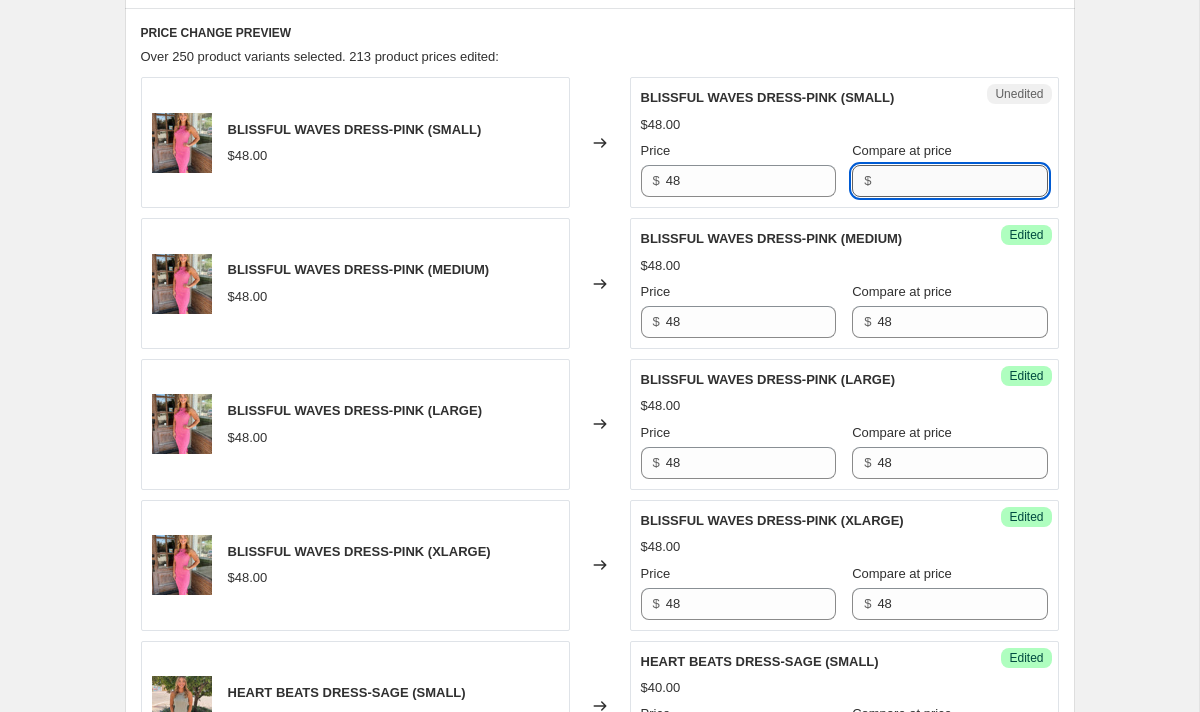 click on "Compare at price" at bounding box center (962, 181) 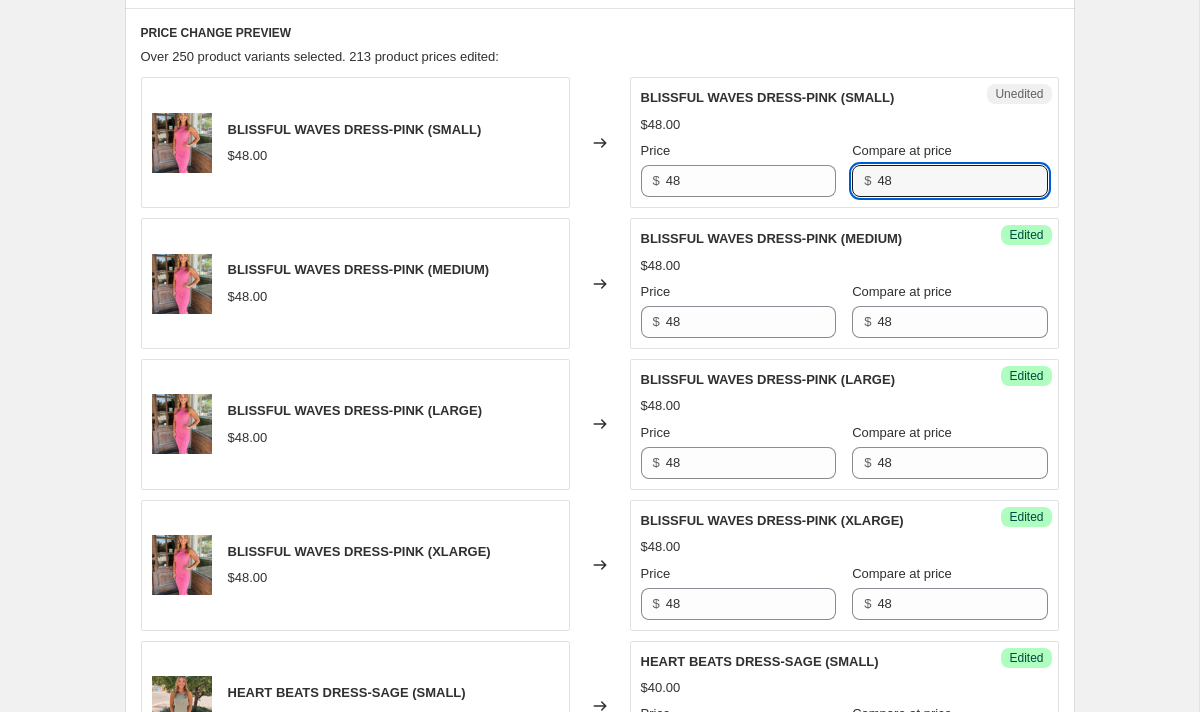 click on "Create new price change job. This page is ready Create new price change job Draft Step 1. Optionally give your price change job a title (eg "[DATE] [PERCENTAGE]% off sale on boots") END OF [SEASON] This title is just for internal use, customers won't see it Step 2. Select how the prices should change Use bulk price change rules Set product prices individually Use CSV upload Select tags to add while price change is active Select tags to remove while price change is active Step 3. Select which products should change in price Select all products, use filters, or select products variants individually All products Filter by product, collection, tag, vendor, product type, variant title, or inventory Select product variants individually Select product variants [NUMBER] product variants selected PRICE CHANGE PREVIEW Over 250 product variants selected. 213 product prices edited: BLISSFUL WAVES DRESS-PINK (SMALL) $[PRICE] Changed to Unedited BLISSFUL WAVES DRESS-PINK (SMALL) $[PRICE] Price $ [PRICE] Compare at price $ [PRICE] $ [PRICE] Changed to $ [PRICE]" at bounding box center [599, 1298] 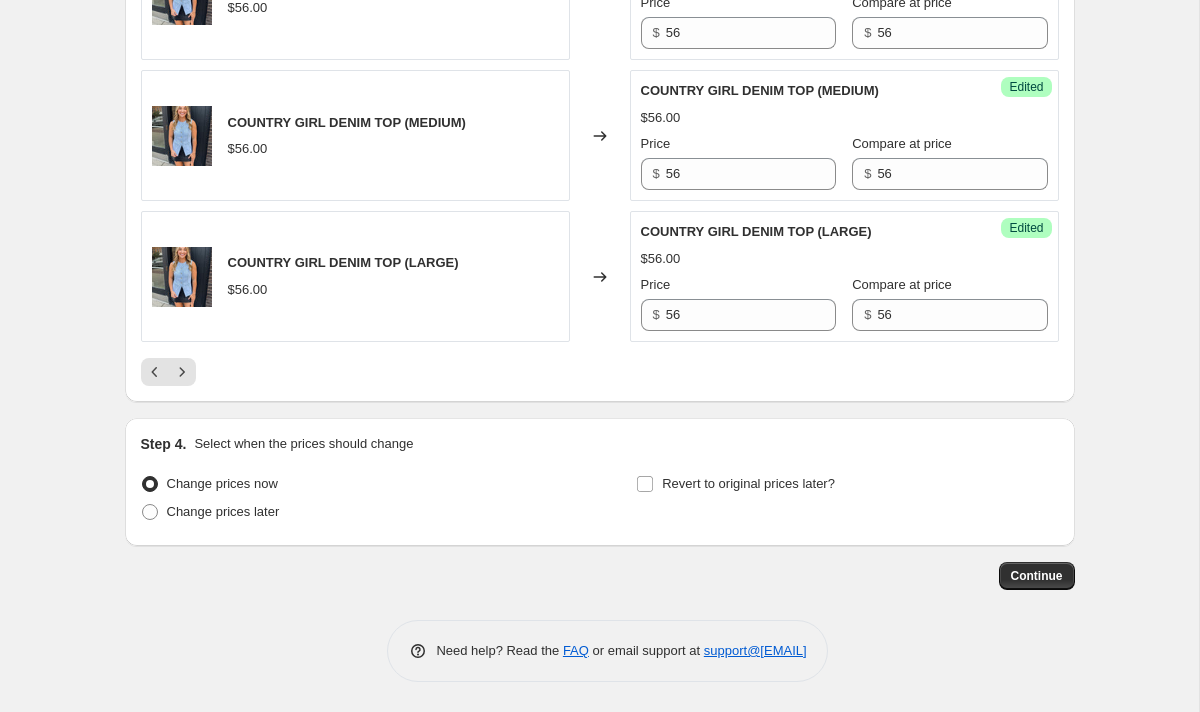scroll, scrollTop: 3198, scrollLeft: 0, axis: vertical 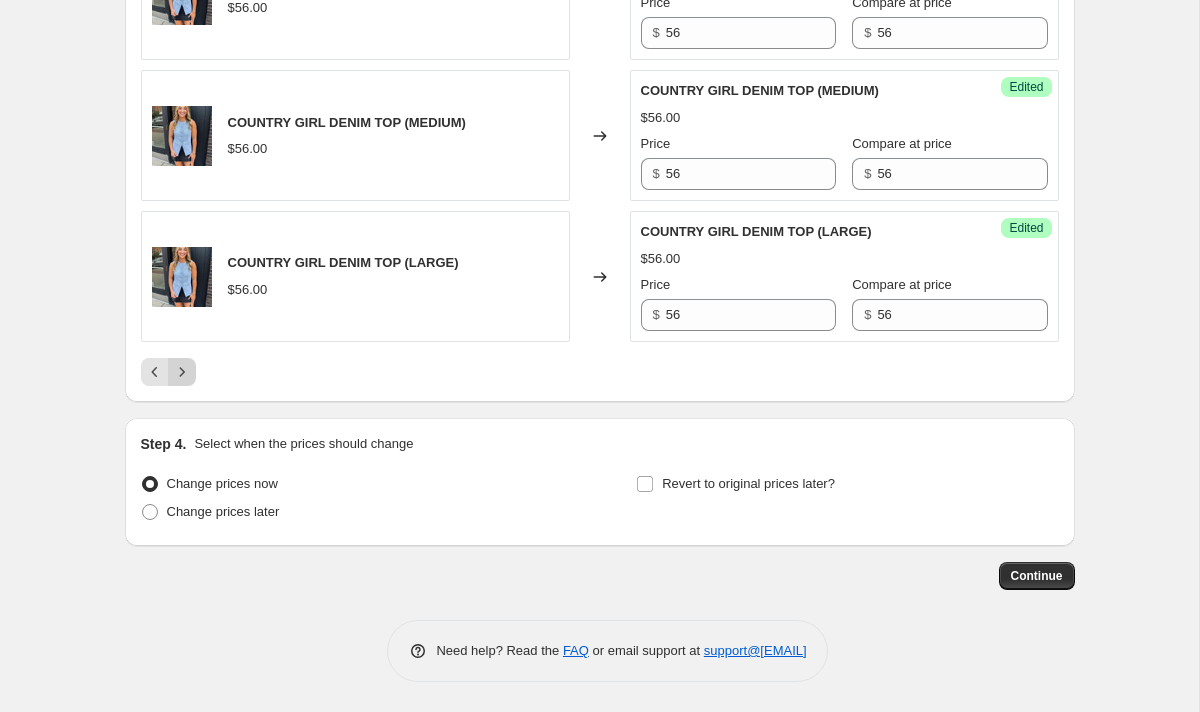 click 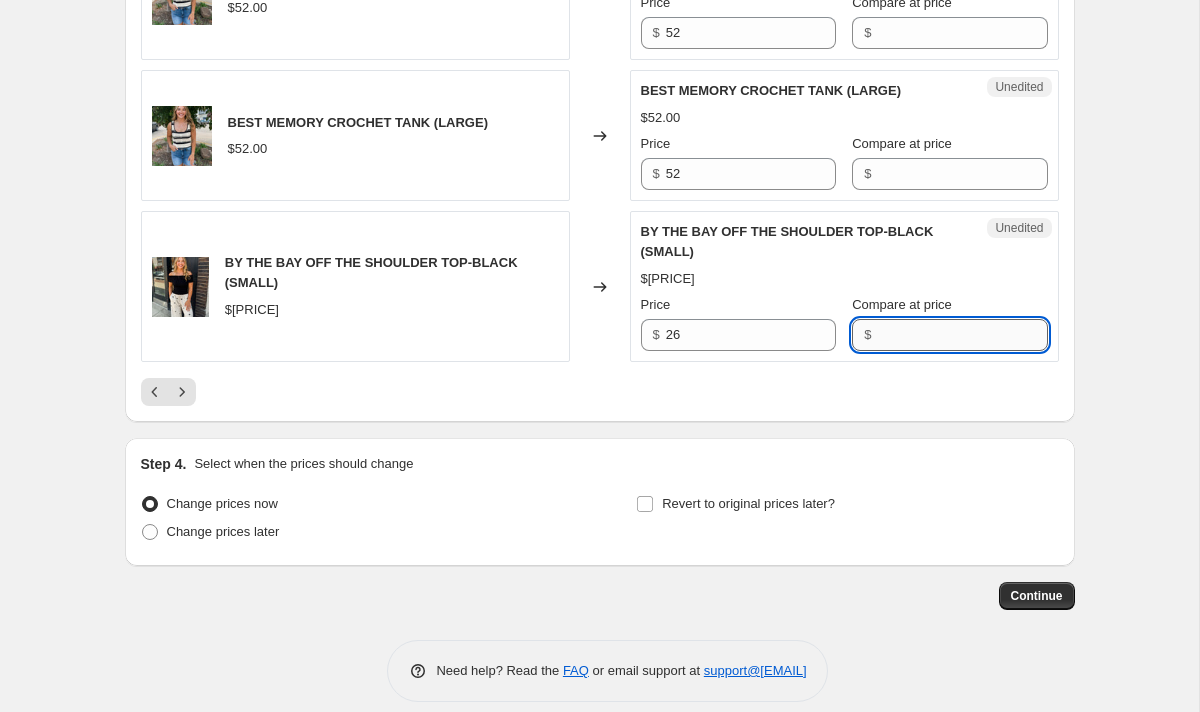 click on "Compare at price" at bounding box center [962, 335] 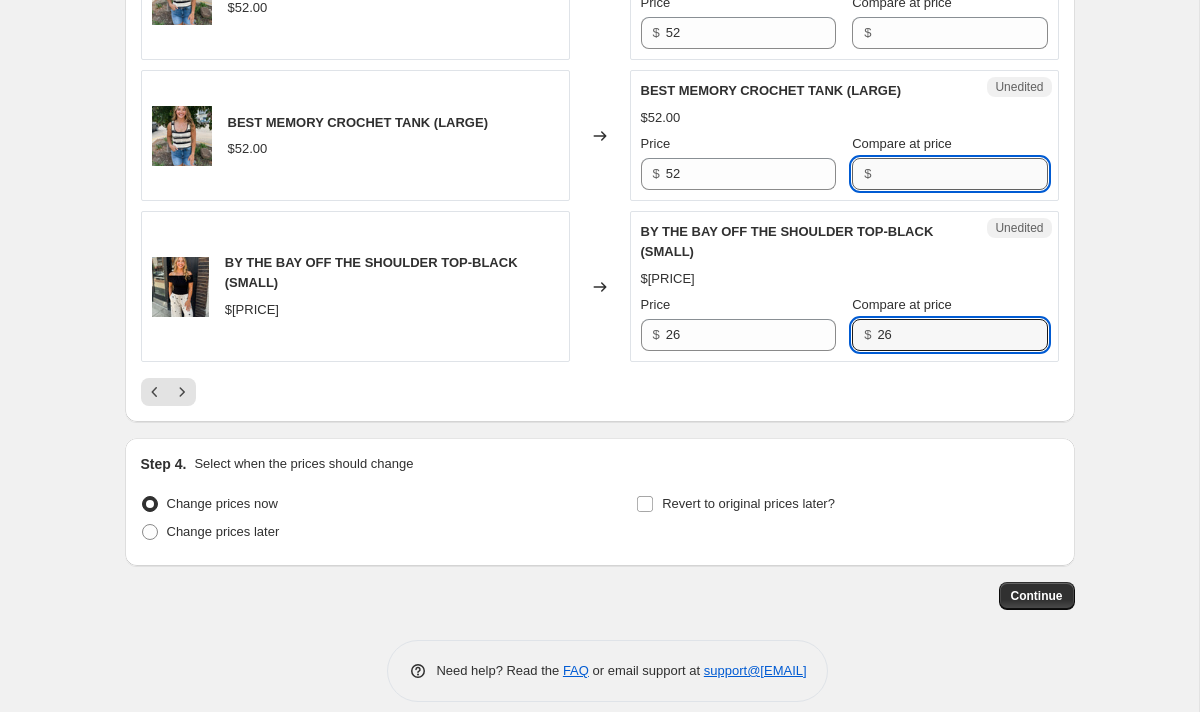 click on "Compare at price" at bounding box center [962, 174] 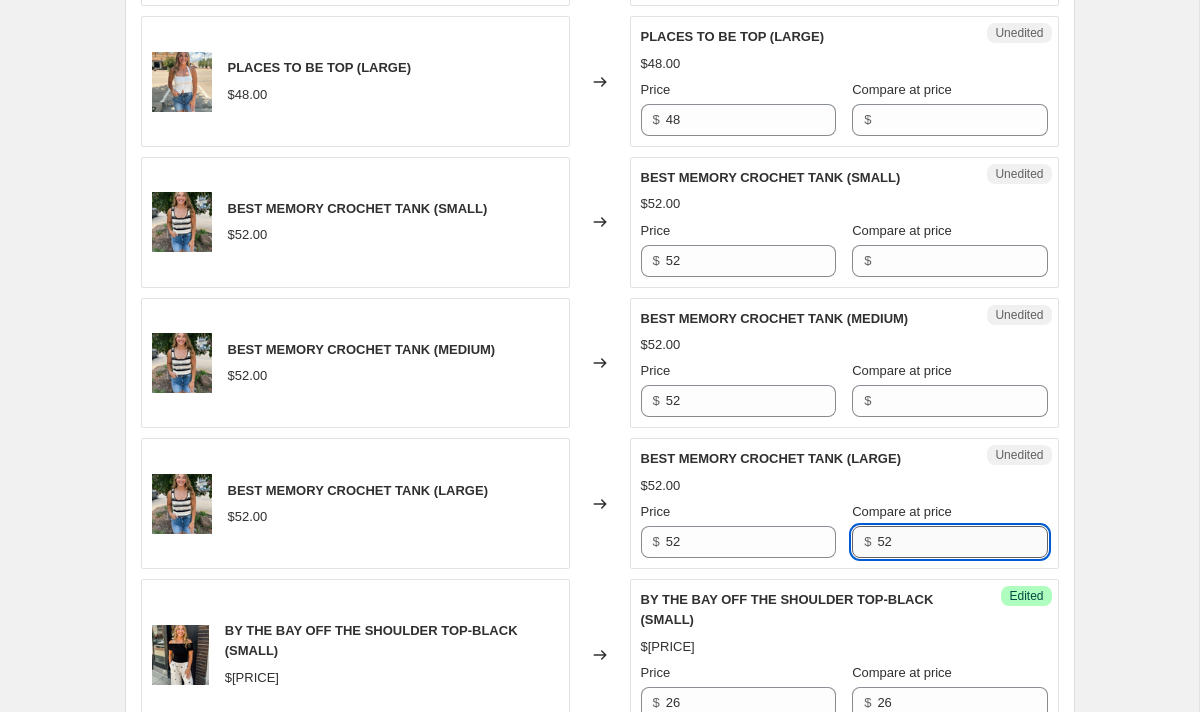 scroll, scrollTop: 2811, scrollLeft: 0, axis: vertical 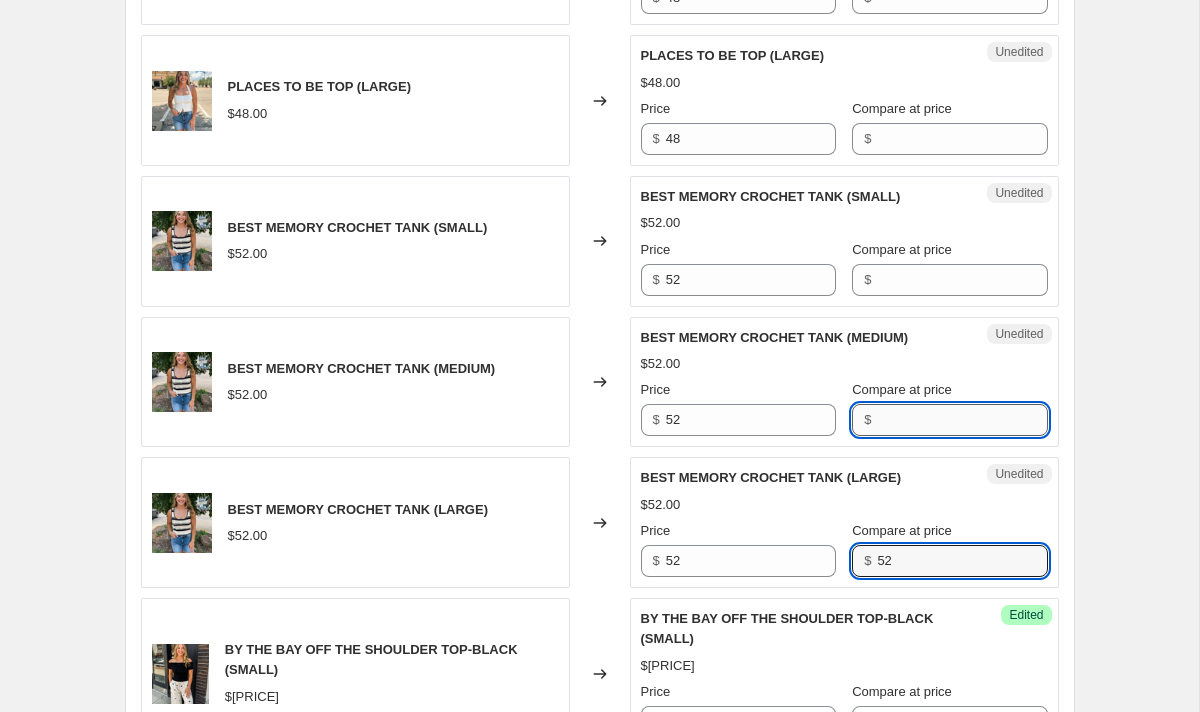 click on "Compare at price" at bounding box center (962, 420) 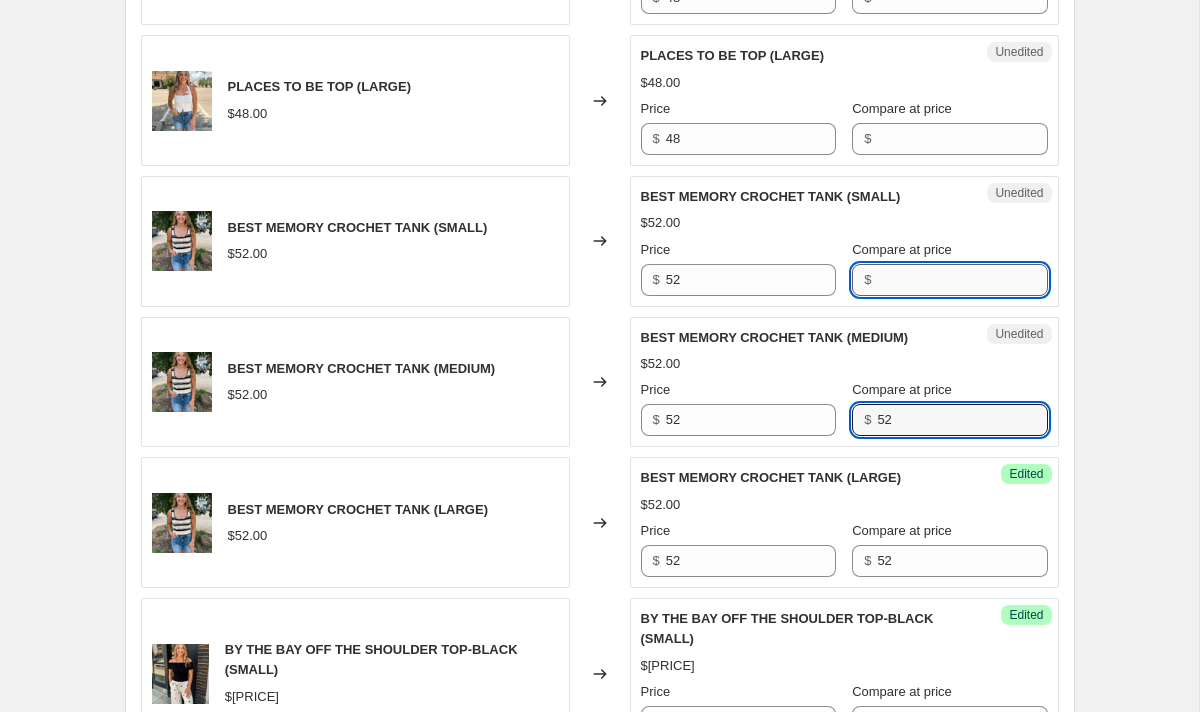 click on "Compare at price" at bounding box center (962, 280) 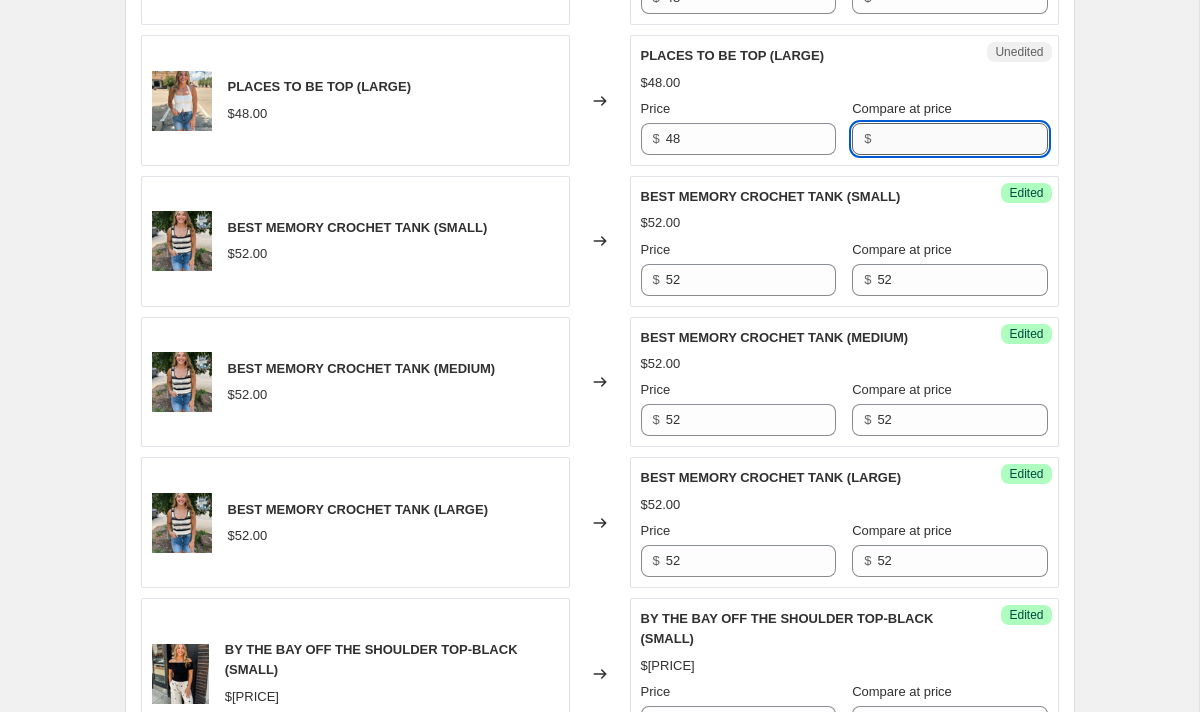 click on "Compare at price" at bounding box center [962, 139] 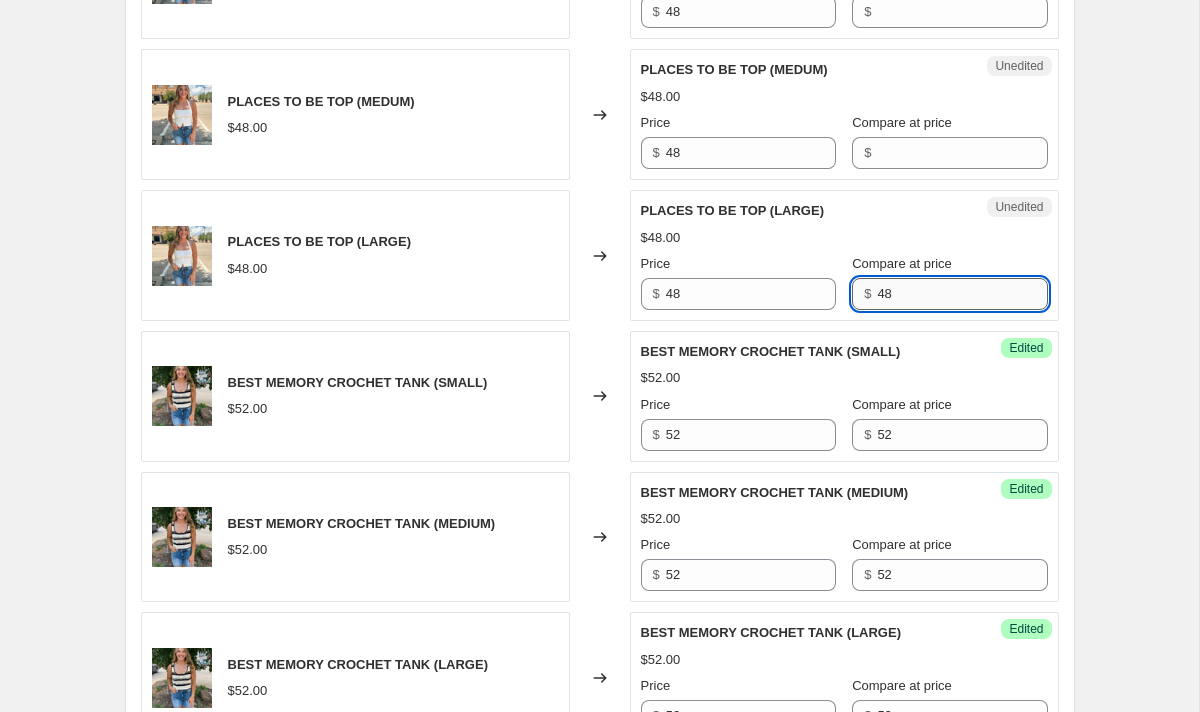 scroll, scrollTop: 2590, scrollLeft: 0, axis: vertical 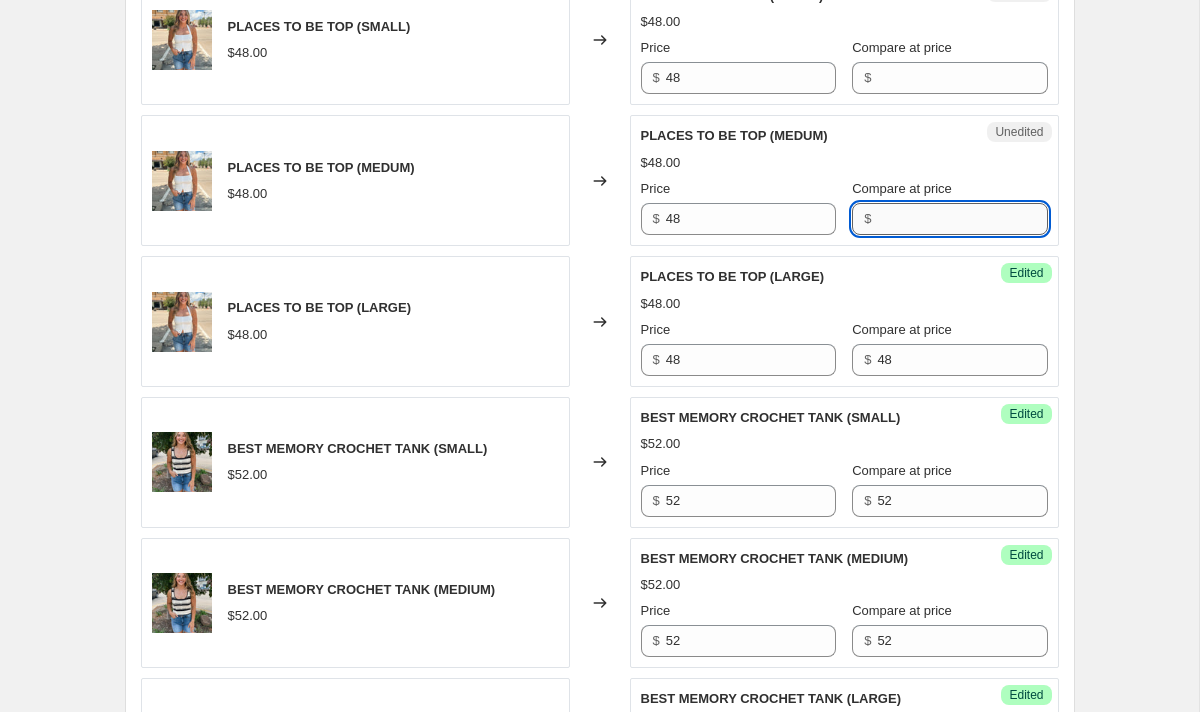 click on "Compare at price" at bounding box center [962, 219] 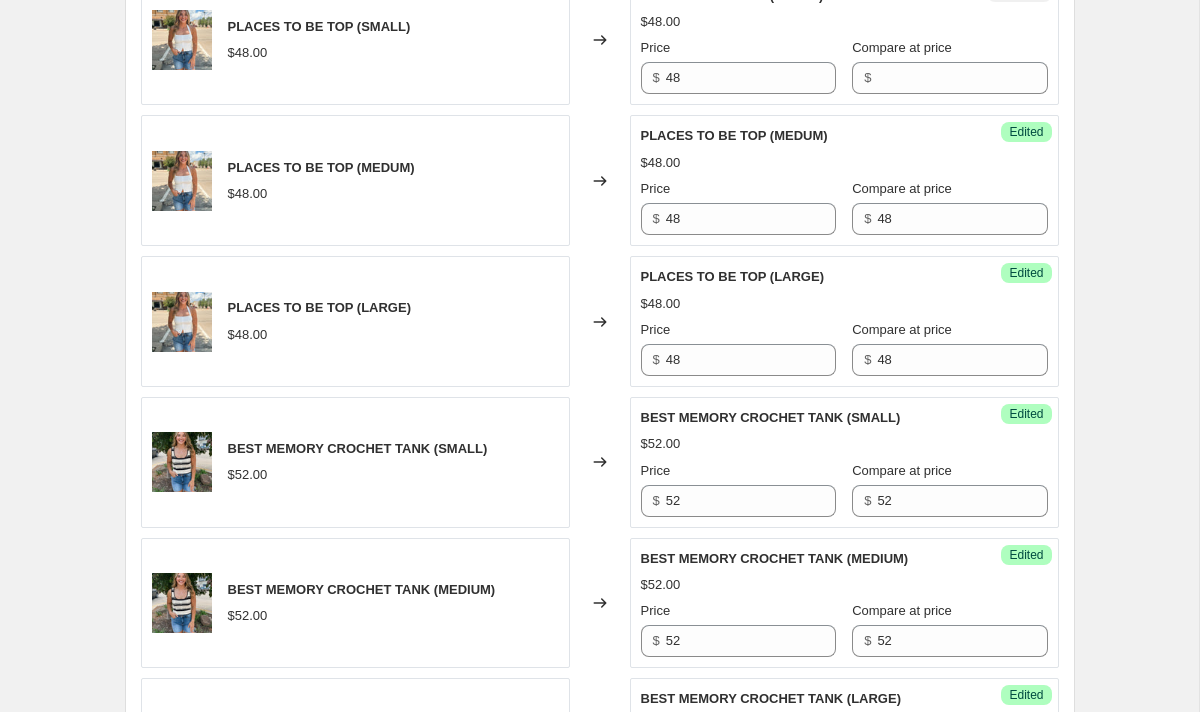 click on "Unedited PLACES TO BE TOP (SMALL) $48.00 Price $ 48 Compare at price $" at bounding box center [844, 40] 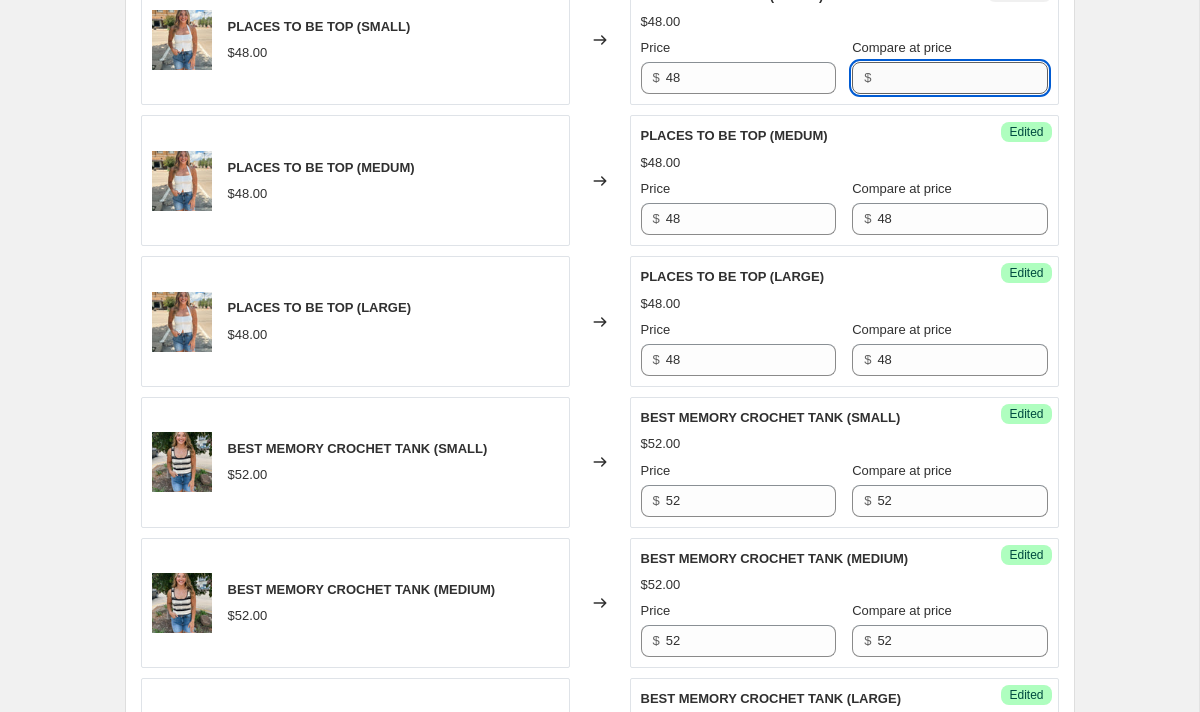 click on "Compare at price" at bounding box center (962, 78) 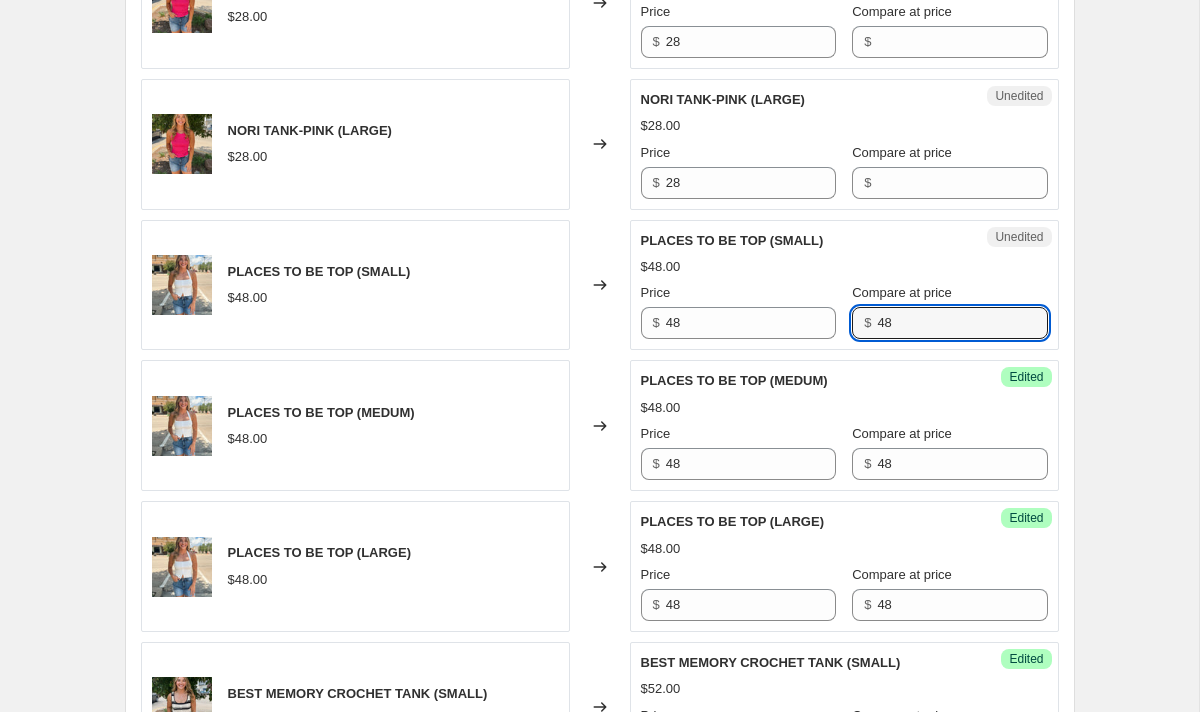 scroll, scrollTop: 2344, scrollLeft: 0, axis: vertical 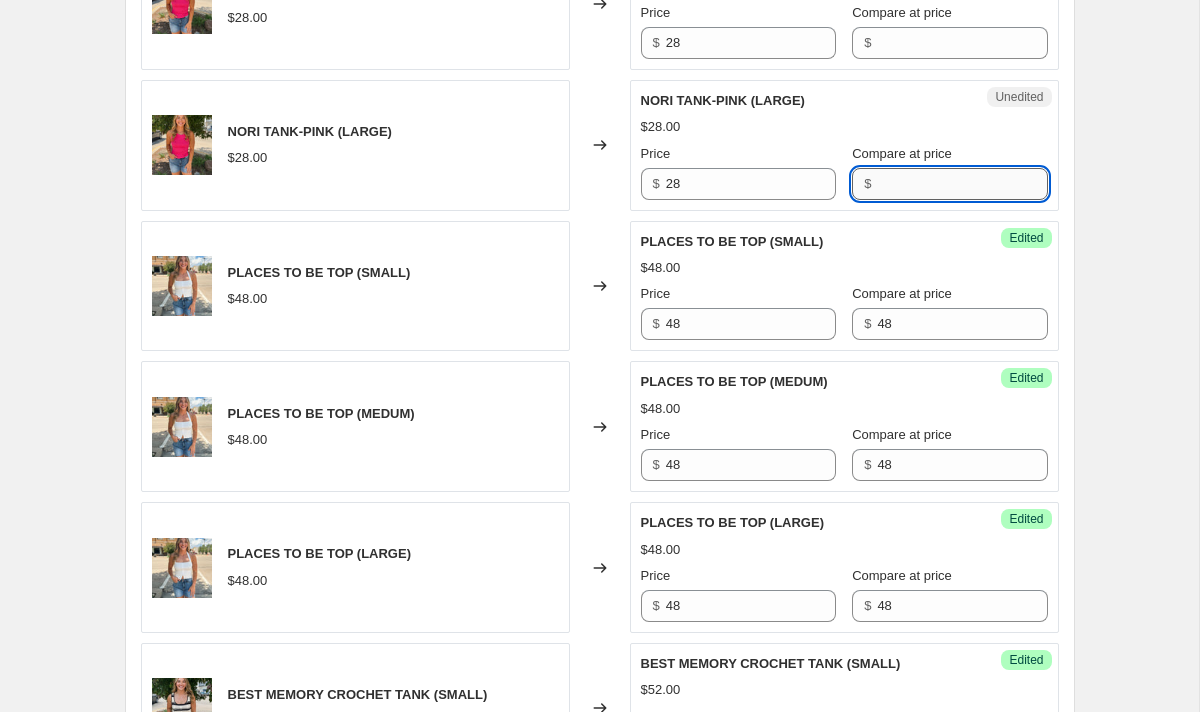 click on "Compare at price" at bounding box center (962, 184) 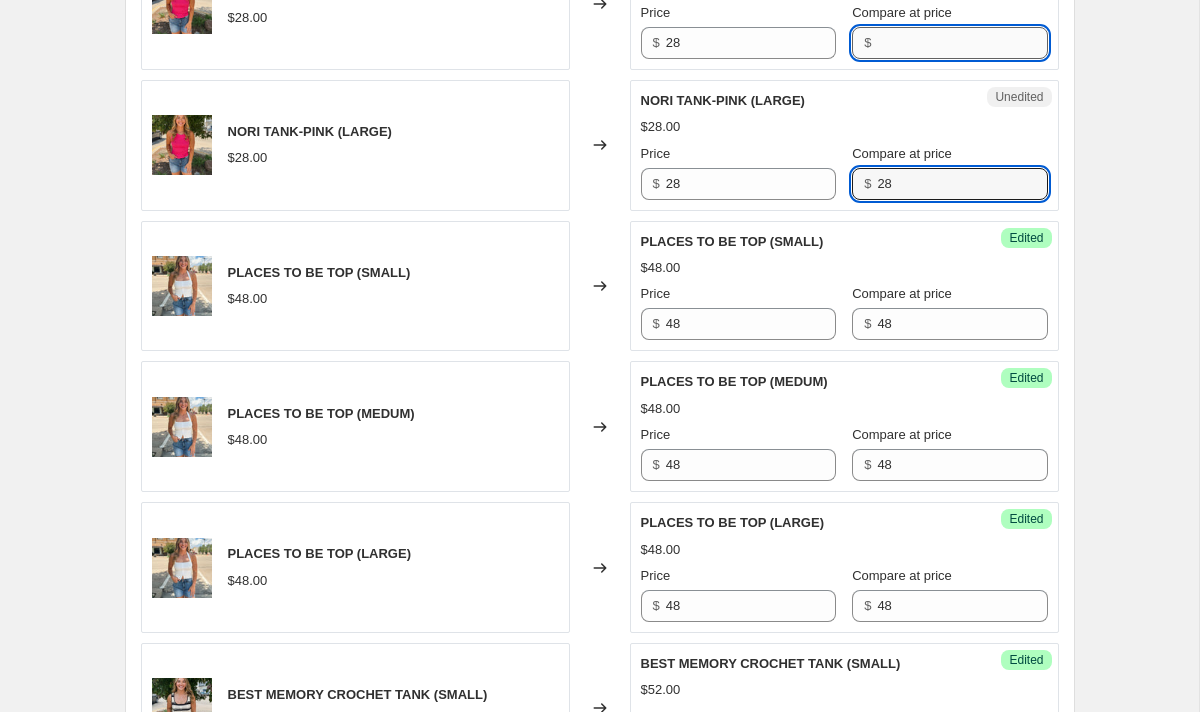click on "Compare at price" at bounding box center (962, 43) 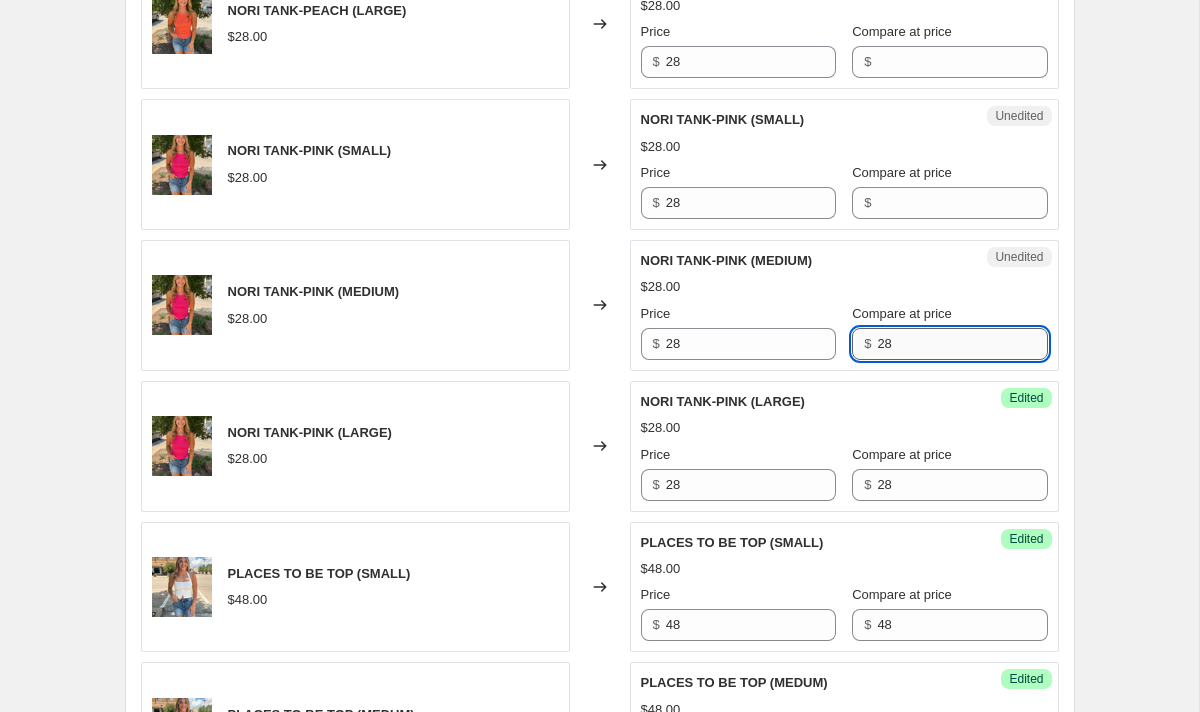 scroll, scrollTop: 2030, scrollLeft: 0, axis: vertical 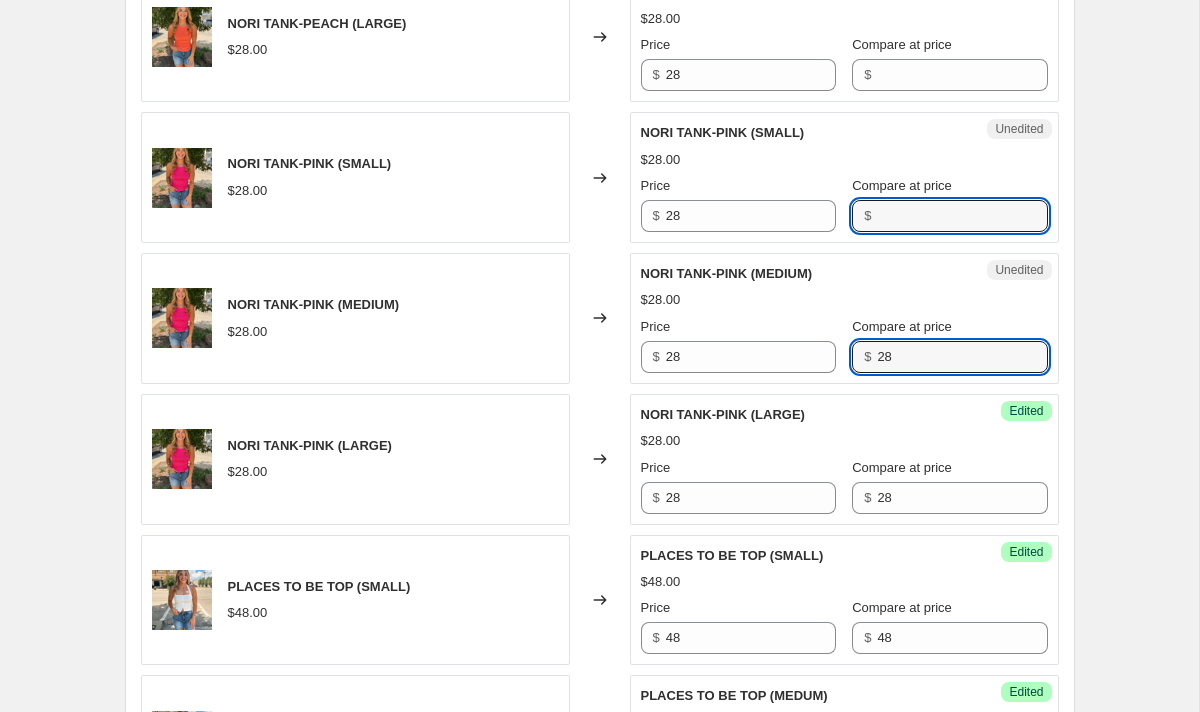 click on "Compare at price" at bounding box center [962, 216] 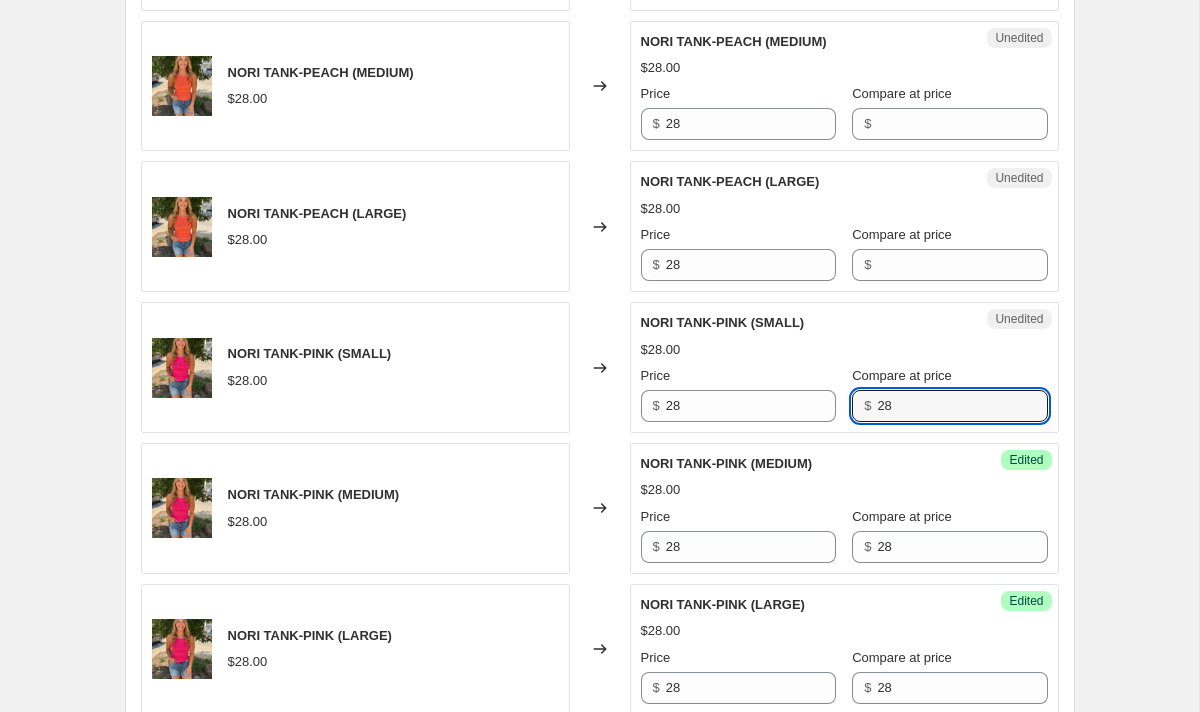 scroll, scrollTop: 1789, scrollLeft: 0, axis: vertical 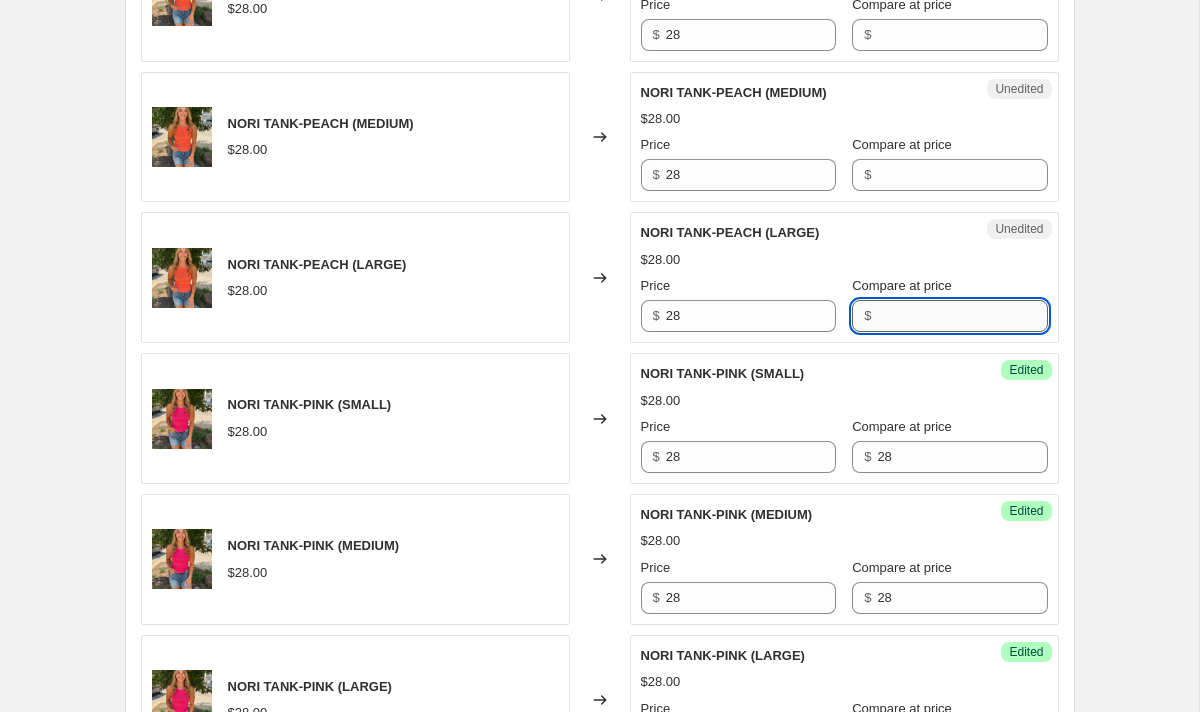 click on "Compare at price" at bounding box center (962, 316) 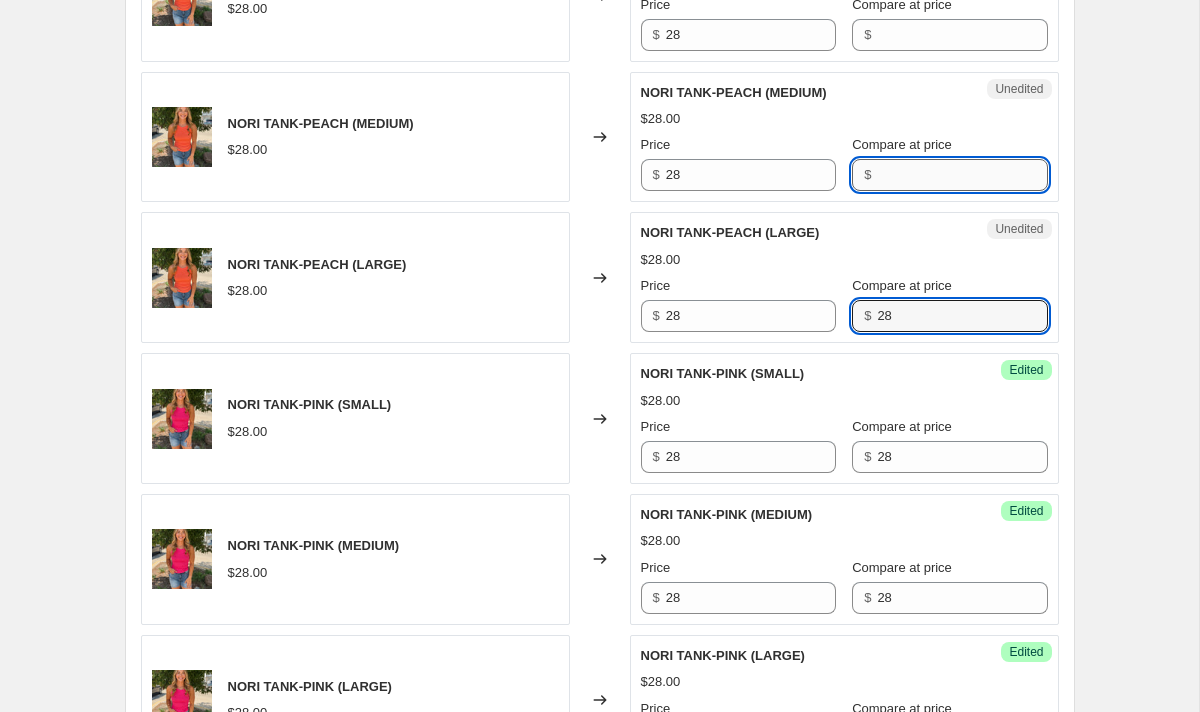 click on "Compare at price" at bounding box center [962, 175] 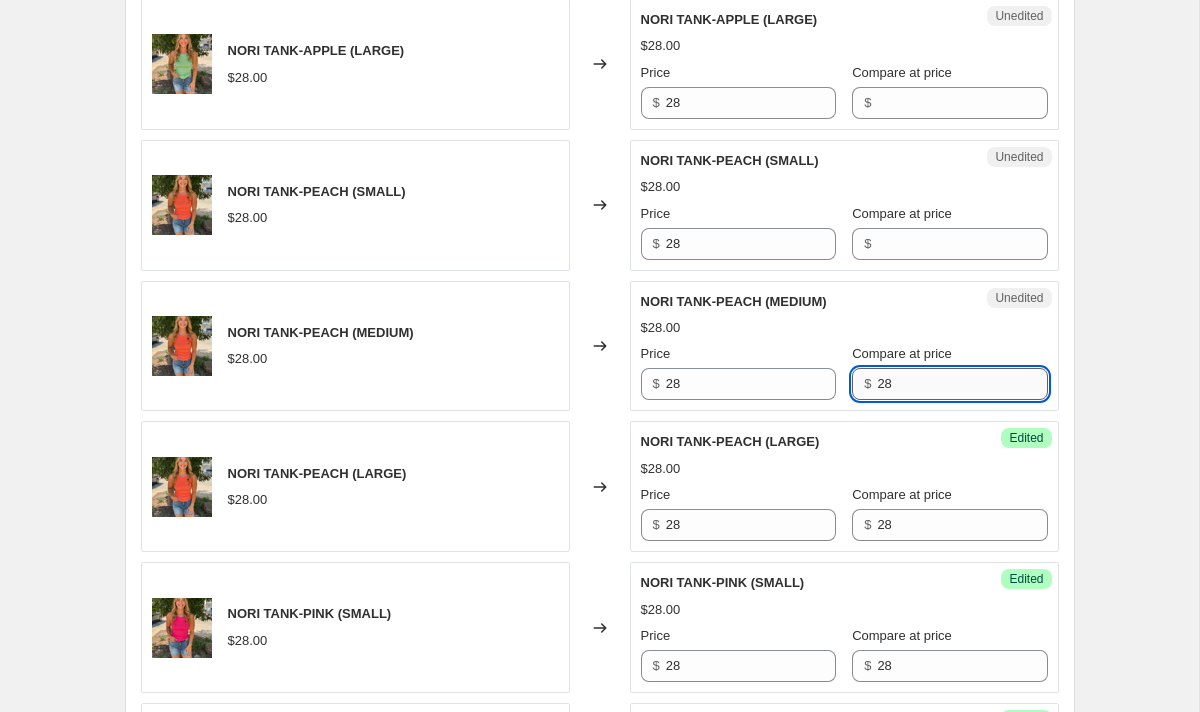 scroll, scrollTop: 1541, scrollLeft: 0, axis: vertical 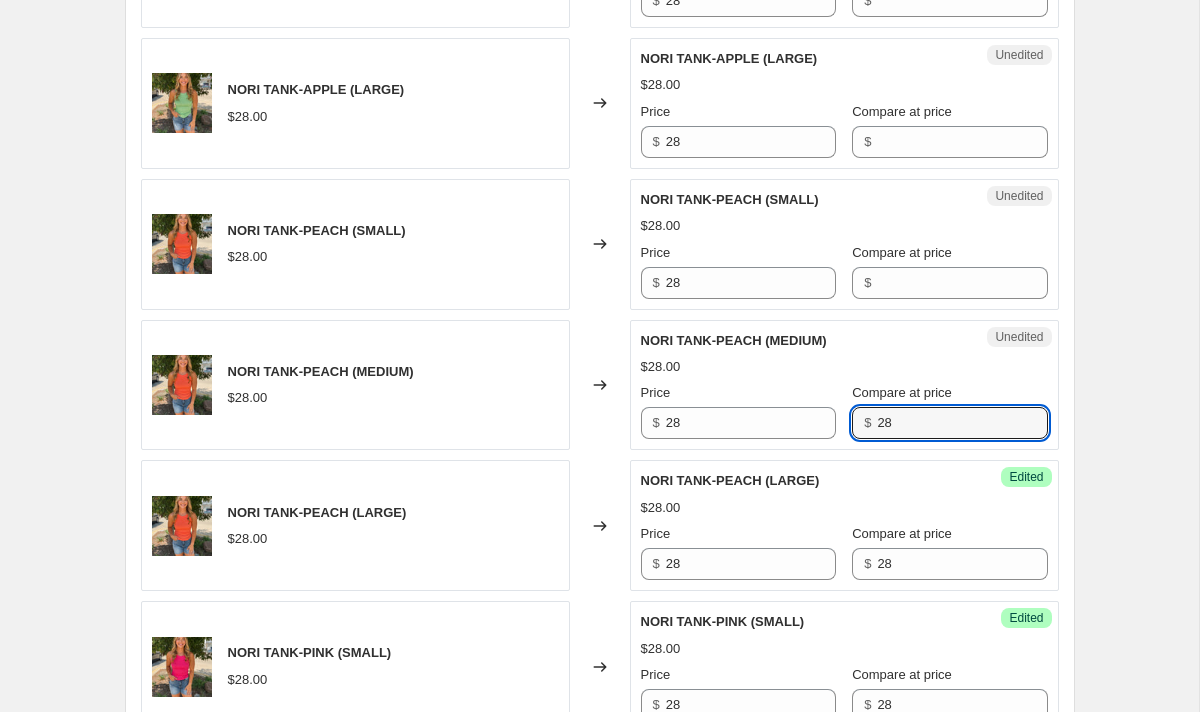 drag, startPoint x: 907, startPoint y: 264, endPoint x: 906, endPoint y: 253, distance: 11.045361 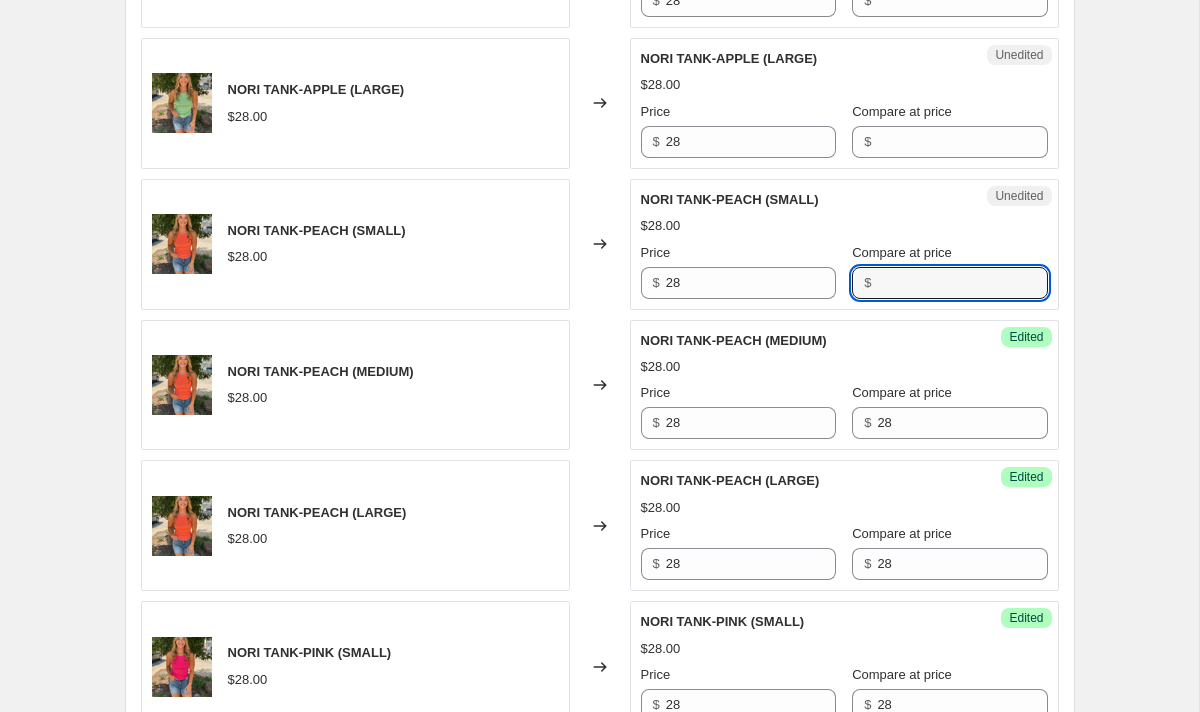 click on "Compare at price" at bounding box center [962, 283] 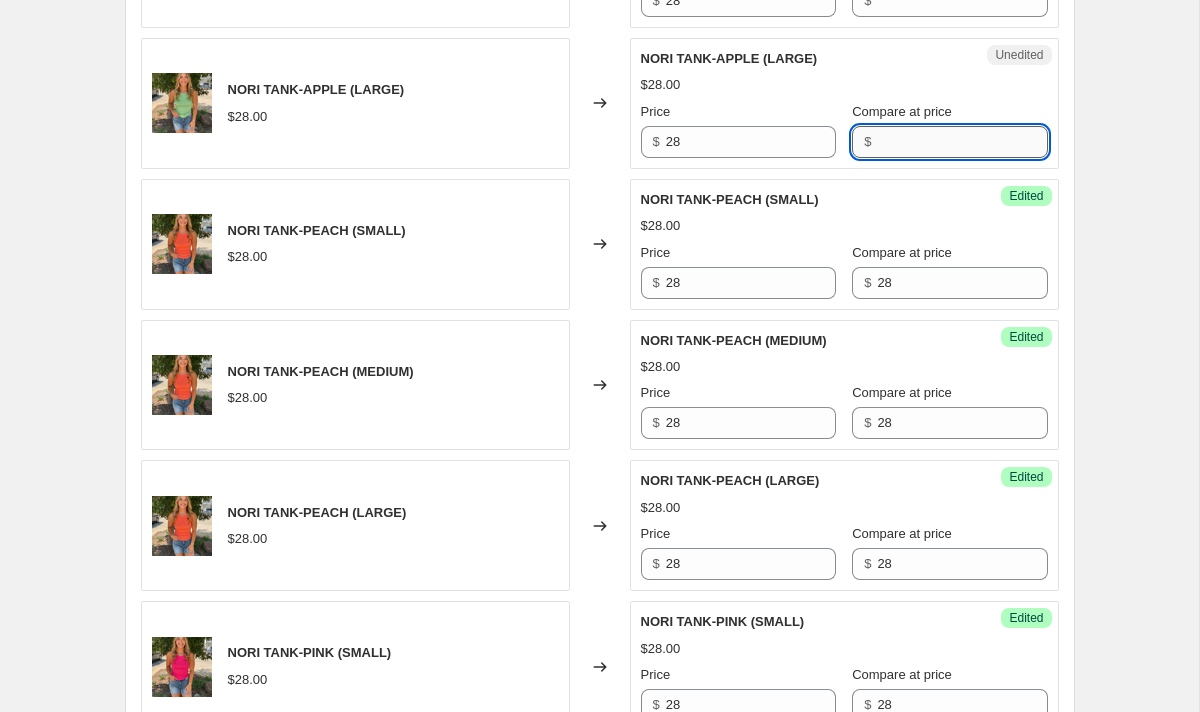 click on "Compare at price" at bounding box center (962, 142) 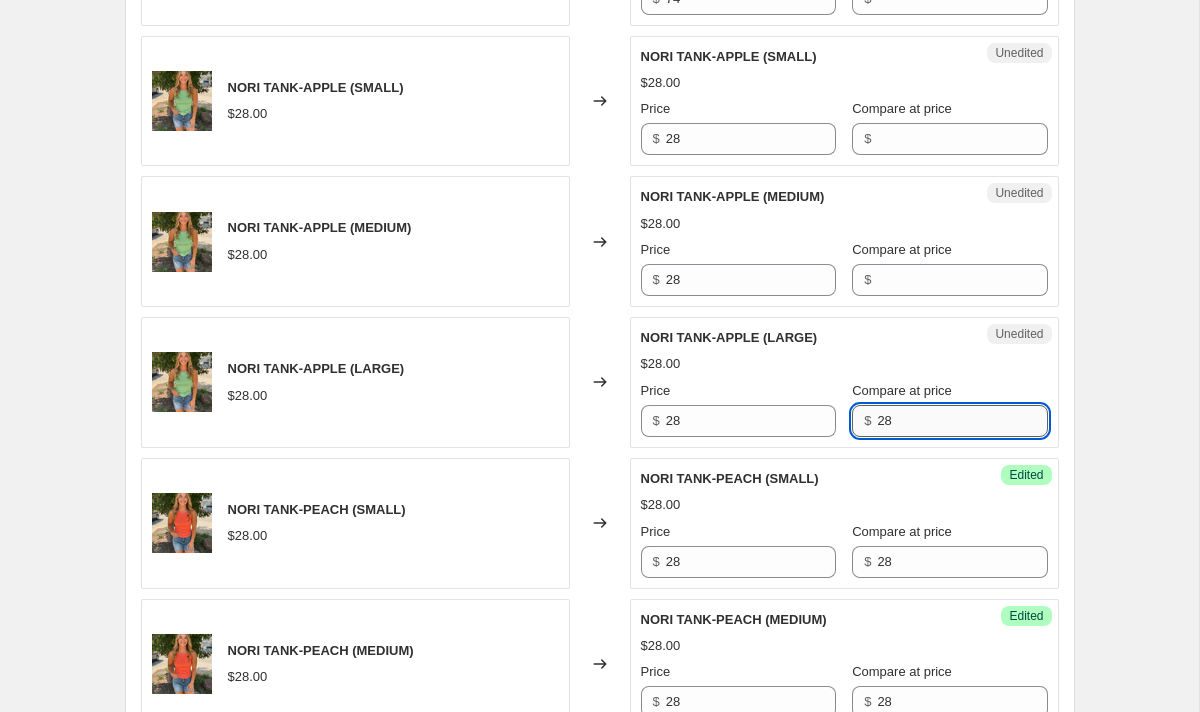 scroll, scrollTop: 1239, scrollLeft: 0, axis: vertical 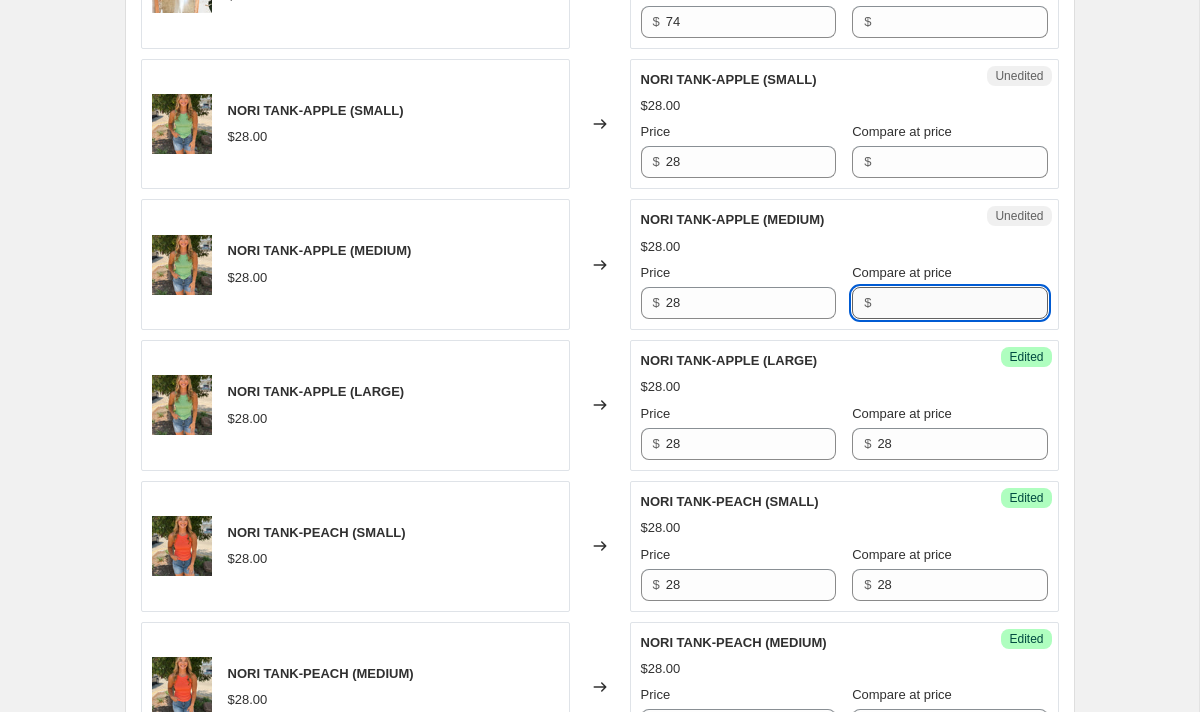 click on "Compare at price" at bounding box center [962, 303] 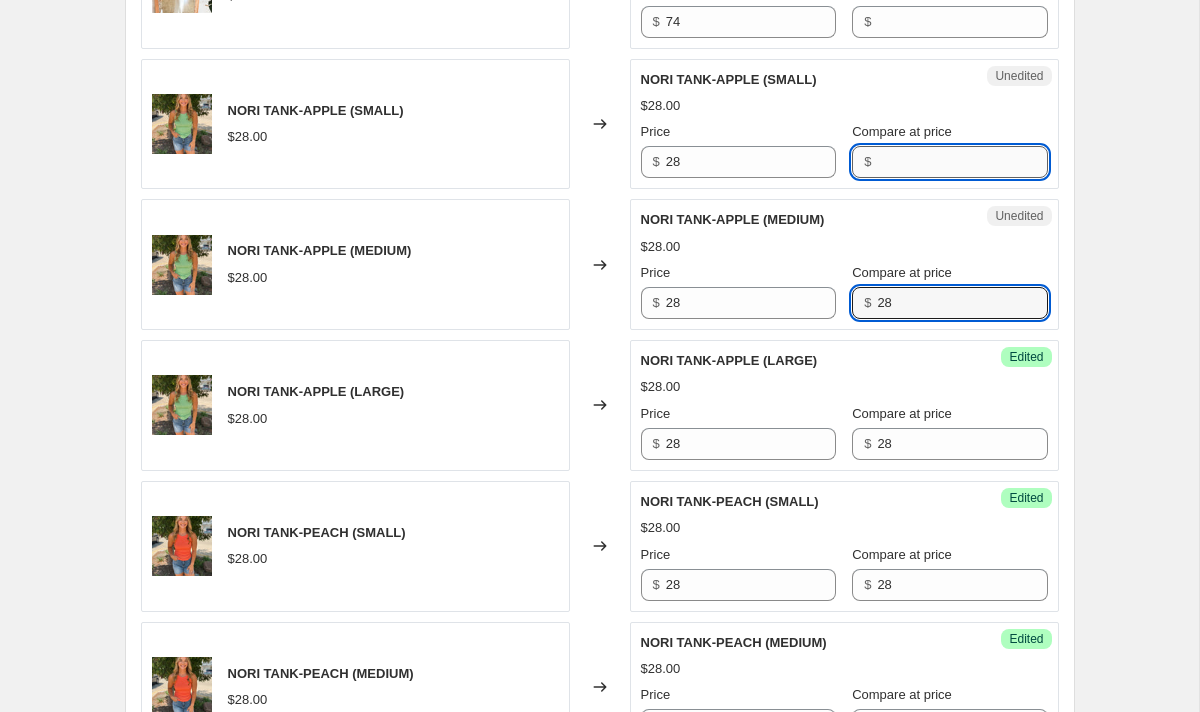 click on "Compare at price" at bounding box center [962, 162] 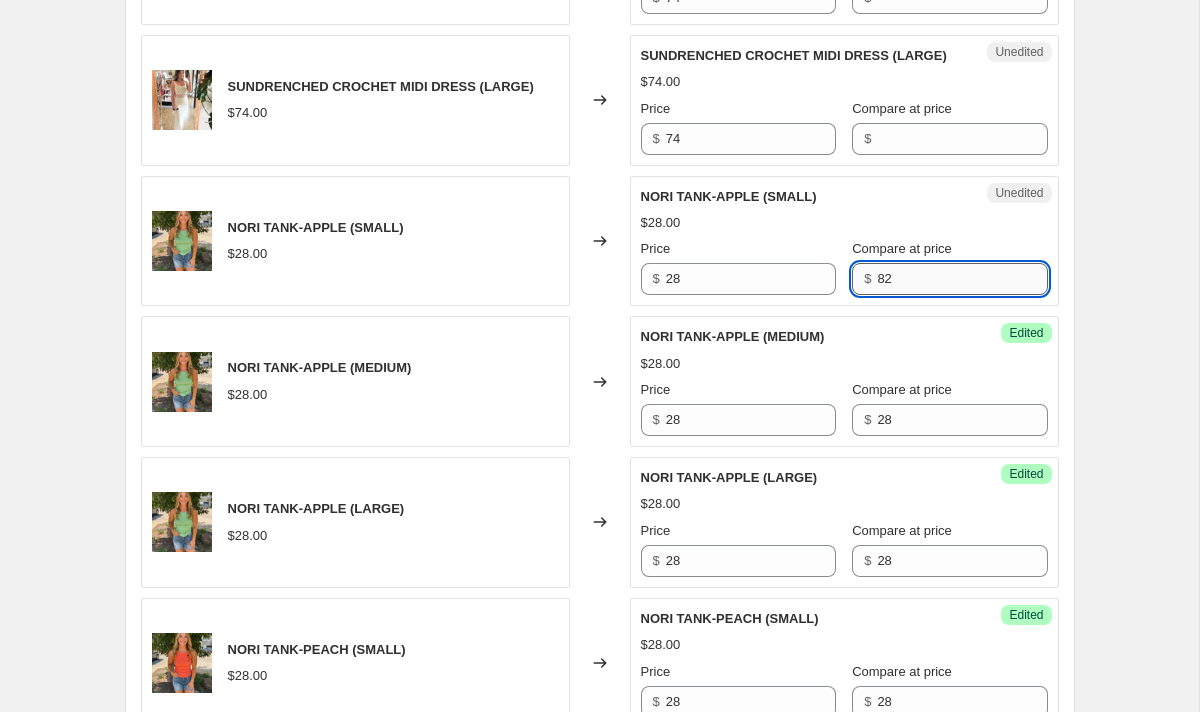 scroll, scrollTop: 1106, scrollLeft: 0, axis: vertical 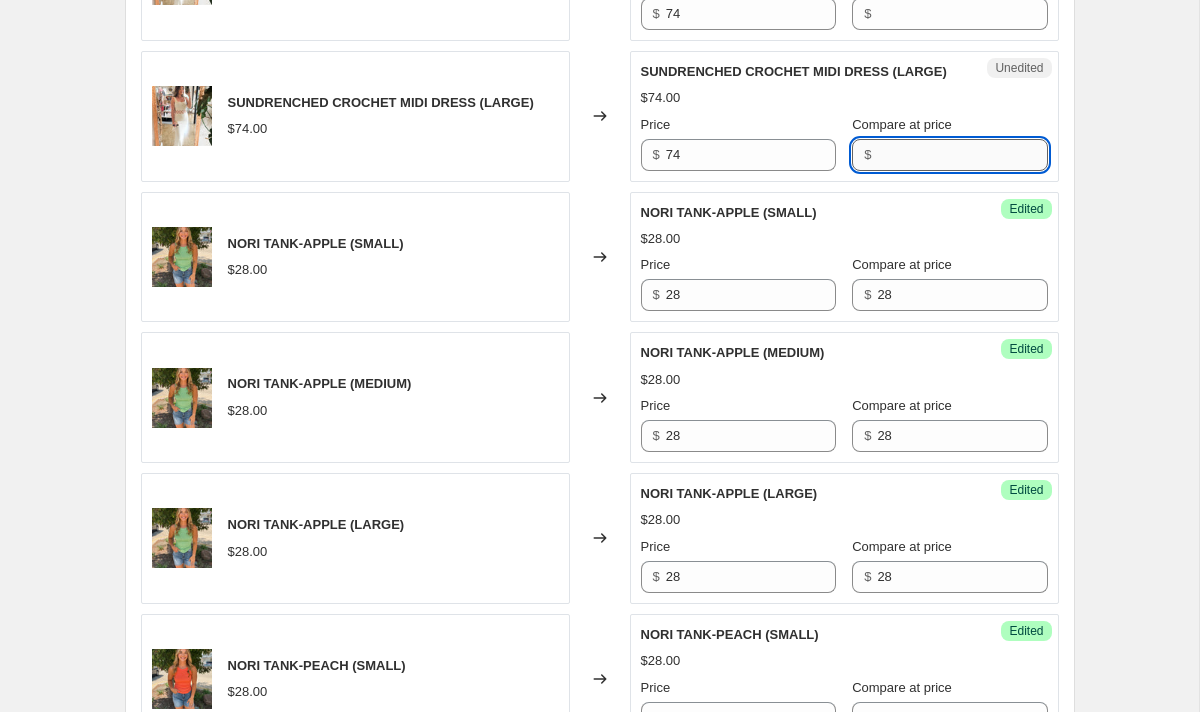 click on "Compare at price" at bounding box center (962, 155) 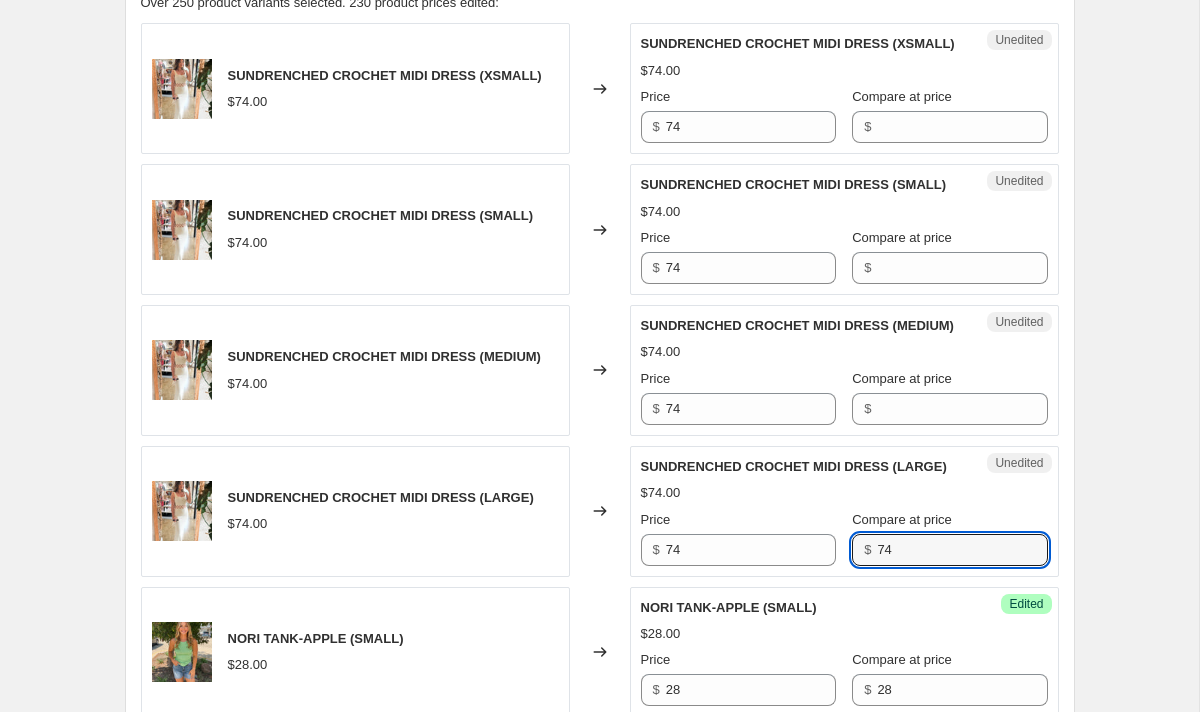 scroll, scrollTop: 633, scrollLeft: 0, axis: vertical 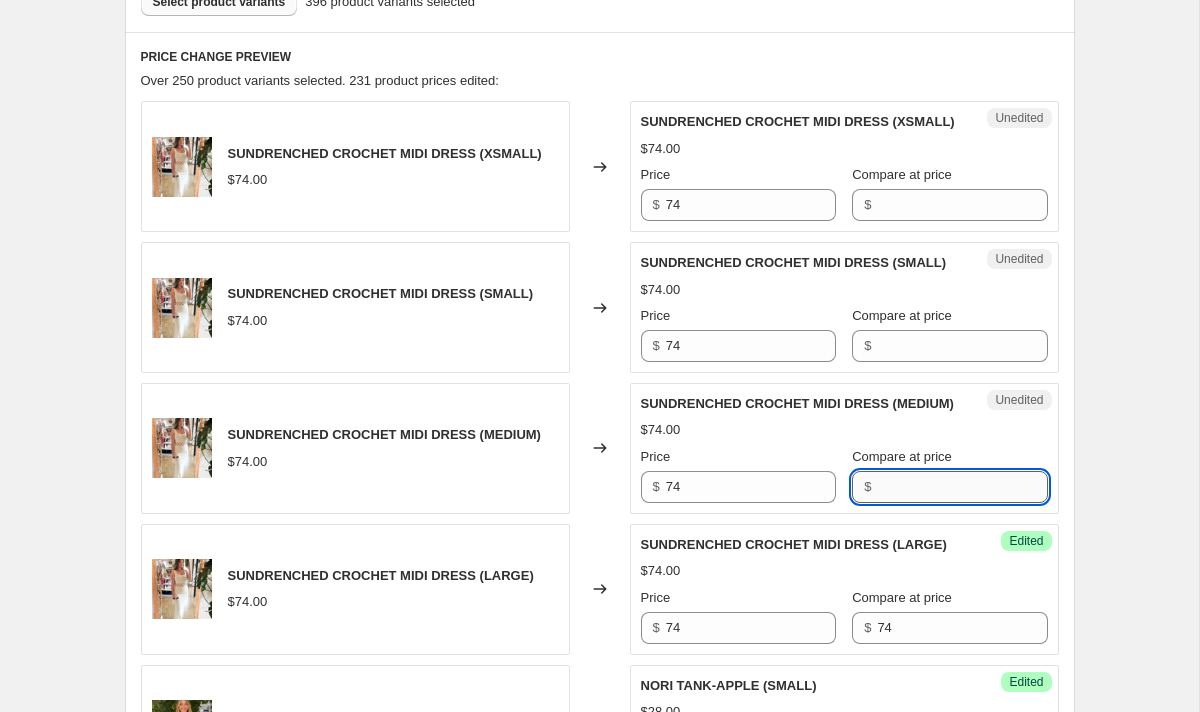 click on "Compare at price" at bounding box center [962, 487] 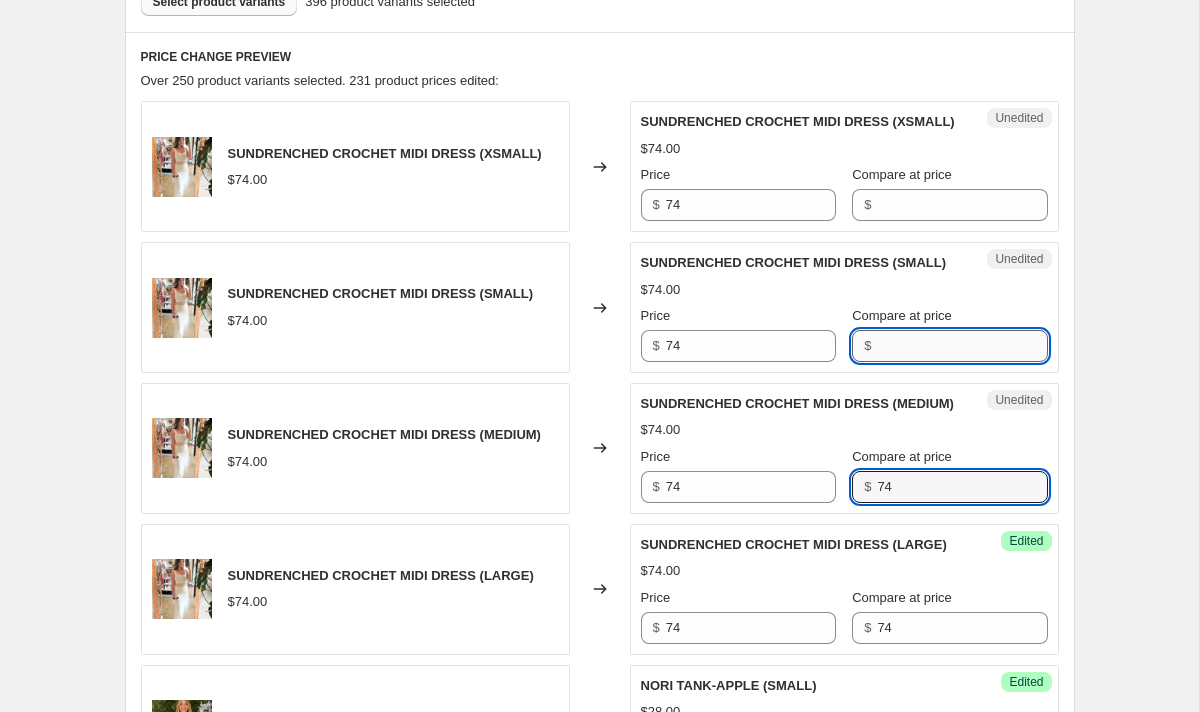 click on "Compare at price" at bounding box center [962, 346] 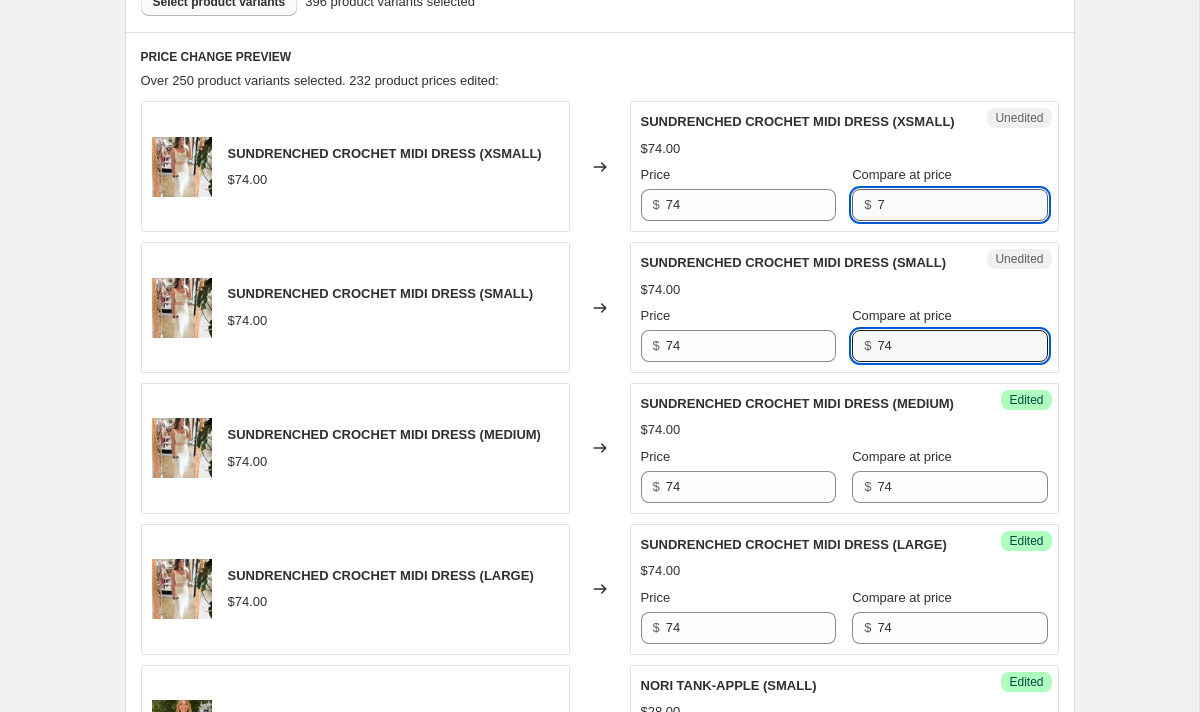 click on "7" at bounding box center [962, 205] 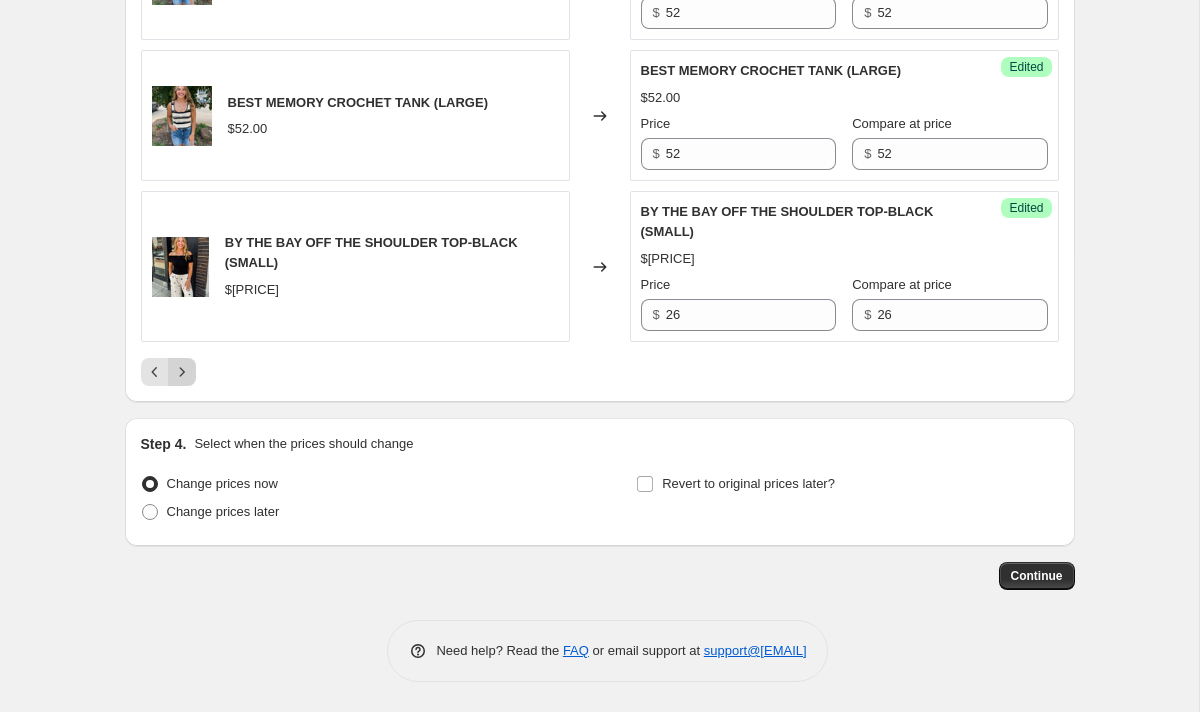 click 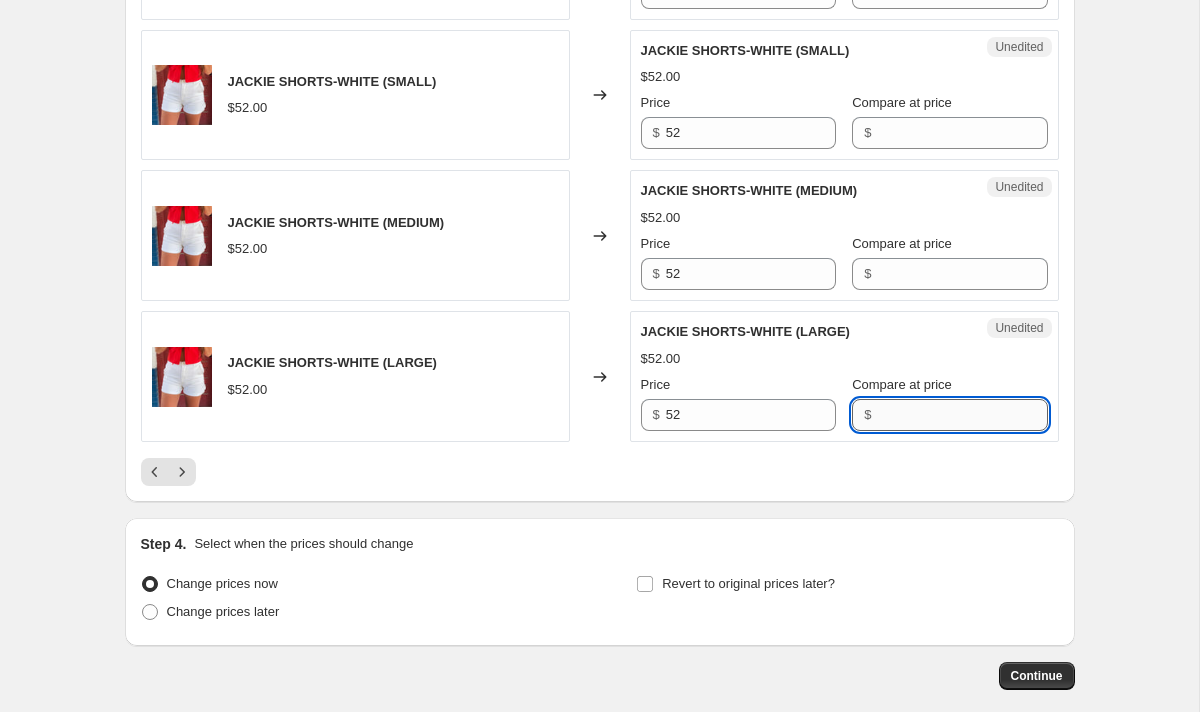 click on "Compare at price" at bounding box center (962, 415) 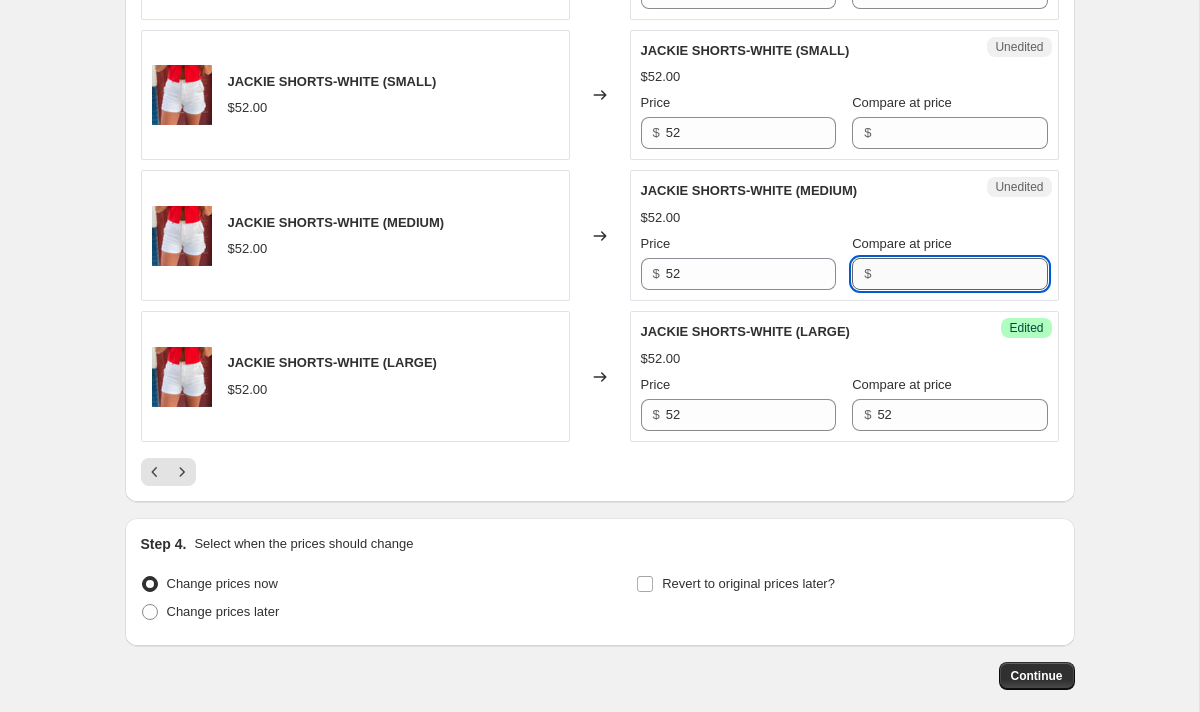 click on "Compare at price" at bounding box center (962, 274) 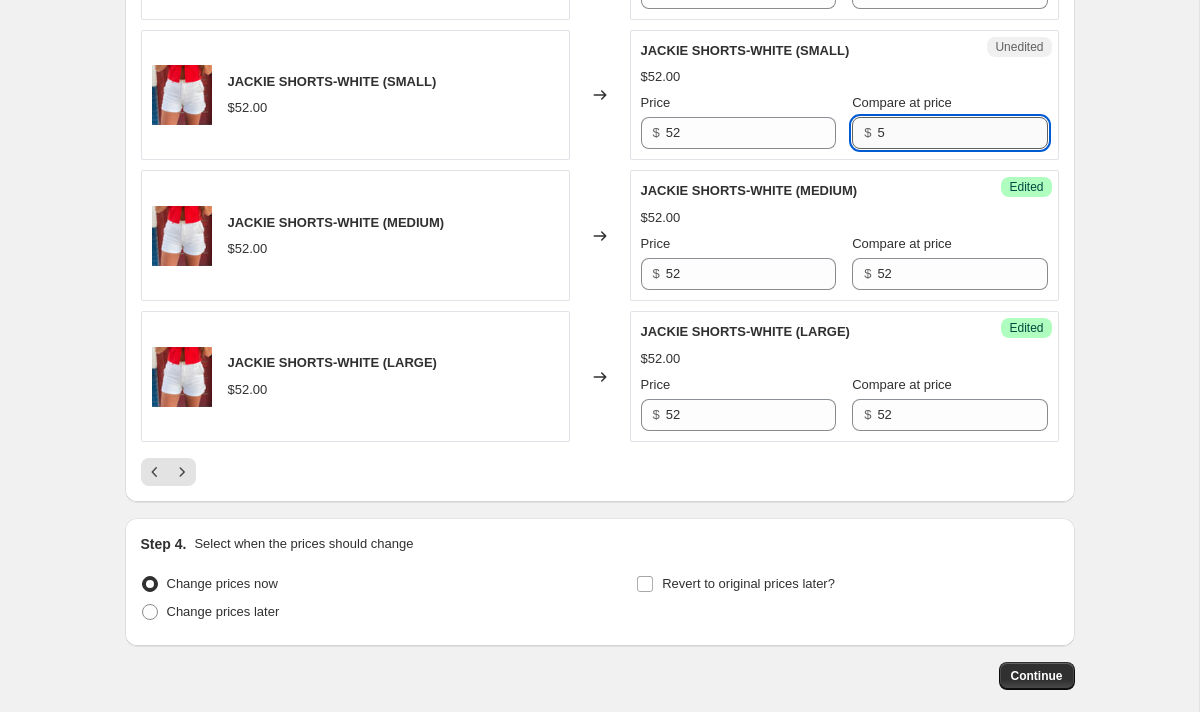 click on "5" at bounding box center [962, 133] 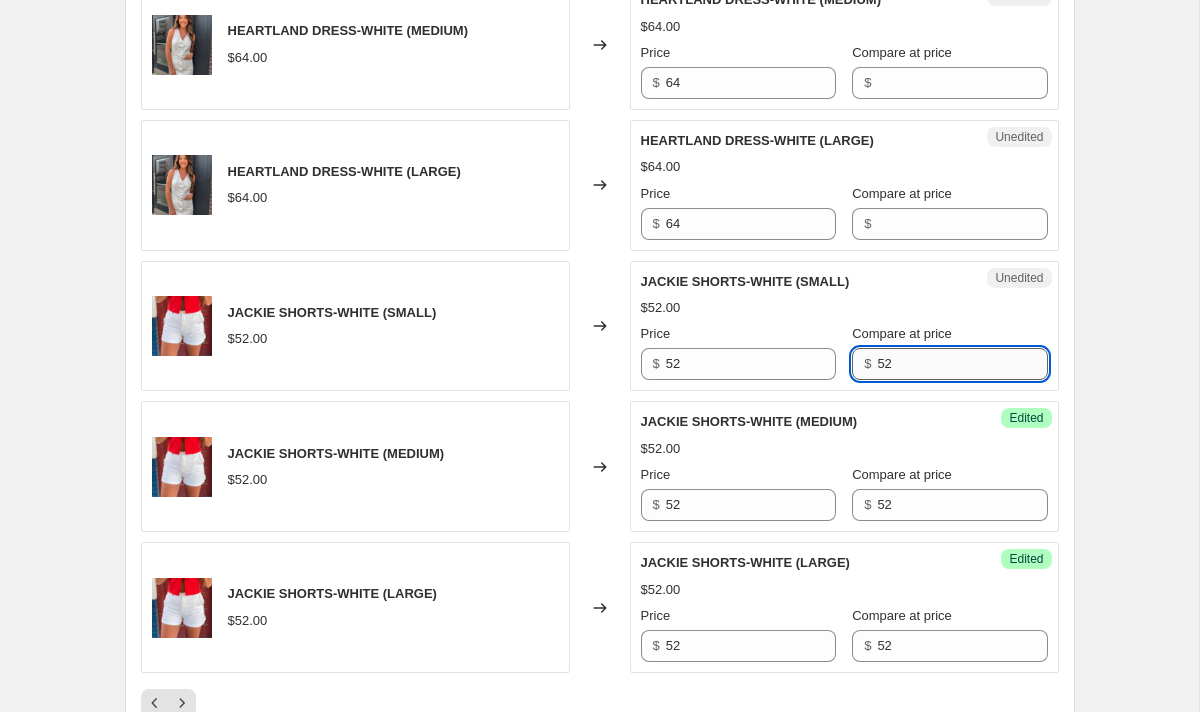 scroll, scrollTop: 2951, scrollLeft: 0, axis: vertical 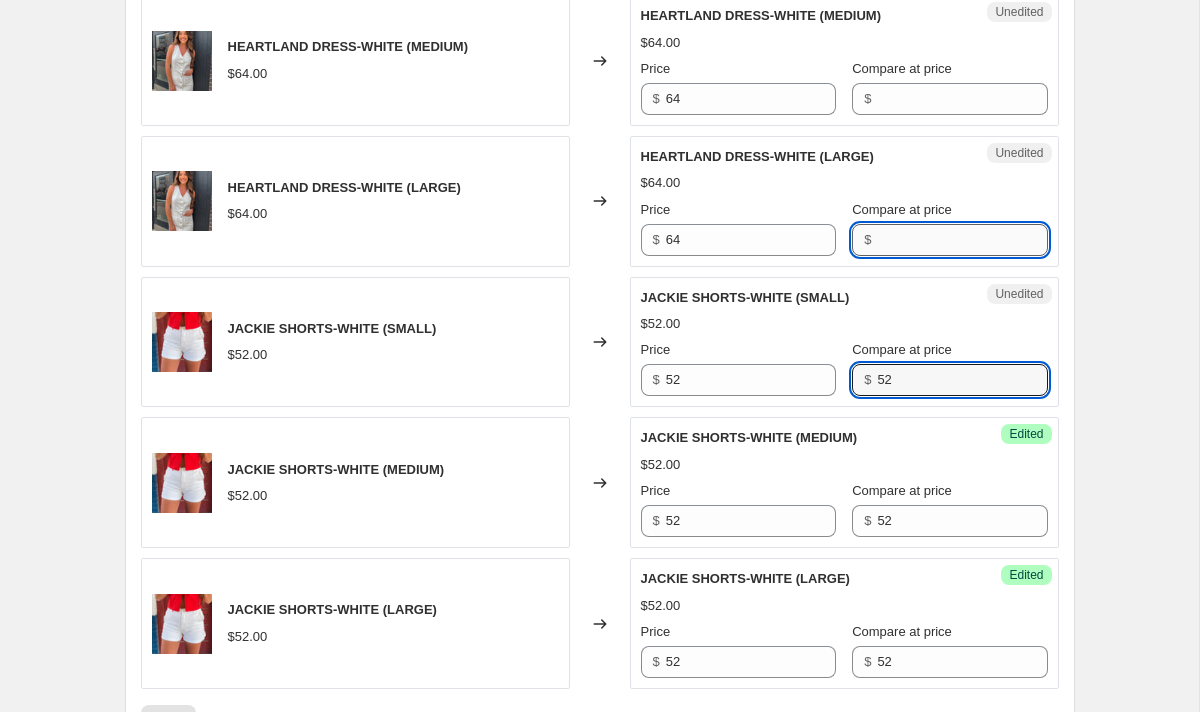 click on "Compare at price" at bounding box center [962, 240] 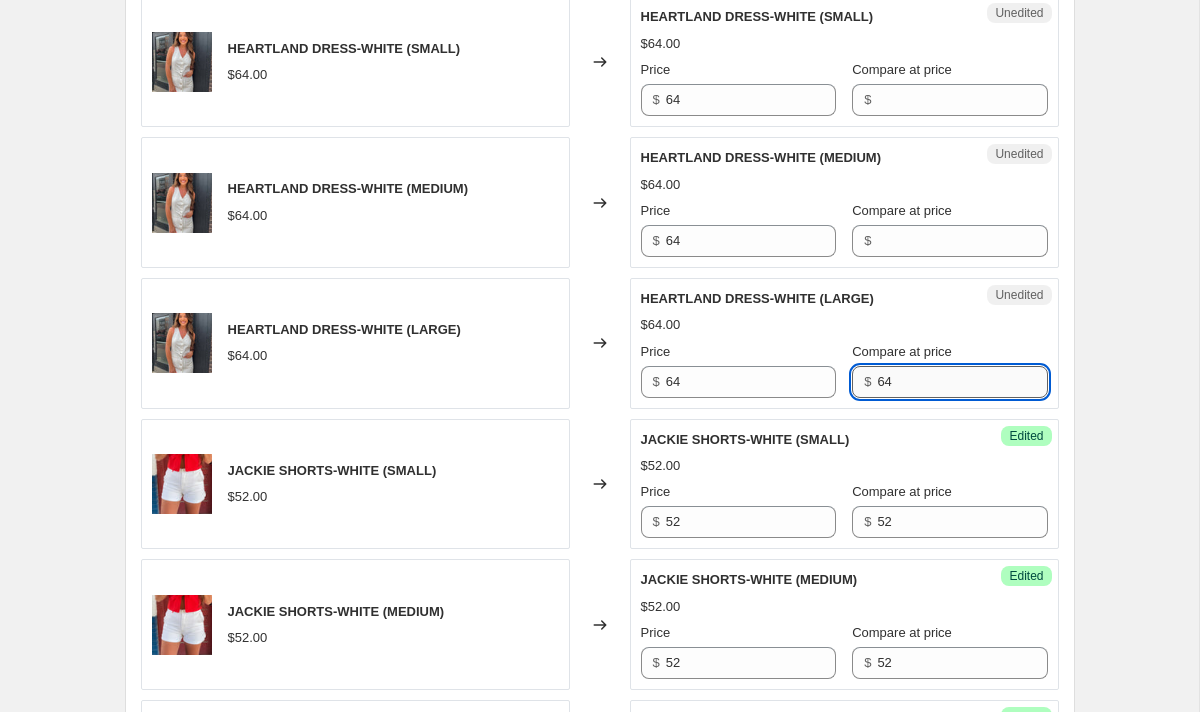 scroll, scrollTop: 2742, scrollLeft: 0, axis: vertical 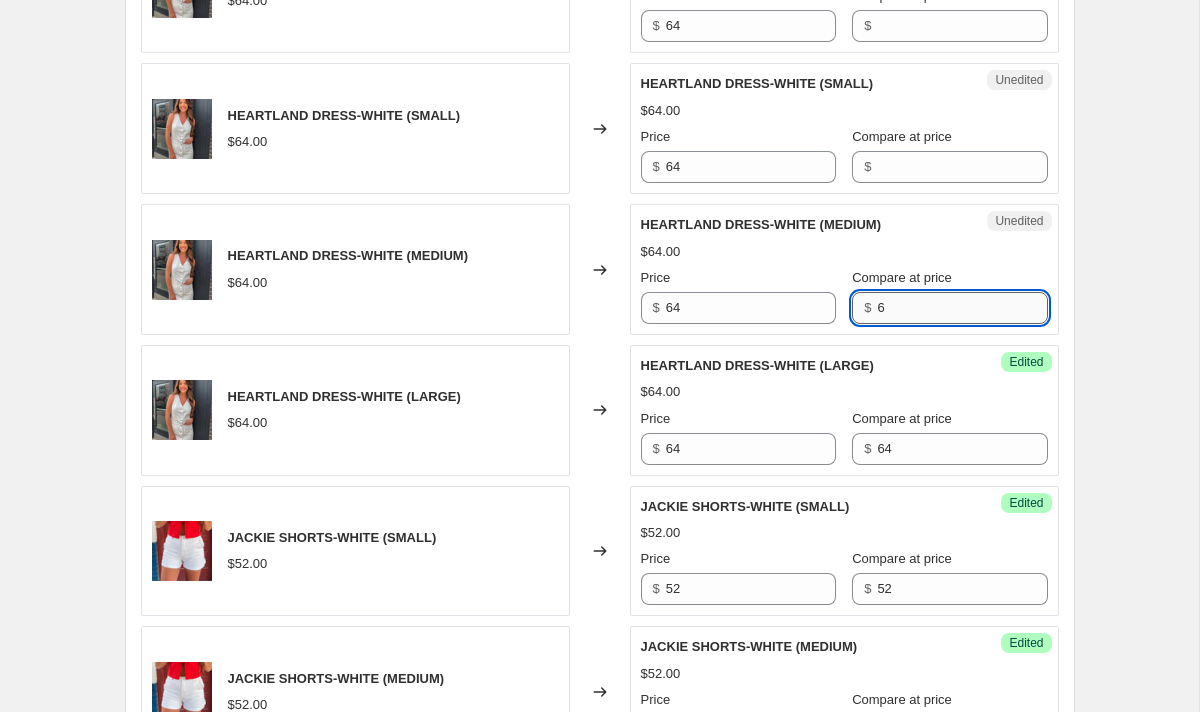 click on "6" at bounding box center [962, 308] 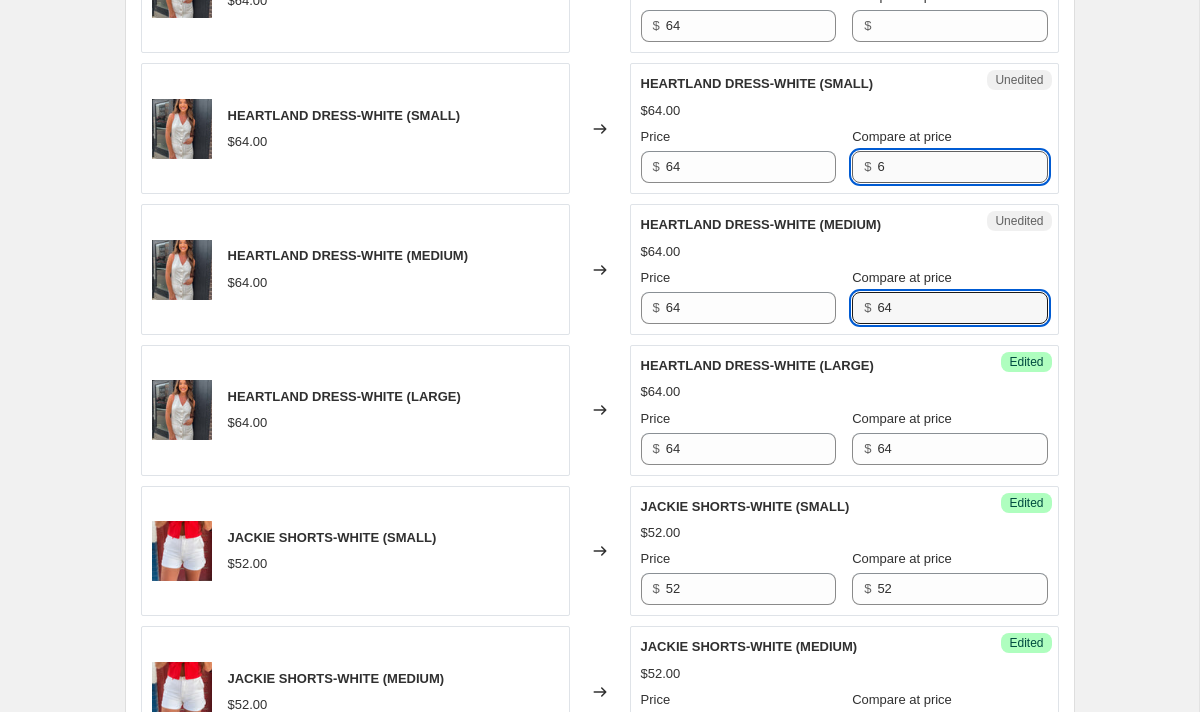 click on "6" at bounding box center (962, 167) 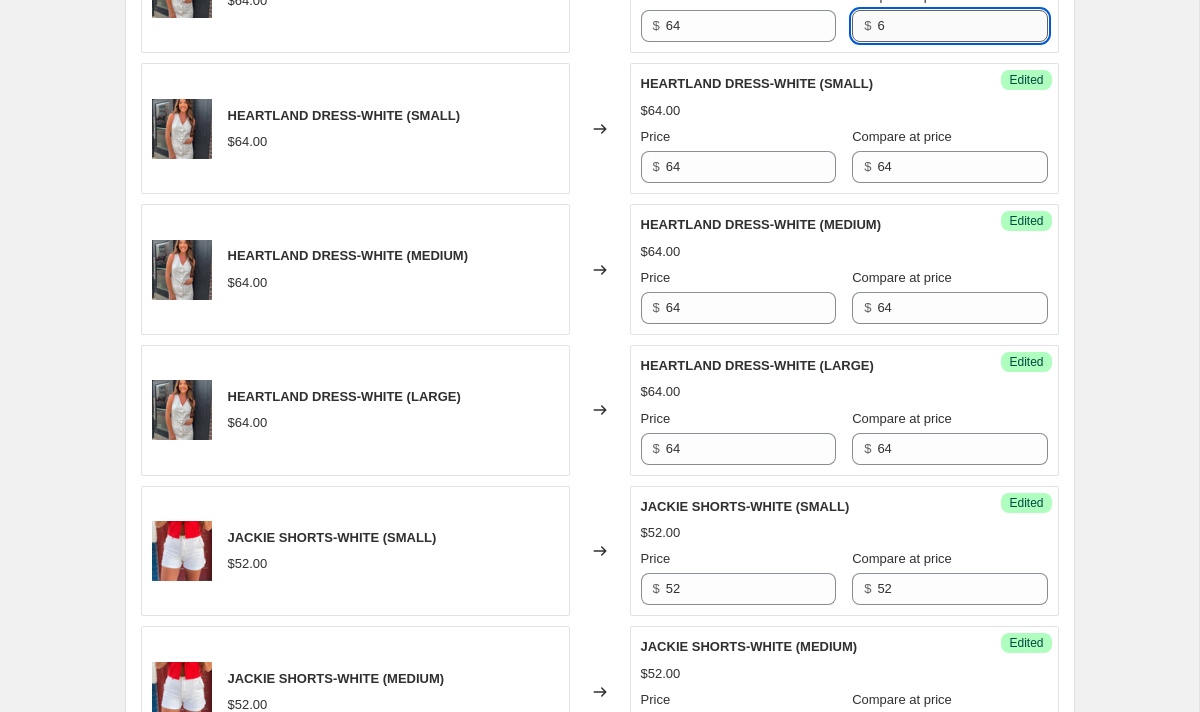click on "6" at bounding box center [962, 26] 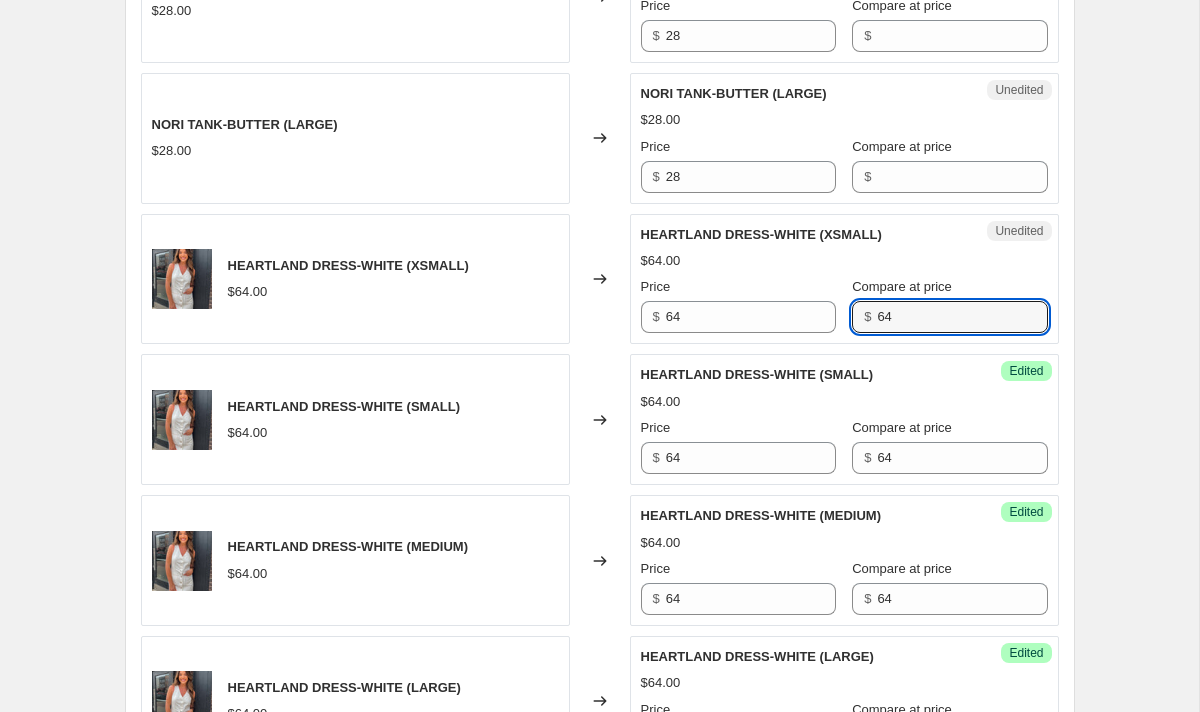 scroll, scrollTop: 2449, scrollLeft: 0, axis: vertical 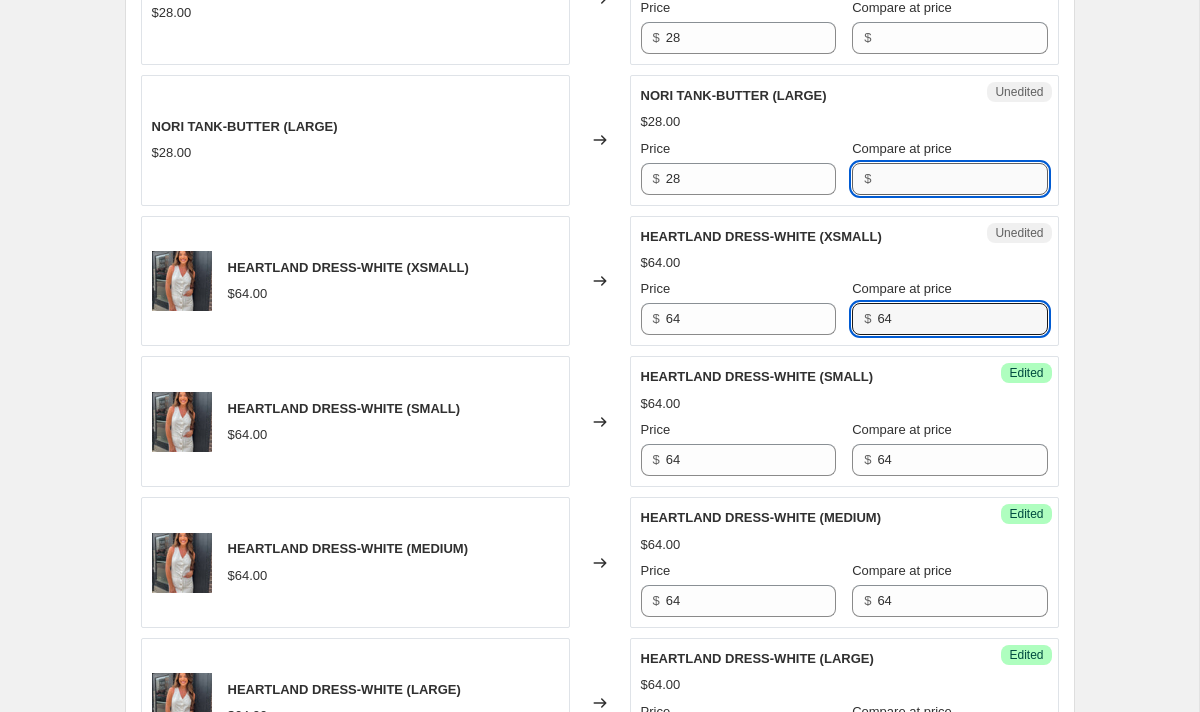 click on "Compare at price" at bounding box center [962, 179] 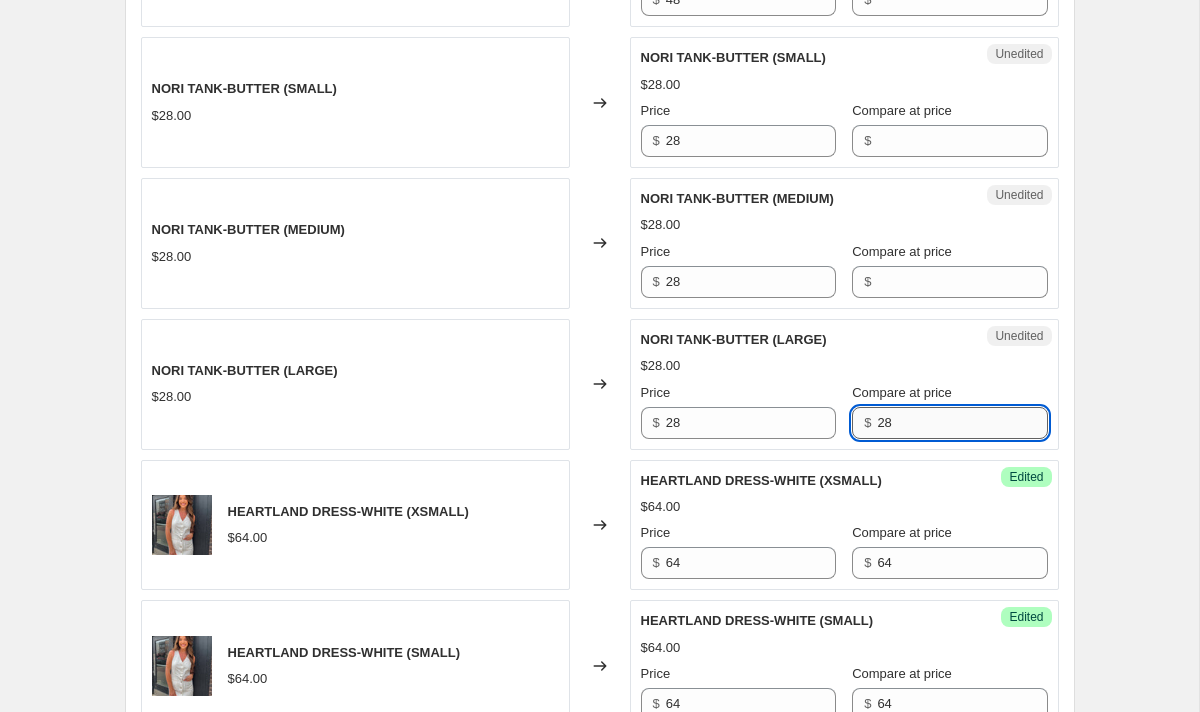 scroll, scrollTop: 2190, scrollLeft: 0, axis: vertical 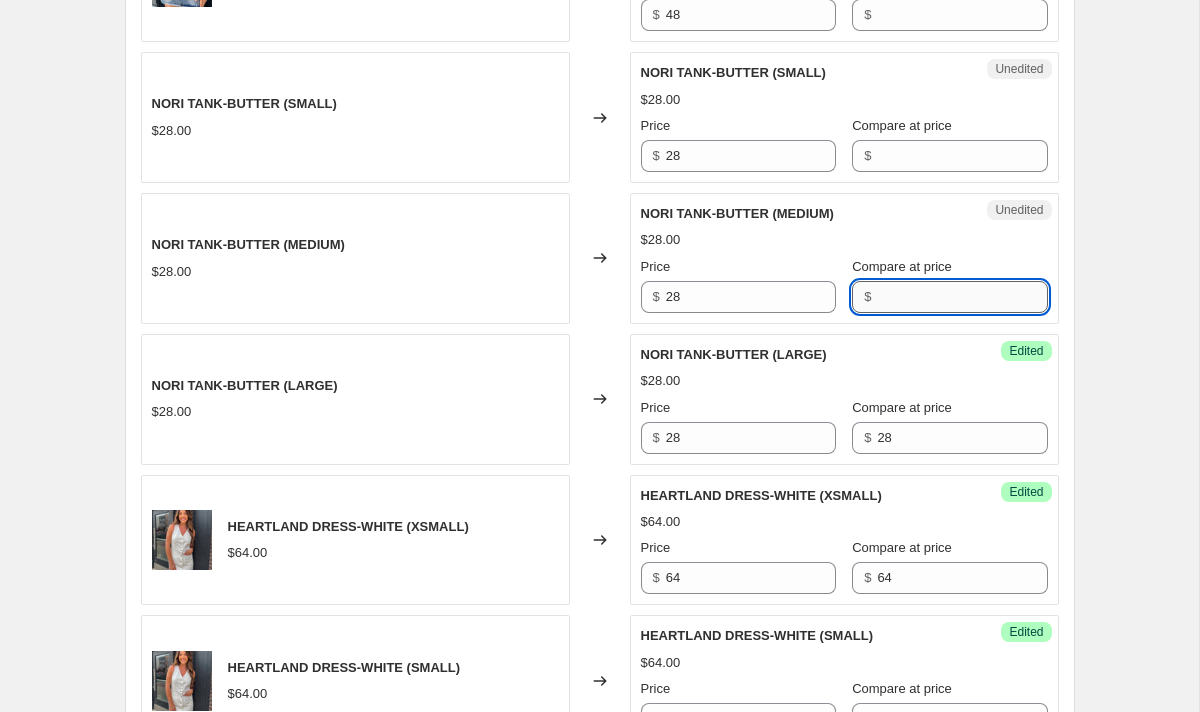 click on "Compare at price" at bounding box center [962, 297] 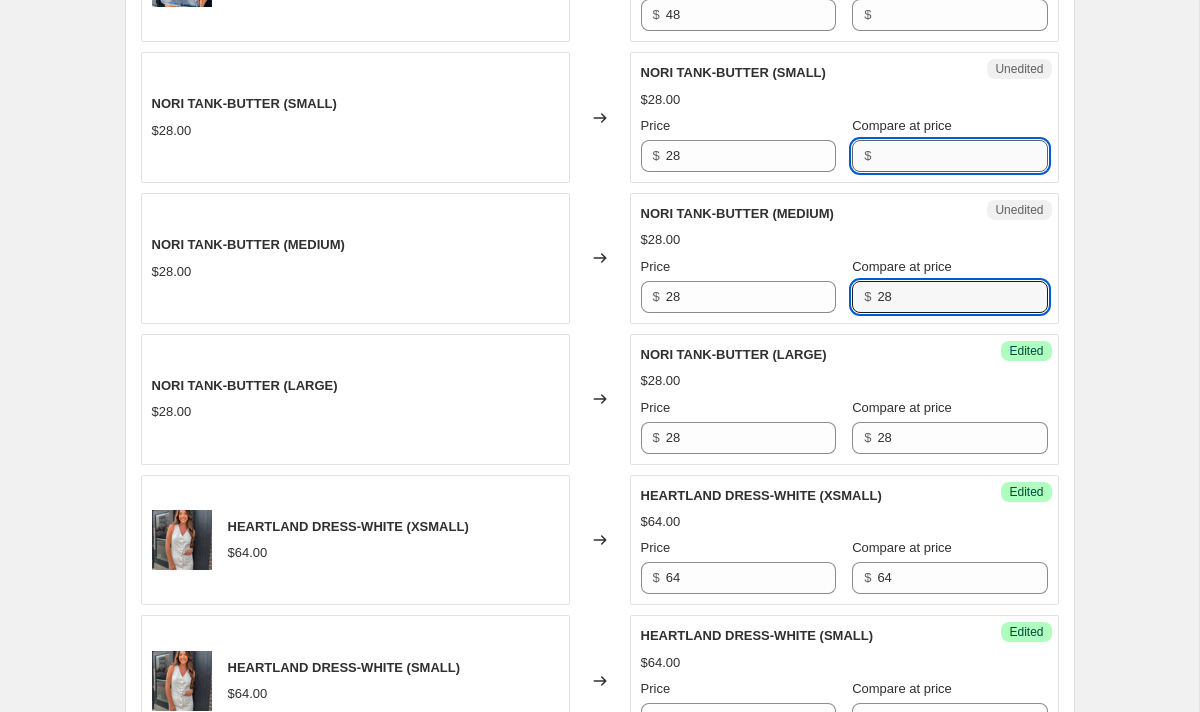 click on "Compare at price" at bounding box center (962, 156) 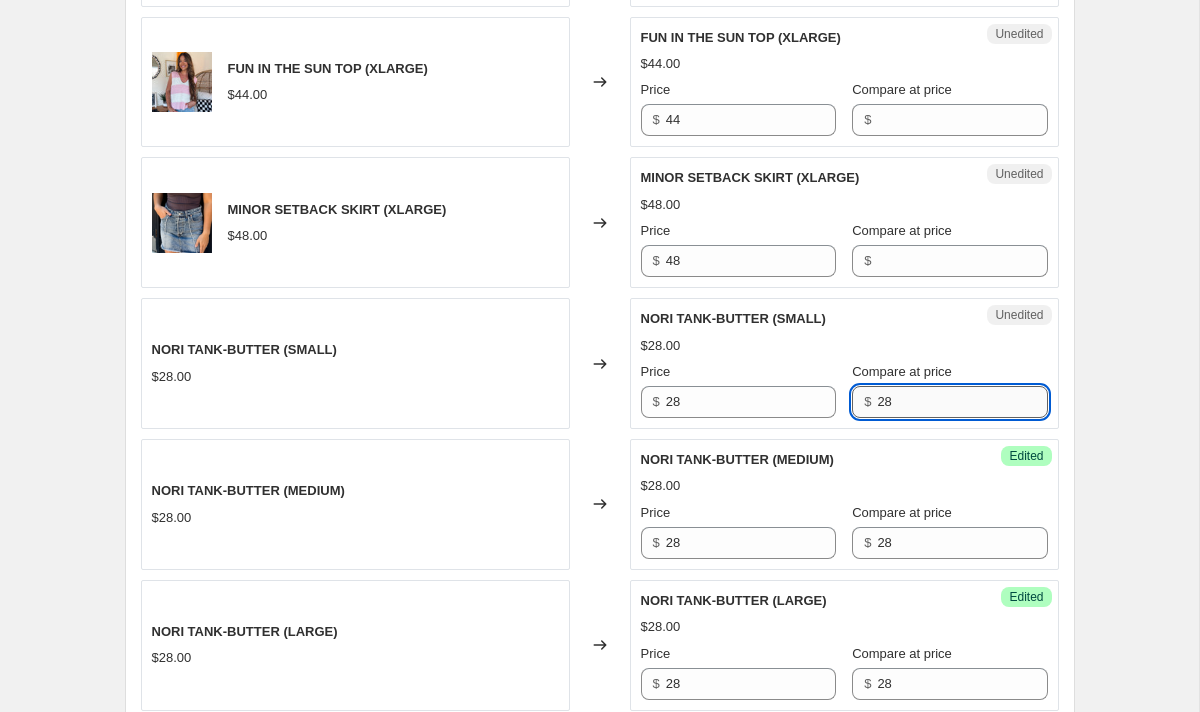 scroll, scrollTop: 1942, scrollLeft: 0, axis: vertical 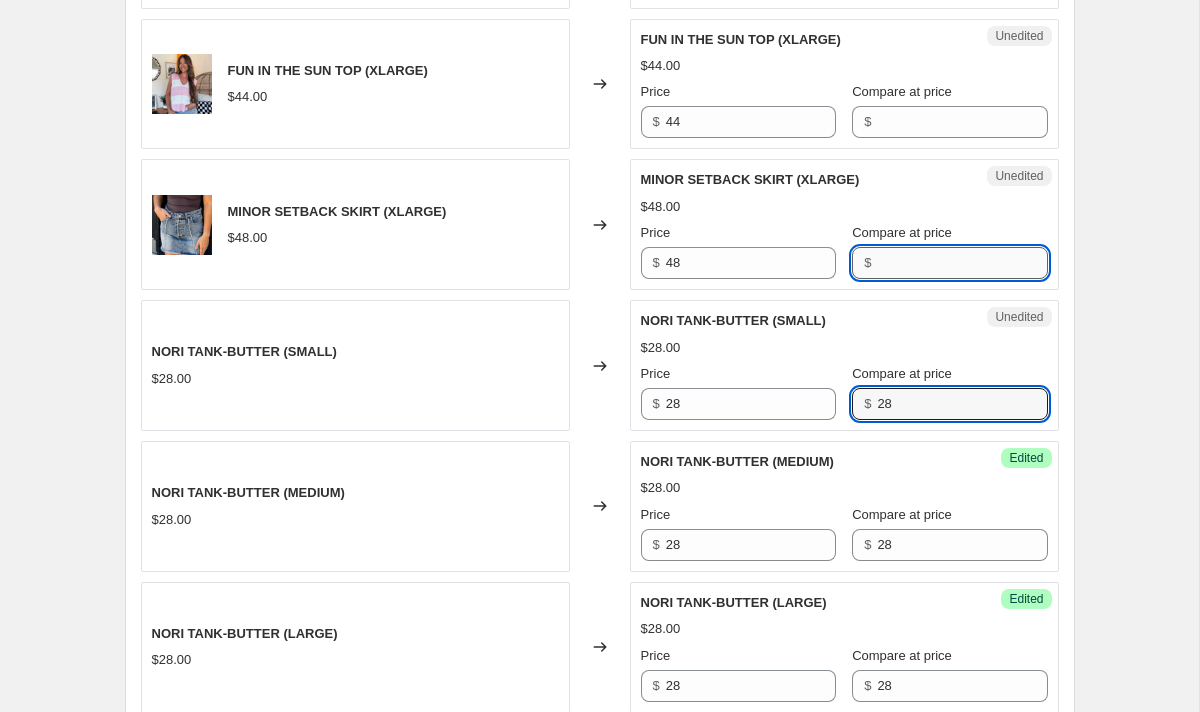 click on "Compare at price" at bounding box center (962, 263) 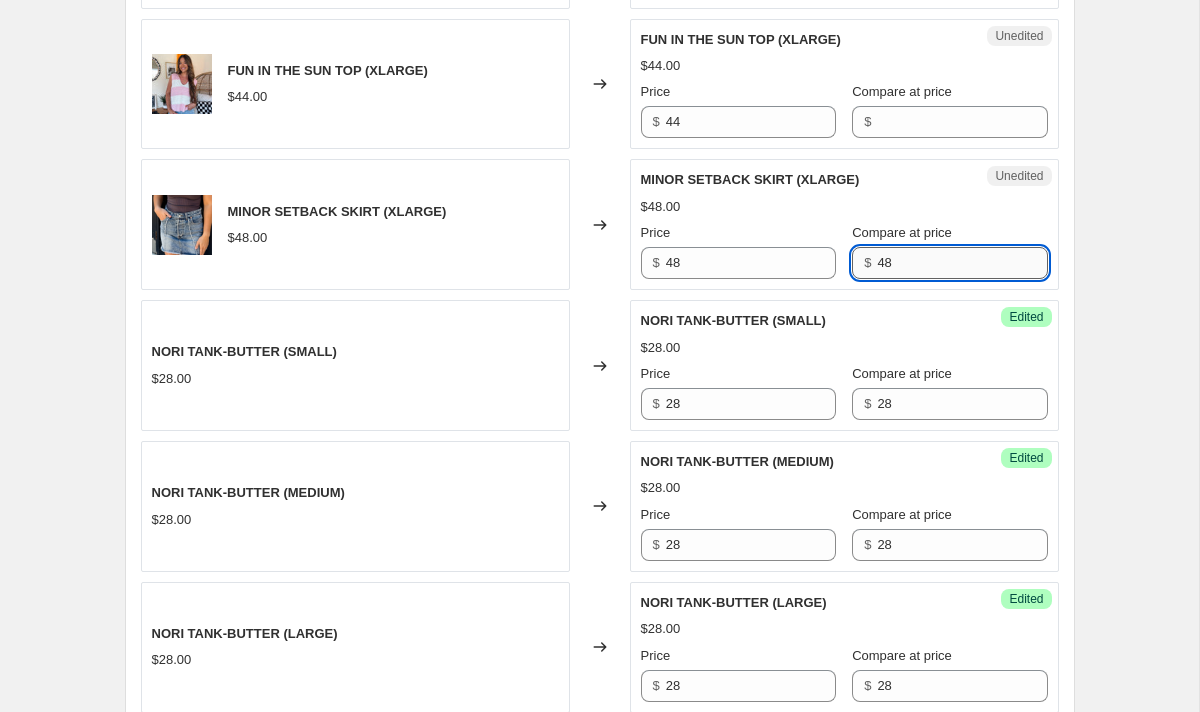 scroll, scrollTop: 1901, scrollLeft: 0, axis: vertical 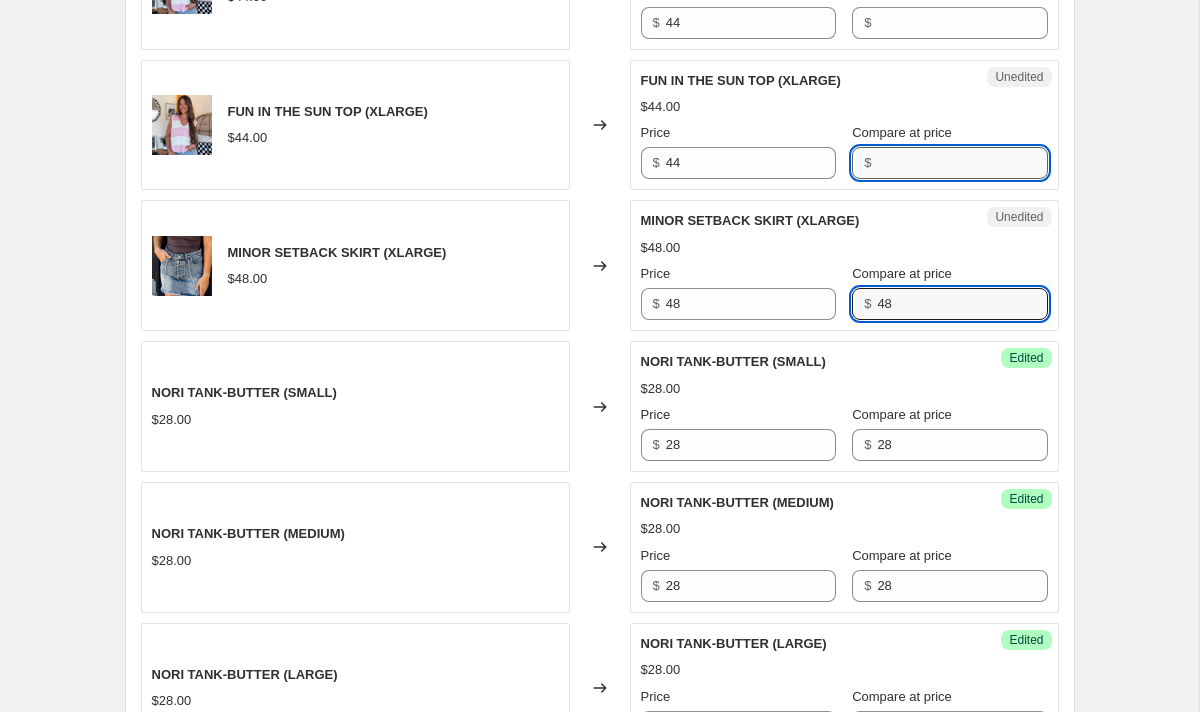 click on "Compare at price" at bounding box center [962, 163] 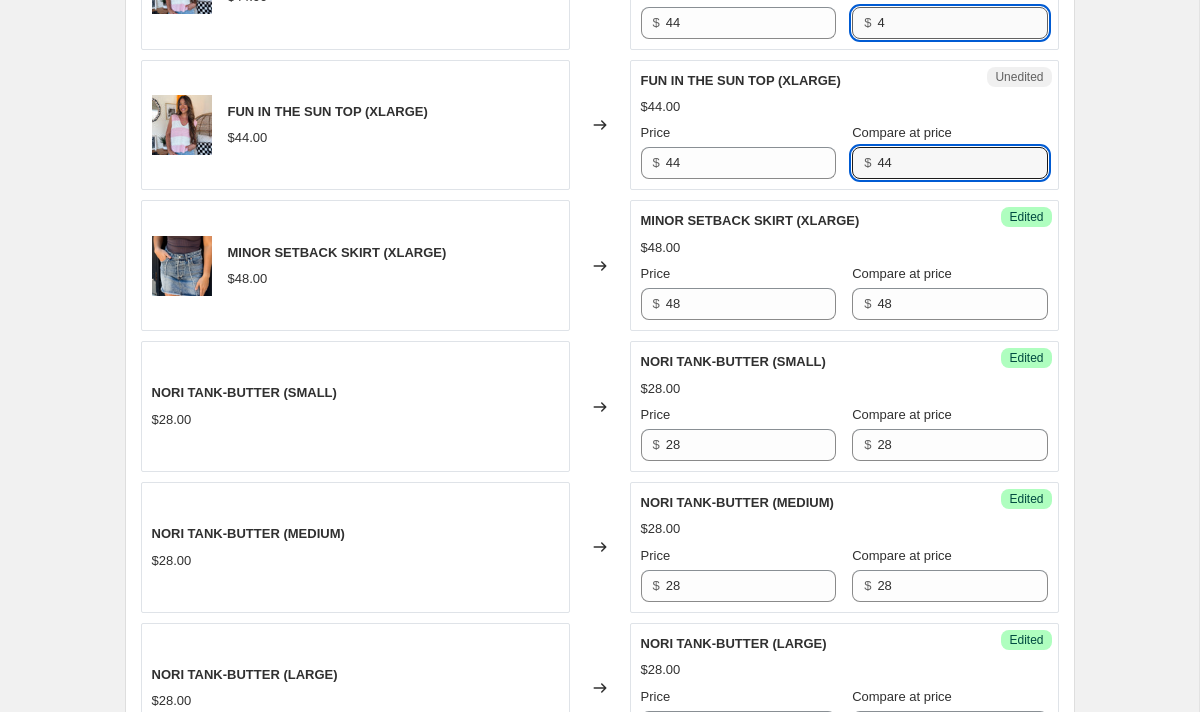 click on "4" at bounding box center [962, 23] 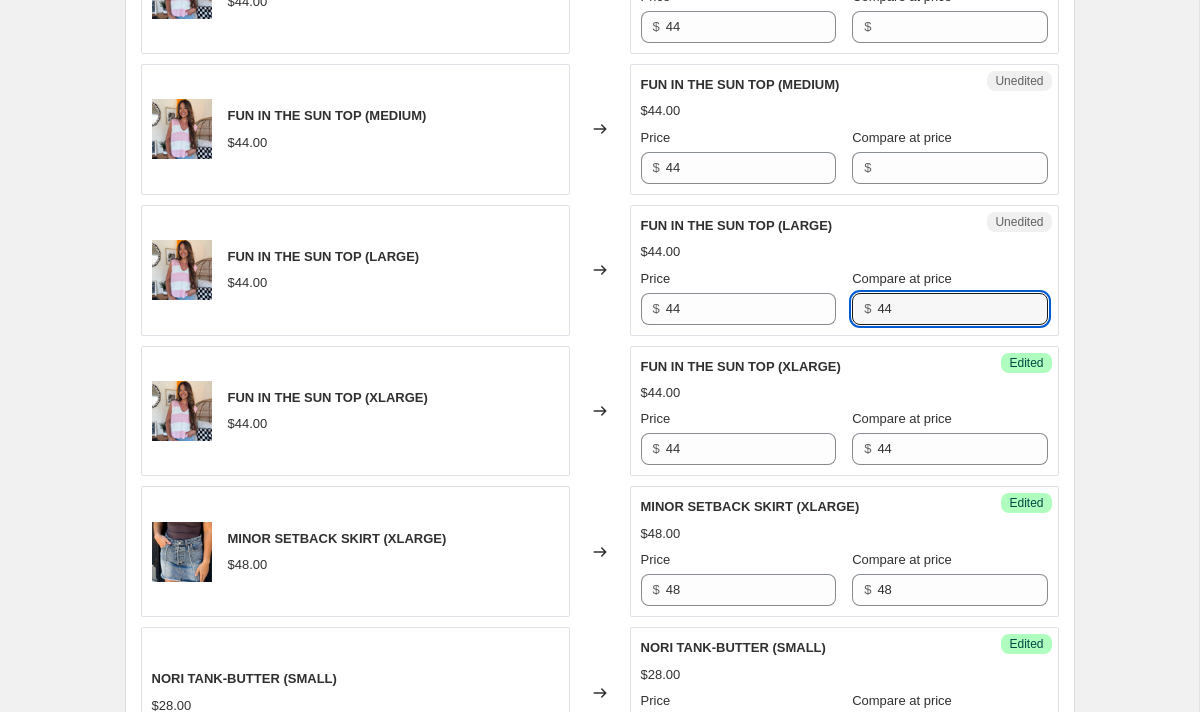 scroll, scrollTop: 1606, scrollLeft: 0, axis: vertical 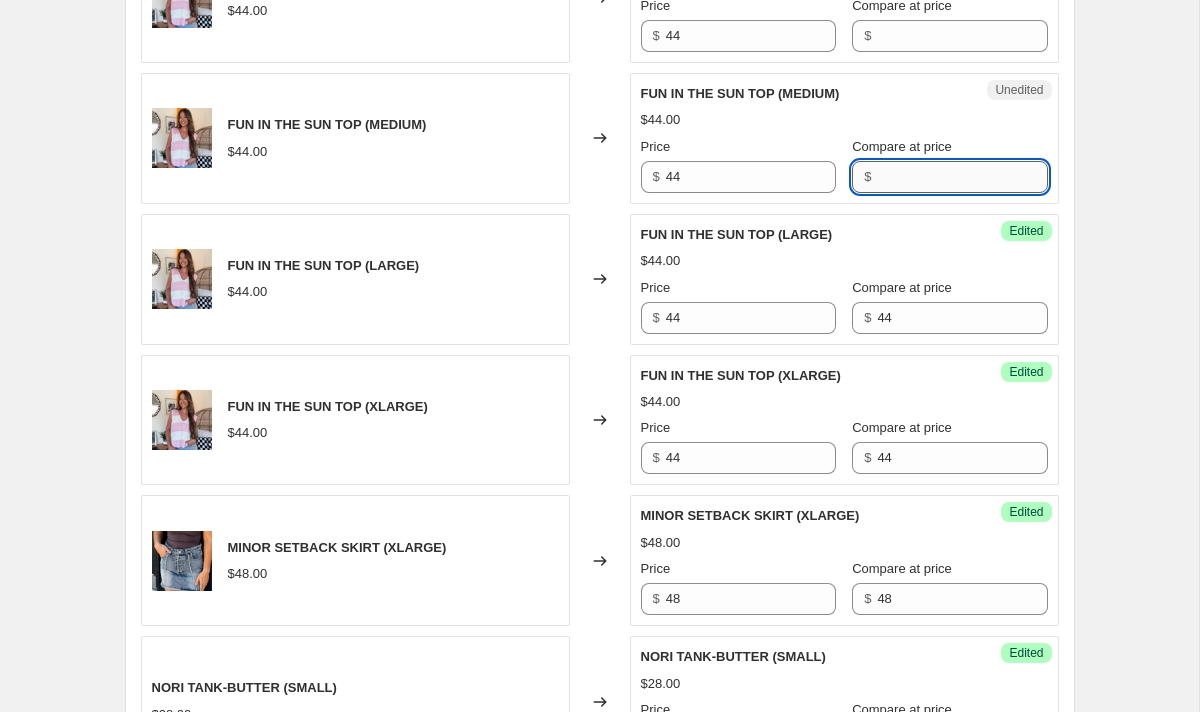 click on "Compare at price" at bounding box center (962, 177) 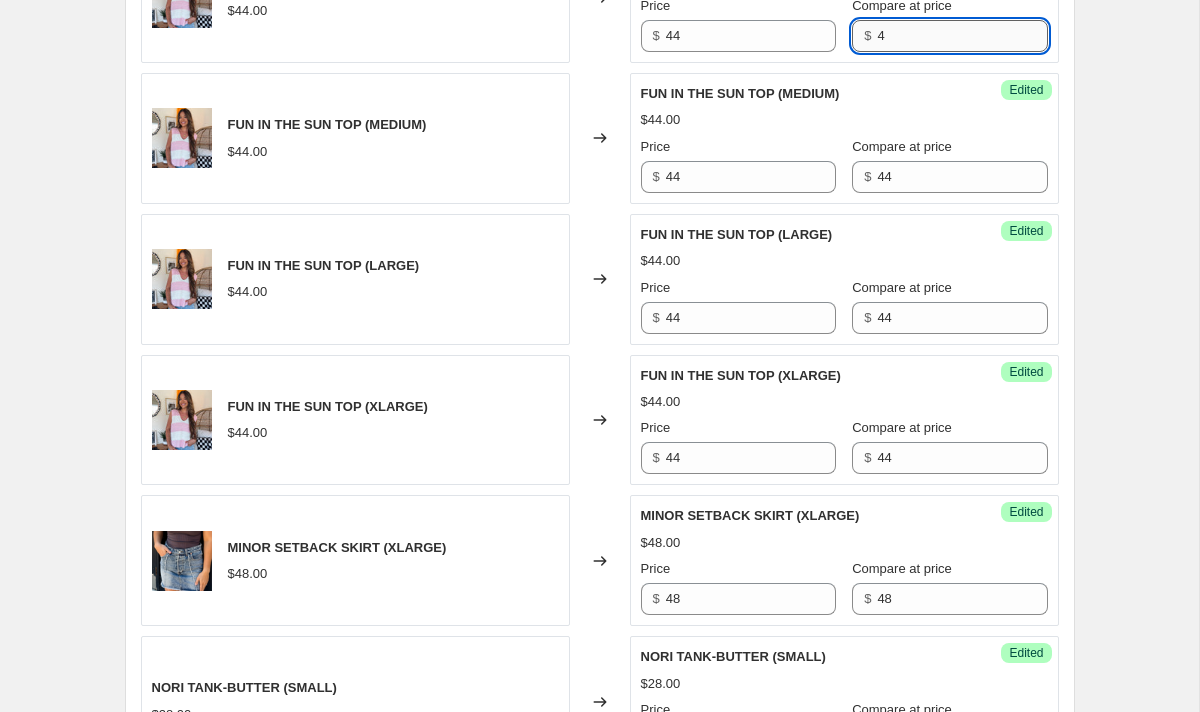click on "4" at bounding box center [962, 36] 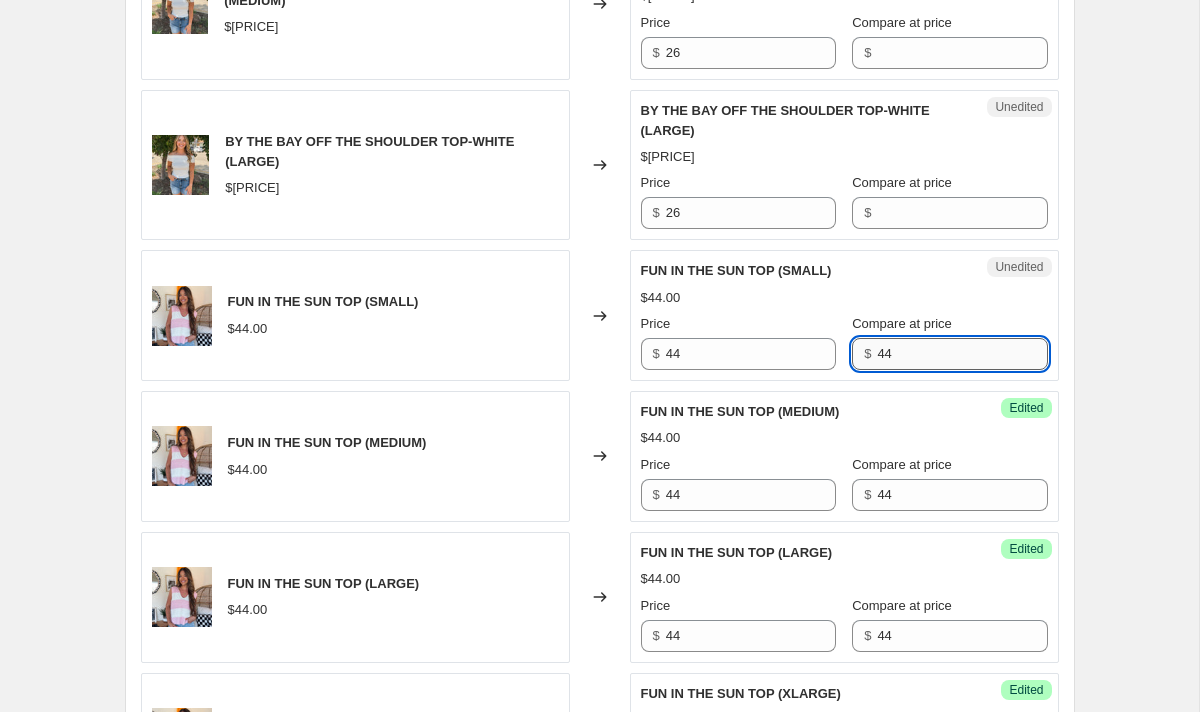 scroll, scrollTop: 1285, scrollLeft: 0, axis: vertical 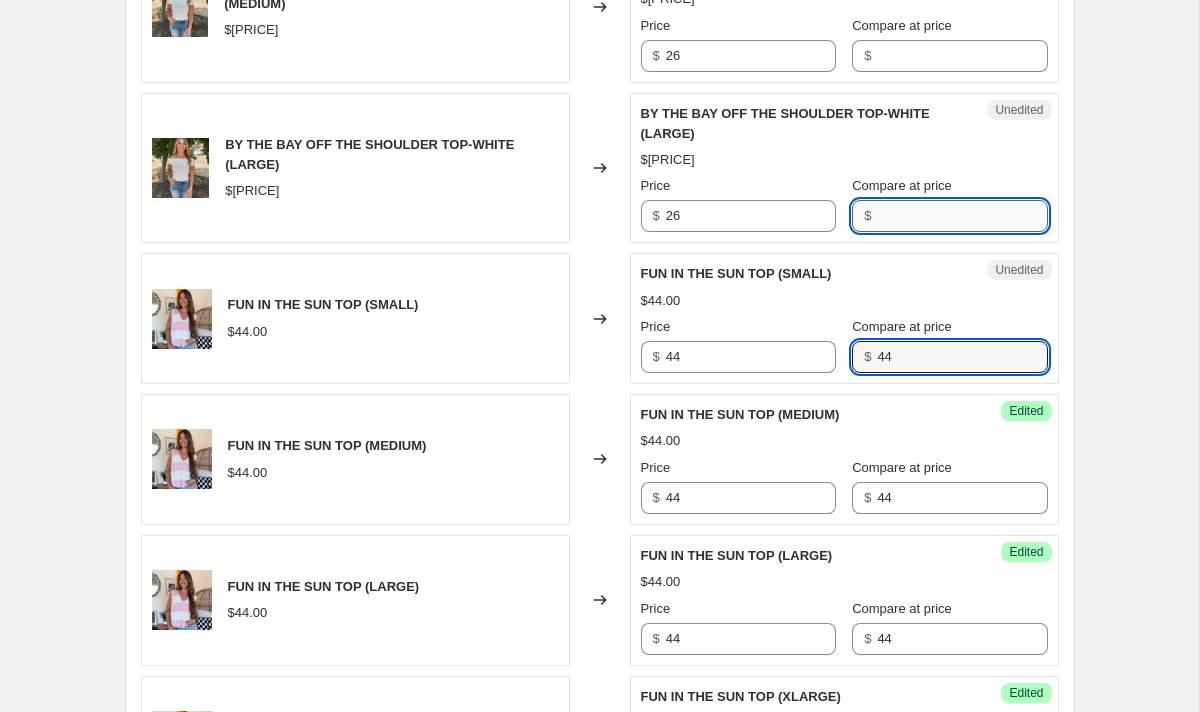 click on "Compare at price" at bounding box center (962, 216) 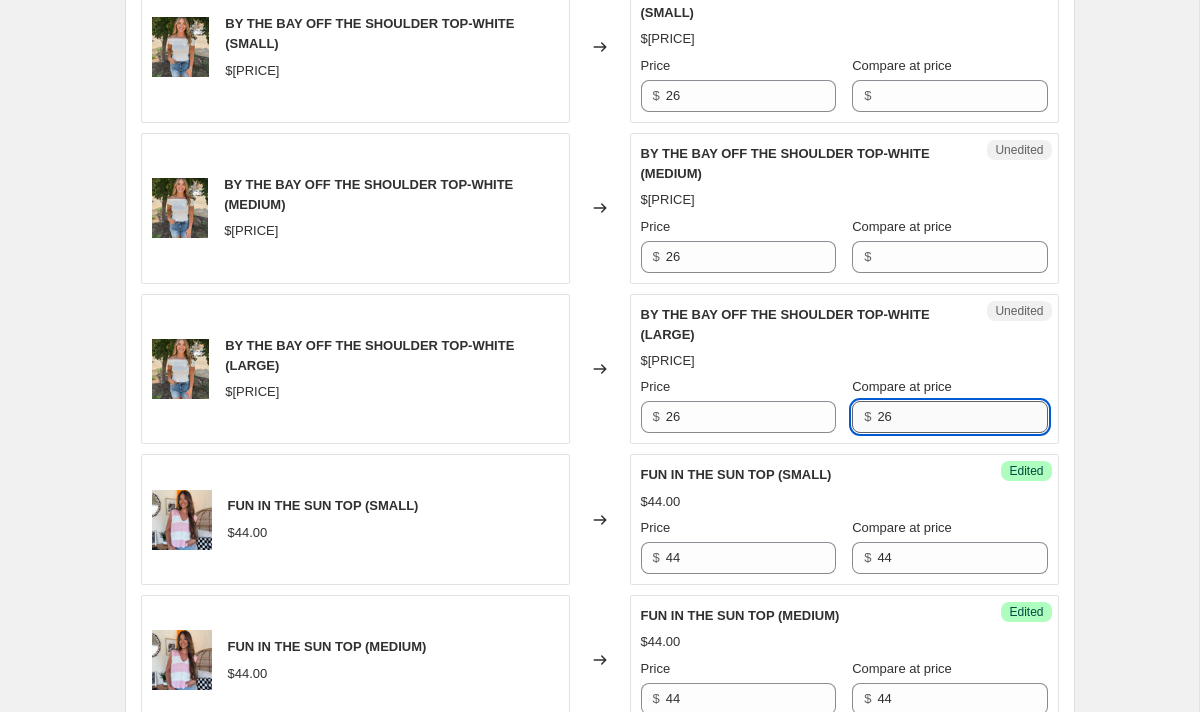 scroll, scrollTop: 1080, scrollLeft: 0, axis: vertical 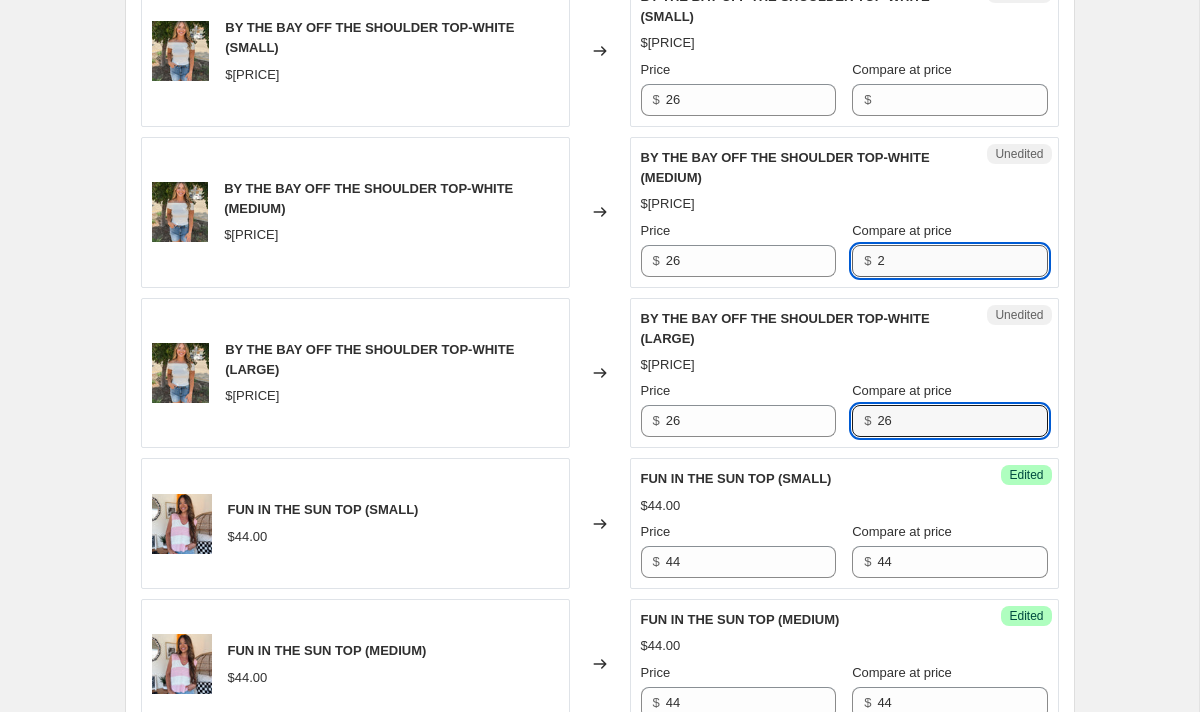 click on "2" at bounding box center (962, 261) 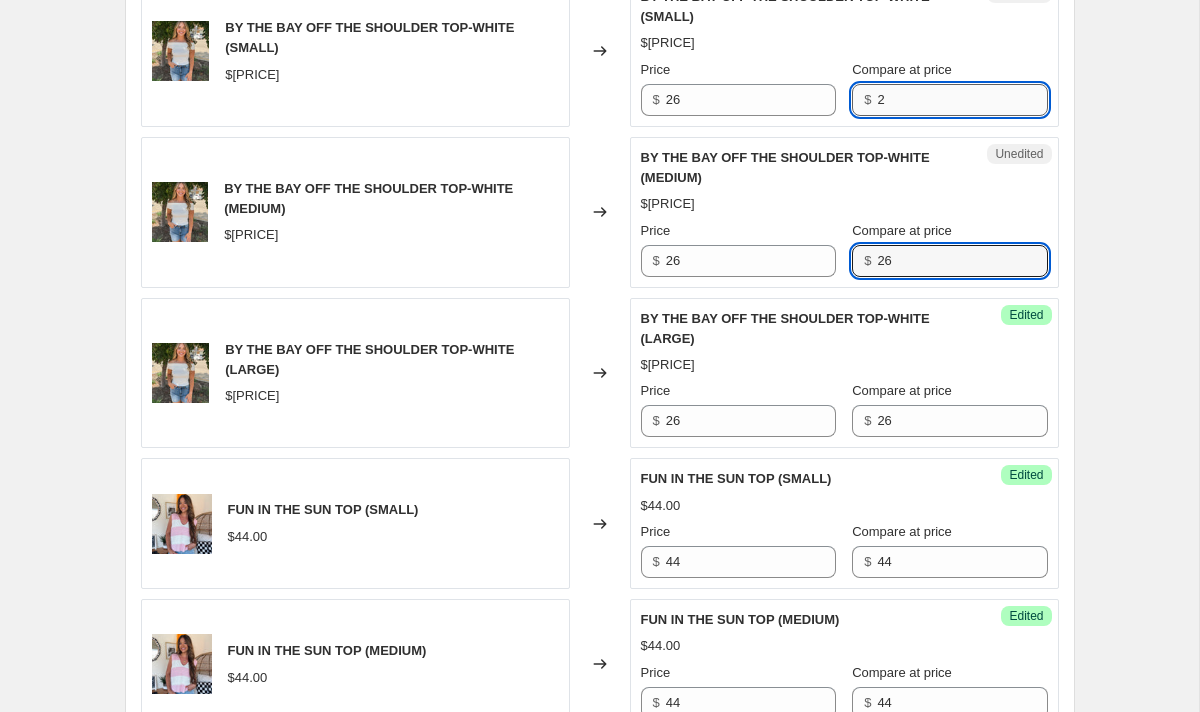 click on "2" at bounding box center [962, 100] 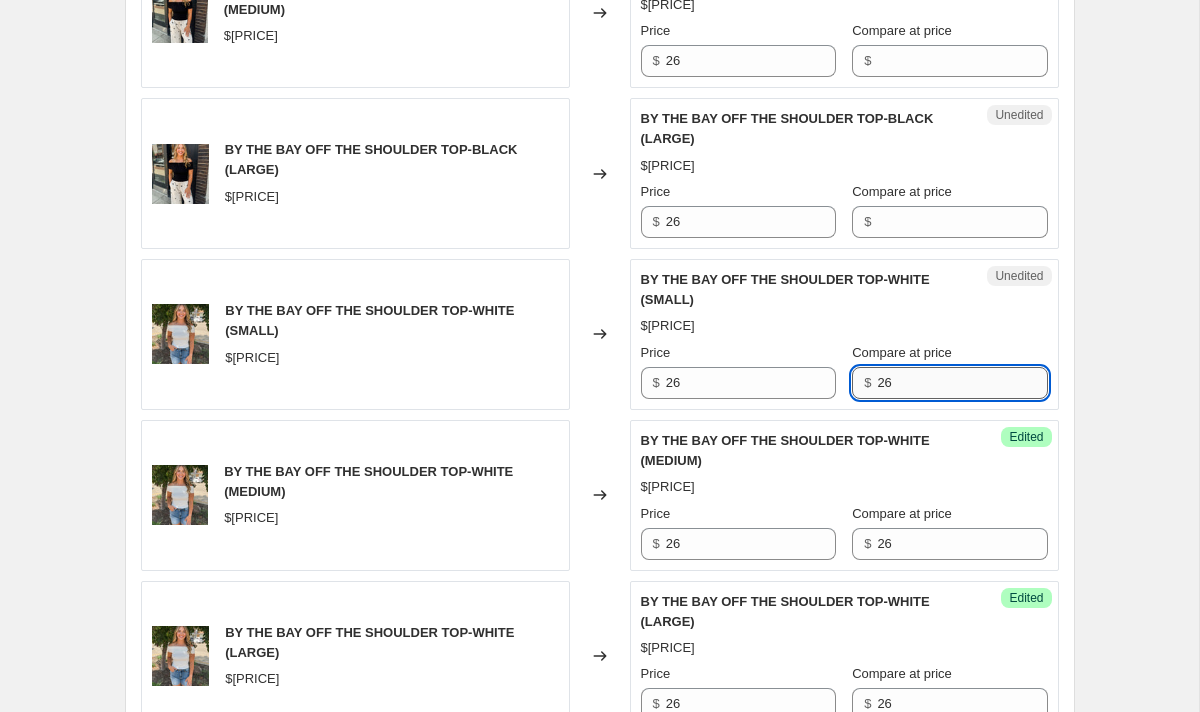 scroll, scrollTop: 791, scrollLeft: 0, axis: vertical 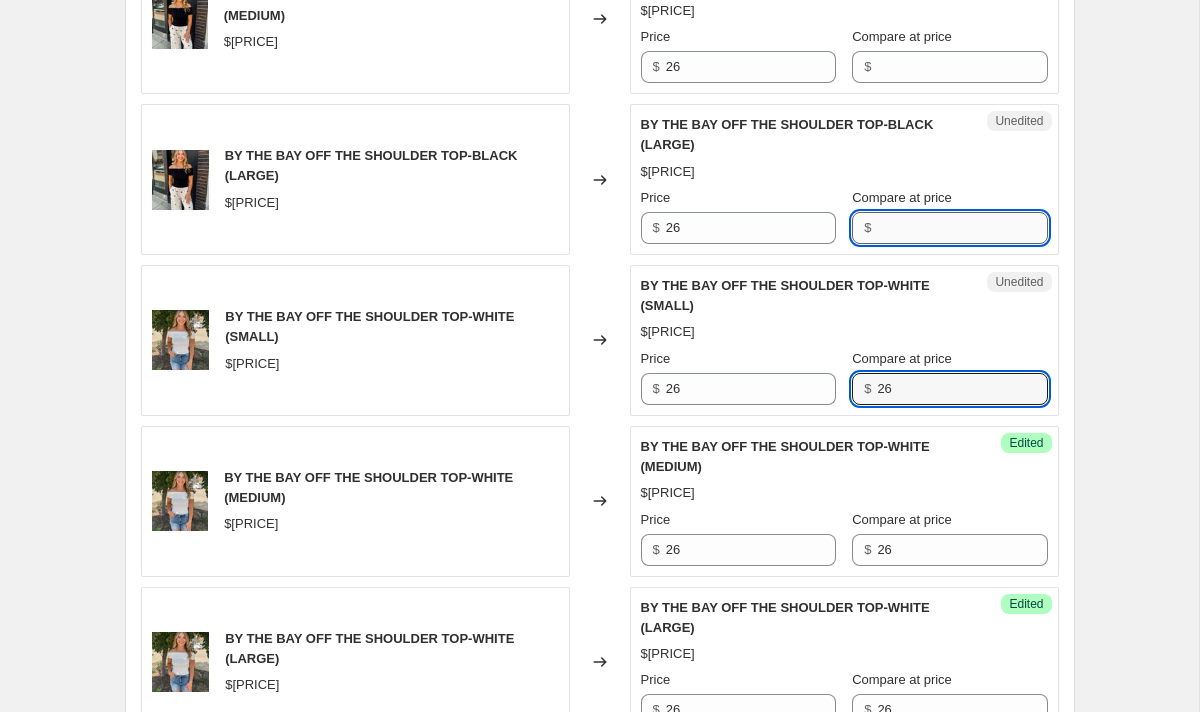 click on "Compare at price" at bounding box center [962, 228] 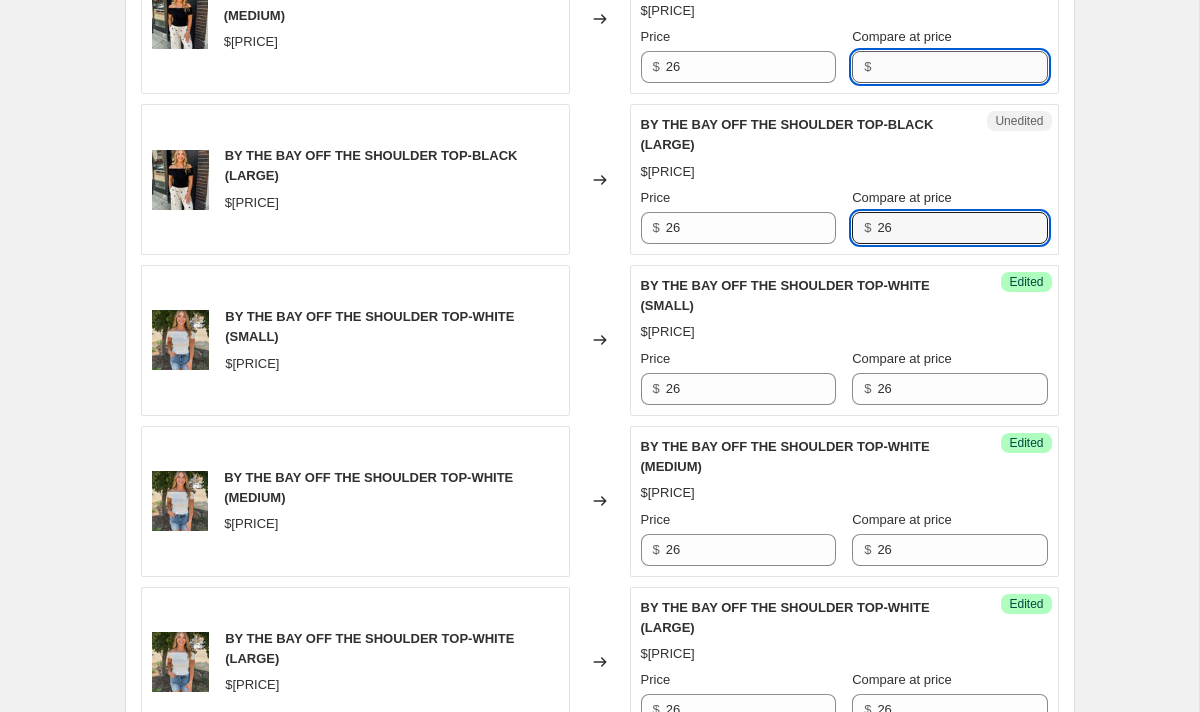 click on "Compare at price" at bounding box center [962, 67] 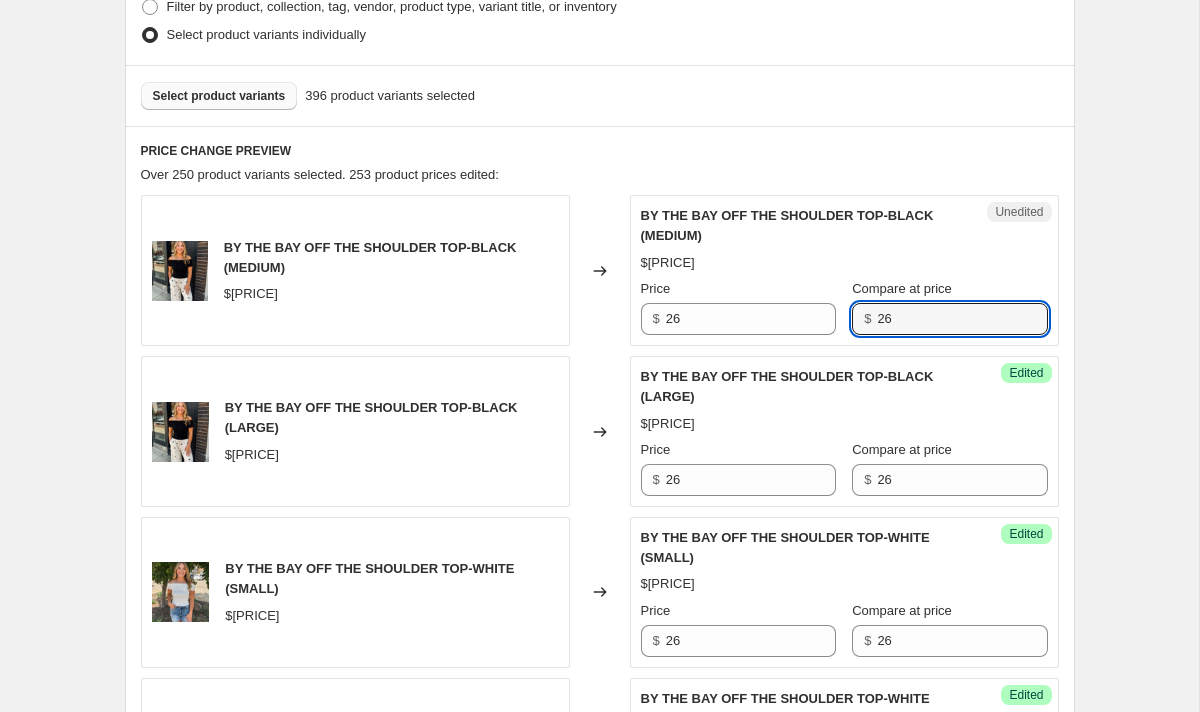scroll, scrollTop: 531, scrollLeft: 0, axis: vertical 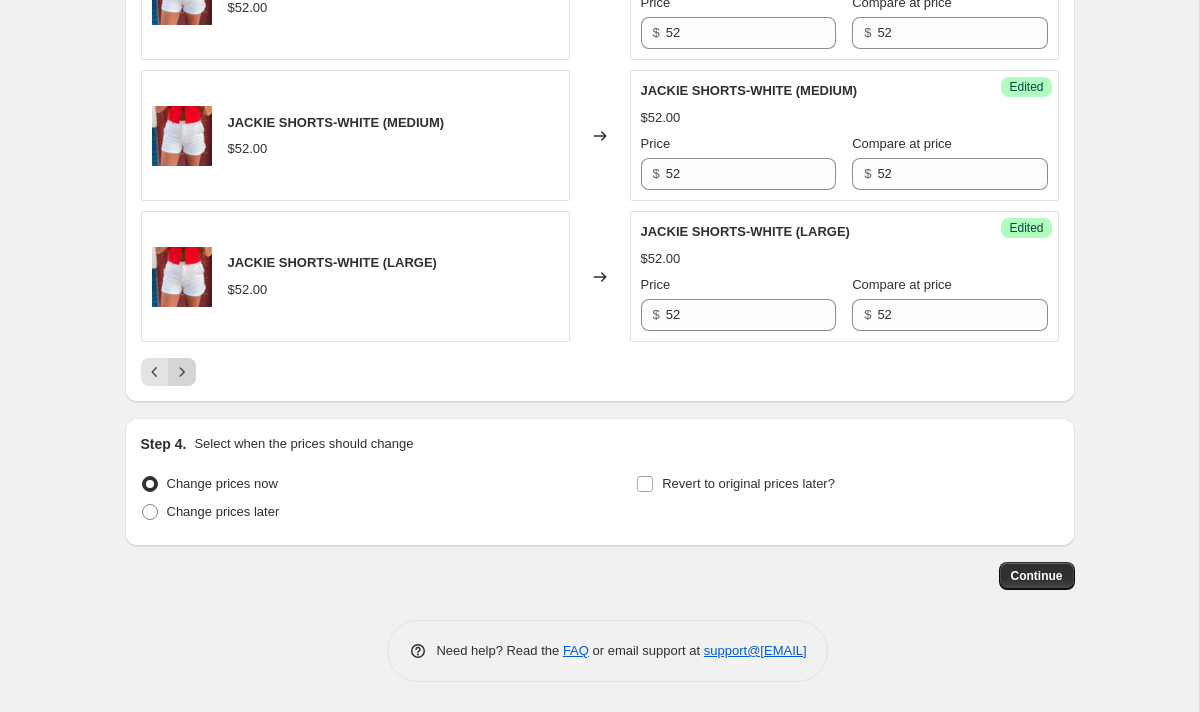 click 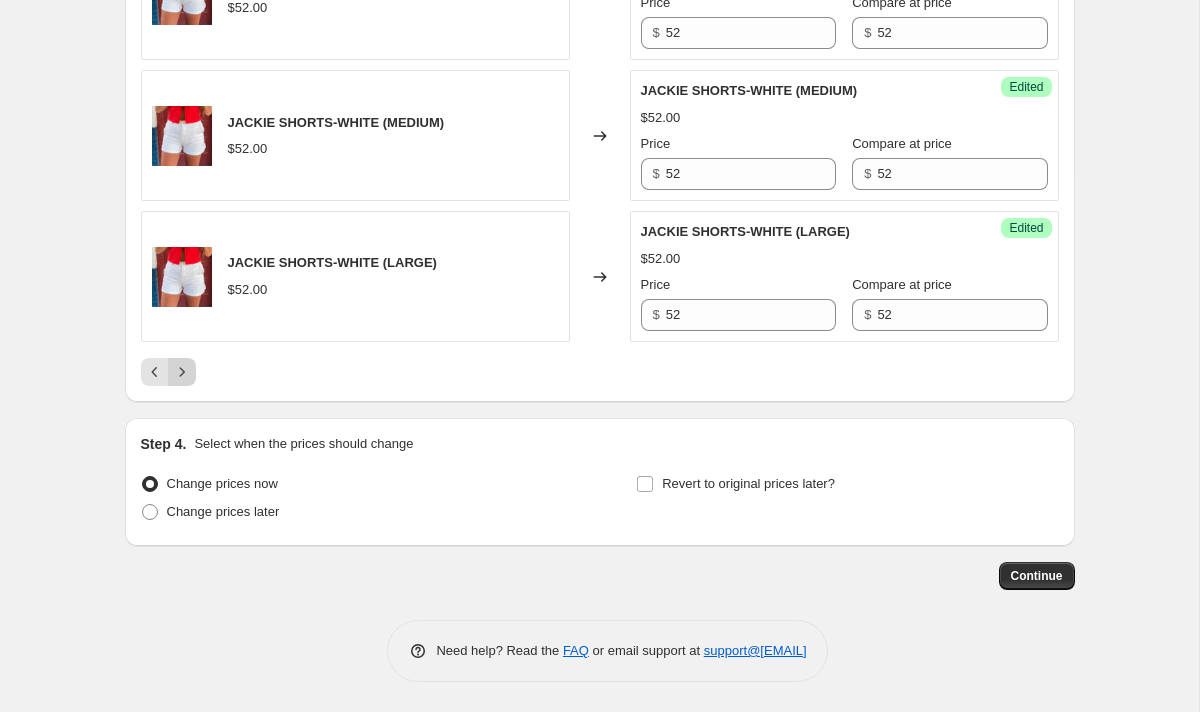 scroll, scrollTop: 3198, scrollLeft: 0, axis: vertical 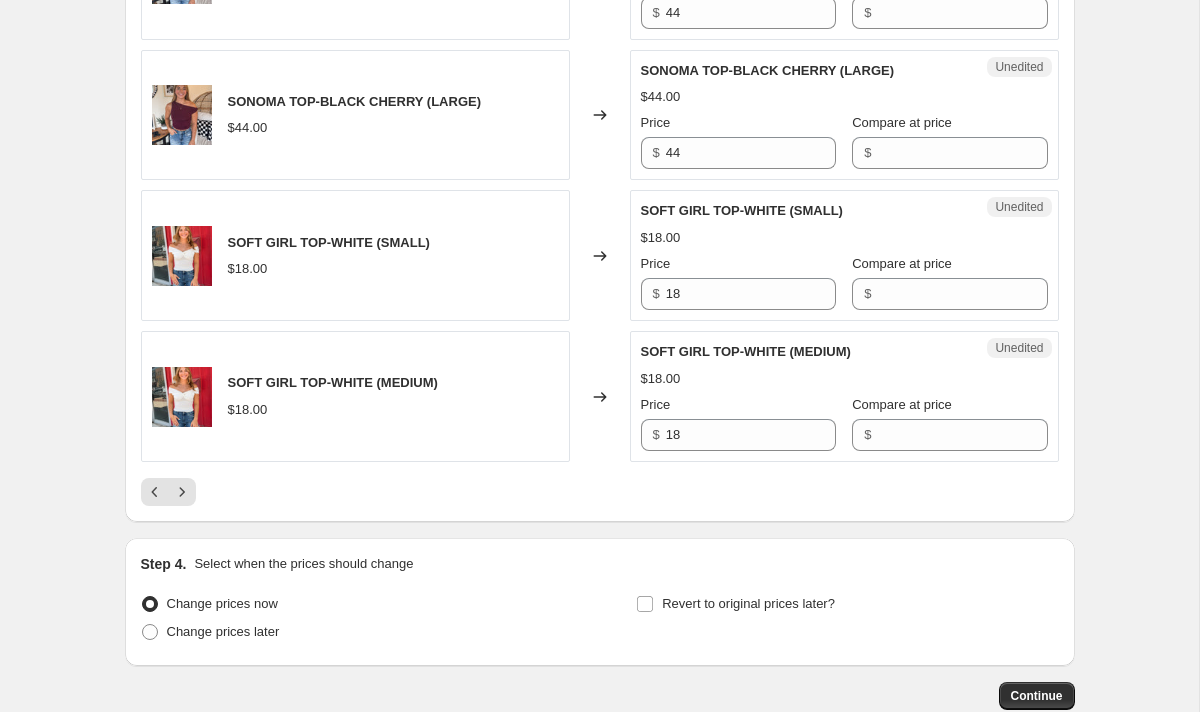 click on "$" at bounding box center (867, 434) 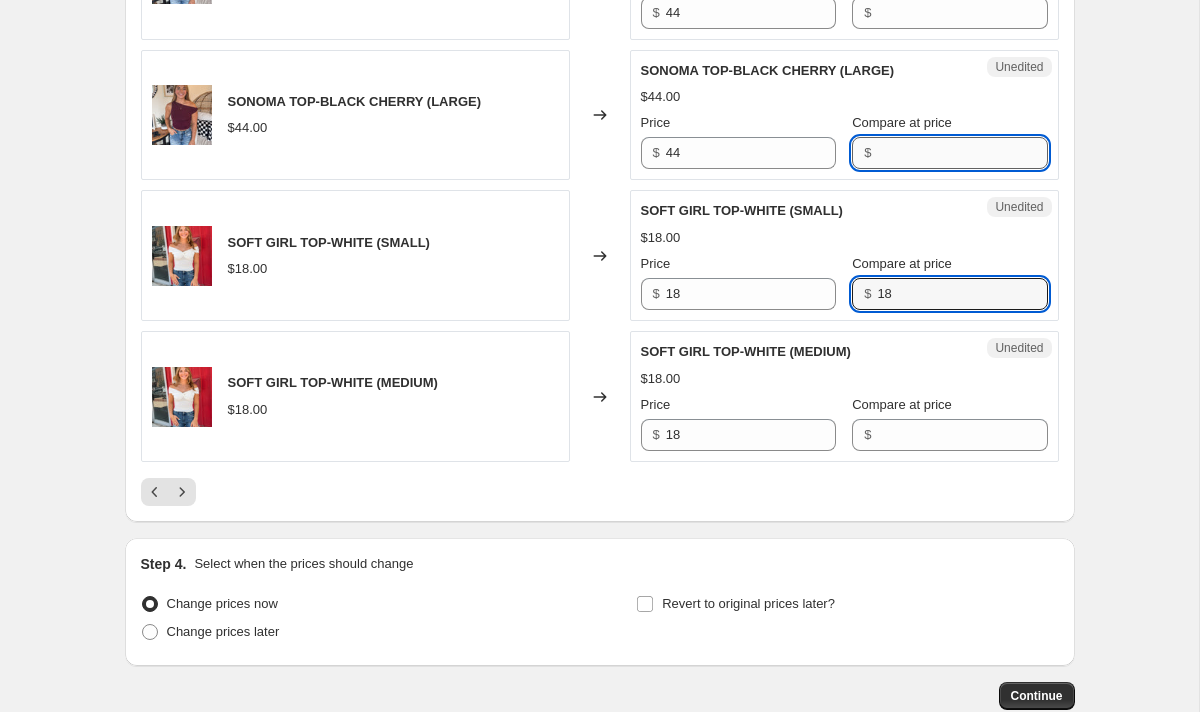 click on "Compare at price" at bounding box center [962, 153] 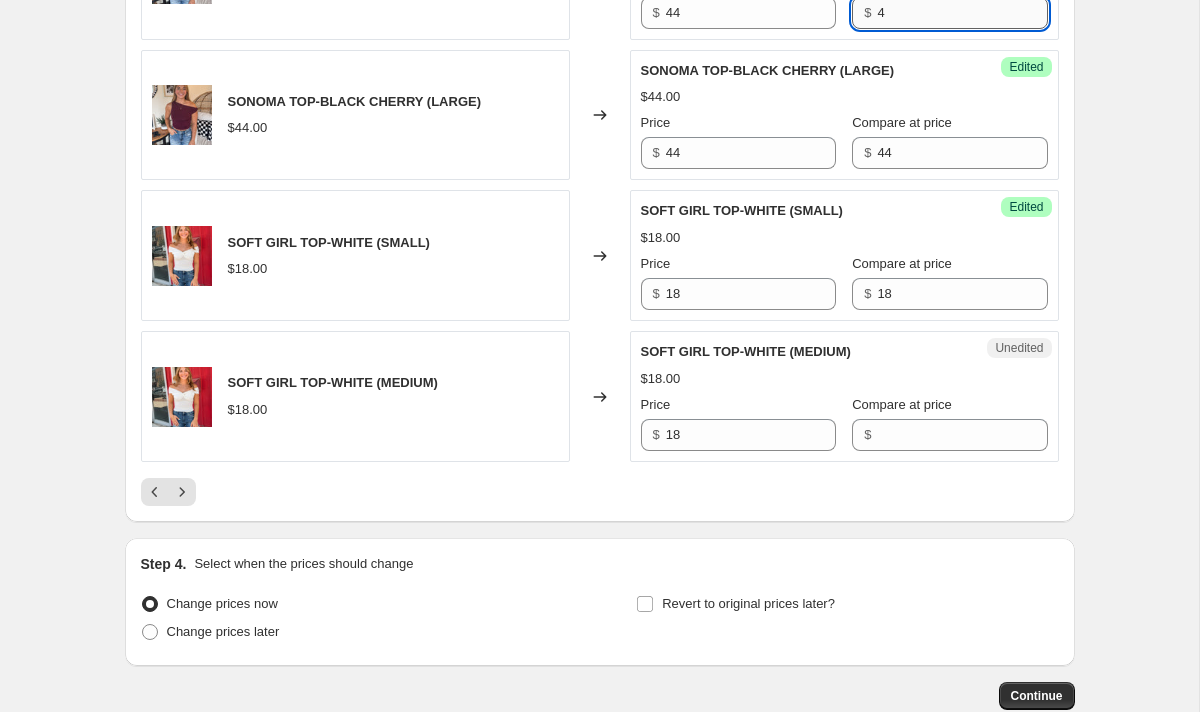 click on "4" at bounding box center [962, 13] 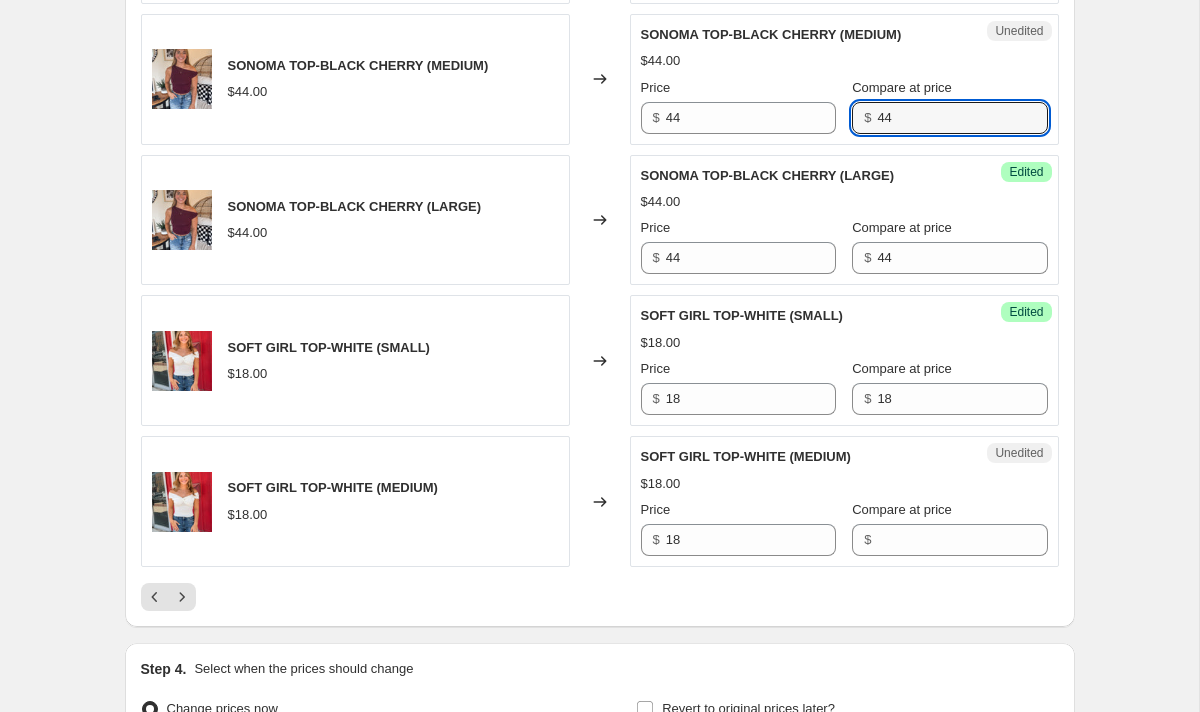 scroll, scrollTop: 3058, scrollLeft: 0, axis: vertical 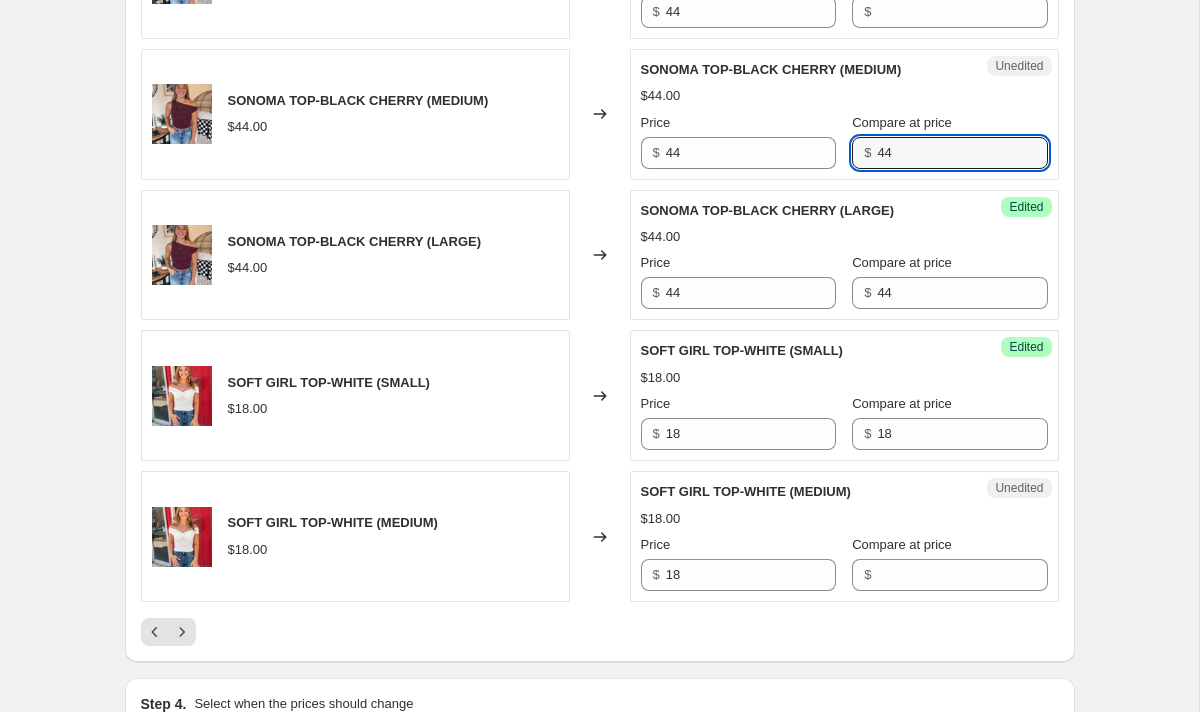 click on "$" at bounding box center (949, 575) 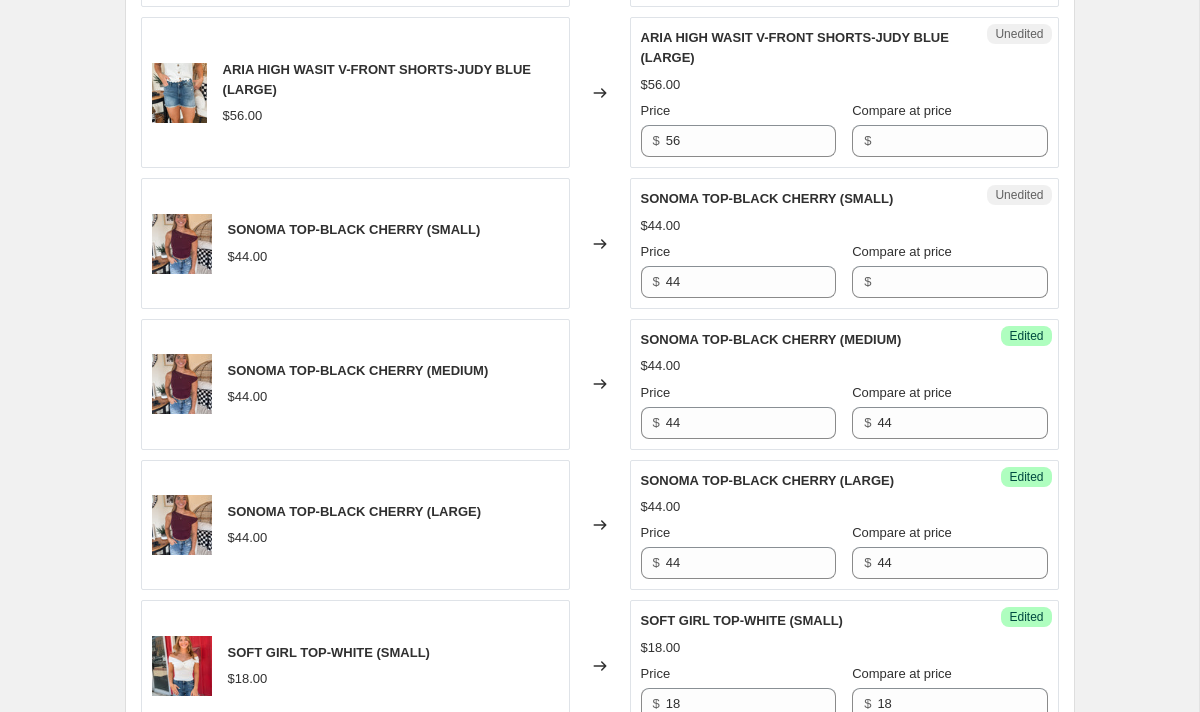 scroll, scrollTop: 2749, scrollLeft: 0, axis: vertical 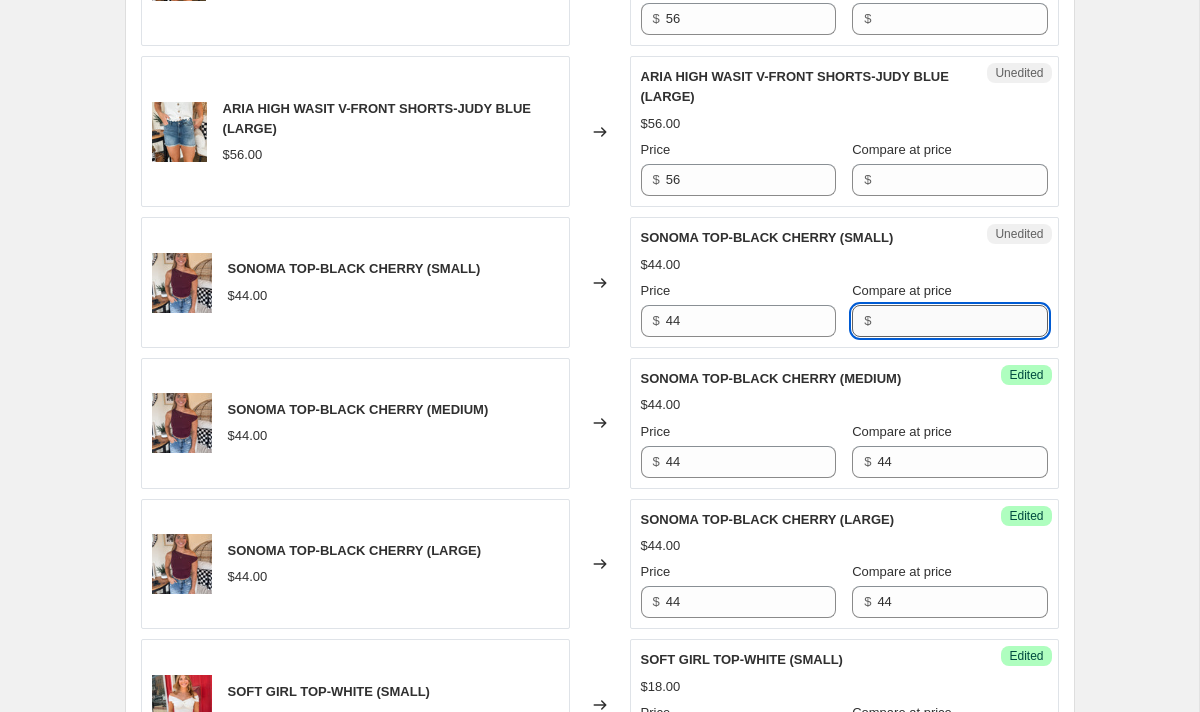 click on "Compare at price" at bounding box center [962, 321] 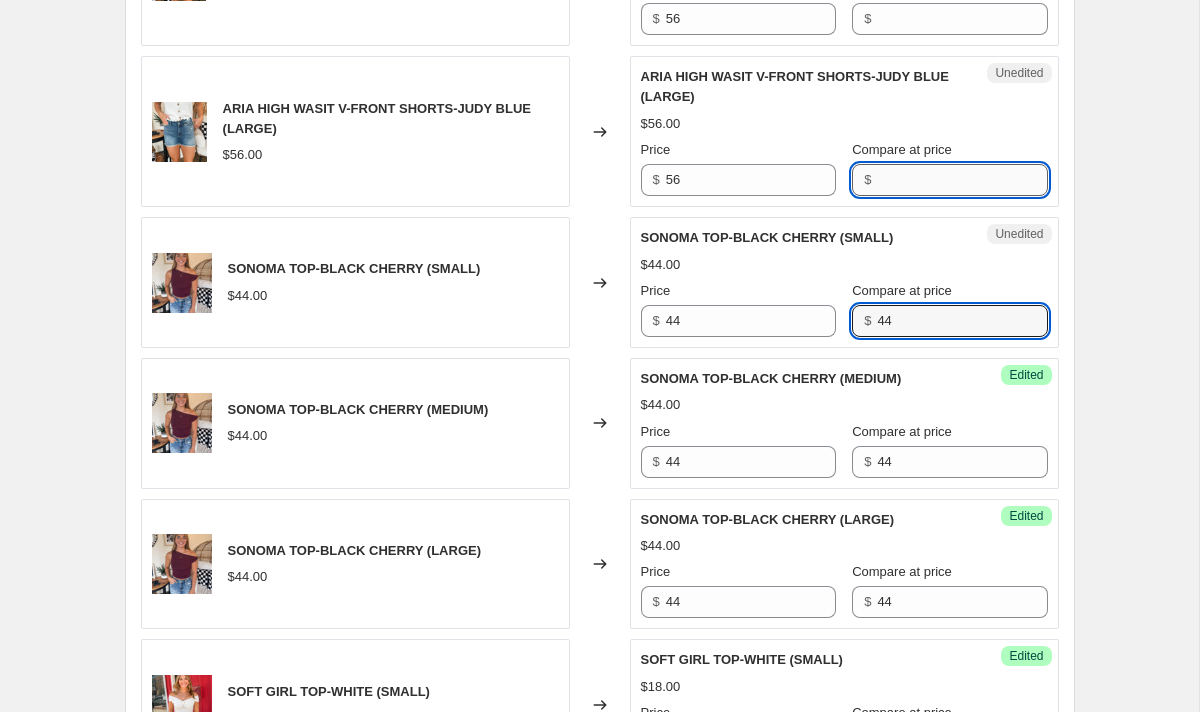 click on "Compare at price" at bounding box center [962, 180] 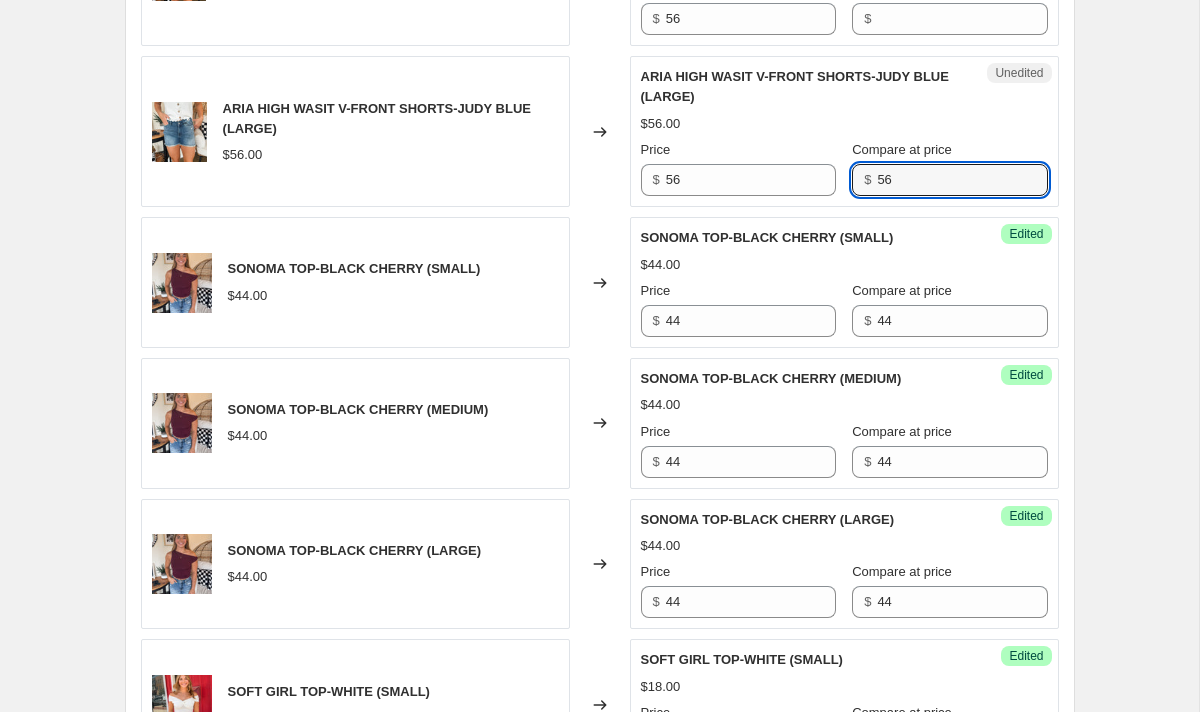 click on "Unedited ARIA HIGH WASIT V-FRONT SHORTS-JUDY BLUE (MEDIUM) $56.00 Price $ 56 Compare at price $" at bounding box center [844, -29] 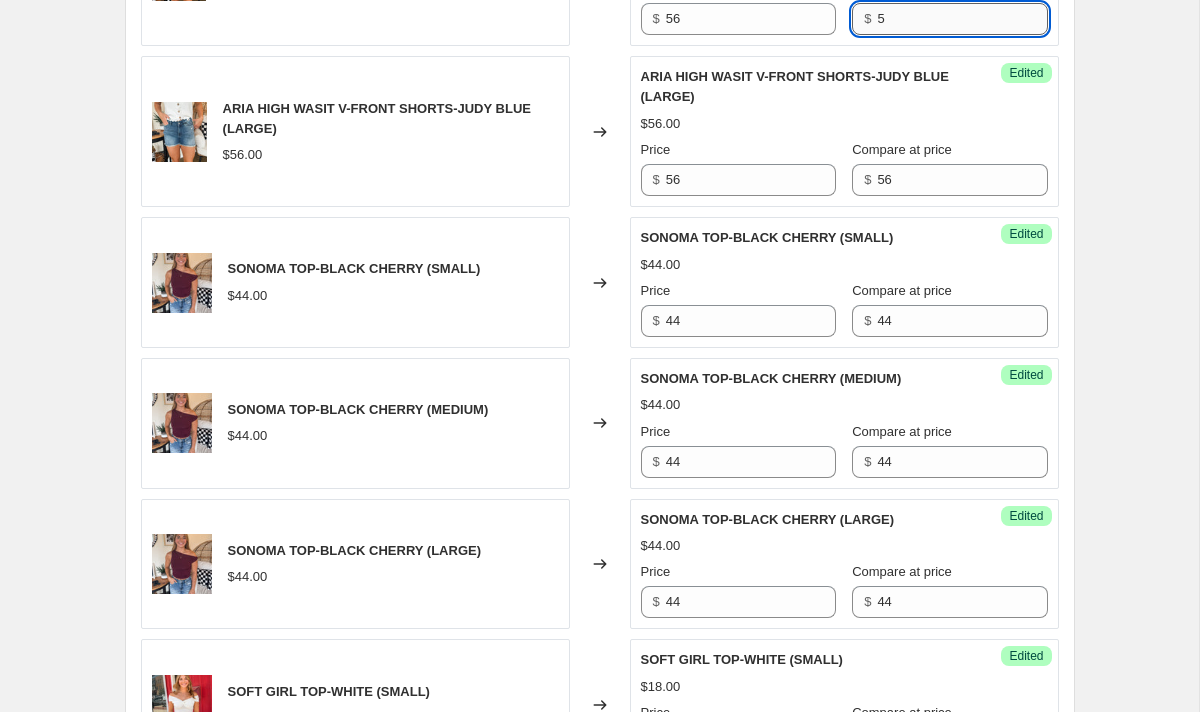 click on "5" at bounding box center [962, 19] 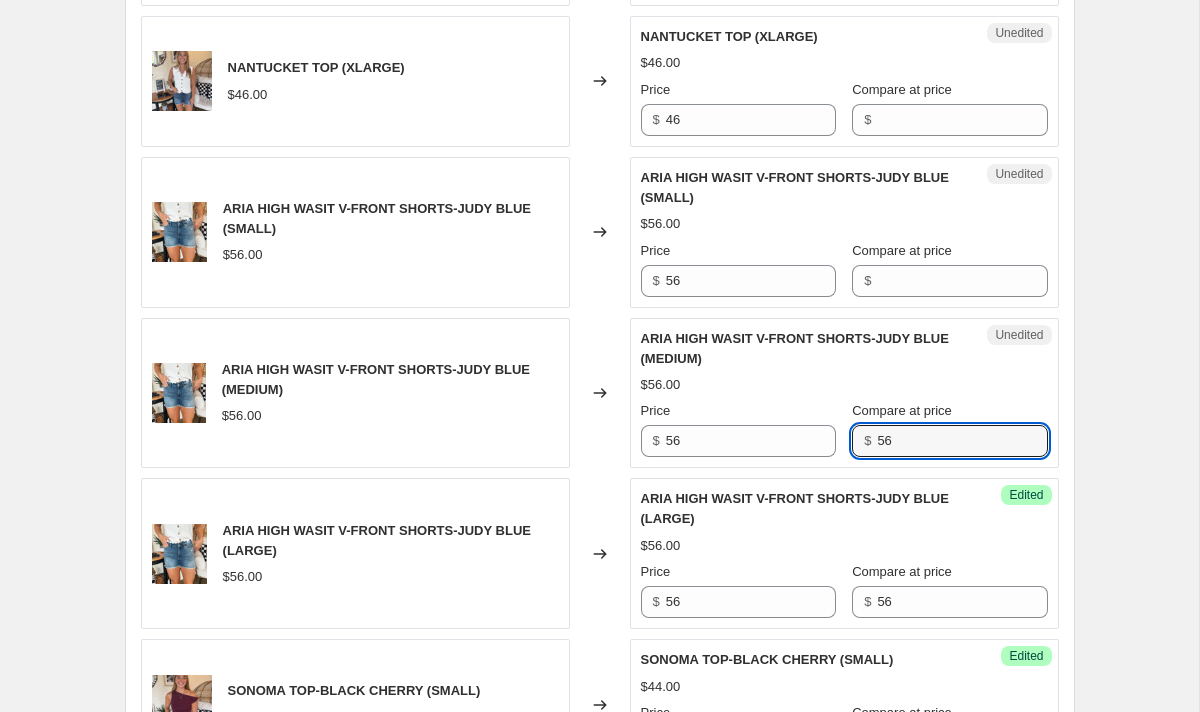 scroll, scrollTop: 2324, scrollLeft: 0, axis: vertical 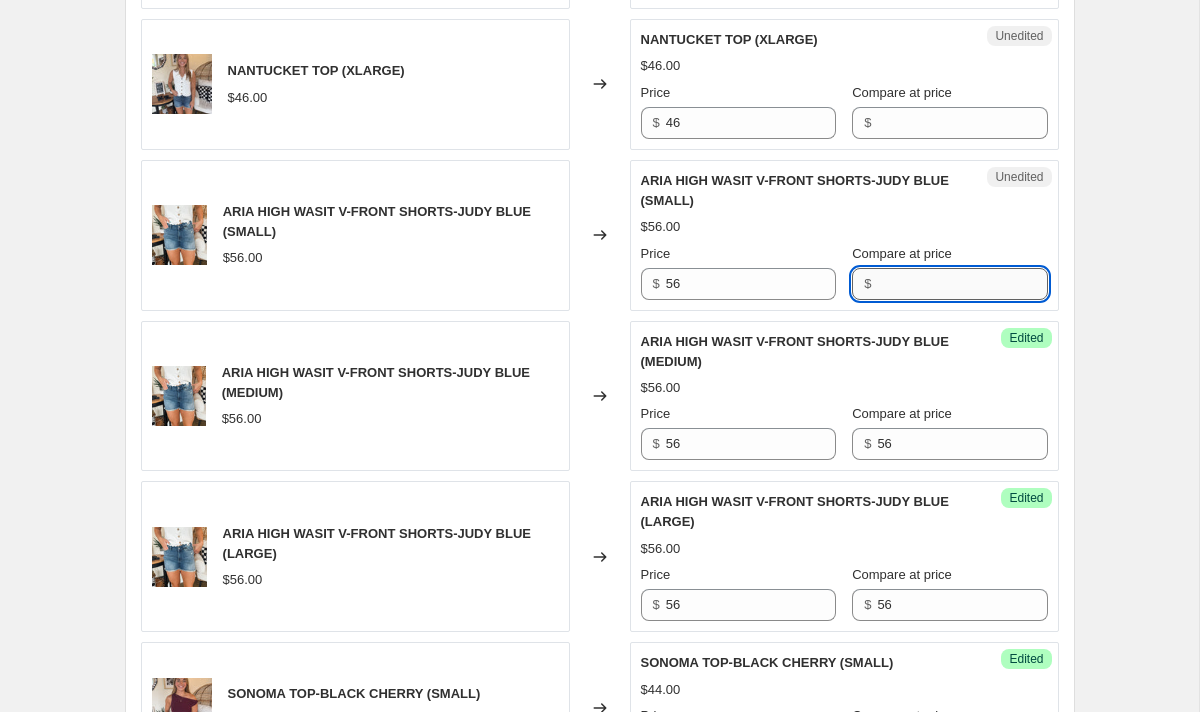 click on "Compare at price" at bounding box center [962, 284] 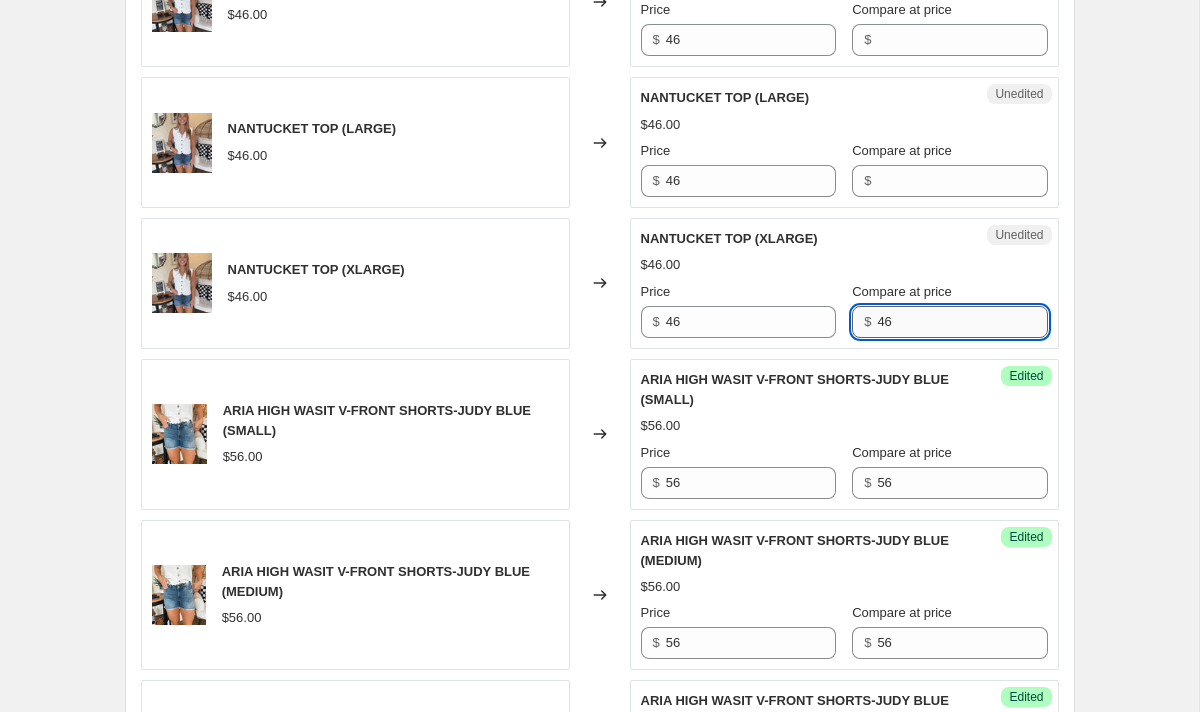scroll, scrollTop: 2123, scrollLeft: 0, axis: vertical 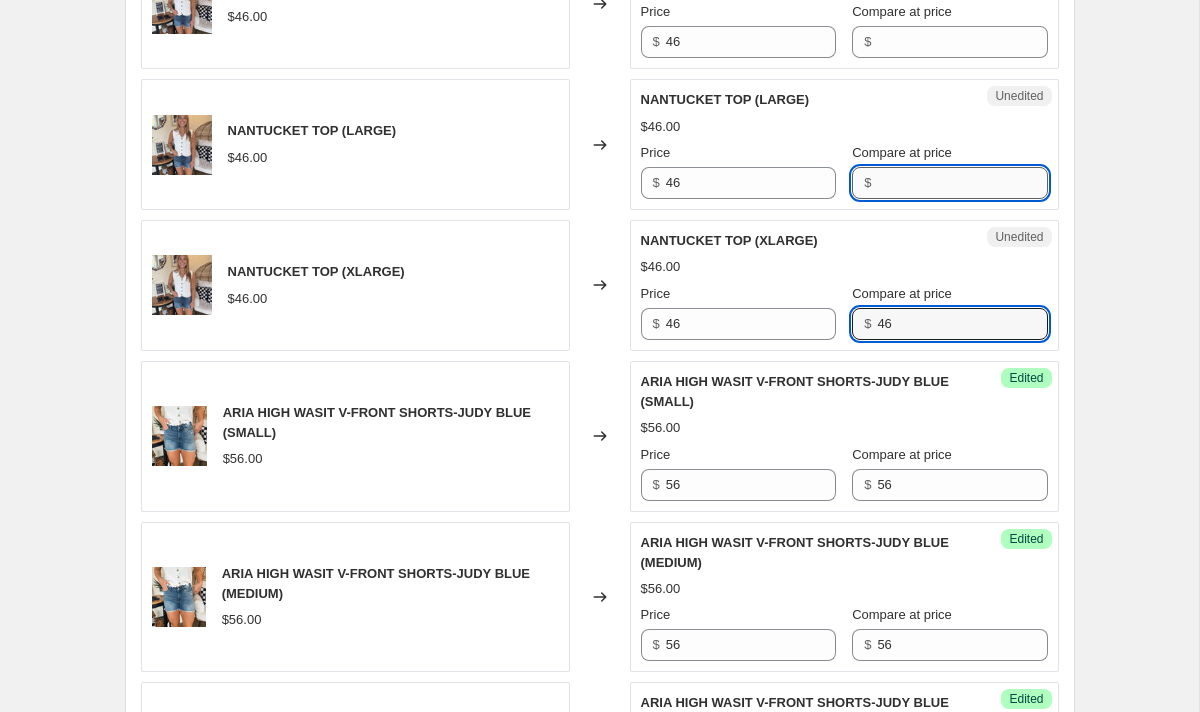 click on "Compare at price" at bounding box center [962, 183] 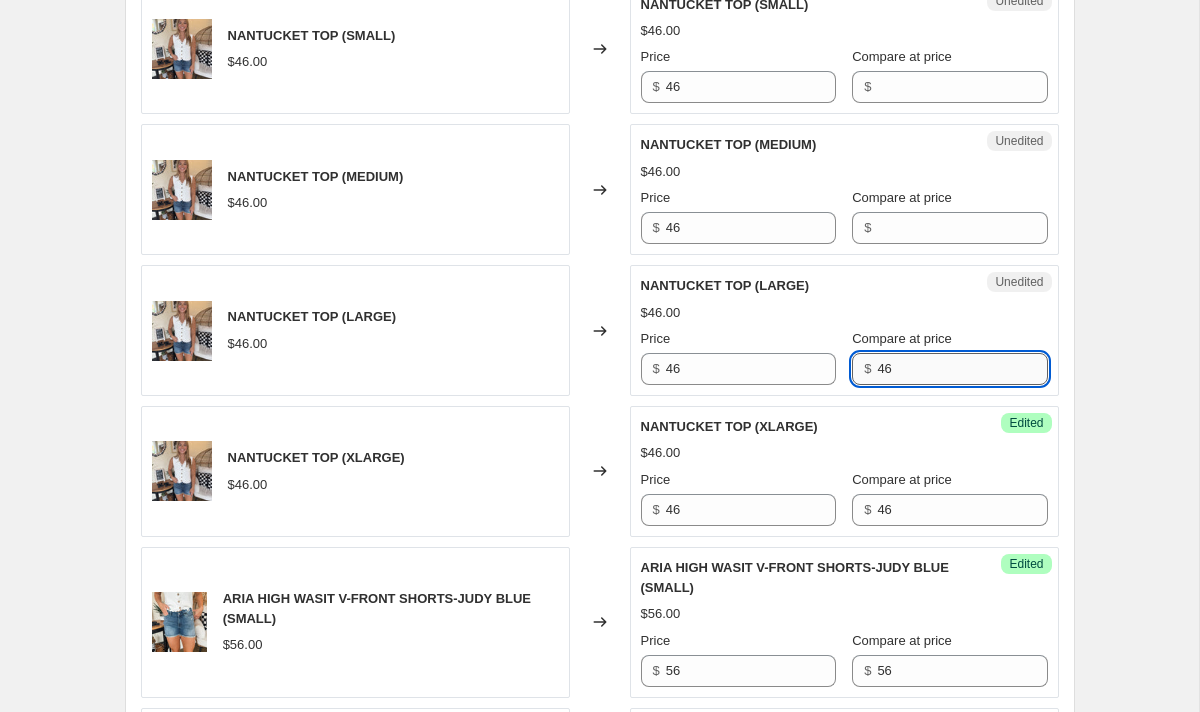 scroll, scrollTop: 1928, scrollLeft: 0, axis: vertical 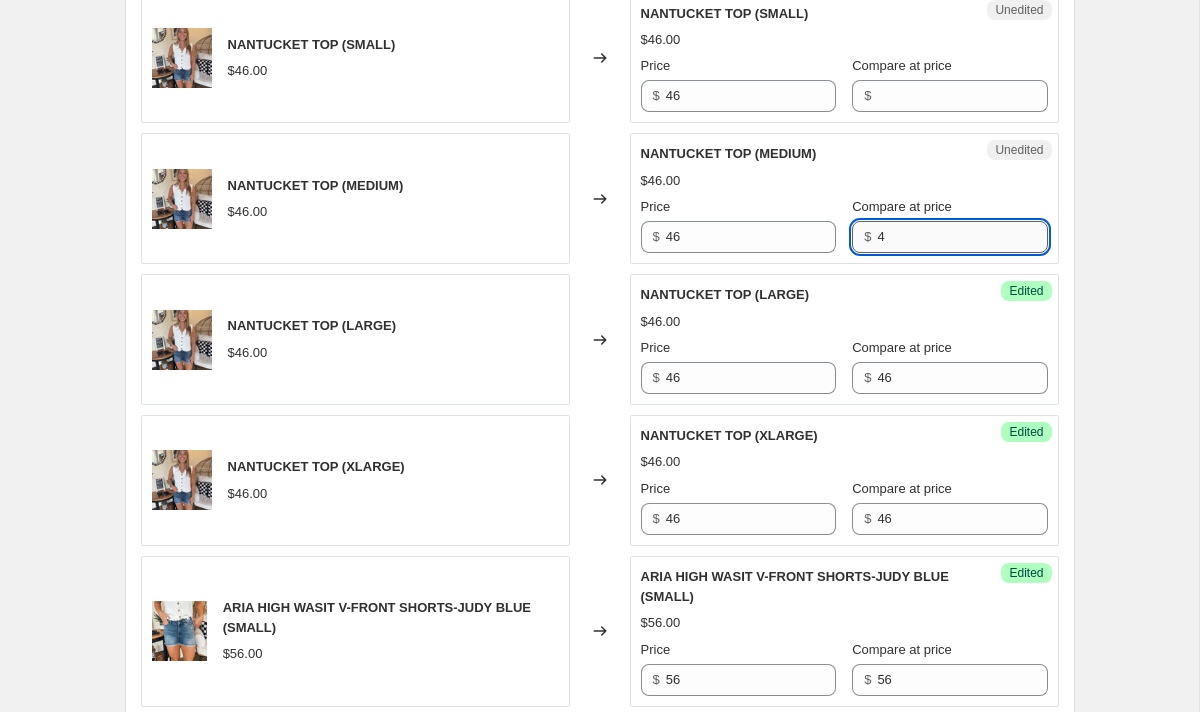click on "4" at bounding box center (962, 237) 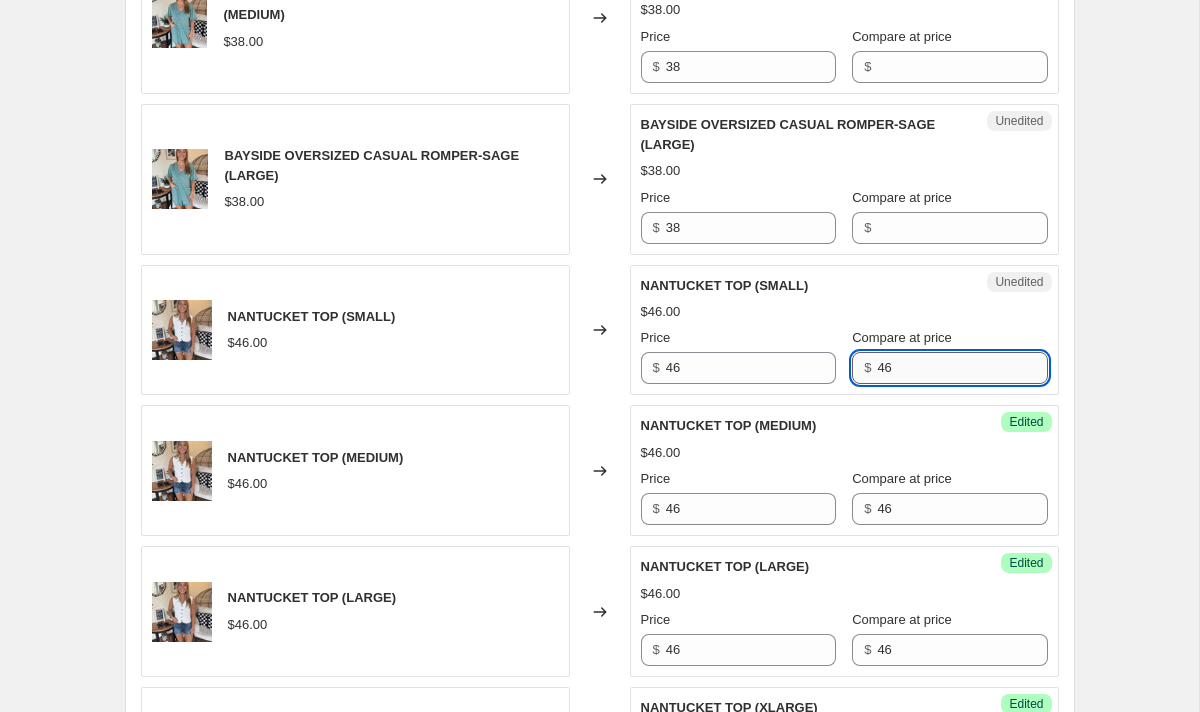 scroll, scrollTop: 1615, scrollLeft: 0, axis: vertical 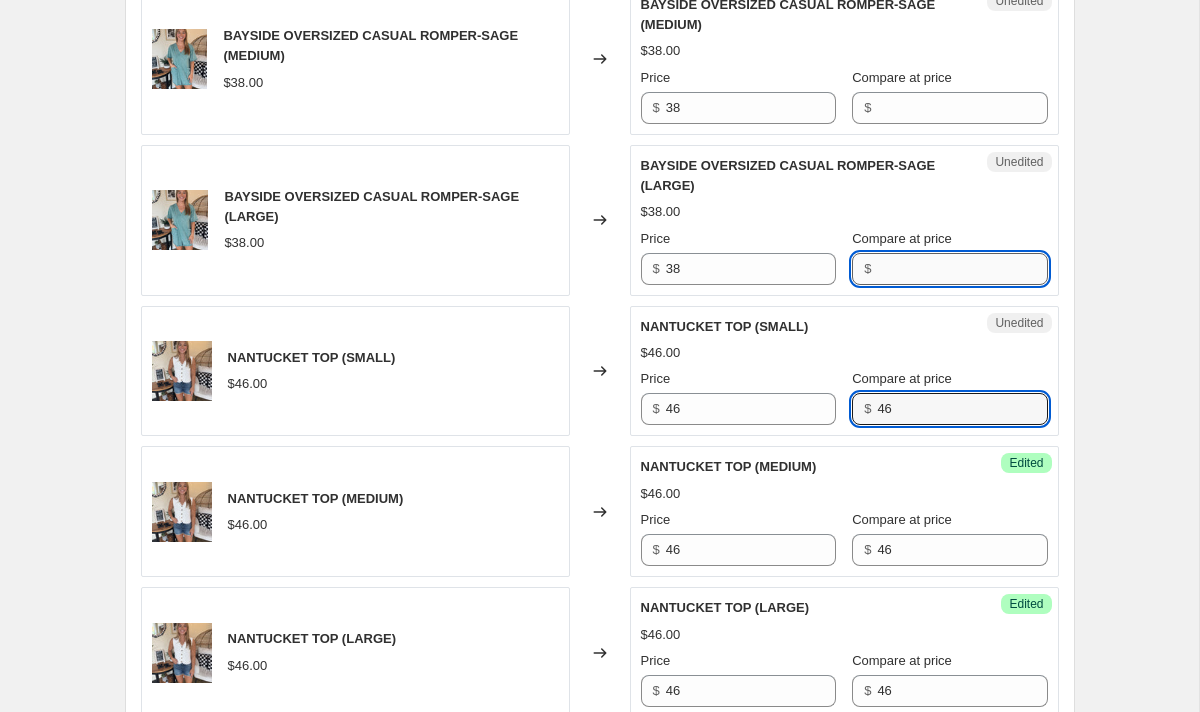 click on "Compare at price" at bounding box center [962, 269] 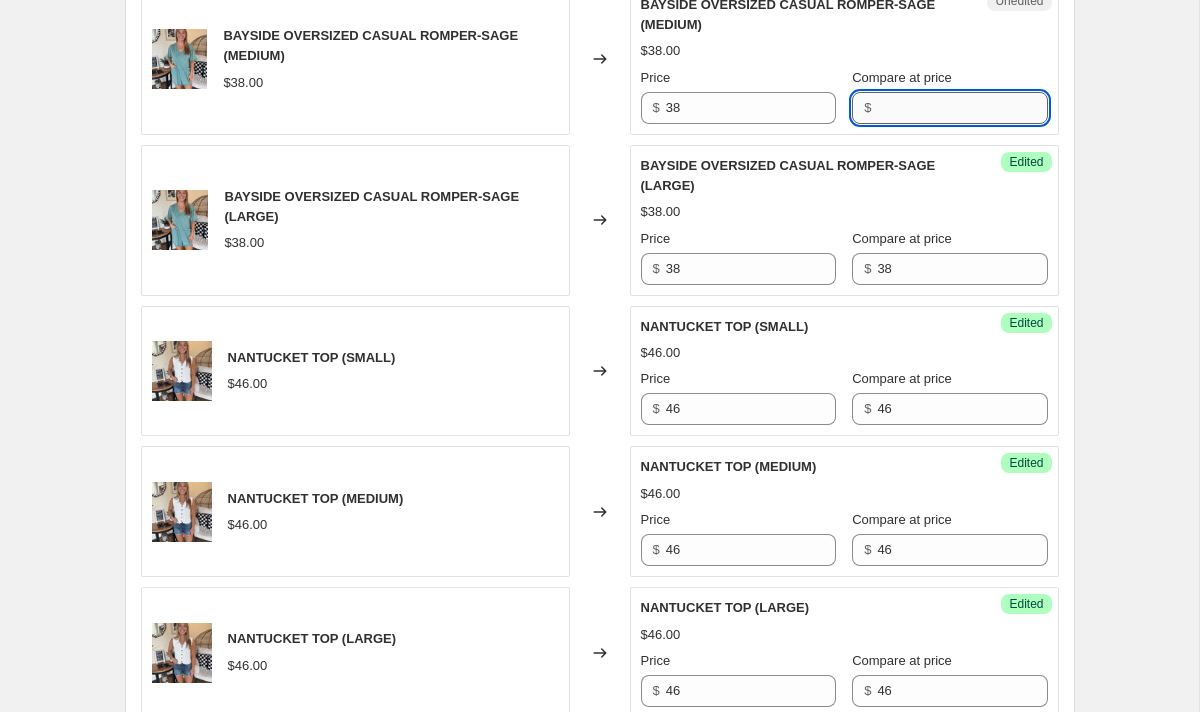 click on "Compare at price" at bounding box center [962, 108] 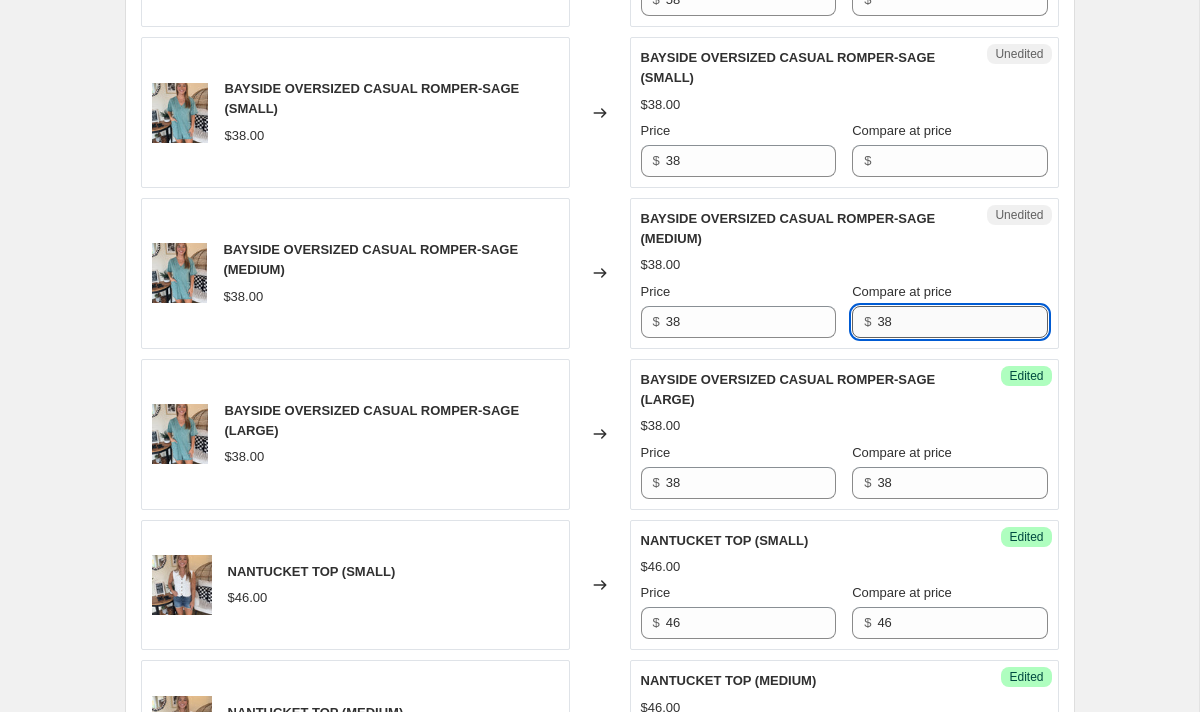 scroll, scrollTop: 1400, scrollLeft: 0, axis: vertical 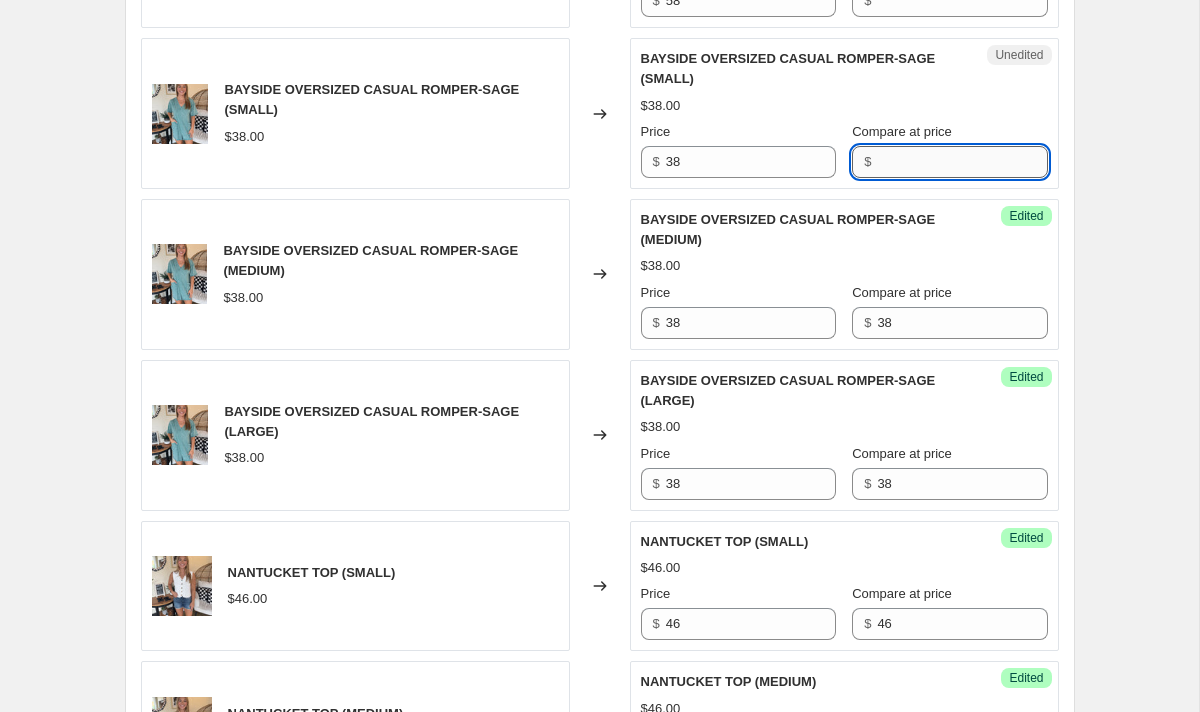 click on "Compare at price" at bounding box center (962, 162) 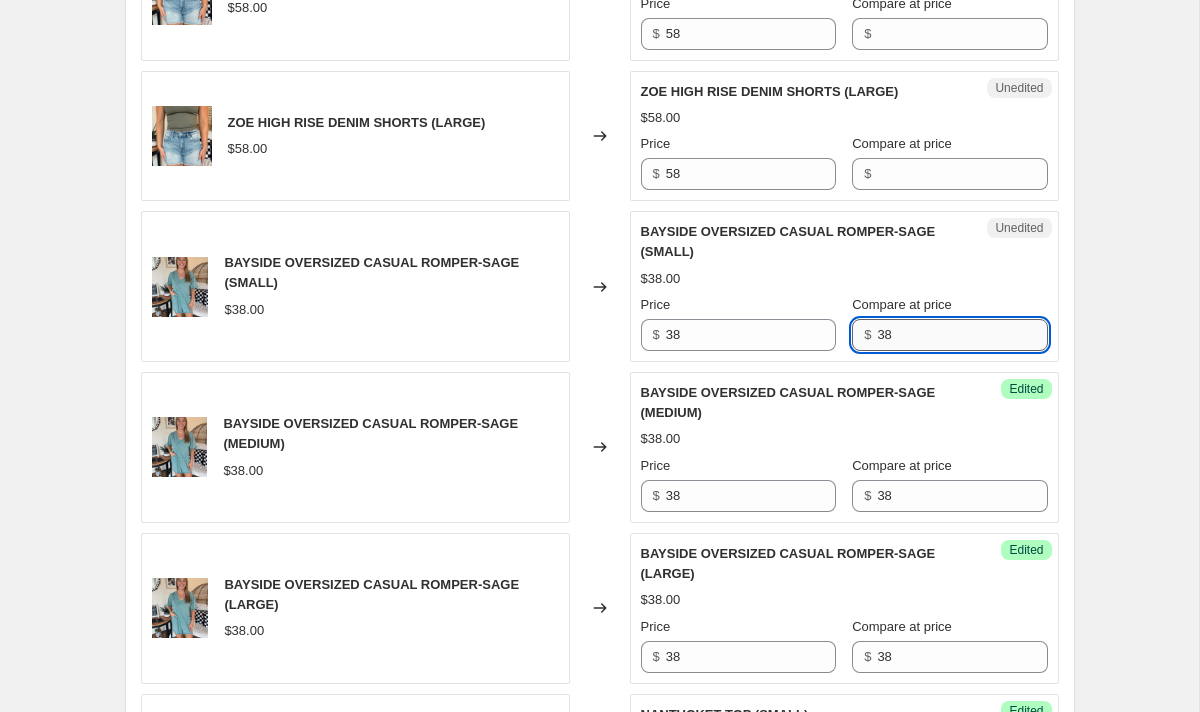 scroll, scrollTop: 1225, scrollLeft: 0, axis: vertical 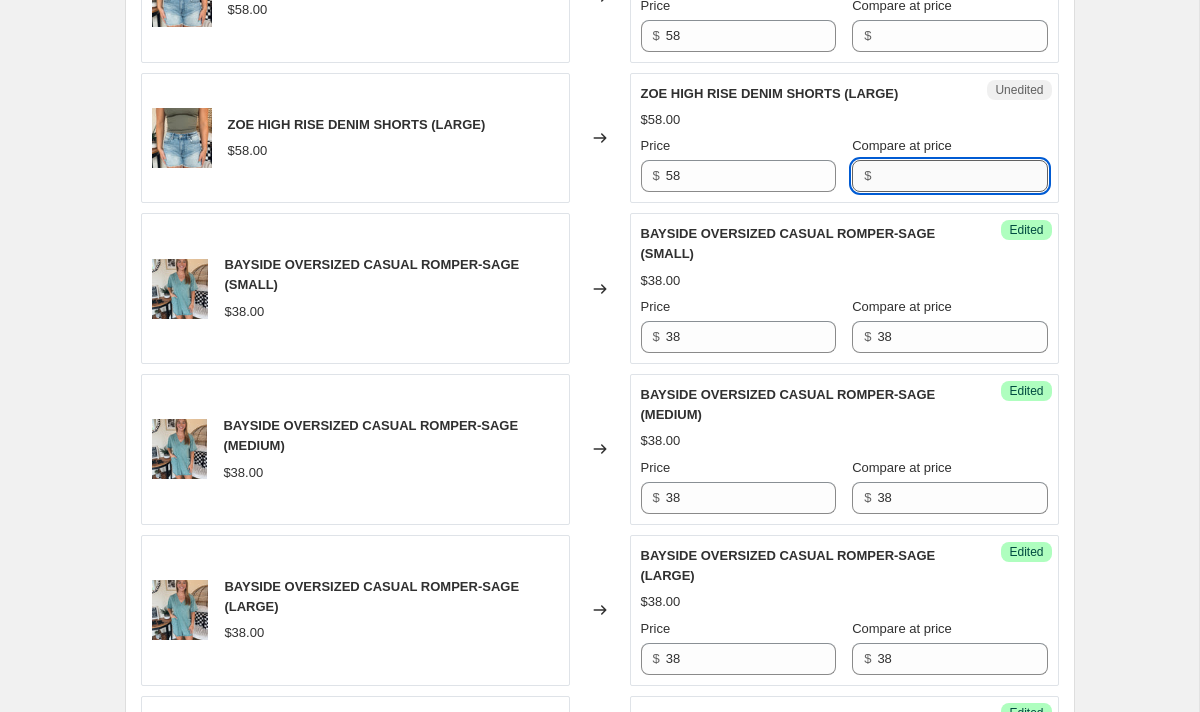 click on "Compare at price" at bounding box center [962, 176] 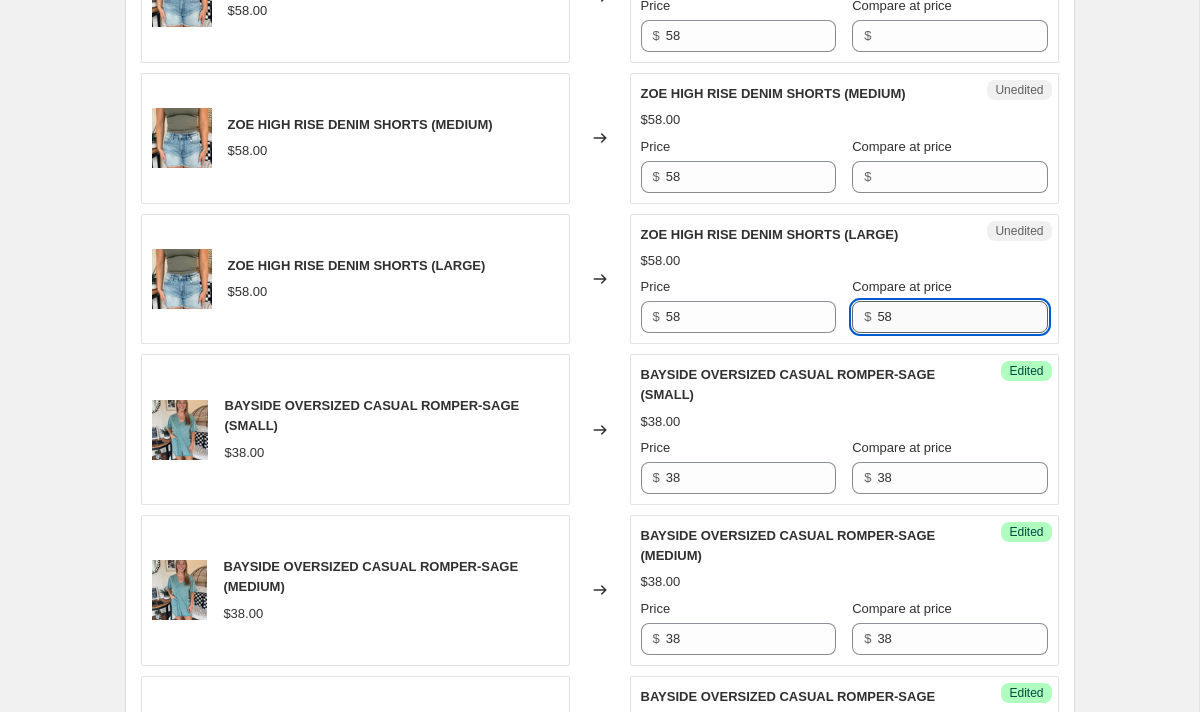 scroll, scrollTop: 1061, scrollLeft: 0, axis: vertical 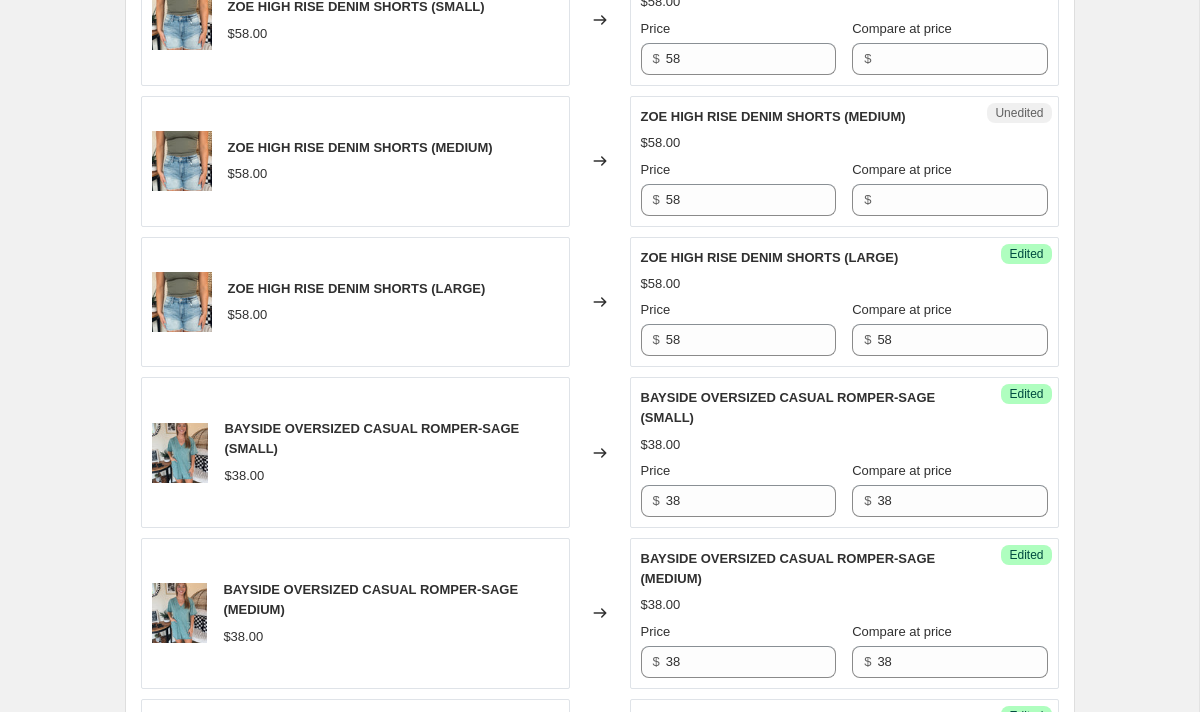click on "$" at bounding box center [949, 200] 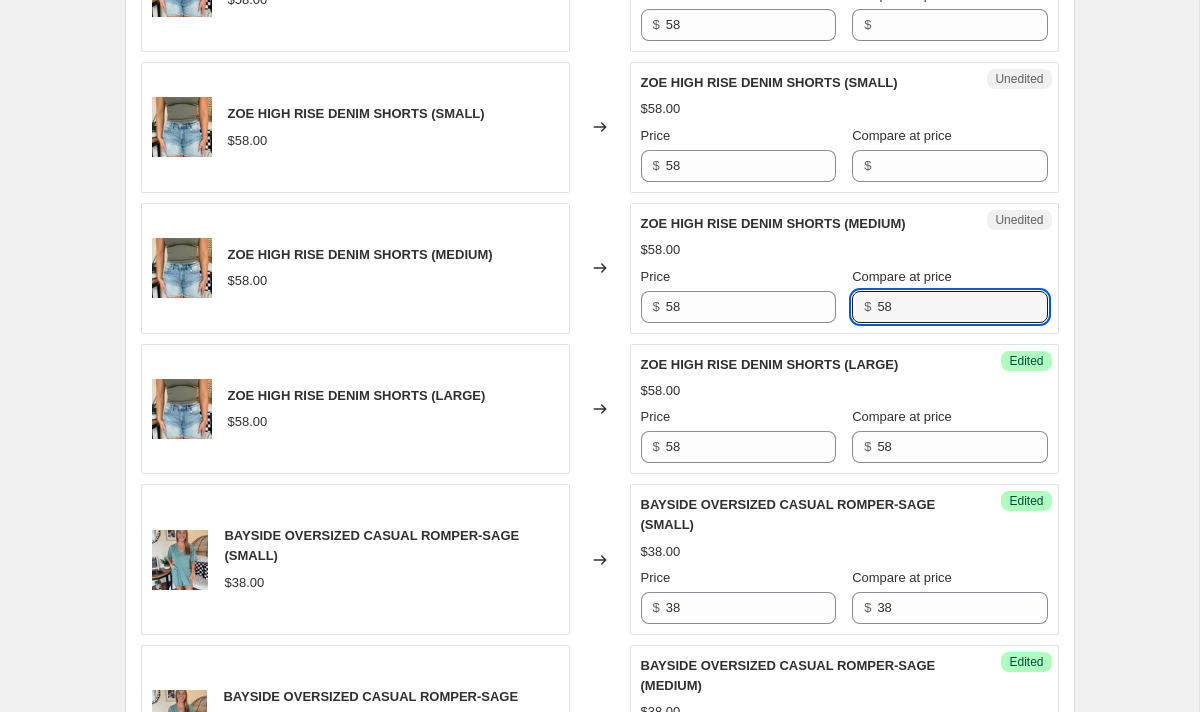 scroll, scrollTop: 925, scrollLeft: 0, axis: vertical 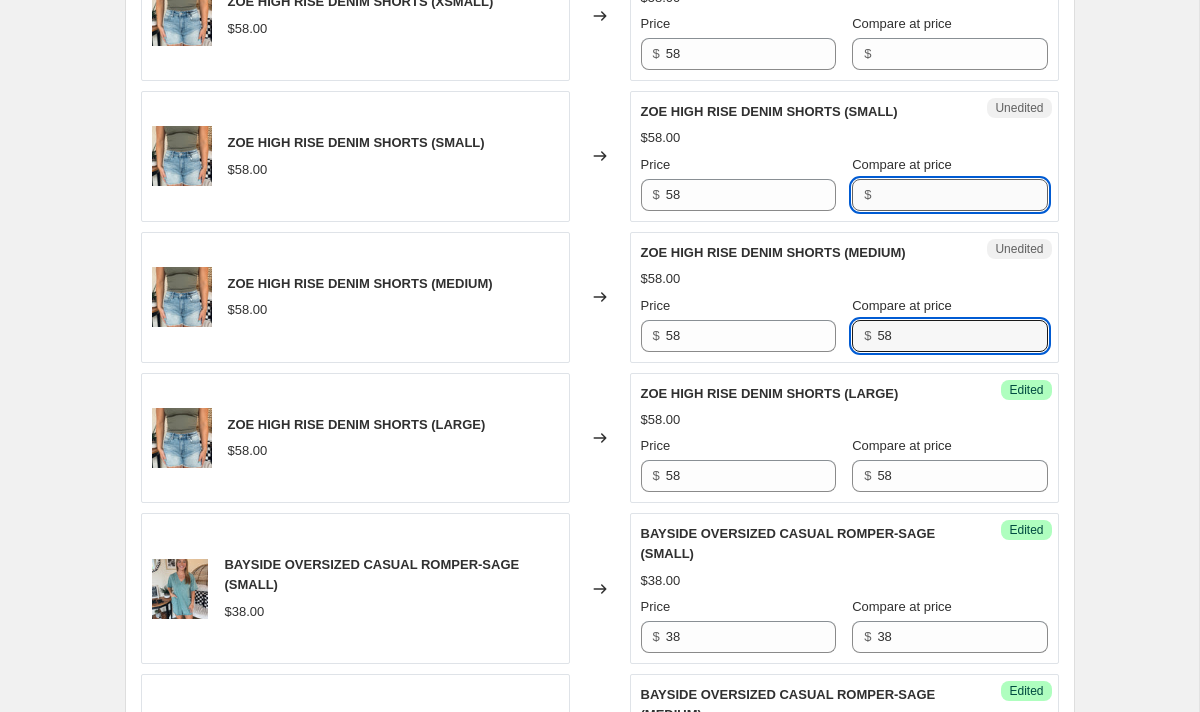 click on "Compare at price" at bounding box center (962, 195) 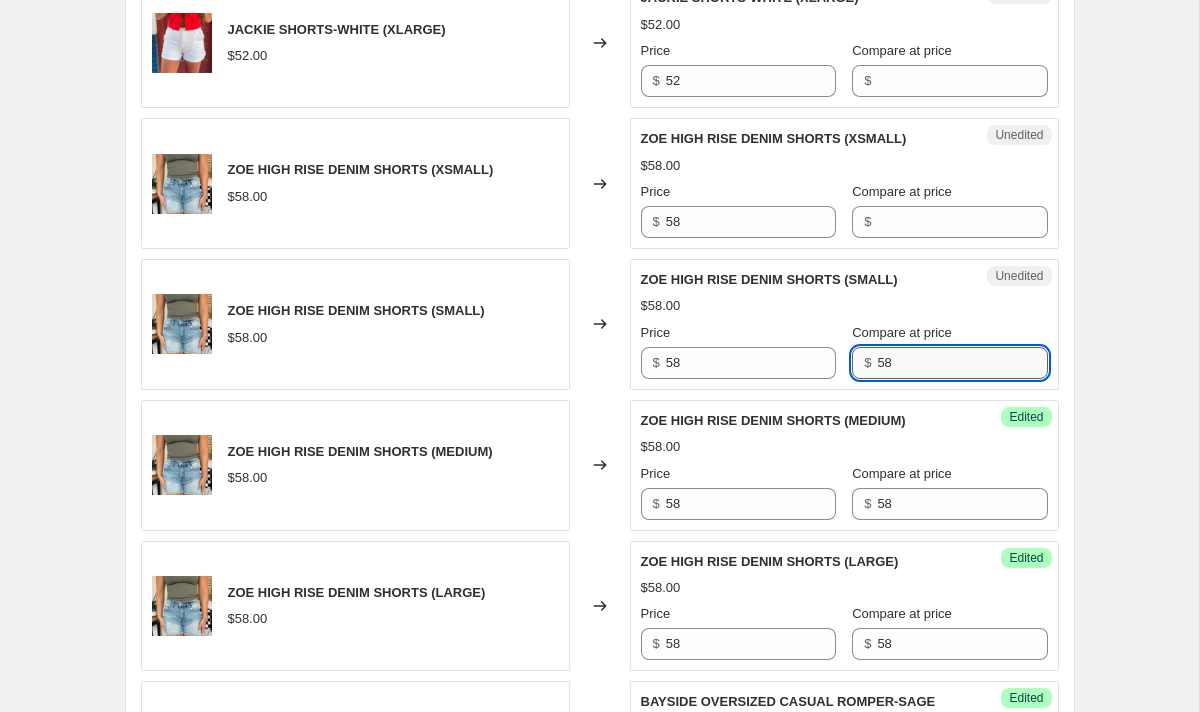 scroll, scrollTop: 737, scrollLeft: 0, axis: vertical 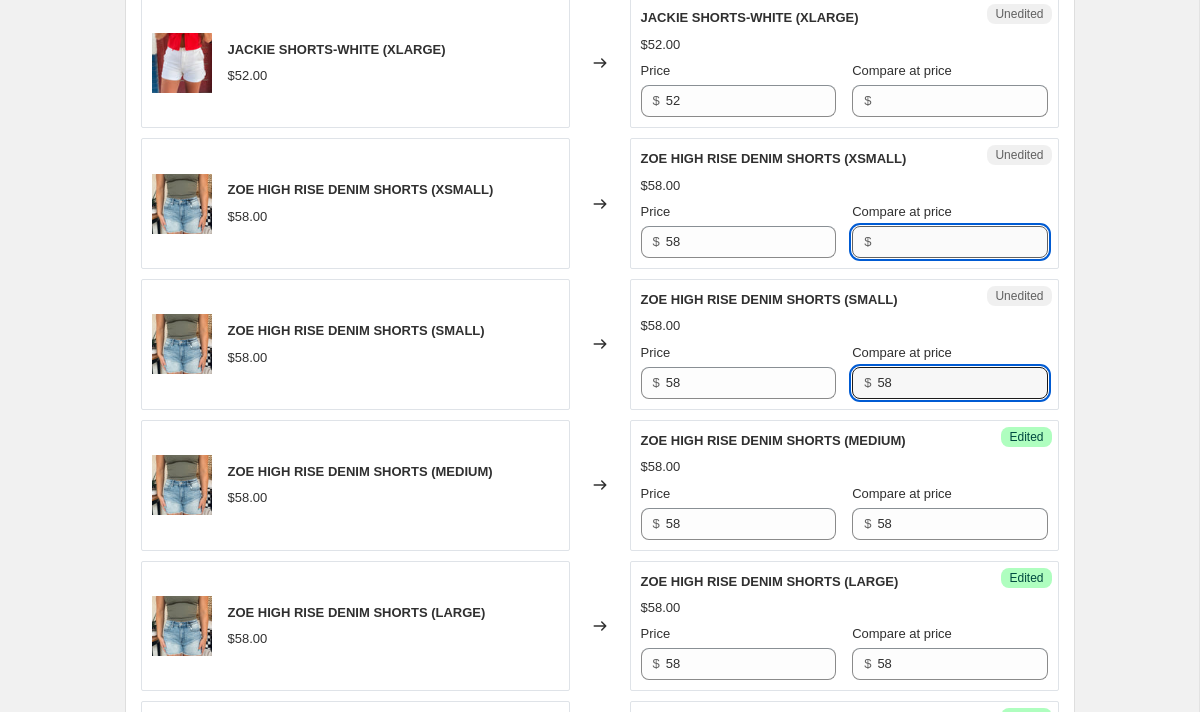 click on "Compare at price" at bounding box center [962, 242] 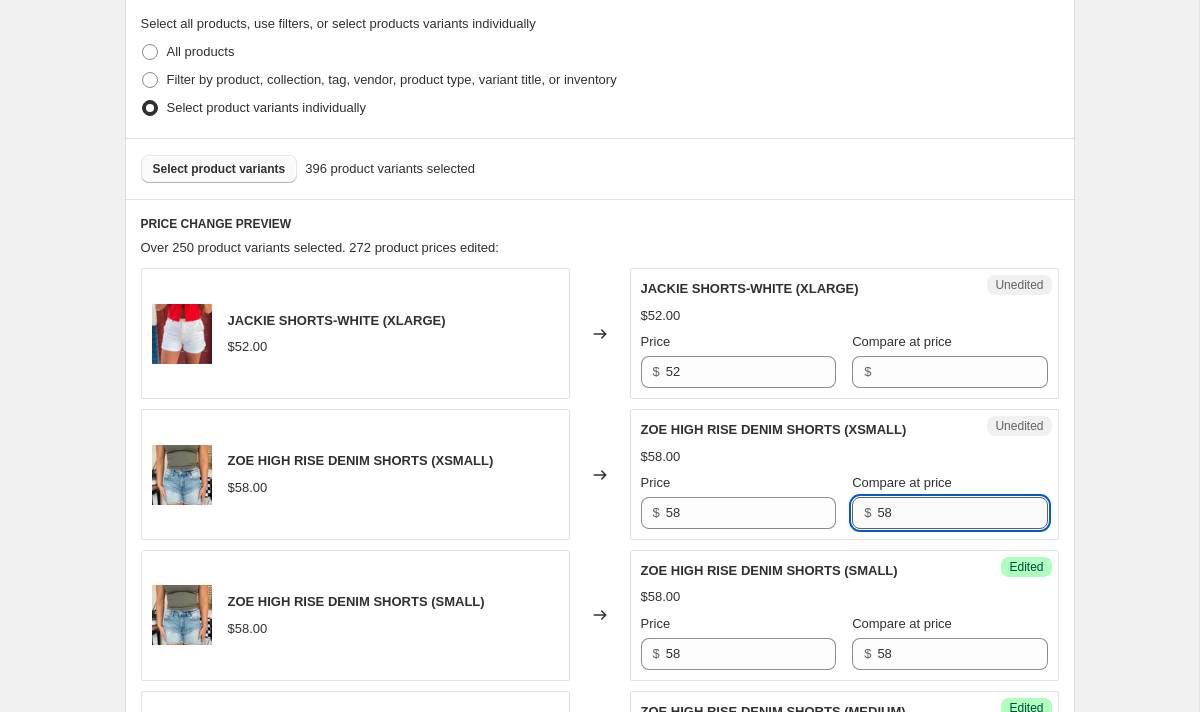 scroll, scrollTop: 440, scrollLeft: 0, axis: vertical 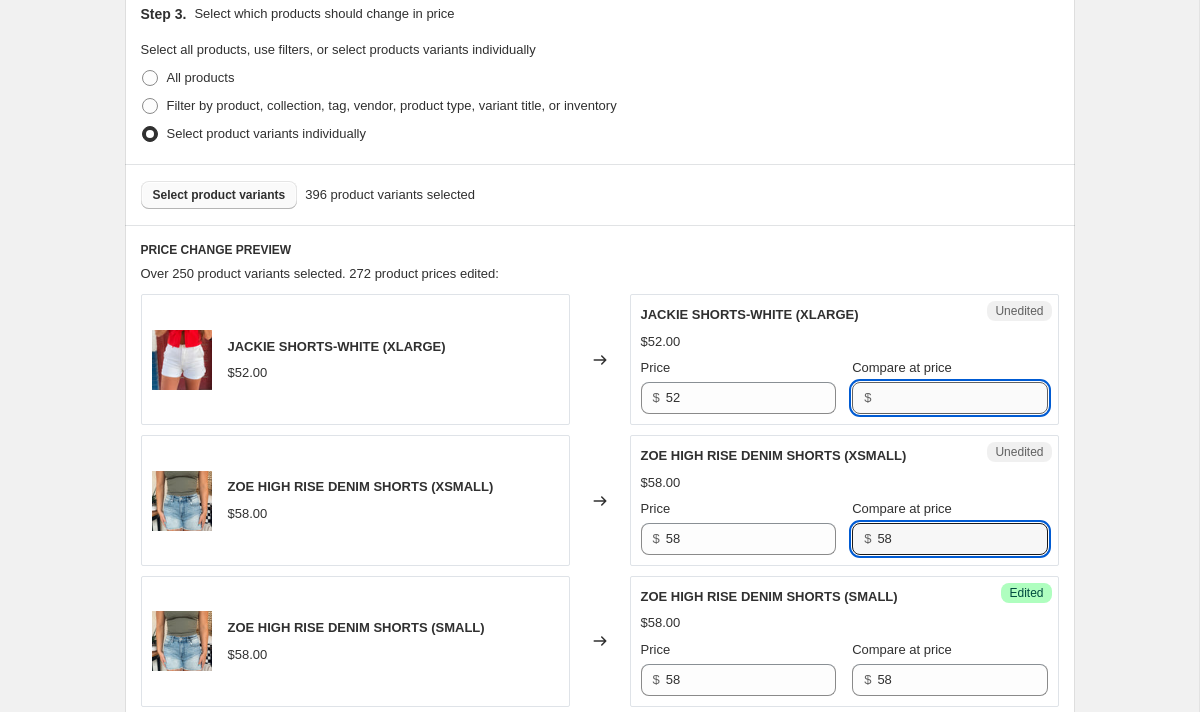 click on "Compare at price" at bounding box center [962, 398] 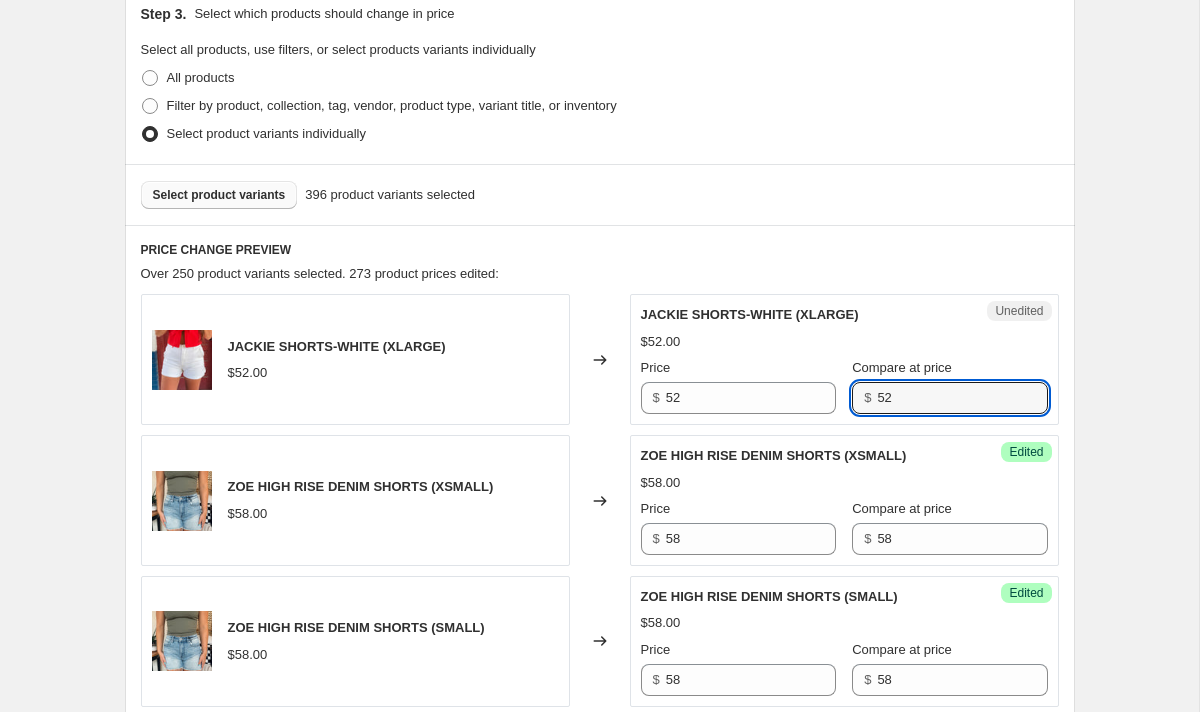 click on "$52.00" at bounding box center (844, 342) 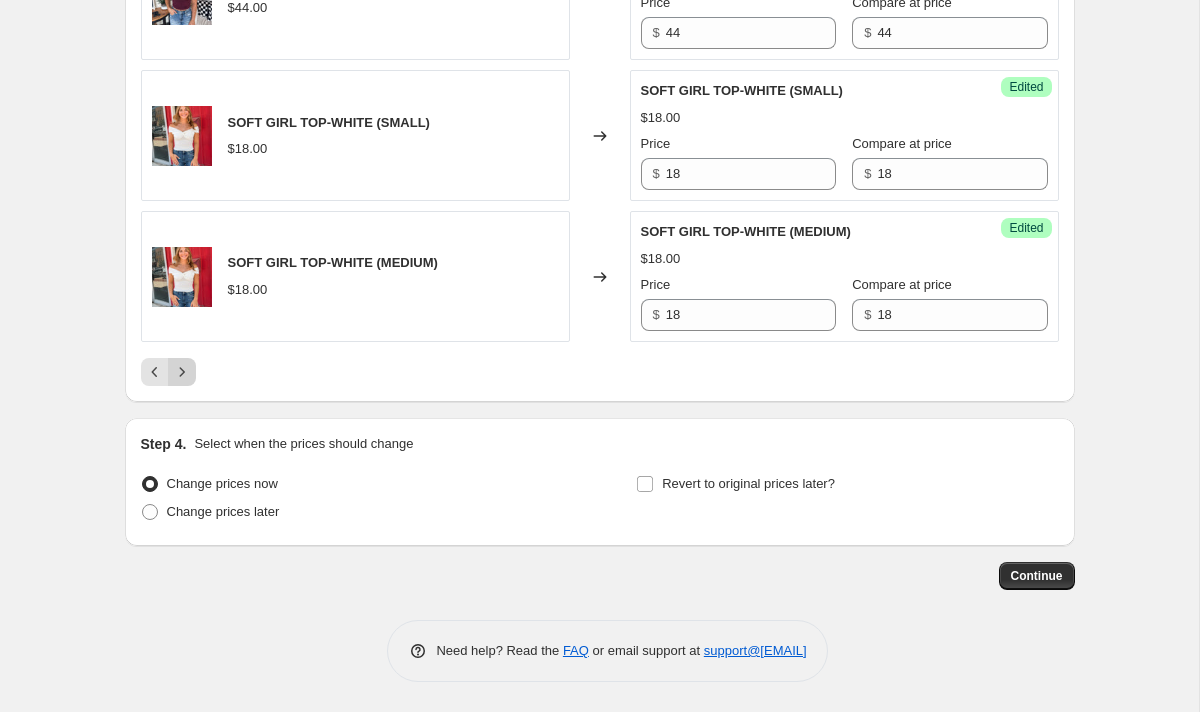 click 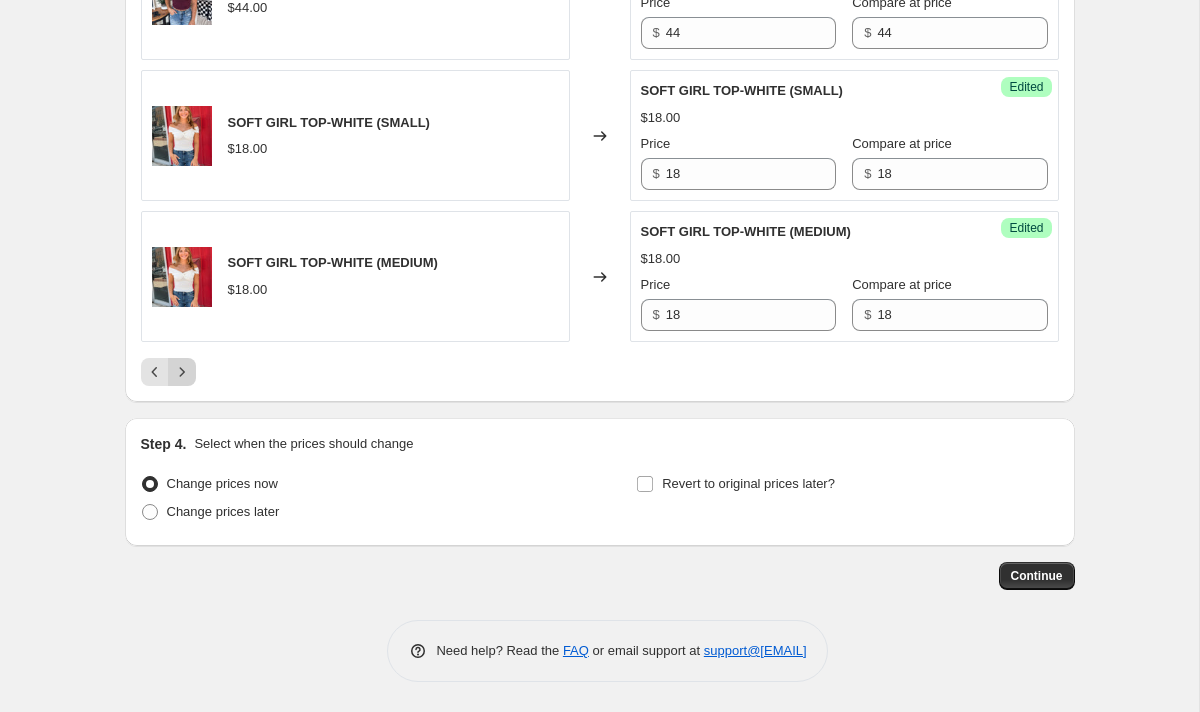 scroll, scrollTop: 3198, scrollLeft: 0, axis: vertical 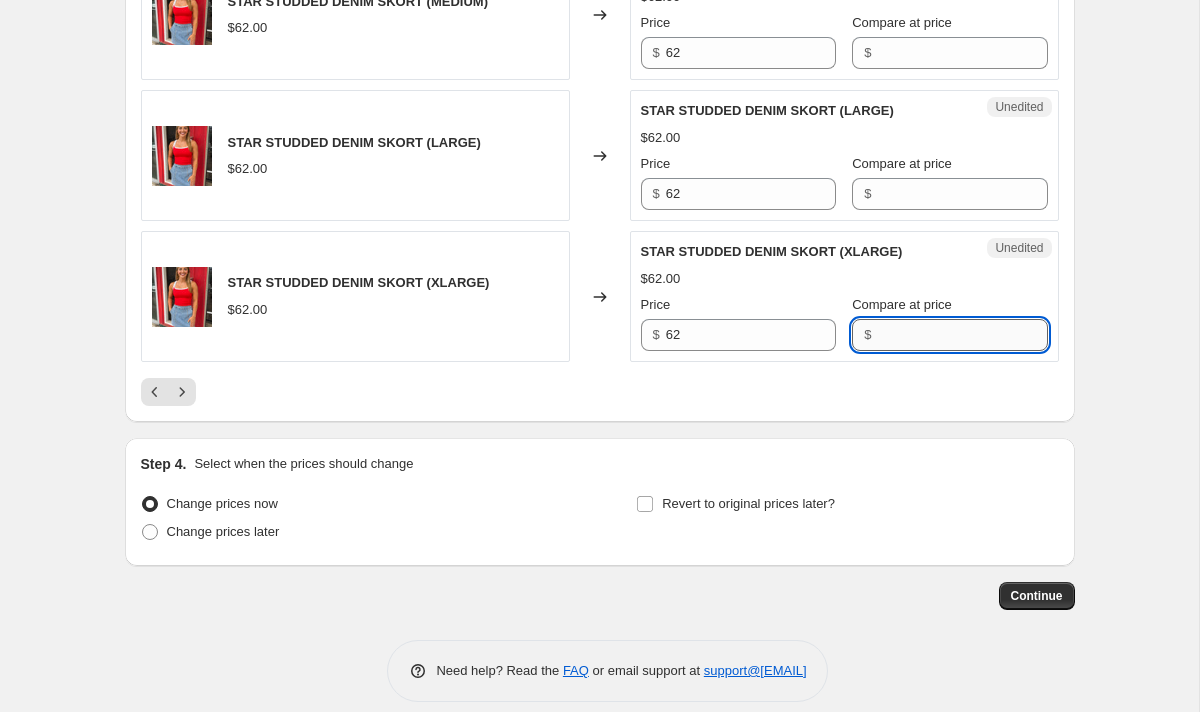 click on "Compare at price" at bounding box center [962, 335] 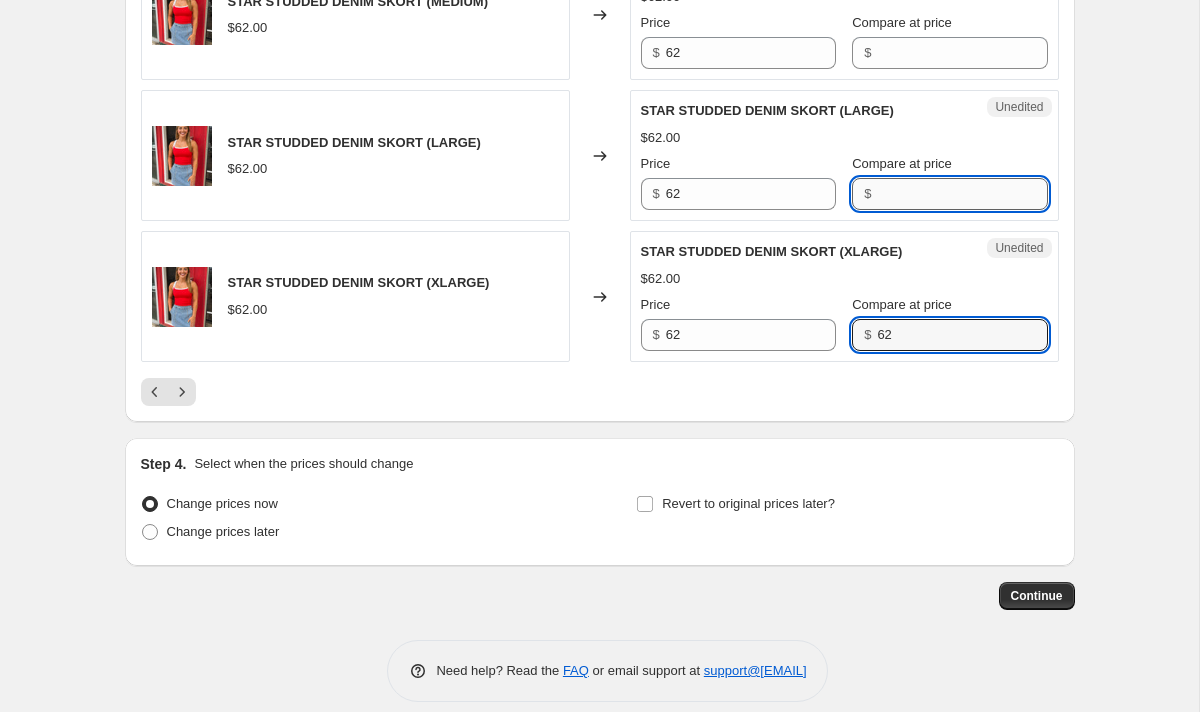 click on "Compare at price" at bounding box center [962, 194] 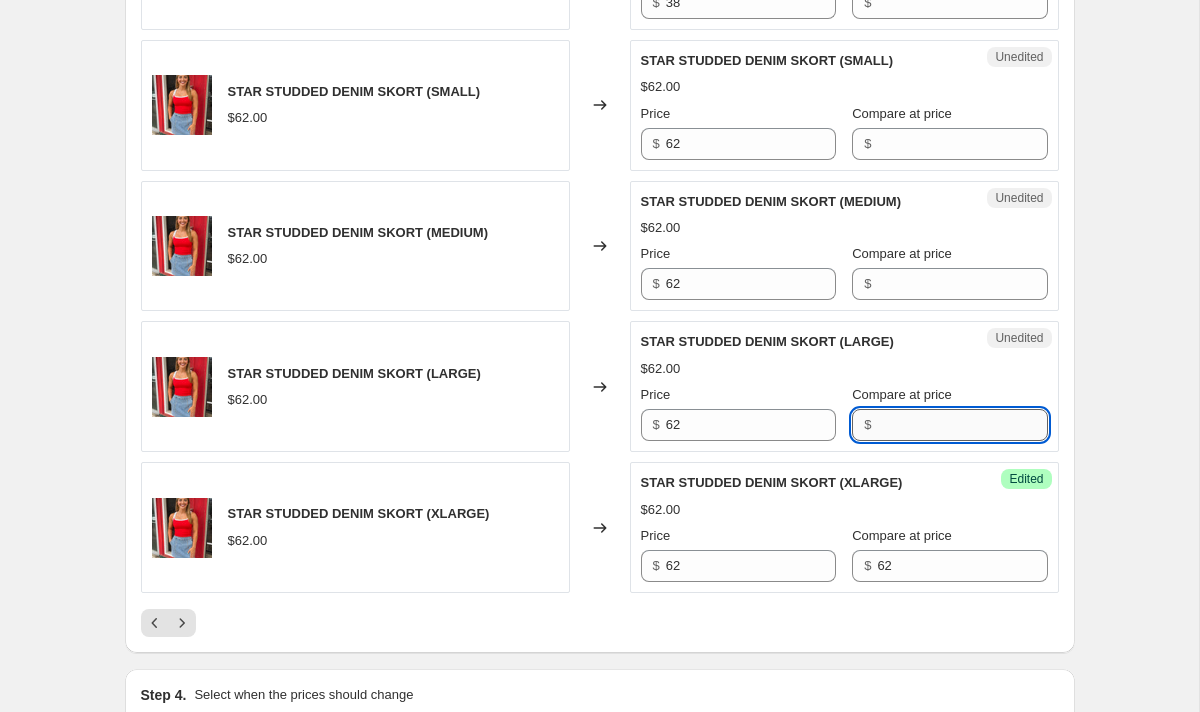 scroll, scrollTop: 2966, scrollLeft: 0, axis: vertical 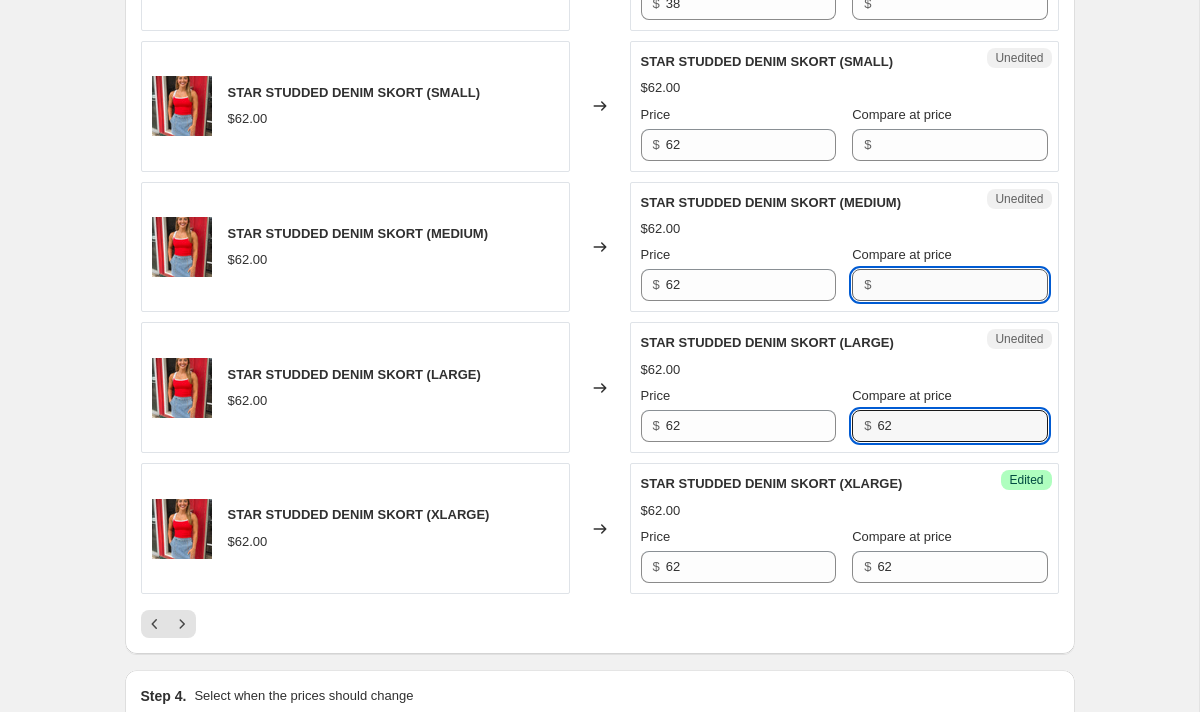 click on "Compare at price" at bounding box center [962, 285] 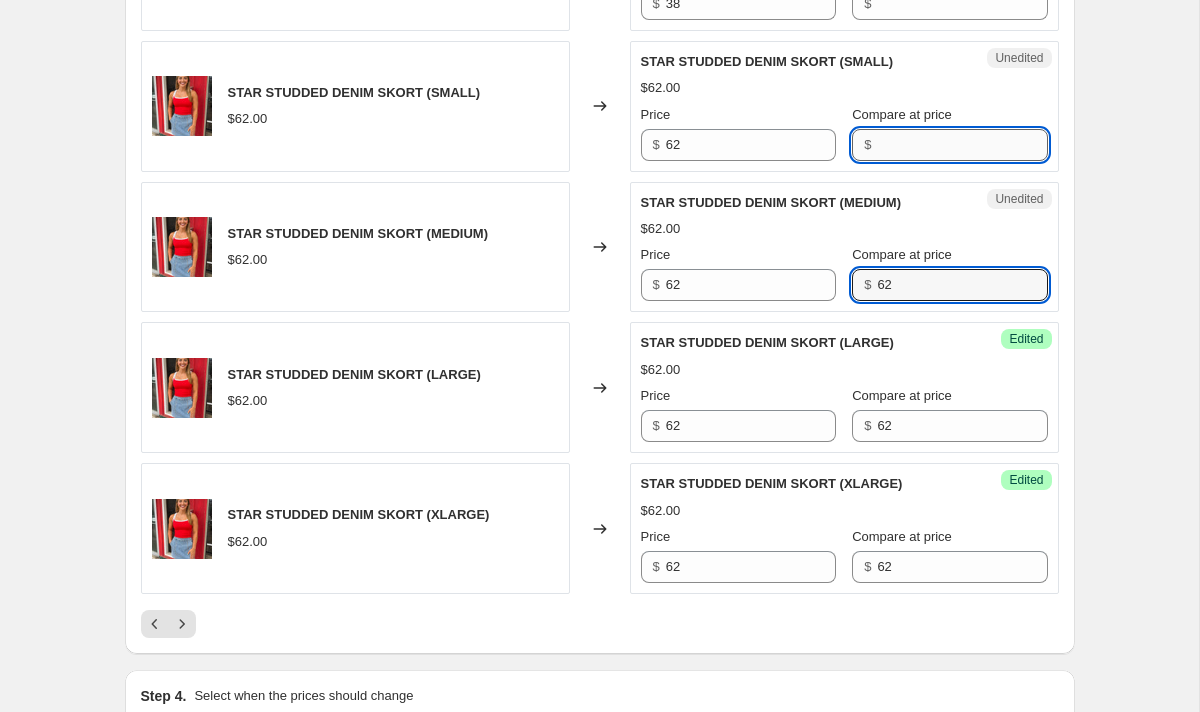 click on "Compare at price" at bounding box center [962, 145] 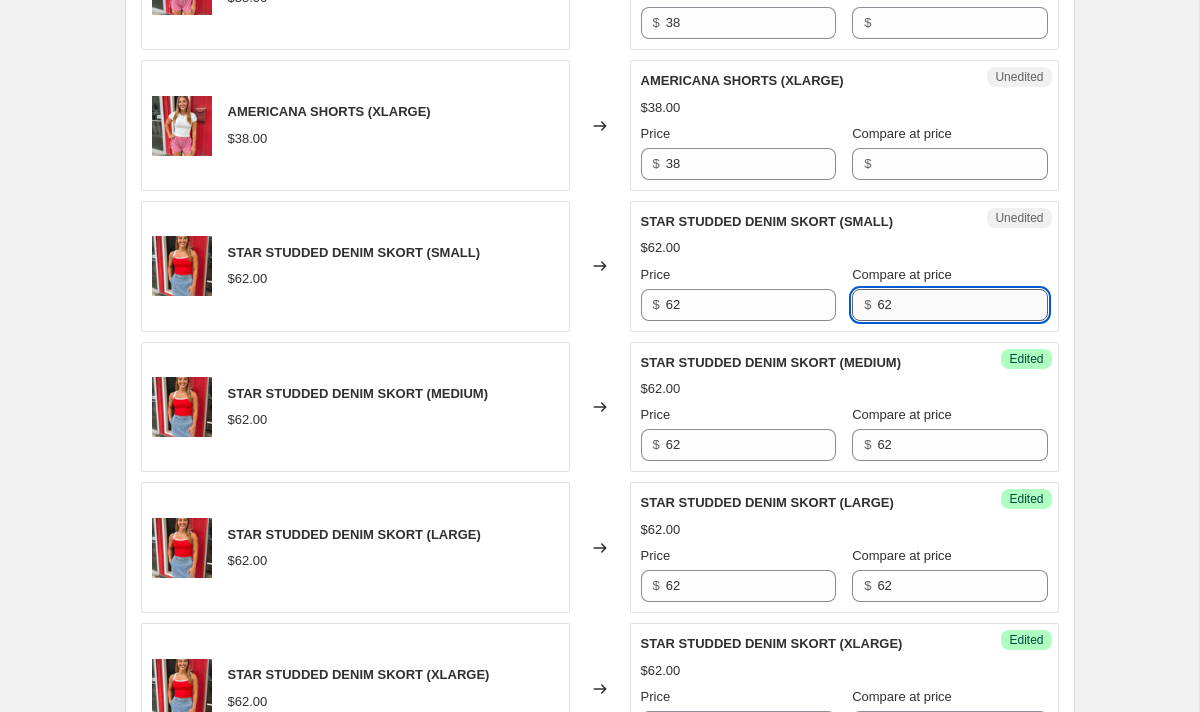 scroll, scrollTop: 2793, scrollLeft: 0, axis: vertical 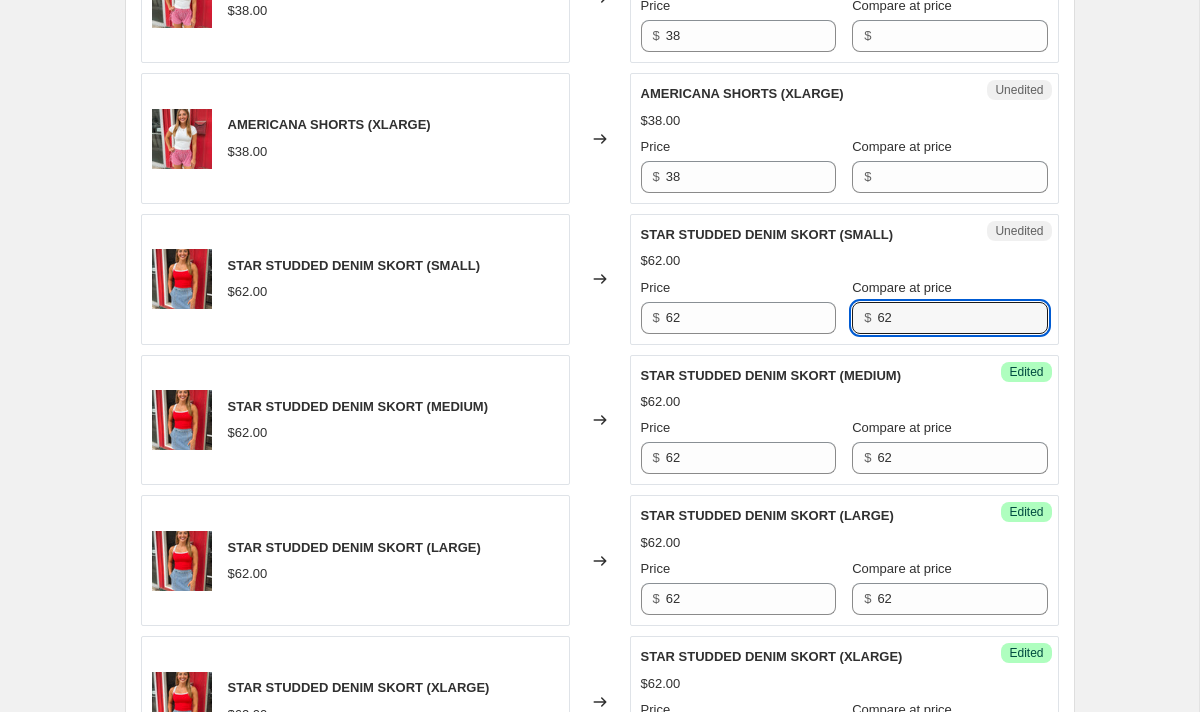 click on "Compare at price" at bounding box center (902, 147) 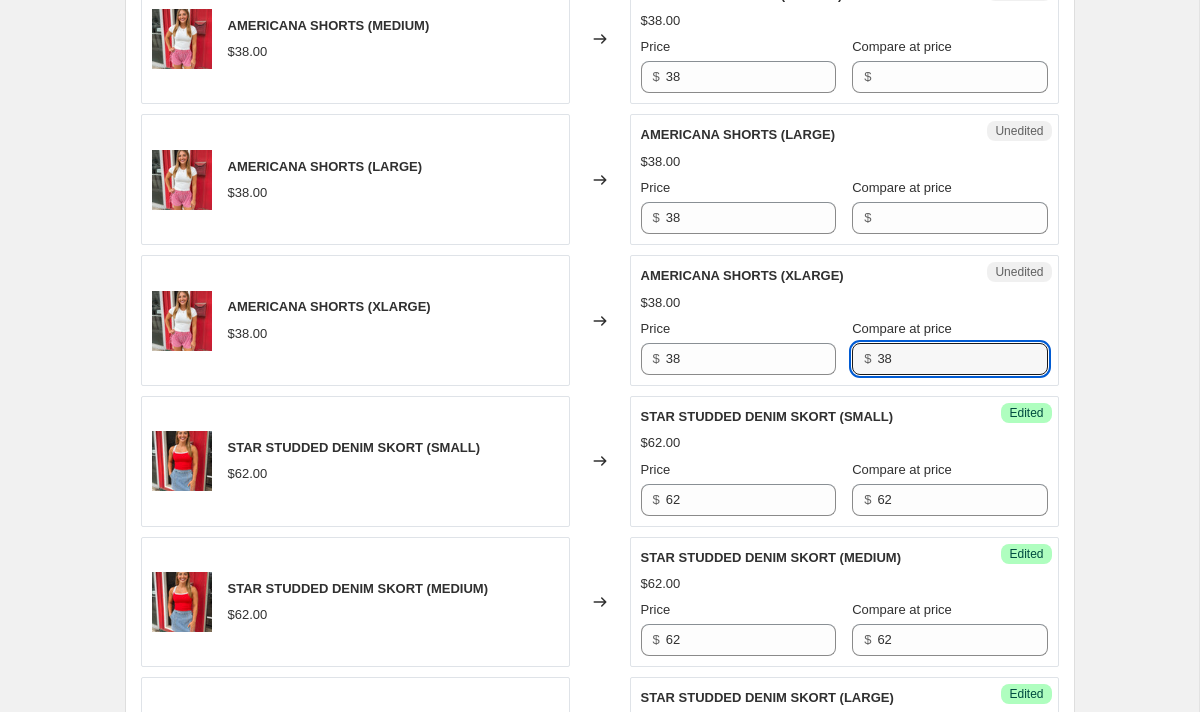 scroll, scrollTop: 2600, scrollLeft: 0, axis: vertical 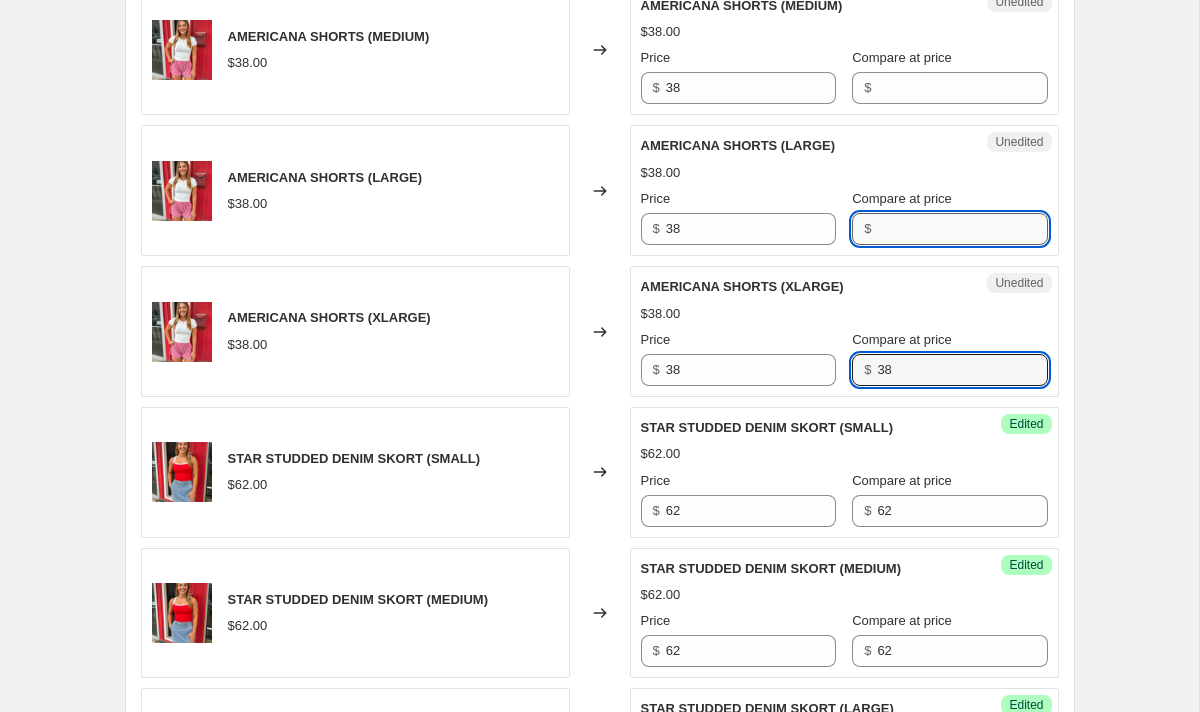 click on "Compare at price" at bounding box center (962, 229) 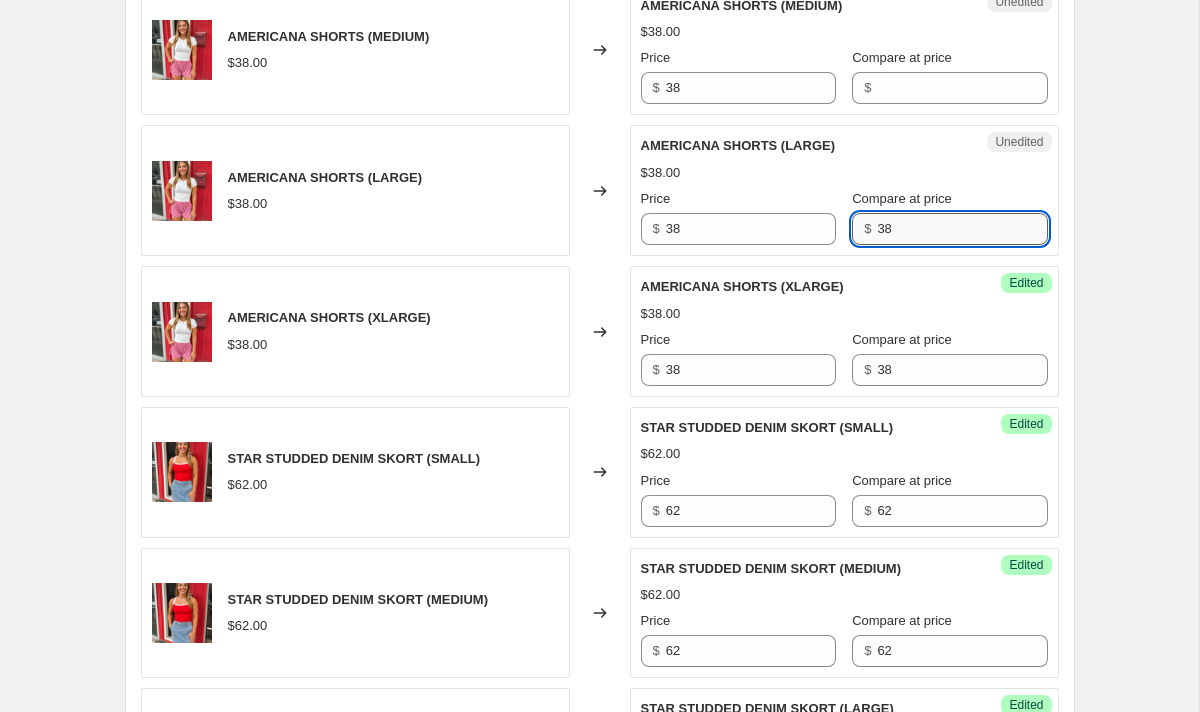scroll, scrollTop: 2441, scrollLeft: 0, axis: vertical 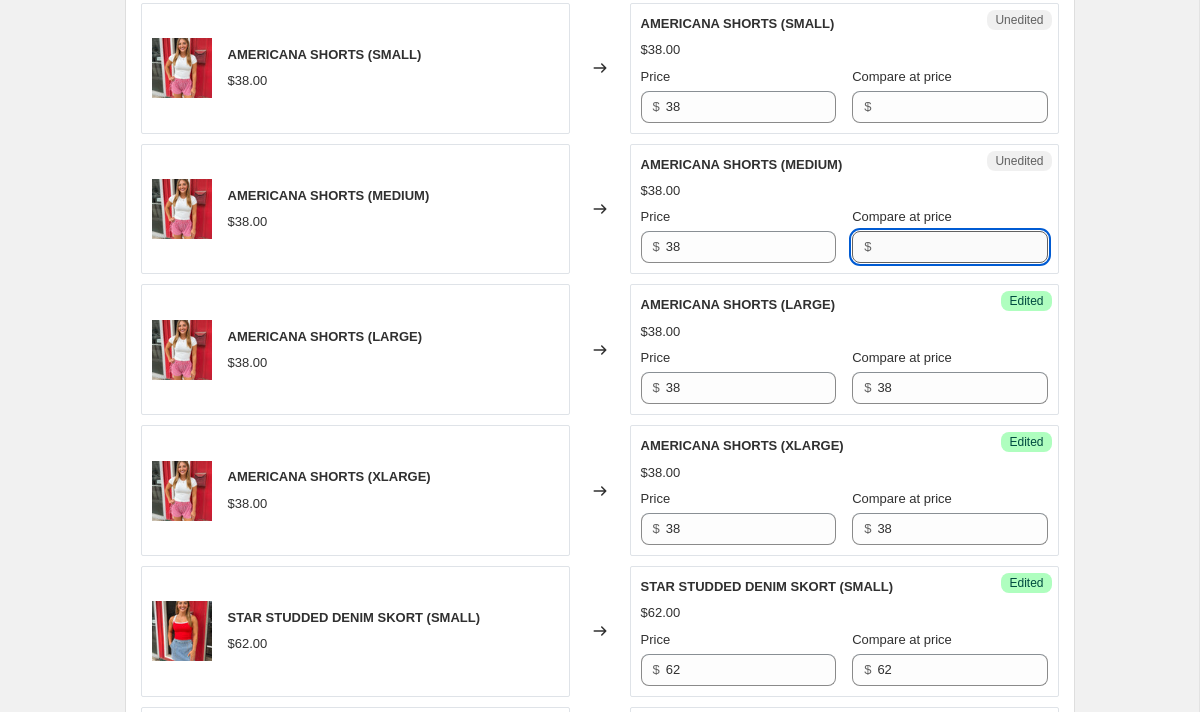click on "Compare at price" at bounding box center [962, 247] 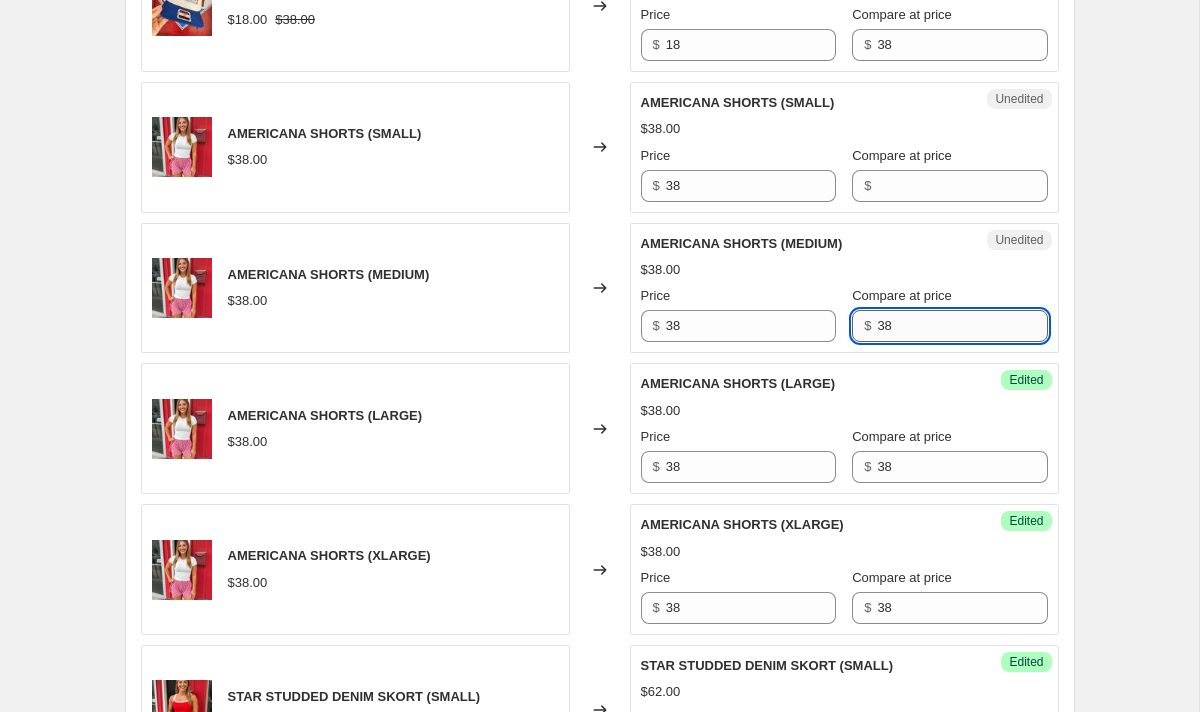 scroll, scrollTop: 2337, scrollLeft: 0, axis: vertical 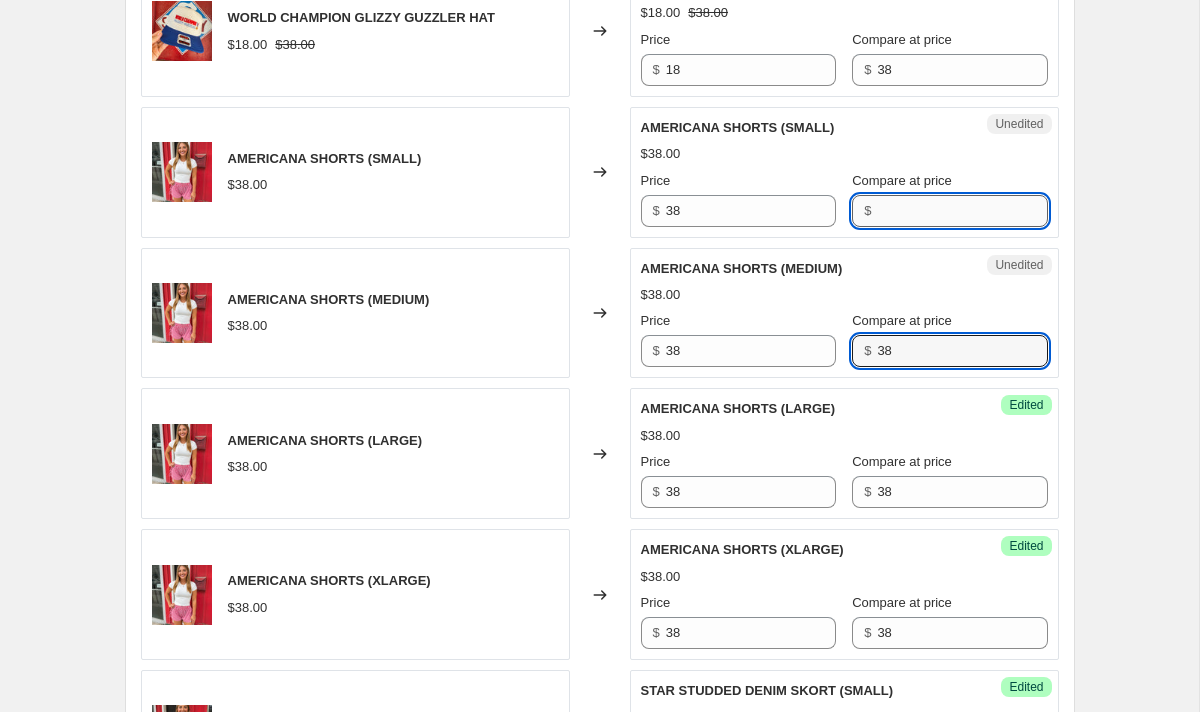 click on "Compare at price" at bounding box center (962, 211) 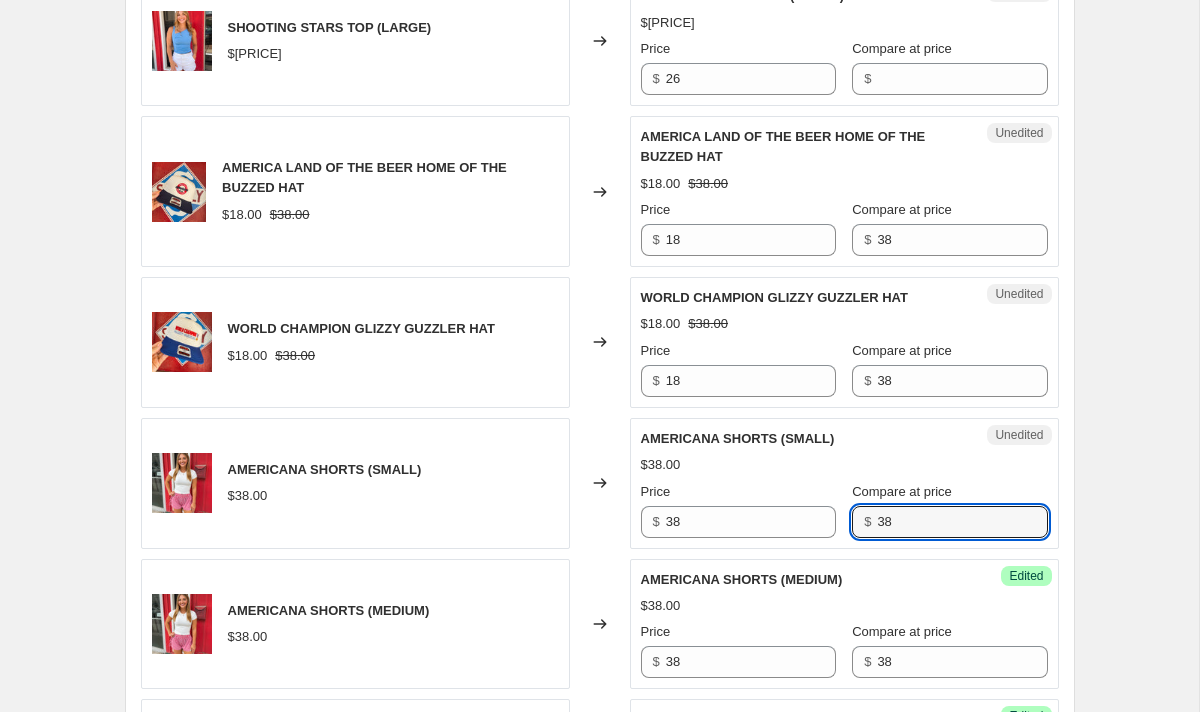 scroll, scrollTop: 2026, scrollLeft: 0, axis: vertical 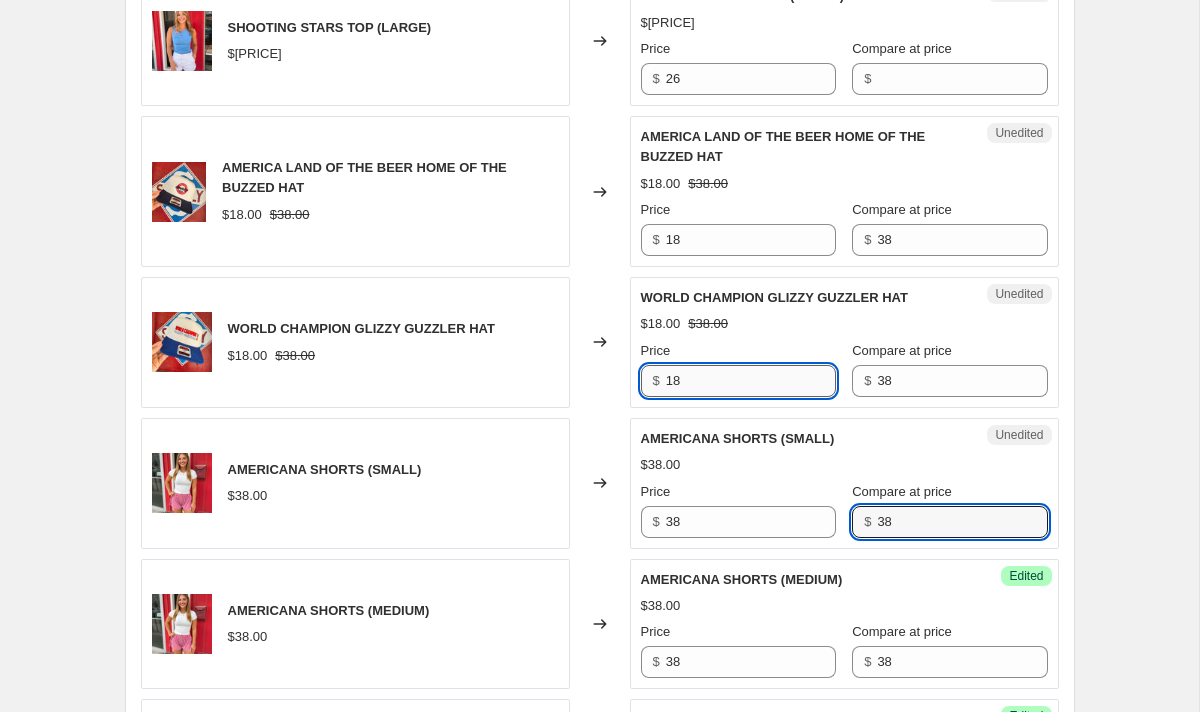 click on "18" at bounding box center (751, 381) 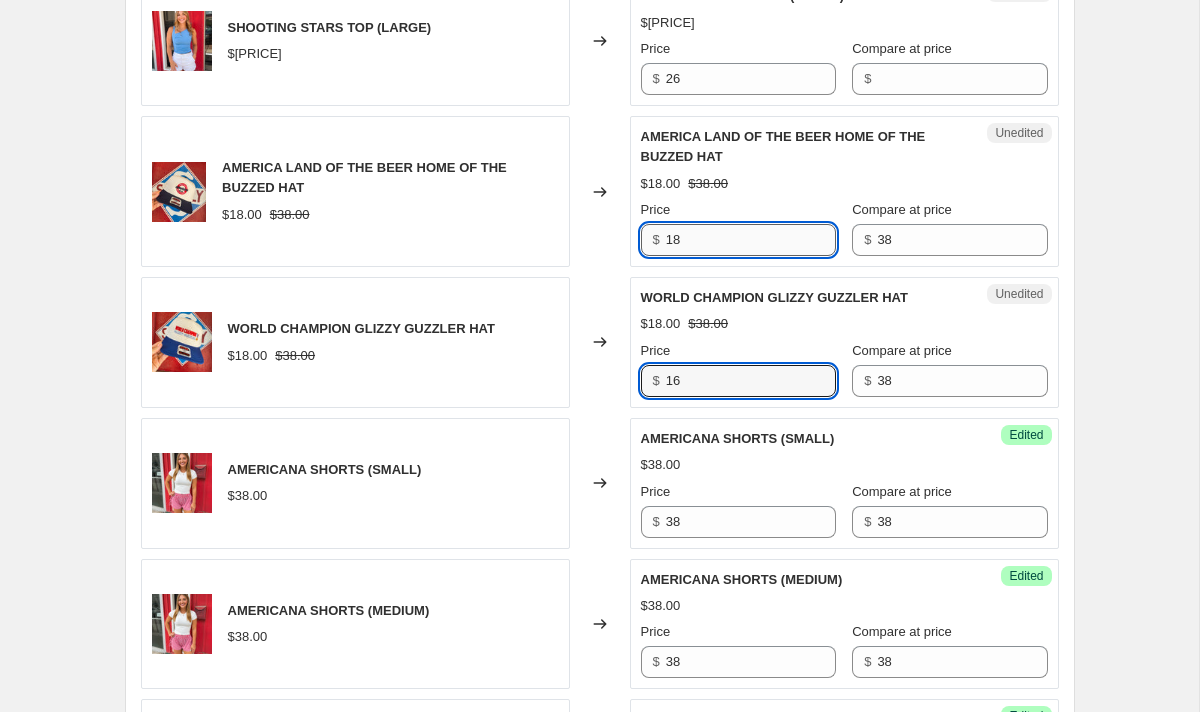 click on "18" at bounding box center (751, 240) 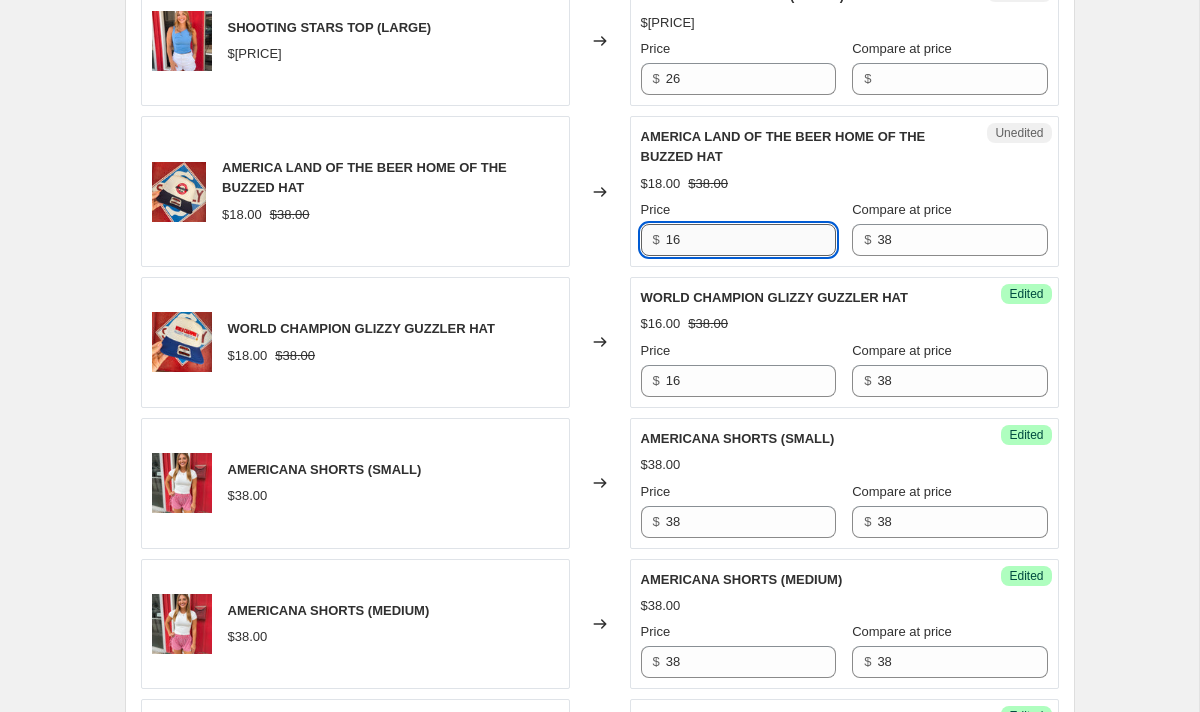 scroll, scrollTop: 1961, scrollLeft: 0, axis: vertical 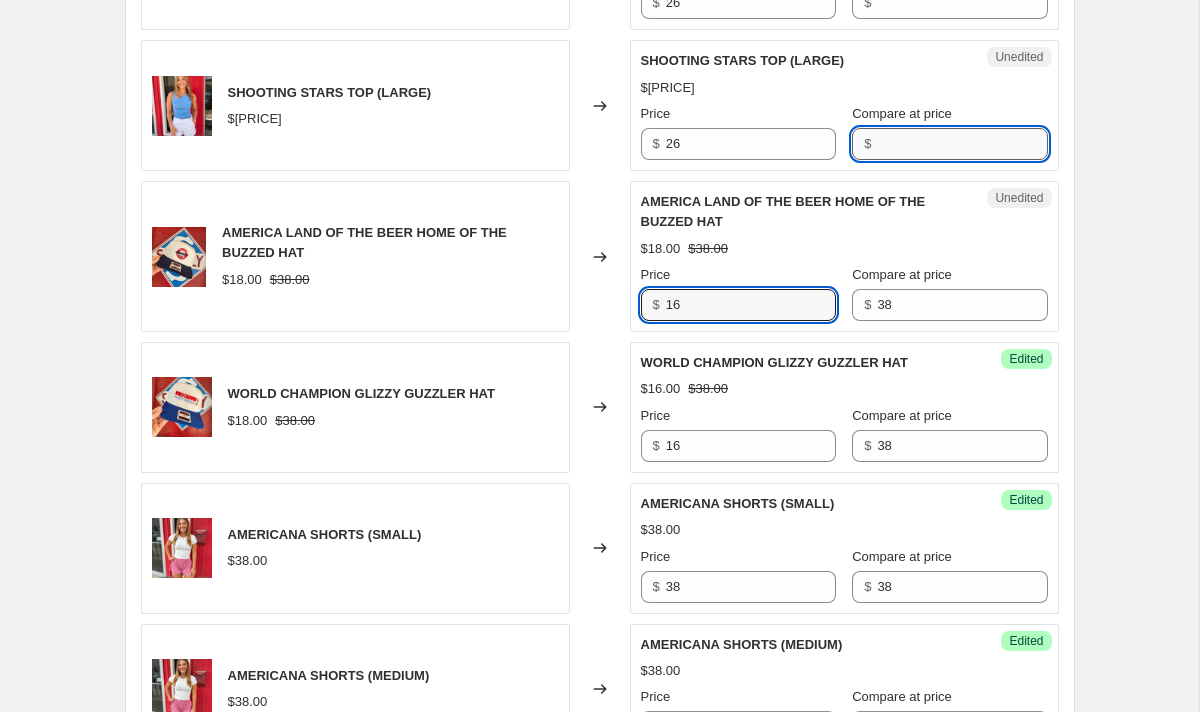 click on "Compare at price" at bounding box center [962, 144] 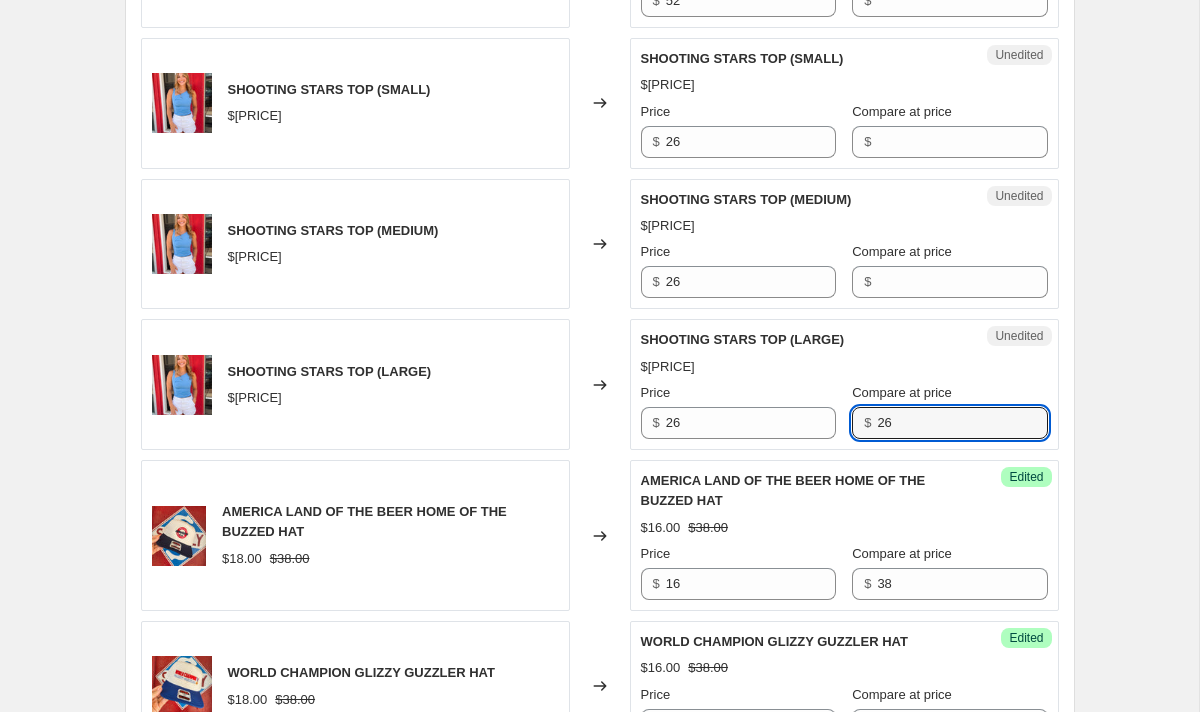 scroll, scrollTop: 1676, scrollLeft: 0, axis: vertical 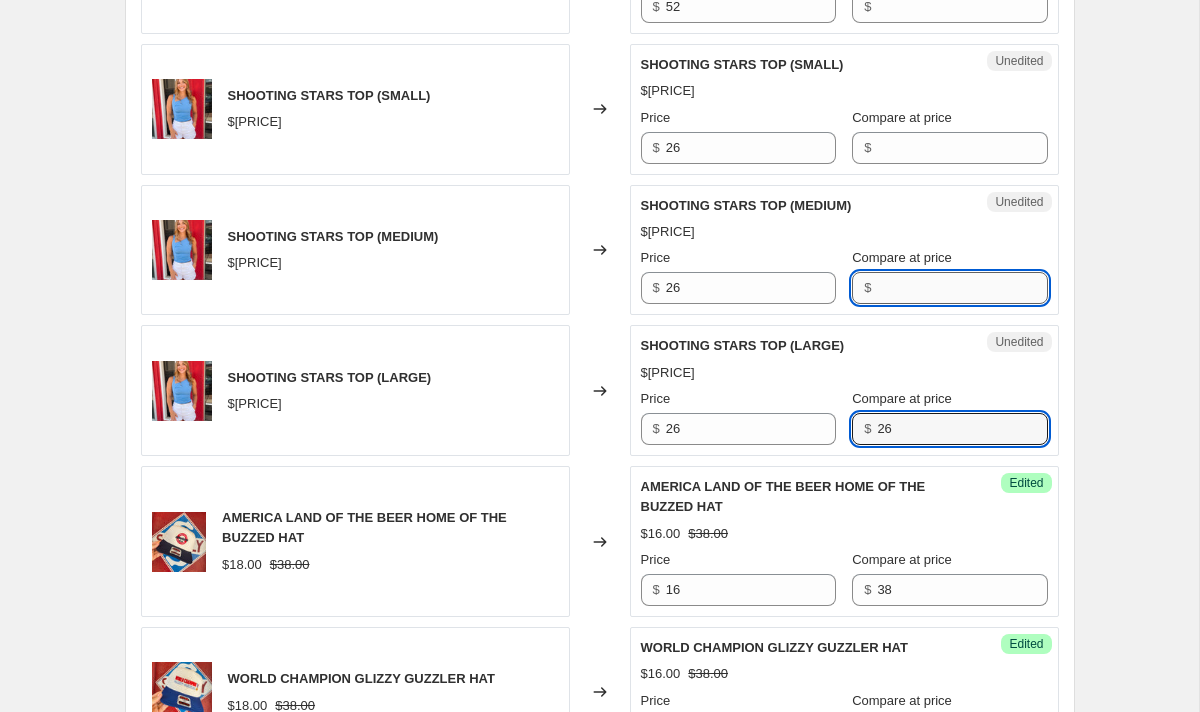 click on "Compare at price" at bounding box center (962, 288) 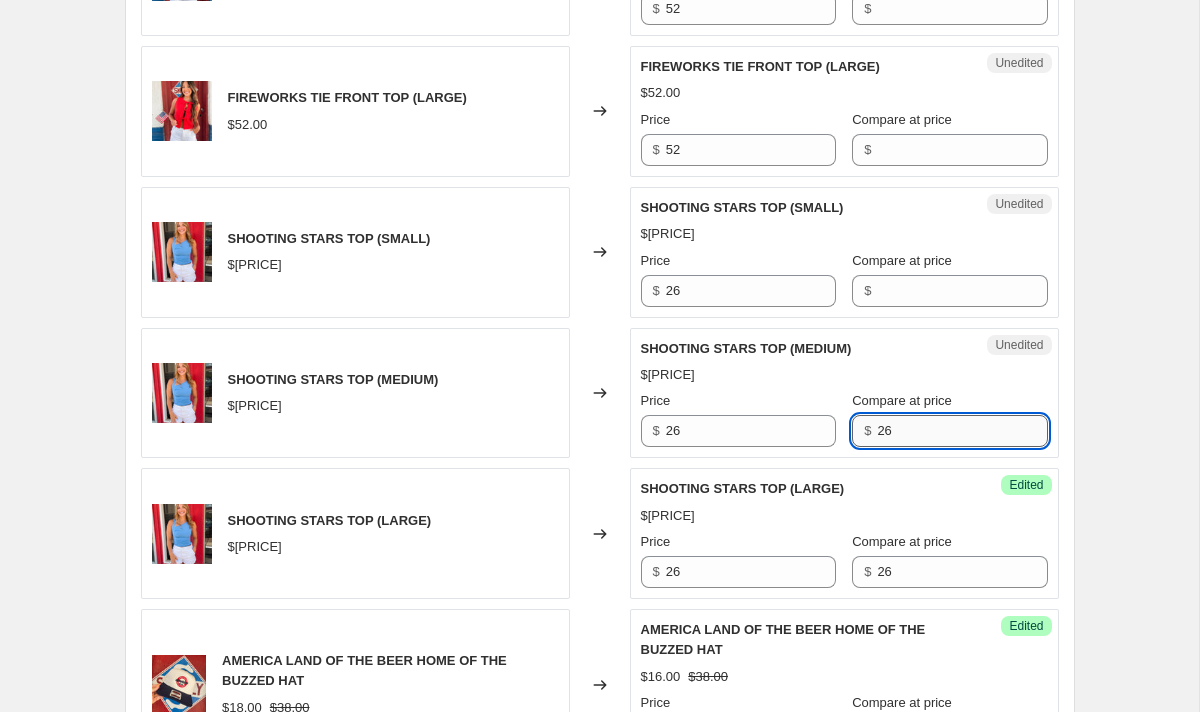 scroll, scrollTop: 1467, scrollLeft: 0, axis: vertical 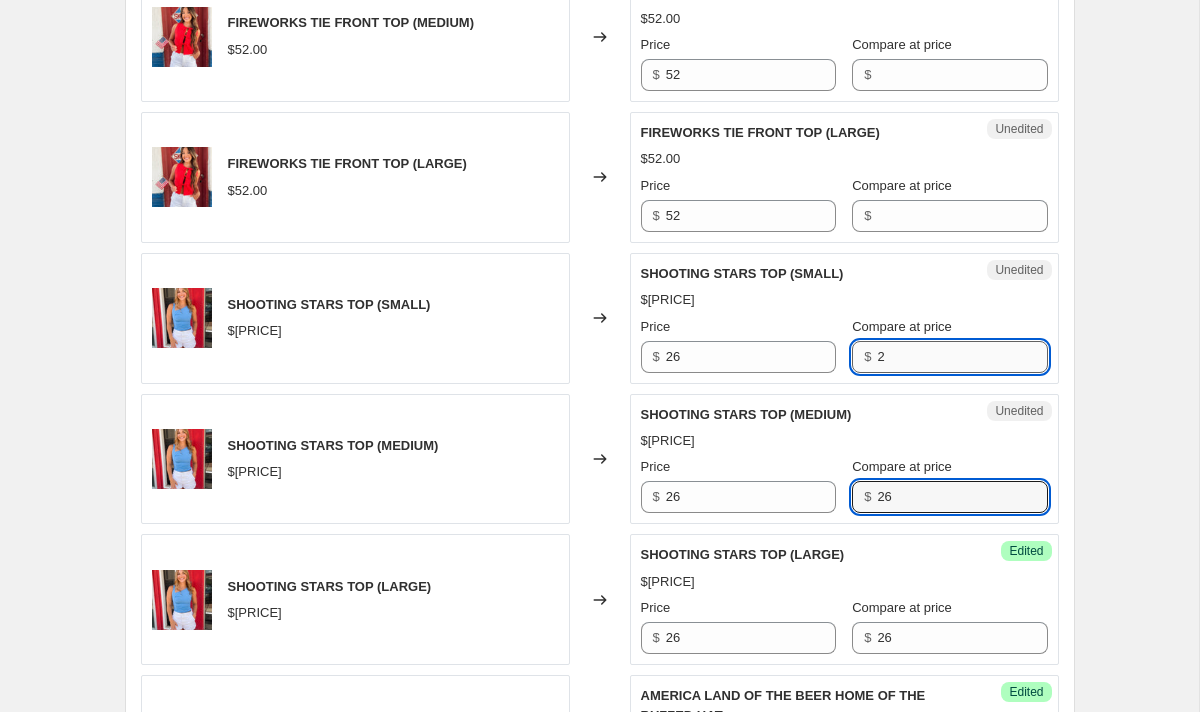 click on "2" at bounding box center [962, 357] 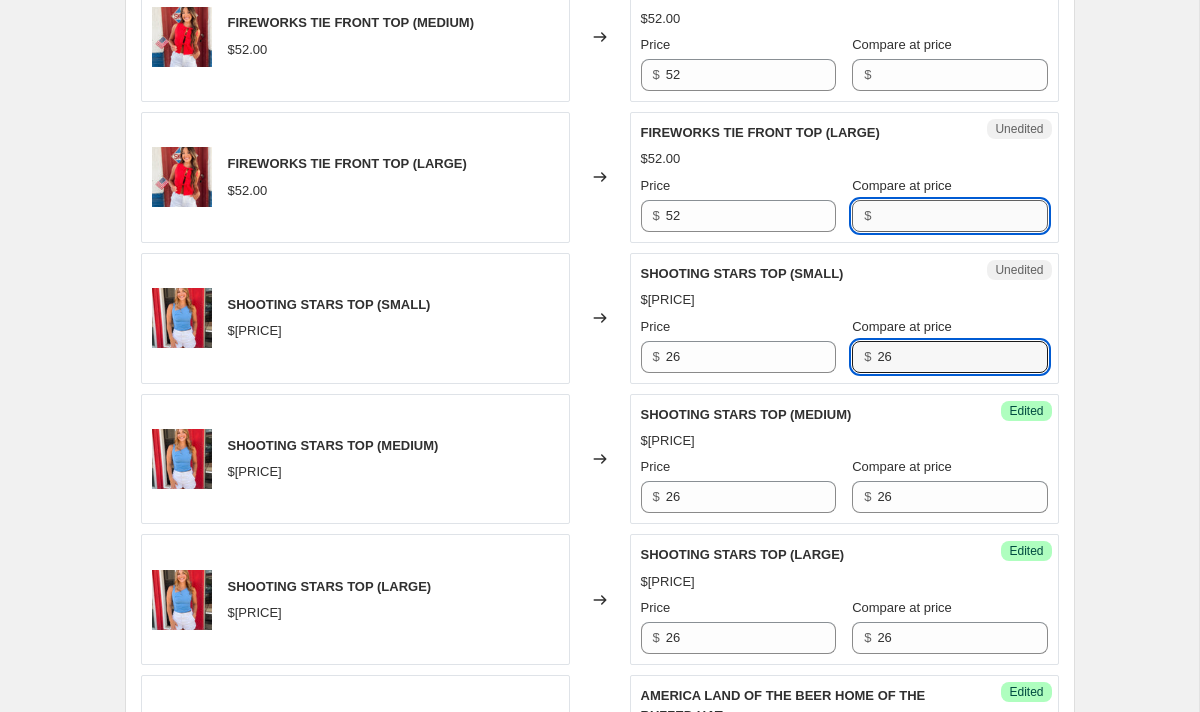 click on "Compare at price" at bounding box center [962, 216] 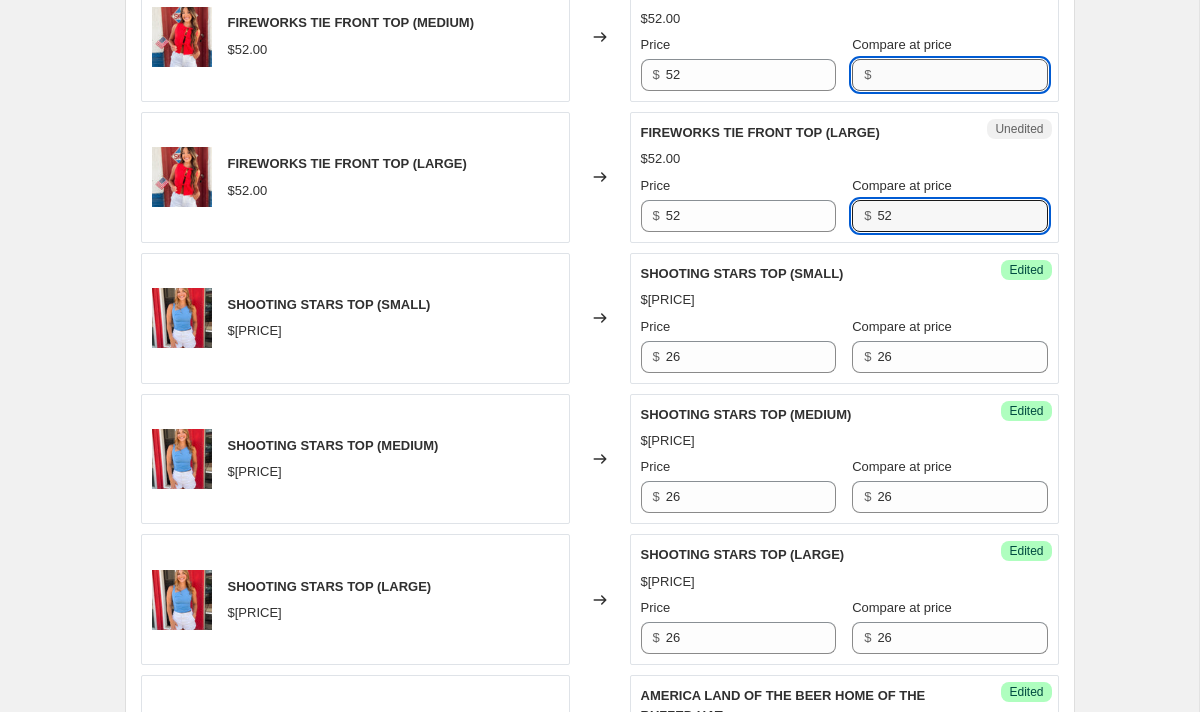 click on "Compare at price" at bounding box center [962, 75] 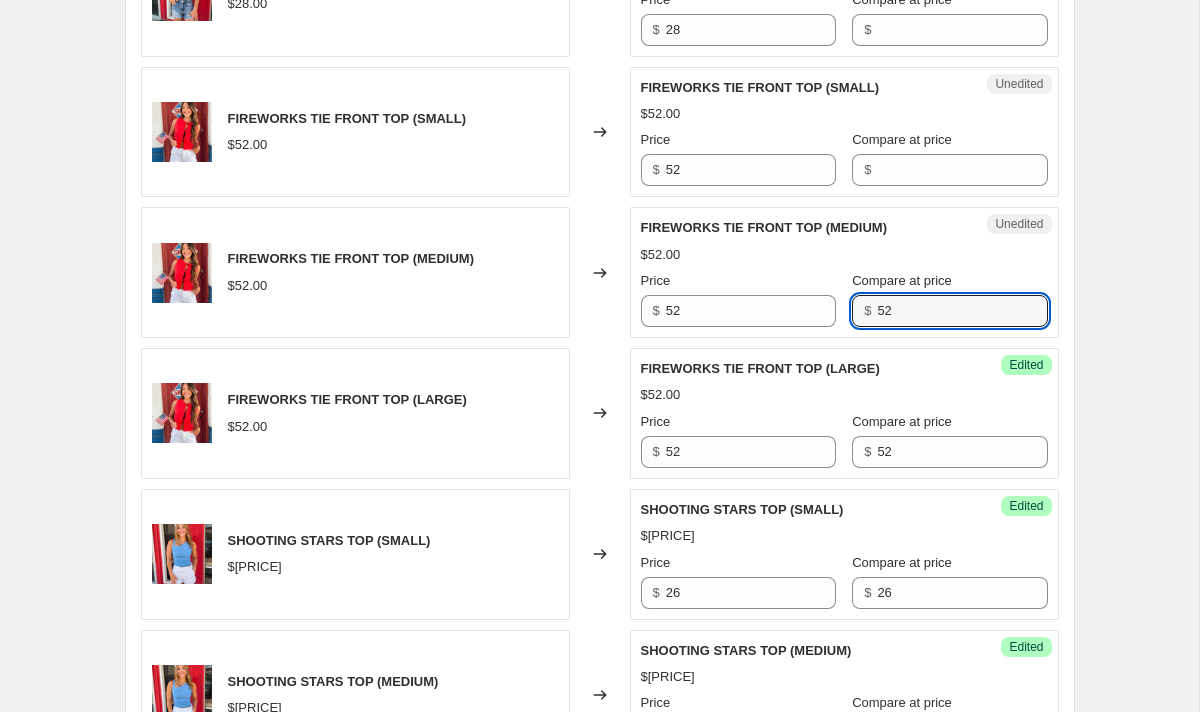 scroll, scrollTop: 1234, scrollLeft: 0, axis: vertical 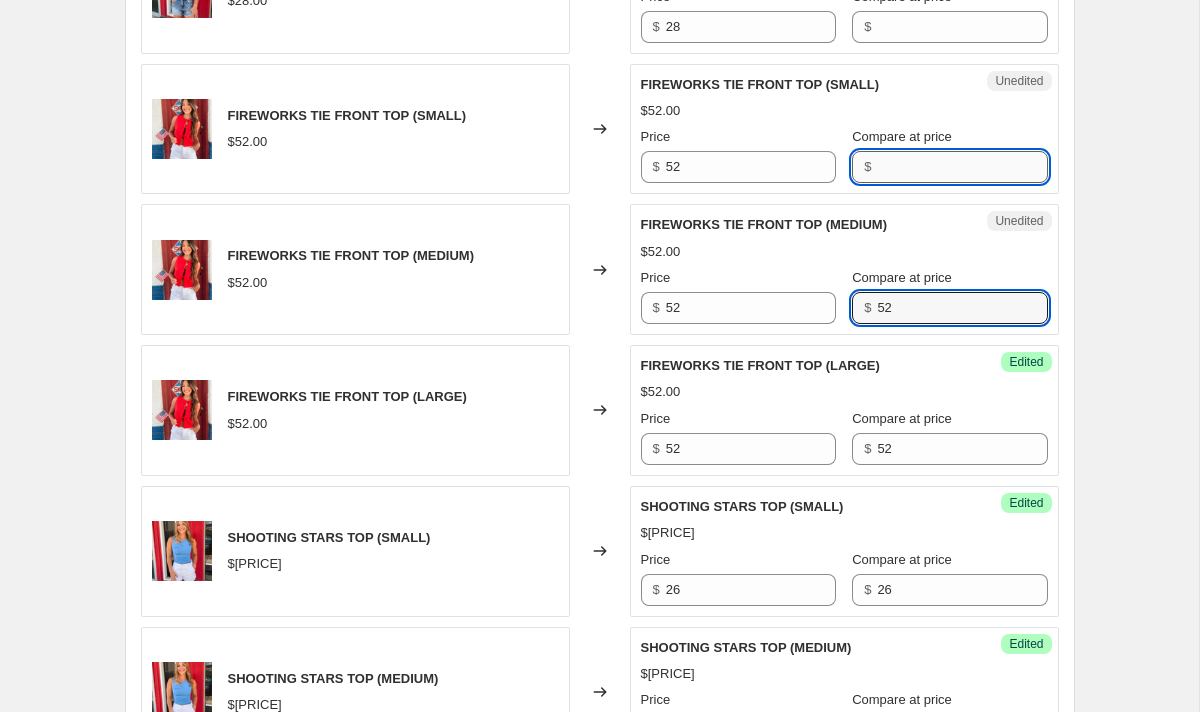 click on "Compare at price" at bounding box center (962, 167) 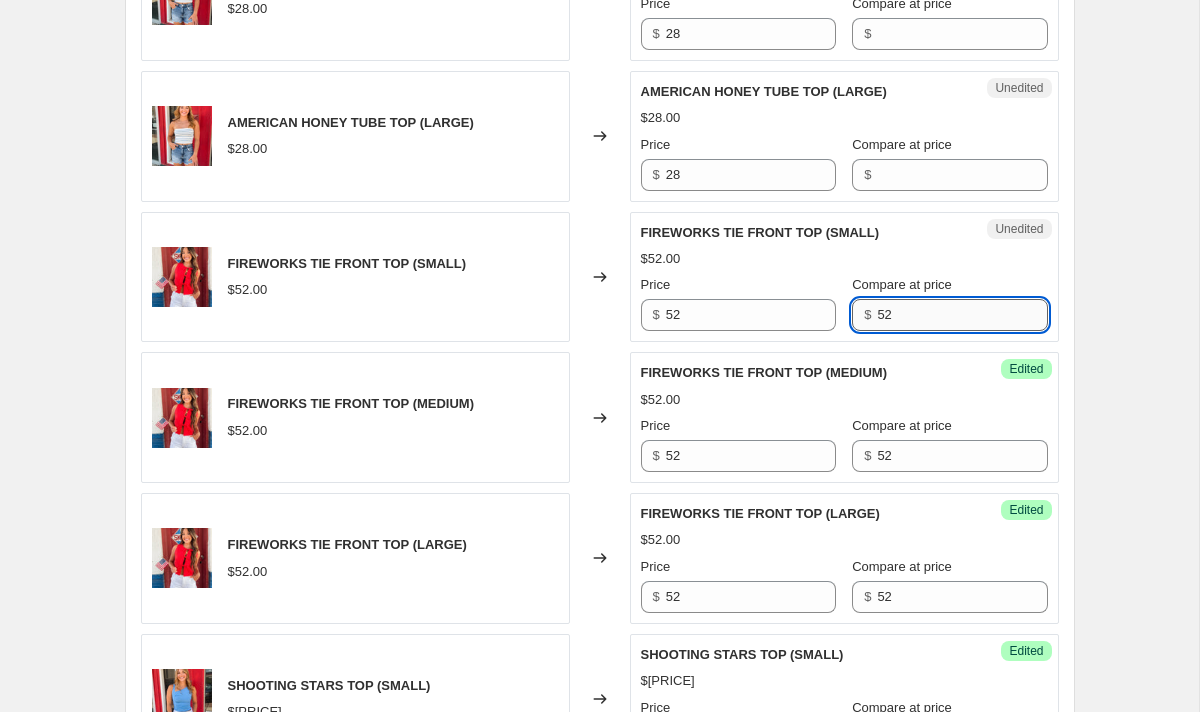 scroll, scrollTop: 1087, scrollLeft: 0, axis: vertical 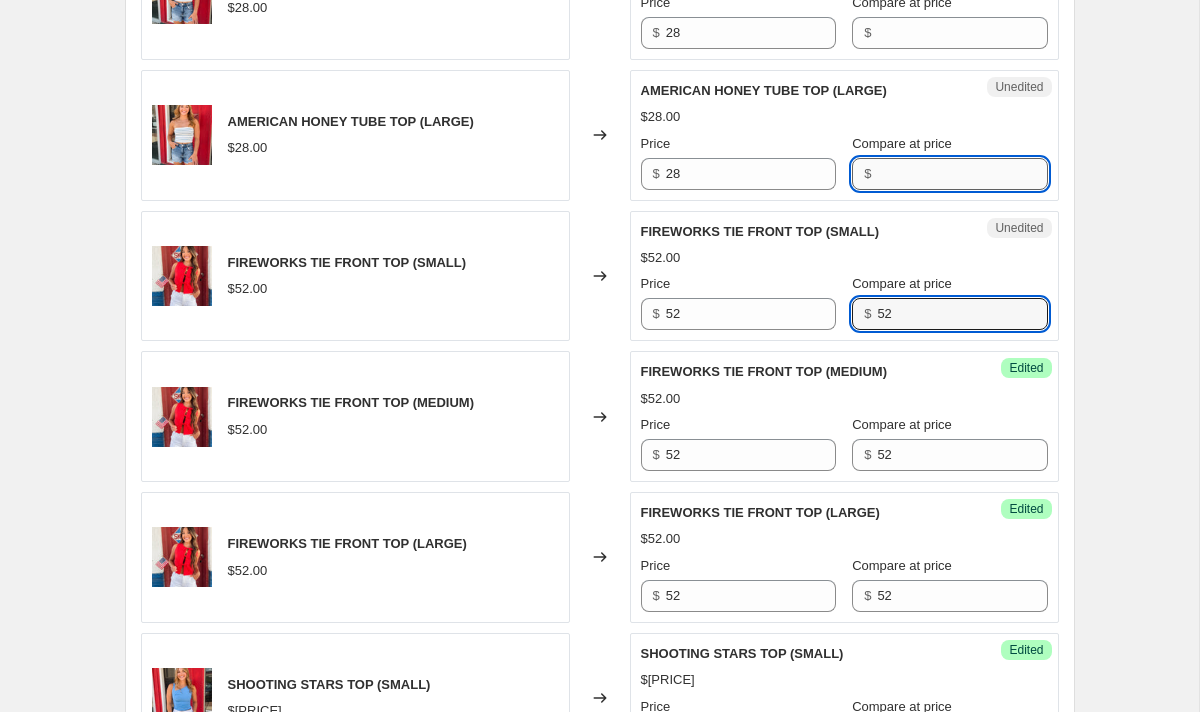 click on "Compare at price" at bounding box center [962, 174] 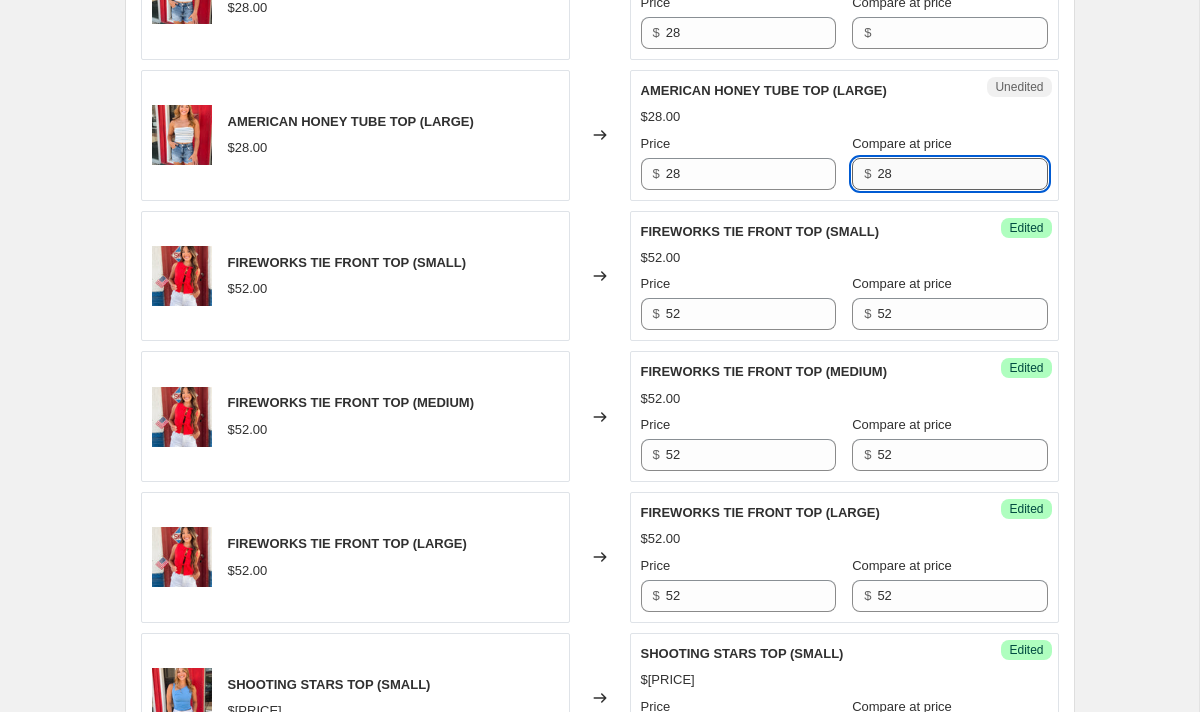 scroll, scrollTop: 1014, scrollLeft: 0, axis: vertical 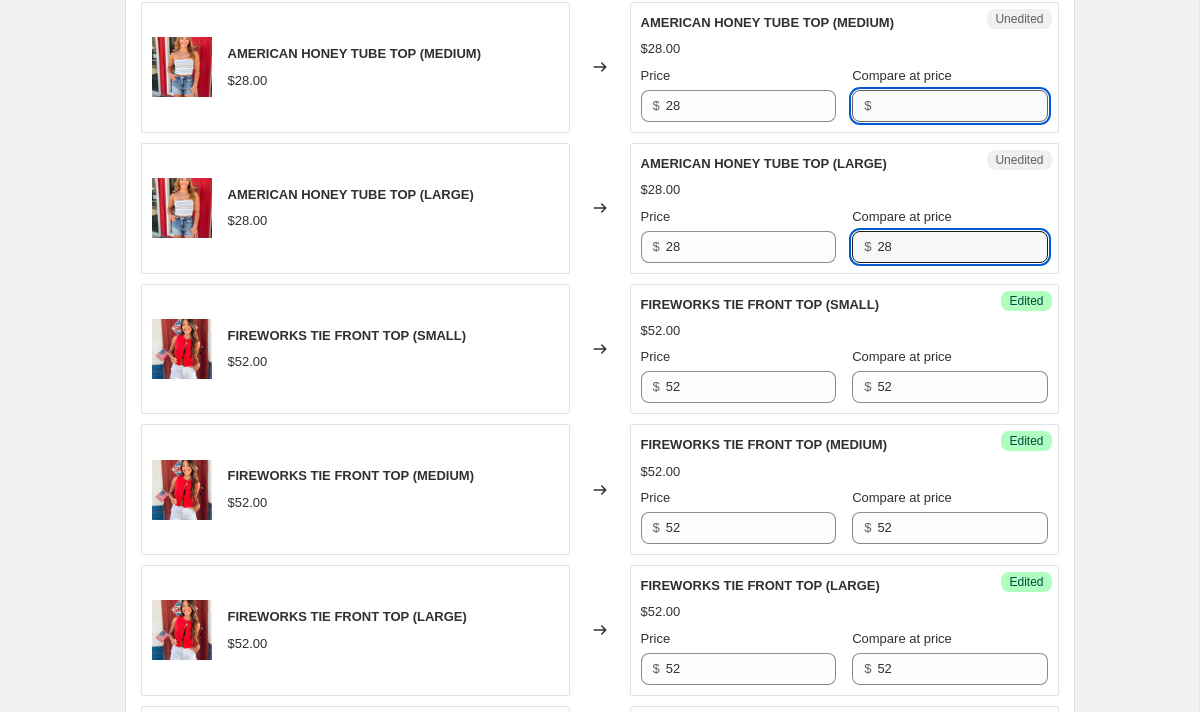 click on "Compare at price" at bounding box center (962, 106) 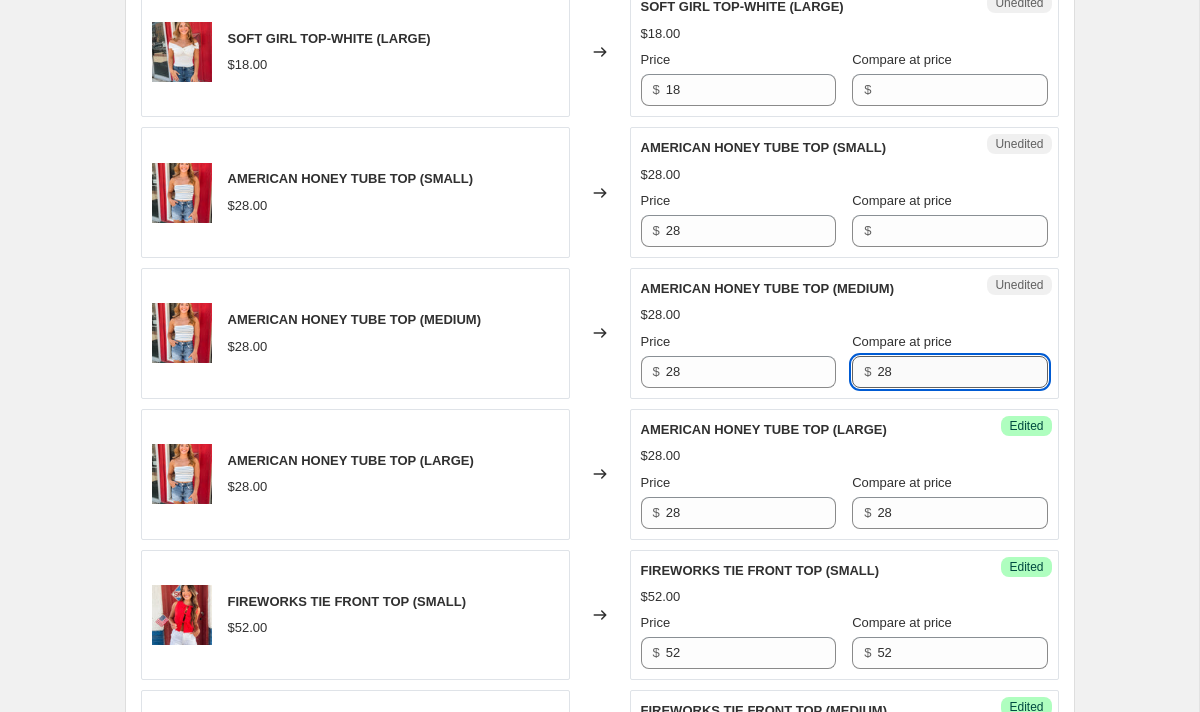 scroll, scrollTop: 727, scrollLeft: 0, axis: vertical 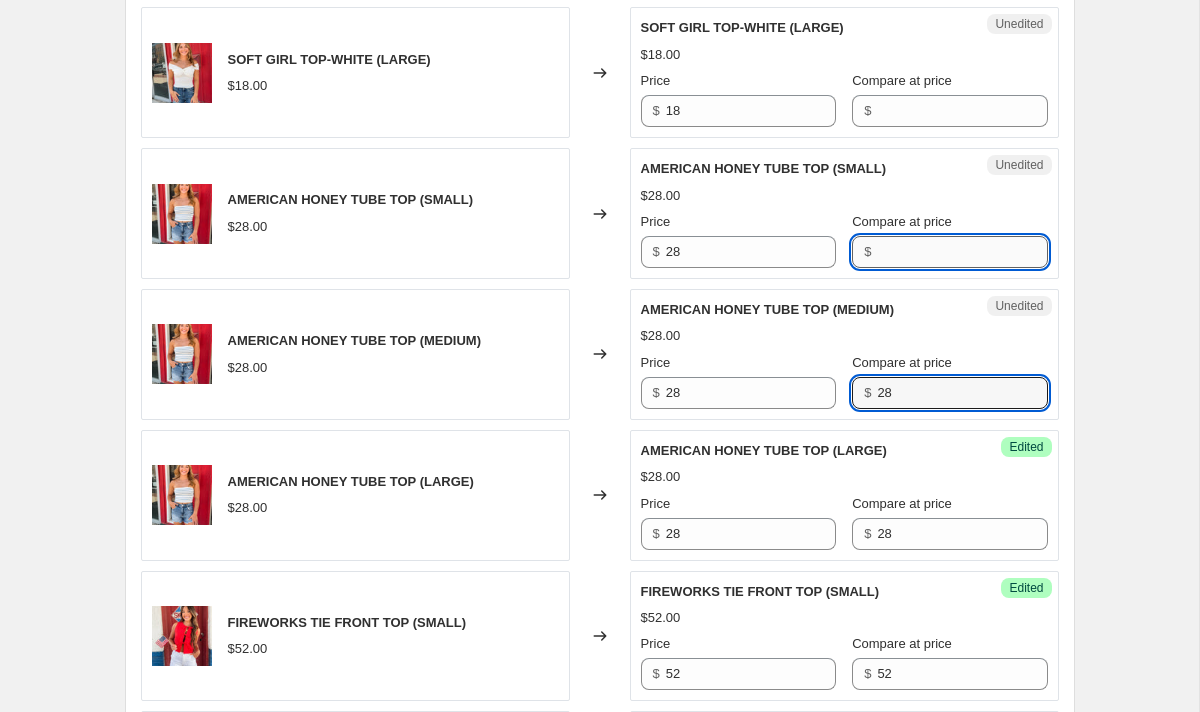 click on "Compare at price" at bounding box center (962, 252) 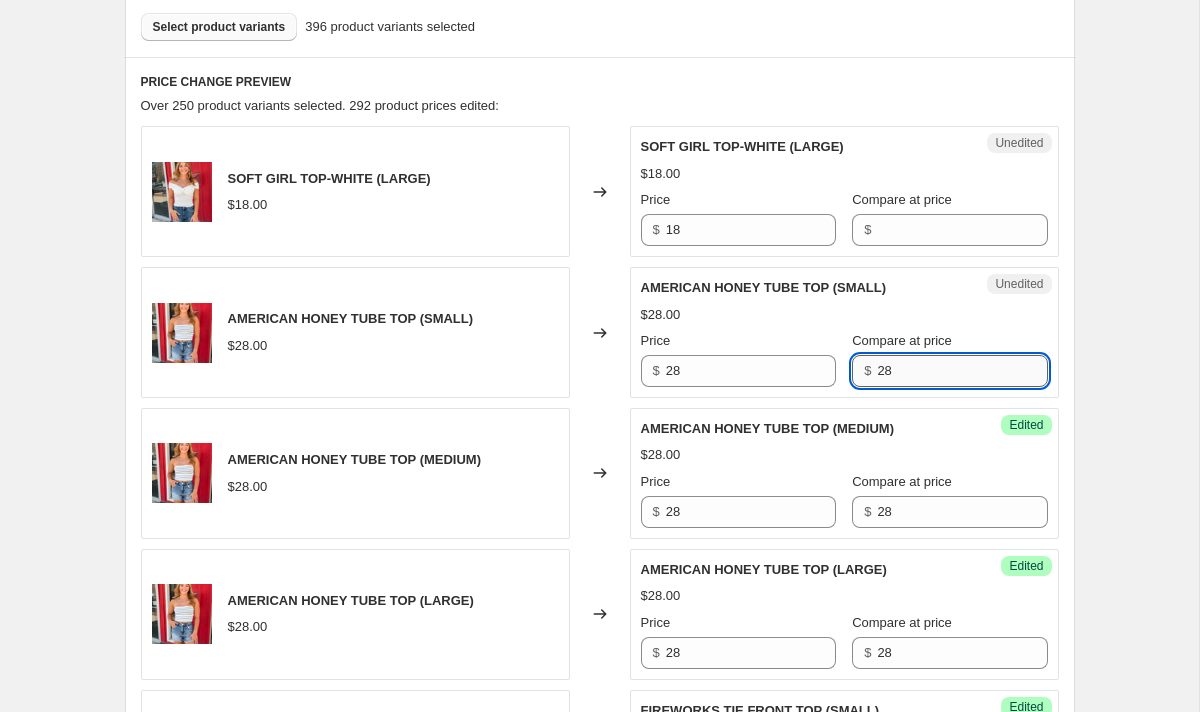scroll, scrollTop: 607, scrollLeft: 0, axis: vertical 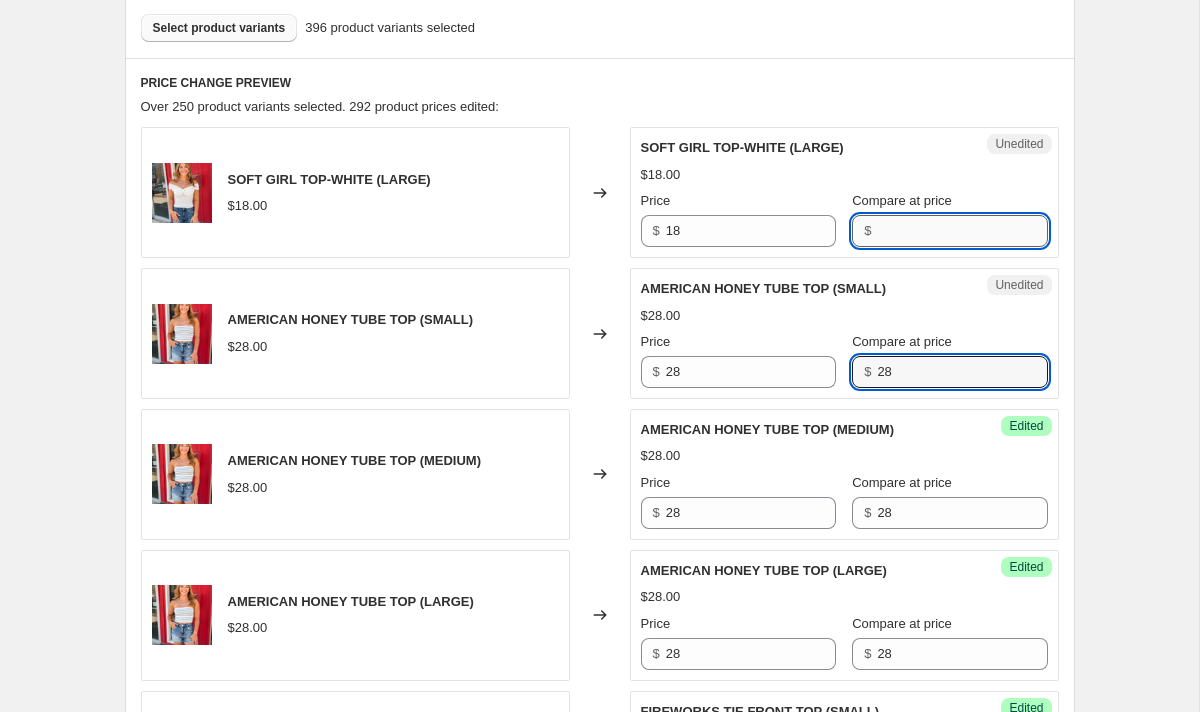 click on "Compare at price" at bounding box center [962, 231] 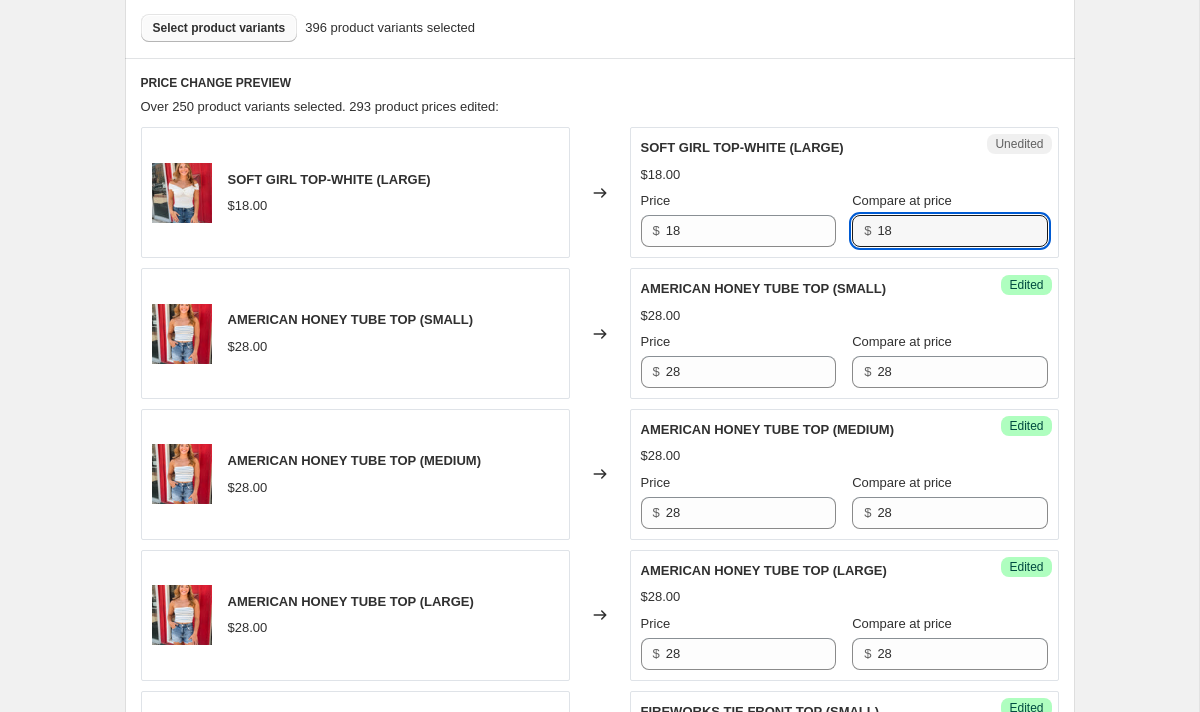 click on "Create new price change job. This page is ready Create new price change job Draft Step 1. Optionally give your price change job a title (eg "March 30% off sale on boots") END OF SUMMER This title is just for internal use, customers won't see it Step 2. Select how the prices should change Use bulk price change rules Set product prices individually Use CSV upload Select tags to add while price change is active Select tags to remove while price change is active Step 3. Select which products should change in price Select all products, use filters, or select products variants individually All products Filter by product, collection, tag, vendor, product type, variant title, or inventory Select product variants individually Select product variants 396   product variants selected PRICE CHANGE PREVIEW Over 250 product variants selected. 293 product prices edited: SOFT GIRL TOP-WHITE (LARGE) $18.00 Changed to Unedited SOFT GIRL TOP-WHITE (LARGE) $18.00 Price $ 18 Compare at price $ 18 AMERICAN HONEY TUBE TOP (SMALL) $" at bounding box center [599, 1358] 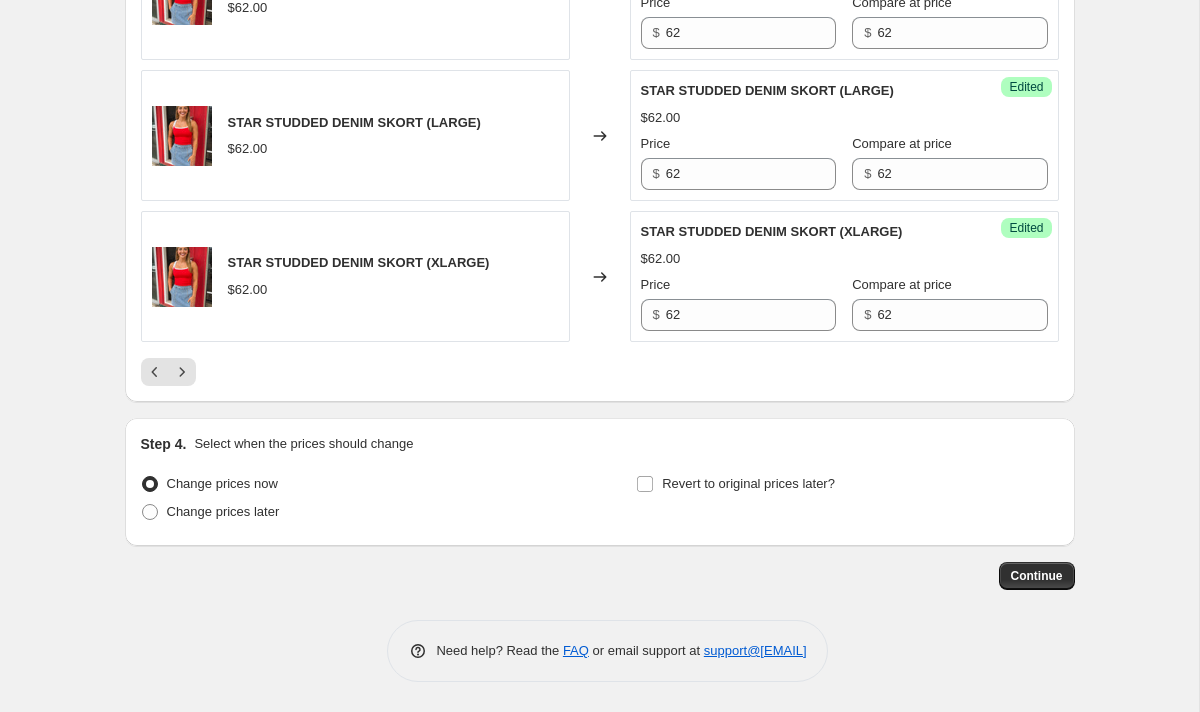 scroll, scrollTop: 3218, scrollLeft: 0, axis: vertical 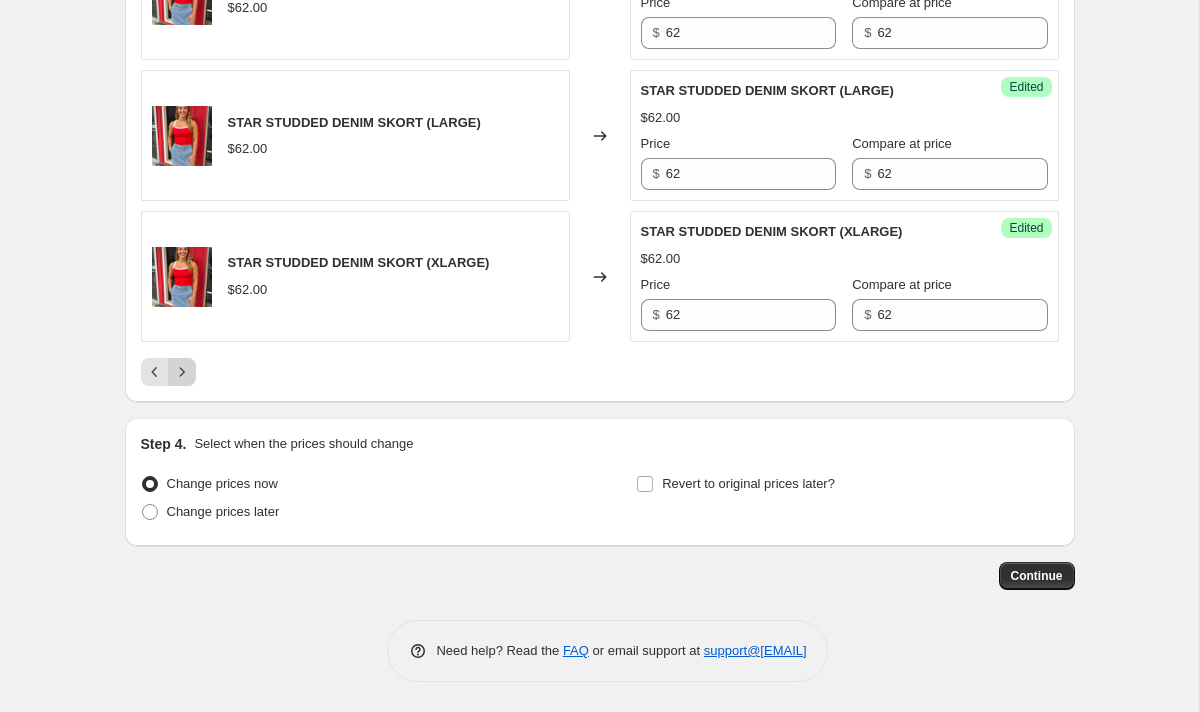 click 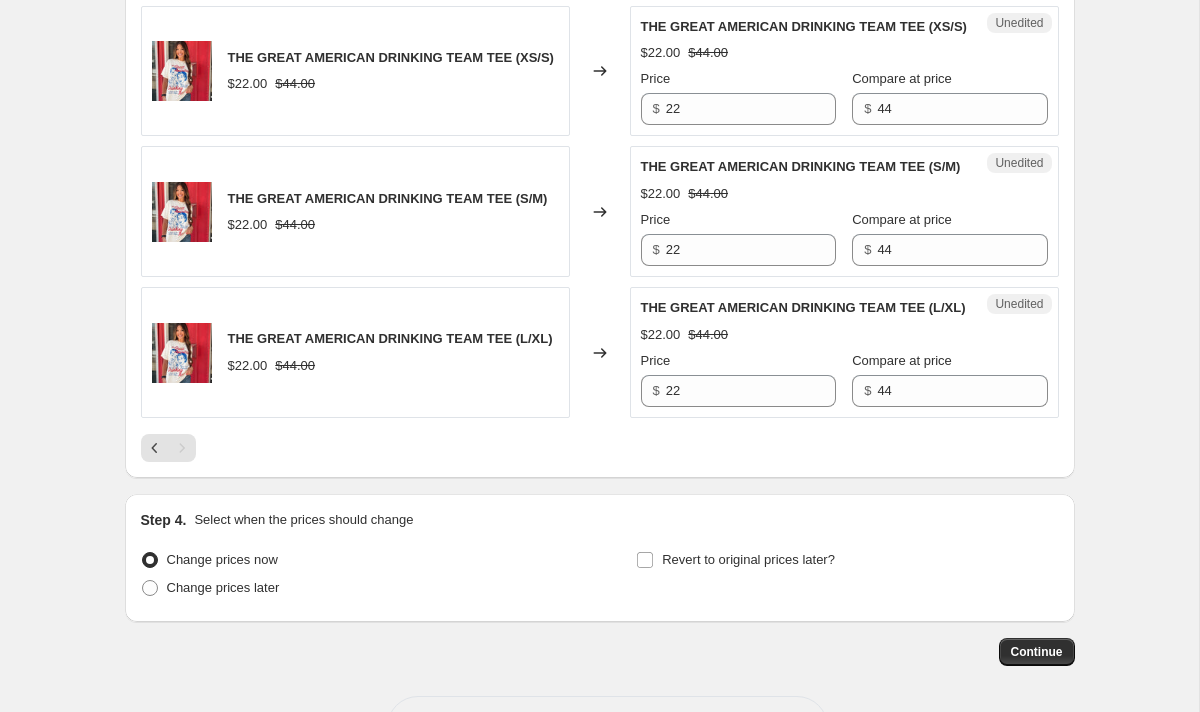 scroll, scrollTop: 2553, scrollLeft: 0, axis: vertical 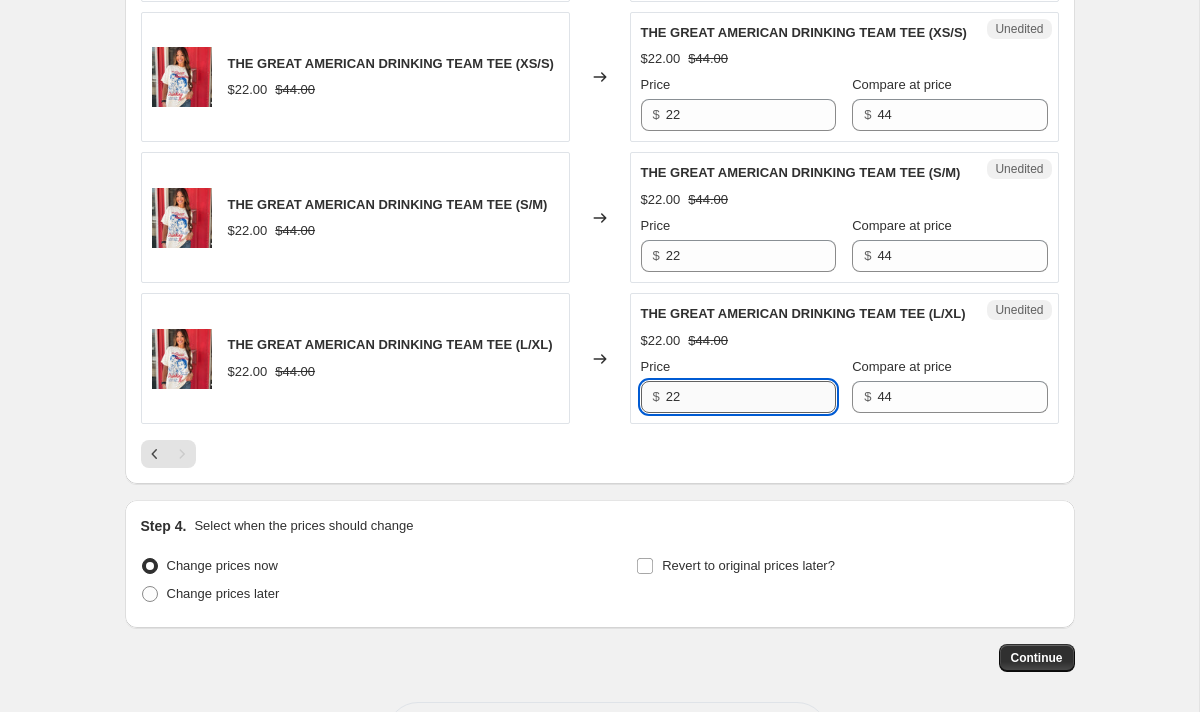 click on "22" at bounding box center [751, 397] 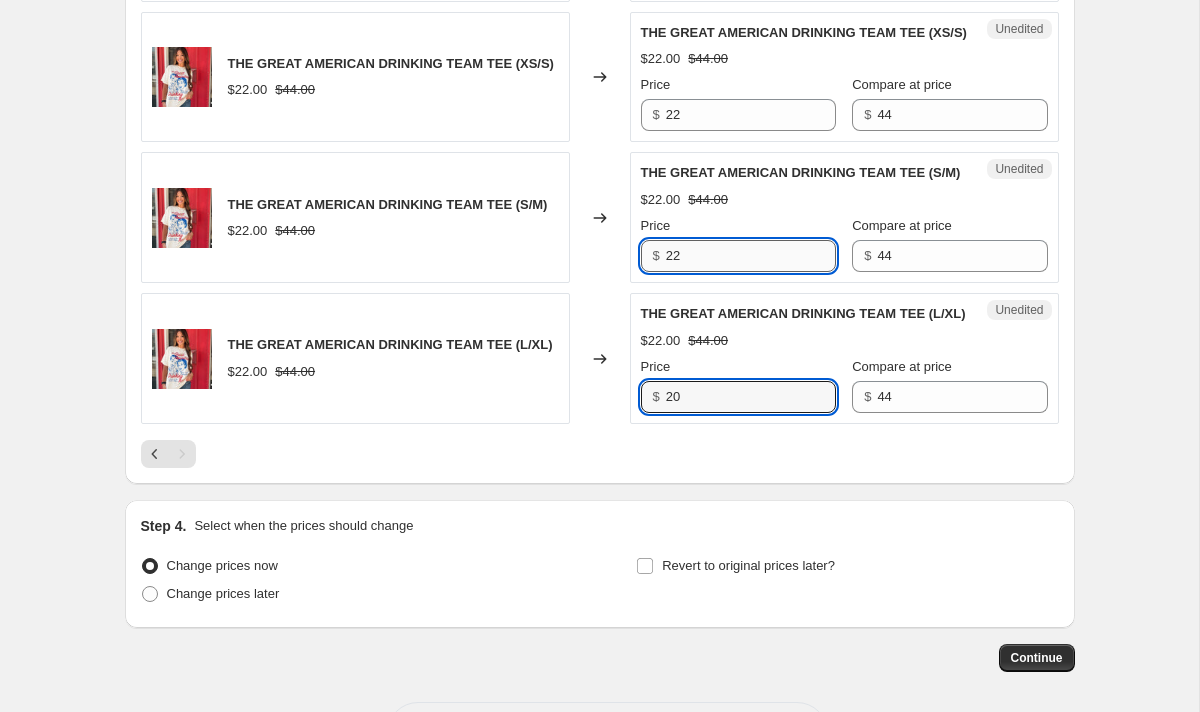 click on "22" at bounding box center [751, 256] 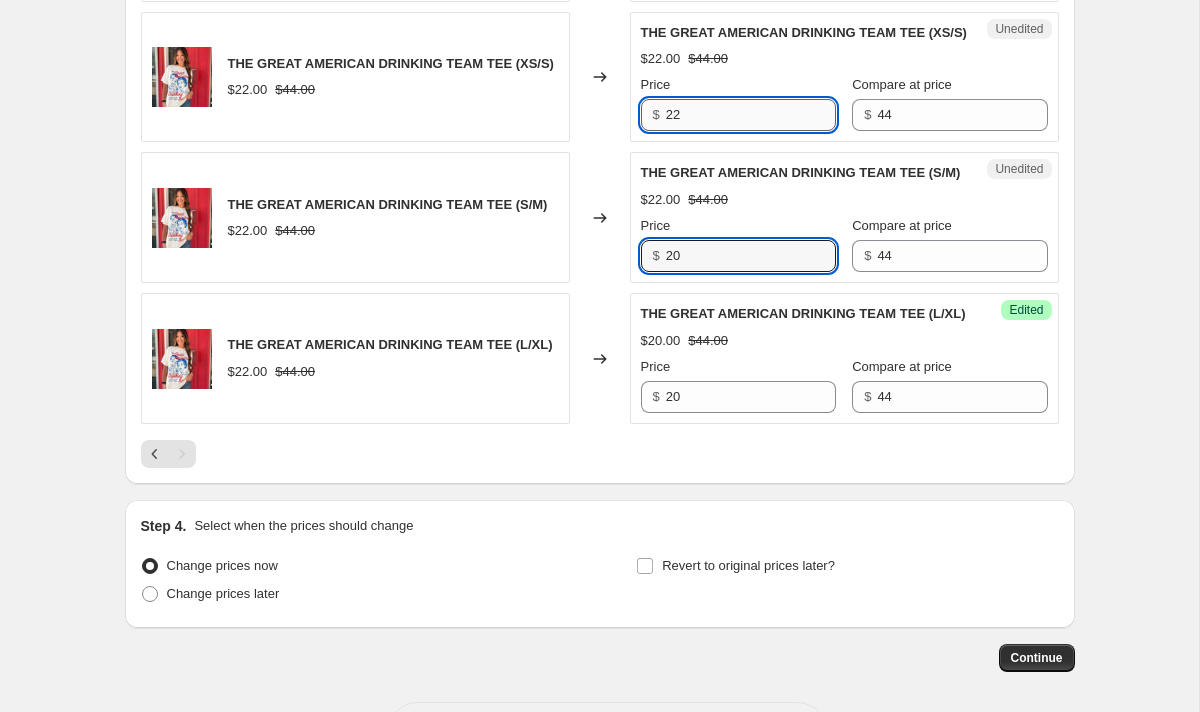 click on "22" at bounding box center [751, 115] 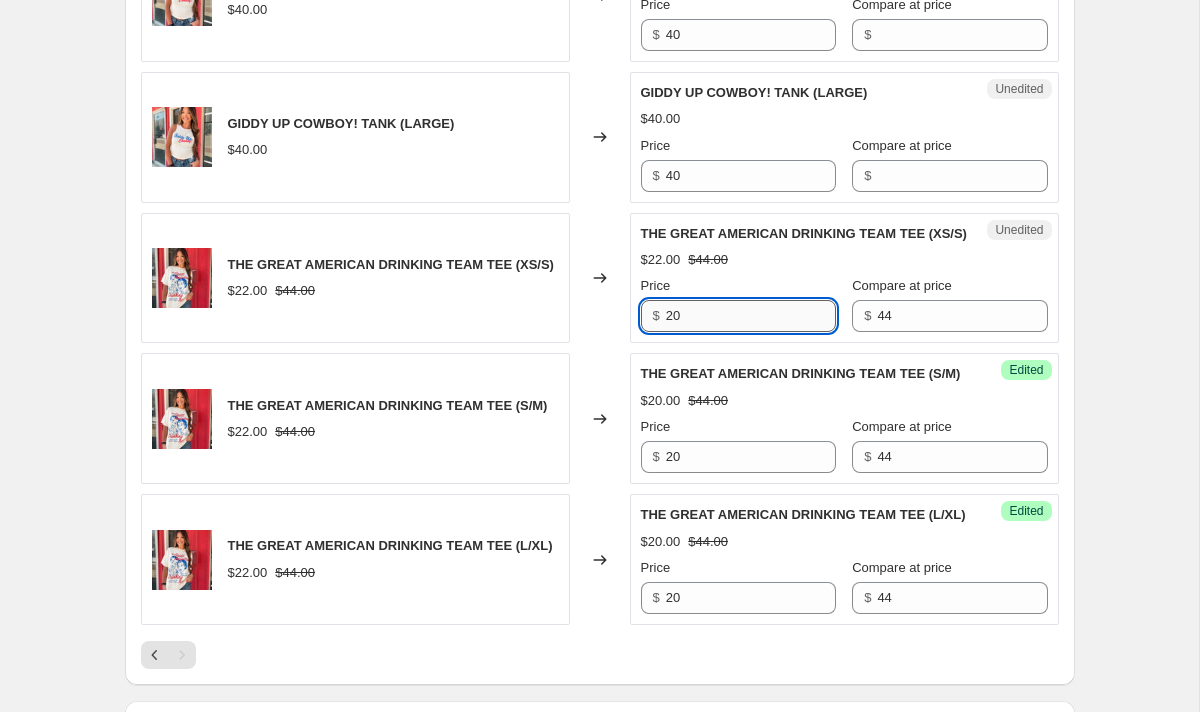 scroll, scrollTop: 2306, scrollLeft: 0, axis: vertical 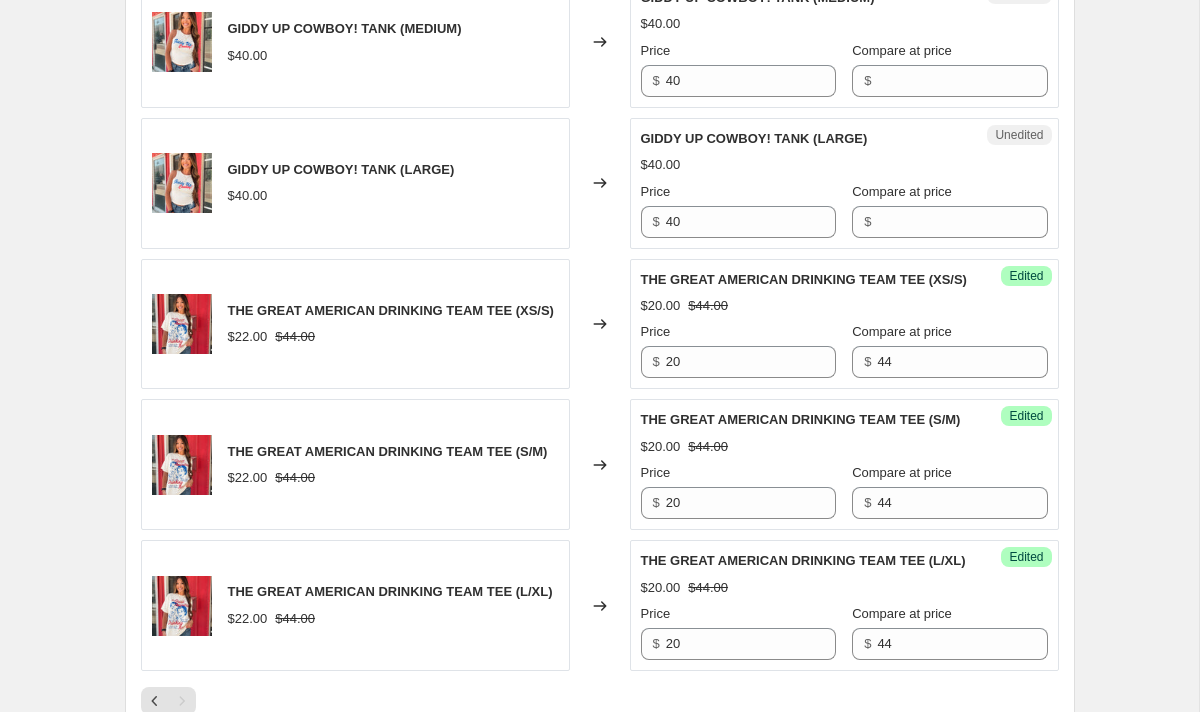click on "$" at bounding box center [949, 222] 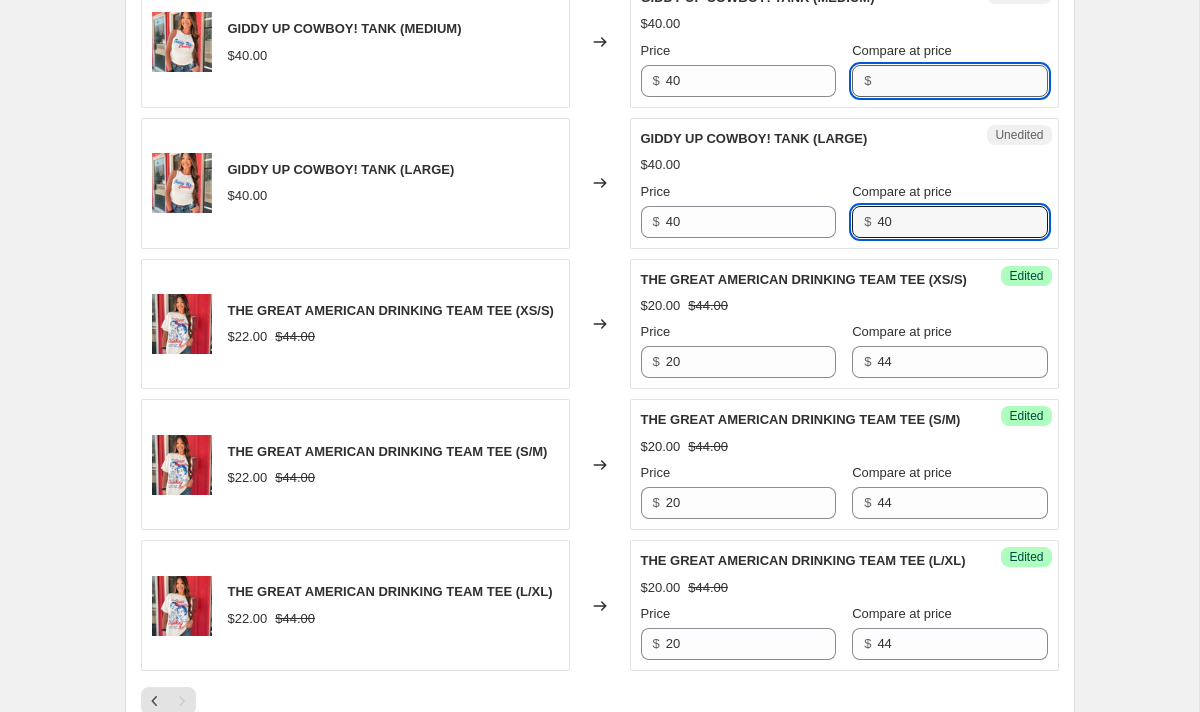 click on "Compare at price" at bounding box center (962, 81) 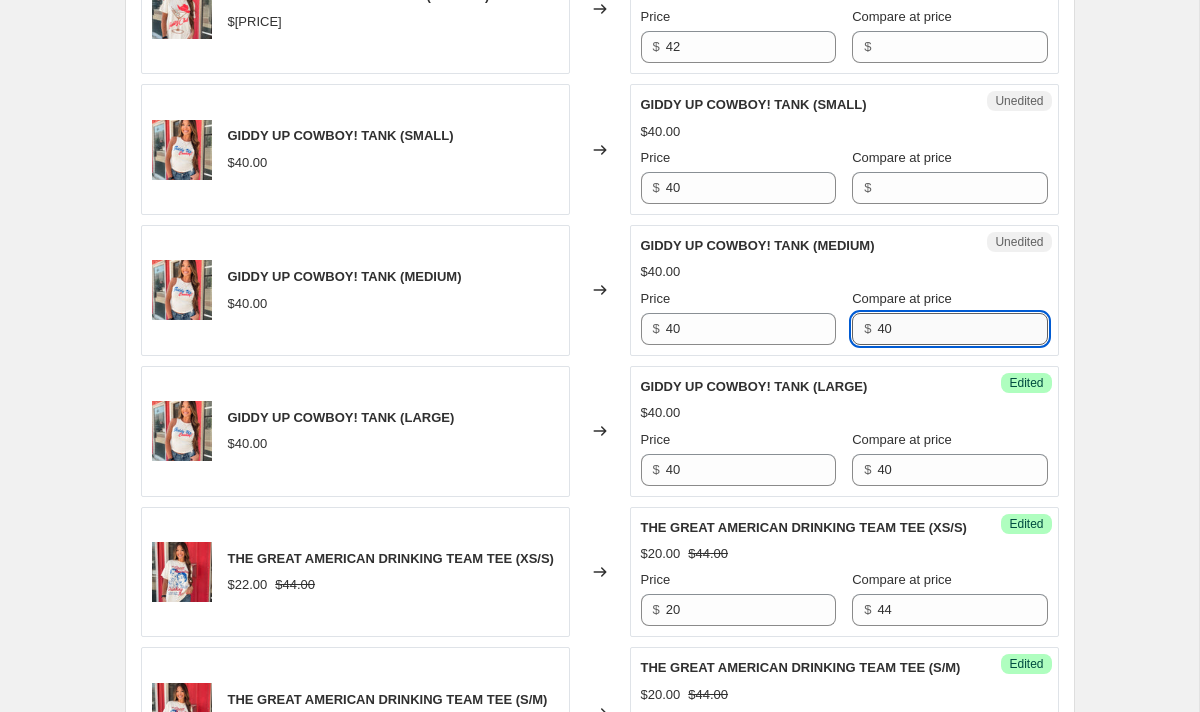 scroll, scrollTop: 2051, scrollLeft: 0, axis: vertical 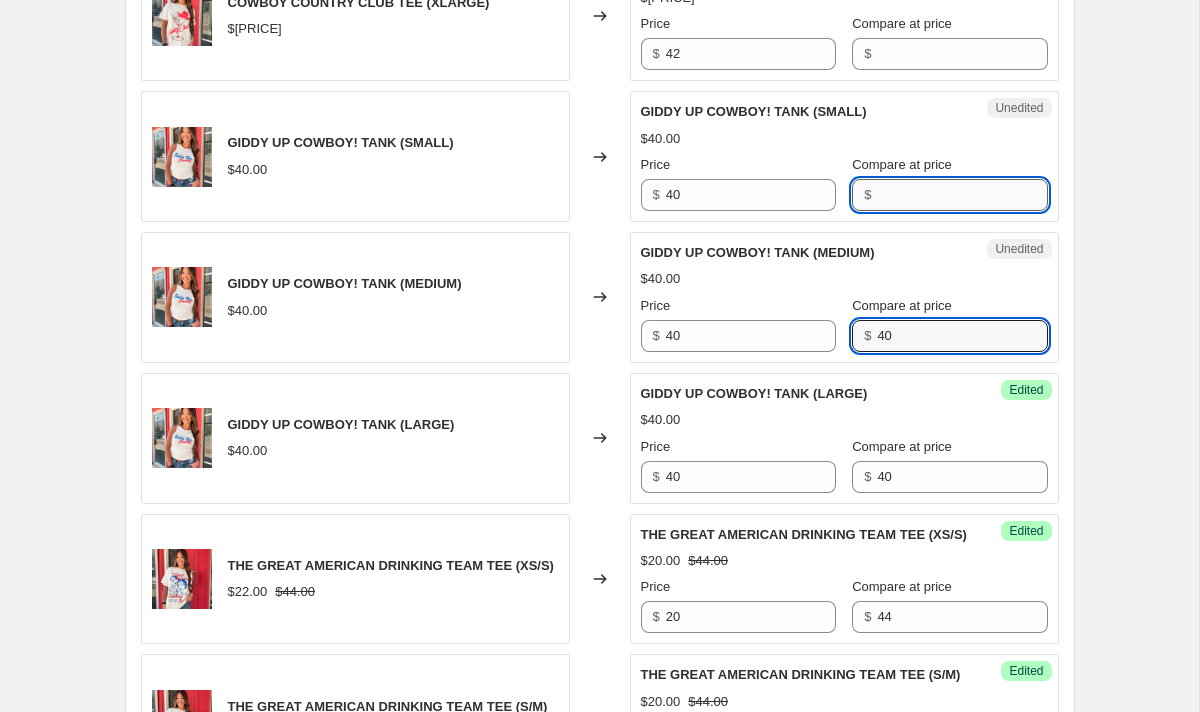 click on "Compare at price" at bounding box center [962, 195] 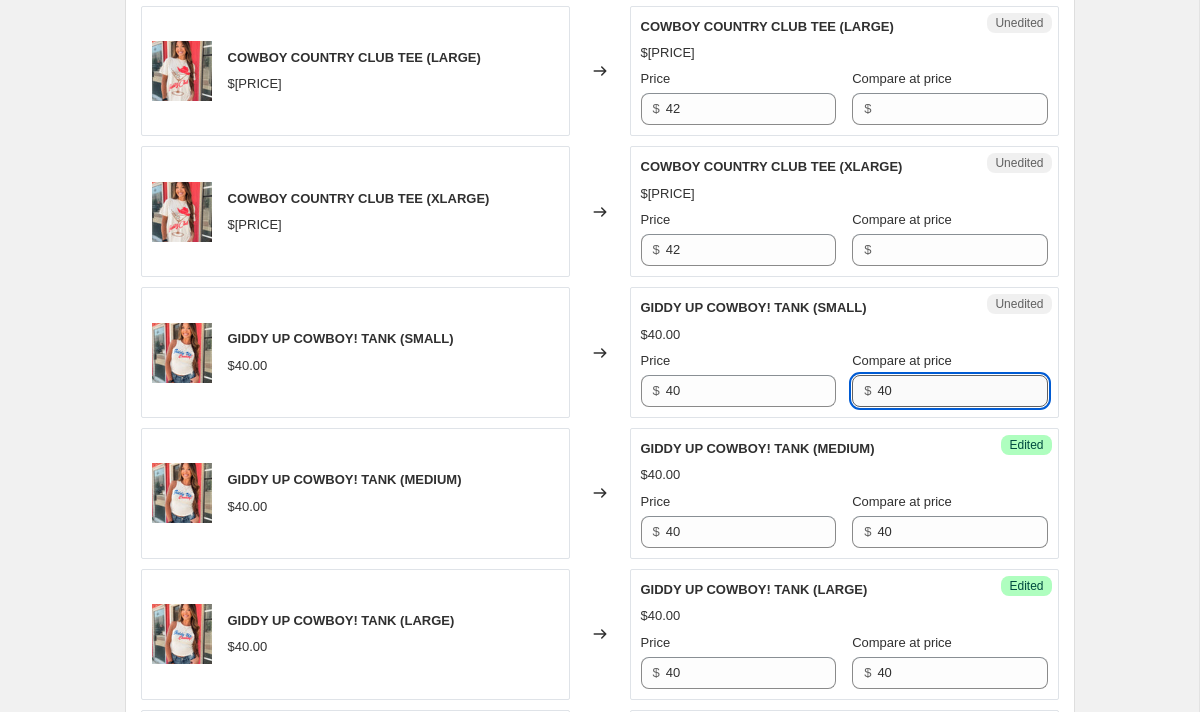 scroll, scrollTop: 1840, scrollLeft: 0, axis: vertical 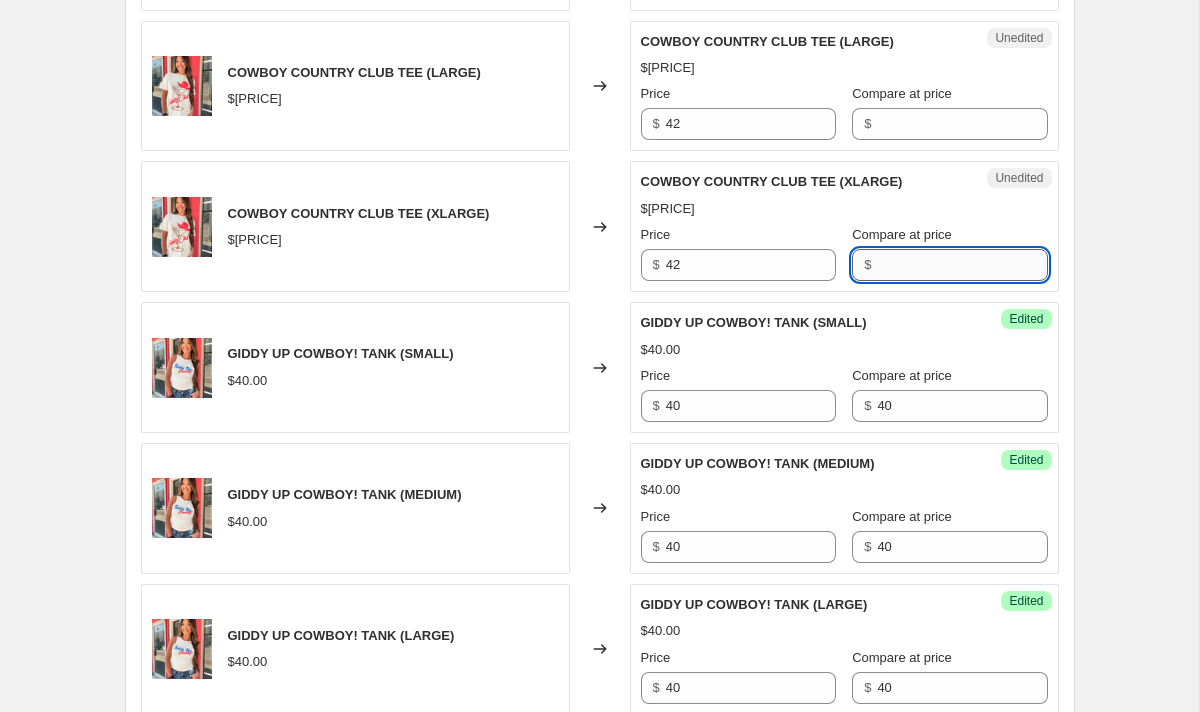 click on "Compare at price" at bounding box center (962, 265) 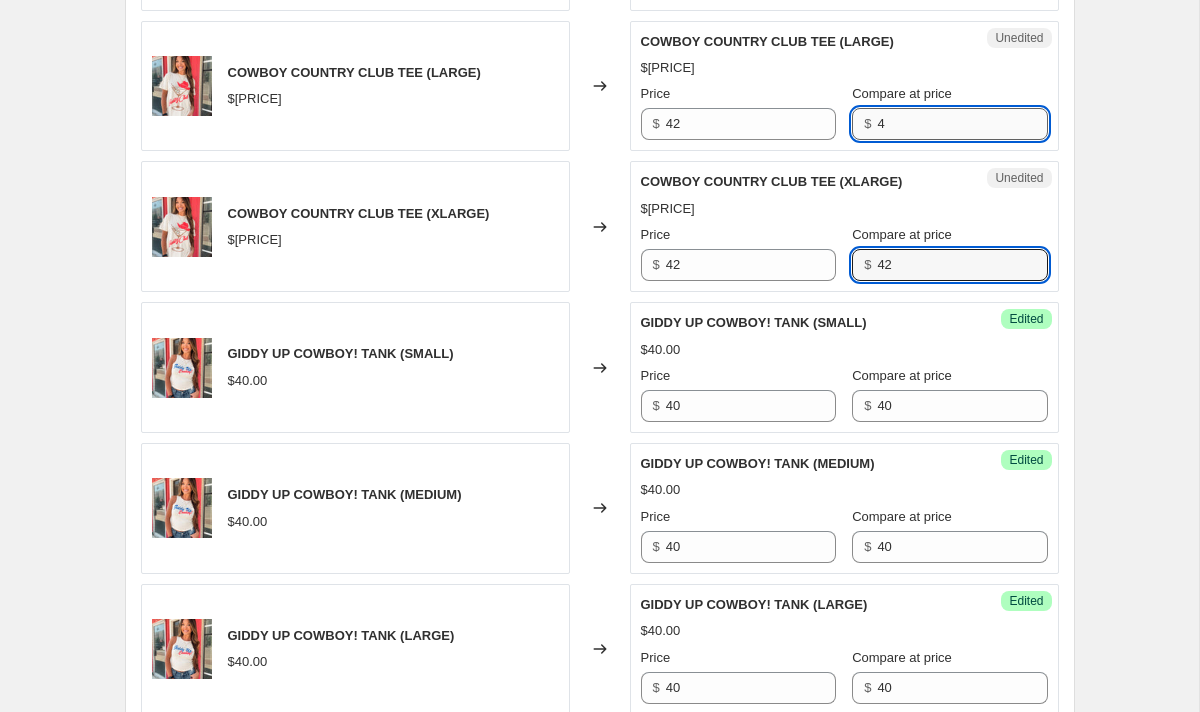 click on "4" at bounding box center [962, 124] 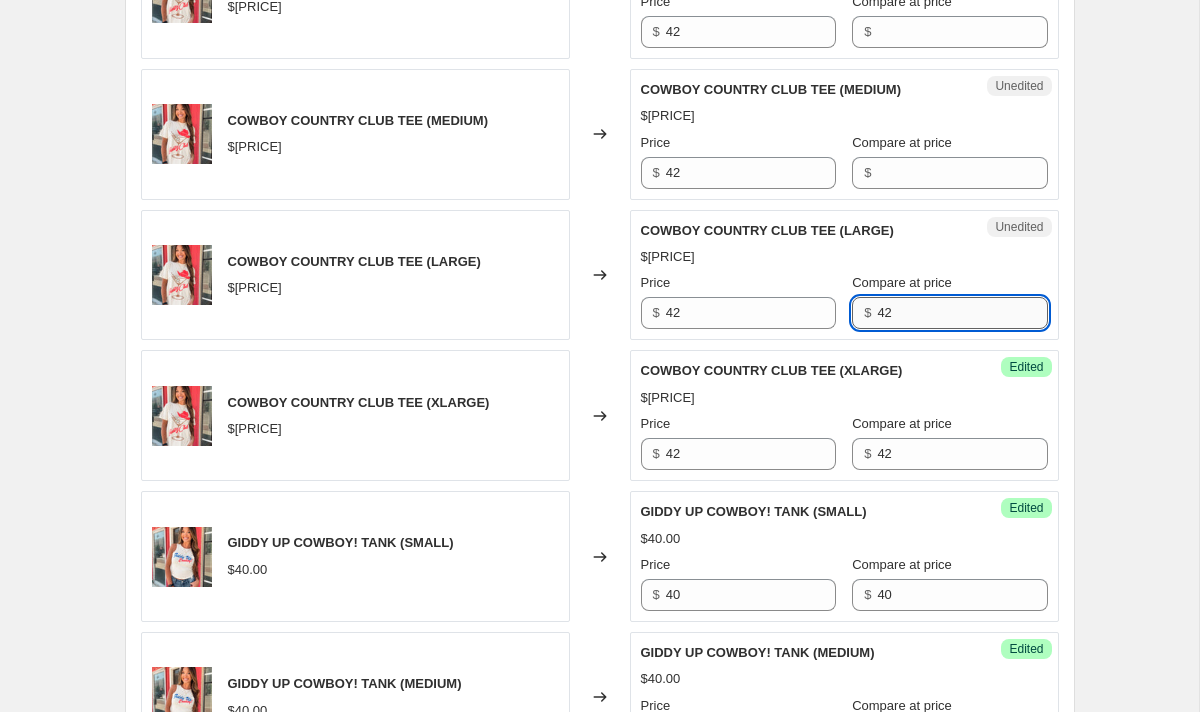 scroll, scrollTop: 1630, scrollLeft: 0, axis: vertical 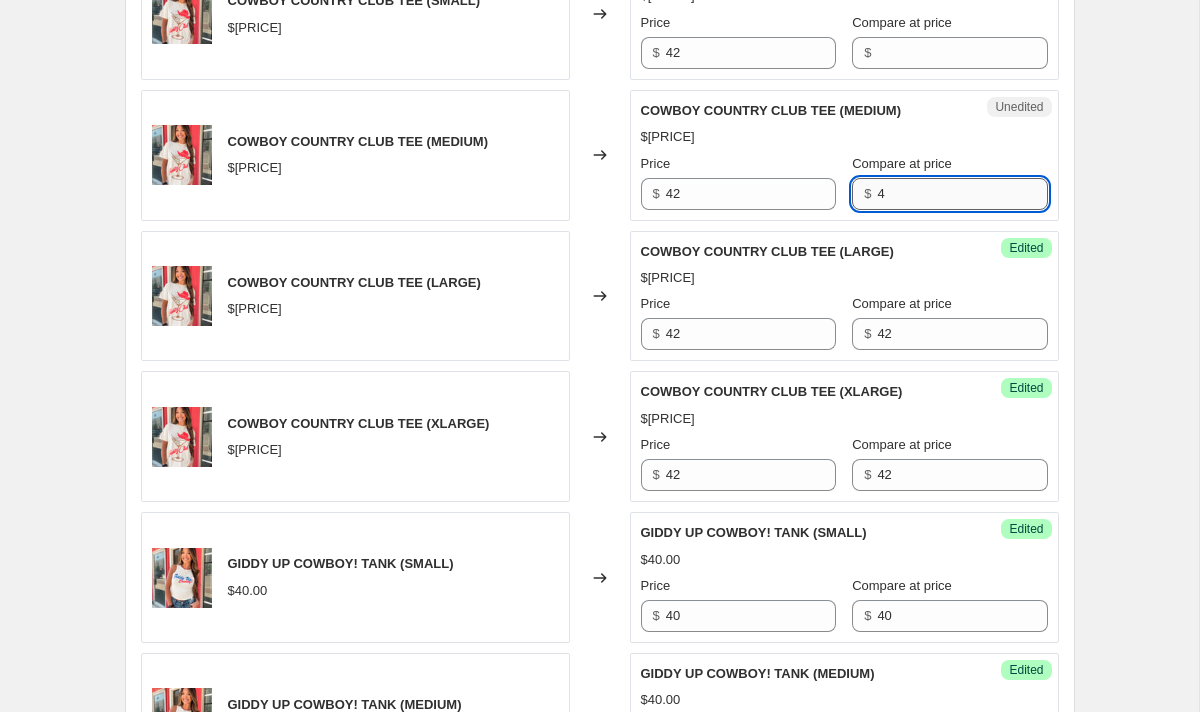 click on "4" at bounding box center (962, 194) 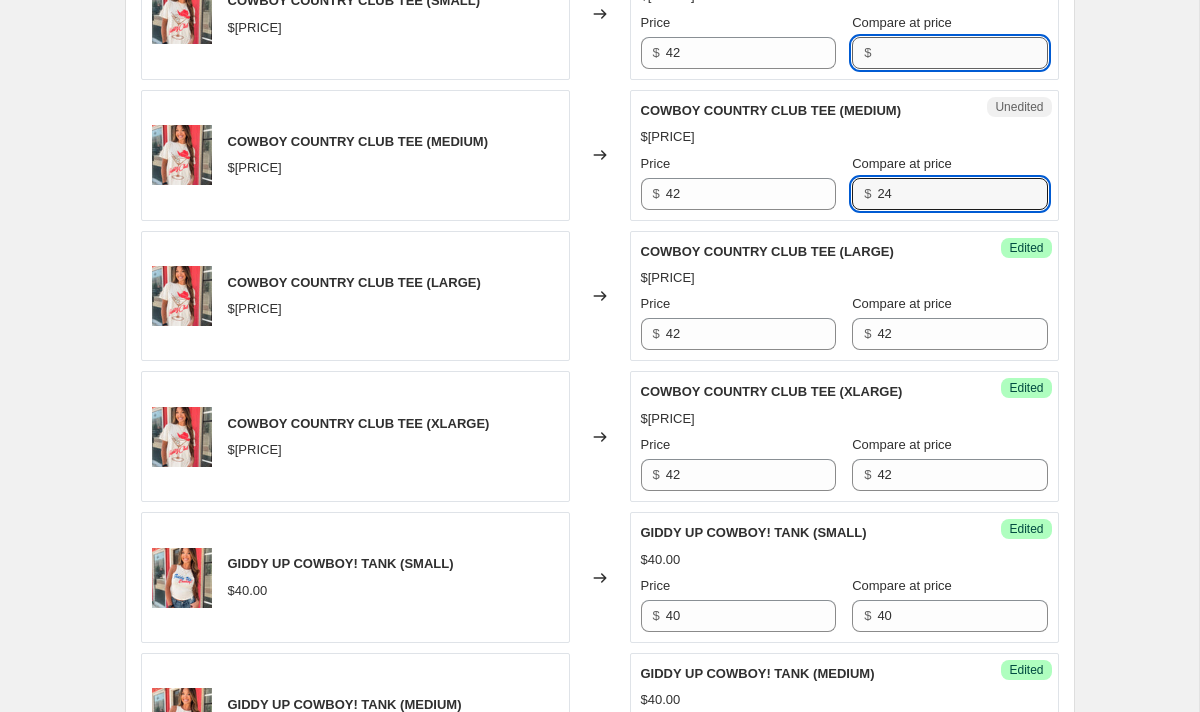 click on "Compare at price" at bounding box center (962, 53) 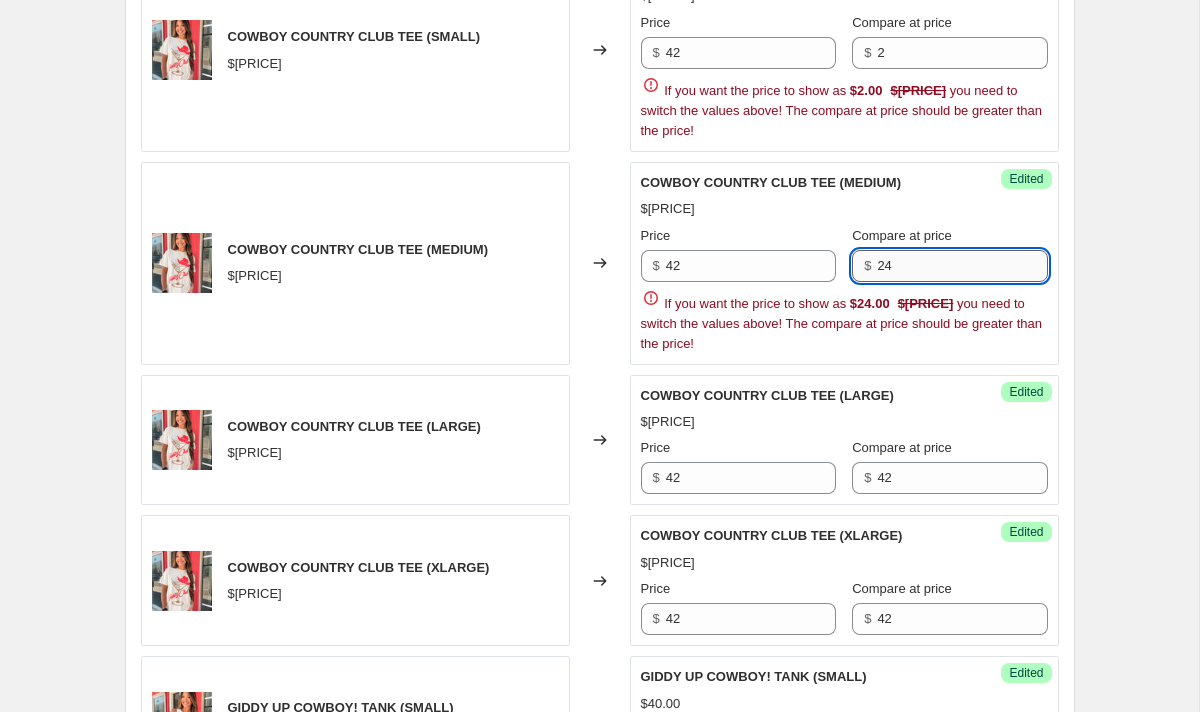 click on "COWBOY COUNTRY CLUB TEE (MEDIUM) $42.00 Price $ 42 Compare at price $ 24   If you want the price to show as   $24.00 $42.00   you need to switch the values above! The compare at price should be greater than the price!" at bounding box center (844, 263) 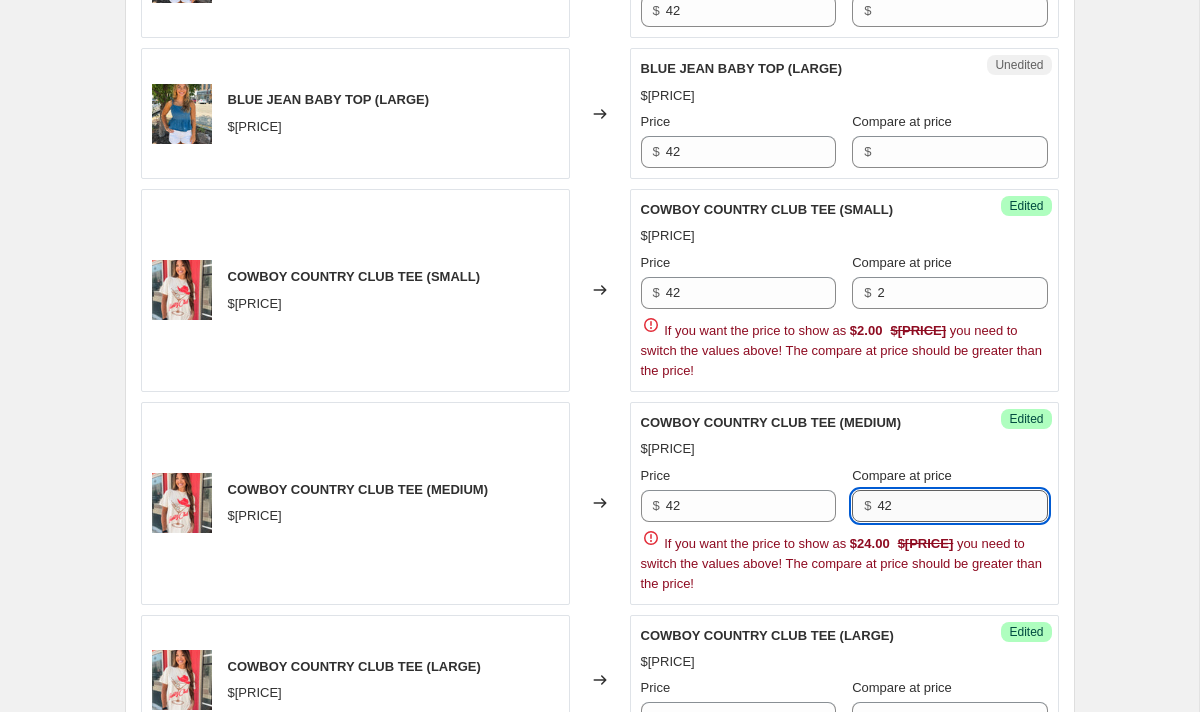 scroll, scrollTop: 1384, scrollLeft: 0, axis: vertical 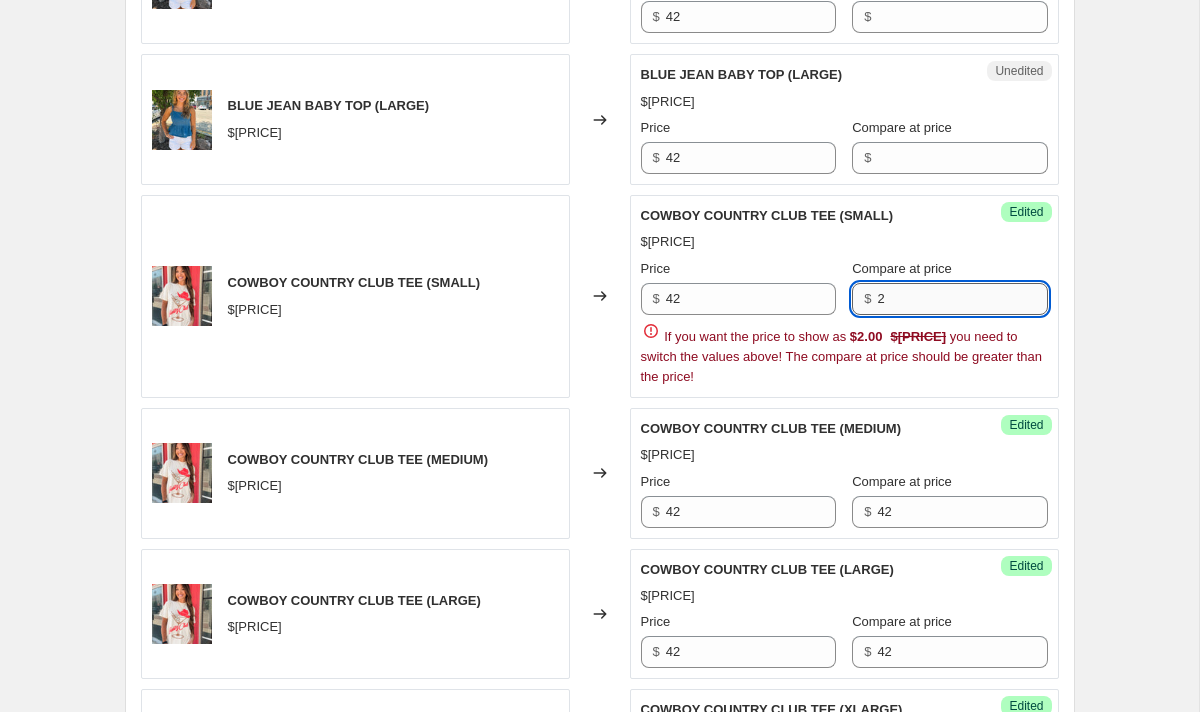 click on "2" at bounding box center (962, 299) 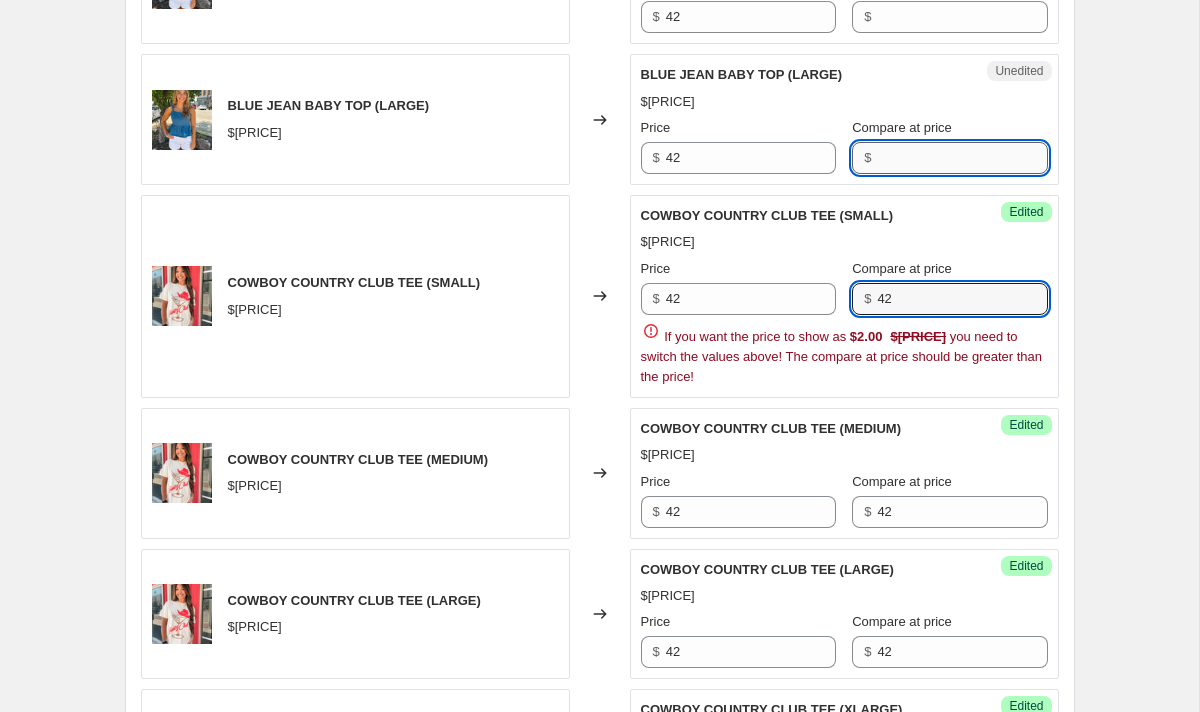 click on "Compare at price" at bounding box center [962, 158] 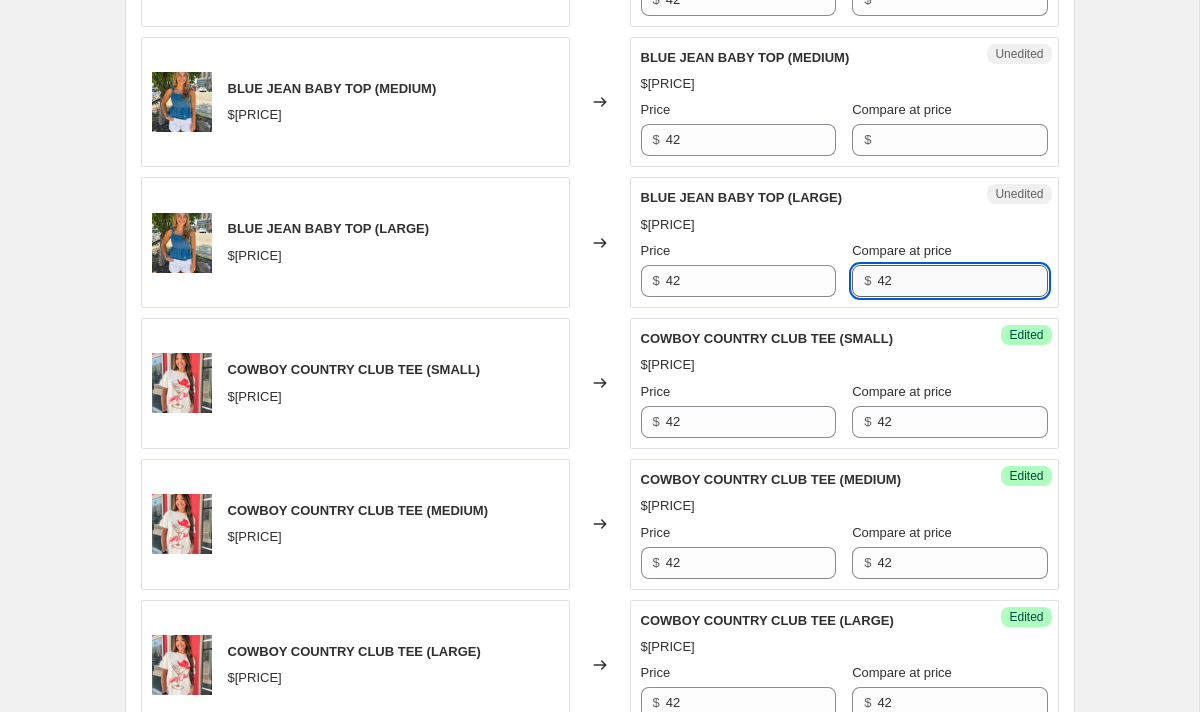 scroll, scrollTop: 1253, scrollLeft: 0, axis: vertical 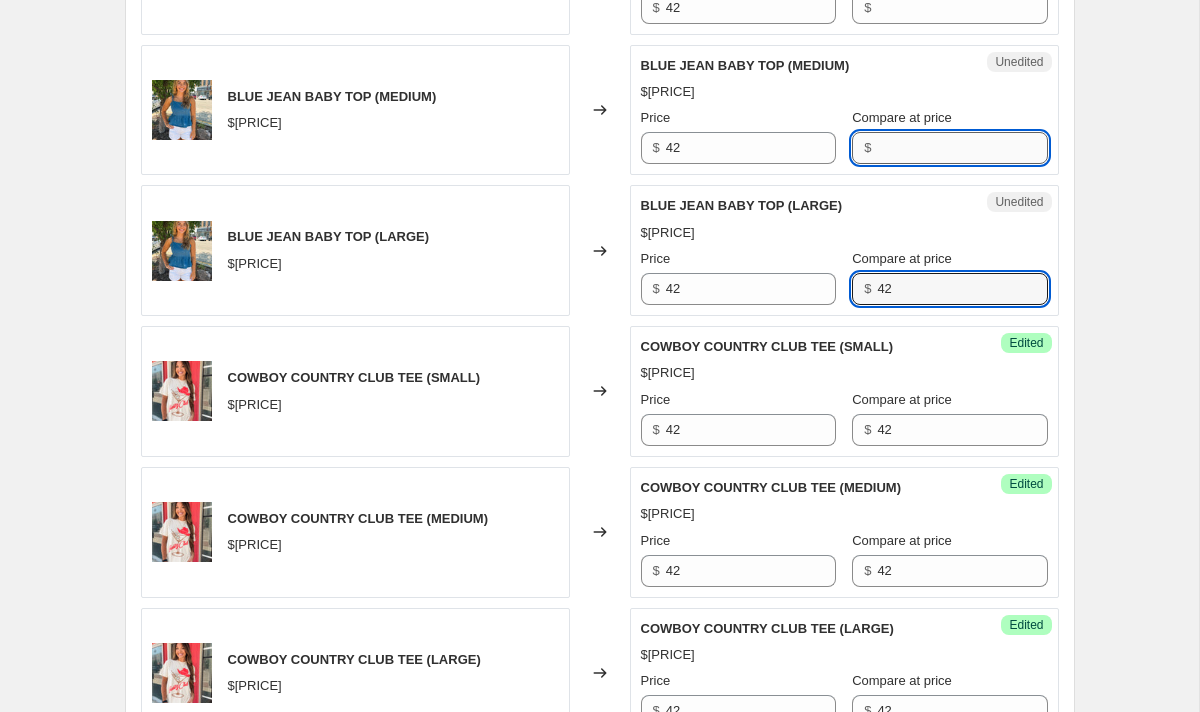 click on "Compare at price" at bounding box center [962, 148] 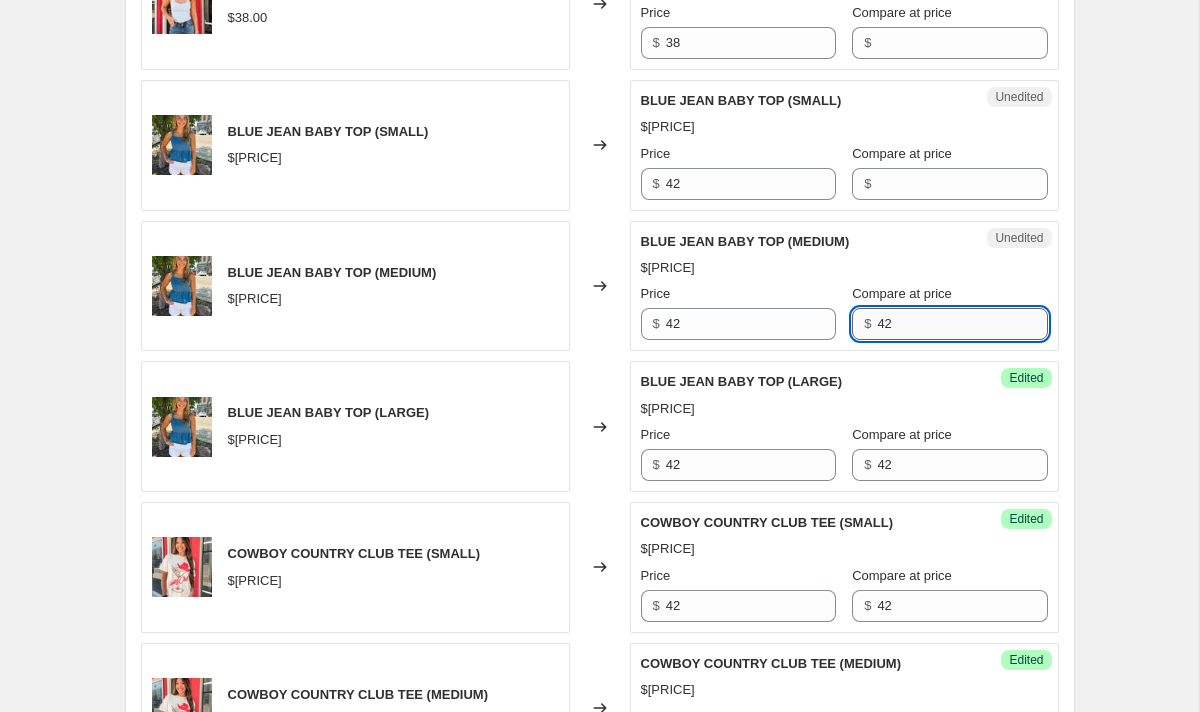 scroll, scrollTop: 1029, scrollLeft: 0, axis: vertical 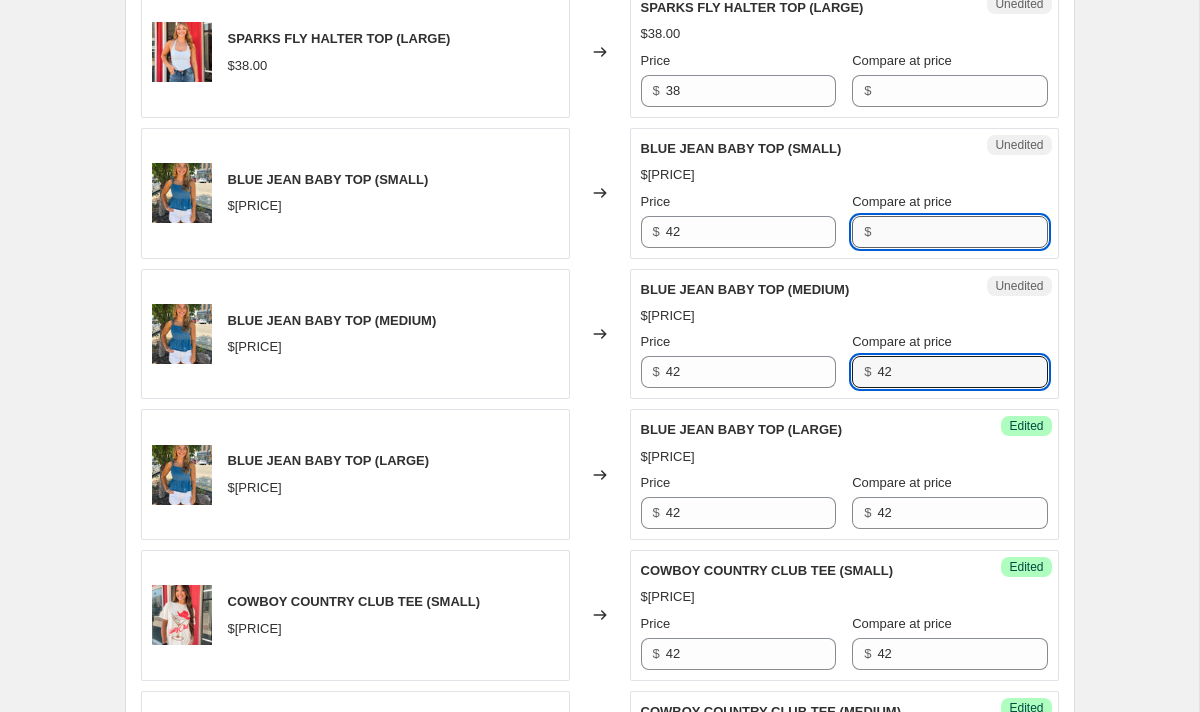 click on "Compare at price" at bounding box center [962, 232] 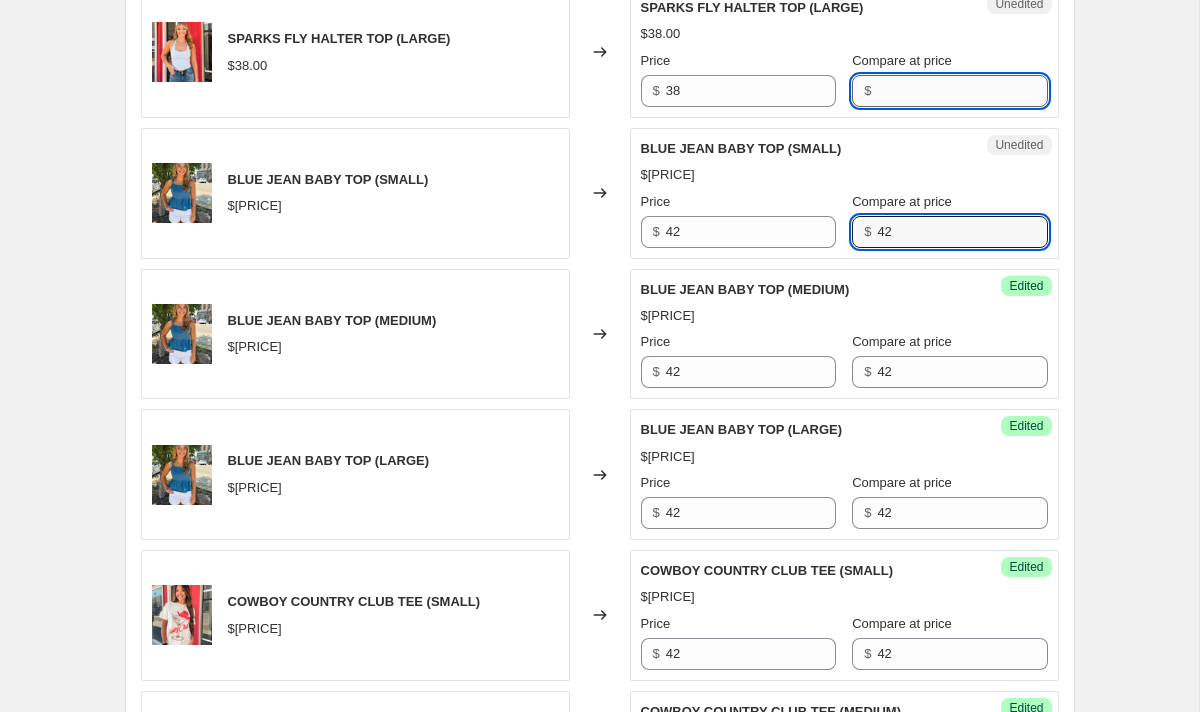 click on "Compare at price" at bounding box center (962, 91) 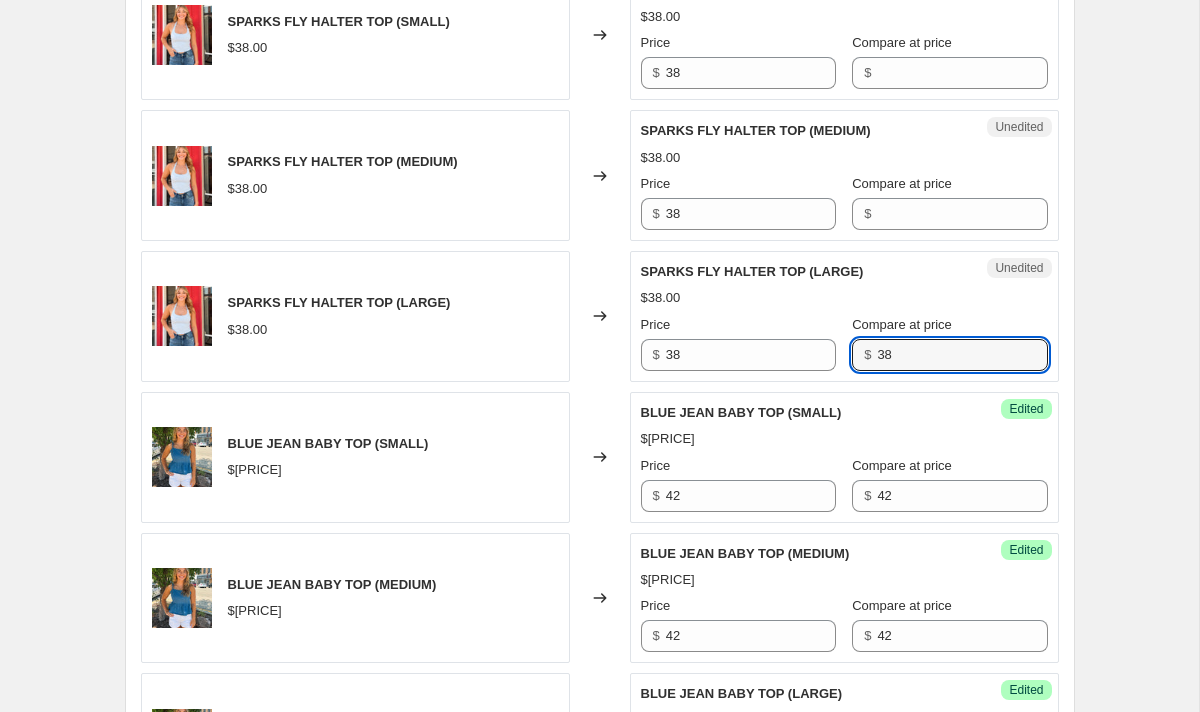 scroll, scrollTop: 717, scrollLeft: 0, axis: vertical 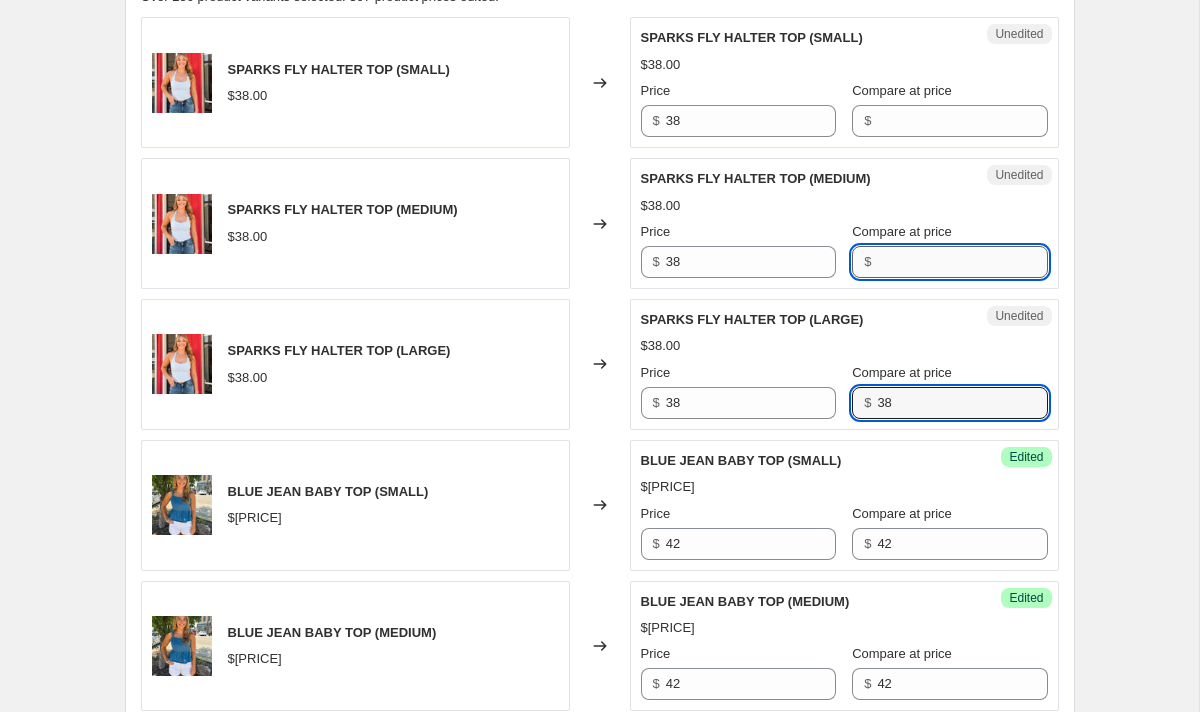 click on "Compare at price" at bounding box center (962, 262) 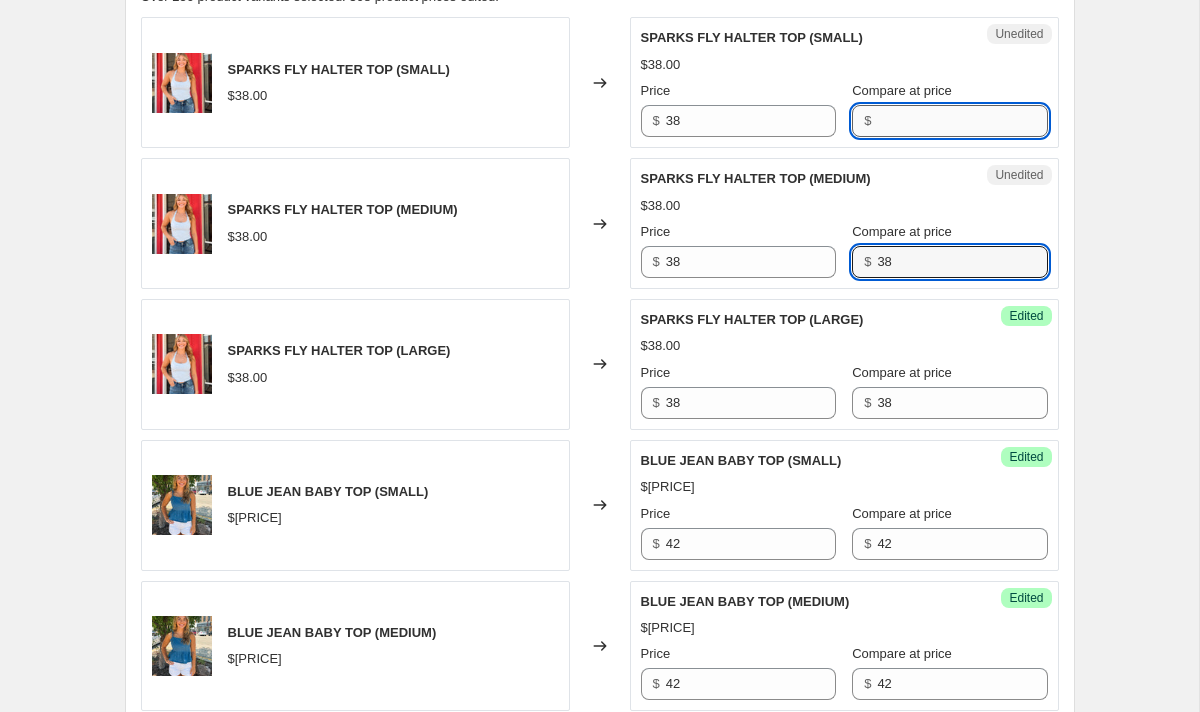 click on "Compare at price" at bounding box center [962, 121] 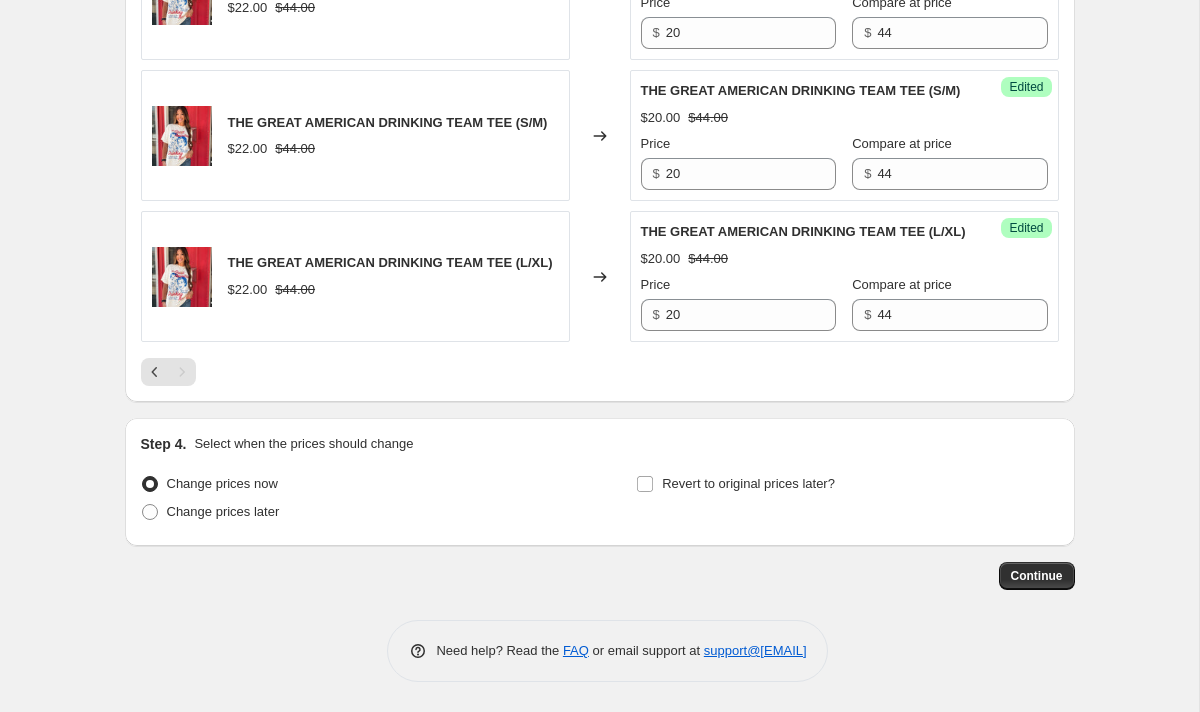 scroll, scrollTop: 2655, scrollLeft: 0, axis: vertical 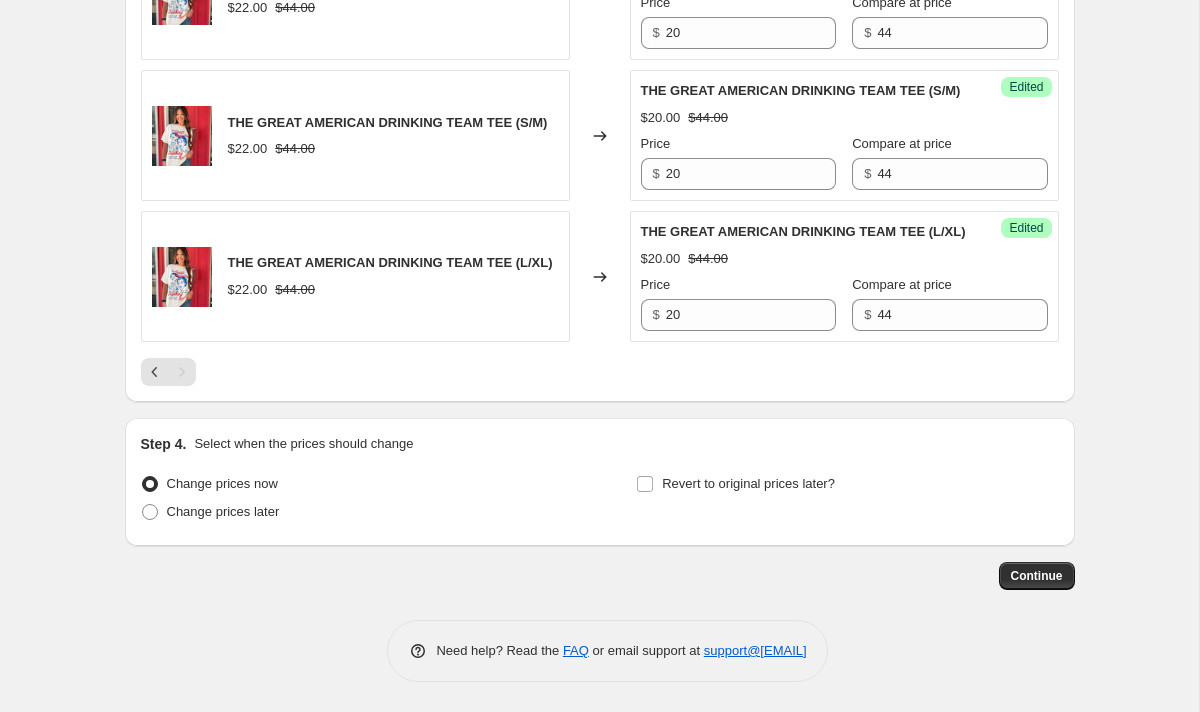 click at bounding box center [600, 372] 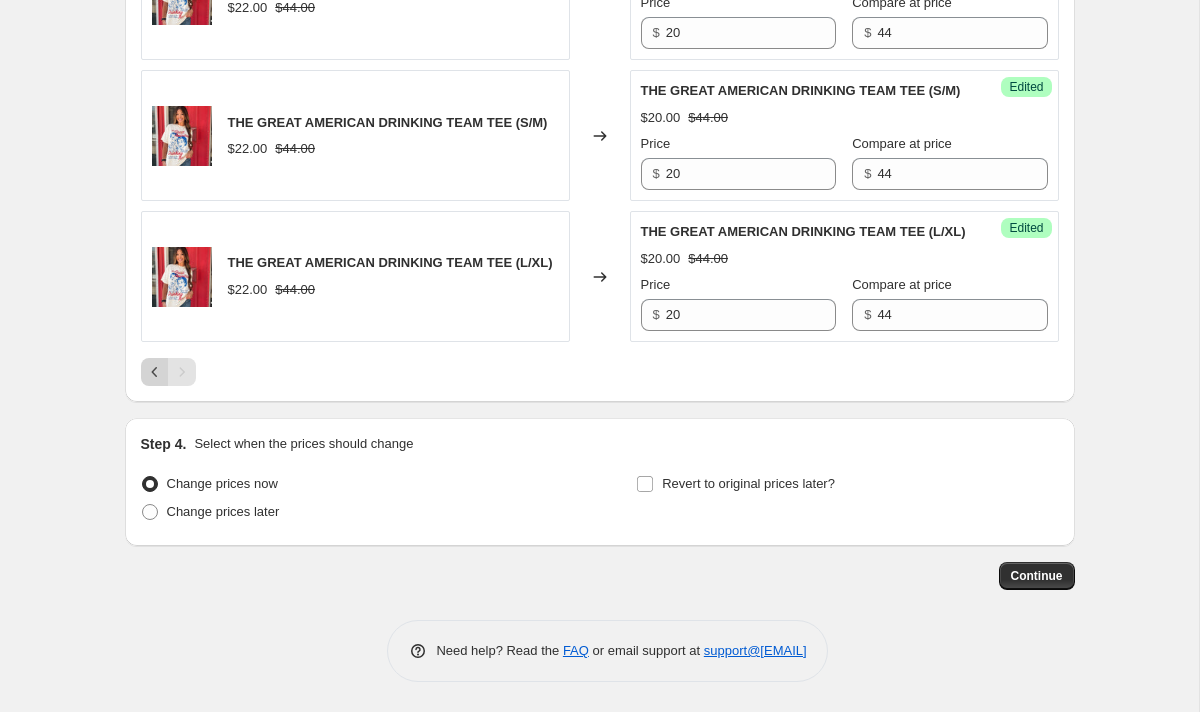 click 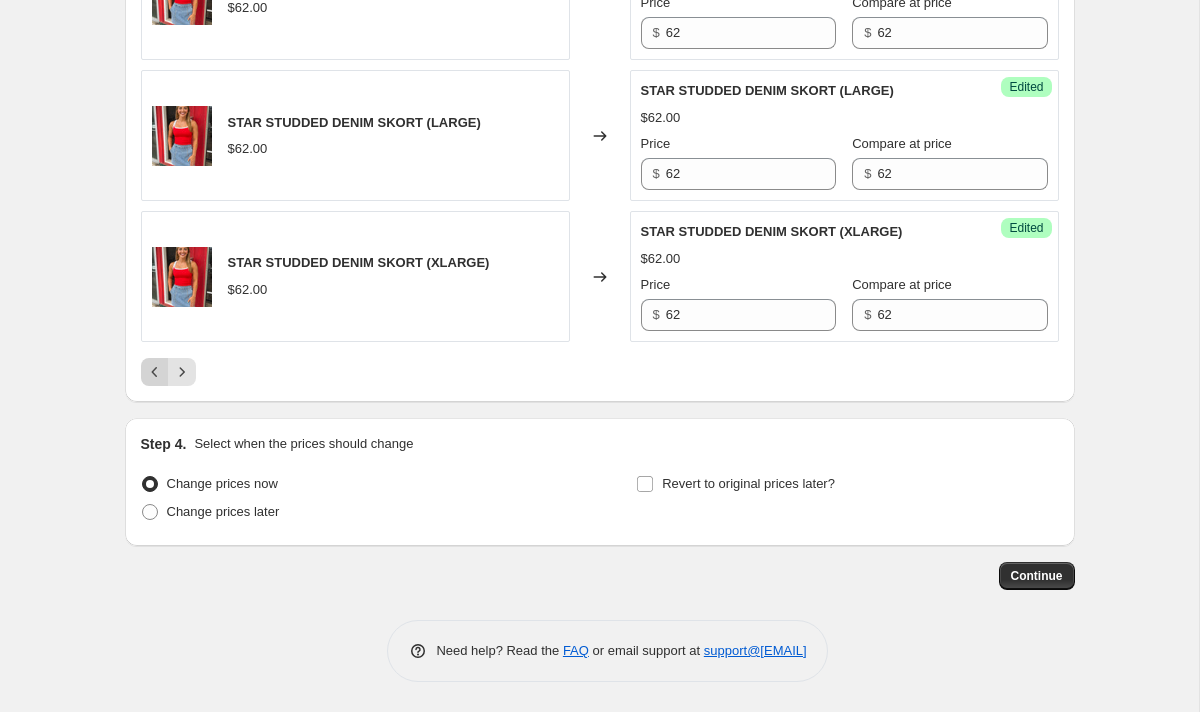 click 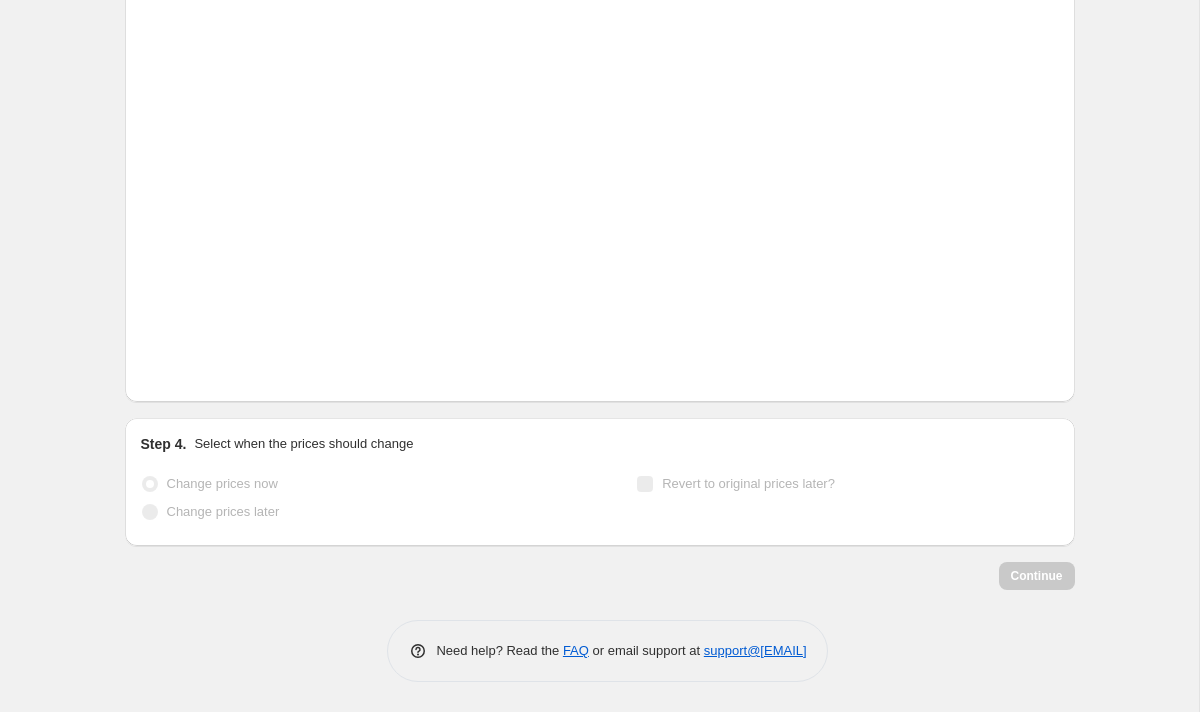 scroll, scrollTop: 3198, scrollLeft: 0, axis: vertical 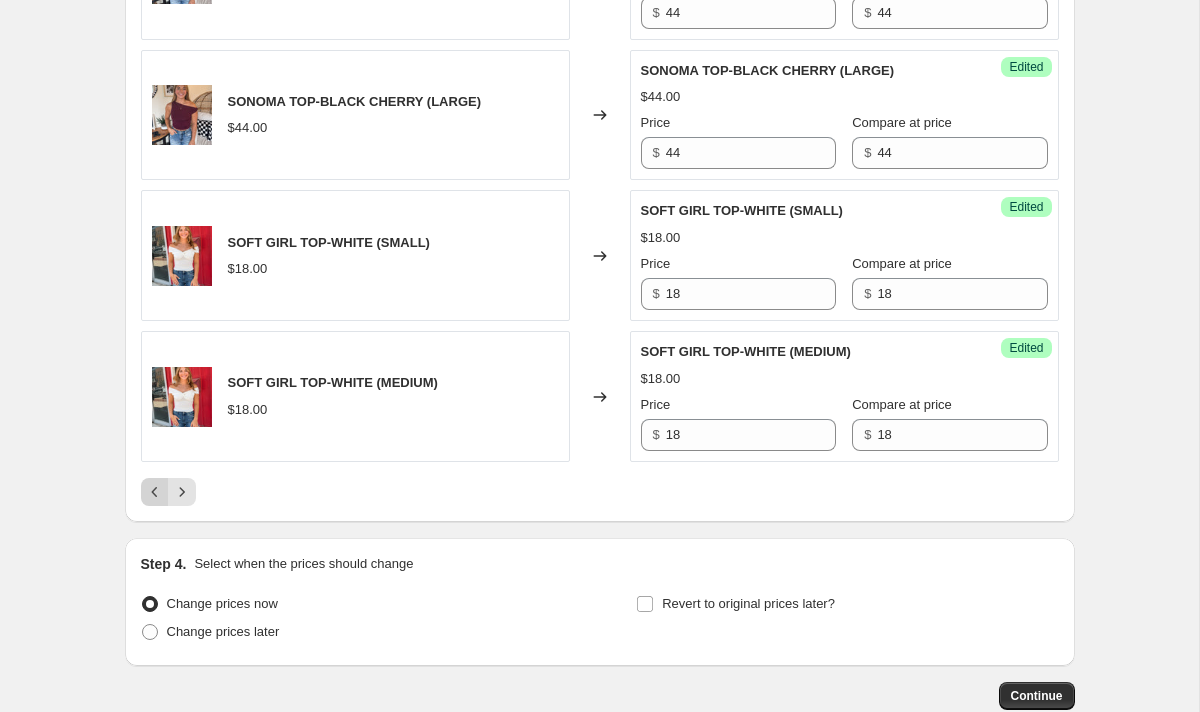 click 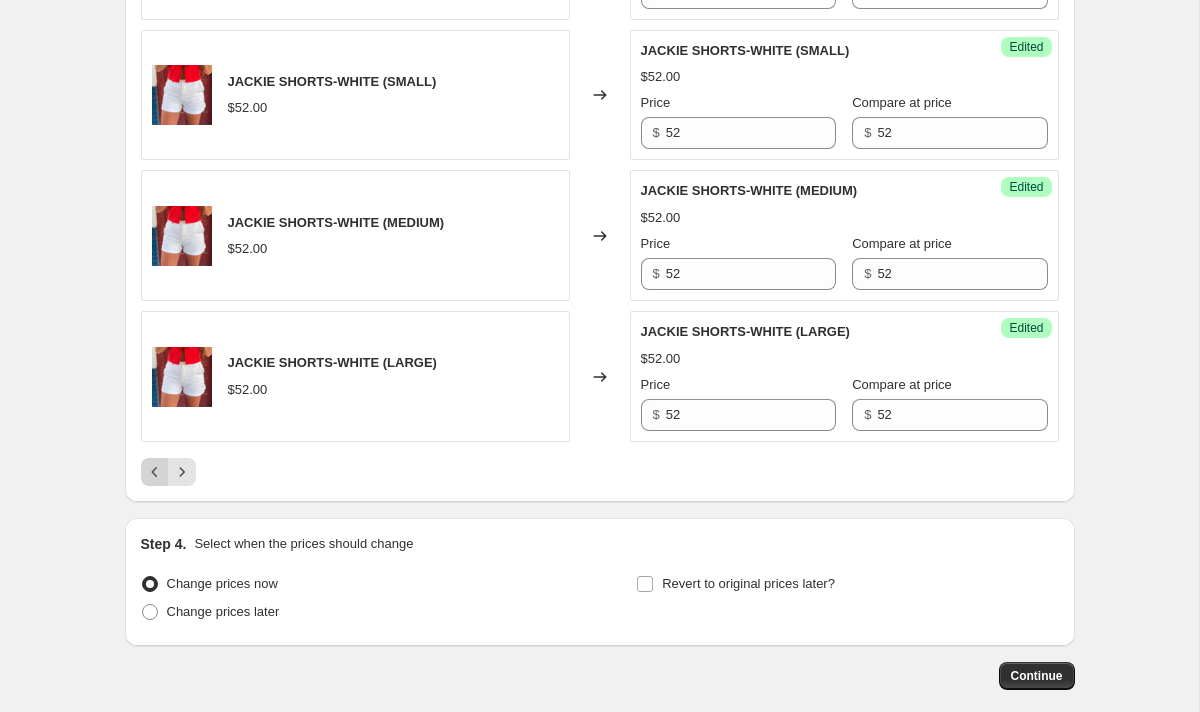 click at bounding box center (155, 472) 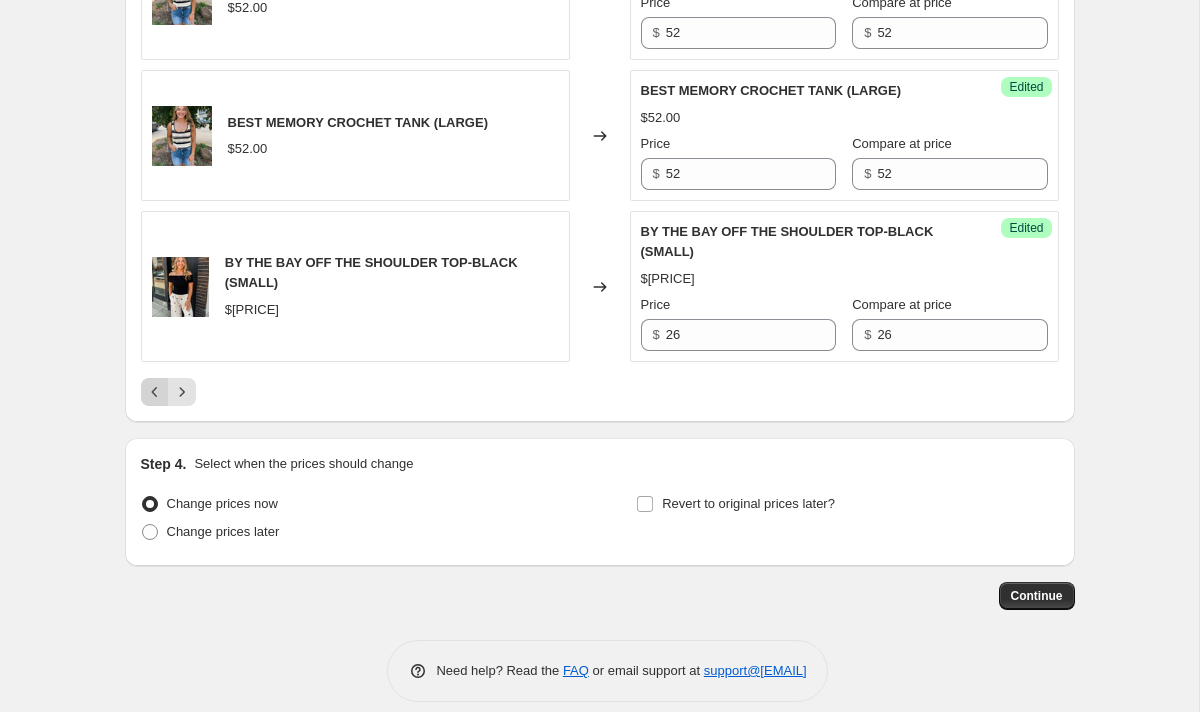 click at bounding box center (155, 392) 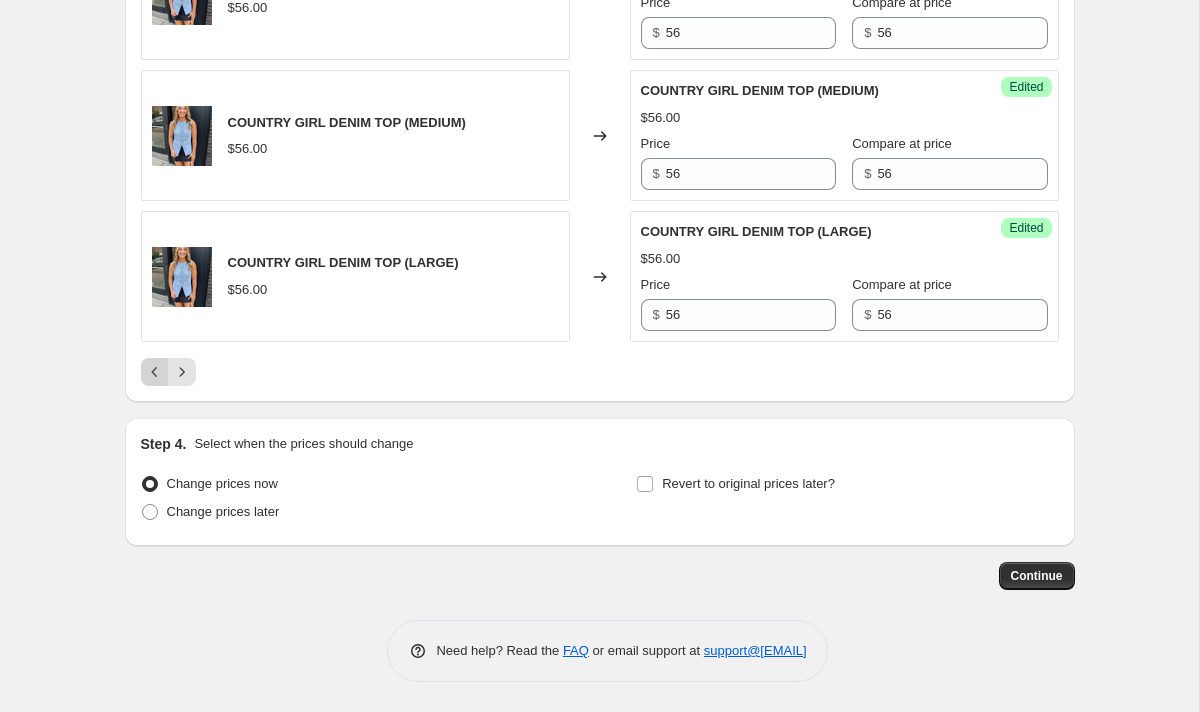 click 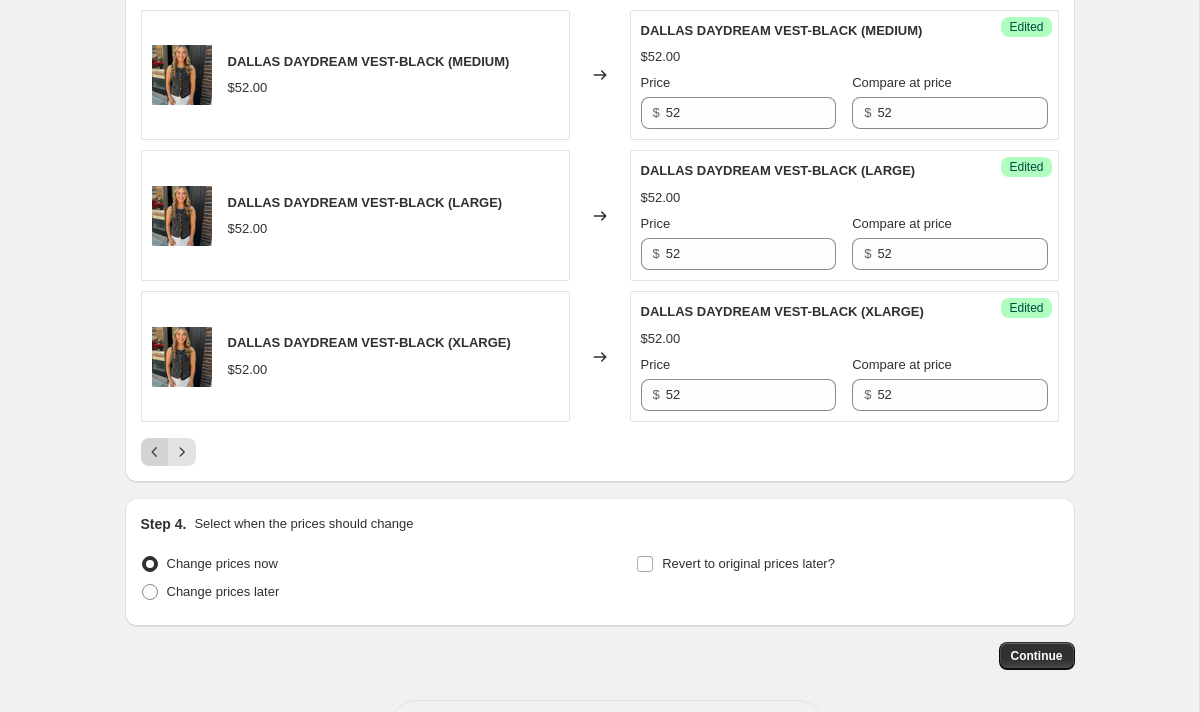 click 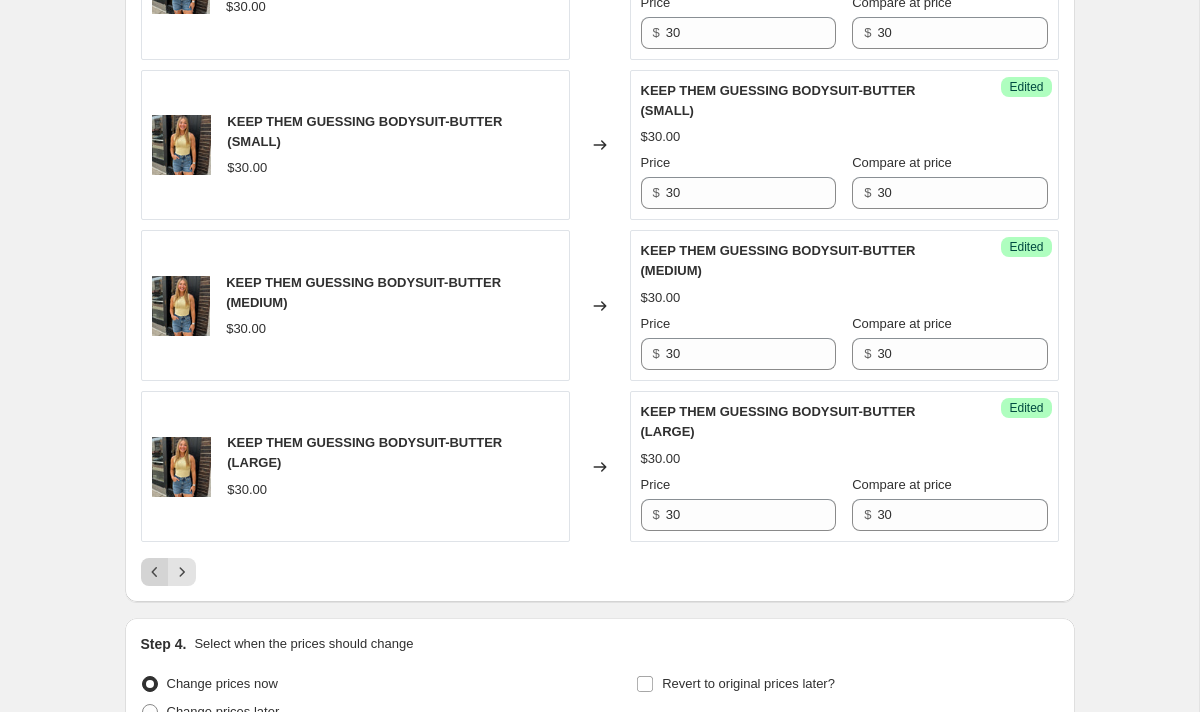 click 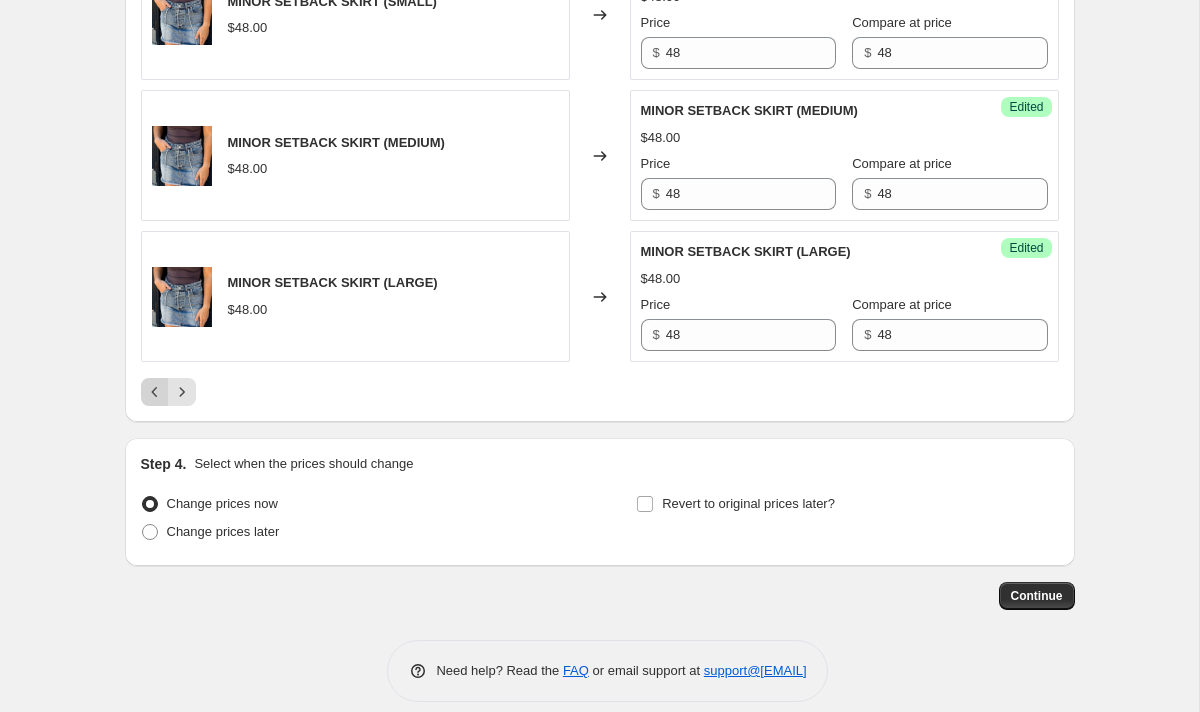 click 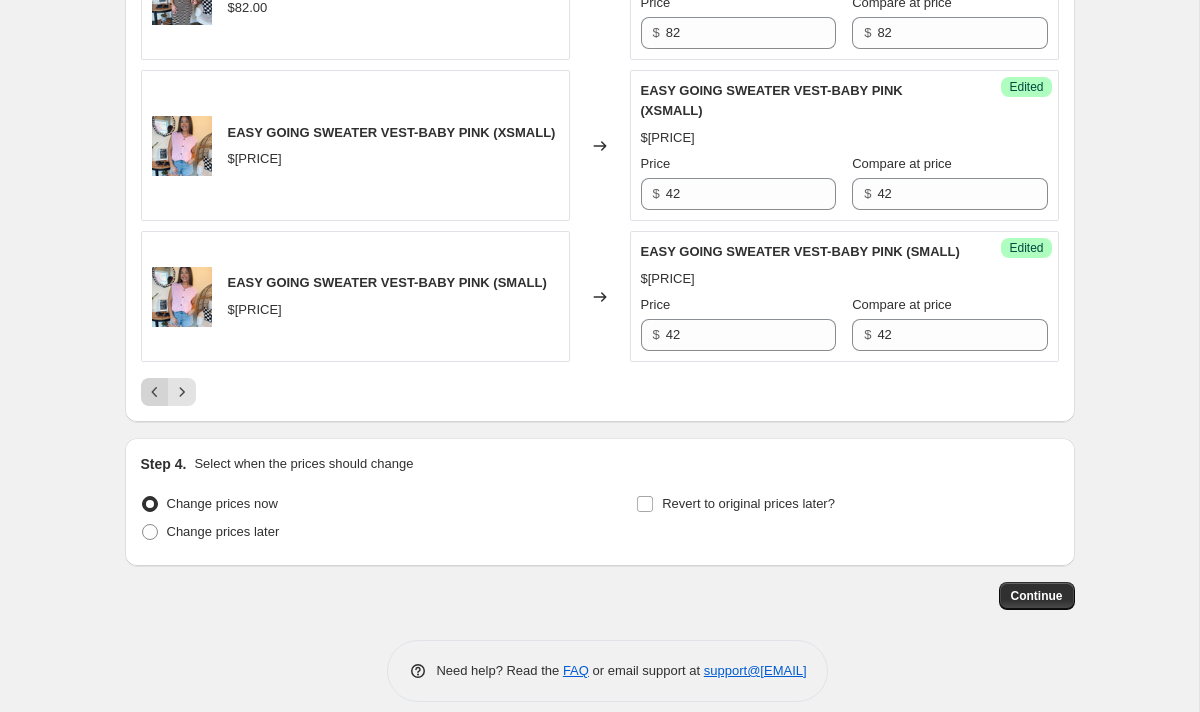 click 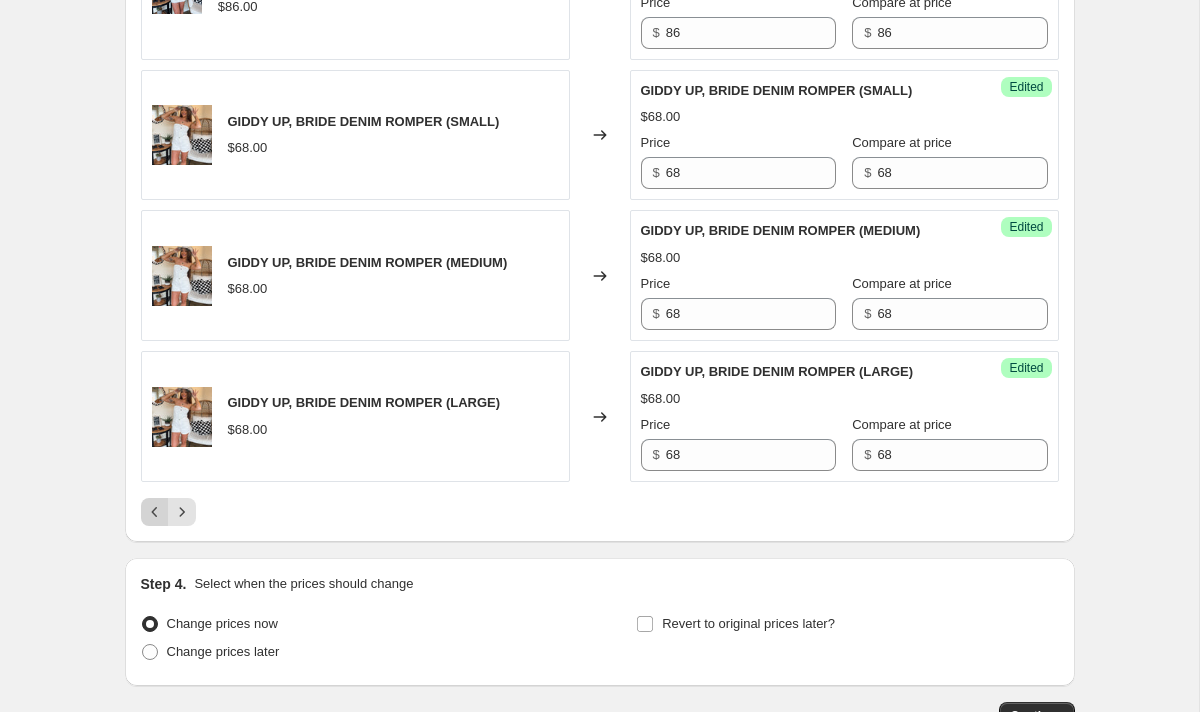 click 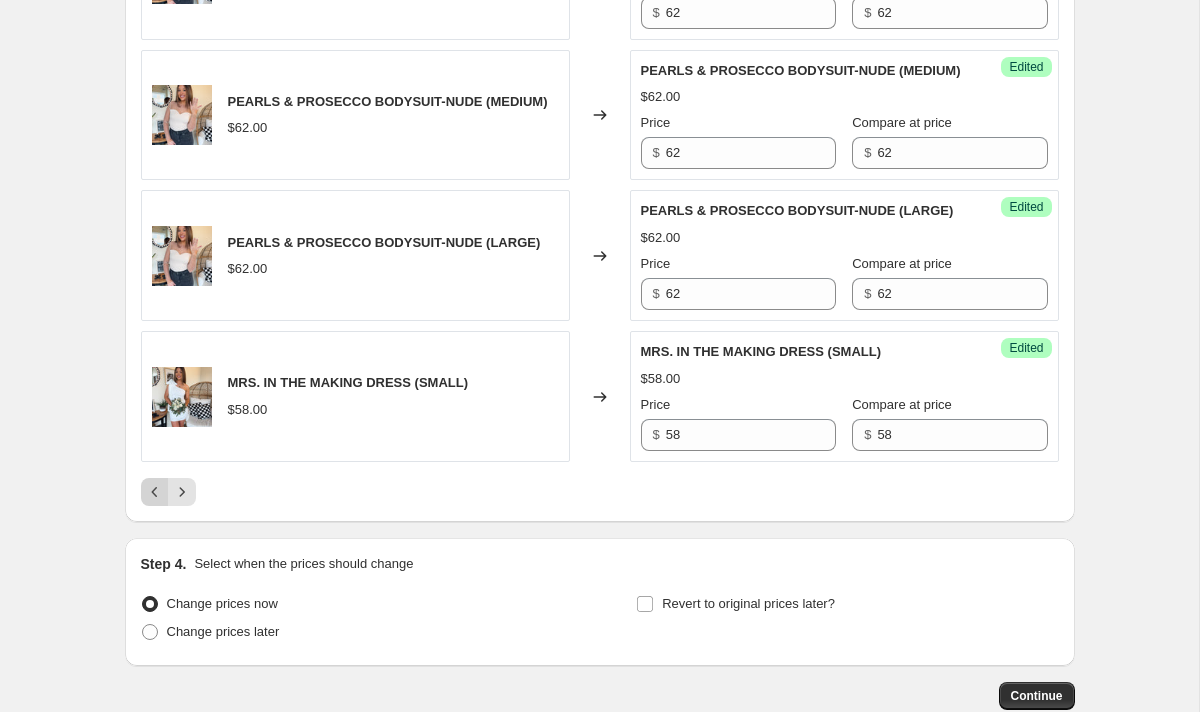 click 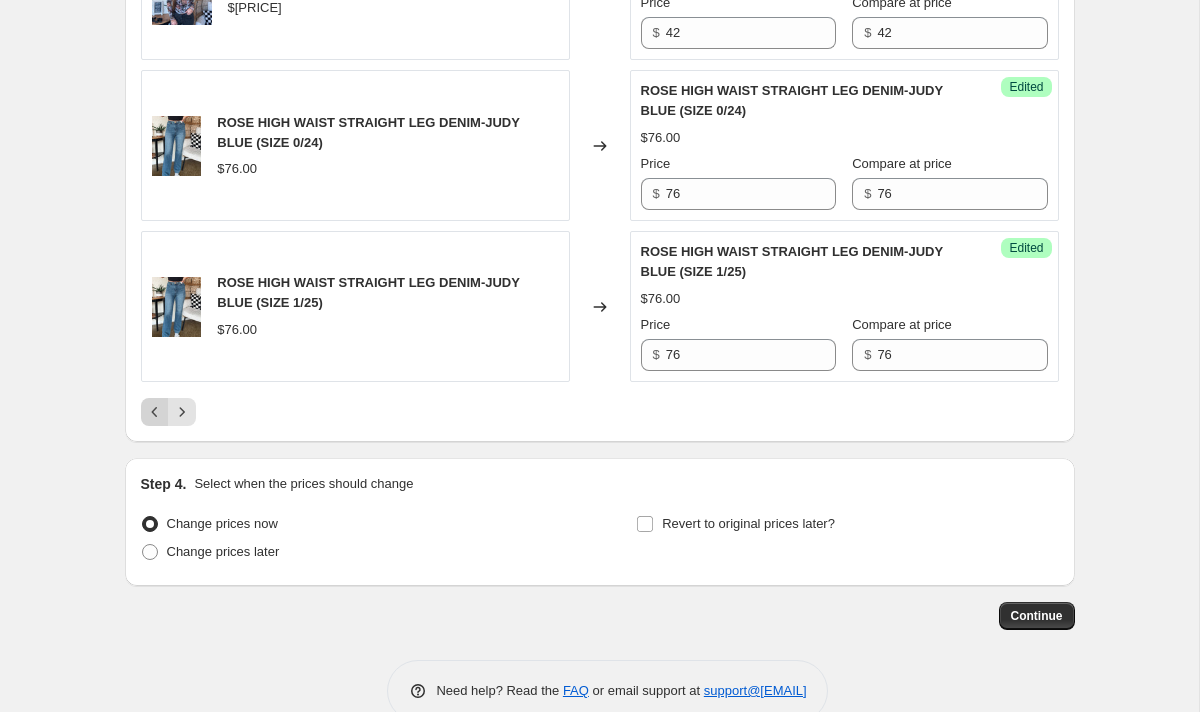 click at bounding box center (155, 412) 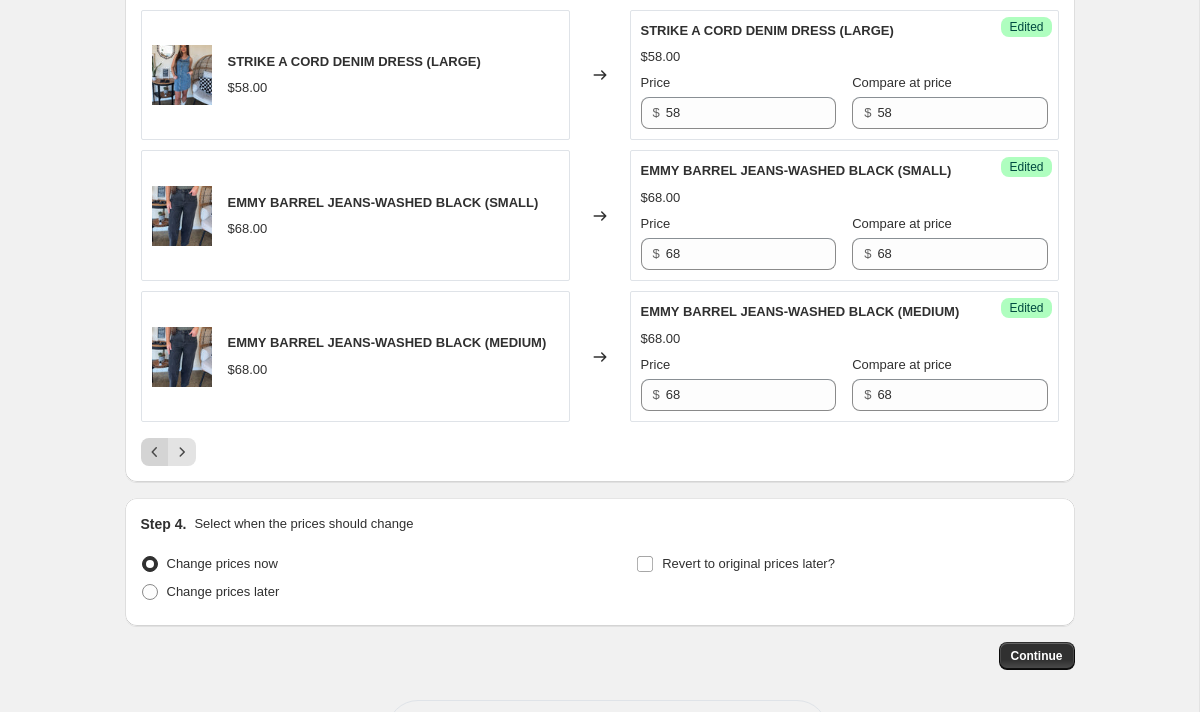 click 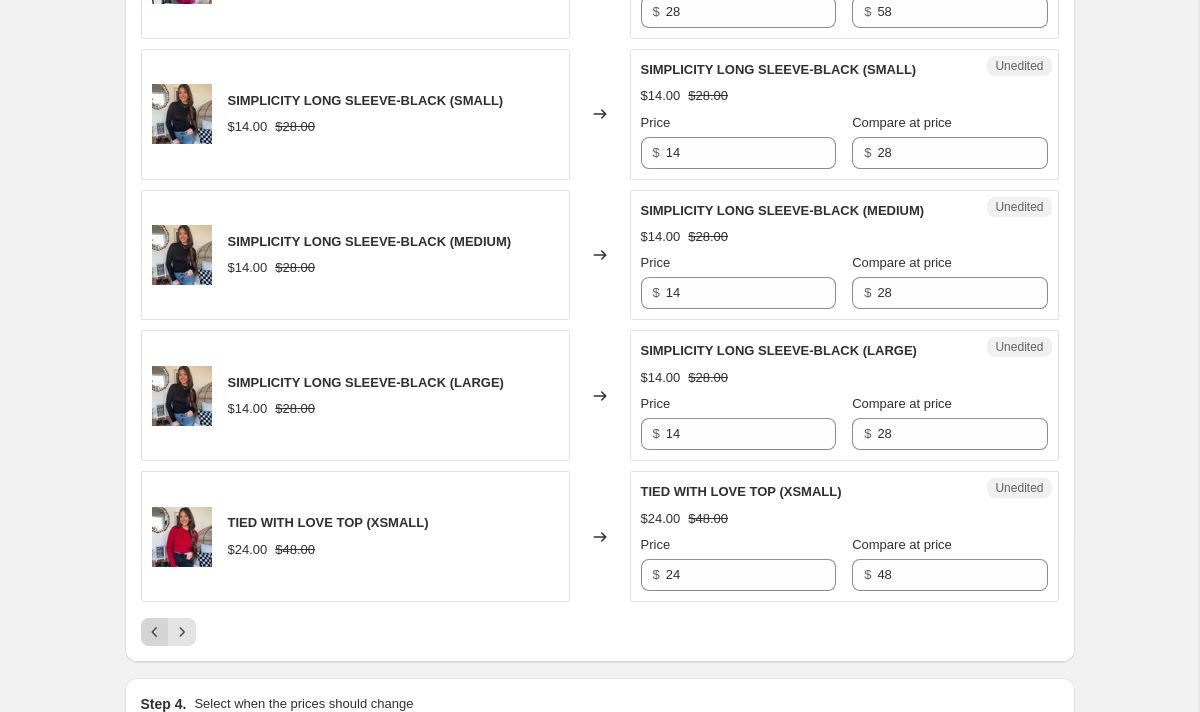 click 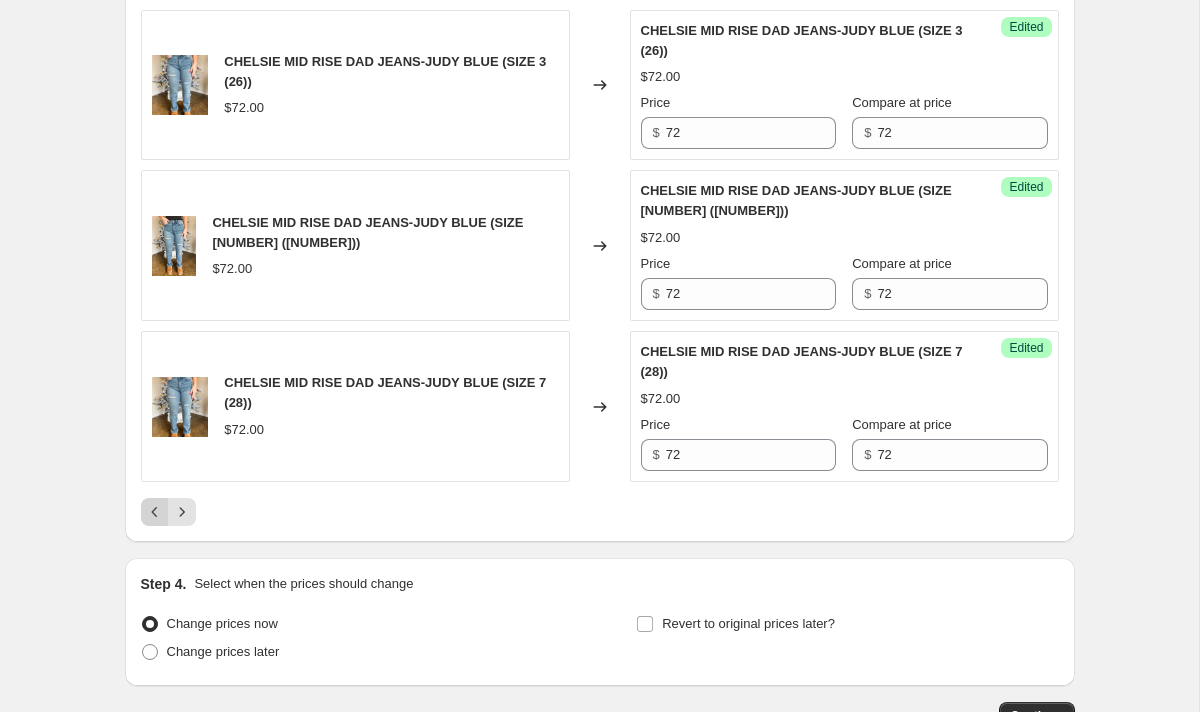 click 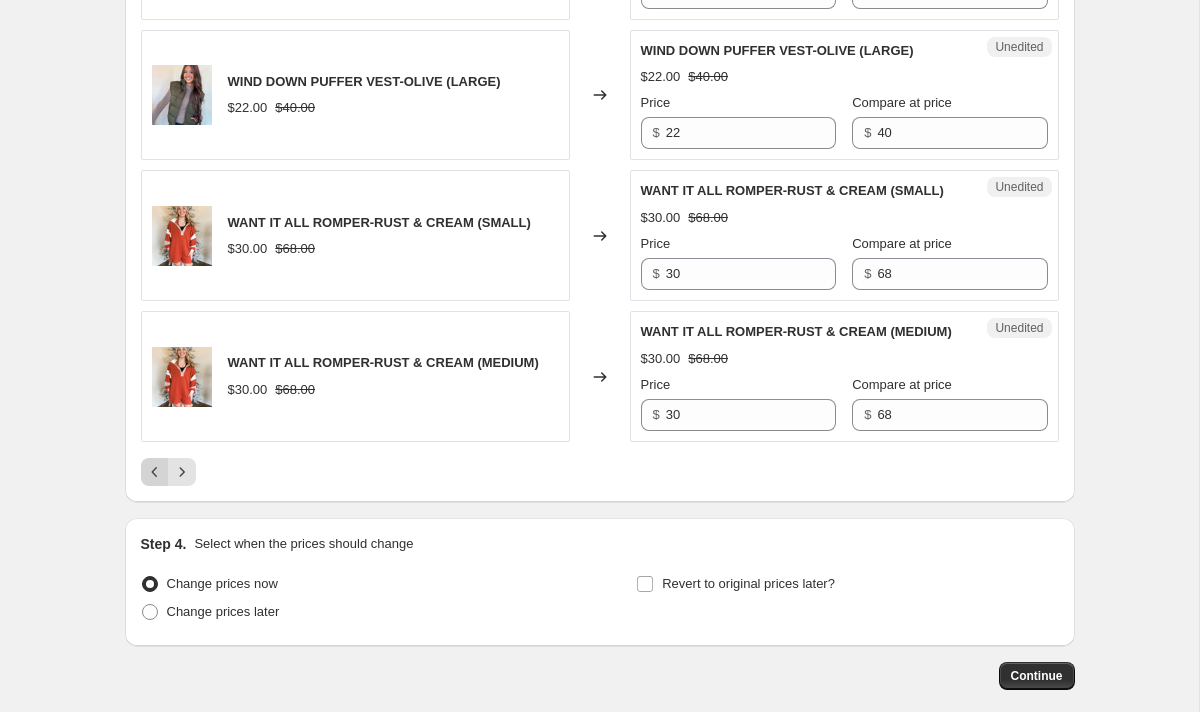 click 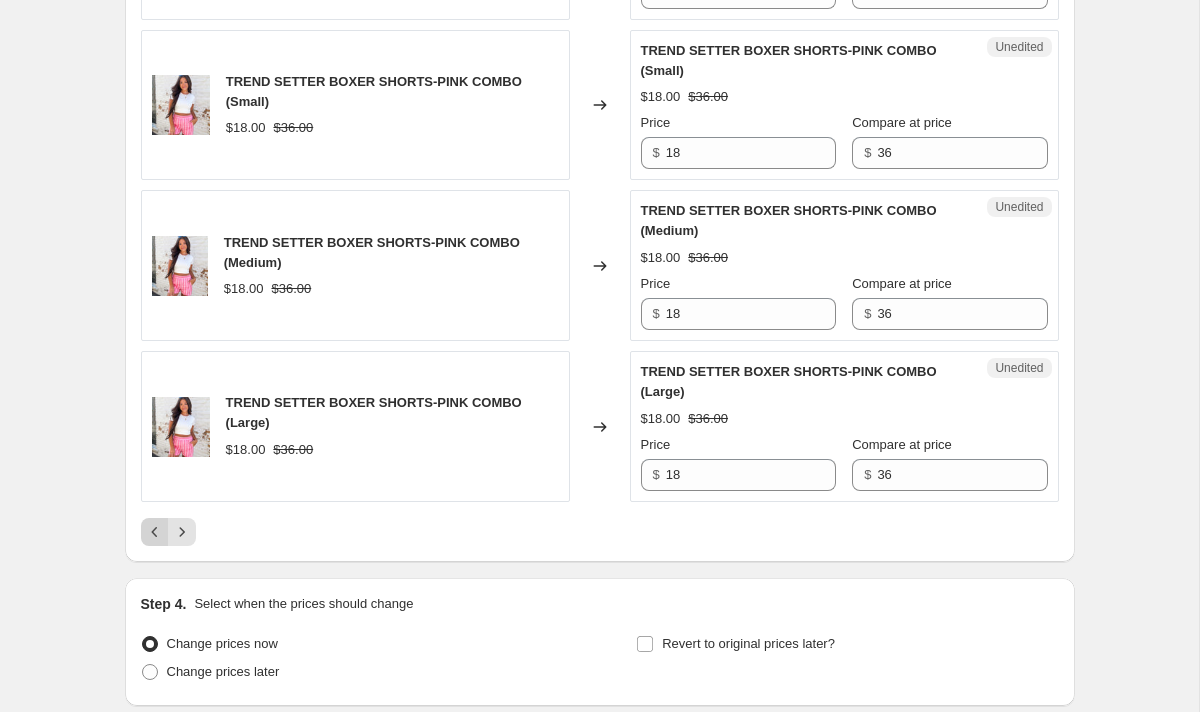click 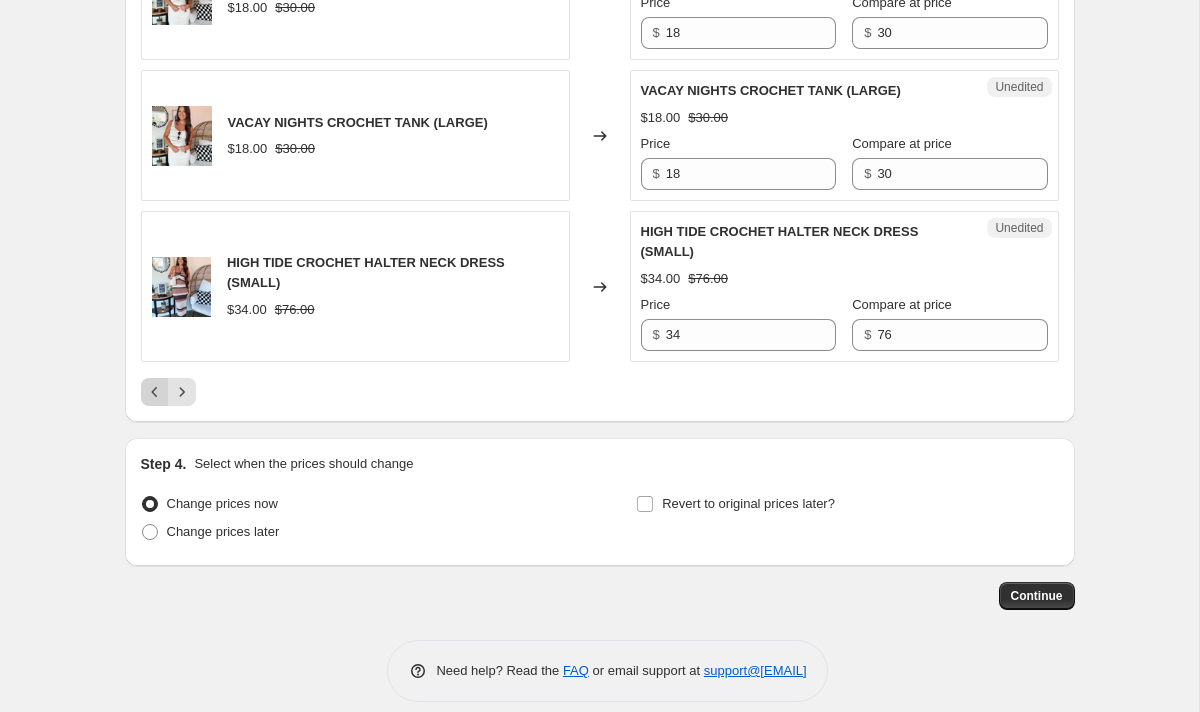 click at bounding box center [155, 392] 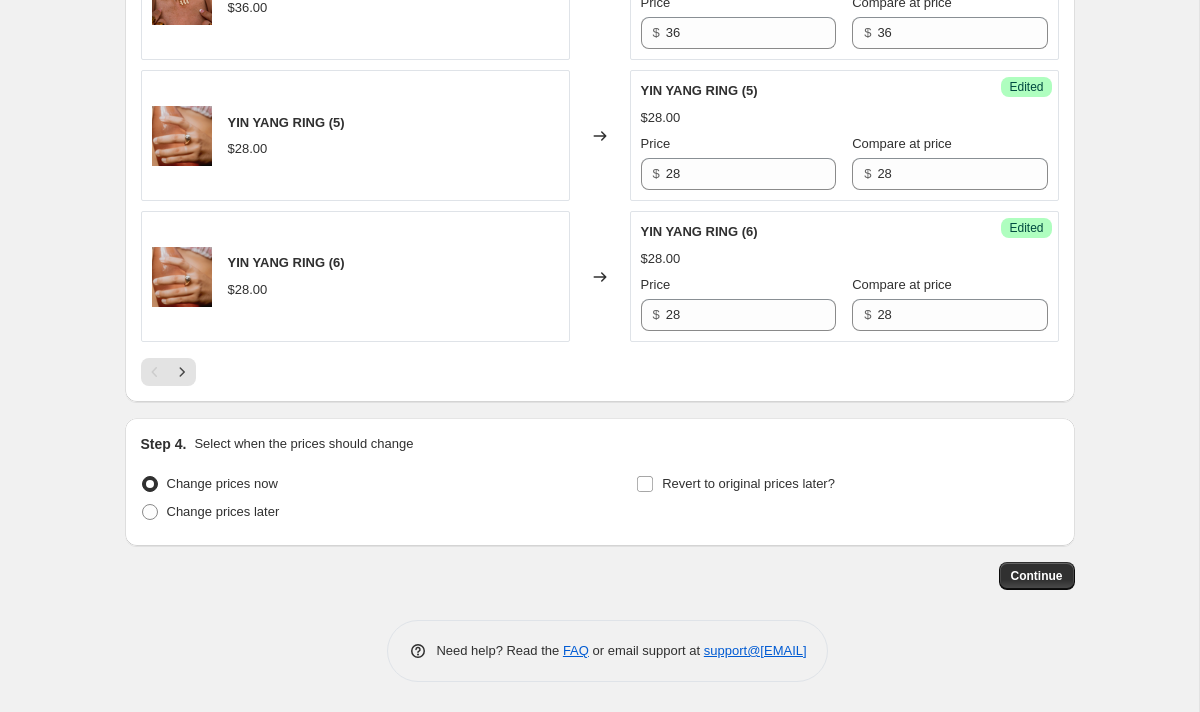 click at bounding box center (155, 372) 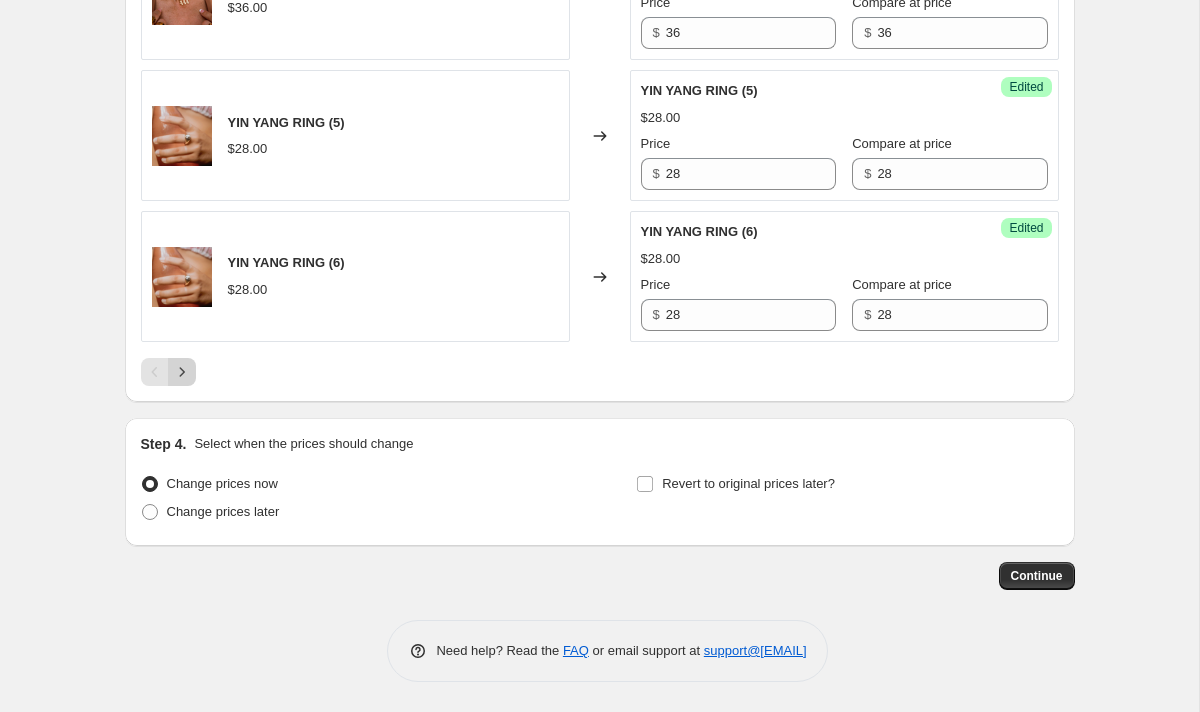 click 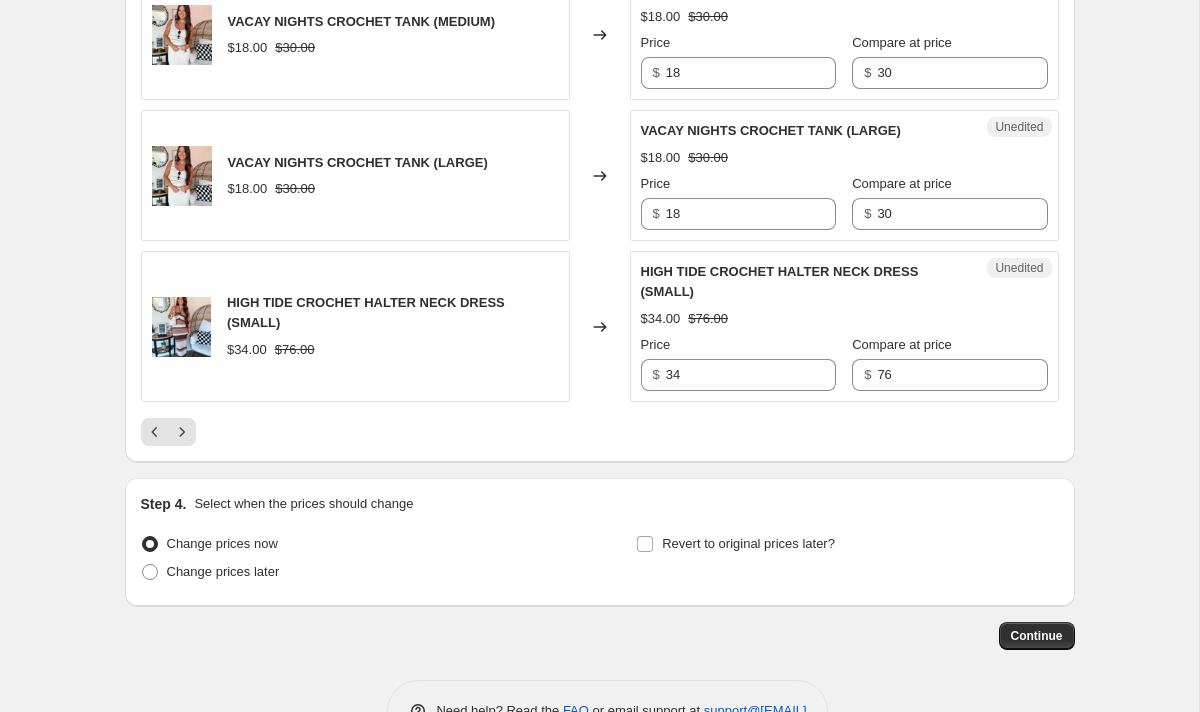 scroll, scrollTop: 3134, scrollLeft: 0, axis: vertical 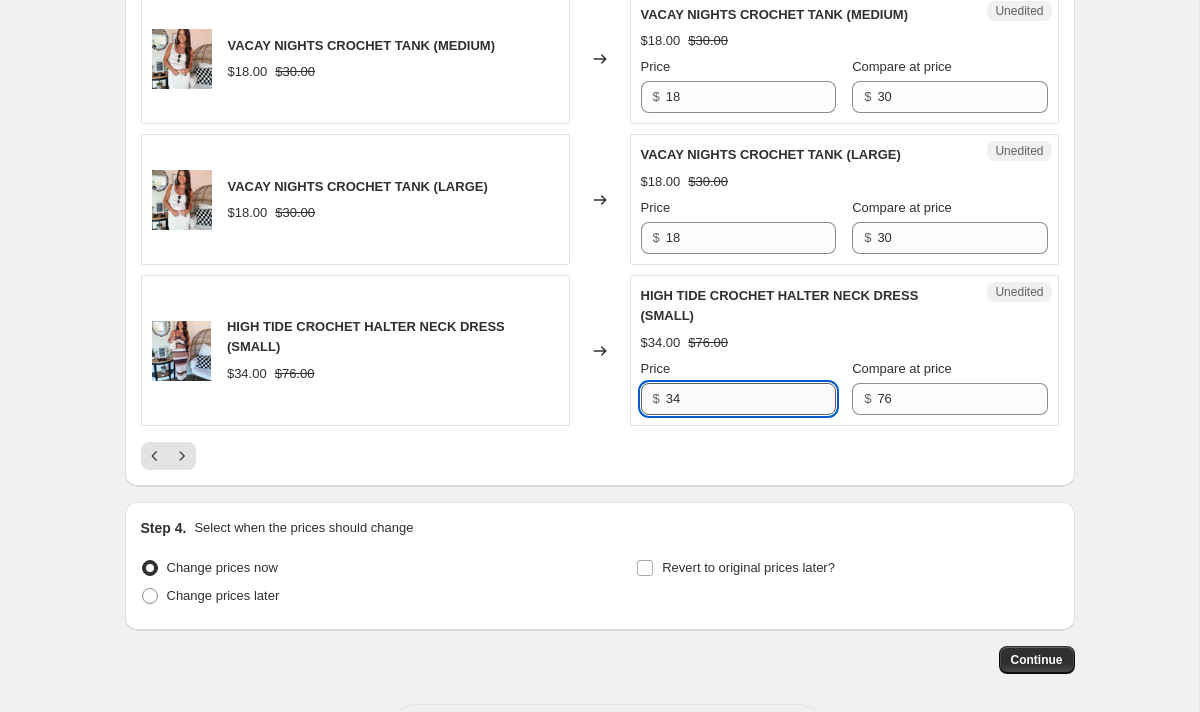 click on "34" at bounding box center [751, 399] 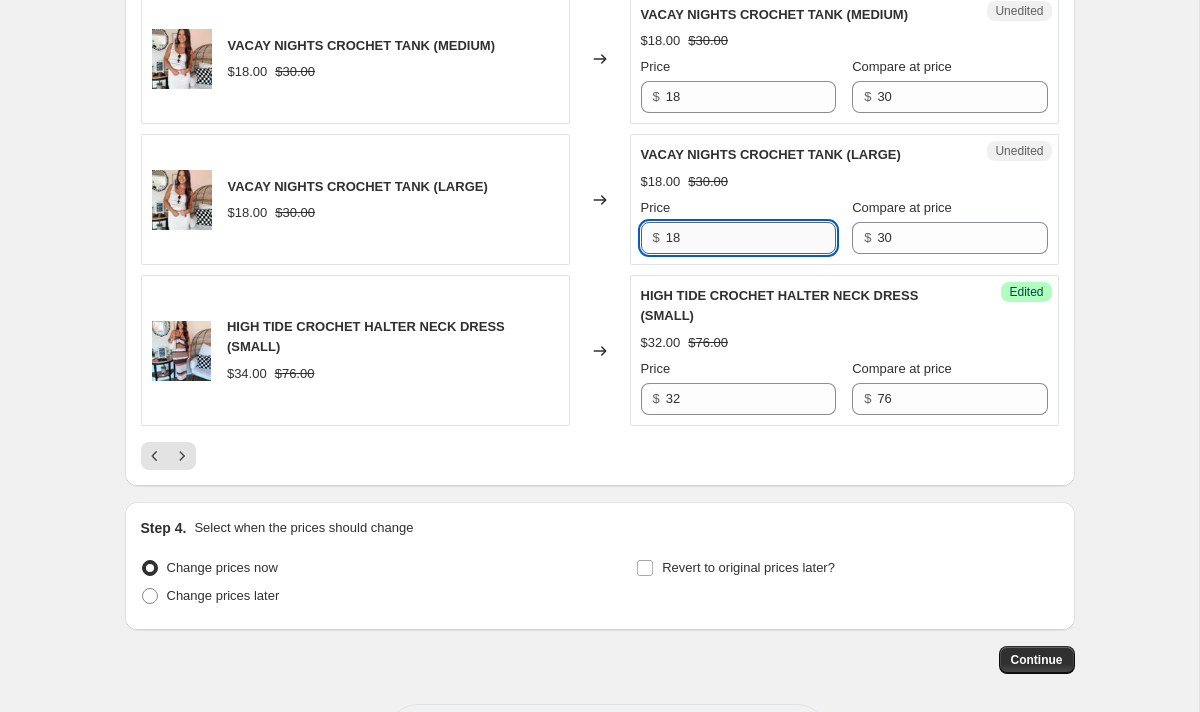 click on "18" at bounding box center (751, 238) 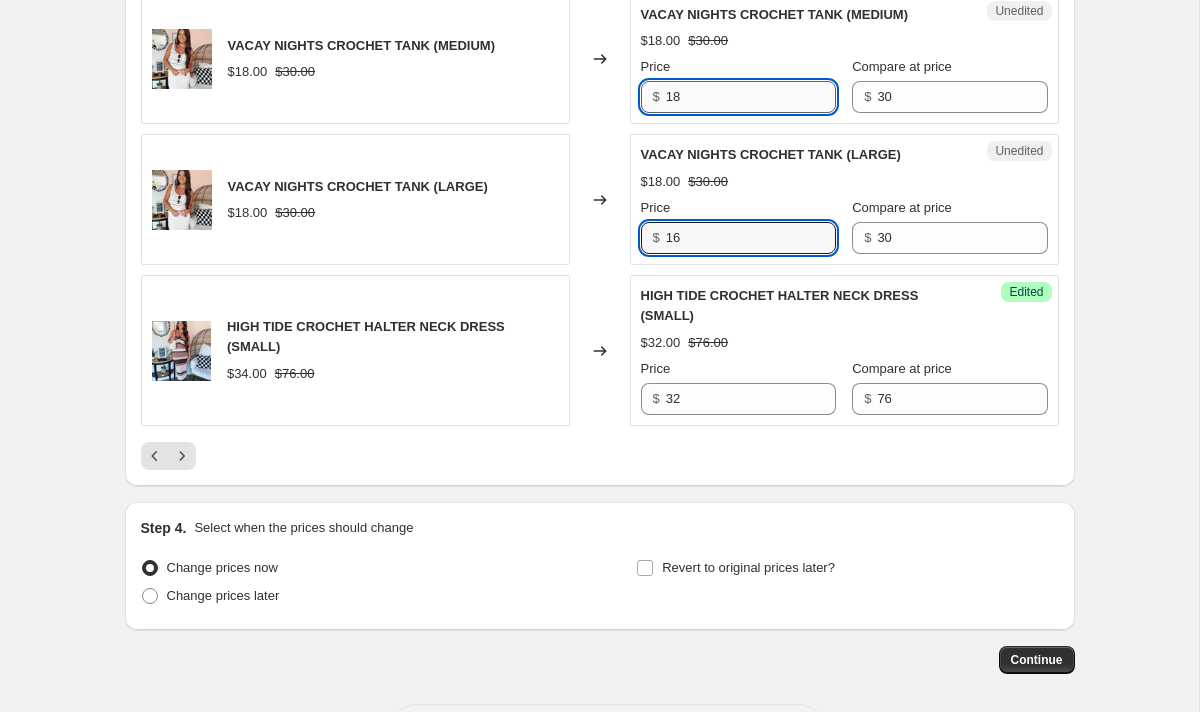 click on "18" at bounding box center (751, 97) 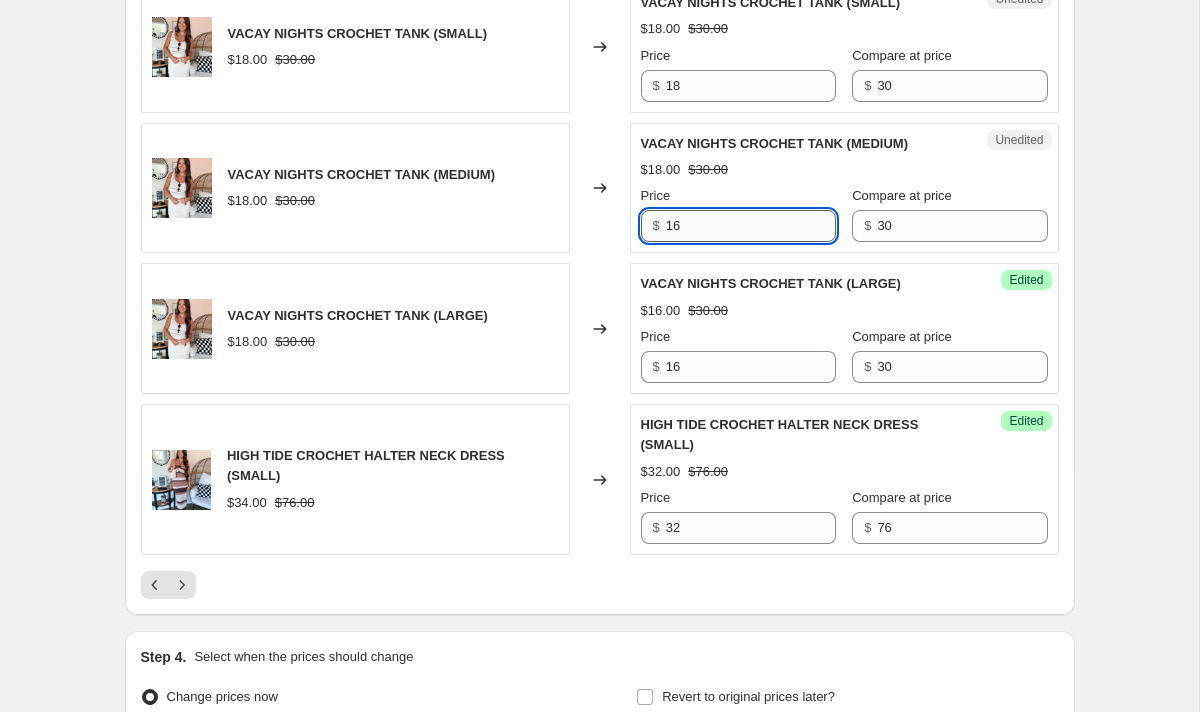 scroll, scrollTop: 2997, scrollLeft: 0, axis: vertical 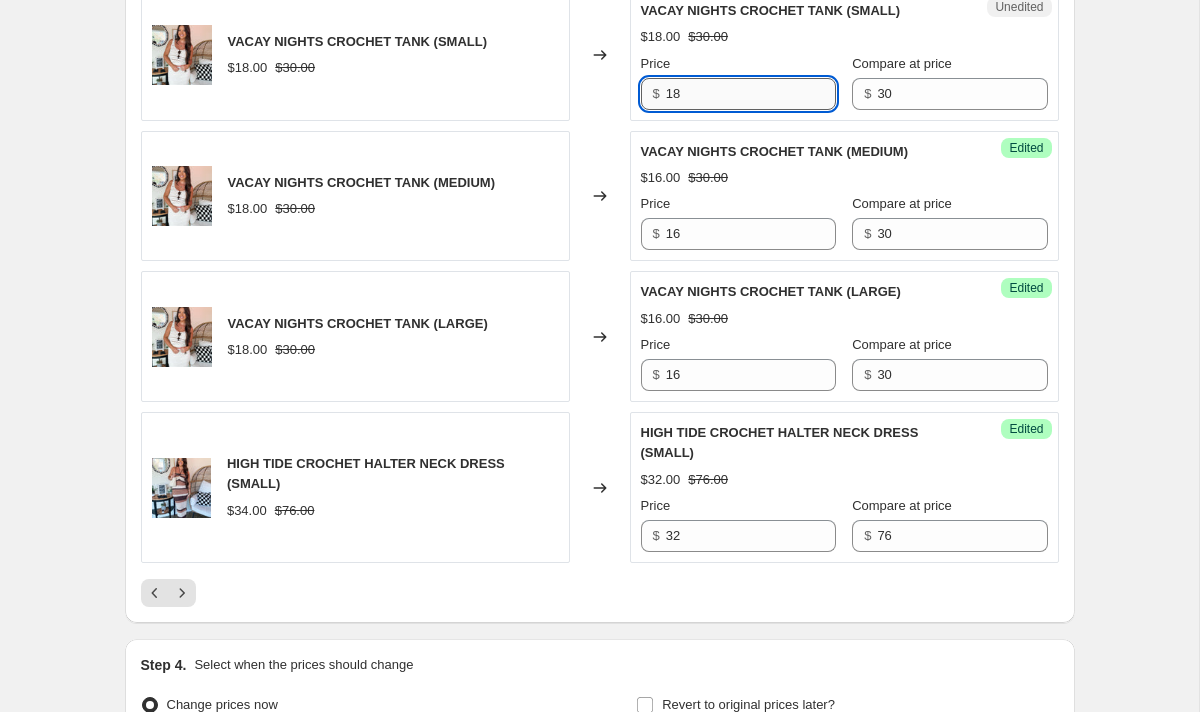 click on "18" at bounding box center [751, 94] 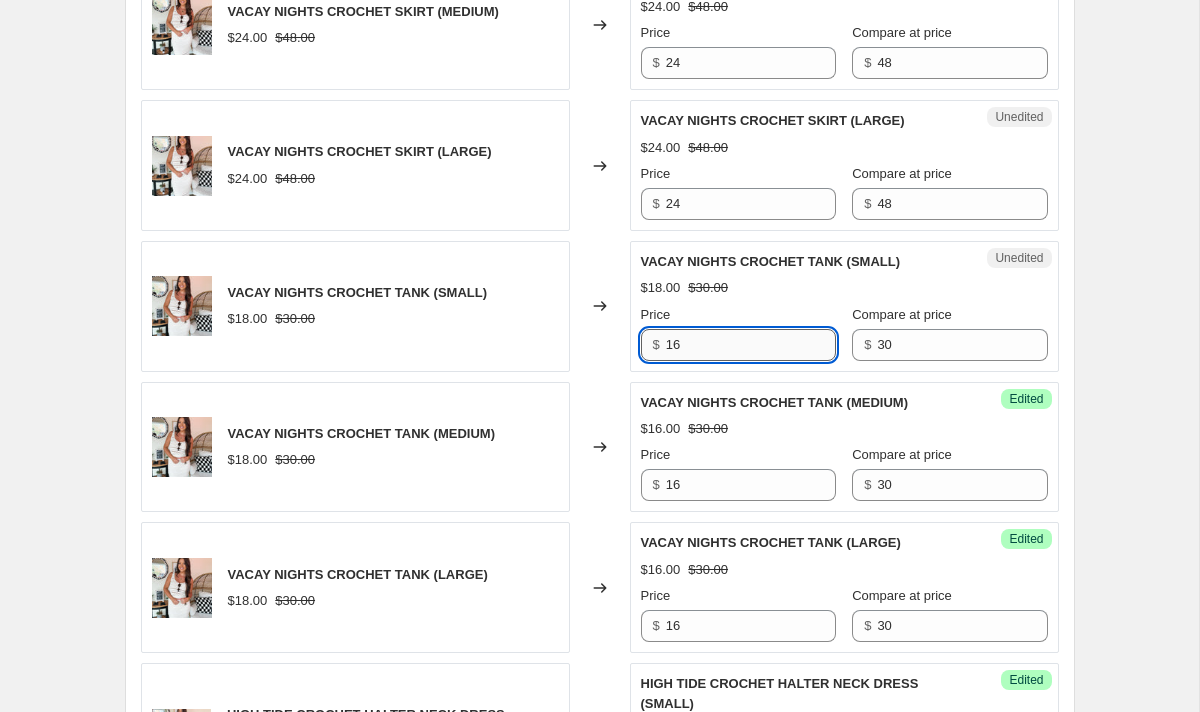 scroll, scrollTop: 2743, scrollLeft: 0, axis: vertical 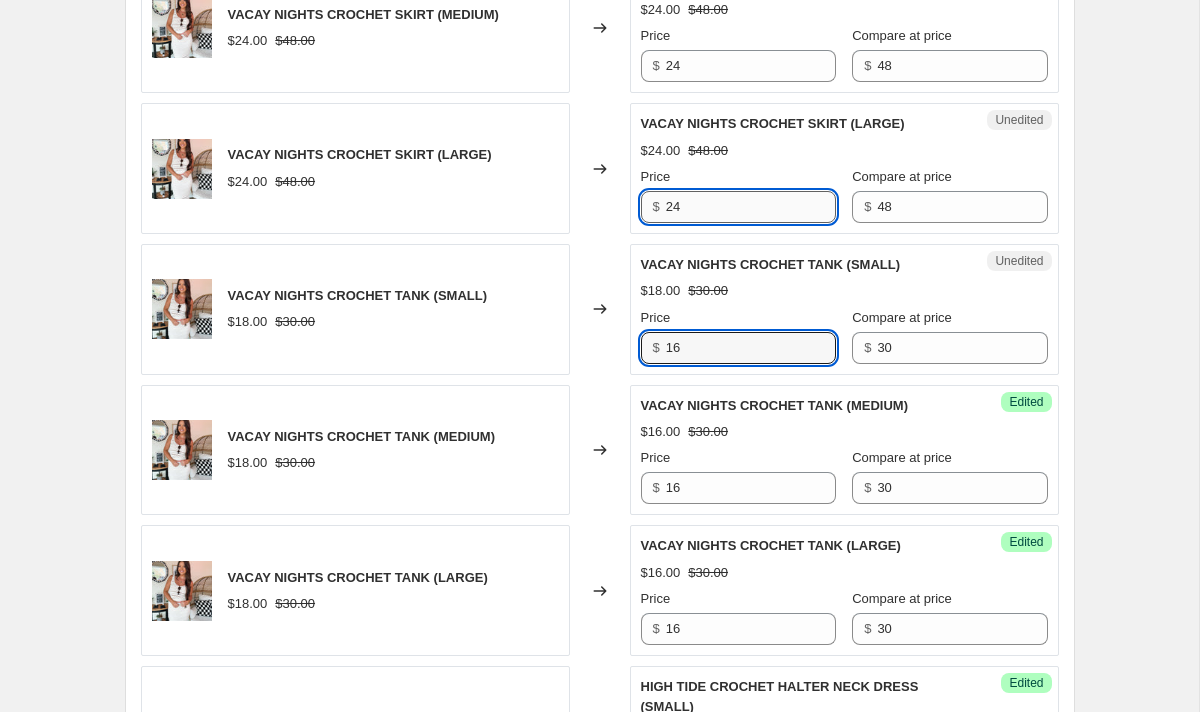 click on "24" at bounding box center (751, 207) 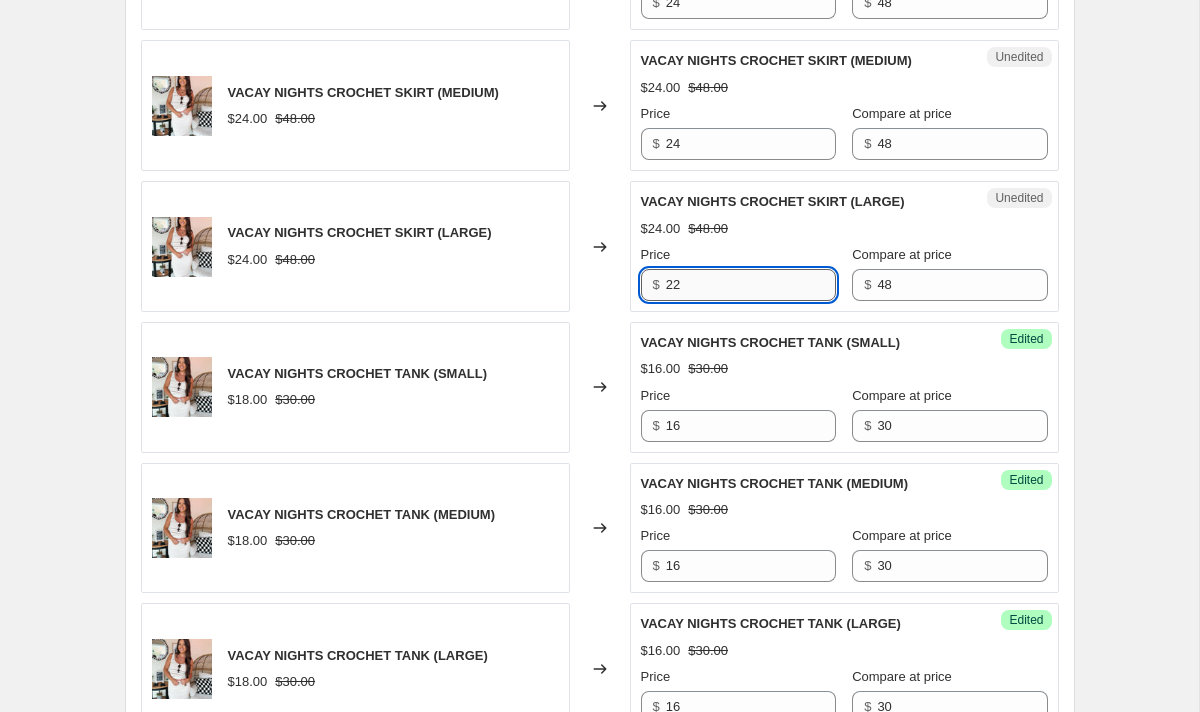 scroll, scrollTop: 2664, scrollLeft: 0, axis: vertical 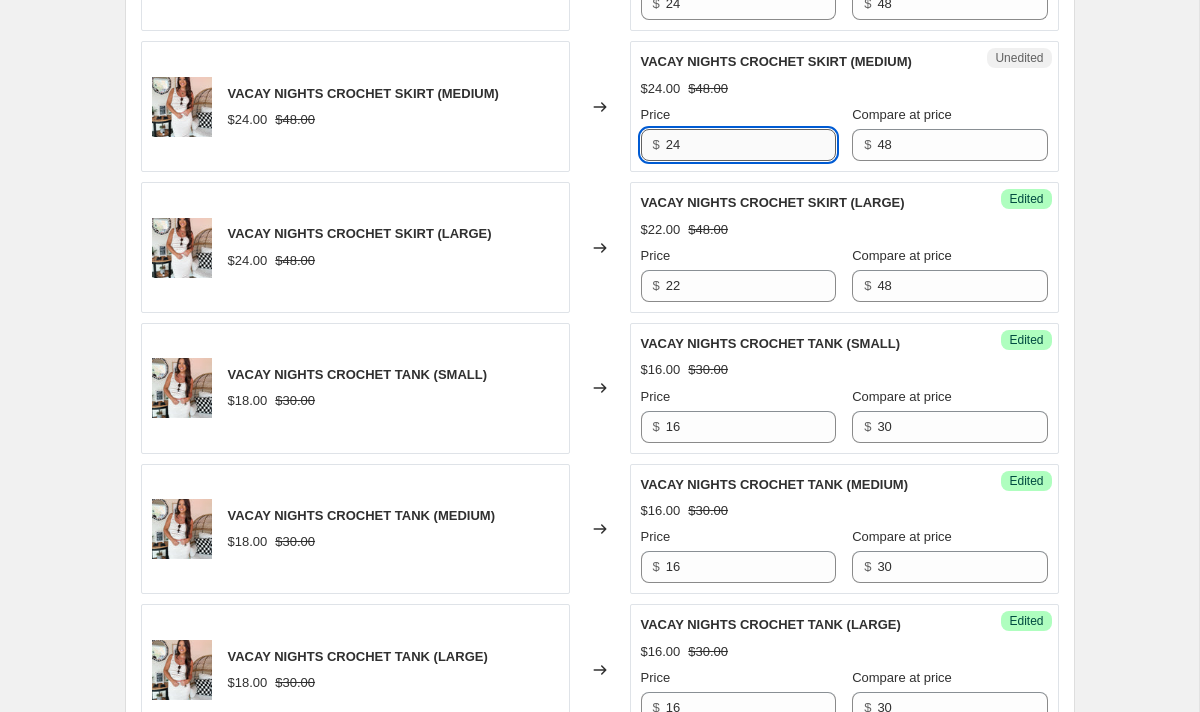 click on "24" at bounding box center [751, 145] 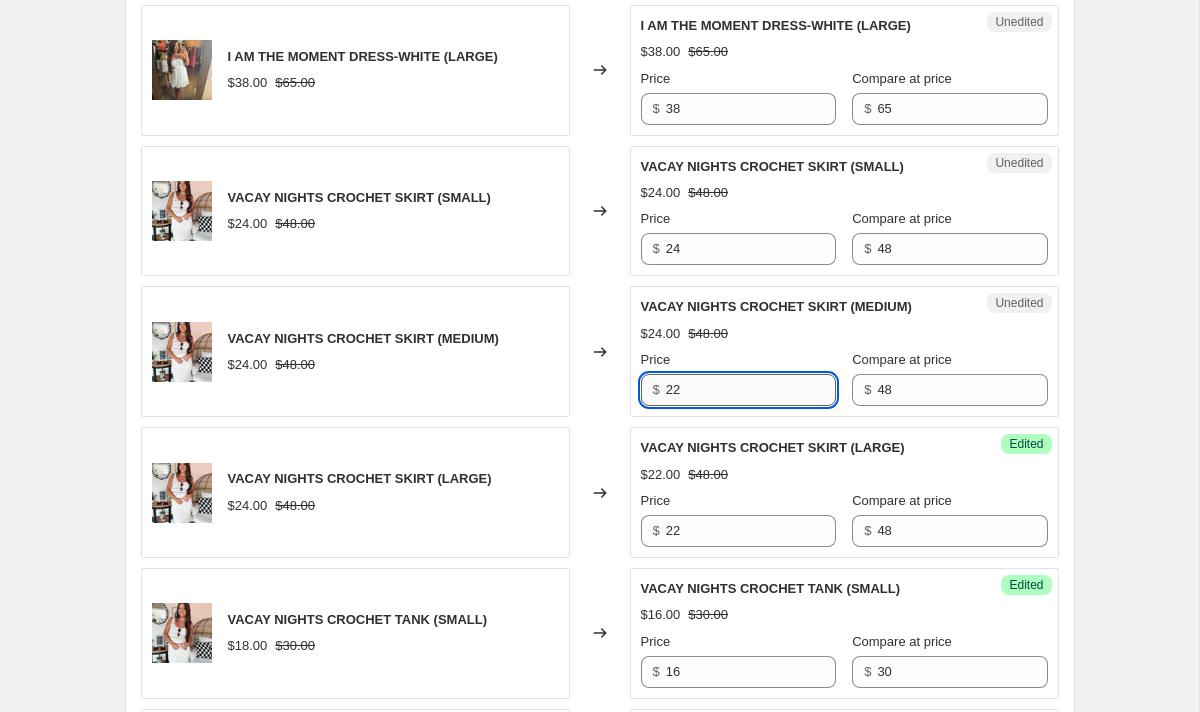 scroll, scrollTop: 2423, scrollLeft: 0, axis: vertical 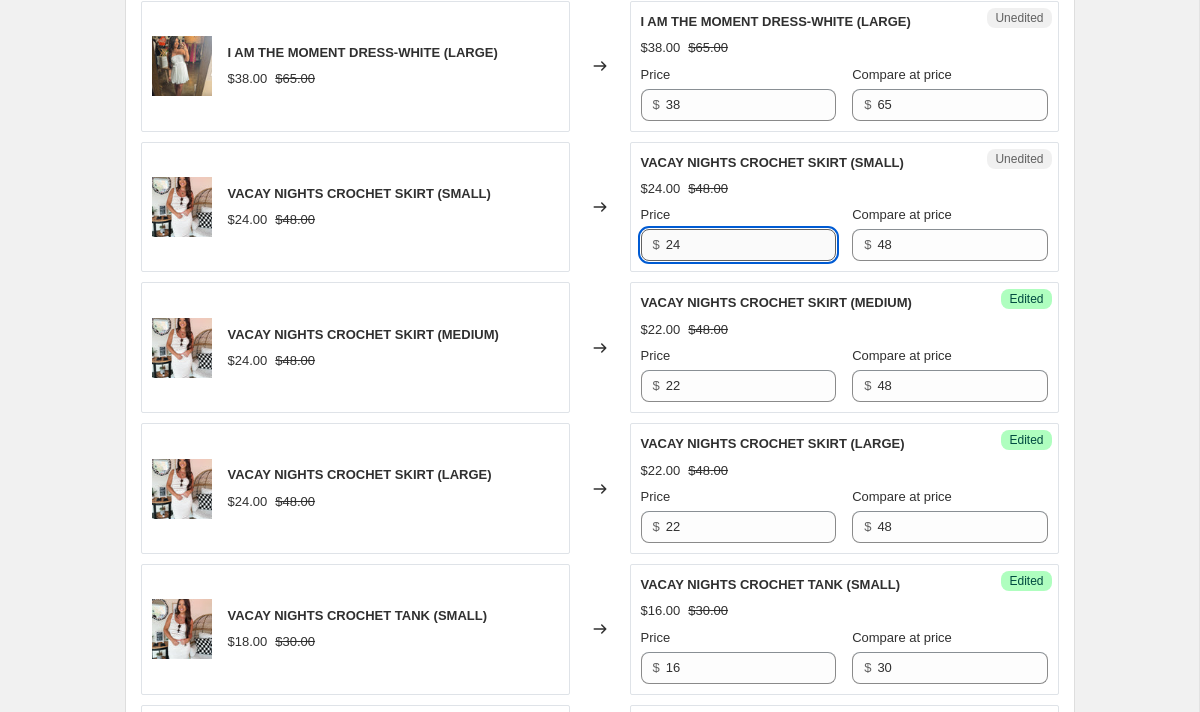 click on "24" at bounding box center (751, 245) 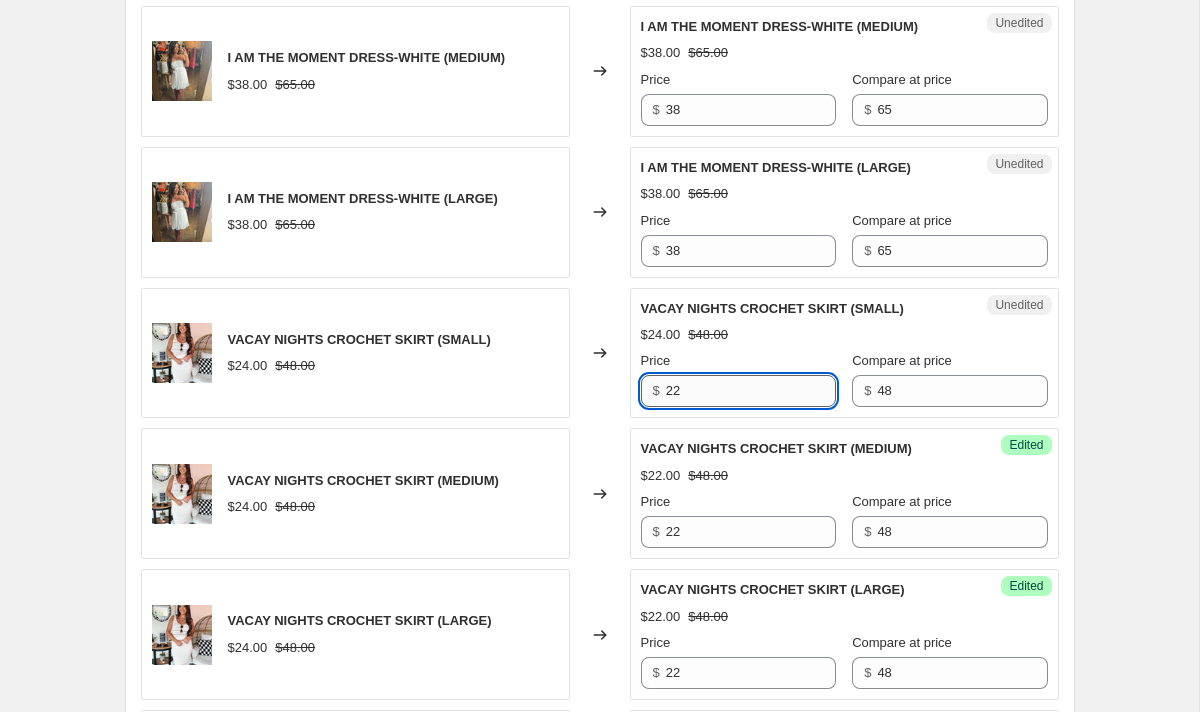 scroll, scrollTop: 2265, scrollLeft: 0, axis: vertical 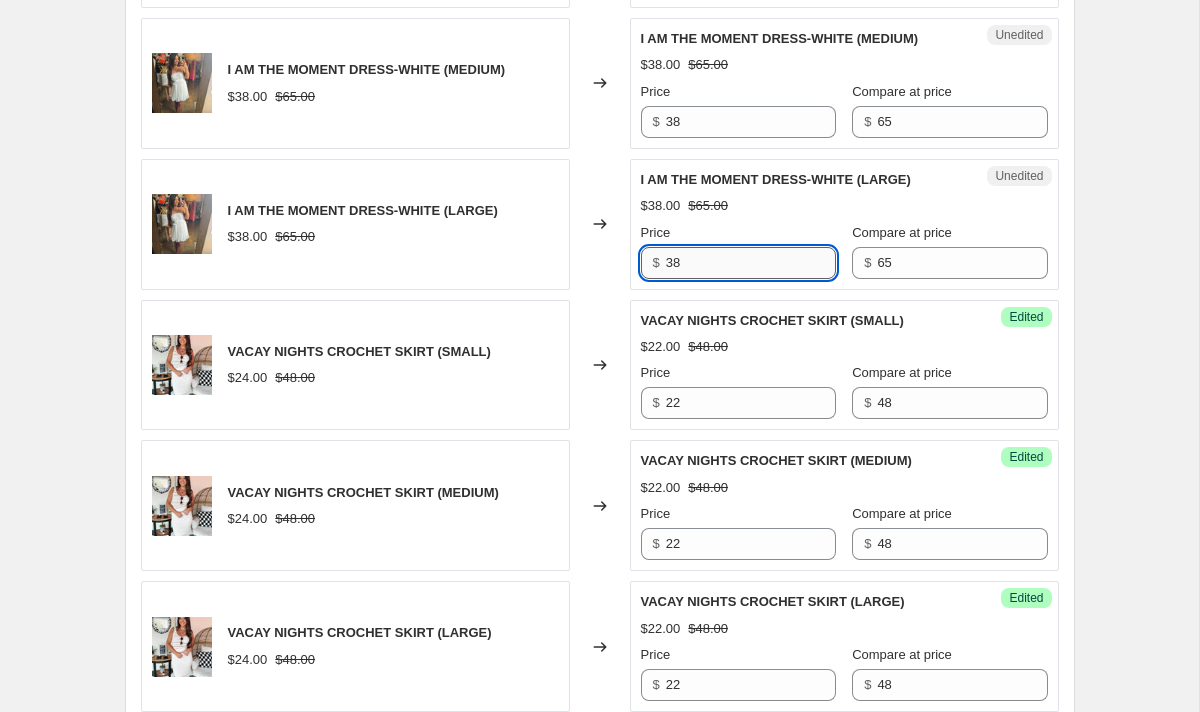 click on "38" at bounding box center [751, 263] 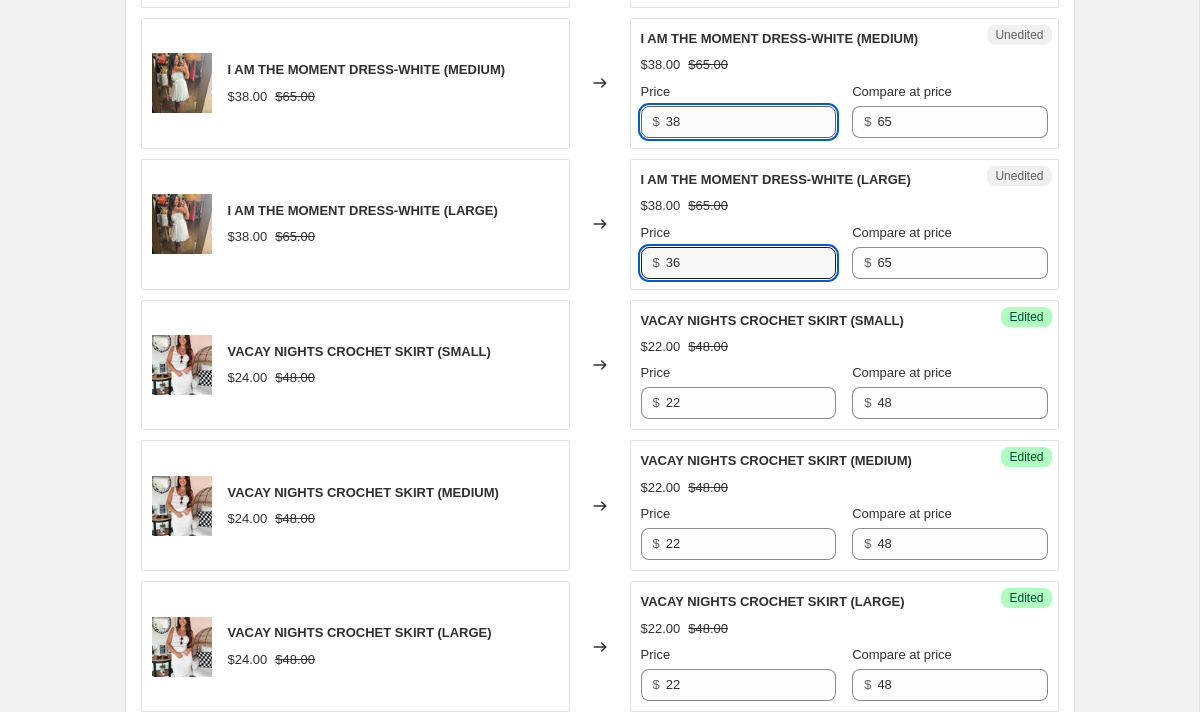 click on "38" at bounding box center [751, 122] 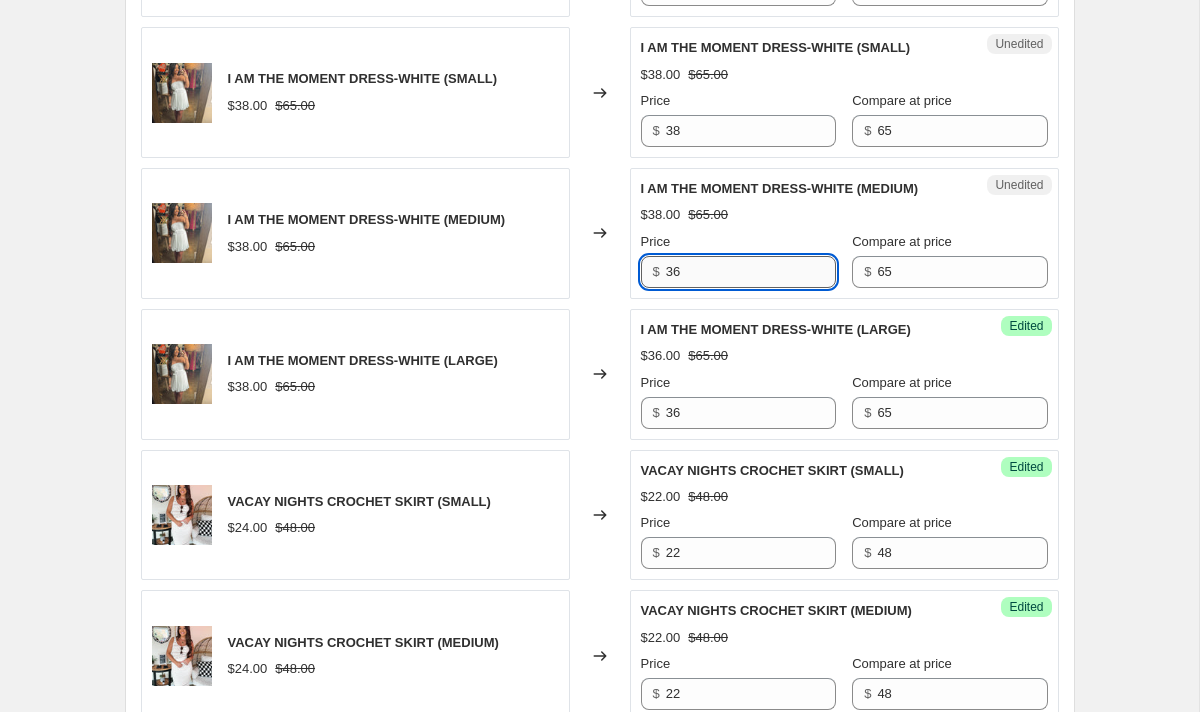 scroll, scrollTop: 2111, scrollLeft: 0, axis: vertical 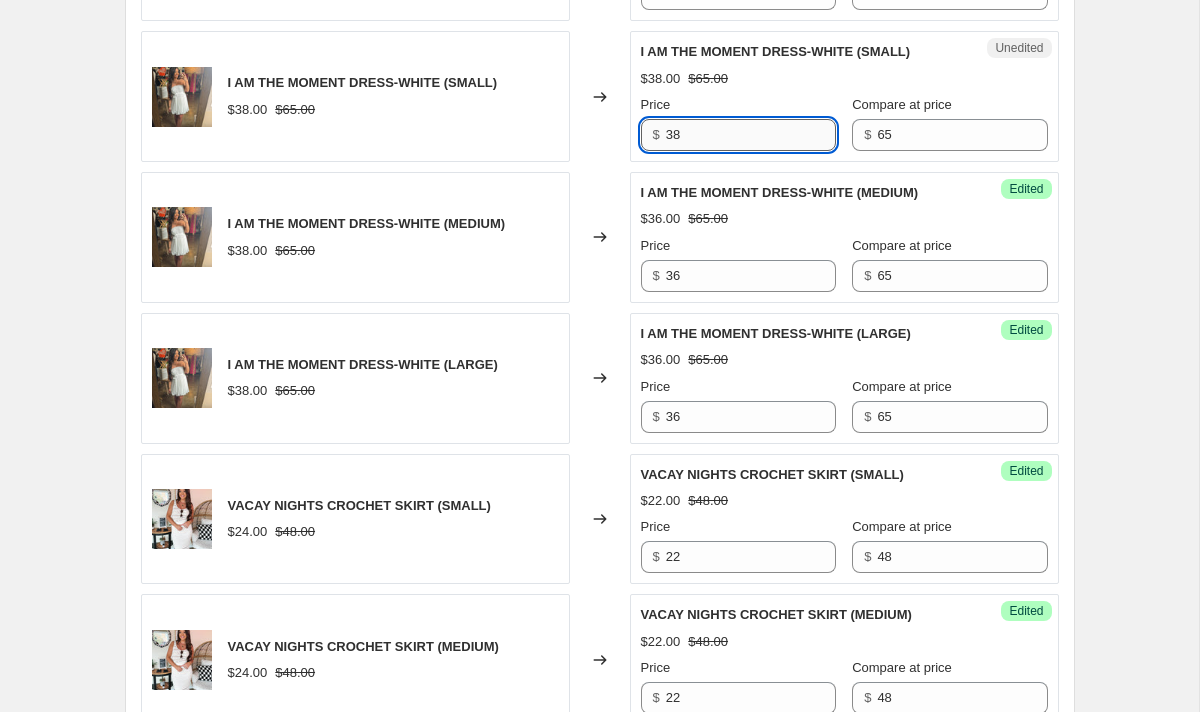 click on "38" at bounding box center [751, 135] 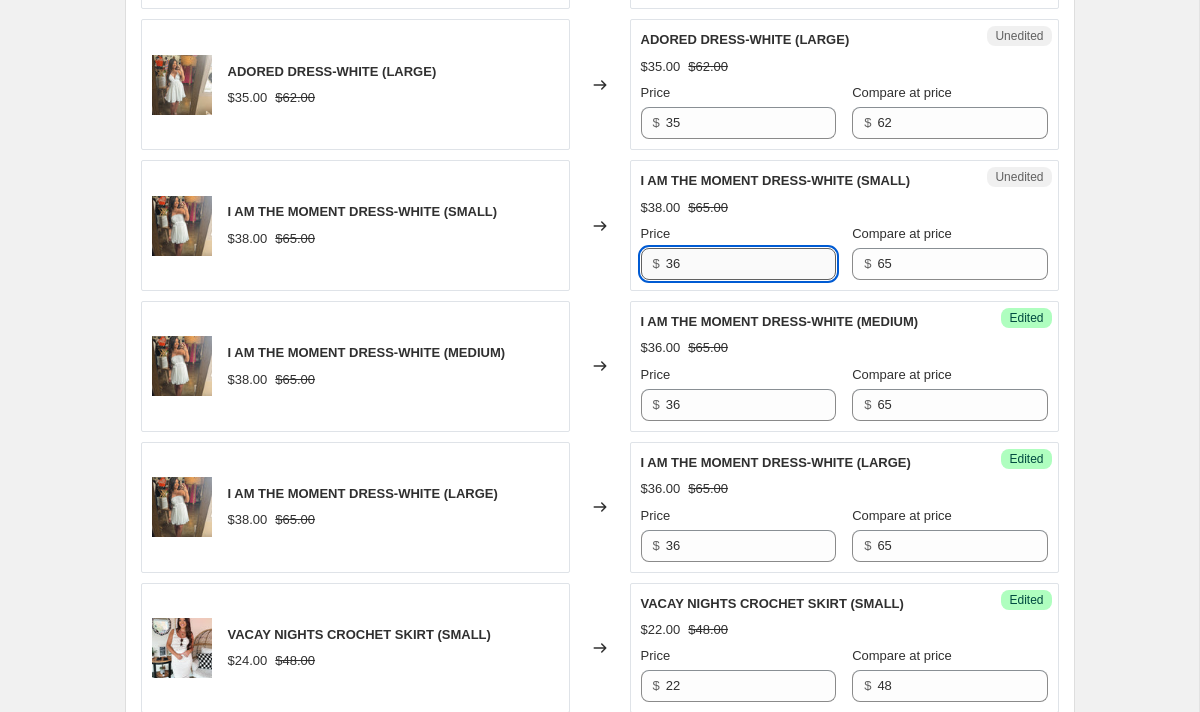 scroll, scrollTop: 1980, scrollLeft: 0, axis: vertical 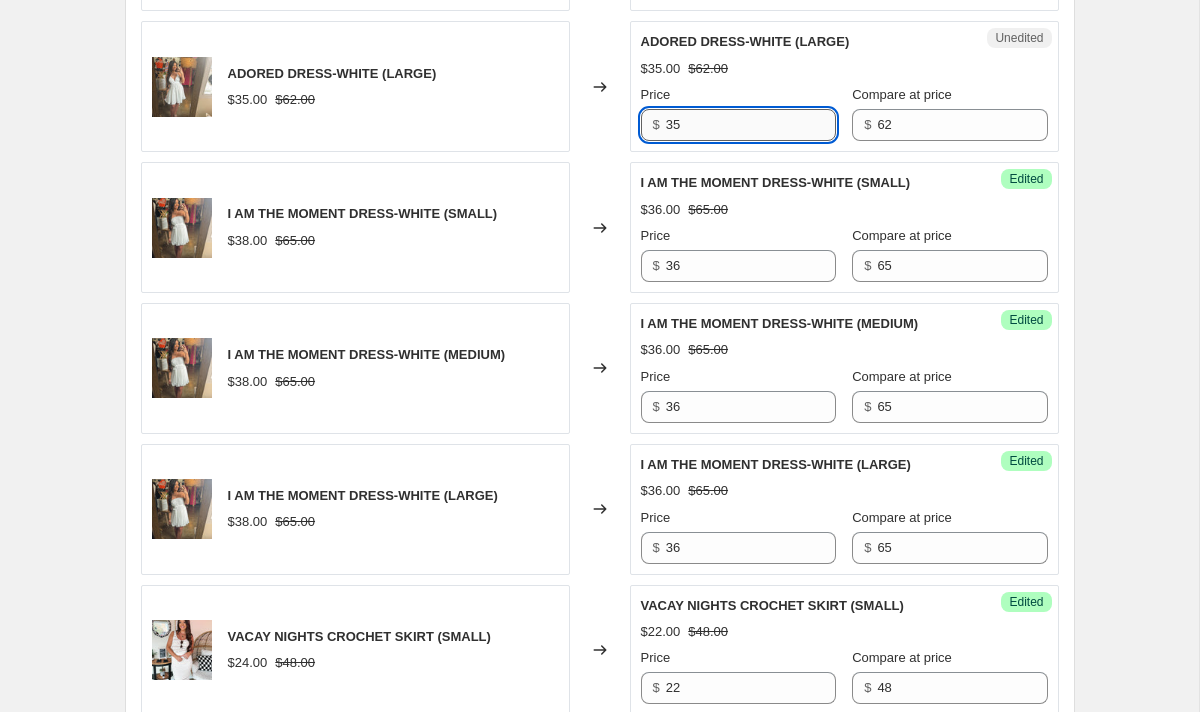 click on "35" at bounding box center [751, 125] 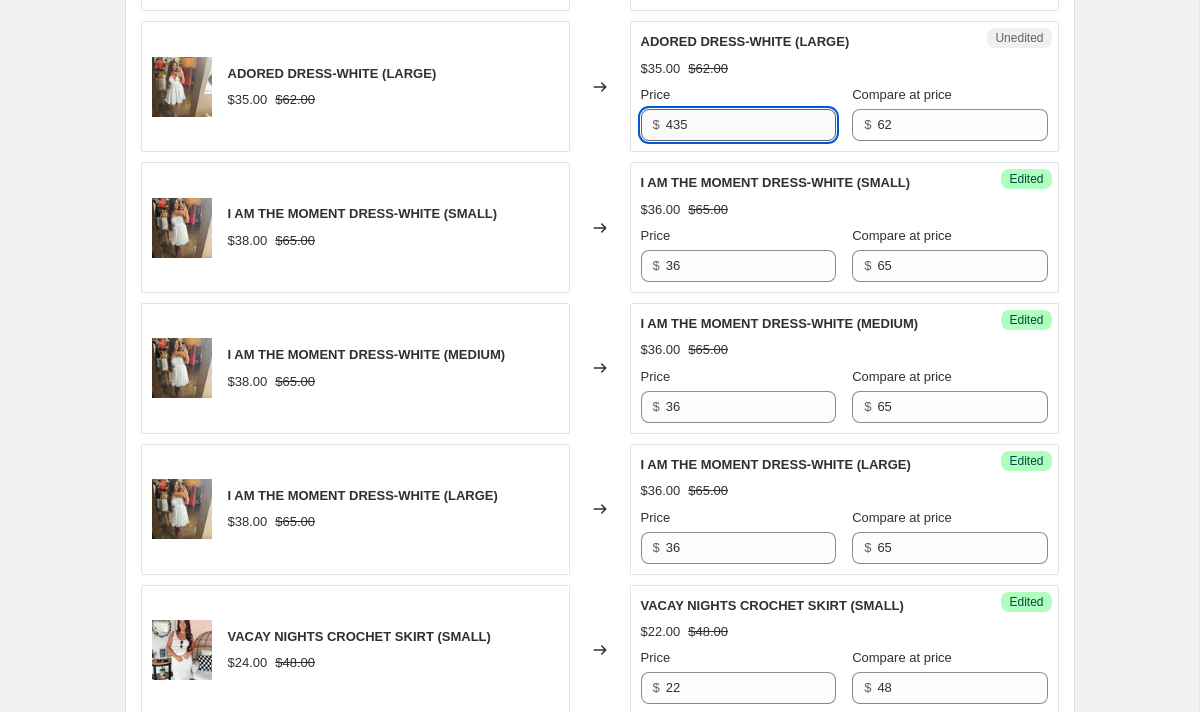 click on "435" at bounding box center [751, 125] 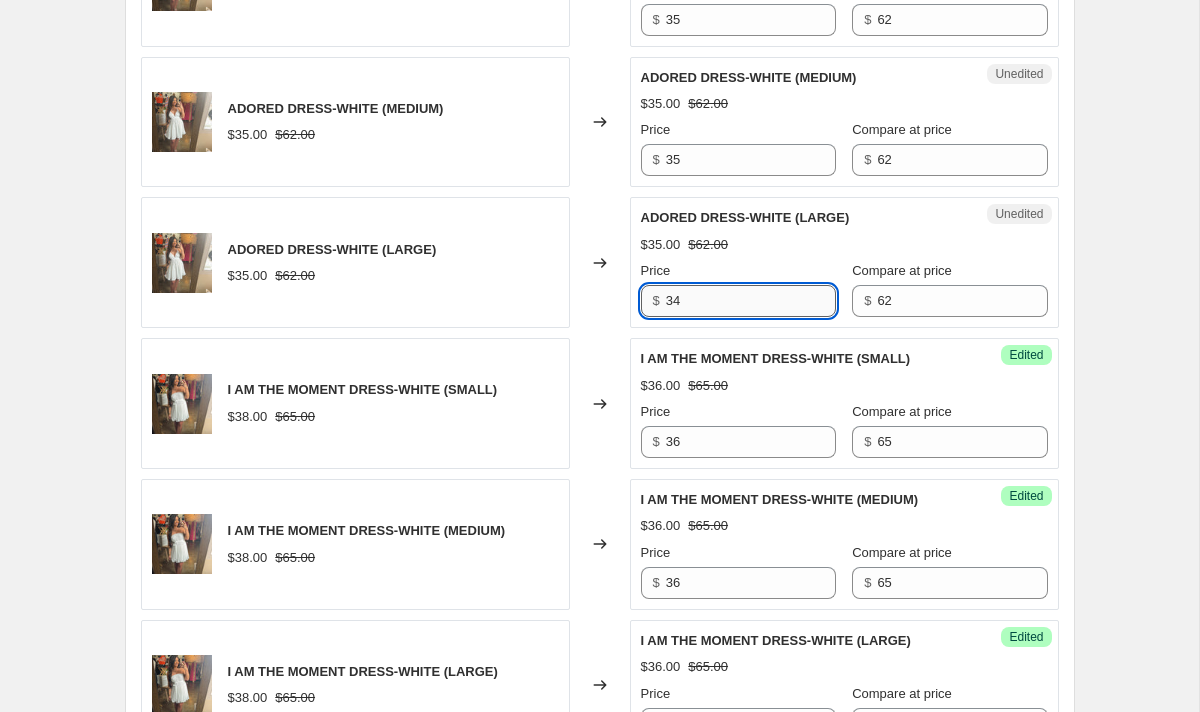 scroll, scrollTop: 1788, scrollLeft: 0, axis: vertical 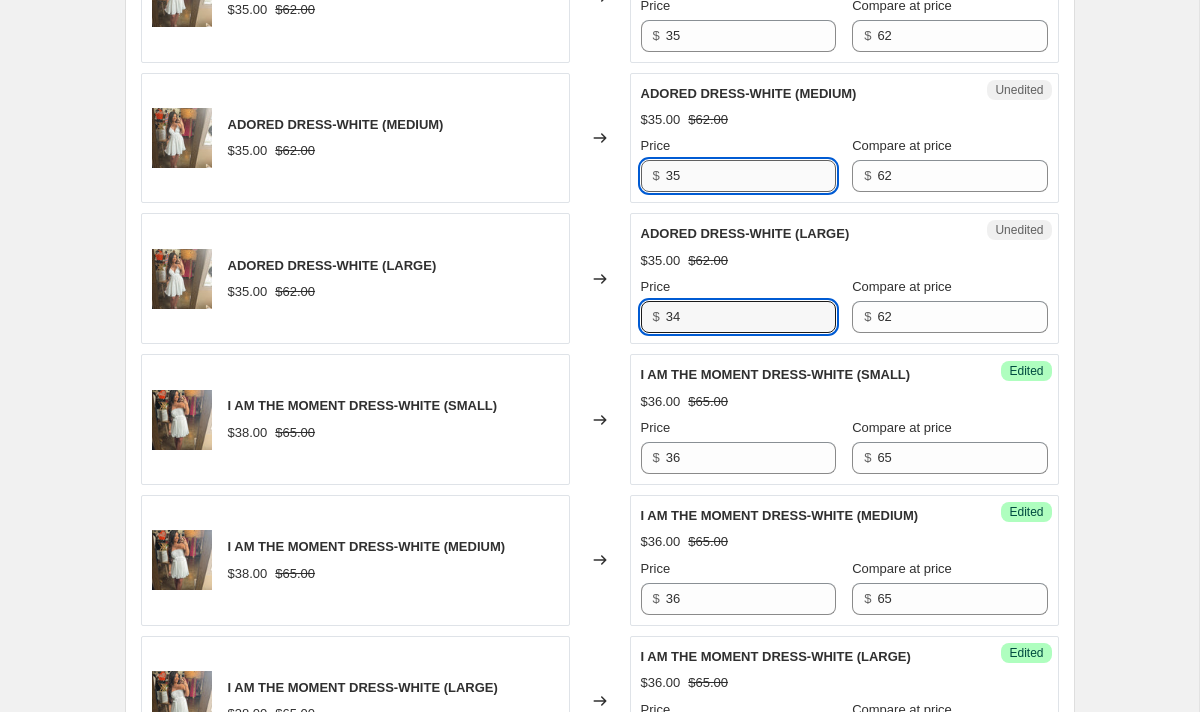 click on "35" at bounding box center [751, 176] 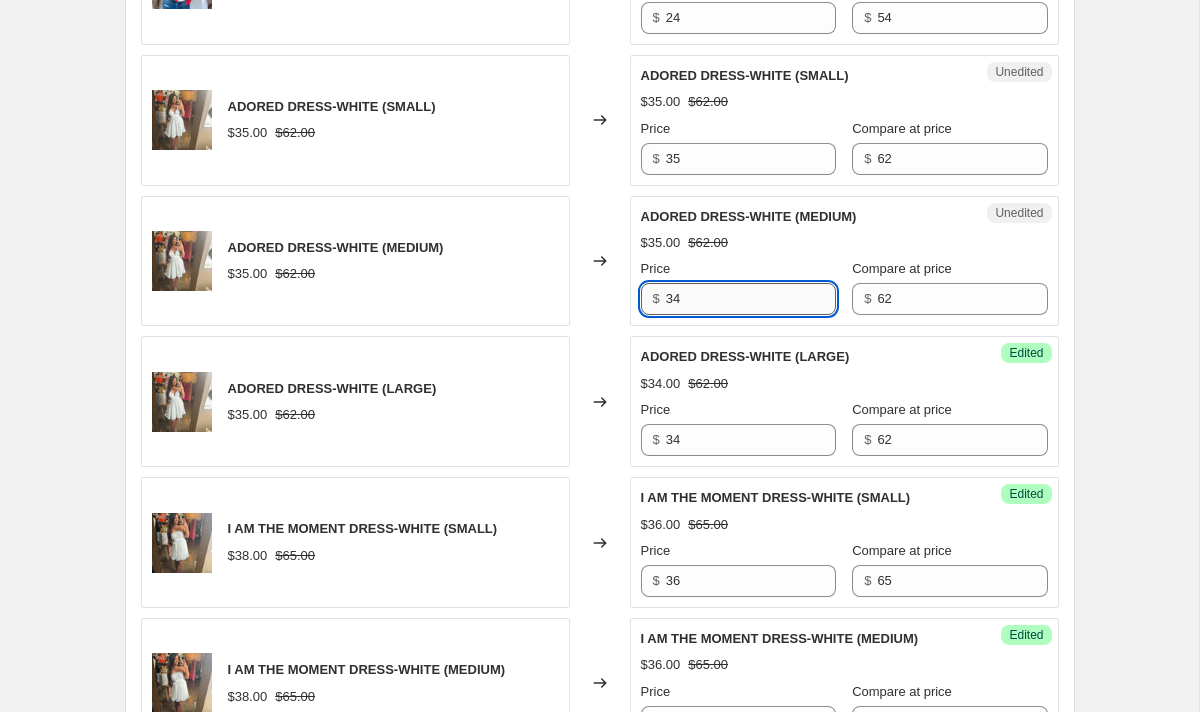 scroll, scrollTop: 1659, scrollLeft: 0, axis: vertical 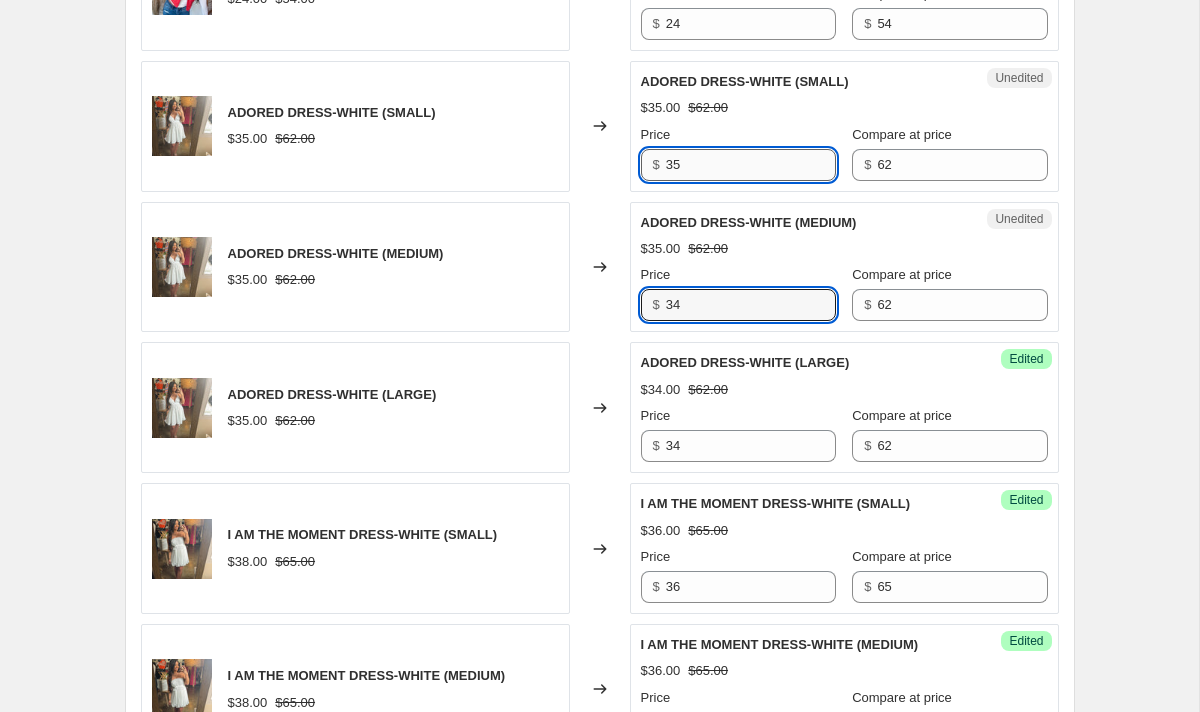 click on "35" at bounding box center [751, 165] 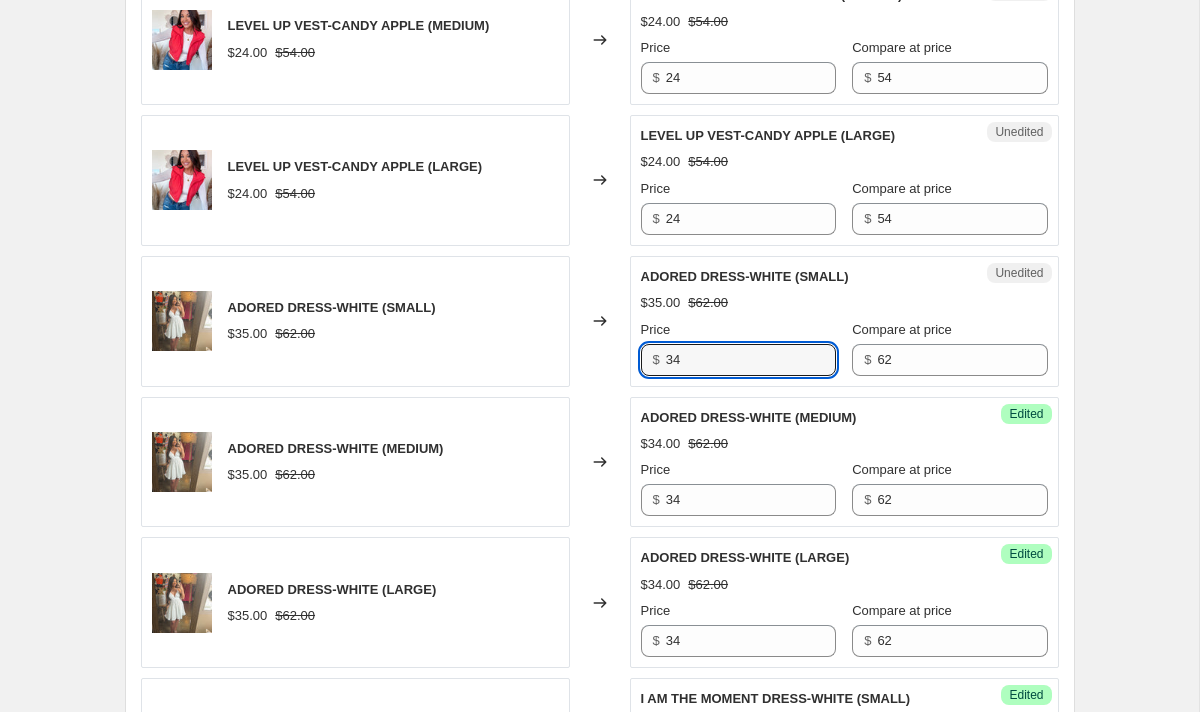 scroll, scrollTop: 1463, scrollLeft: 0, axis: vertical 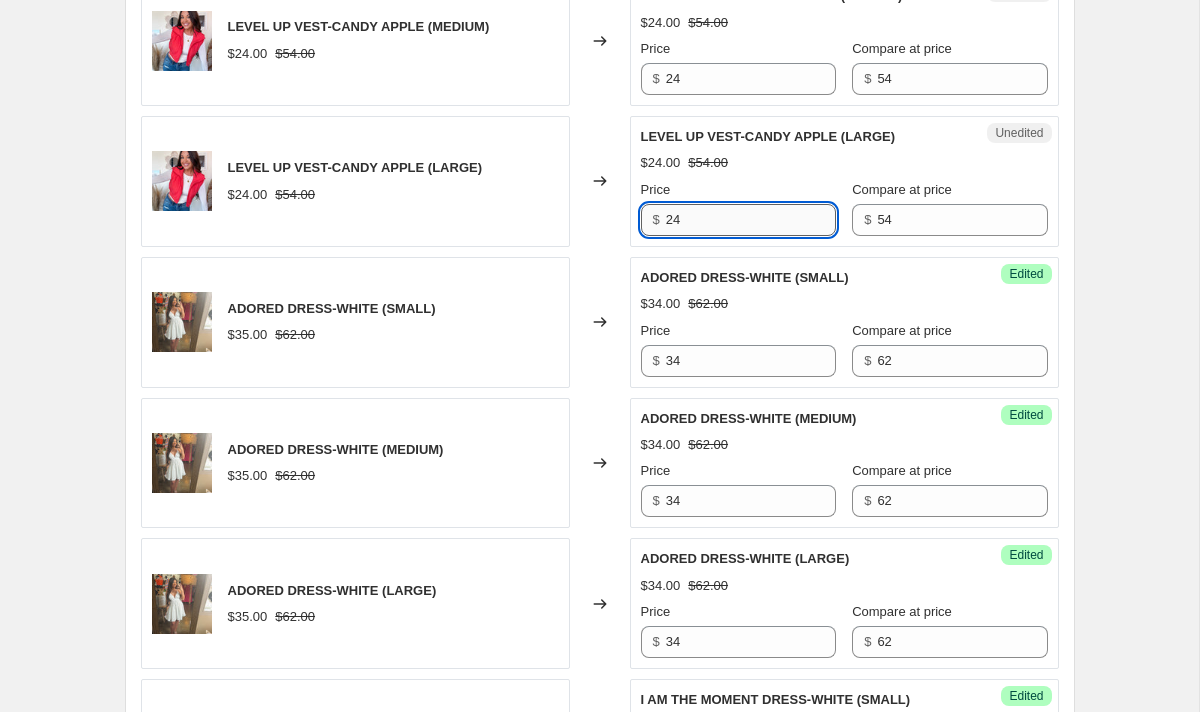 click on "24" at bounding box center [751, 220] 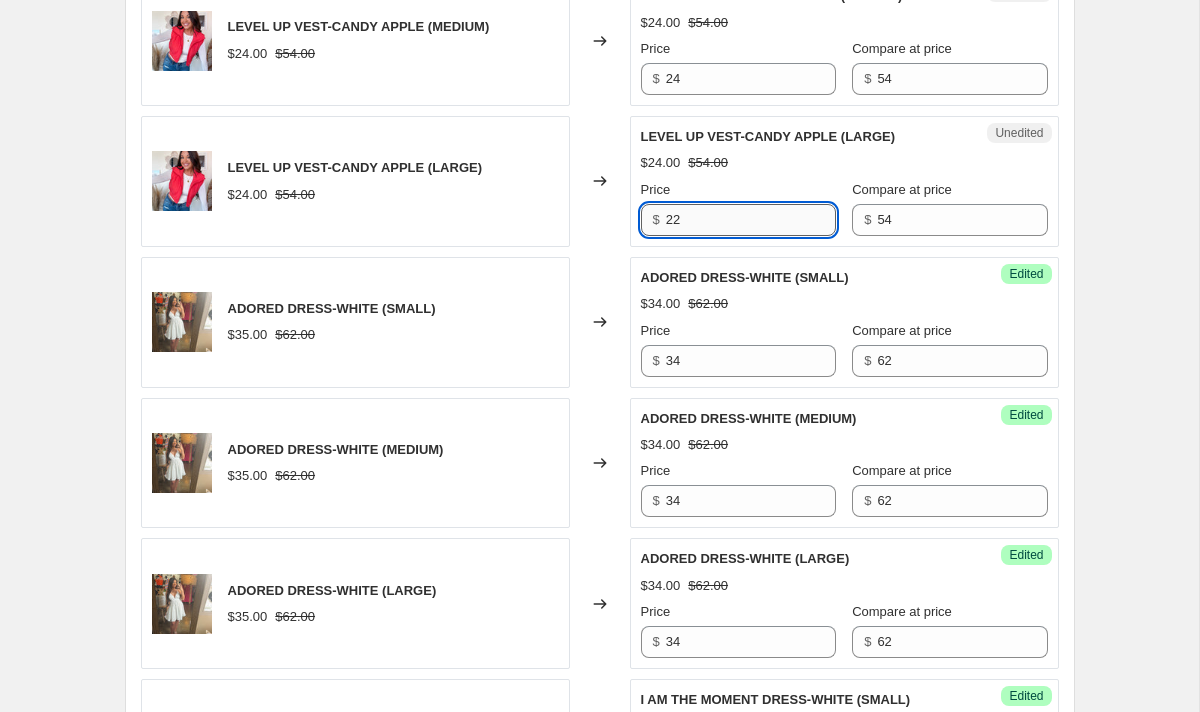 scroll, scrollTop: 1370, scrollLeft: 0, axis: vertical 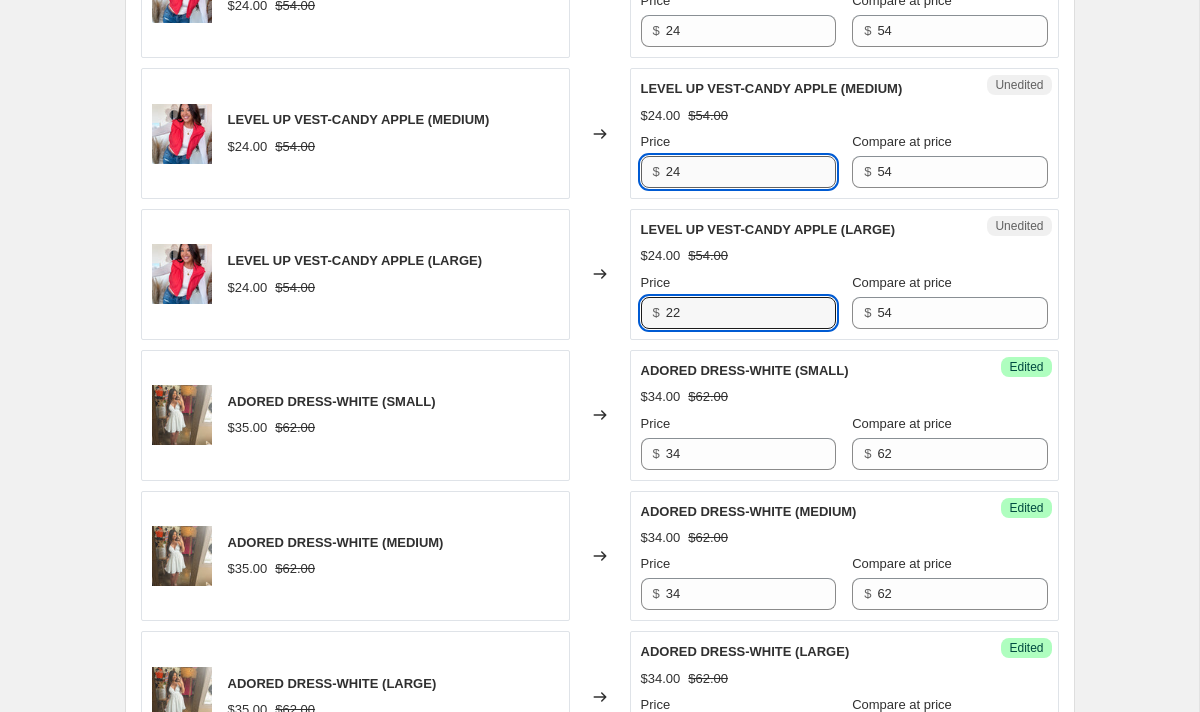 click on "24" at bounding box center [751, 172] 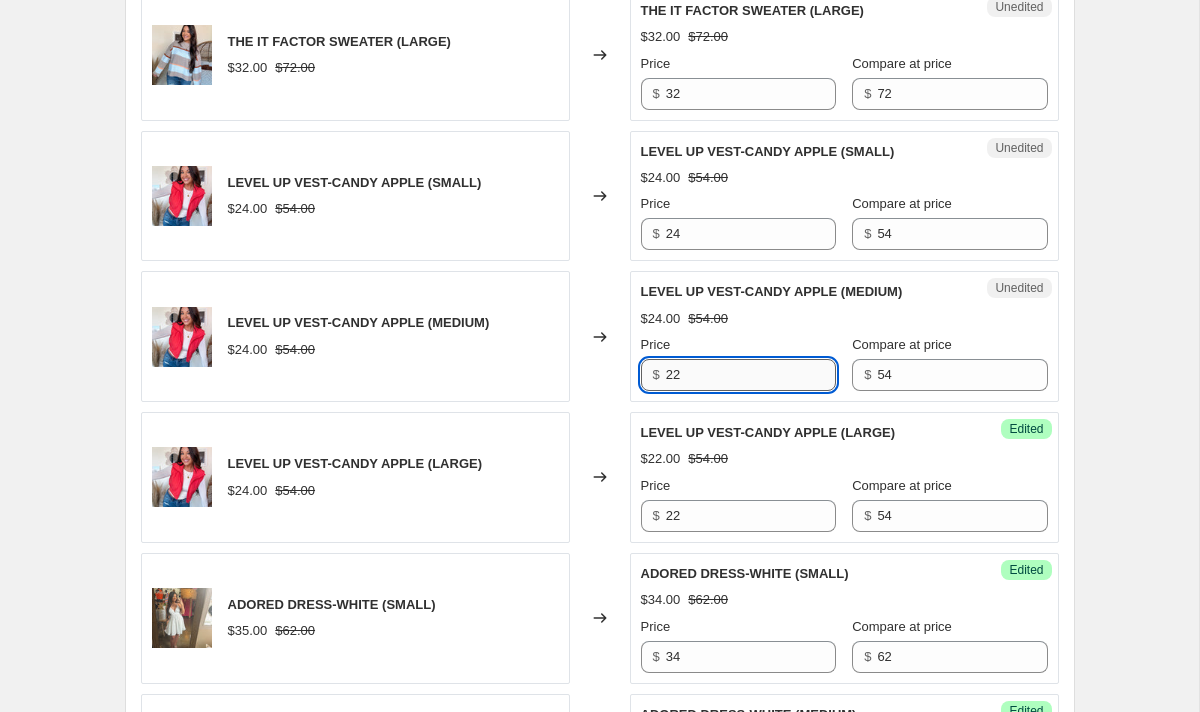 scroll, scrollTop: 1157, scrollLeft: 0, axis: vertical 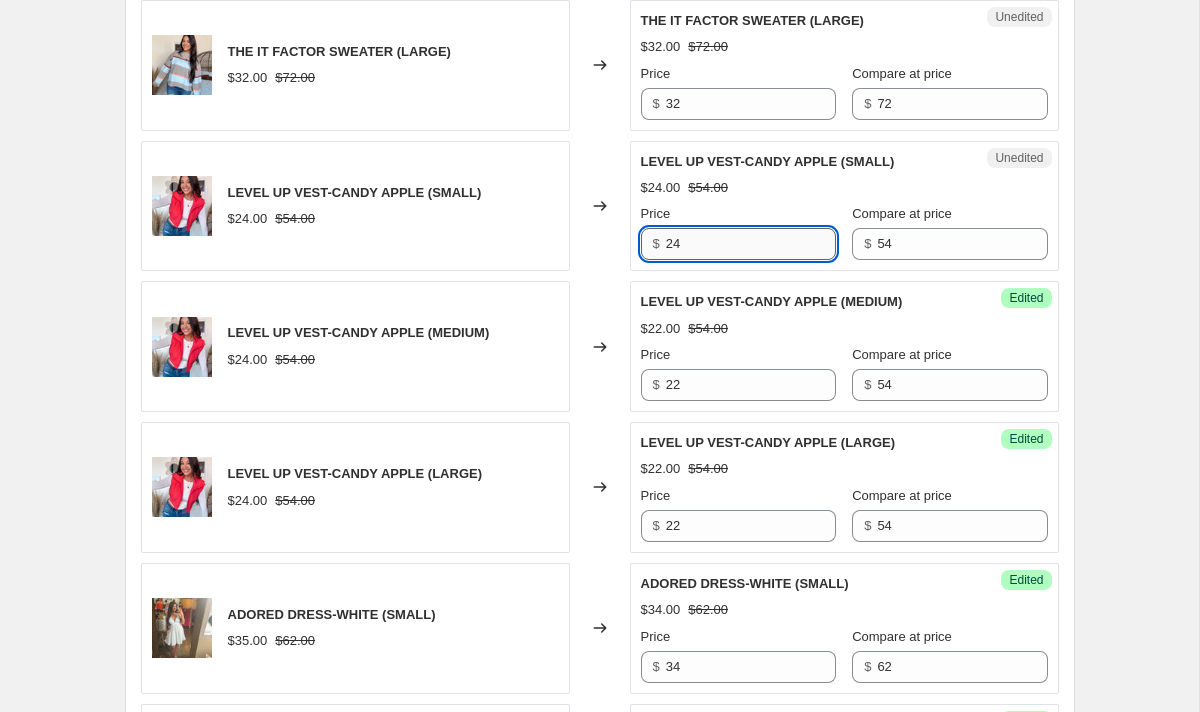 click on "24" at bounding box center [751, 244] 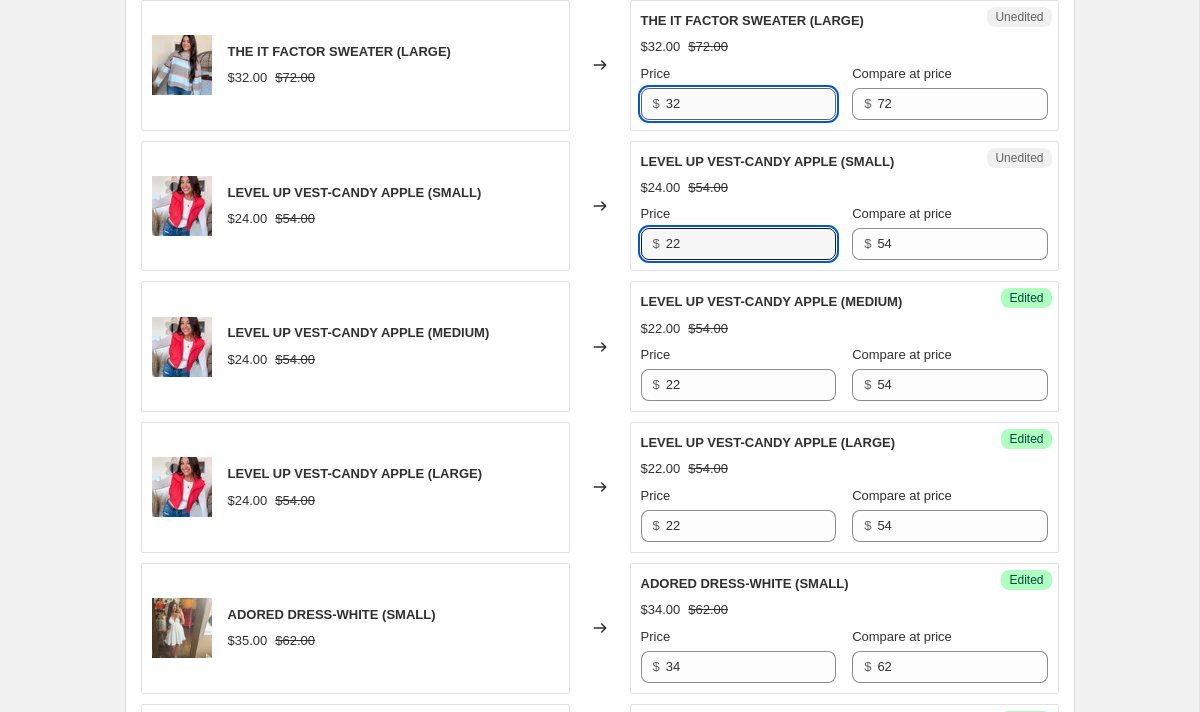 click on "32" at bounding box center (751, 104) 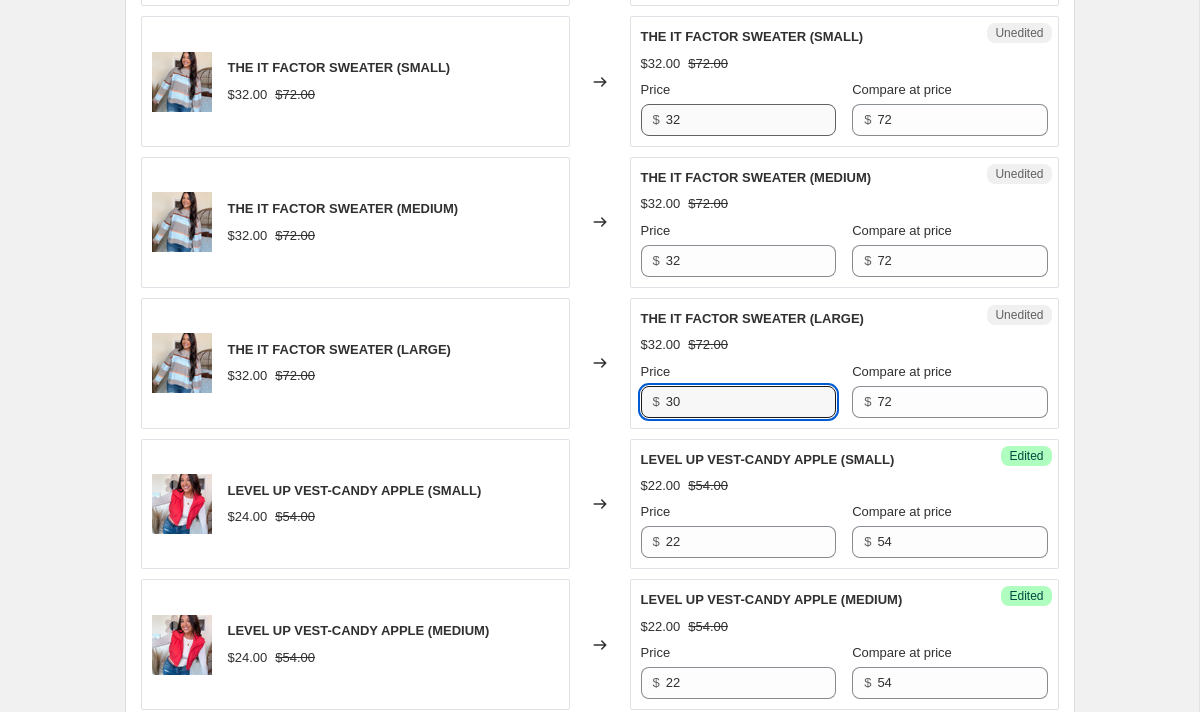 scroll, scrollTop: 857, scrollLeft: 0, axis: vertical 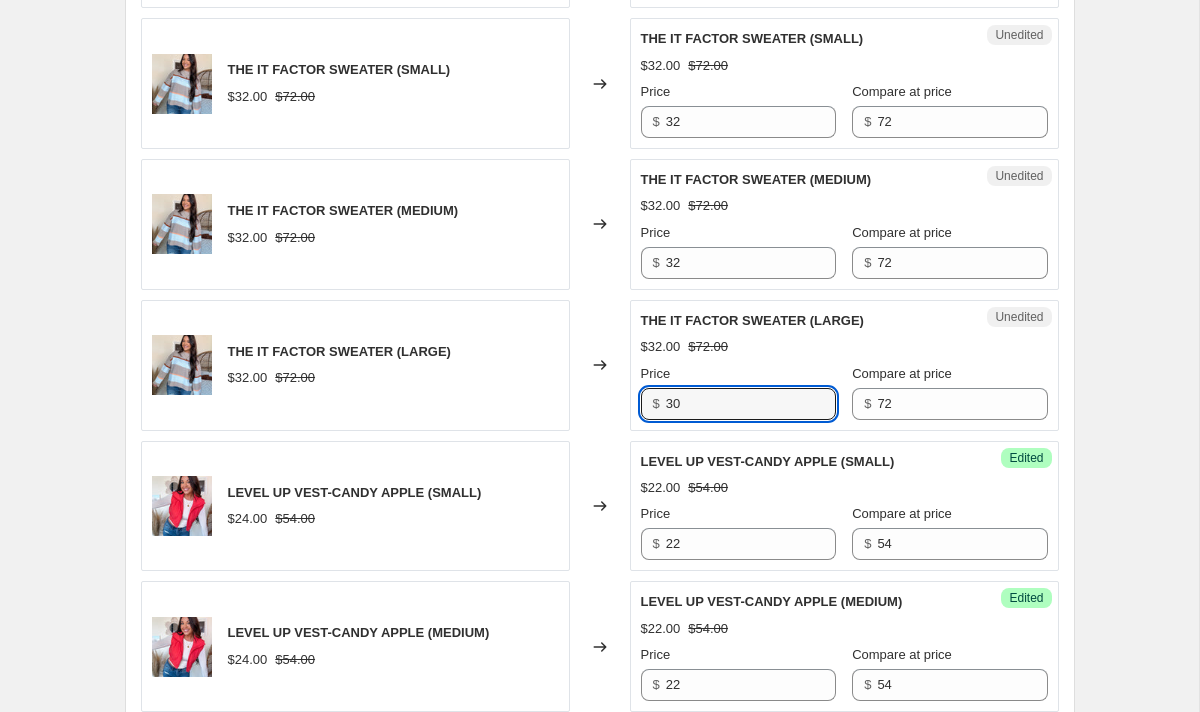 click on "Price $ [PRICE]" at bounding box center (738, 251) 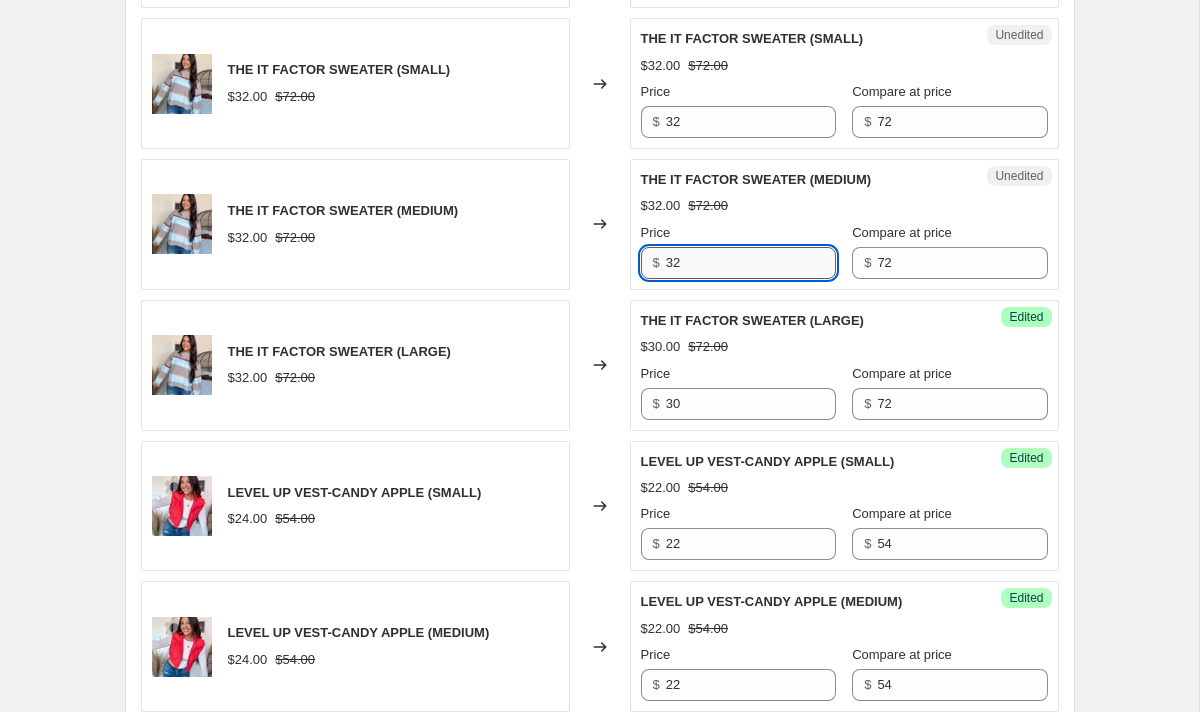 click on "32" at bounding box center [751, 263] 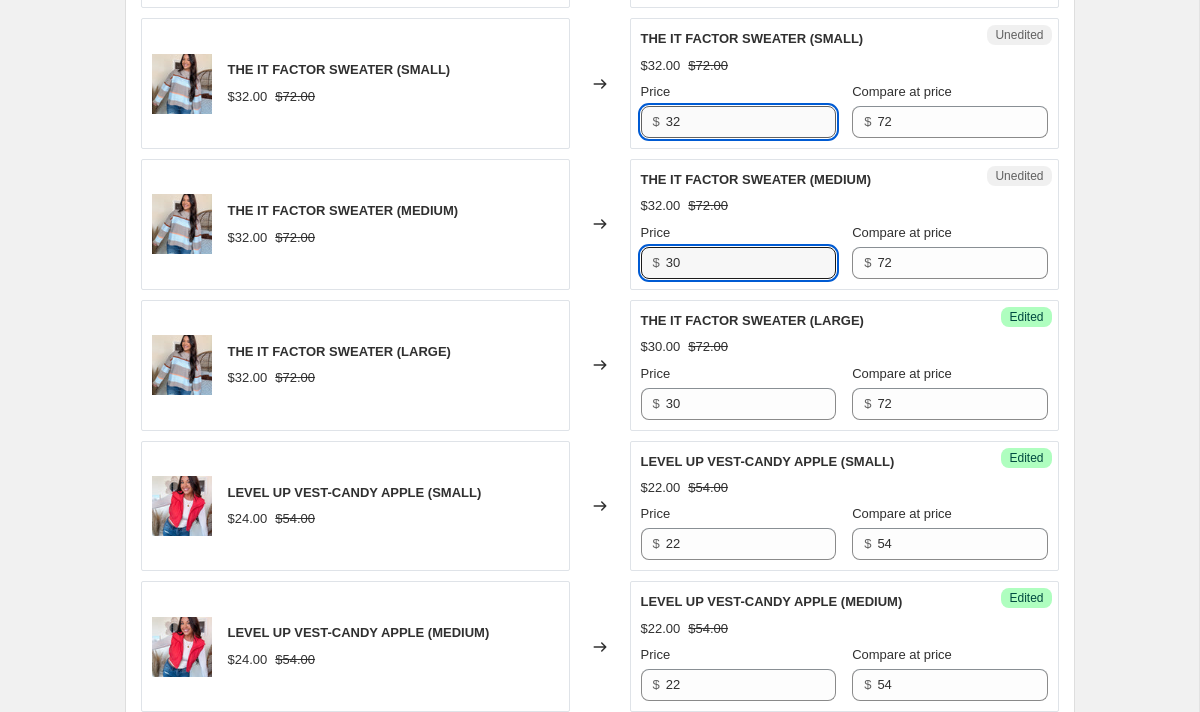 click on "32" at bounding box center (751, 122) 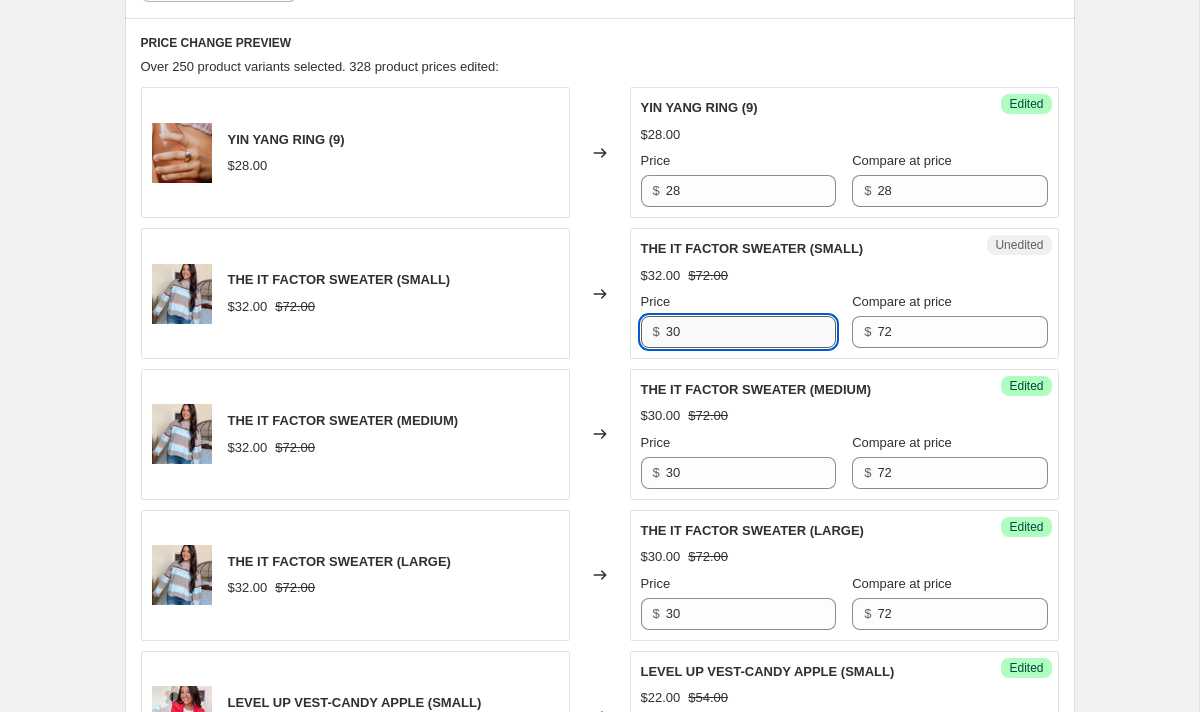 scroll, scrollTop: 607, scrollLeft: 0, axis: vertical 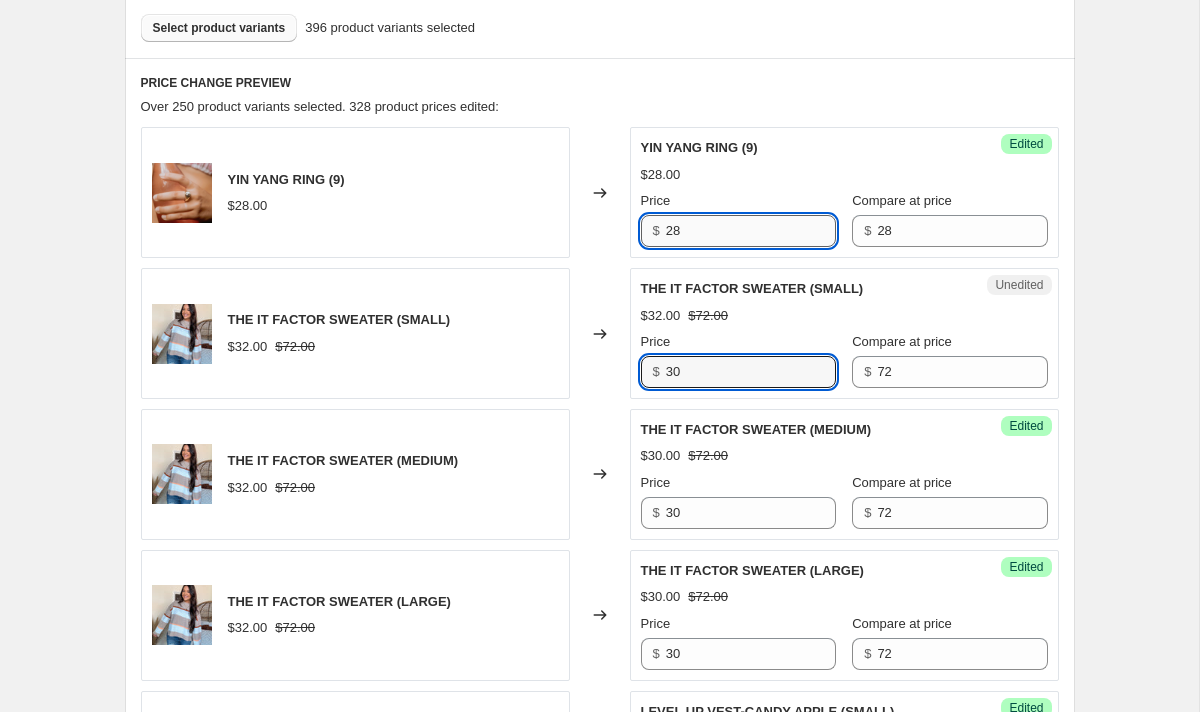 click on "28" at bounding box center [751, 231] 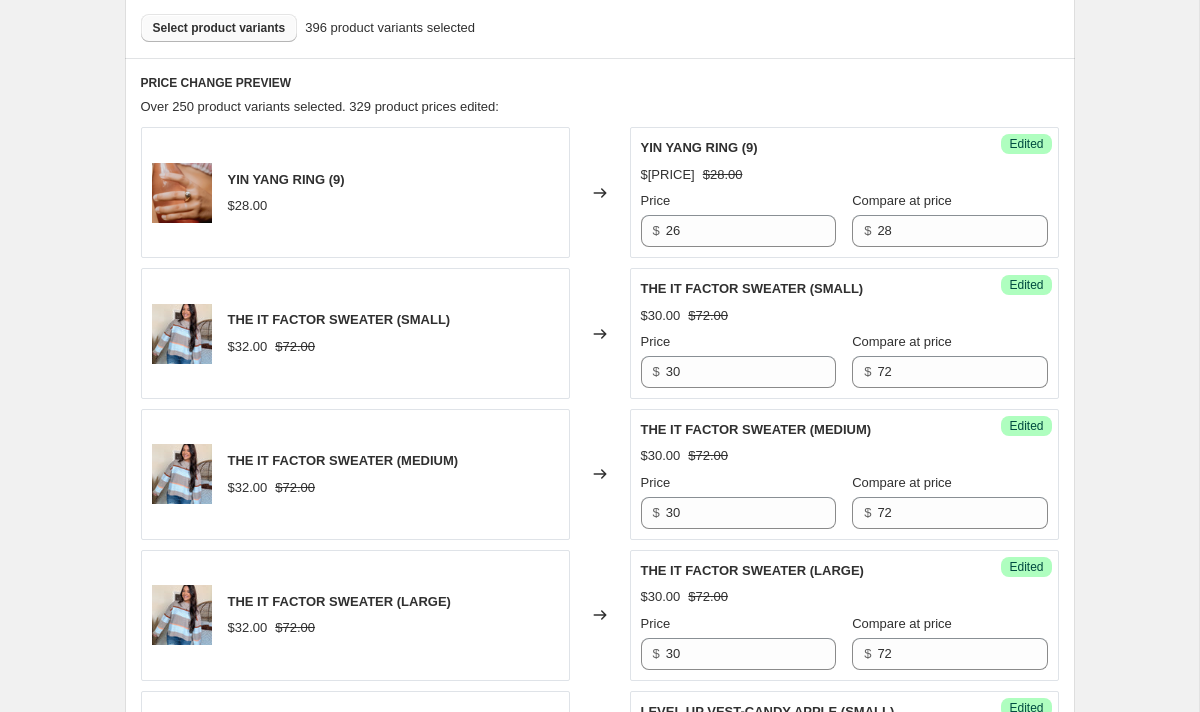 click on "PRICE CHANGE PREVIEW" at bounding box center (600, 83) 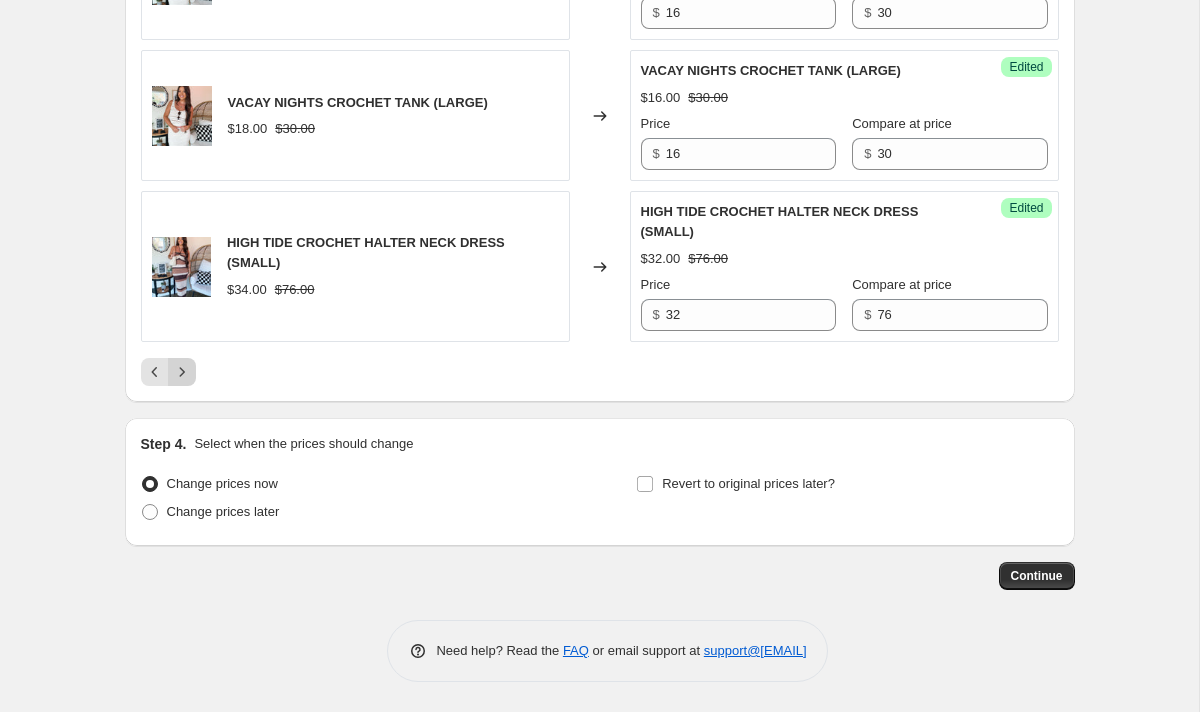 click 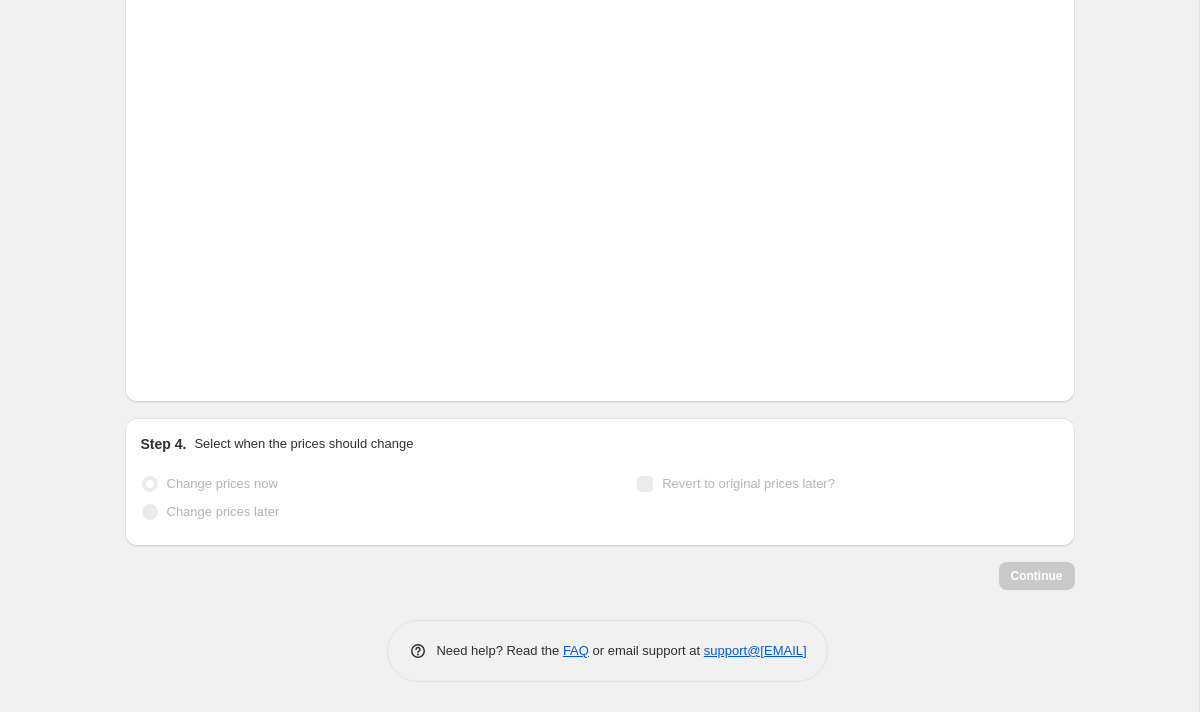 scroll, scrollTop: 3198, scrollLeft: 0, axis: vertical 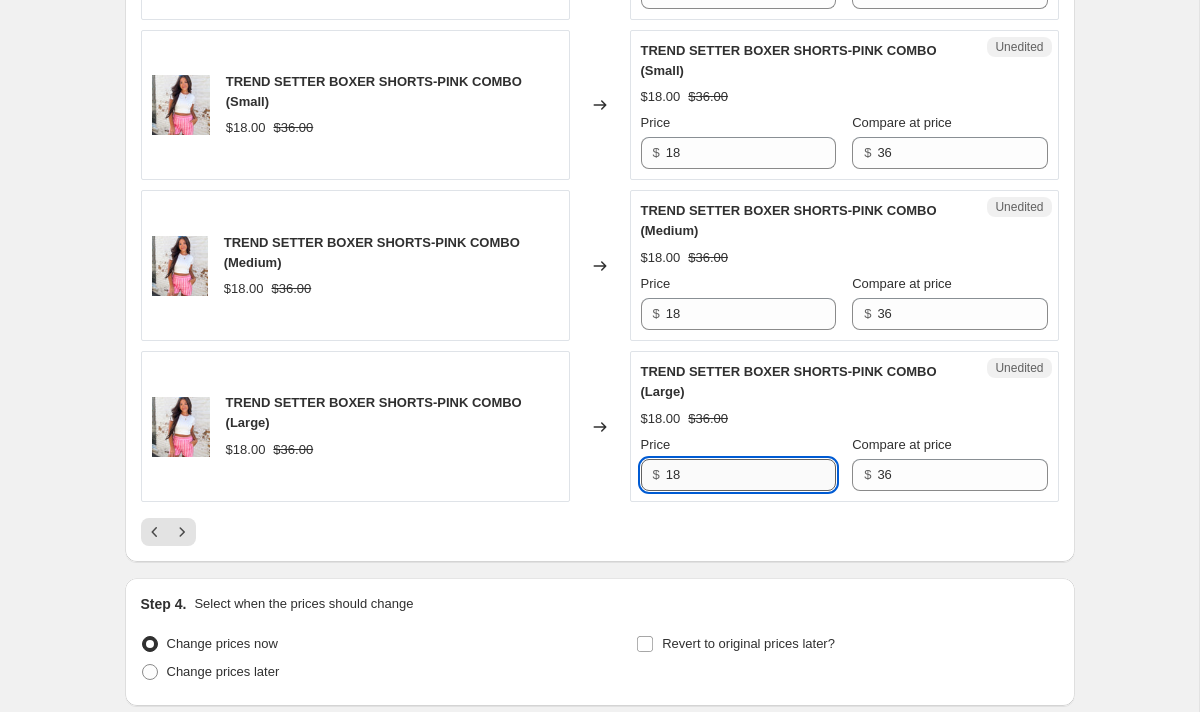 click on "18" at bounding box center [751, 475] 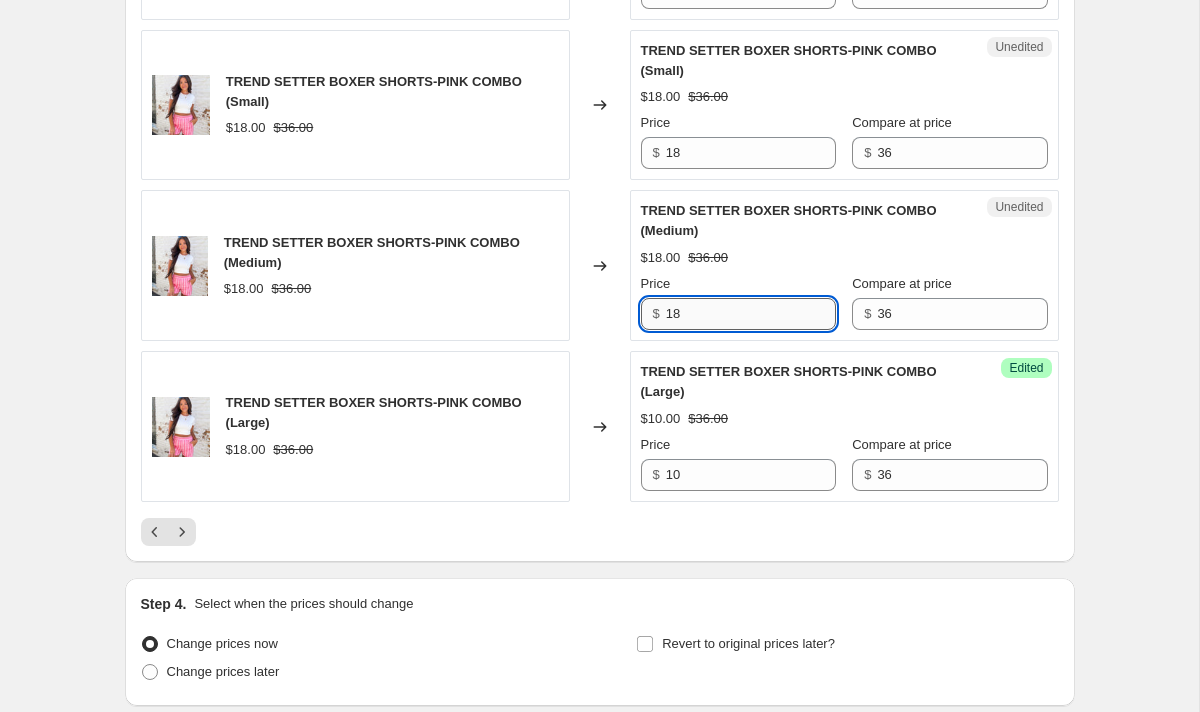 click on "18" at bounding box center (751, 314) 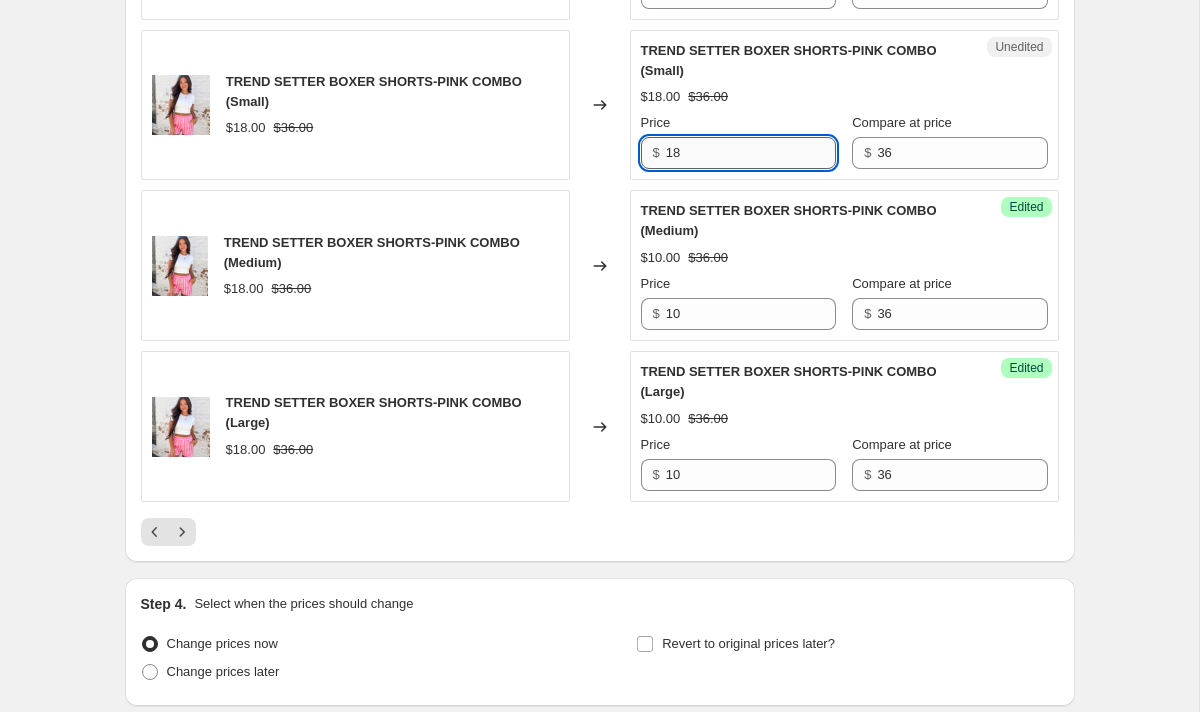 click on "18" at bounding box center [751, 153] 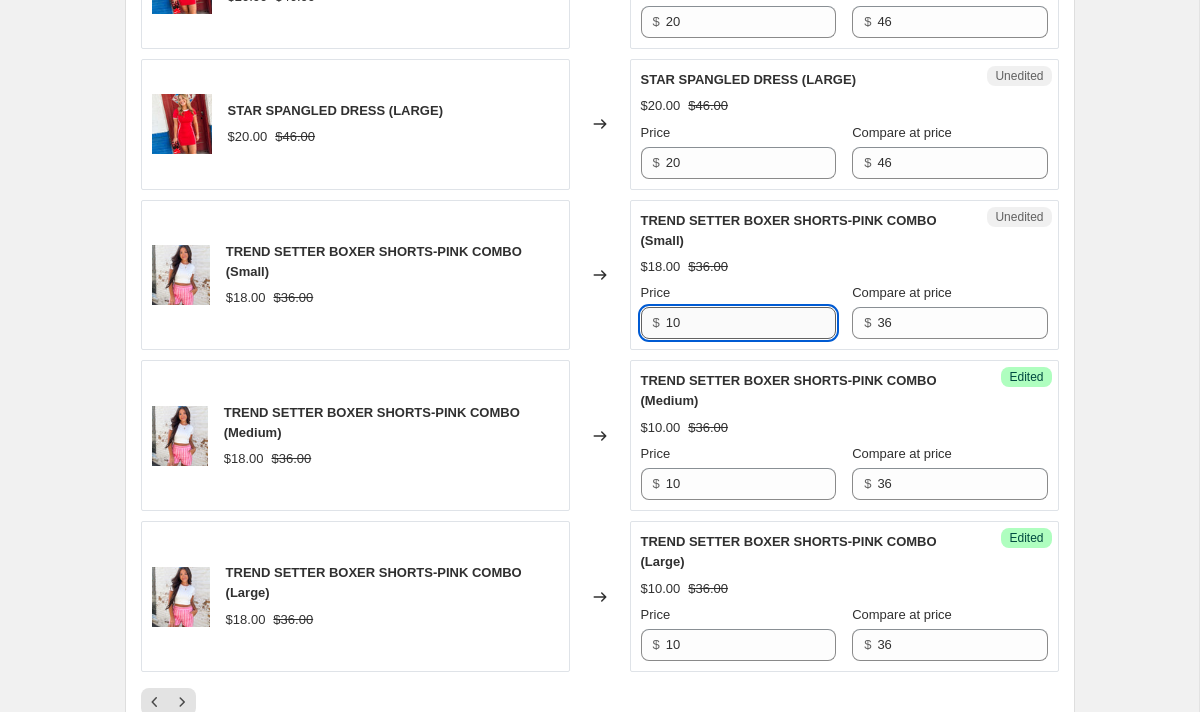 scroll, scrollTop: 2985, scrollLeft: 0, axis: vertical 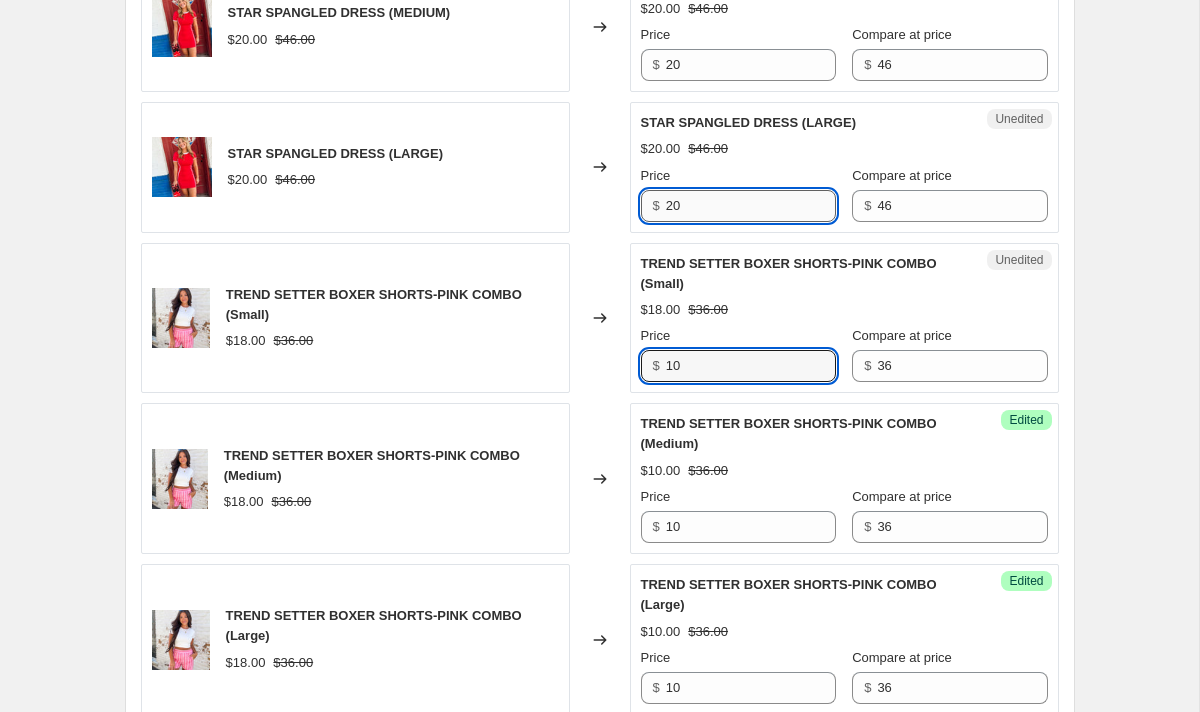 click on "20" at bounding box center [751, 206] 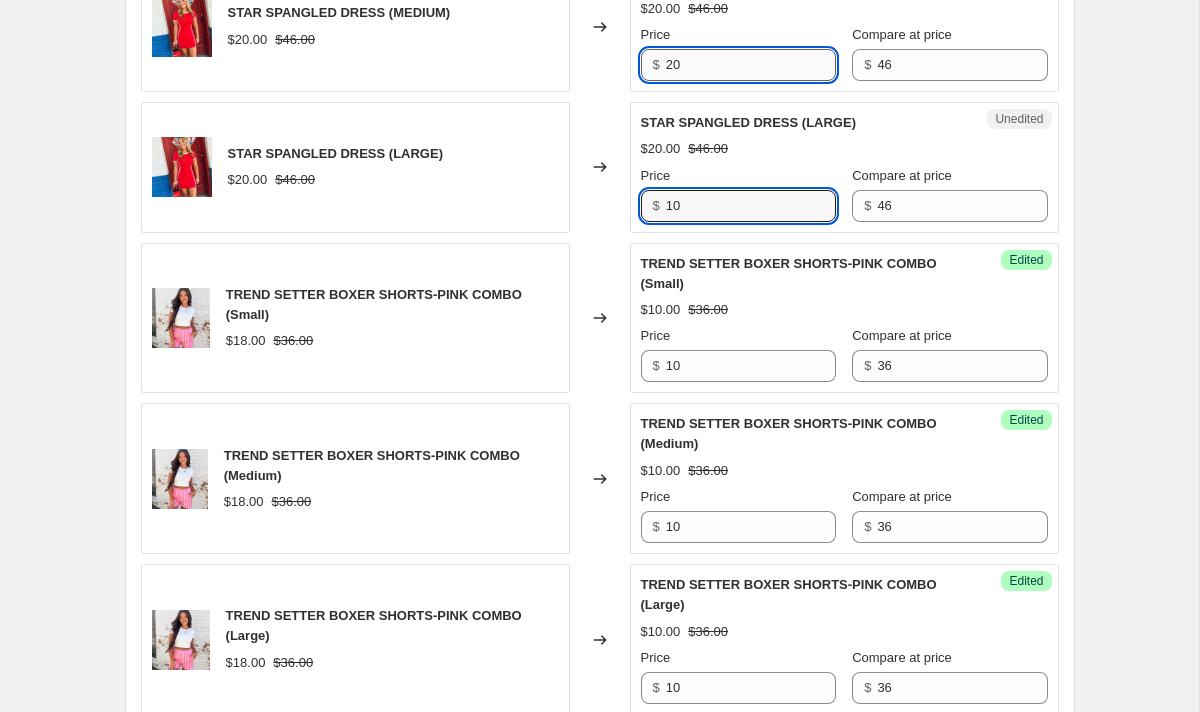 click on "20" at bounding box center (751, 65) 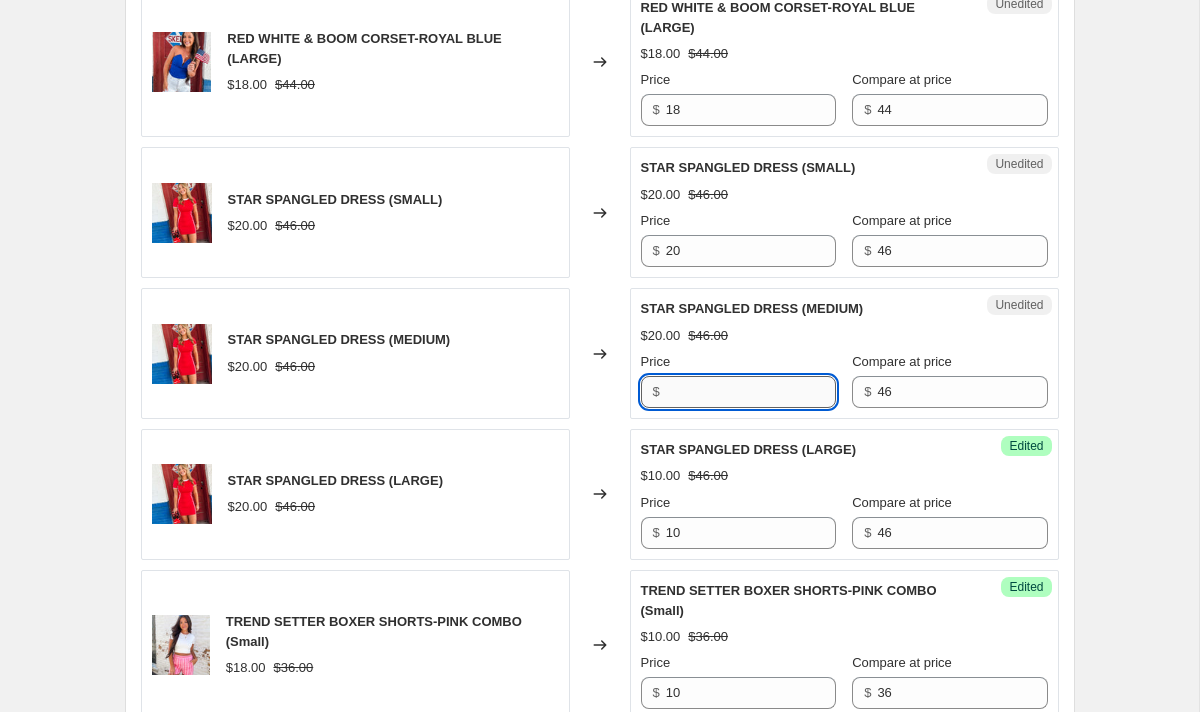 scroll, scrollTop: 2655, scrollLeft: 0, axis: vertical 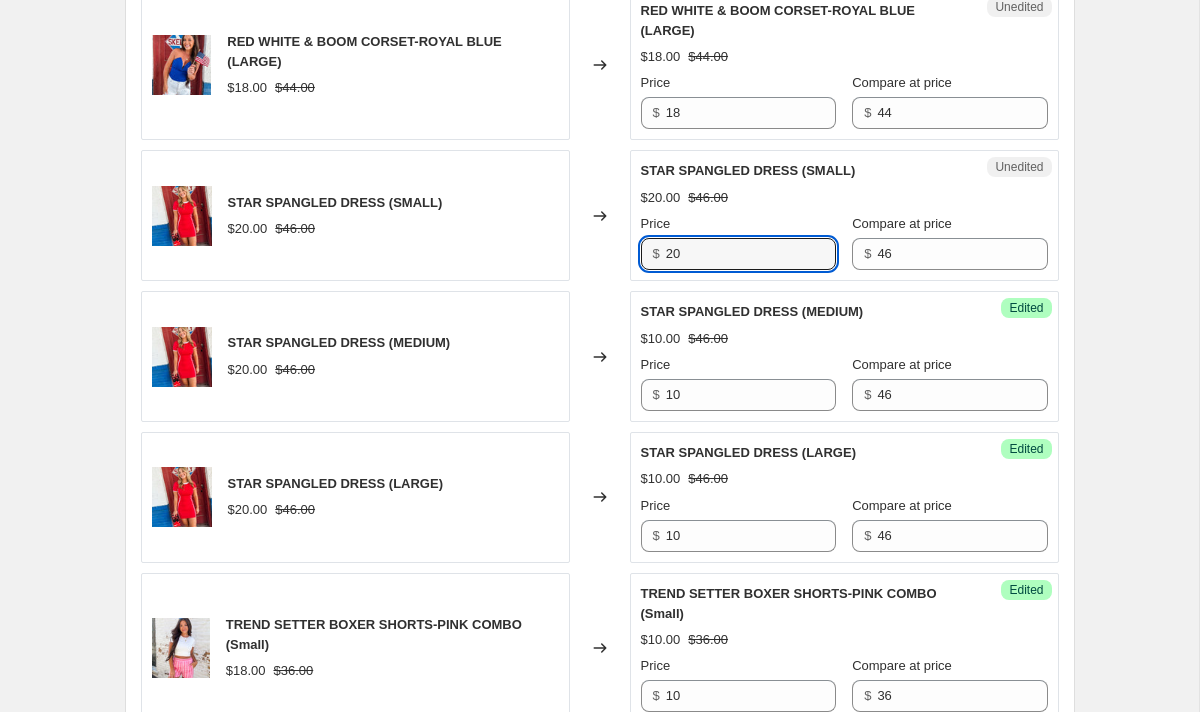 drag, startPoint x: 690, startPoint y: 263, endPoint x: 631, endPoint y: 262, distance: 59.008472 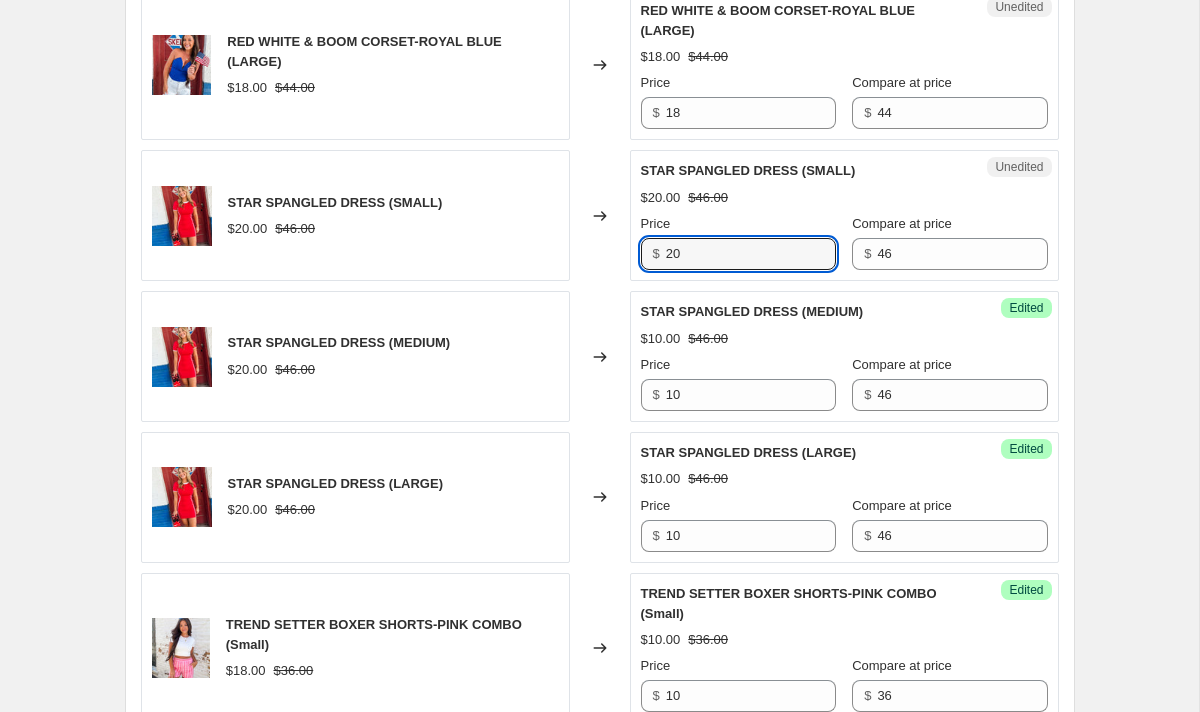 click on "Unedited STAR SPANGLED DRESS (SMALL) $[PRICE] $[PRICE] Price $ [PRICE] Compare at price $ [PRICE]" at bounding box center [844, 215] 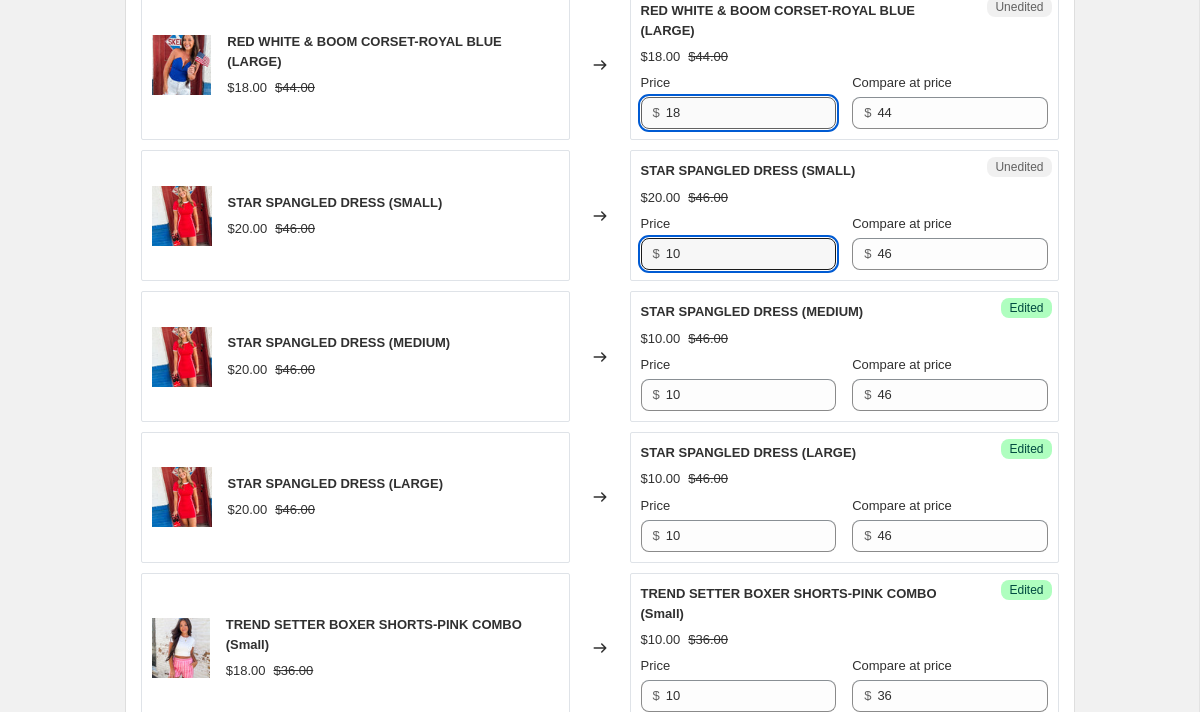 click on "18" at bounding box center (751, 113) 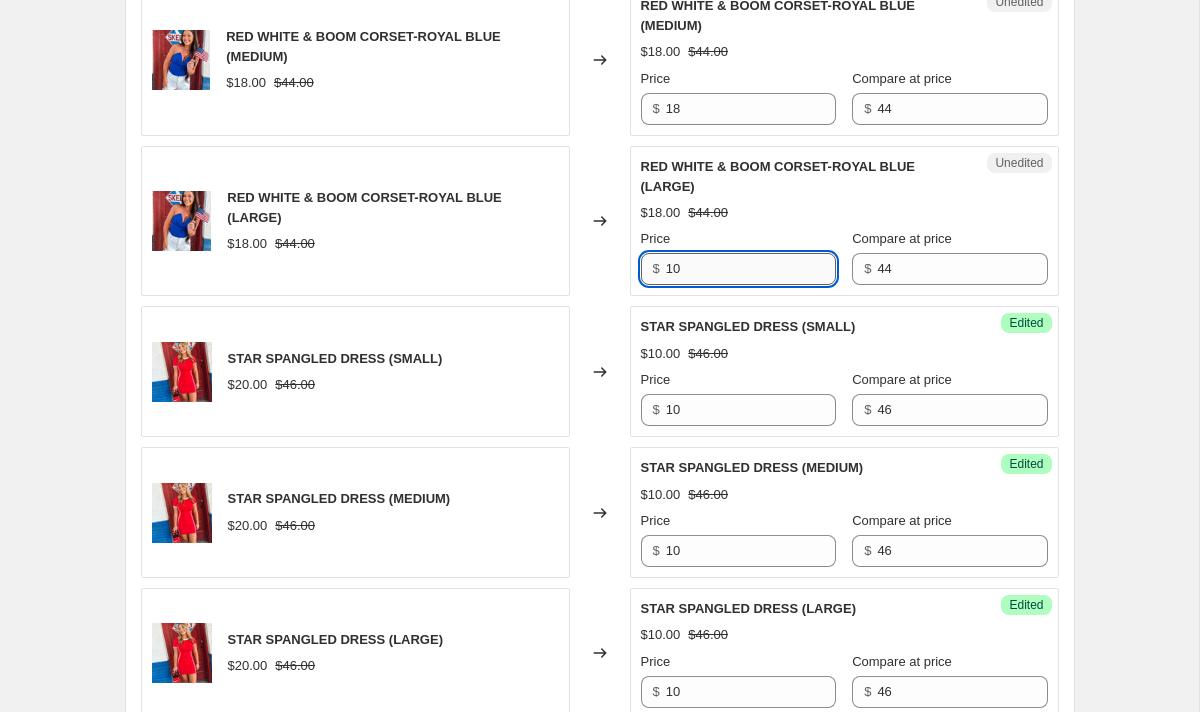 scroll, scrollTop: 2456, scrollLeft: 0, axis: vertical 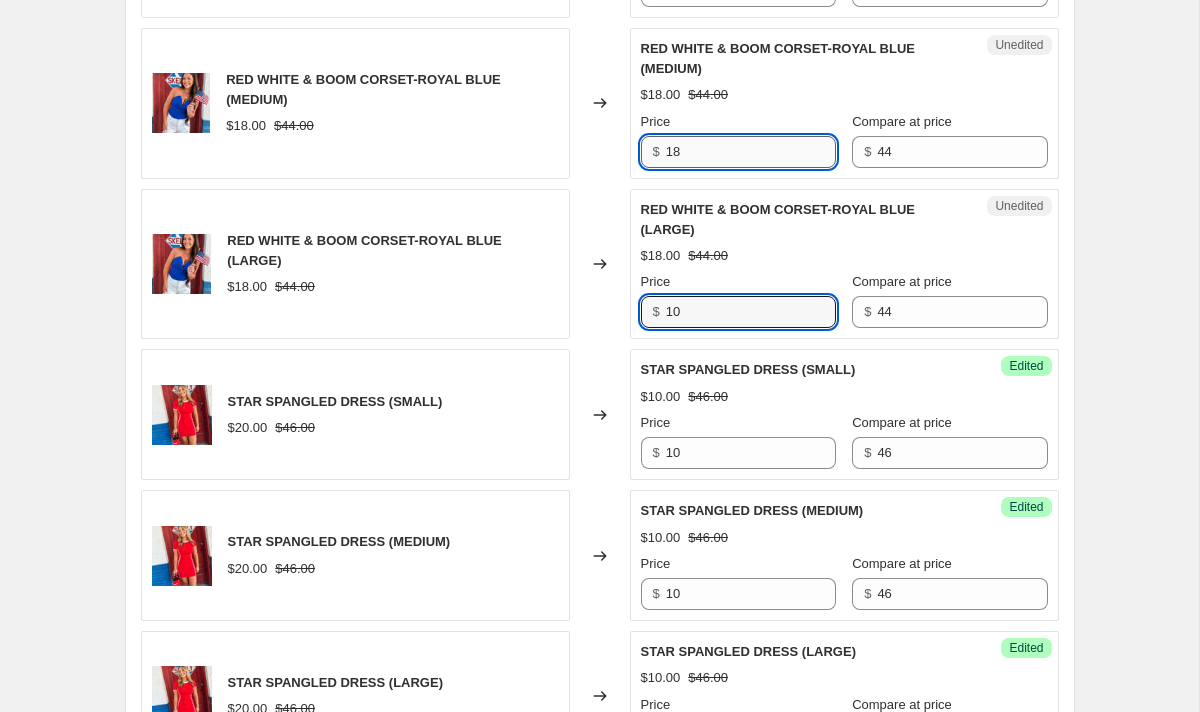 click on "18" at bounding box center (751, 152) 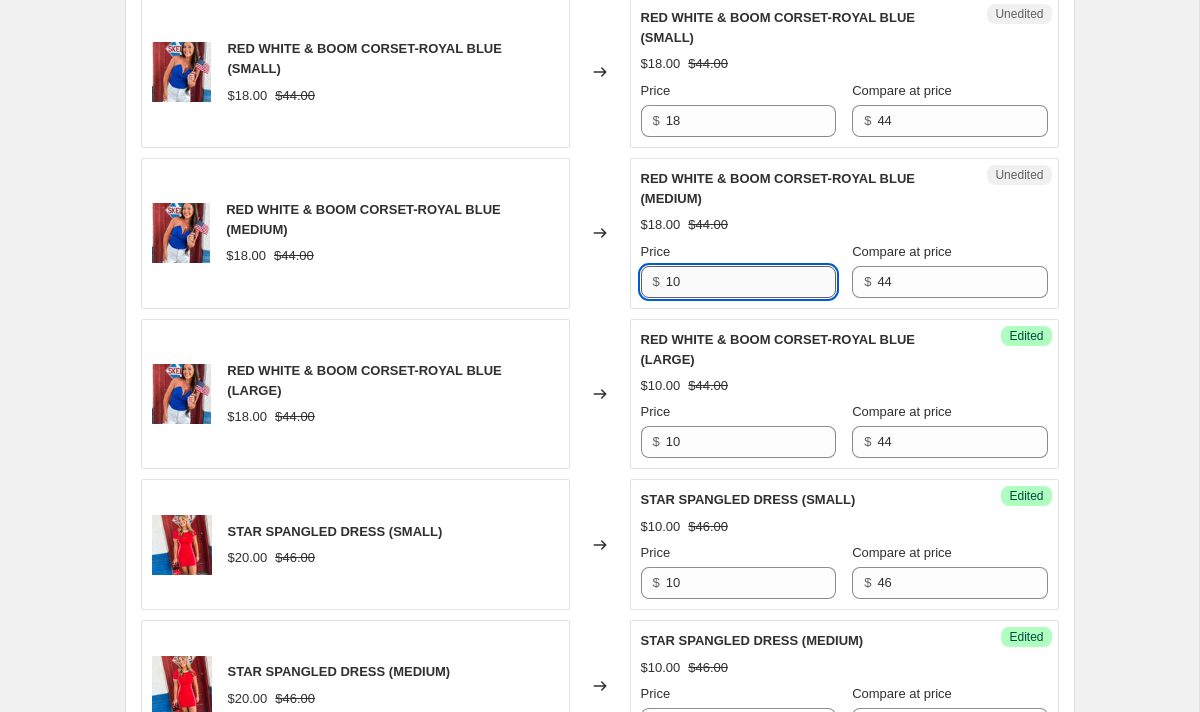 scroll, scrollTop: 2315, scrollLeft: 0, axis: vertical 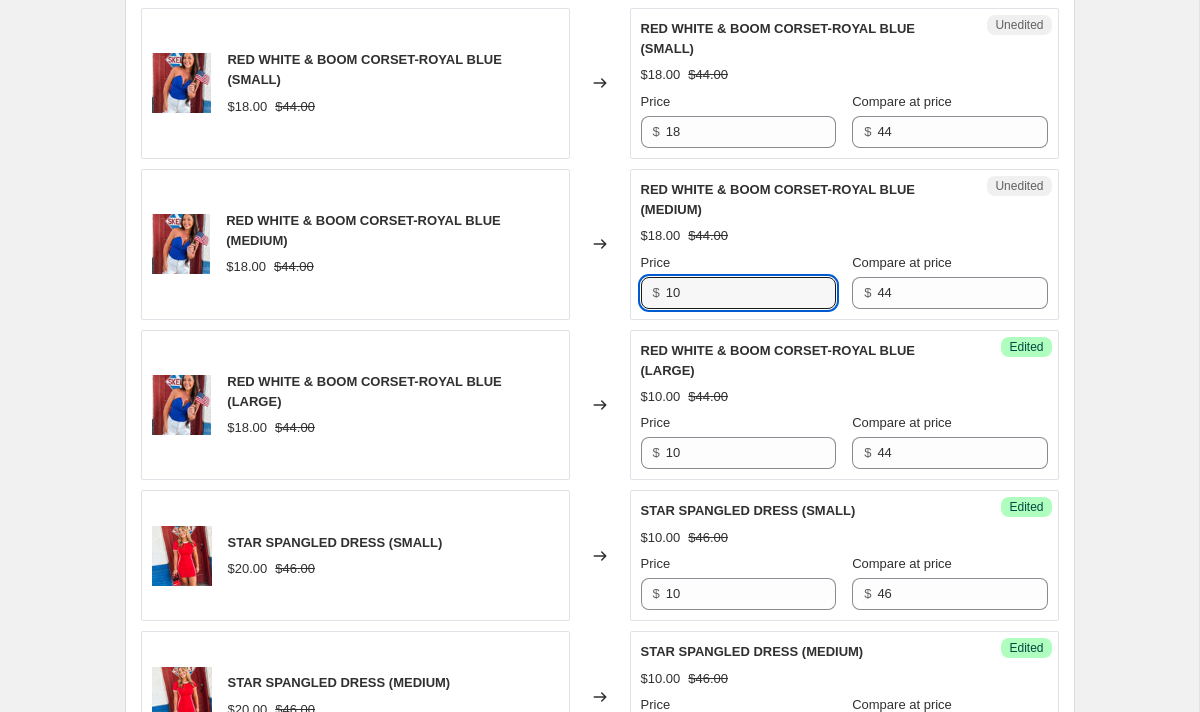 click on "Price" at bounding box center (738, 102) 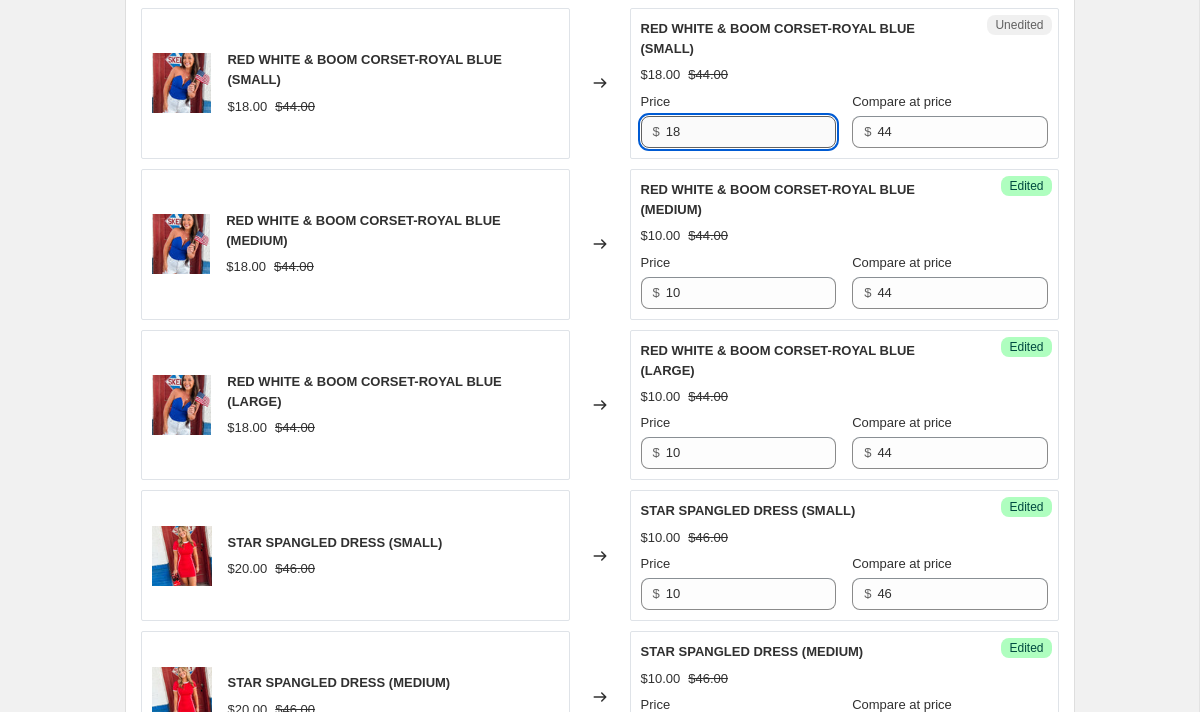 click on "18" at bounding box center (751, 132) 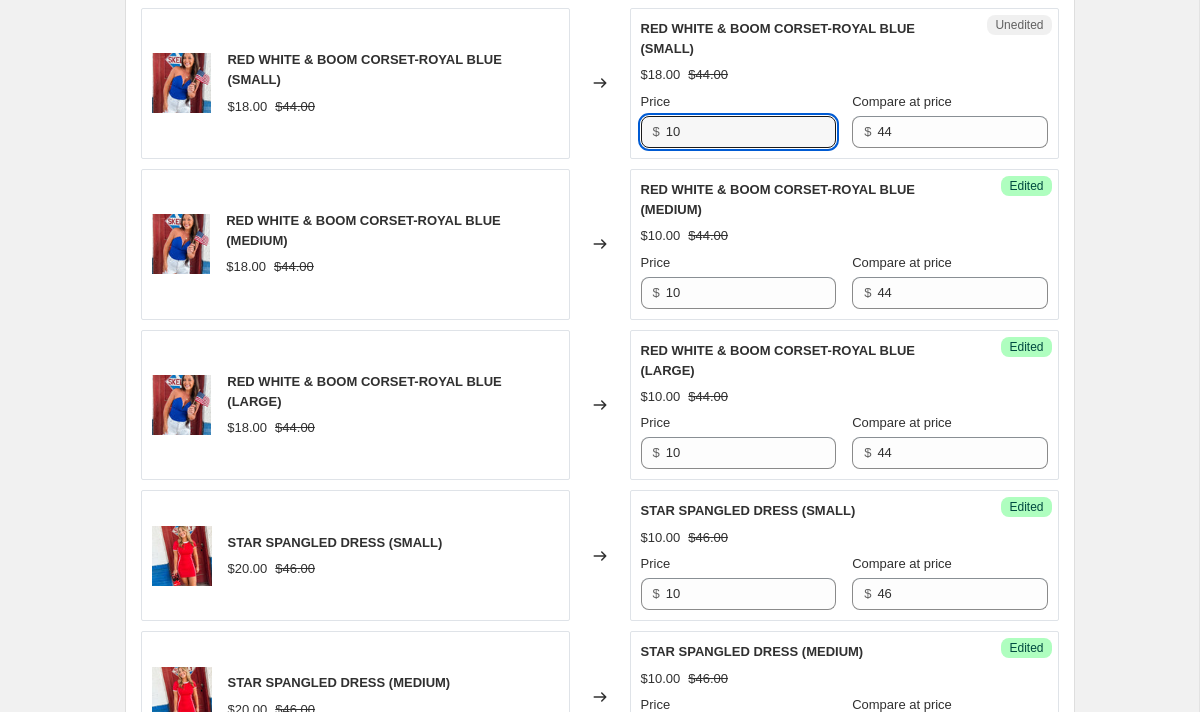scroll, scrollTop: 2056, scrollLeft: 0, axis: vertical 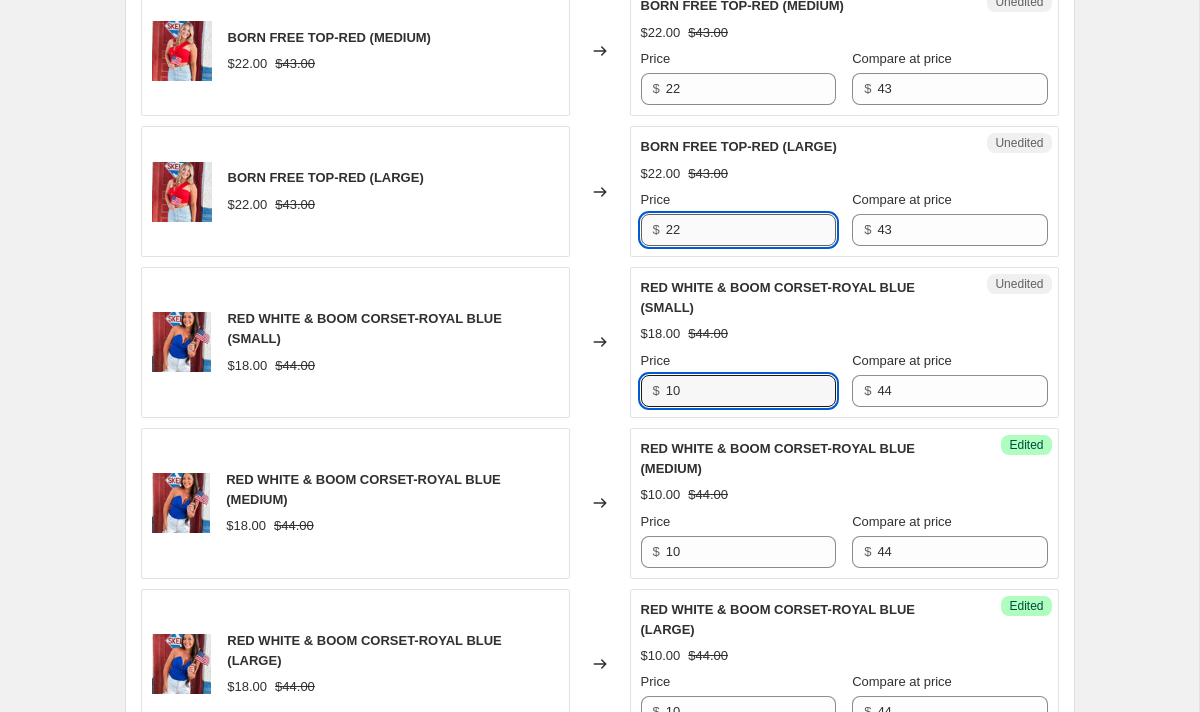 click on "22" at bounding box center [751, 230] 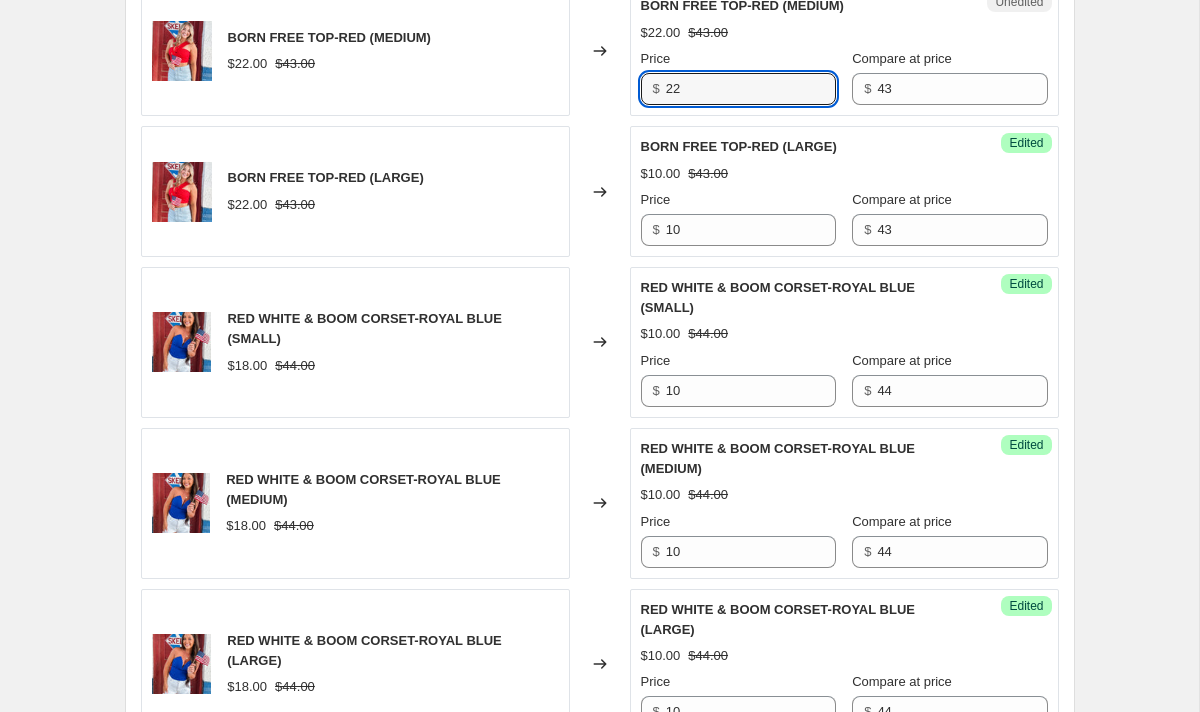 drag, startPoint x: 707, startPoint y: 92, endPoint x: 639, endPoint y: 80, distance: 69.050705 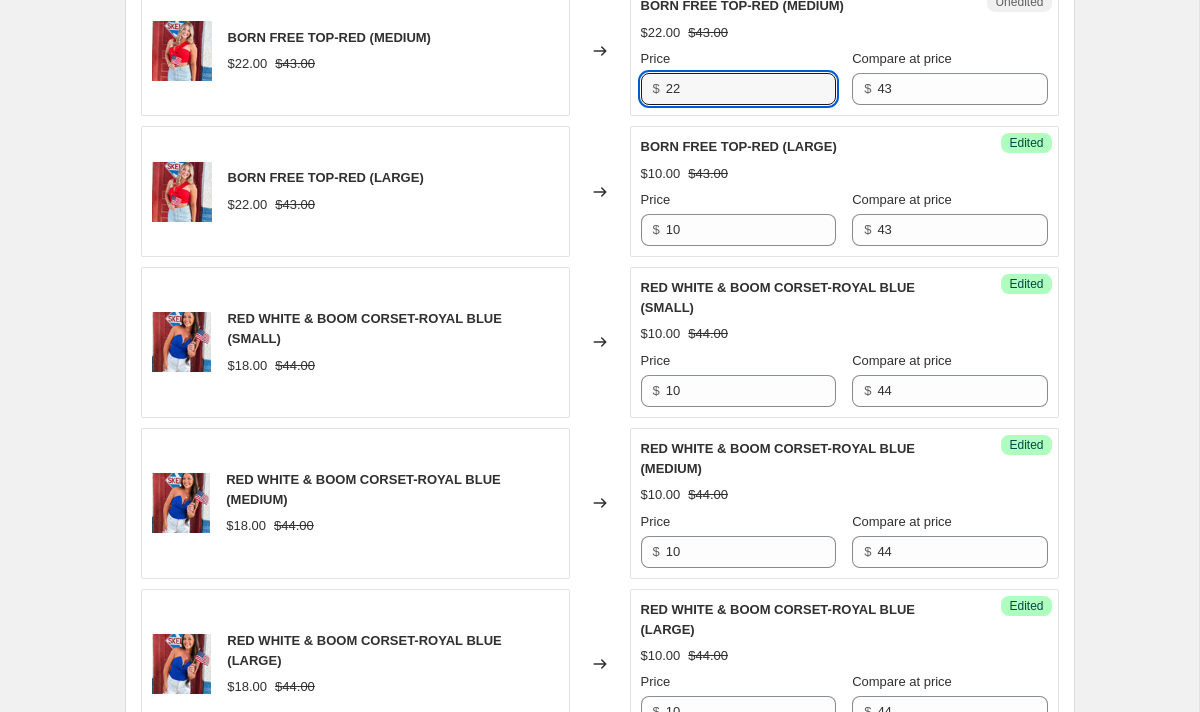 click on "Unedited BORN FREE TOP-RED (MEDIUM) $22.00 $43.00 Price $ 22 Compare at price $ 43" at bounding box center [844, 50] 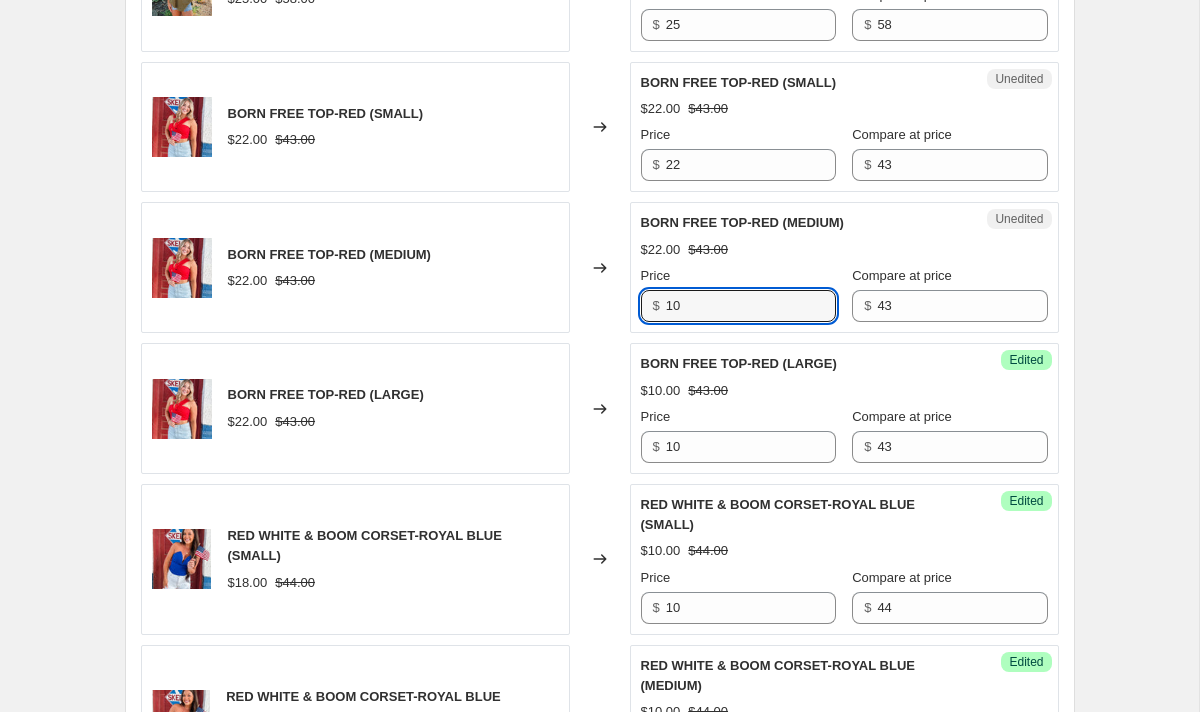 scroll, scrollTop: 1827, scrollLeft: 0, axis: vertical 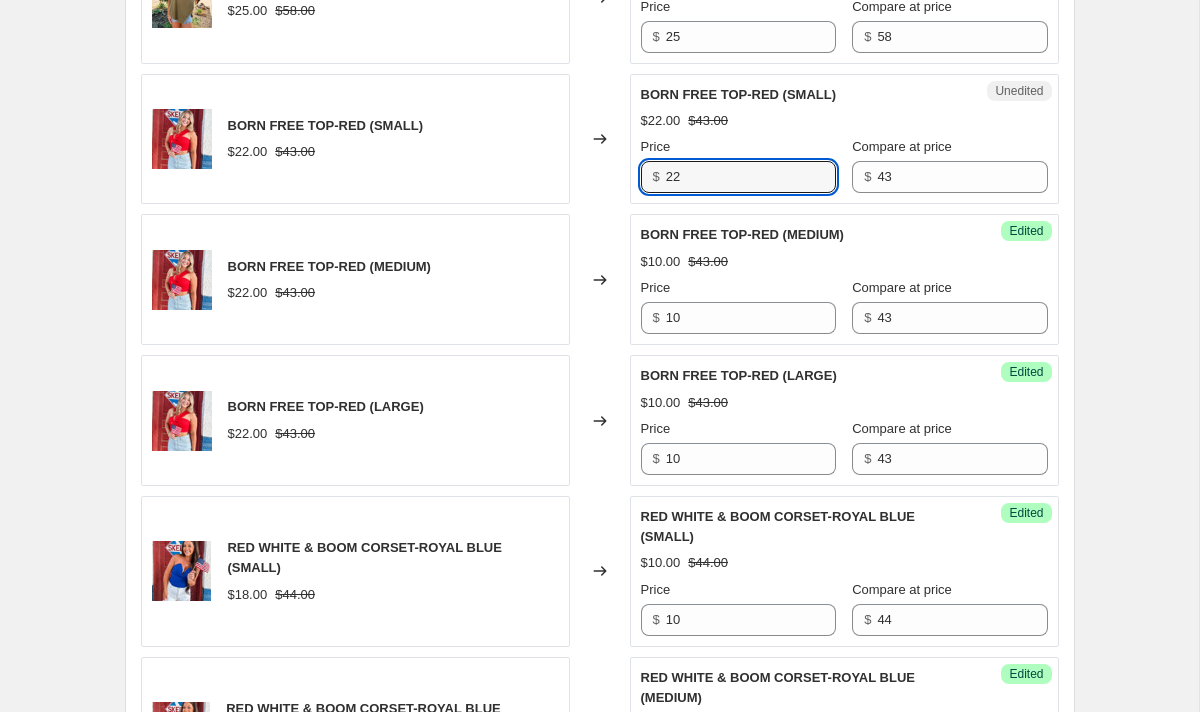 drag, startPoint x: 730, startPoint y: 172, endPoint x: 616, endPoint y: 172, distance: 114 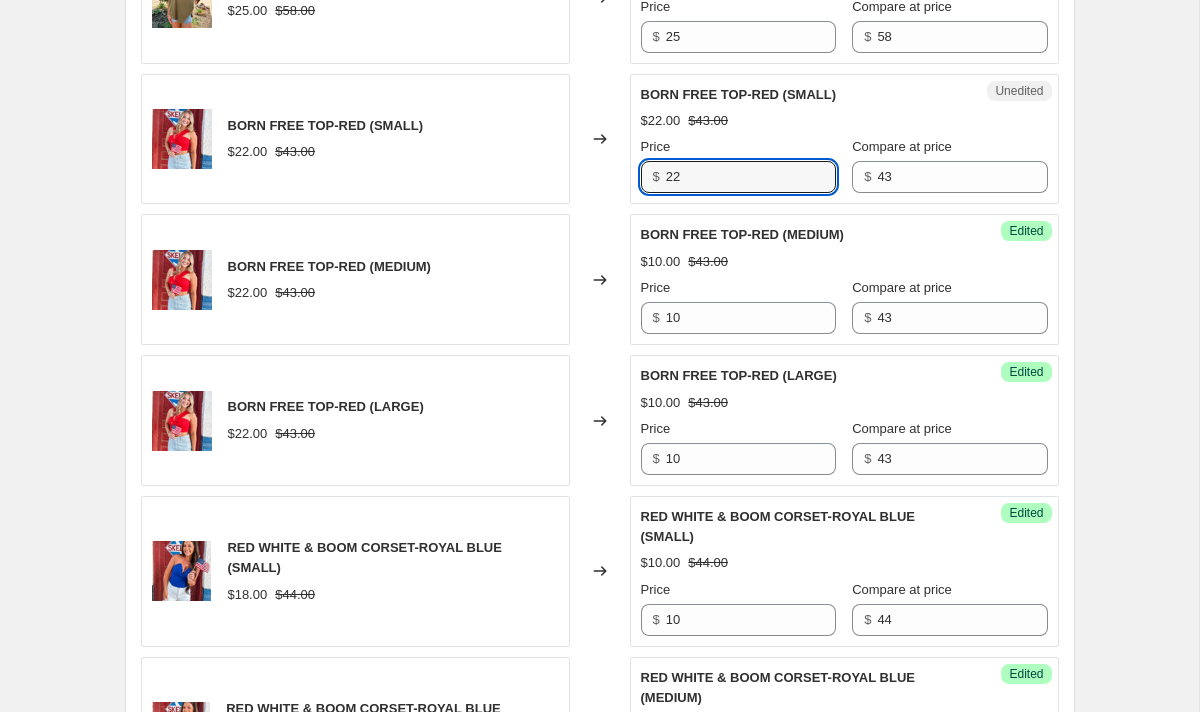 click on "BORN FREE TOP-RED (SMALL) $[PRICE] $[PRICE] Changed to Unedited BORN FREE TOP-RED (SMALL) $[PRICE] $[PRICE] Price $ [NUMBER] Compare at price $ [NUMBER]" at bounding box center [600, 139] 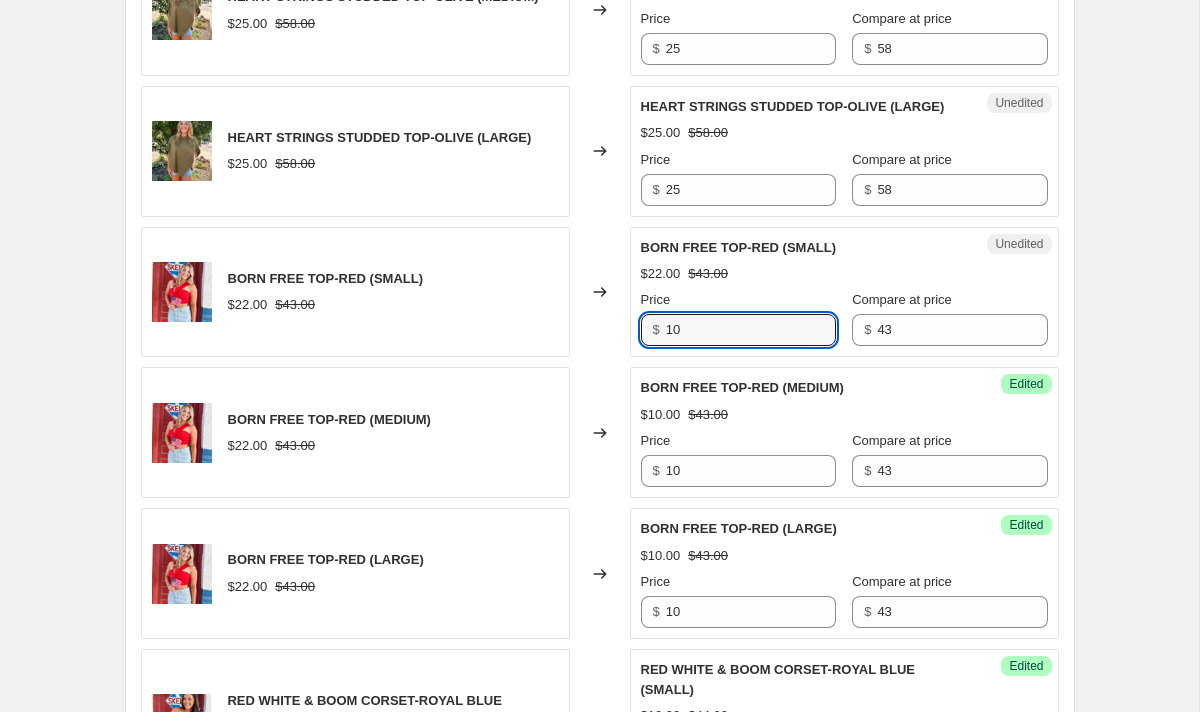 scroll, scrollTop: 1626, scrollLeft: 0, axis: vertical 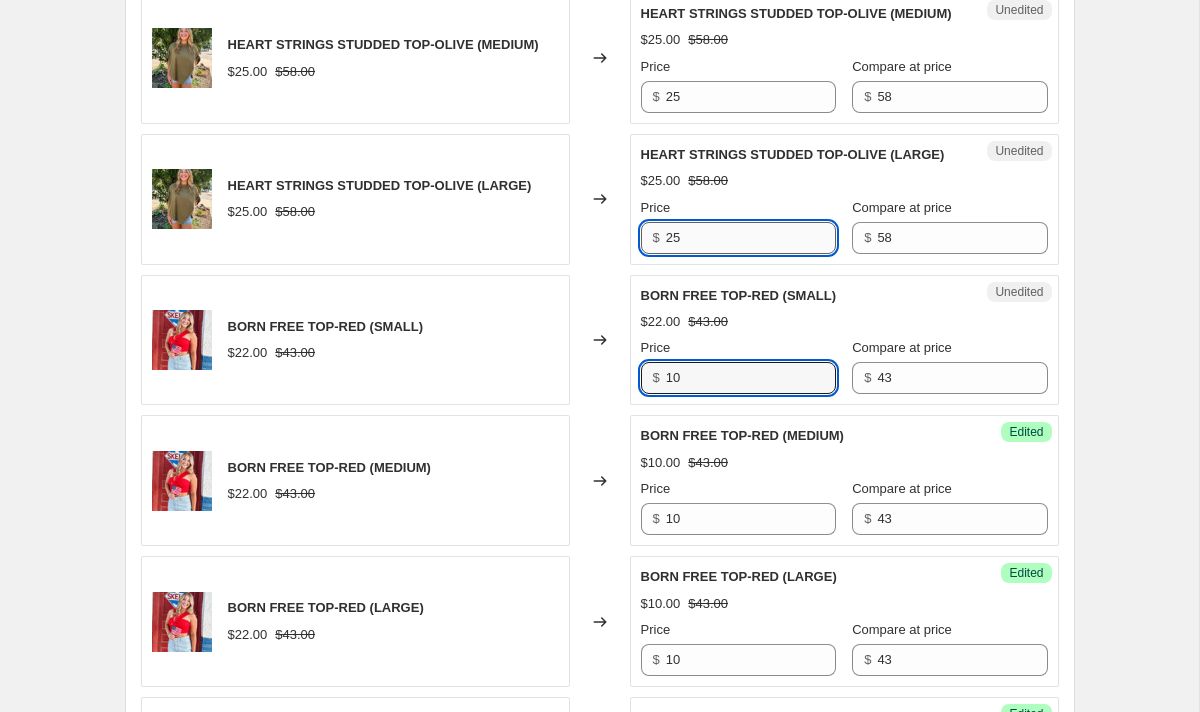 click on "25" at bounding box center [751, 238] 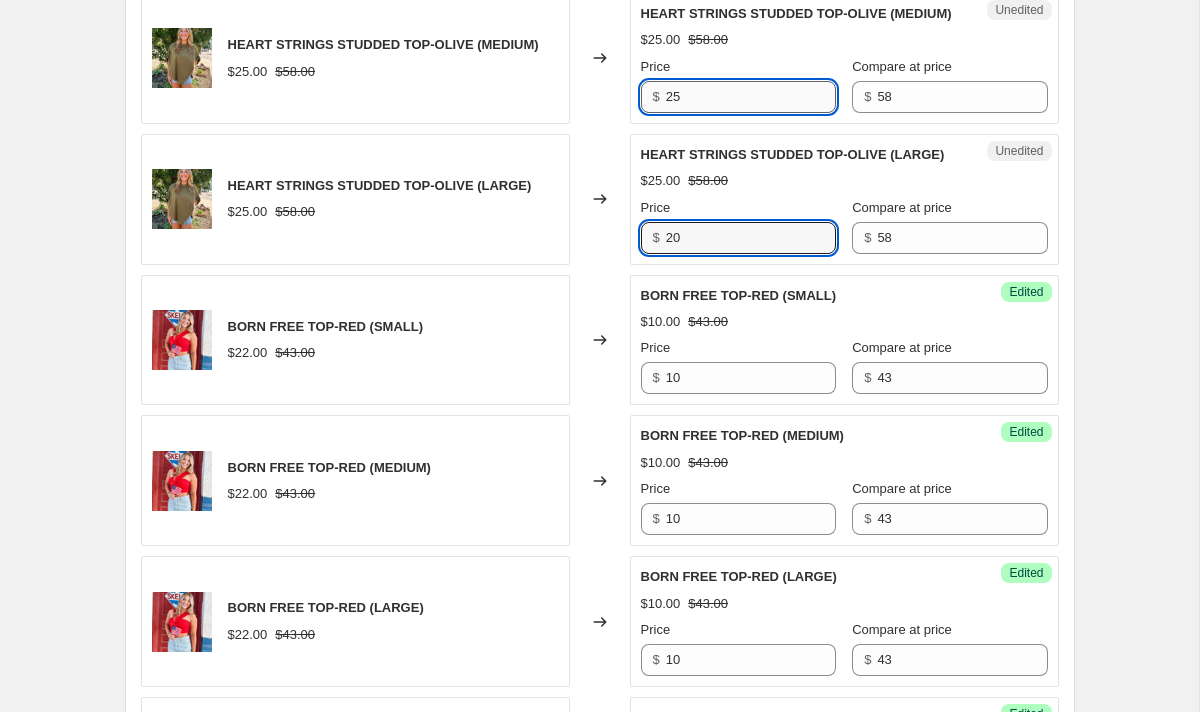 click on "25" at bounding box center [751, 97] 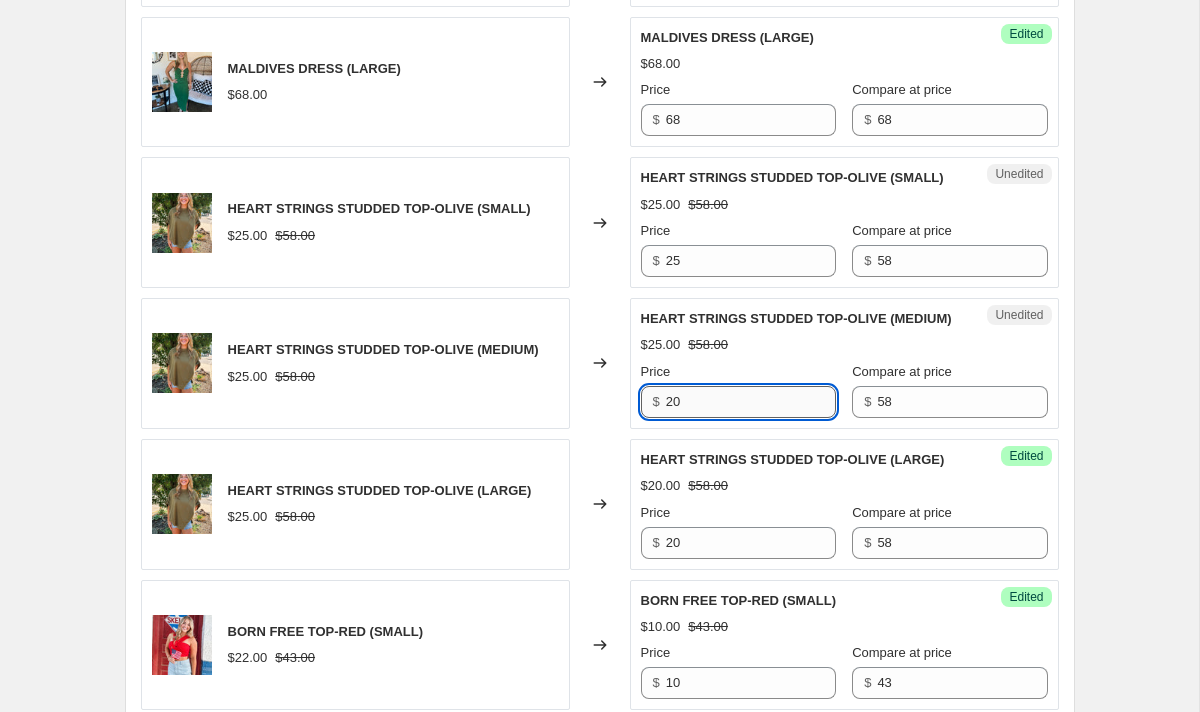 scroll, scrollTop: 1280, scrollLeft: 0, axis: vertical 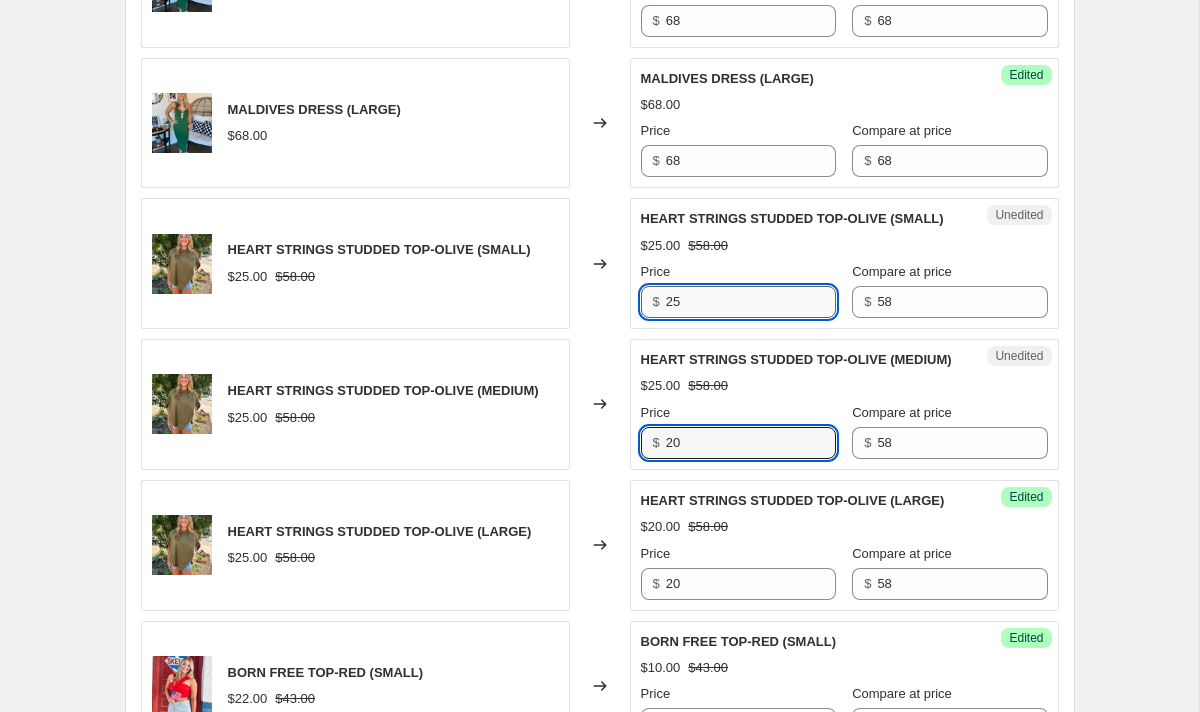 click on "25" at bounding box center (751, 302) 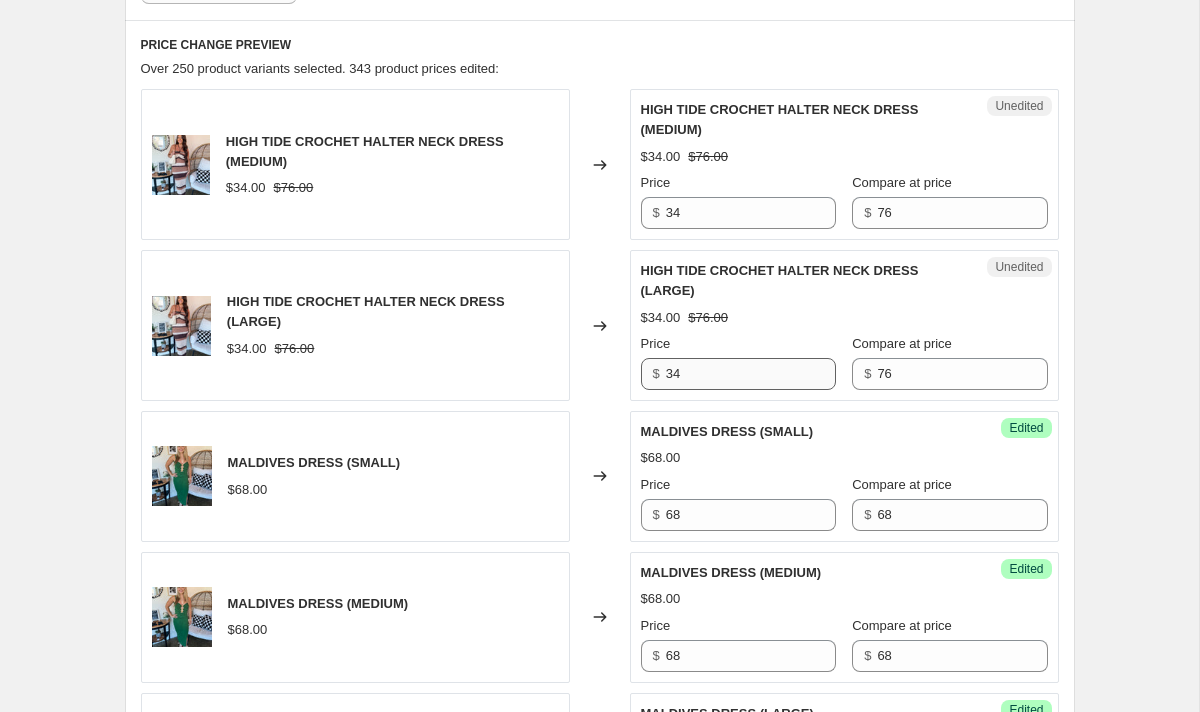 scroll, scrollTop: 642, scrollLeft: 0, axis: vertical 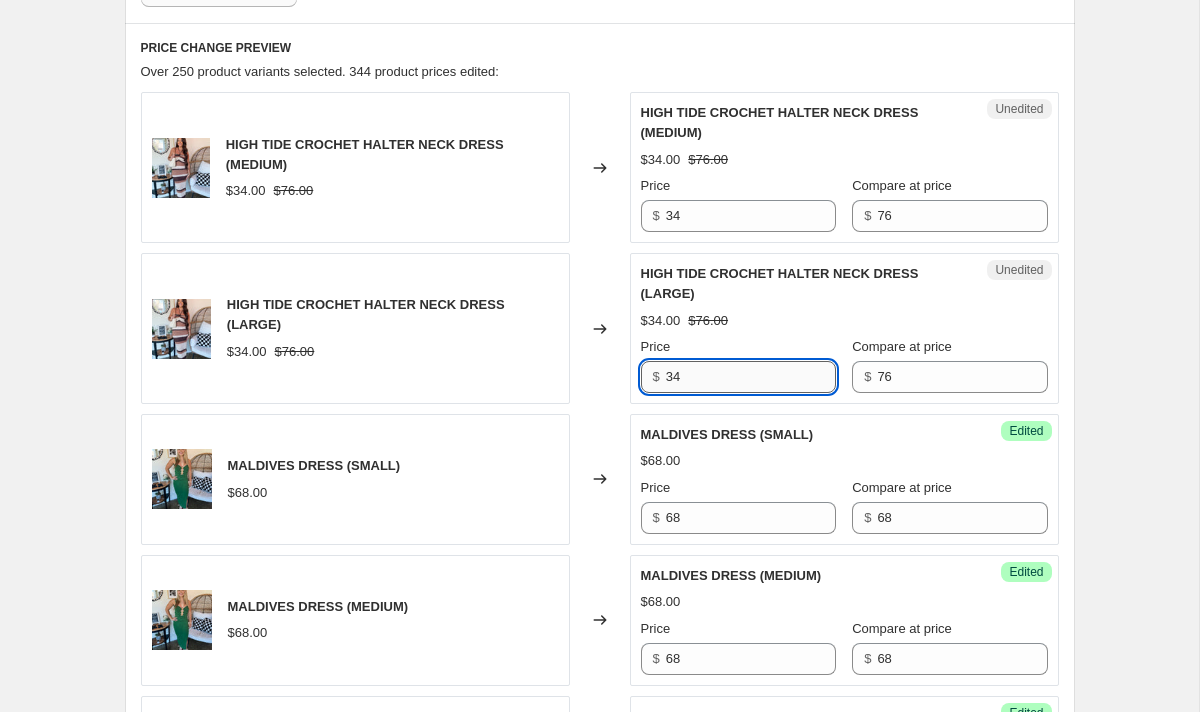 click on "34" at bounding box center (751, 377) 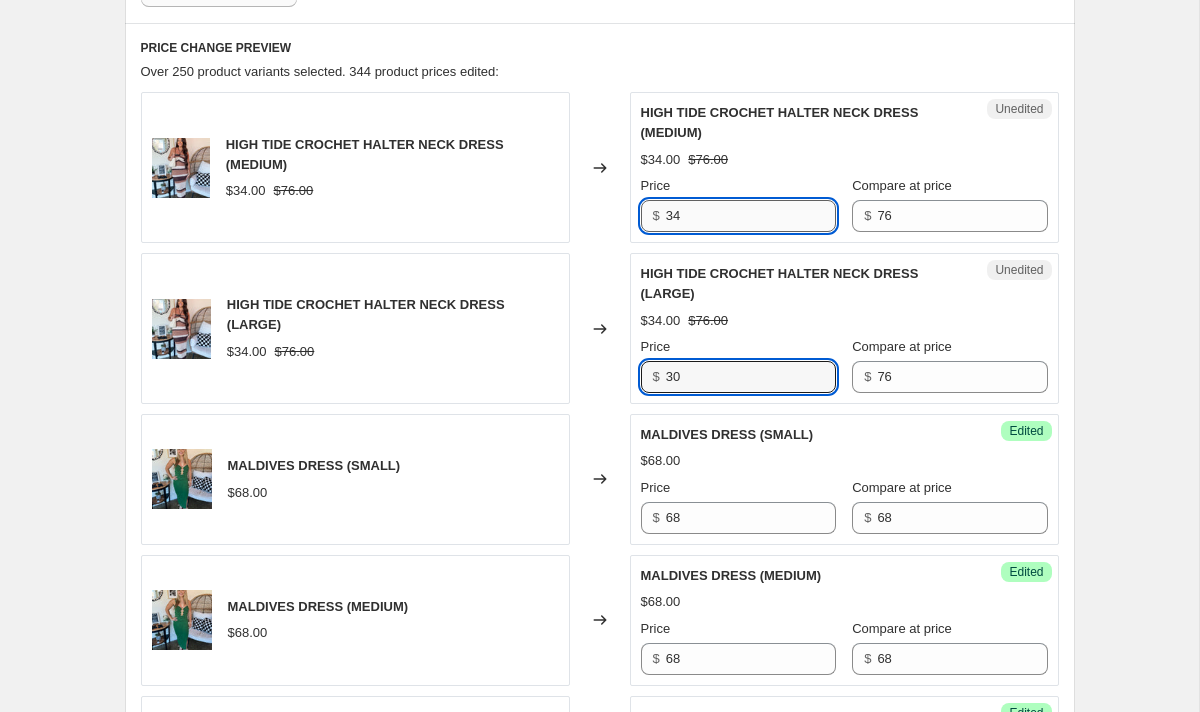 click on "34" at bounding box center [751, 216] 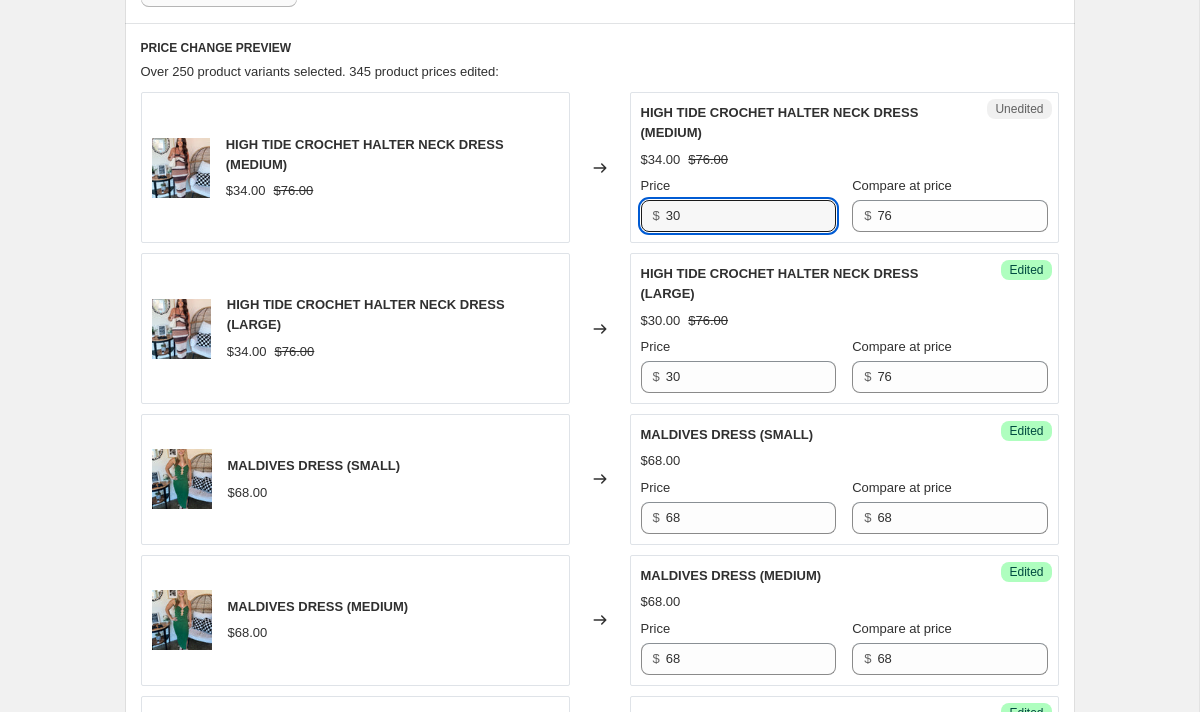click on "PRICE CHANGE PREVIEW Over 250 product variants selected. 345 product prices edited: HIGH TIDE CROCHET HALTER NECK DRESS (MEDIUM) $[PRICE] $[PRICE] Changed to Unedited HIGH TIDE CROCHET HALTER NECK DRESS (MEDIUM) $[PRICE] $[PRICE] Price $ [PRICE] Compare at price $ [PRICE] HIGH TIDE CROCHET HALTER NECK DRESS (LARGE) $[PRICE] $[PRICE] Changed to Success Edited HIGH TIDE CROCHET HALTER NECK DRESS (LARGE) $[PRICE] $[PRICE] Price $ [PRICE] Compare at price $ [PRICE] MALDIVES DRESS (SMALL) $[PRICE] Changed to Success Edited MALDIVES DRESS (SMALL) $[PRICE] Price $ [PRICE] Compare at price $ [PRICE] MALDIVES DRESS (MEDIUM) $[PRICE] Changed to Success Edited MALDIVES DRESS (MEDIUM) $[PRICE] Price $ [PRICE] Compare at price $ [PRICE] MALDIVES DRESS (LARGE) $[PRICE] Changed to Success Edited MALDIVES DRESS (LARGE) $[PRICE] Price $ [PRICE] Compare at price $ [PRICE] HEART STRINGS STUDDED TOP-OLIVE (SMALL) $[PRICE] $[PRICE] Changed to Success Edited HEART STRINGS STUDDED TOP-OLIVE (SMALL) $[PRICE] $[PRICE] Price $ [PRICE] Compare at price $ [PRICE] HEART STRINGS STUDDED TOP-OLIVE (MEDIUM) $[PRICE] $[PRICE] Changed to $" at bounding box center (600, 1570) 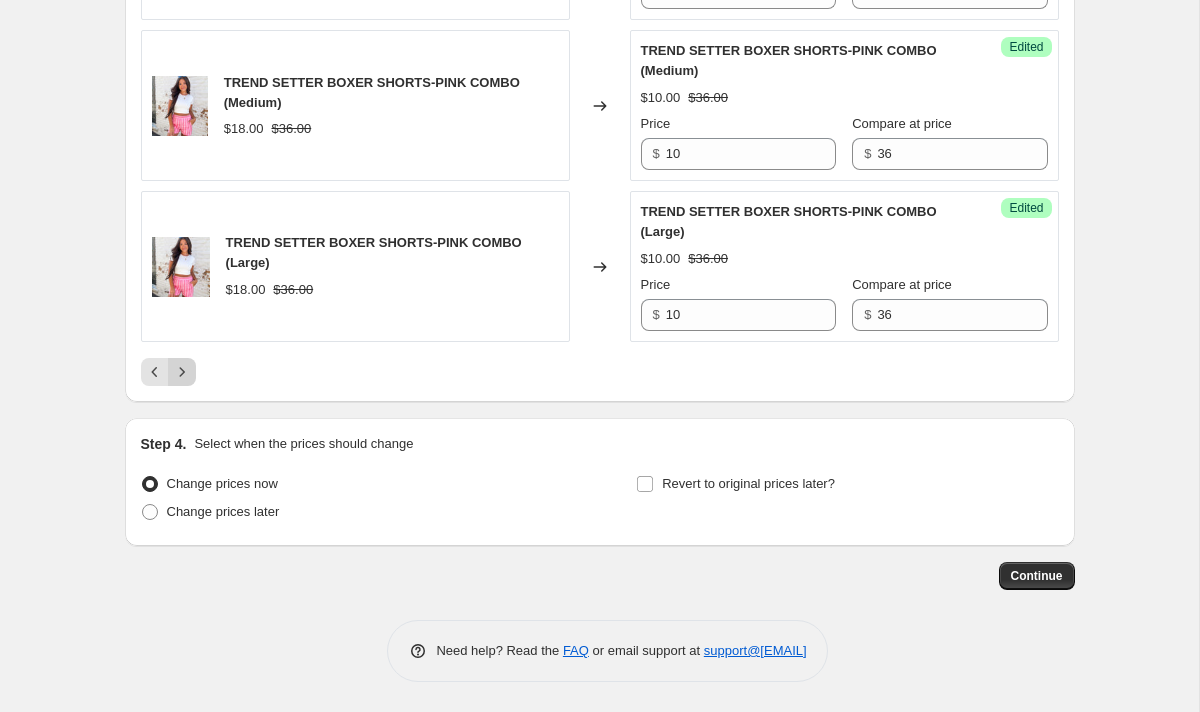 click 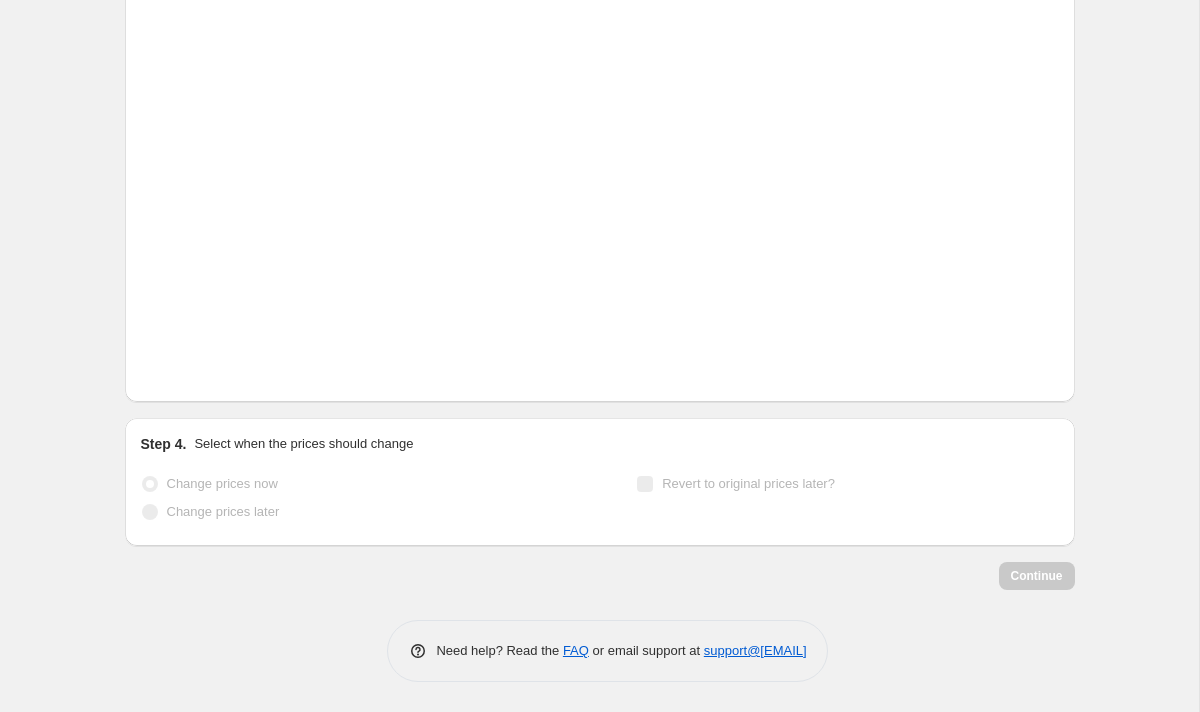 scroll, scrollTop: 3198, scrollLeft: 0, axis: vertical 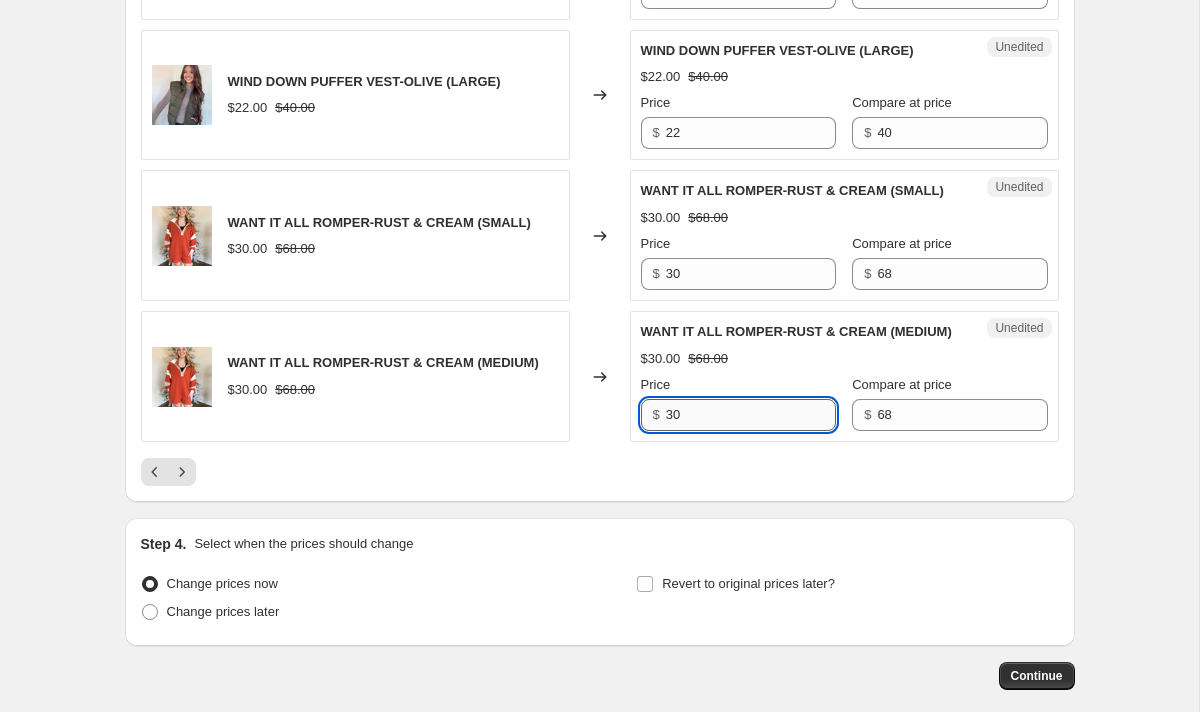 click on "30" at bounding box center [751, 415] 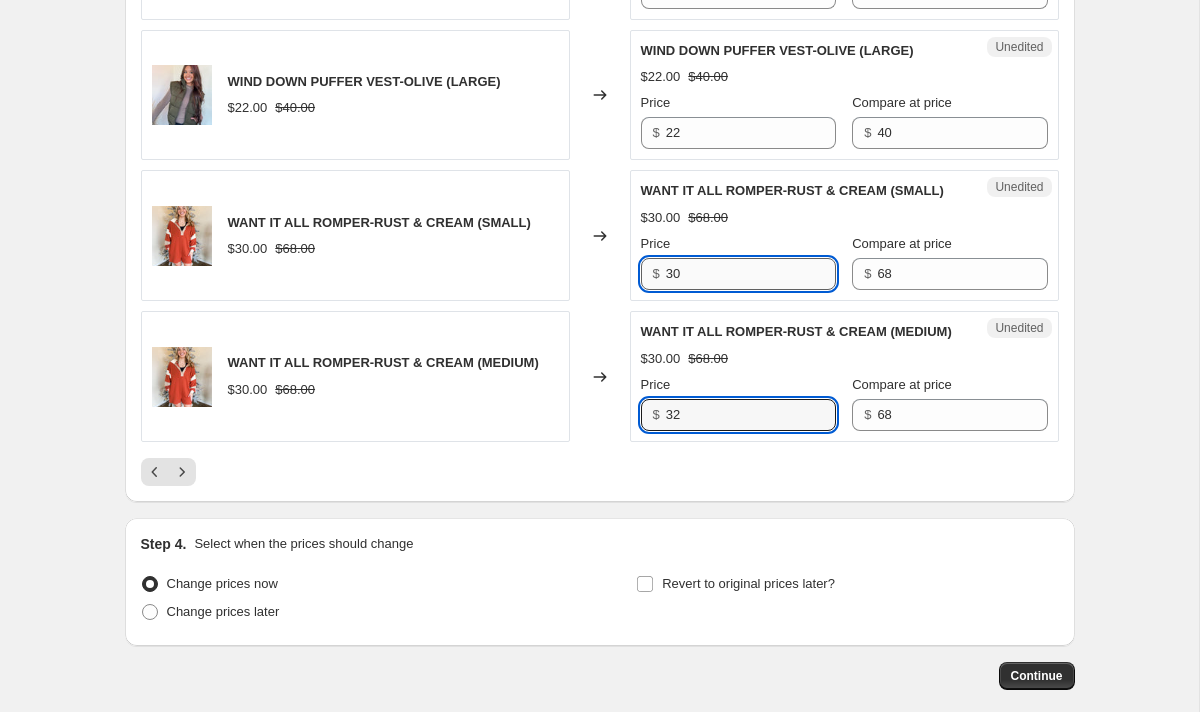 click on "30" at bounding box center [751, 274] 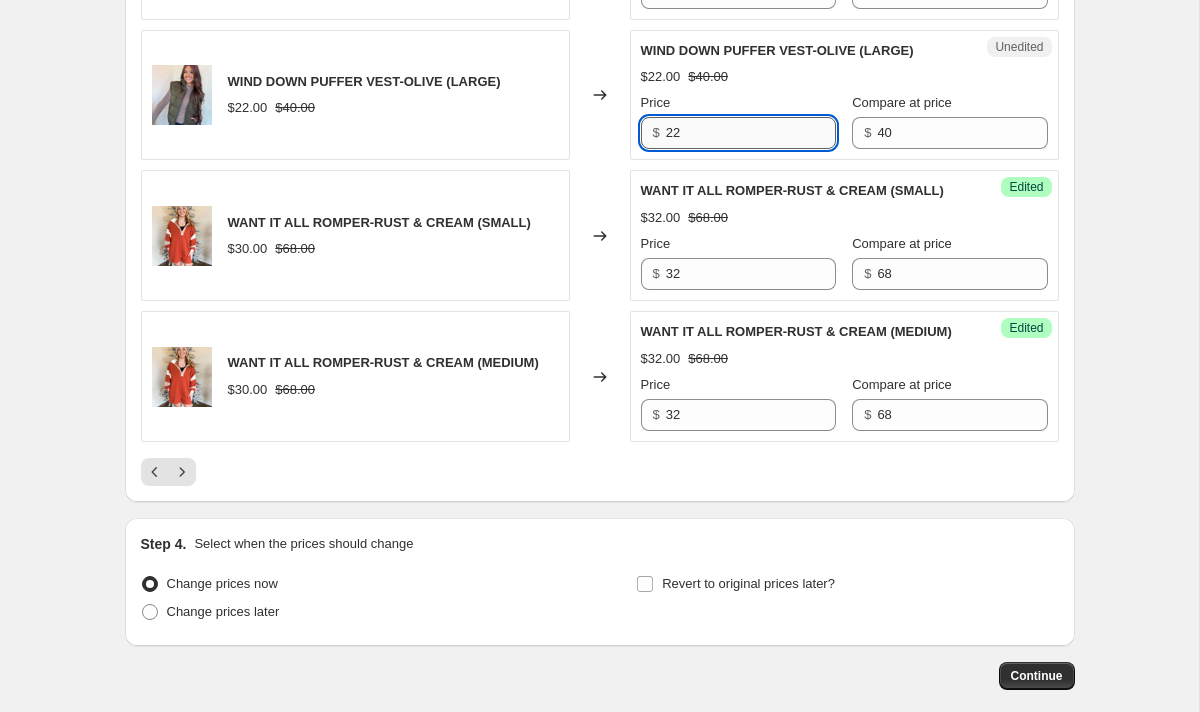 click on "22" at bounding box center [751, 133] 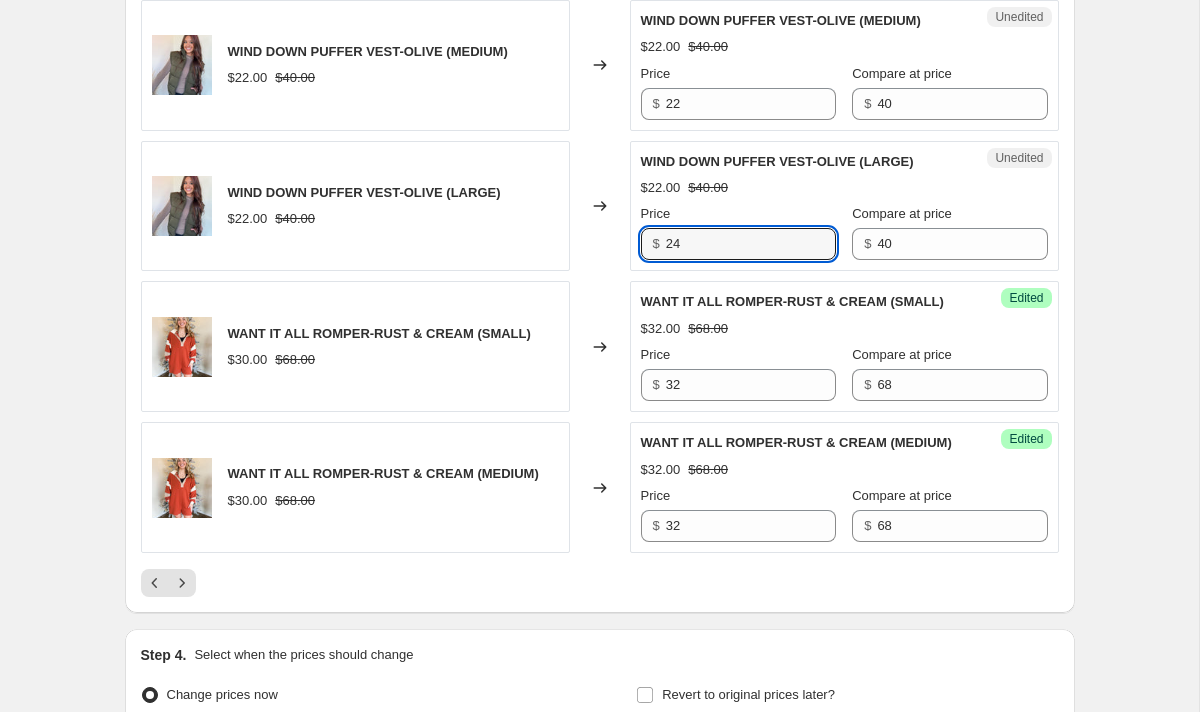 scroll, scrollTop: 3082, scrollLeft: 0, axis: vertical 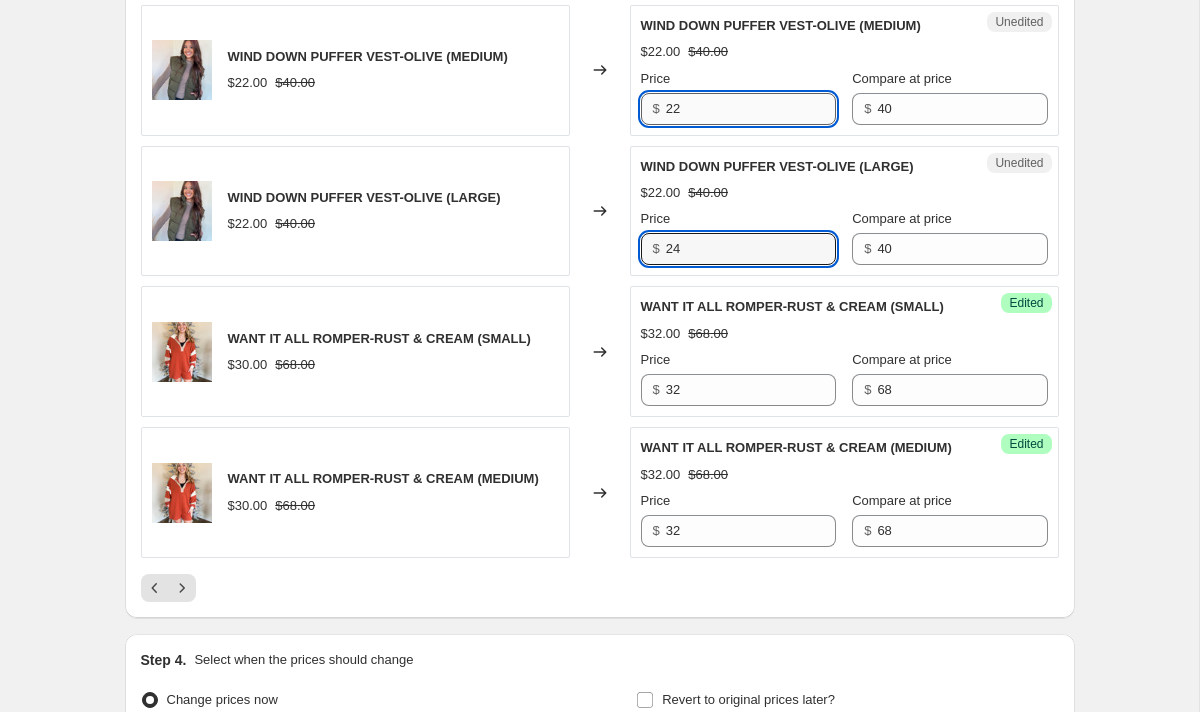 click on "22" at bounding box center [751, 109] 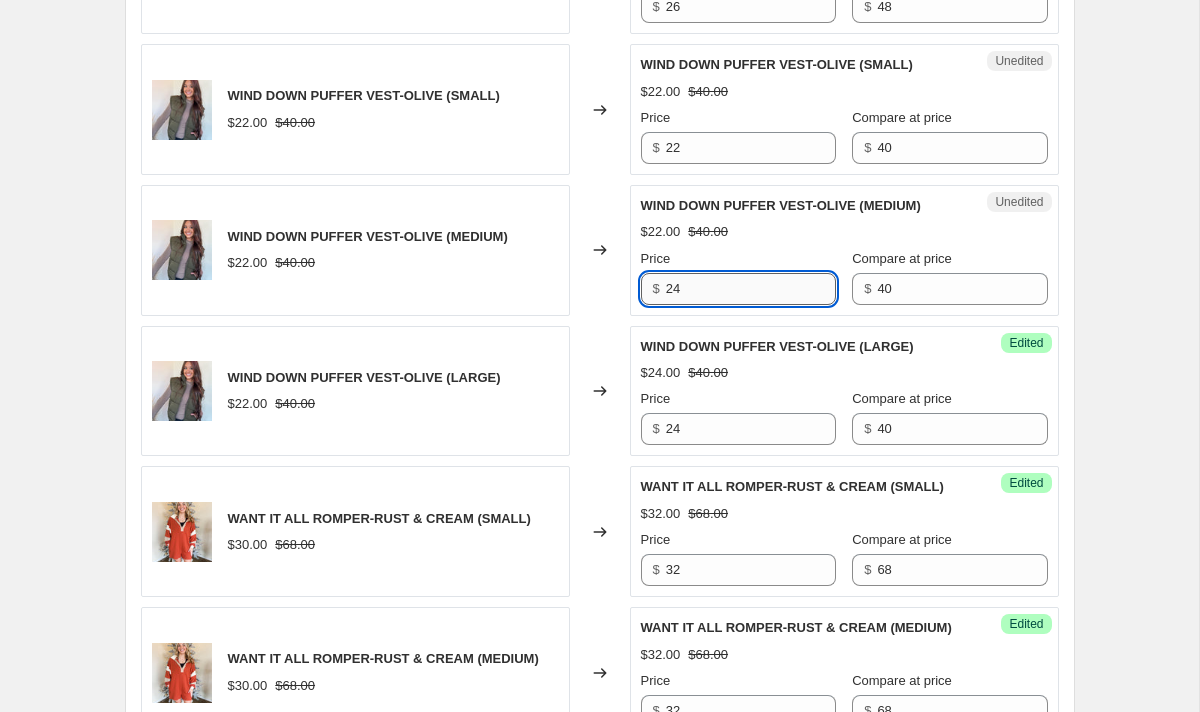 scroll, scrollTop: 2898, scrollLeft: 0, axis: vertical 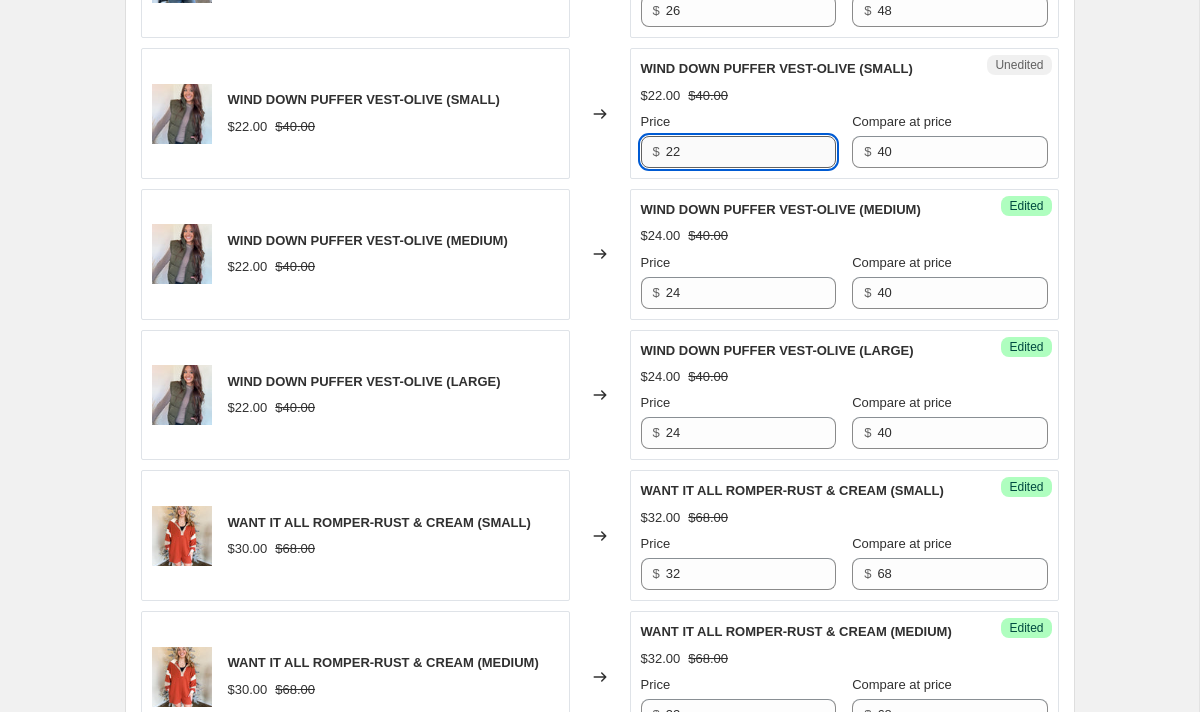 click on "22" at bounding box center (751, 152) 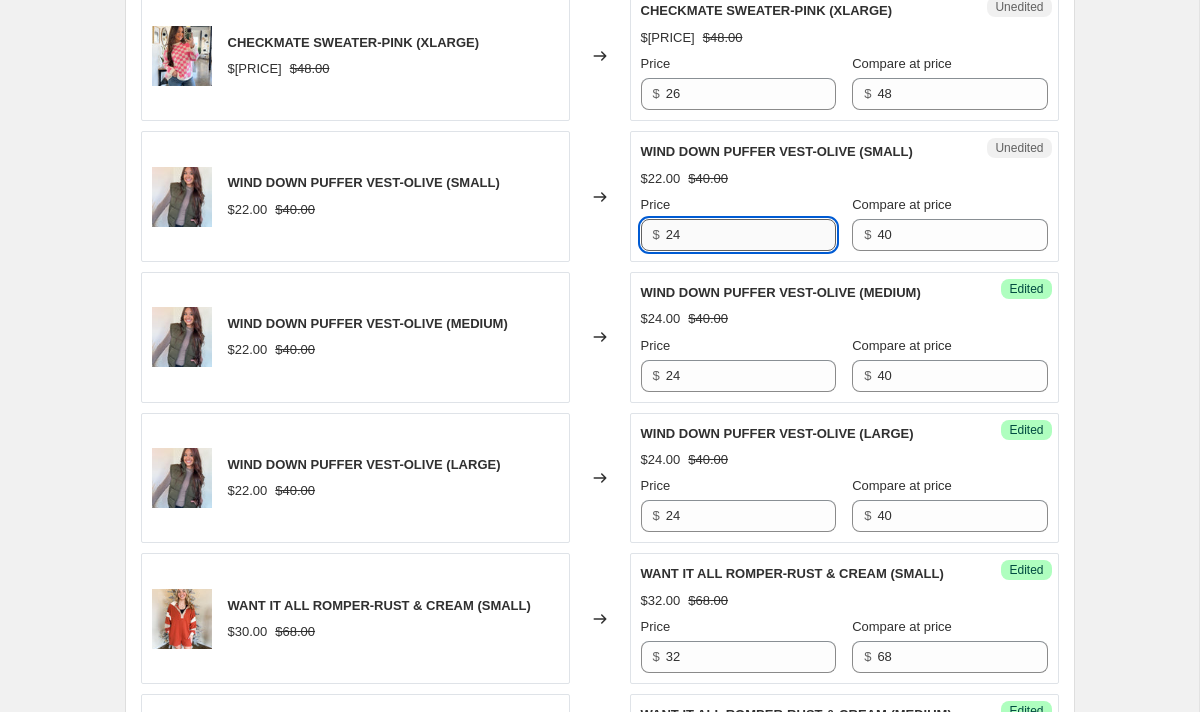 scroll, scrollTop: 2779, scrollLeft: 0, axis: vertical 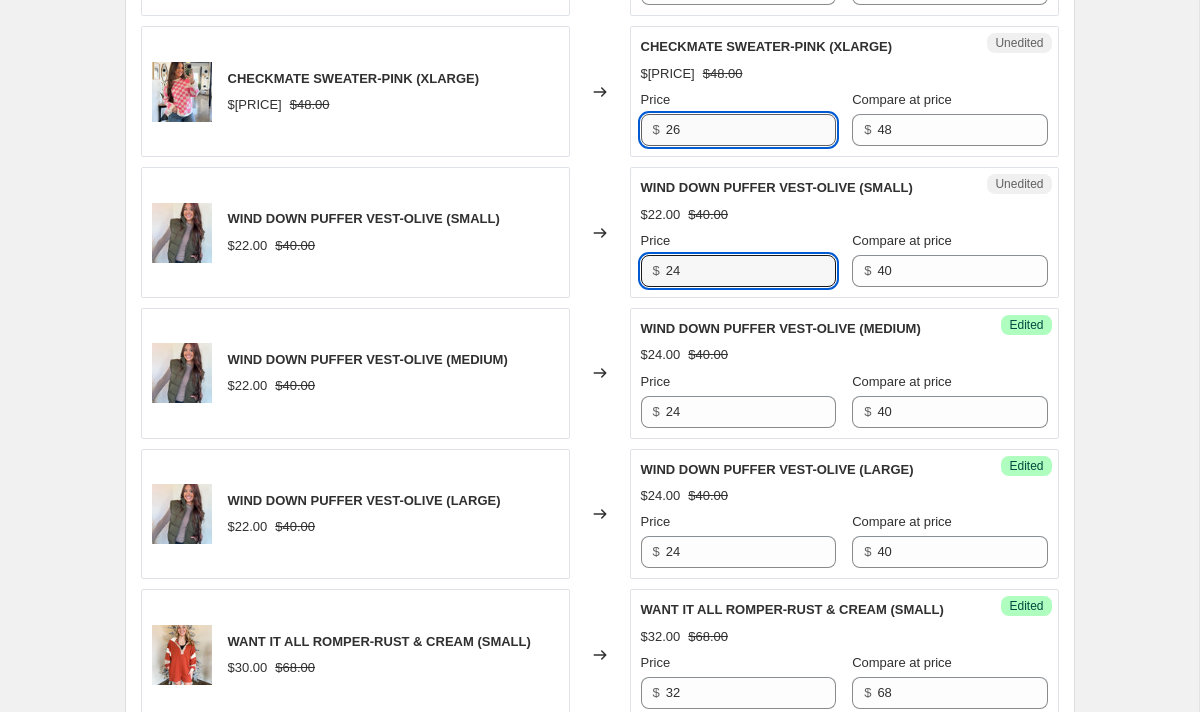 click on "26" at bounding box center (751, 130) 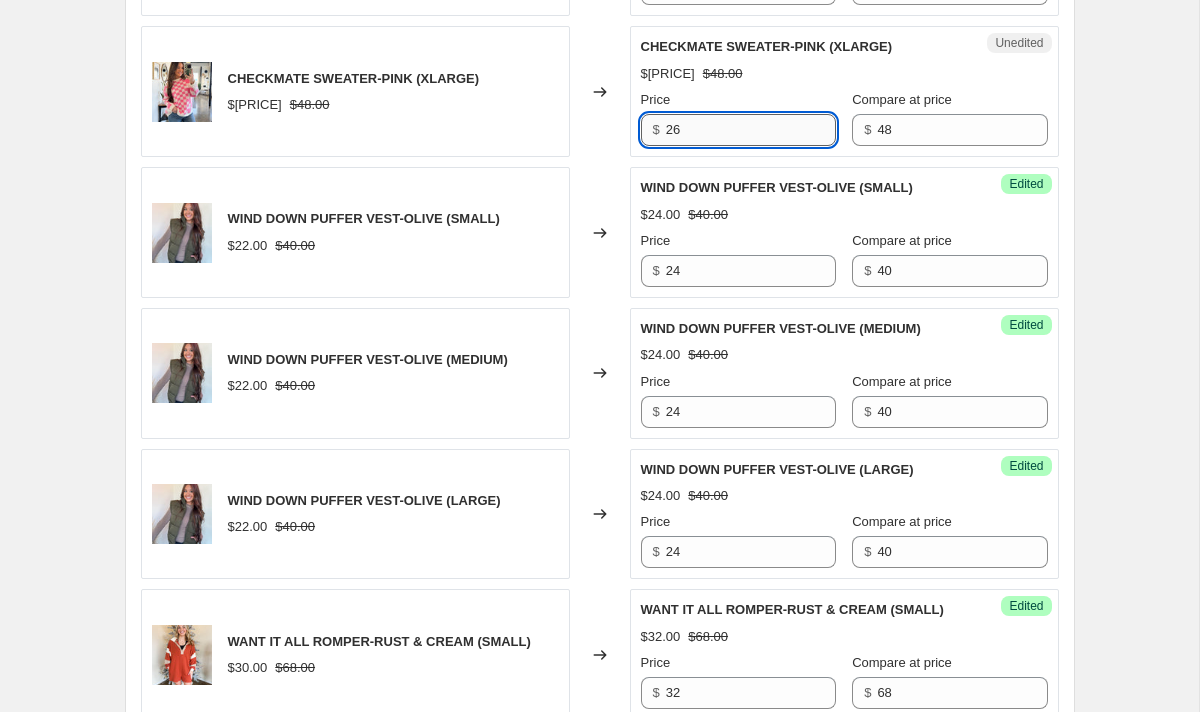 click on "26" at bounding box center (751, 130) 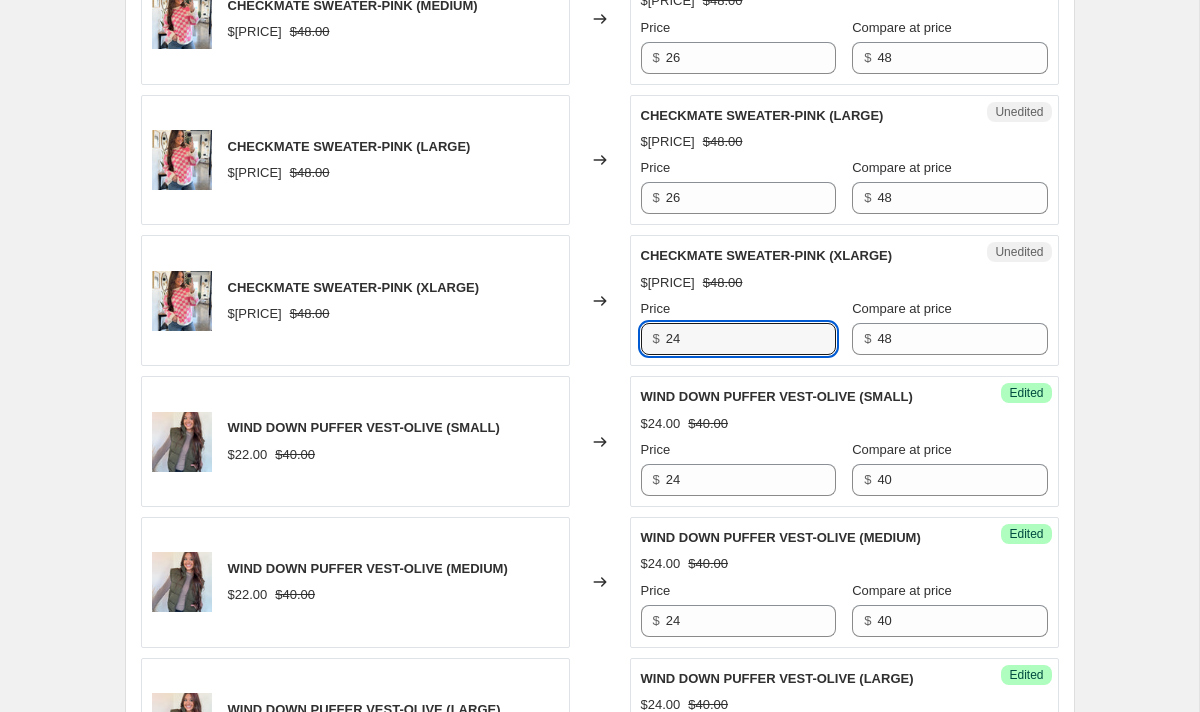 scroll, scrollTop: 2554, scrollLeft: 0, axis: vertical 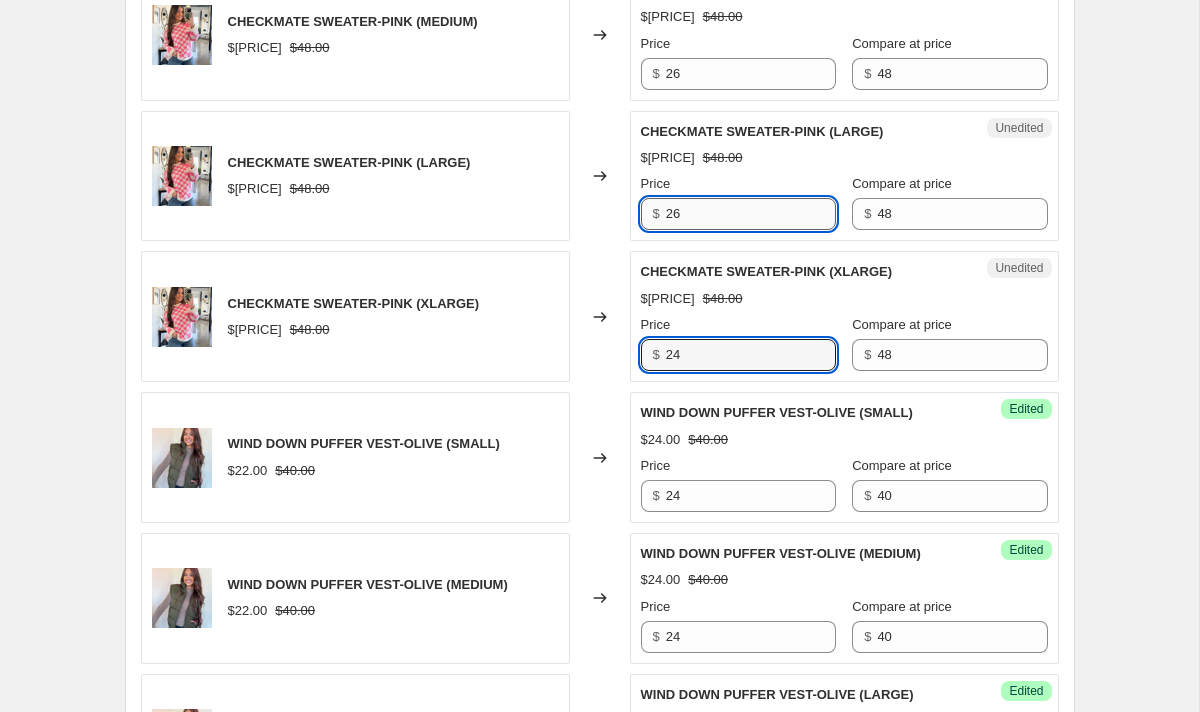 click on "26" at bounding box center (751, 214) 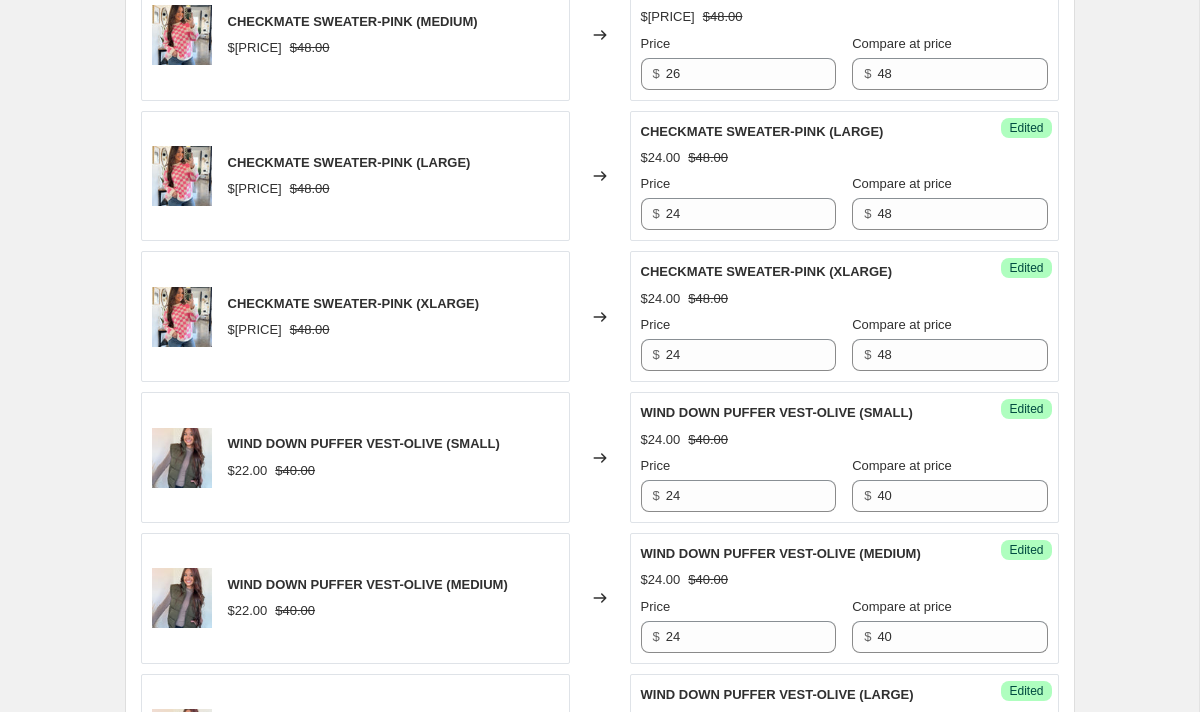 click on "Unedited CHECKMATE SWEATER-PINK (MEDIUM) $[PRICE] $[PRICE] Price $ [PRICE] Compare at price $ [PRICE]" at bounding box center (844, 35) 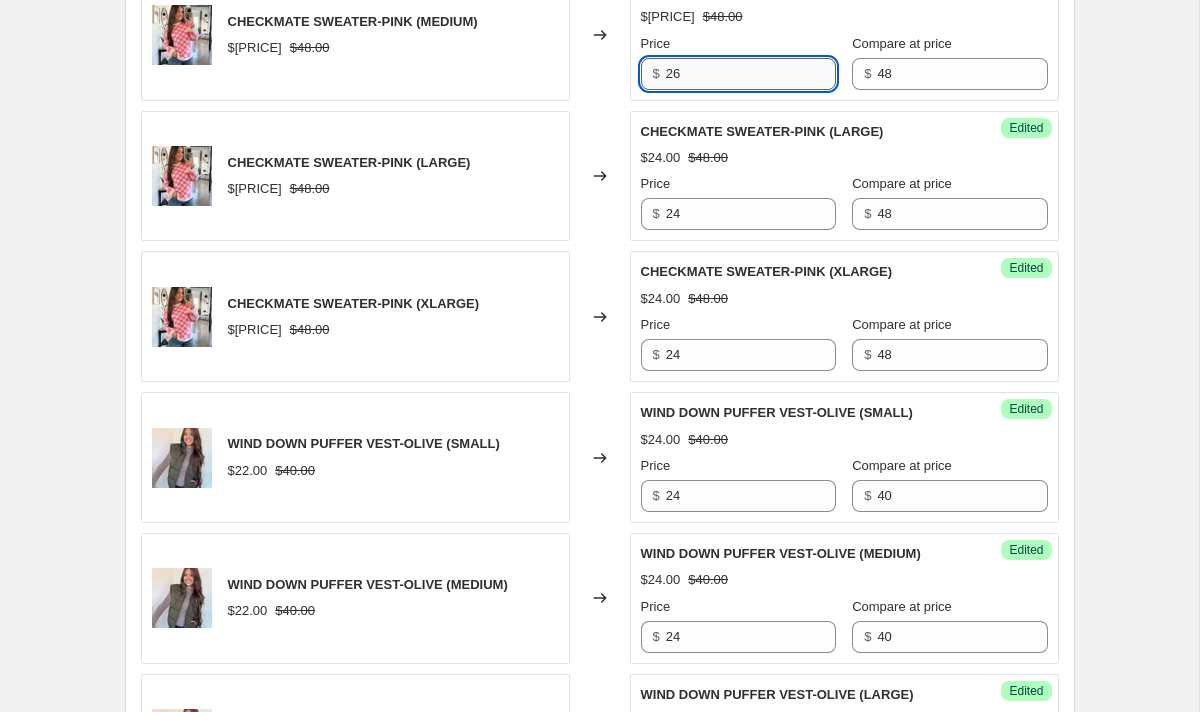 click on "26" at bounding box center [751, 74] 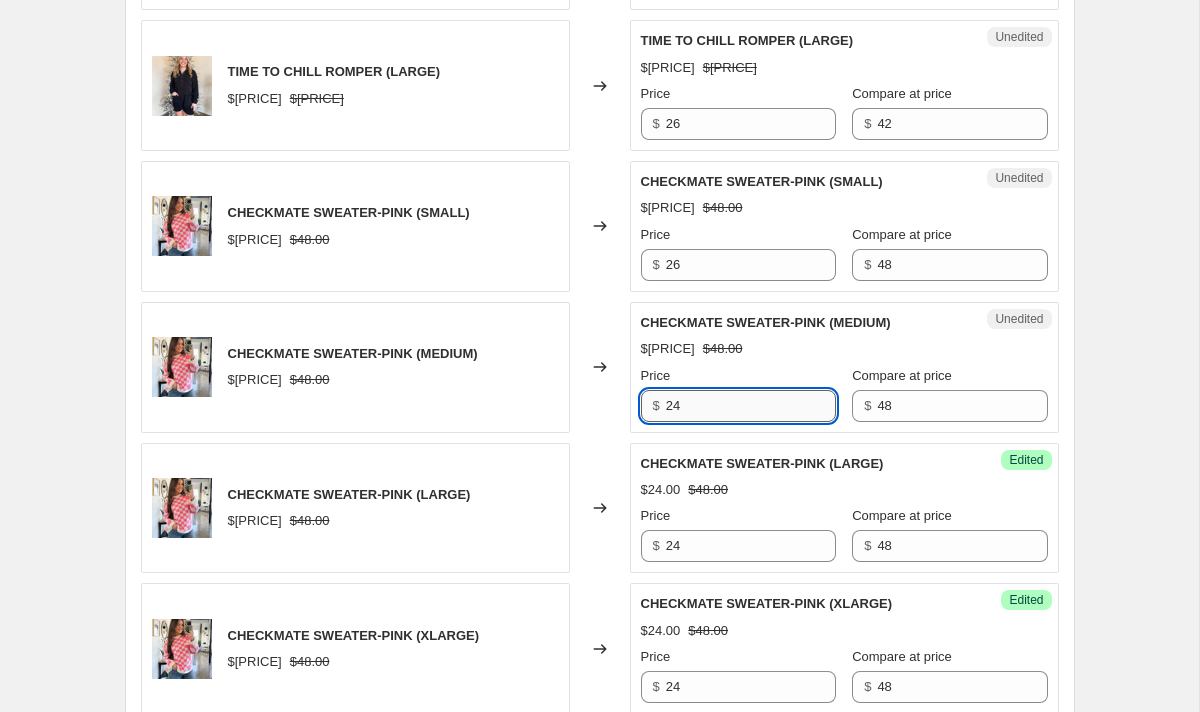 scroll, scrollTop: 2202, scrollLeft: 0, axis: vertical 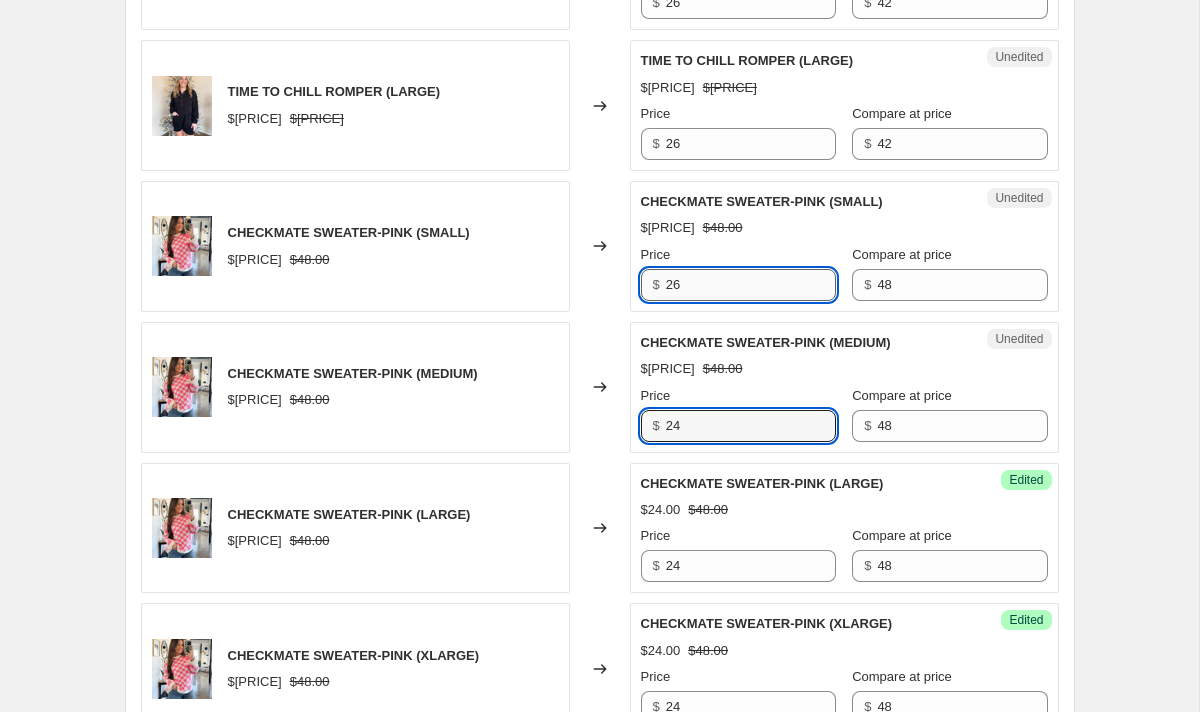 click on "26" at bounding box center (751, 285) 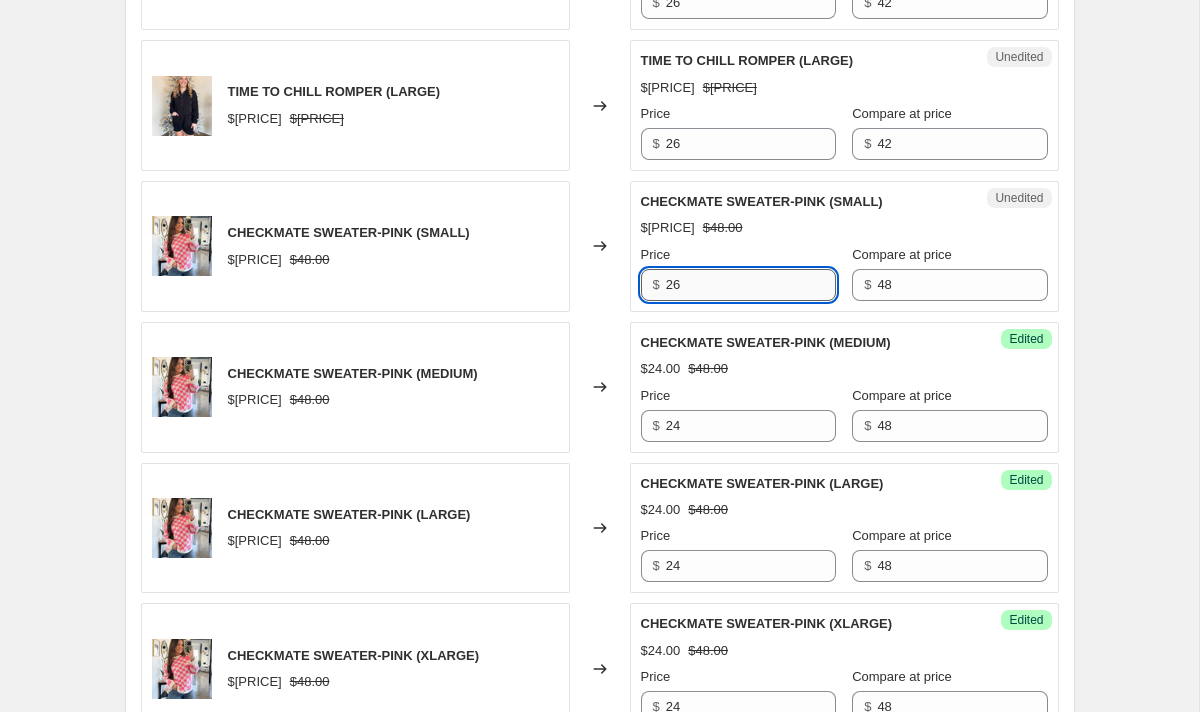 click on "26" at bounding box center (751, 285) 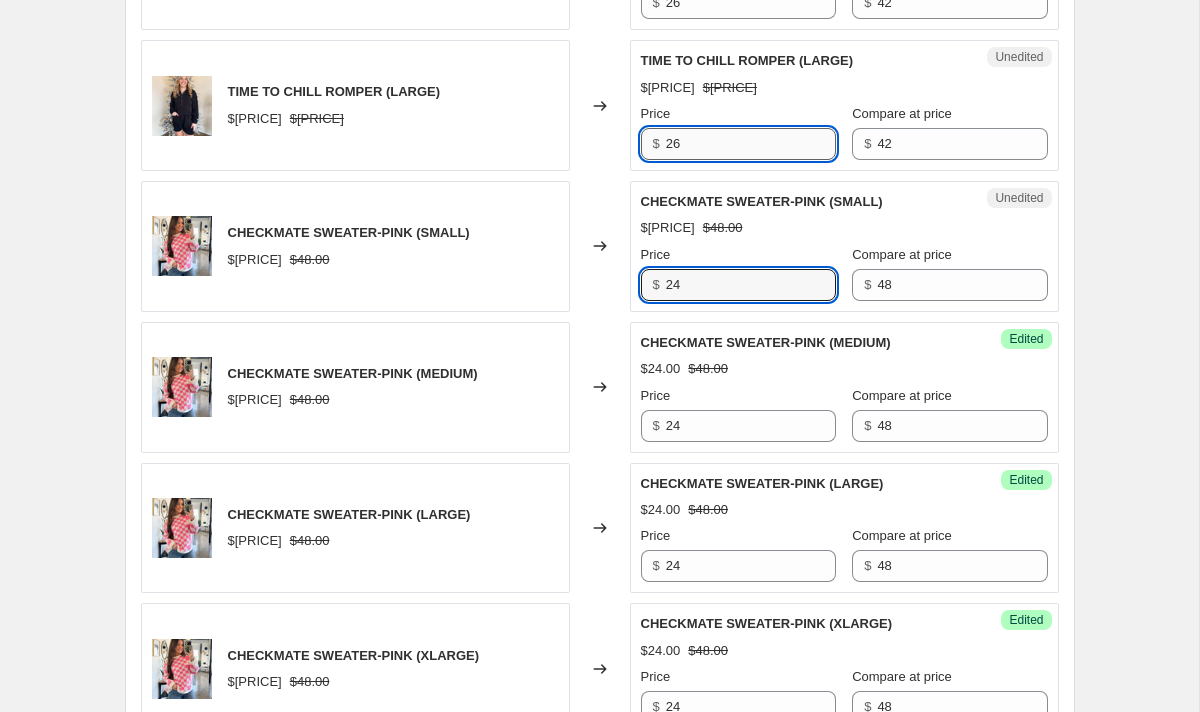 click on "26" at bounding box center (751, 144) 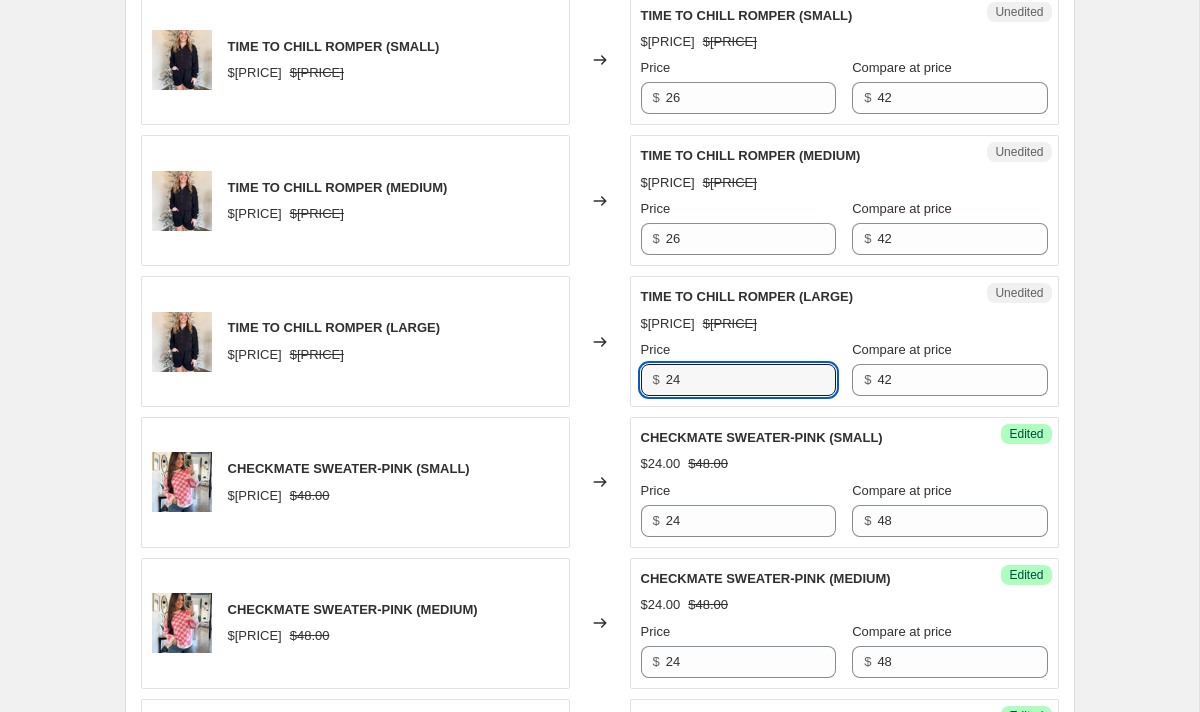 scroll, scrollTop: 1965, scrollLeft: 0, axis: vertical 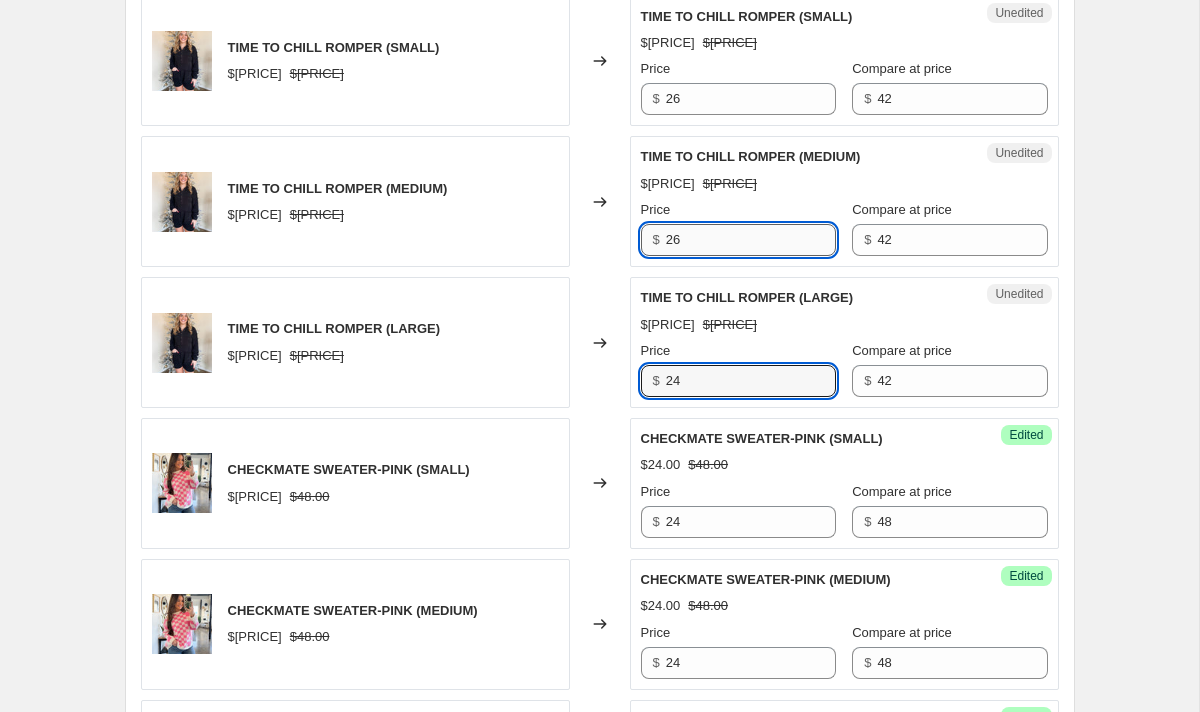 click on "26" at bounding box center [751, 240] 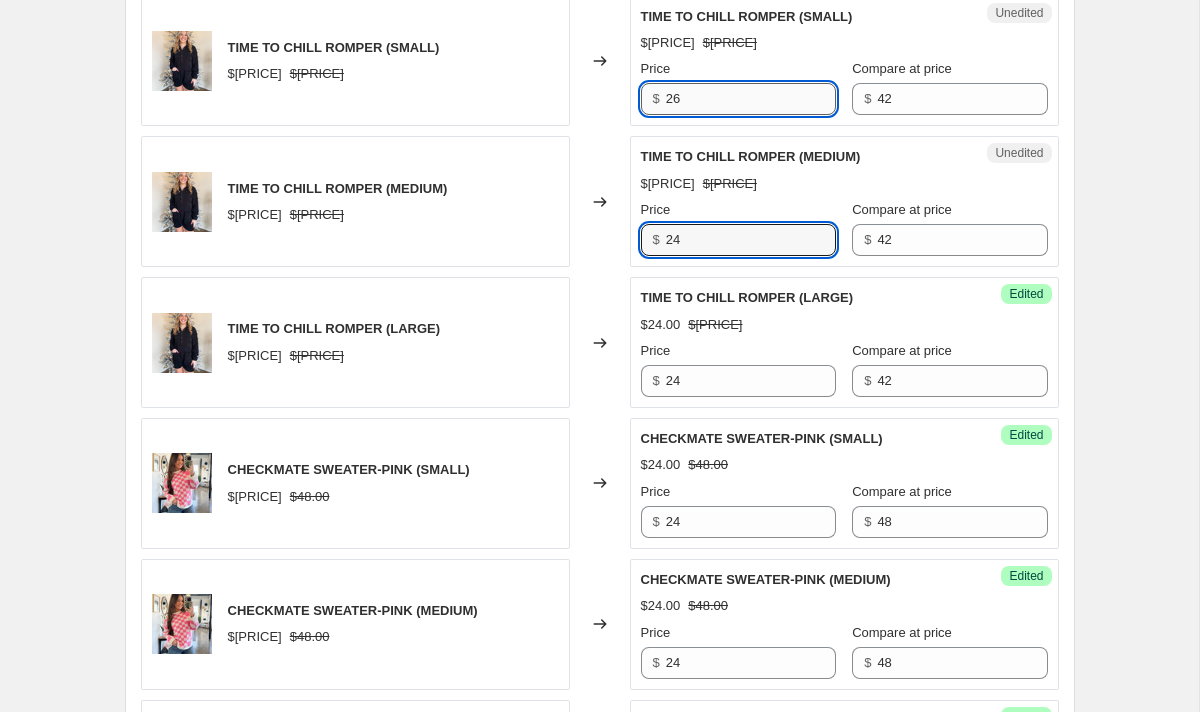 click on "26" at bounding box center (751, 99) 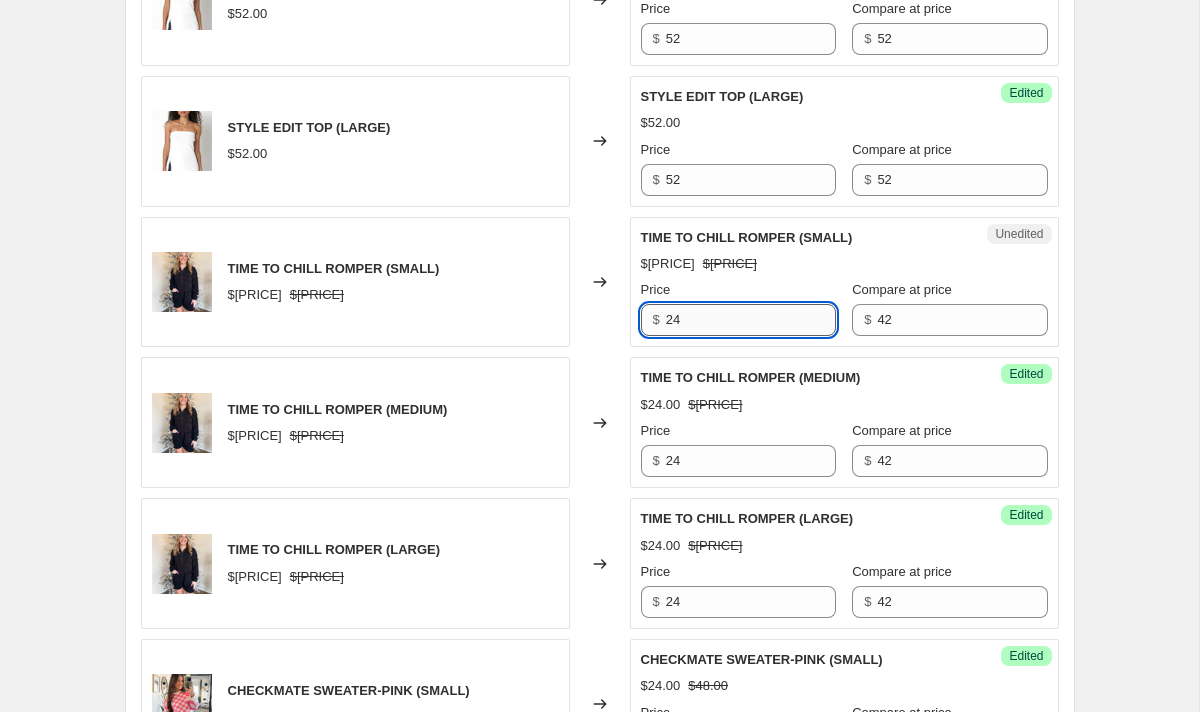 scroll, scrollTop: 1742, scrollLeft: 0, axis: vertical 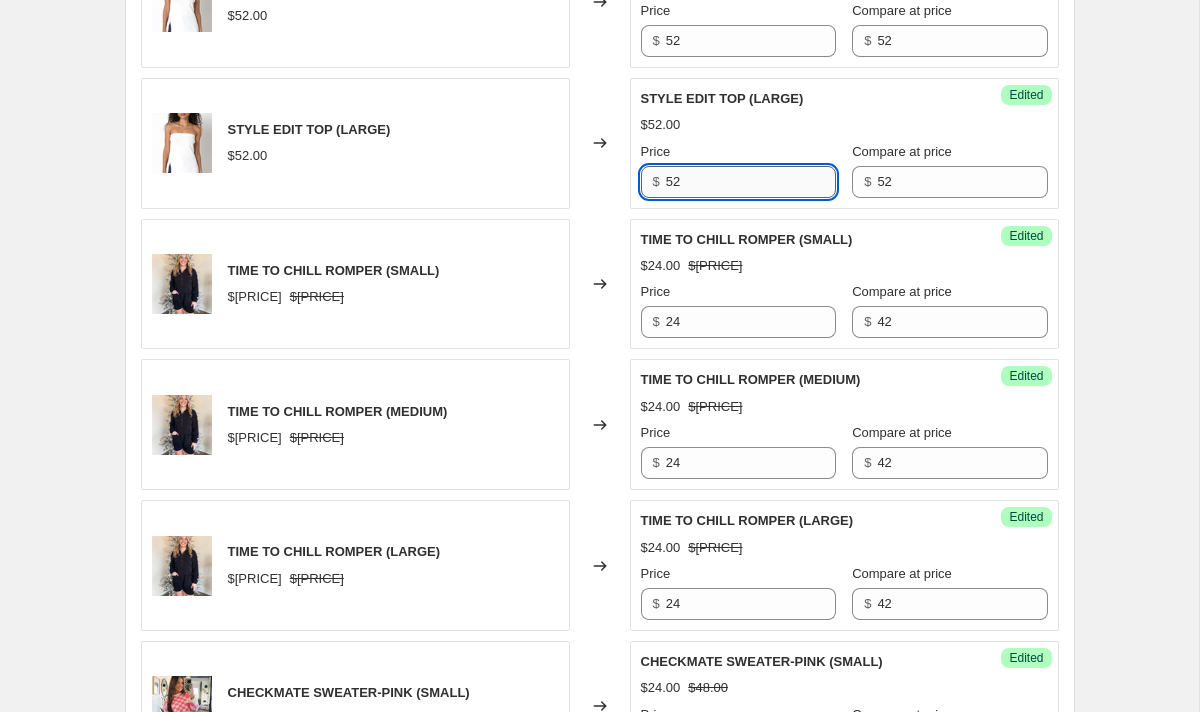 click on "52" at bounding box center (751, 182) 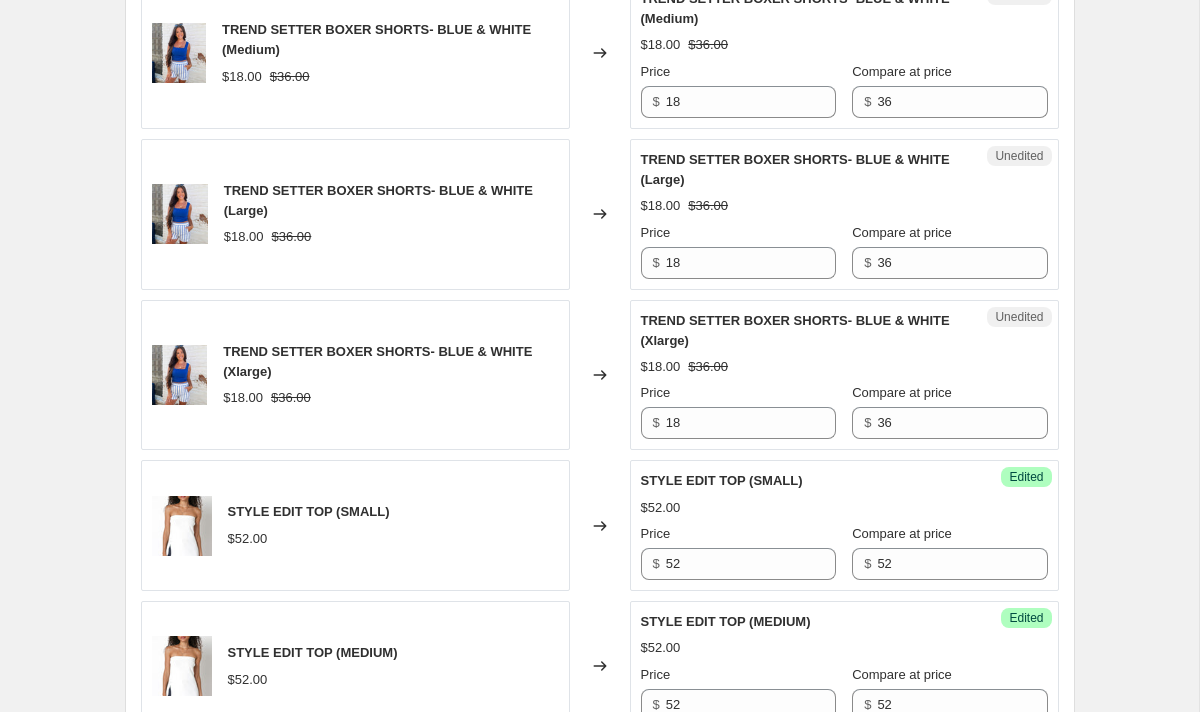 scroll, scrollTop: 1075, scrollLeft: 0, axis: vertical 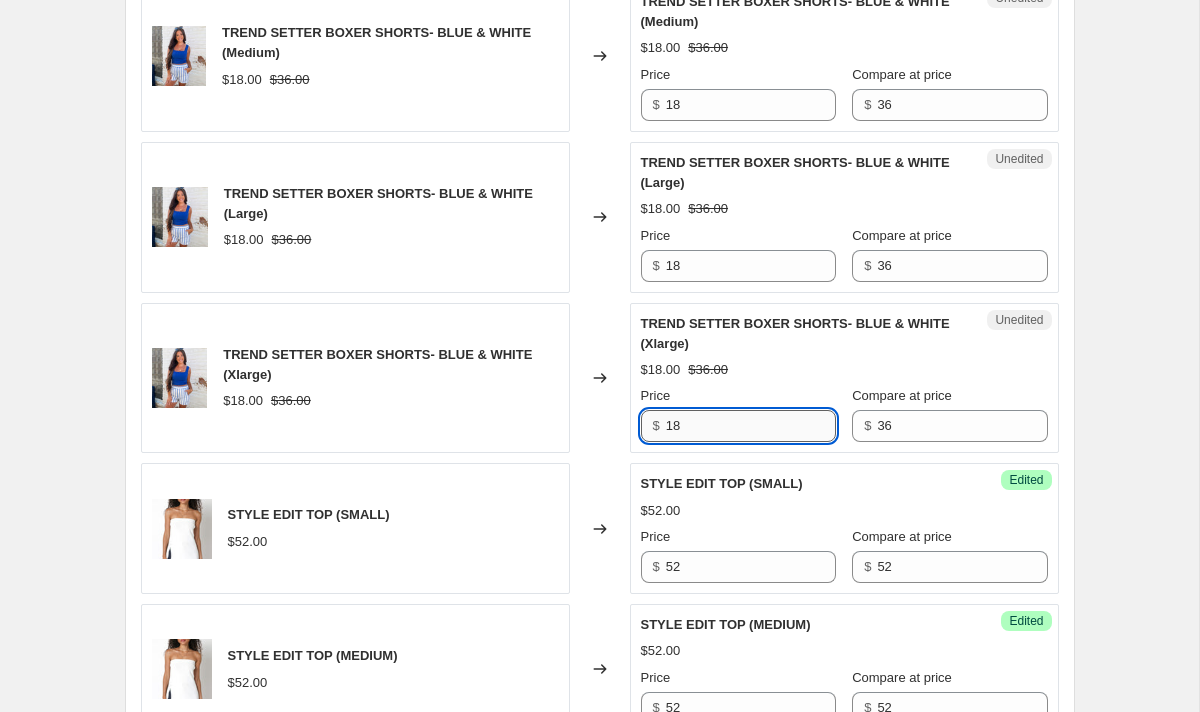 click on "18" at bounding box center (751, 426) 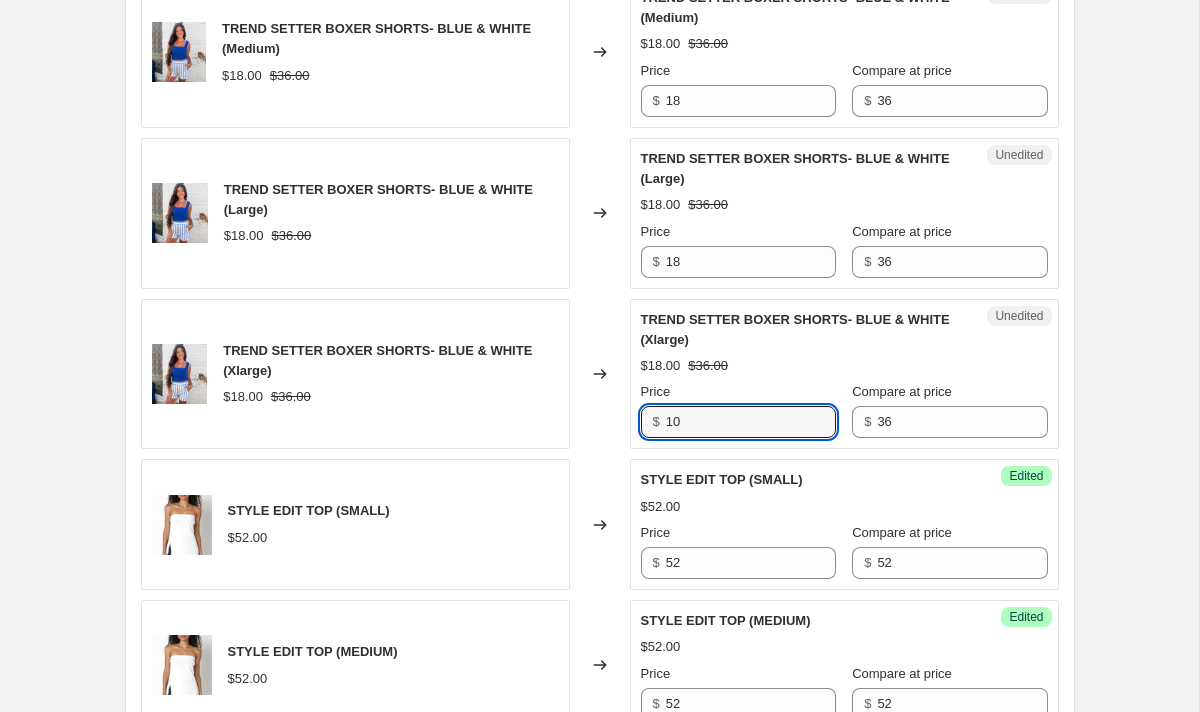 scroll, scrollTop: 1036, scrollLeft: 0, axis: vertical 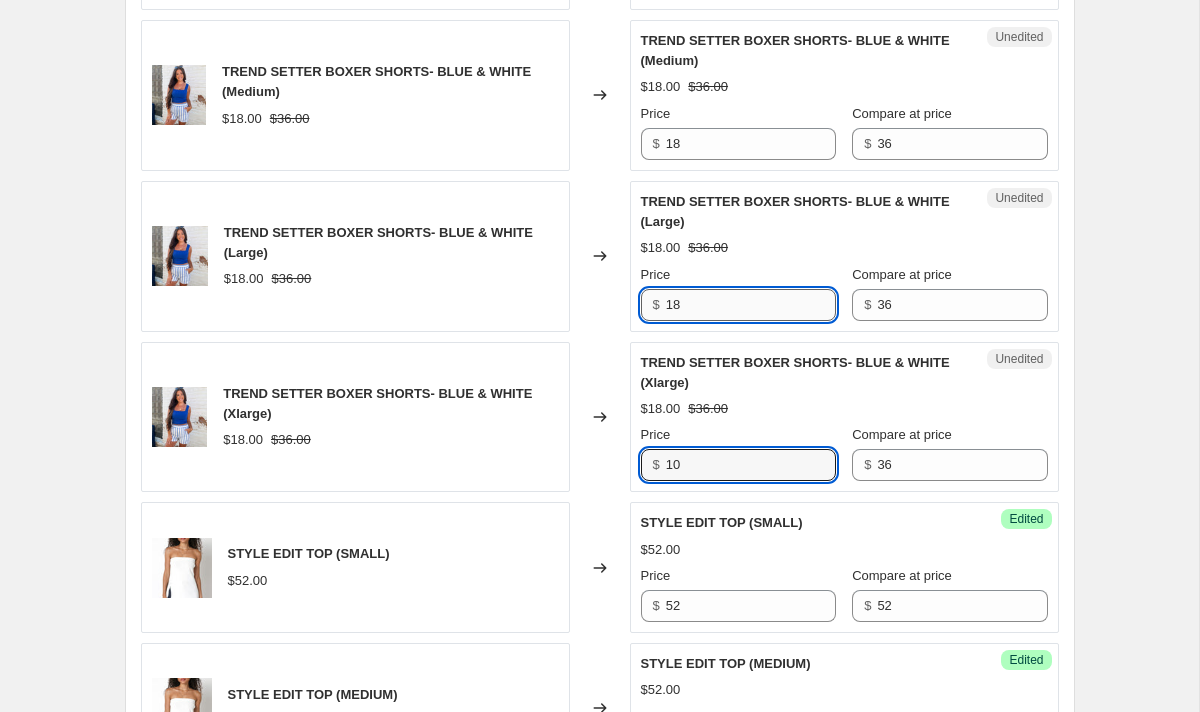 click on "18" at bounding box center (751, 305) 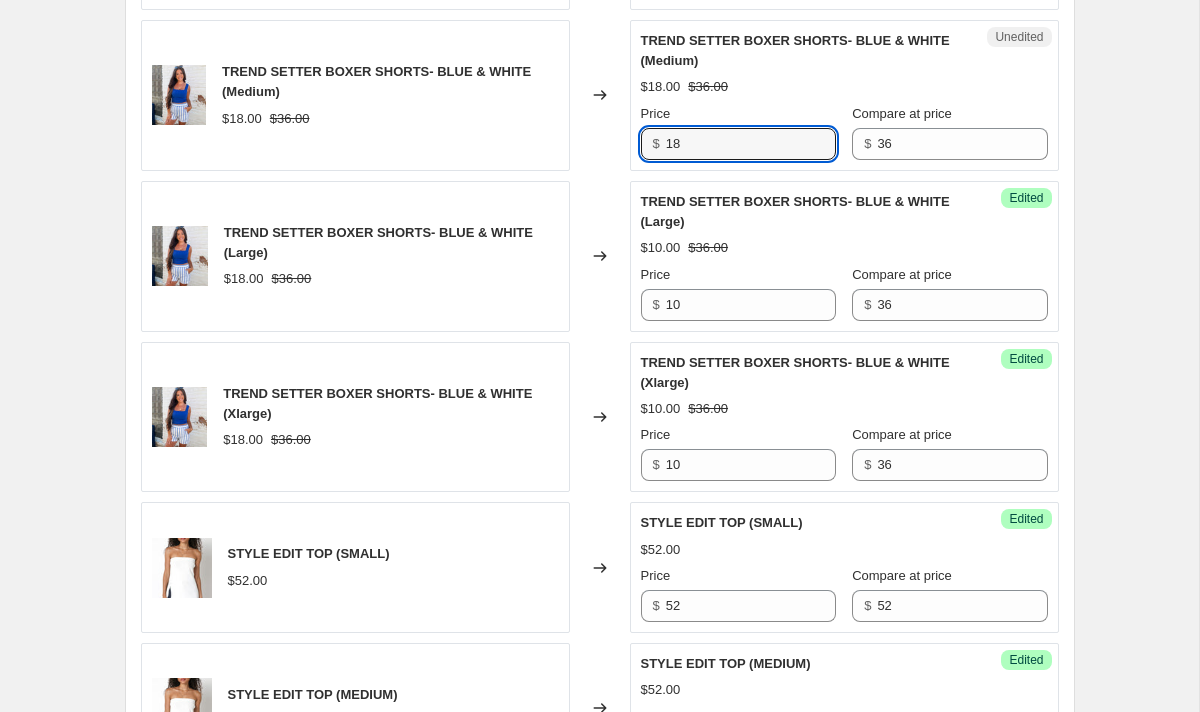 drag, startPoint x: 742, startPoint y: 134, endPoint x: 742, endPoint y: 116, distance: 18 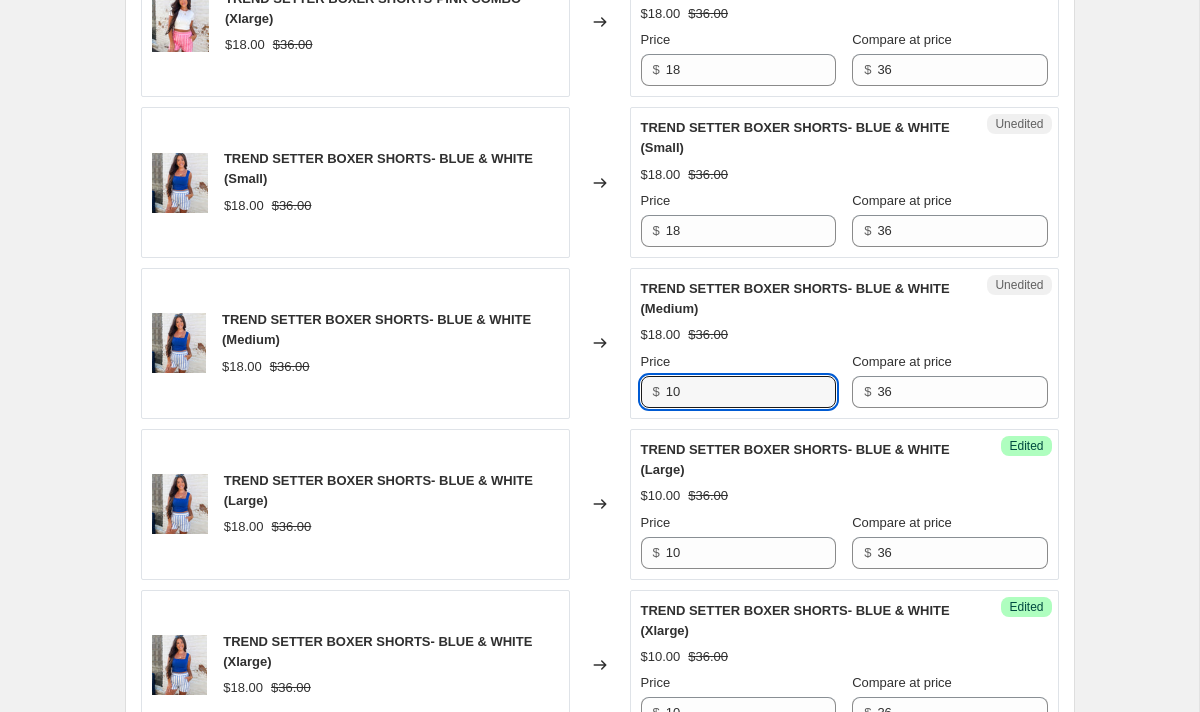 scroll, scrollTop: 783, scrollLeft: 0, axis: vertical 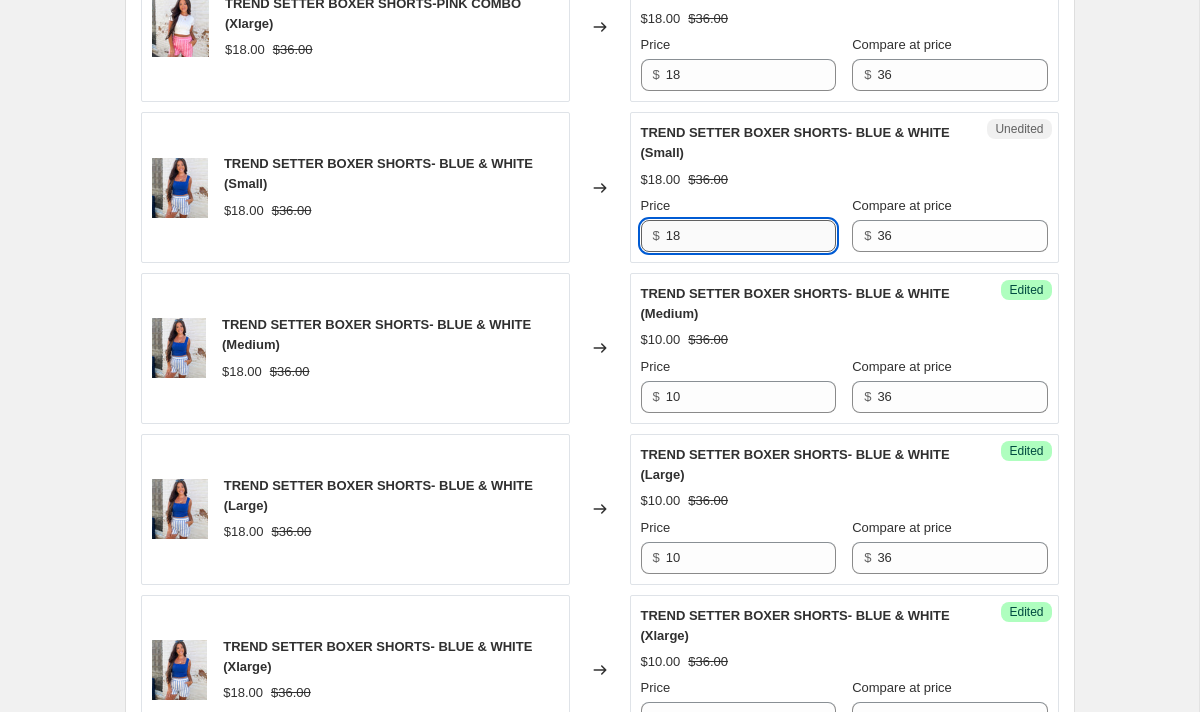 click on "18" at bounding box center [751, 236] 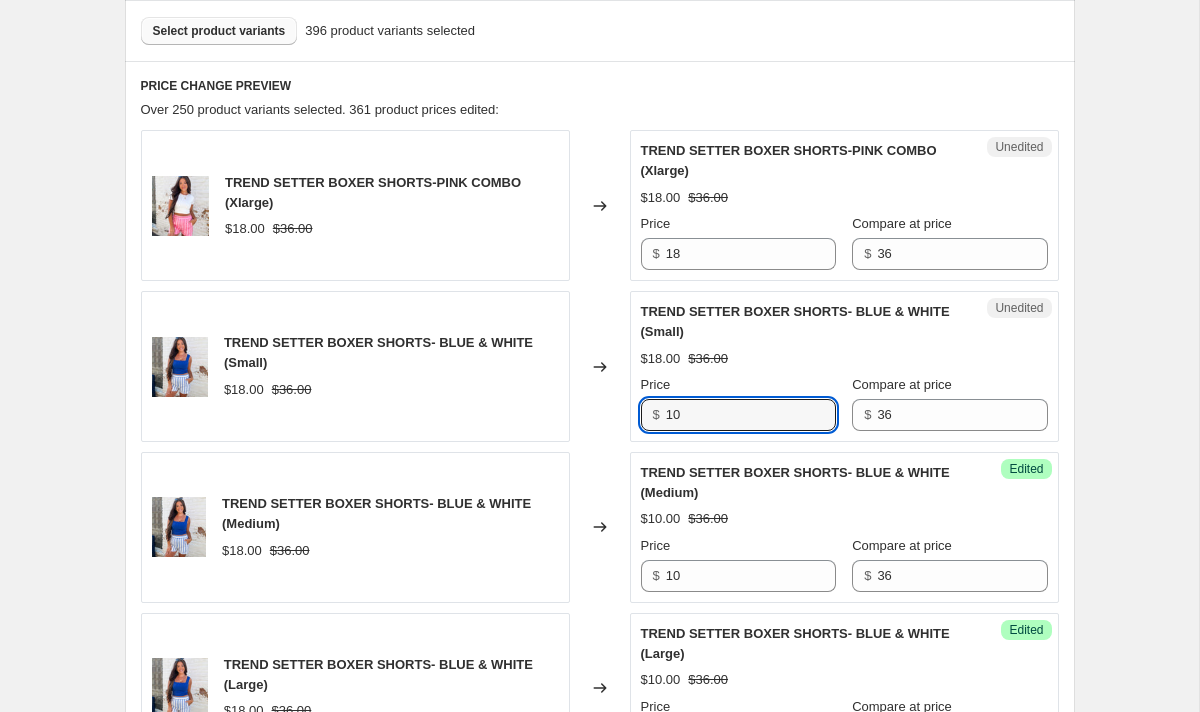 scroll, scrollTop: 601, scrollLeft: 0, axis: vertical 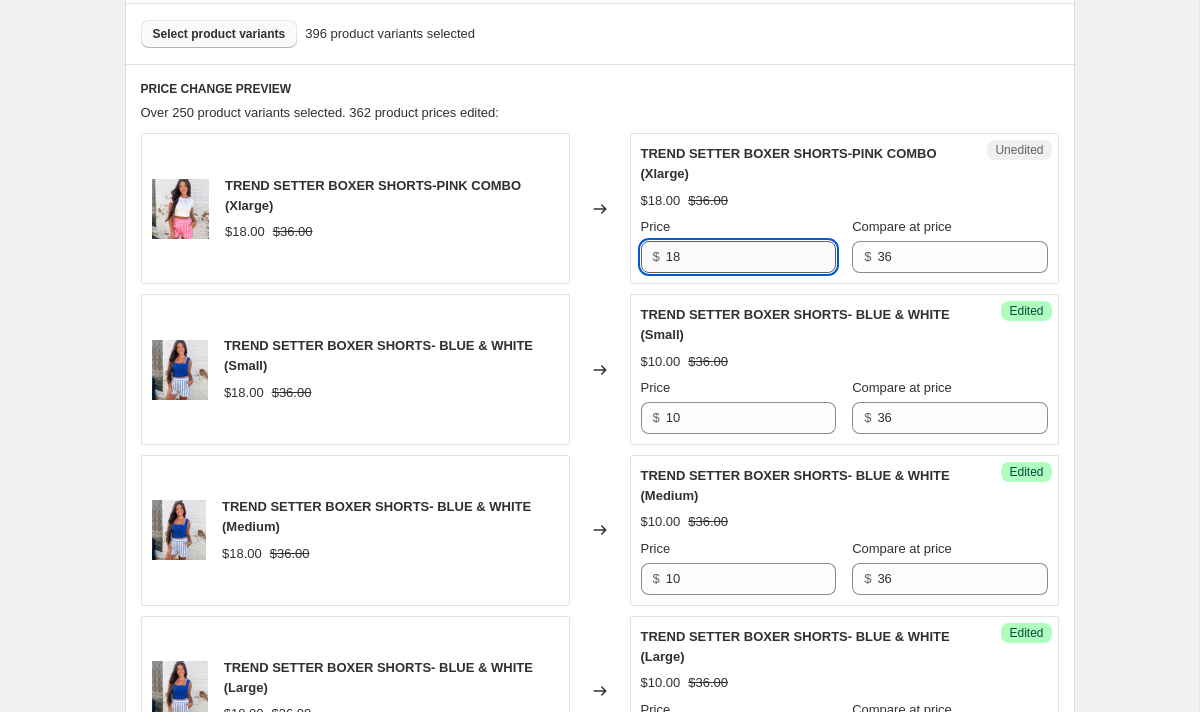 click on "18" at bounding box center [751, 257] 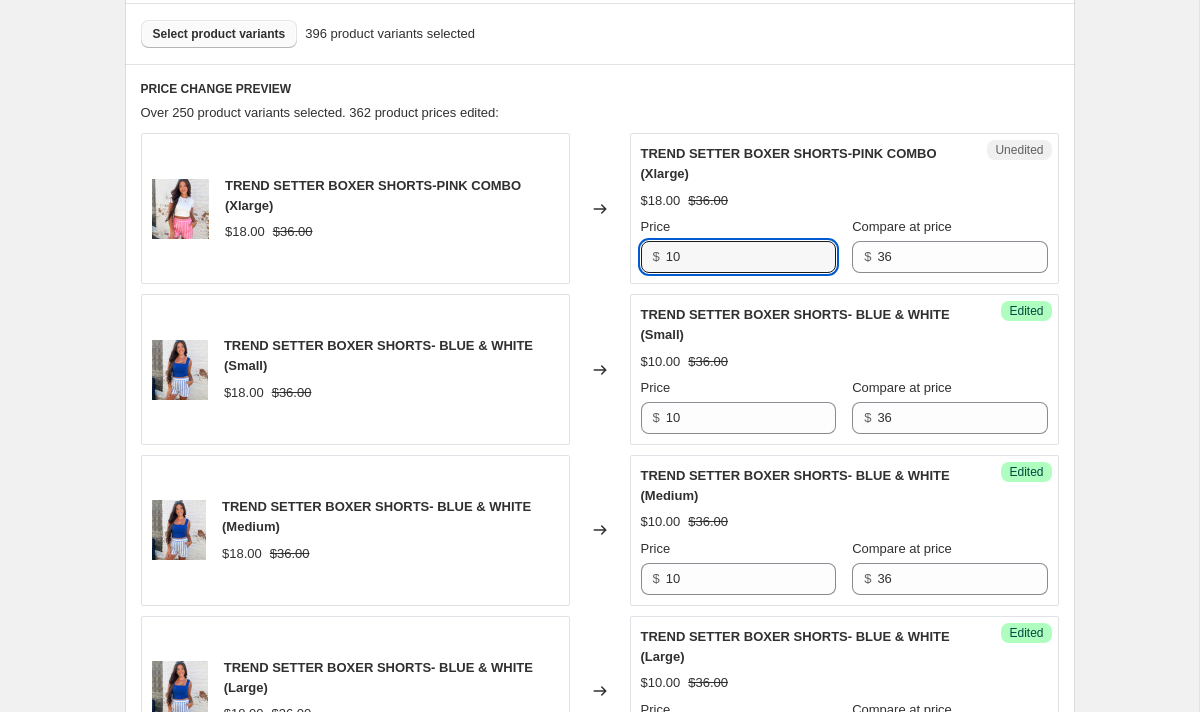 click on "Unedited TREND SETTER BOXER SHORTS-PINK COMBO (Xlarge) $18.00 $36.00 Price $ 10 Compare at price $ 36" at bounding box center [844, 208] 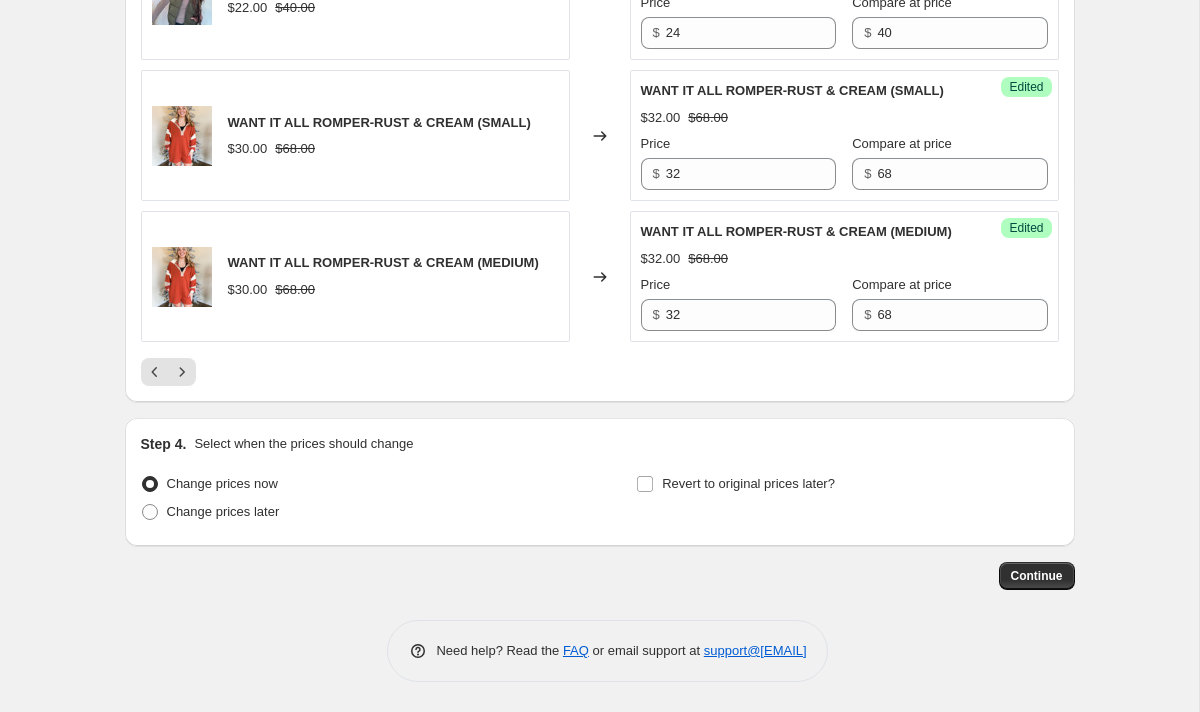 scroll, scrollTop: 3298, scrollLeft: 0, axis: vertical 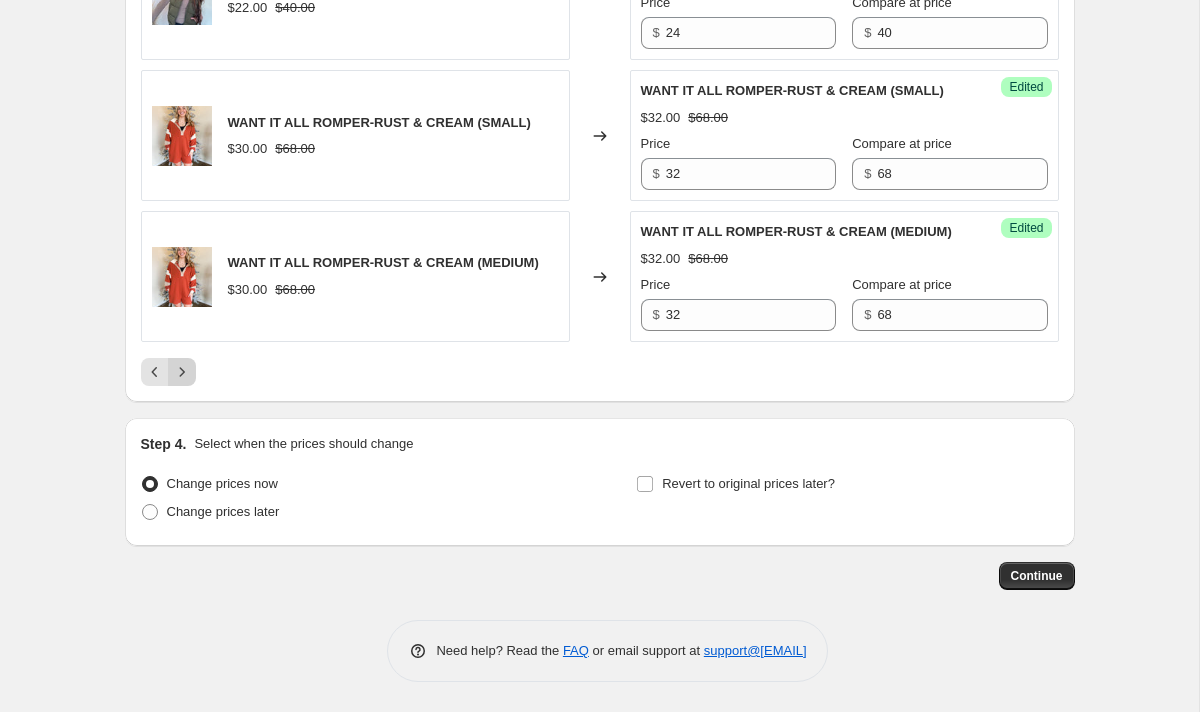 click 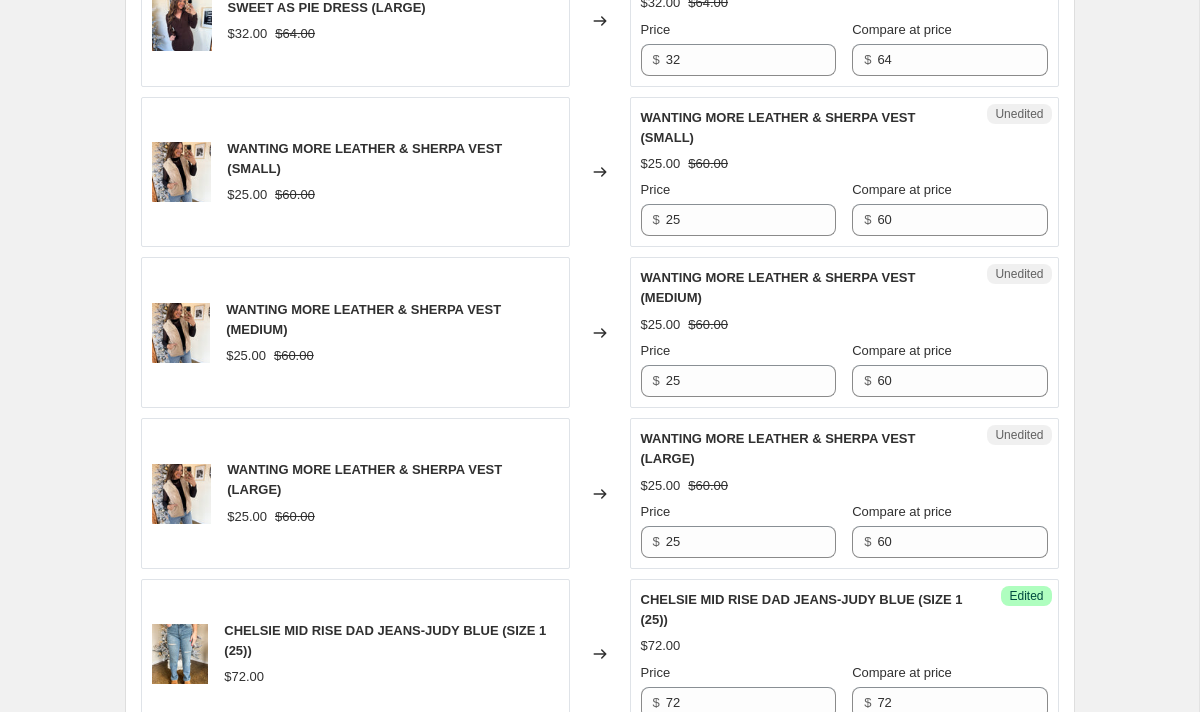 scroll, scrollTop: 2455, scrollLeft: 0, axis: vertical 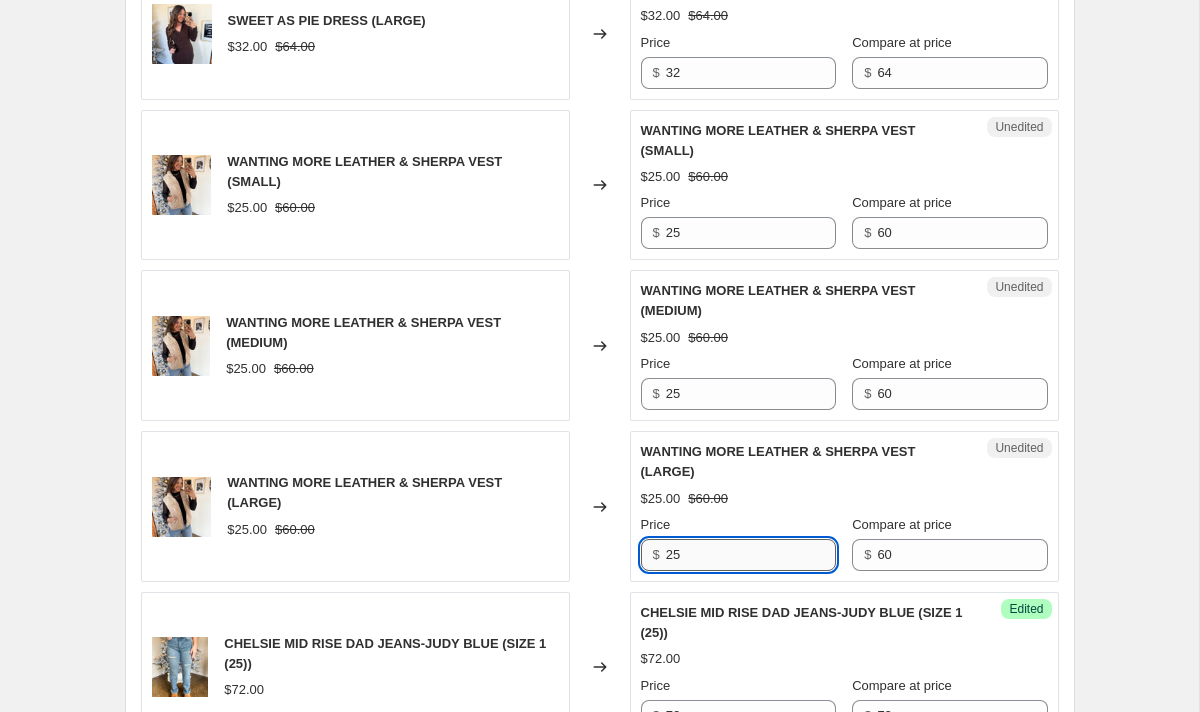 click on "25" at bounding box center [751, 555] 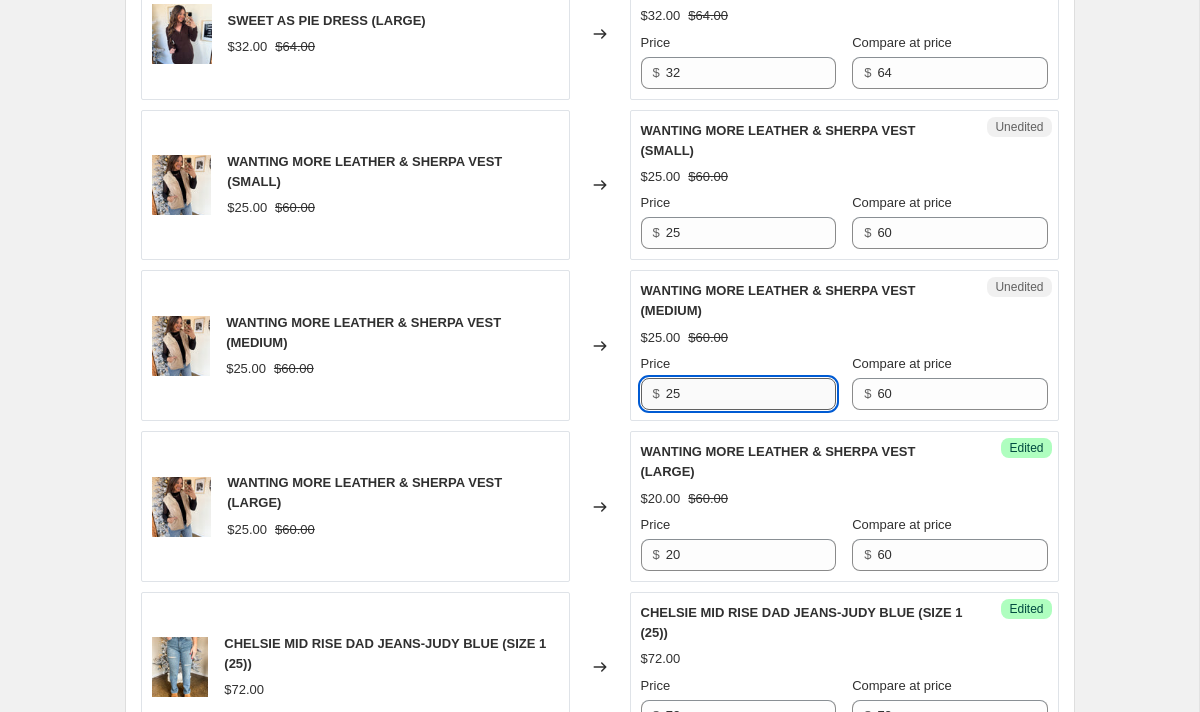 click on "25" at bounding box center [751, 394] 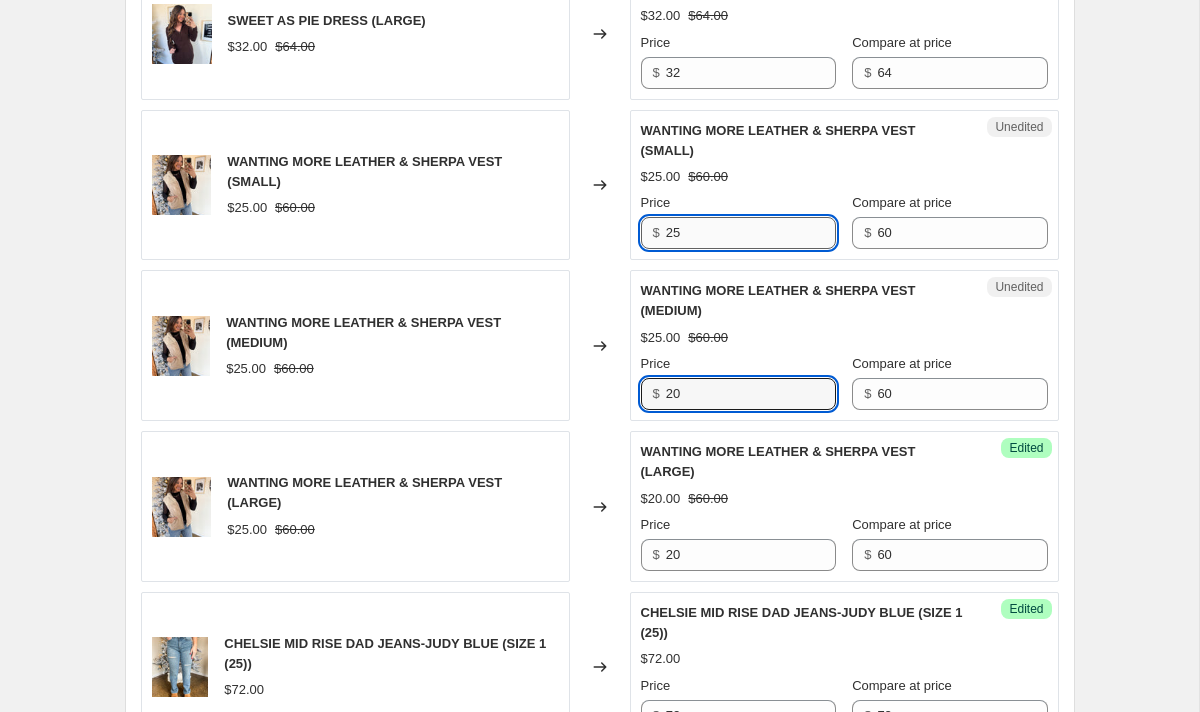 click on "25" at bounding box center [751, 233] 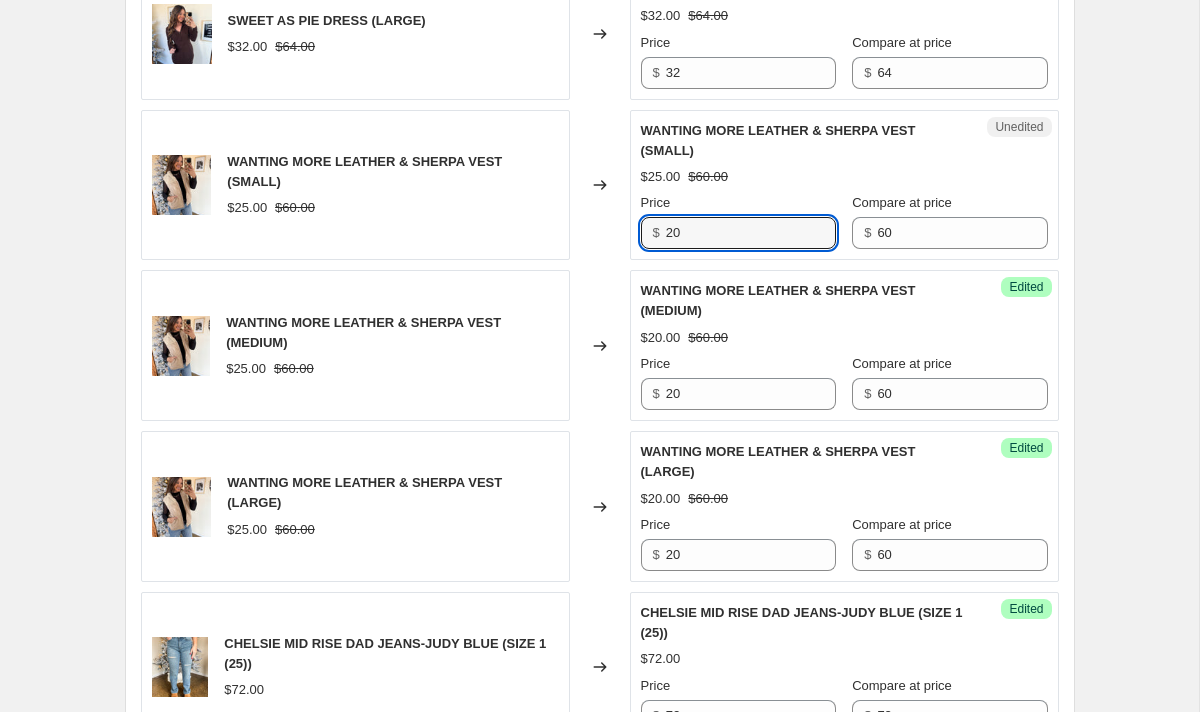 click on "Unedited SWEET AS PIE DRESS (LARGE) $[PRICE] $[PRICE] Price $ [PRICE] Compare at price $ [PRICE]" at bounding box center (844, 34) 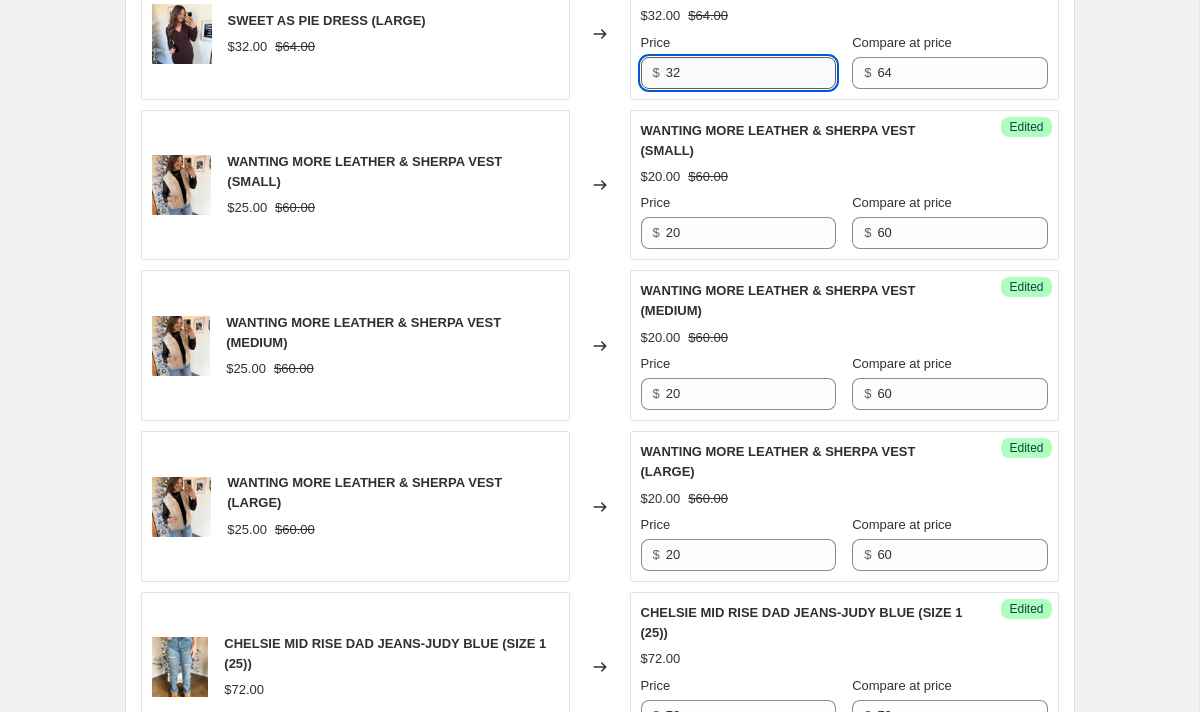 click on "32" at bounding box center (751, 73) 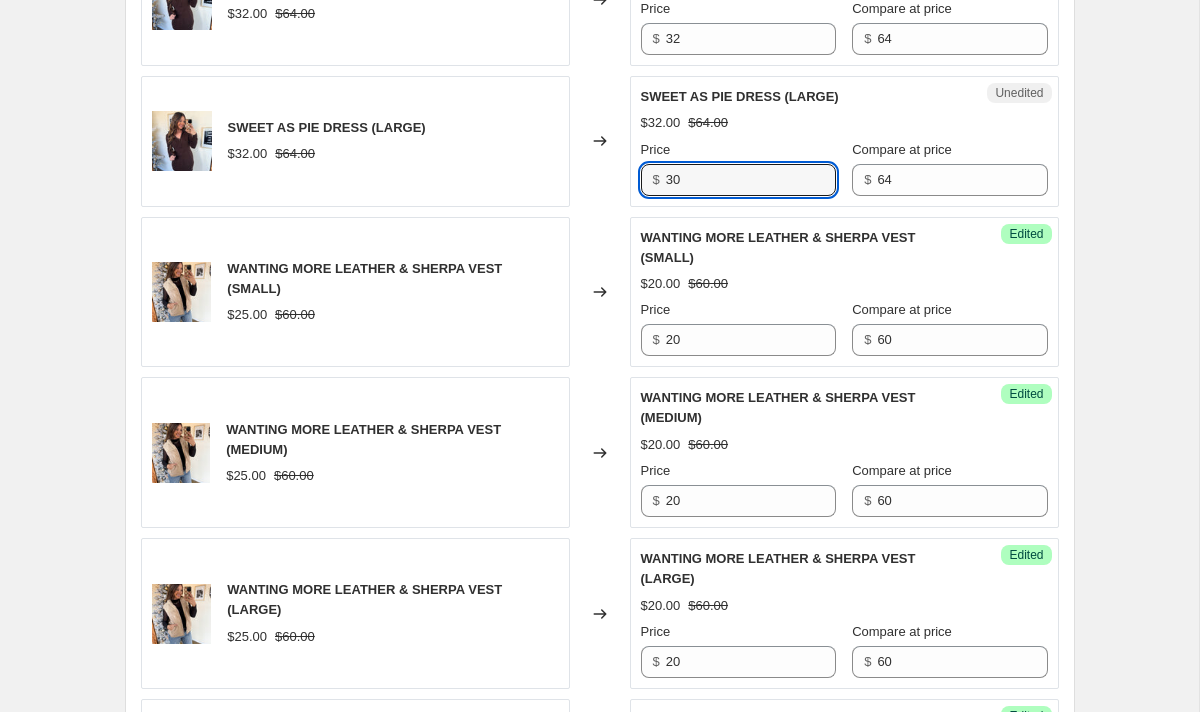 scroll, scrollTop: 2269, scrollLeft: 0, axis: vertical 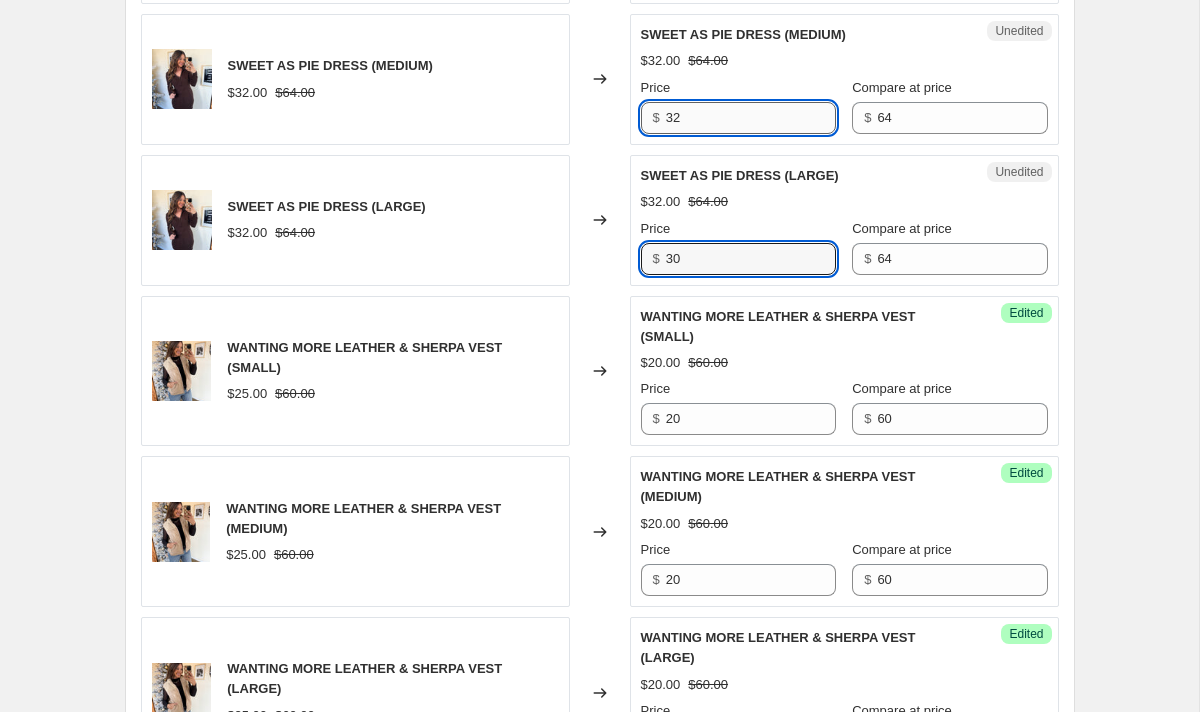 click on "32" at bounding box center [751, 118] 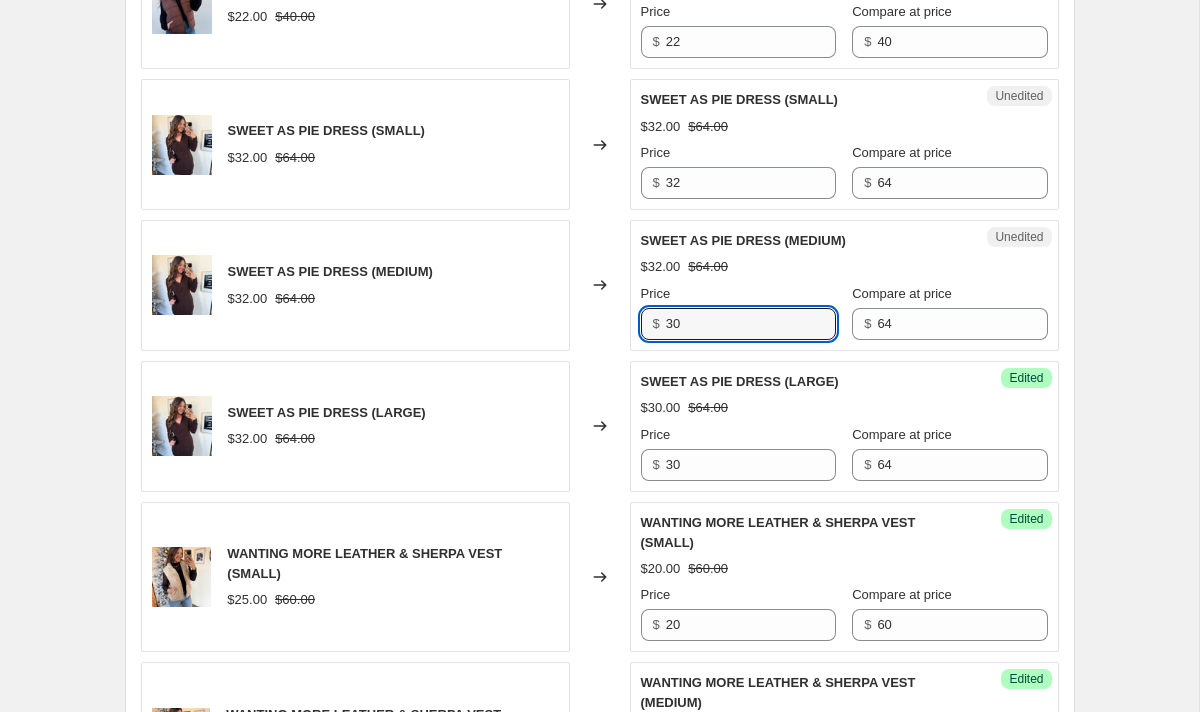 scroll, scrollTop: 2061, scrollLeft: 0, axis: vertical 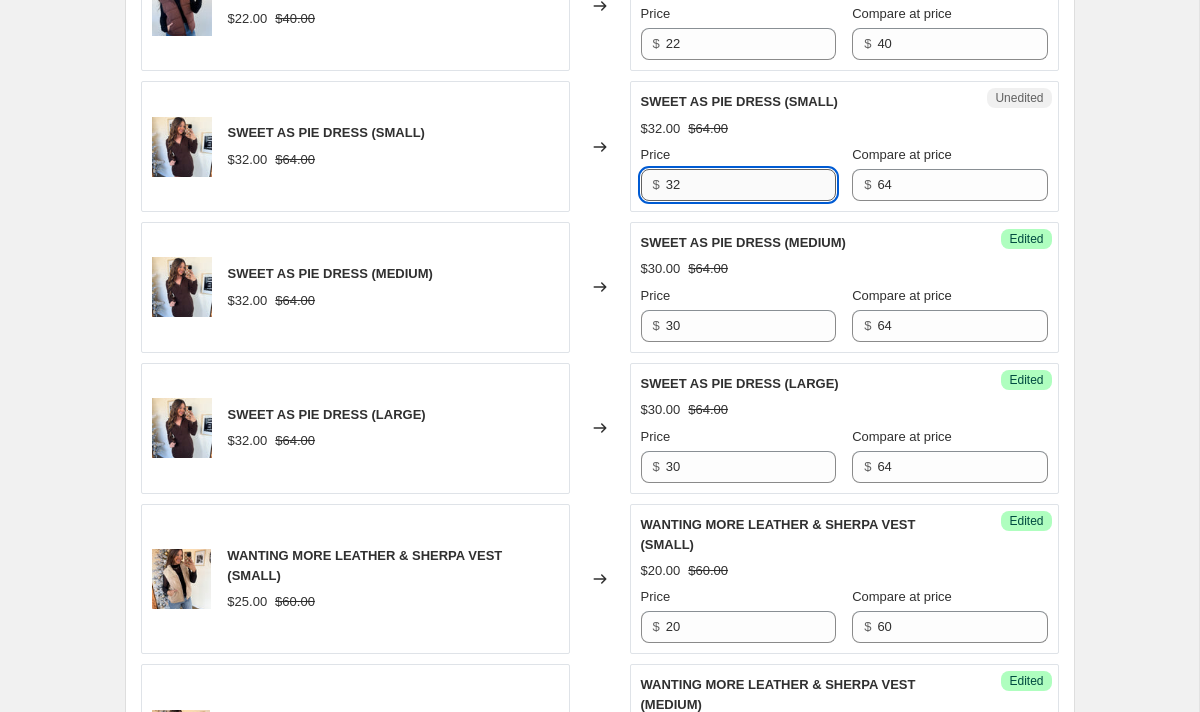 click on "32" at bounding box center [751, 185] 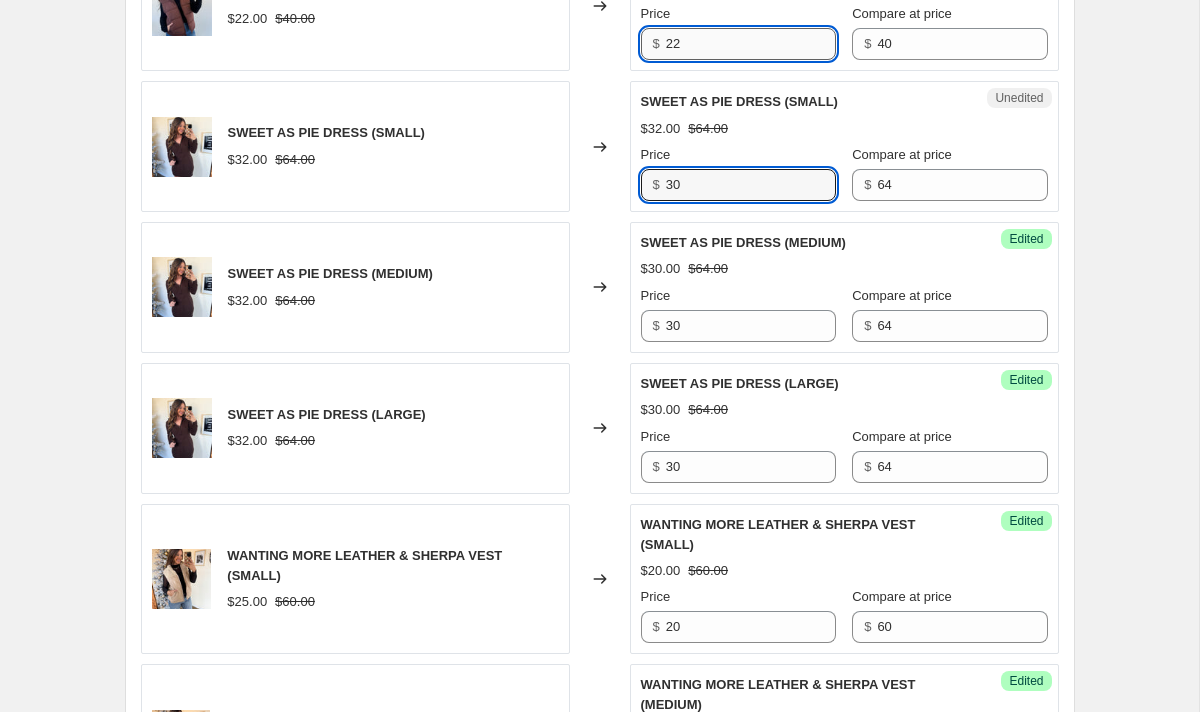 click on "22" at bounding box center (751, 44) 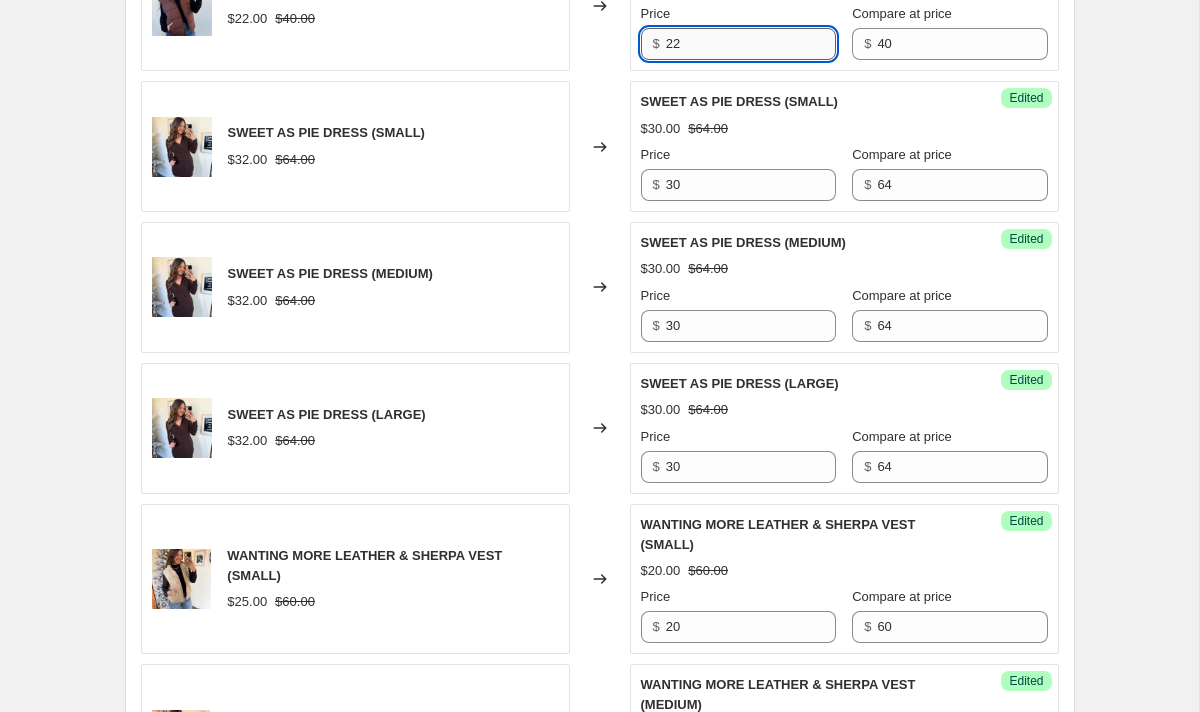 click on "22" at bounding box center (751, 44) 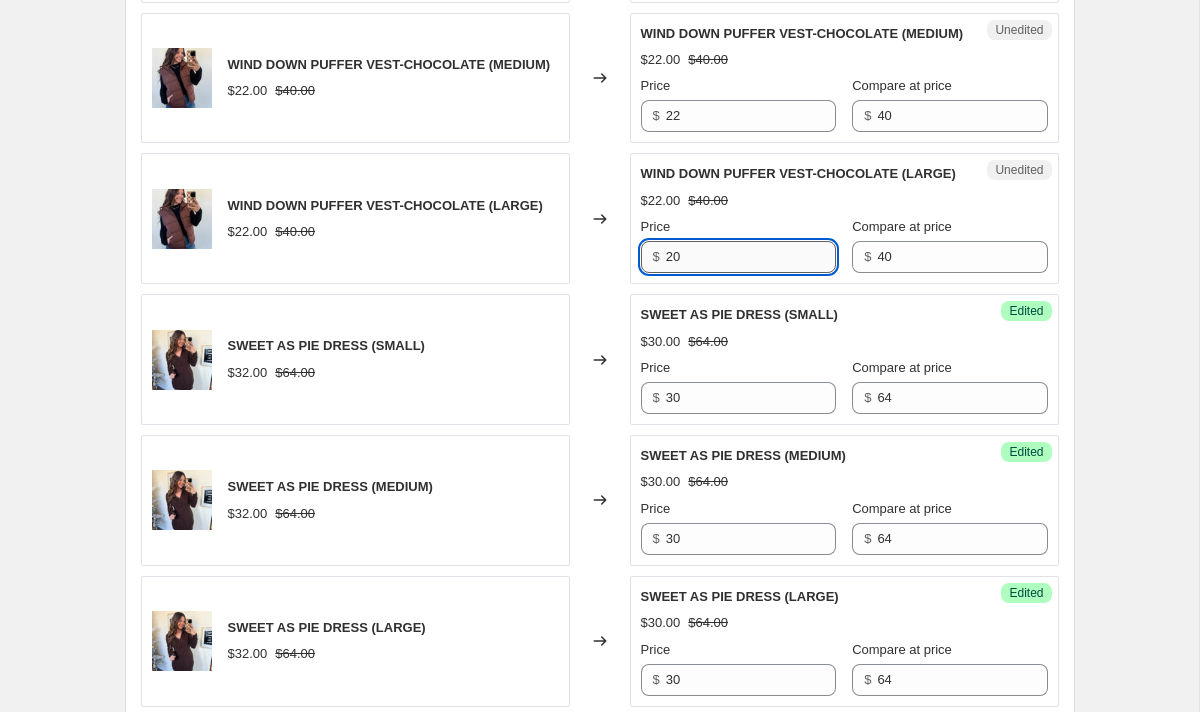 scroll, scrollTop: 1846, scrollLeft: 0, axis: vertical 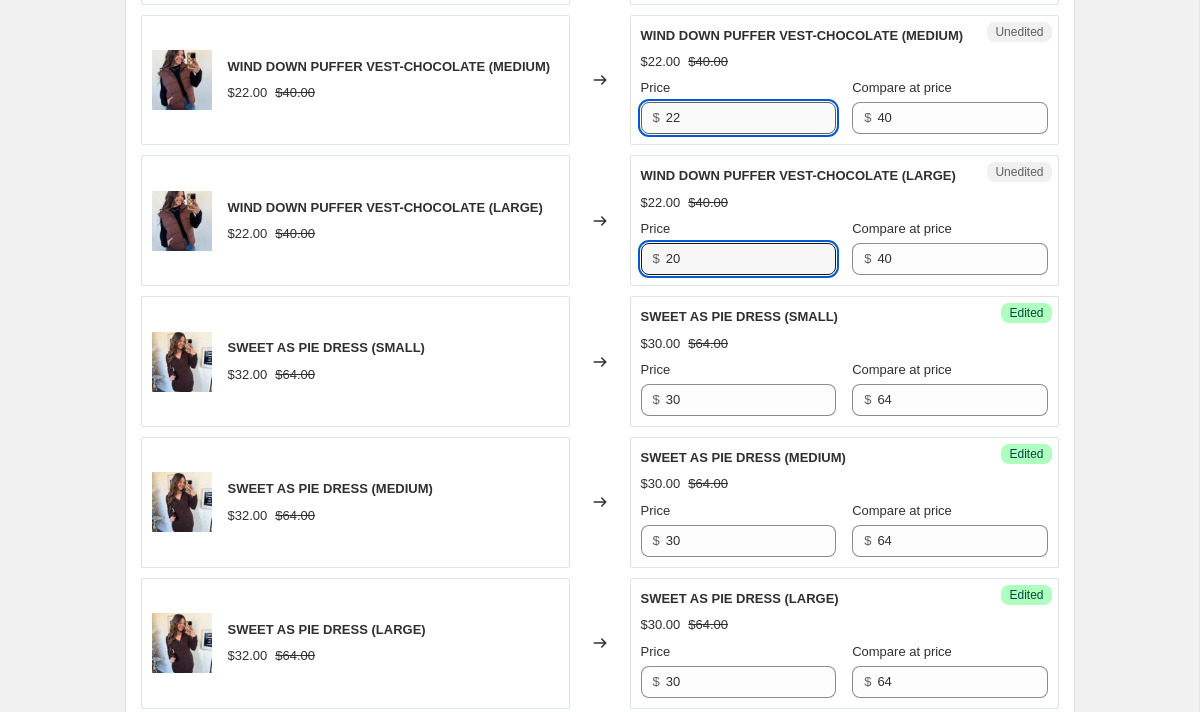 click on "22" at bounding box center (751, 118) 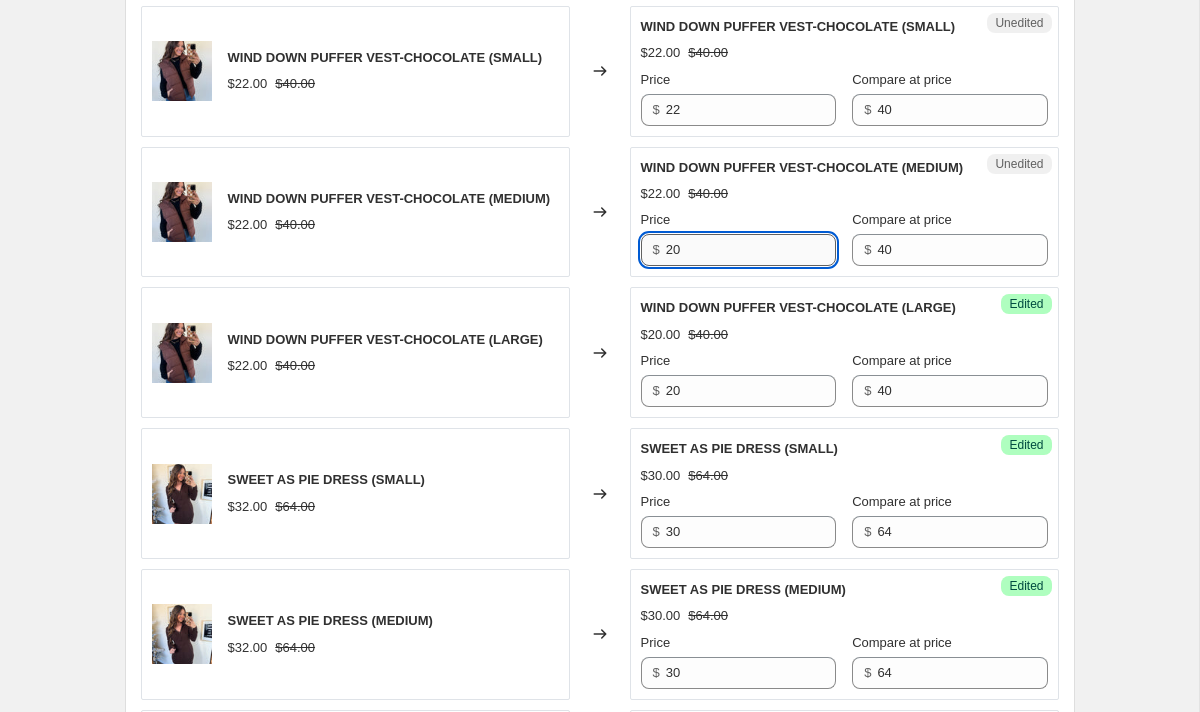 scroll, scrollTop: 1713, scrollLeft: 0, axis: vertical 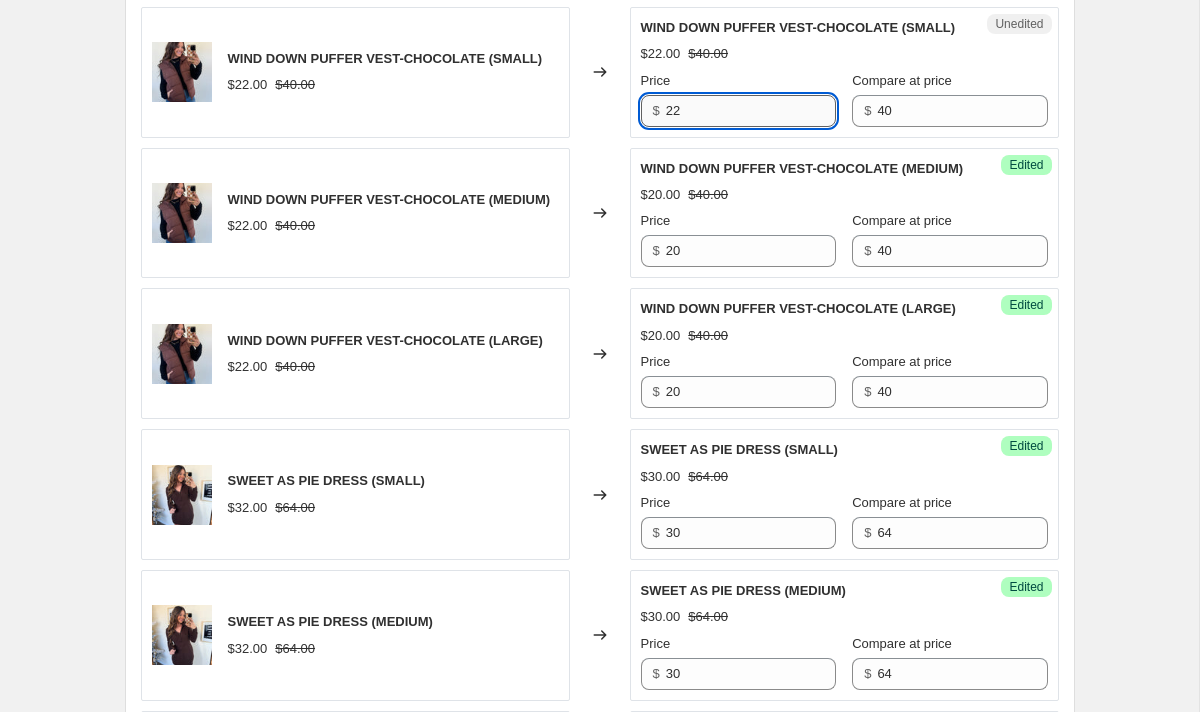 click on "22" at bounding box center (751, 111) 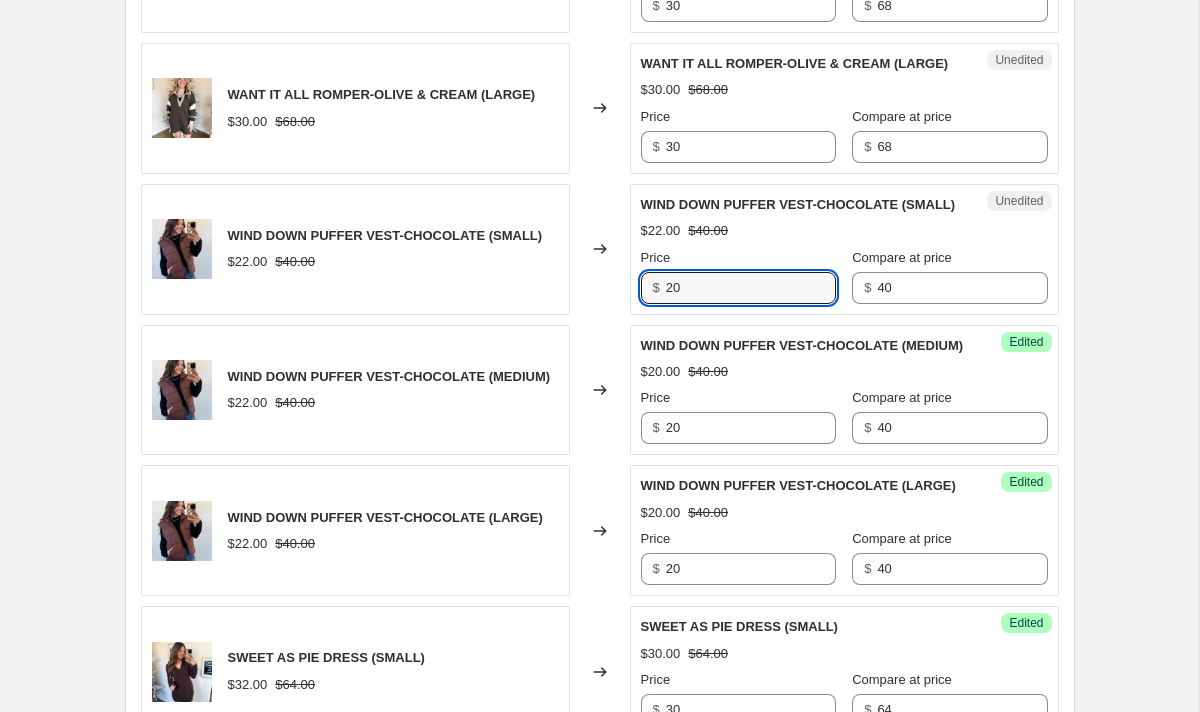 scroll, scrollTop: 1529, scrollLeft: 0, axis: vertical 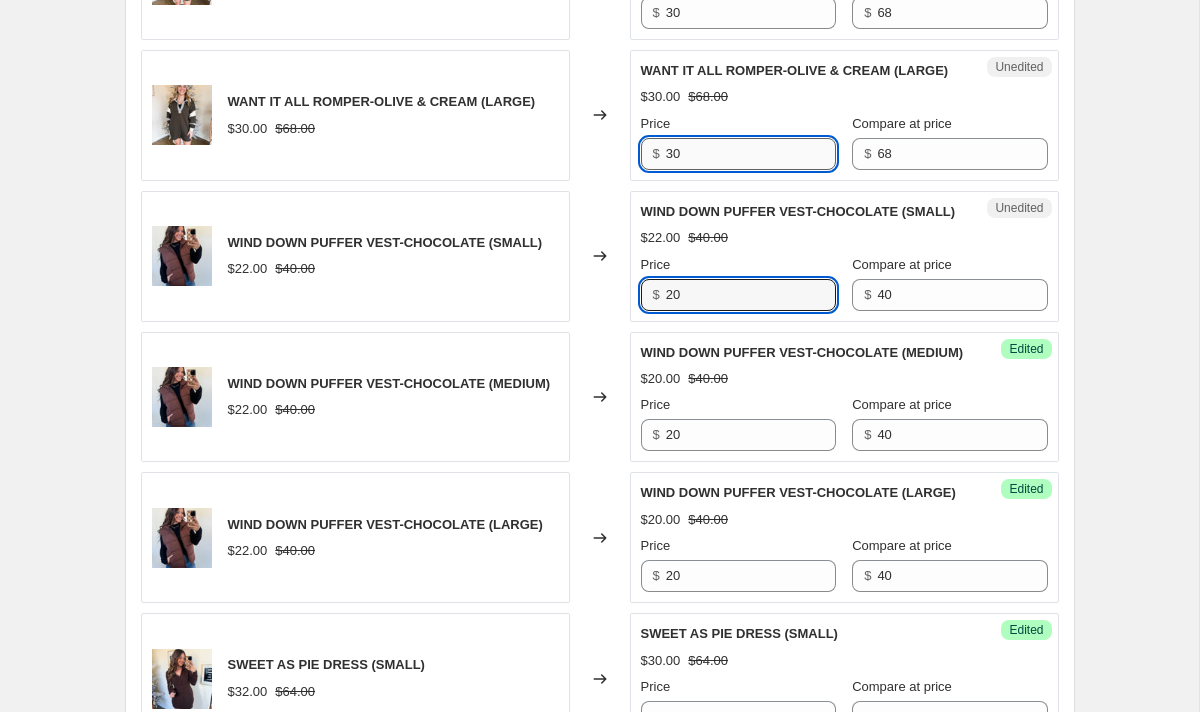 click on "30" at bounding box center (751, 154) 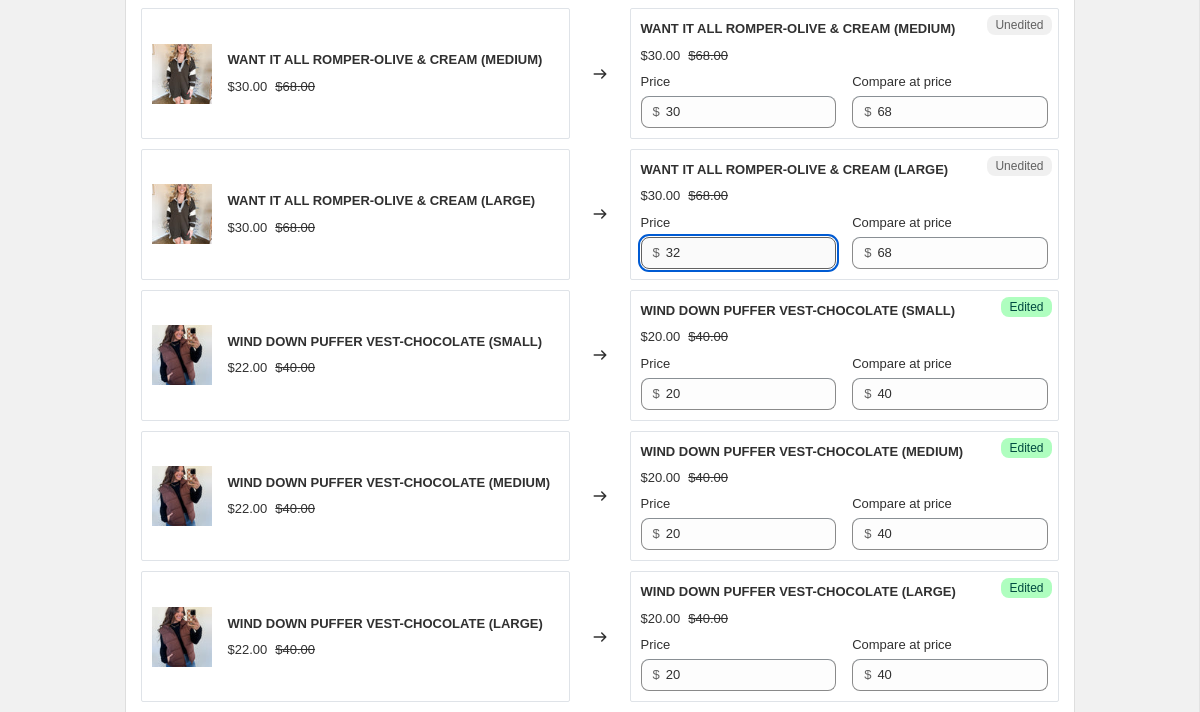 scroll, scrollTop: 1428, scrollLeft: 0, axis: vertical 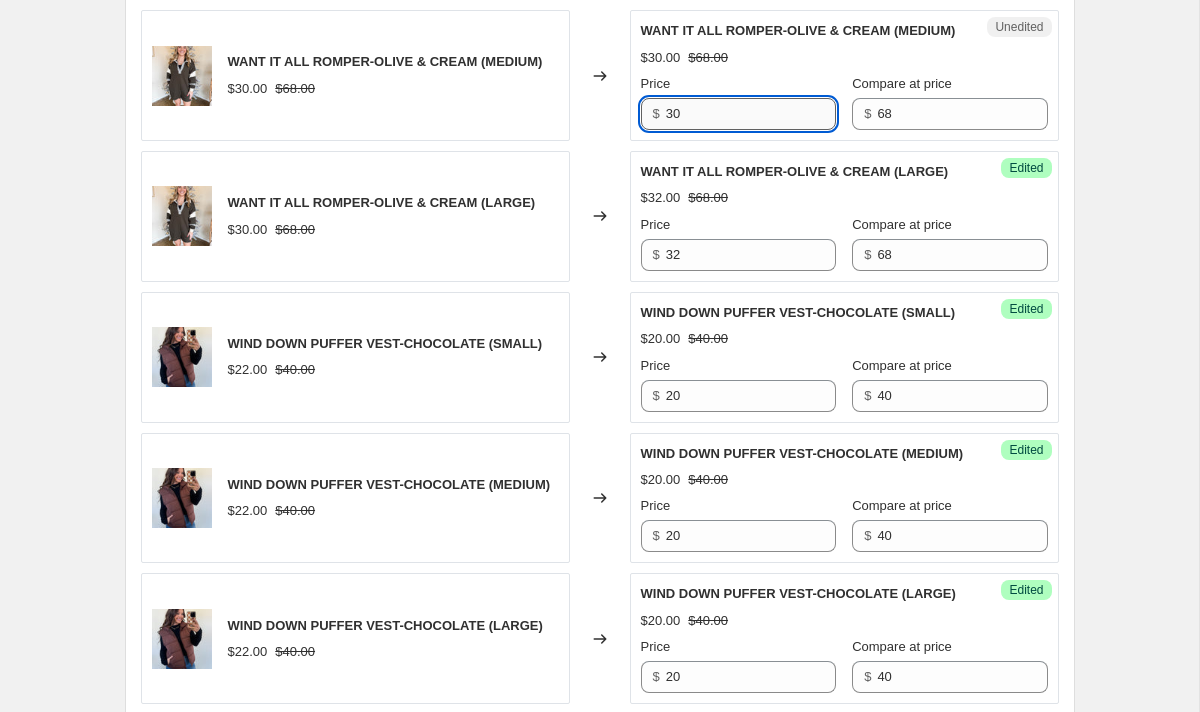 click on "30" at bounding box center [751, 114] 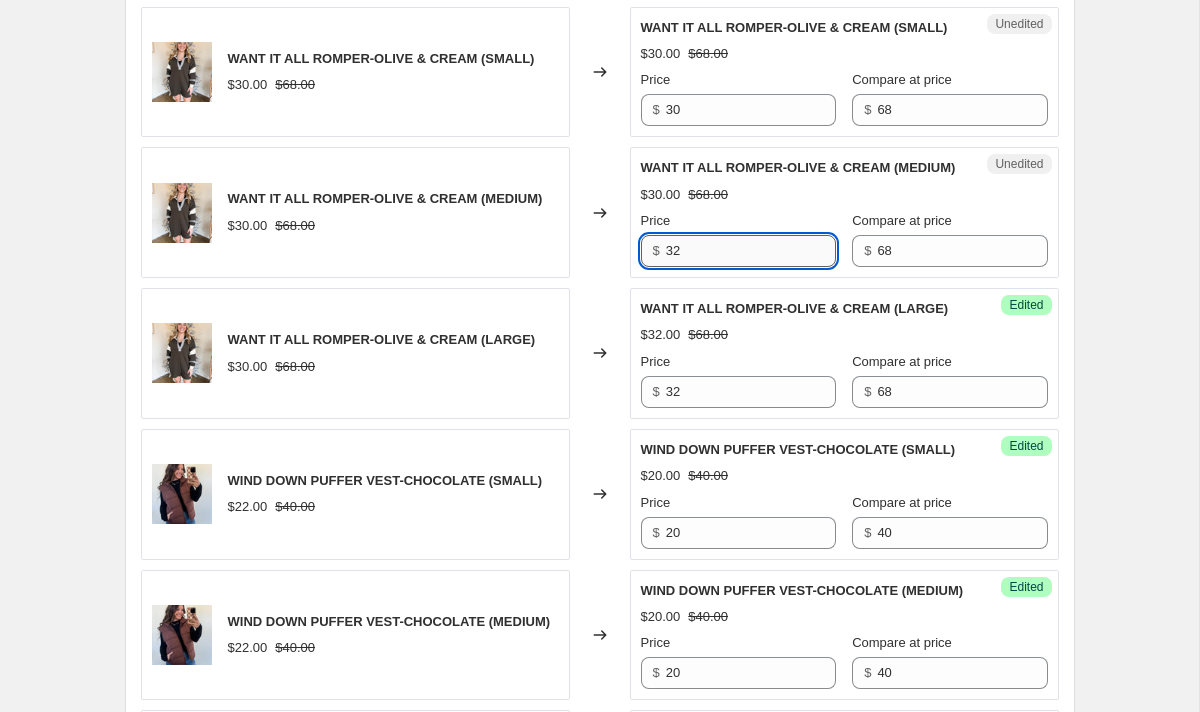 scroll, scrollTop: 1288, scrollLeft: 0, axis: vertical 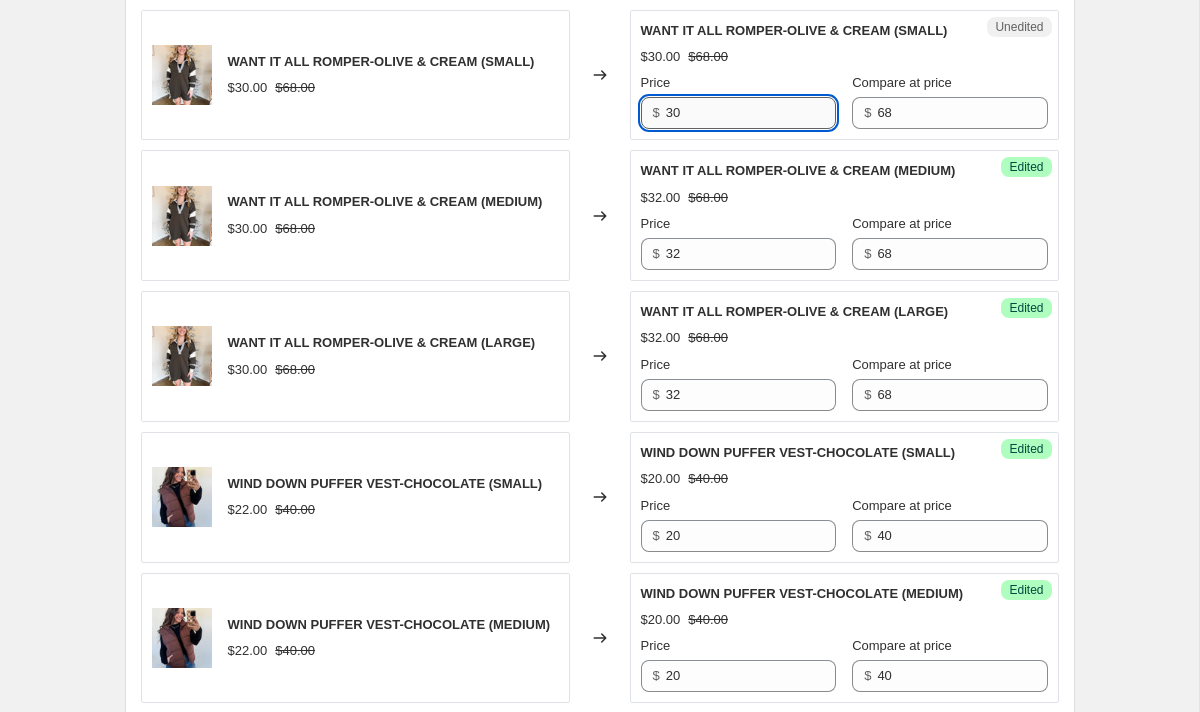 click on "30" at bounding box center (751, 113) 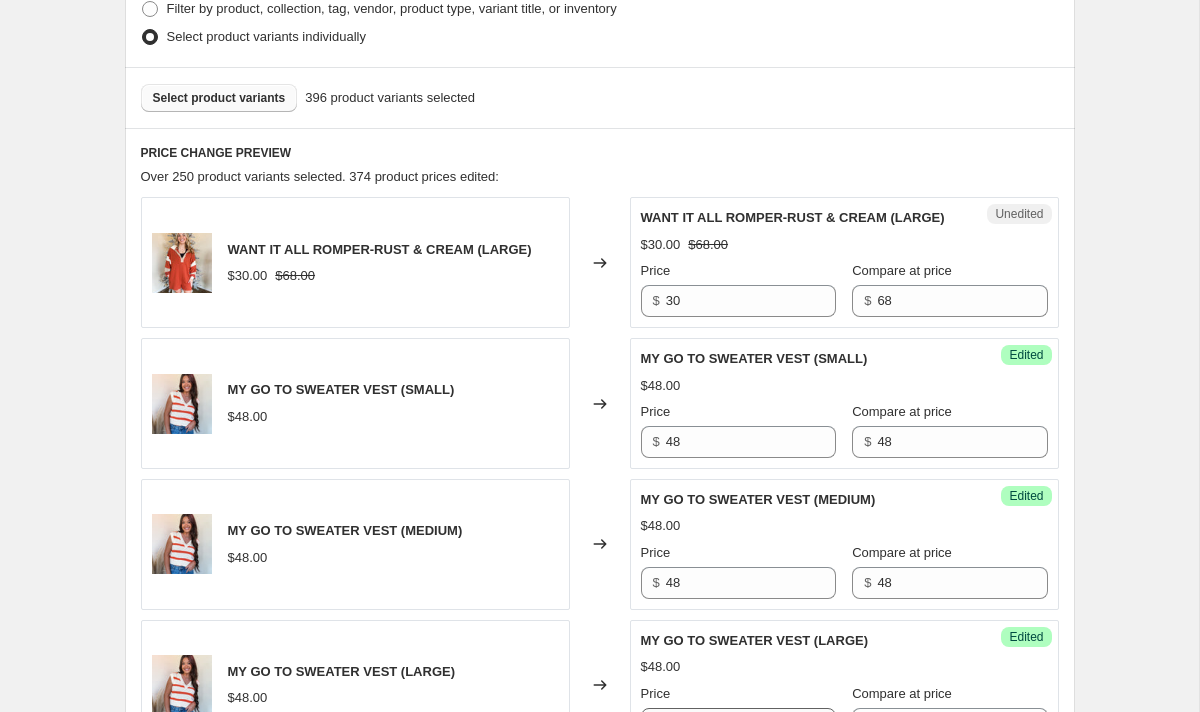 scroll, scrollTop: 642, scrollLeft: 0, axis: vertical 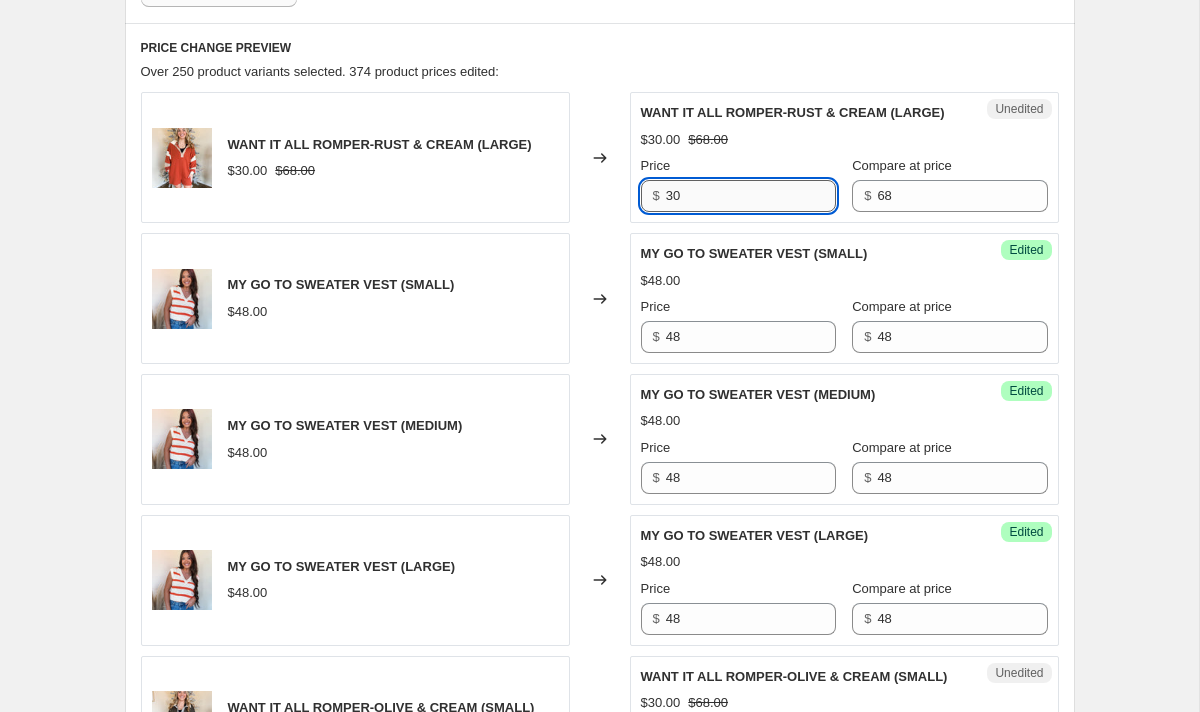 click on "30" at bounding box center (751, 196) 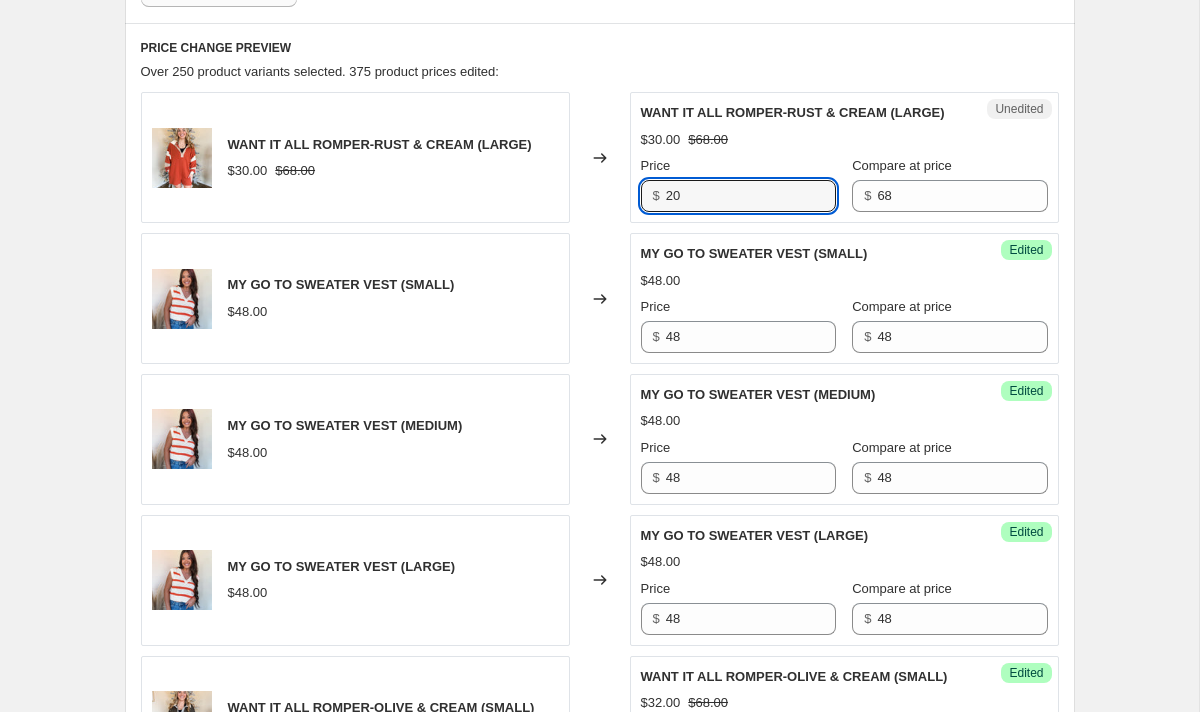 click on "$68.00" at bounding box center (708, 140) 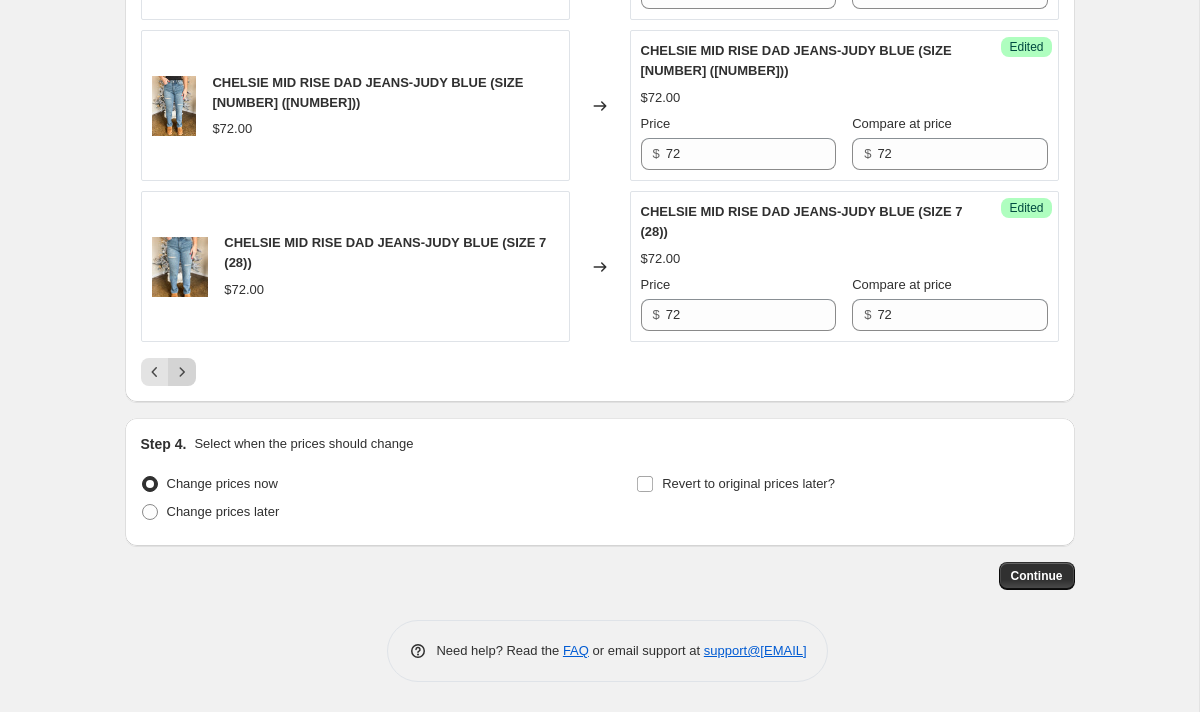 click 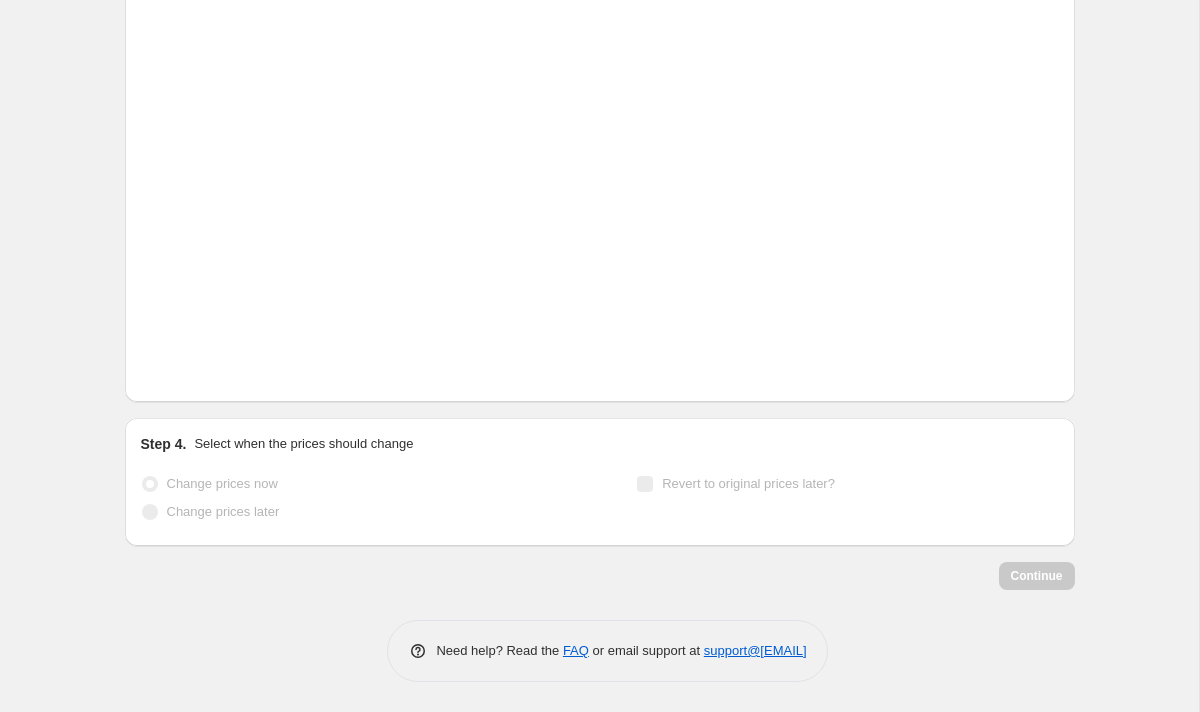 scroll, scrollTop: 3198, scrollLeft: 0, axis: vertical 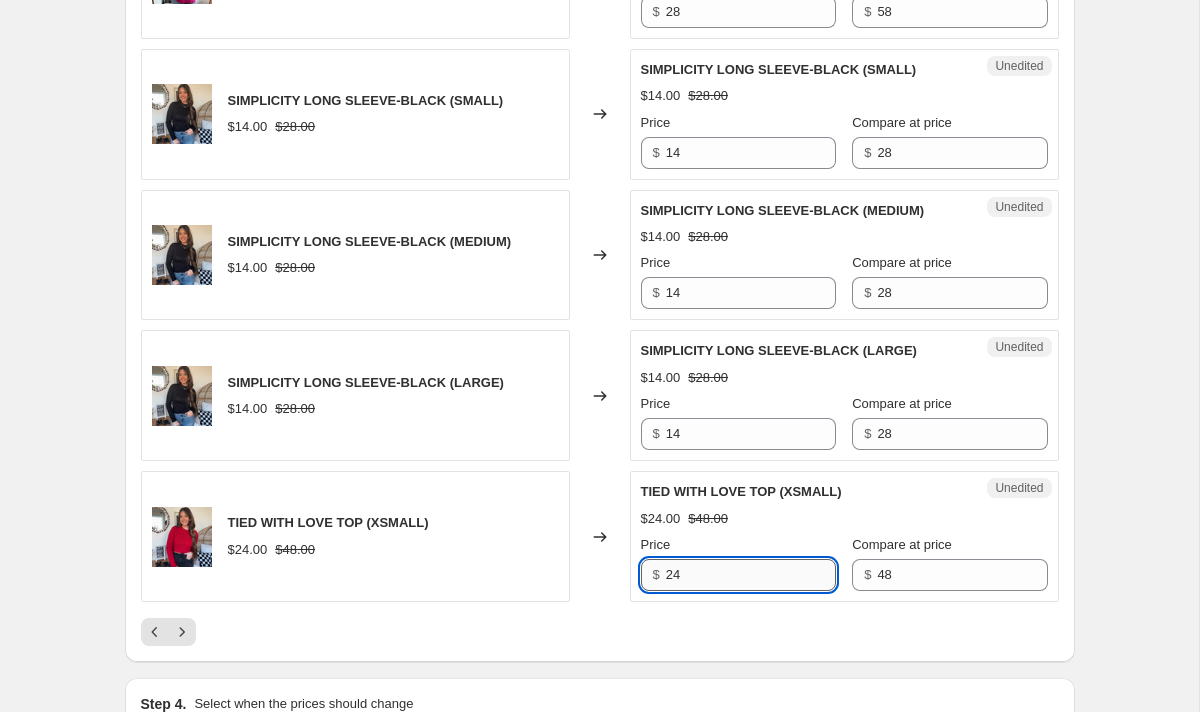 click on "24" at bounding box center [751, 575] 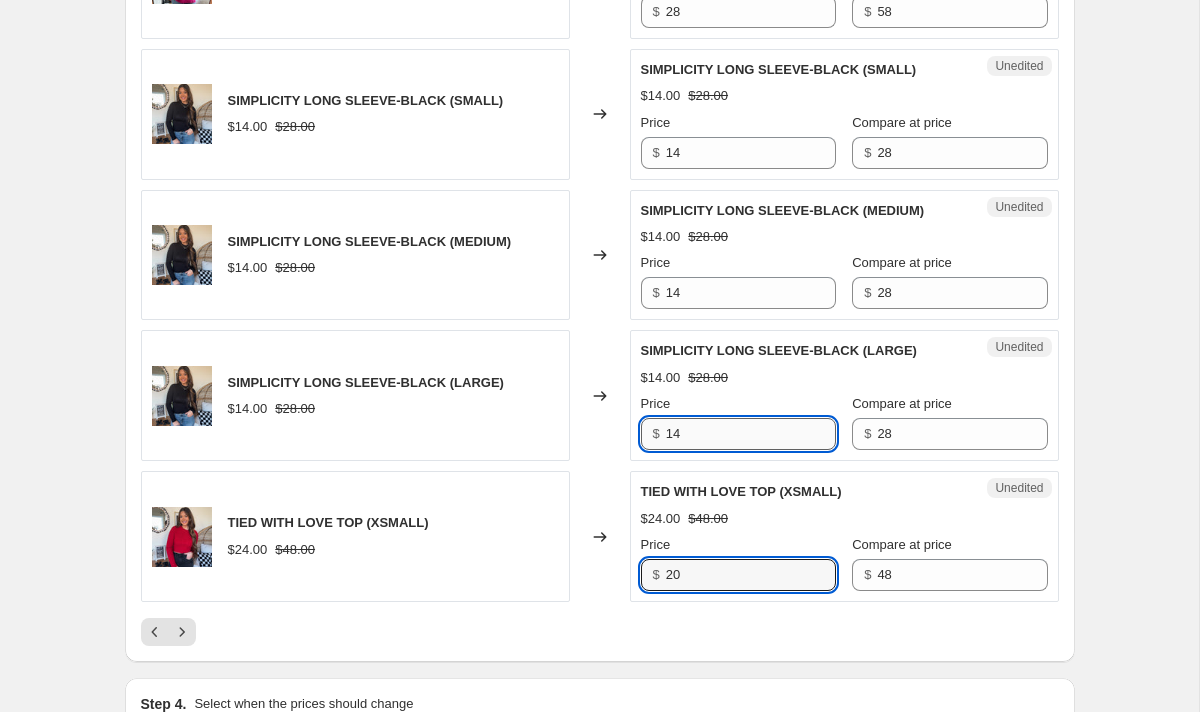 click on "14" at bounding box center (751, 434) 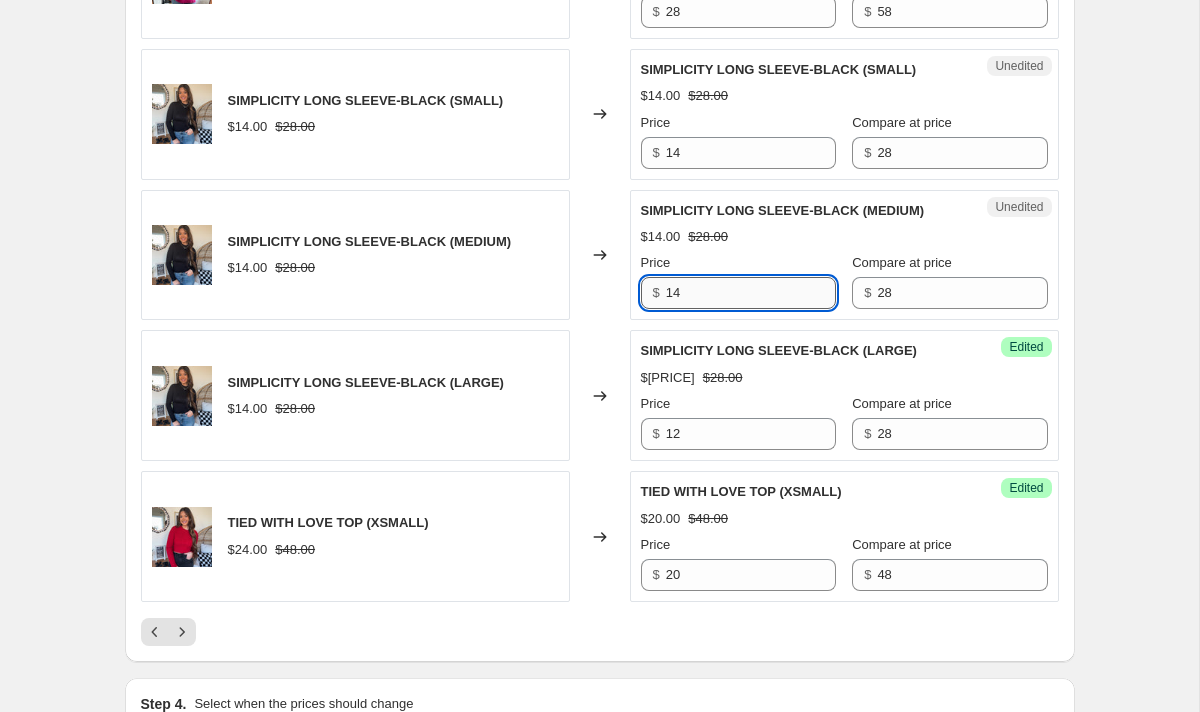 click on "14" at bounding box center [751, 293] 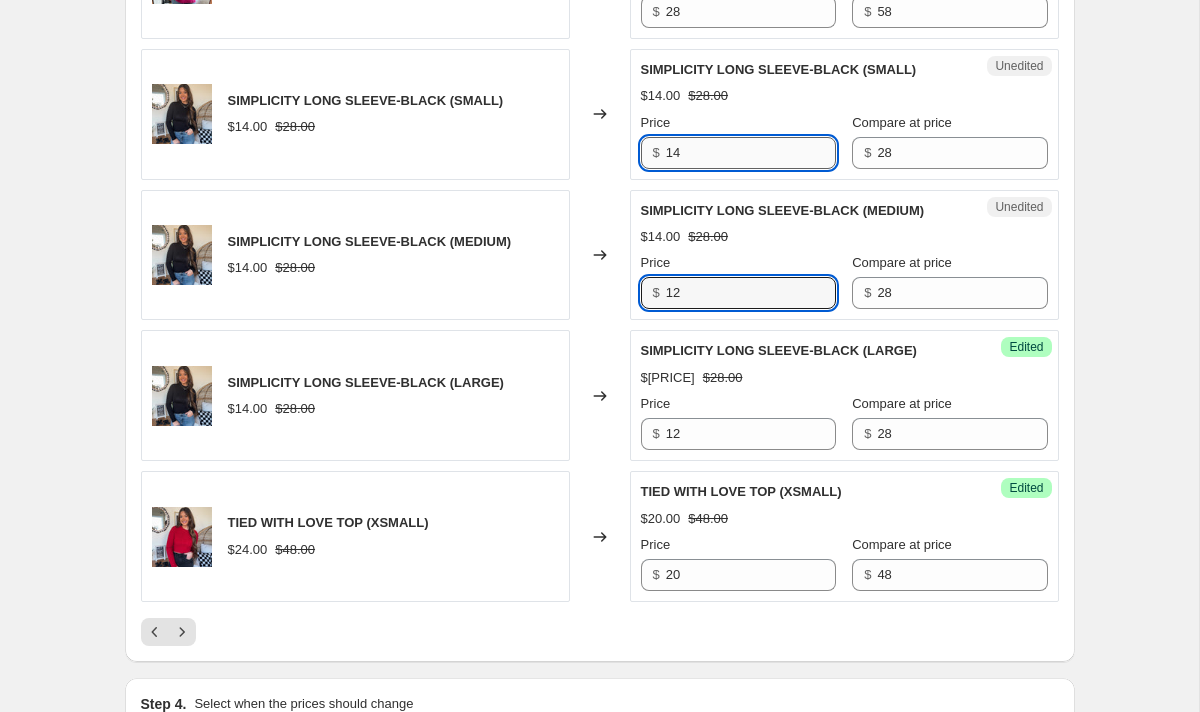 click on "14" at bounding box center (751, 153) 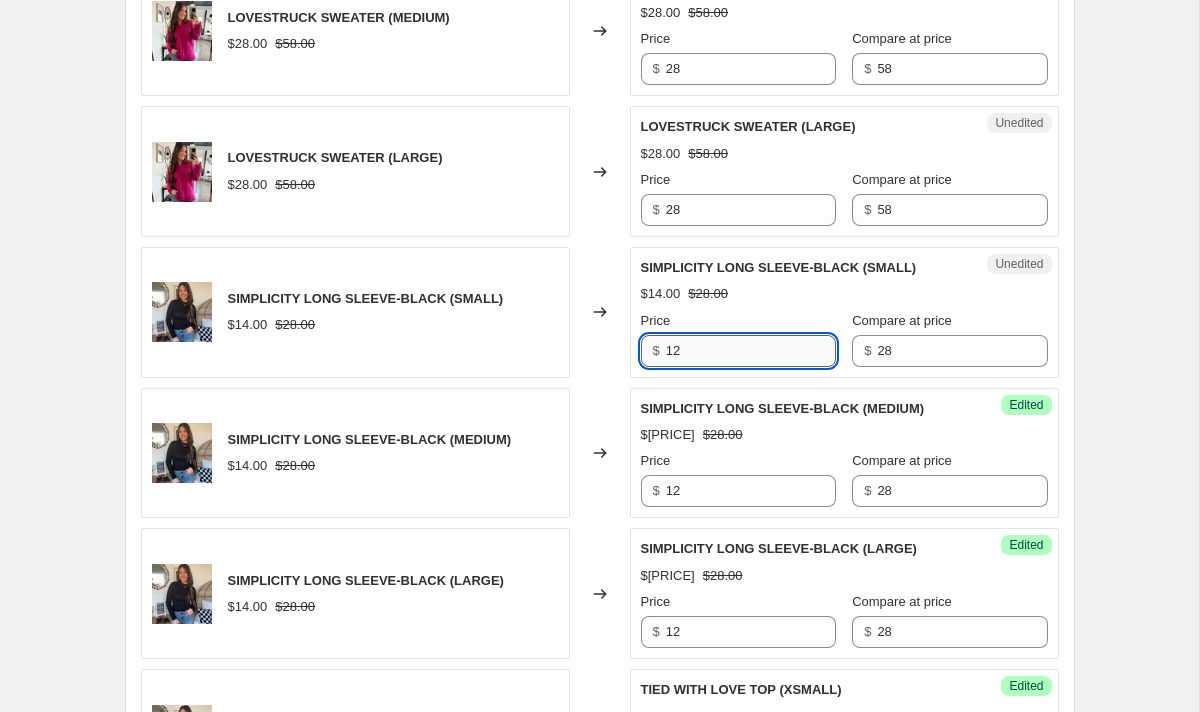 scroll, scrollTop: 2994, scrollLeft: 0, axis: vertical 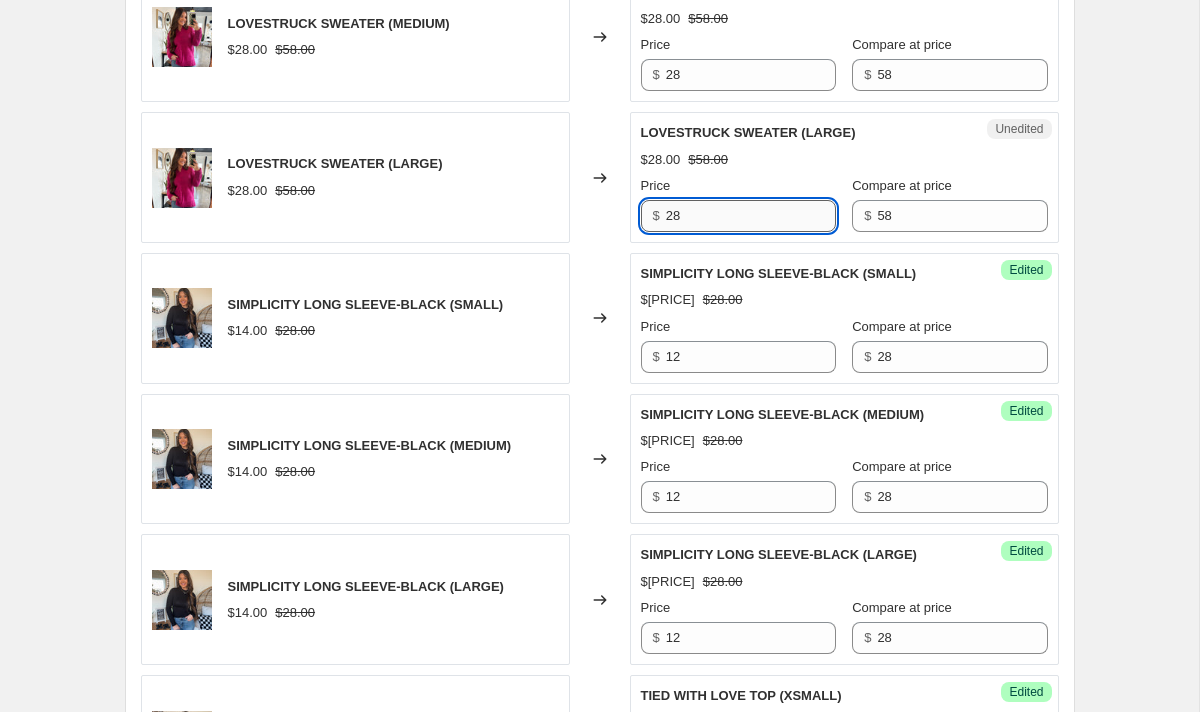click on "28" at bounding box center (751, 216) 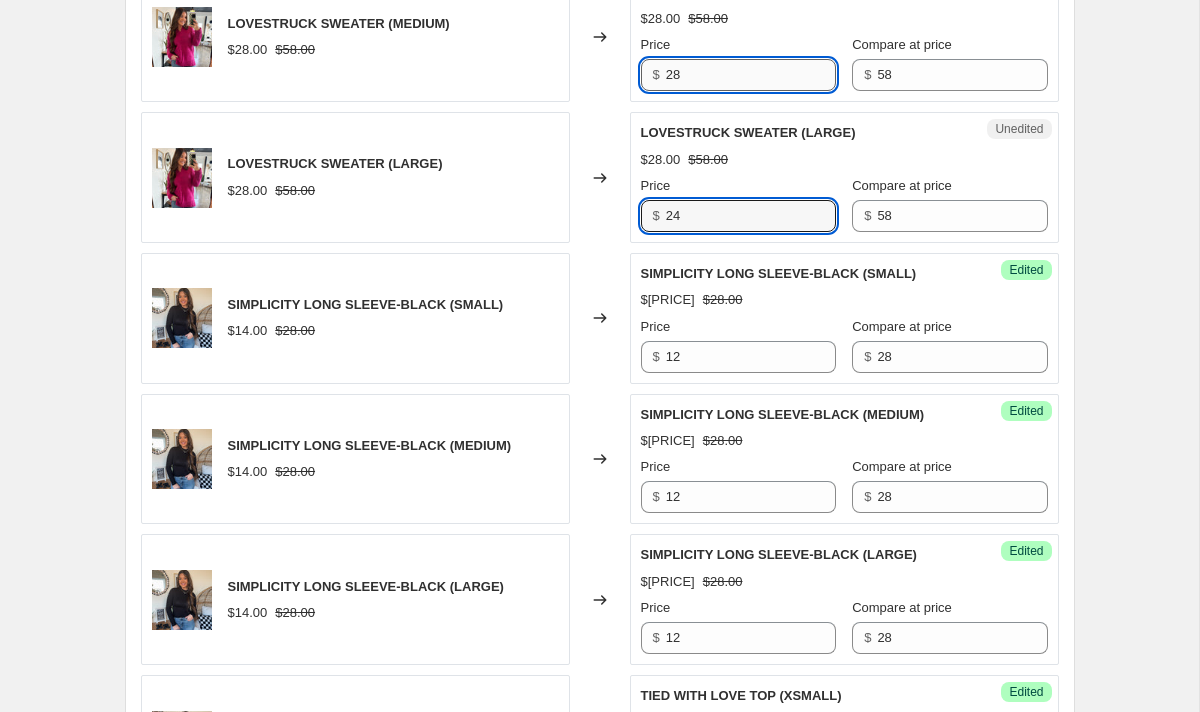 click on "28" at bounding box center (751, 75) 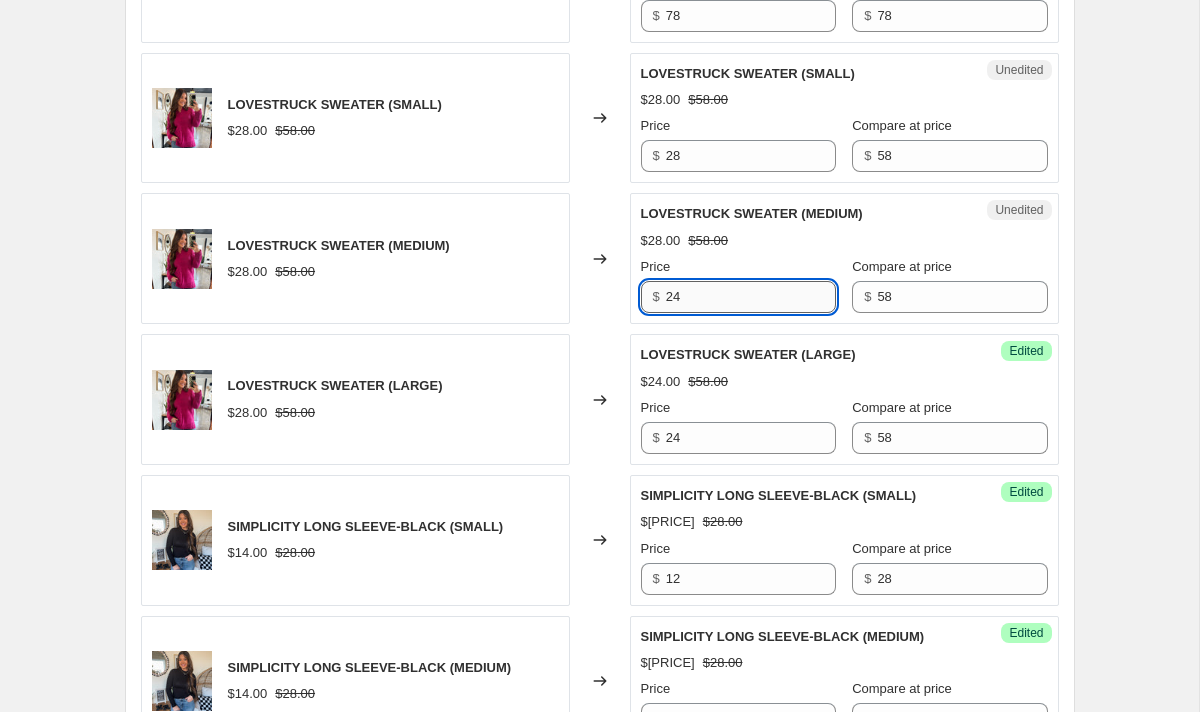 scroll, scrollTop: 2724, scrollLeft: 0, axis: vertical 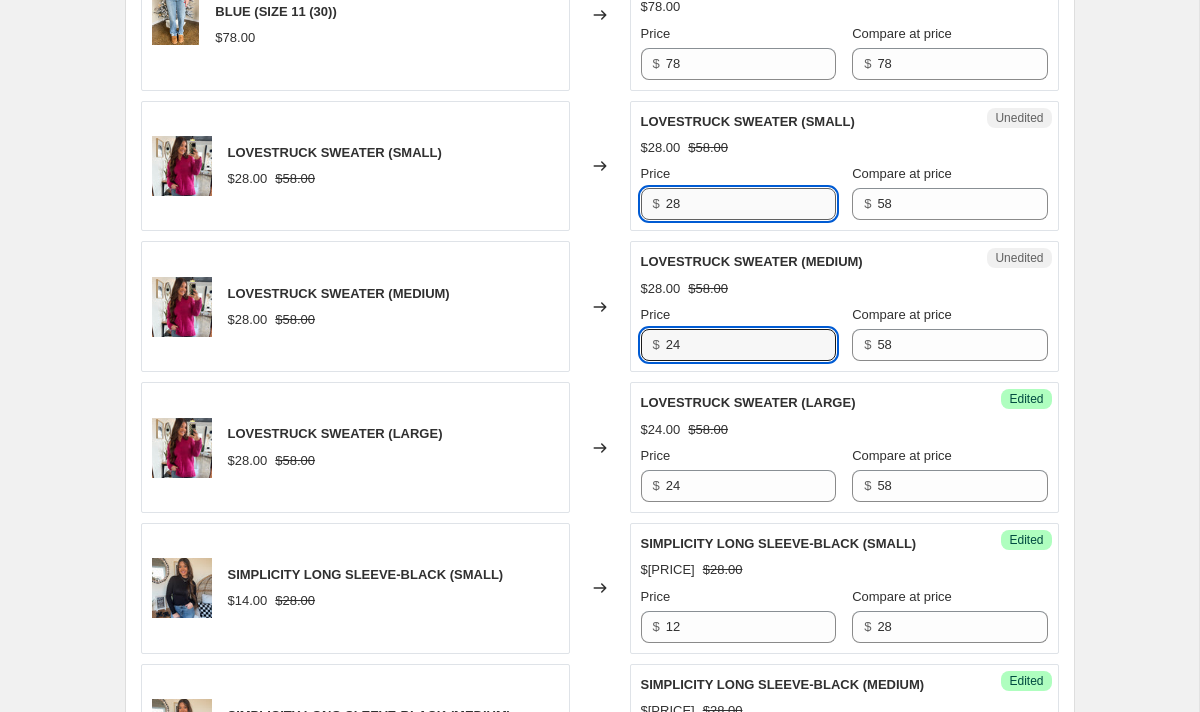 click on "28" at bounding box center (751, 204) 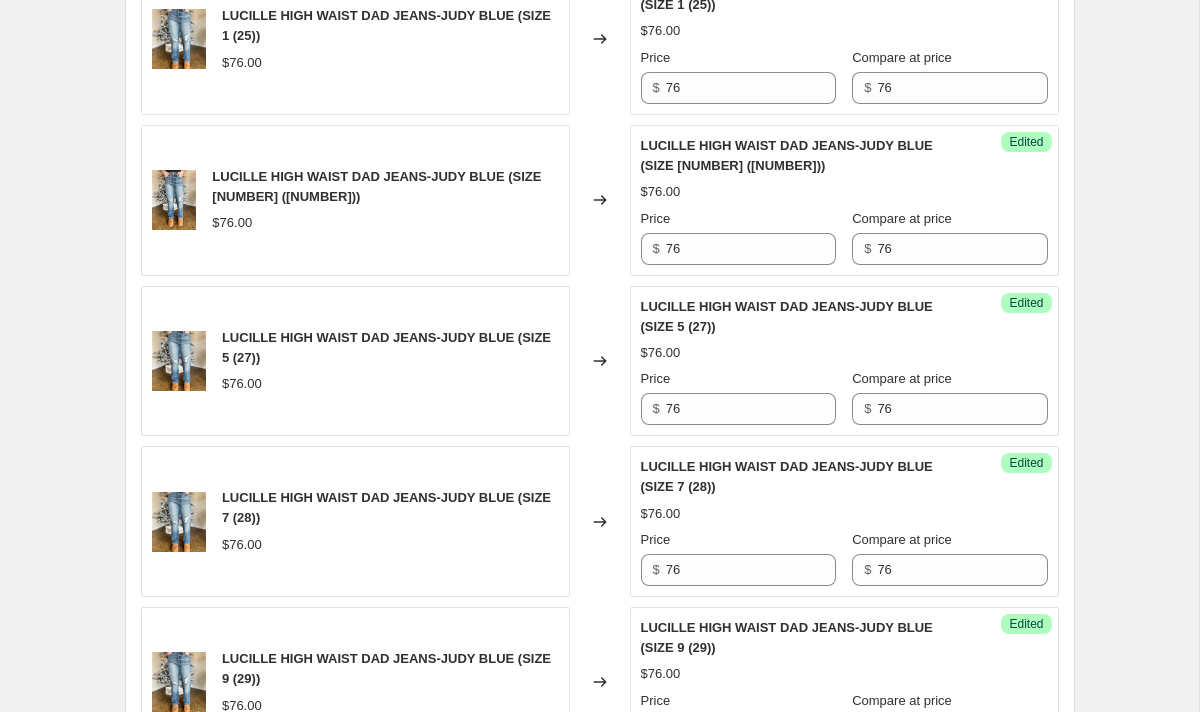 click on "LUCILLE HIGH WAIST DAD JEANS-JUDY BLUE (SIZE 5 (27))" at bounding box center (787, 316) 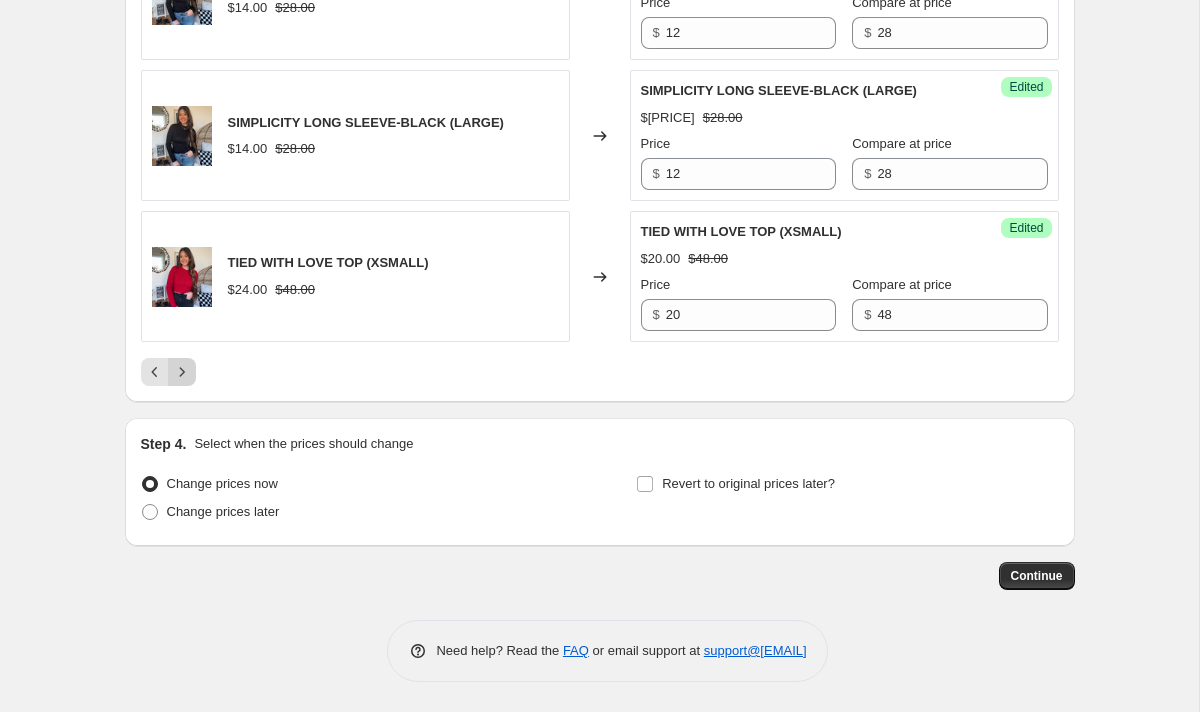 click 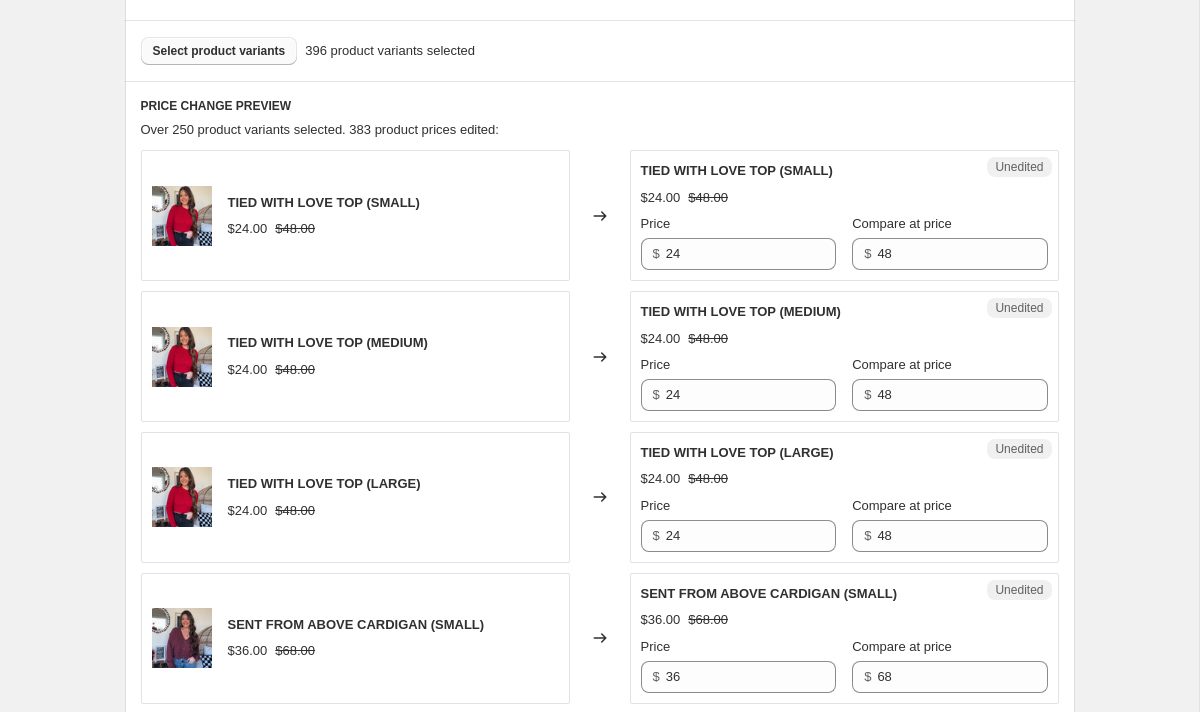scroll, scrollTop: 591, scrollLeft: 0, axis: vertical 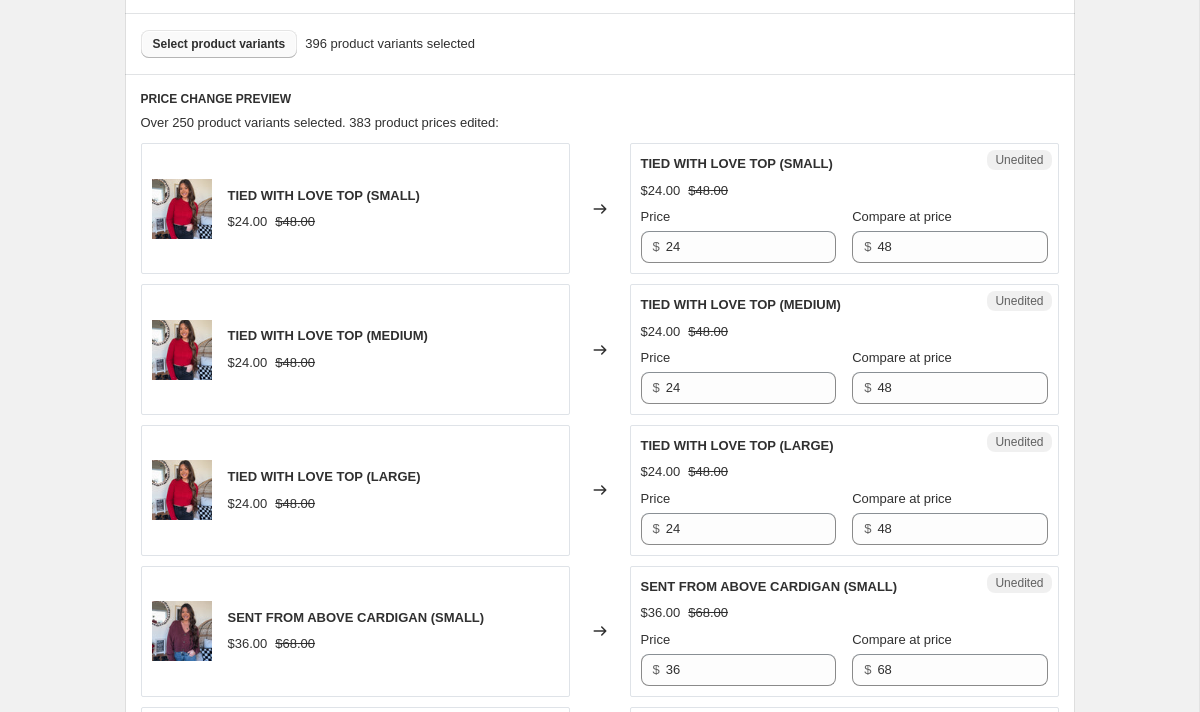 click on "Unedited TIED WITH LOVE TOP (SMALL) $[PRICE] $[PRICE] Price $ [NUMBER] Compare at price $ [NUMBER]" at bounding box center (844, 208) 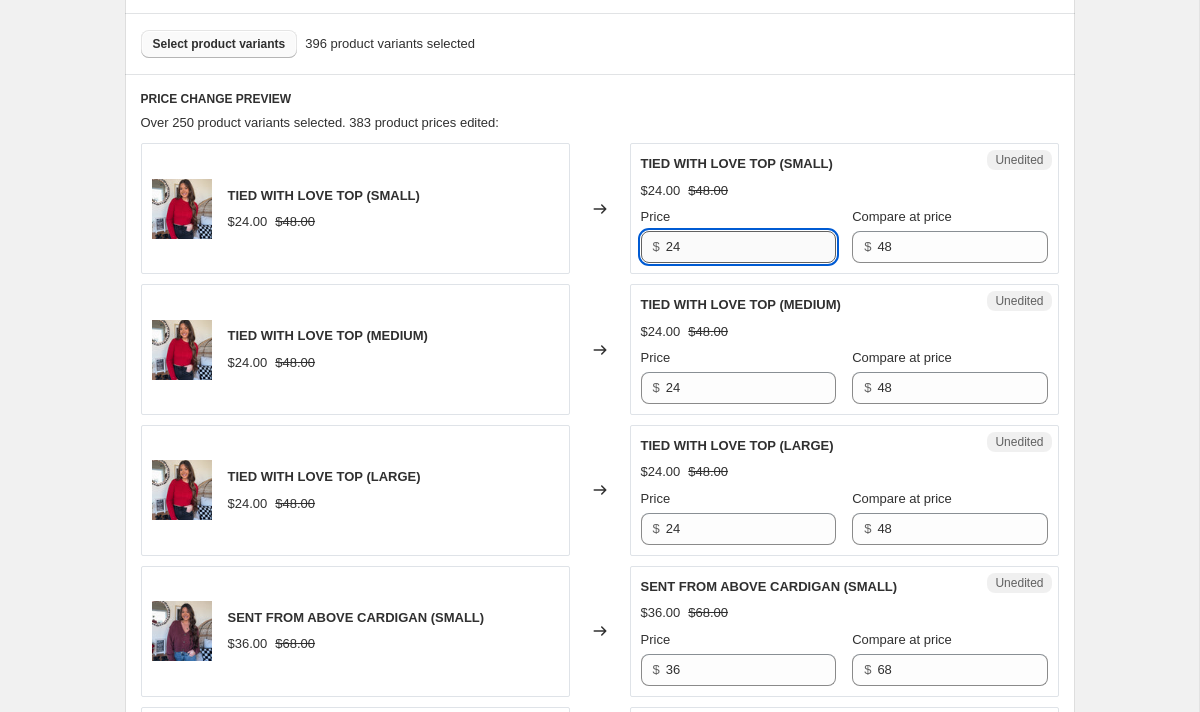 click on "24" at bounding box center [751, 247] 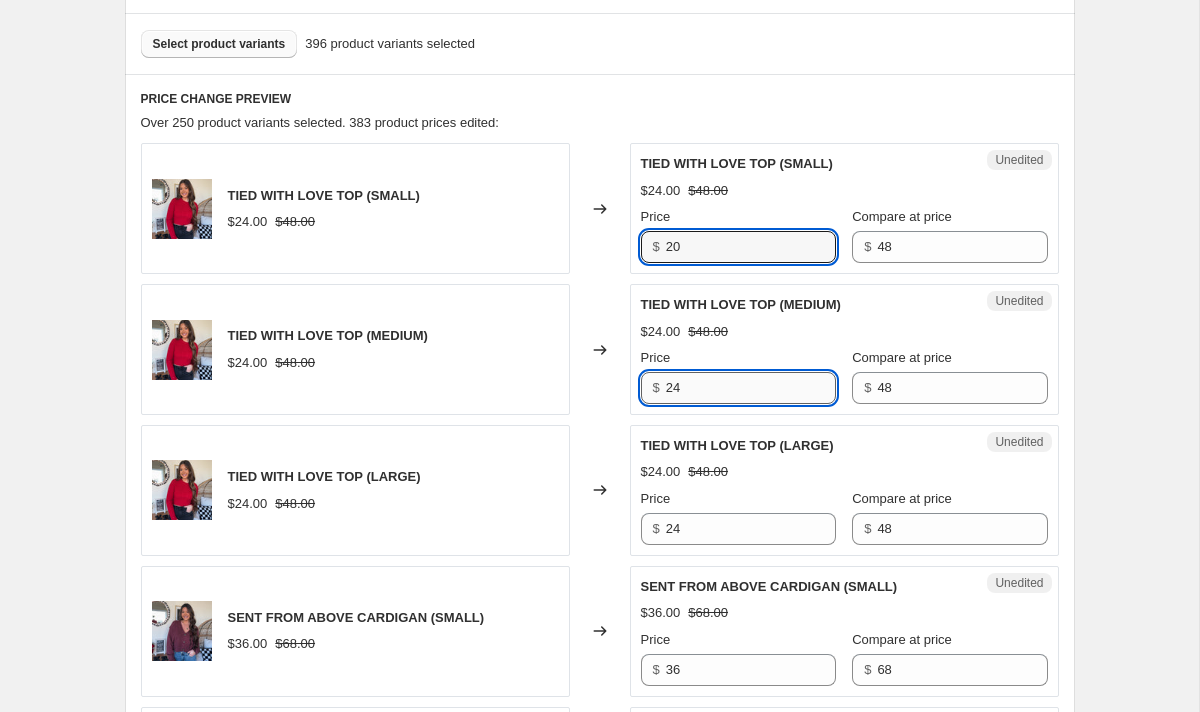 click on "24" at bounding box center (751, 388) 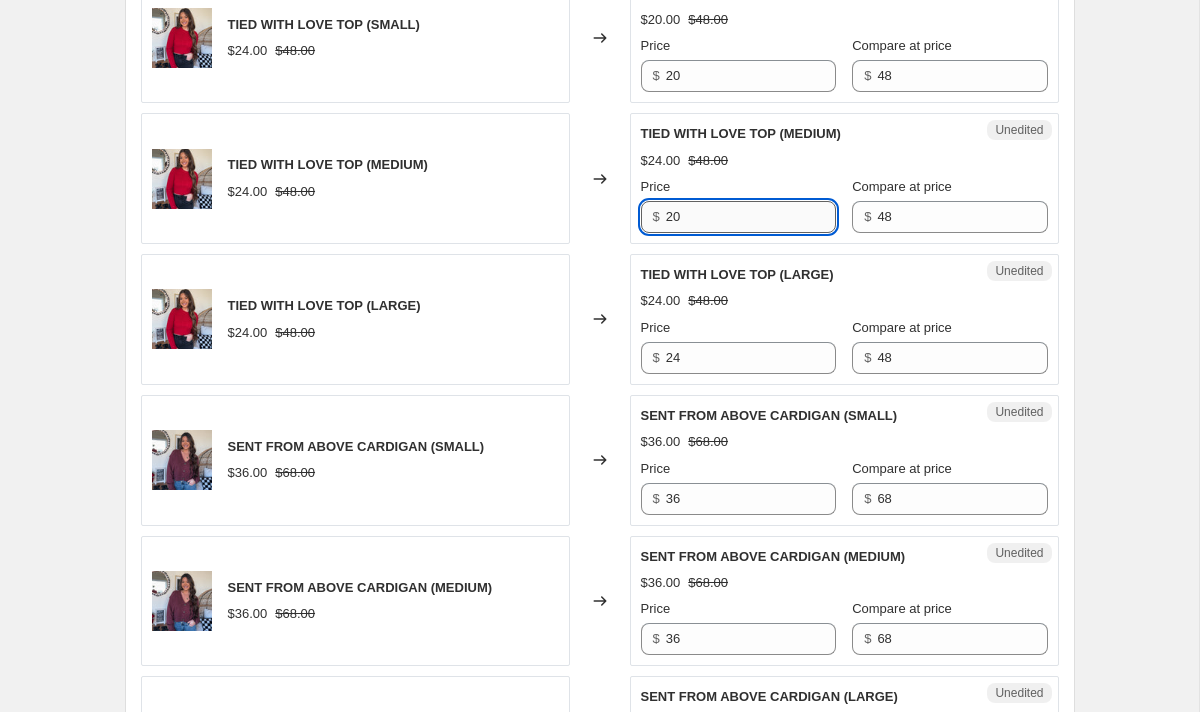 scroll, scrollTop: 789, scrollLeft: 0, axis: vertical 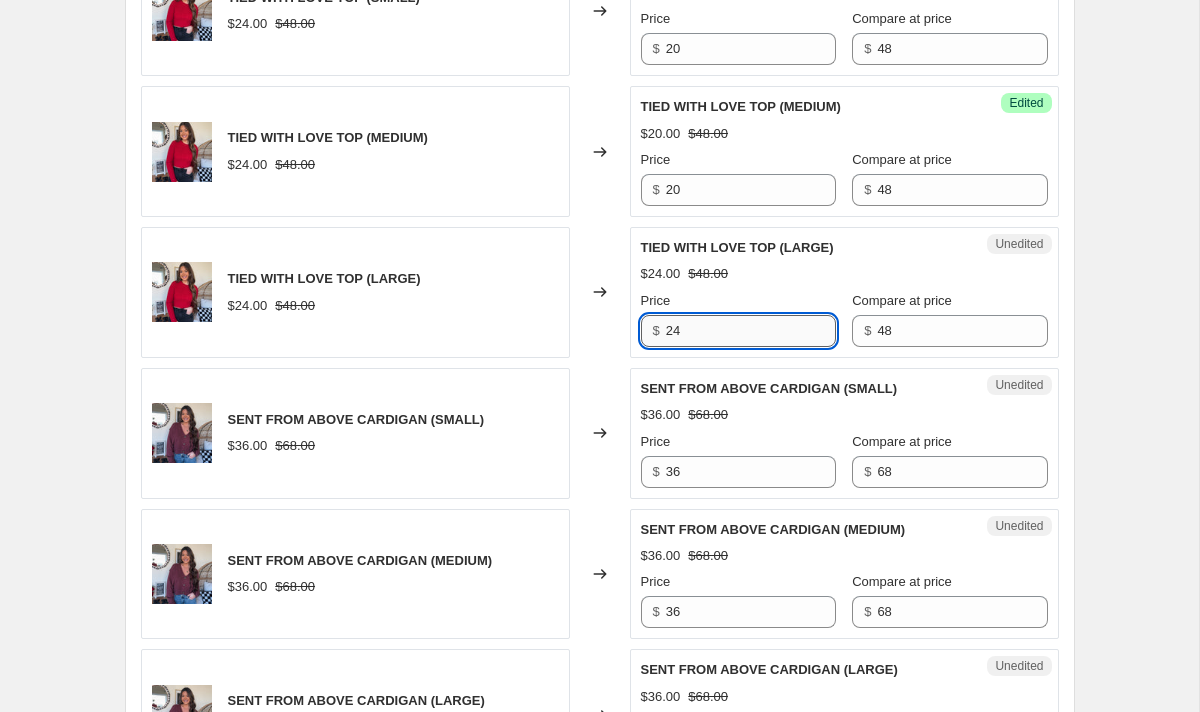click on "24" at bounding box center [751, 331] 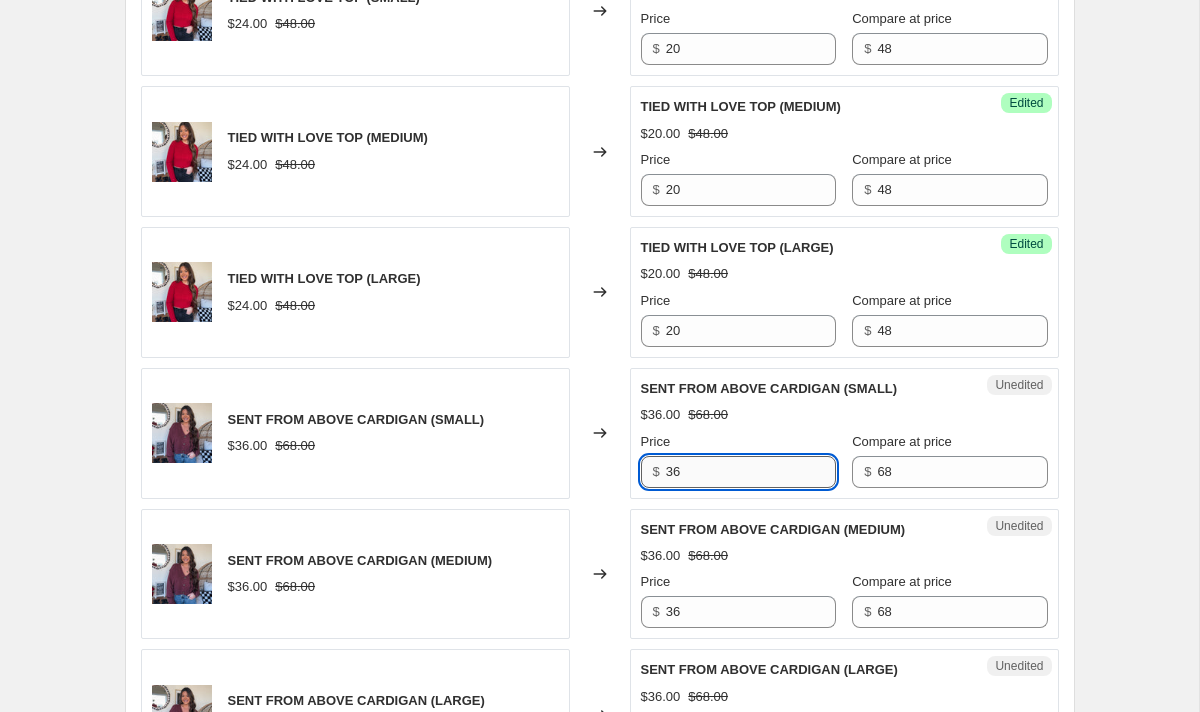 click on "36" at bounding box center [751, 472] 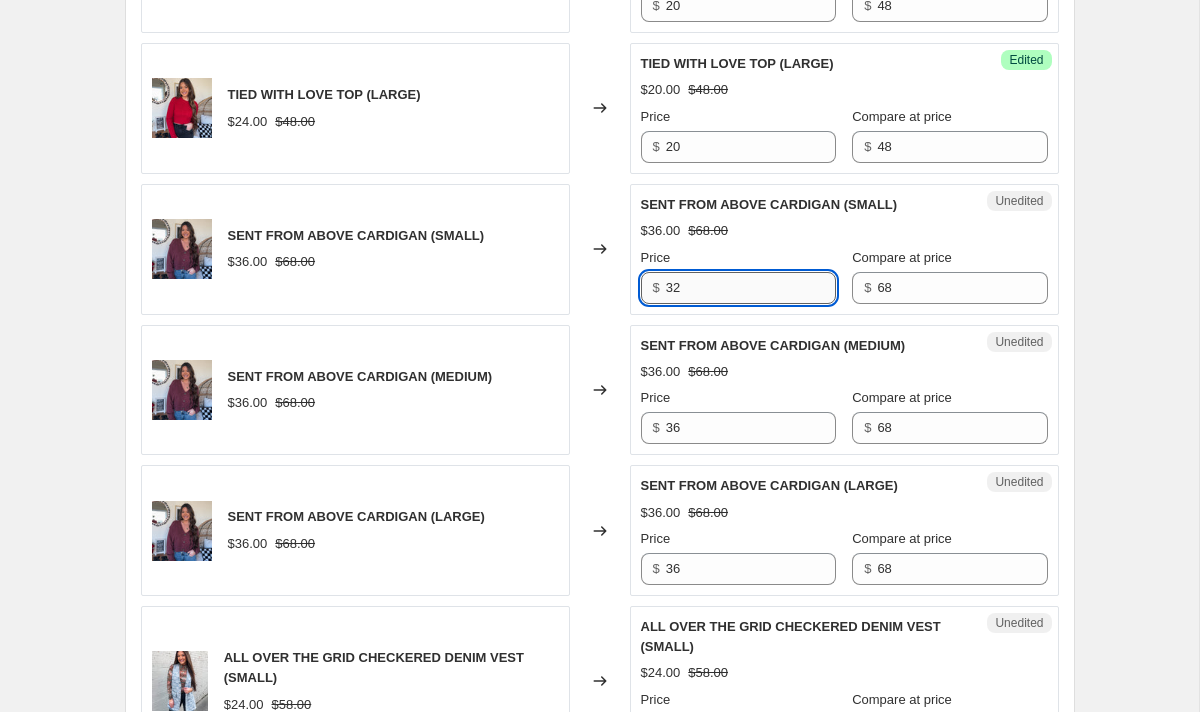 scroll, scrollTop: 978, scrollLeft: 0, axis: vertical 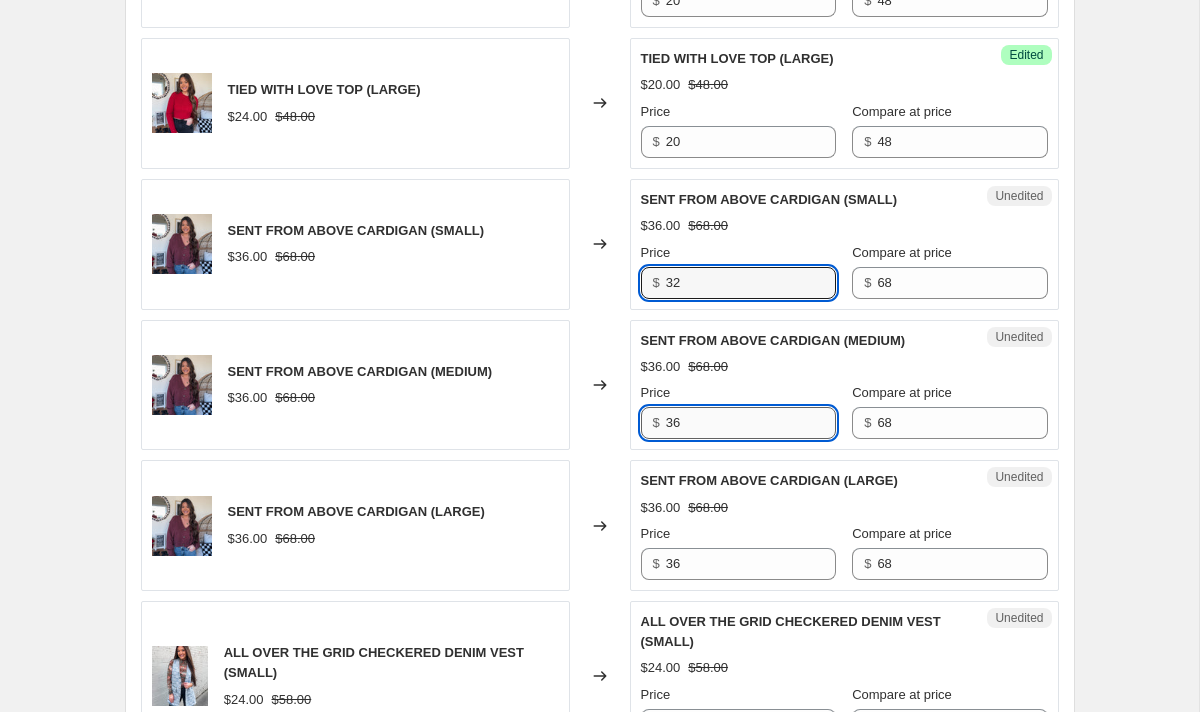 click on "36" at bounding box center [751, 423] 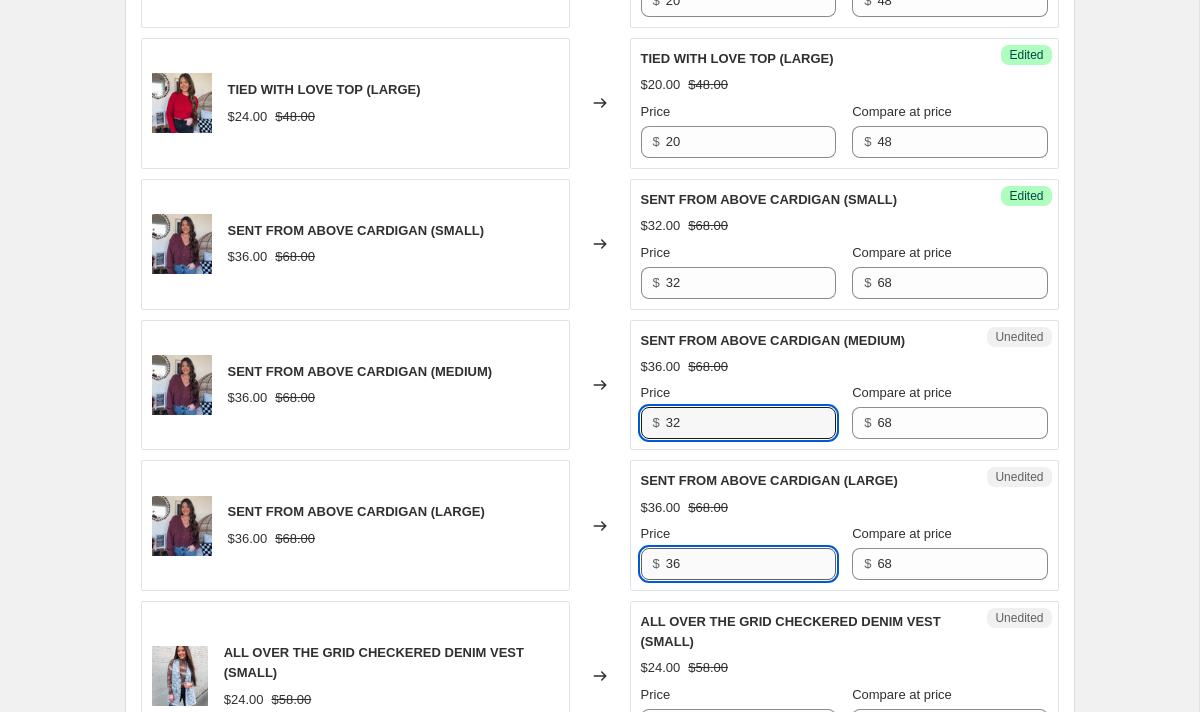 click on "36" at bounding box center (751, 564) 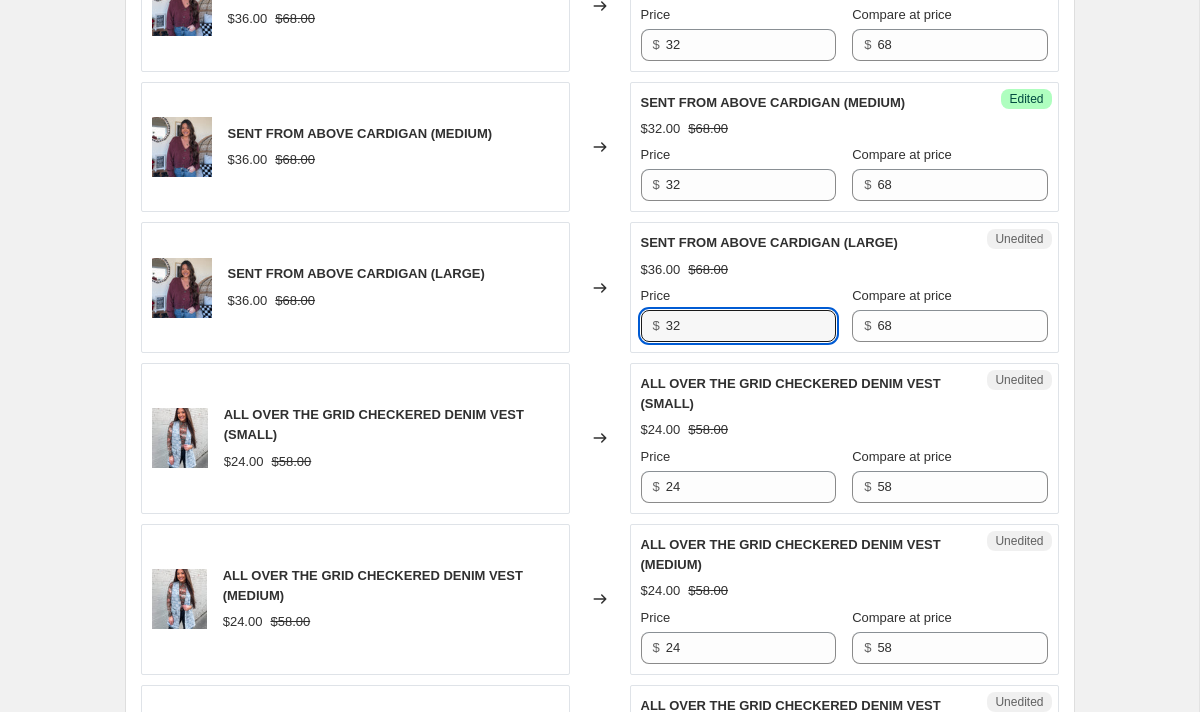 scroll, scrollTop: 1221, scrollLeft: 0, axis: vertical 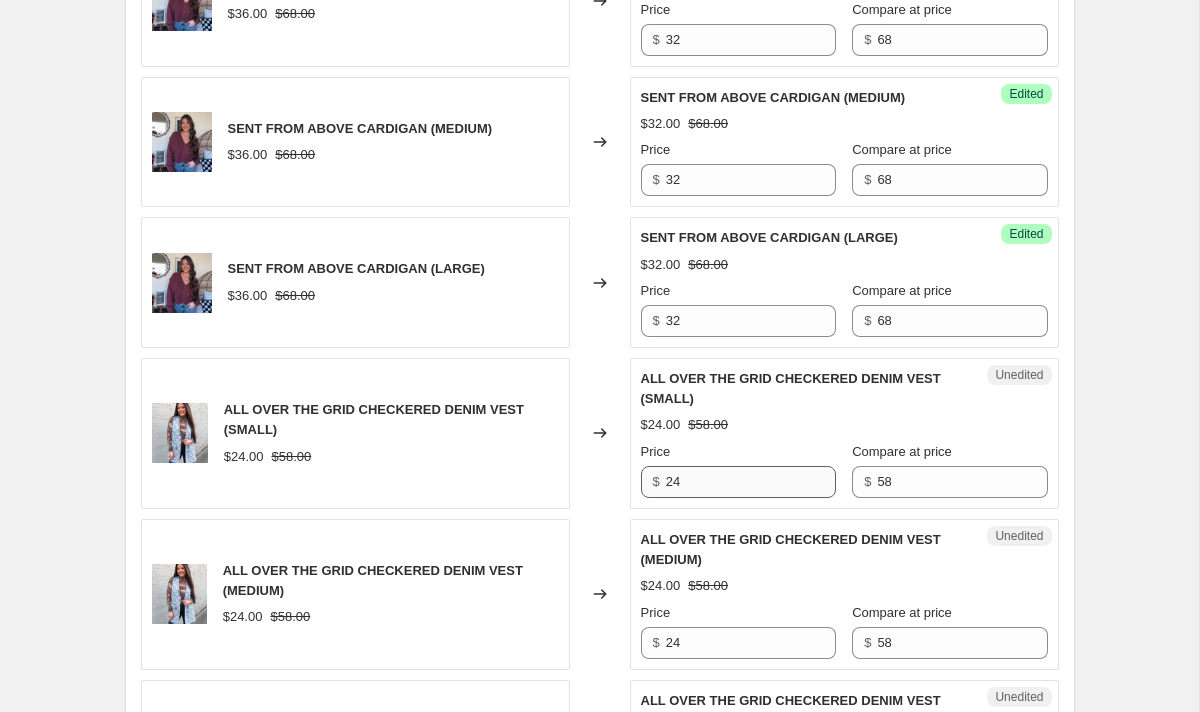 click on "Unedited ALL OVER THE GRID CHECKERED DENIM VEST (SMALL) $24.00 $58.00 Price $ 24 Compare at price $ 58" at bounding box center [844, 433] 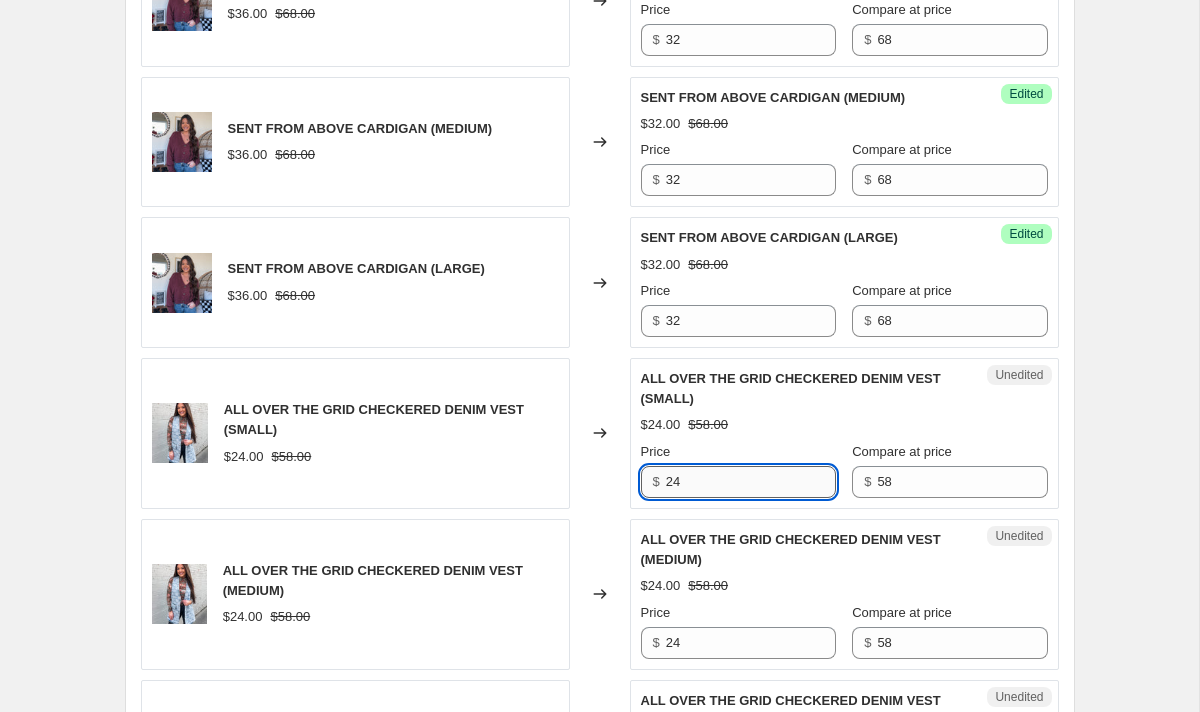 click on "24" at bounding box center (751, 482) 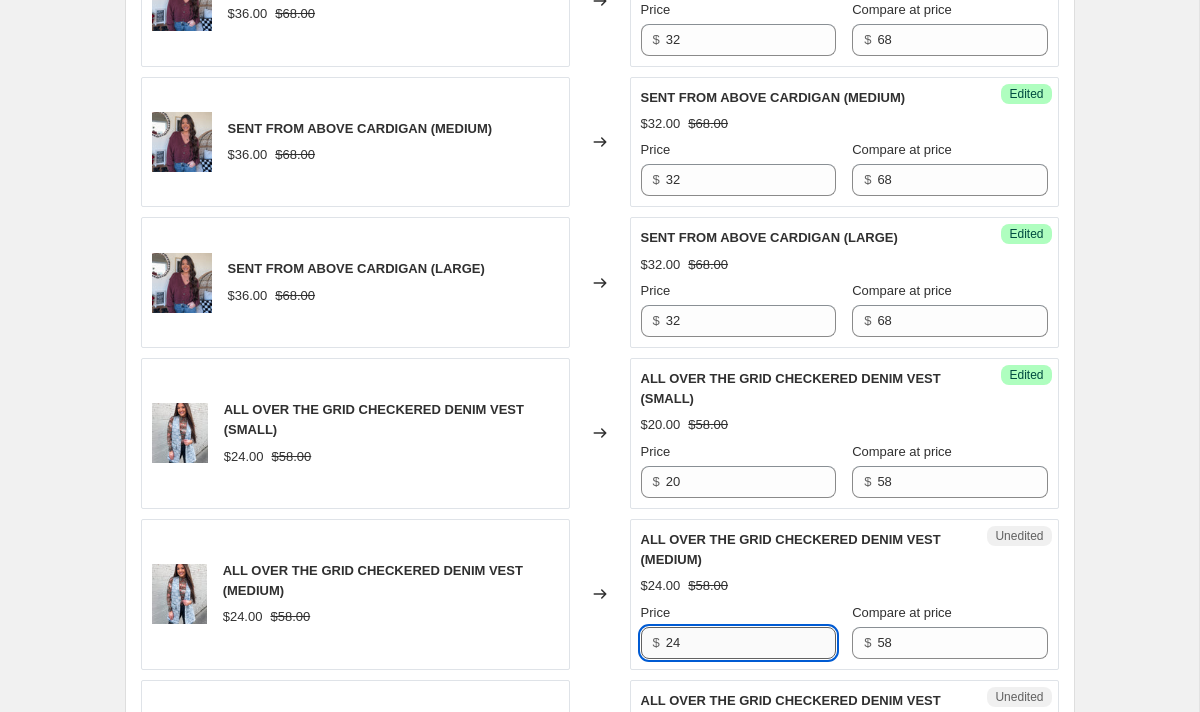 click on "24" at bounding box center (751, 643) 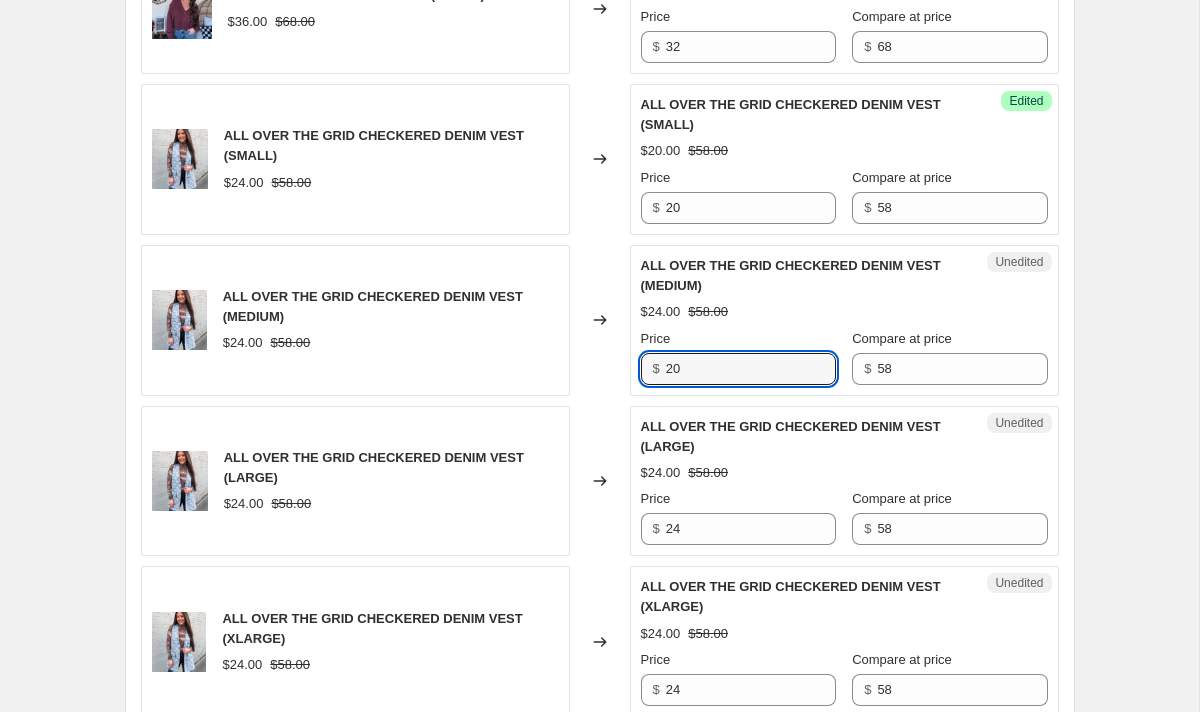 scroll, scrollTop: 1494, scrollLeft: 0, axis: vertical 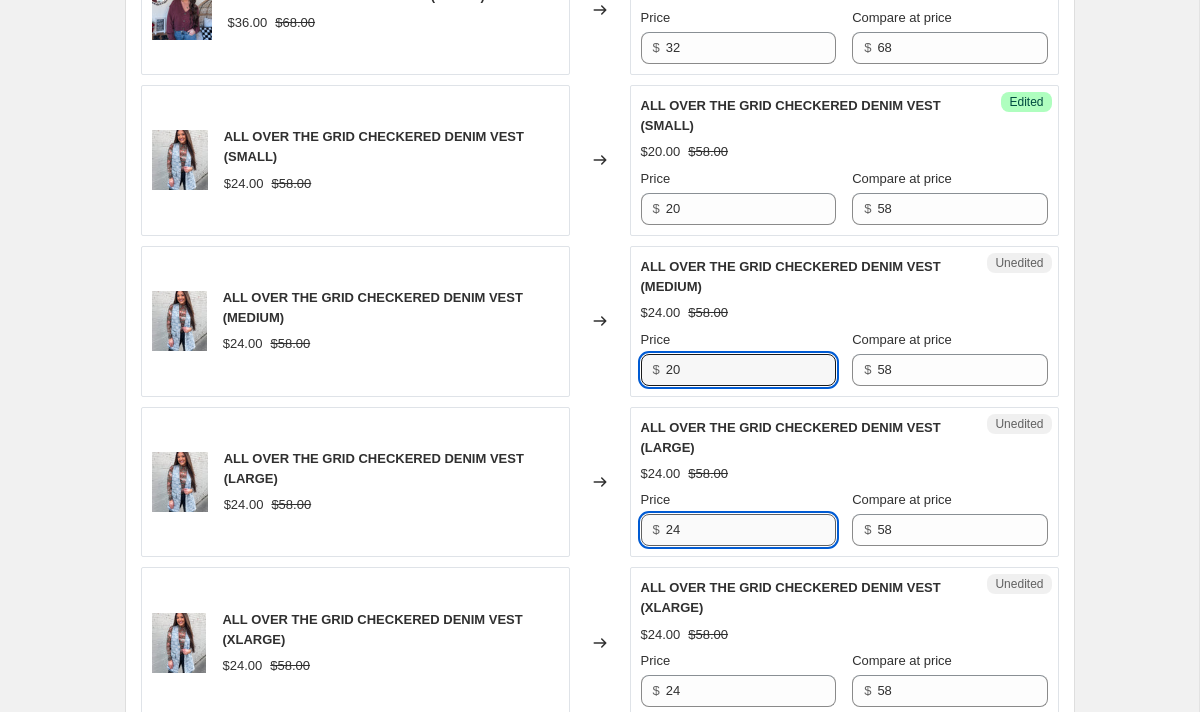 click on "24" at bounding box center [751, 530] 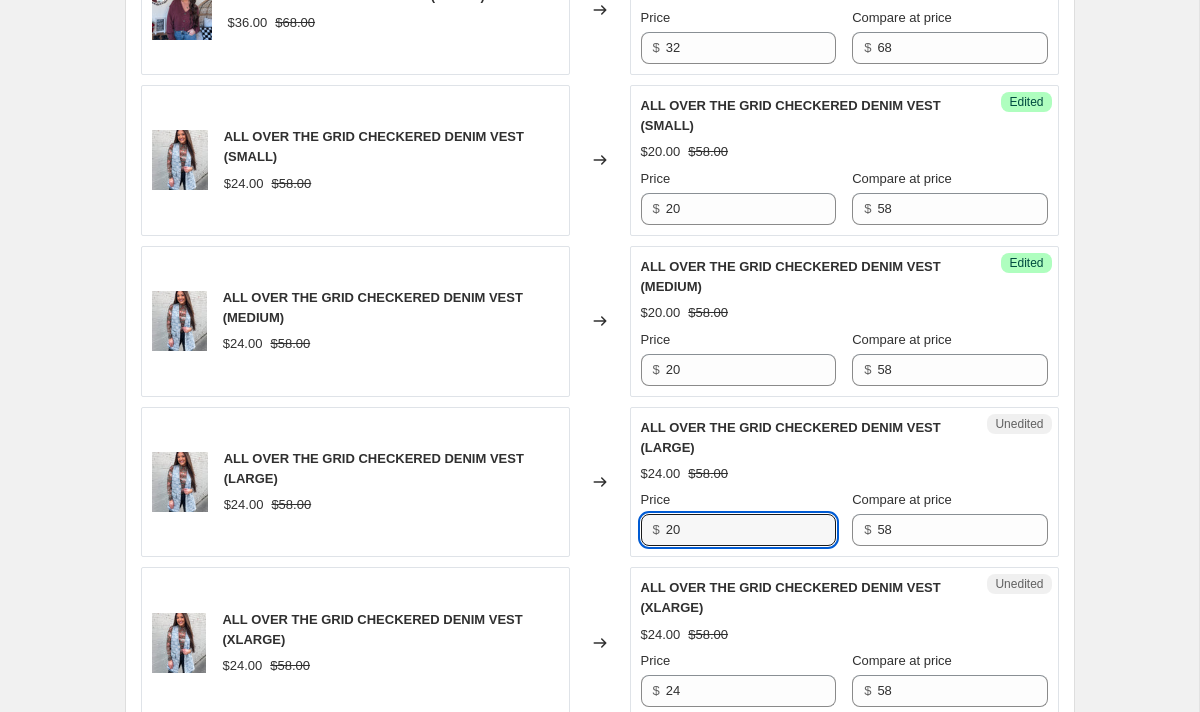 click on "ALL OVER THE GRID CHECKERED DENIM VEST (LARGE)" at bounding box center [804, 438] 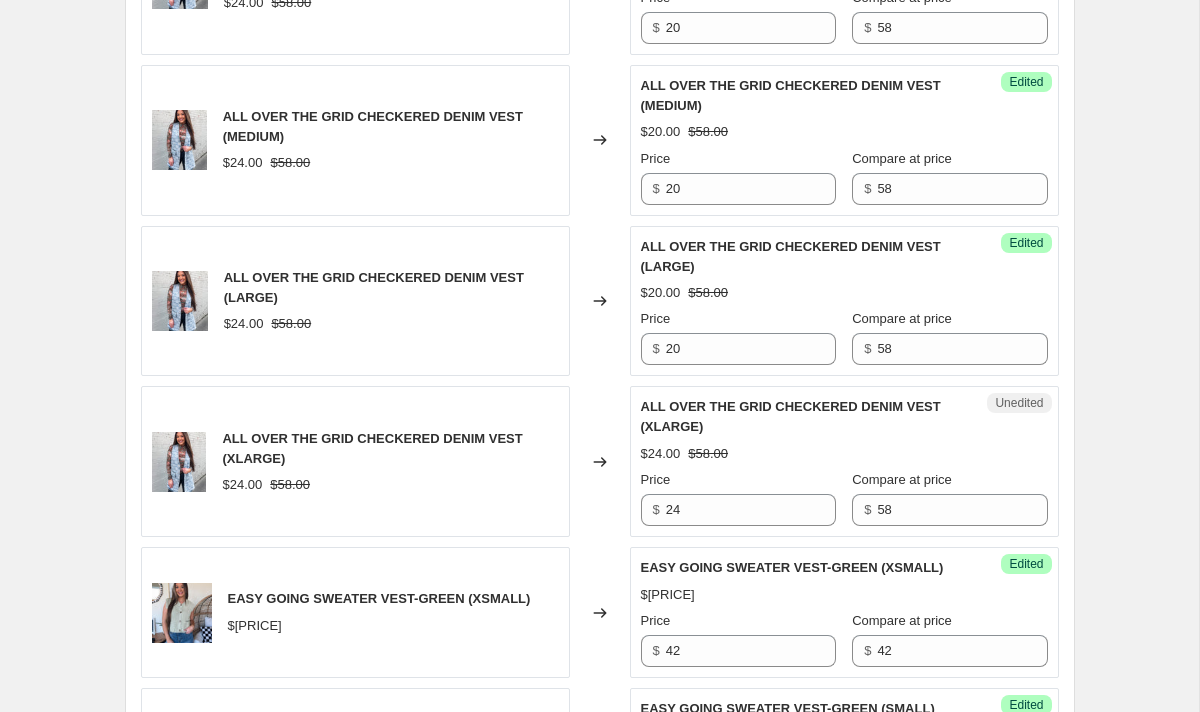 scroll, scrollTop: 1718, scrollLeft: 0, axis: vertical 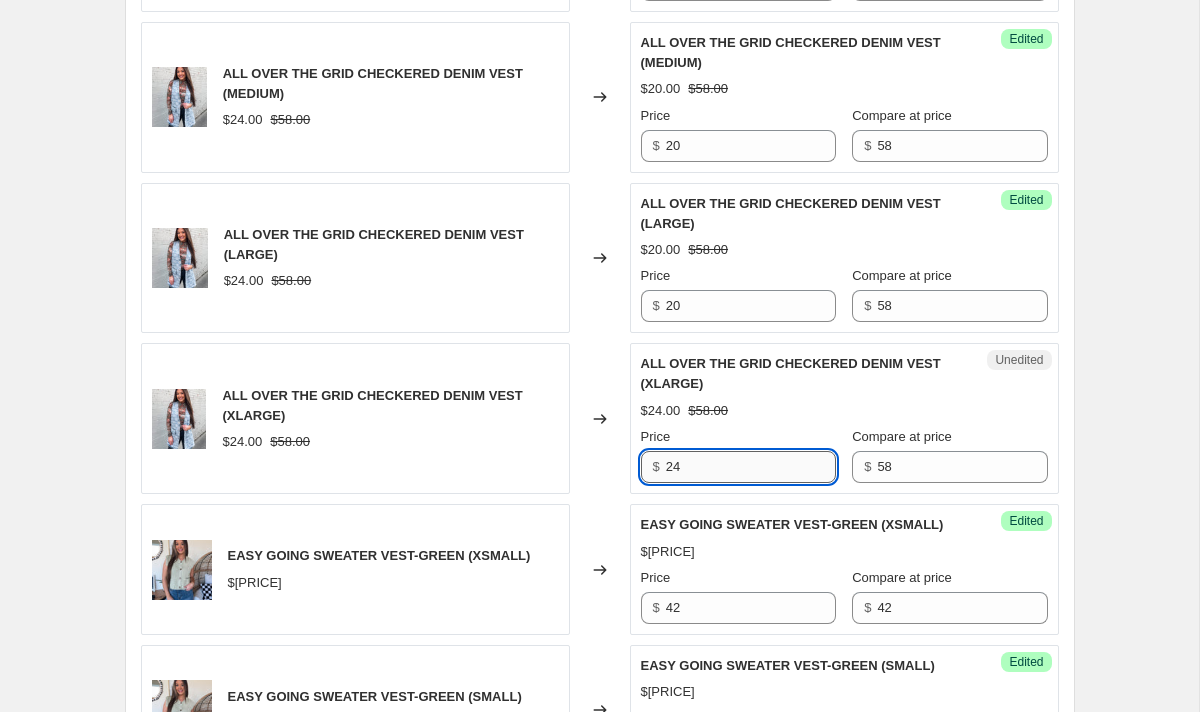 click on "24" at bounding box center (751, 467) 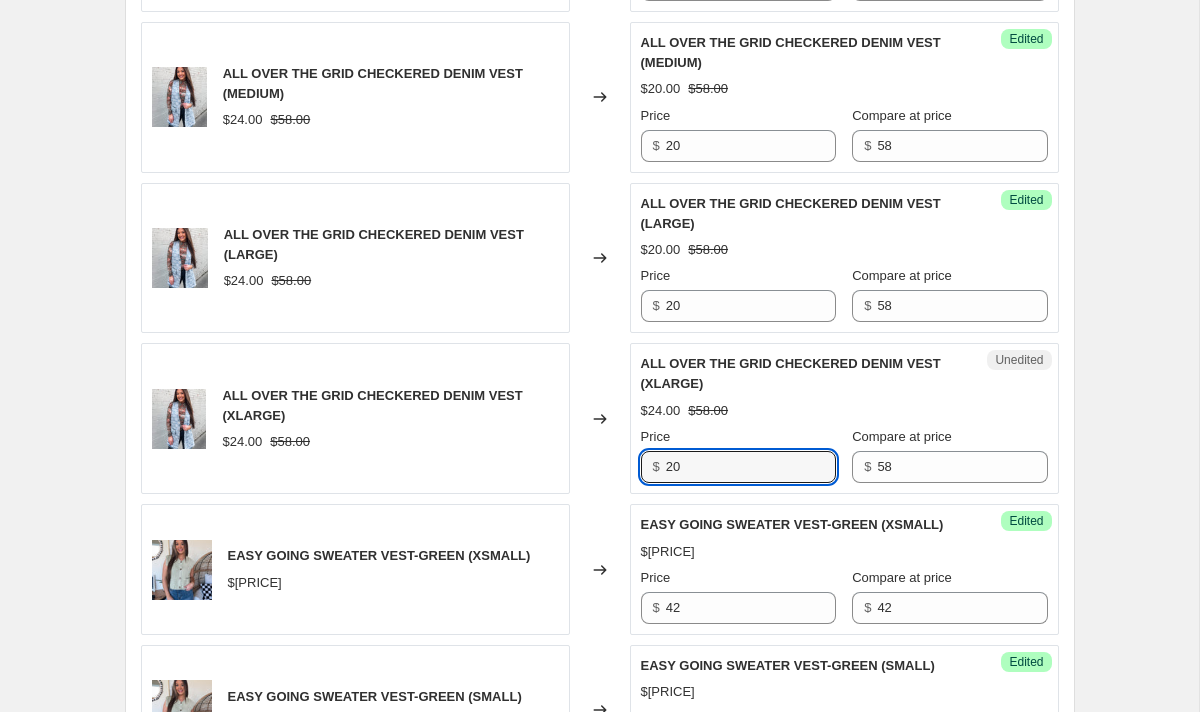 click on "Price" at bounding box center [738, 437] 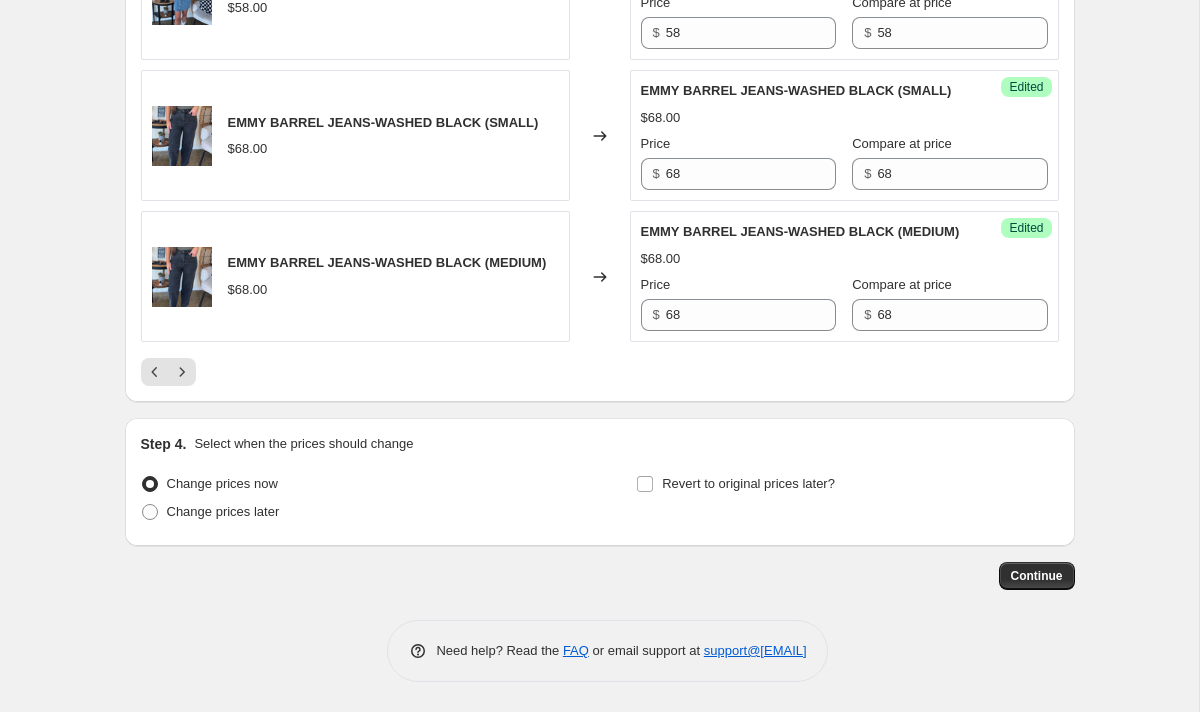 scroll, scrollTop: 3278, scrollLeft: 0, axis: vertical 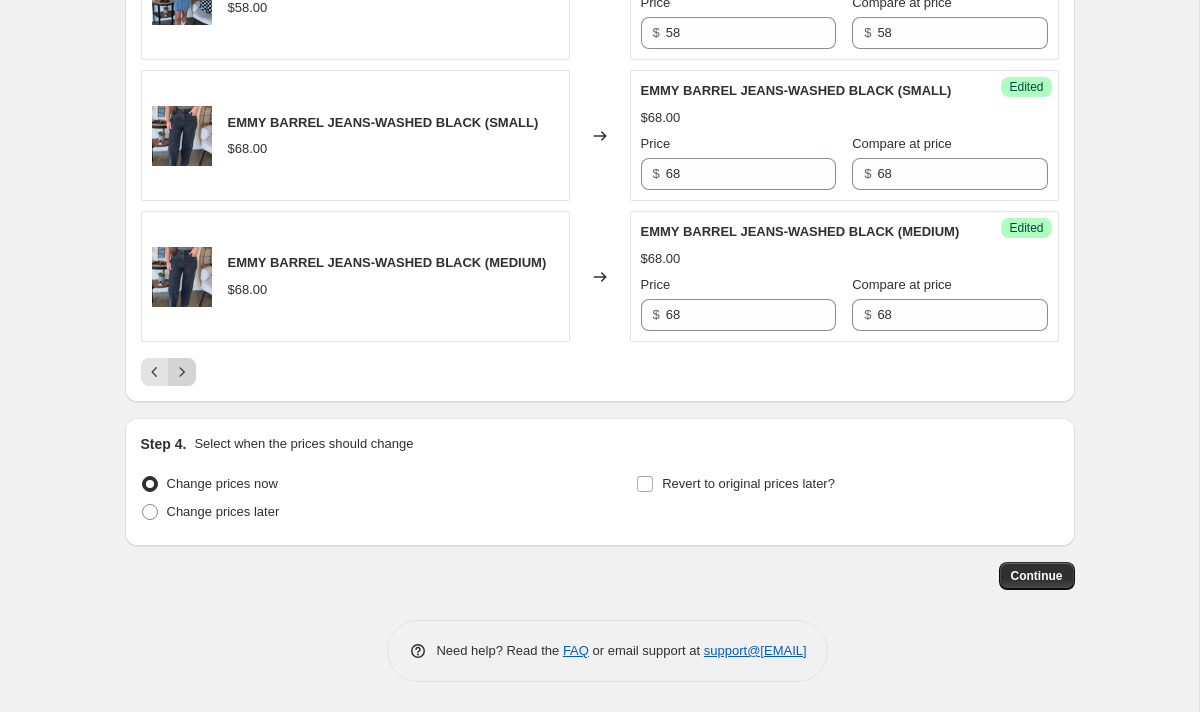 click 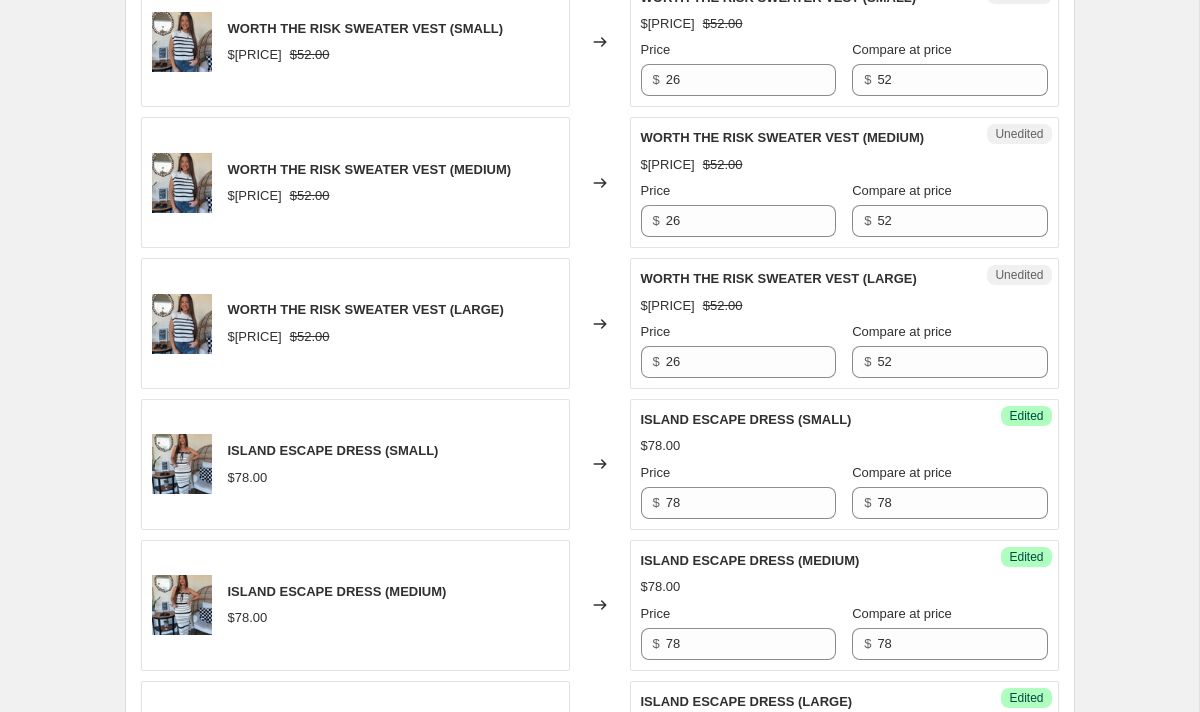 scroll, scrollTop: 1882, scrollLeft: 0, axis: vertical 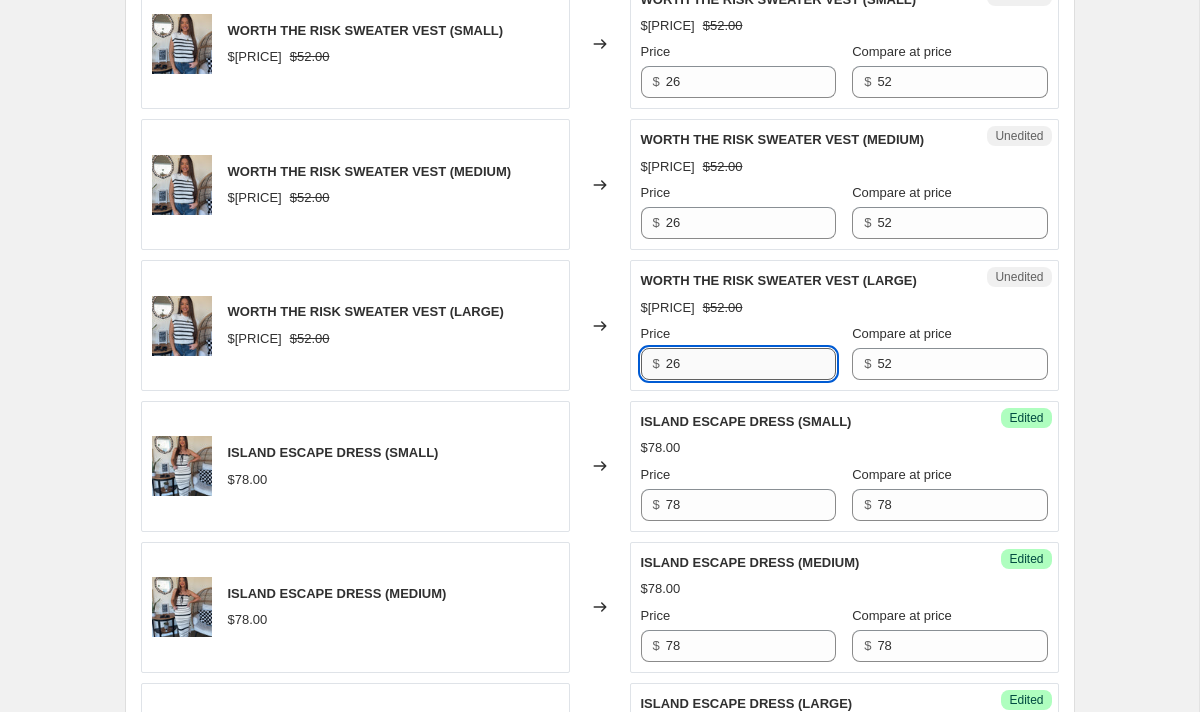 click on "26" at bounding box center (751, 364) 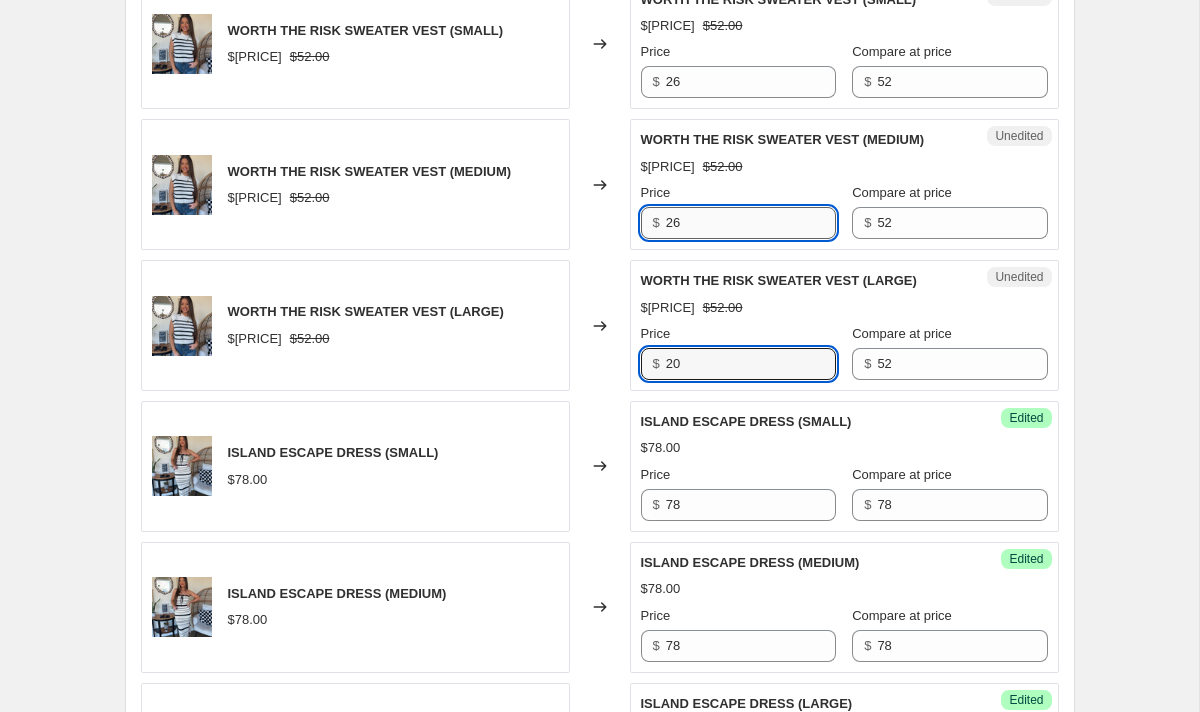 click on "26" at bounding box center (751, 223) 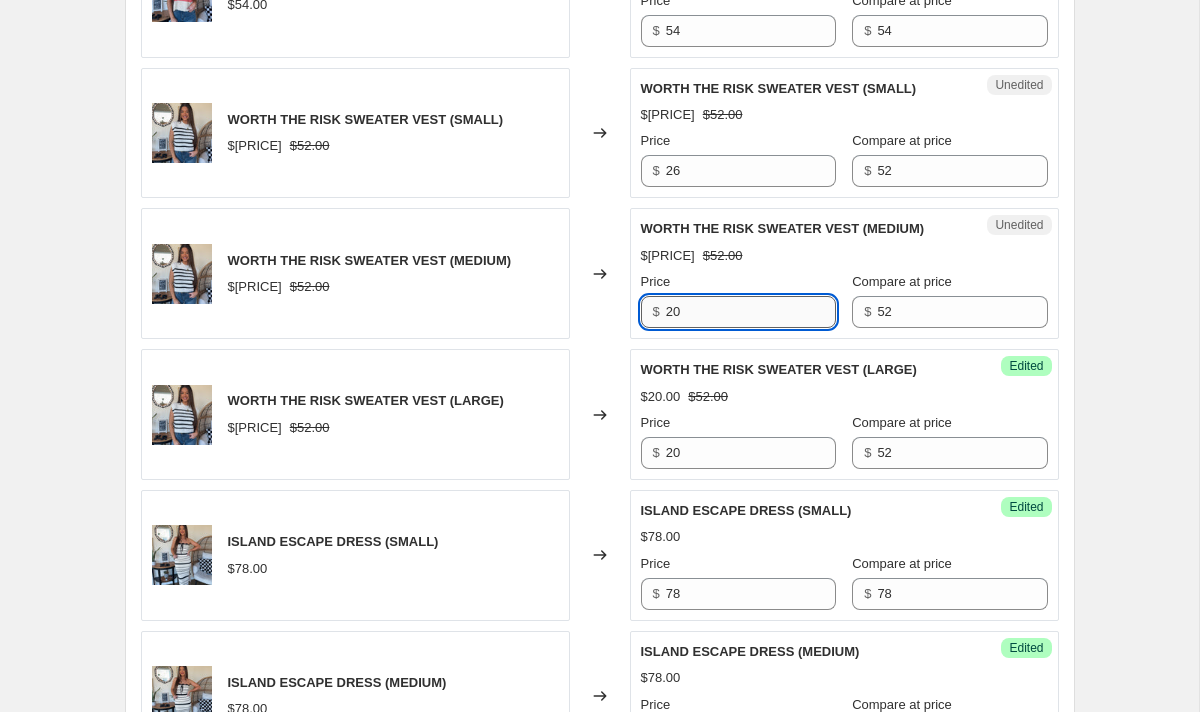 scroll, scrollTop: 1736, scrollLeft: 0, axis: vertical 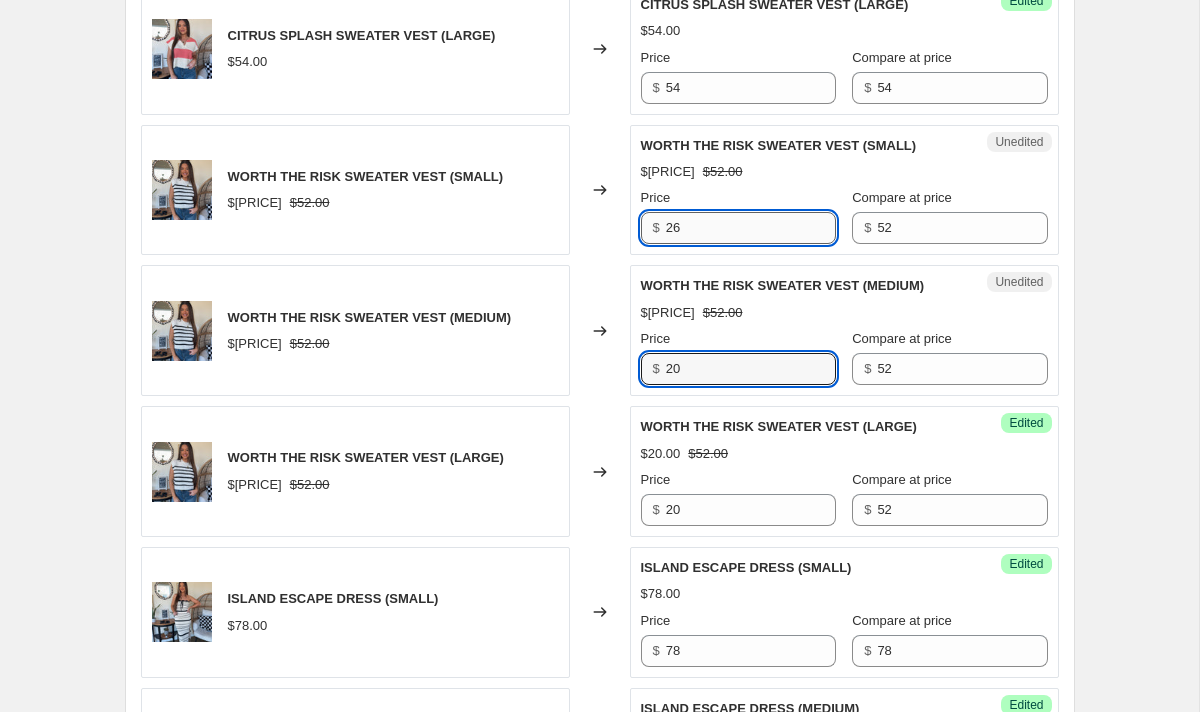click on "26" at bounding box center [751, 228] 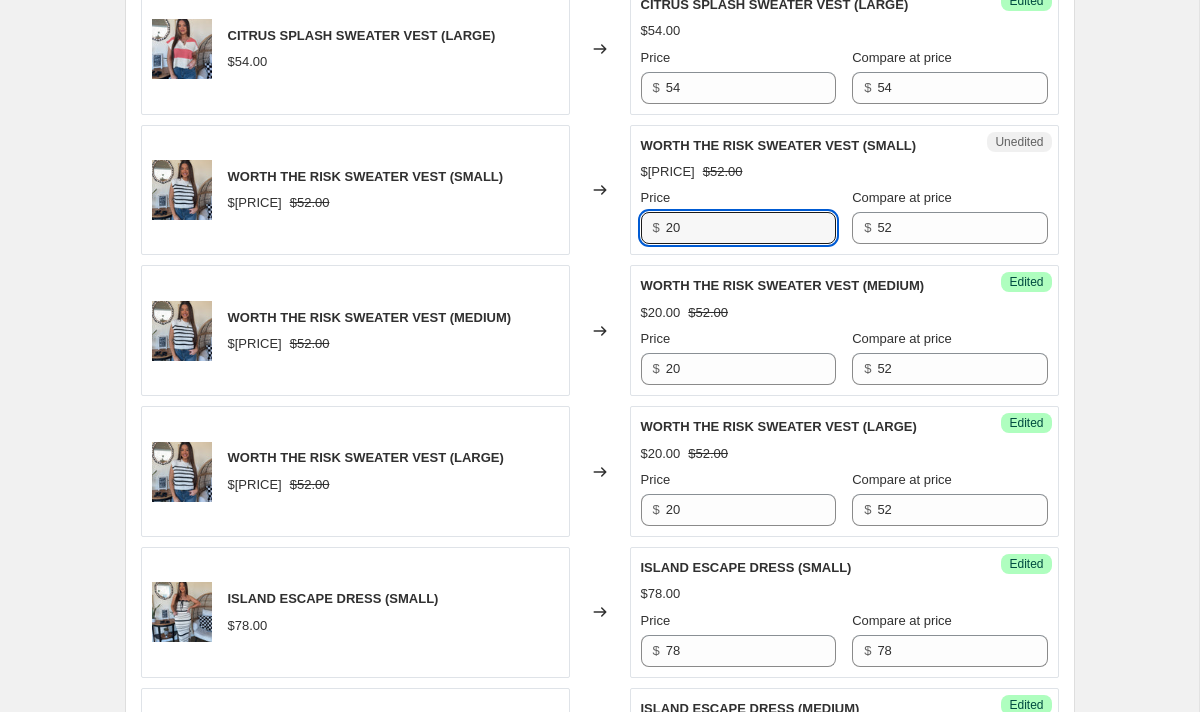 click on "Changed to" at bounding box center [600, 190] 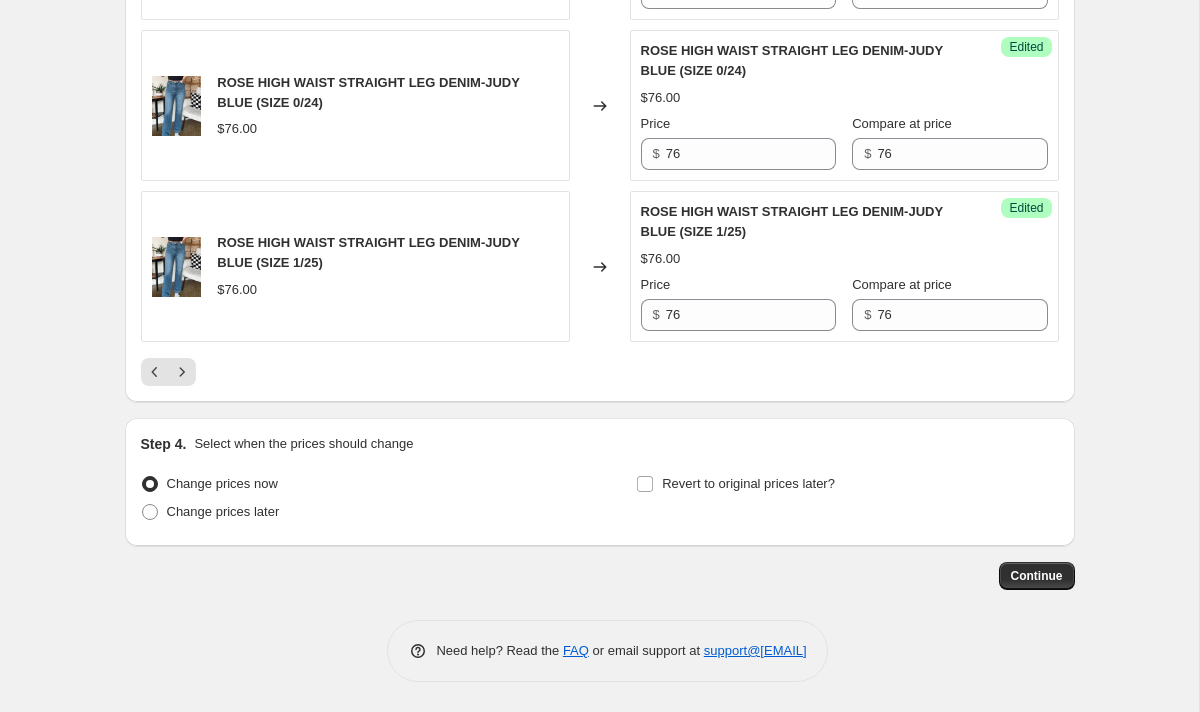 scroll, scrollTop: 3238, scrollLeft: 0, axis: vertical 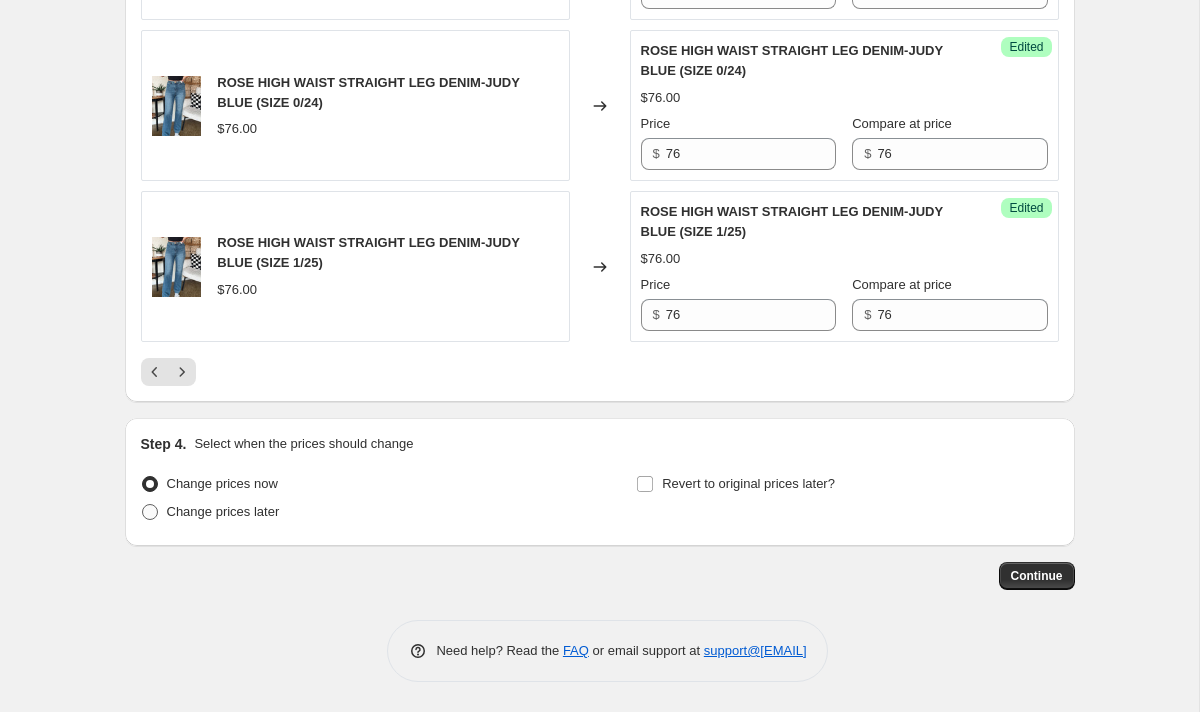 click on "Change prices later" at bounding box center (223, 511) 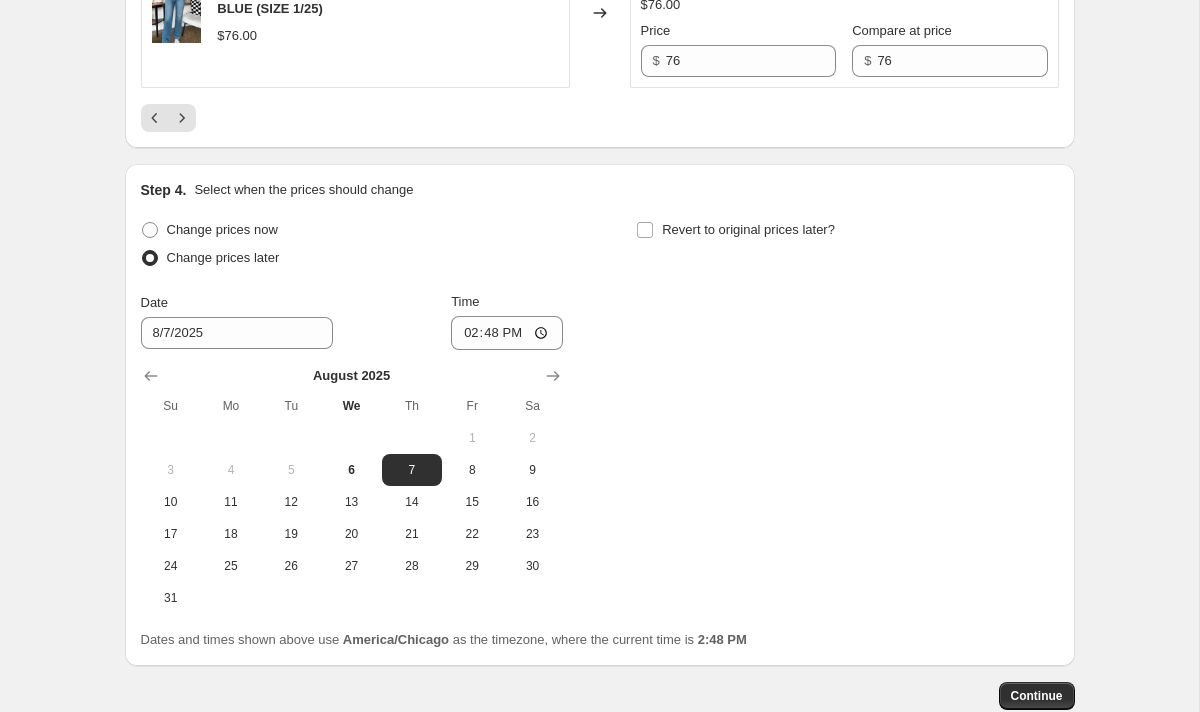 scroll, scrollTop: 3494, scrollLeft: 0, axis: vertical 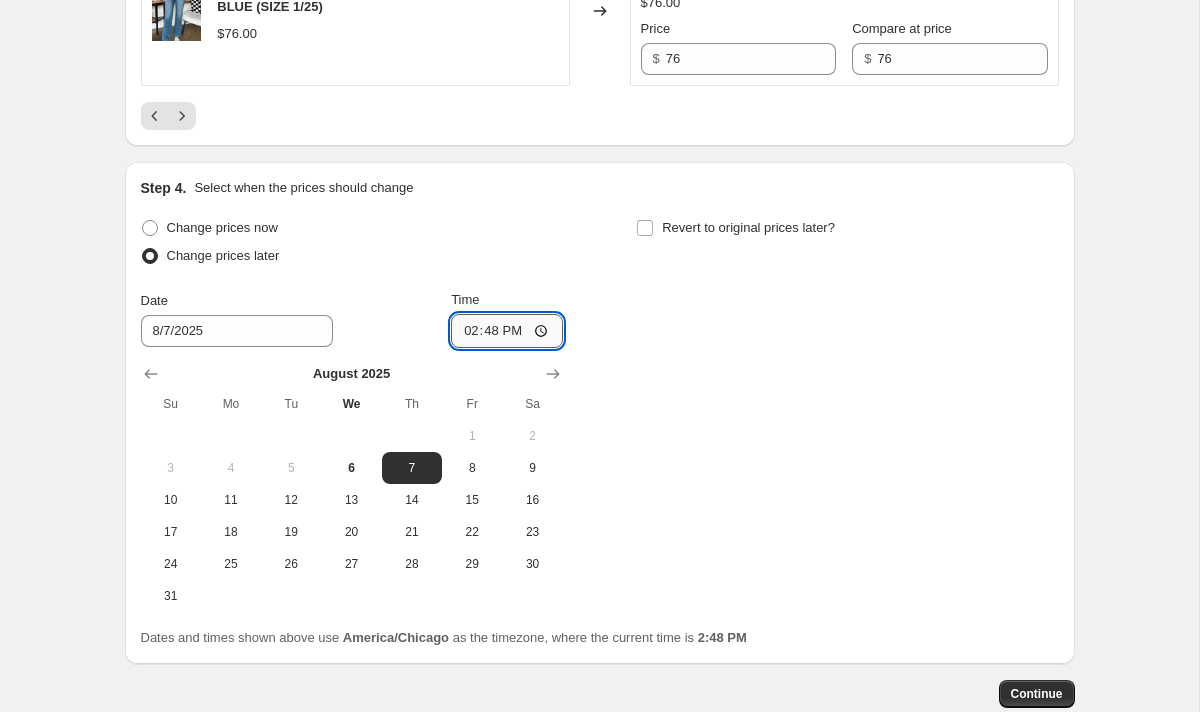 click on "14:48" at bounding box center [507, 331] 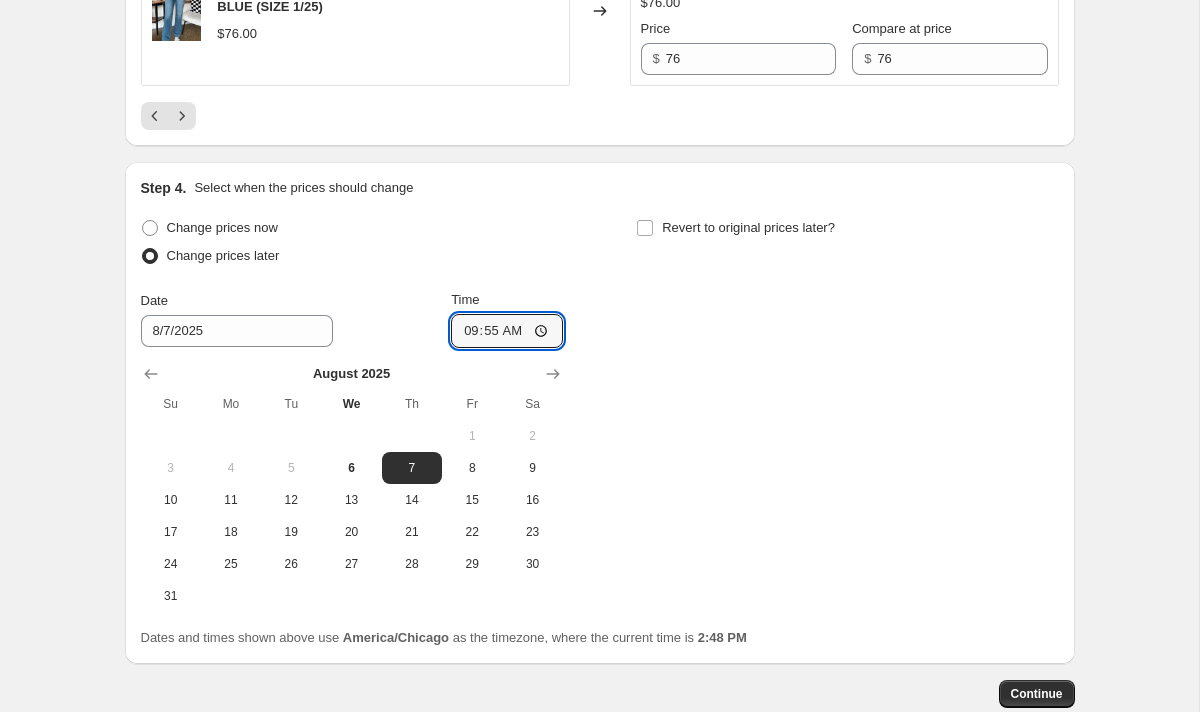 click on "Change prices now Change prices later Date 8/7/2025 Time 09:55 August   2025 Su Mo Tu We Th Fr Sa 1 2 3 4 5 6 7 8 9 10 11 12 13 14 15 16 17 18 19 20 21 22 23 24 25 26 27 28 29 30 31 Revert to original prices later?" at bounding box center [600, 413] 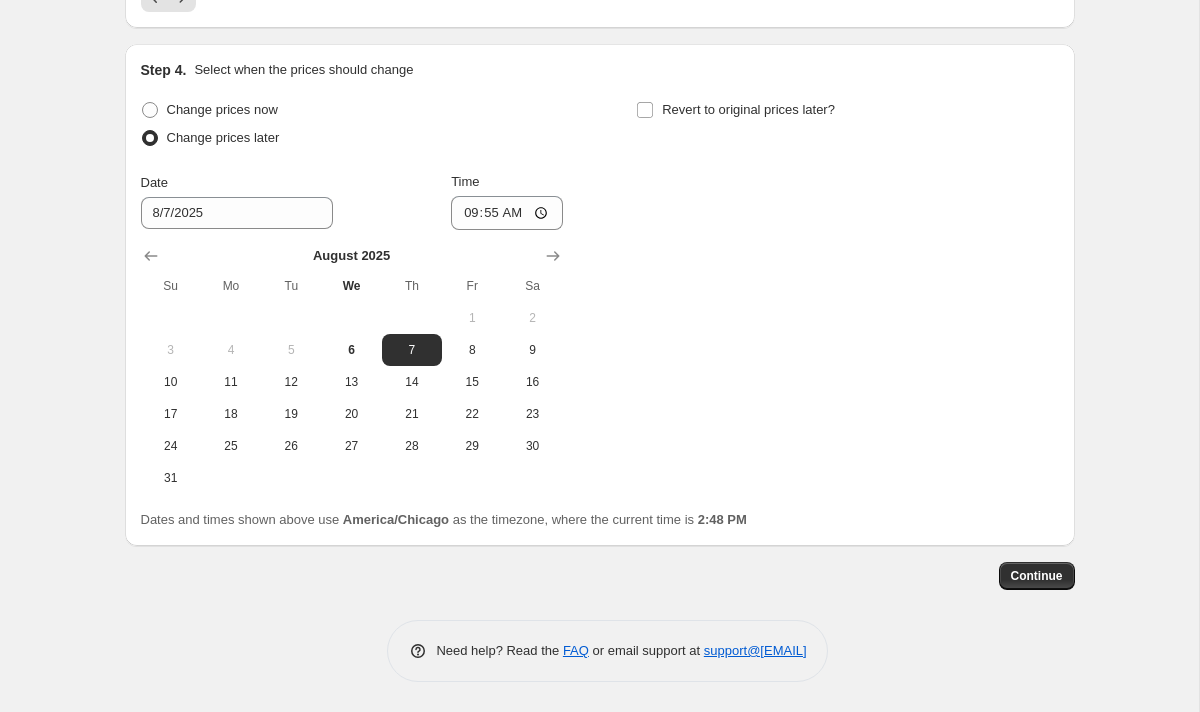 scroll, scrollTop: 3614, scrollLeft: 0, axis: vertical 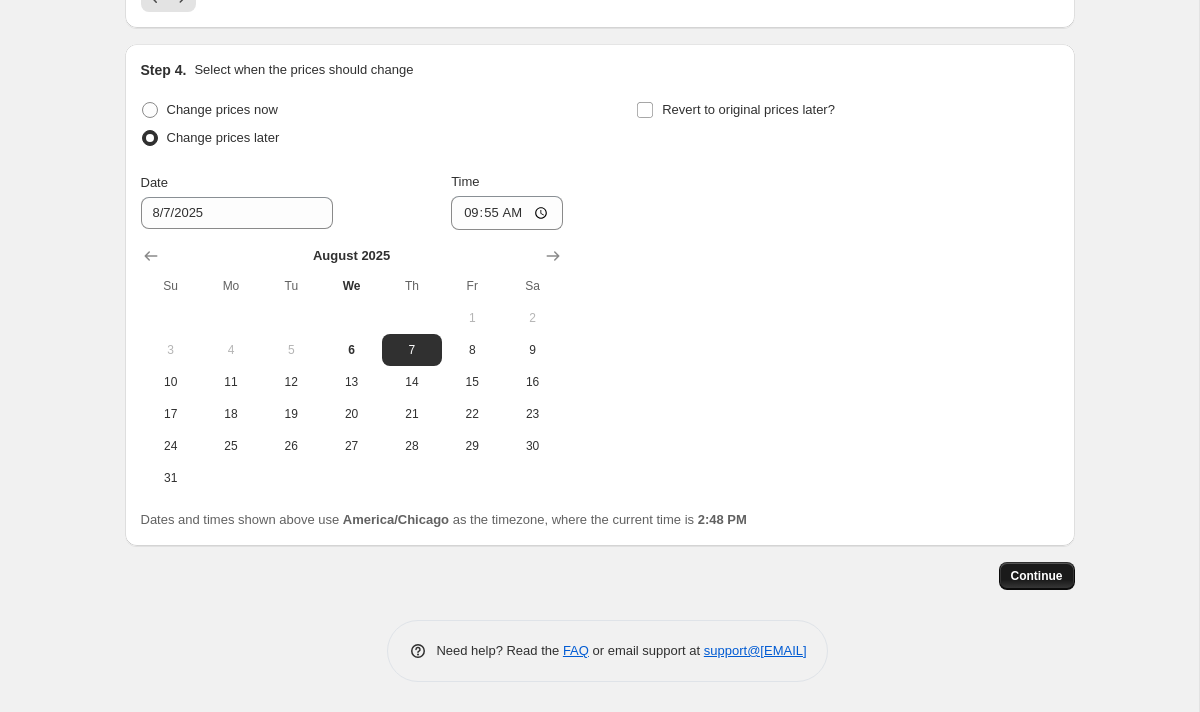 click on "Continue" at bounding box center (1037, 576) 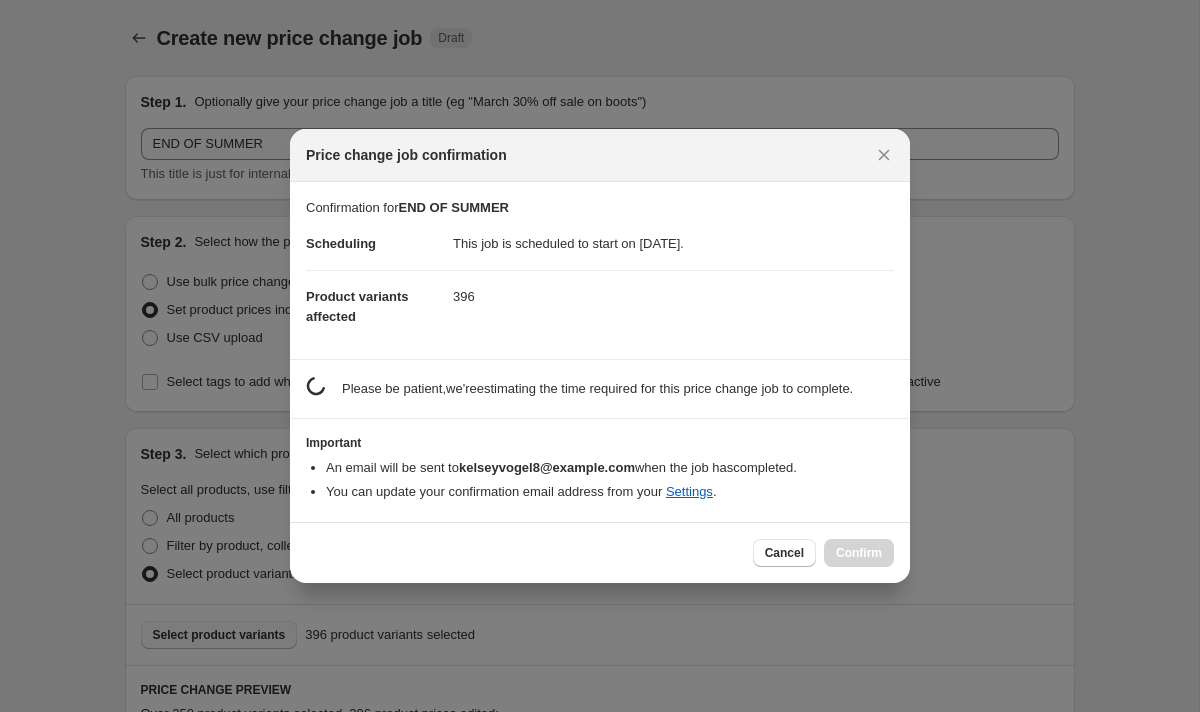 scroll, scrollTop: 0, scrollLeft: 0, axis: both 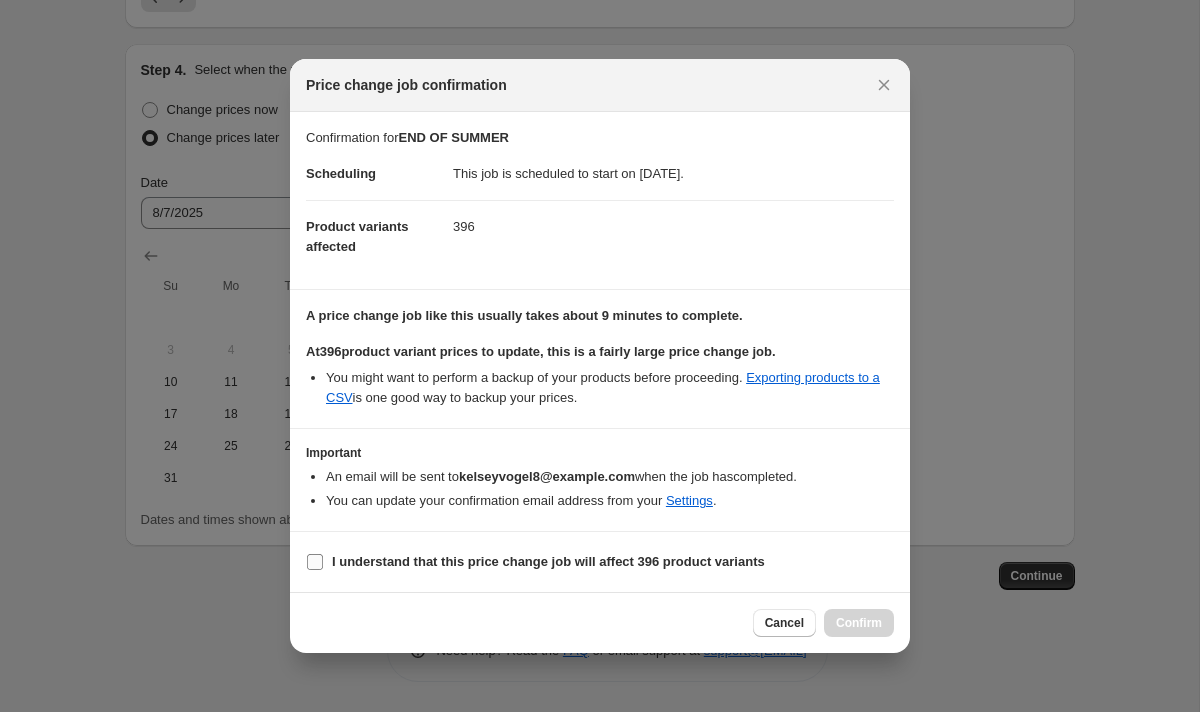 click on "I understand that this price change job will affect 396 product variants" at bounding box center (548, 562) 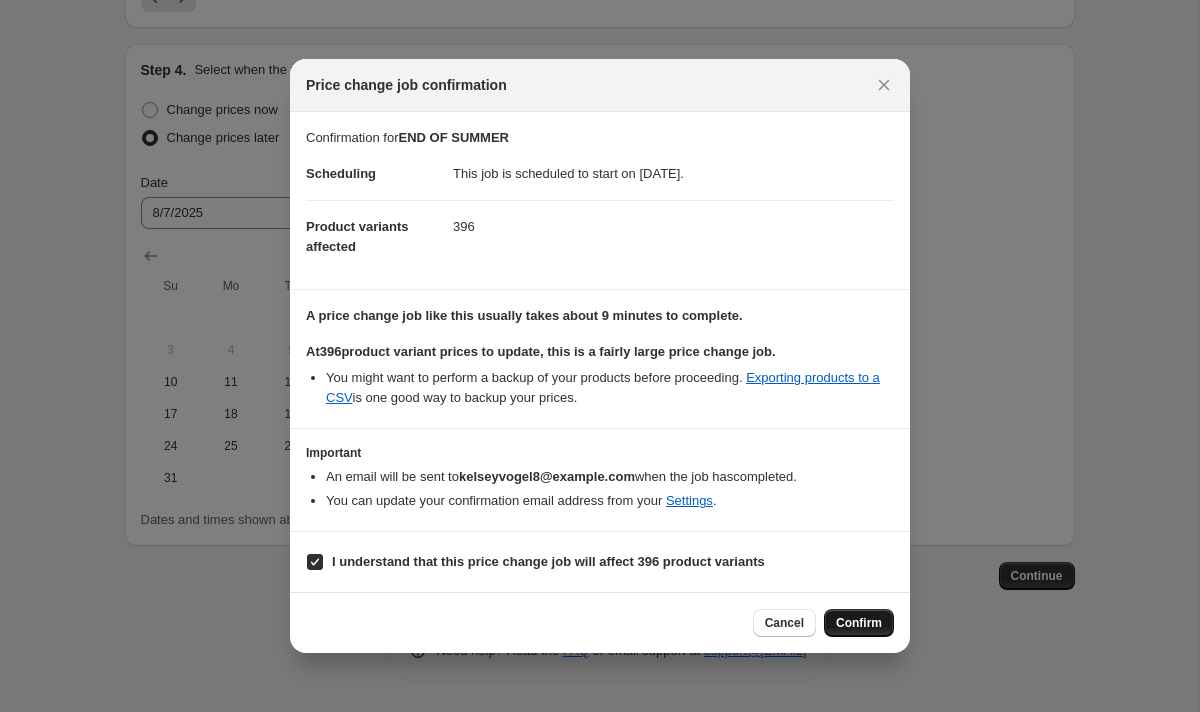 click on "Confirm" at bounding box center [859, 623] 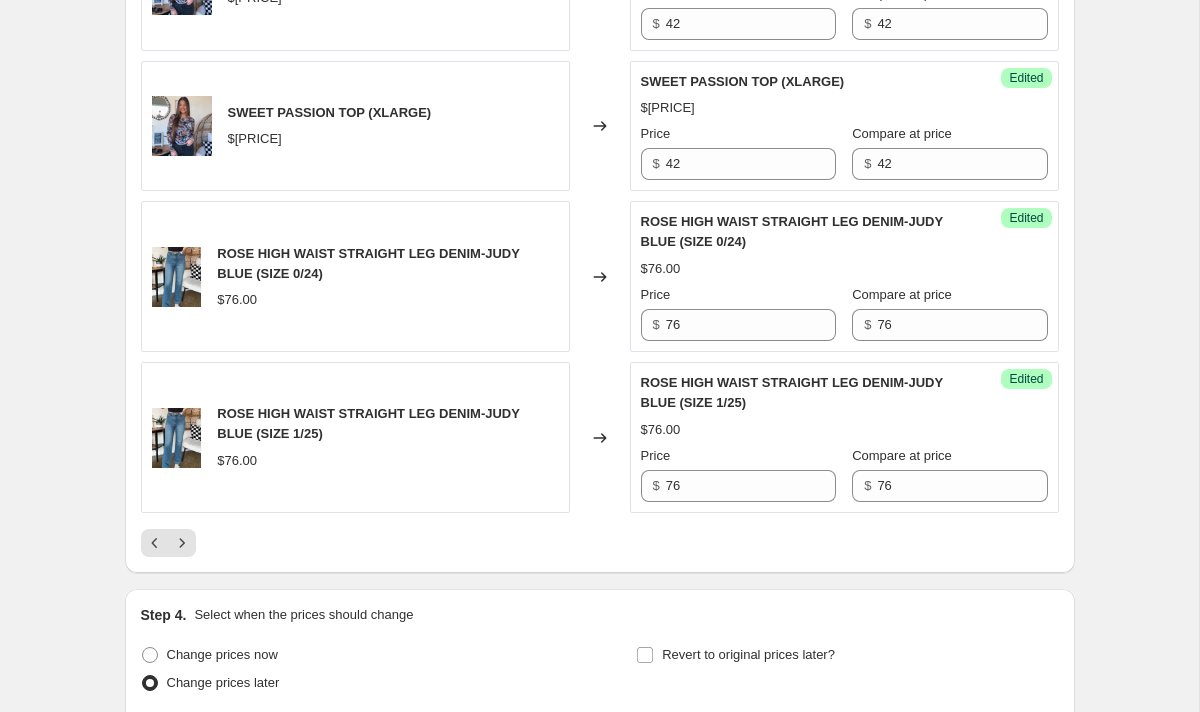 scroll, scrollTop: 3193, scrollLeft: 0, axis: vertical 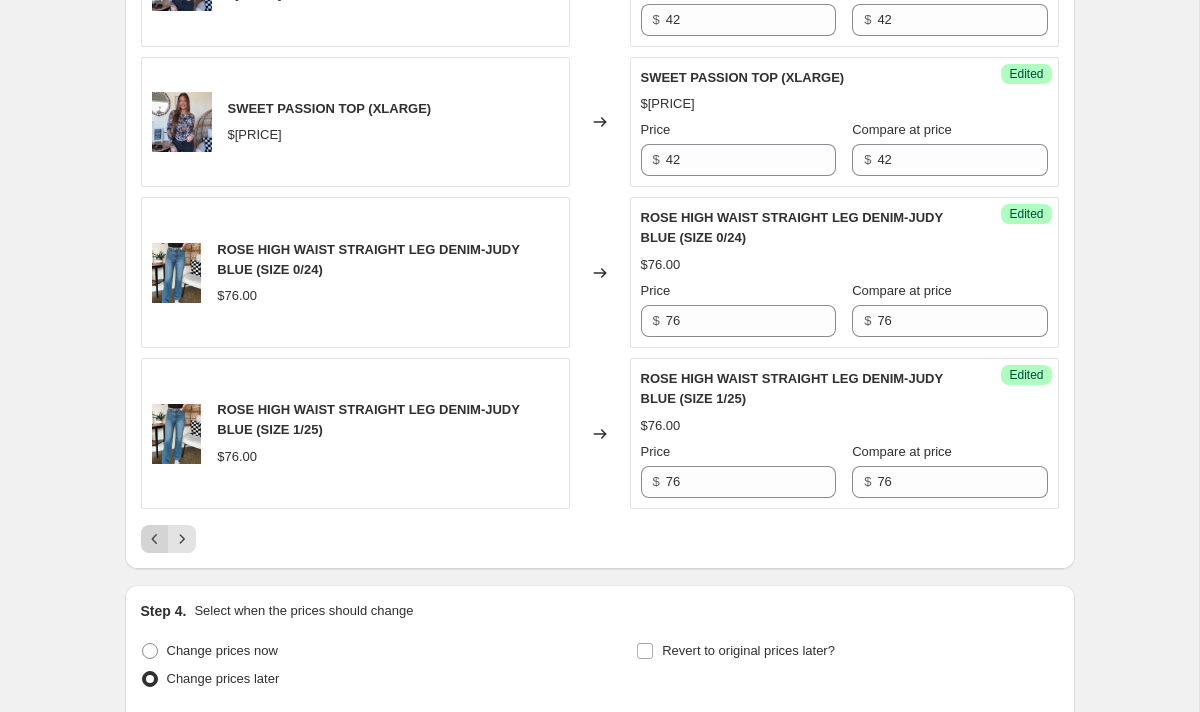 click 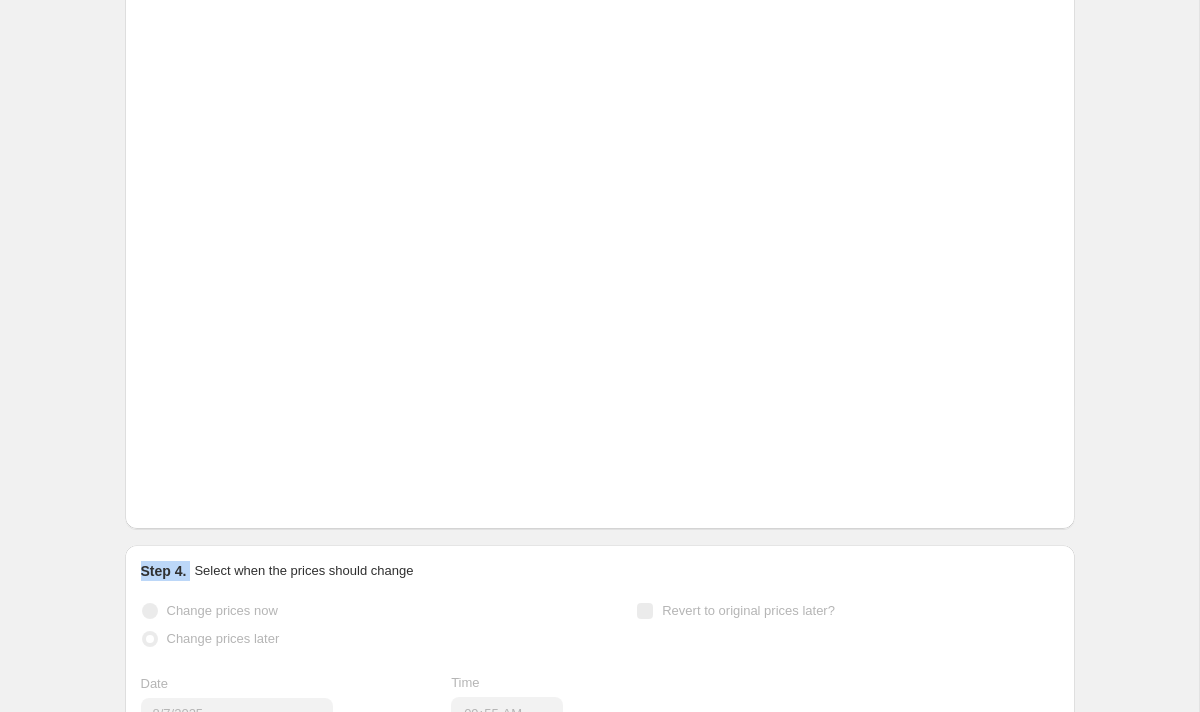 click on "Prices will begin changing on August 7, 2025 at 9:55 AM. Change prices now Step 1. Optionally give your price change job a title (eg "March 30% off sale on boots") END OF SUMMER This title is just for internal use, customers won't see it Step 2. Select how the prices should change Use bulk price change rules Set product prices individually Use CSV upload Select tags to add while price change is active Select tags to remove while price change is active Step 3. Select which products should change in price Select all products, use filters, or select products variants individually All products Filter by product, collection, tag, vendor, product type, variant title, or inventory Select product variants individually Select product variants 396   product variants selected PRICE CHANGE PREVIEW Placeholder Loading product variants... Loading... Placeholder $59.05 $65.61 Changed to Unedited Placeholder $53.15 $59.05 Price $ 53.15 Compare at price $ 59.05 Loading... Placeholder $59.05 $65.61 Changed to Unedited $53.15 $" at bounding box center [592, -1021] 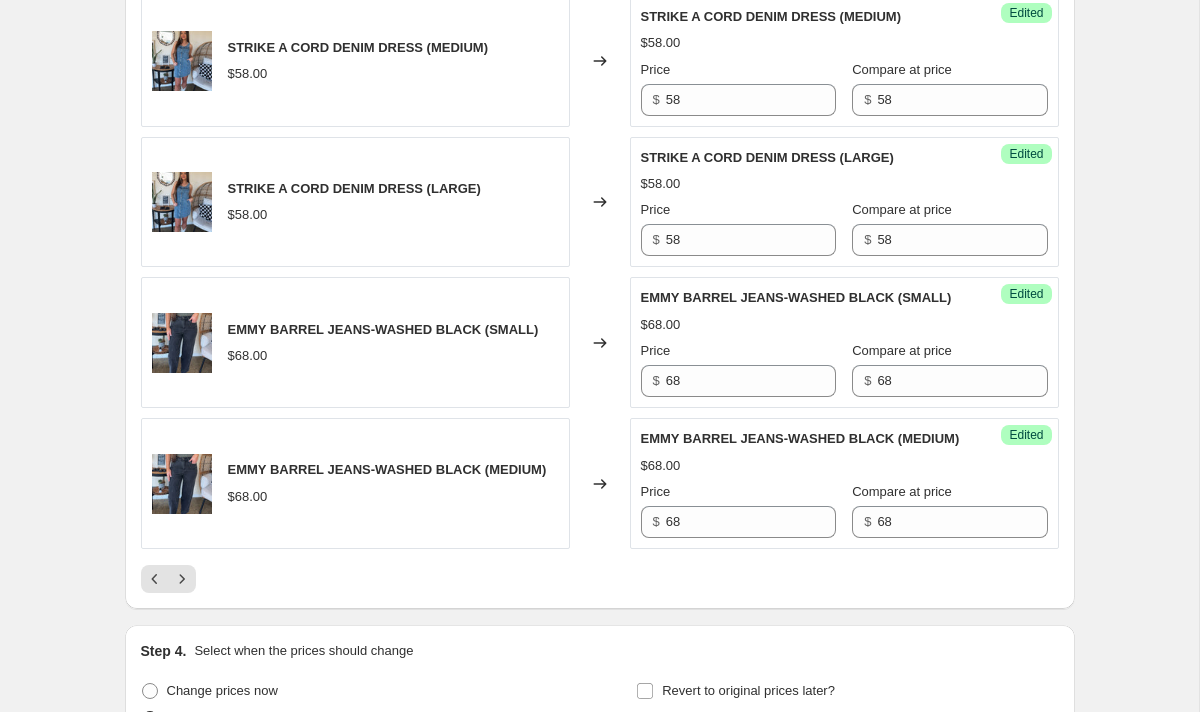 click on "PRICE CHANGE PREVIEW Over 250 product variants selected. 396 product prices edited: TIED WITH LOVE TOP (SMALL) $24.00 $48.00 Changed to Success Edited TIED WITH LOVE TOP (SMALL) $20.00 $48.00 Price $ 20 Compare at price $ 48 TIED WITH LOVE TOP (MEDIUM) $24.00 $48.00 Changed to Success Edited TIED WITH LOVE TOP (MEDIUM) $20.00 $48.00 Price $ 20 Compare at price $ 48 TIED WITH LOVE TOP (LARGE) $24.00 $48.00 Changed to Success Edited TIED WITH LOVE TOP (LARGE) $20.00 $48.00 Price $ 20 Compare at price $ 48 SENT FROM ABOVE CARDIGAN (SMALL) $36.00 $68.00 Changed to Success Edited SENT FROM ABOVE CARDIGAN (SMALL) $32.00 $68.00 Price $ 32 Compare at price $ 68 SENT FROM ABOVE CARDIGAN (MEDIUM) $36.00 $68.00 Changed to Success Edited SENT FROM ABOVE CARDIGAN (MEDIUM) $32.00 $68.00 Price $ 32 Compare at price $ 68 SENT FROM ABOVE CARDIGAN (LARGE) $36.00 $68.00 Changed to Success Edited SENT FROM ABOVE CARDIGAN (LARGE) $32.00 $68.00 Price $ 32 Compare at price $ 68 ALL OVER THE GRID CHECKERED DENIM VEST (SMALL) $24.00" at bounding box center [600, -899] 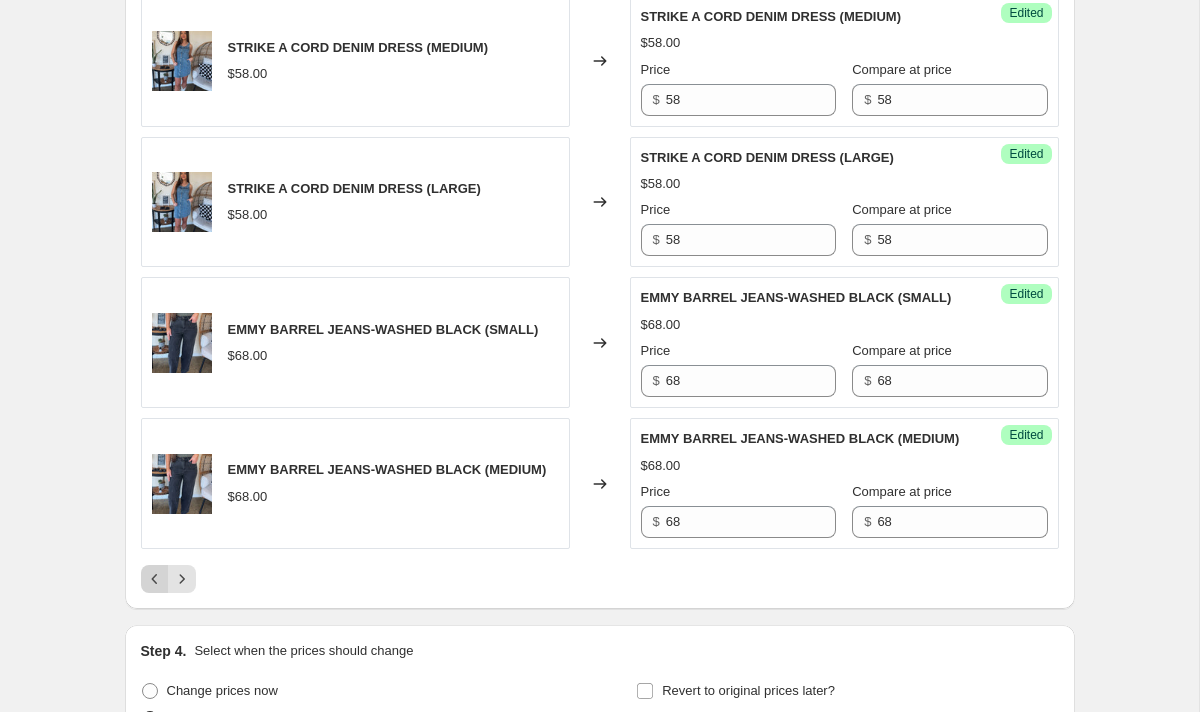 click 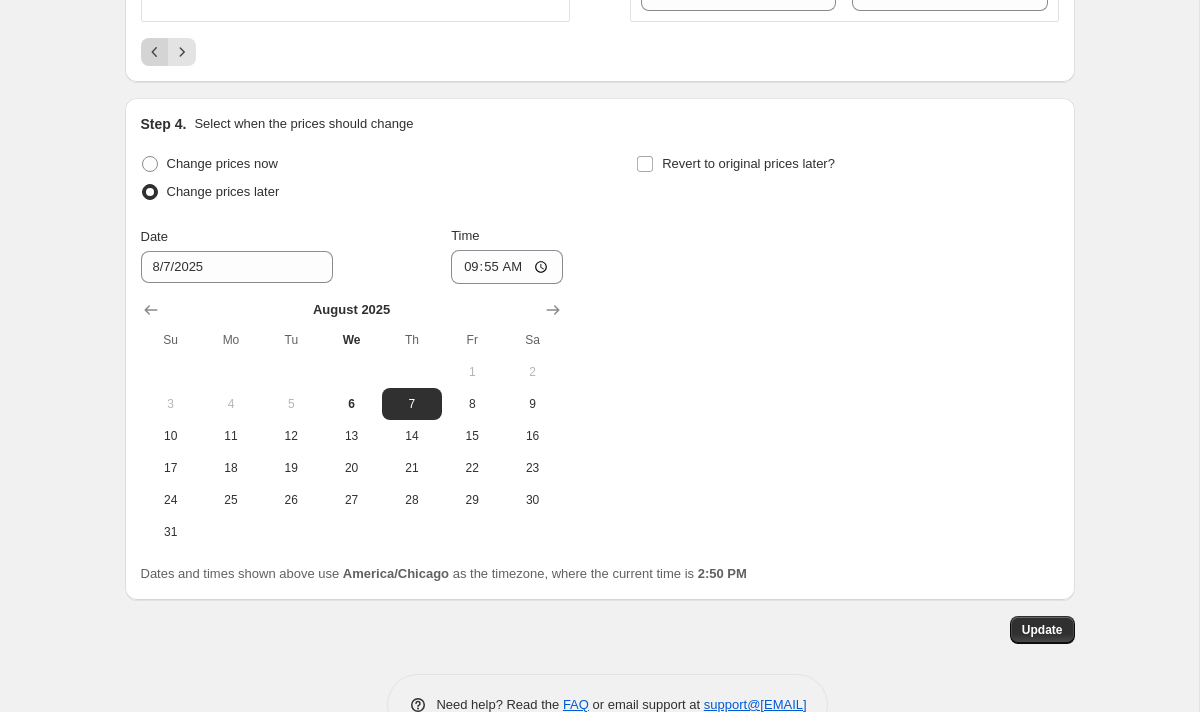 click 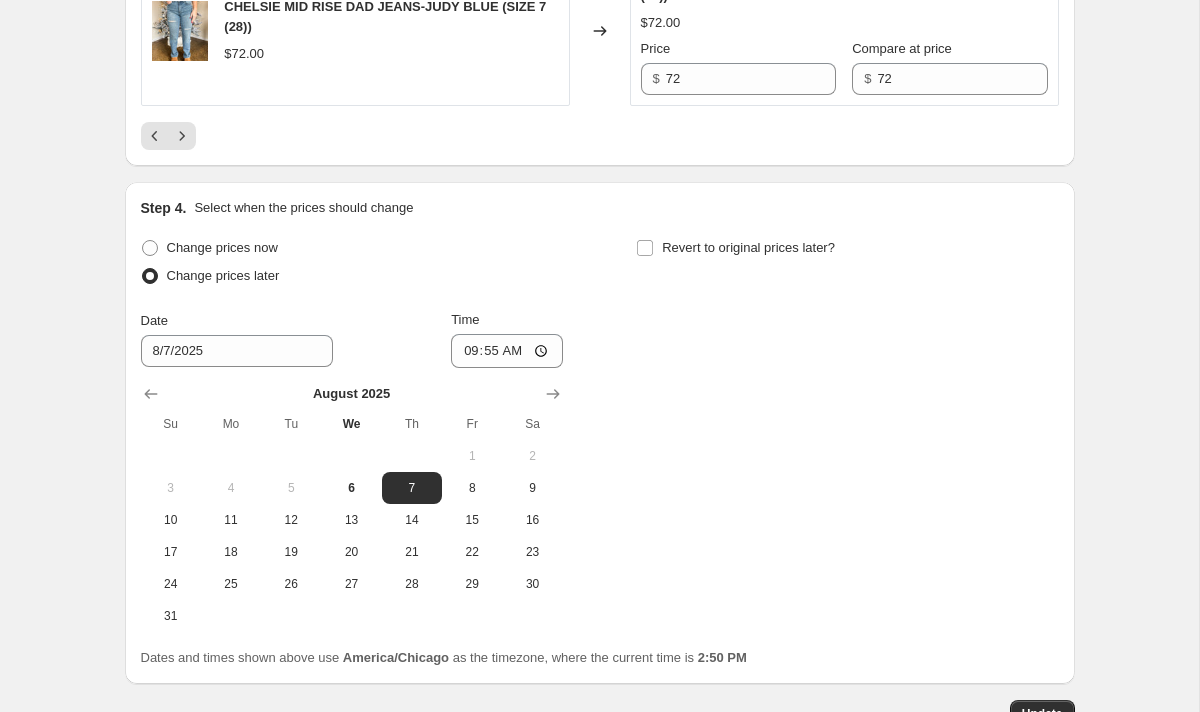 scroll, scrollTop: 3546, scrollLeft: 0, axis: vertical 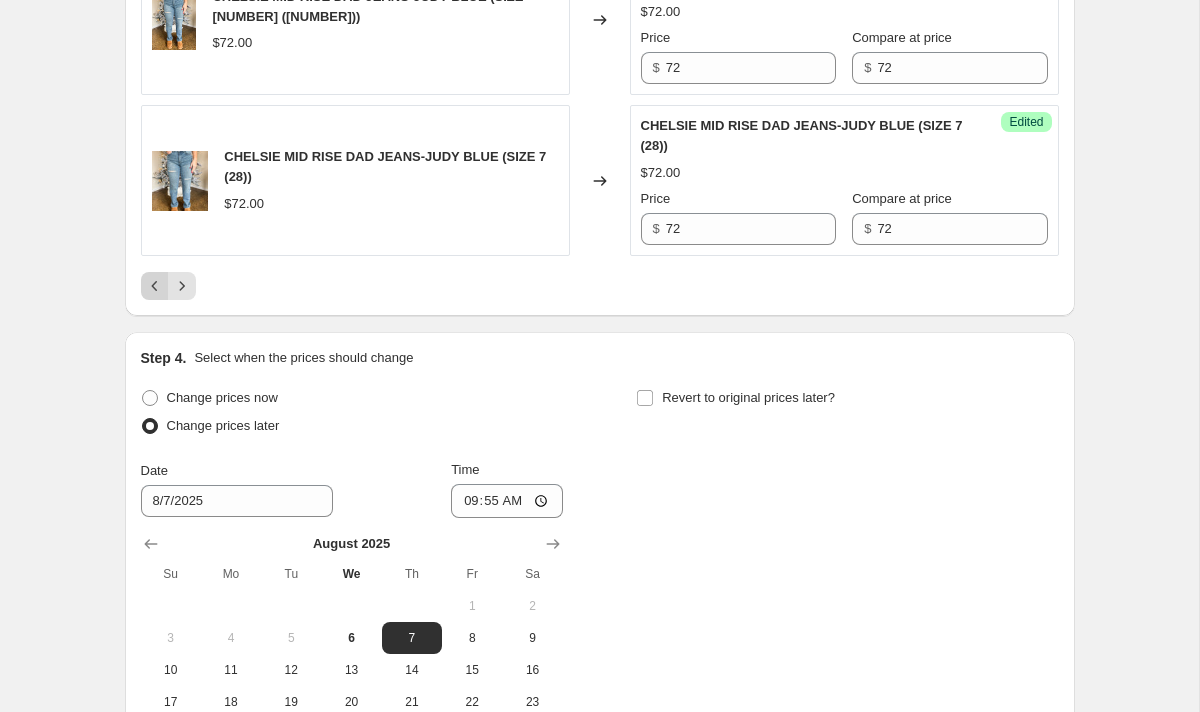 click at bounding box center [155, 286] 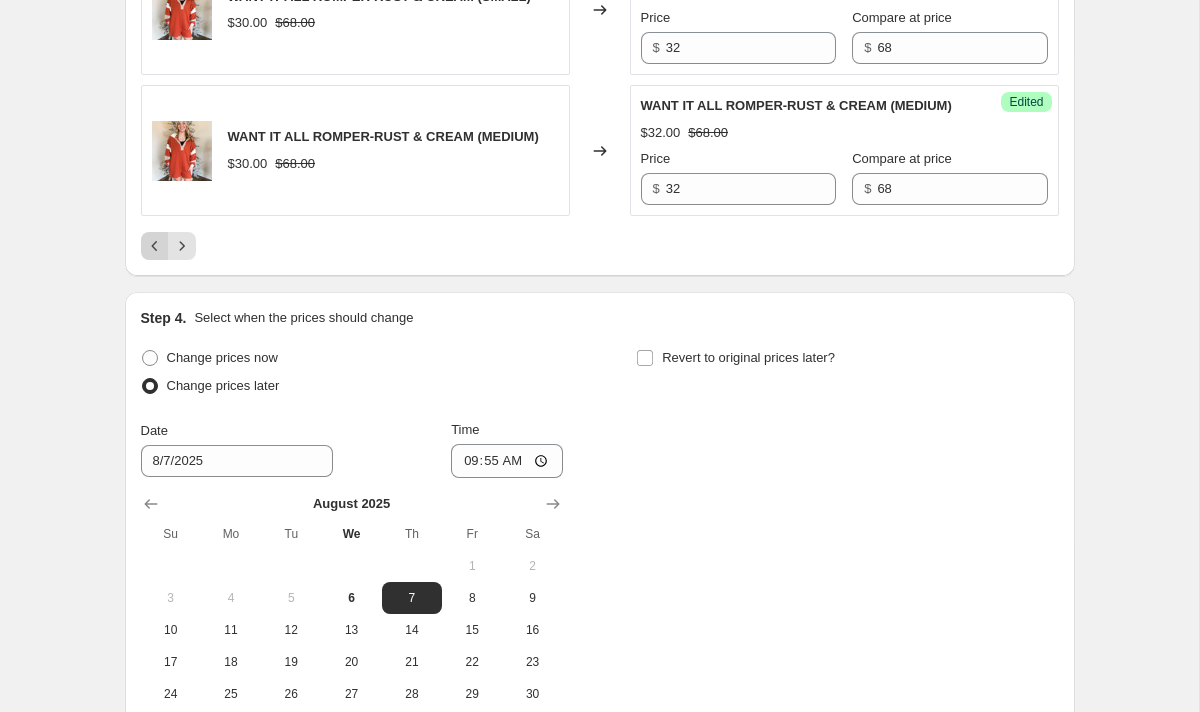 click 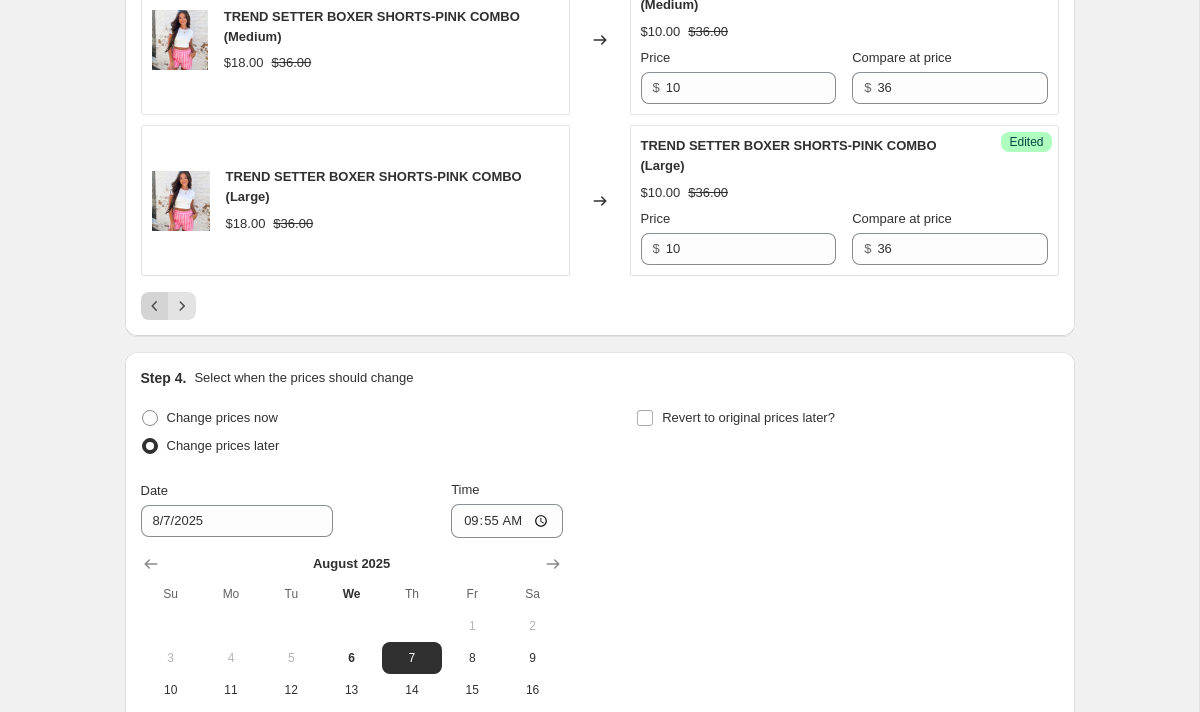 click at bounding box center [155, 306] 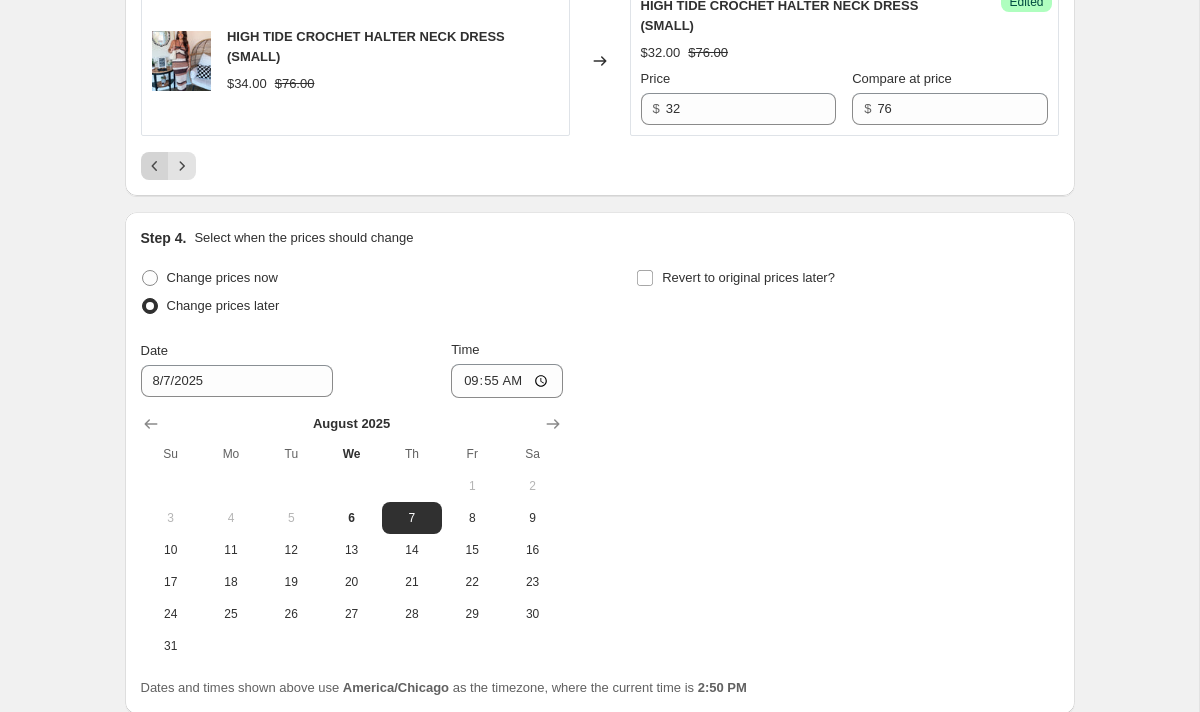 scroll, scrollTop: 3400, scrollLeft: 0, axis: vertical 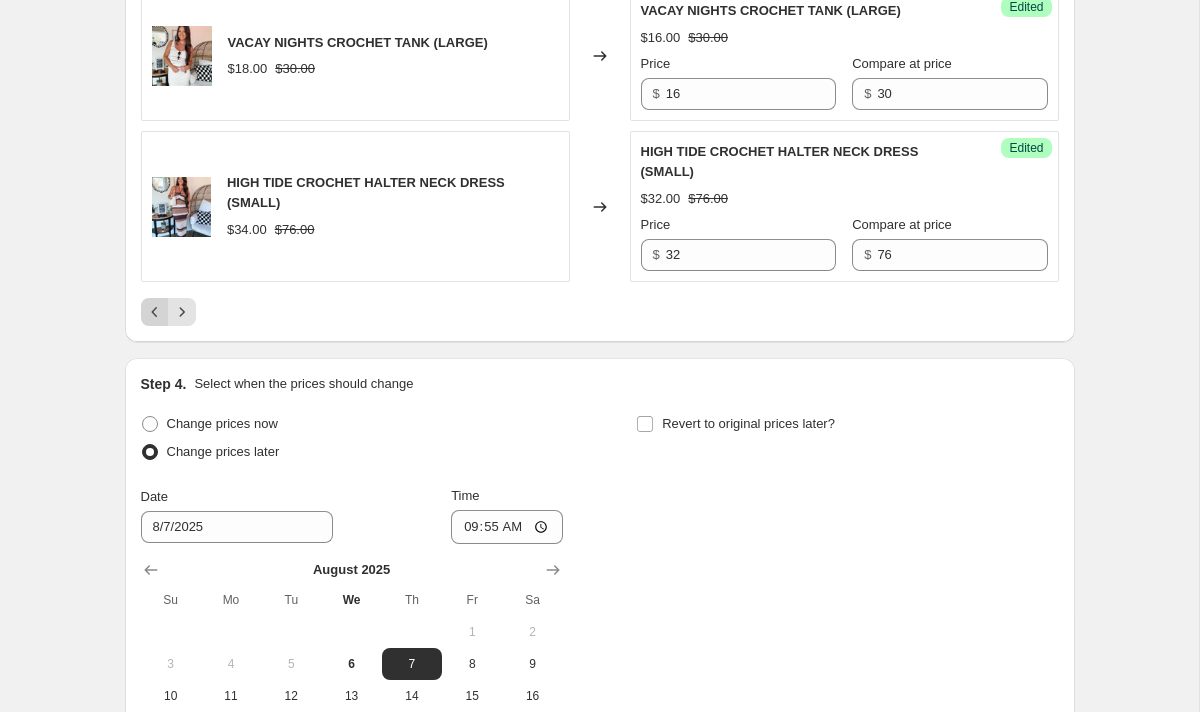 click 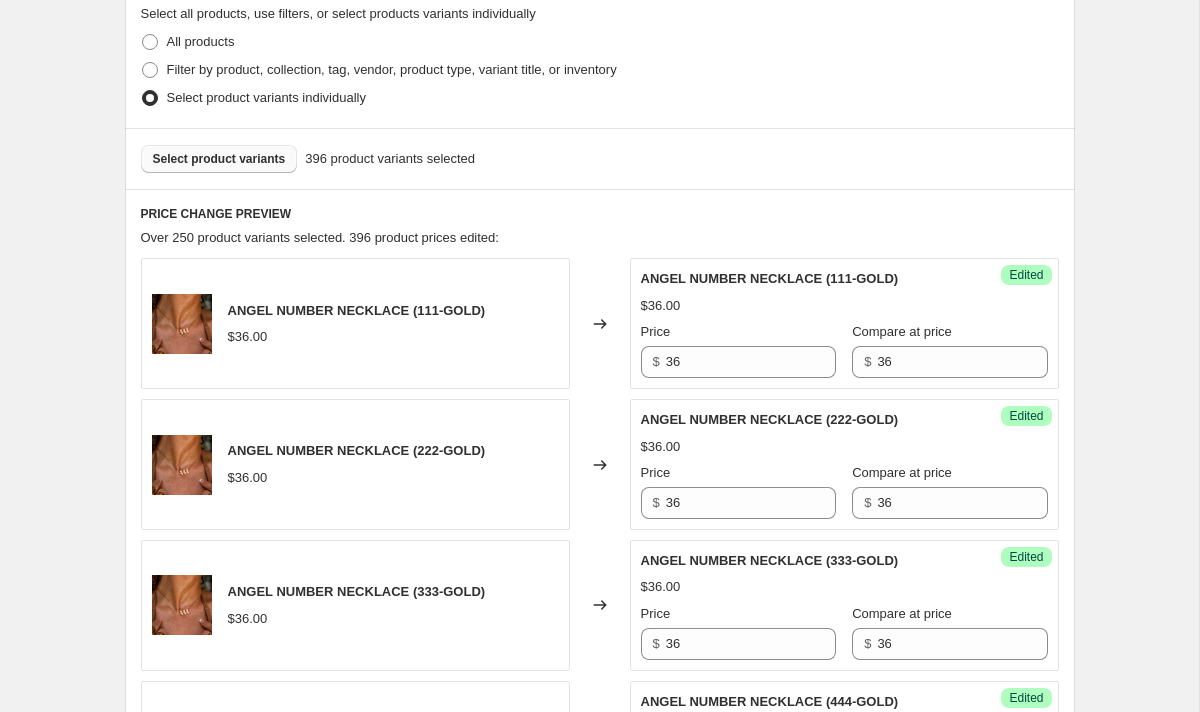 scroll, scrollTop: 570, scrollLeft: 0, axis: vertical 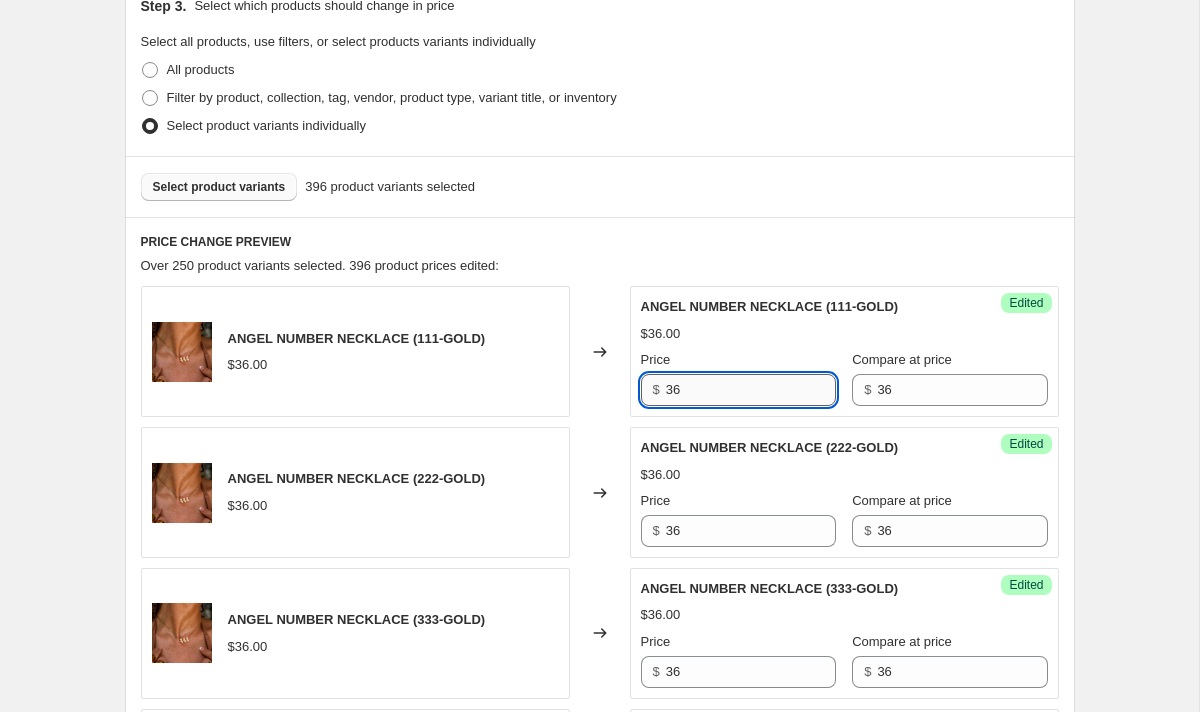 click on "36" at bounding box center [751, 390] 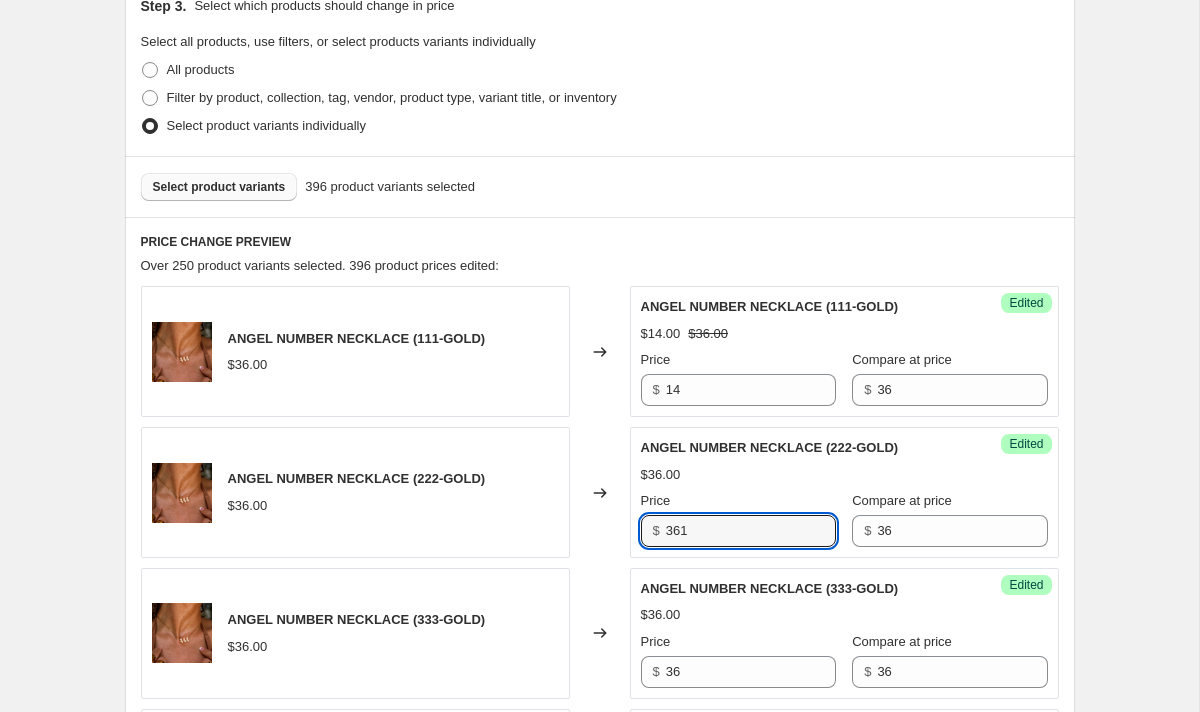 drag, startPoint x: 698, startPoint y: 530, endPoint x: 601, endPoint y: 530, distance: 97 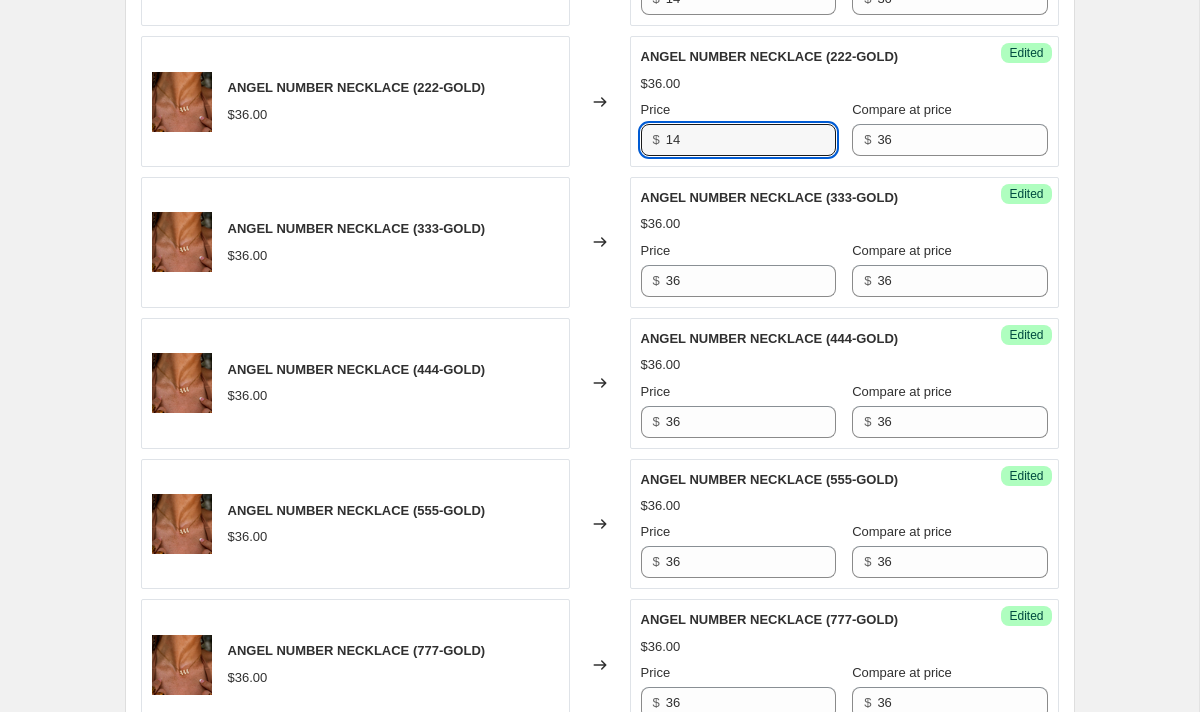scroll, scrollTop: 970, scrollLeft: 0, axis: vertical 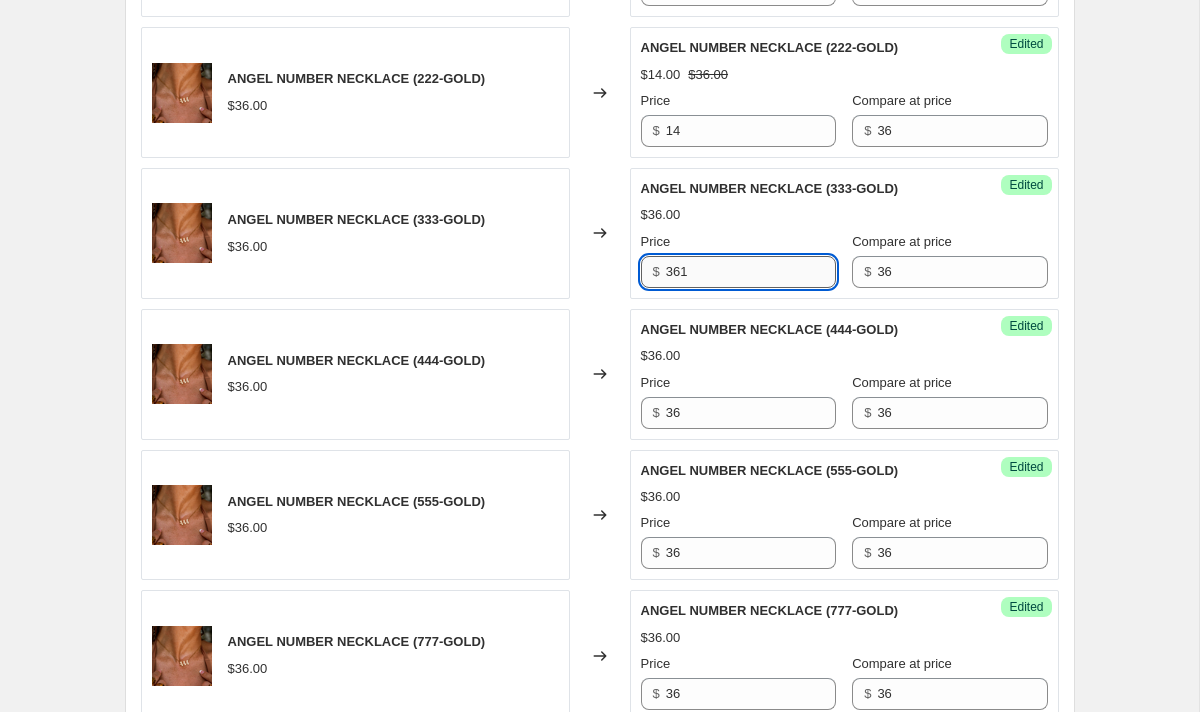 drag, startPoint x: 712, startPoint y: 268, endPoint x: 675, endPoint y: 268, distance: 37 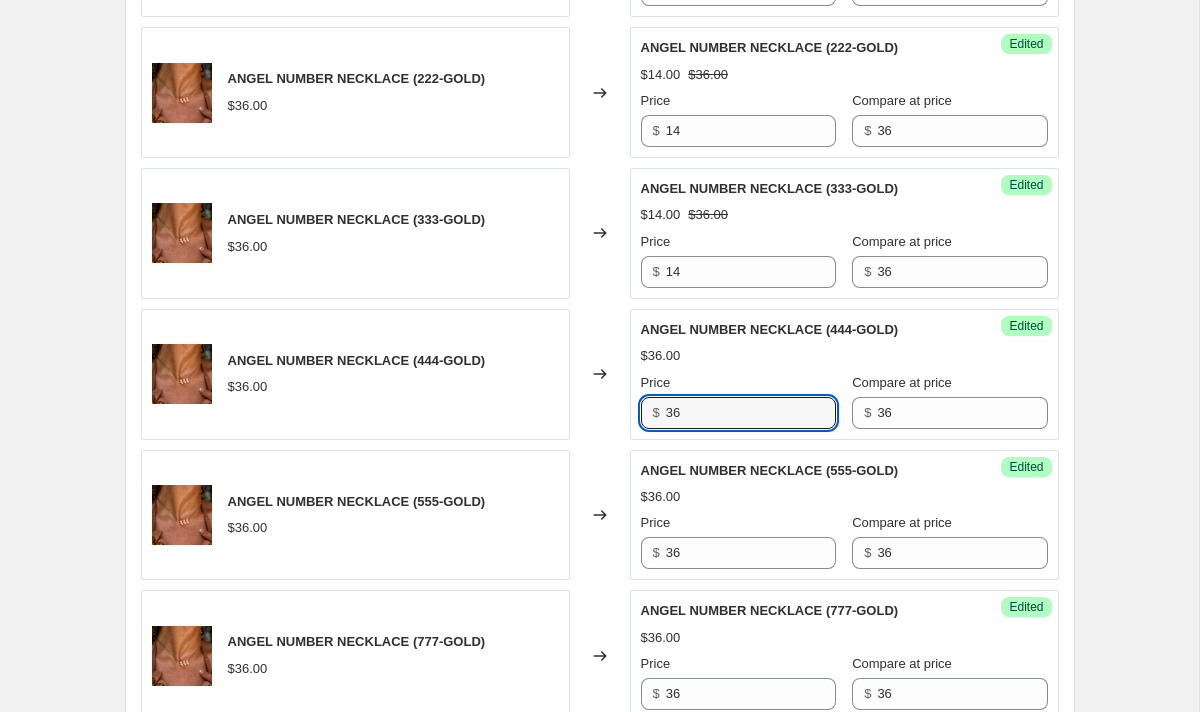 drag, startPoint x: 726, startPoint y: 412, endPoint x: 664, endPoint y: 411, distance: 62.008064 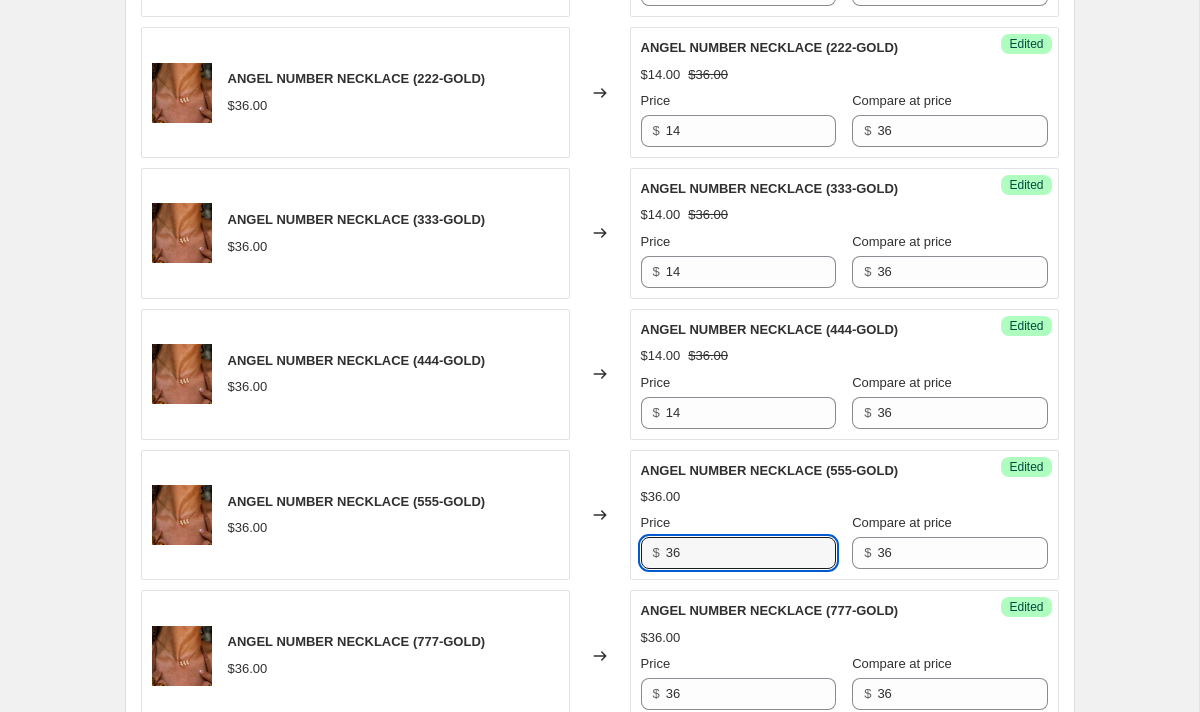 drag, startPoint x: 698, startPoint y: 555, endPoint x: 659, endPoint y: 554, distance: 39.012817 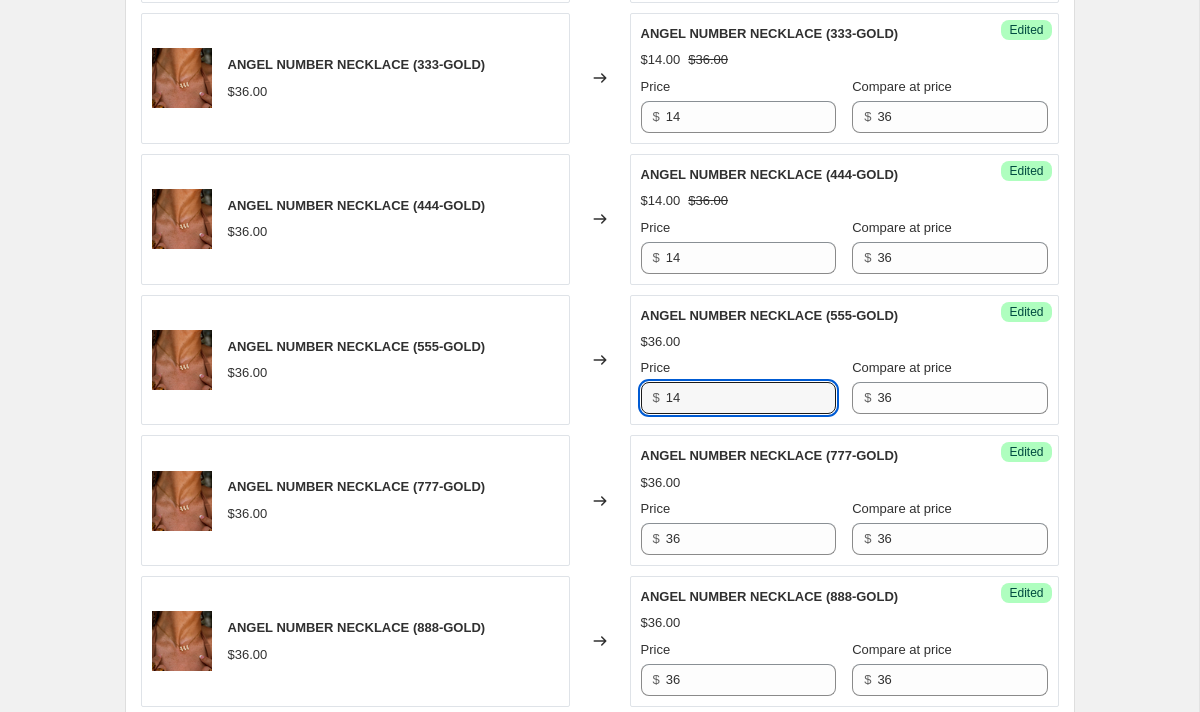 scroll, scrollTop: 1170, scrollLeft: 0, axis: vertical 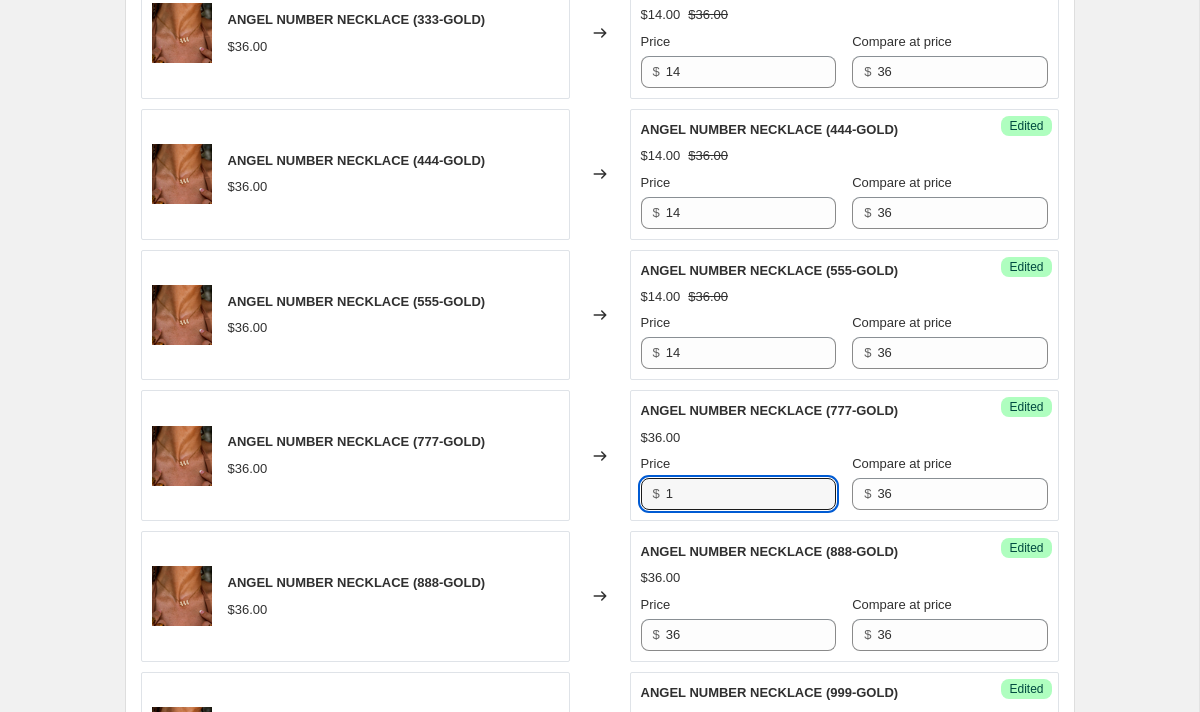 drag, startPoint x: 702, startPoint y: 494, endPoint x: 642, endPoint y: 494, distance: 60 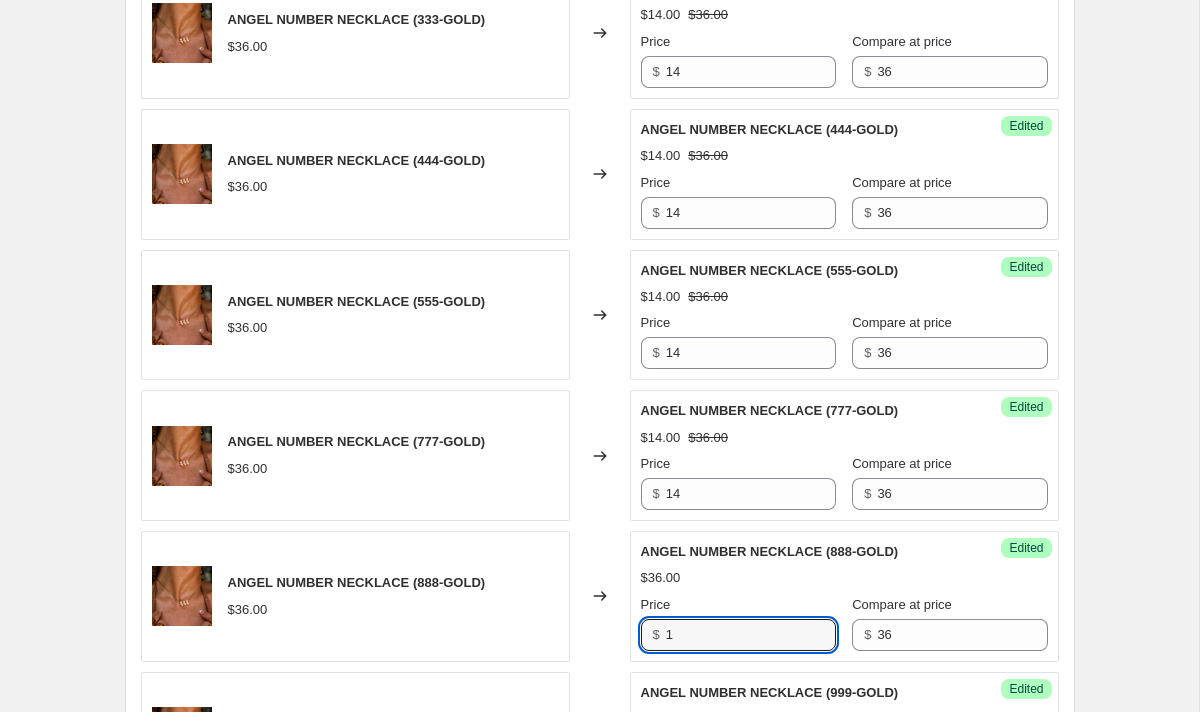 drag, startPoint x: 710, startPoint y: 629, endPoint x: 649, endPoint y: 629, distance: 61 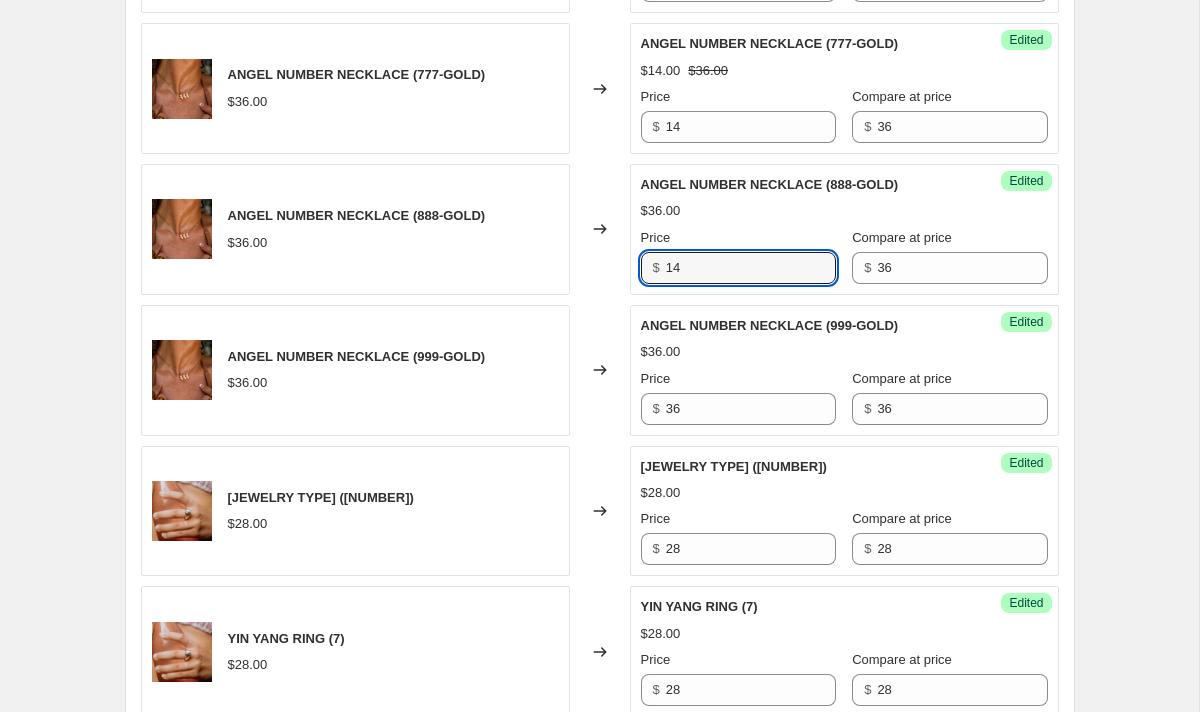 scroll, scrollTop: 1542, scrollLeft: 0, axis: vertical 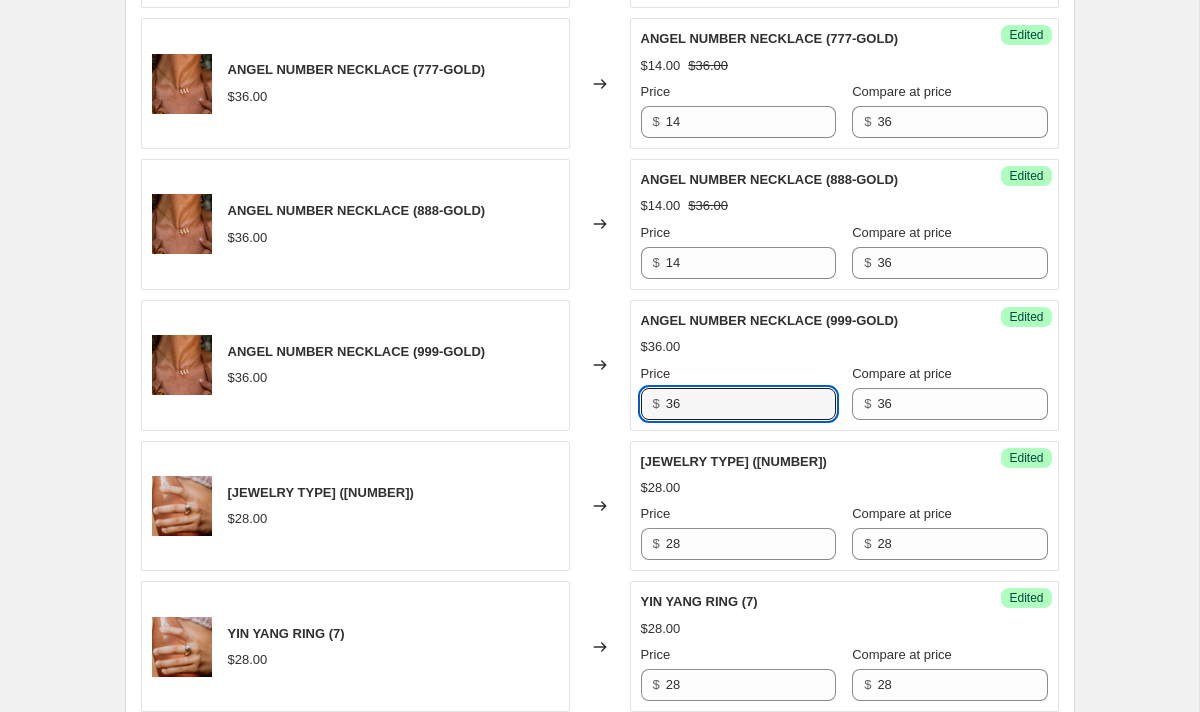 drag, startPoint x: 696, startPoint y: 403, endPoint x: 644, endPoint y: 403, distance: 52 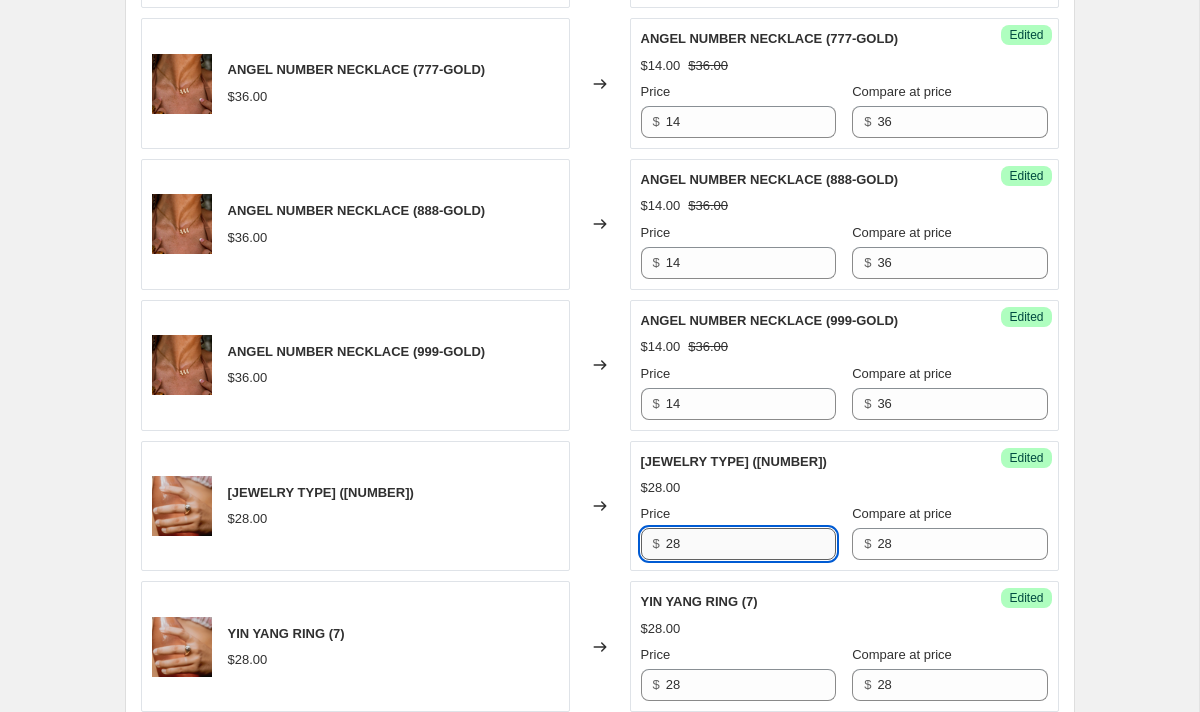 click on "28" at bounding box center [751, 544] 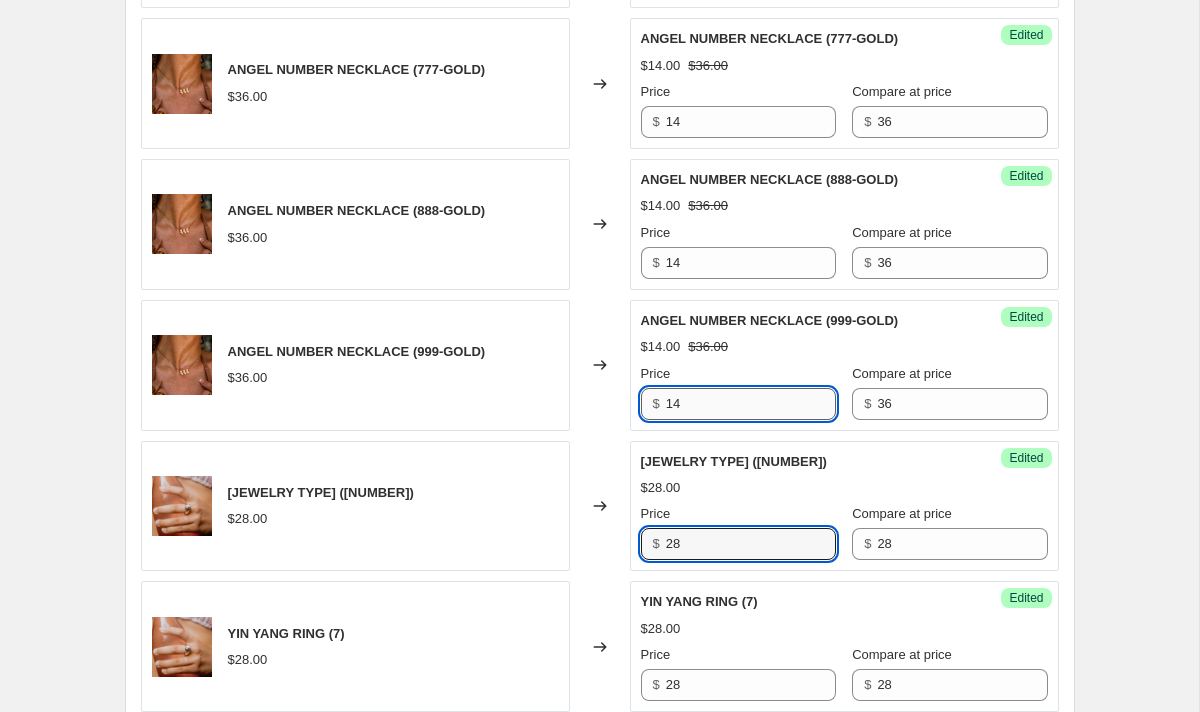click on "14" at bounding box center [751, 404] 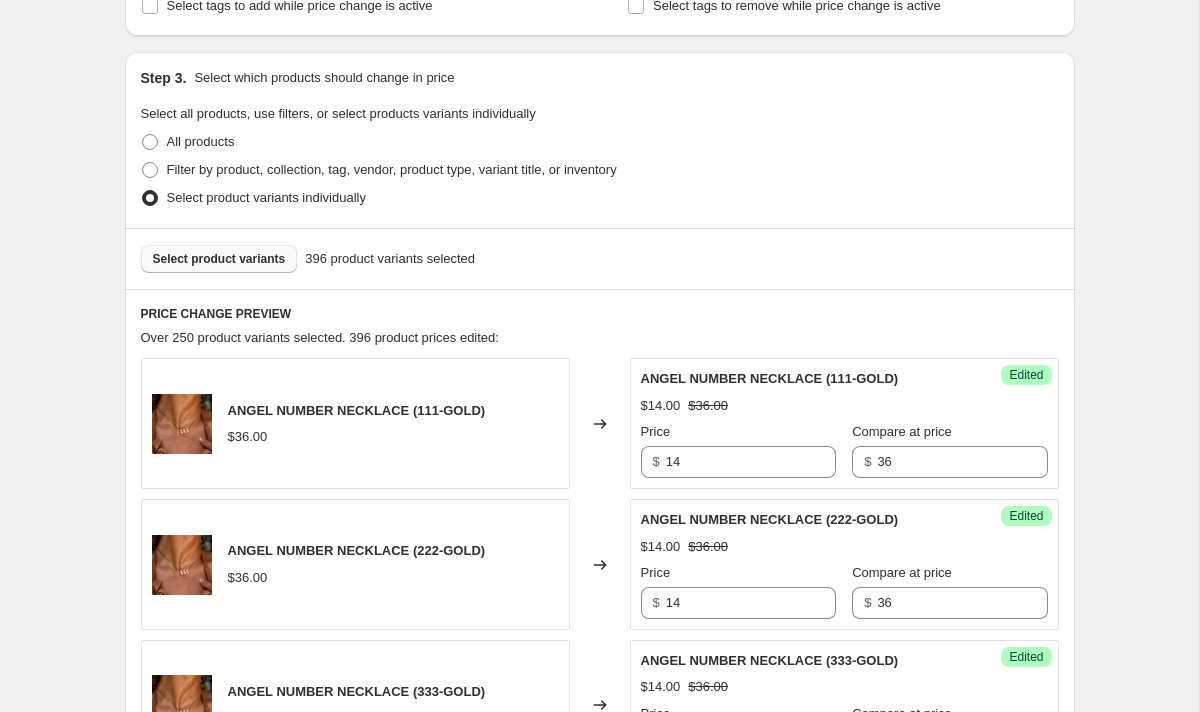 scroll, scrollTop: 625, scrollLeft: 0, axis: vertical 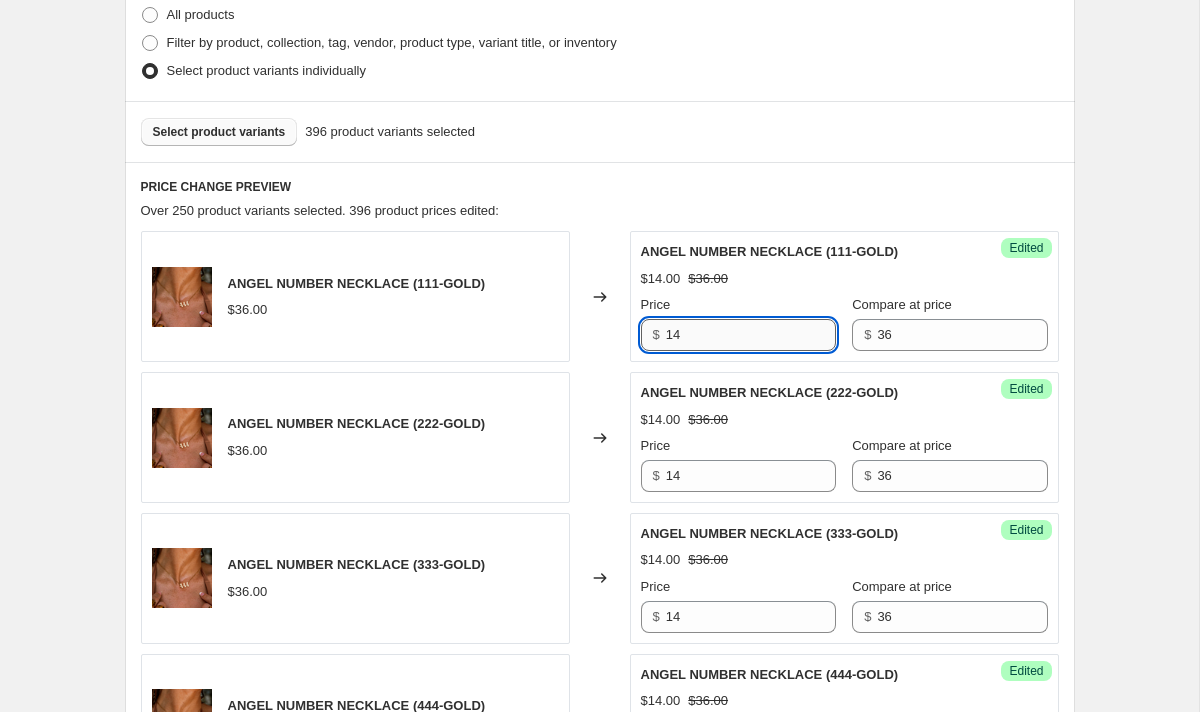 click on "14" at bounding box center (751, 335) 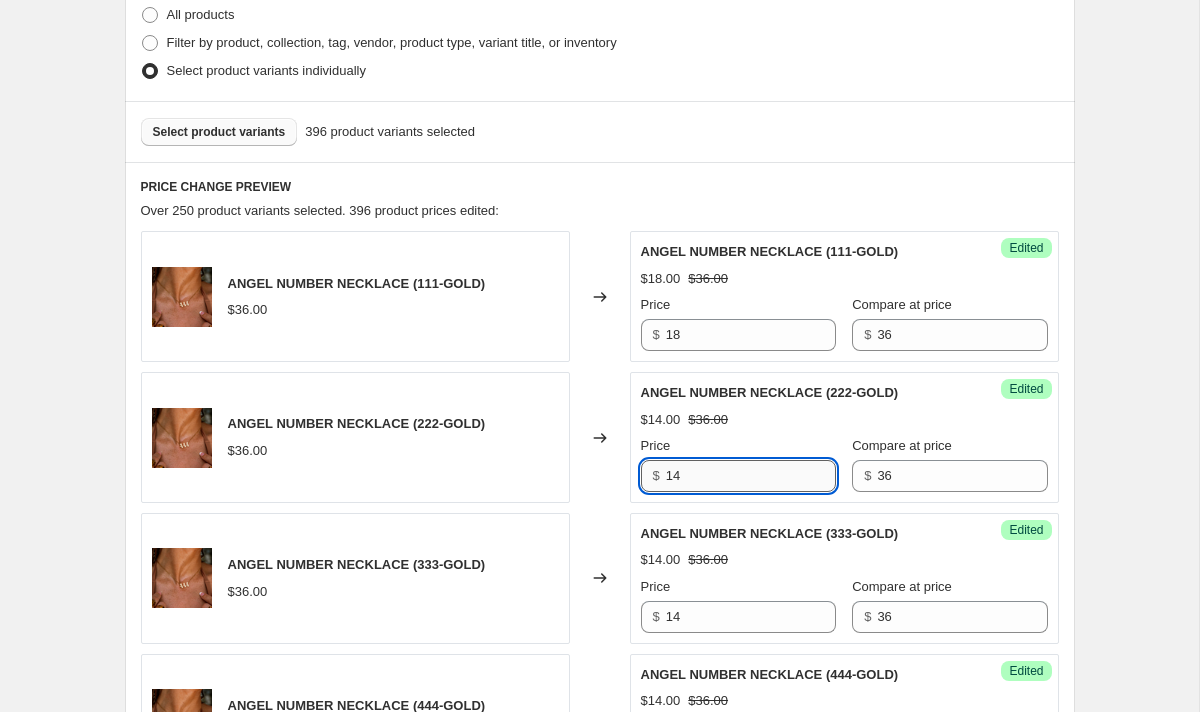 click on "14" at bounding box center (751, 476) 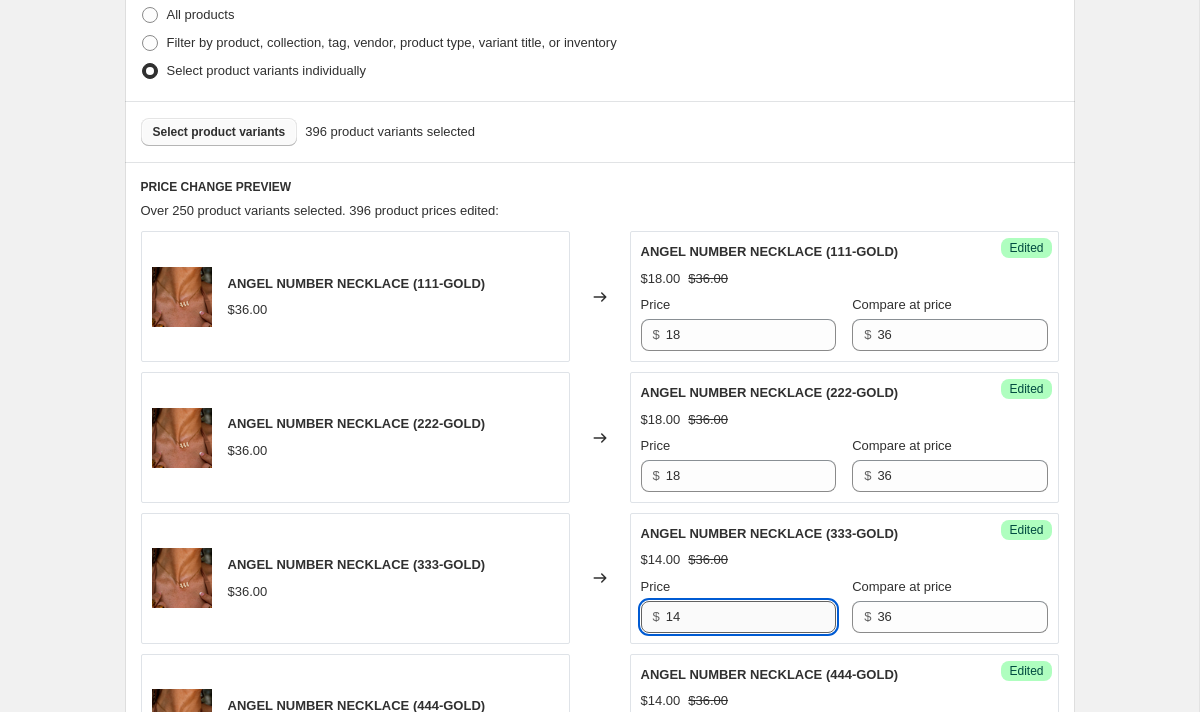 click on "14" at bounding box center (751, 617) 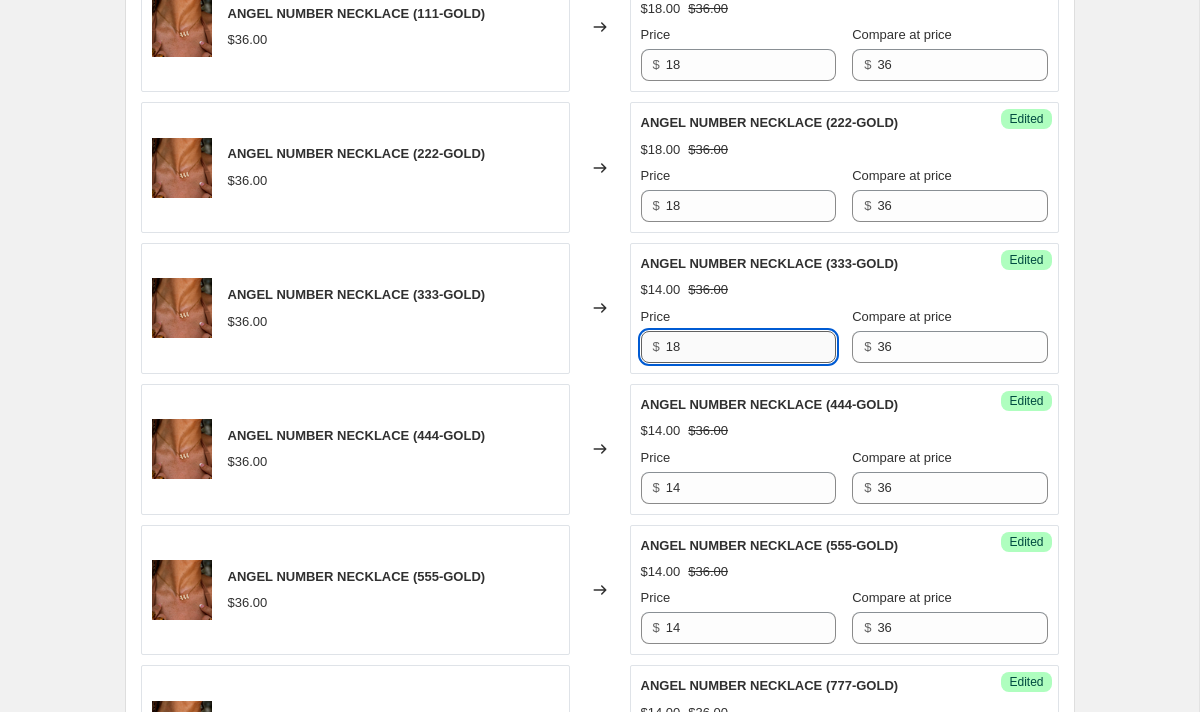 scroll, scrollTop: 947, scrollLeft: 0, axis: vertical 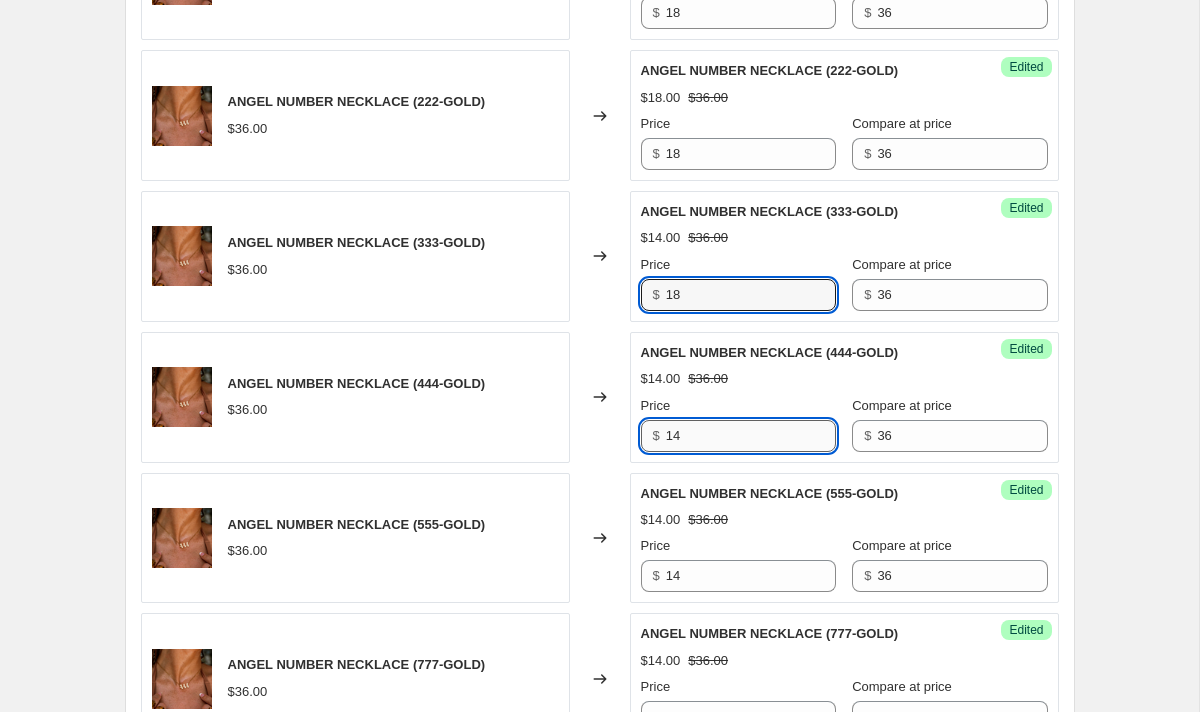 click on "14" at bounding box center [751, 436] 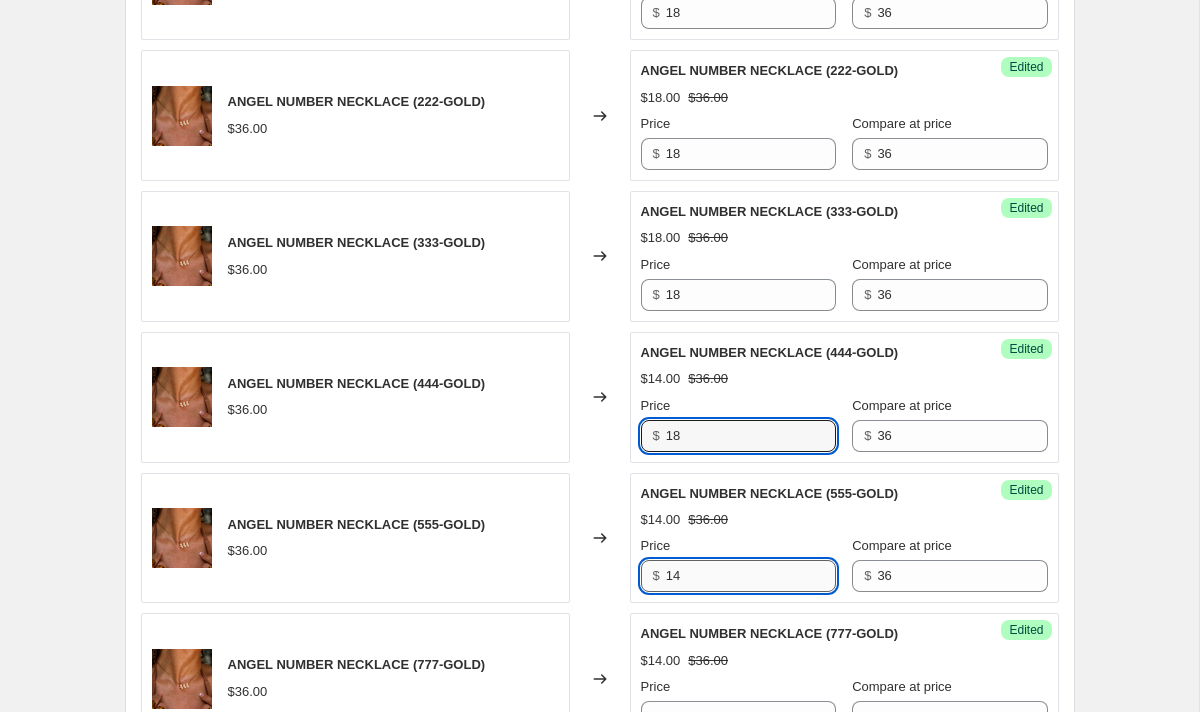 click on "14" at bounding box center [751, 576] 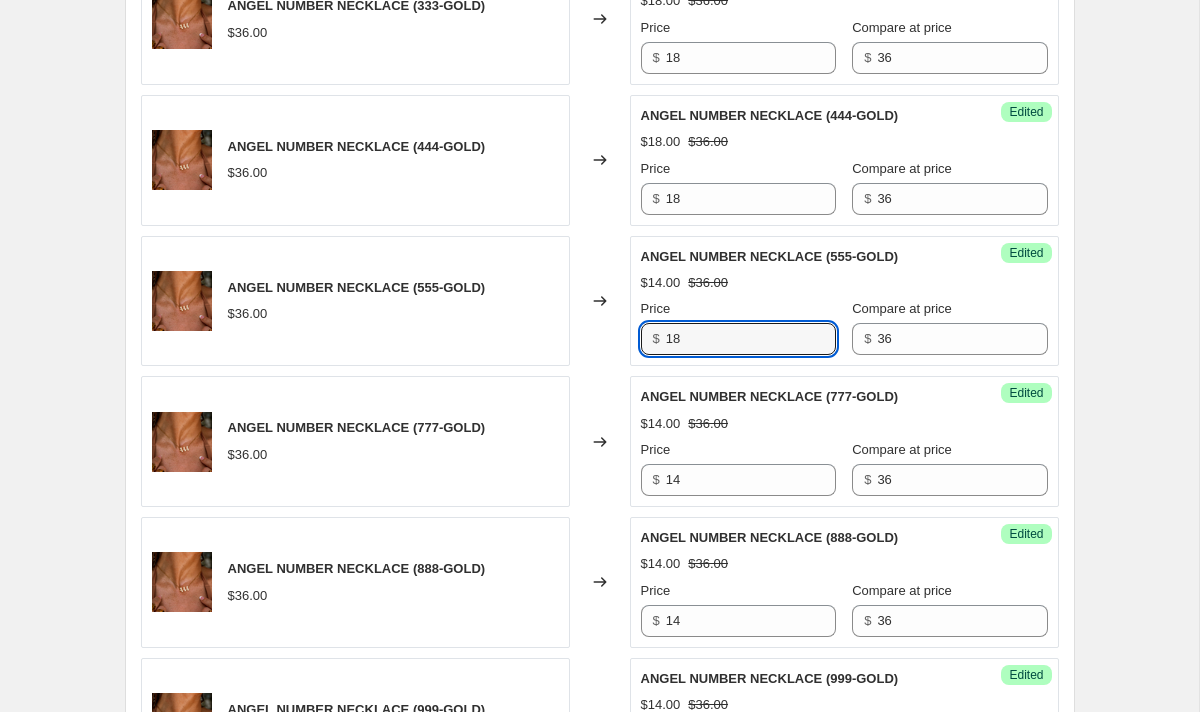 scroll, scrollTop: 1194, scrollLeft: 0, axis: vertical 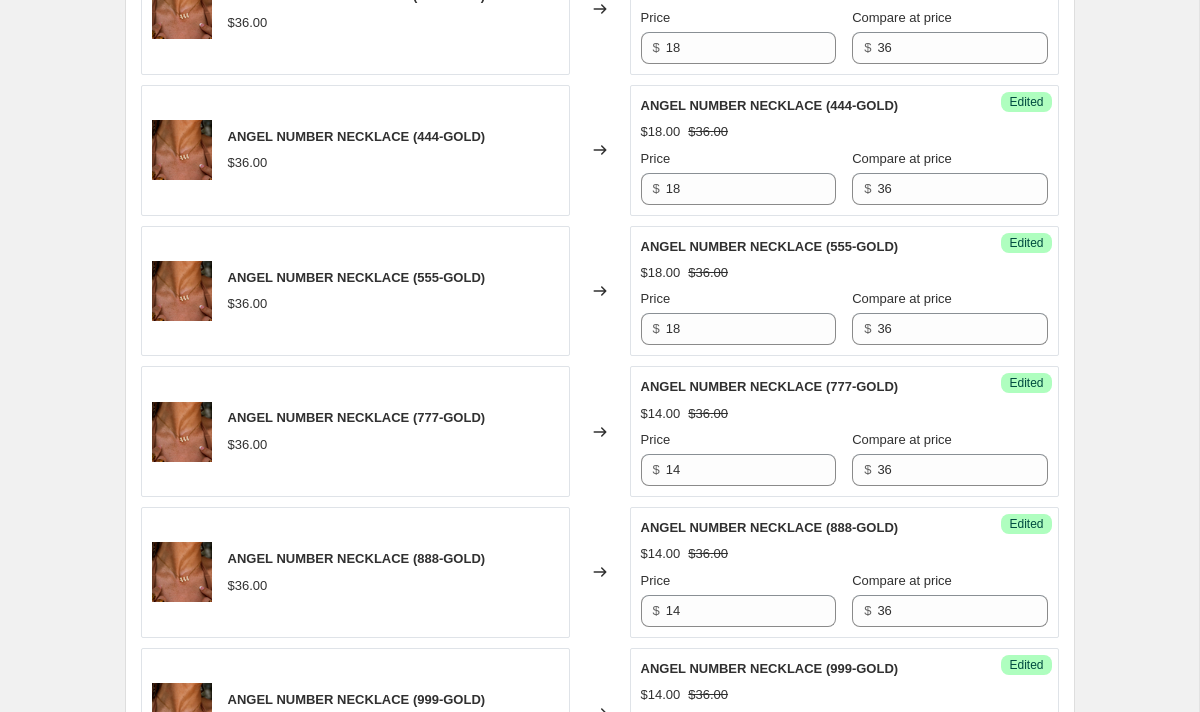 click on "Success Edited ANGEL NUMBER NECKLACE (777-GOLD) $14.00 $36.00 Price $ 14 Compare at price $ 36" at bounding box center [844, 431] 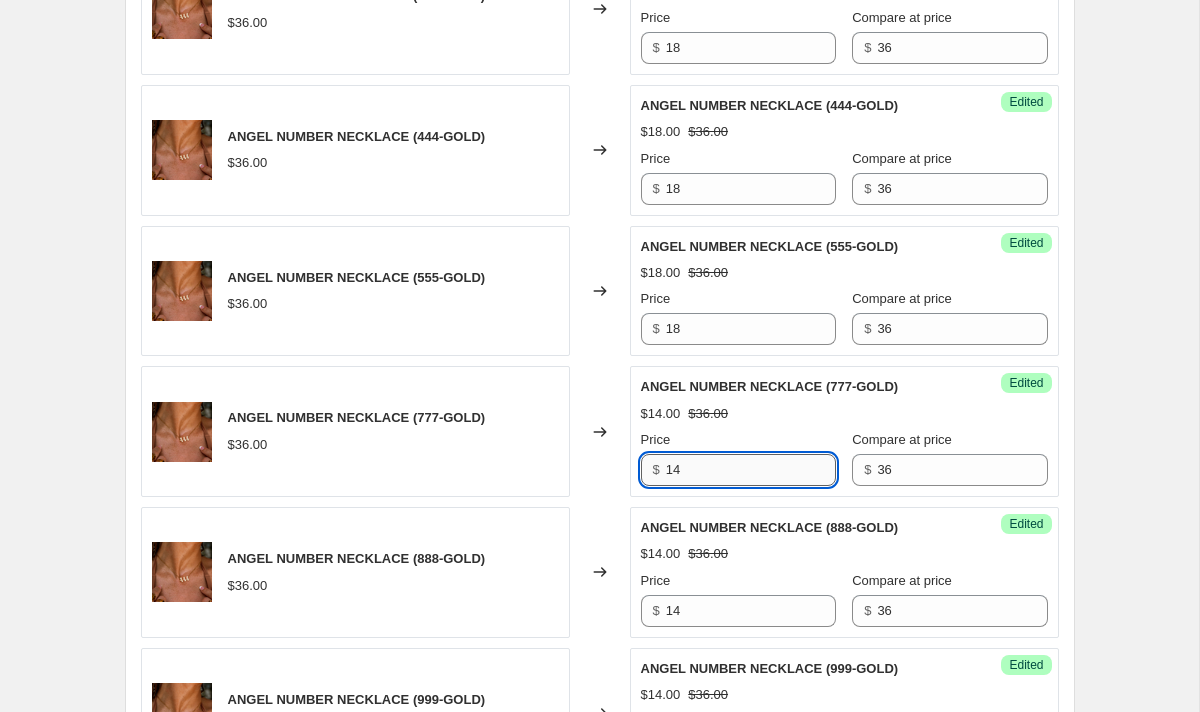 click on "14" at bounding box center (751, 470) 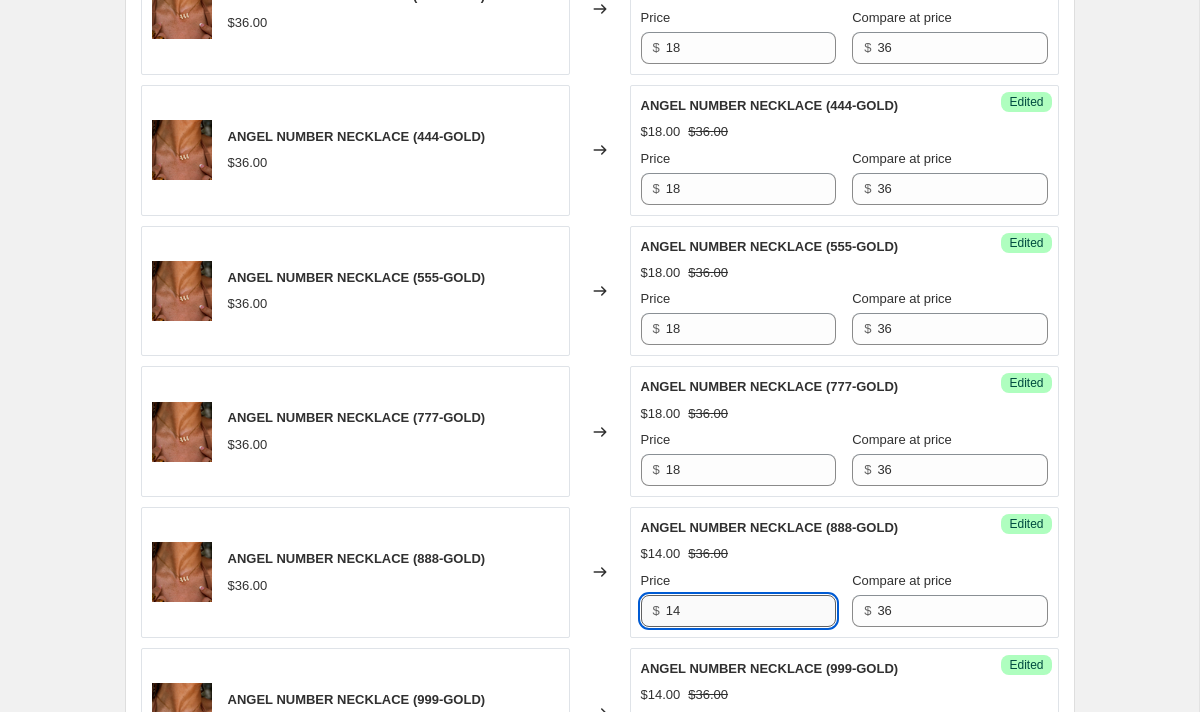 click on "14" at bounding box center [751, 611] 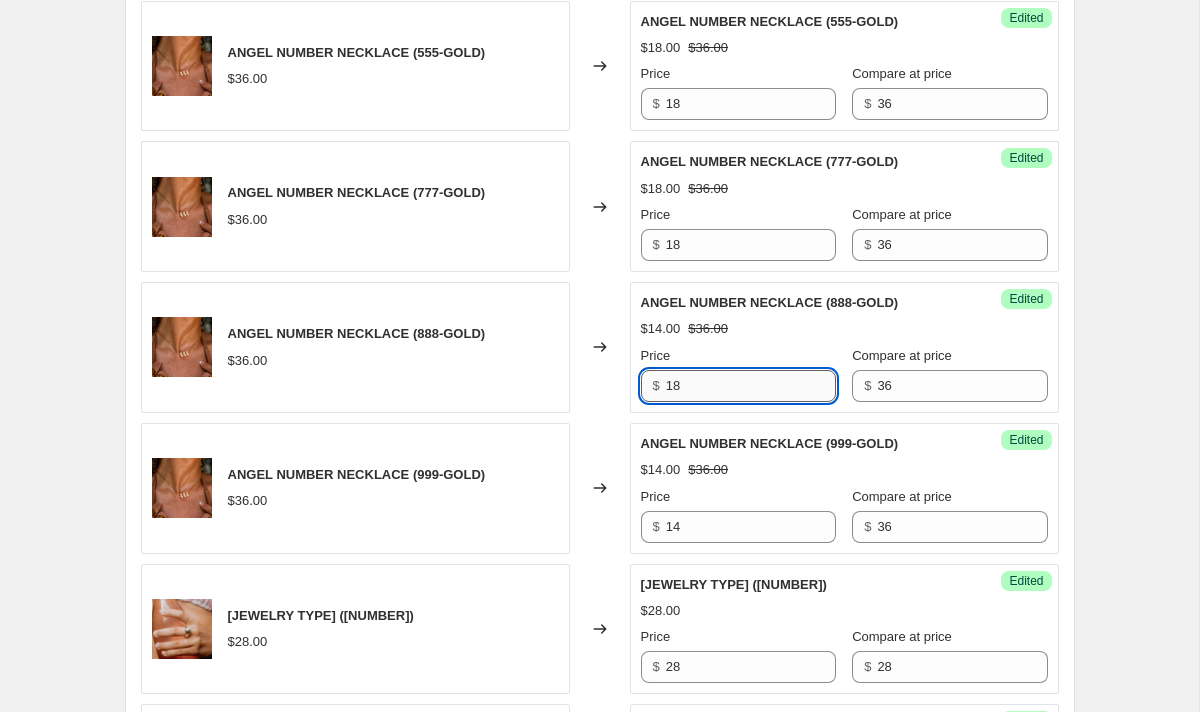 scroll, scrollTop: 1452, scrollLeft: 0, axis: vertical 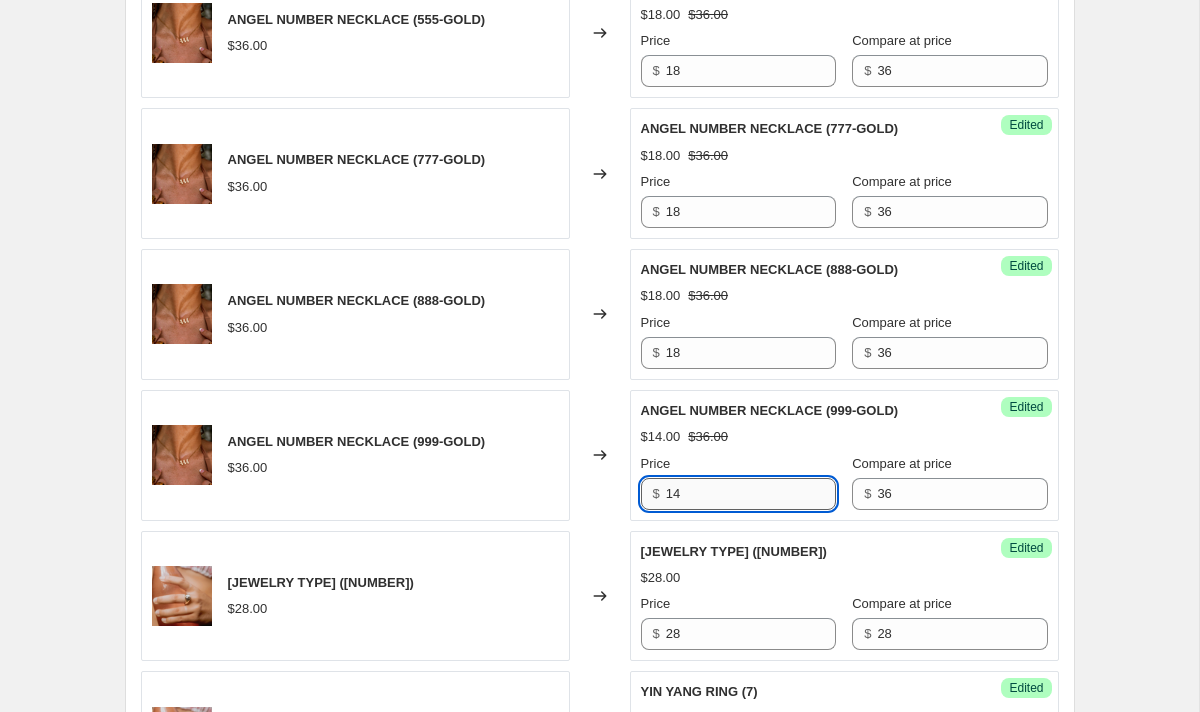 click on "14" at bounding box center [751, 494] 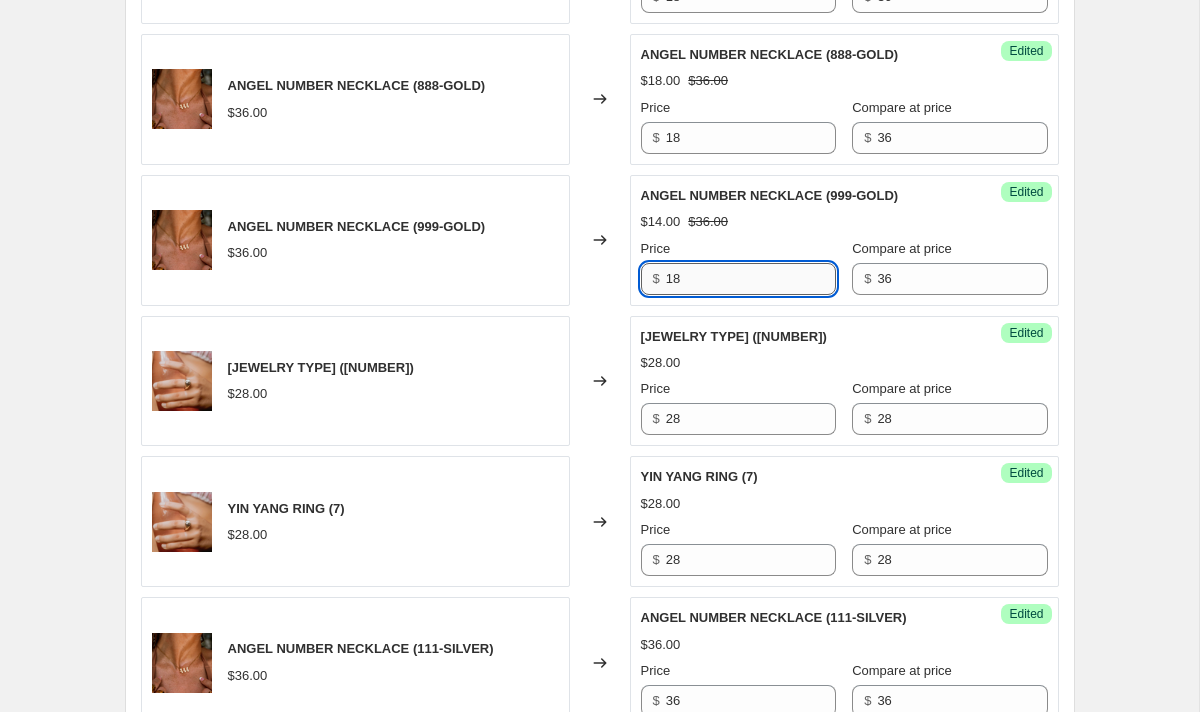scroll, scrollTop: 1669, scrollLeft: 0, axis: vertical 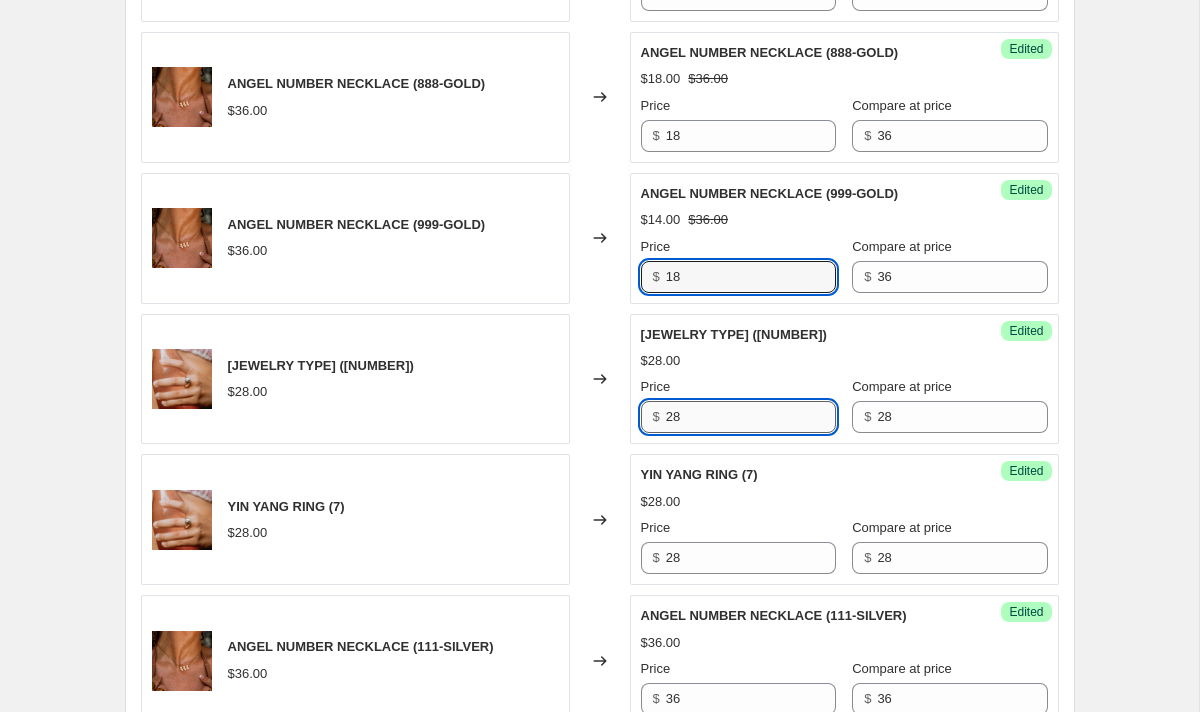 click on "28" at bounding box center (751, 417) 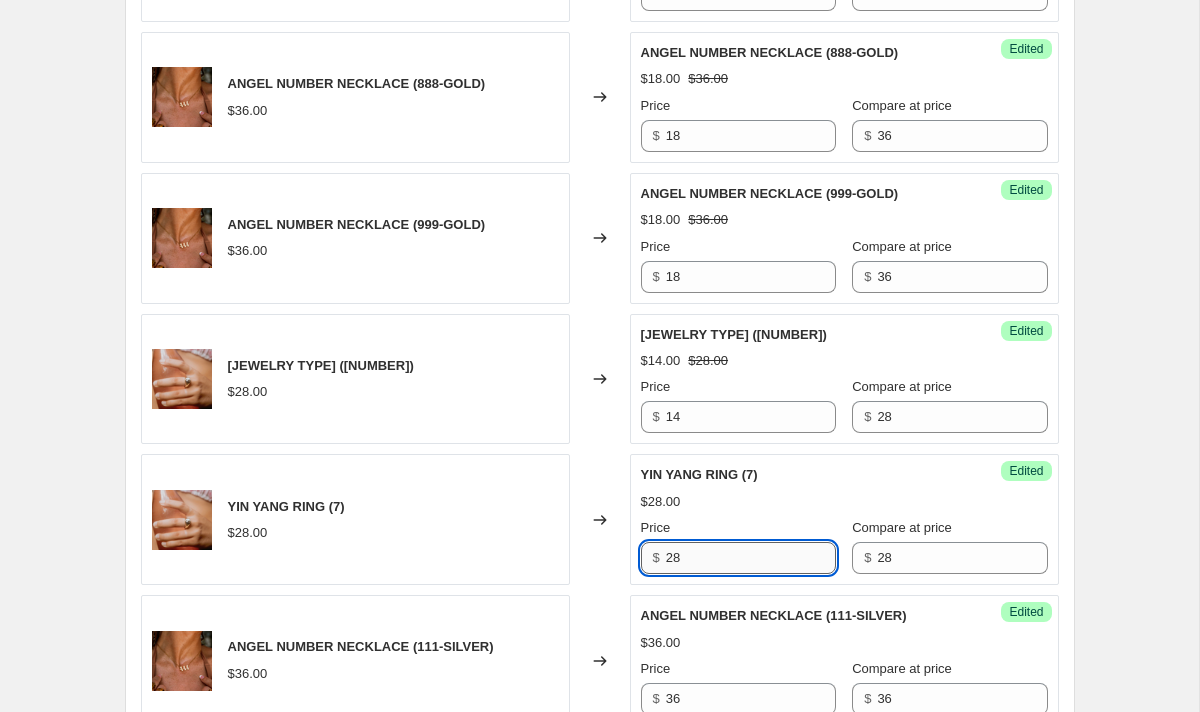 click on "28" at bounding box center [751, 558] 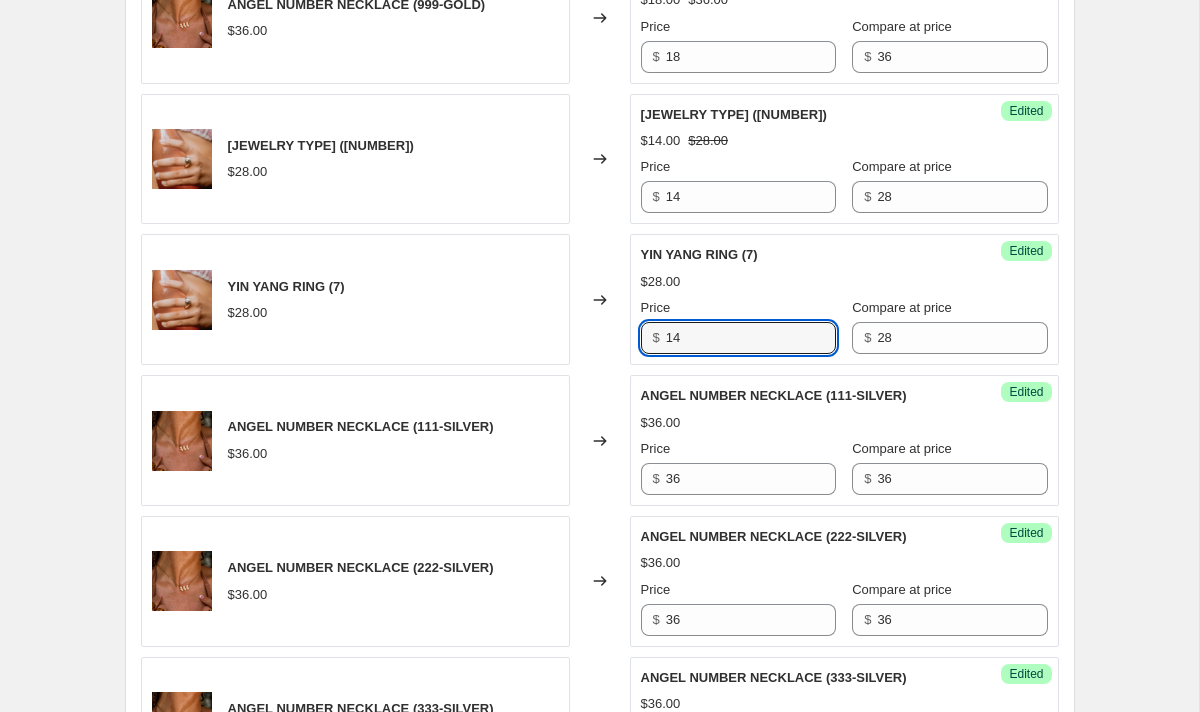 scroll, scrollTop: 1935, scrollLeft: 0, axis: vertical 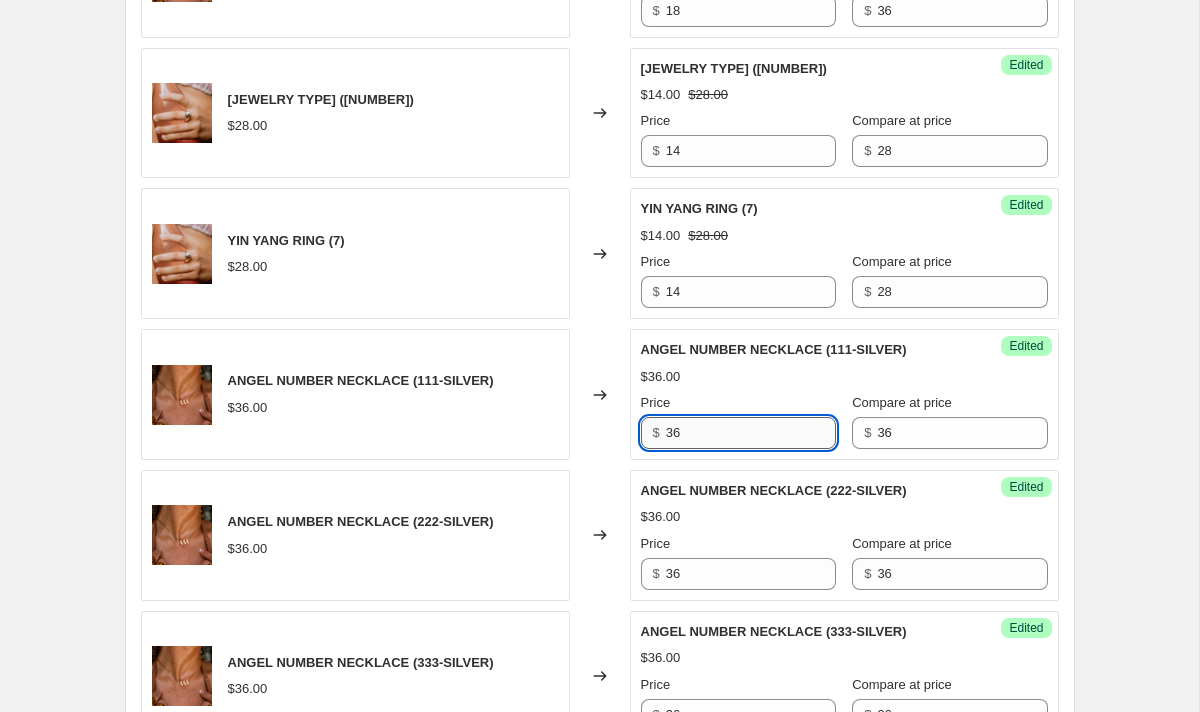 click on "36" at bounding box center [751, 433] 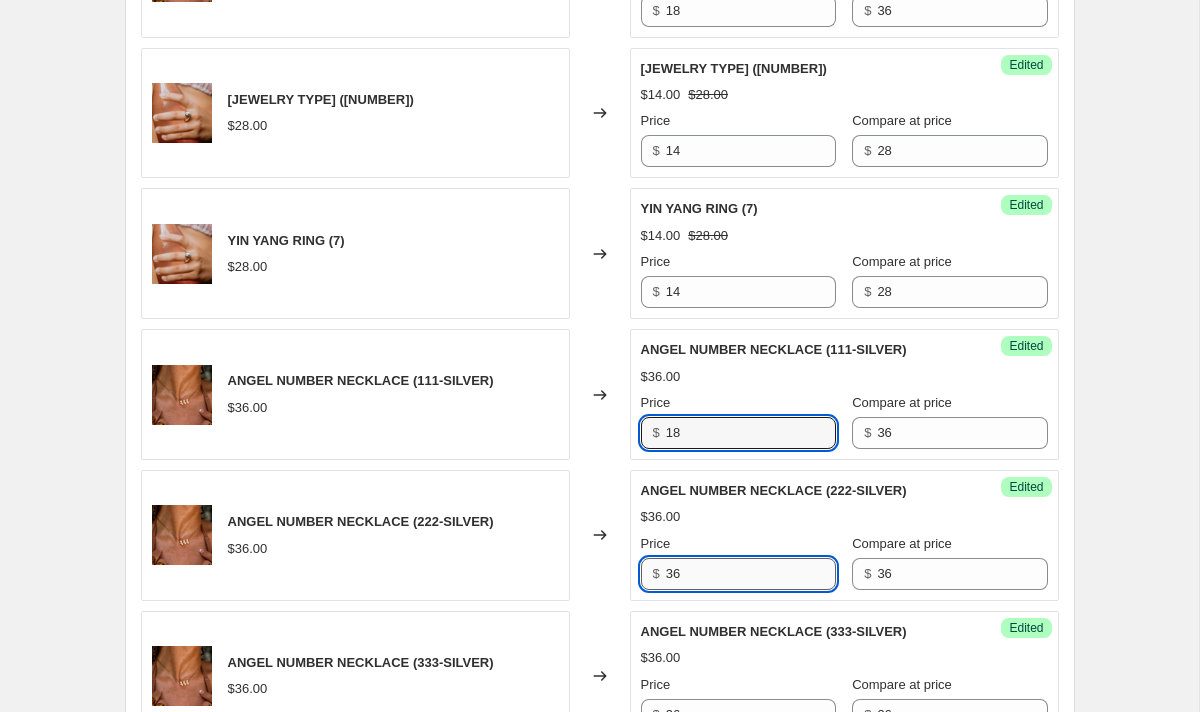 click on "36" at bounding box center (751, 574) 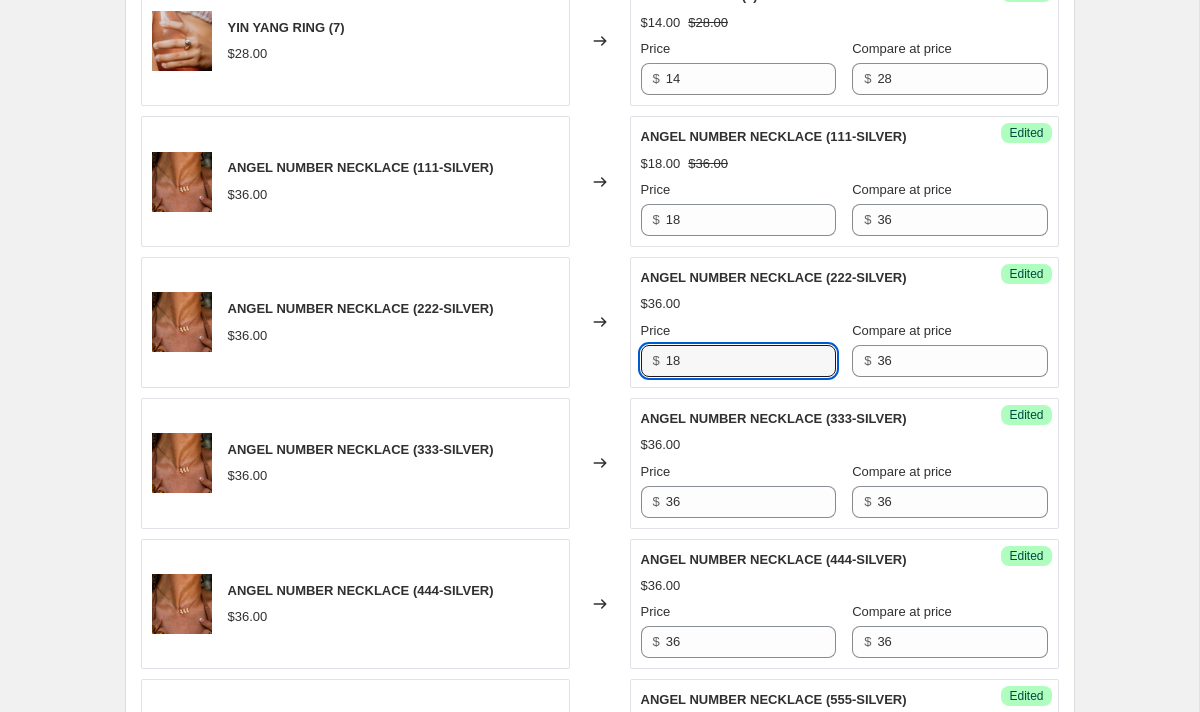 scroll, scrollTop: 2178, scrollLeft: 0, axis: vertical 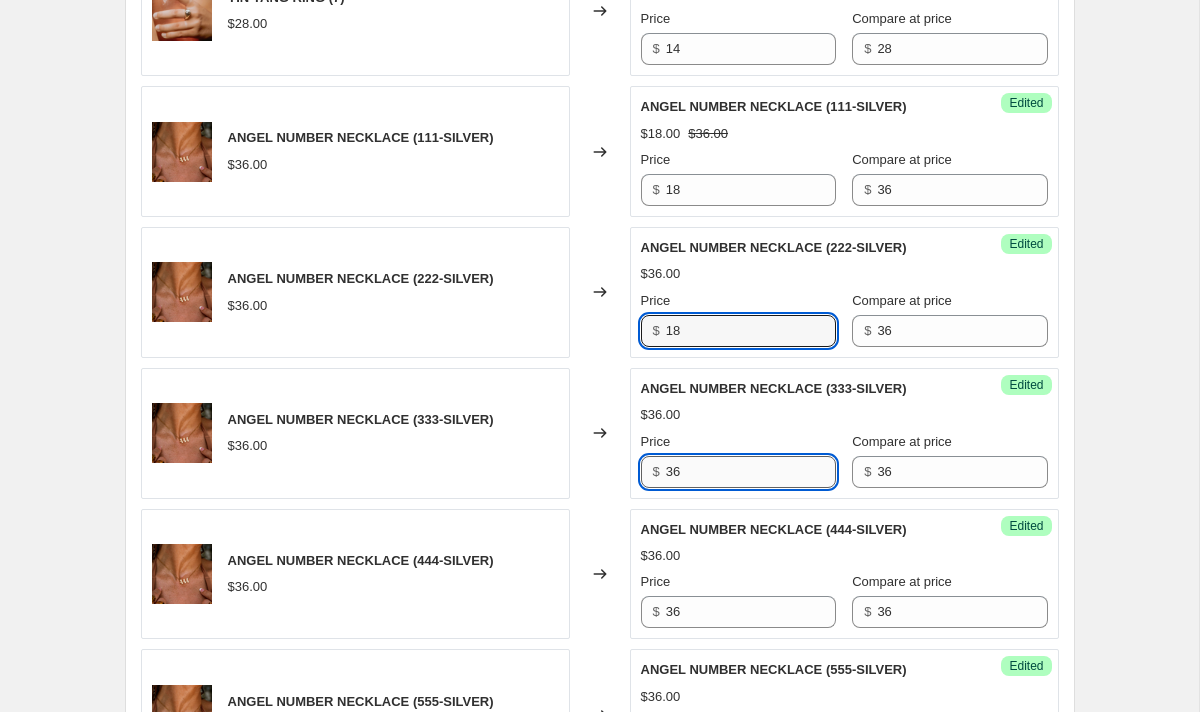 click on "36" at bounding box center [751, 472] 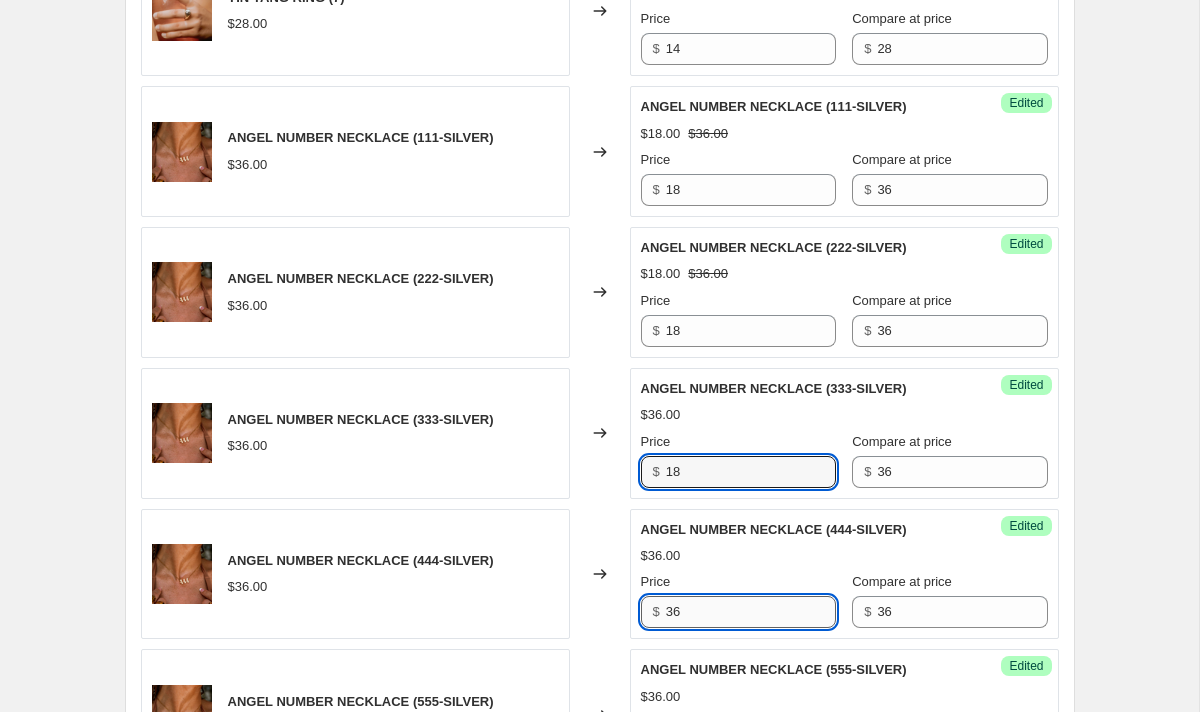 click on "36" at bounding box center [751, 612] 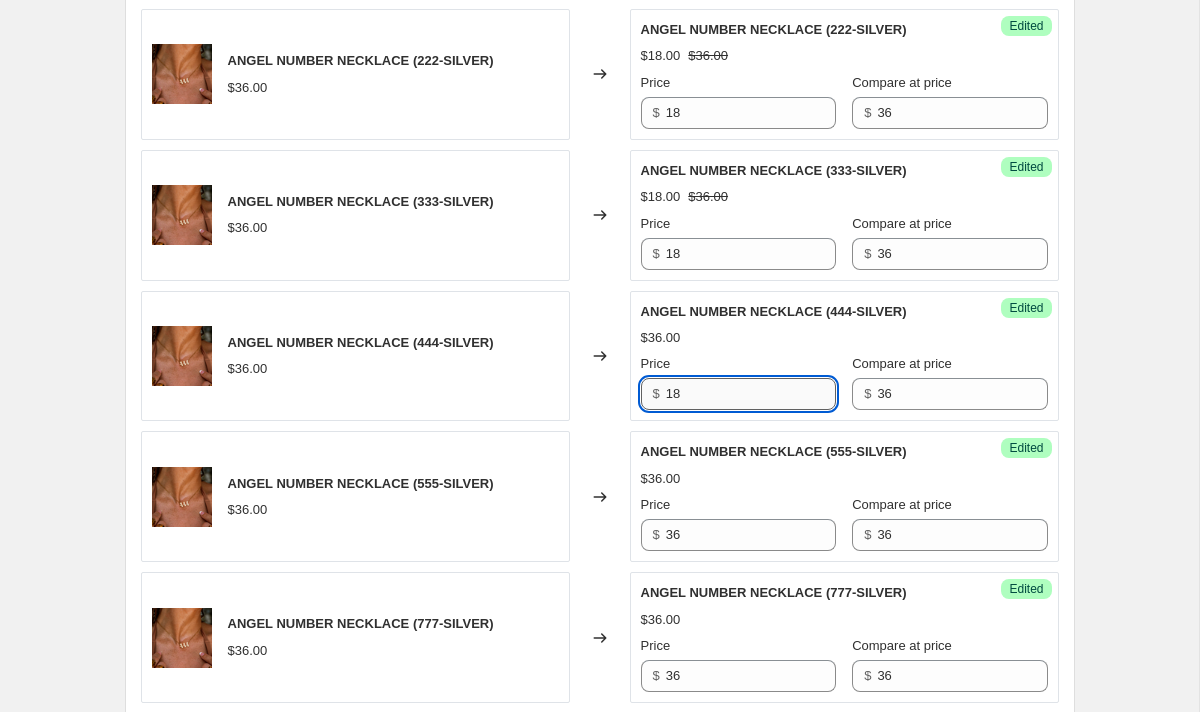 scroll, scrollTop: 2410, scrollLeft: 0, axis: vertical 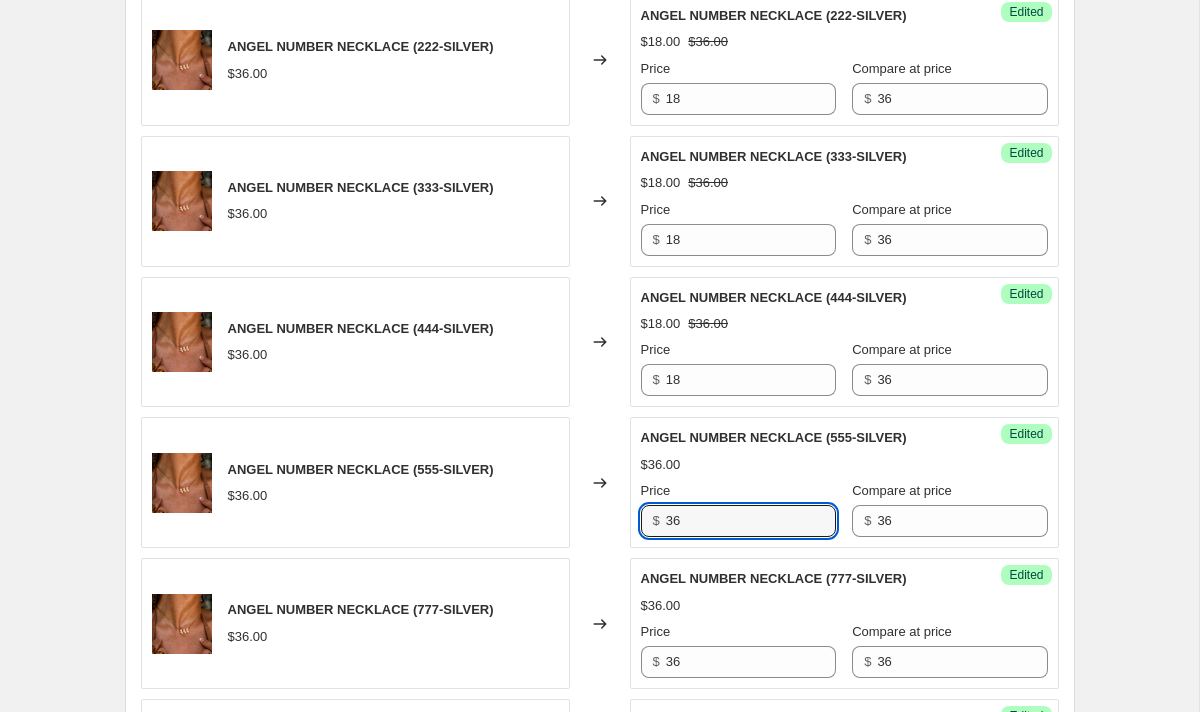 drag, startPoint x: 731, startPoint y: 521, endPoint x: 636, endPoint y: 521, distance: 95 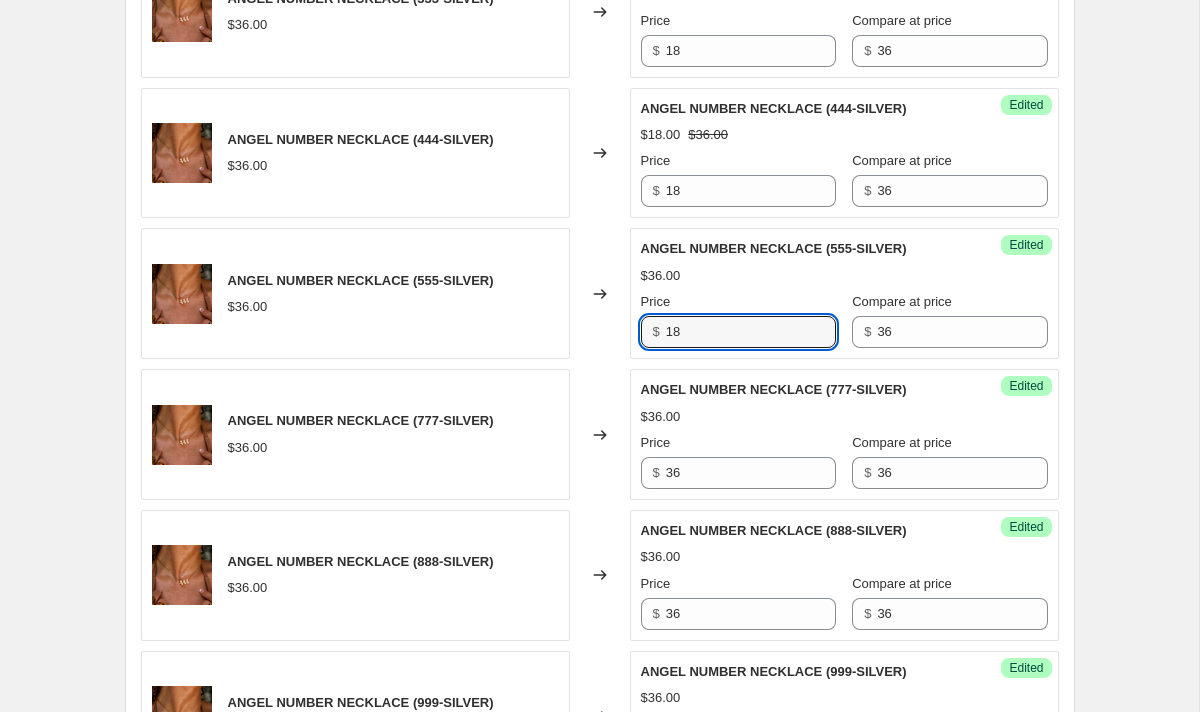 scroll, scrollTop: 2628, scrollLeft: 0, axis: vertical 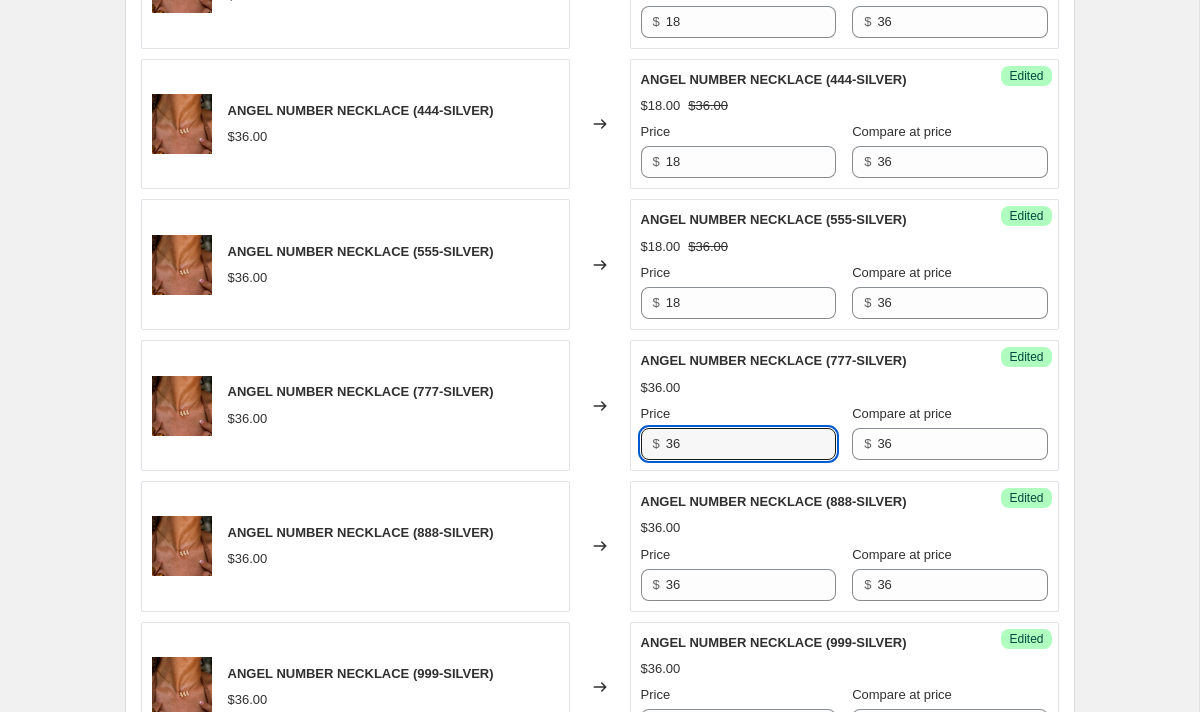 drag, startPoint x: 693, startPoint y: 439, endPoint x: 591, endPoint y: 436, distance: 102.044106 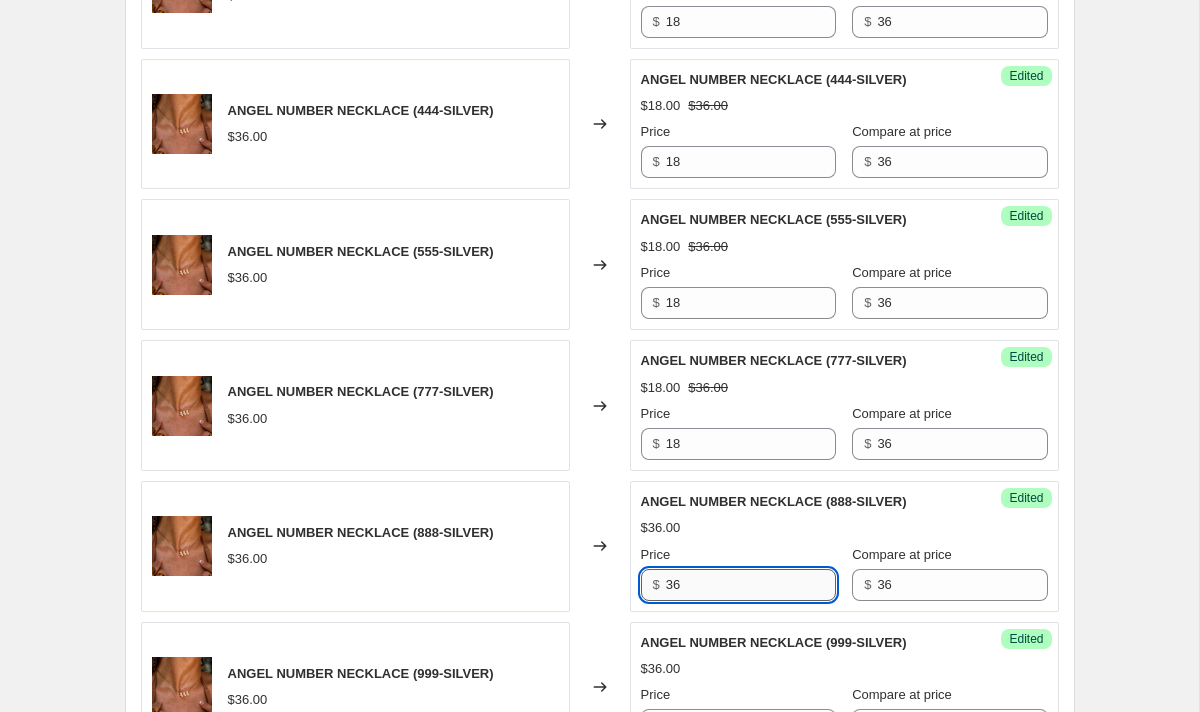 click on "36" at bounding box center (751, 585) 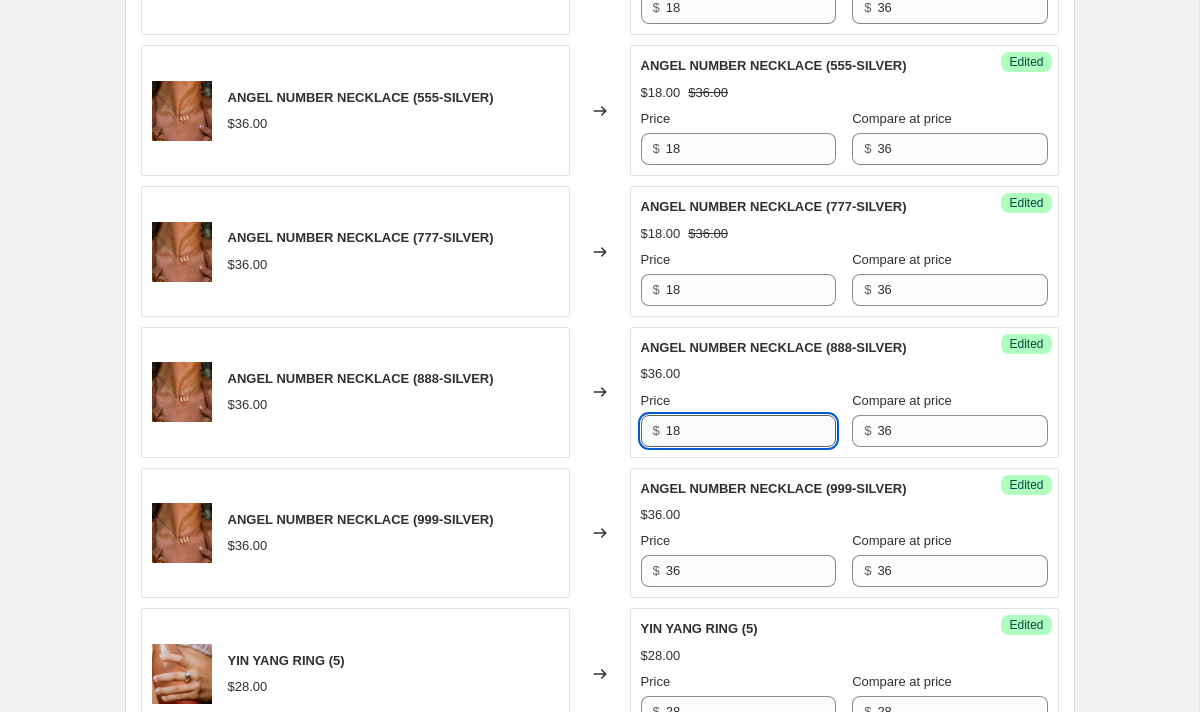 scroll, scrollTop: 2800, scrollLeft: 0, axis: vertical 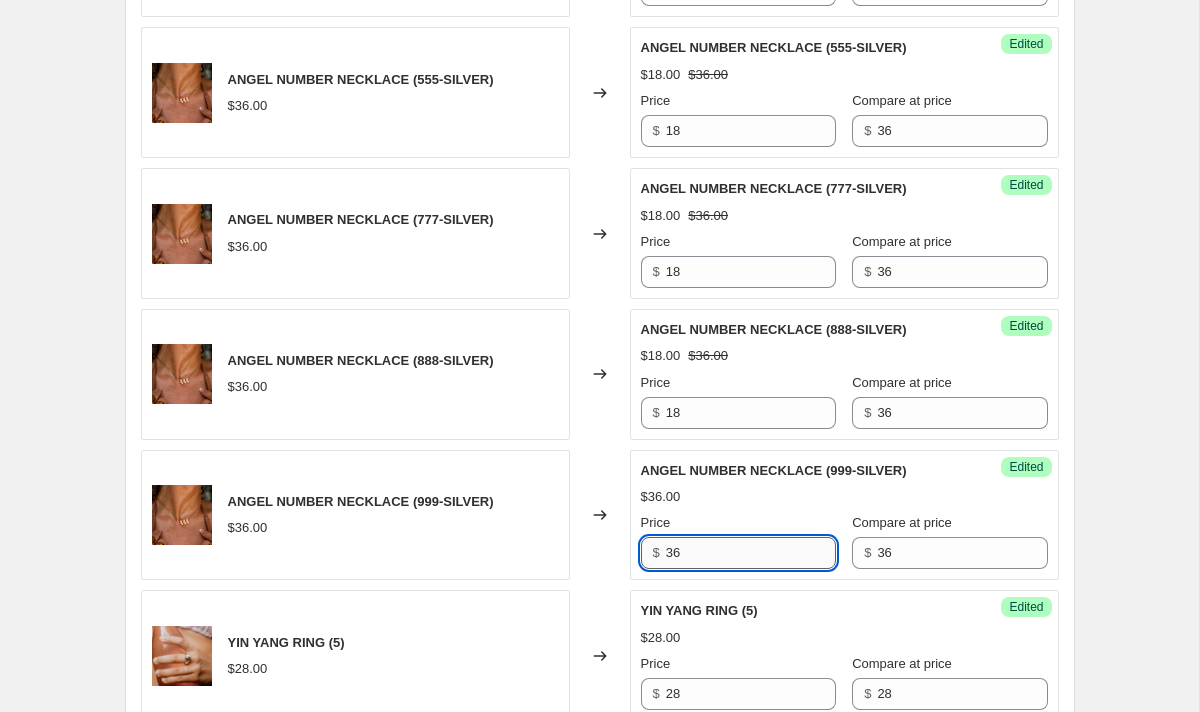 click on "36" at bounding box center [751, 553] 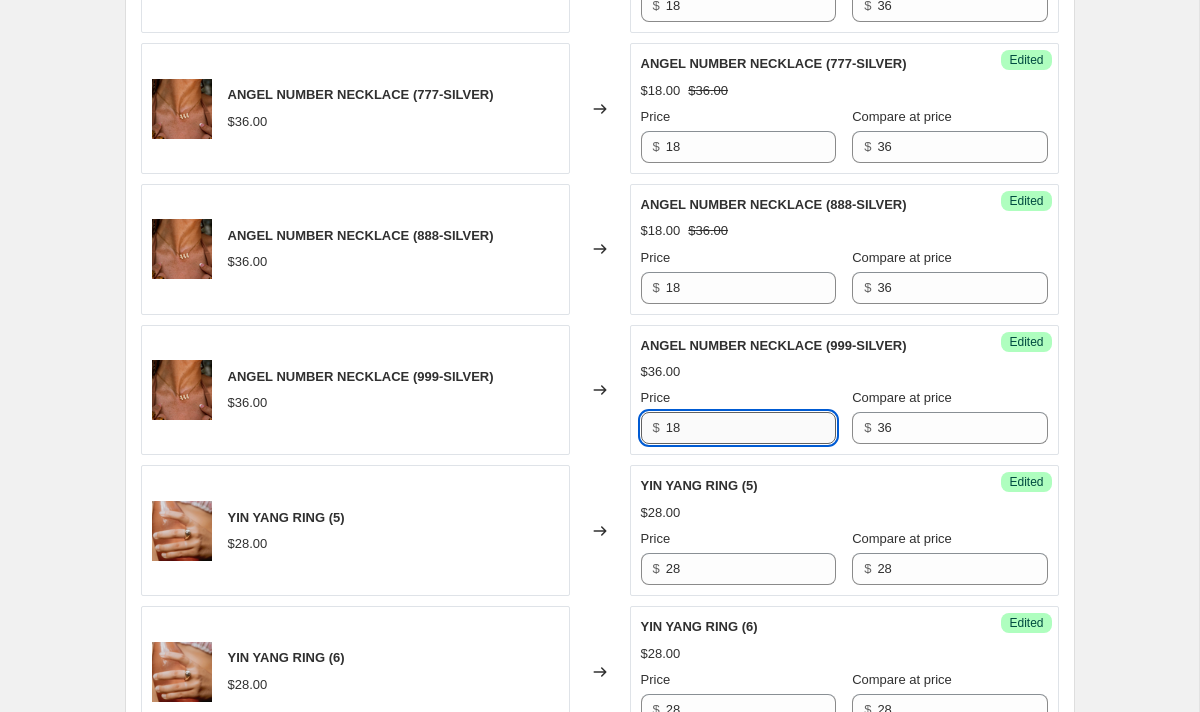 scroll, scrollTop: 2938, scrollLeft: 0, axis: vertical 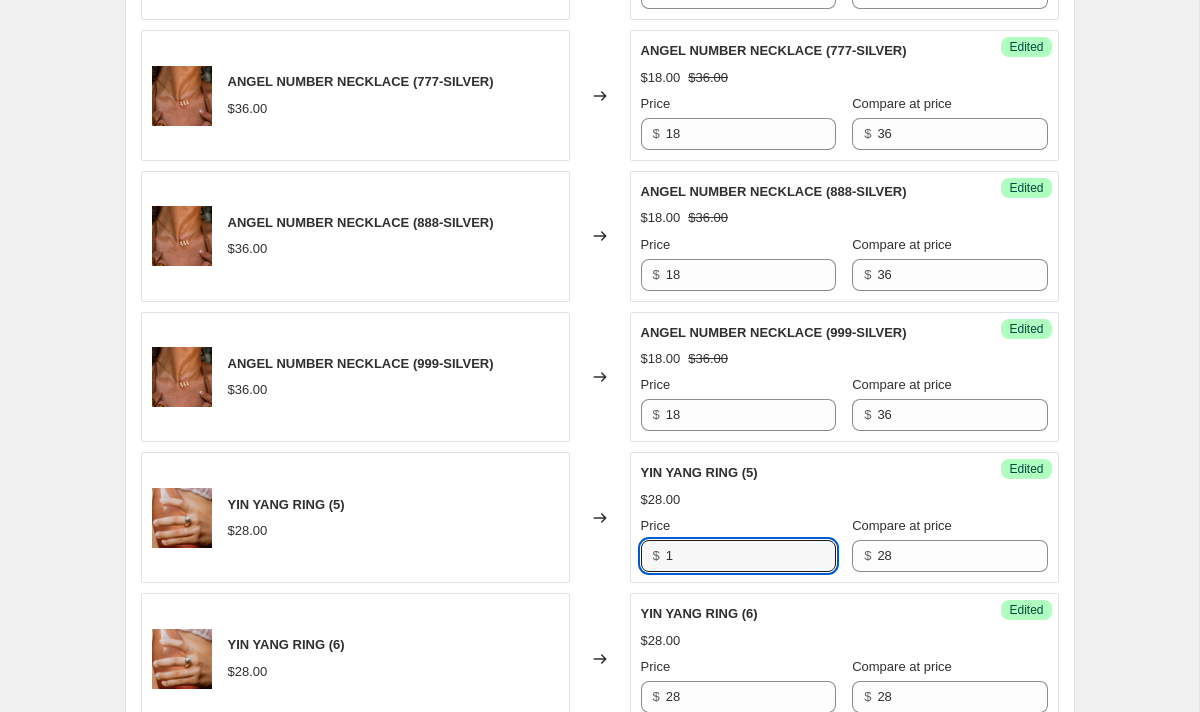 drag, startPoint x: 703, startPoint y: 554, endPoint x: 620, endPoint y: 554, distance: 83 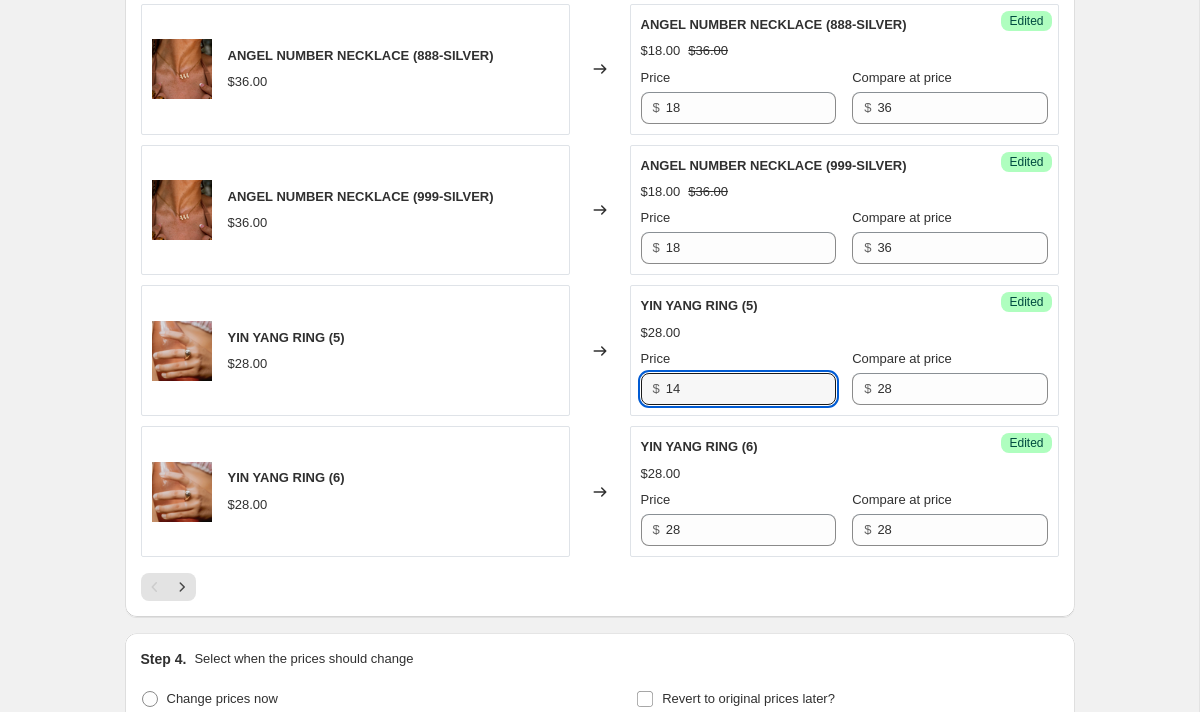 scroll, scrollTop: 3107, scrollLeft: 0, axis: vertical 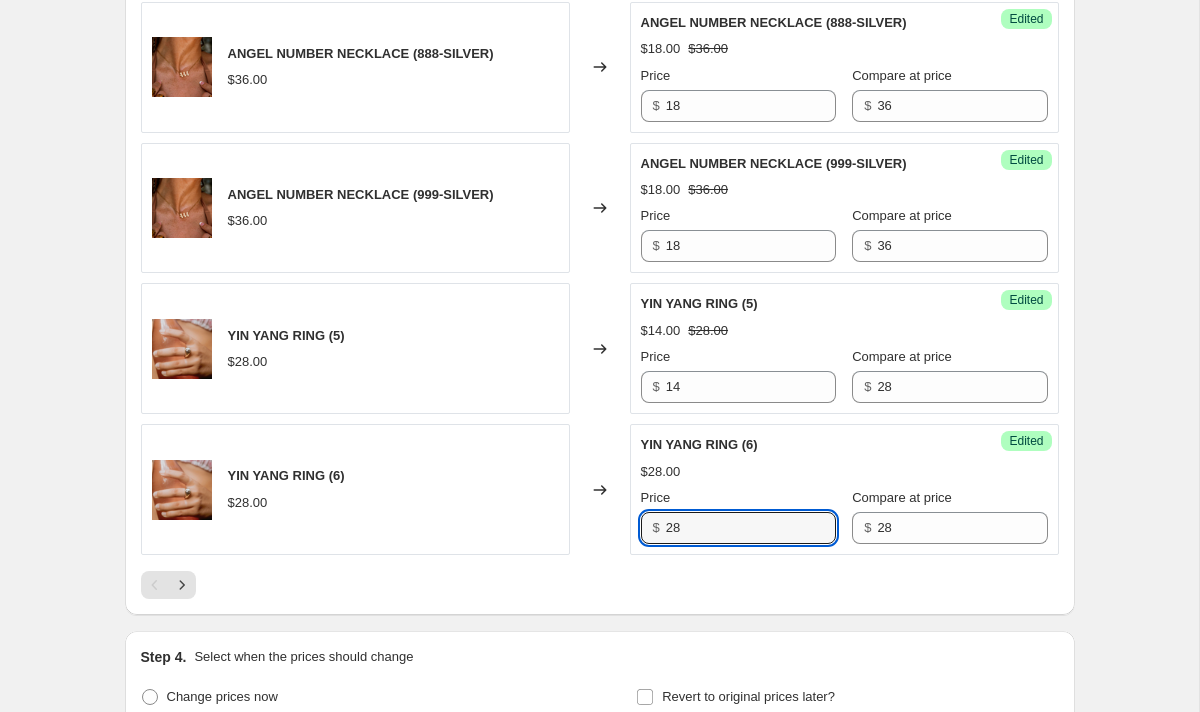 drag, startPoint x: 703, startPoint y: 526, endPoint x: 653, endPoint y: 526, distance: 50 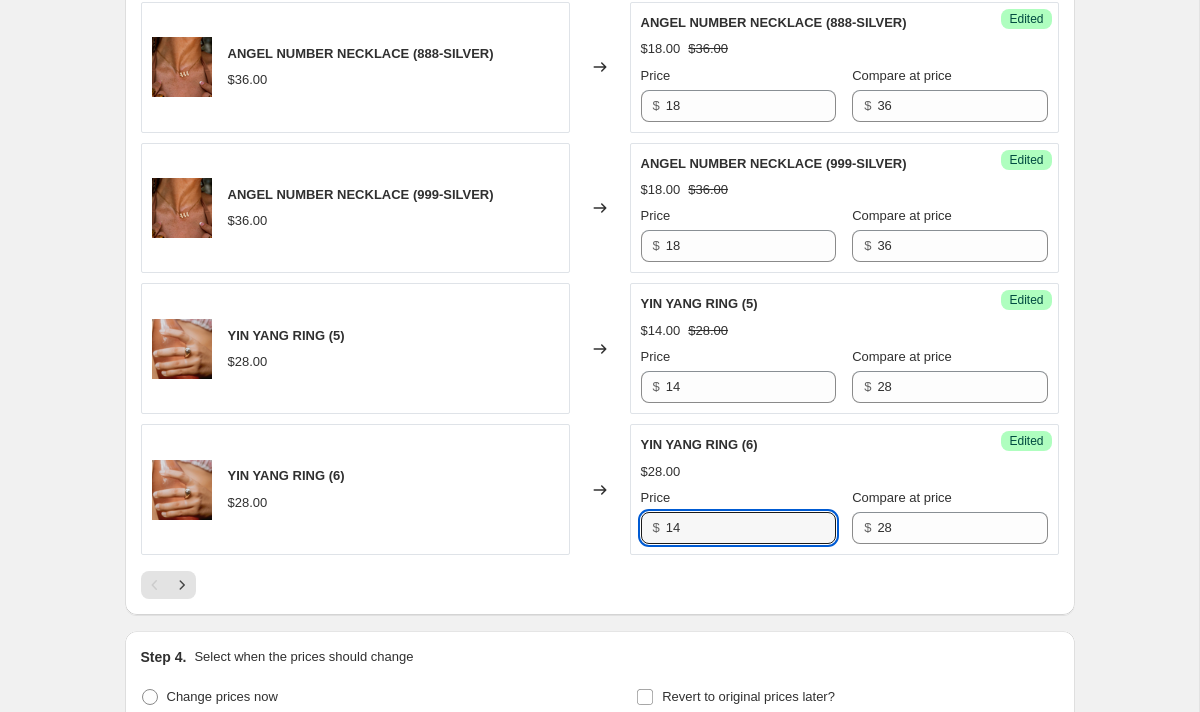 click on "YIN YANG RING ([NUMBER]) $[PRICE]" at bounding box center [355, 489] 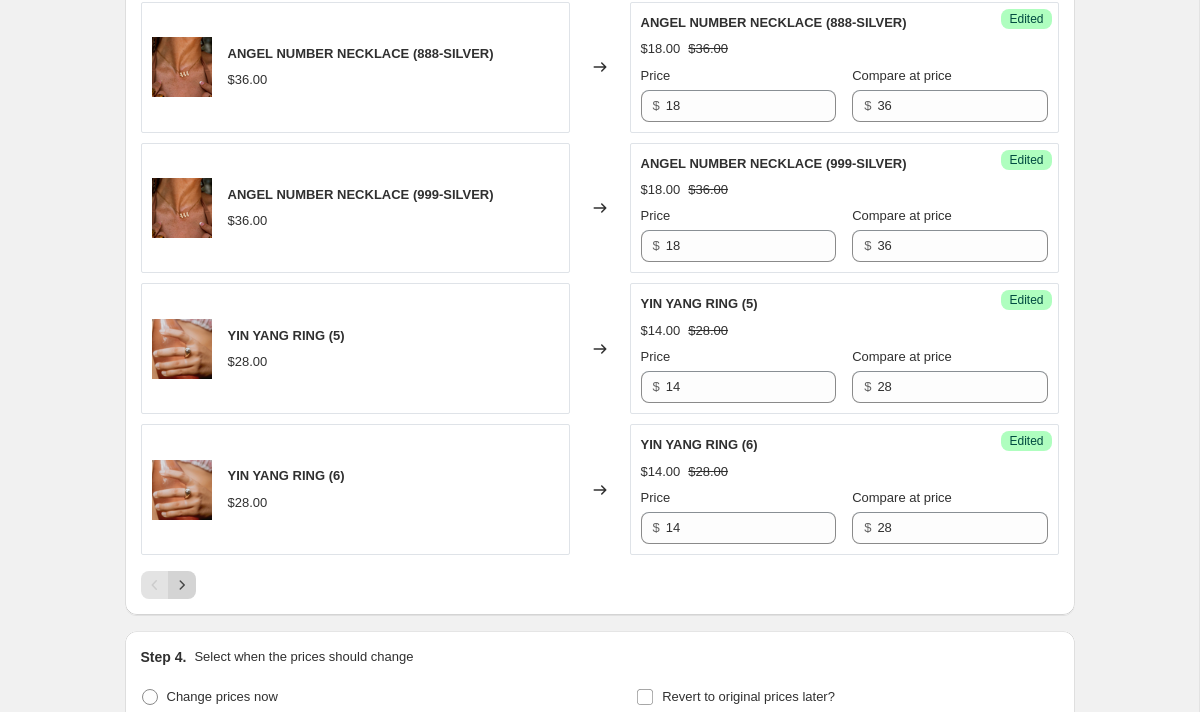 click 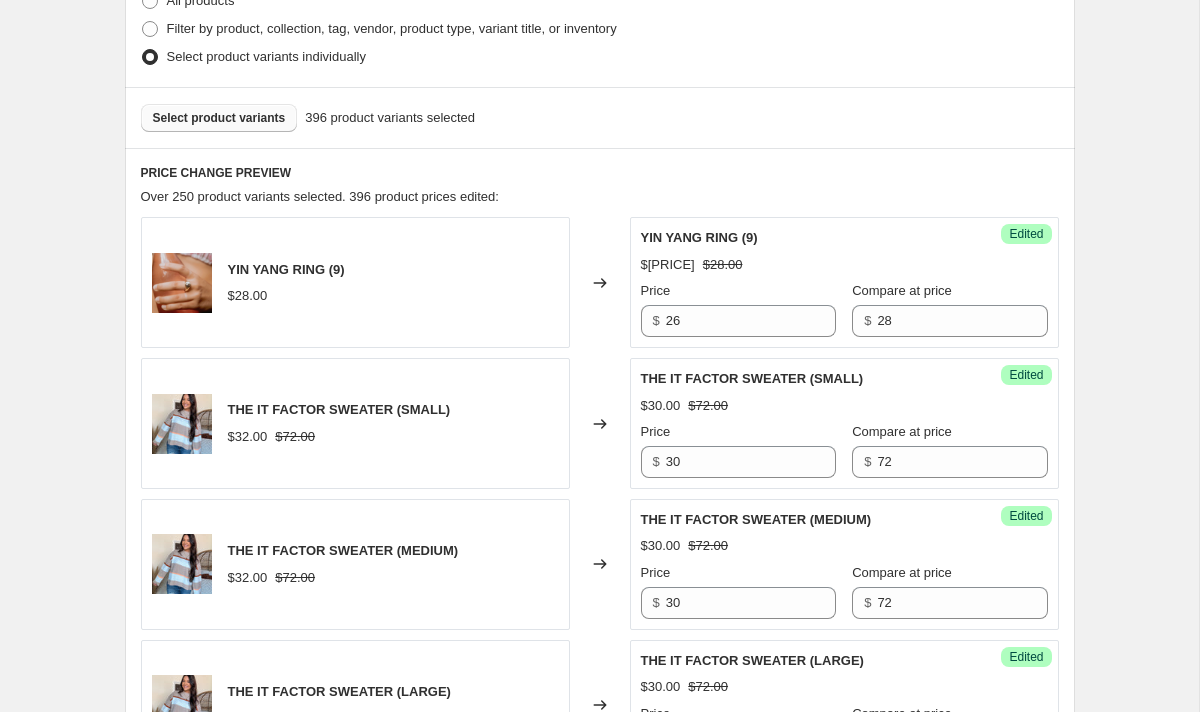 scroll, scrollTop: 655, scrollLeft: 0, axis: vertical 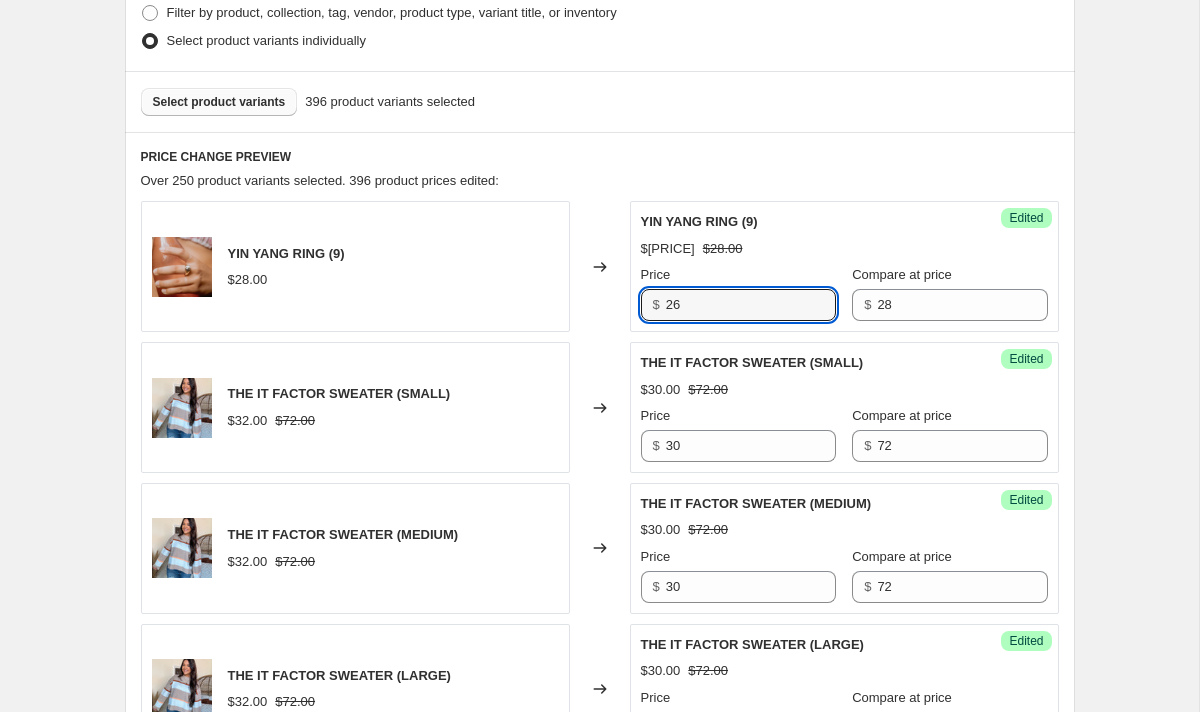 drag, startPoint x: 699, startPoint y: 302, endPoint x: 630, endPoint y: 302, distance: 69 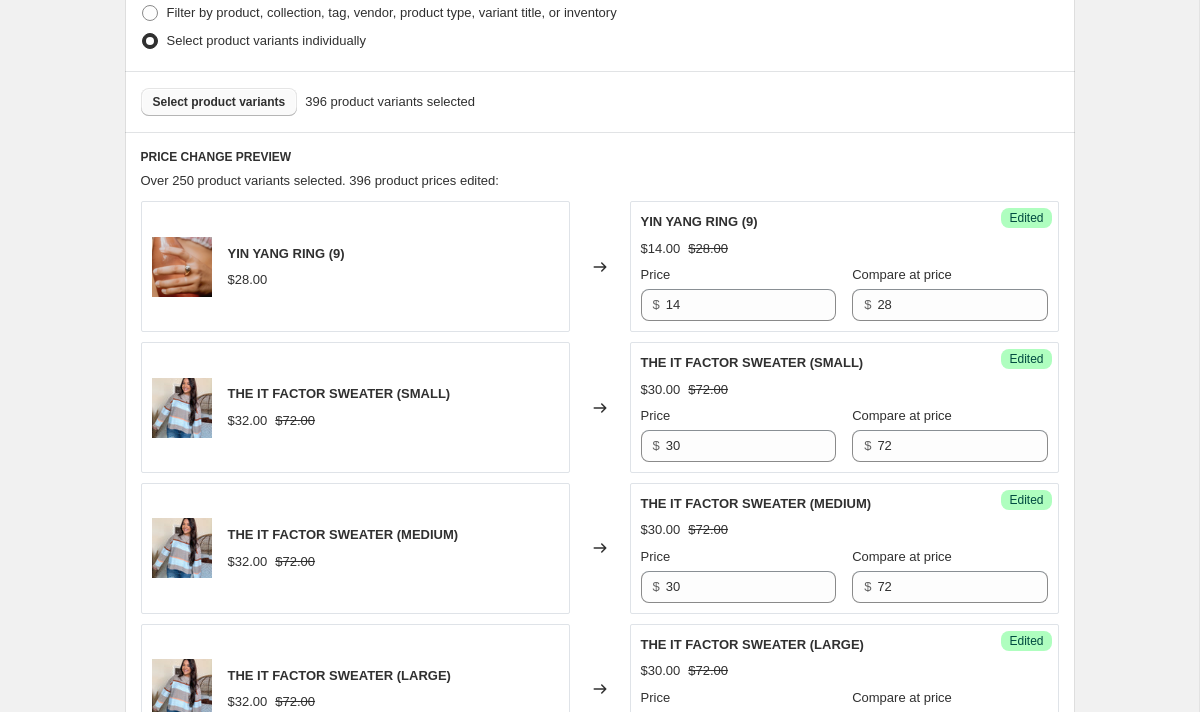 click on "YIN YANG RING (9)" at bounding box center [804, 222] 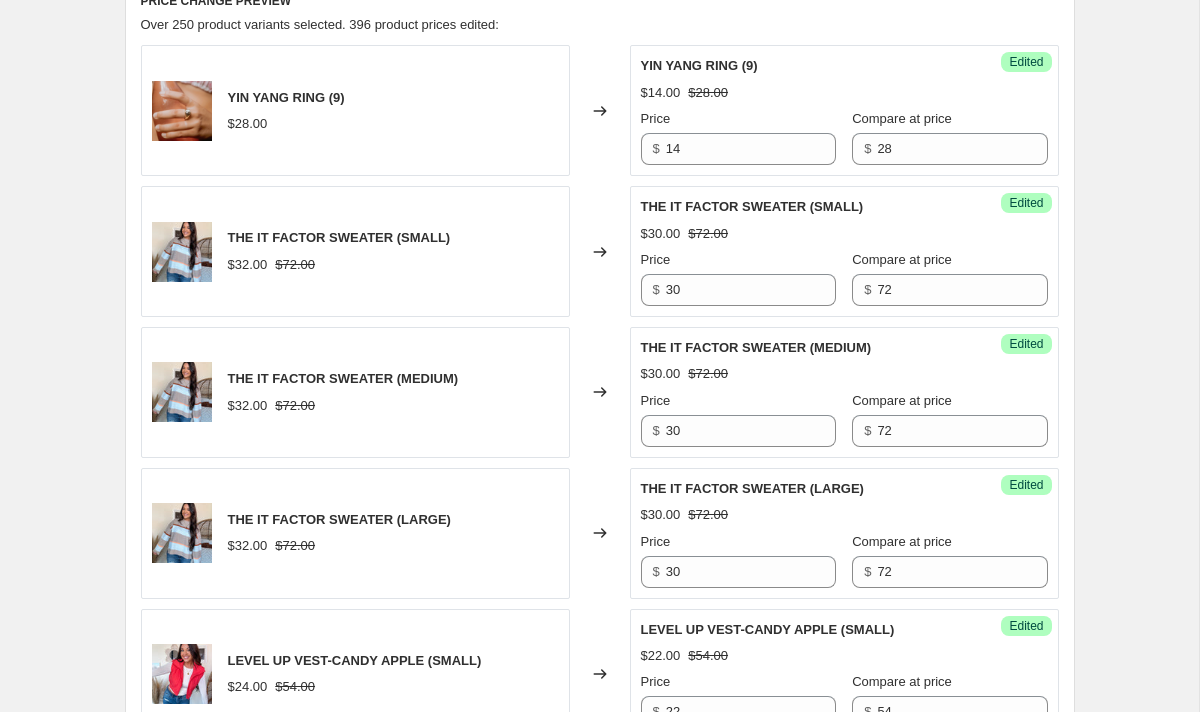 scroll, scrollTop: 817, scrollLeft: 0, axis: vertical 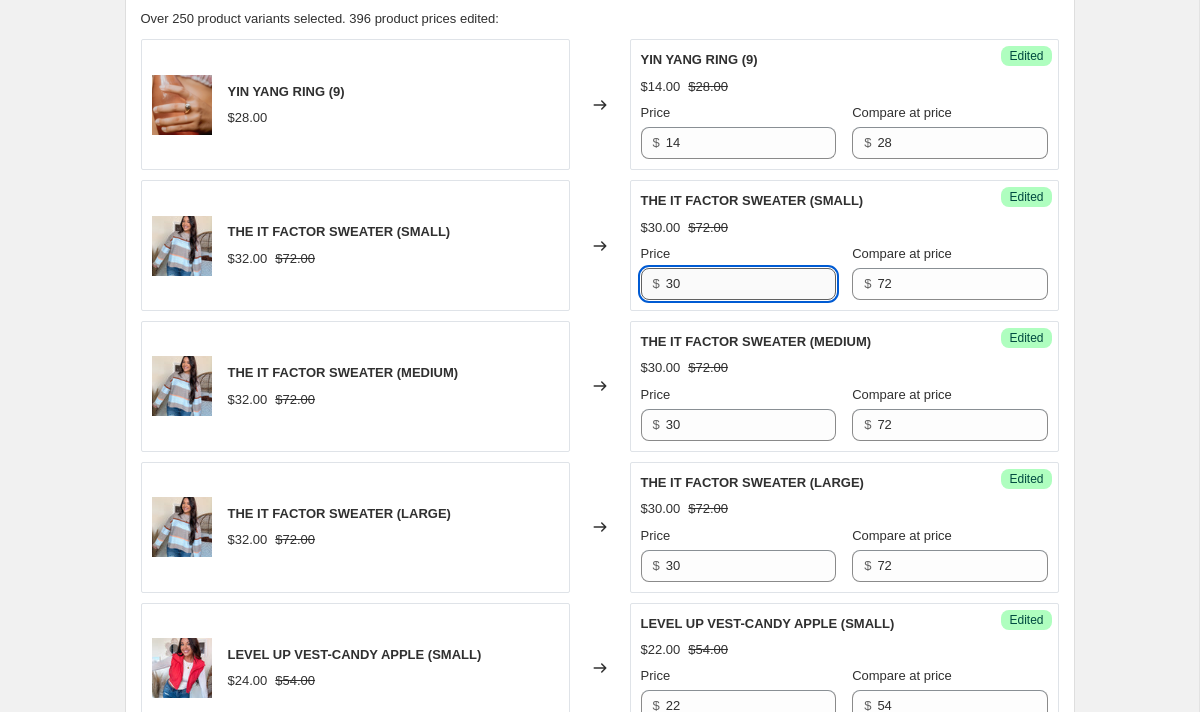 click on "30" at bounding box center (751, 284) 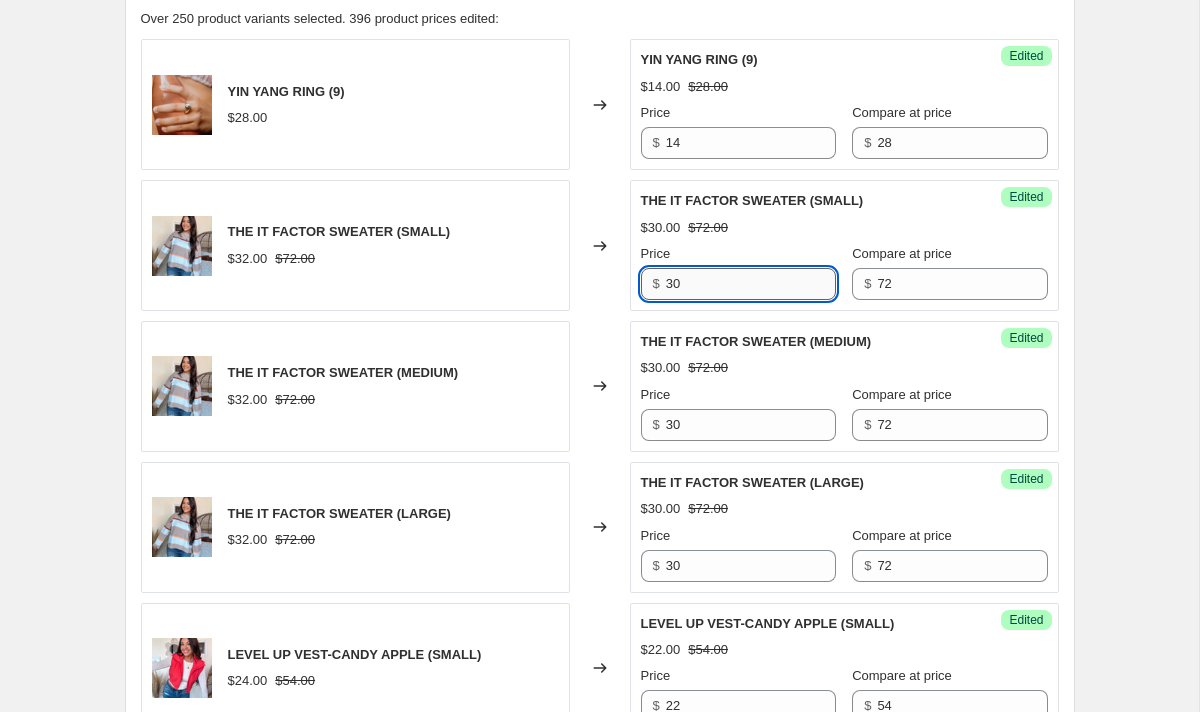 click on "30" at bounding box center (751, 284) 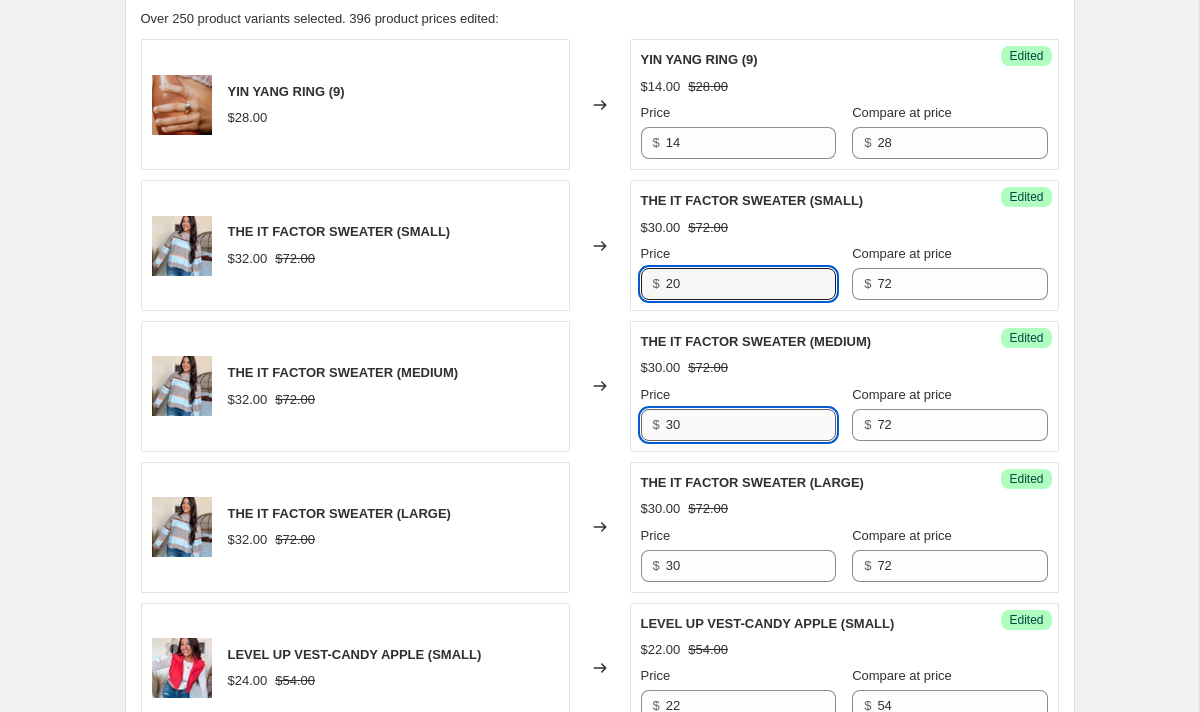 click on "30" at bounding box center (751, 425) 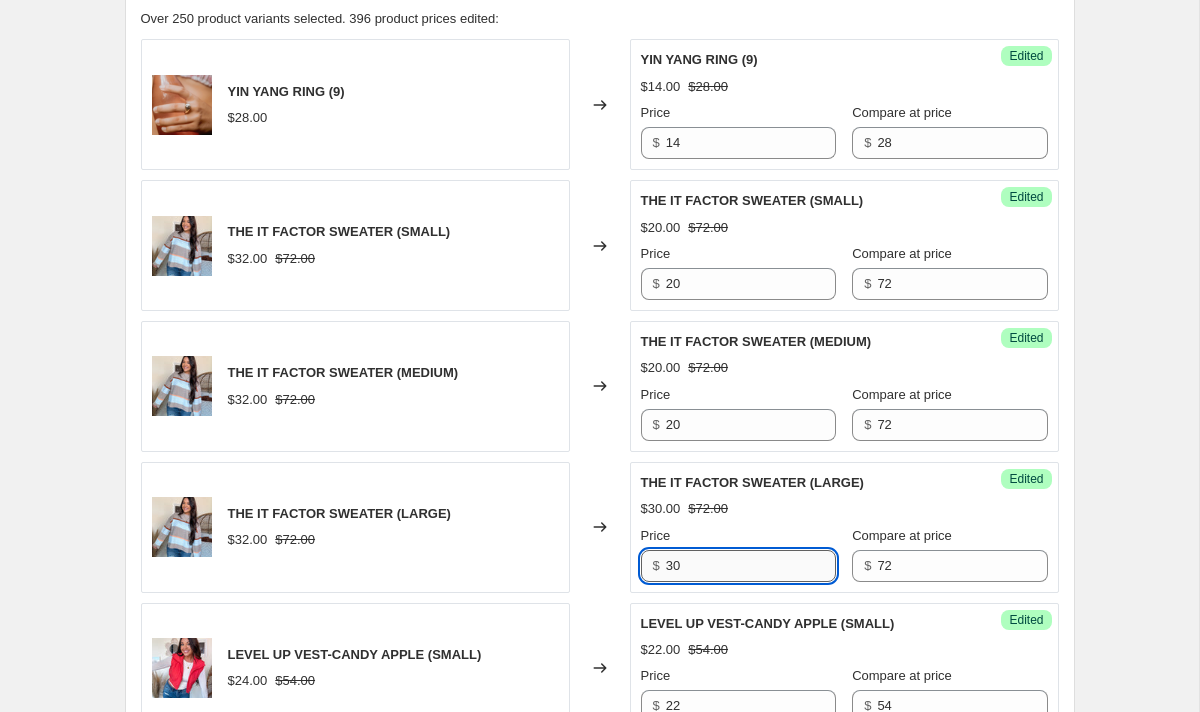 click on "30" at bounding box center (751, 566) 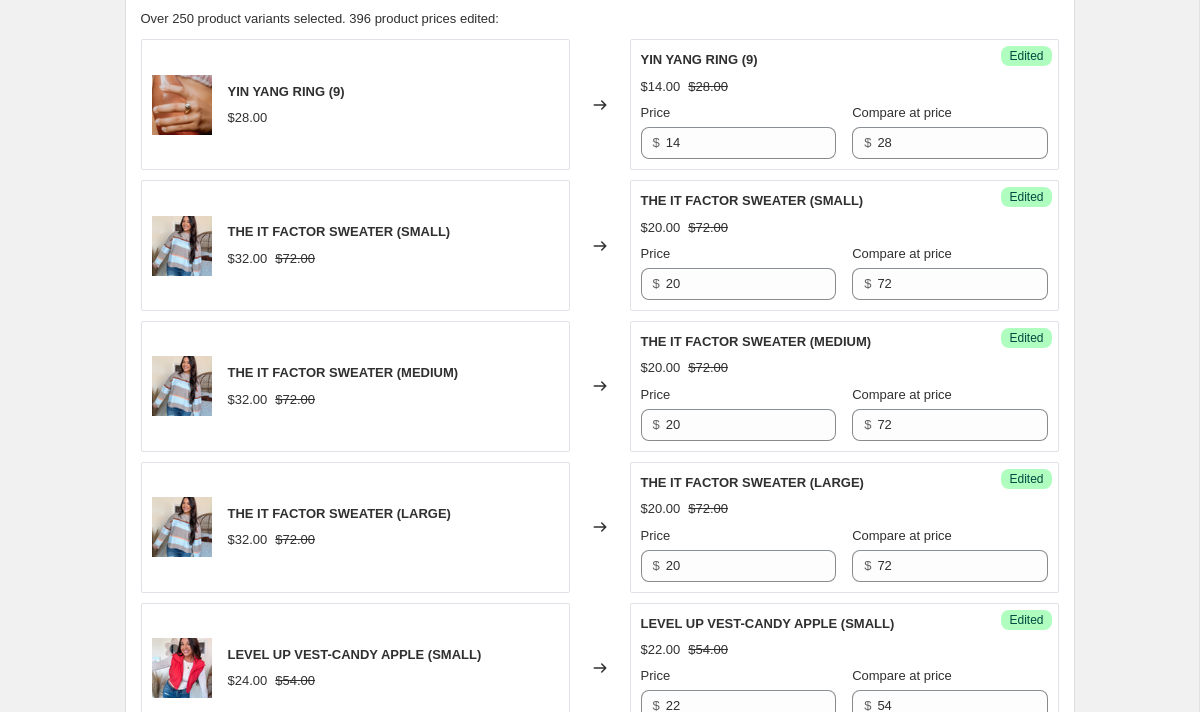 click on "THE IT FACTOR SWEATER (LARGE) $[PRICE] $[PRICE] Price $ [NUMBER] Compare at price $ [NUMBER]" at bounding box center (844, 527) 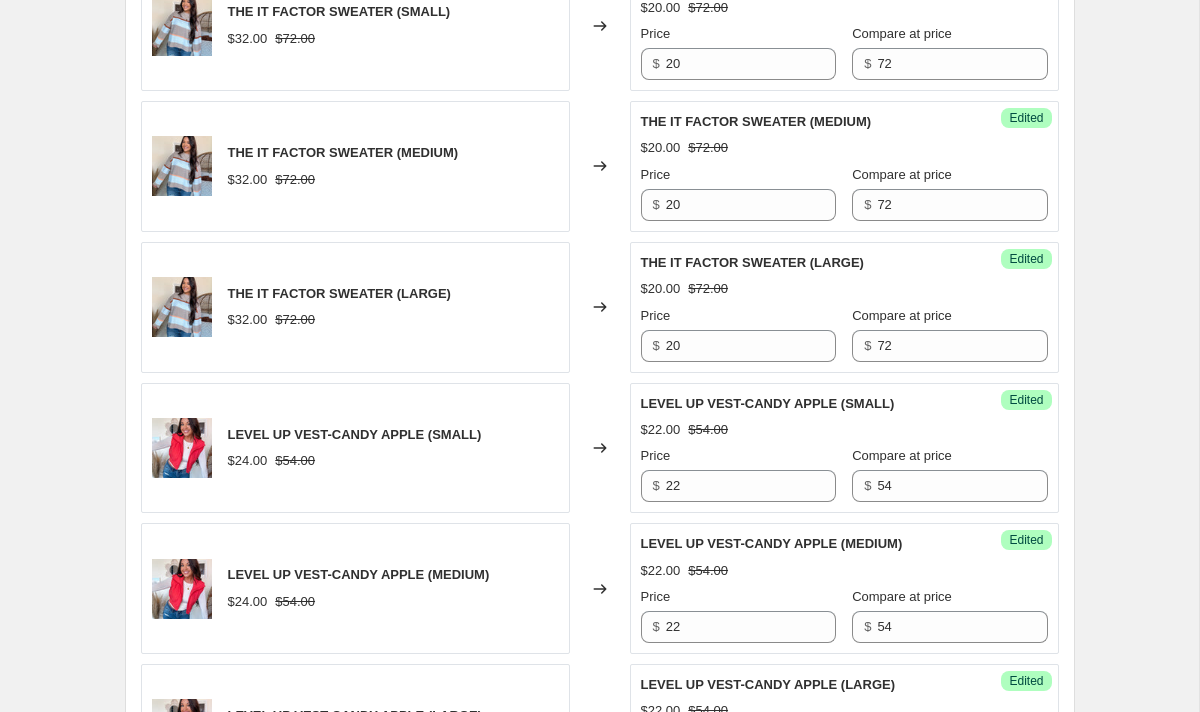 scroll, scrollTop: 1068, scrollLeft: 0, axis: vertical 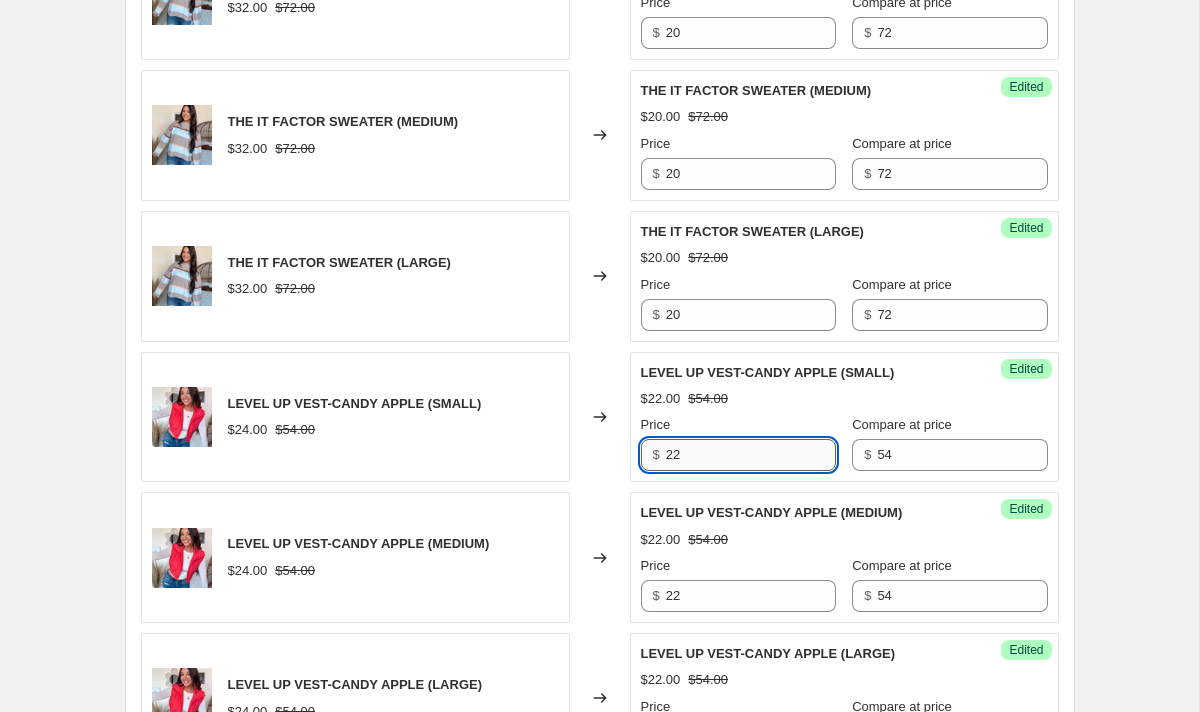 click on "22" at bounding box center (751, 455) 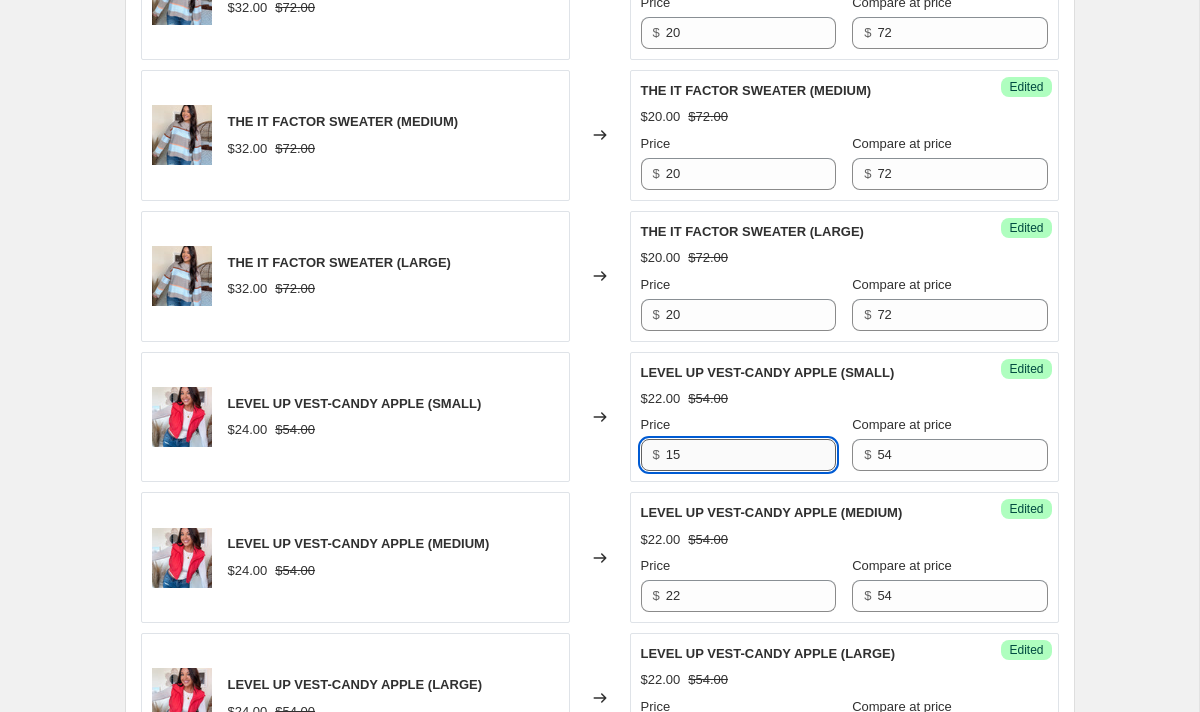scroll, scrollTop: 1157, scrollLeft: 0, axis: vertical 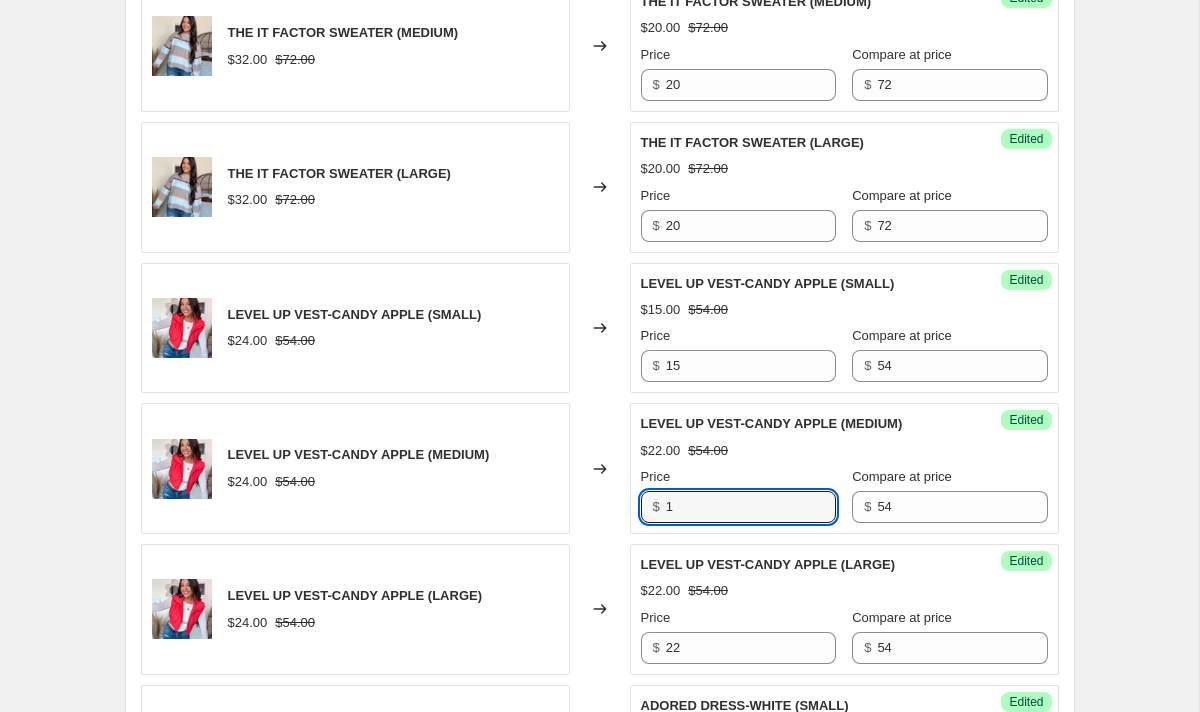 drag, startPoint x: 711, startPoint y: 507, endPoint x: 605, endPoint y: 507, distance: 106 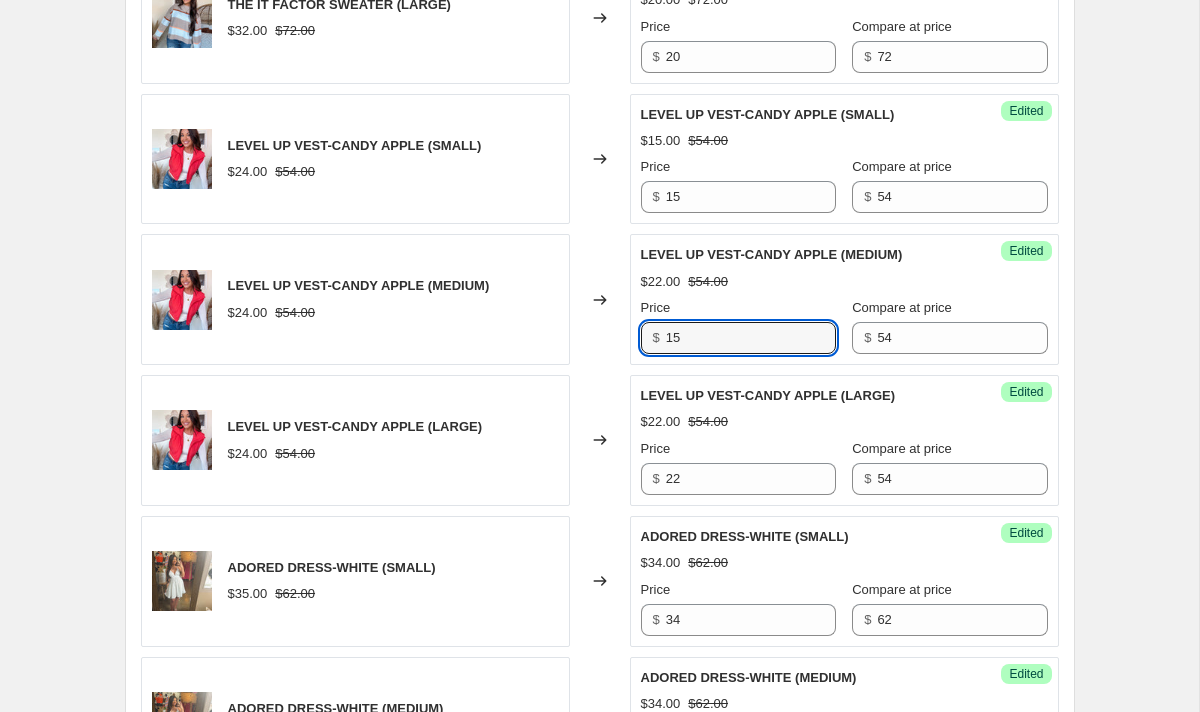 scroll, scrollTop: 1327, scrollLeft: 0, axis: vertical 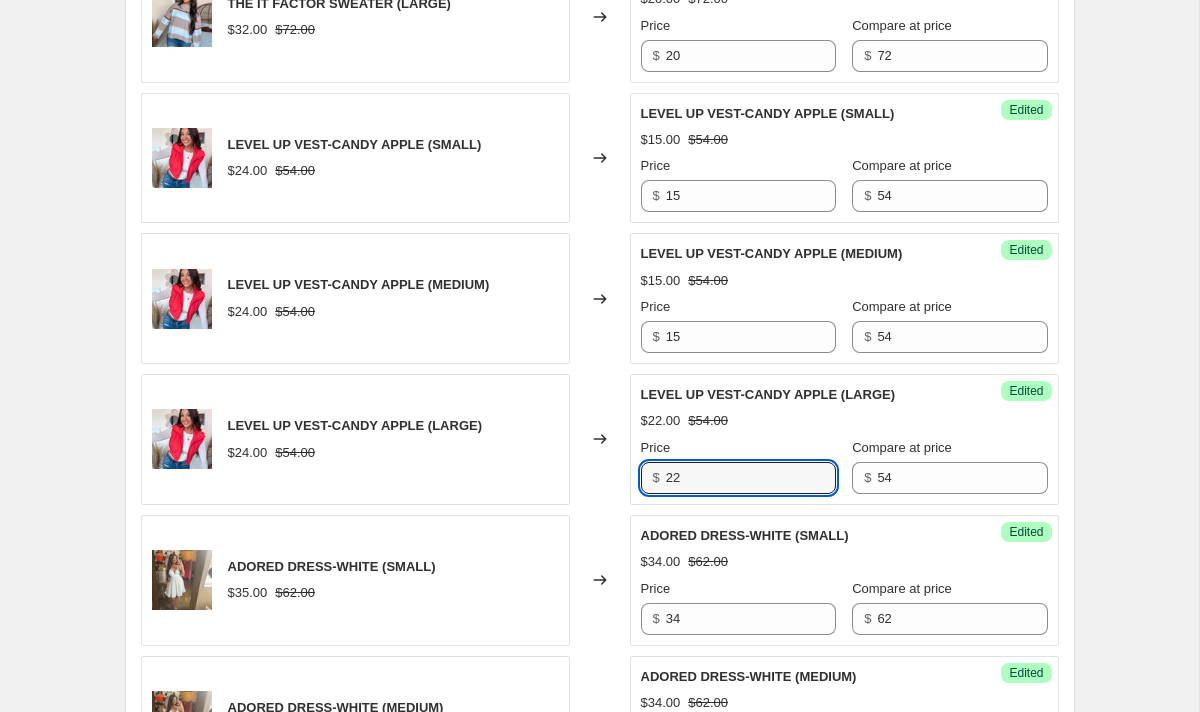 drag, startPoint x: 739, startPoint y: 488, endPoint x: 660, endPoint y: 488, distance: 79 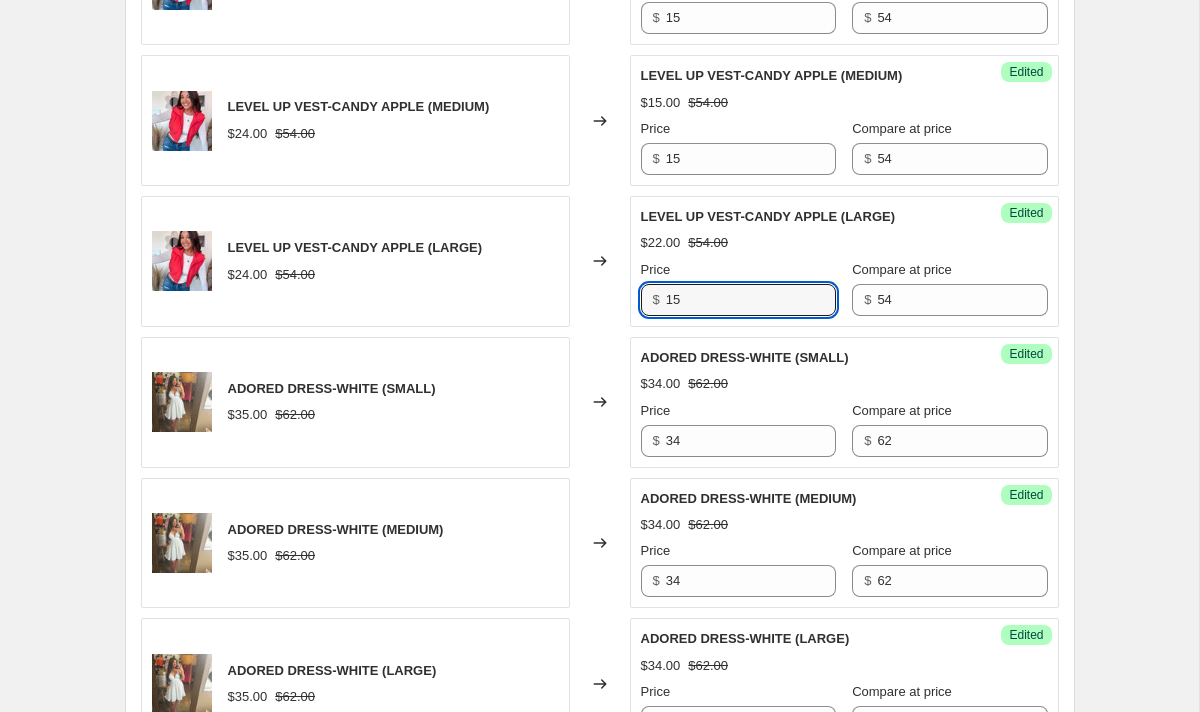 scroll, scrollTop: 1521, scrollLeft: 0, axis: vertical 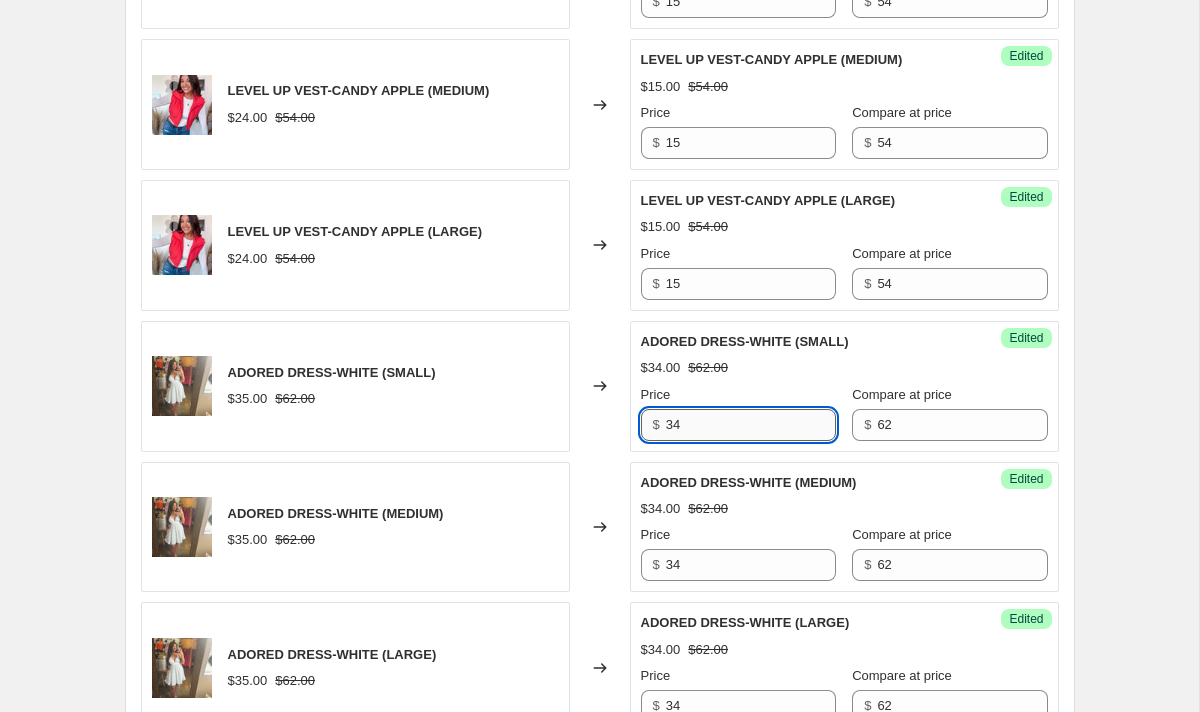 click on "34" at bounding box center [751, 425] 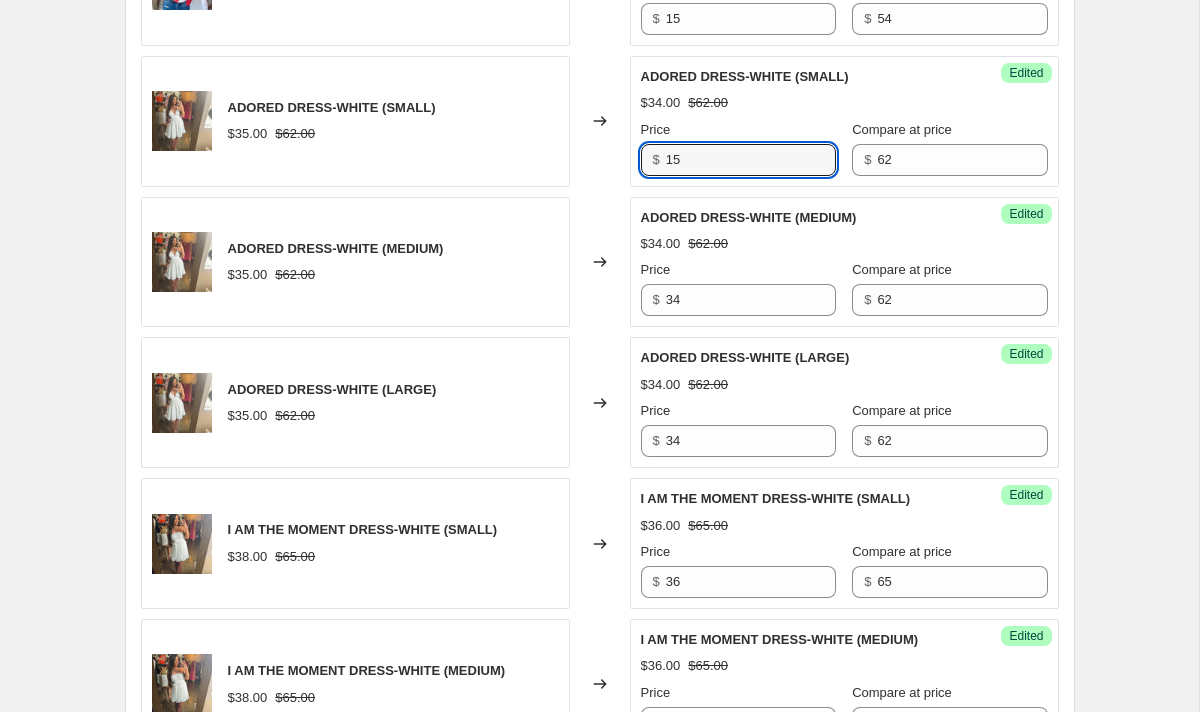 scroll, scrollTop: 1801, scrollLeft: 0, axis: vertical 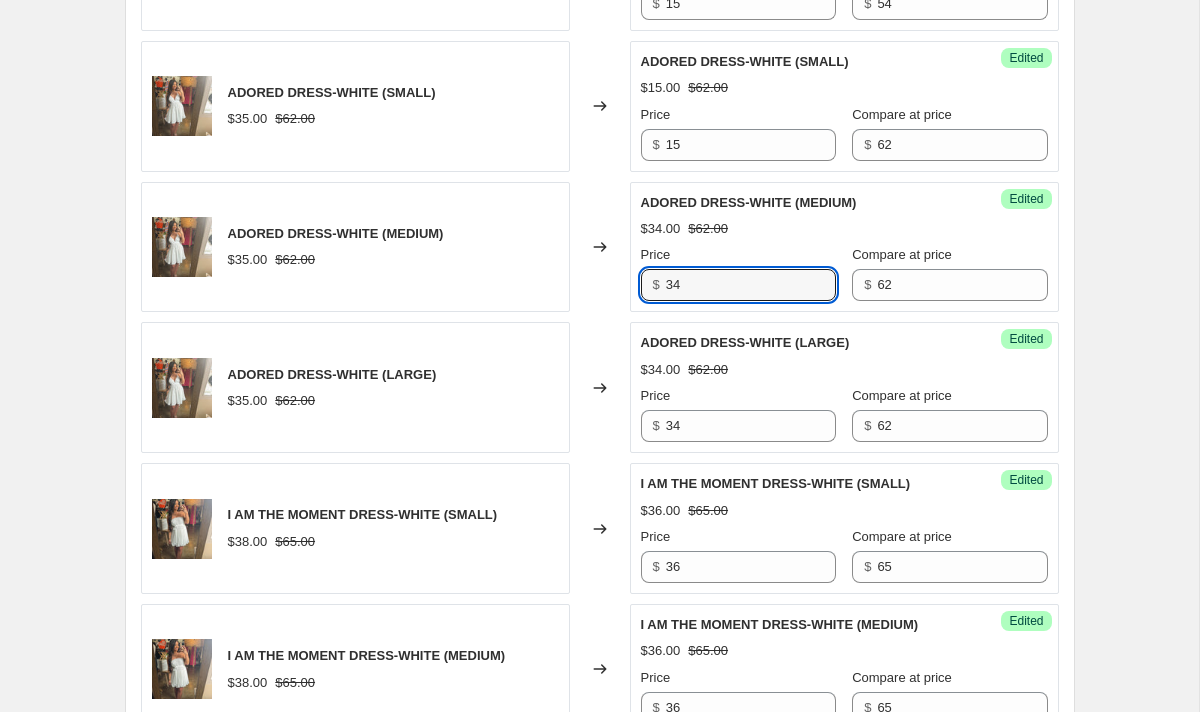 drag, startPoint x: 716, startPoint y: 287, endPoint x: 658, endPoint y: 287, distance: 58 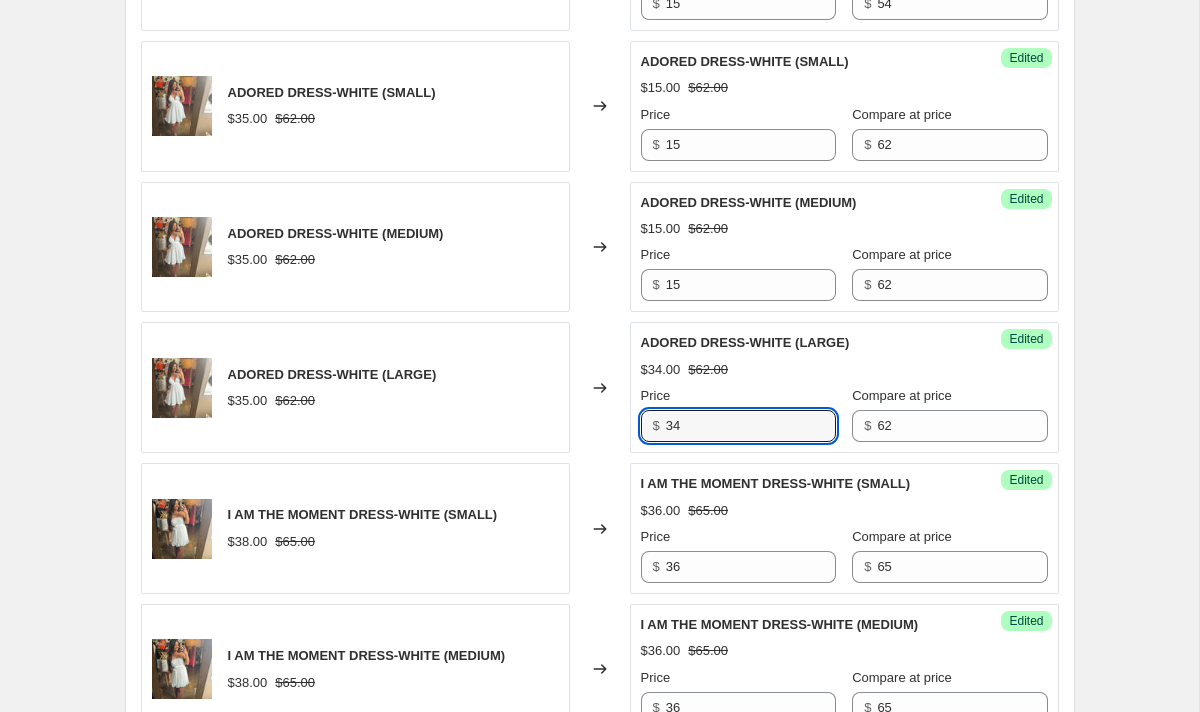 drag, startPoint x: 692, startPoint y: 428, endPoint x: 620, endPoint y: 427, distance: 72.00694 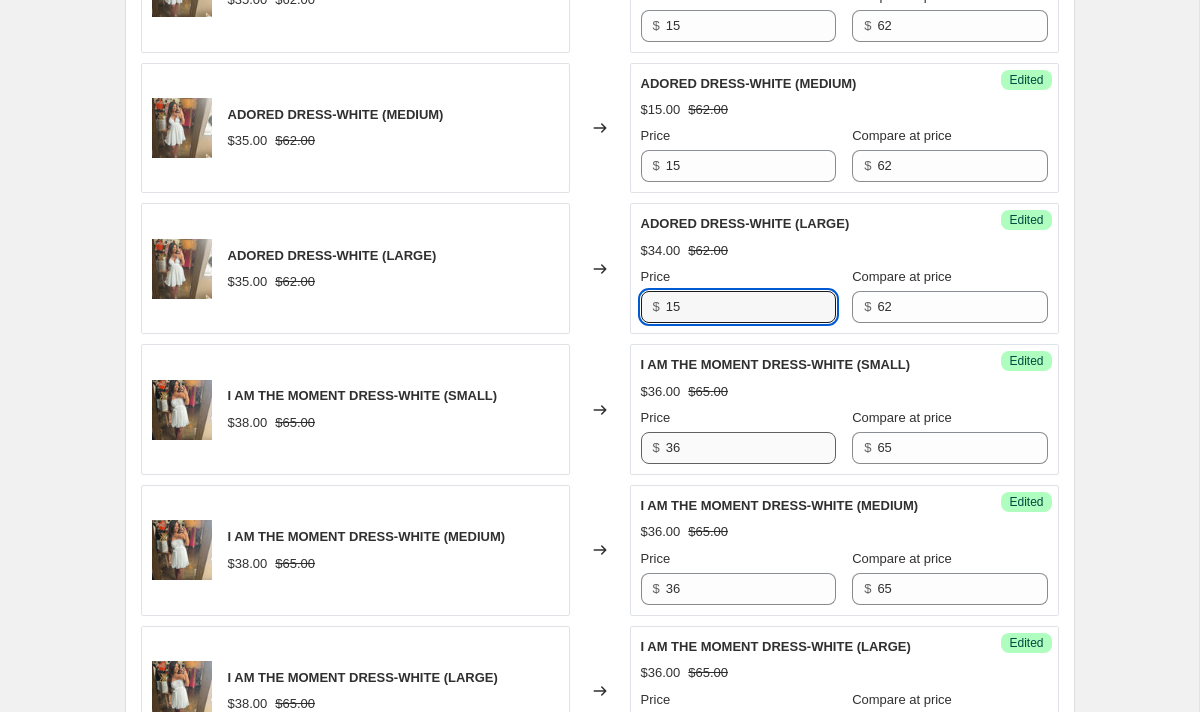 scroll, scrollTop: 1922, scrollLeft: 0, axis: vertical 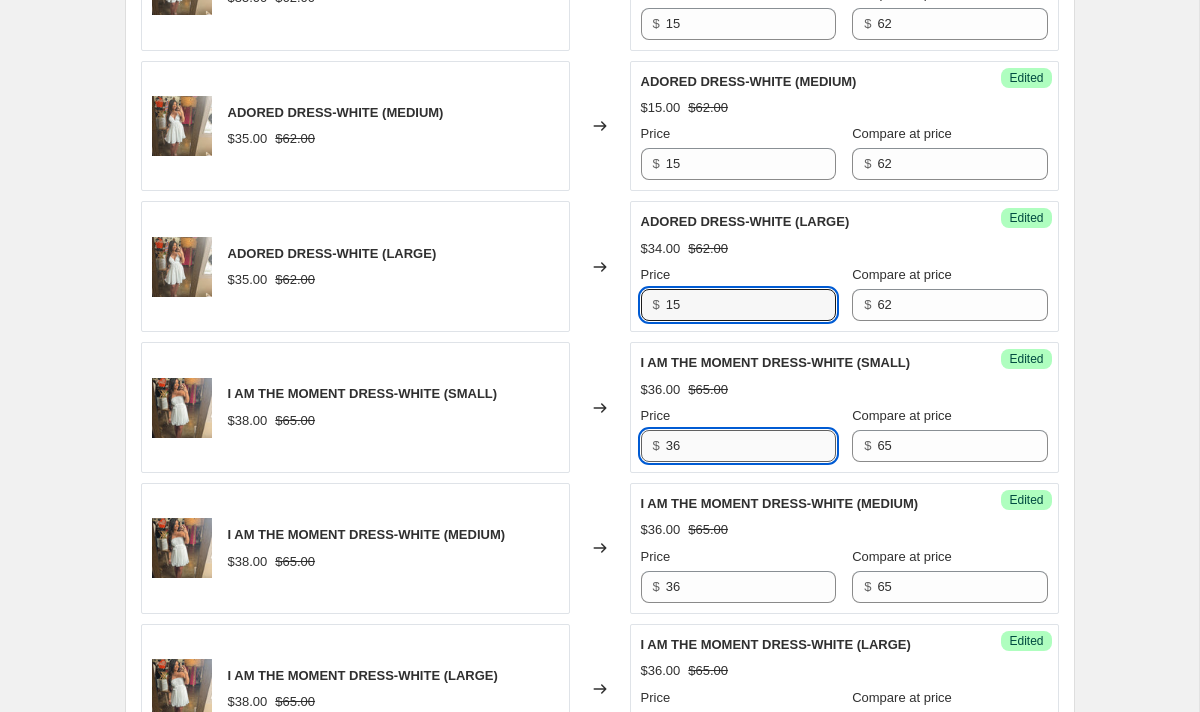 click on "36" at bounding box center [751, 446] 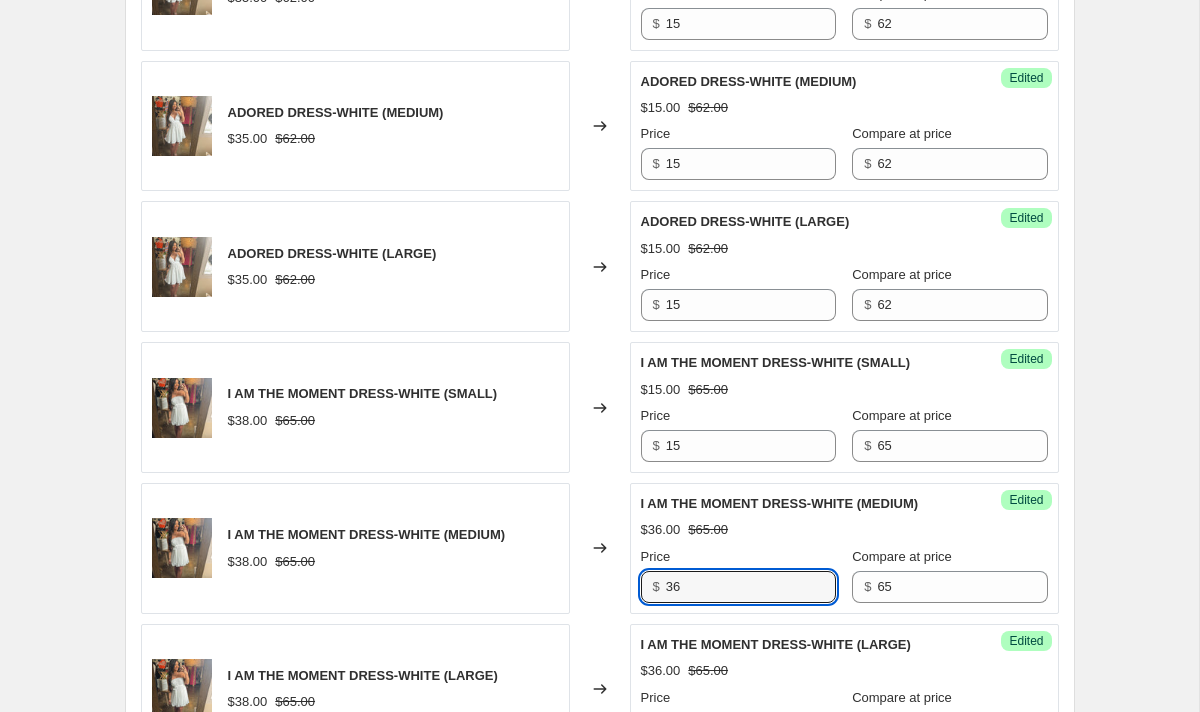 drag, startPoint x: 690, startPoint y: 589, endPoint x: 632, endPoint y: 589, distance: 58 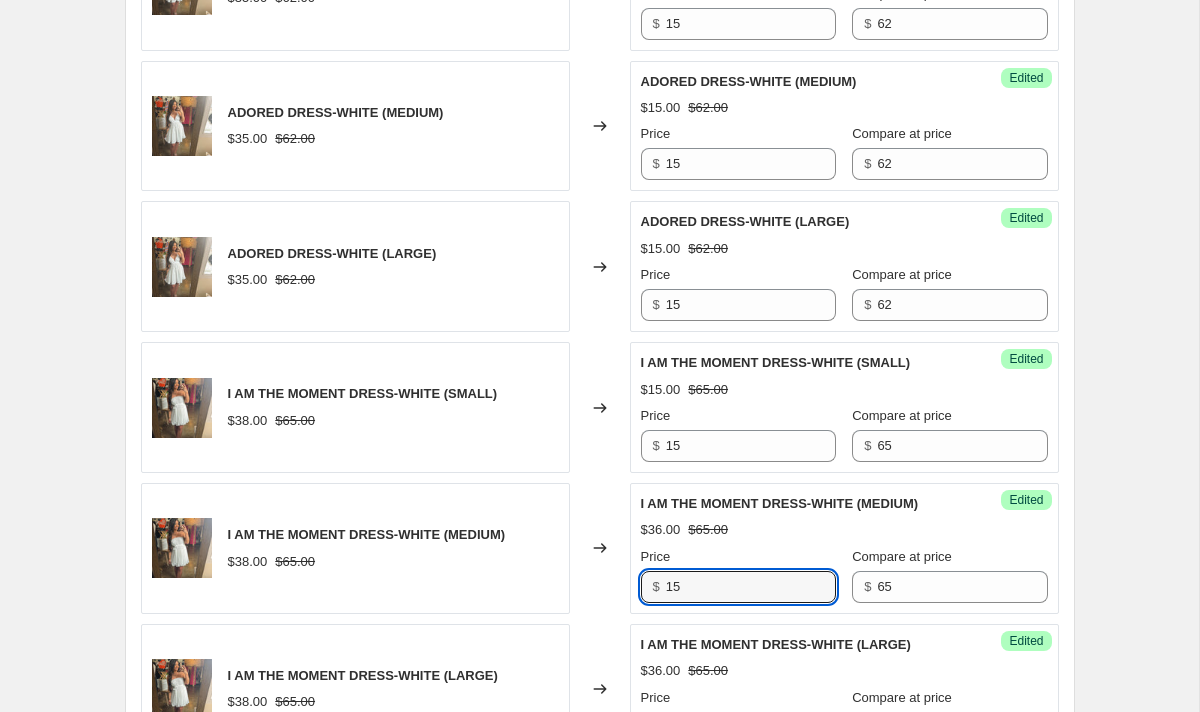 click on "$65.00" at bounding box center [708, 530] 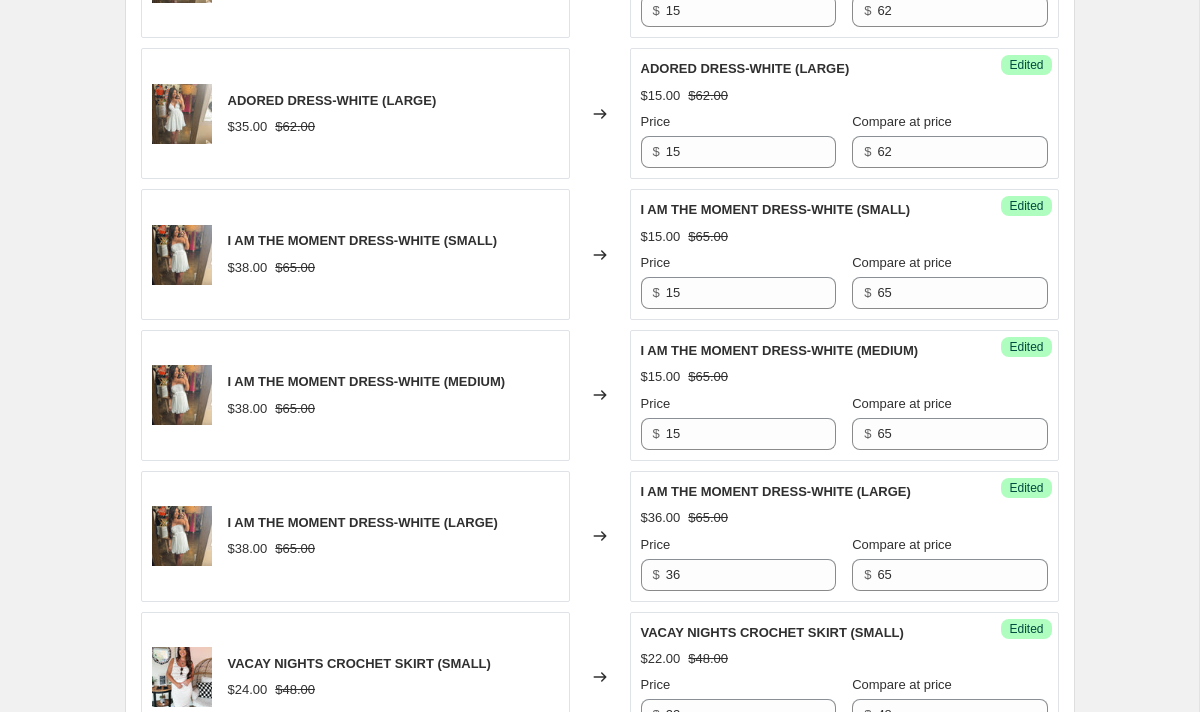scroll, scrollTop: 2079, scrollLeft: 0, axis: vertical 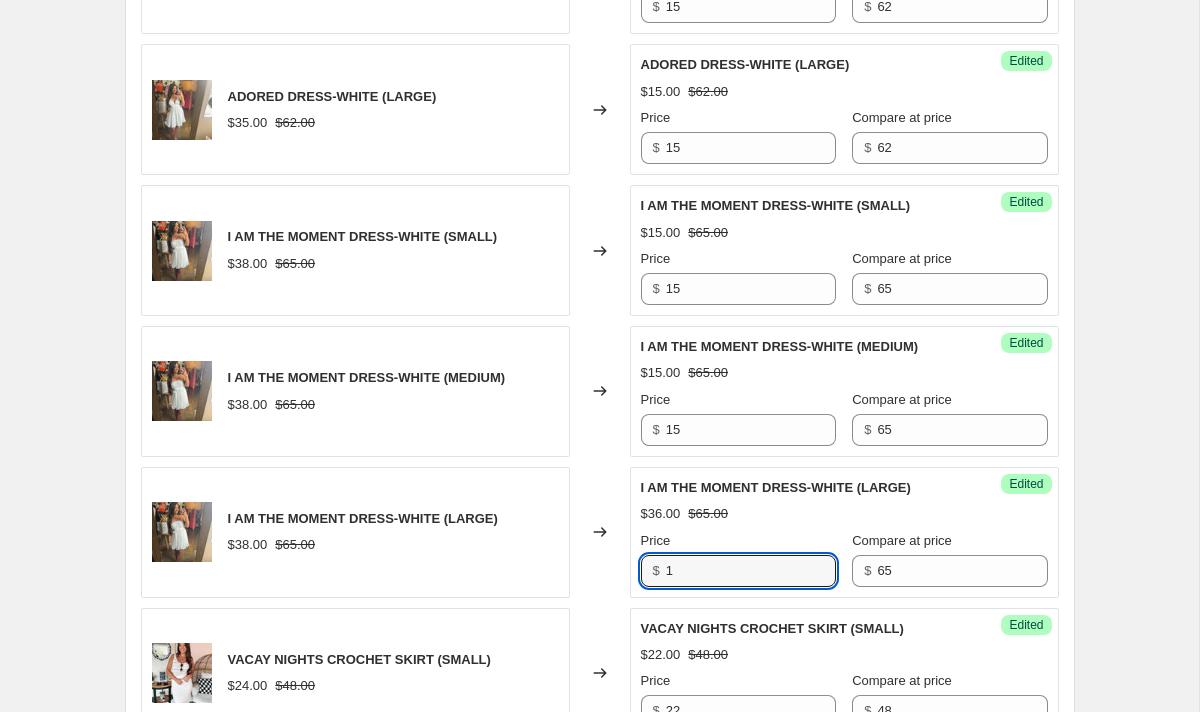 drag, startPoint x: 700, startPoint y: 571, endPoint x: 639, endPoint y: 571, distance: 61 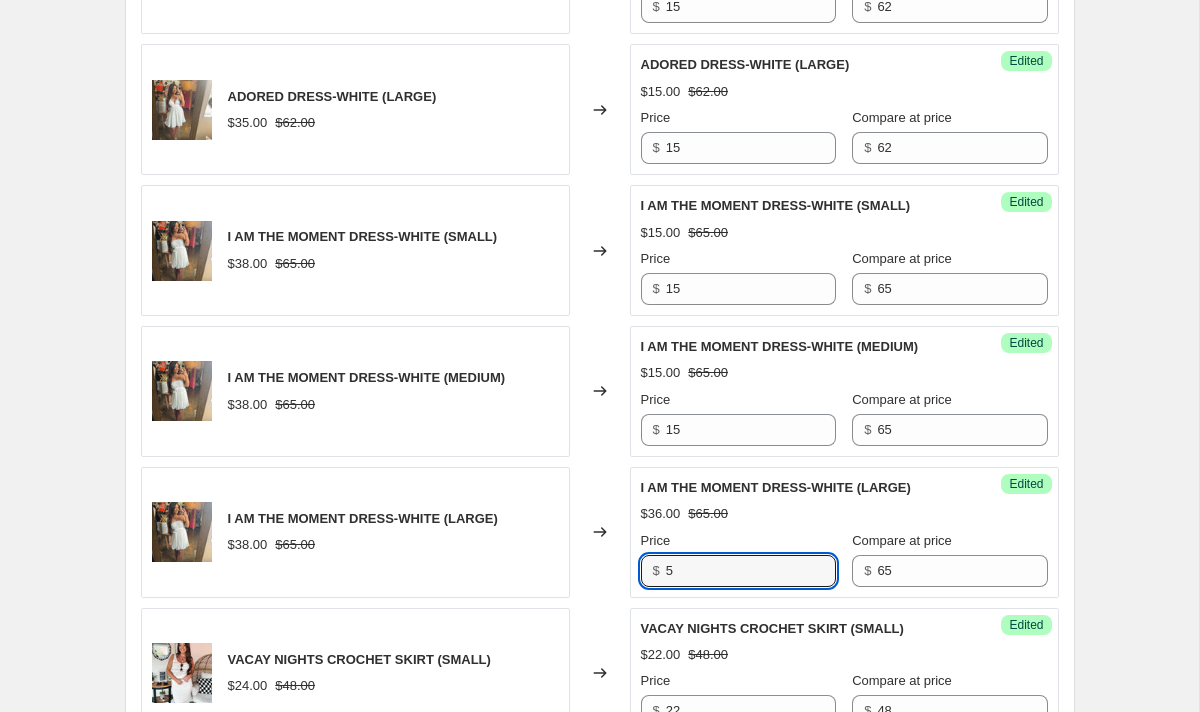 click on "Price" at bounding box center [738, 541] 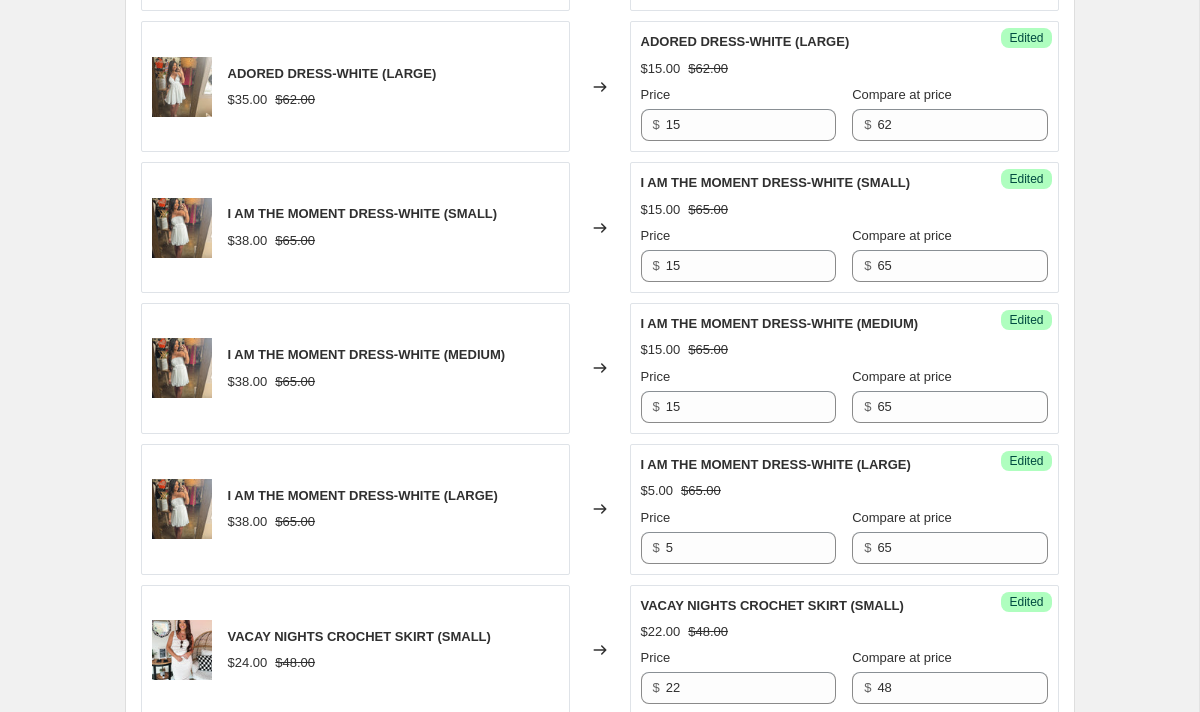 scroll, scrollTop: 2105, scrollLeft: 0, axis: vertical 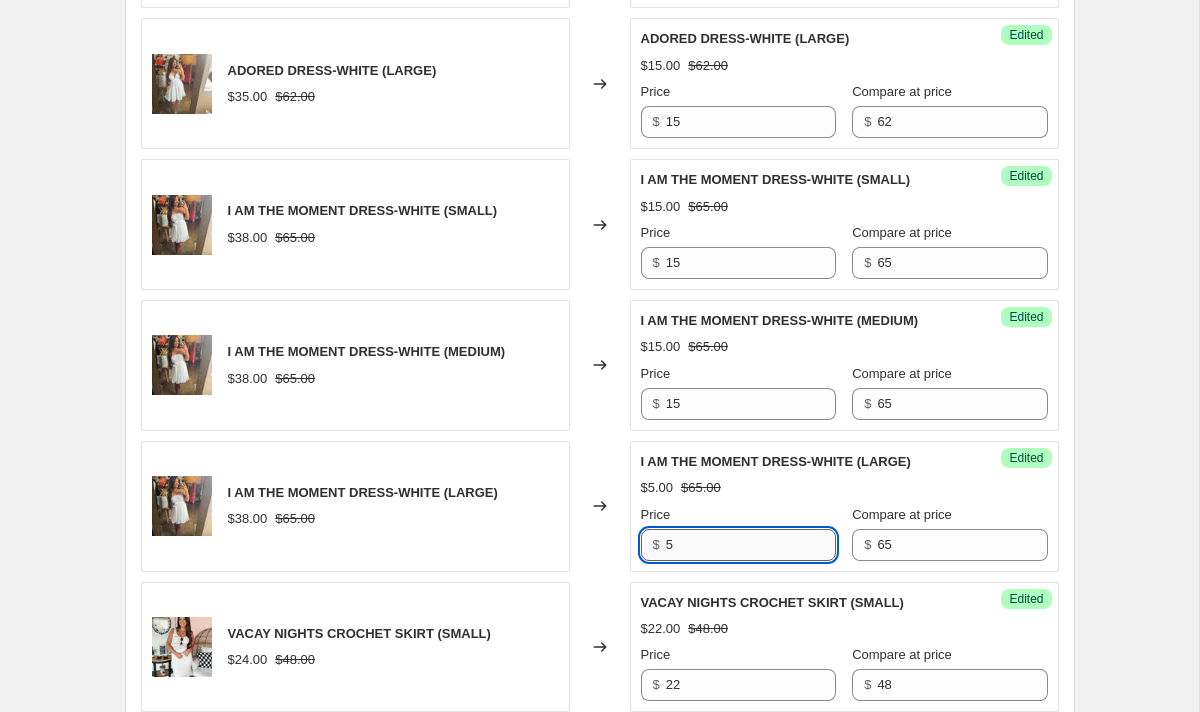 click on "5" at bounding box center [751, 545] 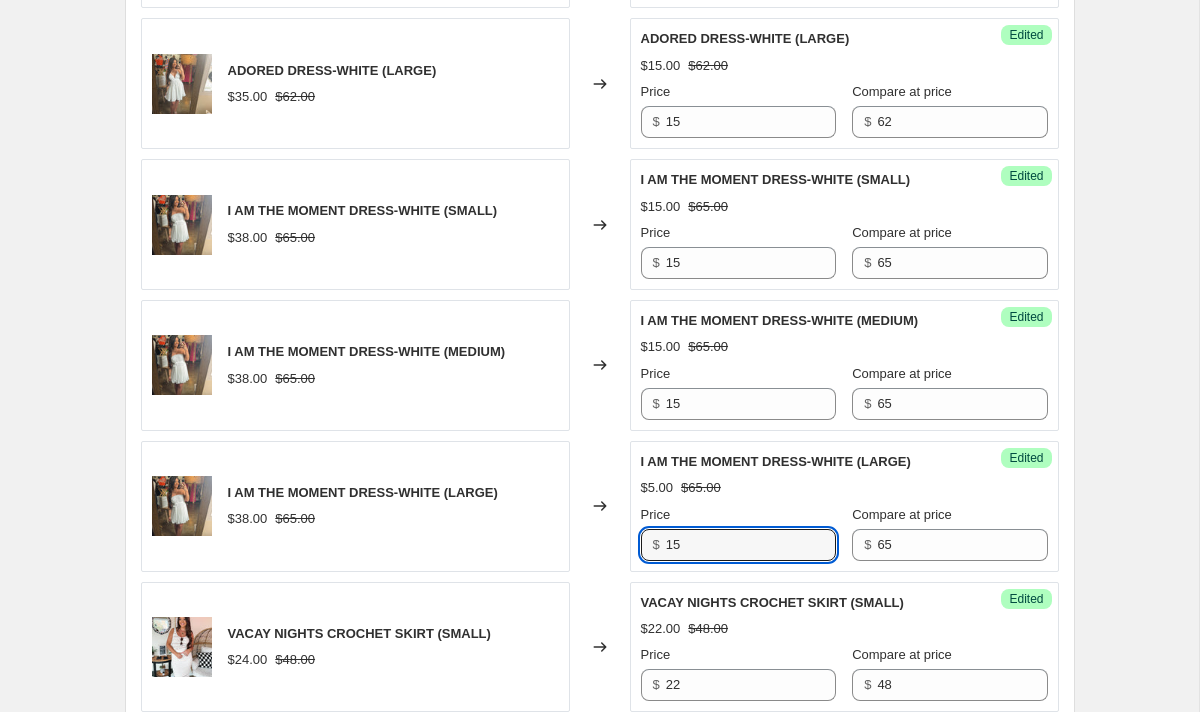 click on "Success Edited I AM THE MOMENT DRESS-WHITE (LARGE) $[PRICE] $[PRICE] Price $ [NUMBER] Compare at price $ [NUMBER]" at bounding box center (844, 506) 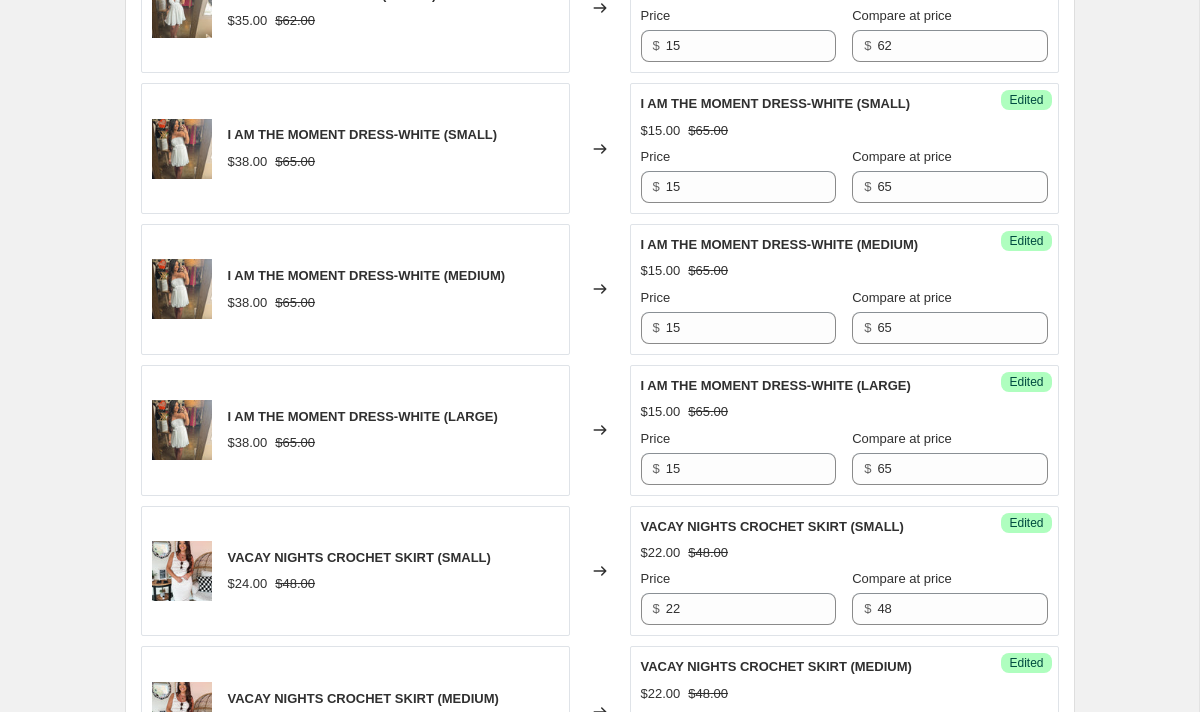 scroll, scrollTop: 2207, scrollLeft: 0, axis: vertical 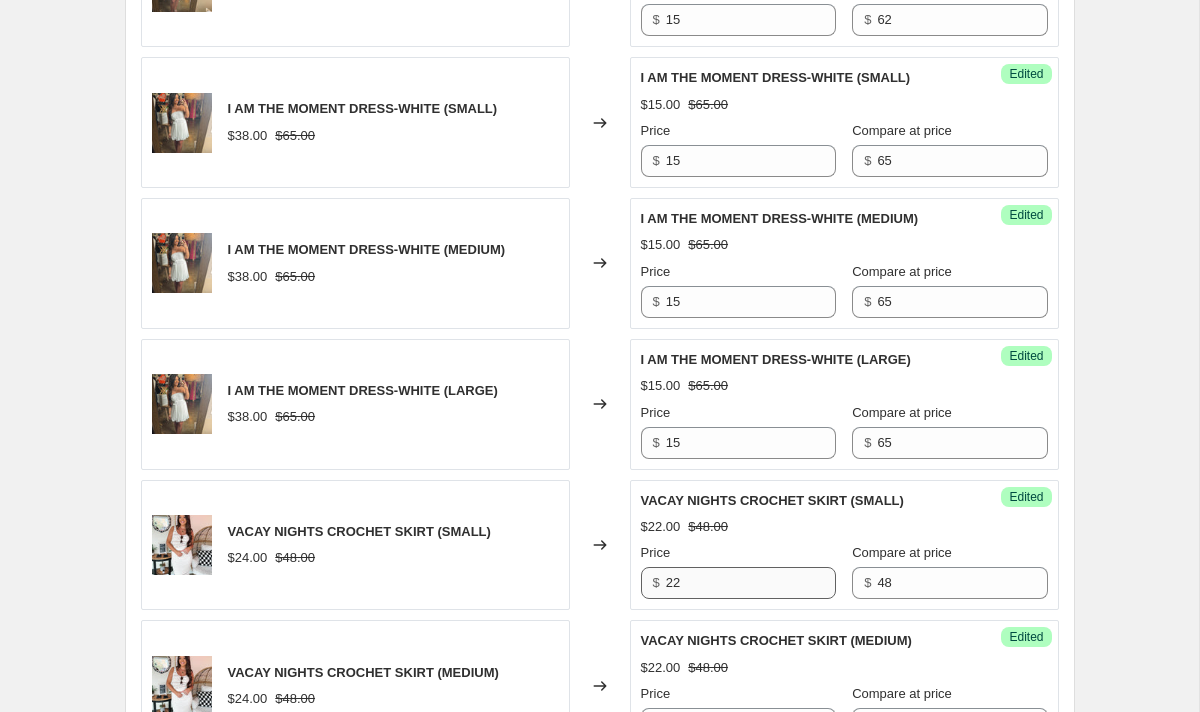 drag, startPoint x: 705, startPoint y: 604, endPoint x: 705, endPoint y: 592, distance: 12 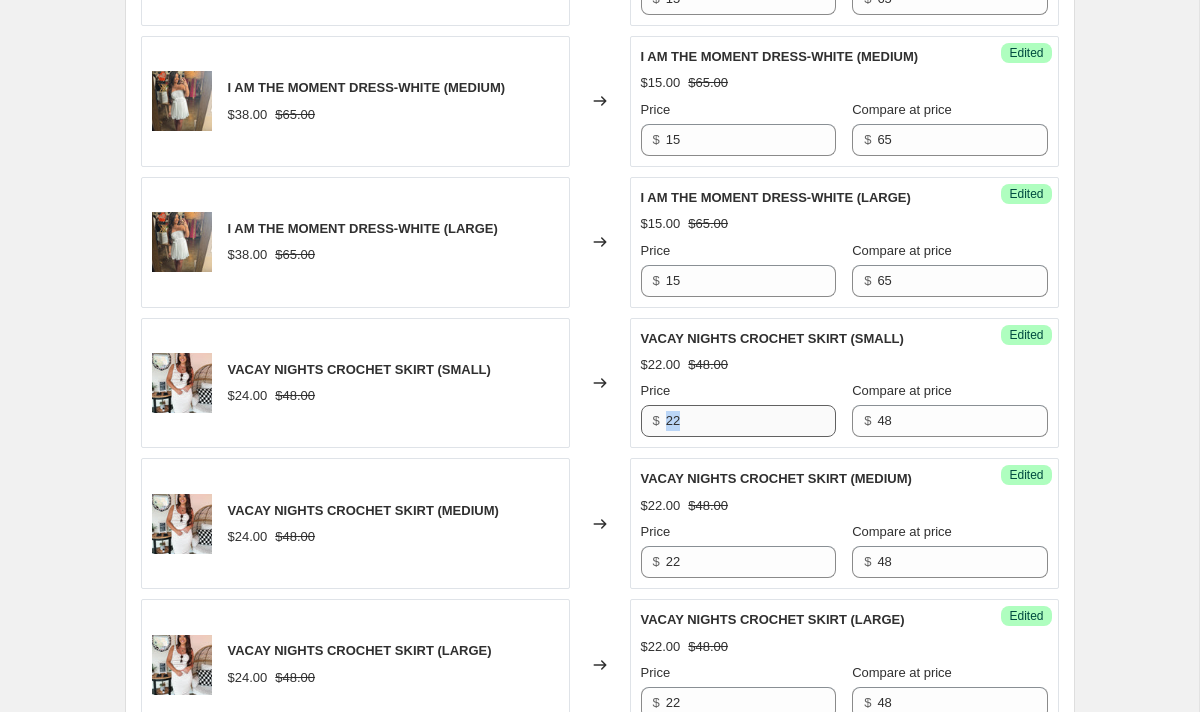 scroll, scrollTop: 2371, scrollLeft: 0, axis: vertical 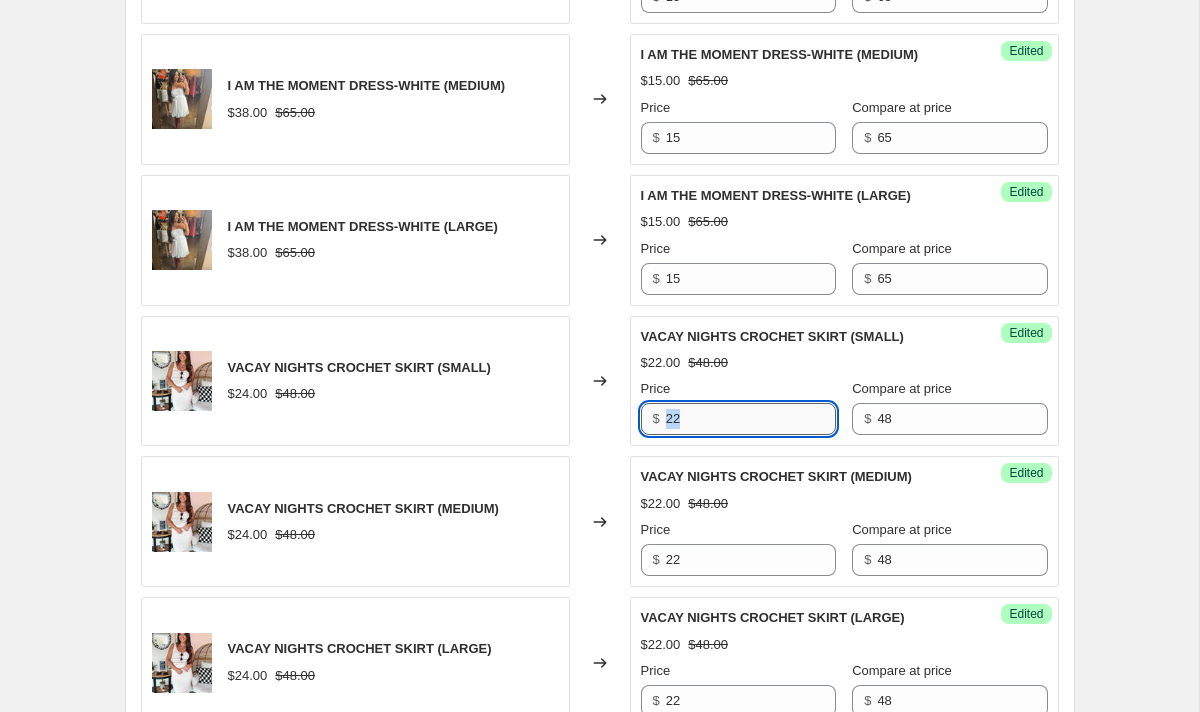 click on "22" at bounding box center (751, 419) 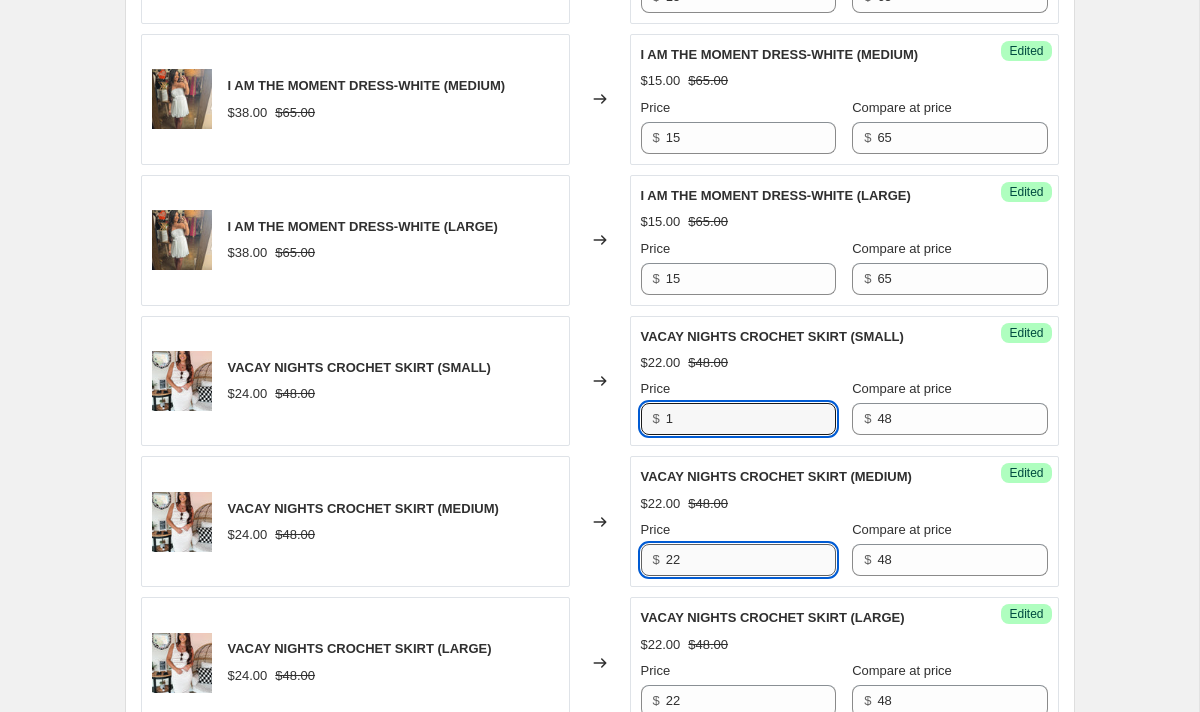 click on "22" at bounding box center [751, 560] 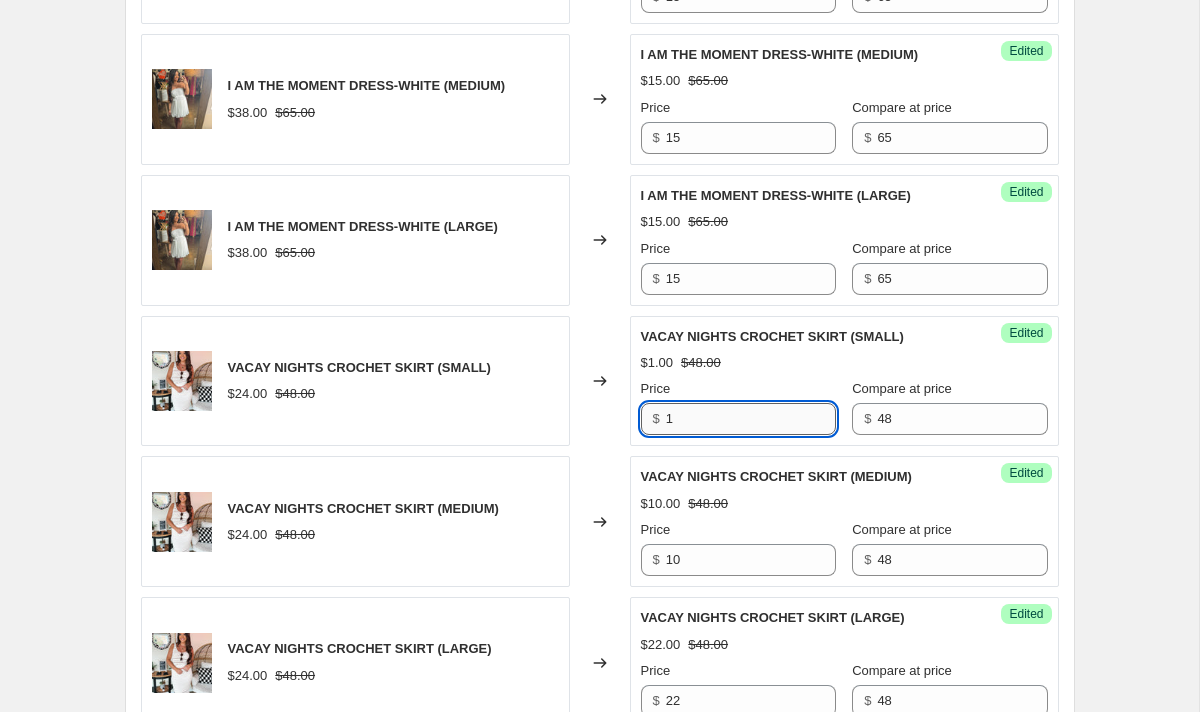 click on "1" at bounding box center [751, 419] 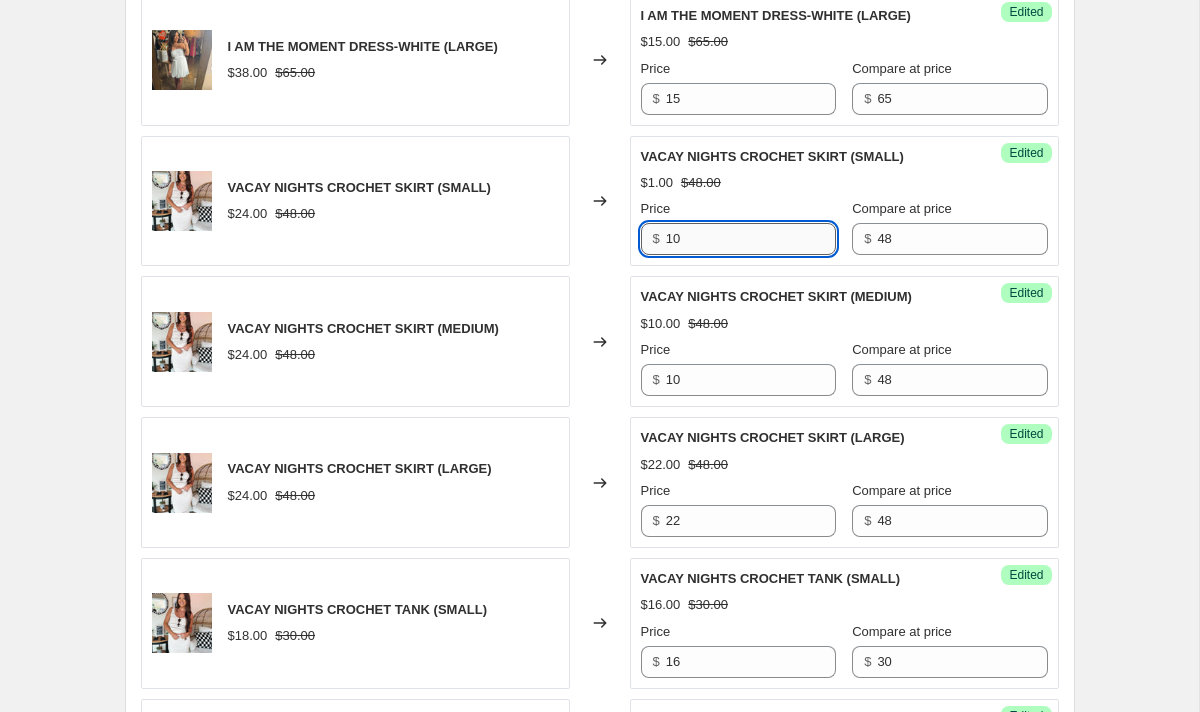 scroll, scrollTop: 2582, scrollLeft: 0, axis: vertical 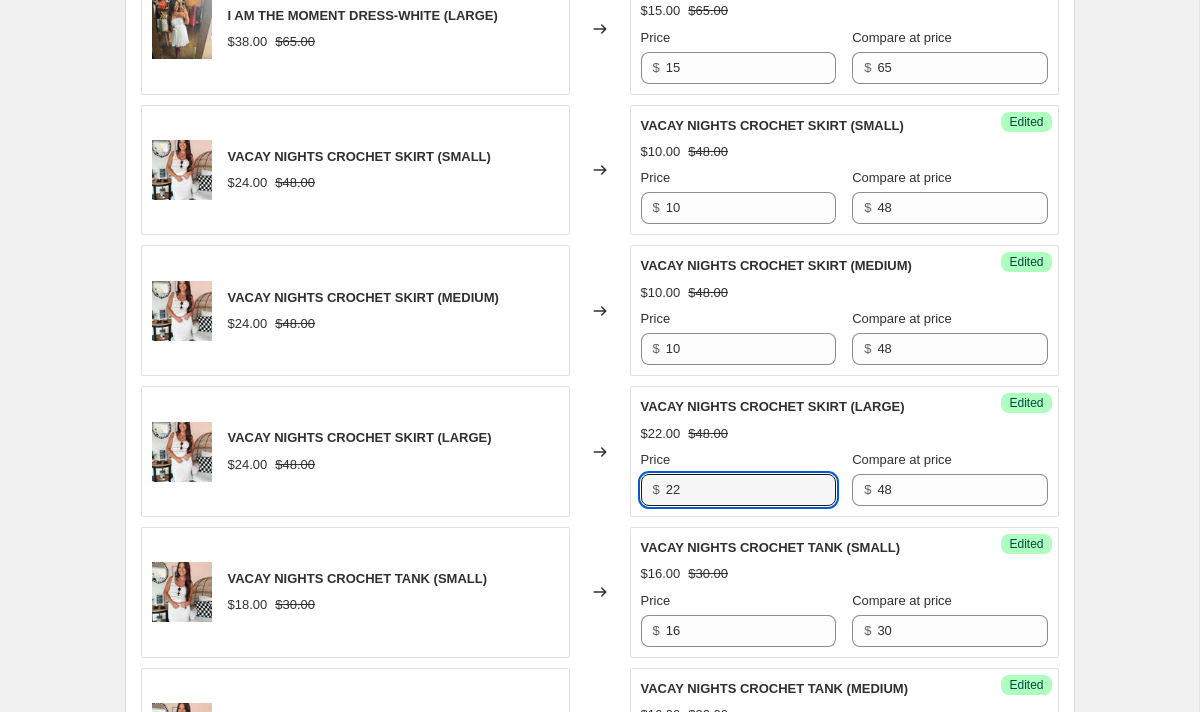 drag, startPoint x: 705, startPoint y: 491, endPoint x: 640, endPoint y: 491, distance: 65 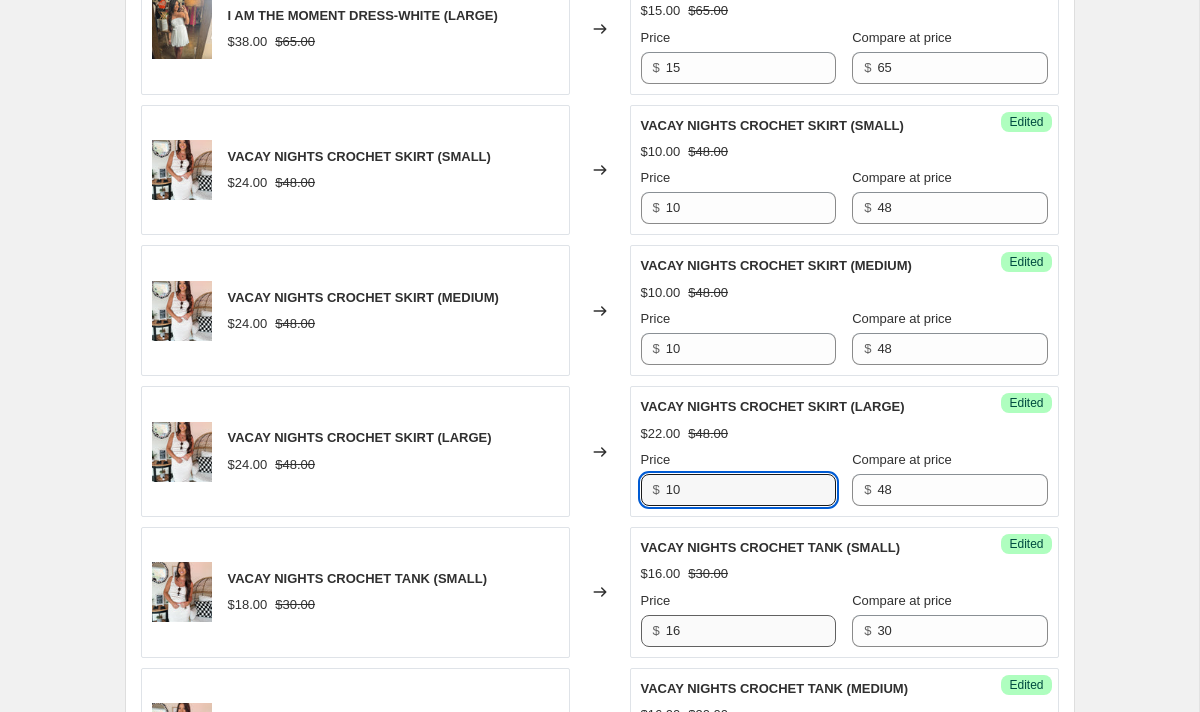 scroll, scrollTop: 2702, scrollLeft: 0, axis: vertical 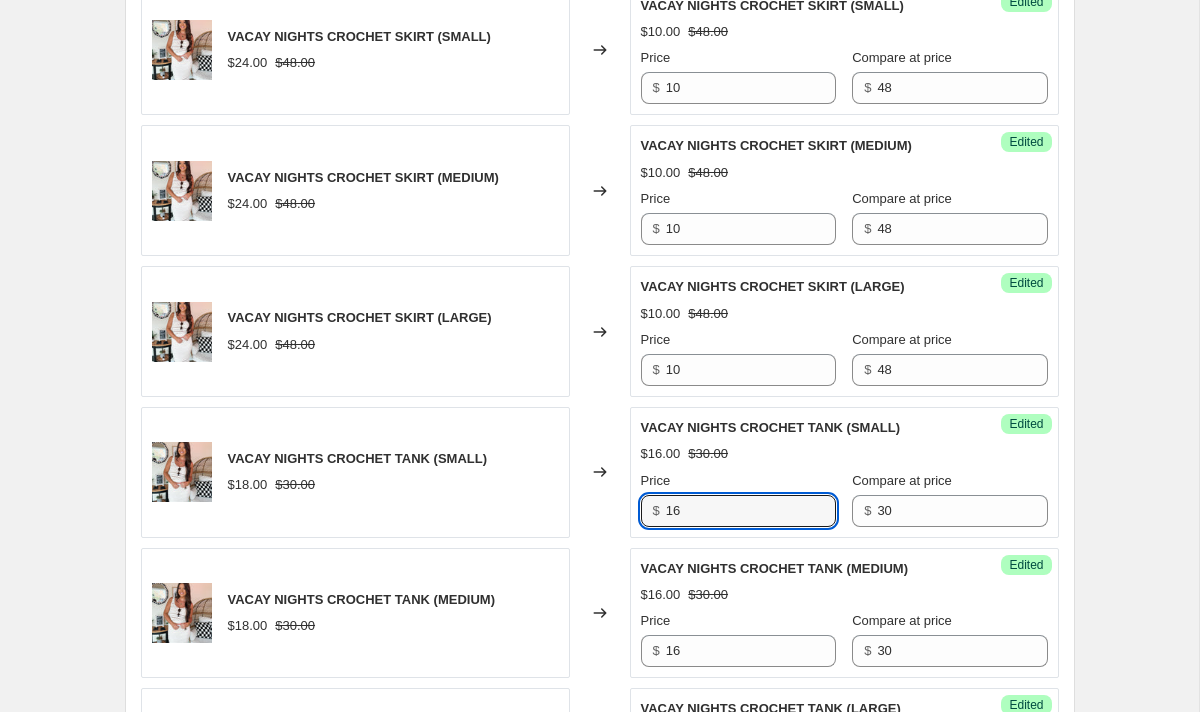 drag, startPoint x: 711, startPoint y: 508, endPoint x: 629, endPoint y: 508, distance: 82 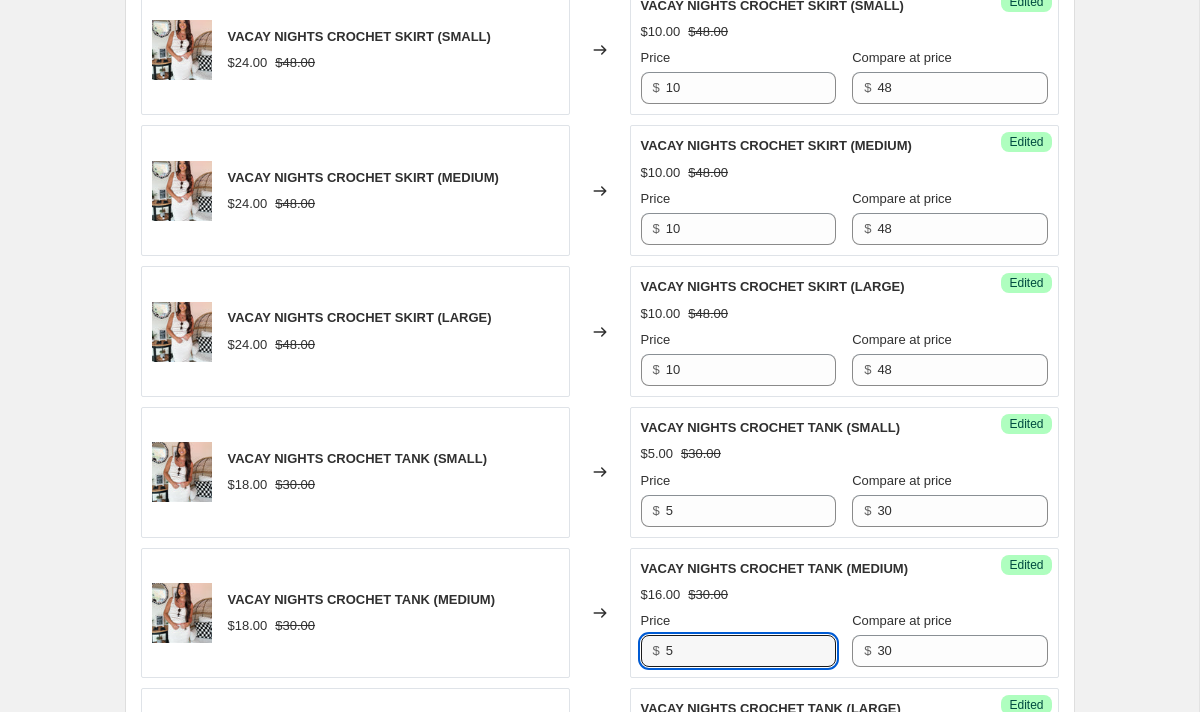 drag, startPoint x: 747, startPoint y: 649, endPoint x: 635, endPoint y: 649, distance: 112 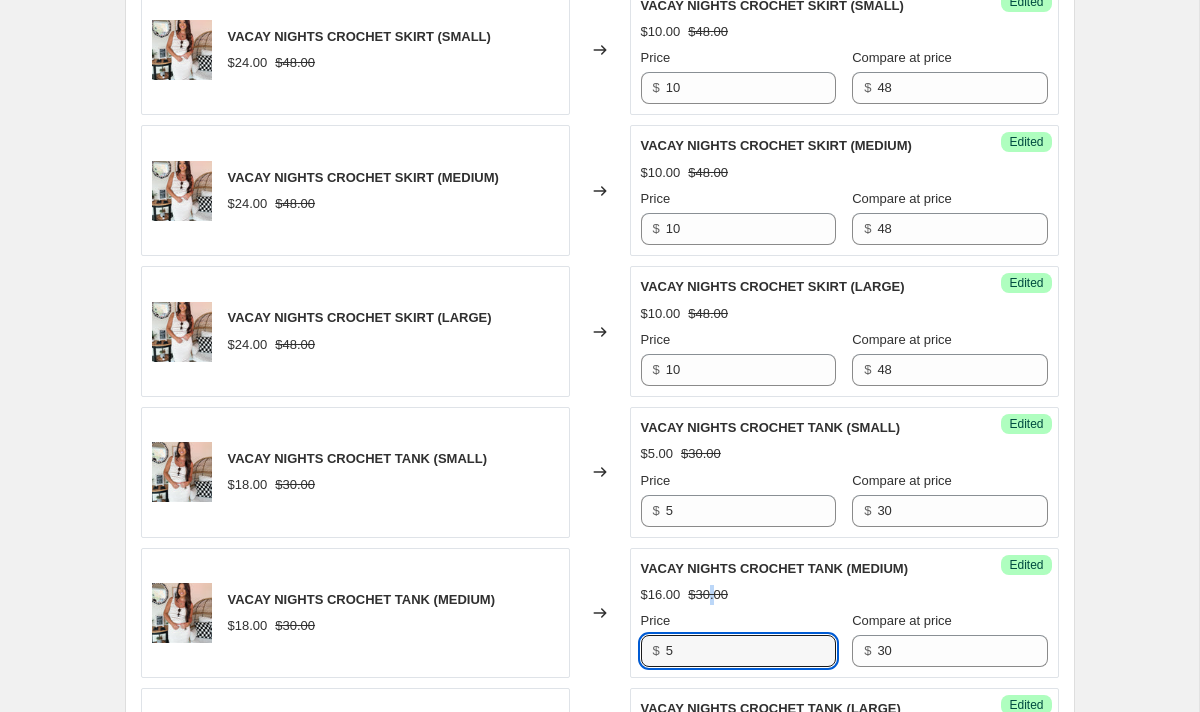 click on "$30.00" at bounding box center (708, 595) 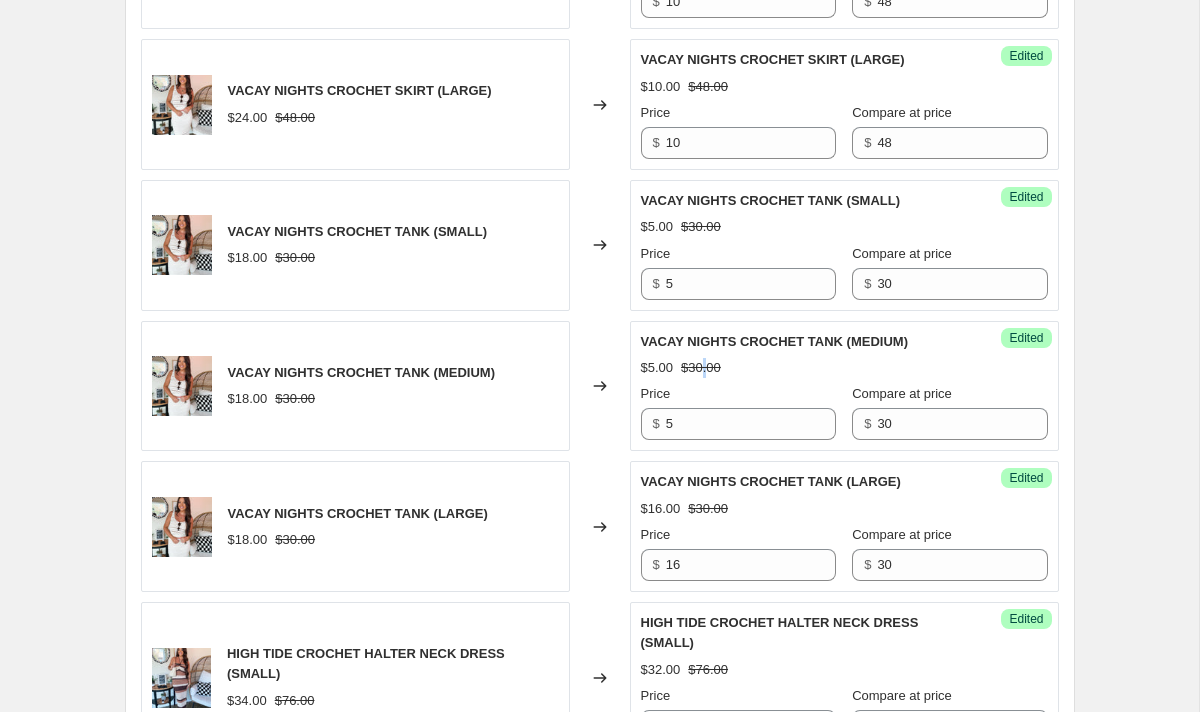 scroll, scrollTop: 2933, scrollLeft: 0, axis: vertical 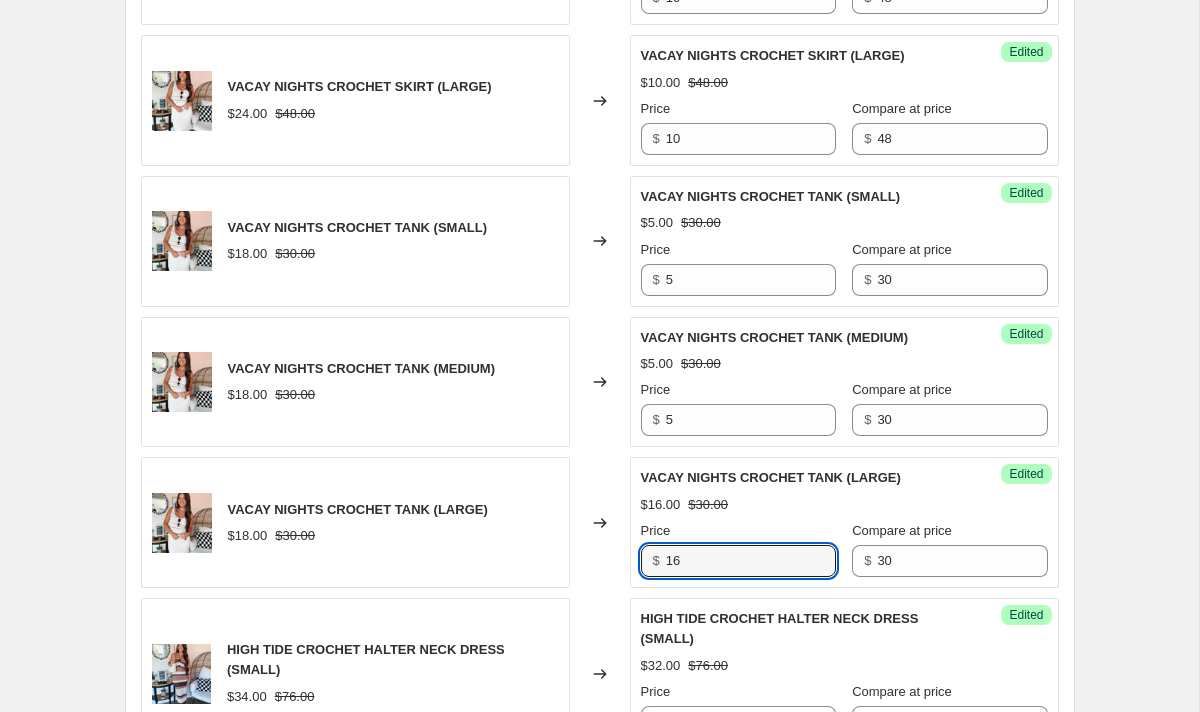 drag, startPoint x: 705, startPoint y: 562, endPoint x: 640, endPoint y: 562, distance: 65 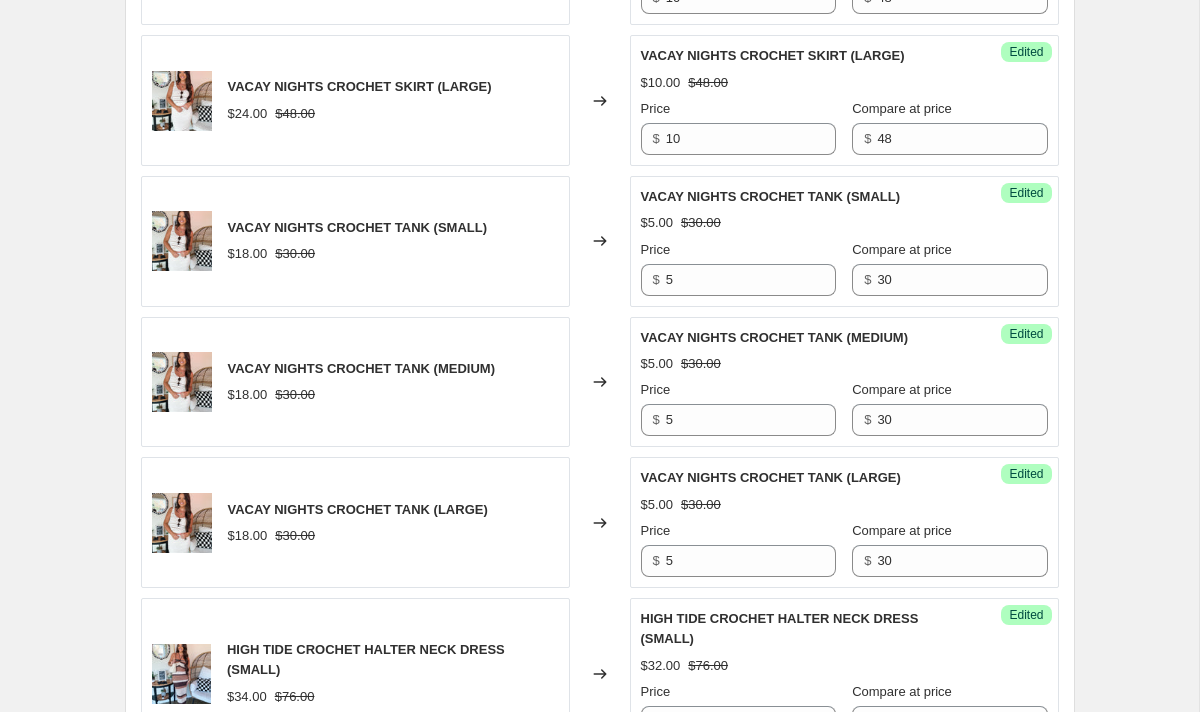 click on "VACAY NIGHTS CROCHET TANK (LARGE)" at bounding box center (771, 477) 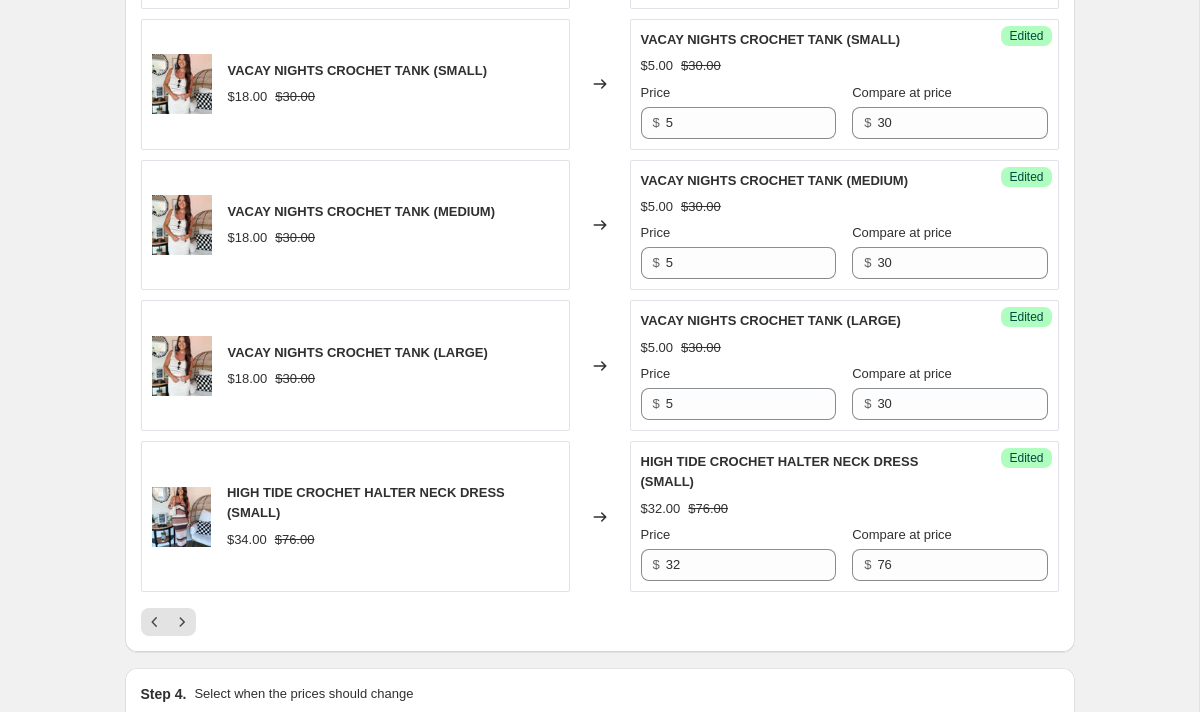scroll, scrollTop: 3130, scrollLeft: 0, axis: vertical 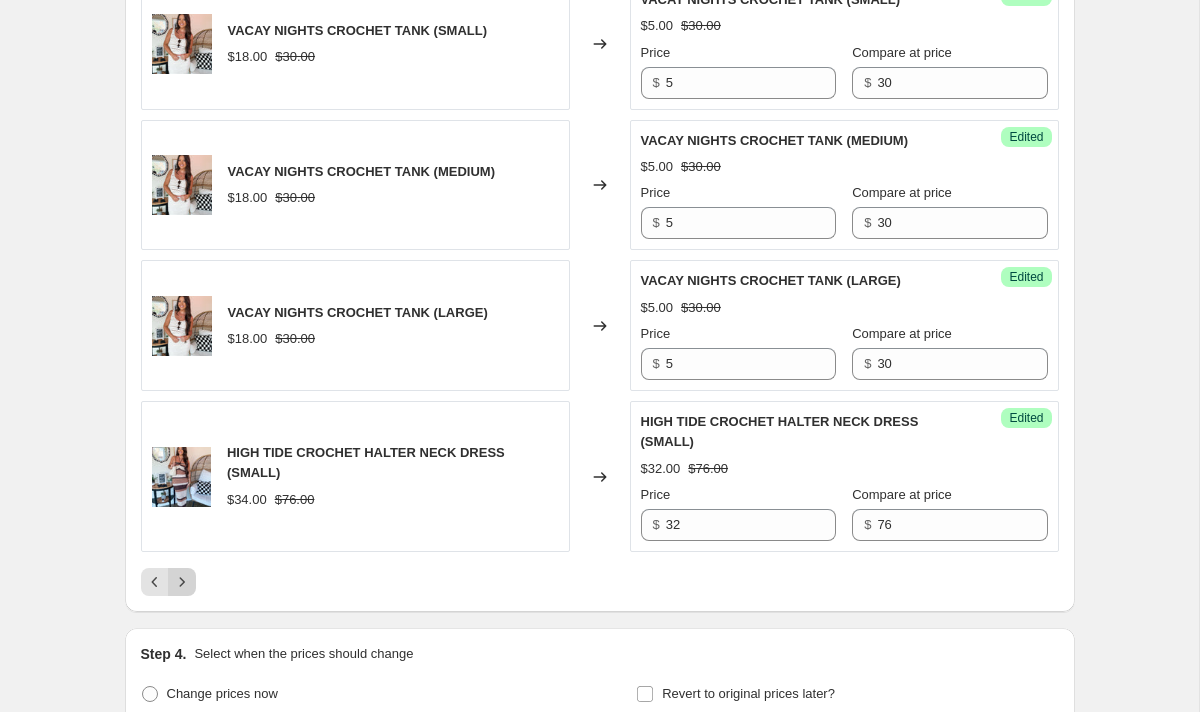 click 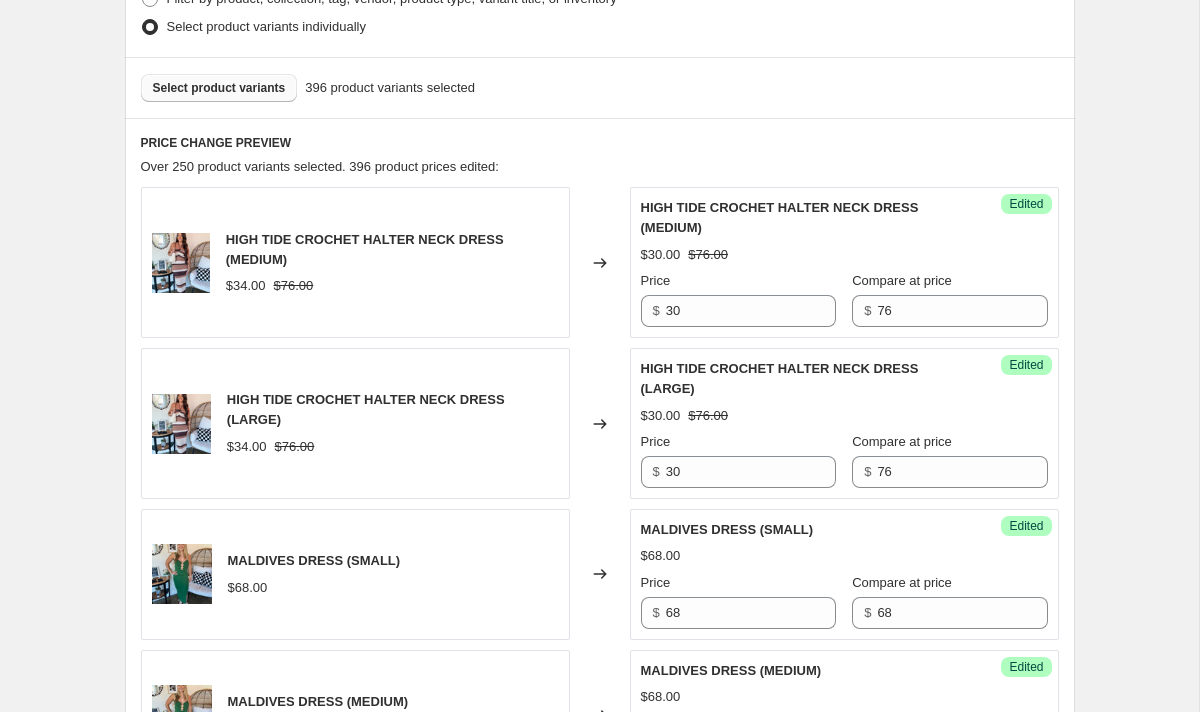 scroll, scrollTop: 666, scrollLeft: 0, axis: vertical 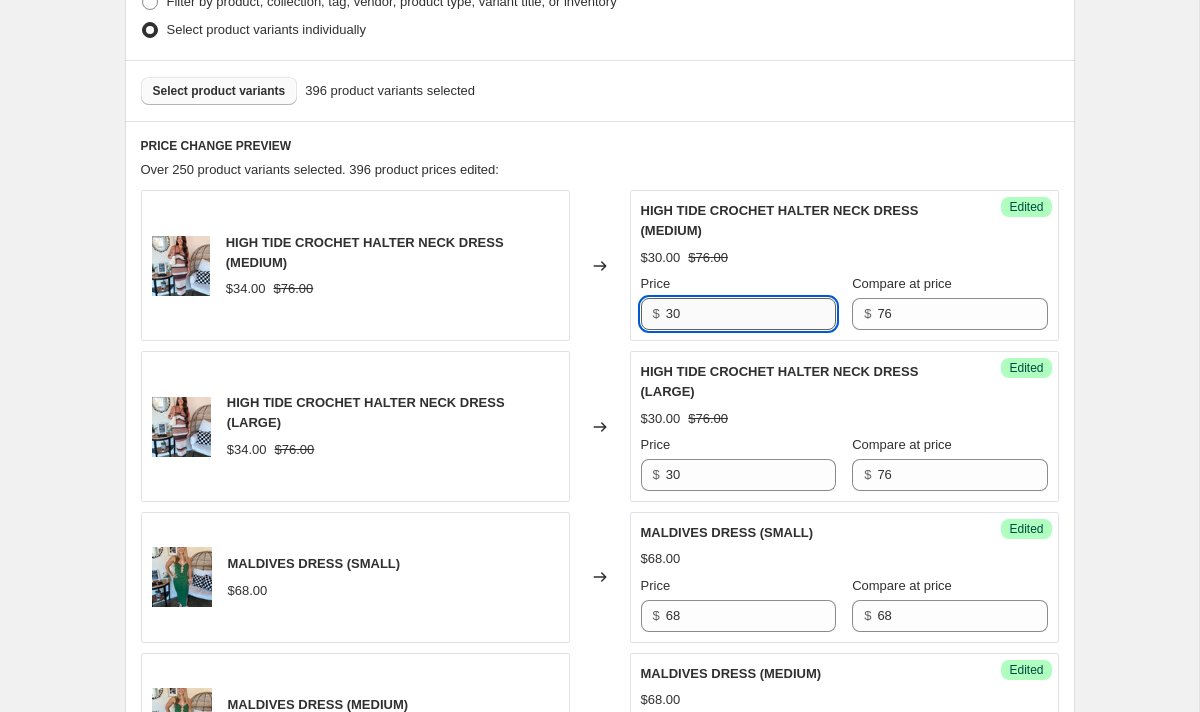 click on "30" at bounding box center (751, 314) 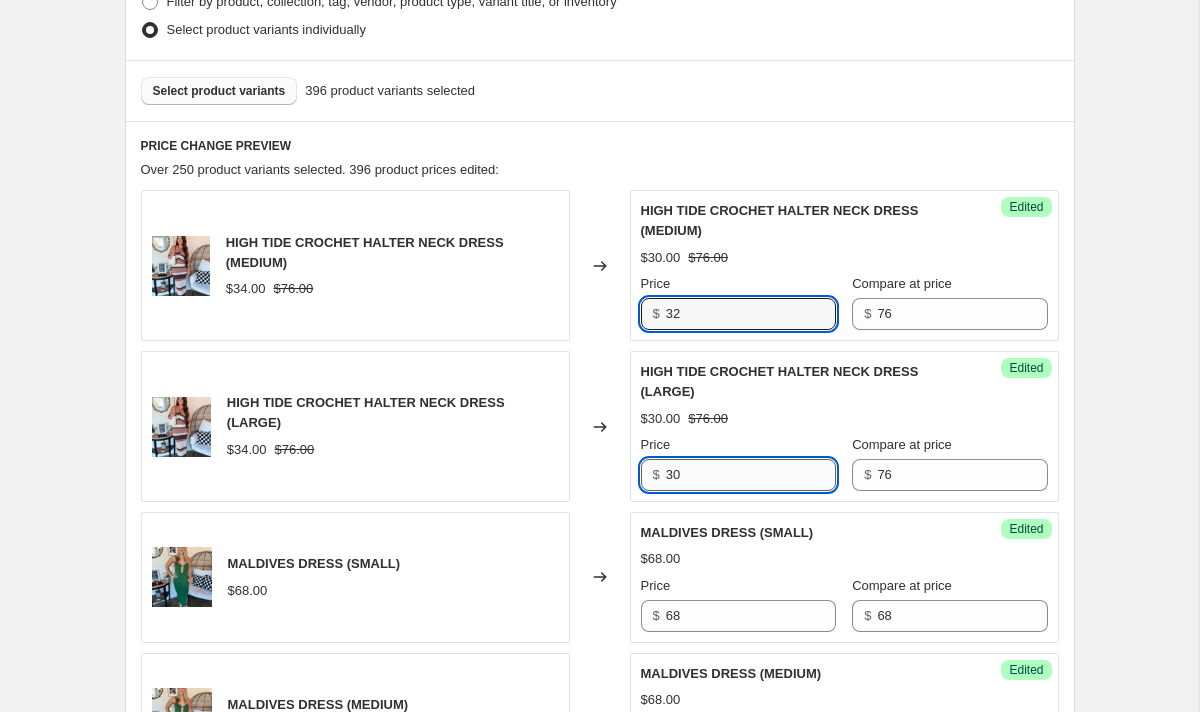 click on "30" at bounding box center (751, 475) 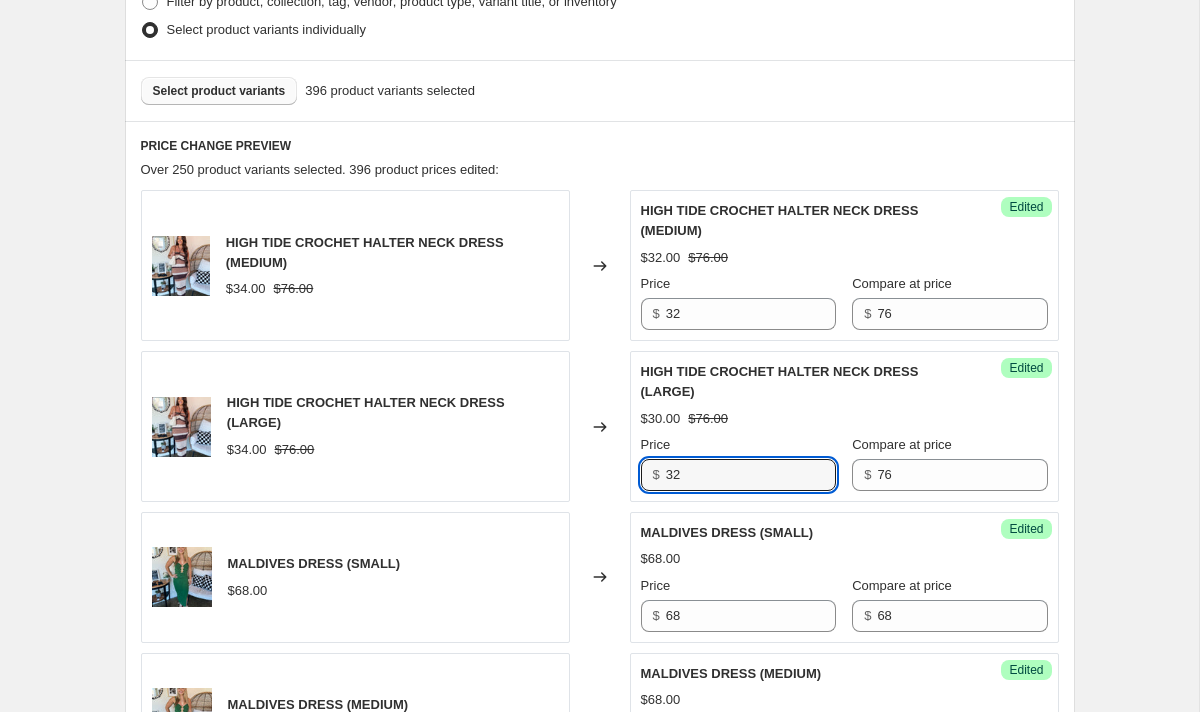 click on "$76.00" at bounding box center (708, 419) 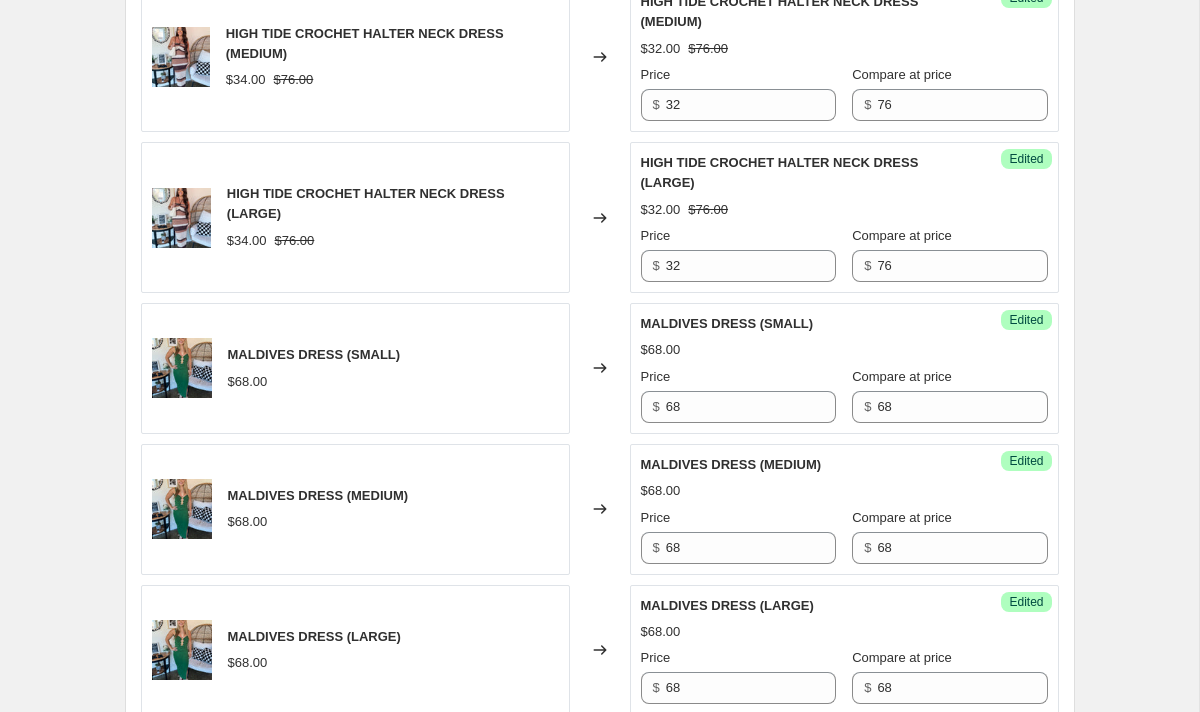 scroll, scrollTop: 908, scrollLeft: 0, axis: vertical 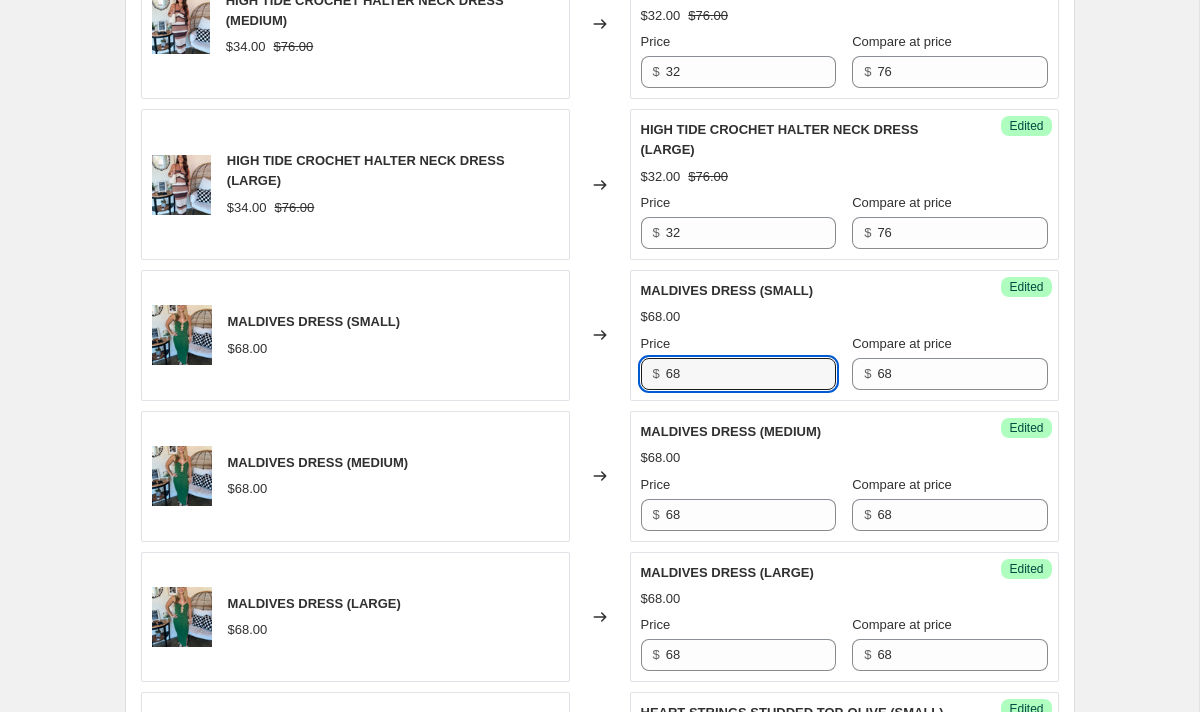 drag, startPoint x: 703, startPoint y: 374, endPoint x: 641, endPoint y: 374, distance: 62 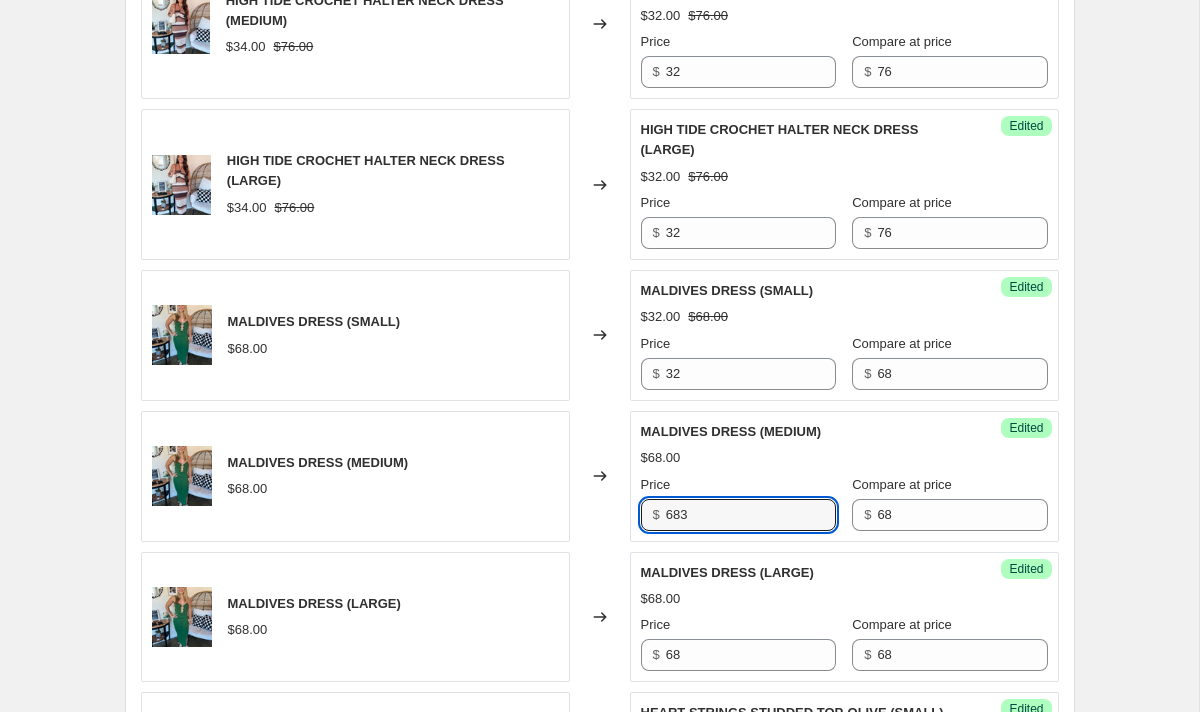 drag, startPoint x: 705, startPoint y: 516, endPoint x: 662, endPoint y: 516, distance: 43 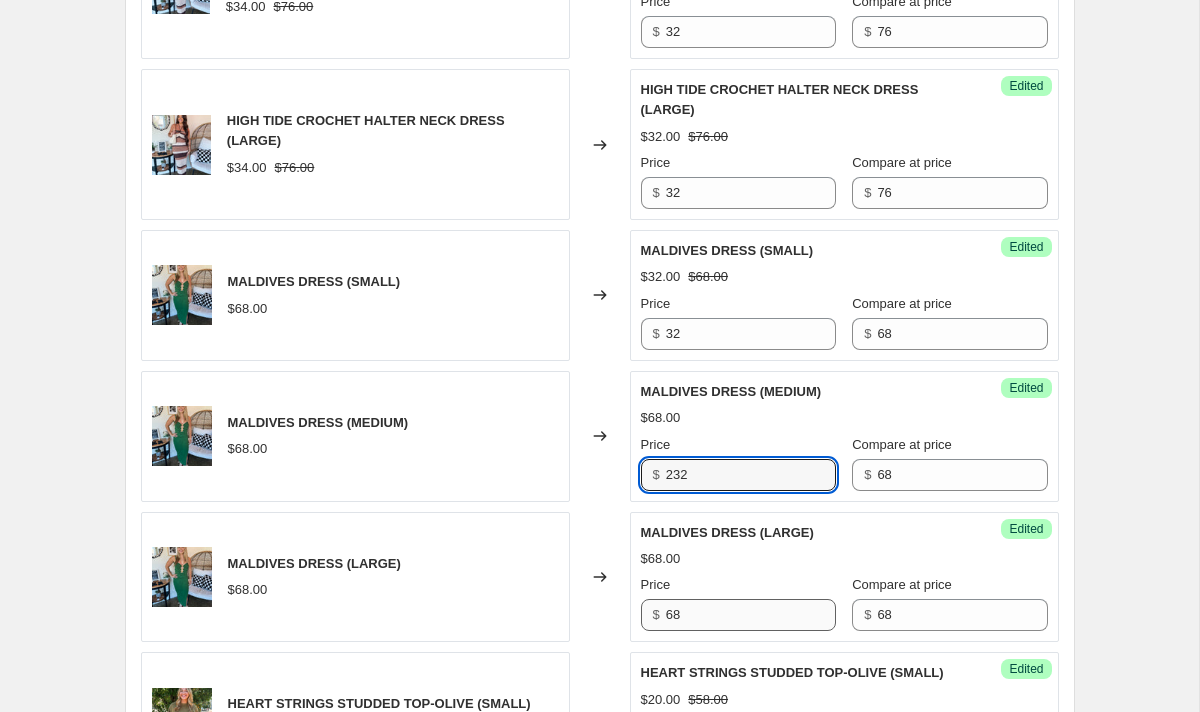 scroll, scrollTop: 950, scrollLeft: 0, axis: vertical 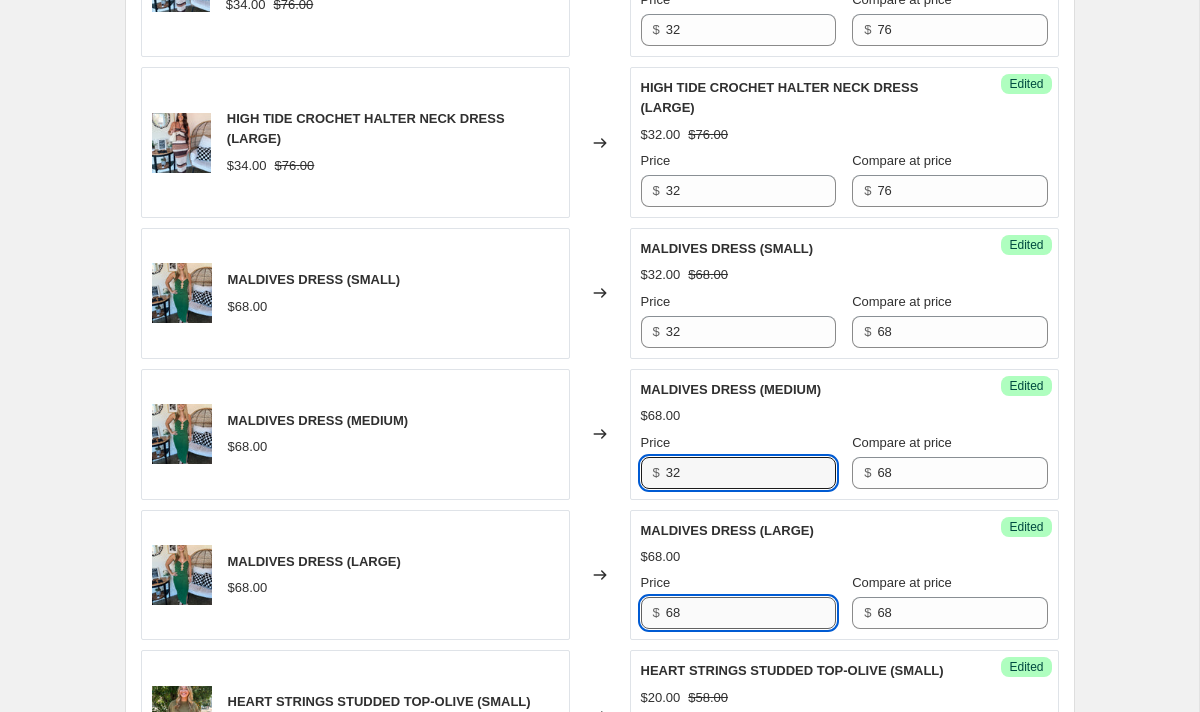 click on "68" at bounding box center [751, 613] 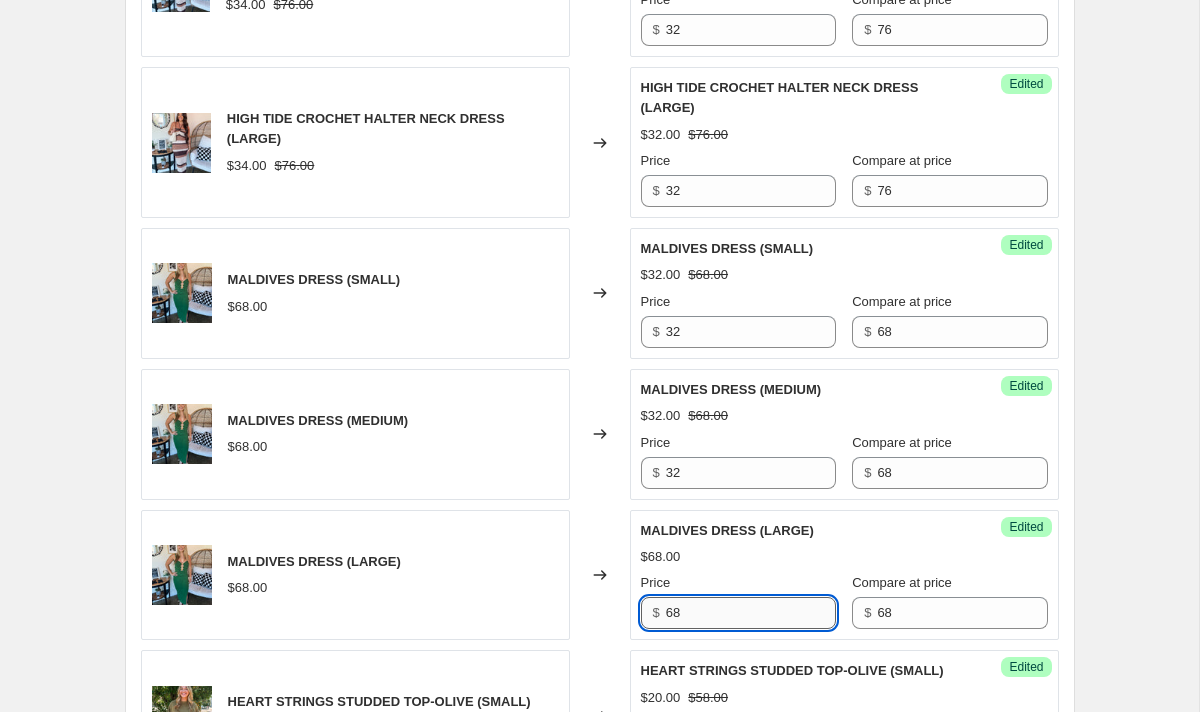 click on "68" at bounding box center [751, 613] 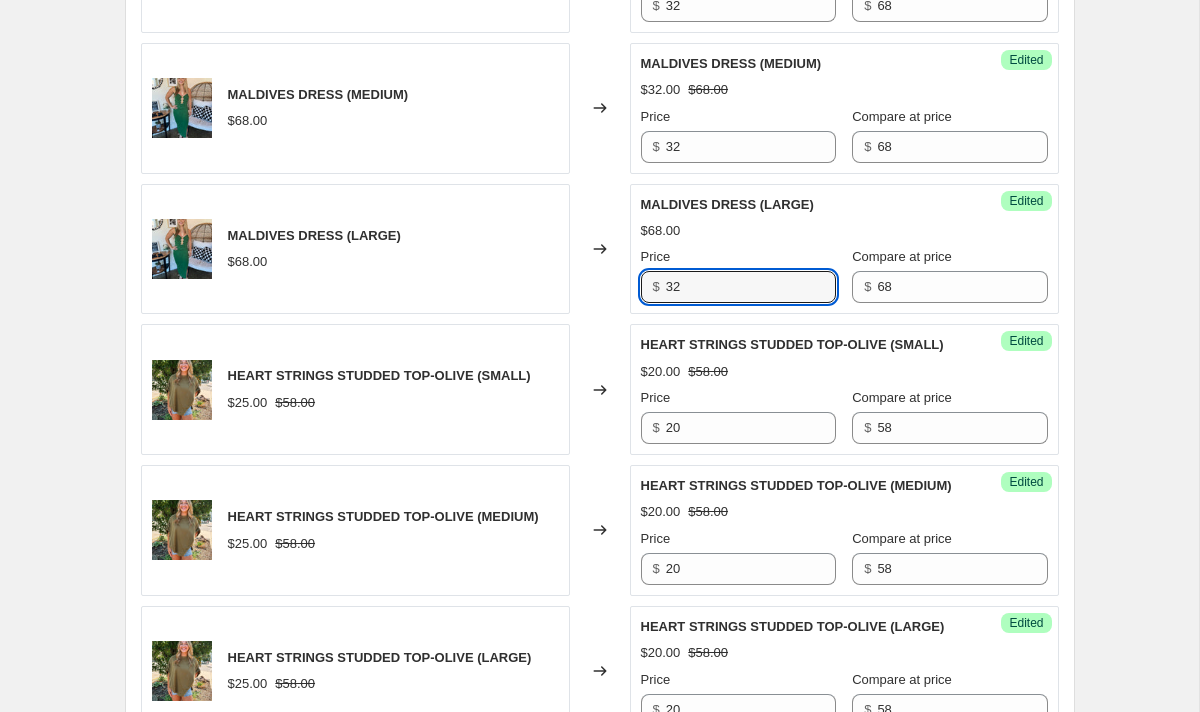 scroll, scrollTop: 1277, scrollLeft: 0, axis: vertical 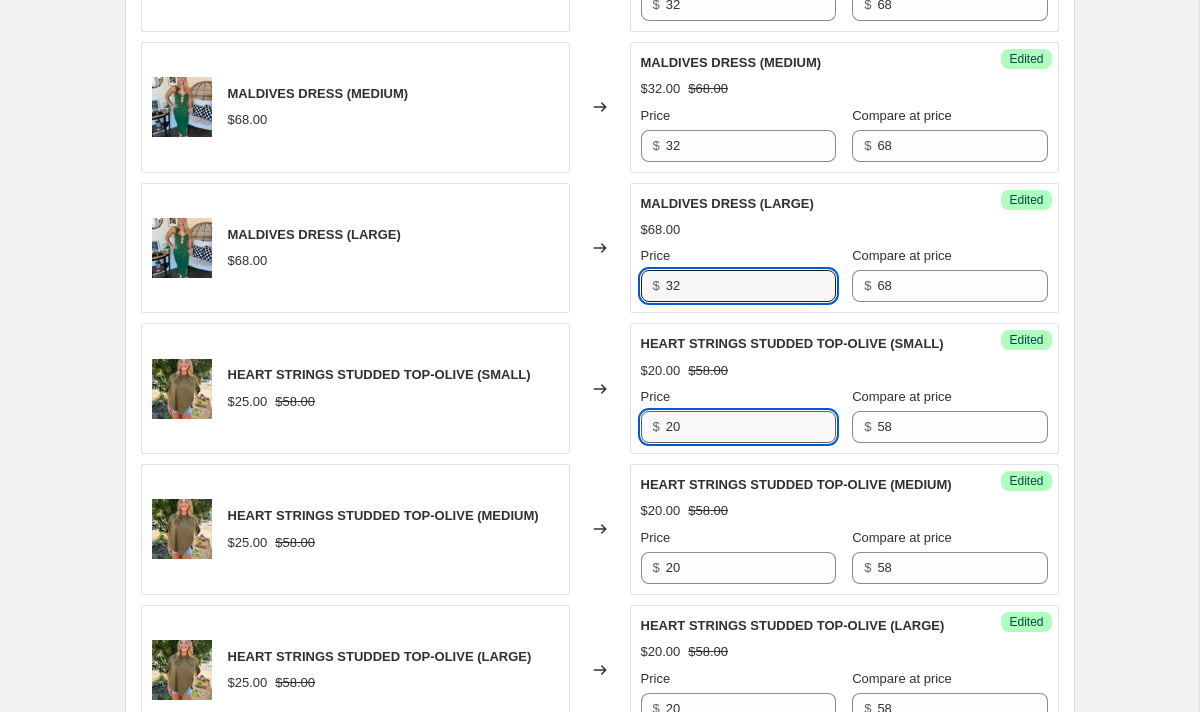 click on "20" at bounding box center [751, 427] 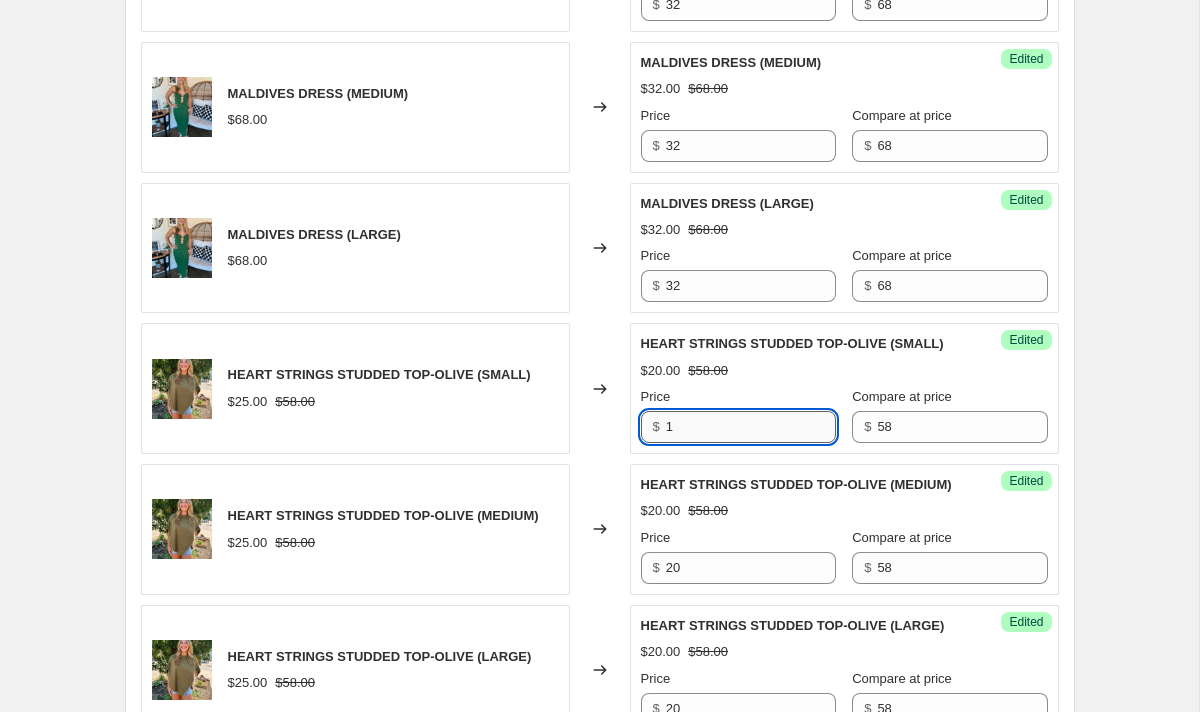 click on "1" at bounding box center [751, 427] 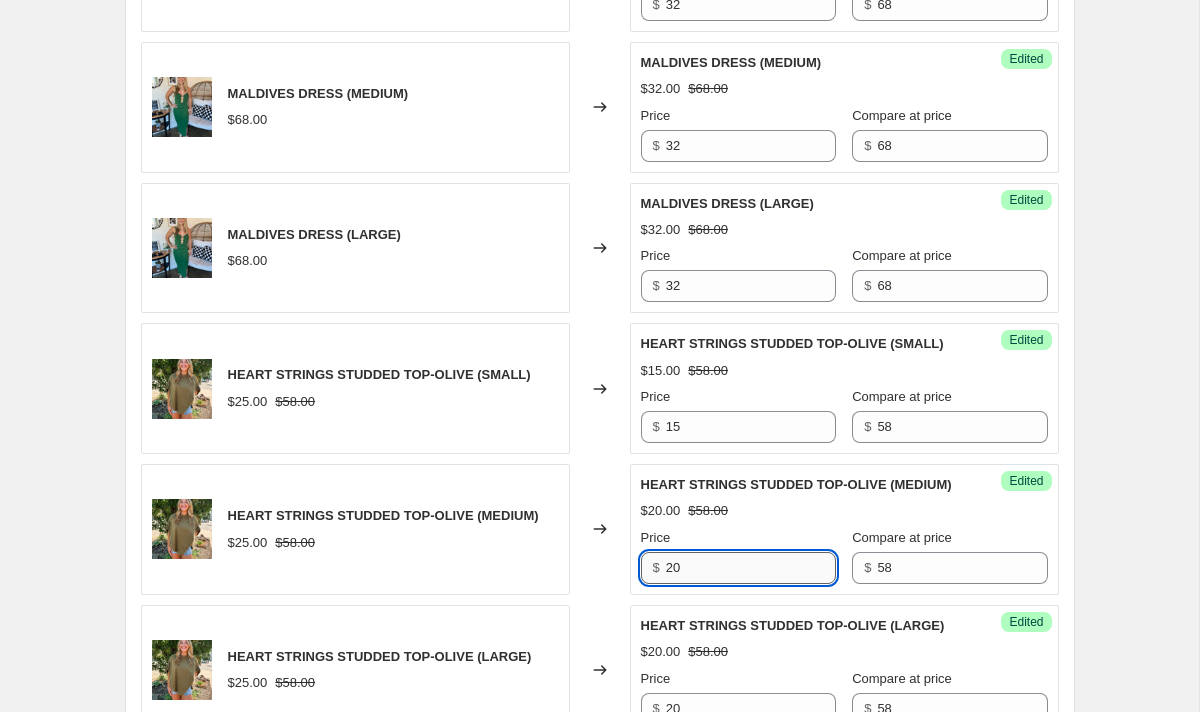 click on "20" at bounding box center [751, 568] 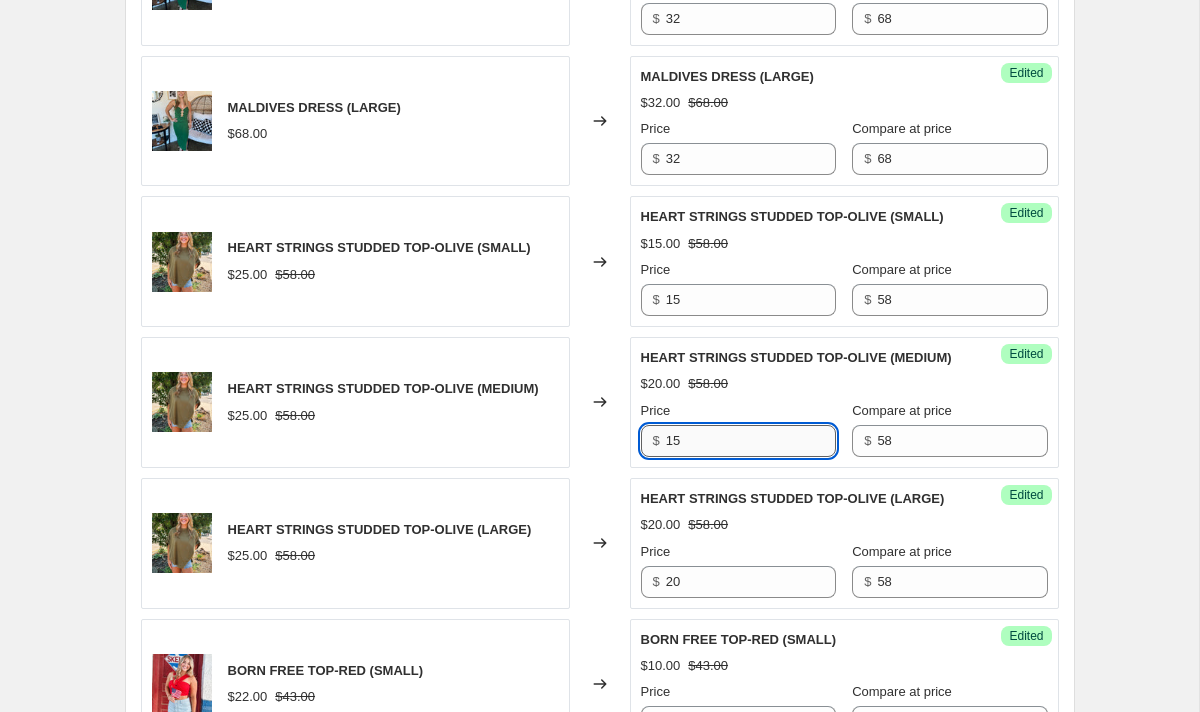 scroll, scrollTop: 1413, scrollLeft: 0, axis: vertical 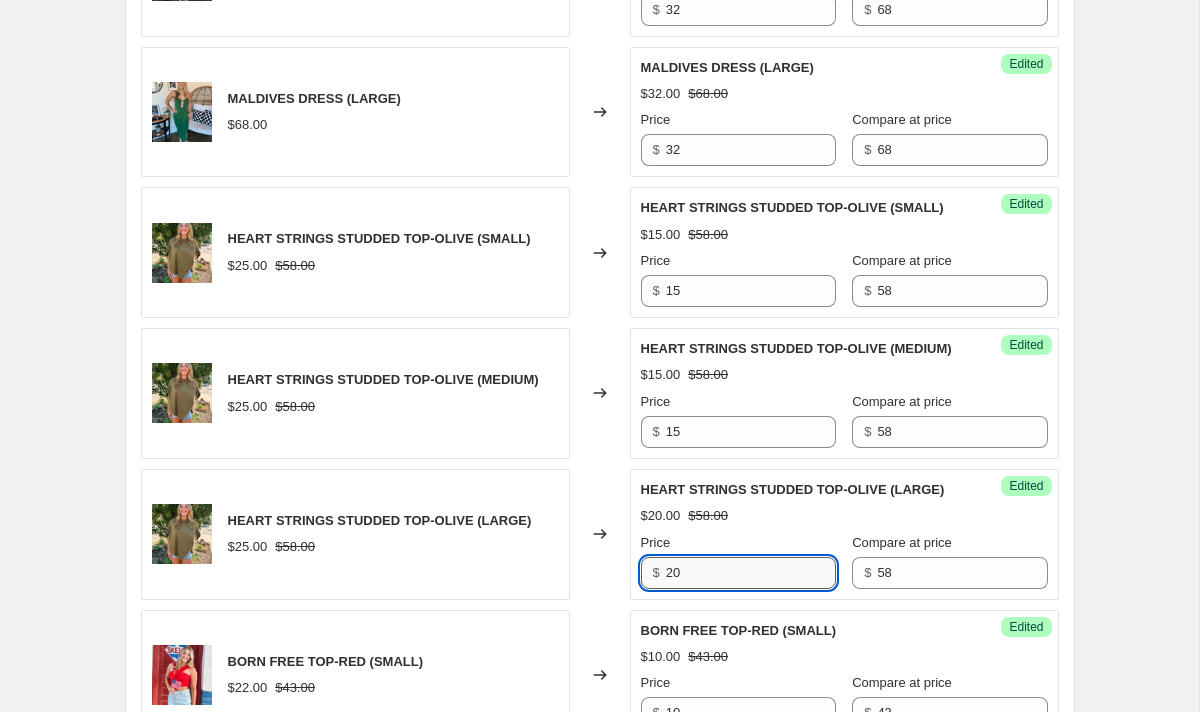 click on "20" at bounding box center (751, 573) 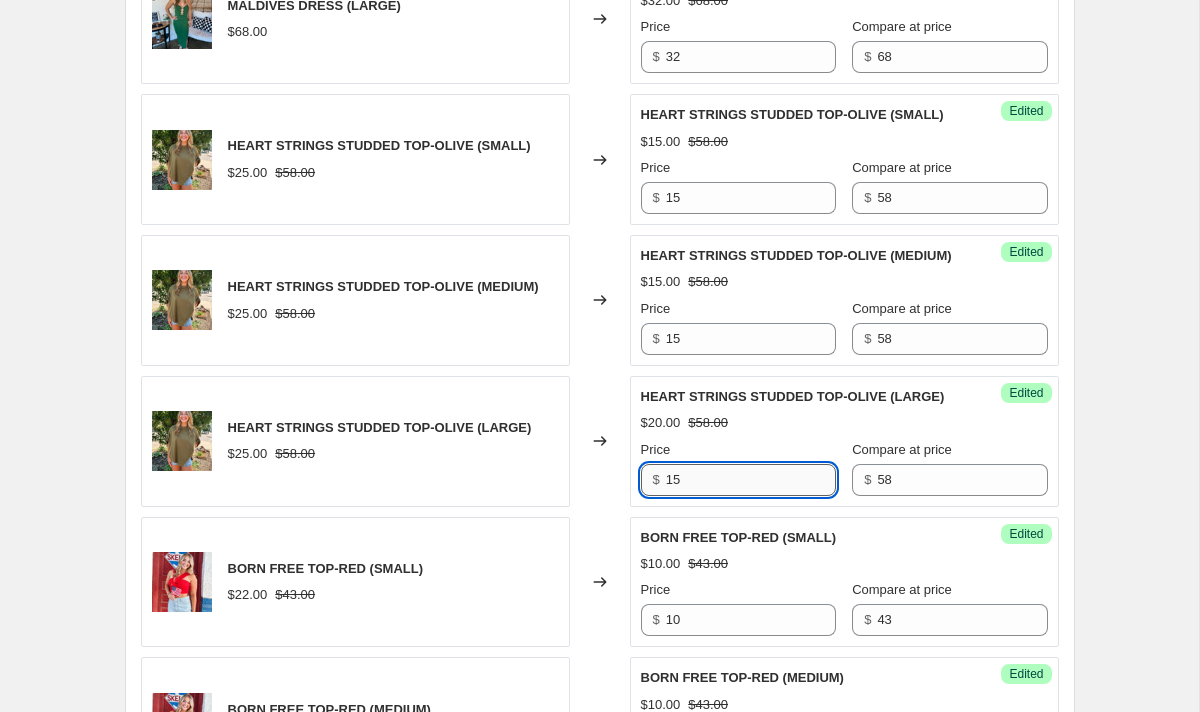 scroll, scrollTop: 1626, scrollLeft: 0, axis: vertical 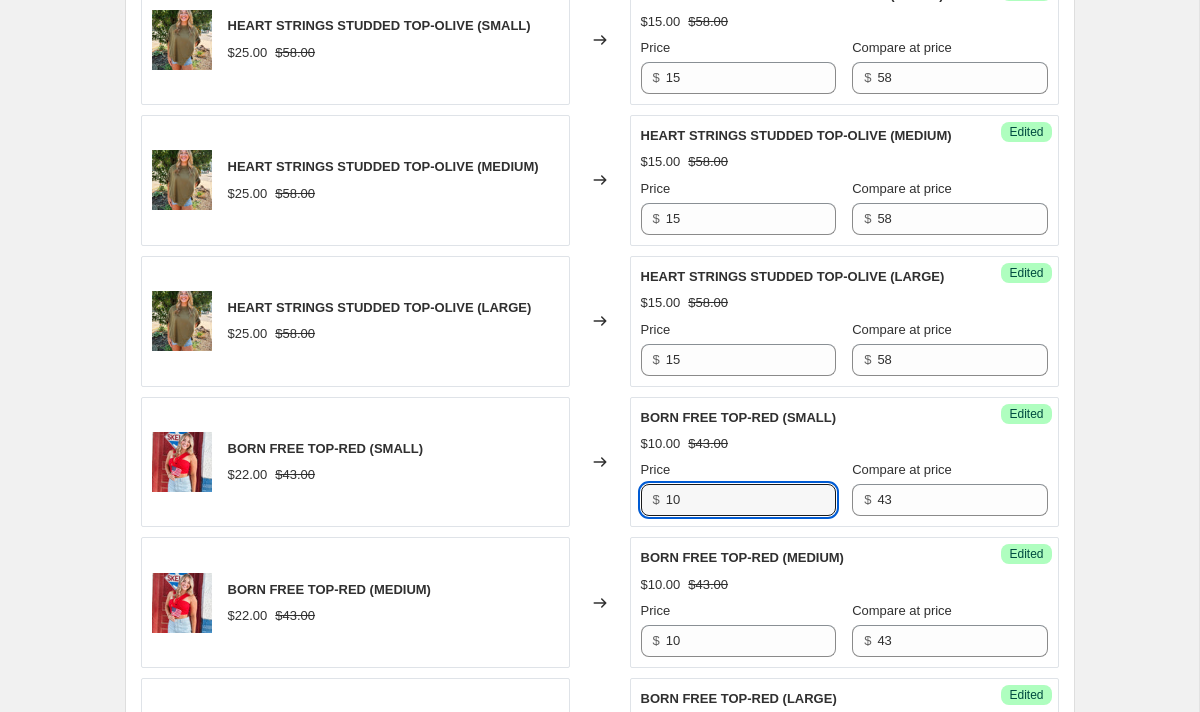 drag, startPoint x: 707, startPoint y: 502, endPoint x: 651, endPoint y: 502, distance: 56 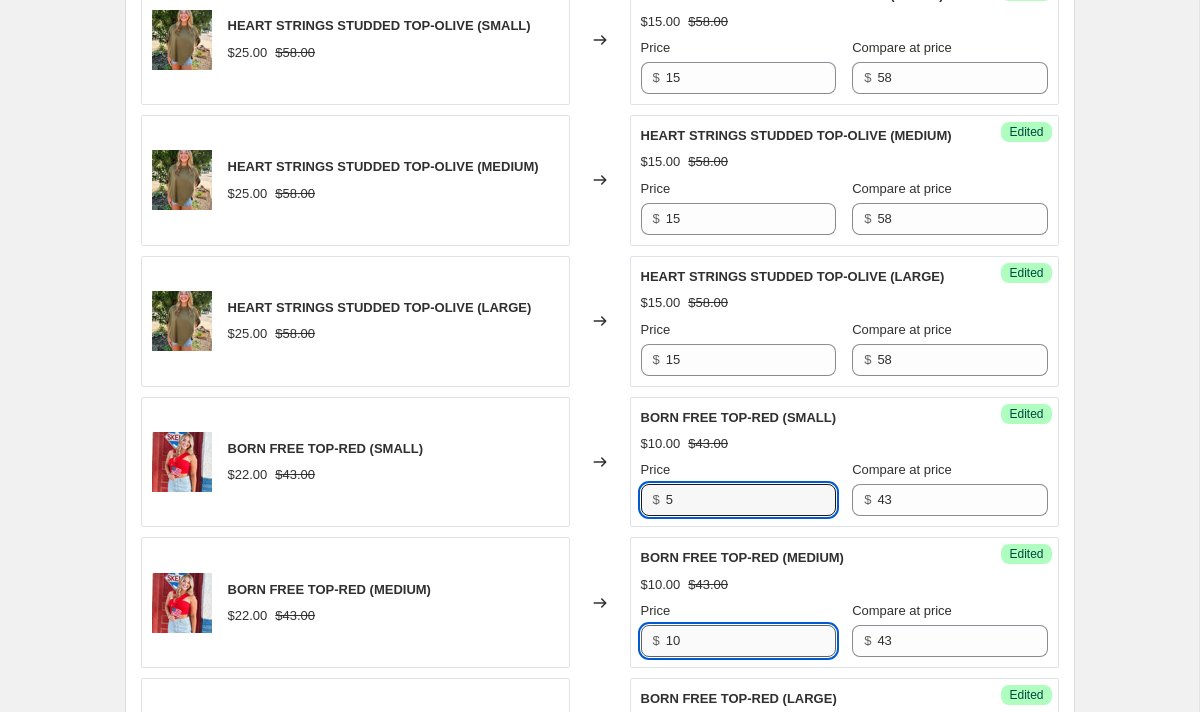 click on "10" at bounding box center (751, 641) 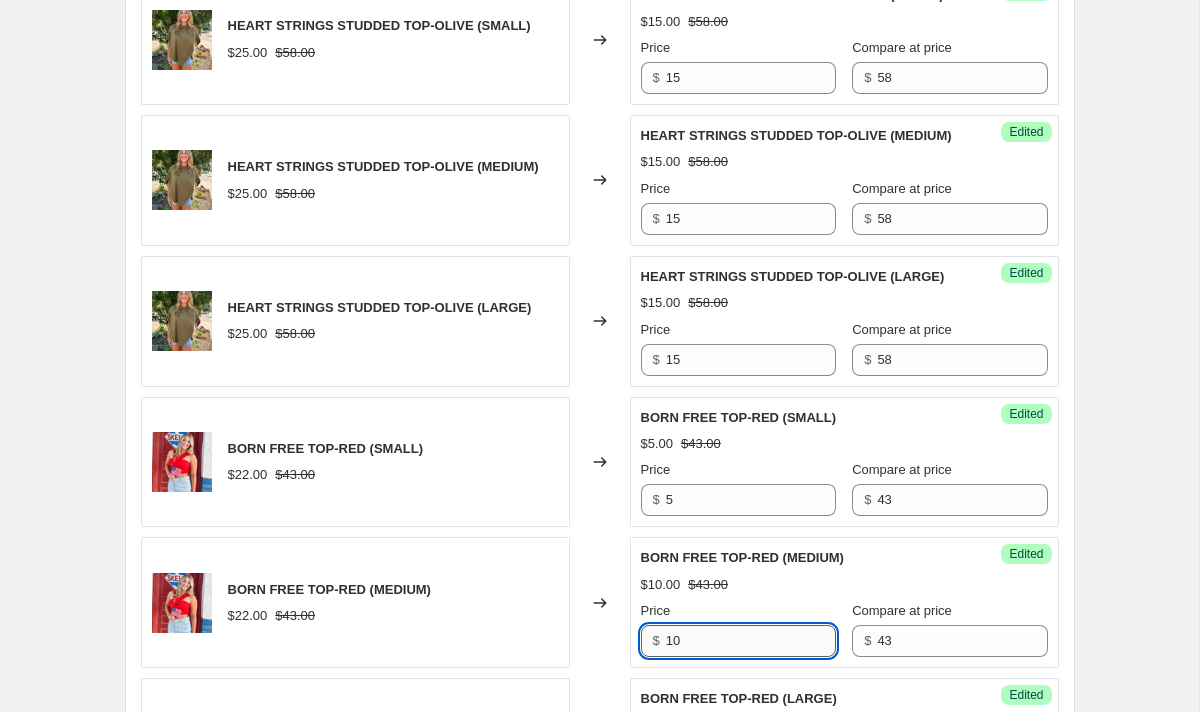 click on "10" at bounding box center [751, 641] 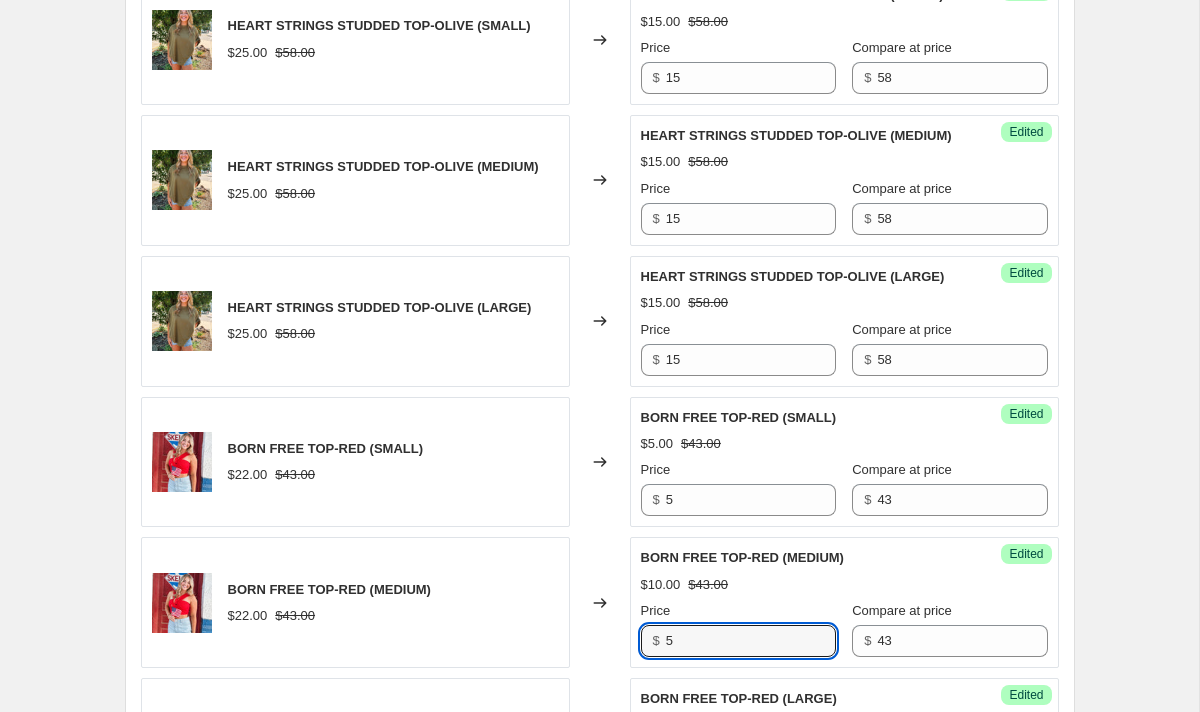 click on "$43.00" at bounding box center (708, 585) 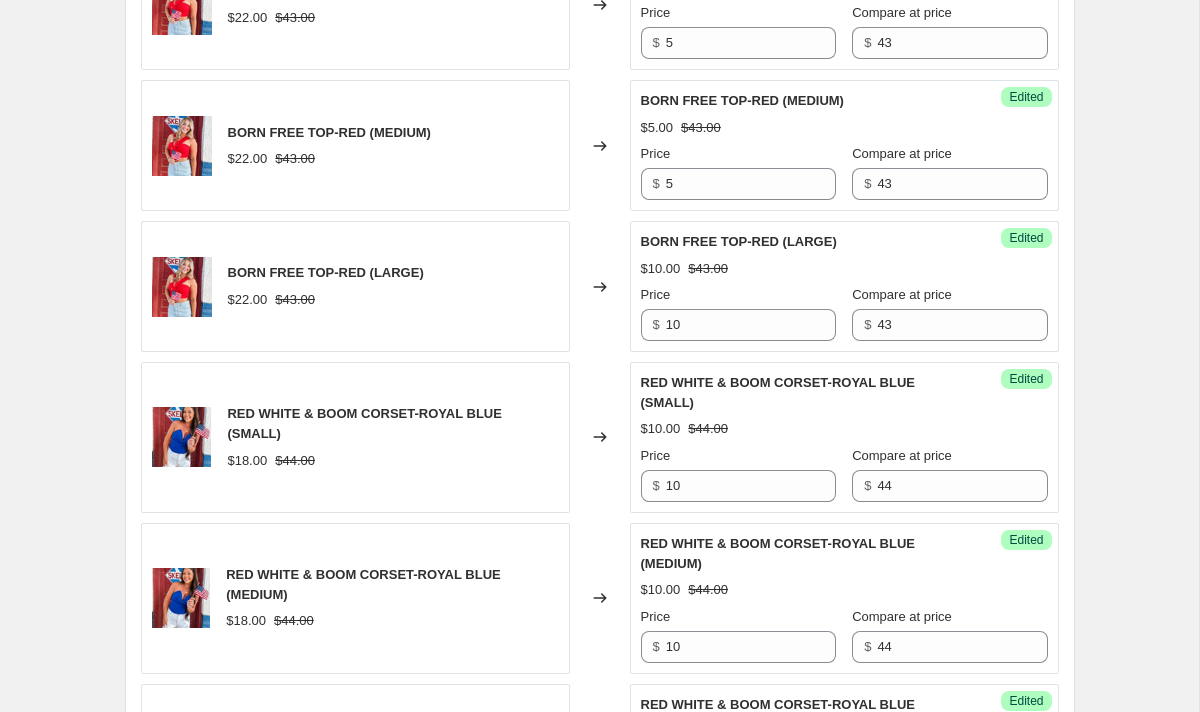 scroll, scrollTop: 2034, scrollLeft: 0, axis: vertical 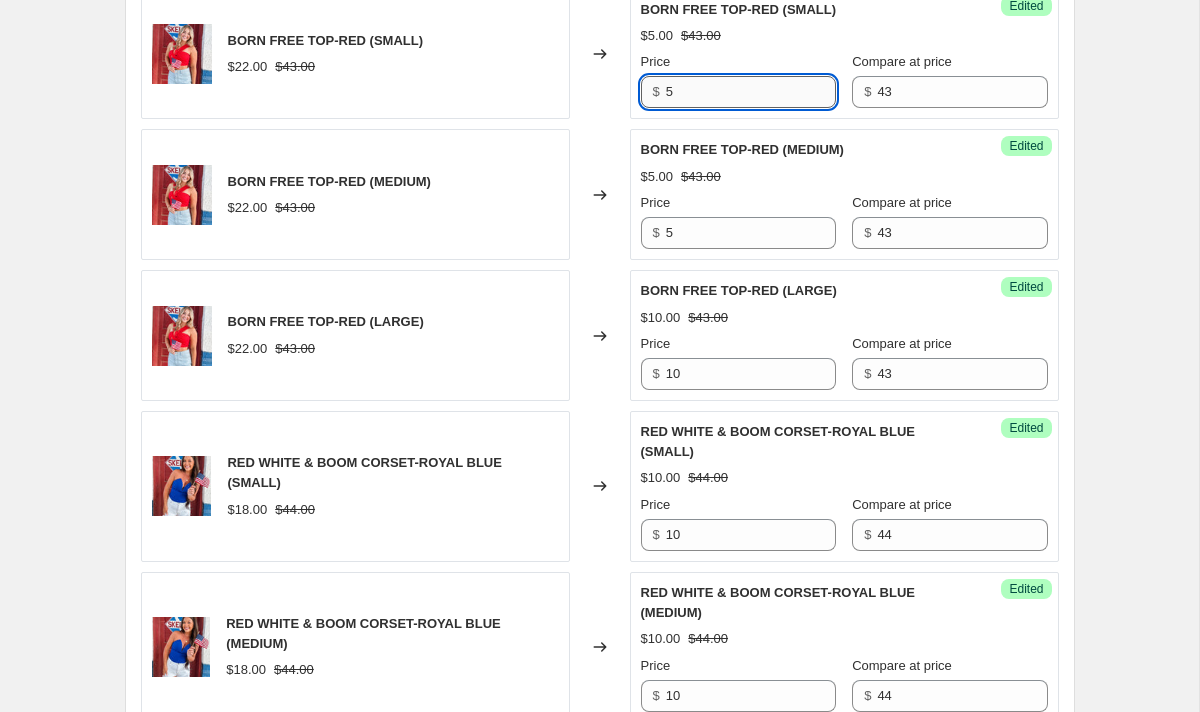 click on "5" at bounding box center (751, 92) 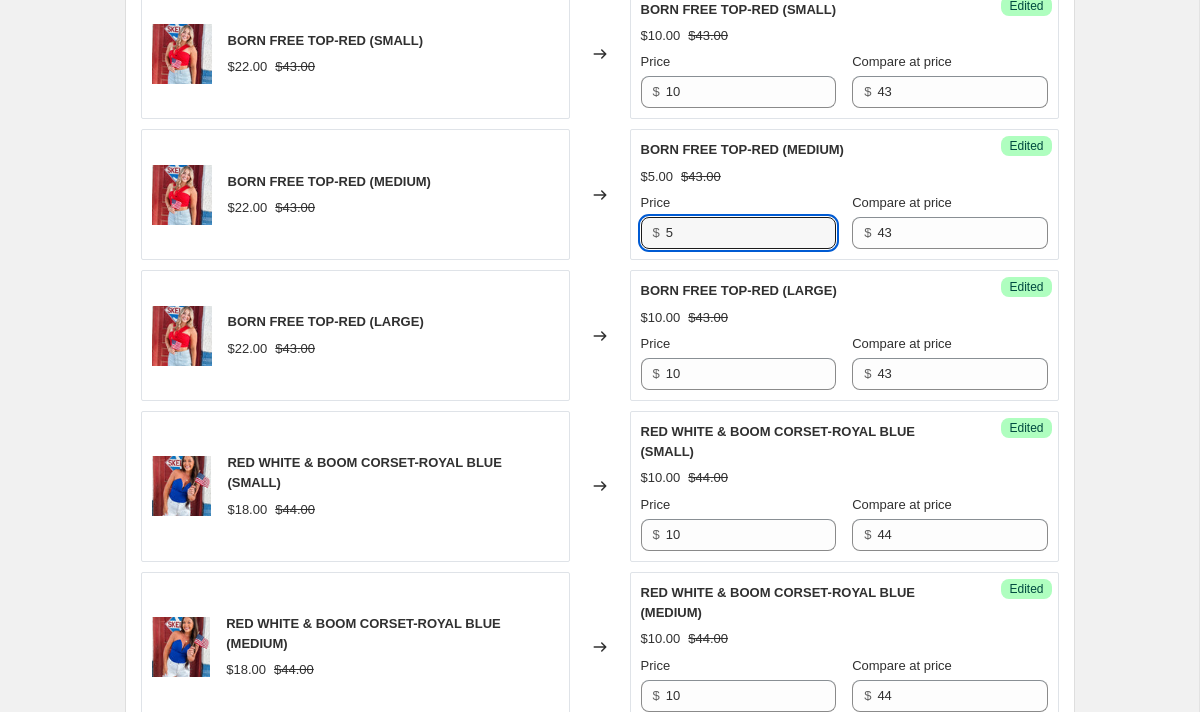 drag, startPoint x: 702, startPoint y: 237, endPoint x: 590, endPoint y: 237, distance: 112 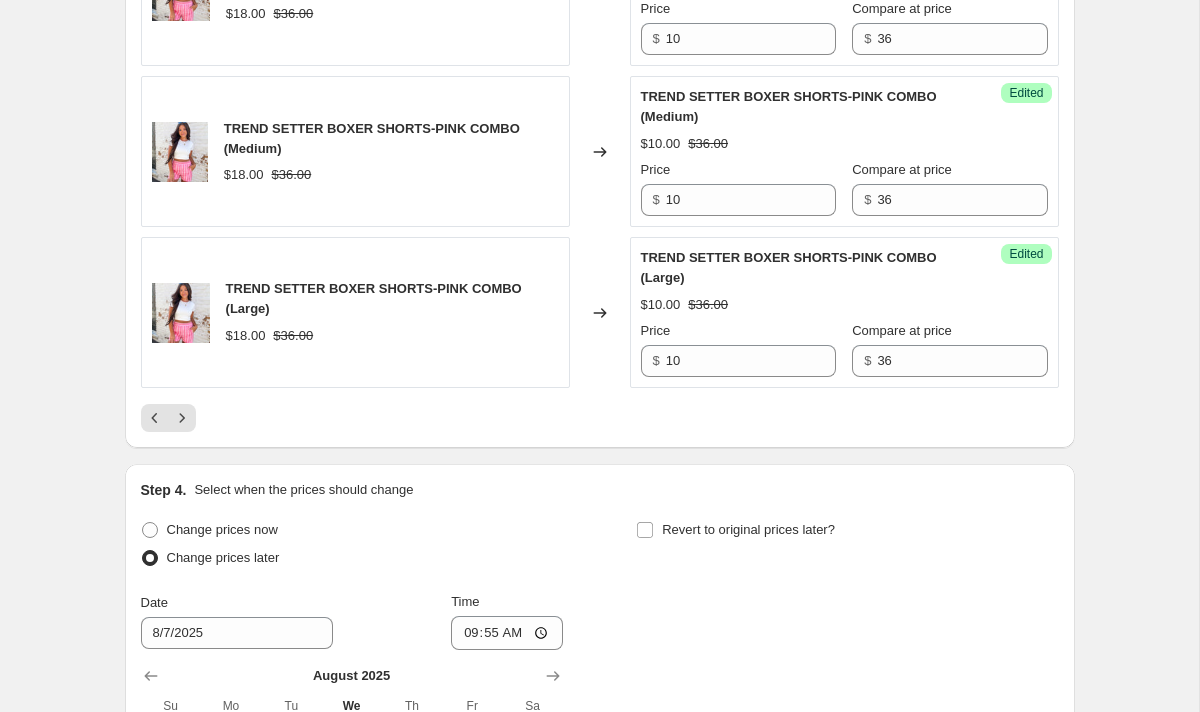 scroll, scrollTop: 3461, scrollLeft: 0, axis: vertical 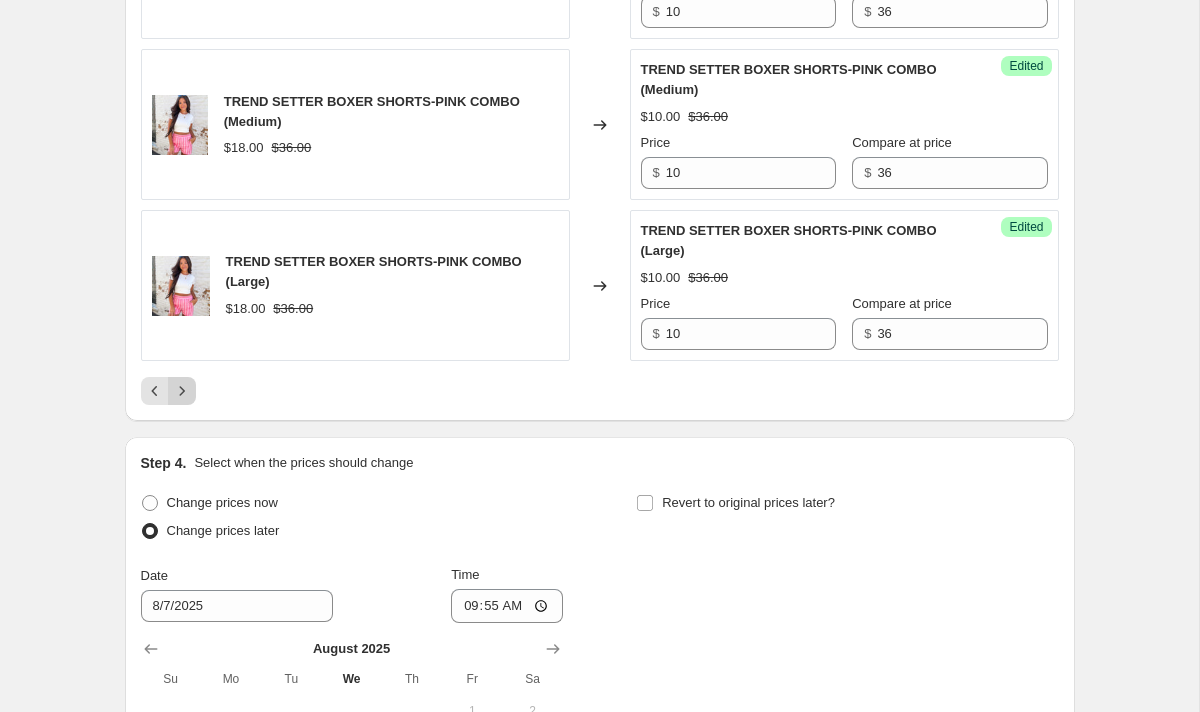click 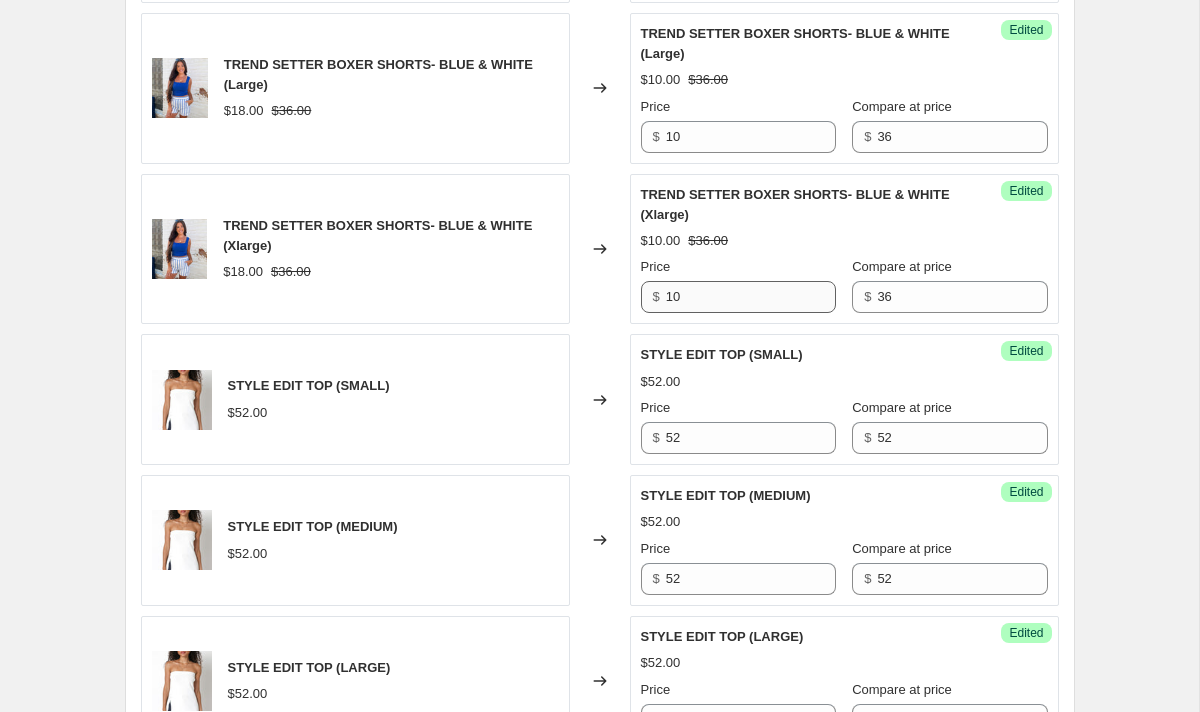 scroll, scrollTop: 1327, scrollLeft: 0, axis: vertical 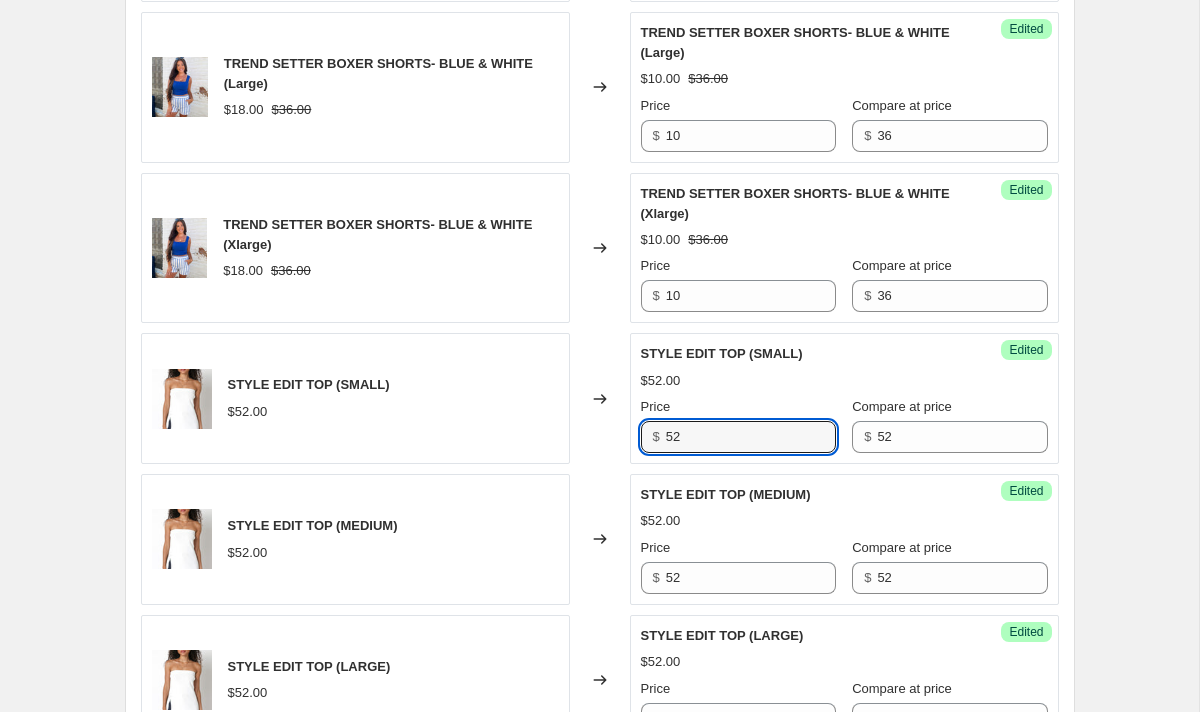 drag, startPoint x: 693, startPoint y: 432, endPoint x: 560, endPoint y: 432, distance: 133 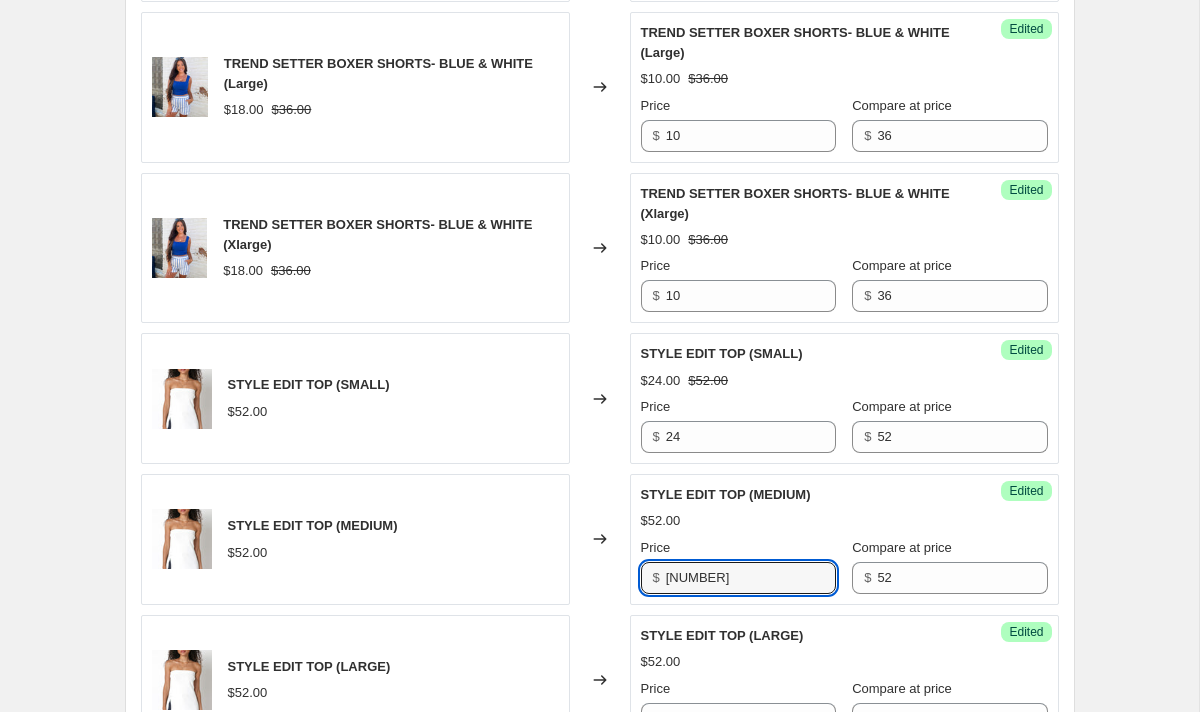 drag, startPoint x: 708, startPoint y: 571, endPoint x: 659, endPoint y: 571, distance: 49 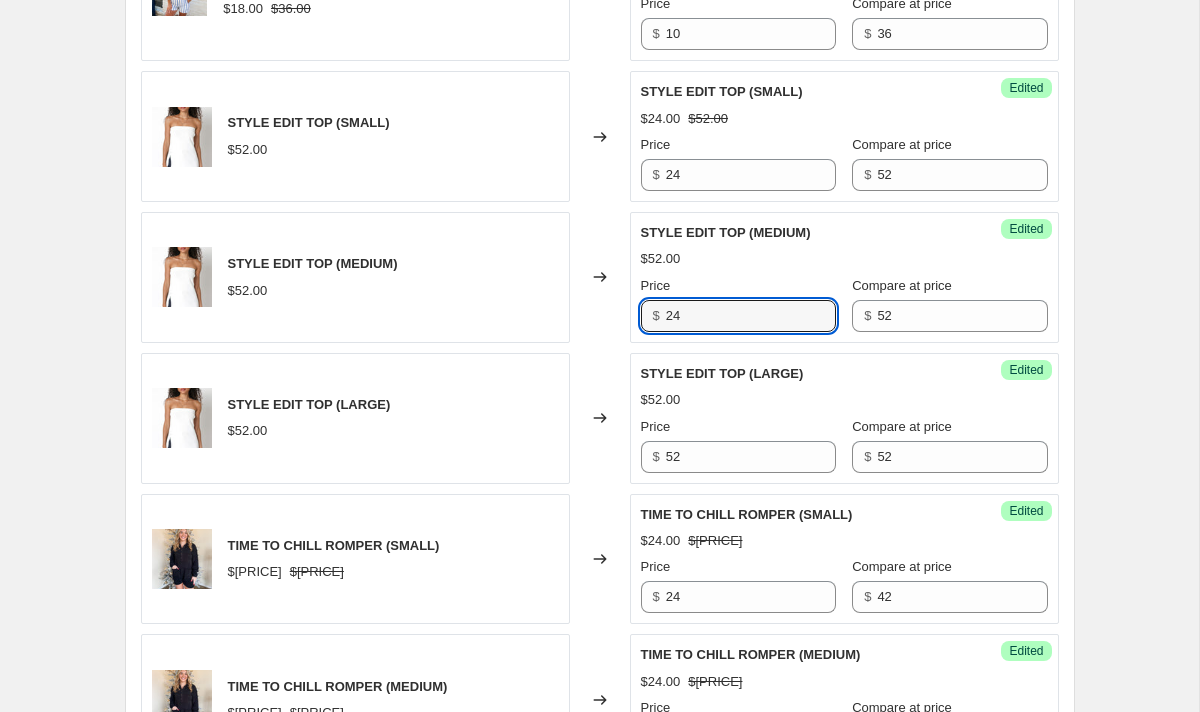 scroll, scrollTop: 1626, scrollLeft: 0, axis: vertical 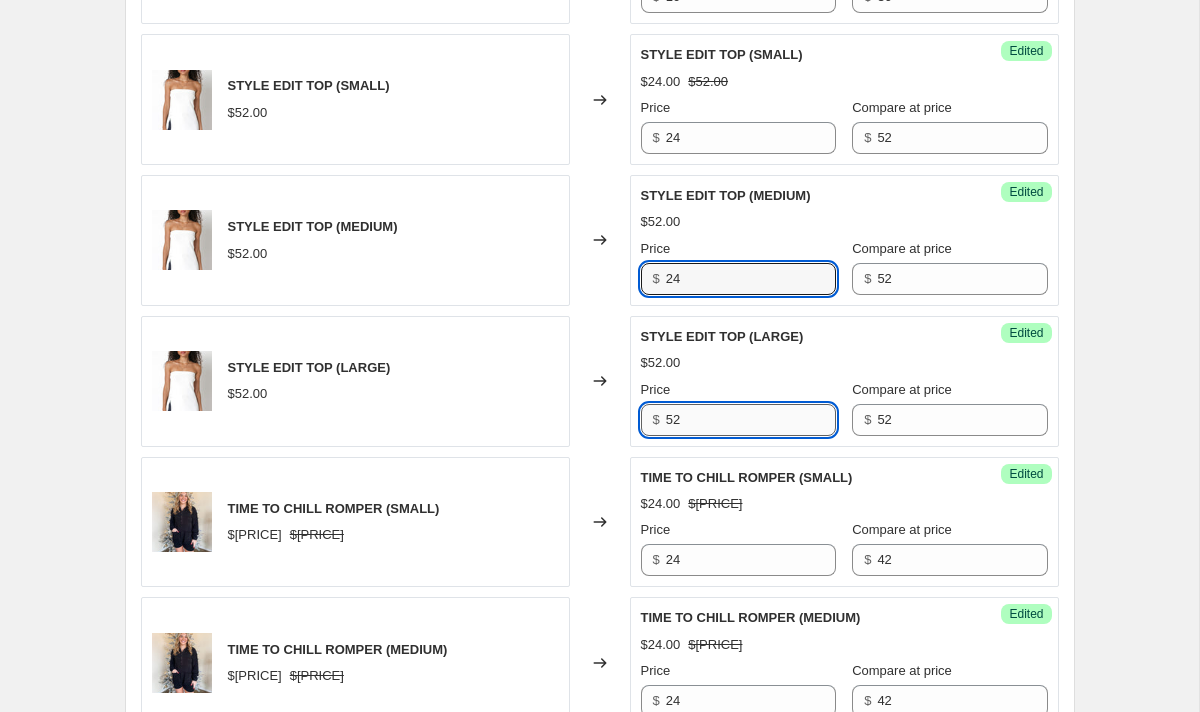 click on "52" at bounding box center [751, 420] 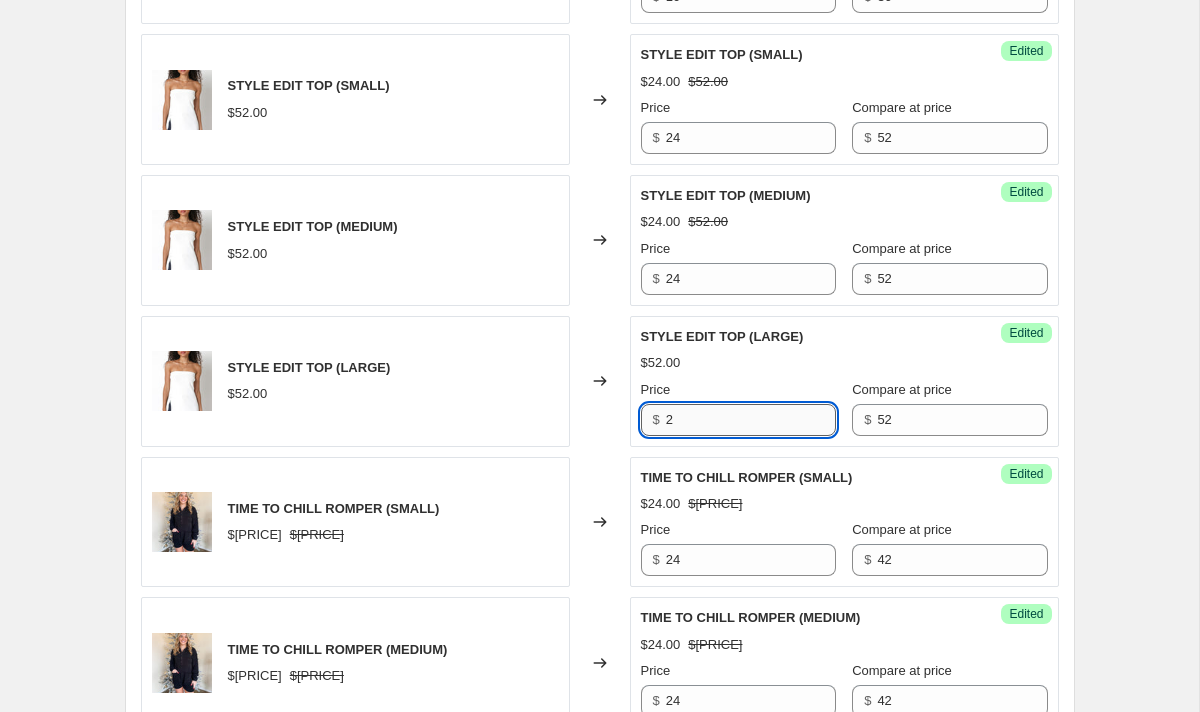 click on "2" at bounding box center [751, 420] 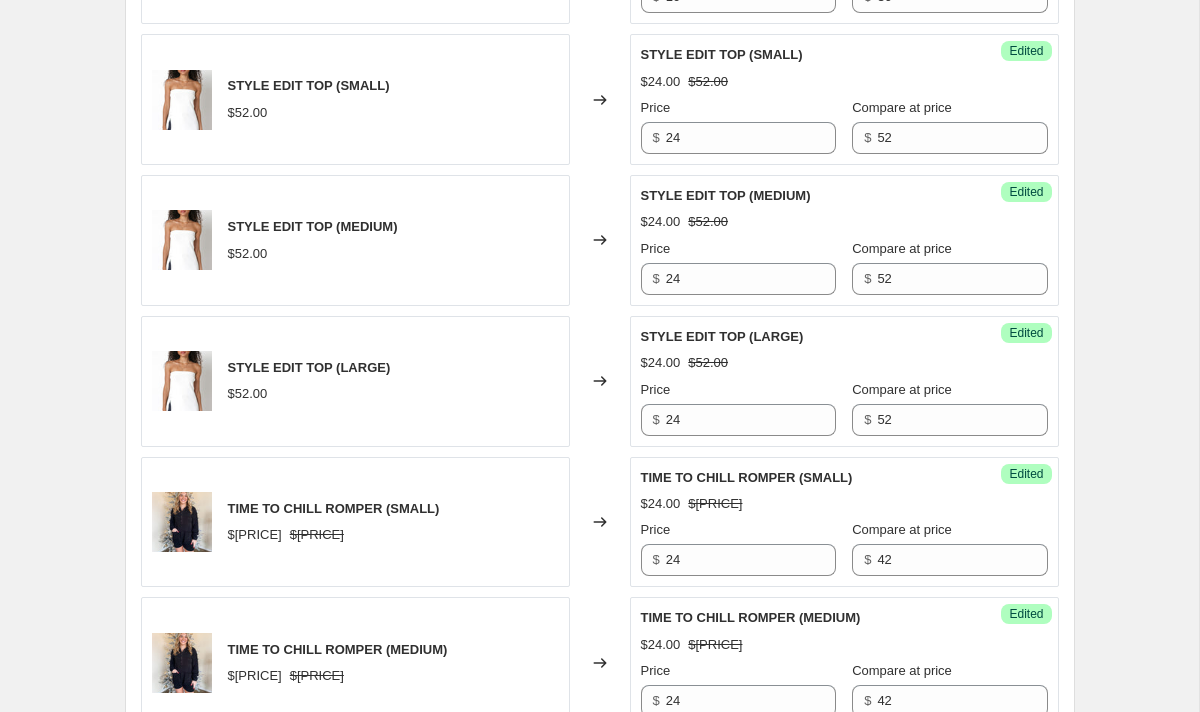 click on "Price $ 24" at bounding box center (738, 408) 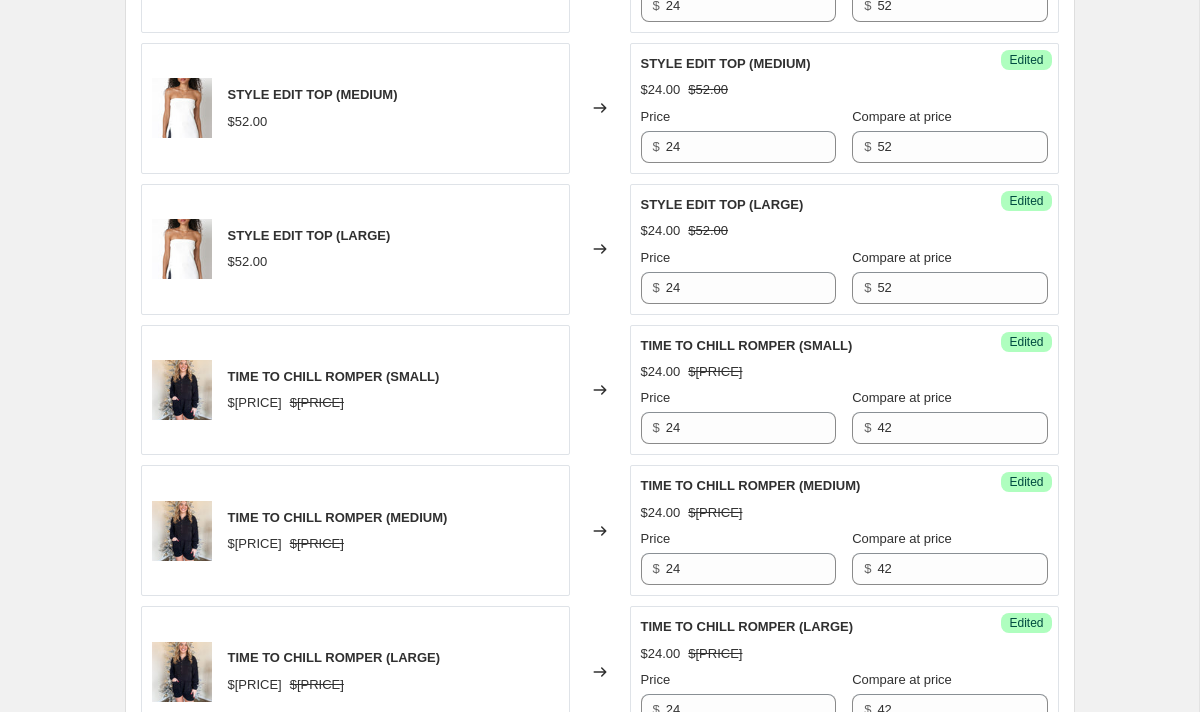 scroll, scrollTop: 1773, scrollLeft: 0, axis: vertical 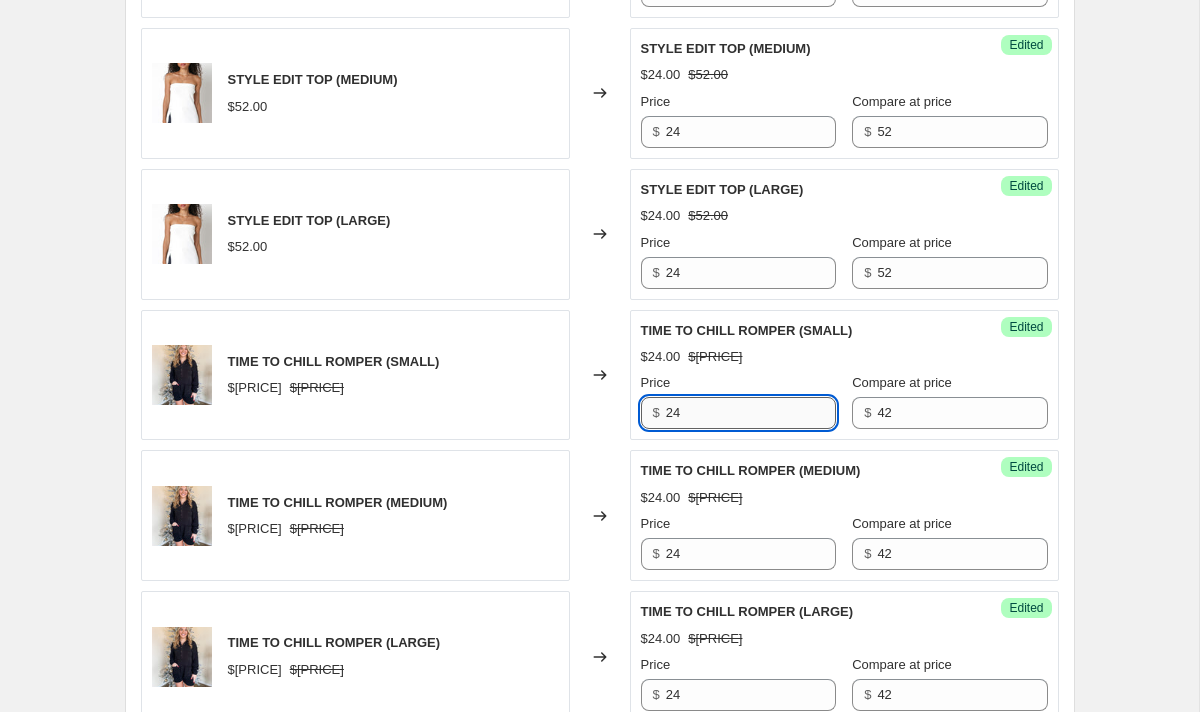 click on "24" at bounding box center [751, 413] 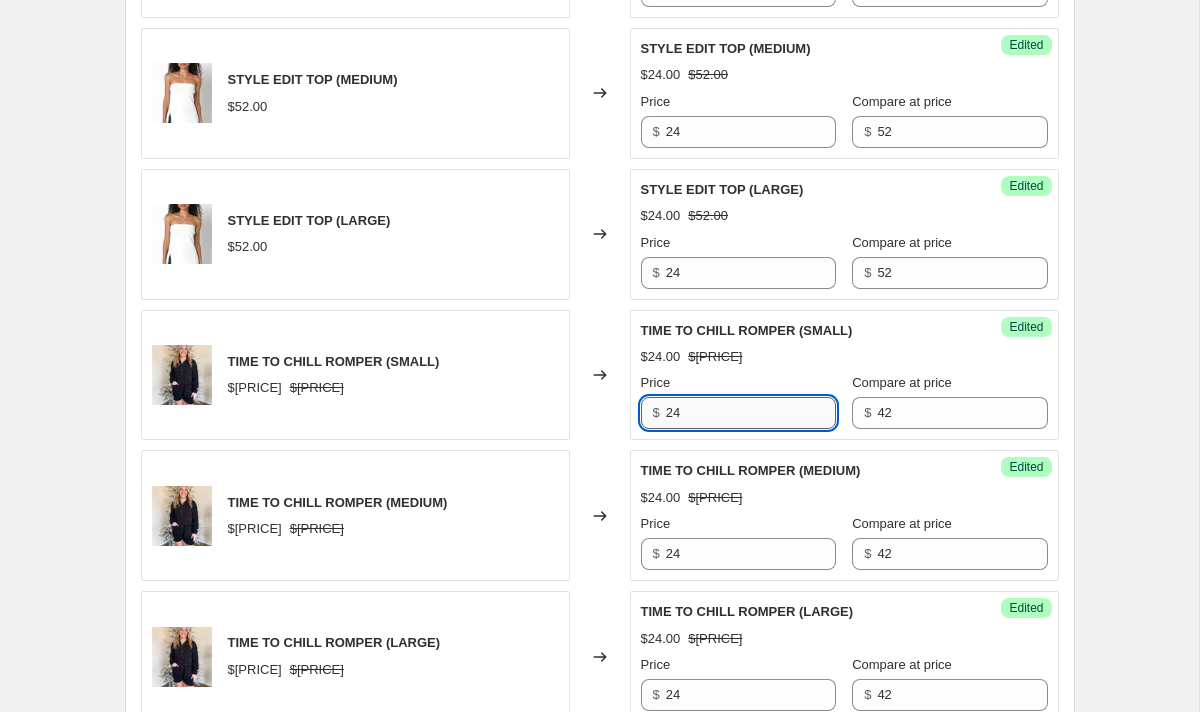 click on "24" at bounding box center [751, 413] 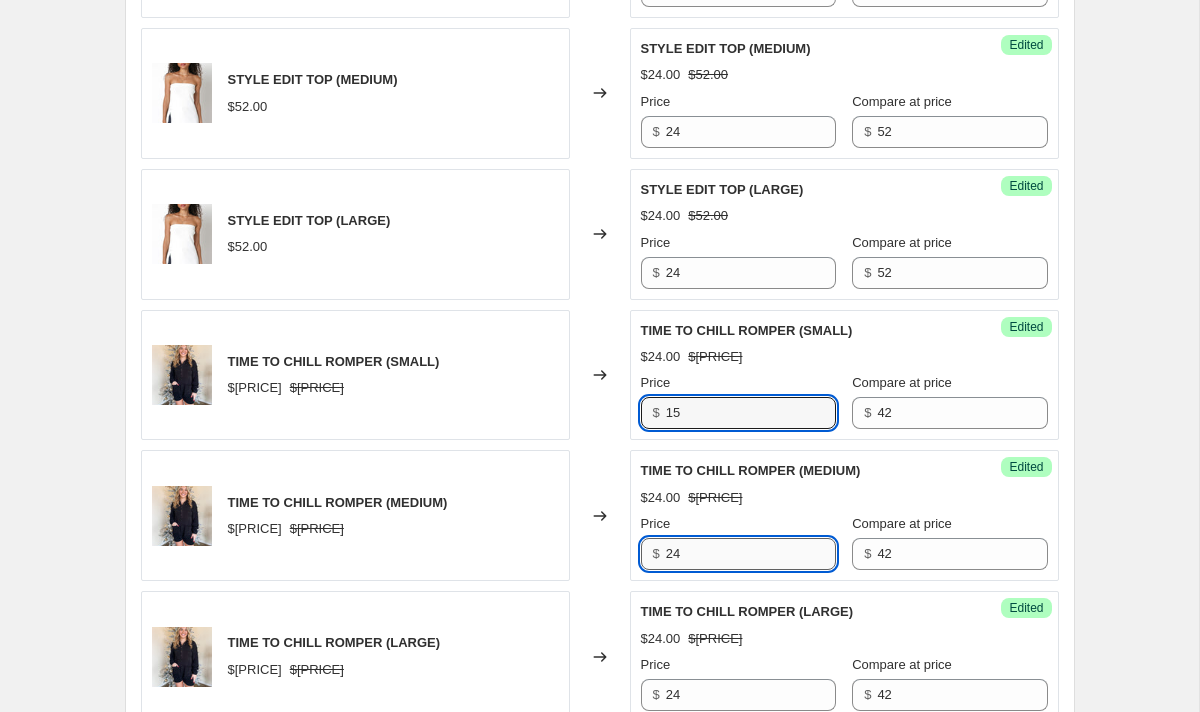 click on "24" at bounding box center (751, 554) 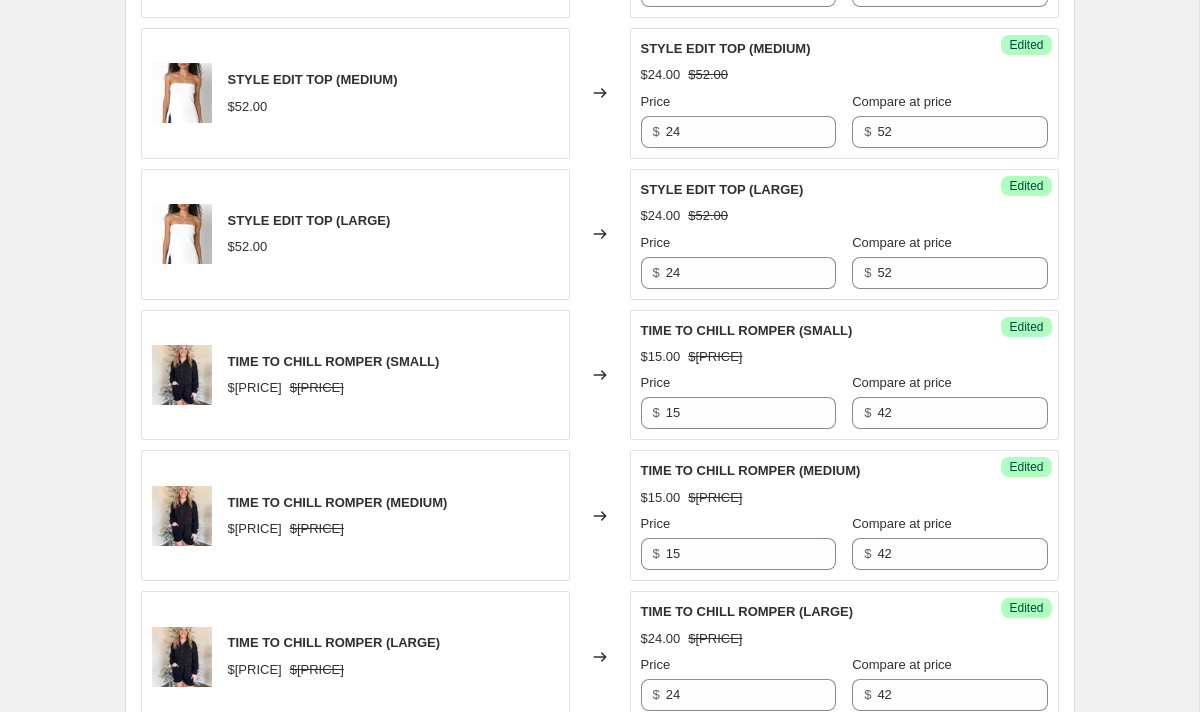 click on "TIME TO CHILL ROMPER (MEDIUM) $15.00 $42.00 Price $ 15 Compare at price $ 42" at bounding box center (844, 515) 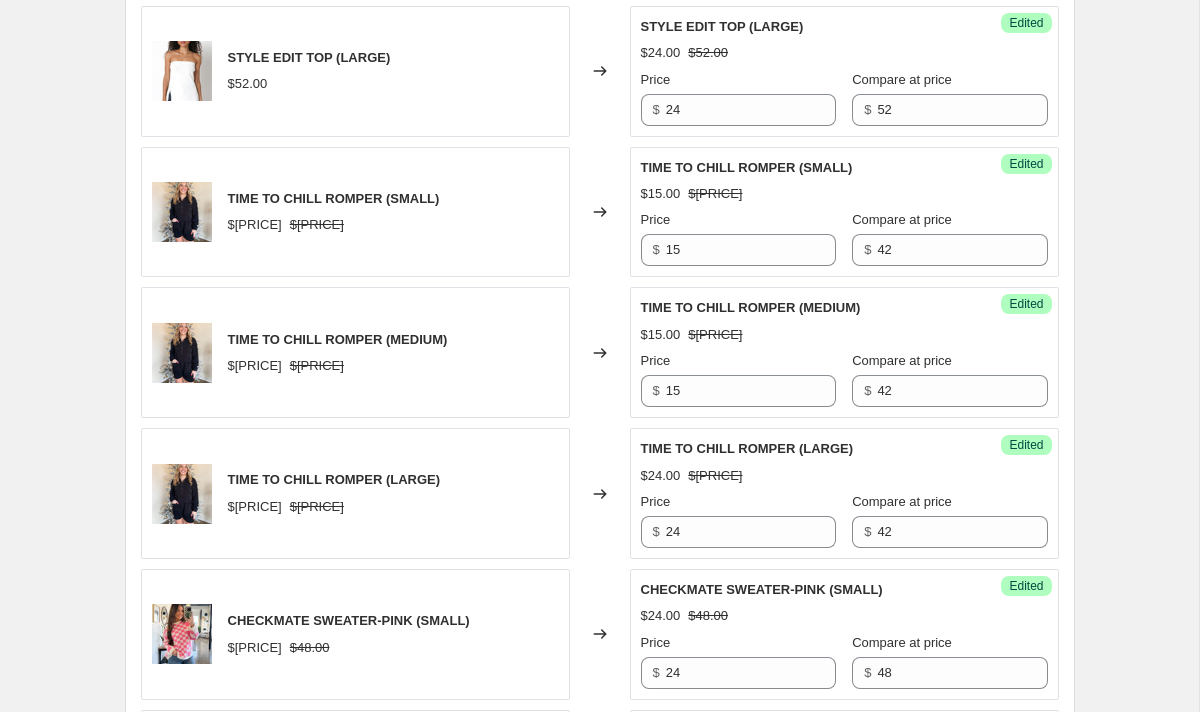 scroll, scrollTop: 1960, scrollLeft: 0, axis: vertical 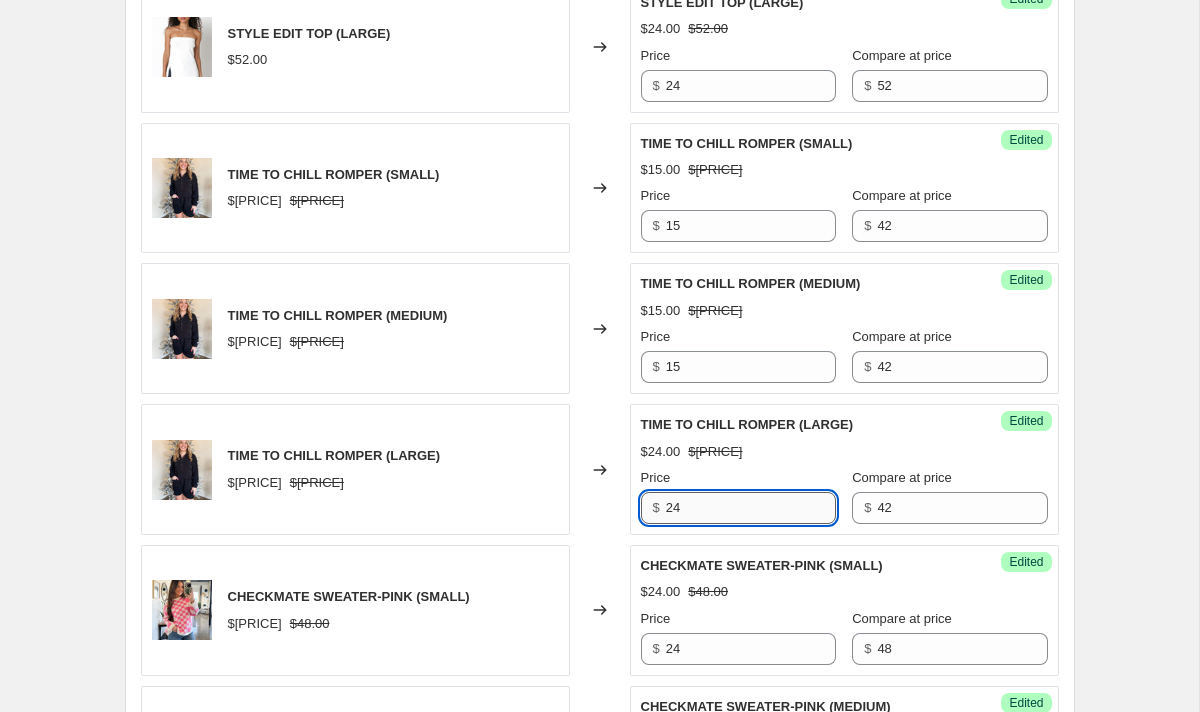 click on "24" at bounding box center (751, 508) 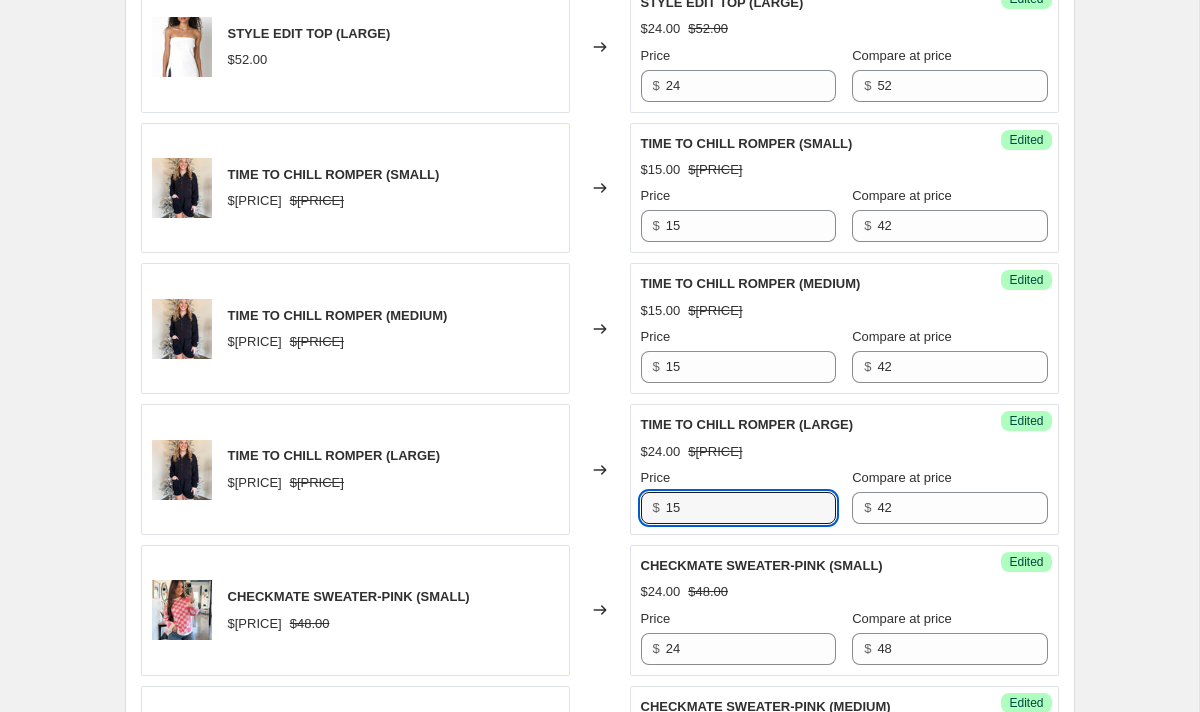 click on "TIME TO CHILL ROMPER (LARGE) $[PRICE] $[PRICE] Price $ [PRICE] Compare at price $ [PRICE]" at bounding box center [844, 469] 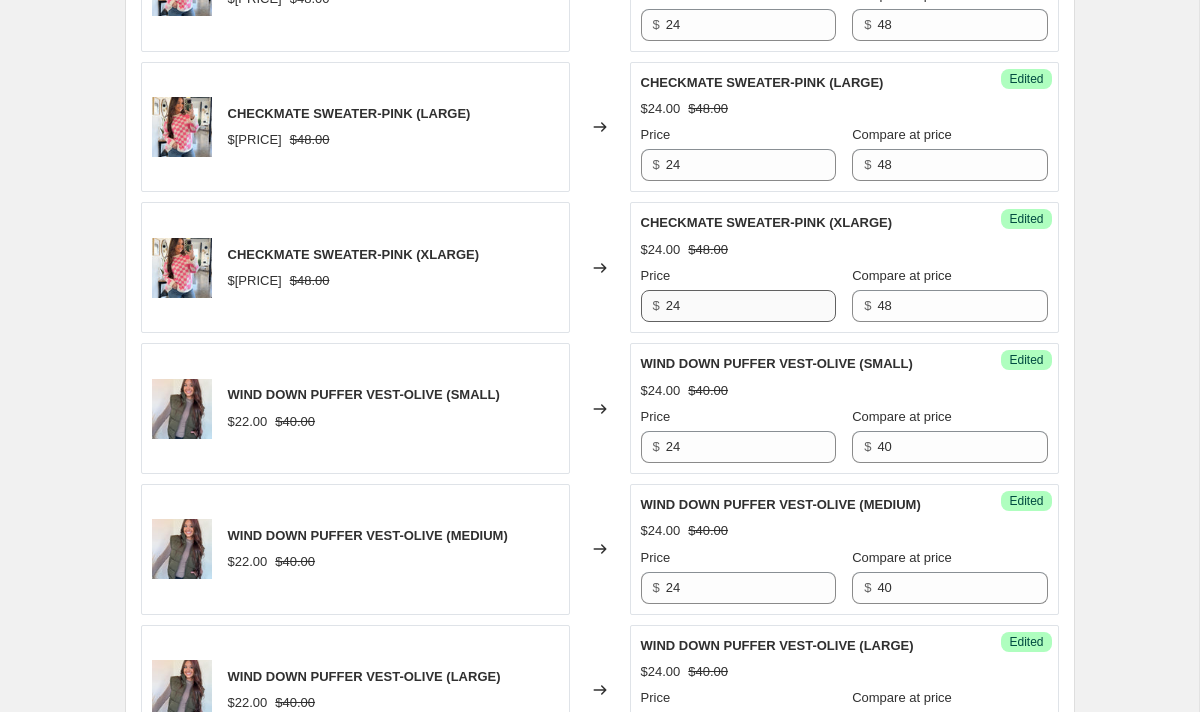 scroll, scrollTop: 2727, scrollLeft: 0, axis: vertical 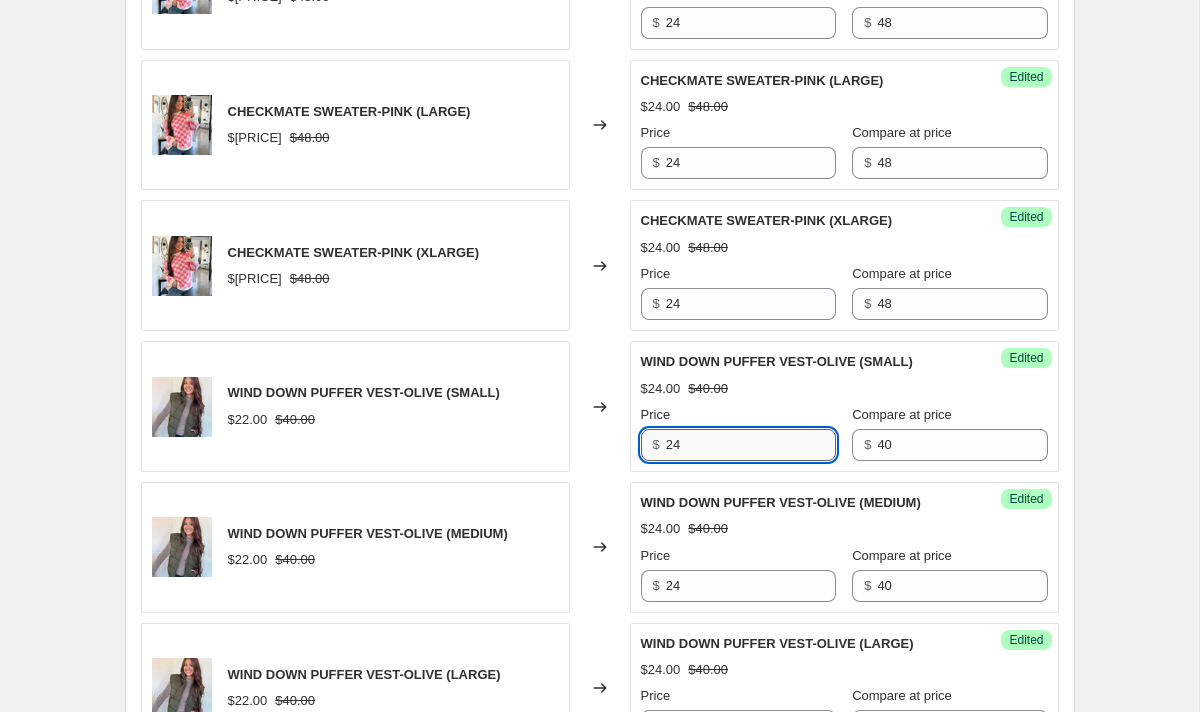 click on "24" at bounding box center [751, 445] 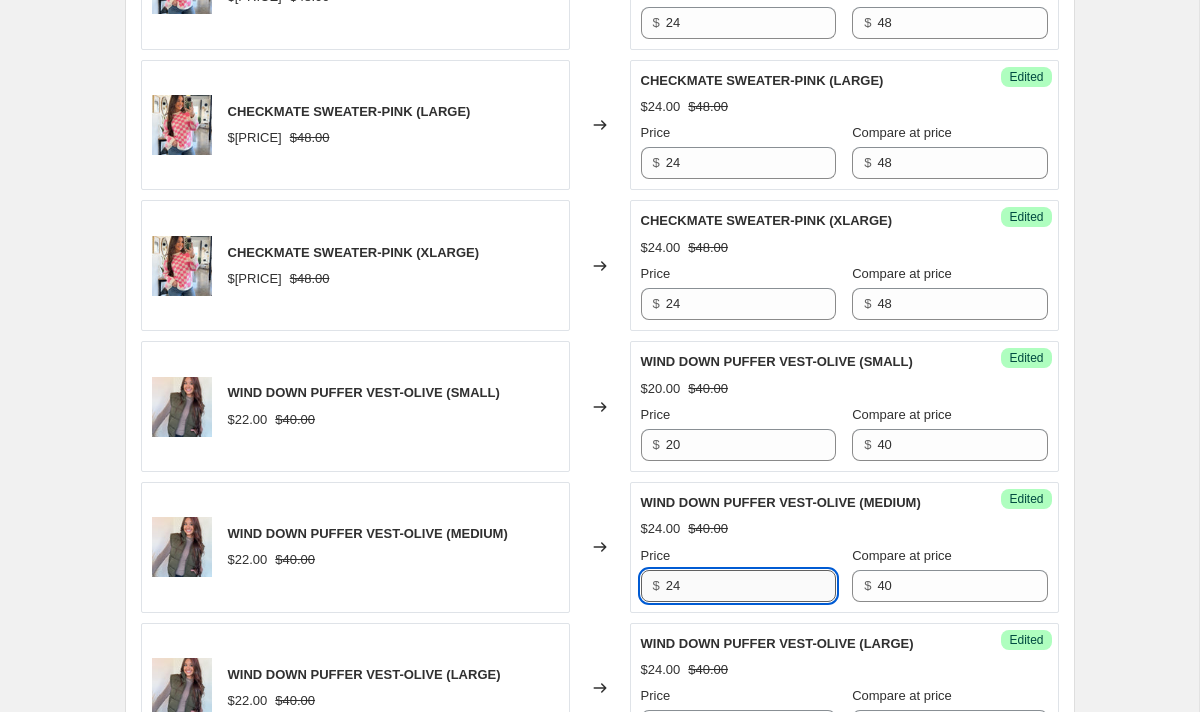 click on "24" at bounding box center [751, 586] 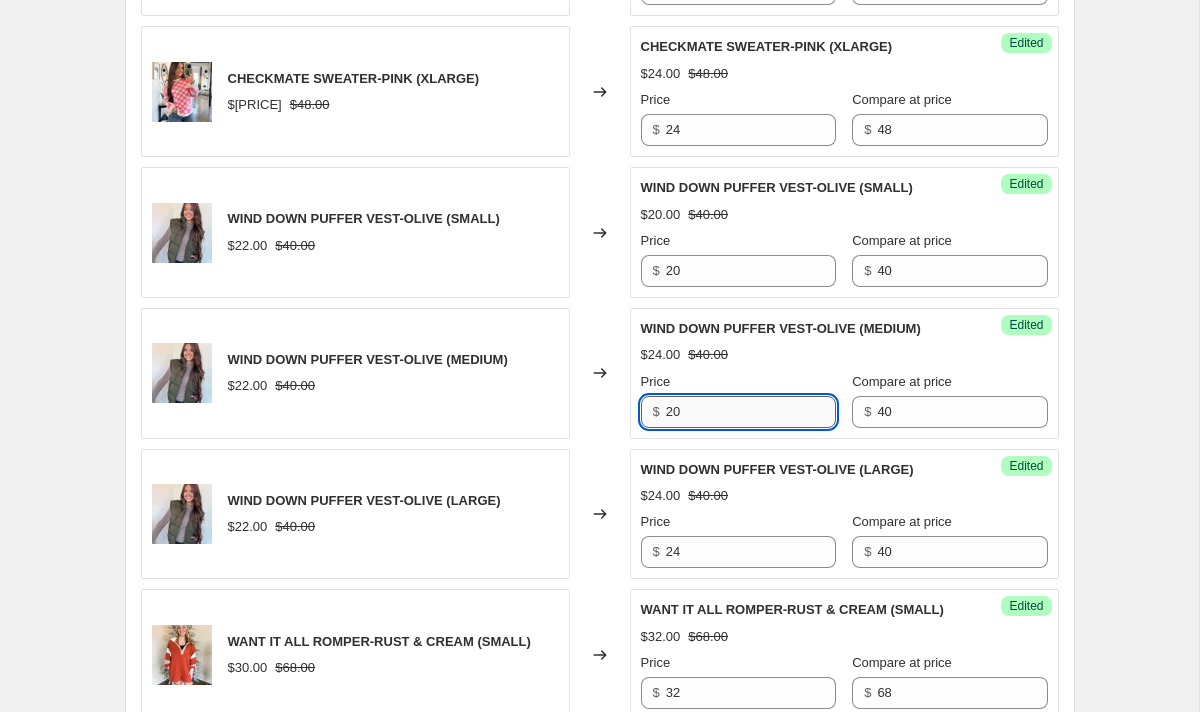 scroll, scrollTop: 2903, scrollLeft: 0, axis: vertical 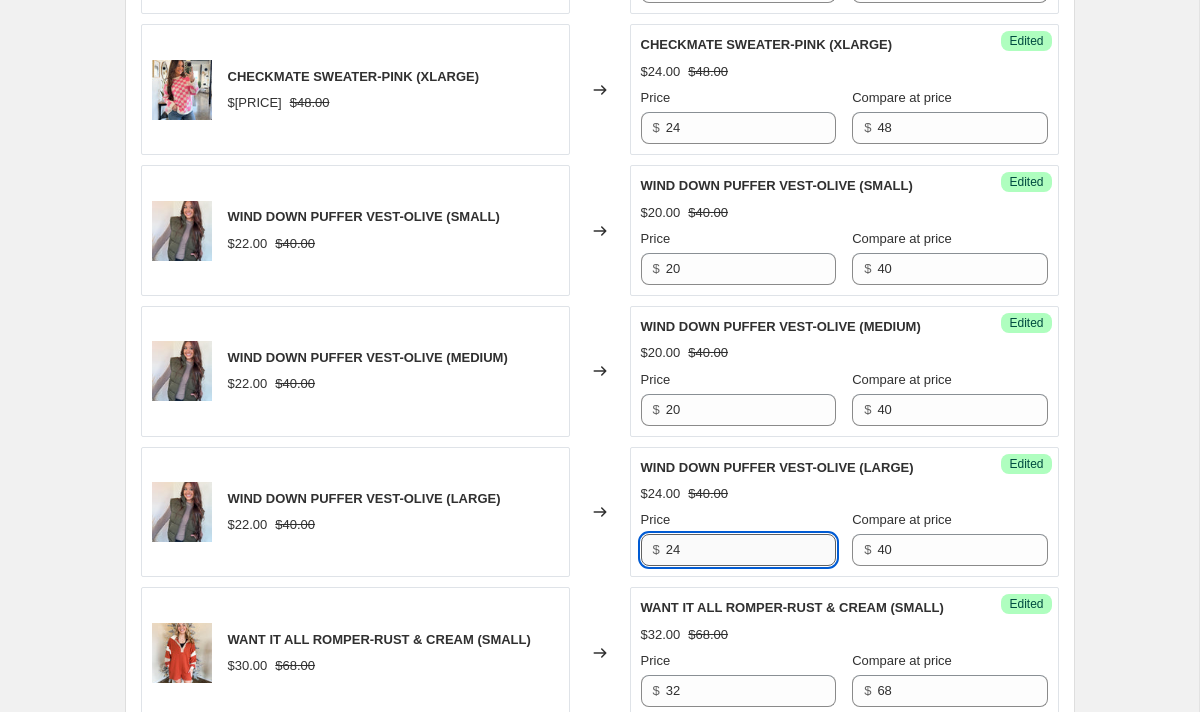 click on "24" at bounding box center (751, 550) 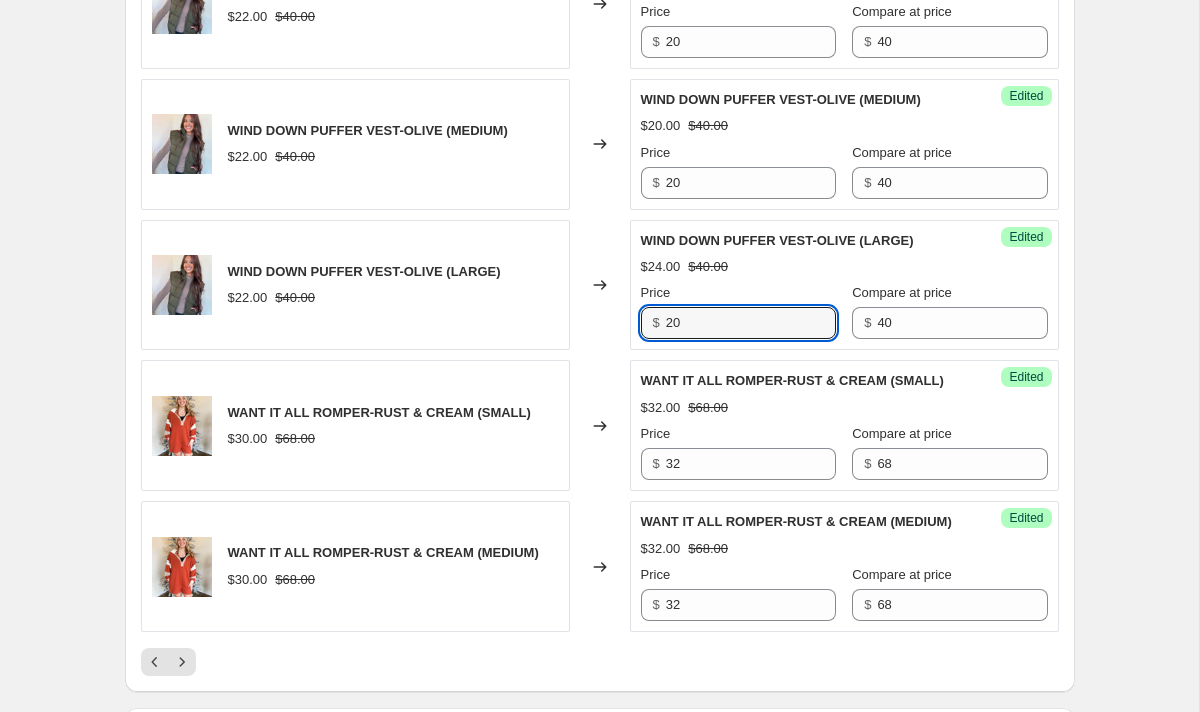 scroll, scrollTop: 3129, scrollLeft: 0, axis: vertical 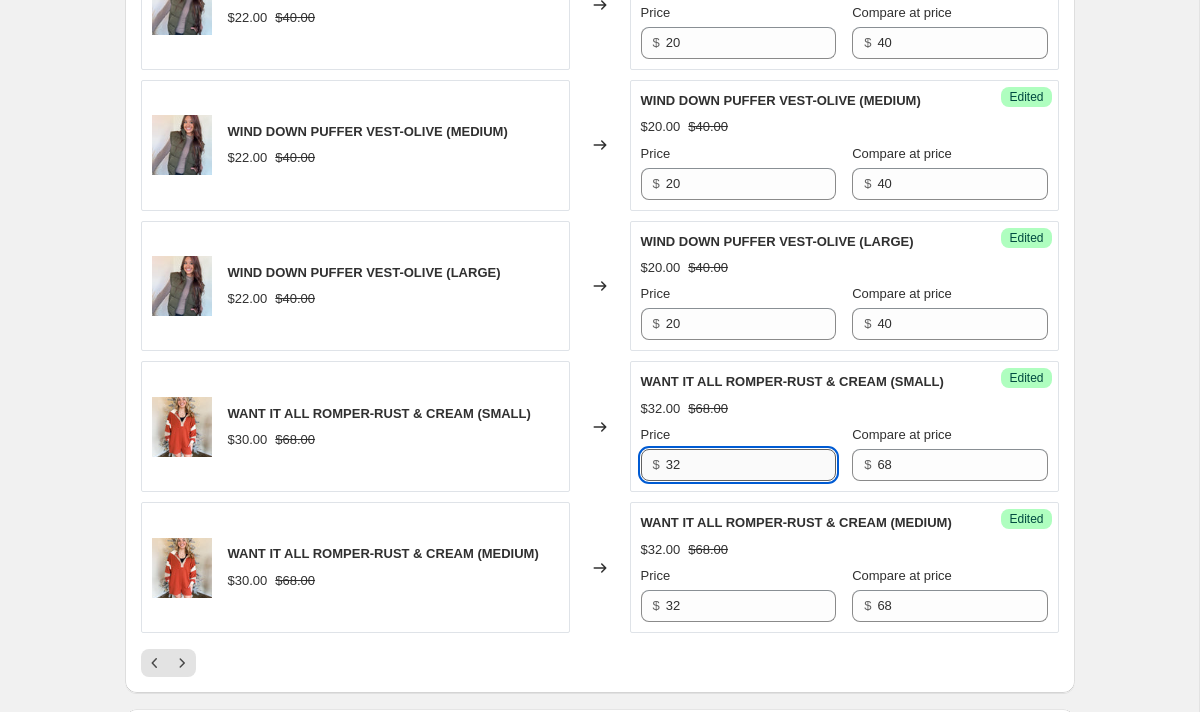 click on "32" at bounding box center [751, 465] 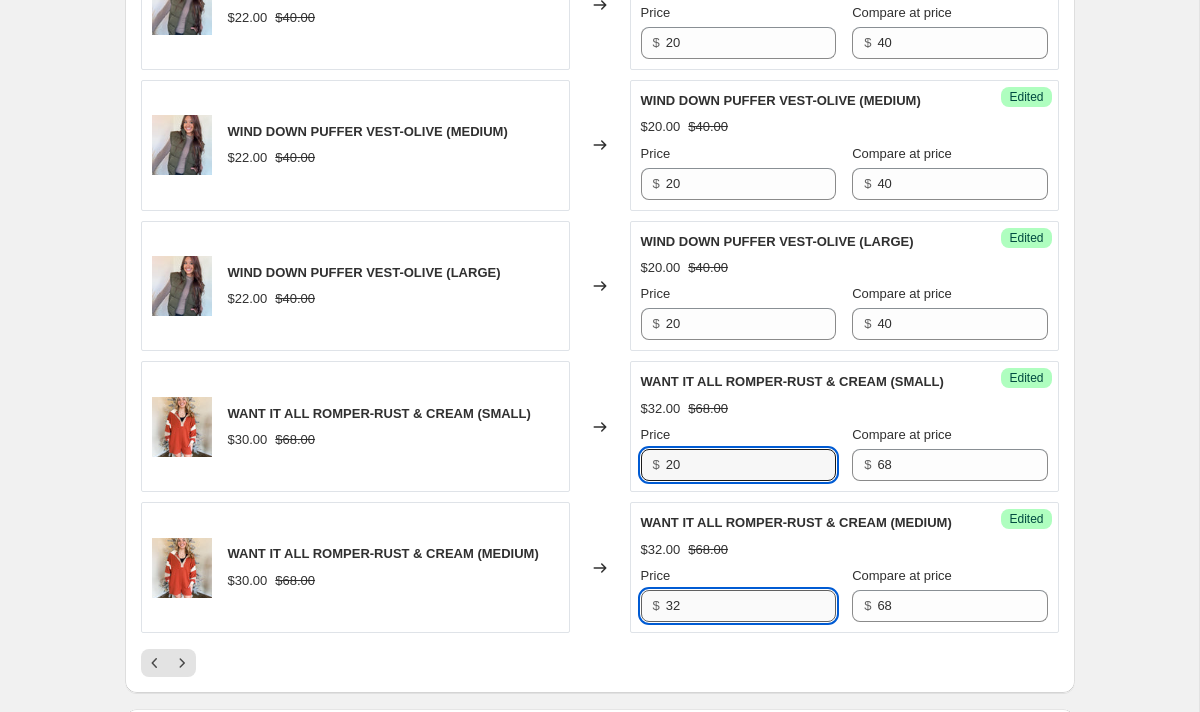 click on "32" at bounding box center (751, 606) 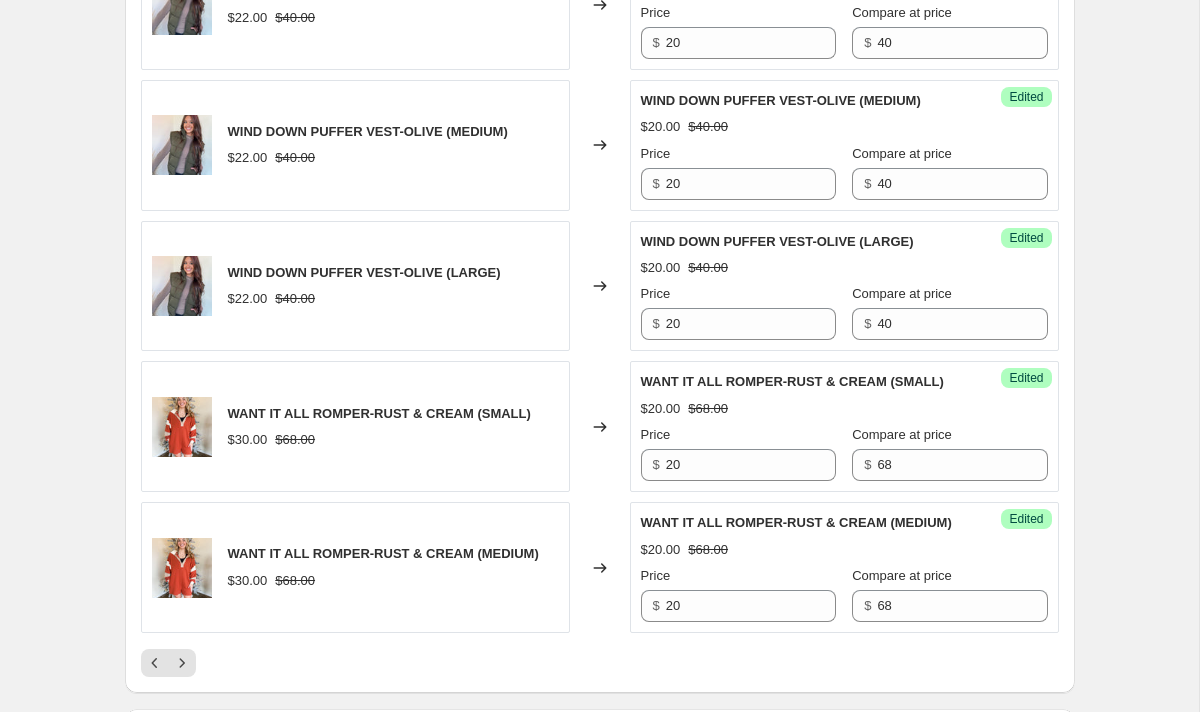 click on "TREND SETTER BOXER SHORTS-PINK COMBO (Xlarge) $[PRICE] $[PRICE] Changed to Success Edited TREND SETTER BOXER SHORTS-PINK COMBO (Xlarge) $[PRICE] $[PRICE] Price $ [PRICE] Compare at price $ [PRICE] TREND SETTER BOXER SHORTS- BLUE & WHITE (Small) $[PRICE] $[PRICE] Changed to Success Edited TREND SETTER BOXER SHORTS- BLUE & WHITE (Small) $[PRICE] $[PRICE] Price $ [PRICE] Compare at price $ [PRICE] TREND SETTER BOXER SHORTS- BLUE & WHITE (Medium) $[PRICE] $[PRICE] Changed to Success Edited TREND SETTER BOXER SHORTS- BLUE & WHITE (Medium) $[PRICE] $[PRICE] Price $ [PRICE] Compare at price $ [PRICE] TREND SETTER BOXER SHORTS- BLUE & WHITE (Large) $[PRICE] $[PRICE] Changed to Success Edited TREND SETTER BOXER SHORTS- BLUE & WHITE (Large) $[PRICE] $[PRICE] Price $ [PRICE] Compare at price $ [PRICE] TREND SETTER BOXER SHORTS- BLUE & WHITE (Xlarge) $[PRICE] $[PRICE] Changed to Success Edited TREND SETTER BOXER SHORTS- BLUE & WHITE (Xlarge) $[PRICE] $[PRICE] Price $ [PRICE] Compare at price $ [PRICE] STYLE EDIT TOP (SMALL) $[PRICE] Changed to Success Edited STYLE EDIT TOP (SMALL) $[PRICE] $[PRICE] Price $ [PRICE] $ [PRICE]" at bounding box center [600, -798] 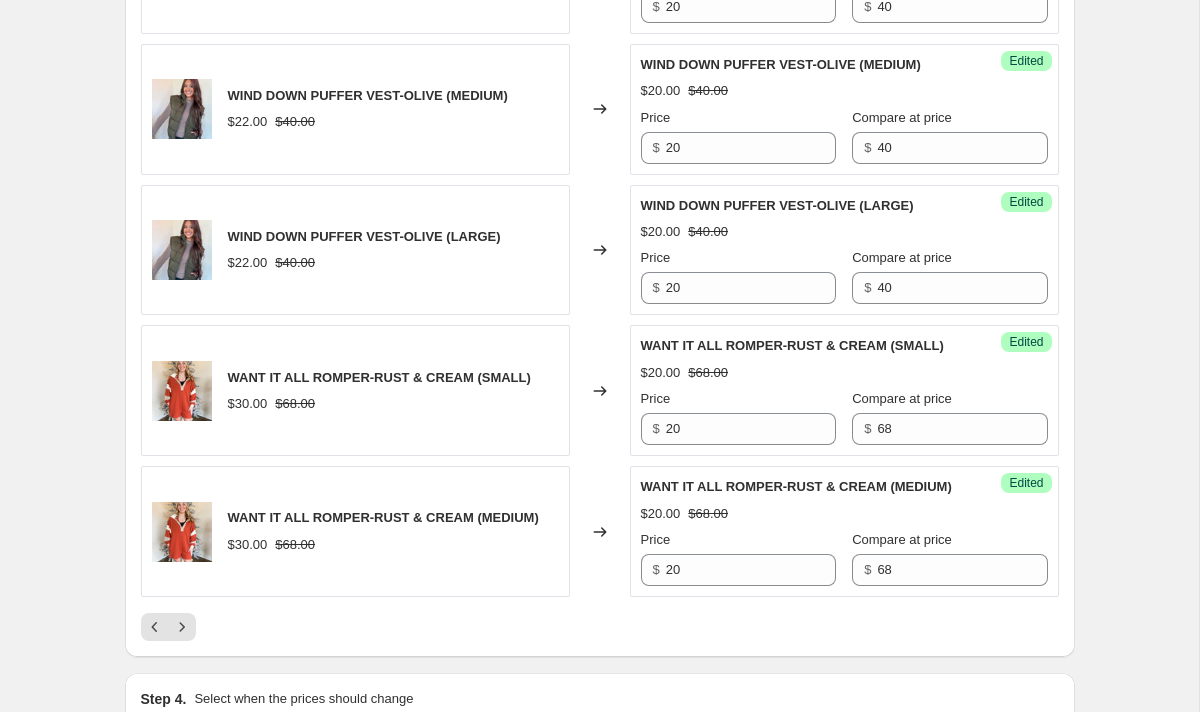 scroll, scrollTop: 3169, scrollLeft: 0, axis: vertical 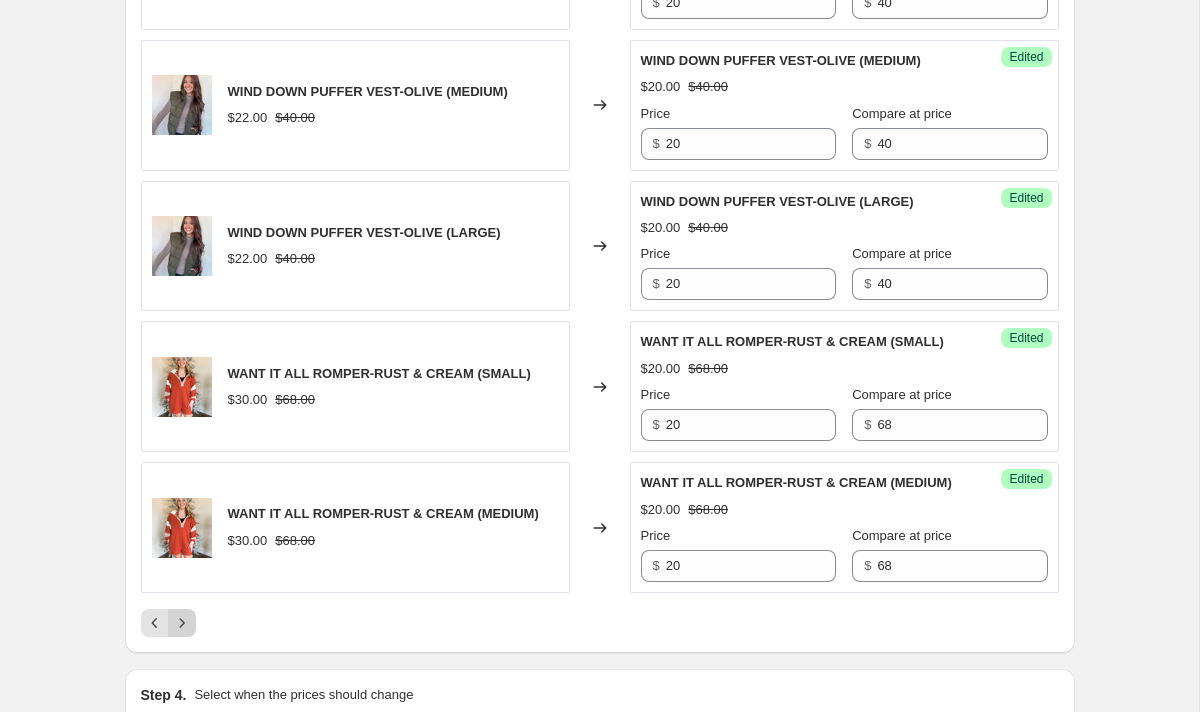 click 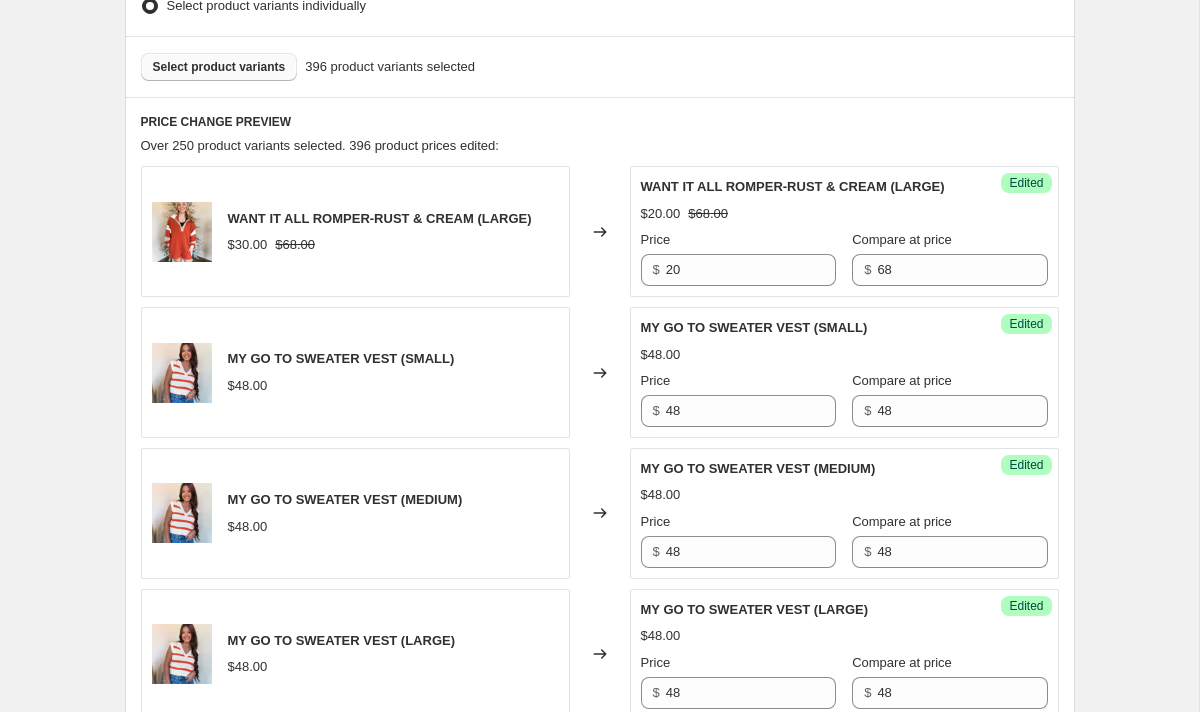 scroll, scrollTop: 691, scrollLeft: 0, axis: vertical 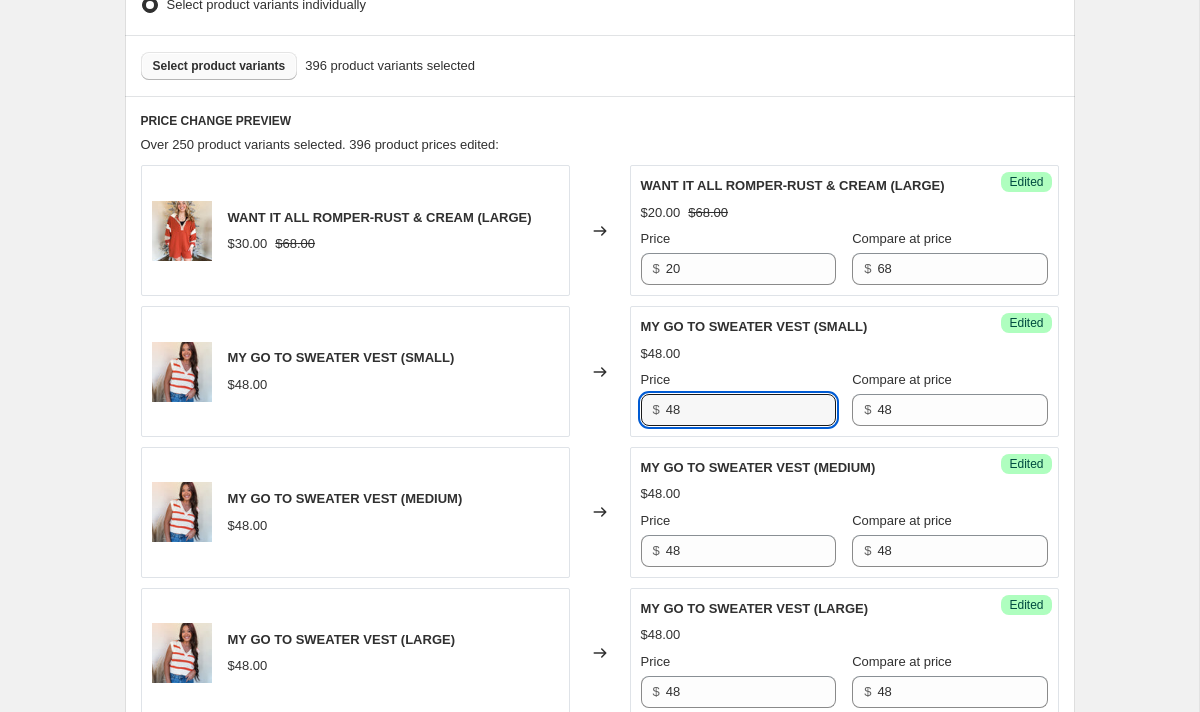 drag, startPoint x: 704, startPoint y: 412, endPoint x: 631, endPoint y: 412, distance: 73 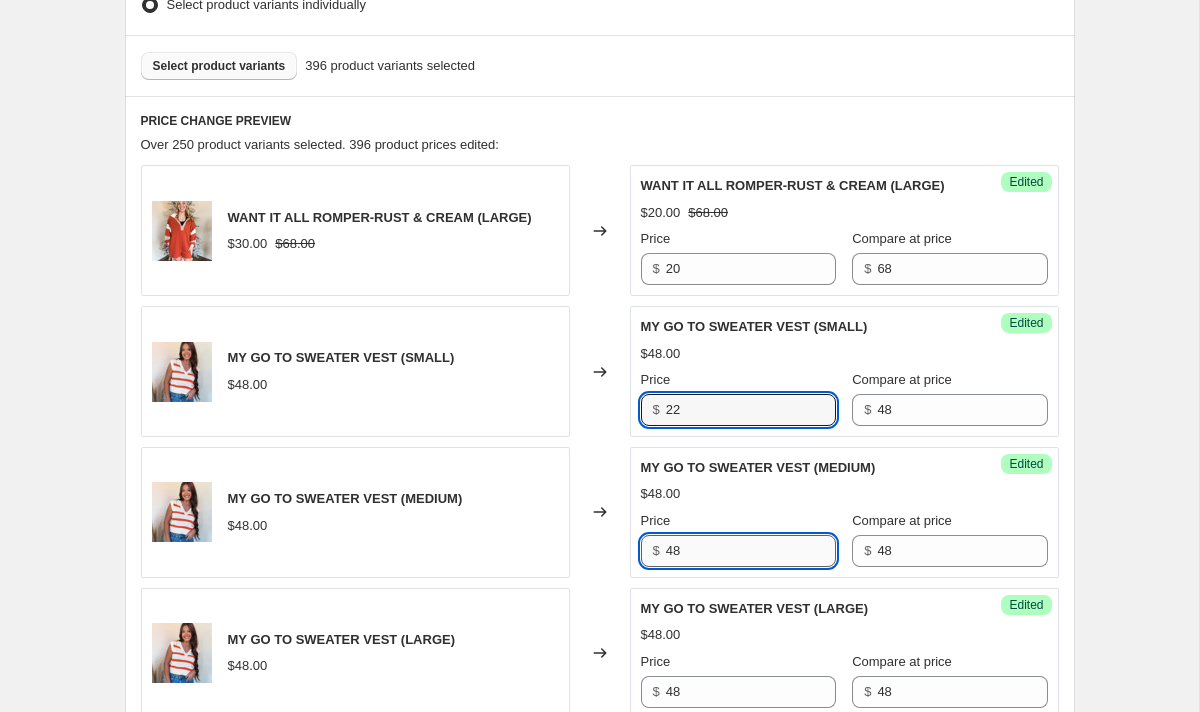click on "48" at bounding box center [751, 551] 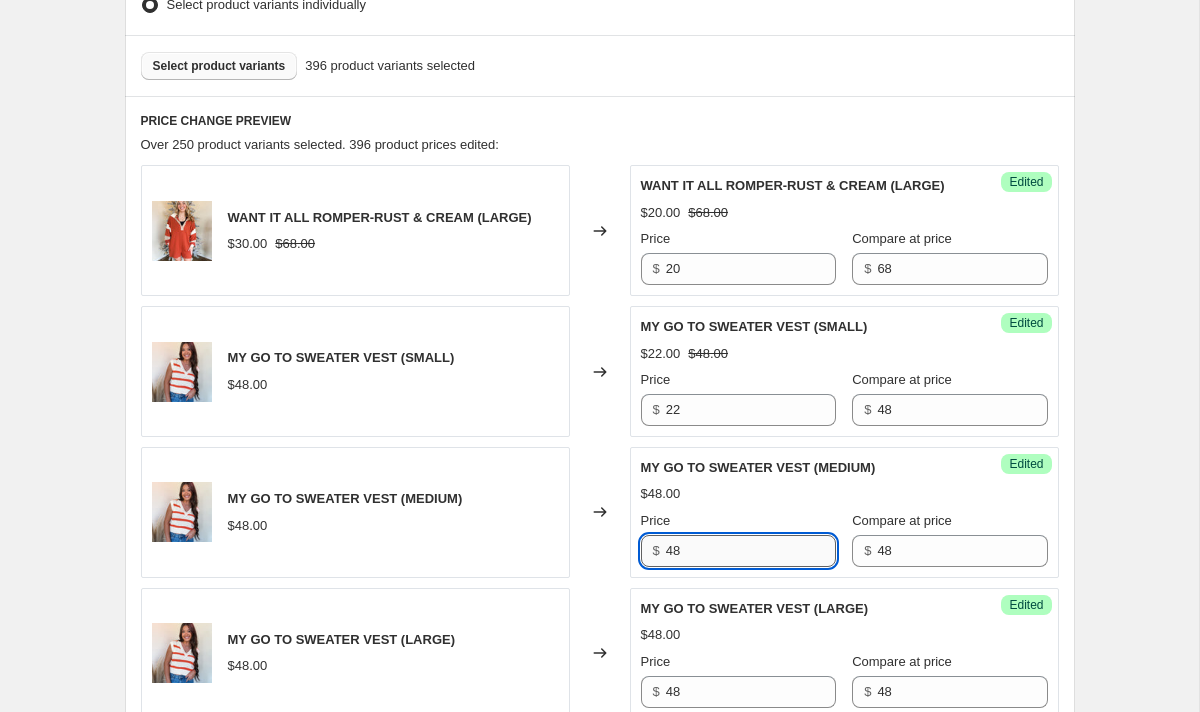 click on "48" at bounding box center (751, 551) 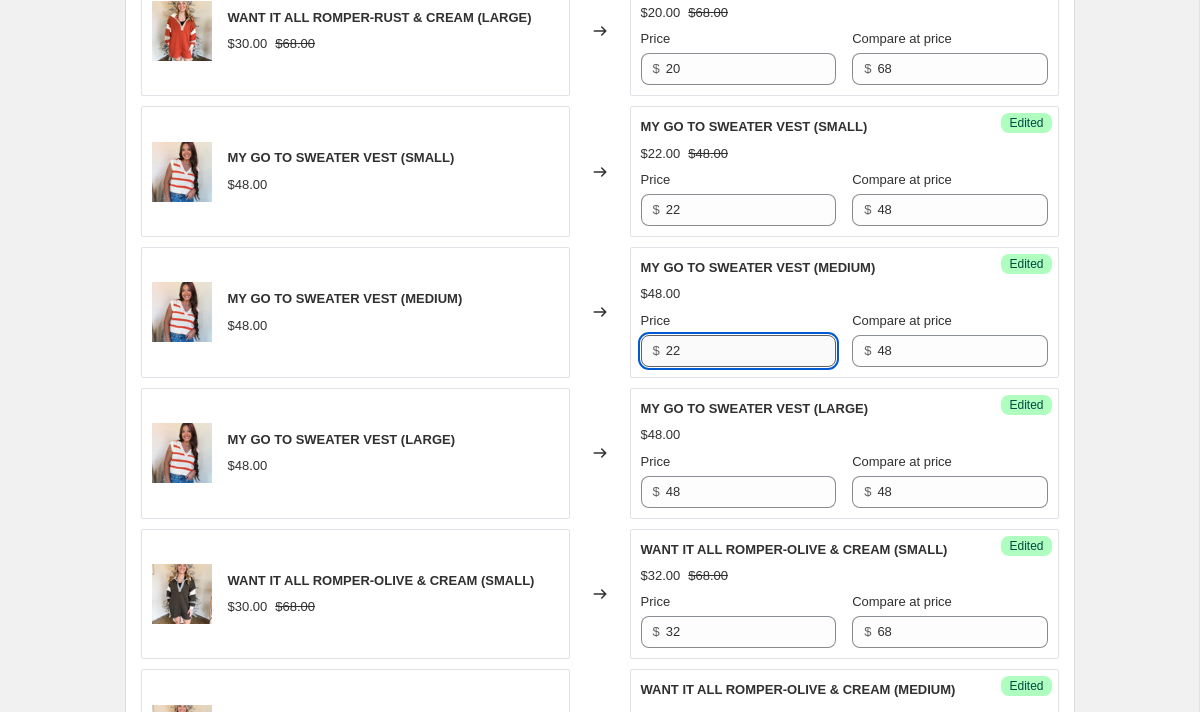 scroll, scrollTop: 903, scrollLeft: 0, axis: vertical 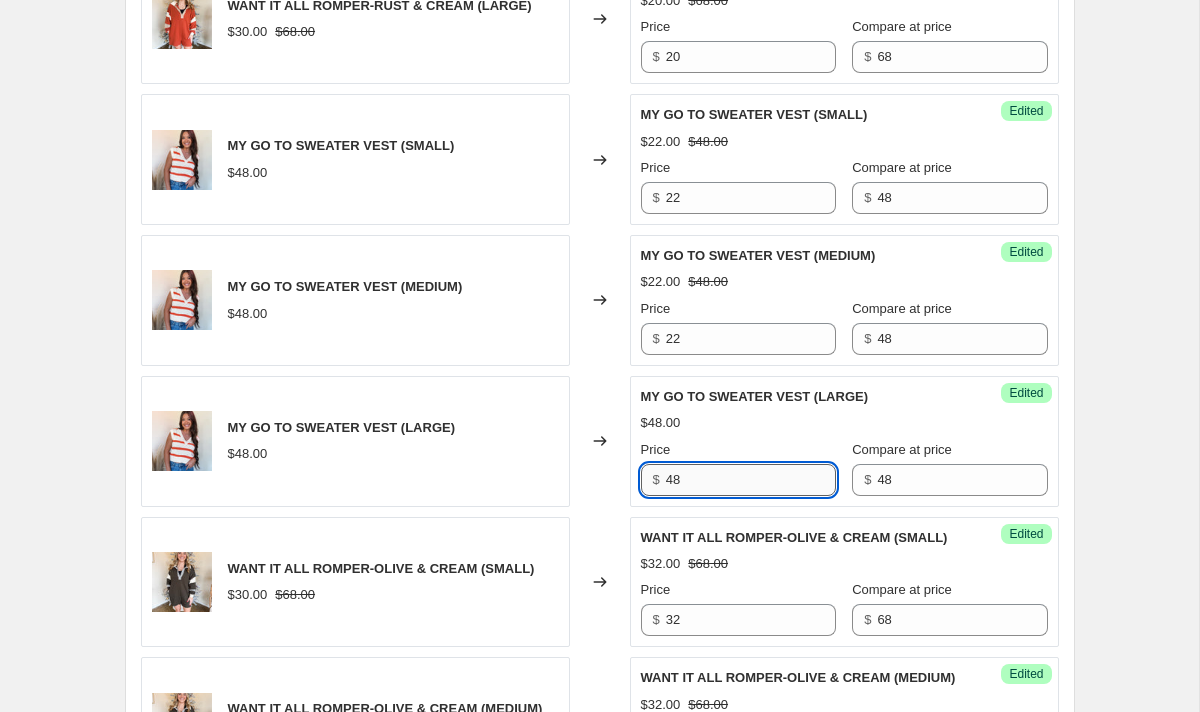 click on "48" at bounding box center [751, 480] 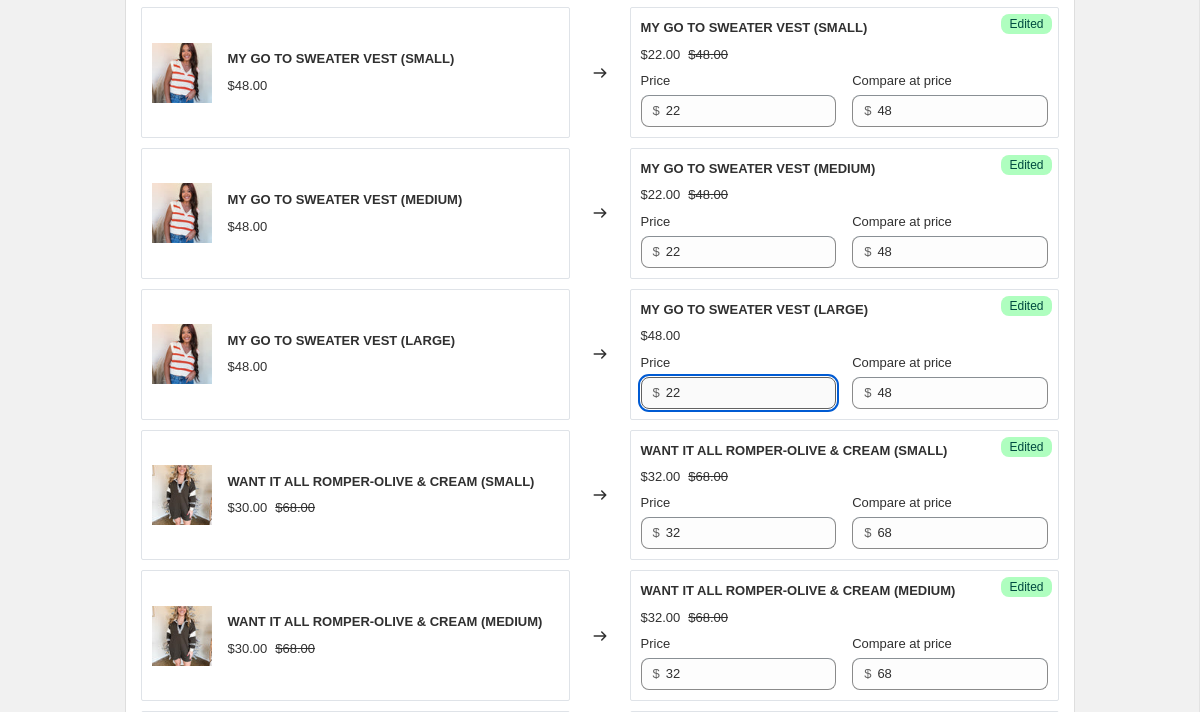 scroll, scrollTop: 994, scrollLeft: 0, axis: vertical 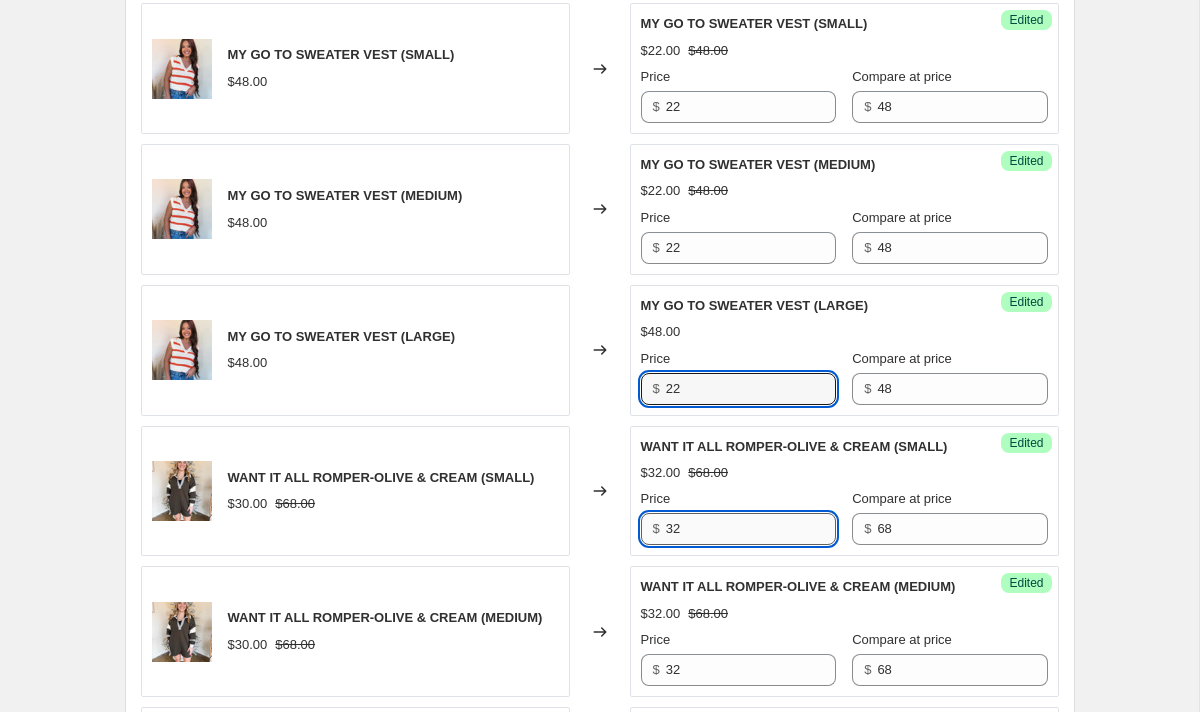 click on "32" at bounding box center [751, 529] 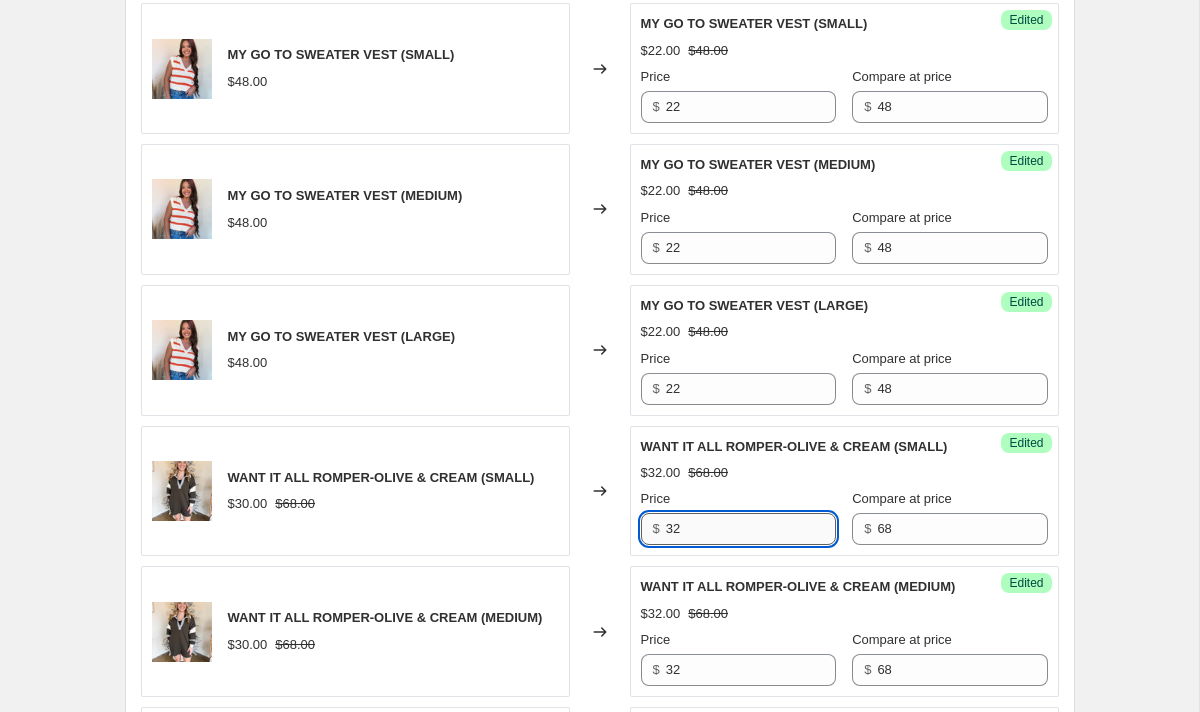 click on "32" at bounding box center (751, 529) 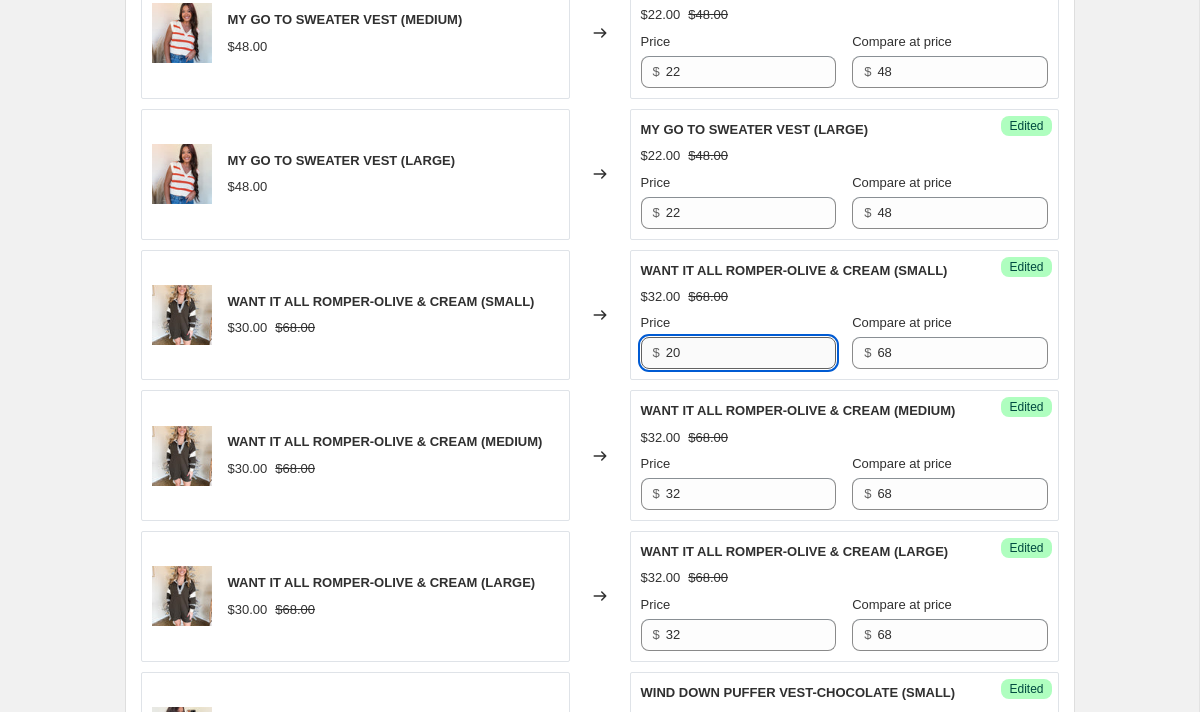 scroll, scrollTop: 1212, scrollLeft: 0, axis: vertical 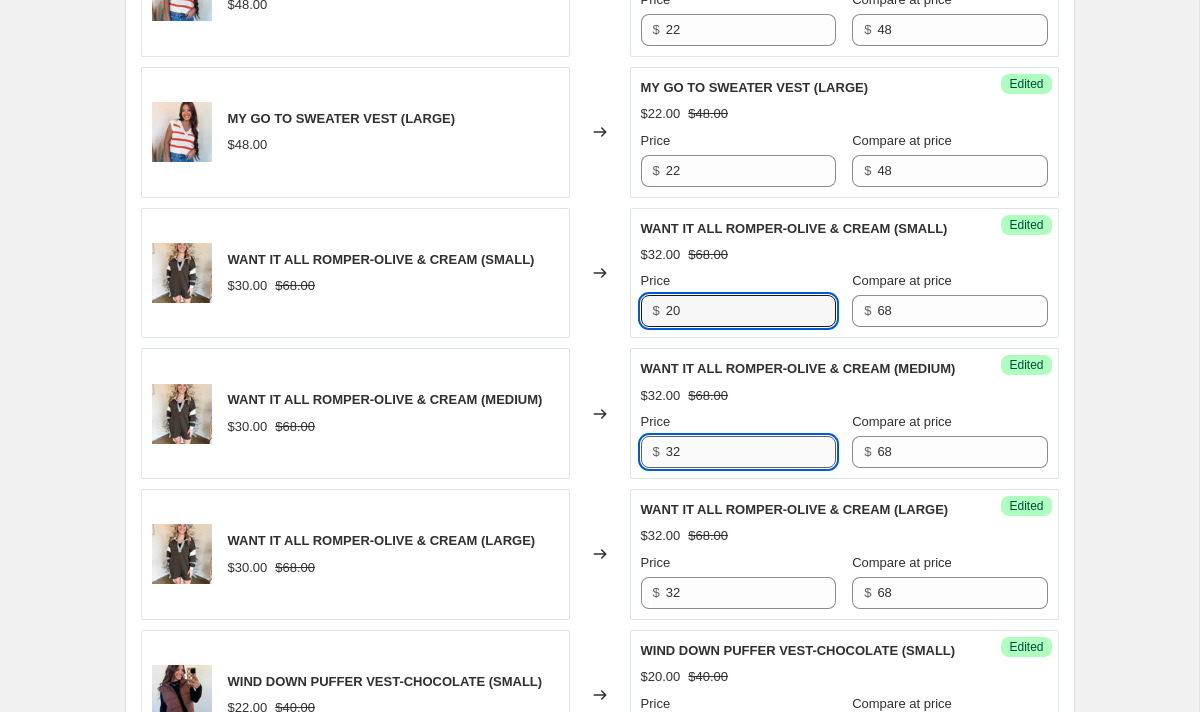 click on "32" at bounding box center [751, 452] 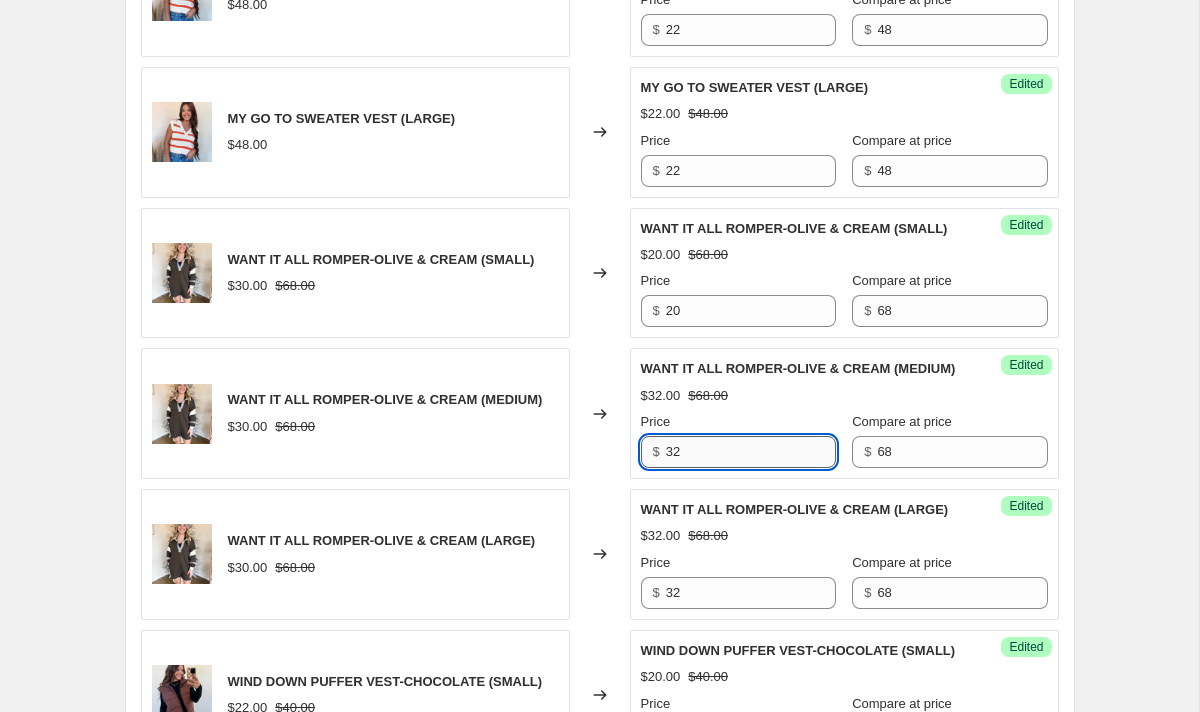 click on "32" at bounding box center [751, 452] 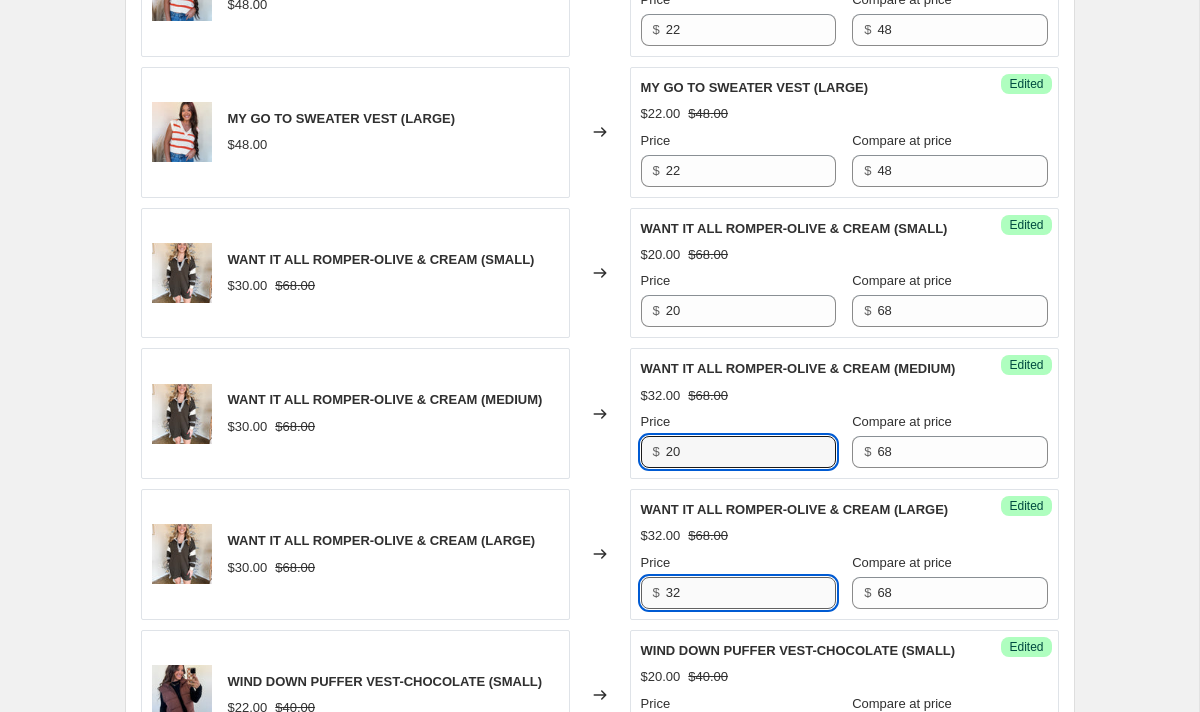 click on "32" at bounding box center (751, 593) 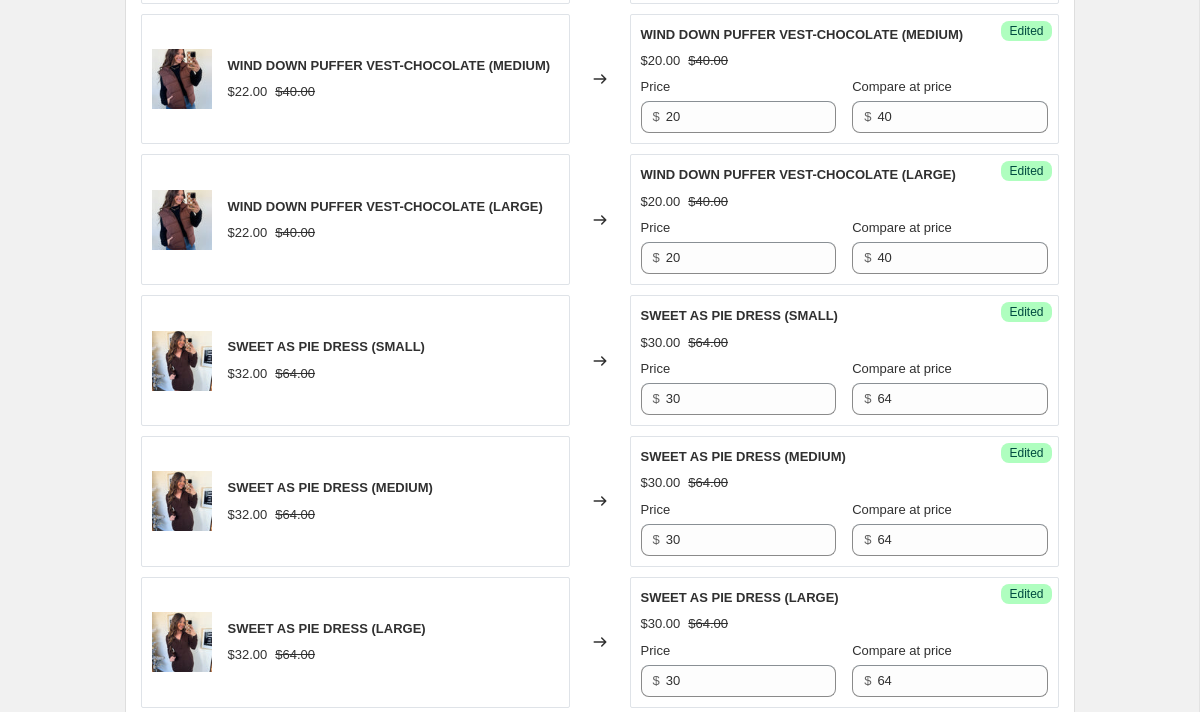 scroll, scrollTop: 1970, scrollLeft: 0, axis: vertical 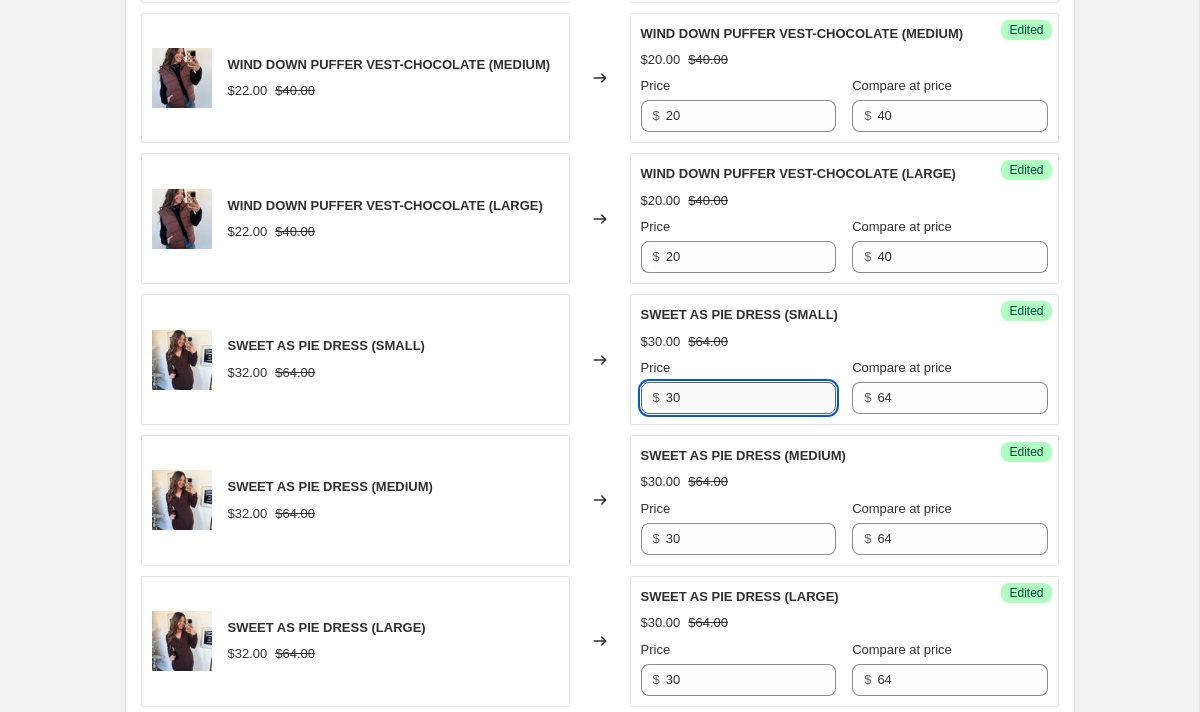 click on "30" at bounding box center (751, 398) 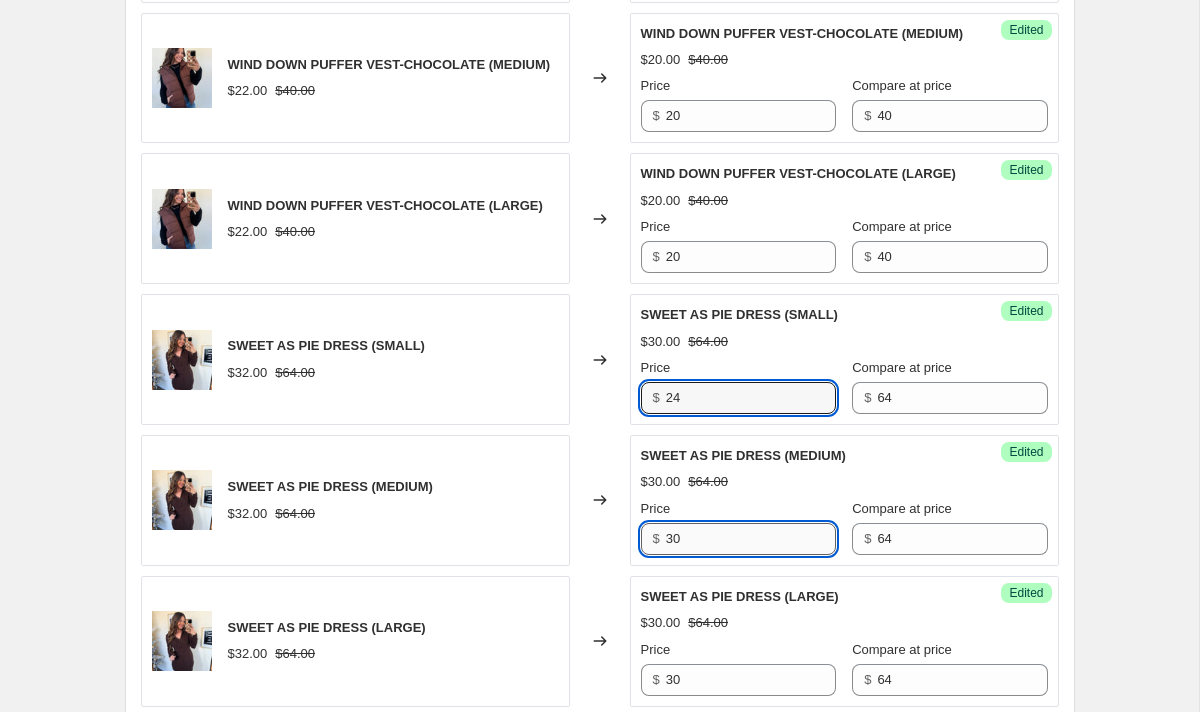 click on "30" at bounding box center (751, 539) 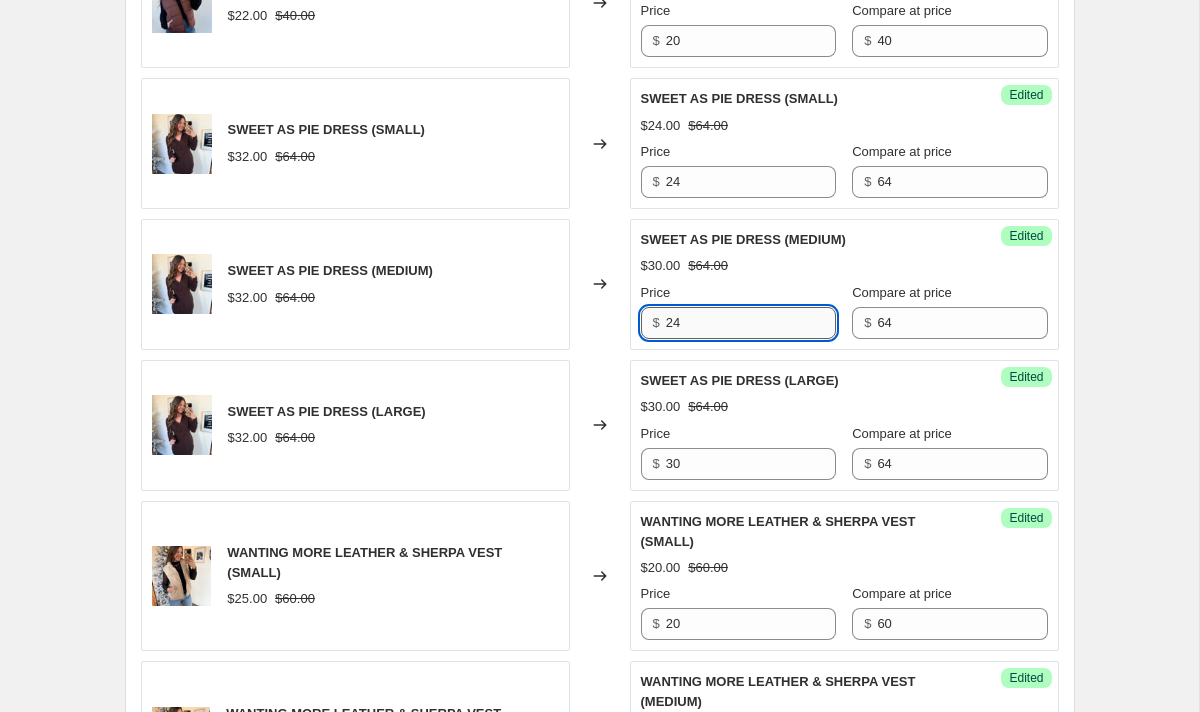 scroll, scrollTop: 2210, scrollLeft: 0, axis: vertical 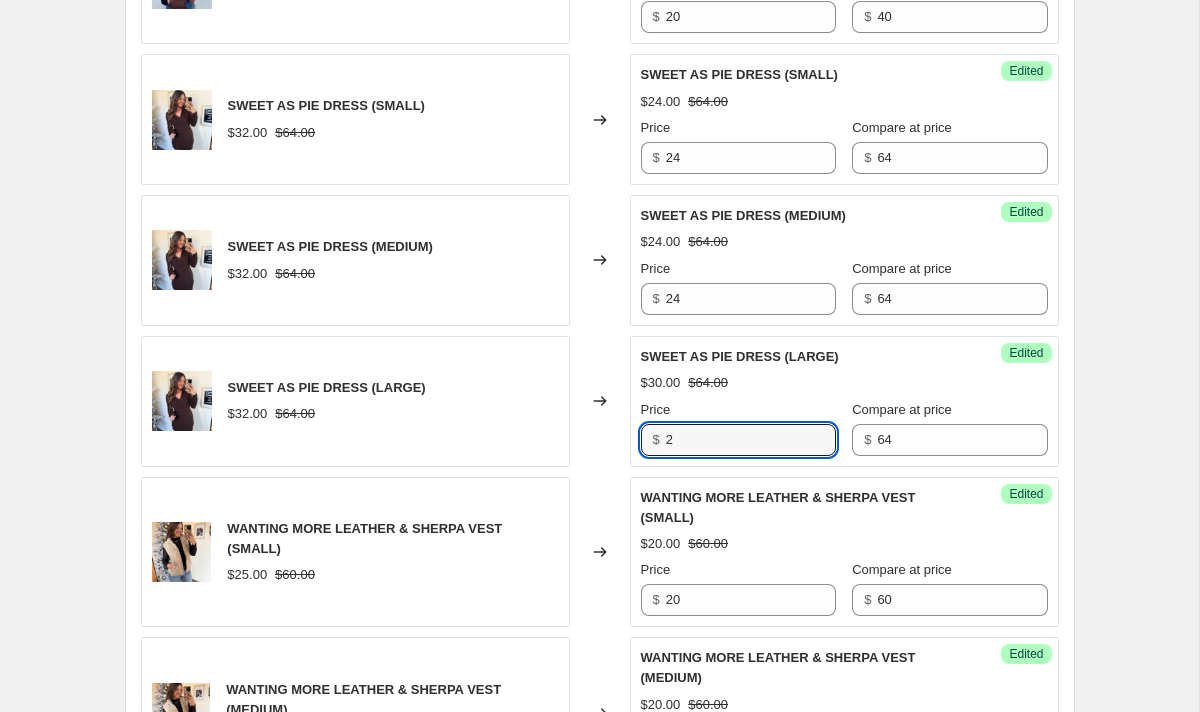 drag, startPoint x: 721, startPoint y: 452, endPoint x: 600, endPoint y: 452, distance: 121 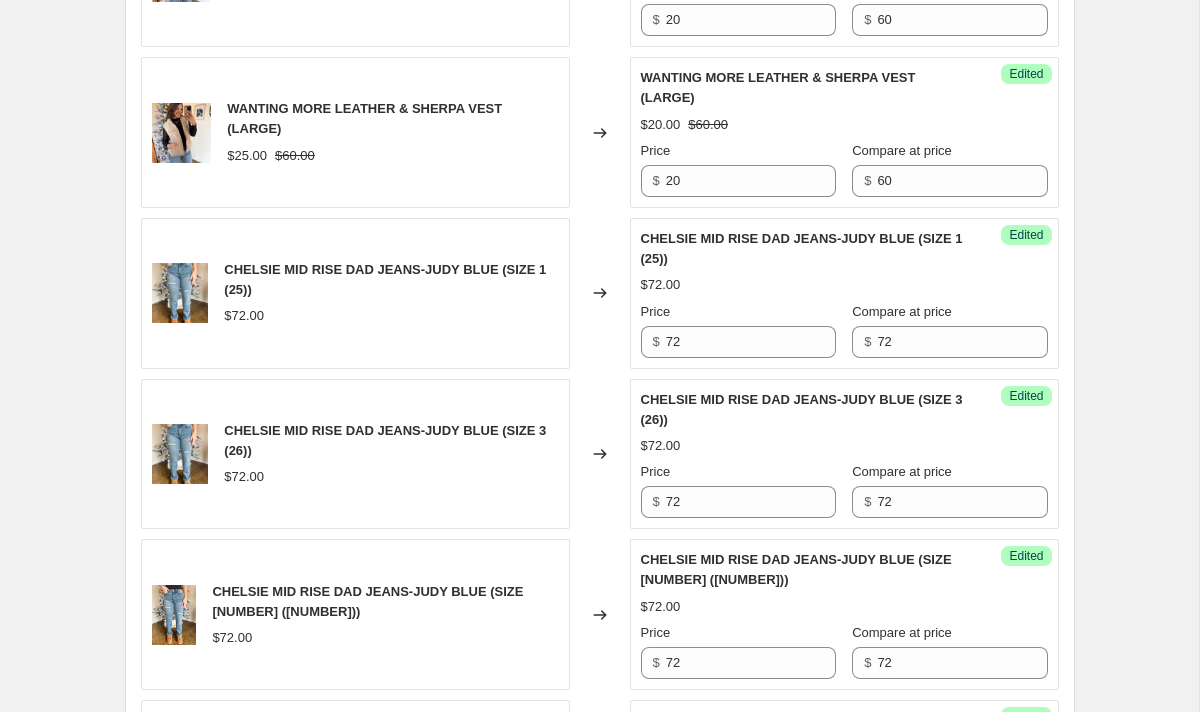 scroll, scrollTop: 2956, scrollLeft: 0, axis: vertical 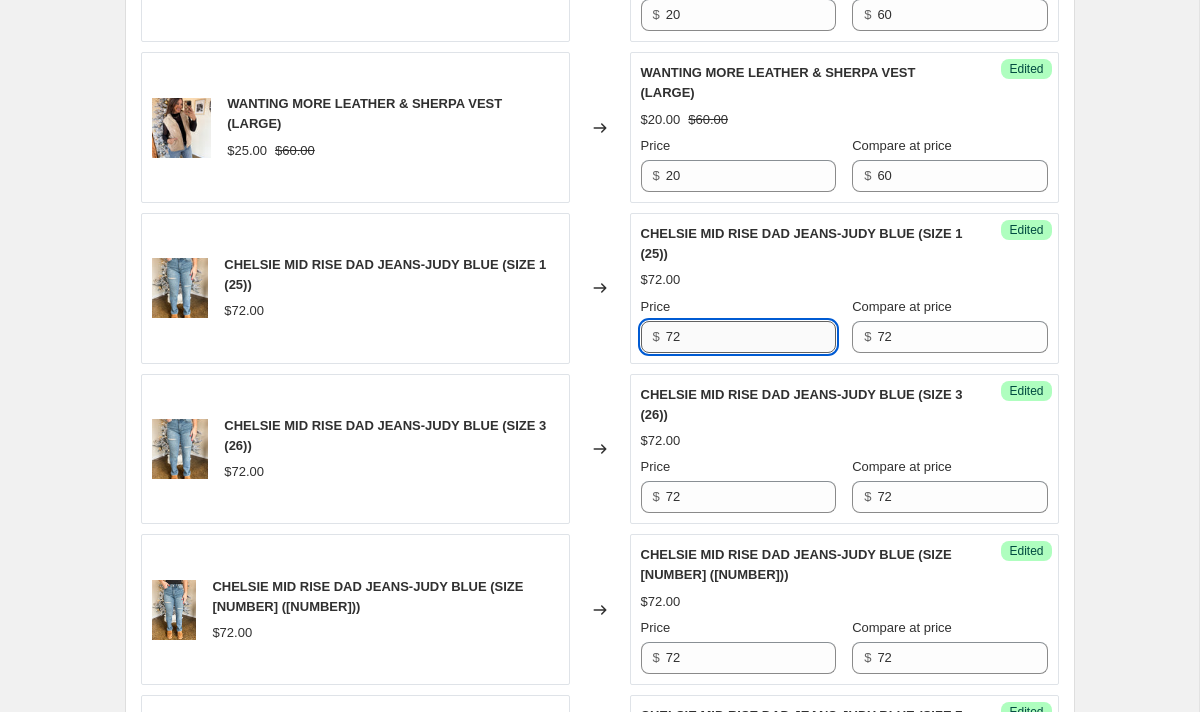 click on "72" at bounding box center (751, 337) 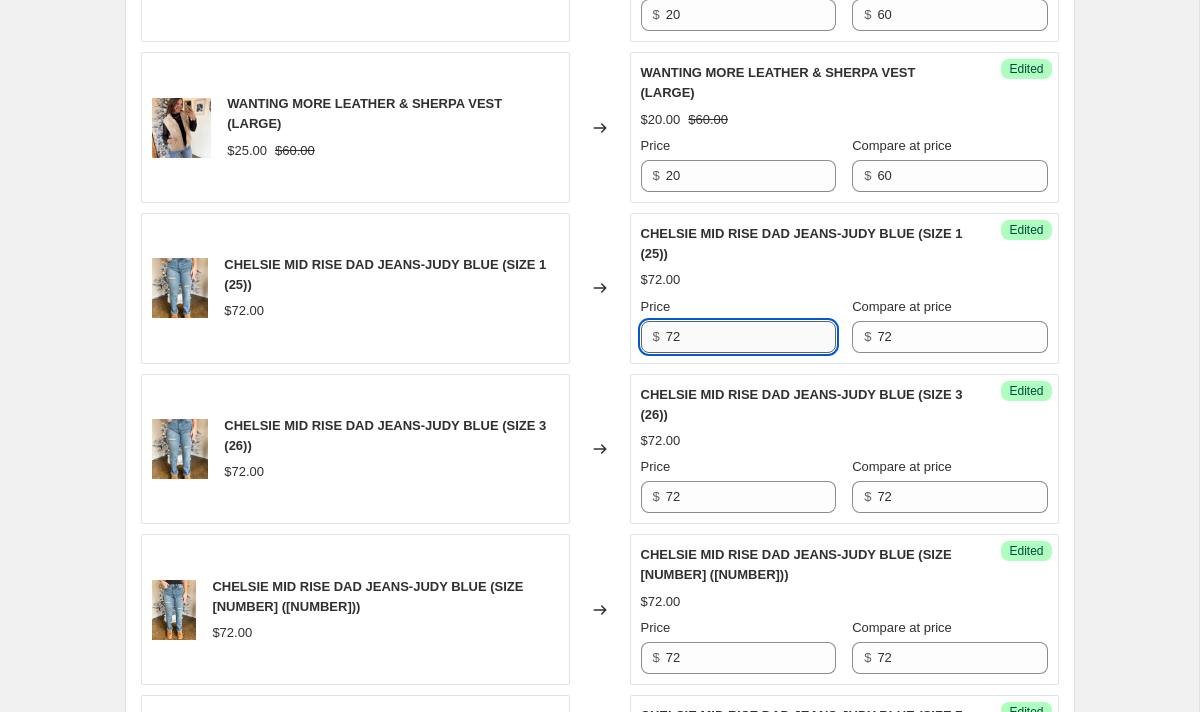 click on "72" at bounding box center (751, 337) 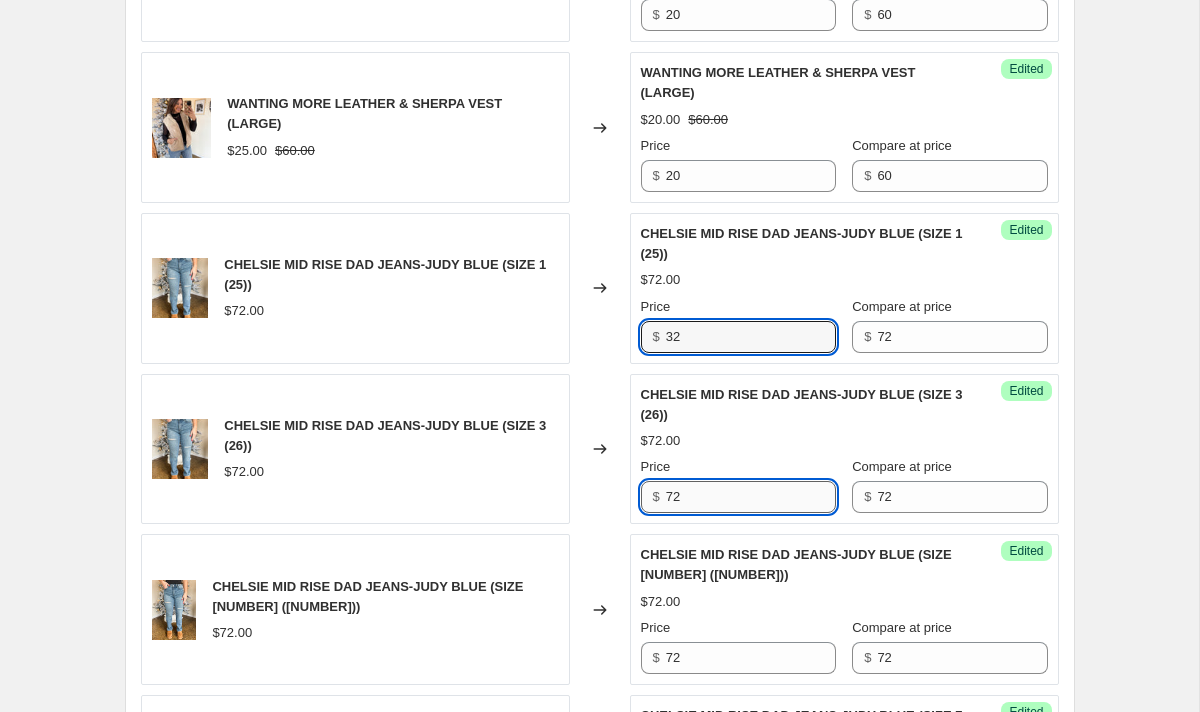 click on "72" at bounding box center (751, 497) 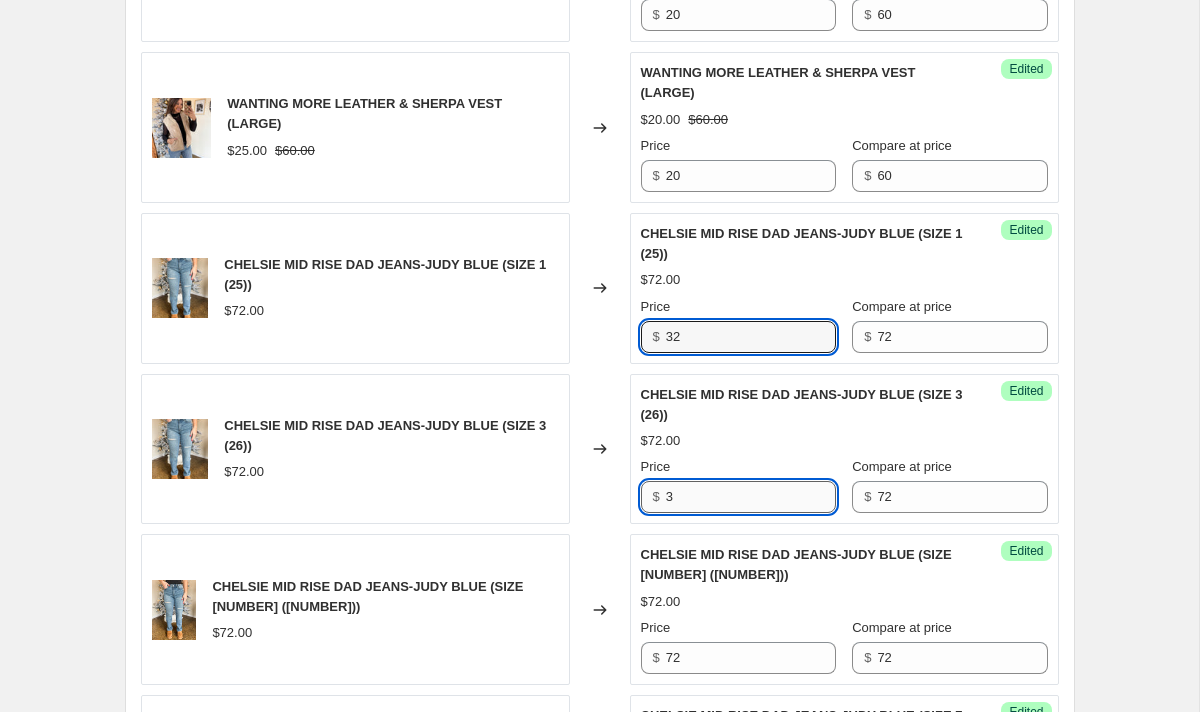 click on "3" at bounding box center (751, 497) 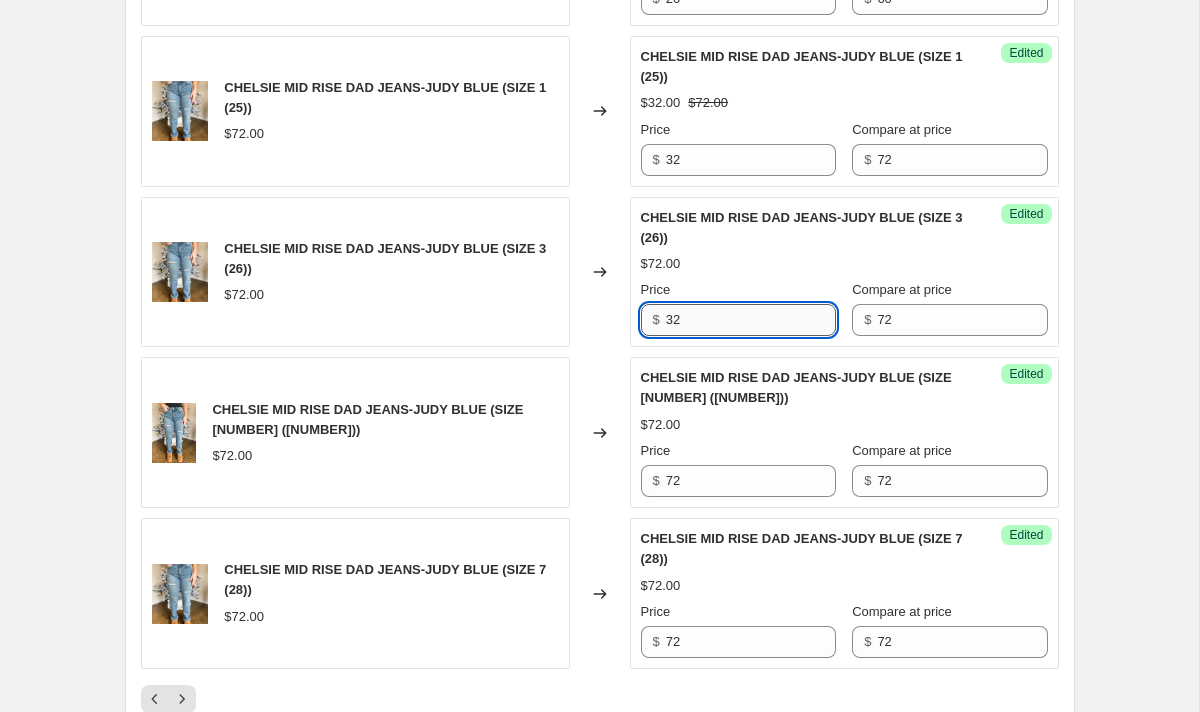 scroll, scrollTop: 3178, scrollLeft: 0, axis: vertical 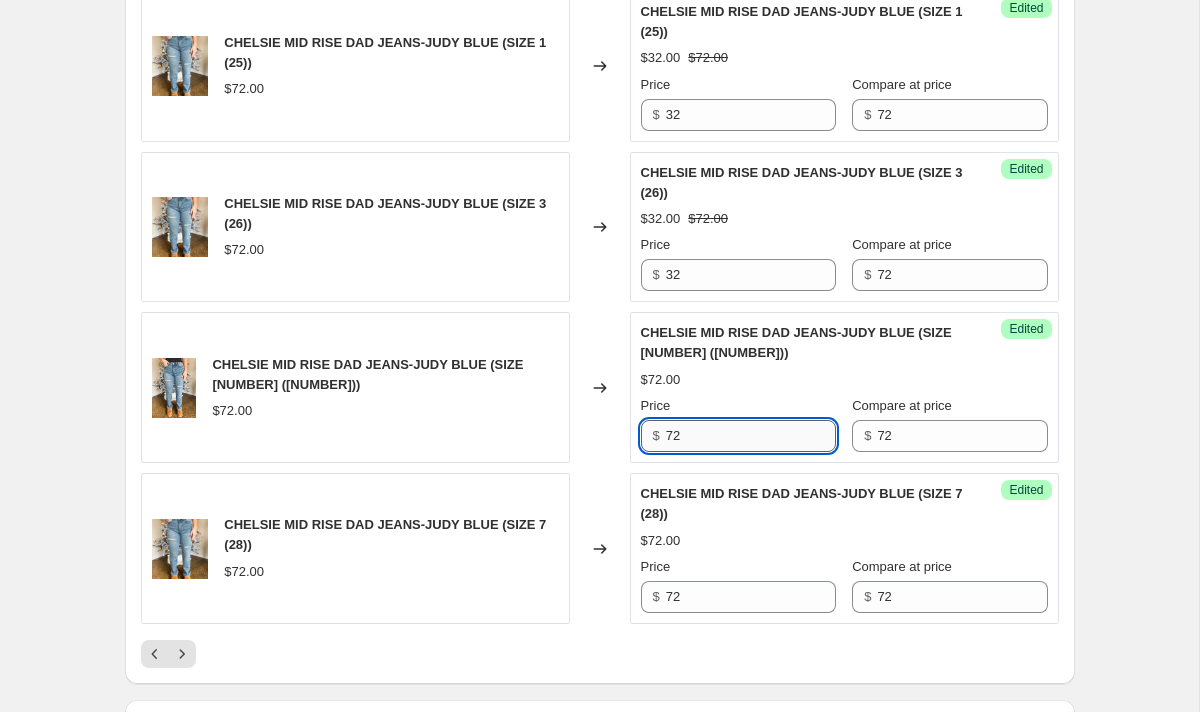 click on "72" at bounding box center (751, 436) 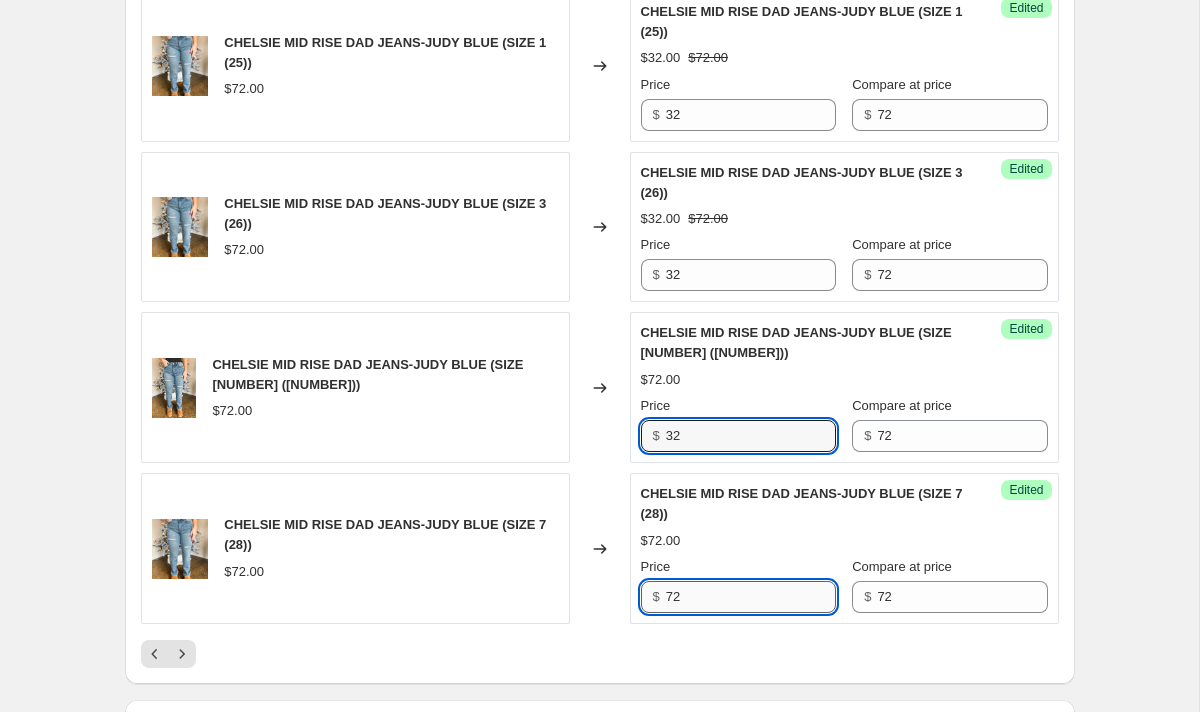 click on "72" at bounding box center [751, 597] 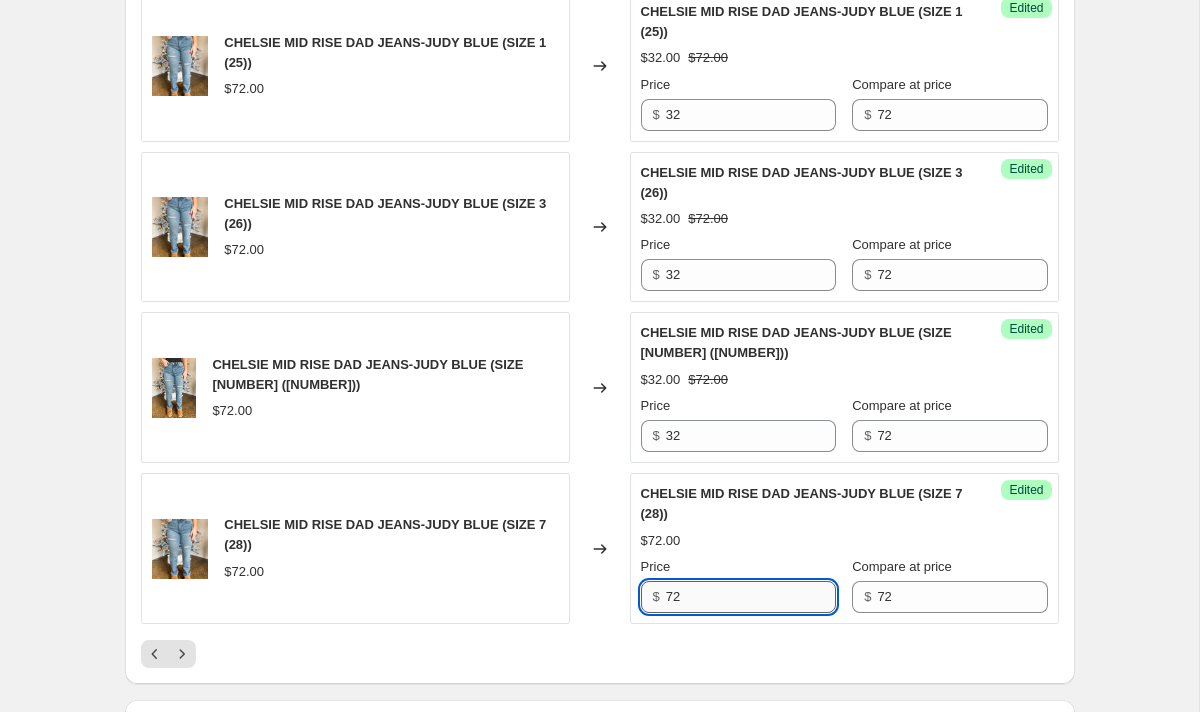 click on "72" at bounding box center (751, 597) 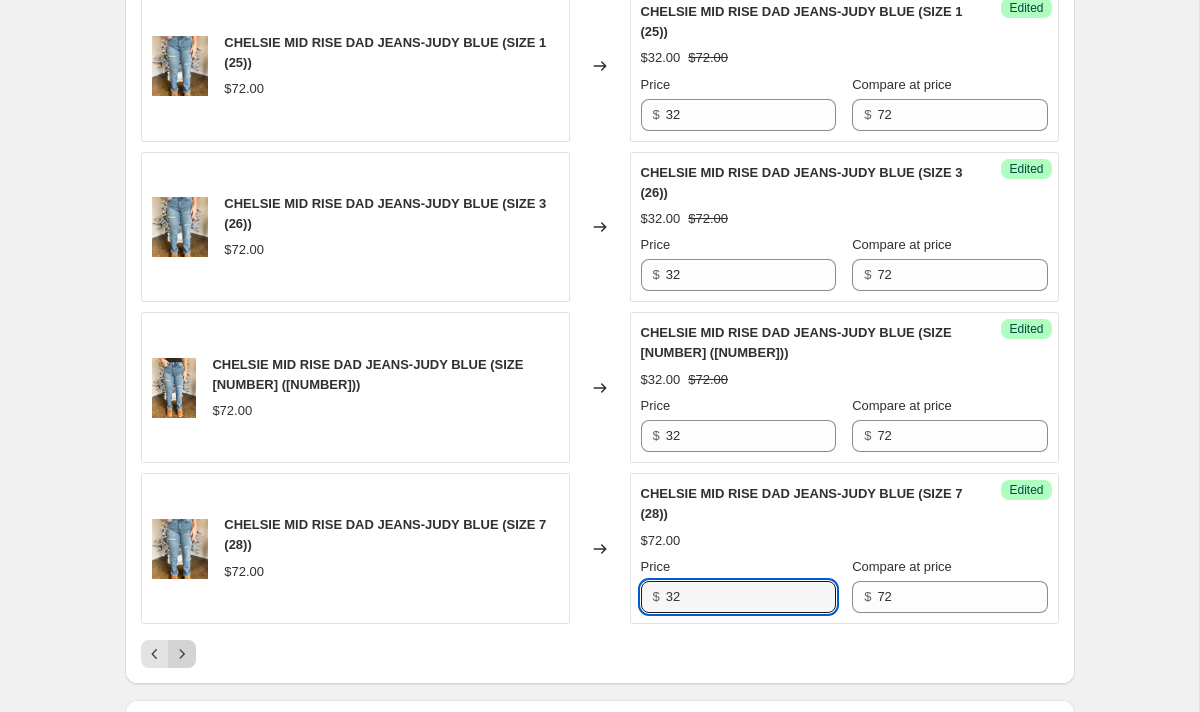 click 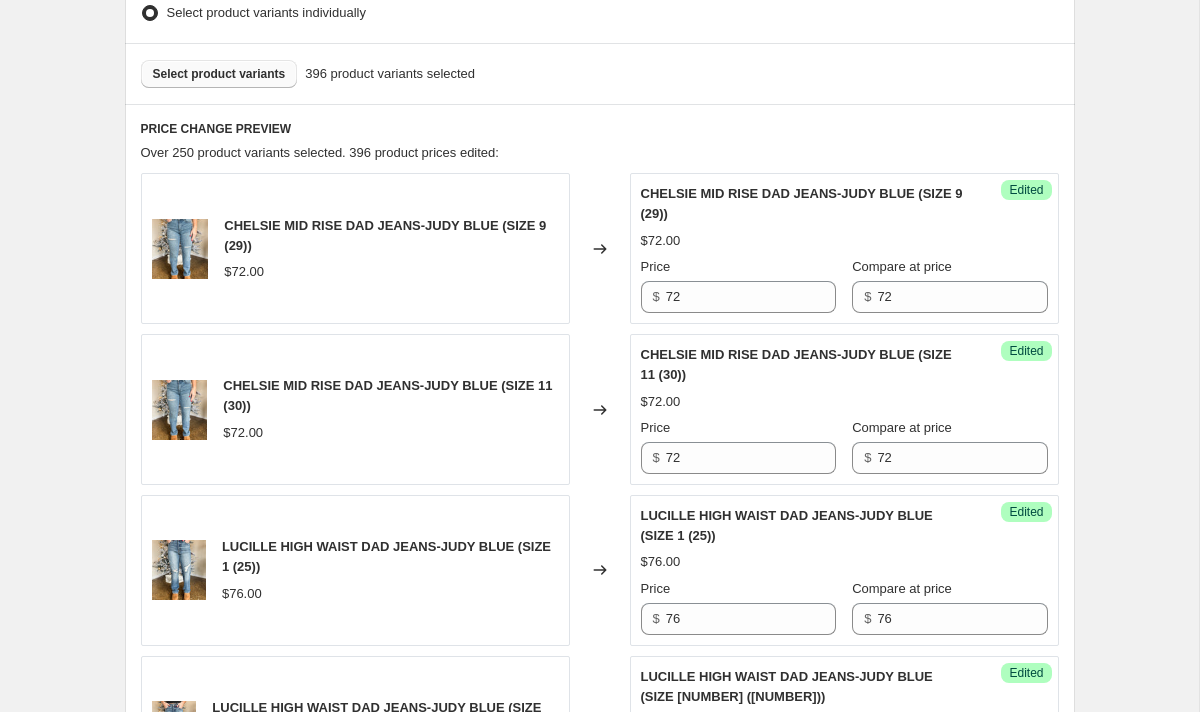 scroll, scrollTop: 449, scrollLeft: 0, axis: vertical 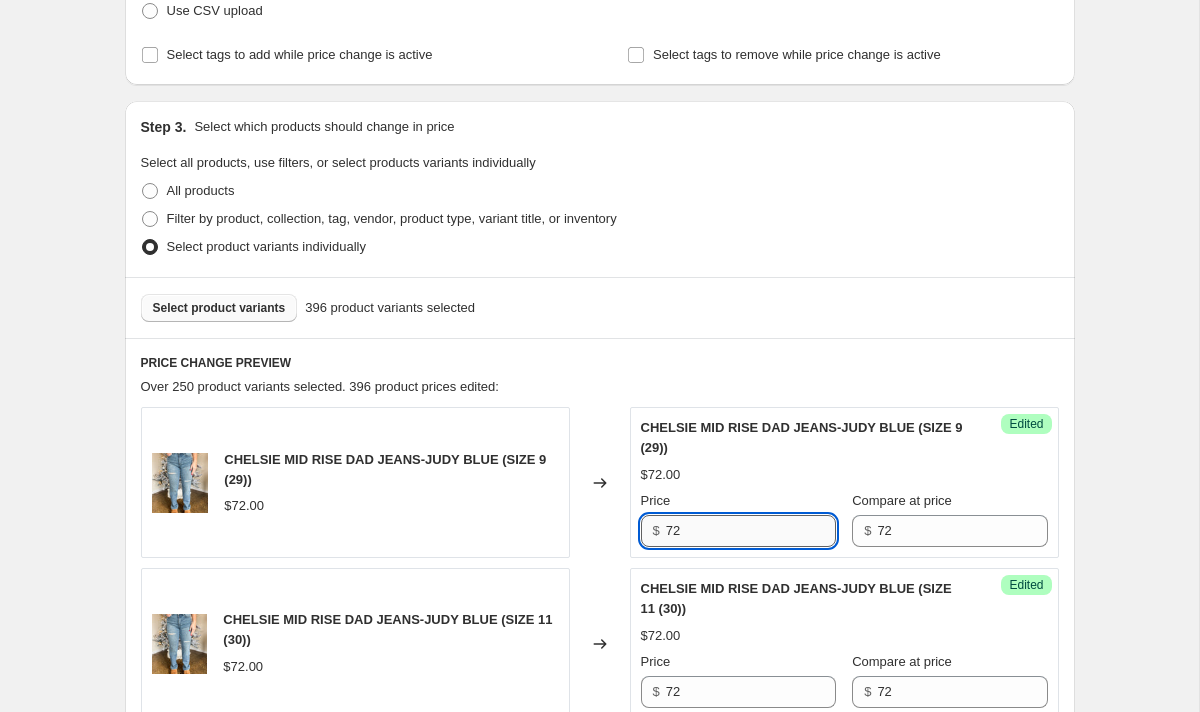 click on "72" at bounding box center [751, 531] 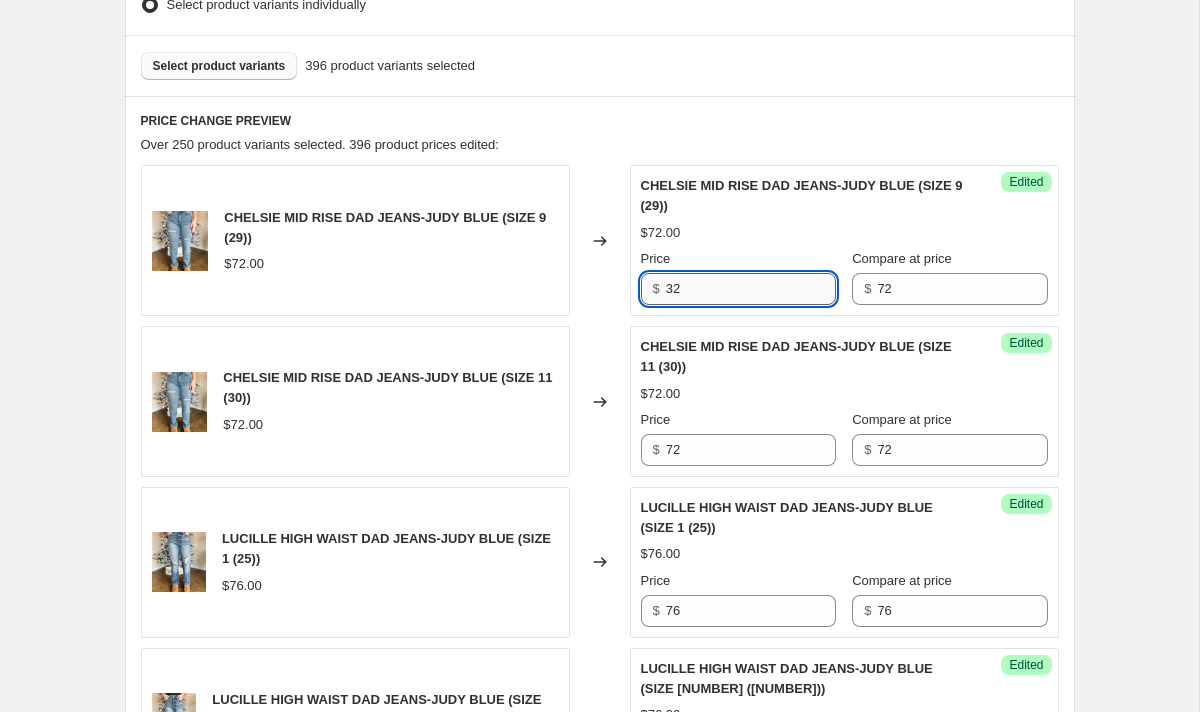 scroll, scrollTop: 709, scrollLeft: 0, axis: vertical 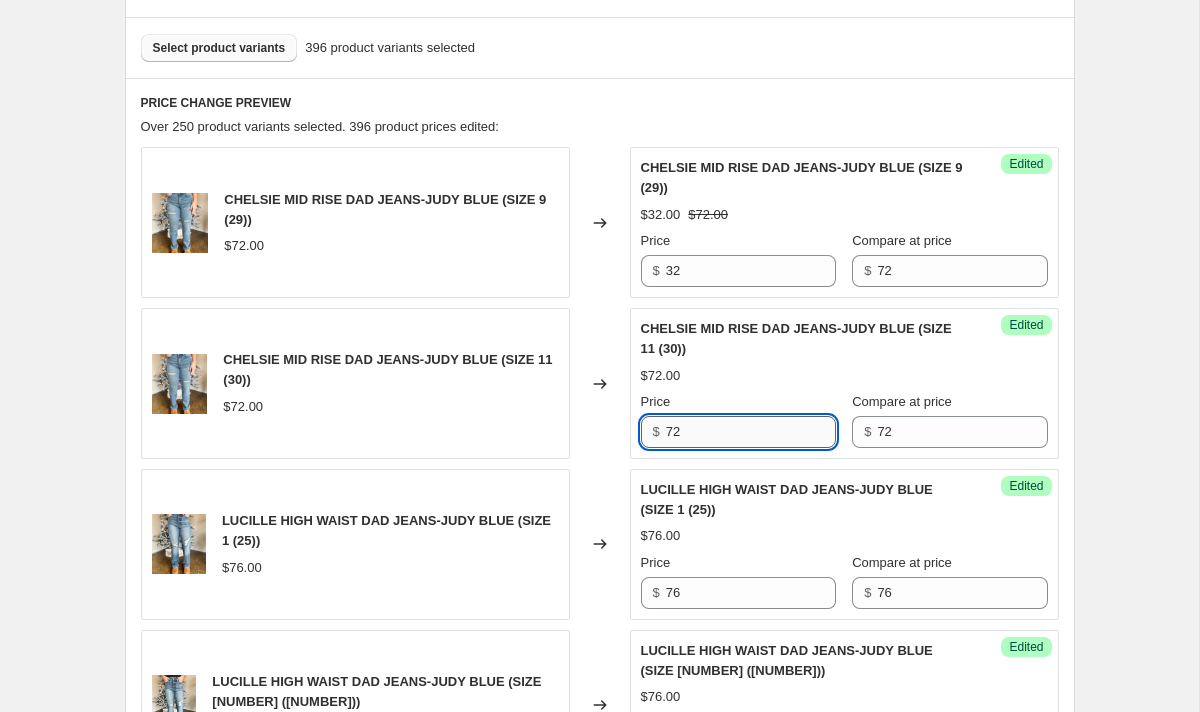 click on "72" at bounding box center (751, 432) 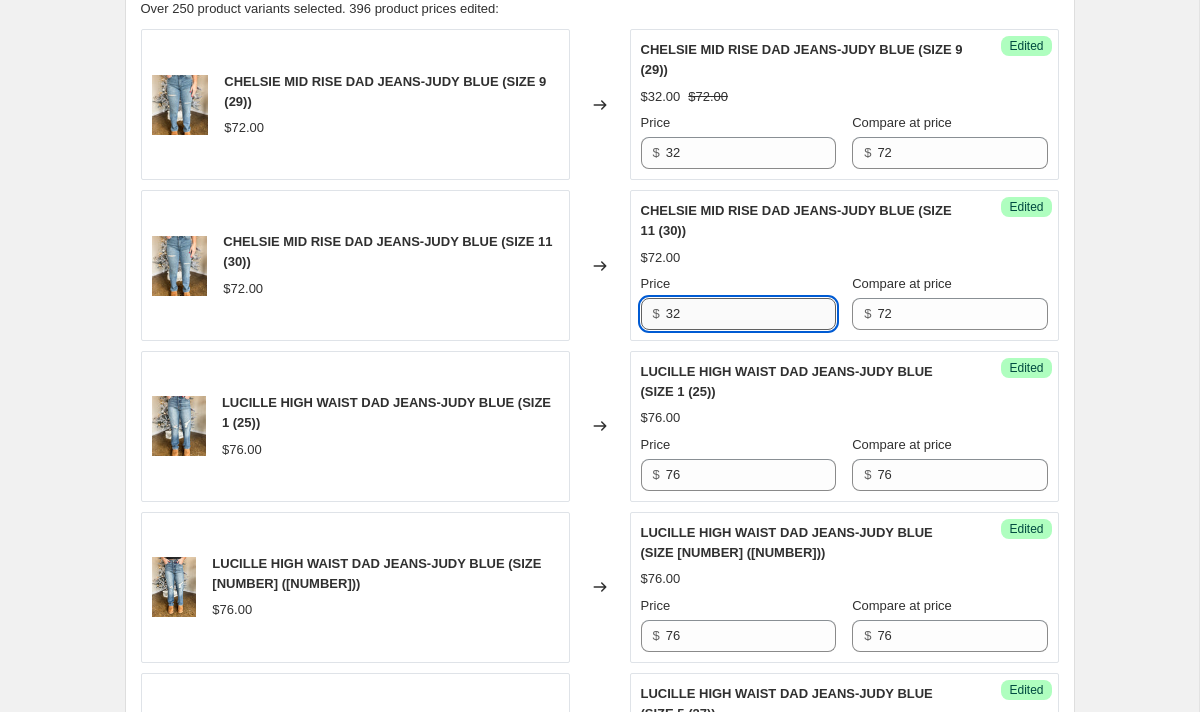 scroll, scrollTop: 848, scrollLeft: 0, axis: vertical 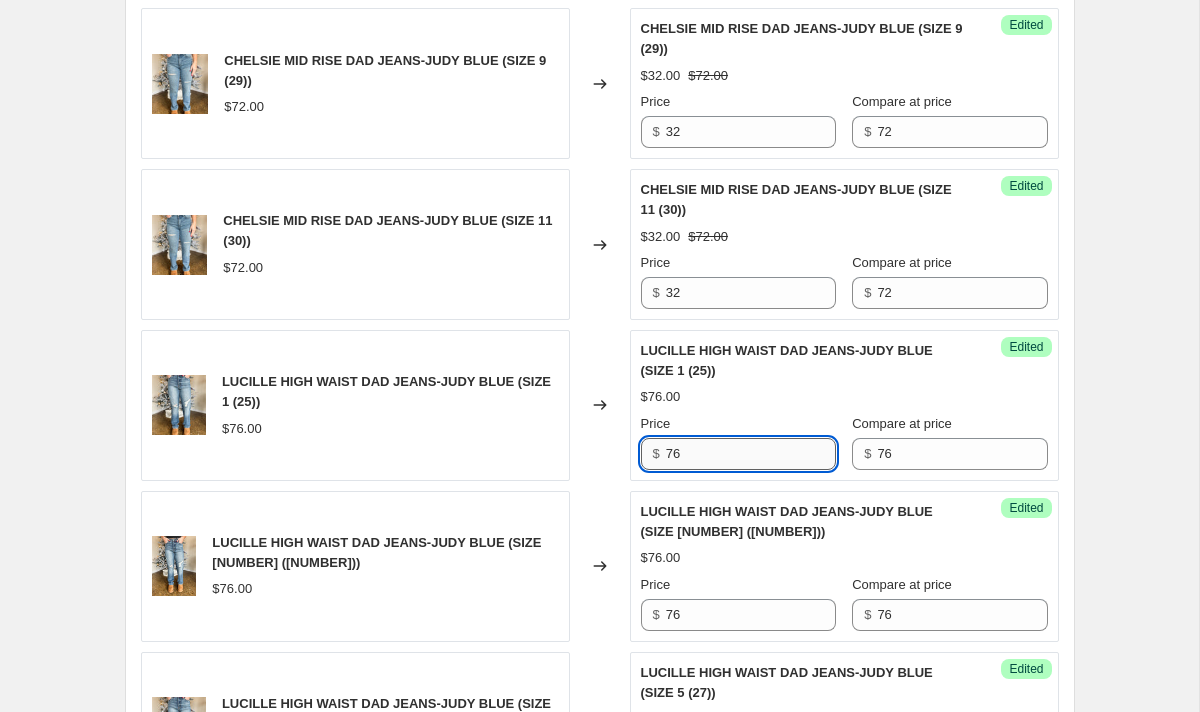 click on "76" at bounding box center (751, 454) 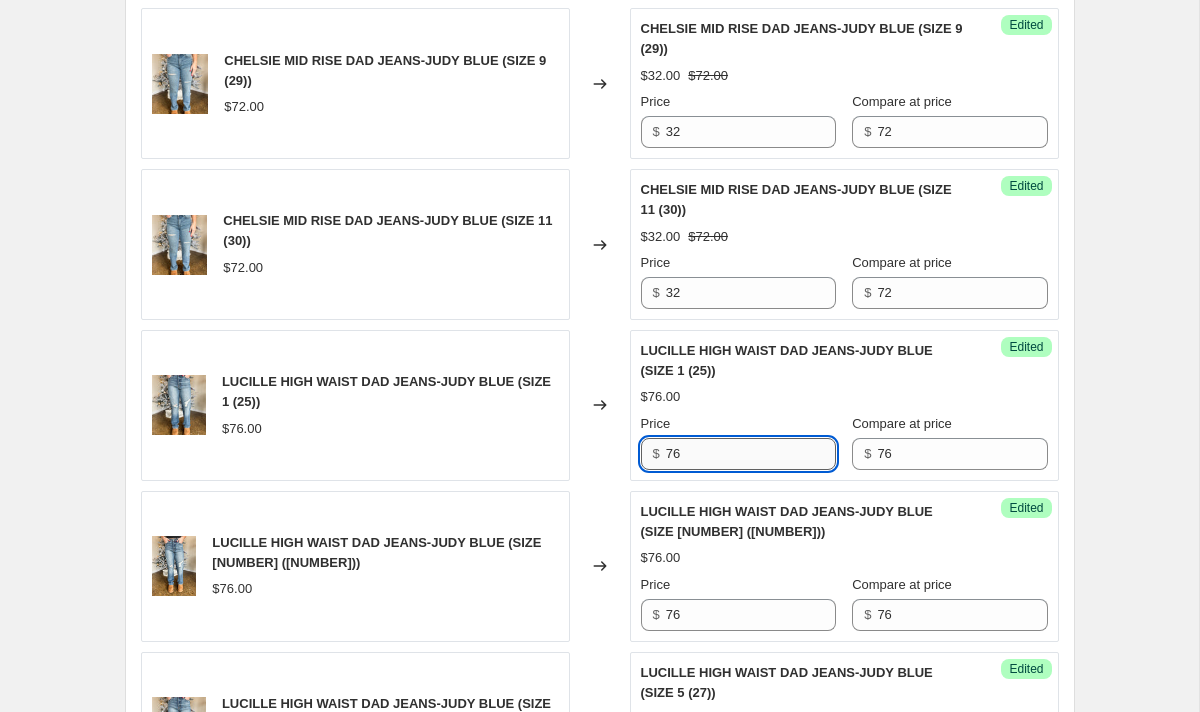 click on "76" at bounding box center (751, 454) 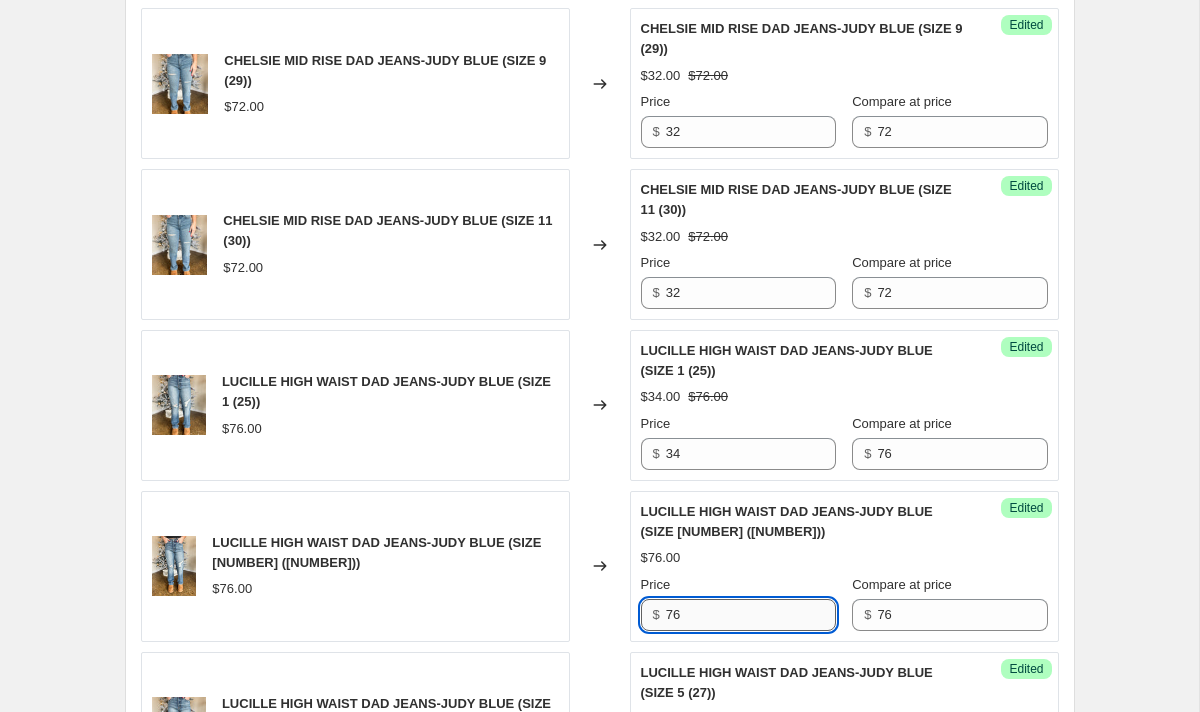 click on "76" at bounding box center (751, 615) 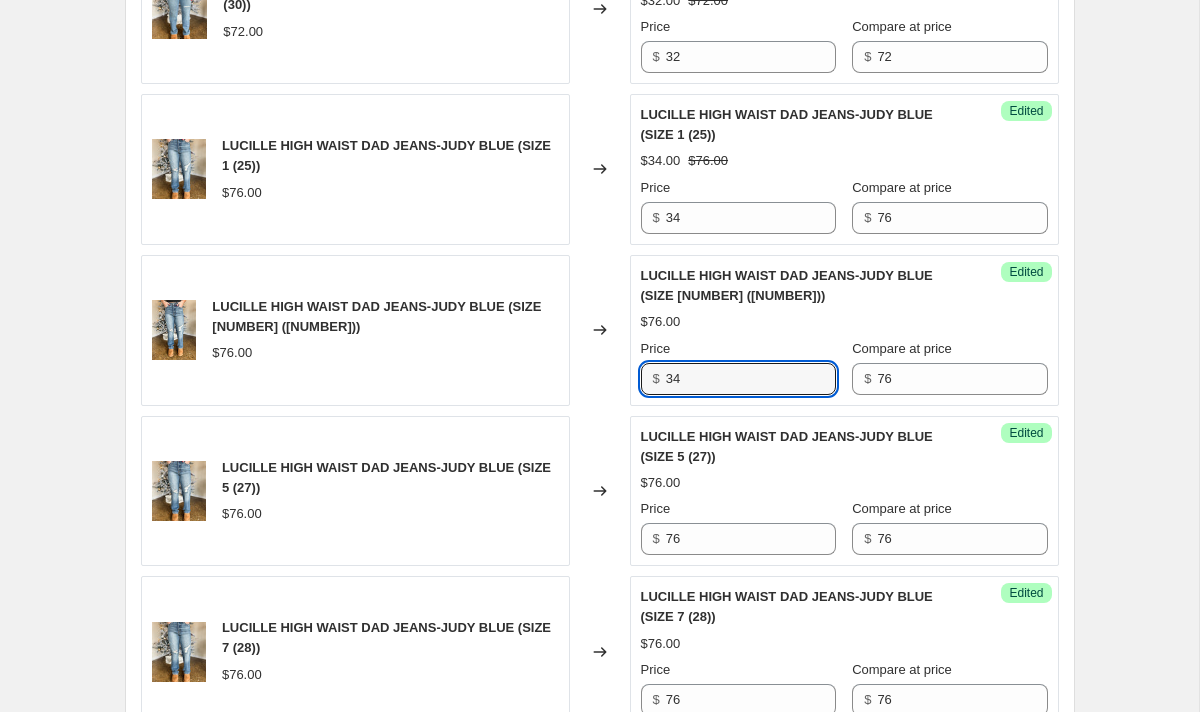 scroll, scrollTop: 1093, scrollLeft: 0, axis: vertical 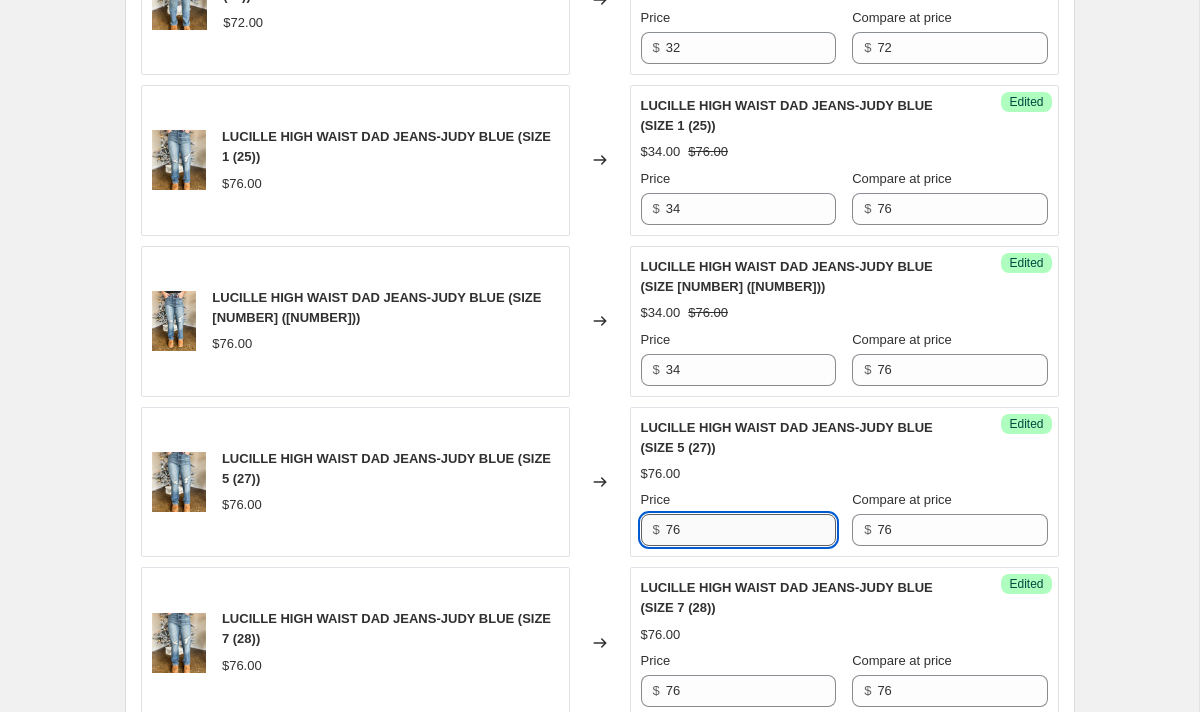 click on "76" at bounding box center (751, 530) 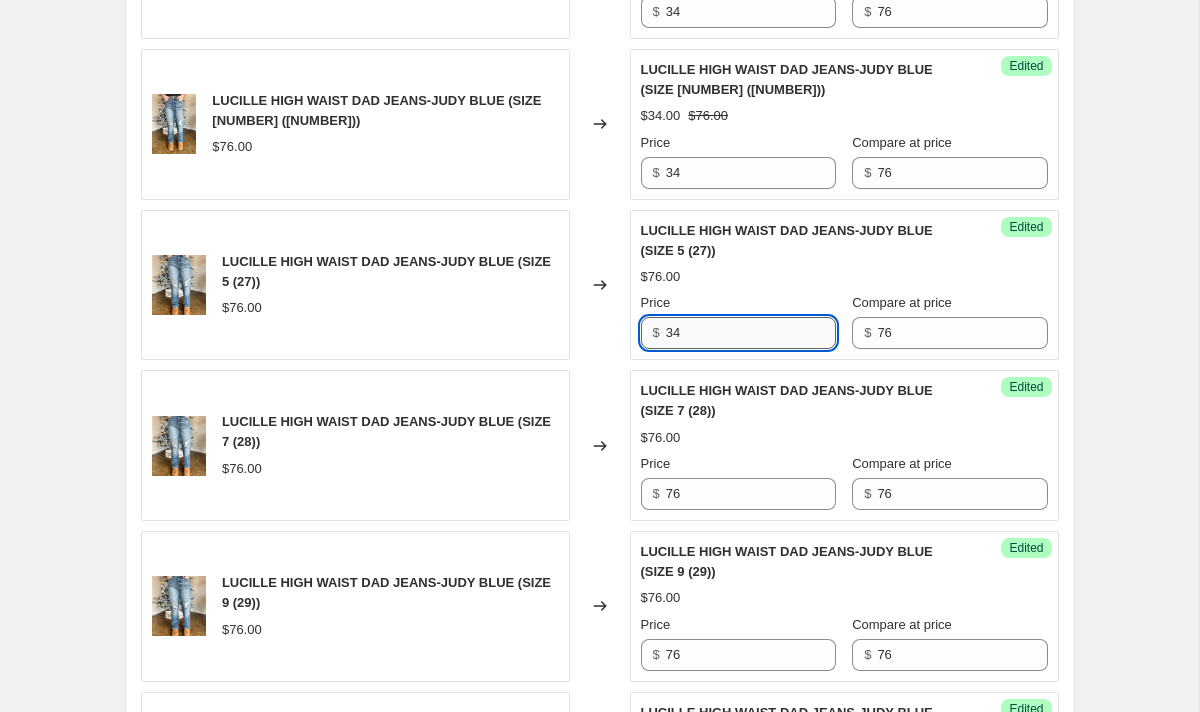 scroll, scrollTop: 1305, scrollLeft: 0, axis: vertical 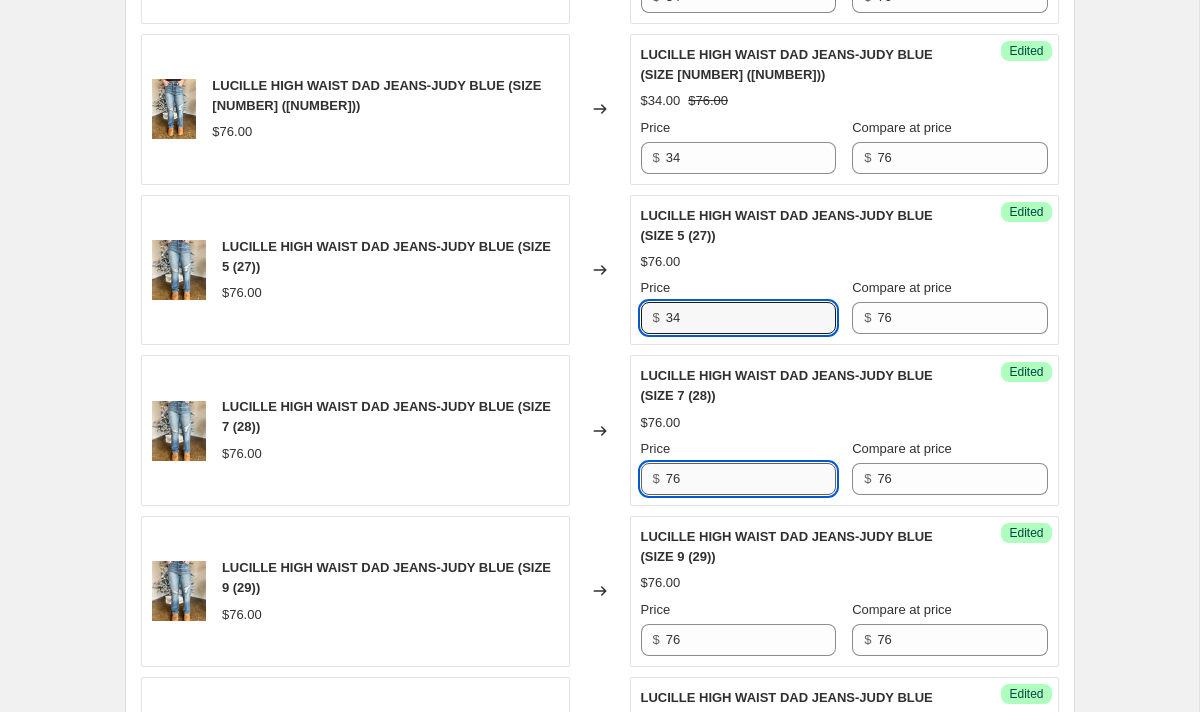 click on "76" at bounding box center [751, 479] 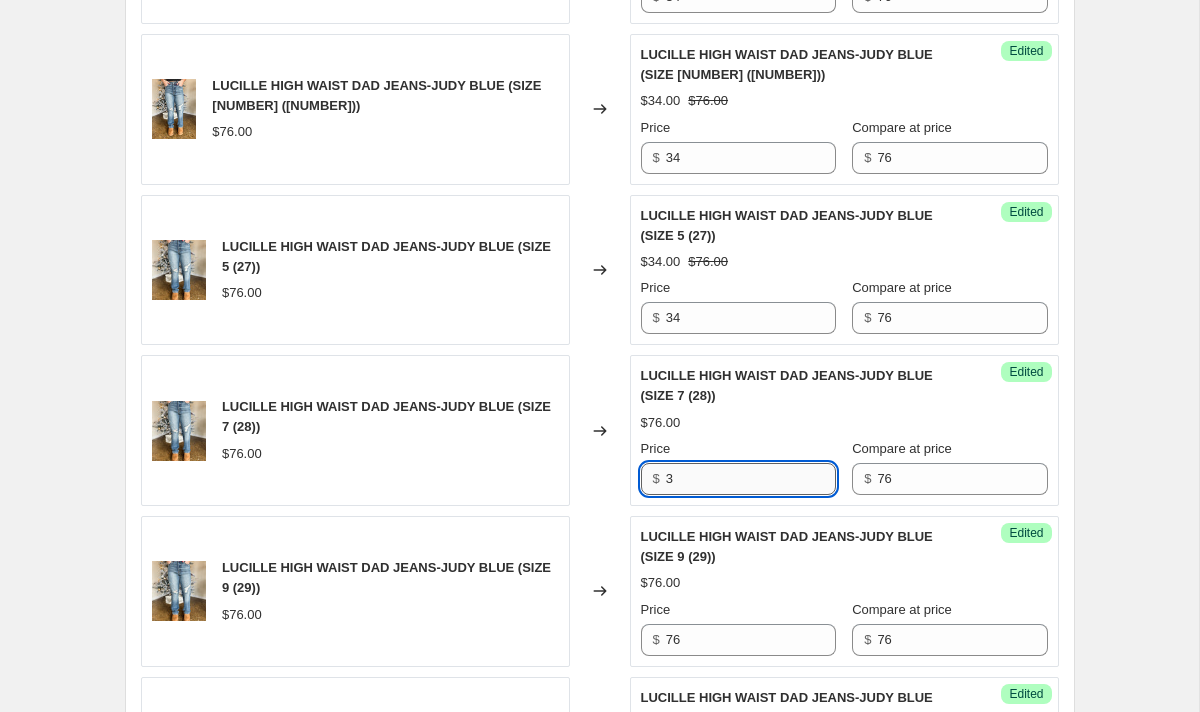 click on "3" at bounding box center [751, 479] 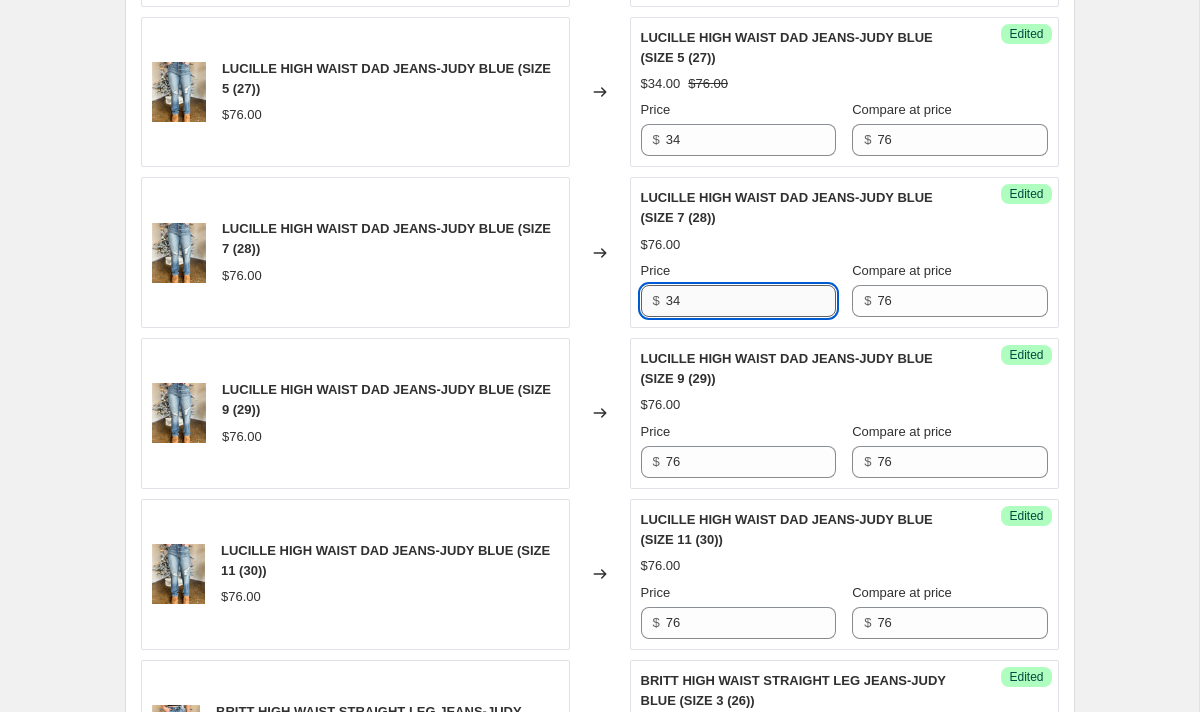 scroll, scrollTop: 1485, scrollLeft: 0, axis: vertical 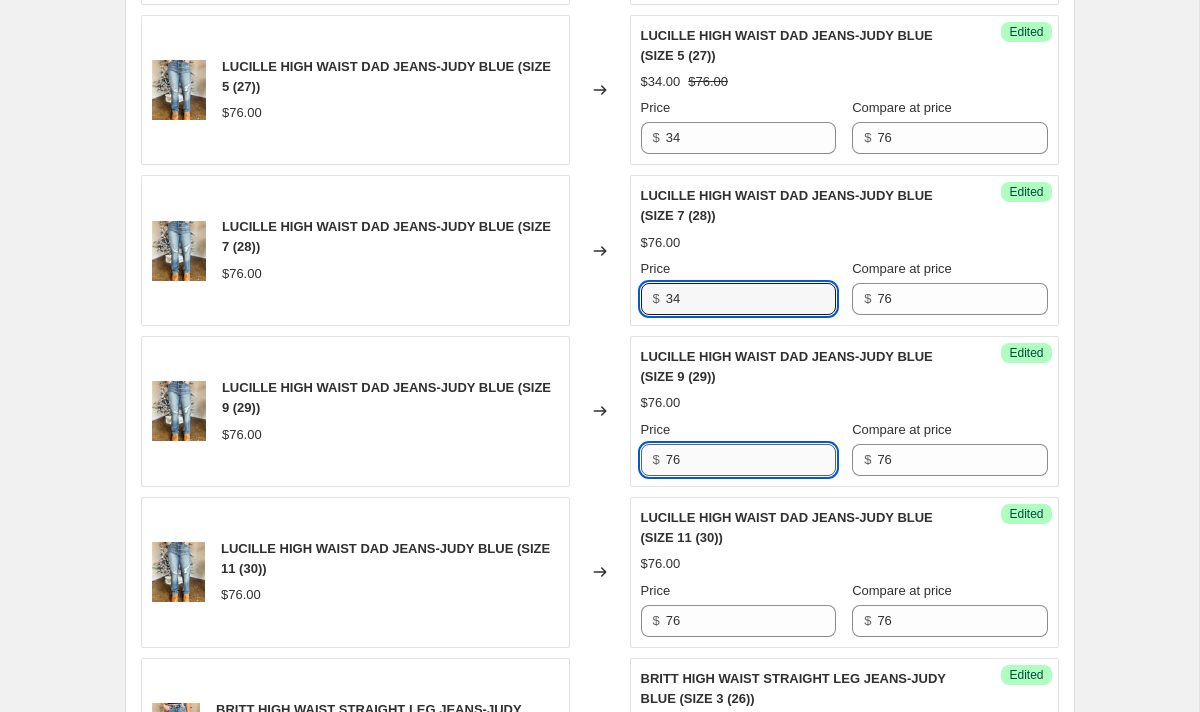 click on "76" at bounding box center (751, 460) 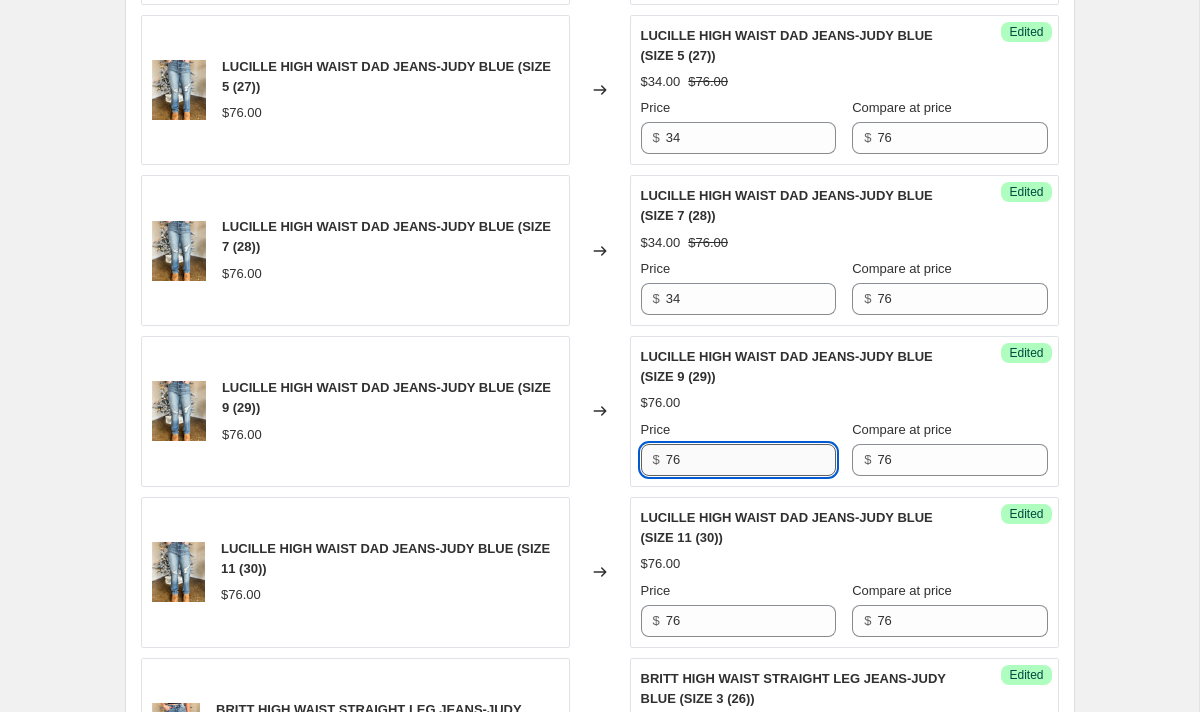 click on "76" at bounding box center (751, 460) 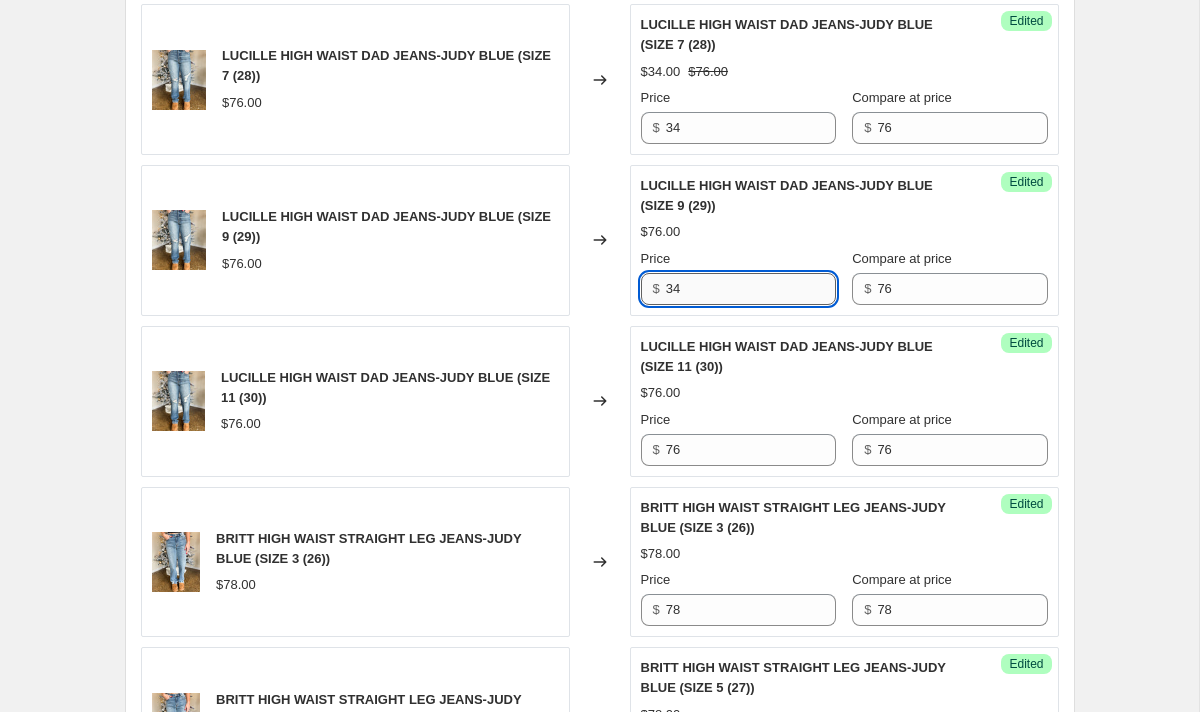 scroll, scrollTop: 1657, scrollLeft: 0, axis: vertical 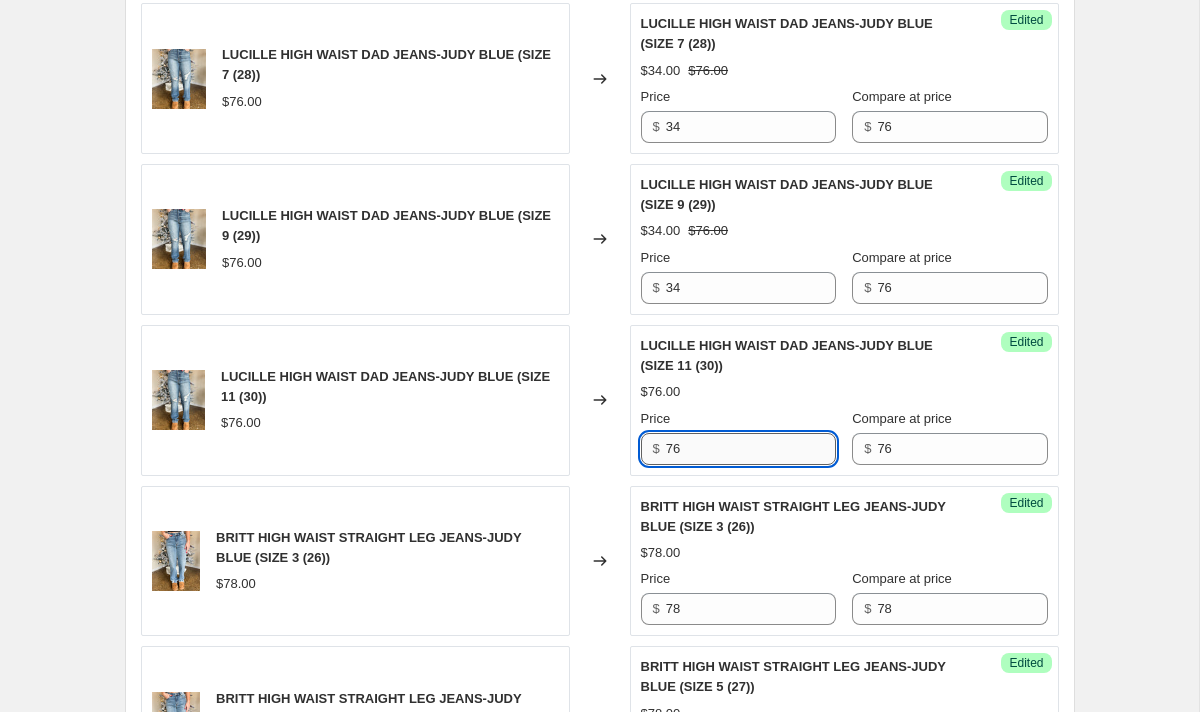 click on "76" at bounding box center (751, 449) 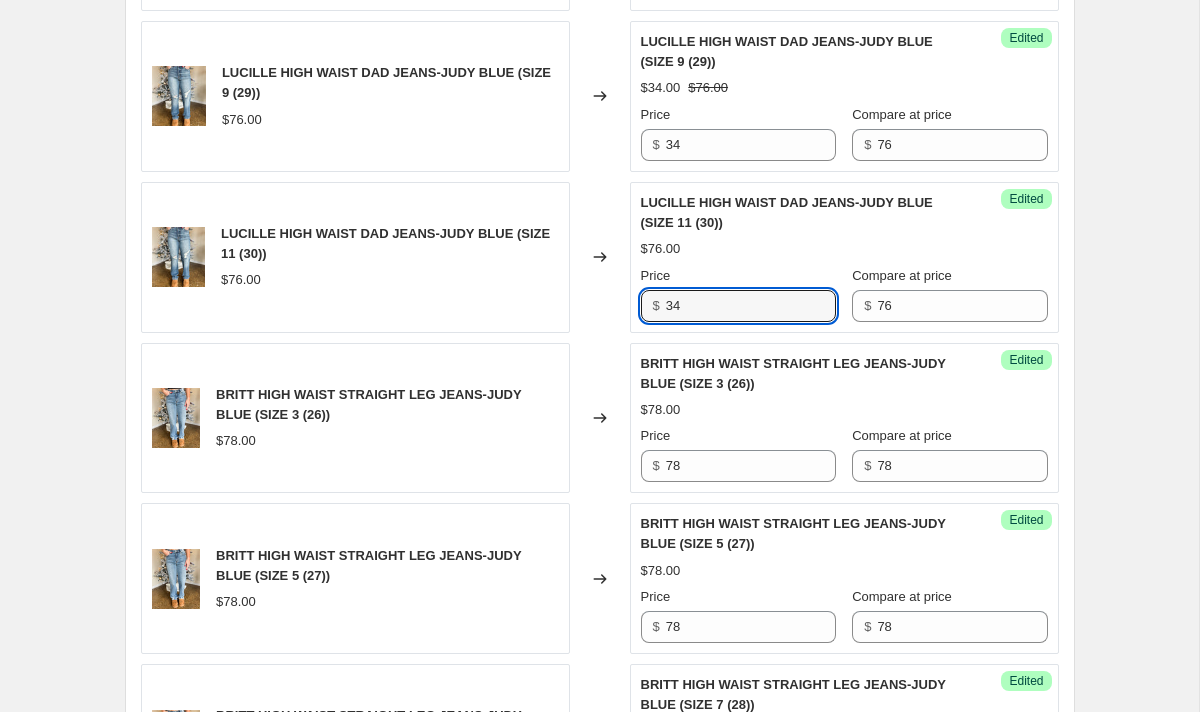 scroll, scrollTop: 1801, scrollLeft: 0, axis: vertical 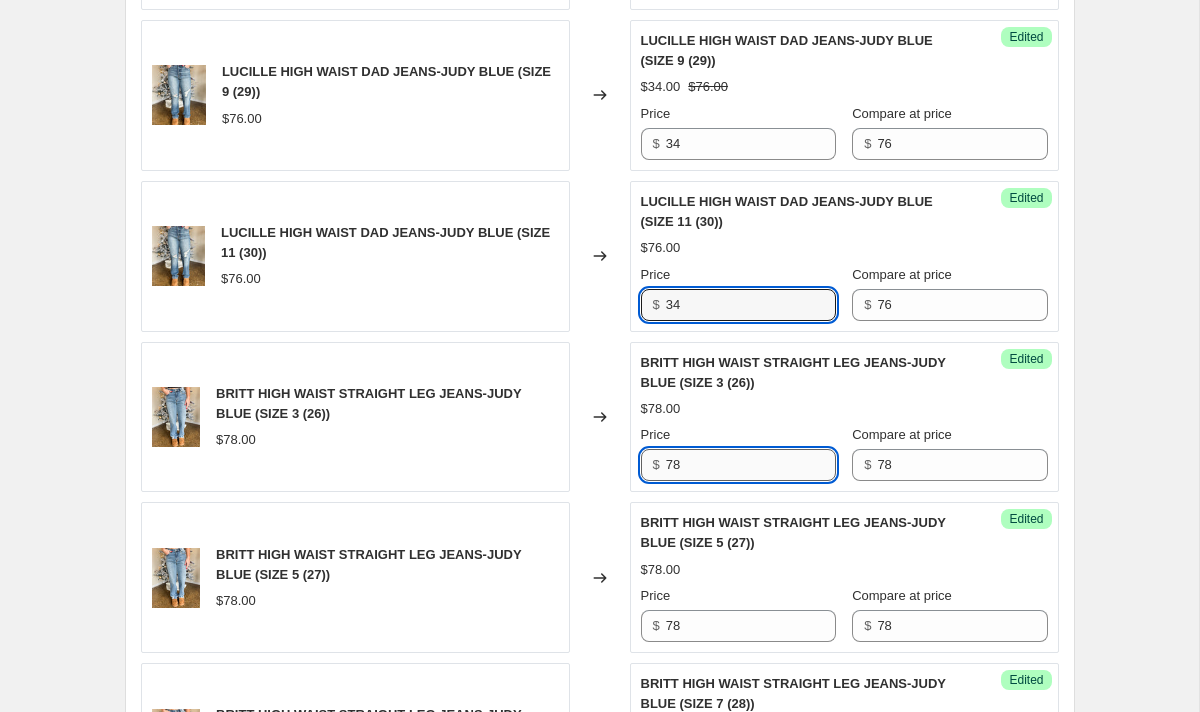 click on "78" at bounding box center (751, 465) 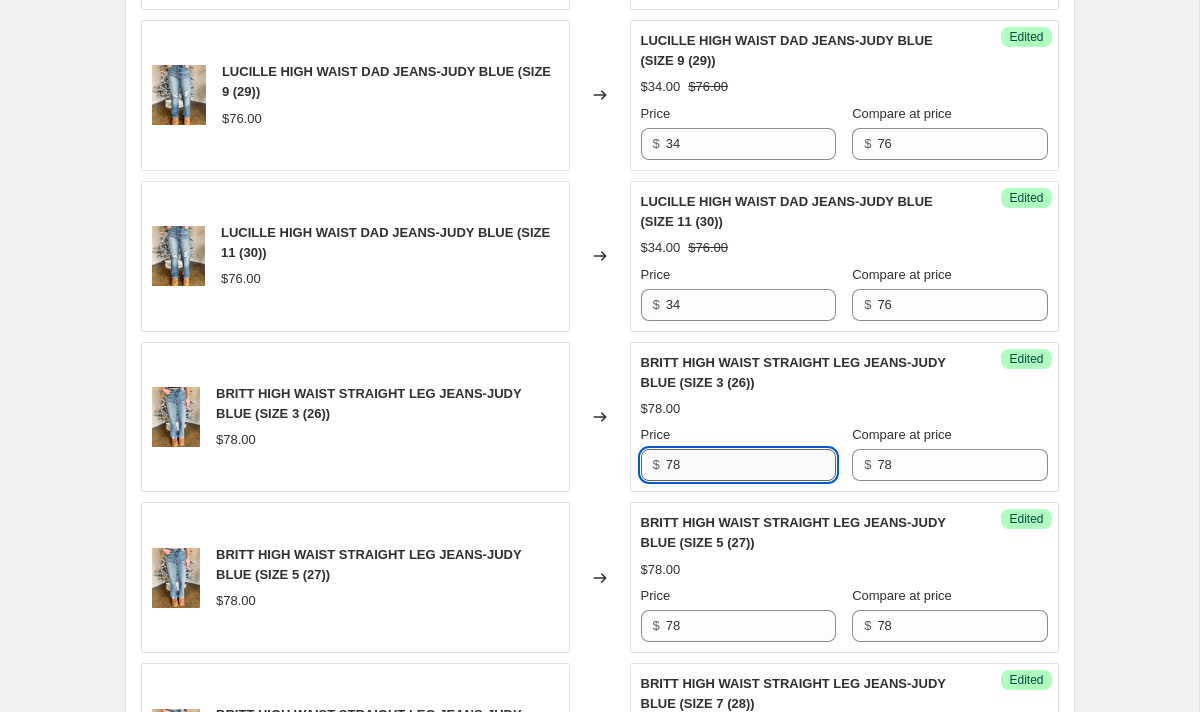 click on "78" at bounding box center (751, 465) 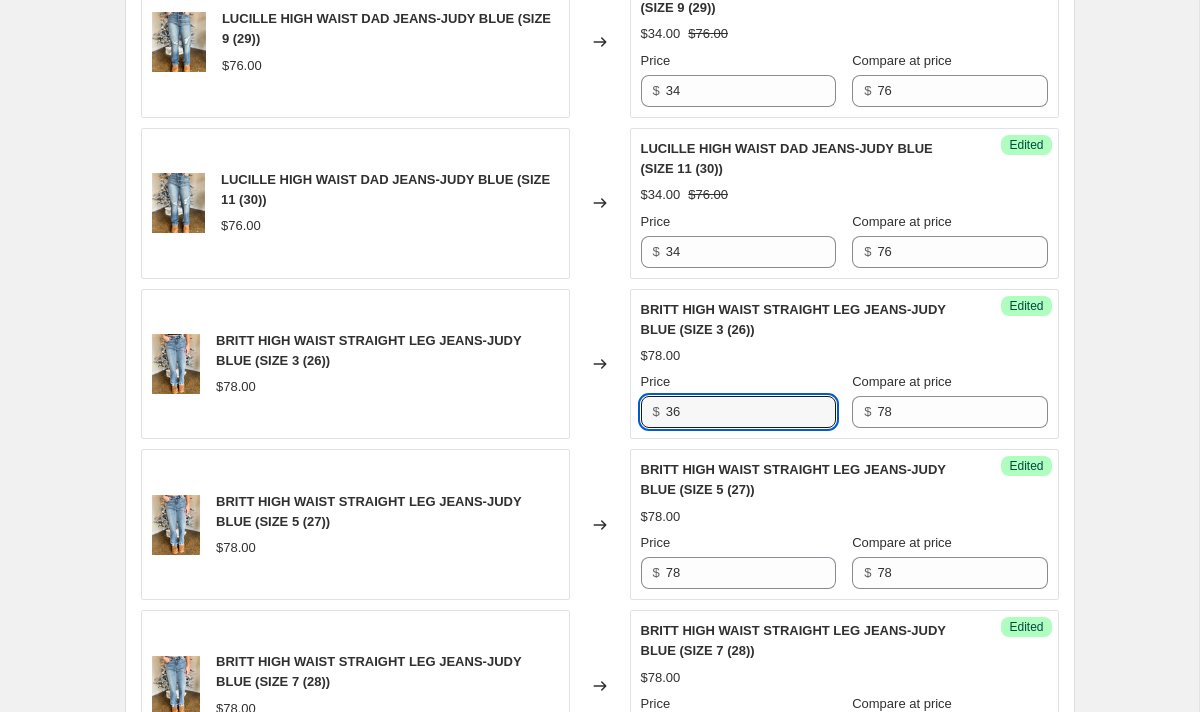 scroll, scrollTop: 1870, scrollLeft: 0, axis: vertical 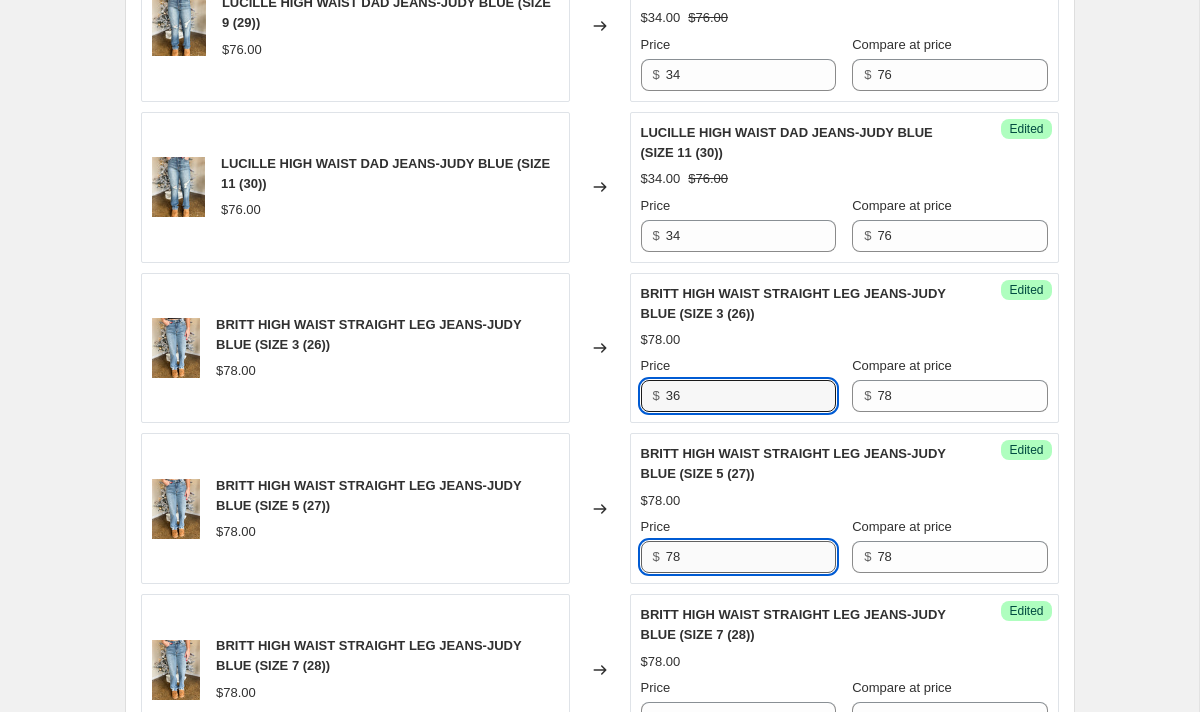 click on "78" at bounding box center (751, 557) 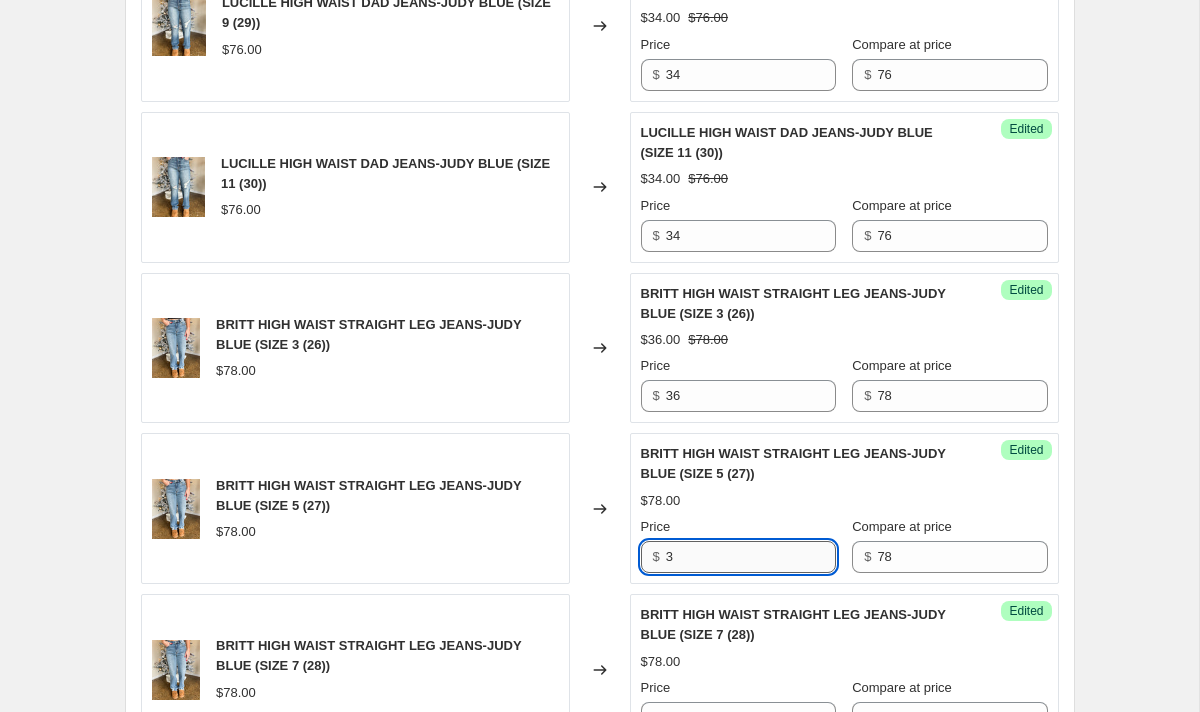 click on "3" at bounding box center [751, 557] 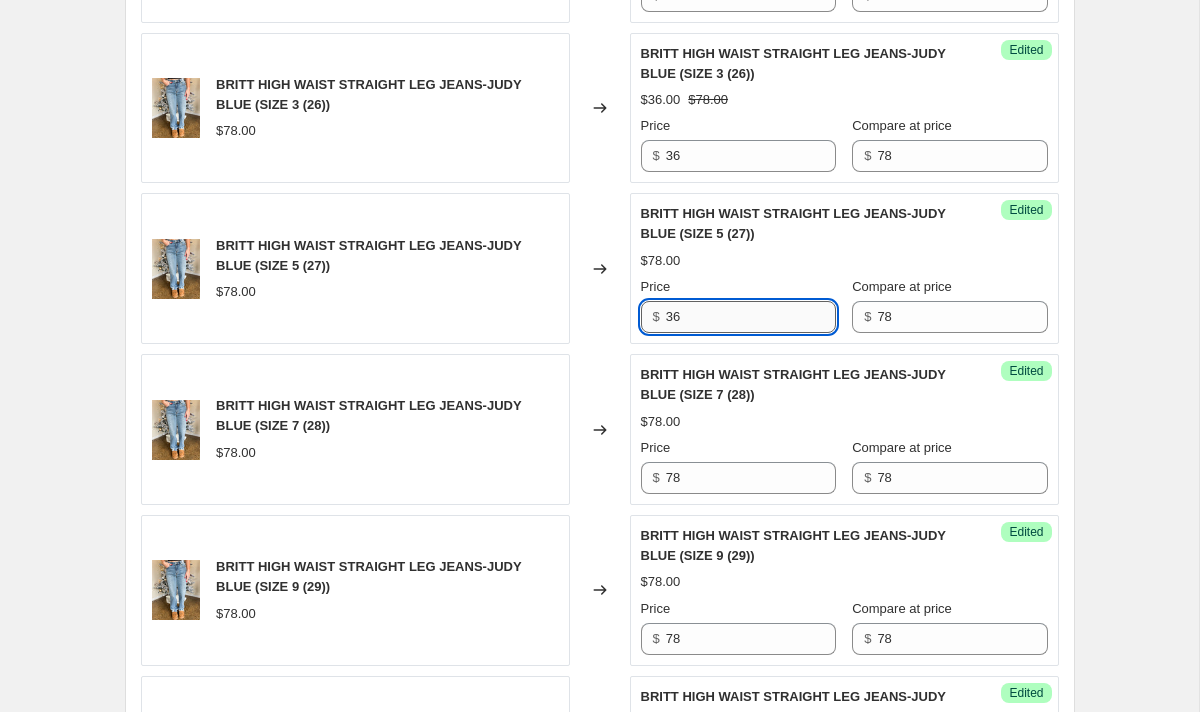 scroll, scrollTop: 2118, scrollLeft: 0, axis: vertical 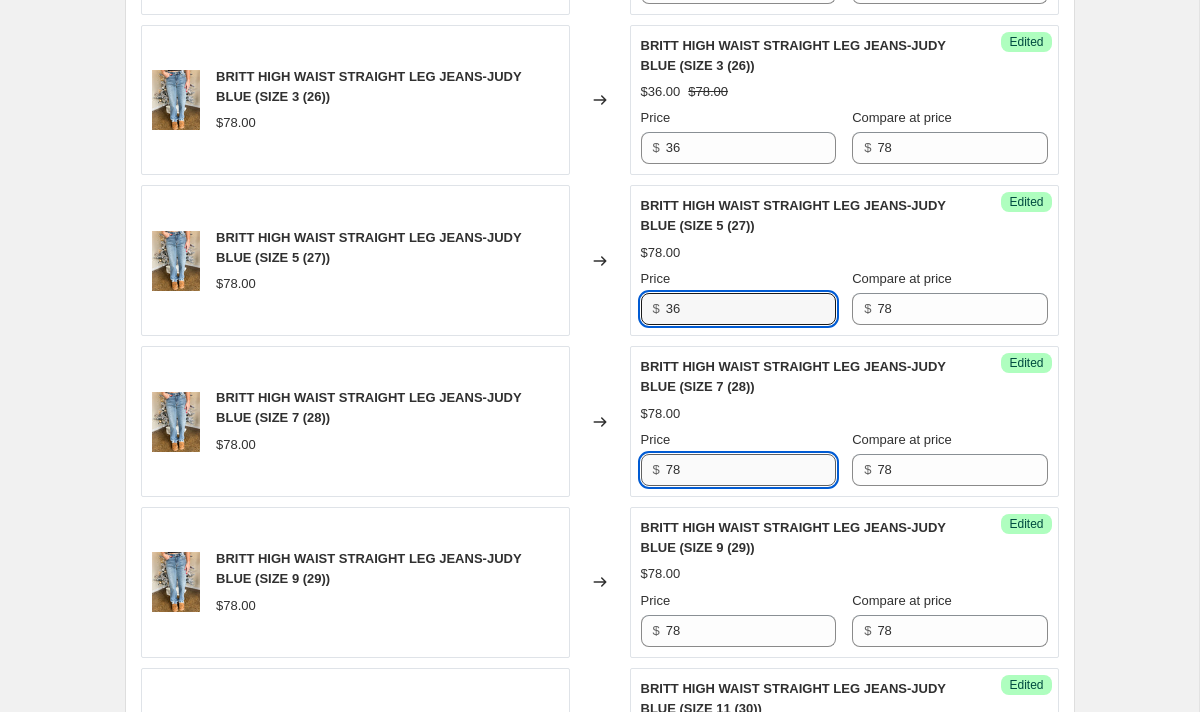 click on "78" at bounding box center (751, 470) 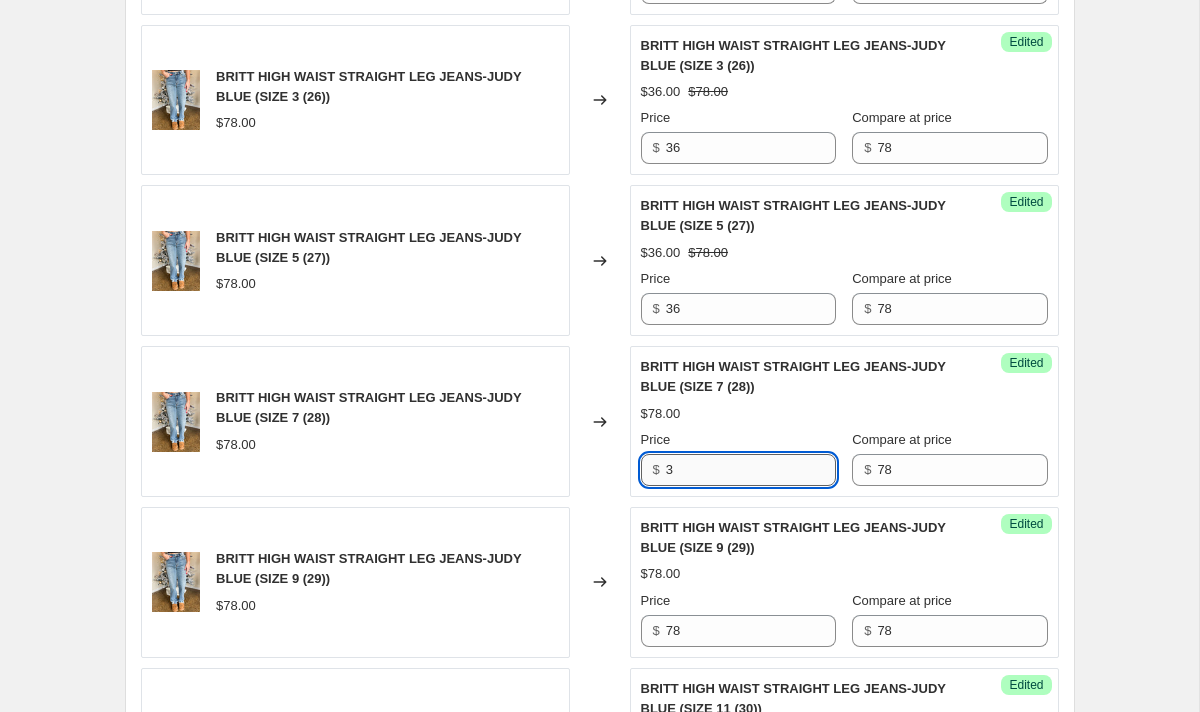 click on "3" at bounding box center [751, 470] 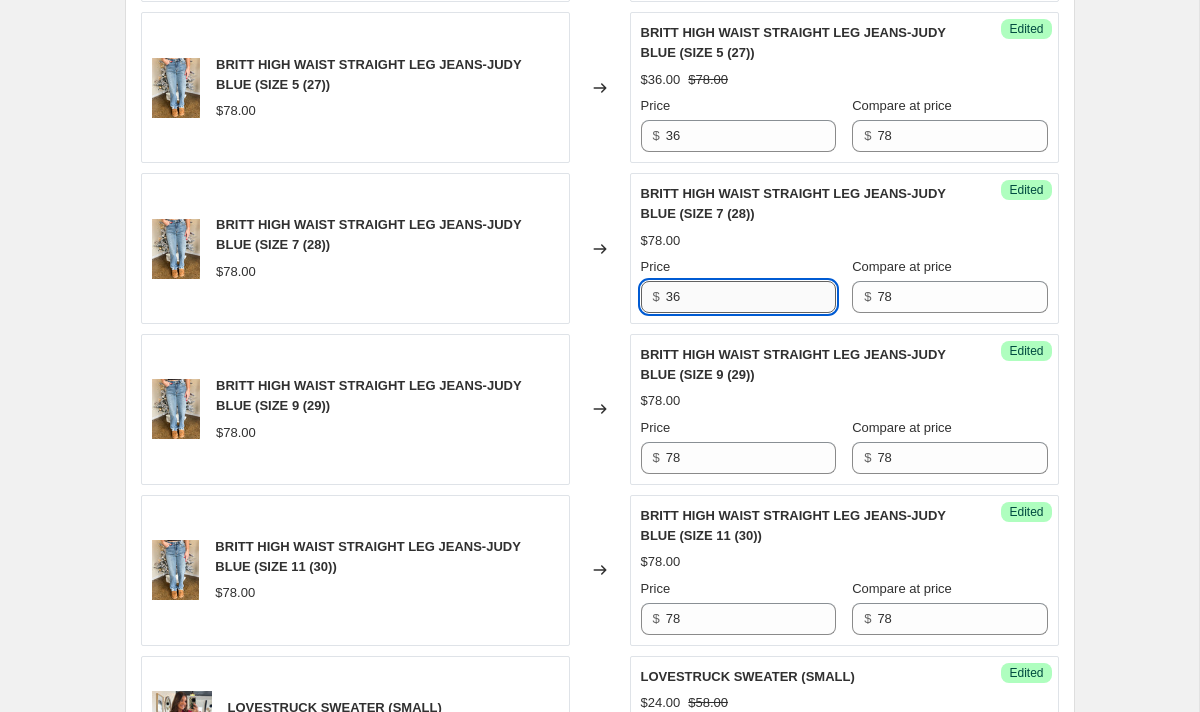 scroll, scrollTop: 2301, scrollLeft: 0, axis: vertical 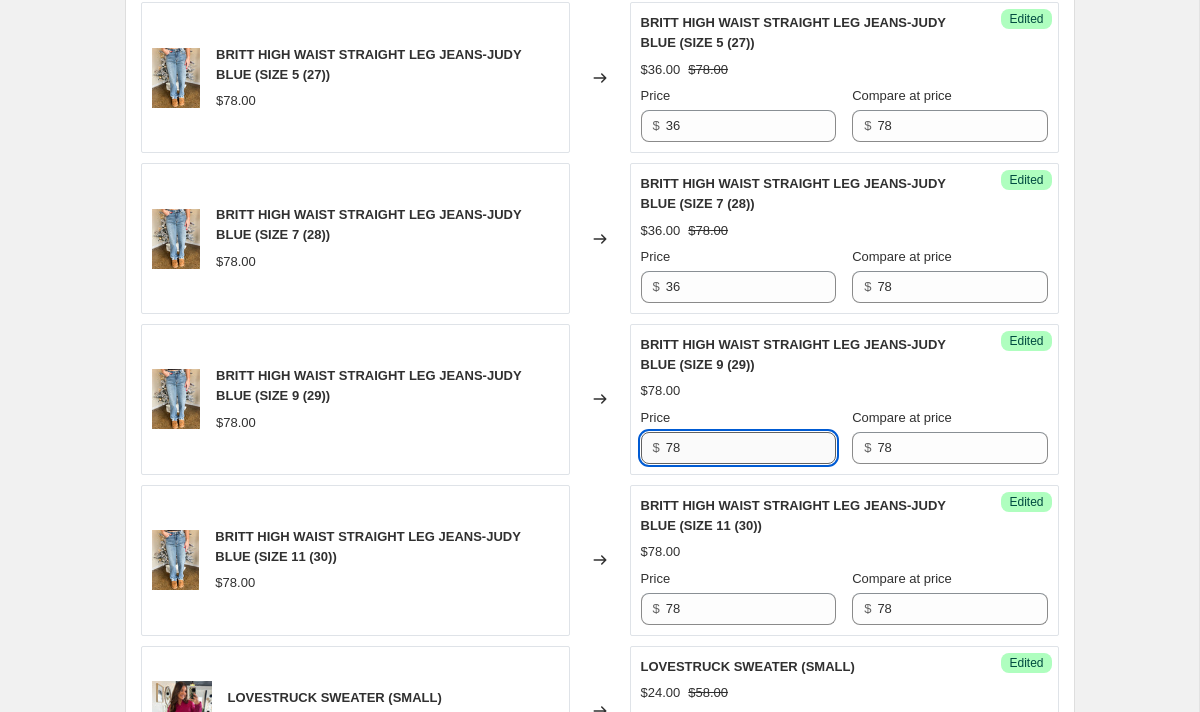 click on "78" at bounding box center [751, 448] 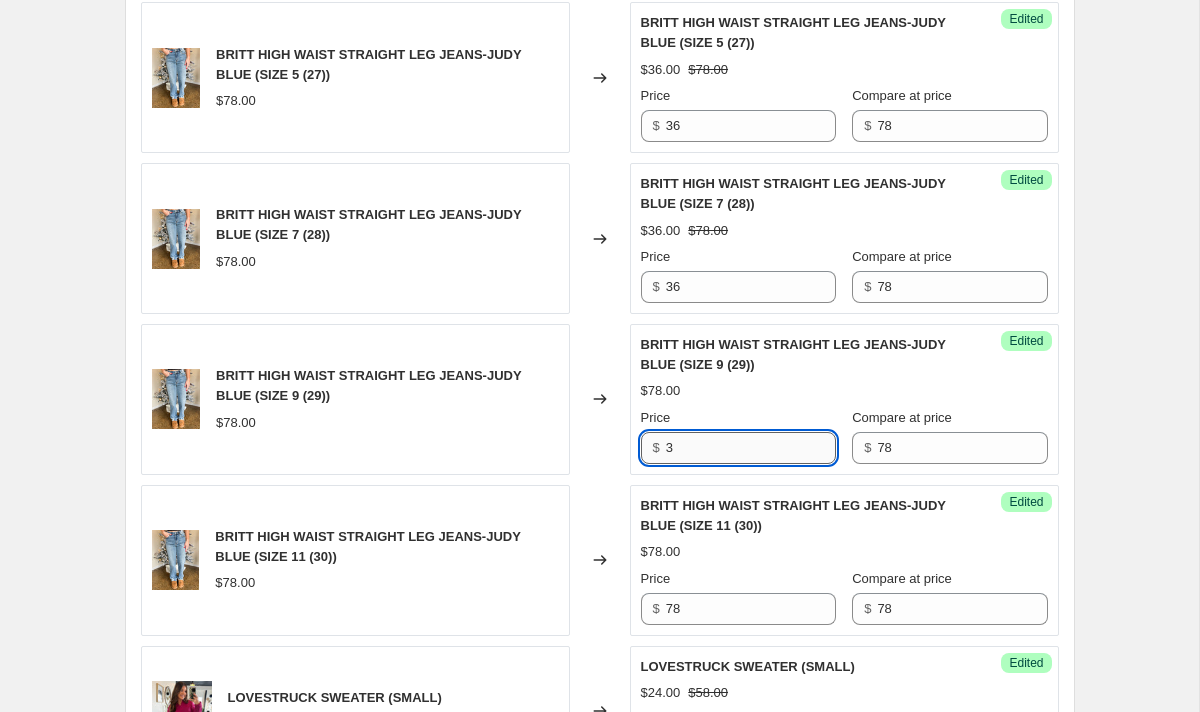 click on "3" at bounding box center (751, 448) 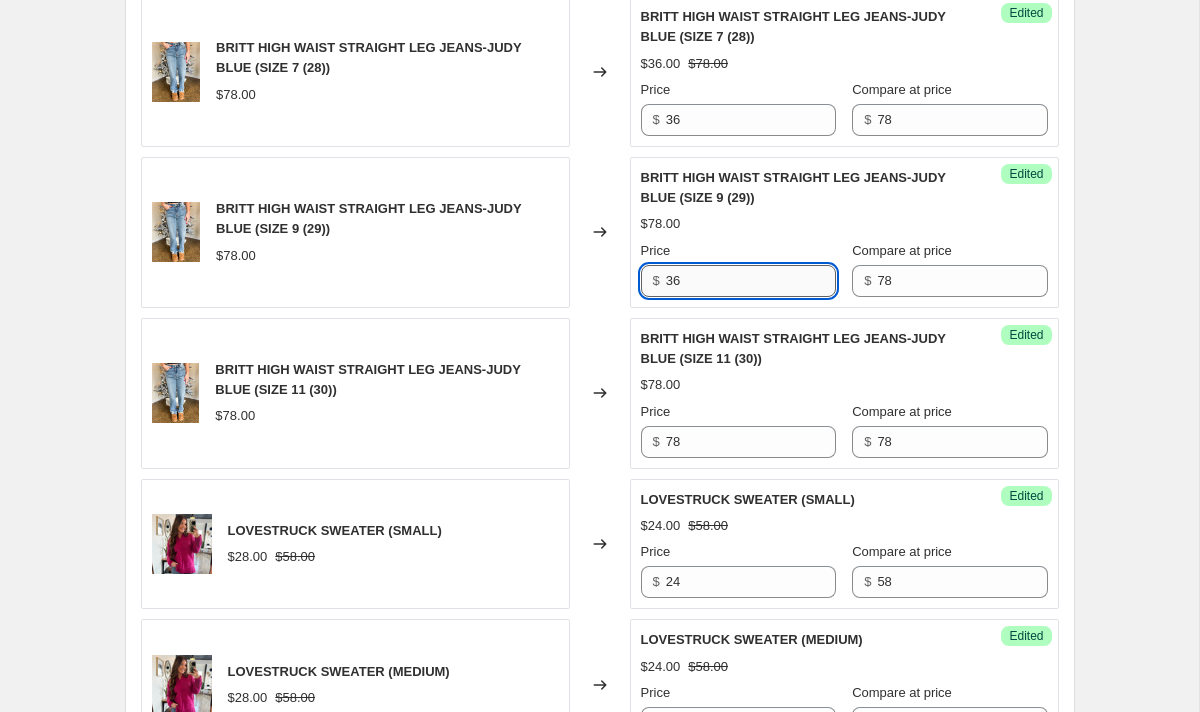 scroll, scrollTop: 2505, scrollLeft: 0, axis: vertical 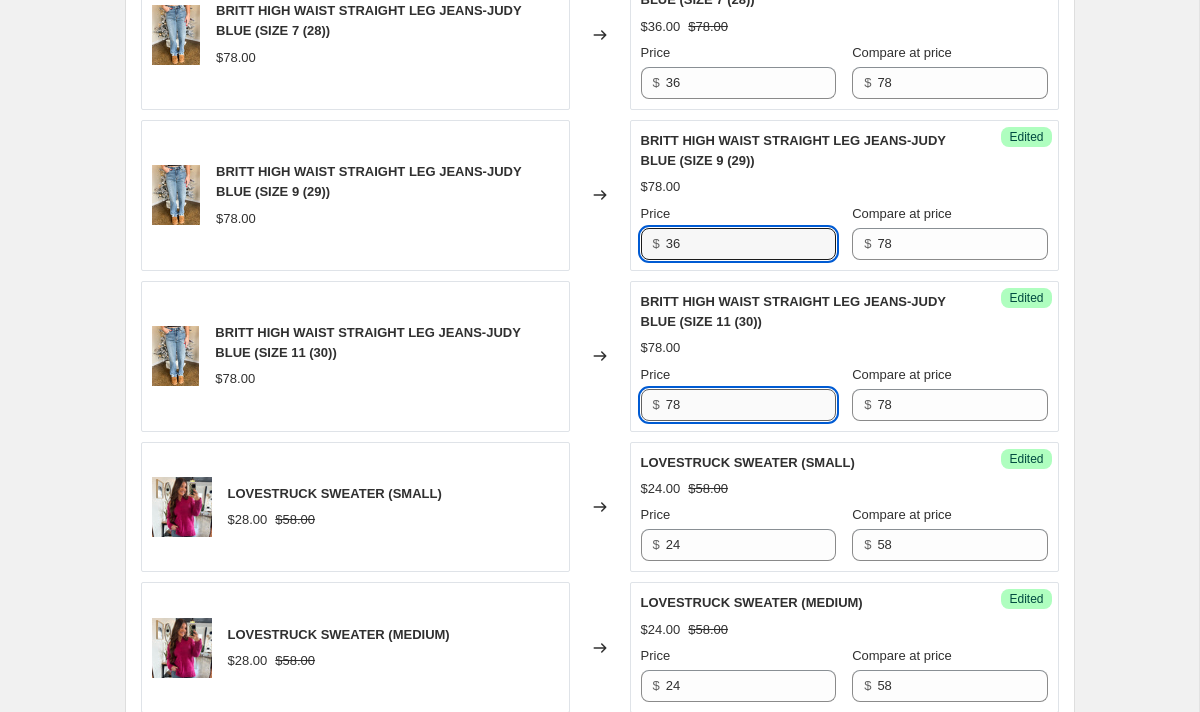 click on "78" at bounding box center (751, 405) 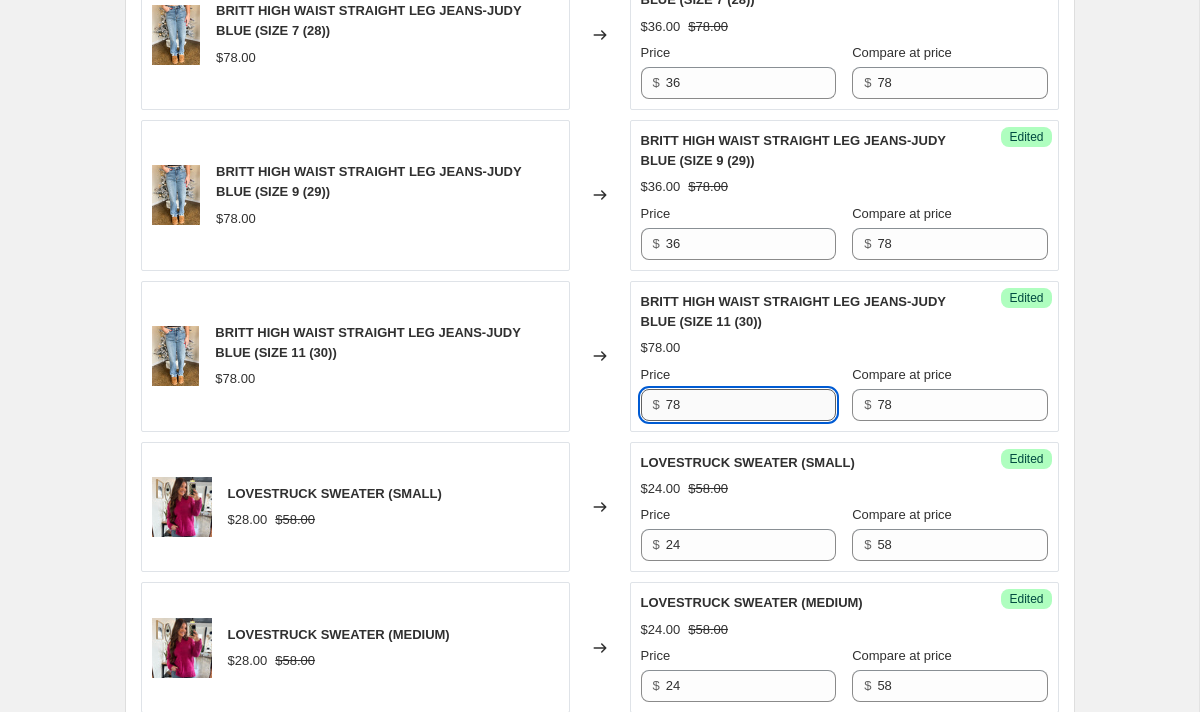 click on "78" at bounding box center [751, 405] 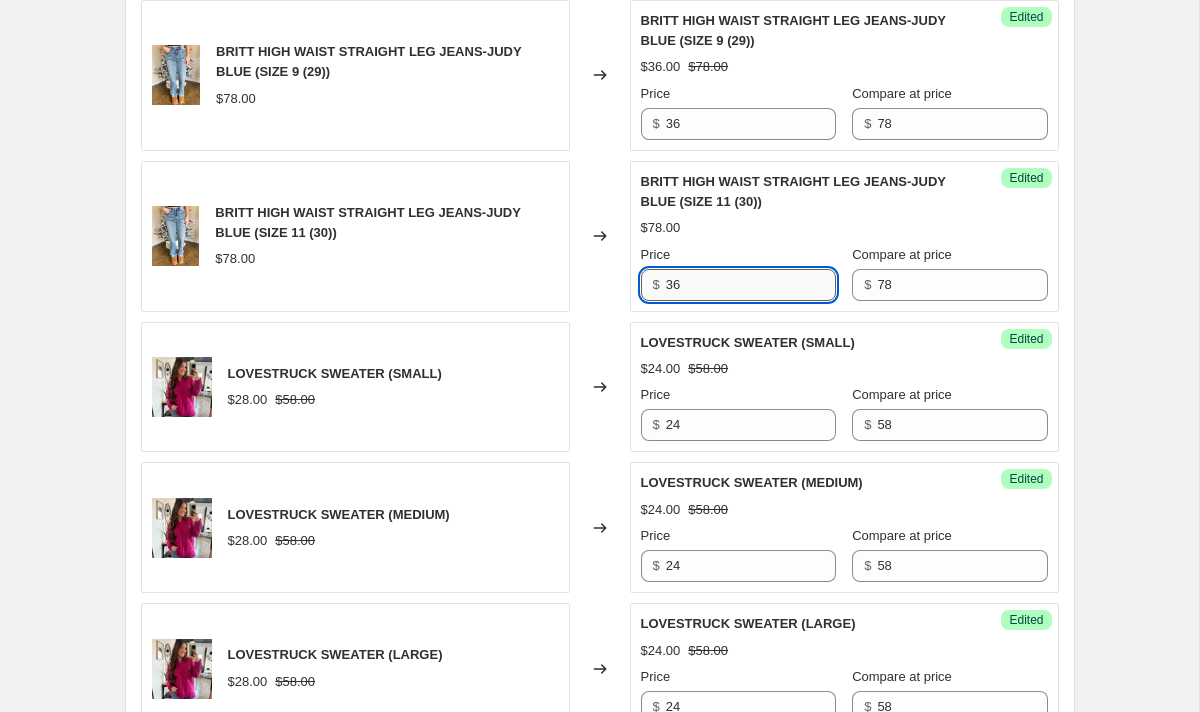 scroll, scrollTop: 2634, scrollLeft: 0, axis: vertical 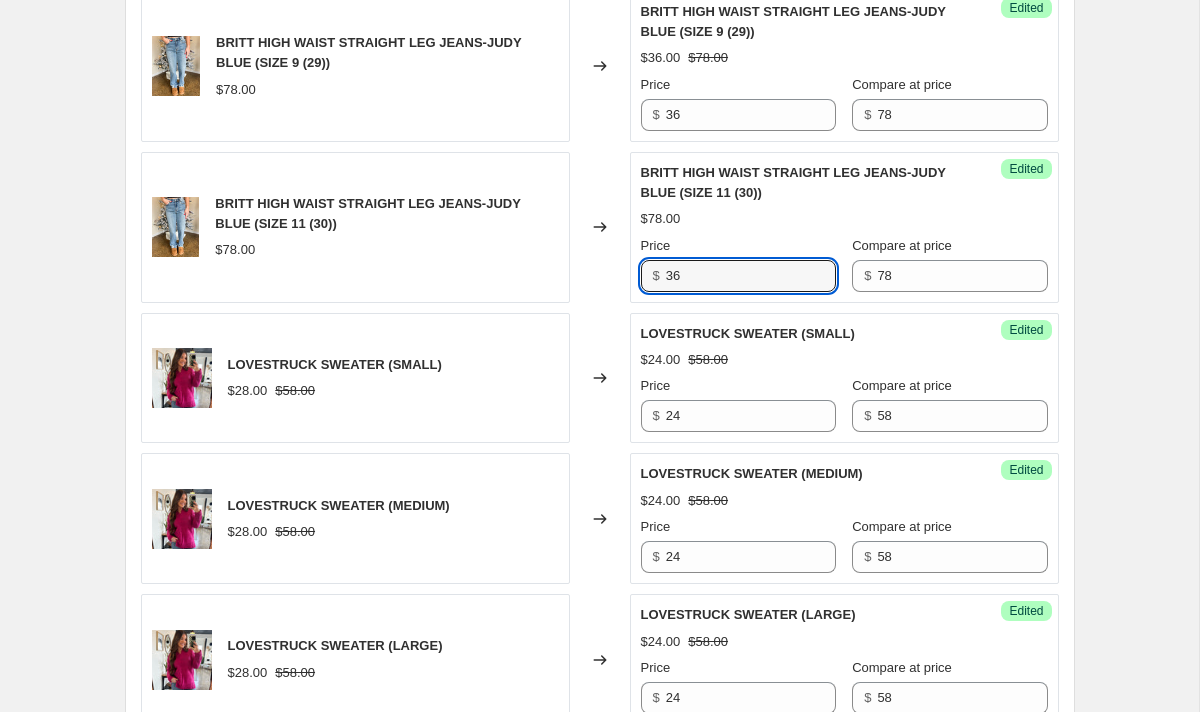 click on "Price" at bounding box center (738, 386) 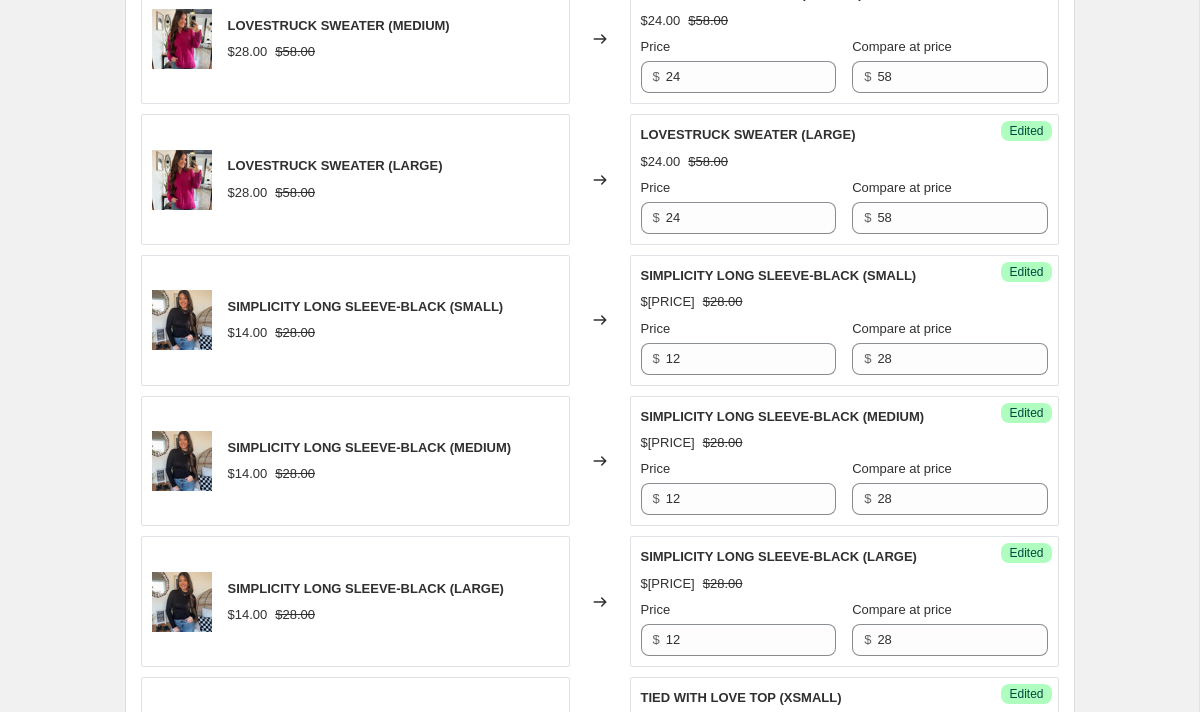 scroll, scrollTop: 3117, scrollLeft: 0, axis: vertical 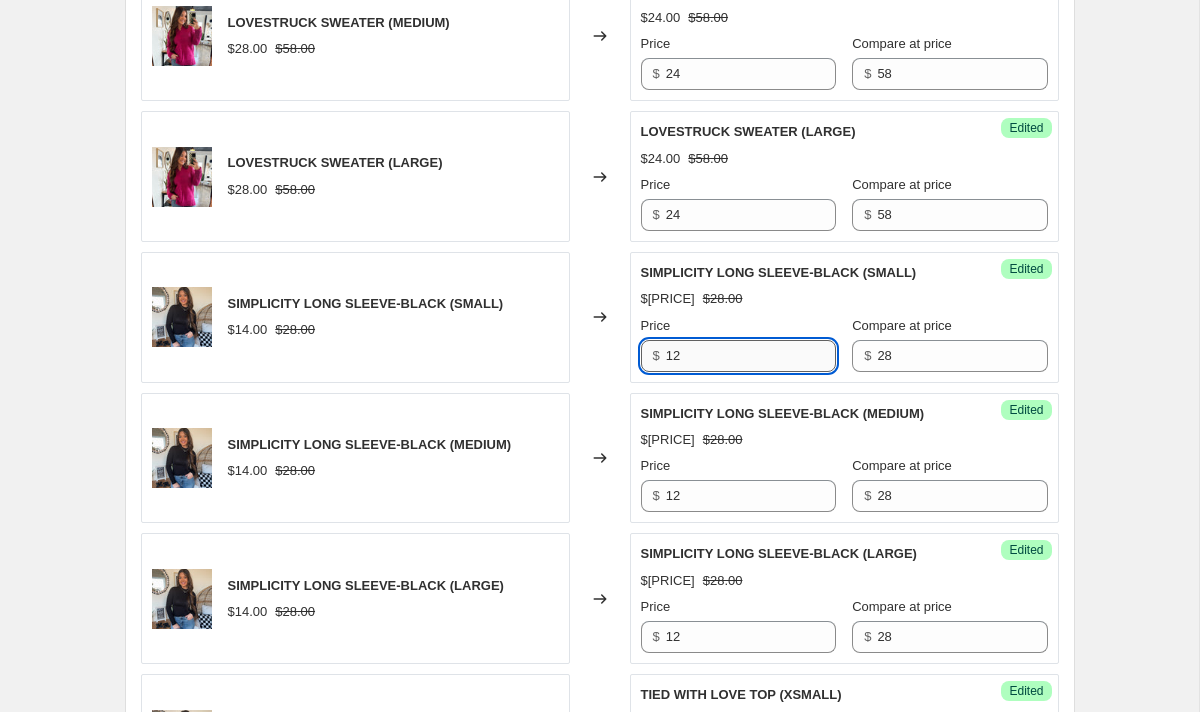 click on "12" at bounding box center (751, 356) 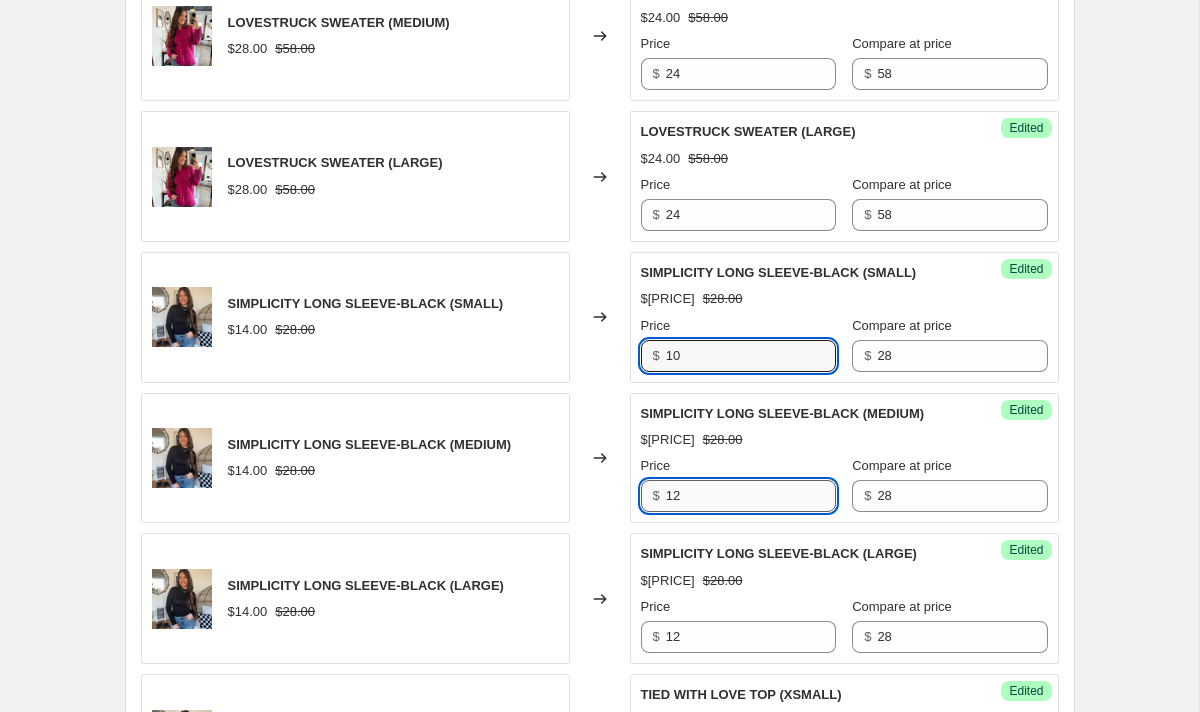 click on "12" at bounding box center [751, 496] 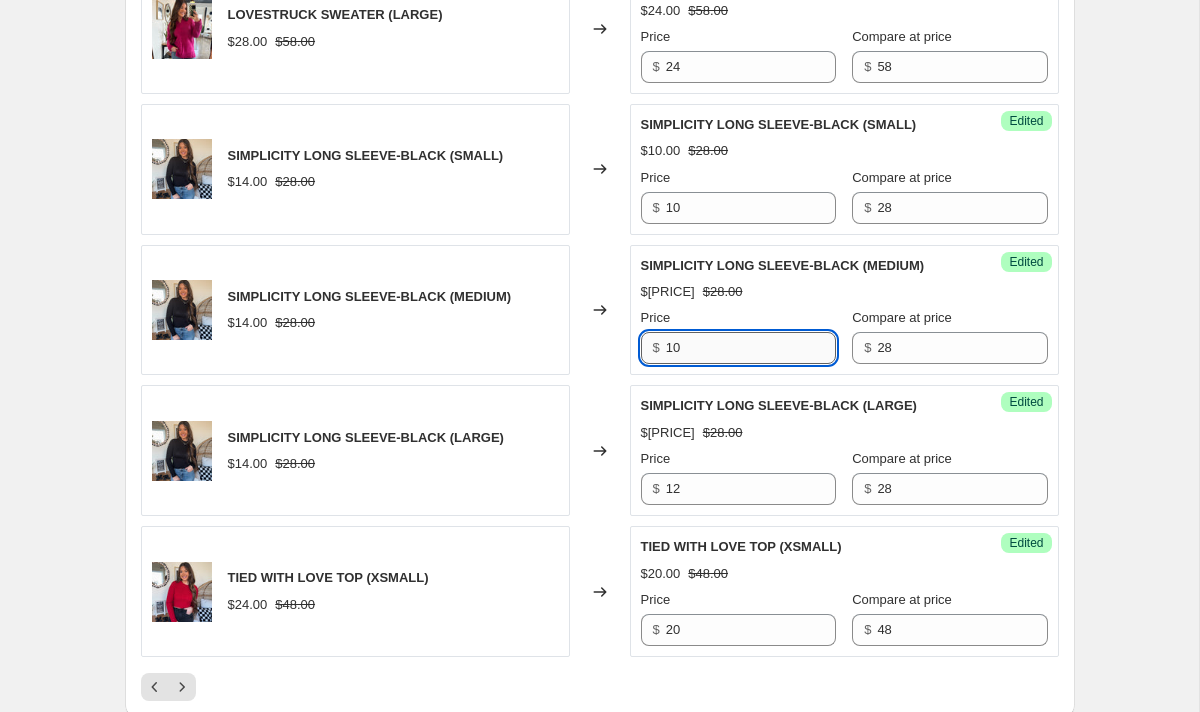 scroll, scrollTop: 3299, scrollLeft: 0, axis: vertical 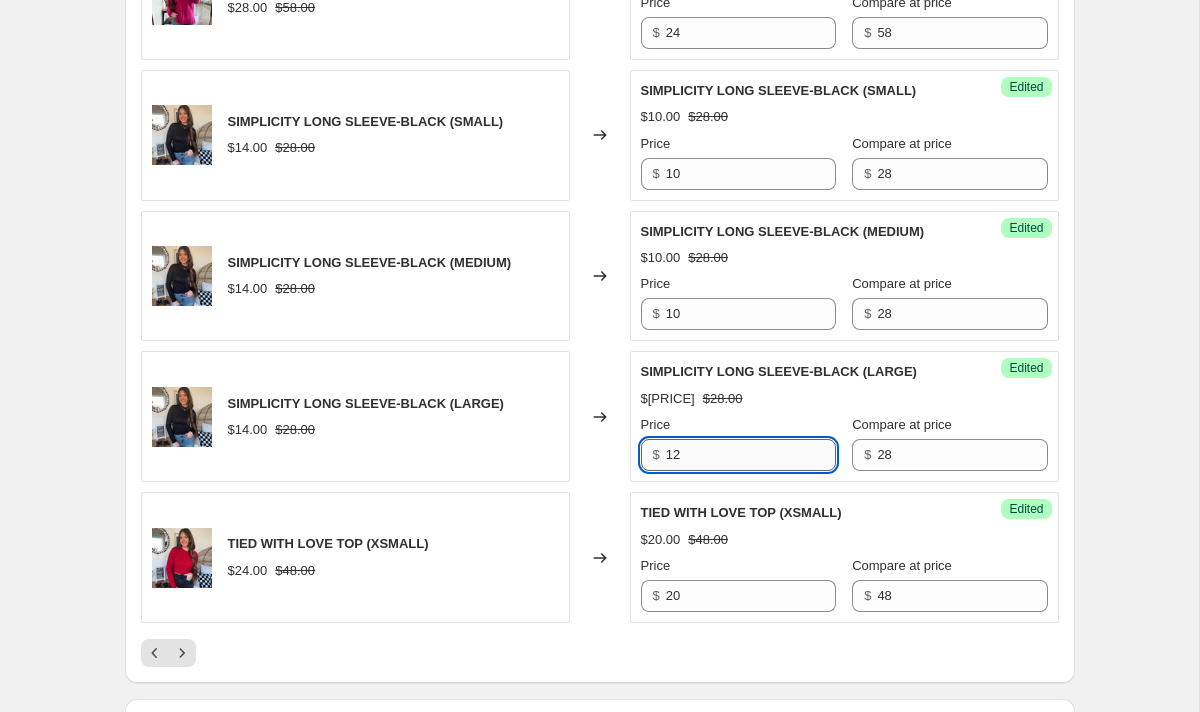 click on "12" at bounding box center [751, 455] 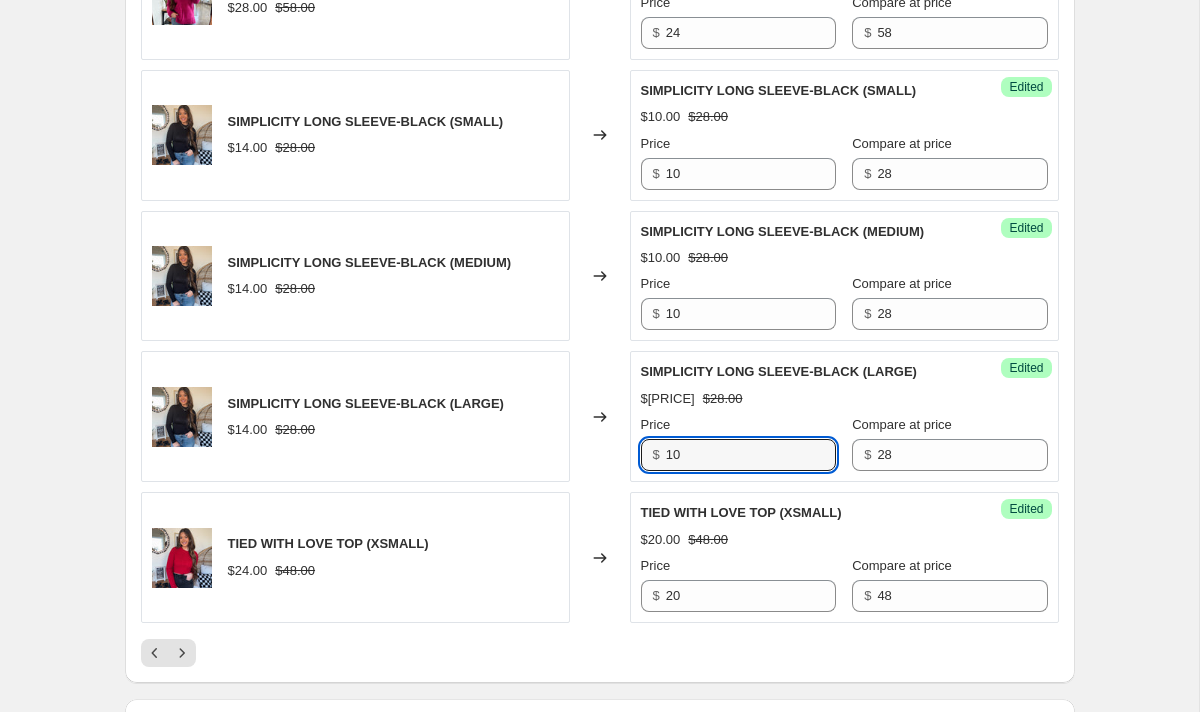 click on "TIED WITH LOVE TOP (XSMALL) $24.00 $48.00" at bounding box center [355, 557] 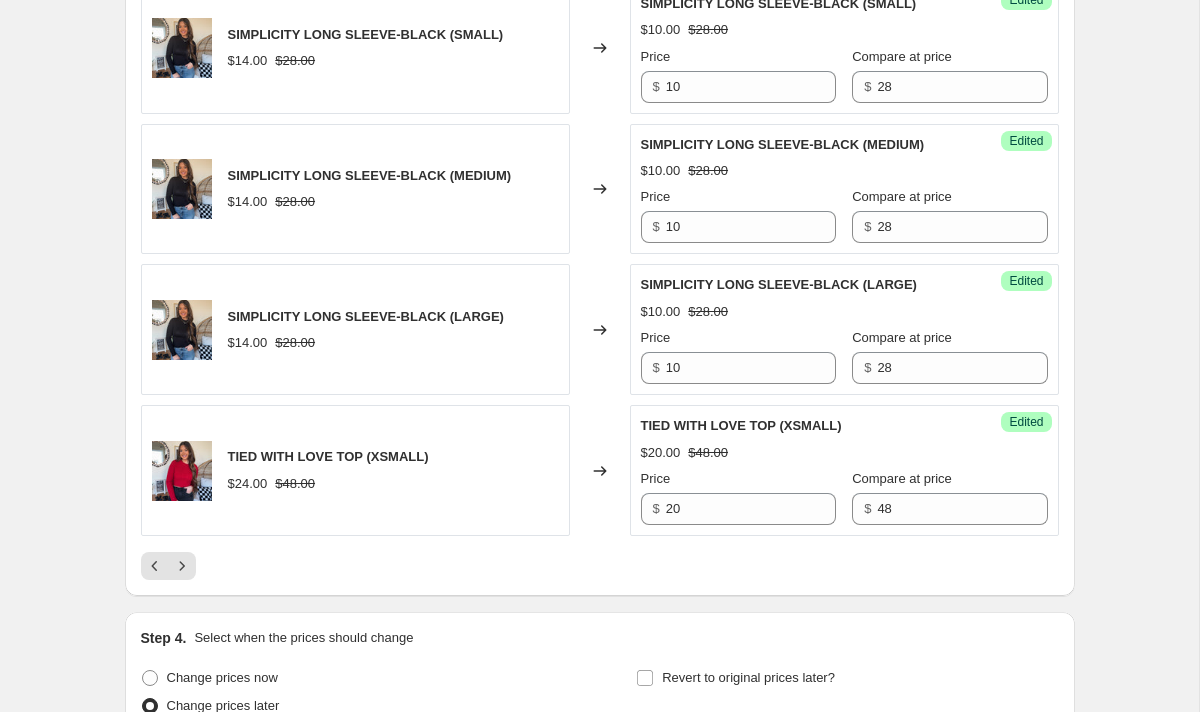 scroll, scrollTop: 3424, scrollLeft: 0, axis: vertical 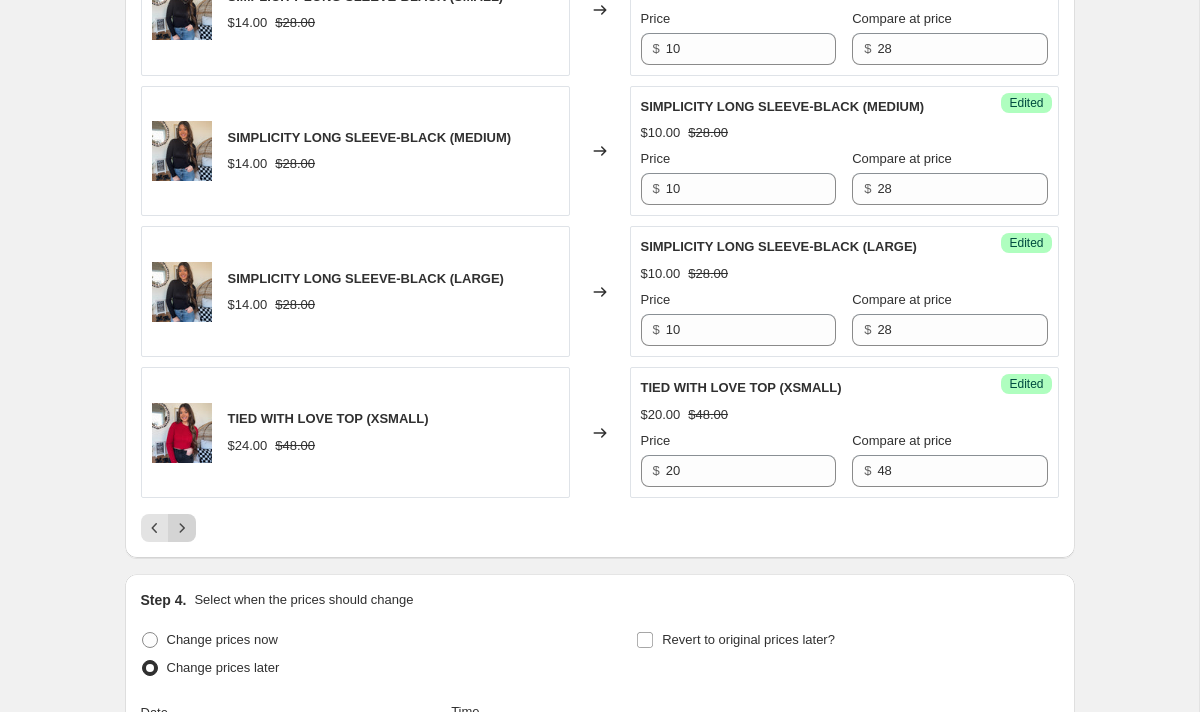 click 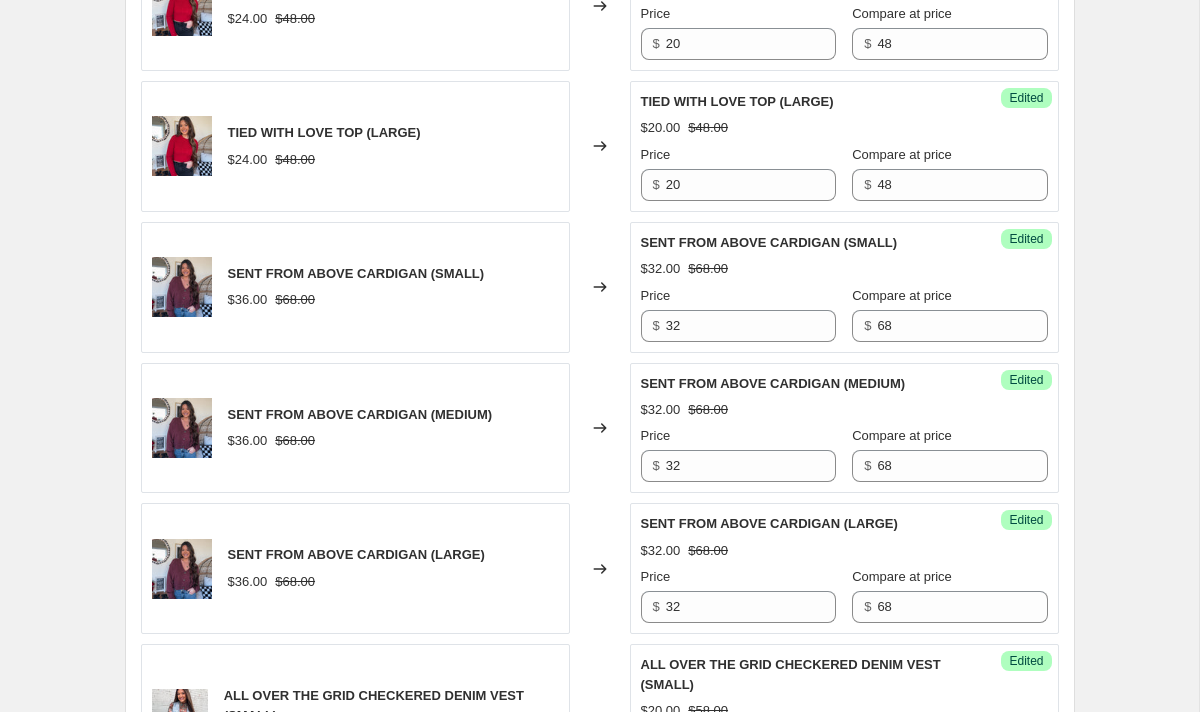 scroll, scrollTop: 1090, scrollLeft: 0, axis: vertical 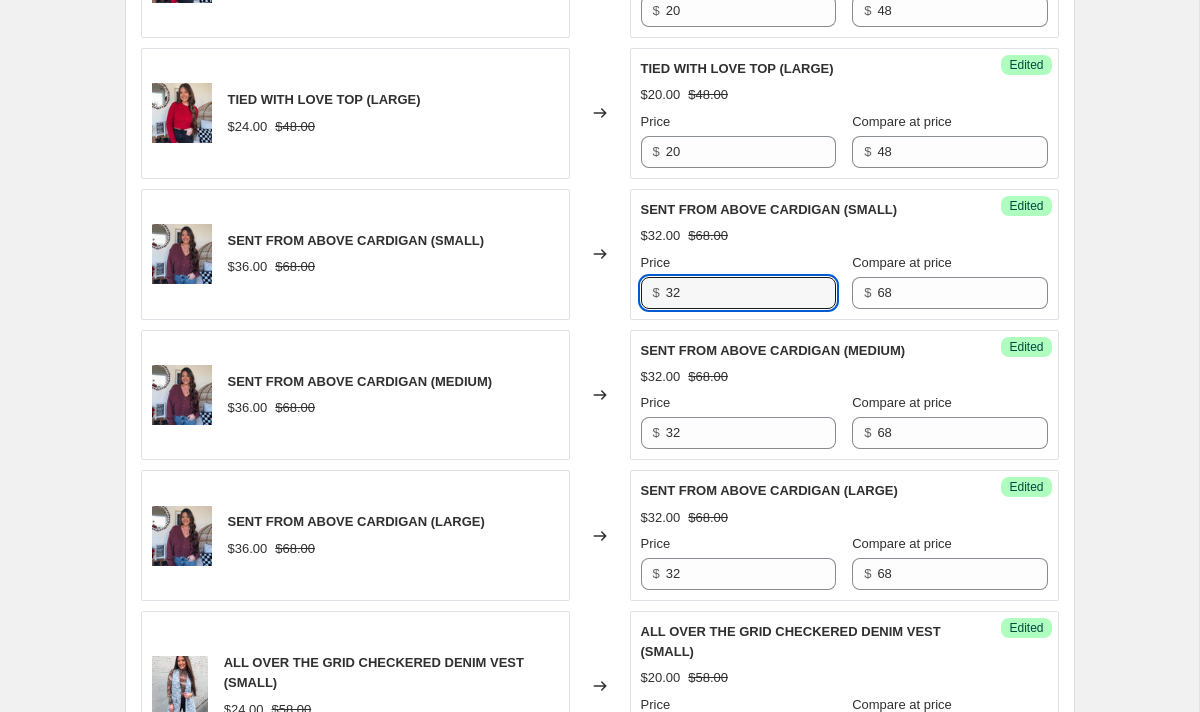 drag, startPoint x: 707, startPoint y: 288, endPoint x: 619, endPoint y: 288, distance: 88 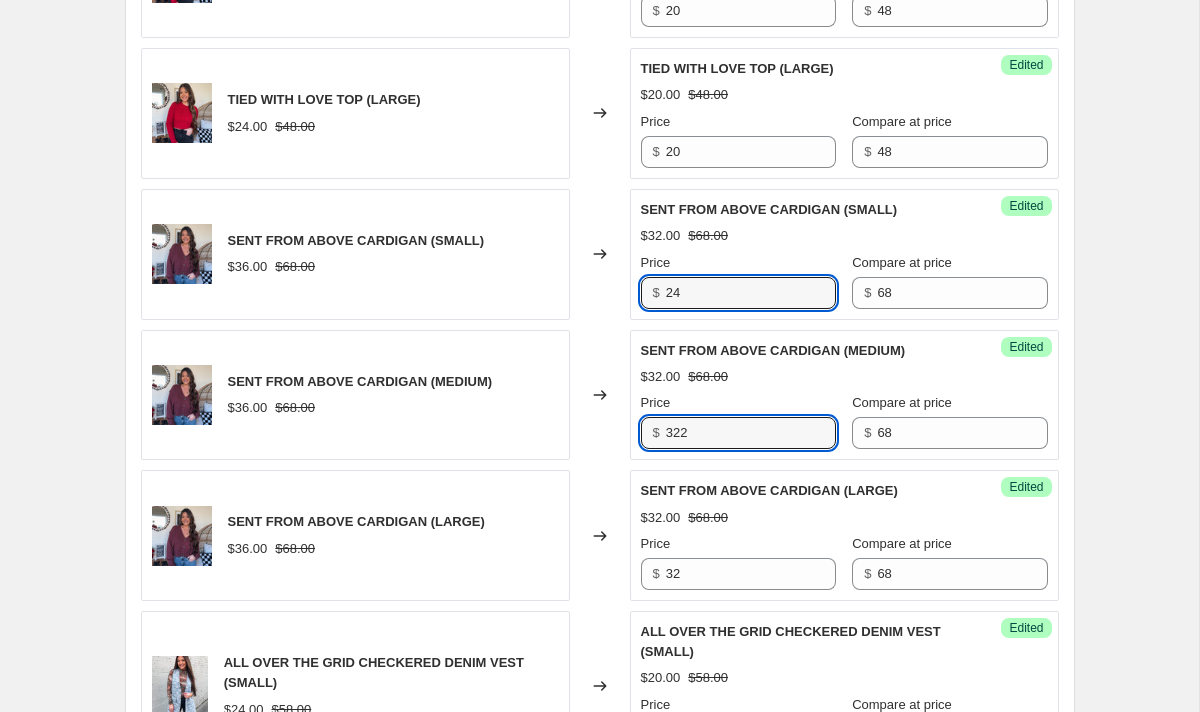 drag, startPoint x: 712, startPoint y: 427, endPoint x: 634, endPoint y: 427, distance: 78 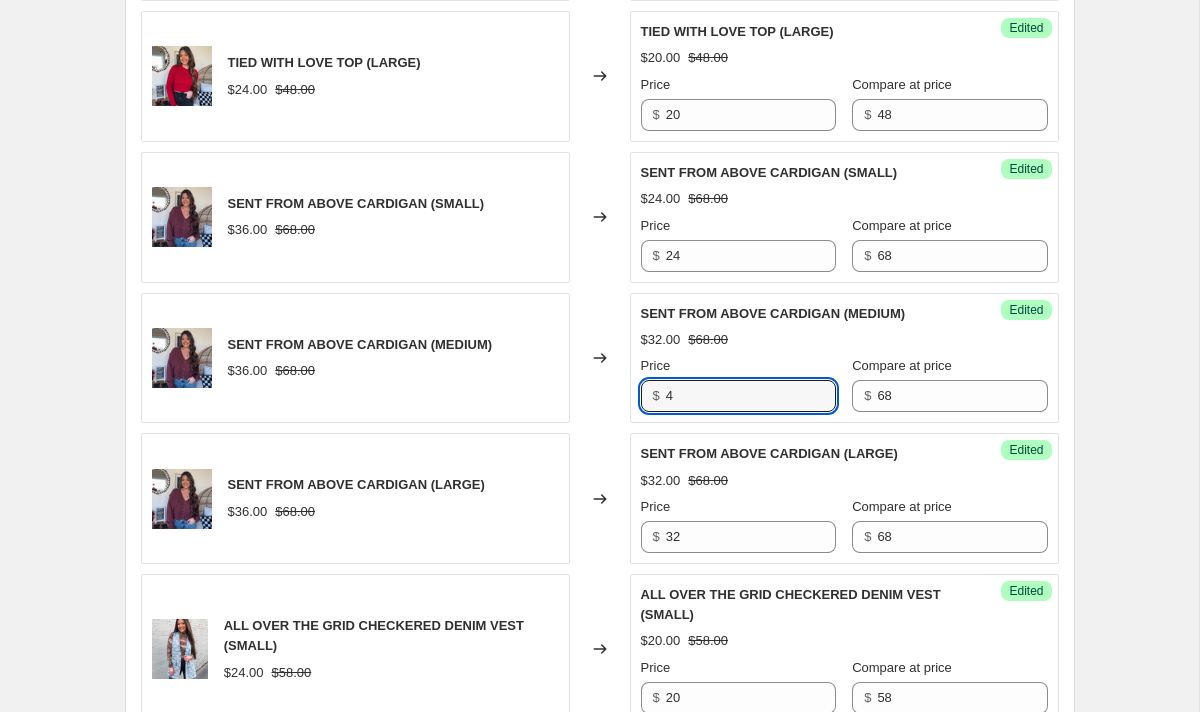 scroll, scrollTop: 1153, scrollLeft: 0, axis: vertical 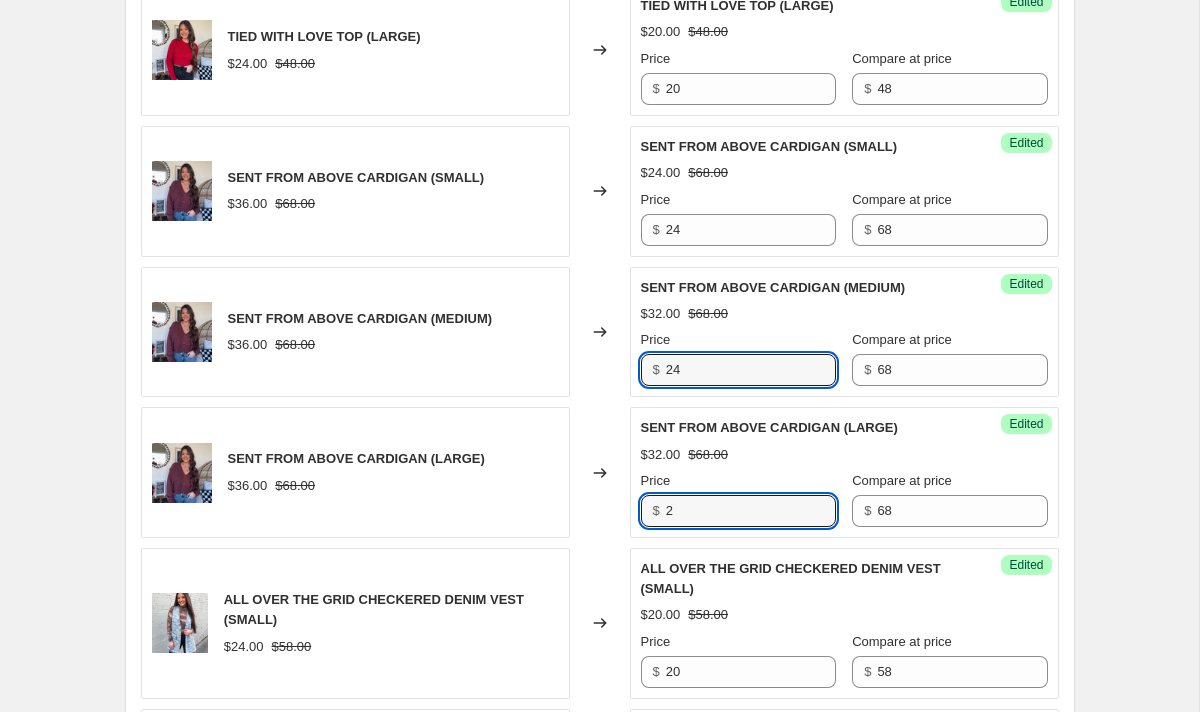 drag, startPoint x: 742, startPoint y: 513, endPoint x: 609, endPoint y: 513, distance: 133 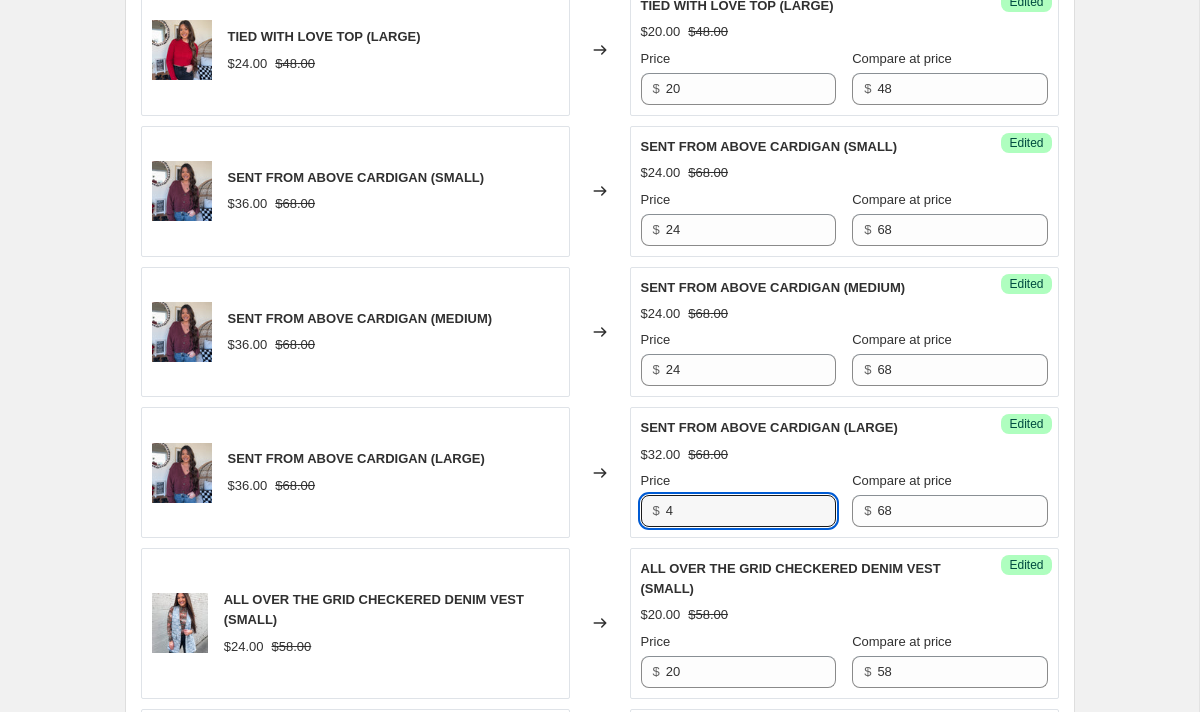 click on "Success Edited SENT FROM ABOVE CARDIGAN (LARGE) $[PRICE] $[PRICE] Price $ [NUMBER] Compare at price $ [NUMBER]" at bounding box center (844, 472) 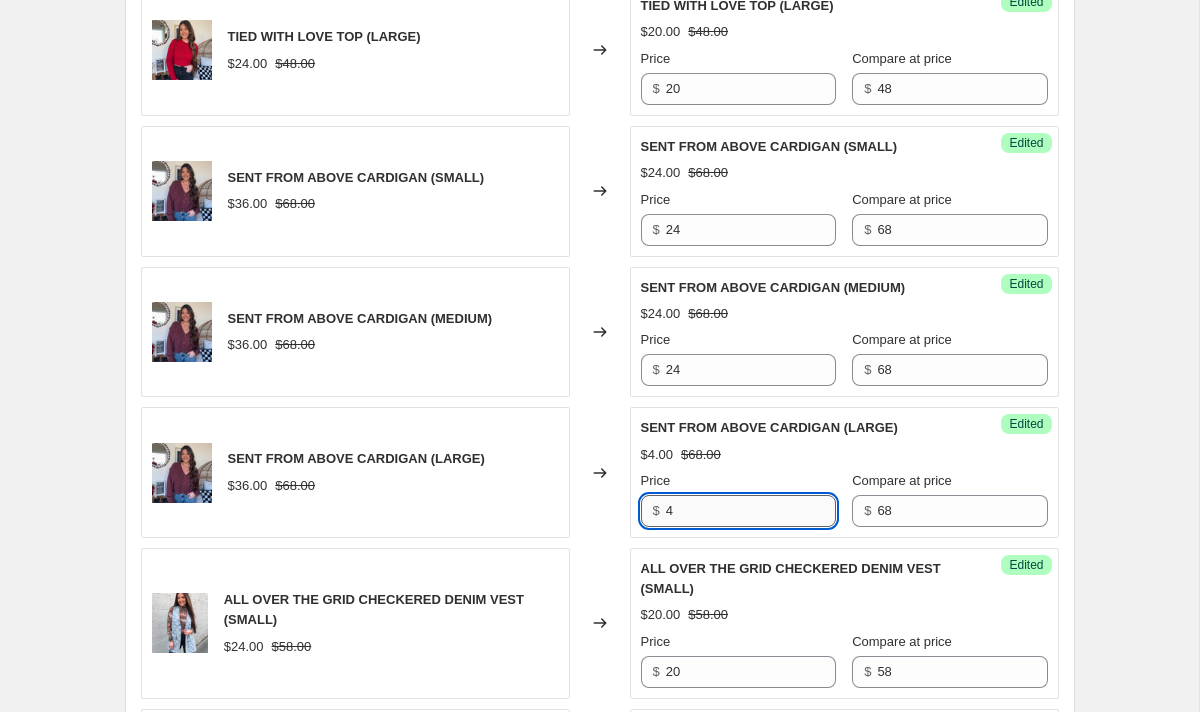 click on "4" at bounding box center [751, 511] 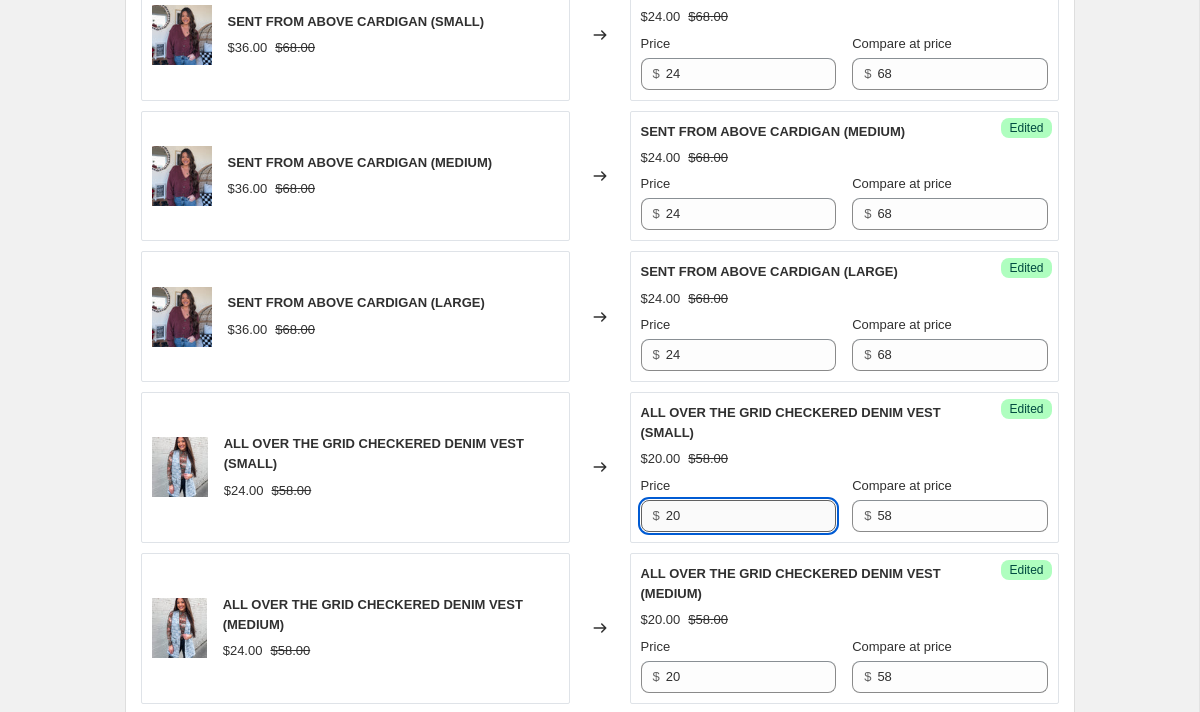 click on "20" at bounding box center (751, 516) 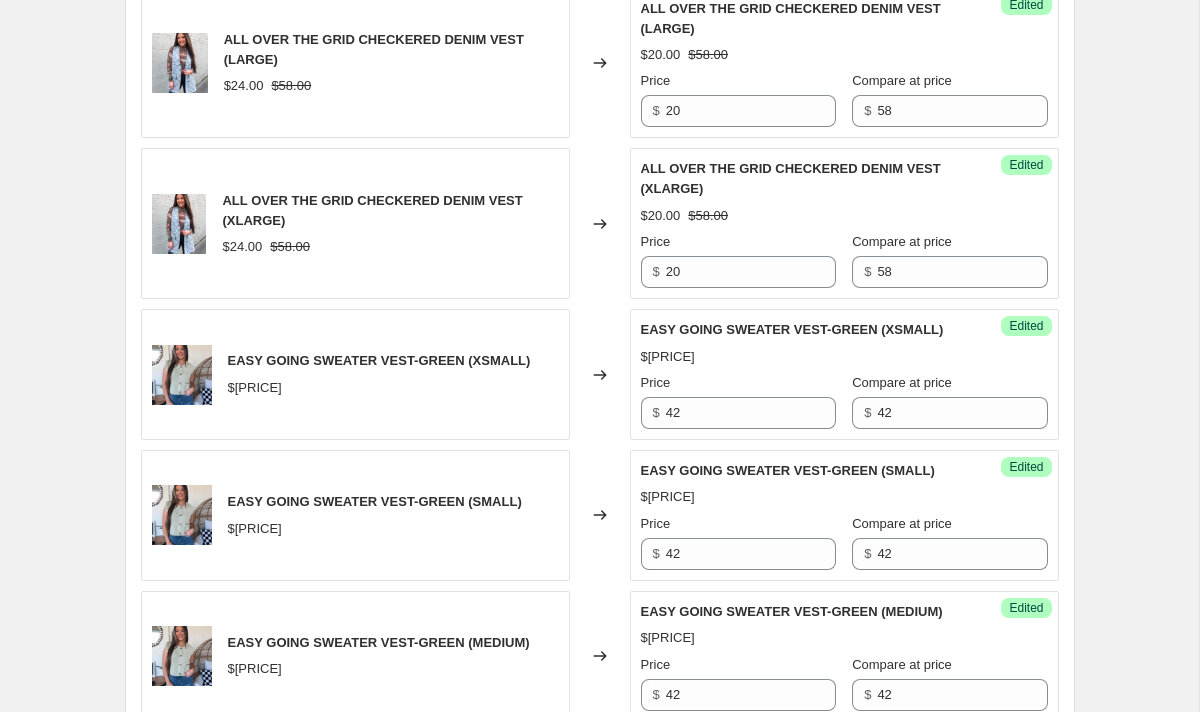 scroll, scrollTop: 2036, scrollLeft: 0, axis: vertical 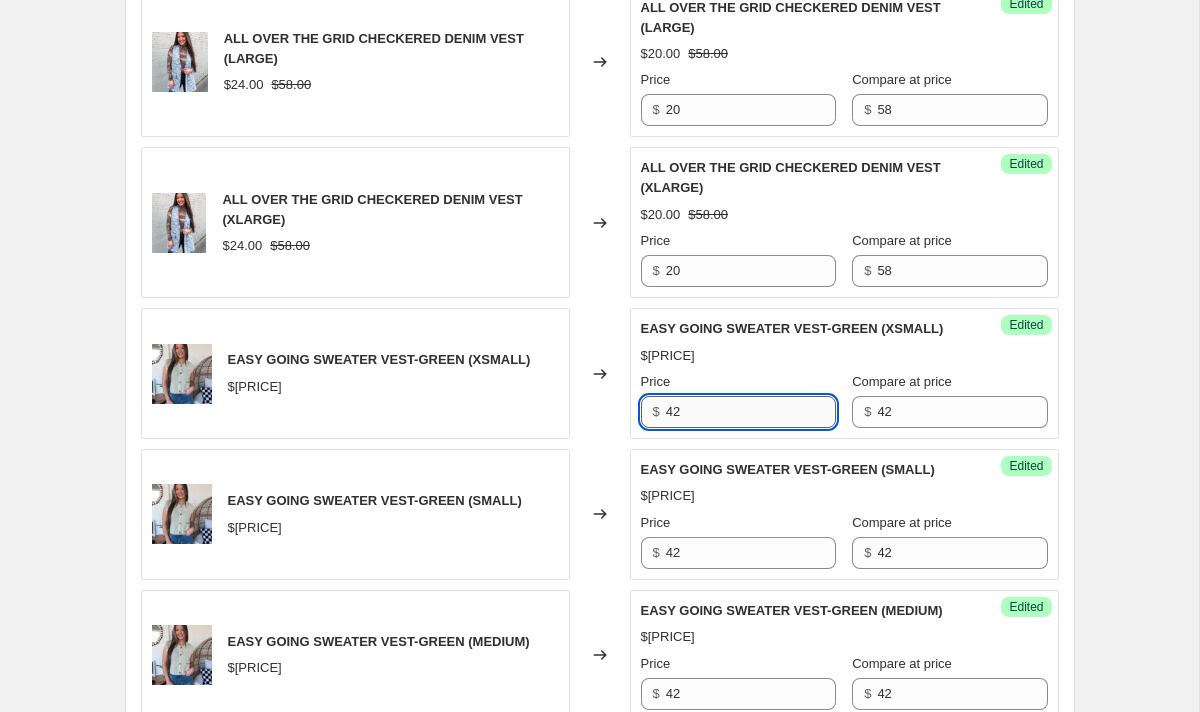 click on "42" at bounding box center (751, 412) 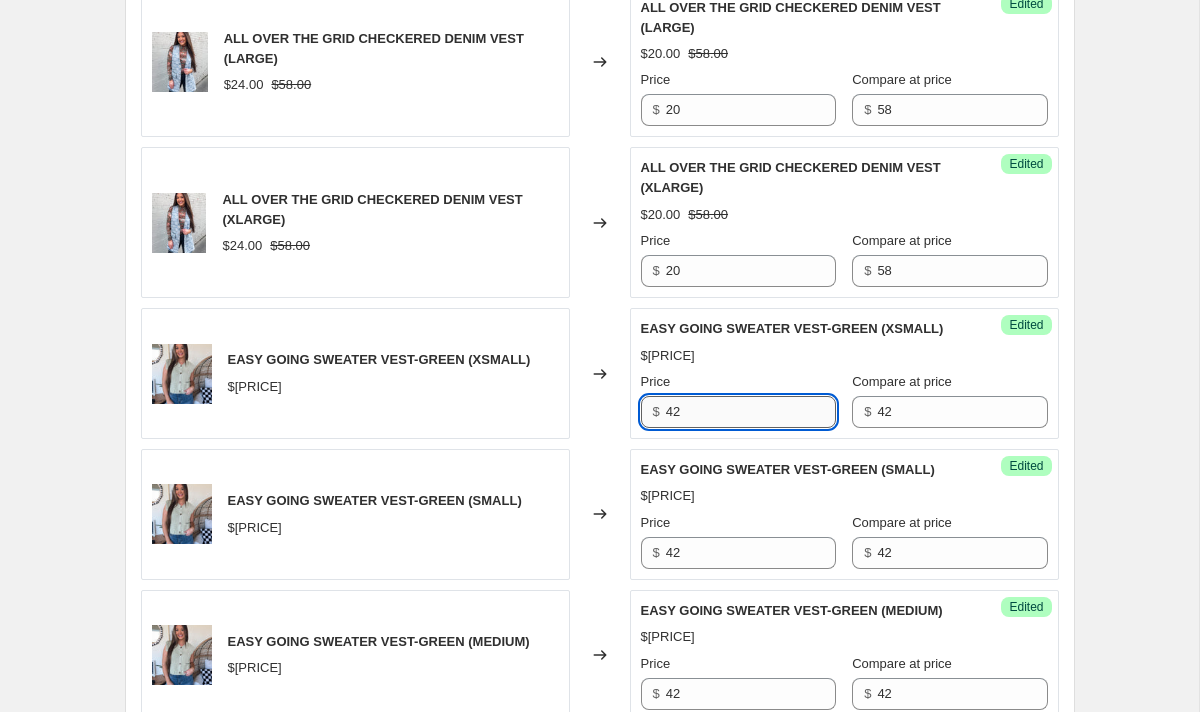 click on "42" at bounding box center [751, 412] 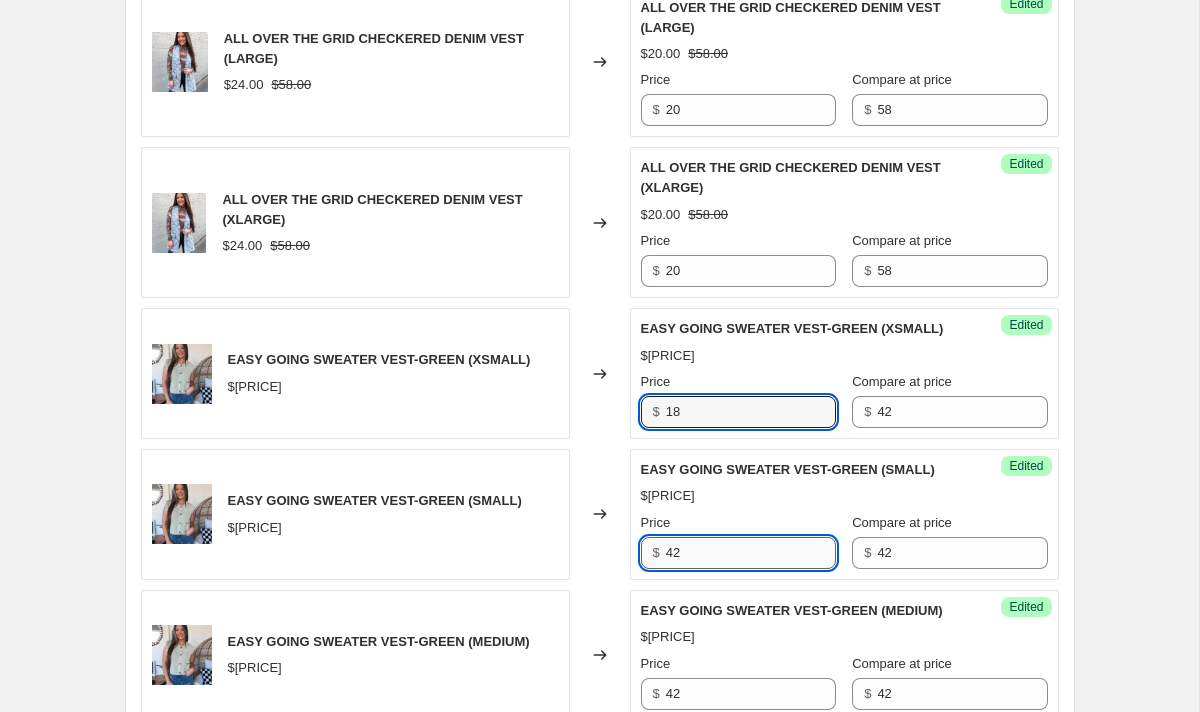 click on "42" at bounding box center (751, 553) 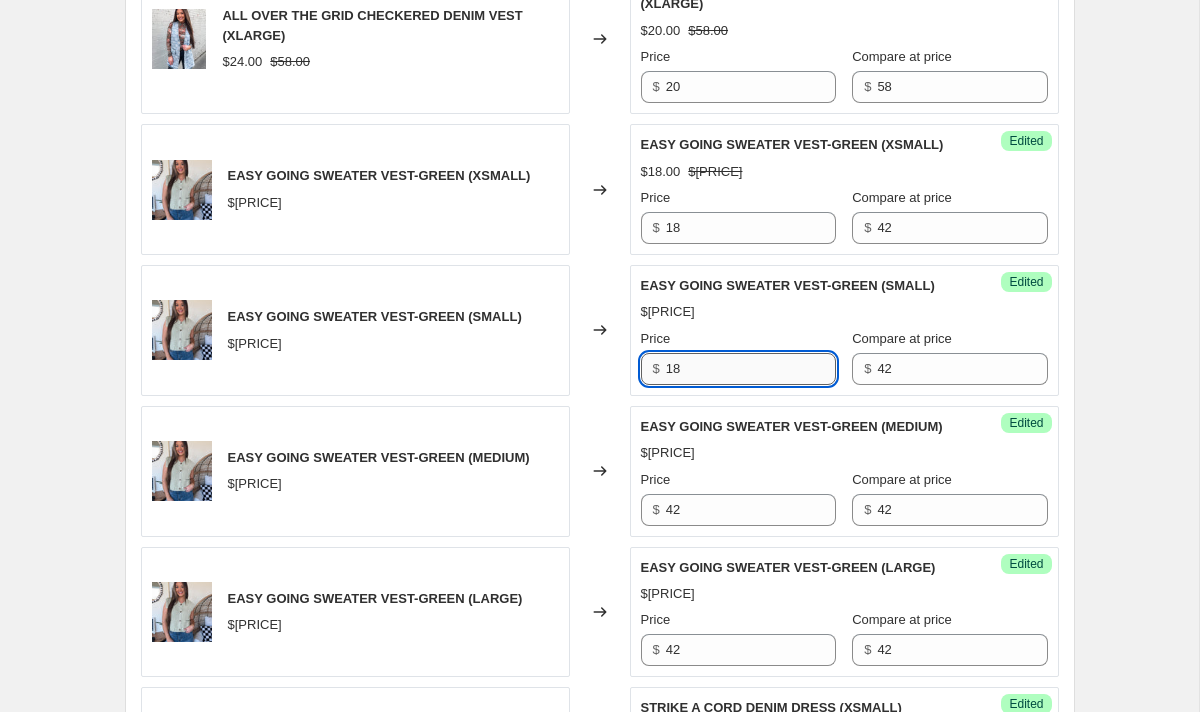 scroll, scrollTop: 2228, scrollLeft: 0, axis: vertical 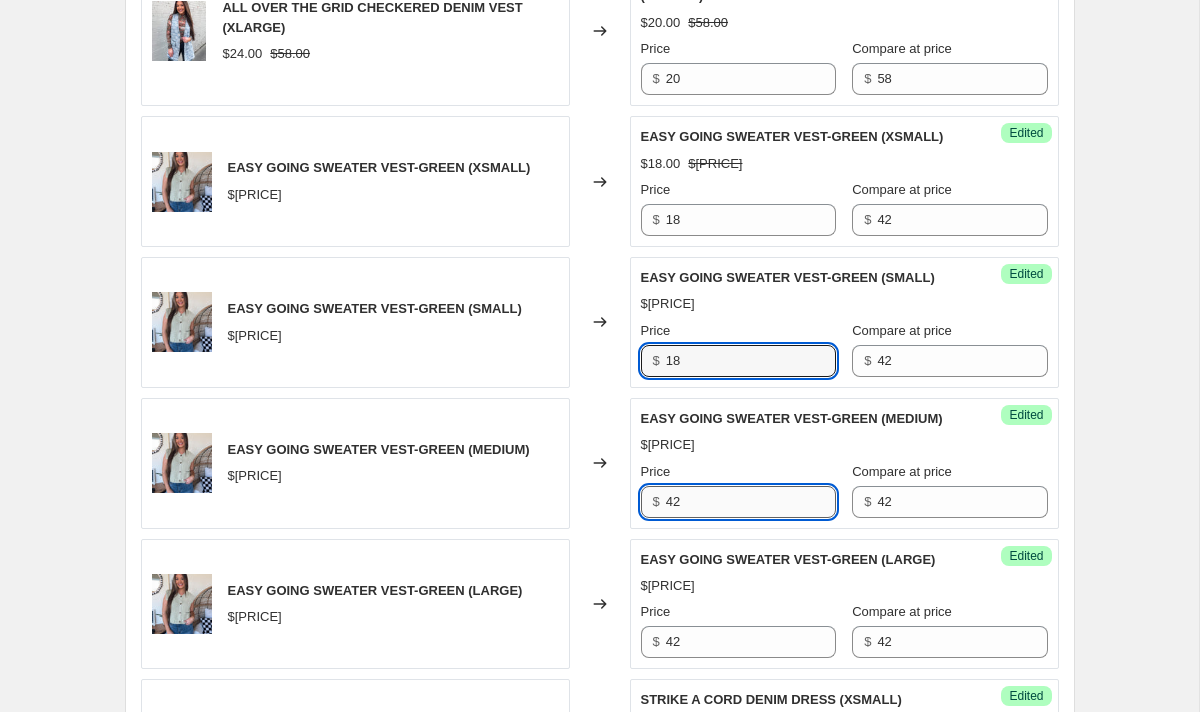 click on "42" at bounding box center [751, 502] 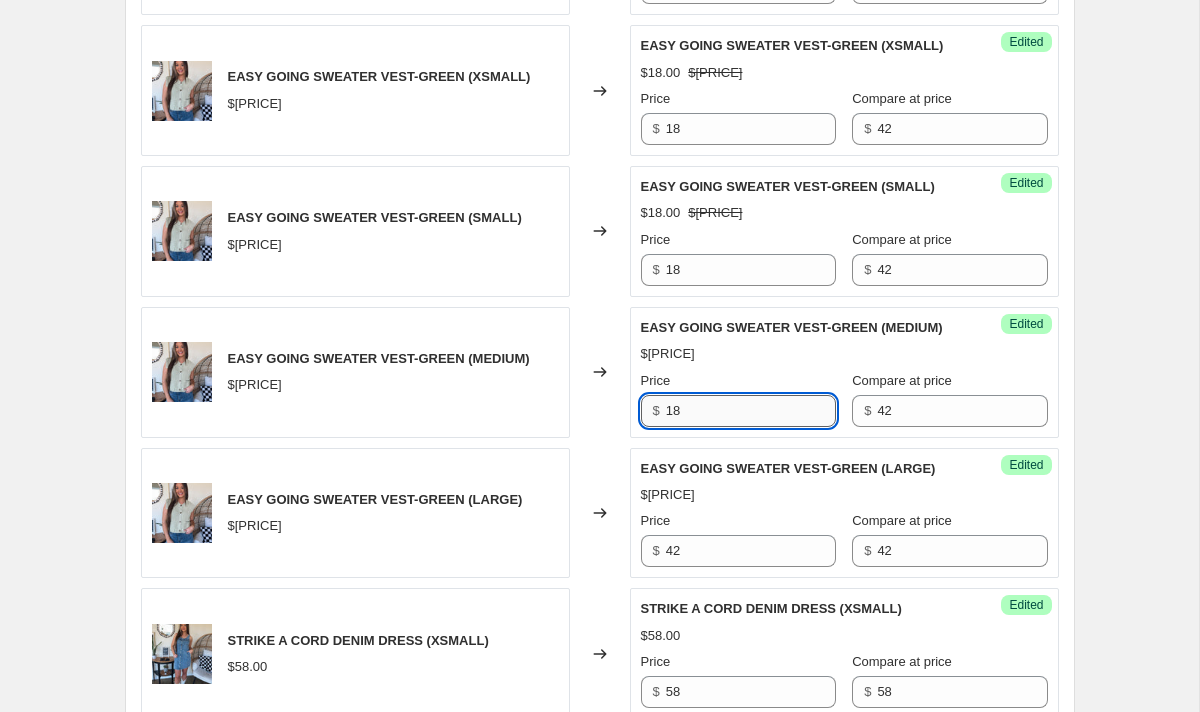 scroll, scrollTop: 2354, scrollLeft: 0, axis: vertical 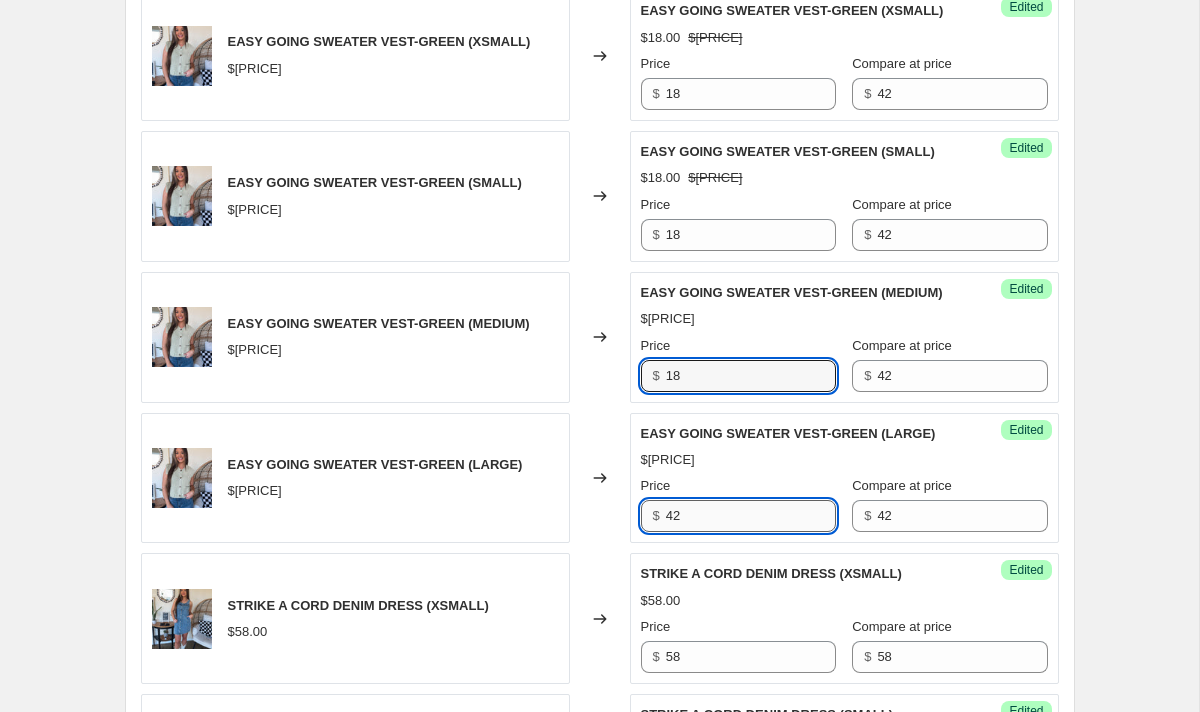 click on "42" at bounding box center (751, 516) 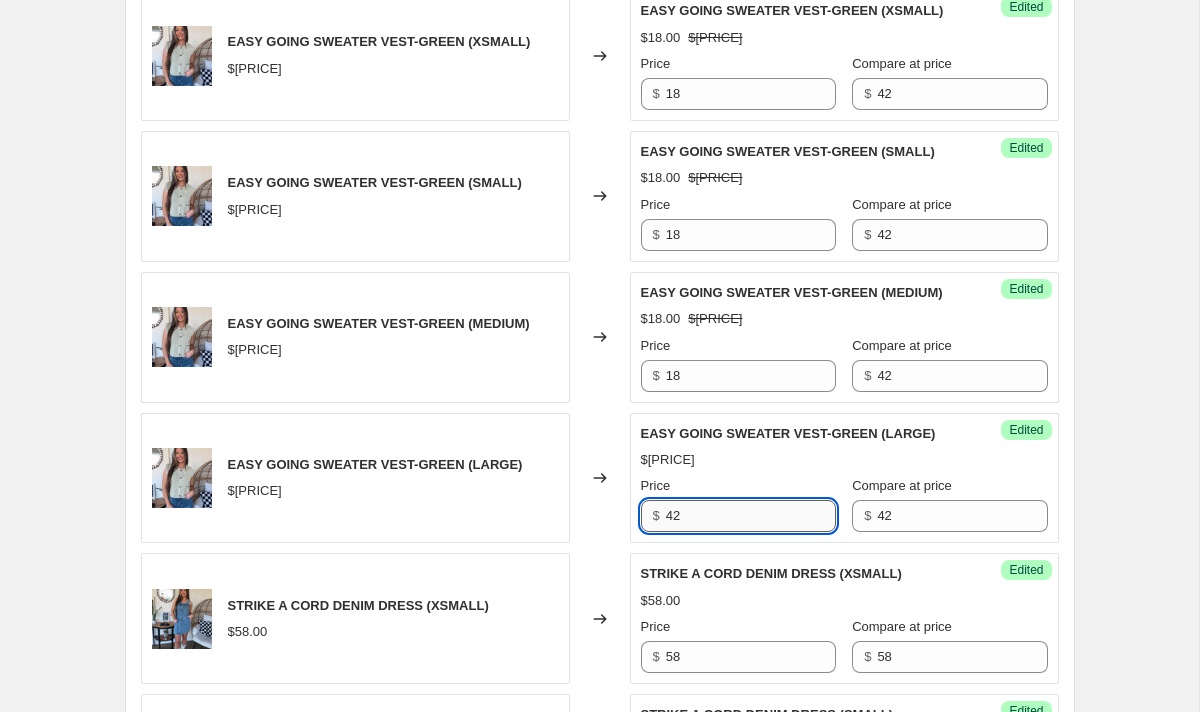 click on "42" at bounding box center [751, 516] 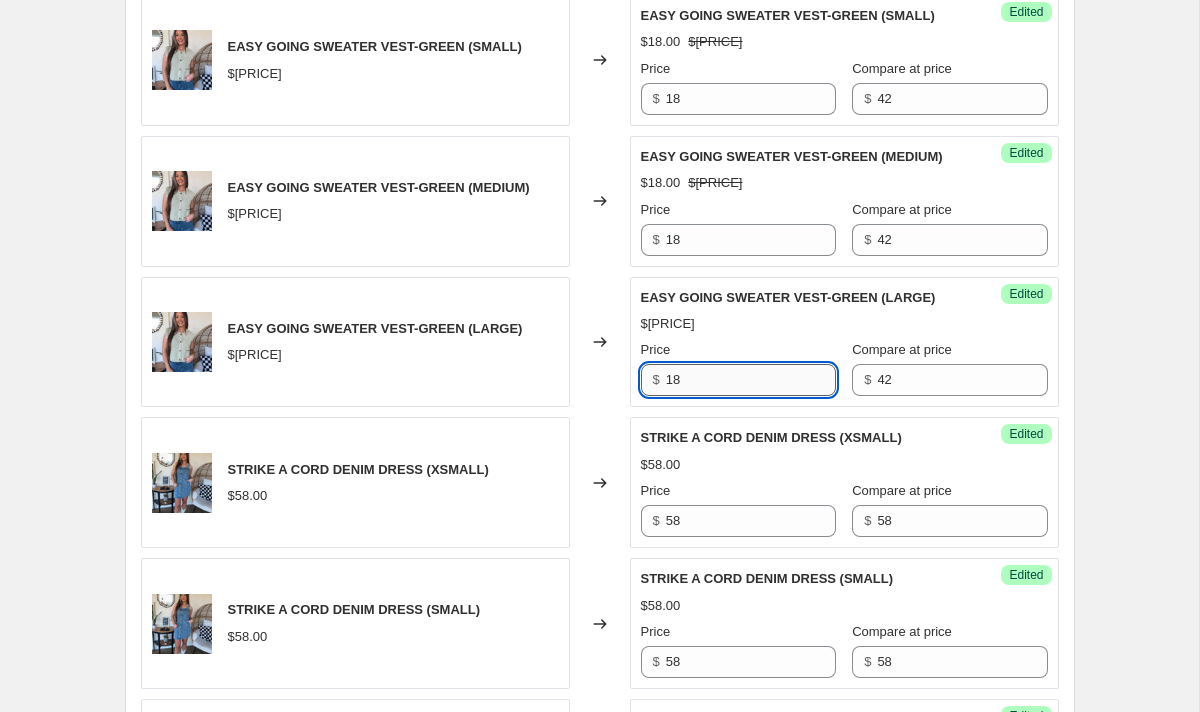 scroll, scrollTop: 2512, scrollLeft: 0, axis: vertical 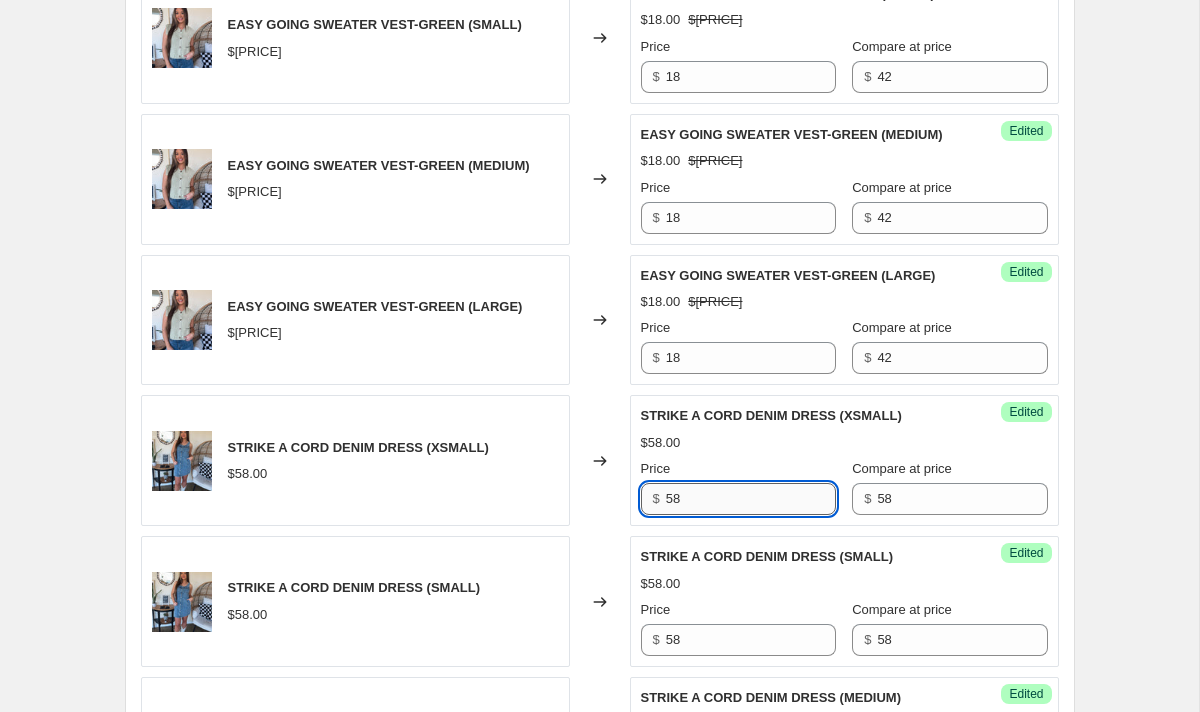 click on "58" at bounding box center (751, 499) 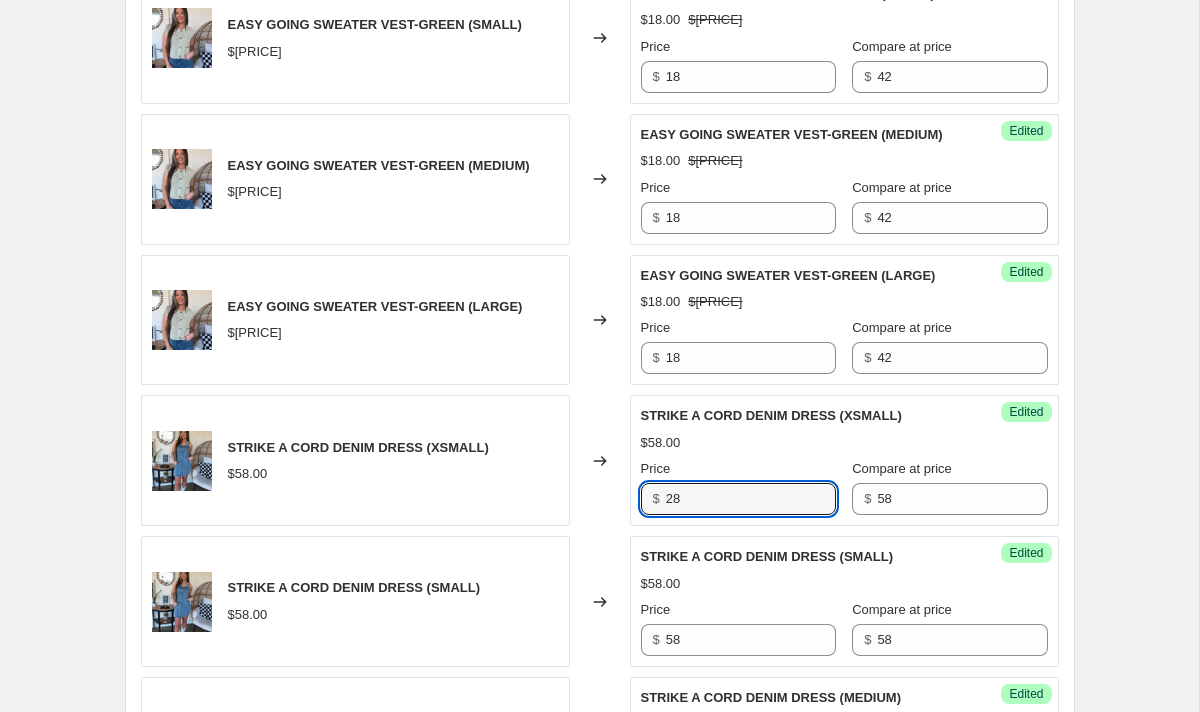 scroll, scrollTop: 2584, scrollLeft: 0, axis: vertical 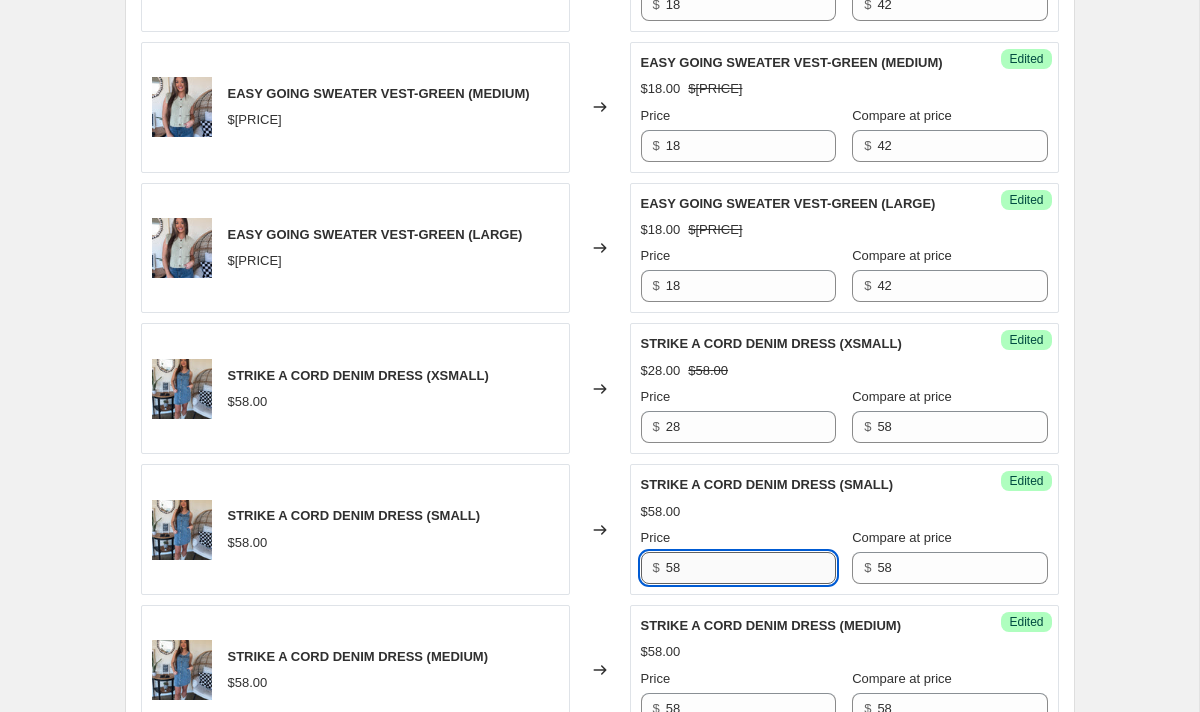 click on "58" at bounding box center (751, 568) 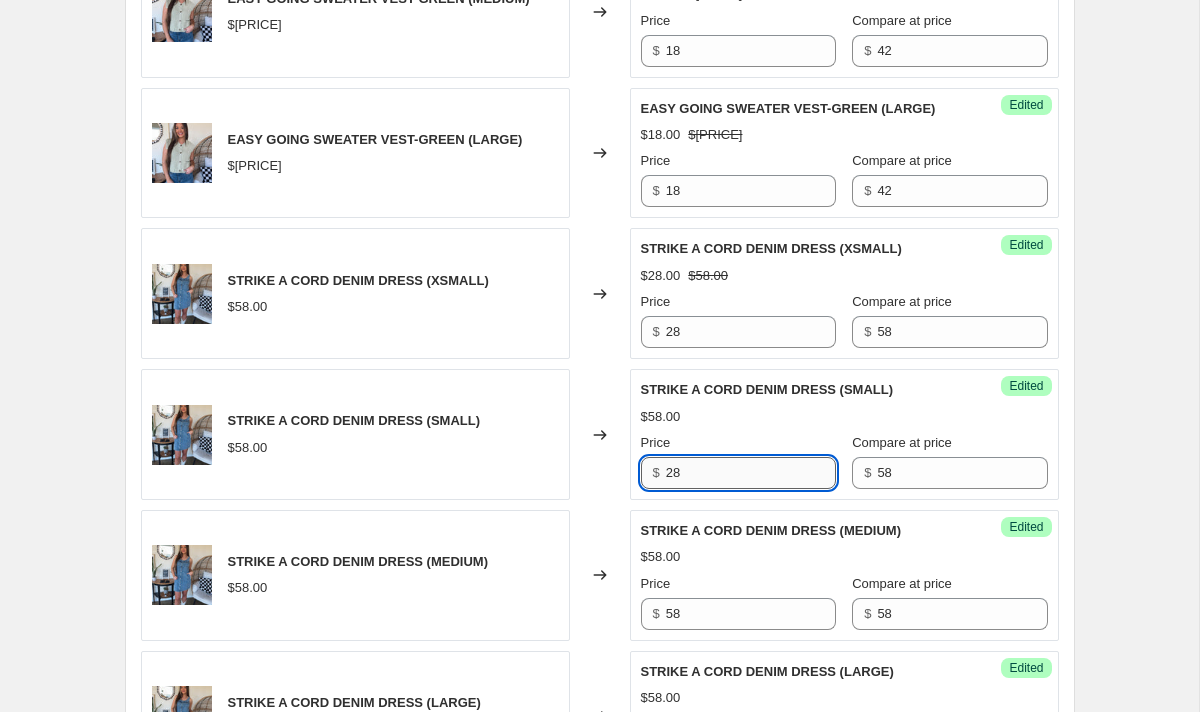 scroll, scrollTop: 2700, scrollLeft: 0, axis: vertical 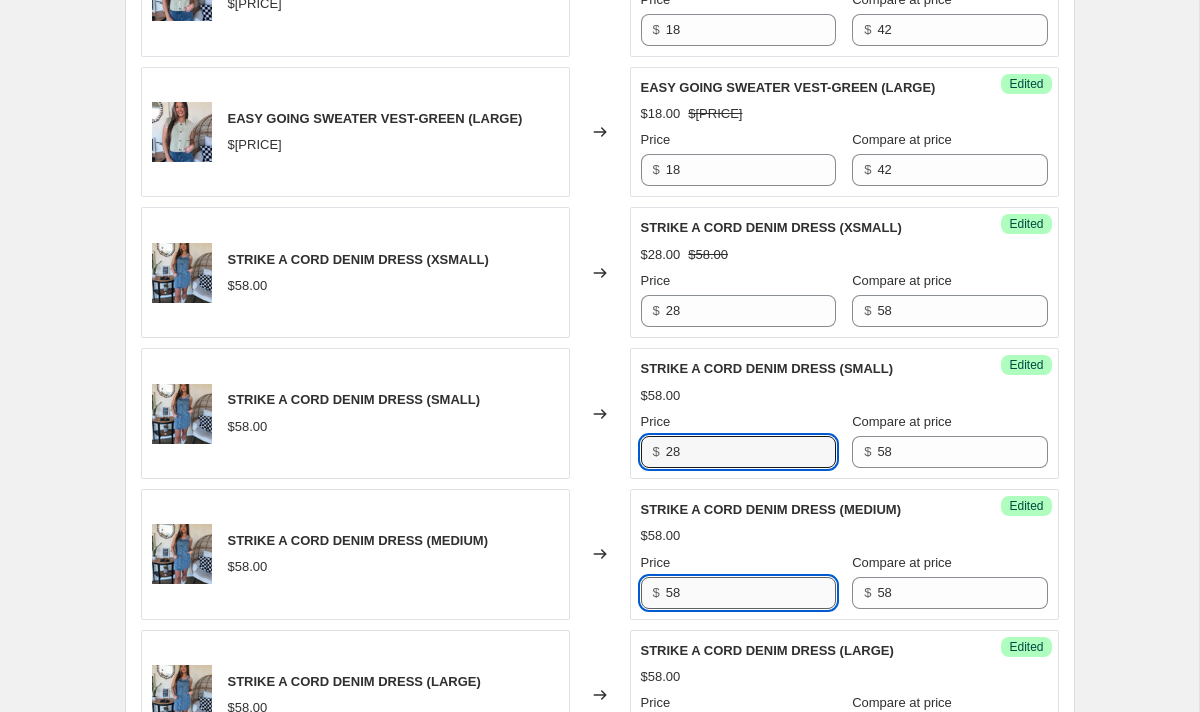 click on "58" at bounding box center [751, 593] 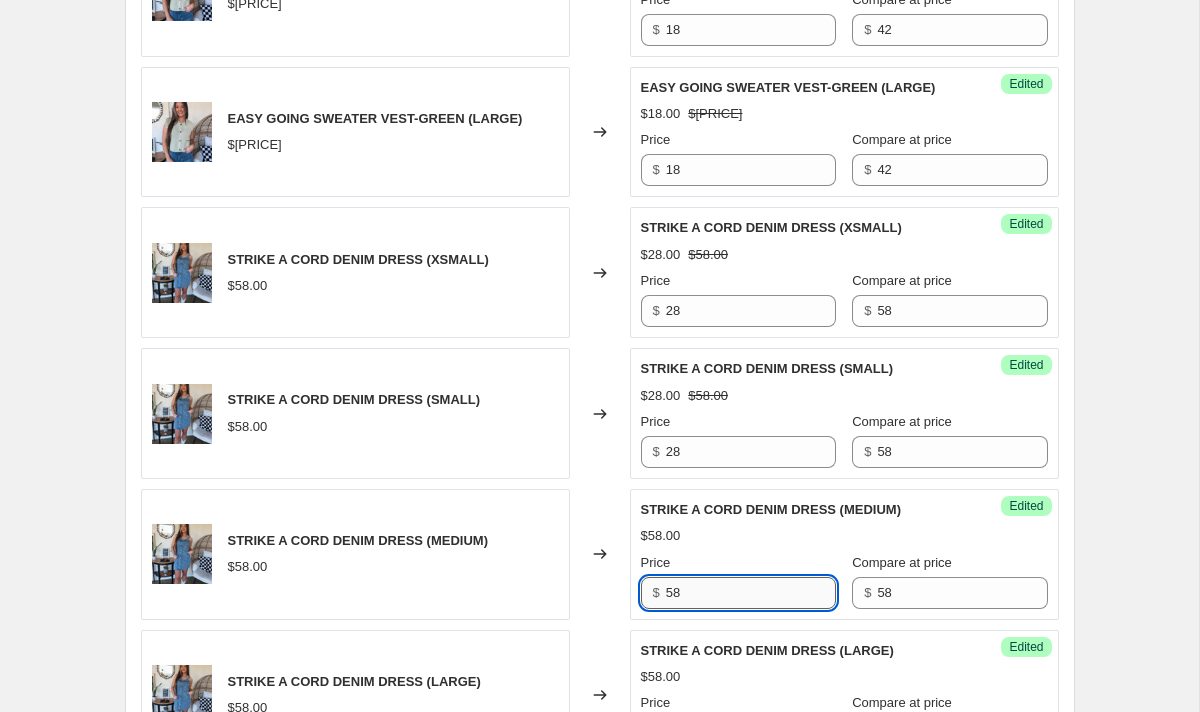 click on "58" at bounding box center [751, 593] 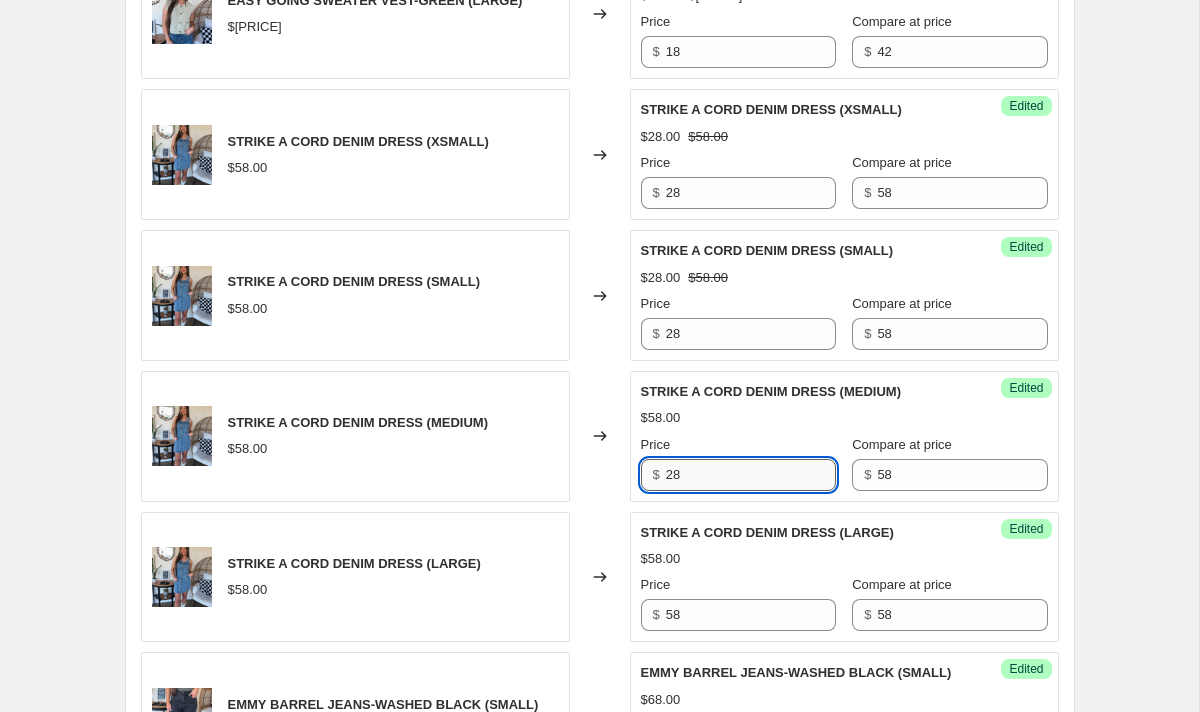 scroll, scrollTop: 2844, scrollLeft: 0, axis: vertical 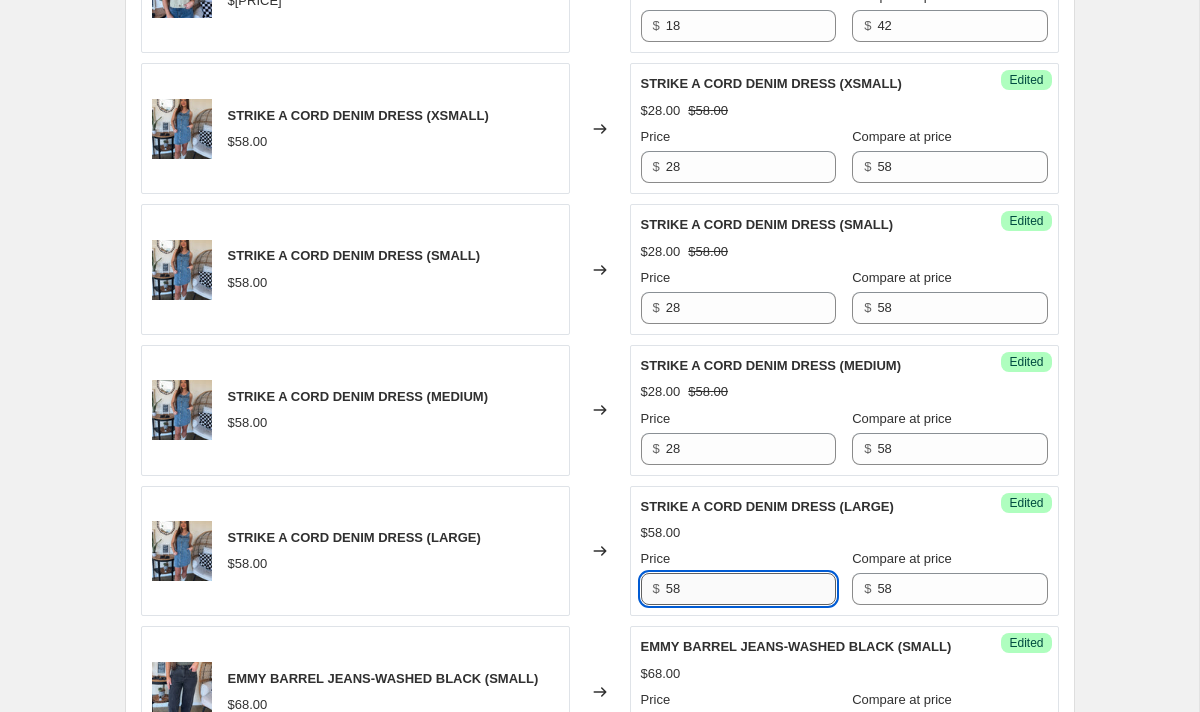 click on "58" at bounding box center [751, 589] 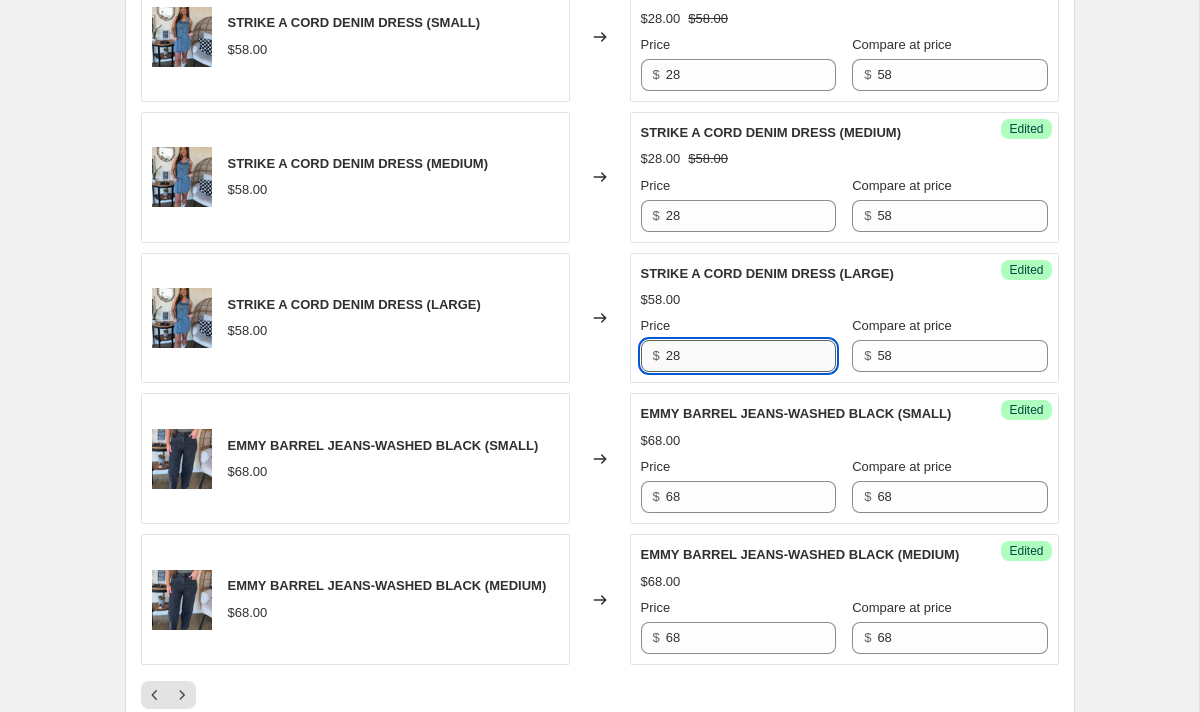 scroll, scrollTop: 3105, scrollLeft: 0, axis: vertical 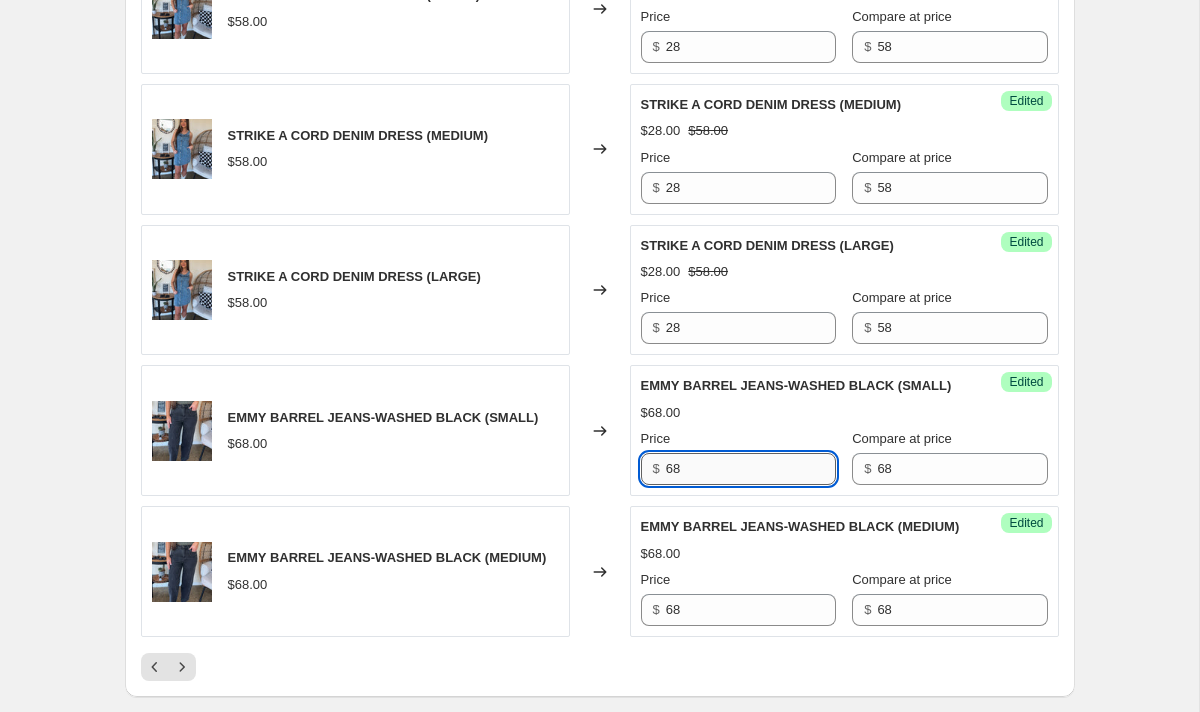 click on "68" at bounding box center (751, 469) 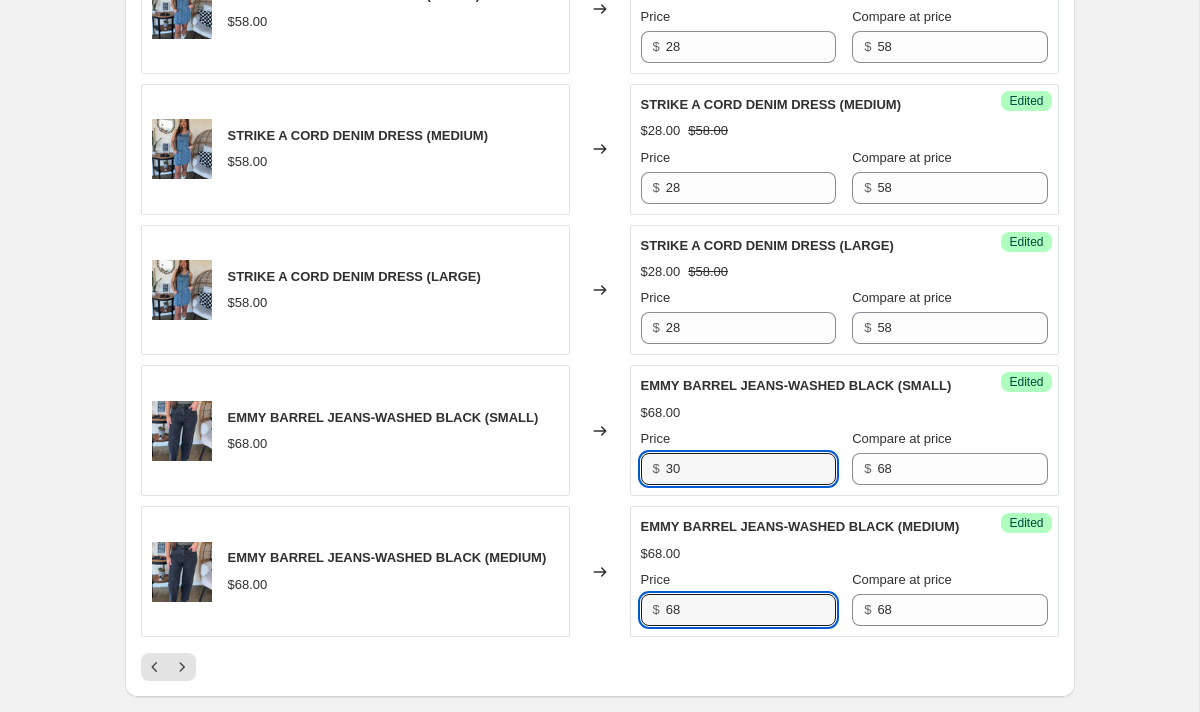 drag, startPoint x: 731, startPoint y: 610, endPoint x: 609, endPoint y: 574, distance: 127.20063 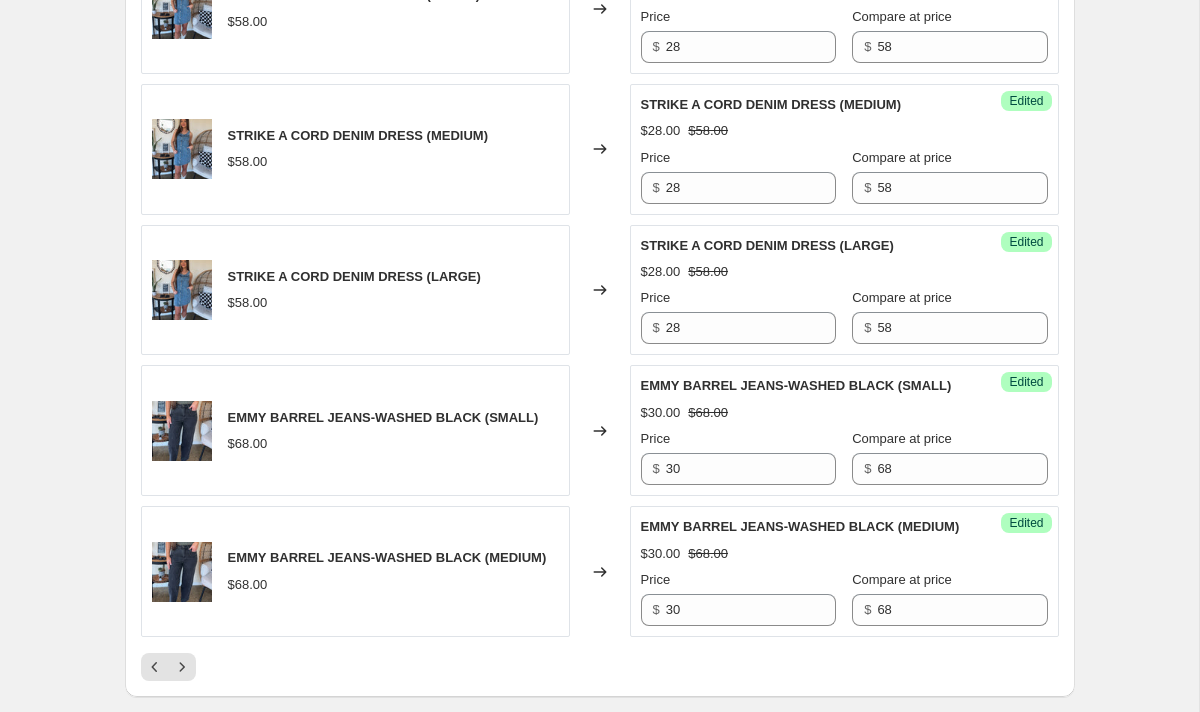 click 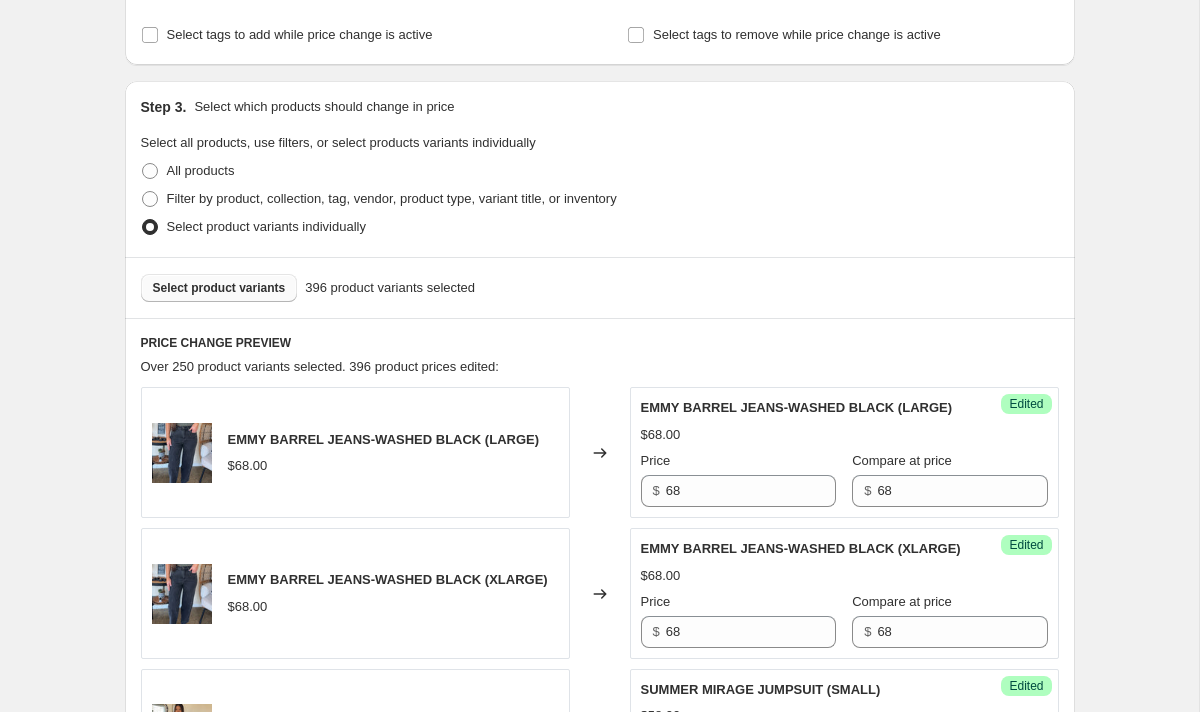 scroll, scrollTop: 471, scrollLeft: 0, axis: vertical 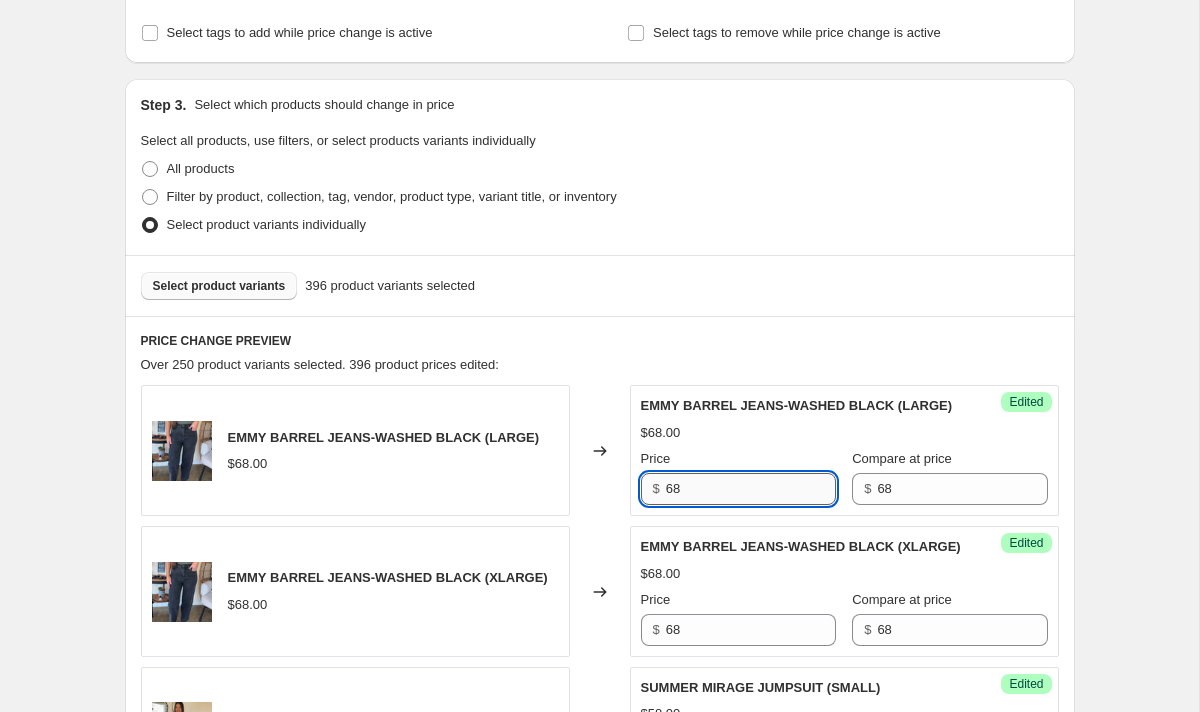 click on "68" at bounding box center [751, 489] 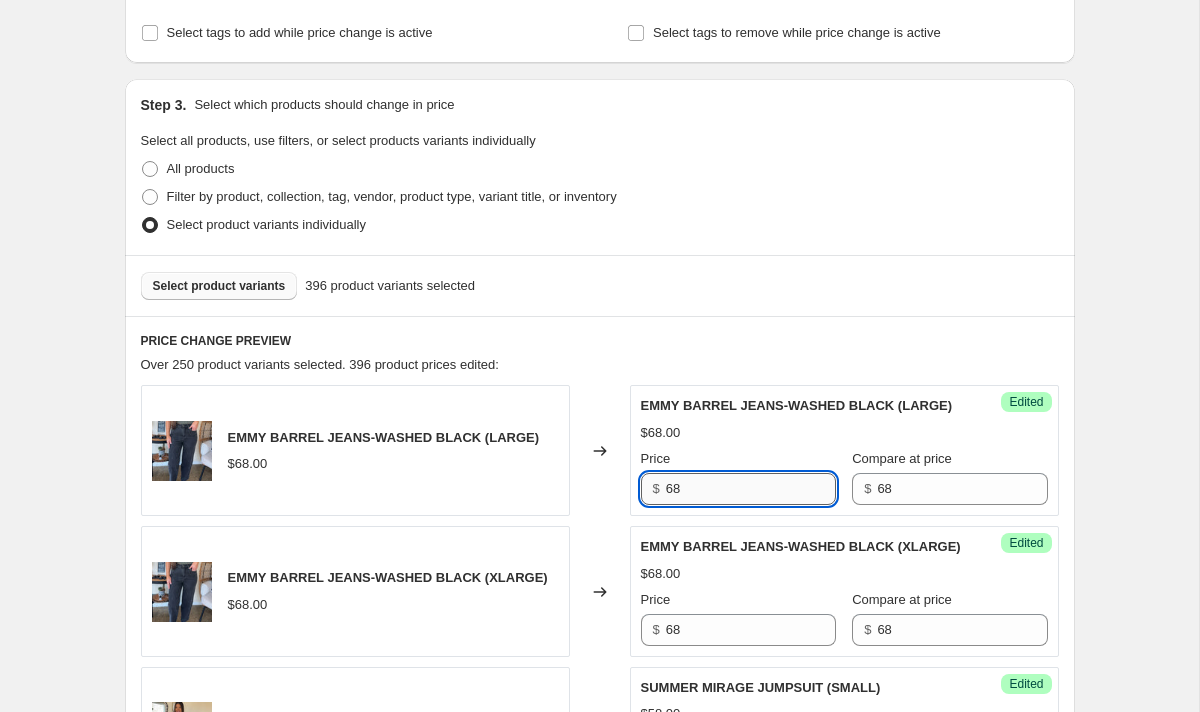 click on "68" at bounding box center [751, 489] 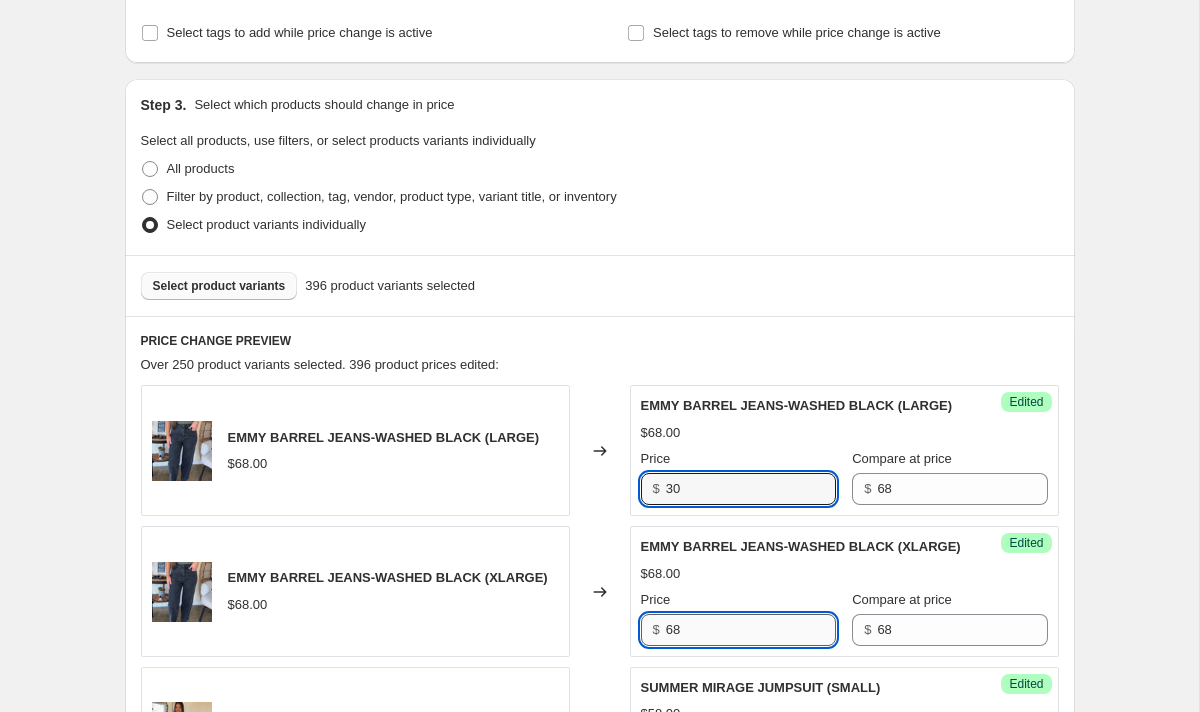 click on "68" at bounding box center [751, 630] 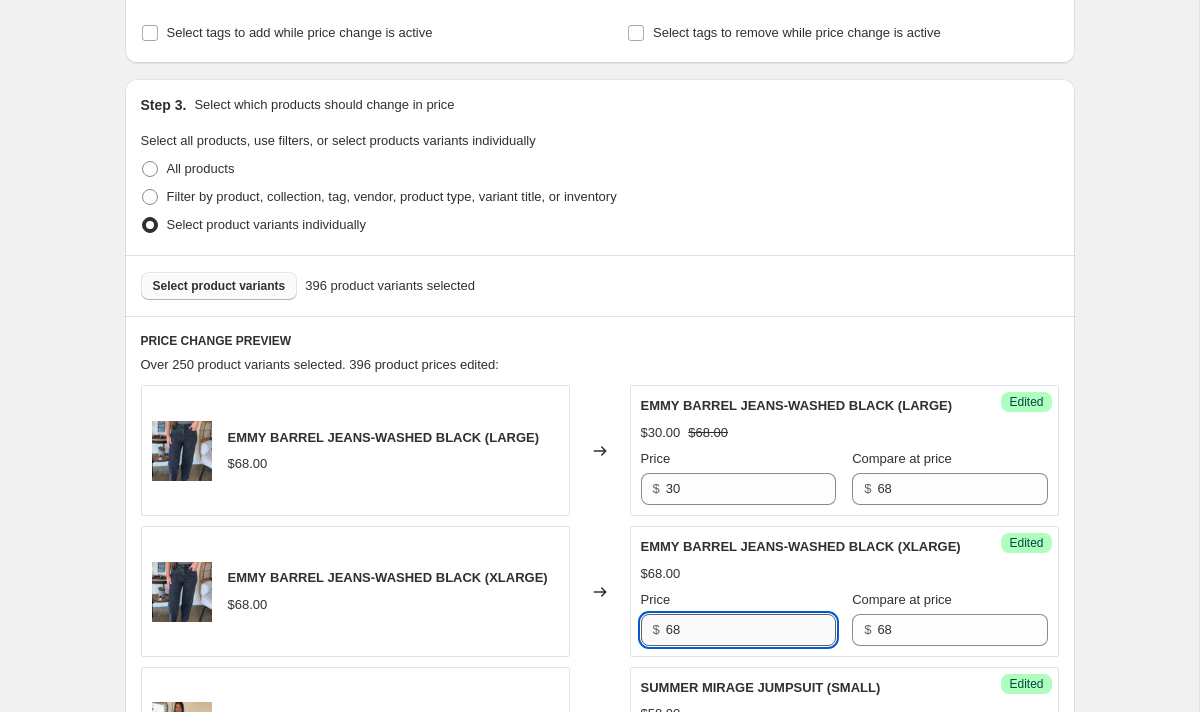 click on "68" at bounding box center (751, 630) 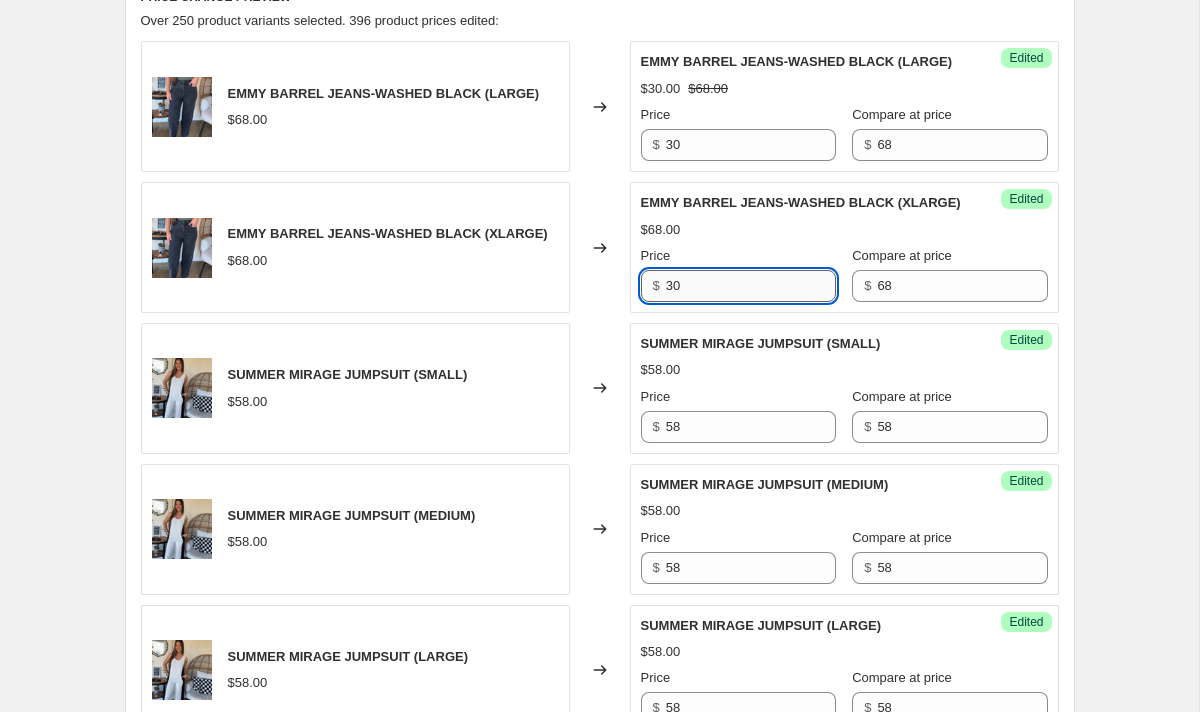 scroll, scrollTop: 830, scrollLeft: 0, axis: vertical 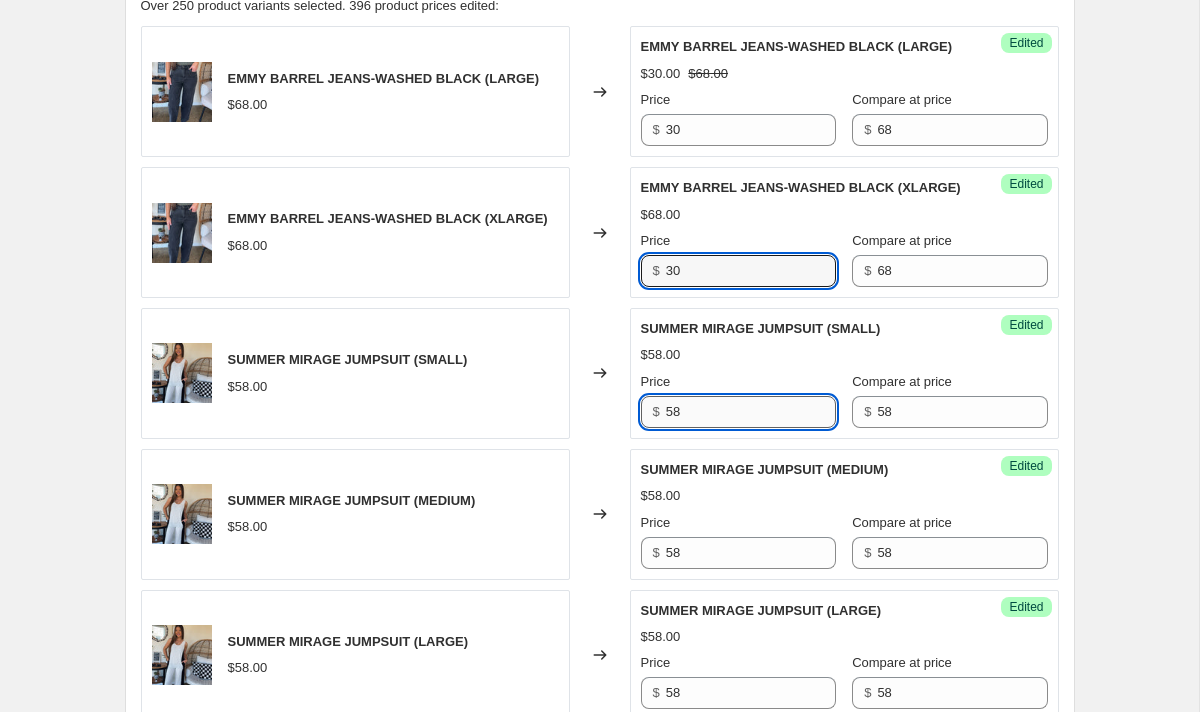 click on "58" at bounding box center (751, 412) 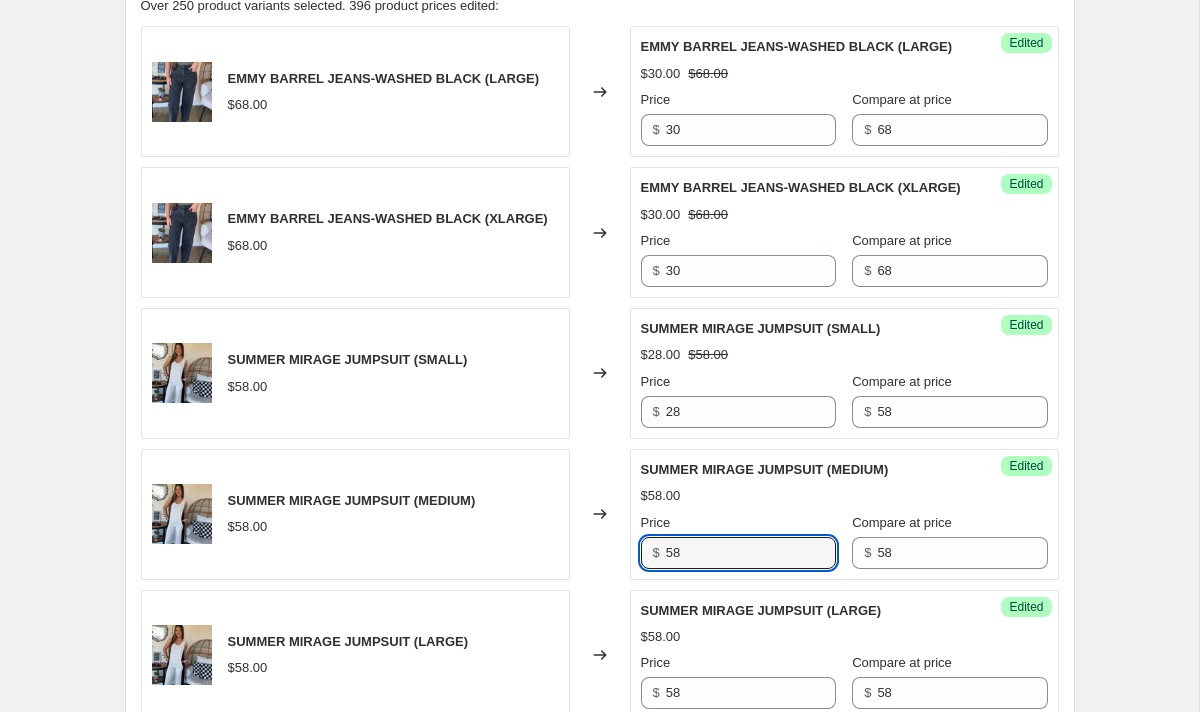 drag, startPoint x: 736, startPoint y: 554, endPoint x: 626, endPoint y: 545, distance: 110.36757 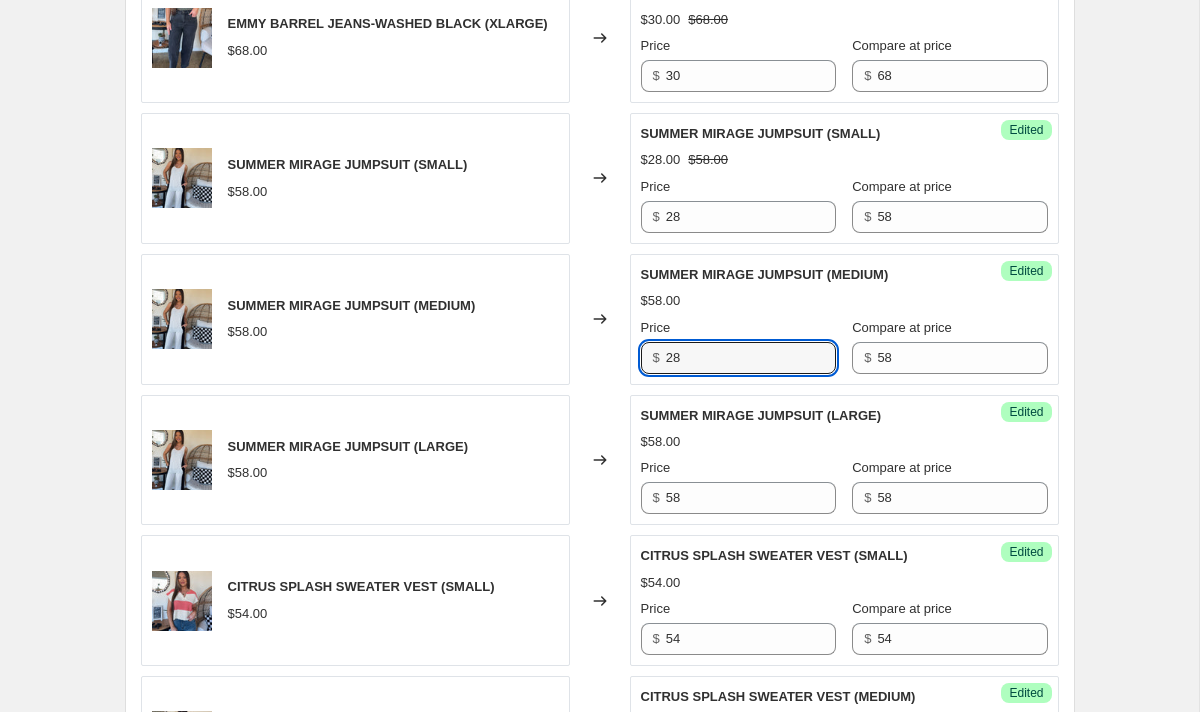 scroll, scrollTop: 1054, scrollLeft: 0, axis: vertical 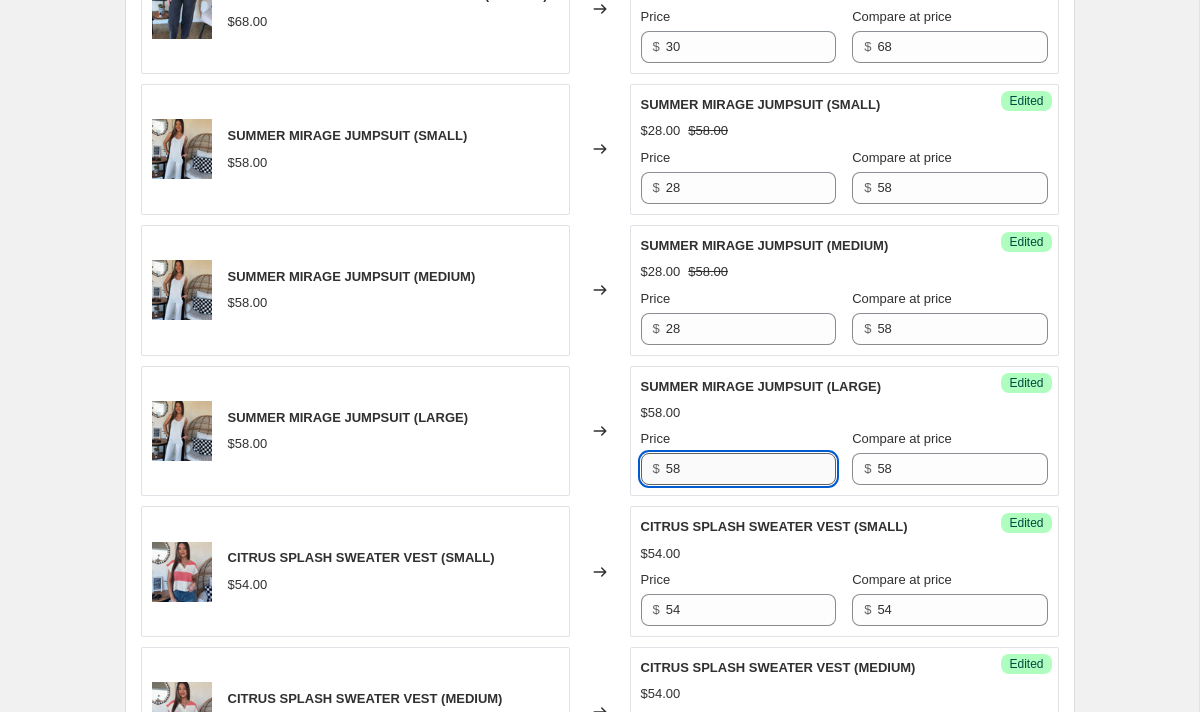 click on "58" at bounding box center (751, 469) 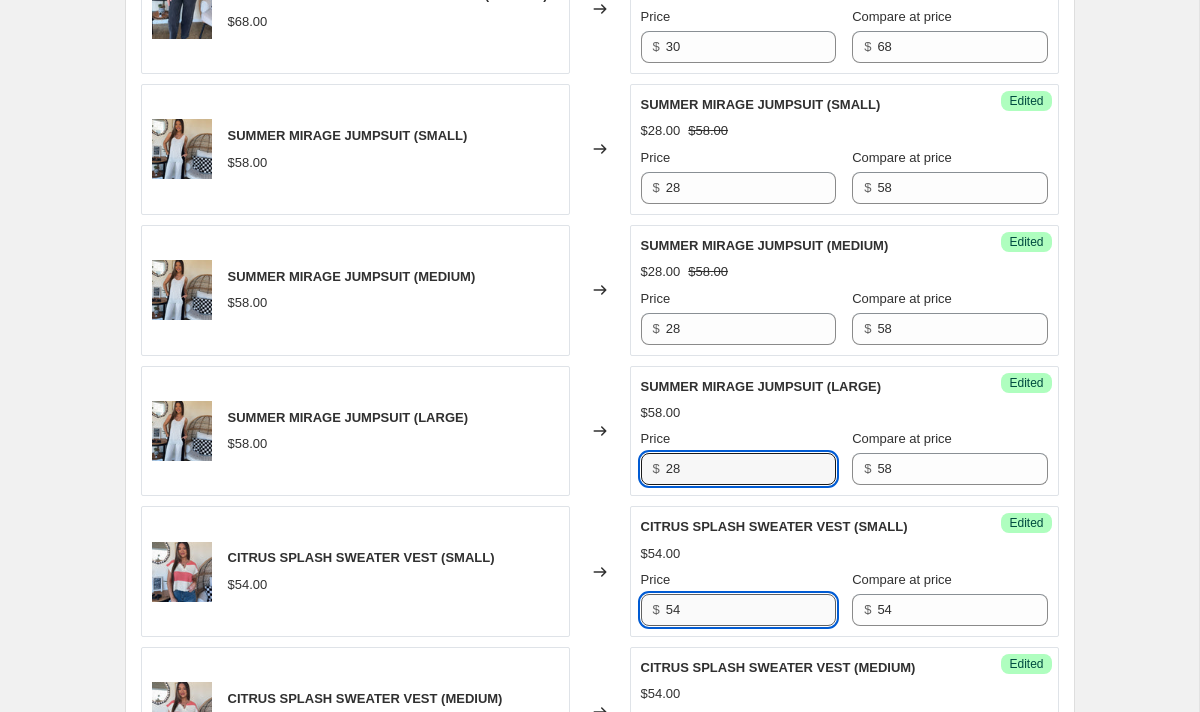 click on "54" at bounding box center [751, 610] 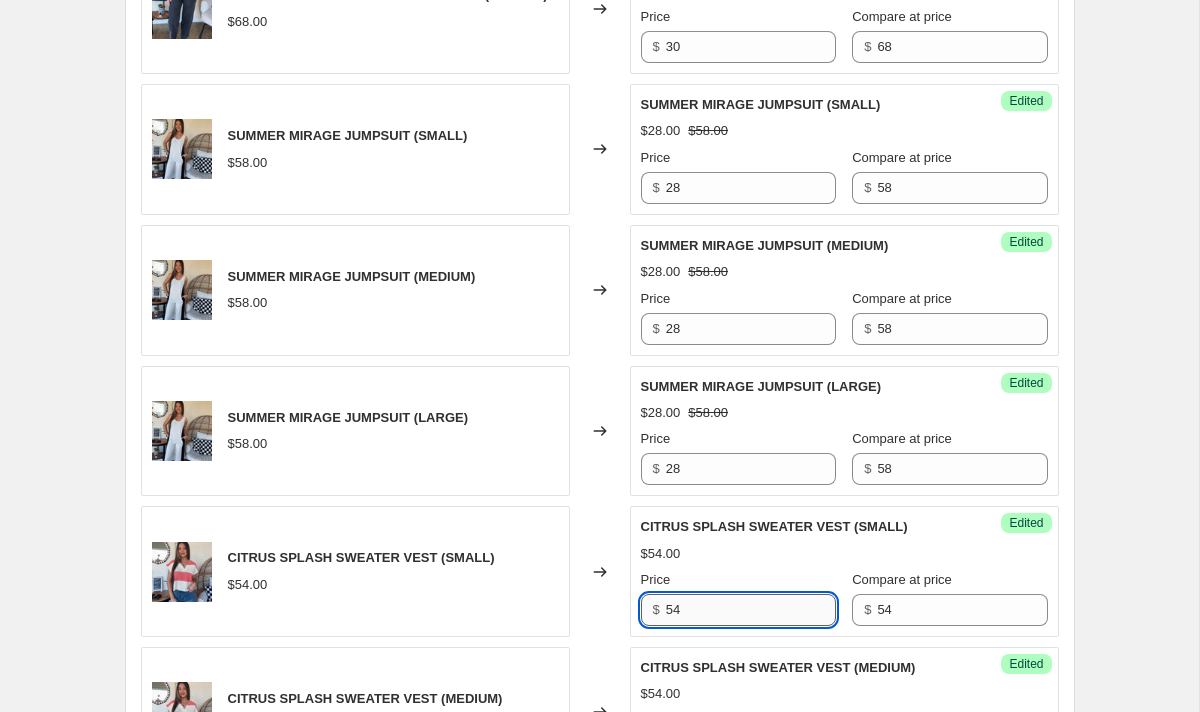 scroll, scrollTop: 1117, scrollLeft: 0, axis: vertical 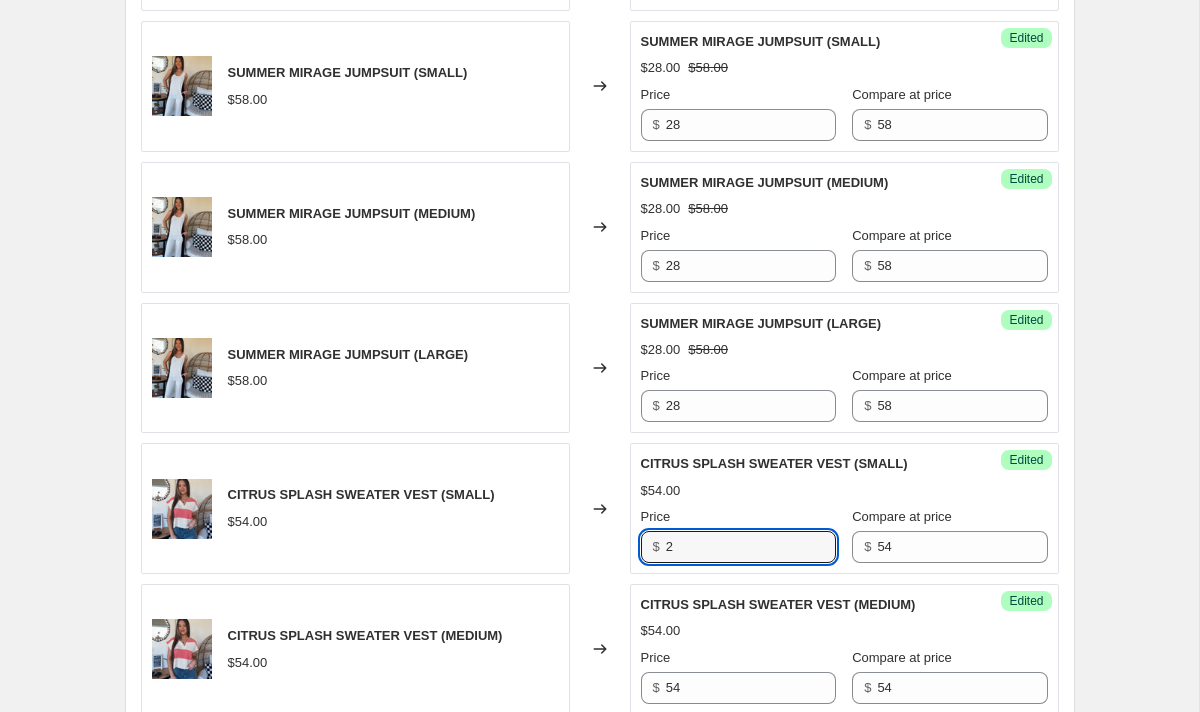 drag, startPoint x: 714, startPoint y: 544, endPoint x: 614, endPoint y: 544, distance: 100 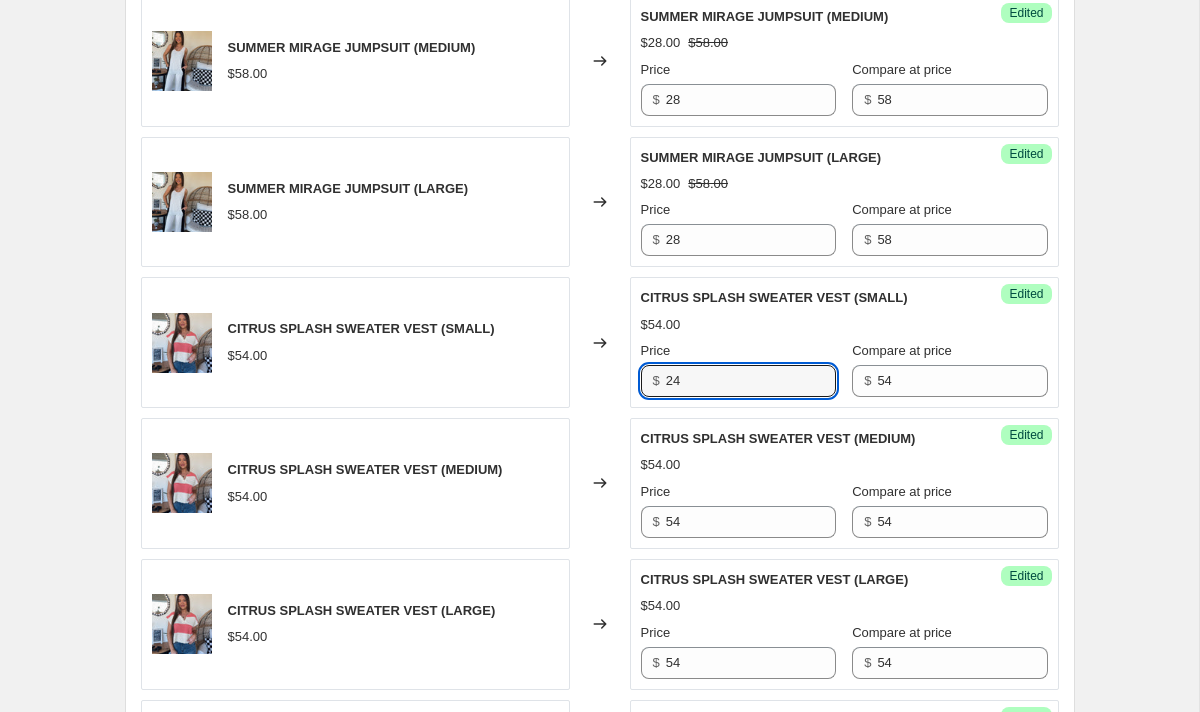scroll, scrollTop: 1284, scrollLeft: 0, axis: vertical 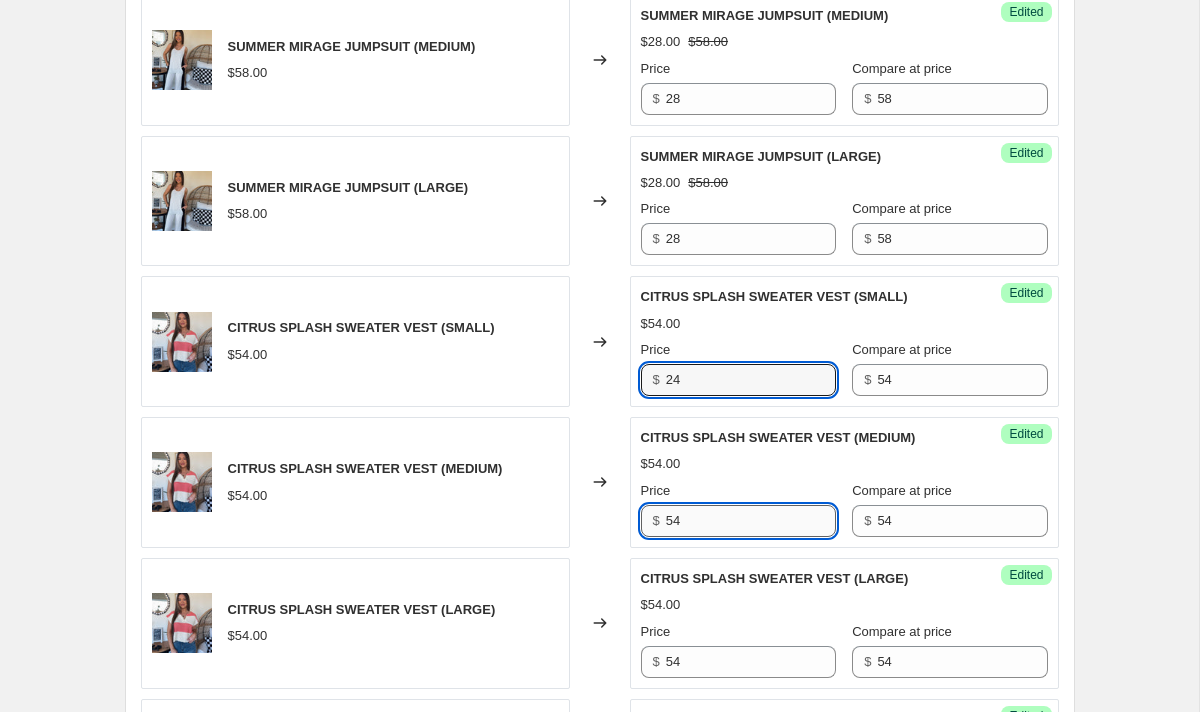 click on "54" at bounding box center [751, 521] 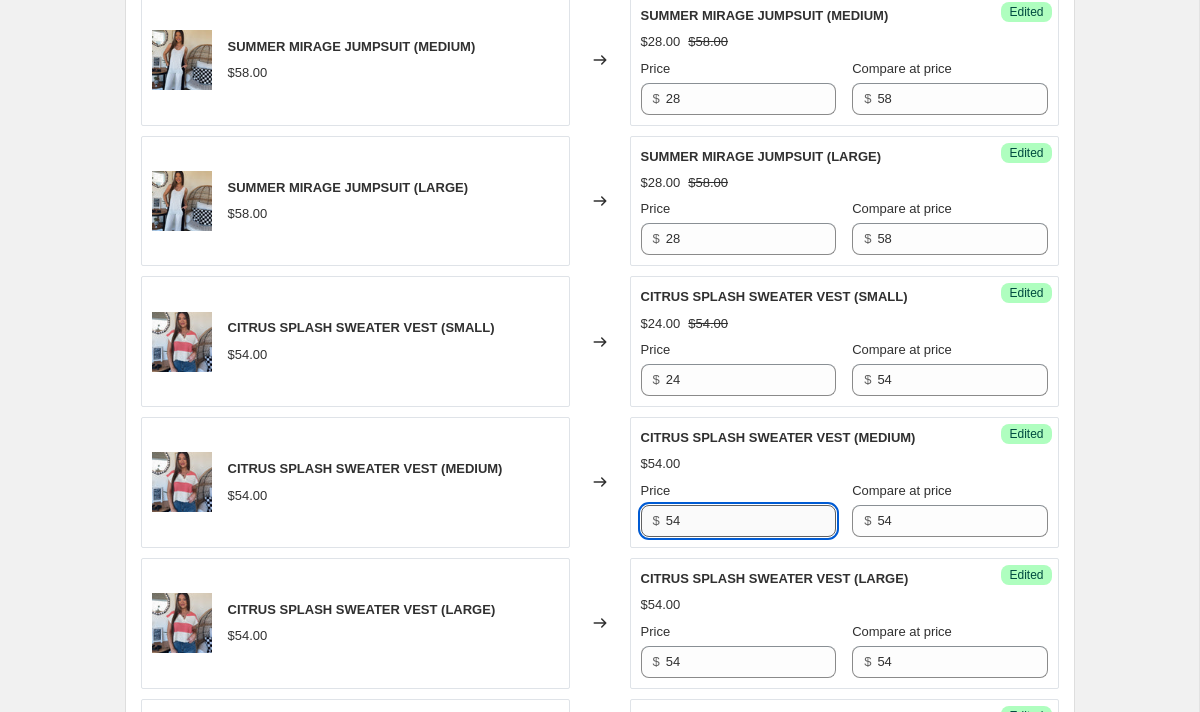 click on "54" at bounding box center [751, 521] 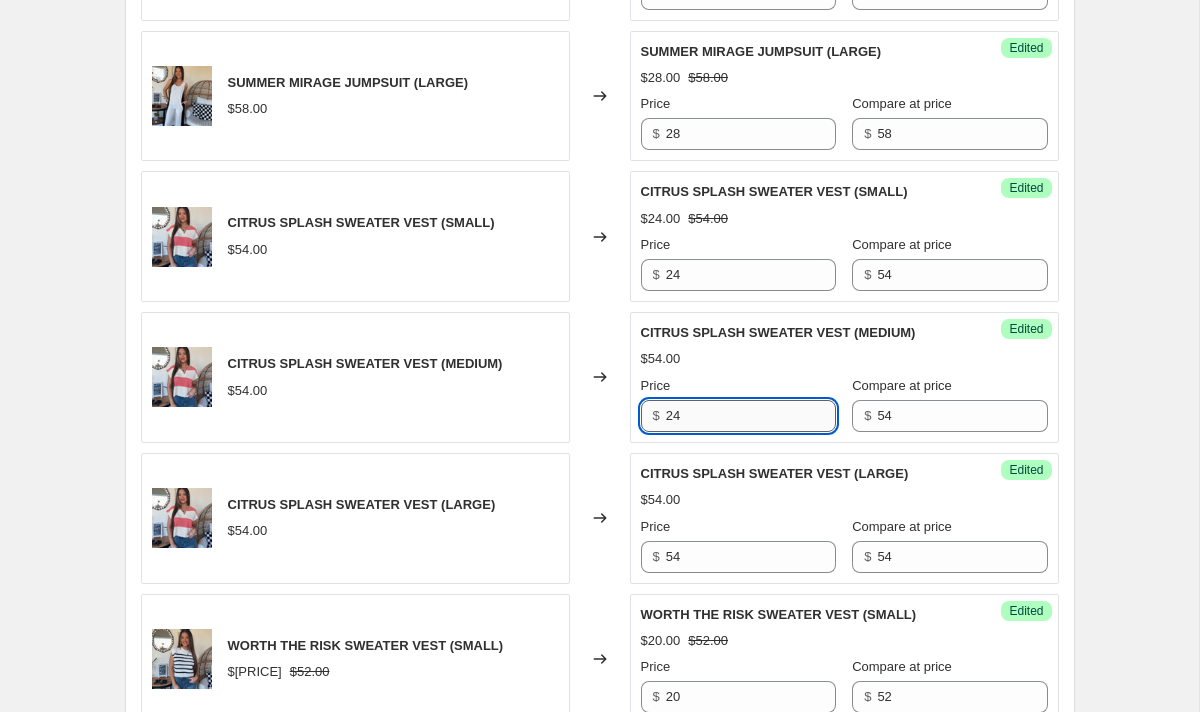 scroll, scrollTop: 1423, scrollLeft: 0, axis: vertical 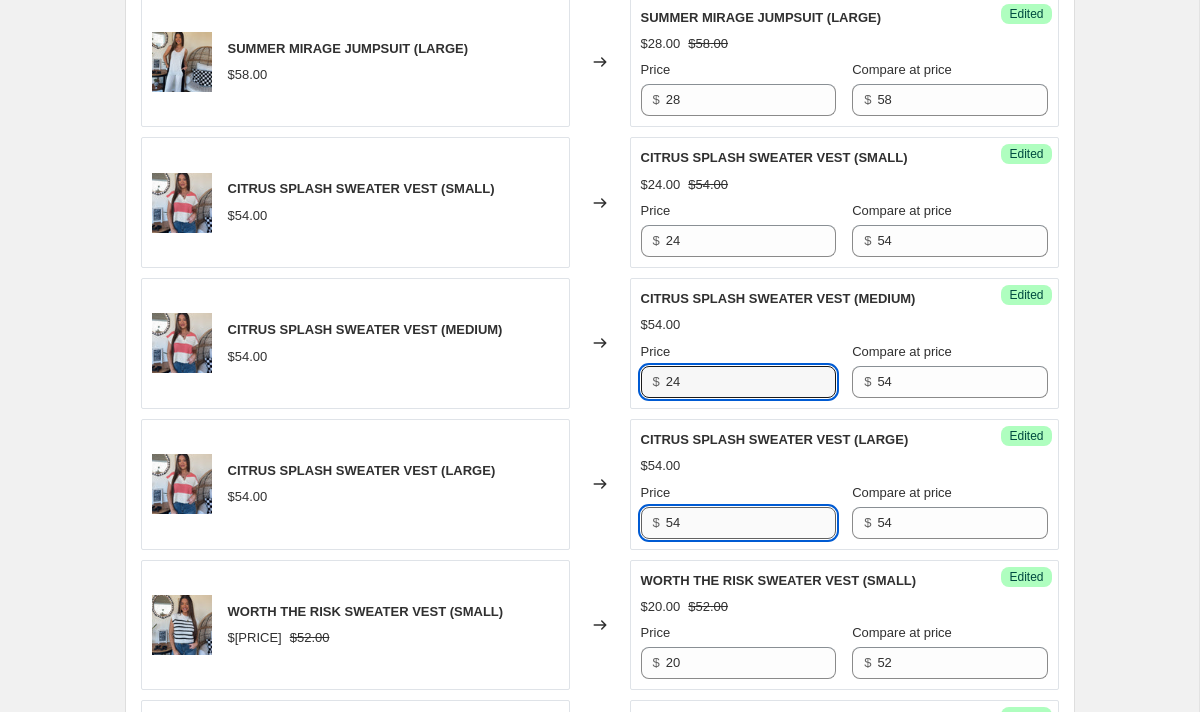 click on "54" at bounding box center (751, 523) 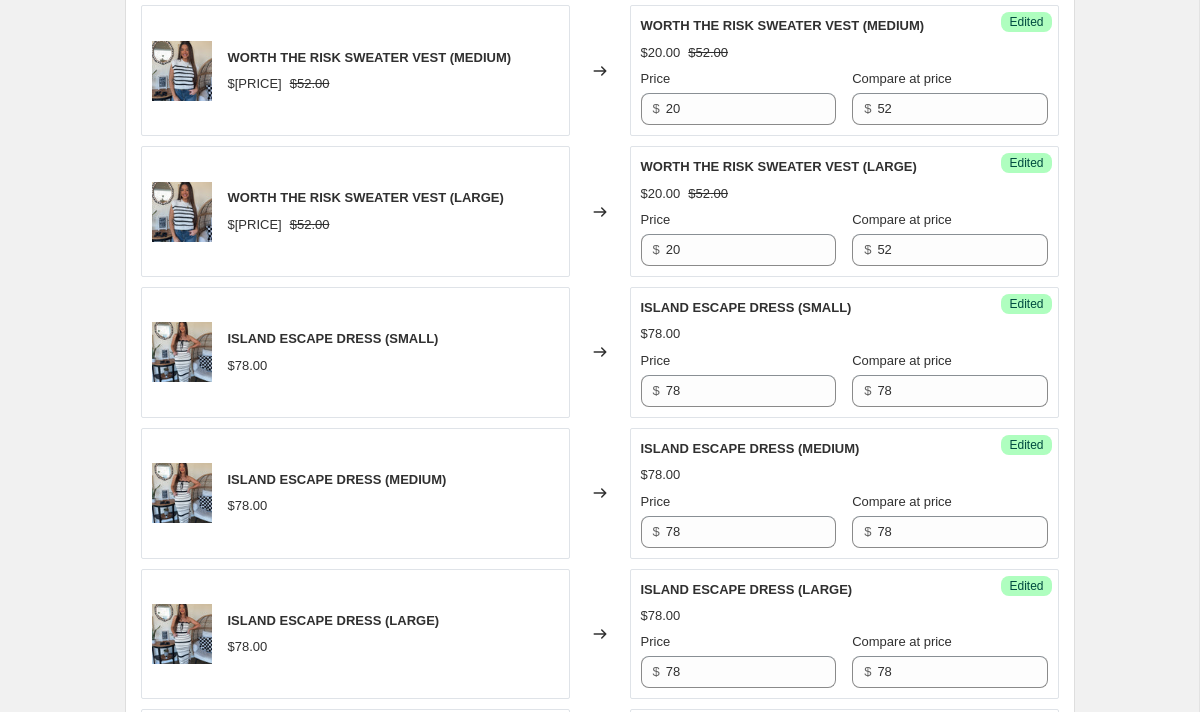 scroll, scrollTop: 2125, scrollLeft: 0, axis: vertical 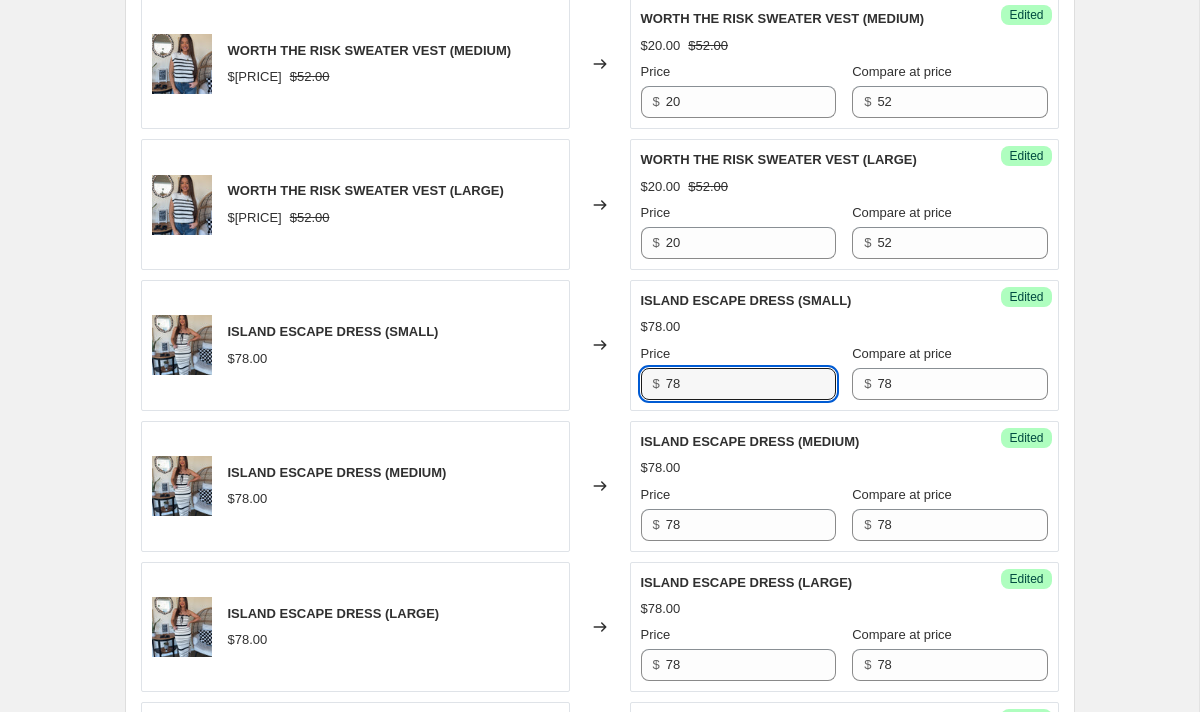 drag, startPoint x: 748, startPoint y: 378, endPoint x: 606, endPoint y: 377, distance: 142.00352 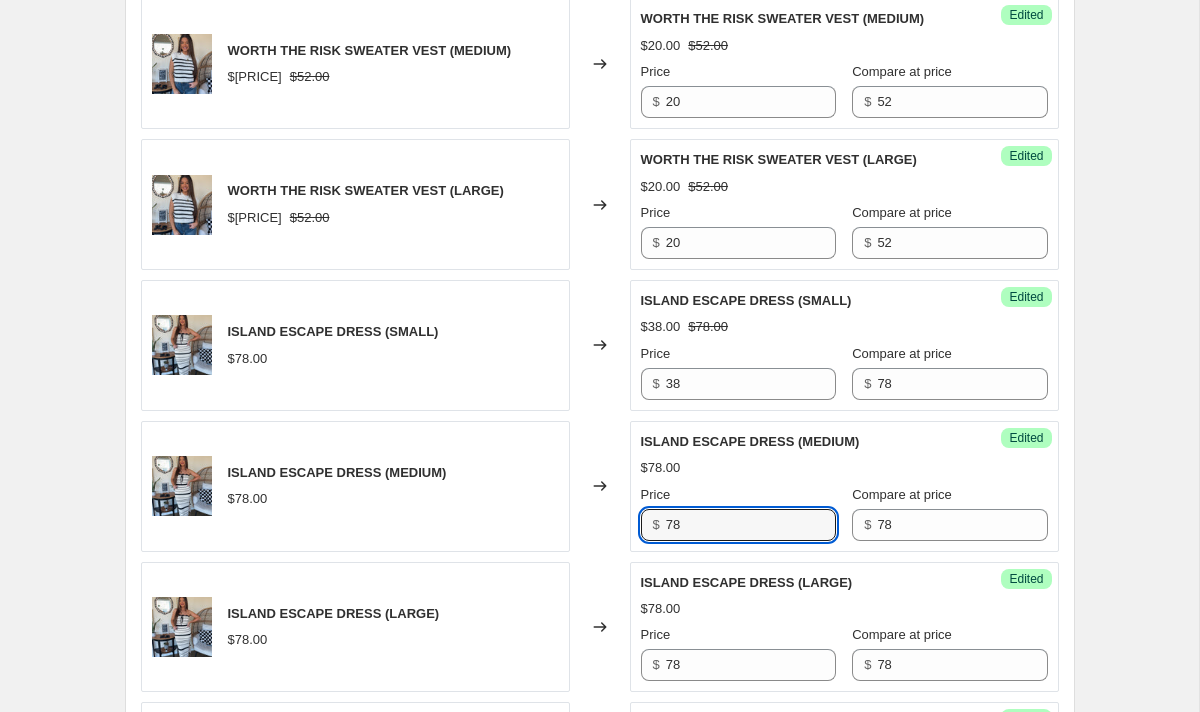 drag, startPoint x: 734, startPoint y: 529, endPoint x: 612, endPoint y: 499, distance: 125.63439 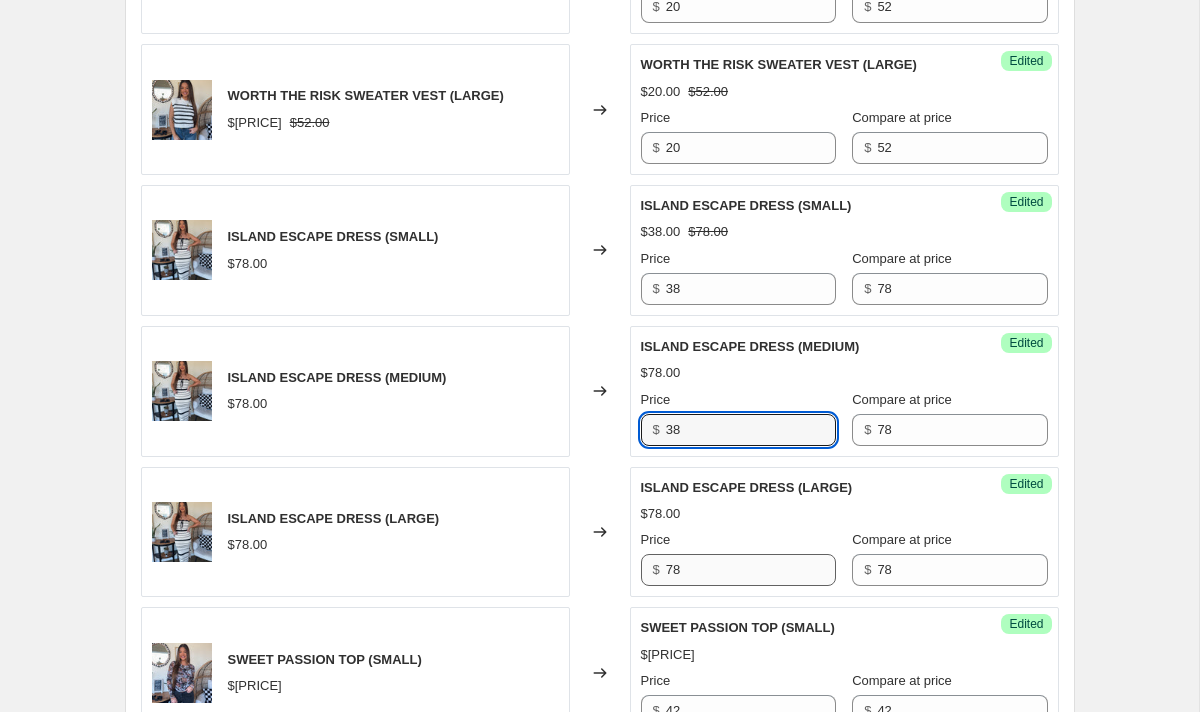 scroll, scrollTop: 2221, scrollLeft: 0, axis: vertical 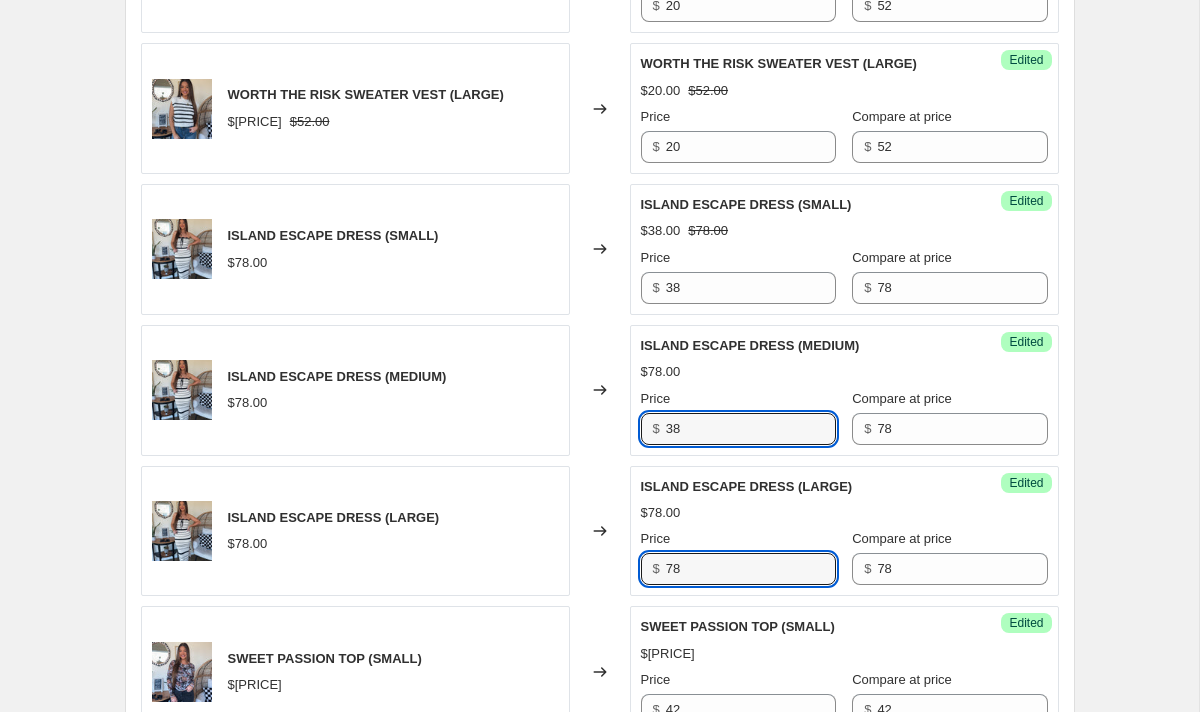 drag, startPoint x: 692, startPoint y: 574, endPoint x: 570, endPoint y: 566, distance: 122.26202 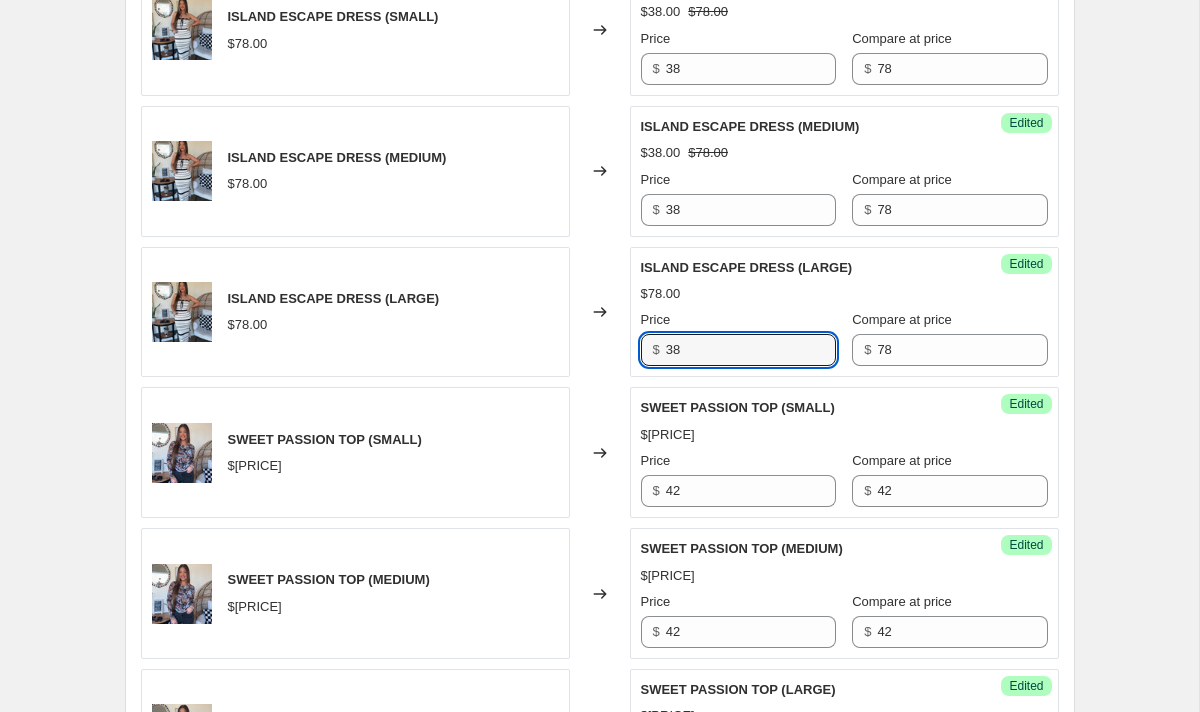 scroll, scrollTop: 2460, scrollLeft: 0, axis: vertical 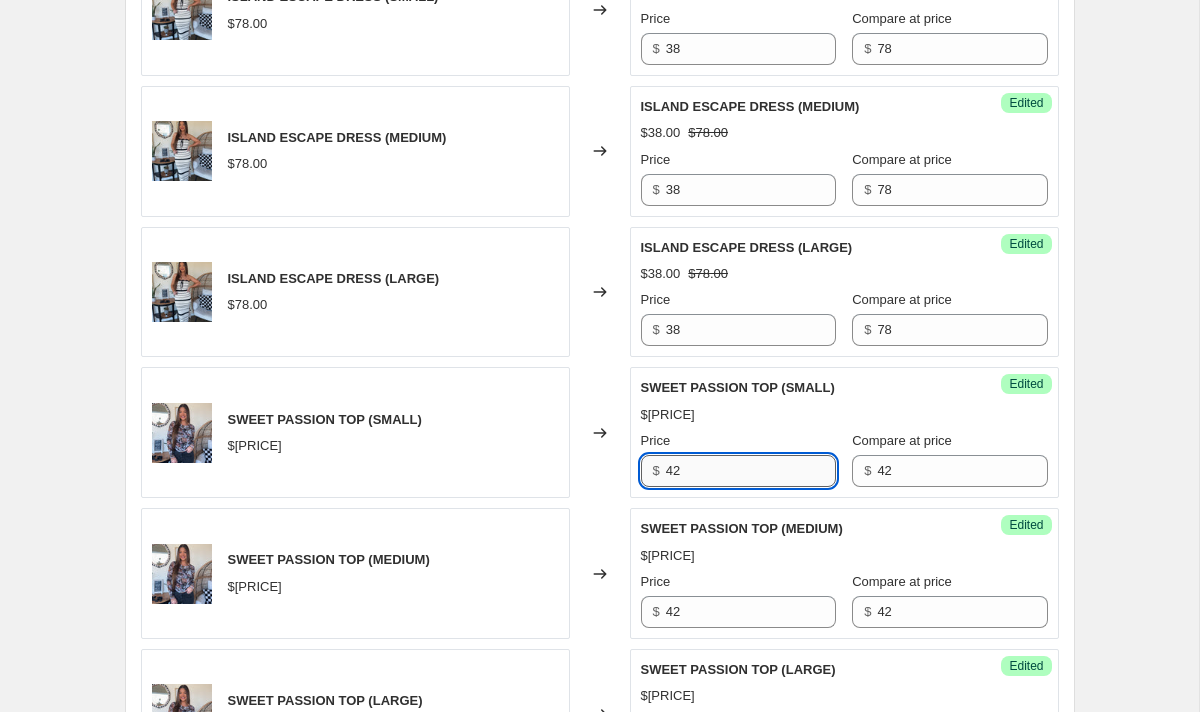 click on "42" at bounding box center (751, 471) 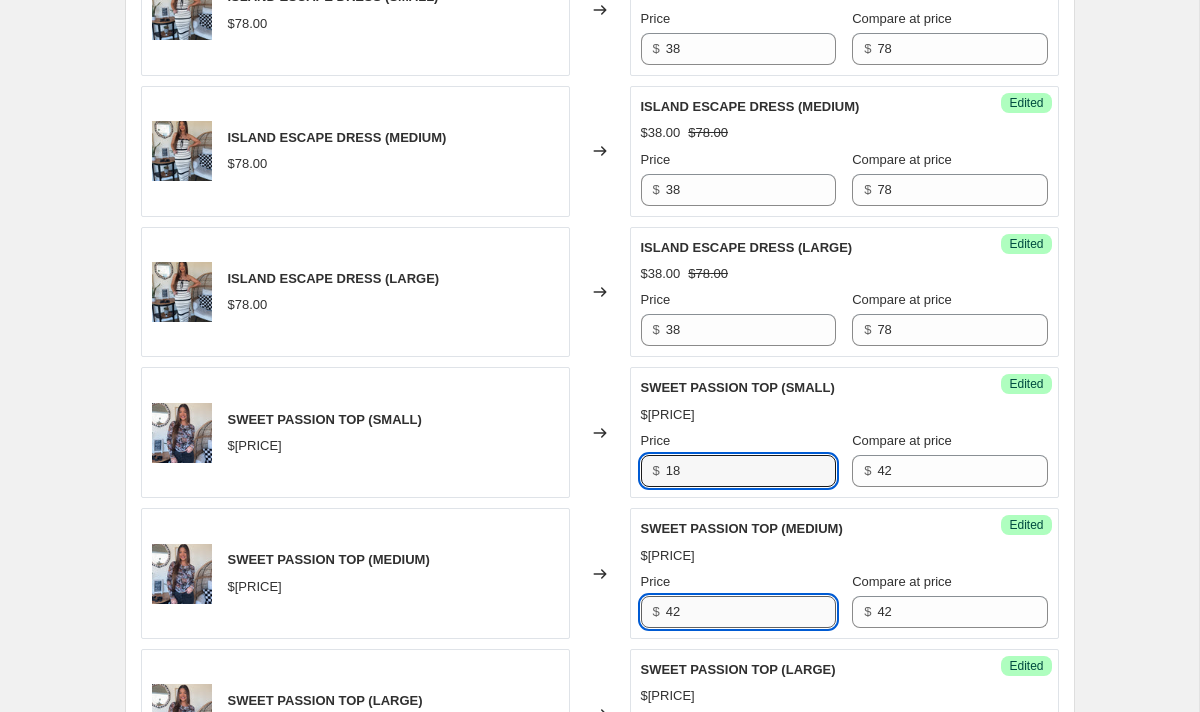 click on "42" at bounding box center (751, 612) 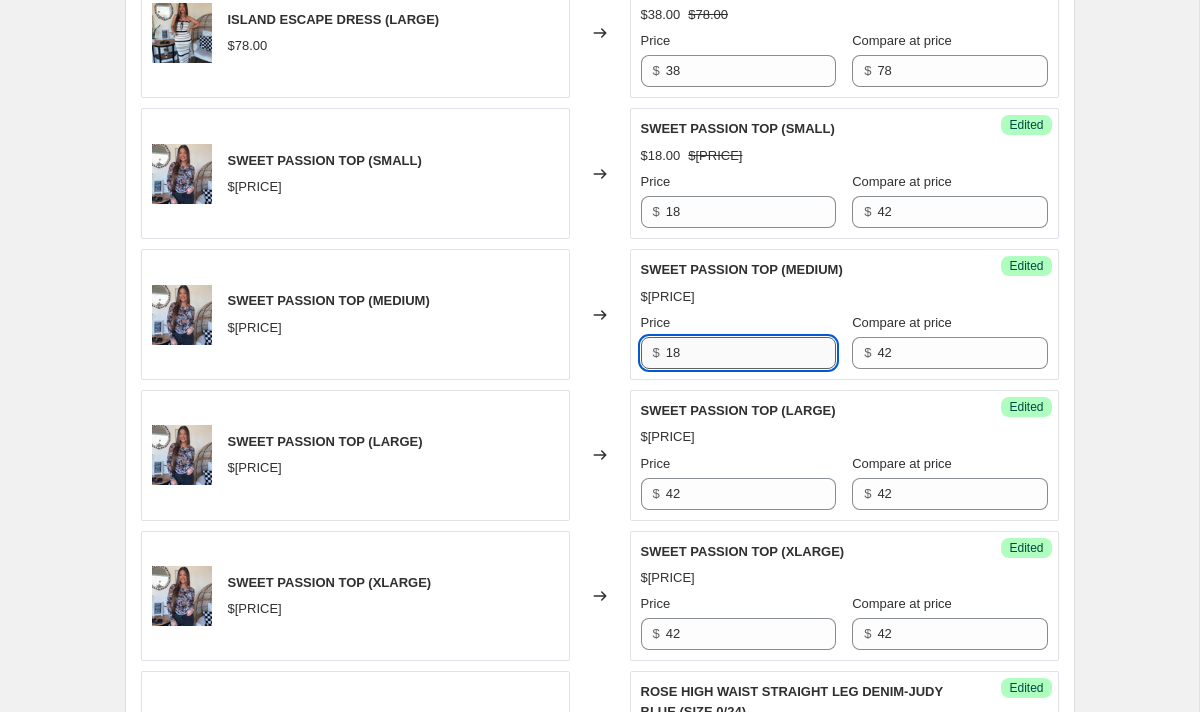 scroll, scrollTop: 2742, scrollLeft: 0, axis: vertical 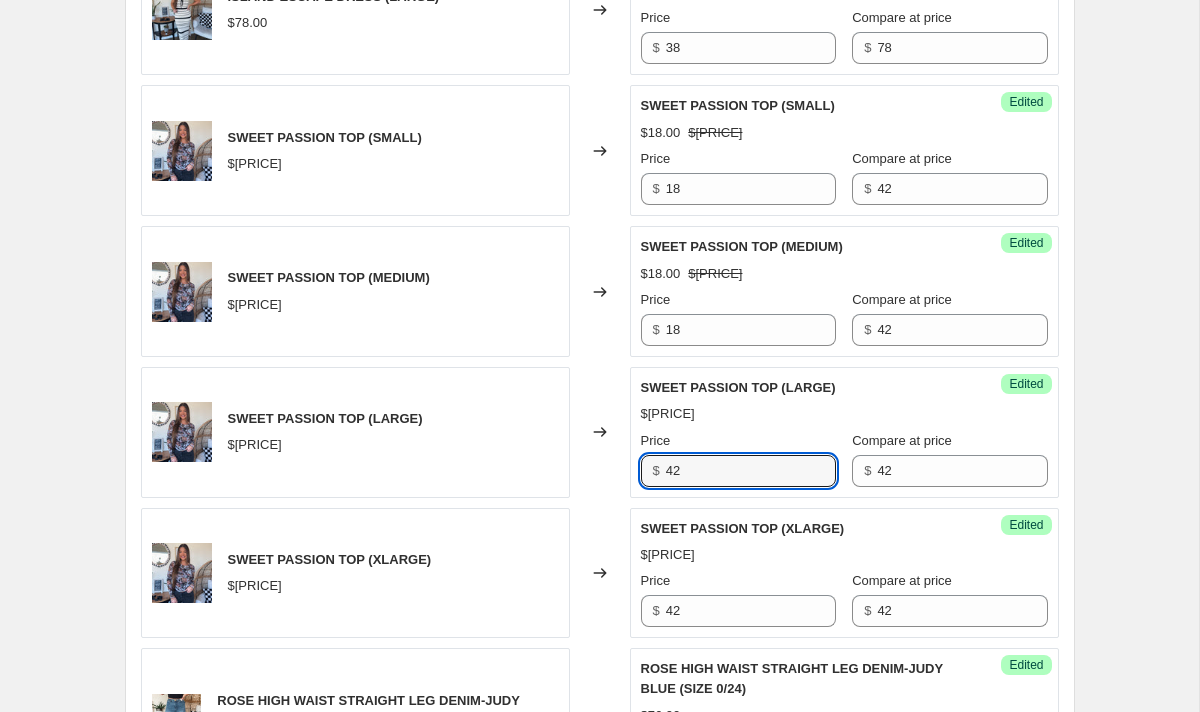 drag, startPoint x: 717, startPoint y: 465, endPoint x: 618, endPoint y: 464, distance: 99.00505 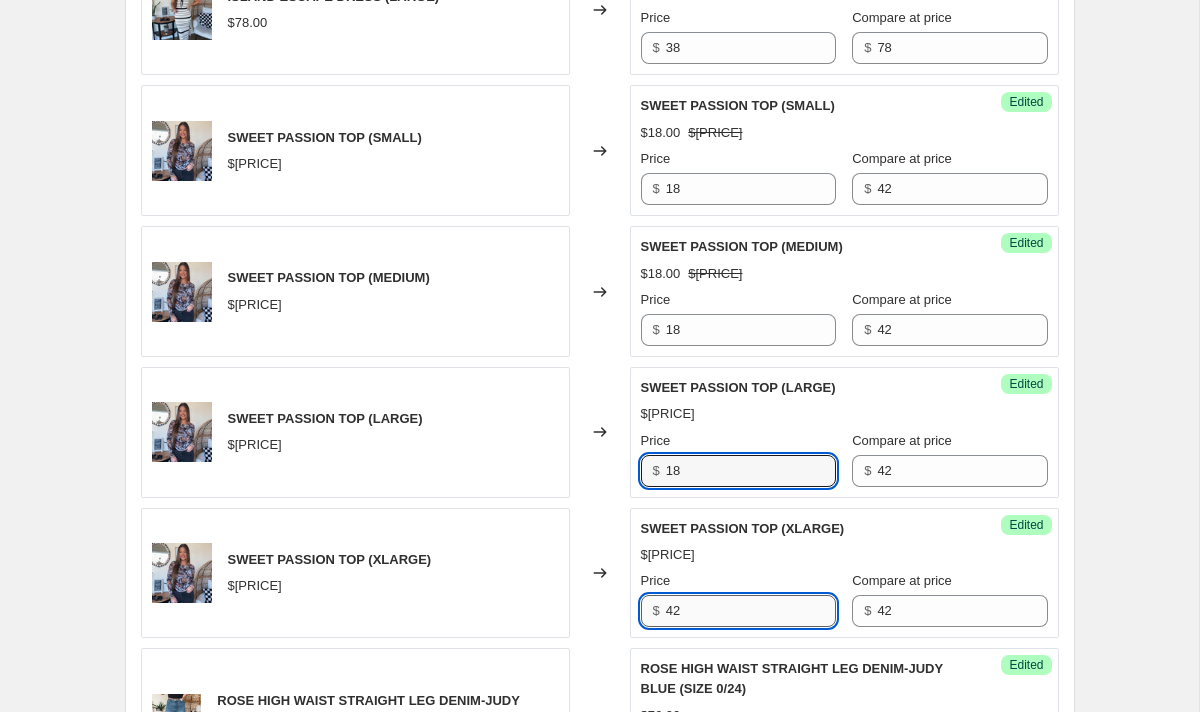 click on "42" at bounding box center (751, 611) 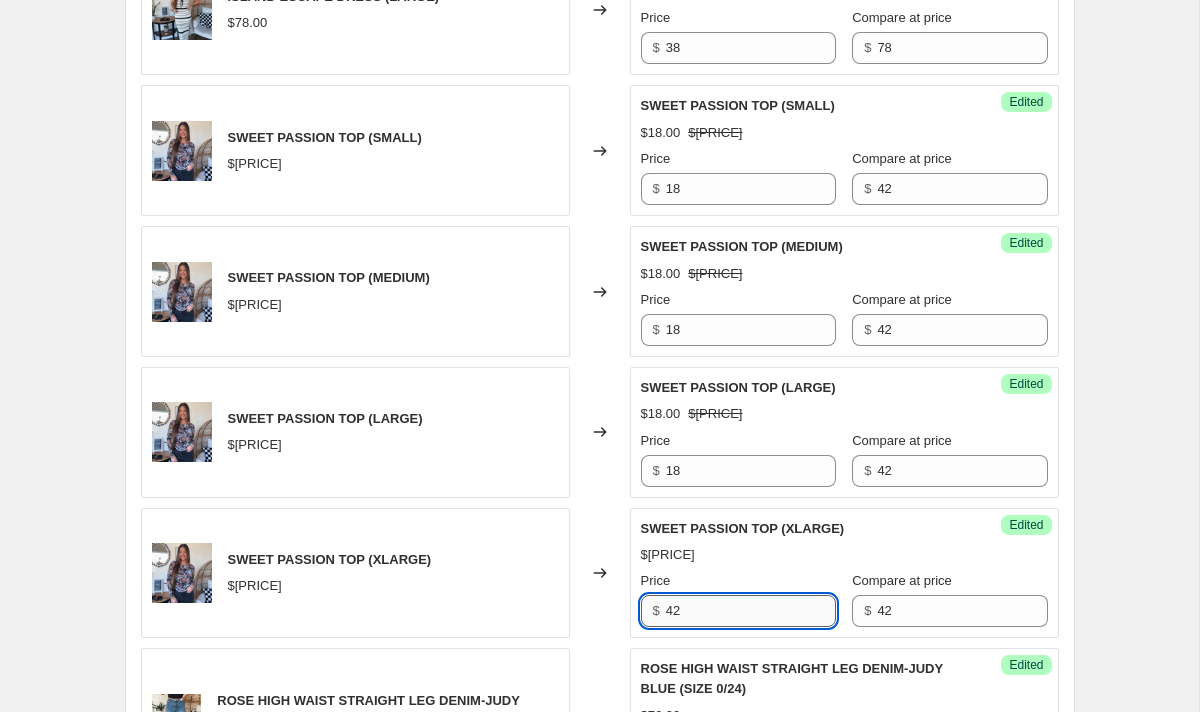 click on "42" at bounding box center [751, 611] 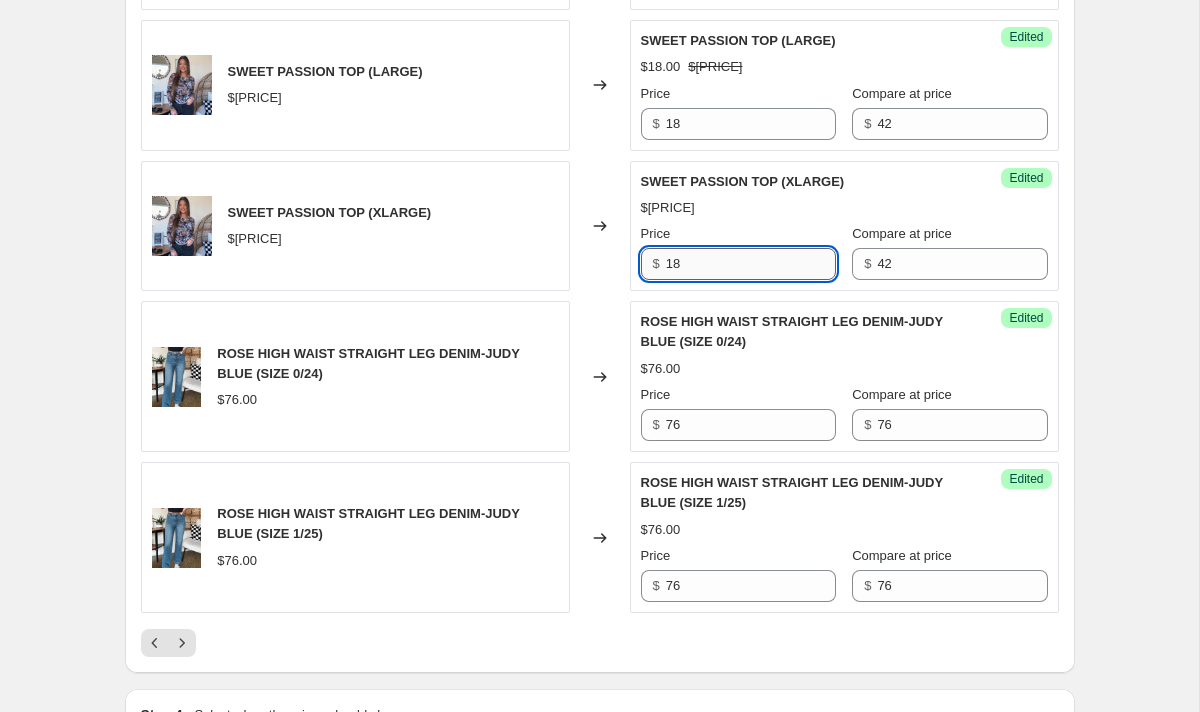 scroll, scrollTop: 3108, scrollLeft: 0, axis: vertical 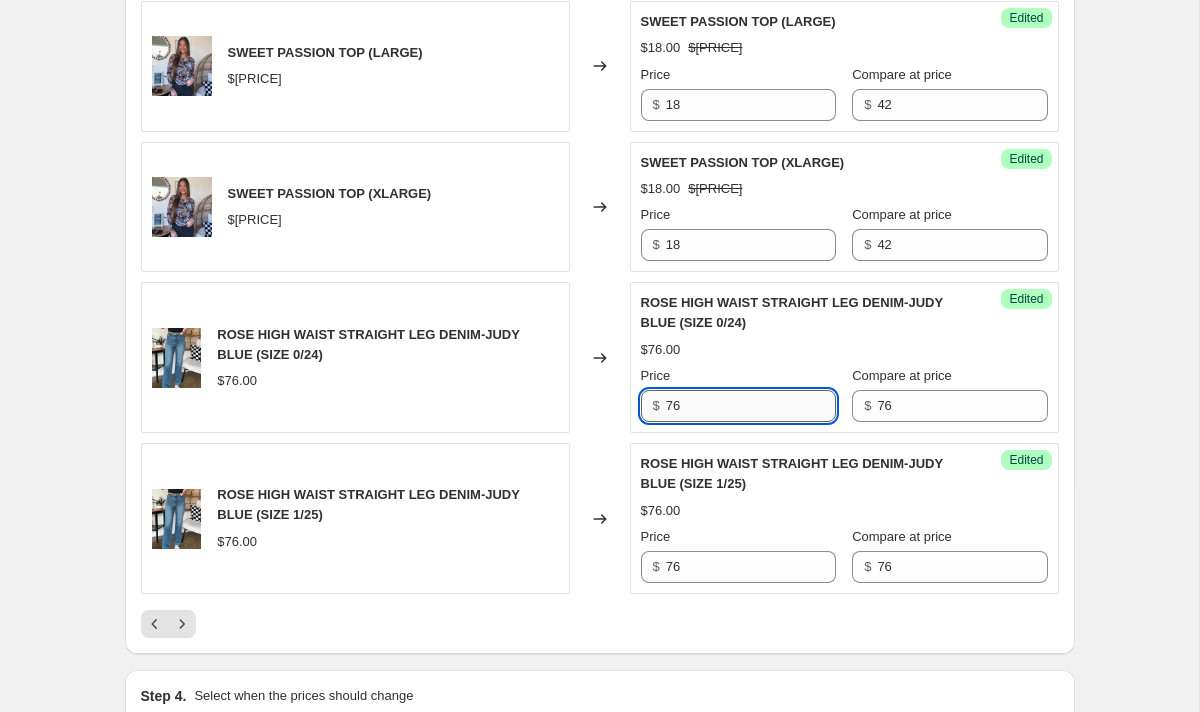 click on "76" at bounding box center (751, 406) 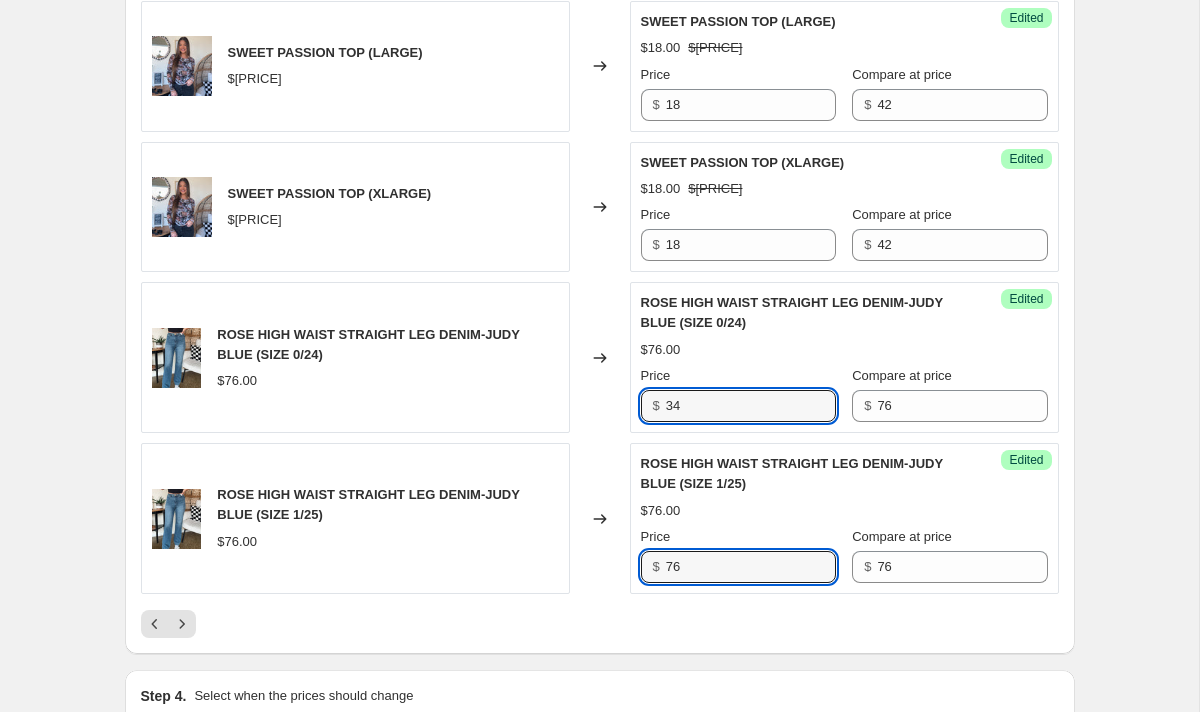 drag, startPoint x: 696, startPoint y: 560, endPoint x: 601, endPoint y: 560, distance: 95 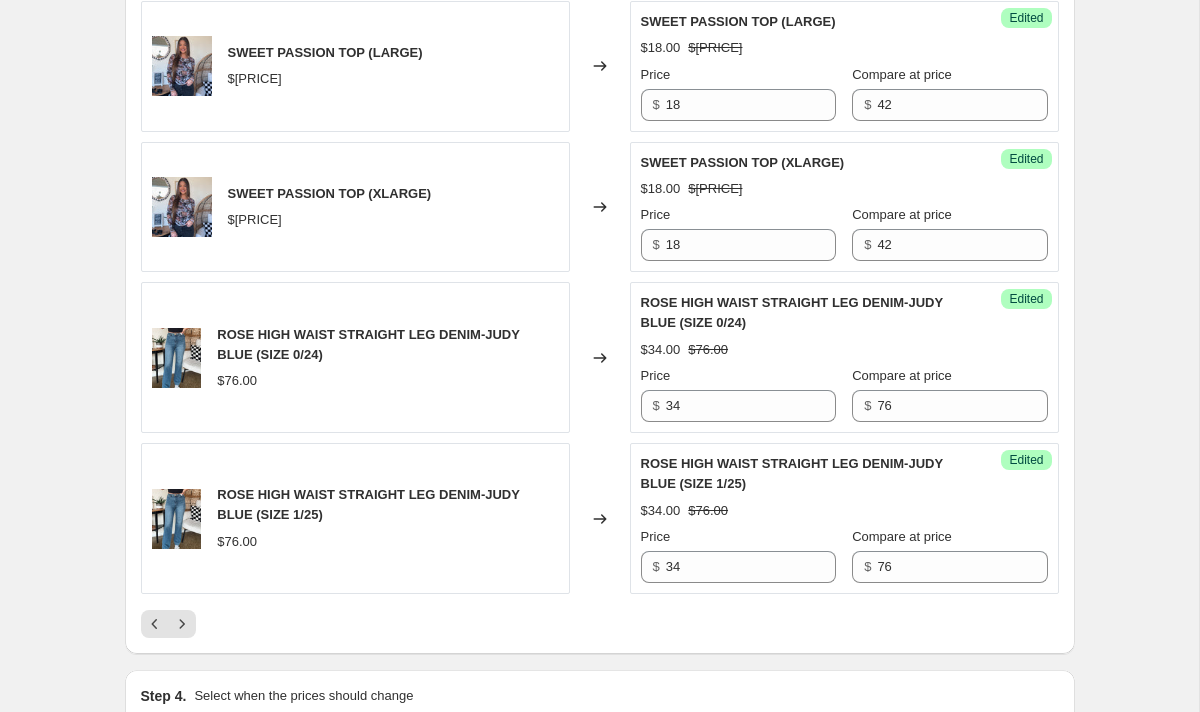 click on "EMMY BARREL JEANS-WASHED BLACK (LARGE) $[PRICE] Changed to Success Edited EMMY BARREL JEANS-WASHED BLACK (LARGE) $[PRICE] $[PRICE] Price $ [PRICE] Compare at price $ [PRICE] EMMY BARREL JEANS-WASHED BLACK (XLARGE) $[PRICE] Changed to Success Edited EMMY BARREL JEANS-WASHED BLACK (XLARGE) $[PRICE] $[PRICE] Price $ [PRICE] Compare at price $ [PRICE] SUMMER MIRAGE JUMPSUIT (SMALL) $[PRICE] Changed to Success Edited SUMMER MIRAGE JUMPSUIT (SMALL) $[PRICE] $[PRICE] Price $ [PRICE] Compare at price $ [PRICE] SUMMER MIRAGE JUMPSUIT (MEDIUM) $[PRICE] Changed to Success Edited SUMMER MIRAGE JUMPSUIT (MEDIUM) $[PRICE] $[PRICE] Price $ [PRICE] Compare at price $ [PRICE] SUMMER MIRAGE JUMPSUIT (LARGE) $[PRICE] Changed to Success Edited SUMMER MIRAGE JUMPSUIT (LARGE) $[PRICE] $[PRICE] Price $ [PRICE] Compare at price $ [PRICE] CITRUS SPLASH SWEATER VEST (SMALL) $[PRICE] Changed to Success Edited CITRUS SPLASH SWEATER VEST (SMALL) $[PRICE] $[PRICE] Price $ [PRICE] Compare at price $ [PRICE] CITRUS SPLASH SWEATER VEST (MEDIUM) $[PRICE] Changed to Success Edited CITRUS SPLASH SWEATER VEST (MEDIUM) $[PRICE] $[PRICE] Price $ $[PRICE]" at bounding box center [600, -807] 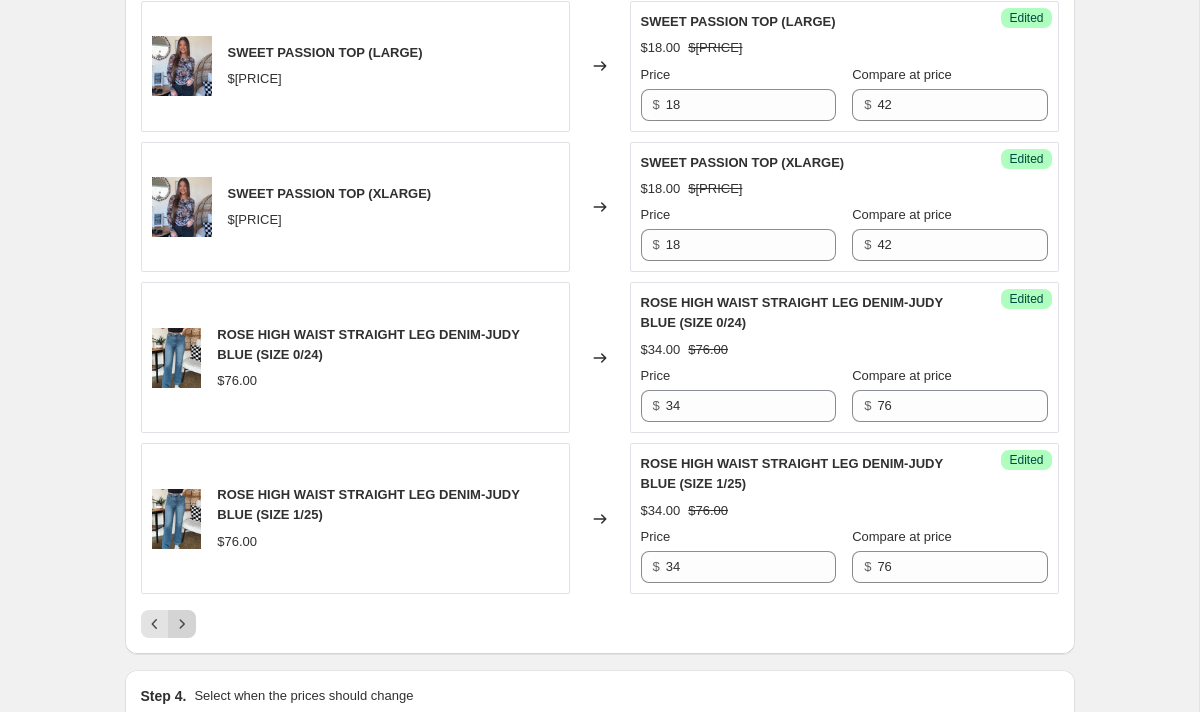 click 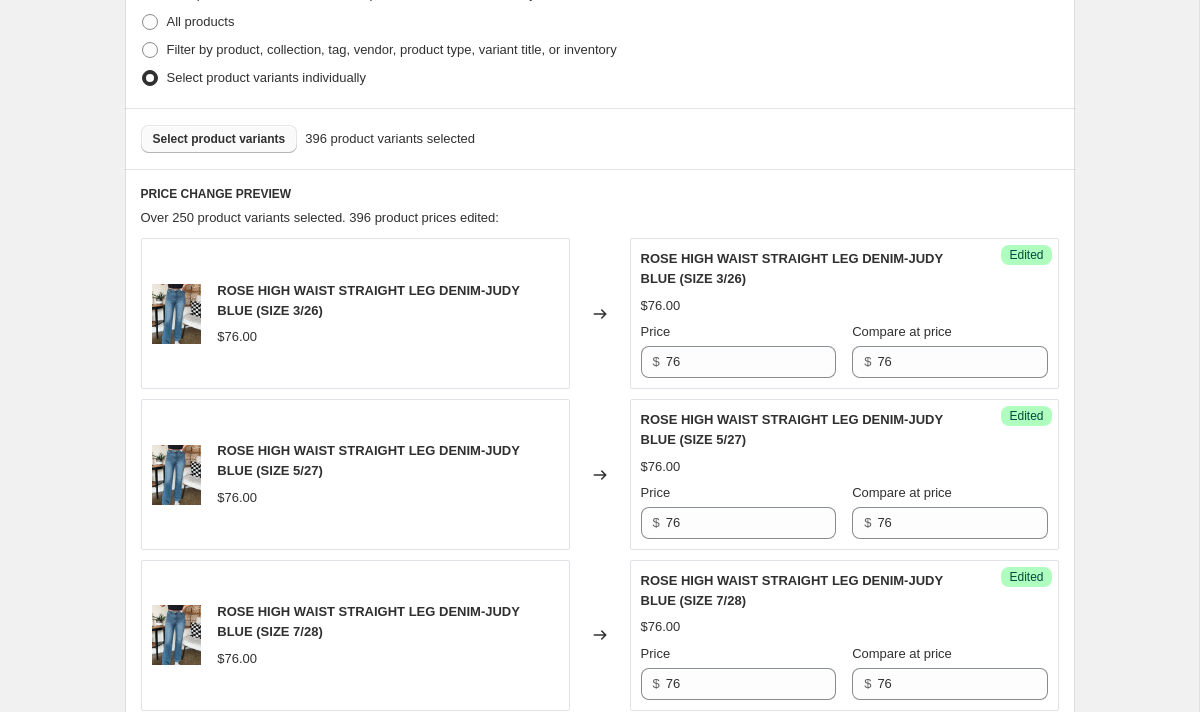 scroll, scrollTop: 567, scrollLeft: 0, axis: vertical 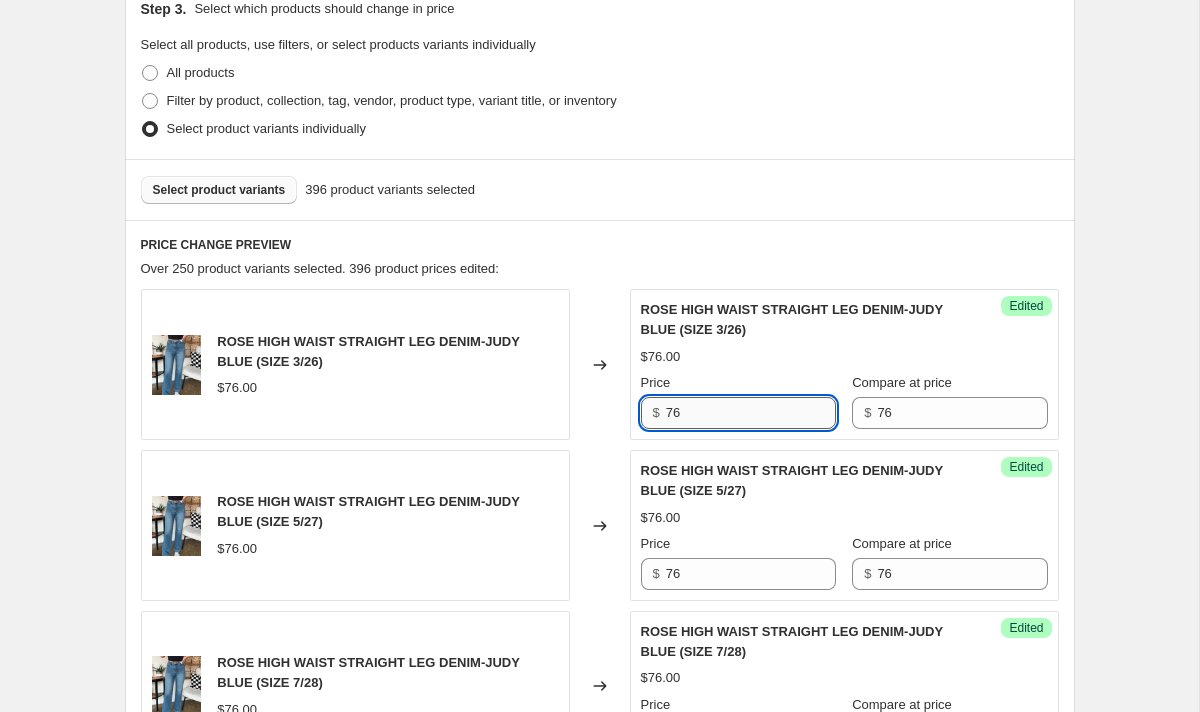 click on "76" at bounding box center (751, 413) 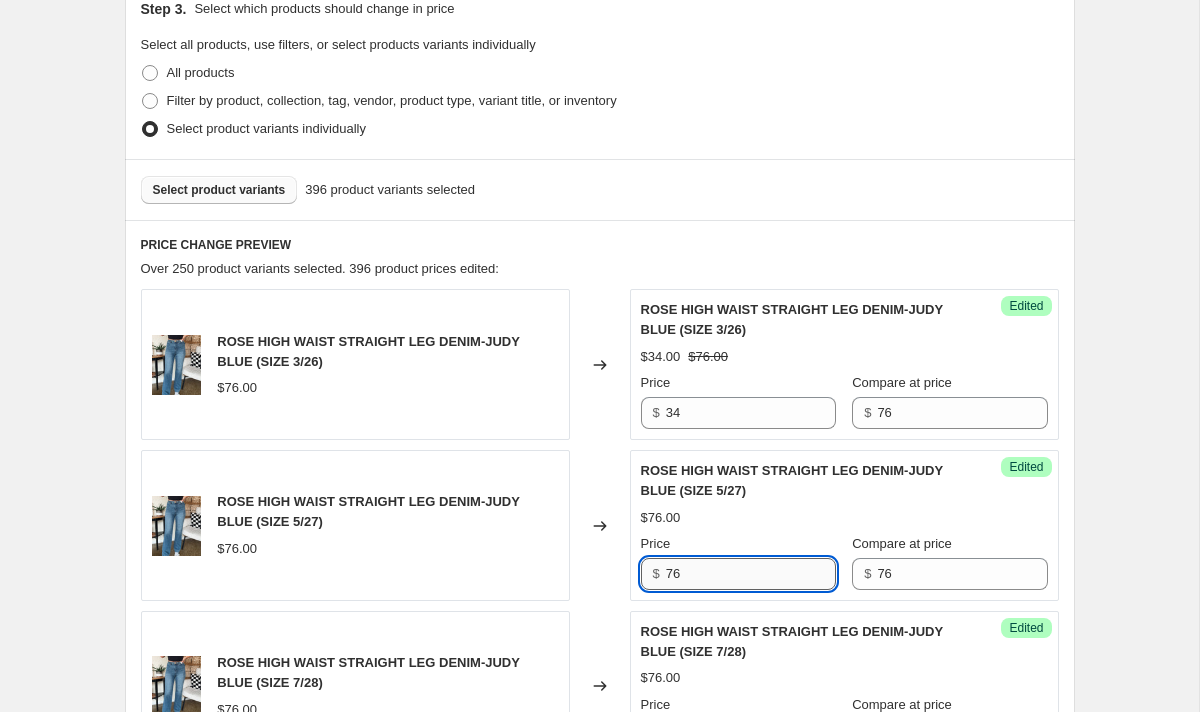 click on "76" at bounding box center (751, 574) 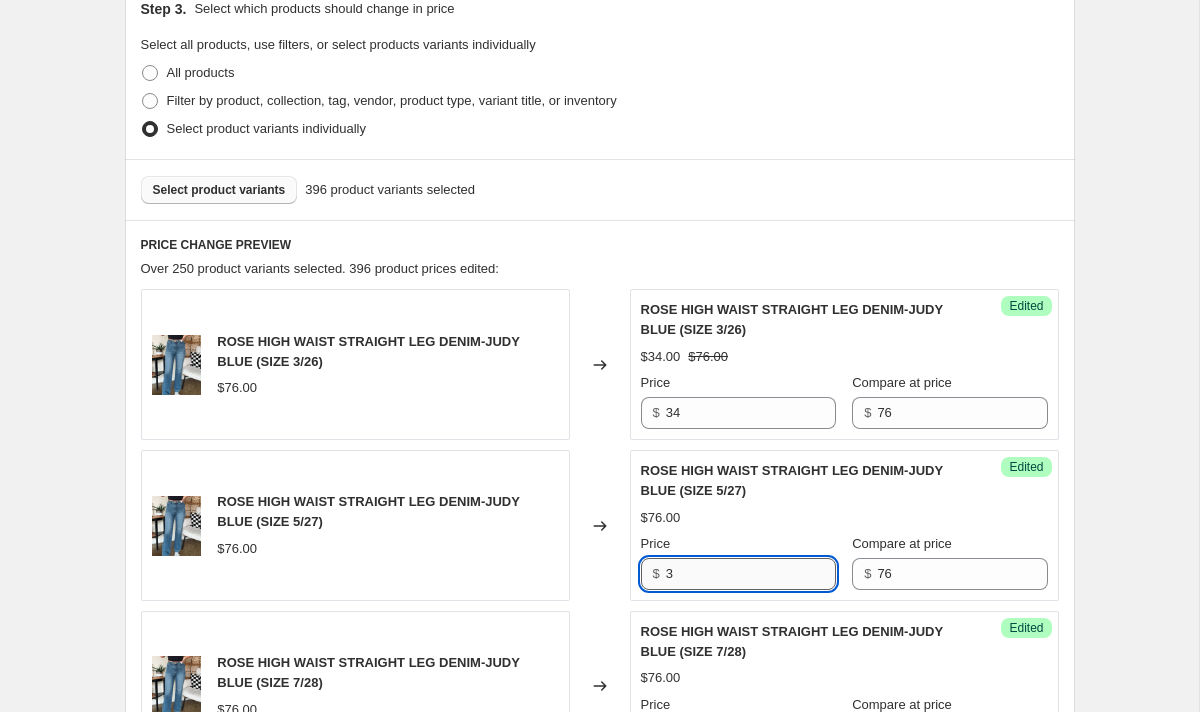 click on "3" at bounding box center [751, 574] 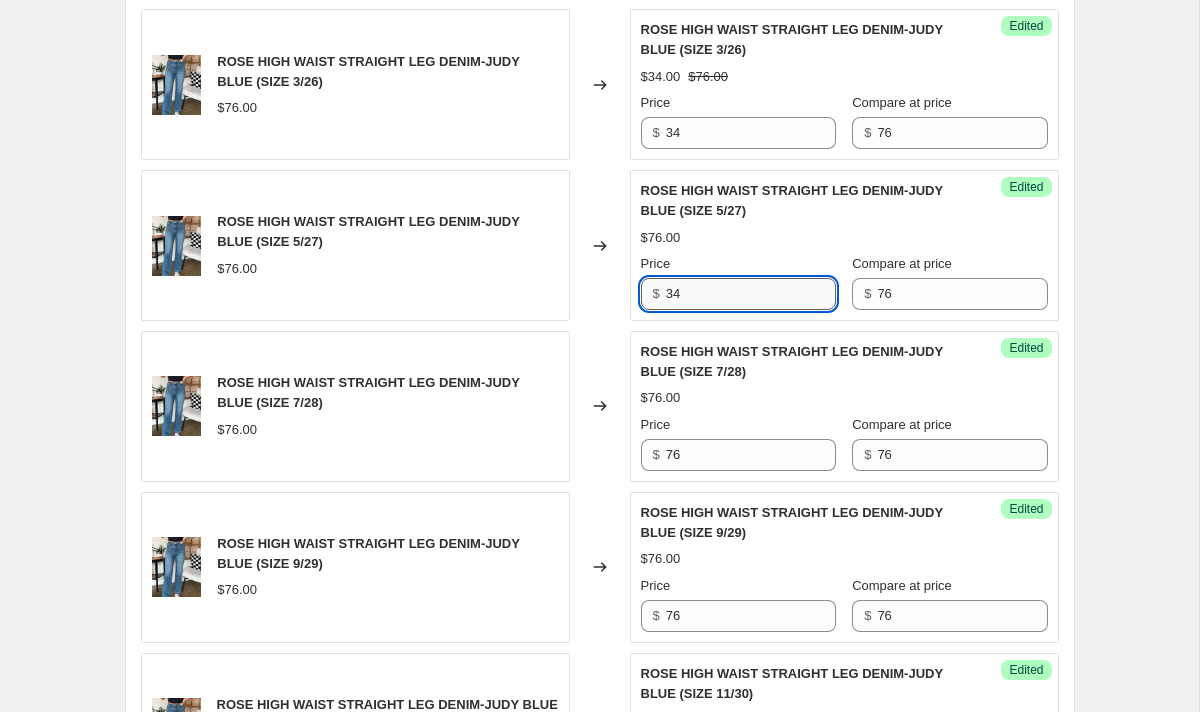 scroll, scrollTop: 856, scrollLeft: 0, axis: vertical 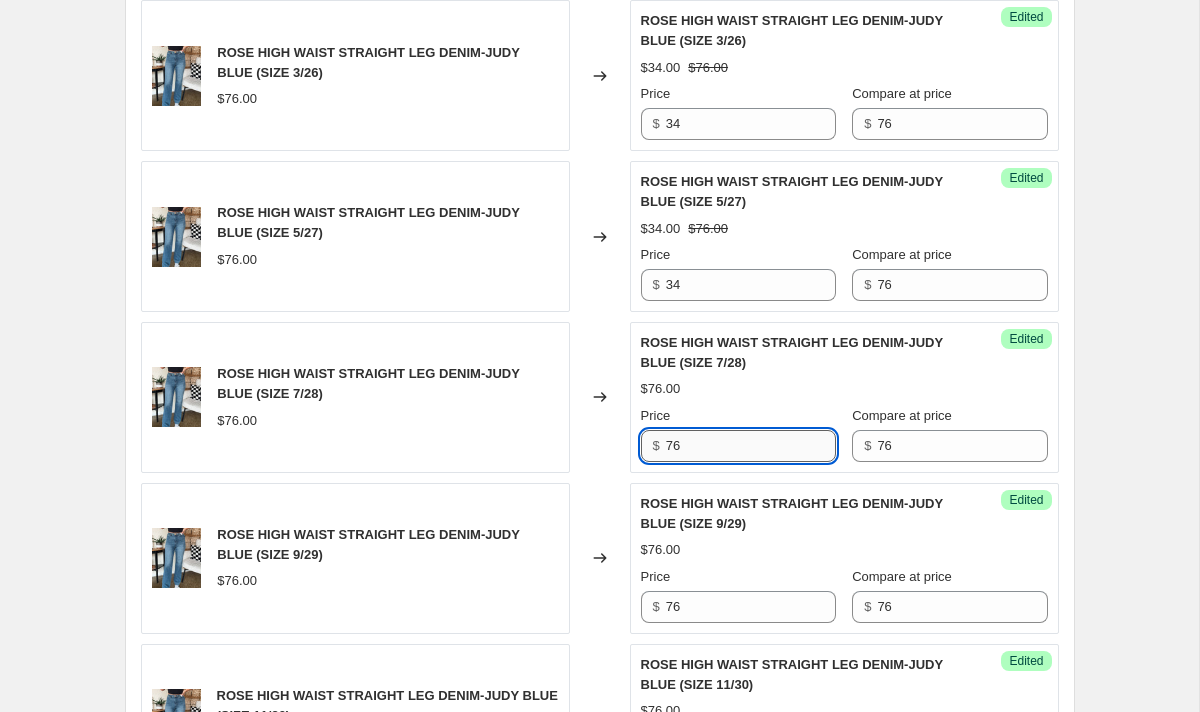 click 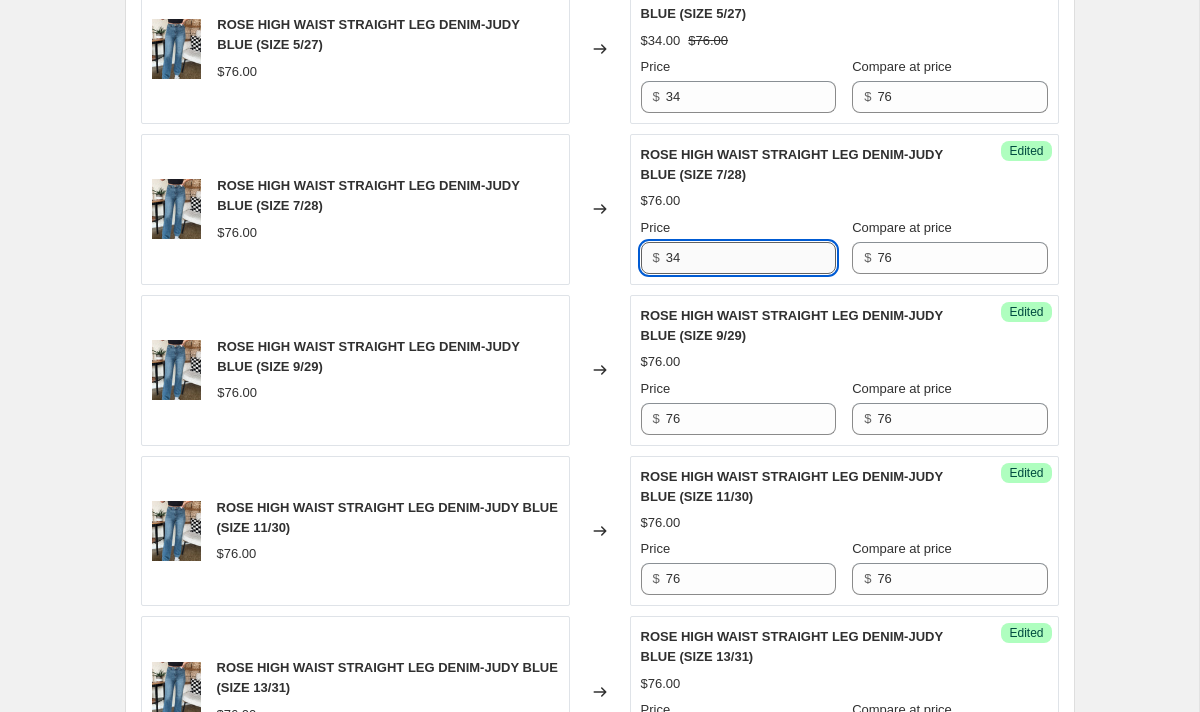 scroll, scrollTop: 1045, scrollLeft: 0, axis: vertical 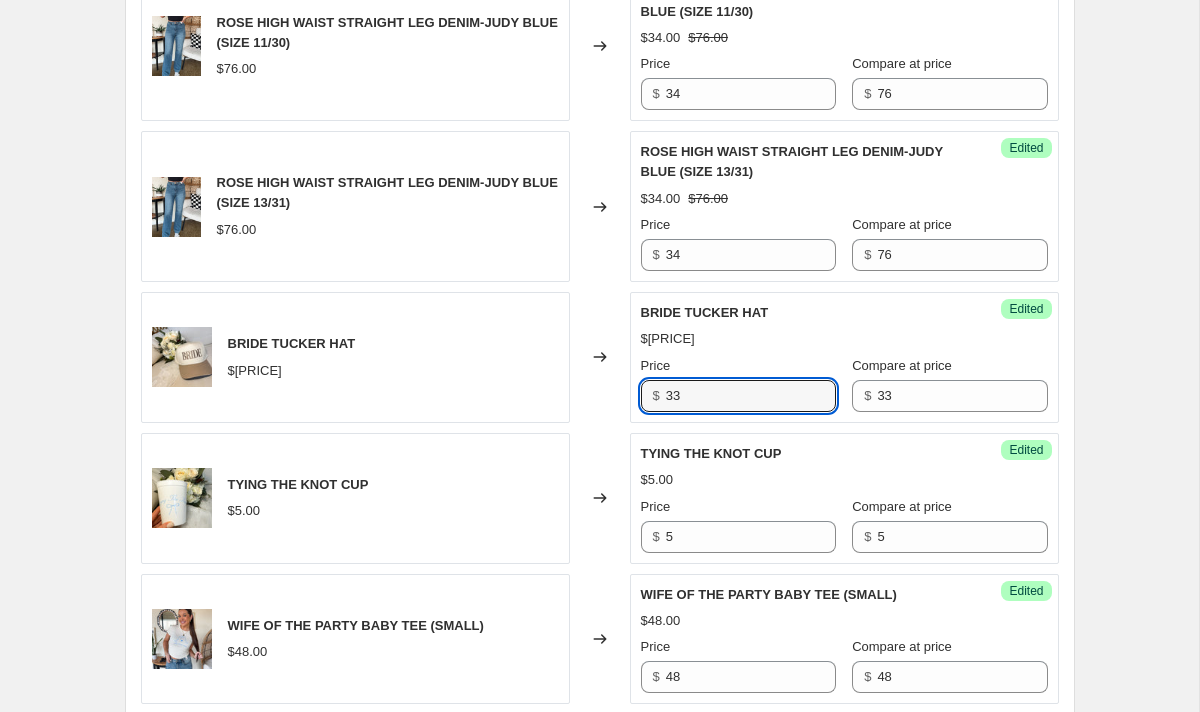 drag, startPoint x: 735, startPoint y: 403, endPoint x: 505, endPoint y: 359, distance: 234.17088 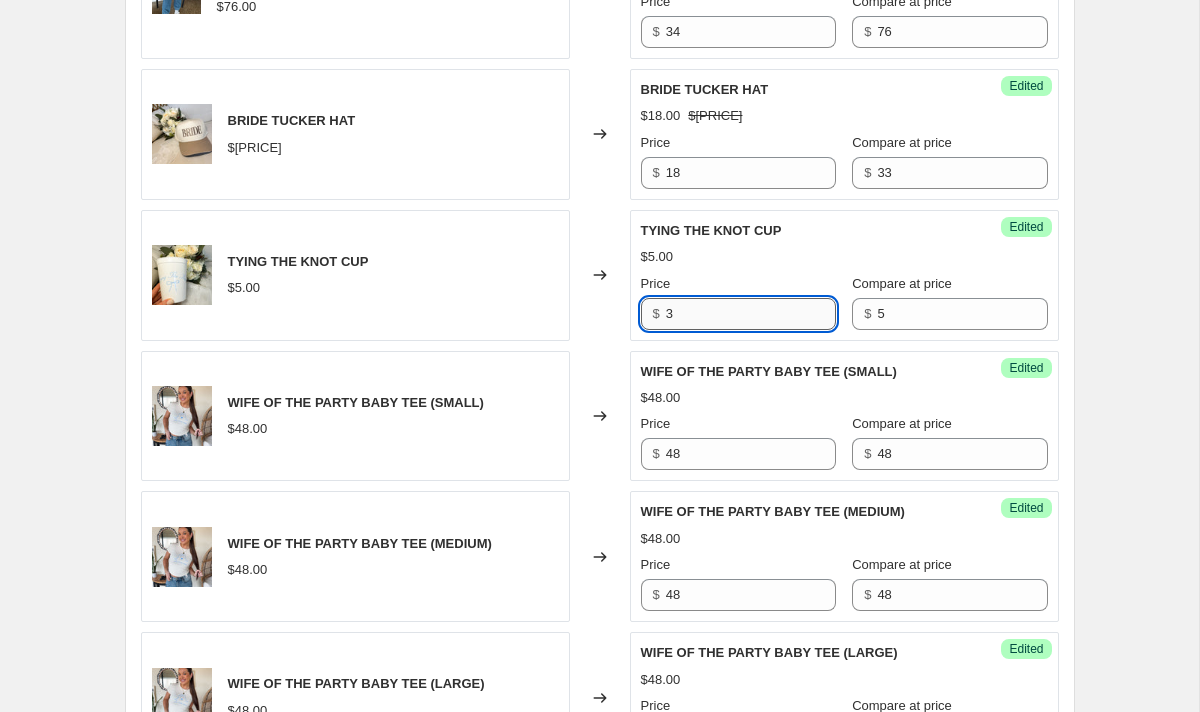 scroll, scrollTop: 1770, scrollLeft: 0, axis: vertical 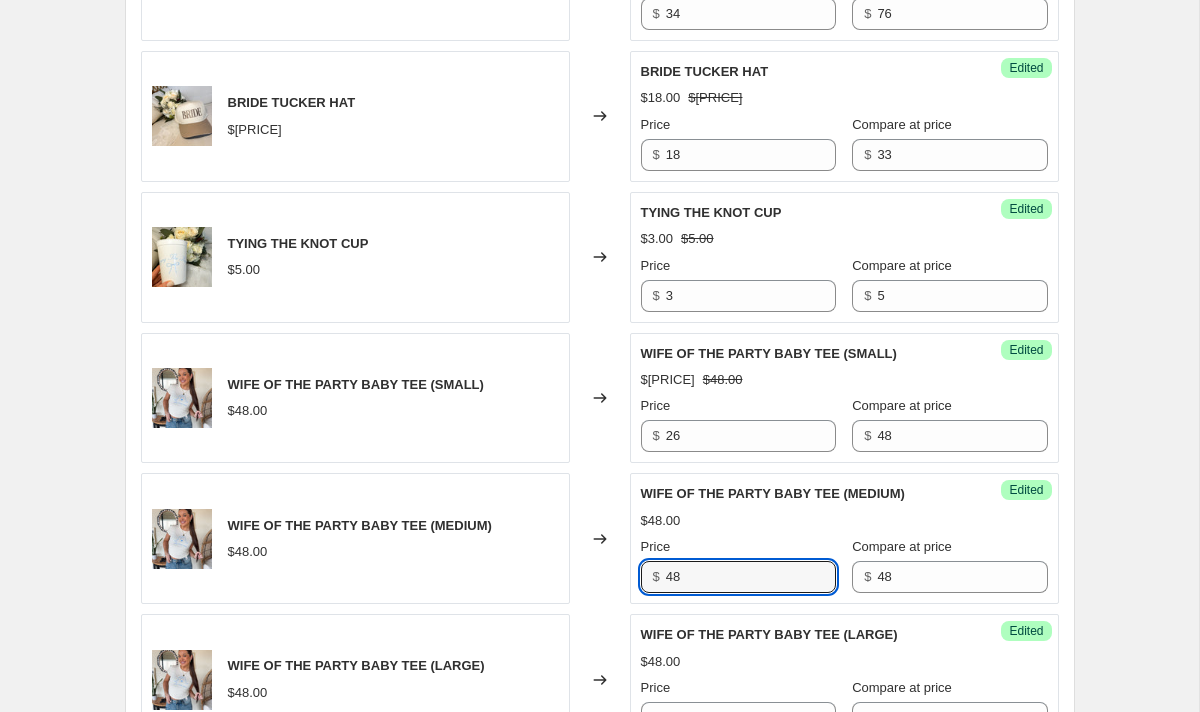 drag, startPoint x: 736, startPoint y: 578, endPoint x: 586, endPoint y: 573, distance: 150.08331 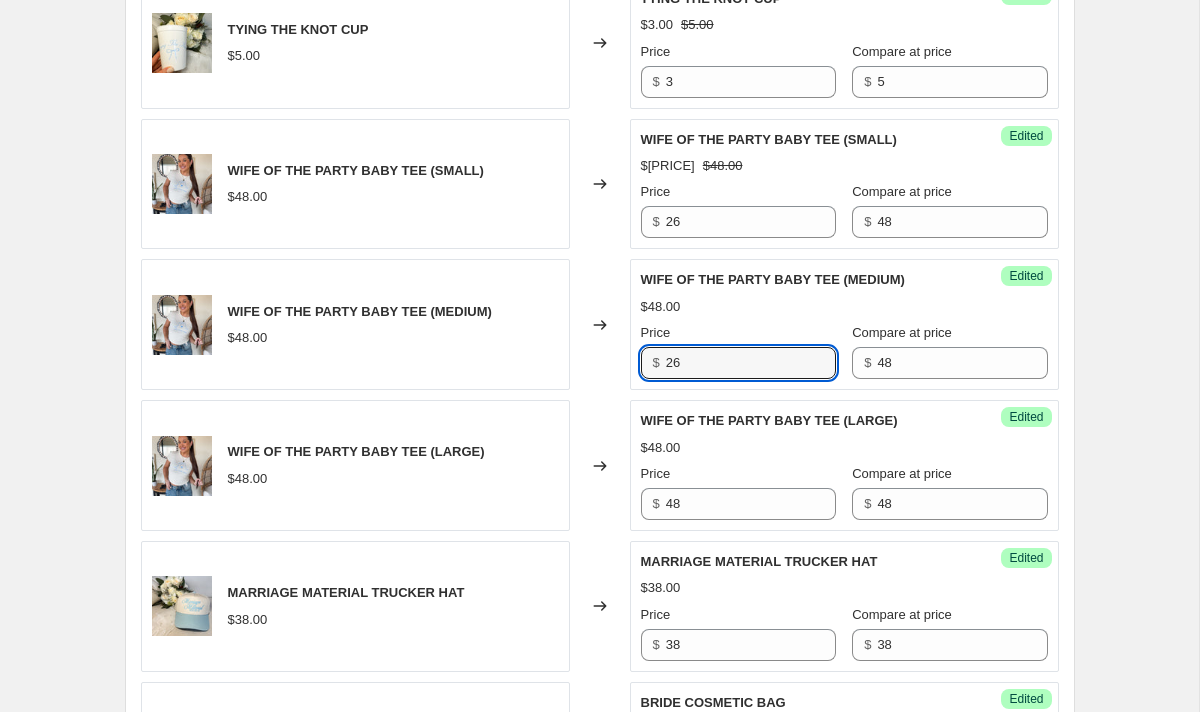 scroll, scrollTop: 2039, scrollLeft: 0, axis: vertical 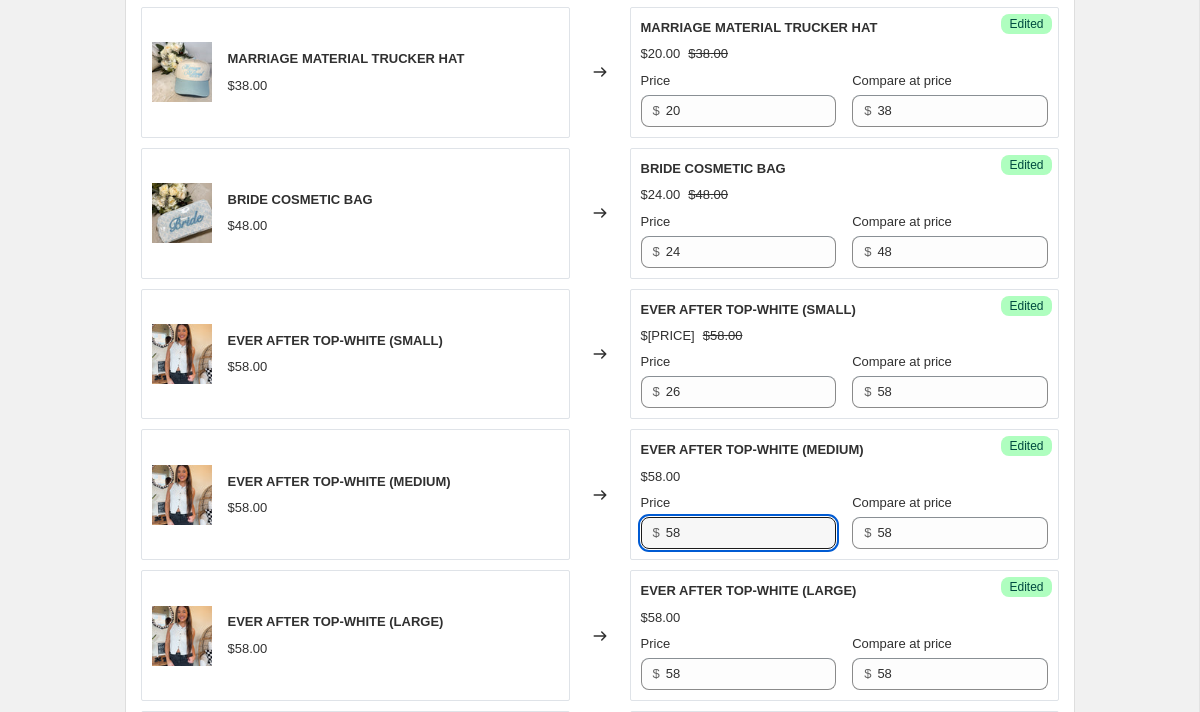 drag, startPoint x: 717, startPoint y: 545, endPoint x: 633, endPoint y: 534, distance: 84.71718 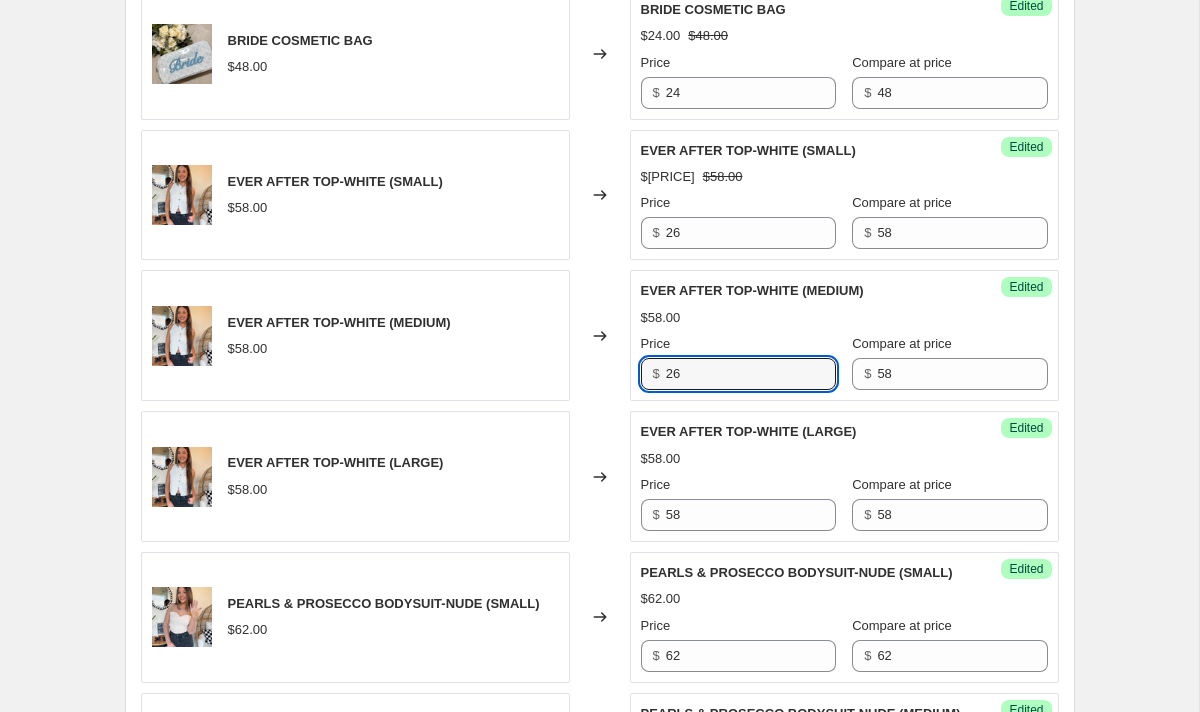 scroll, scrollTop: 2708, scrollLeft: 0, axis: vertical 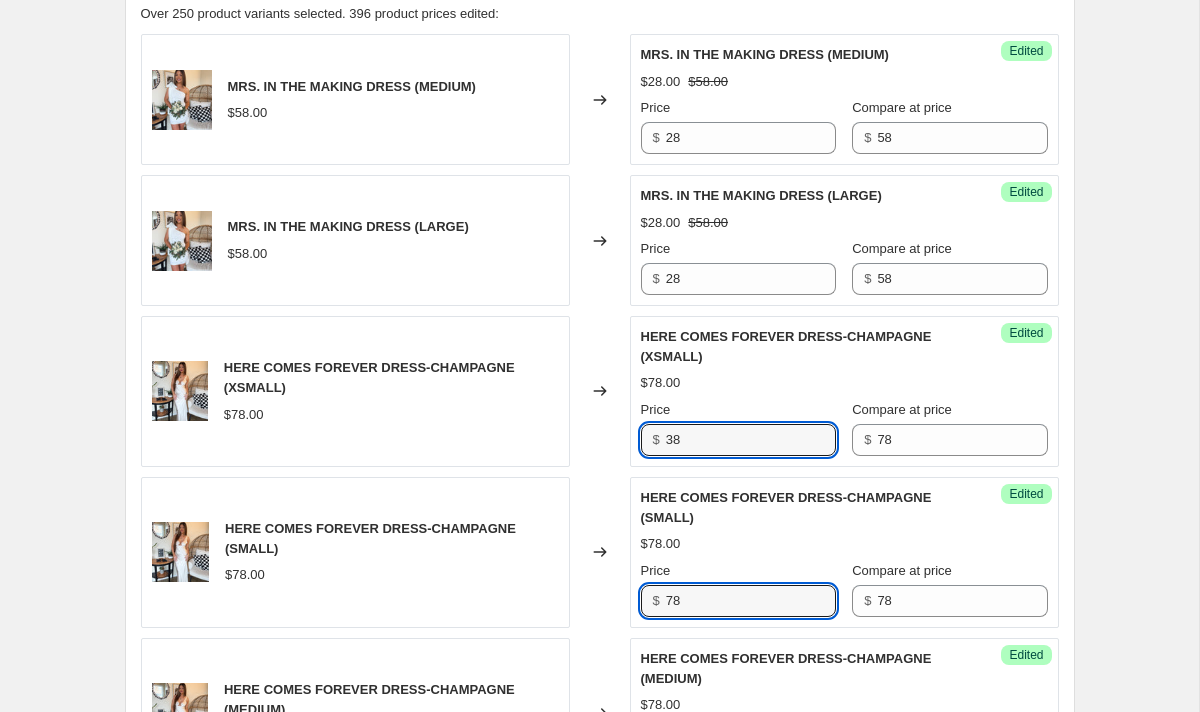 drag, startPoint x: 696, startPoint y: 597, endPoint x: 582, endPoint y: 580, distance: 115.260574 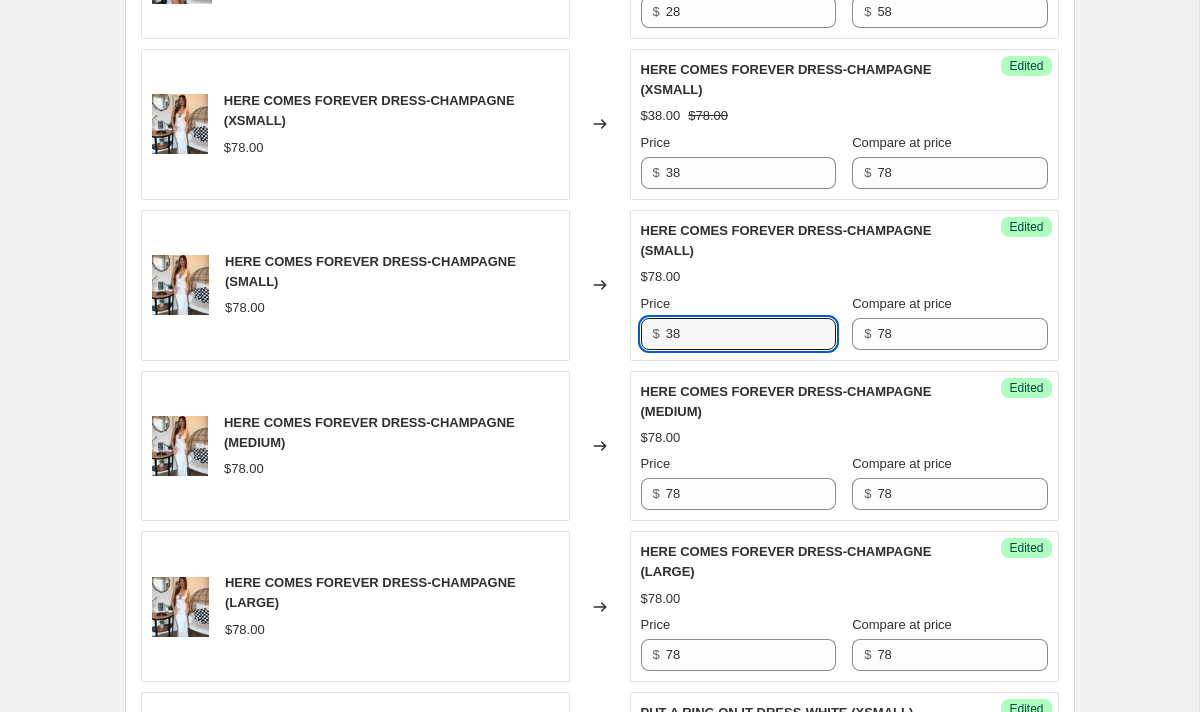 scroll, scrollTop: 1121, scrollLeft: 0, axis: vertical 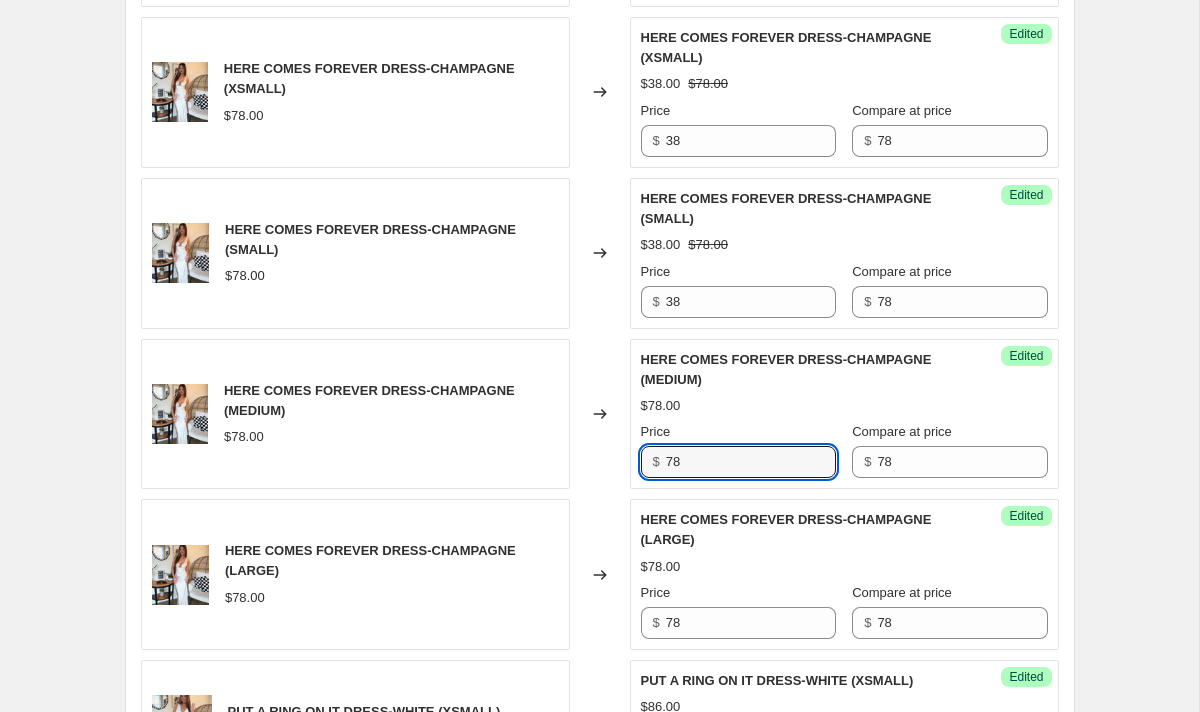 drag, startPoint x: 707, startPoint y: 466, endPoint x: 550, endPoint y: 452, distance: 157.62297 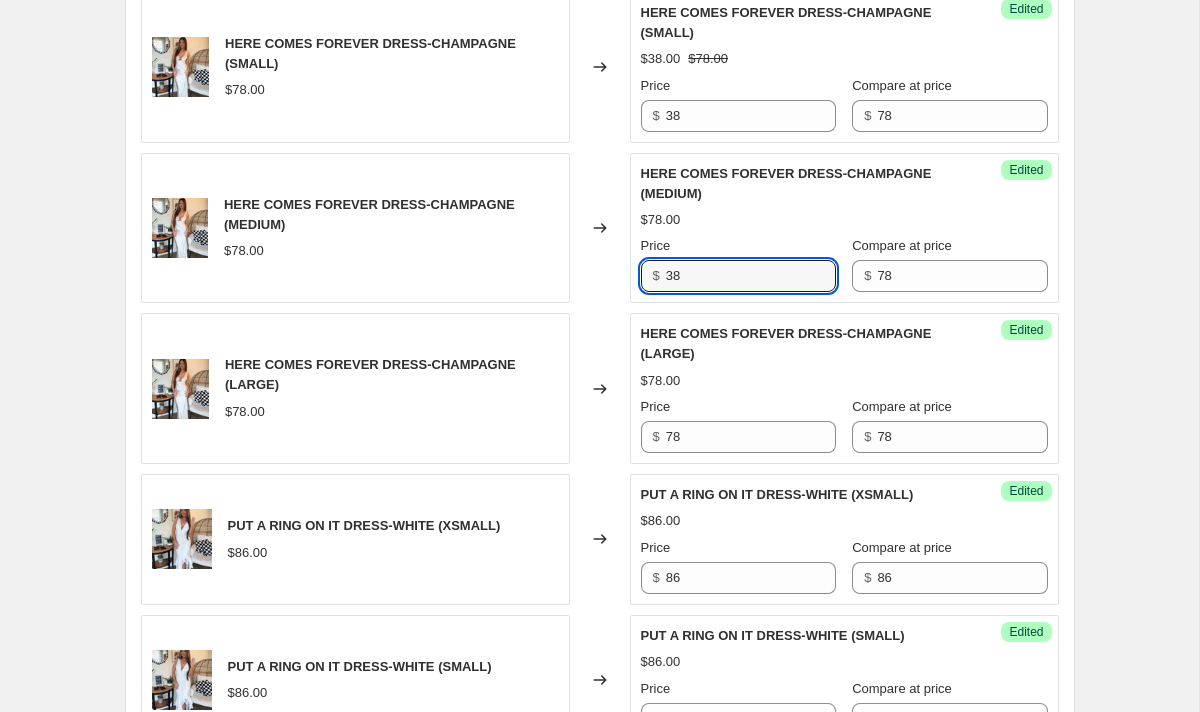 scroll, scrollTop: 1319, scrollLeft: 0, axis: vertical 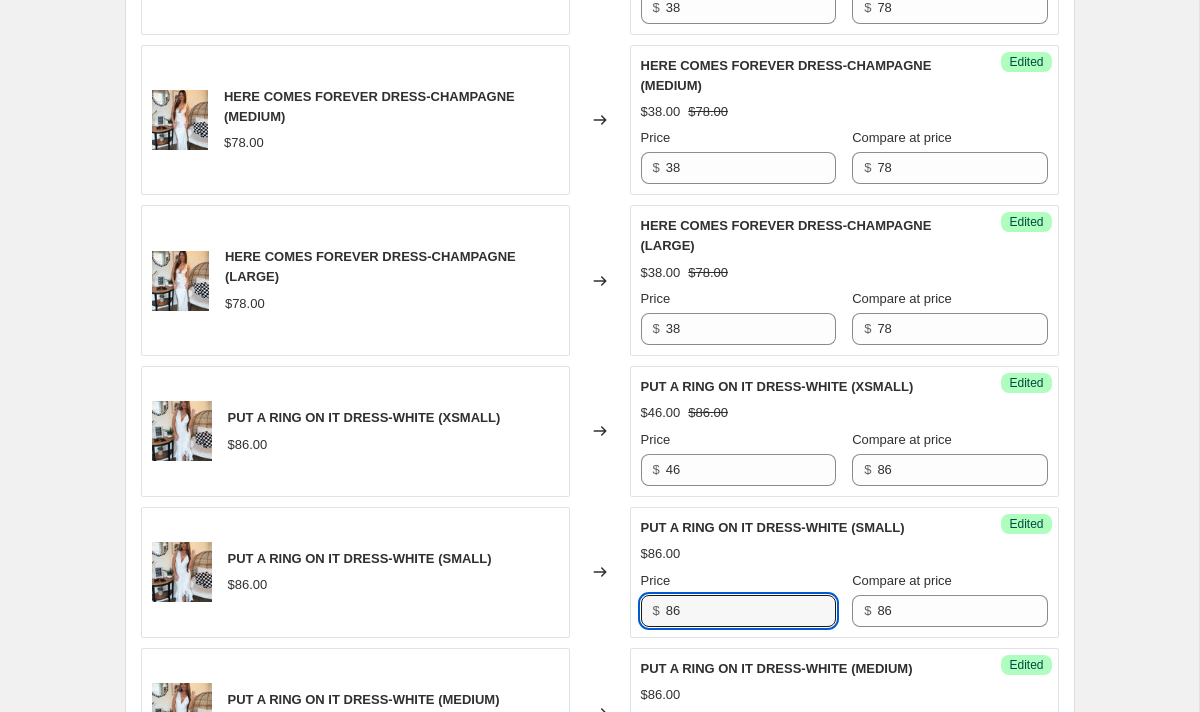 drag, startPoint x: 740, startPoint y: 623, endPoint x: 619, endPoint y: 613, distance: 121.41252 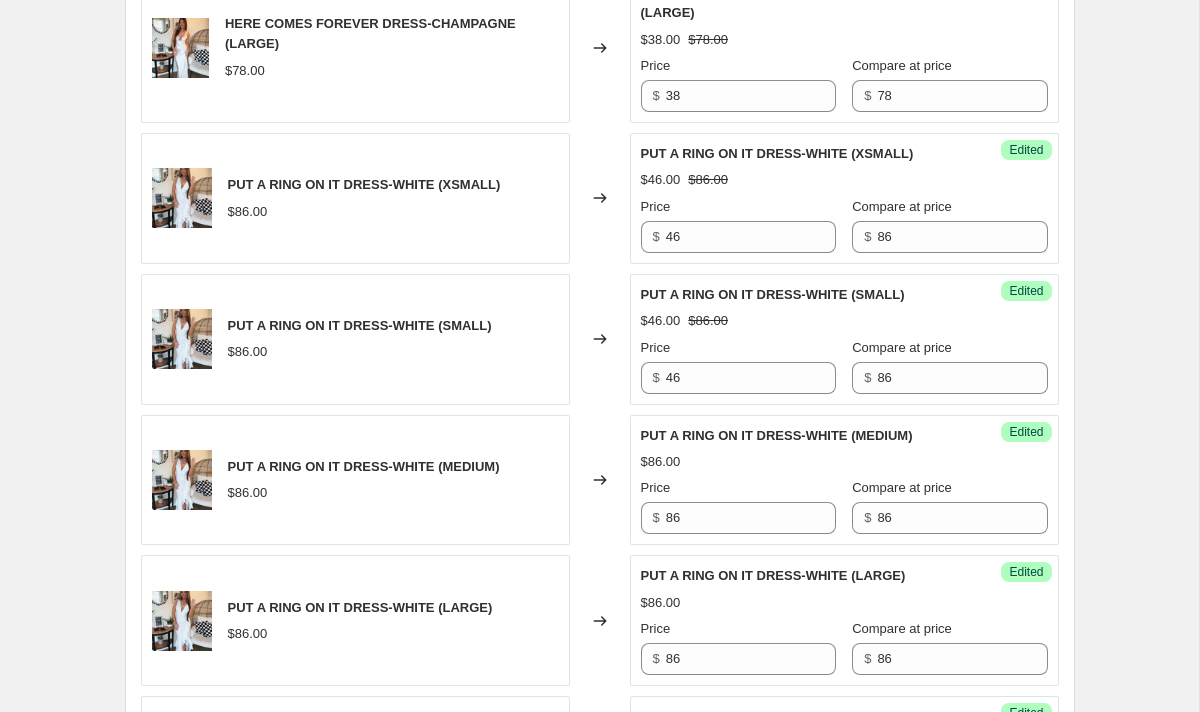 scroll, scrollTop: 1672, scrollLeft: 0, axis: vertical 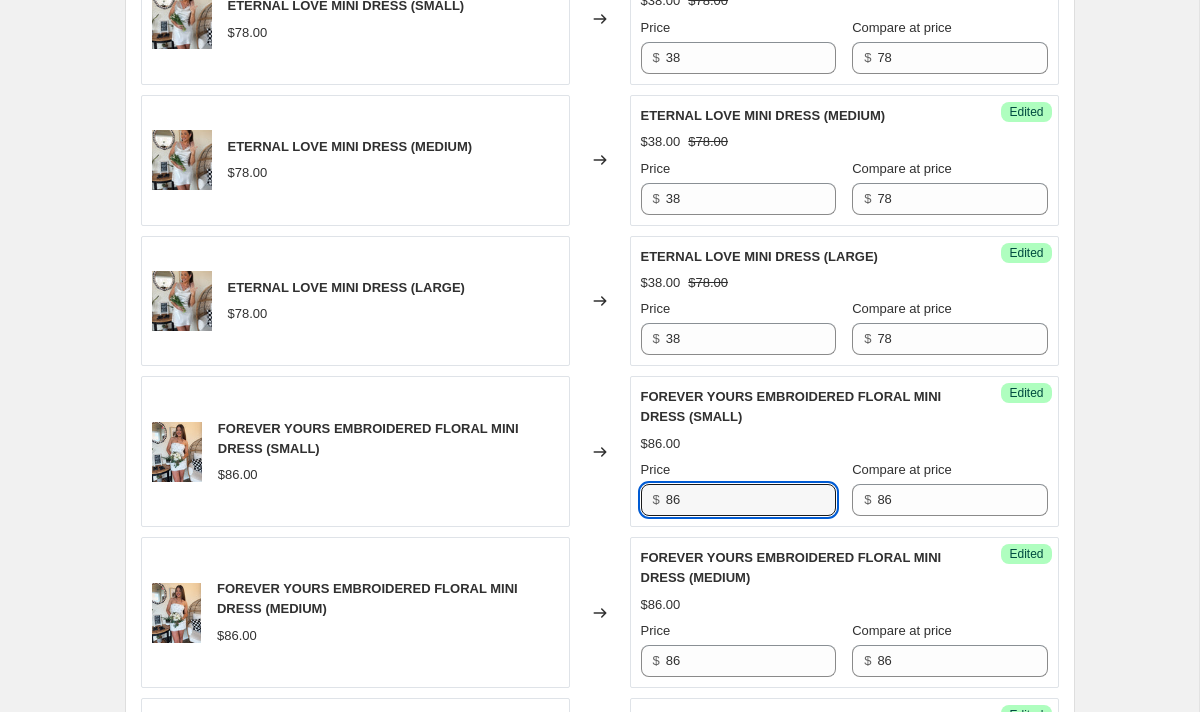 drag, startPoint x: 713, startPoint y: 506, endPoint x: 602, endPoint y: 505, distance: 111.0045 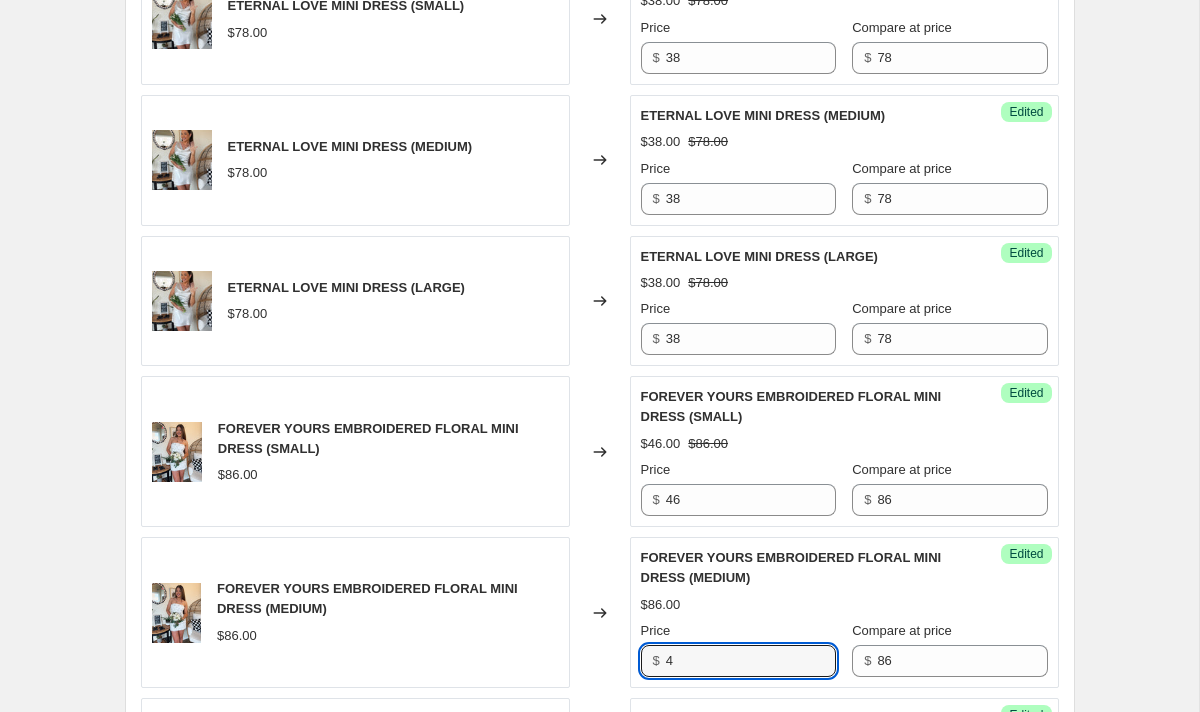 drag, startPoint x: 703, startPoint y: 656, endPoint x: 611, endPoint y: 656, distance: 92 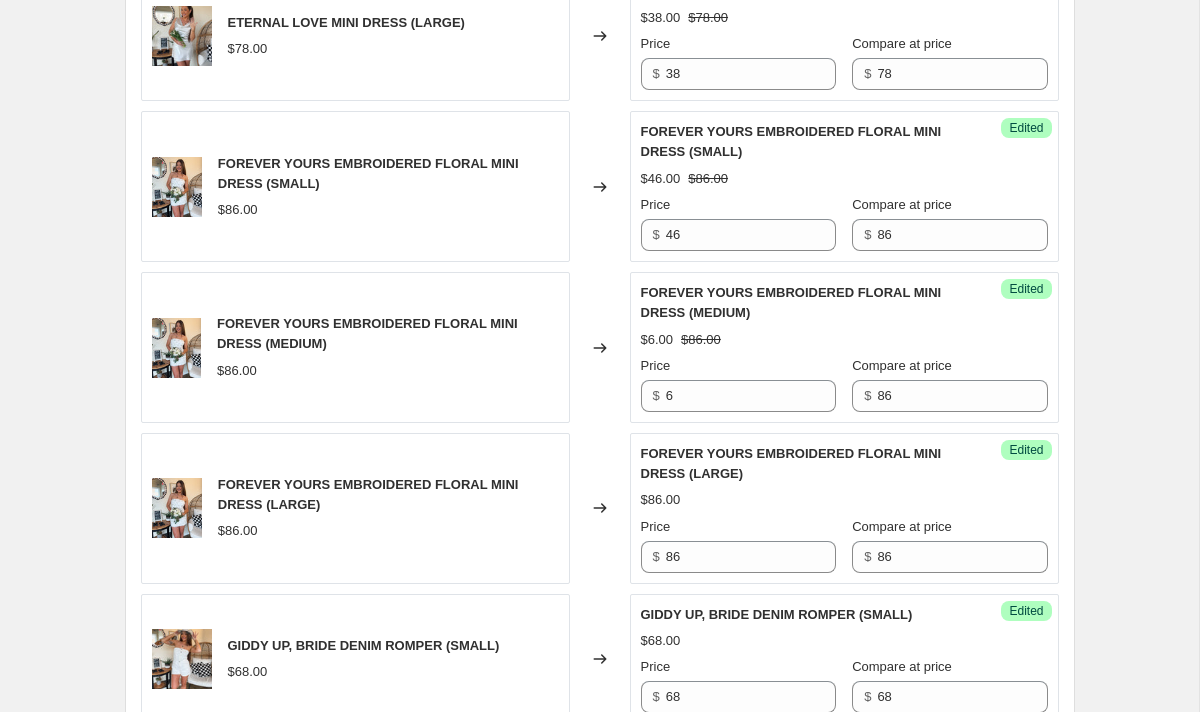 scroll, scrollTop: 2802, scrollLeft: 0, axis: vertical 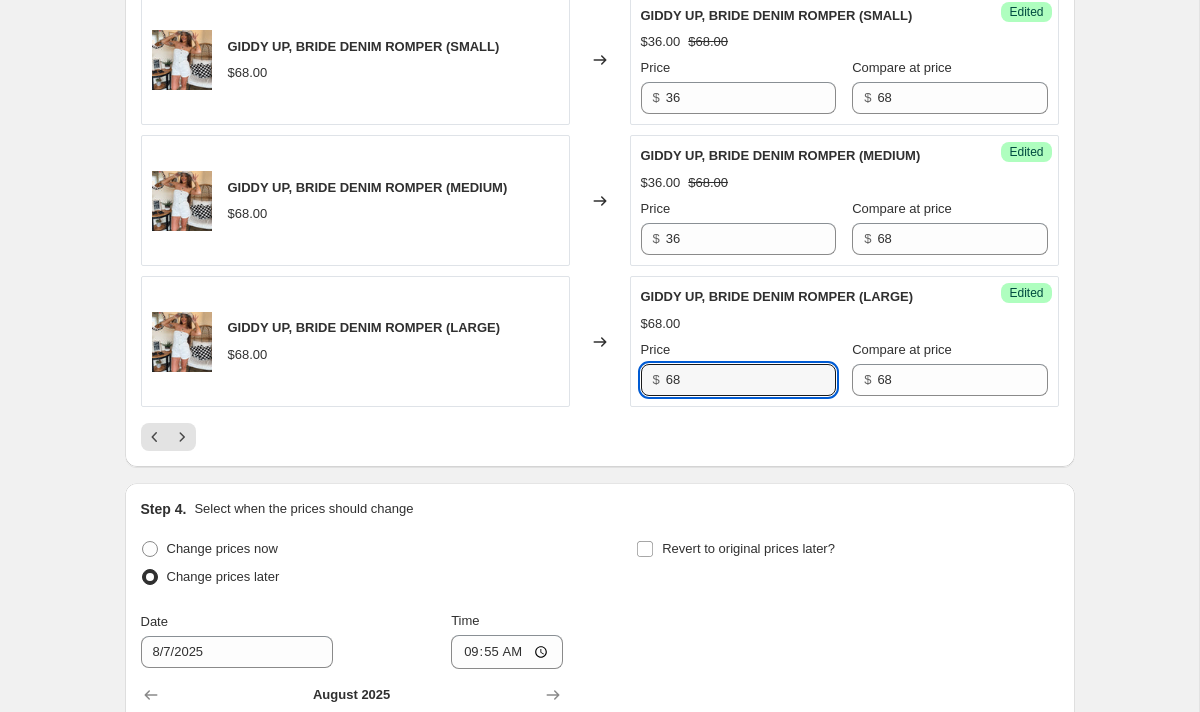 drag, startPoint x: 720, startPoint y: 378, endPoint x: 645, endPoint y: 378, distance: 75 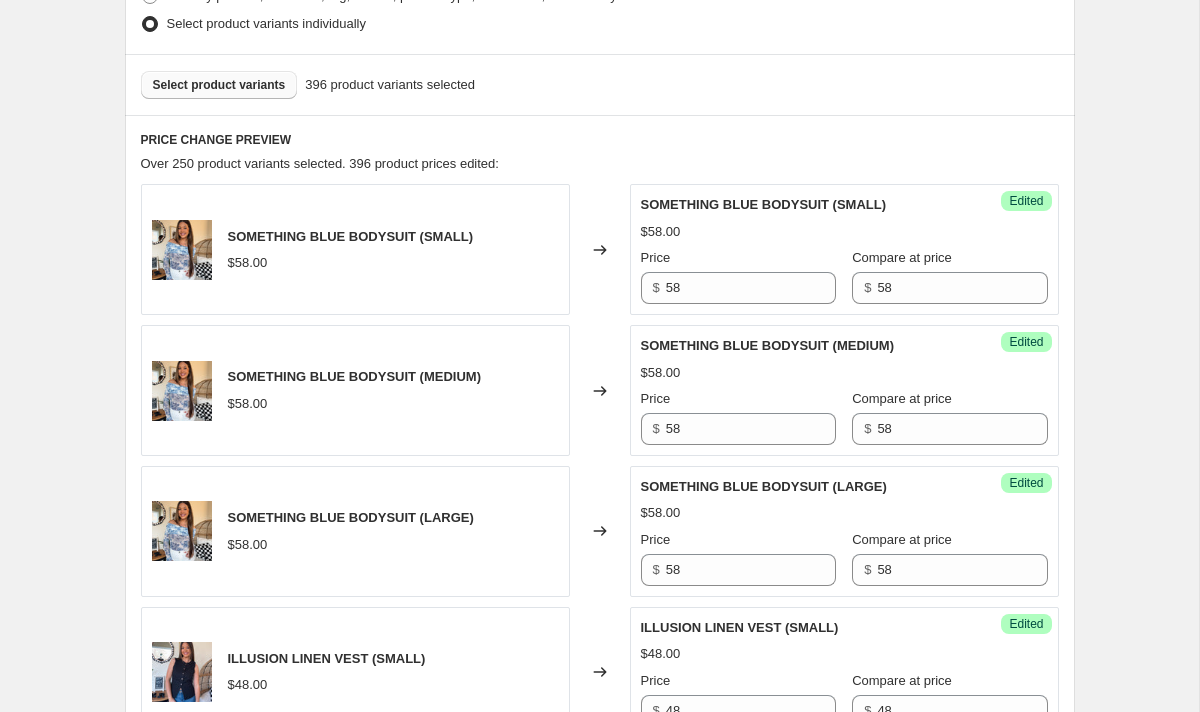 scroll, scrollTop: 665, scrollLeft: 0, axis: vertical 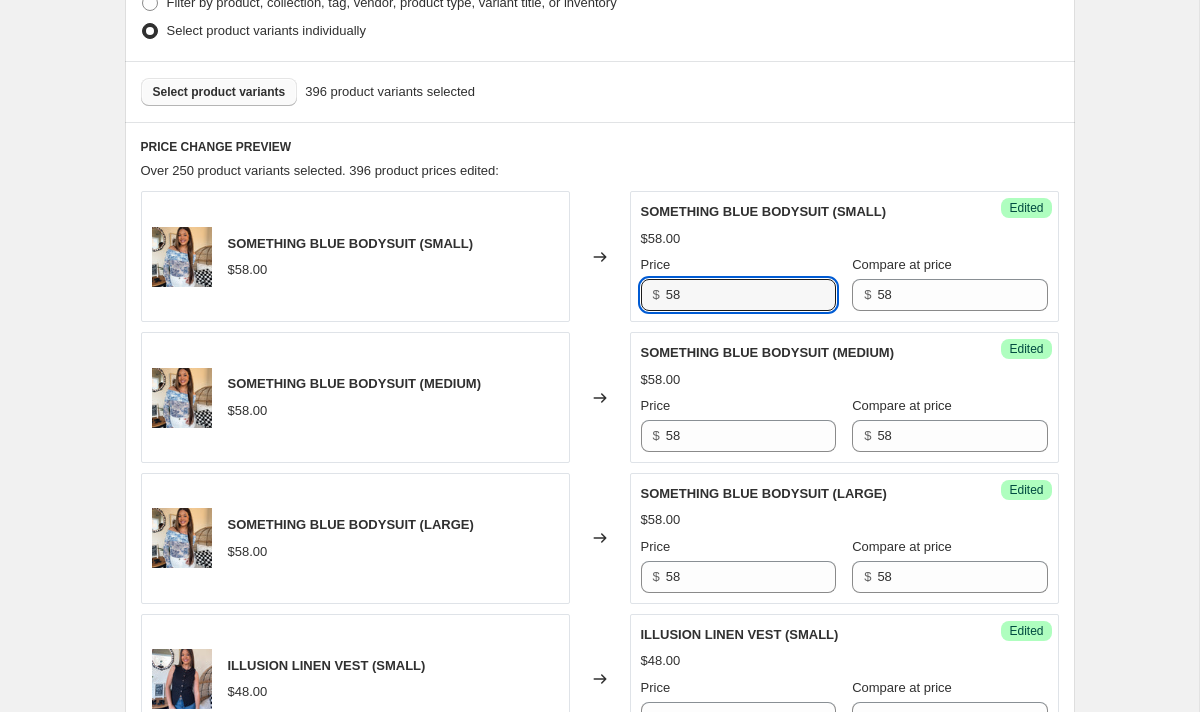 drag, startPoint x: 775, startPoint y: 288, endPoint x: 634, endPoint y: 292, distance: 141.05673 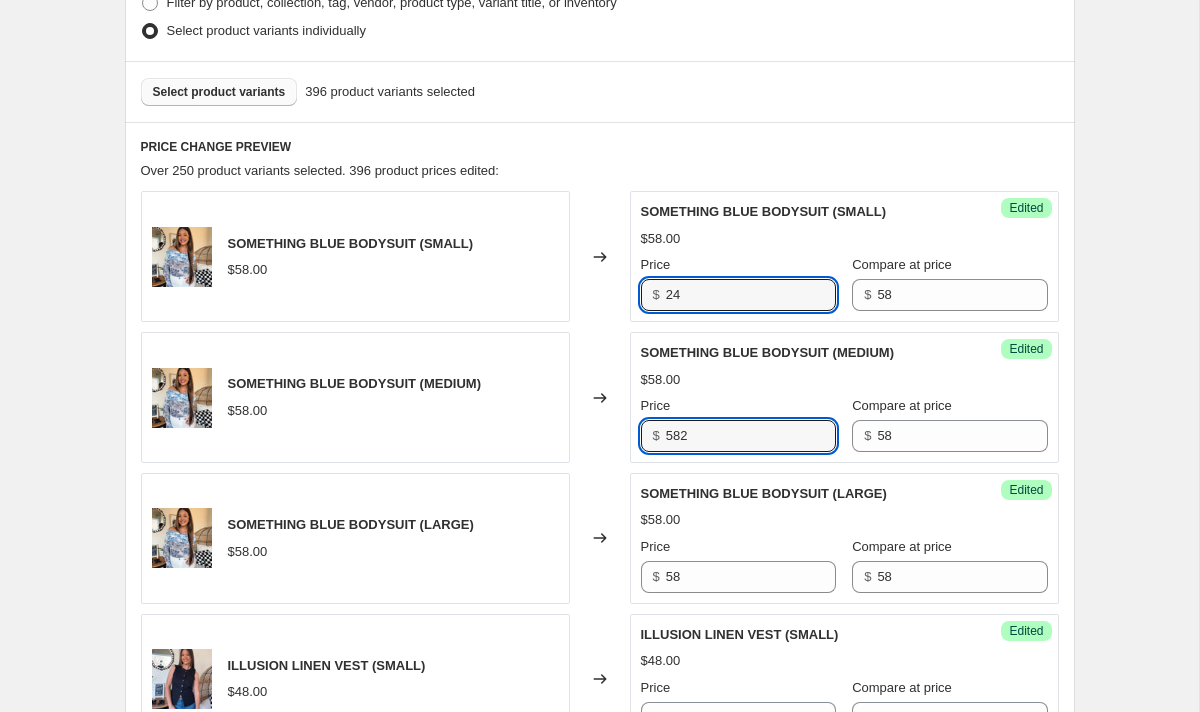 drag, startPoint x: 725, startPoint y: 438, endPoint x: 542, endPoint y: 439, distance: 183.00273 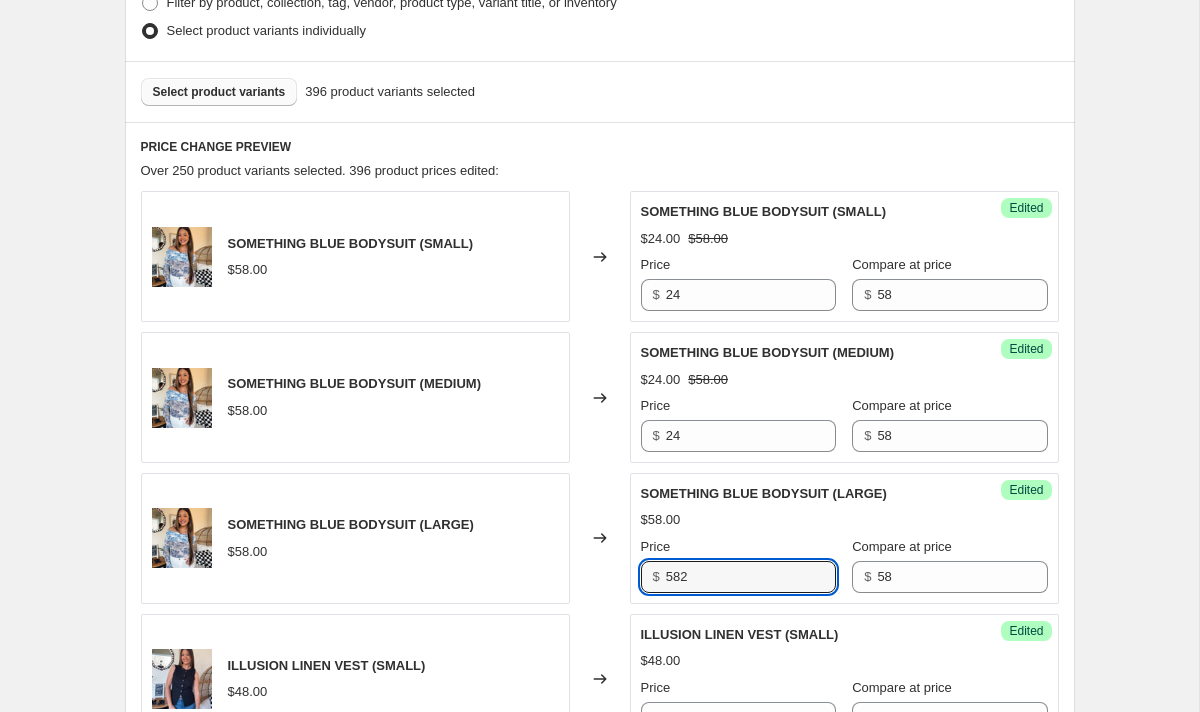 drag, startPoint x: 745, startPoint y: 580, endPoint x: 647, endPoint y: 580, distance: 98 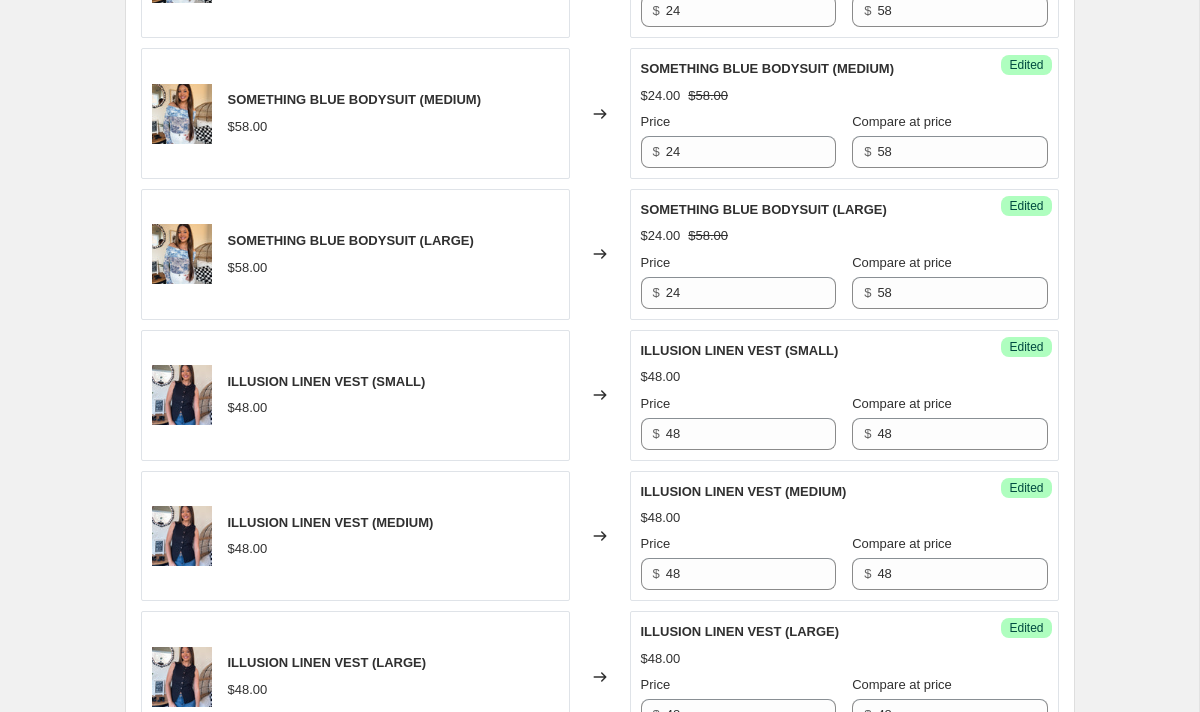 scroll, scrollTop: 948, scrollLeft: 0, axis: vertical 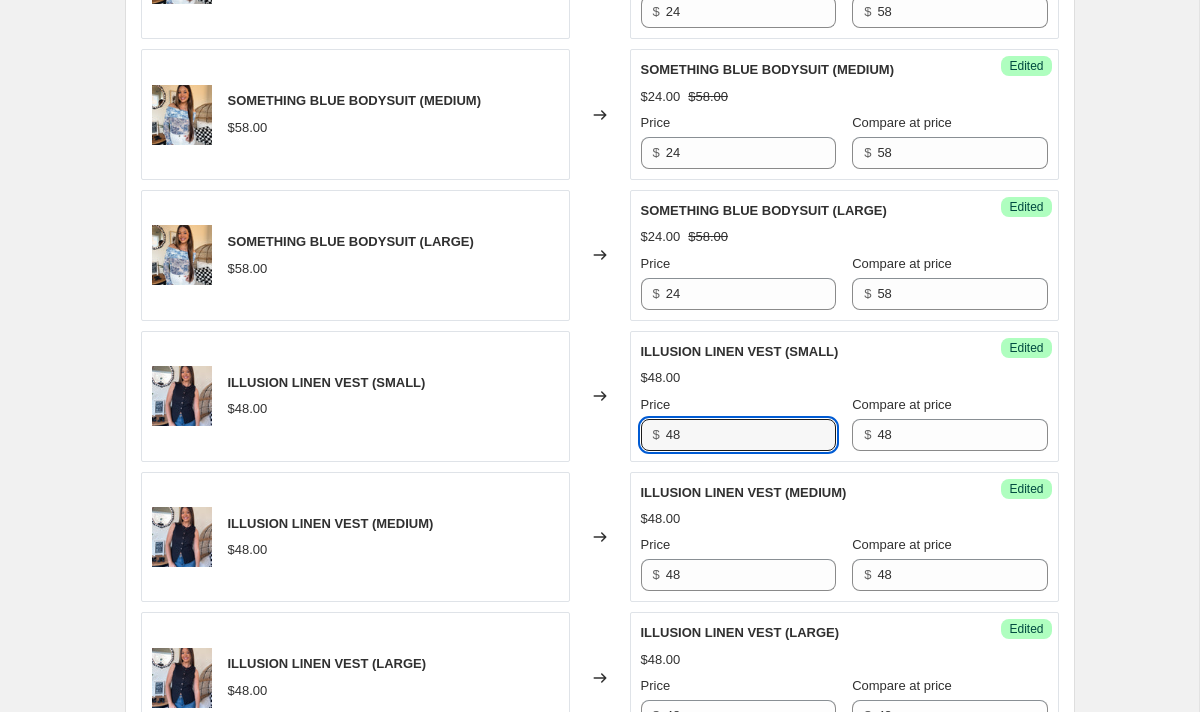 drag, startPoint x: 704, startPoint y: 436, endPoint x: 644, endPoint y: 437, distance: 60.00833 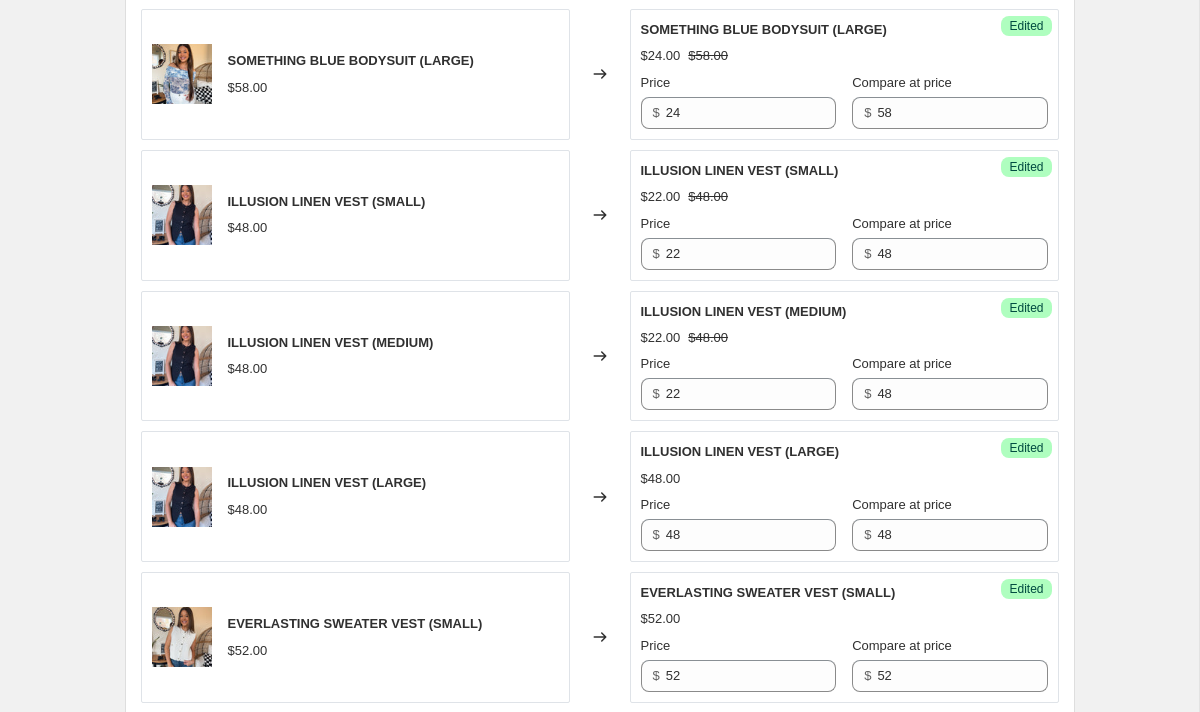 scroll, scrollTop: 1131, scrollLeft: 0, axis: vertical 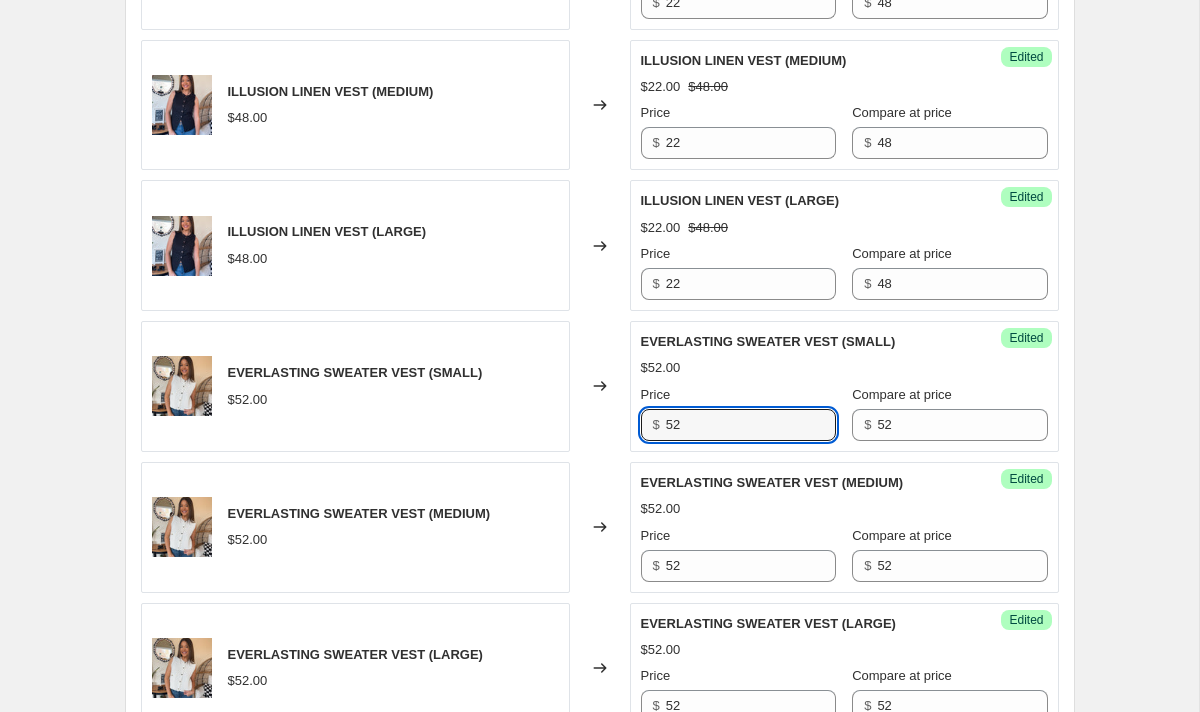 drag, startPoint x: 699, startPoint y: 422, endPoint x: 552, endPoint y: 422, distance: 147 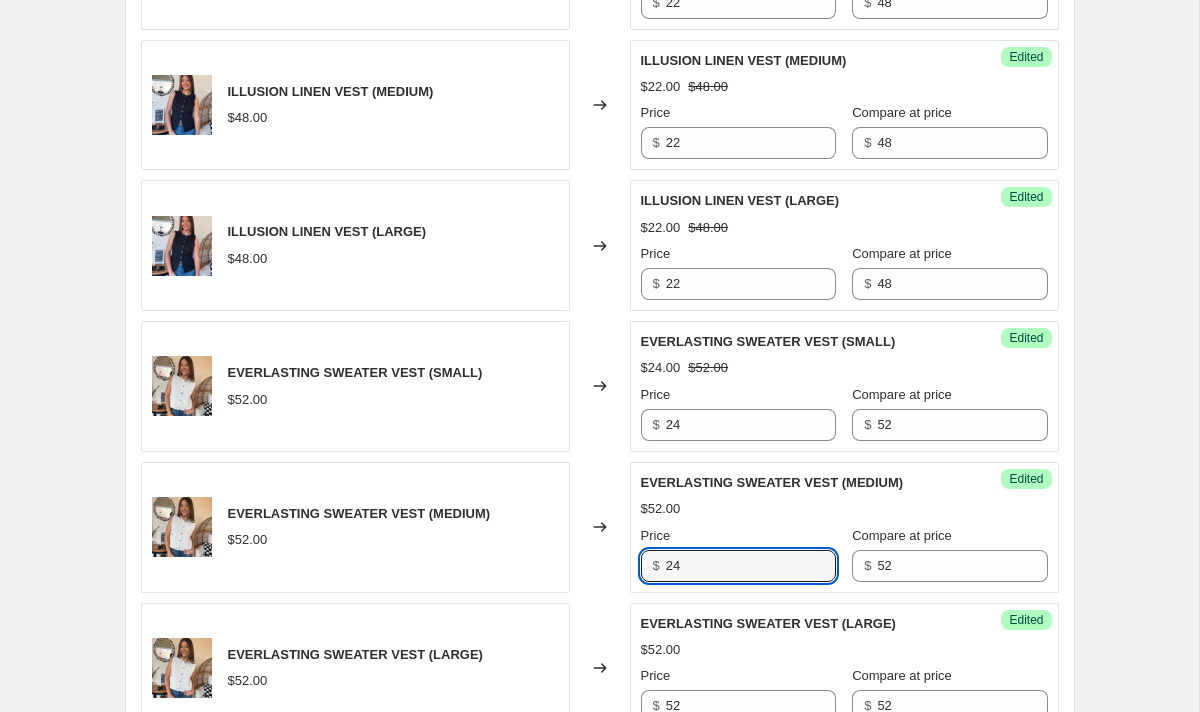 scroll, scrollTop: 1537, scrollLeft: 0, axis: vertical 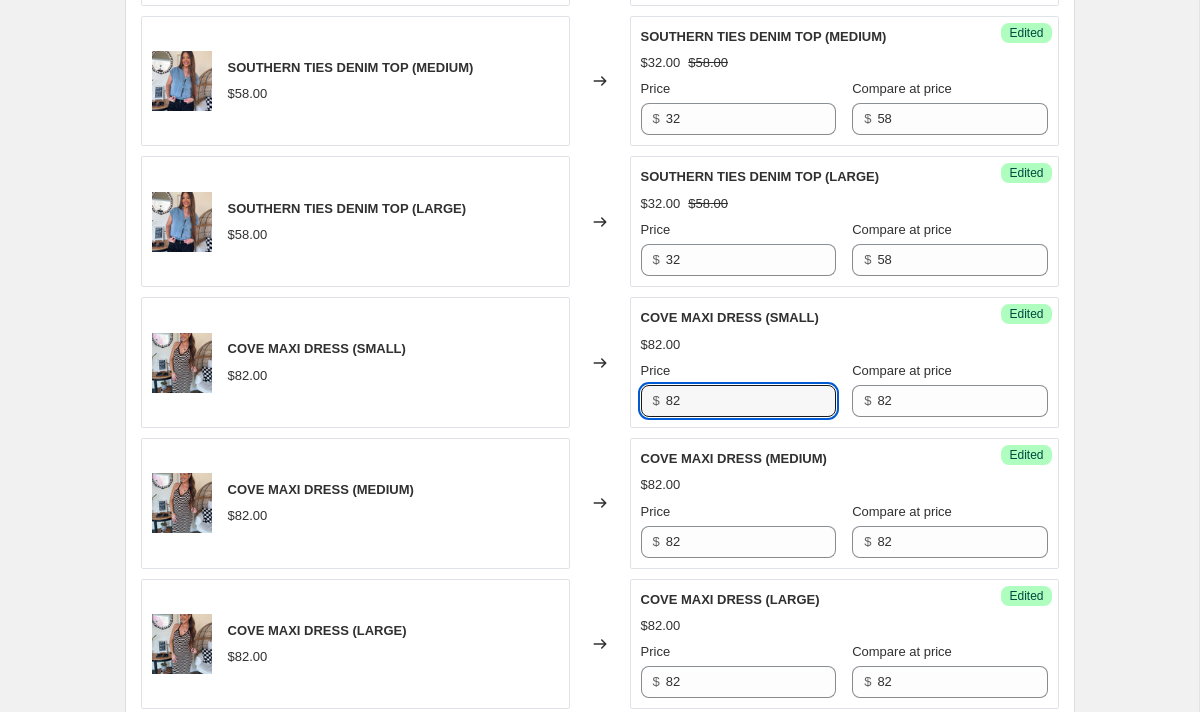 drag, startPoint x: 717, startPoint y: 406, endPoint x: 533, endPoint y: 385, distance: 185.19449 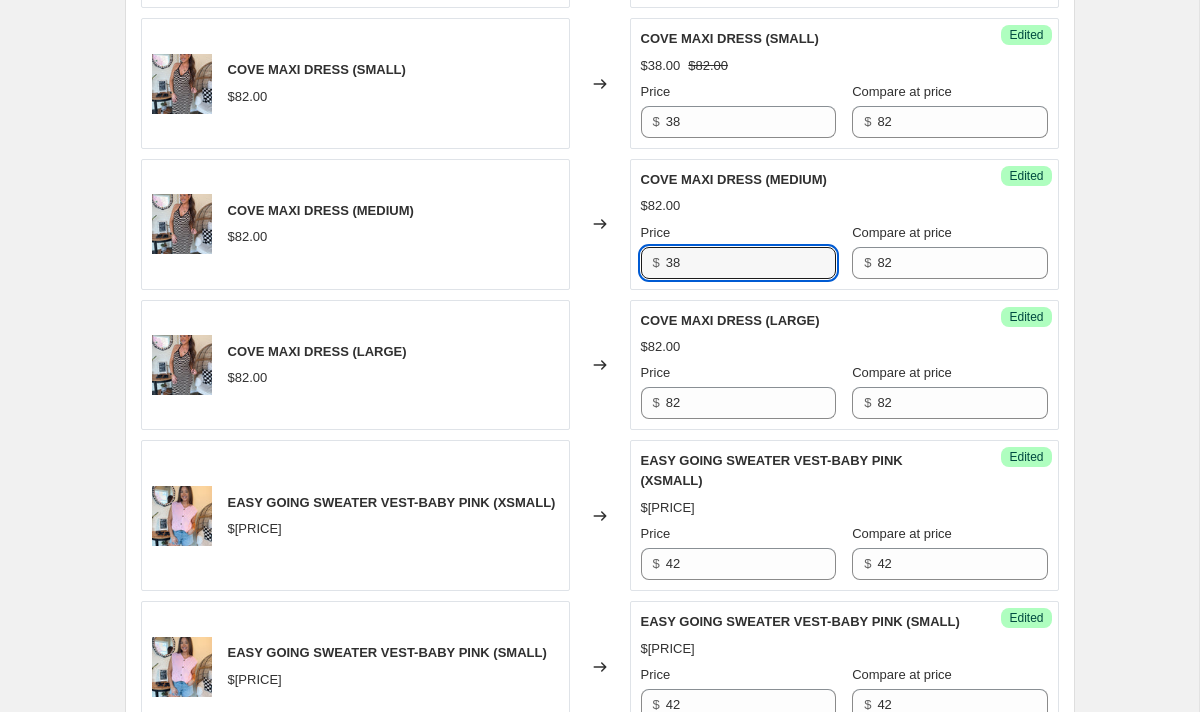scroll, scrollTop: 2959, scrollLeft: 0, axis: vertical 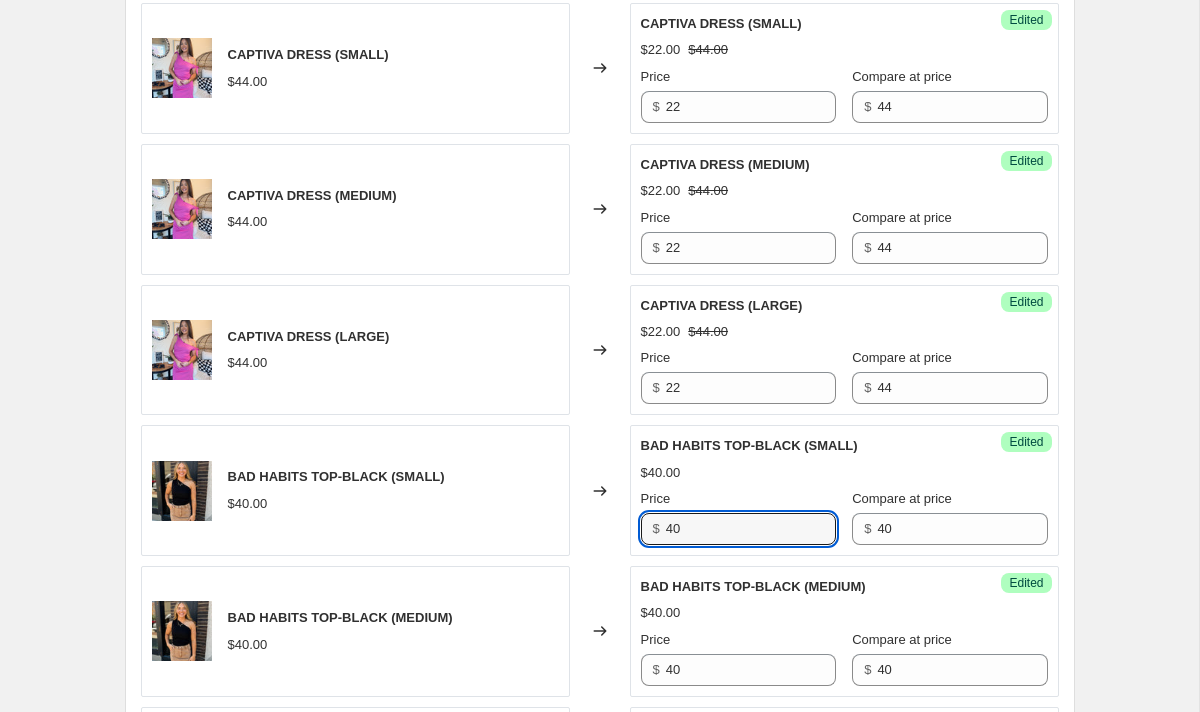 drag, startPoint x: 707, startPoint y: 529, endPoint x: 503, endPoint y: 496, distance: 206.65189 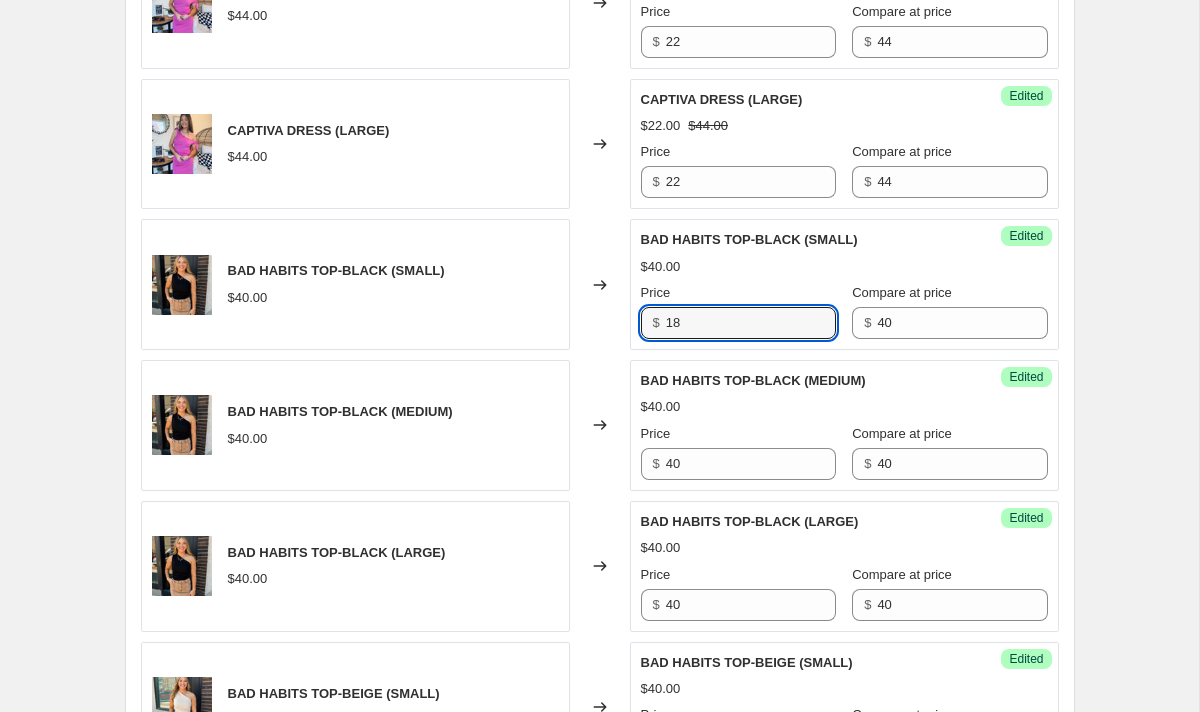 scroll, scrollTop: 1375, scrollLeft: 0, axis: vertical 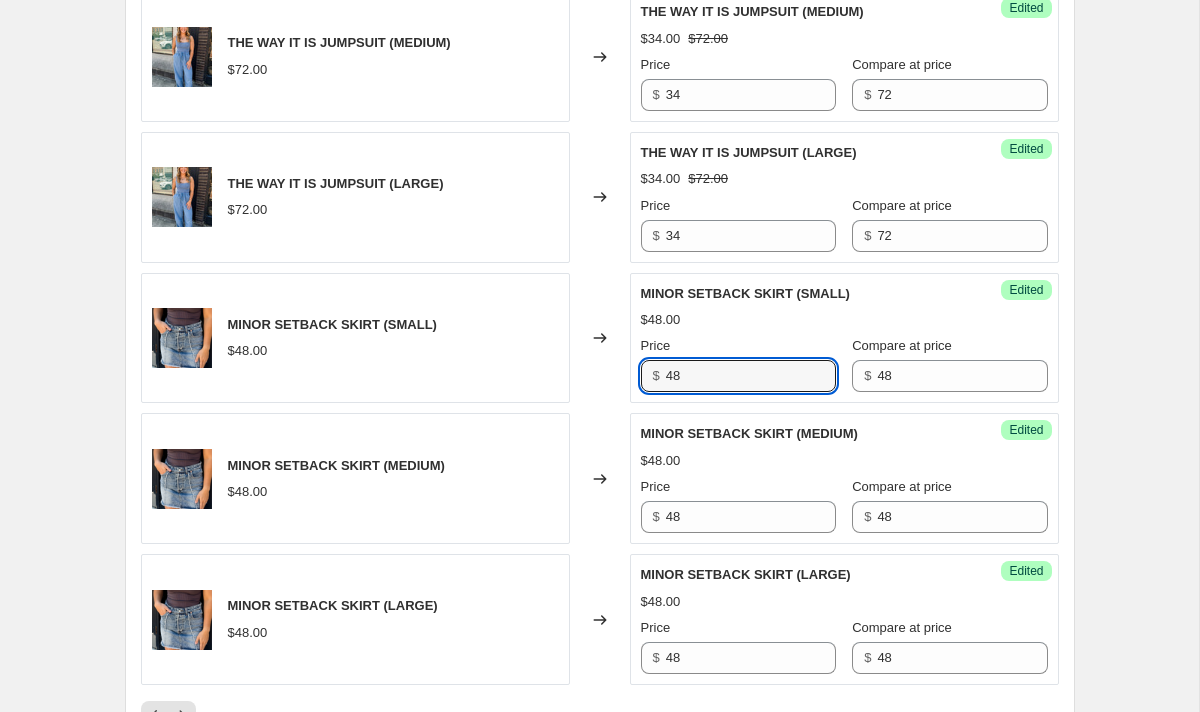 drag, startPoint x: 724, startPoint y: 376, endPoint x: 616, endPoint y: 376, distance: 108 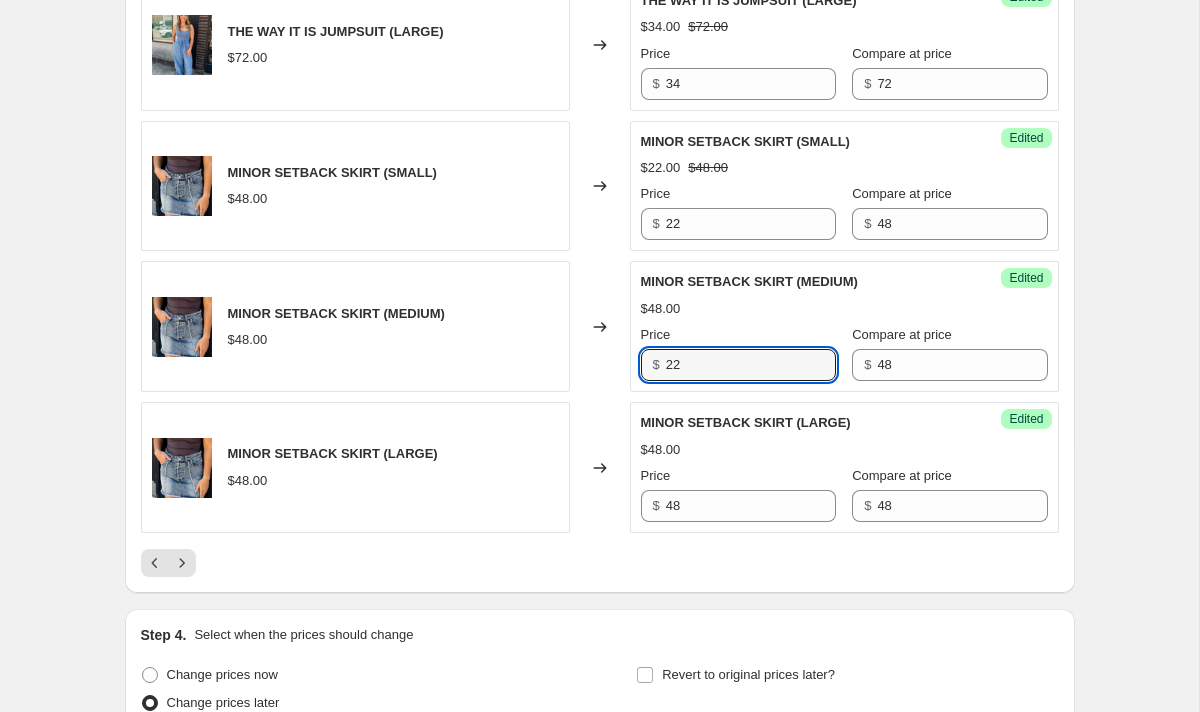 scroll, scrollTop: 3158, scrollLeft: 0, axis: vertical 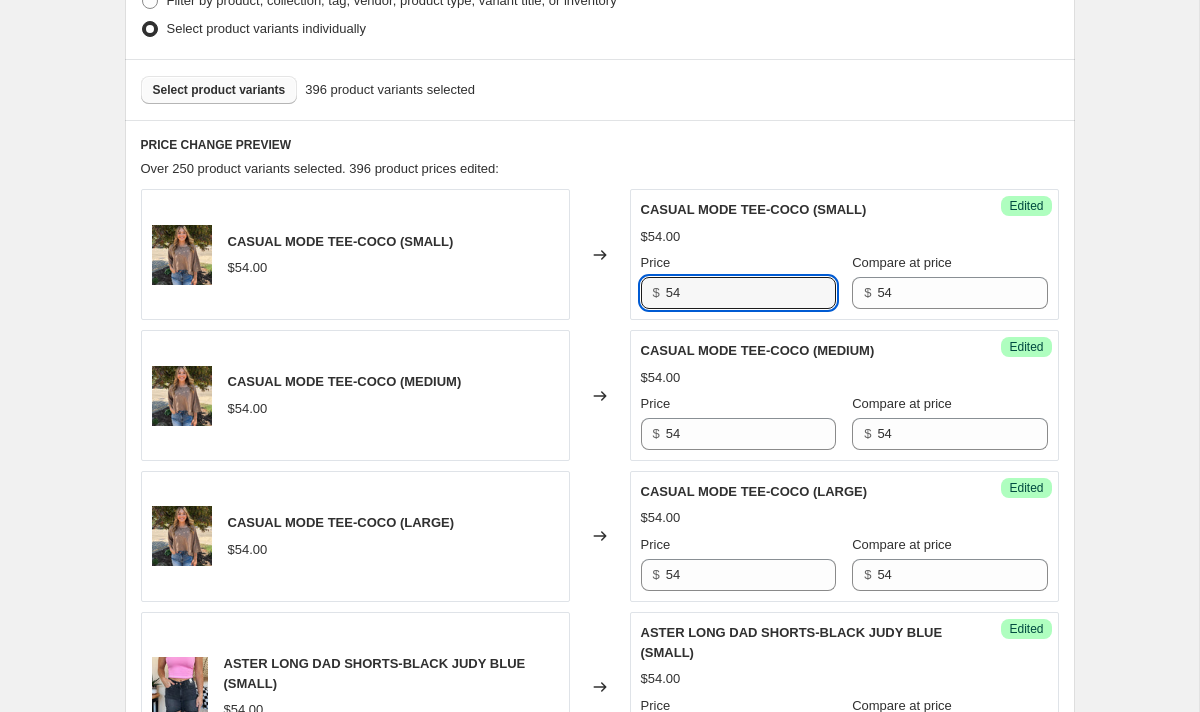 drag, startPoint x: 726, startPoint y: 300, endPoint x: 587, endPoint y: 300, distance: 139 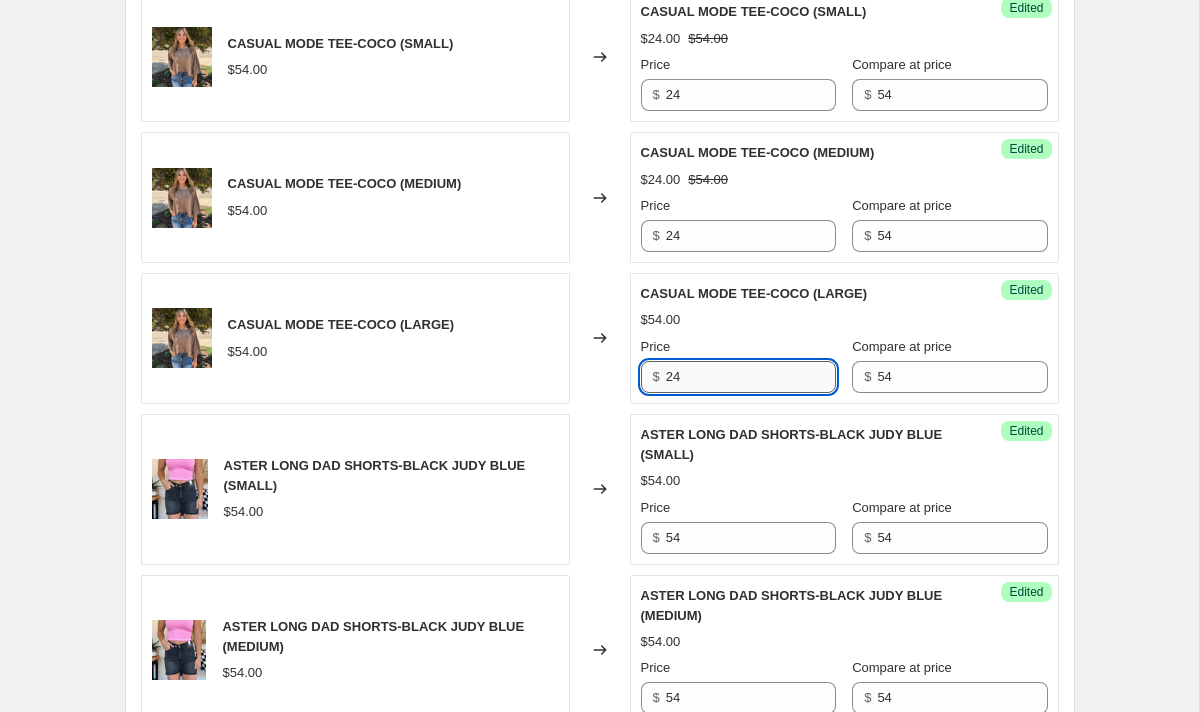 scroll, scrollTop: 875, scrollLeft: 0, axis: vertical 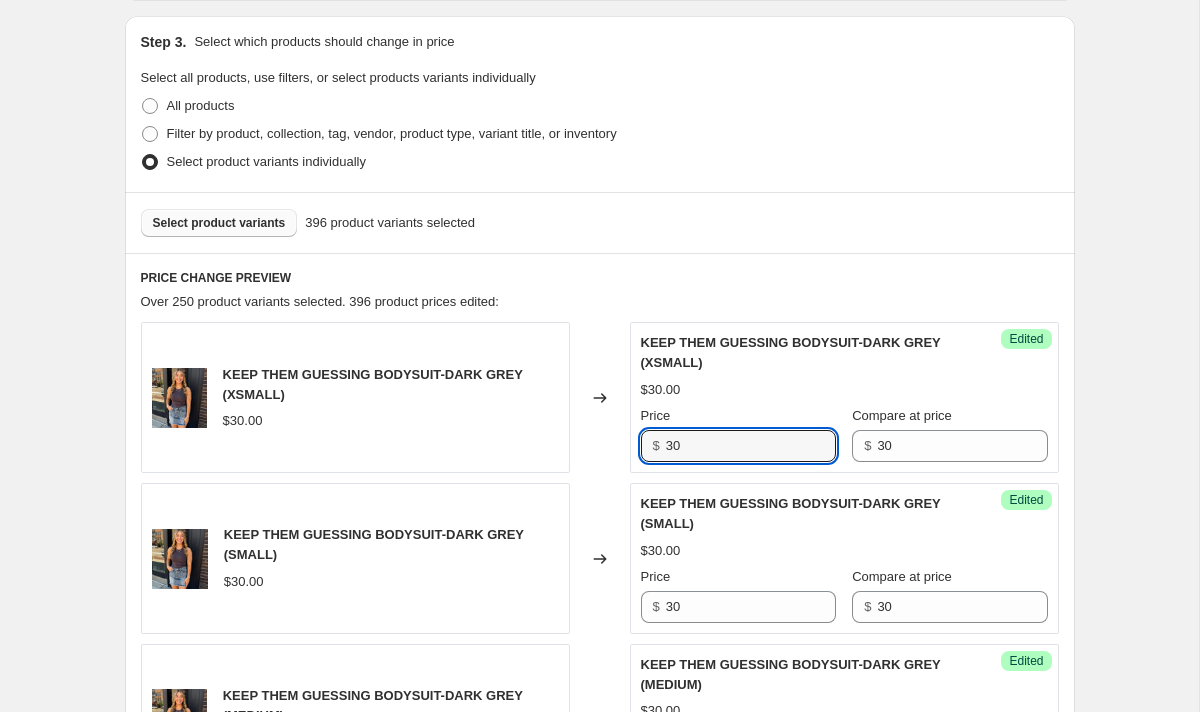 drag, startPoint x: 712, startPoint y: 440, endPoint x: 646, endPoint y: 443, distance: 66.068146 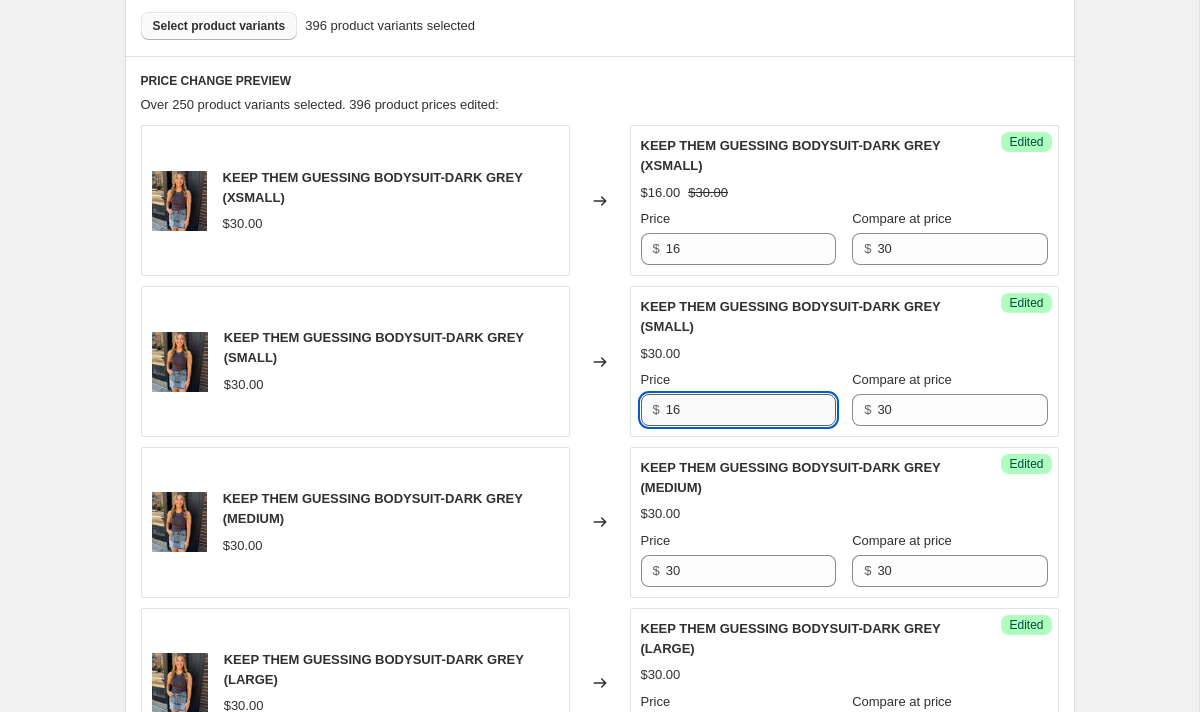 scroll, scrollTop: 782, scrollLeft: 0, axis: vertical 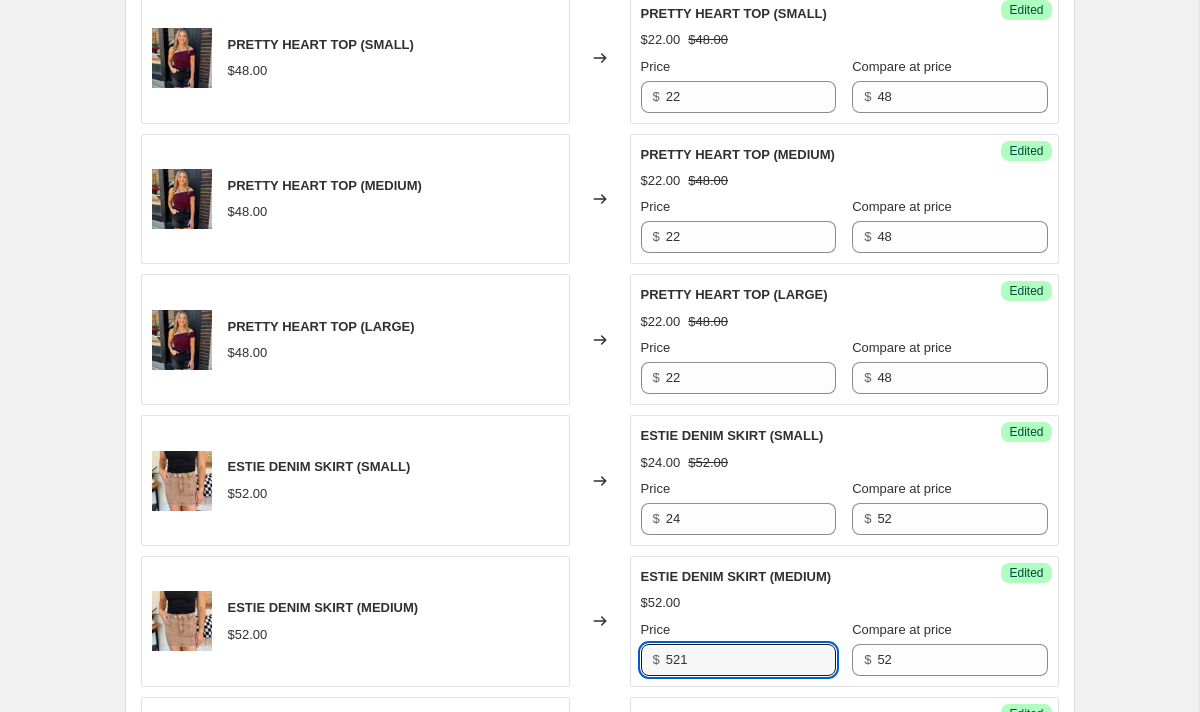 drag, startPoint x: 730, startPoint y: 669, endPoint x: 611, endPoint y: 669, distance: 119 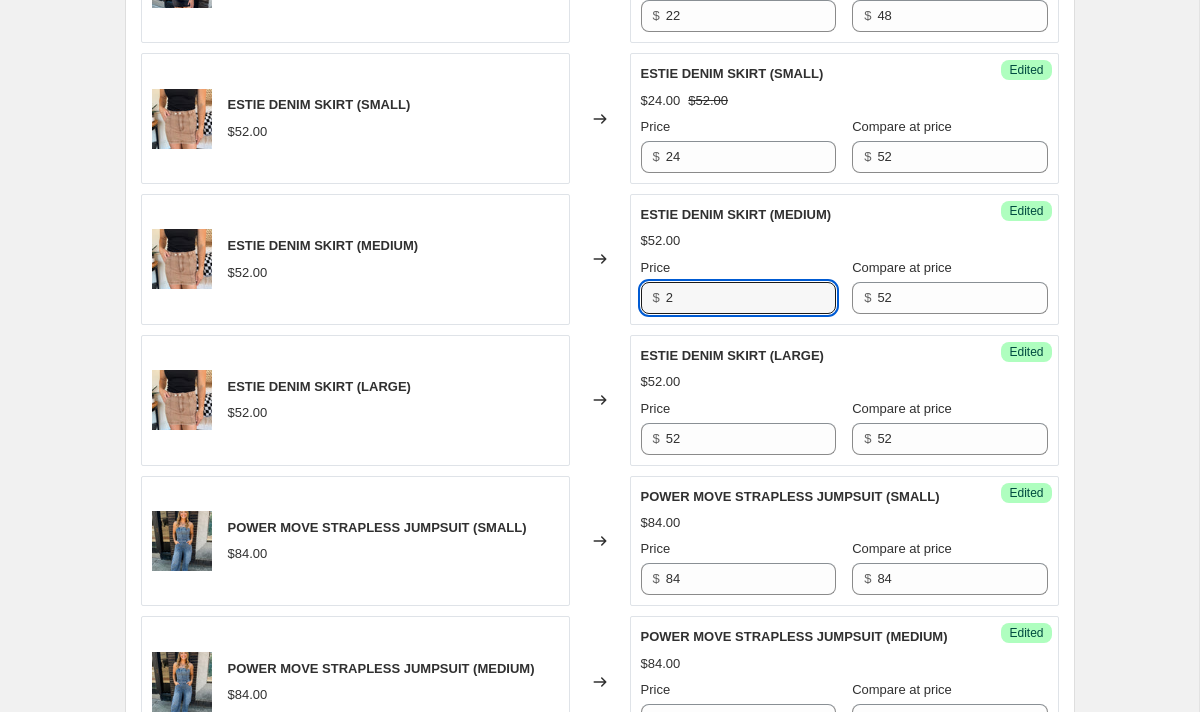 scroll, scrollTop: 2292, scrollLeft: 0, axis: vertical 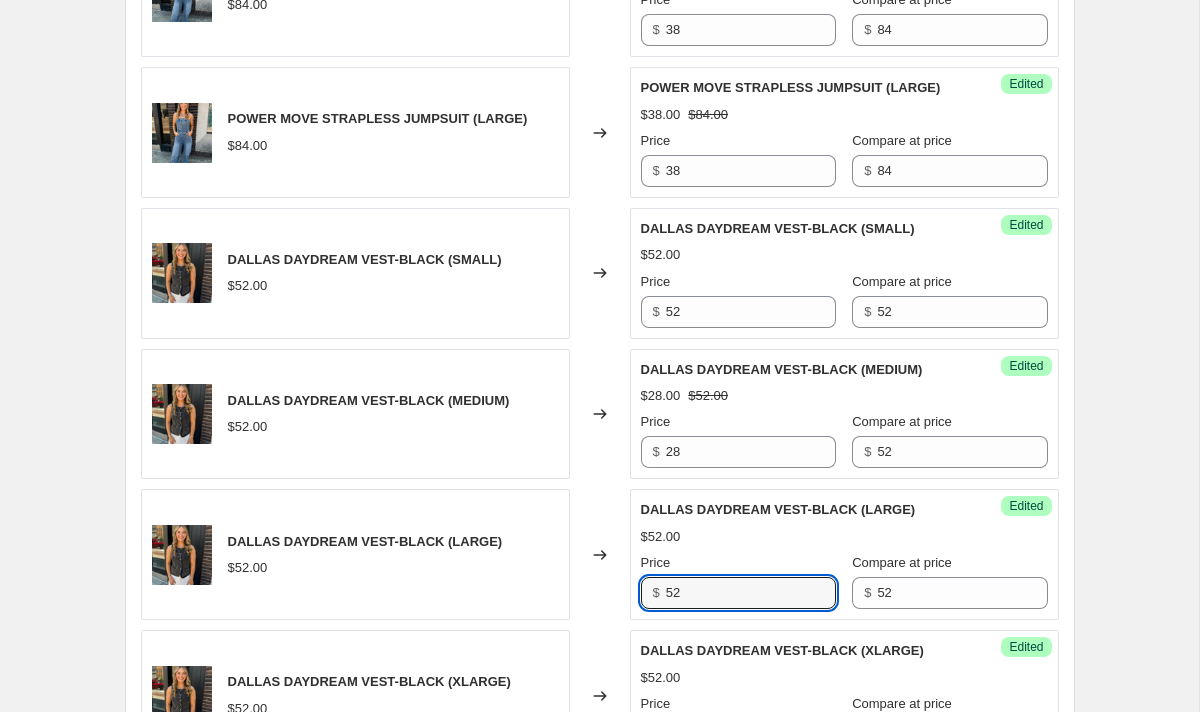 drag, startPoint x: 705, startPoint y: 589, endPoint x: 604, endPoint y: 589, distance: 101 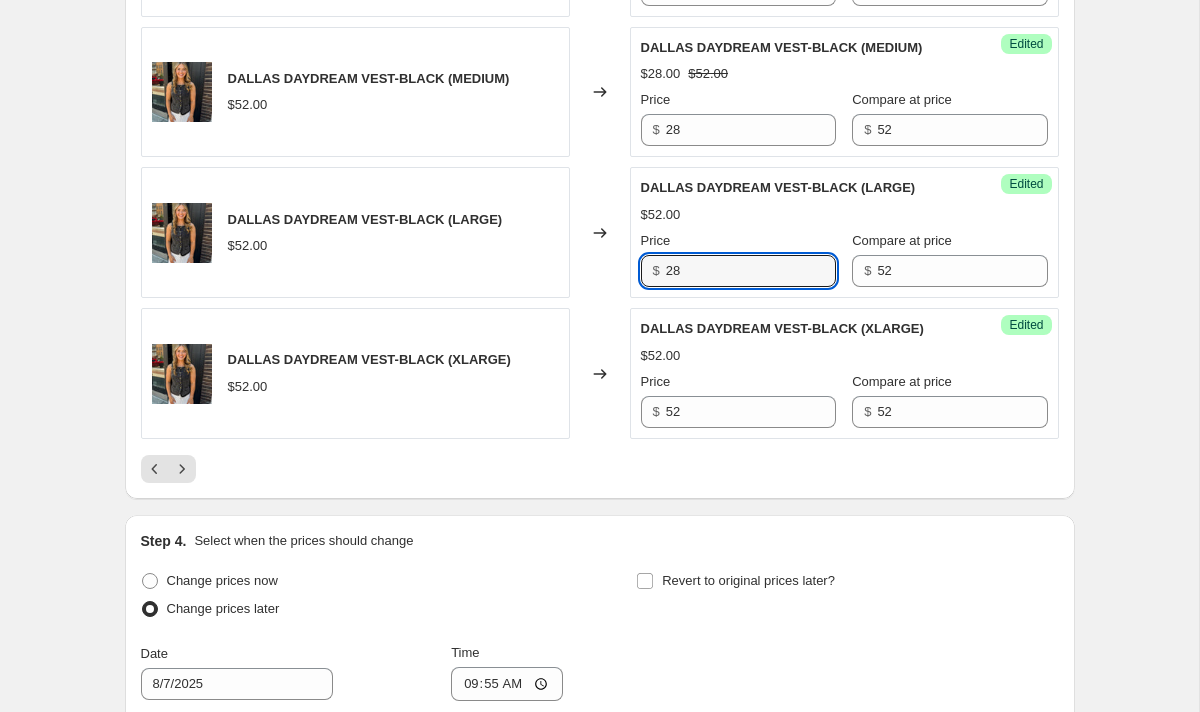 scroll, scrollTop: 3323, scrollLeft: 0, axis: vertical 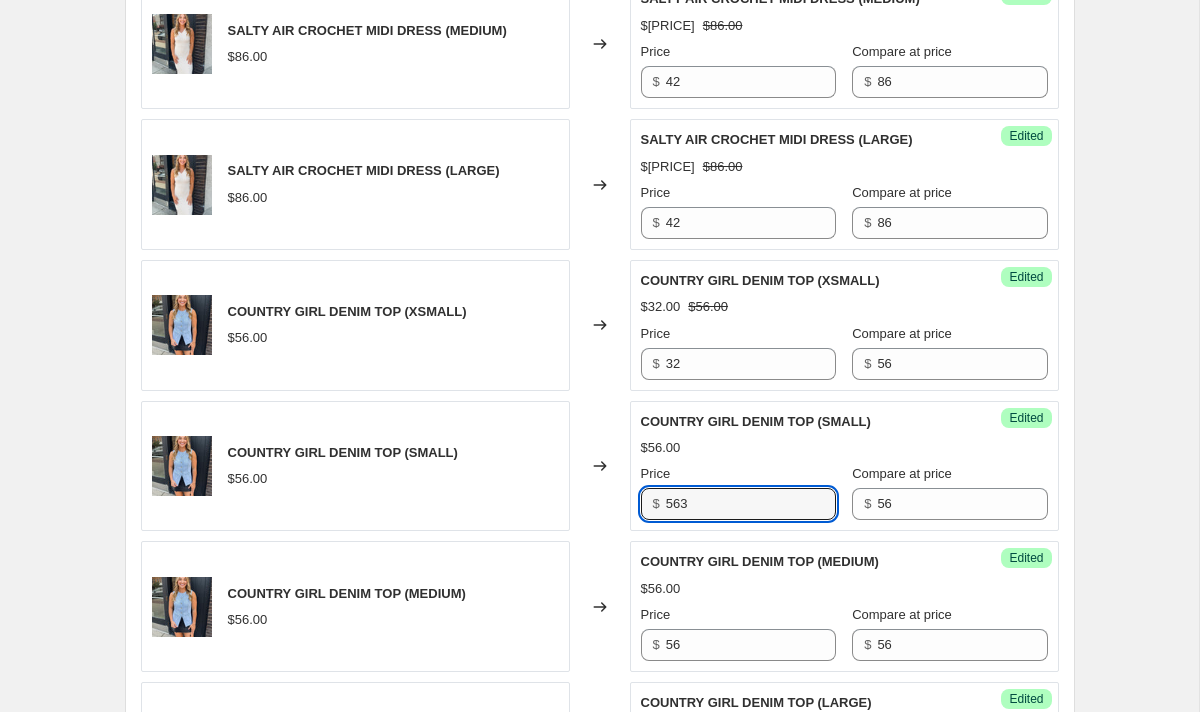drag, startPoint x: 732, startPoint y: 515, endPoint x: 654, endPoint y: 514, distance: 78.00641 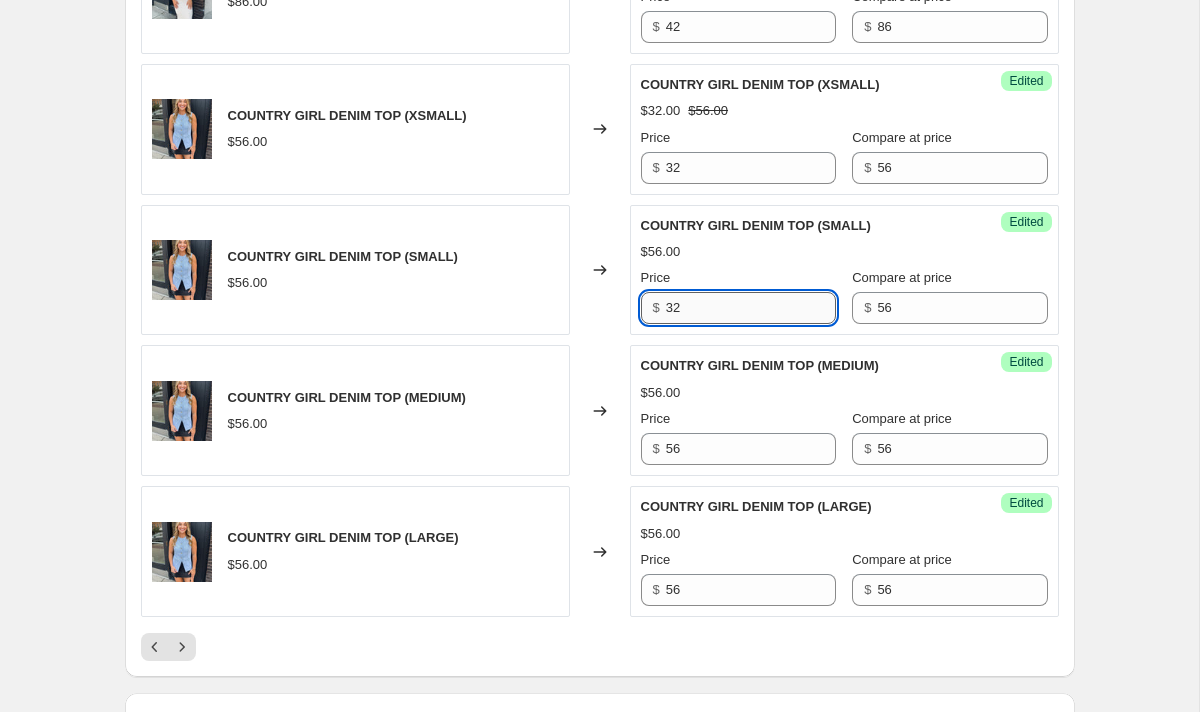 scroll, scrollTop: 3100, scrollLeft: 0, axis: vertical 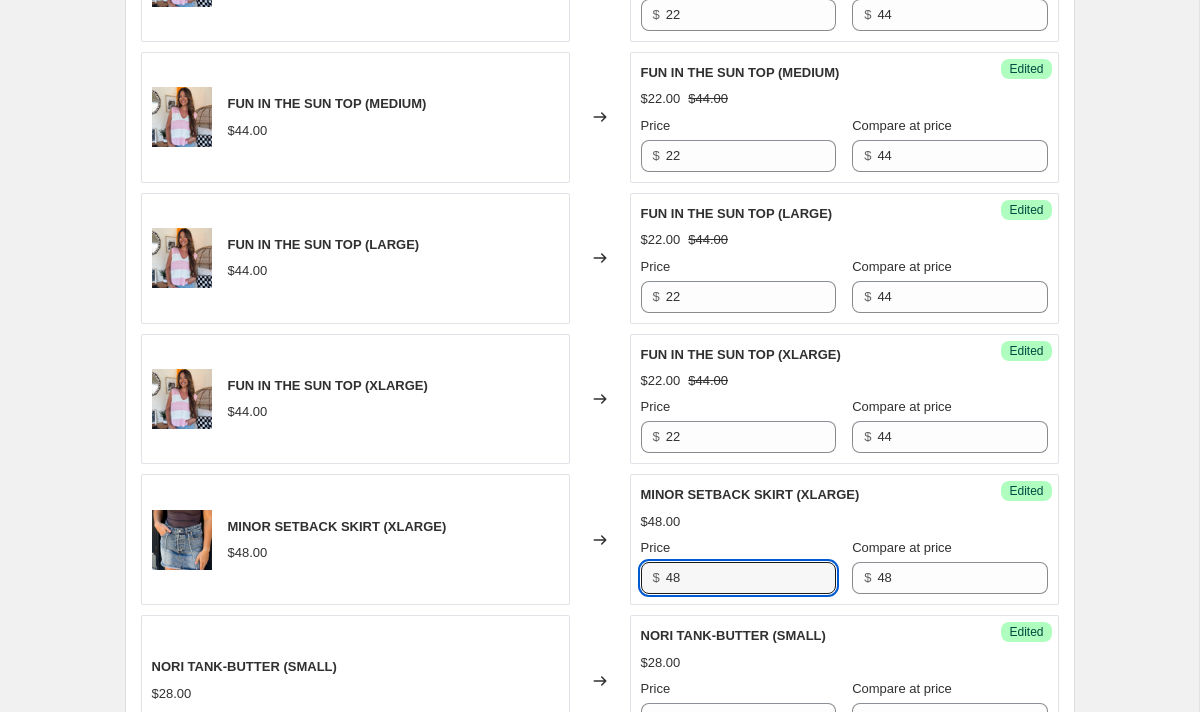 drag, startPoint x: 700, startPoint y: 583, endPoint x: 599, endPoint y: 583, distance: 101 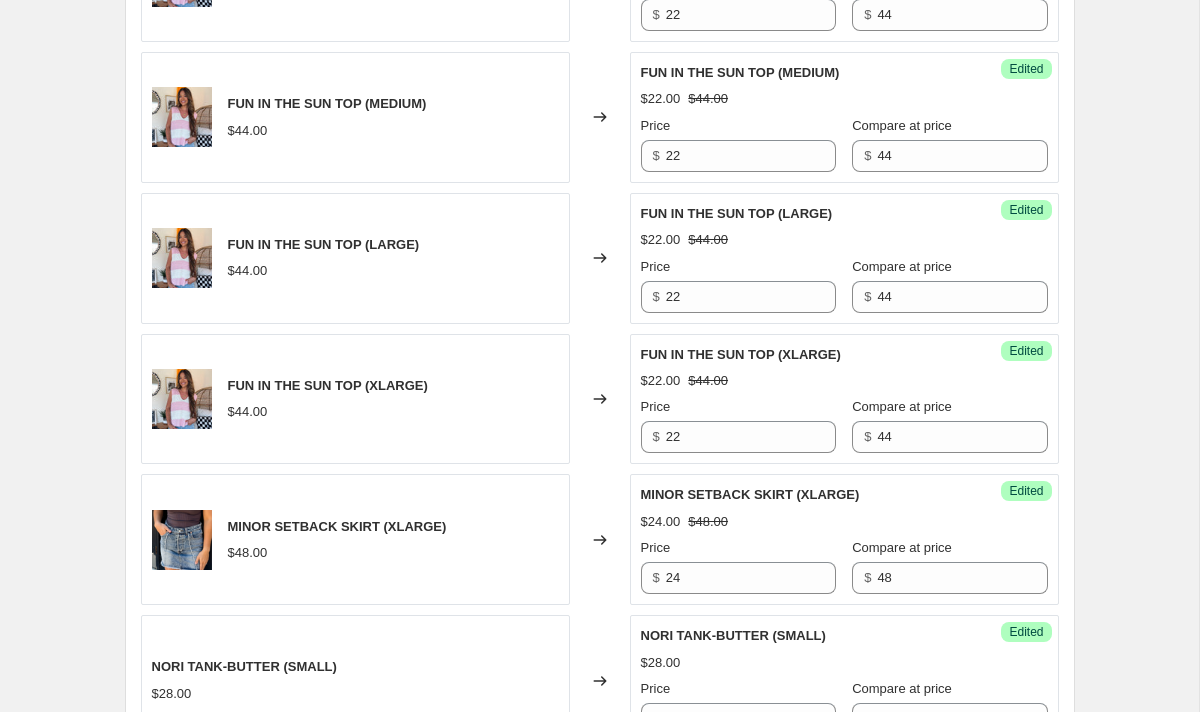 scroll, scrollTop: 1964, scrollLeft: 0, axis: vertical 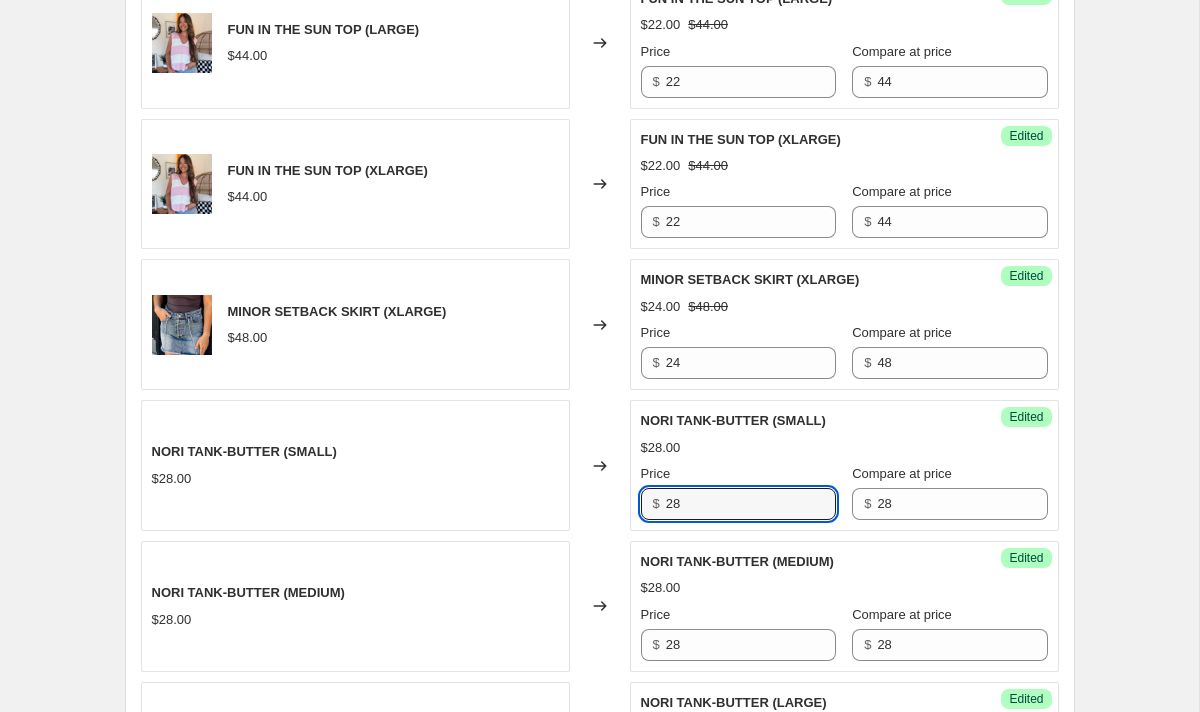 drag, startPoint x: 739, startPoint y: 499, endPoint x: 582, endPoint y: 499, distance: 157 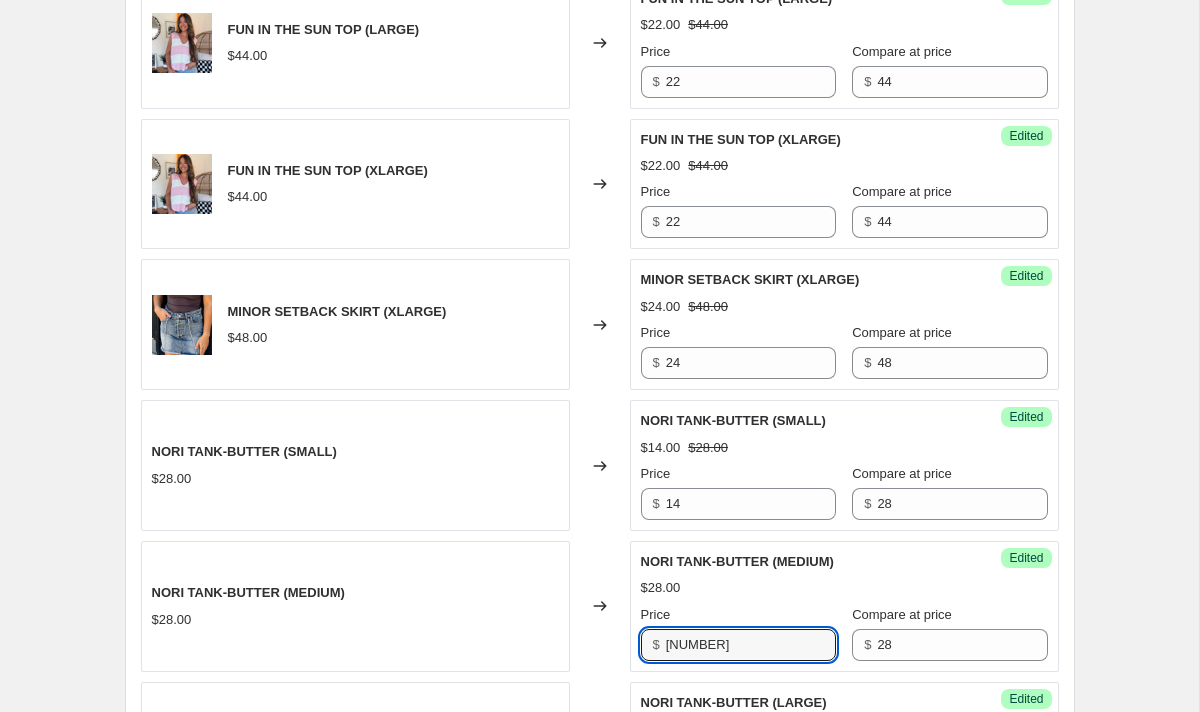 drag, startPoint x: 705, startPoint y: 654, endPoint x: 556, endPoint y: 654, distance: 149 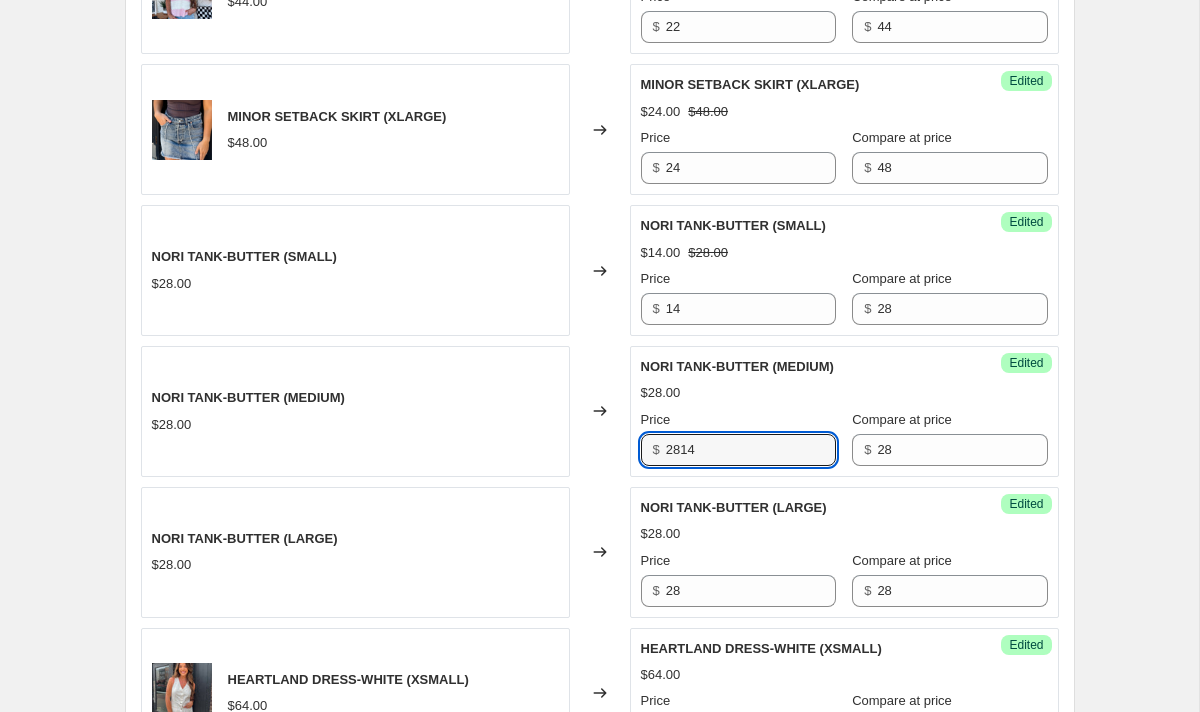 scroll, scrollTop: 2162, scrollLeft: 0, axis: vertical 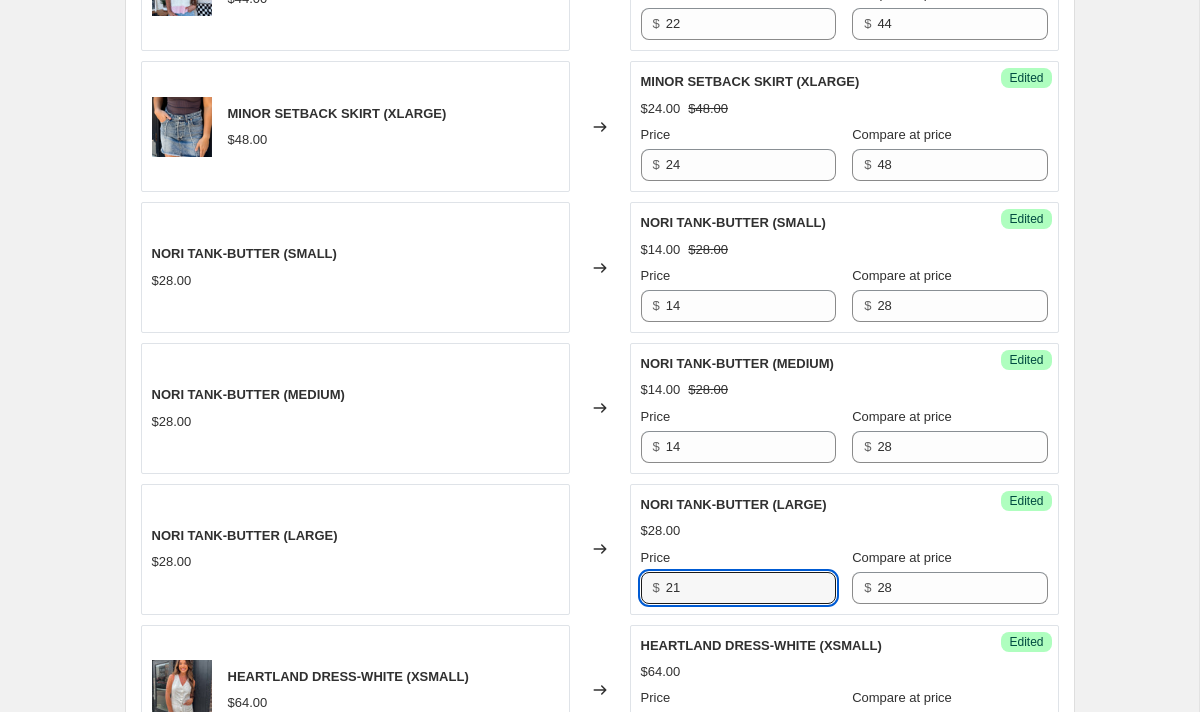 drag, startPoint x: 708, startPoint y: 584, endPoint x: 632, endPoint y: 584, distance: 76 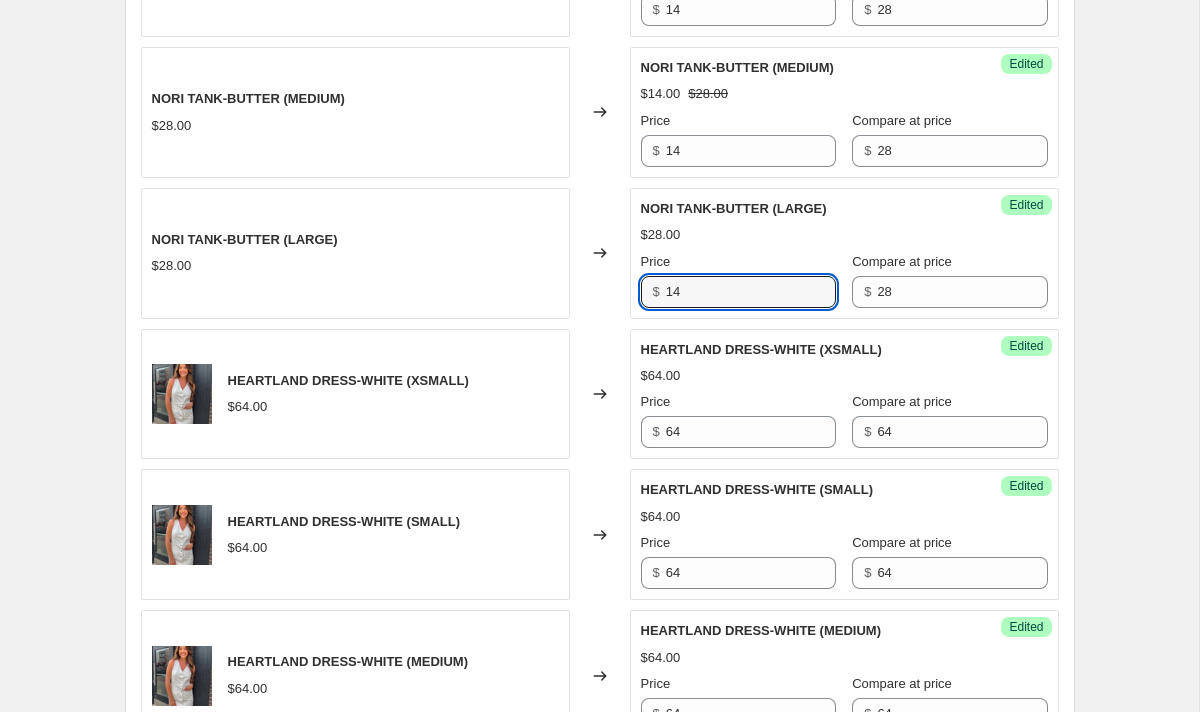 scroll, scrollTop: 2459, scrollLeft: 0, axis: vertical 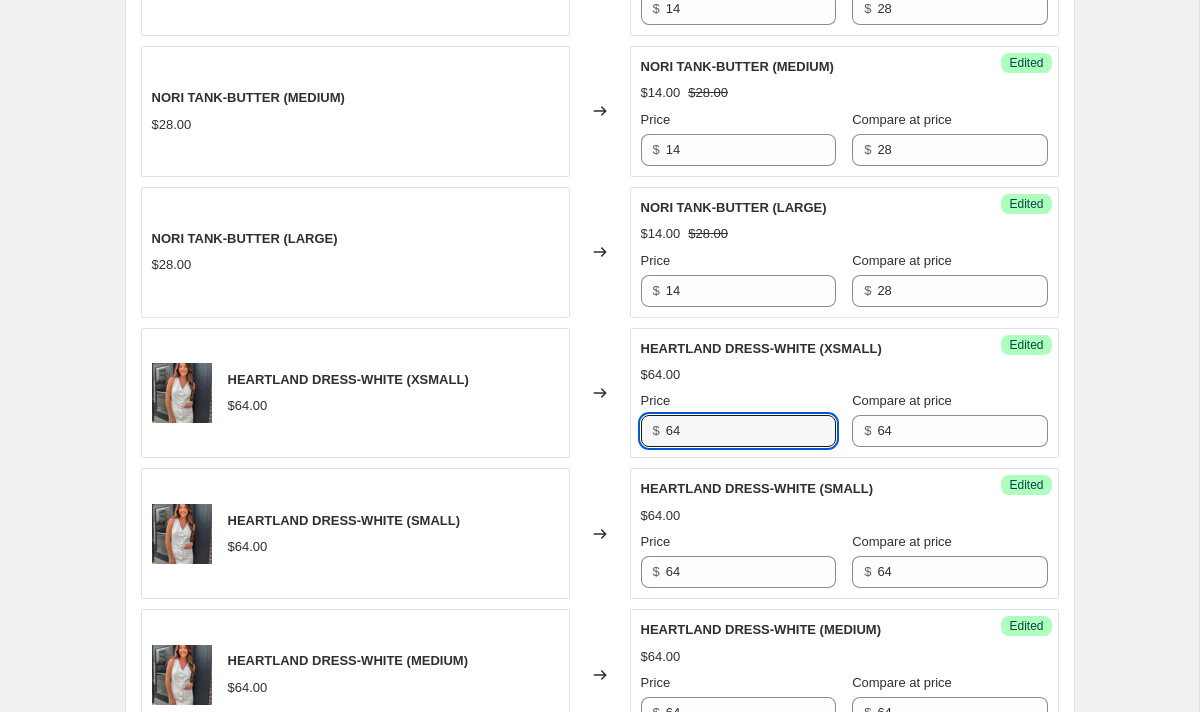 drag, startPoint x: 735, startPoint y: 432, endPoint x: 601, endPoint y: 428, distance: 134.0597 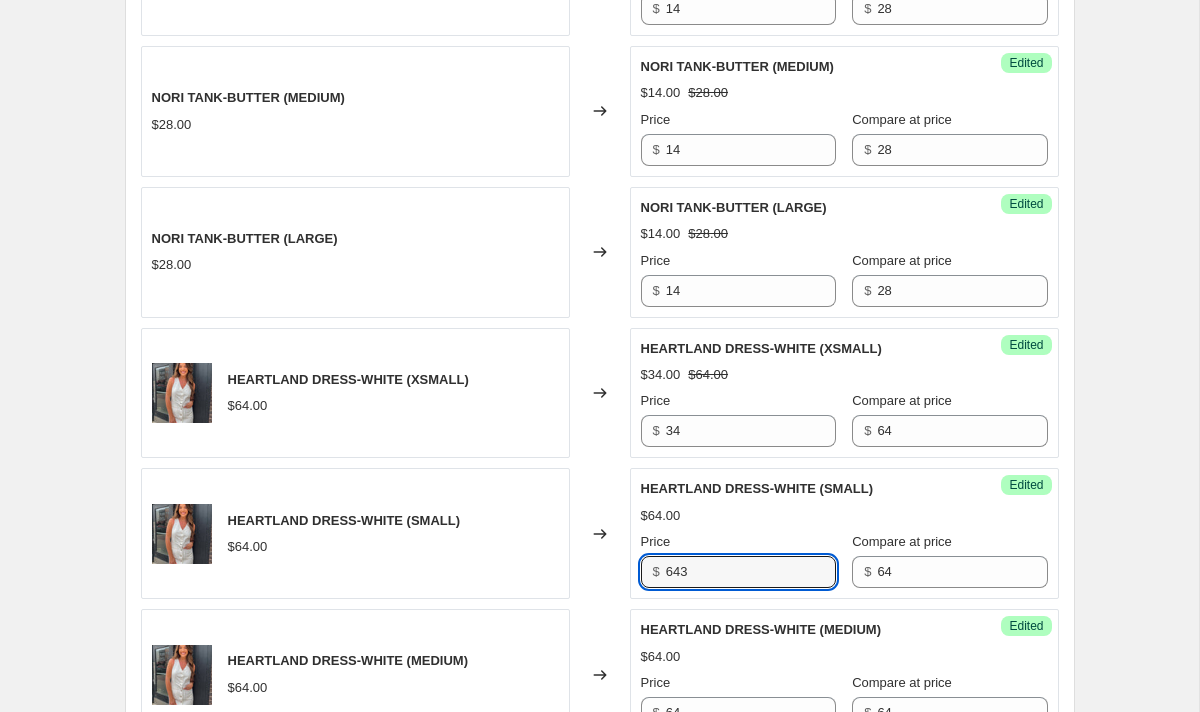 drag, startPoint x: 692, startPoint y: 571, endPoint x: 629, endPoint y: 571, distance: 63 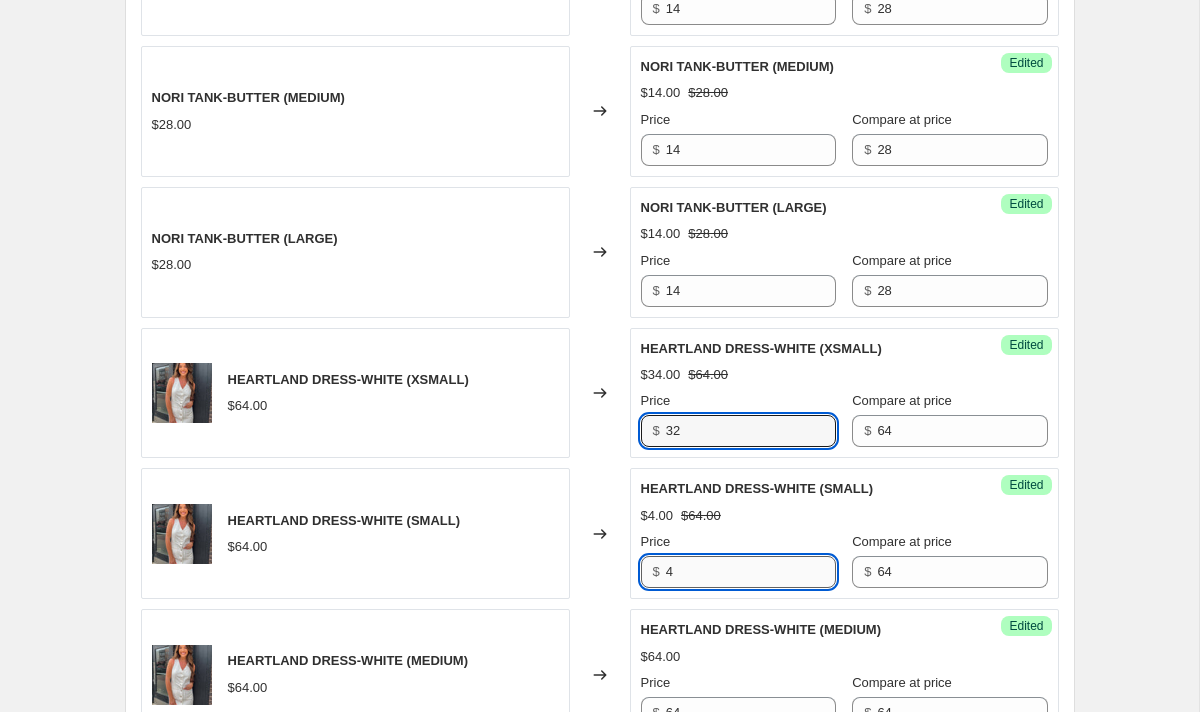 drag, startPoint x: 692, startPoint y: 576, endPoint x: 692, endPoint y: 564, distance: 12 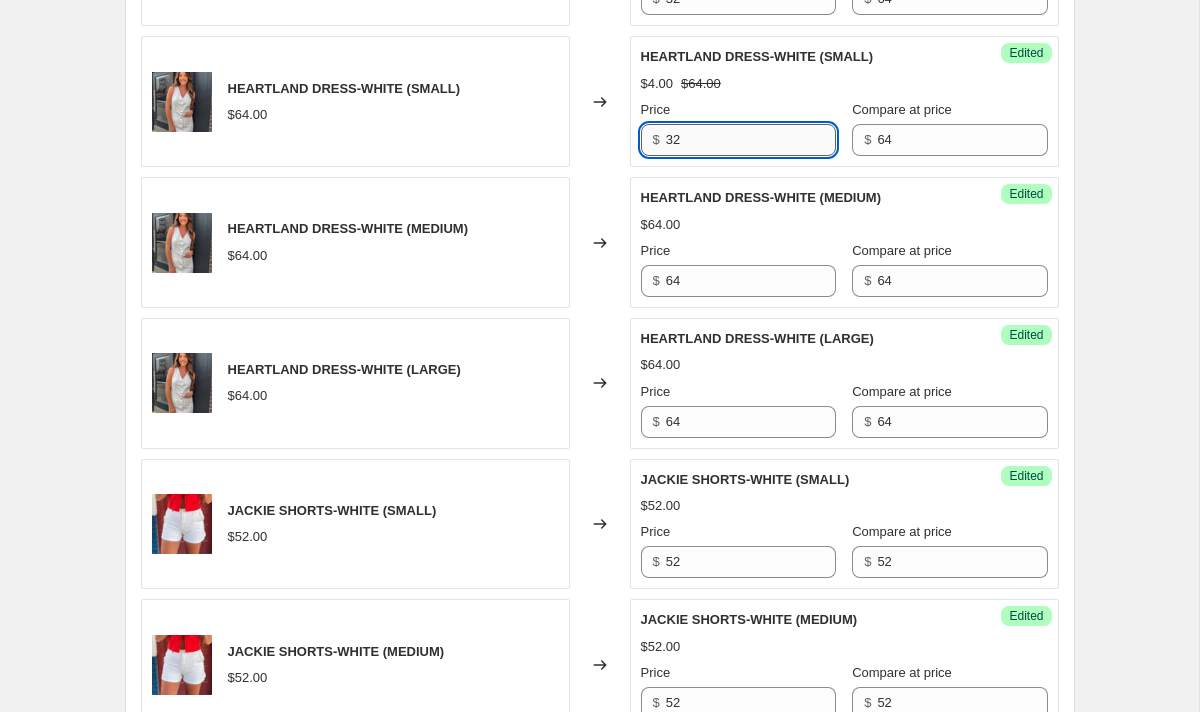 scroll, scrollTop: 2949, scrollLeft: 0, axis: vertical 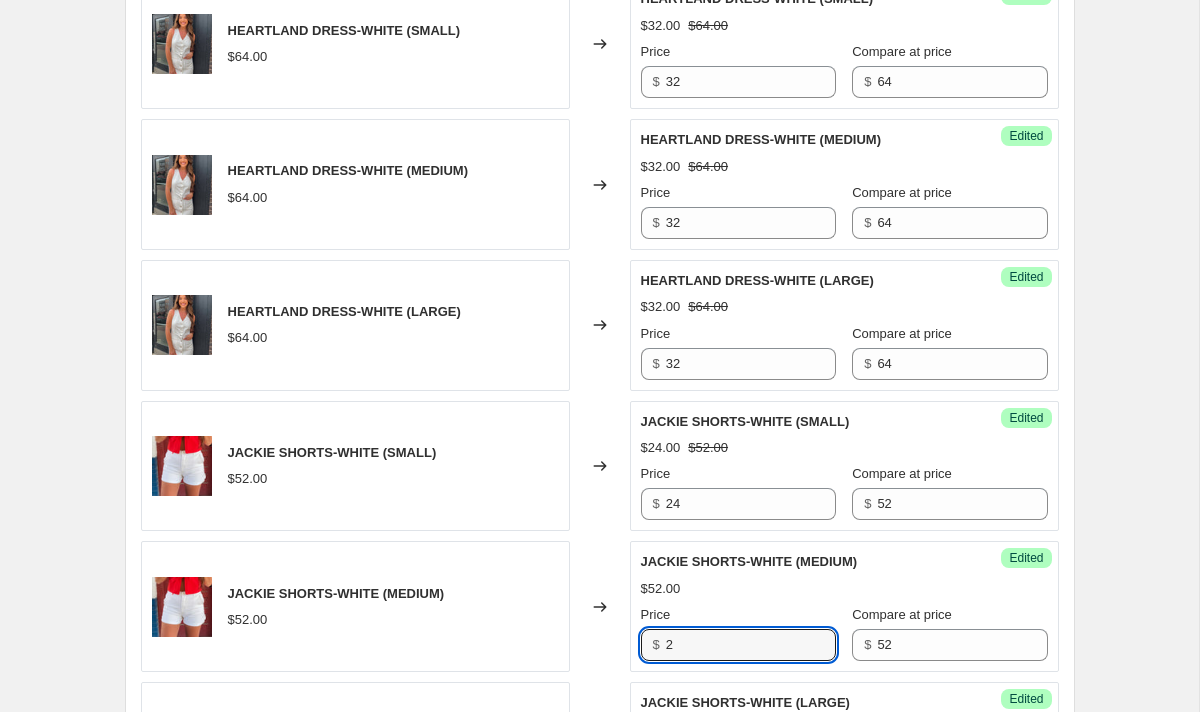 drag, startPoint x: 716, startPoint y: 649, endPoint x: 638, endPoint y: 648, distance: 78.00641 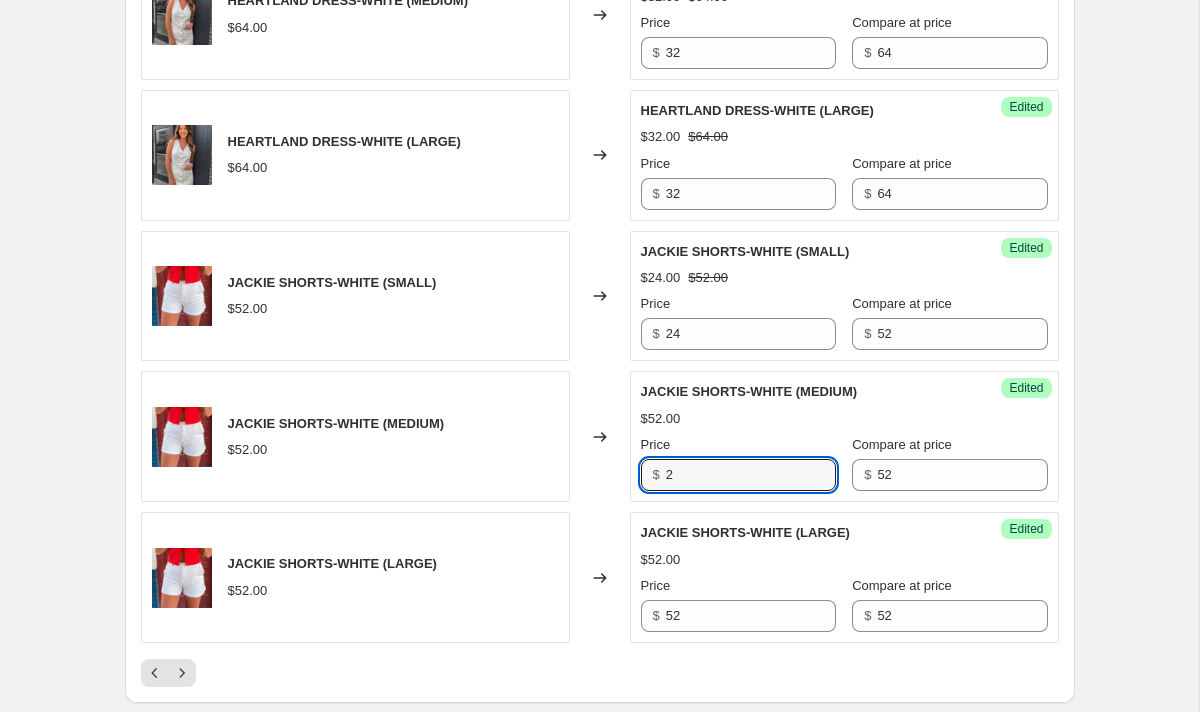 scroll, scrollTop: 3126, scrollLeft: 0, axis: vertical 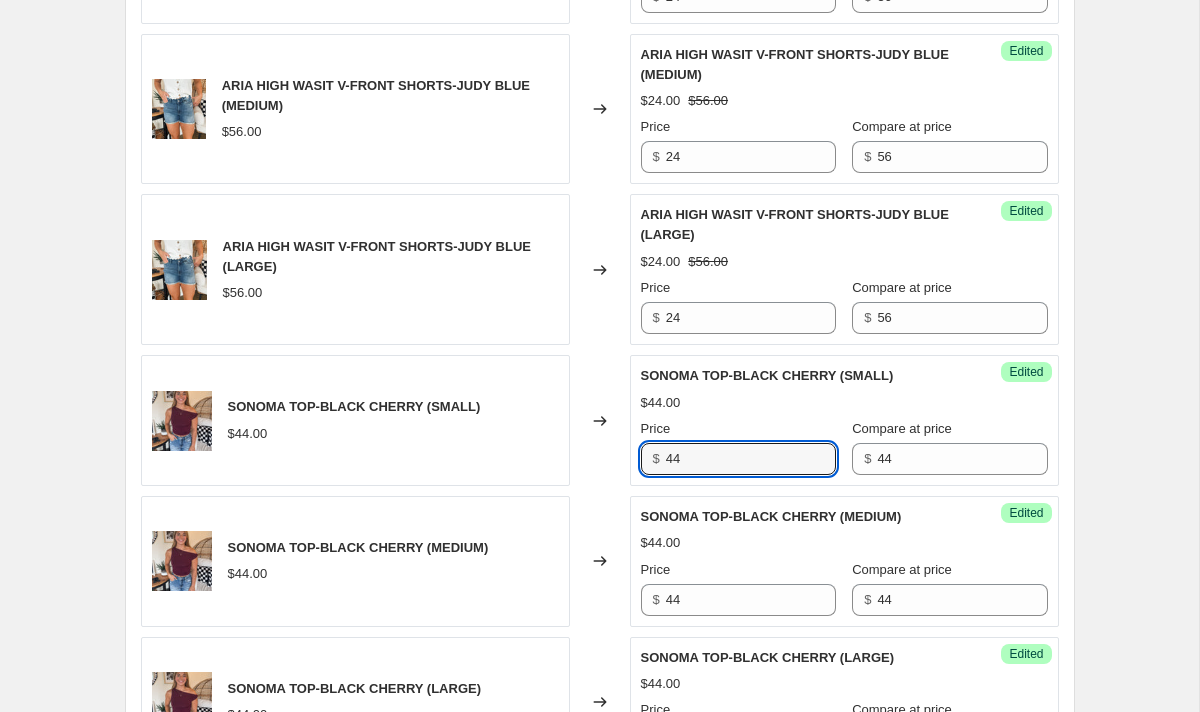 drag, startPoint x: 700, startPoint y: 462, endPoint x: 612, endPoint y: 440, distance: 90.70832 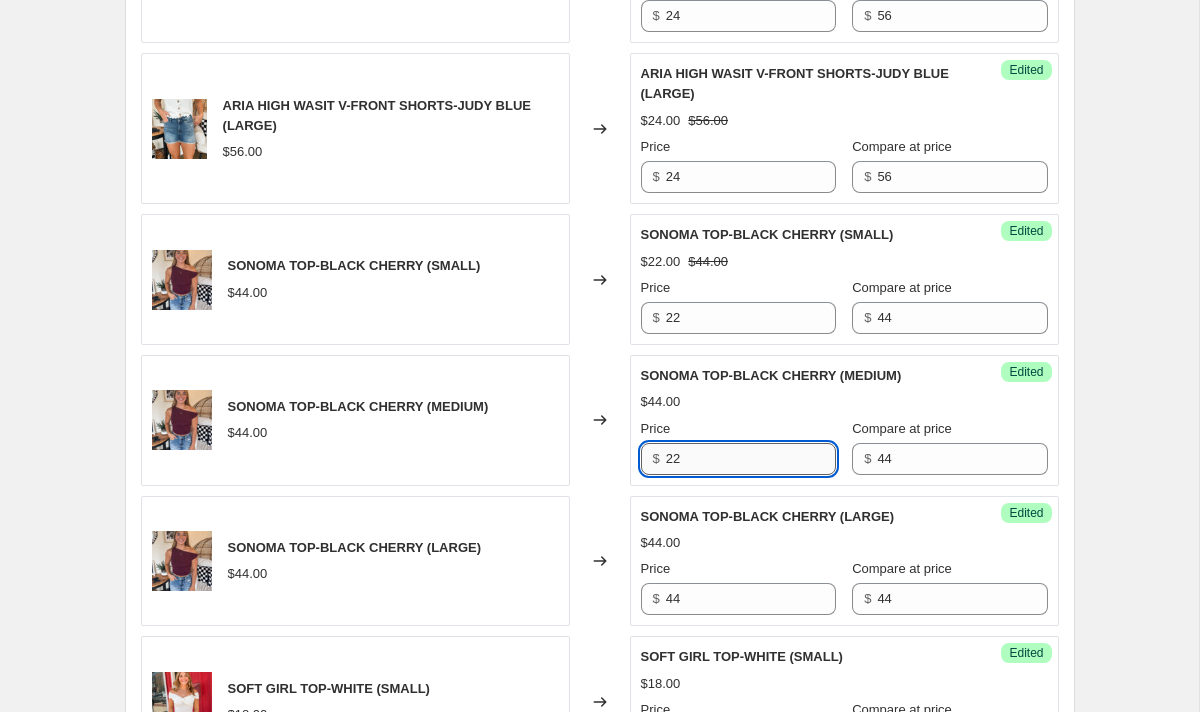 scroll, scrollTop: 2882, scrollLeft: 0, axis: vertical 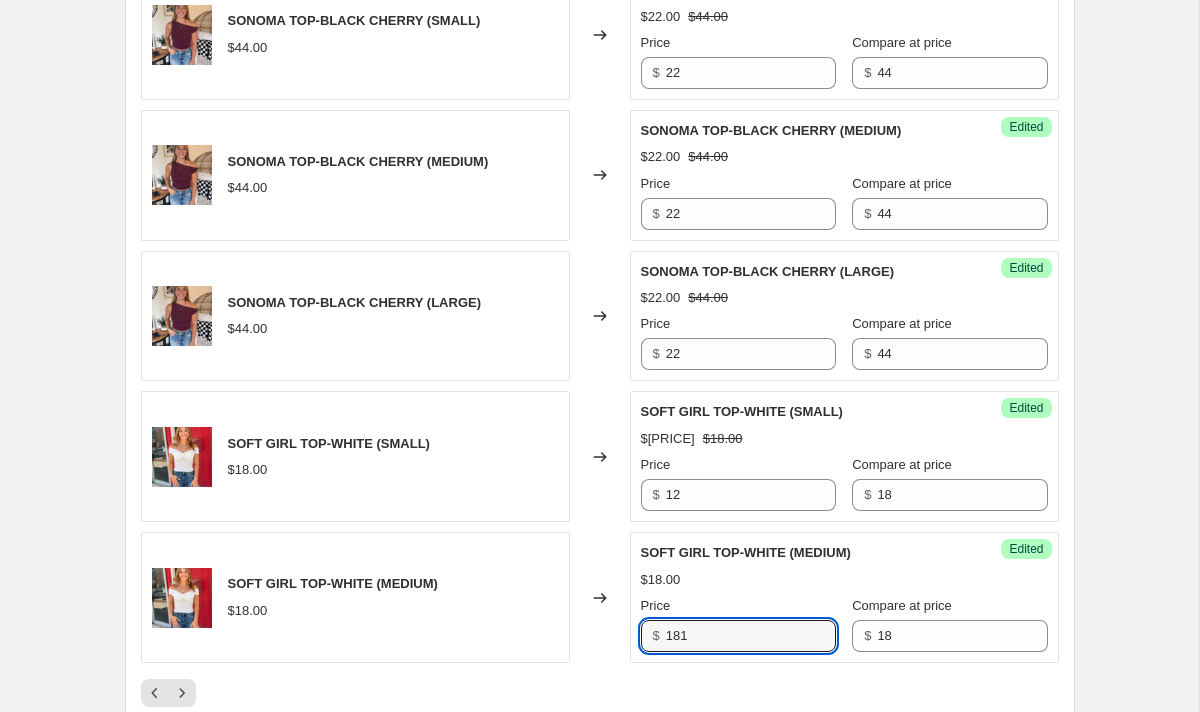 drag, startPoint x: 705, startPoint y: 632, endPoint x: 663, endPoint y: 632, distance: 42 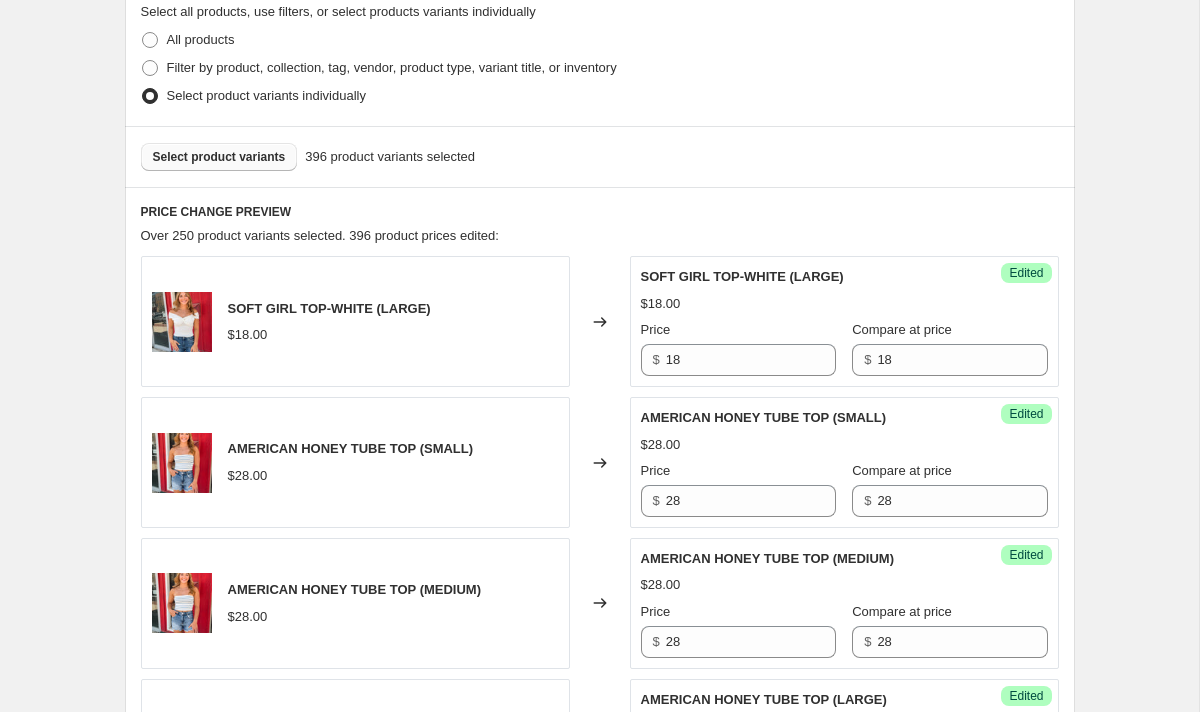 scroll, scrollTop: 599, scrollLeft: 0, axis: vertical 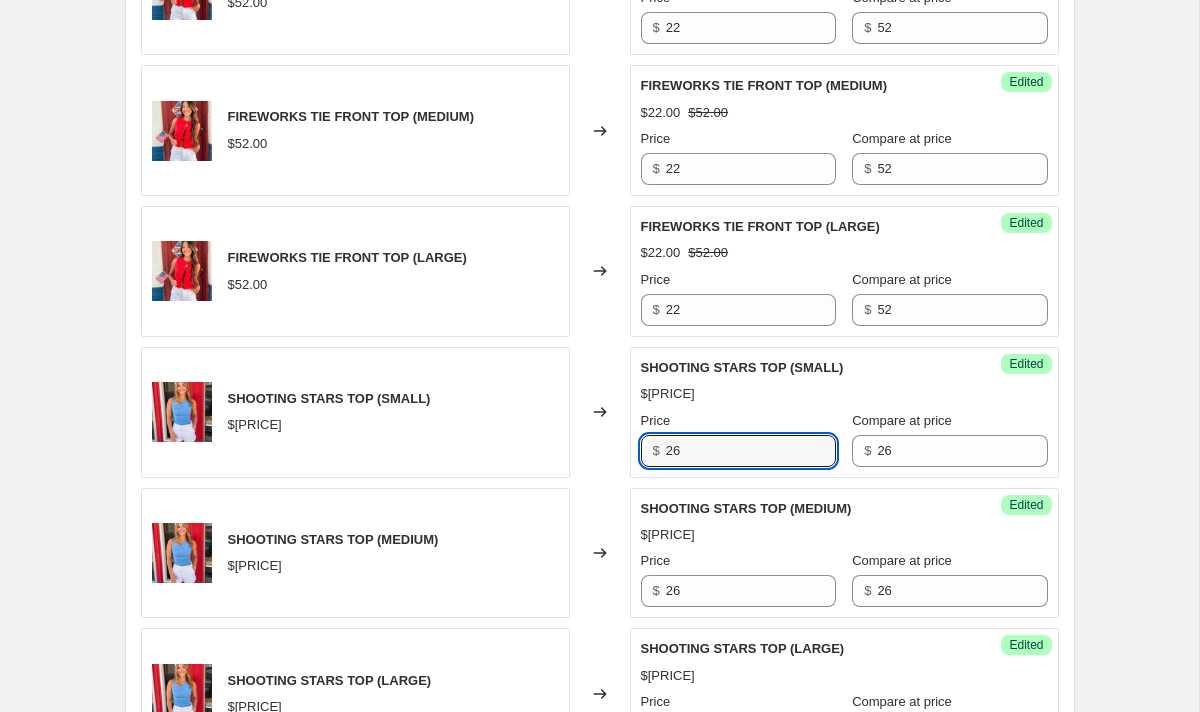 drag, startPoint x: 705, startPoint y: 447, endPoint x: 602, endPoint y: 445, distance: 103.01942 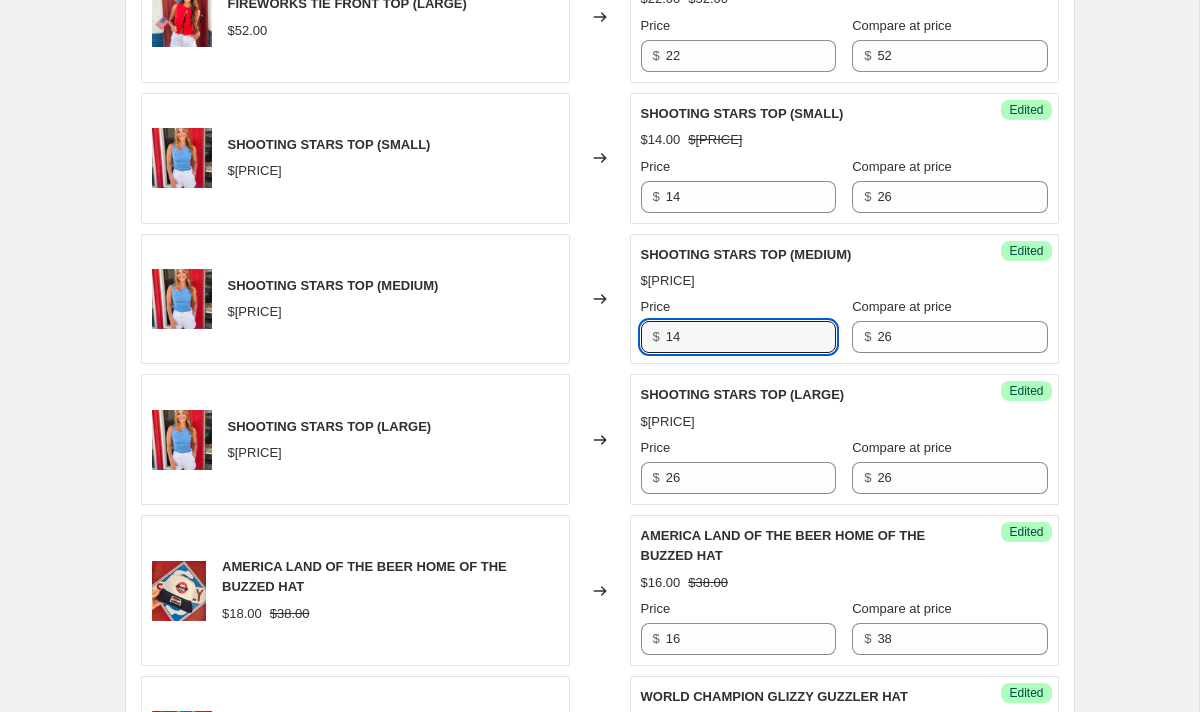scroll, scrollTop: 1758, scrollLeft: 0, axis: vertical 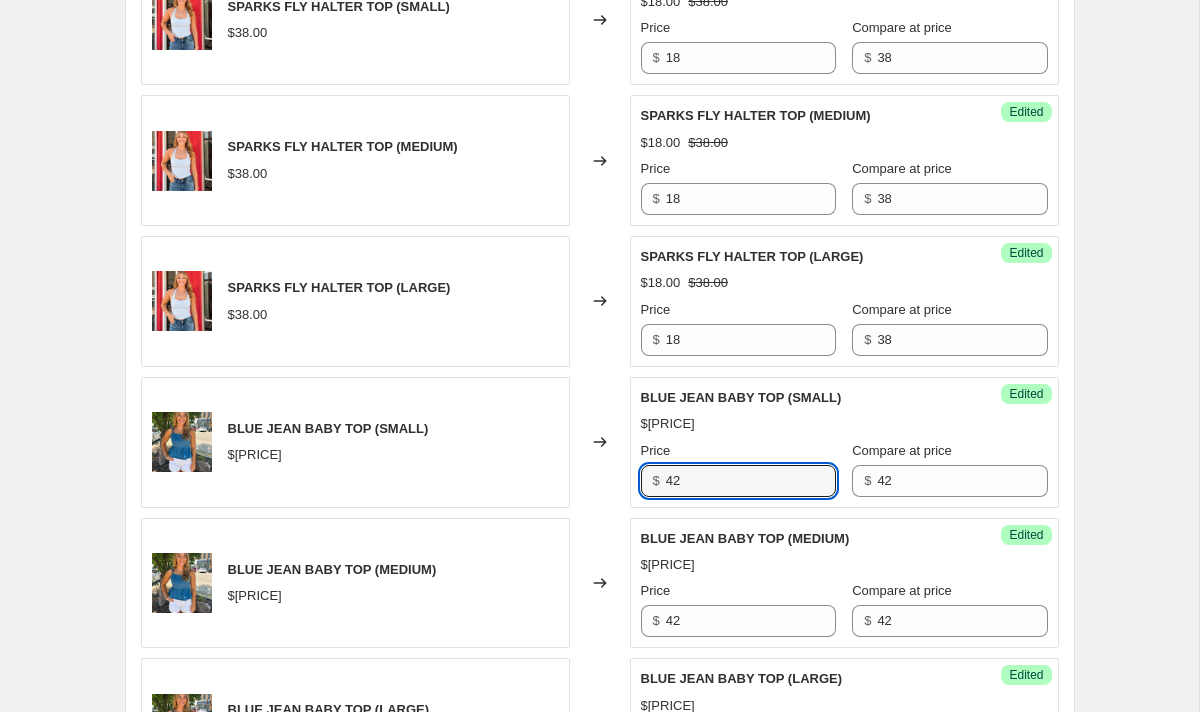 drag, startPoint x: 714, startPoint y: 489, endPoint x: 603, endPoint y: 488, distance: 111.0045 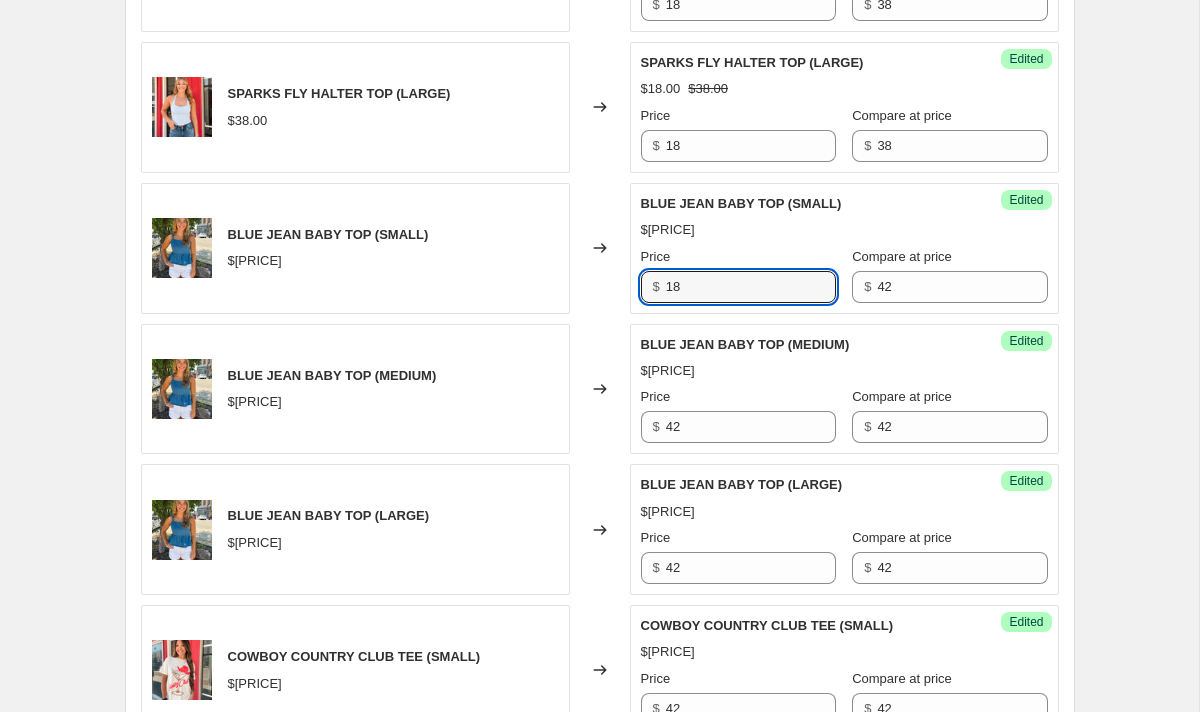scroll, scrollTop: 1190, scrollLeft: 0, axis: vertical 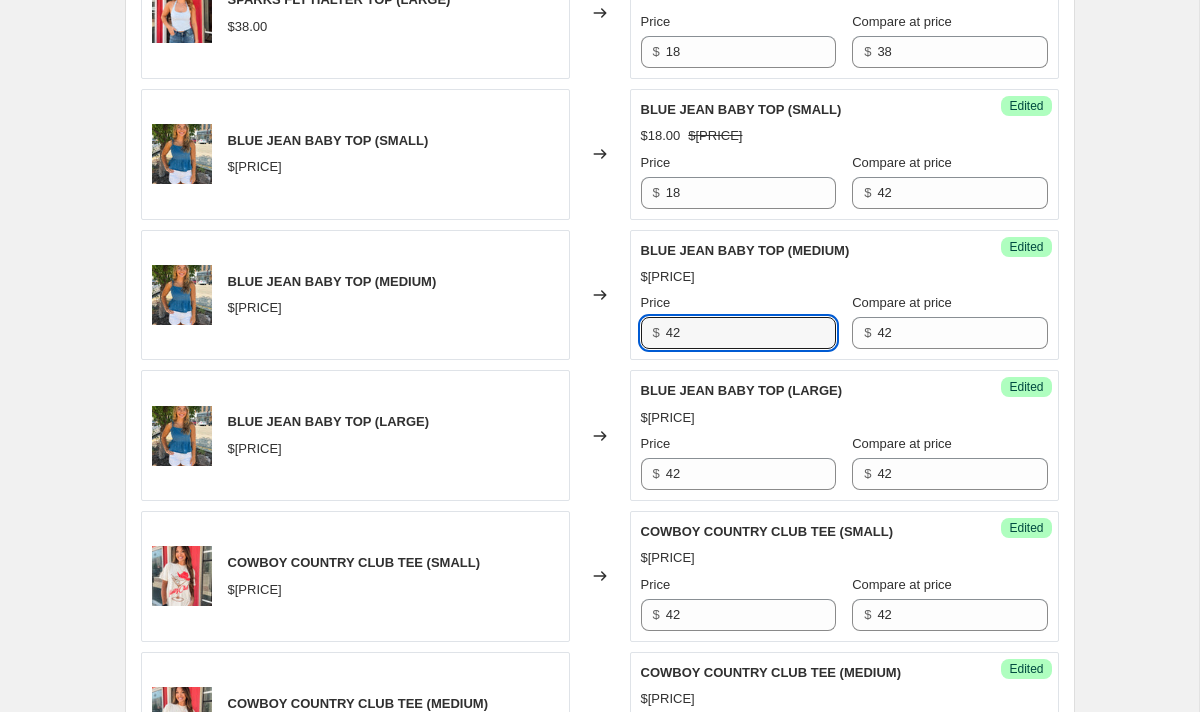 drag, startPoint x: 706, startPoint y: 340, endPoint x: 630, endPoint y: 334, distance: 76.23647 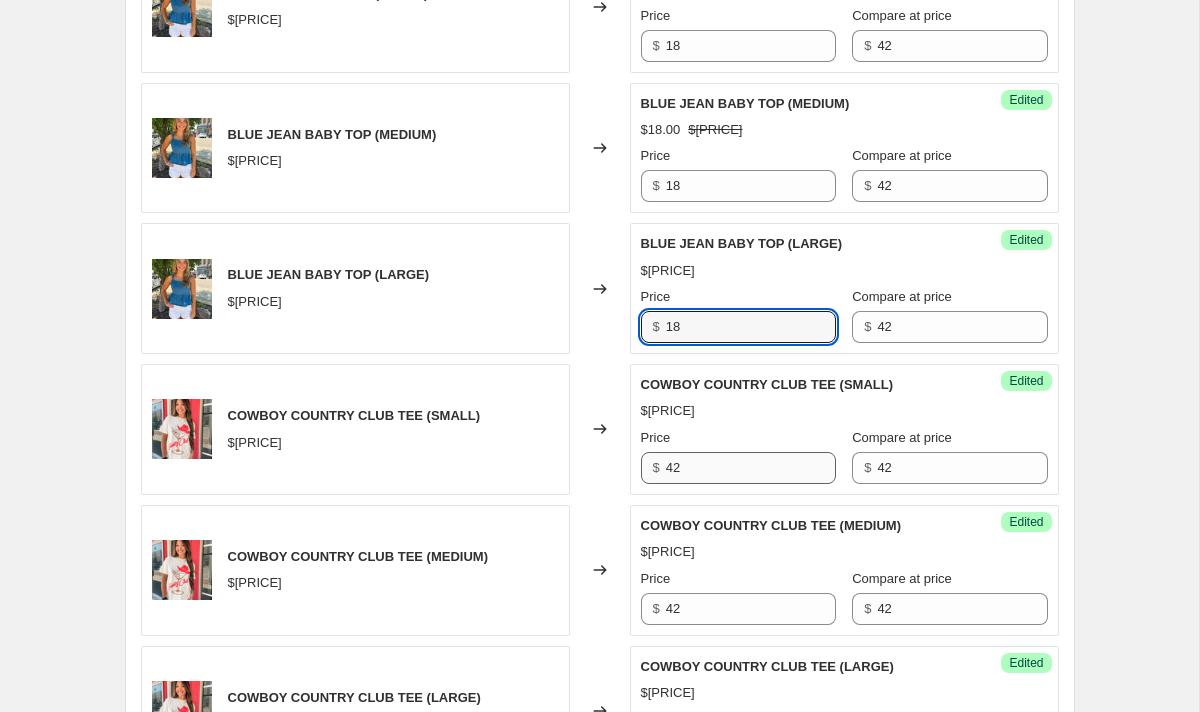 scroll, scrollTop: 1352, scrollLeft: 0, axis: vertical 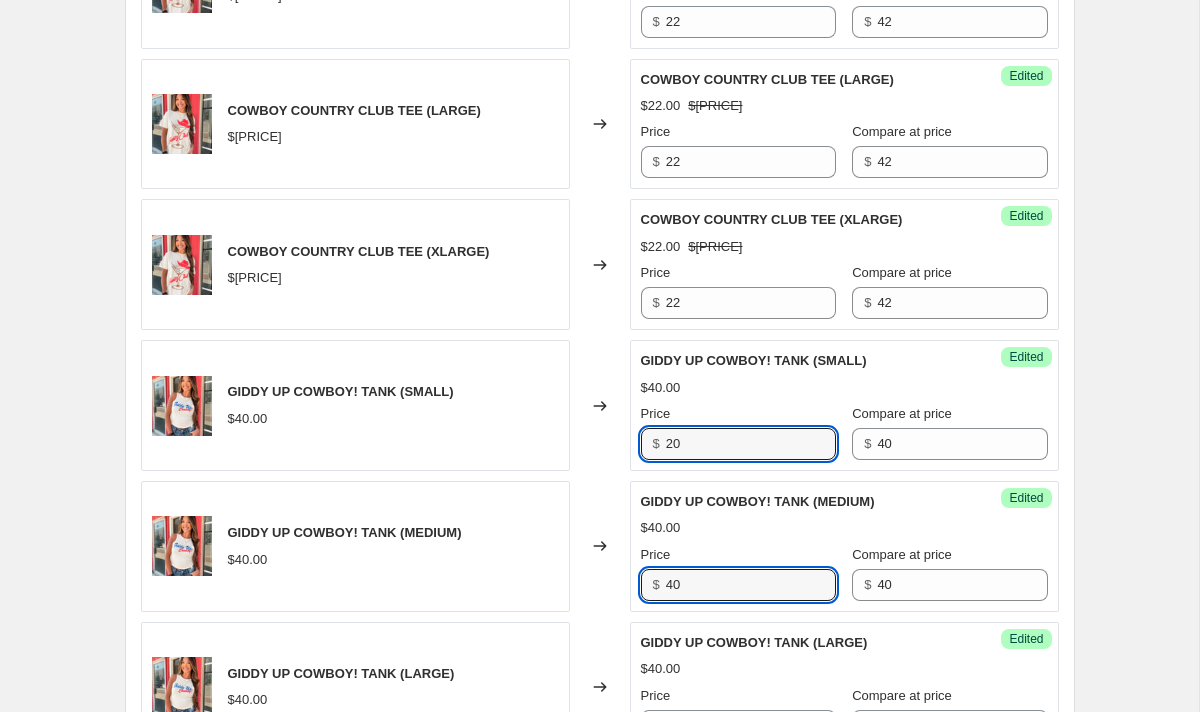 drag, startPoint x: 684, startPoint y: 584, endPoint x: 684, endPoint y: 558, distance: 26 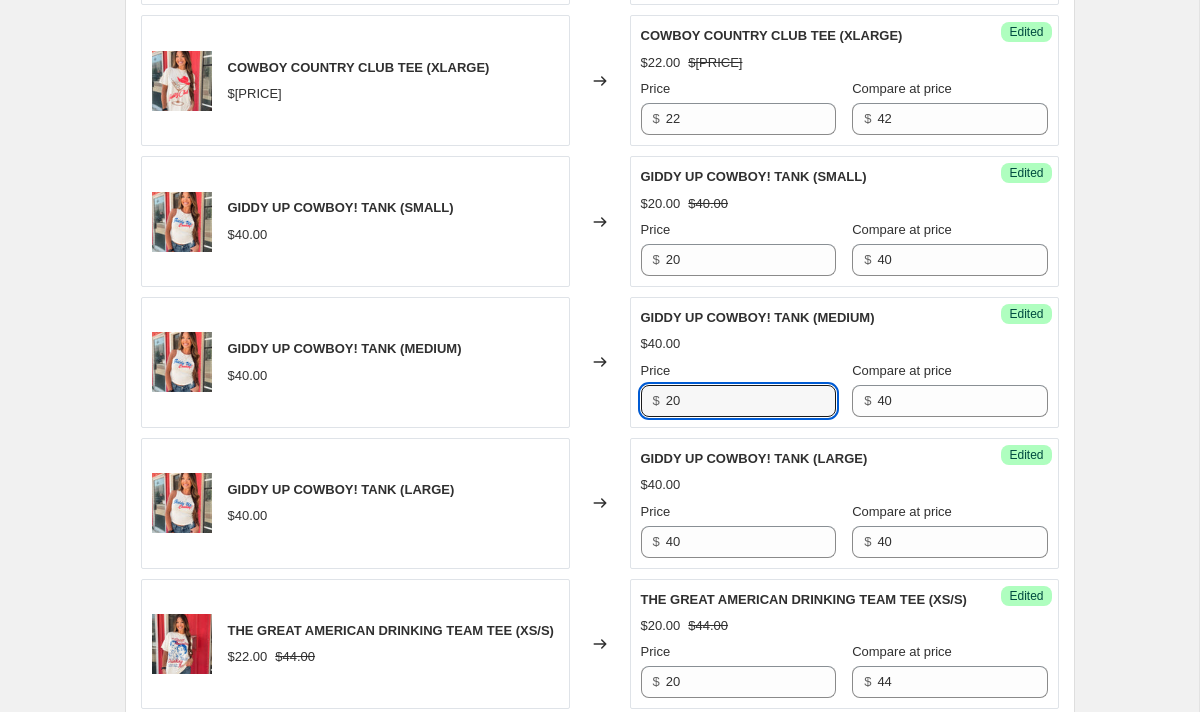 scroll, scrollTop: 2110, scrollLeft: 0, axis: vertical 